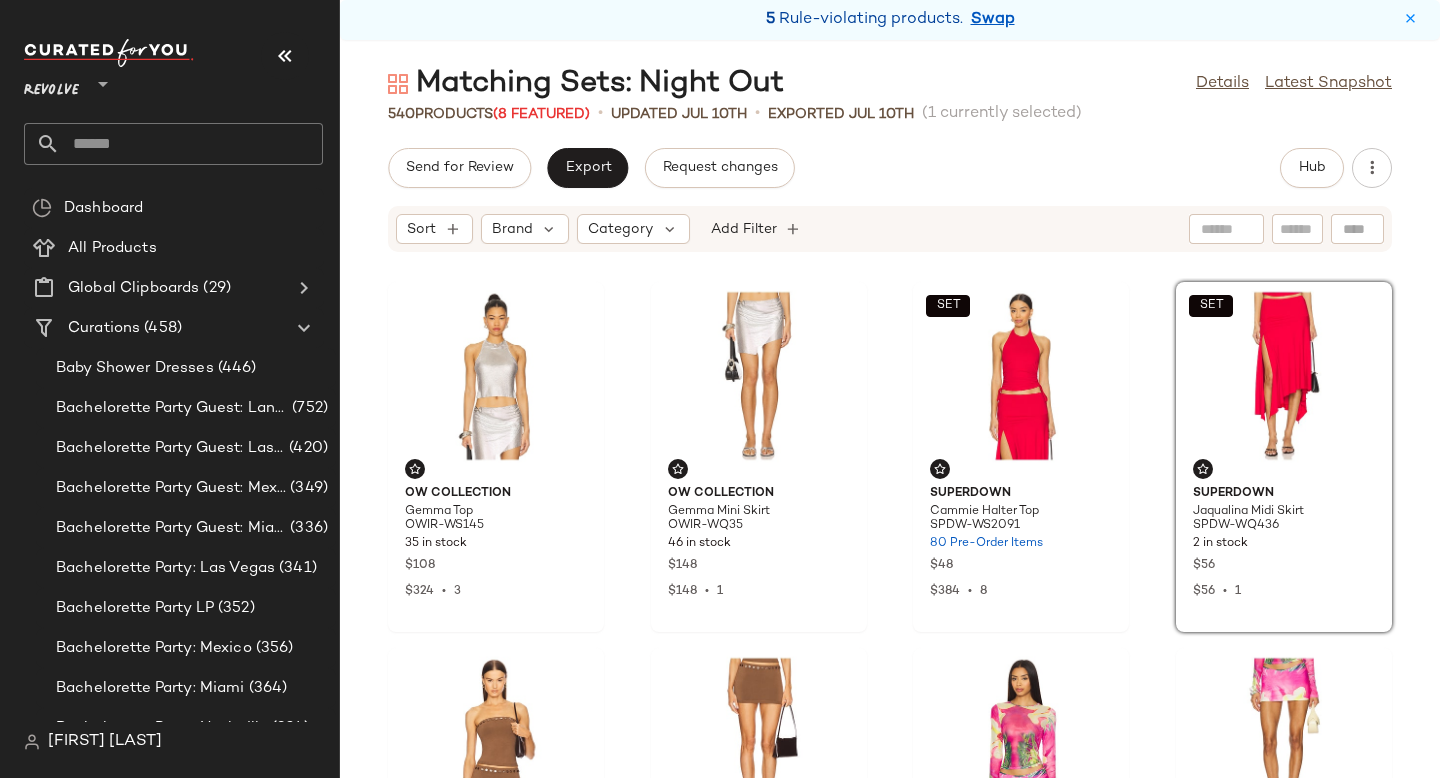 scroll, scrollTop: 0, scrollLeft: 0, axis: both 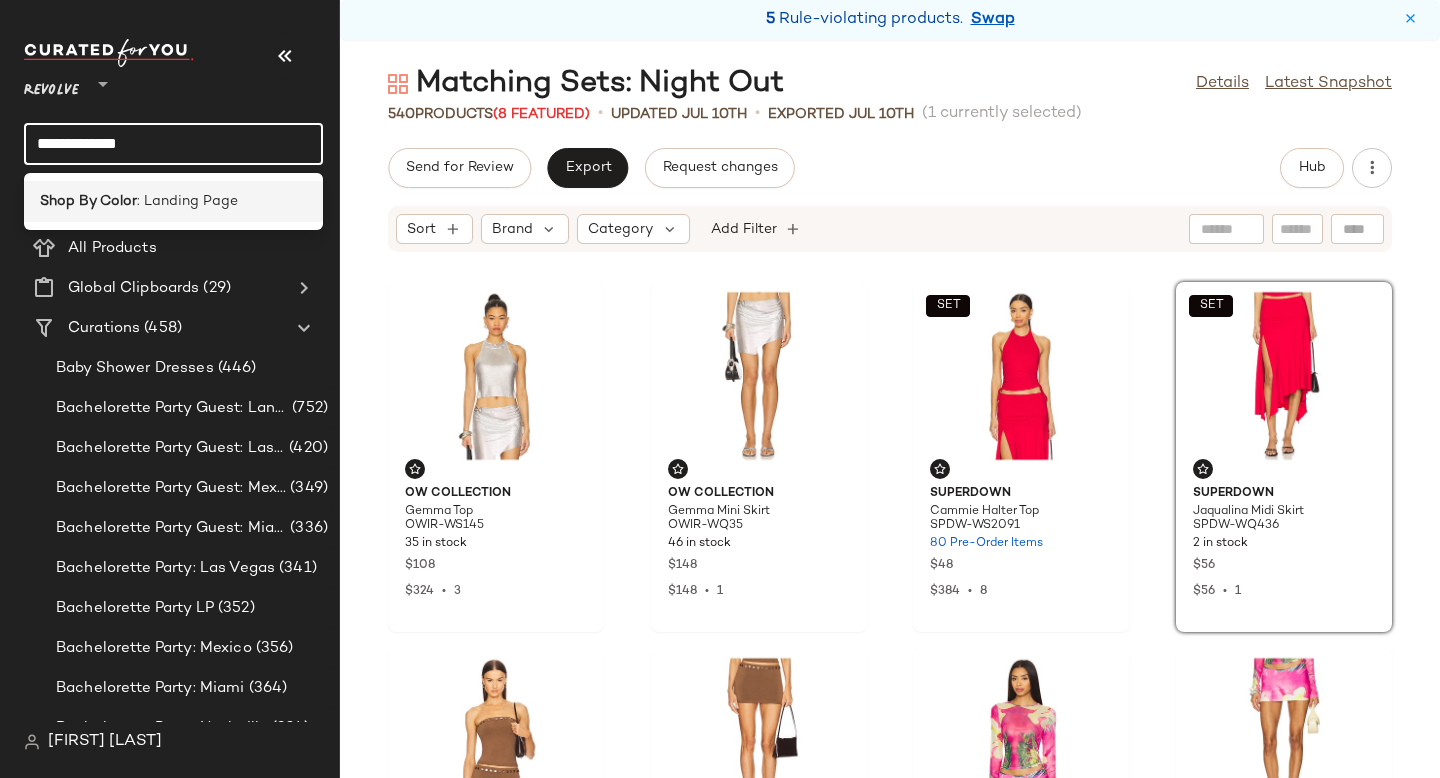 click on "Shop By Color" at bounding box center [88, 201] 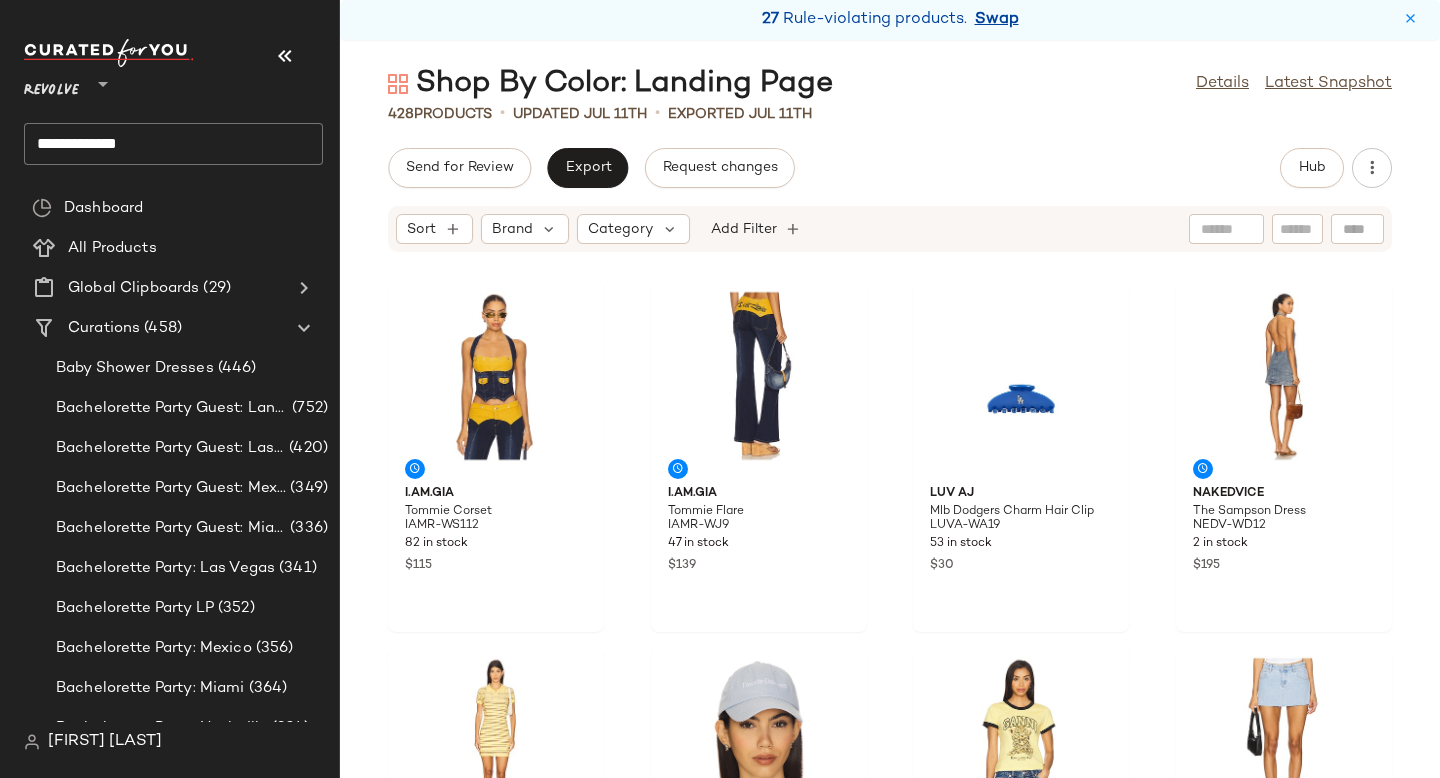click on "Swap" at bounding box center (997, 20) 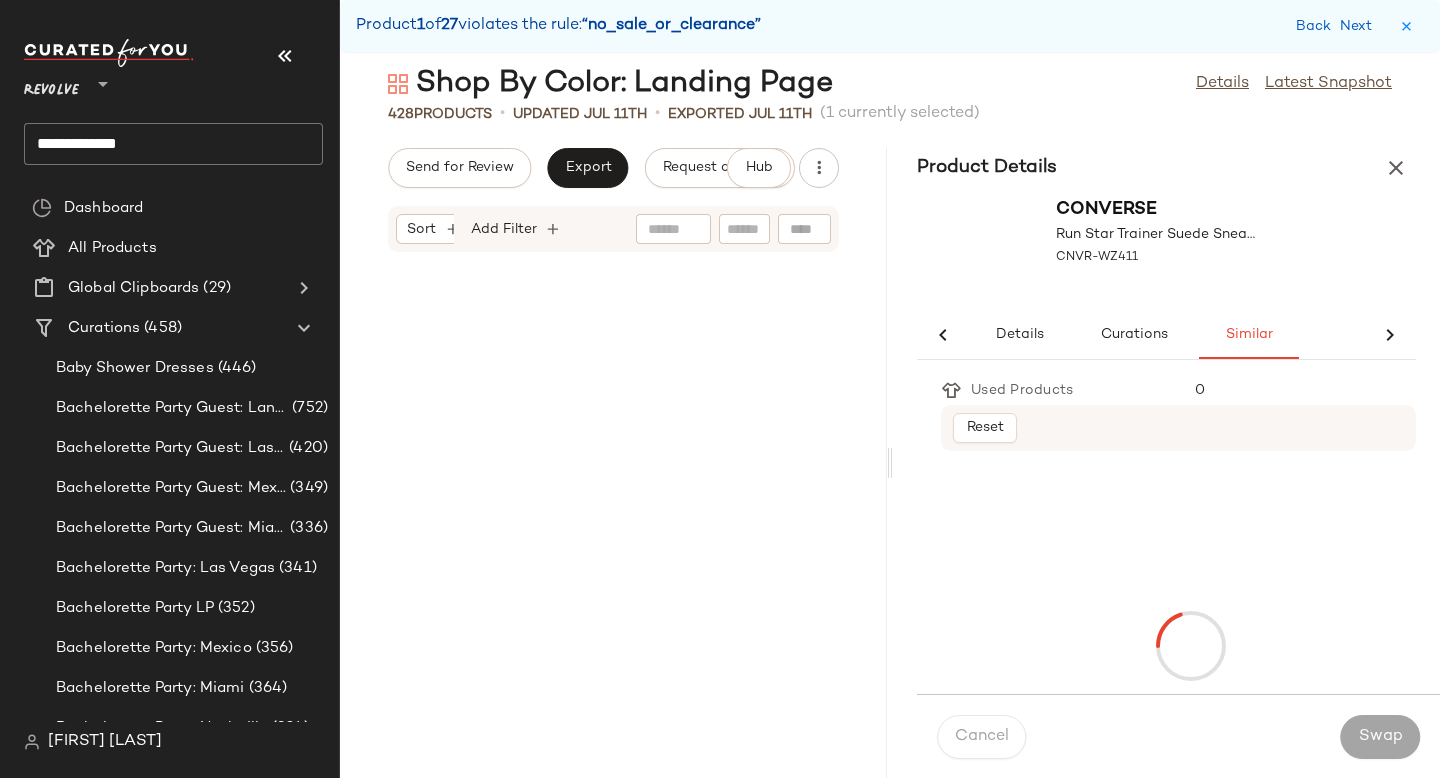 scroll, scrollTop: 2196, scrollLeft: 0, axis: vertical 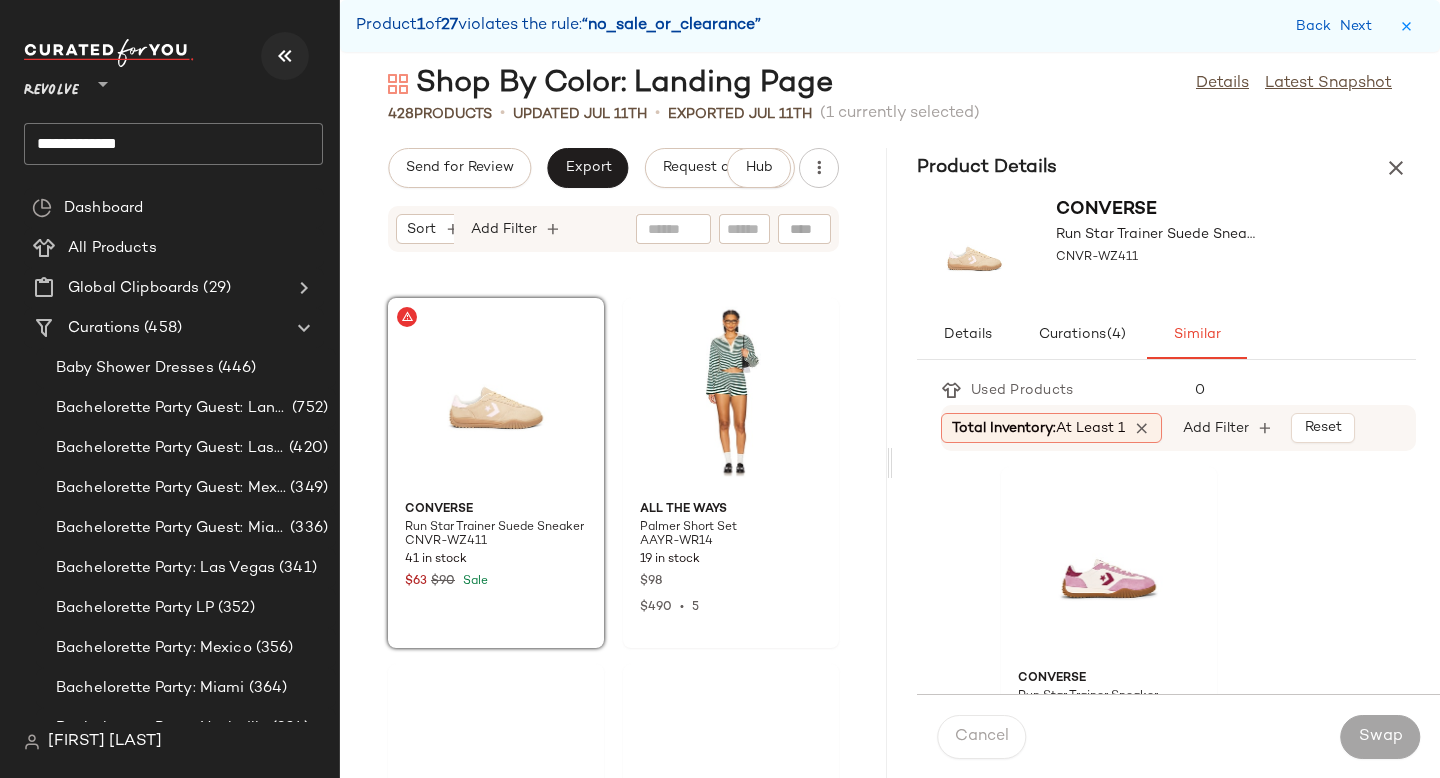 click at bounding box center [285, 56] 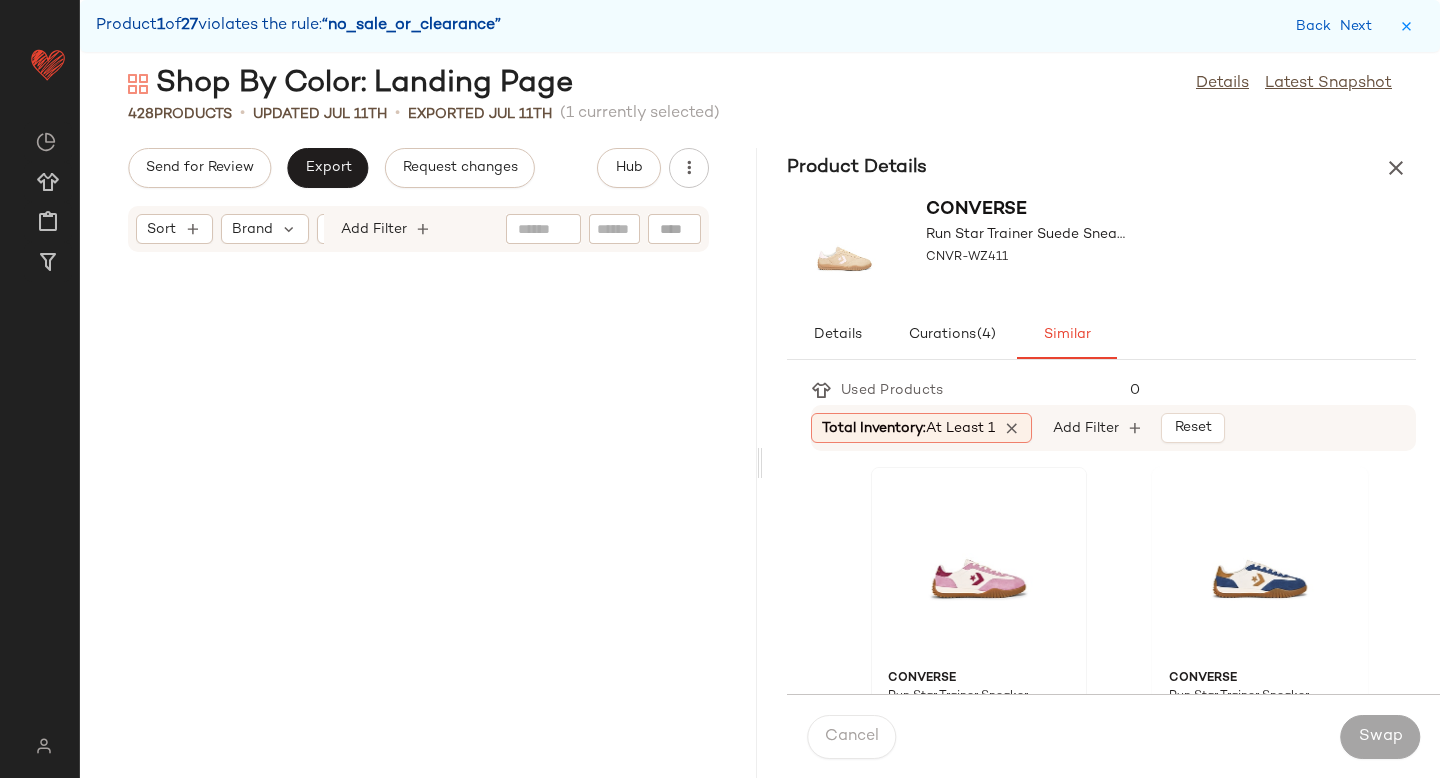scroll, scrollTop: 2196, scrollLeft: 0, axis: vertical 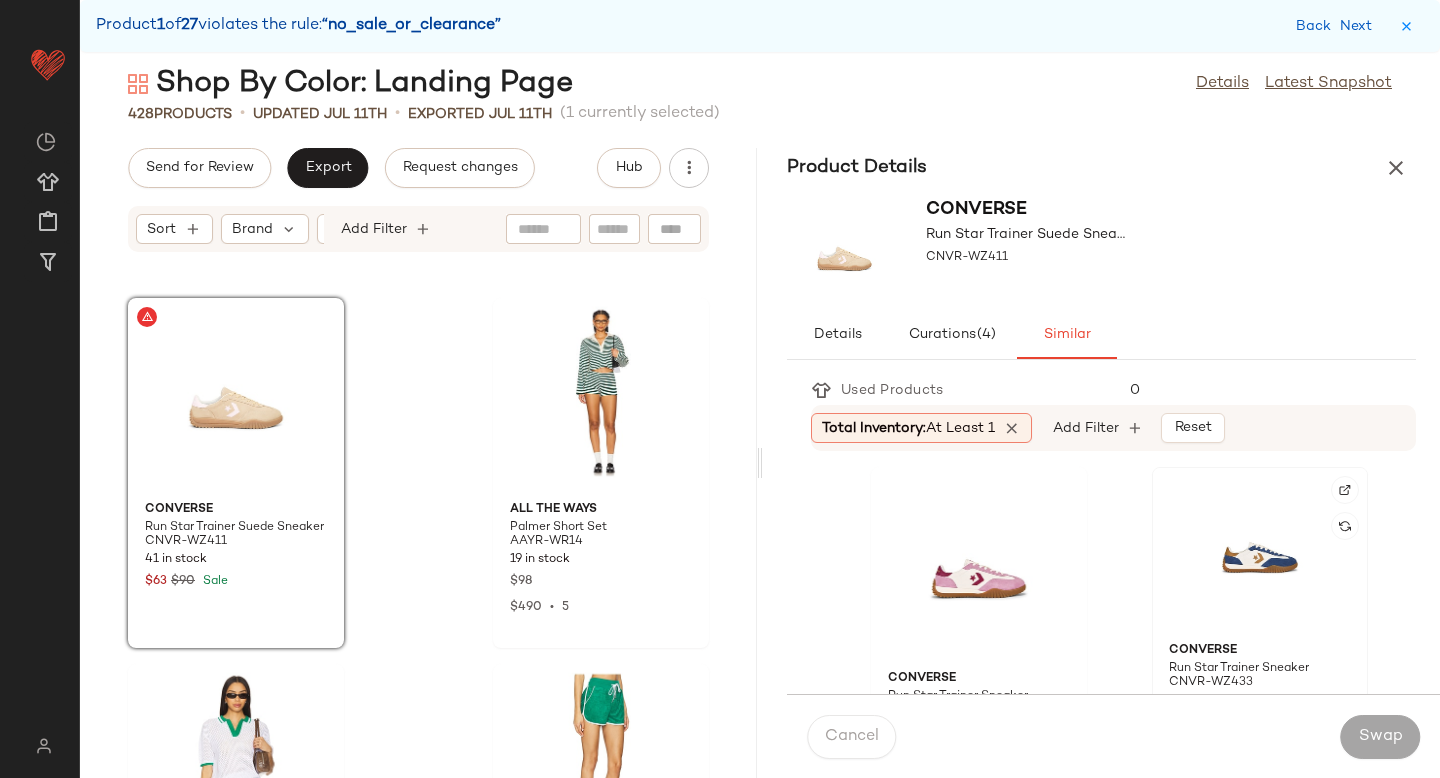 click 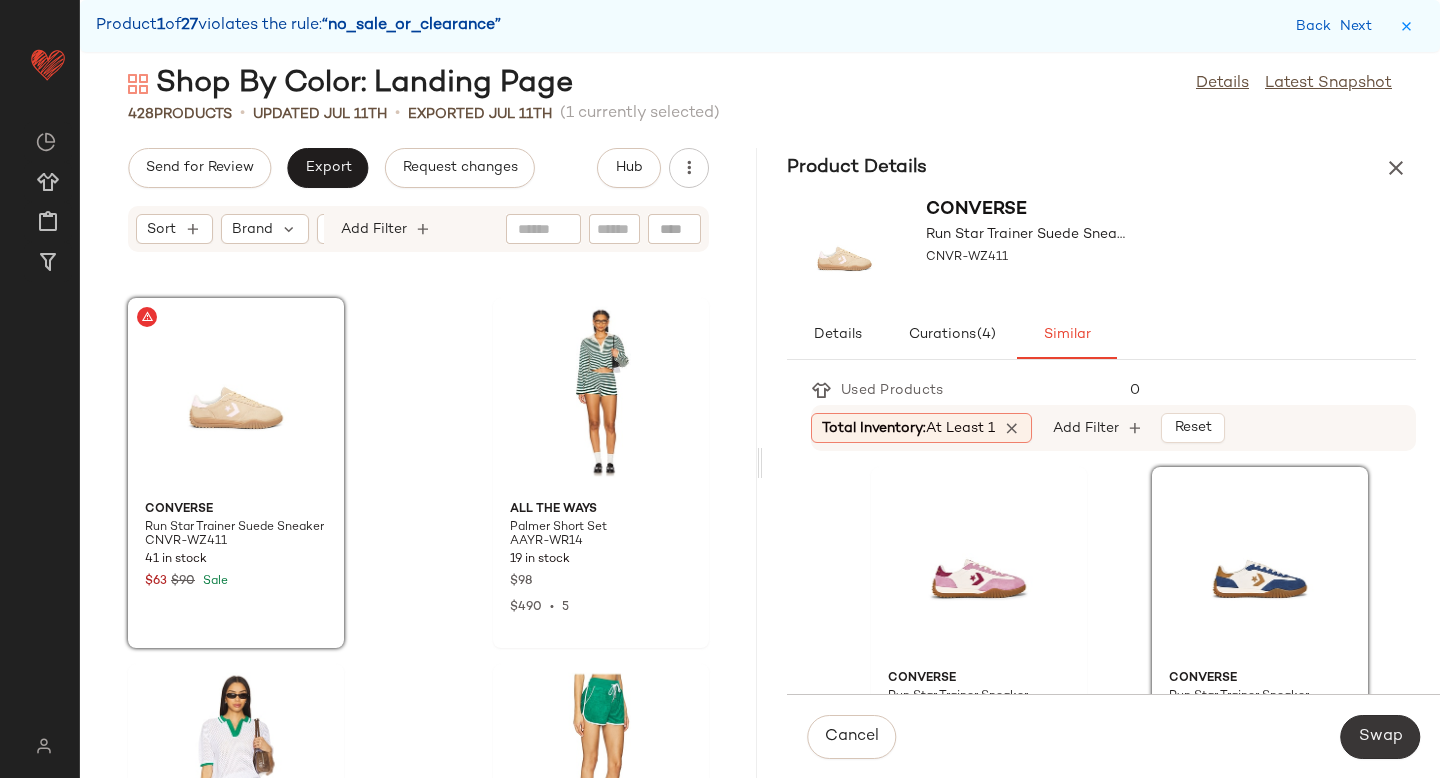 click on "Swap" 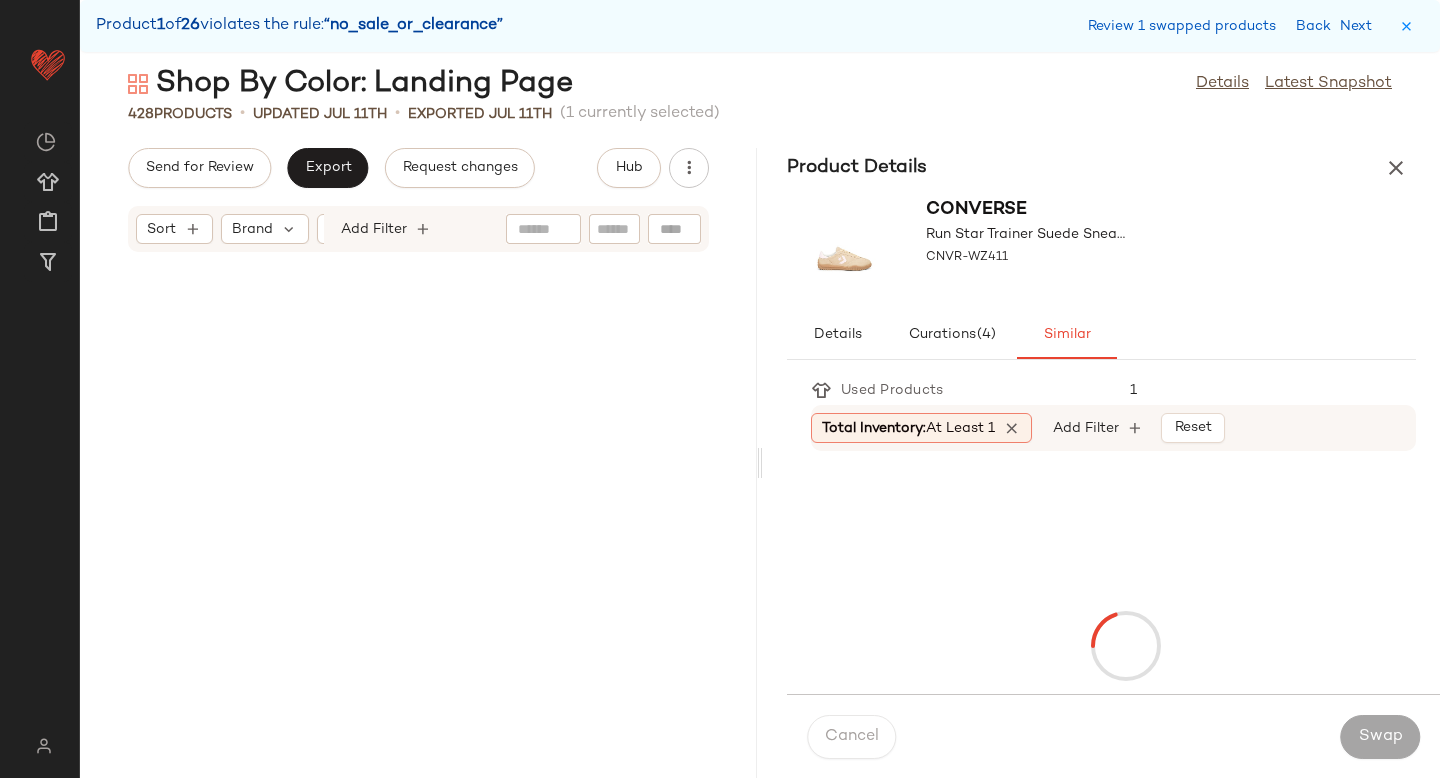 scroll, scrollTop: 4026, scrollLeft: 0, axis: vertical 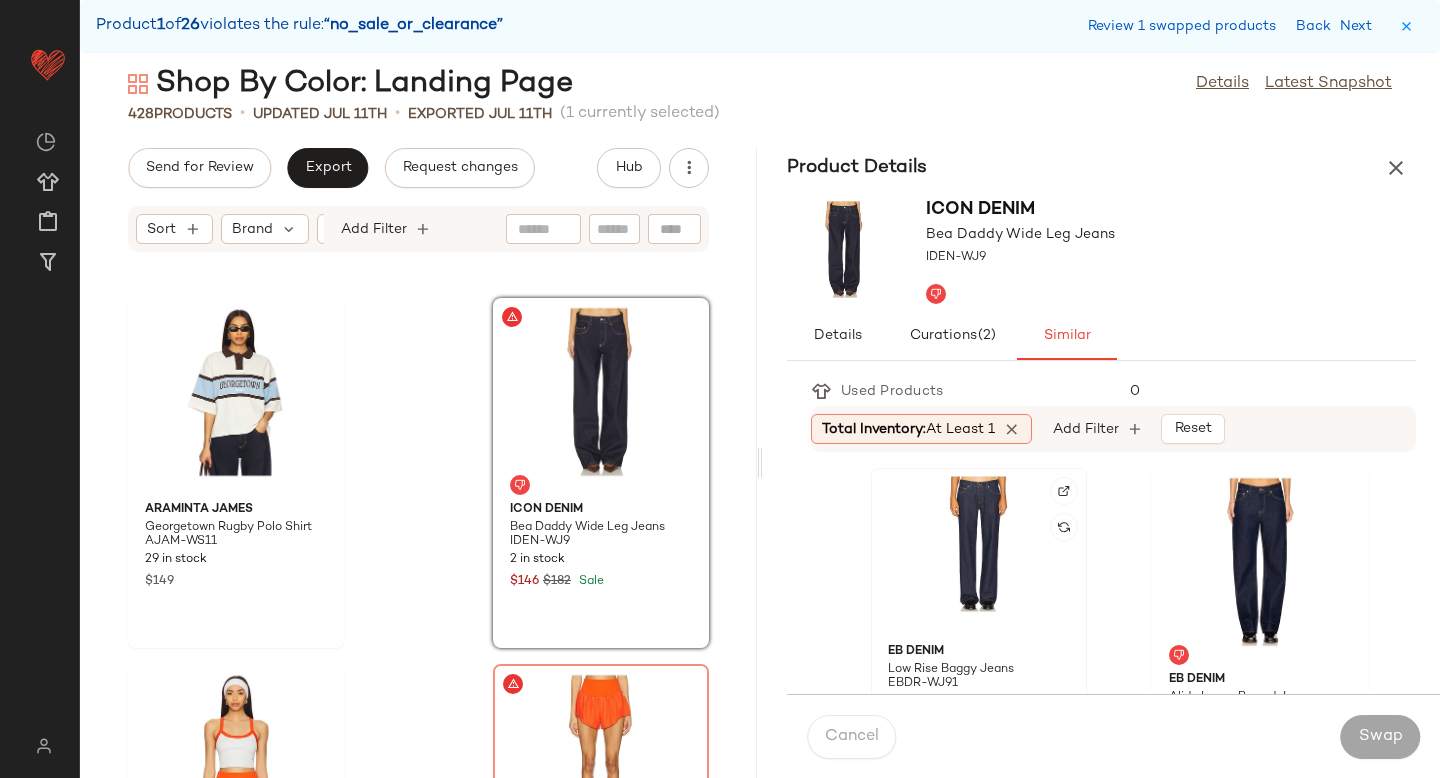 click 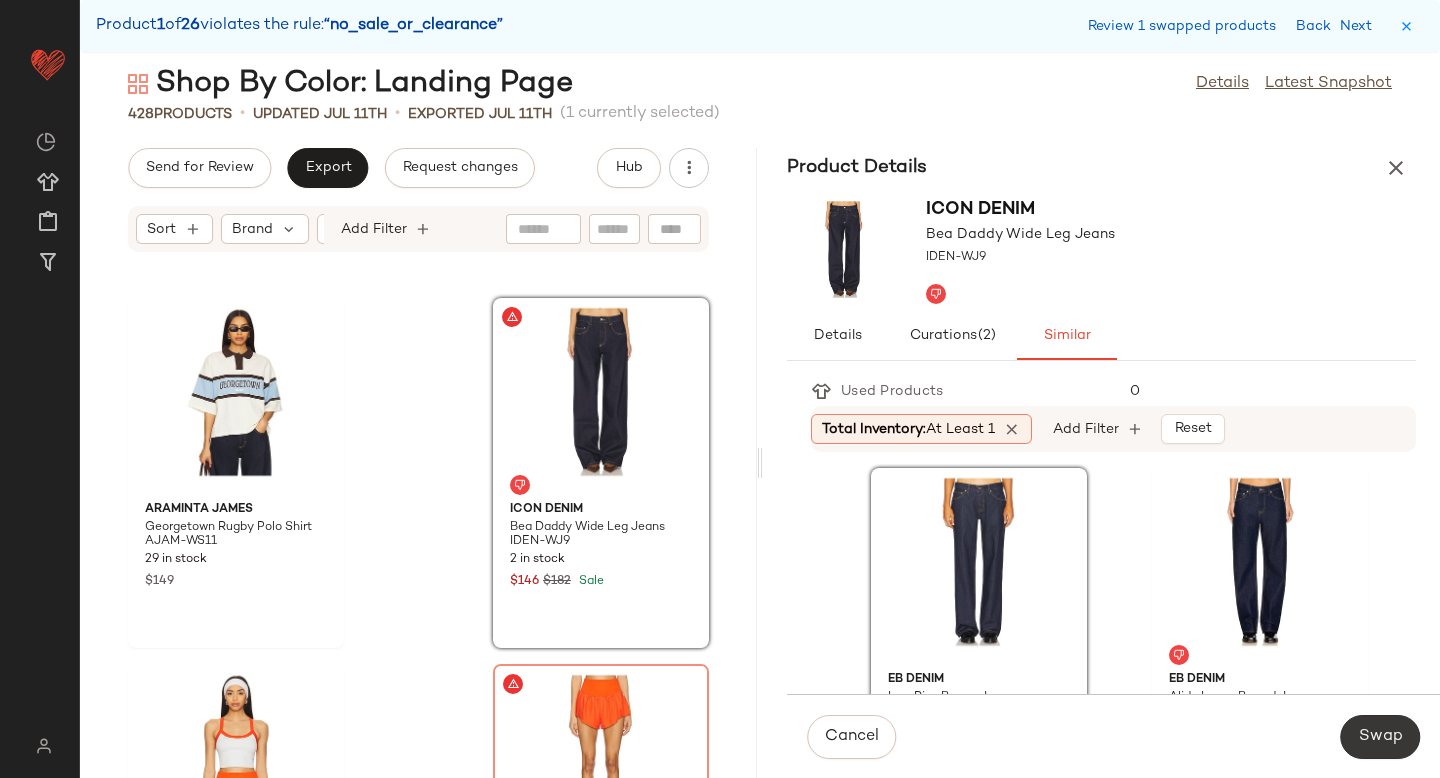 click on "Swap" 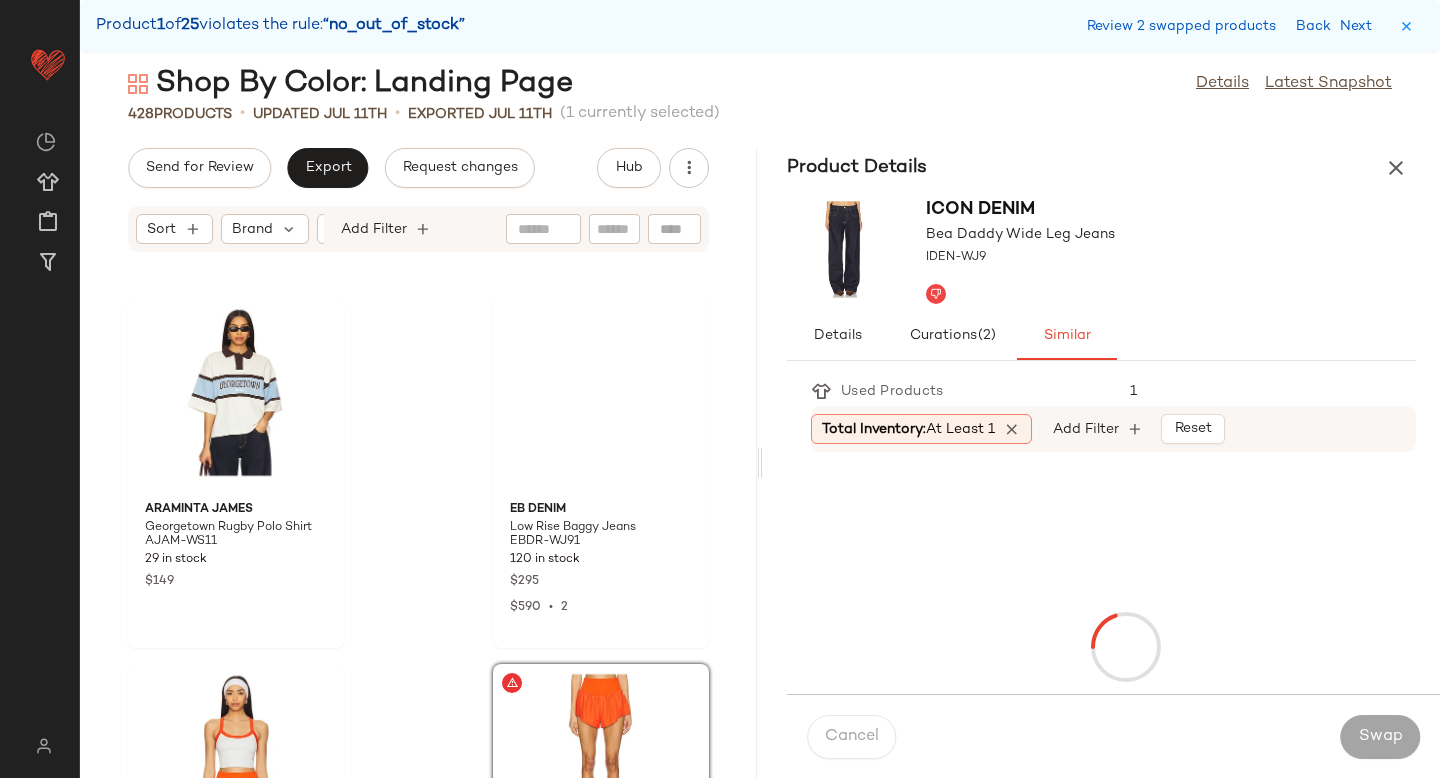 scroll, scrollTop: 4392, scrollLeft: 0, axis: vertical 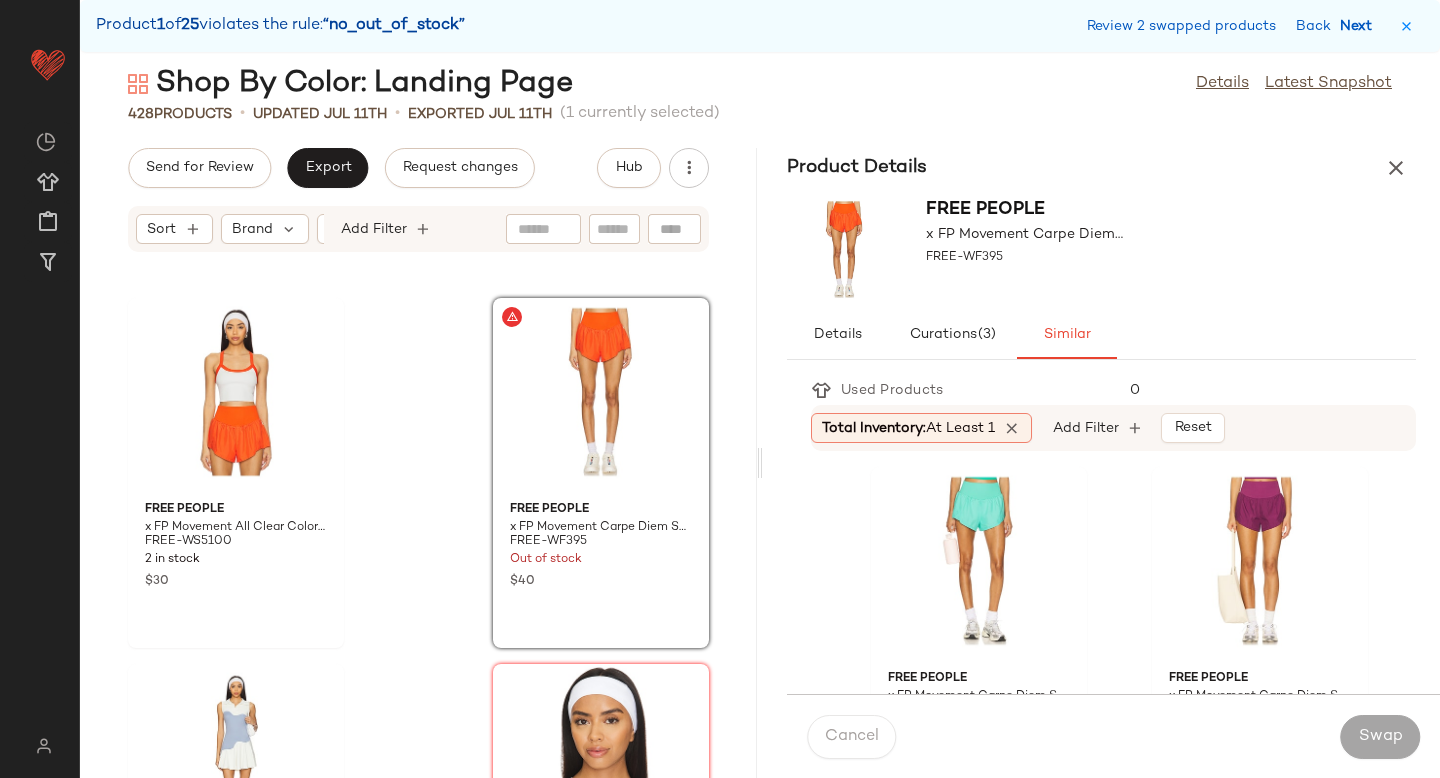 click on "Next" at bounding box center (1360, 26) 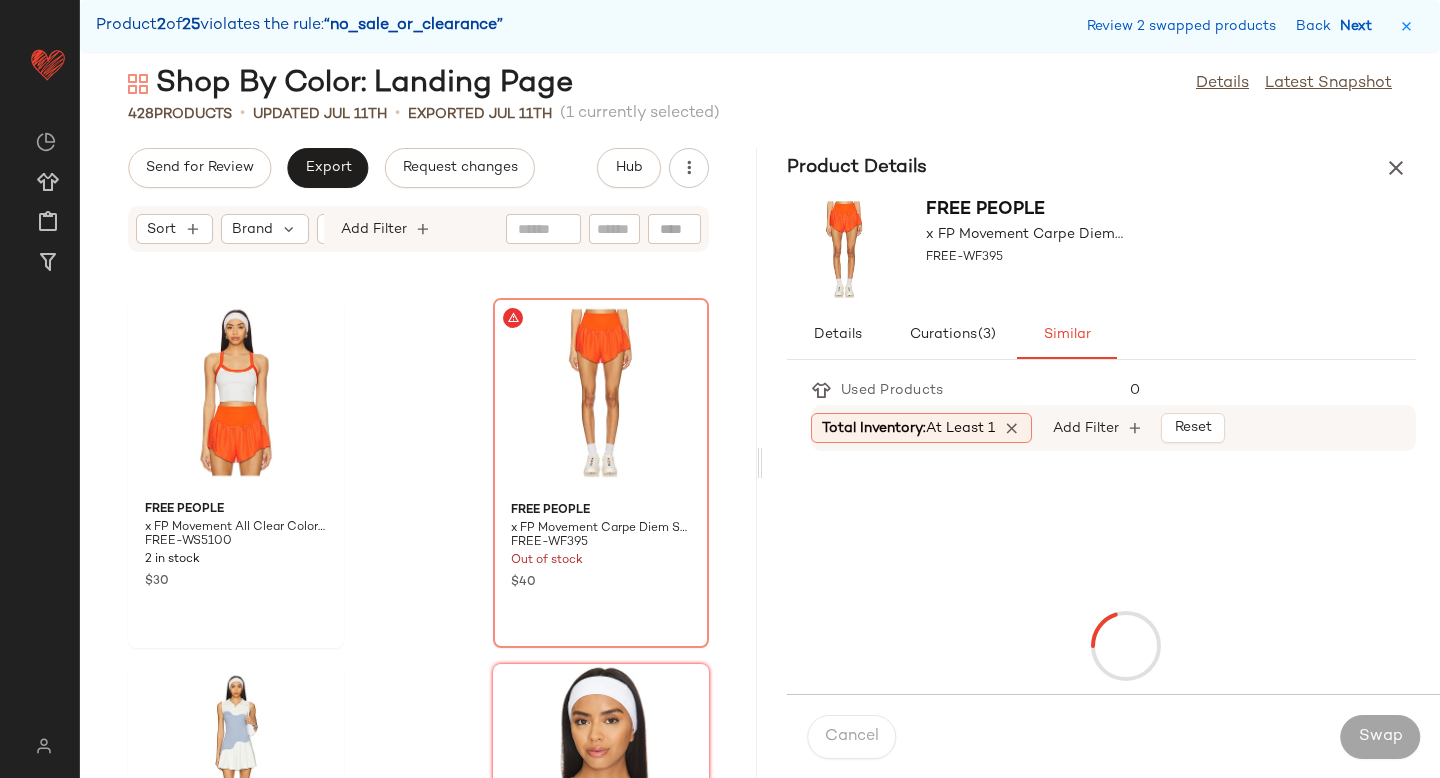 scroll, scrollTop: 9882, scrollLeft: 0, axis: vertical 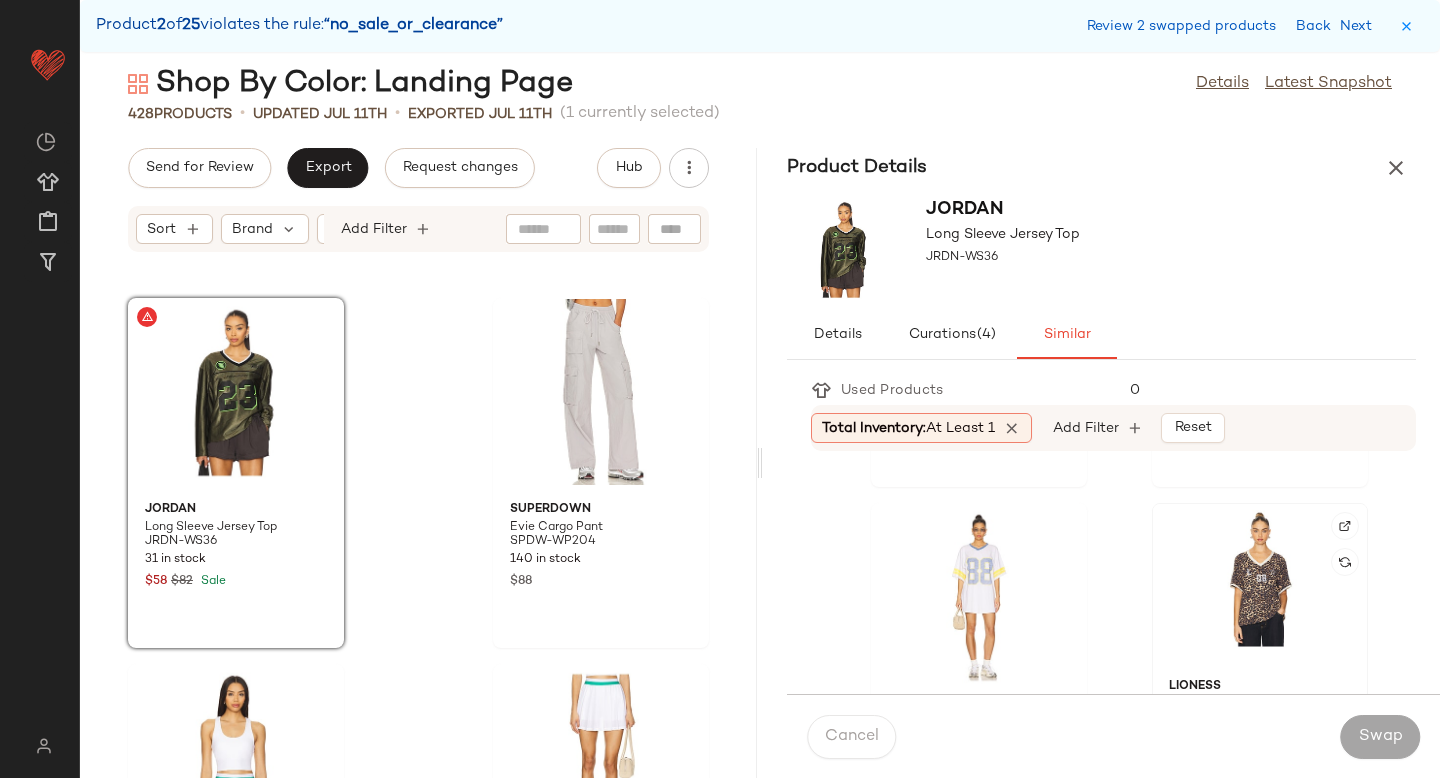 click 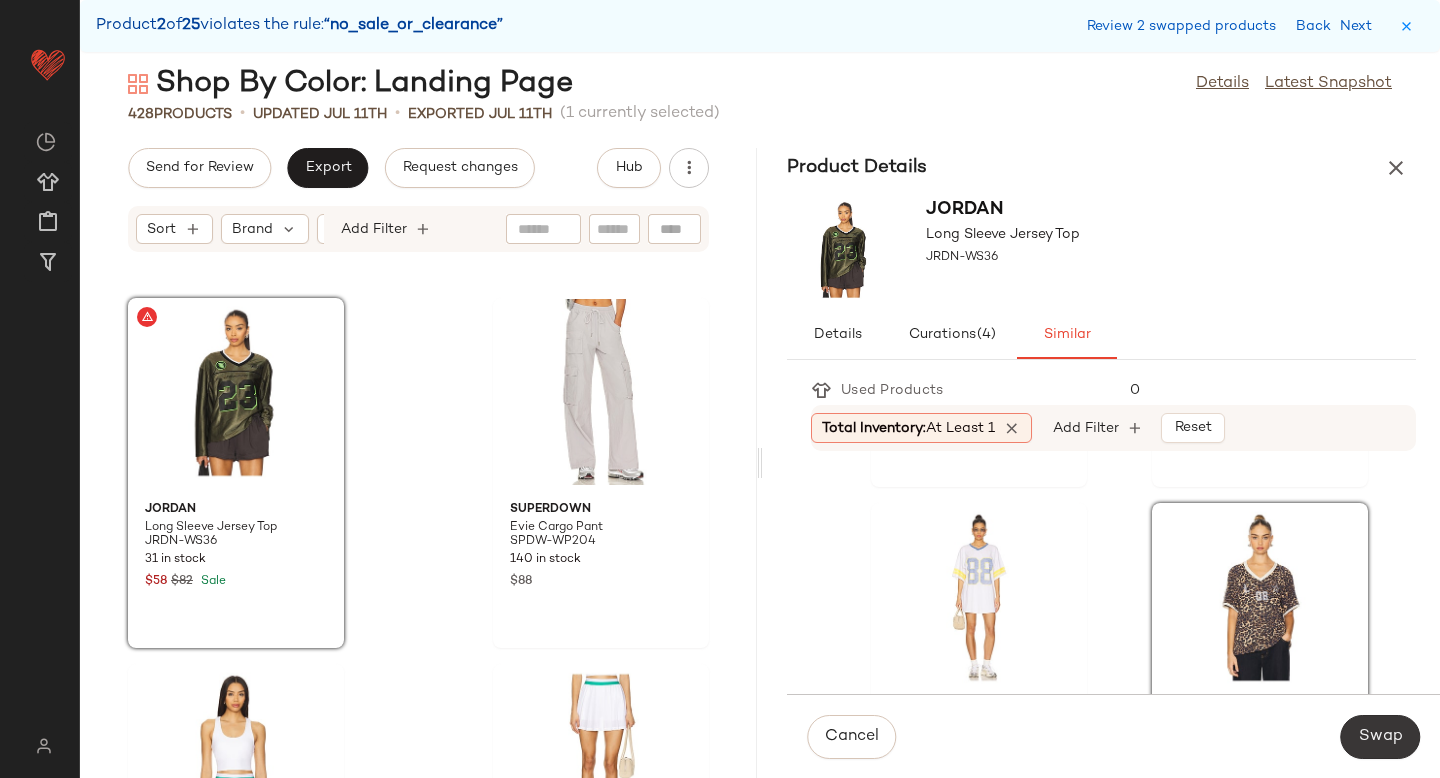 click on "Swap" at bounding box center [1380, 737] 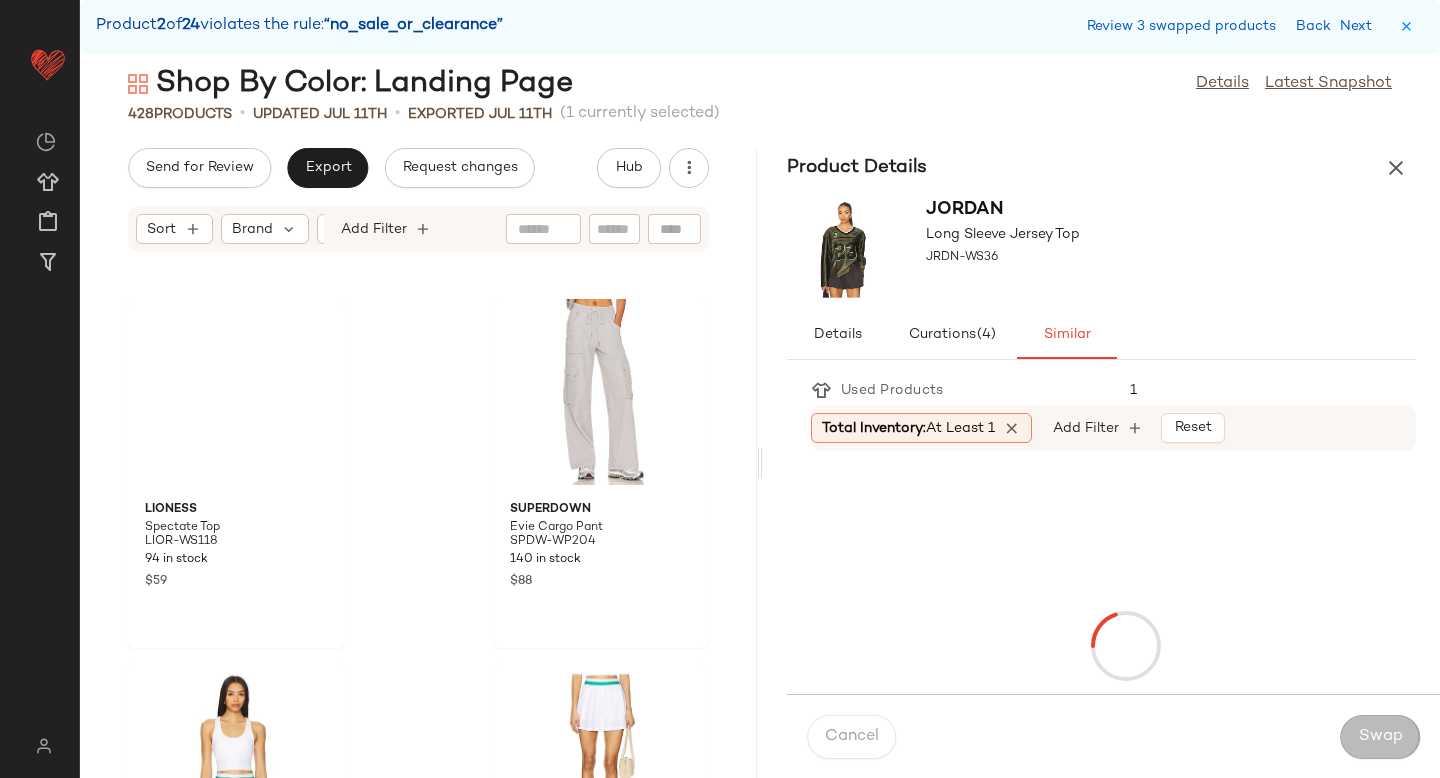 scroll, scrollTop: 12444, scrollLeft: 0, axis: vertical 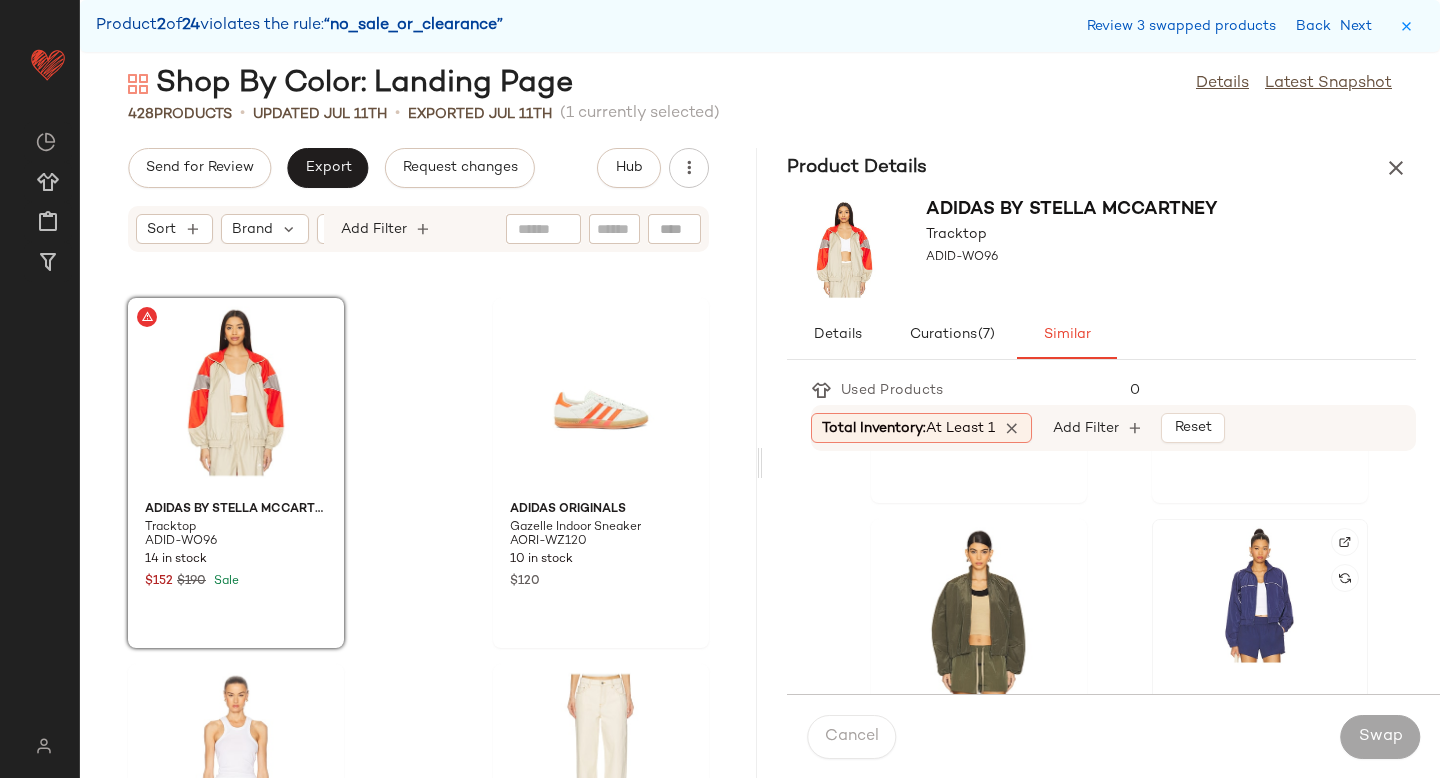click 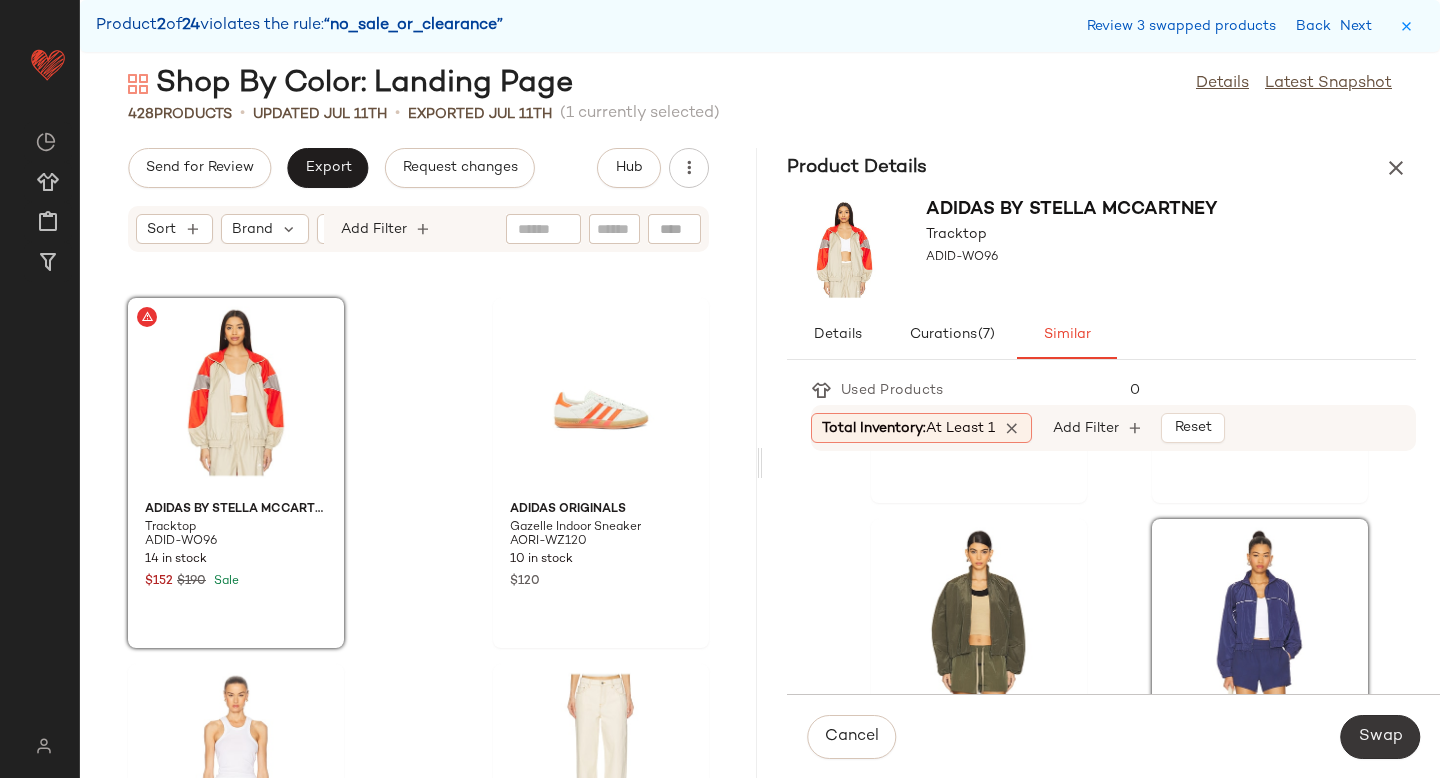 click on "Swap" 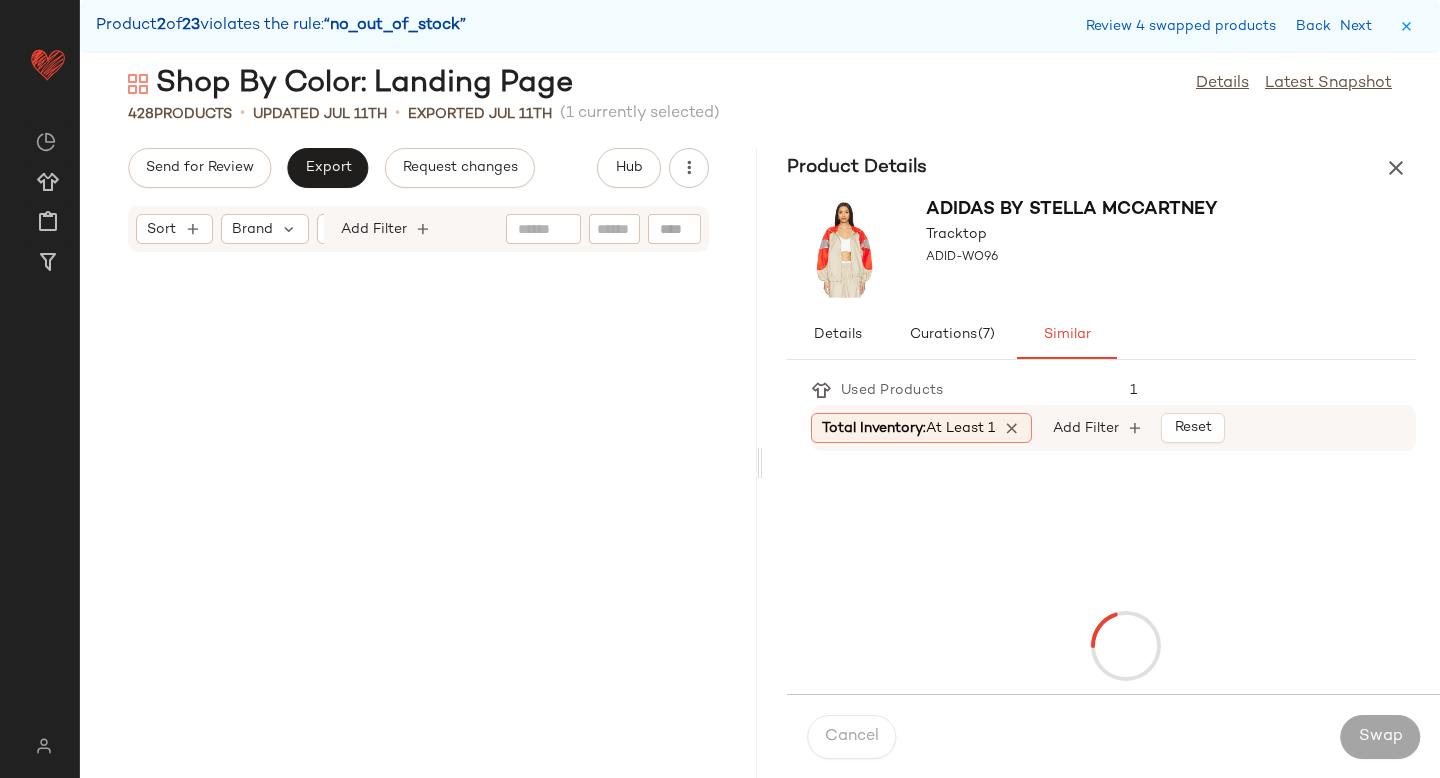 scroll, scrollTop: 16470, scrollLeft: 0, axis: vertical 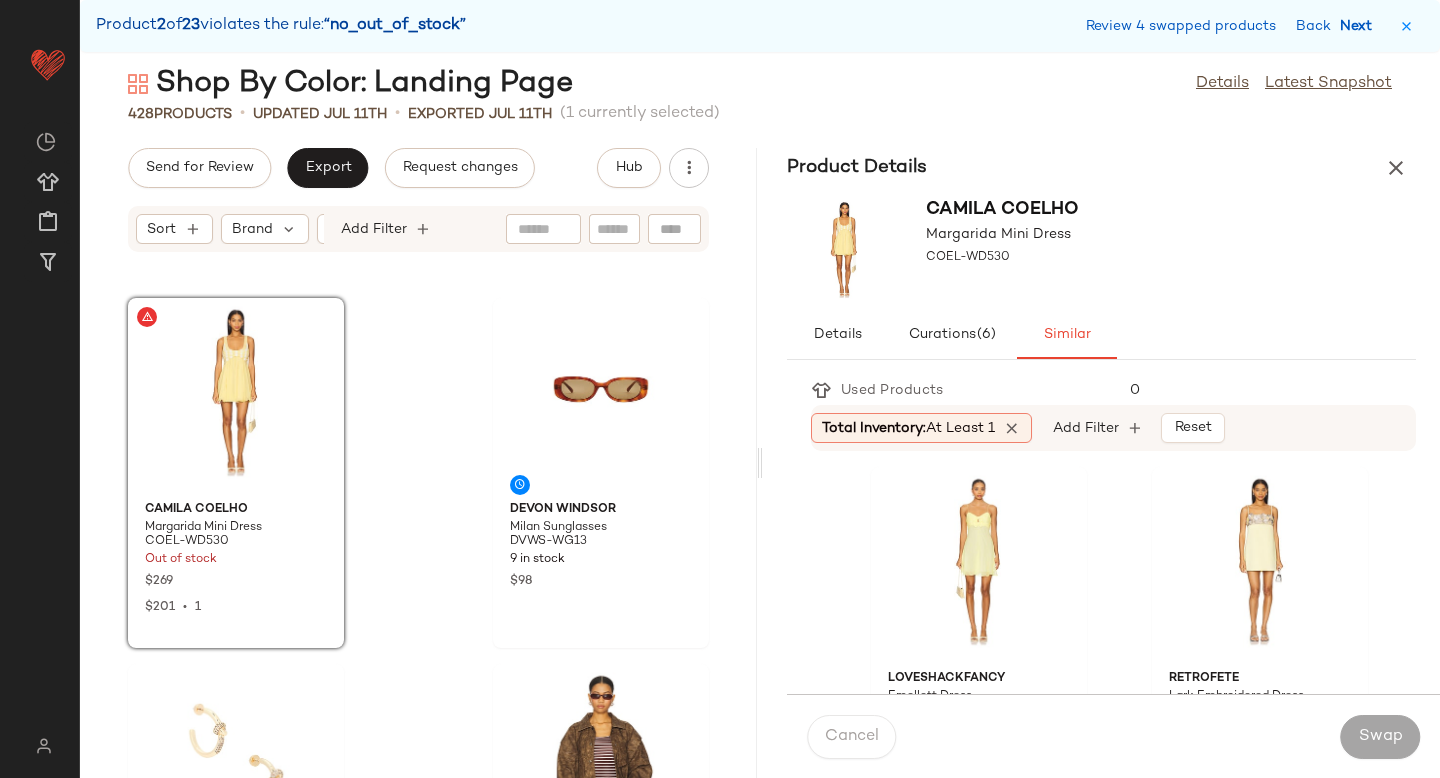 click on "Next" at bounding box center (1360, 26) 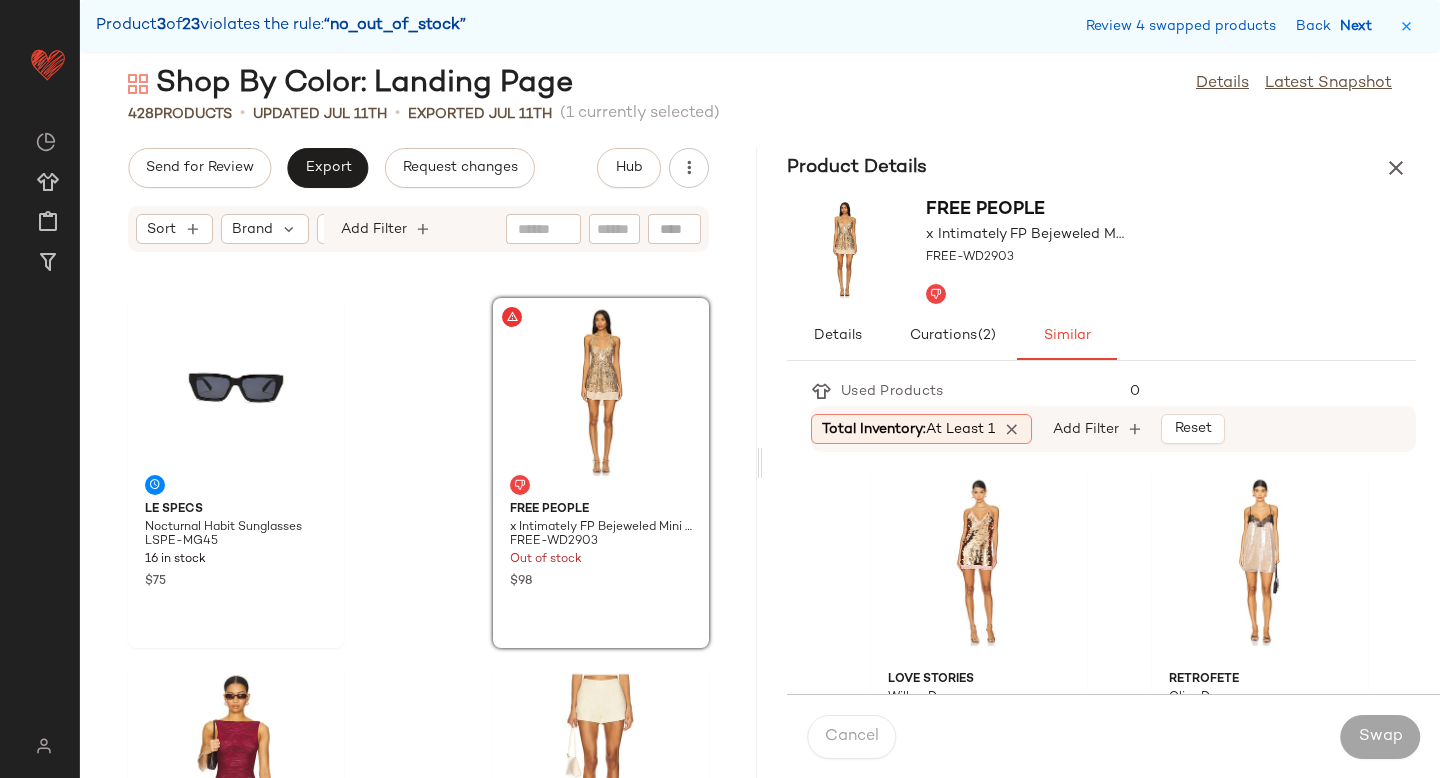 click on "Next" at bounding box center [1360, 26] 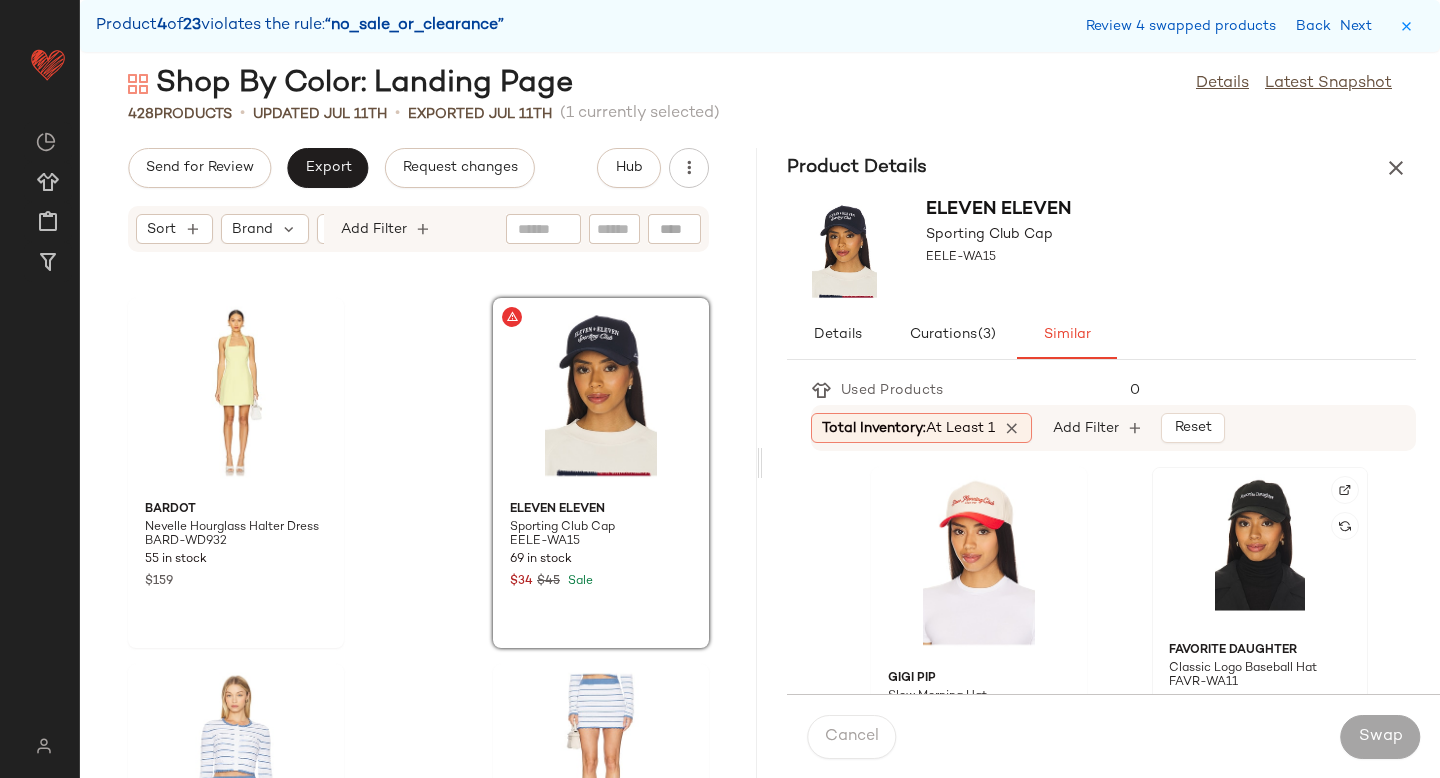 click 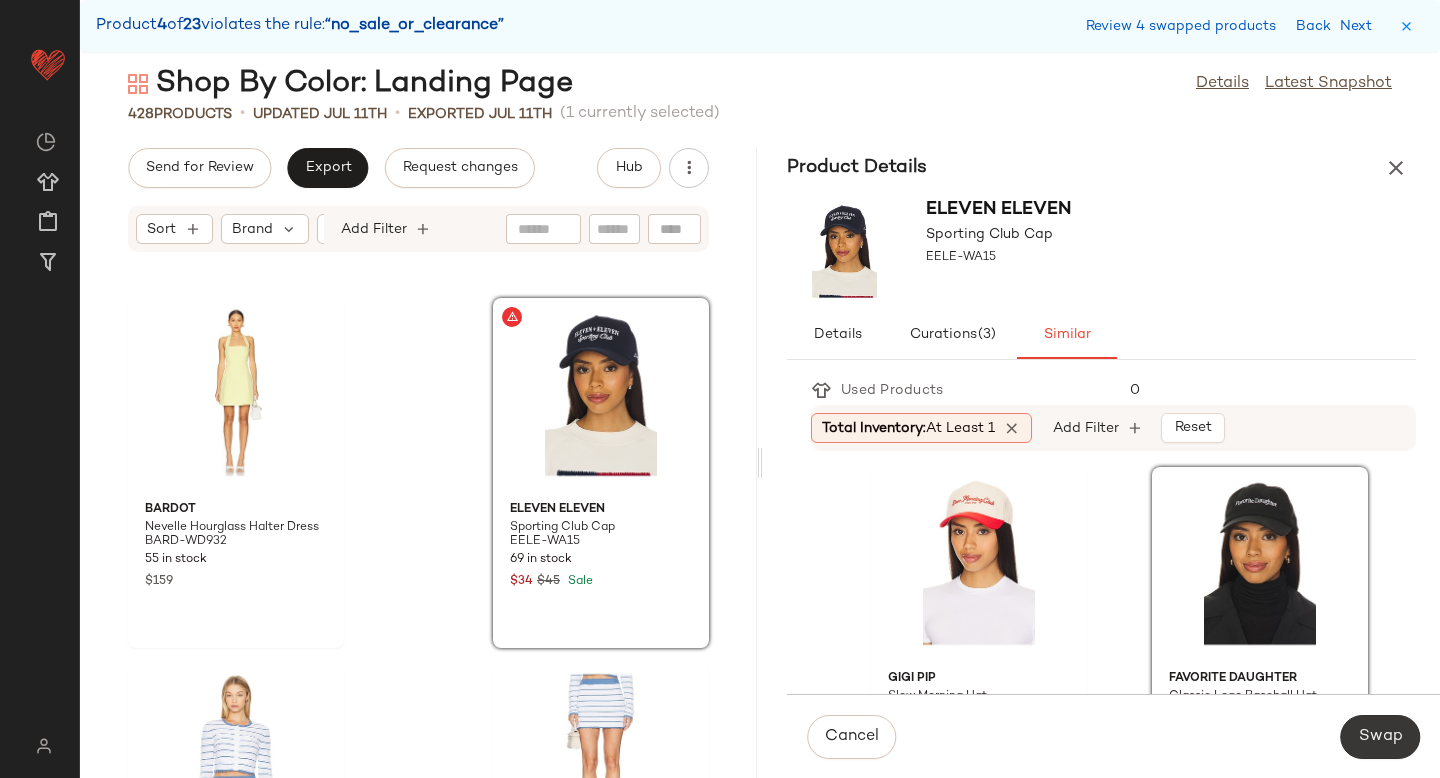 click on "Swap" at bounding box center (1380, 737) 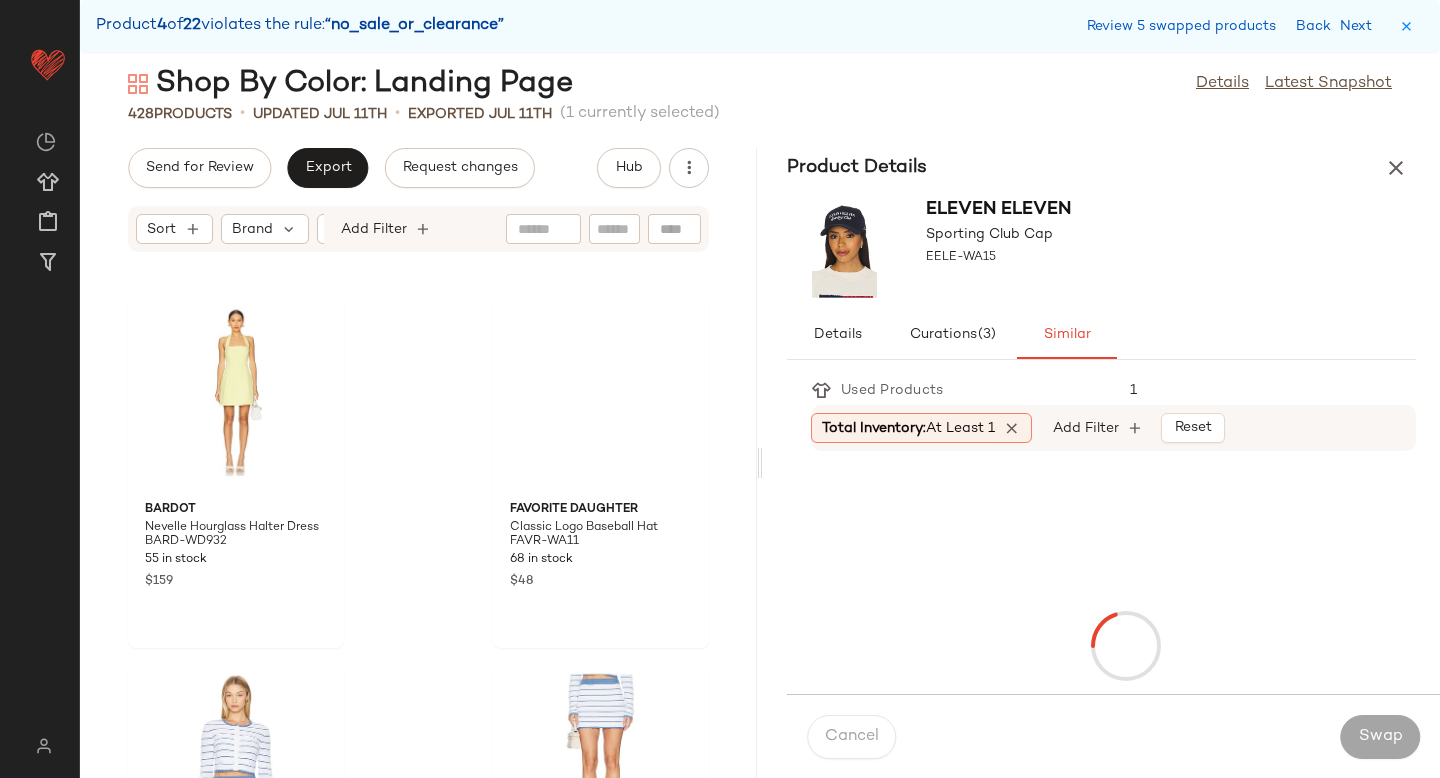 scroll, scrollTop: 25620, scrollLeft: 0, axis: vertical 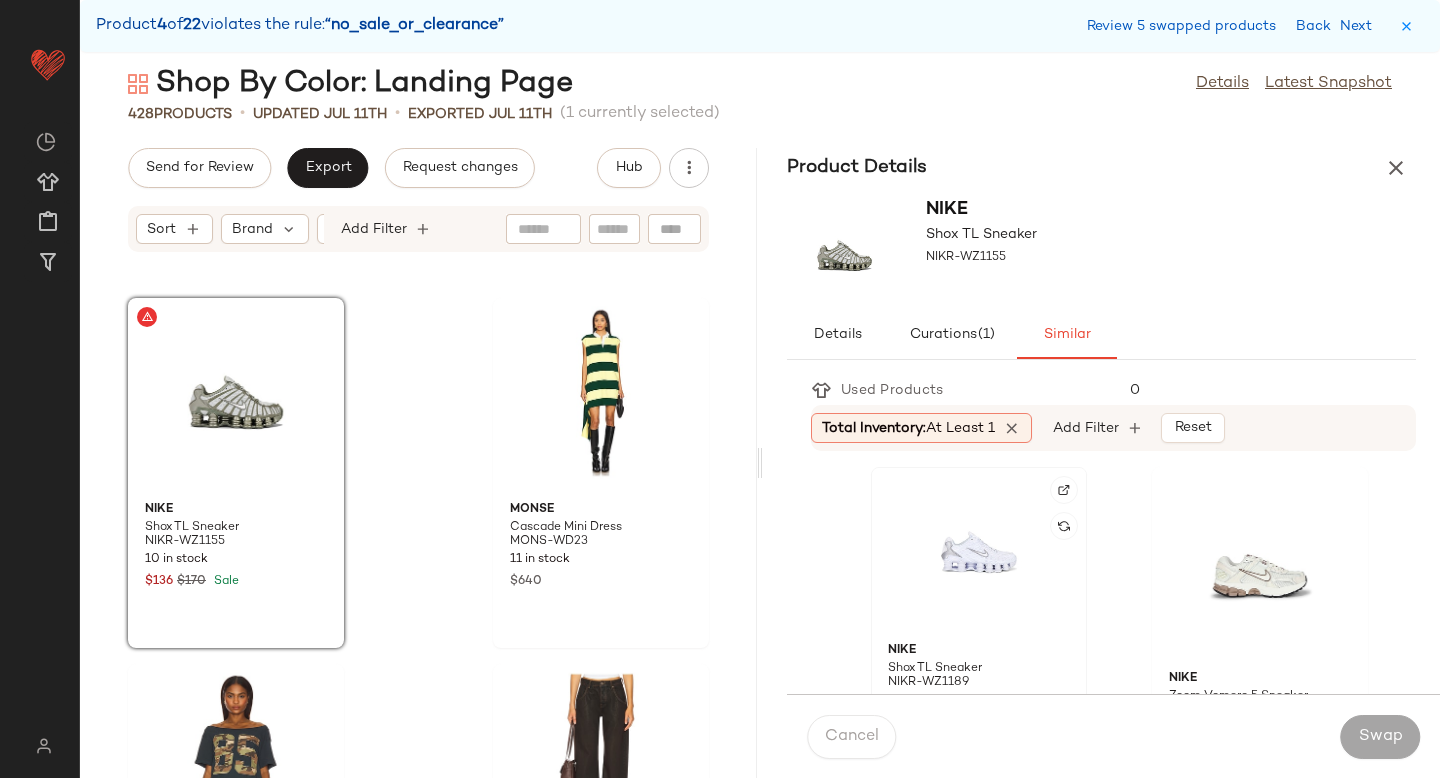 click 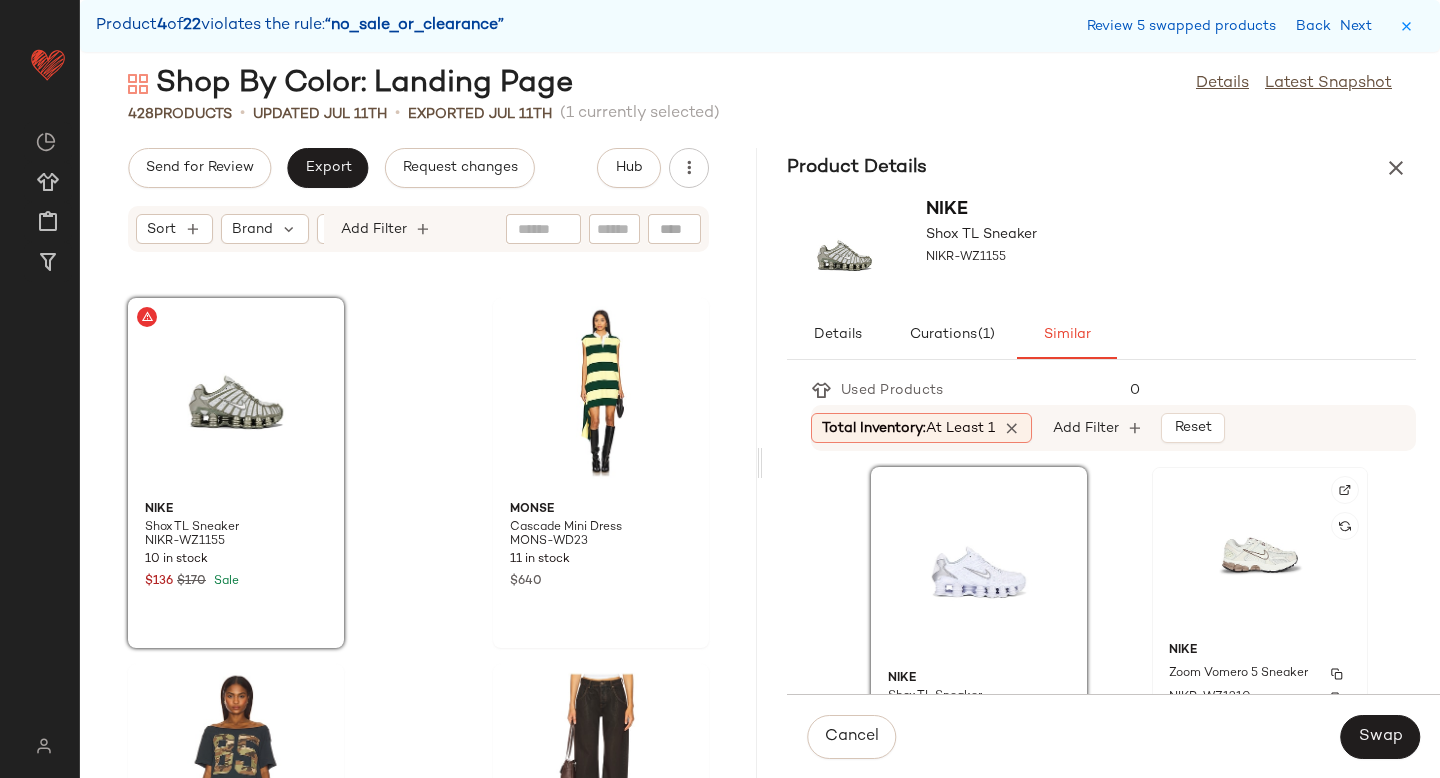 click on "Nike" at bounding box center [1260, 651] 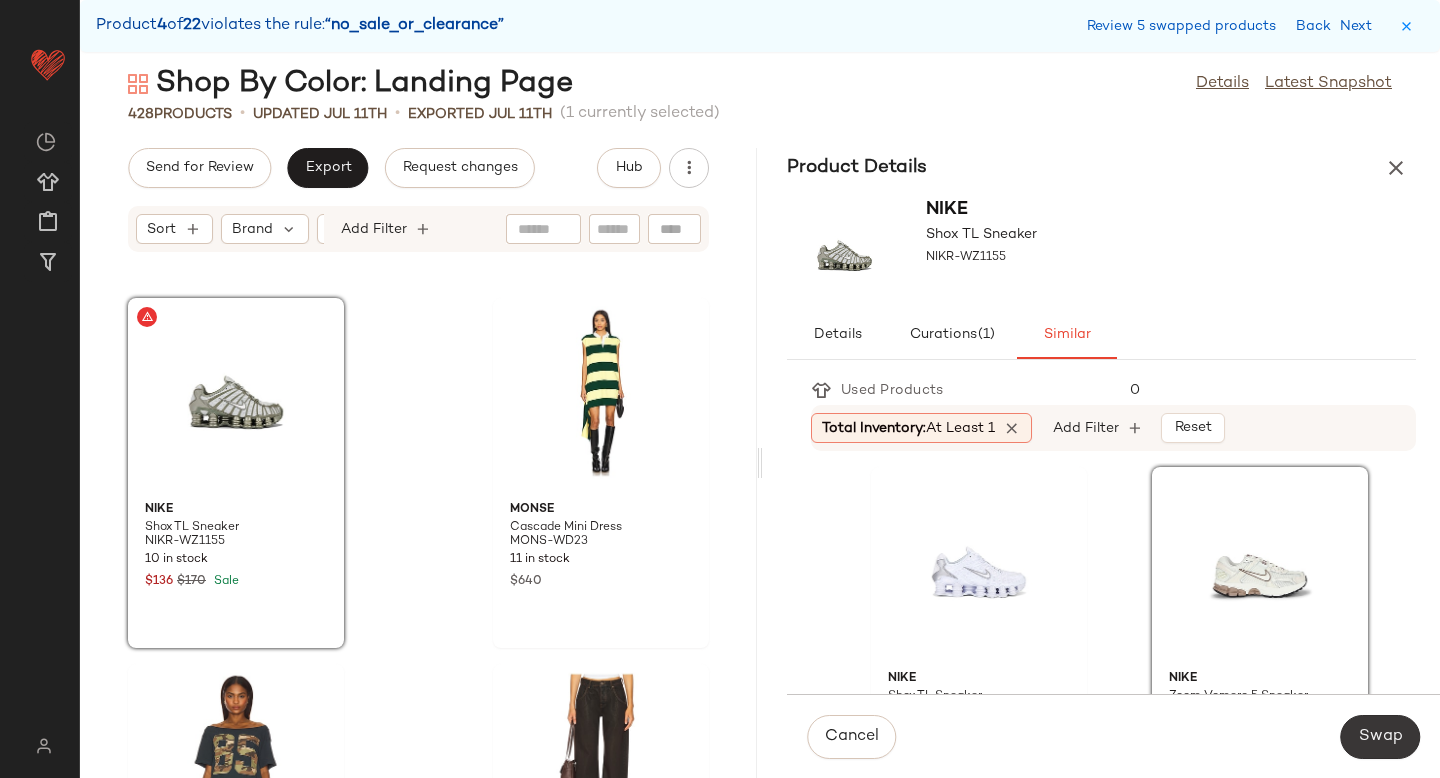 click on "Swap" 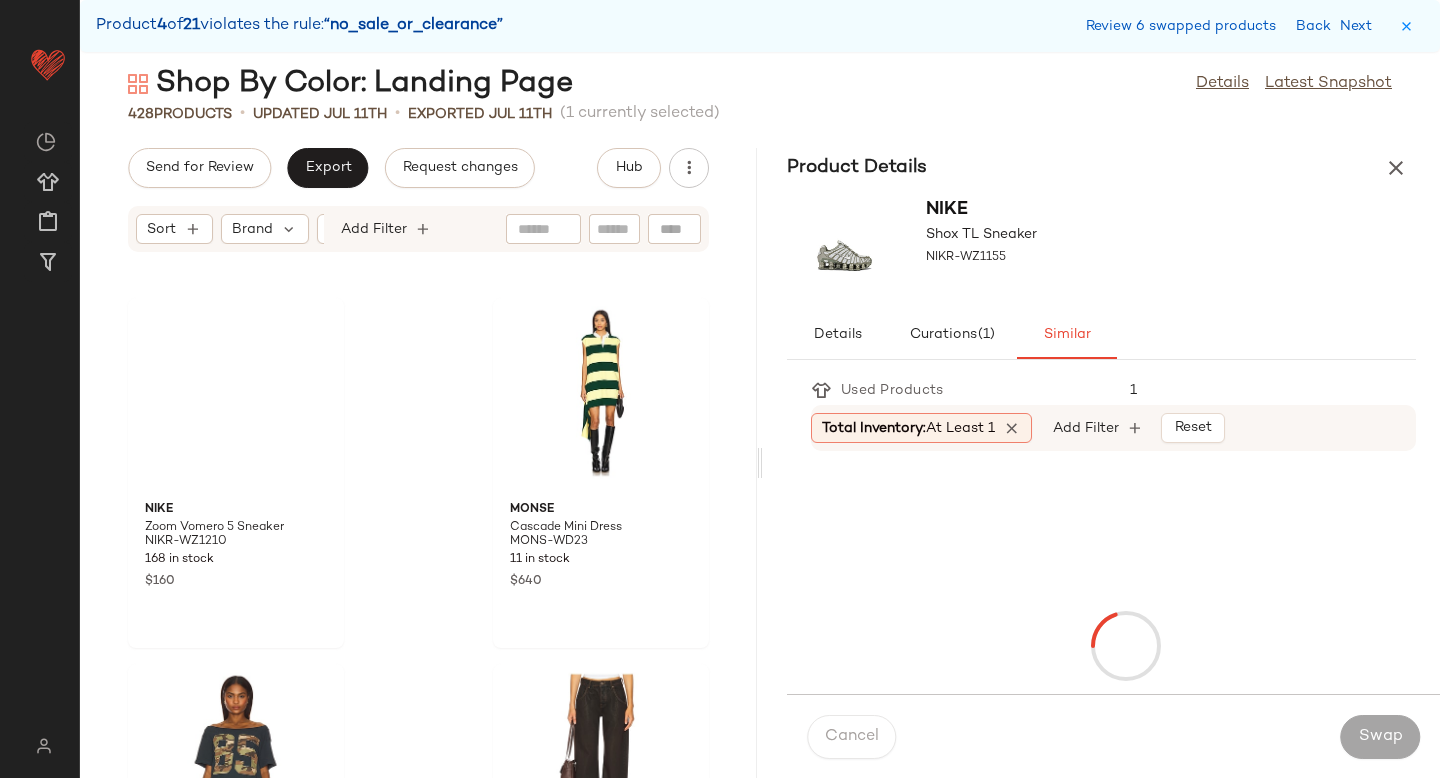 scroll, scrollTop: 26718, scrollLeft: 0, axis: vertical 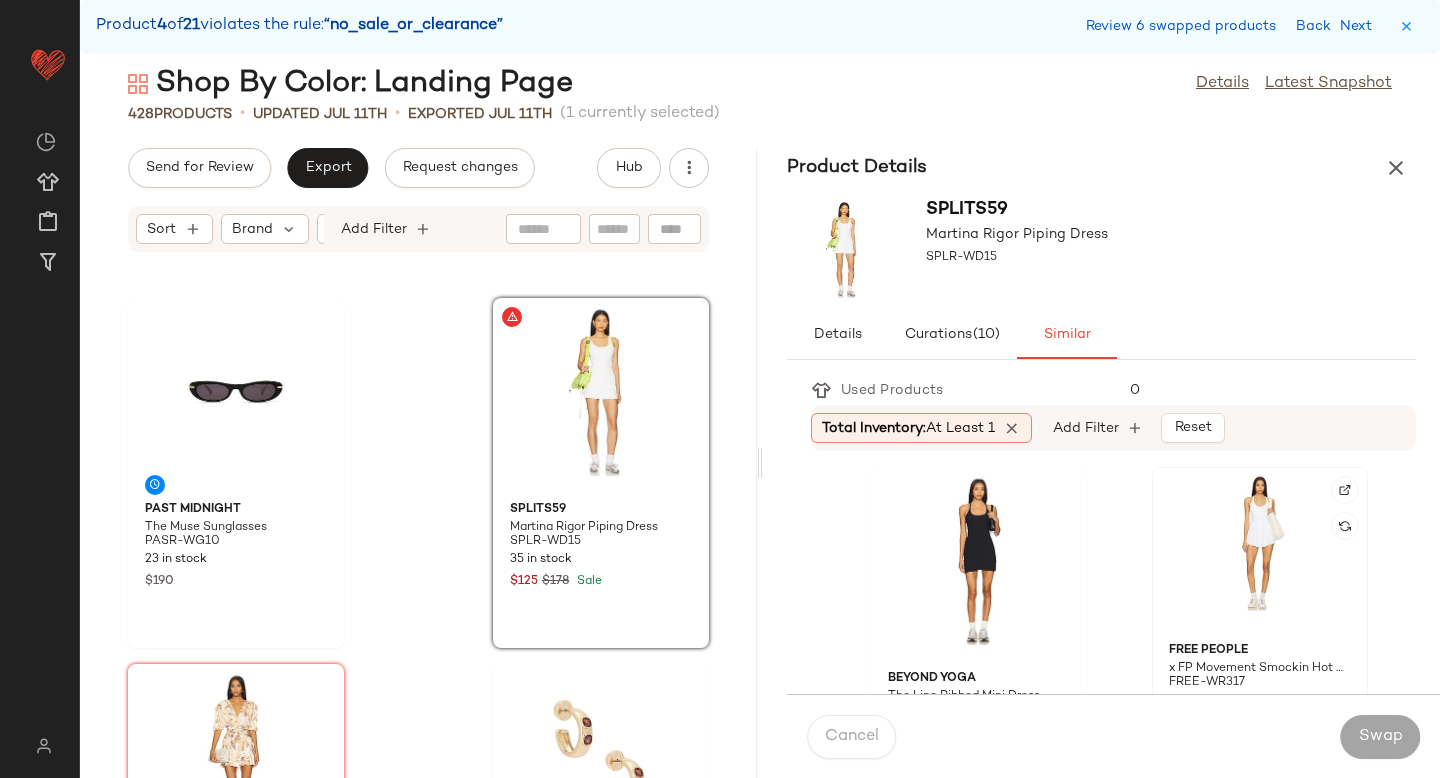 click 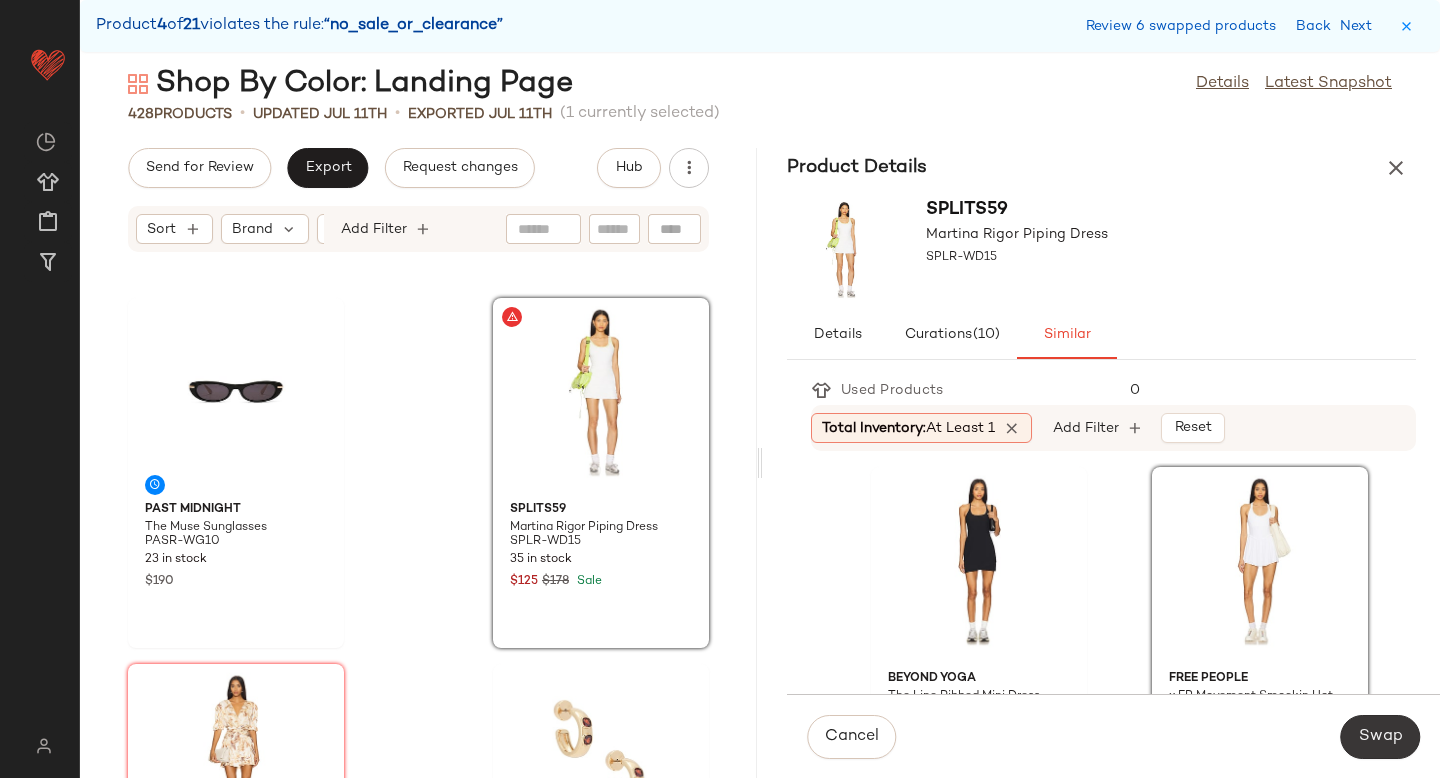 click on "Swap" at bounding box center [1380, 737] 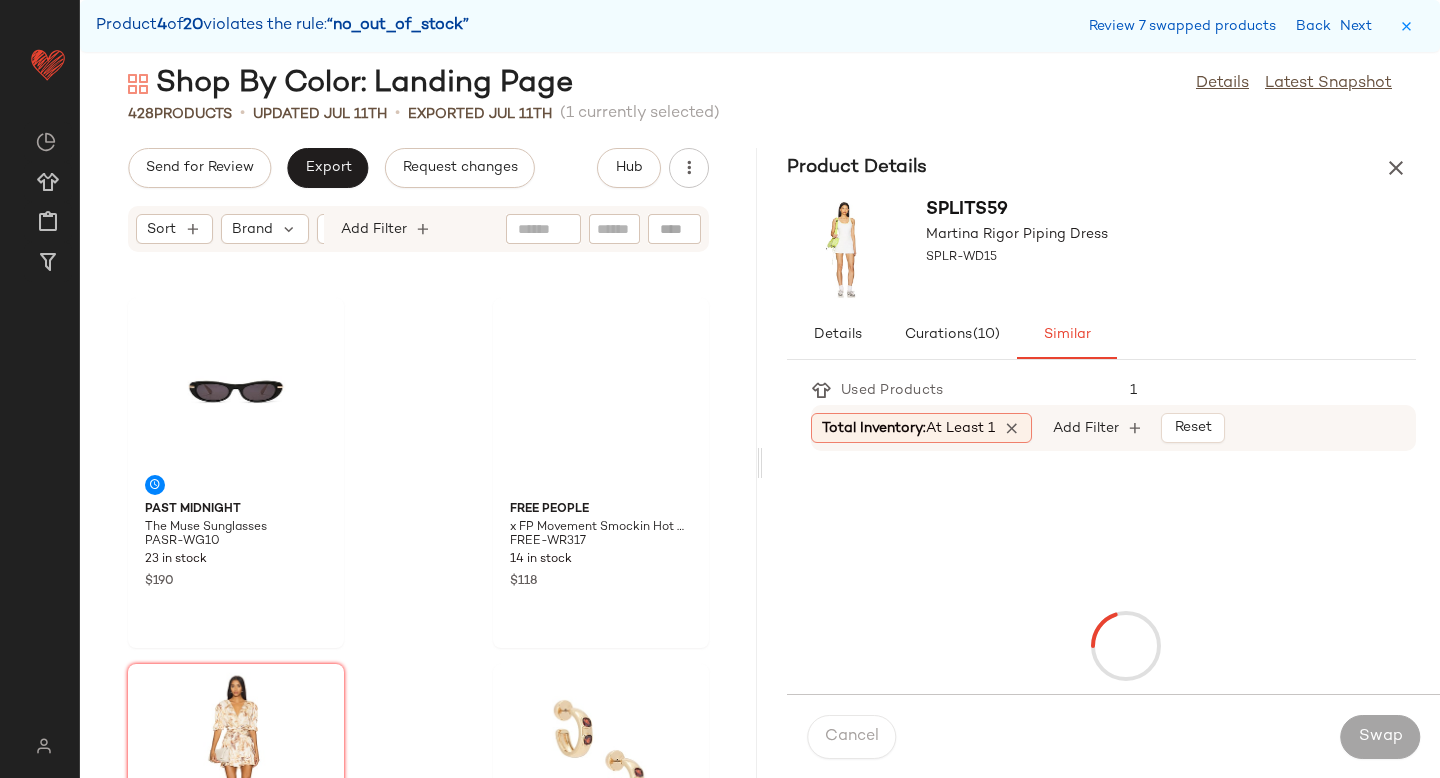 scroll, scrollTop: 28182, scrollLeft: 0, axis: vertical 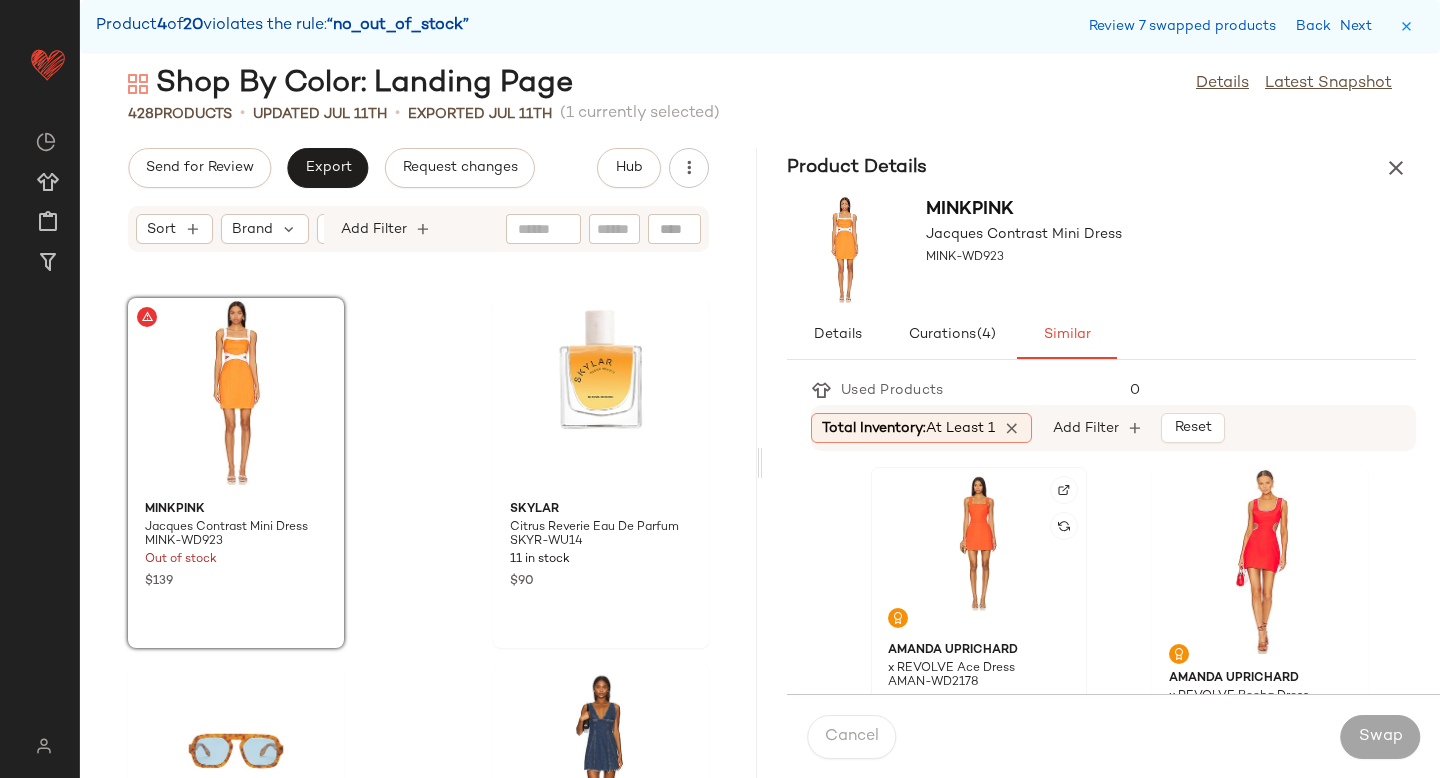 click 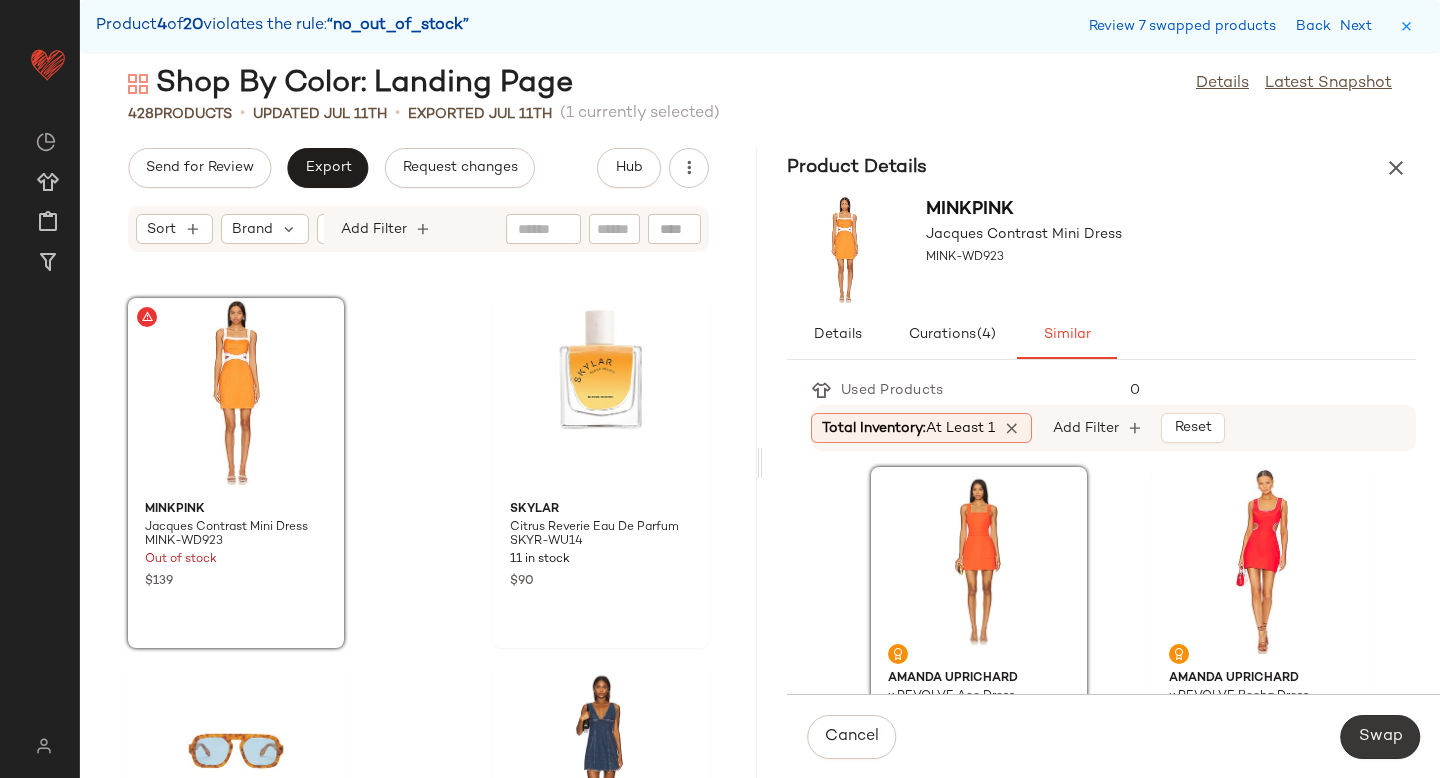 click on "Swap" at bounding box center [1380, 737] 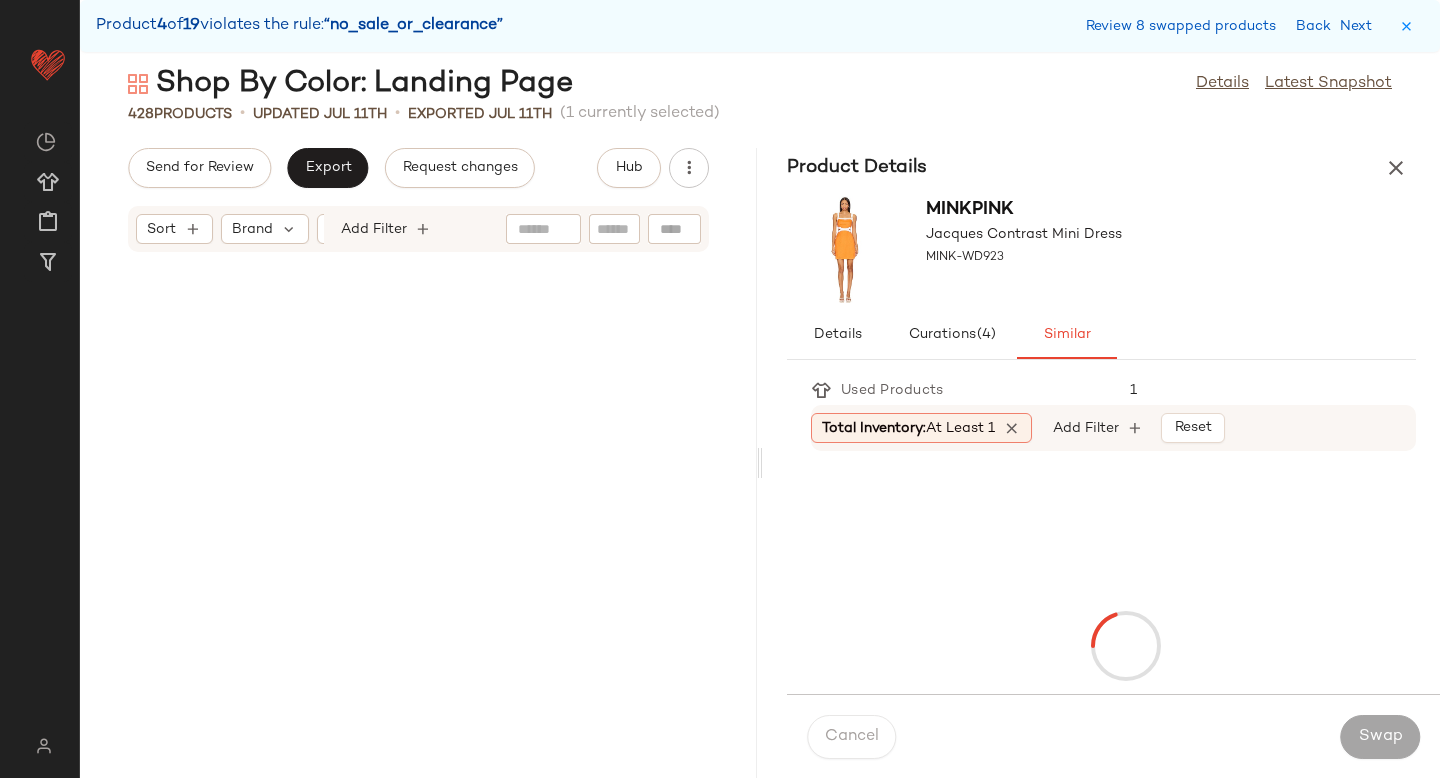 scroll, scrollTop: 28914, scrollLeft: 0, axis: vertical 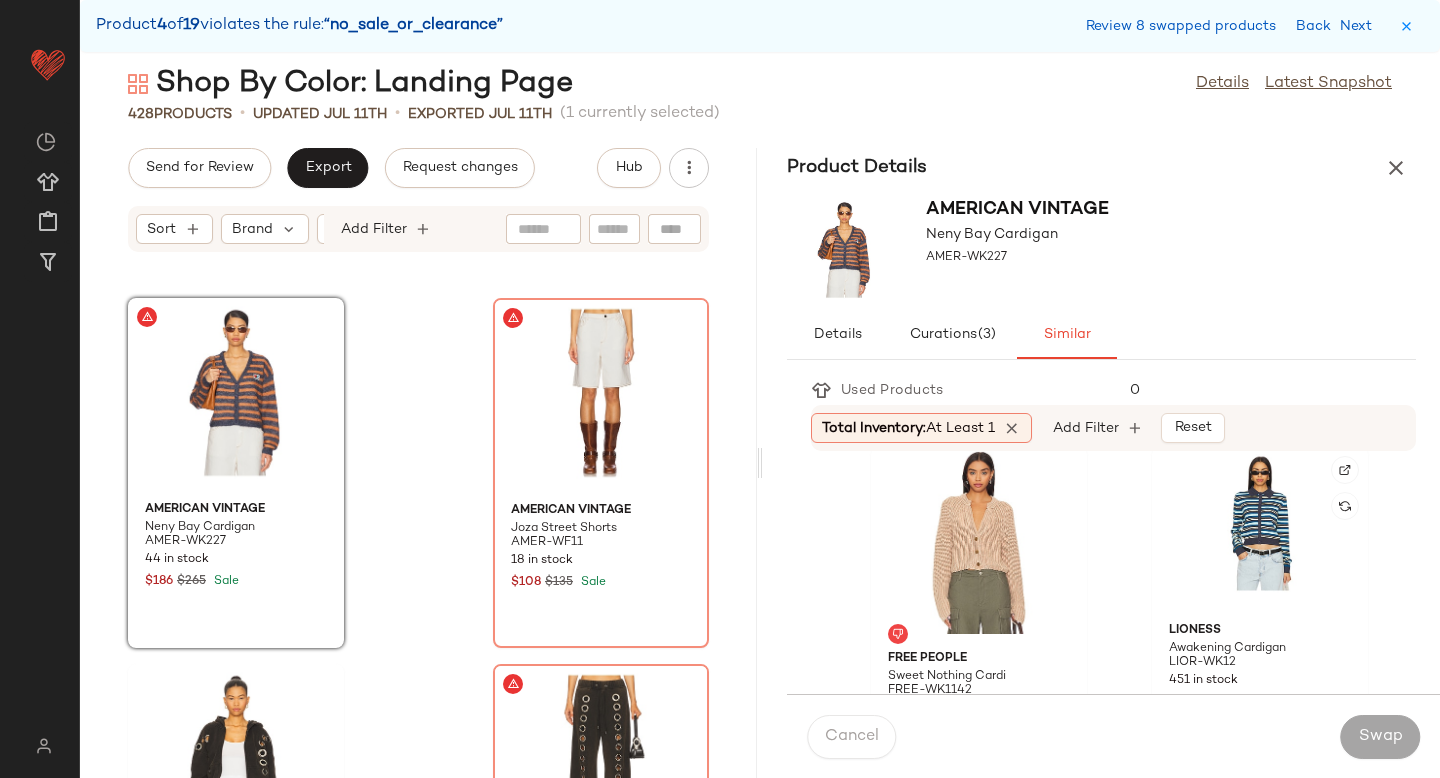 click 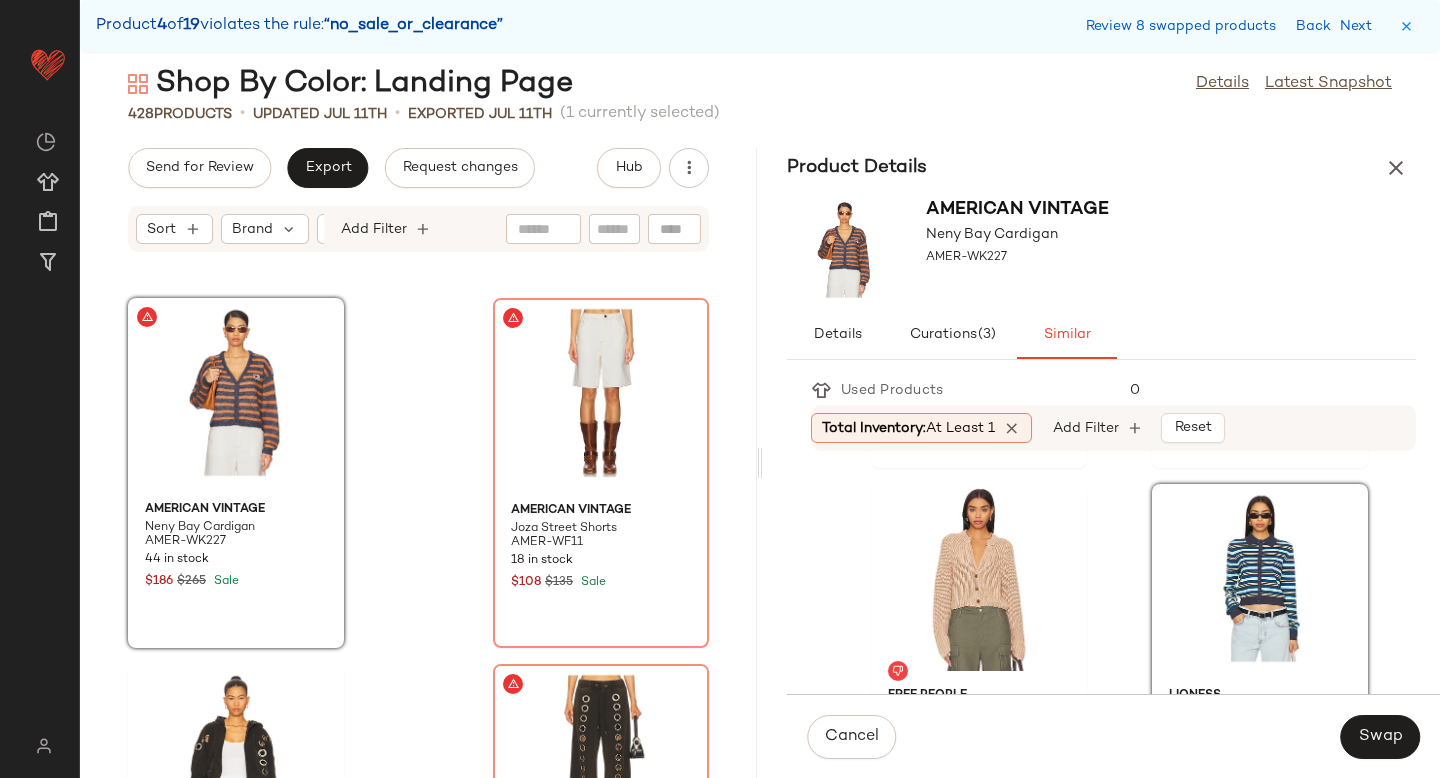 scroll, scrollTop: 381, scrollLeft: 0, axis: vertical 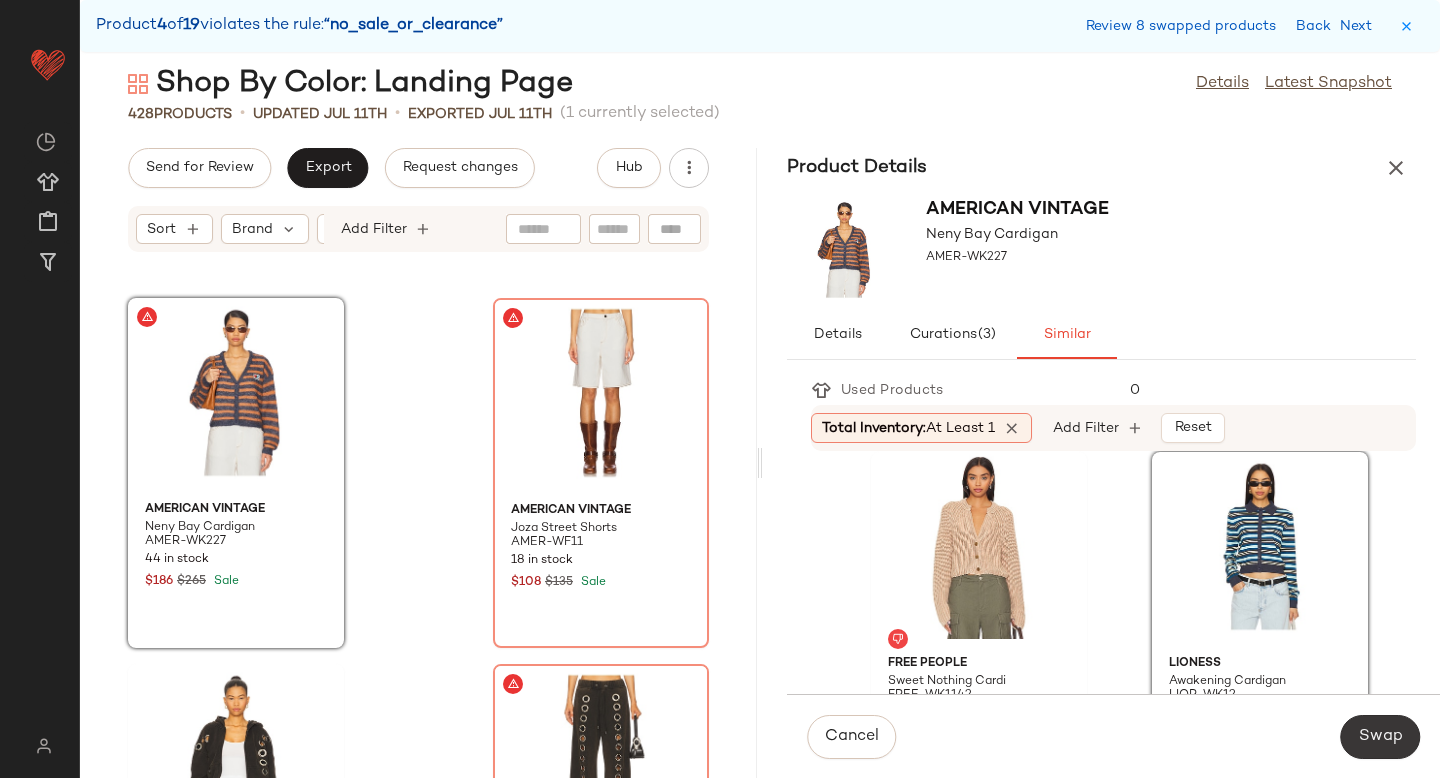 click on "Swap" 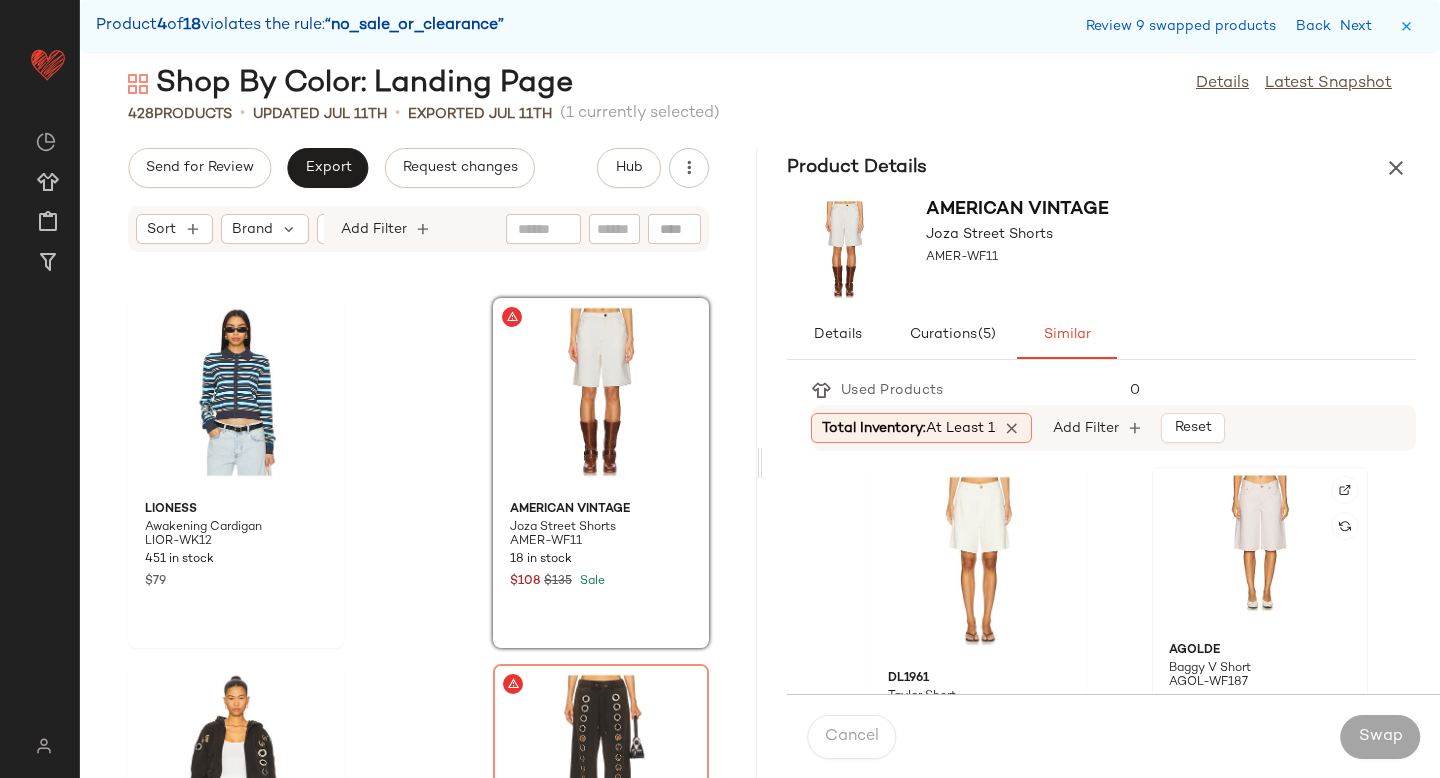 click 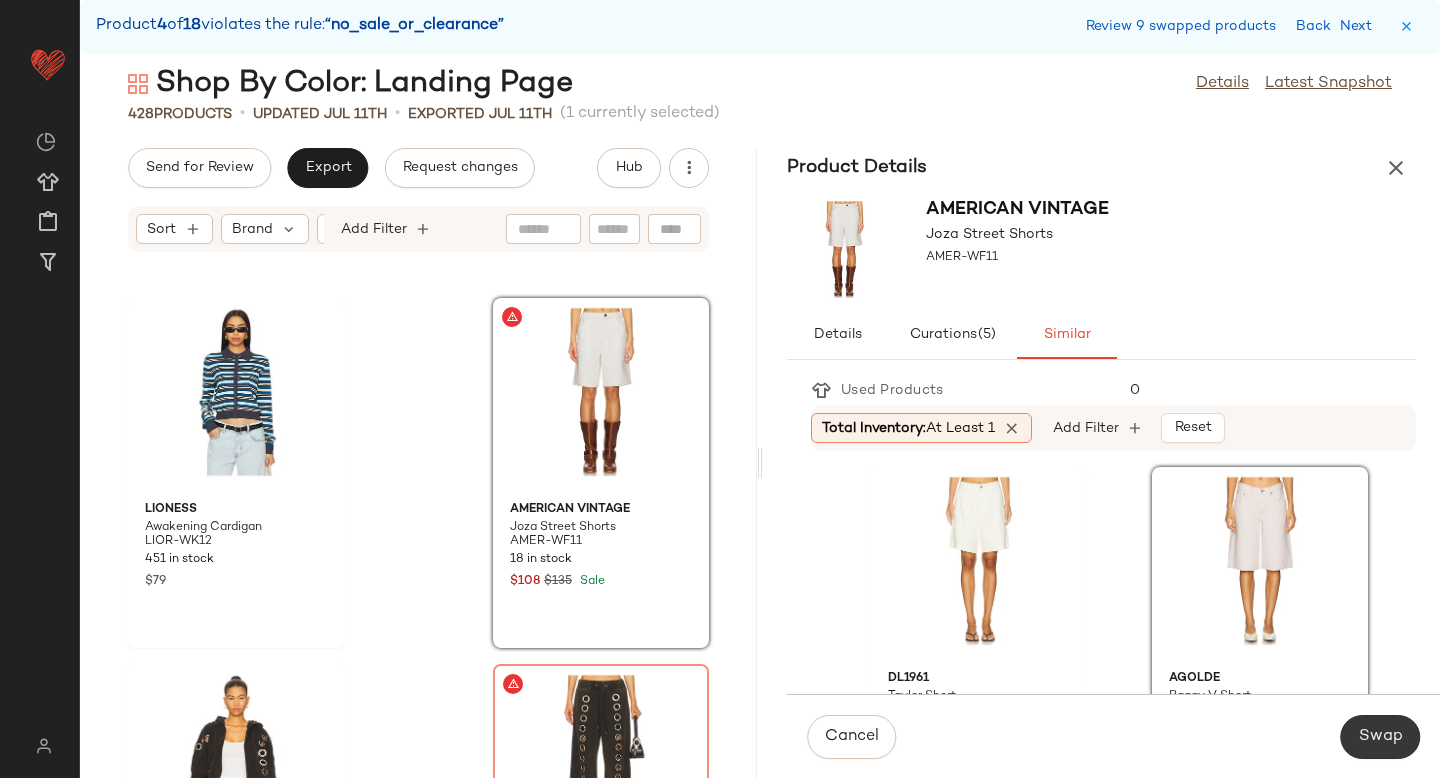 click on "Swap" 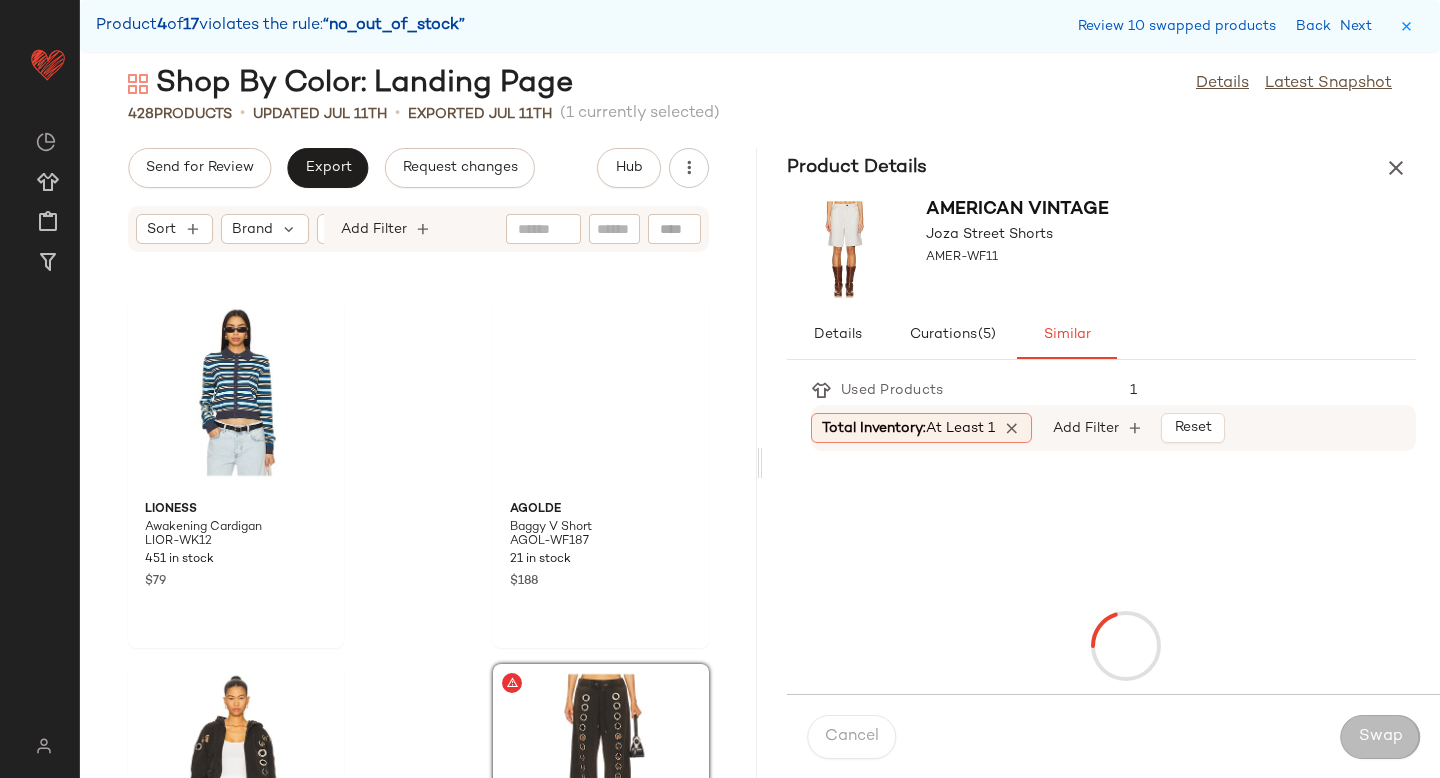scroll, scrollTop: 29280, scrollLeft: 0, axis: vertical 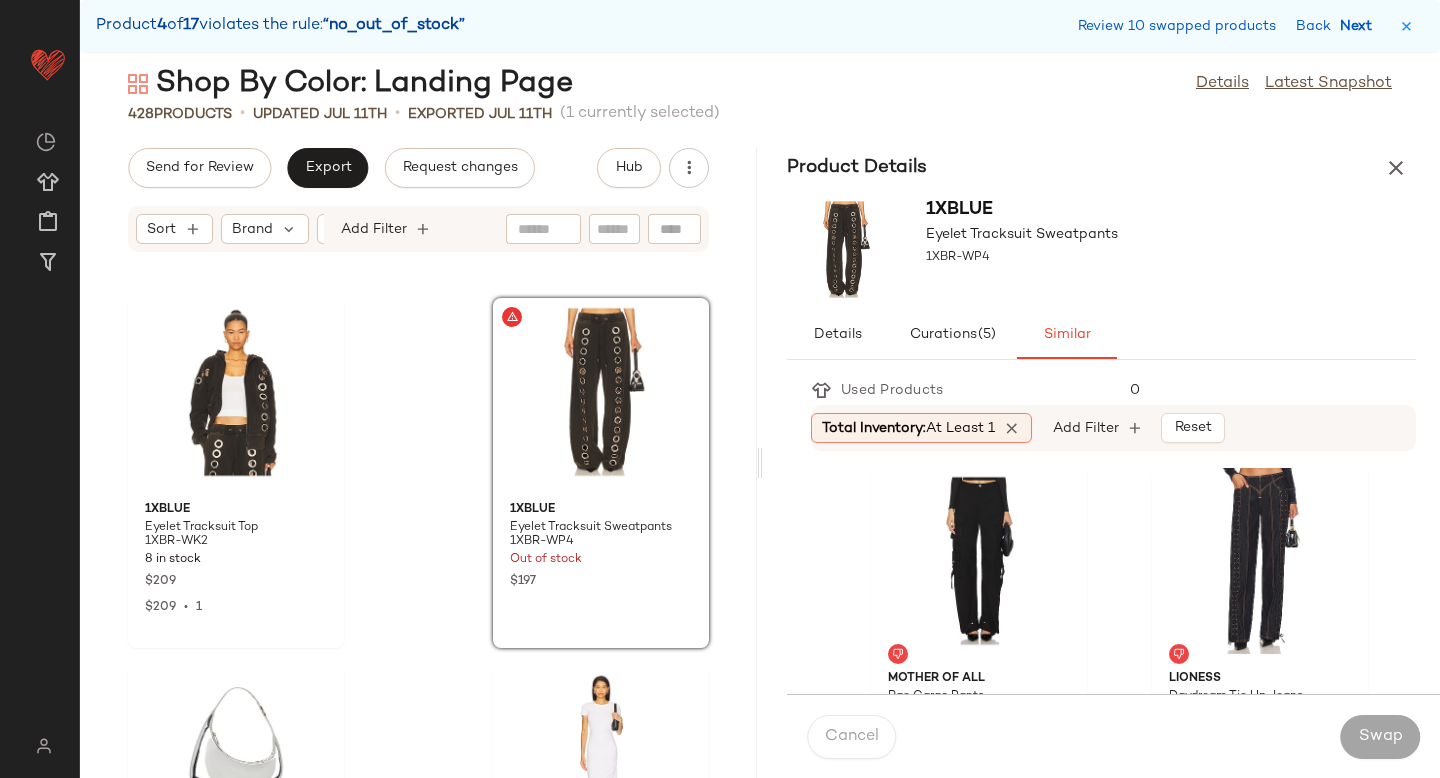click on "Next" at bounding box center (1360, 26) 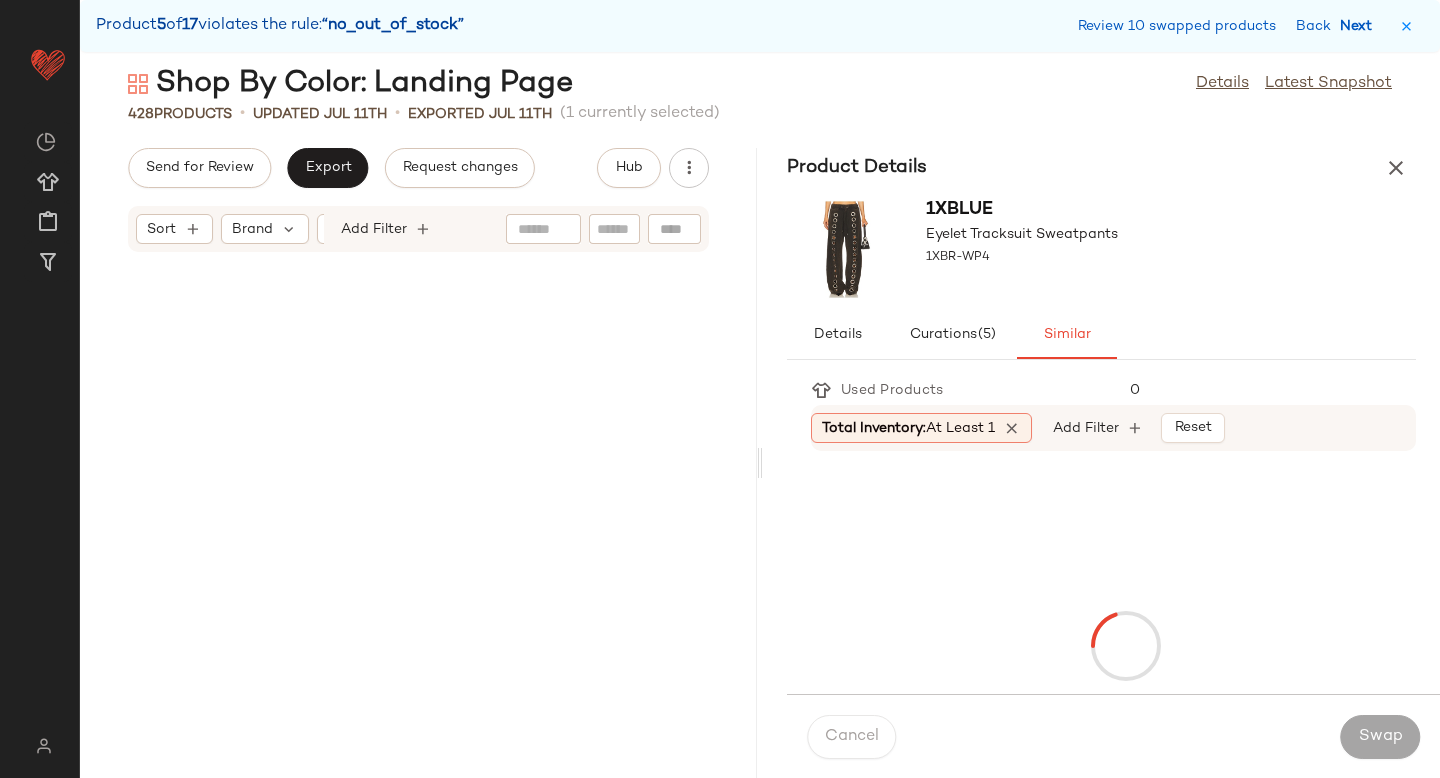 scroll, scrollTop: 40992, scrollLeft: 0, axis: vertical 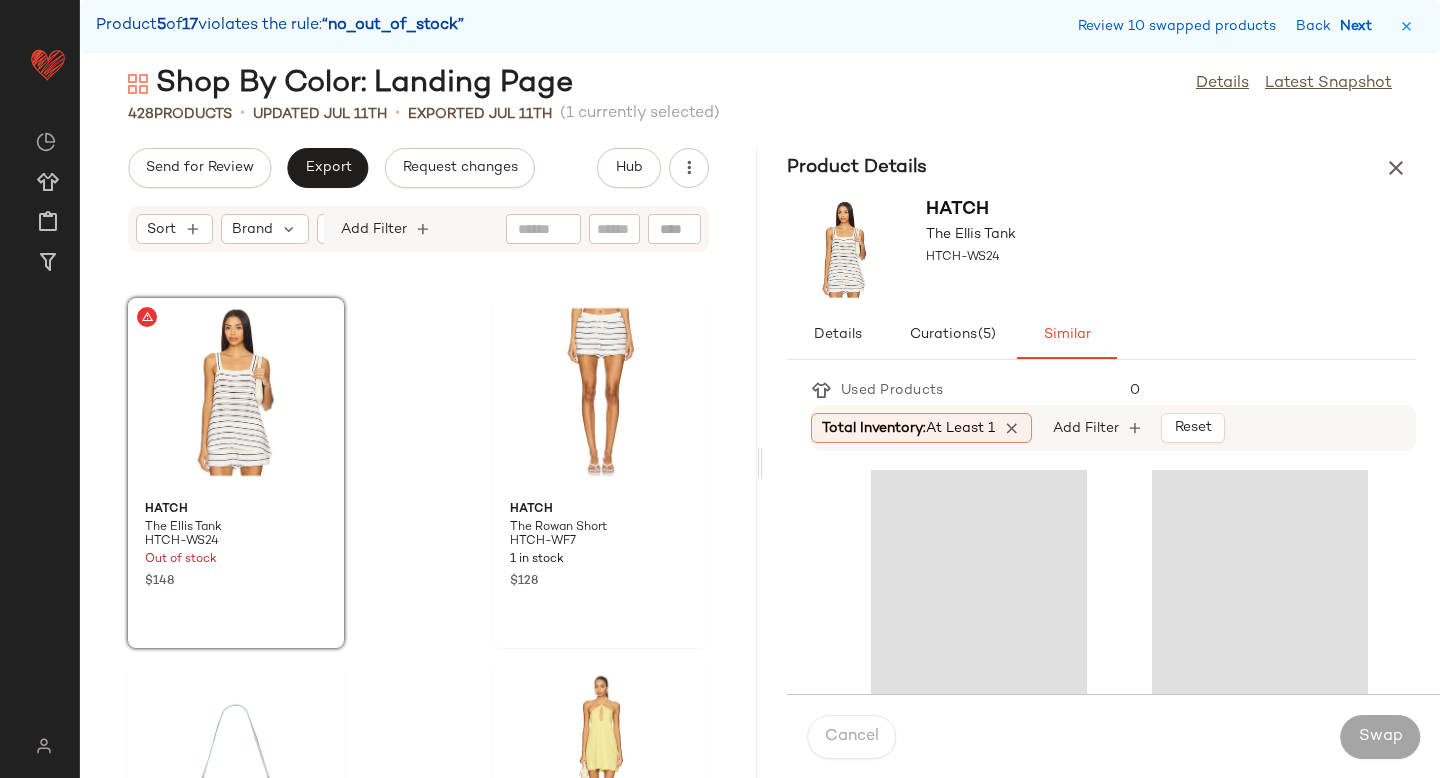 click on "Next" at bounding box center [1360, 26] 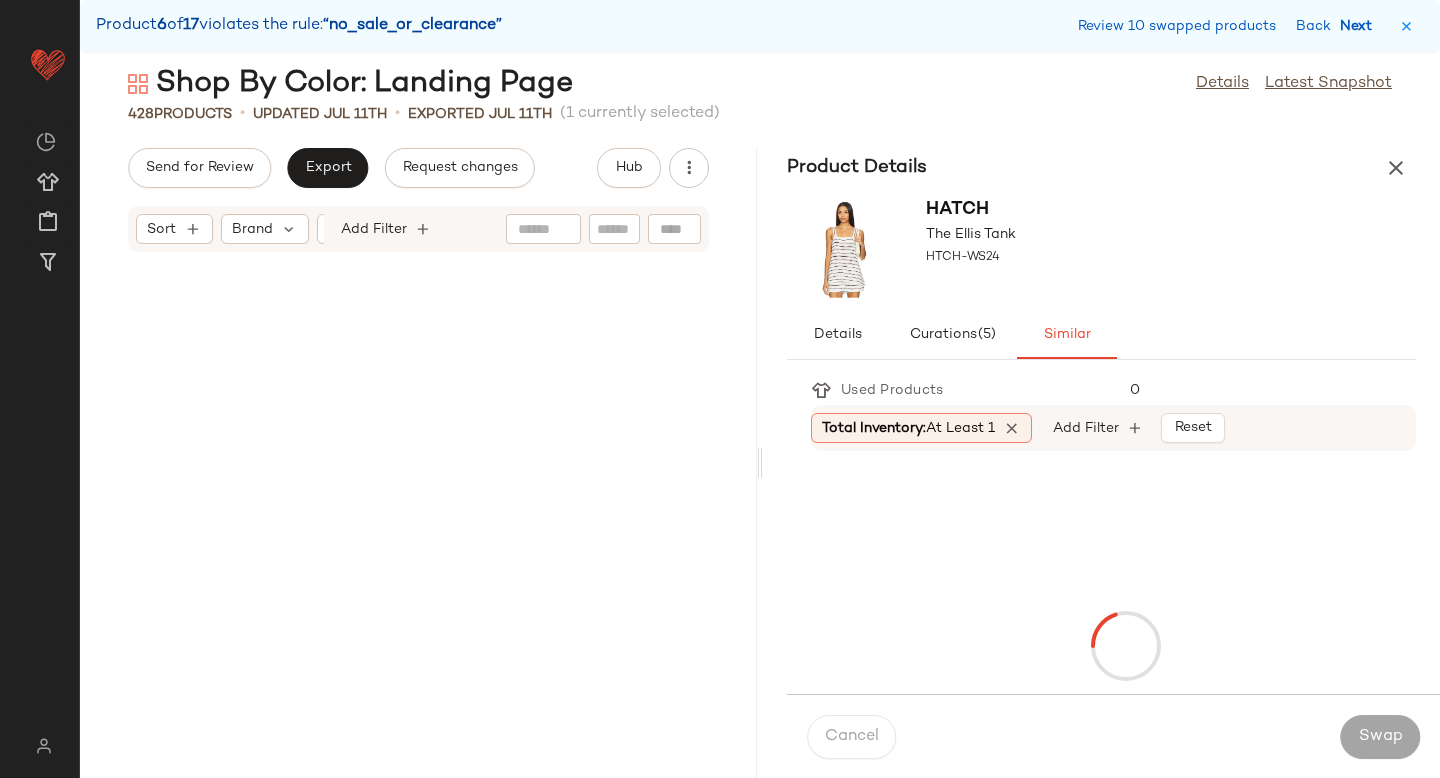 scroll, scrollTop: 45018, scrollLeft: 0, axis: vertical 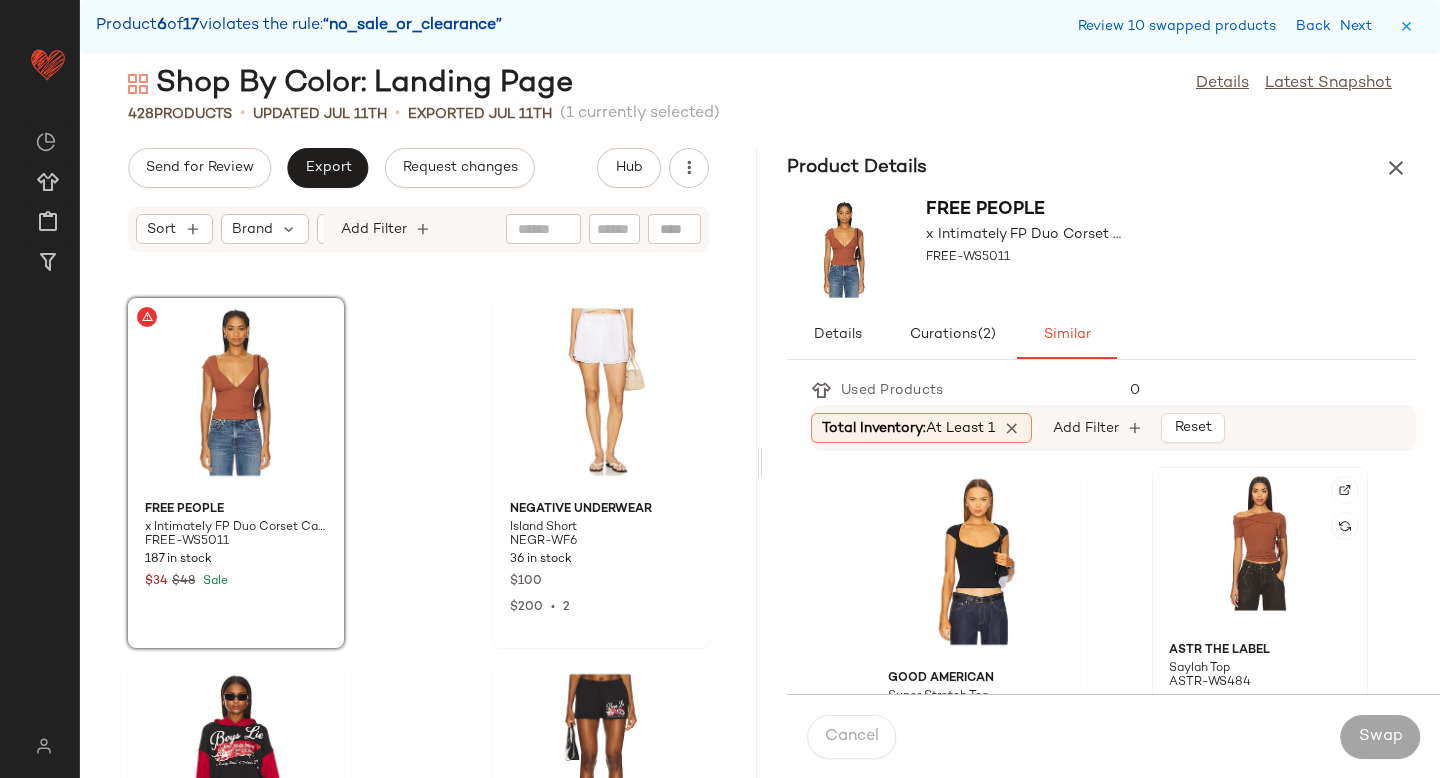 click 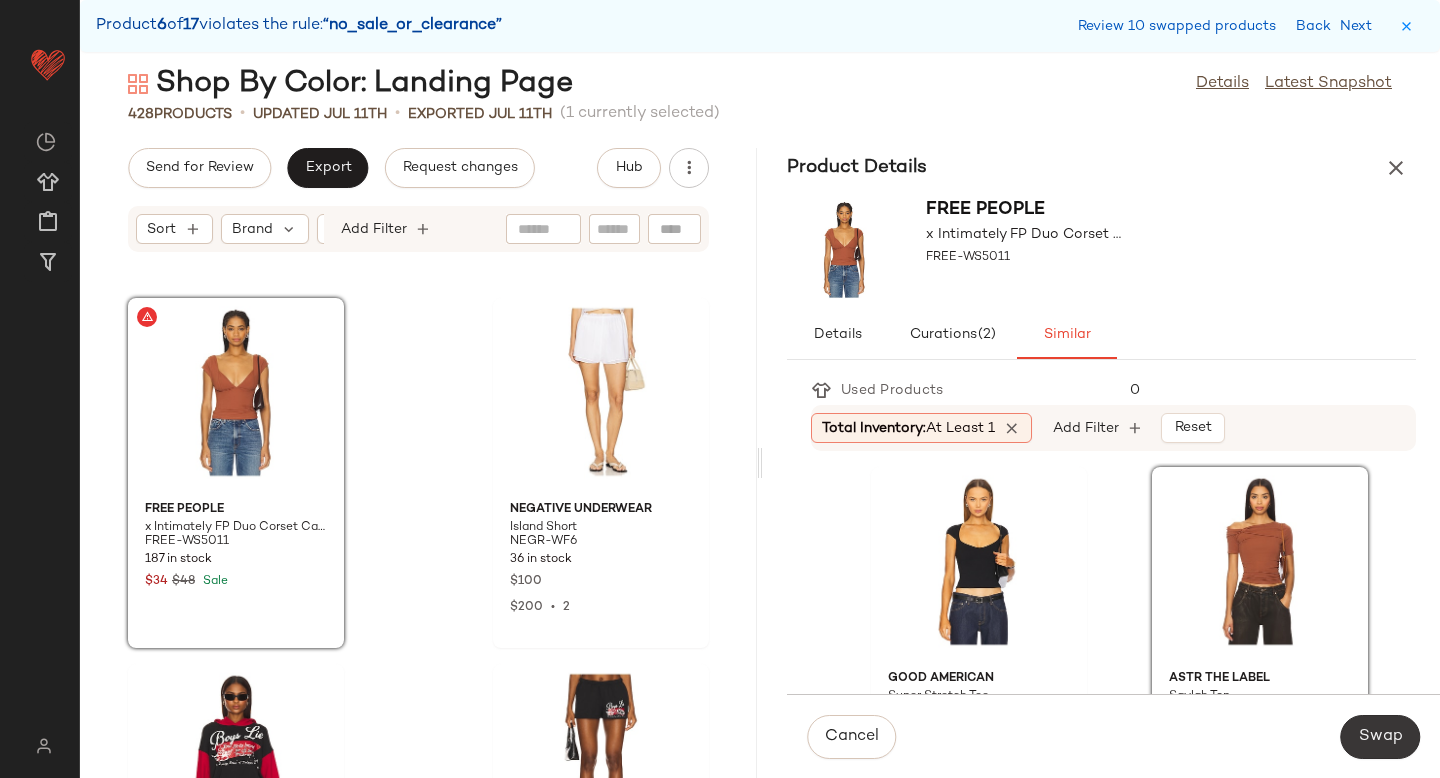 click on "Swap" 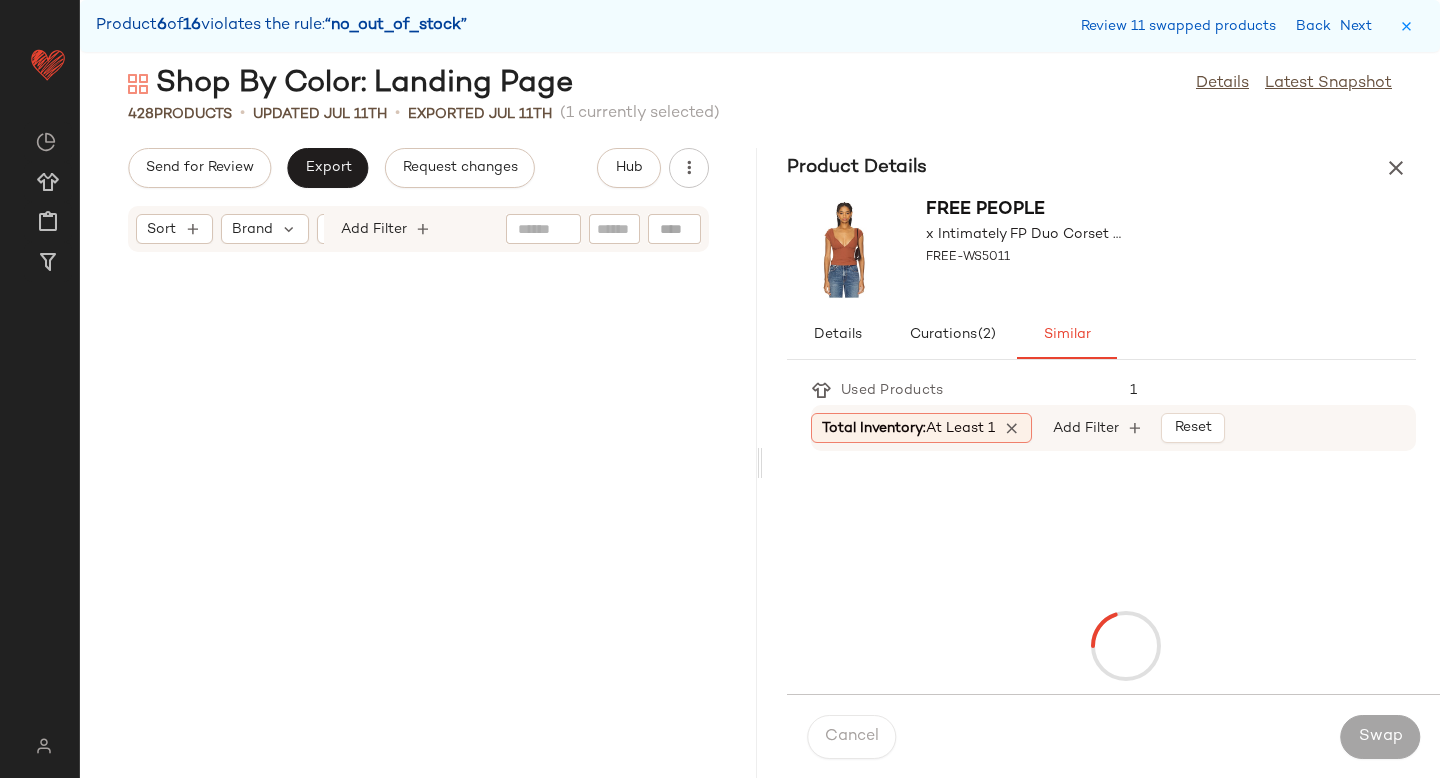 scroll, scrollTop: 45750, scrollLeft: 0, axis: vertical 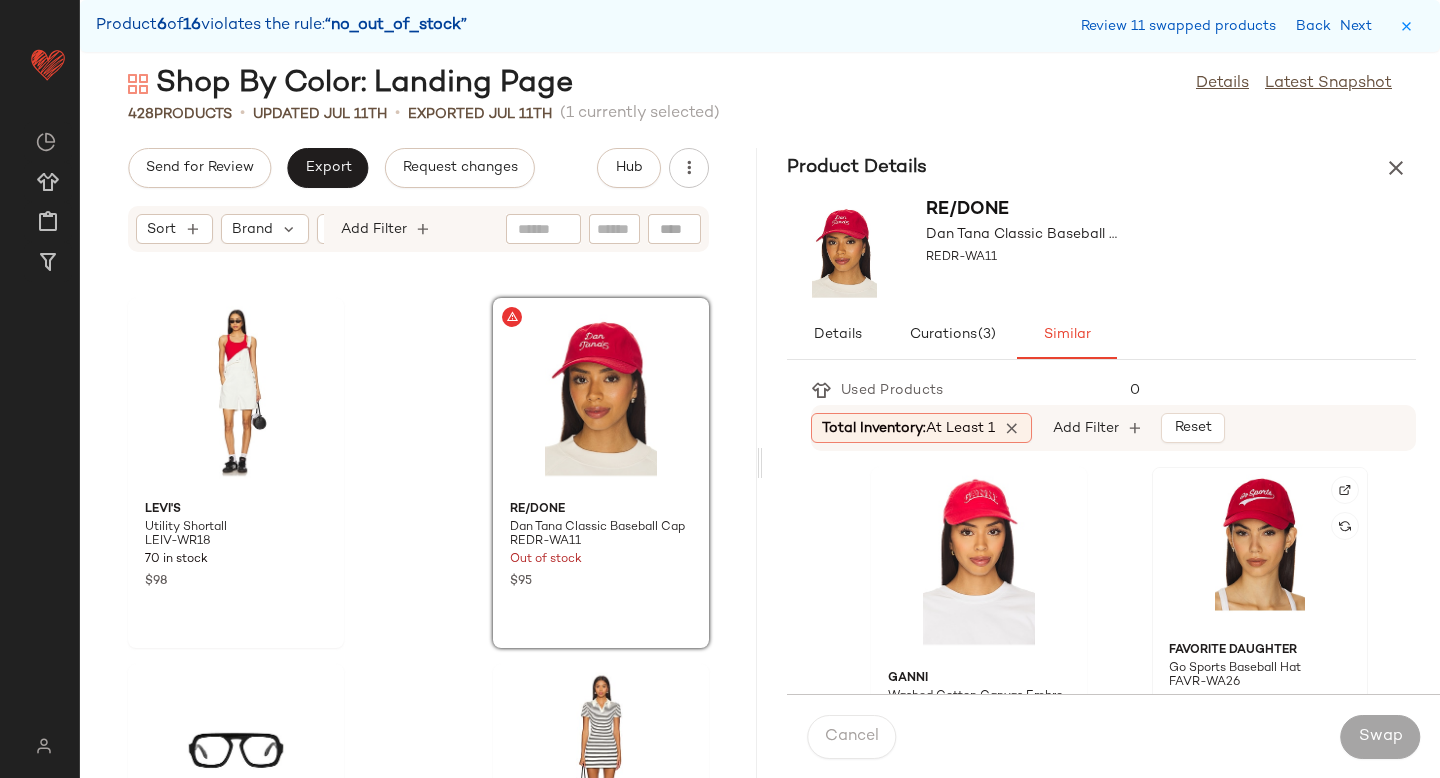 click 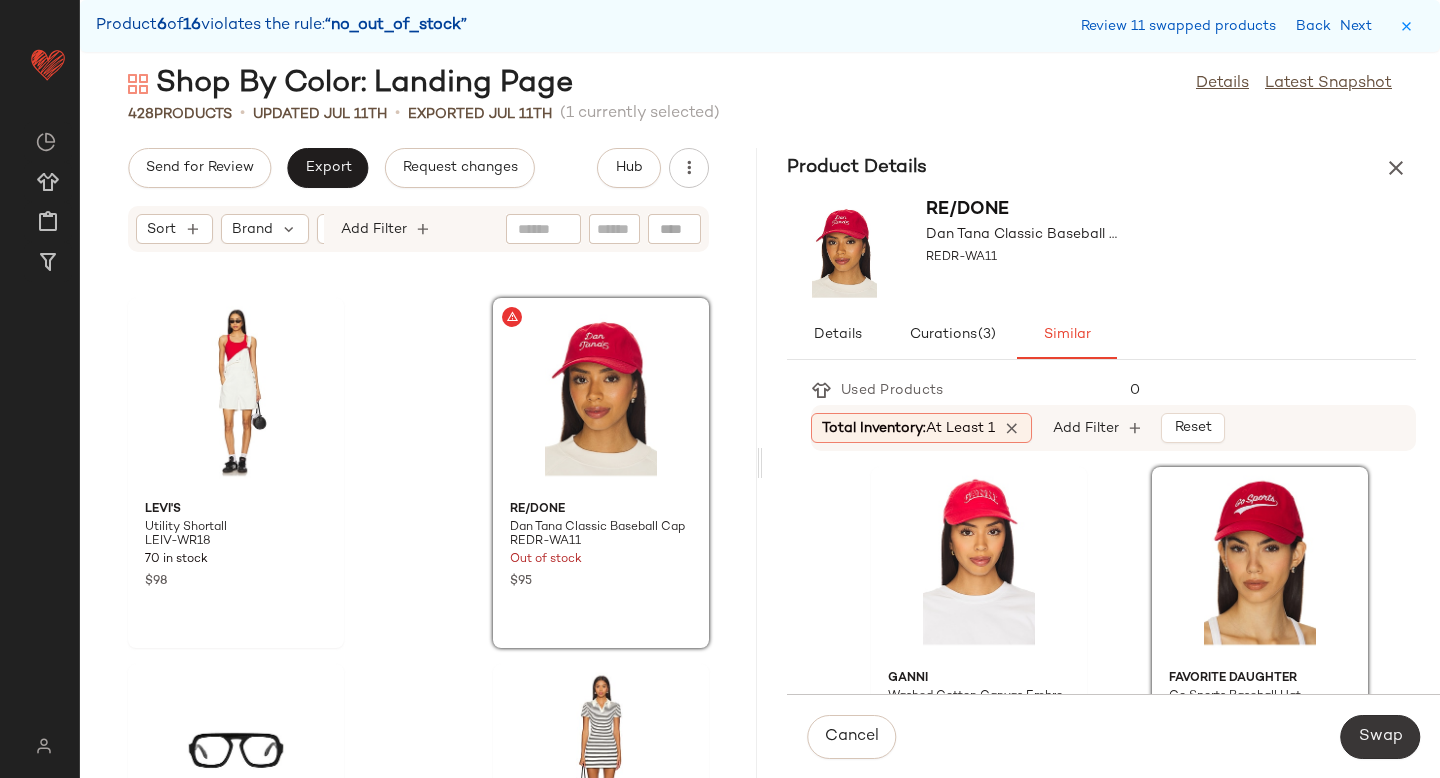 click on "Swap" 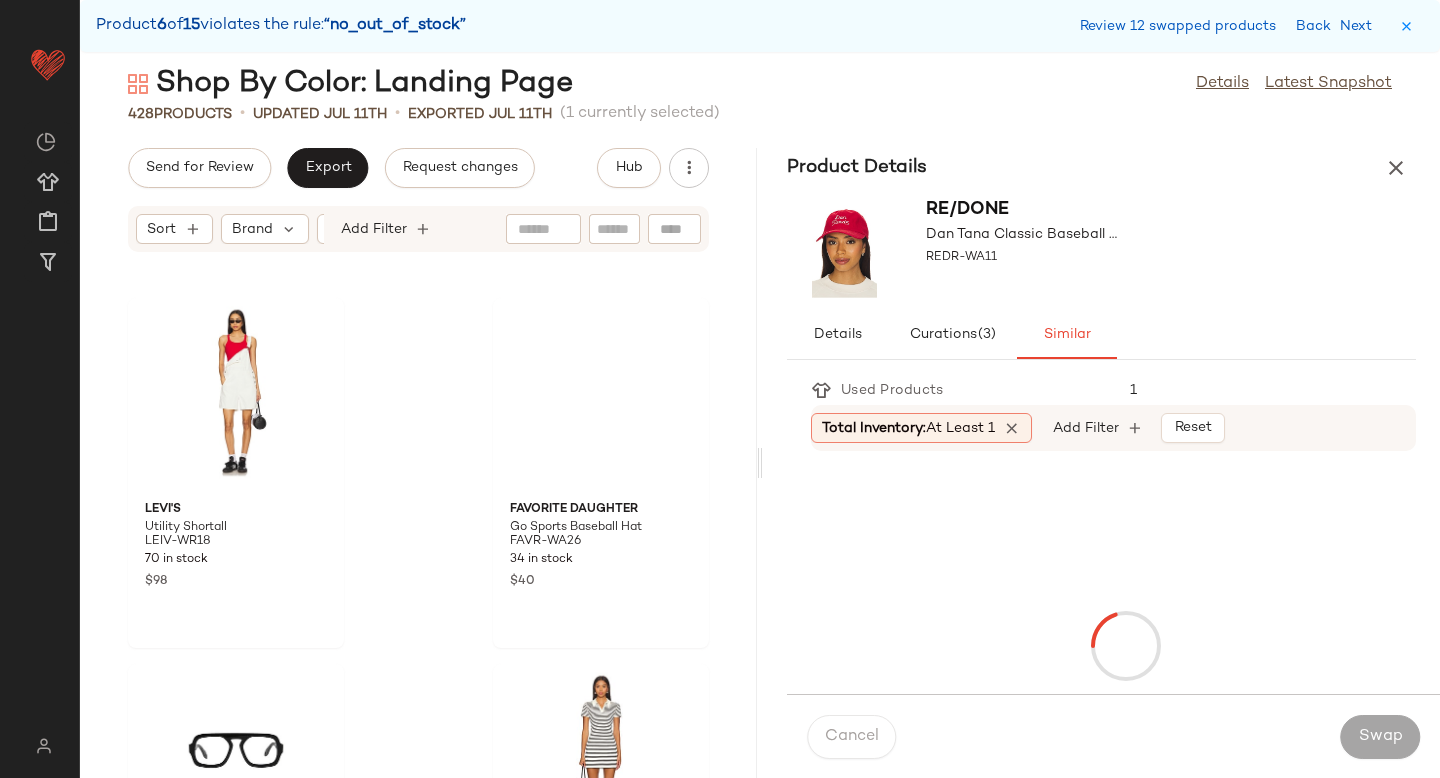 scroll, scrollTop: 46848, scrollLeft: 0, axis: vertical 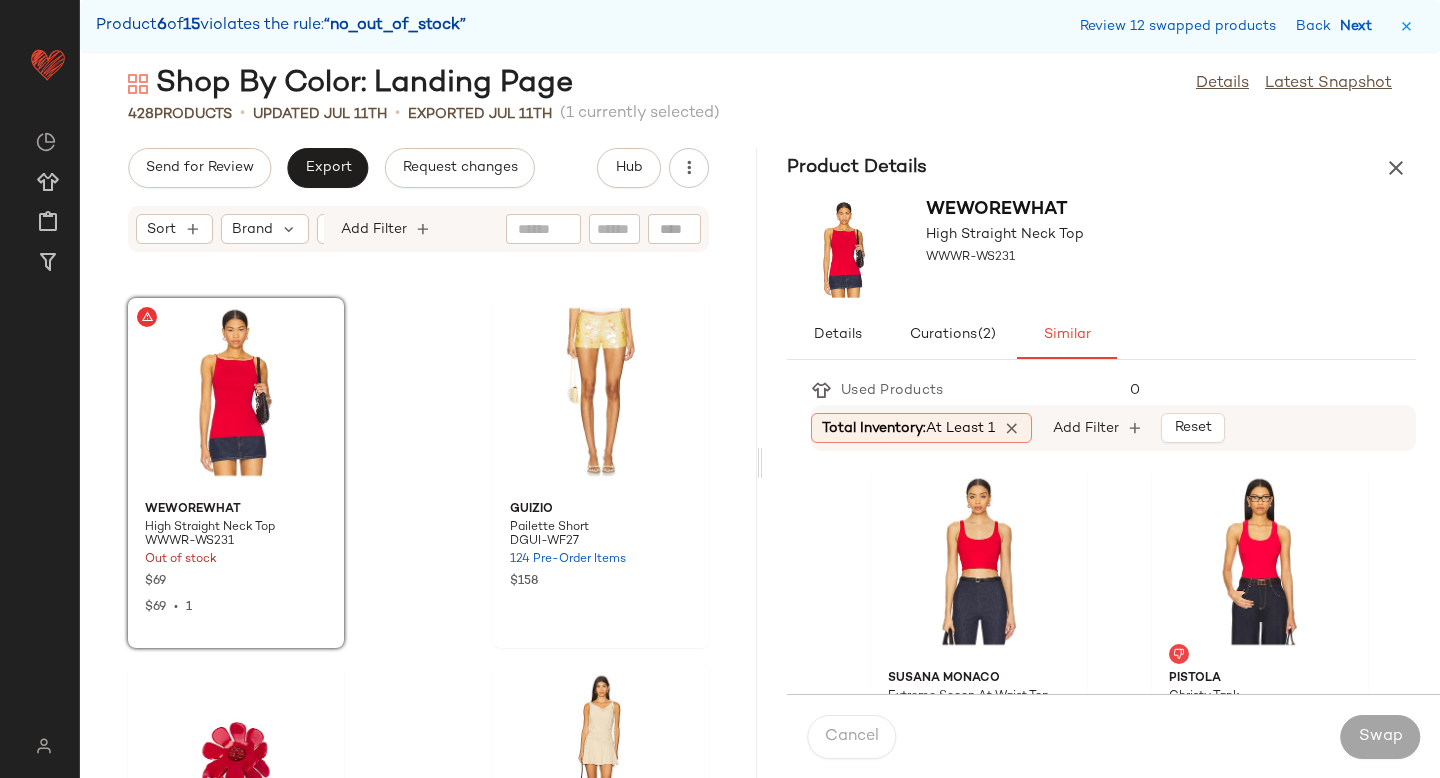 click on "Next" at bounding box center [1360, 26] 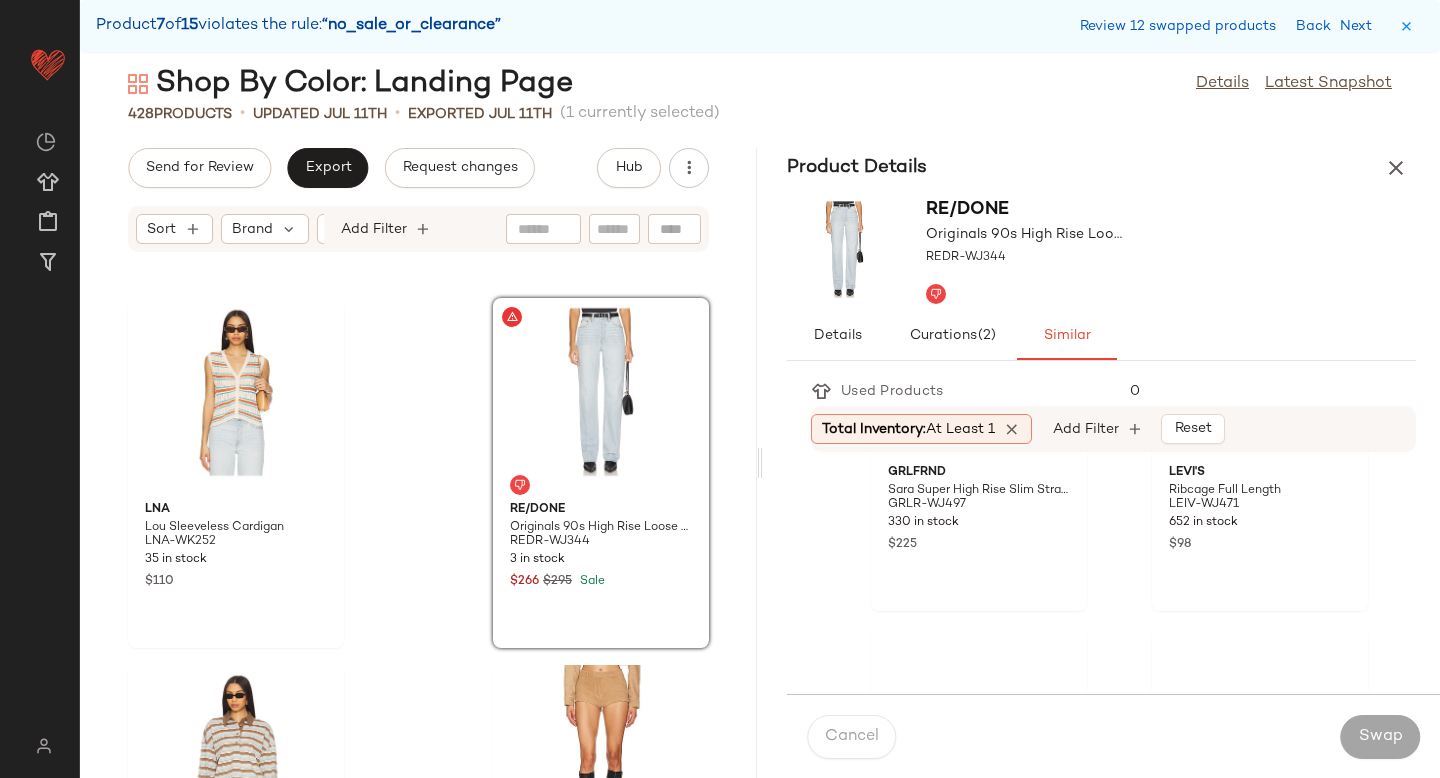 scroll, scrollTop: 343, scrollLeft: 0, axis: vertical 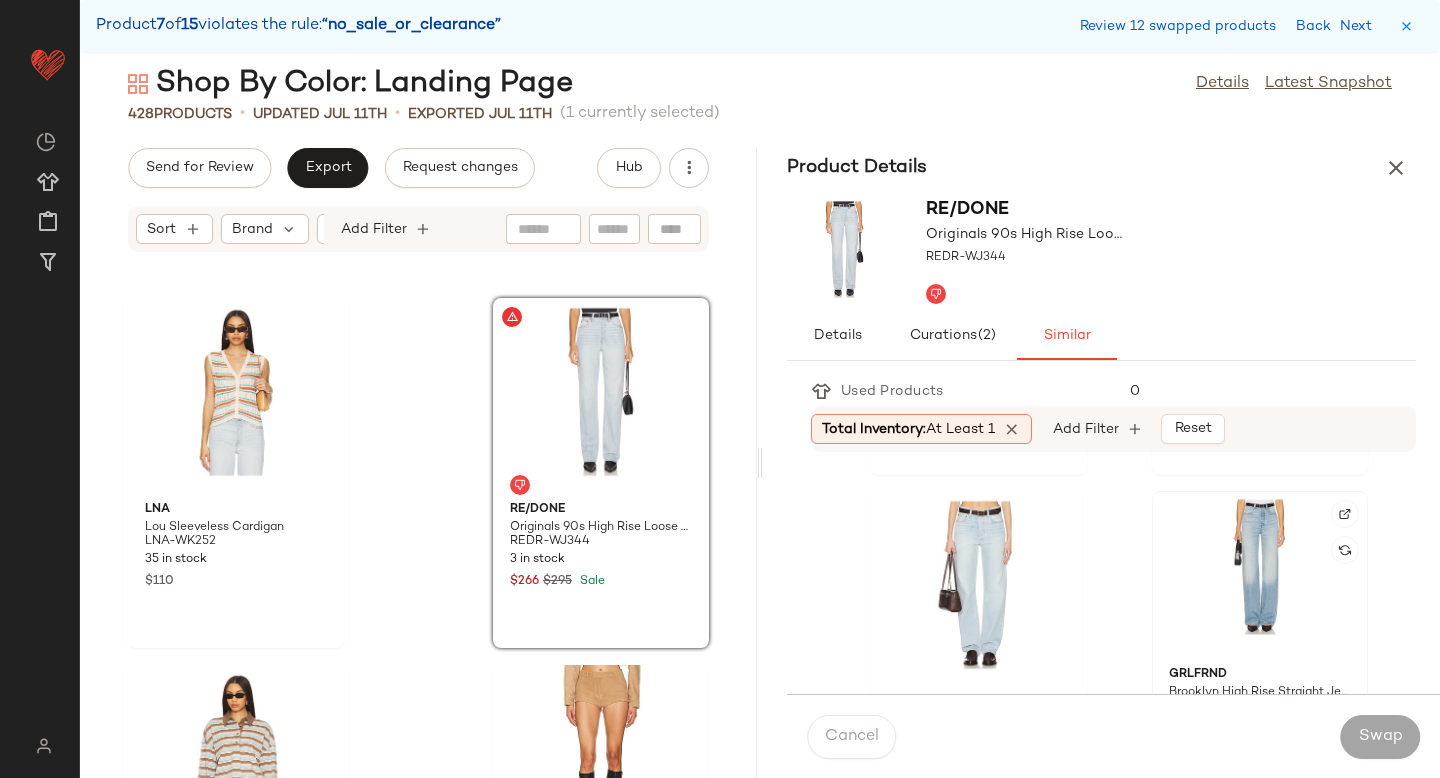 click 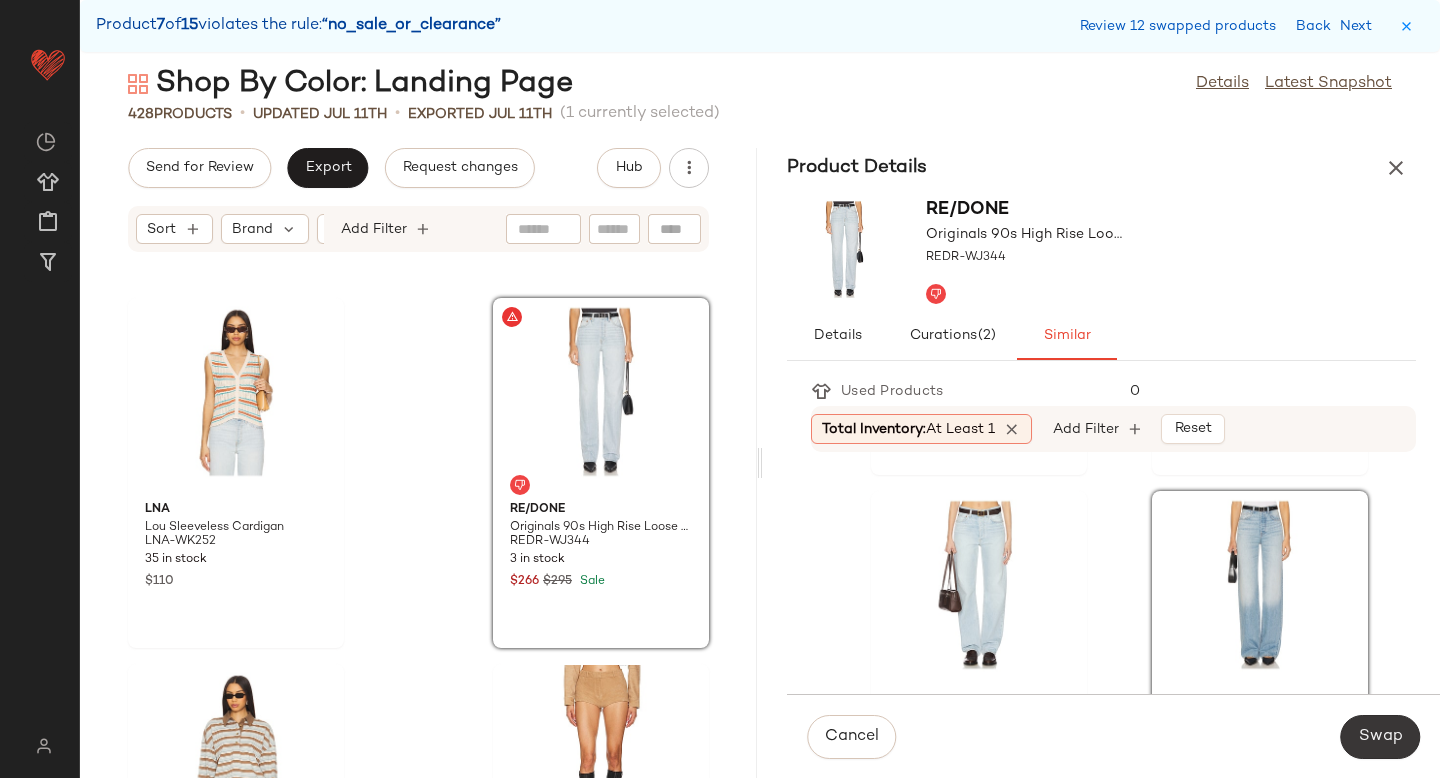click on "Swap" at bounding box center (1380, 737) 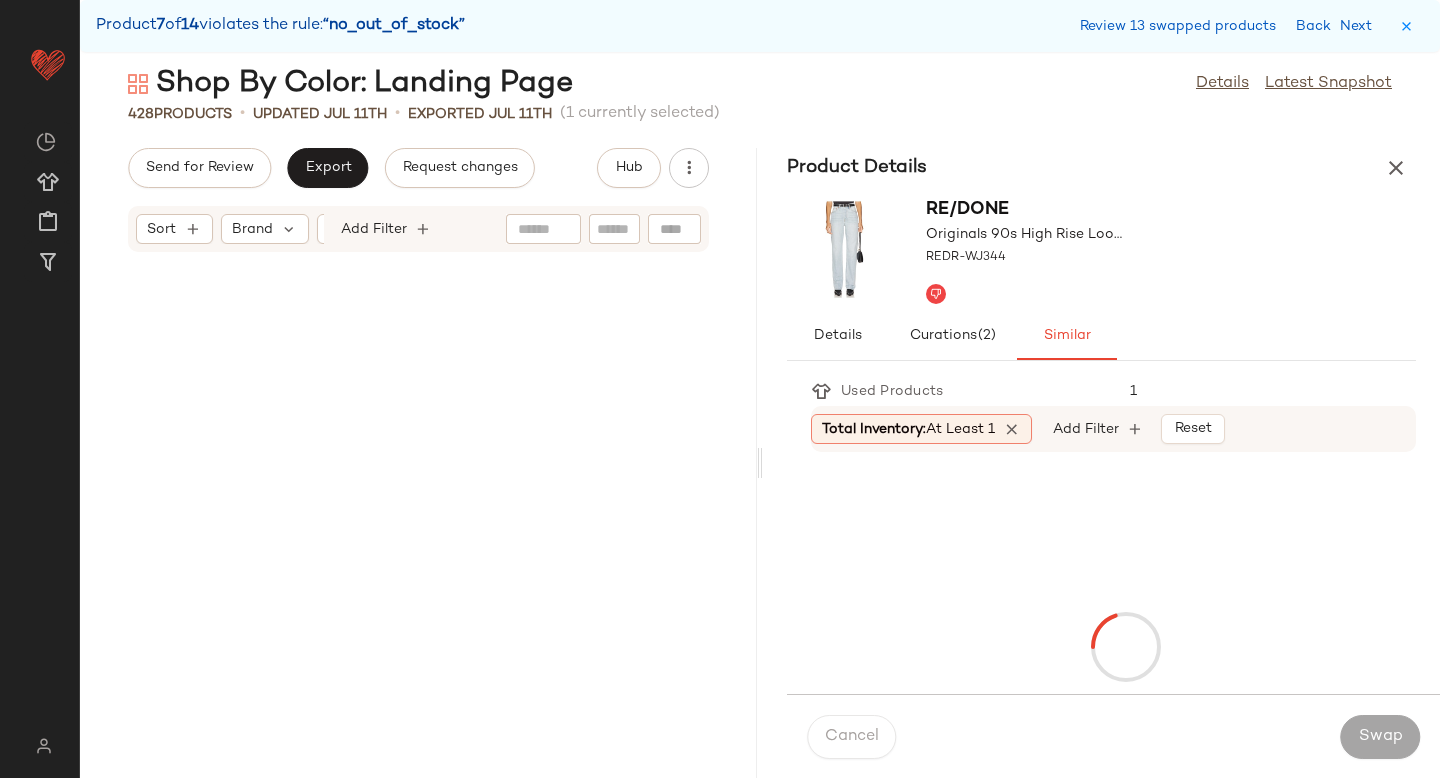 scroll, scrollTop: 53802, scrollLeft: 0, axis: vertical 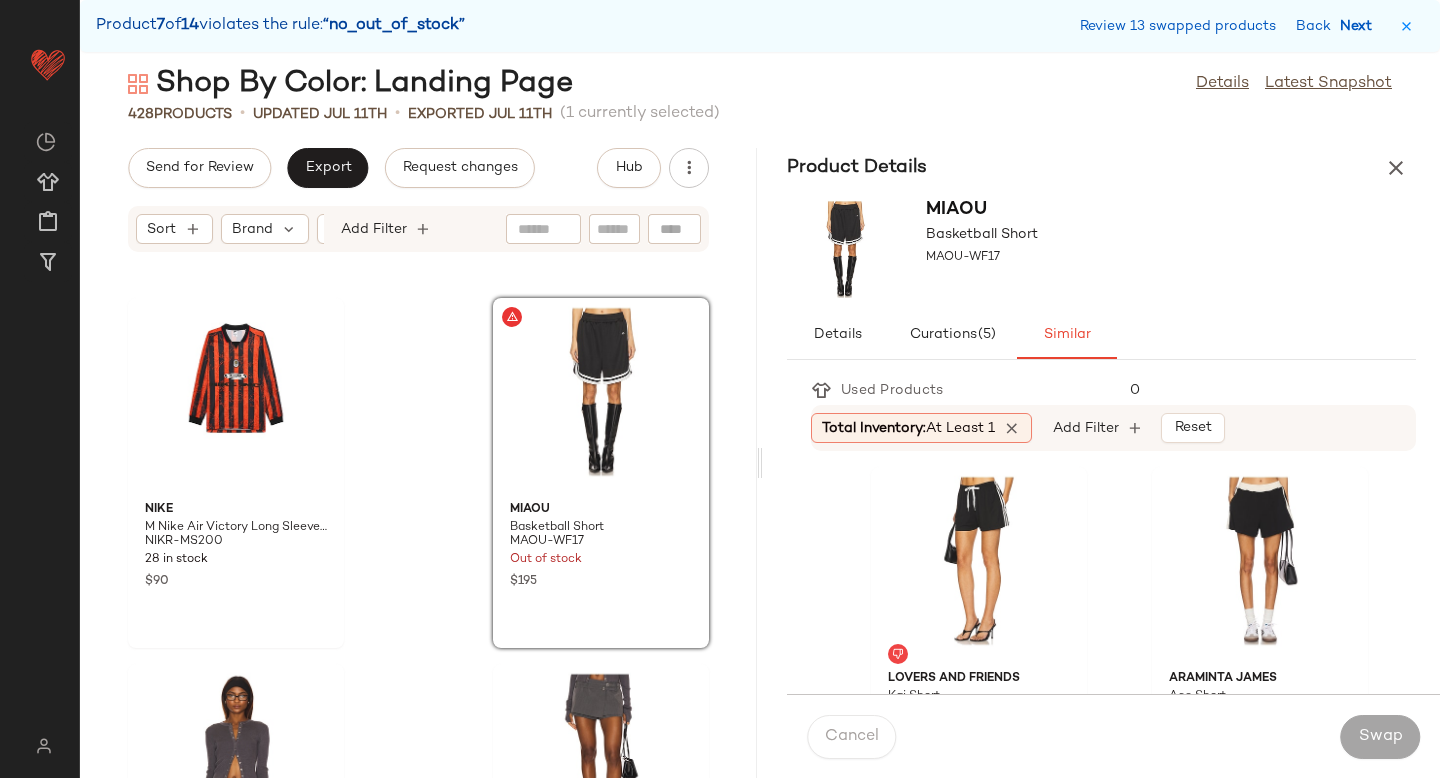 click on "Next" at bounding box center (1360, 26) 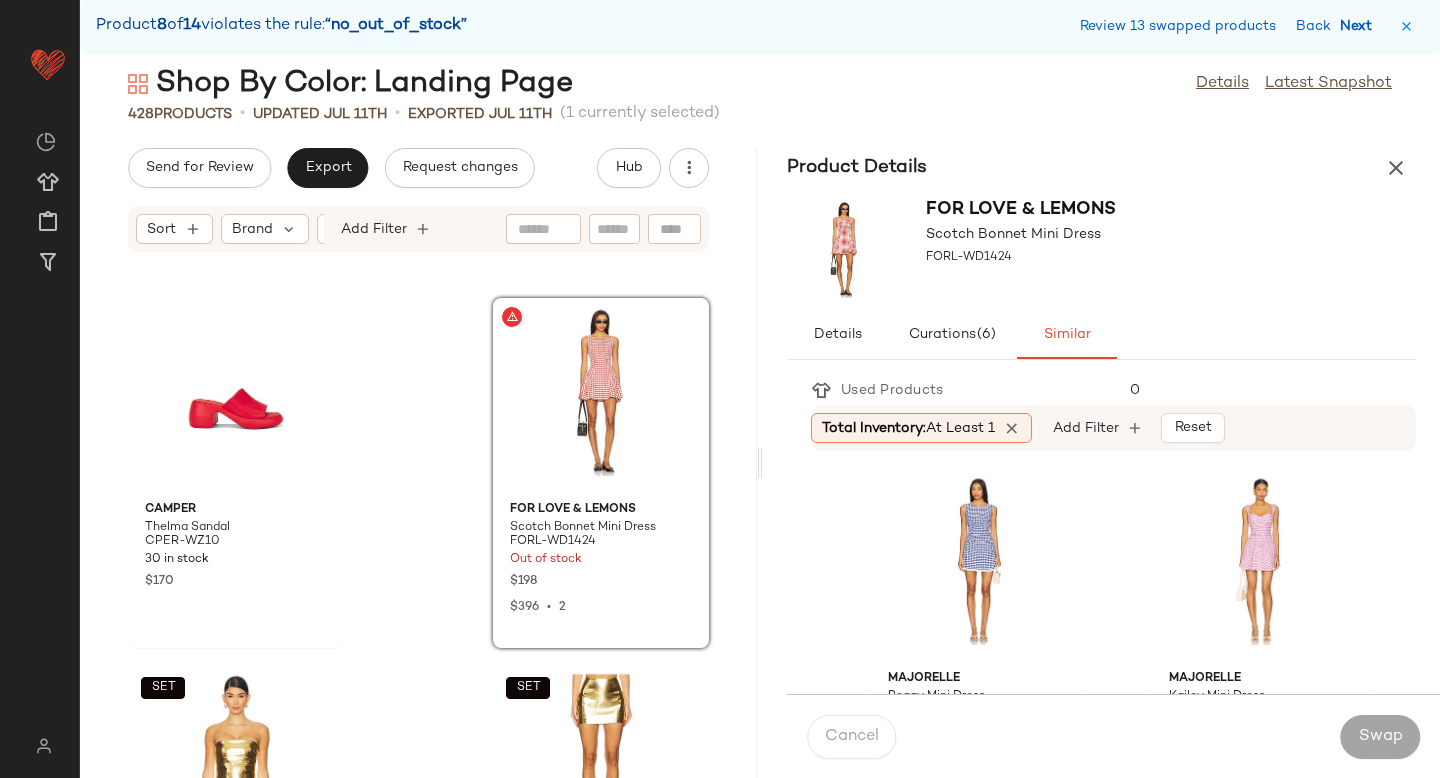 click on "Next" at bounding box center (1360, 26) 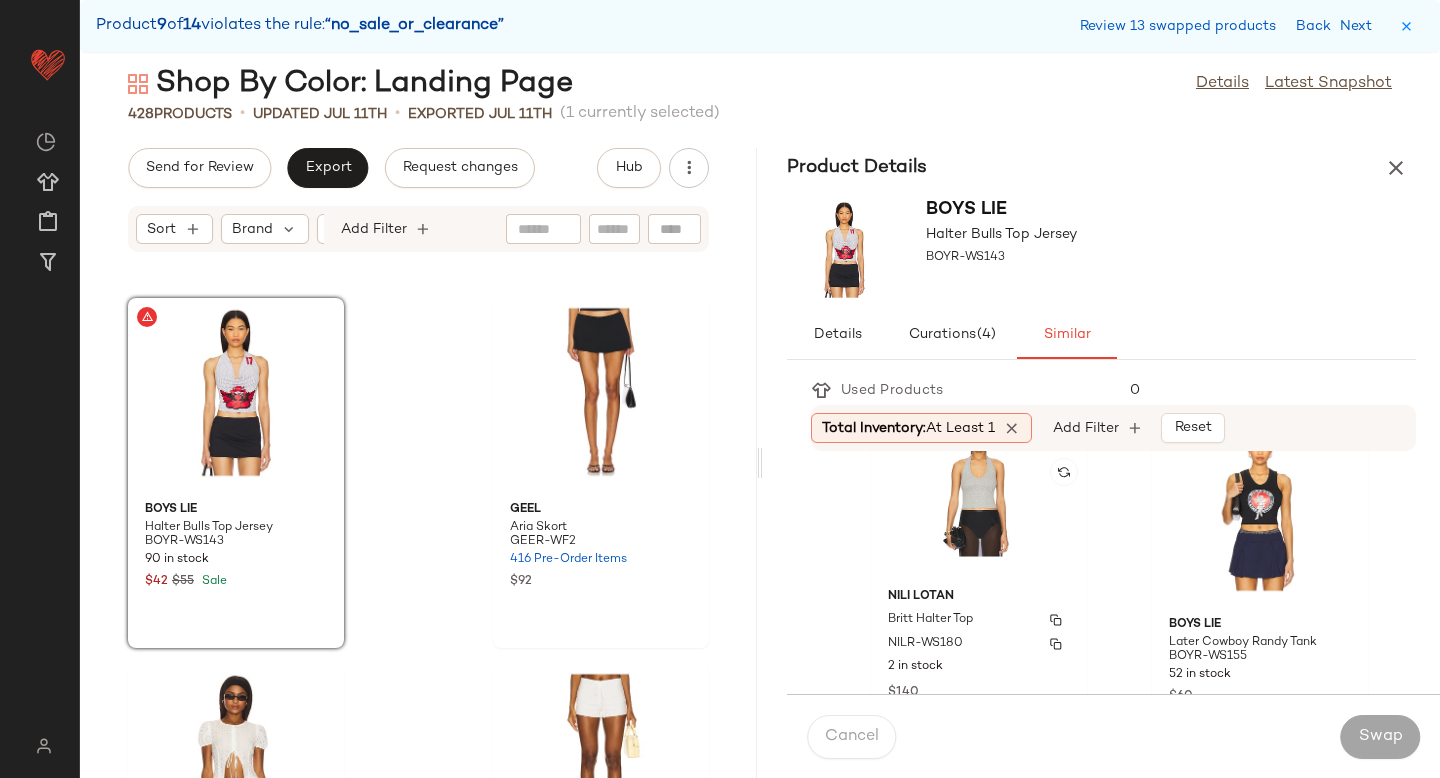 scroll, scrollTop: 783, scrollLeft: 0, axis: vertical 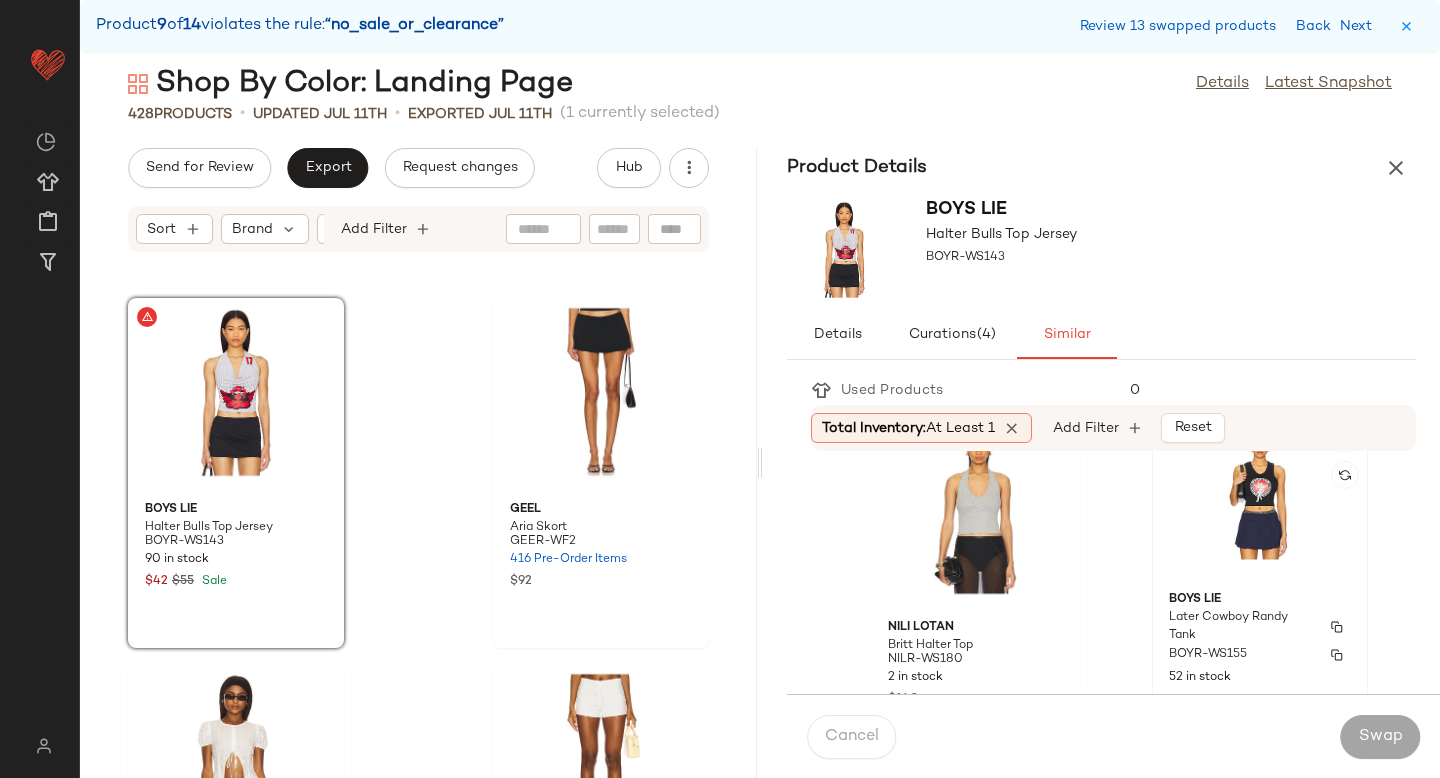 click on "[BRAND] [PRODUCT] [PRODUCT_CODE] [NUMBER] in [COLOR] $[PRICE]" 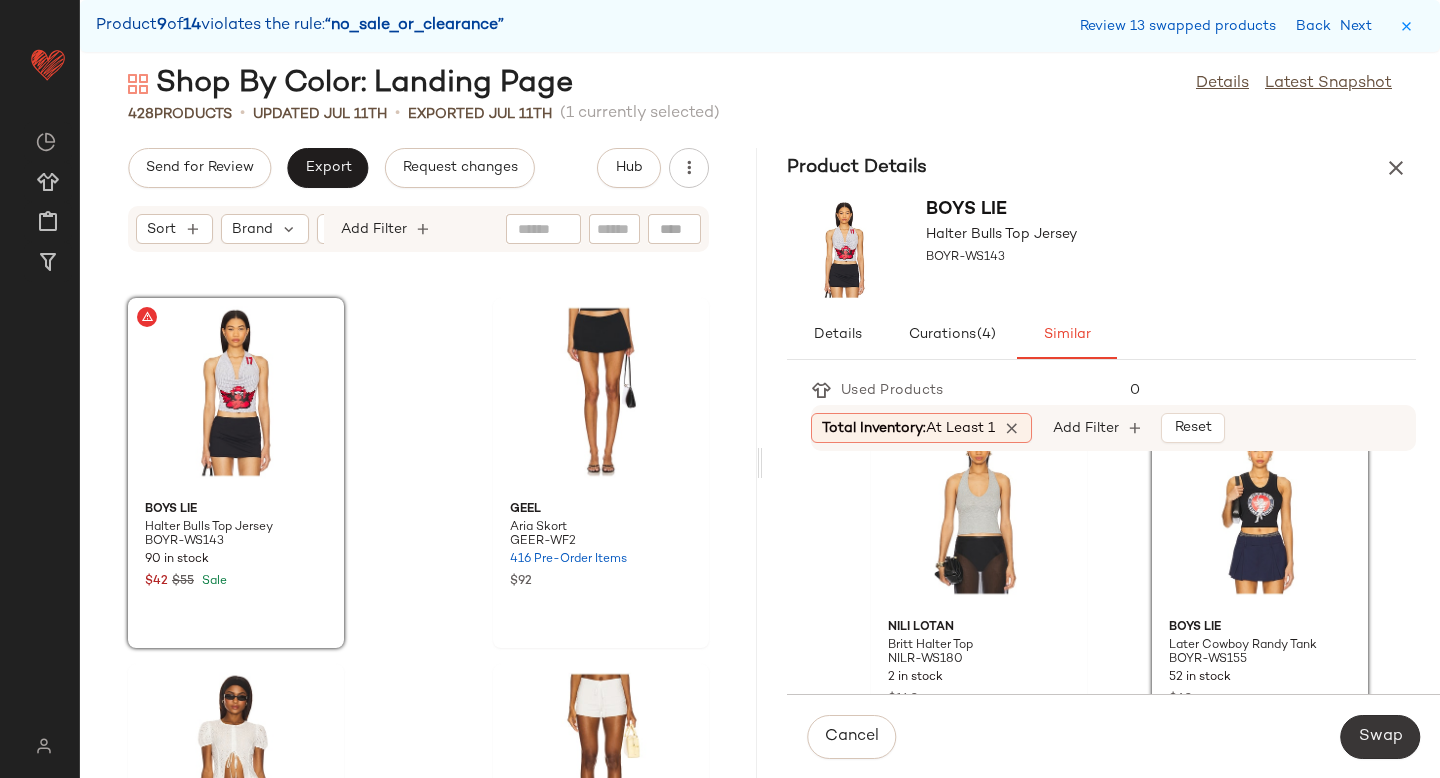click on "Swap" 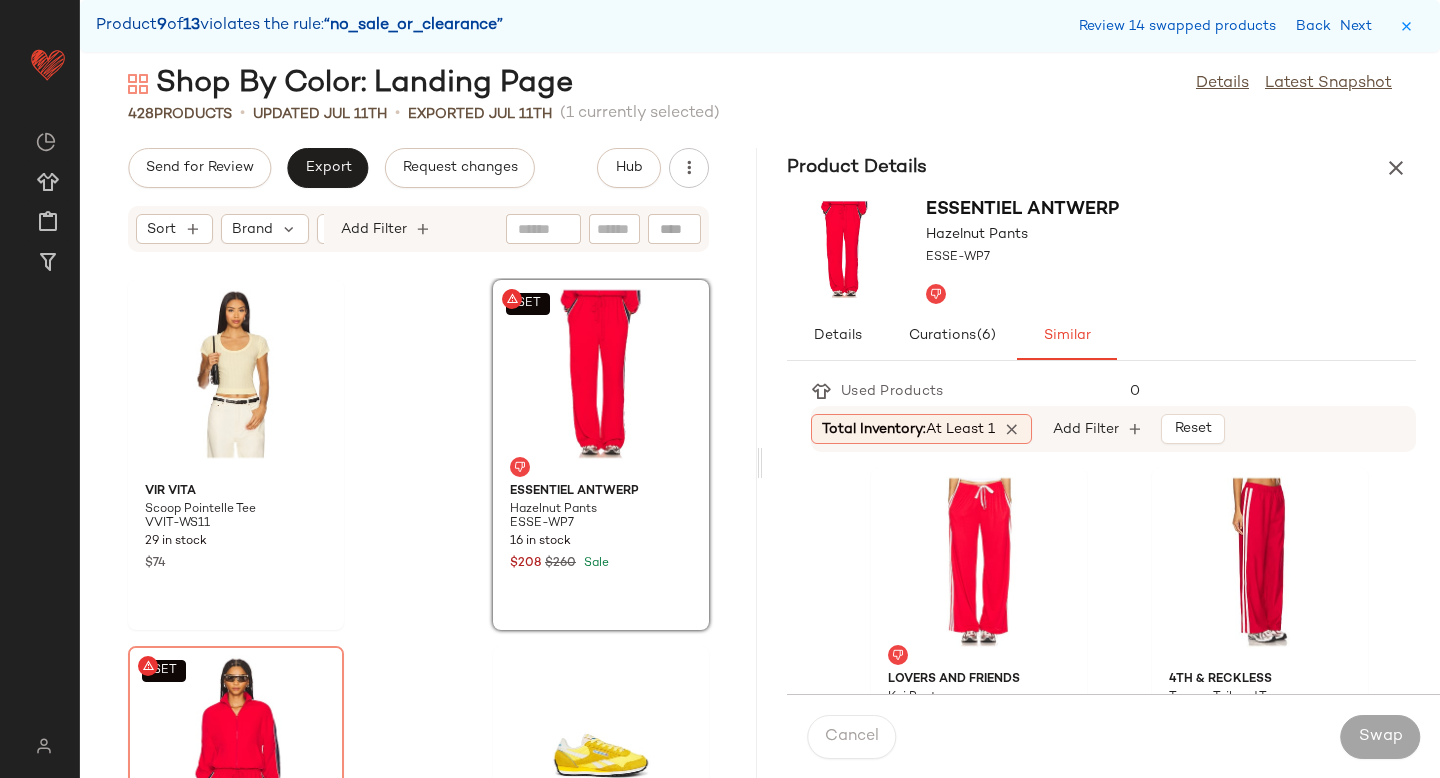 scroll, scrollTop: 62935, scrollLeft: 0, axis: vertical 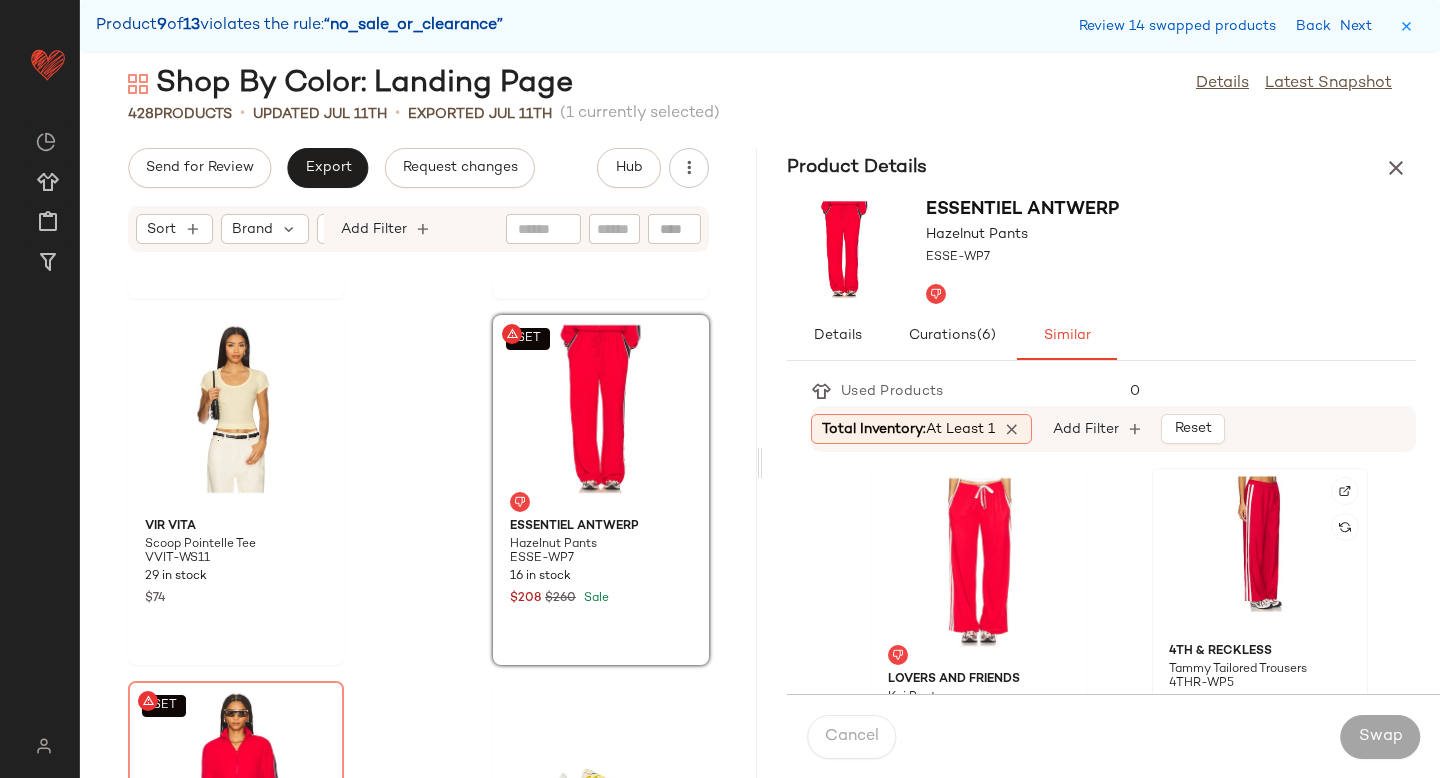 click 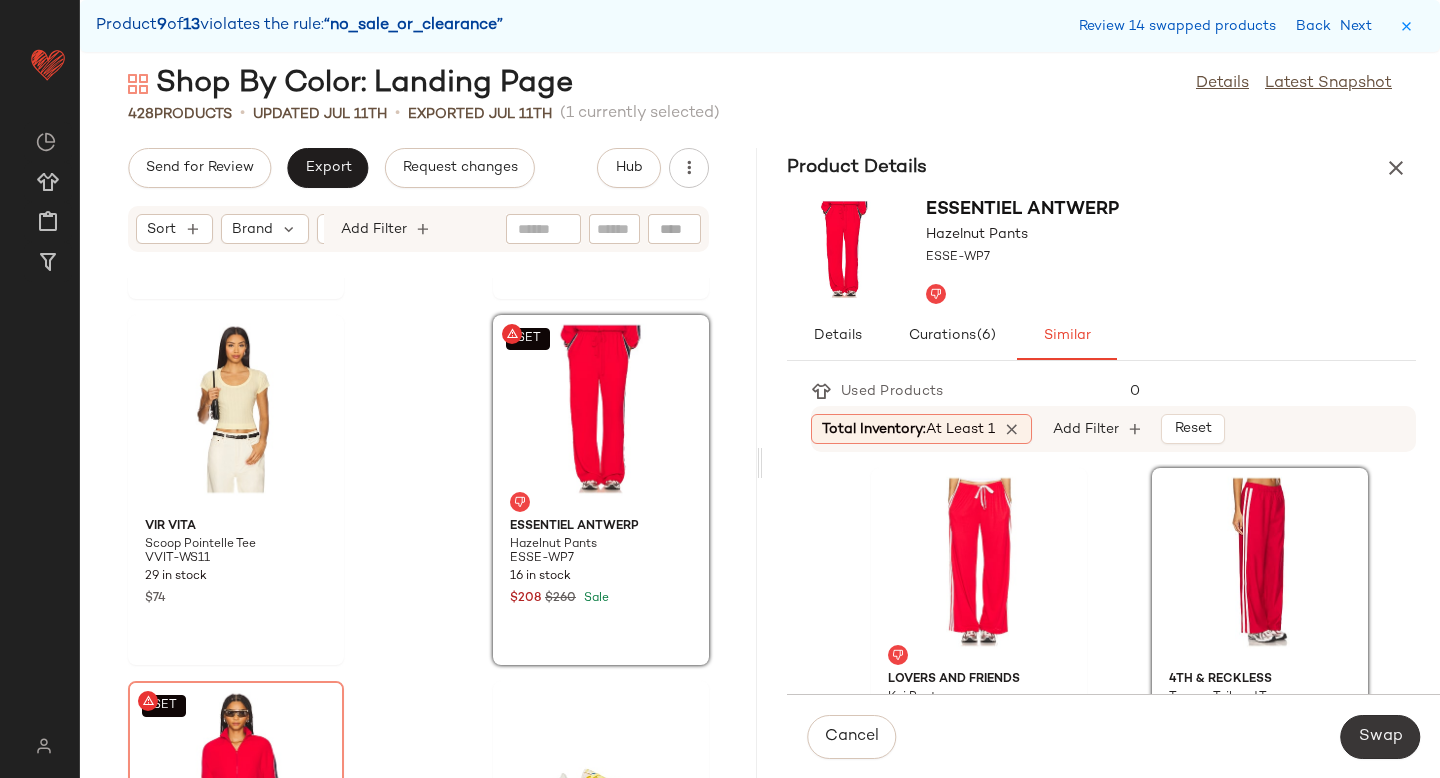 click on "Swap" at bounding box center (1380, 737) 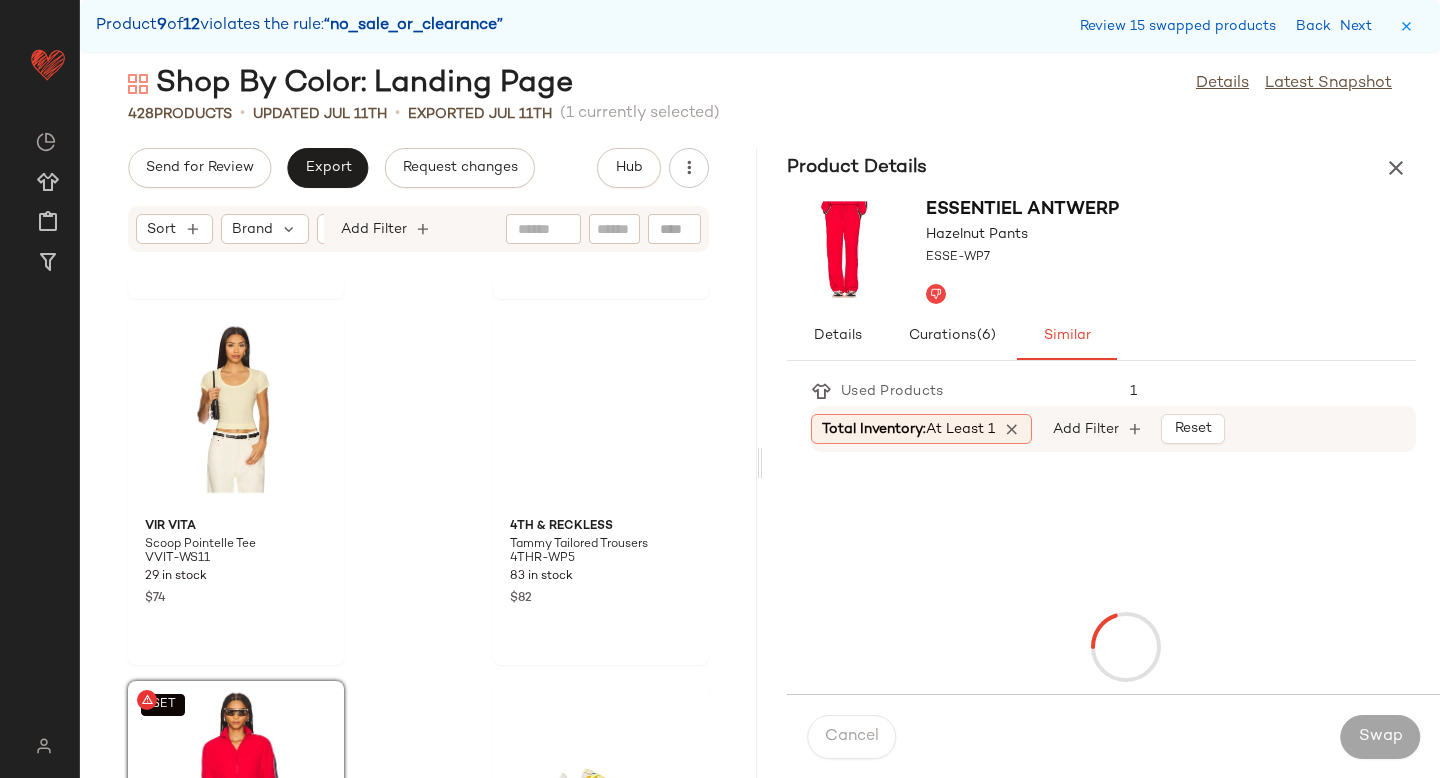 scroll, scrollTop: 63318, scrollLeft: 0, axis: vertical 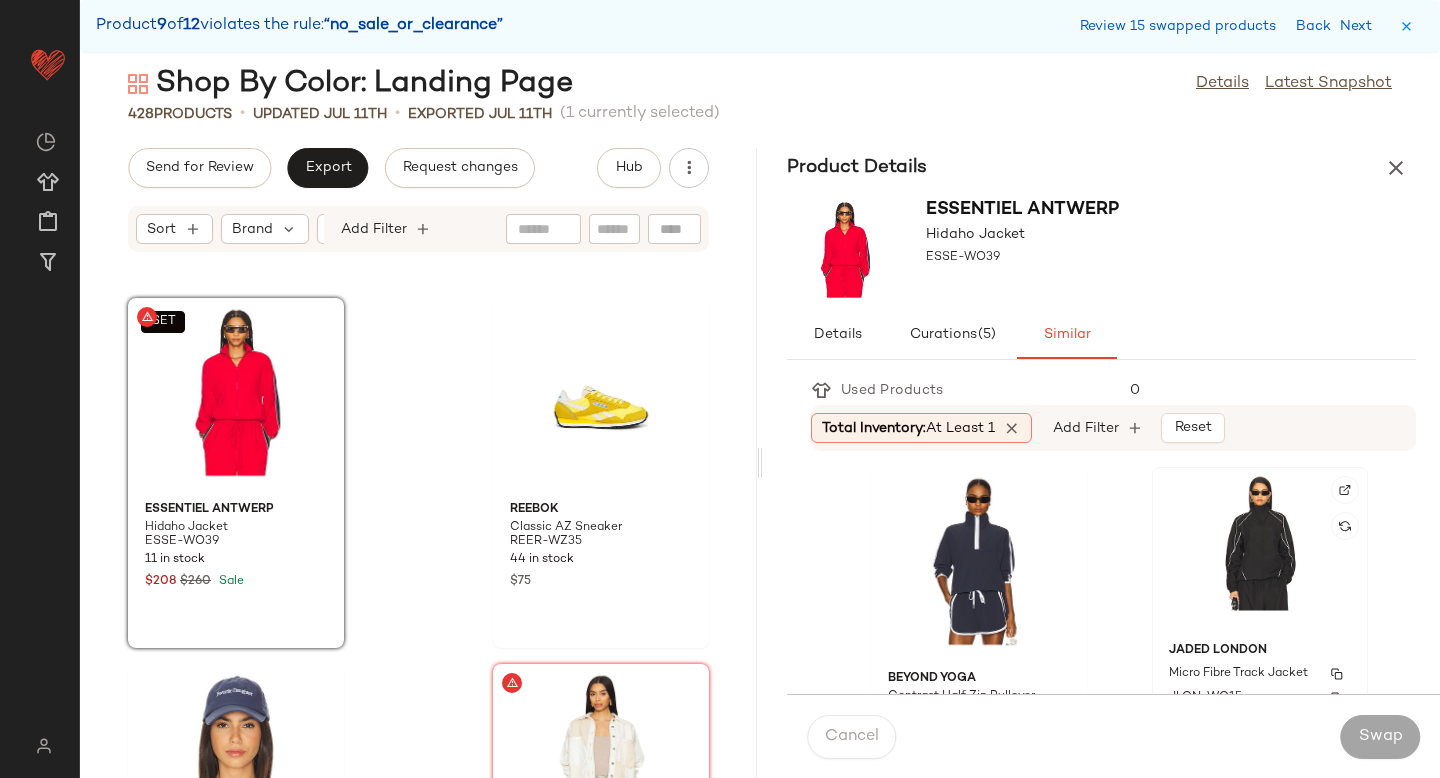 click on "Jaded London Micro Fibre Track Jacket JLON-WO15 58 in stock $120" 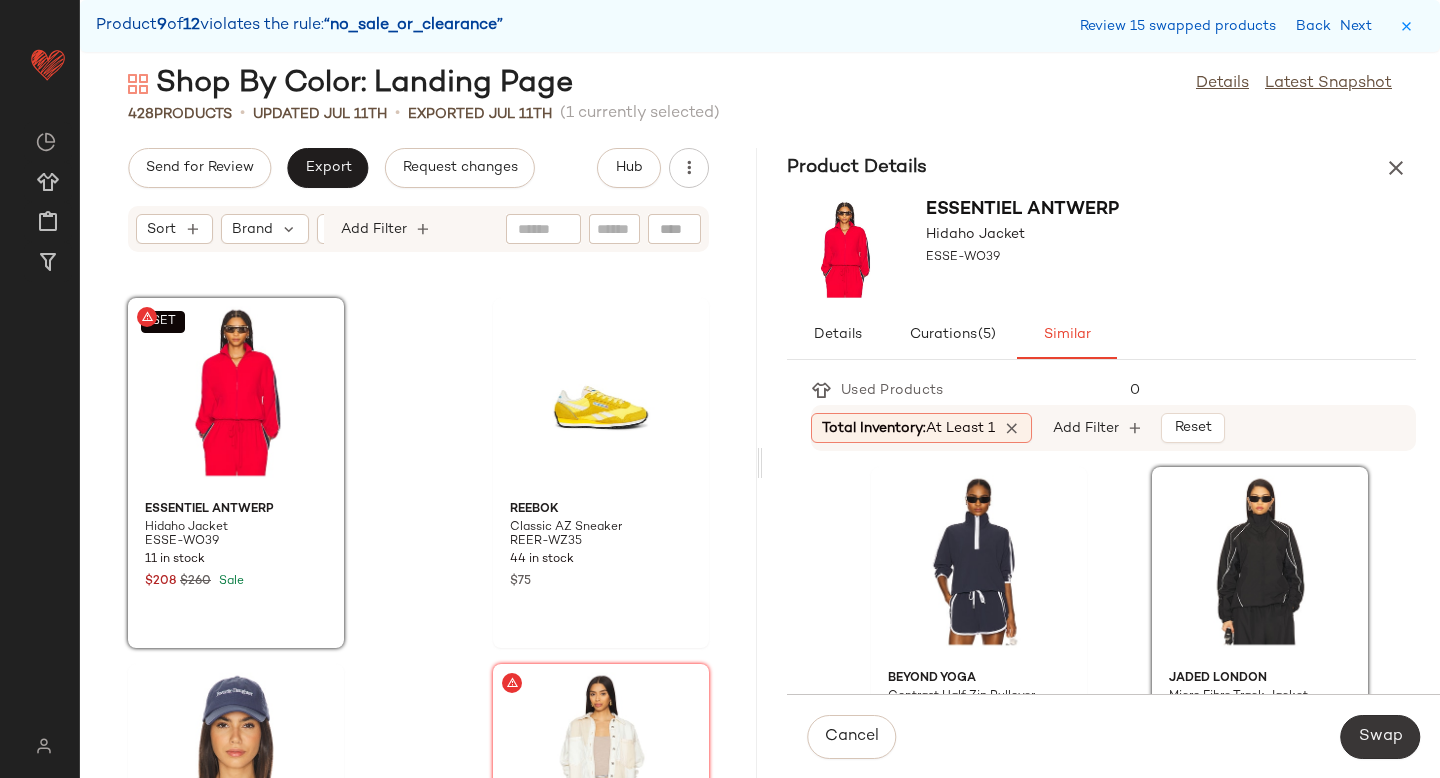 click on "Swap" 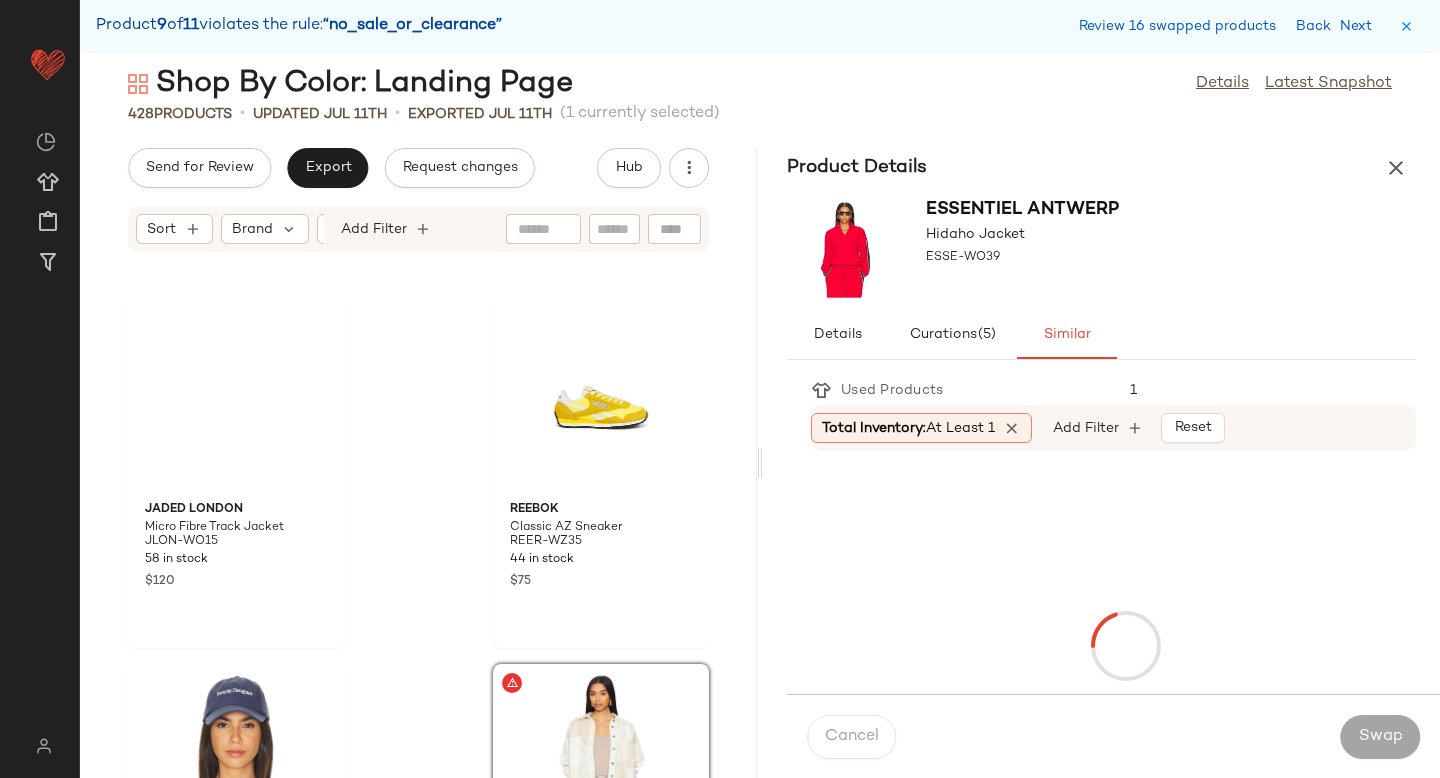 scroll, scrollTop: 63684, scrollLeft: 0, axis: vertical 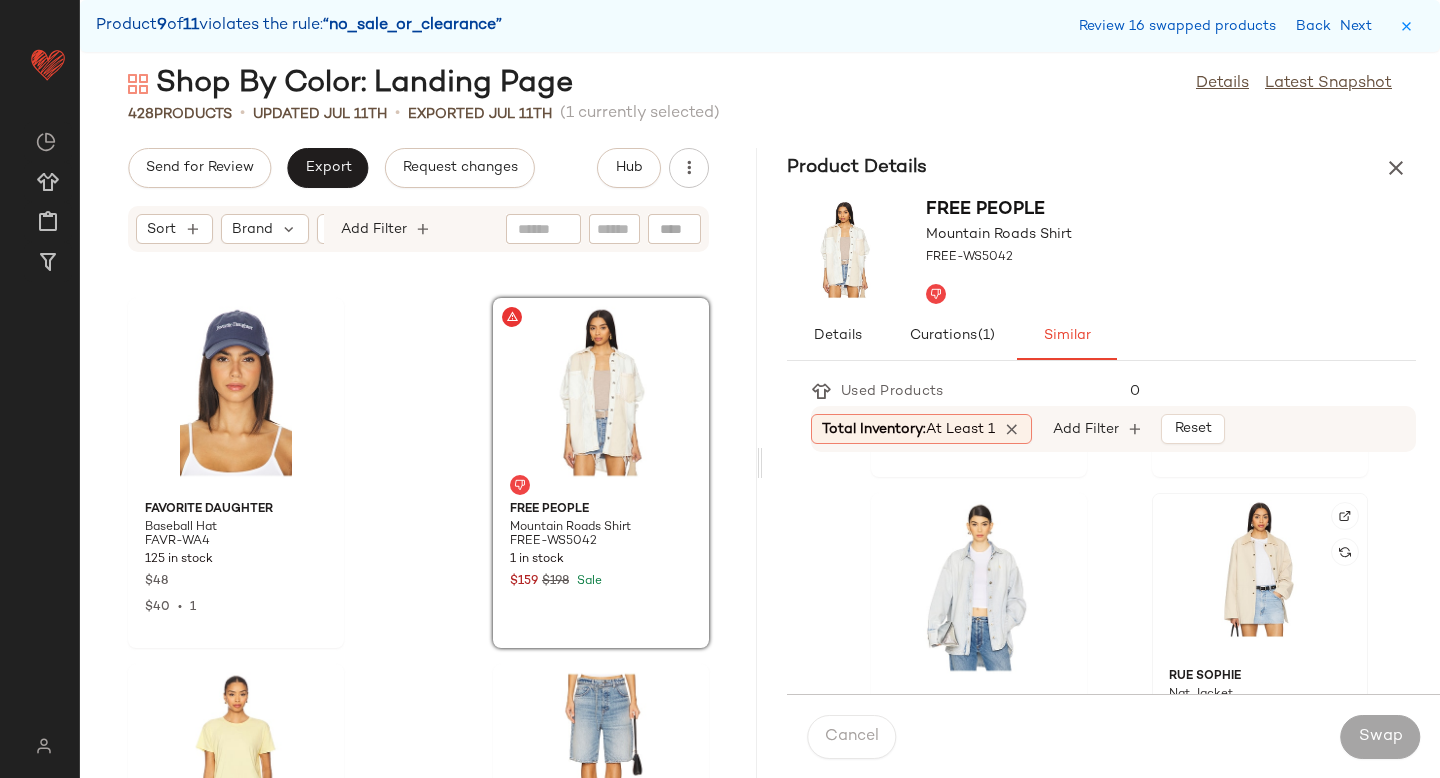 click 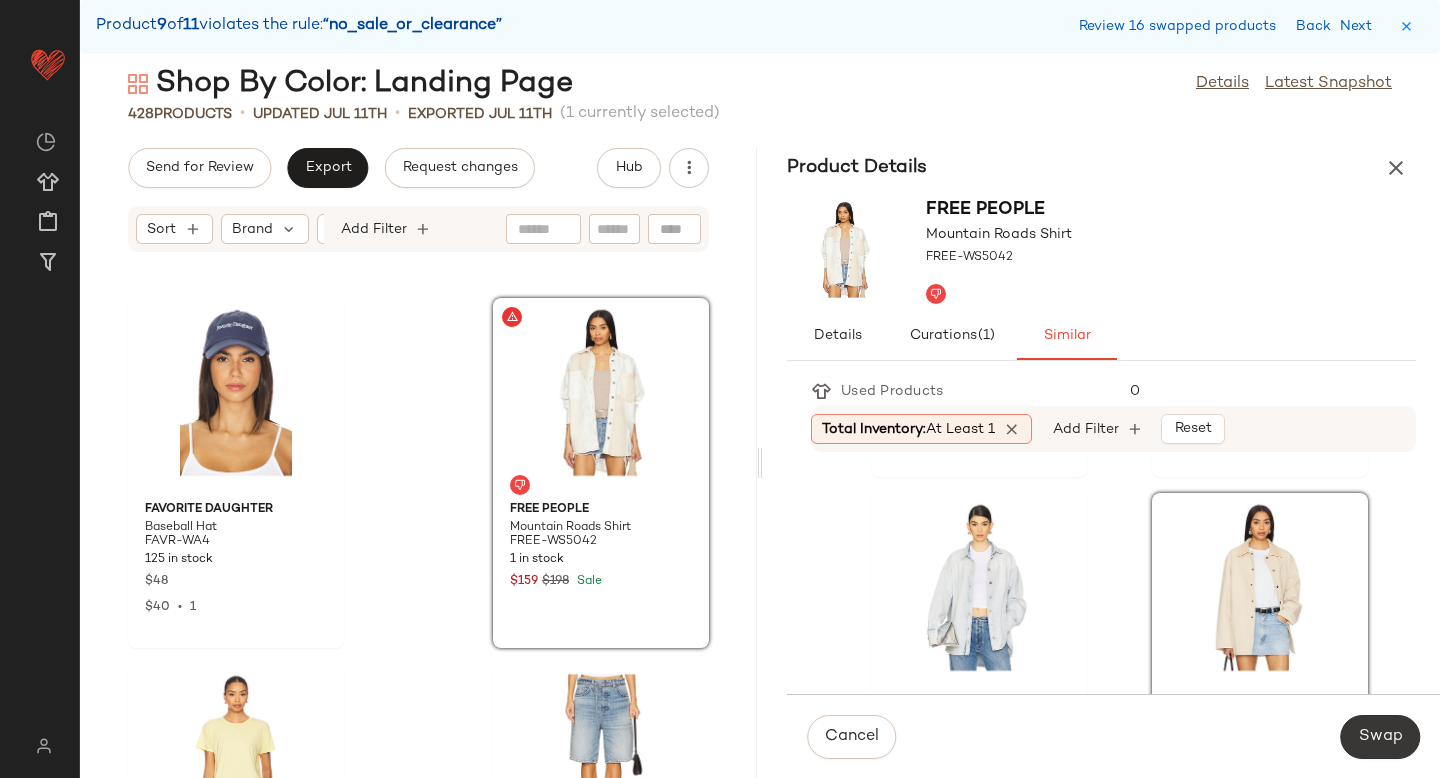 click on "Swap" at bounding box center (1380, 737) 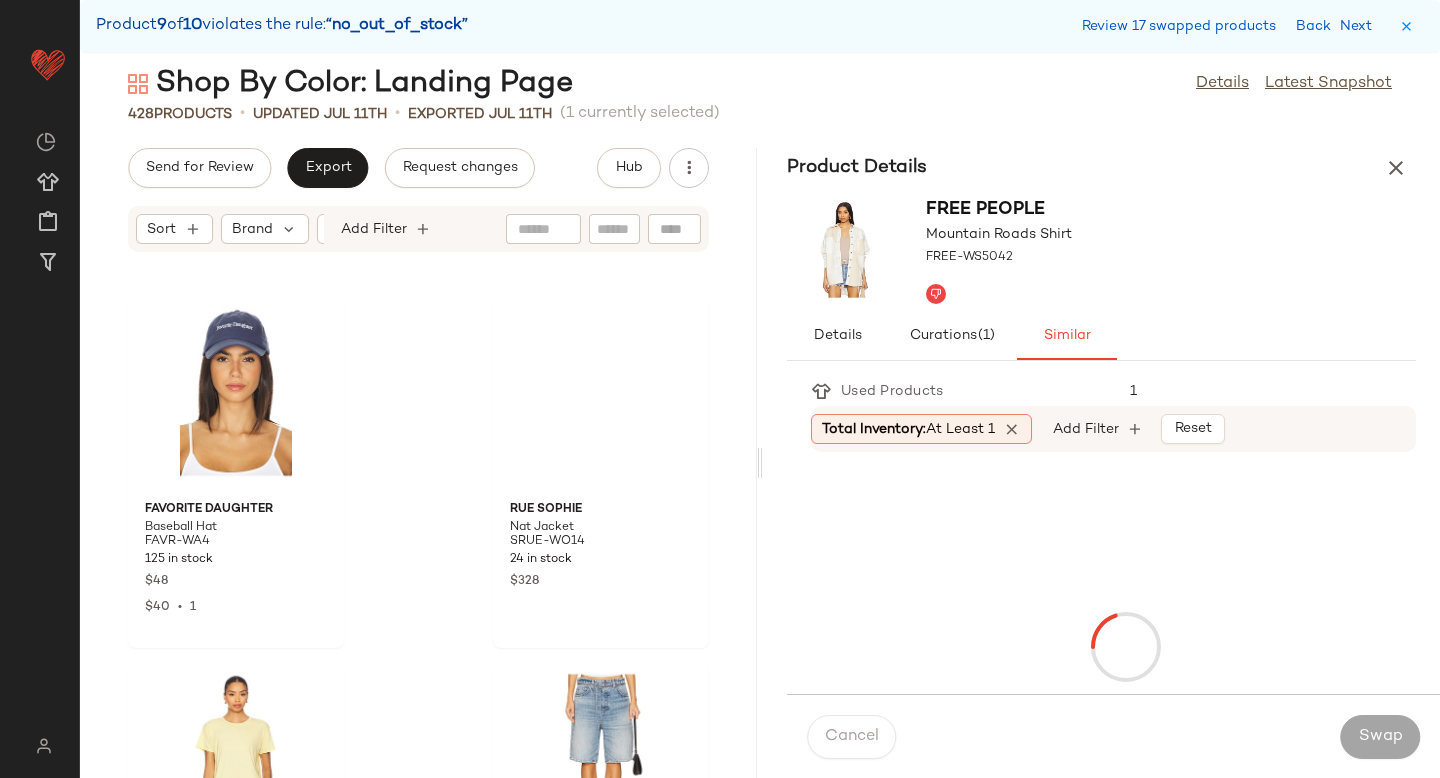 scroll, scrollTop: 69906, scrollLeft: 0, axis: vertical 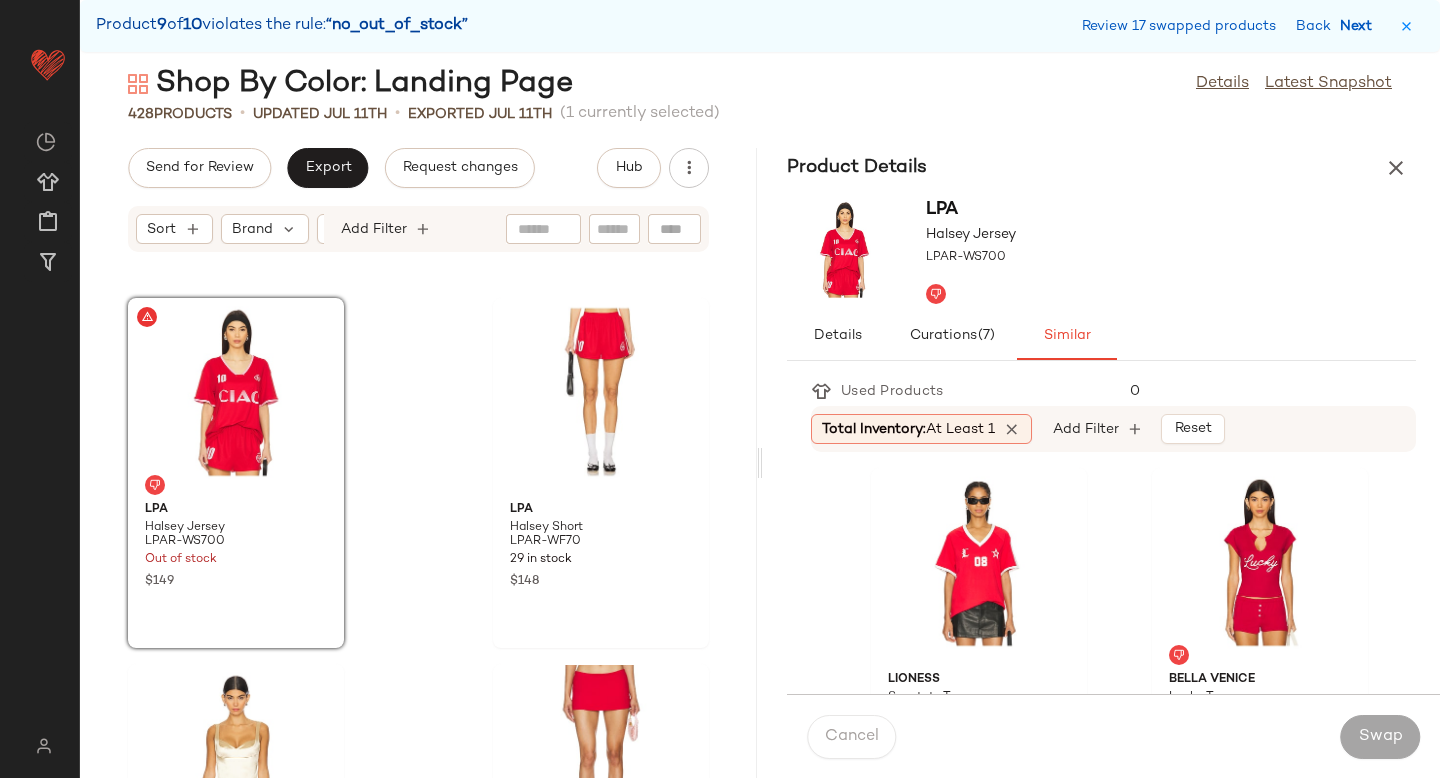 click on "Next" at bounding box center [1360, 26] 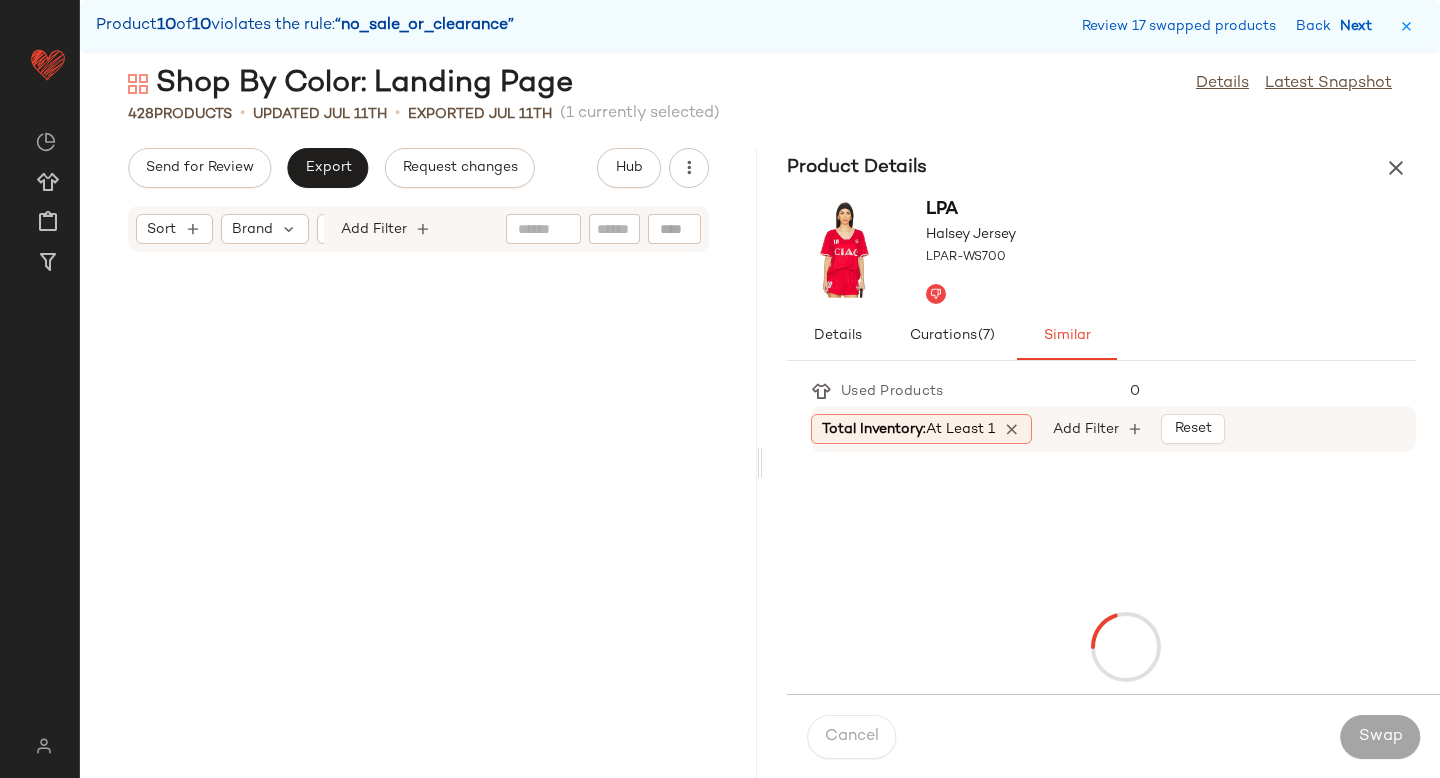 scroll, scrollTop: 75762, scrollLeft: 0, axis: vertical 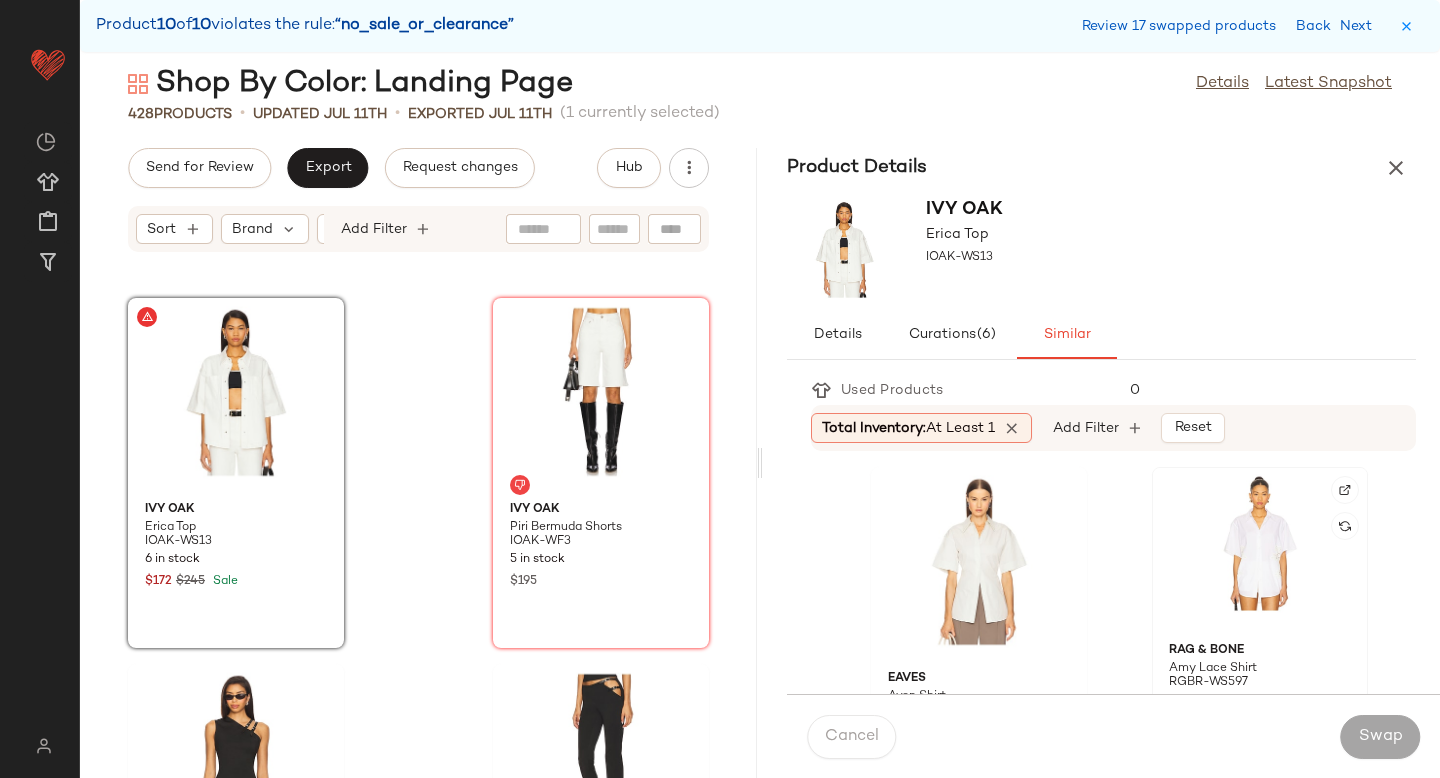 click 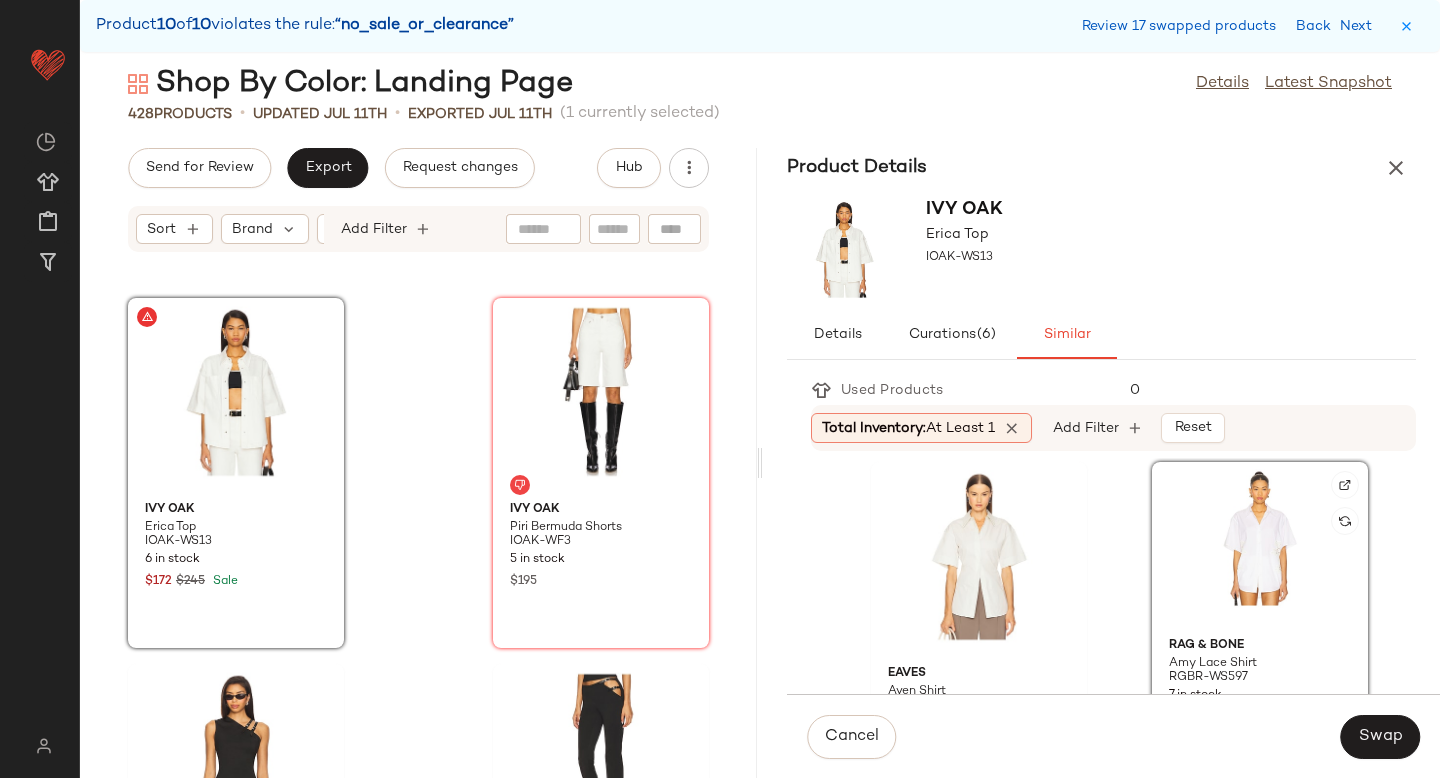 scroll, scrollTop: 12, scrollLeft: 0, axis: vertical 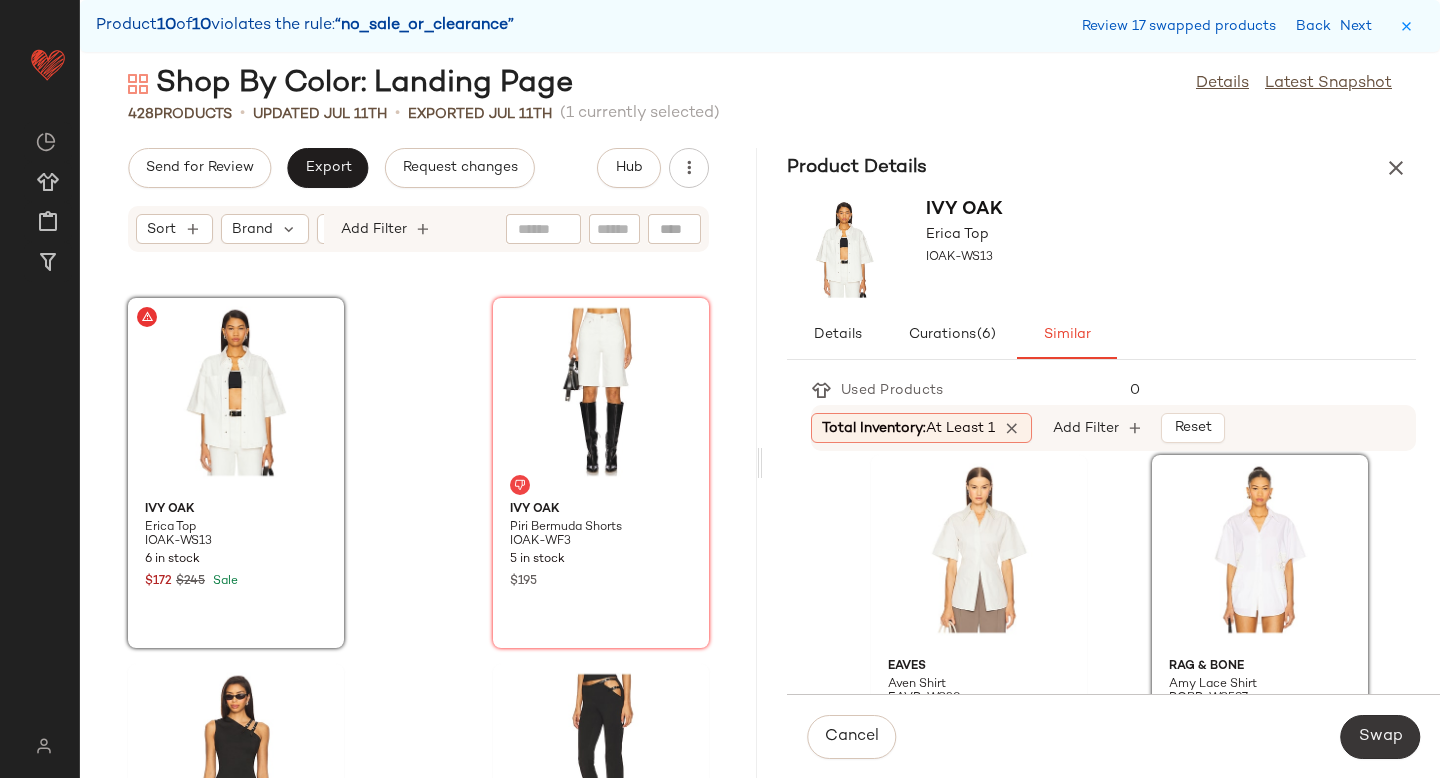 click on "Swap" 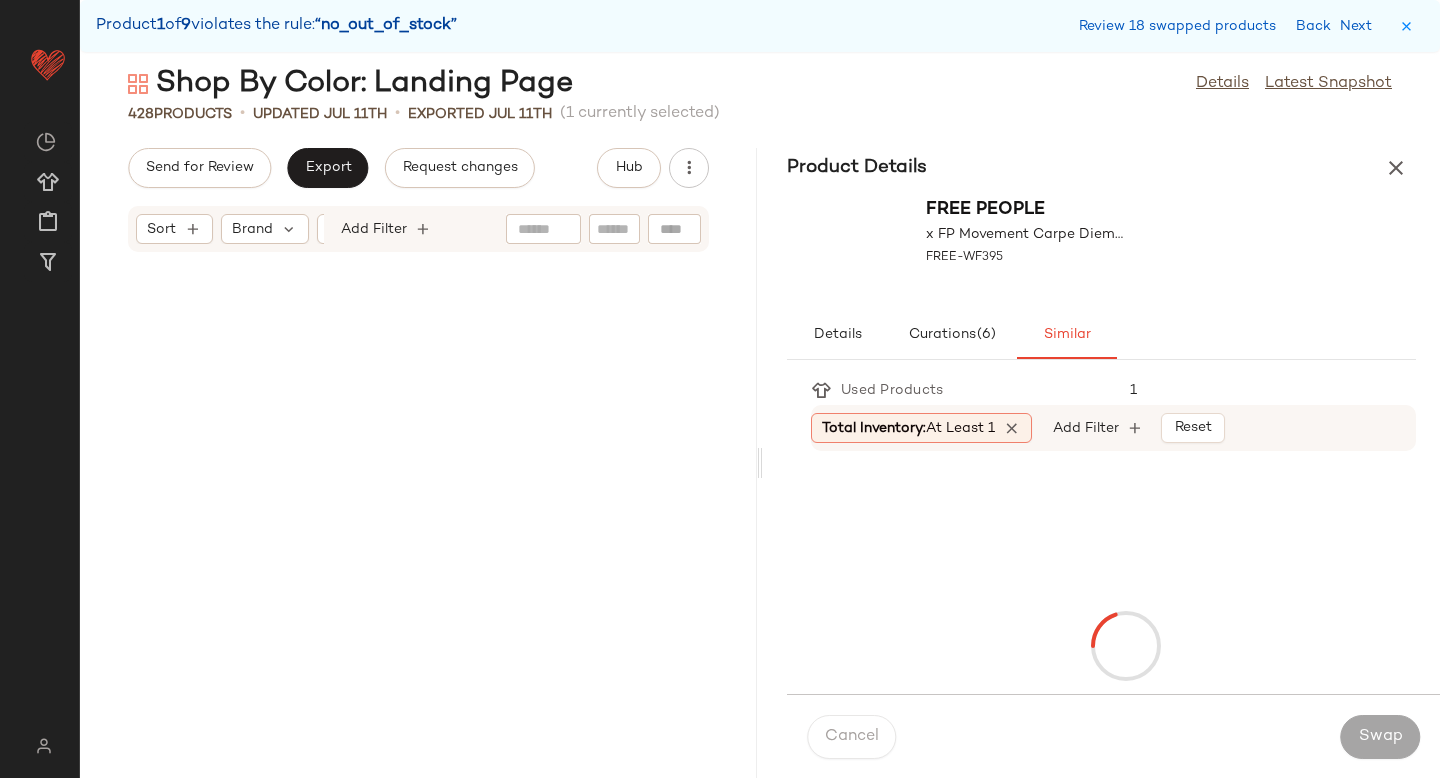 scroll, scrollTop: 4392, scrollLeft: 0, axis: vertical 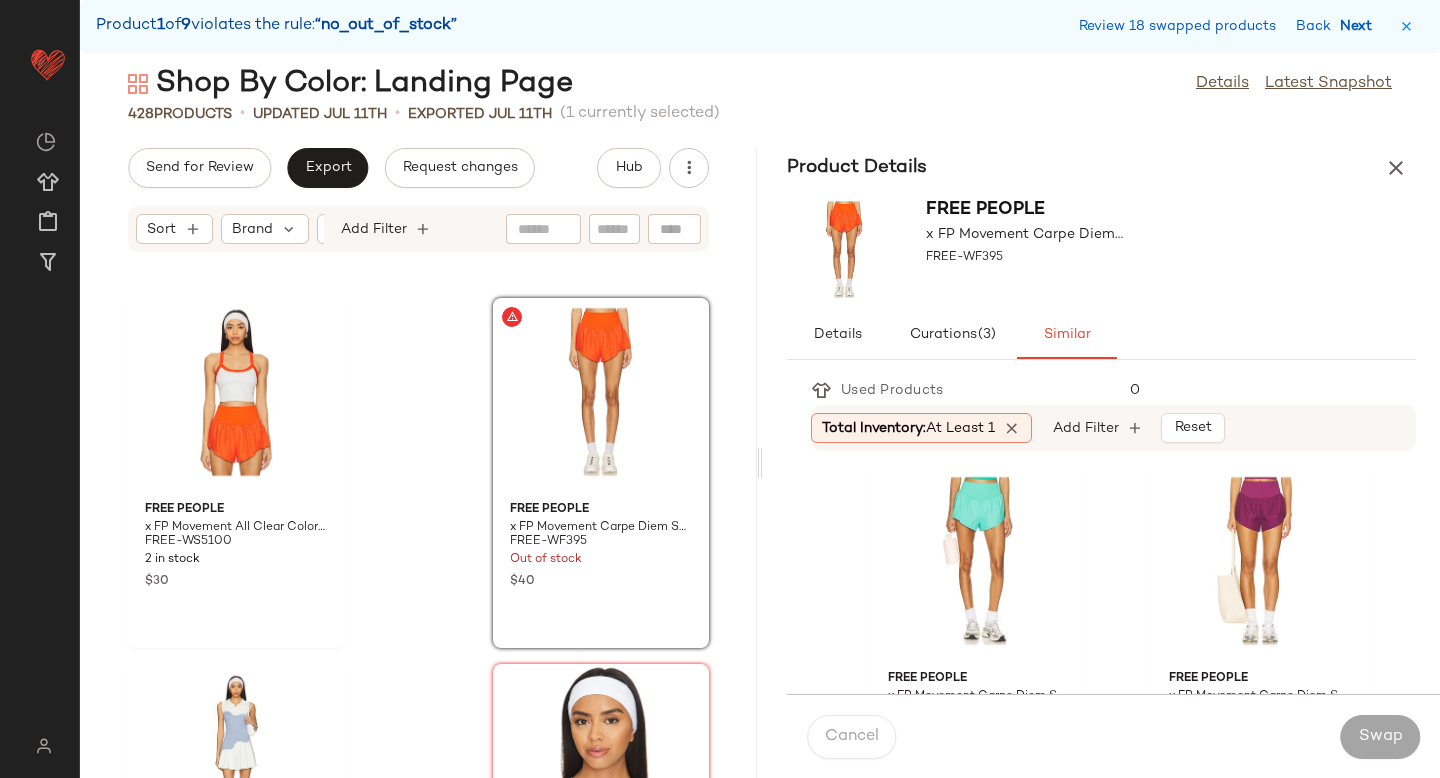 click on "Next" at bounding box center (1360, 26) 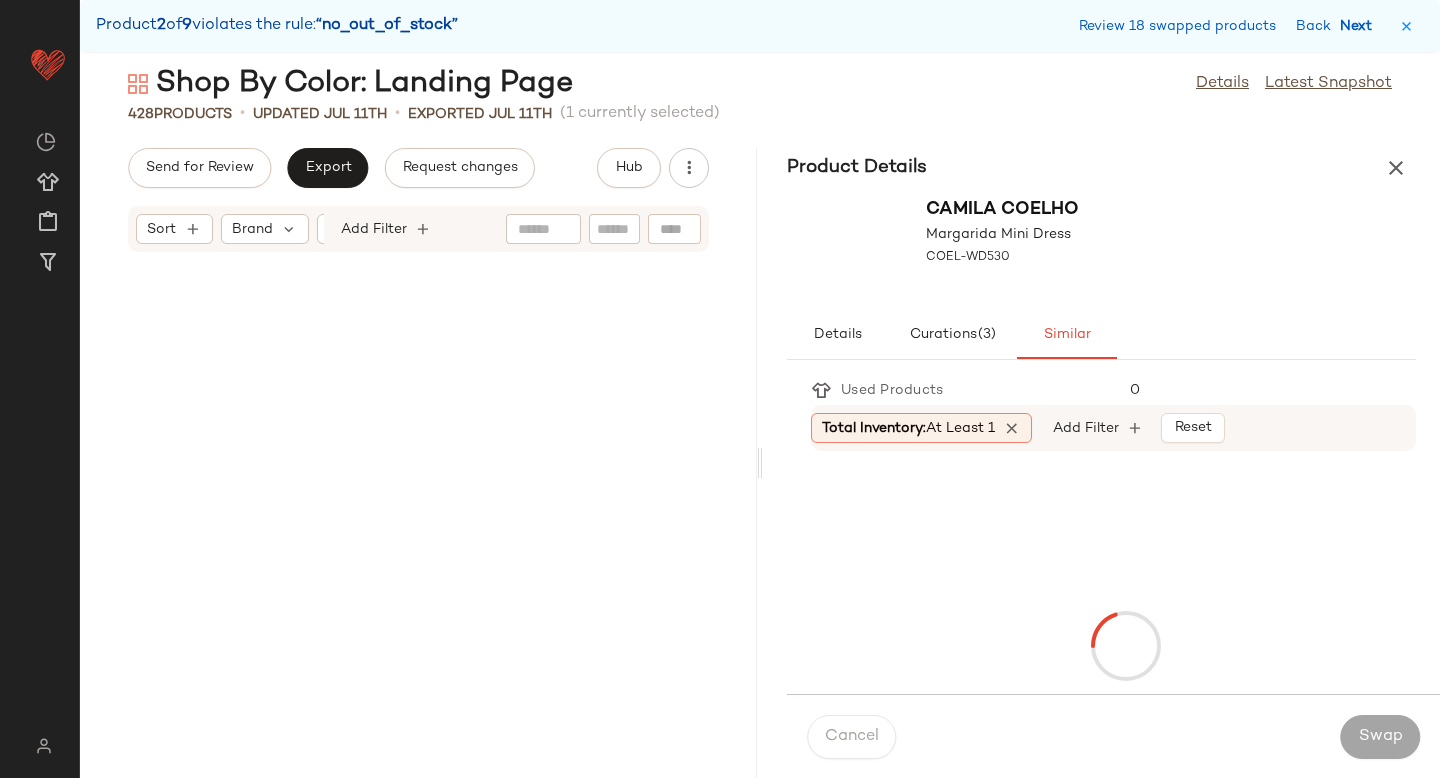 scroll, scrollTop: 16470, scrollLeft: 0, axis: vertical 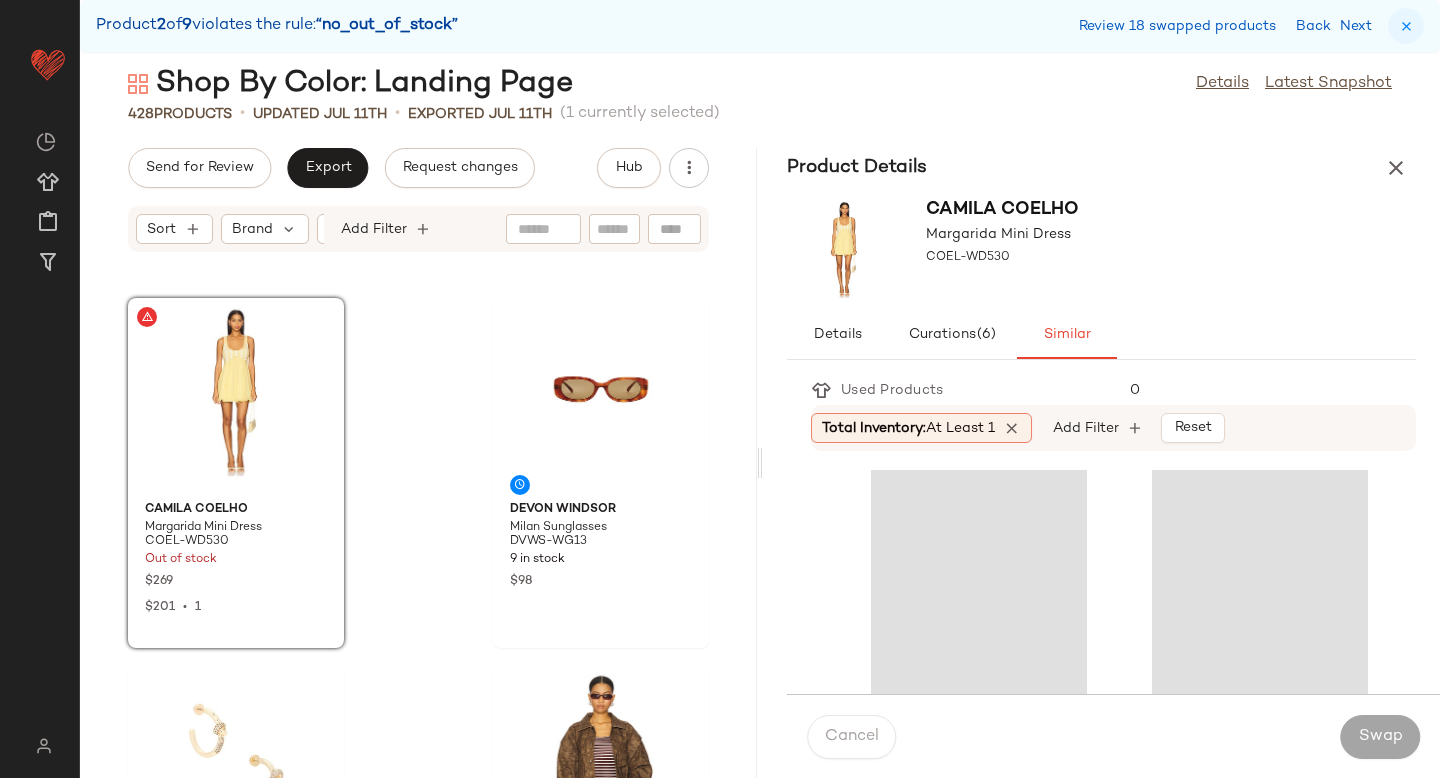 click at bounding box center [1406, 26] 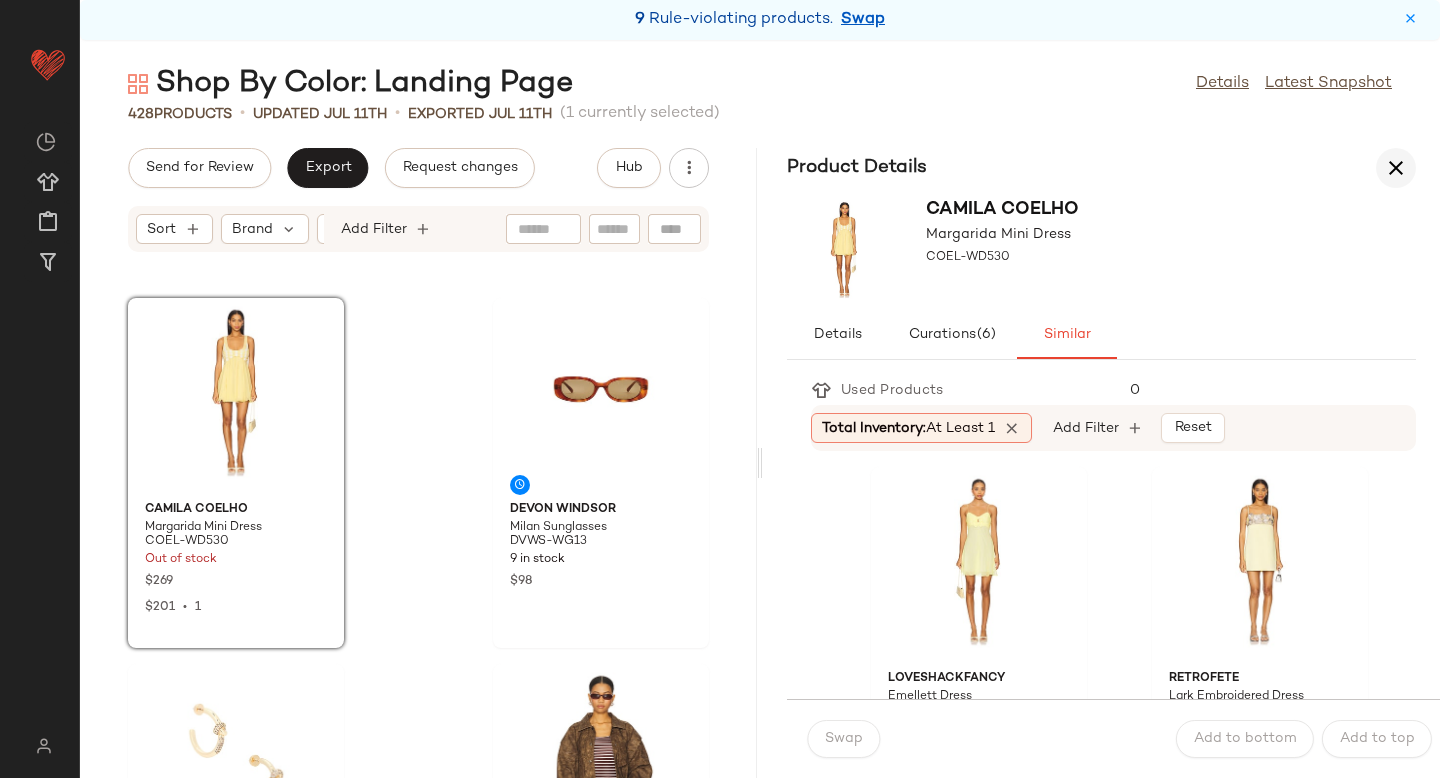 click at bounding box center [1396, 168] 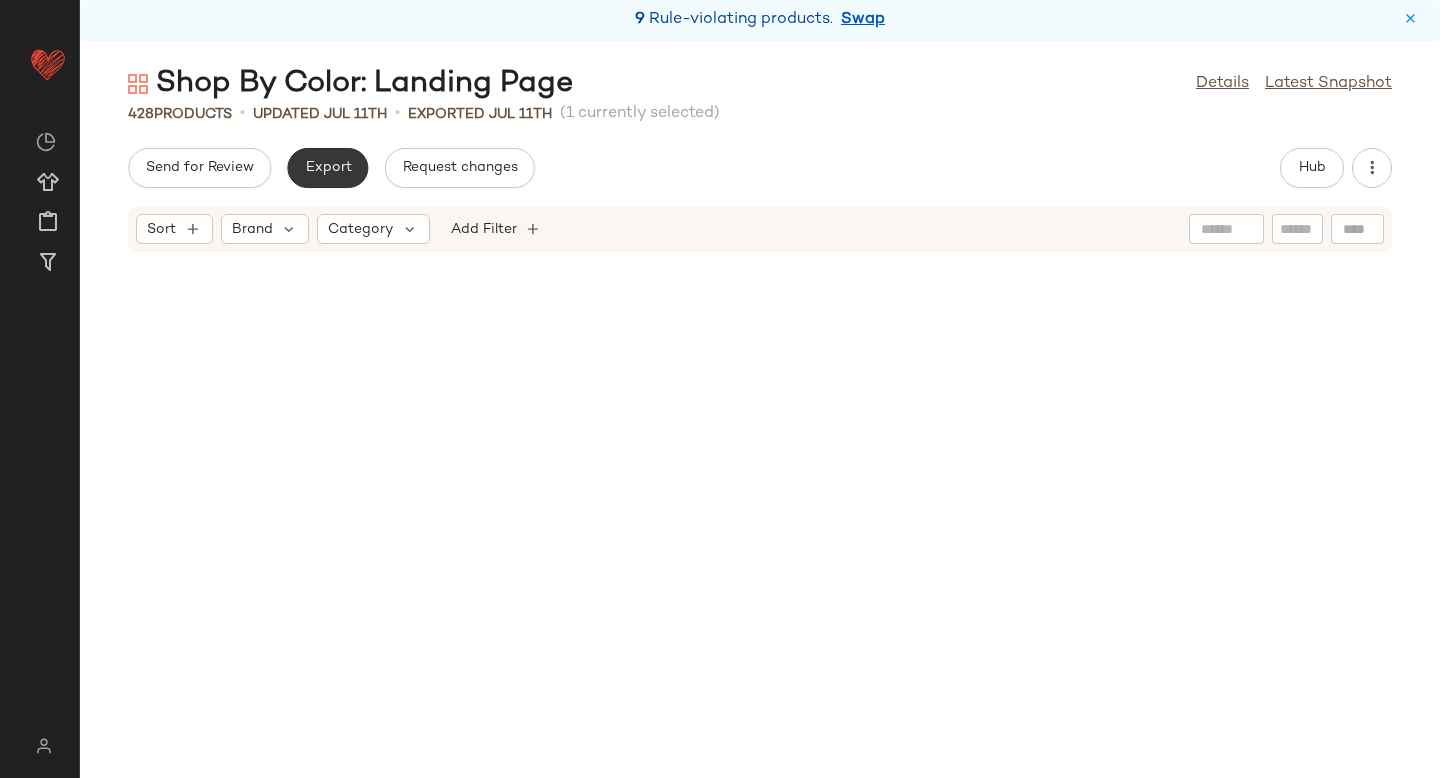 scroll, scrollTop: 6588, scrollLeft: 0, axis: vertical 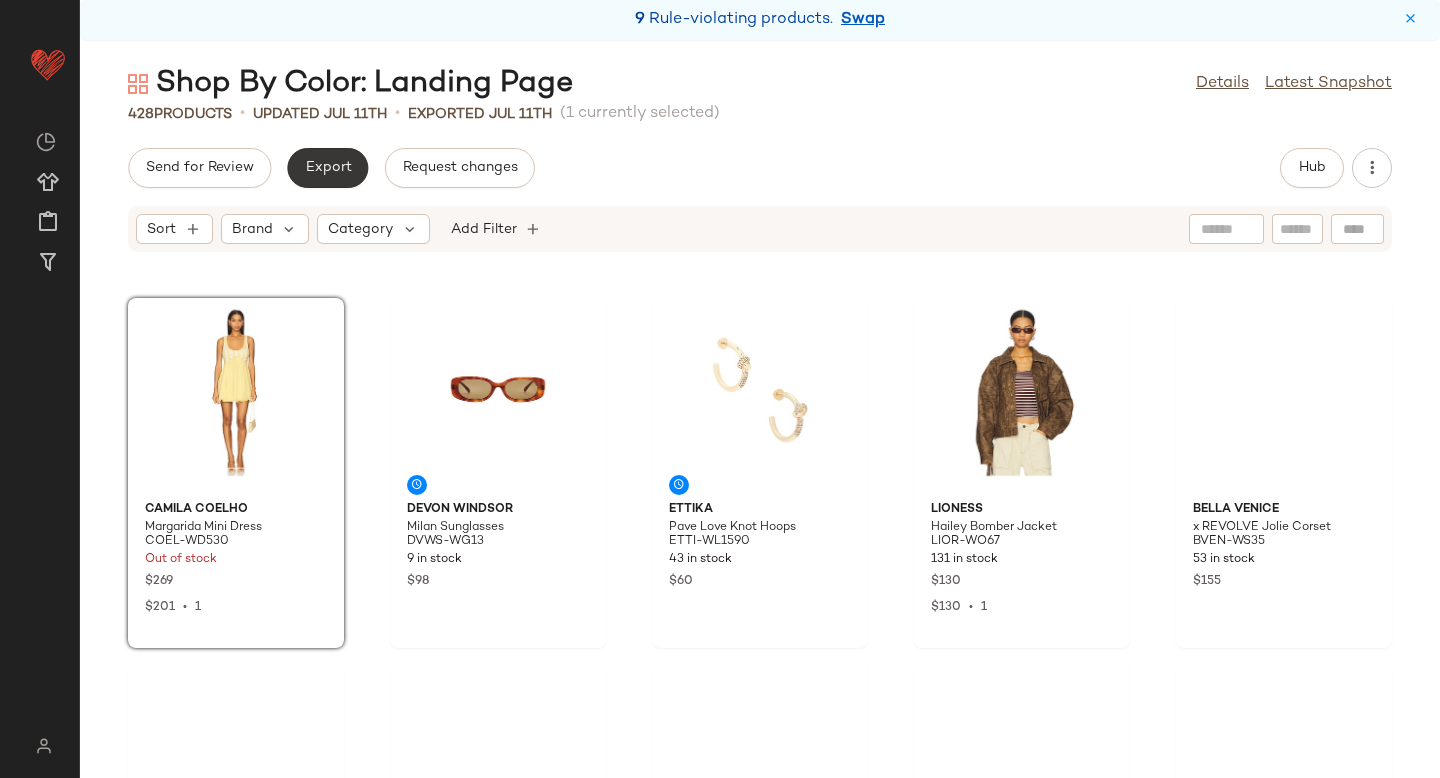 click on "Export" 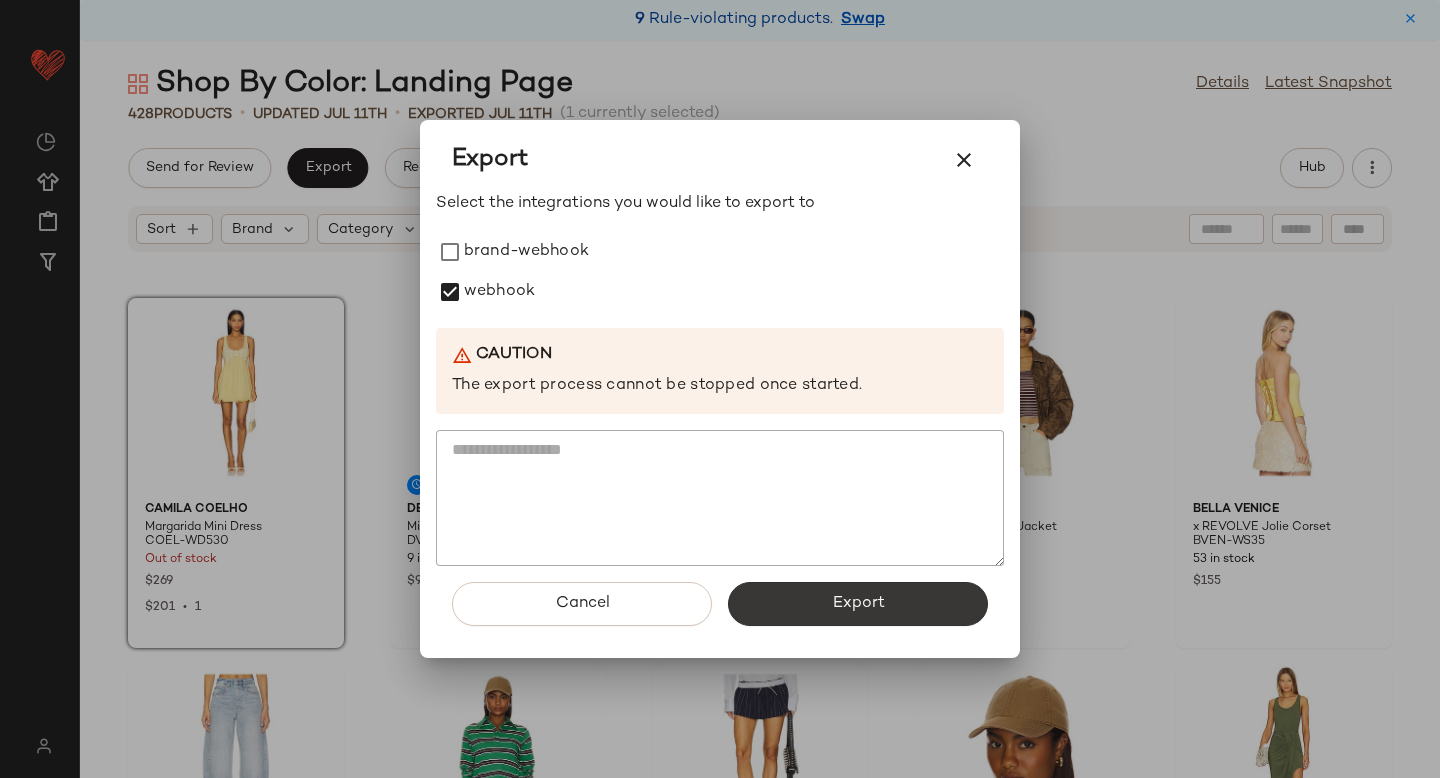 click on "Export" at bounding box center (858, 604) 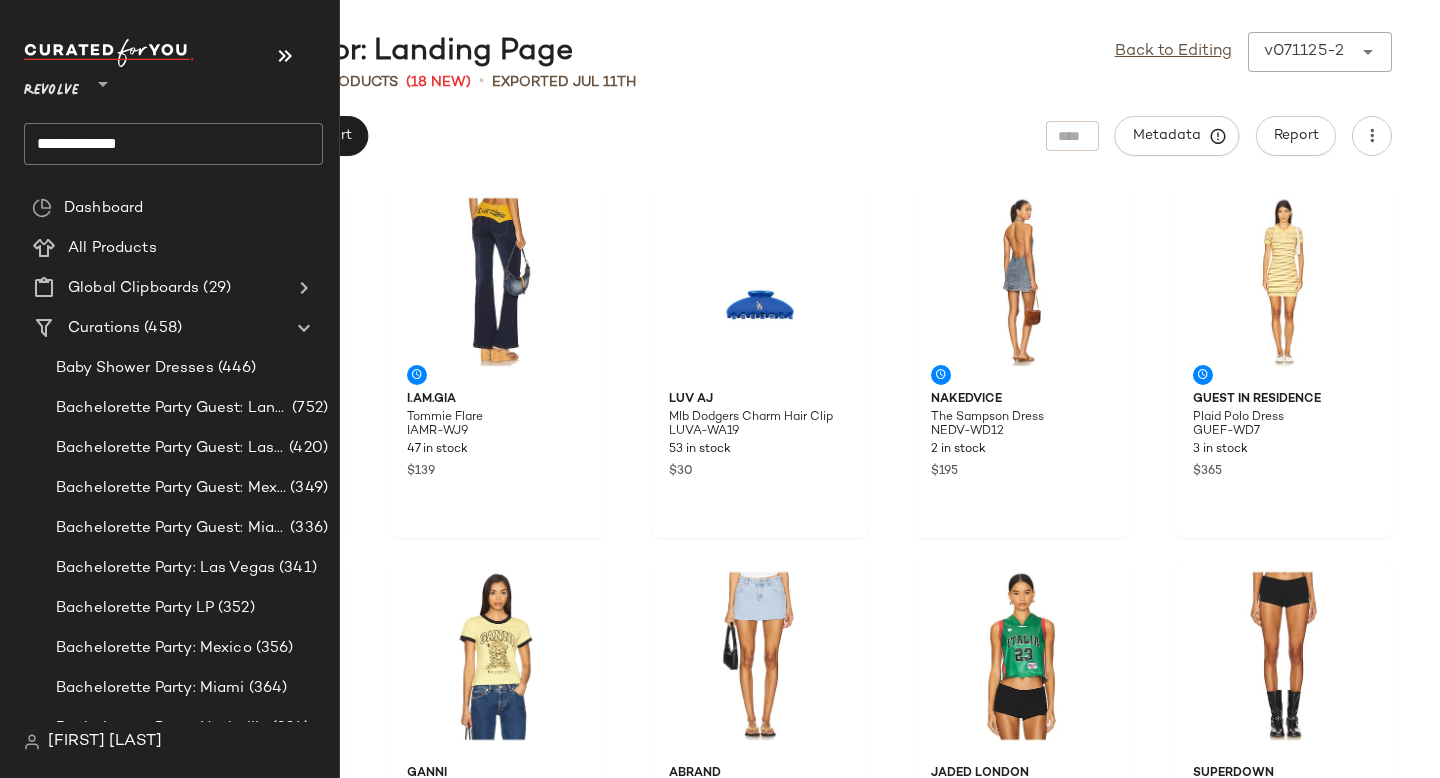 click on "**********" 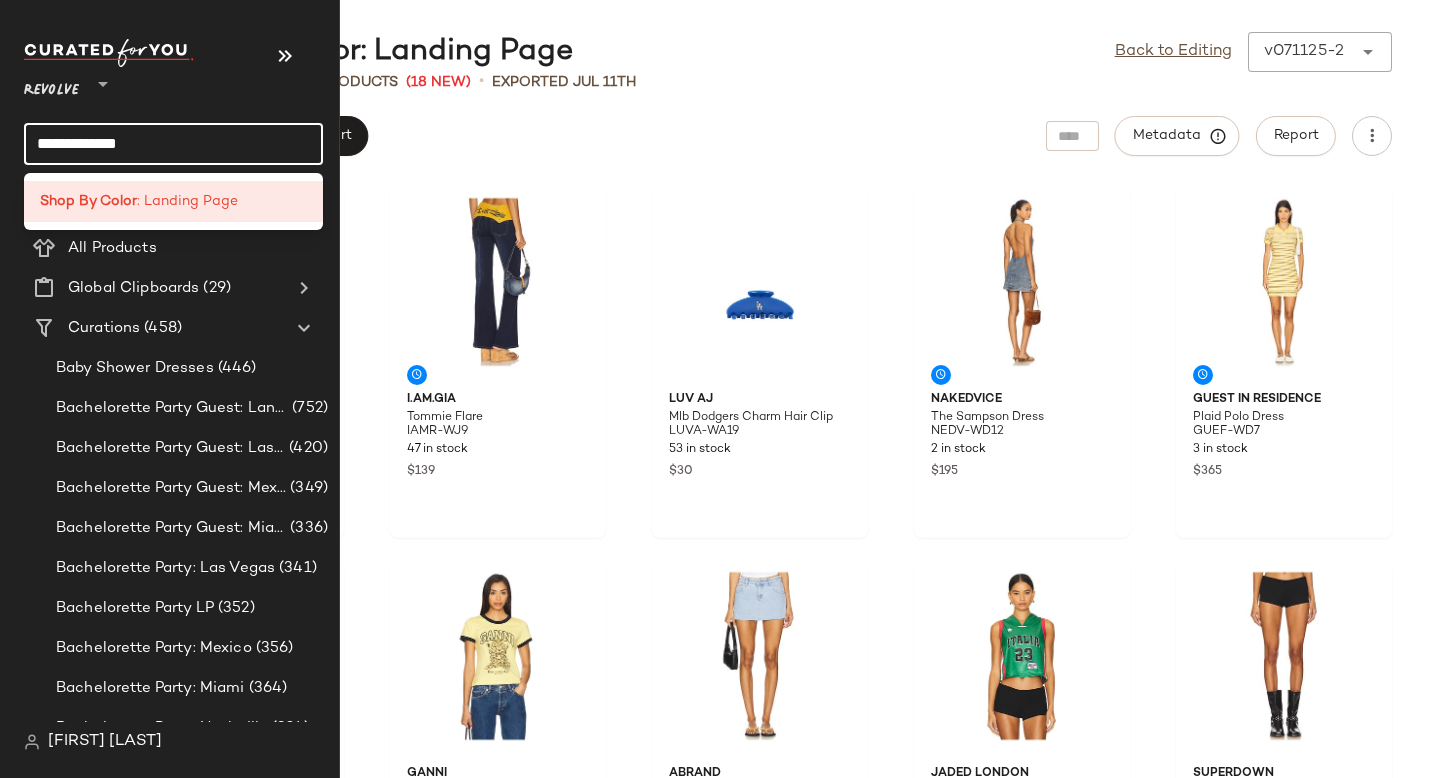 click on "**********" 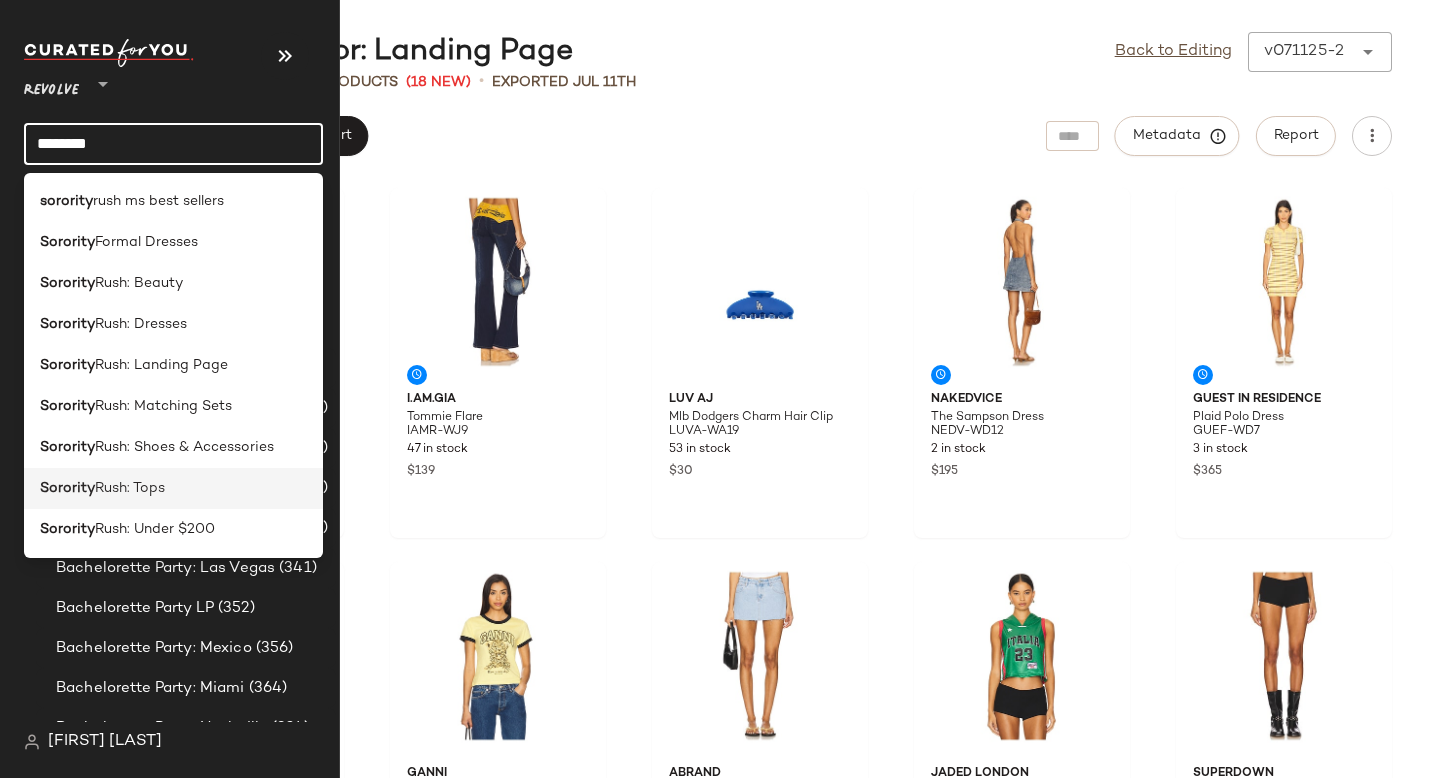 click on "Rush: Tops" at bounding box center [130, 488] 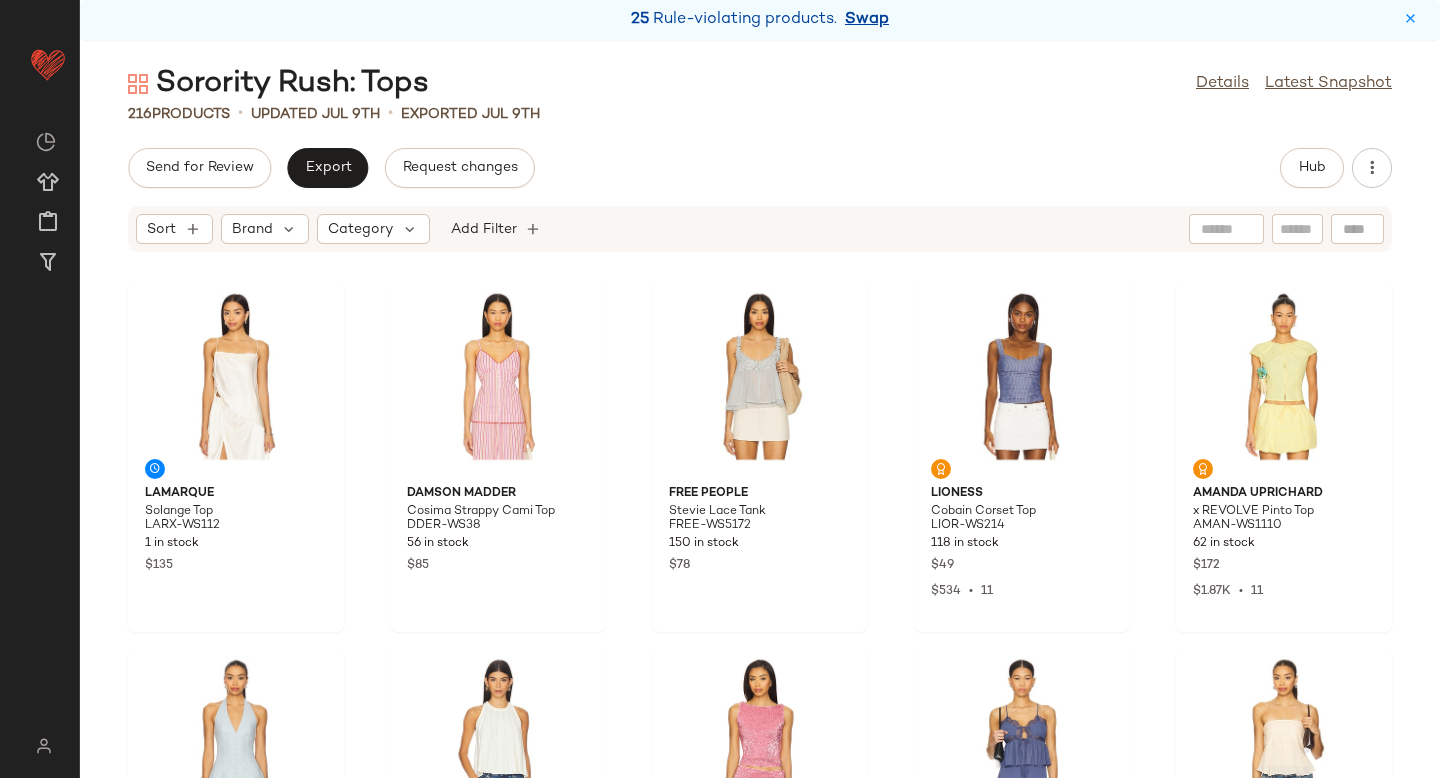 click on "Swap" at bounding box center (867, 20) 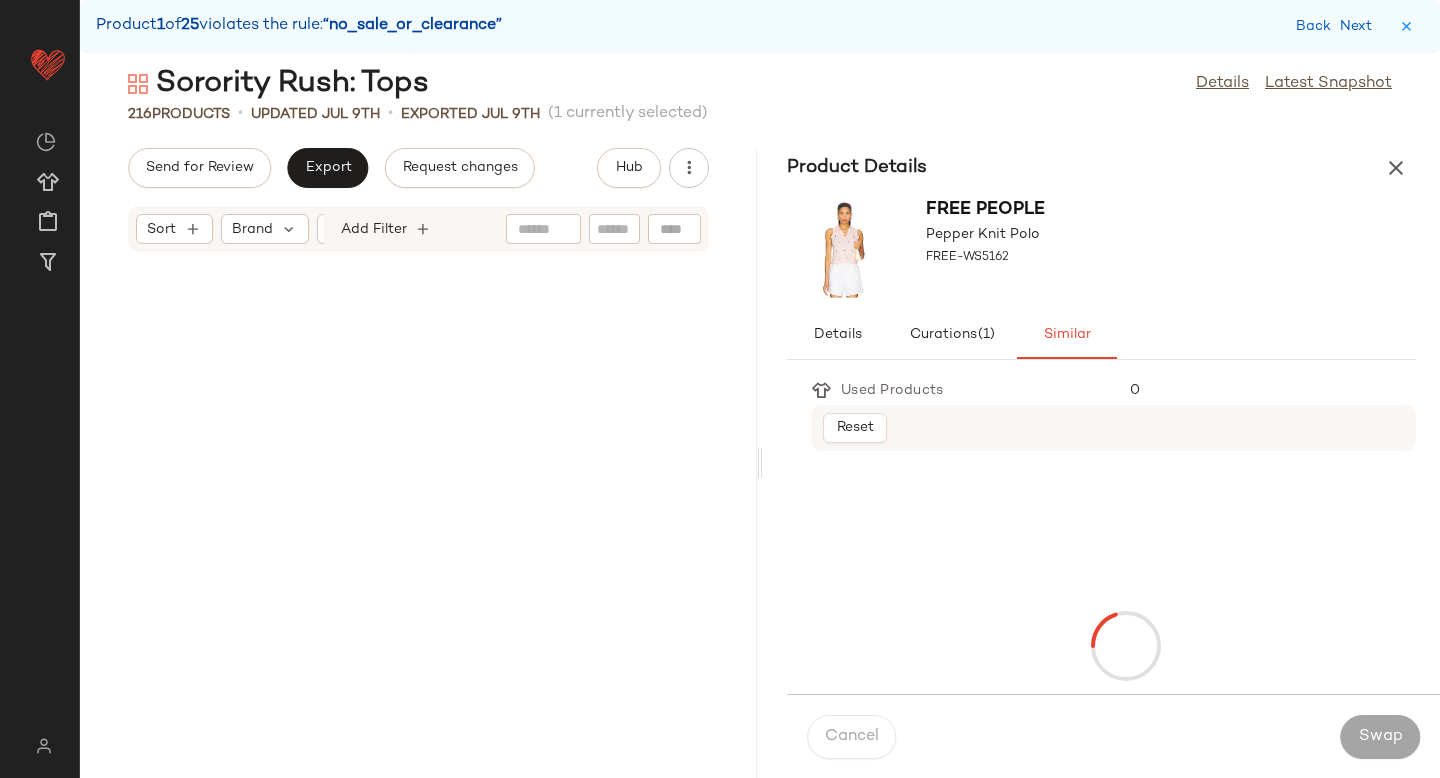 scroll, scrollTop: 4392, scrollLeft: 0, axis: vertical 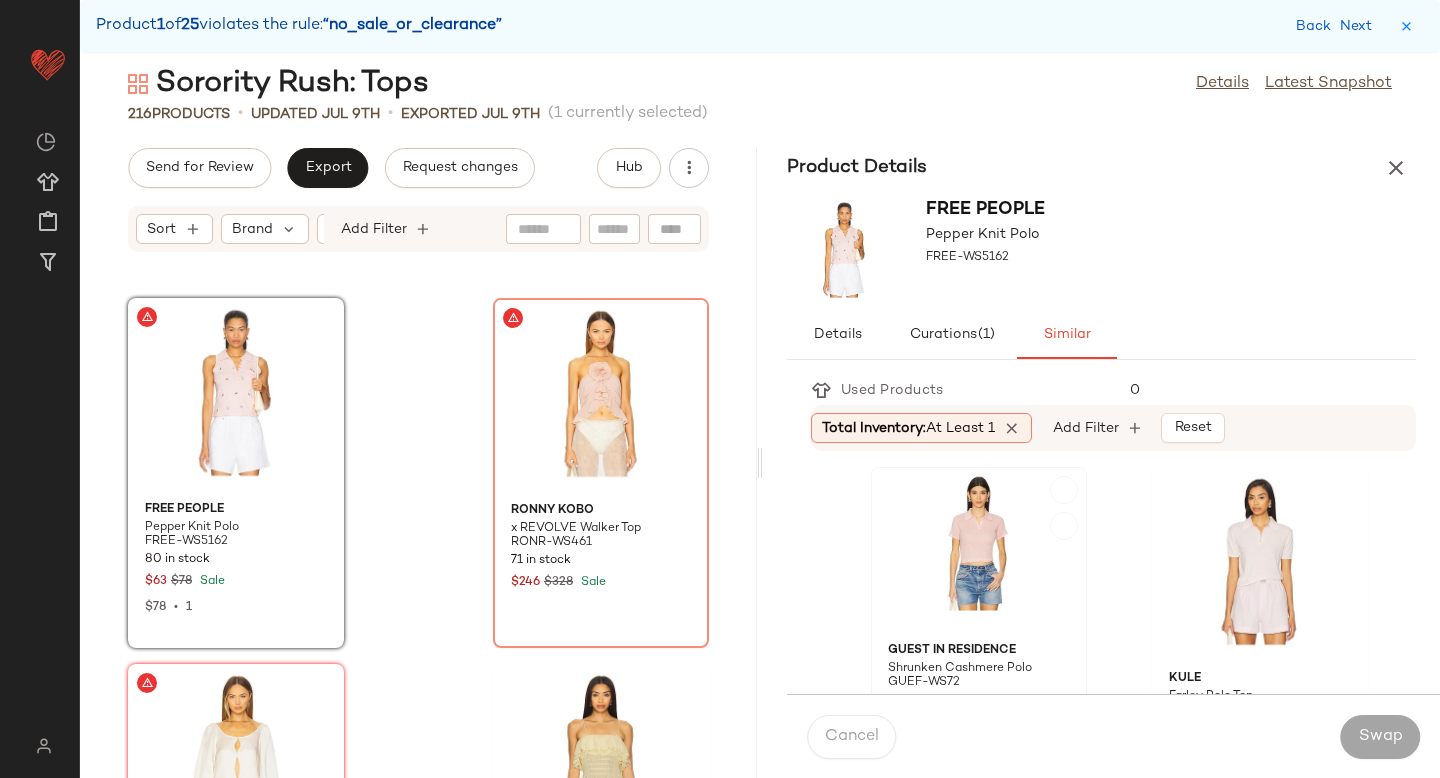 click 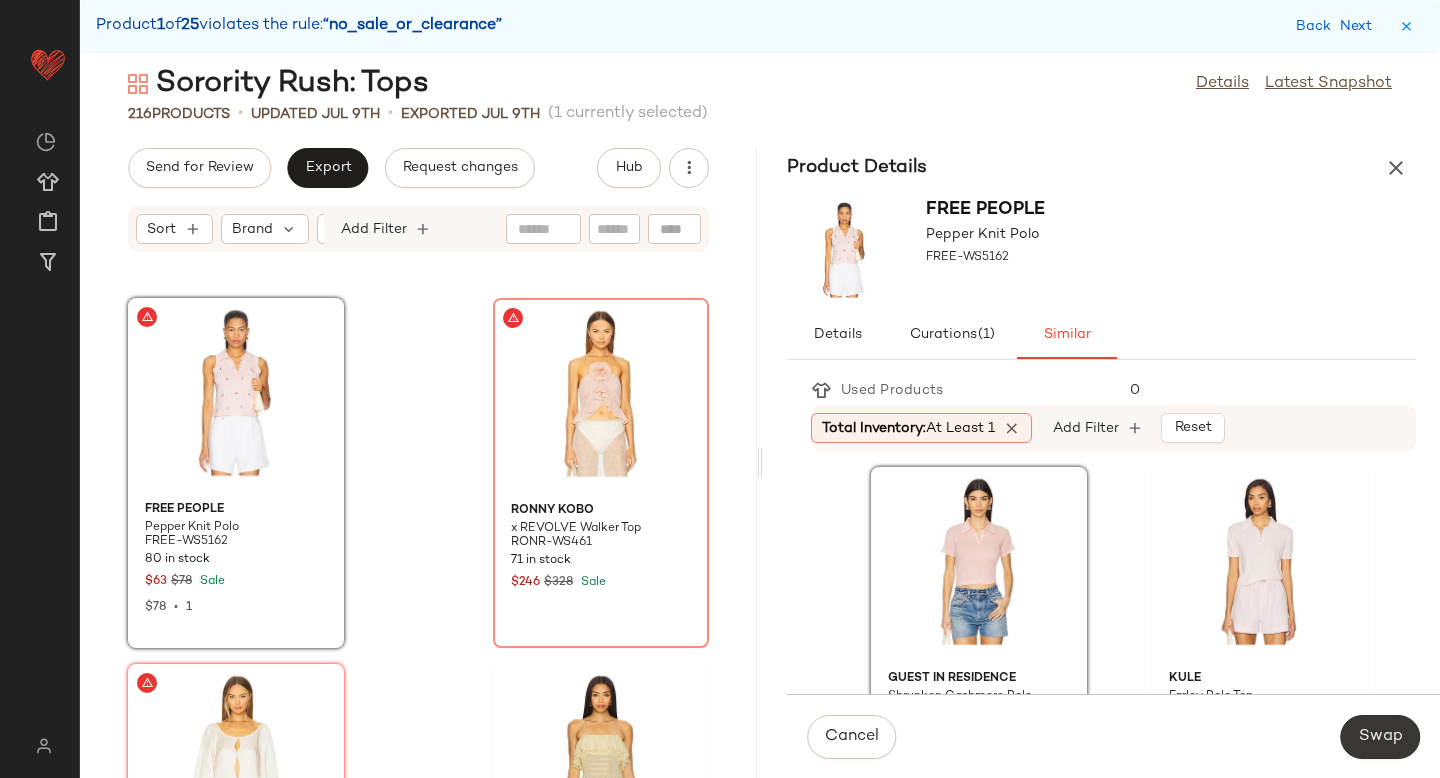 click on "Swap" at bounding box center [1380, 737] 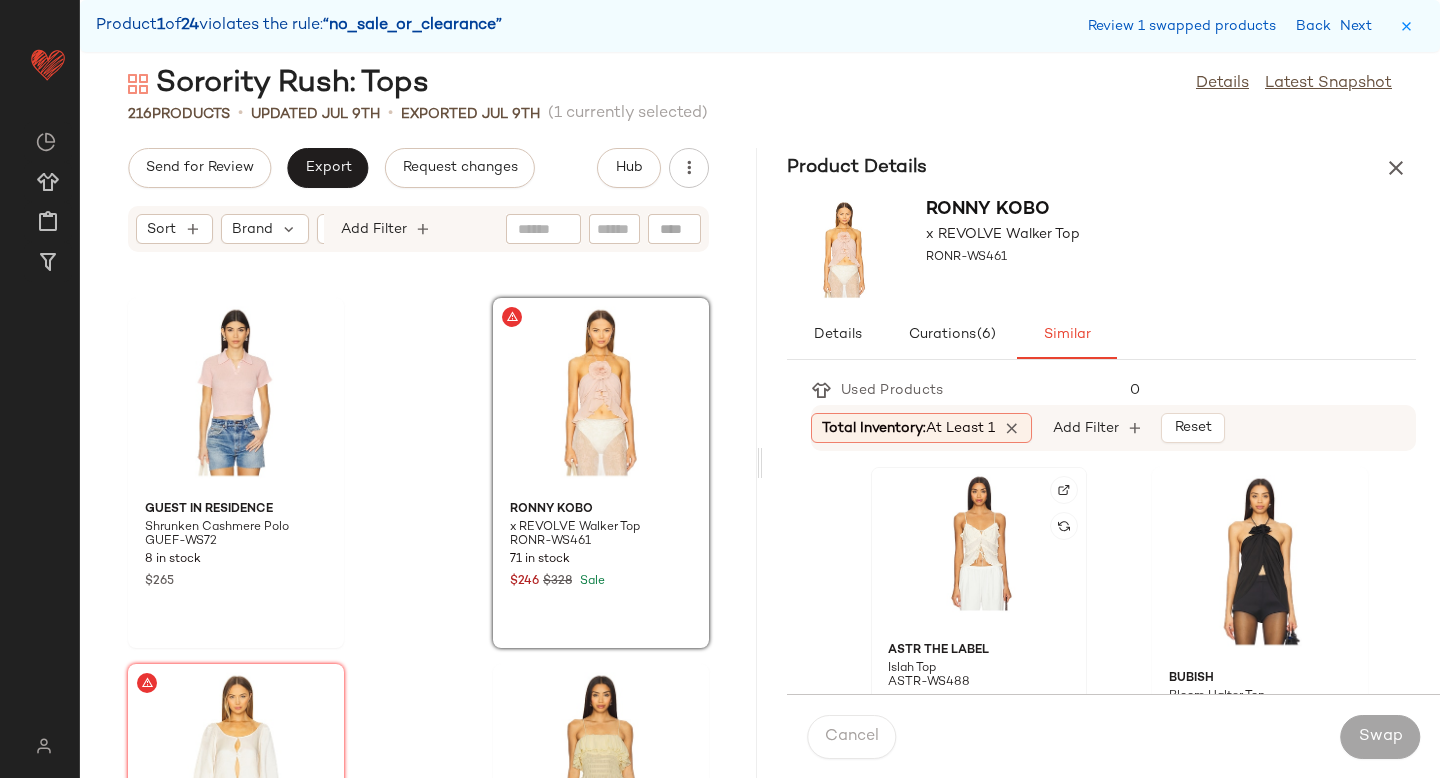 click 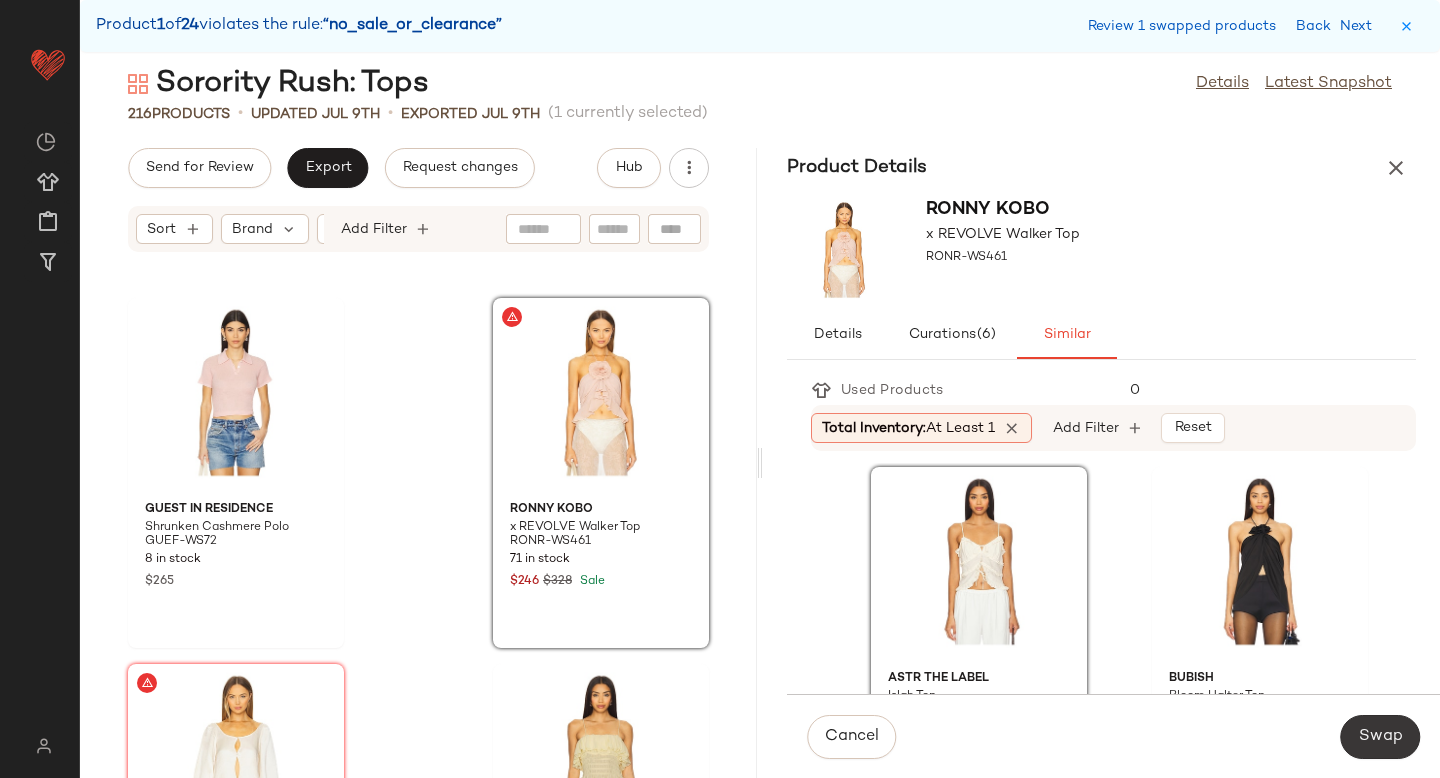 click on "Swap" 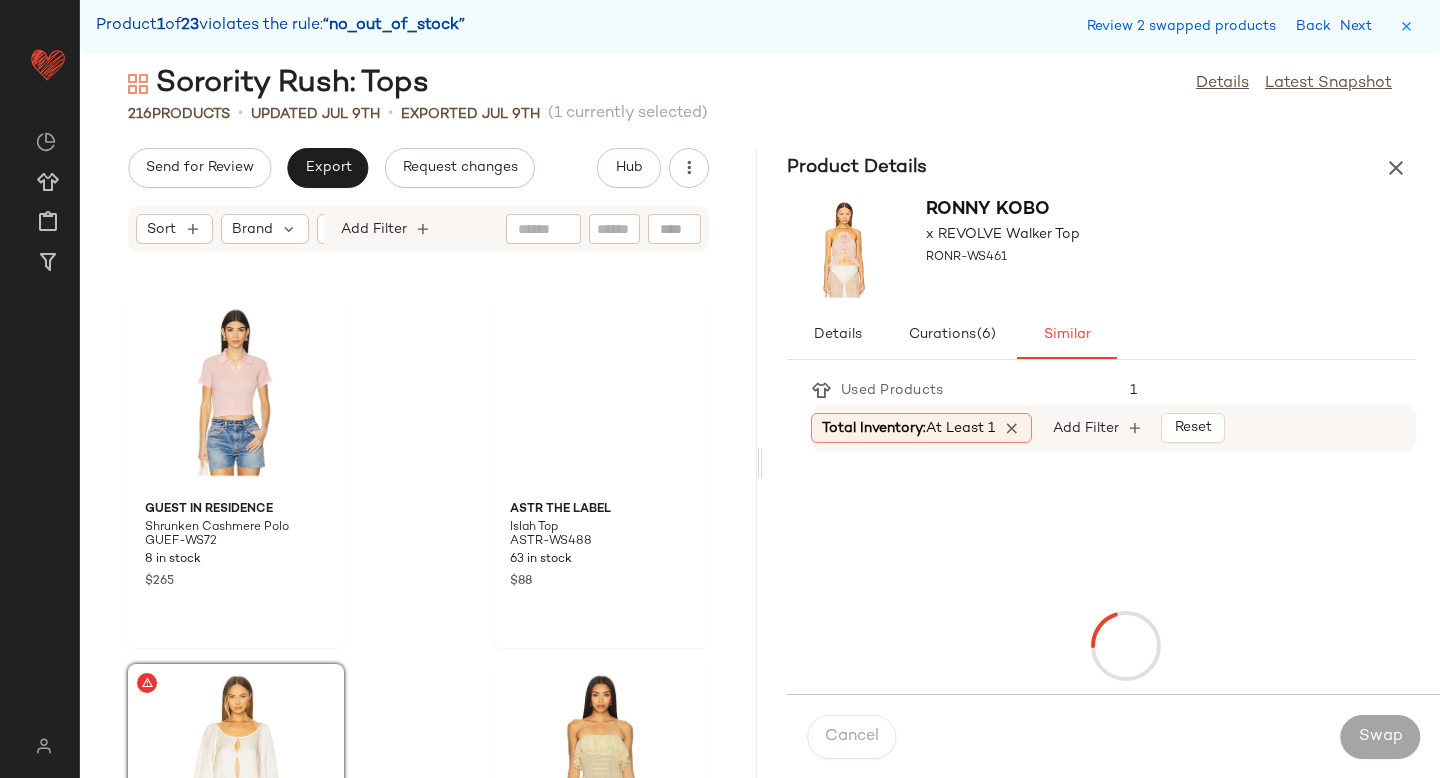 scroll, scrollTop: 4758, scrollLeft: 0, axis: vertical 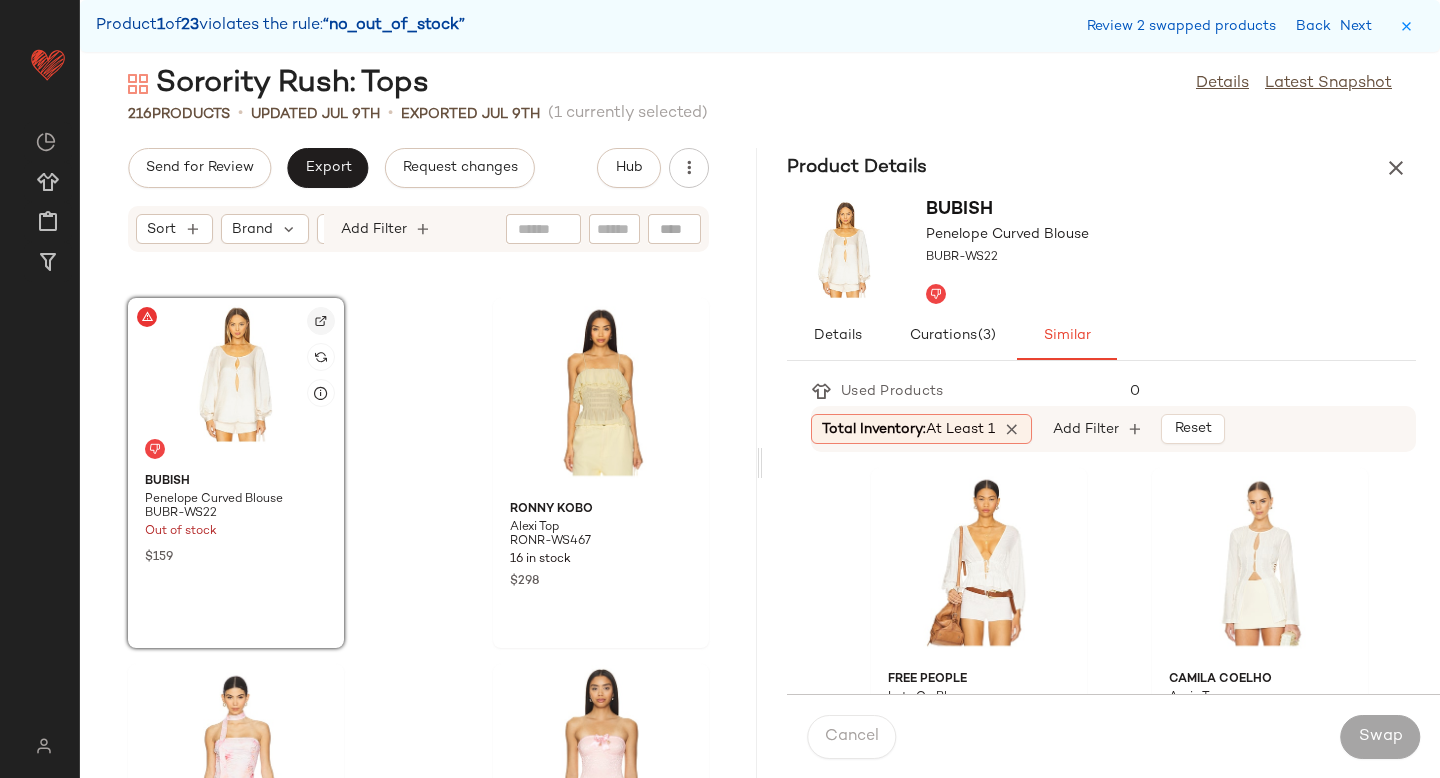 click 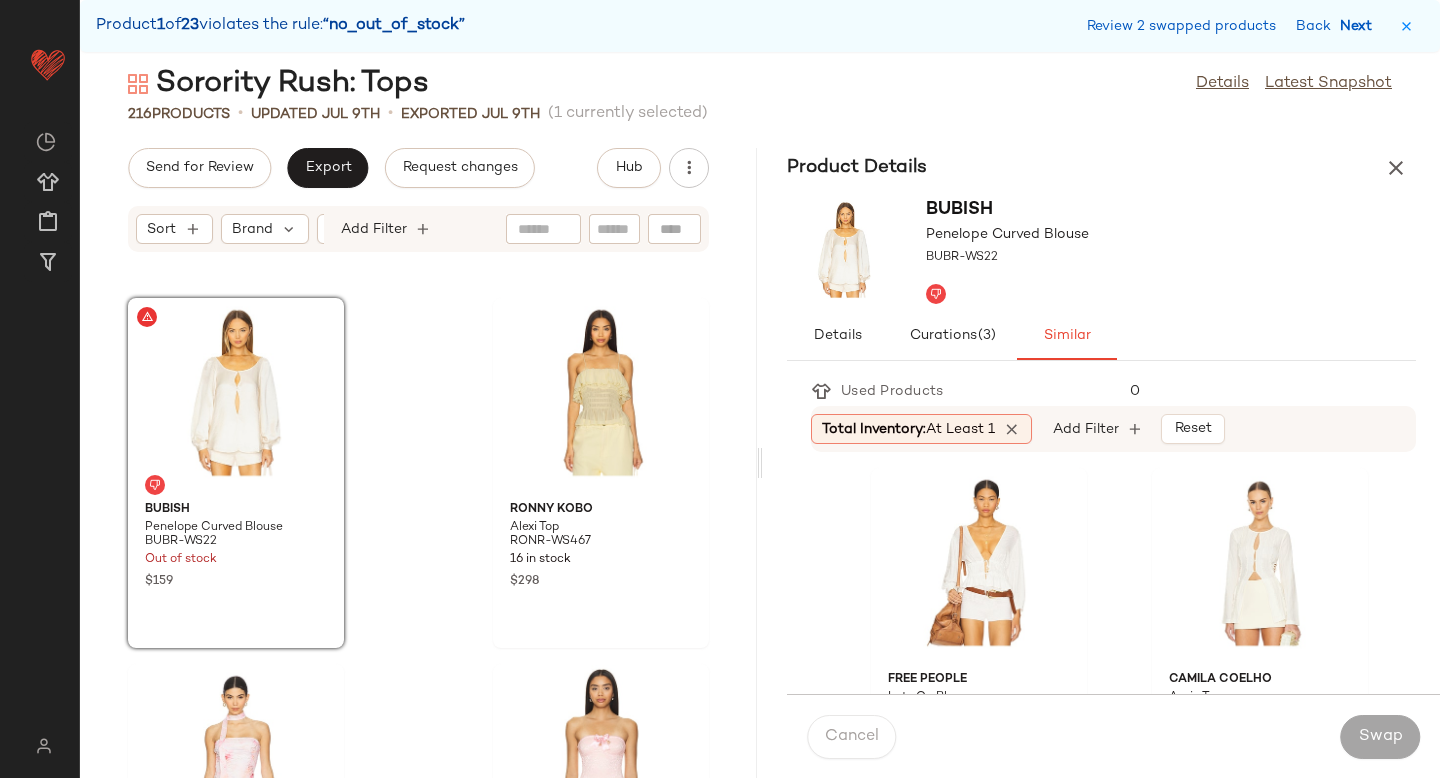 click on "Next" at bounding box center (1360, 26) 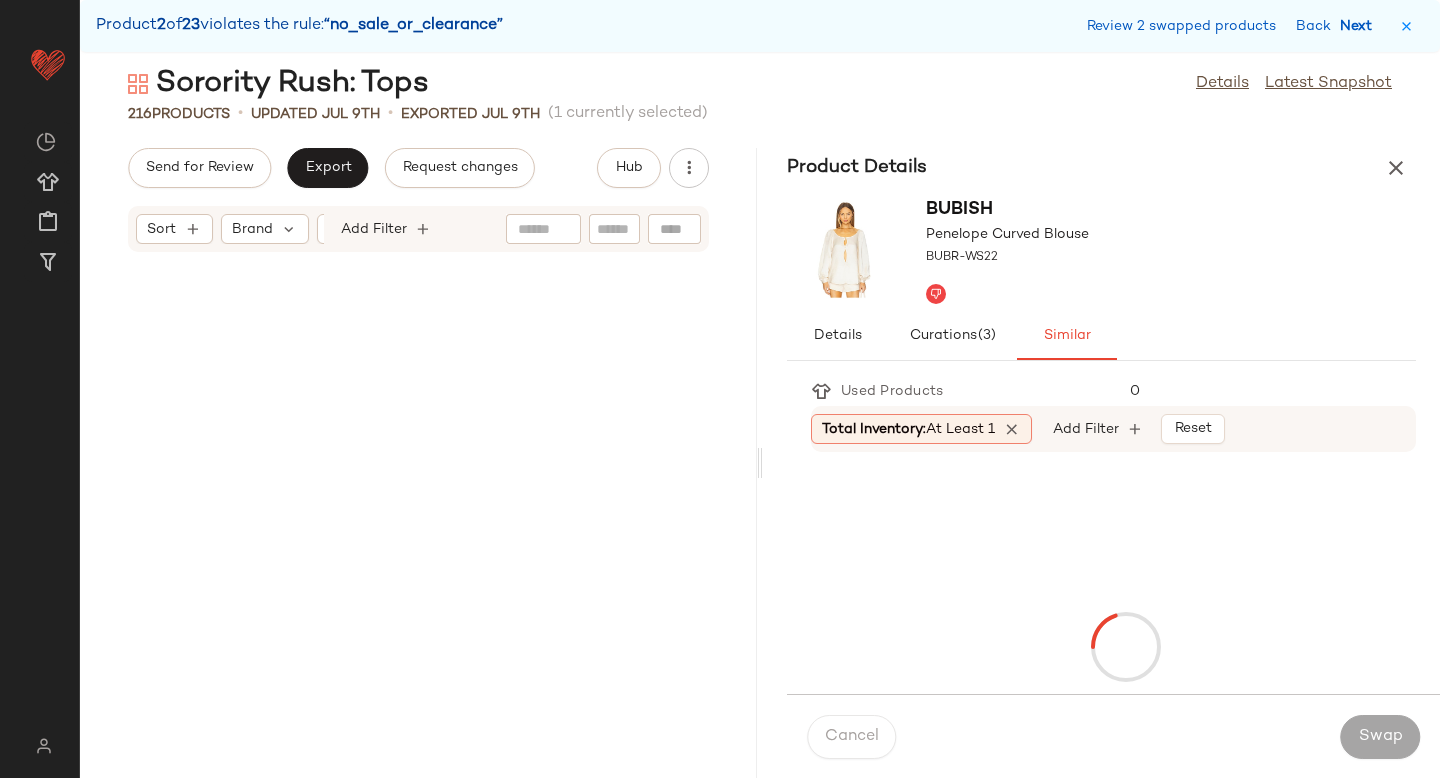 scroll, scrollTop: 6954, scrollLeft: 0, axis: vertical 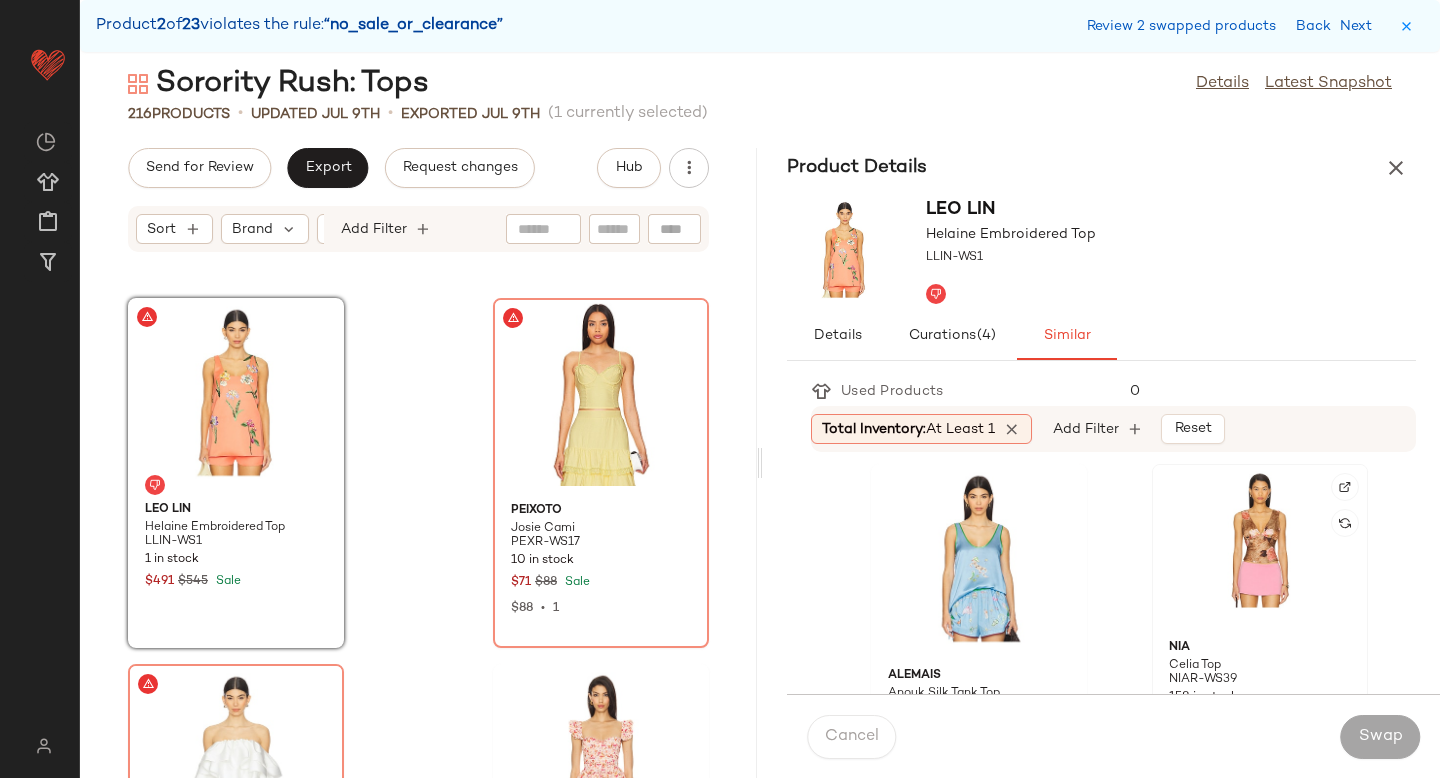 click 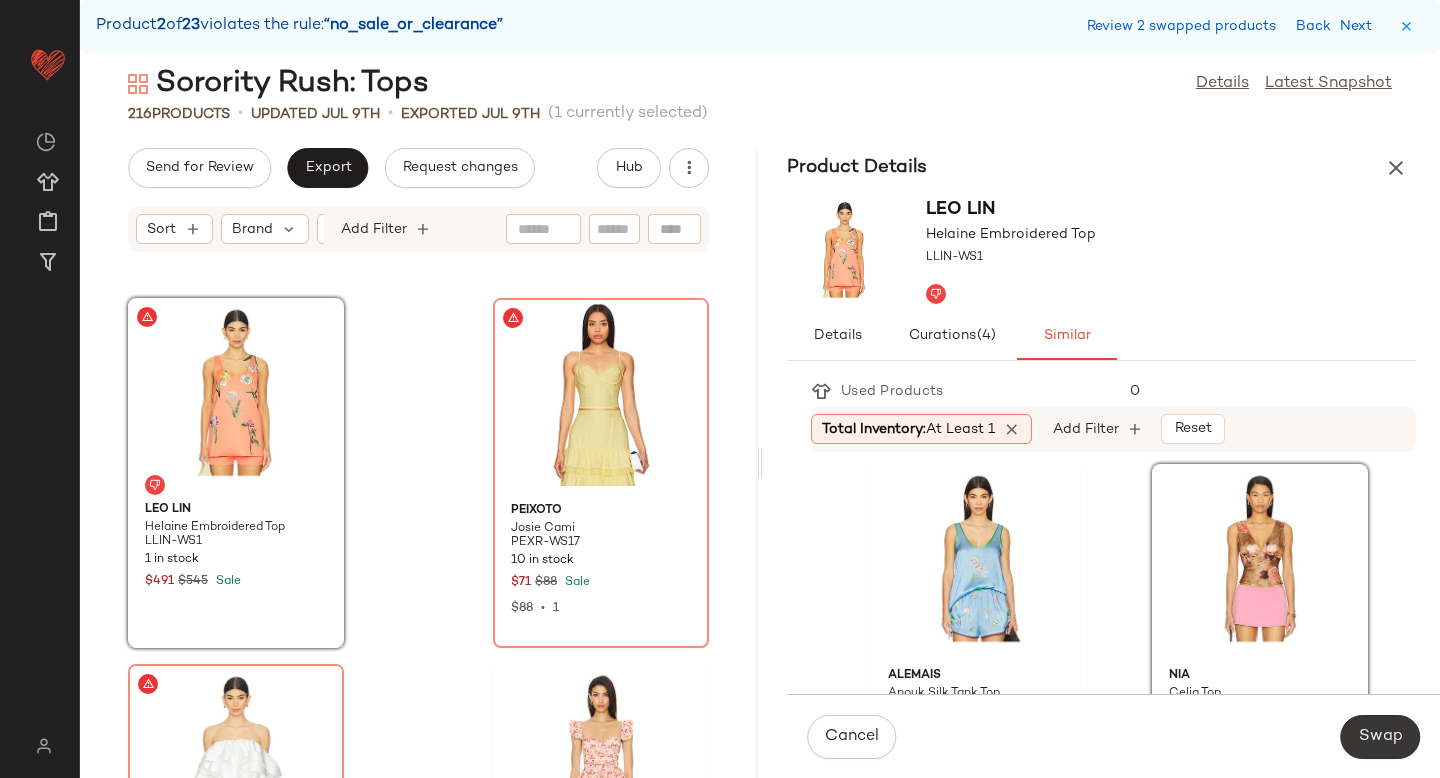 click on "Swap" 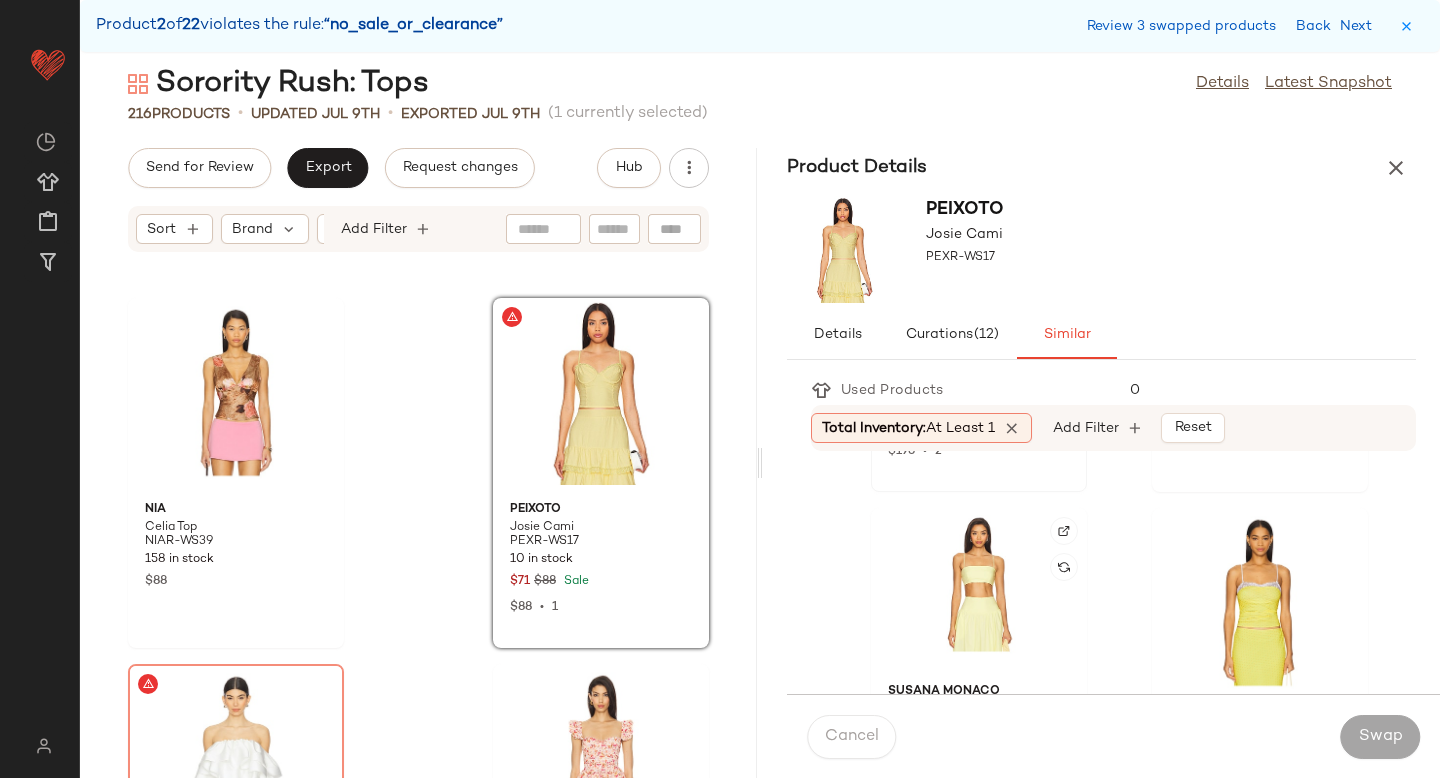 scroll, scrollTop: 326, scrollLeft: 0, axis: vertical 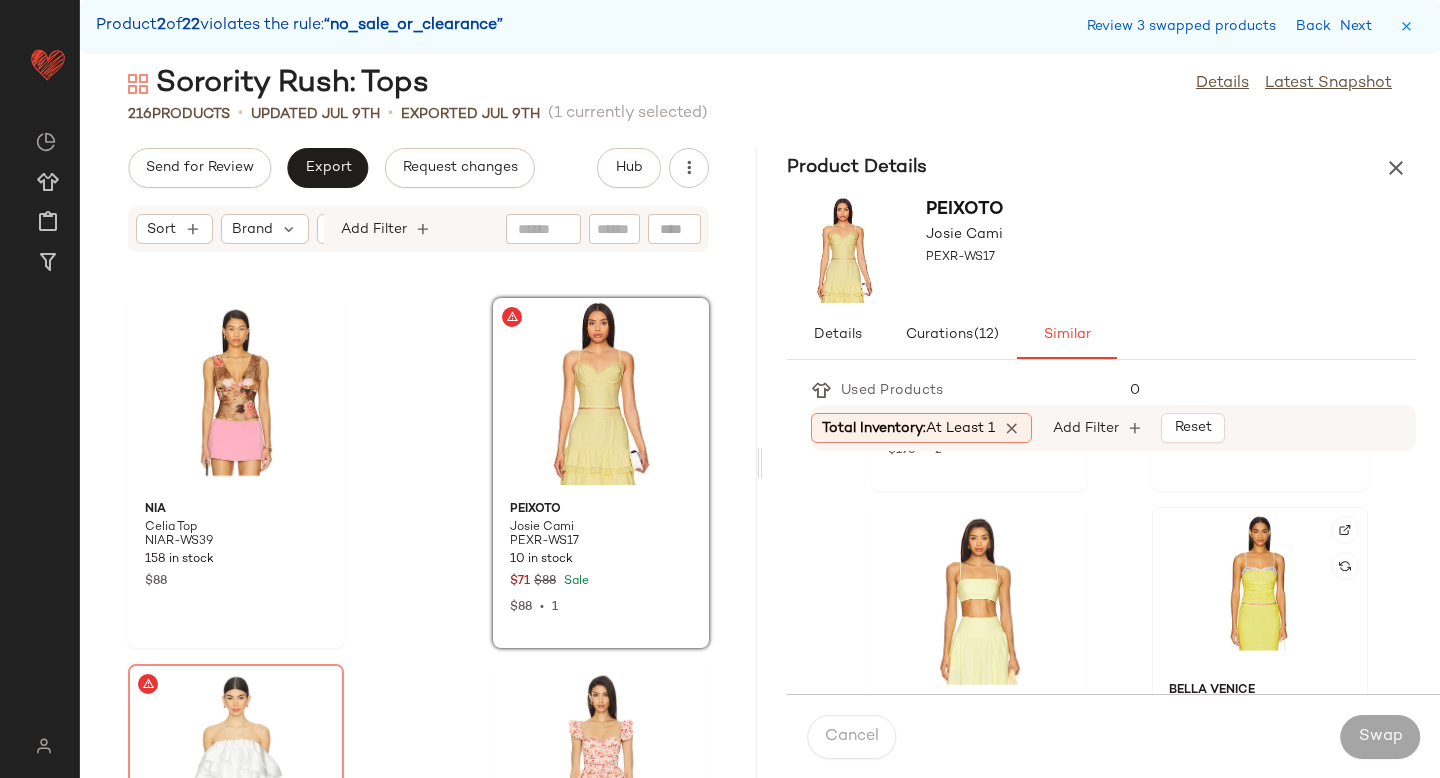 click 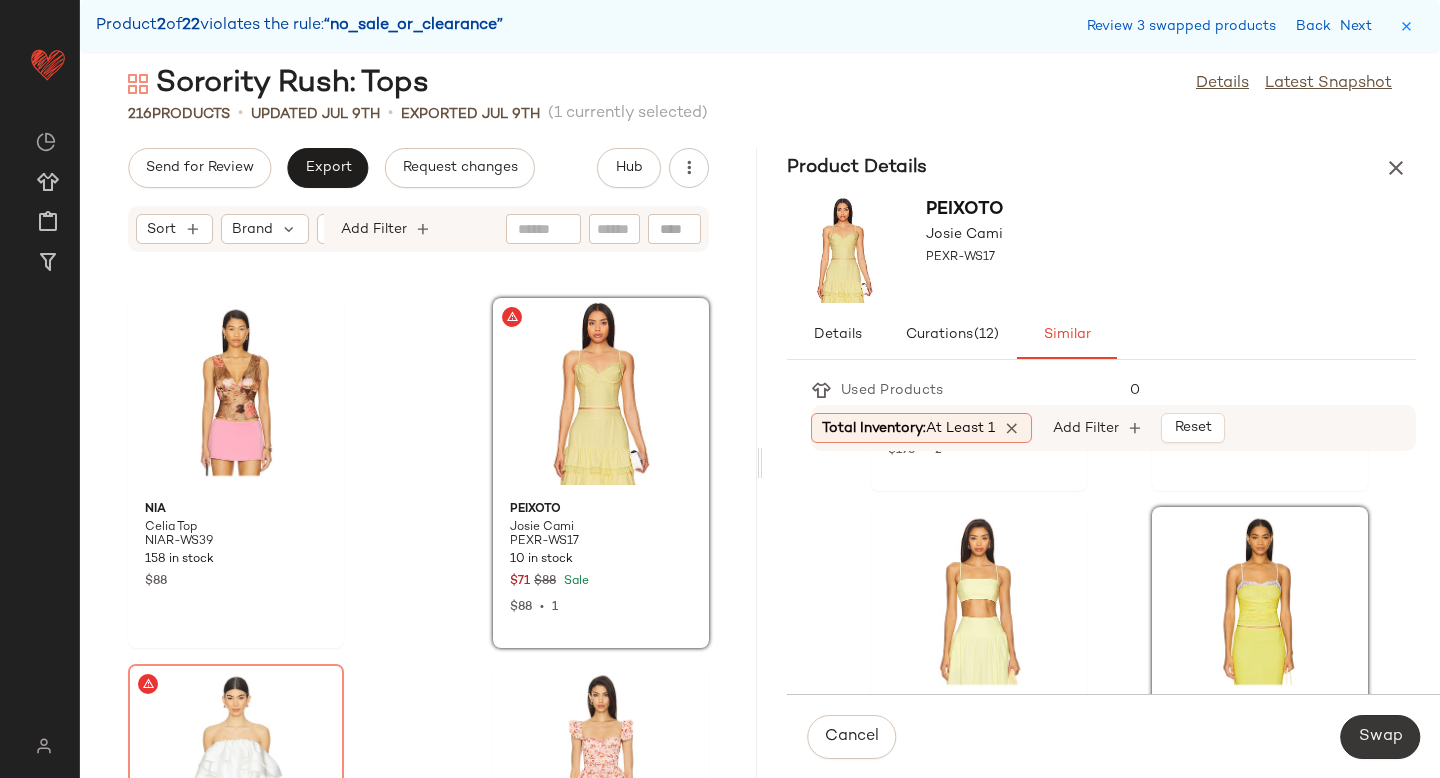 click on "Swap" at bounding box center [1380, 737] 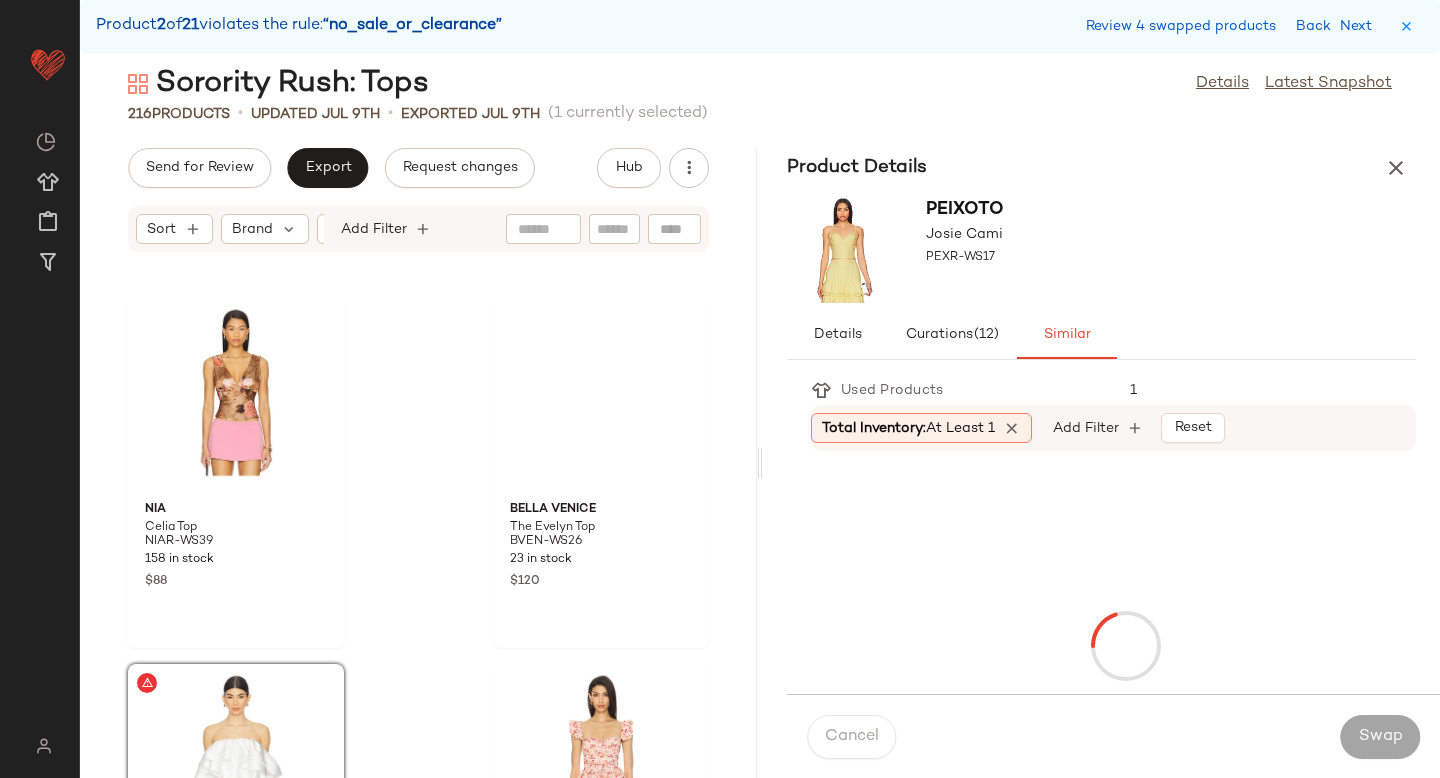 scroll, scrollTop: 7320, scrollLeft: 0, axis: vertical 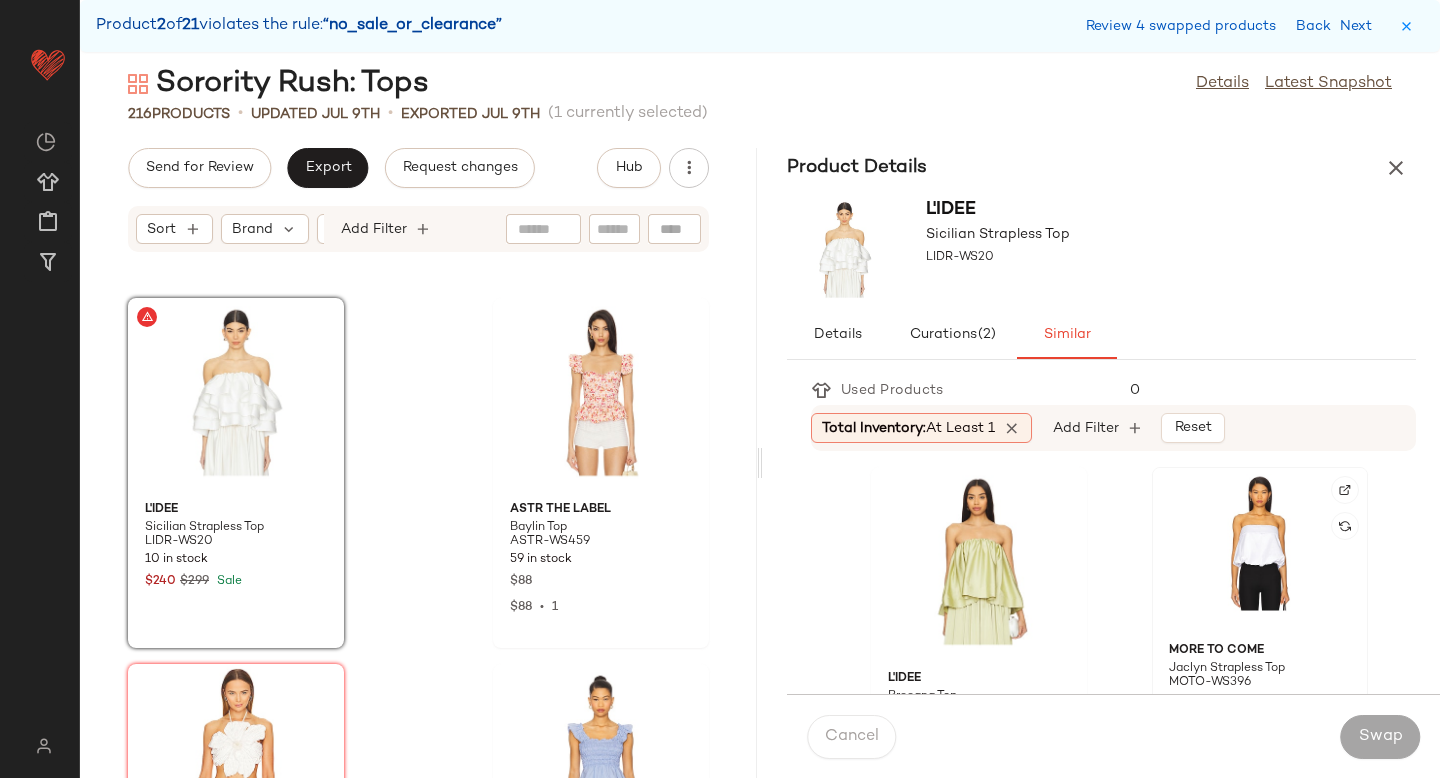 click 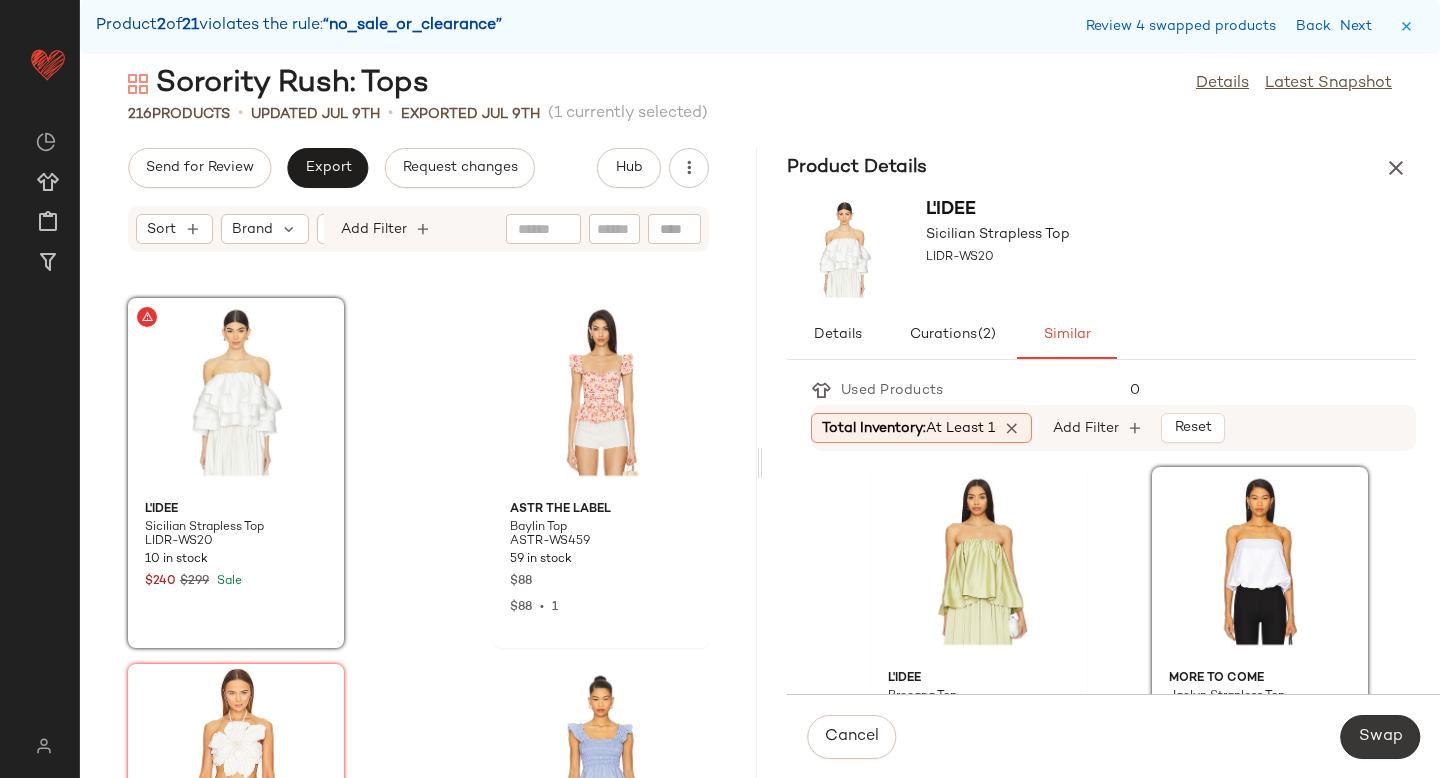 click on "Swap" at bounding box center (1380, 737) 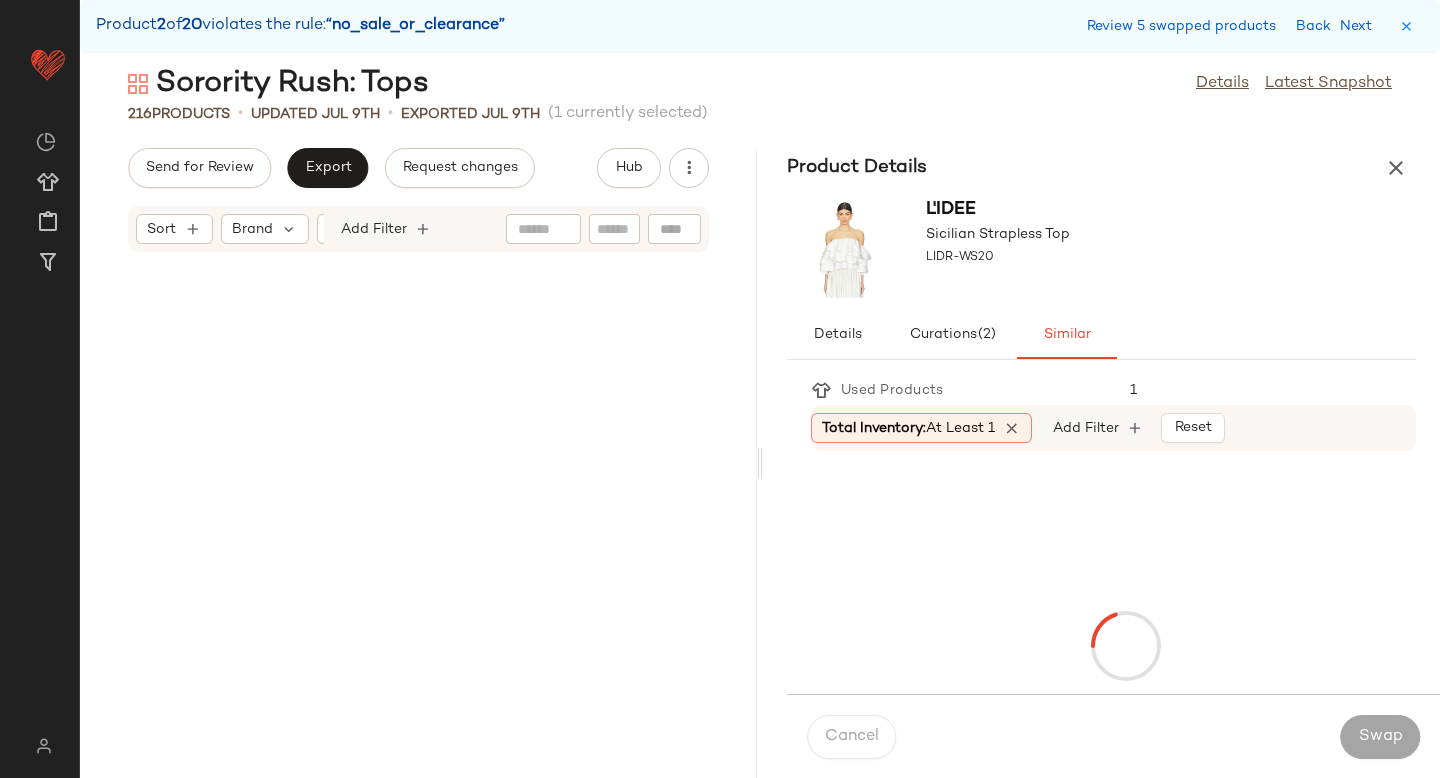 scroll, scrollTop: 10614, scrollLeft: 0, axis: vertical 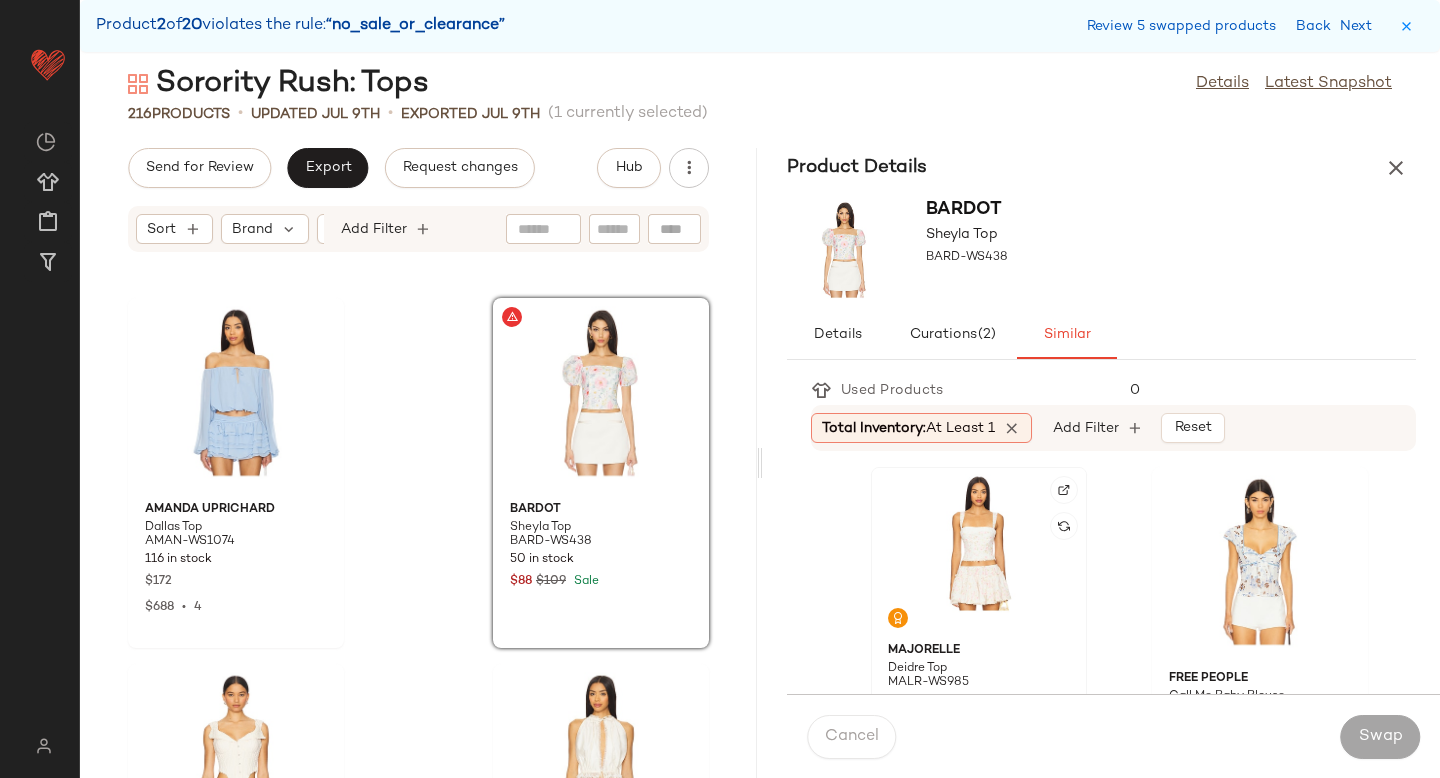 click on "MAJORELLE Deidre Top MALR-WS985 58 in stock $168 $1.81K  •  11" 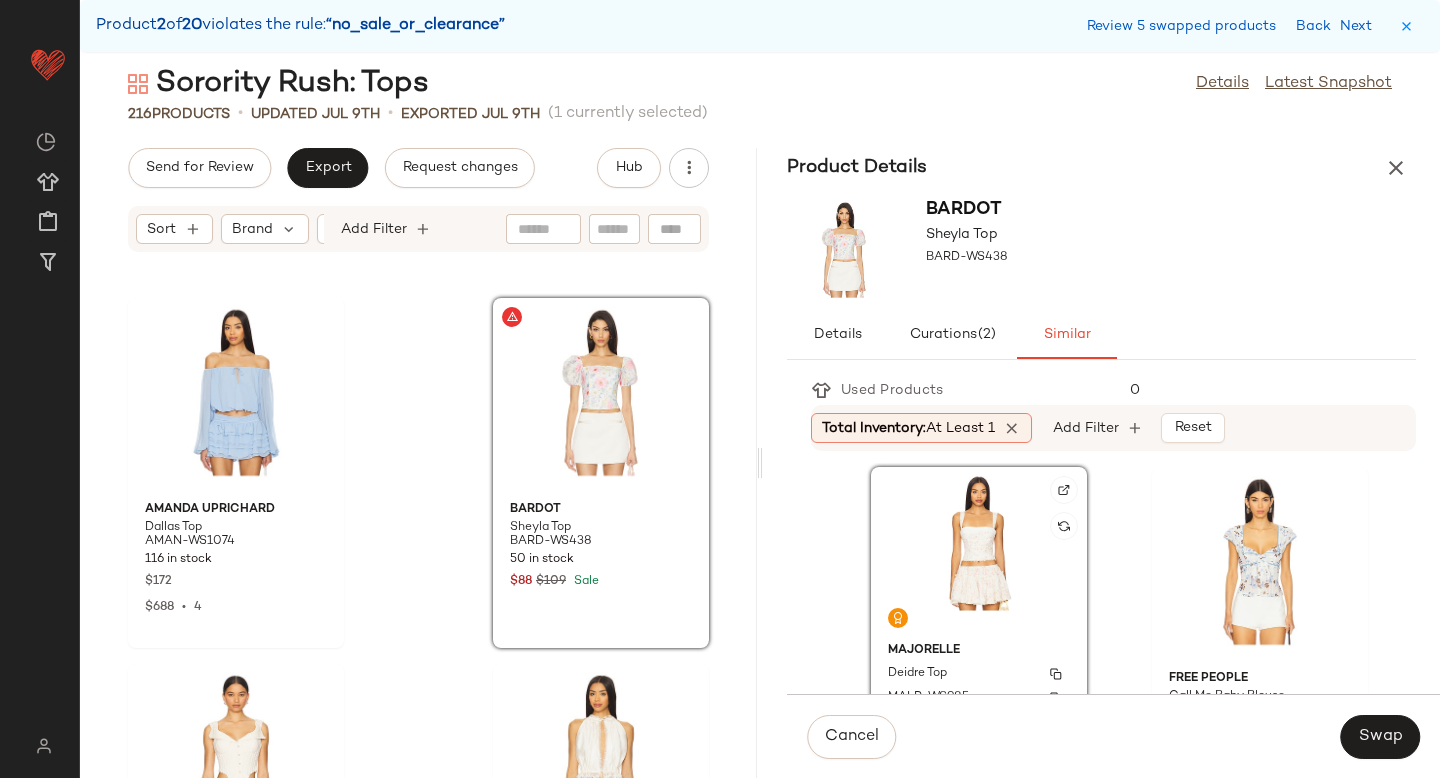 click on "MAJORELLE Deidre Top MALR-WS985 58 in stock $168 $1.81K  •  11" 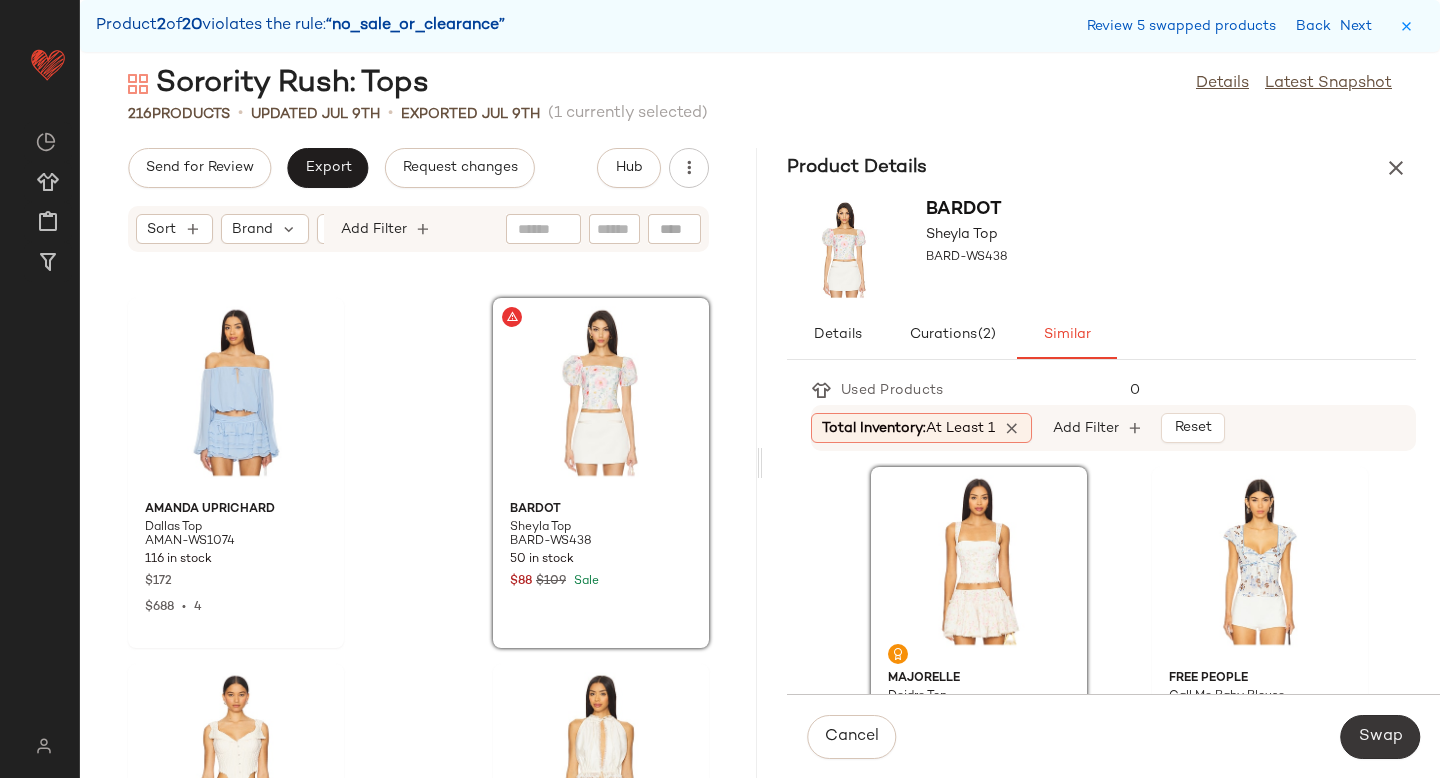 click on "Swap" 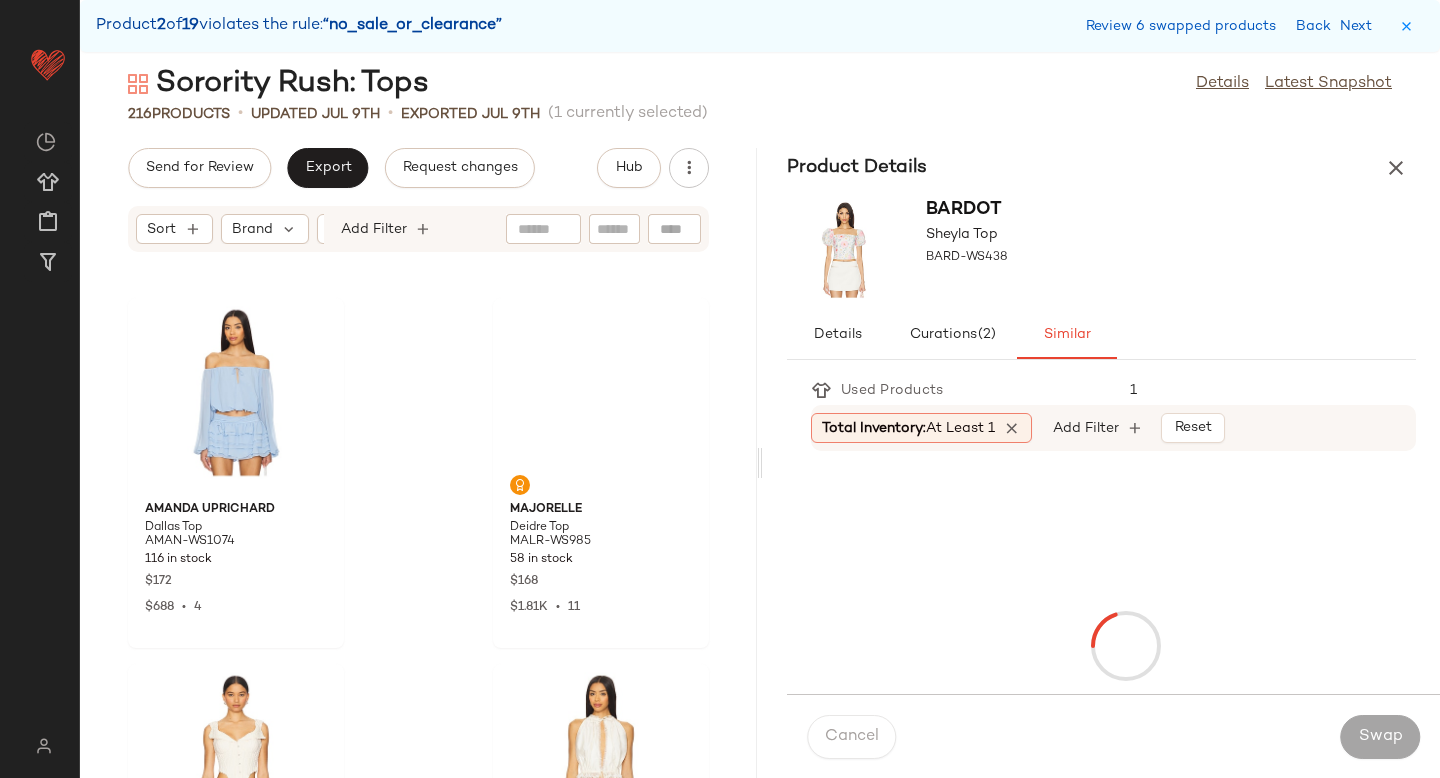 scroll, scrollTop: 12078, scrollLeft: 0, axis: vertical 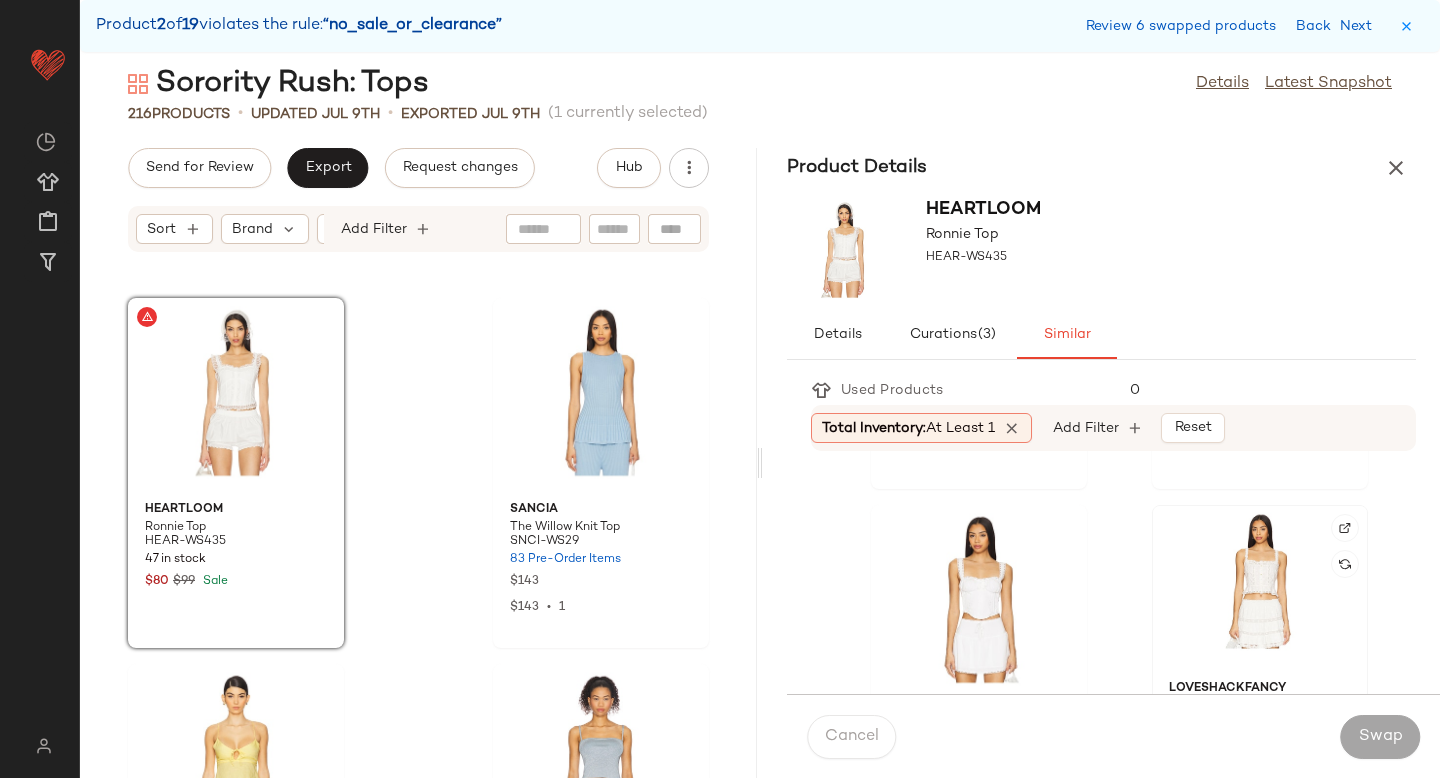 click 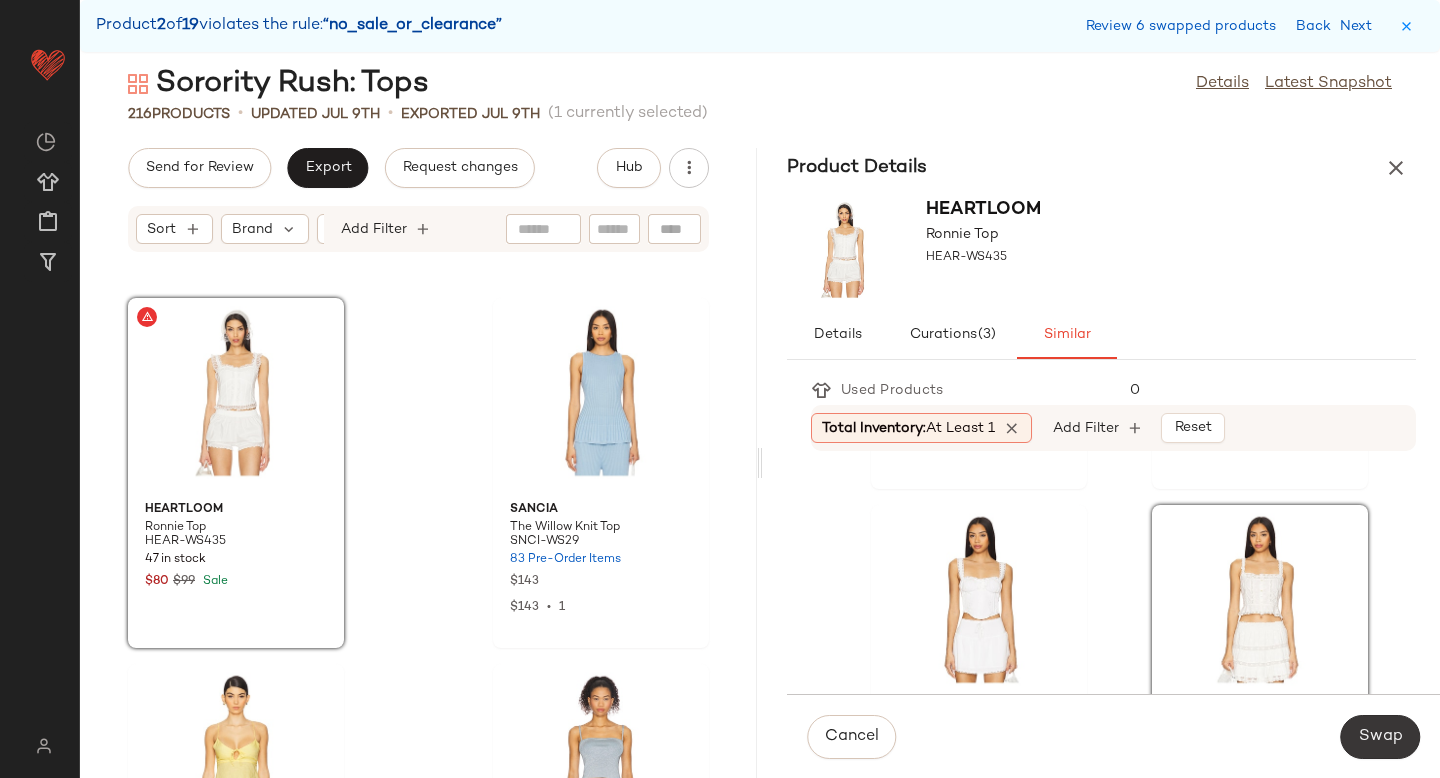 click on "Swap" at bounding box center (1380, 737) 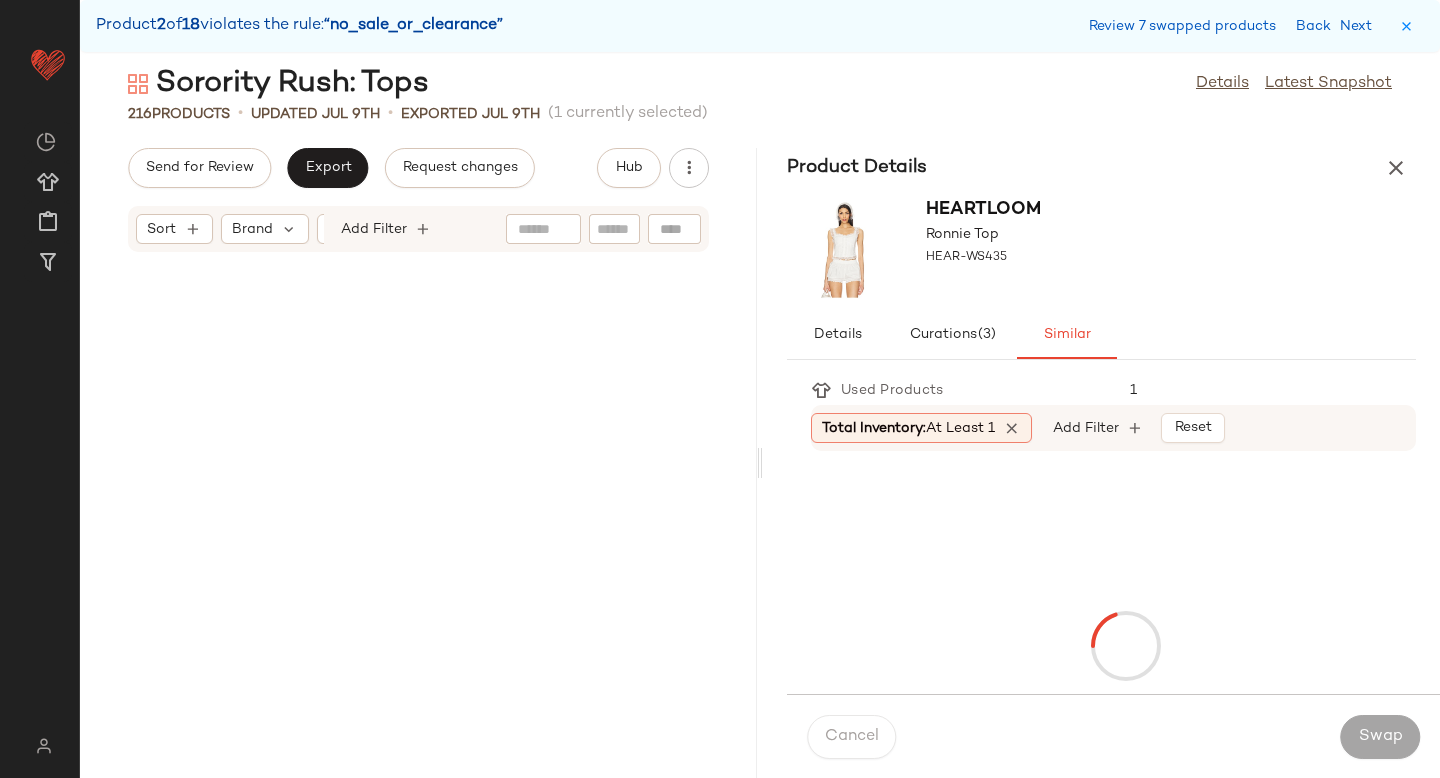 scroll, scrollTop: 13176, scrollLeft: 0, axis: vertical 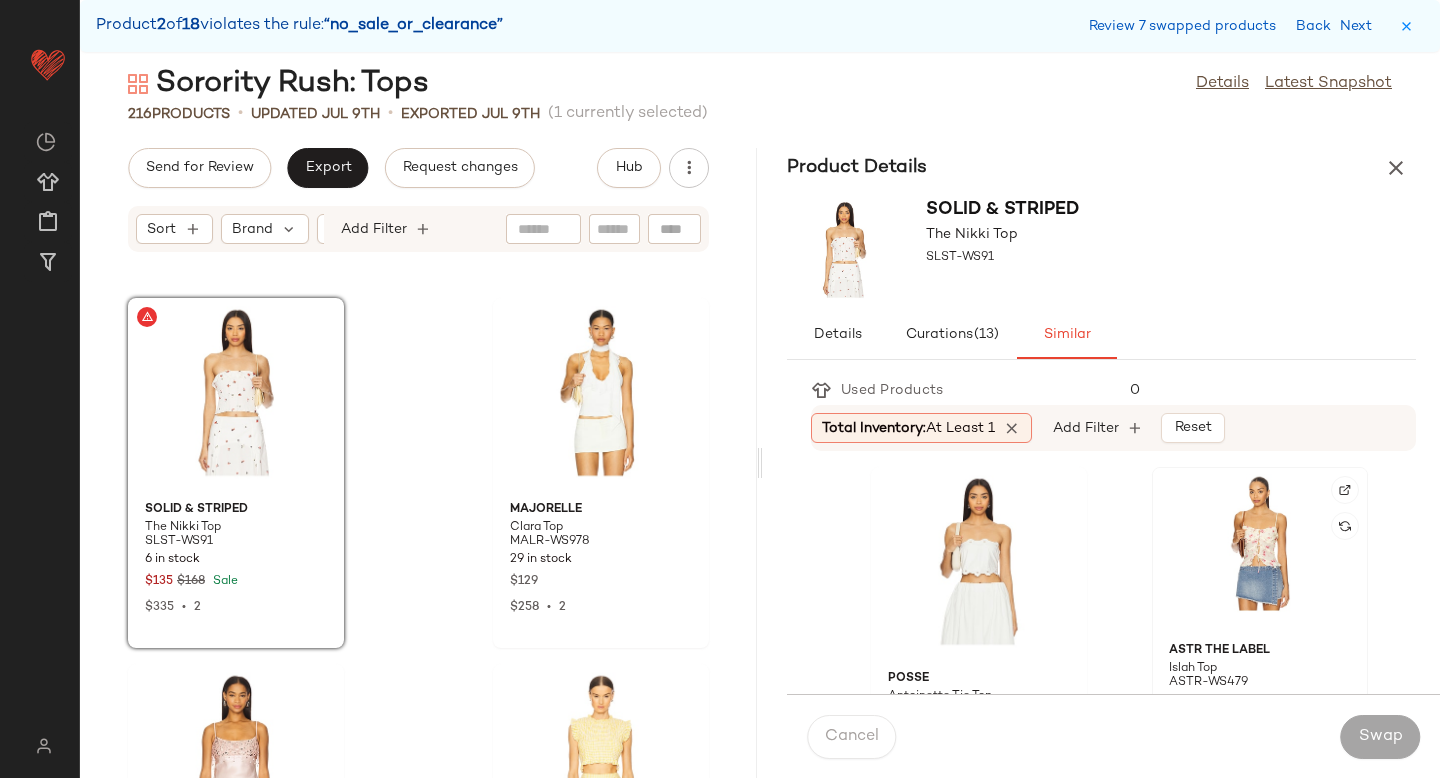 click 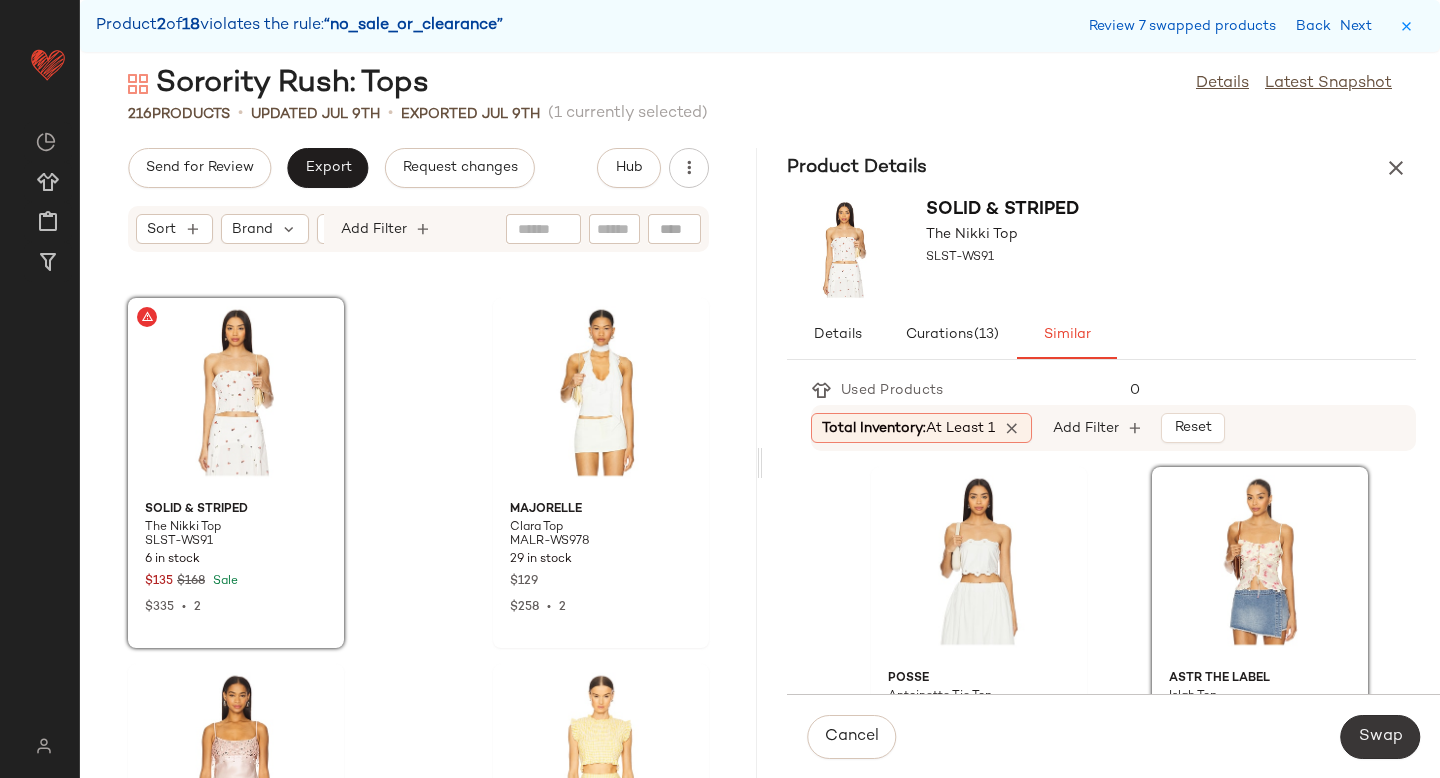 click on "Swap" 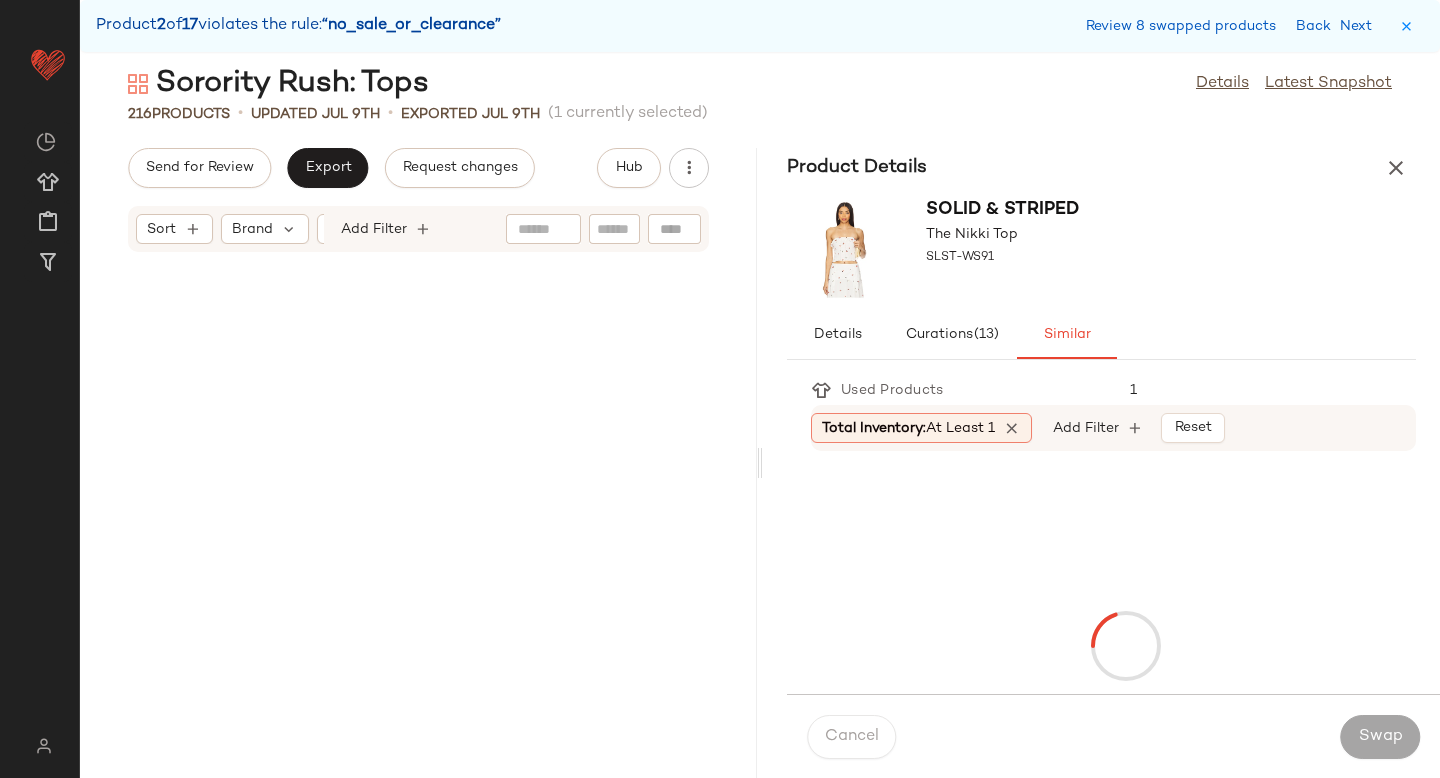 scroll, scrollTop: 15372, scrollLeft: 0, axis: vertical 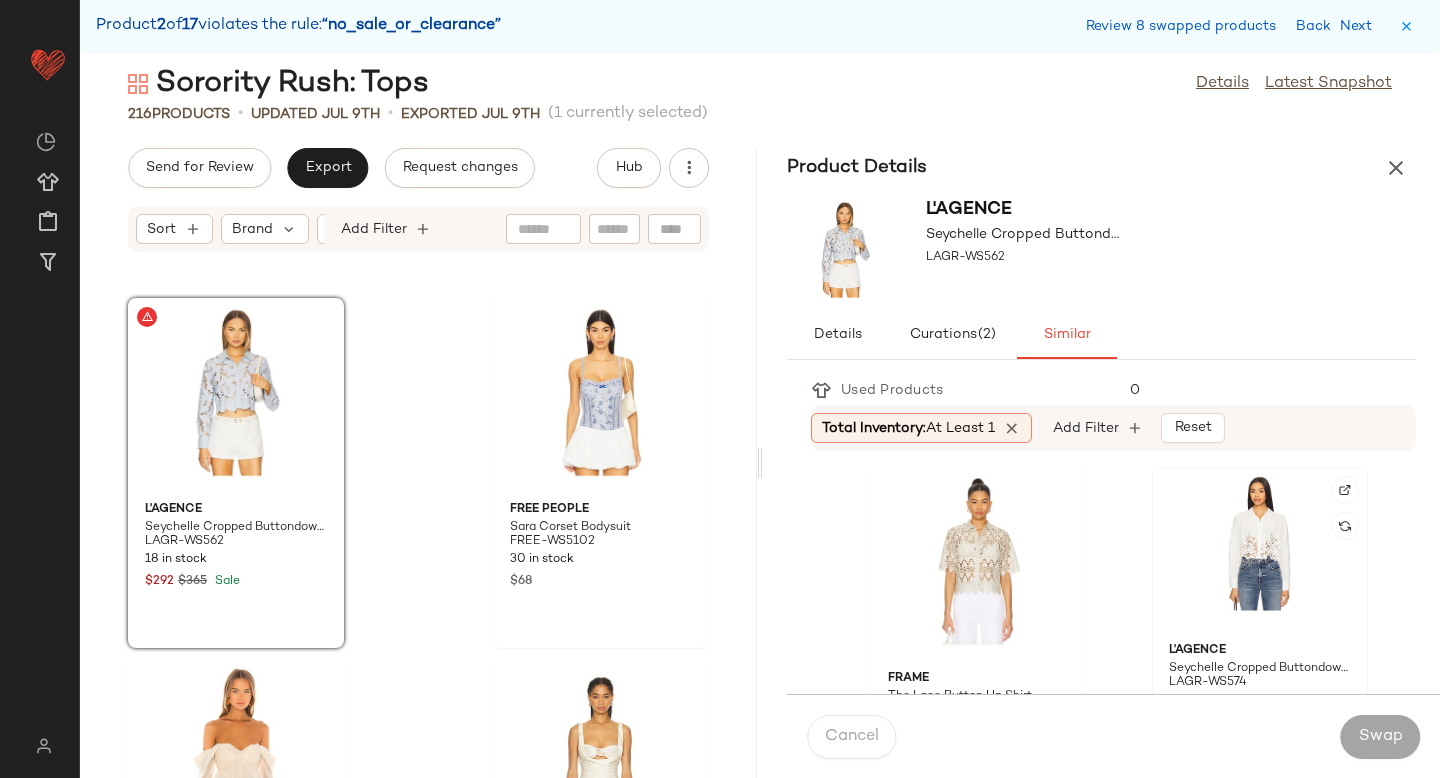 click 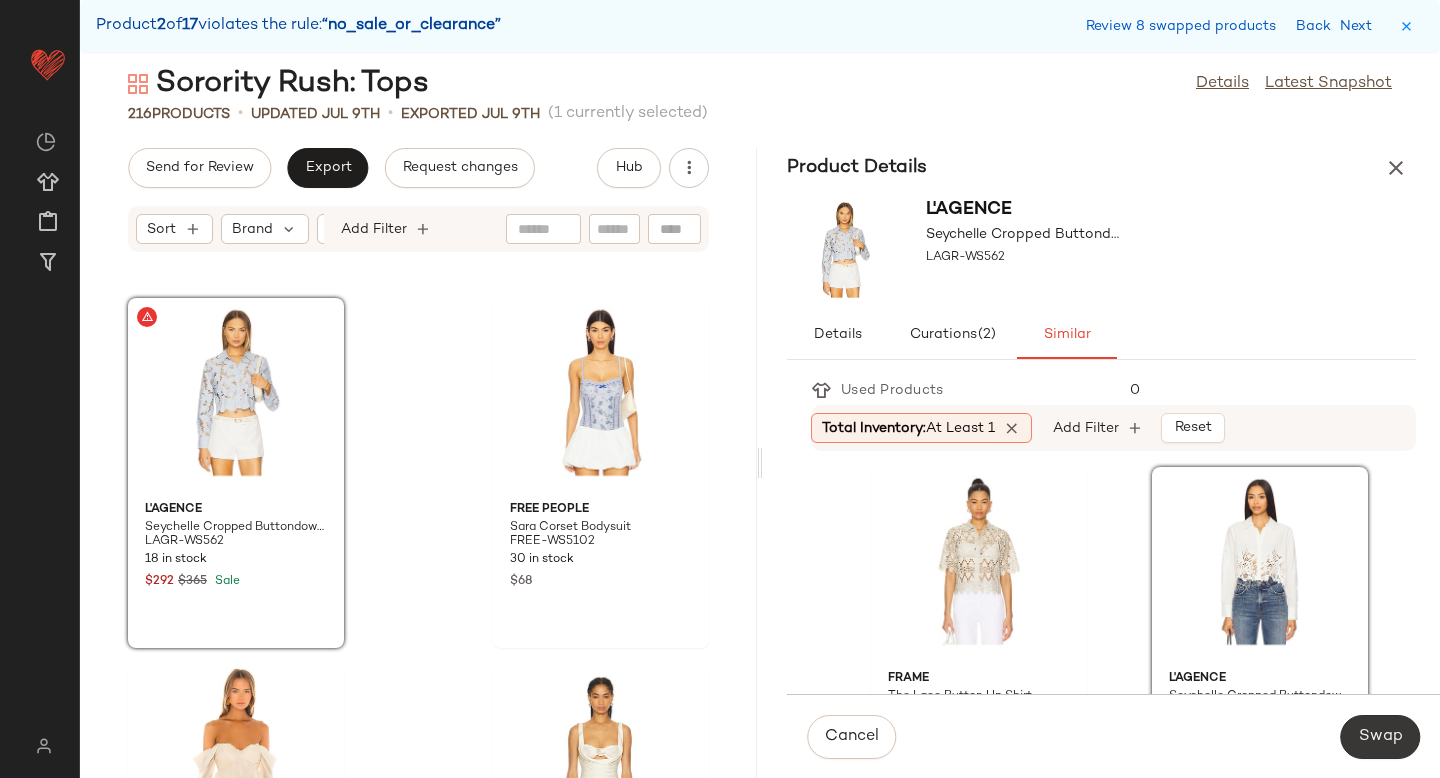 click on "Swap" 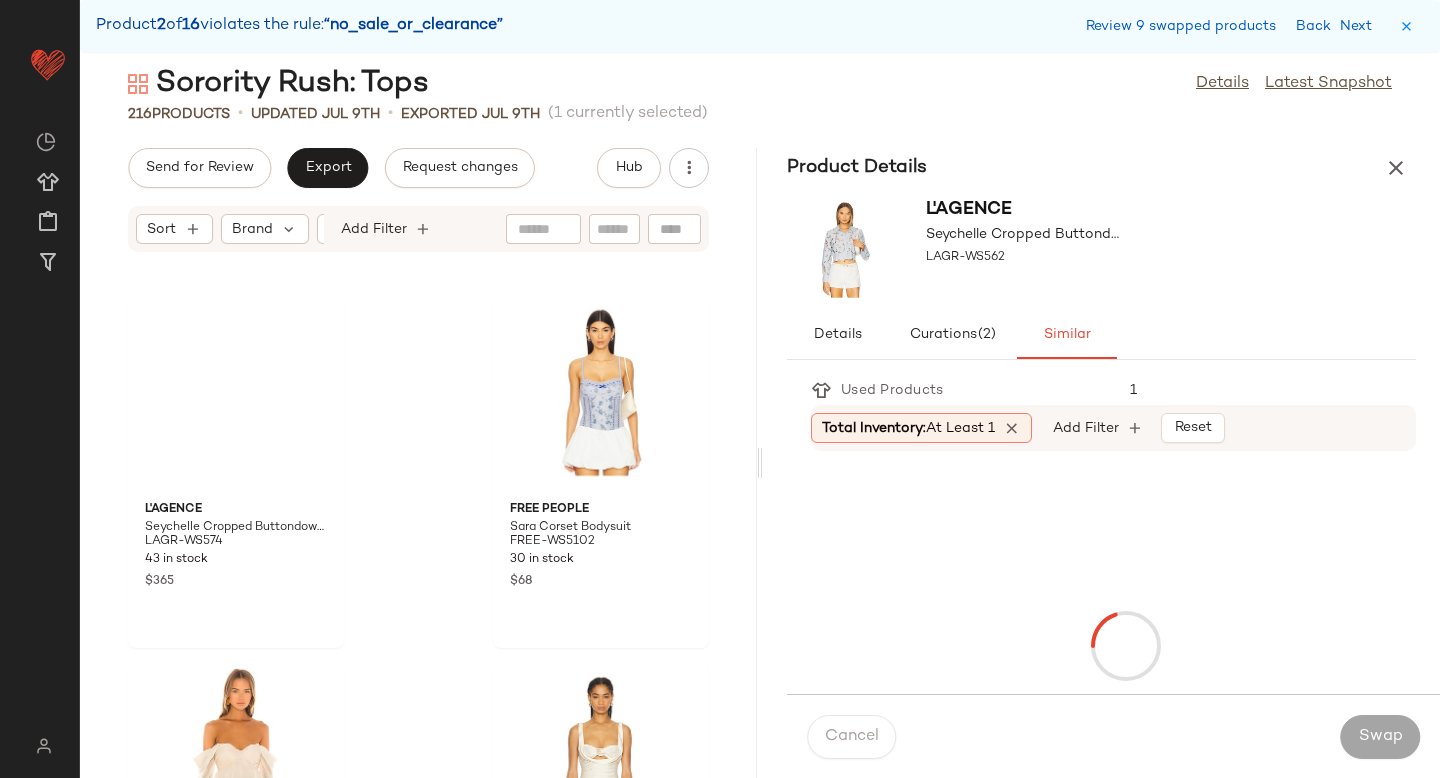 scroll, scrollTop: 16836, scrollLeft: 0, axis: vertical 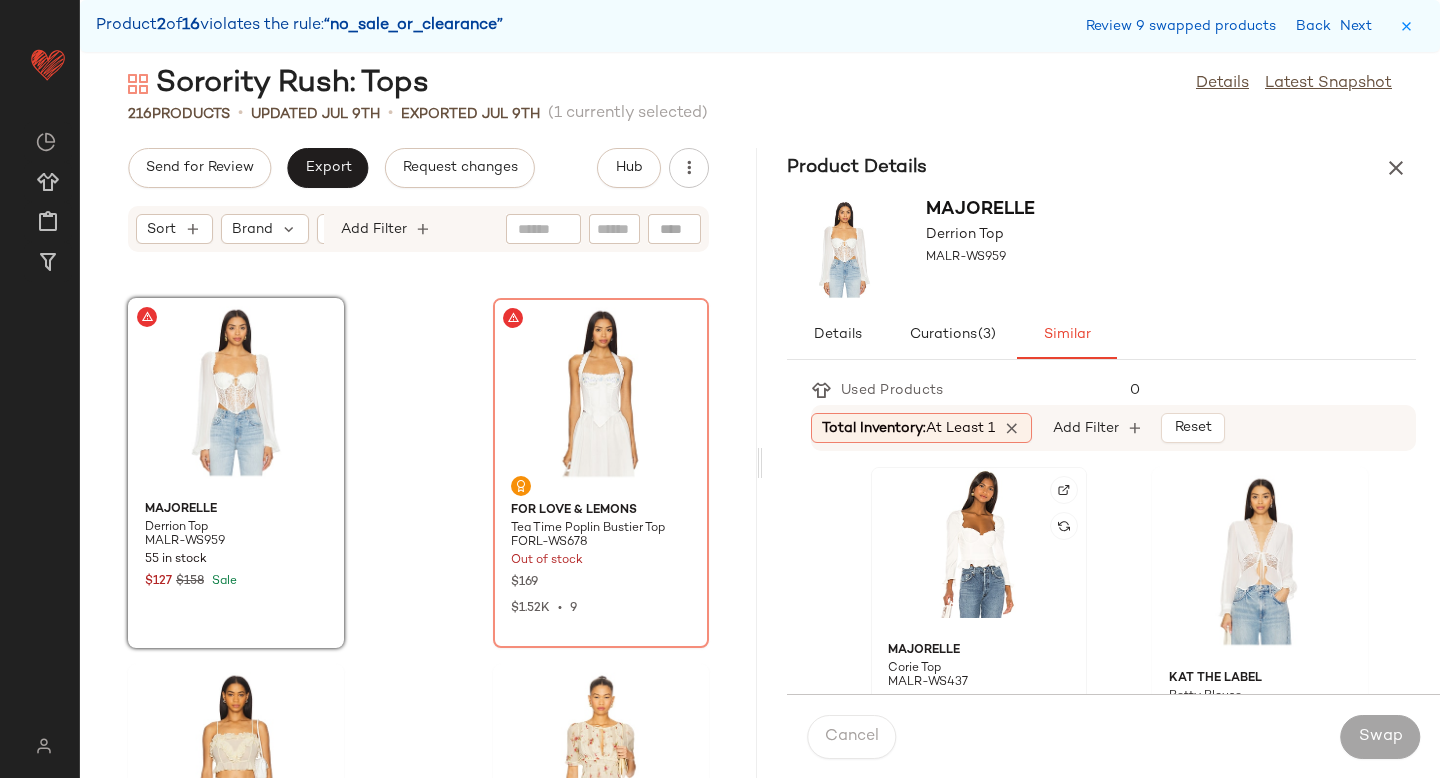 click 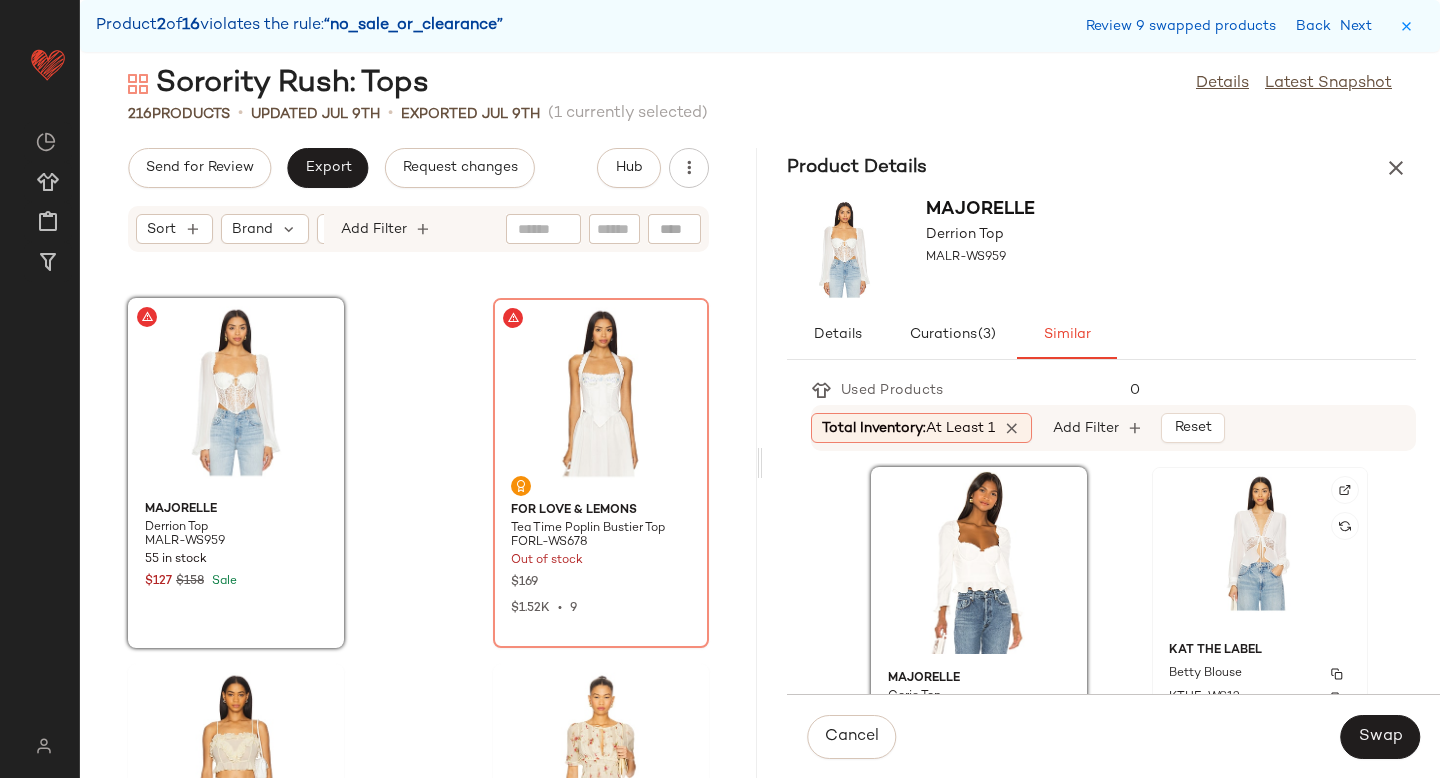 click on "Betty Blouse" at bounding box center (1260, 674) 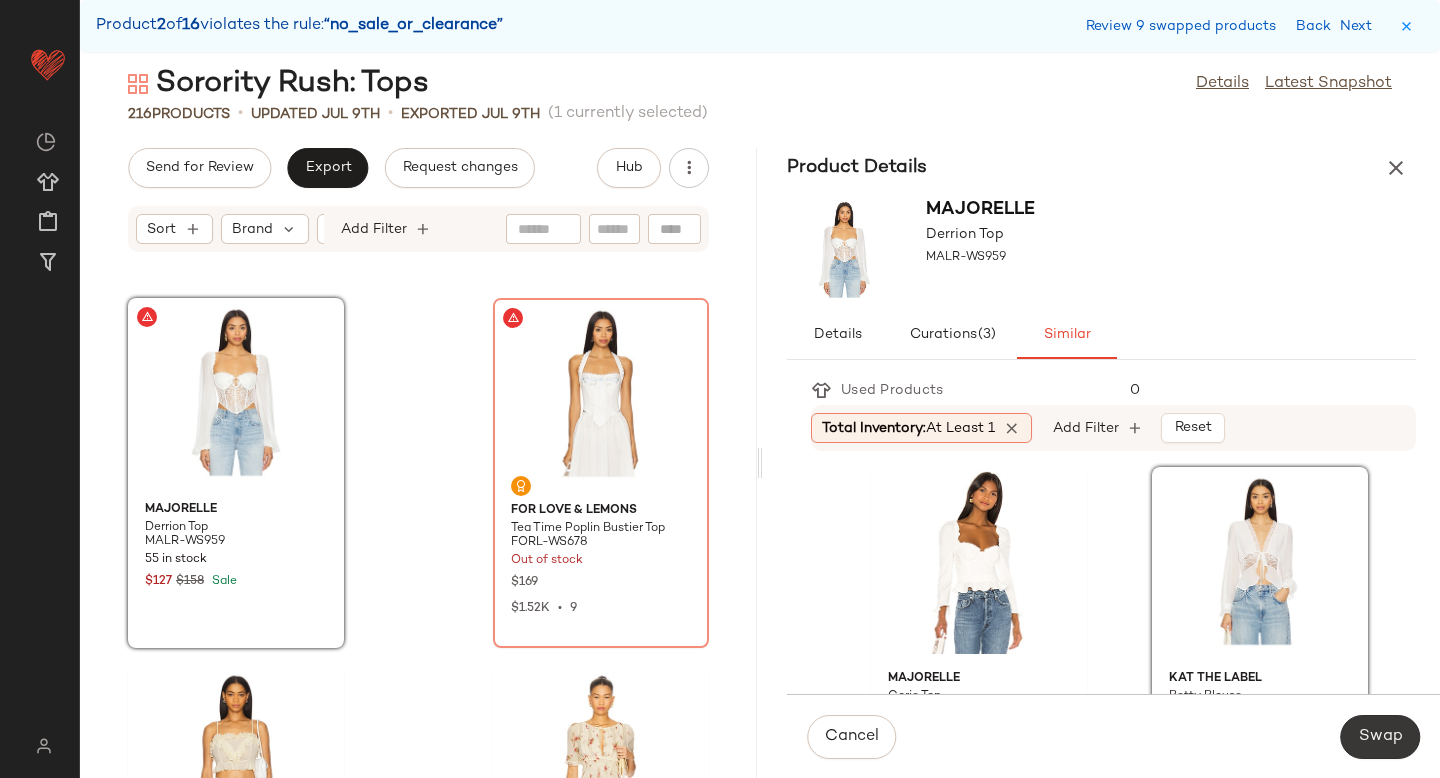click on "Swap" 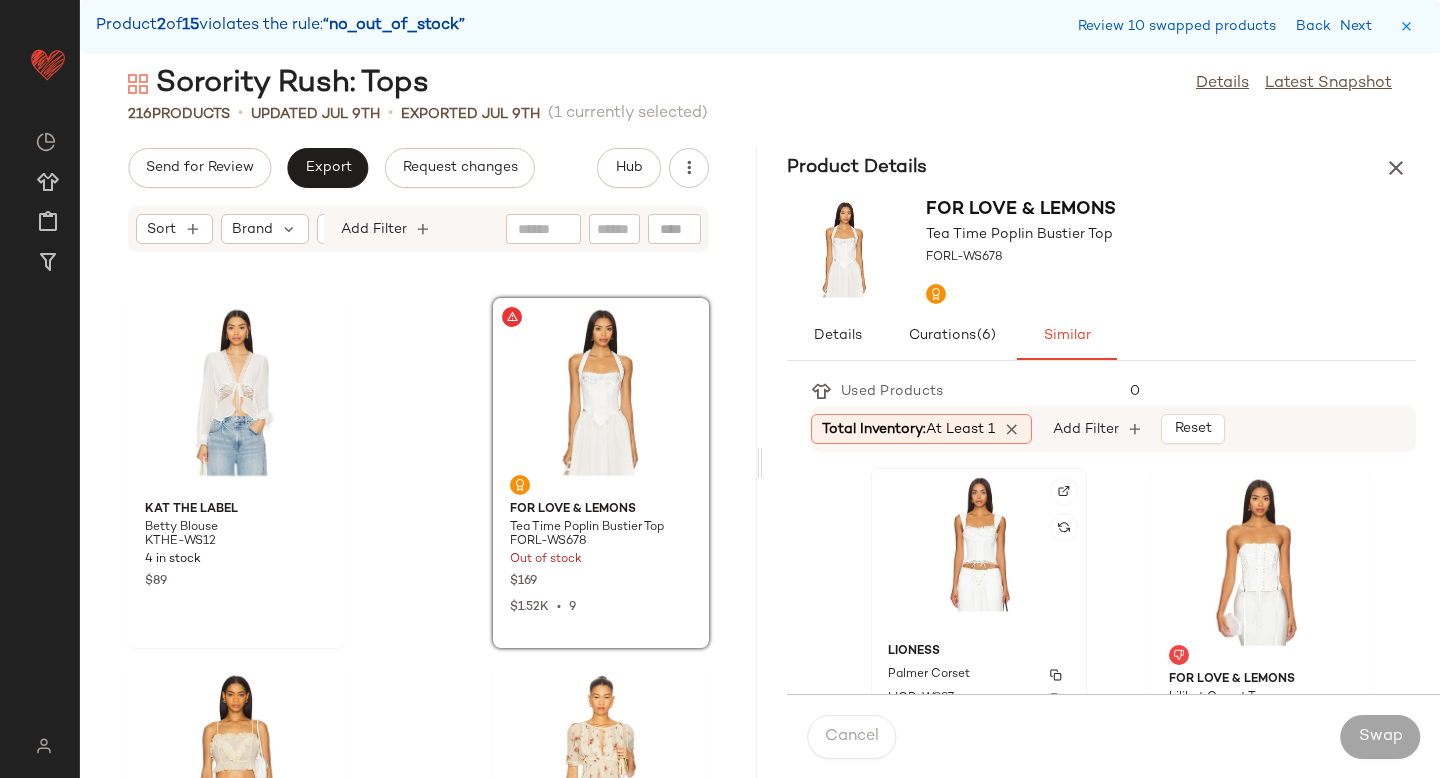 click on "LIONESS Palmer Corset LIOR-WS97 428 in stock $79" 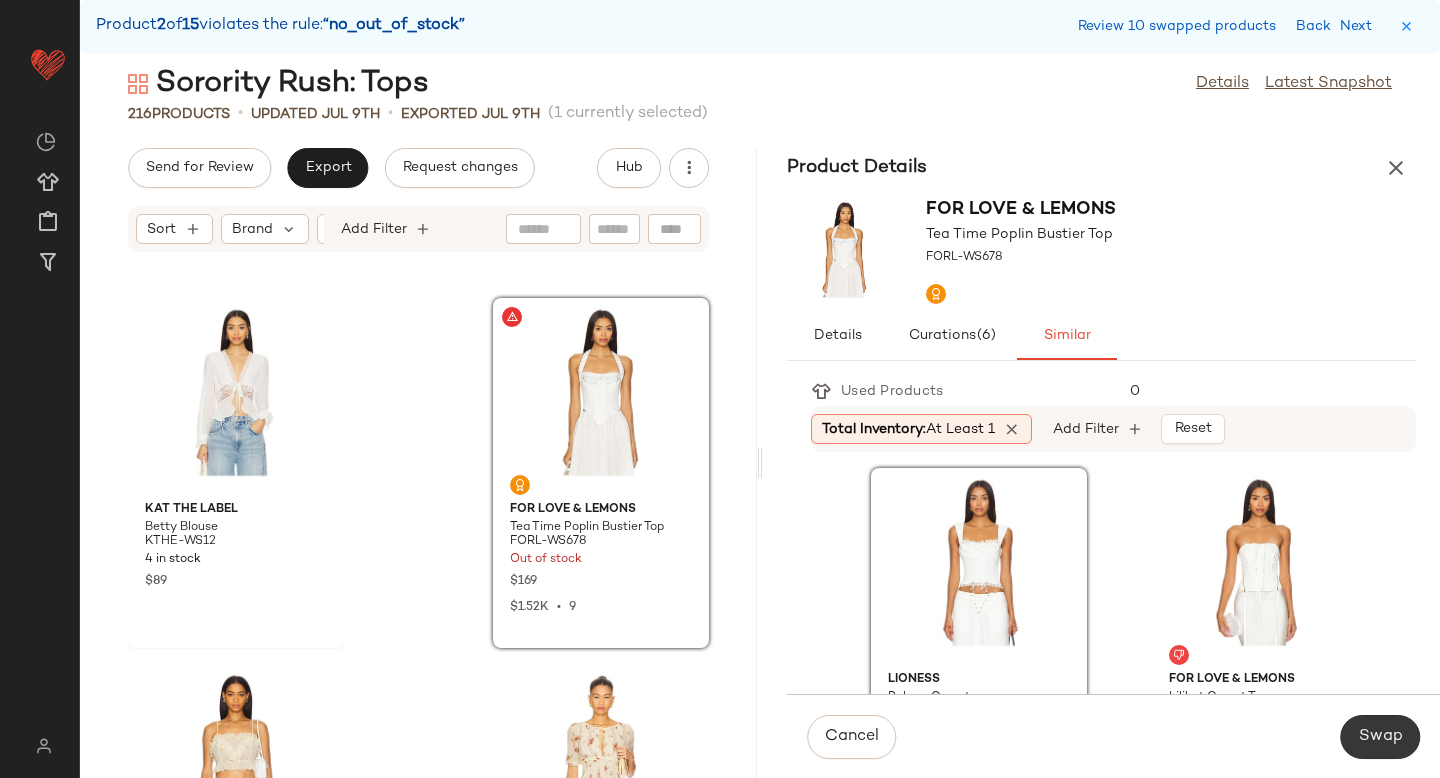 click on "Swap" at bounding box center (1380, 737) 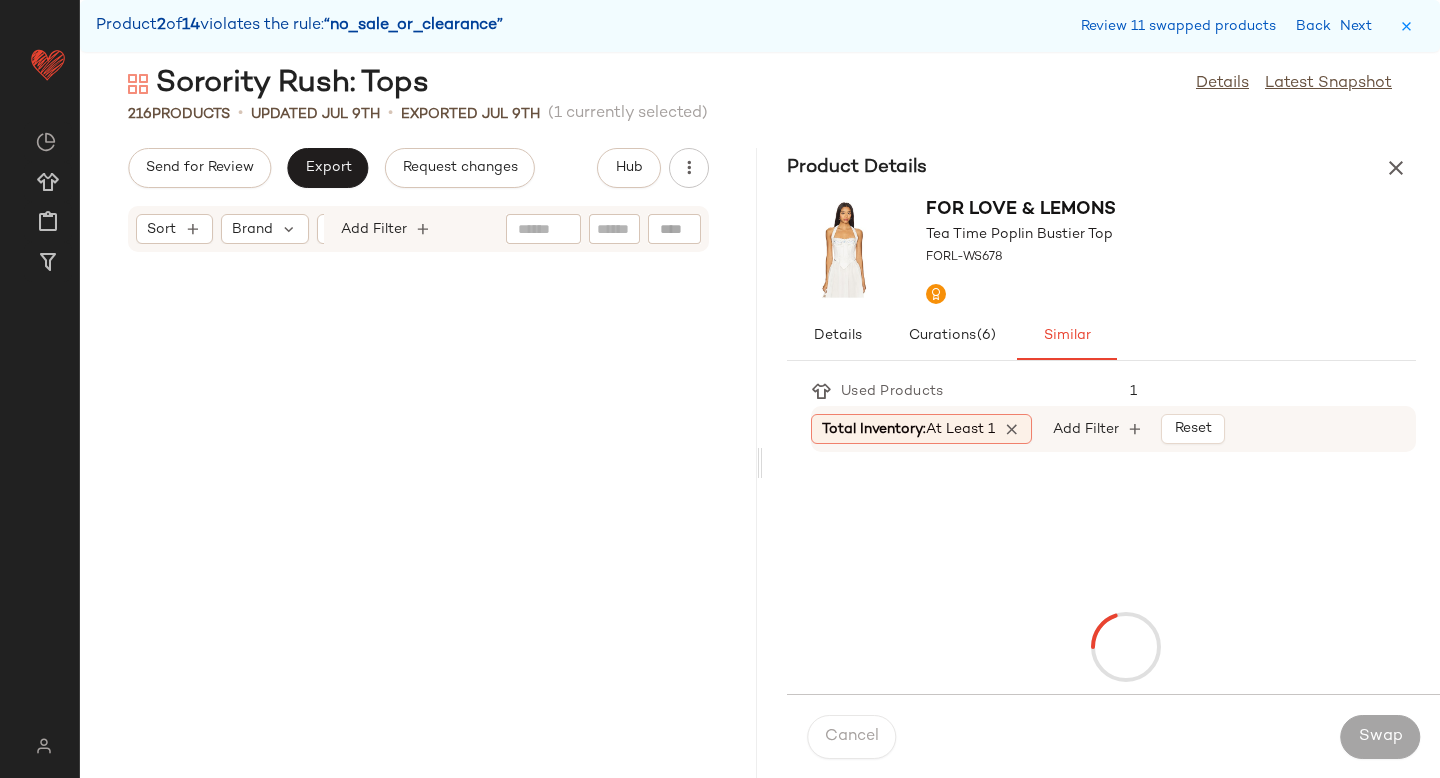 scroll, scrollTop: 17934, scrollLeft: 0, axis: vertical 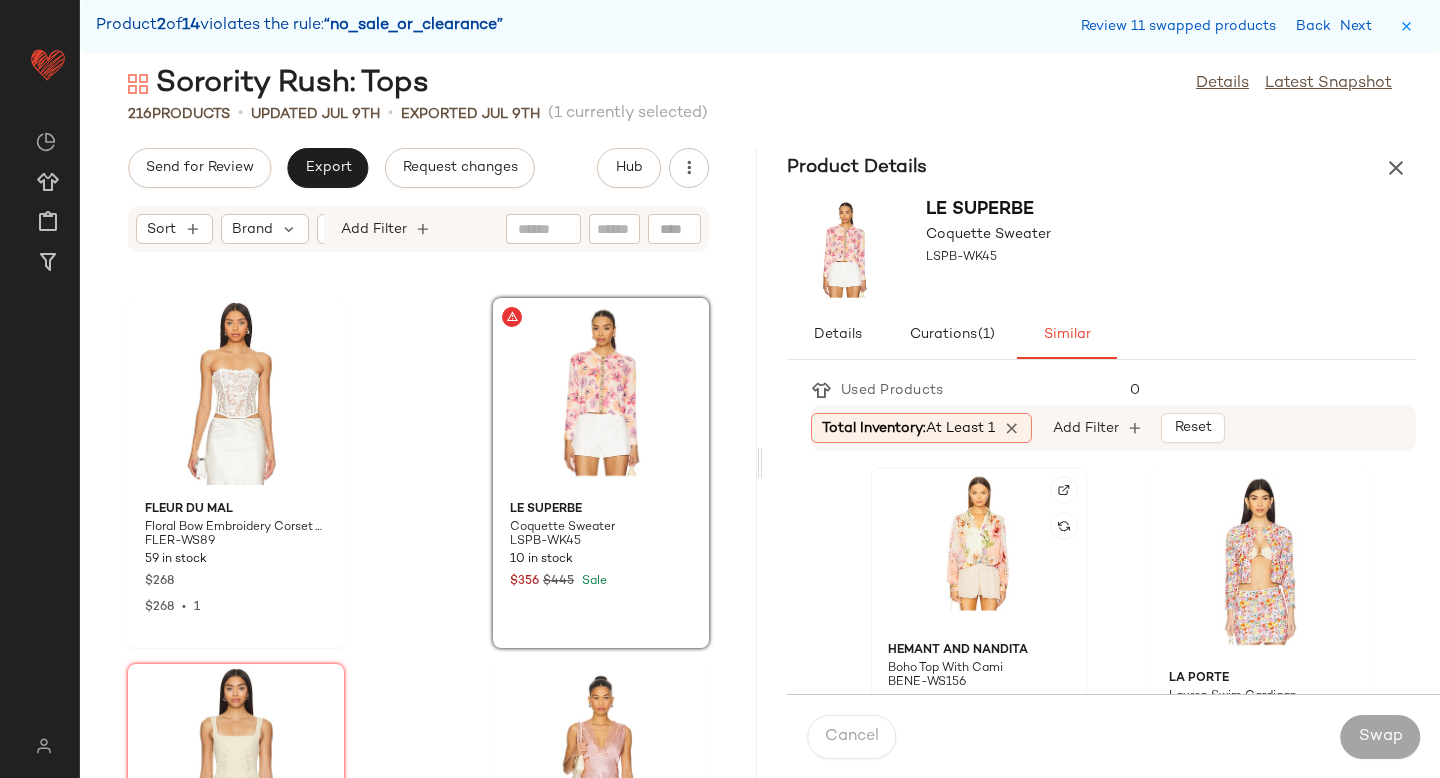 click 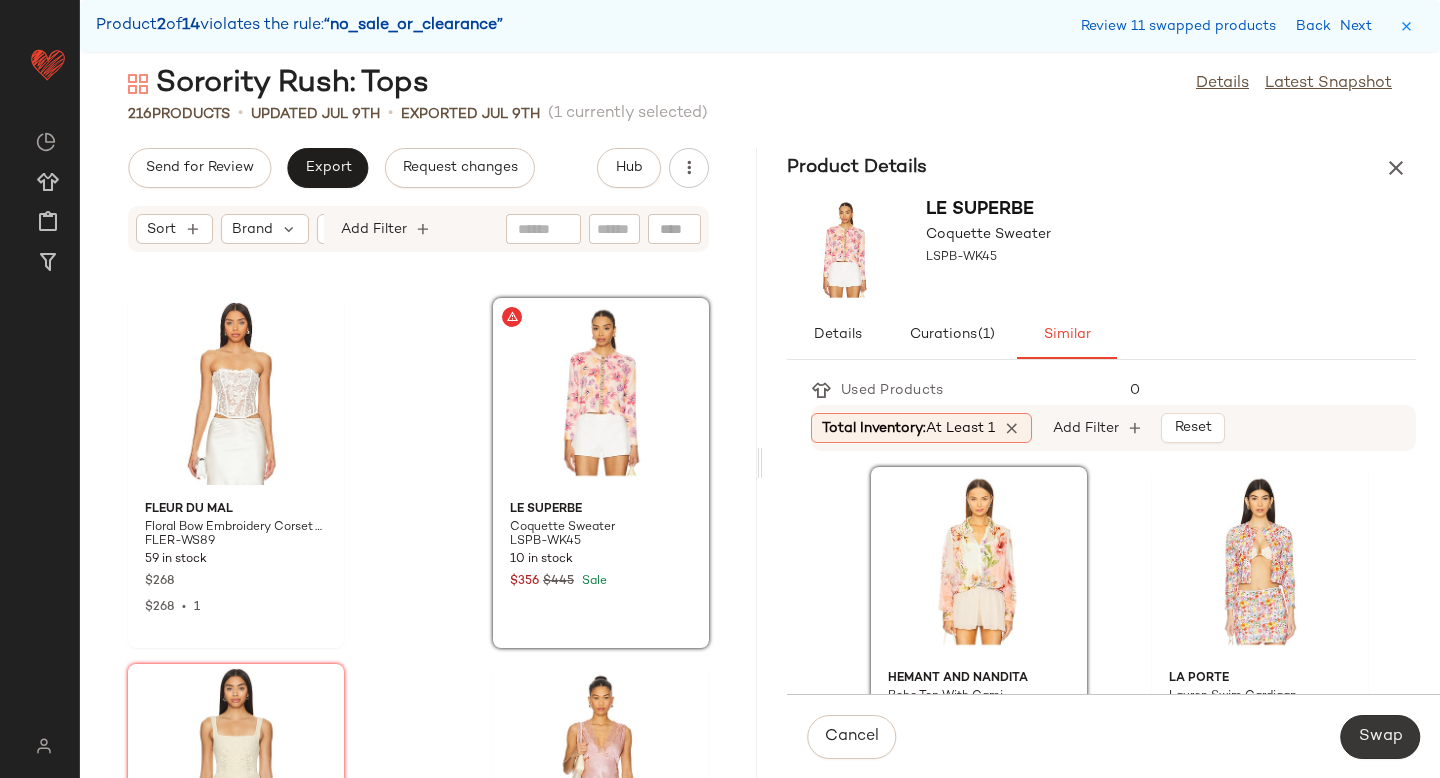 click on "Swap" at bounding box center [1380, 737] 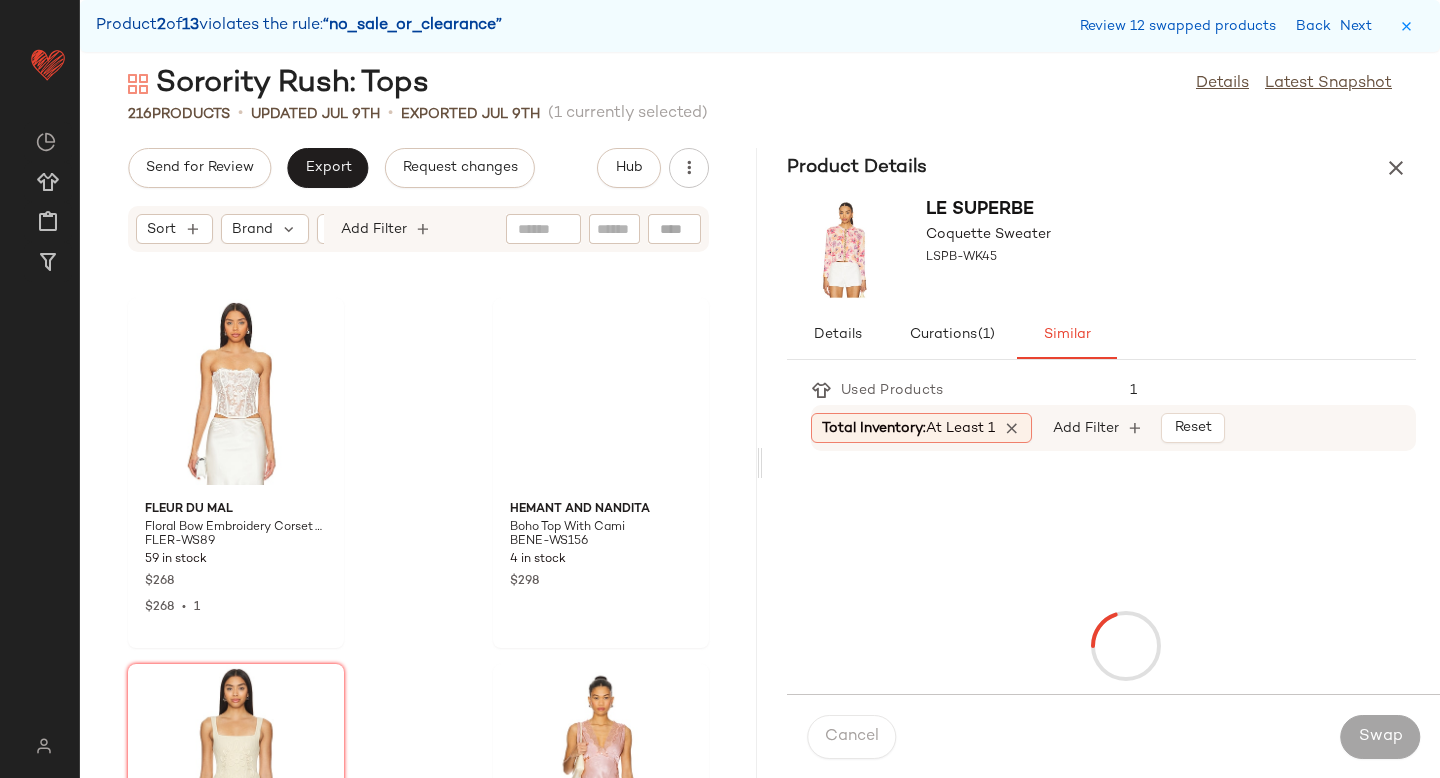 scroll, scrollTop: 21228, scrollLeft: 0, axis: vertical 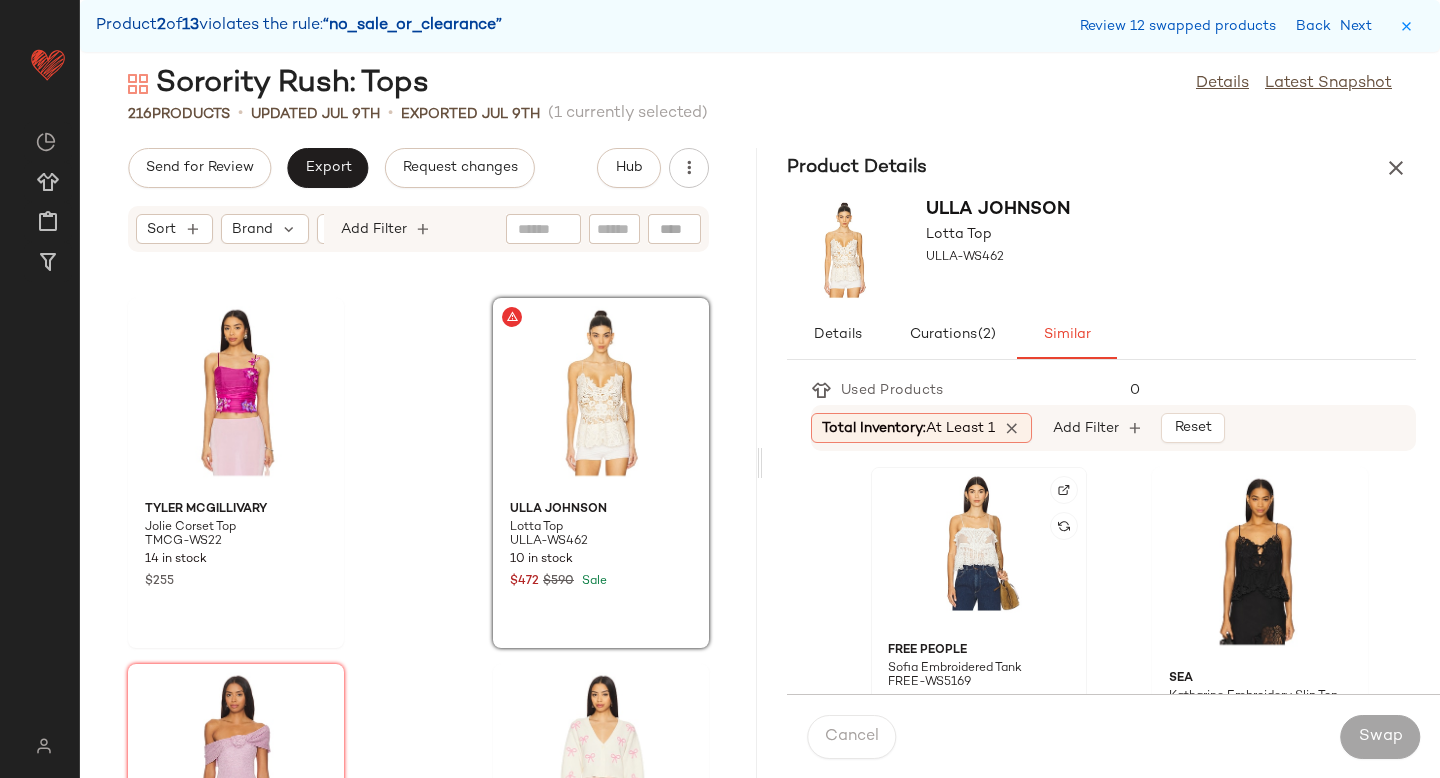 click 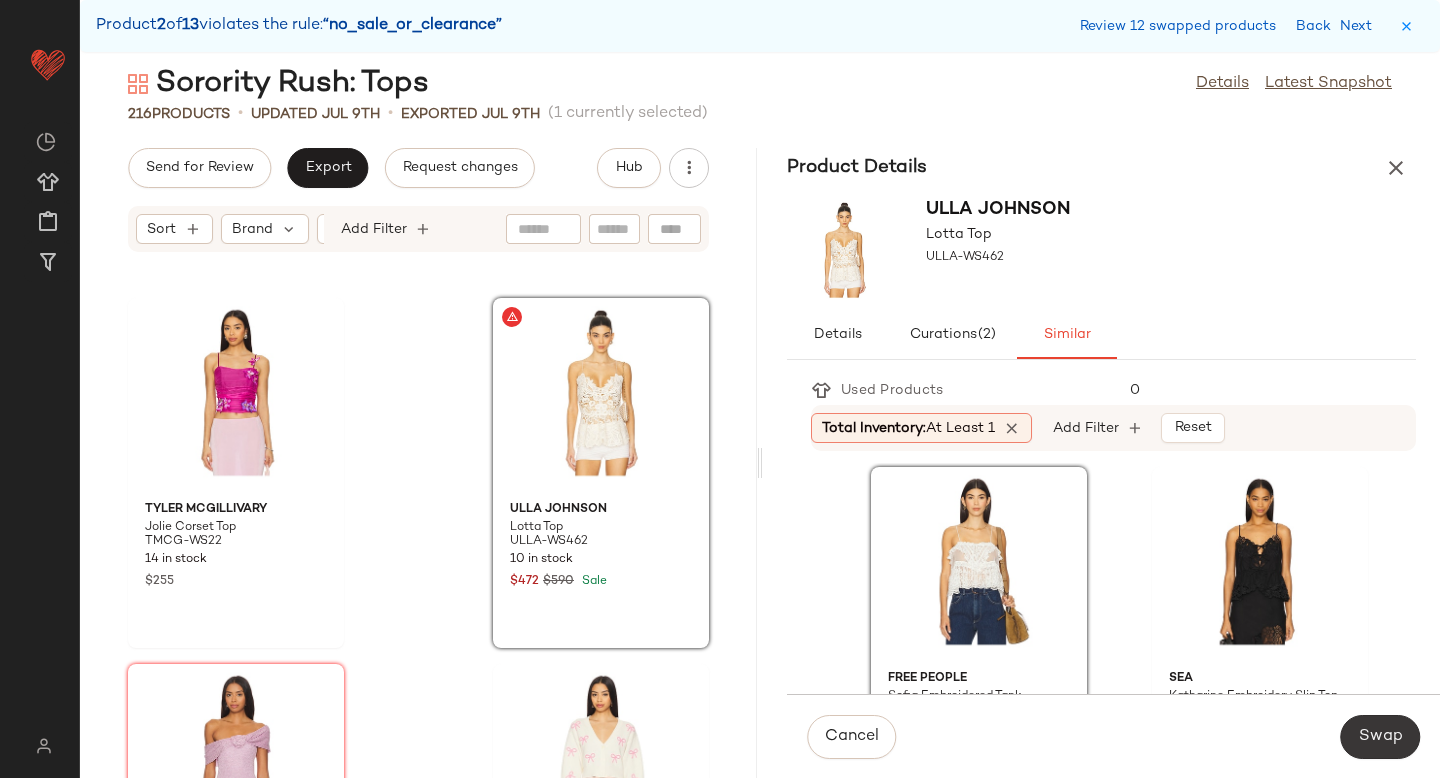 click on "Swap" 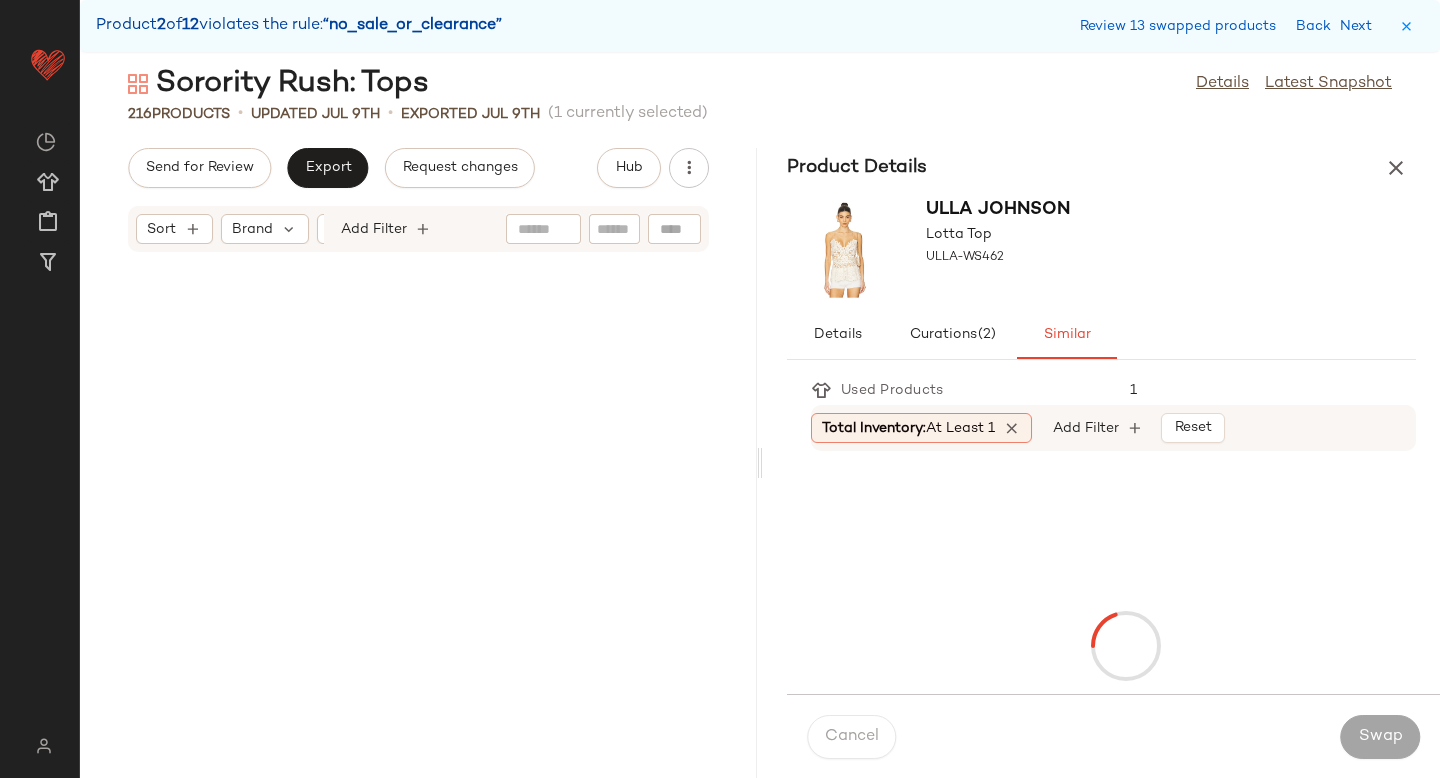 scroll, scrollTop: 21960, scrollLeft: 0, axis: vertical 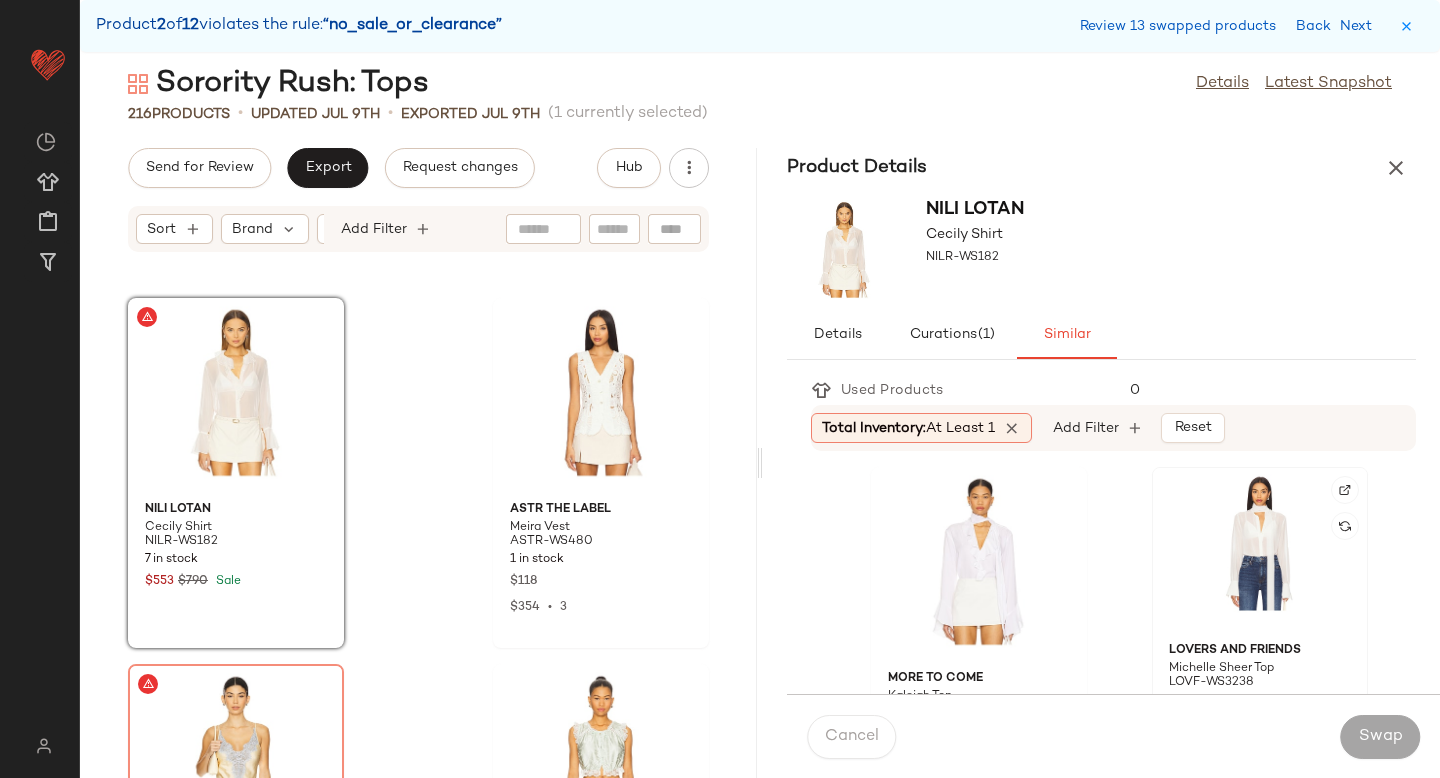 click 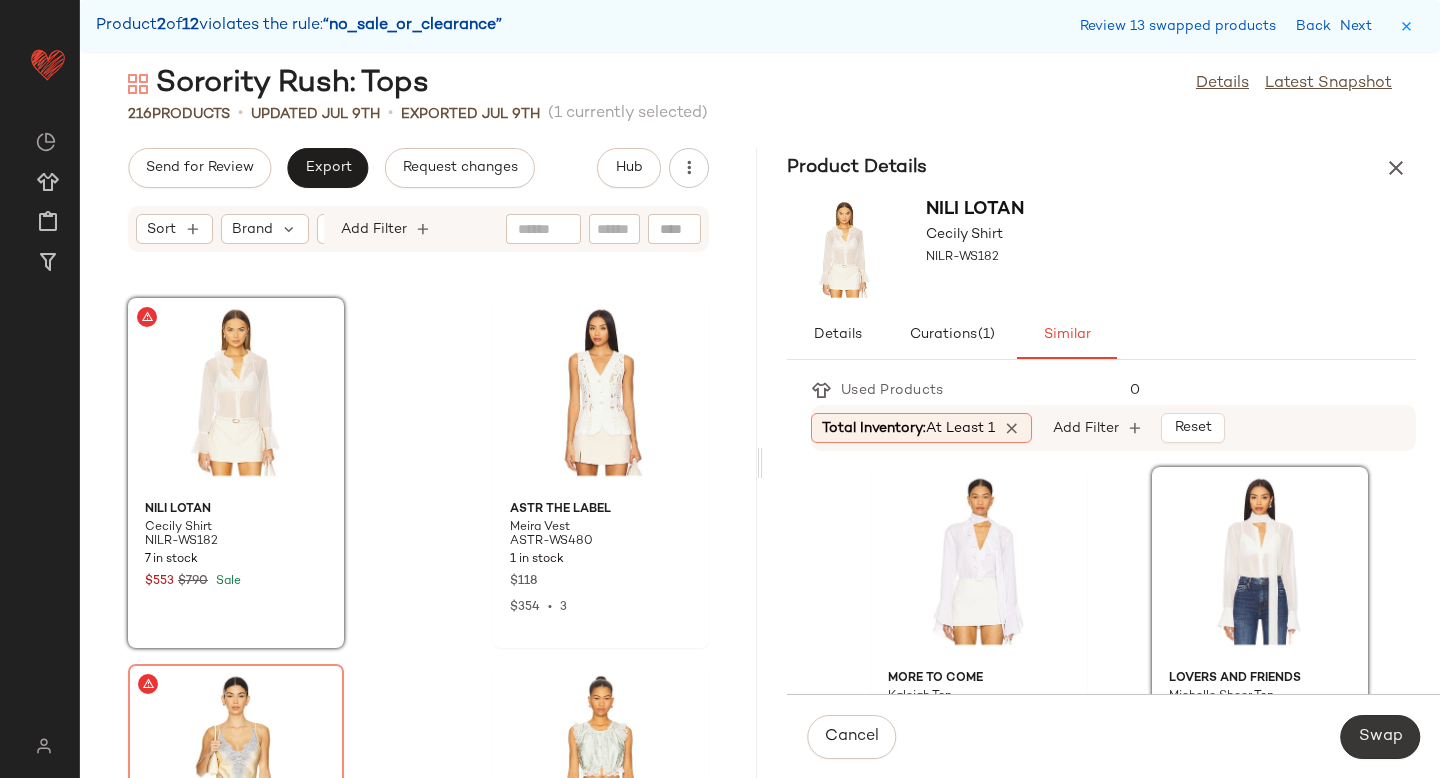click on "Swap" at bounding box center (1380, 737) 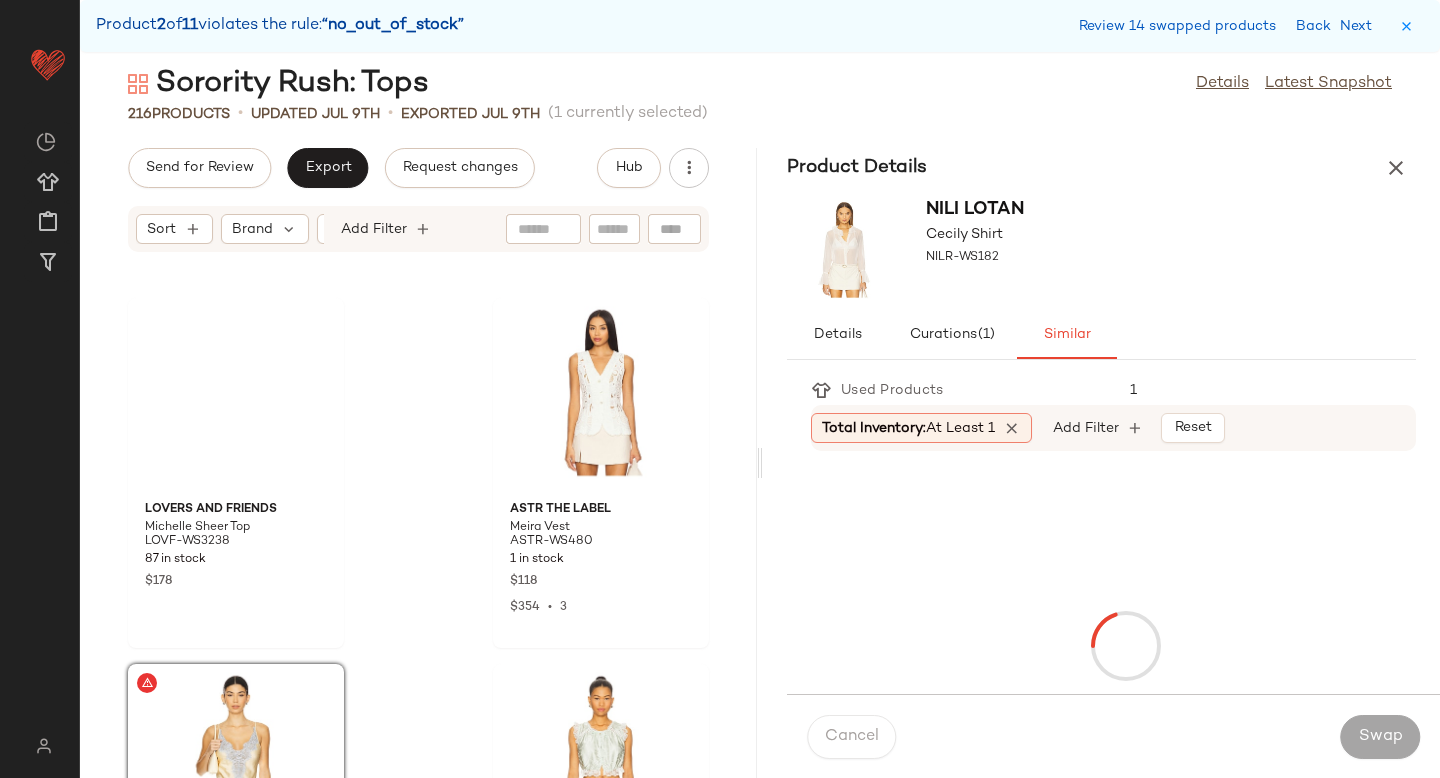scroll, scrollTop: 22326, scrollLeft: 0, axis: vertical 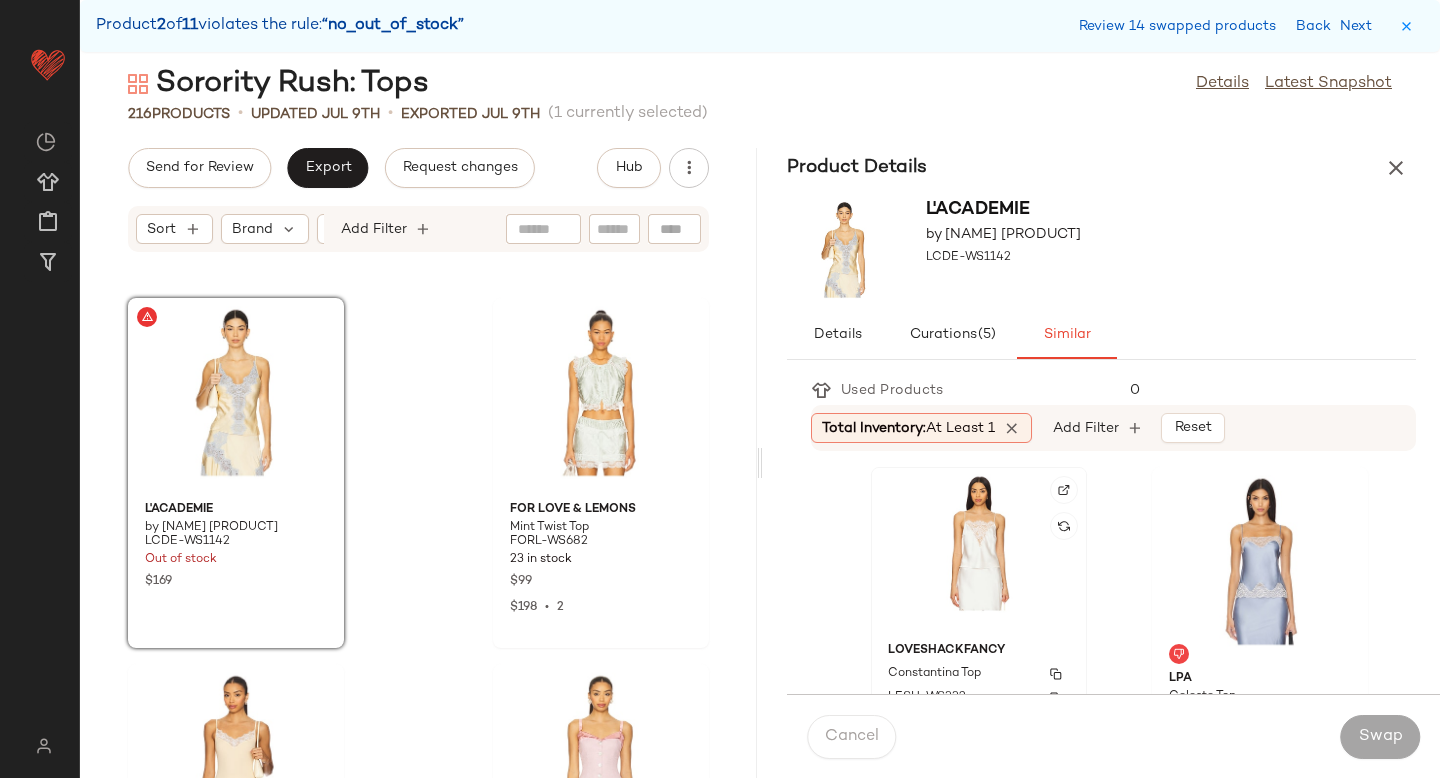 click on "LoveShackFancy Constantina Top LESH-WS332 5 in stock $295 $295  •  1" 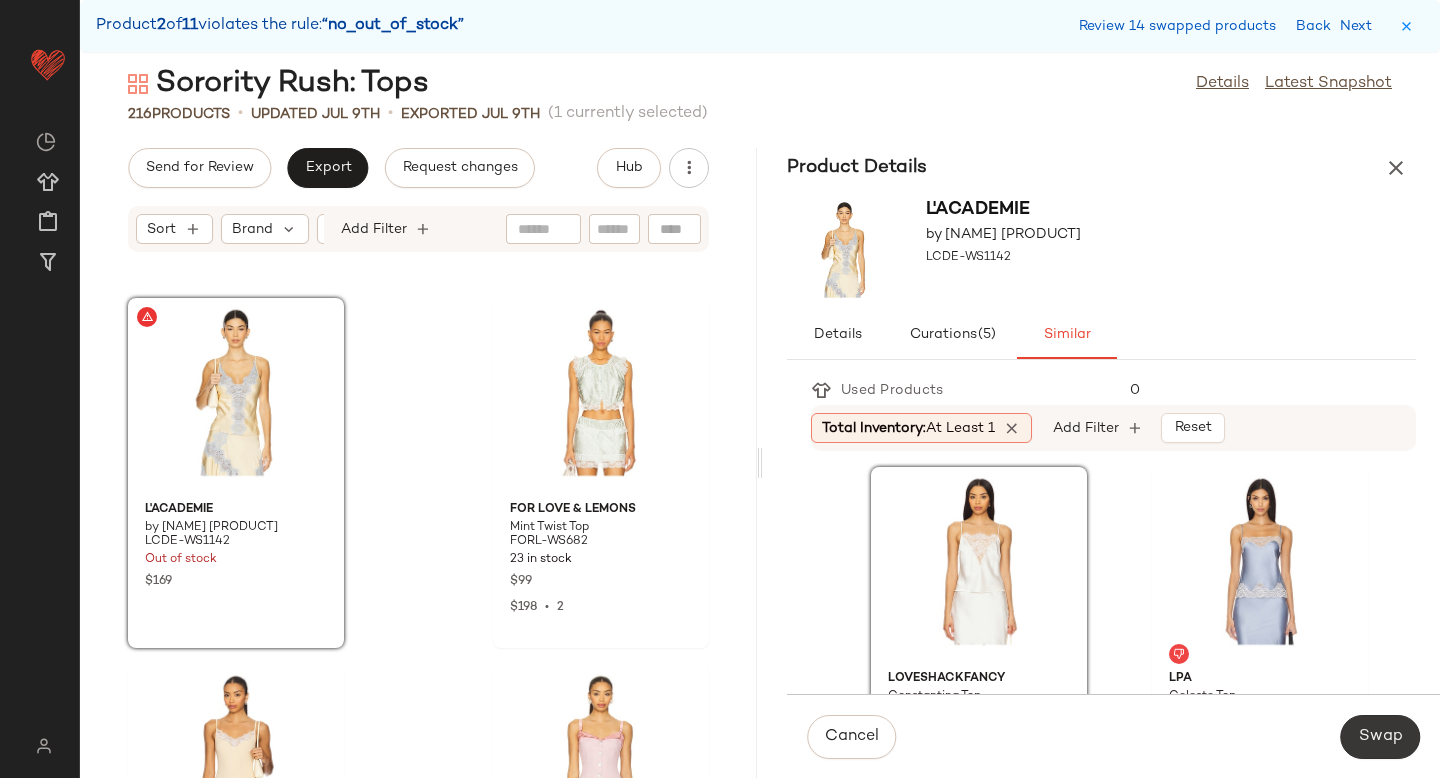 click on "Swap" at bounding box center [1380, 737] 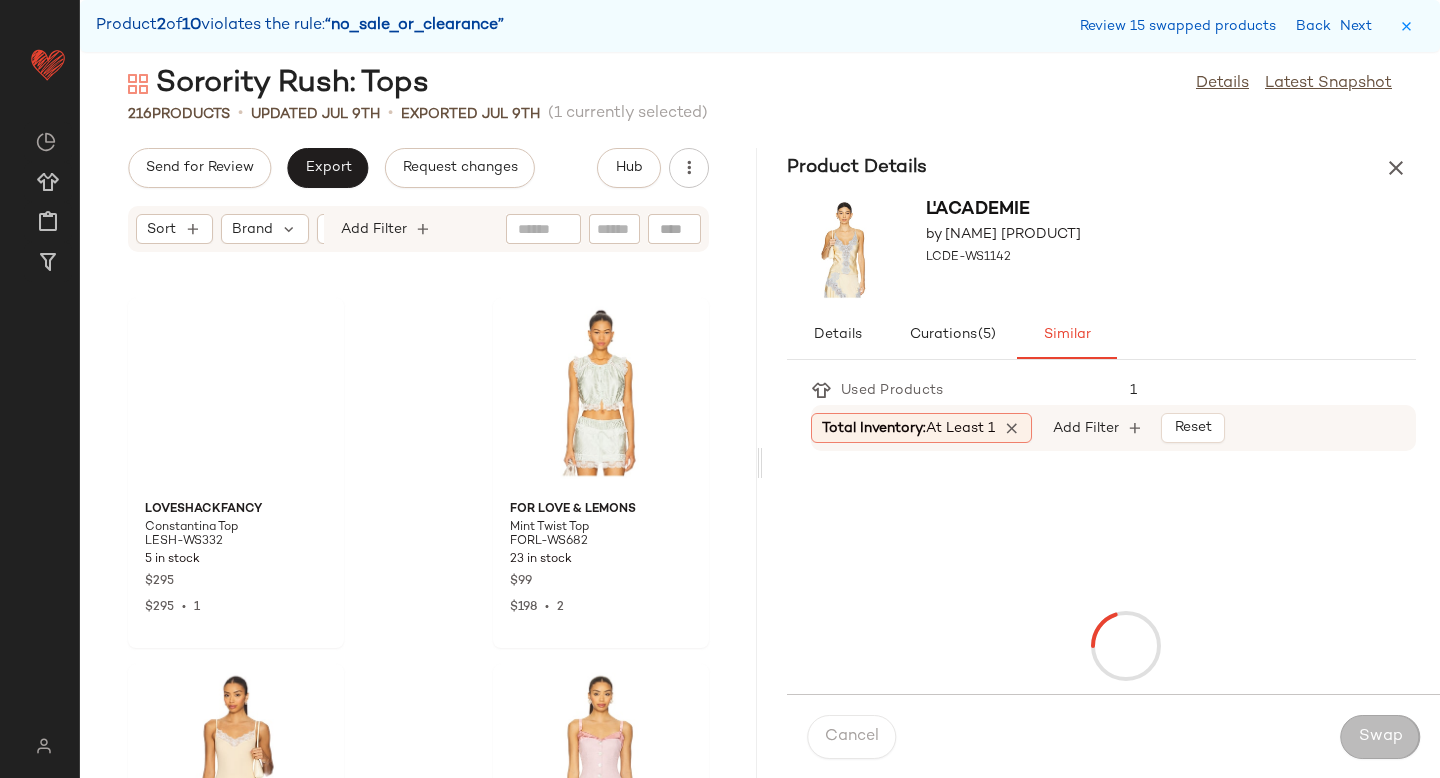 scroll, scrollTop: 23058, scrollLeft: 0, axis: vertical 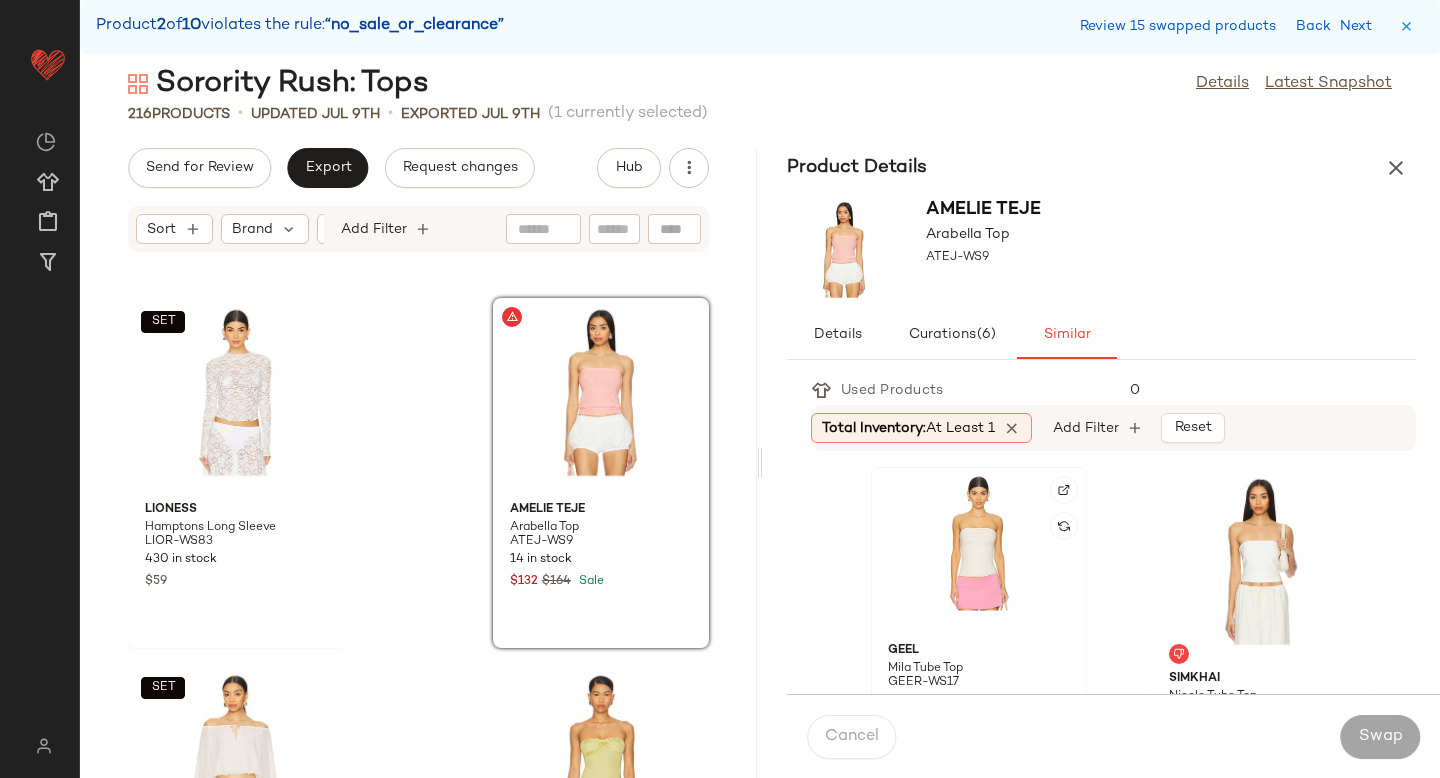 click 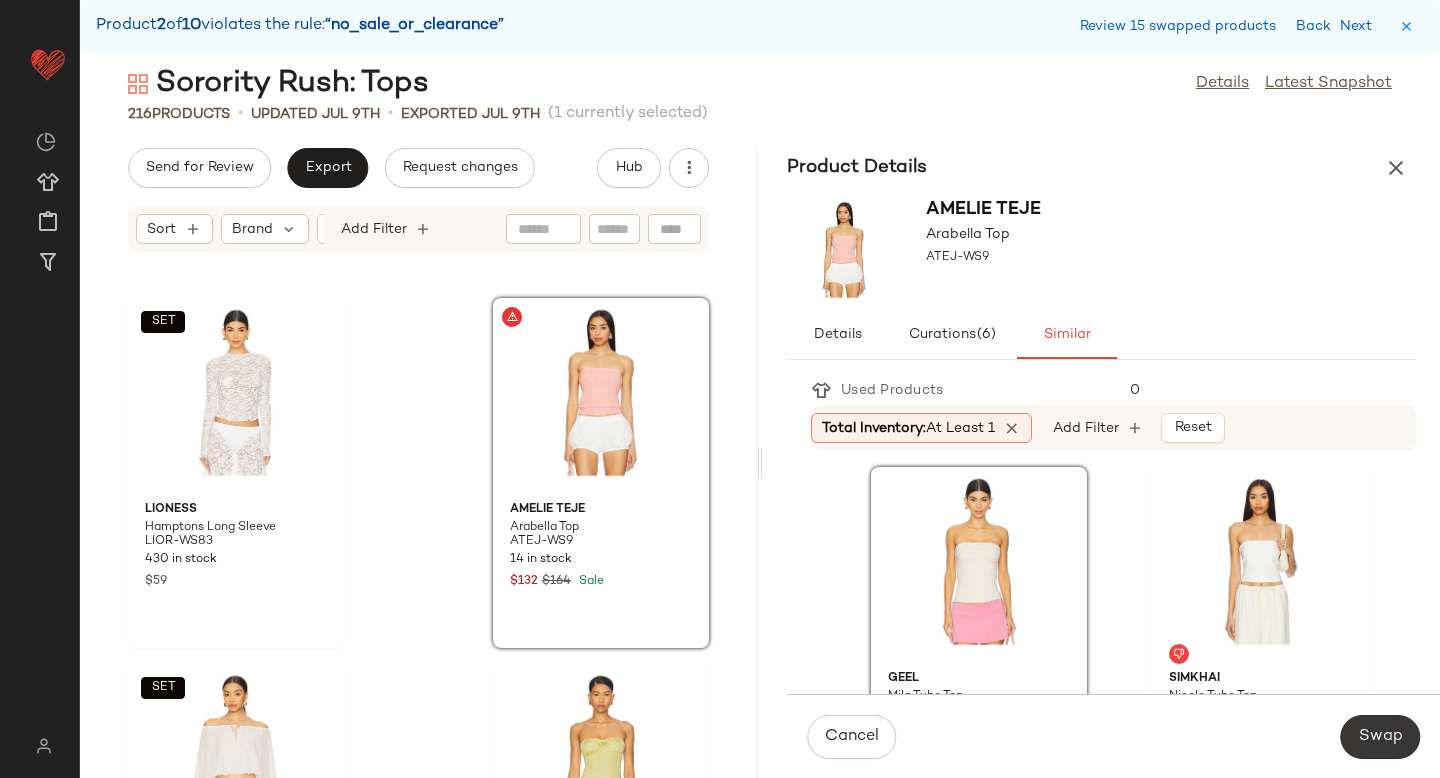 click on "Swap" 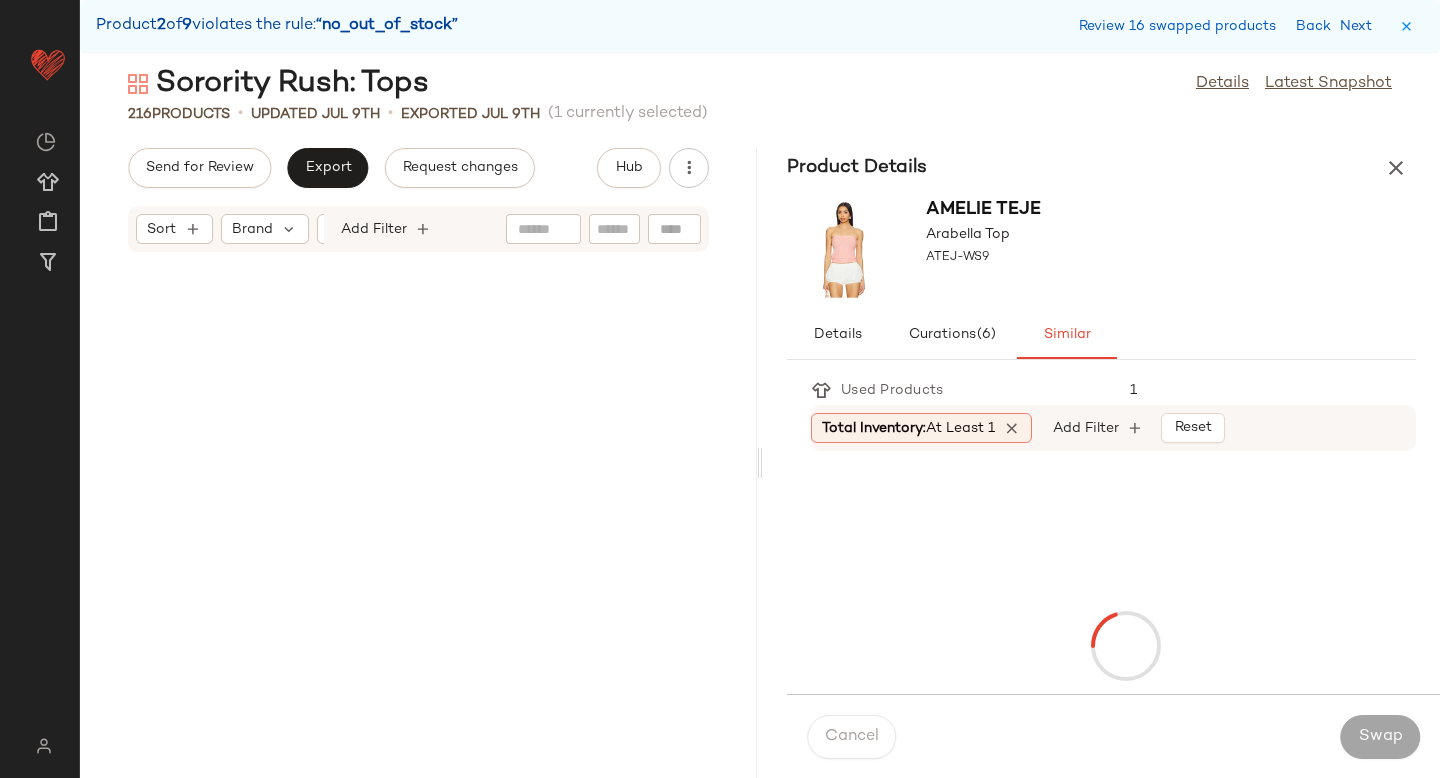 scroll, scrollTop: 23790, scrollLeft: 0, axis: vertical 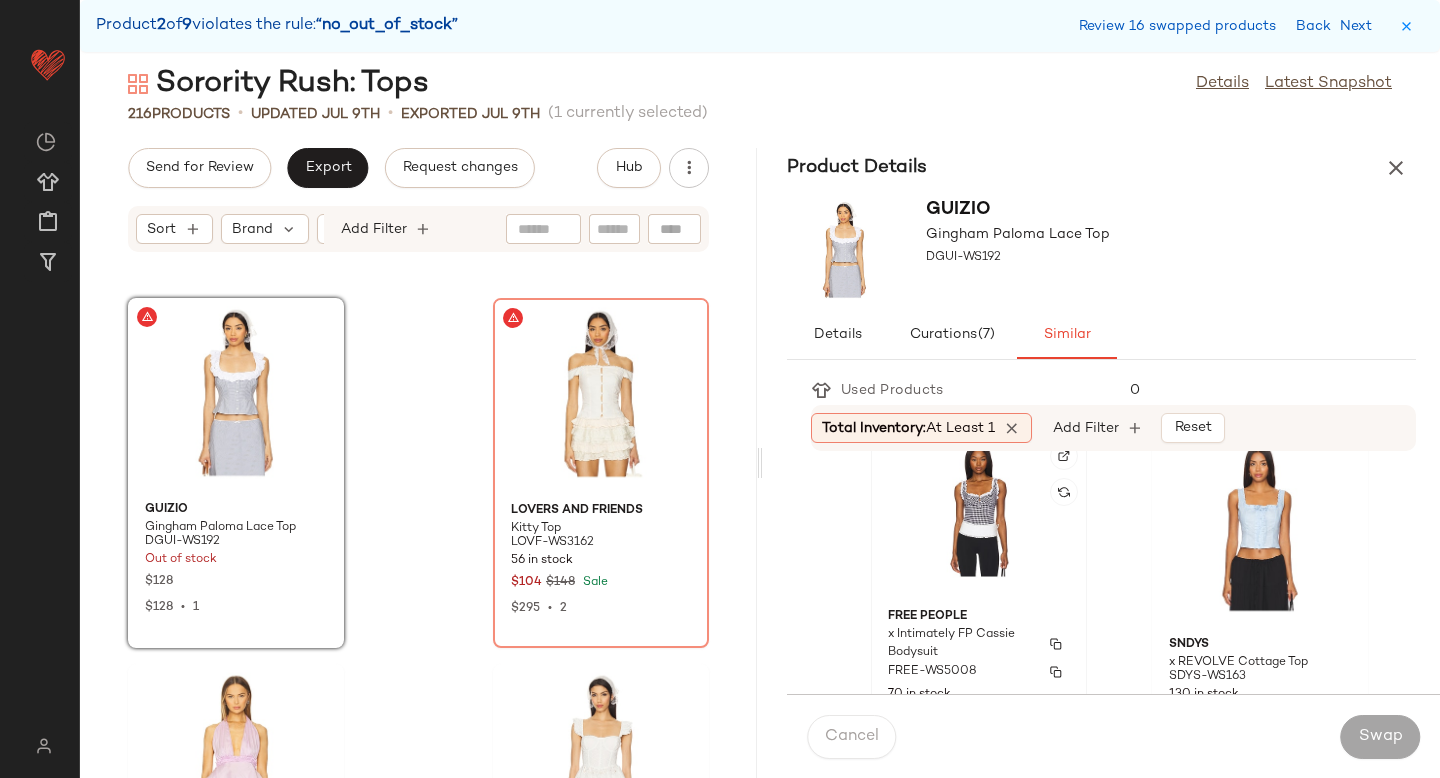click on "Free People x Intimately FP Cassie Bodysuit FREE-WS5008 70 in stock $68" 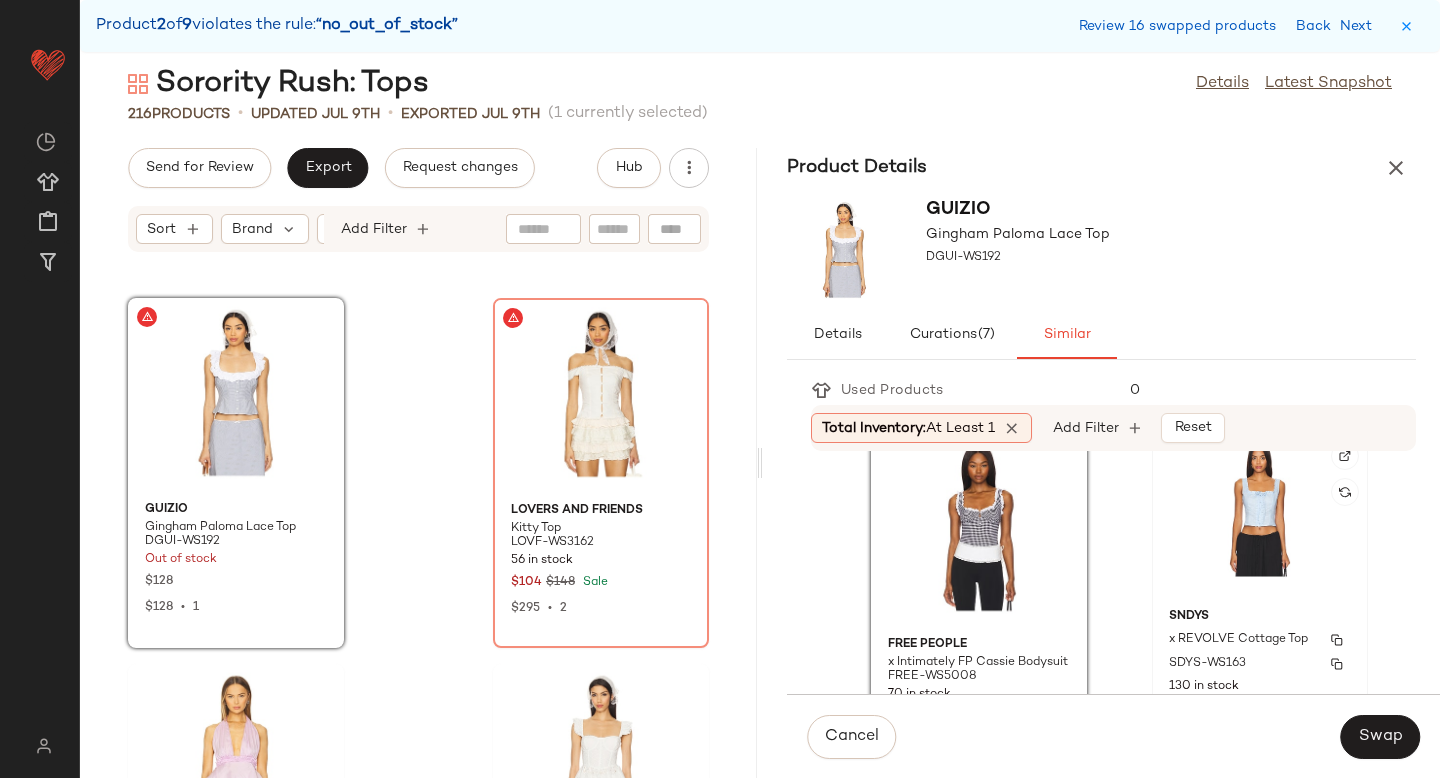 click on "SNDYS" at bounding box center (1260, 617) 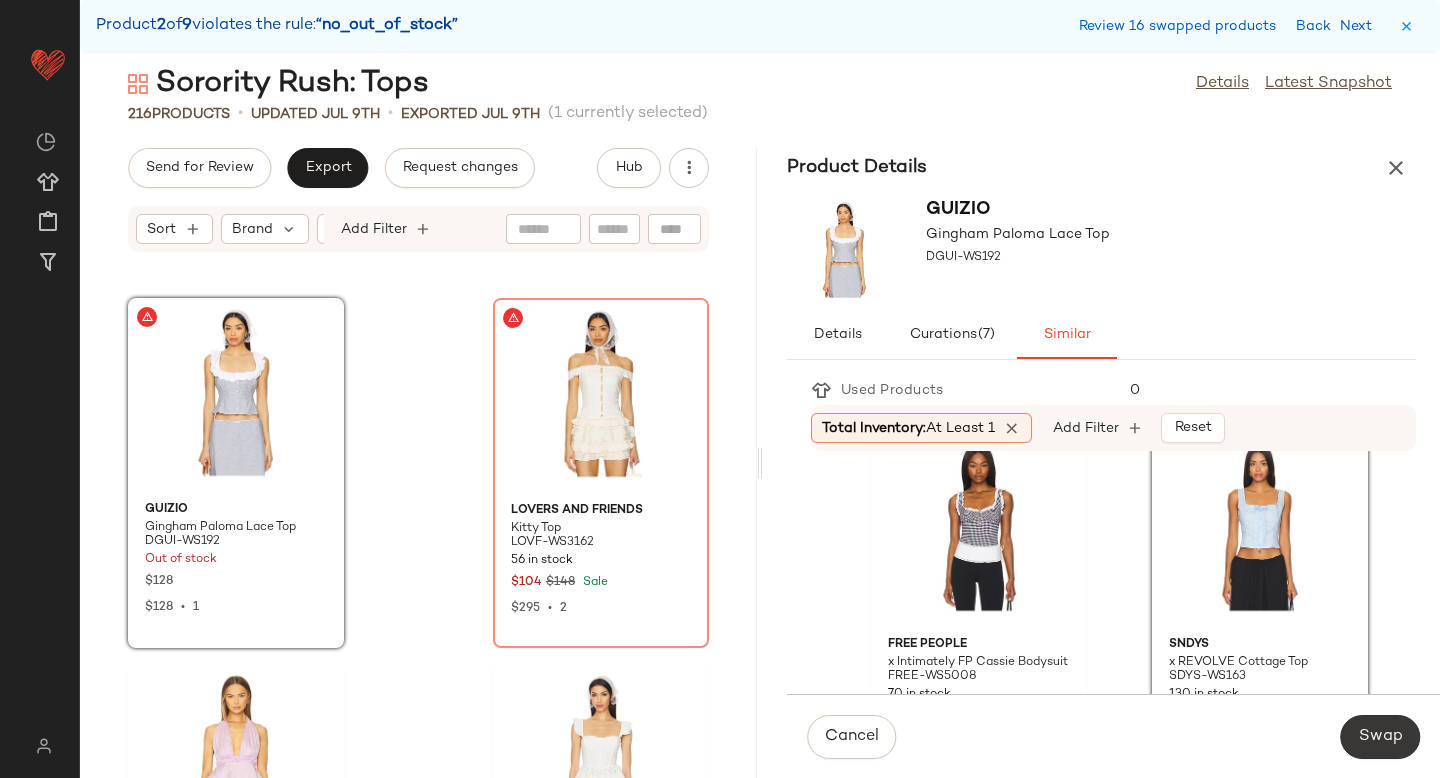 click on "Swap" at bounding box center (1380, 737) 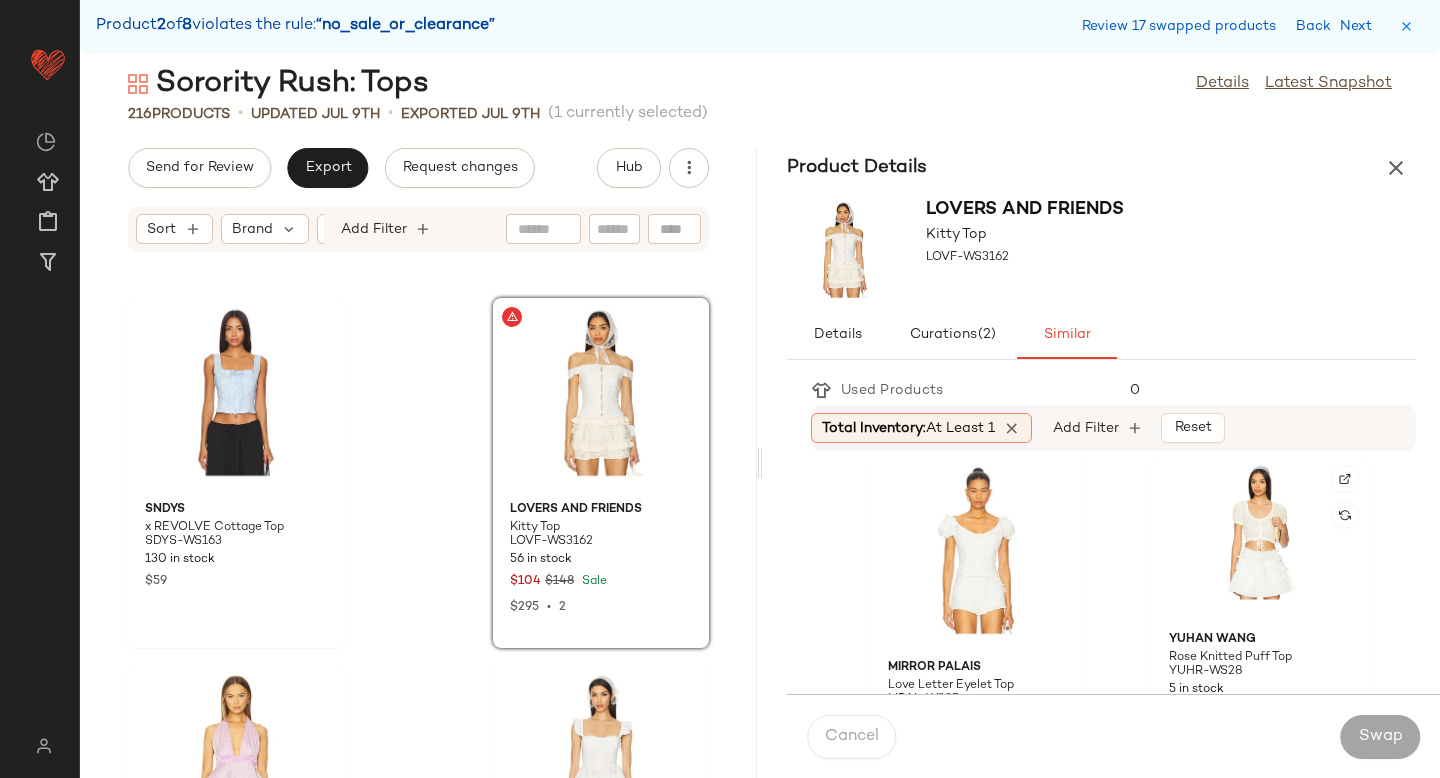 scroll, scrollTop: 395, scrollLeft: 0, axis: vertical 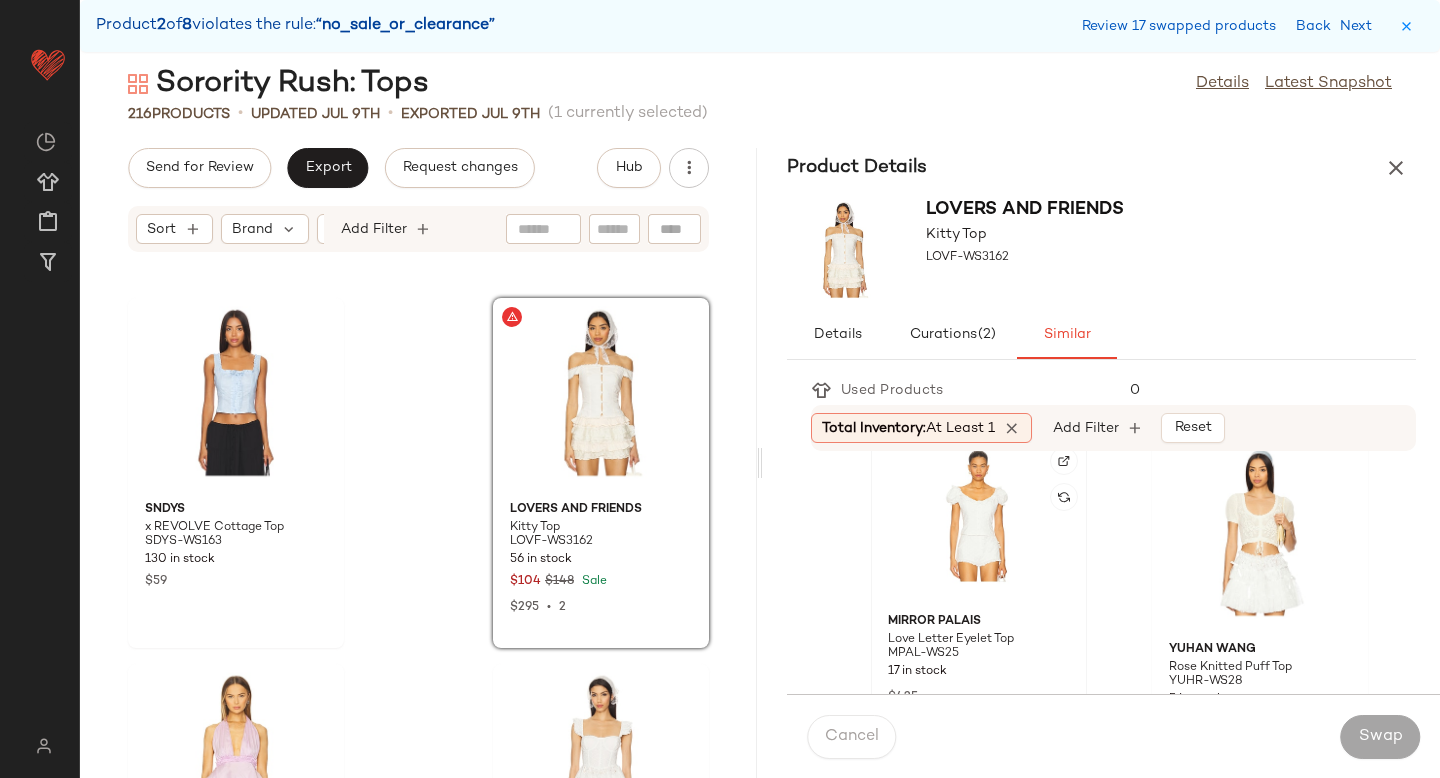 click 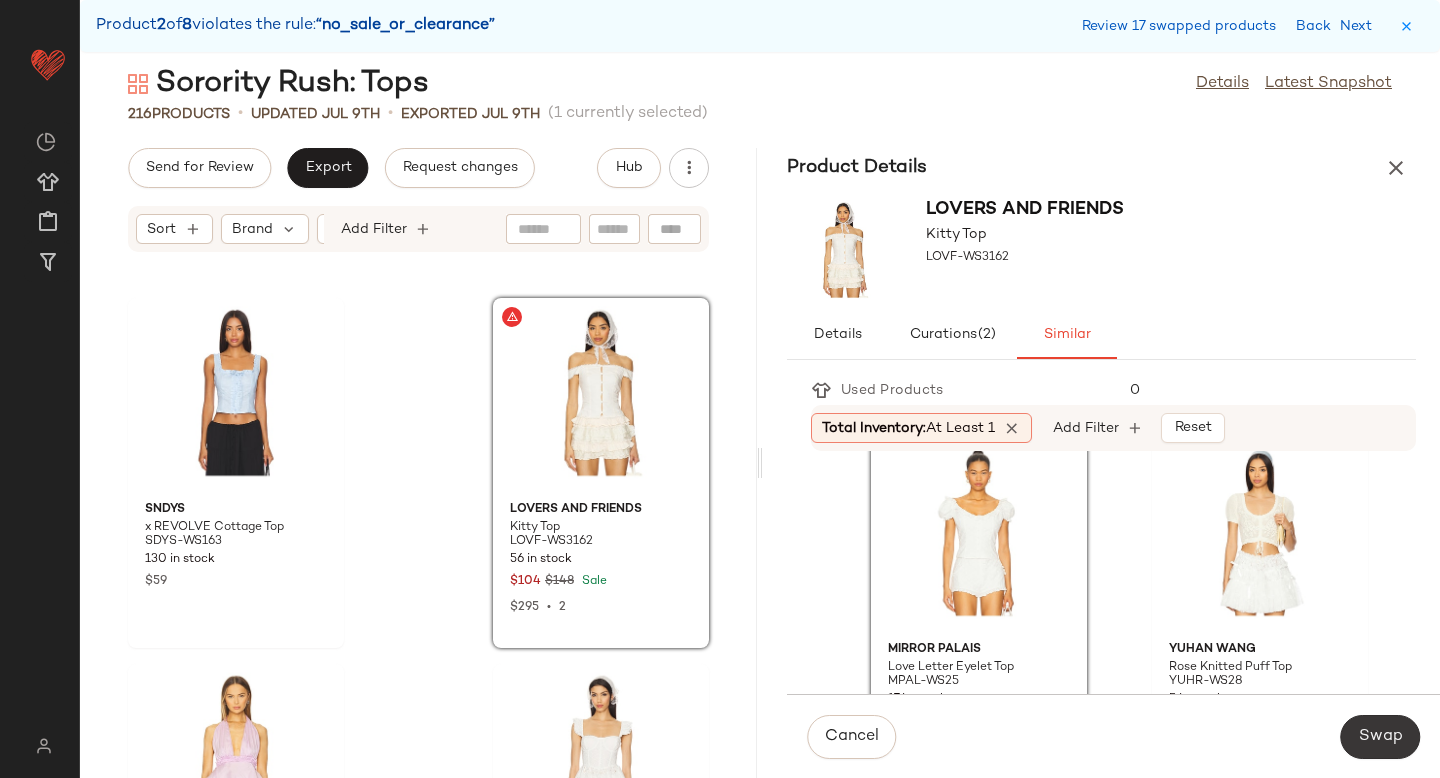 click on "Swap" at bounding box center (1380, 737) 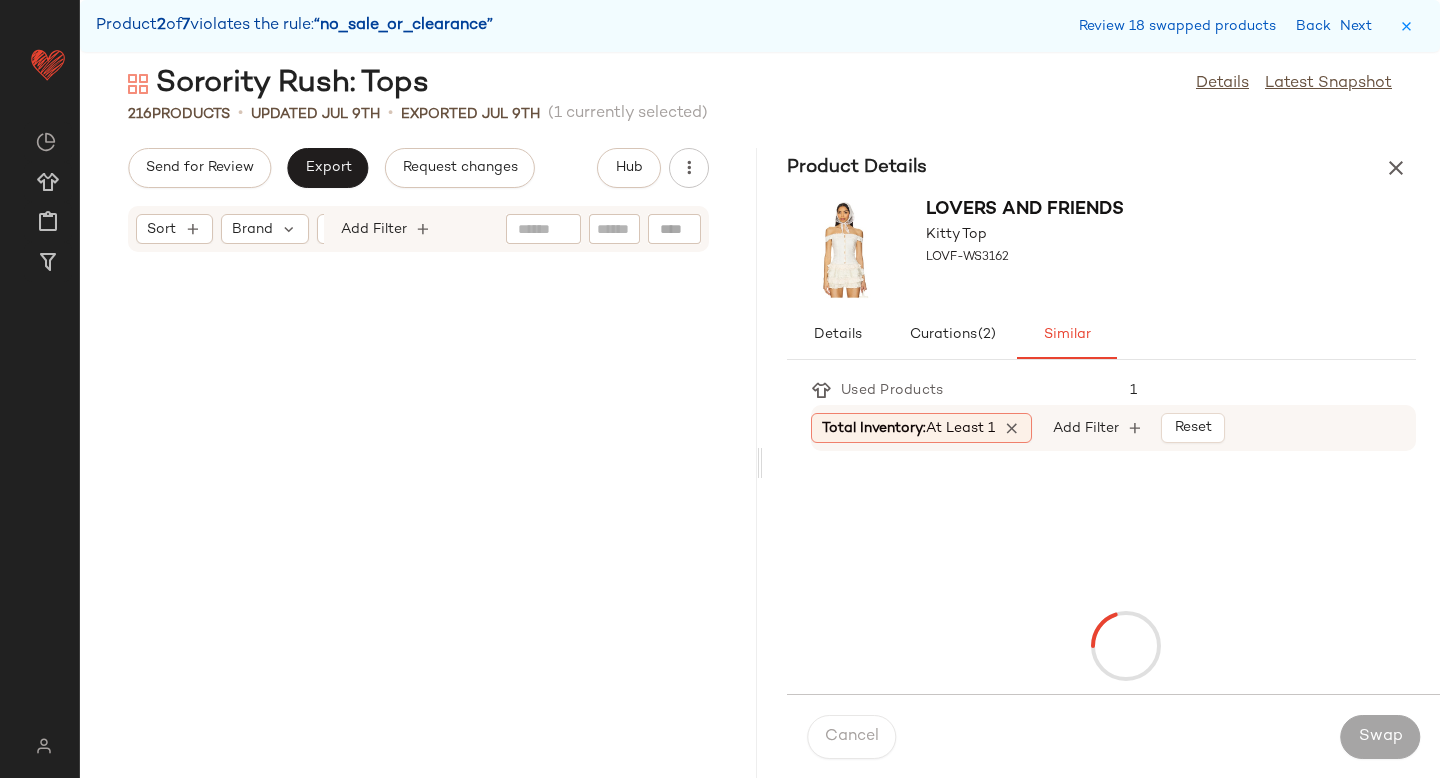 scroll, scrollTop: 25254, scrollLeft: 0, axis: vertical 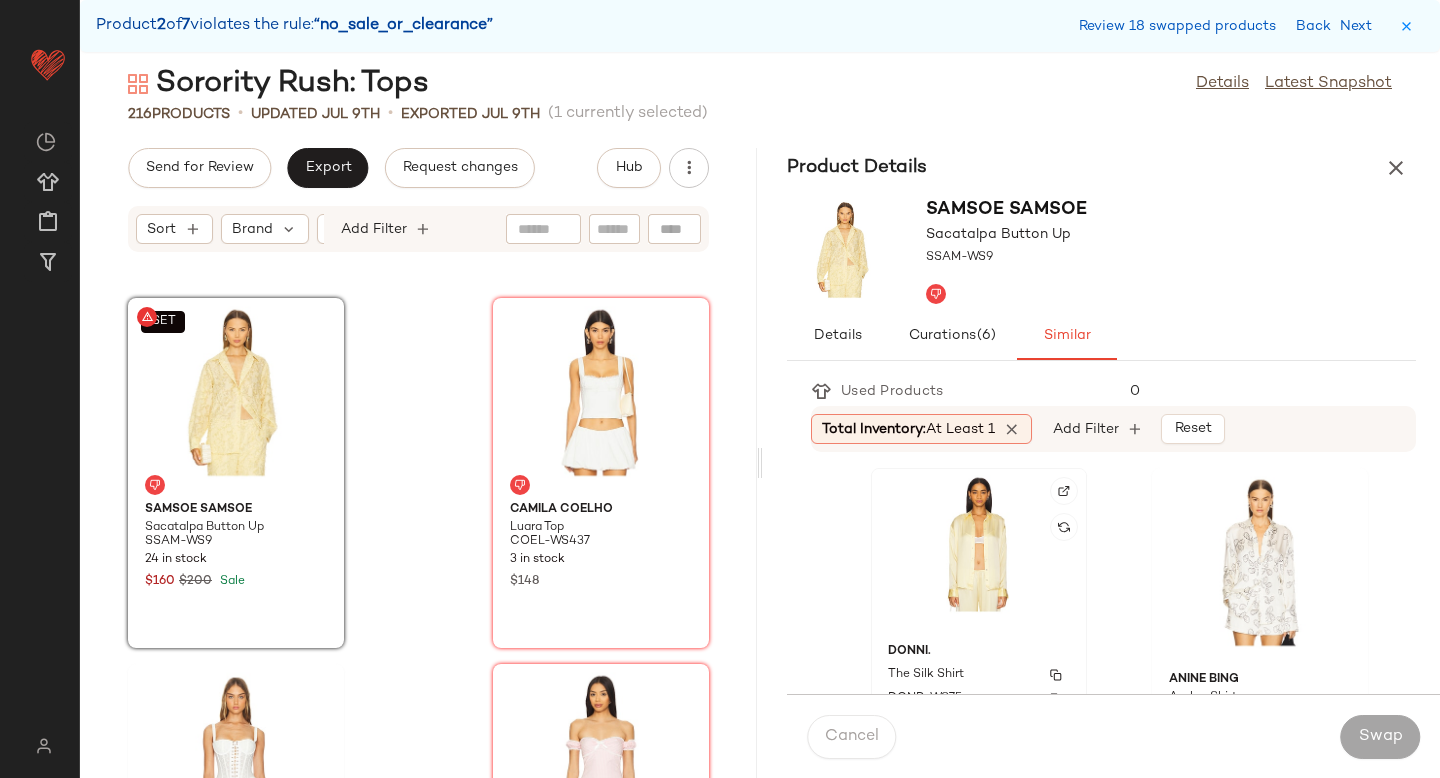 click on "DONNI. The Silk Shirt DONR-WS75 5 in stock $324" 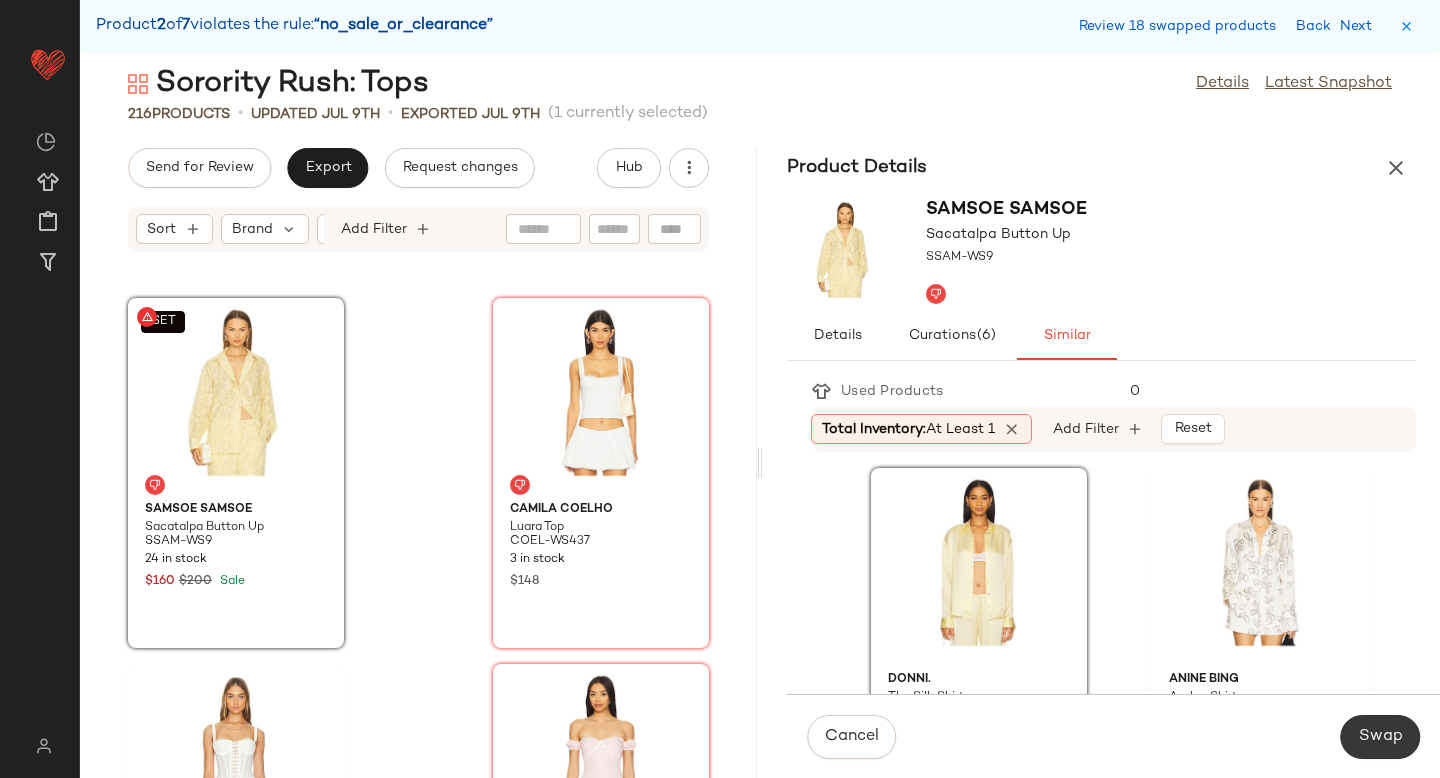 click on "Swap" 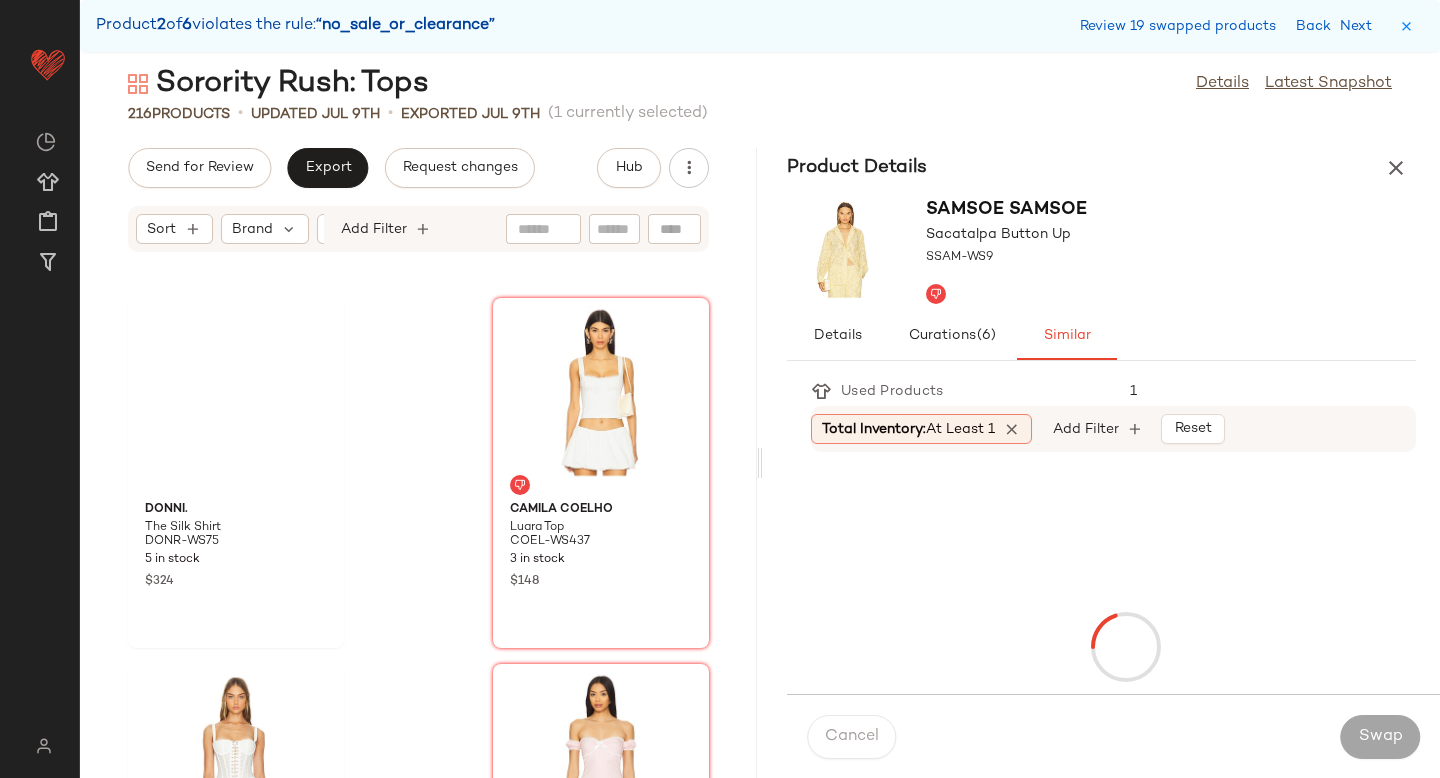 scroll, scrollTop: 29280, scrollLeft: 0, axis: vertical 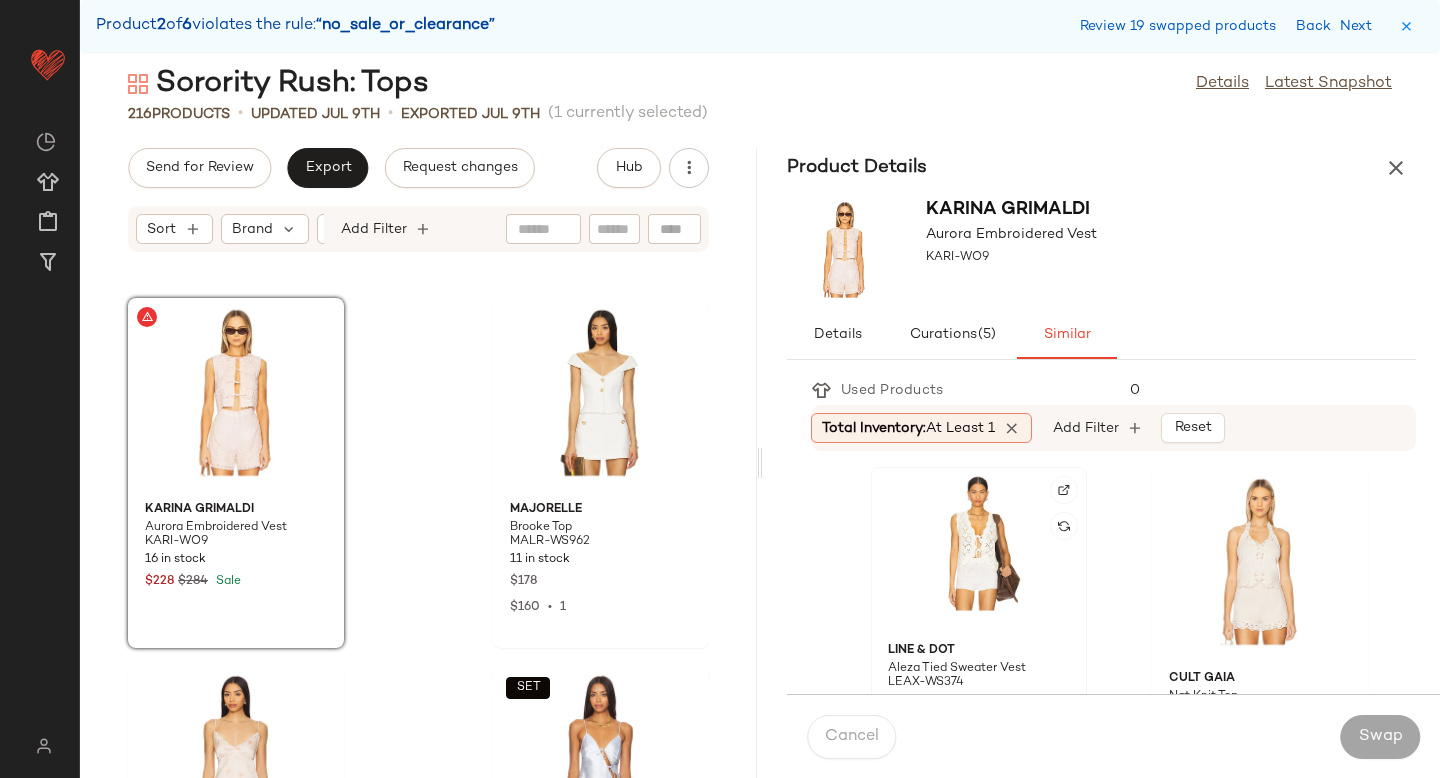 click 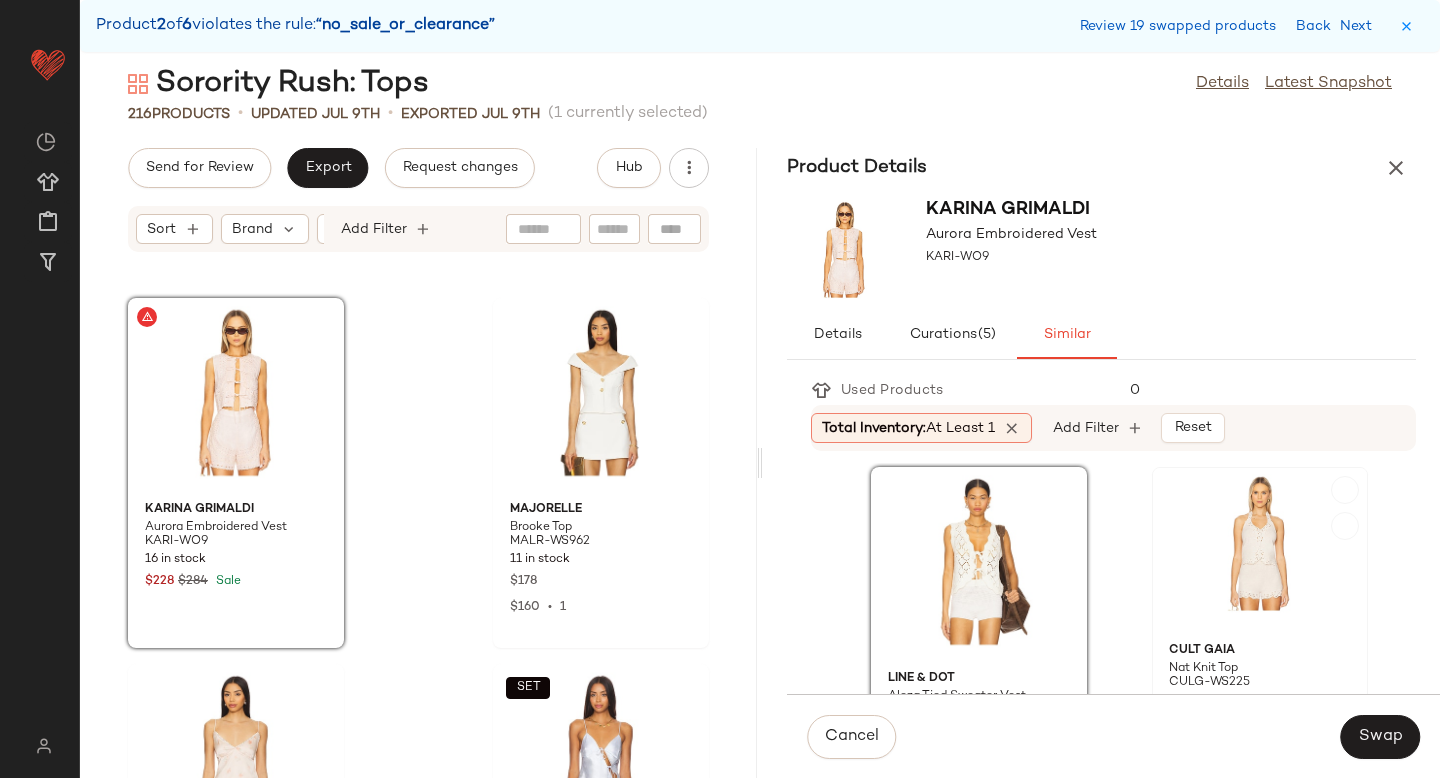 click 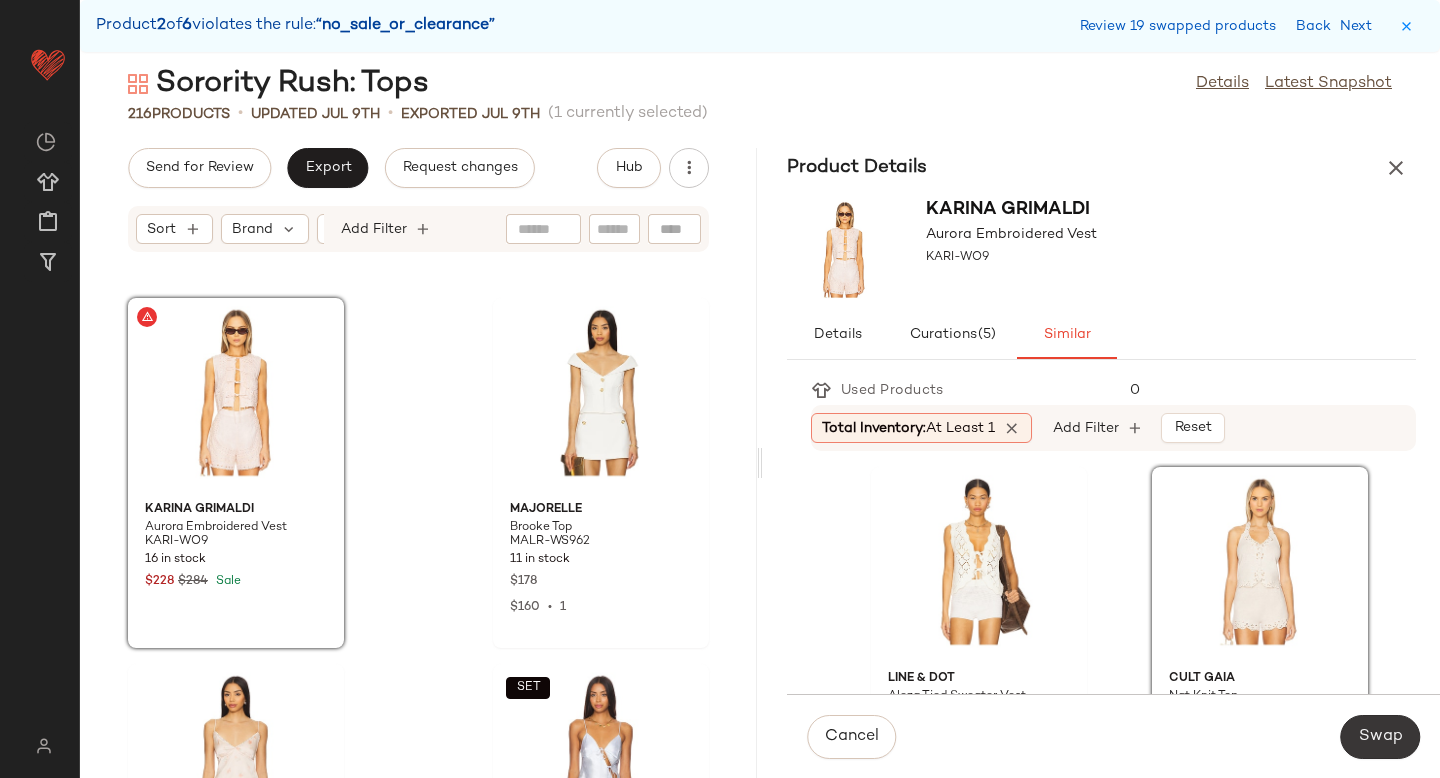 click on "Swap" at bounding box center [1380, 737] 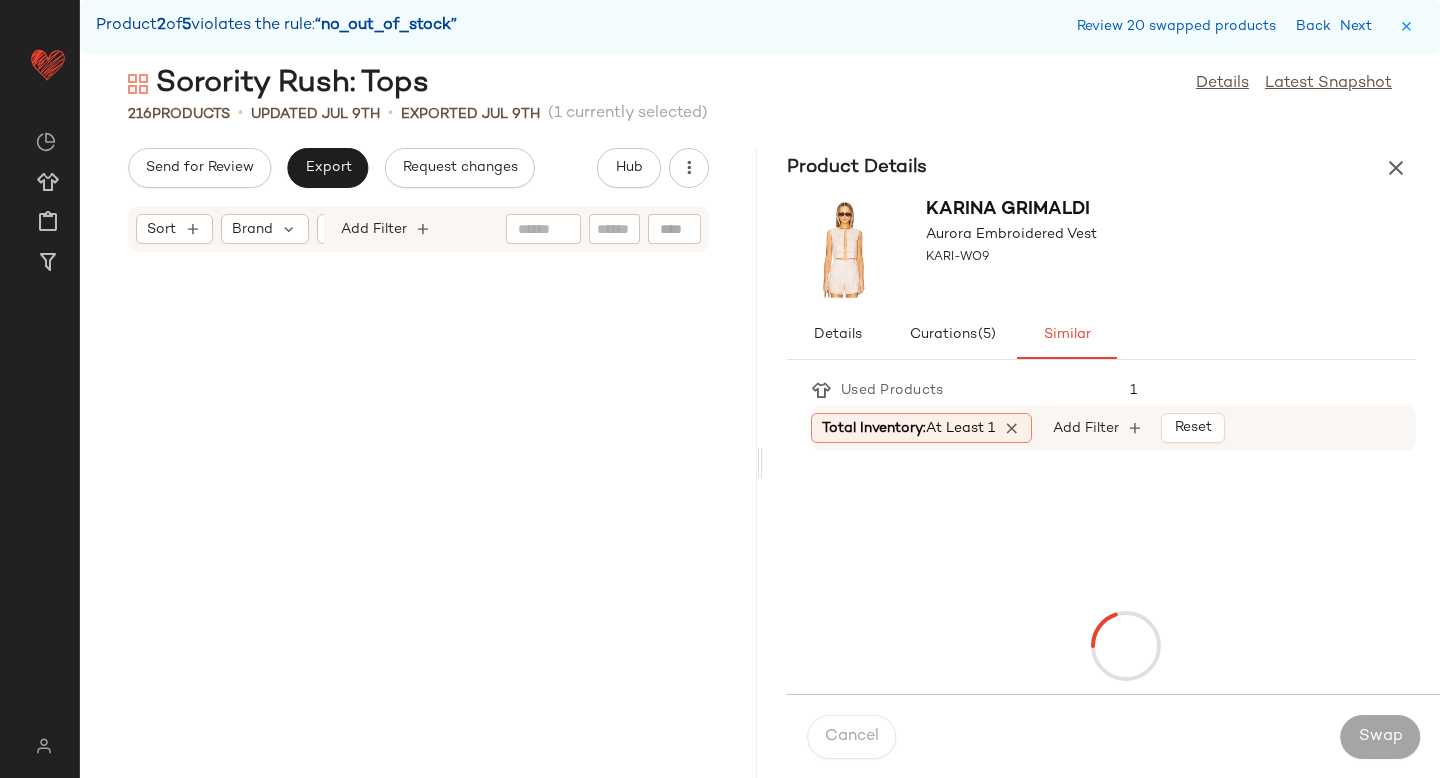 scroll, scrollTop: 30012, scrollLeft: 0, axis: vertical 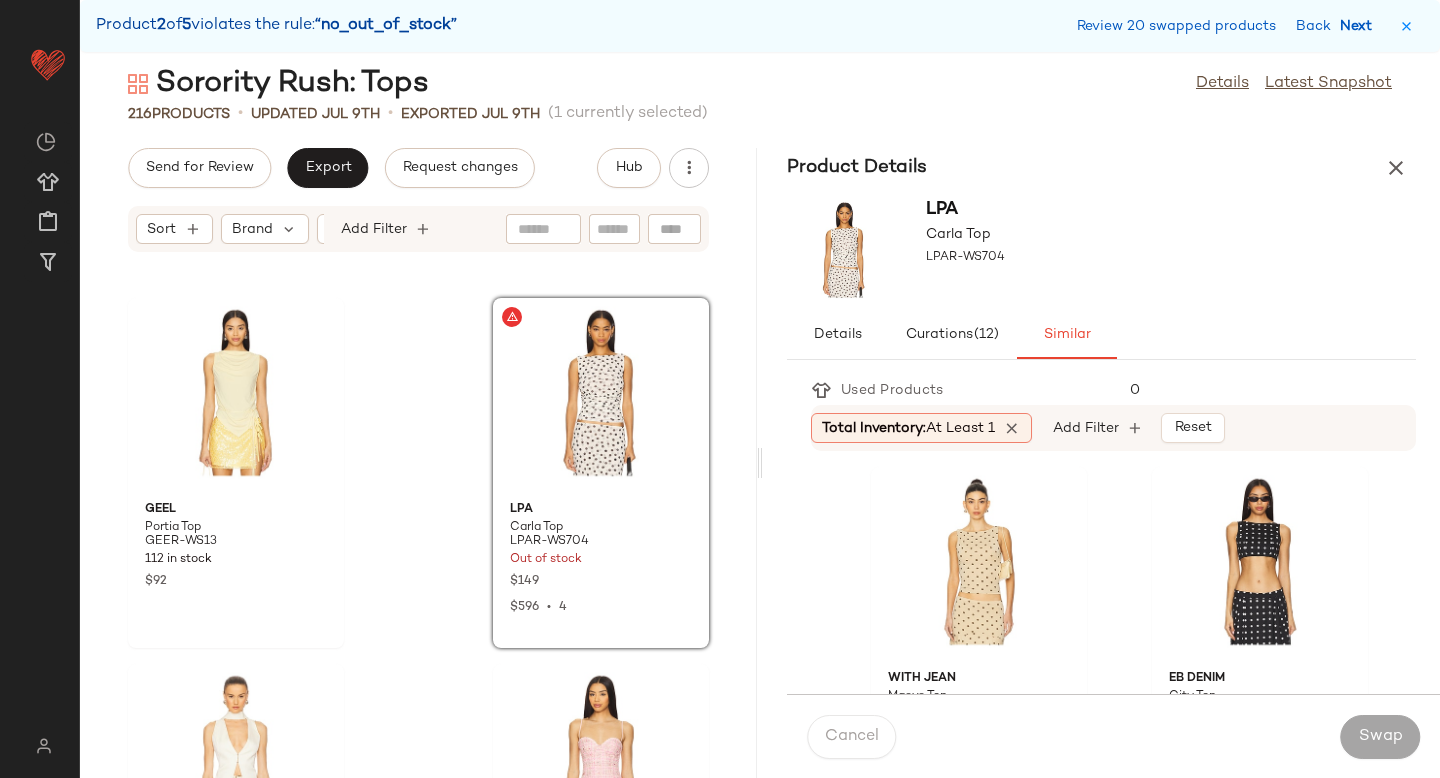 click on "Next" at bounding box center [1360, 26] 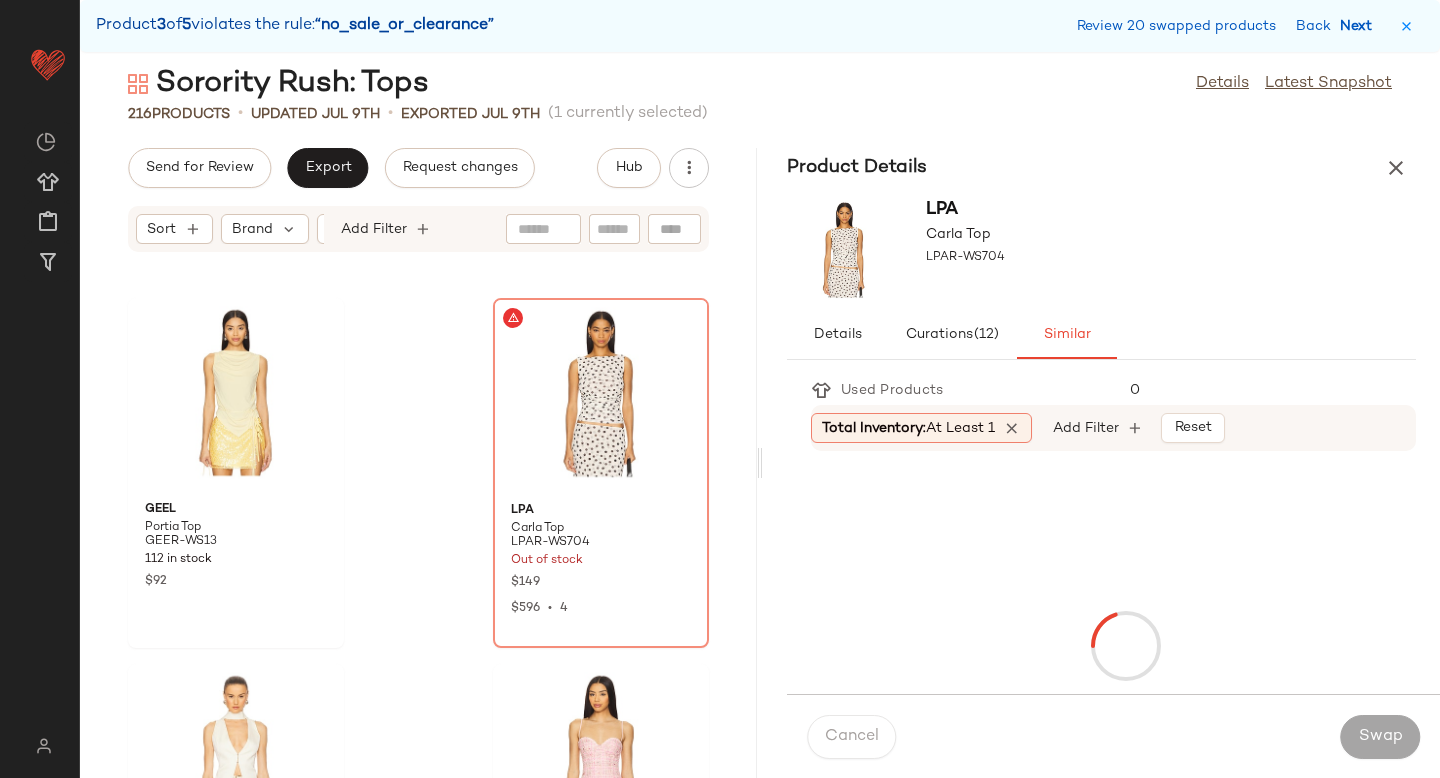 scroll, scrollTop: 30744, scrollLeft: 0, axis: vertical 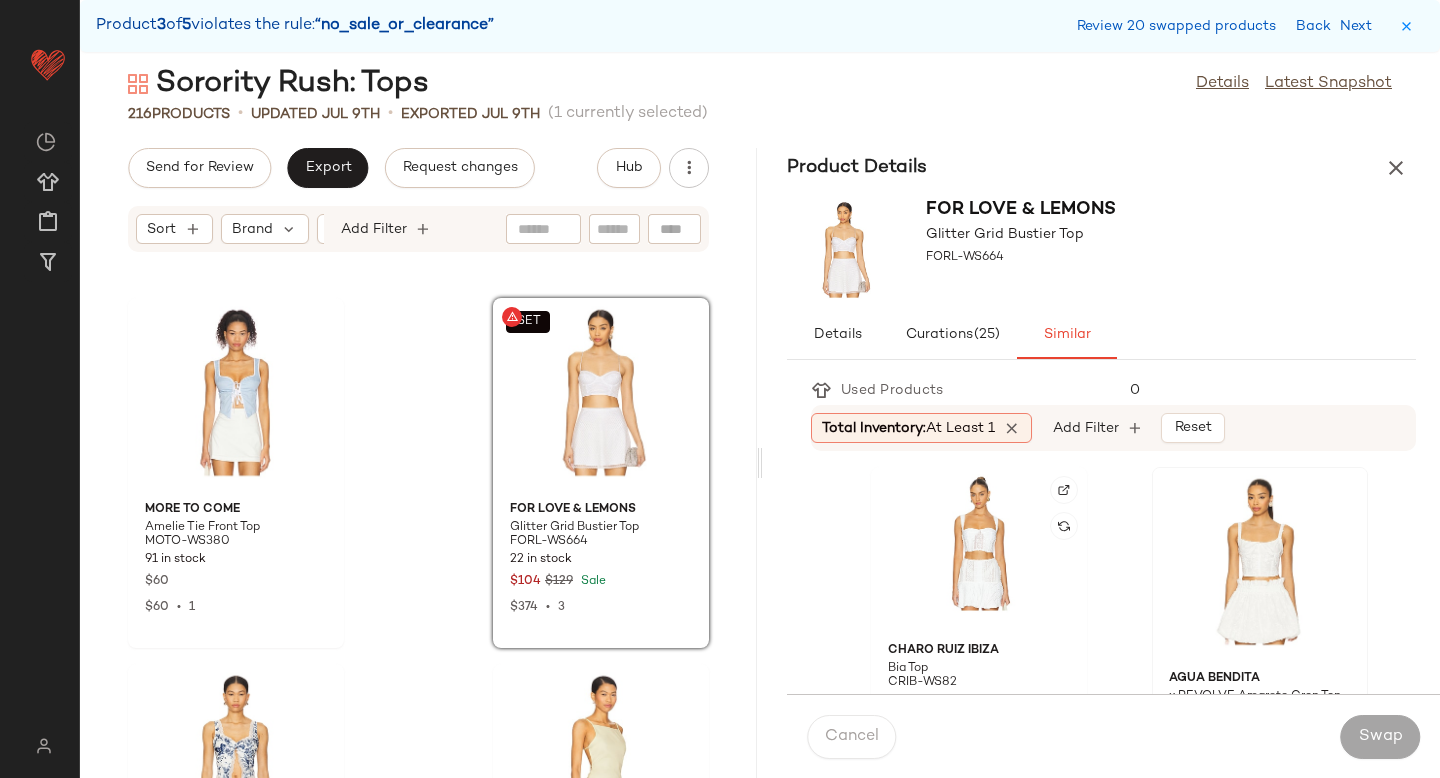 click 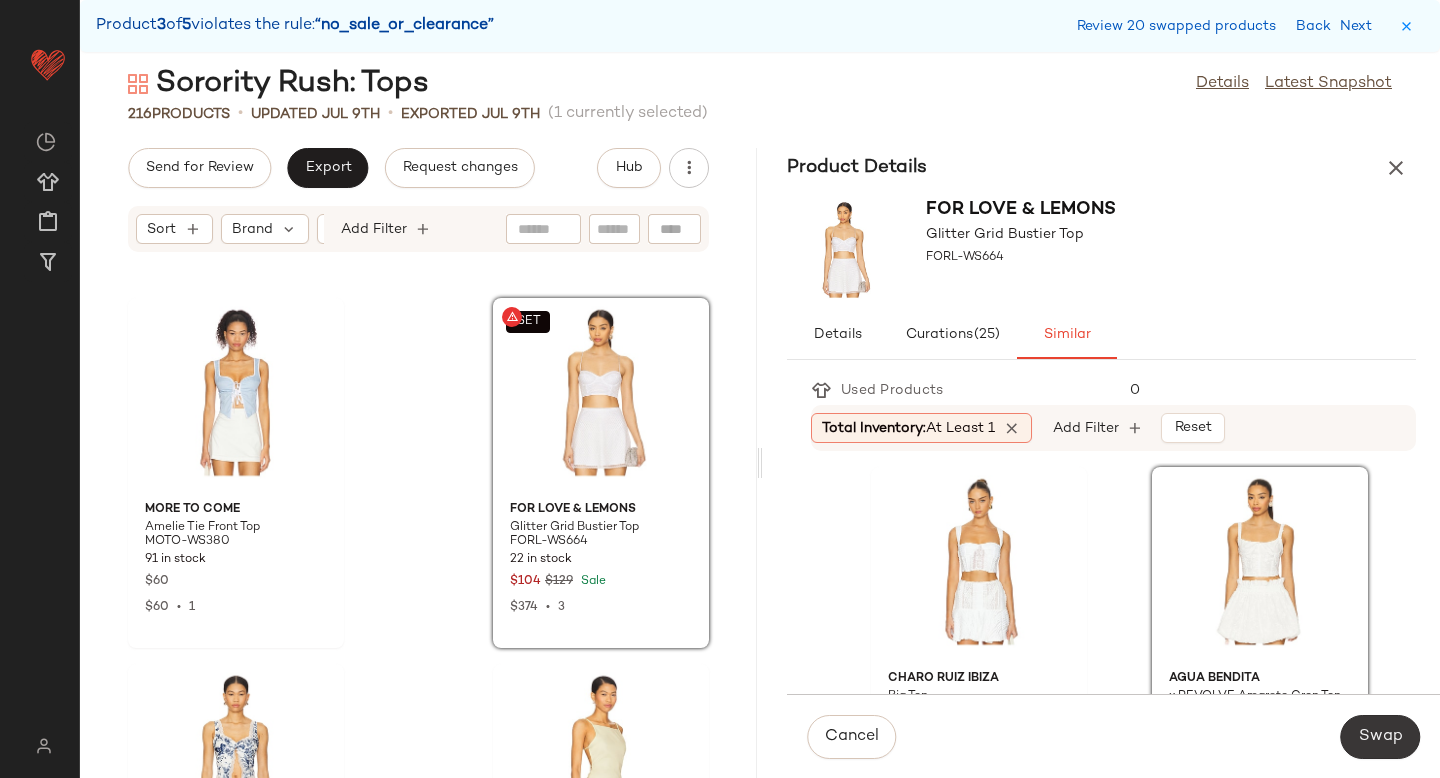 click on "Swap" at bounding box center (1380, 737) 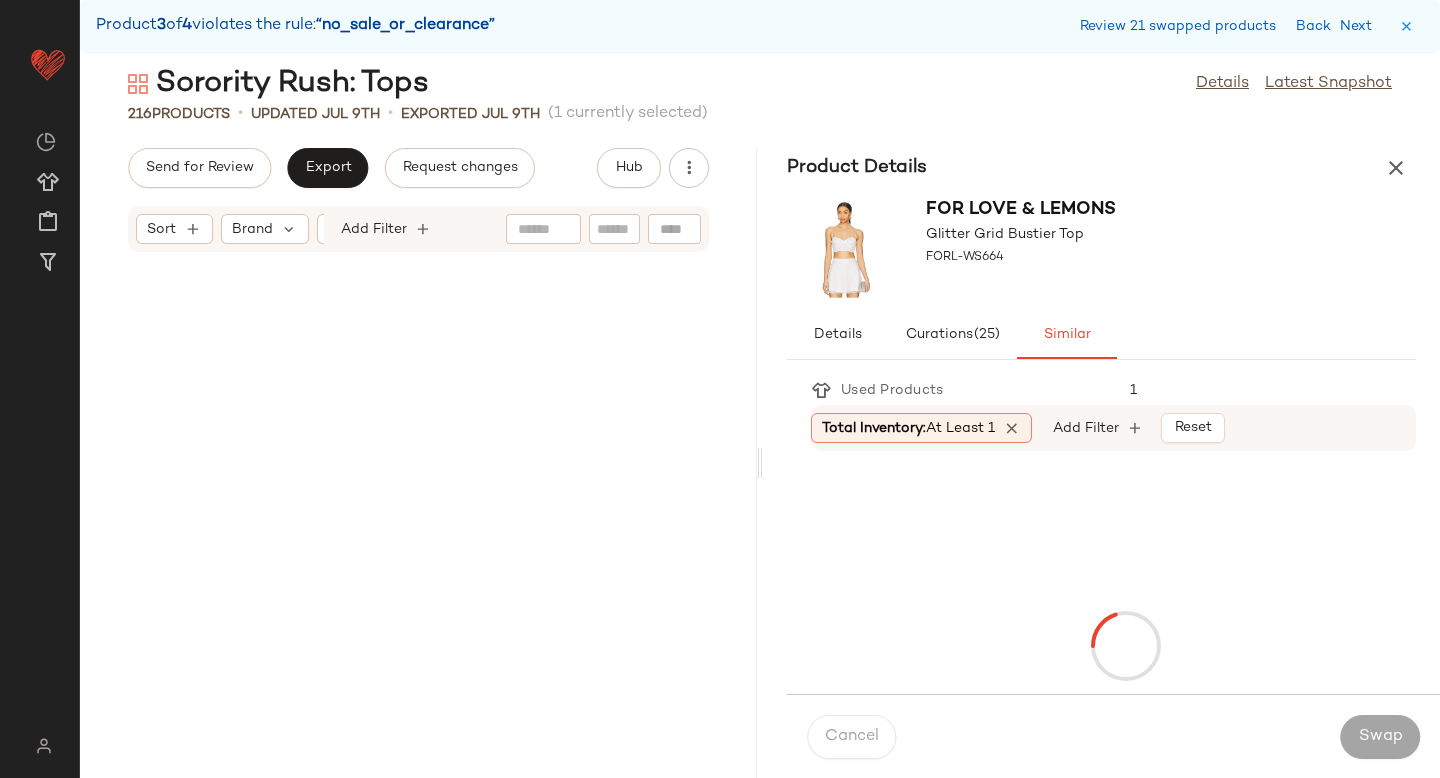scroll, scrollTop: 35136, scrollLeft: 0, axis: vertical 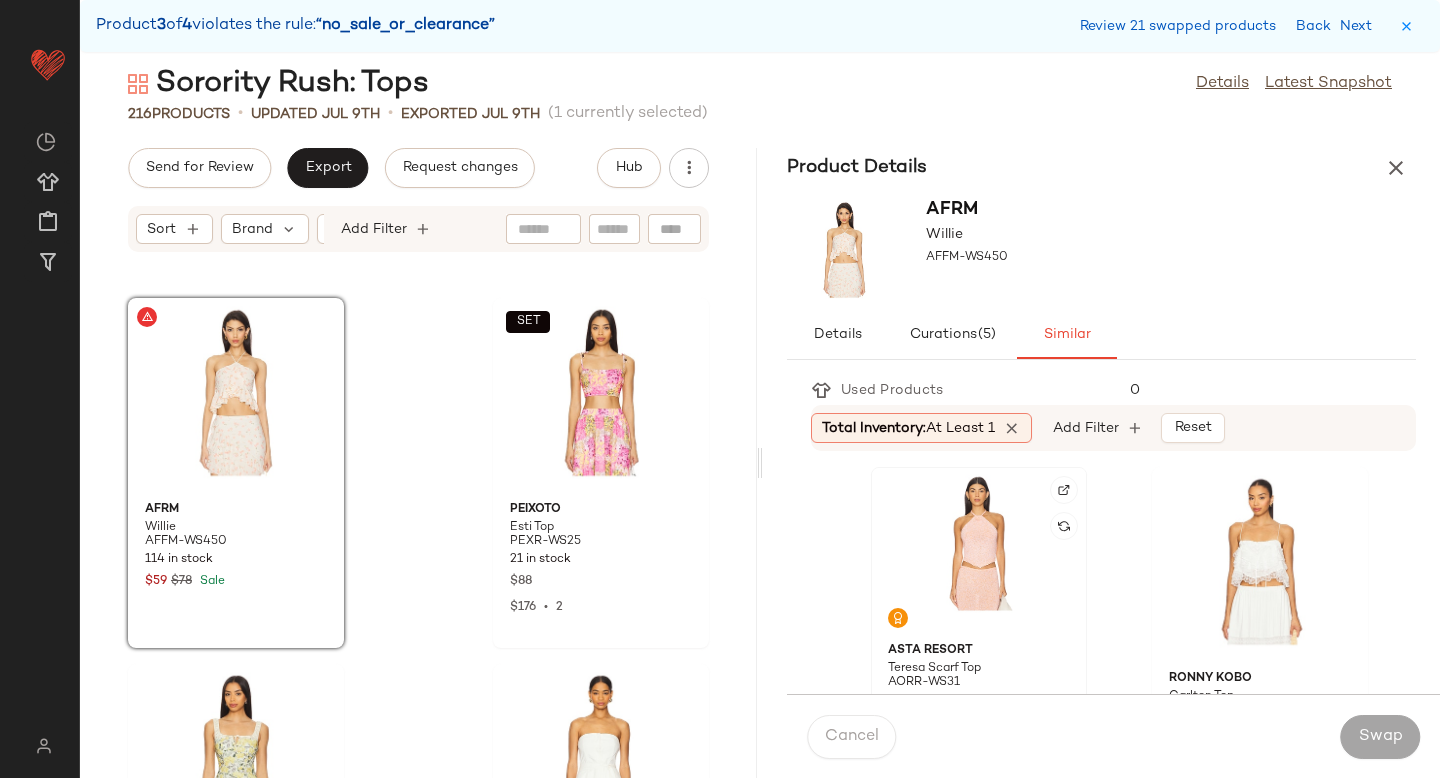 click 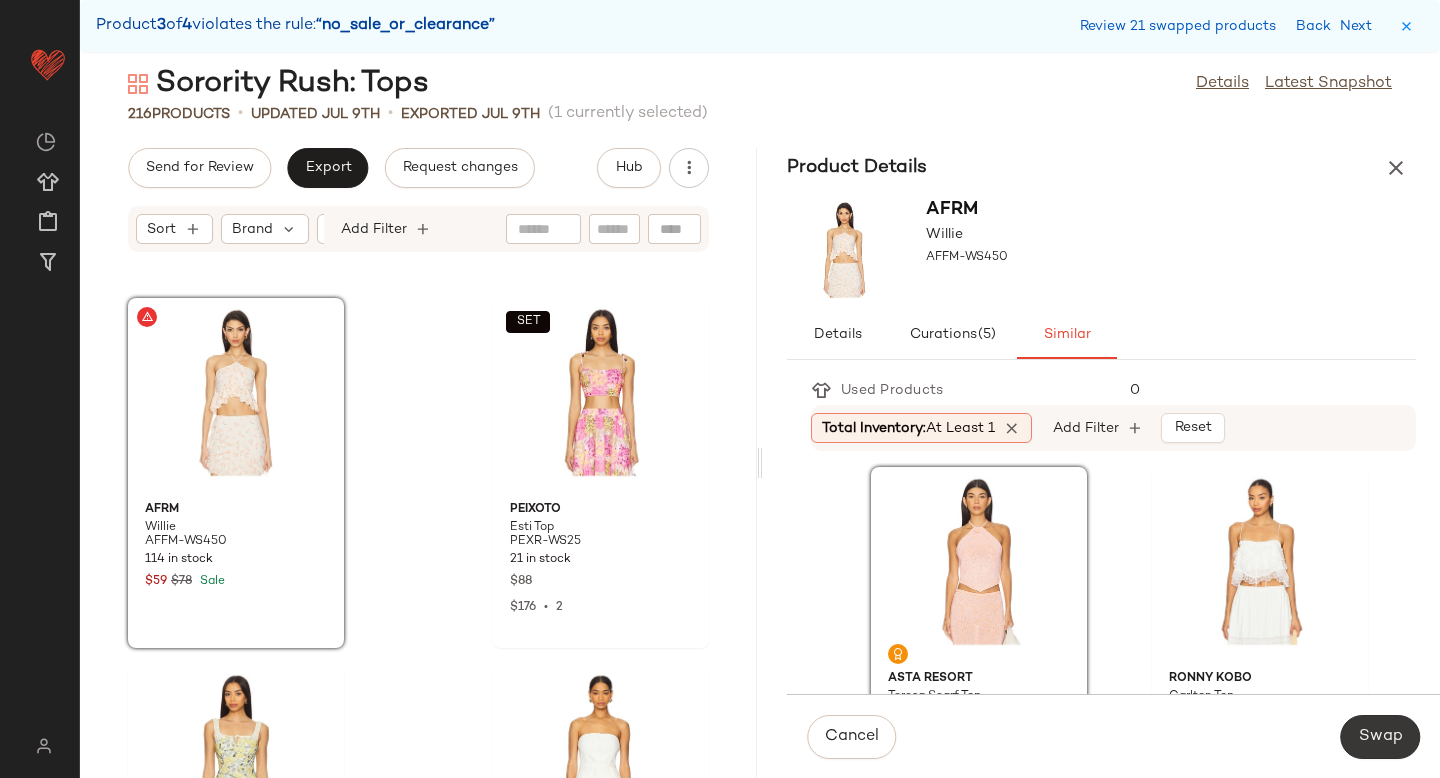 click on "Swap" at bounding box center (1380, 737) 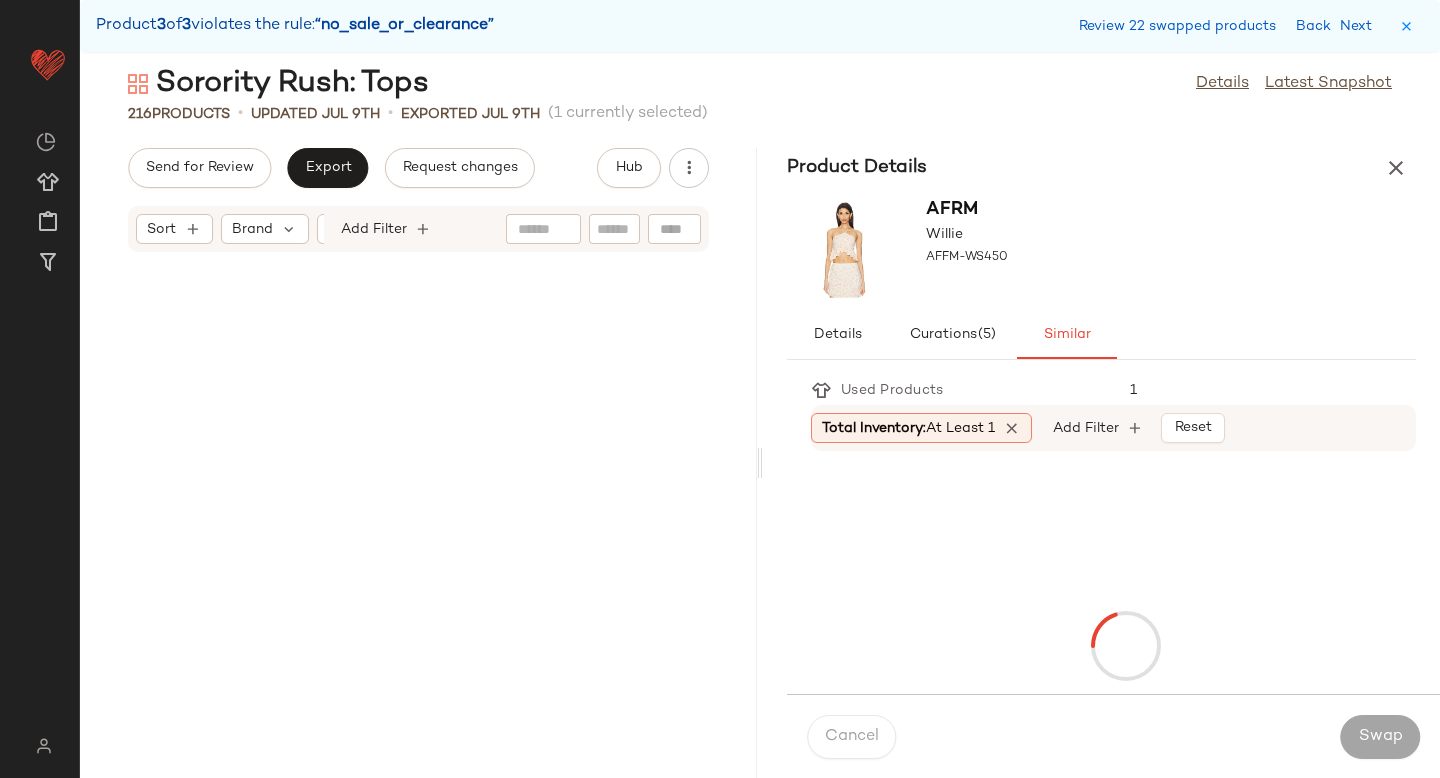 scroll, scrollTop: 36600, scrollLeft: 0, axis: vertical 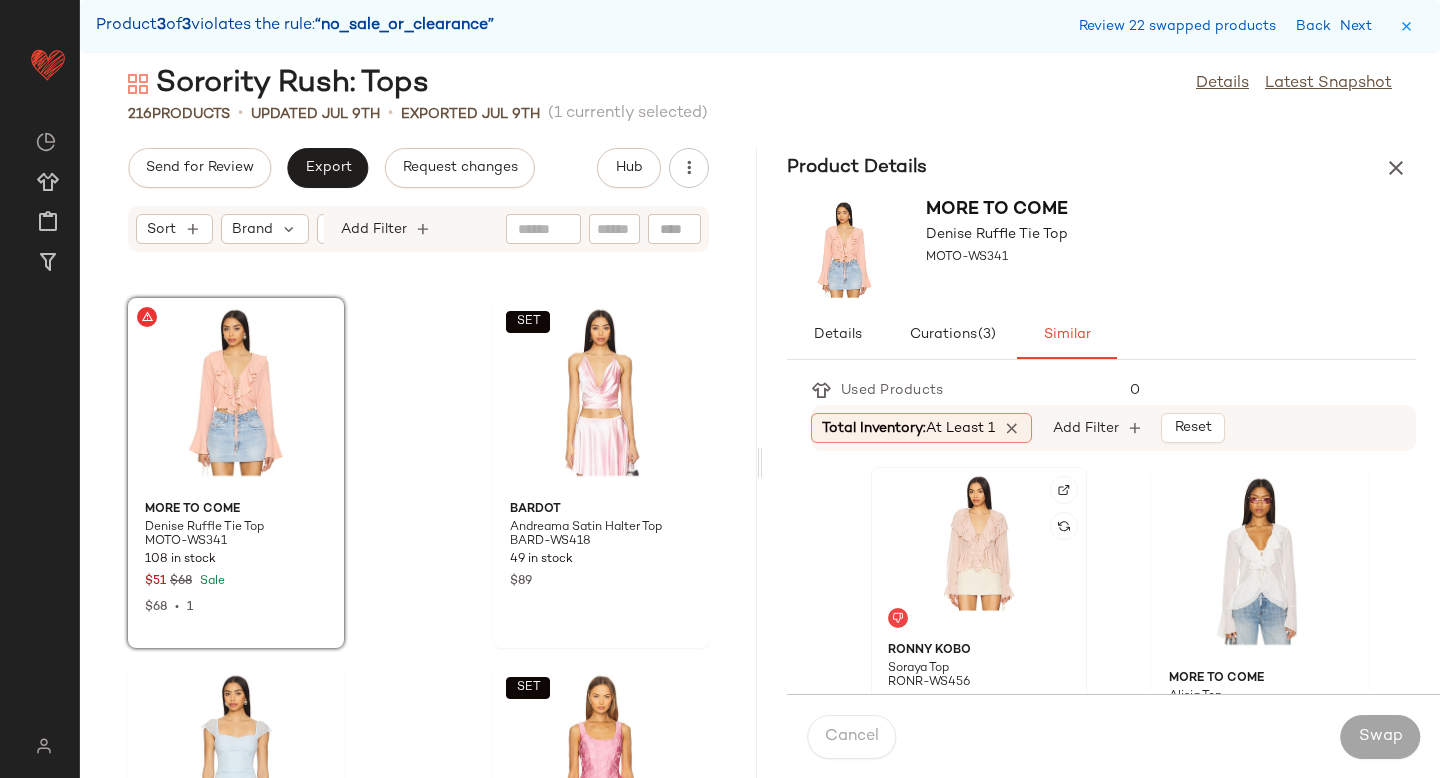 click 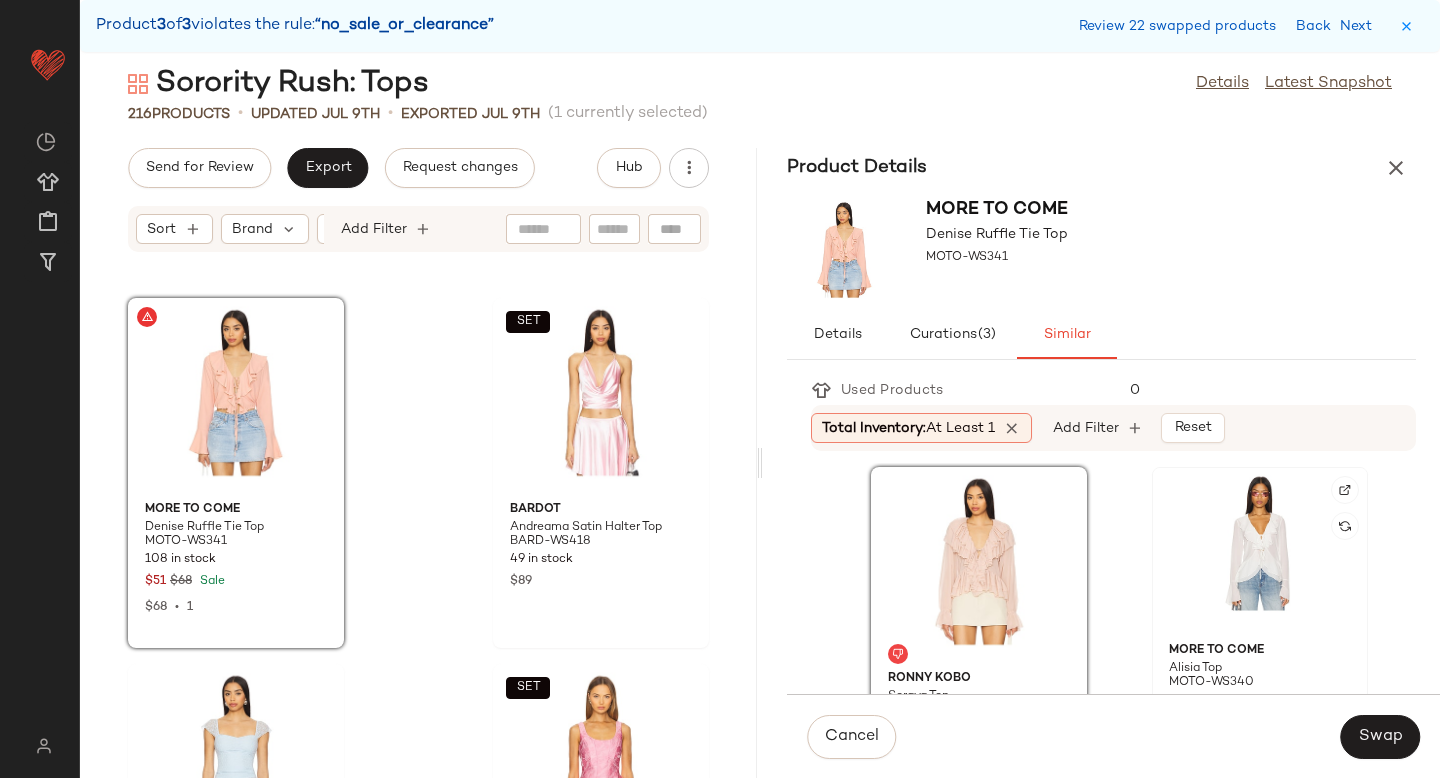 click 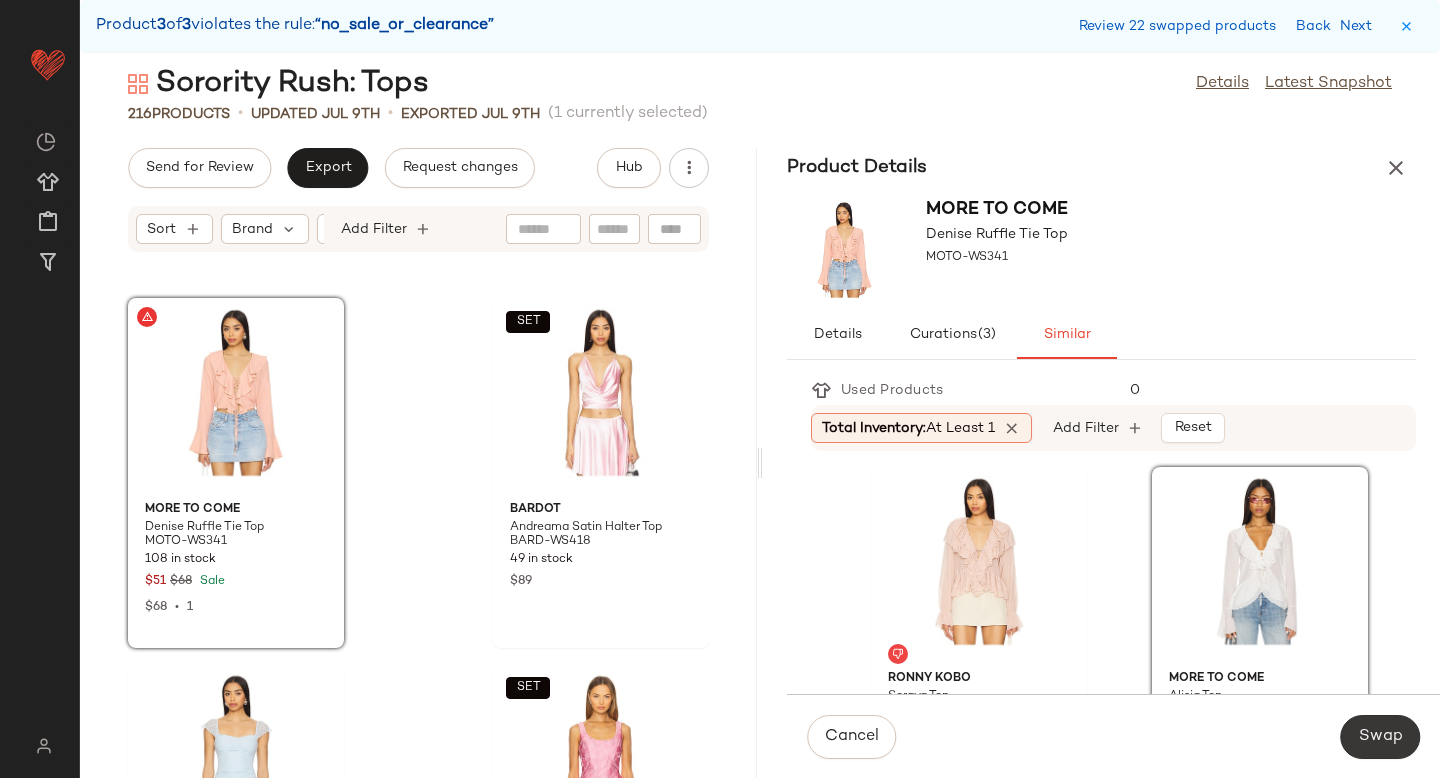 click on "Swap" 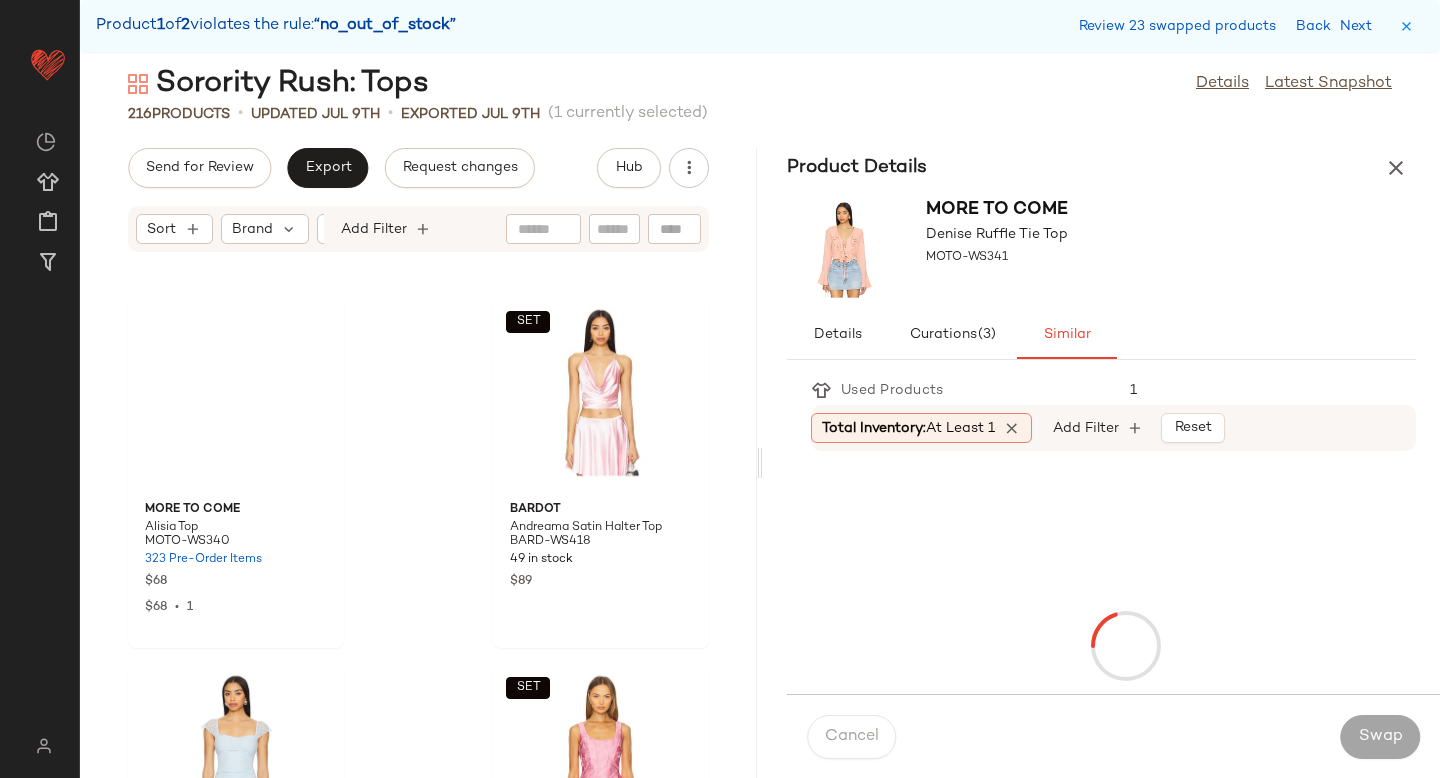 scroll, scrollTop: 4758, scrollLeft: 0, axis: vertical 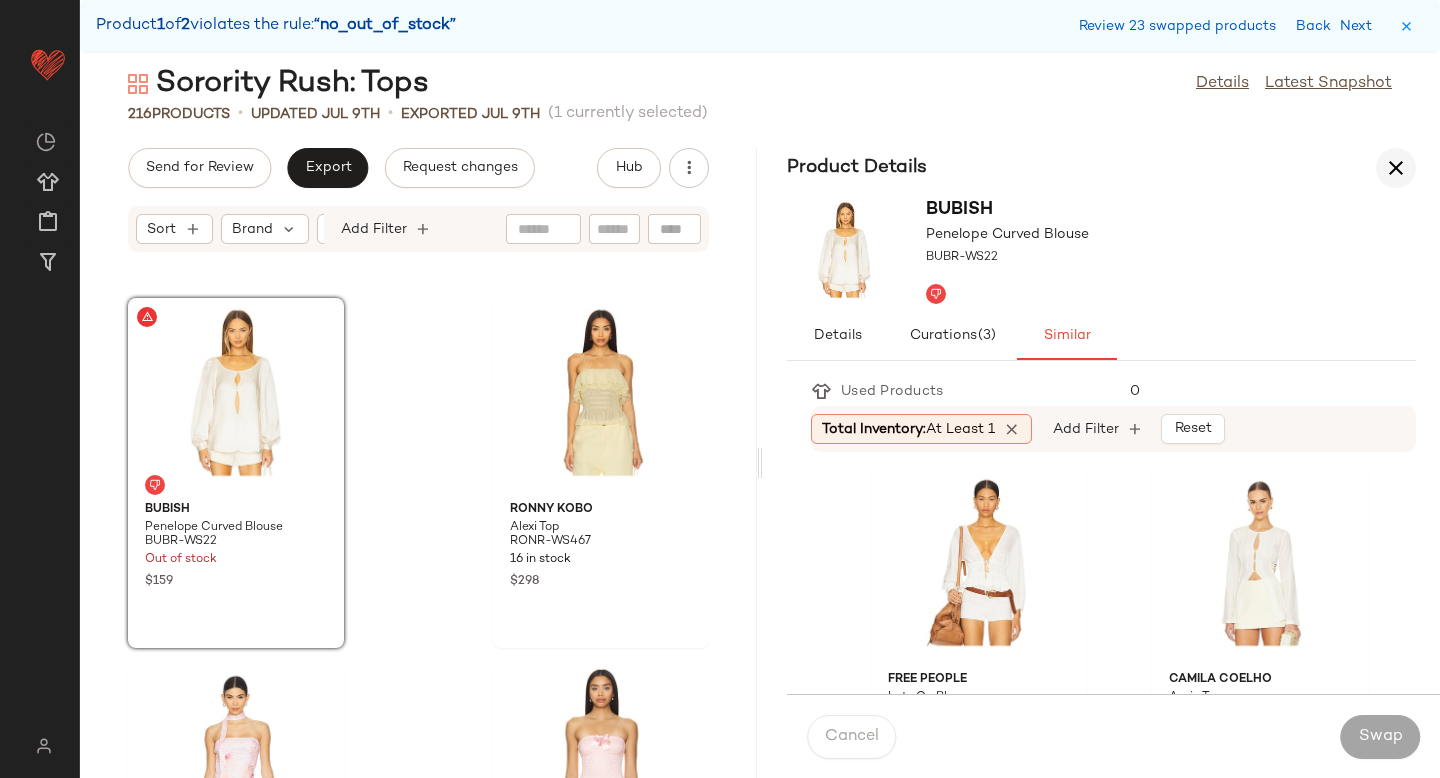 click at bounding box center (1396, 168) 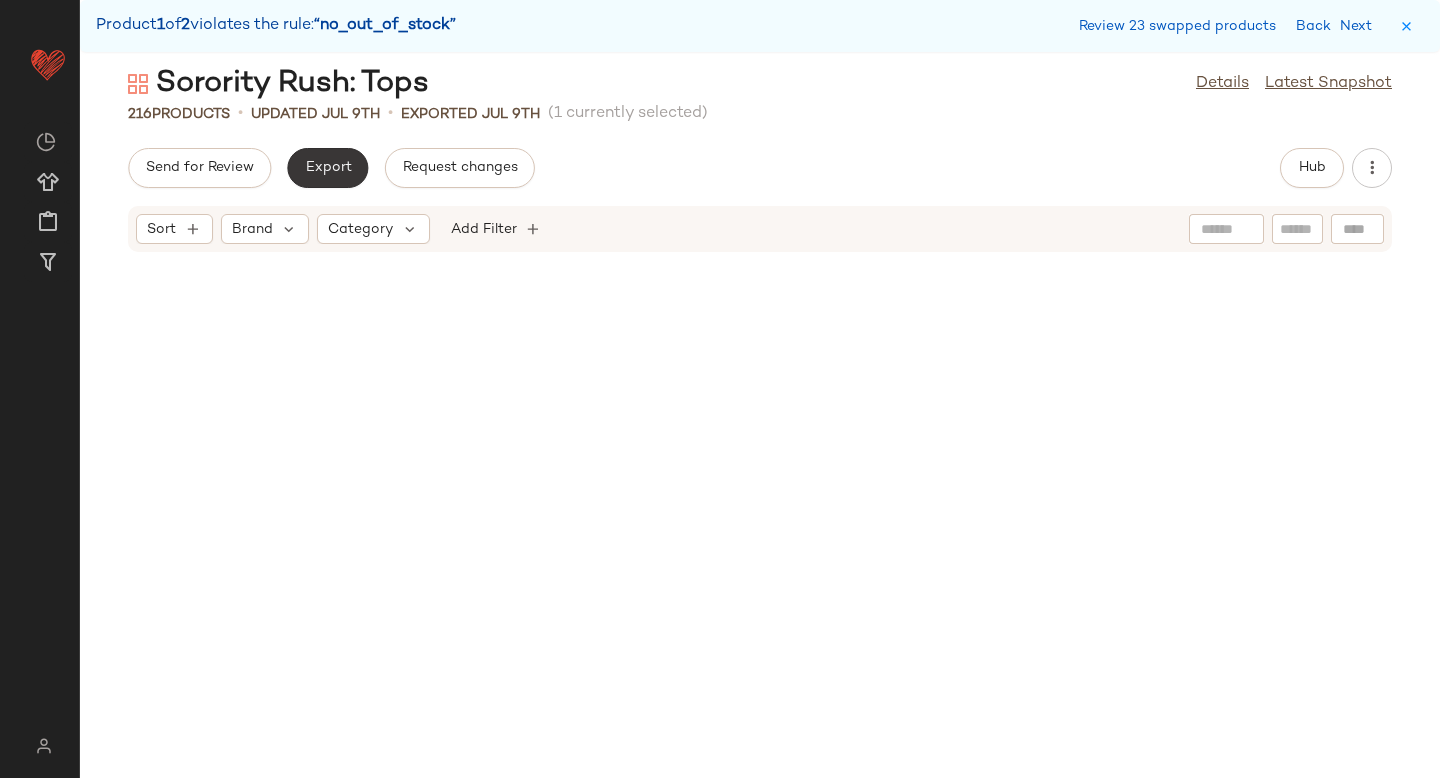 scroll, scrollTop: 1830, scrollLeft: 0, axis: vertical 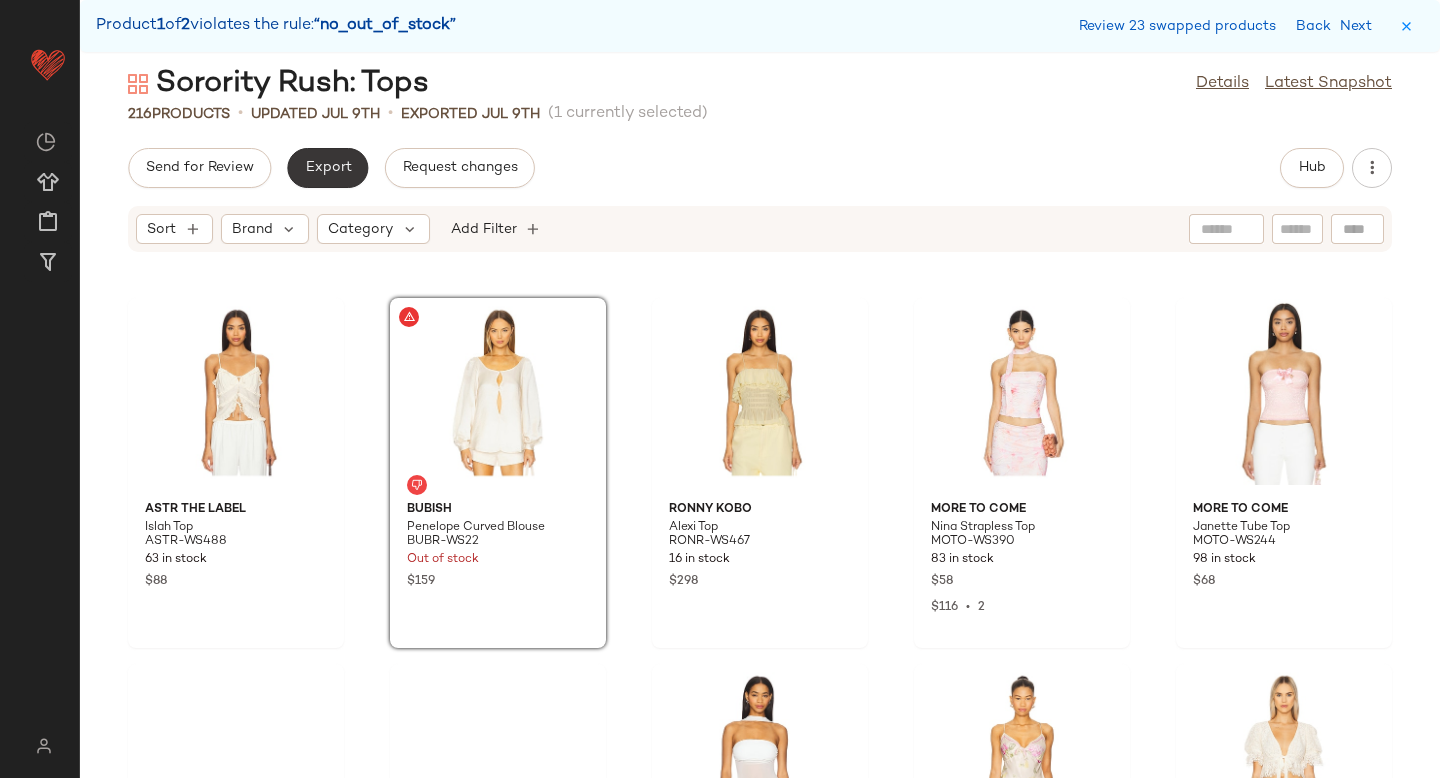 click on "Export" 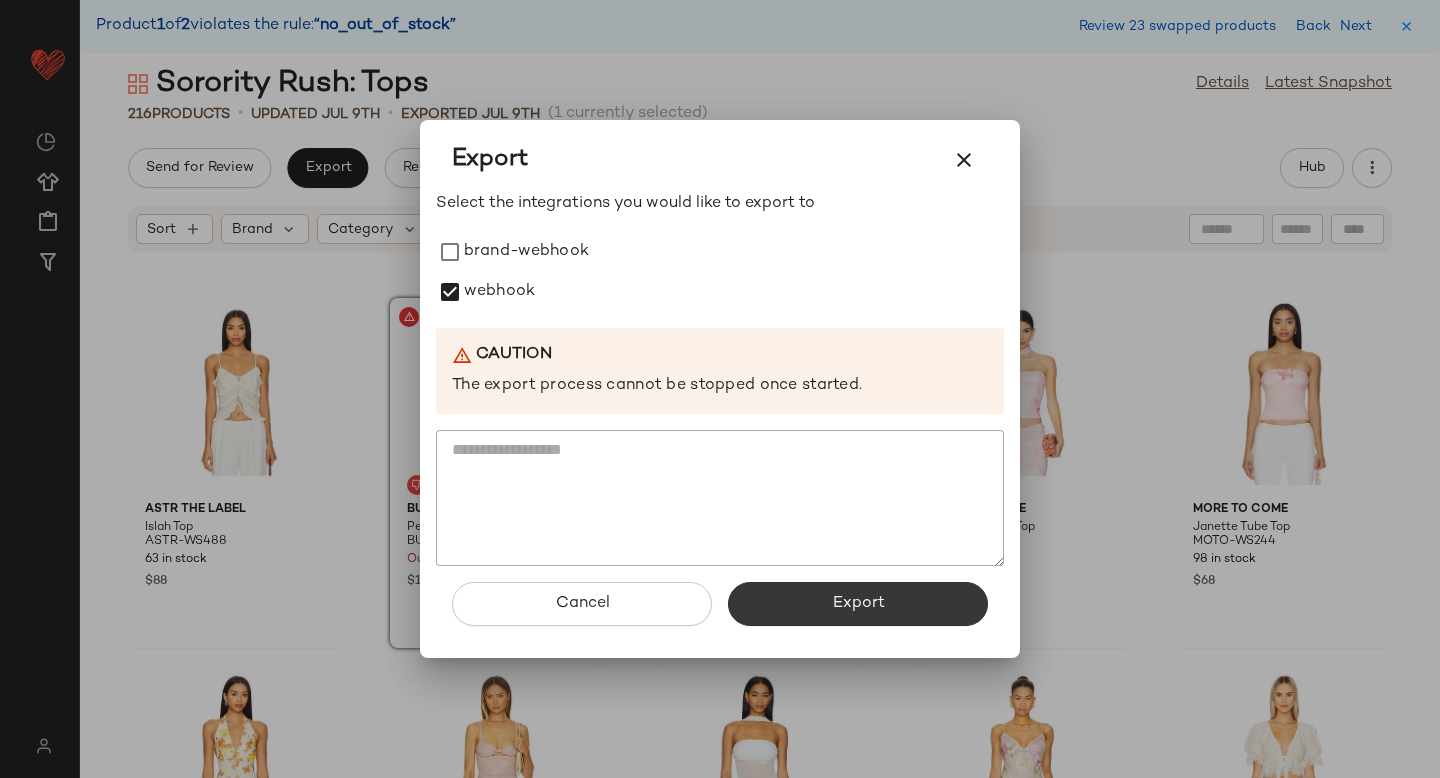 click on "Export" at bounding box center [858, 604] 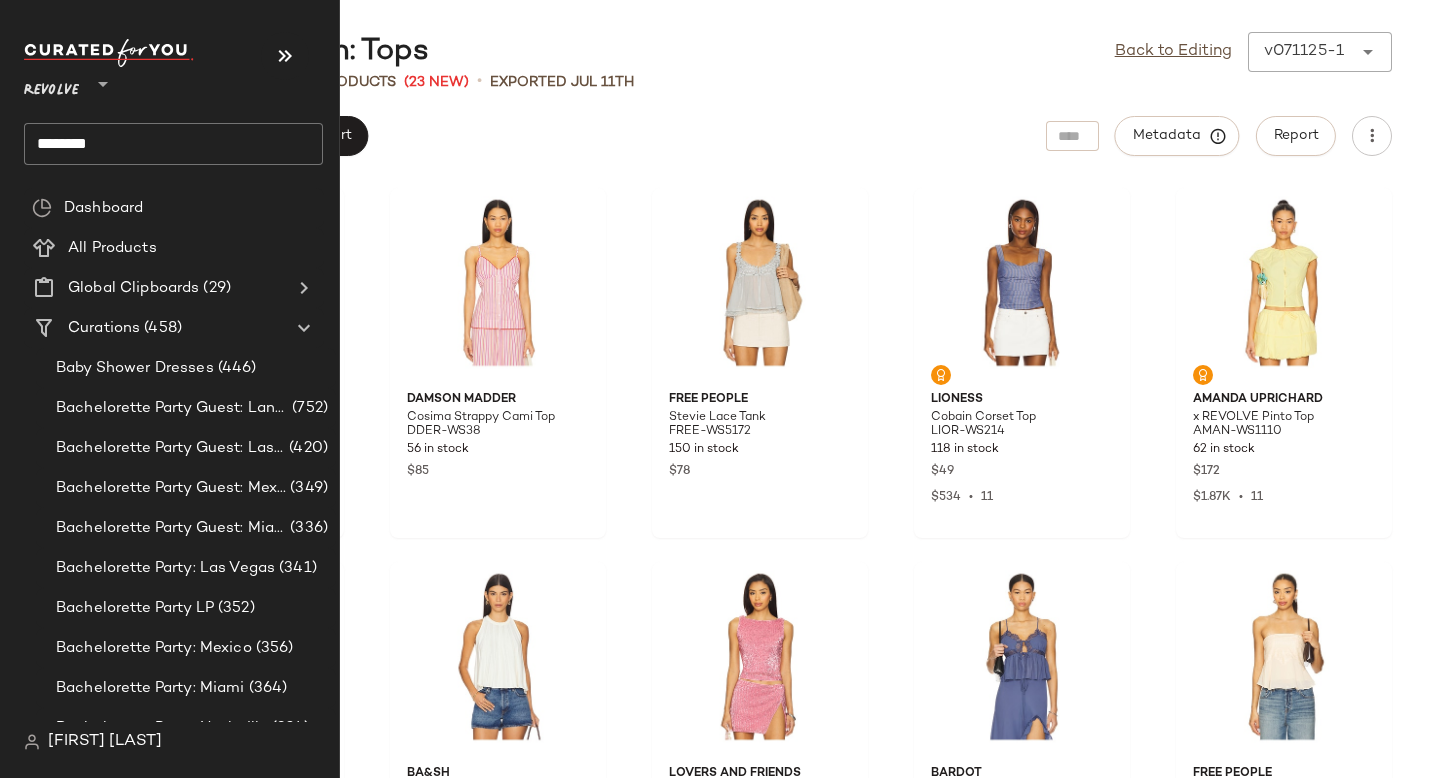 click on "********" 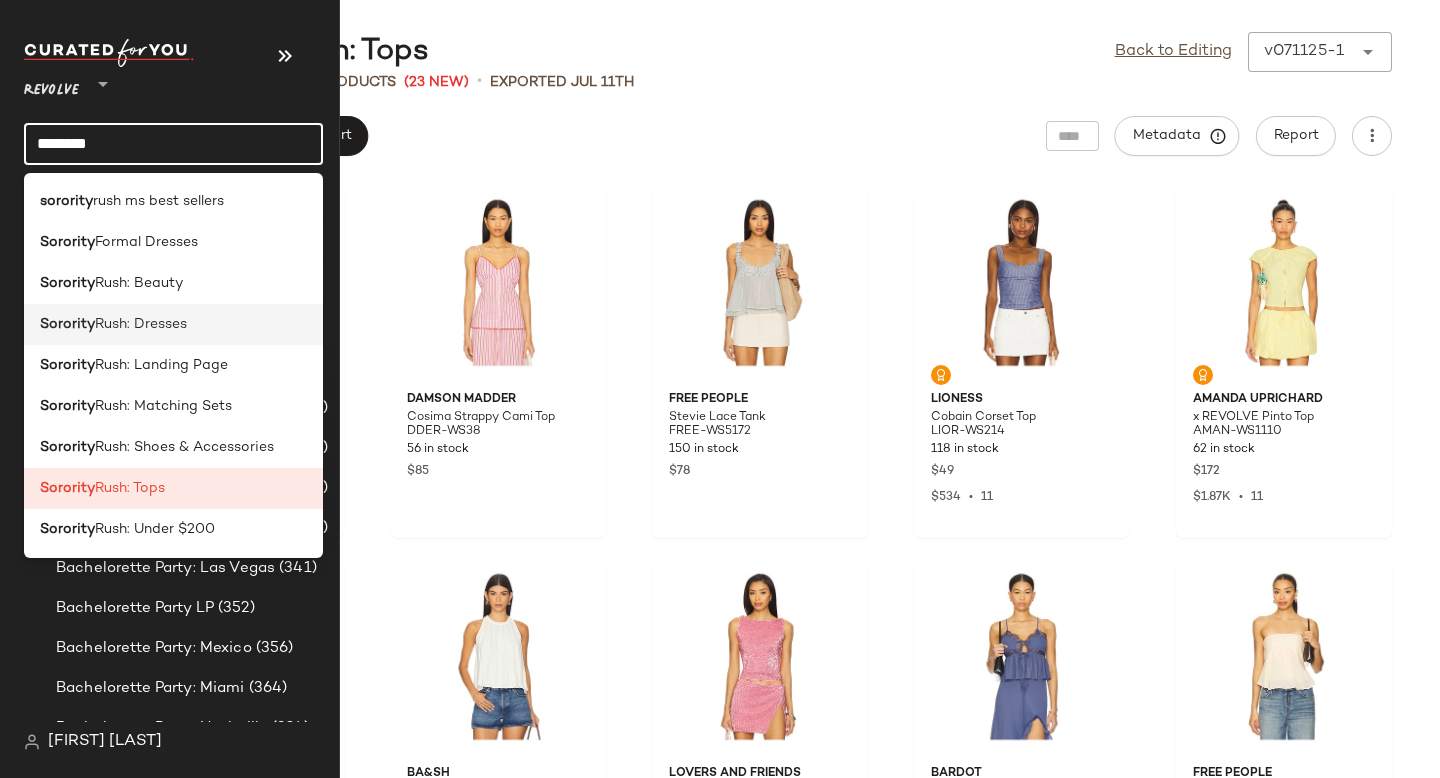 click on "Rush: Dresses" at bounding box center [141, 324] 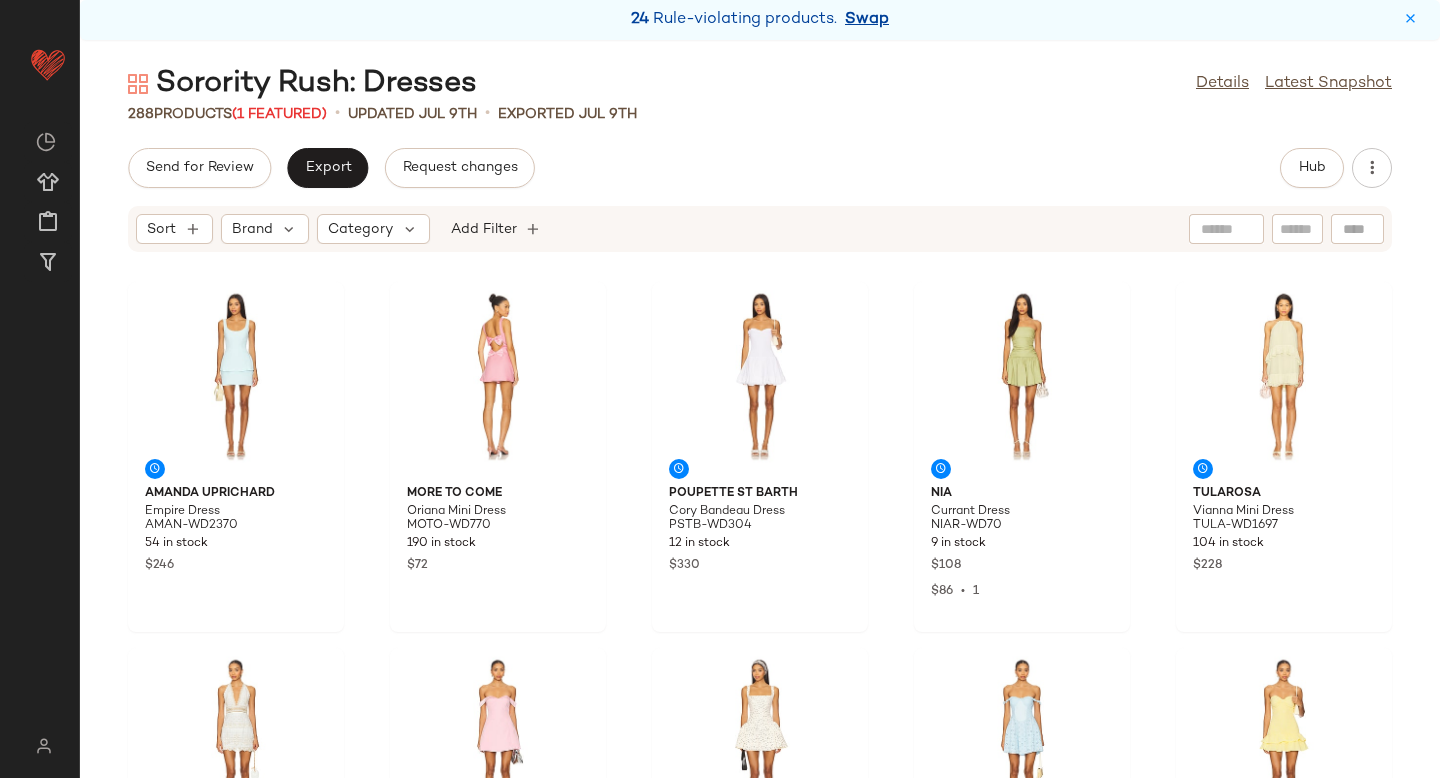 click on "Swap" at bounding box center [867, 20] 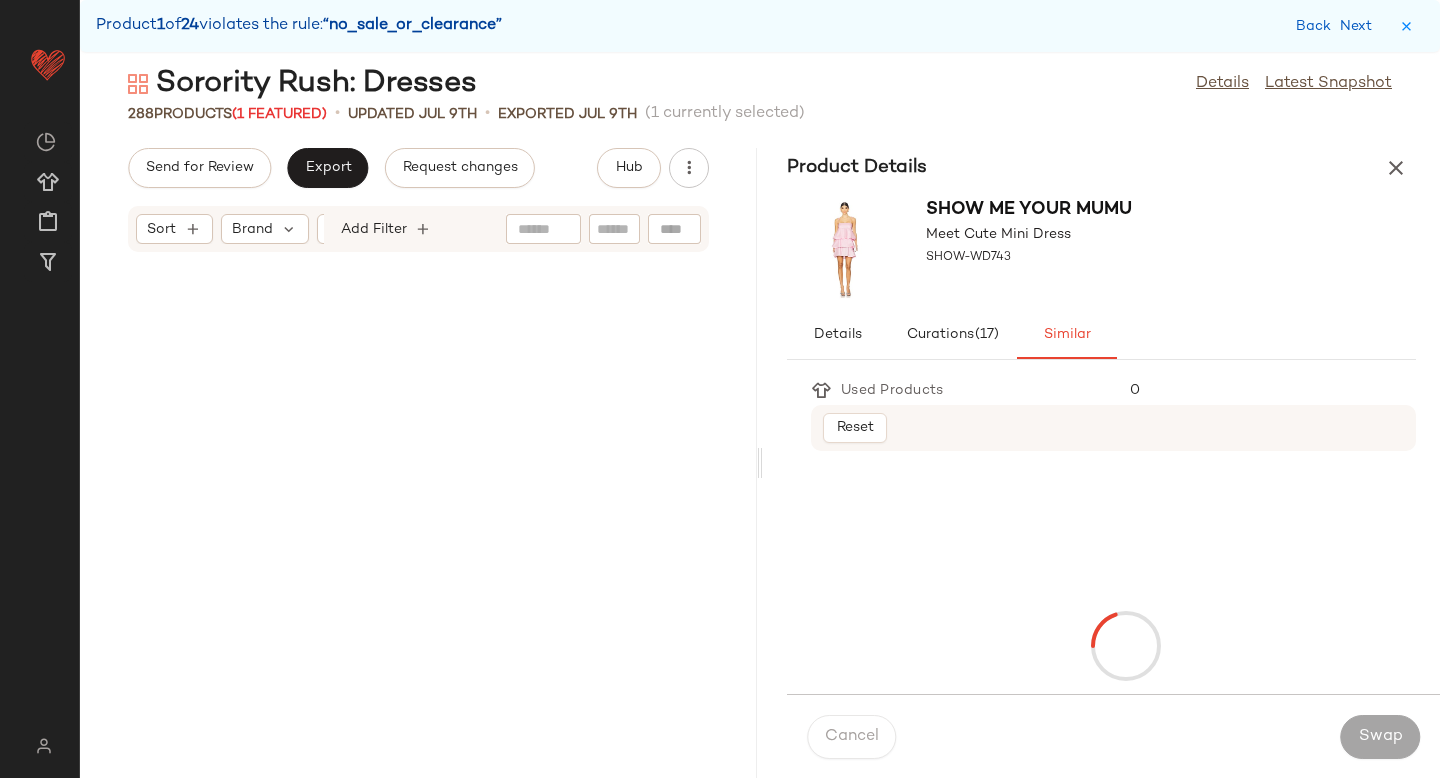 scroll, scrollTop: 5124, scrollLeft: 0, axis: vertical 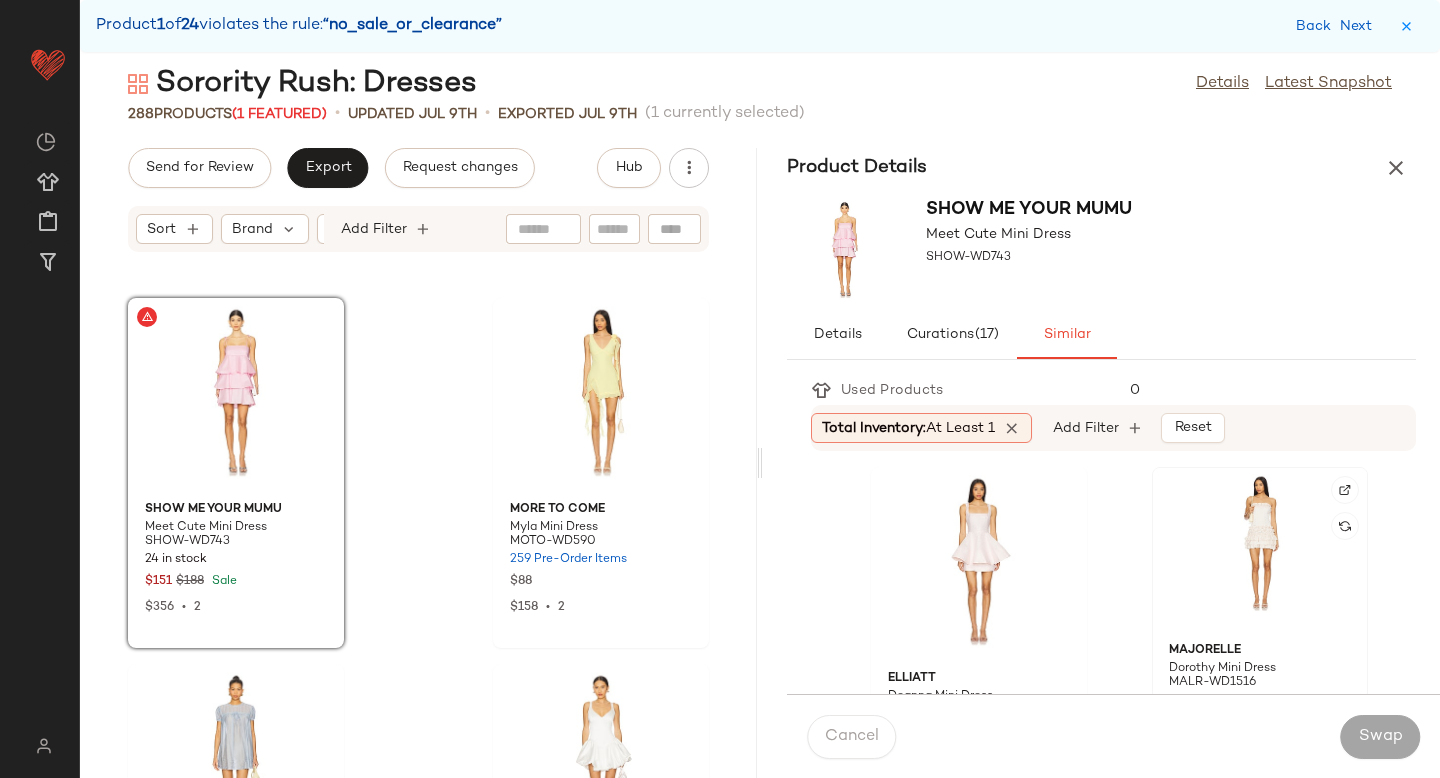 click 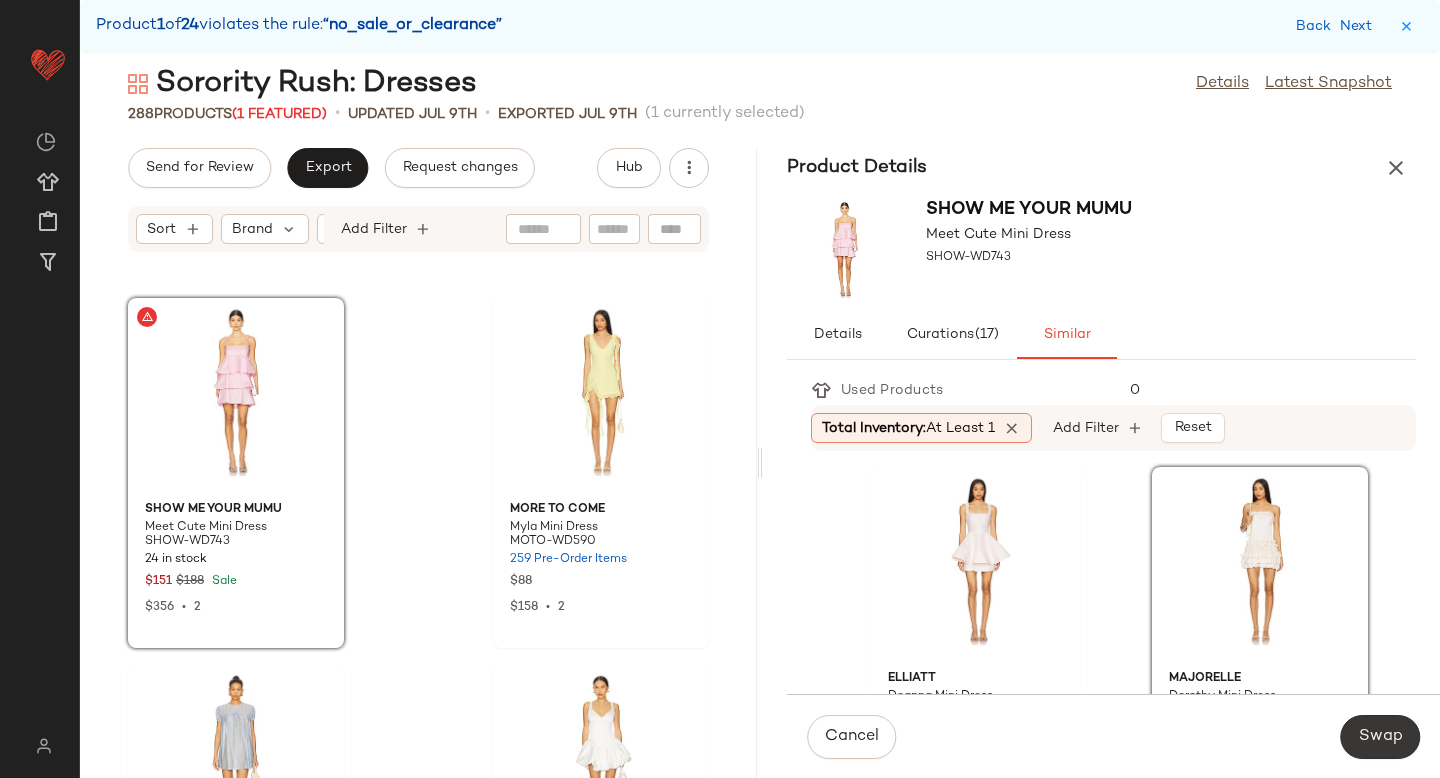 click on "Swap" 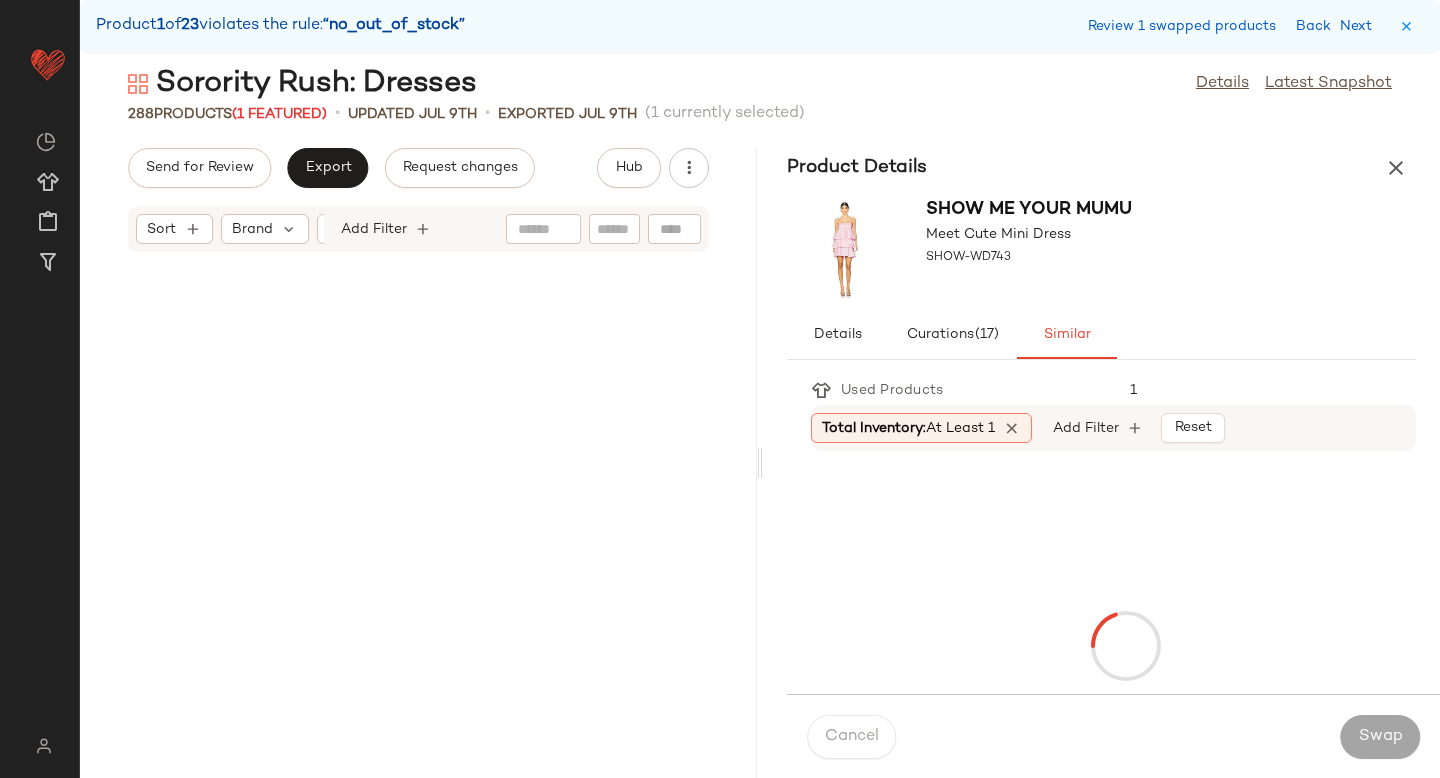 scroll, scrollTop: 30012, scrollLeft: 0, axis: vertical 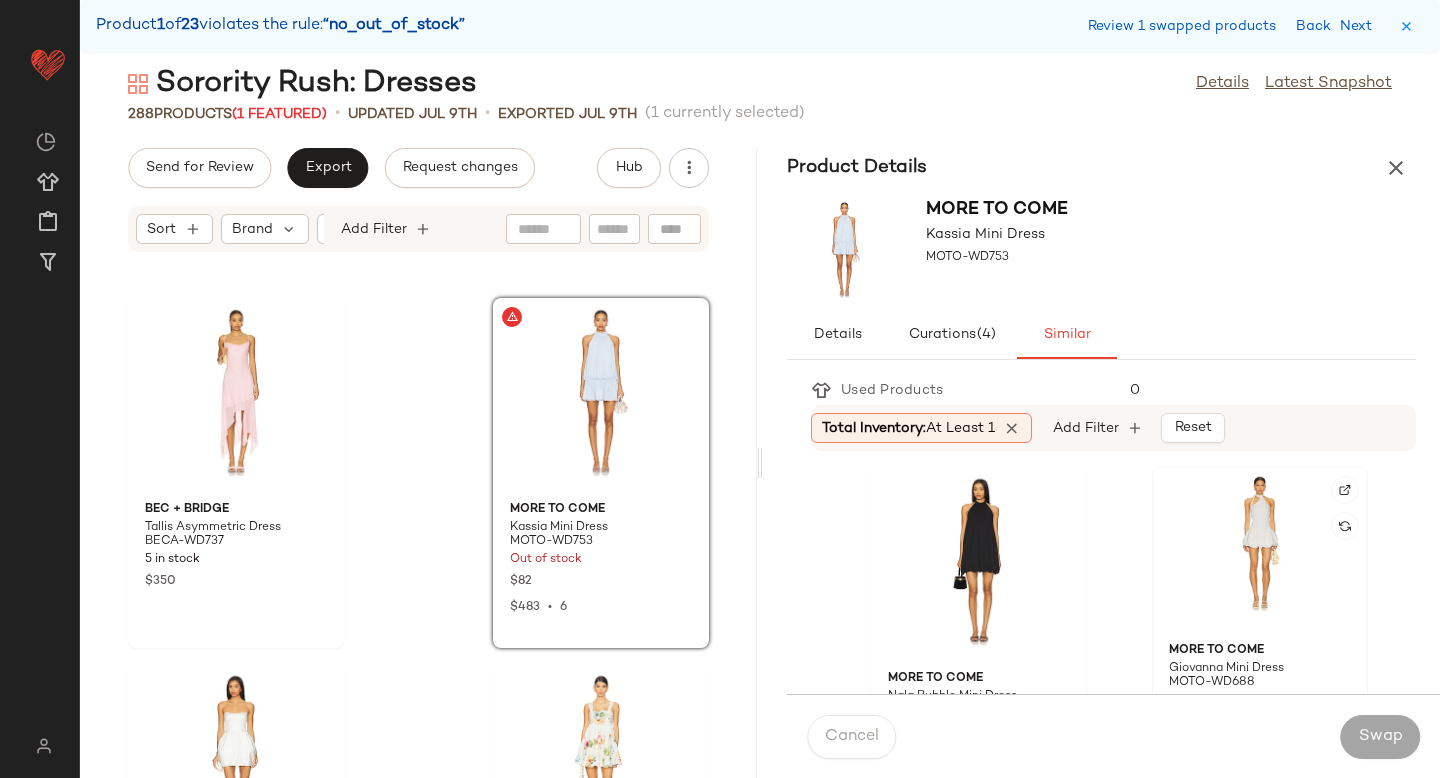 click 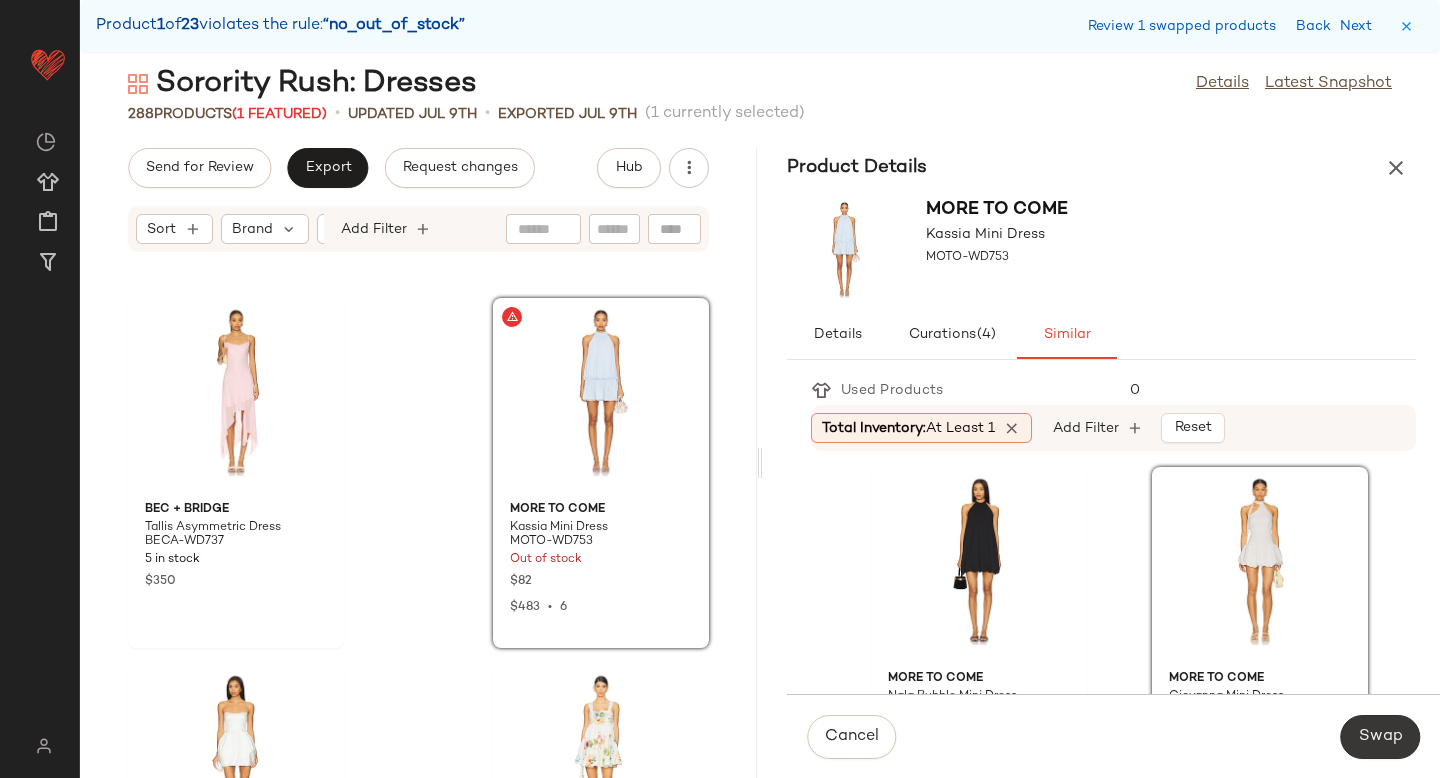 click on "Swap" 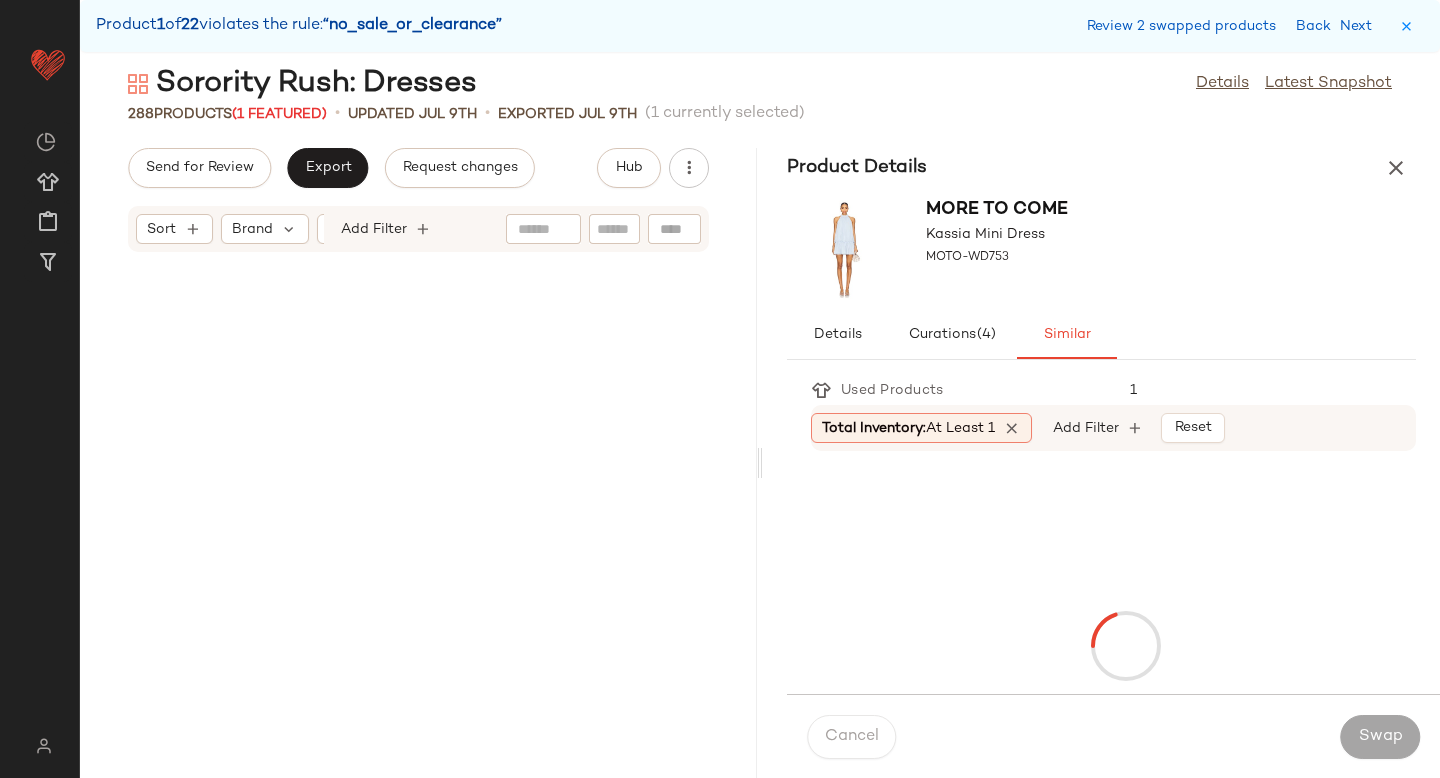 scroll, scrollTop: 31110, scrollLeft: 0, axis: vertical 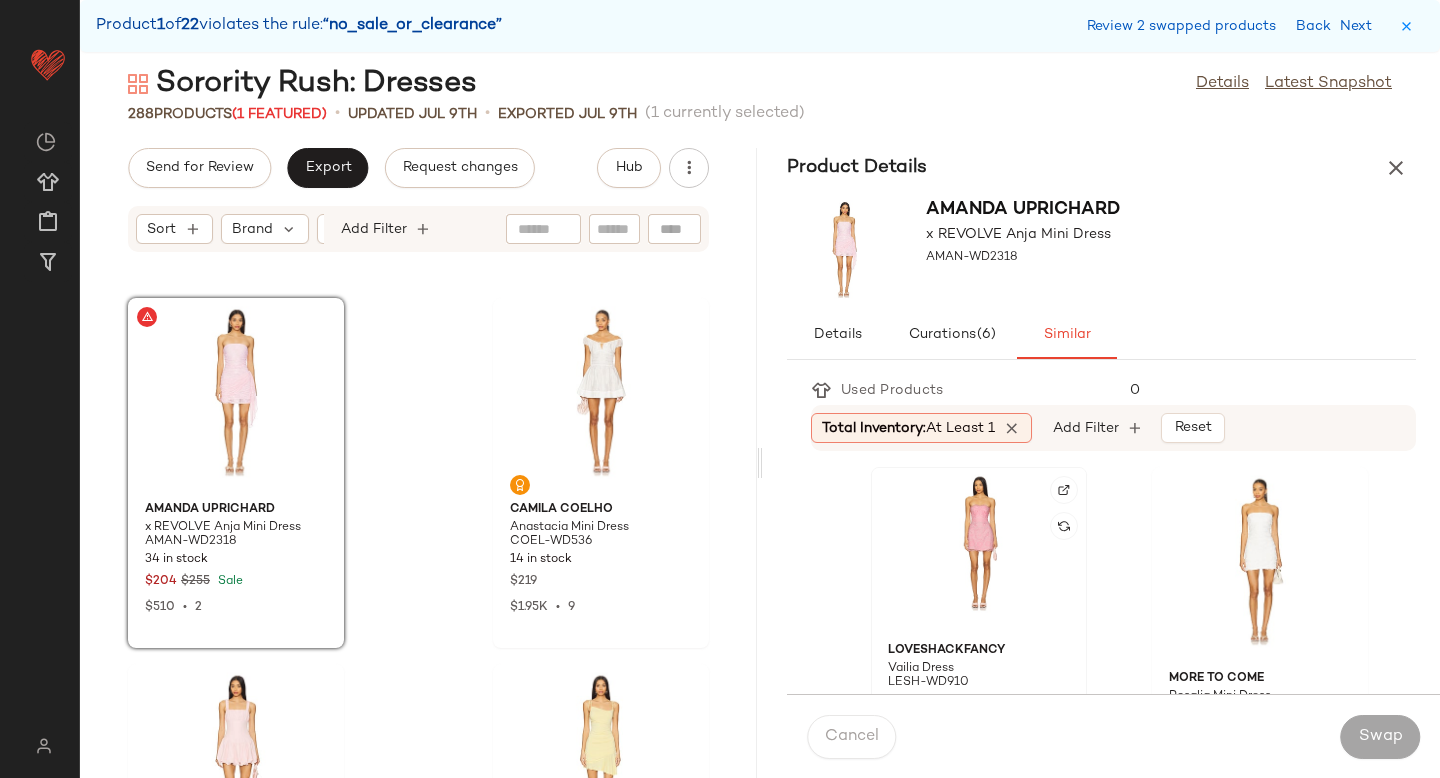 click 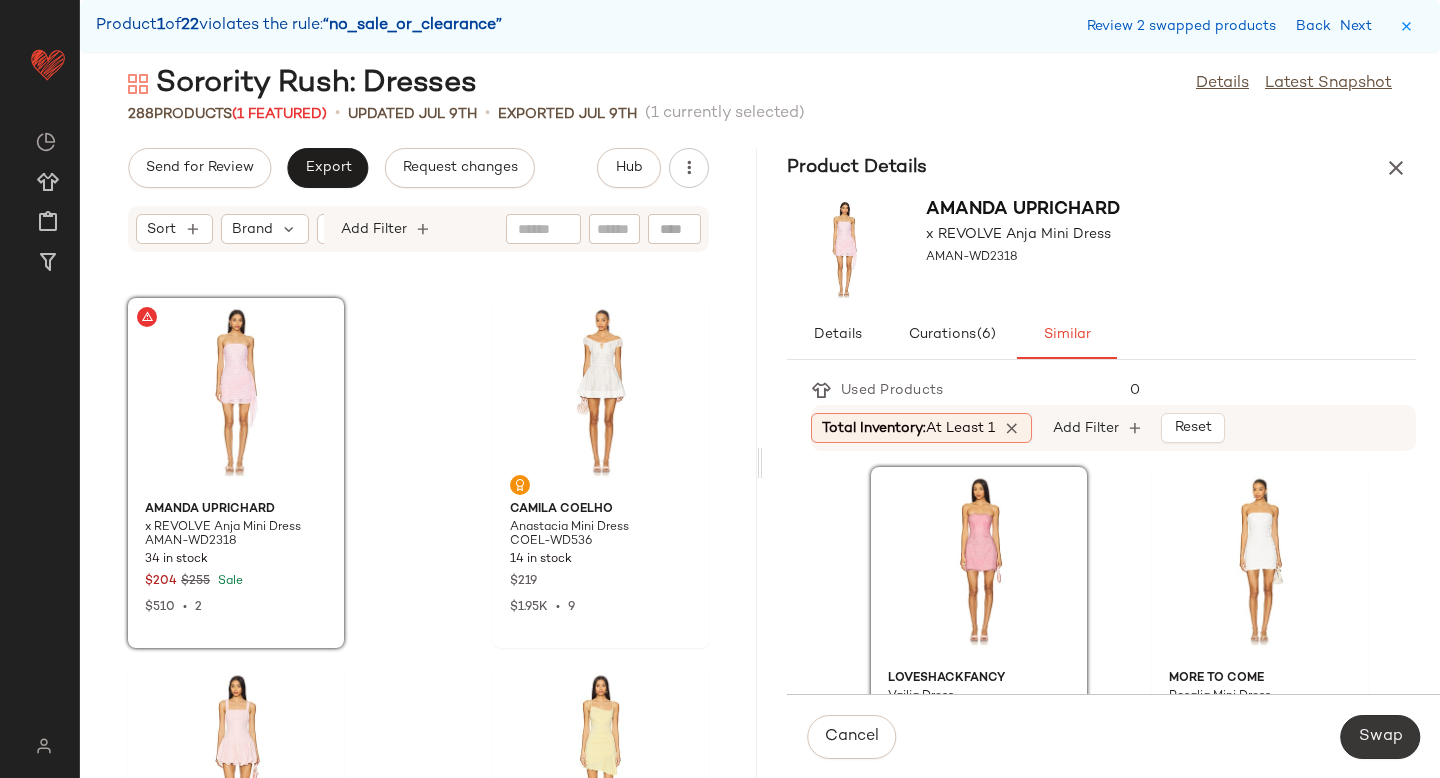 click on "Swap" 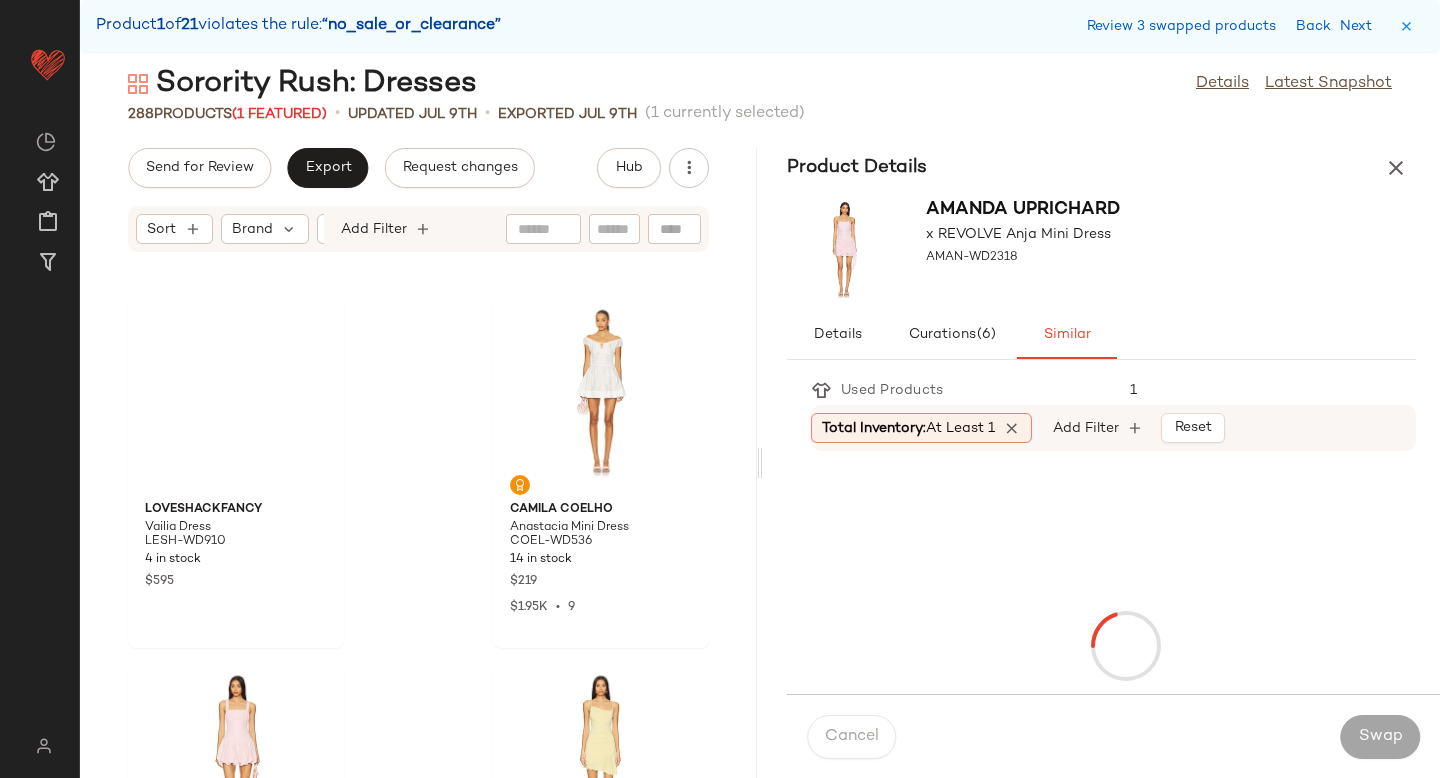 scroll, scrollTop: 31842, scrollLeft: 0, axis: vertical 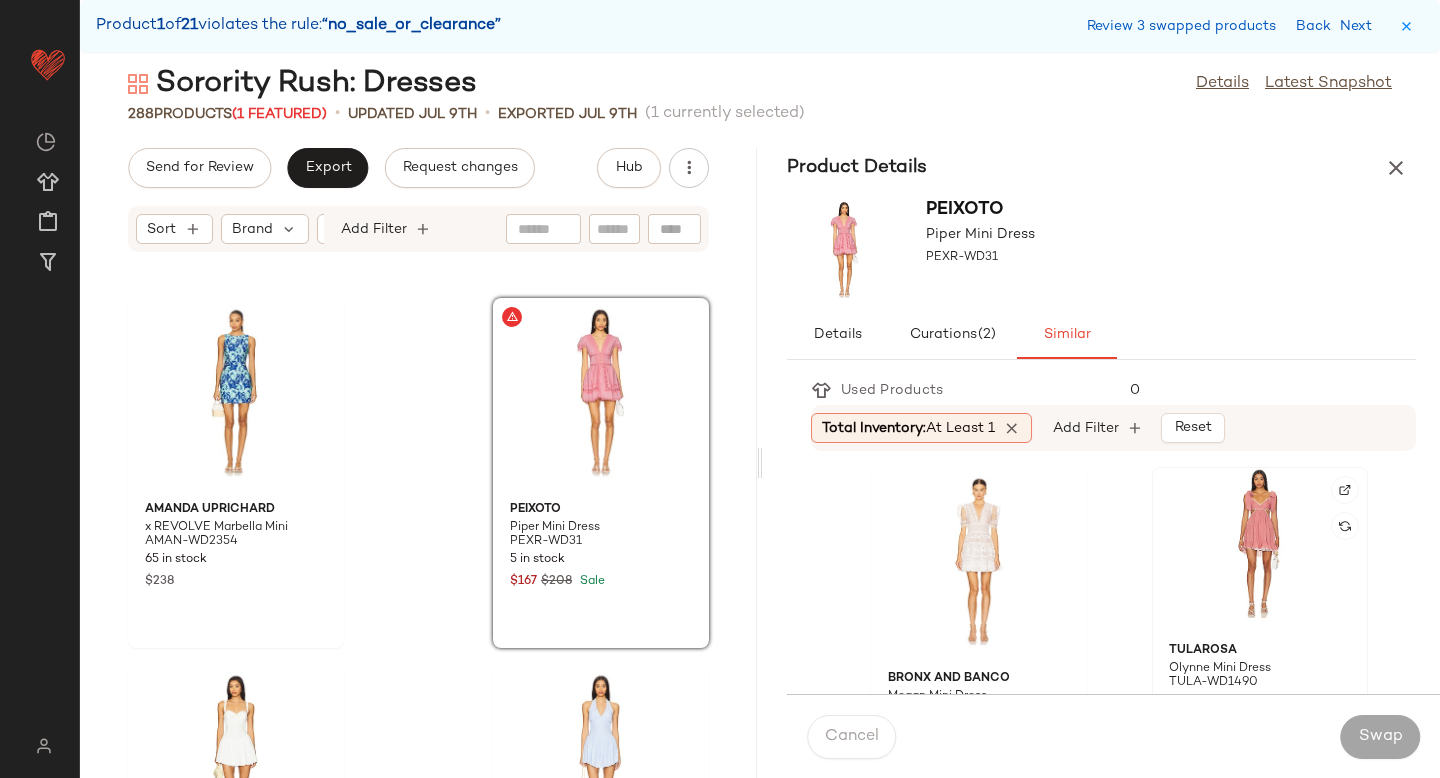 click 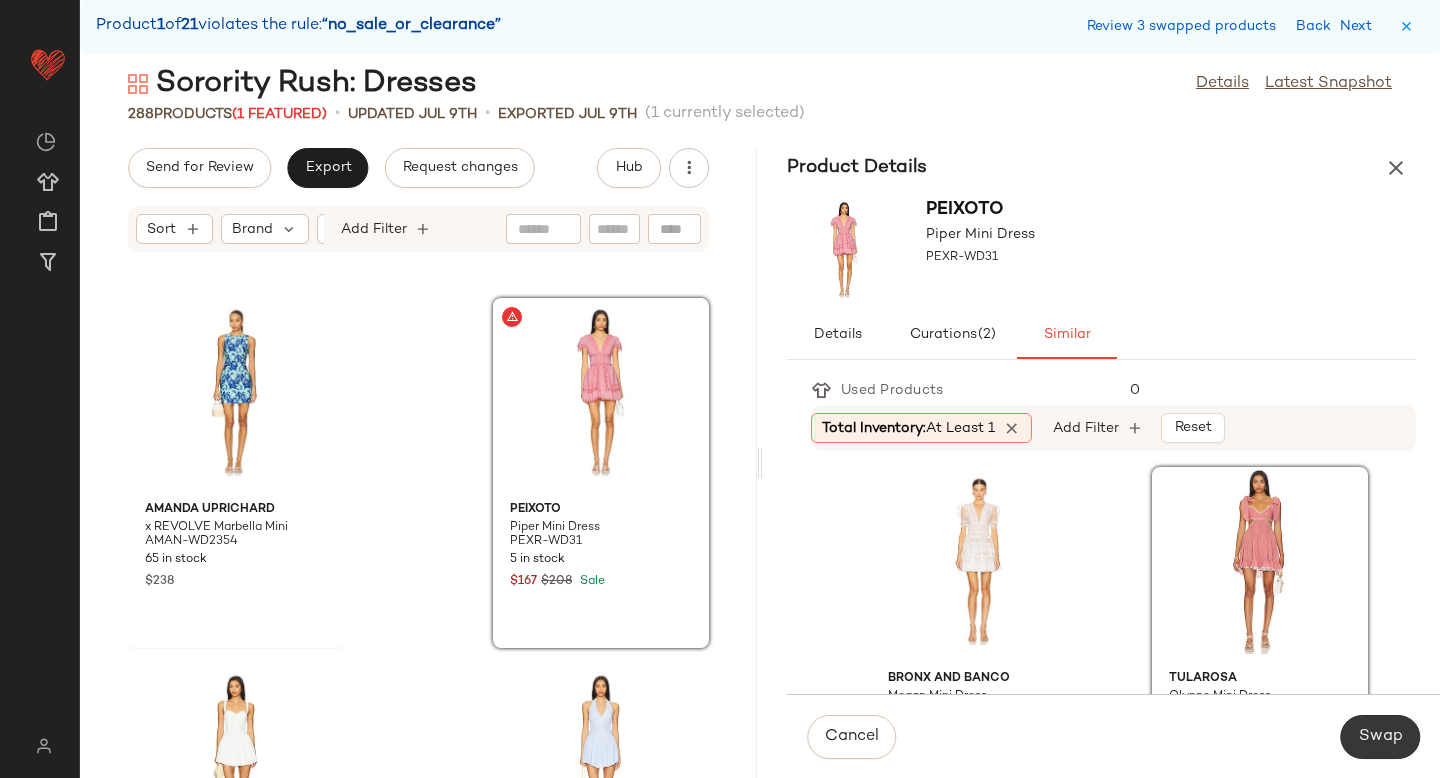 click on "Swap" 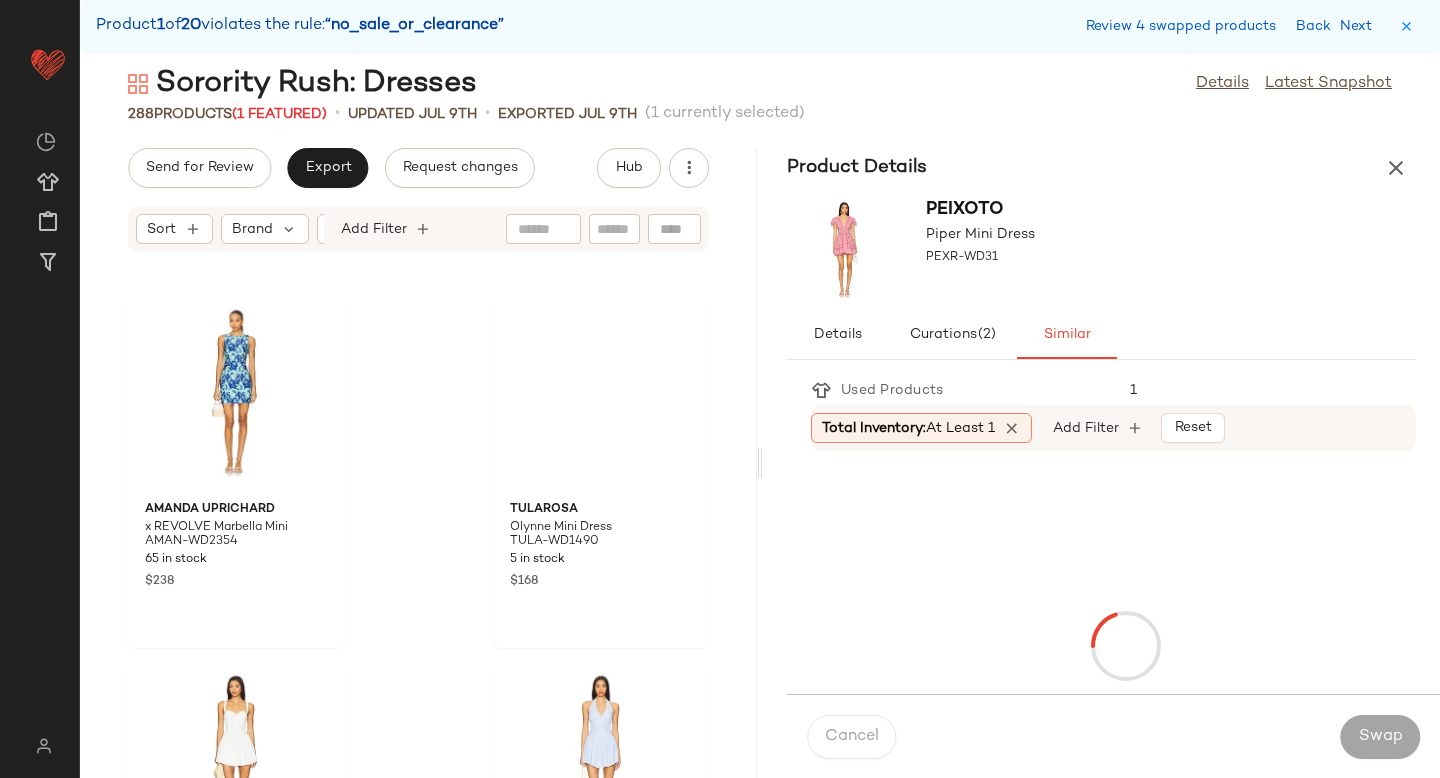 scroll, scrollTop: 33306, scrollLeft: 0, axis: vertical 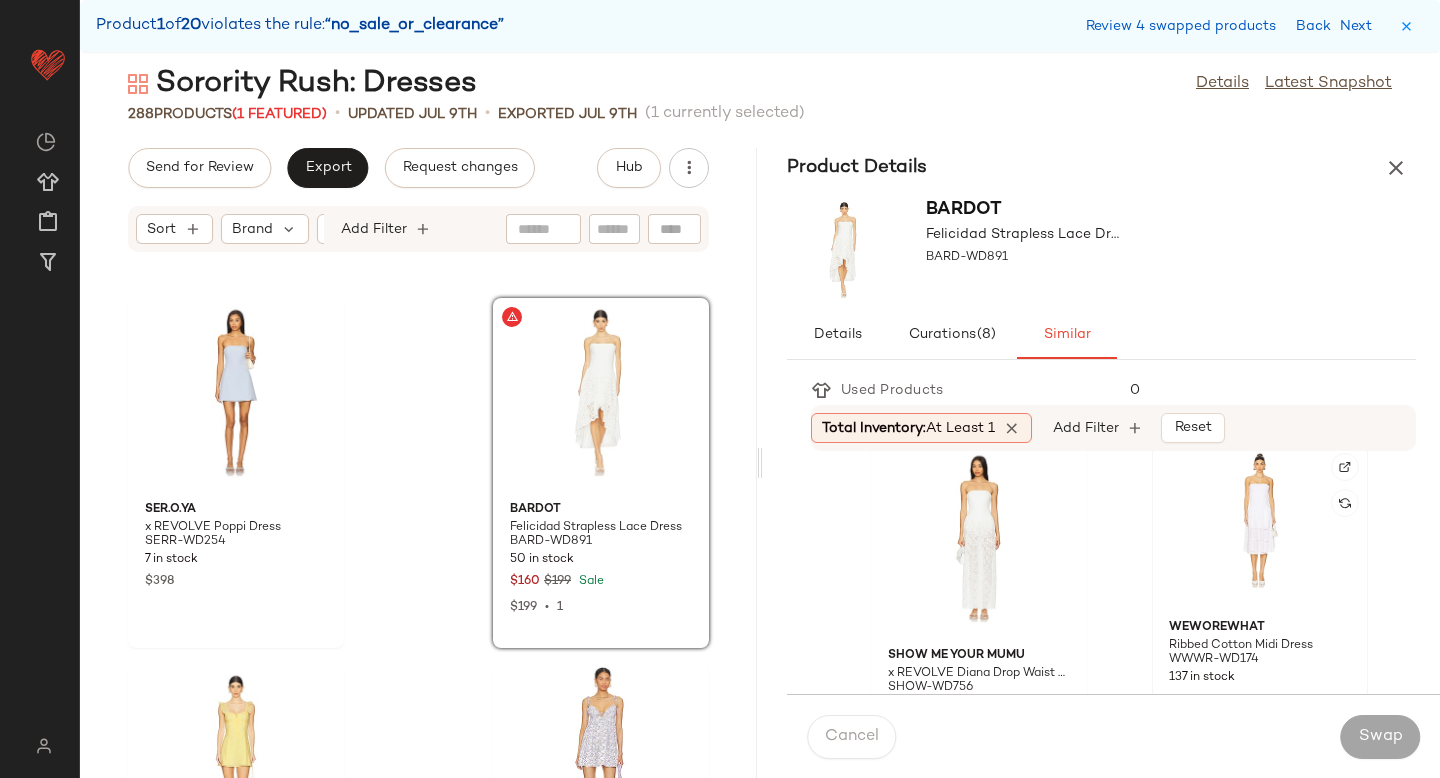 click 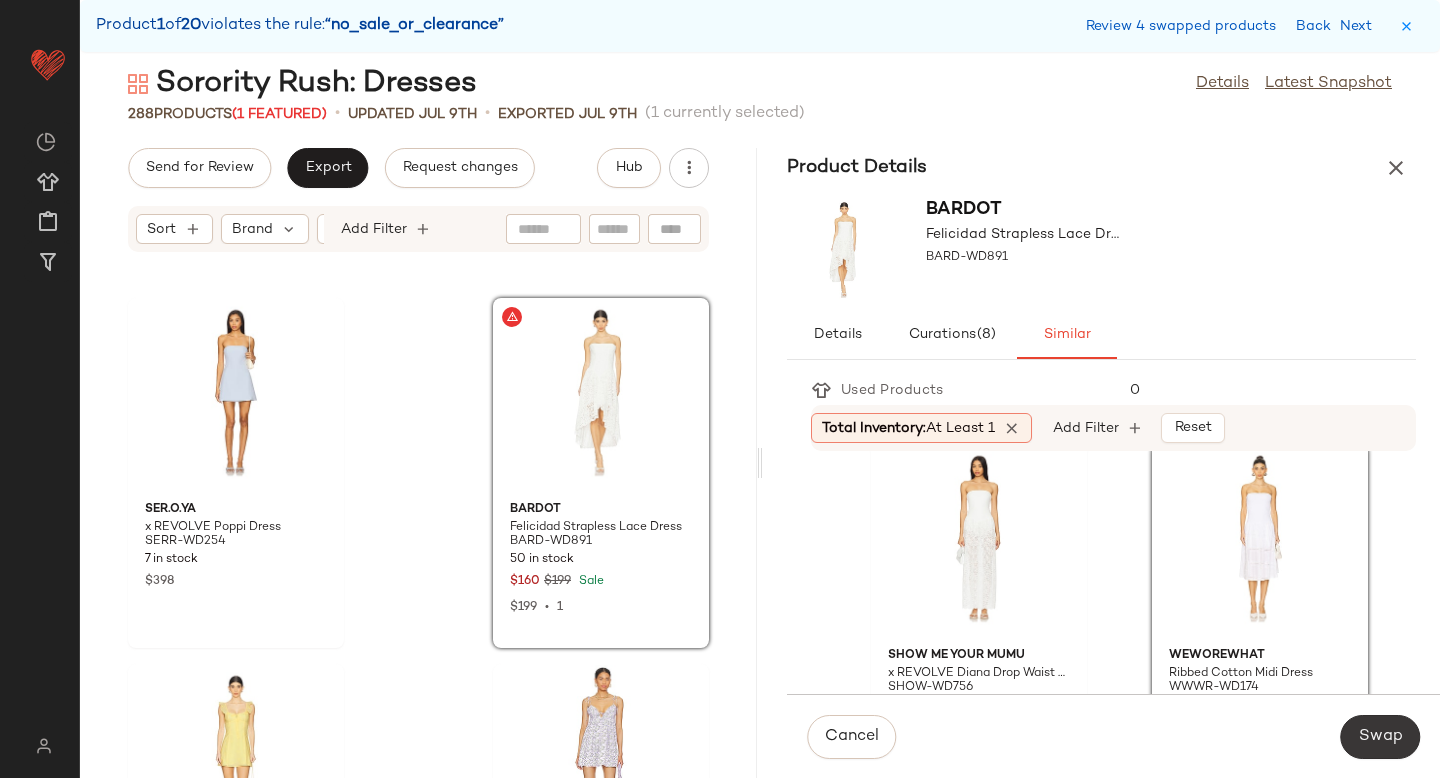 click on "Swap" 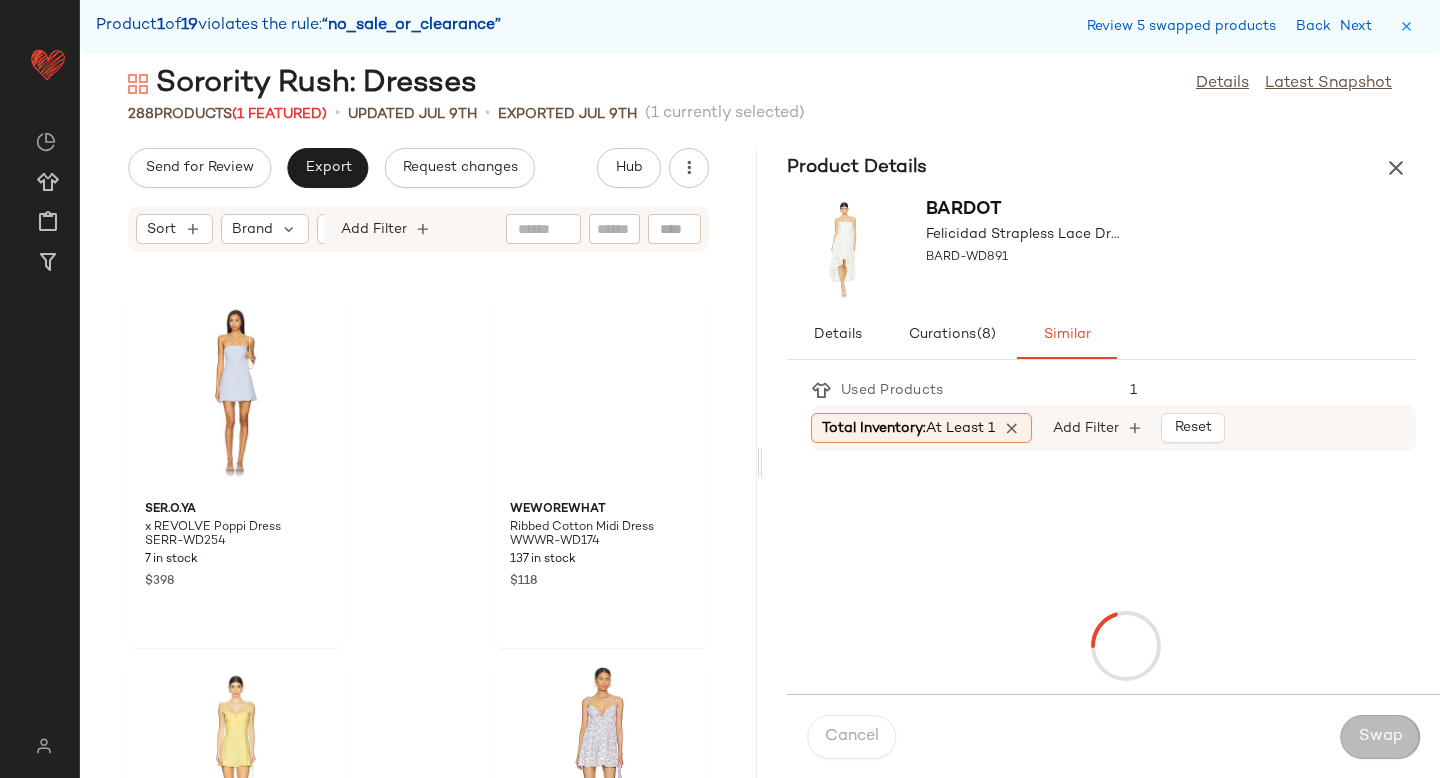 scroll, scrollTop: 35136, scrollLeft: 0, axis: vertical 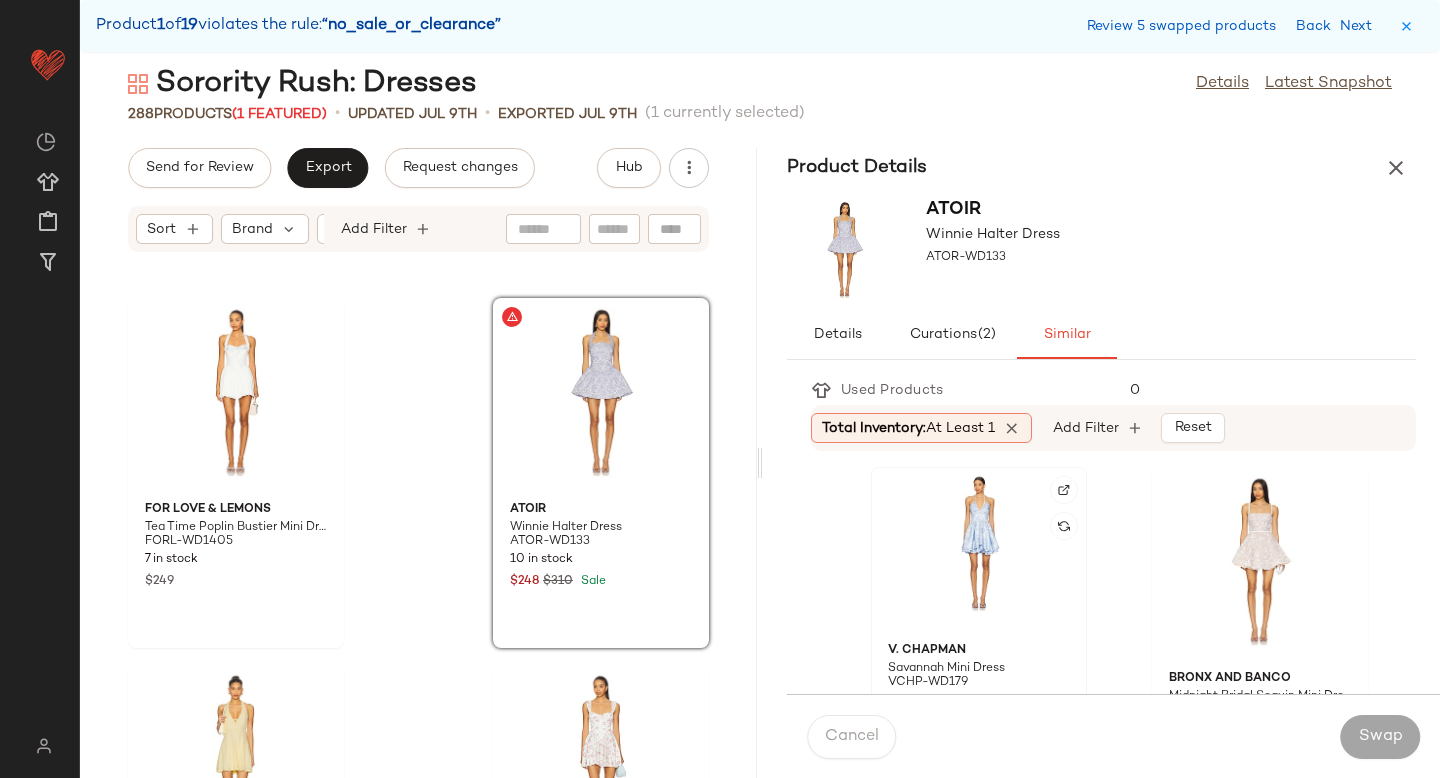 click 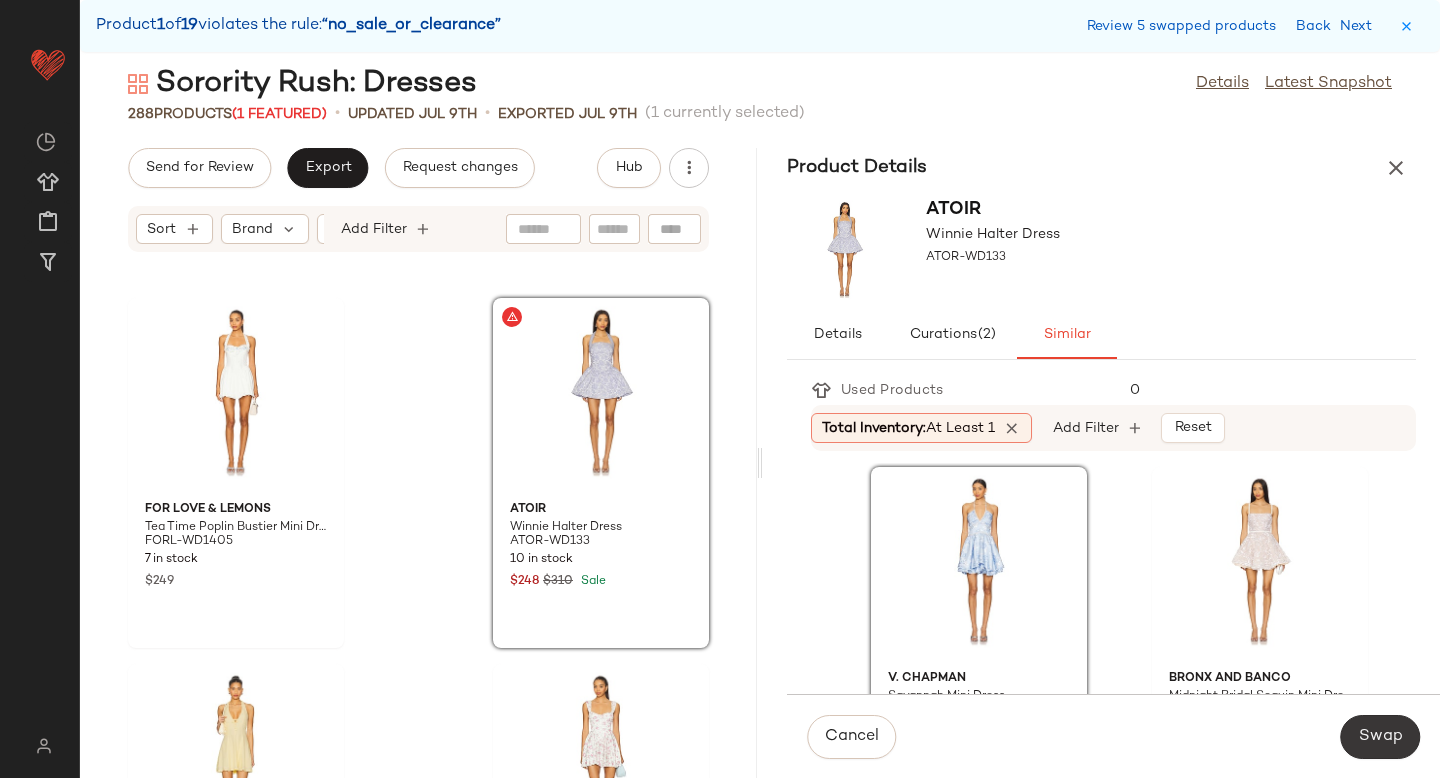 click on "Swap" at bounding box center [1380, 737] 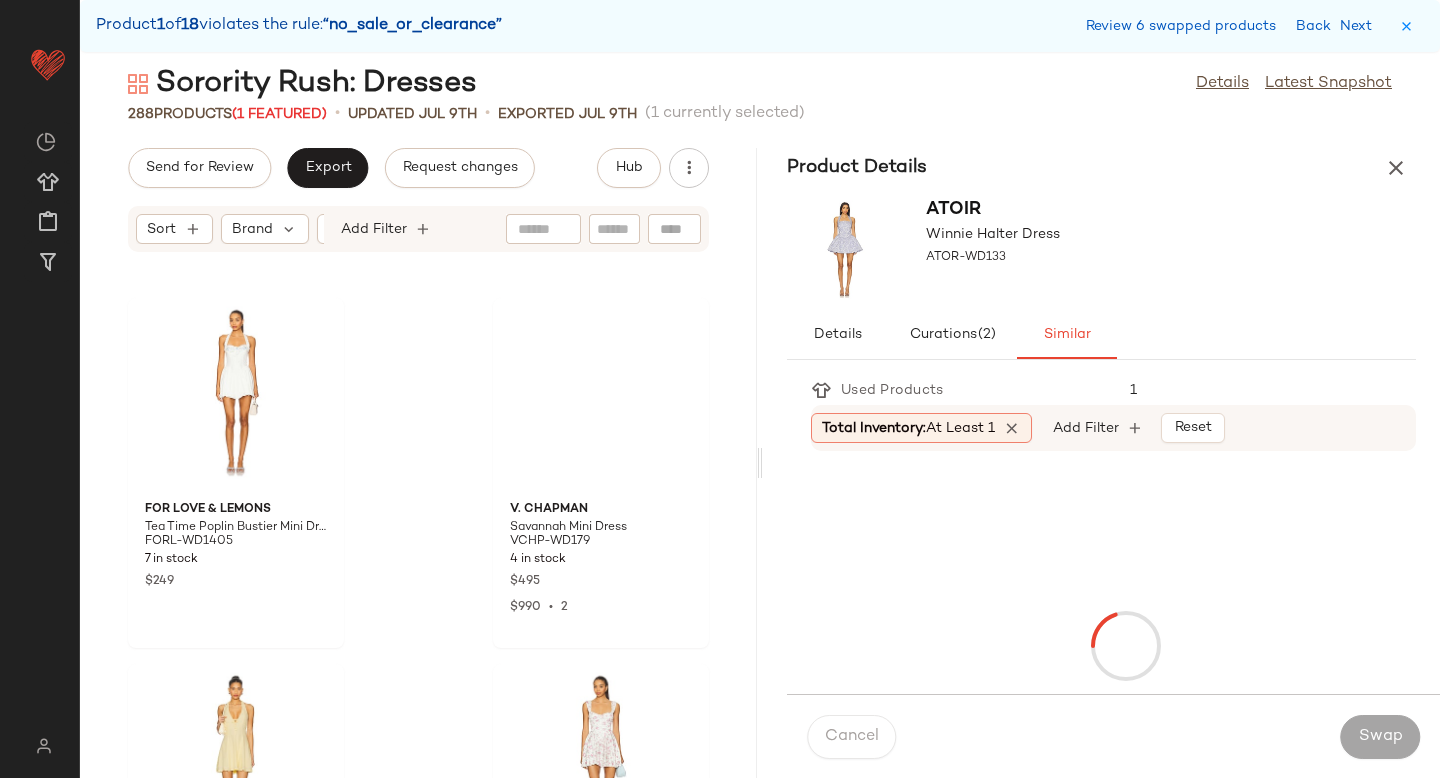 scroll, scrollTop: 36234, scrollLeft: 0, axis: vertical 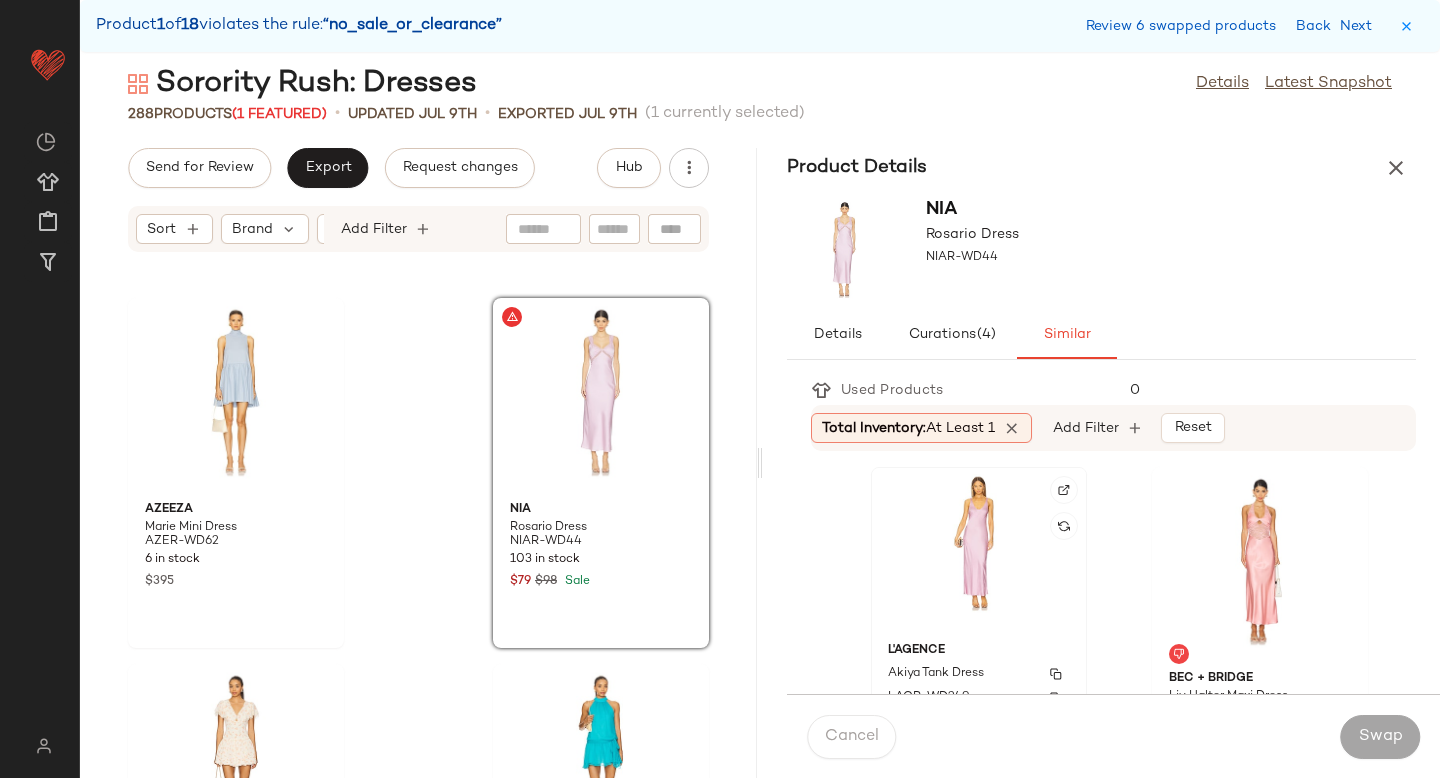 click on "L'AGENCE Akiya Tank Dress LAGR-WD249 6 in stock $325" 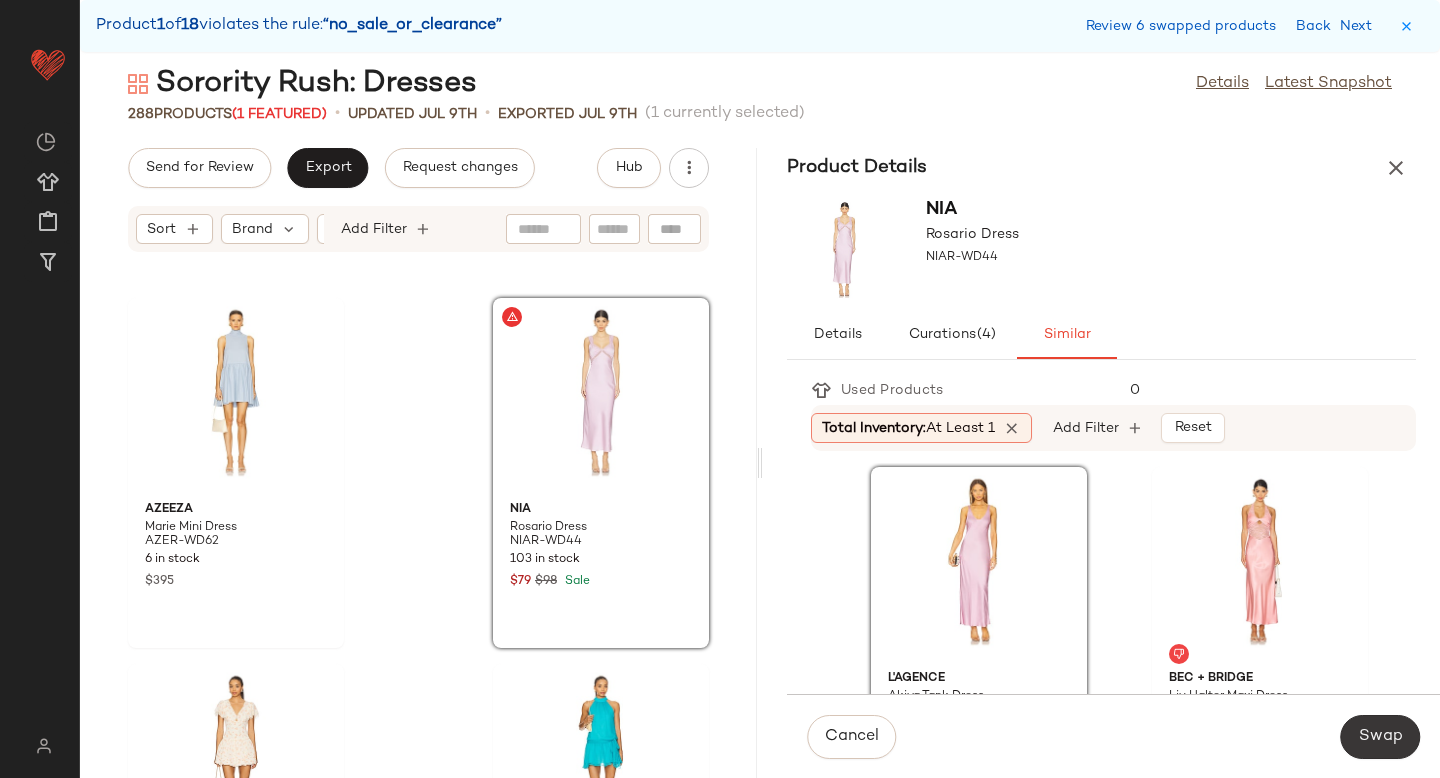 click on "Swap" 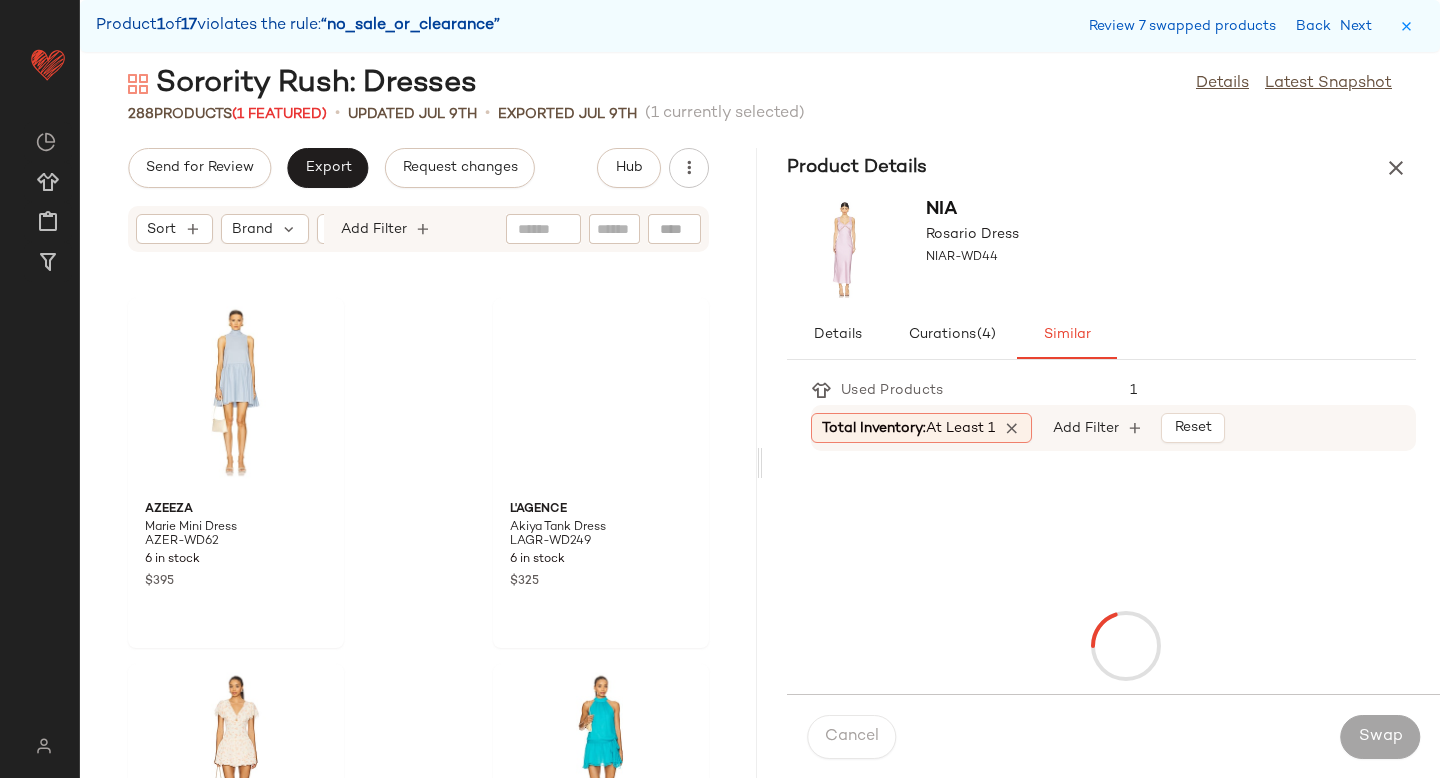 scroll, scrollTop: 38430, scrollLeft: 0, axis: vertical 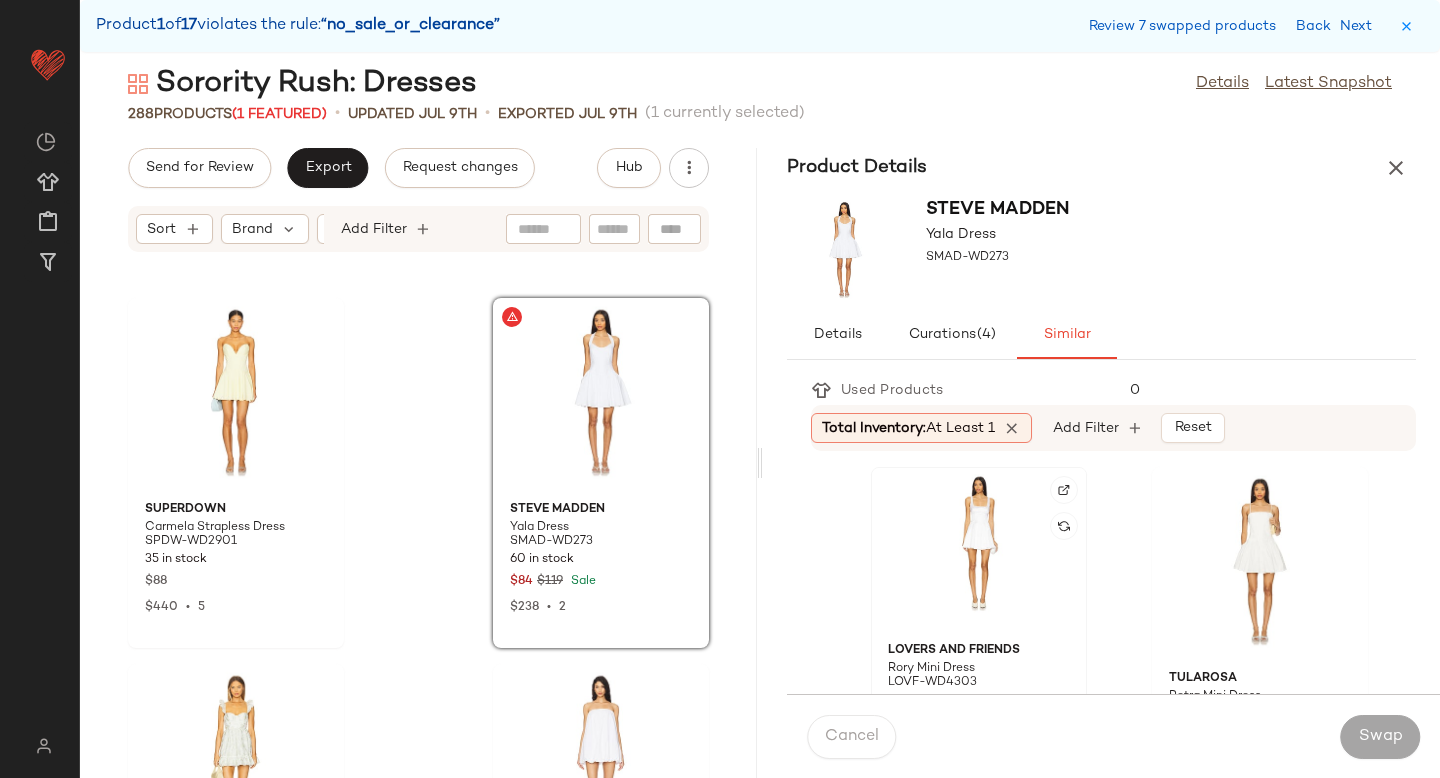 click 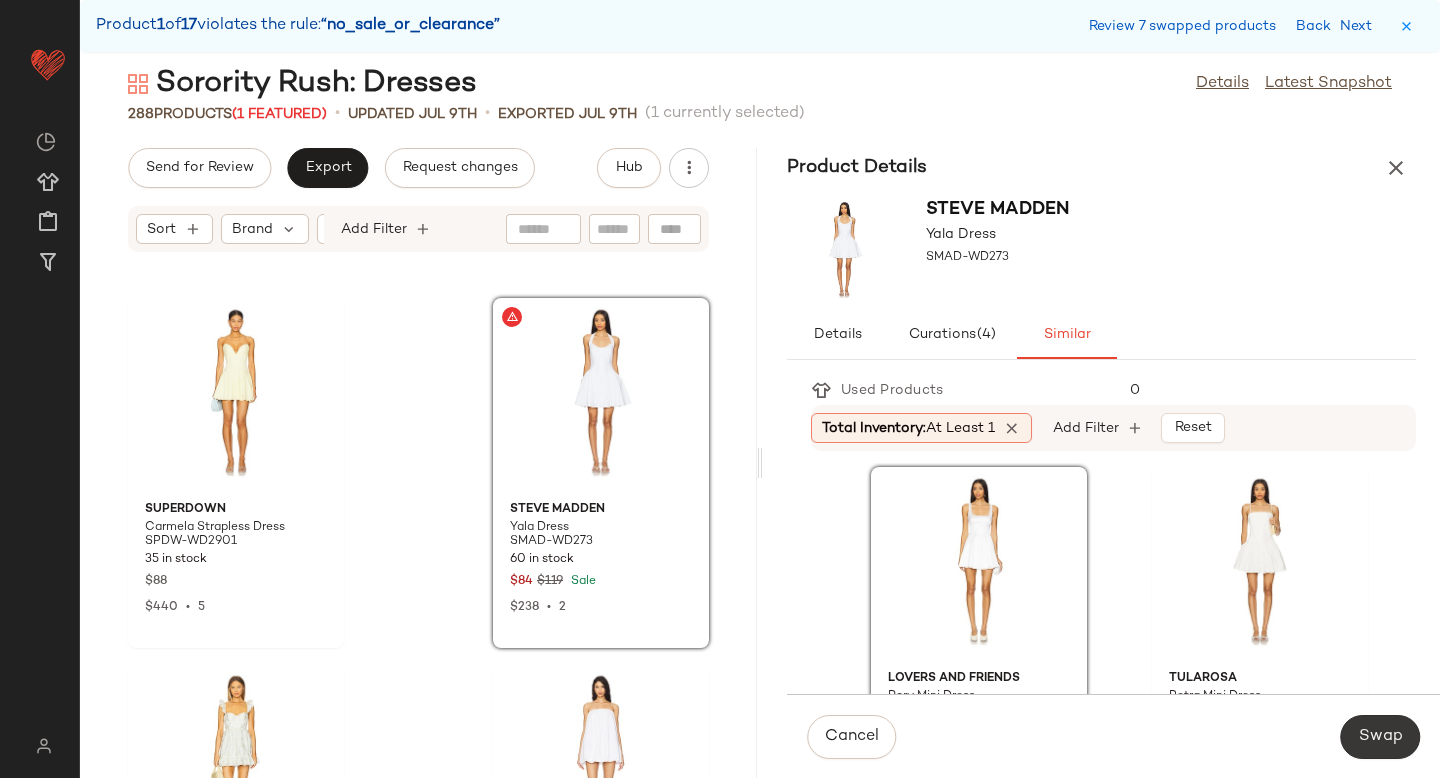 click on "Swap" 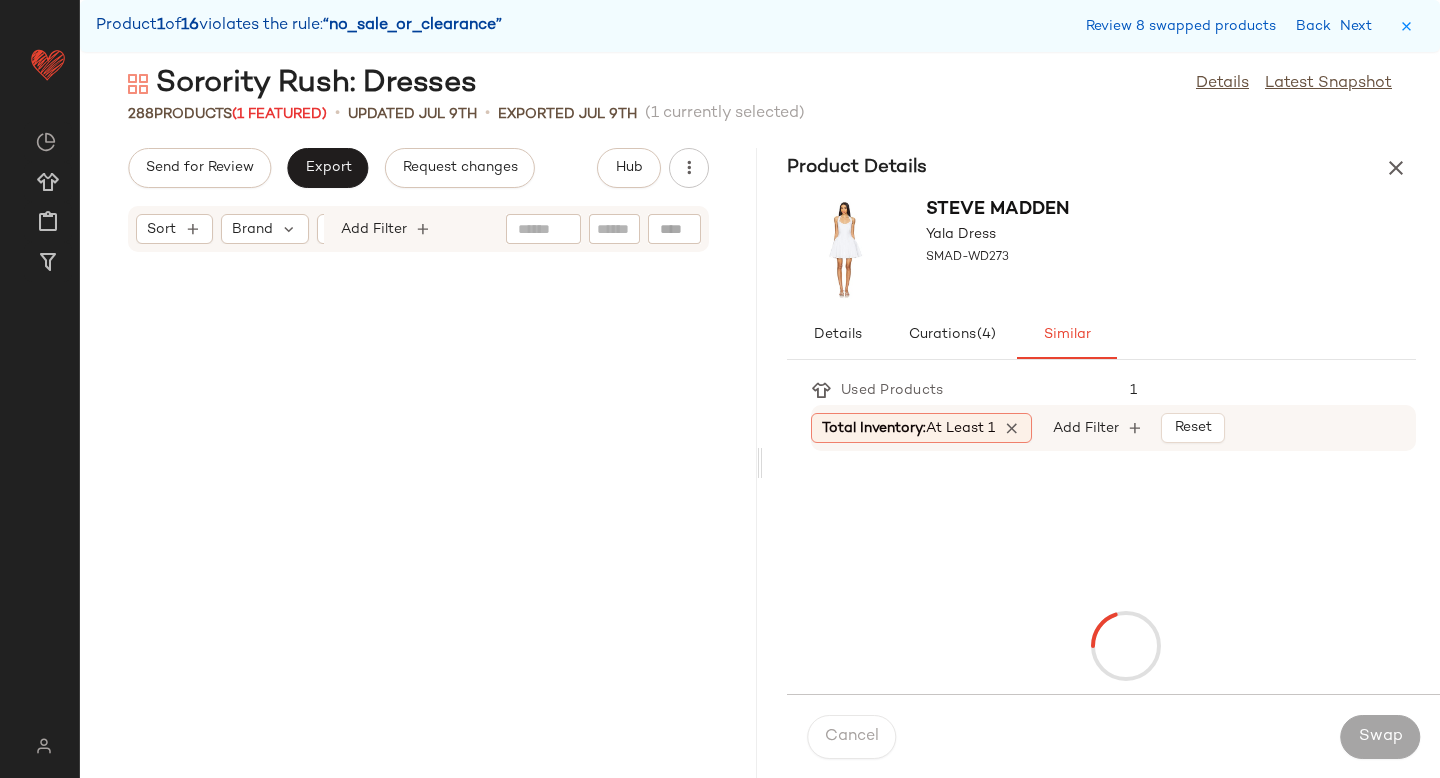 scroll, scrollTop: 39162, scrollLeft: 0, axis: vertical 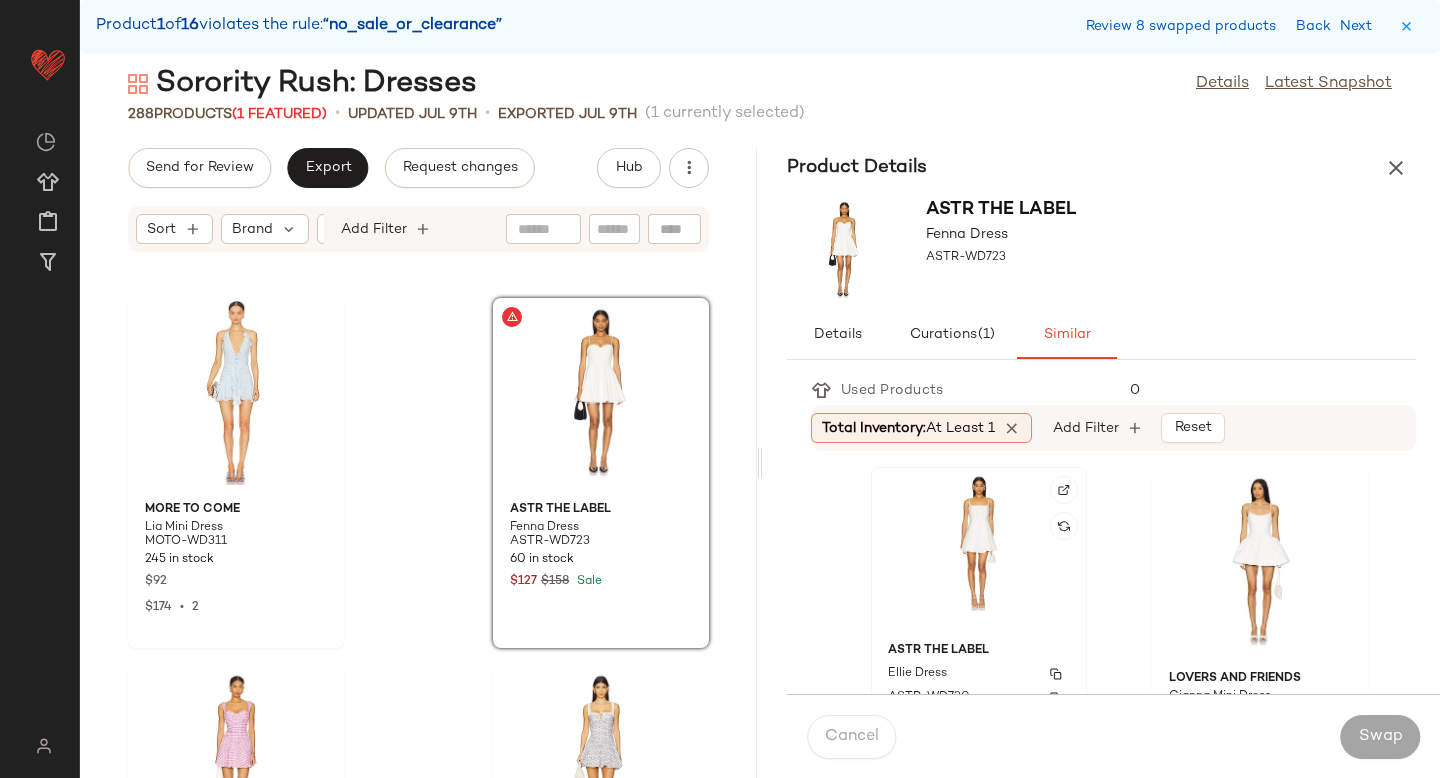 click on "ASTR the Label Ellie Dress ASTR-WD730 78 in stock $128" 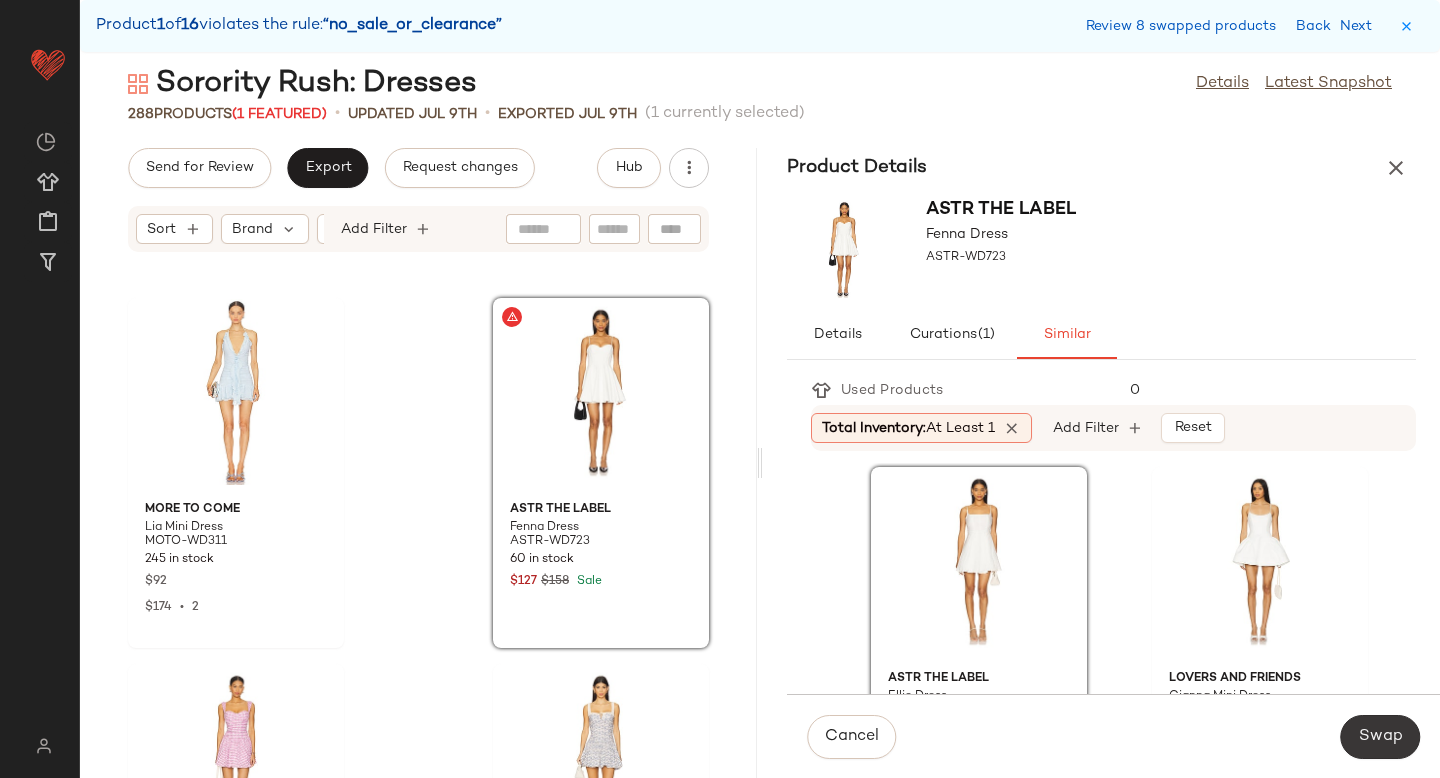 click on "Swap" 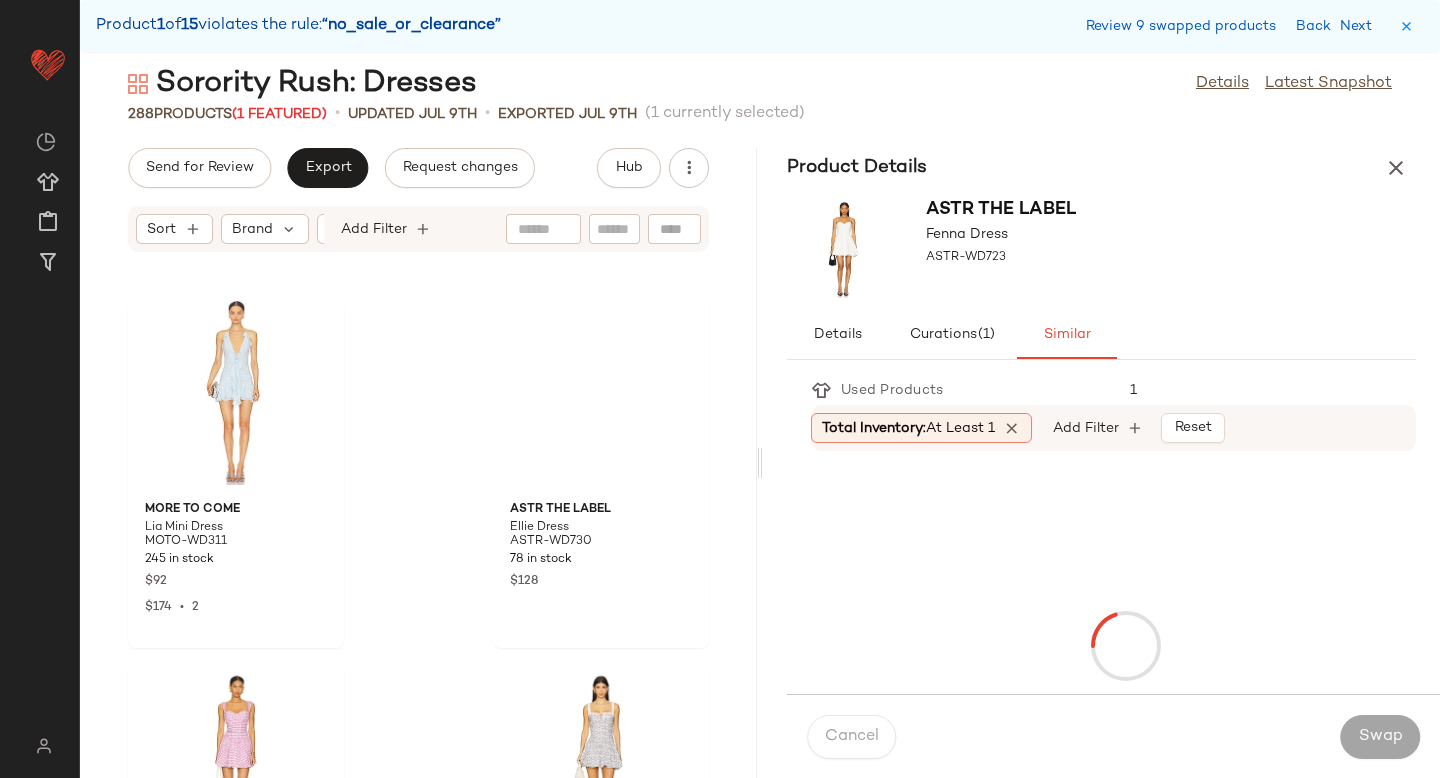 scroll, scrollTop: 40260, scrollLeft: 0, axis: vertical 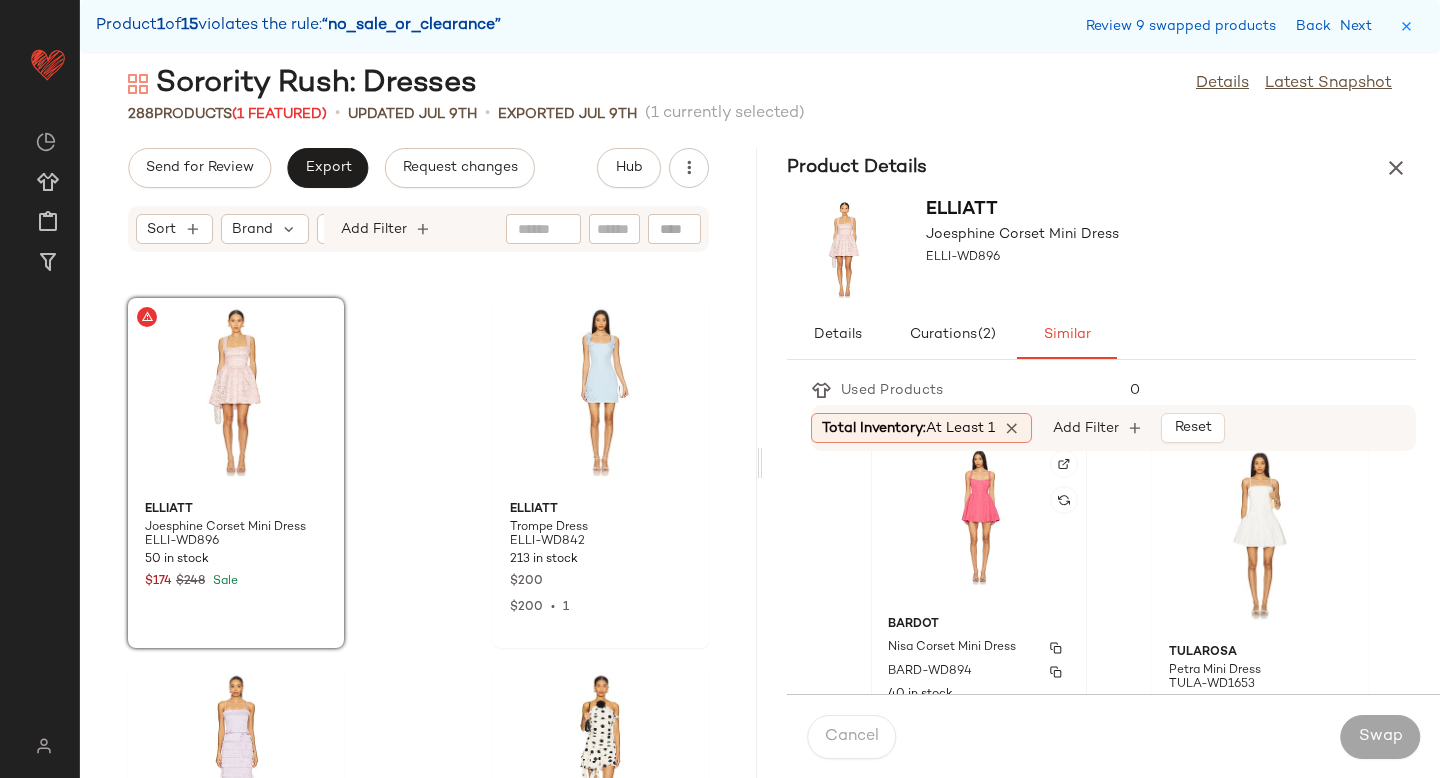 click on "Bardot Nisa Corset Mini Dress BARD-WD894 40 in stock $169 $169  •  1" 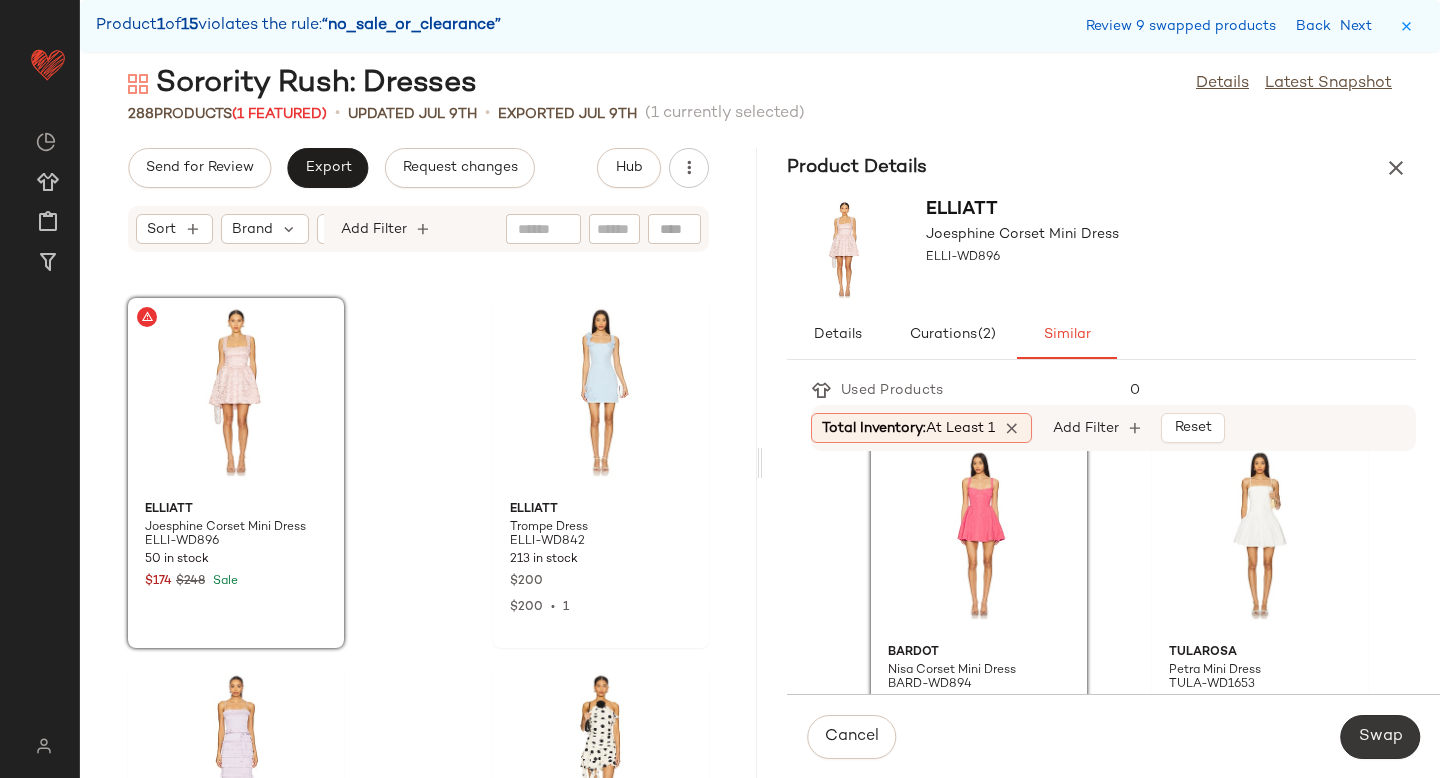 click on "Swap" at bounding box center [1380, 737] 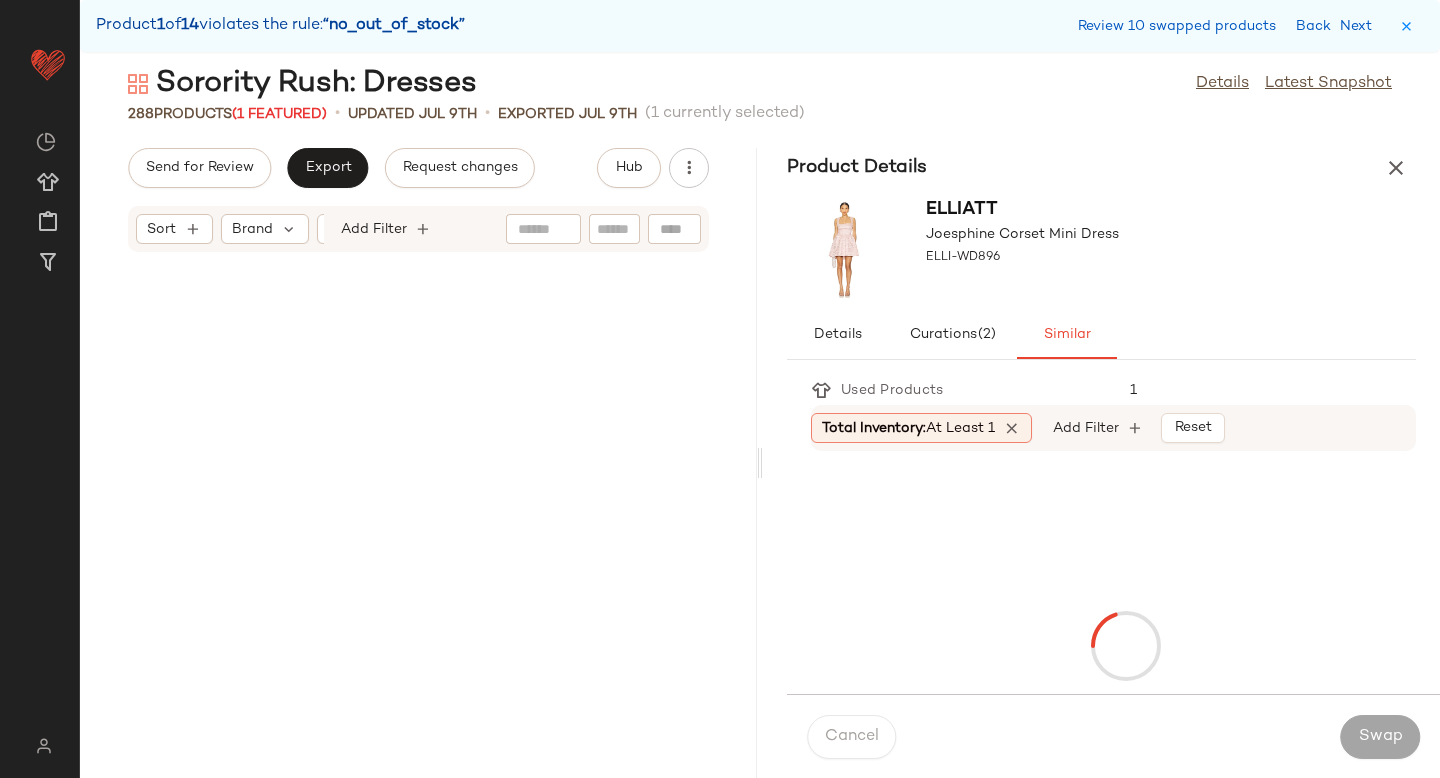 scroll, scrollTop: 41358, scrollLeft: 0, axis: vertical 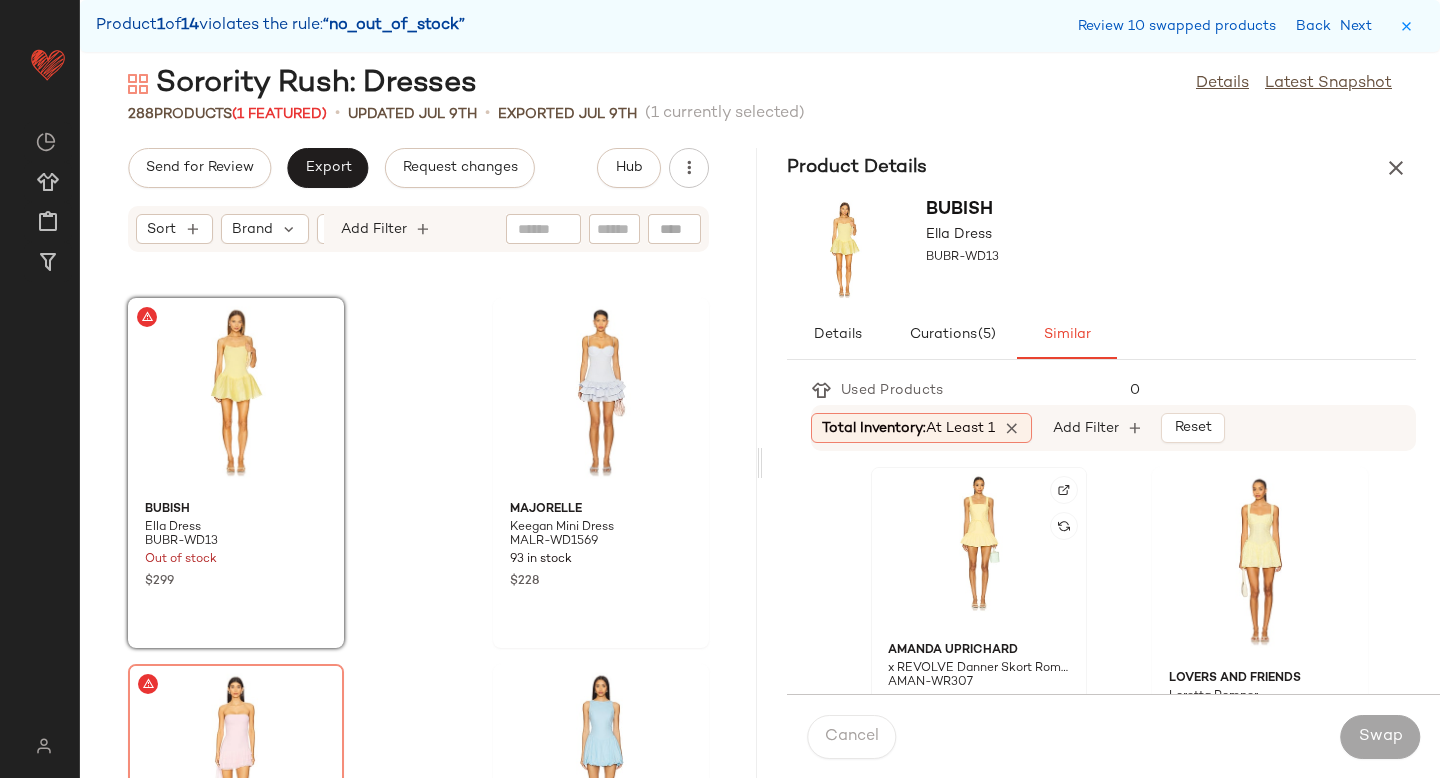 click 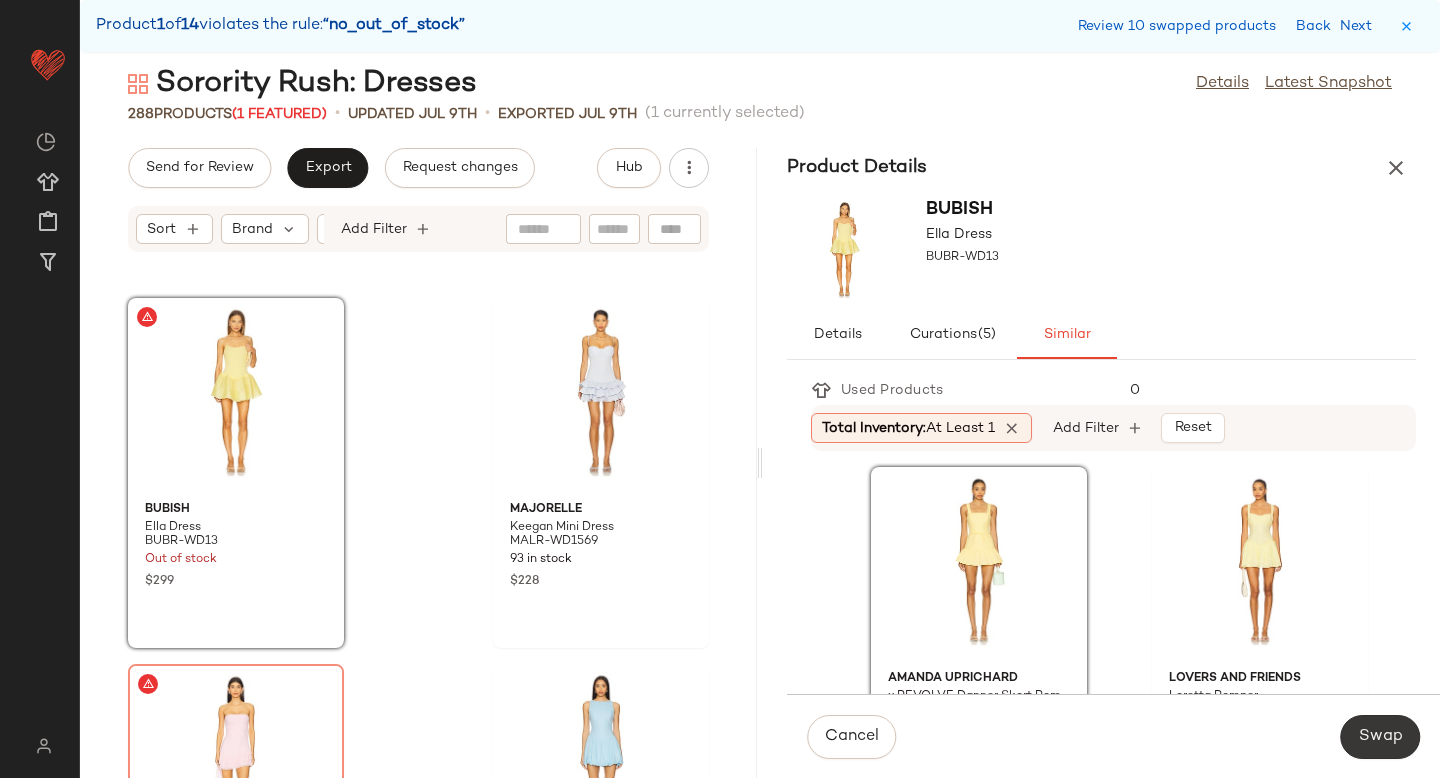 click on "Swap" 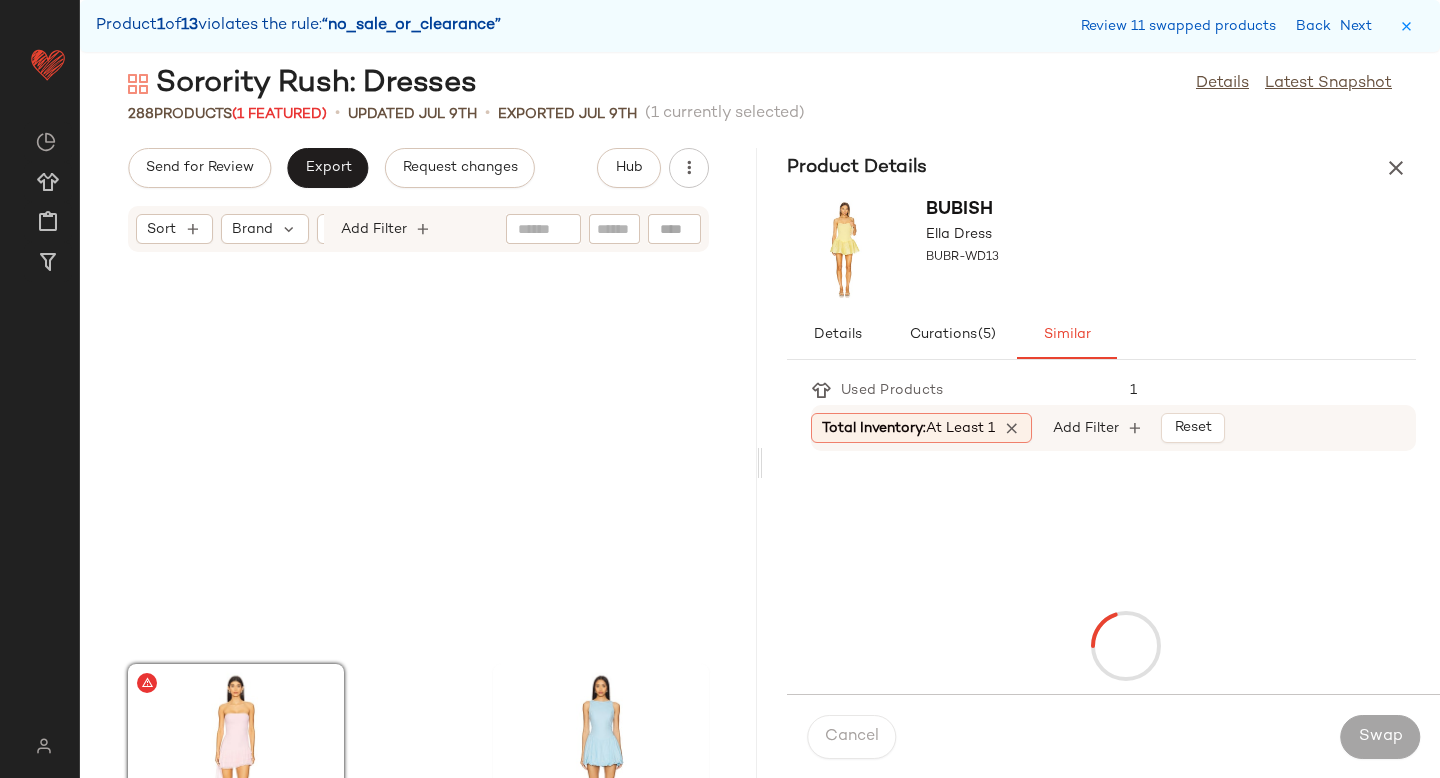 scroll, scrollTop: 41724, scrollLeft: 0, axis: vertical 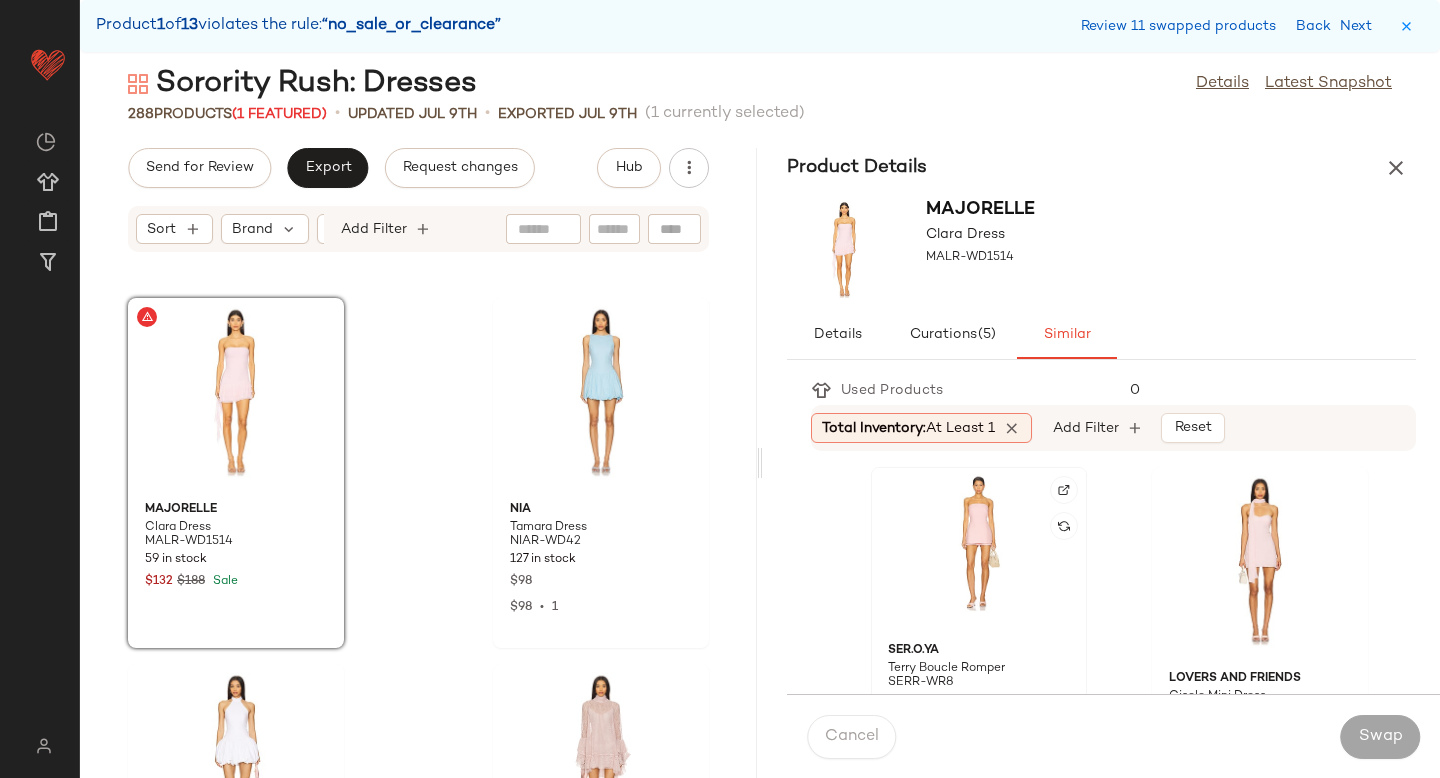 click 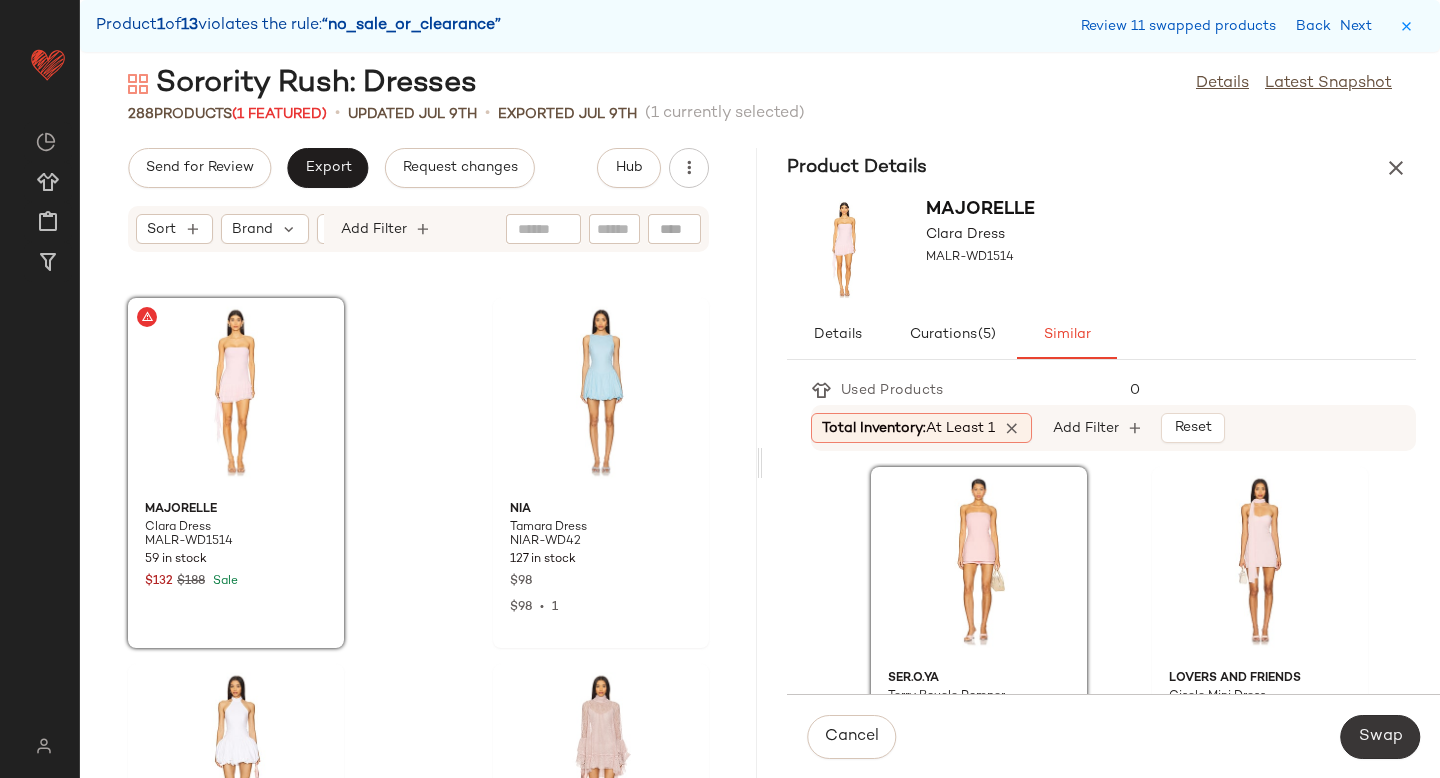 click on "Swap" at bounding box center (1380, 737) 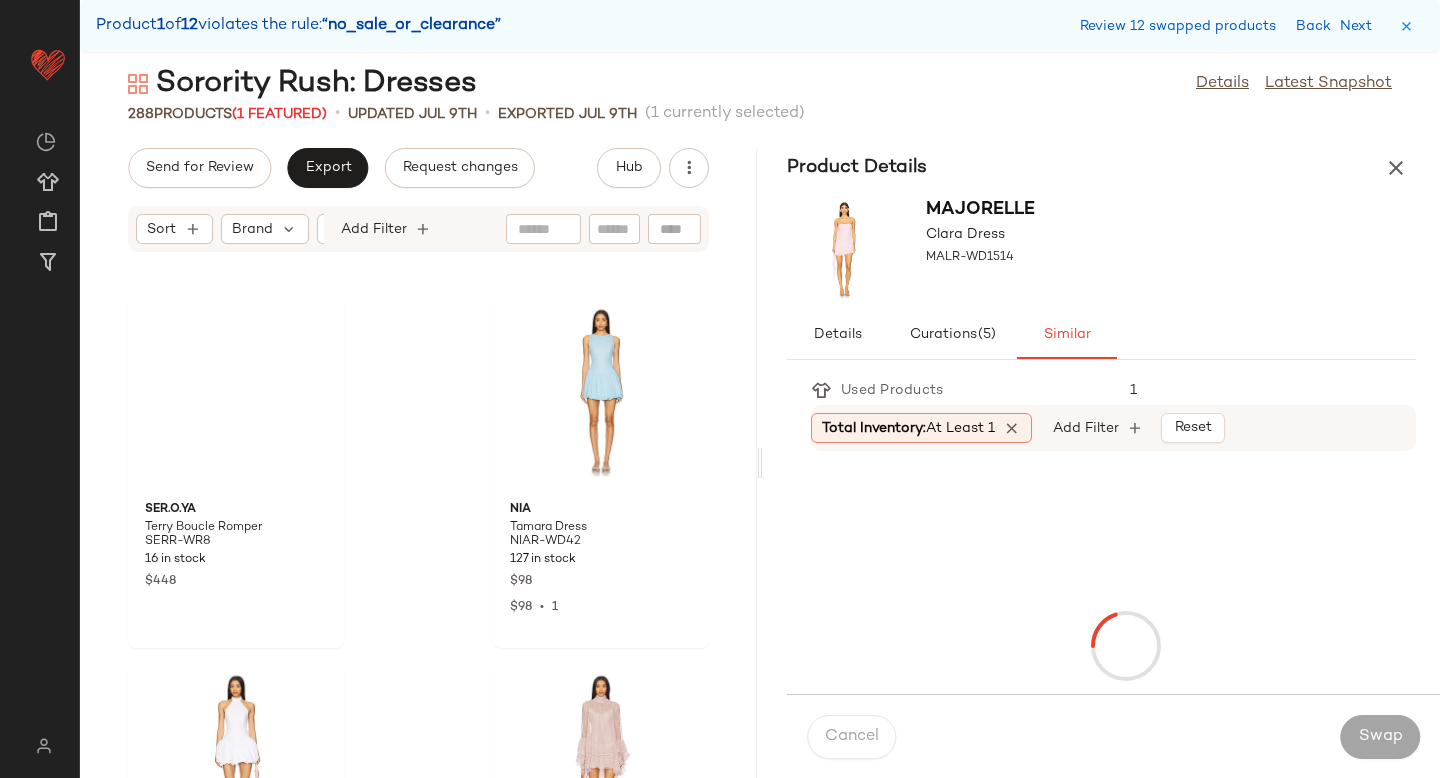 scroll, scrollTop: 42456, scrollLeft: 0, axis: vertical 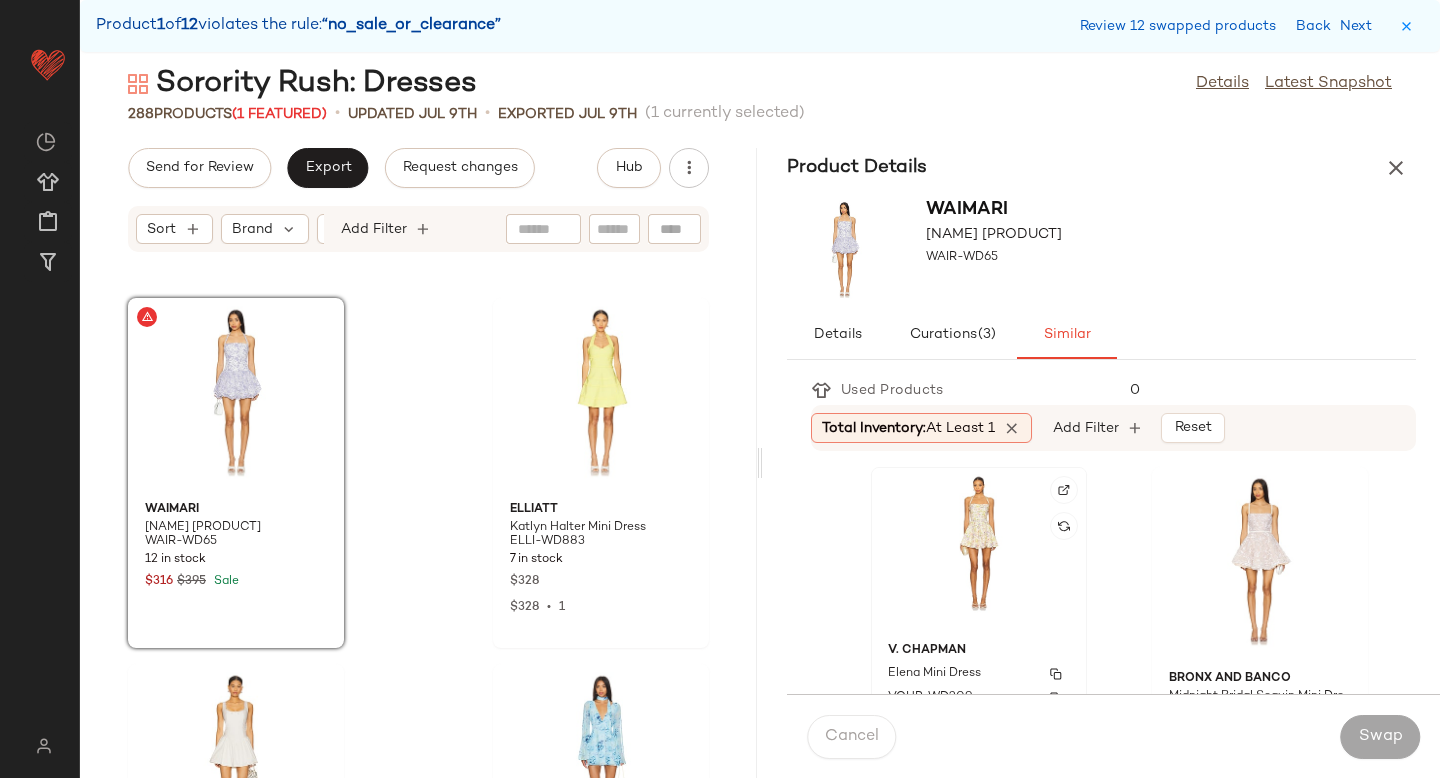 click on "V. Chapman Elena Mini Dress VCHP-WD209 1 in stock $375" 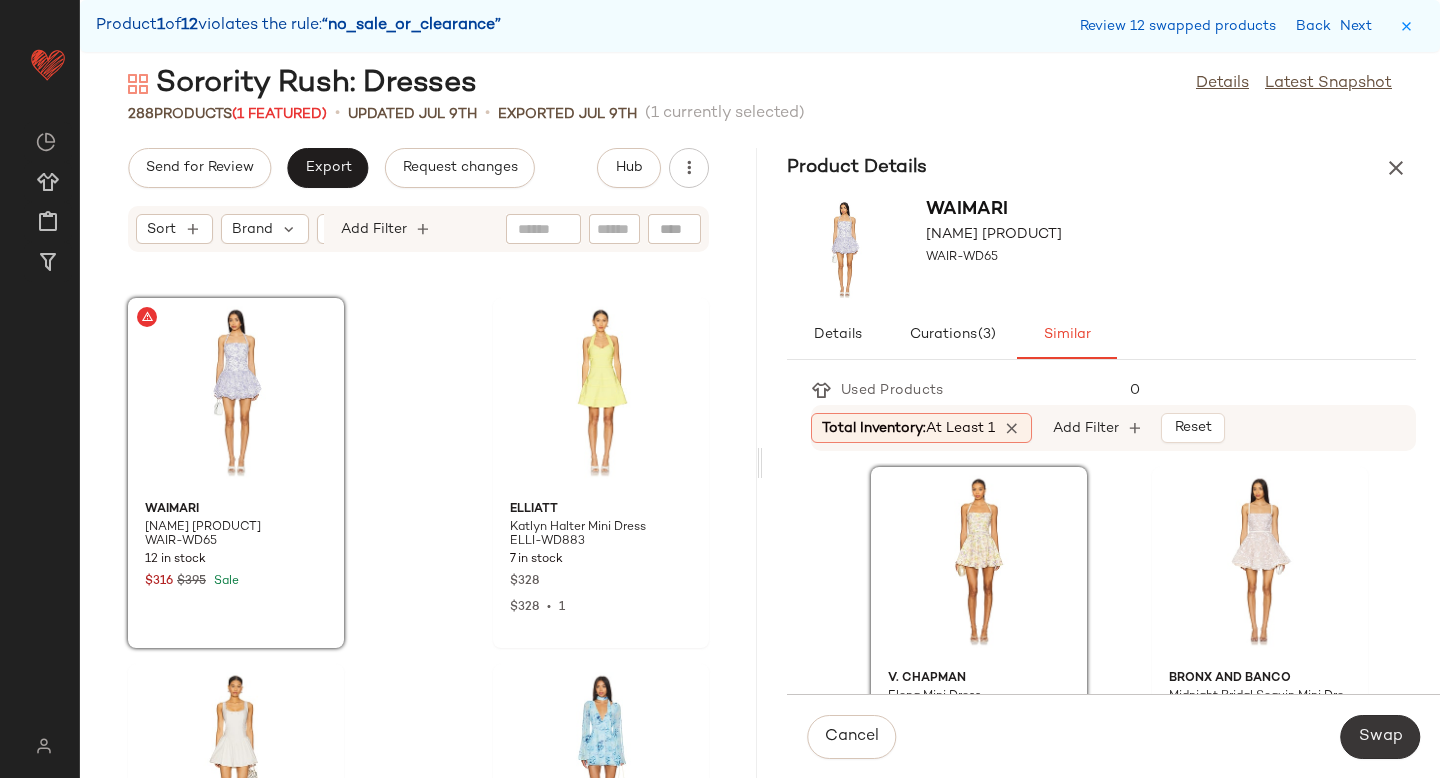 click on "Swap" 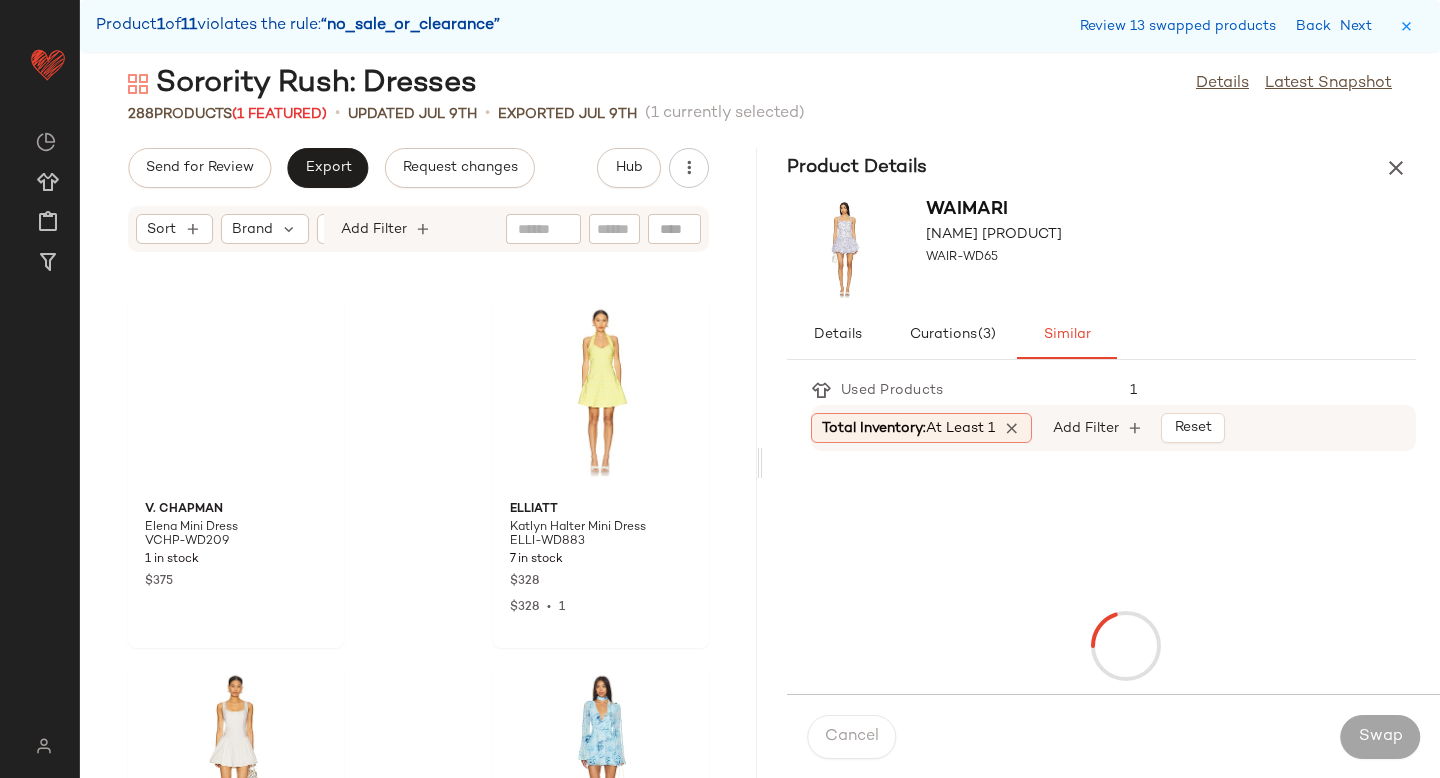 scroll, scrollTop: 44286, scrollLeft: 0, axis: vertical 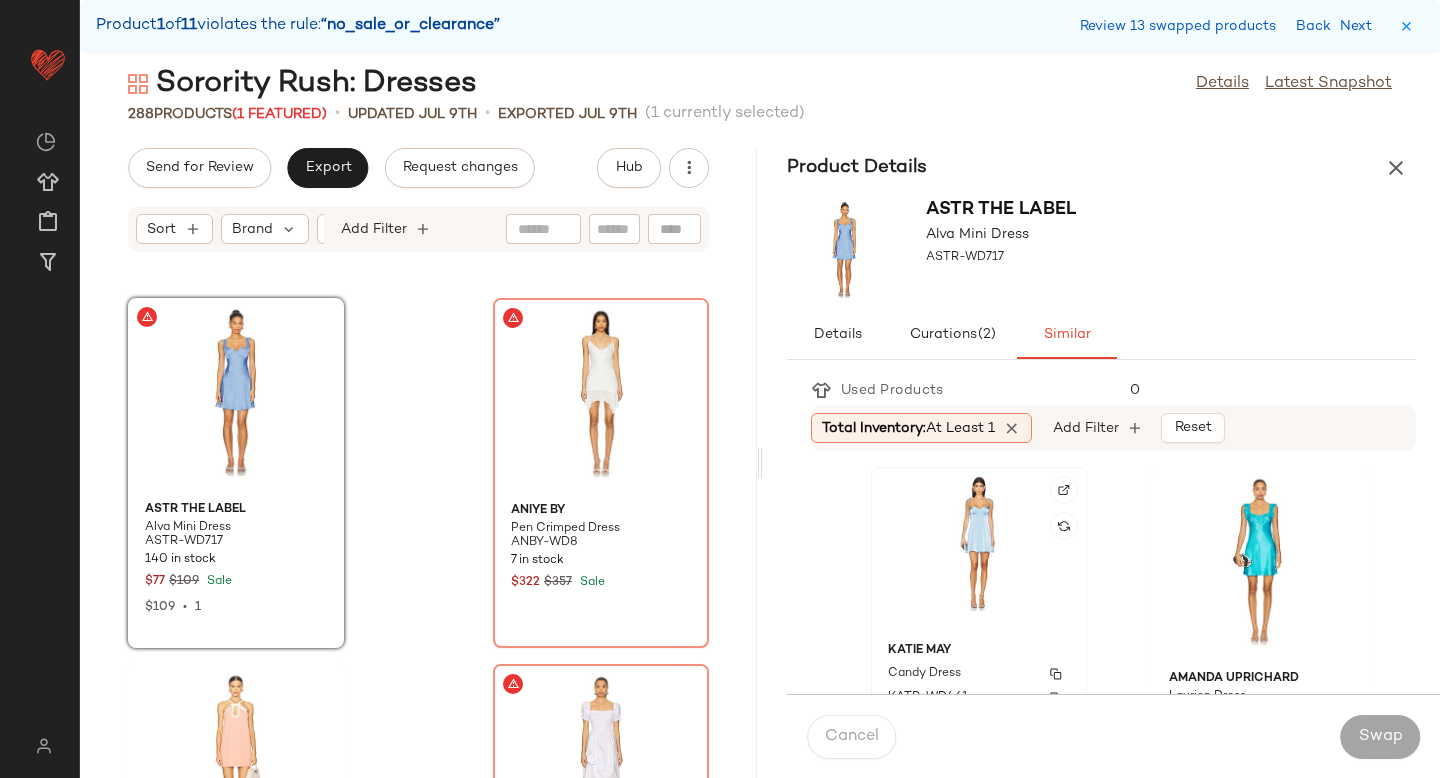 click on "[NAME] [PRODUCT] [PRODUCT_CODE] [NUMBER] [PRODUCT] $[PRICE]" 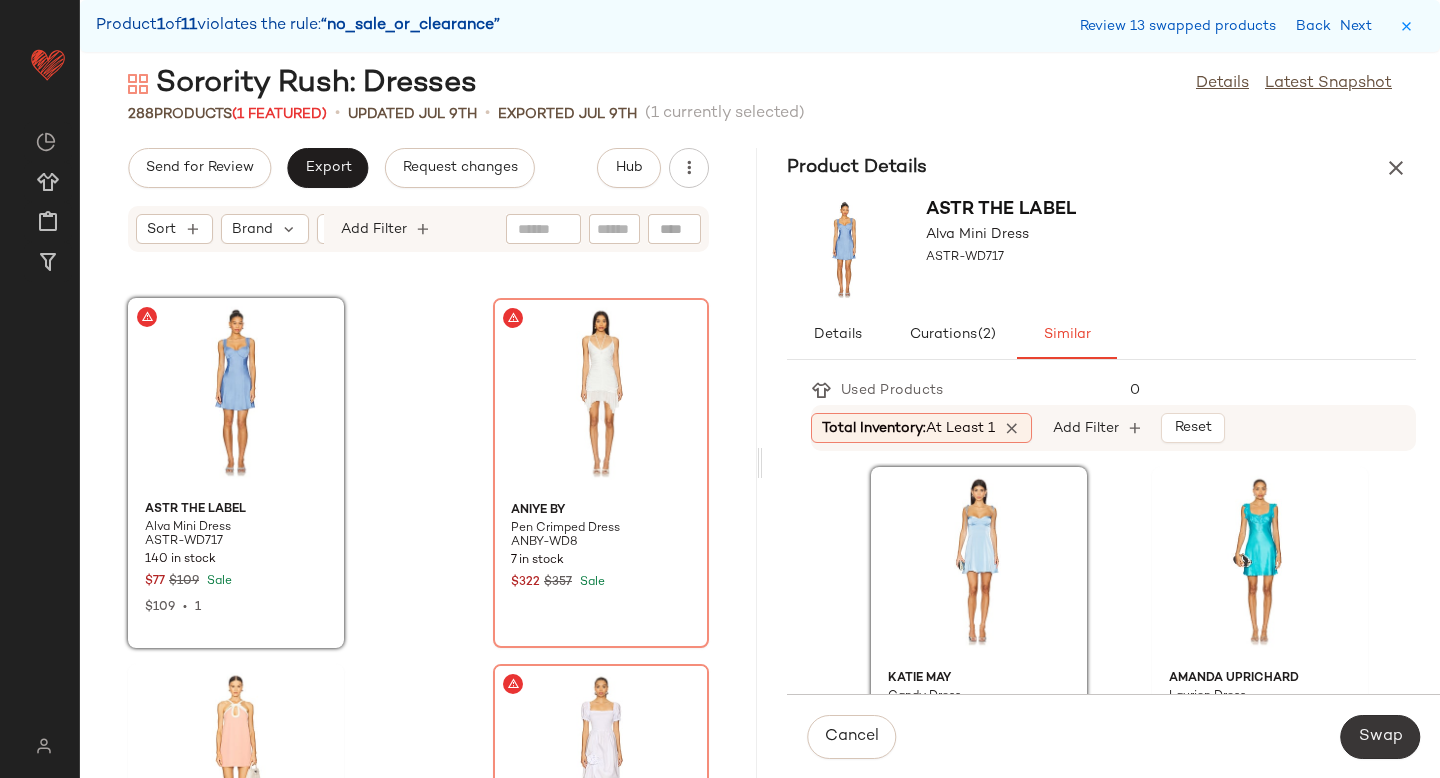 click on "Swap" at bounding box center [1380, 737] 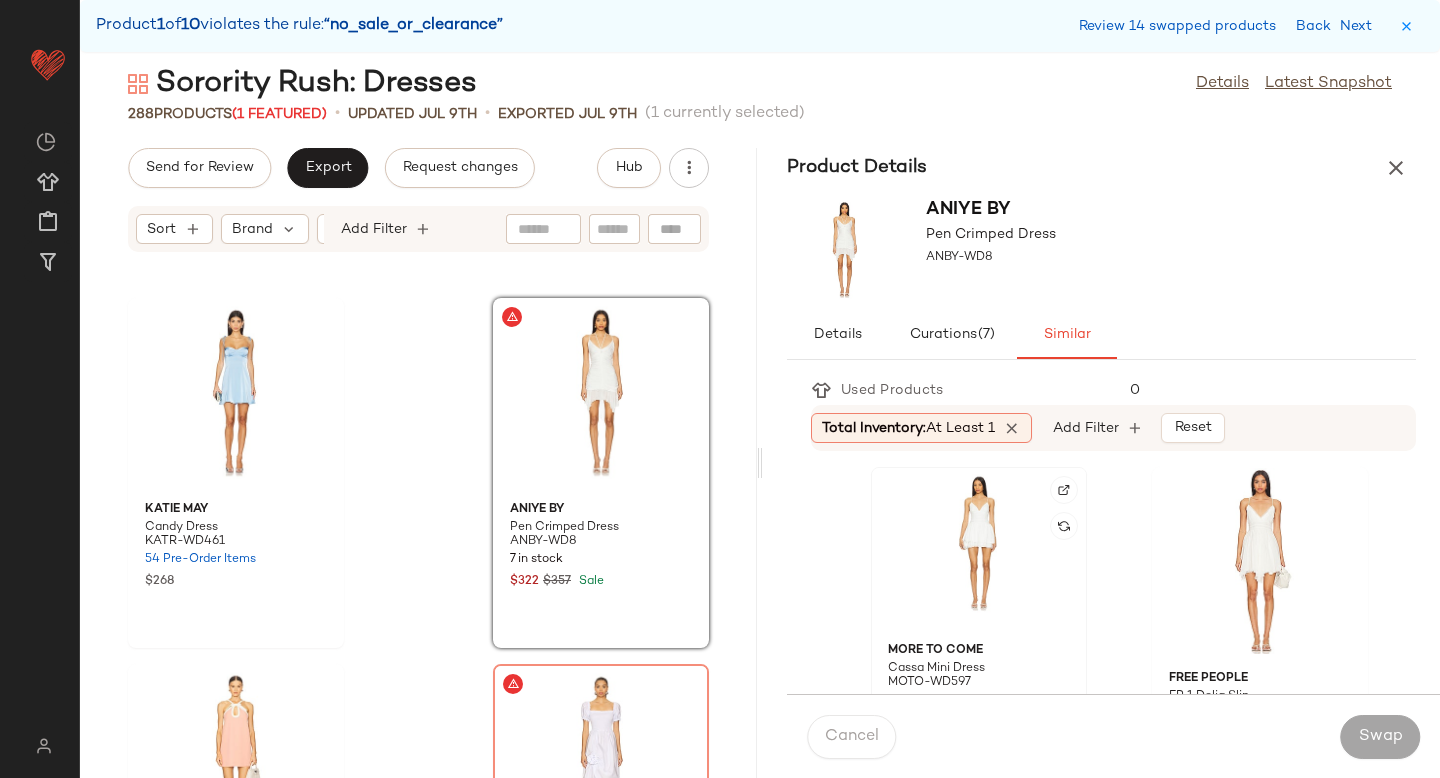 click 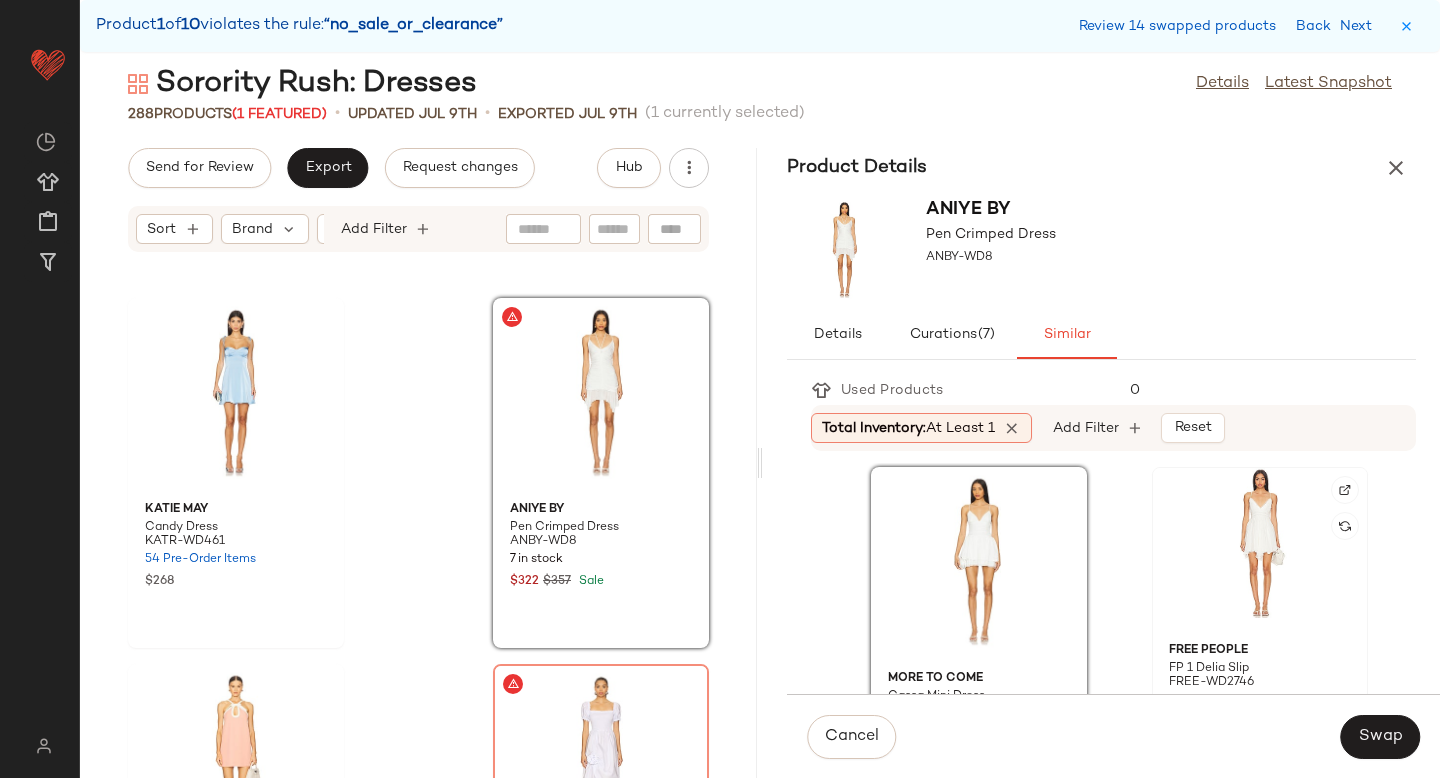 click 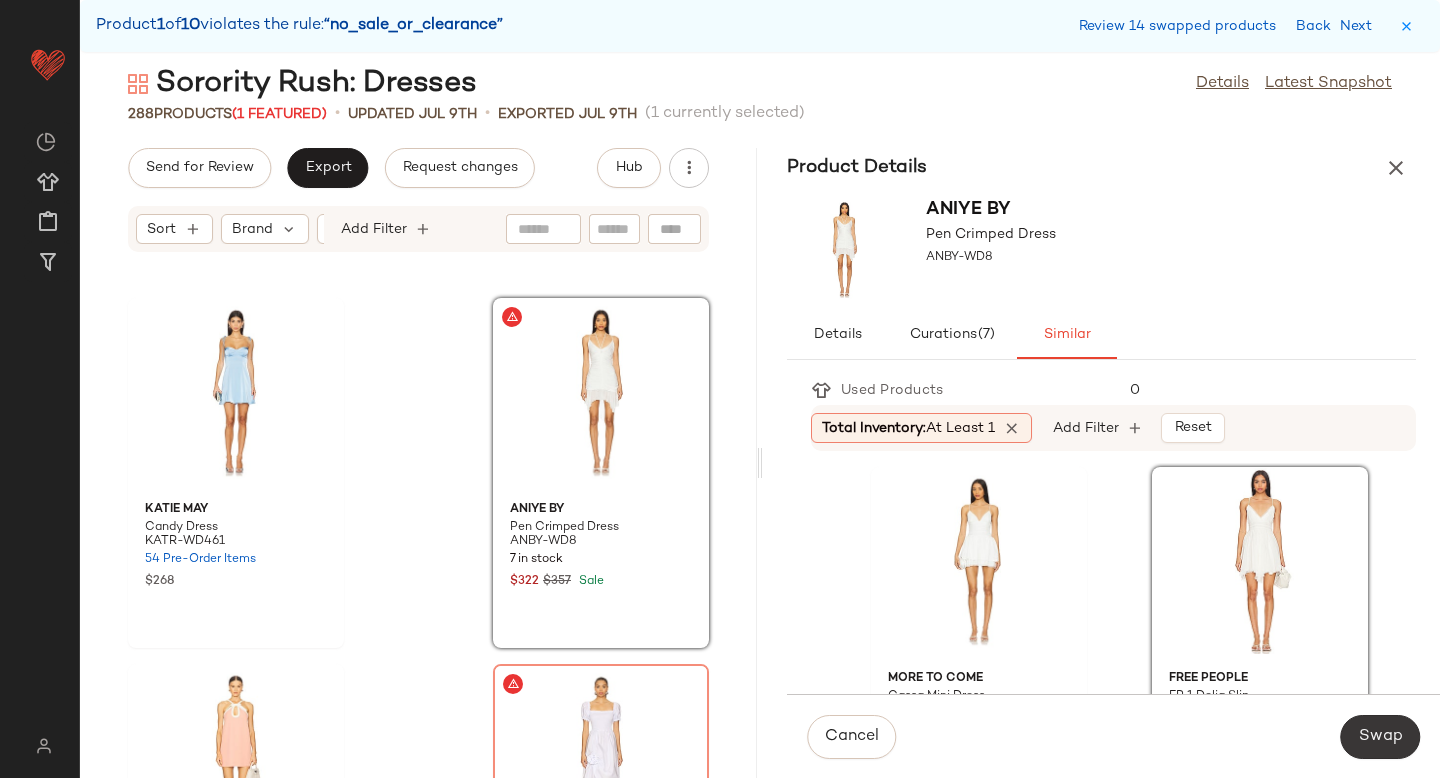 click on "Swap" at bounding box center [1380, 737] 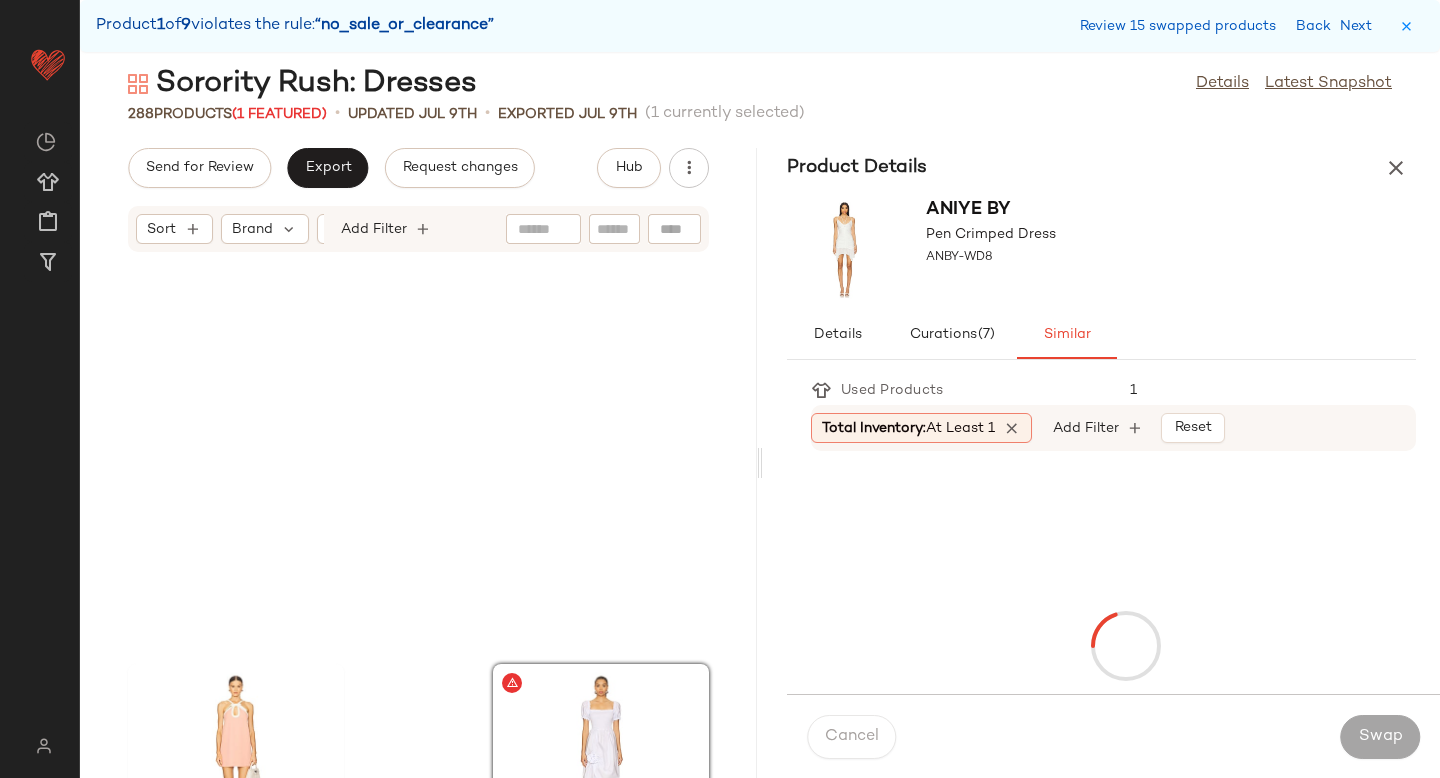 scroll, scrollTop: 44652, scrollLeft: 0, axis: vertical 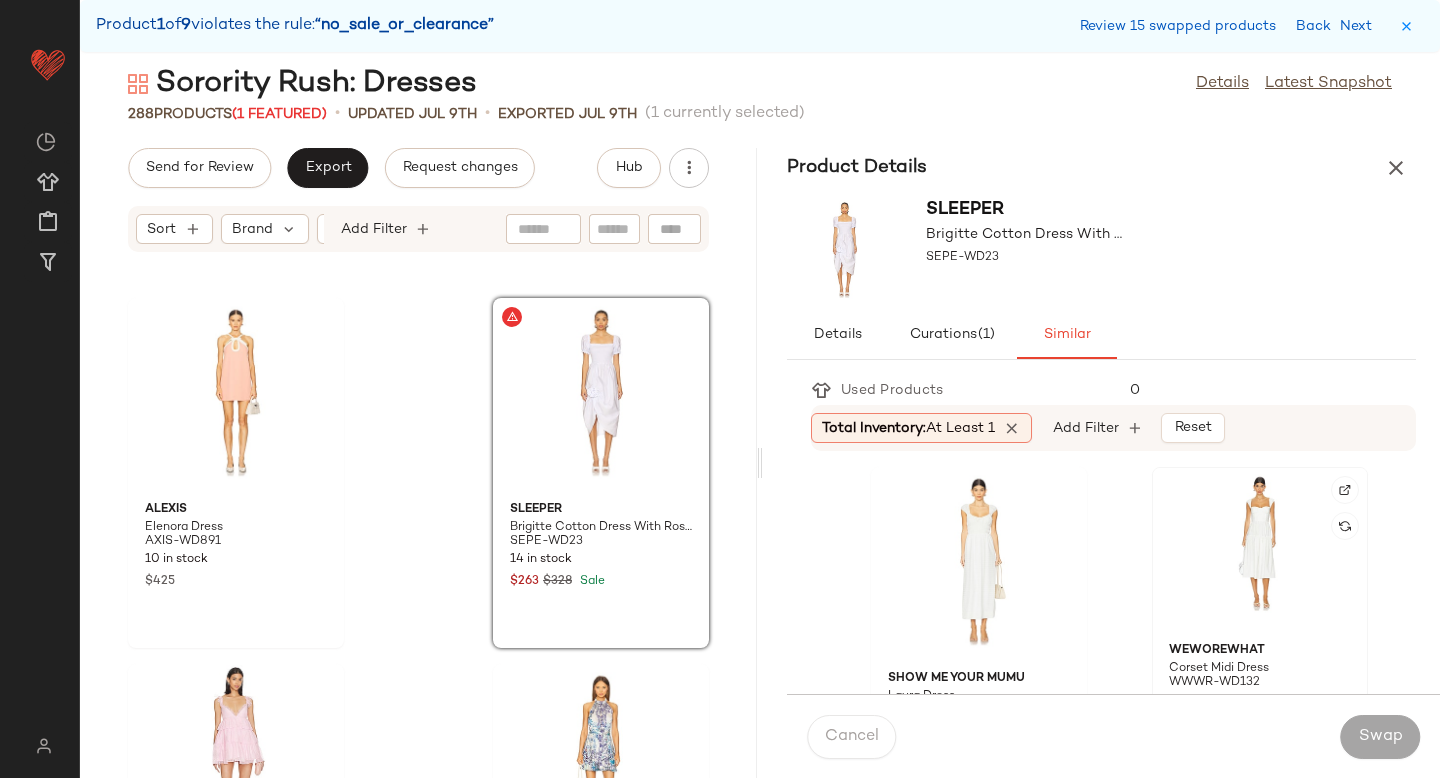 click 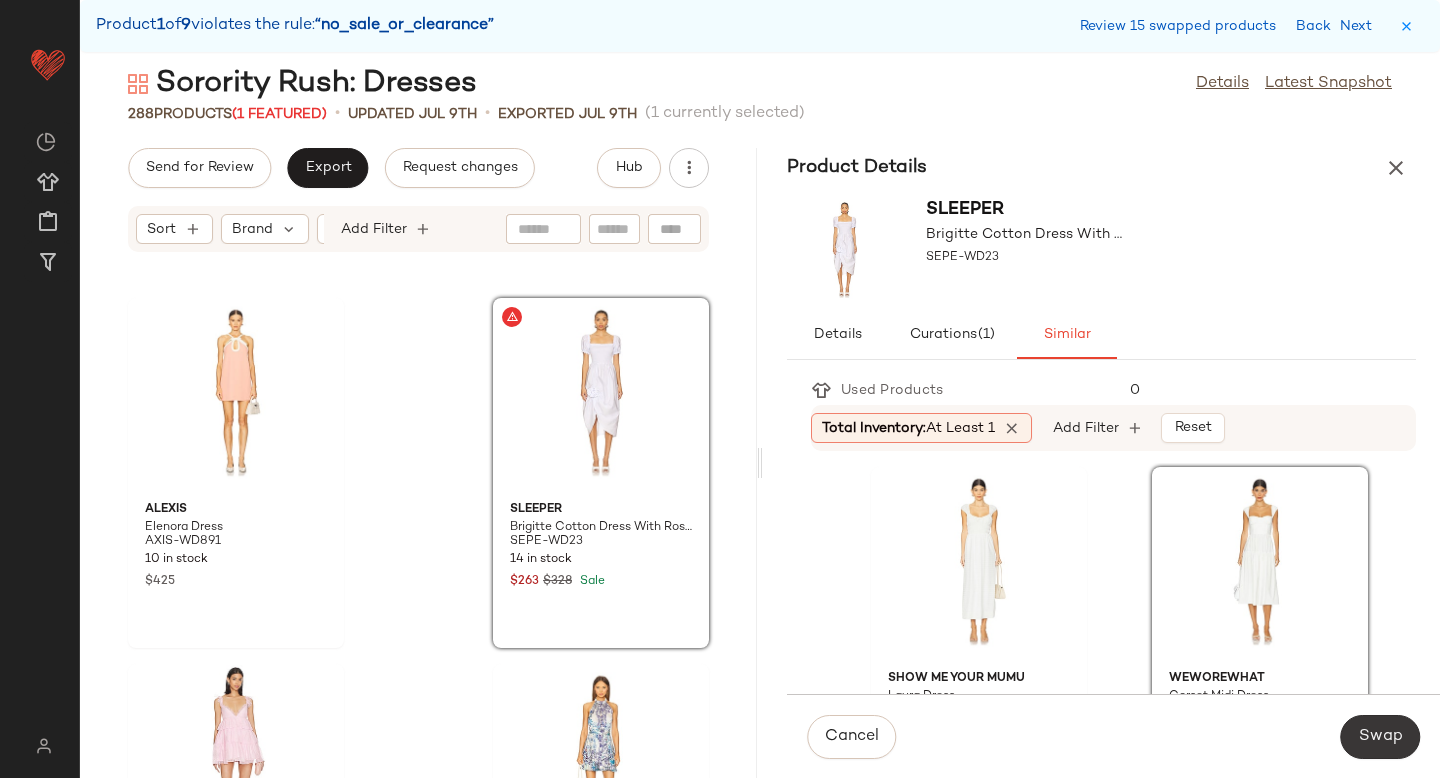 click on "Swap" 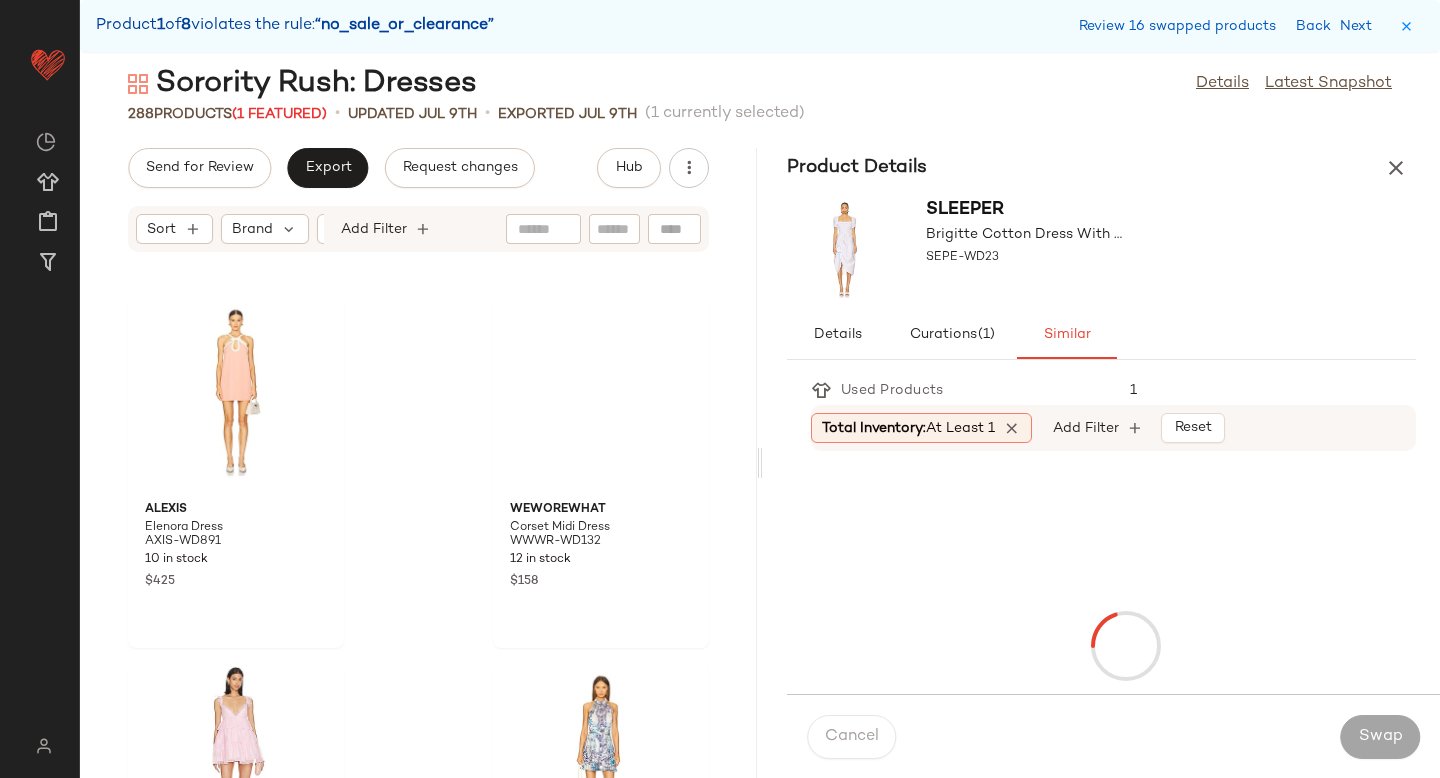 scroll, scrollTop: 45384, scrollLeft: 0, axis: vertical 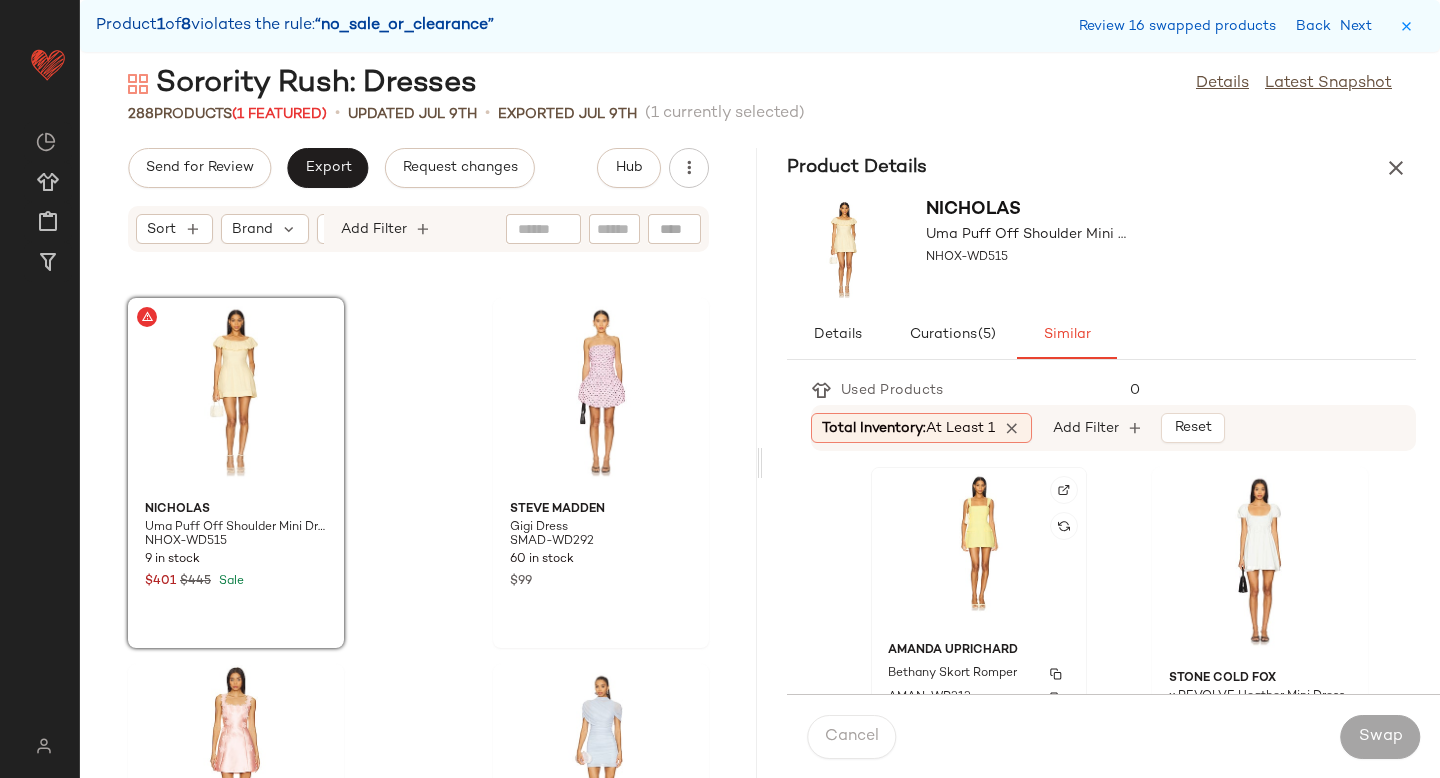 click on "Amanda Uprichard" at bounding box center [979, 651] 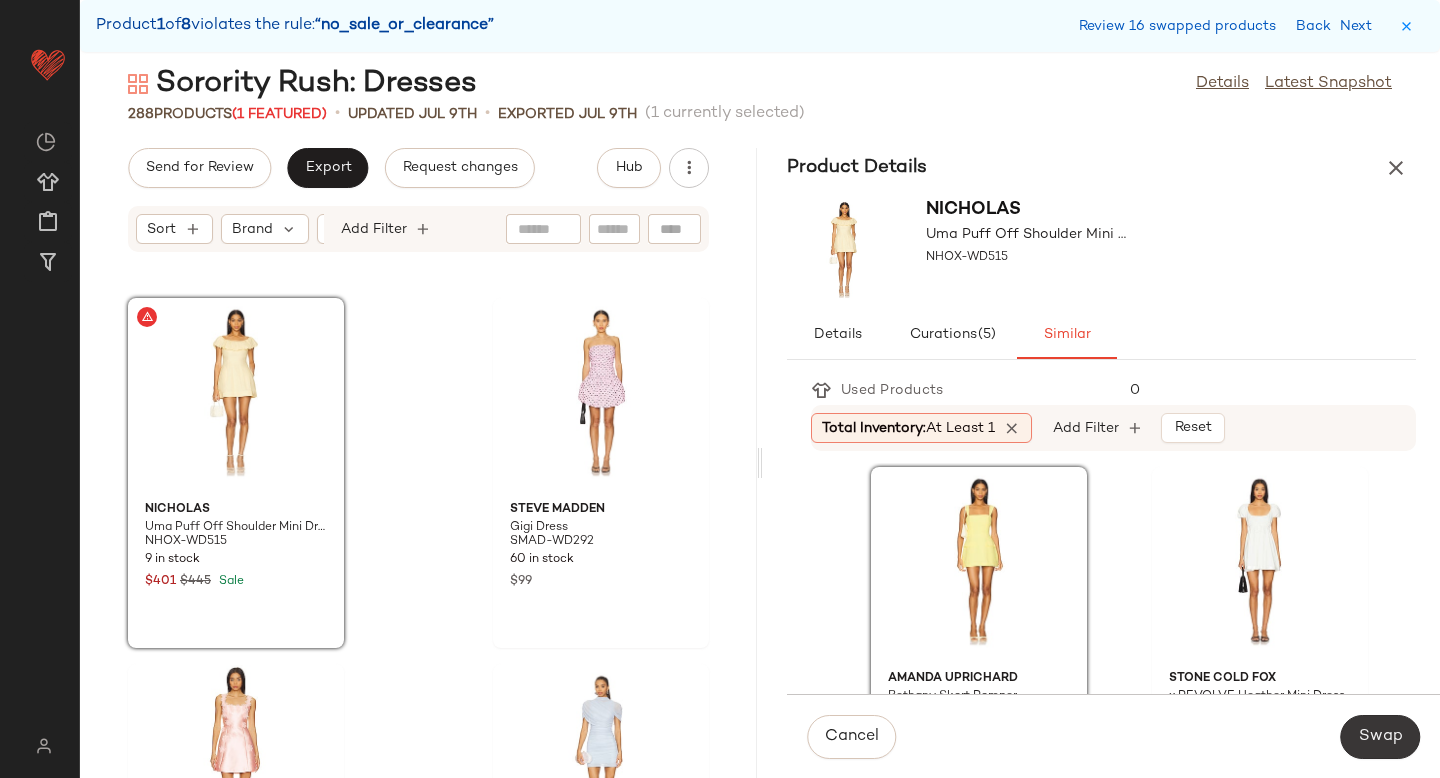 click on "Swap" 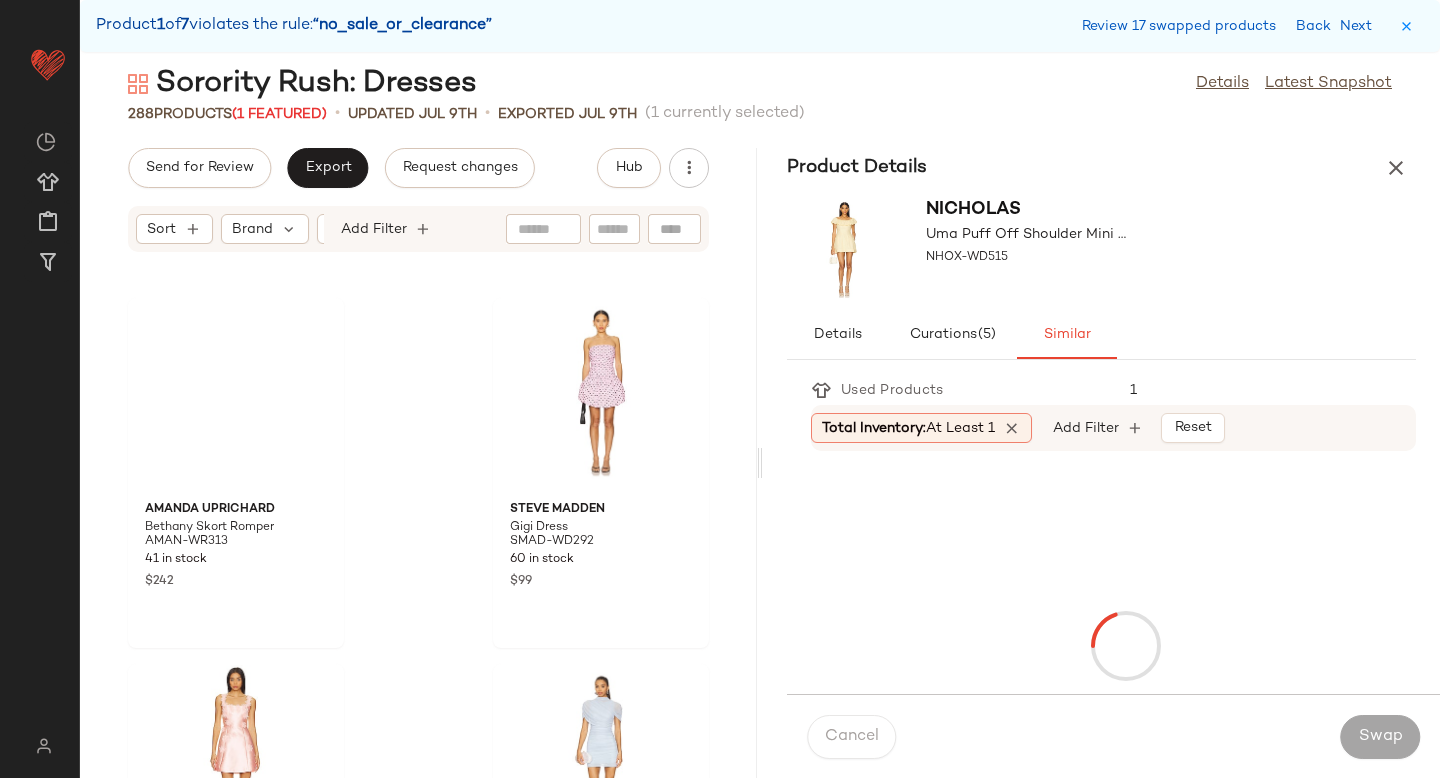 scroll, scrollTop: 46848, scrollLeft: 0, axis: vertical 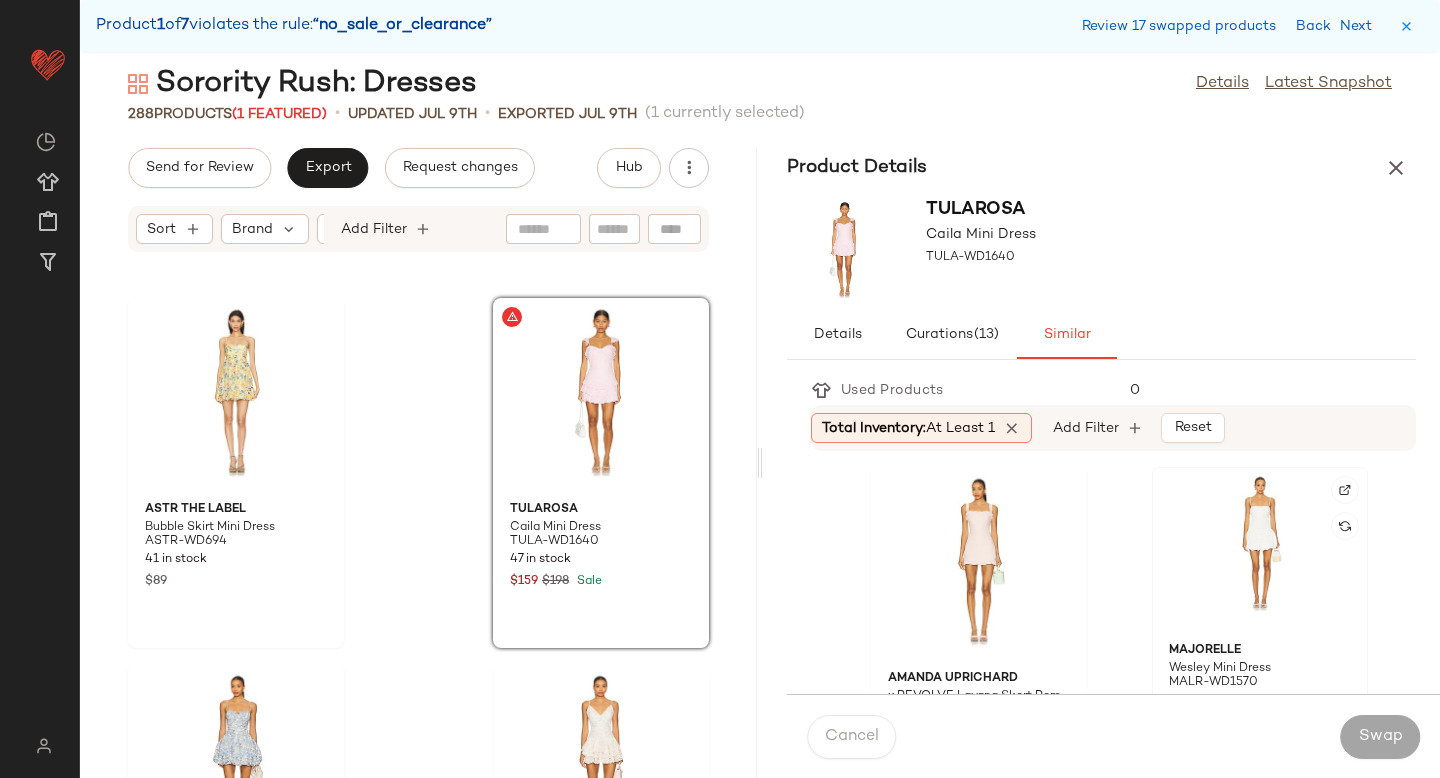click 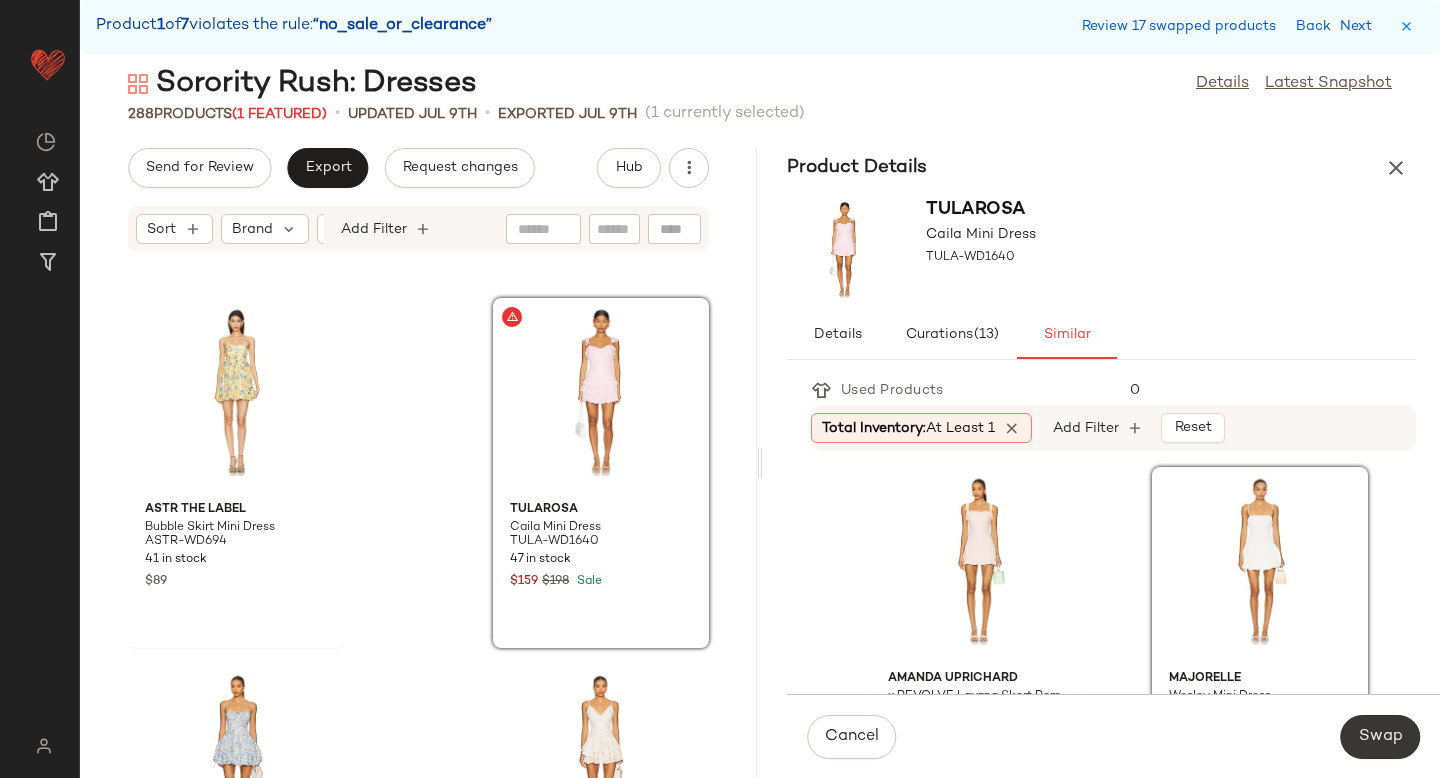 click on "Swap" 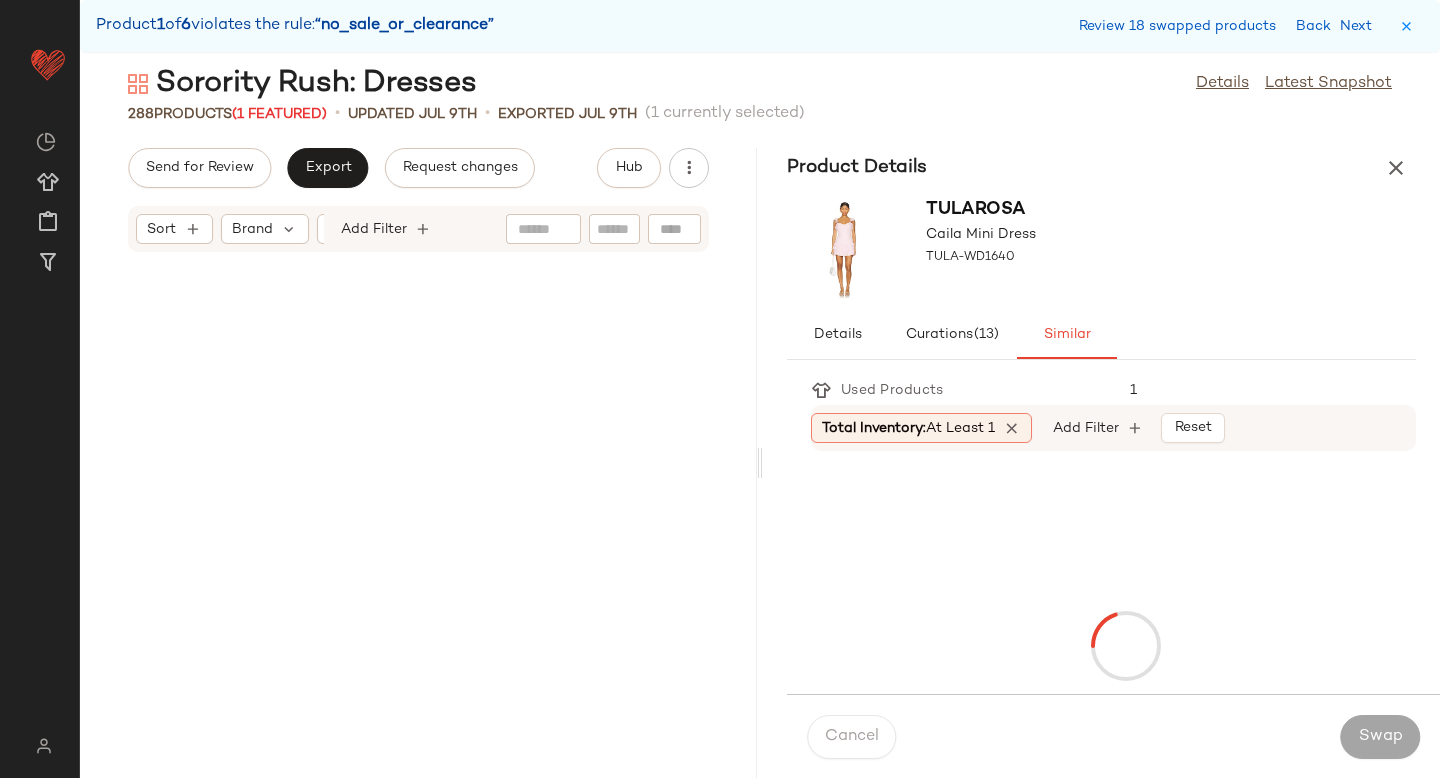 scroll, scrollTop: 48312, scrollLeft: 0, axis: vertical 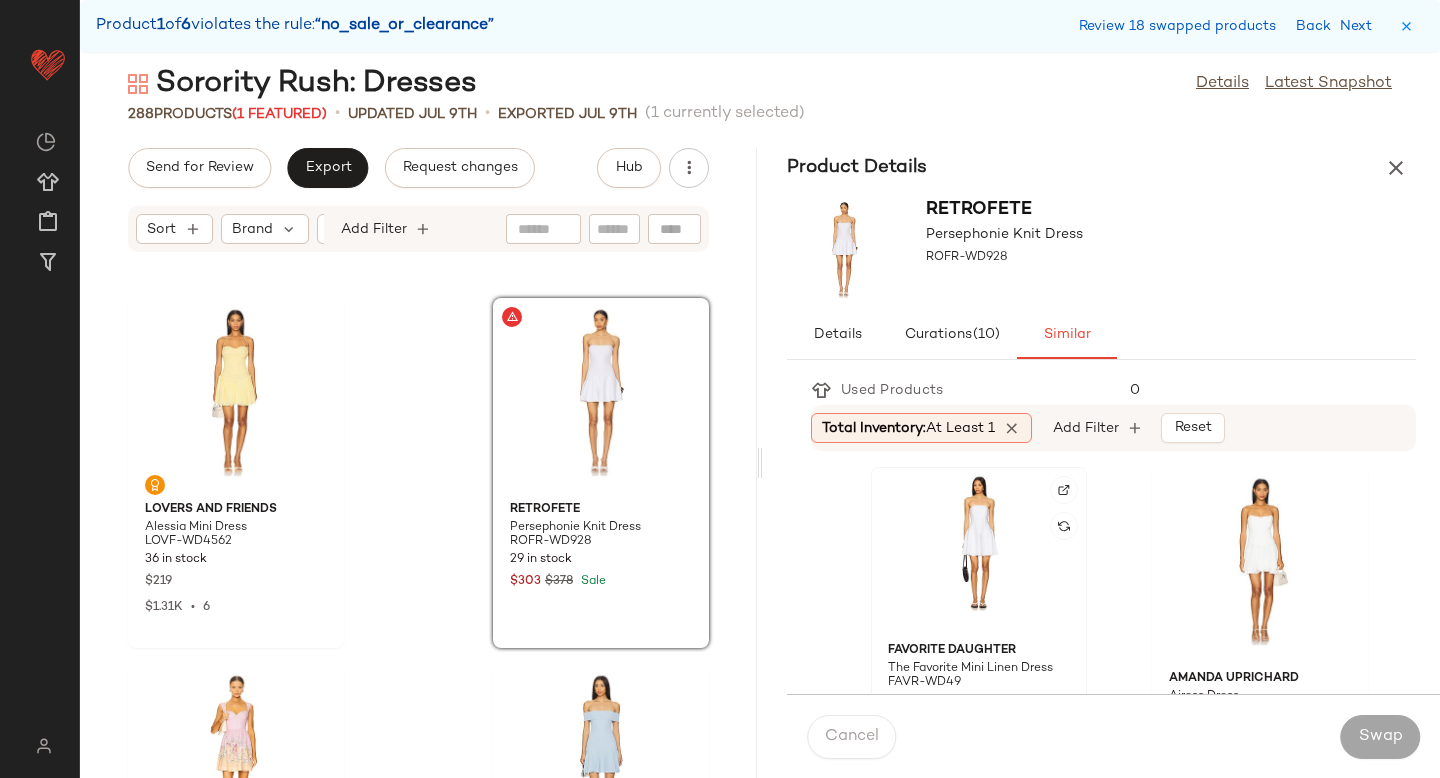 click 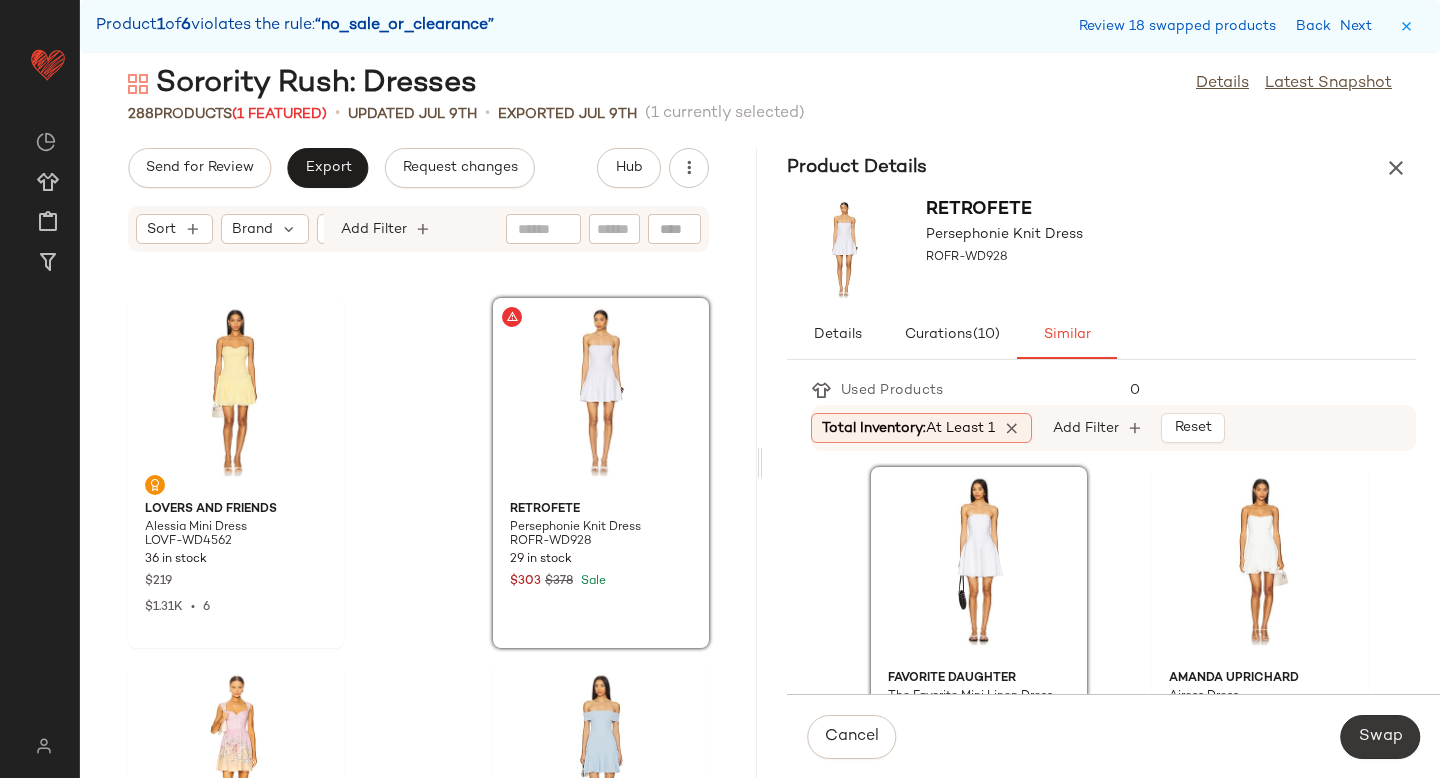 click on "Swap" 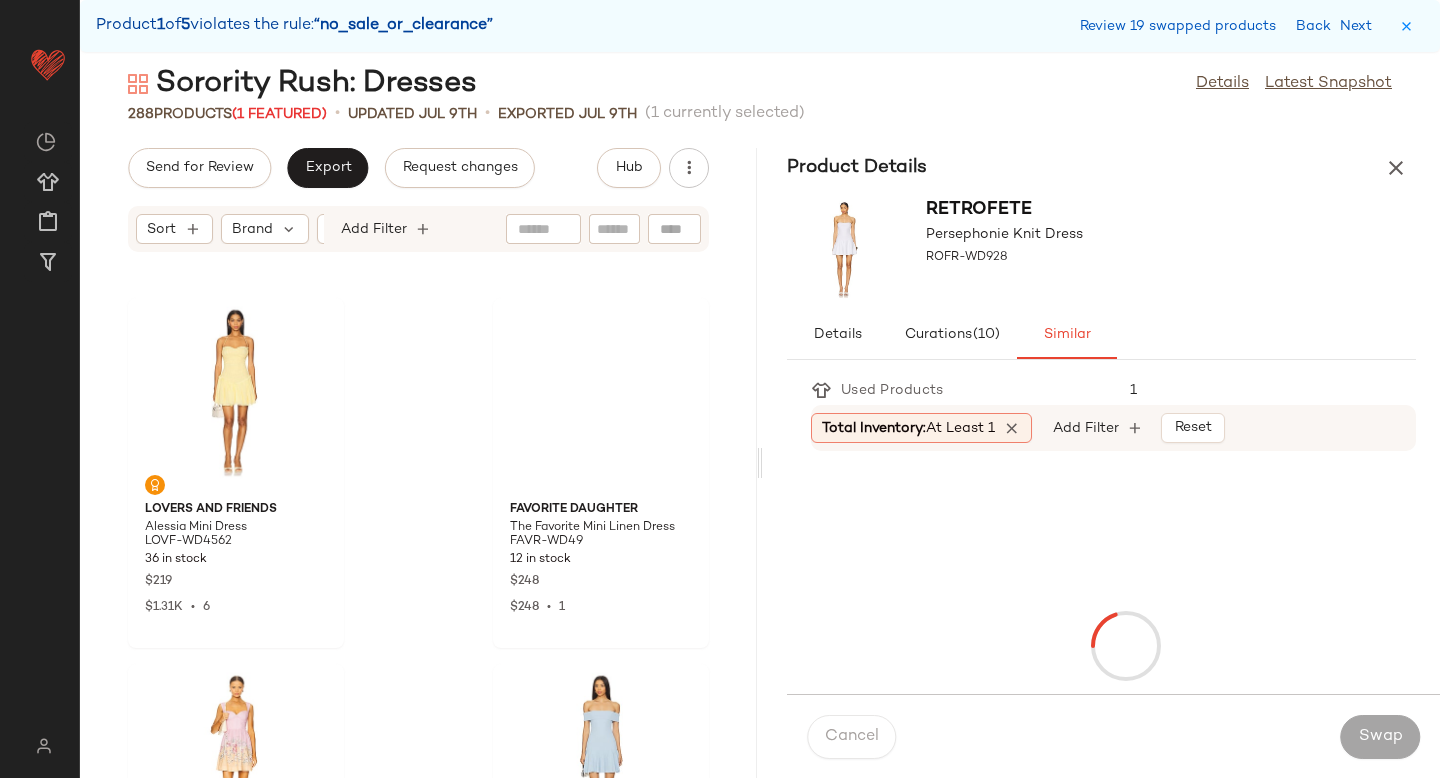 scroll, scrollTop: 49410, scrollLeft: 0, axis: vertical 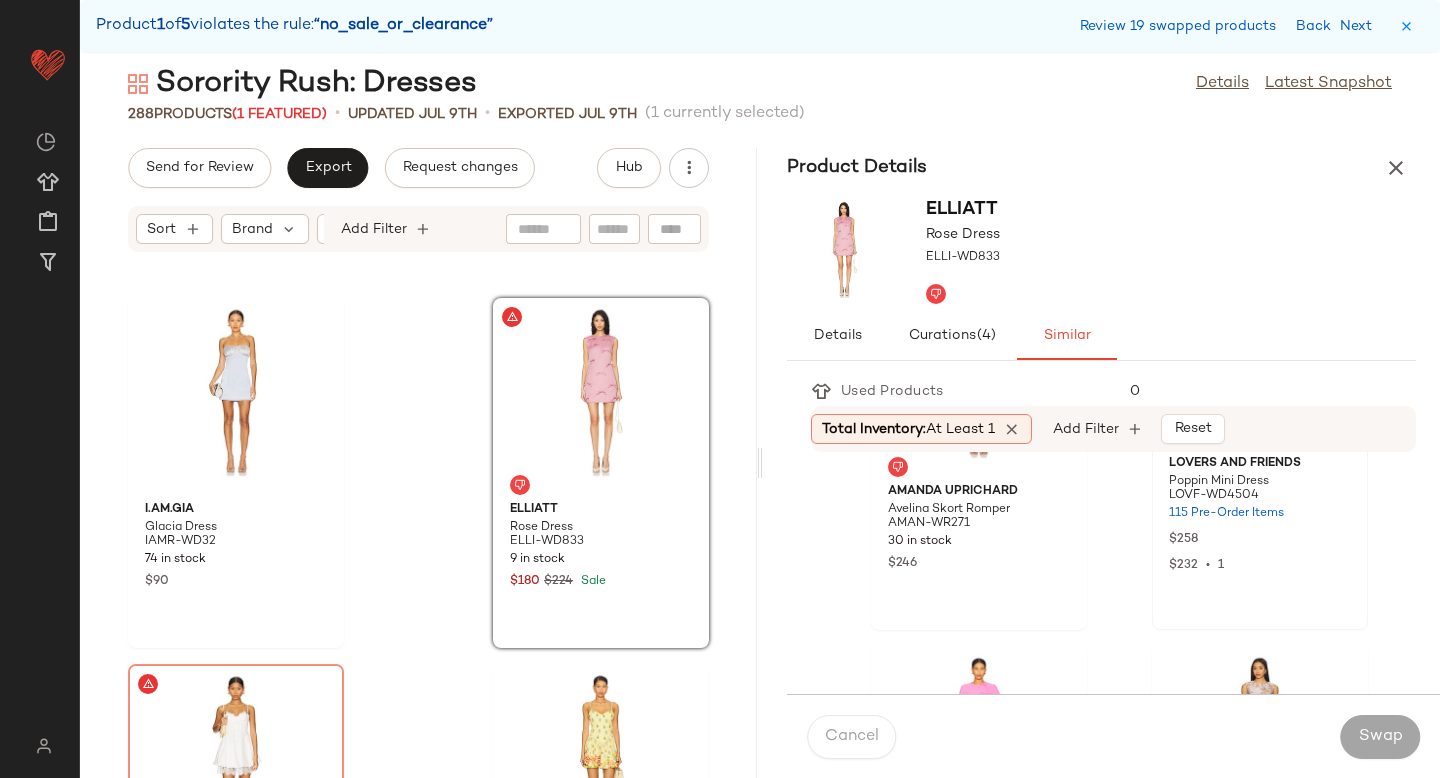 click on "$232  •  1" at bounding box center [1260, 565] 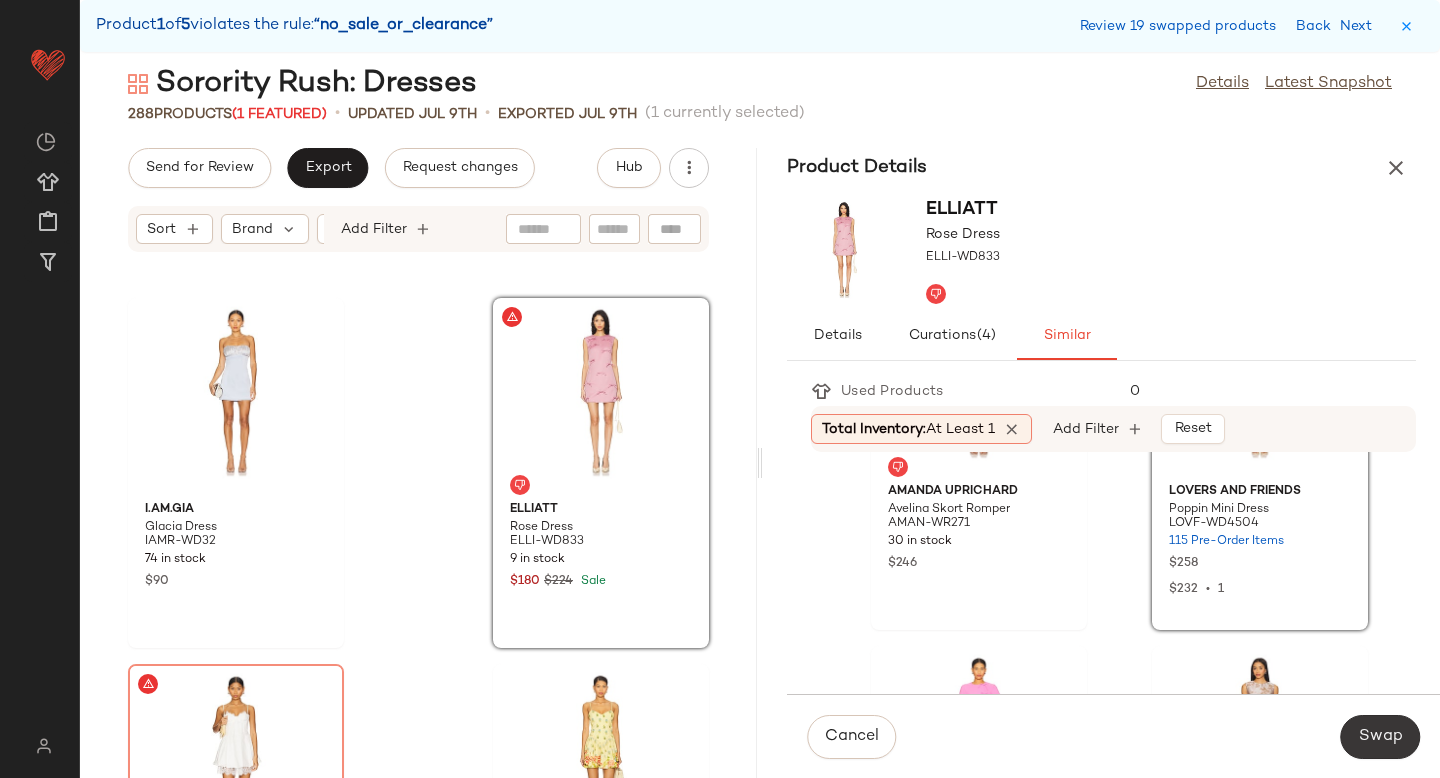 click on "Swap" 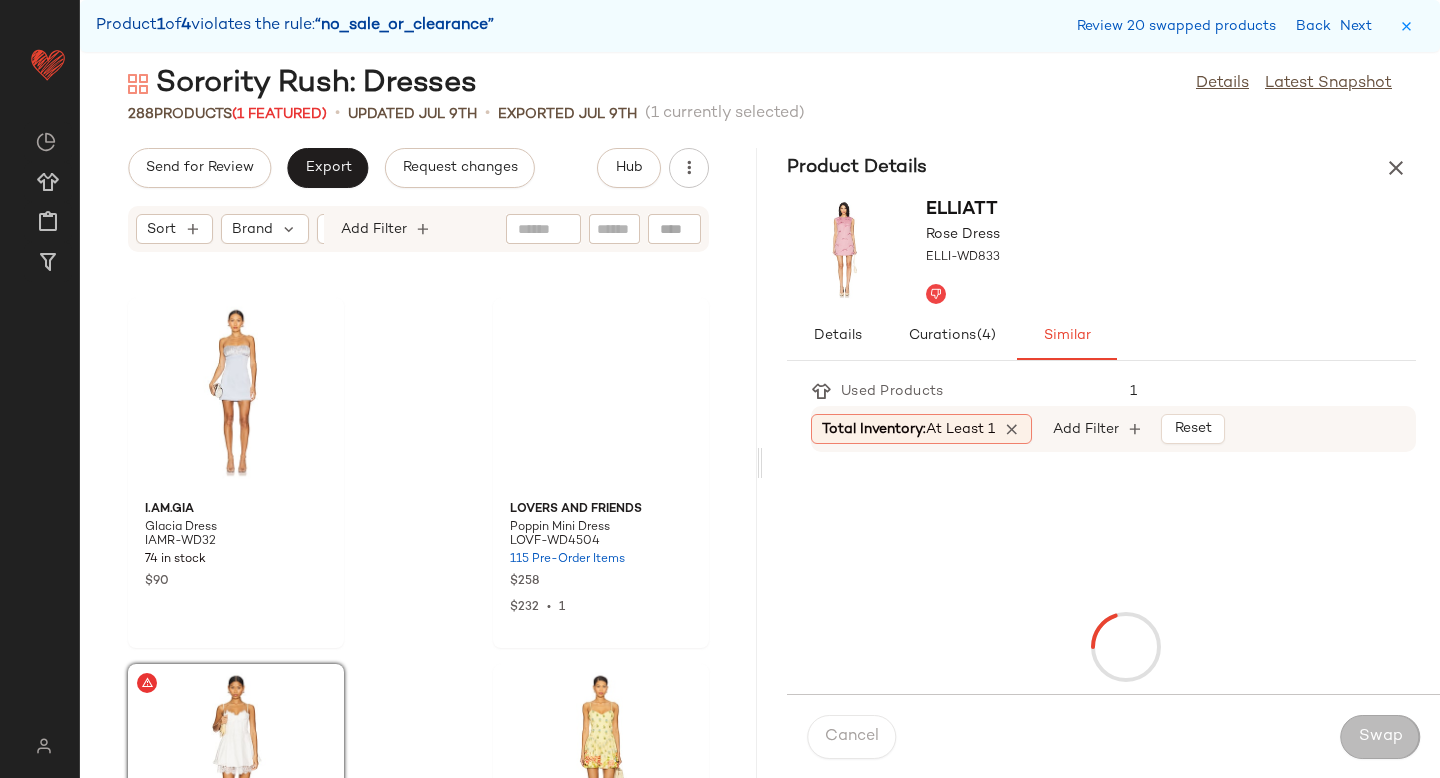 scroll, scrollTop: 49776, scrollLeft: 0, axis: vertical 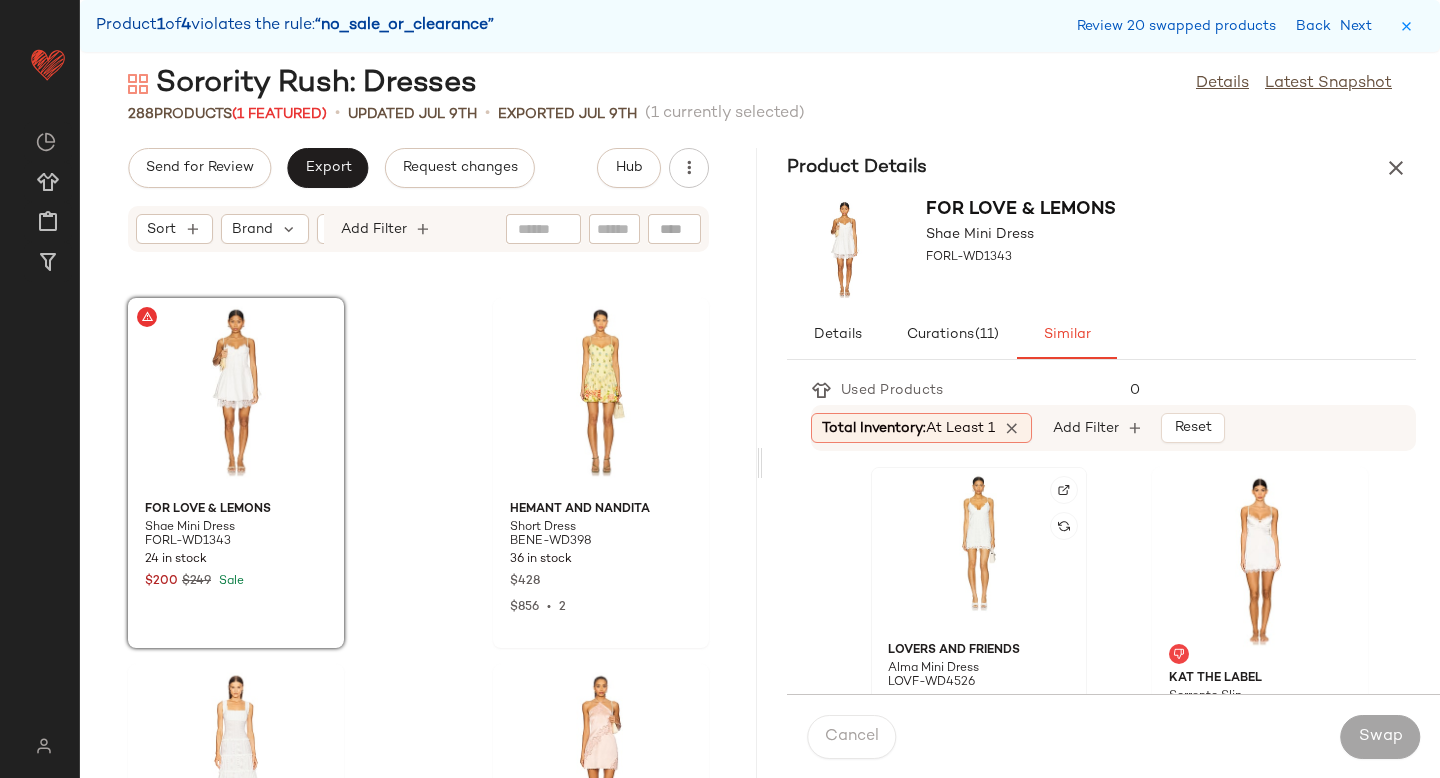 click 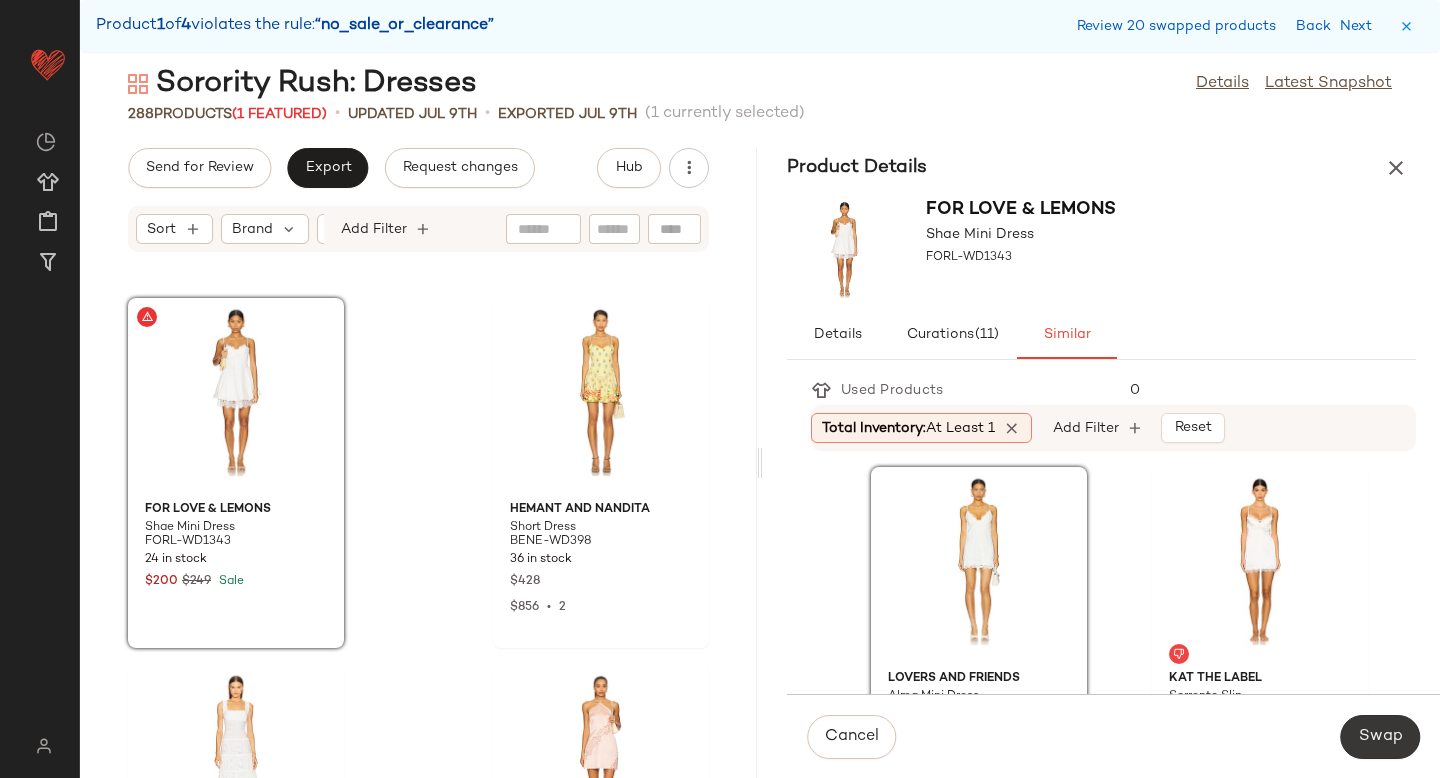 click on "Swap" at bounding box center (1380, 737) 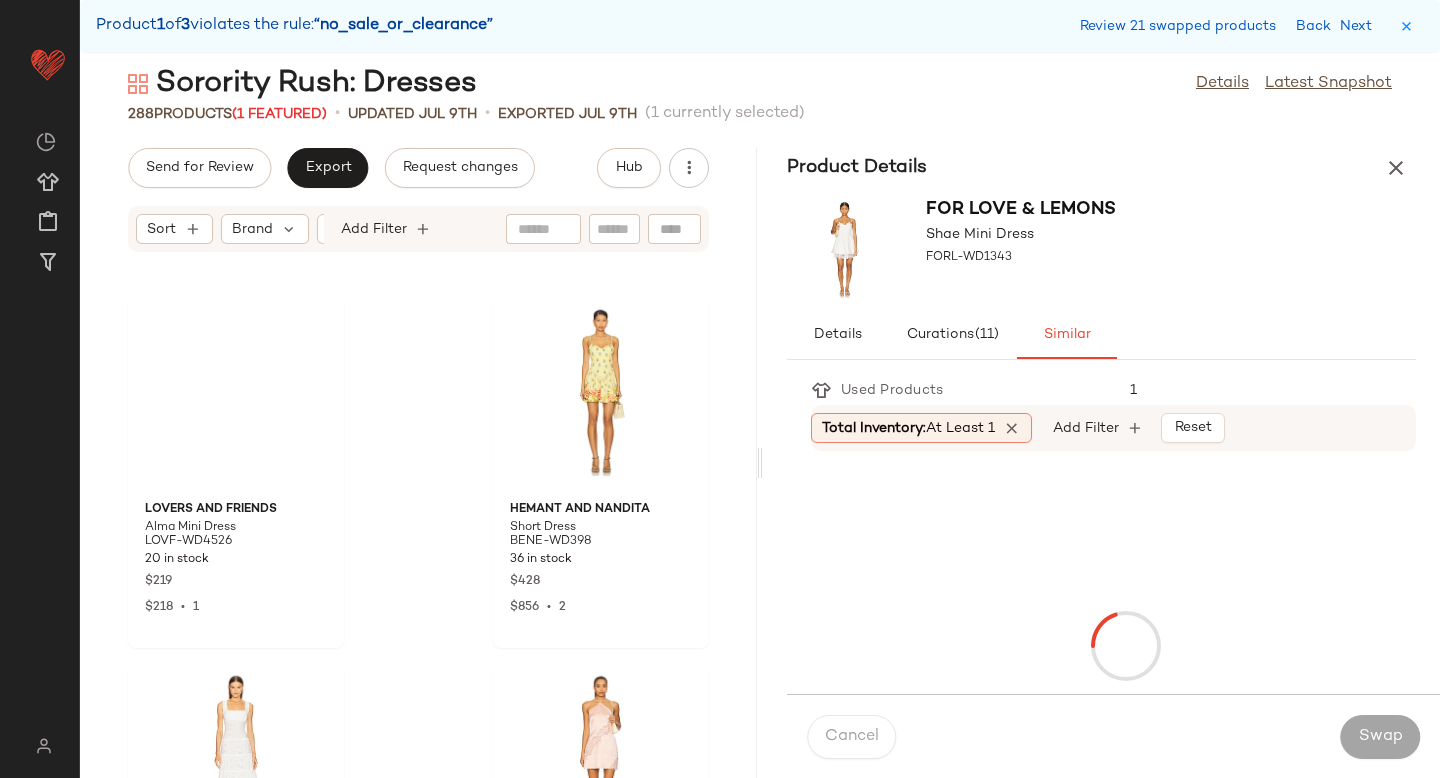 scroll, scrollTop: 50508, scrollLeft: 0, axis: vertical 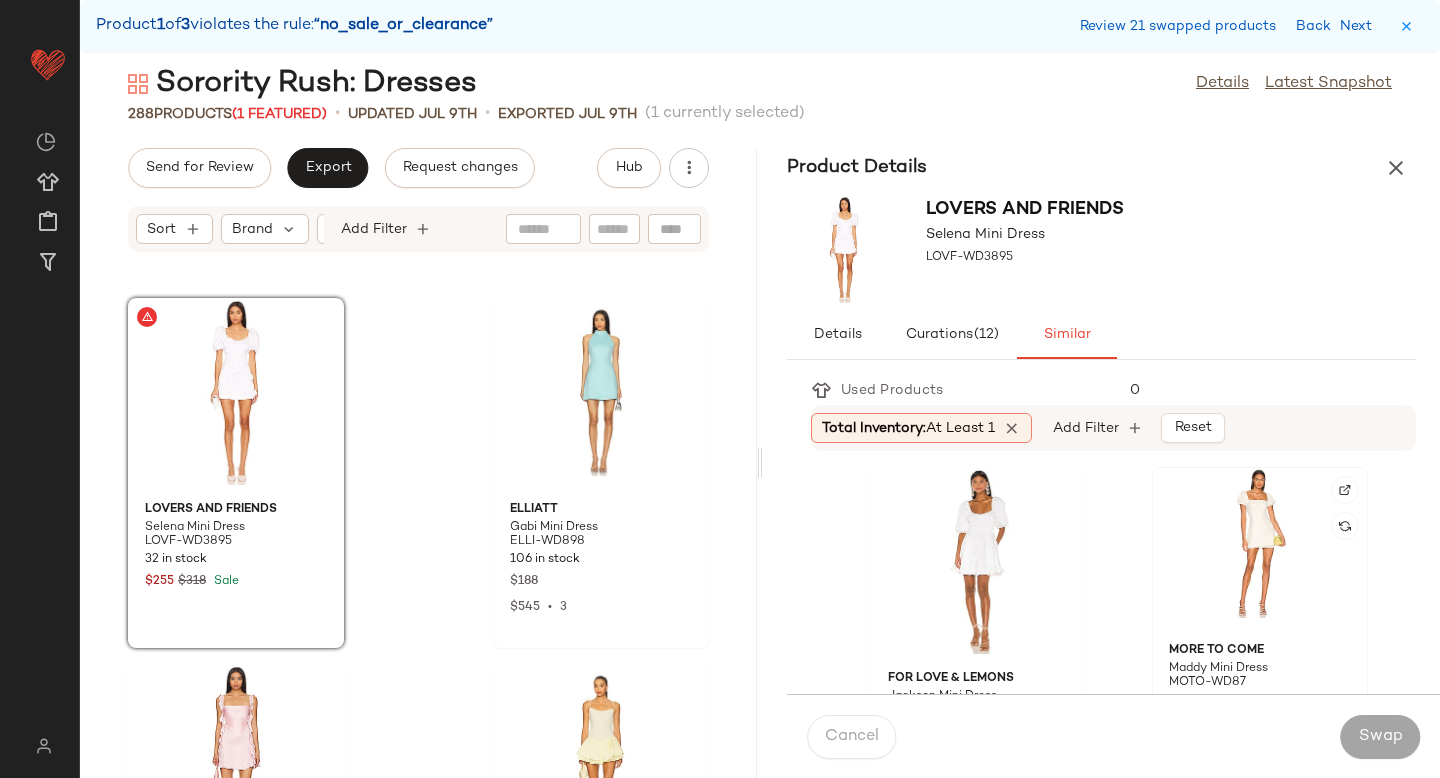click 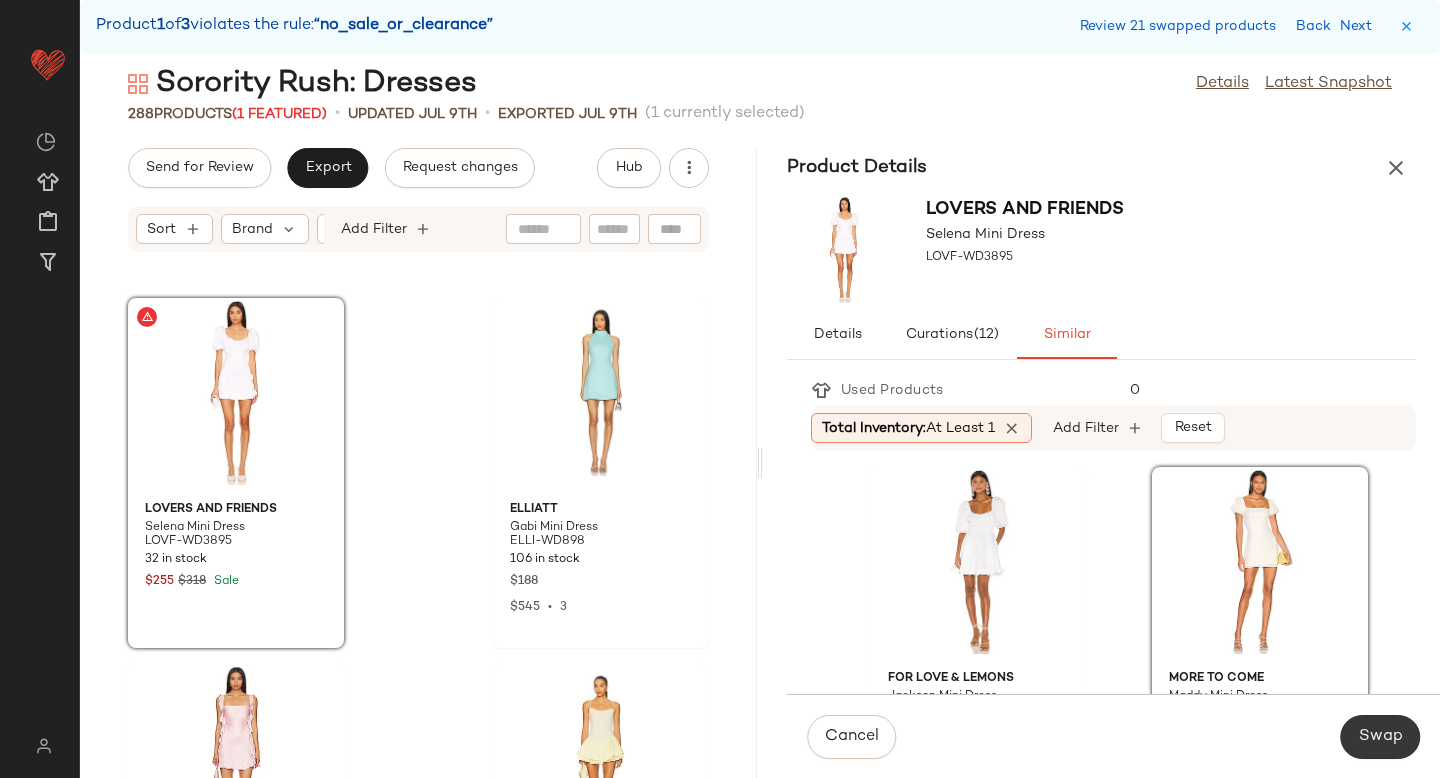 click on "Swap" at bounding box center [1380, 737] 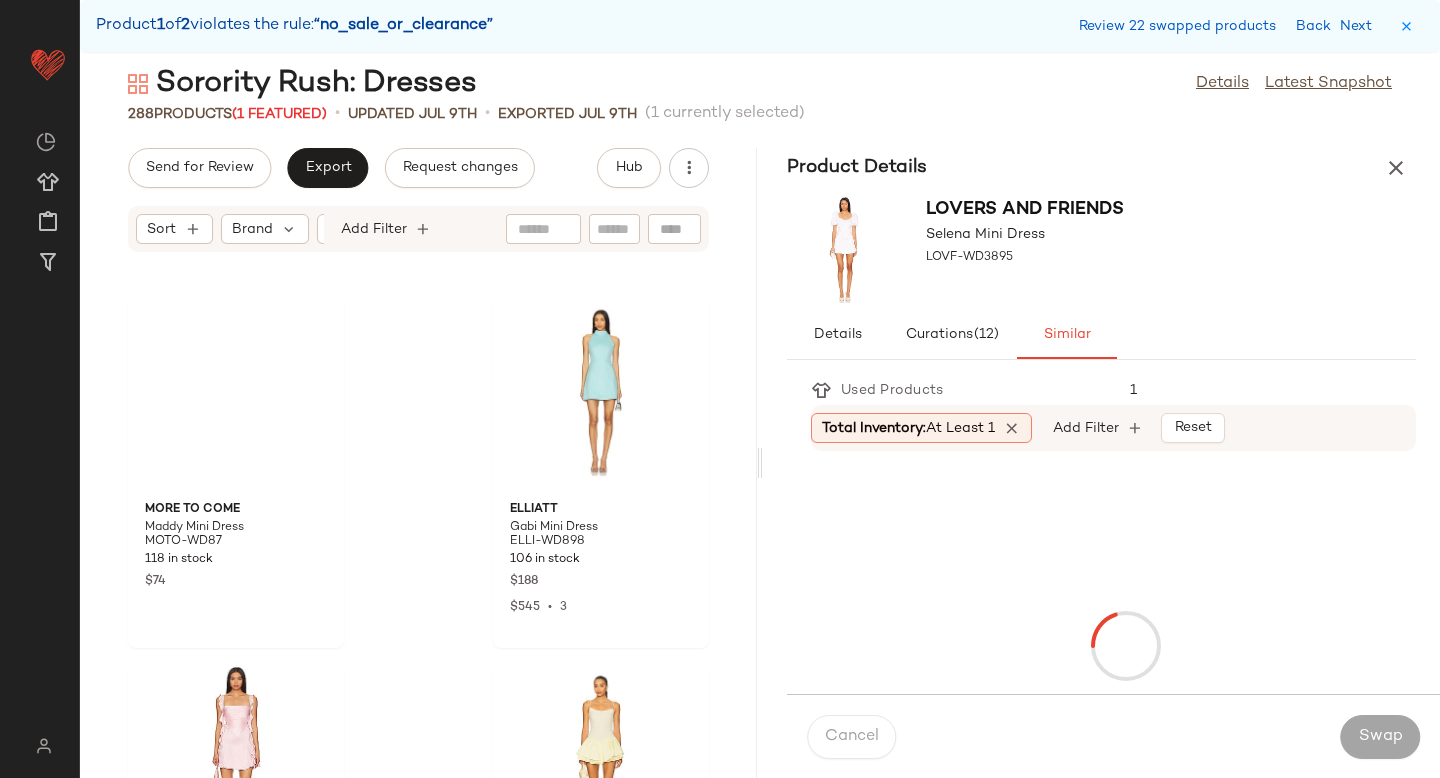 scroll, scrollTop: 51606, scrollLeft: 0, axis: vertical 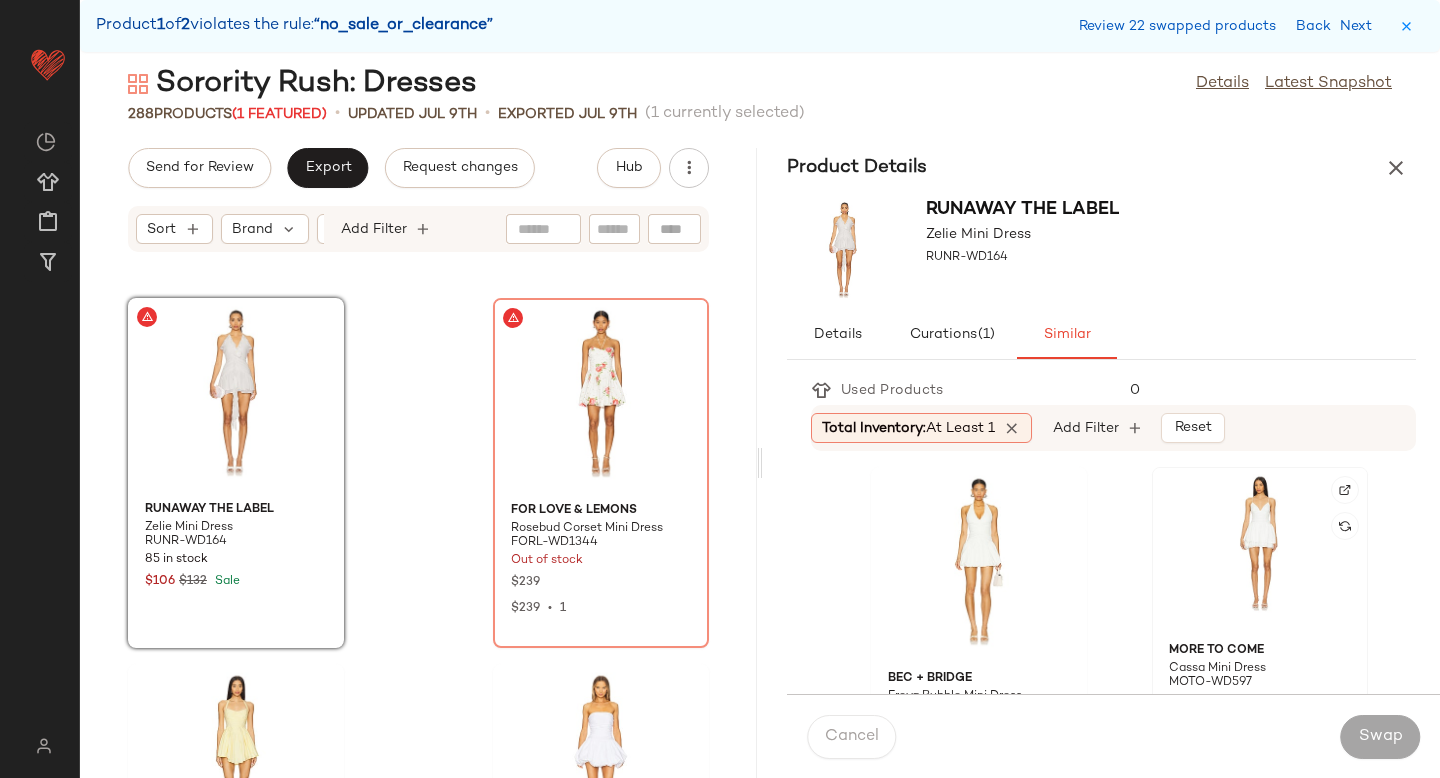 click 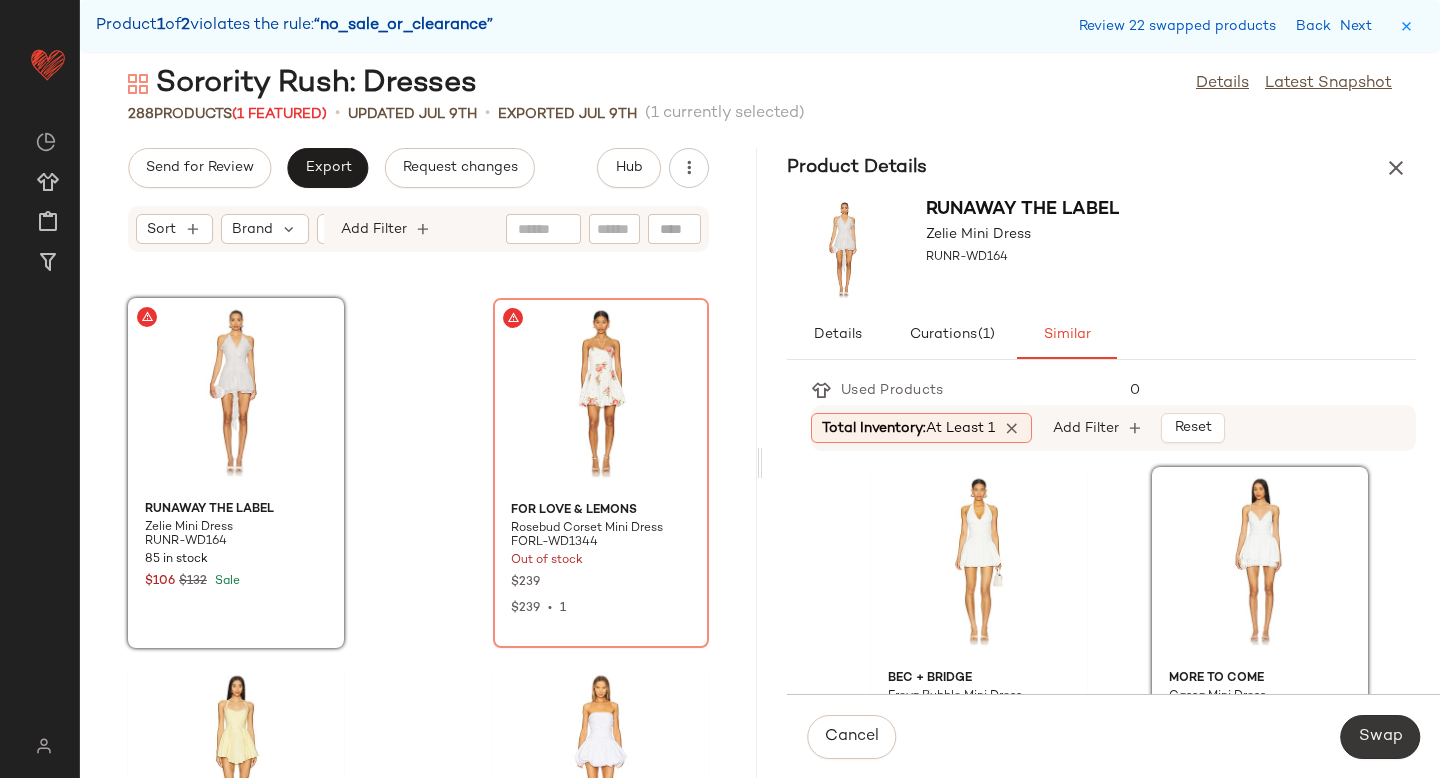 click on "Swap" at bounding box center (1380, 737) 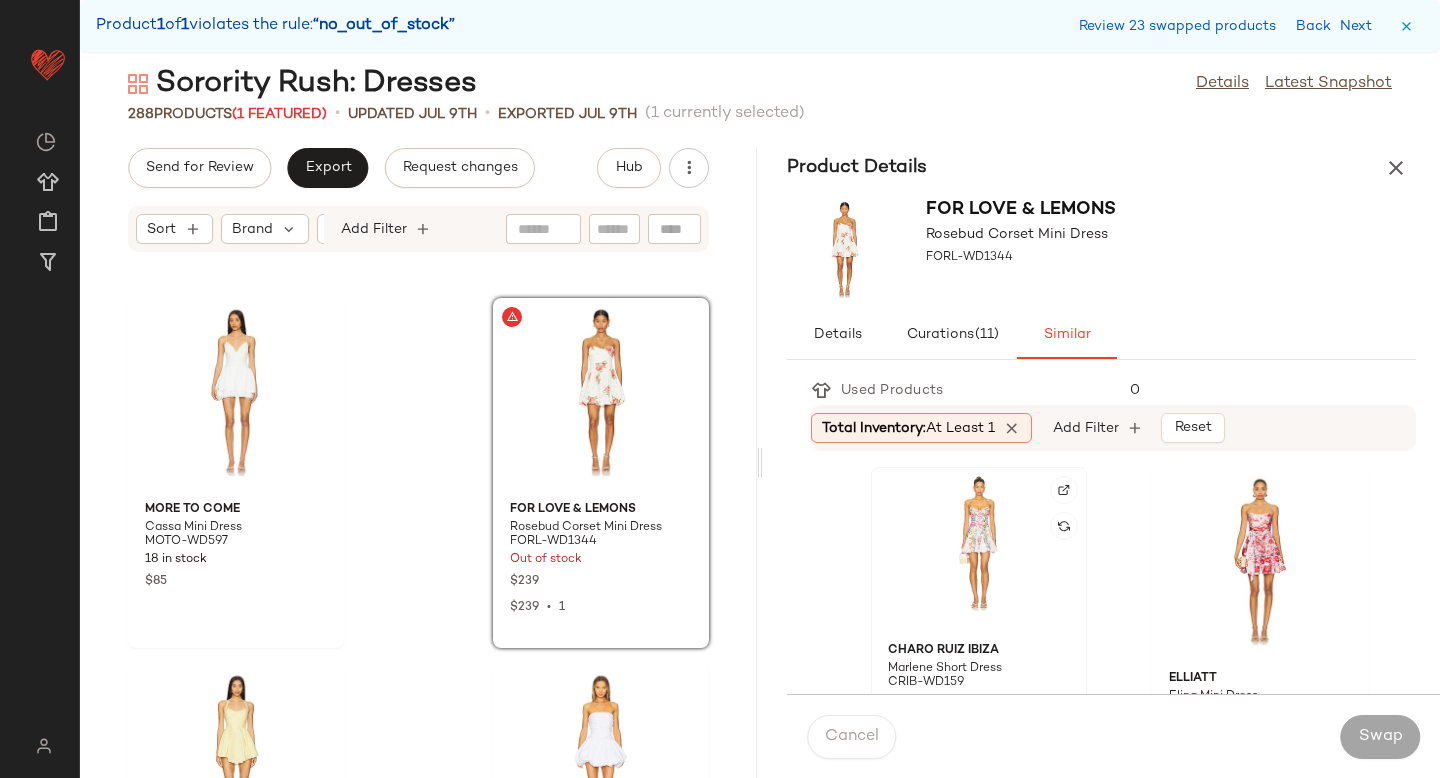 click 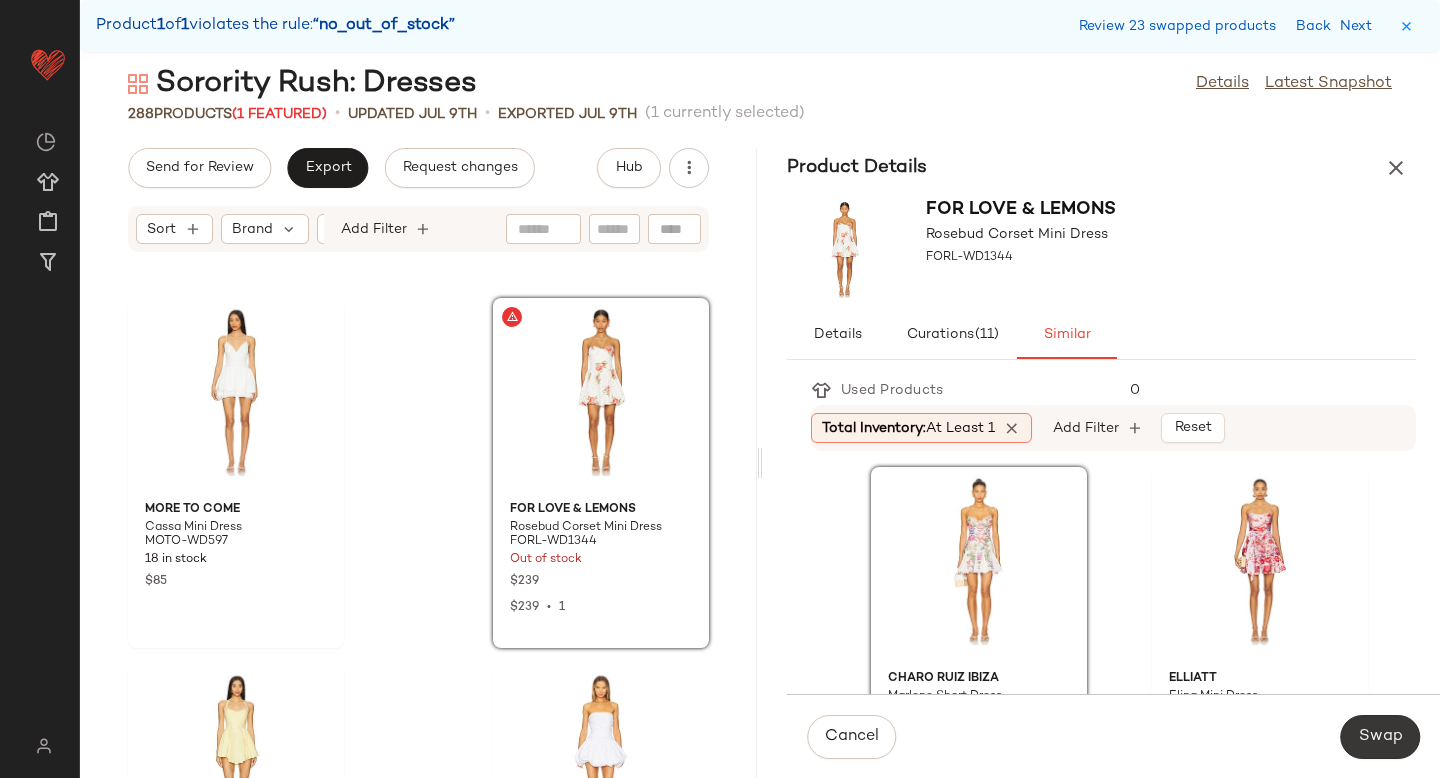 click on "Swap" at bounding box center (1380, 737) 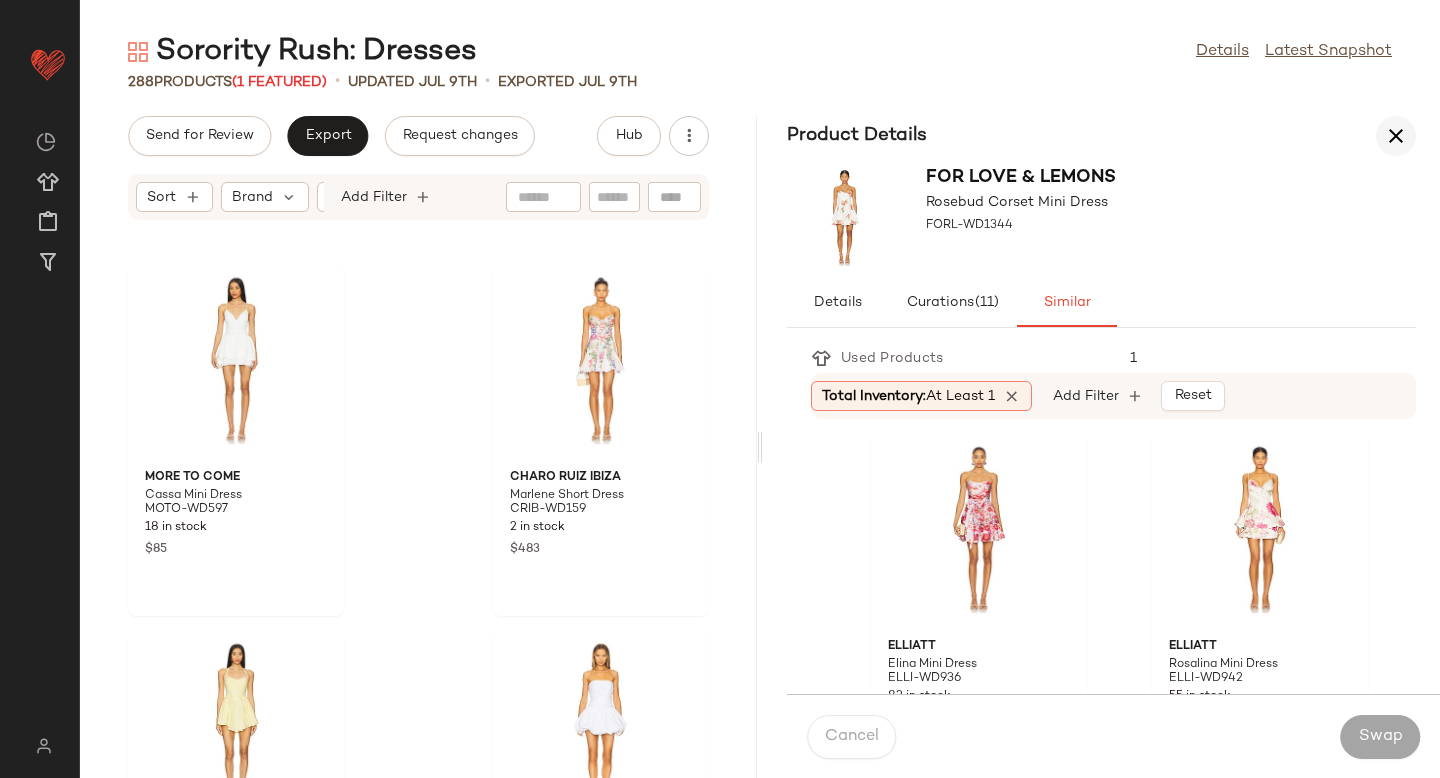 click at bounding box center (1396, 136) 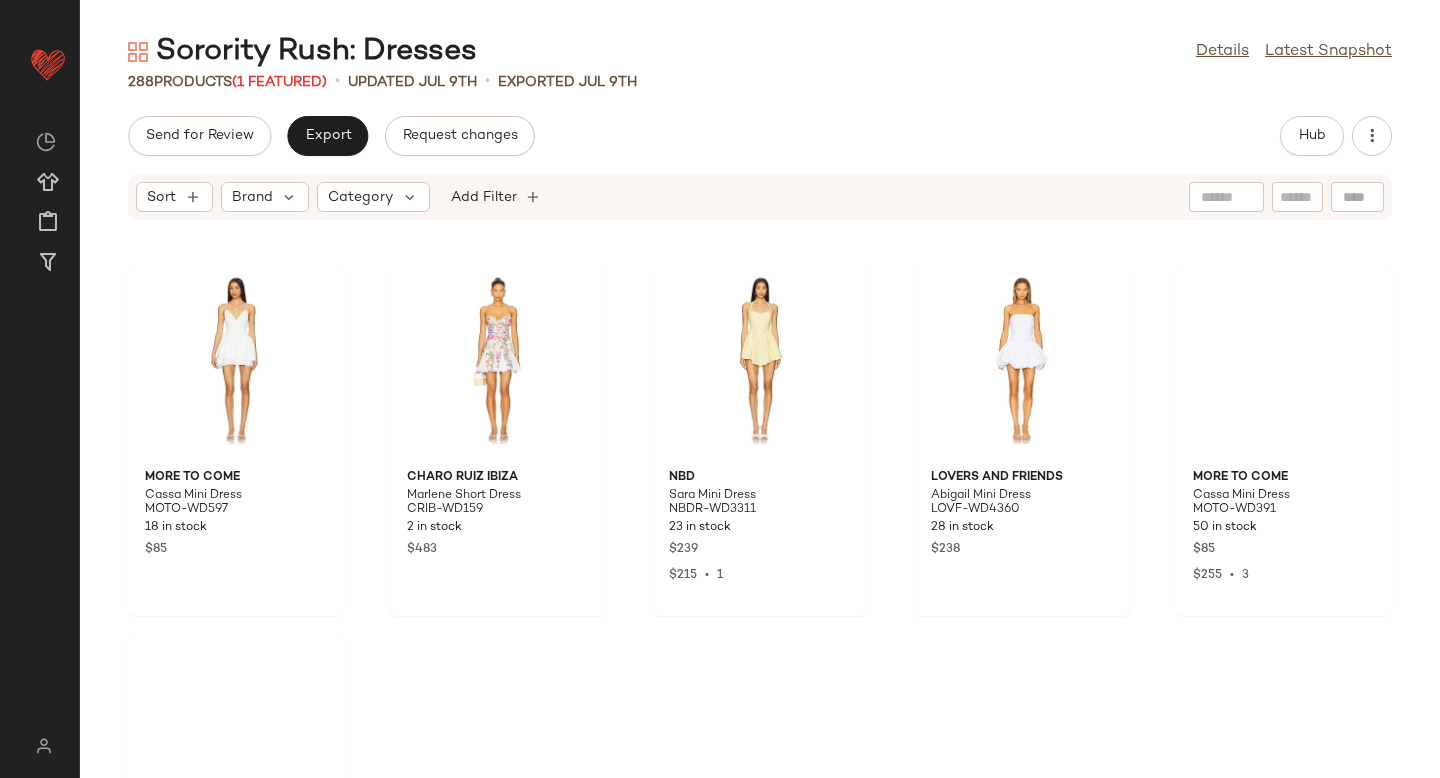 scroll, scrollTop: 20700, scrollLeft: 0, axis: vertical 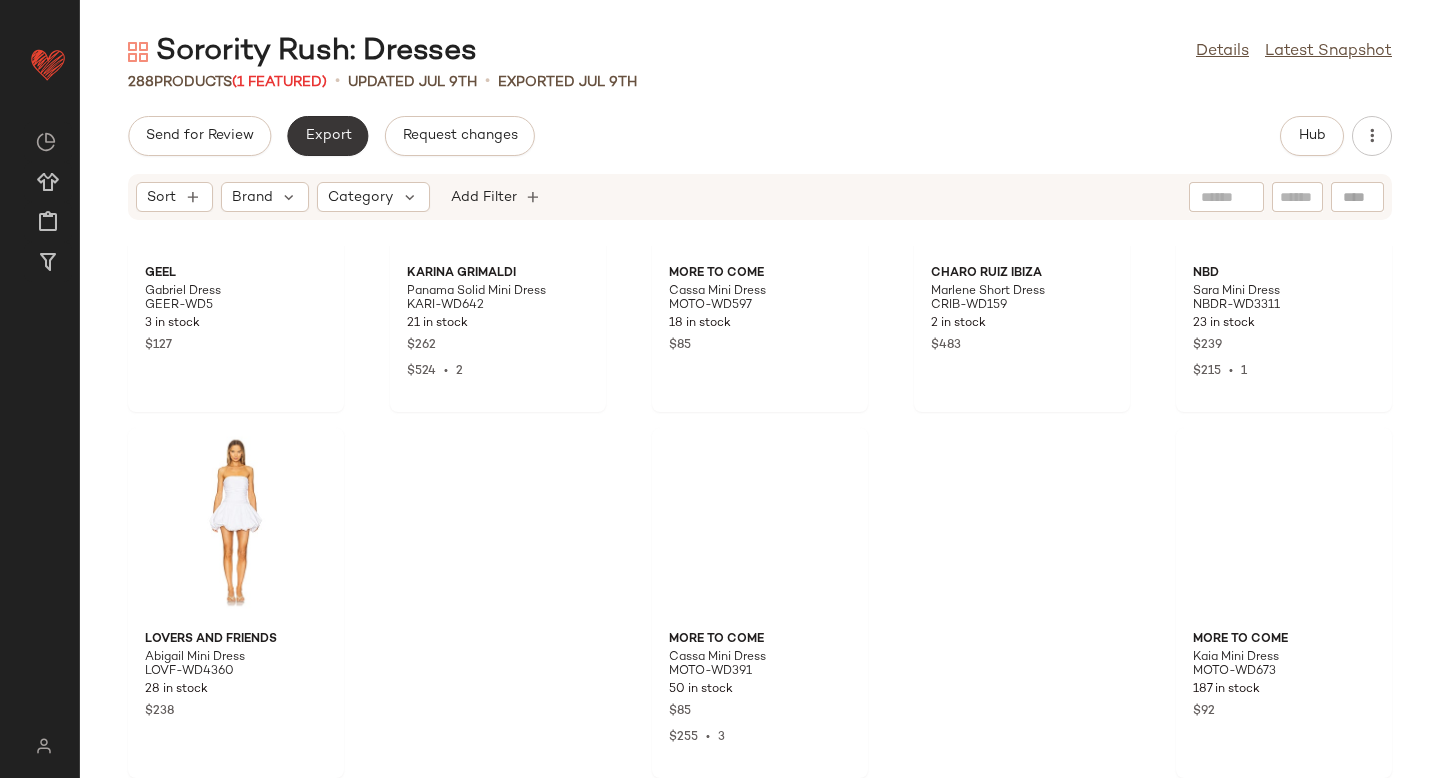 click on "Export" at bounding box center [327, 136] 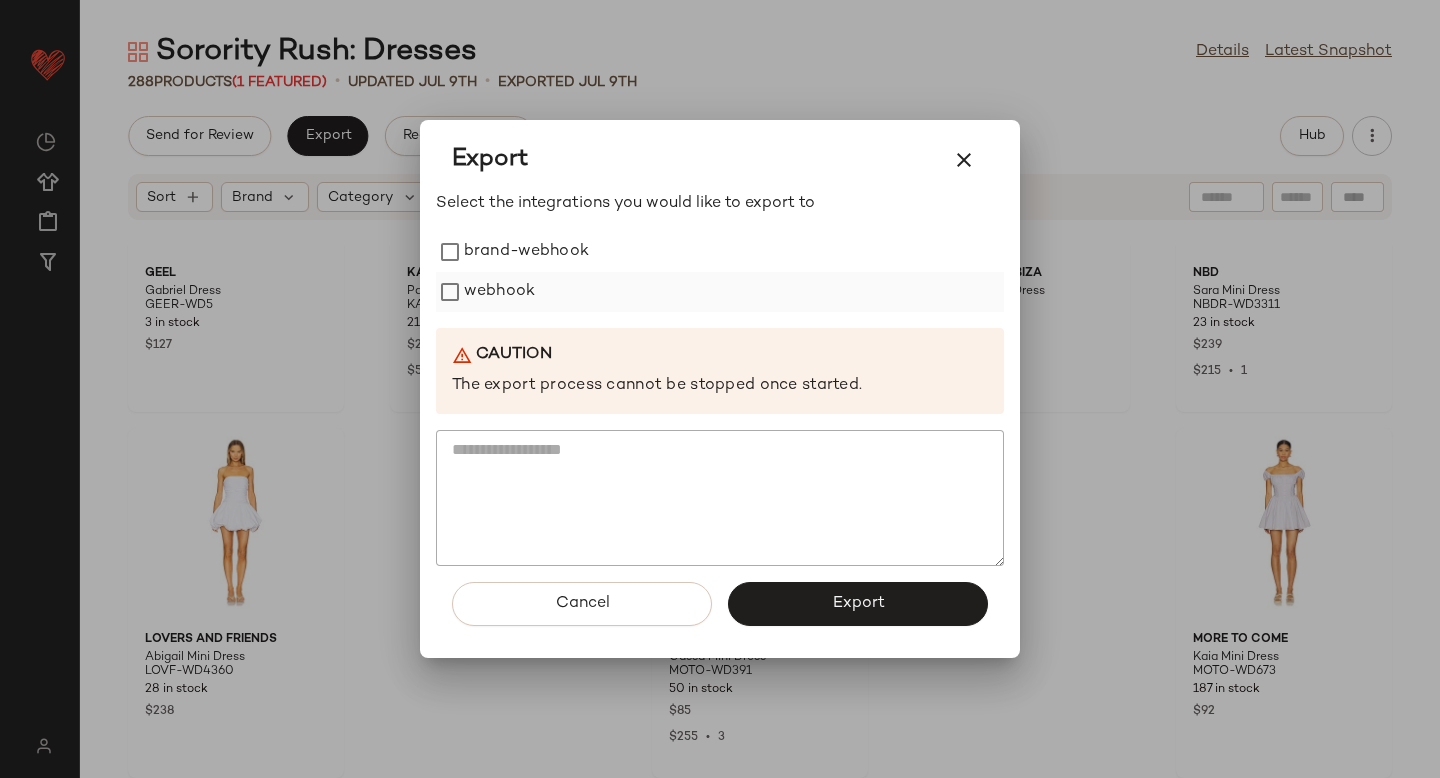 click on "webhook" at bounding box center [499, 292] 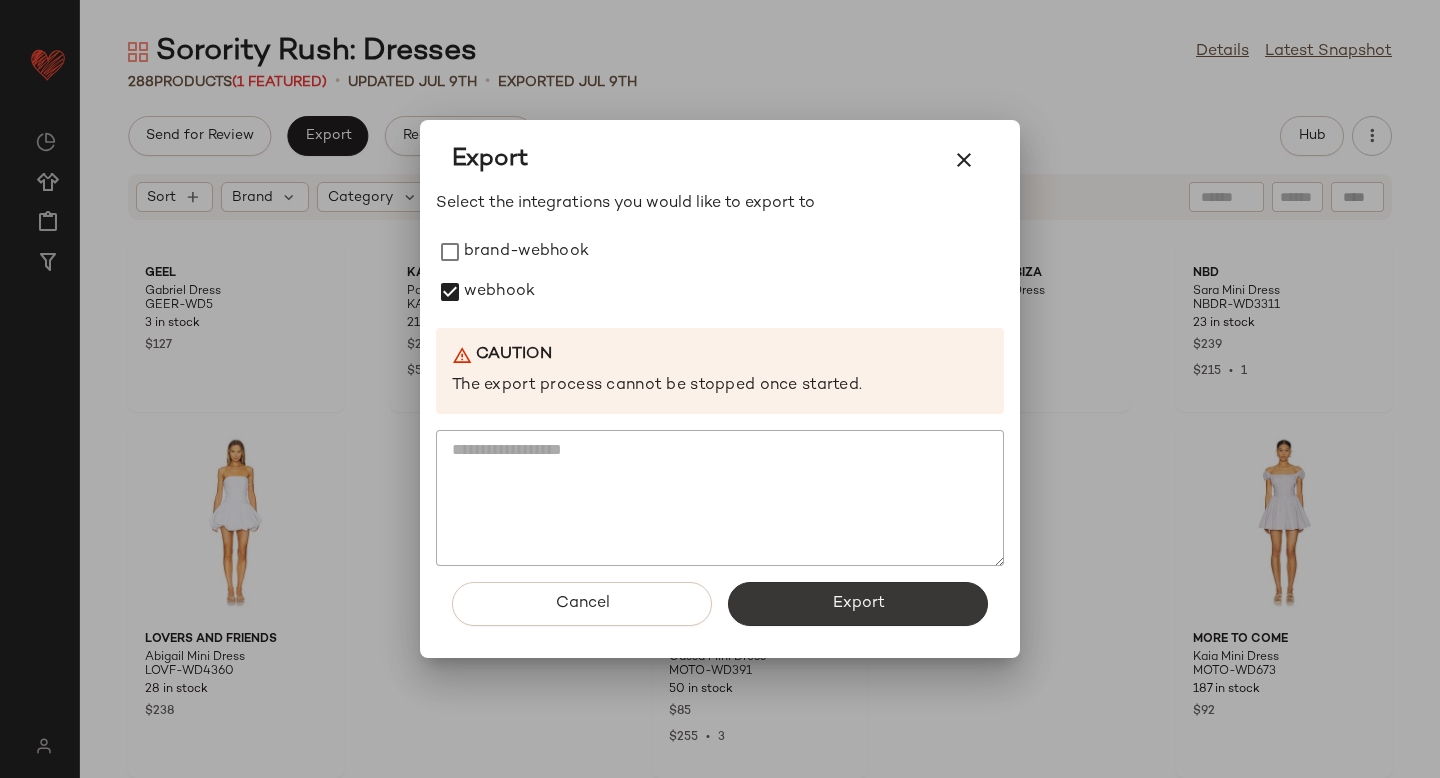 click on "Export" at bounding box center [858, 604] 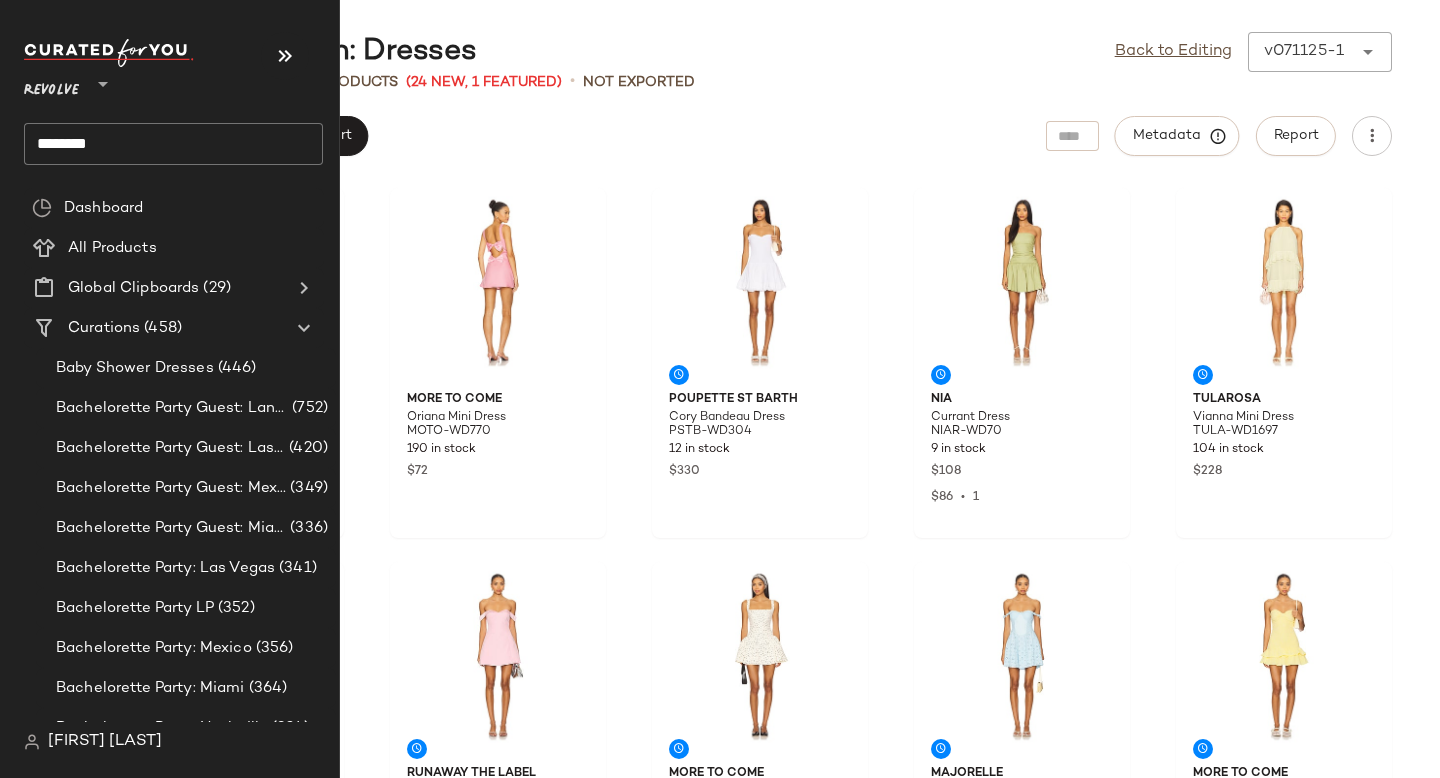 click on "********" 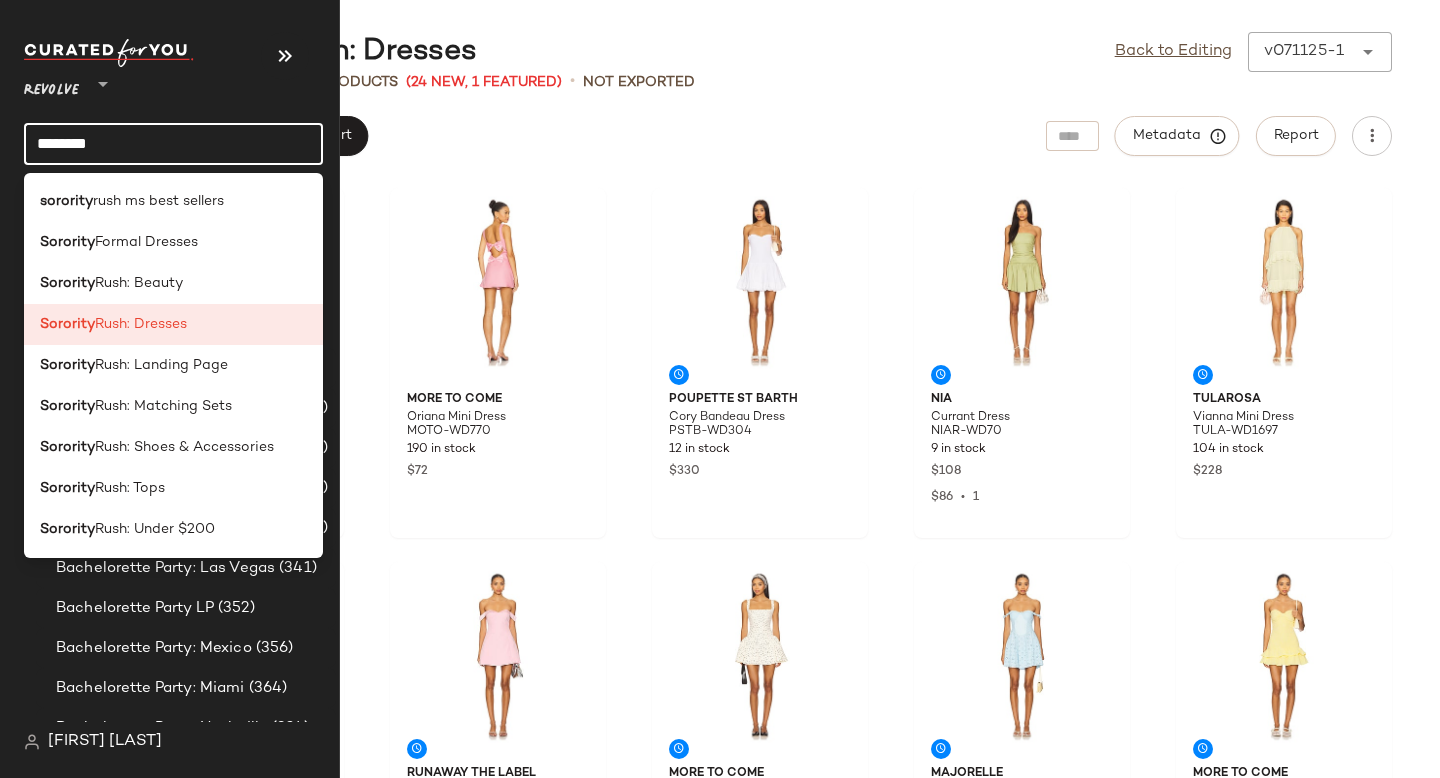click on "********" 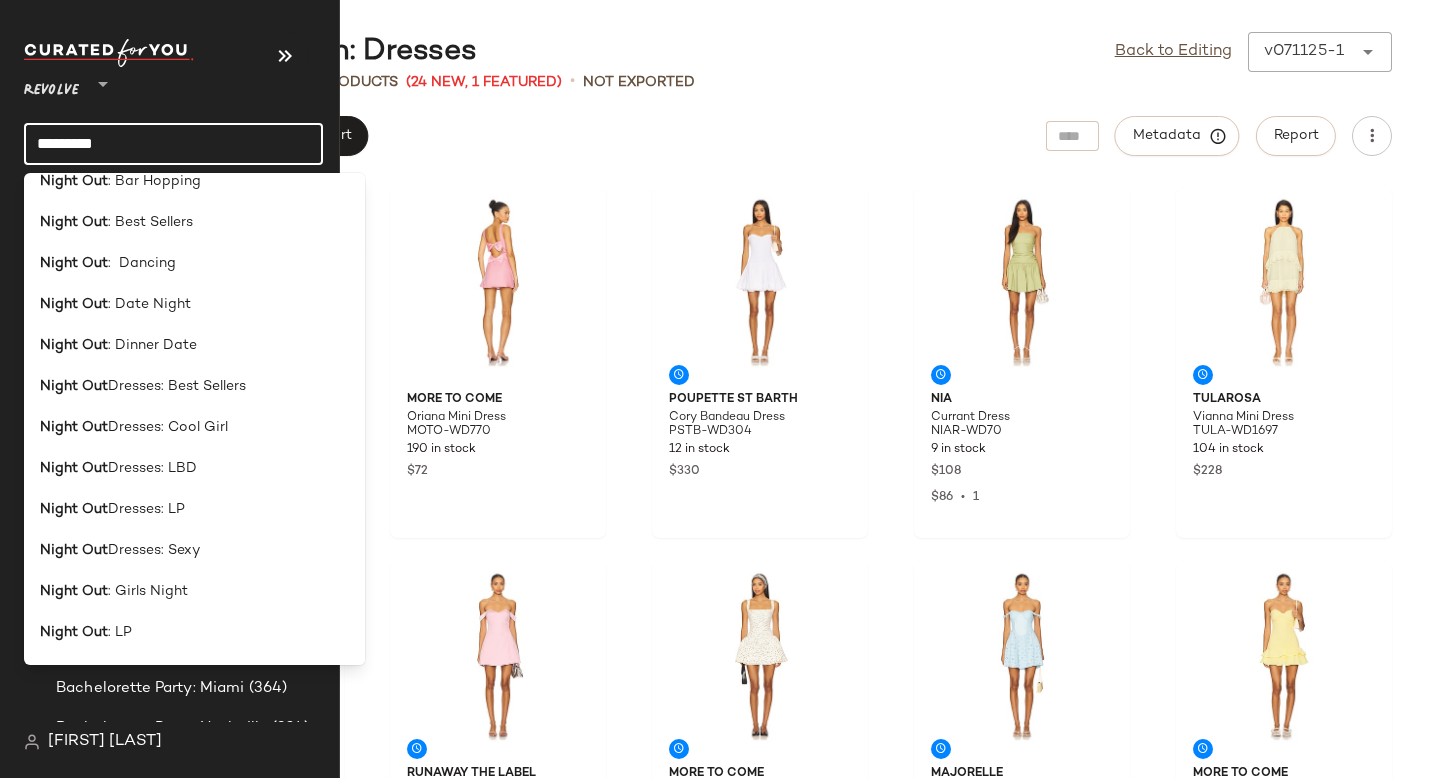 scroll, scrollTop: 467, scrollLeft: 0, axis: vertical 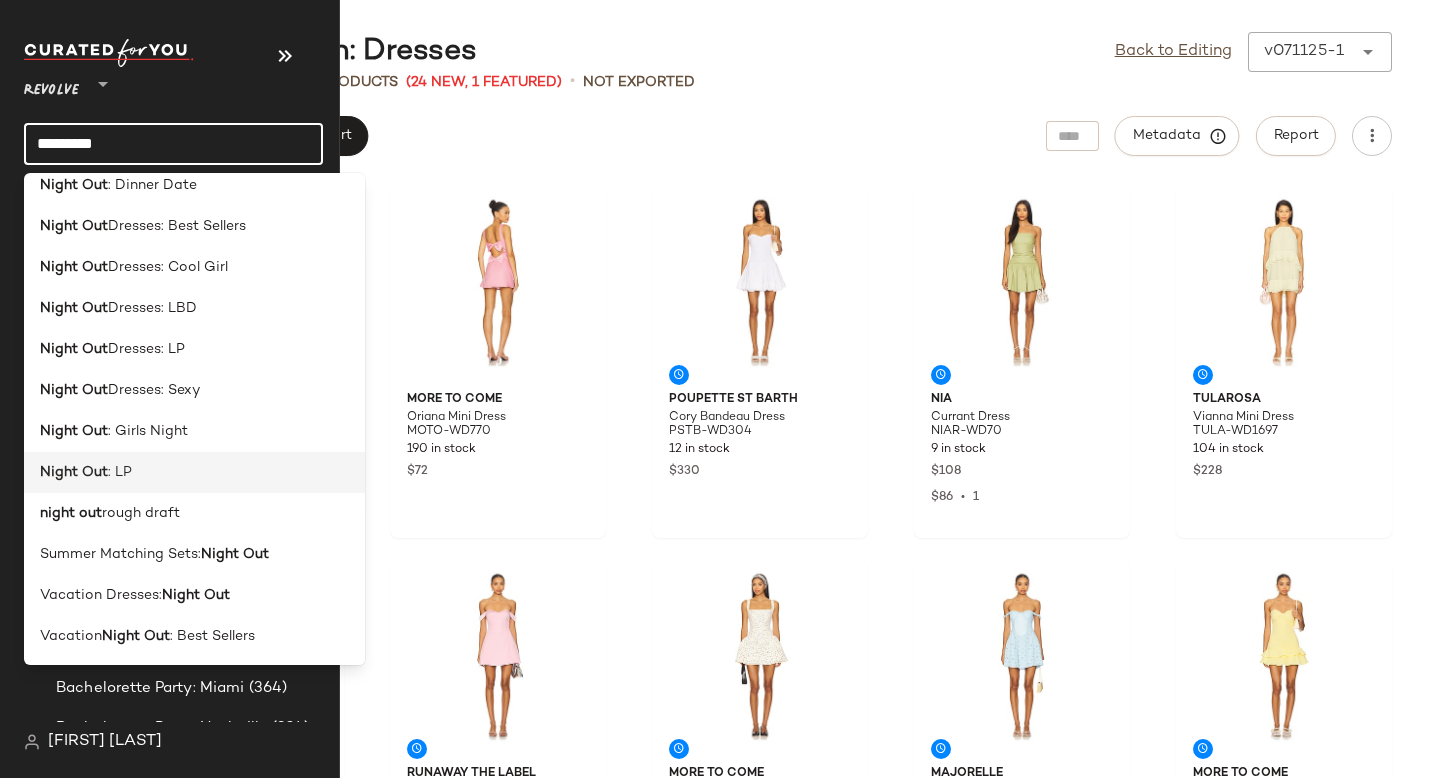 type on "*********" 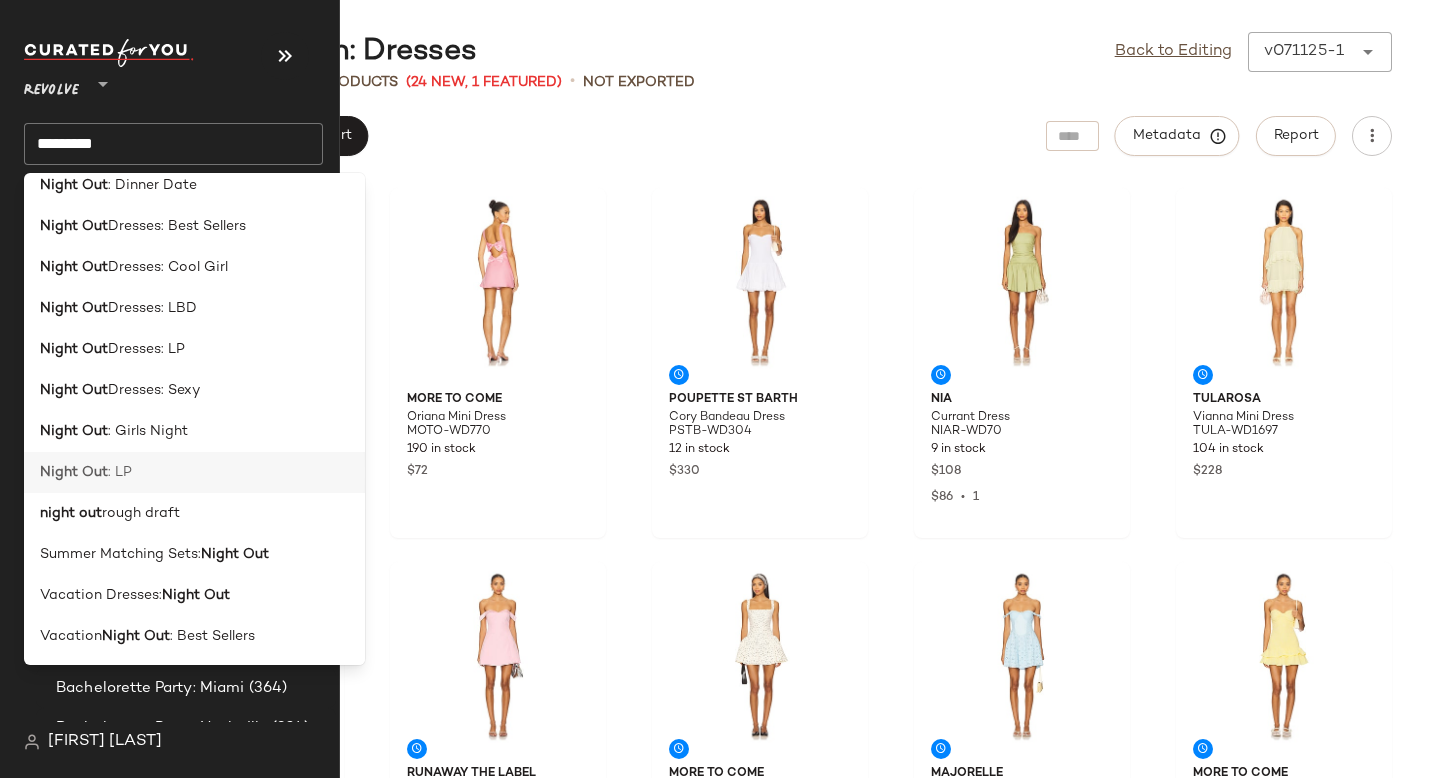 click on "Night Out : LP" 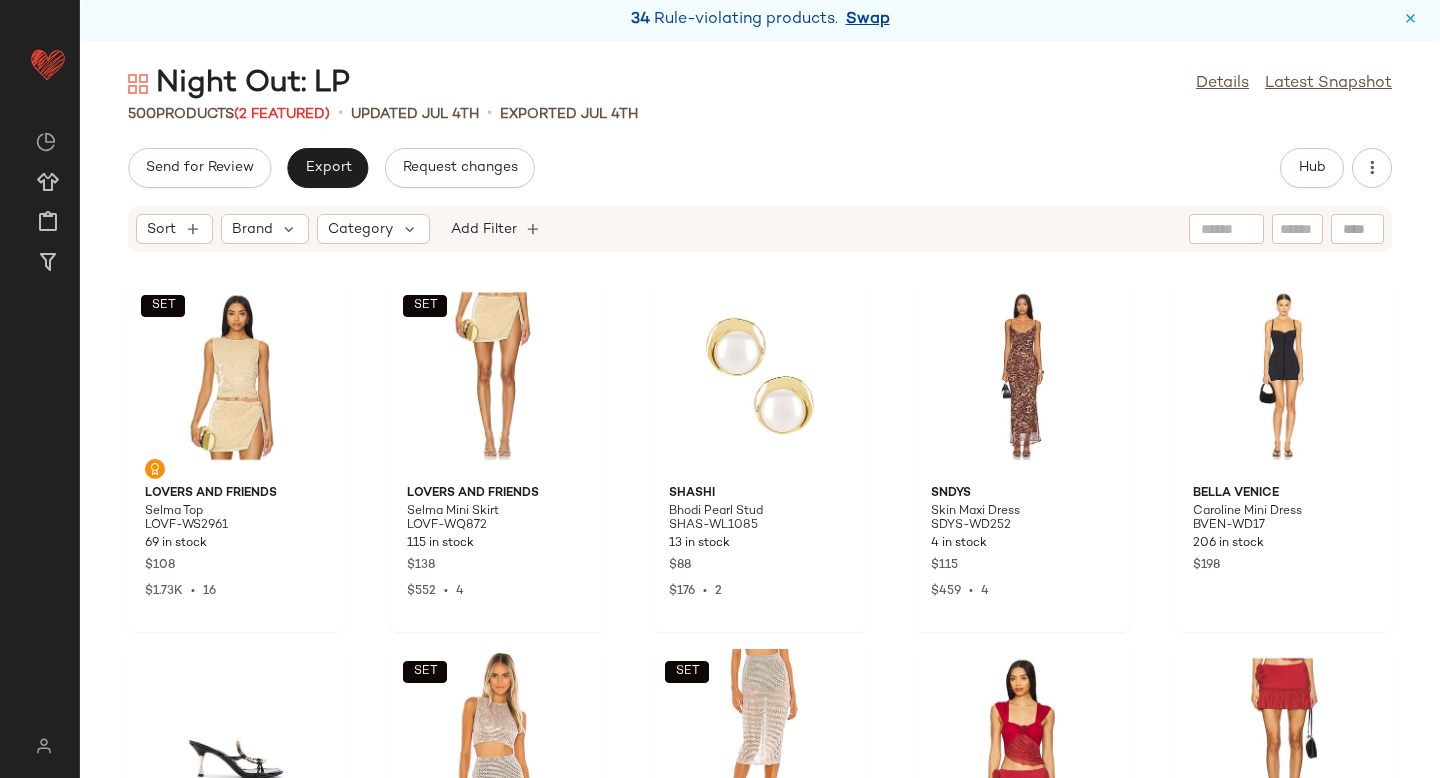 click on "Swap" at bounding box center (868, 20) 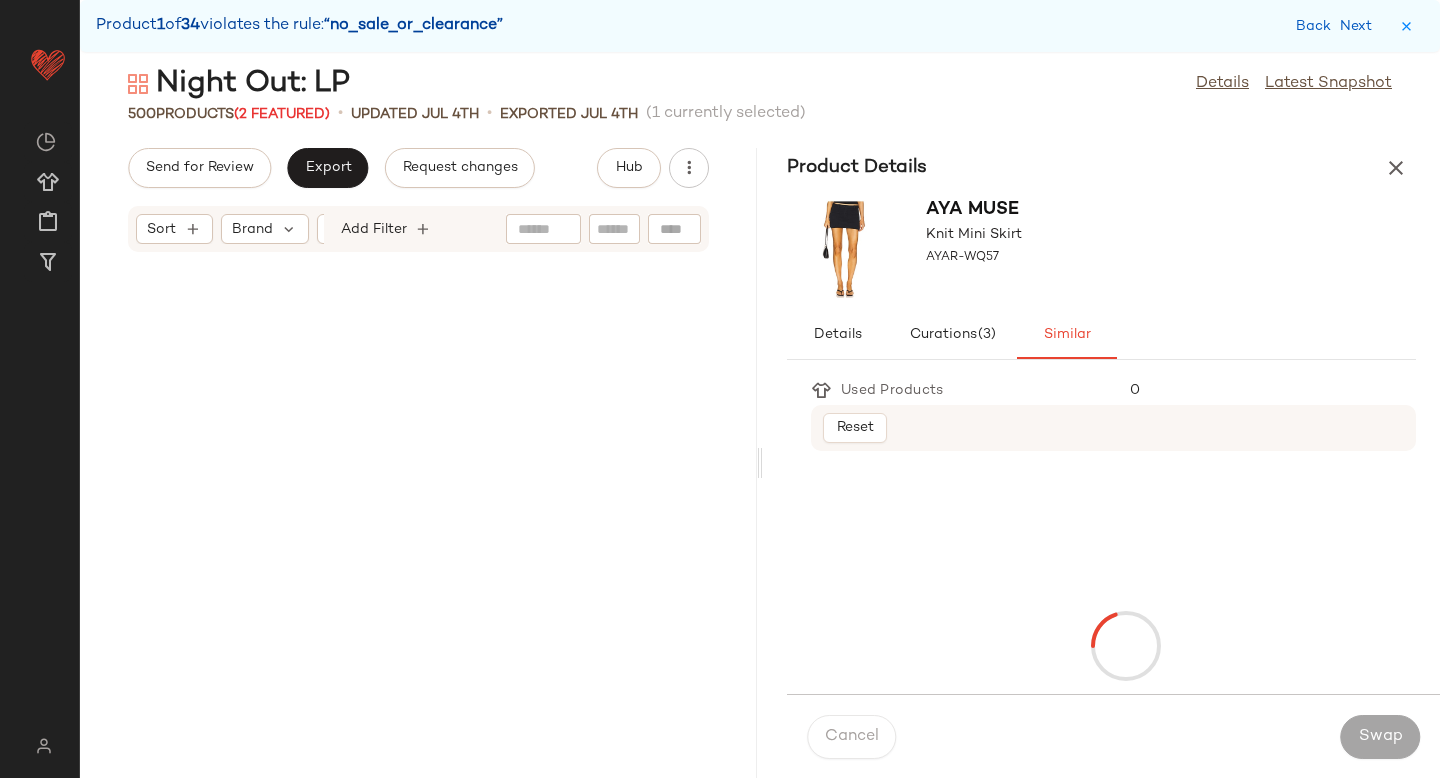 scroll, scrollTop: 2928, scrollLeft: 0, axis: vertical 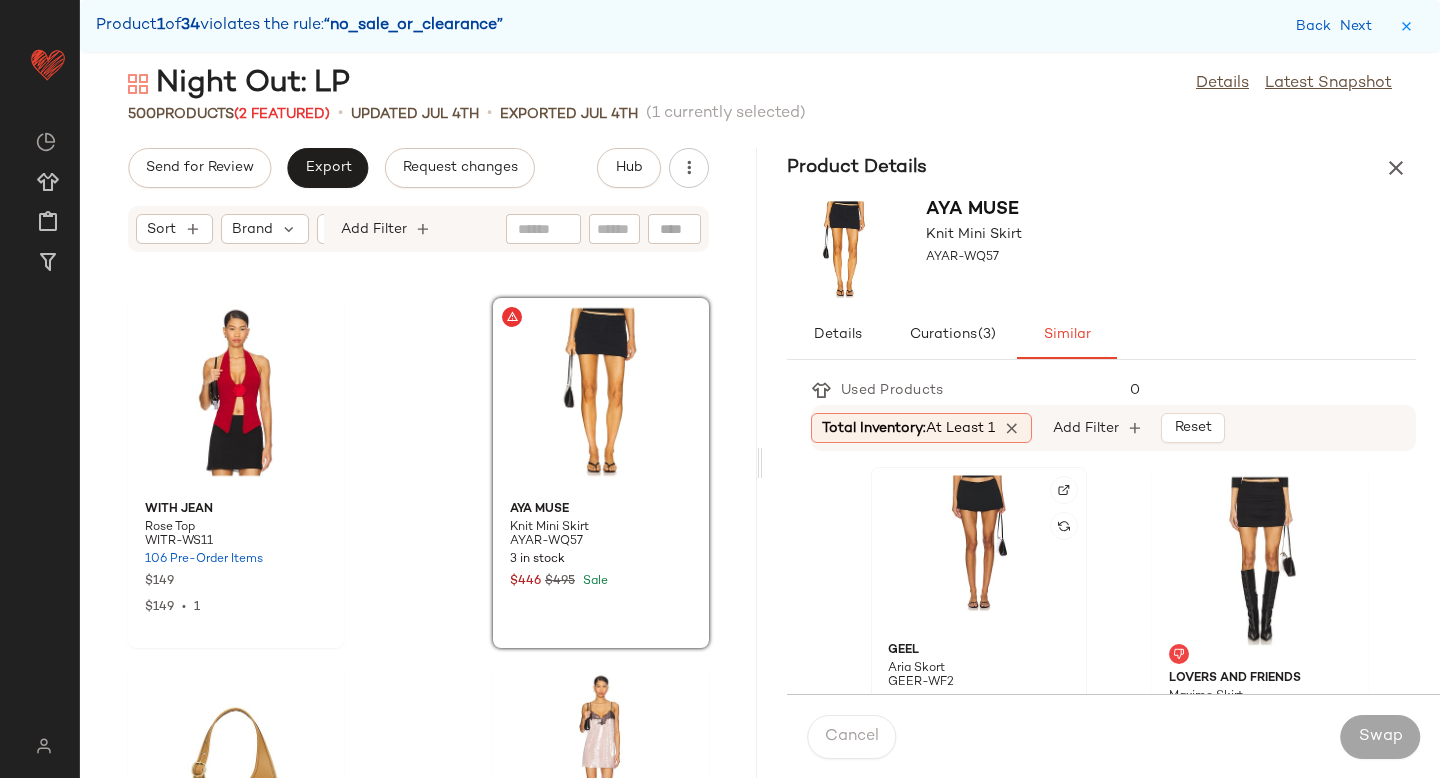 click 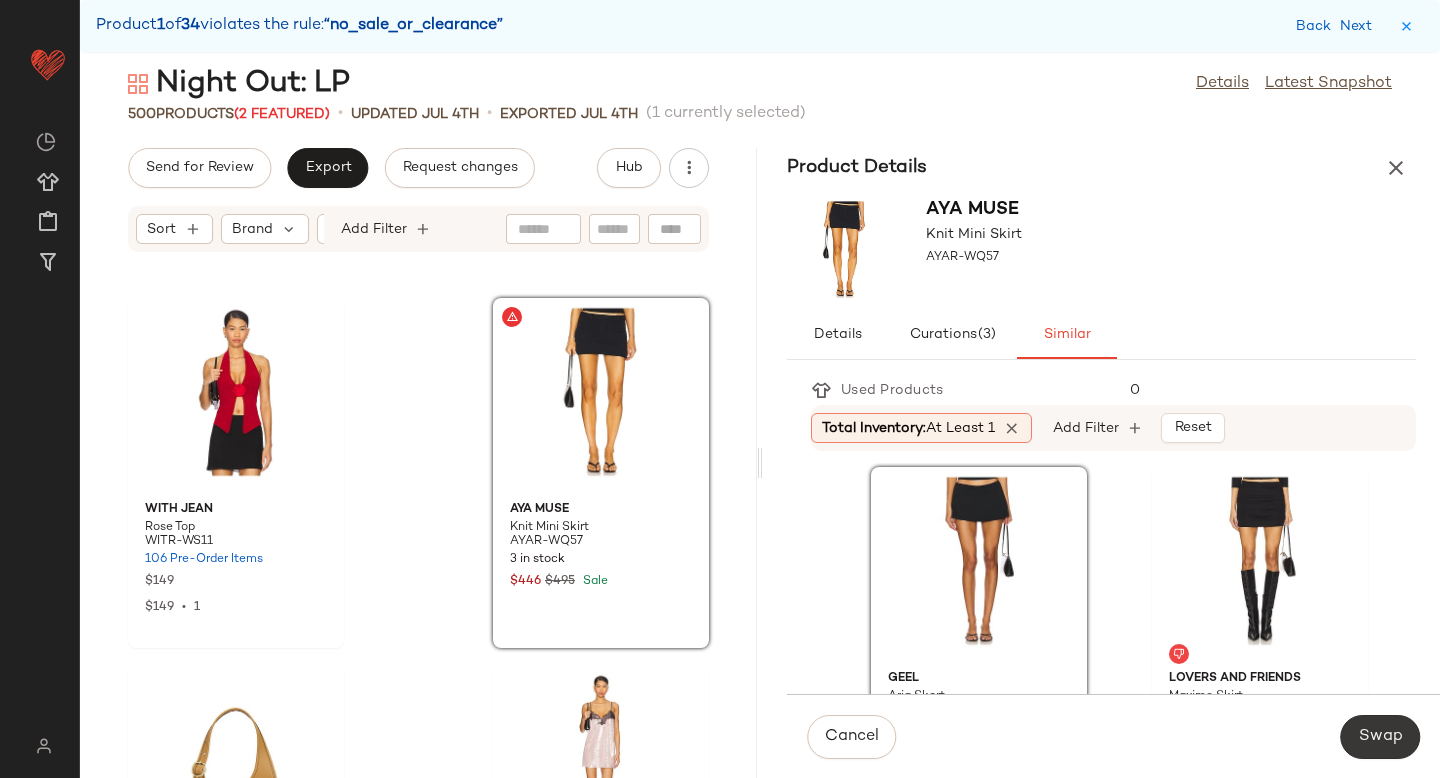 click on "Swap" 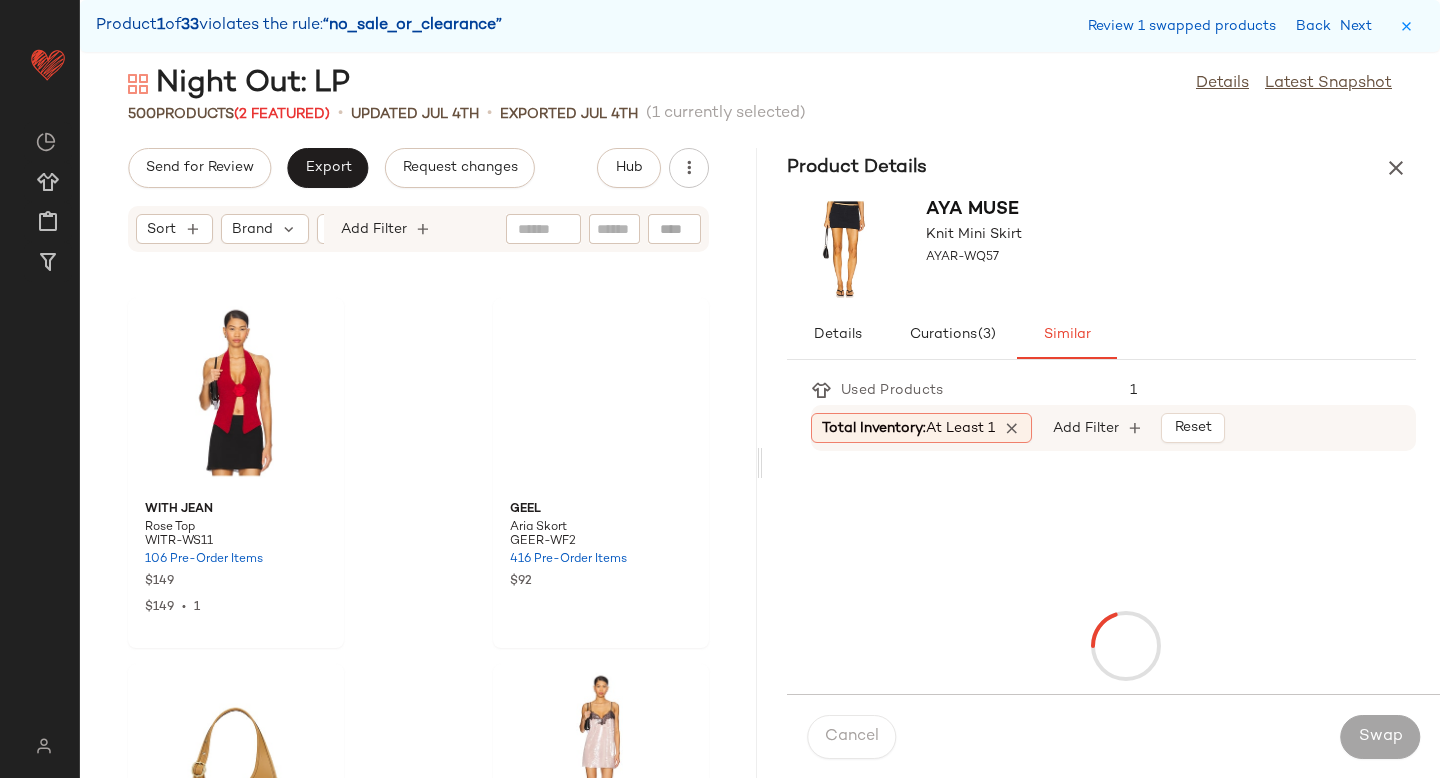 scroll, scrollTop: 4026, scrollLeft: 0, axis: vertical 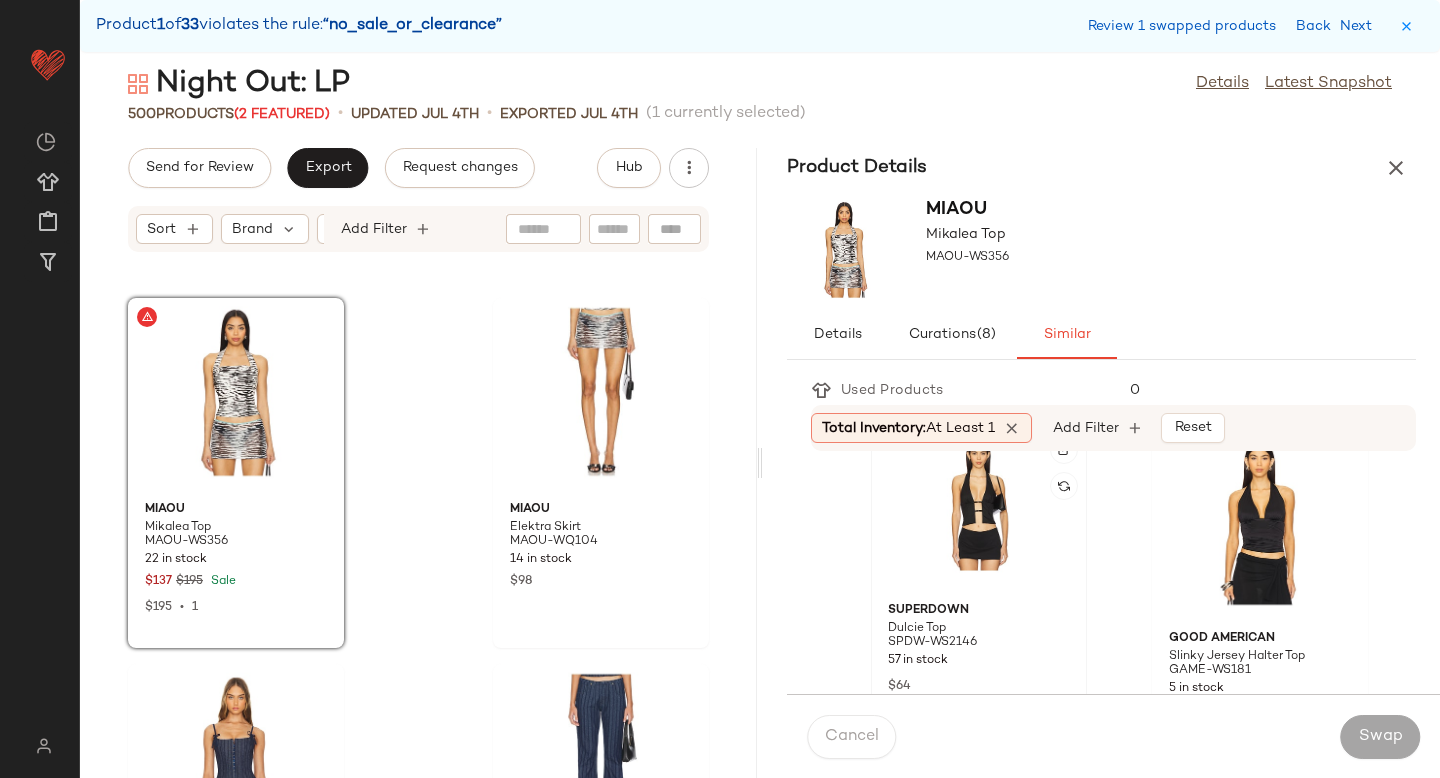 click 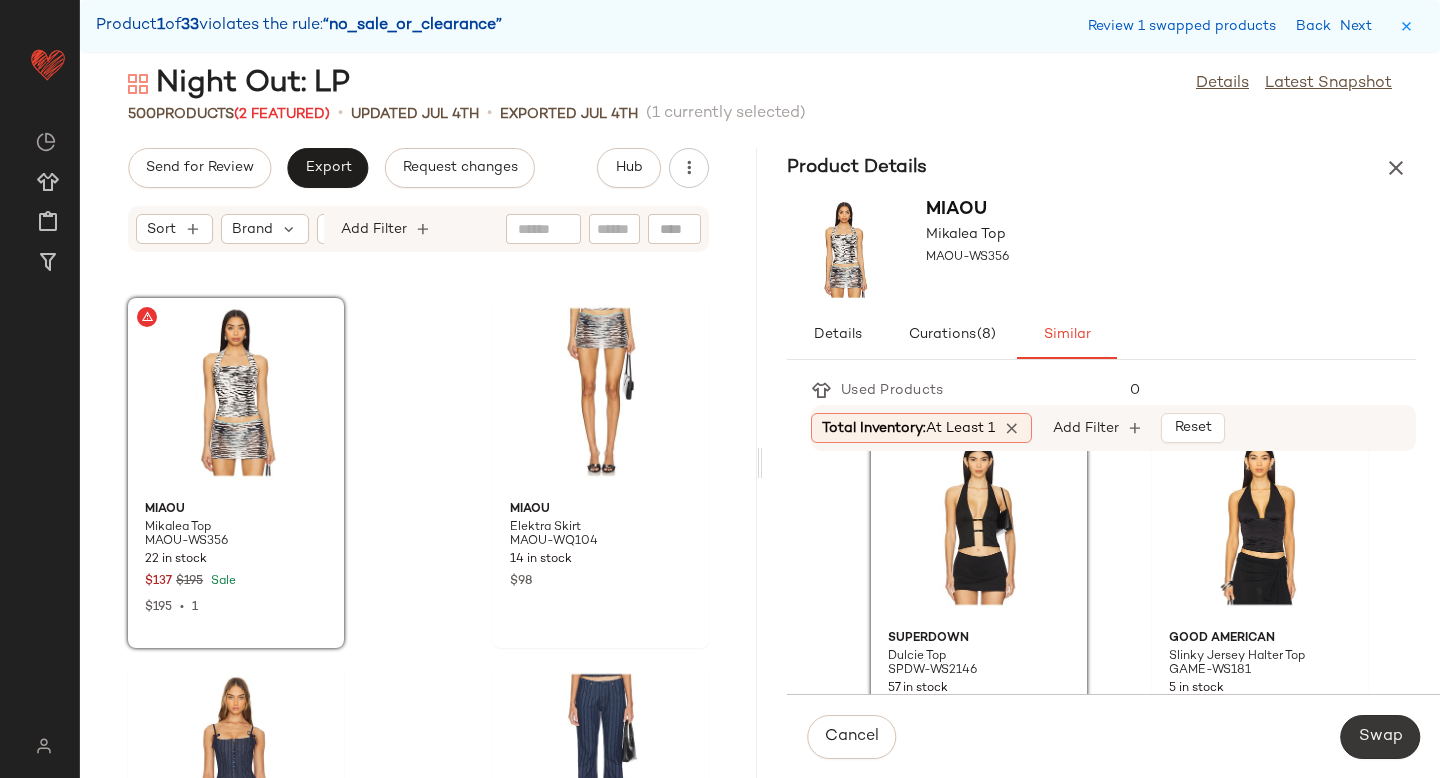 click on "Swap" at bounding box center (1380, 737) 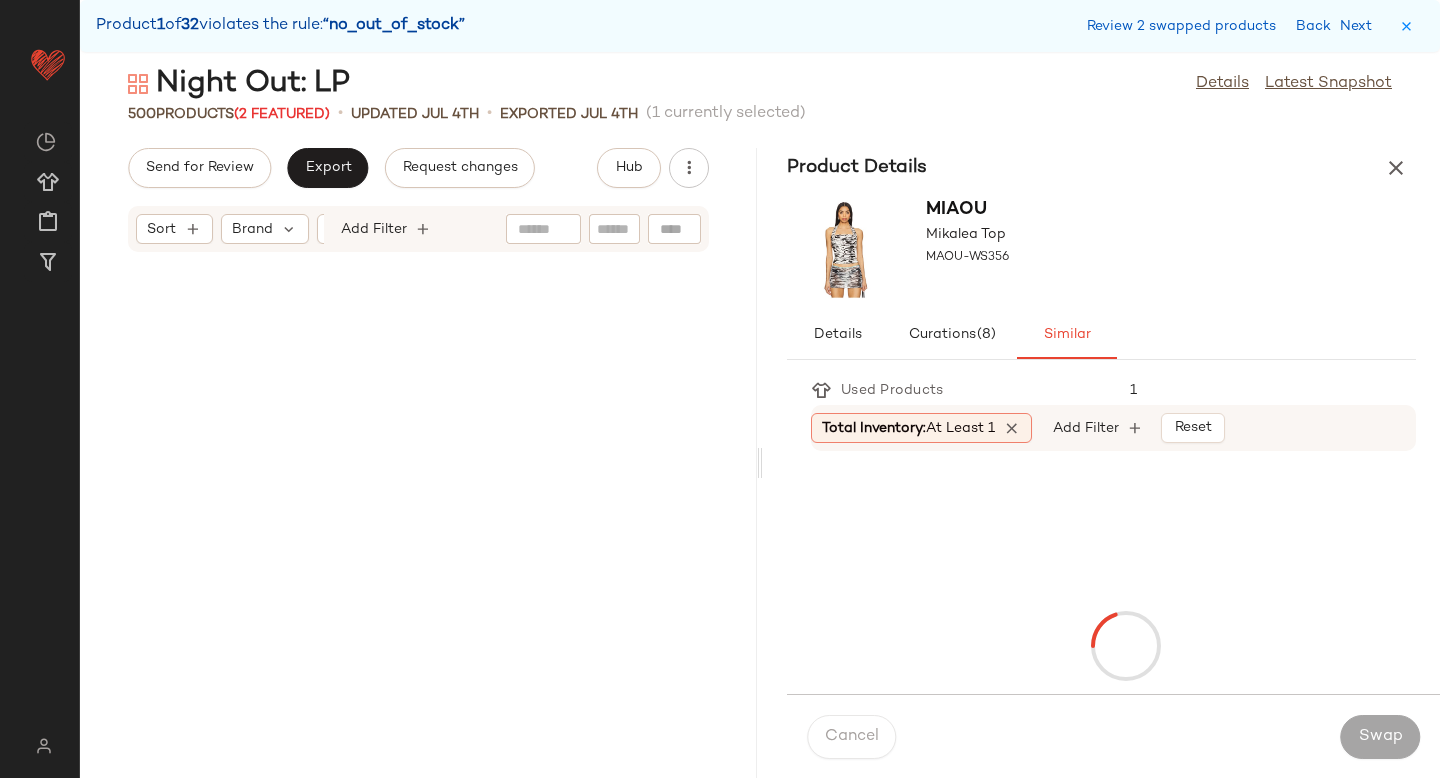 scroll, scrollTop: 6954, scrollLeft: 0, axis: vertical 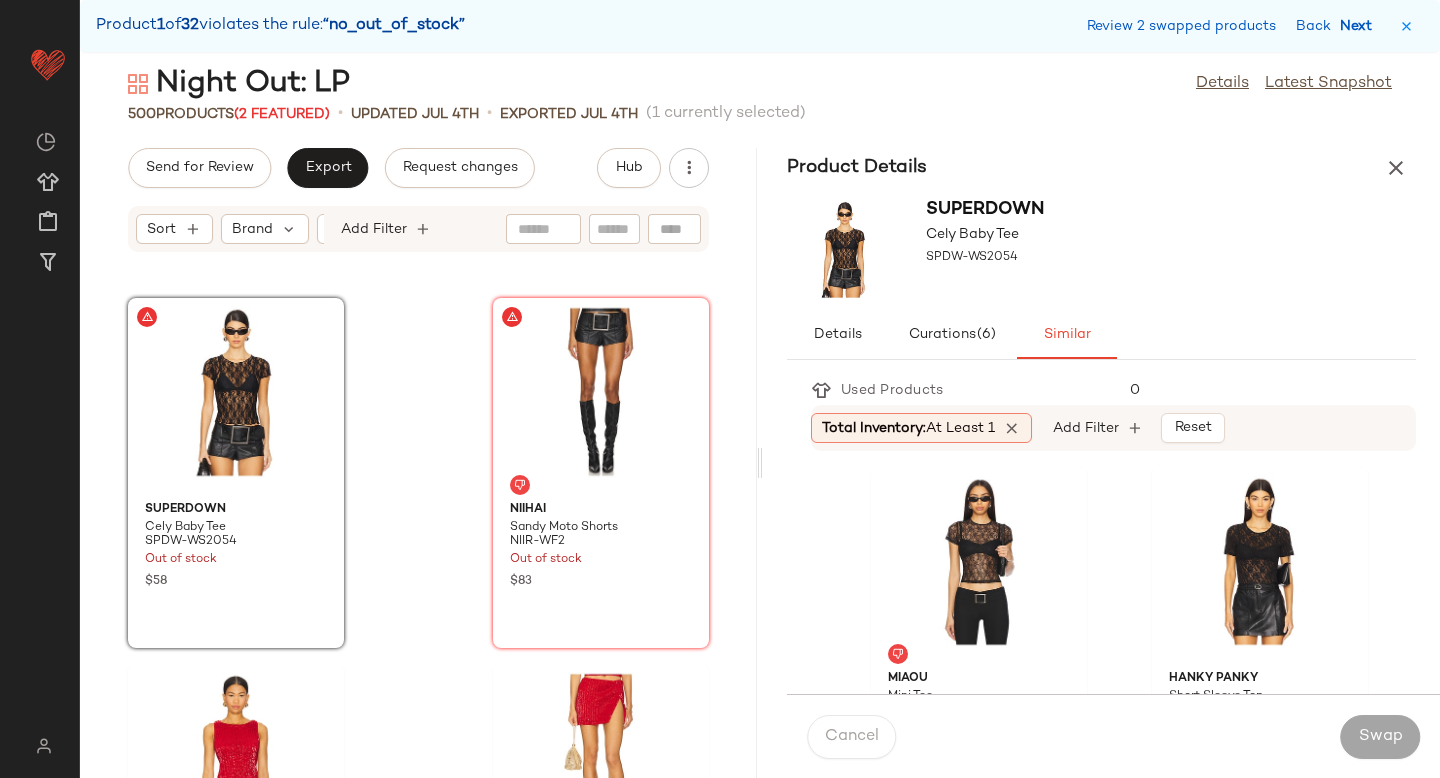 click on "Next" at bounding box center (1360, 26) 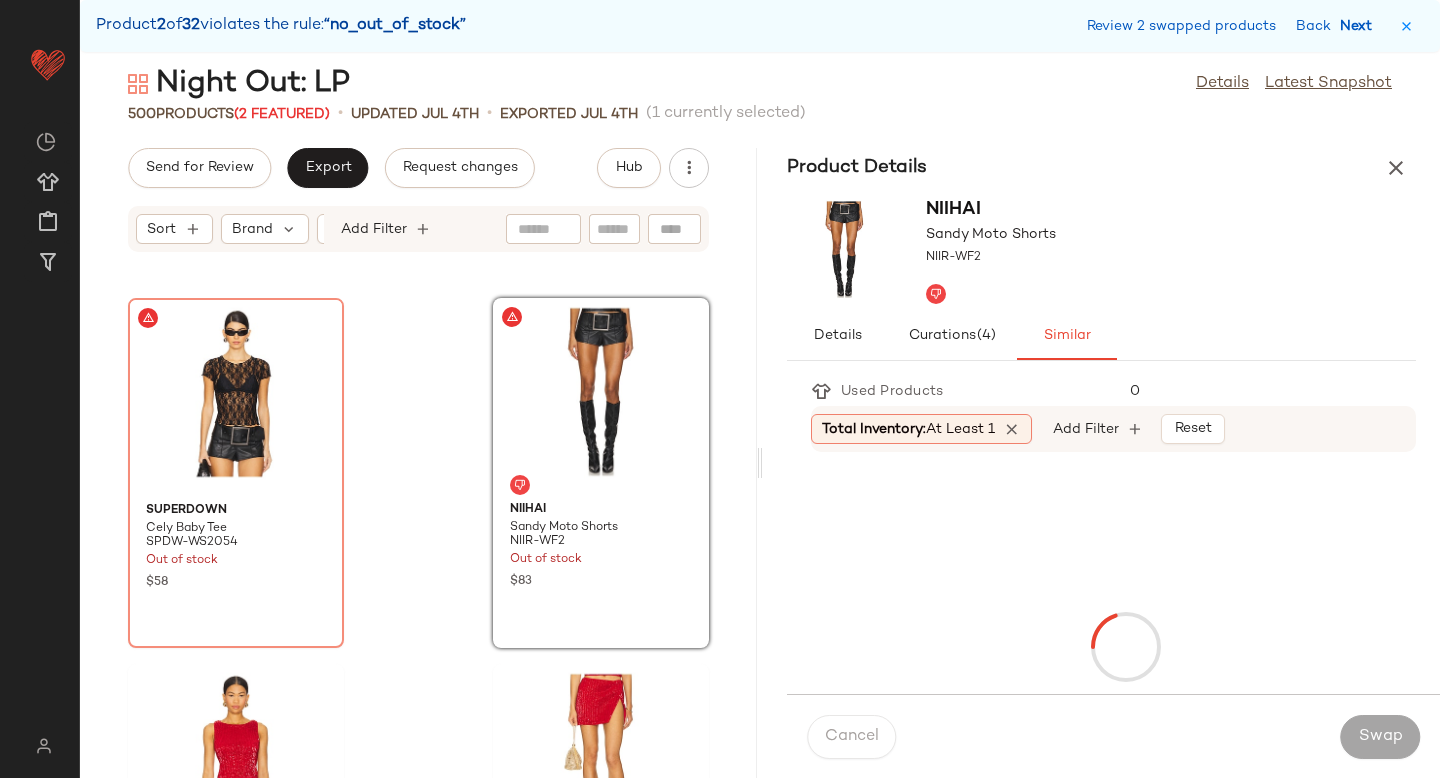 click on "Next" at bounding box center [1360, 26] 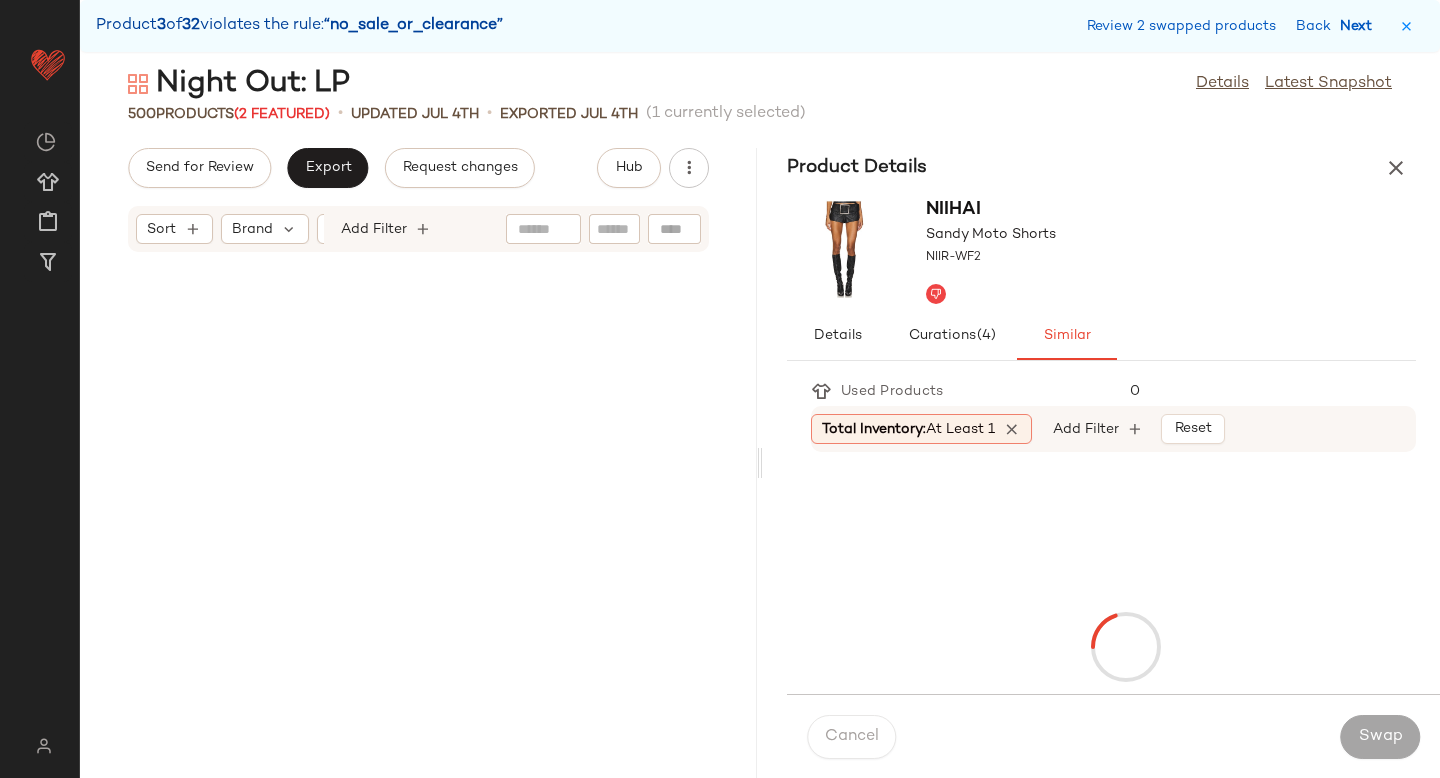 scroll, scrollTop: 10248, scrollLeft: 0, axis: vertical 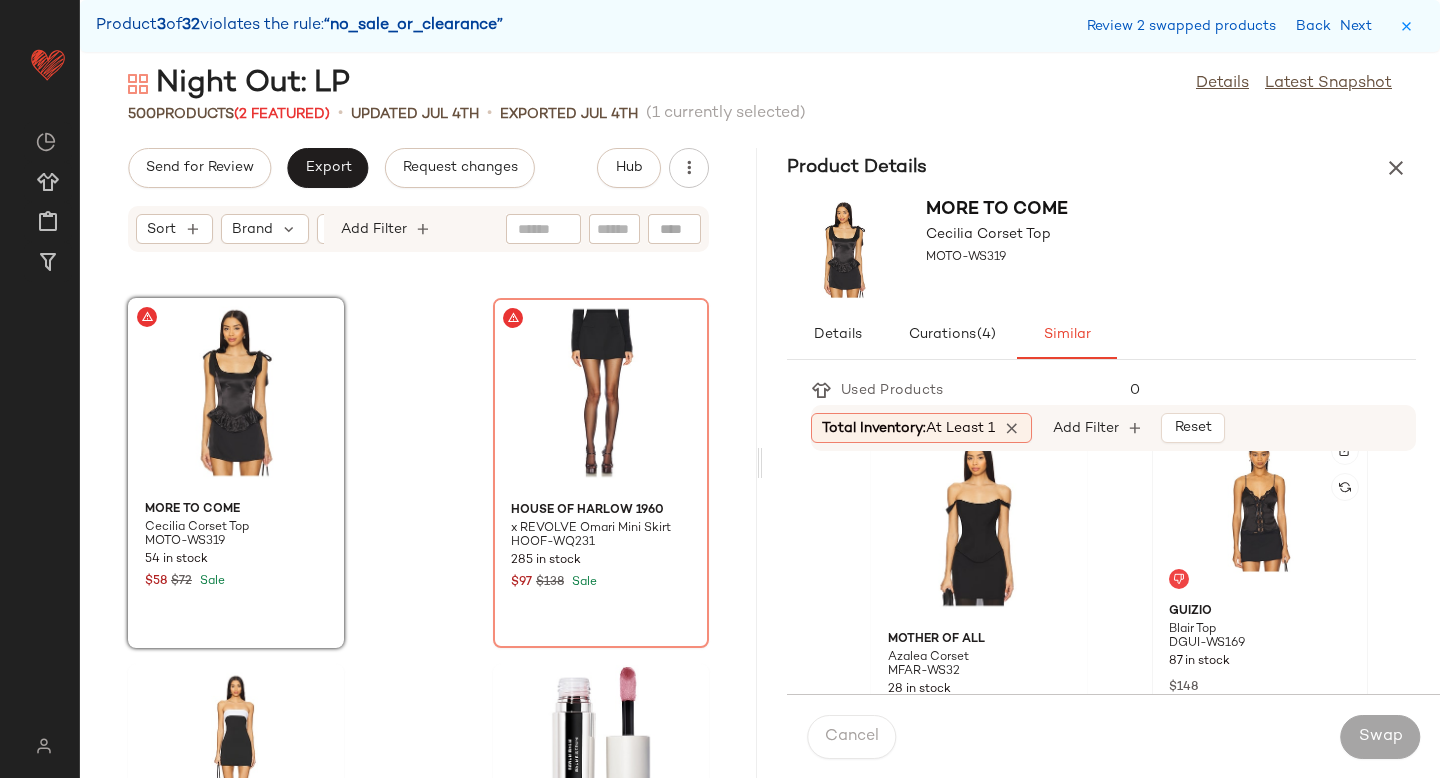 click 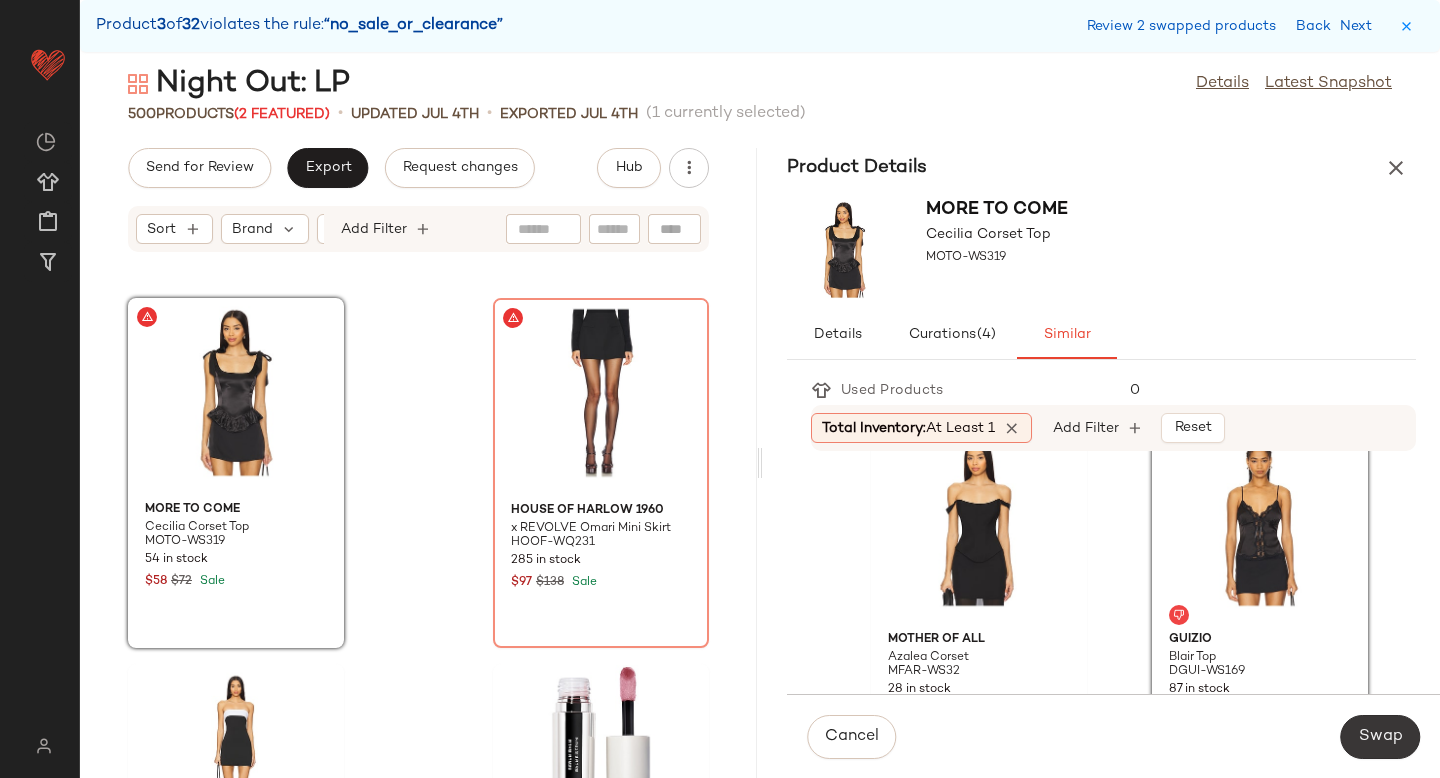 click on "Swap" 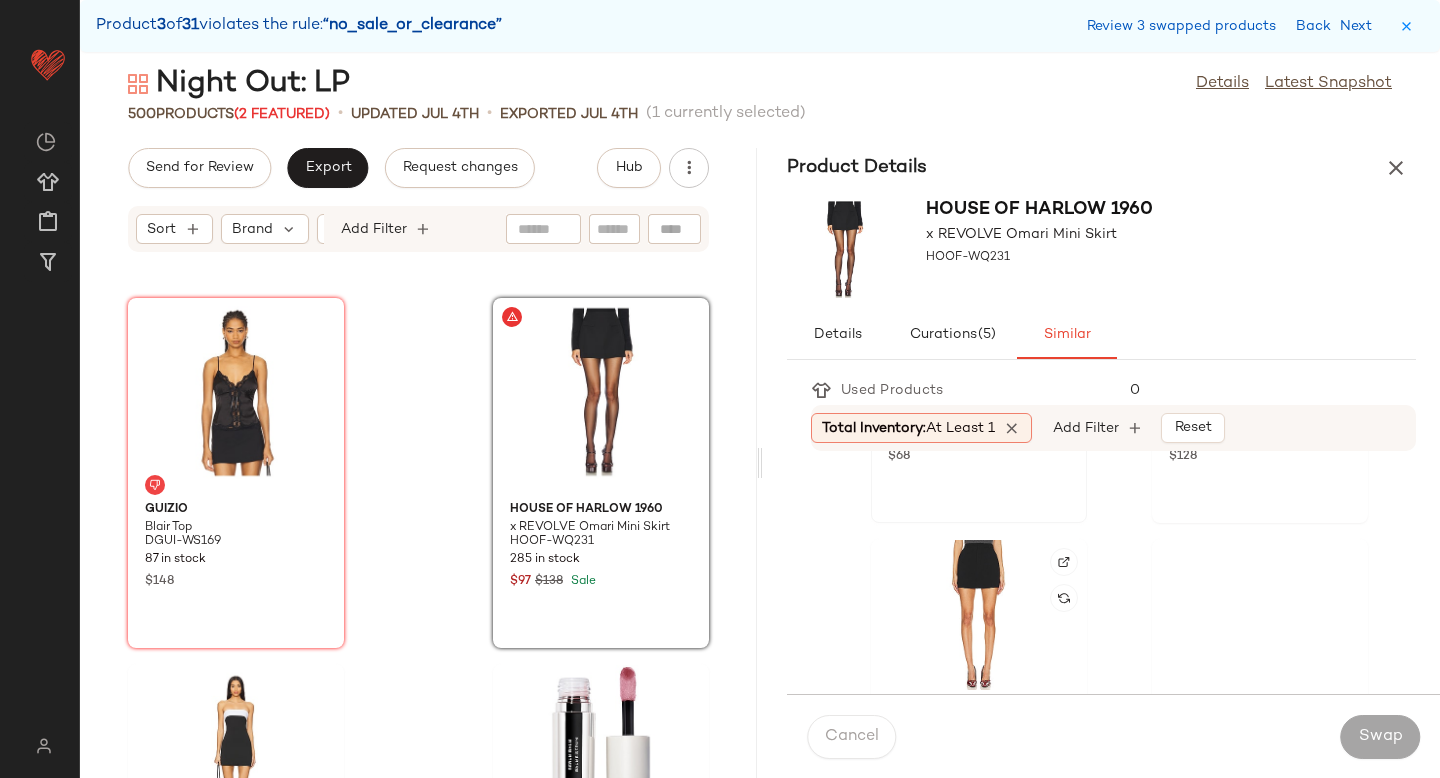 scroll, scrollTop: 325, scrollLeft: 0, axis: vertical 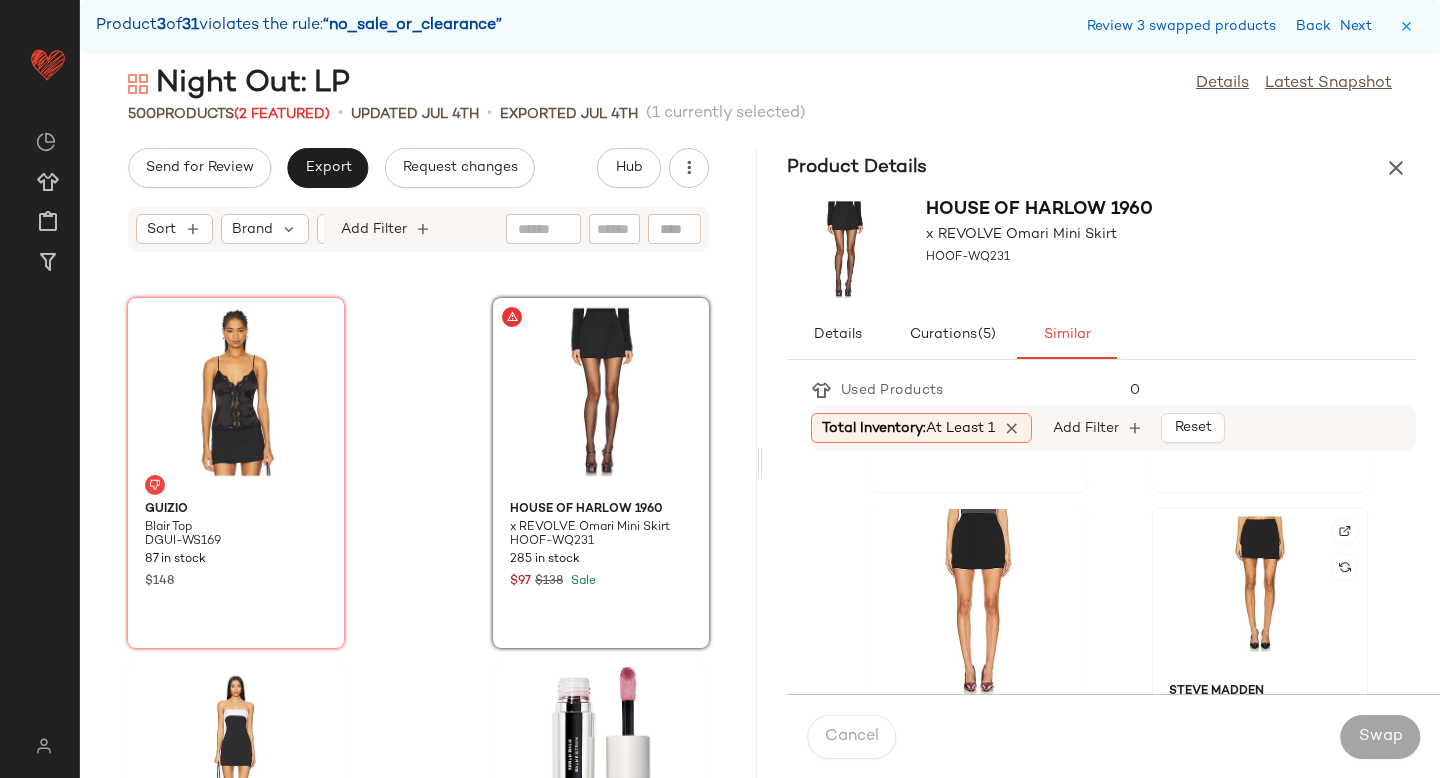 click 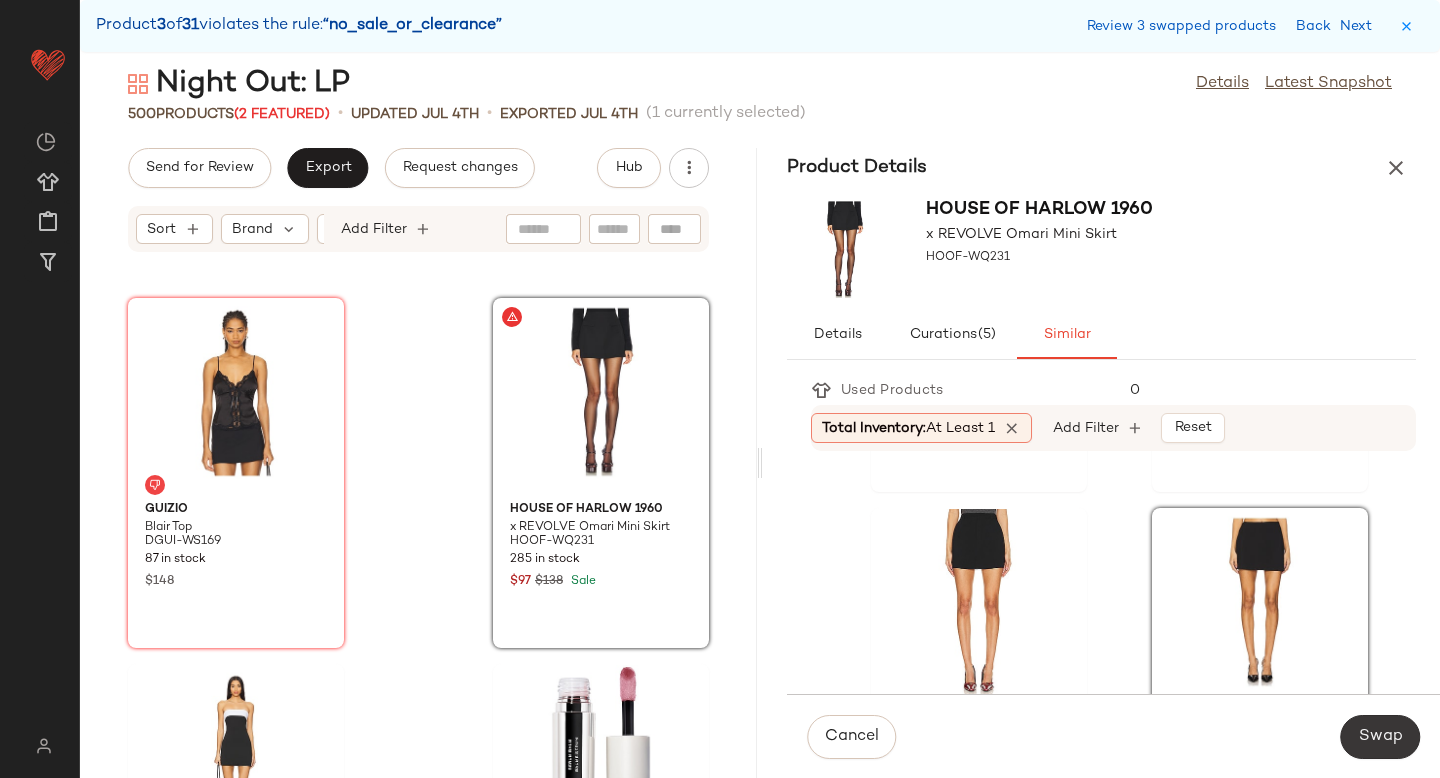 click on "Swap" 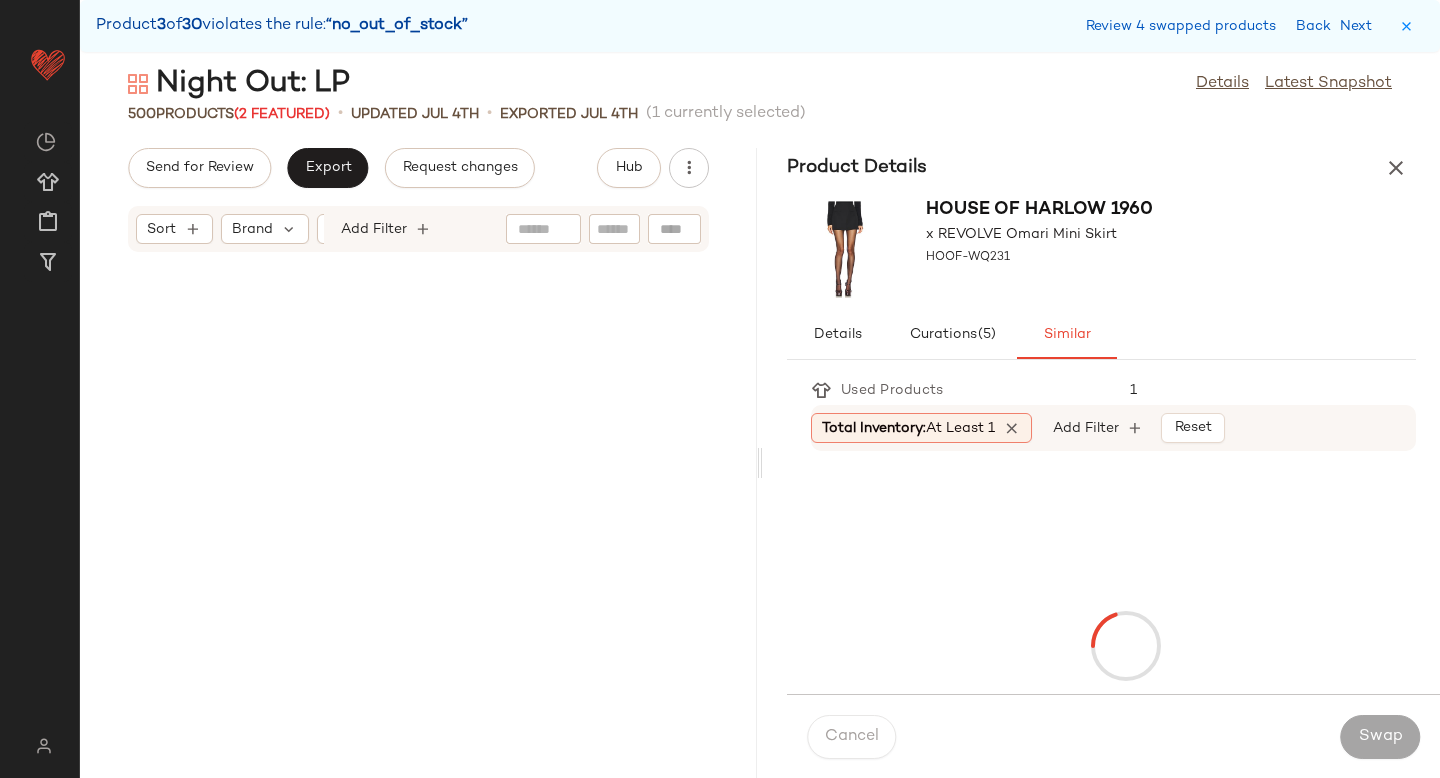 scroll, scrollTop: 11346, scrollLeft: 0, axis: vertical 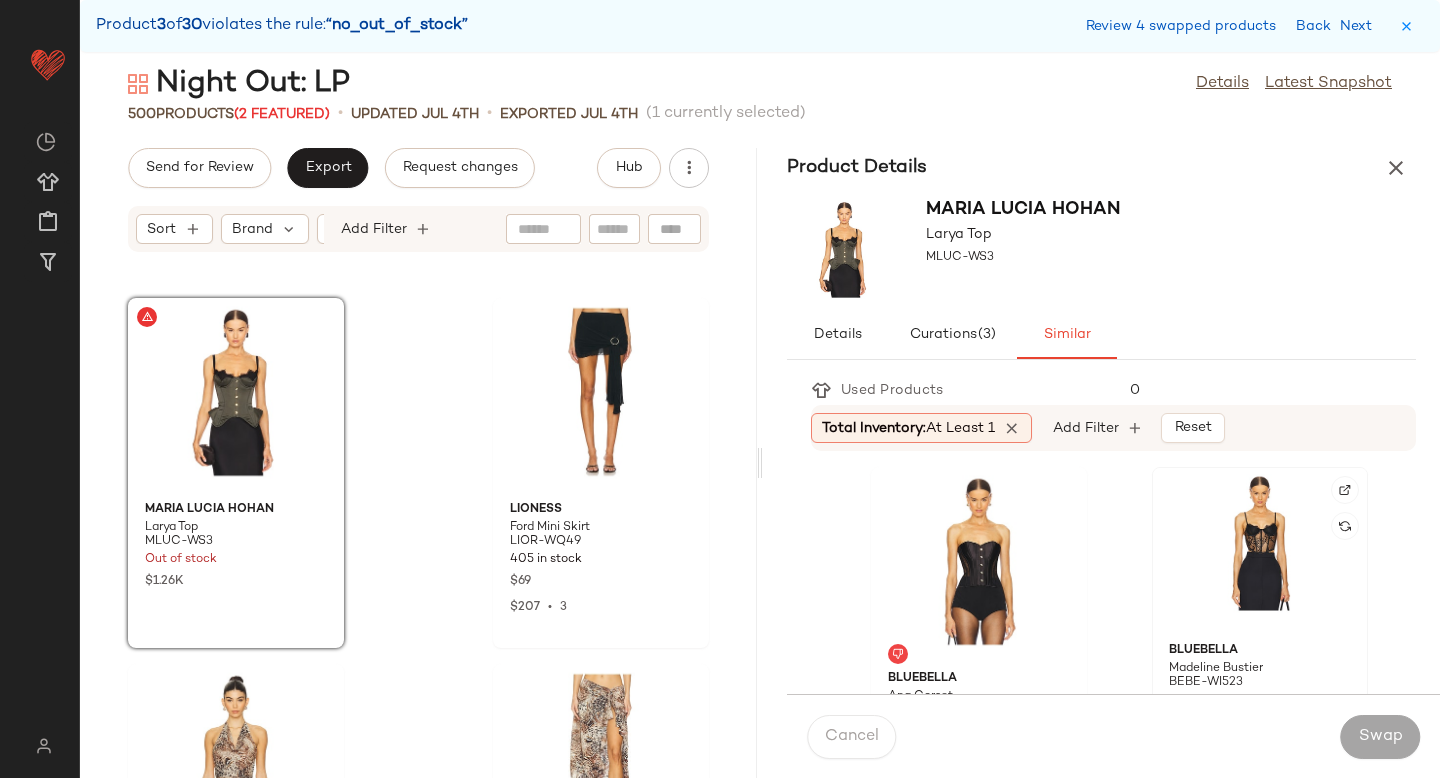 click 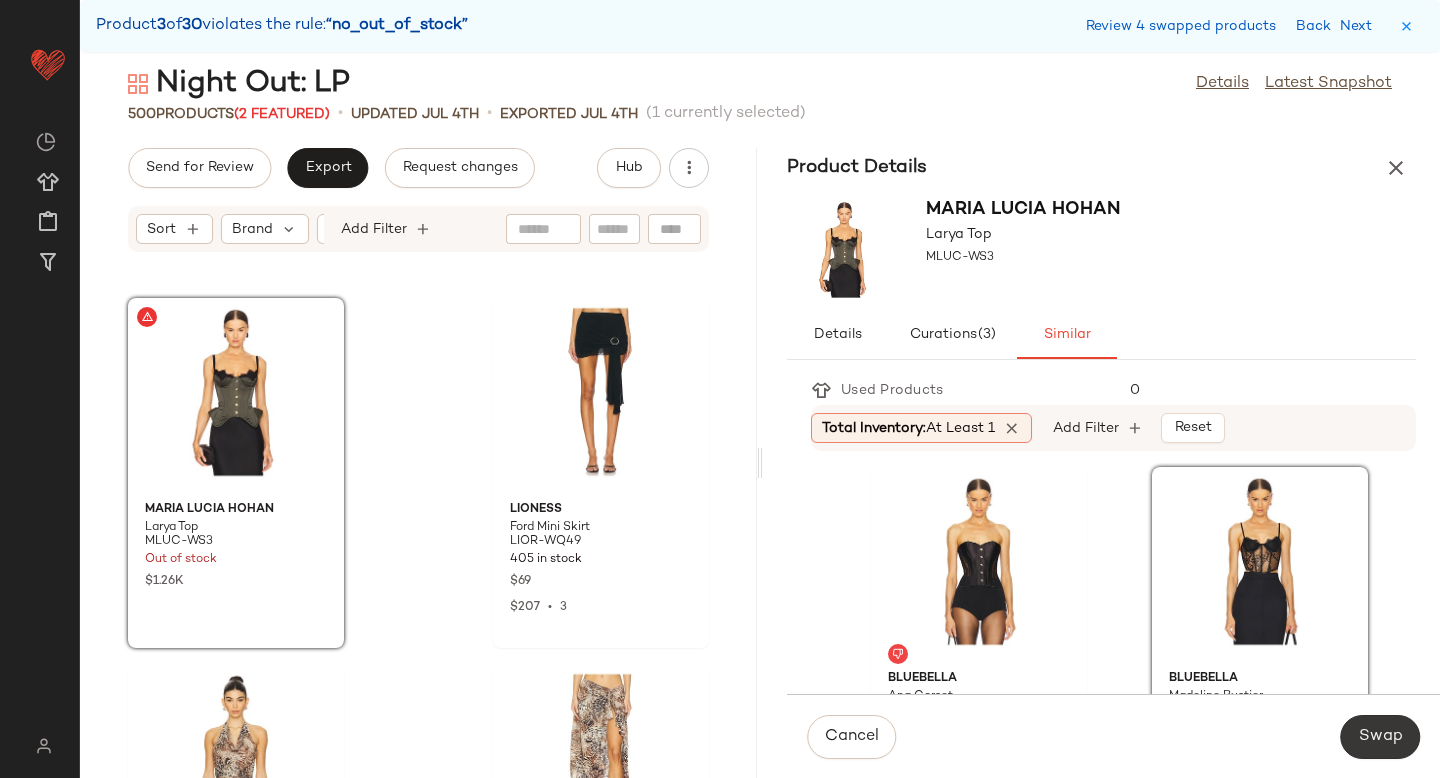 click on "Swap" at bounding box center [1380, 737] 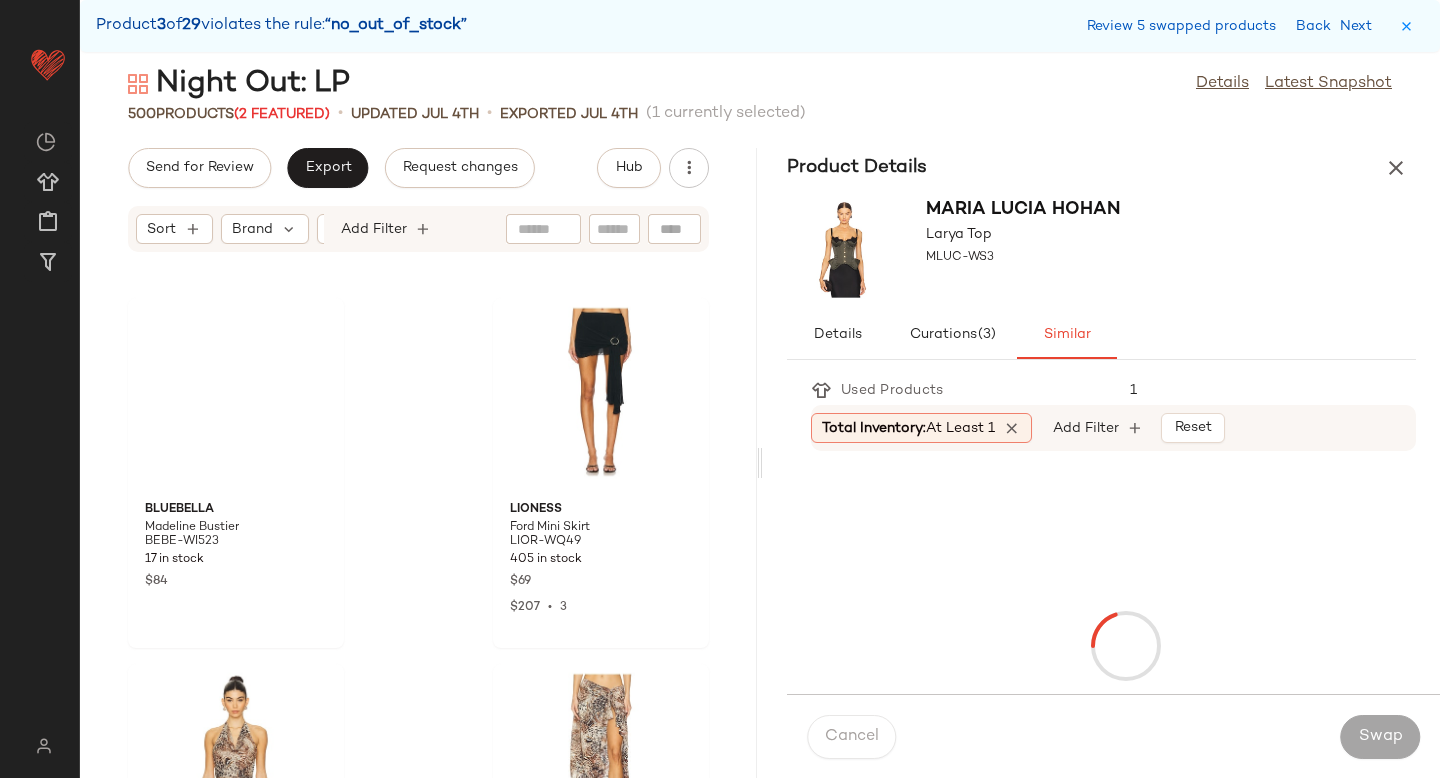 scroll, scrollTop: 12444, scrollLeft: 0, axis: vertical 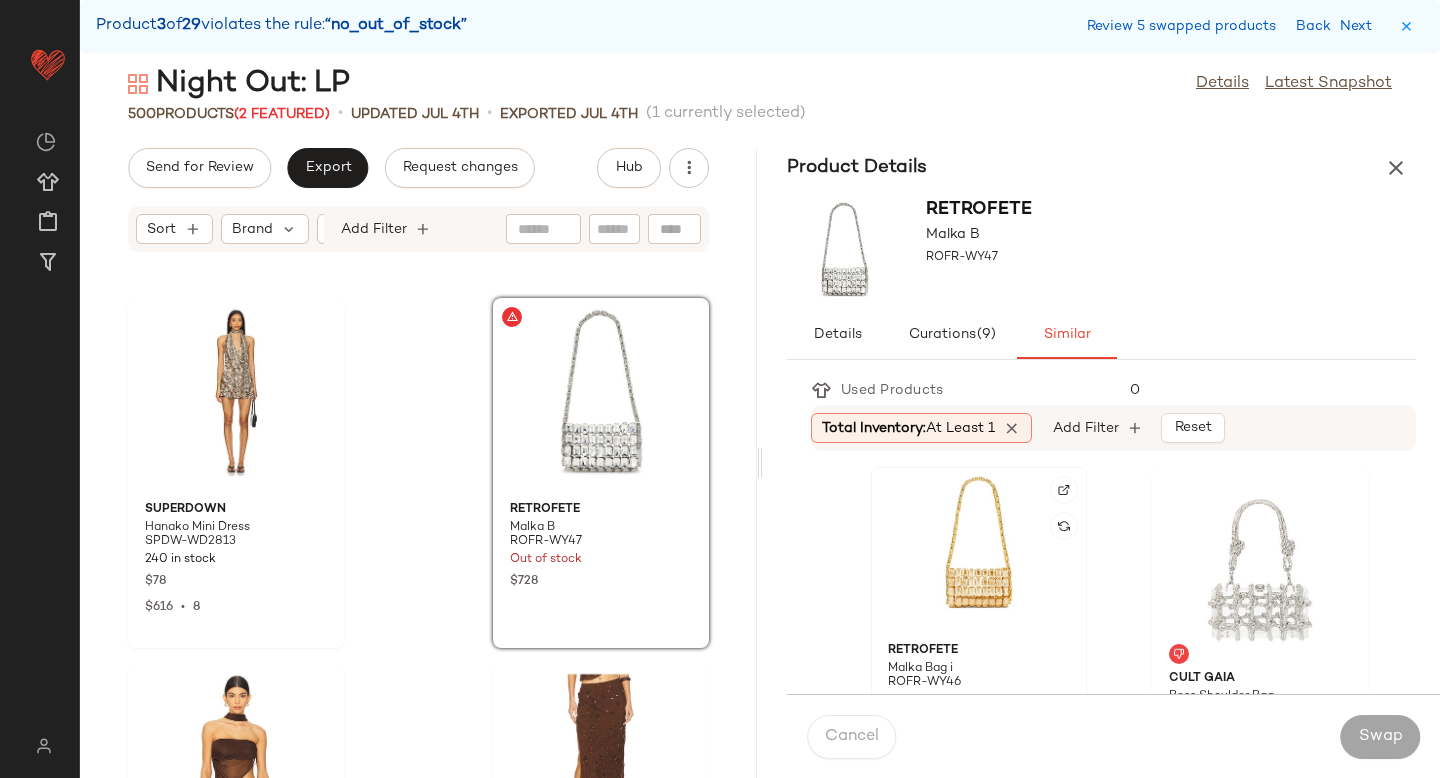 click 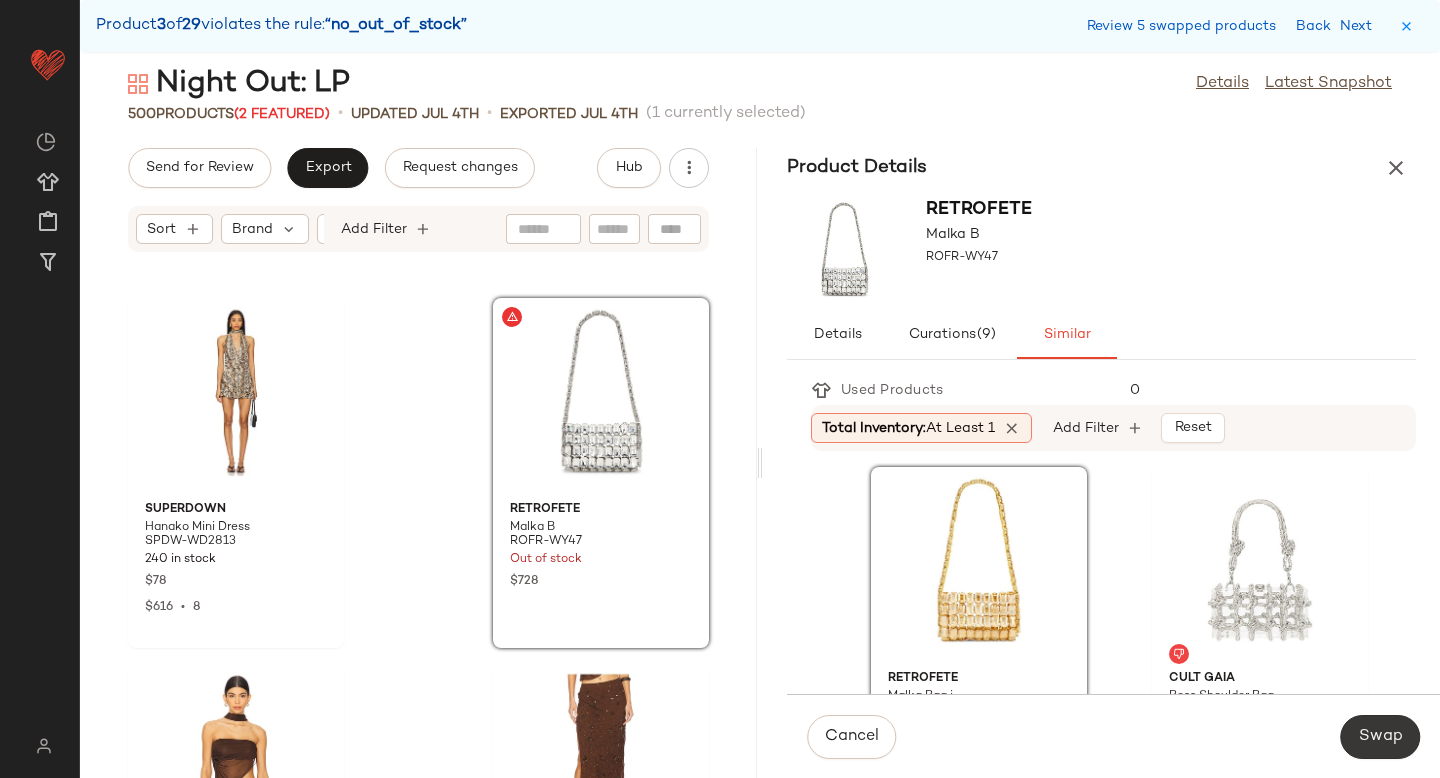 click on "Swap" 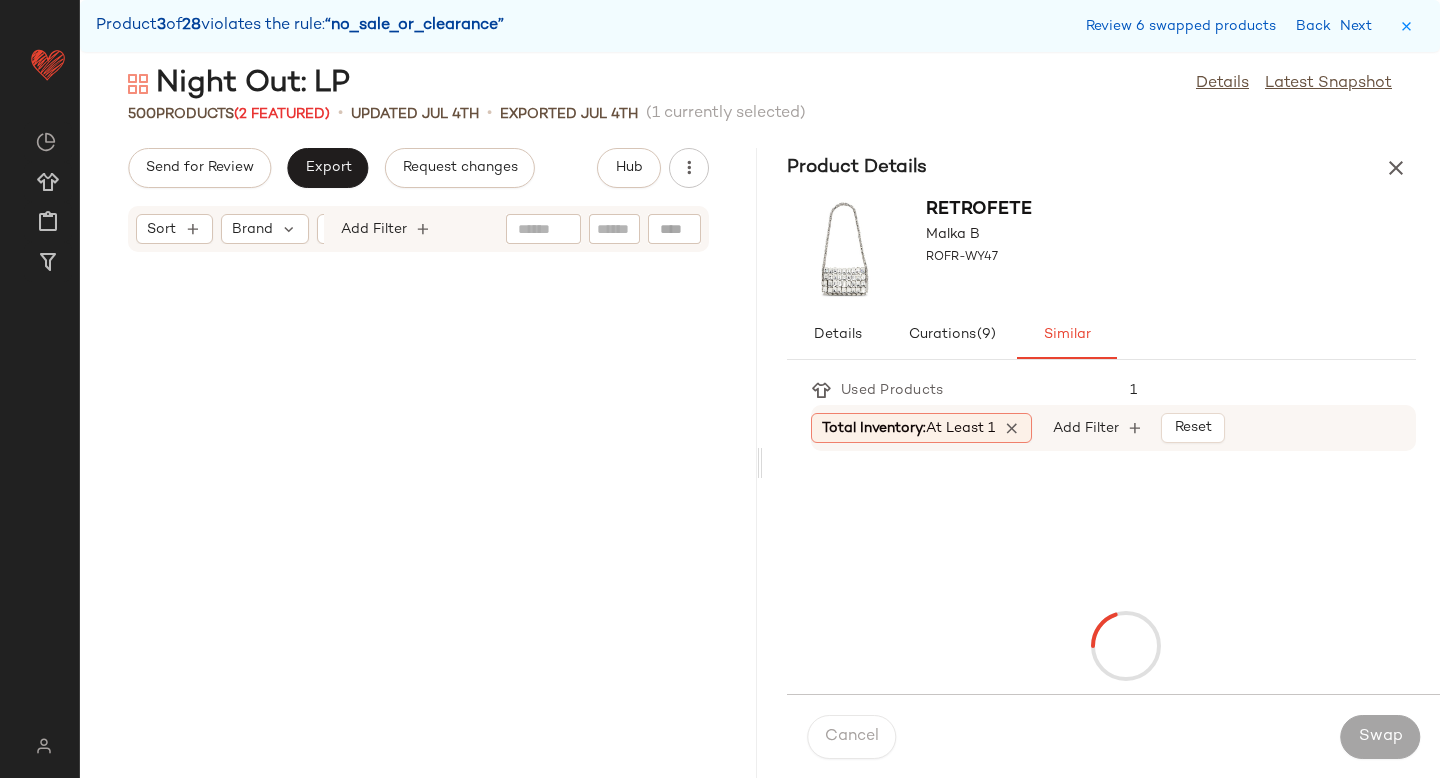scroll, scrollTop: 14640, scrollLeft: 0, axis: vertical 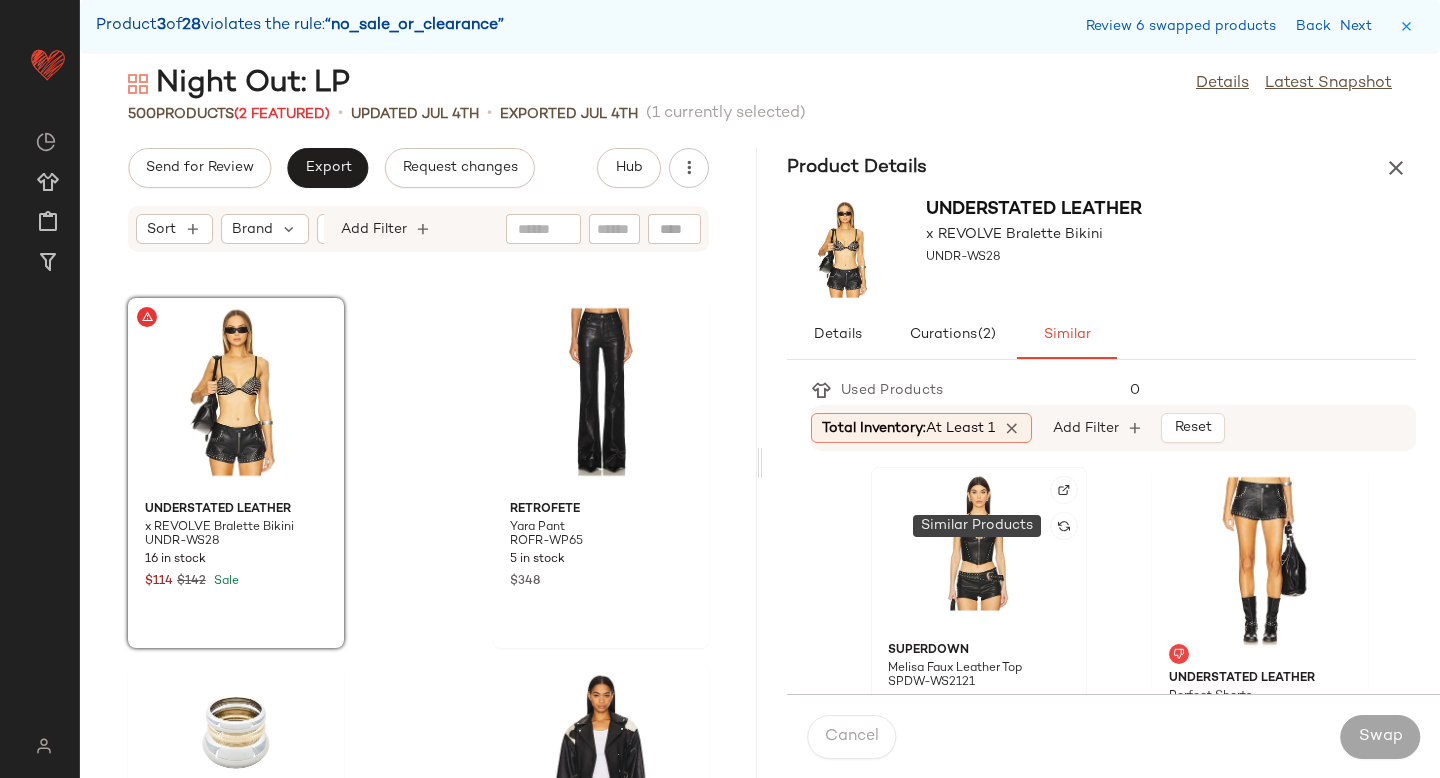 click 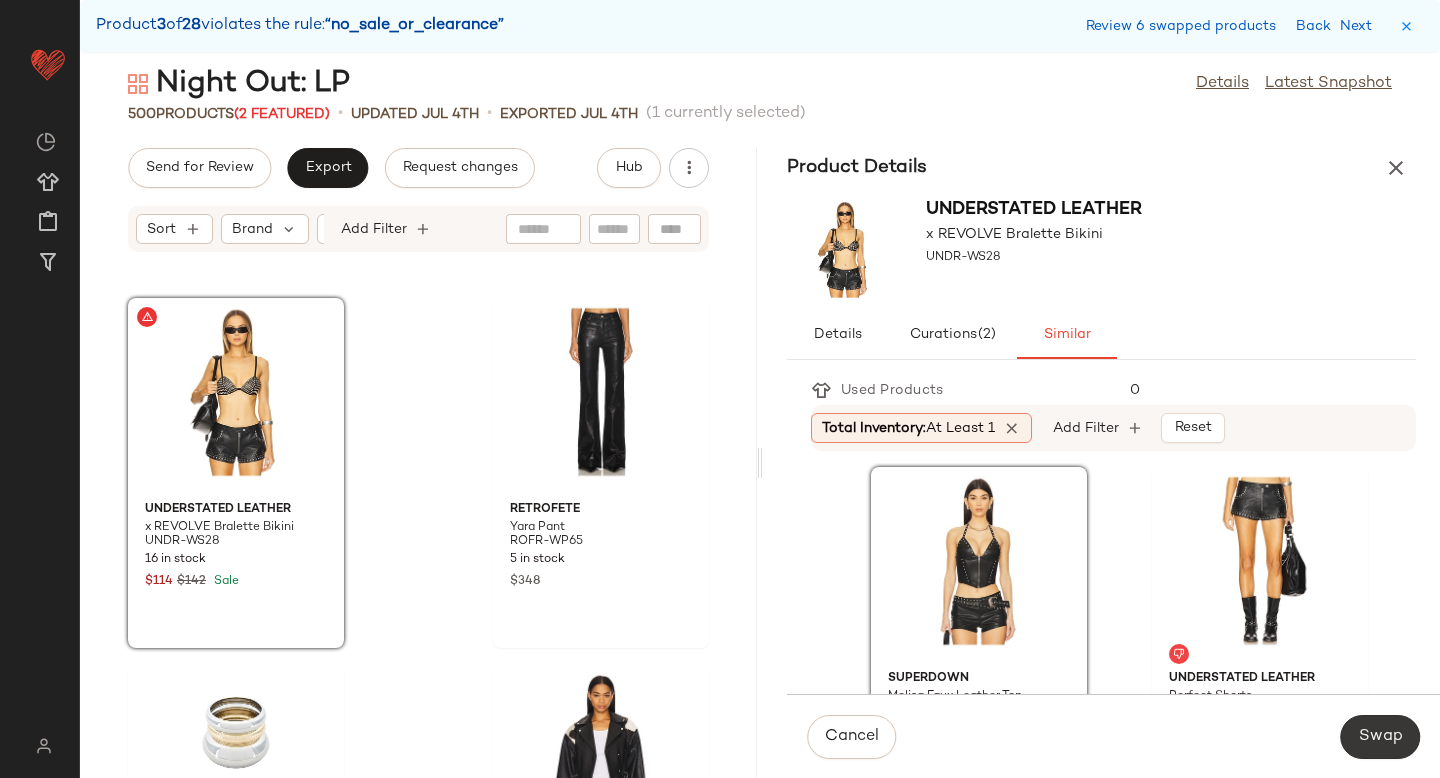 click on "Swap" 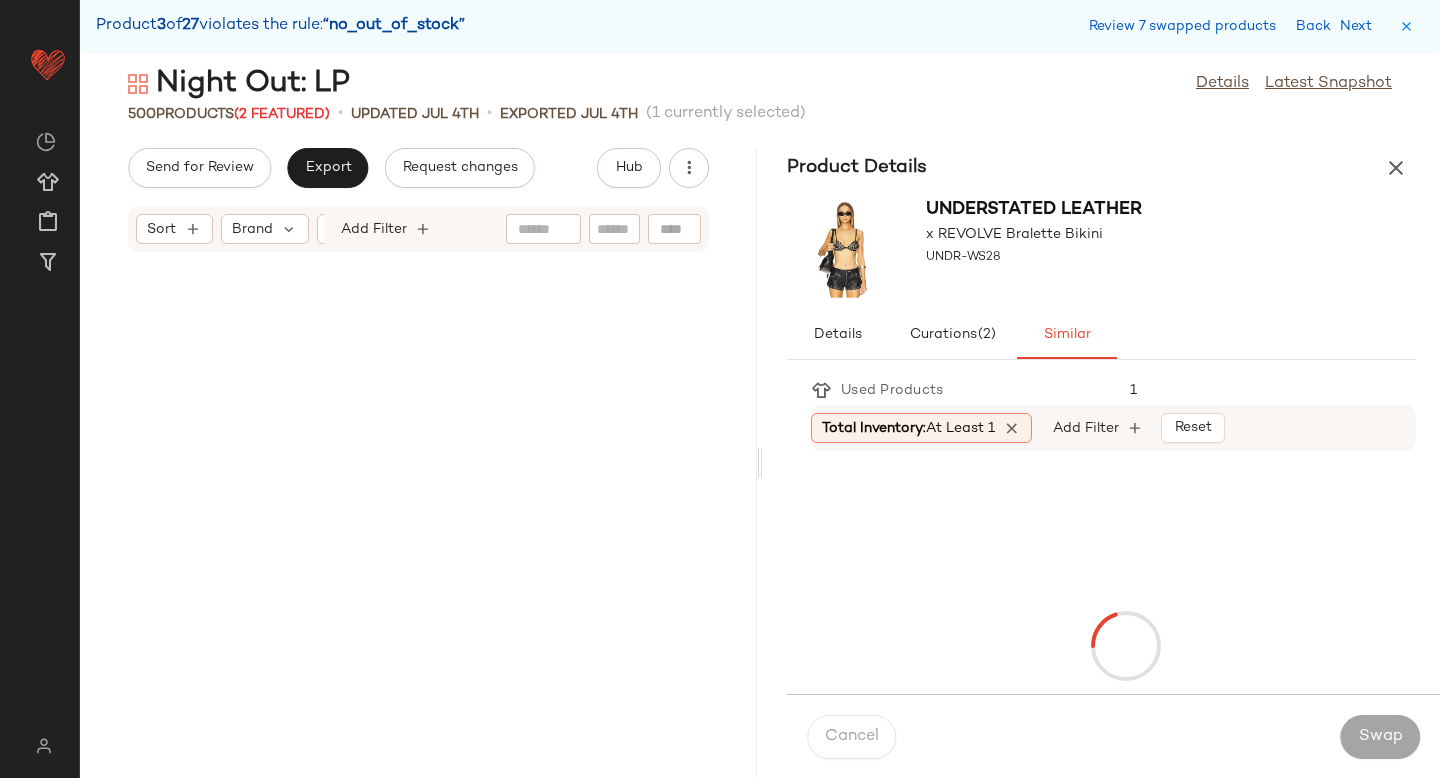 scroll, scrollTop: 18300, scrollLeft: 0, axis: vertical 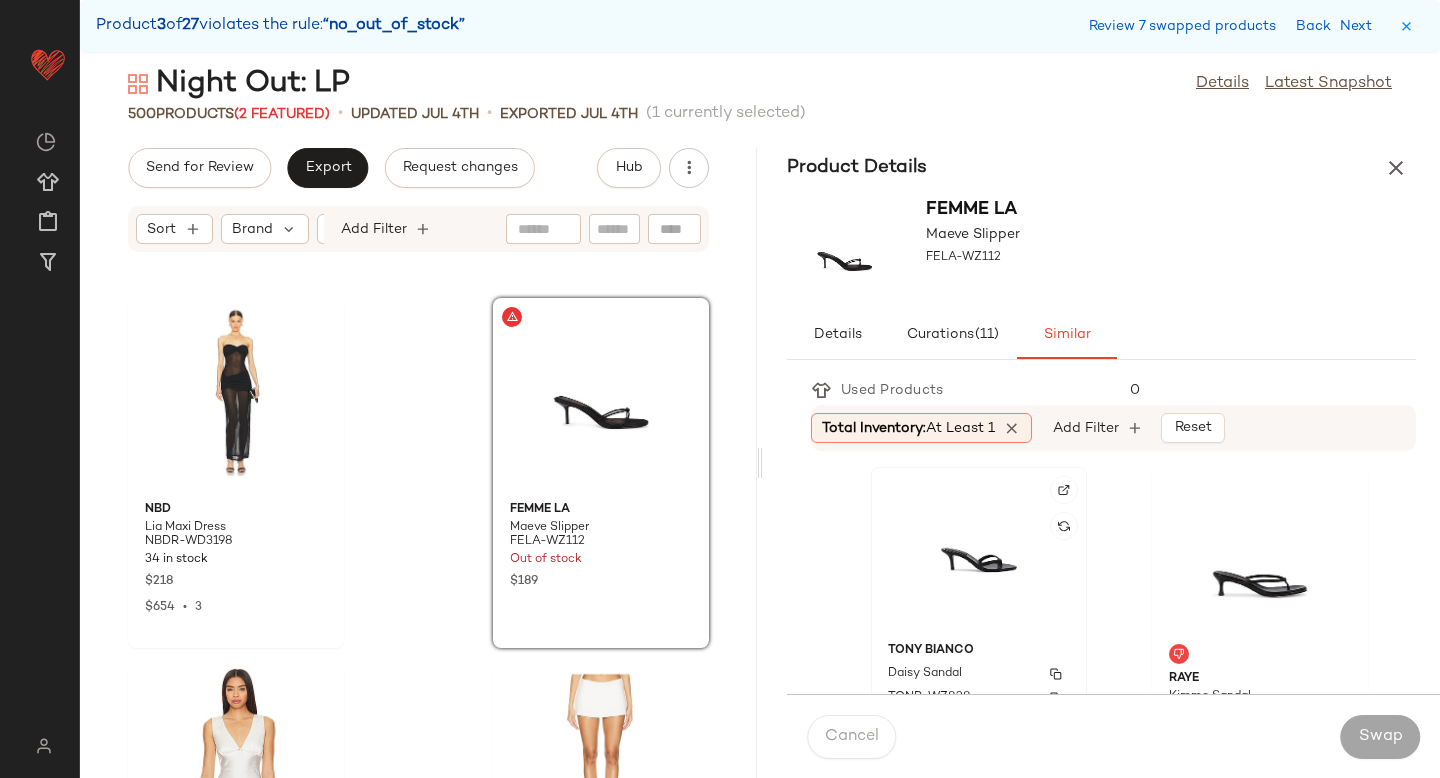 click on "Tony Bianco Daisy Sandal TONR-WZ828 932 Pre-Order Items $170 $170  •  1" 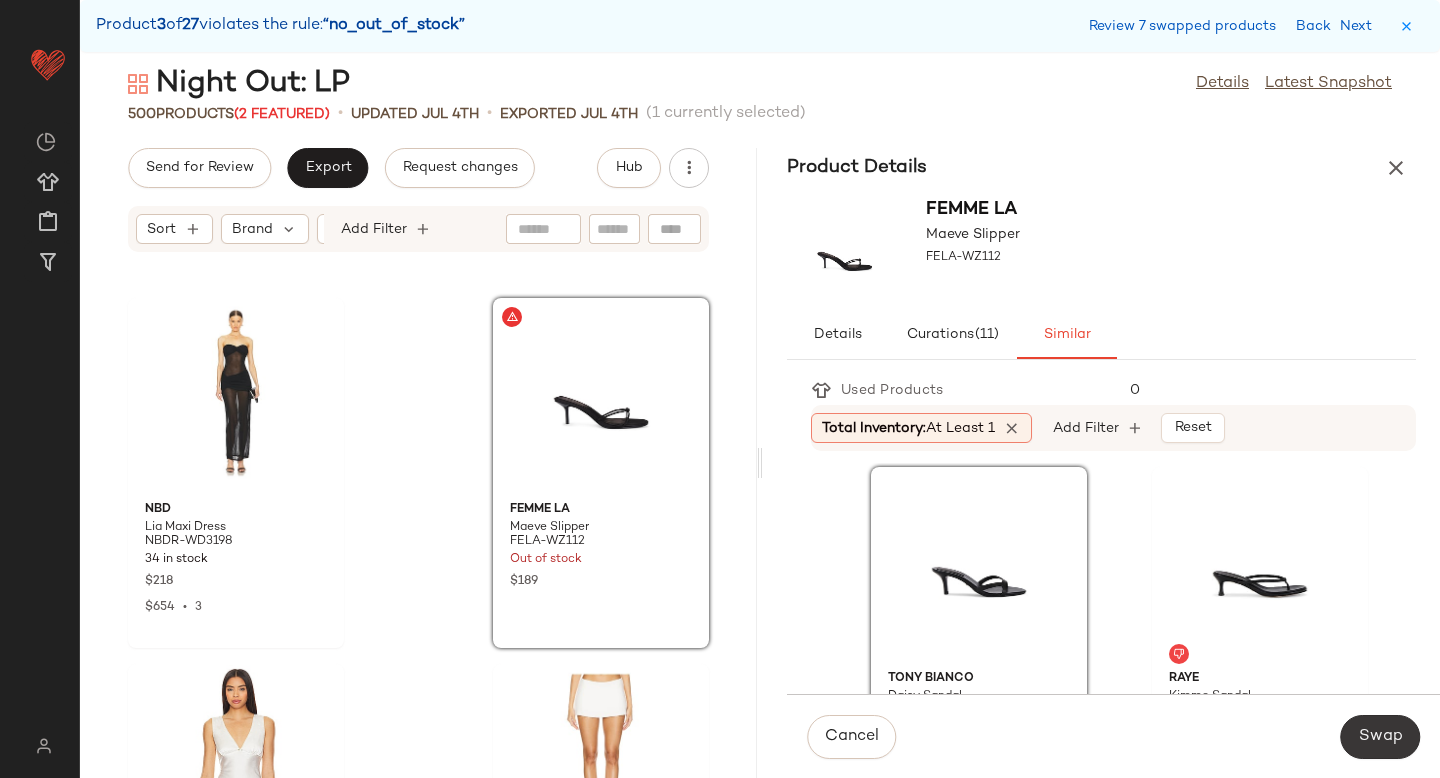 click on "Swap" at bounding box center (1380, 737) 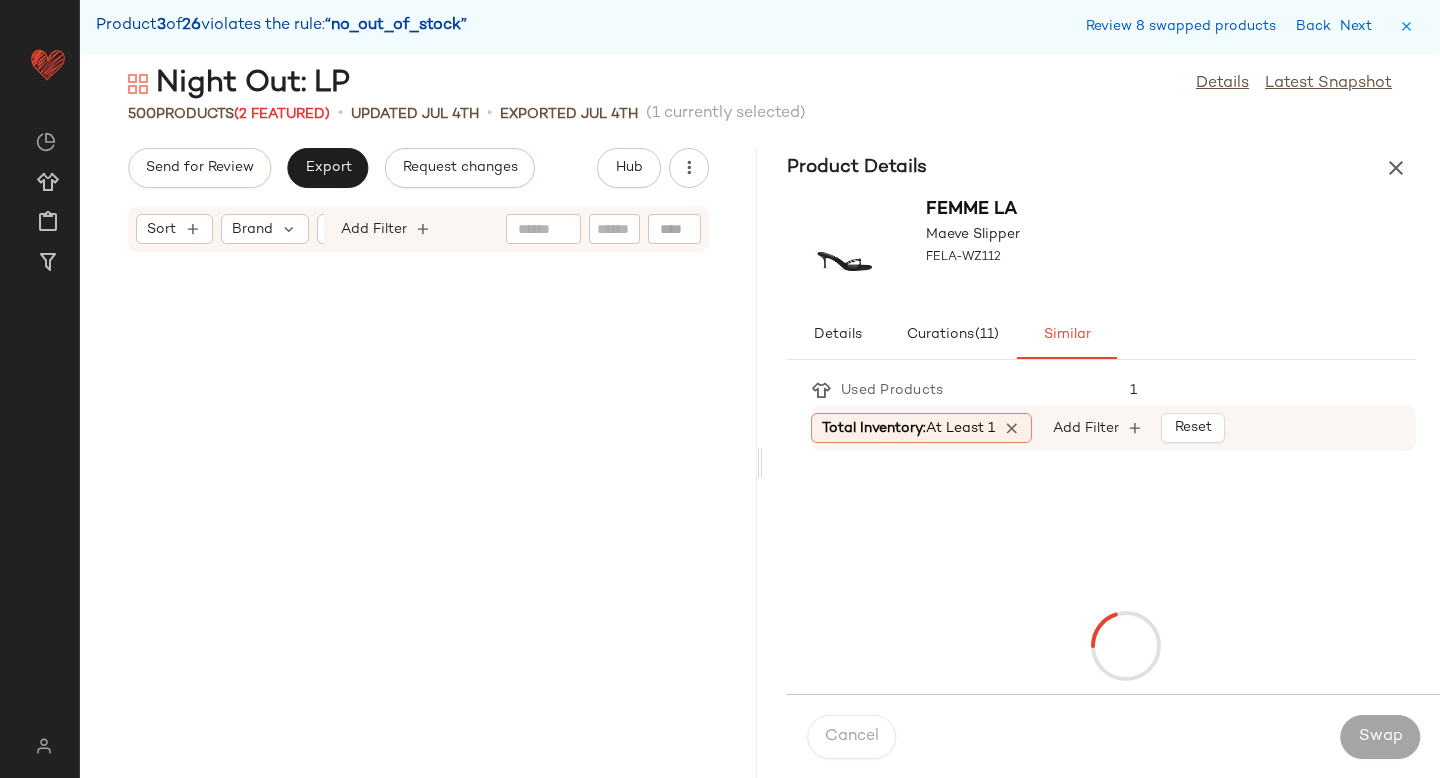 scroll, scrollTop: 19398, scrollLeft: 0, axis: vertical 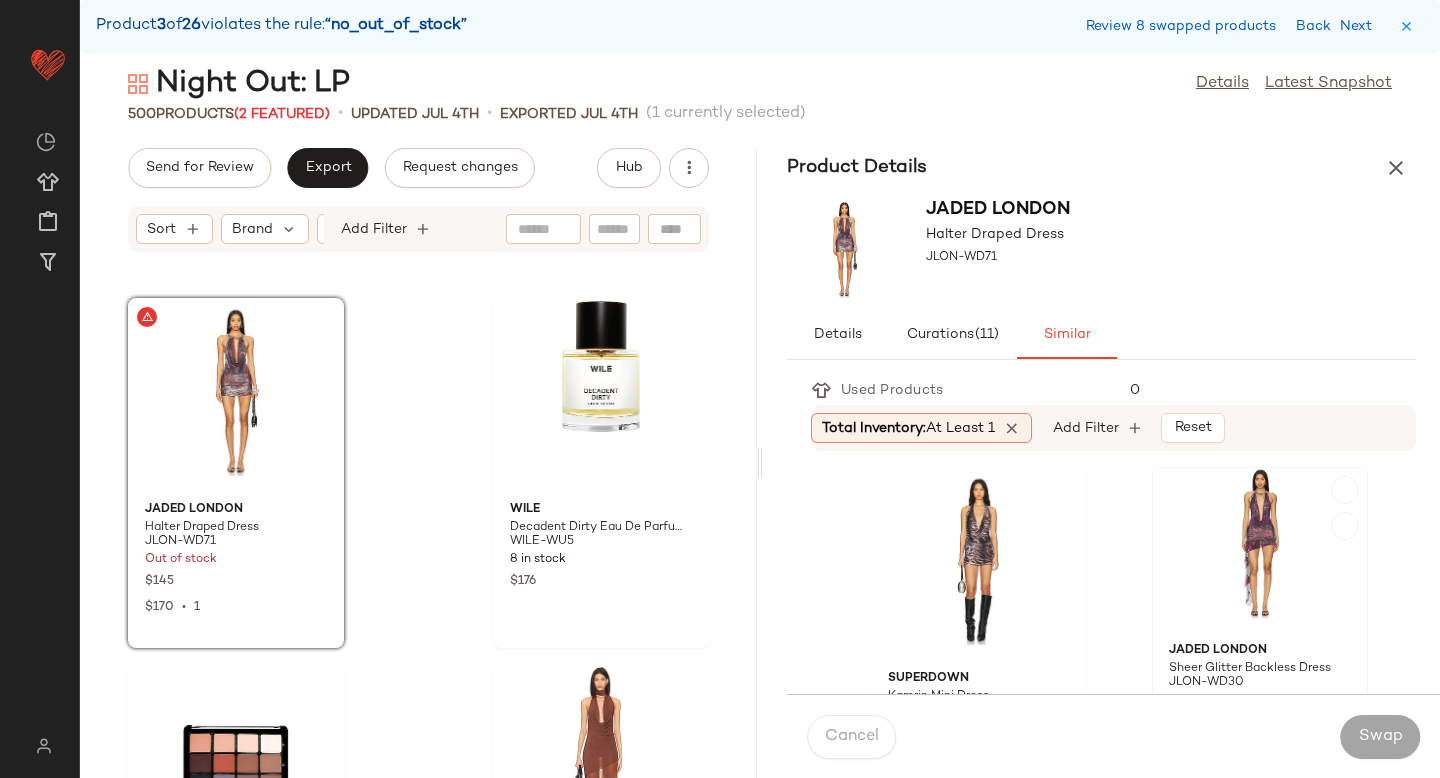 click 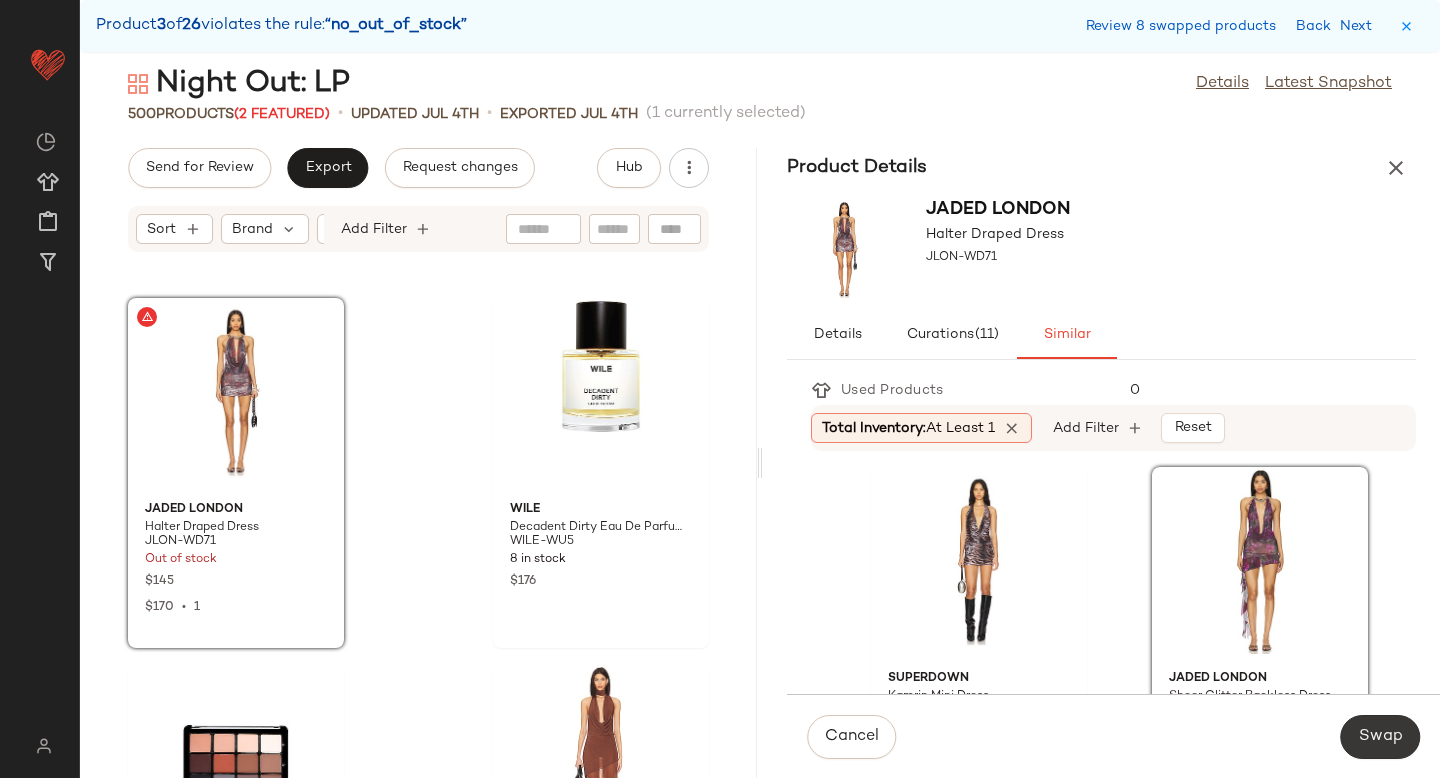 click on "Swap" 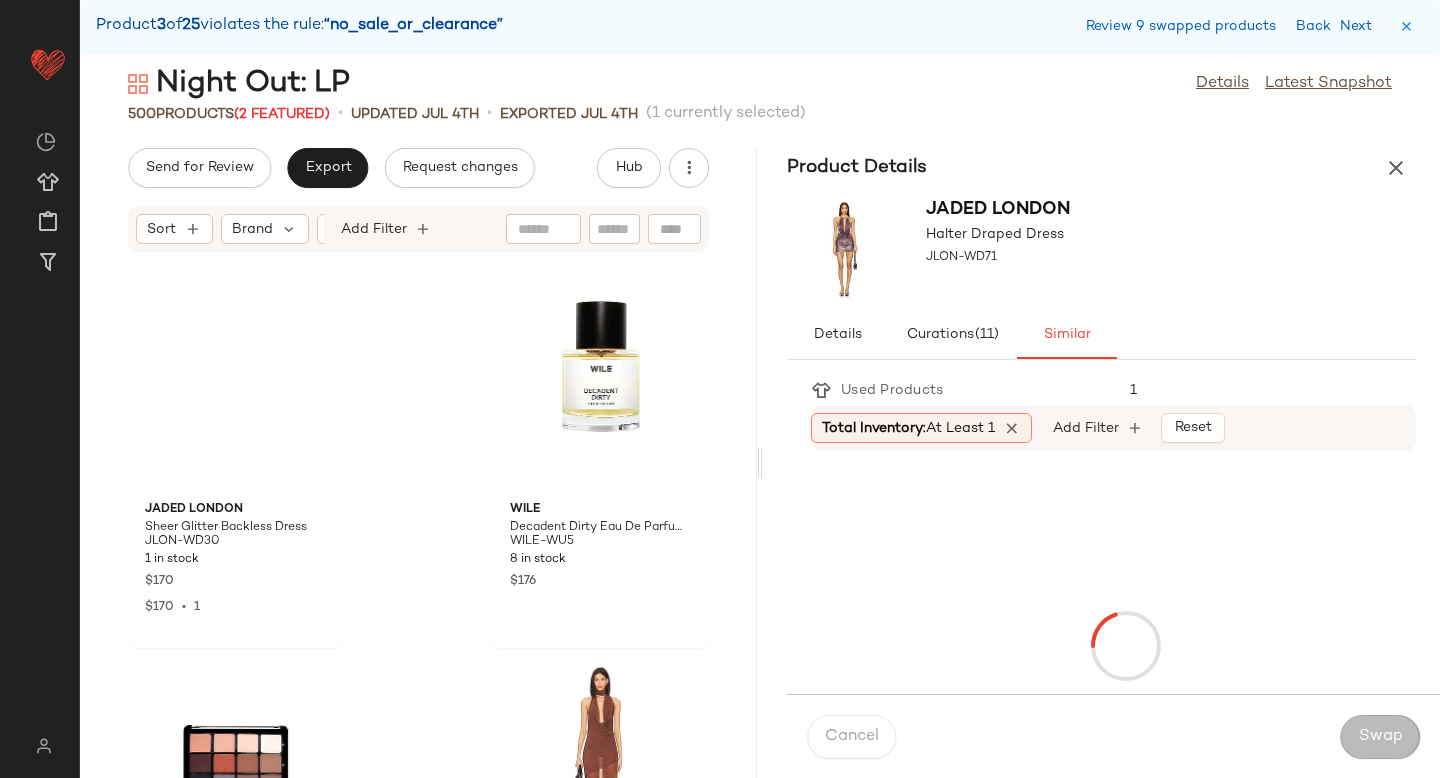 scroll, scrollTop: 20862, scrollLeft: 0, axis: vertical 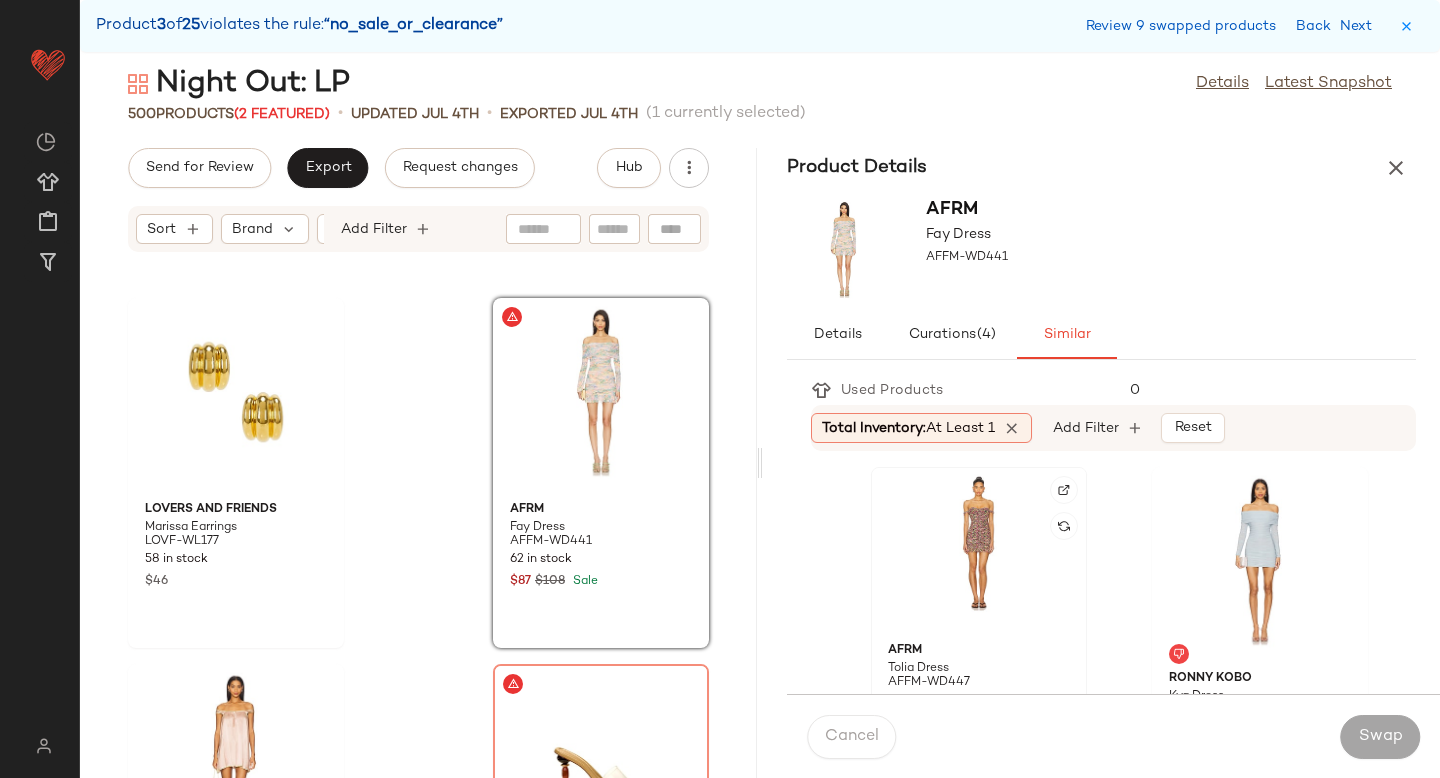 click 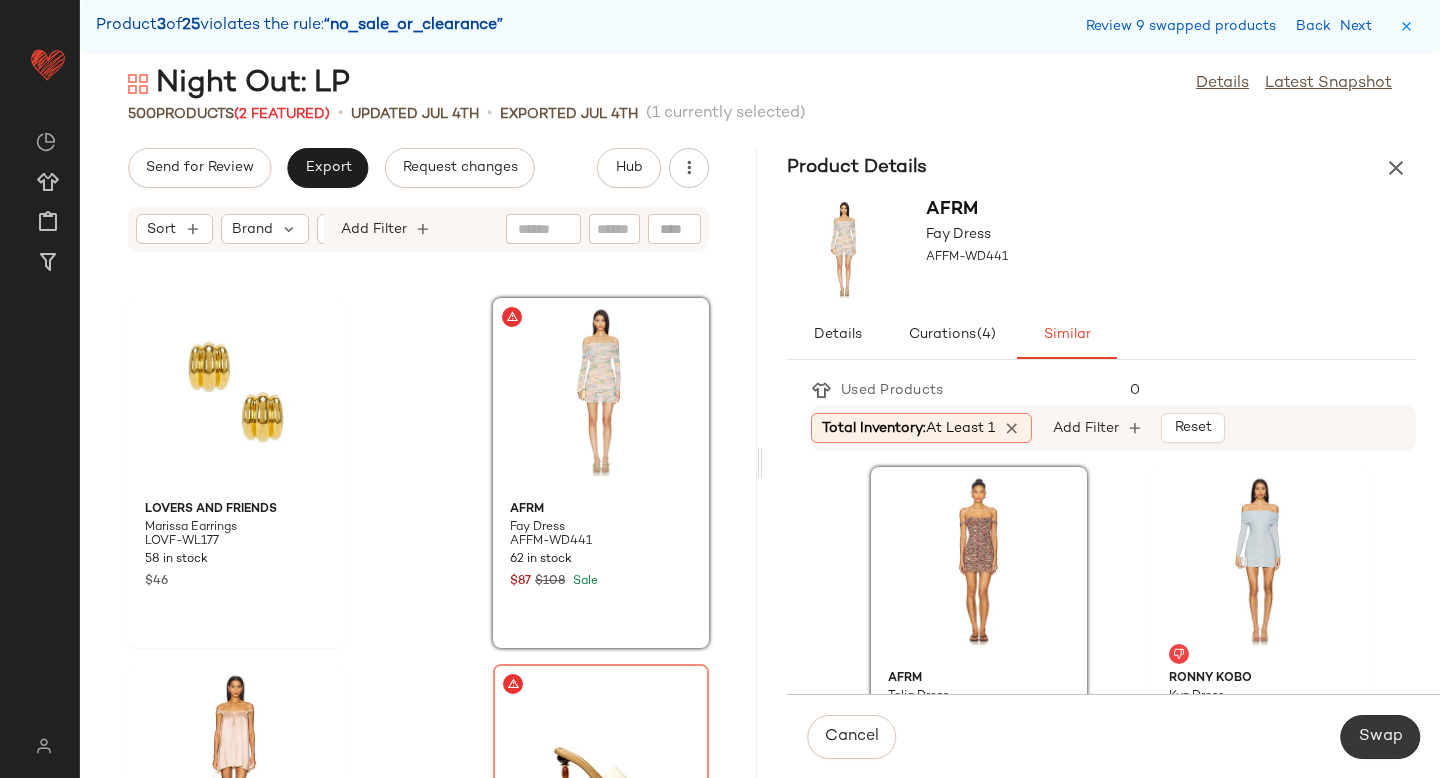 click on "Swap" at bounding box center (1380, 737) 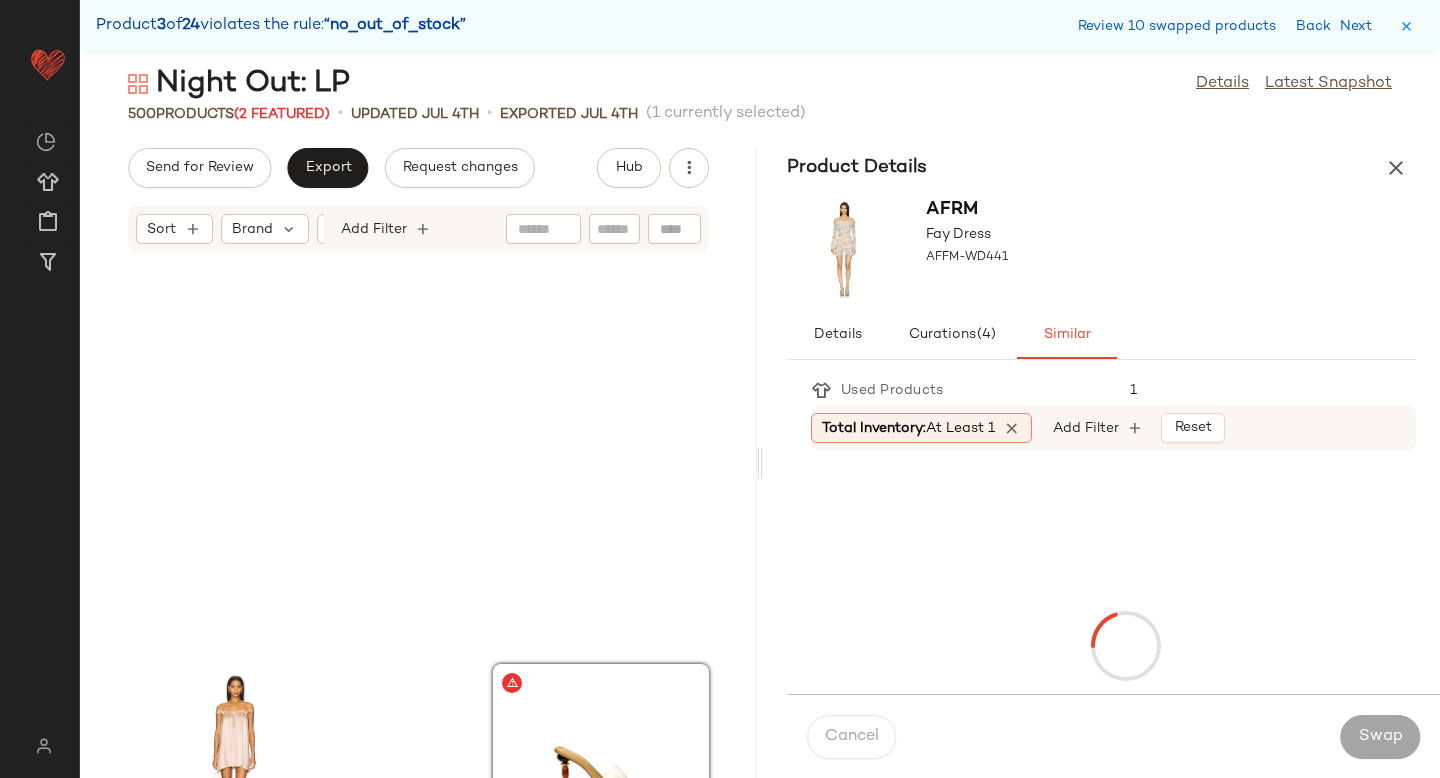 scroll, scrollTop: 21228, scrollLeft: 0, axis: vertical 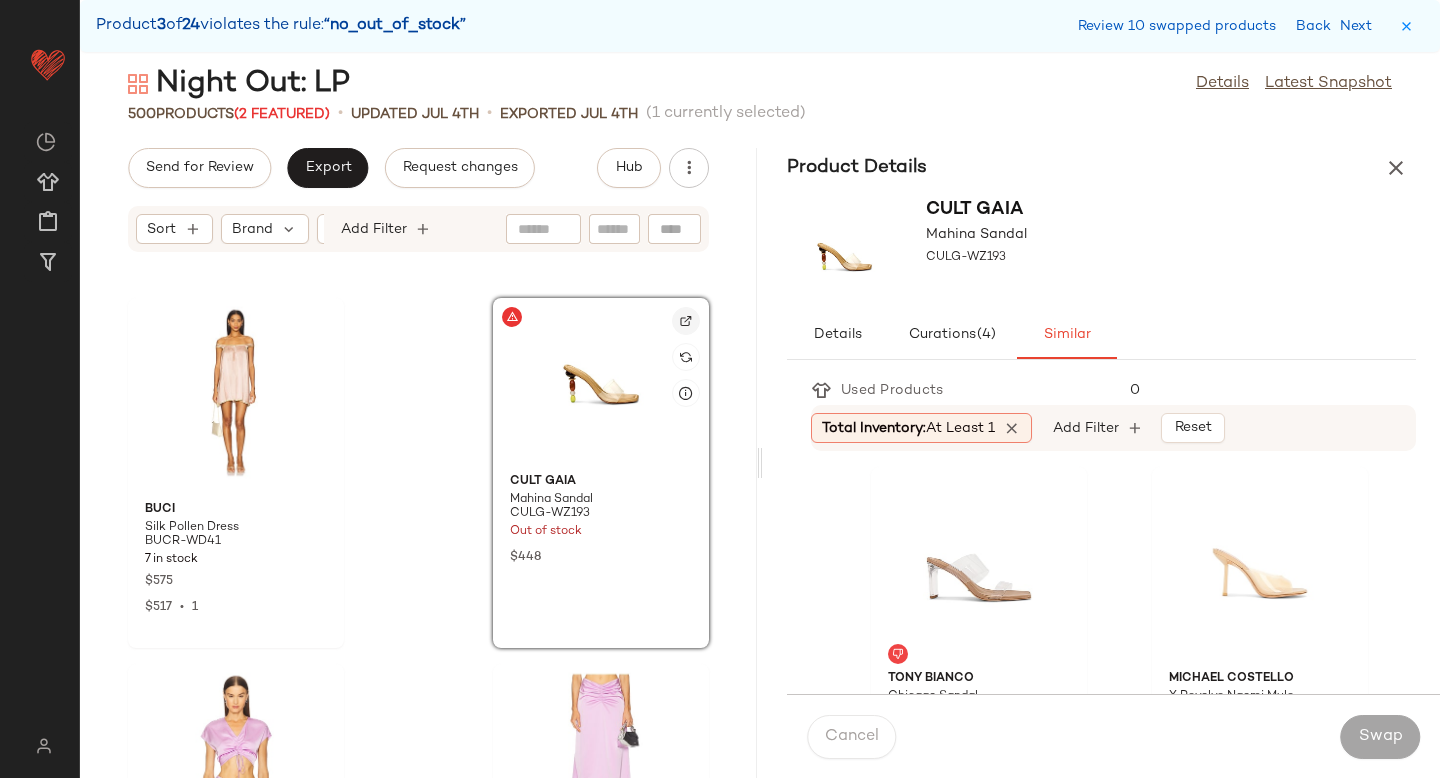 click at bounding box center [686, 321] 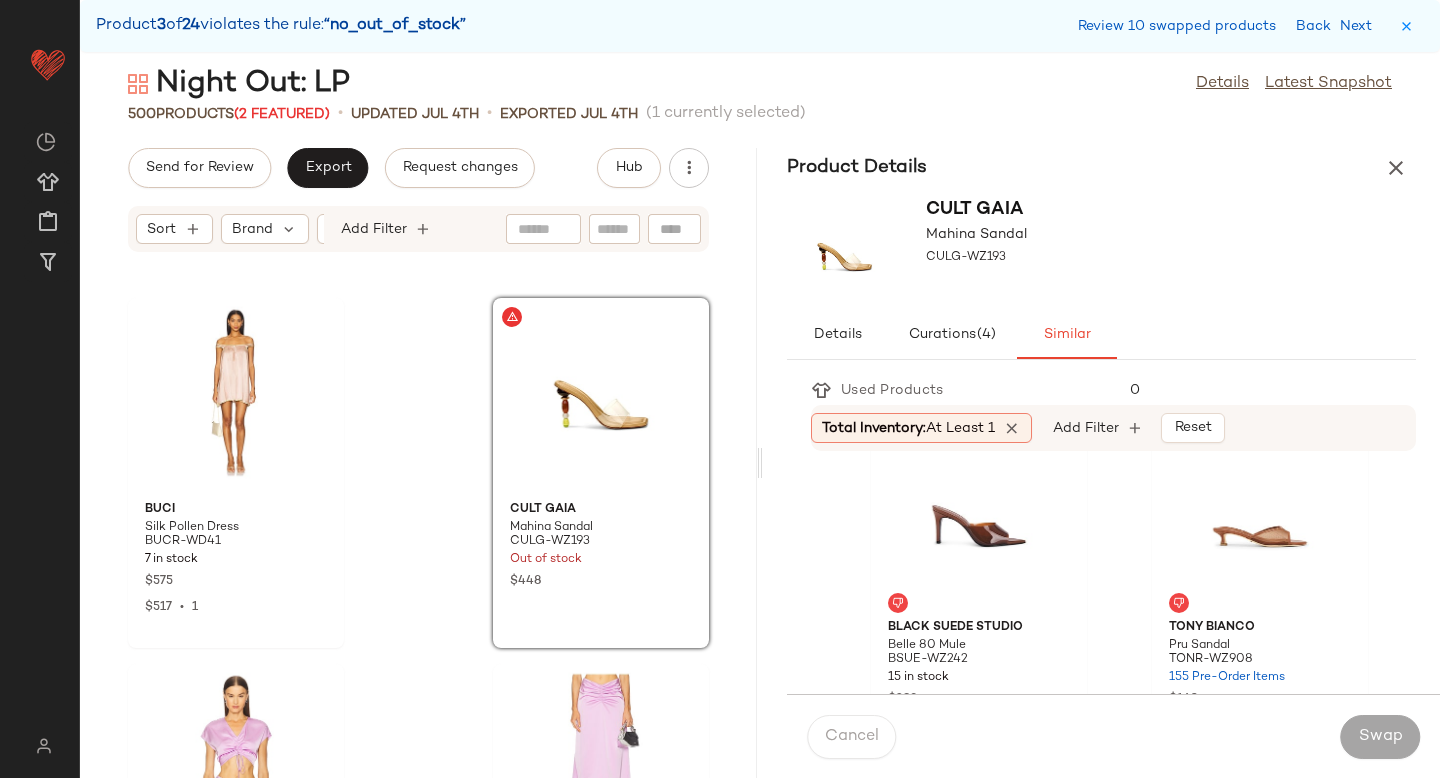 scroll, scrollTop: 789, scrollLeft: 0, axis: vertical 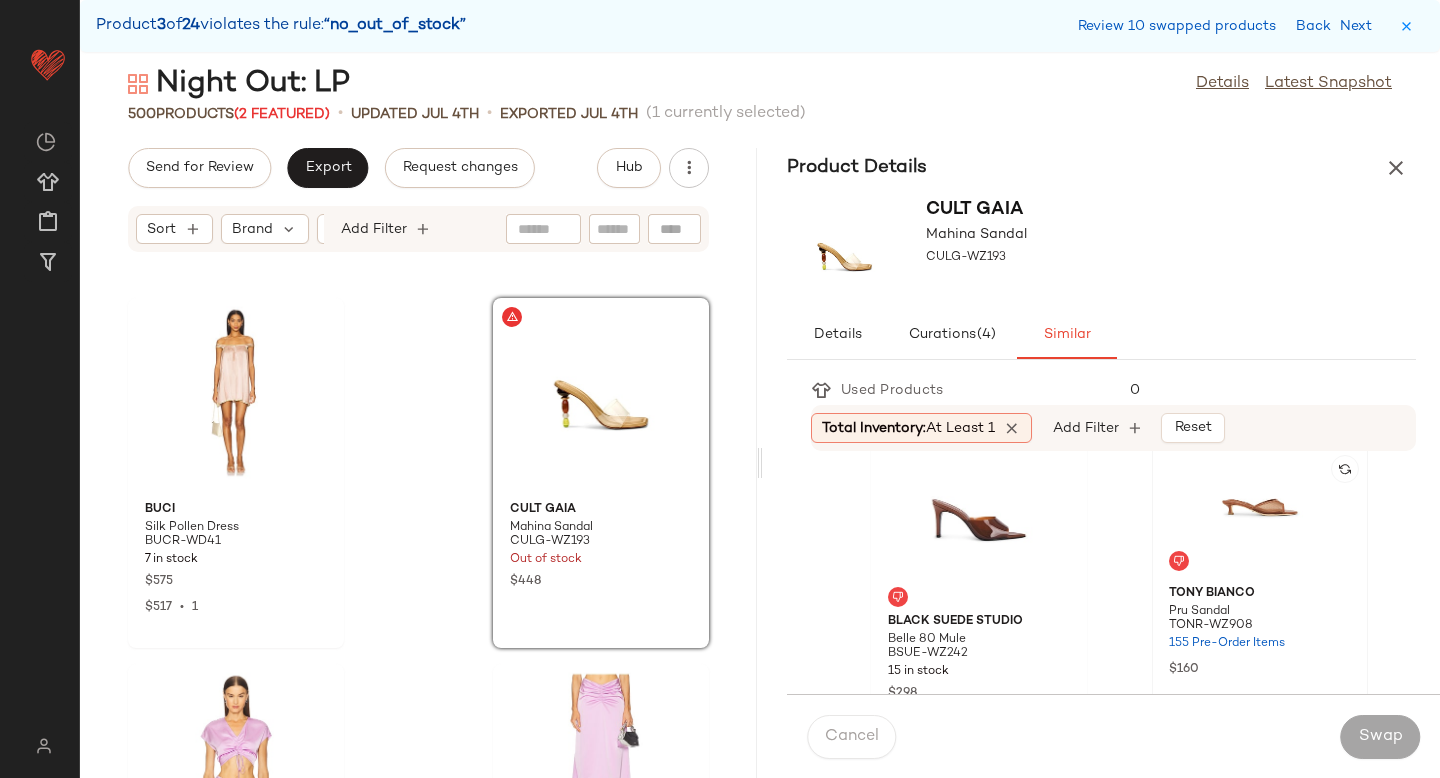 click 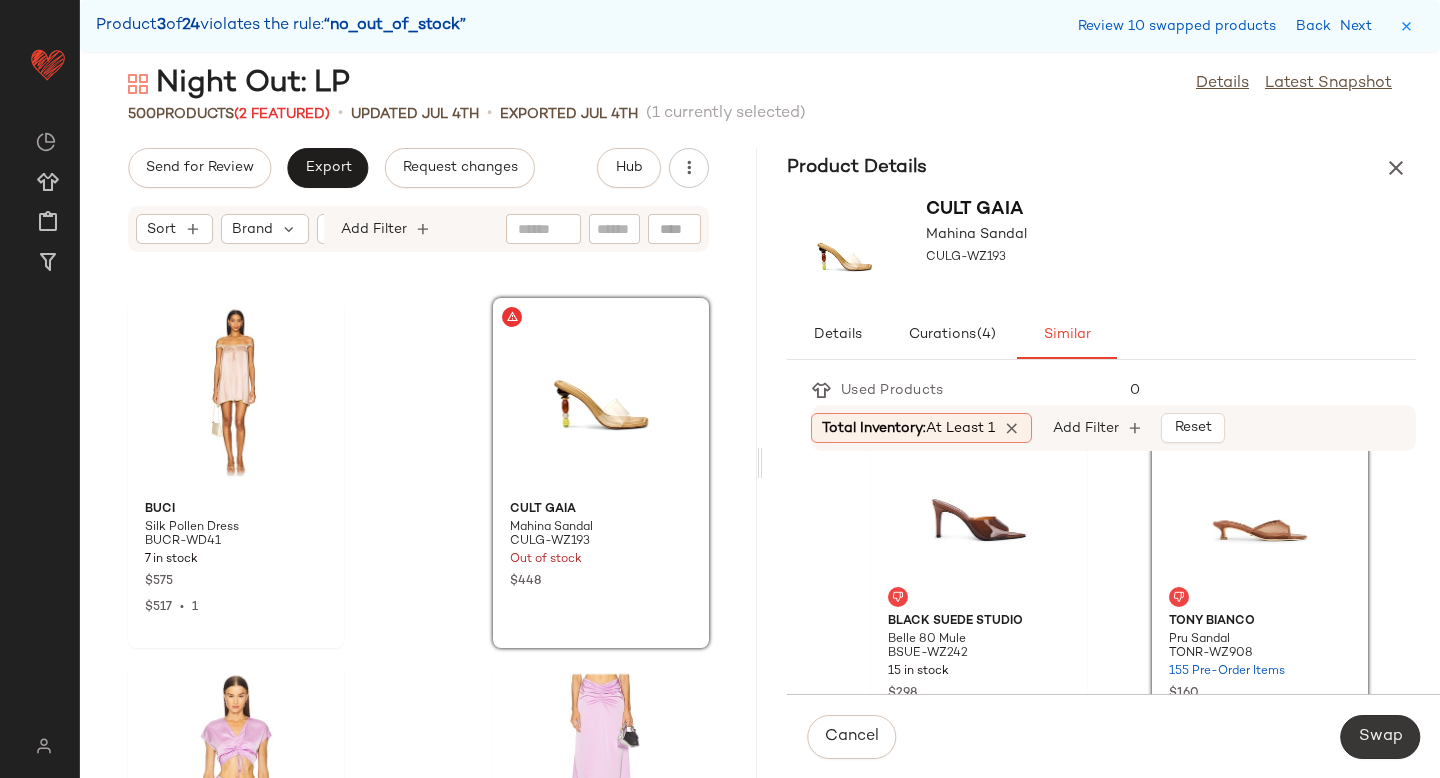 click on "Swap" at bounding box center (1380, 737) 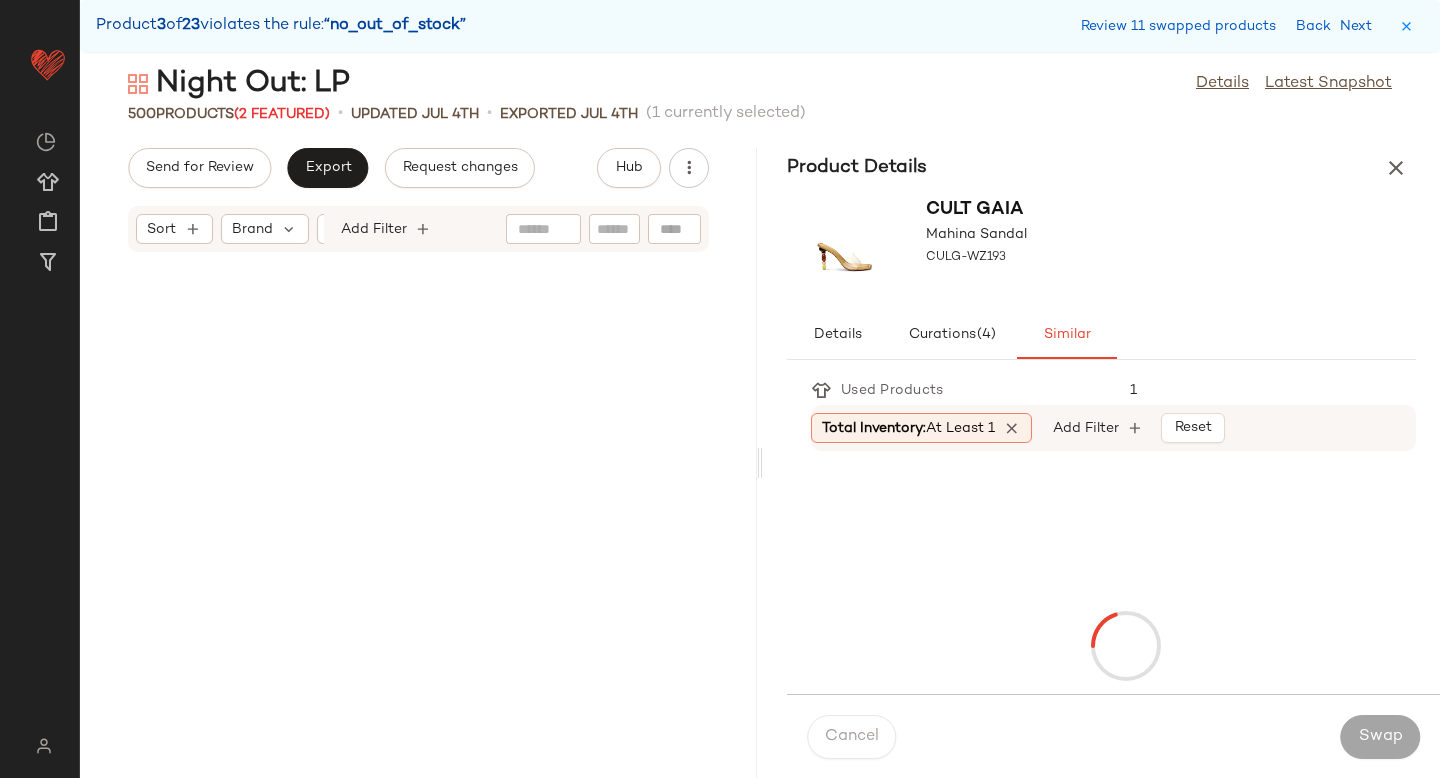 scroll, scrollTop: 25254, scrollLeft: 0, axis: vertical 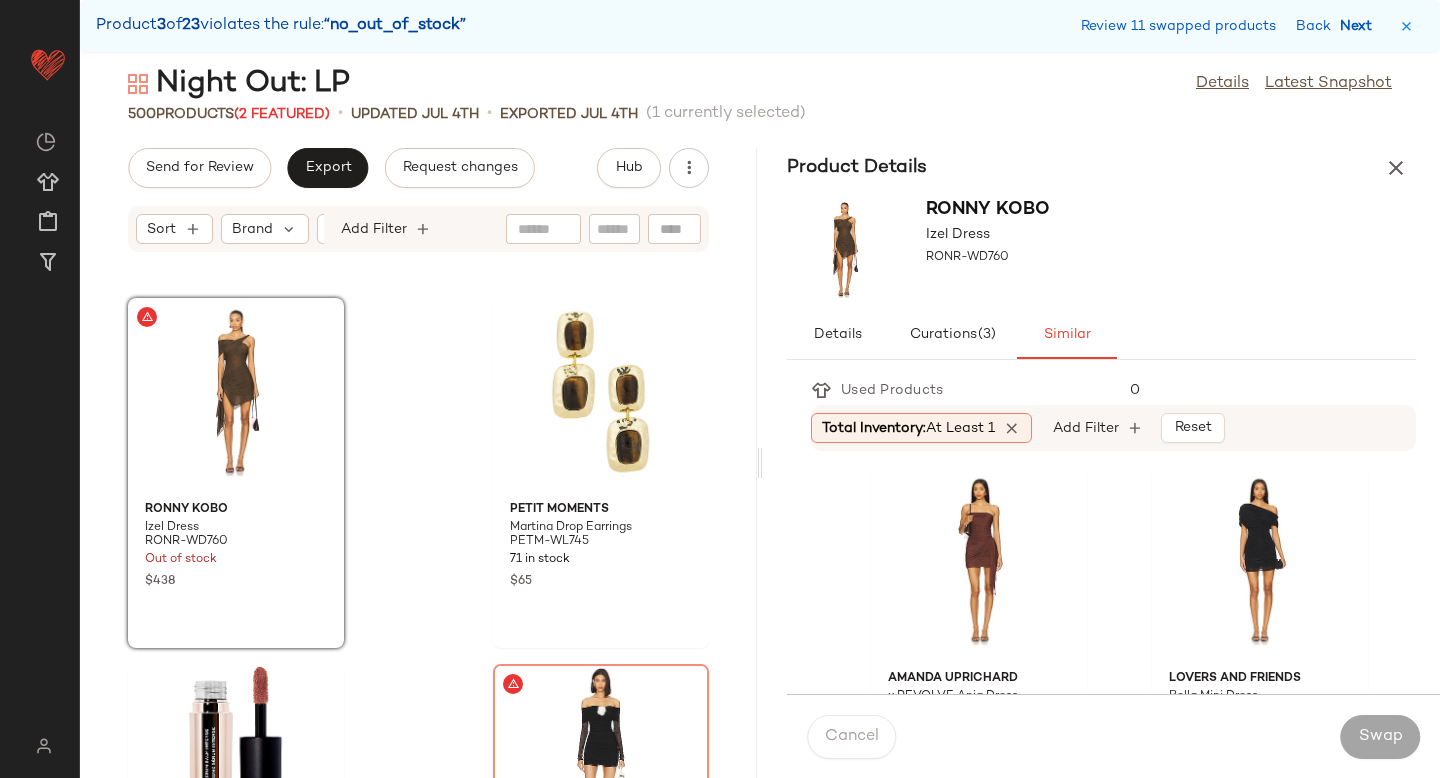 click on "Next" at bounding box center (1360, 26) 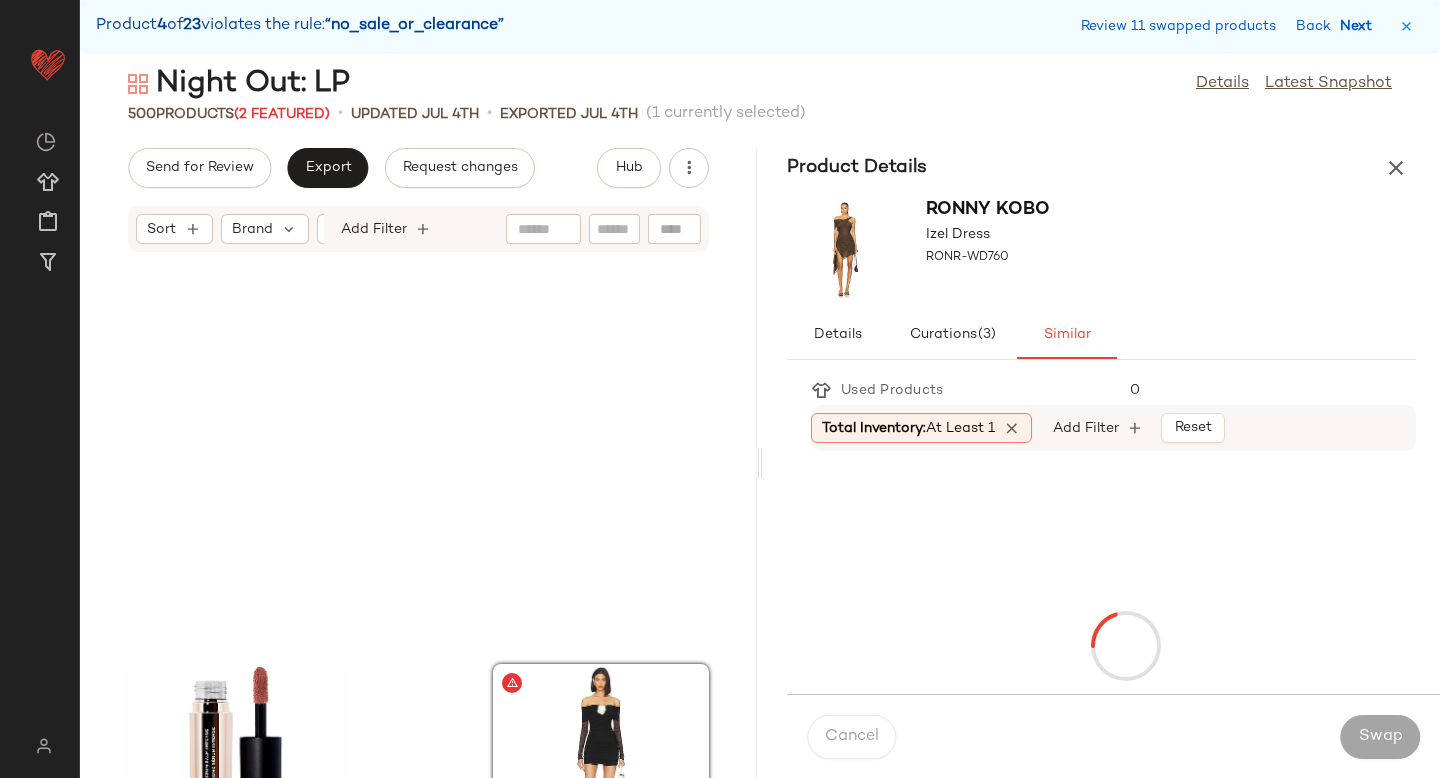 scroll, scrollTop: 25620, scrollLeft: 0, axis: vertical 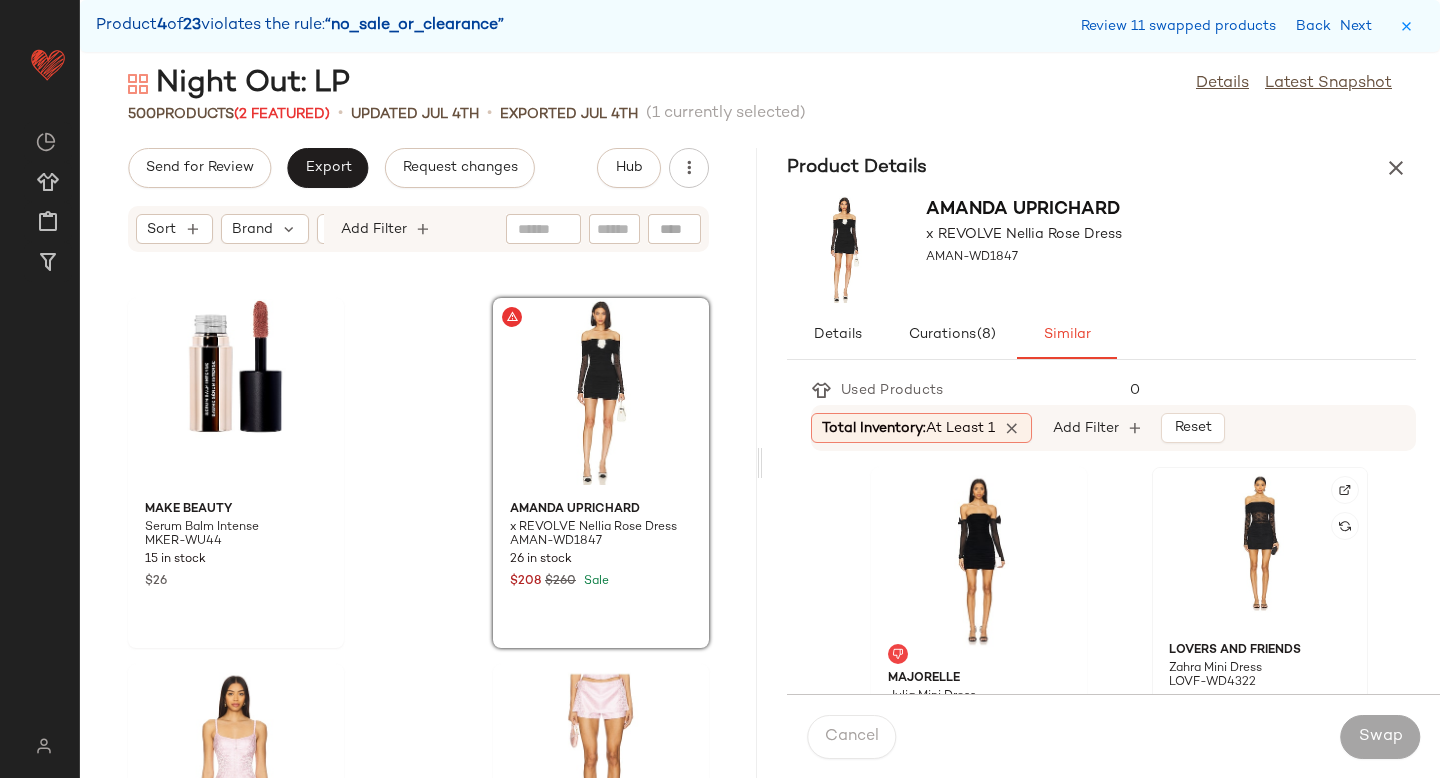 click 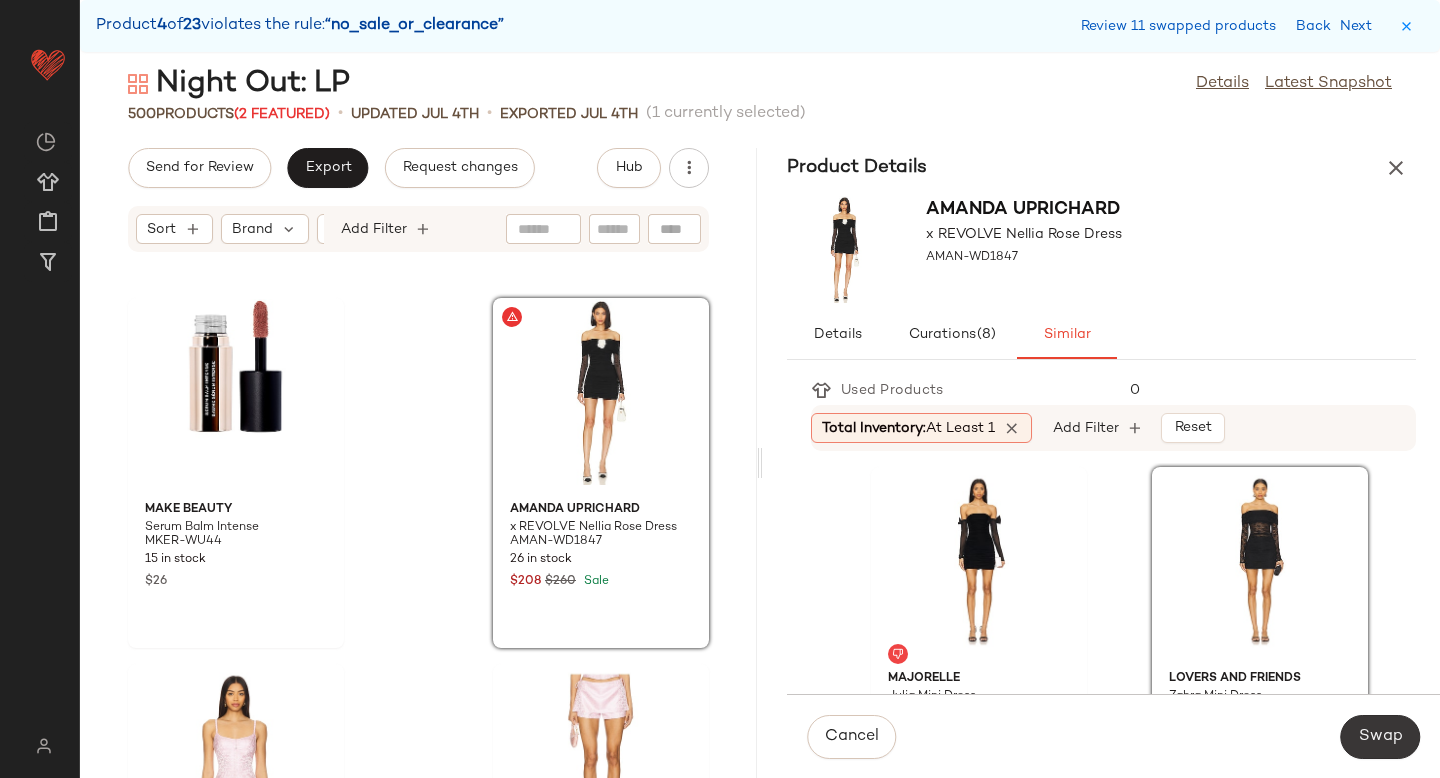 click on "Swap" 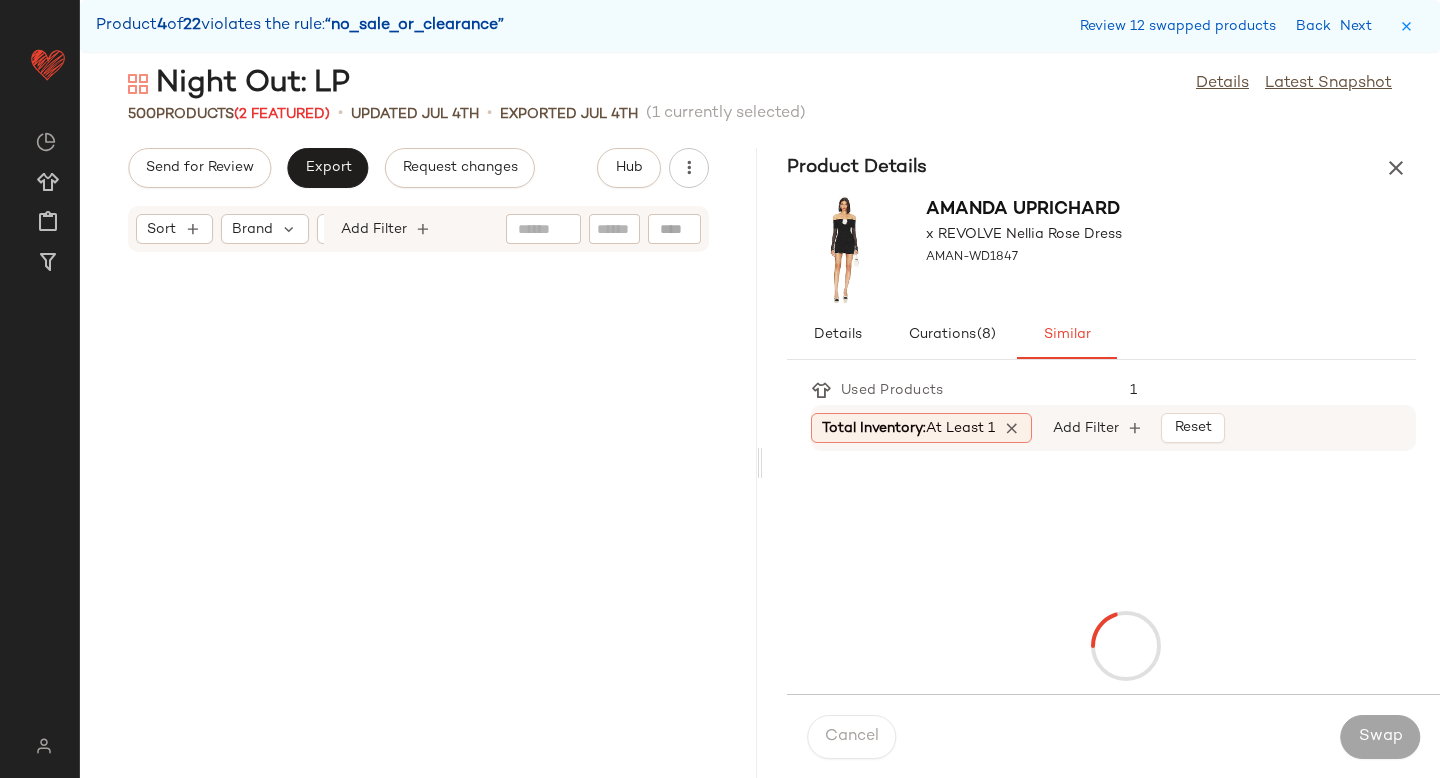 scroll, scrollTop: 34038, scrollLeft: 0, axis: vertical 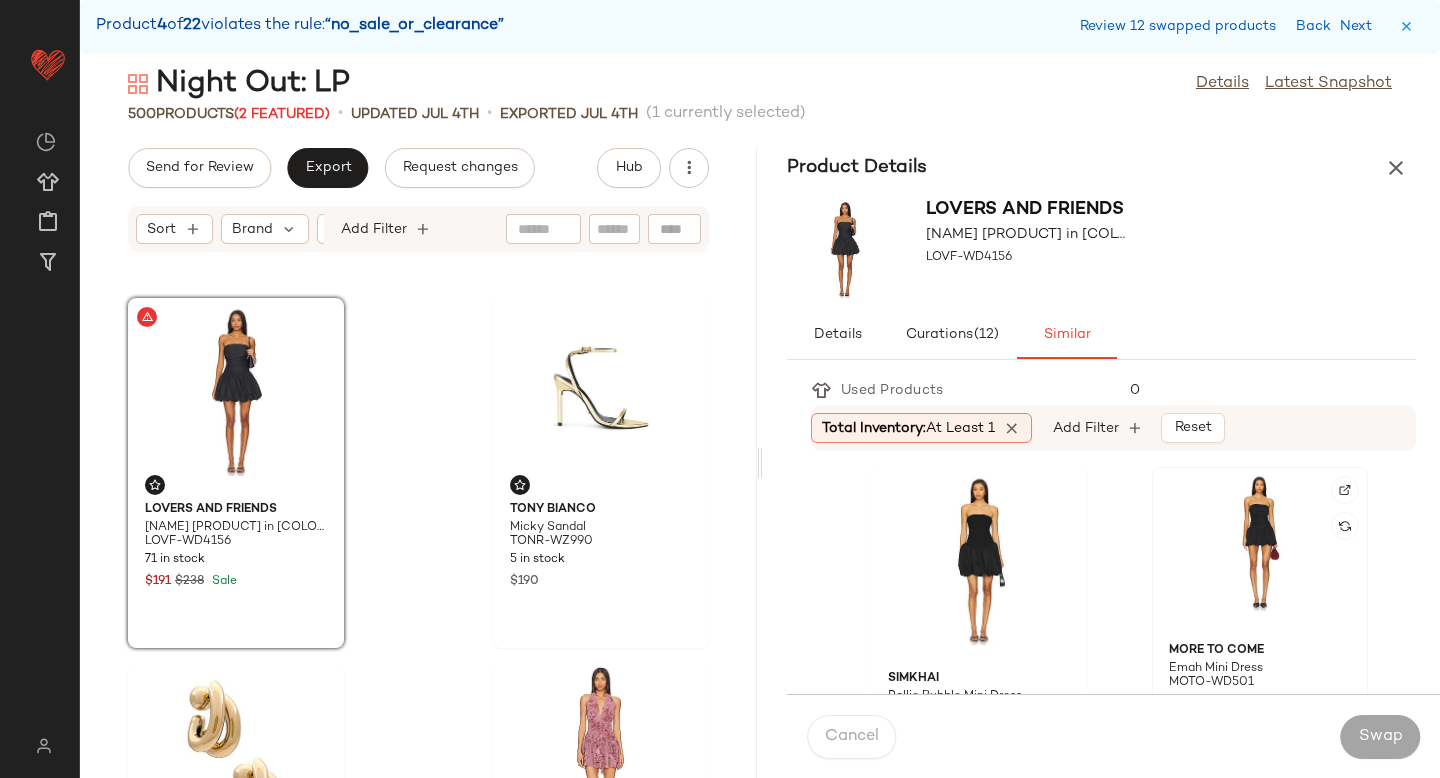click 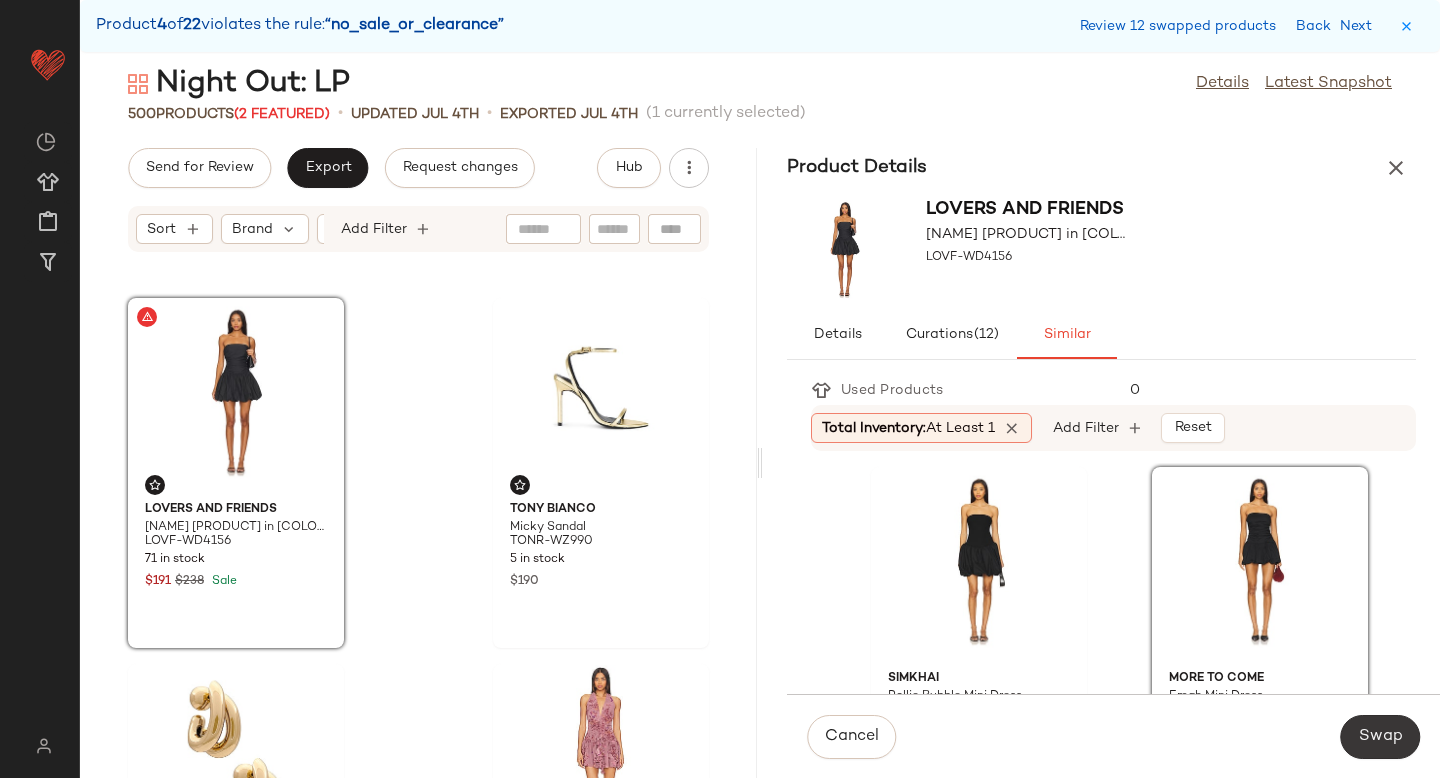 click on "Swap" 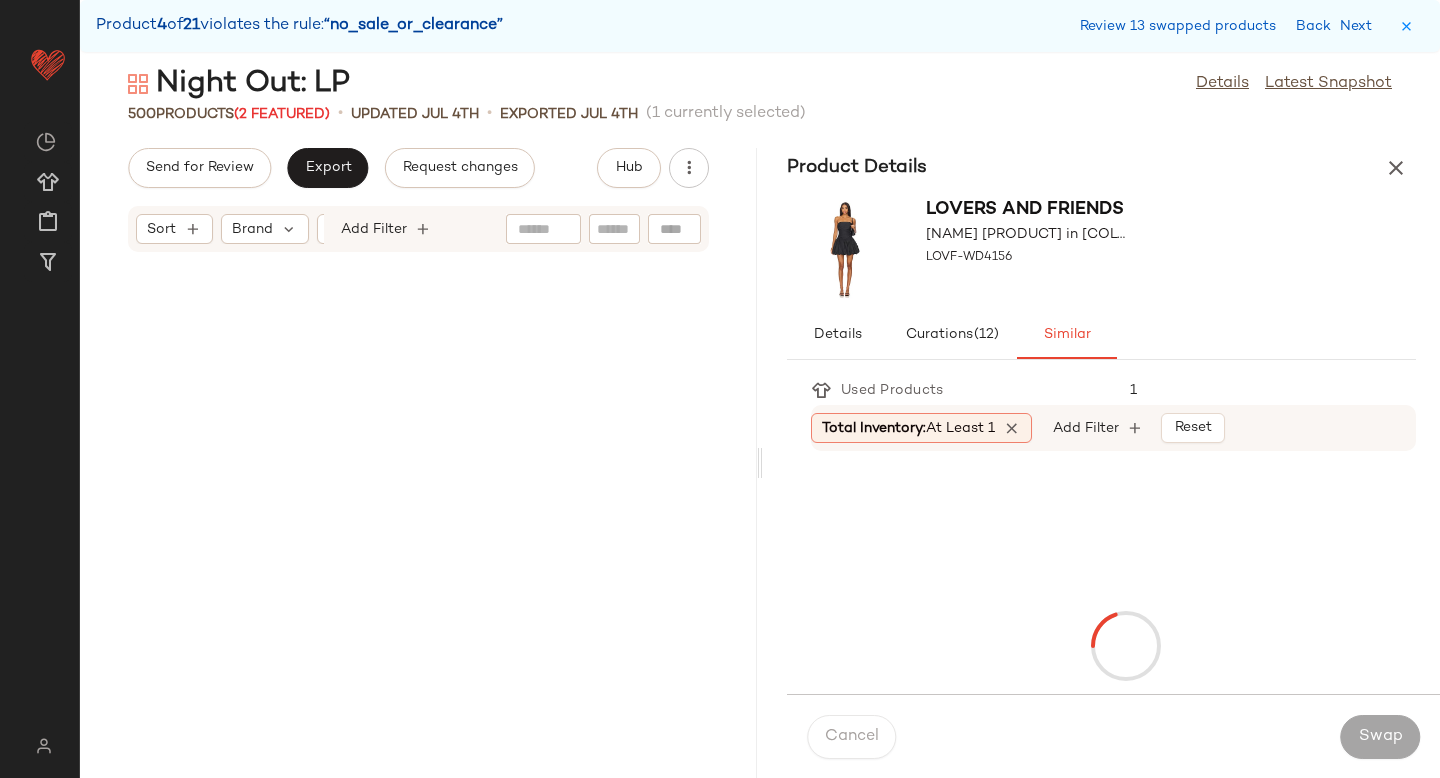 scroll, scrollTop: 39162, scrollLeft: 0, axis: vertical 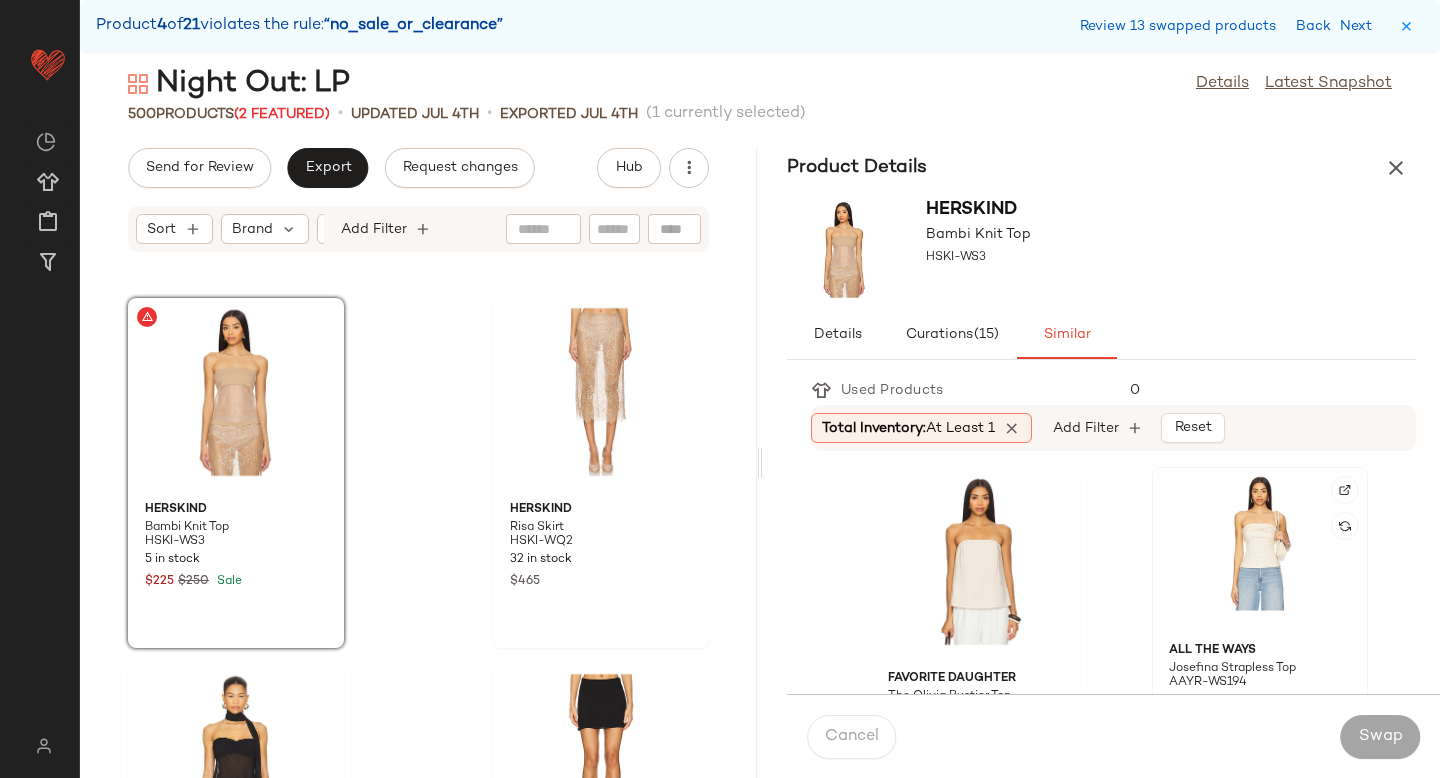 click 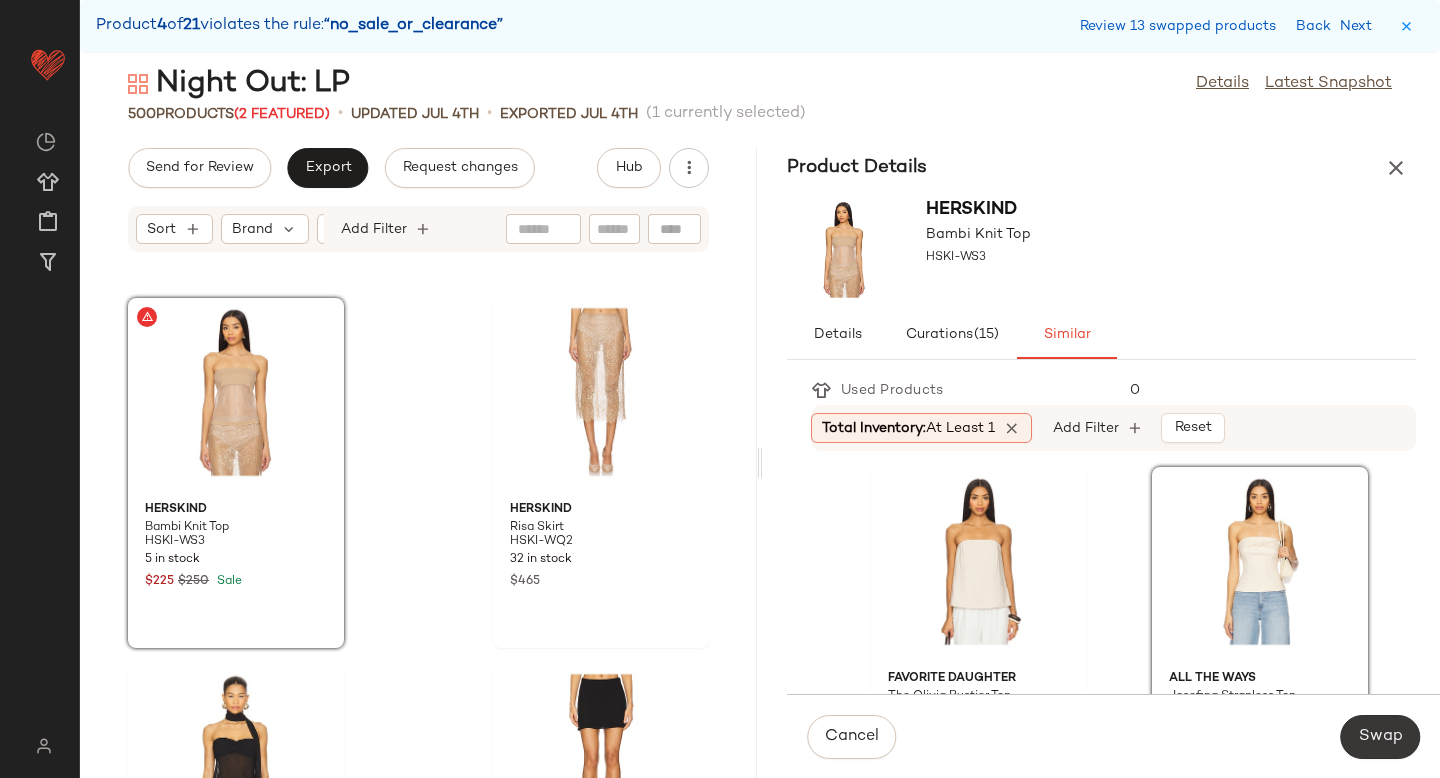 click on "Swap" at bounding box center (1380, 737) 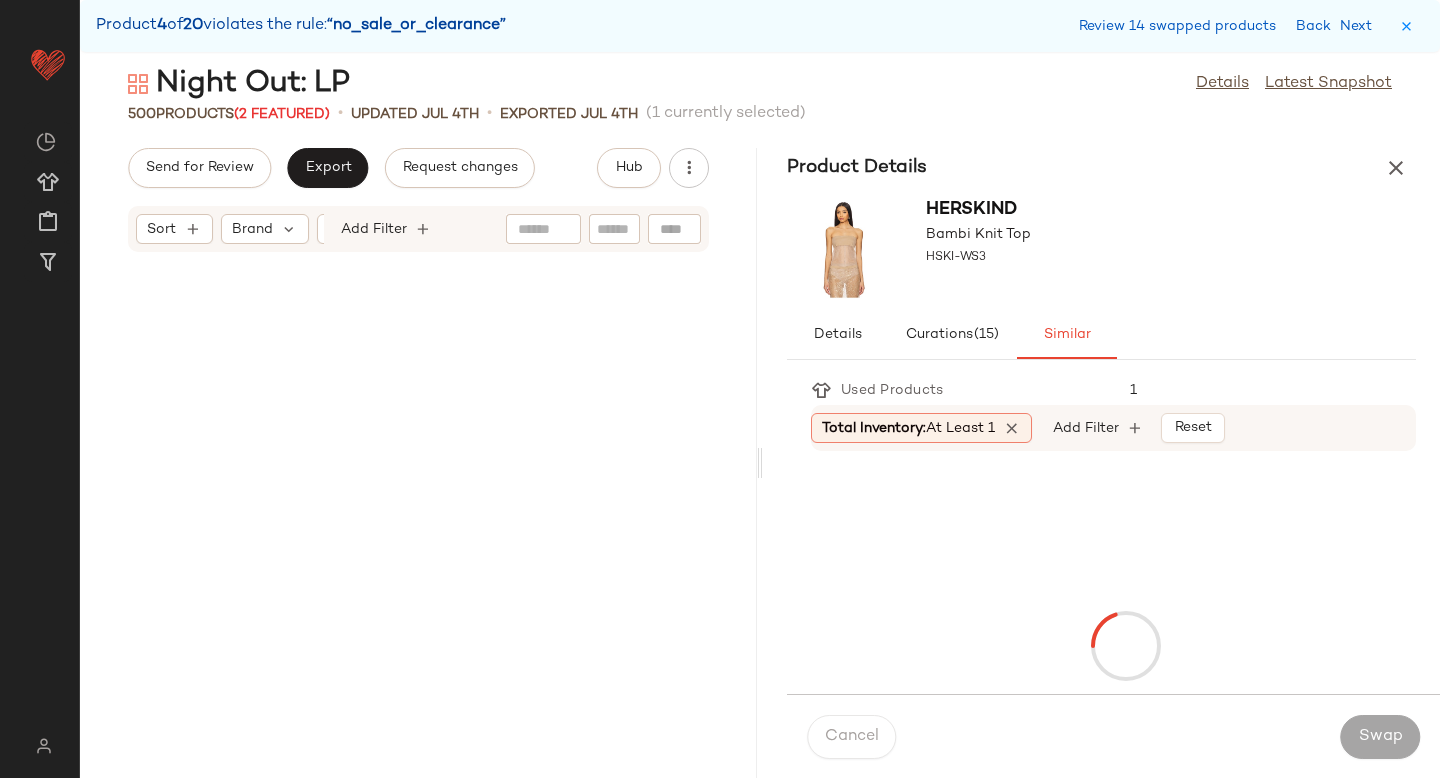 scroll, scrollTop: 41358, scrollLeft: 0, axis: vertical 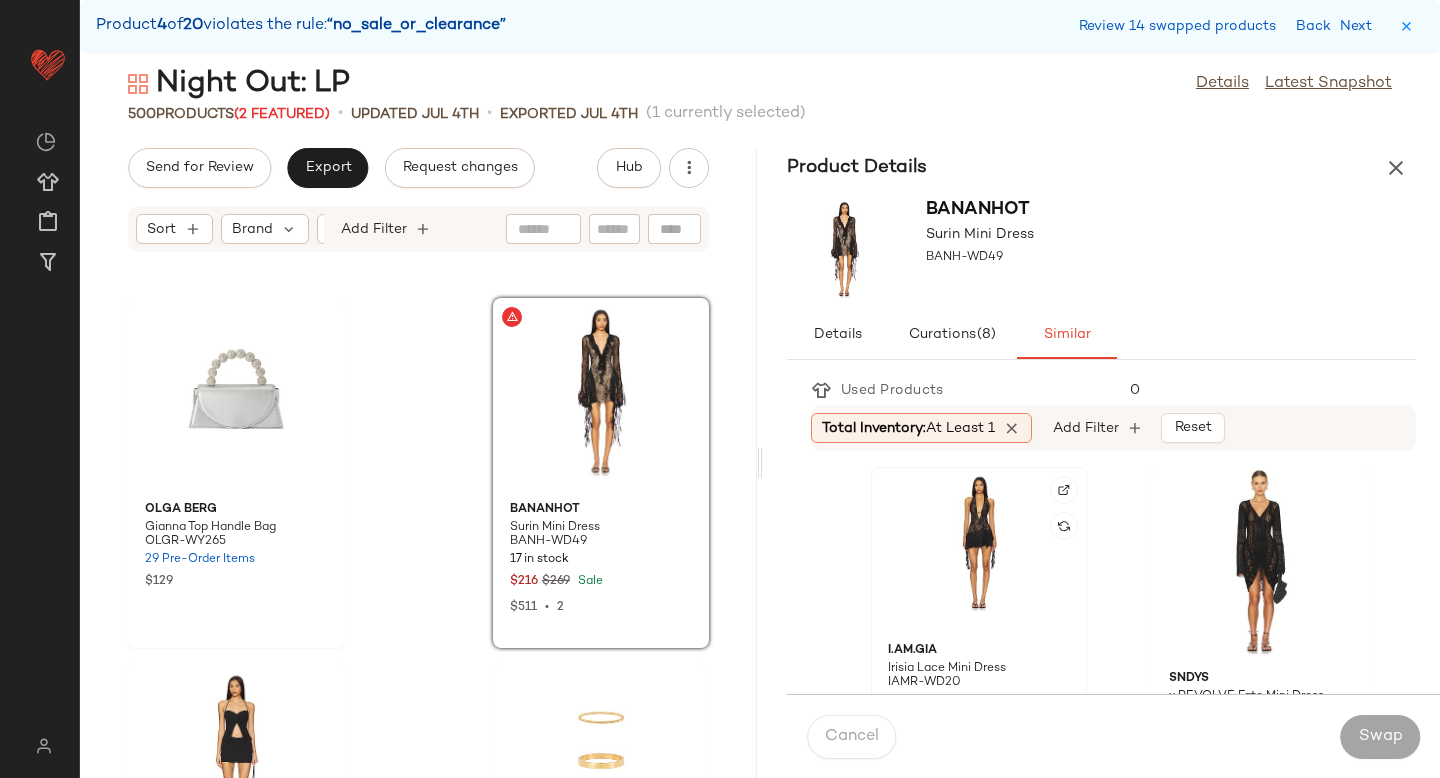 click 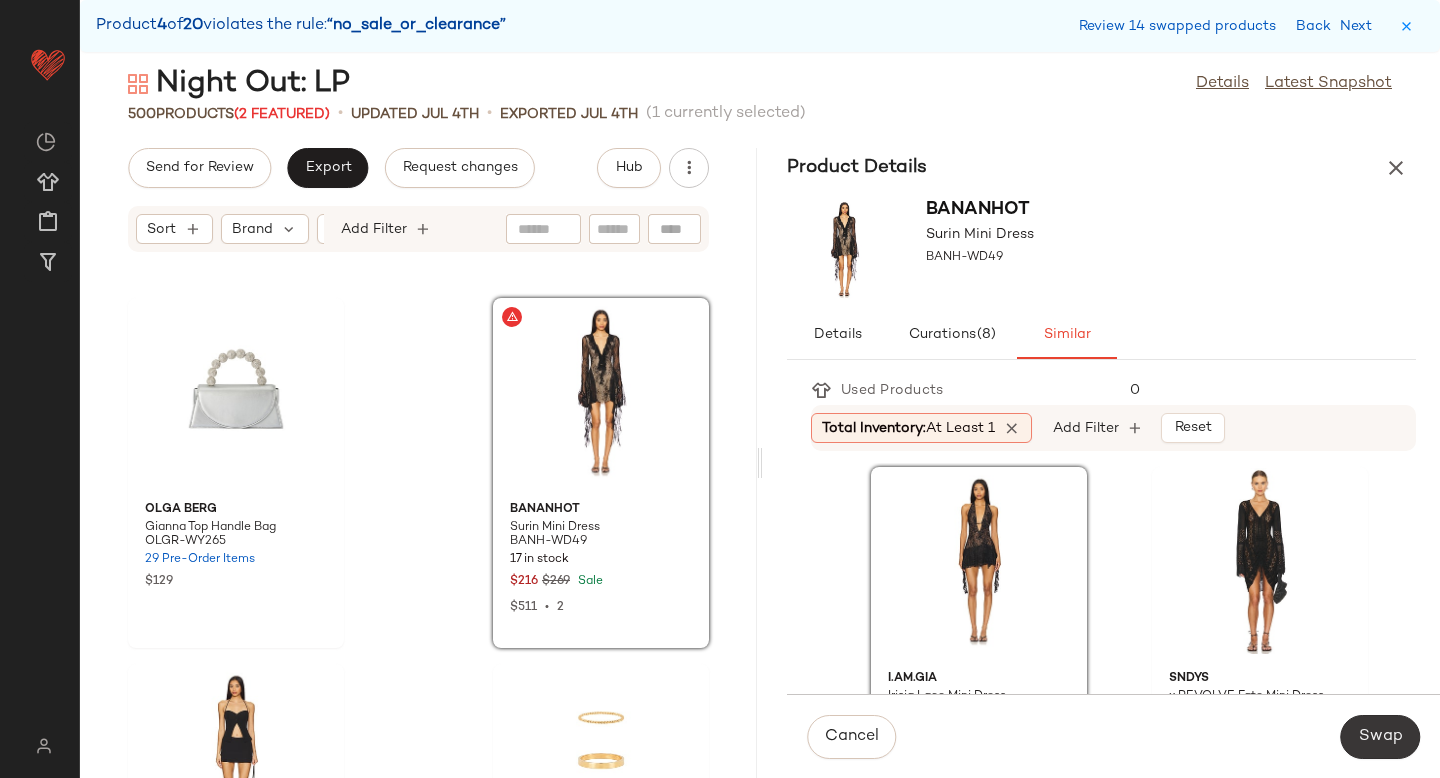 click on "Swap" at bounding box center [1380, 737] 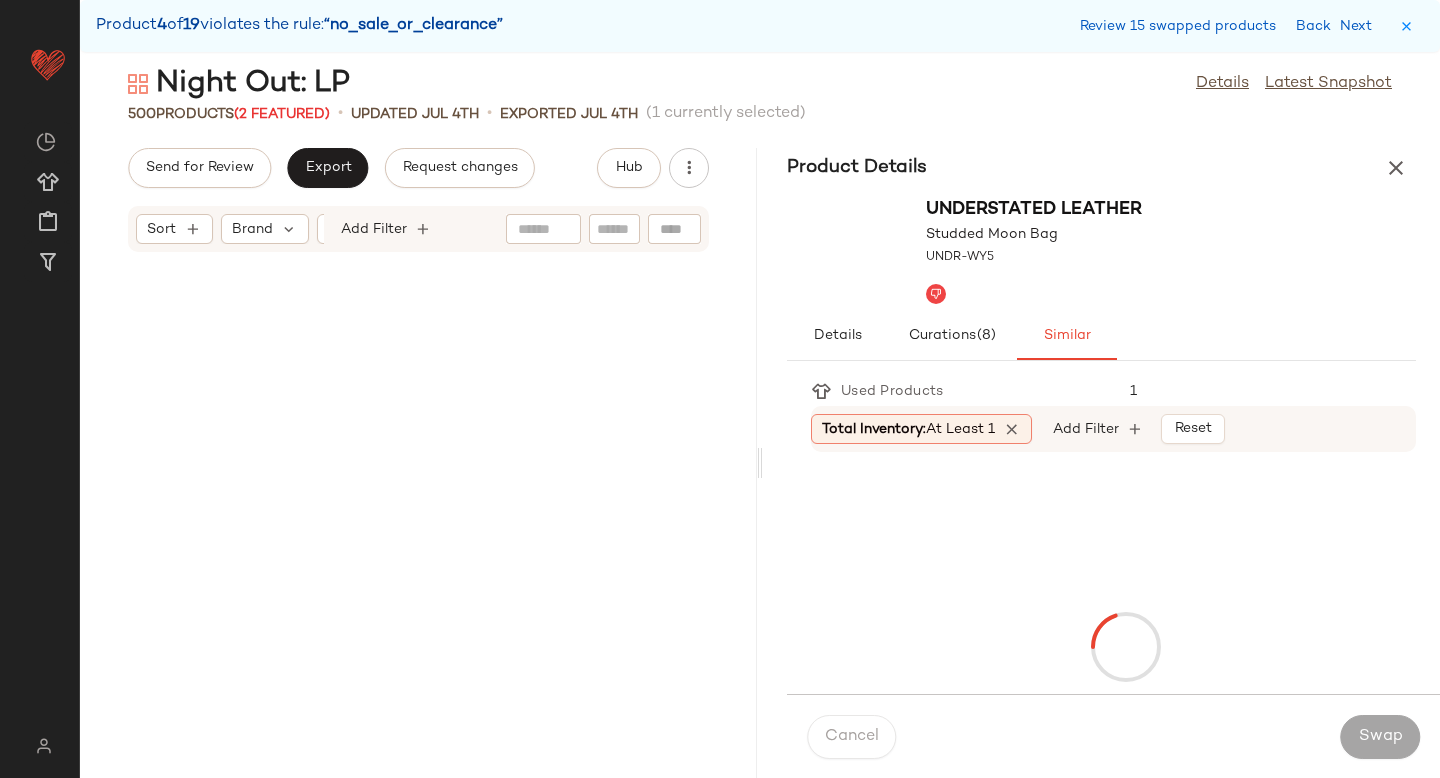 scroll, scrollTop: 44286, scrollLeft: 0, axis: vertical 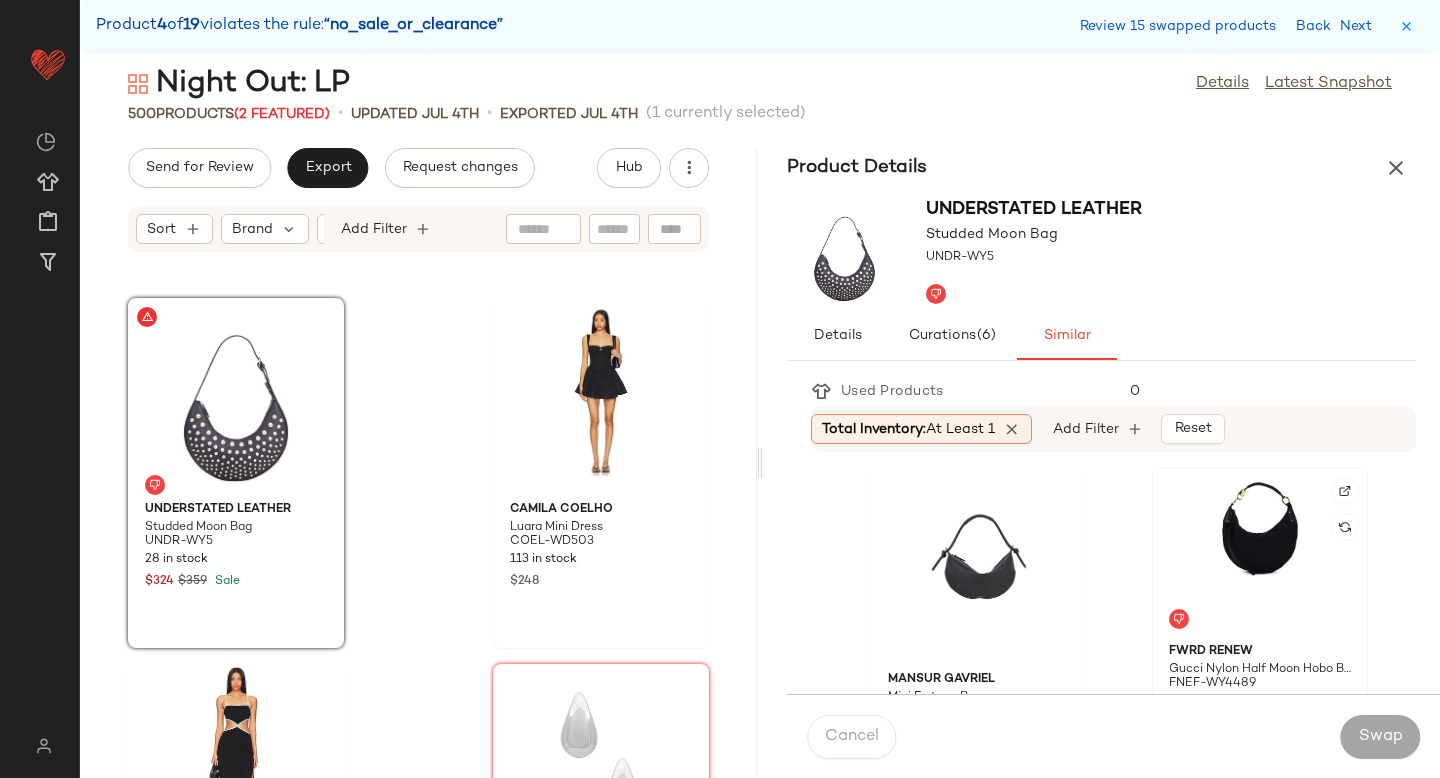 click 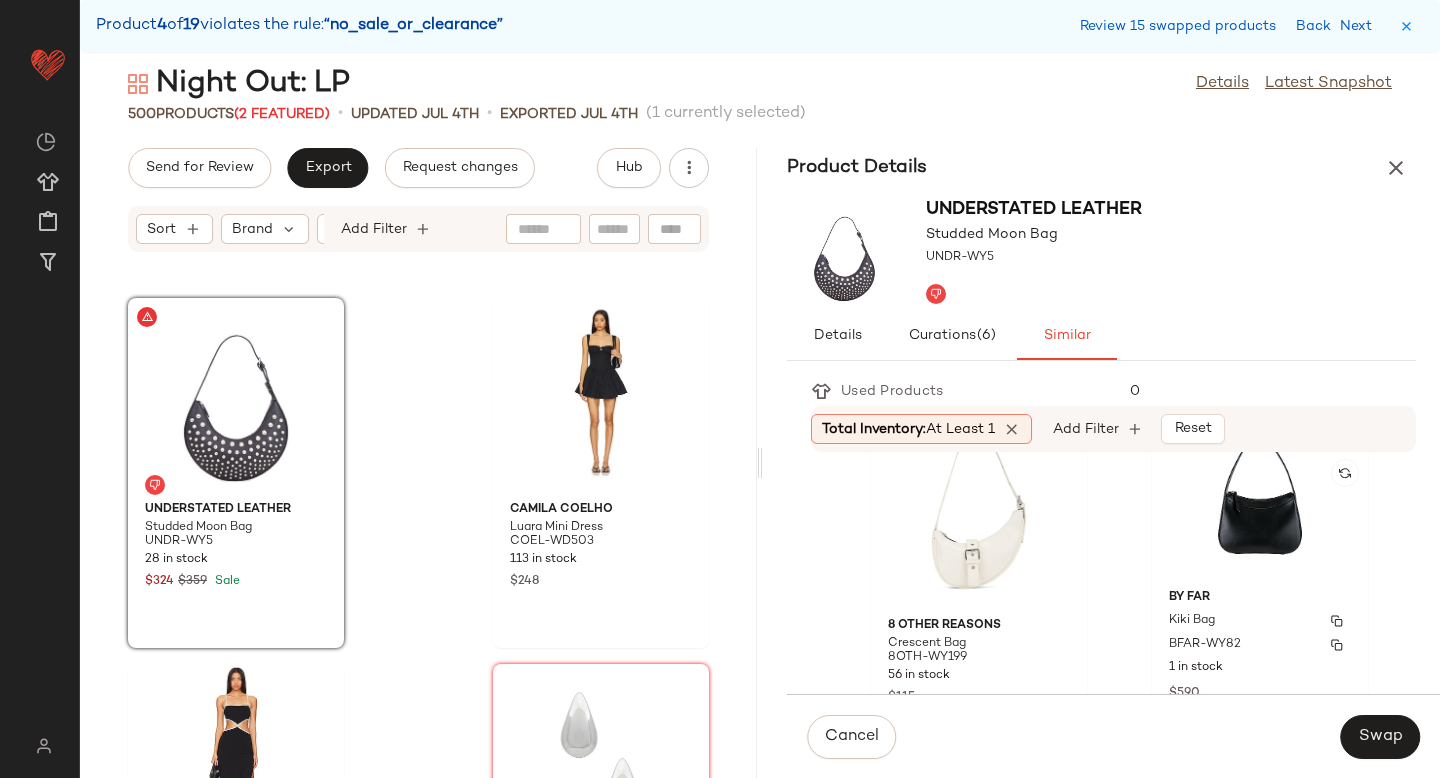scroll, scrollTop: 413, scrollLeft: 0, axis: vertical 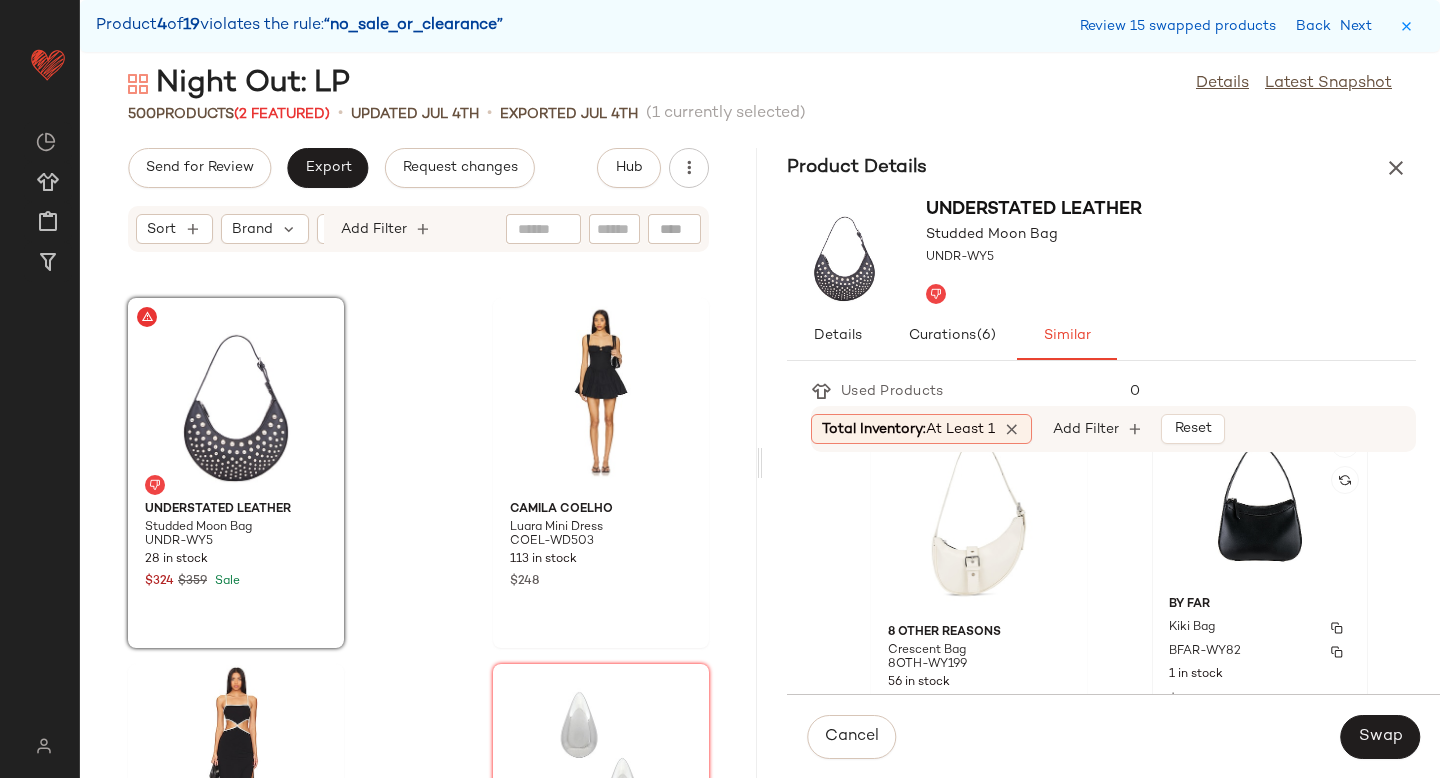 click on "BY FAR Kiki Bag BFAR-WY82 1 in stock $590" 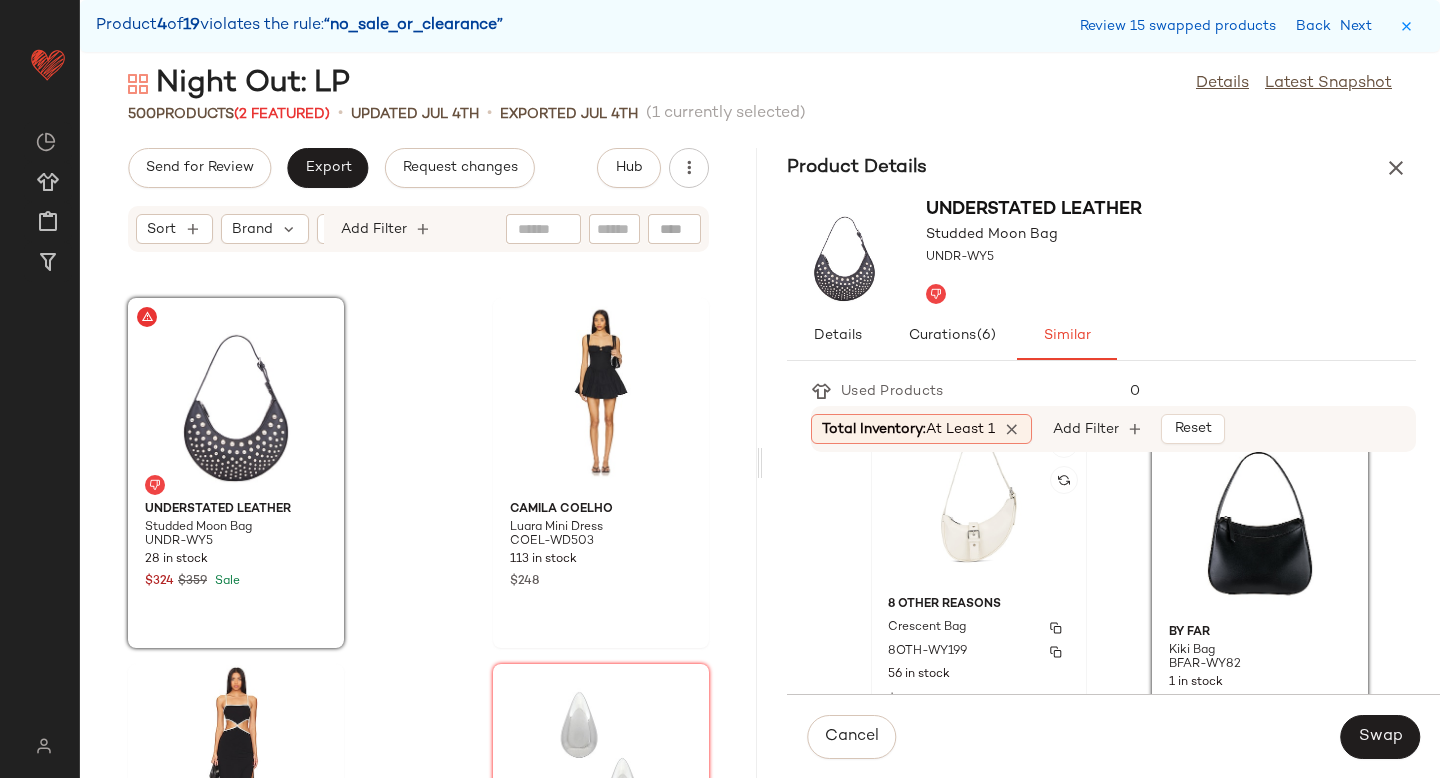 click on "8 Other Reasons Crescent Bag 8OTH-WY199 56 in stock $115" 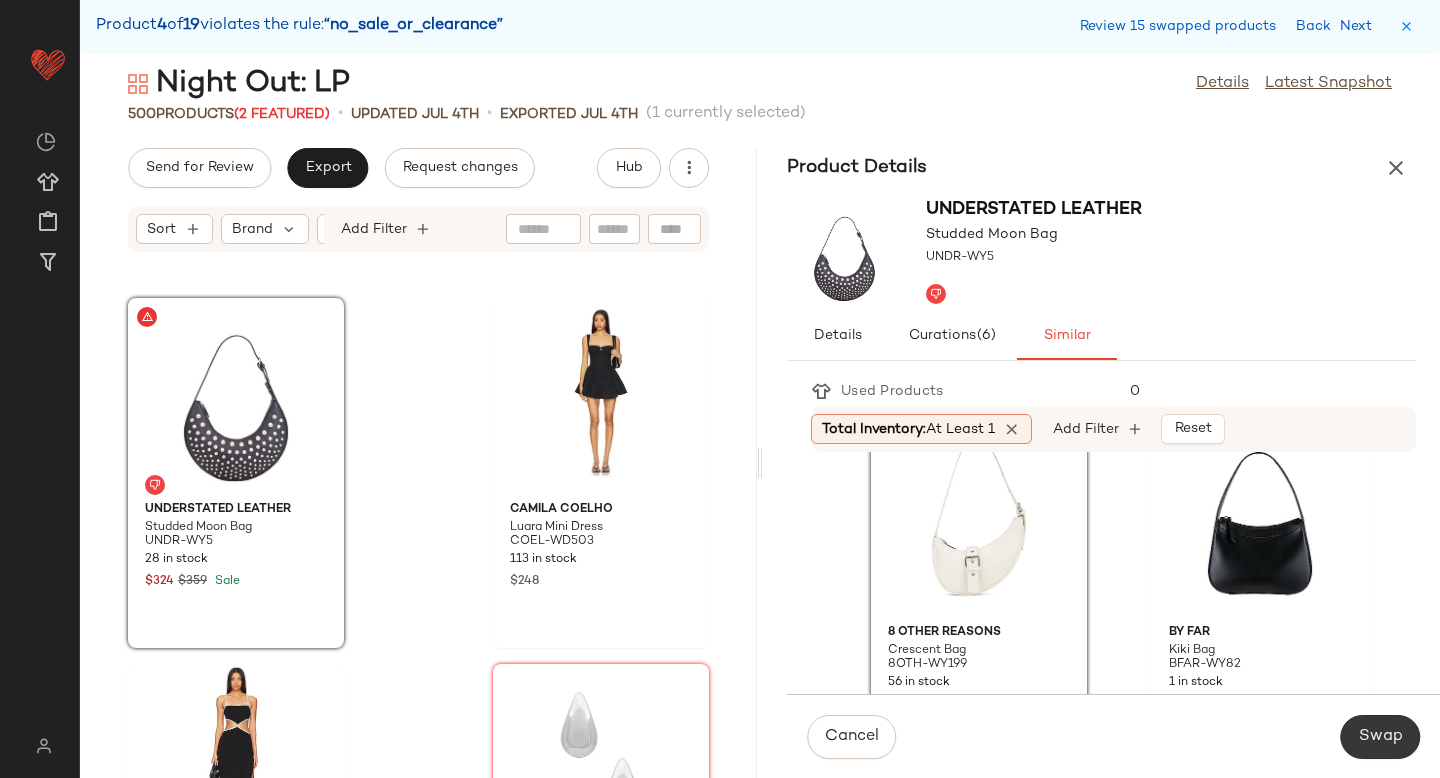 click on "Swap" at bounding box center (1380, 737) 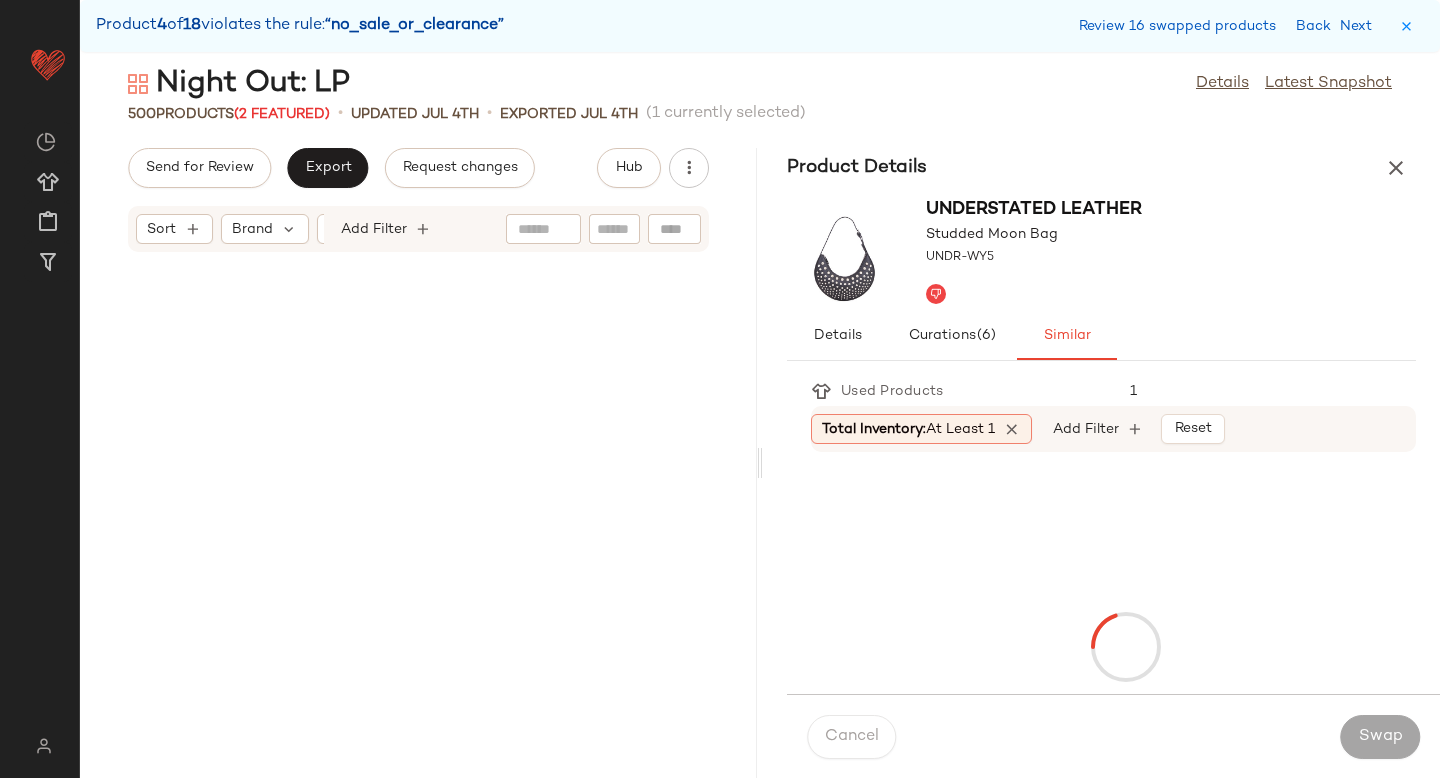 scroll, scrollTop: 46848, scrollLeft: 0, axis: vertical 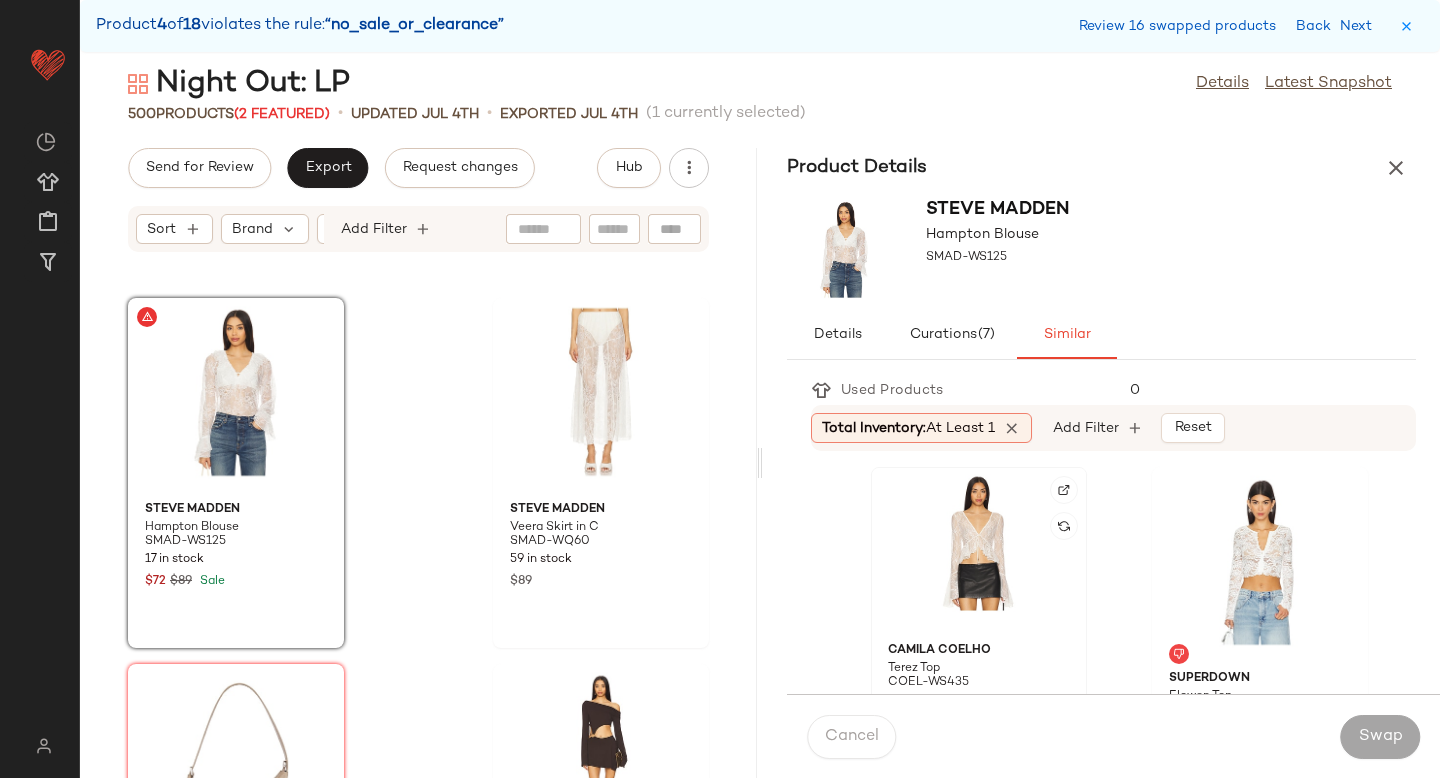 click 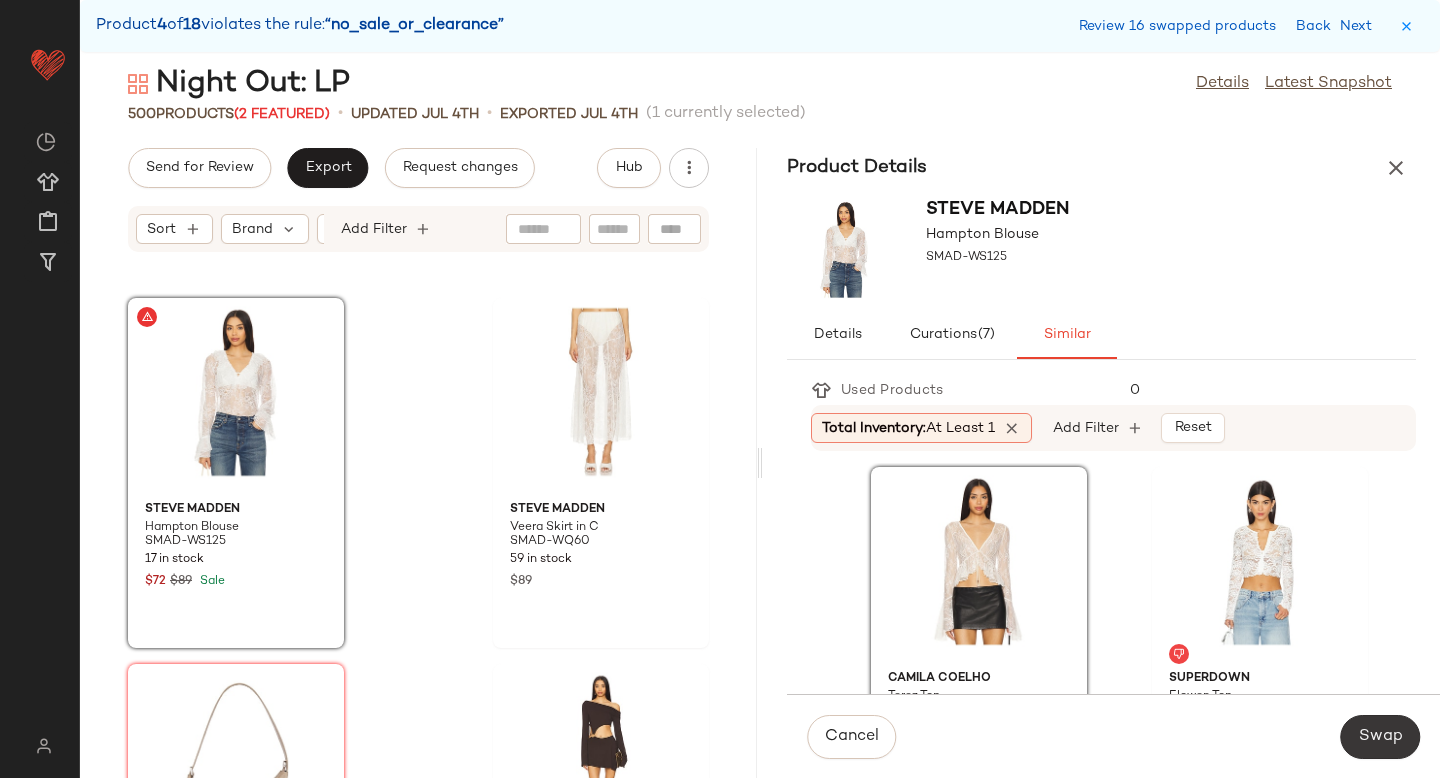 click on "Swap" at bounding box center [1380, 737] 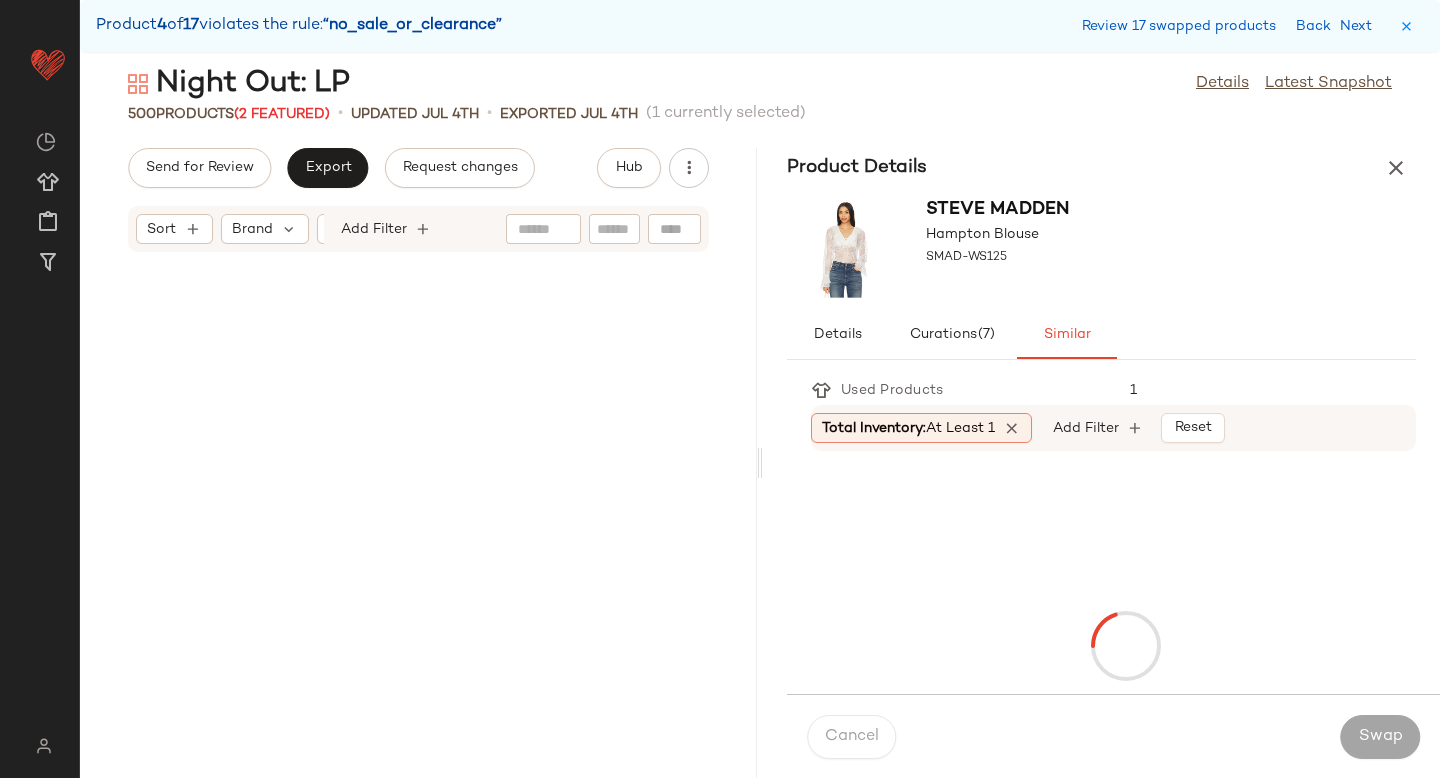 scroll, scrollTop: 48678, scrollLeft: 0, axis: vertical 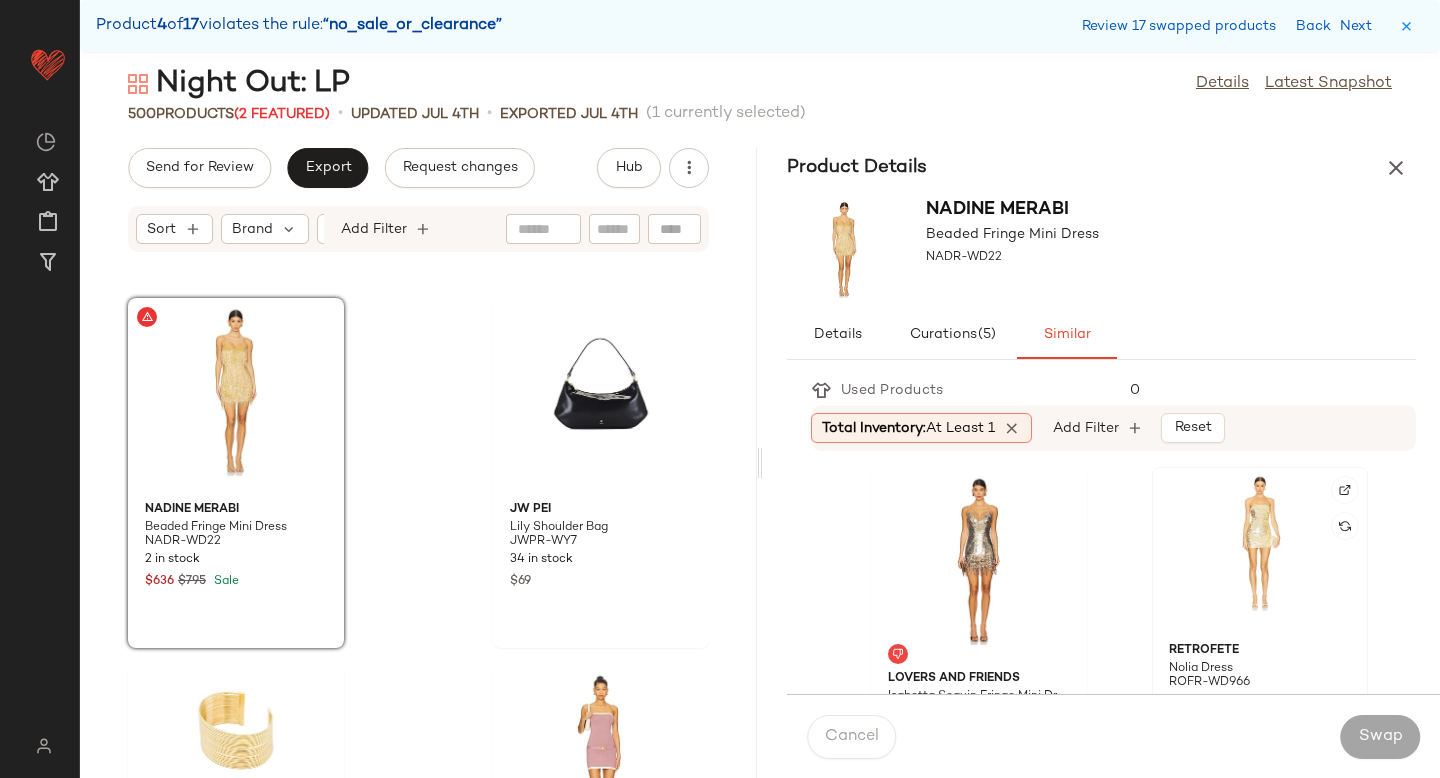 click 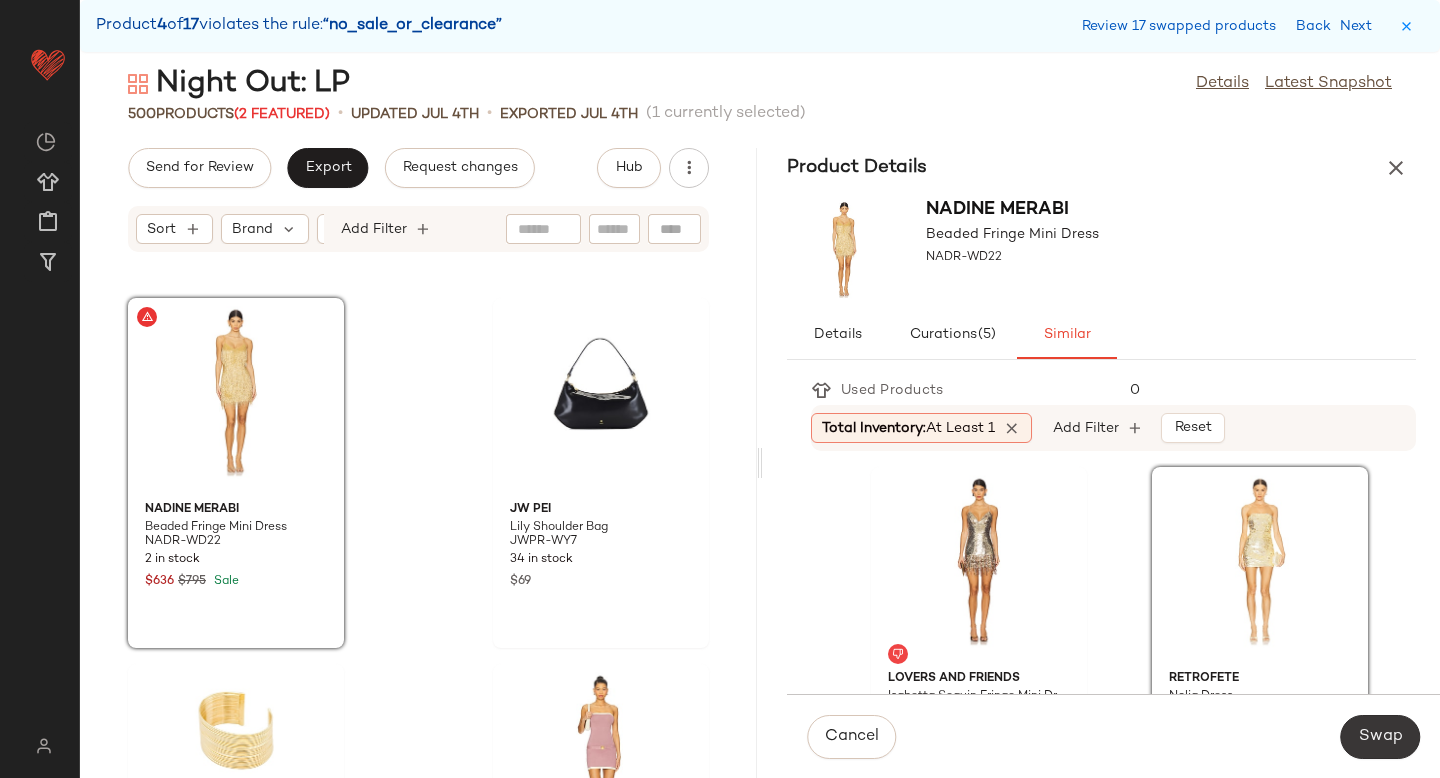 click on "Swap" at bounding box center (1380, 737) 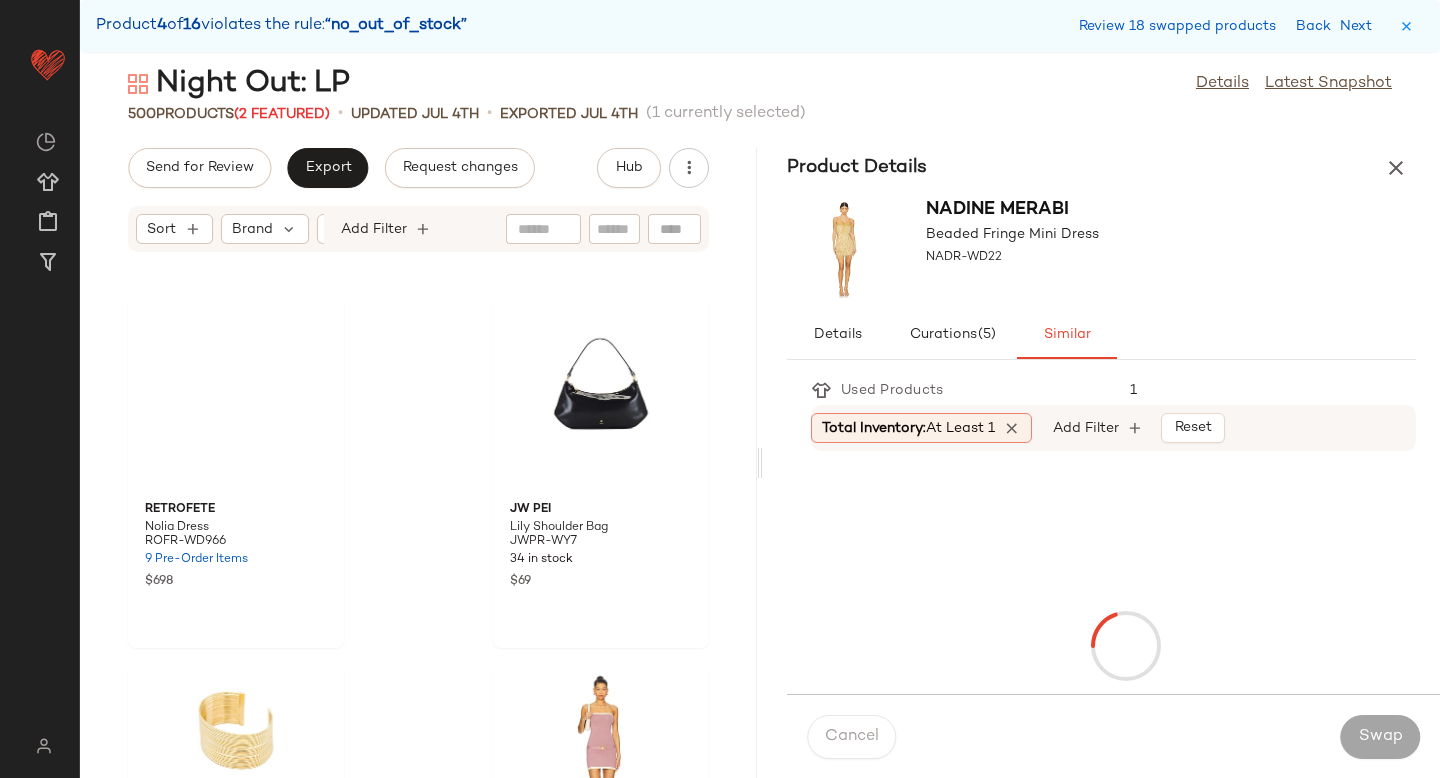 scroll, scrollTop: 58194, scrollLeft: 0, axis: vertical 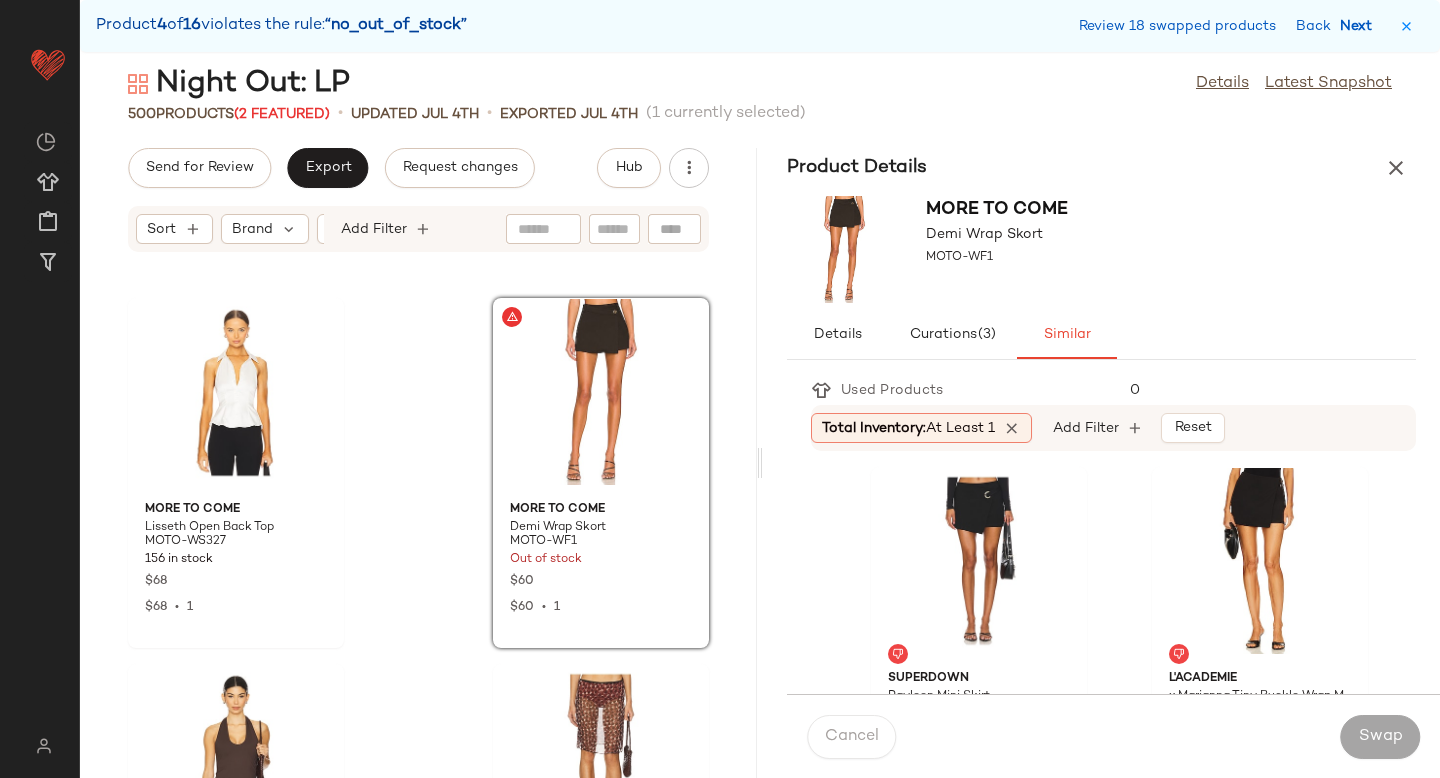 click on "Next" at bounding box center [1360, 26] 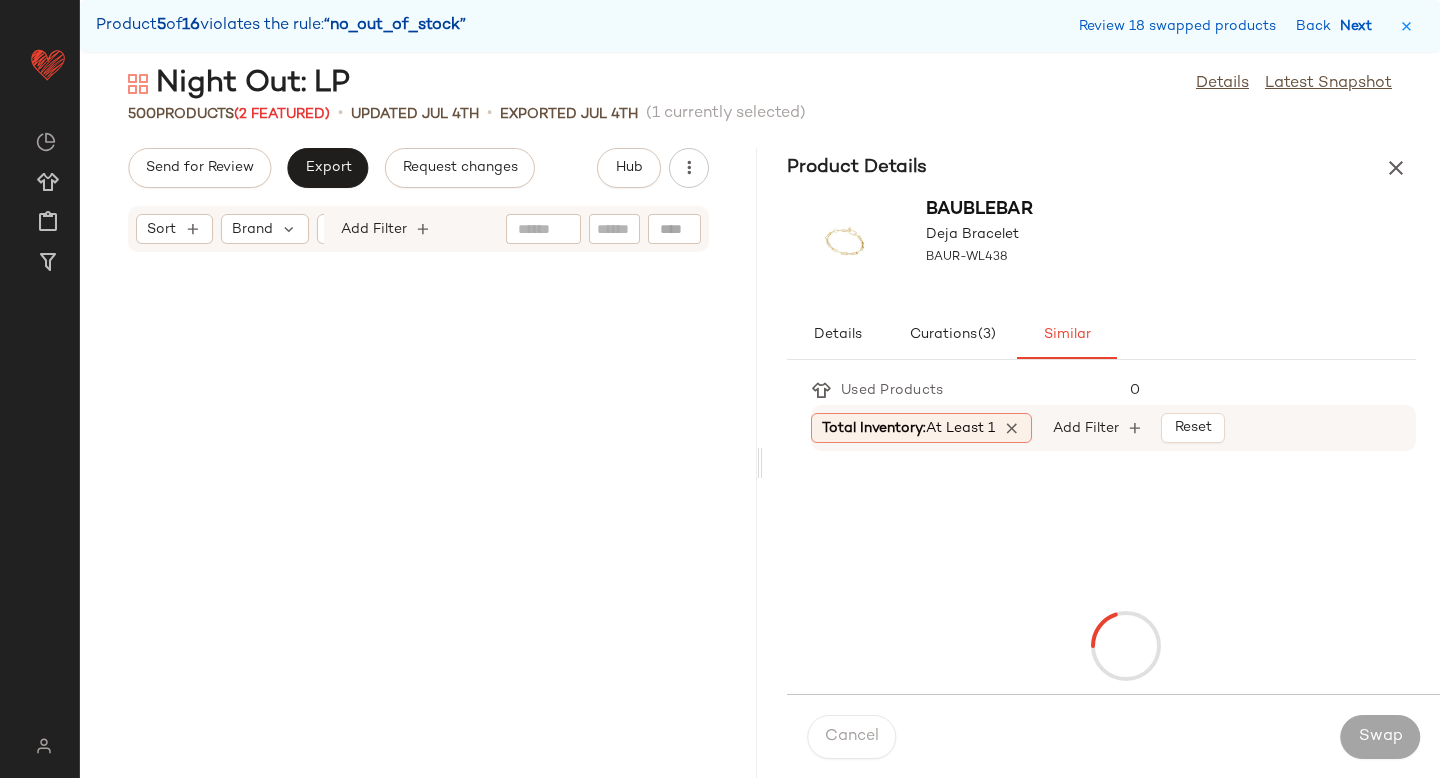 scroll, scrollTop: 60390, scrollLeft: 0, axis: vertical 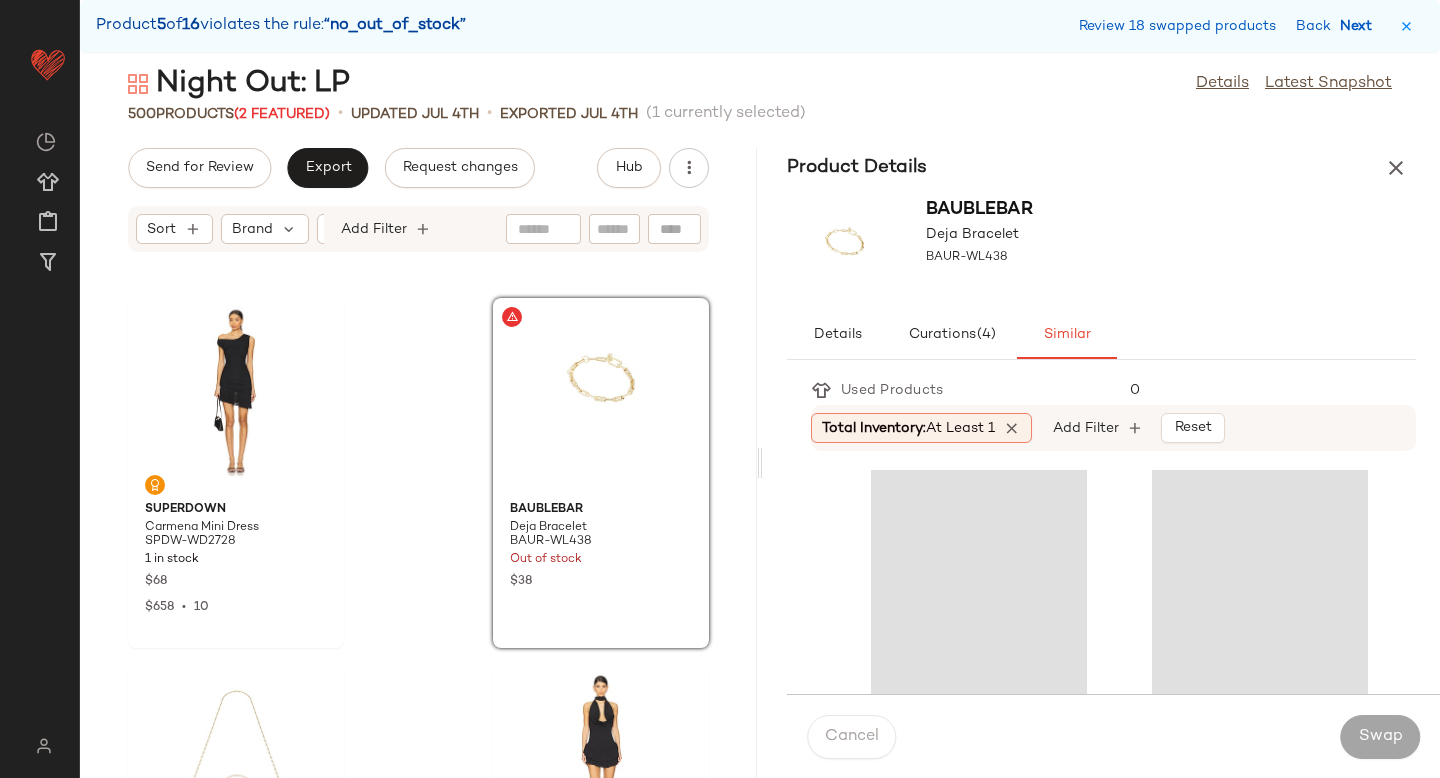 click on "Next" at bounding box center [1360, 26] 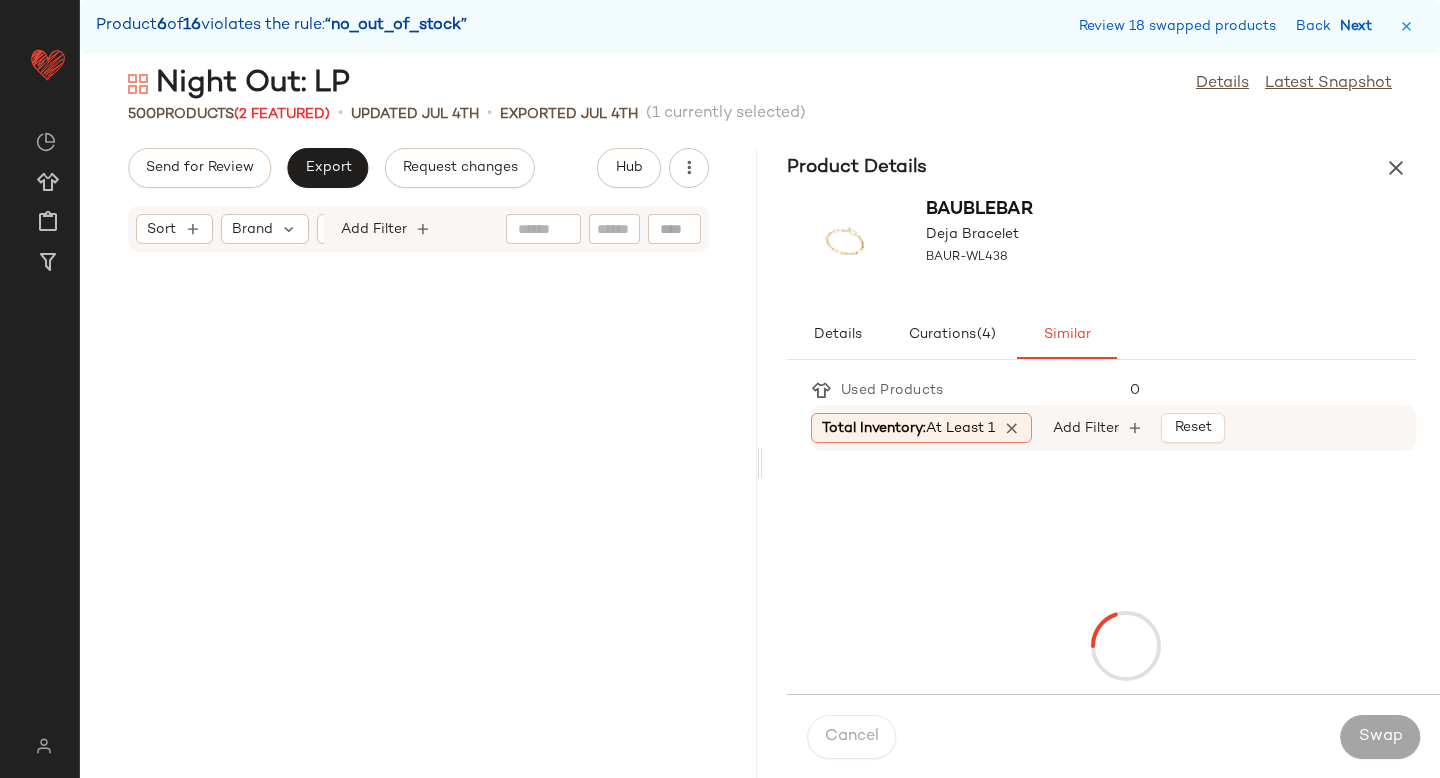 scroll, scrollTop: 65514, scrollLeft: 0, axis: vertical 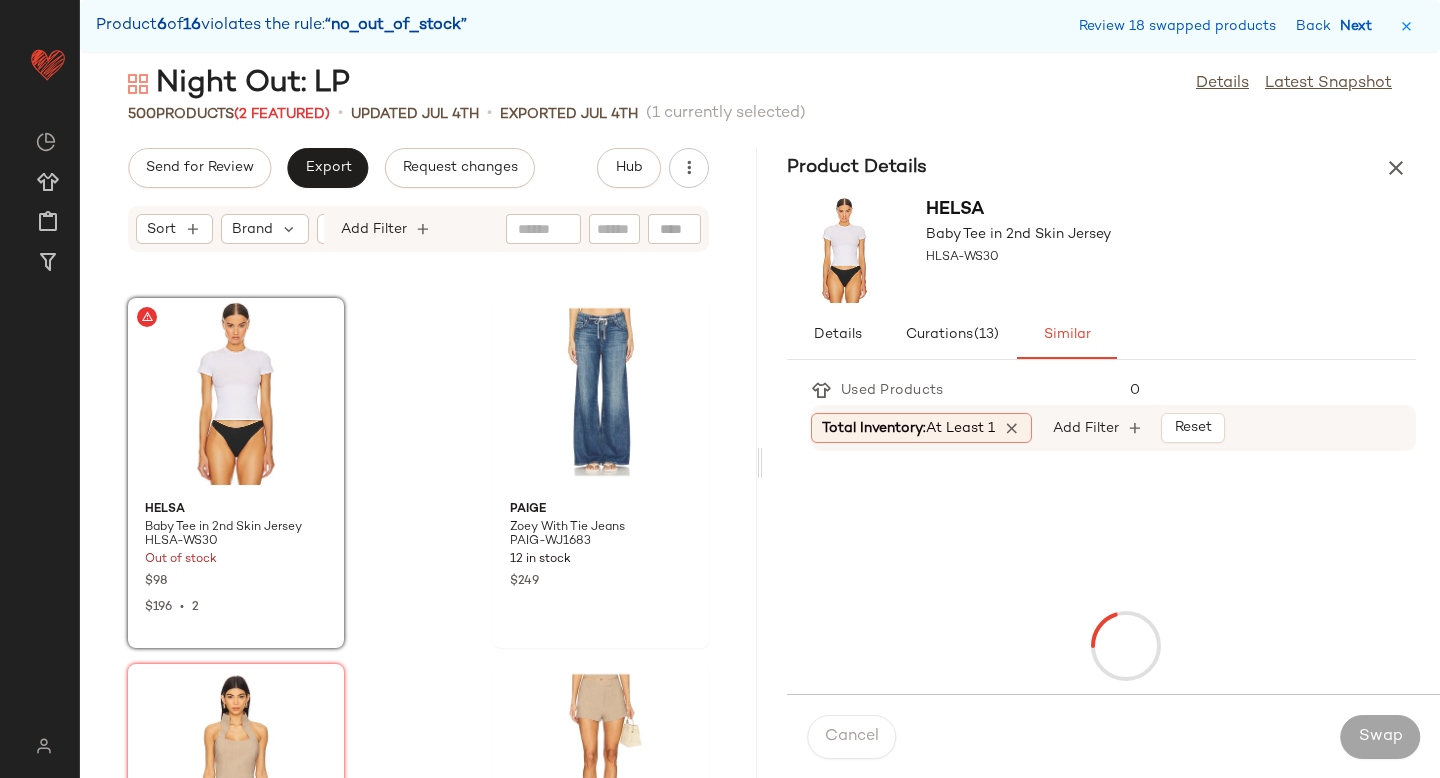 click on "Next" at bounding box center [1360, 26] 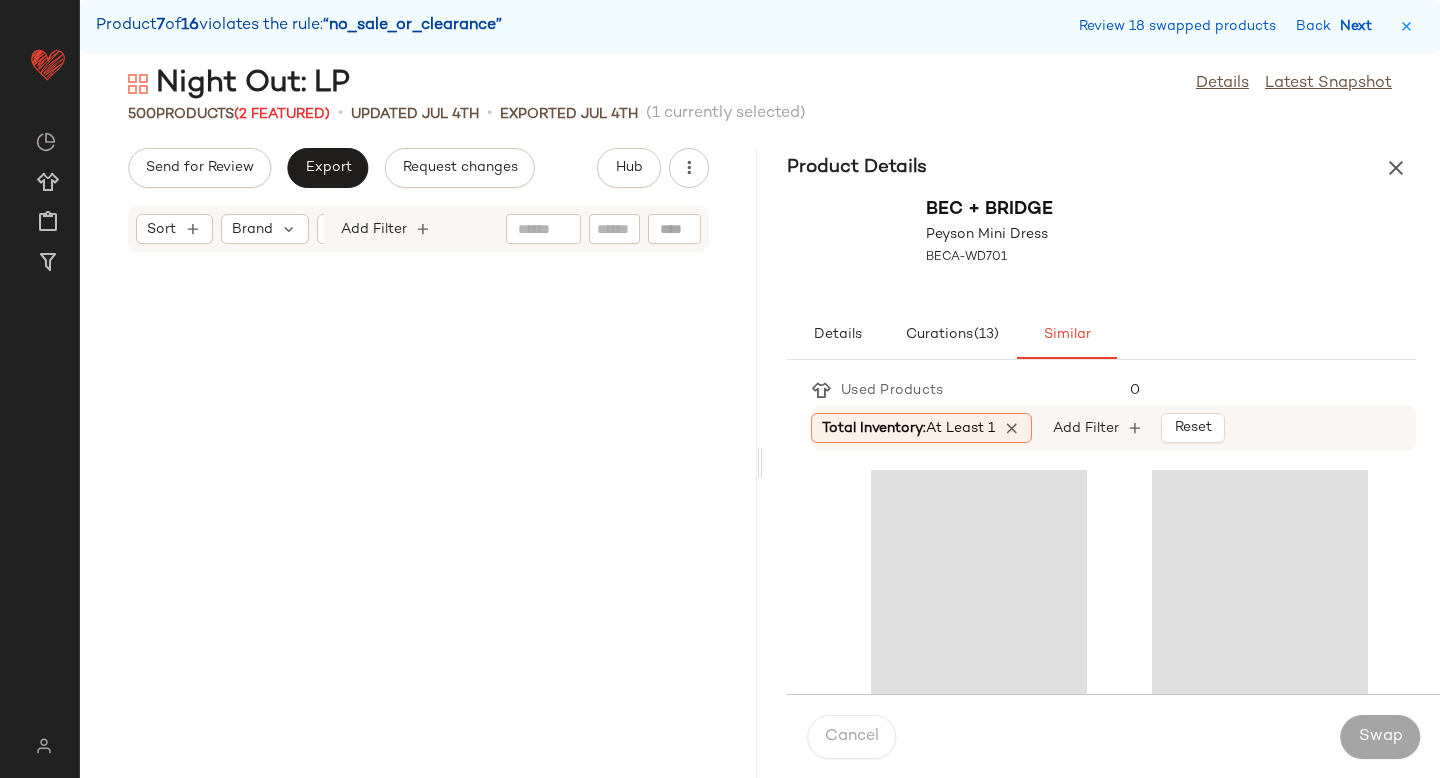 scroll, scrollTop: 69174, scrollLeft: 0, axis: vertical 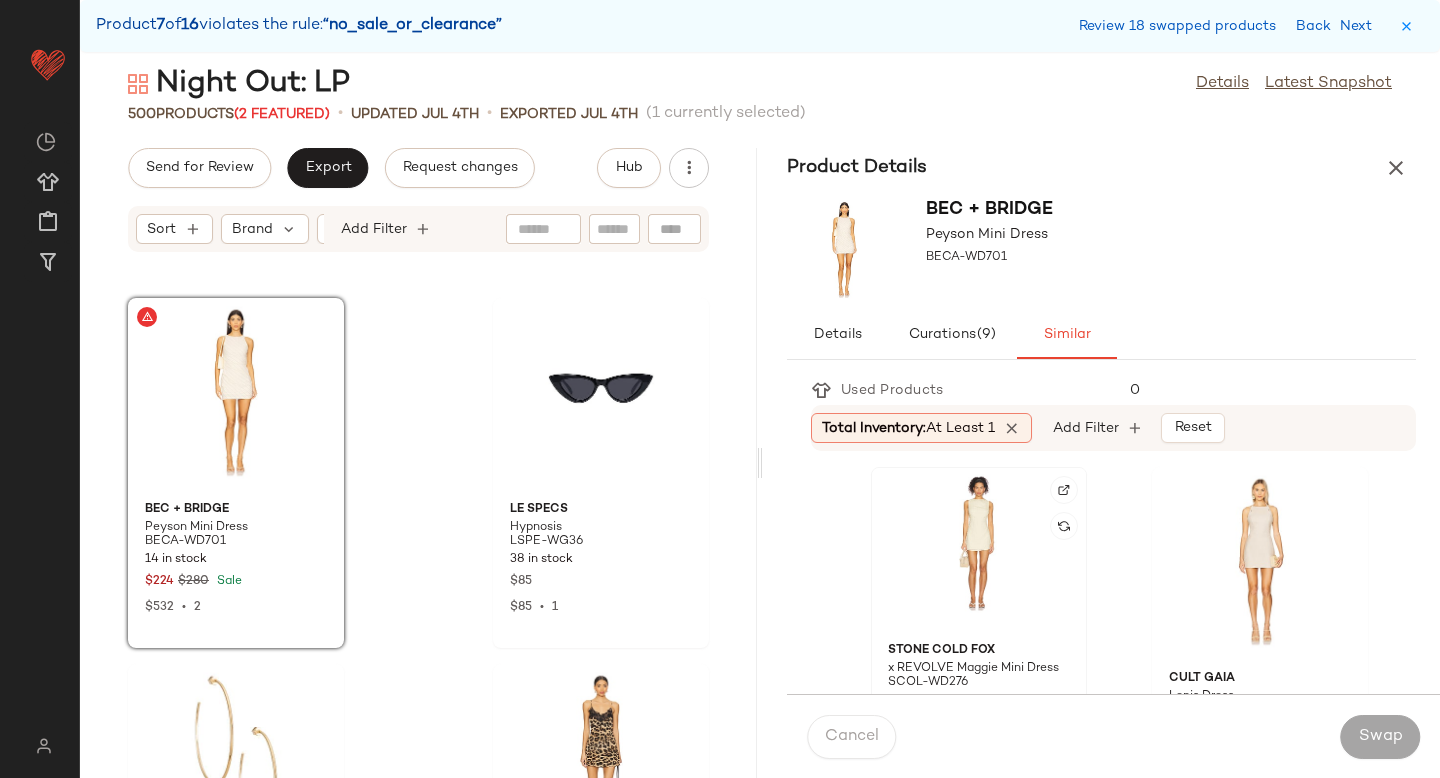 click 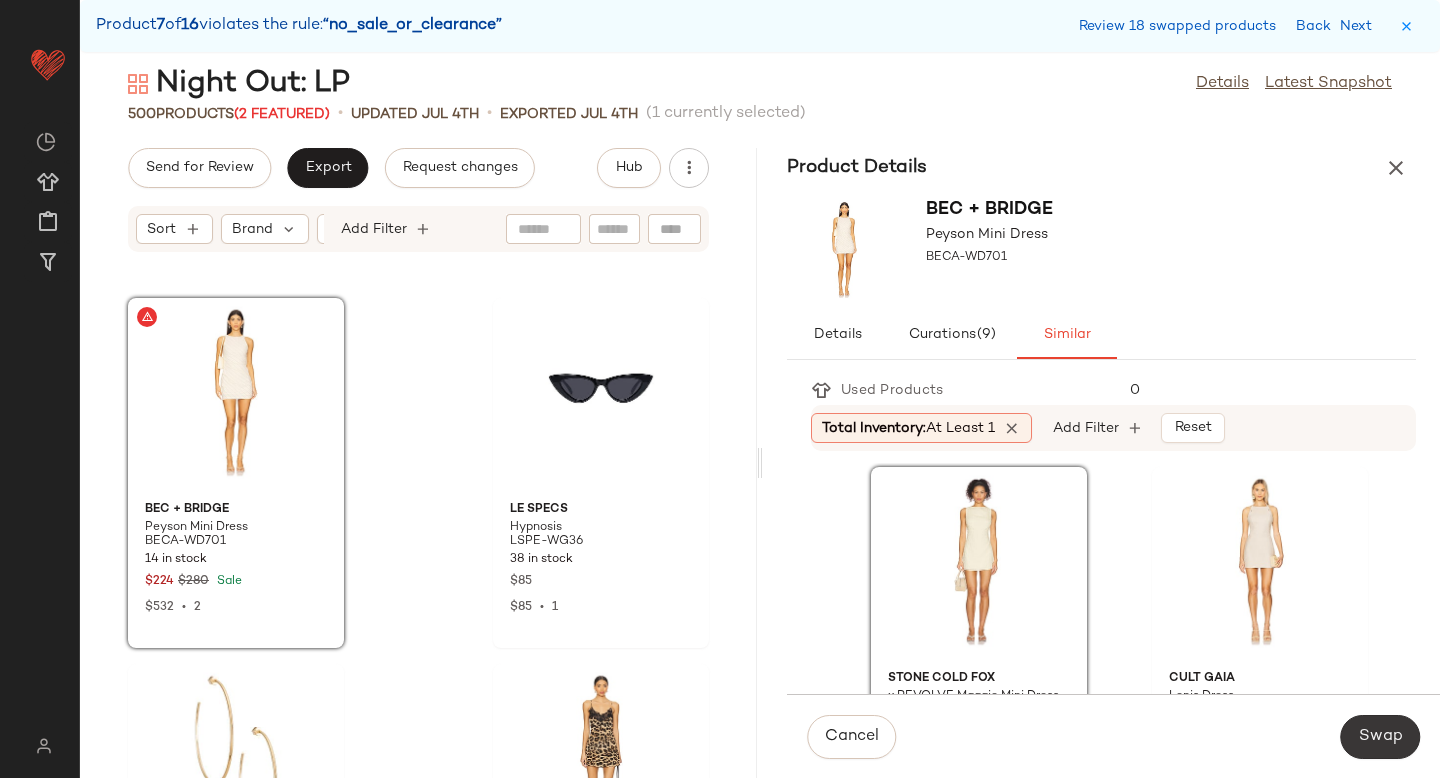 click on "Swap" at bounding box center [1380, 737] 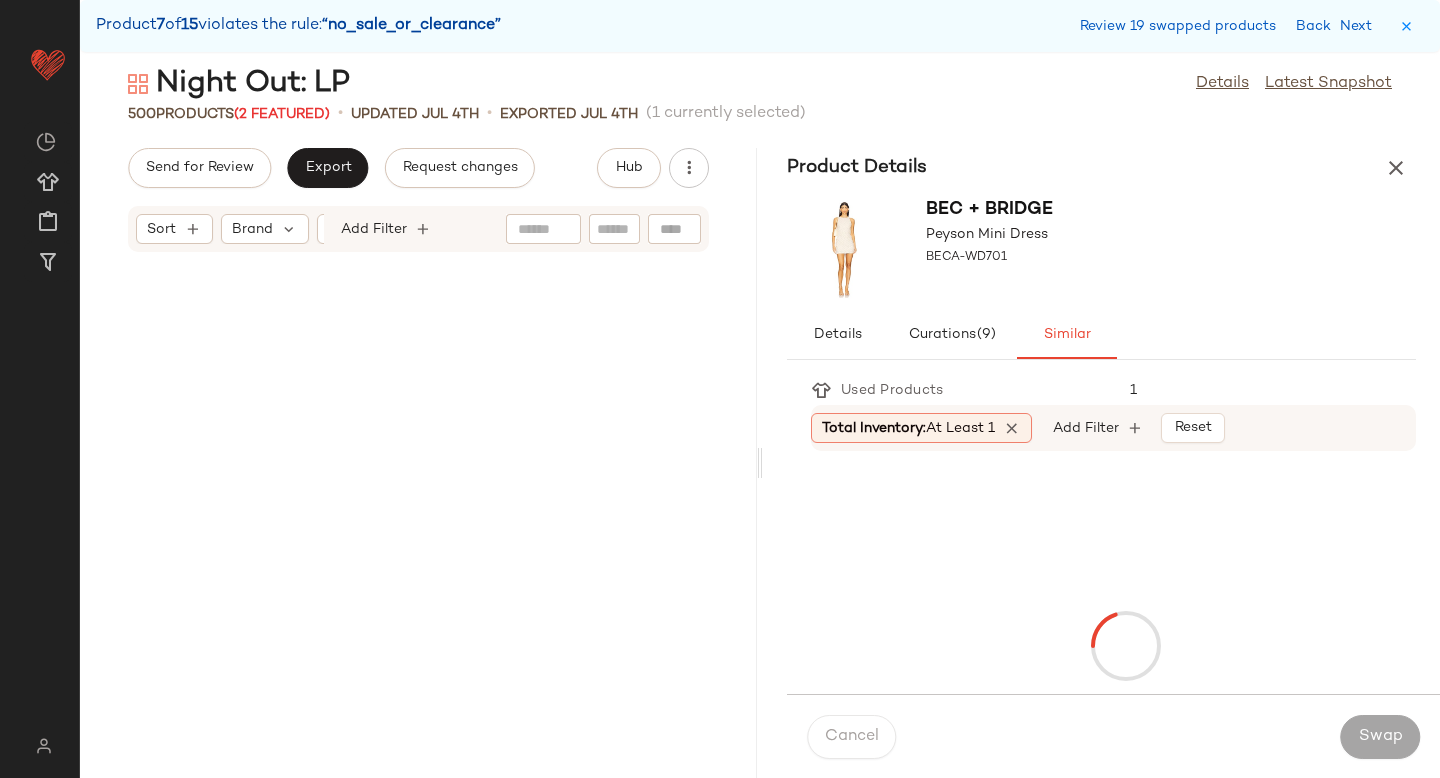 scroll, scrollTop: 75396, scrollLeft: 0, axis: vertical 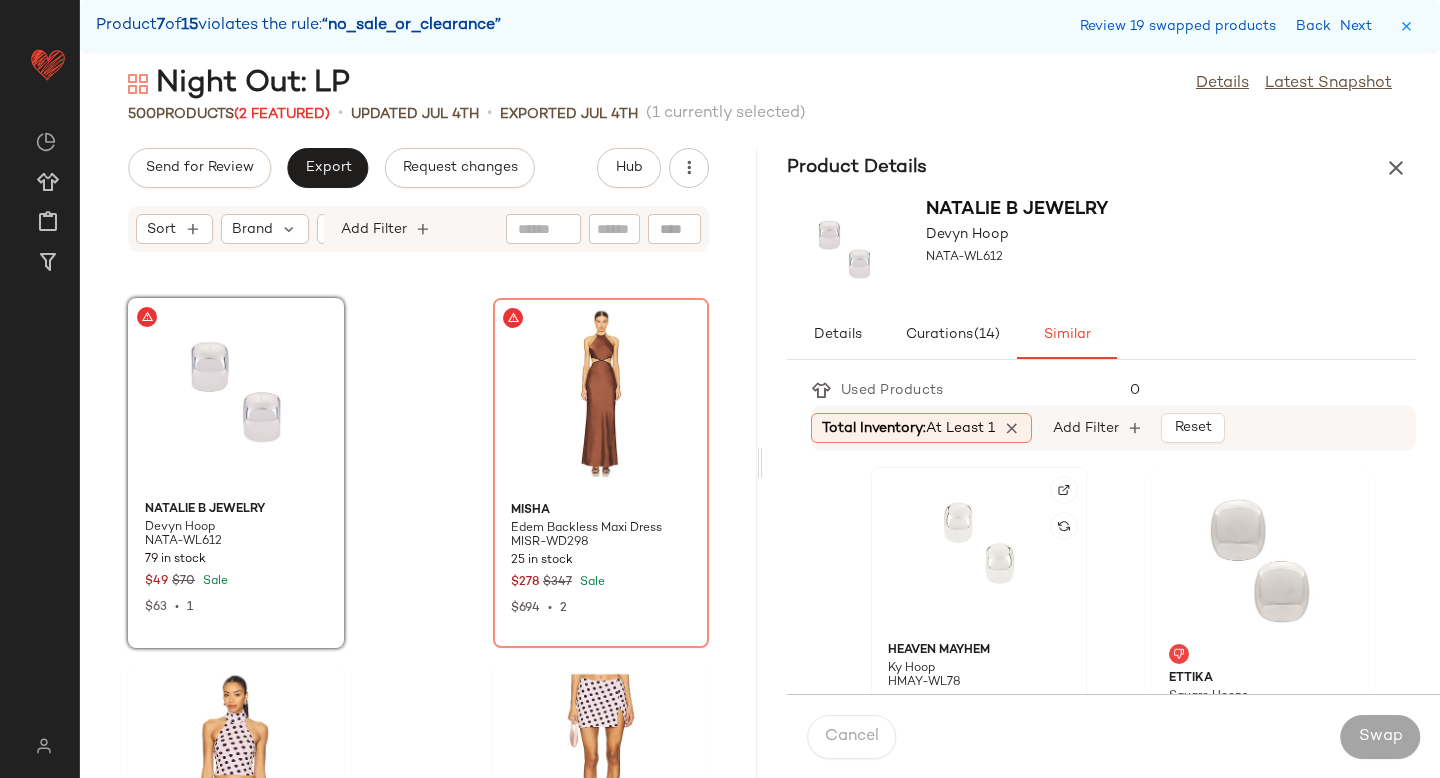 click 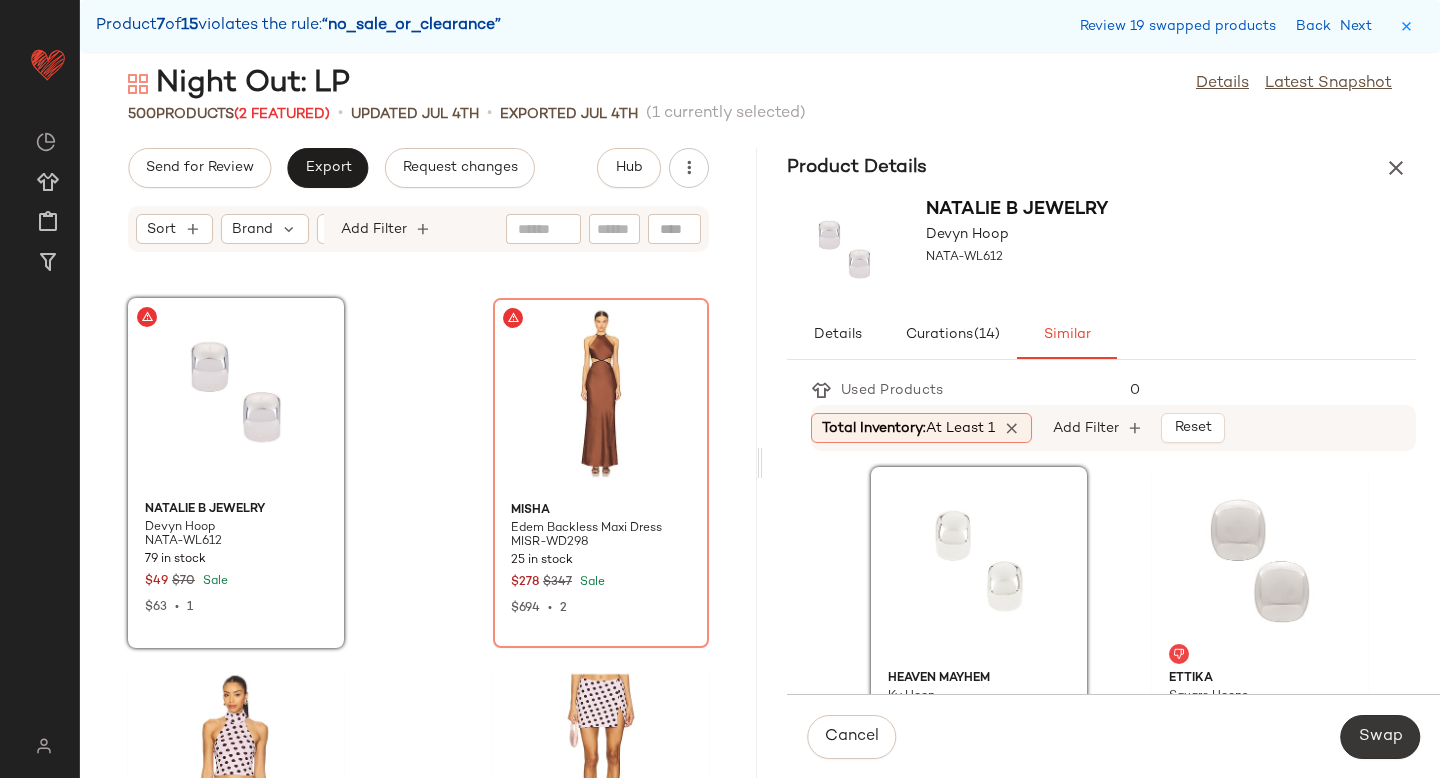 click on "Swap" 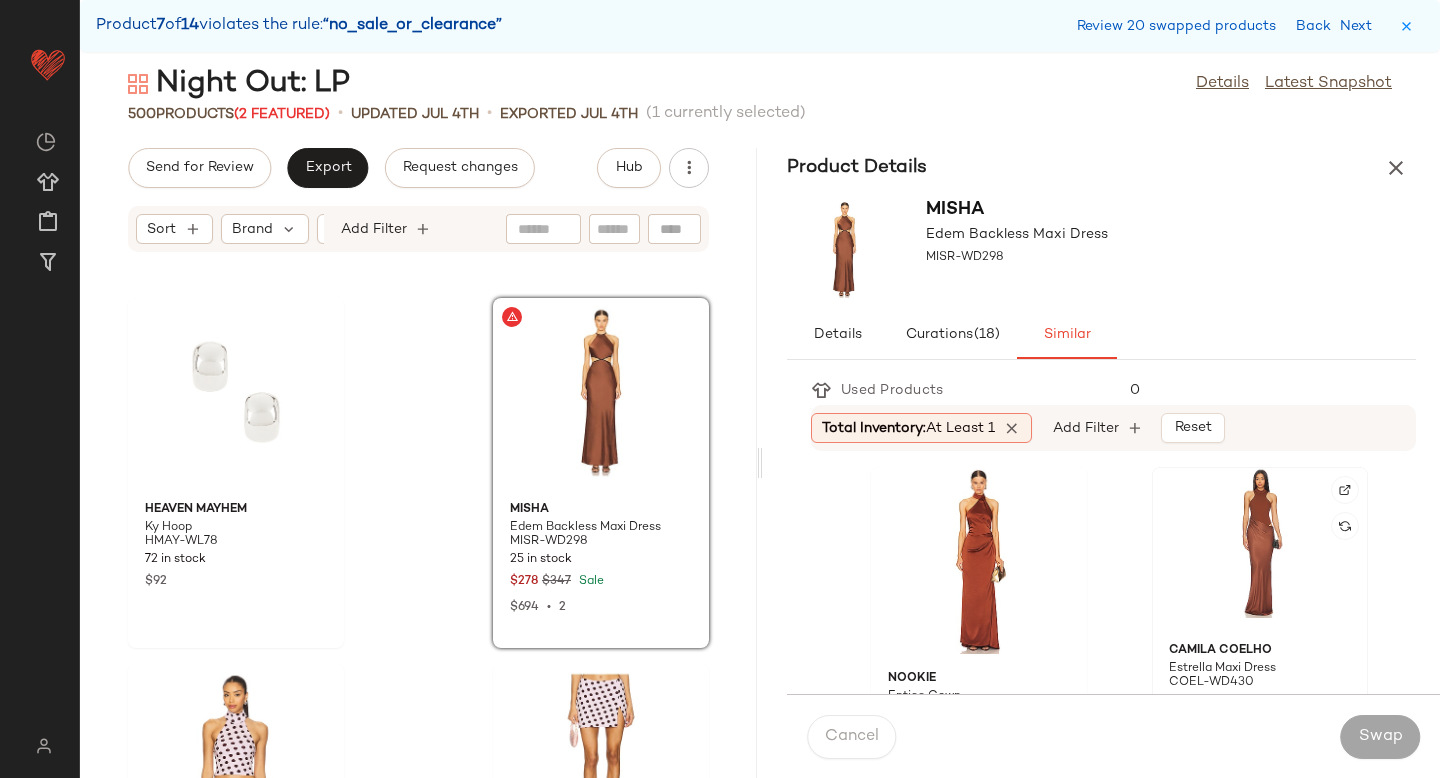 click 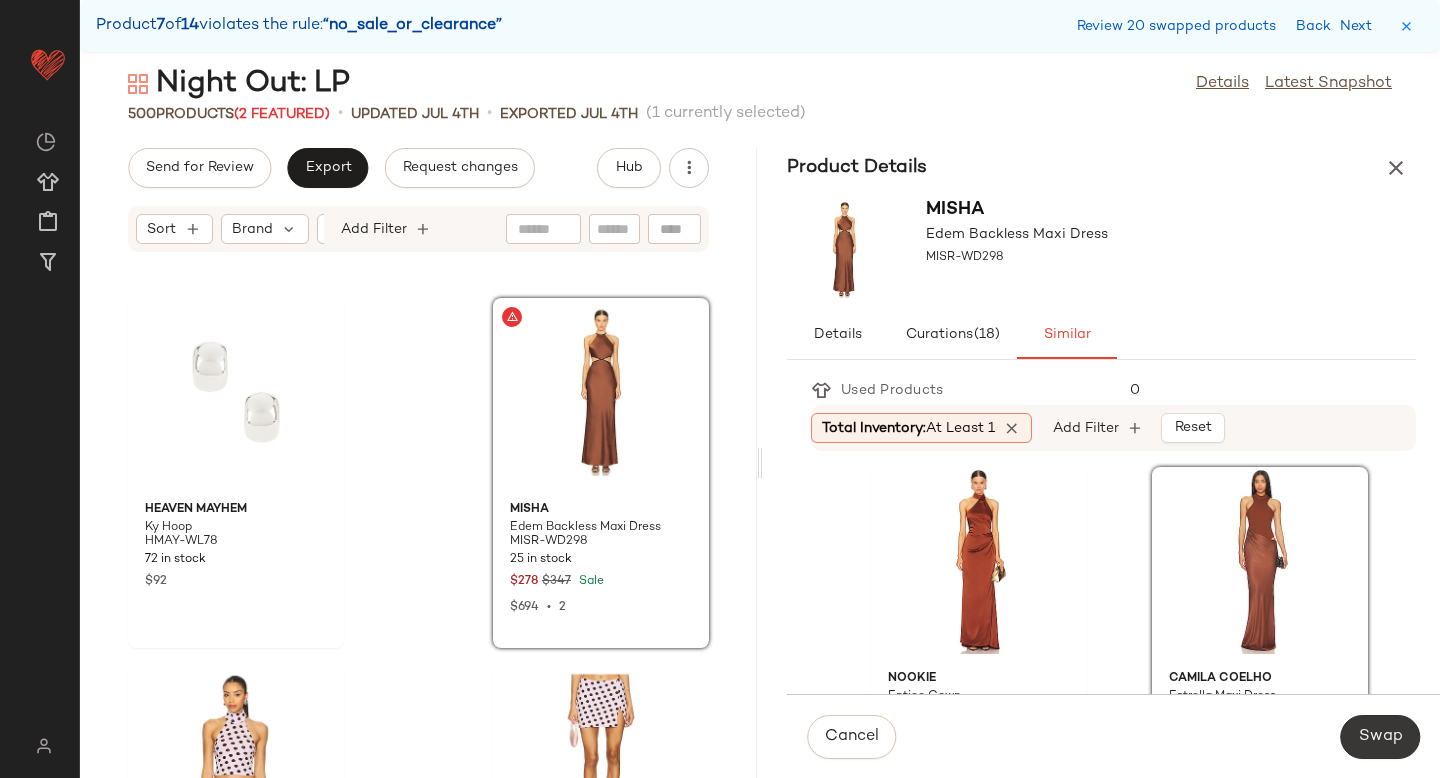 click on "Swap" 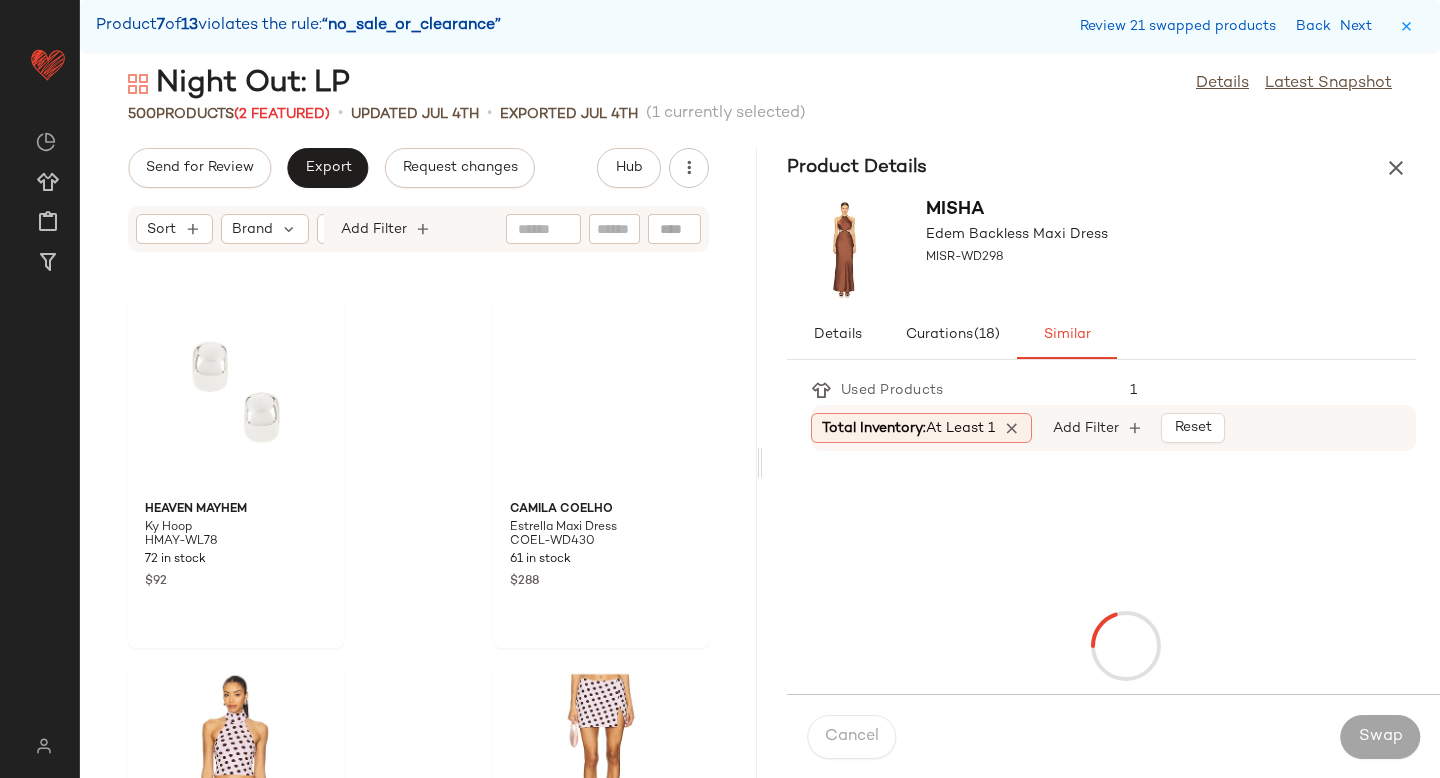 scroll, scrollTop: 81984, scrollLeft: 0, axis: vertical 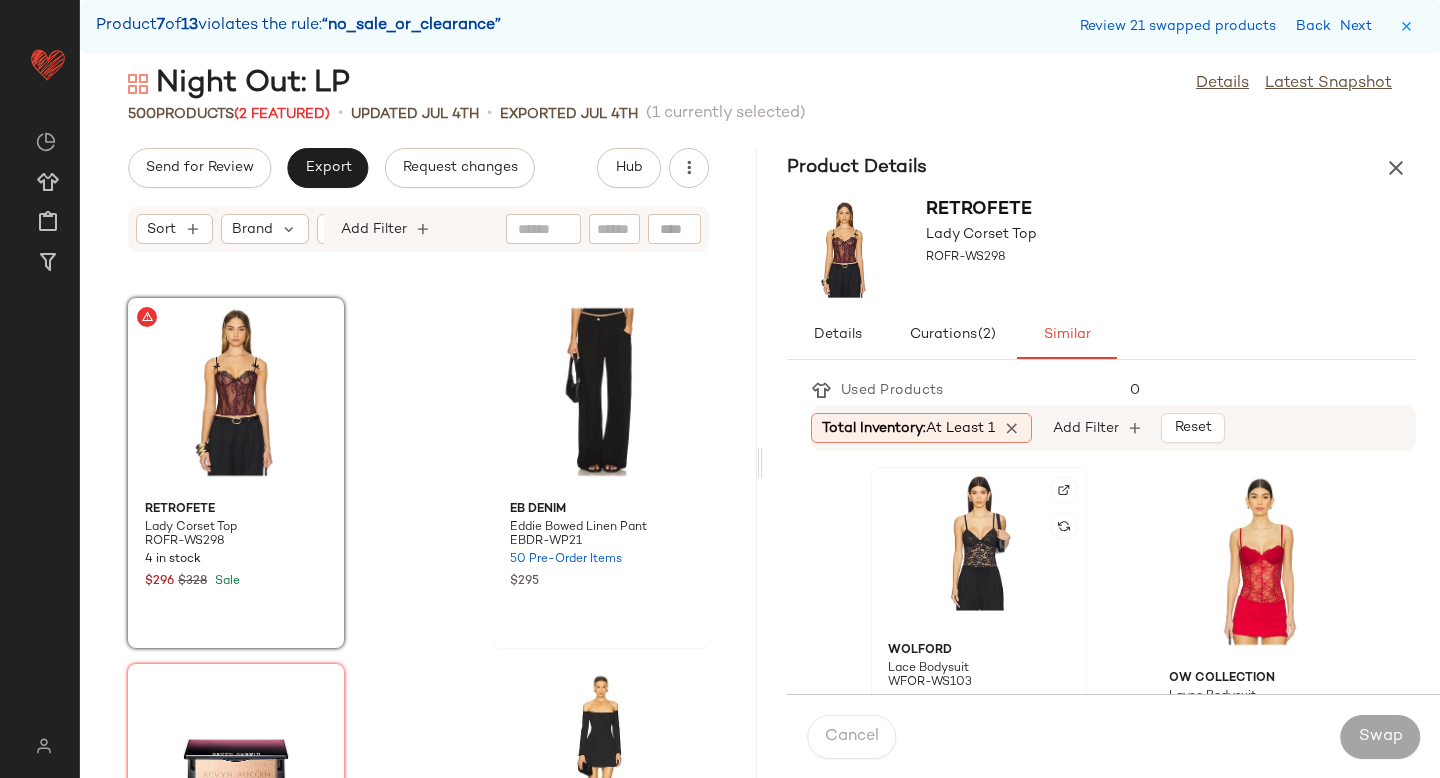 click 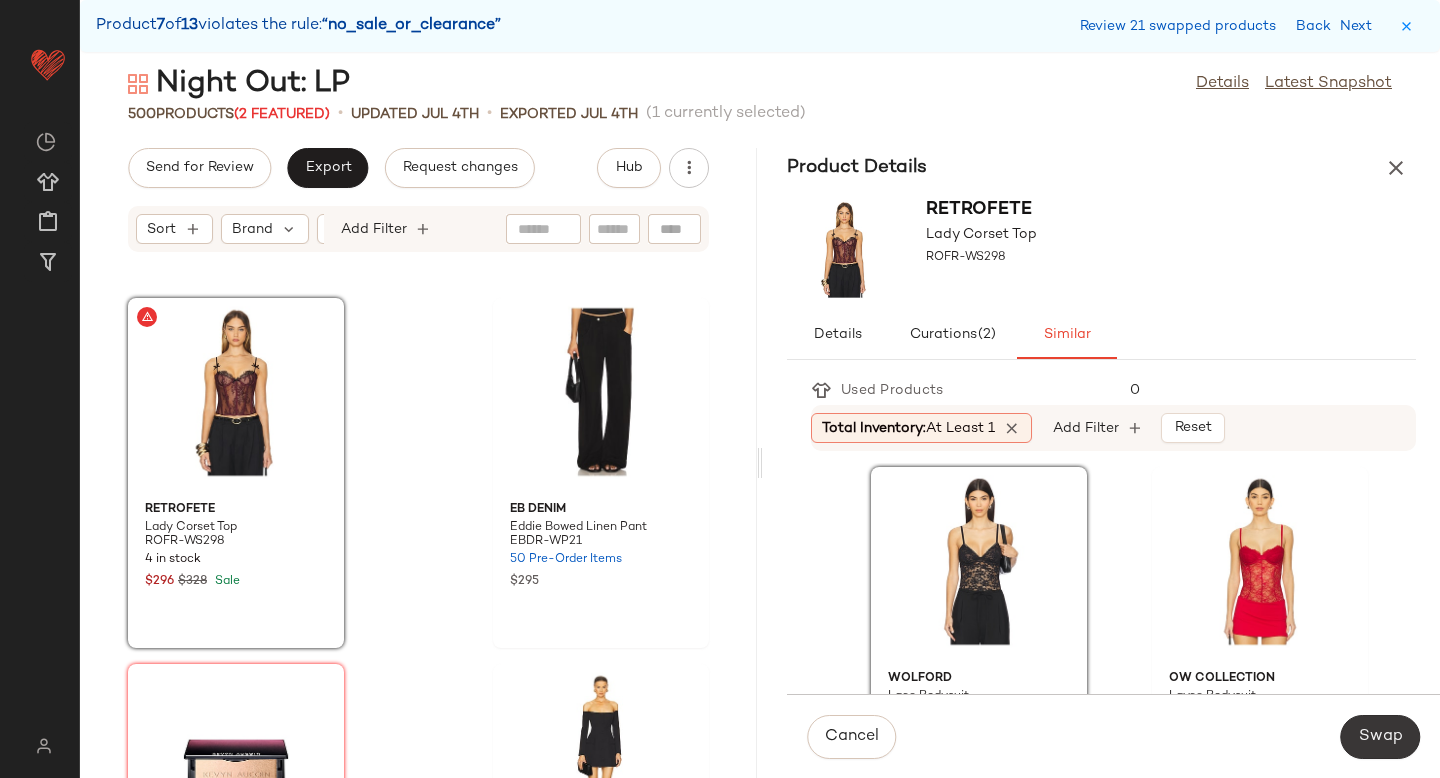 click on "Swap" 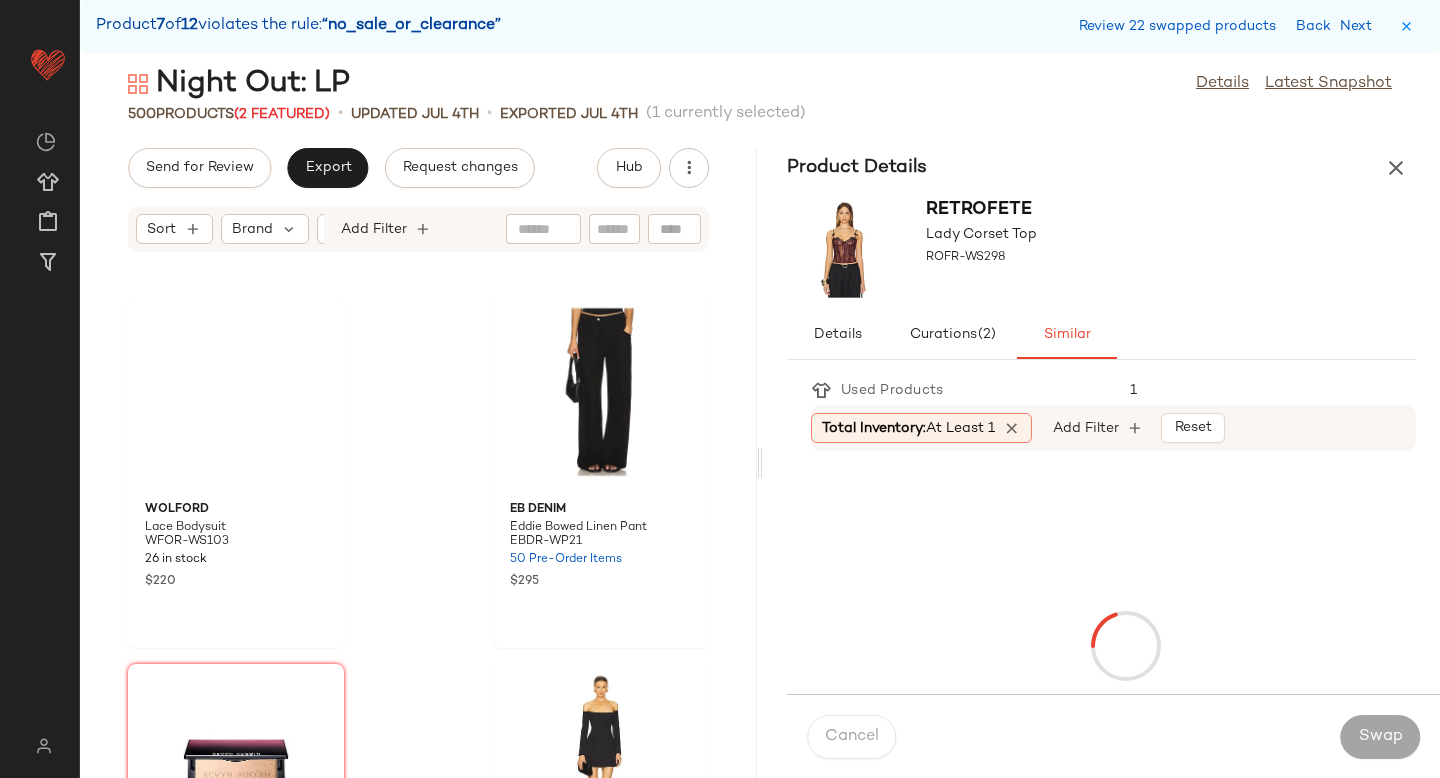 scroll, scrollTop: 82716, scrollLeft: 0, axis: vertical 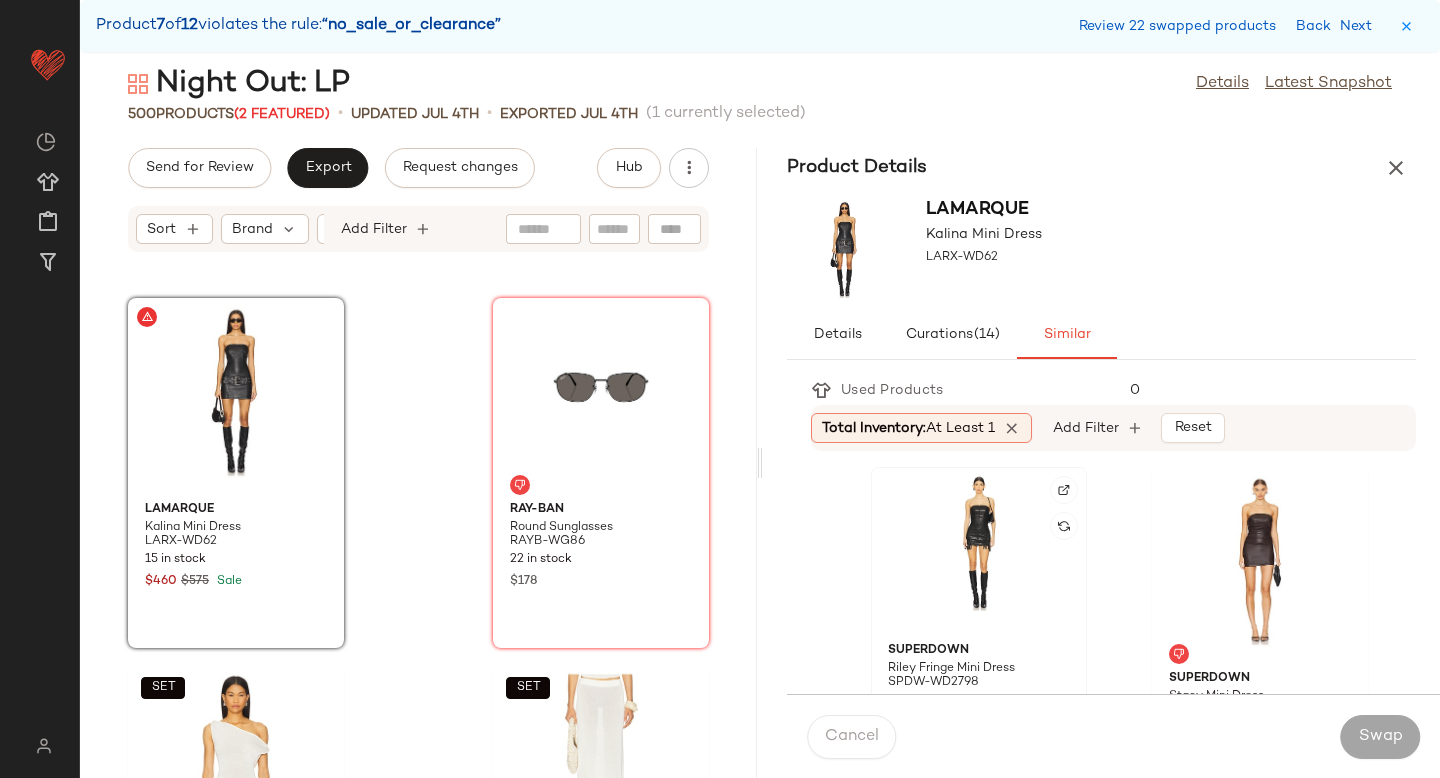 click 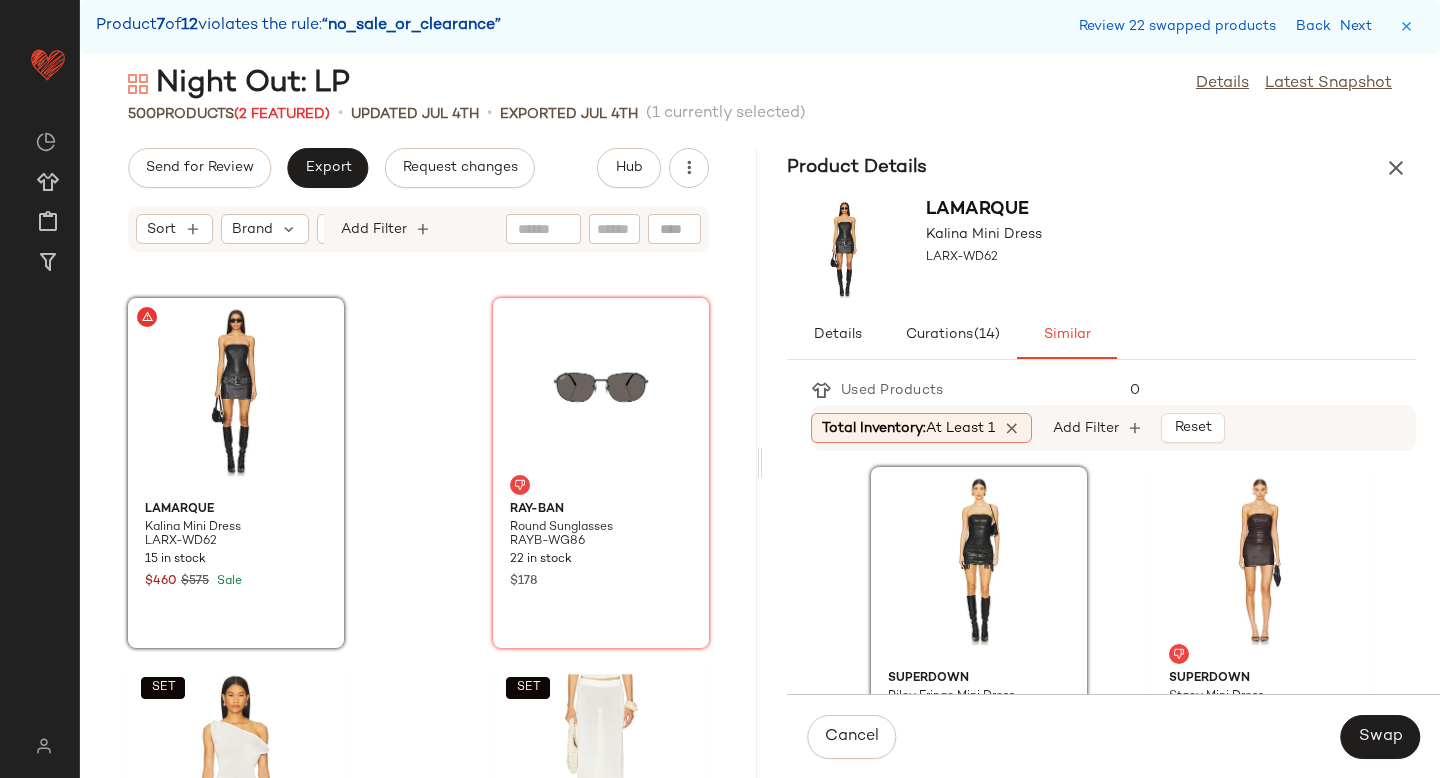 click on "Cancel   Swap" at bounding box center (1113, 736) 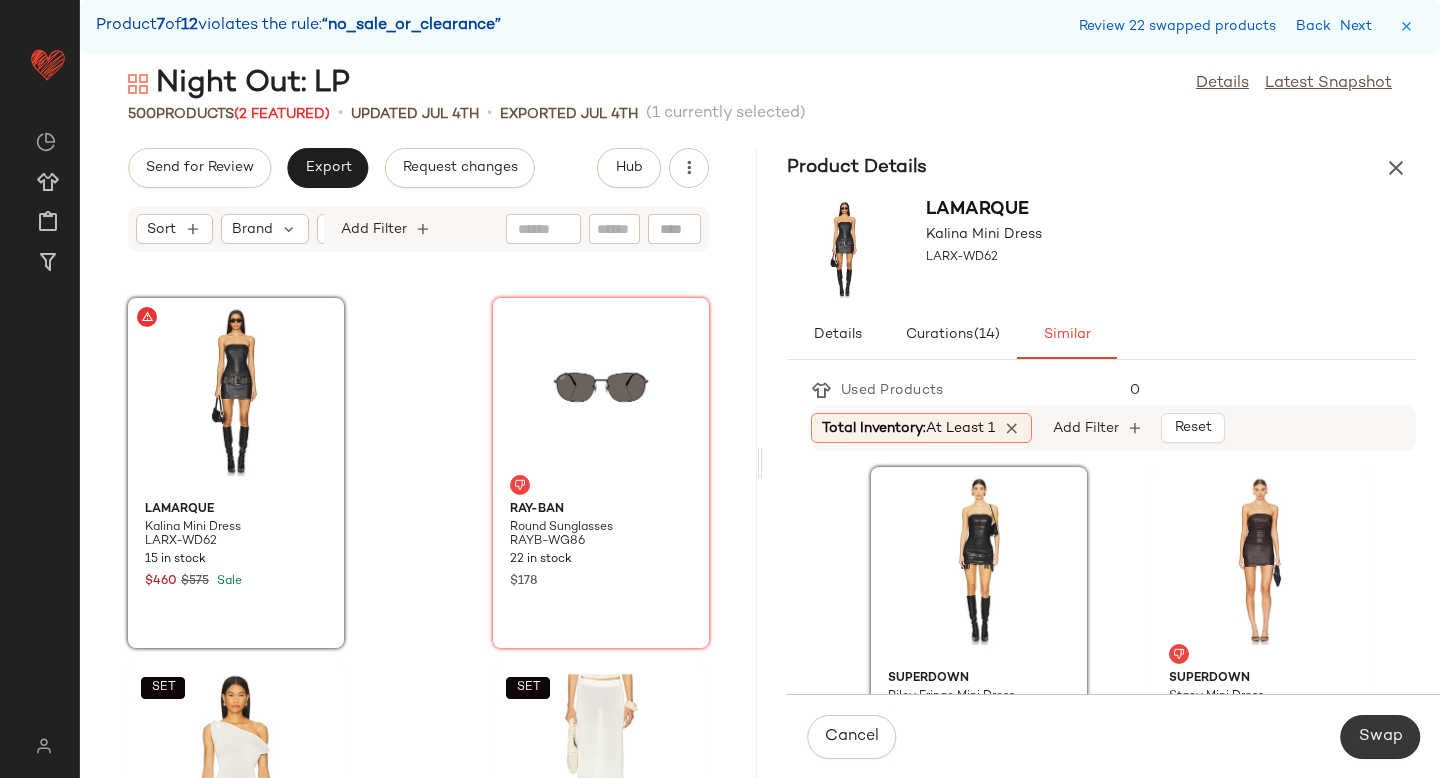 click on "Swap" 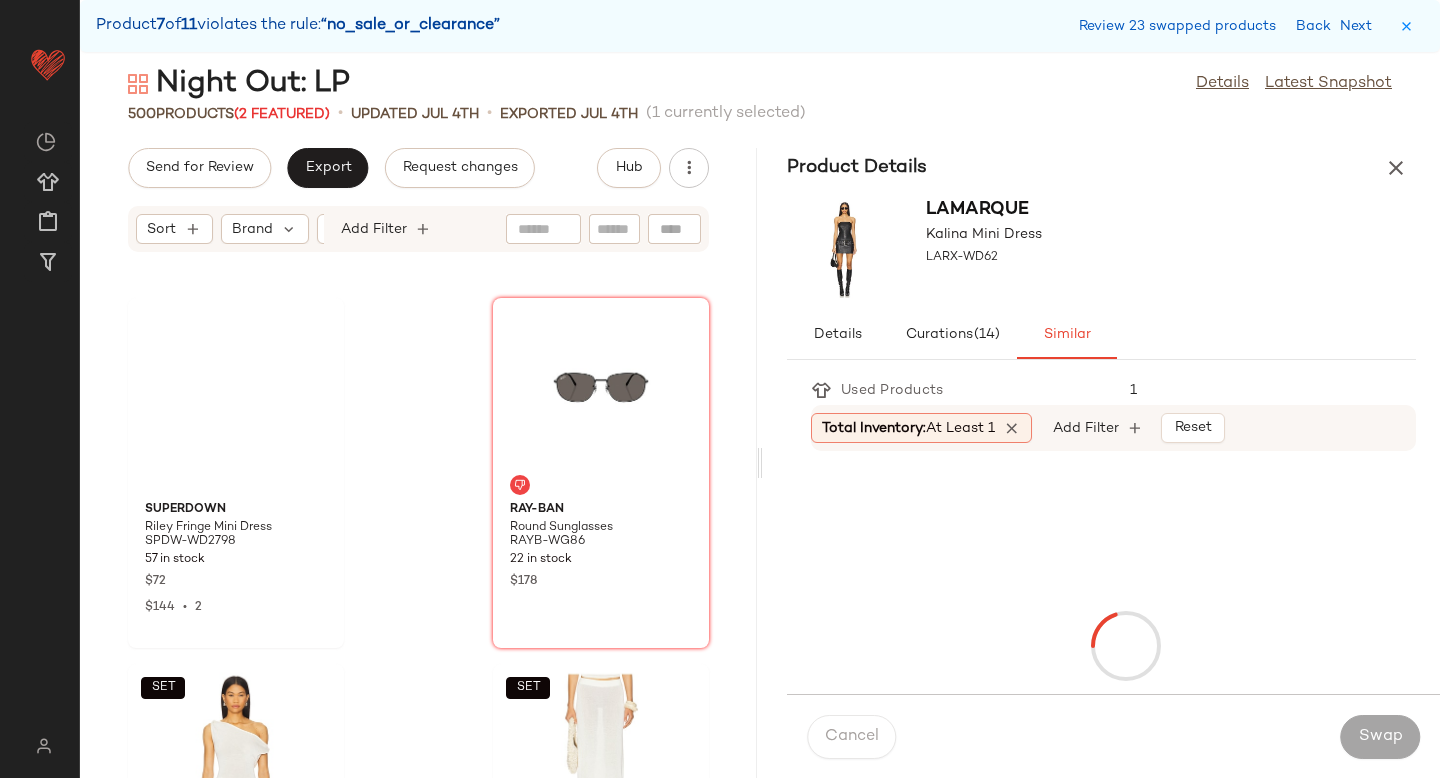 scroll, scrollTop: 85644, scrollLeft: 0, axis: vertical 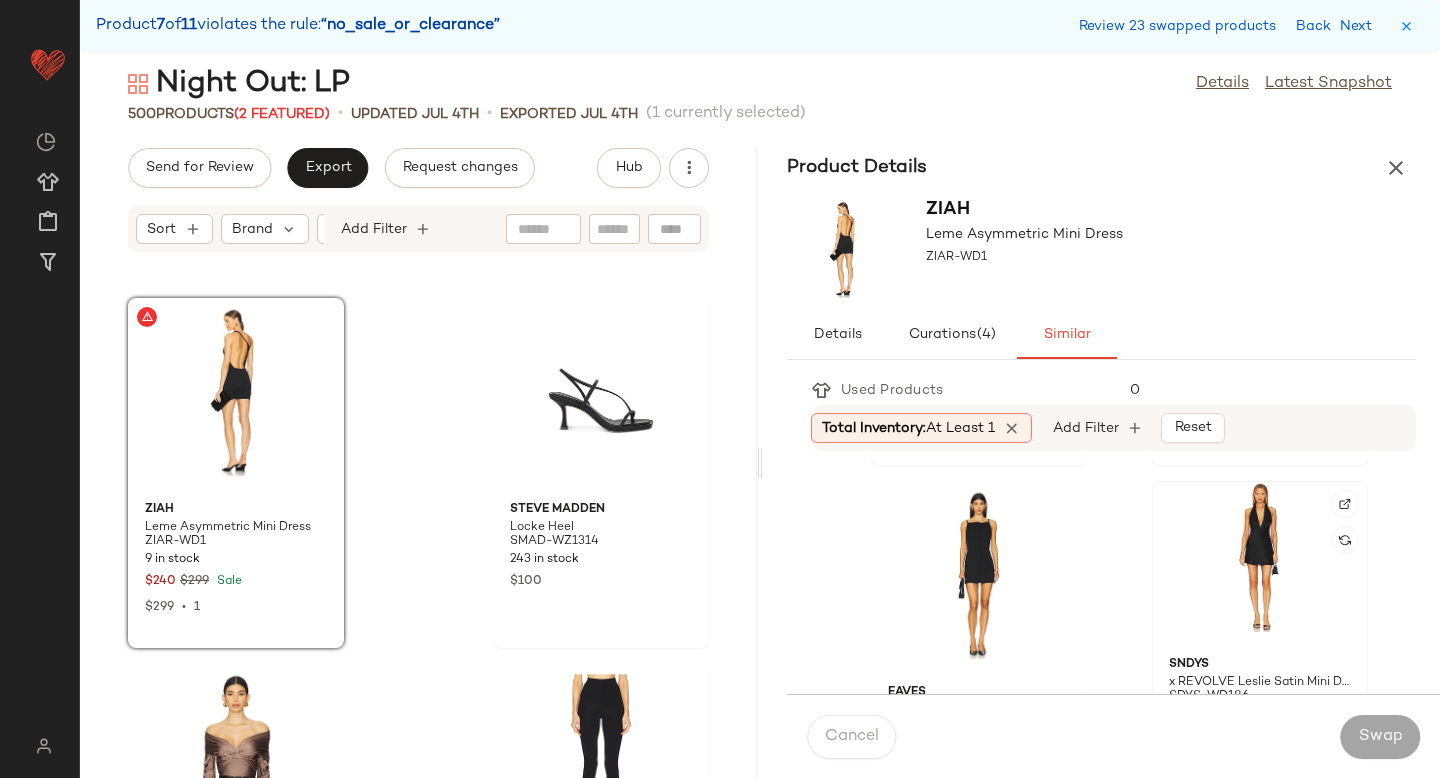 click 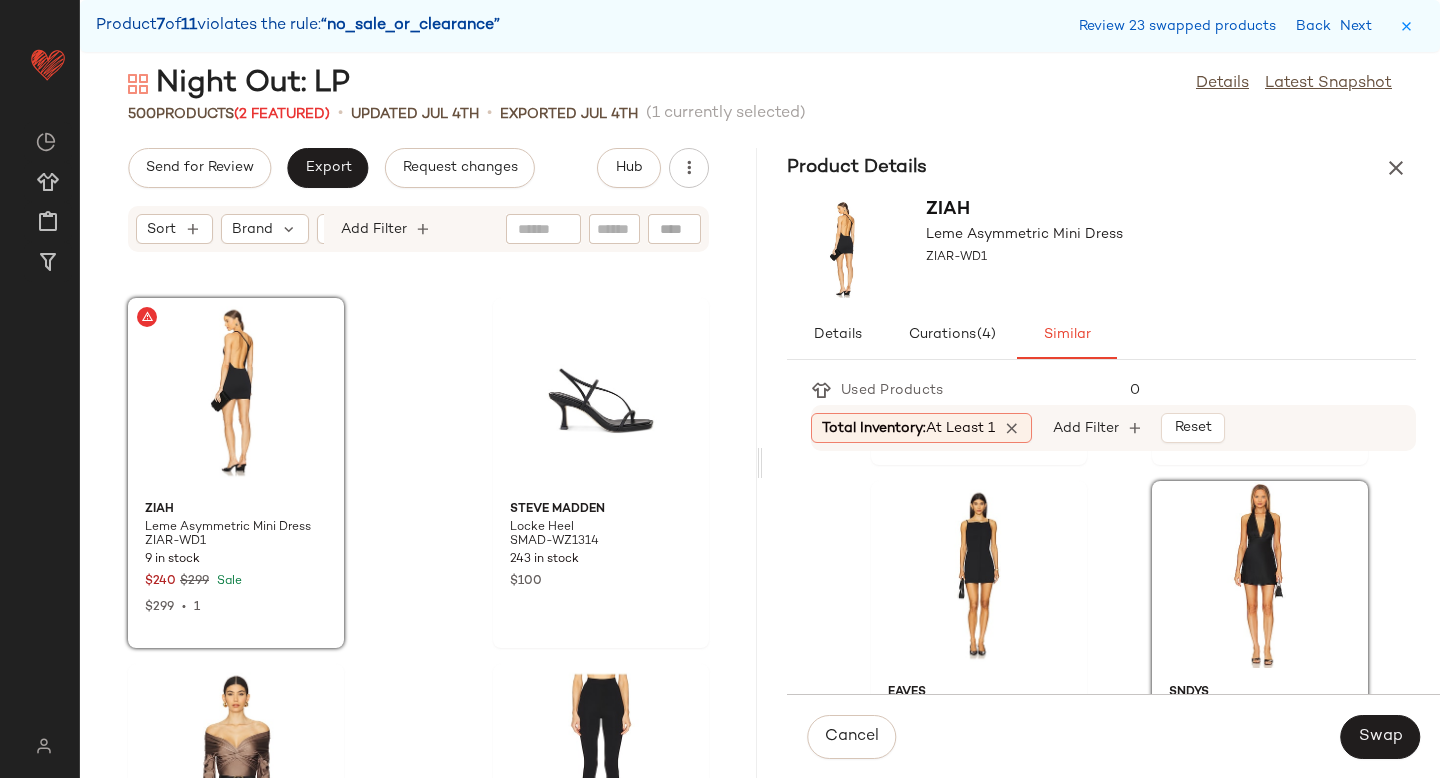 click on "Cancel   Swap" at bounding box center (1113, 736) 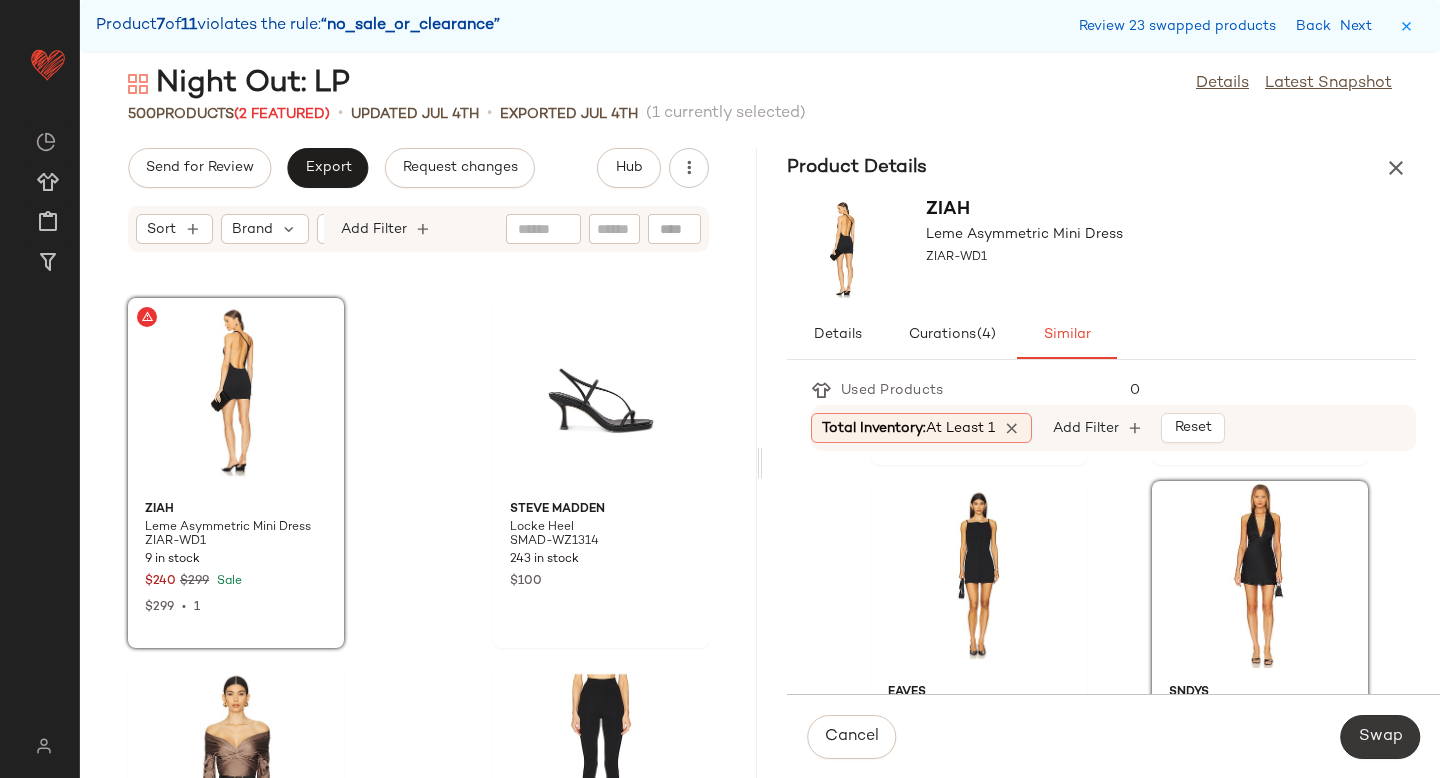 click on "Swap" 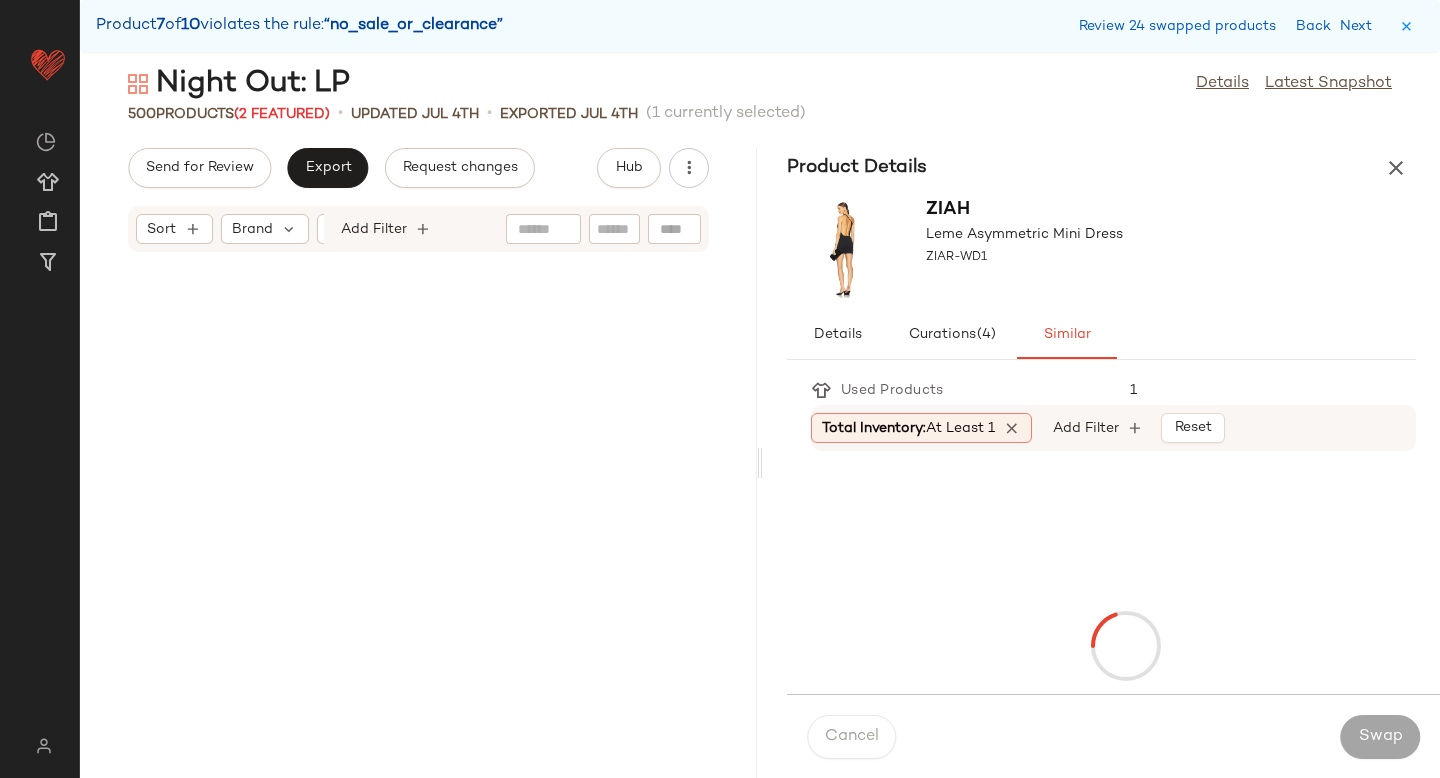 scroll, scrollTop: 86742, scrollLeft: 0, axis: vertical 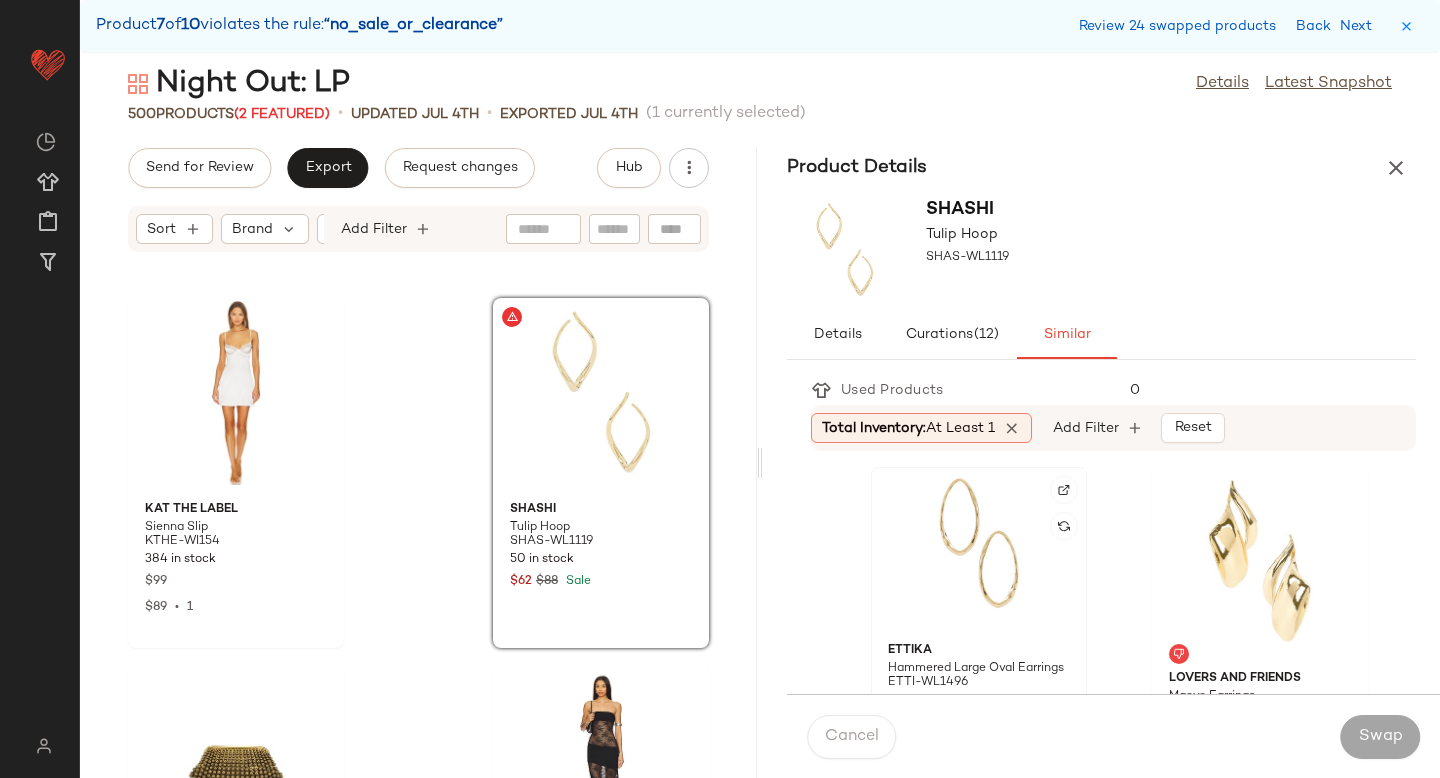 click 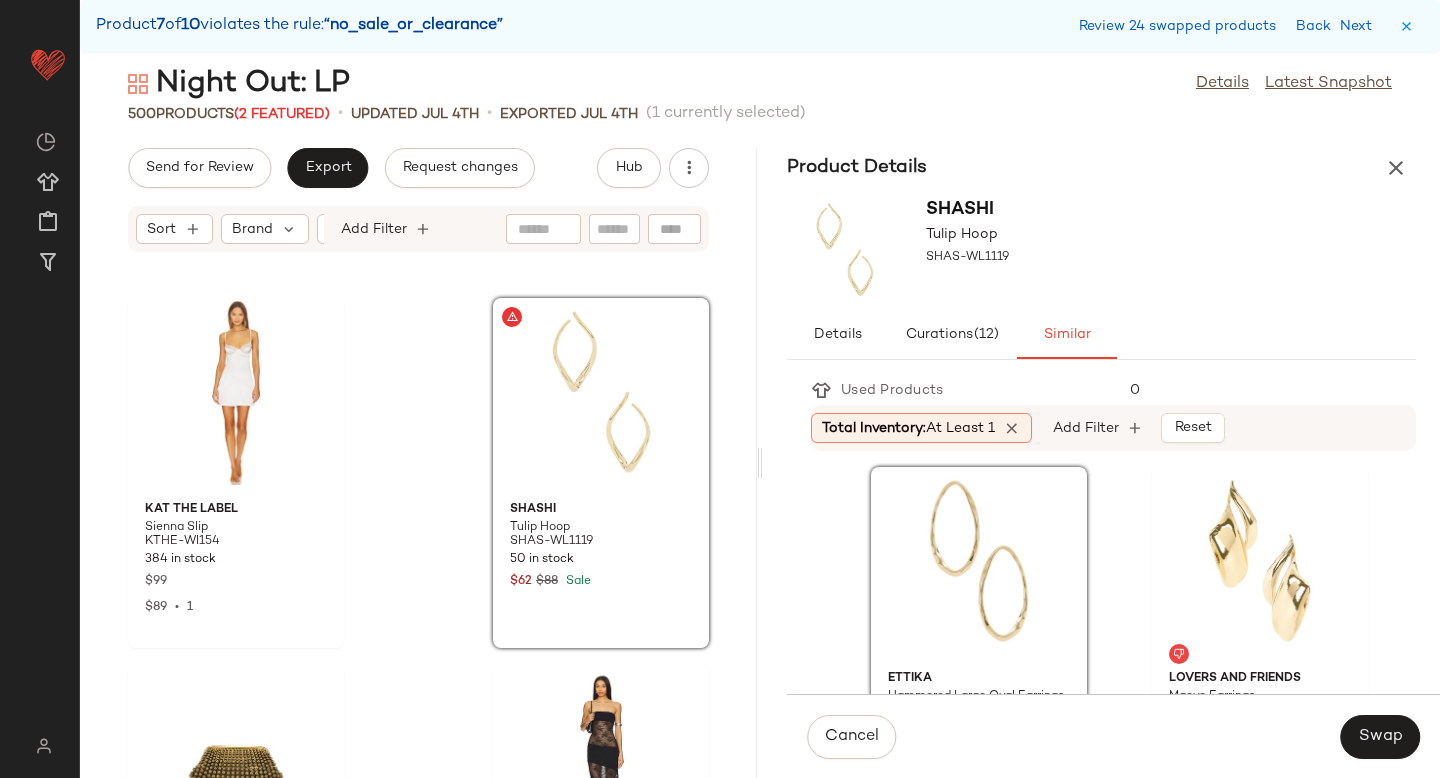click on "Cancel   Swap" at bounding box center (1113, 736) 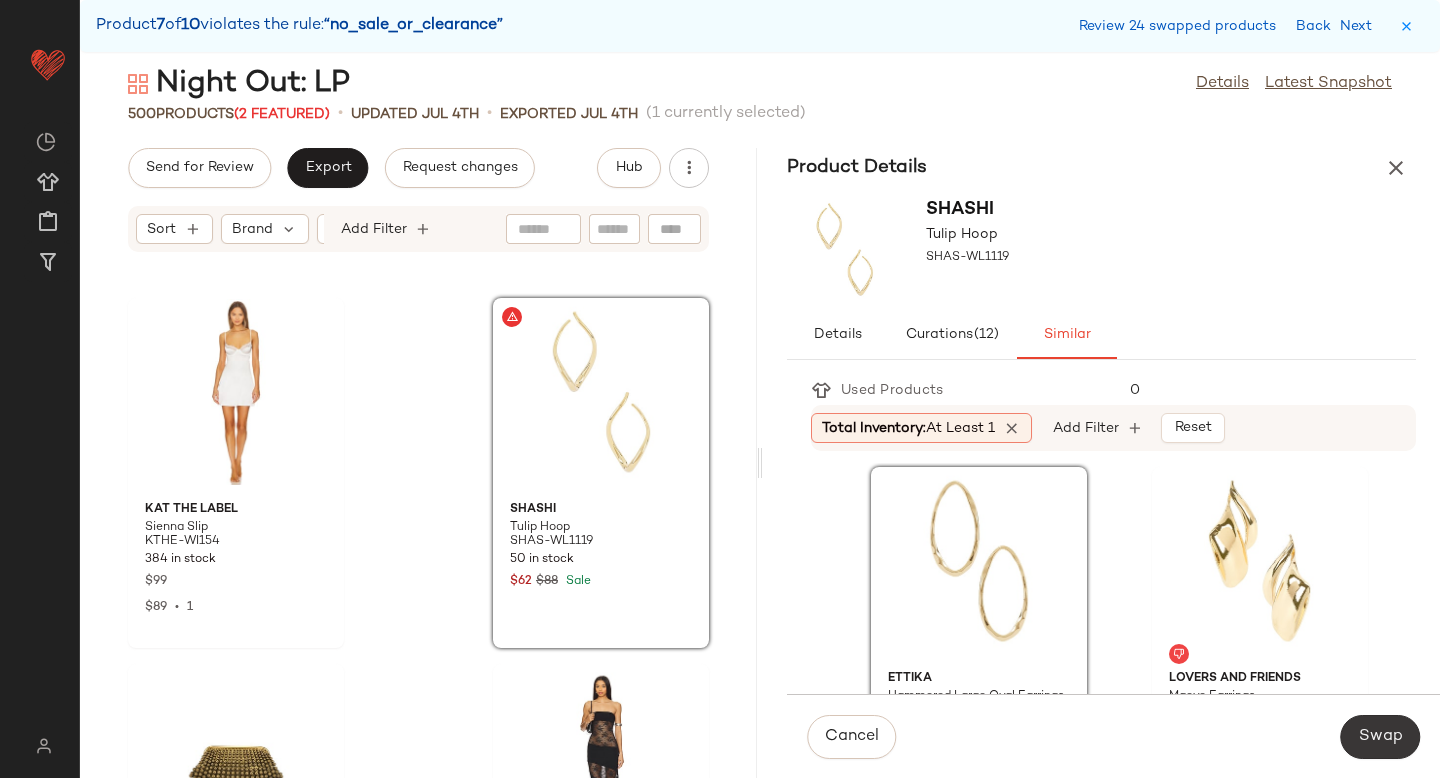 click on "Swap" at bounding box center [1380, 737] 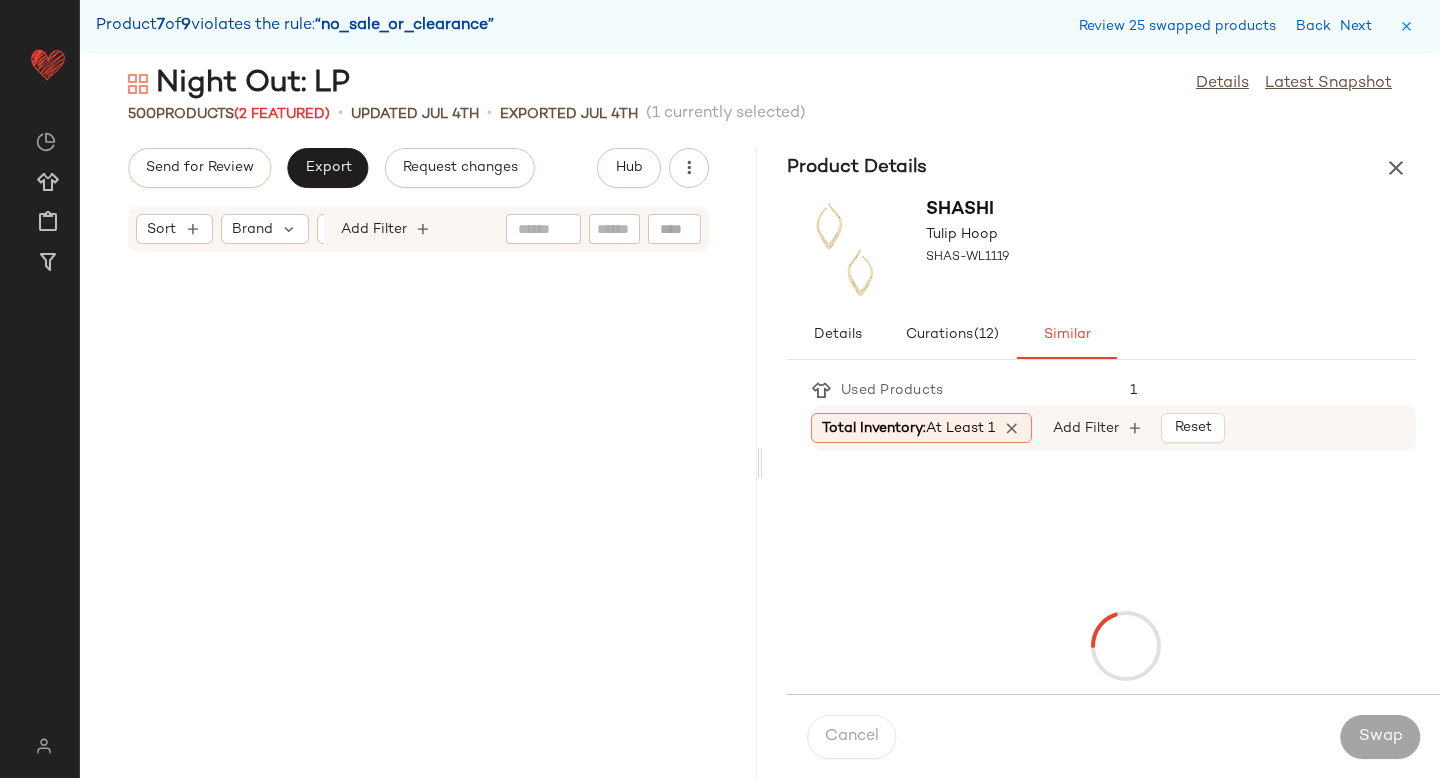 scroll, scrollTop: 87840, scrollLeft: 0, axis: vertical 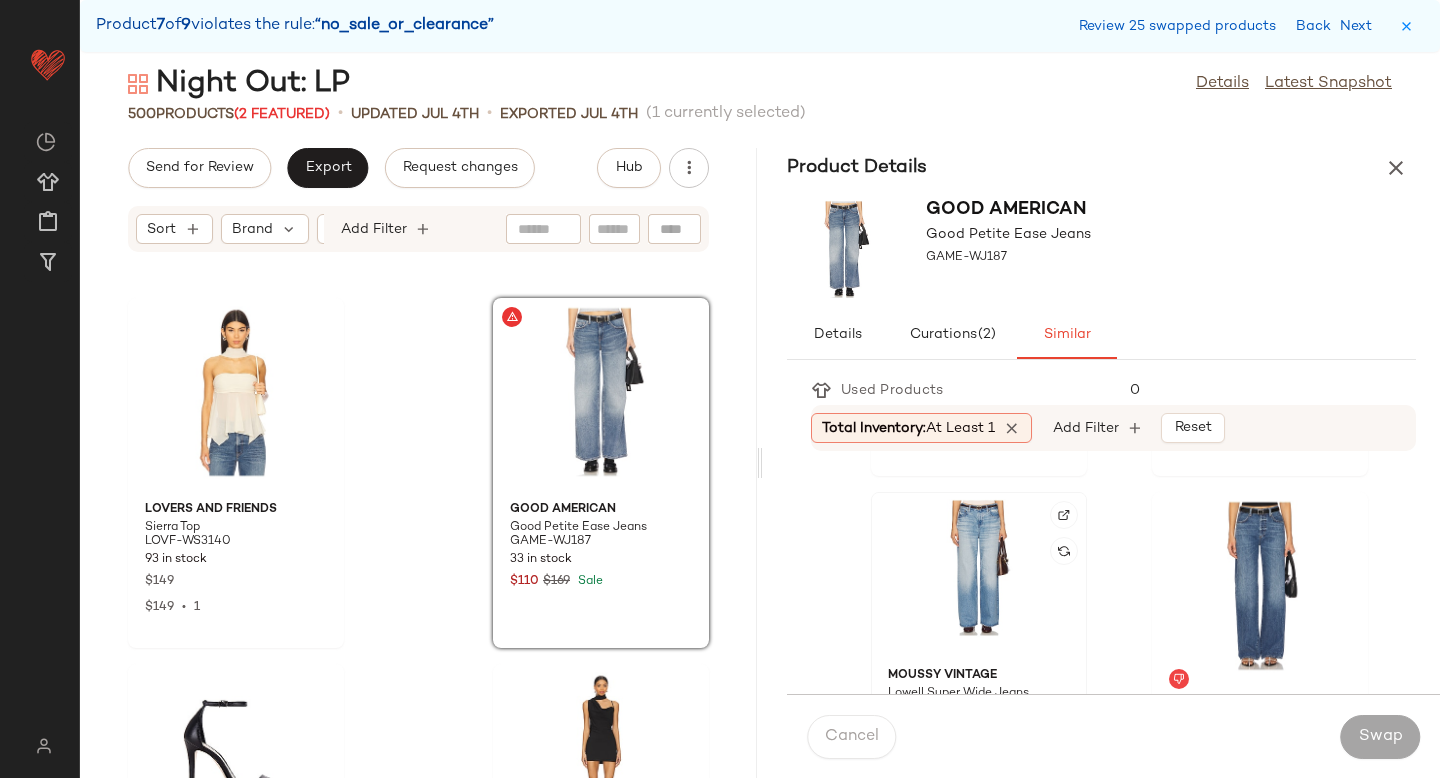 click 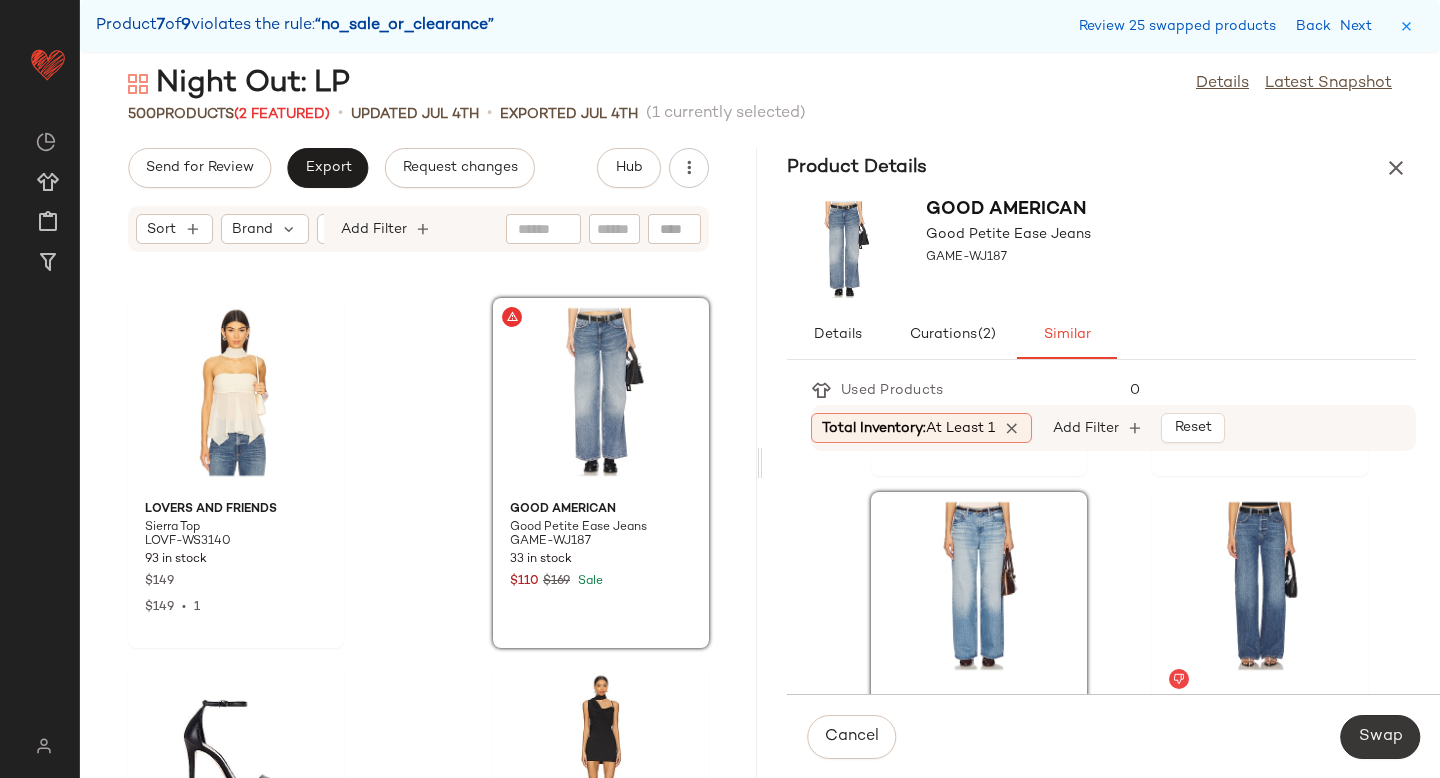 click on "Swap" 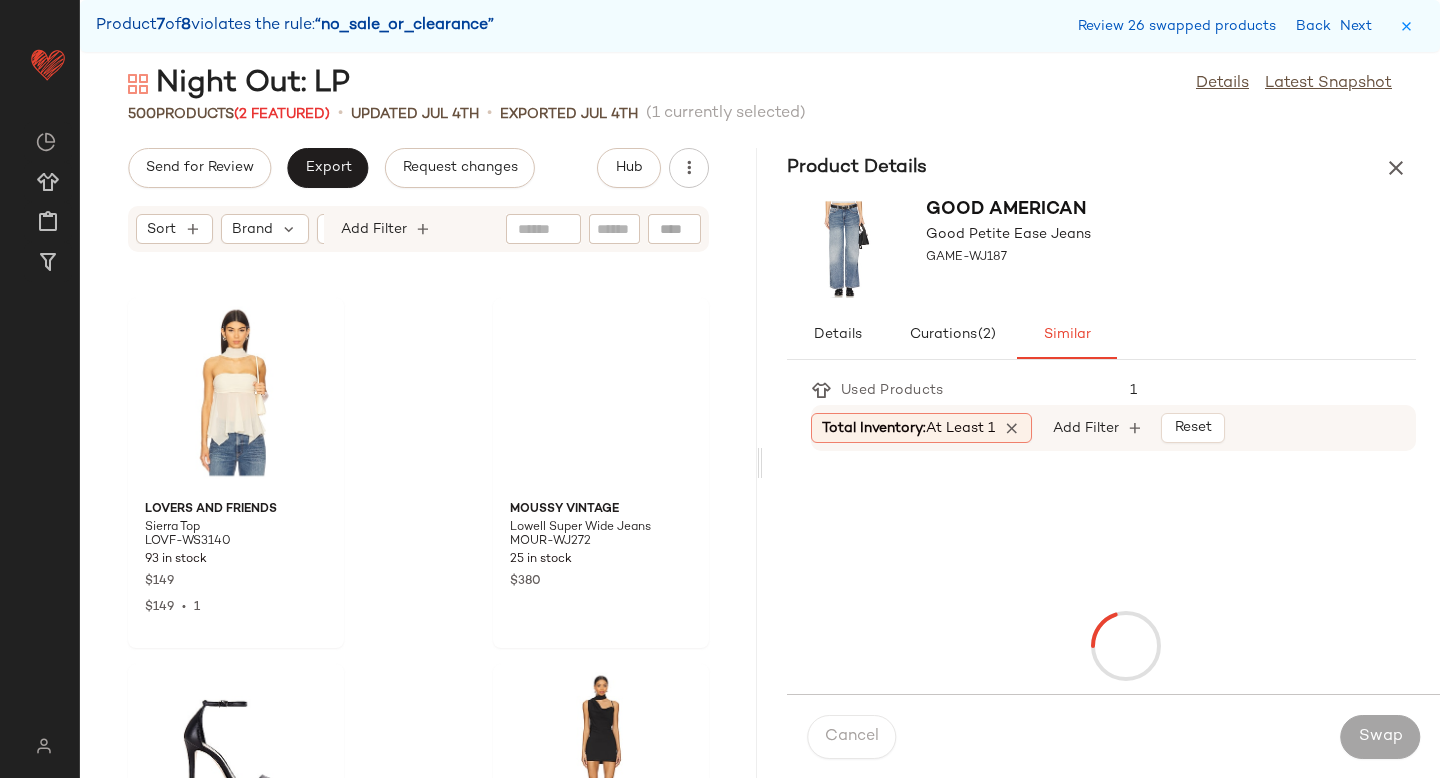 scroll, scrollTop: 88572, scrollLeft: 0, axis: vertical 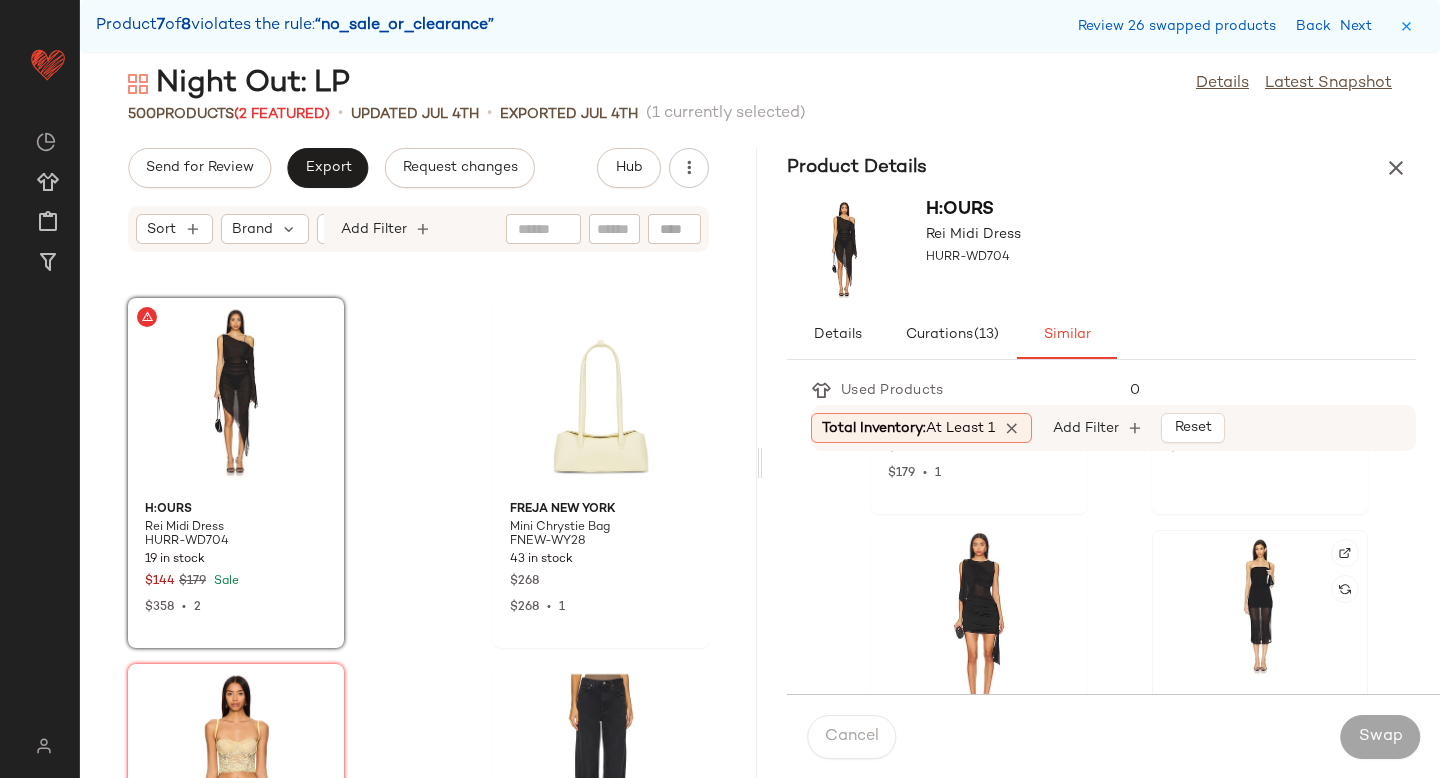 click 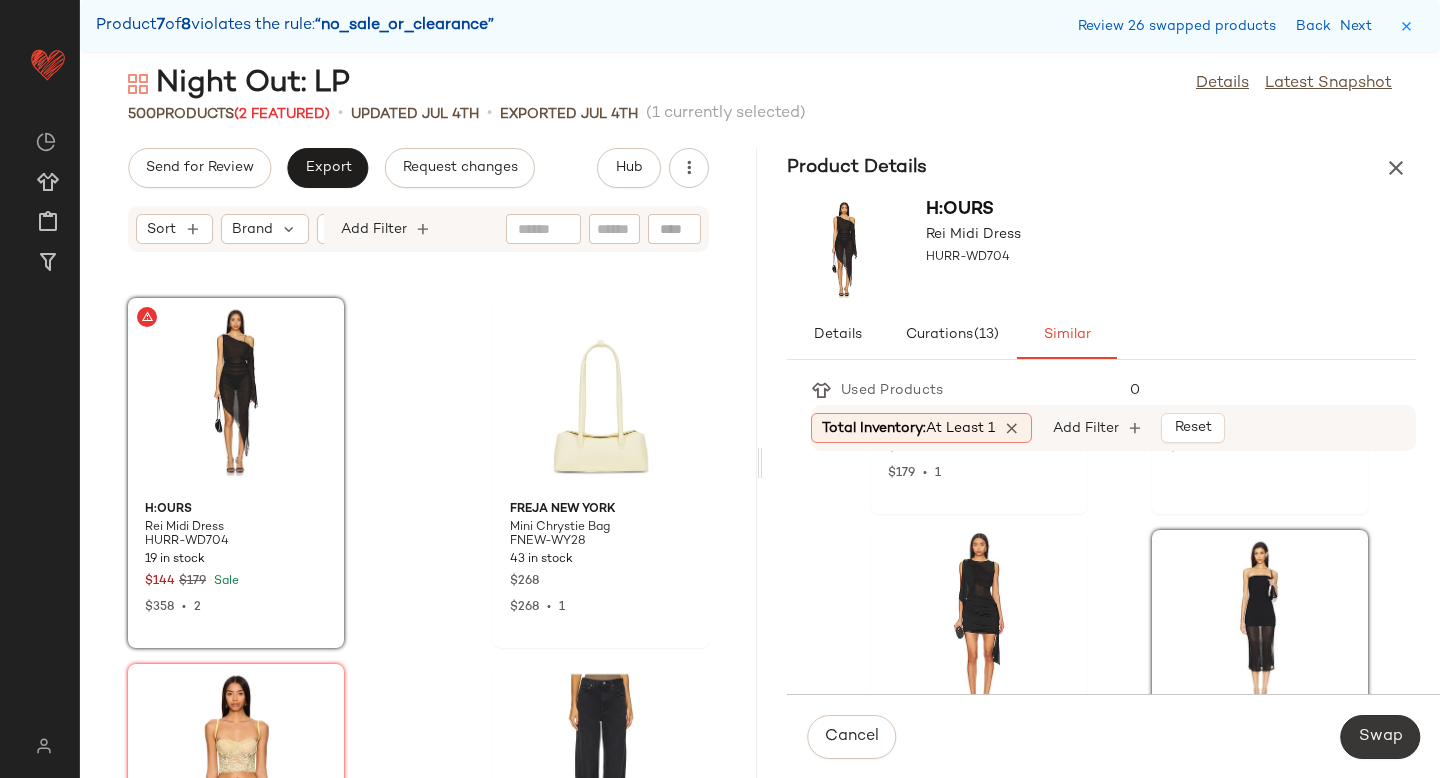 click on "Swap" 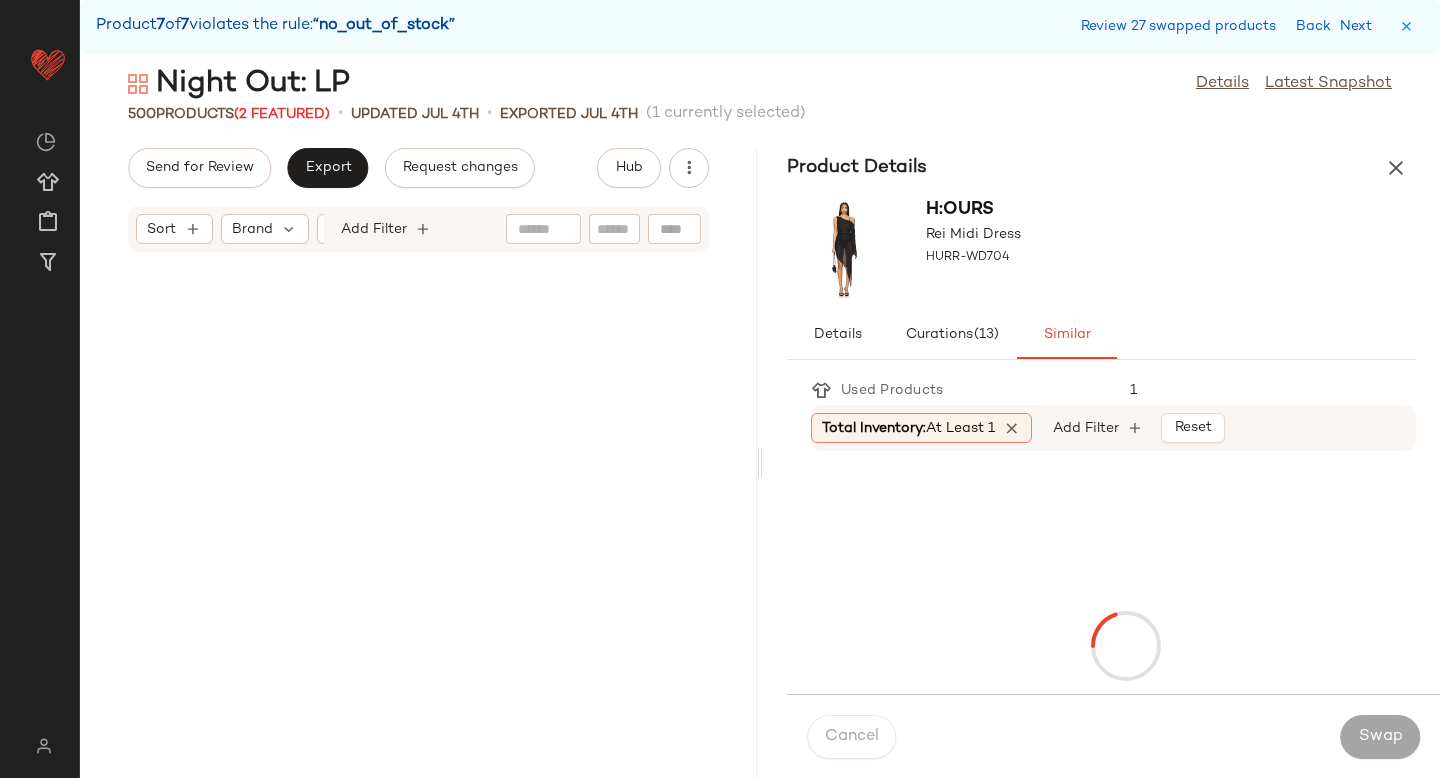 scroll, scrollTop: 91004, scrollLeft: 0, axis: vertical 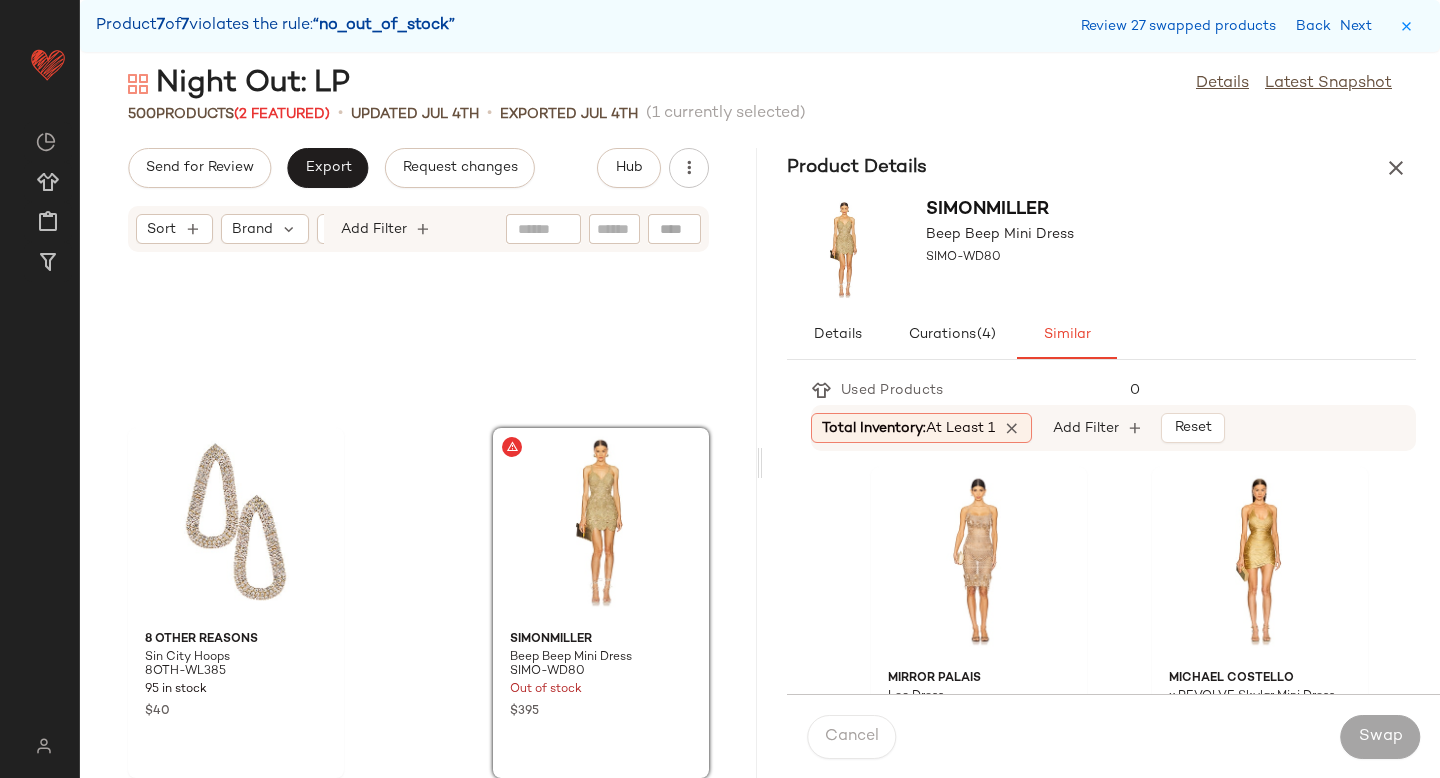 click on "Review 27 swapped products Back Next" at bounding box center (1230, 26) 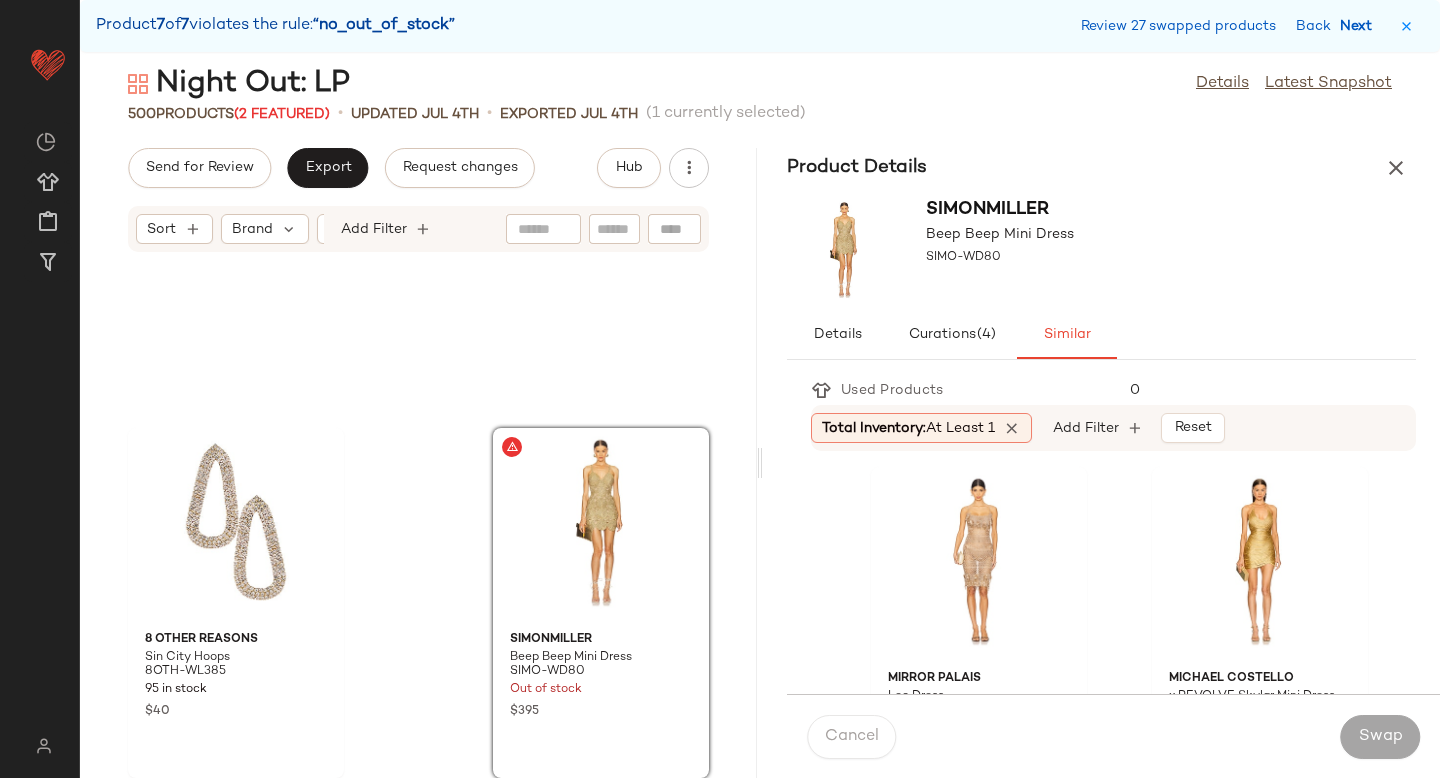 click on "Next" at bounding box center (1360, 26) 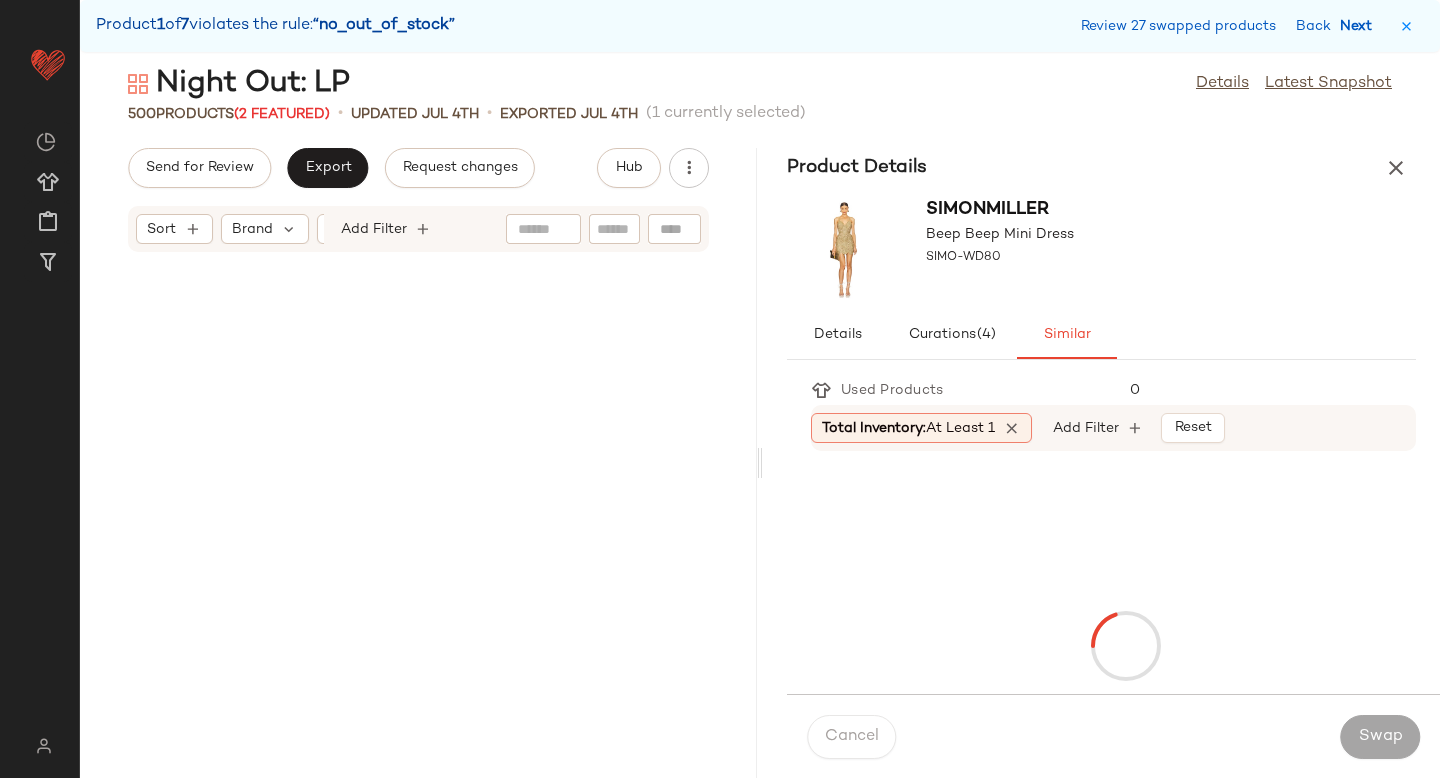 scroll, scrollTop: 6954, scrollLeft: 0, axis: vertical 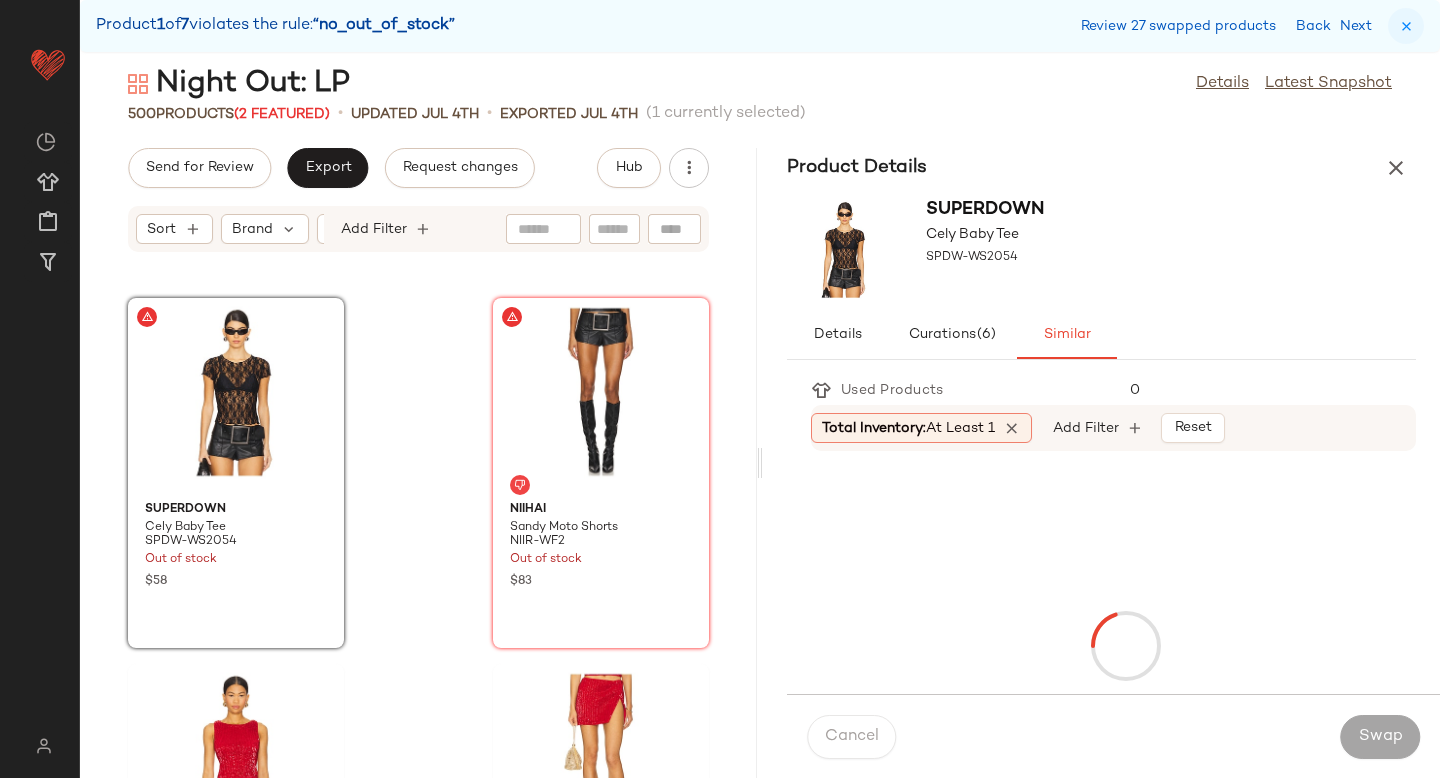 click at bounding box center [1406, 26] 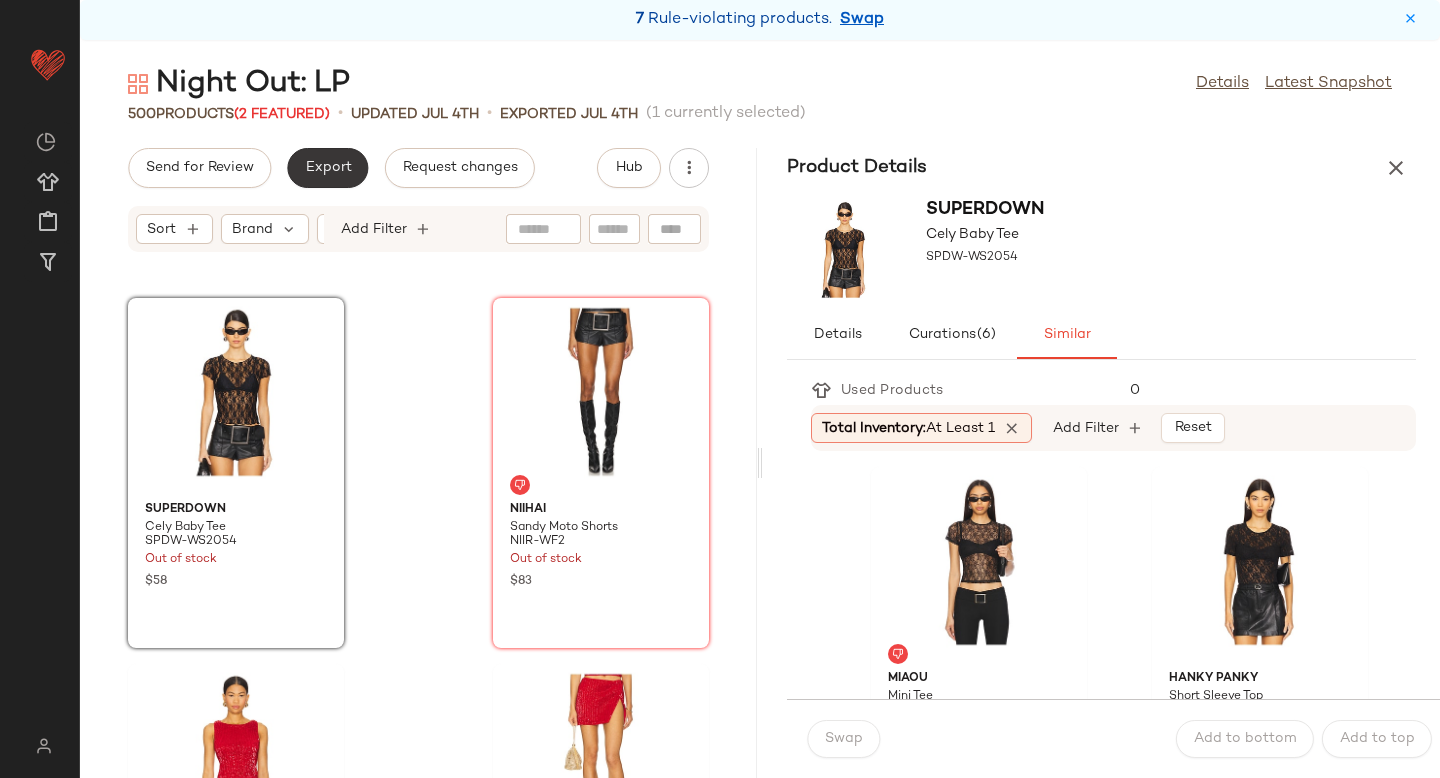 click on "Export" 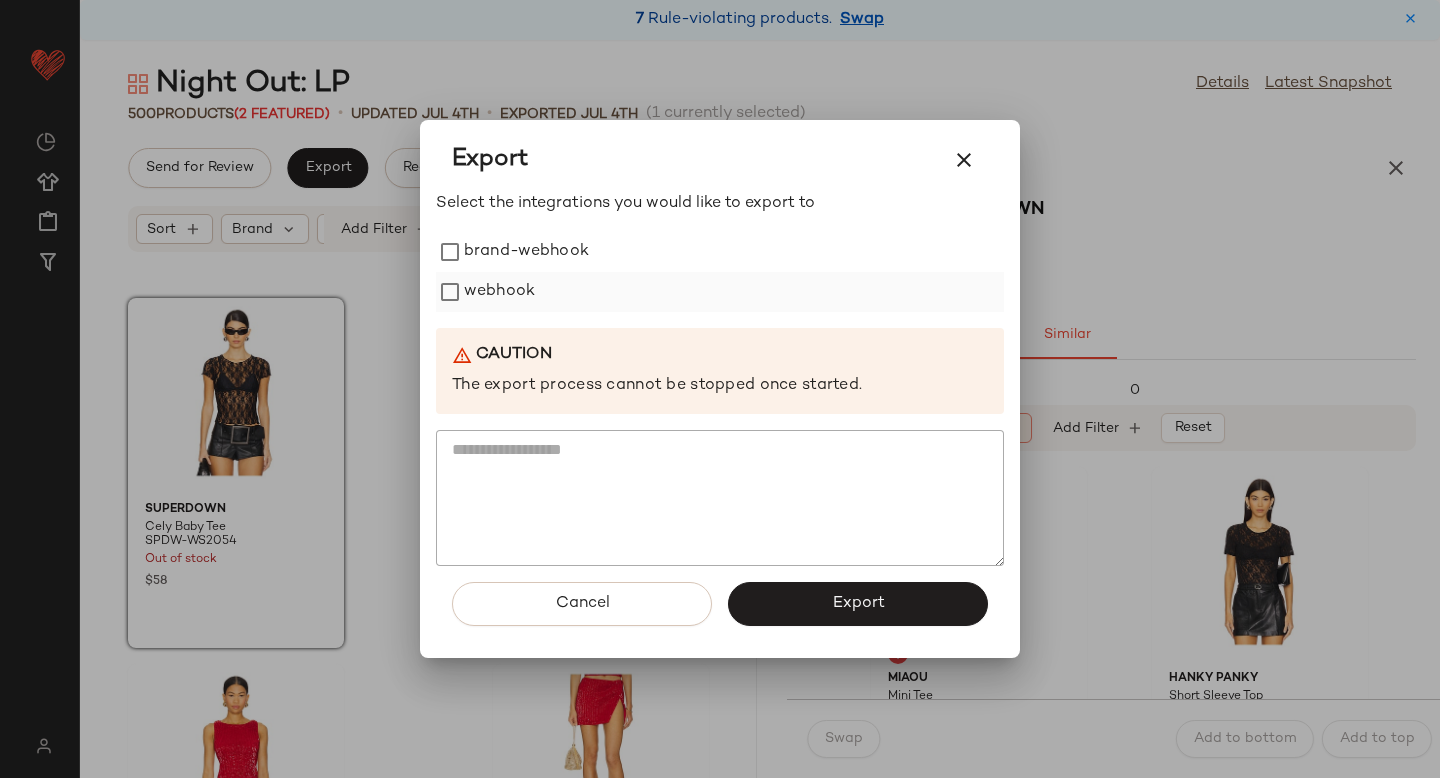 click on "webhook" at bounding box center [499, 292] 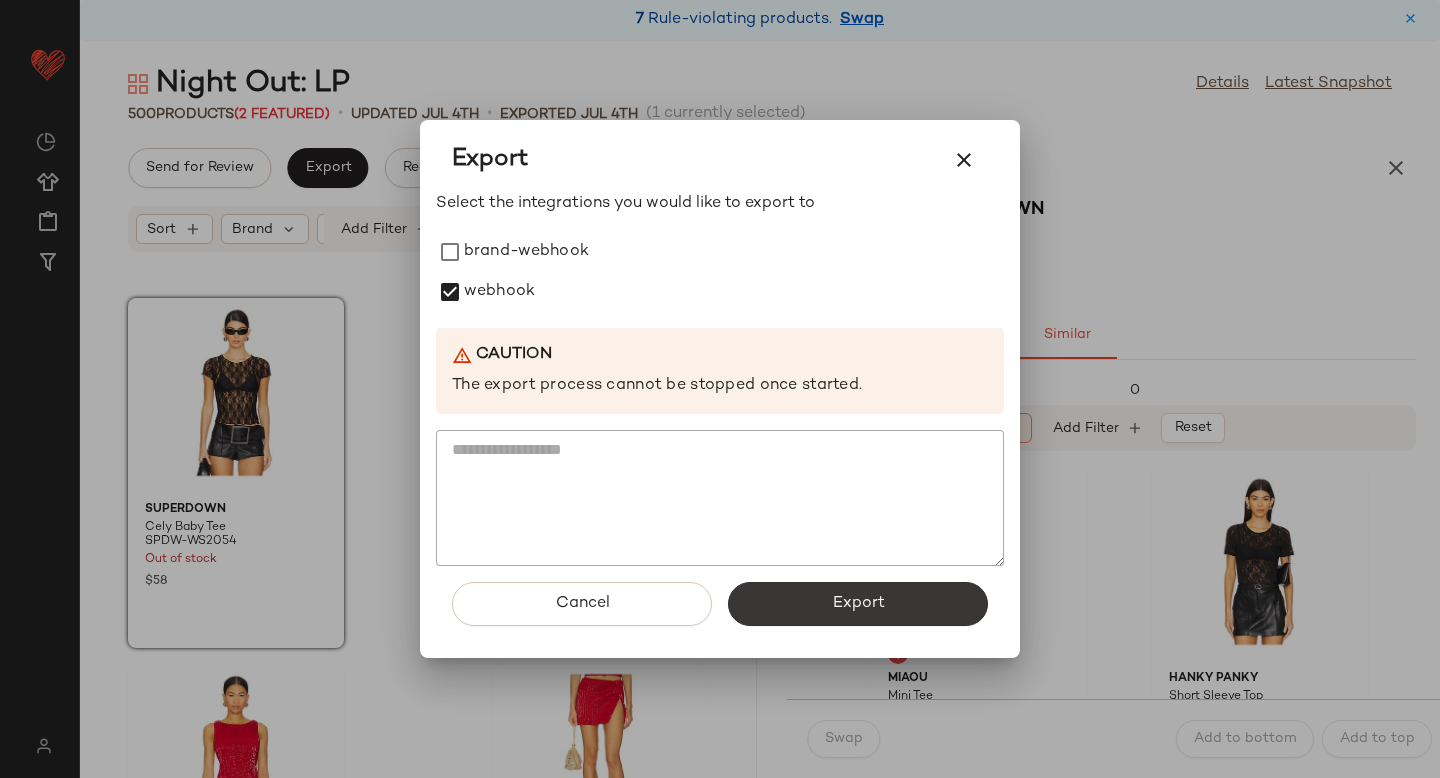click on "Export" at bounding box center [858, 604] 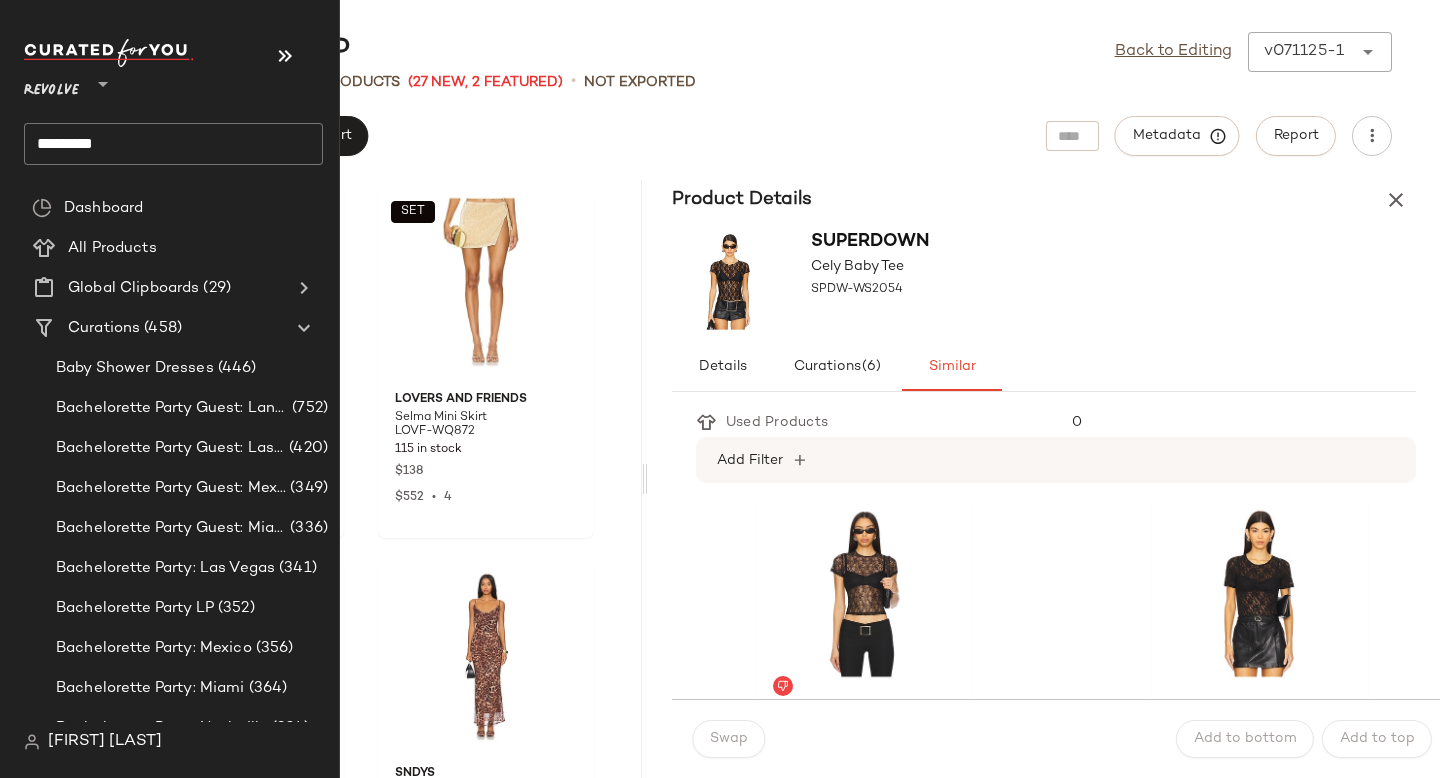 click on "*********" 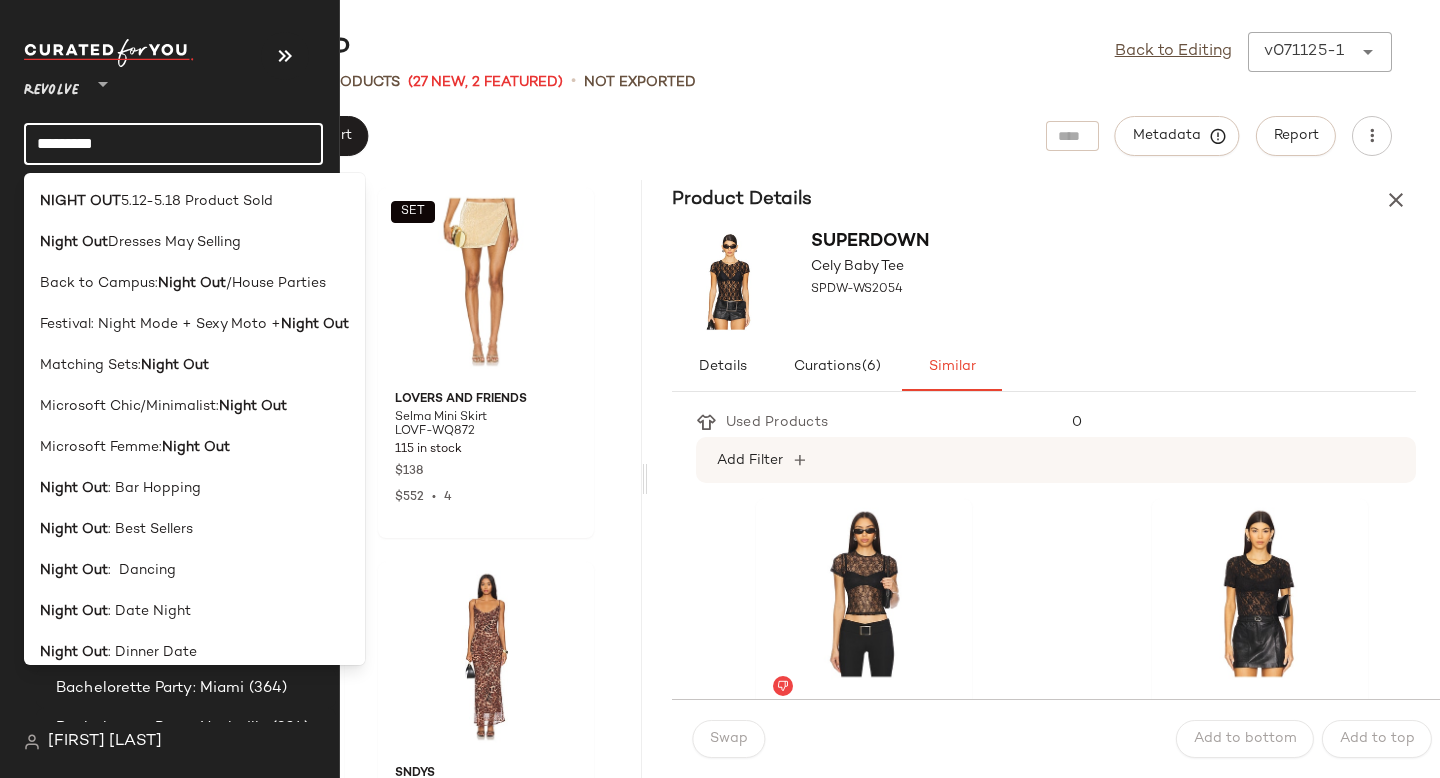 click on "*********" 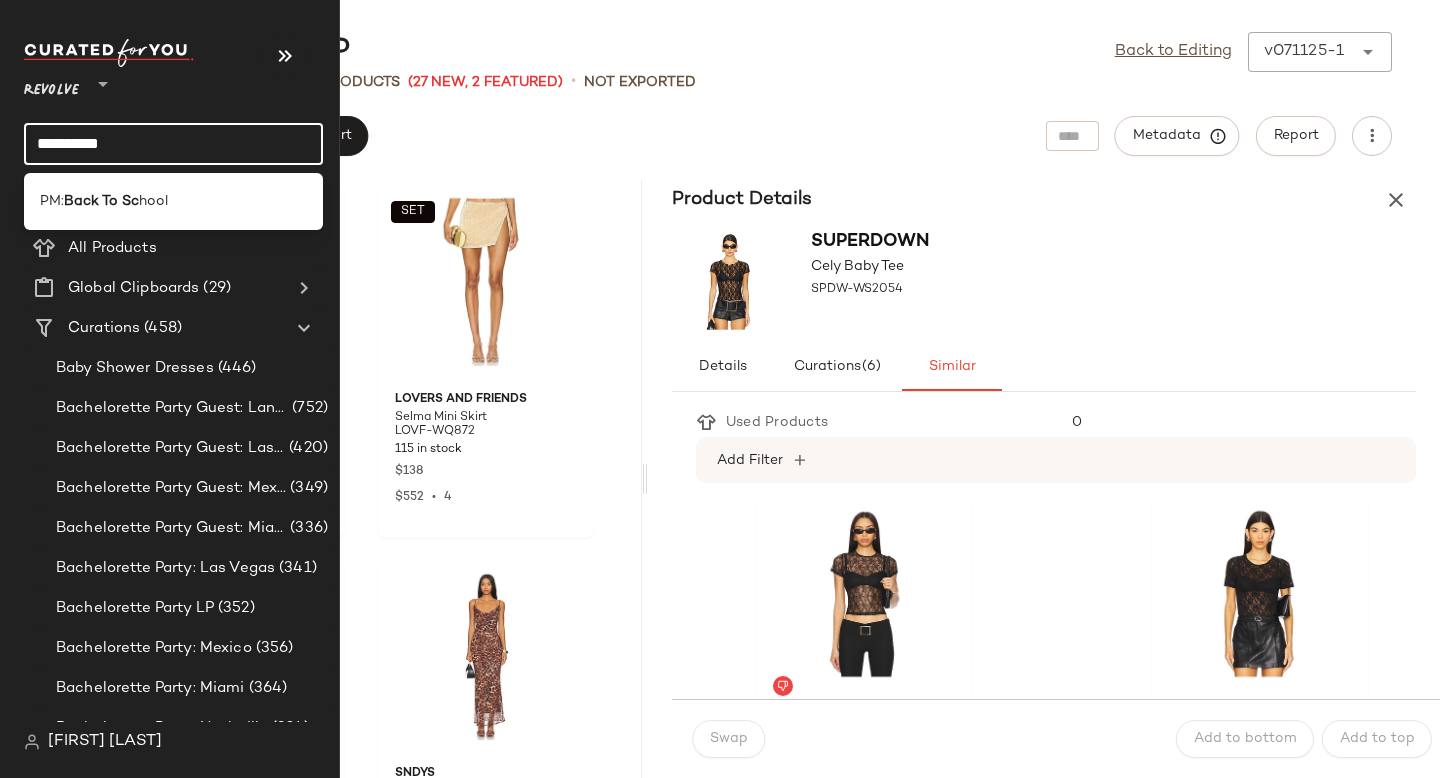 click on "**********" 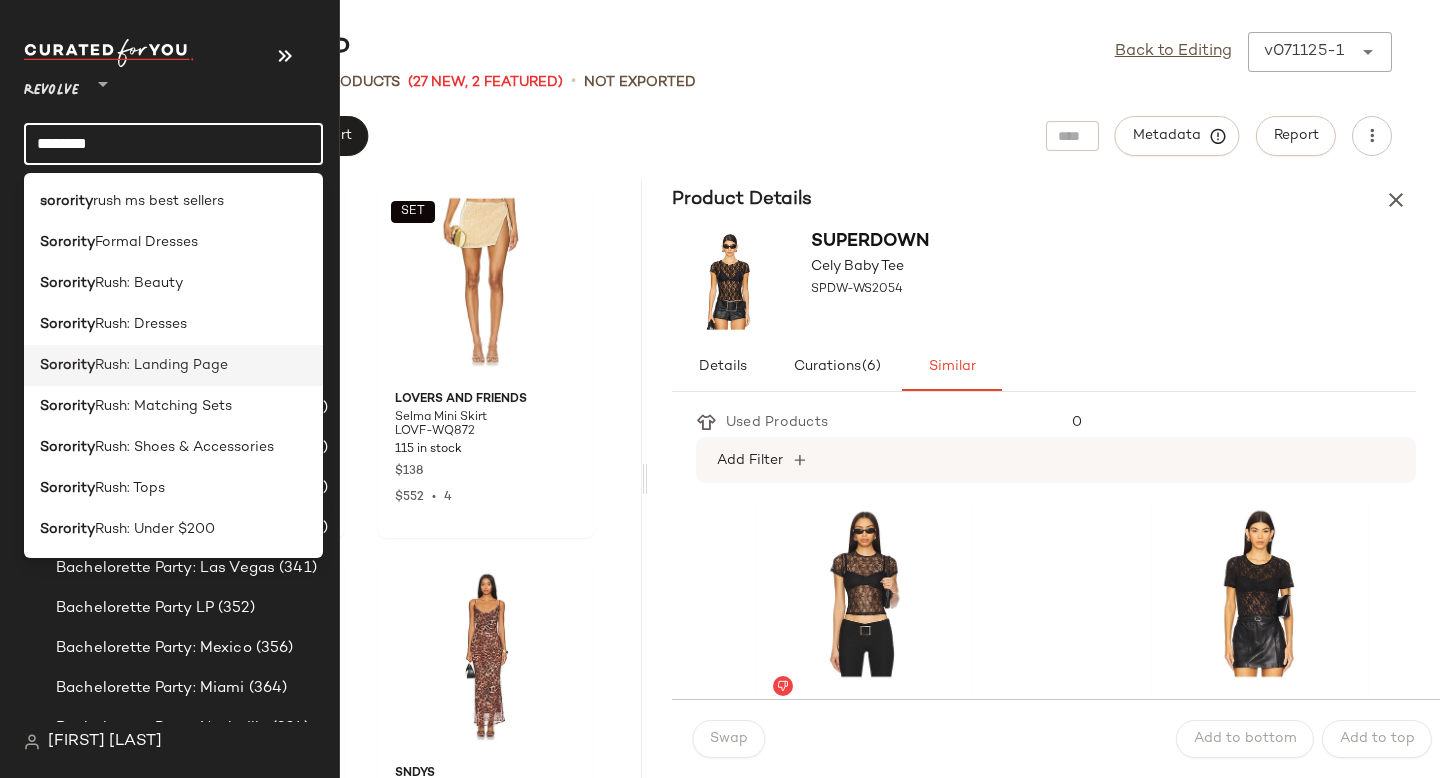click on "Rush: Landing Page" at bounding box center [161, 365] 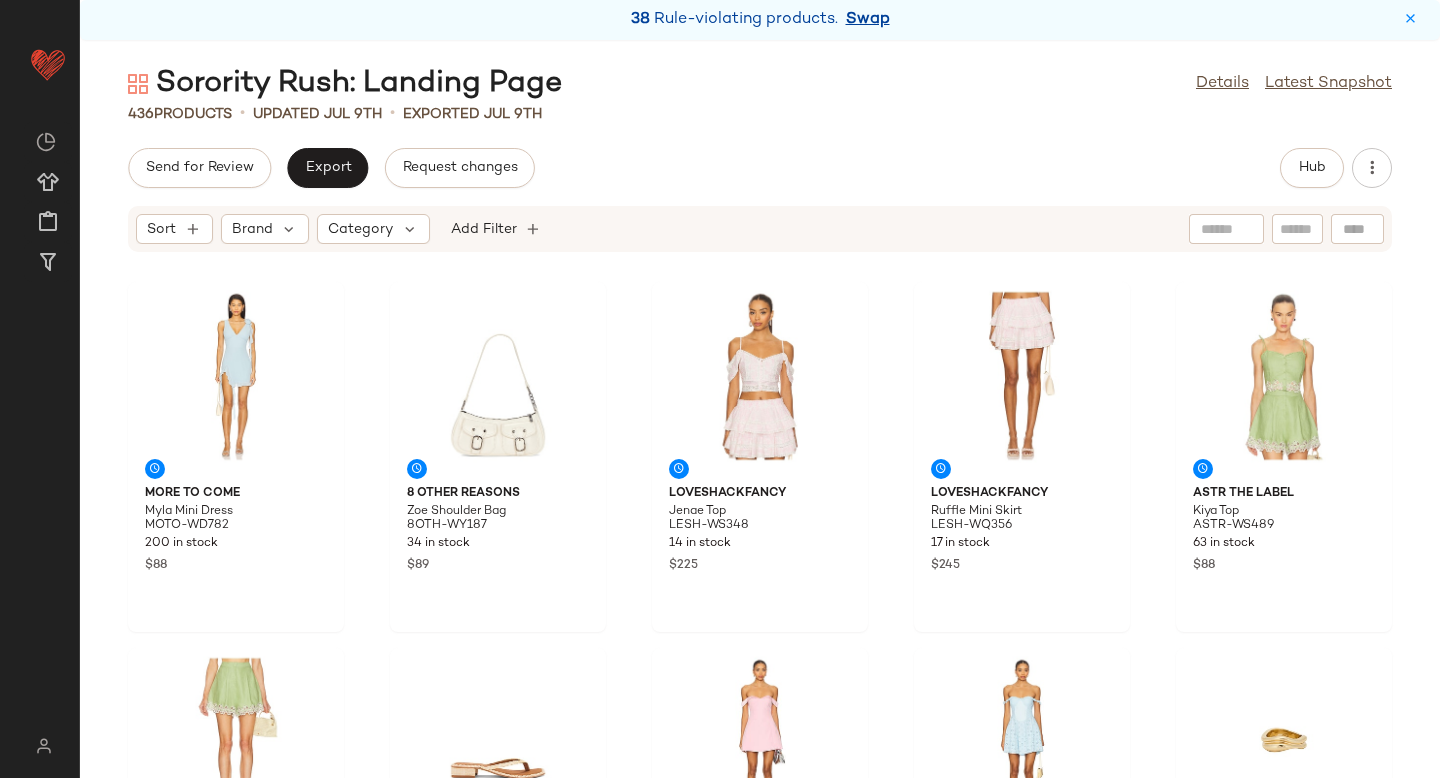 click on "Swap" at bounding box center [868, 20] 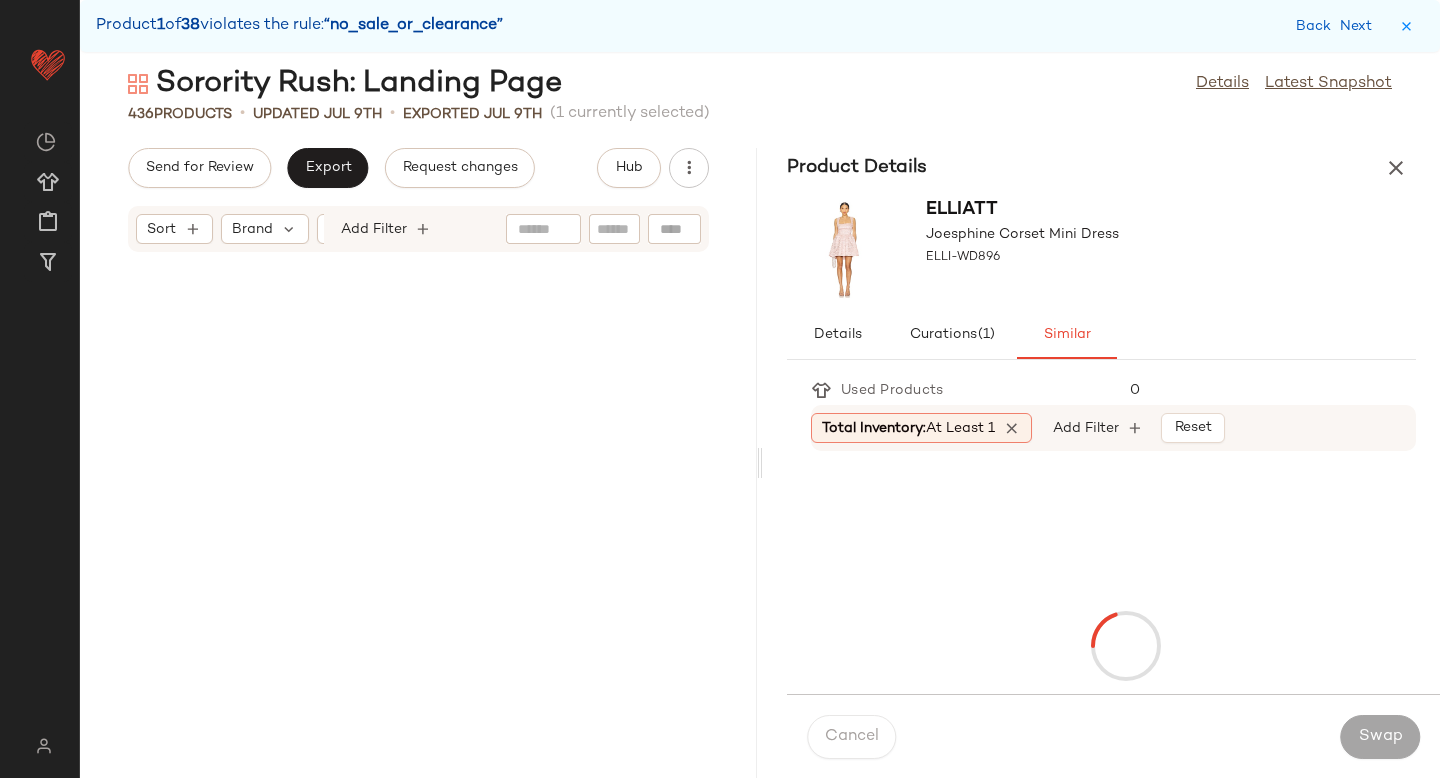 scroll, scrollTop: 5490, scrollLeft: 0, axis: vertical 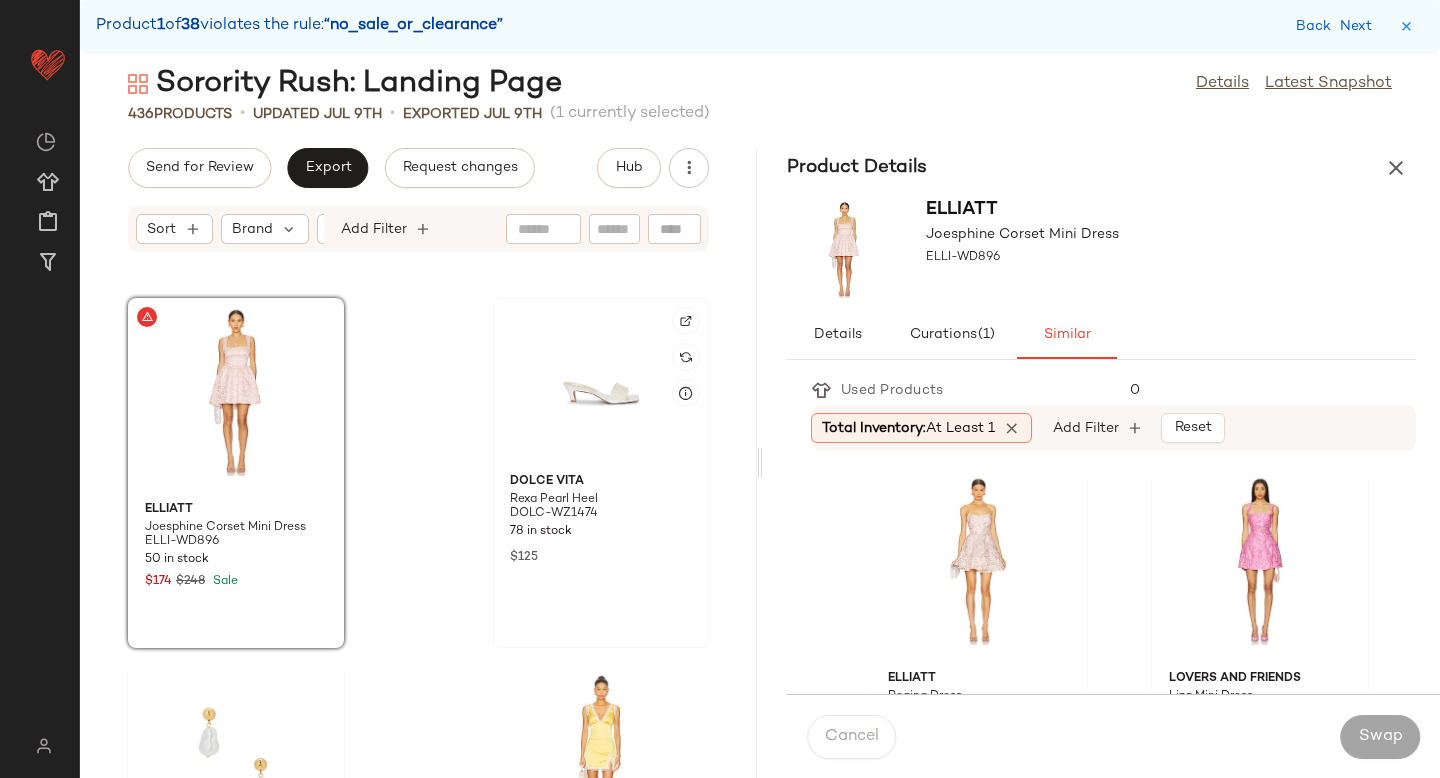 click 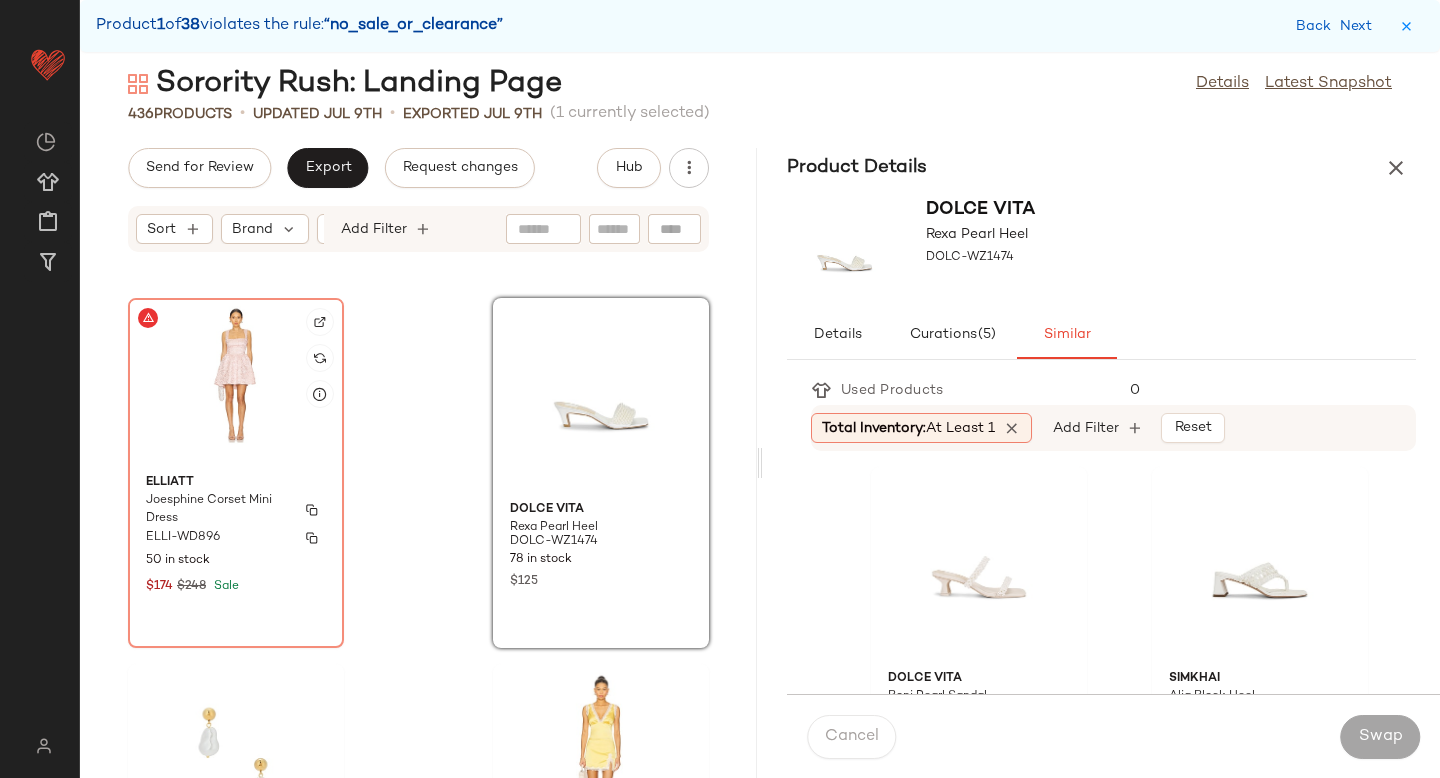 click on "ELLIATT Joesphine Corset Mini Dress ELLI-WD896 50 in stock $174 $248 Sale" 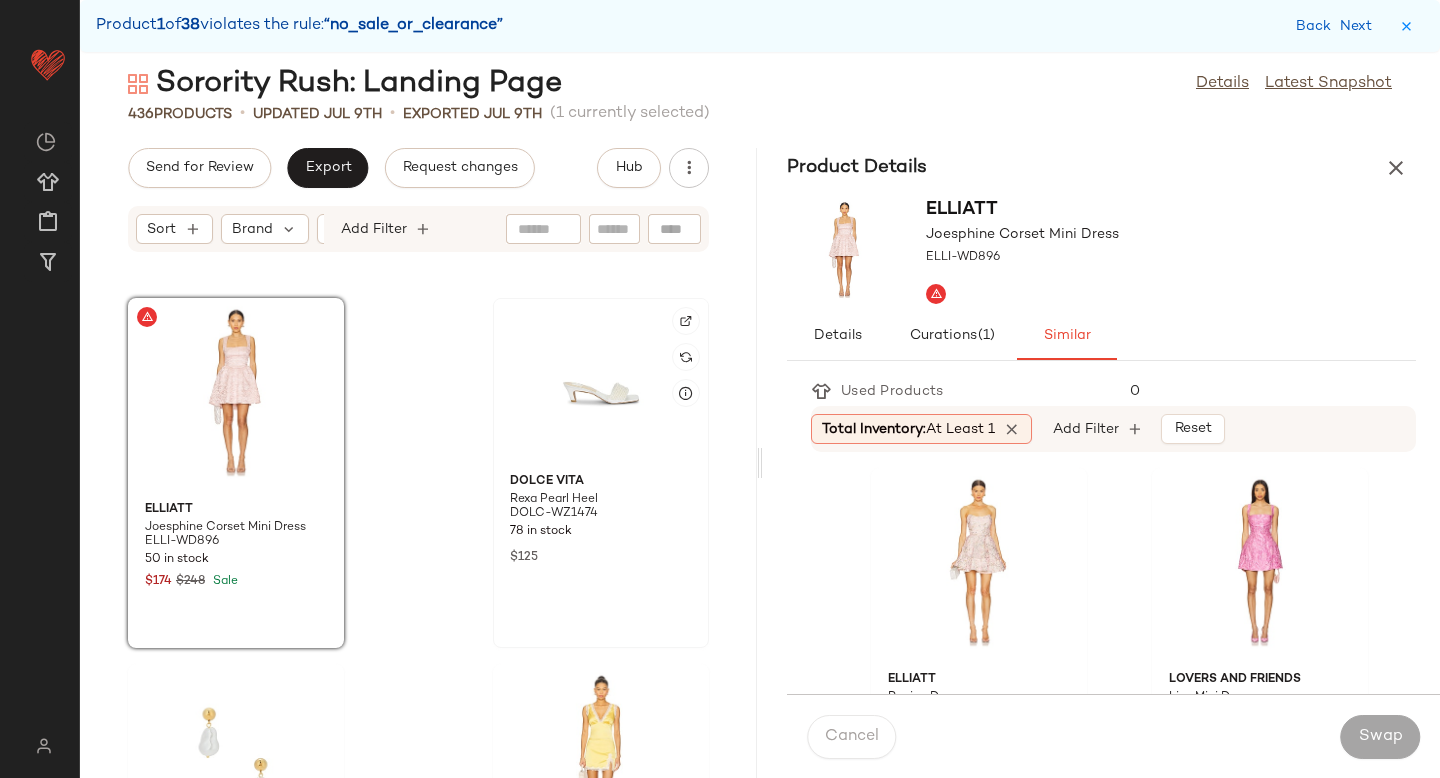 click 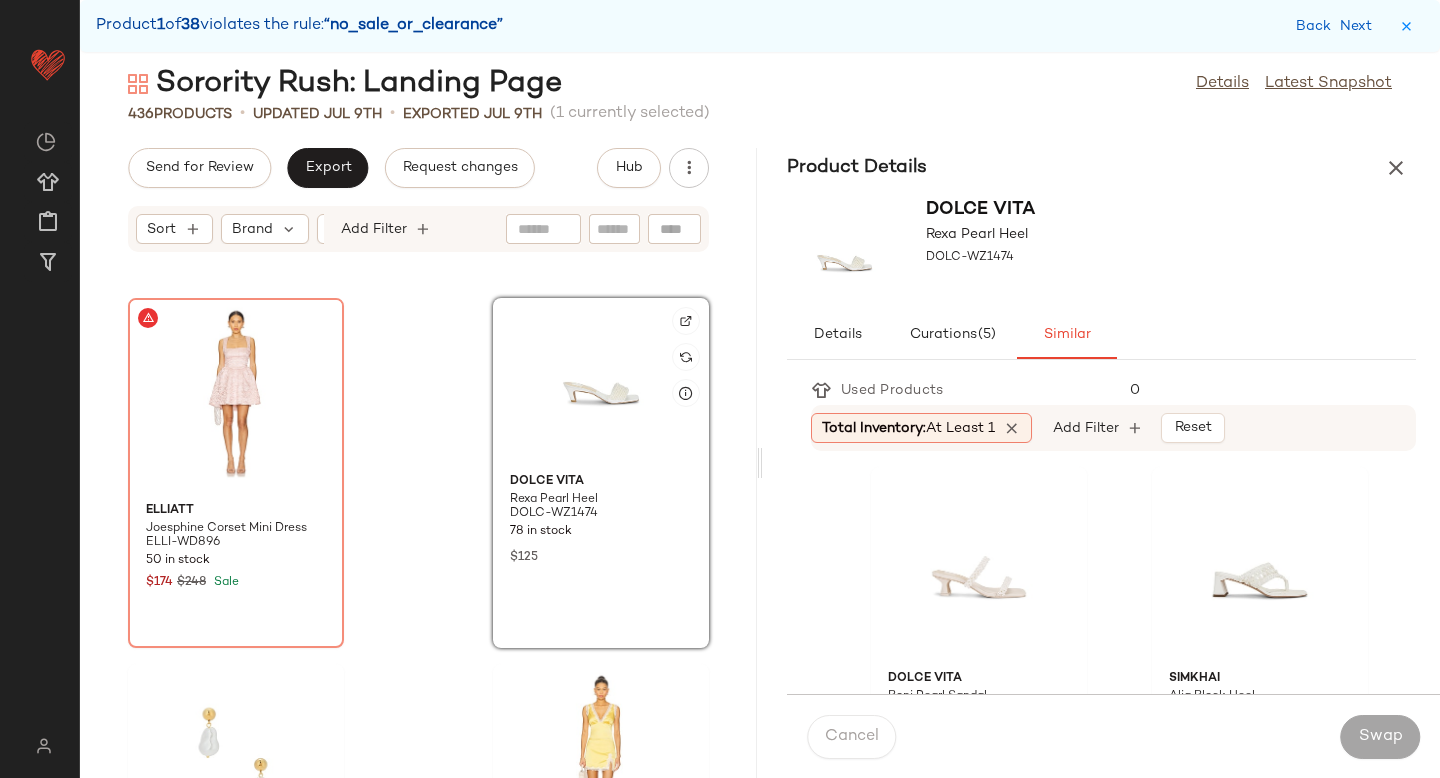 click 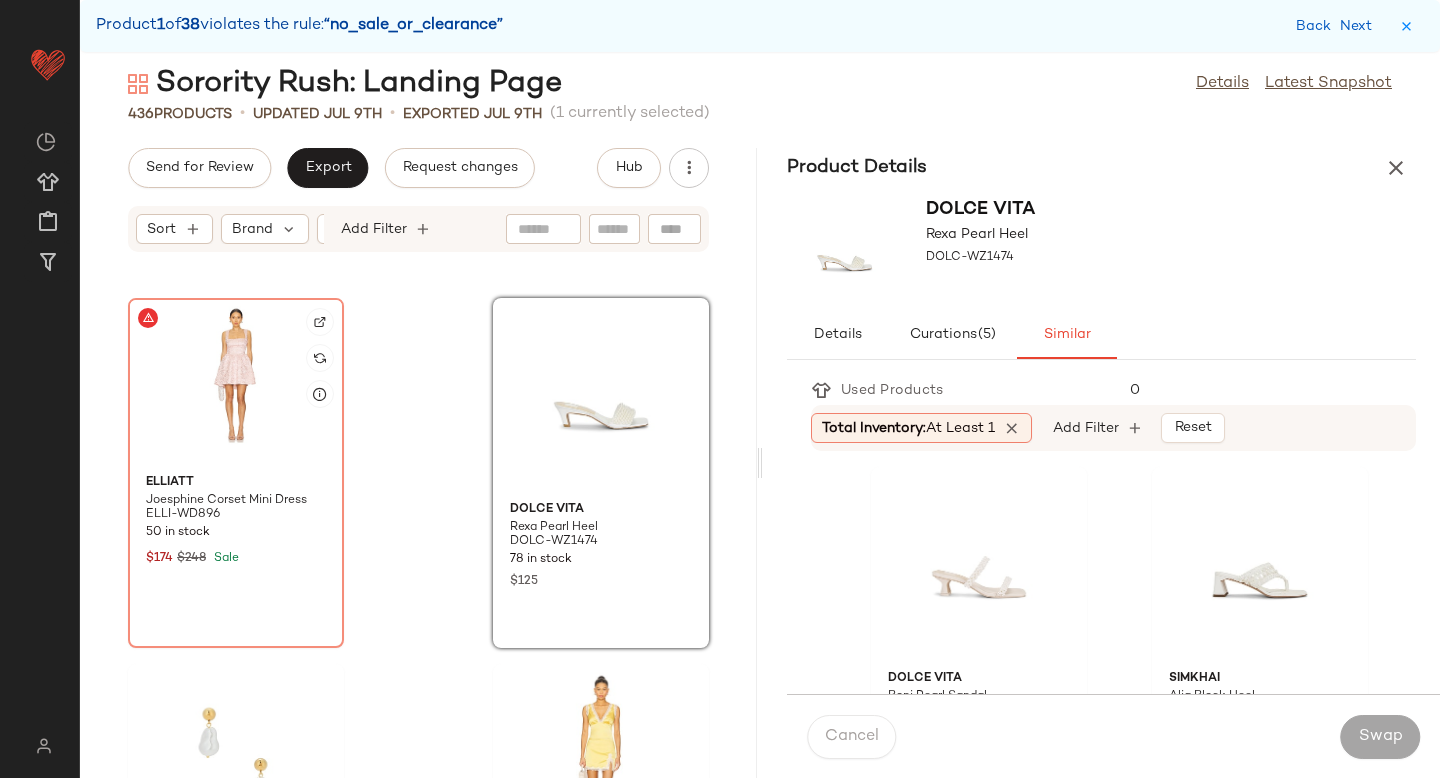 click 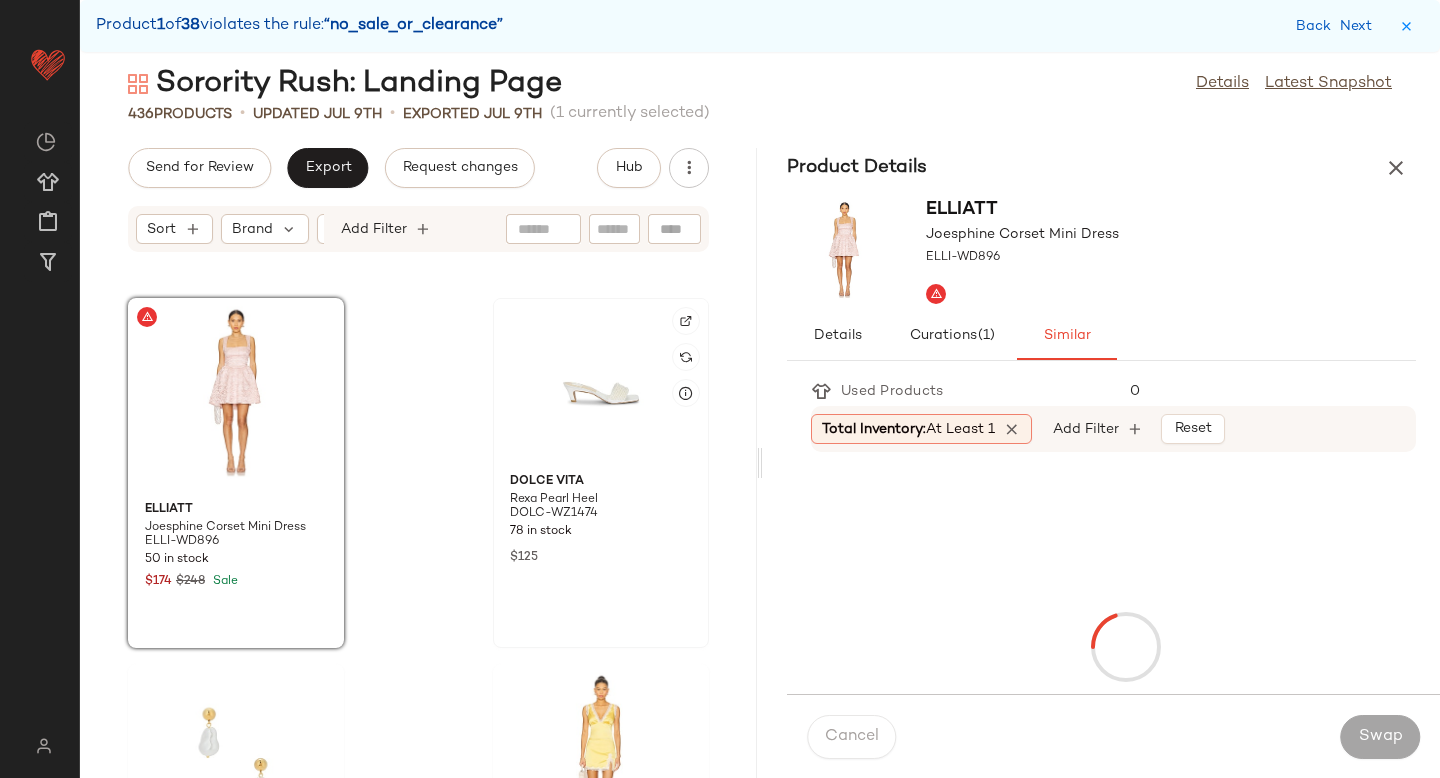 click 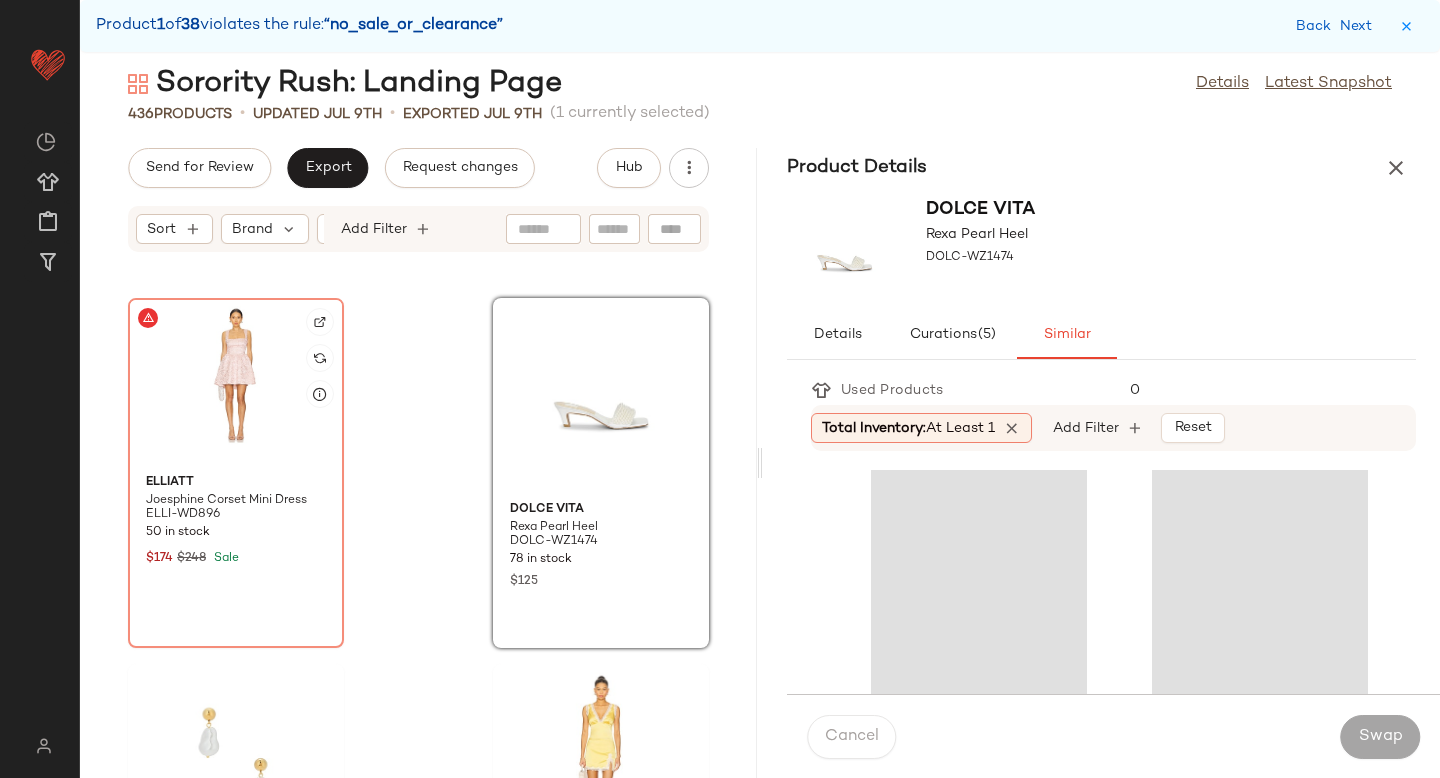 click 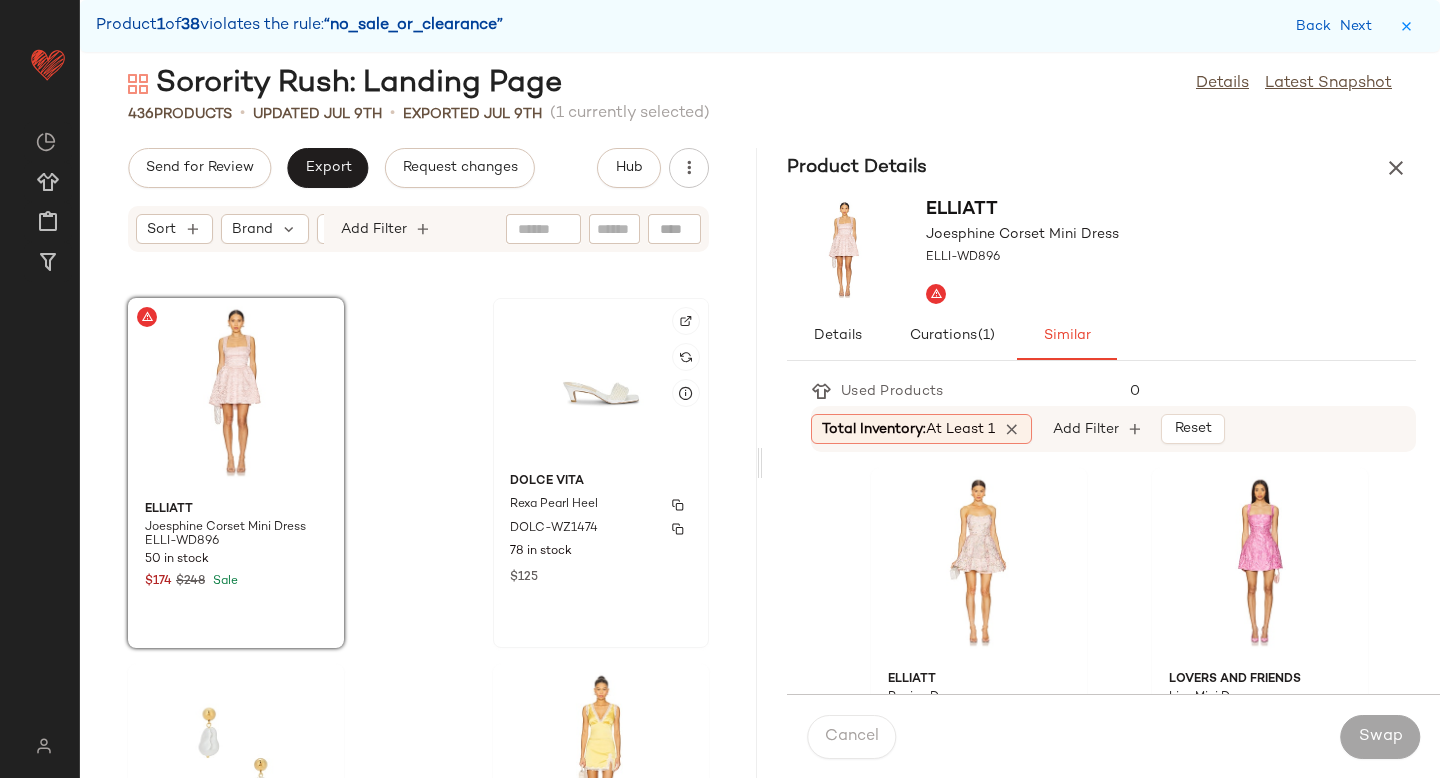 click on "Rexa Pearl Heel" at bounding box center (554, 505) 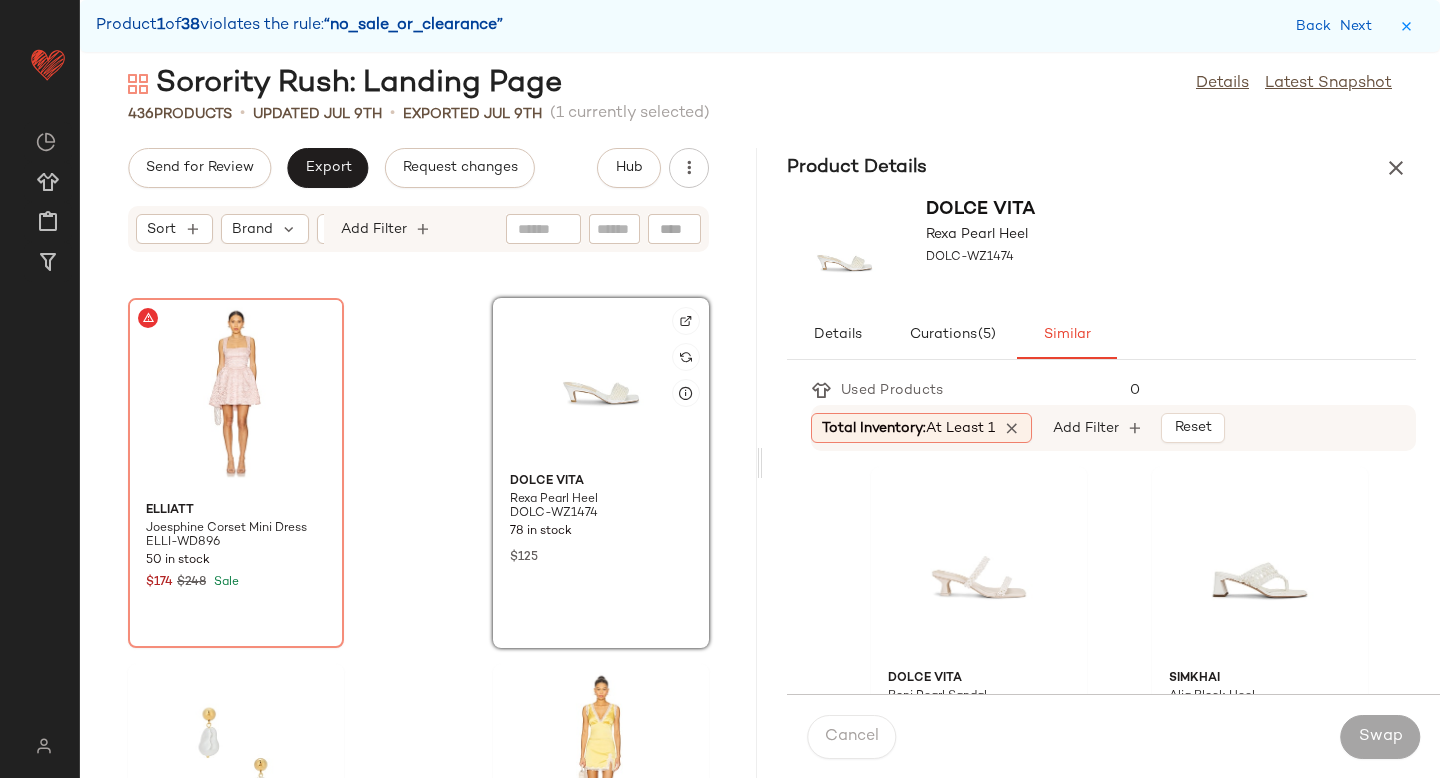 click 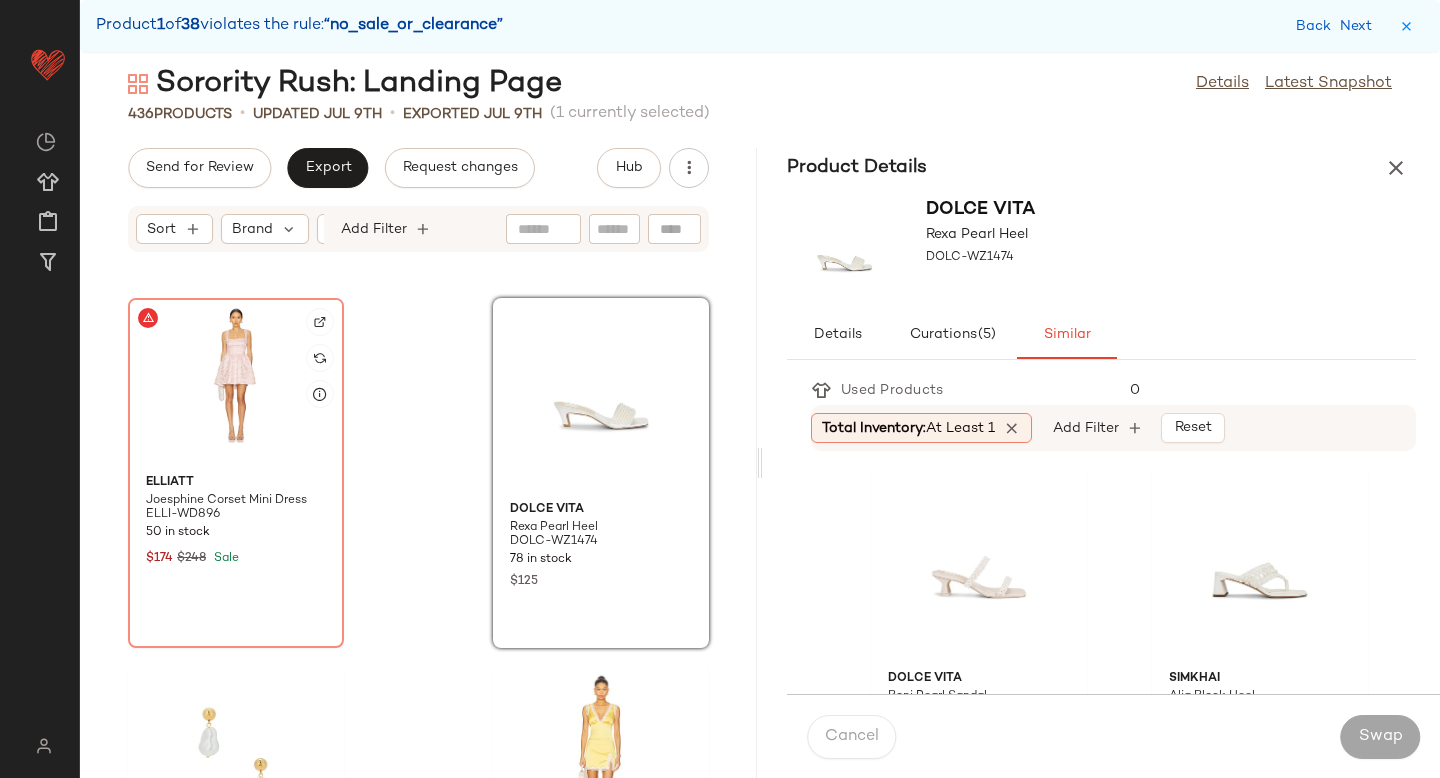click 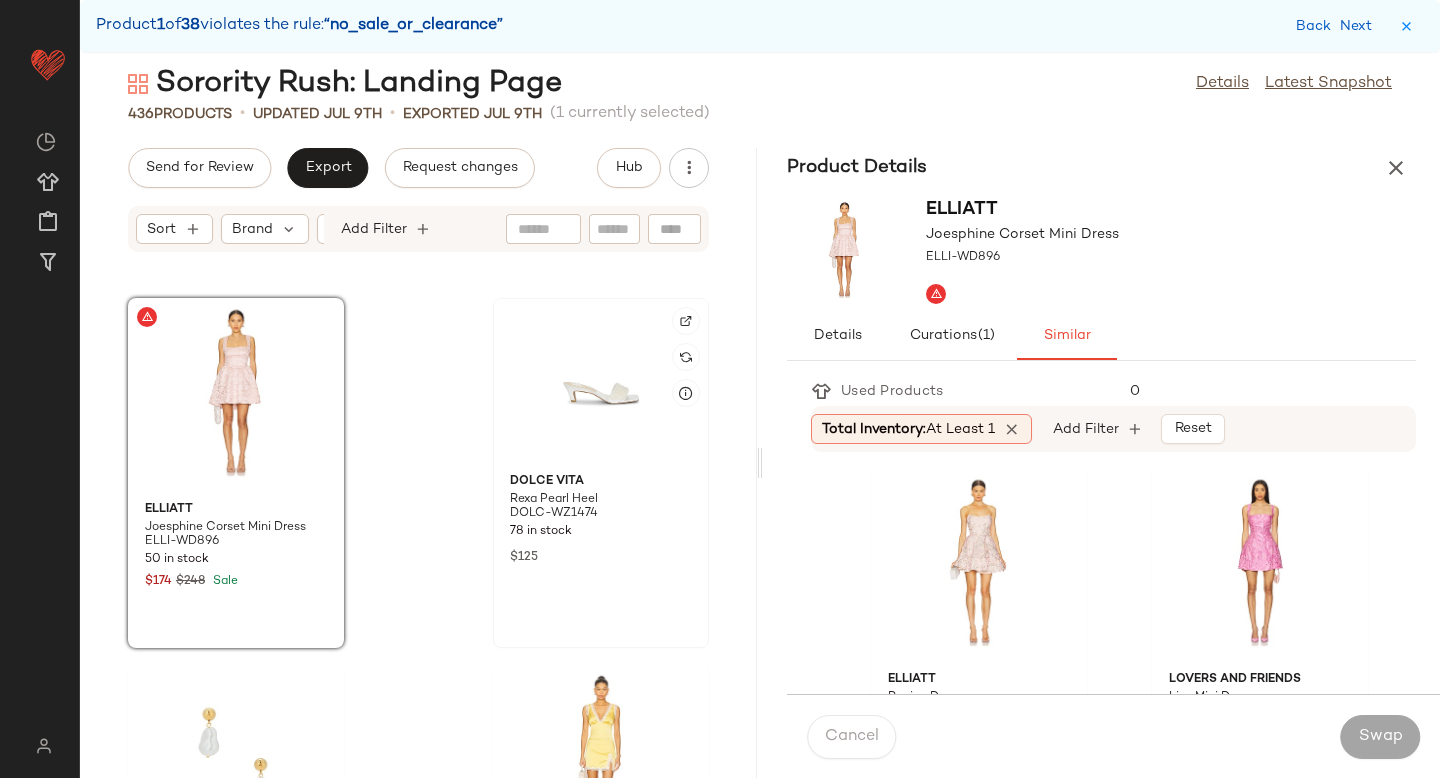 click 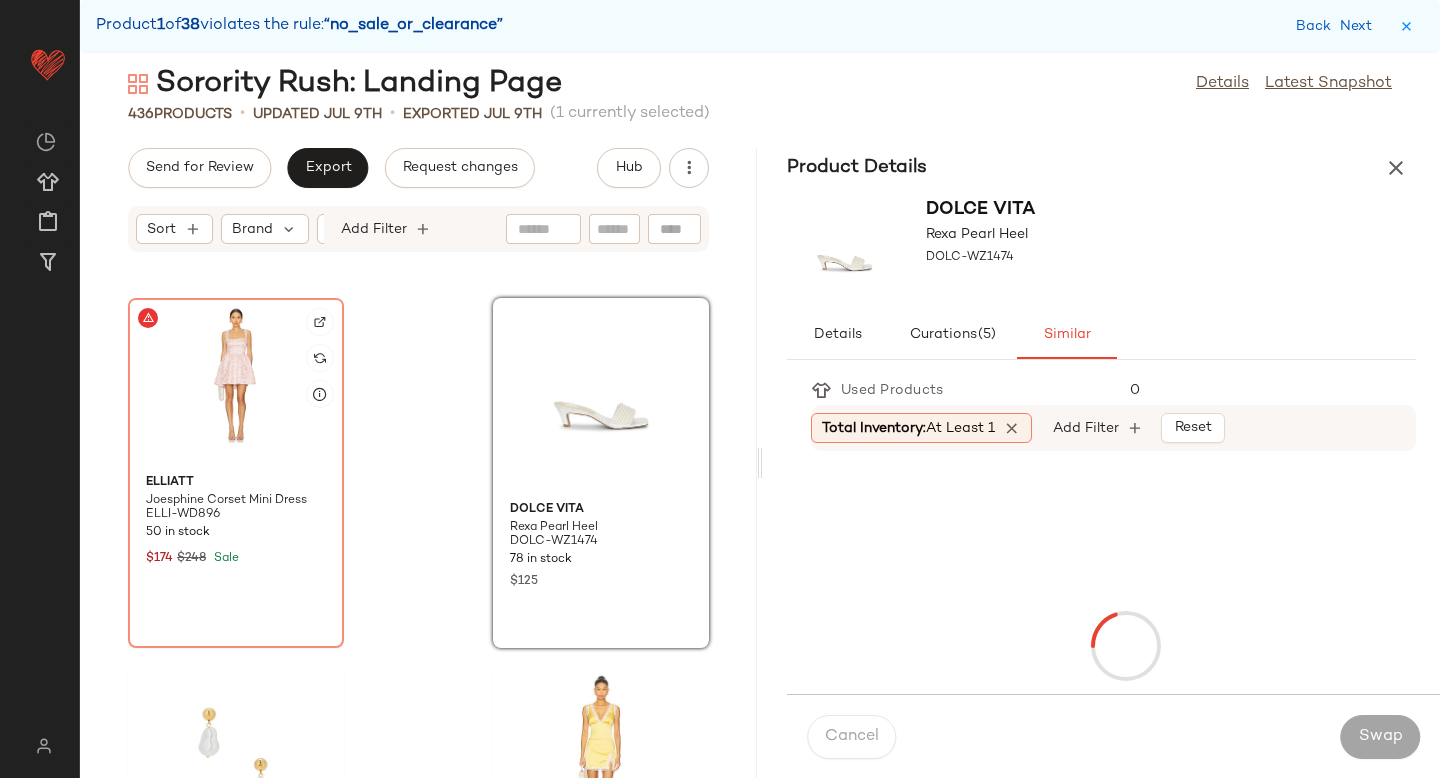click 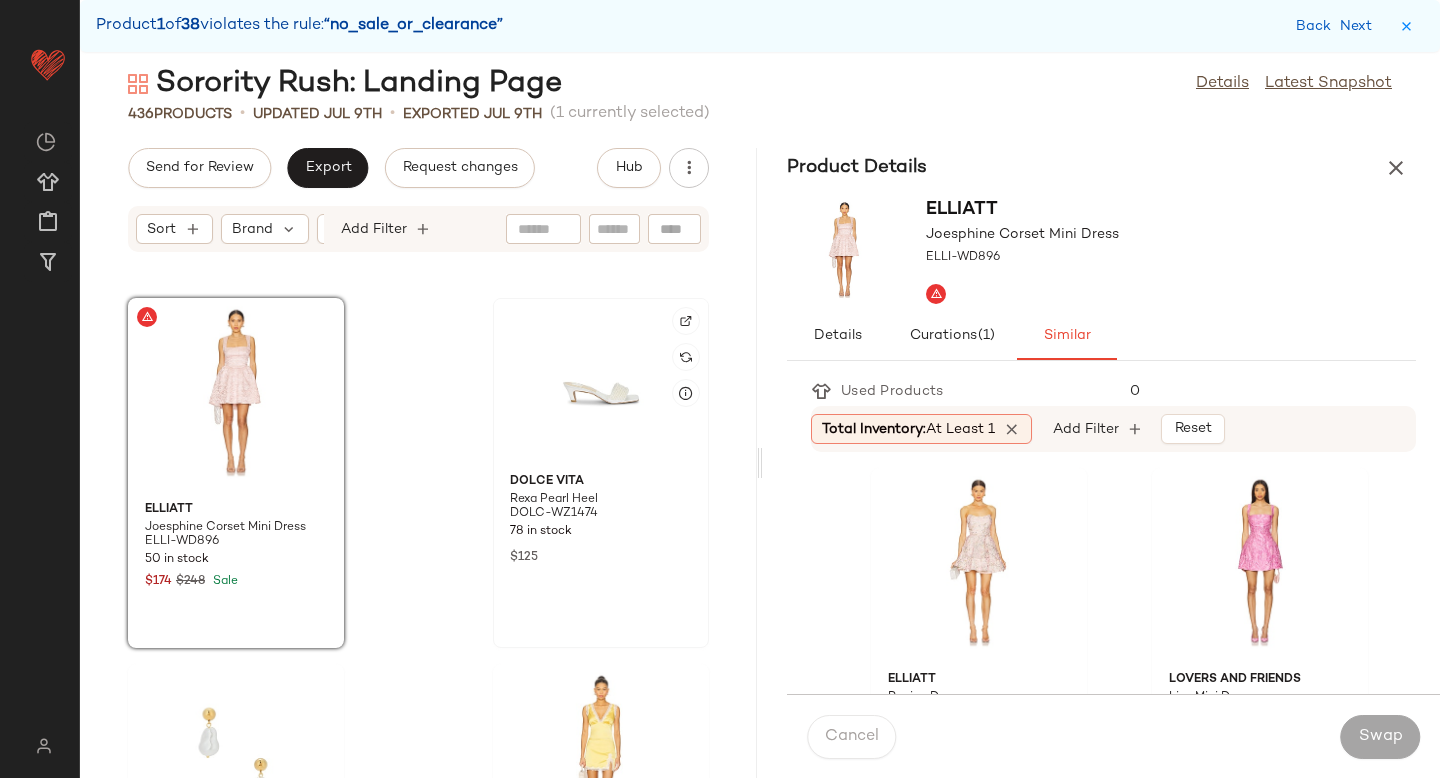 click 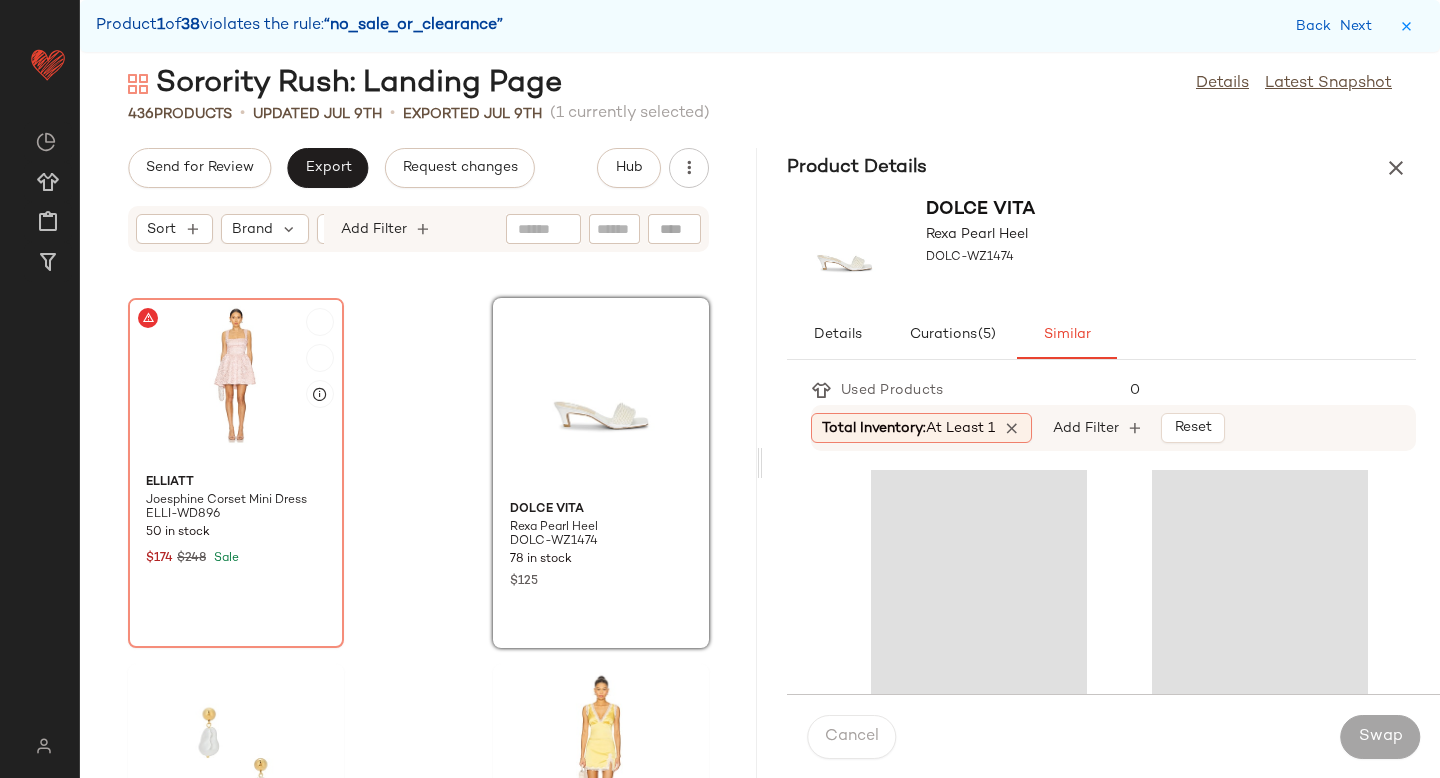 click 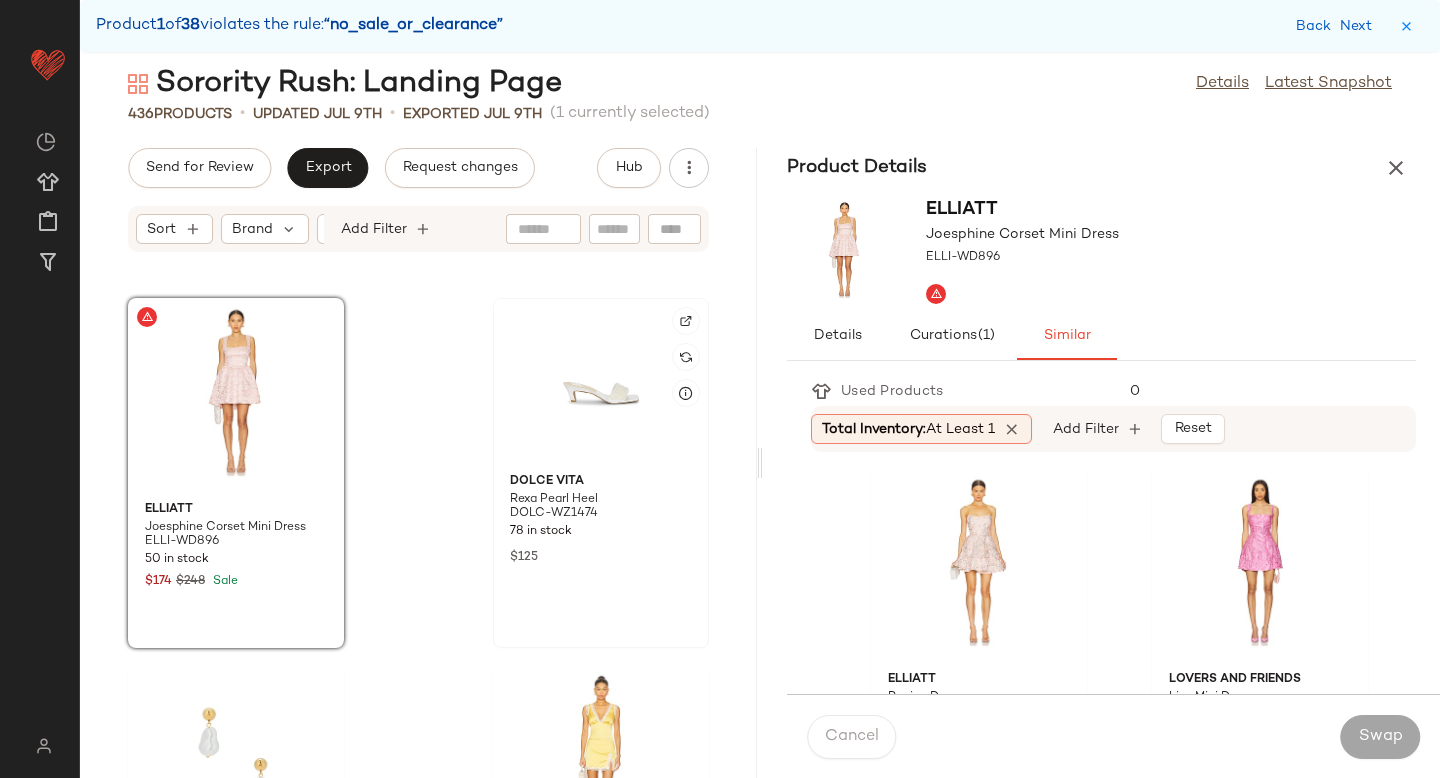click 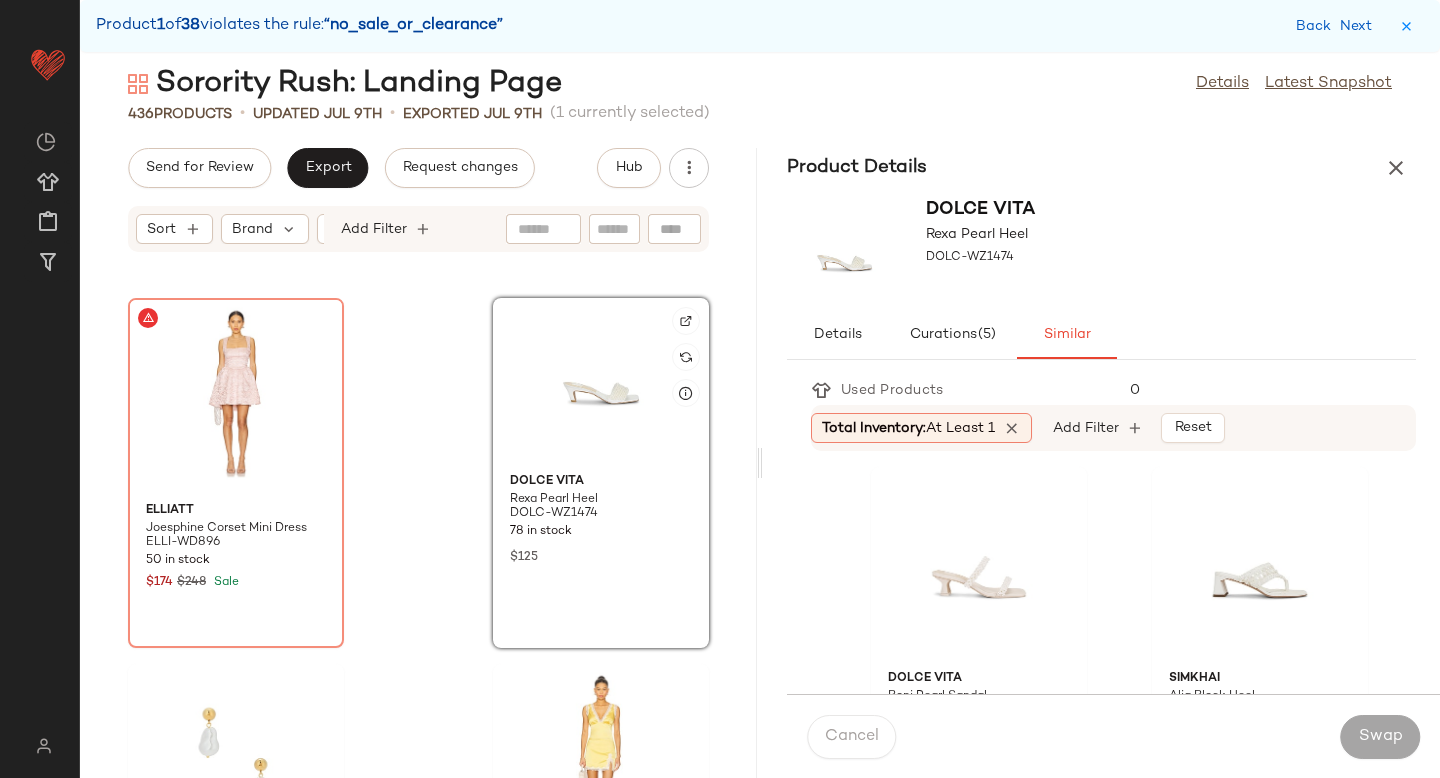 click 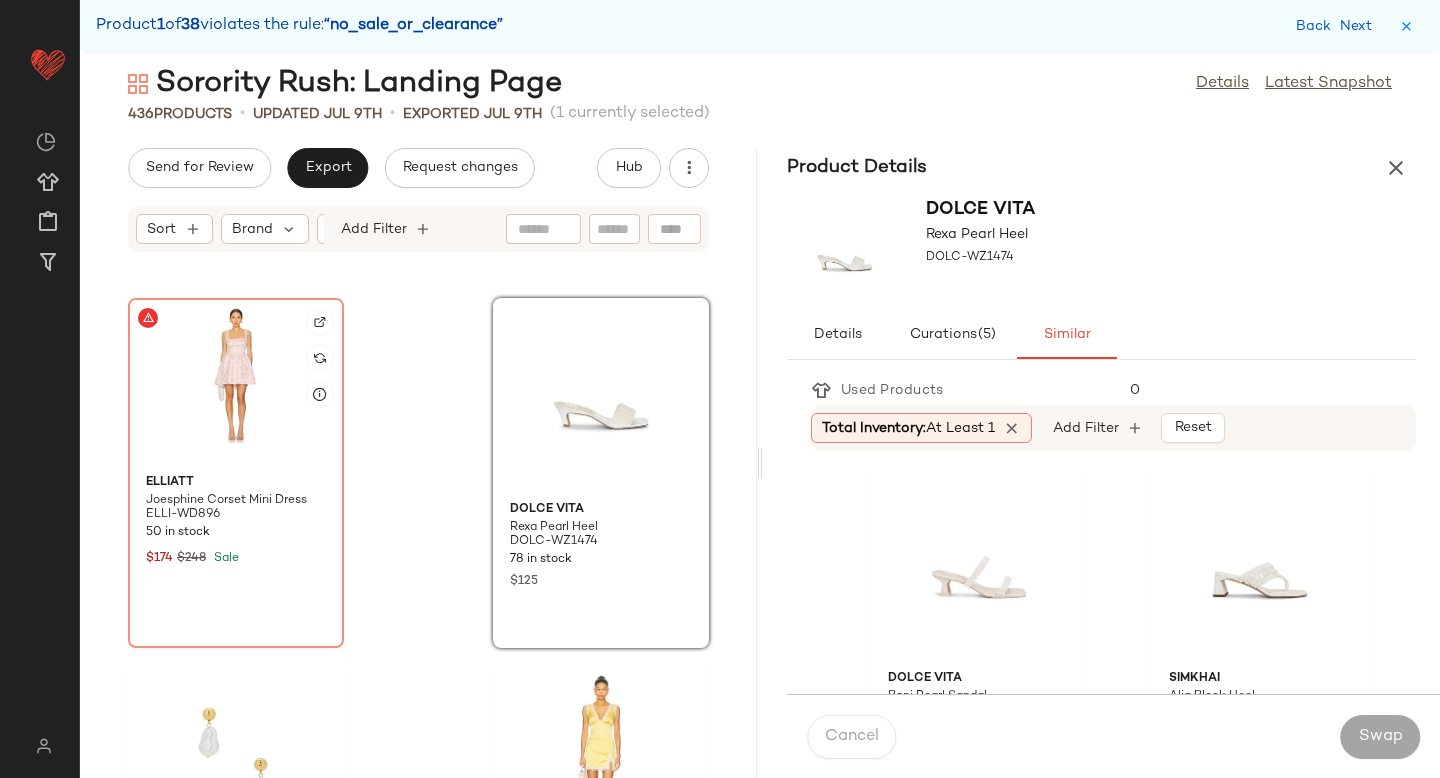 click 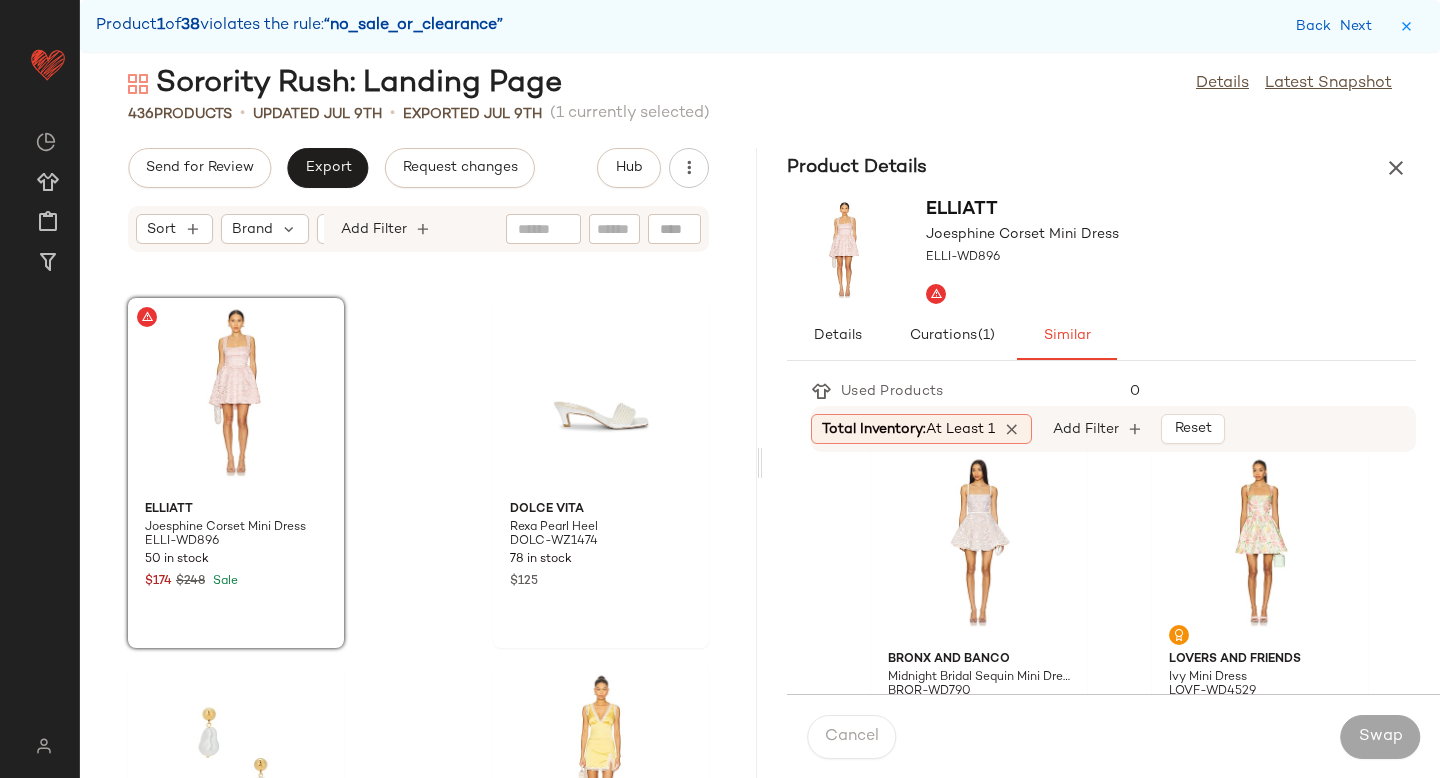 scroll, scrollTop: 385, scrollLeft: 0, axis: vertical 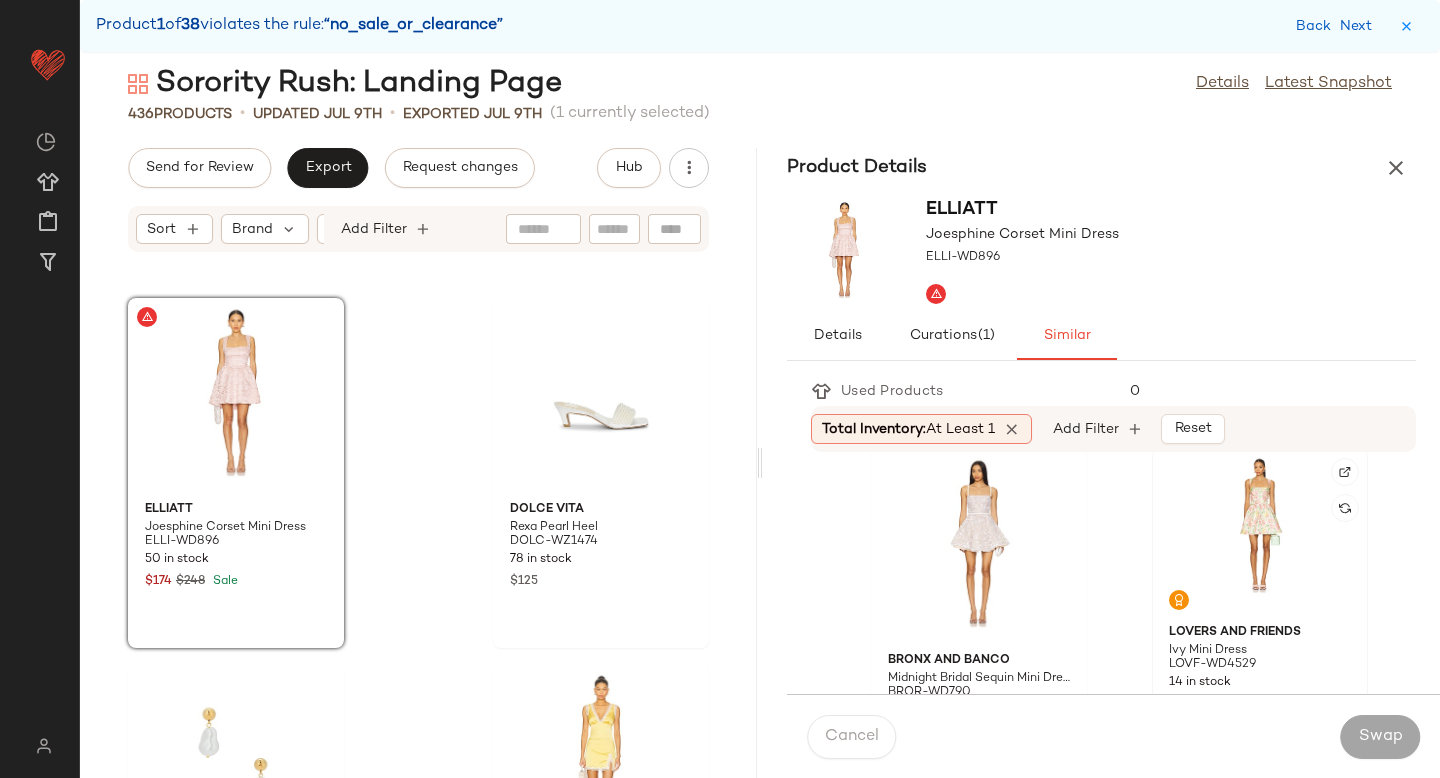 click 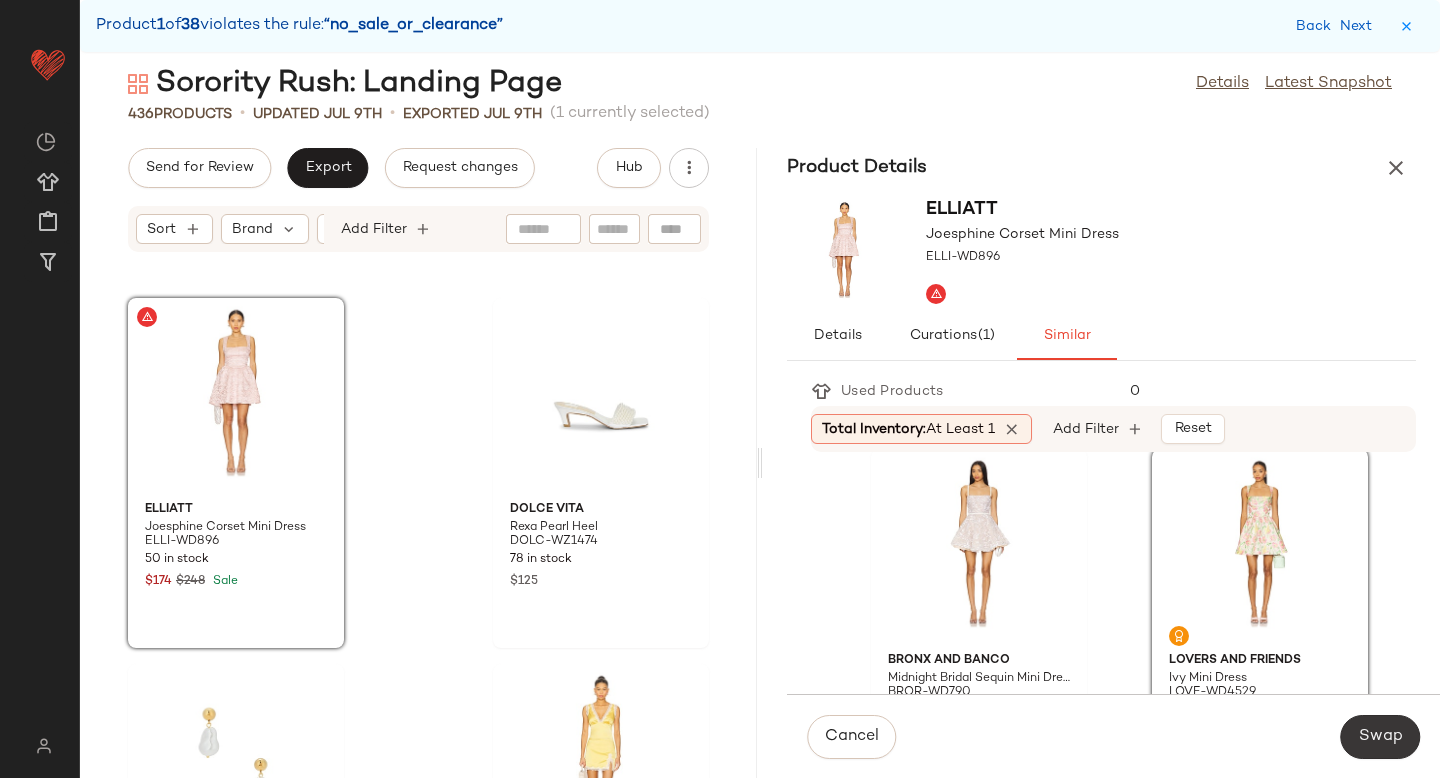 click on "Swap" 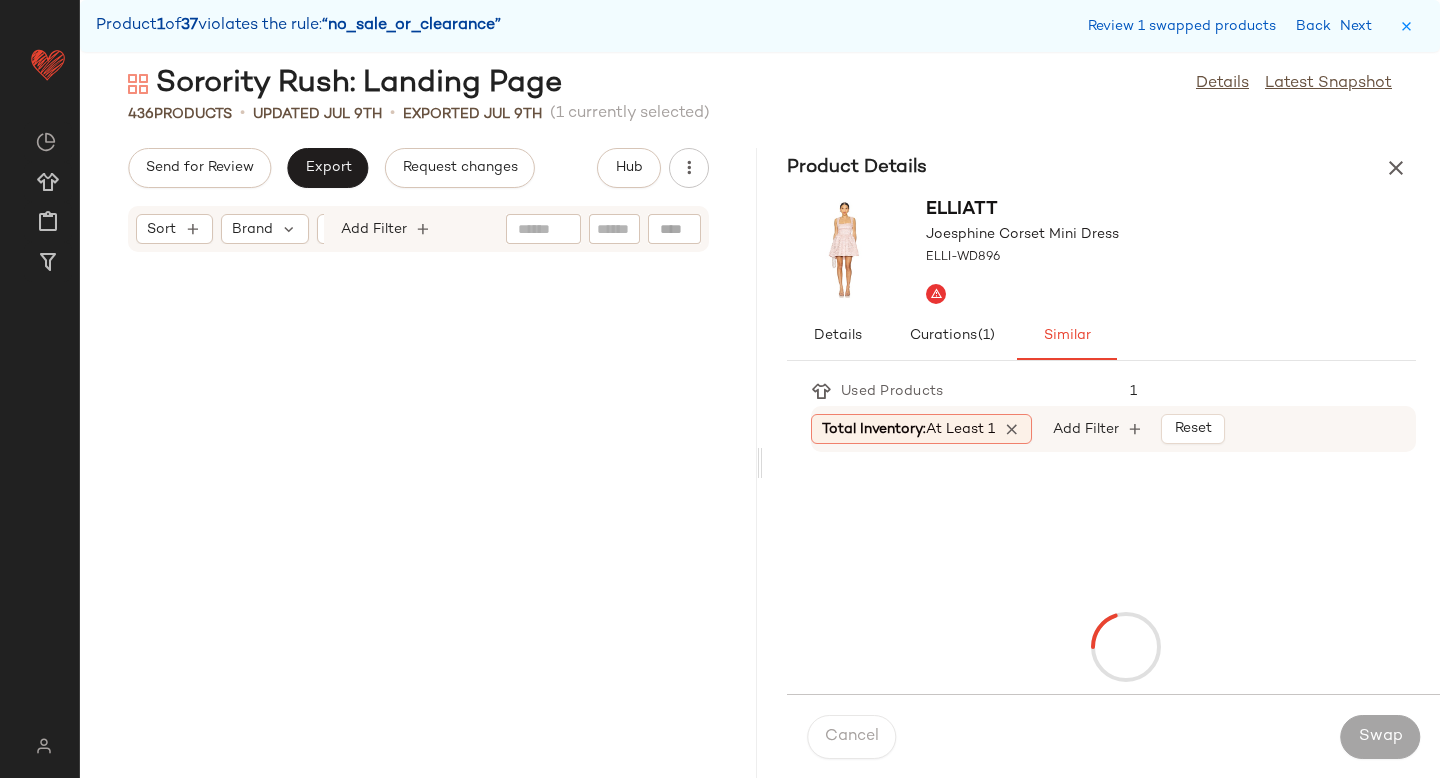 scroll, scrollTop: 7320, scrollLeft: 0, axis: vertical 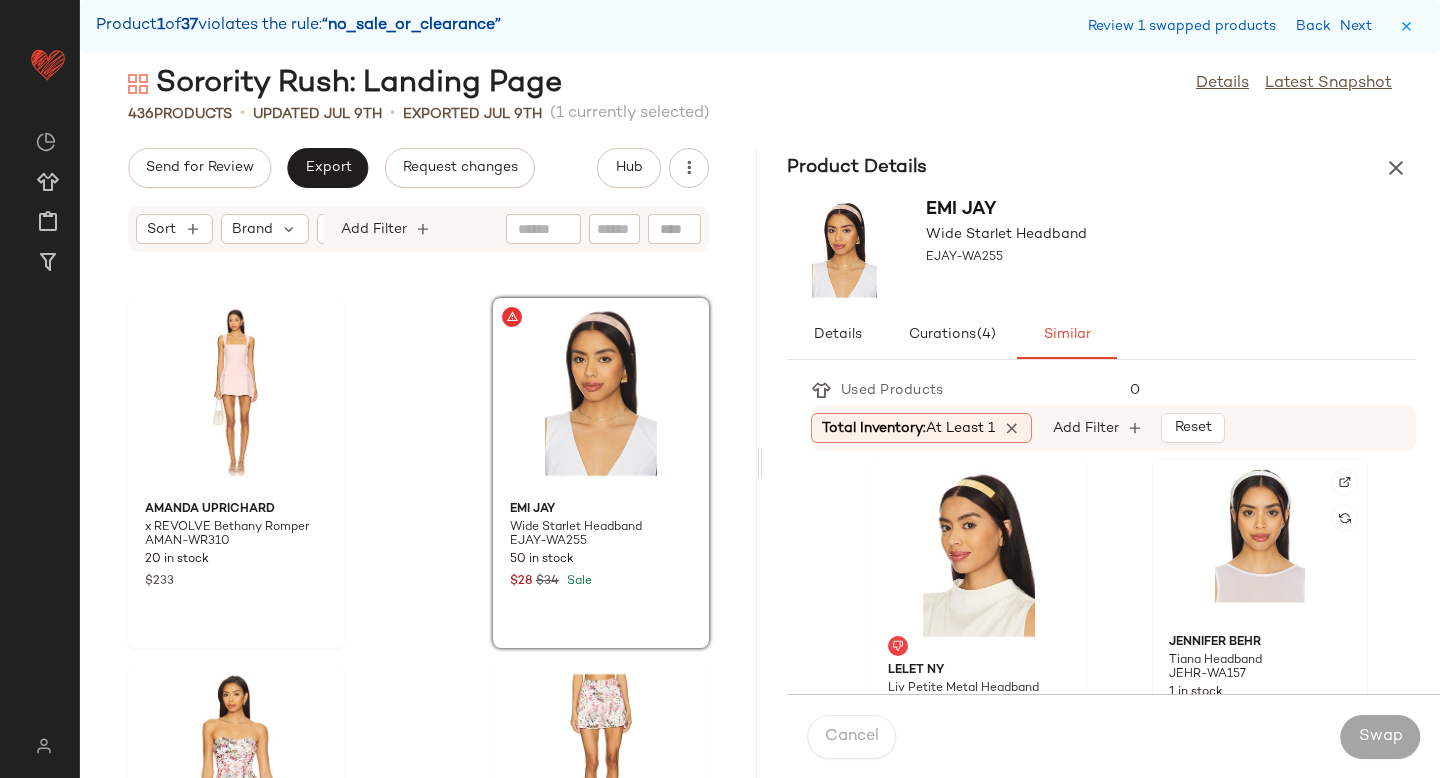 click 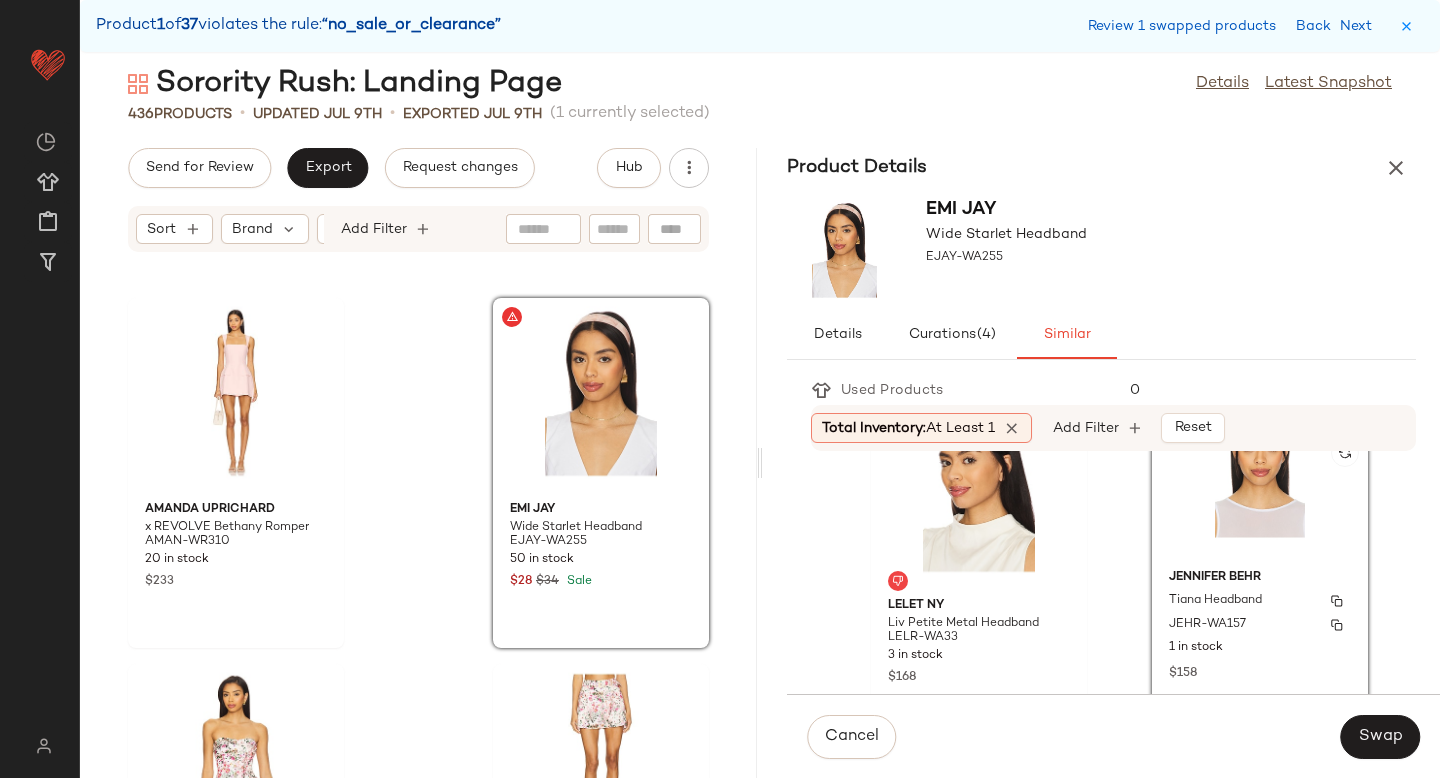 scroll, scrollTop: 92, scrollLeft: 0, axis: vertical 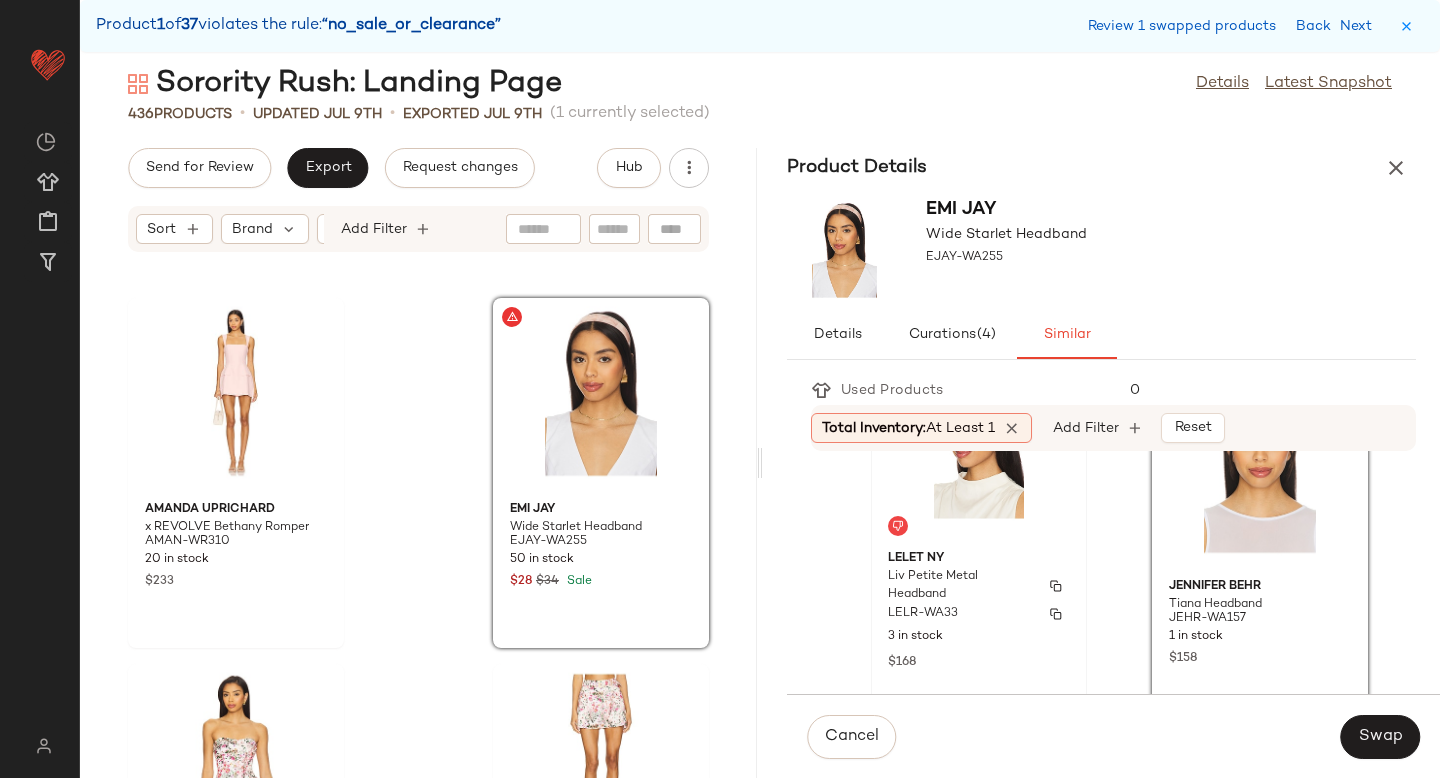click on "Liv Petite Metal Headband" at bounding box center (961, 586) 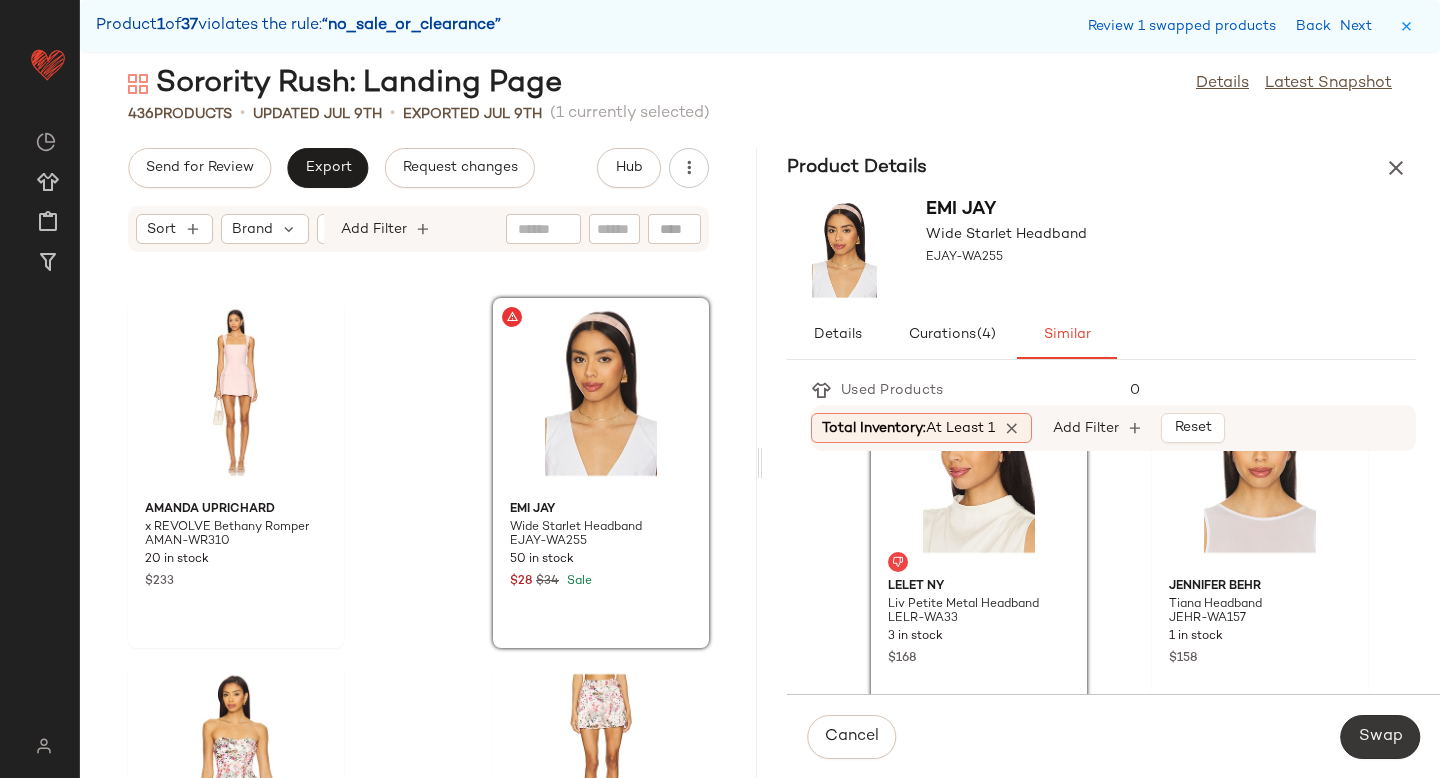 click on "Swap" 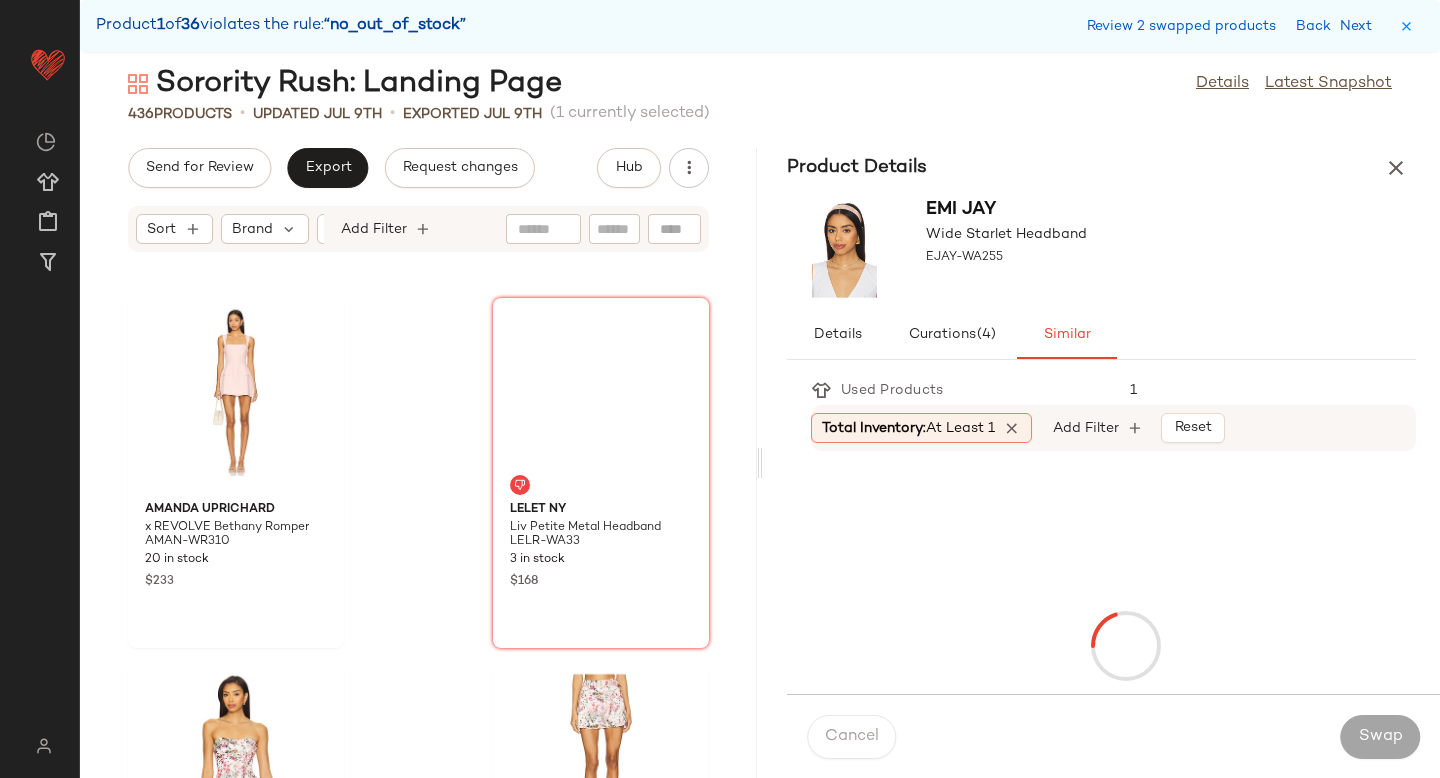 scroll, scrollTop: 8052, scrollLeft: 0, axis: vertical 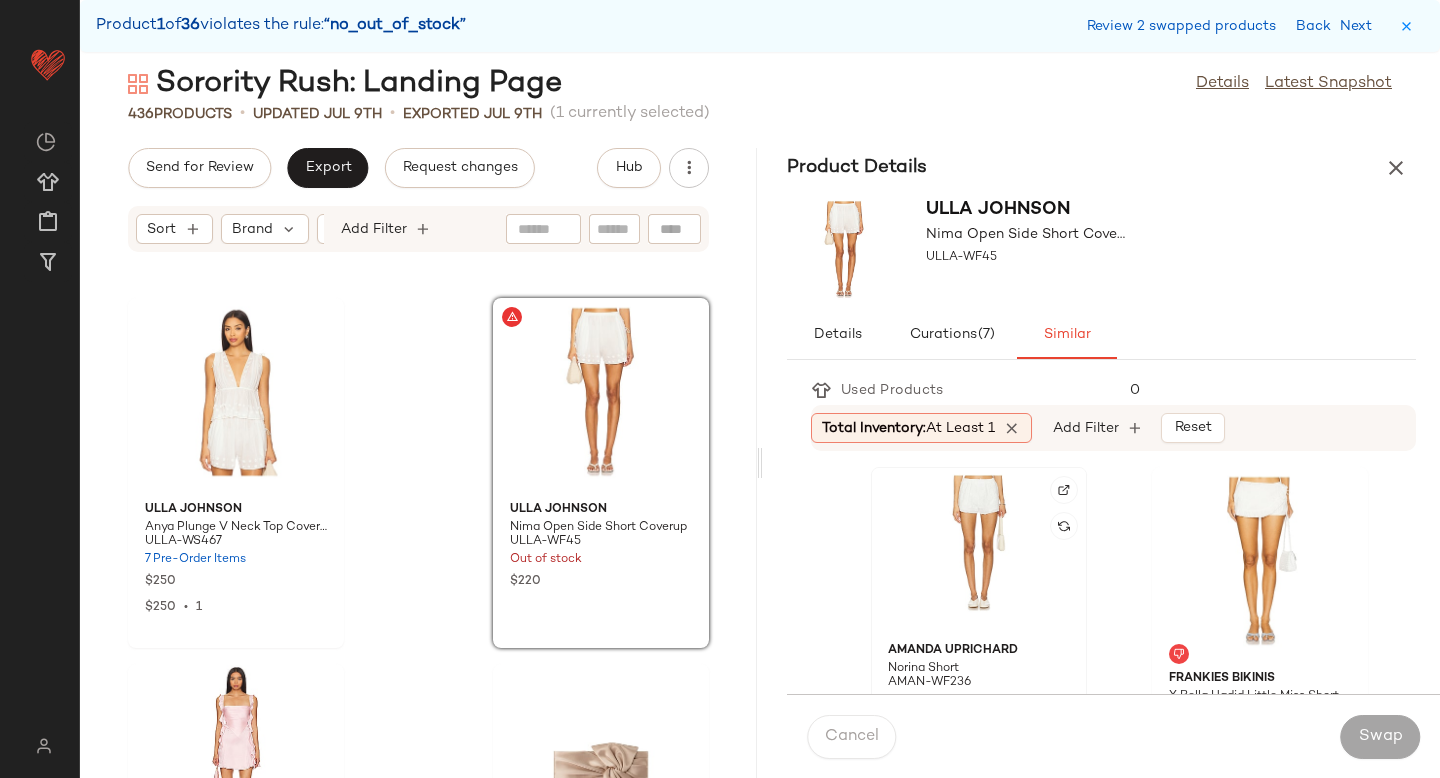 click 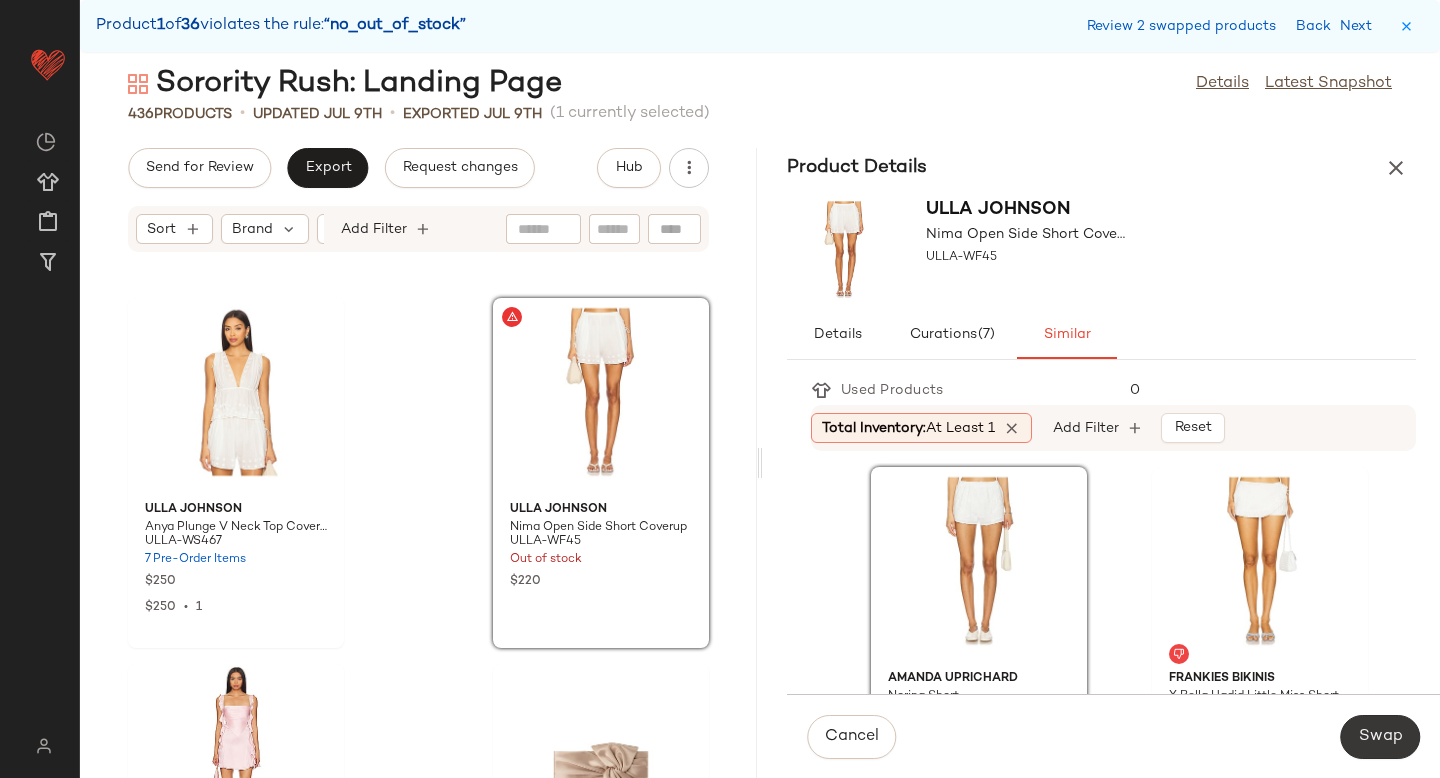click on "Swap" 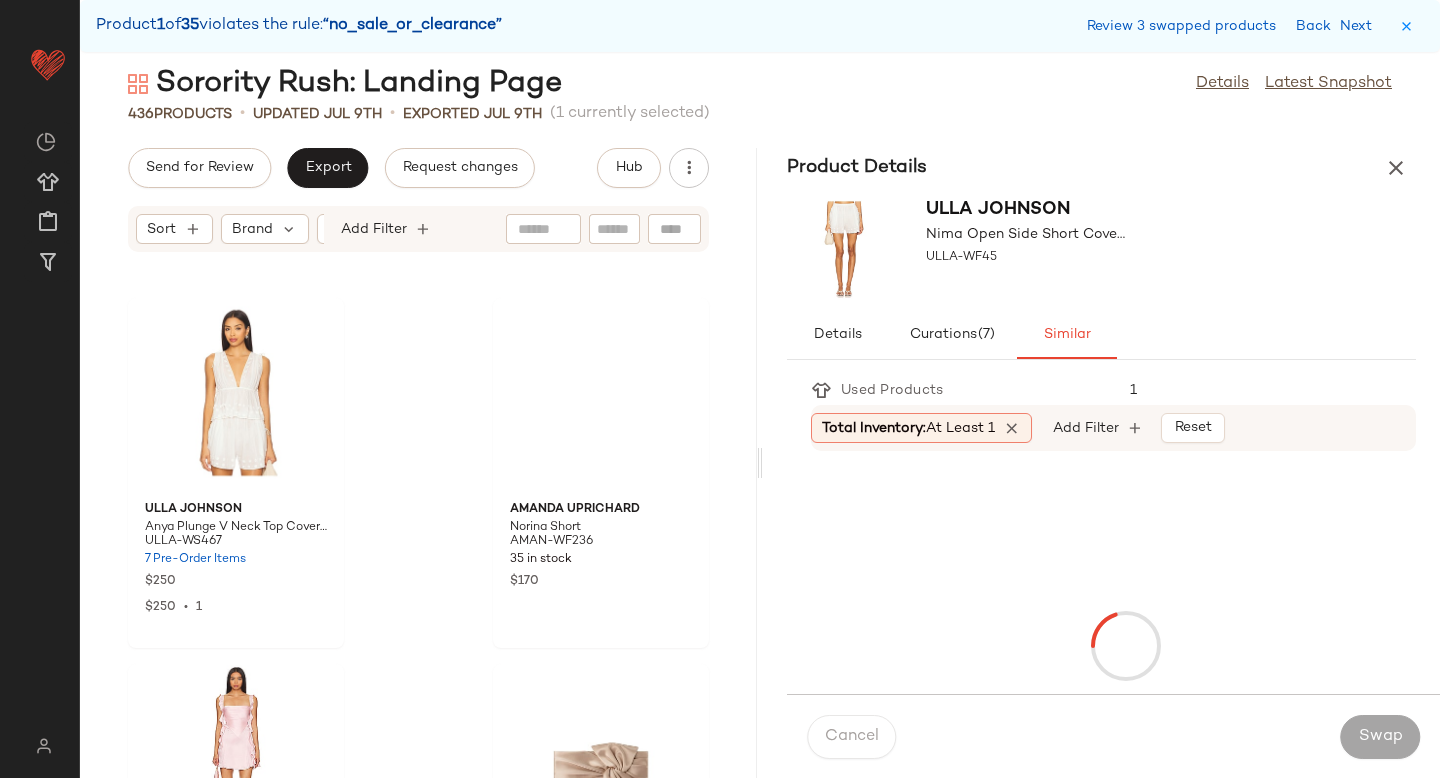 scroll, scrollTop: 11346, scrollLeft: 0, axis: vertical 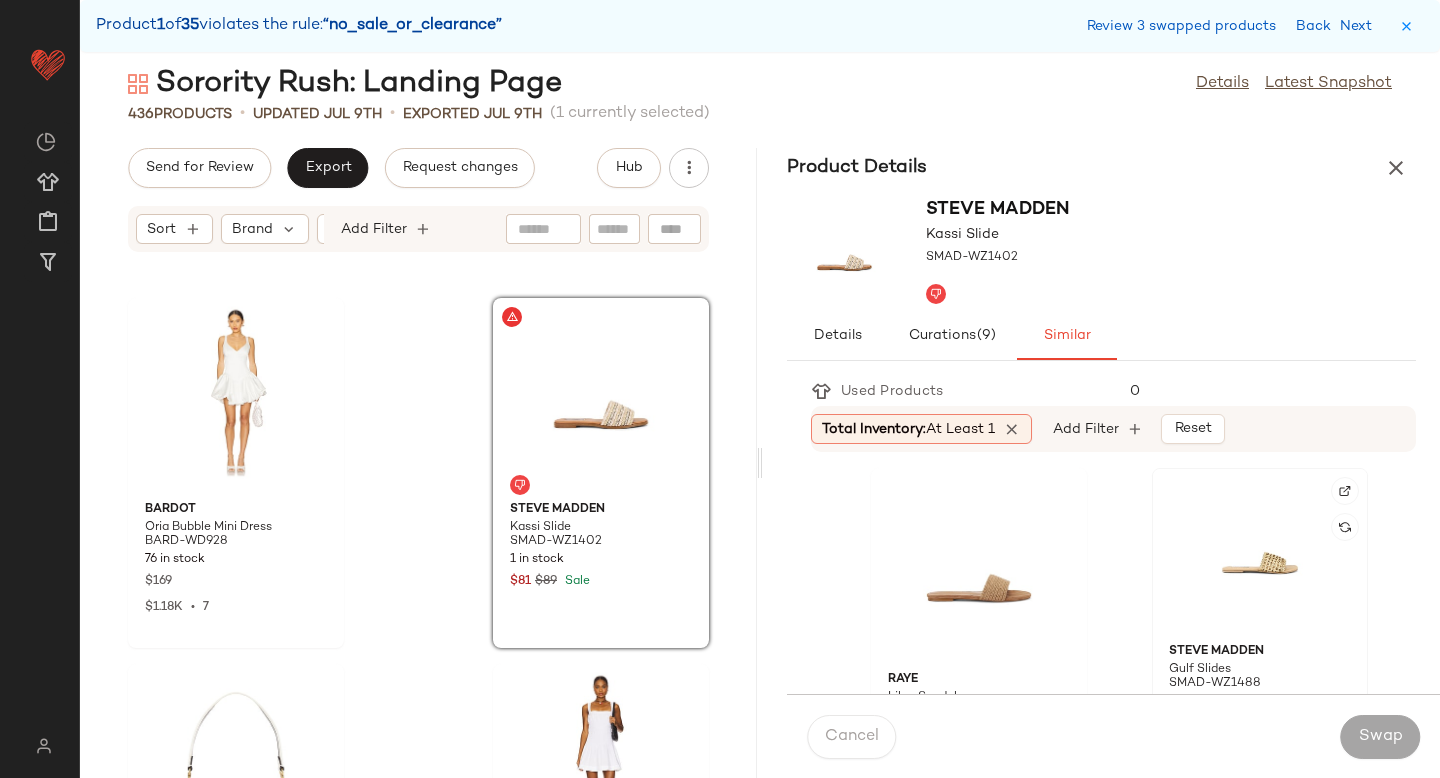 click 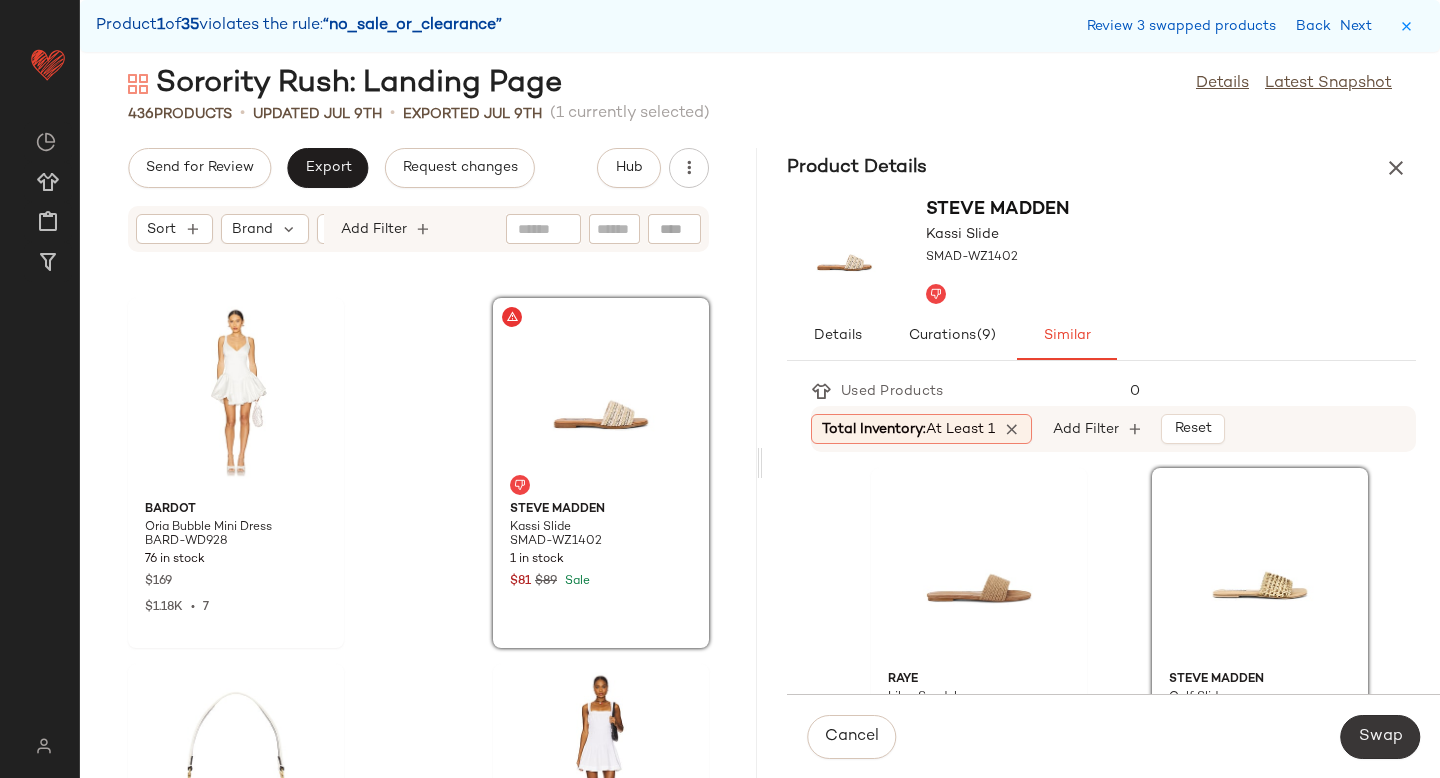 click on "Swap" at bounding box center [1380, 737] 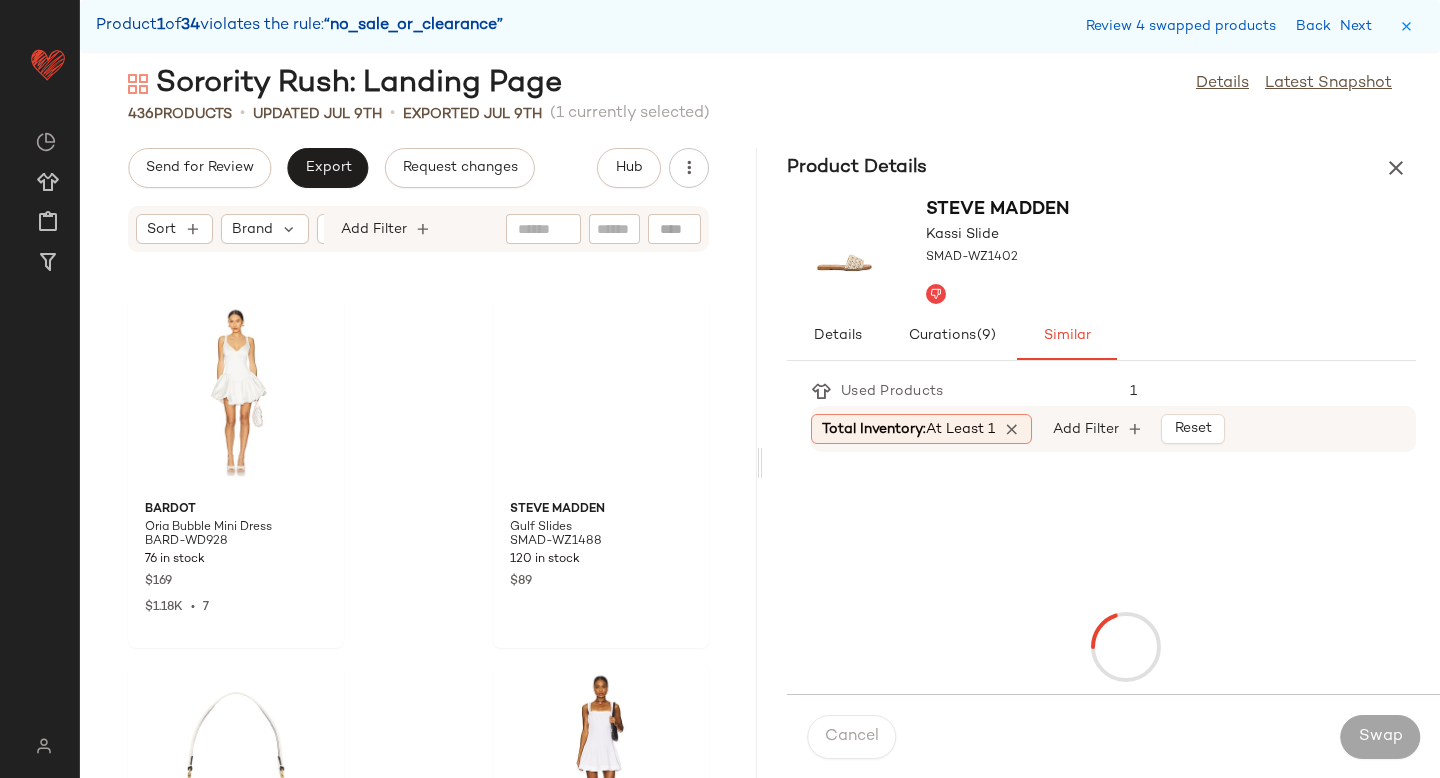 scroll, scrollTop: 16104, scrollLeft: 0, axis: vertical 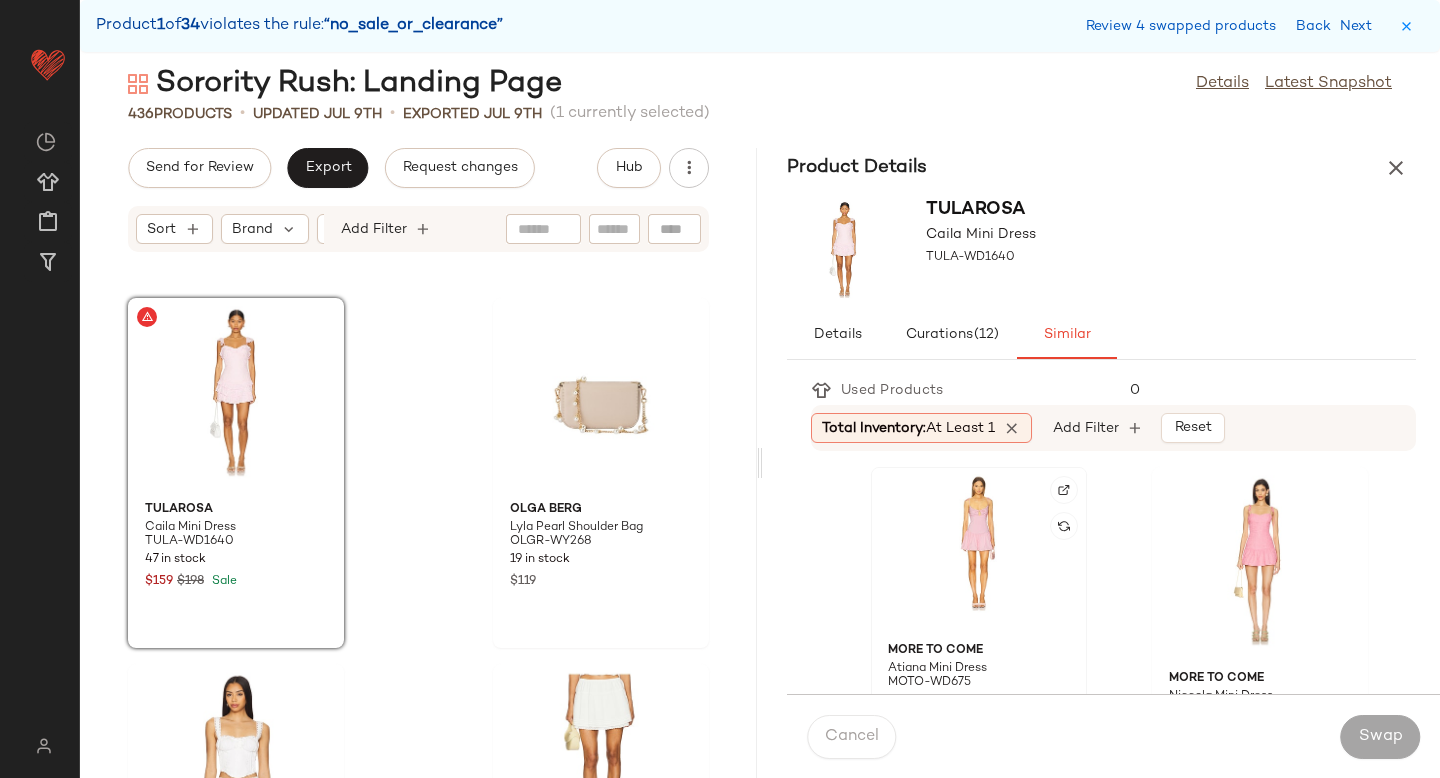 click 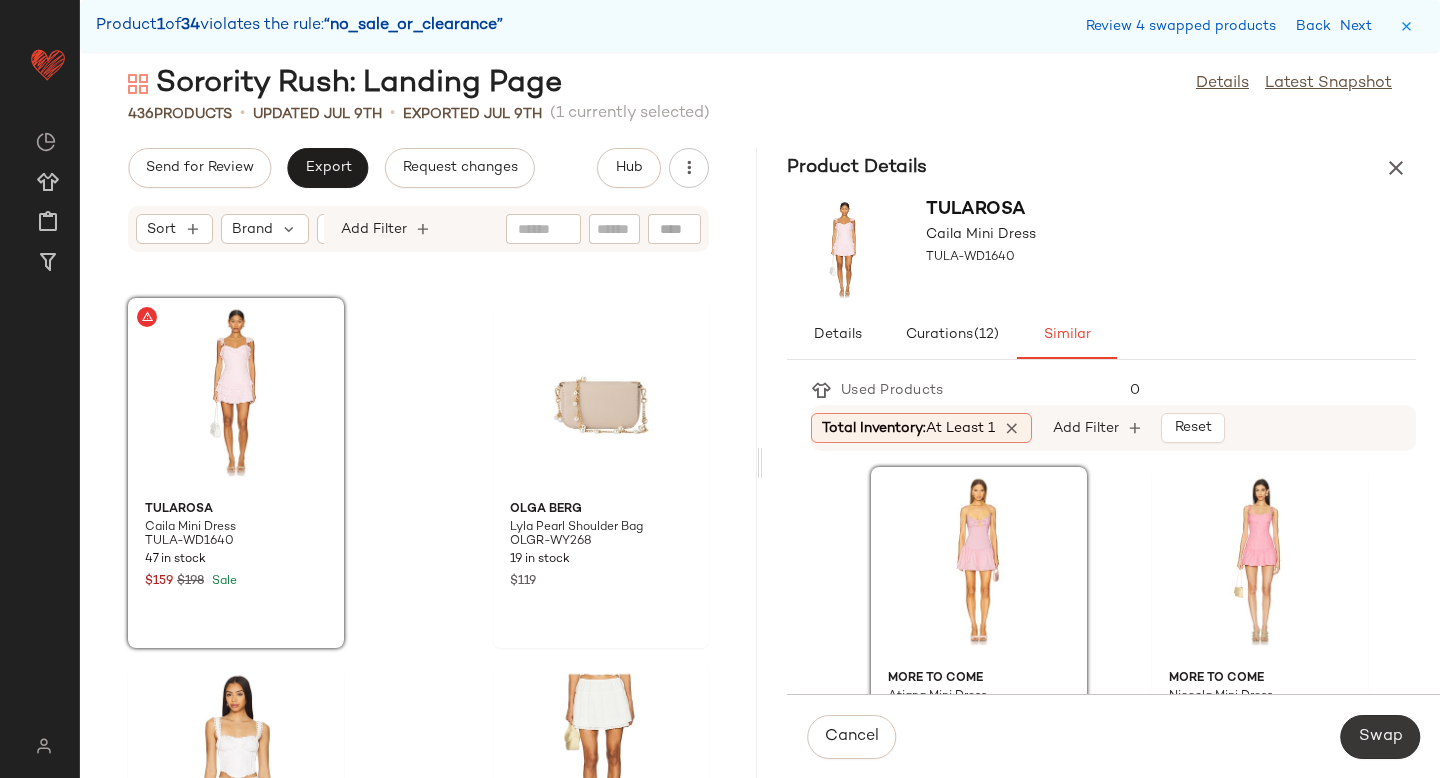 click on "Swap" at bounding box center [1380, 737] 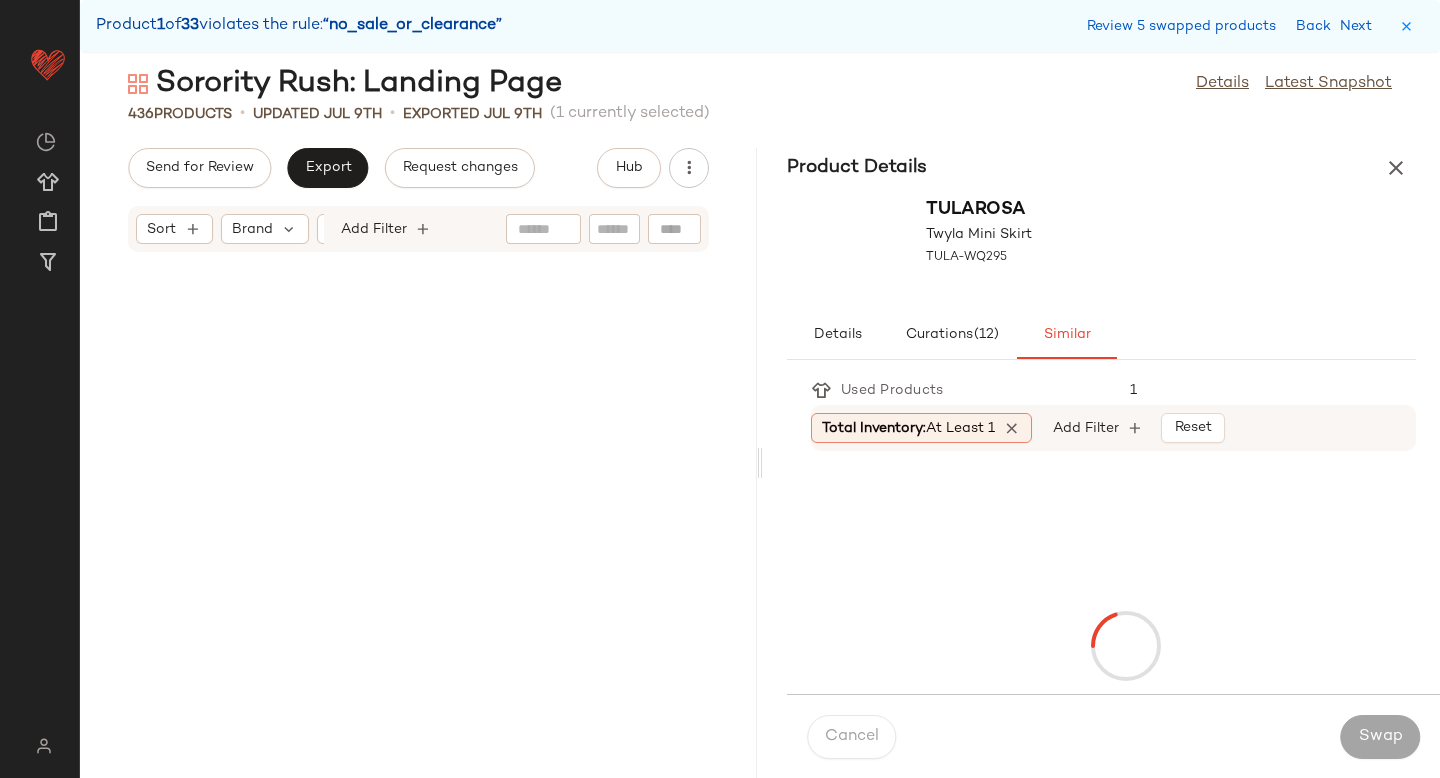 scroll, scrollTop: 19398, scrollLeft: 0, axis: vertical 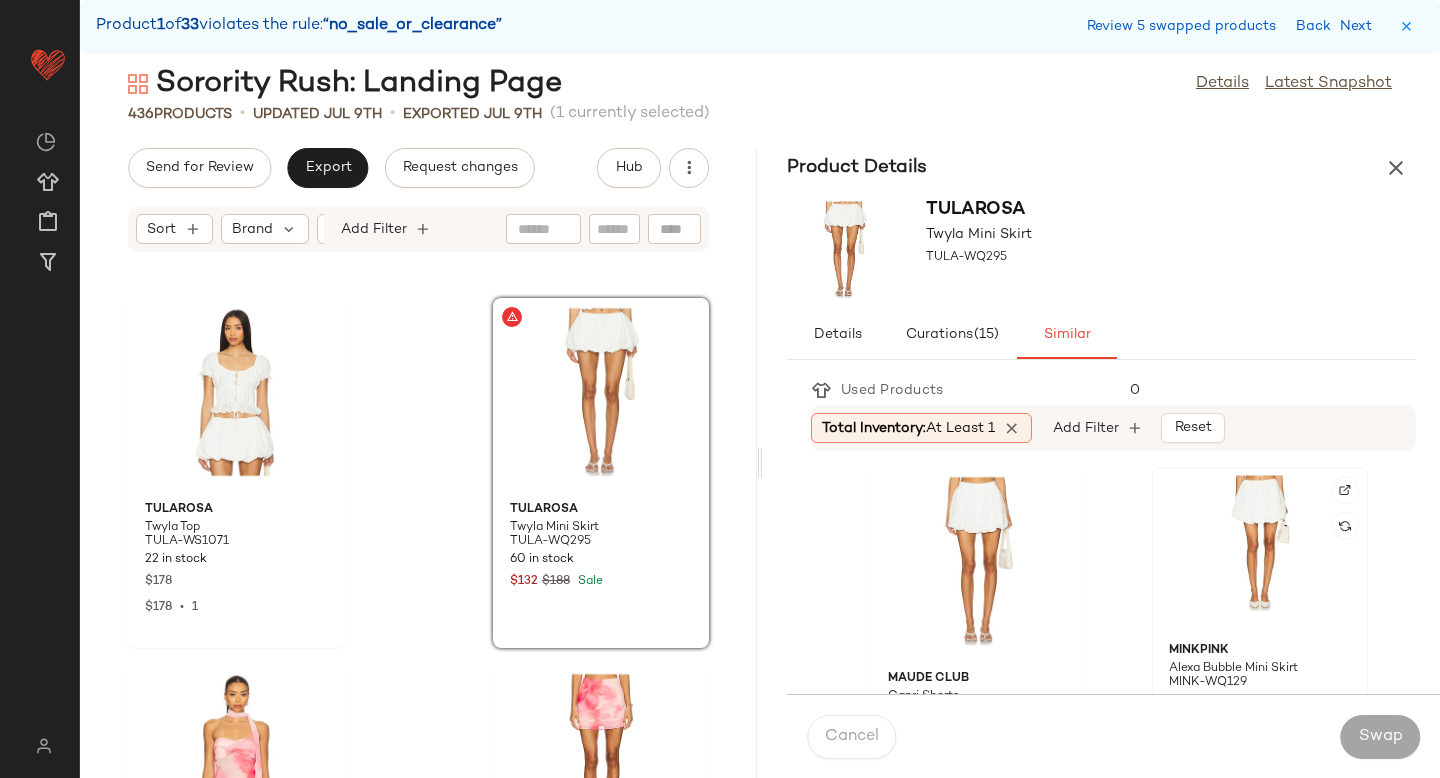 click 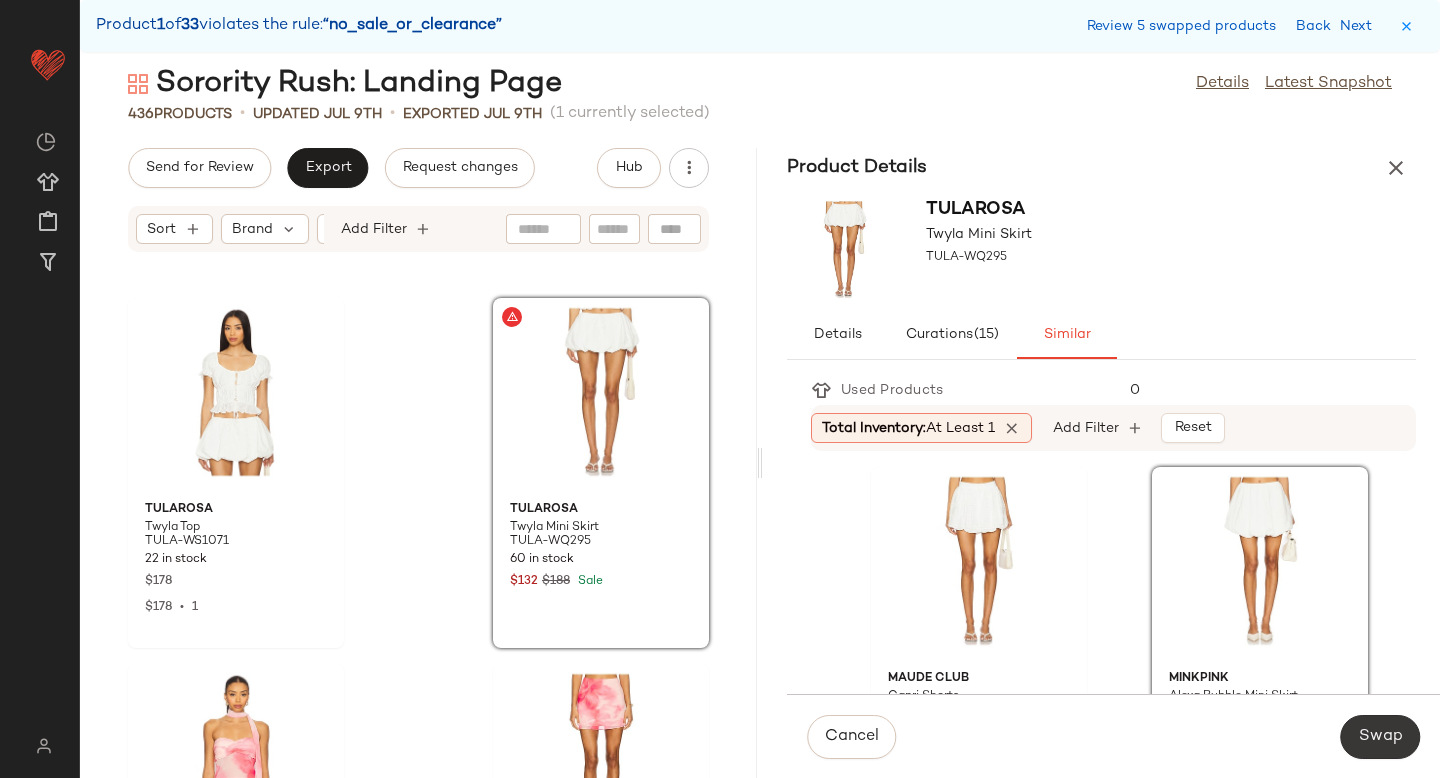 click on "Swap" at bounding box center (1380, 737) 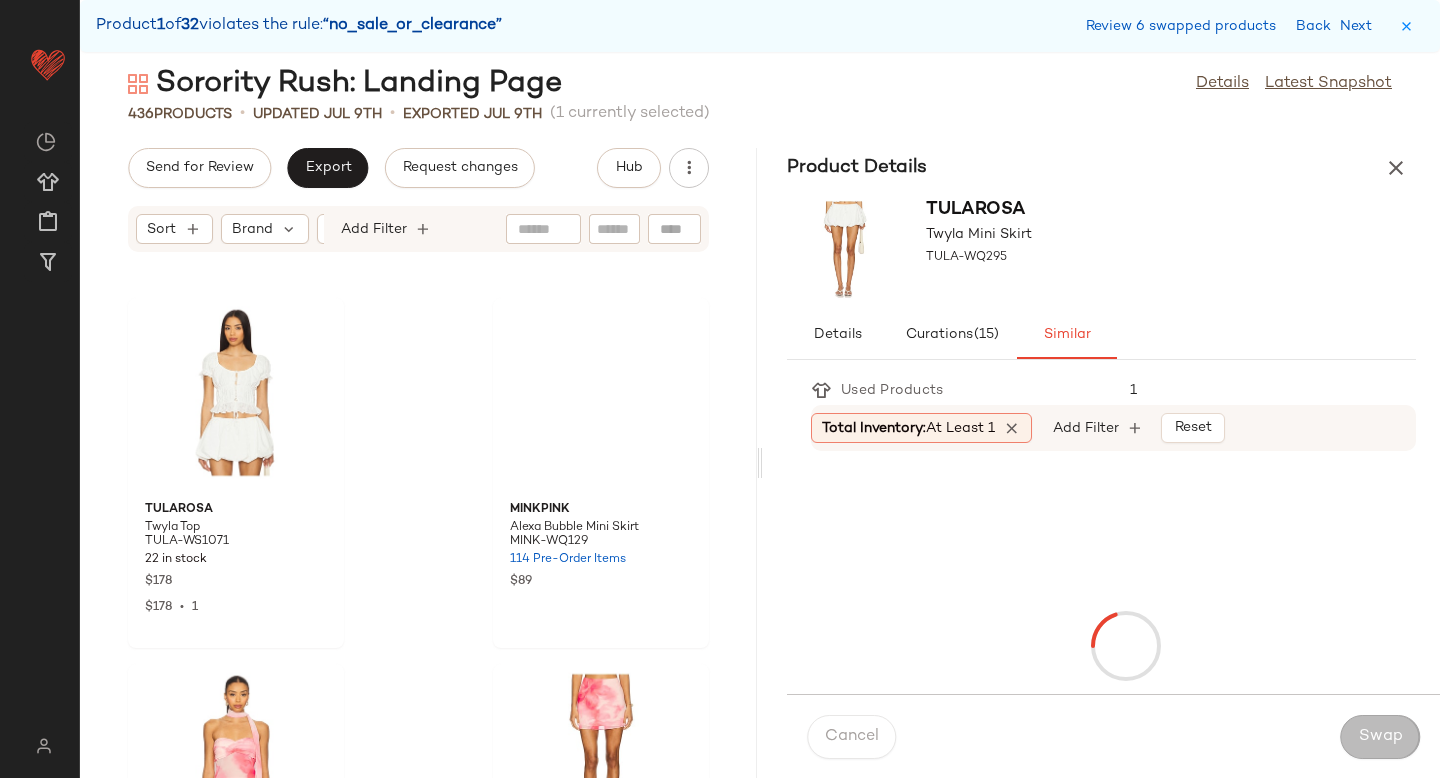 scroll, scrollTop: 22326, scrollLeft: 0, axis: vertical 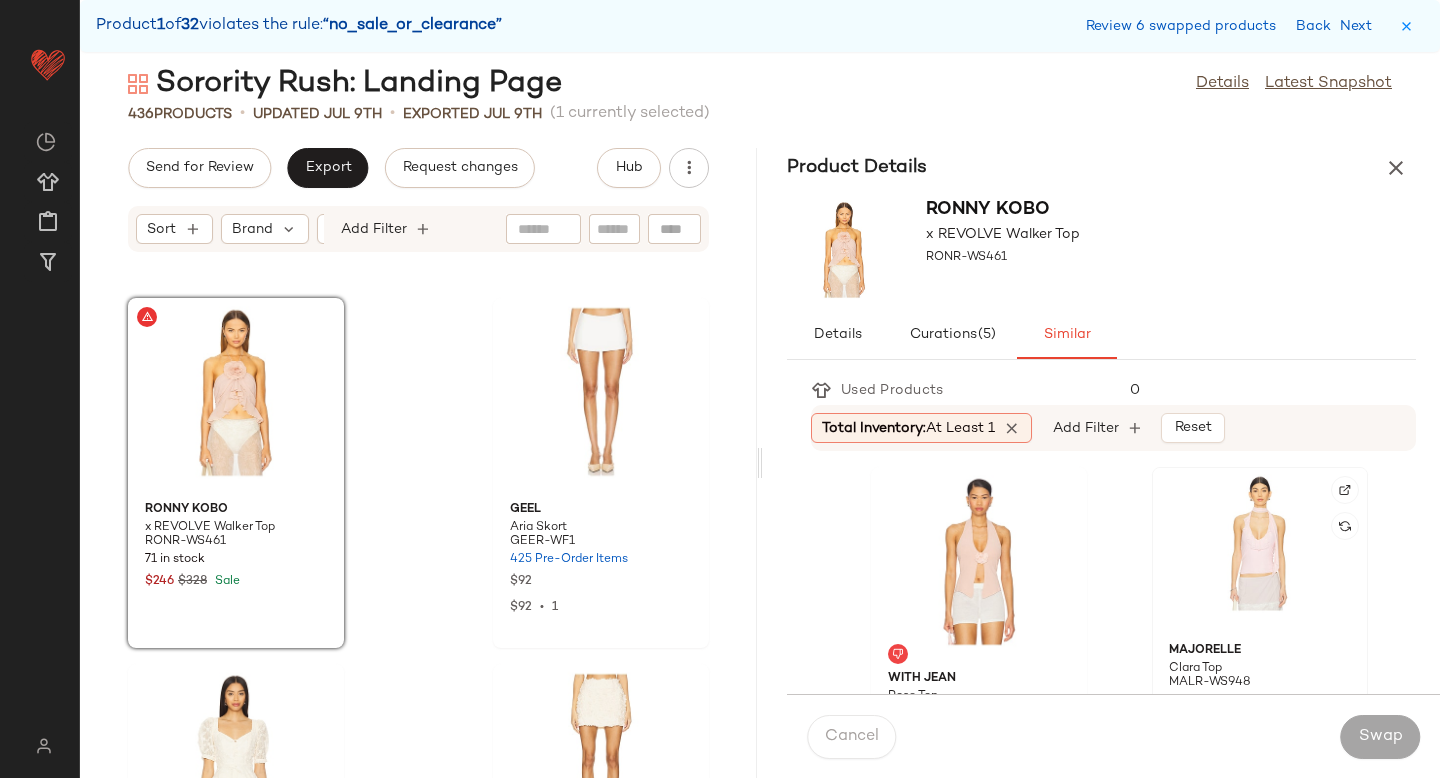 click 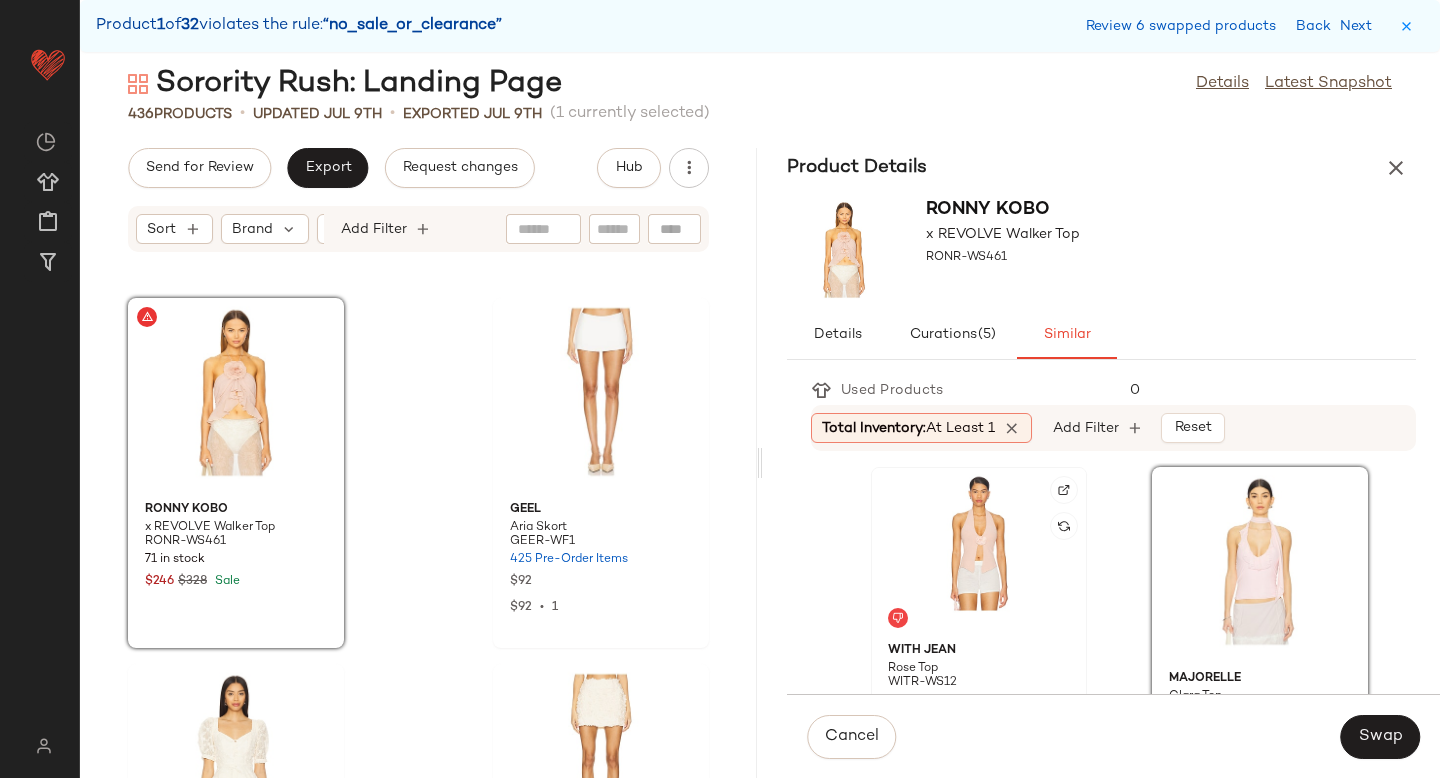 click 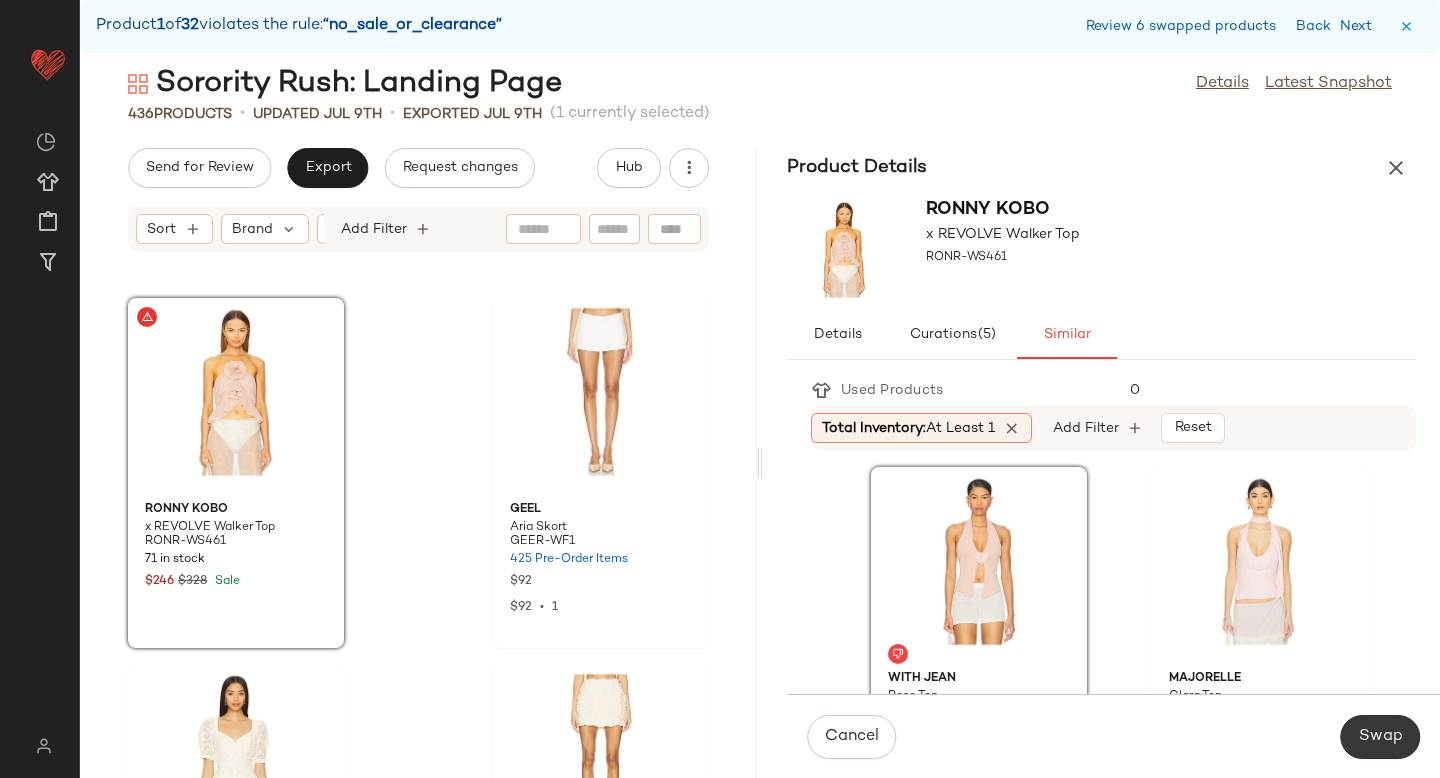 click on "Swap" 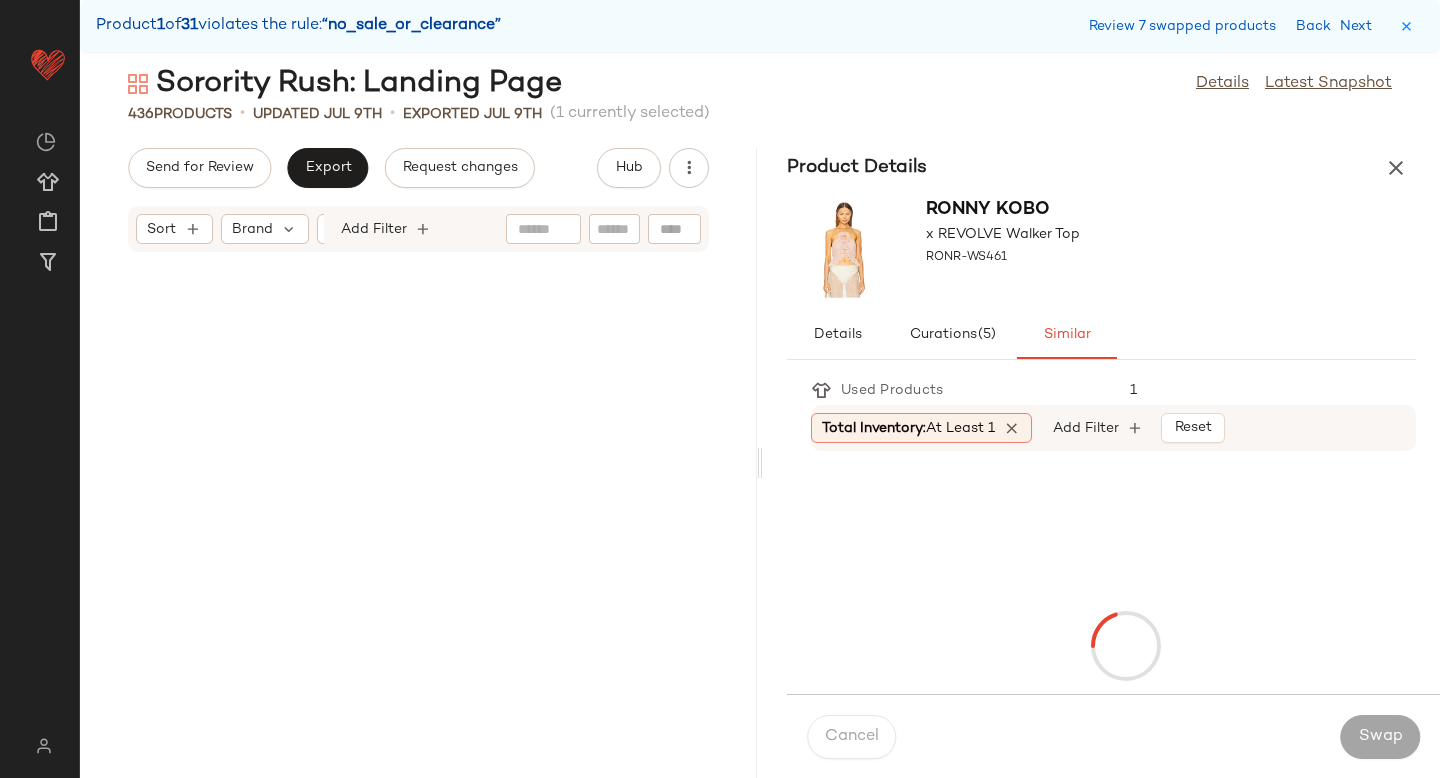 scroll, scrollTop: 25620, scrollLeft: 0, axis: vertical 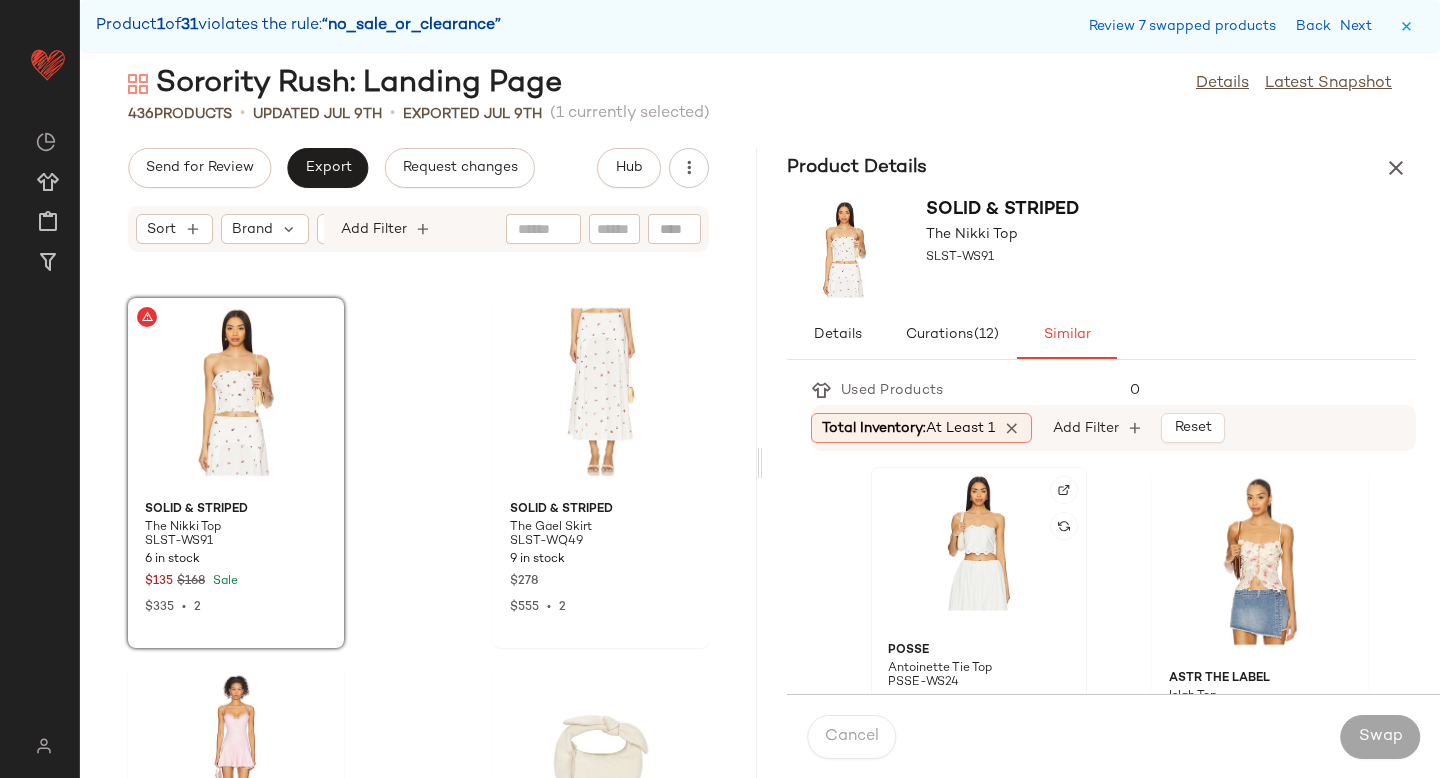 click 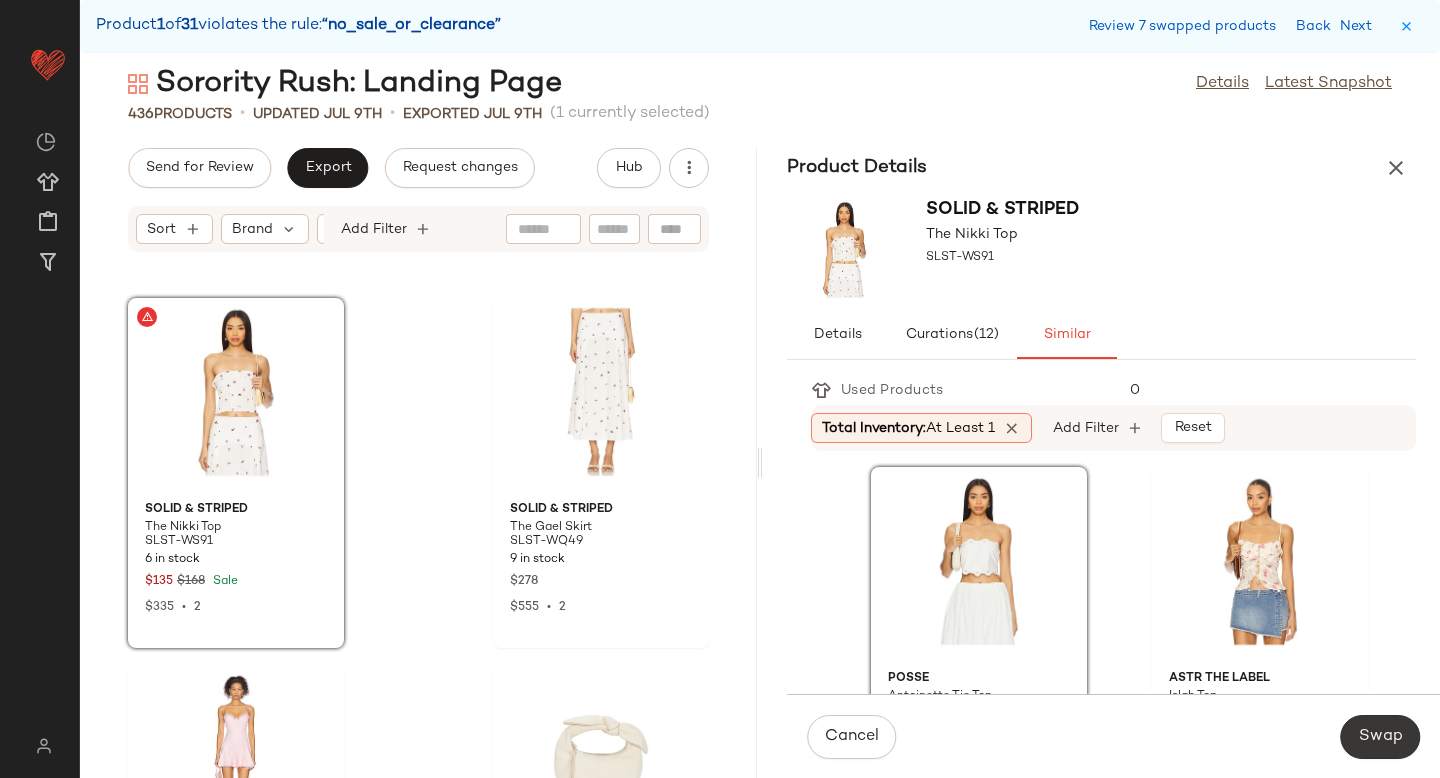 click on "Swap" at bounding box center (1380, 737) 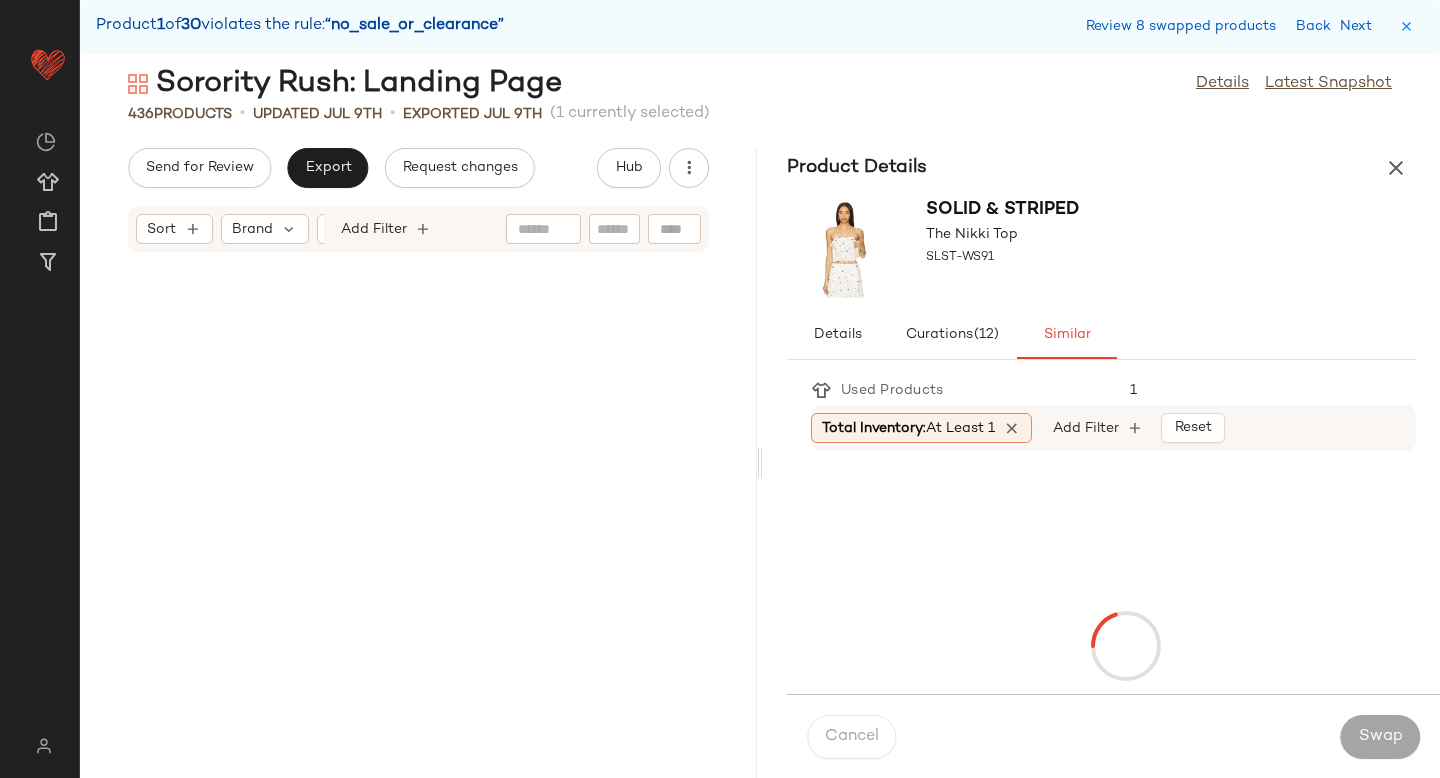 scroll, scrollTop: 29646, scrollLeft: 0, axis: vertical 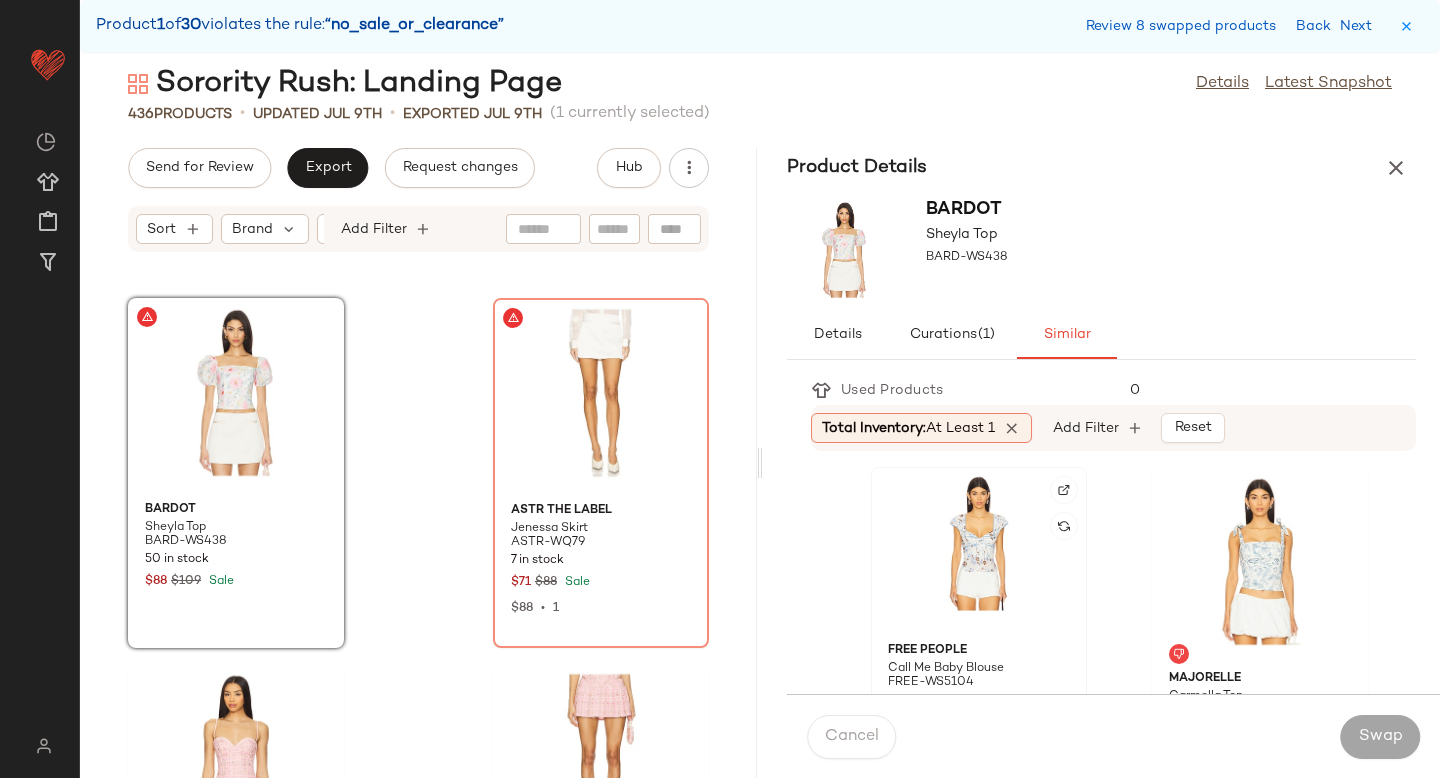click 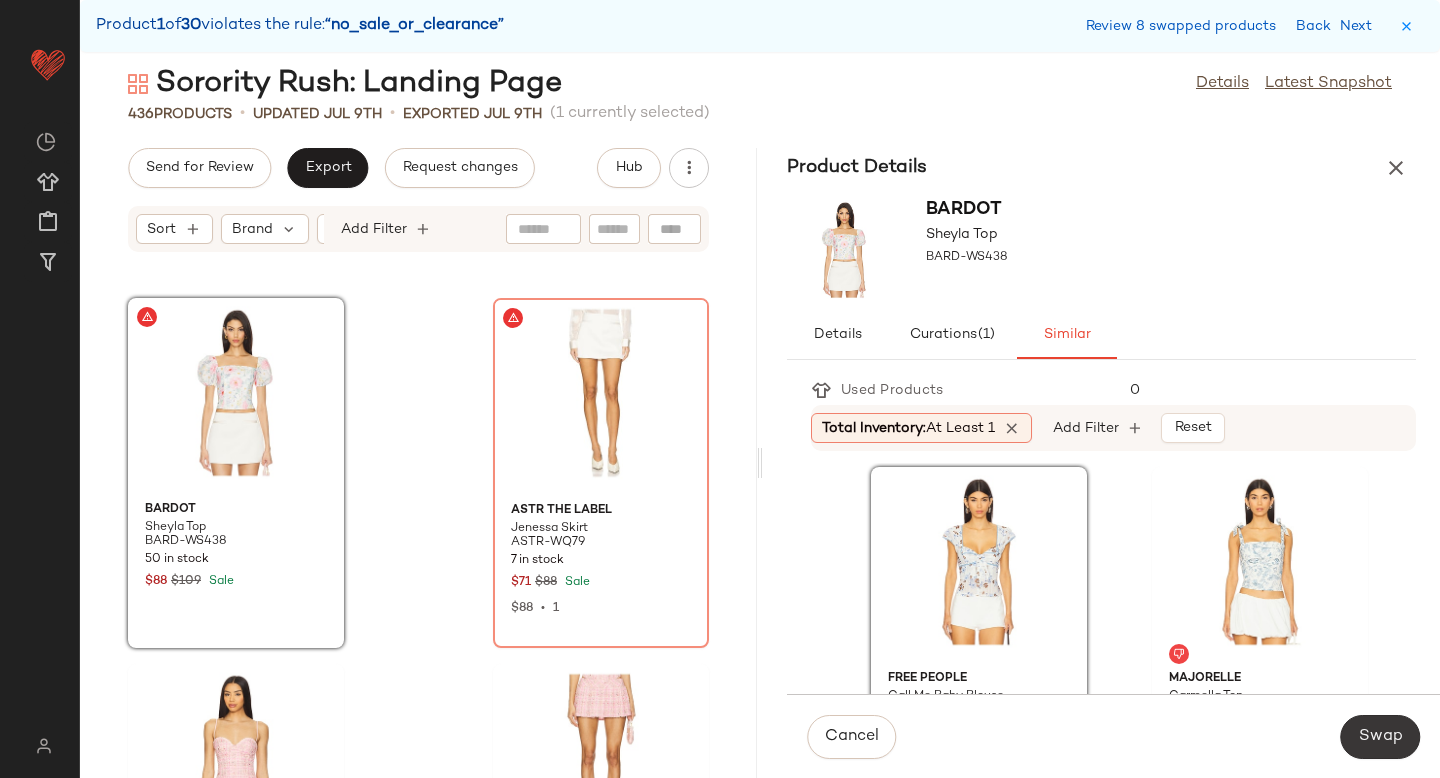 click on "Swap" at bounding box center (1380, 737) 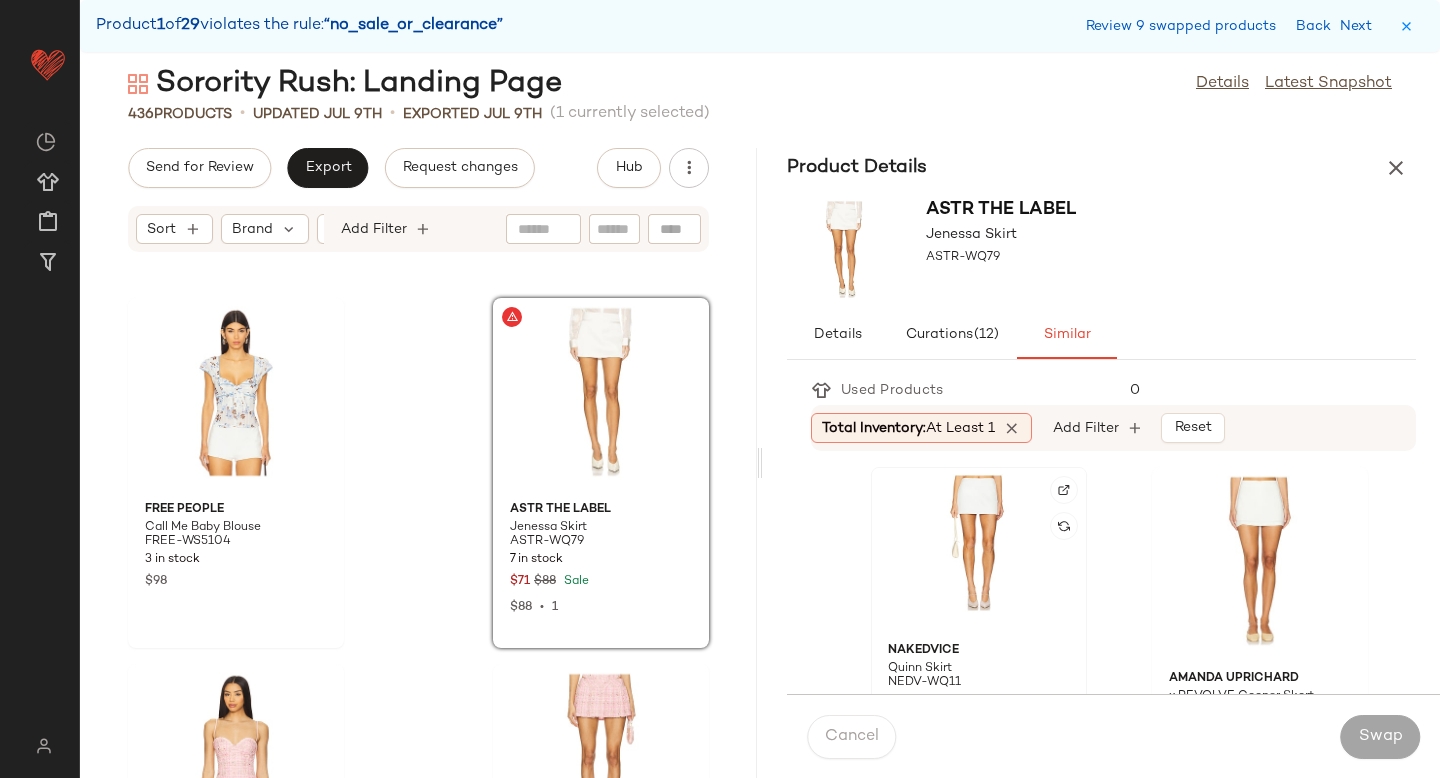 click 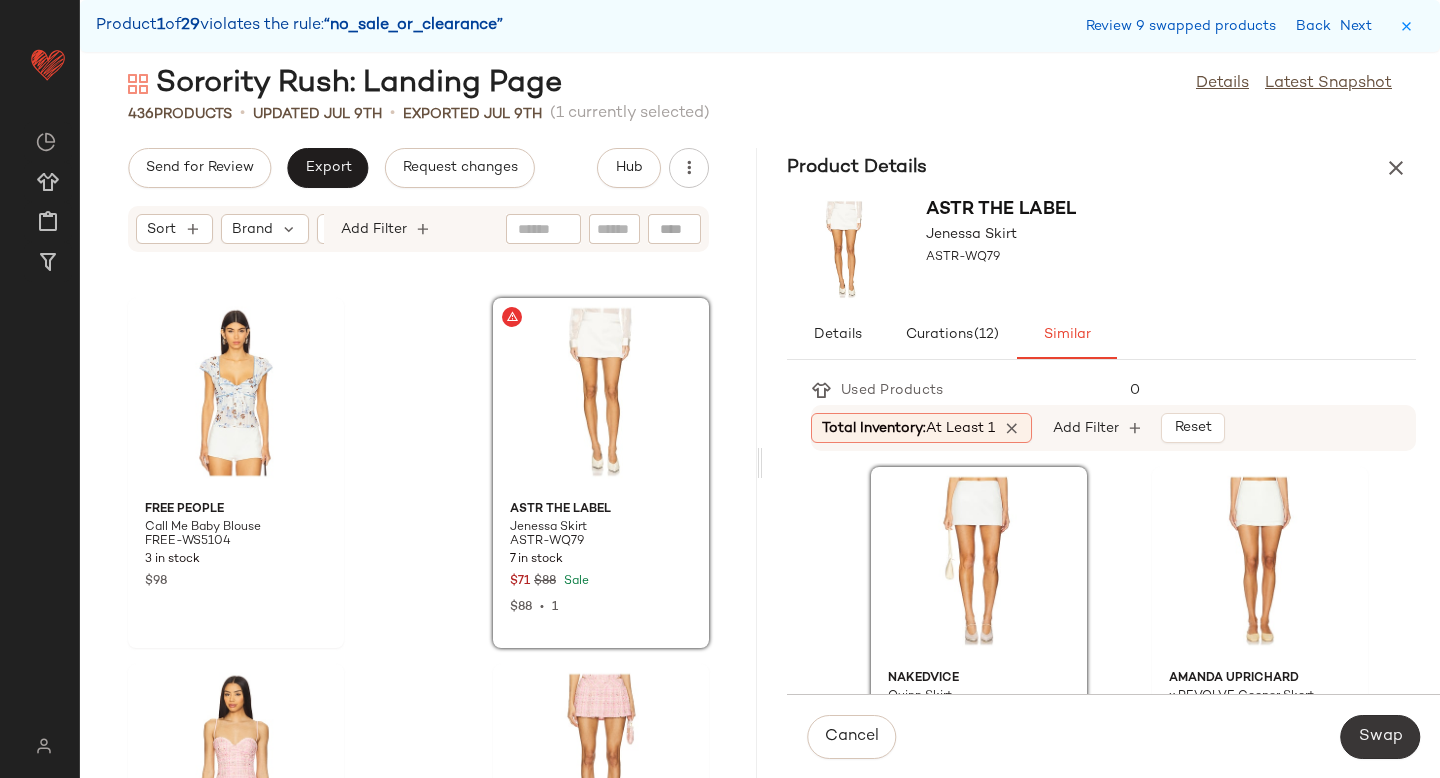 click on "Swap" at bounding box center (1380, 737) 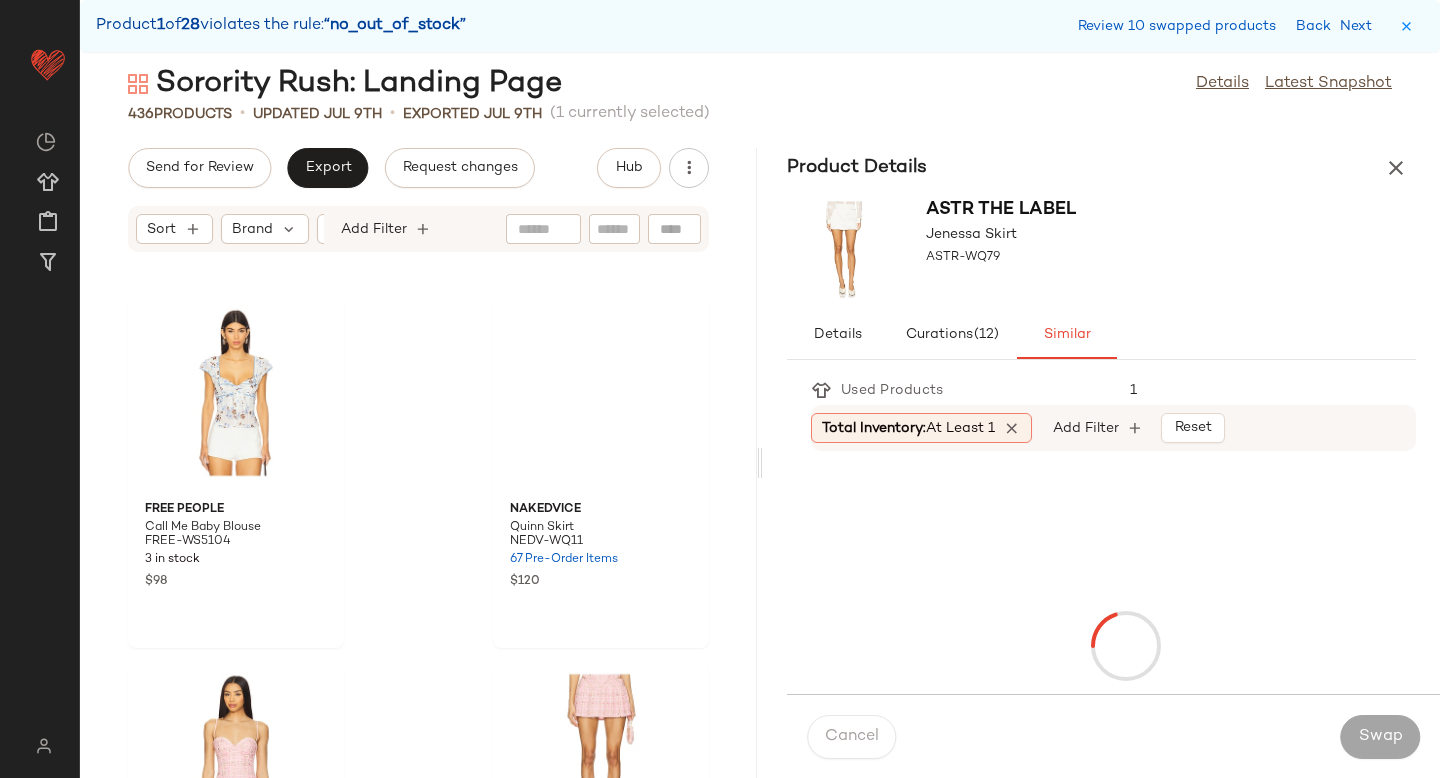 scroll, scrollTop: 32208, scrollLeft: 0, axis: vertical 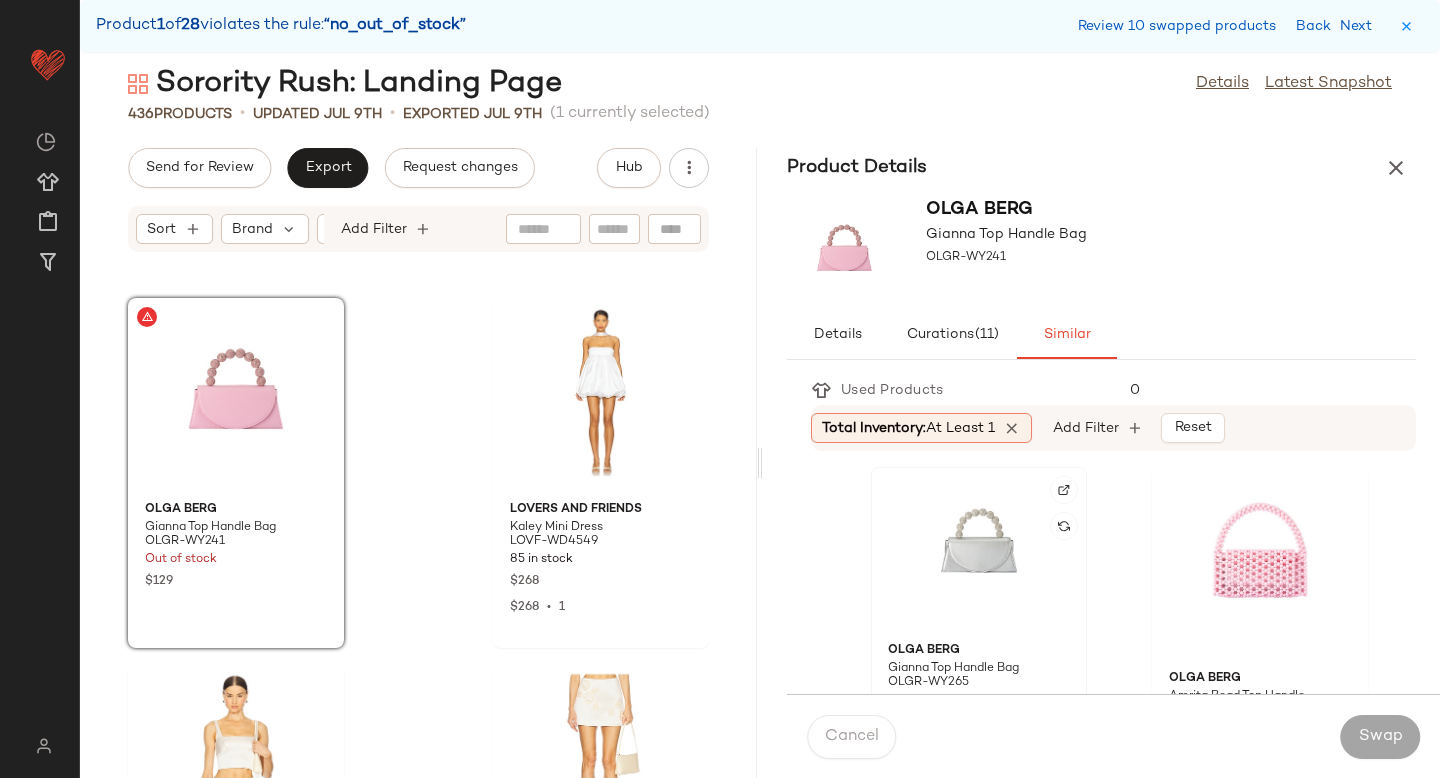 click 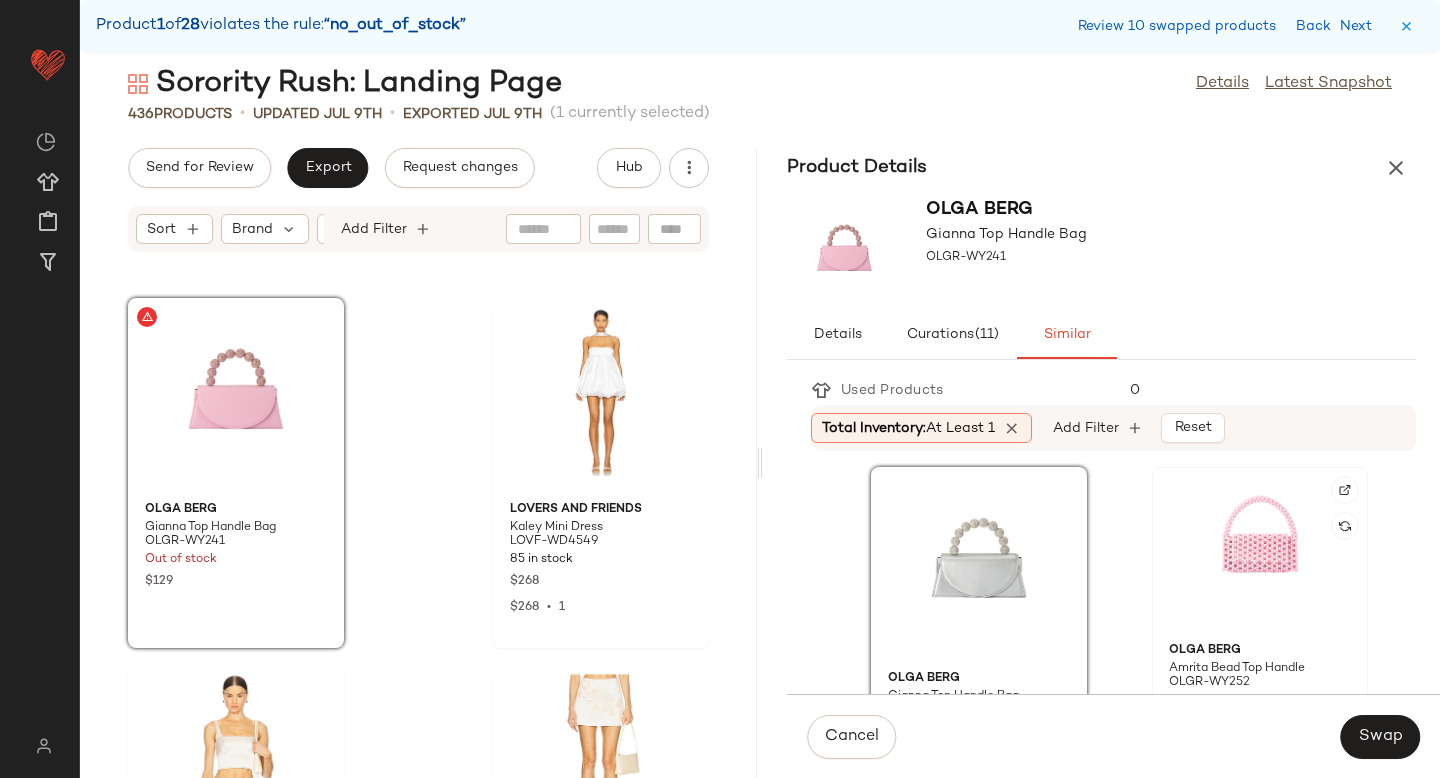 click 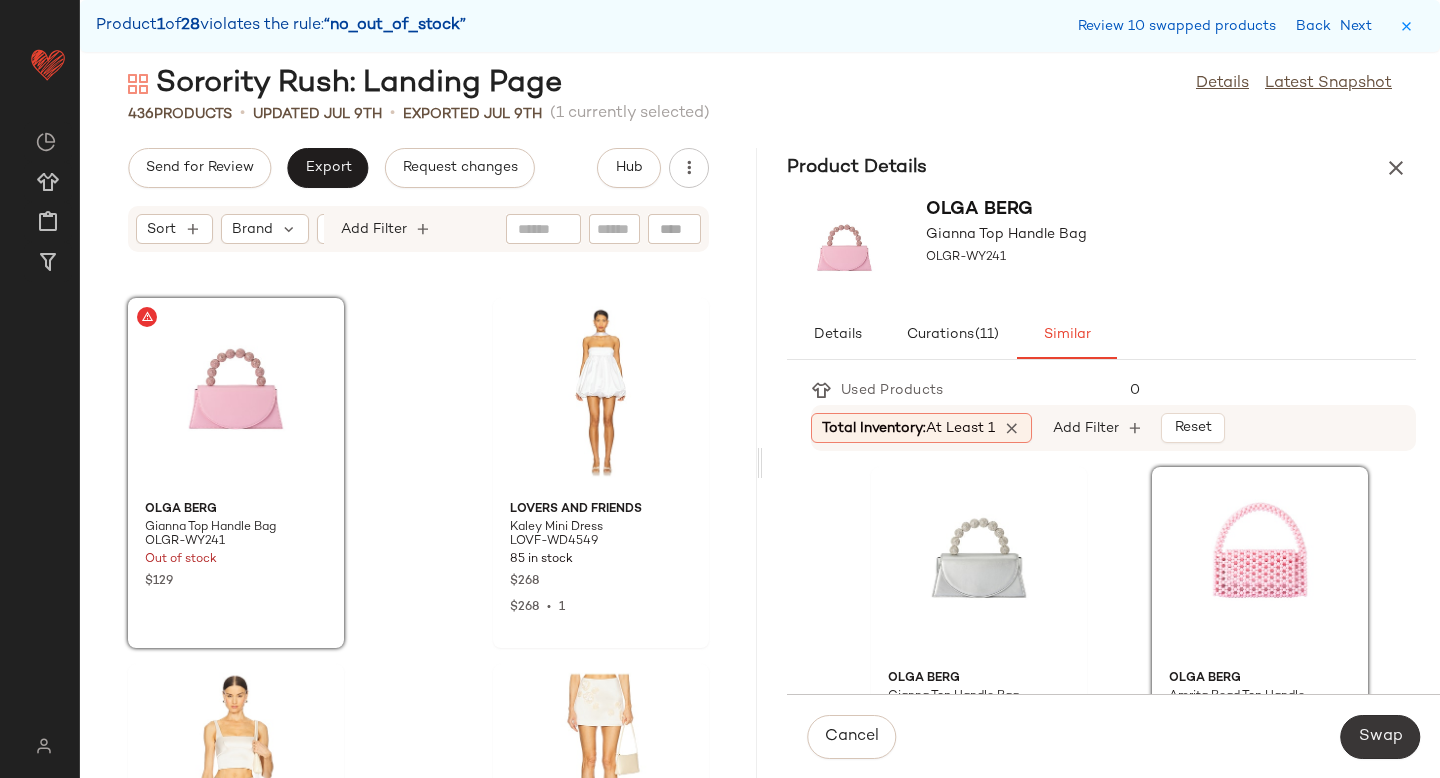 click on "Swap" at bounding box center (1380, 737) 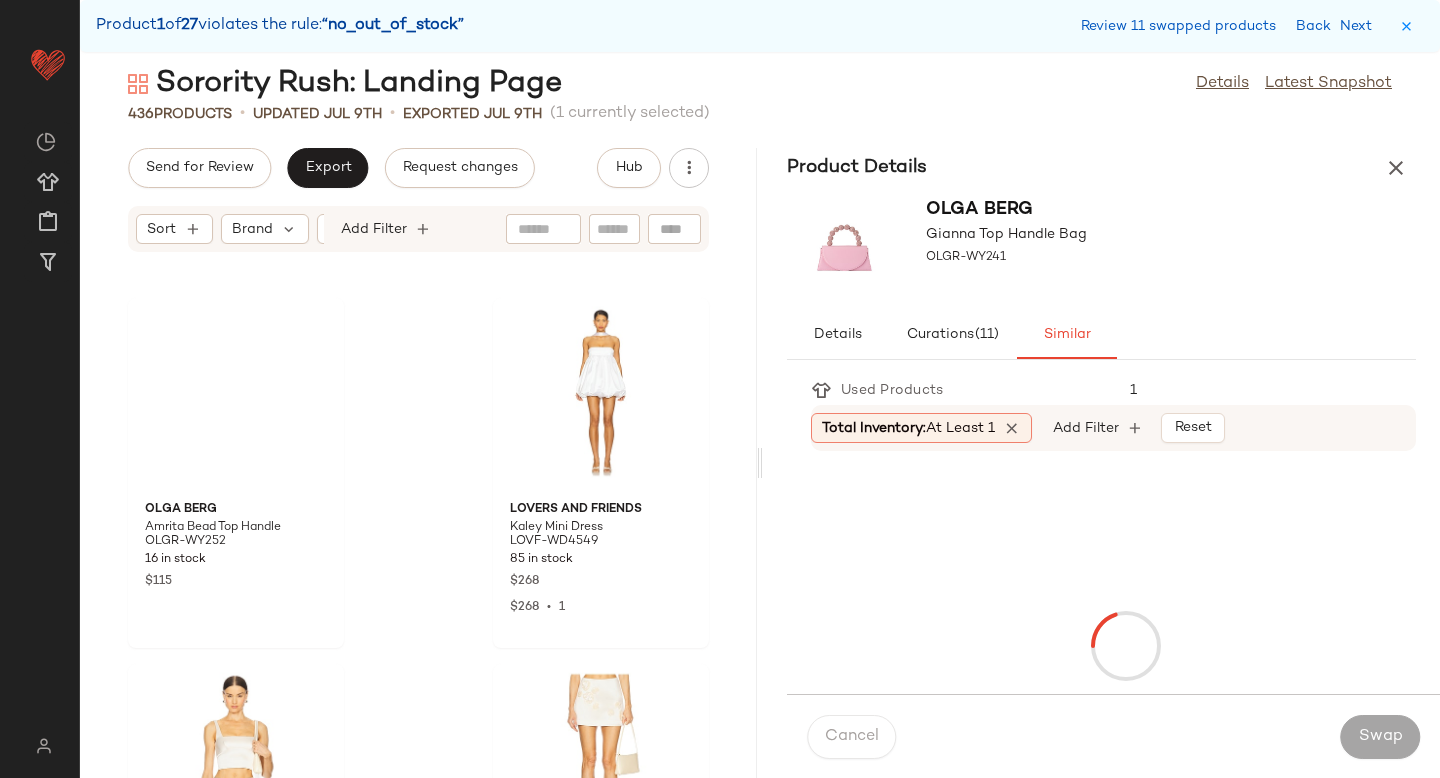 scroll, scrollTop: 36234, scrollLeft: 0, axis: vertical 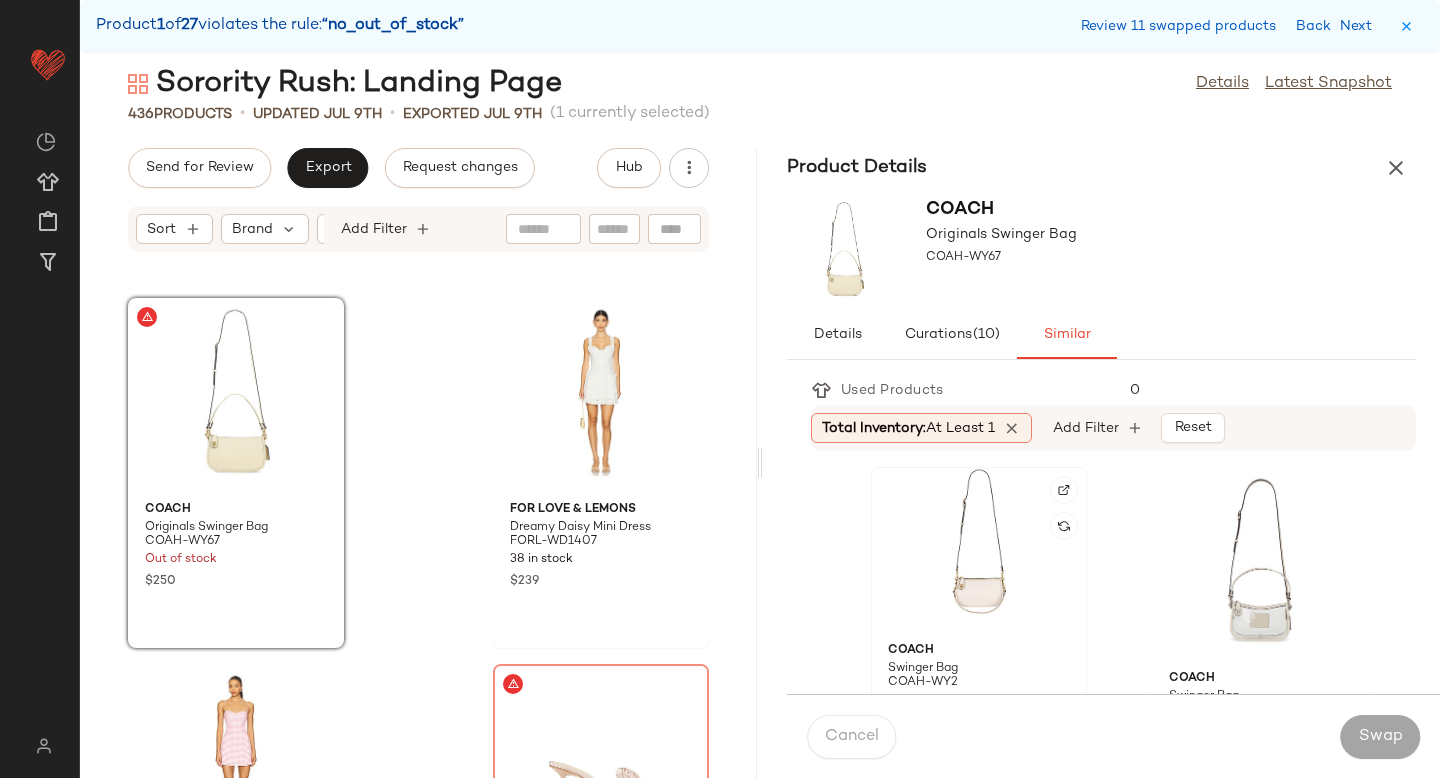 click 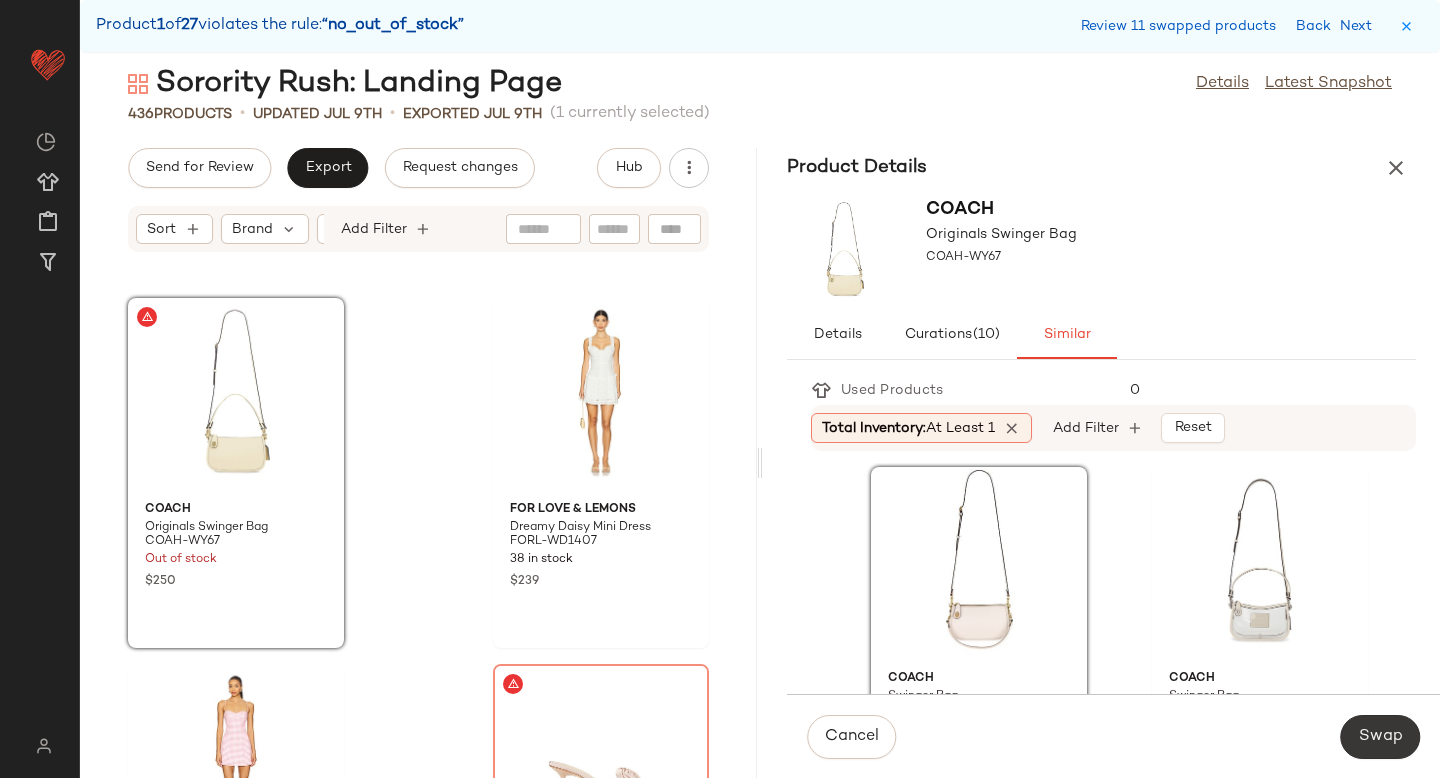click on "Swap" 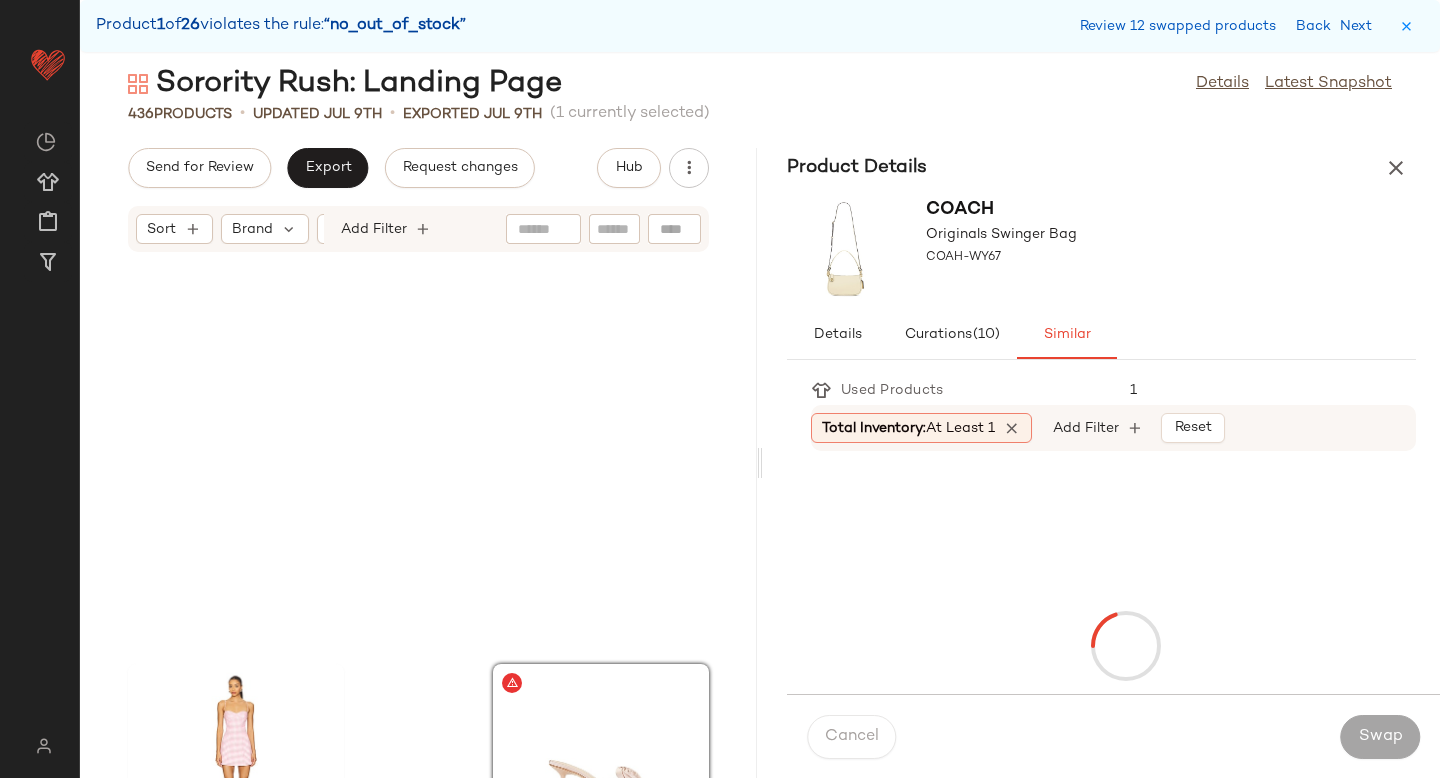 scroll, scrollTop: 36600, scrollLeft: 0, axis: vertical 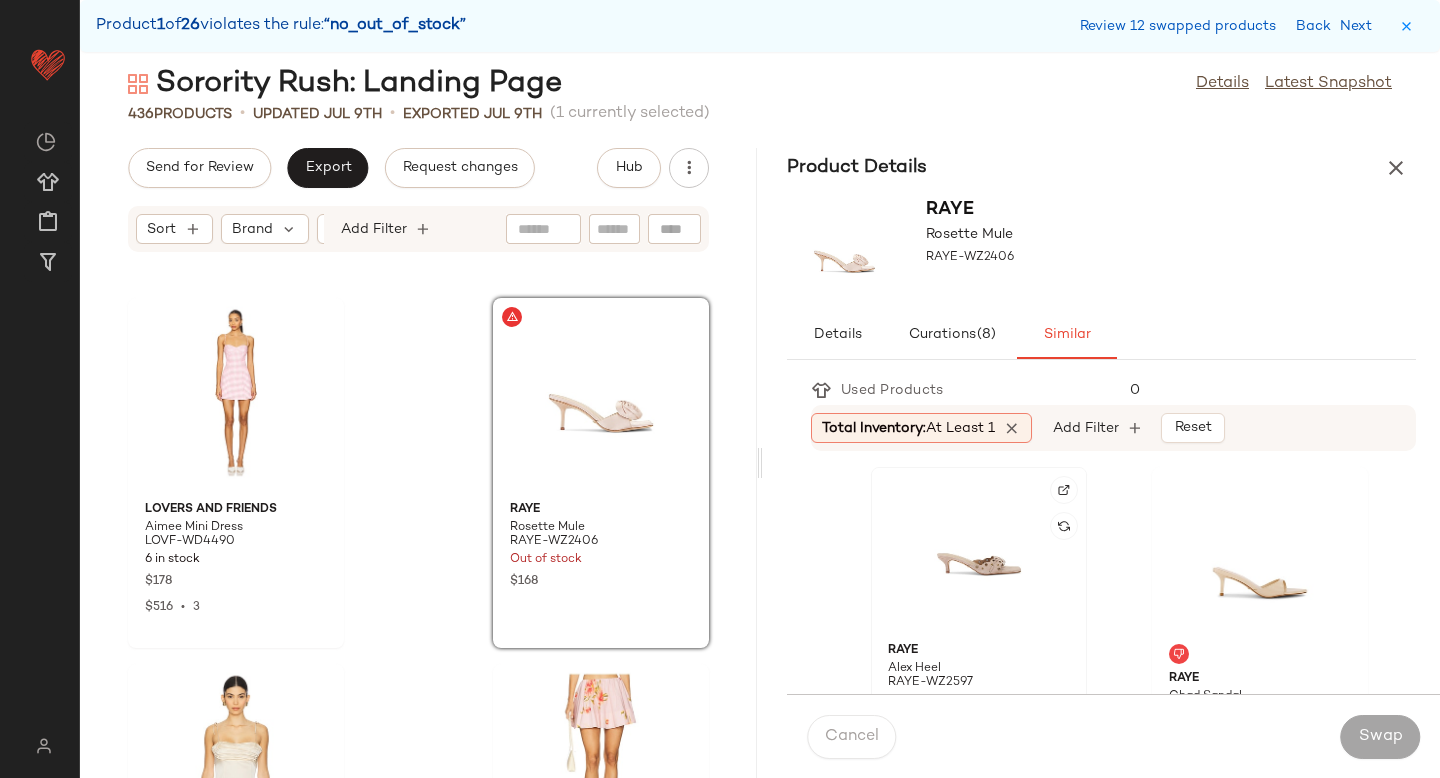 click 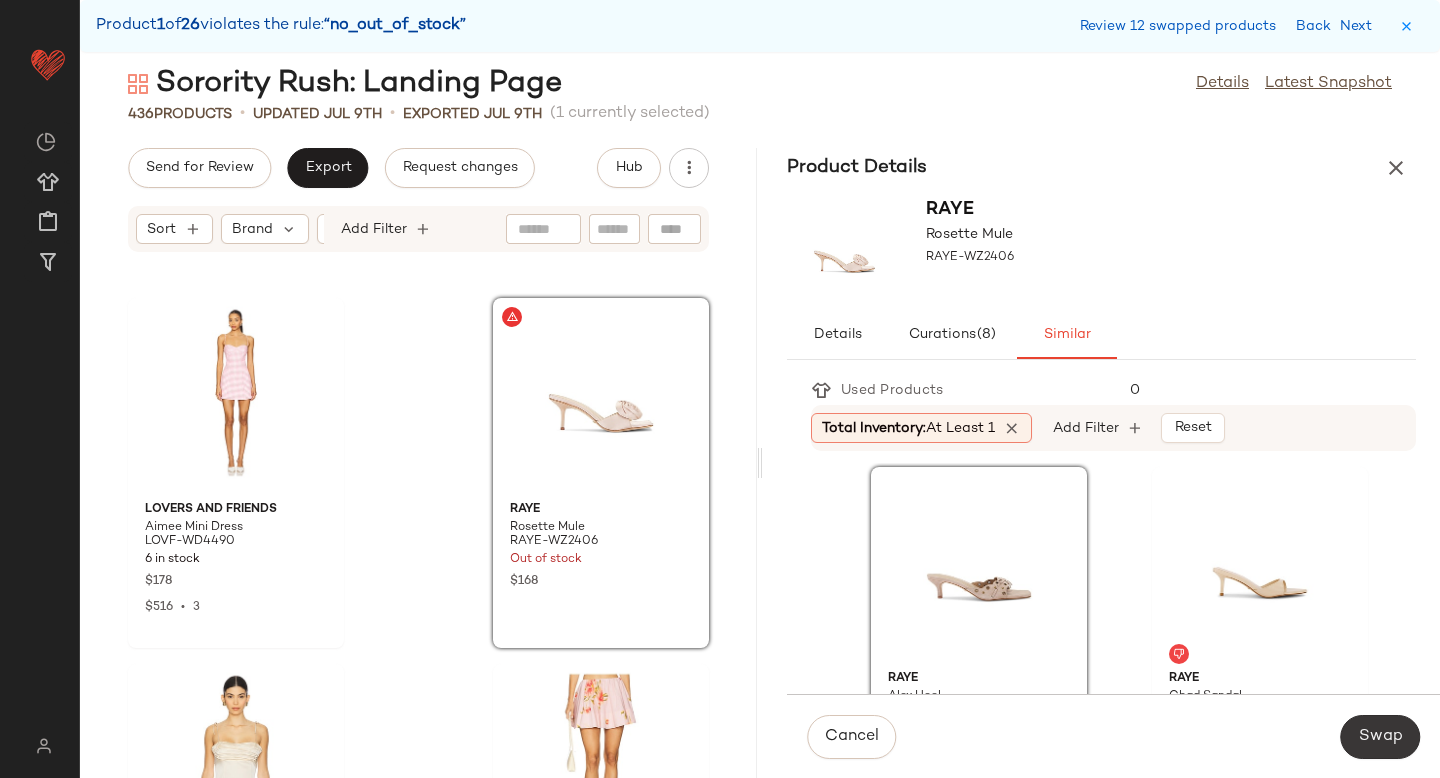 click on "Swap" 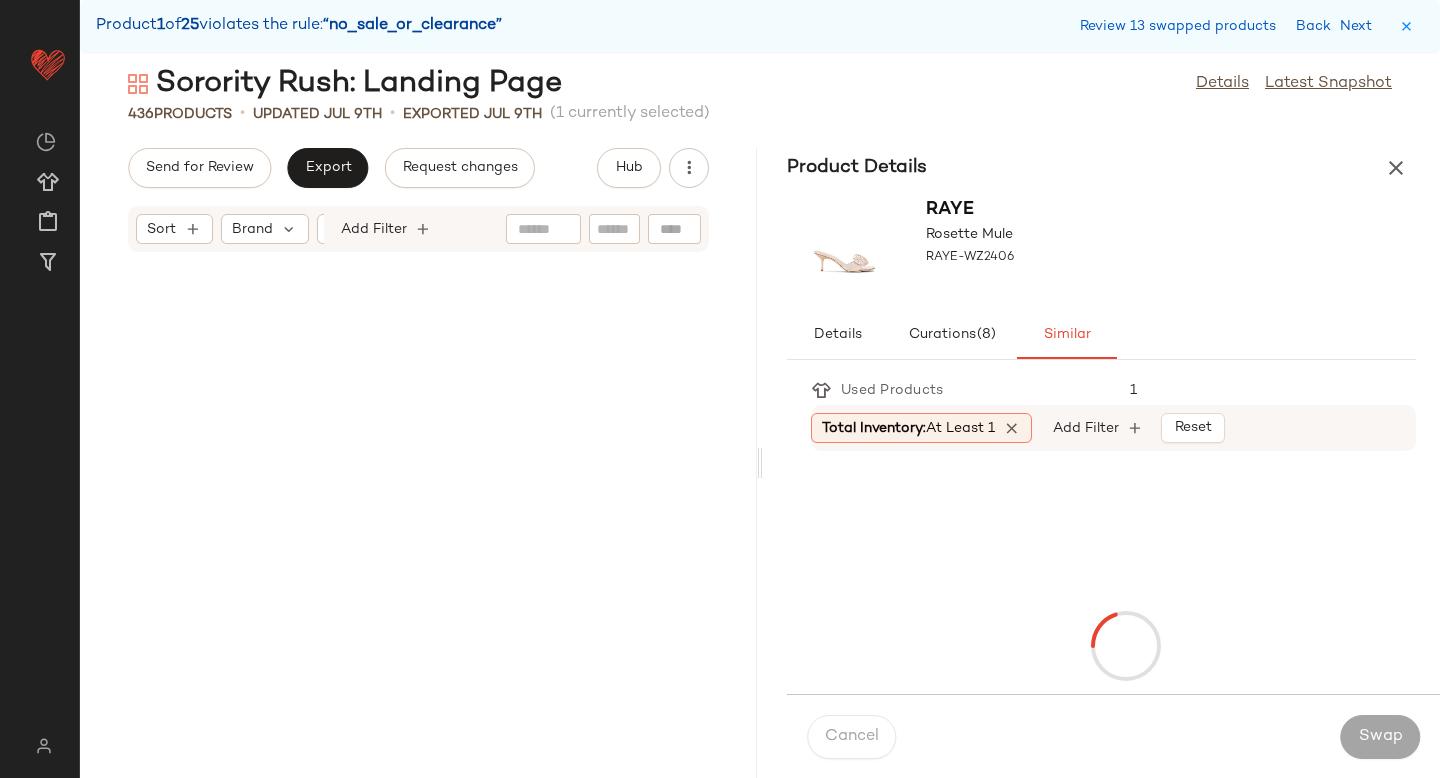 scroll, scrollTop: 39162, scrollLeft: 0, axis: vertical 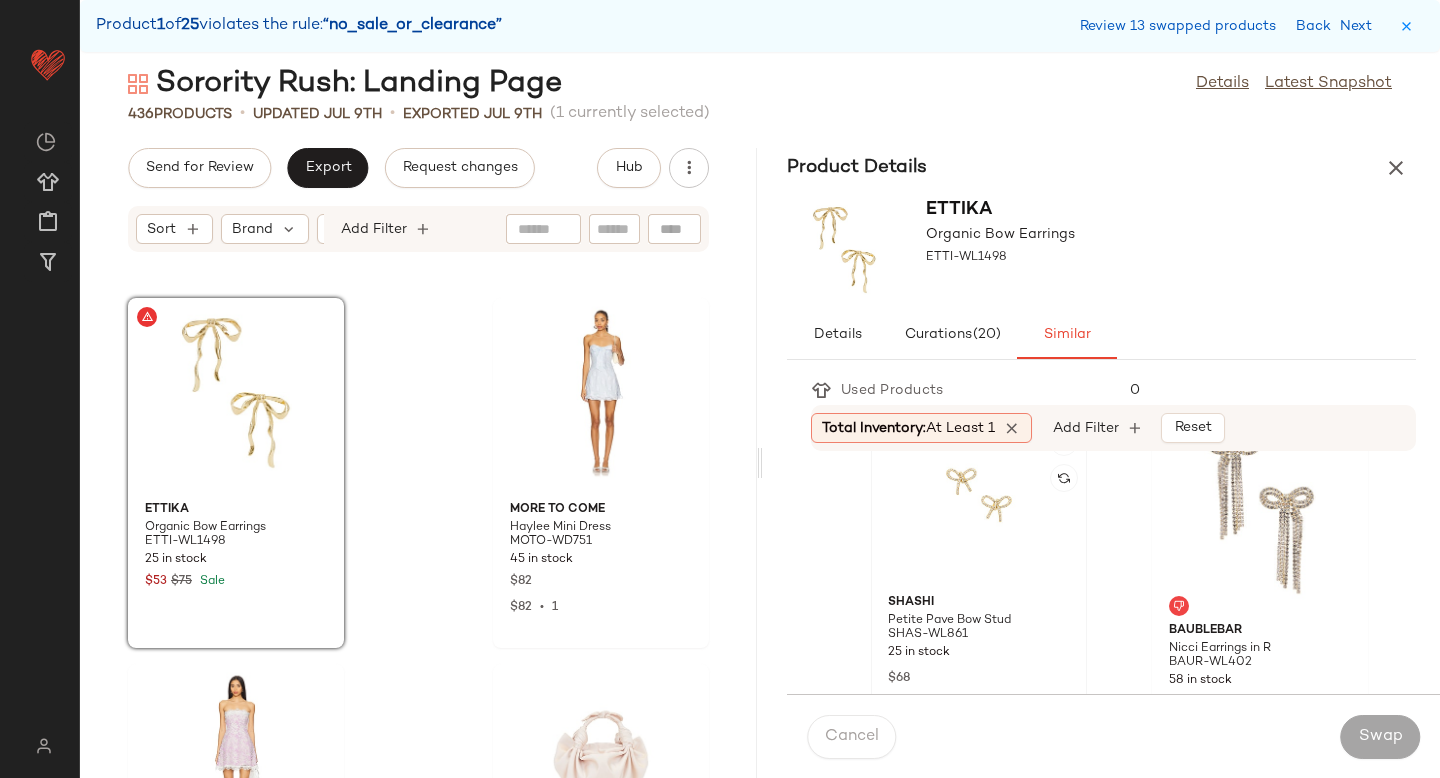 click 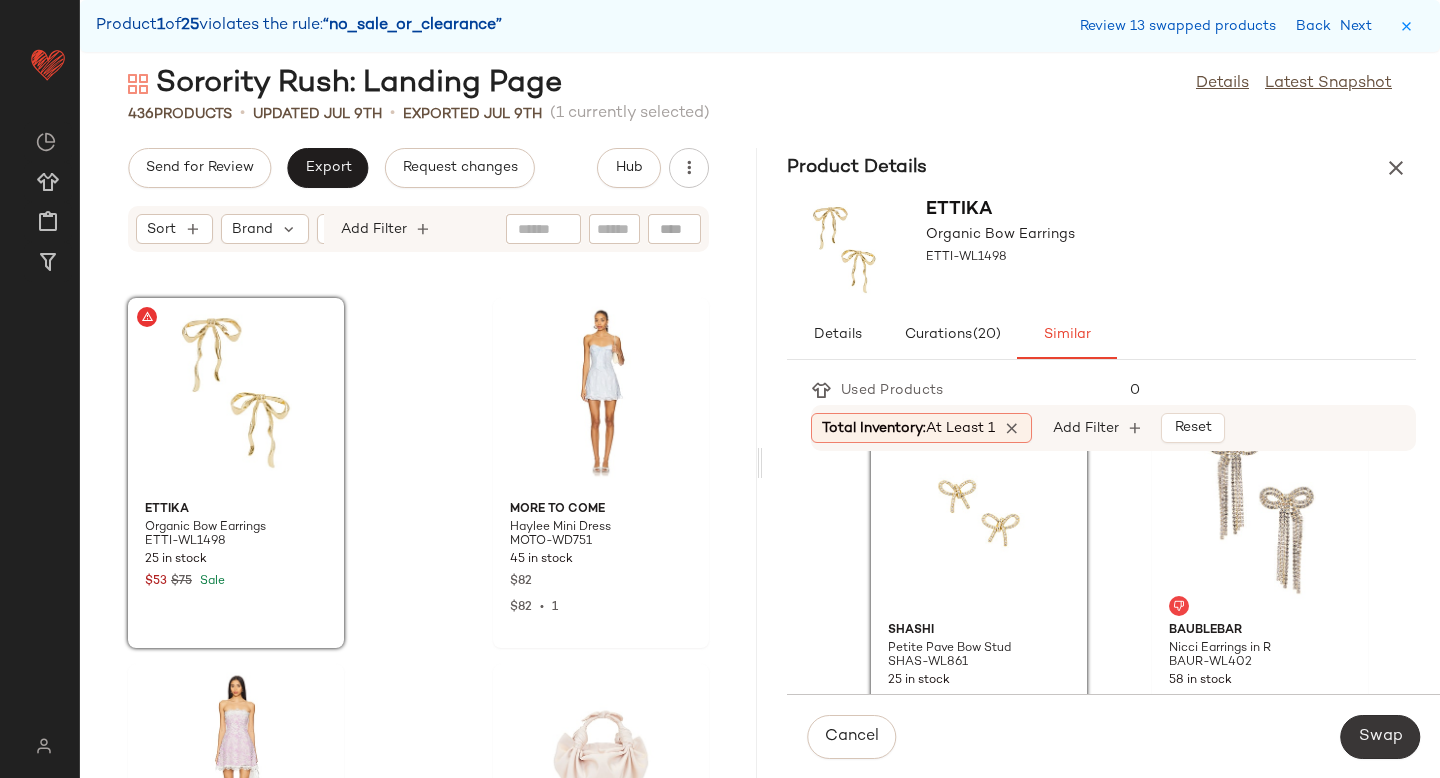 click on "Swap" 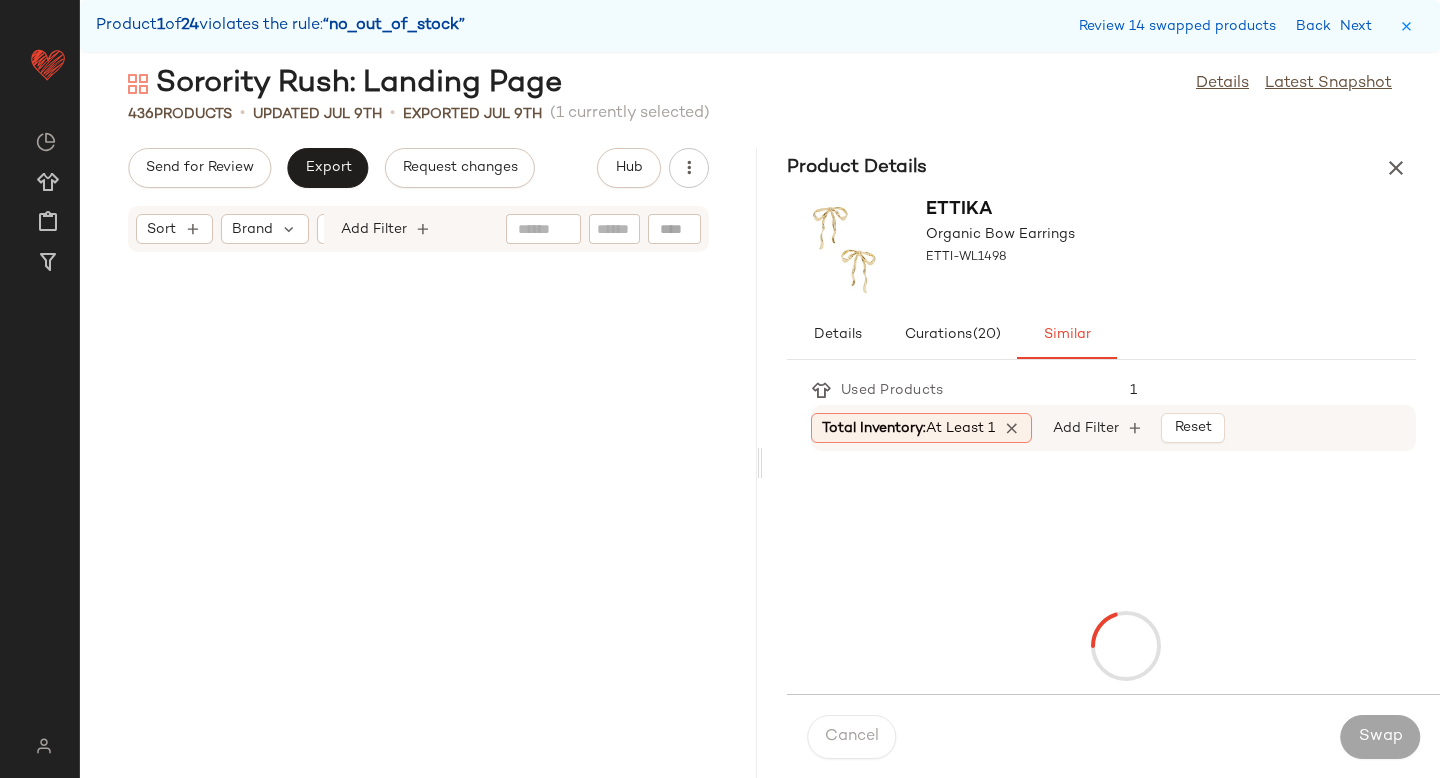 scroll, scrollTop: 42456, scrollLeft: 0, axis: vertical 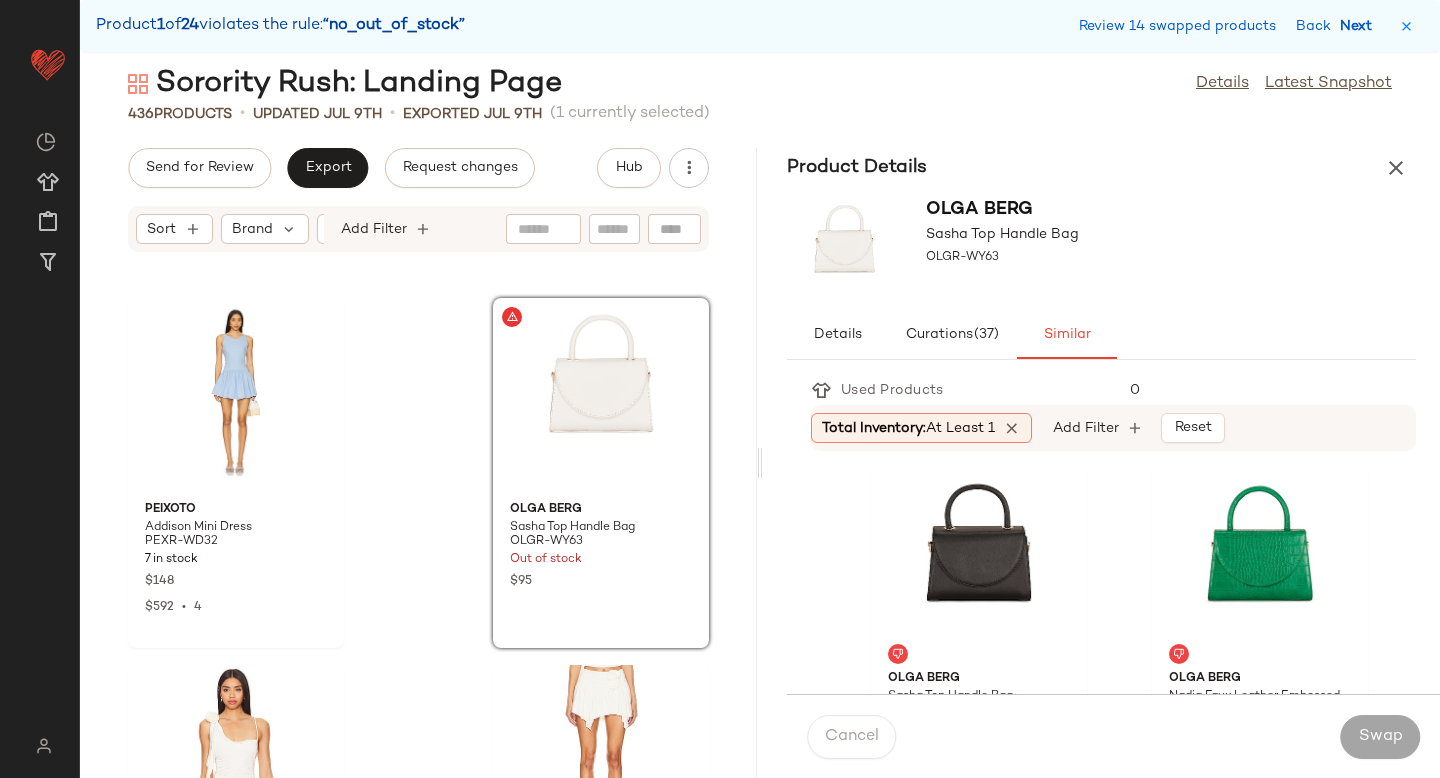 click on "Next" at bounding box center (1360, 26) 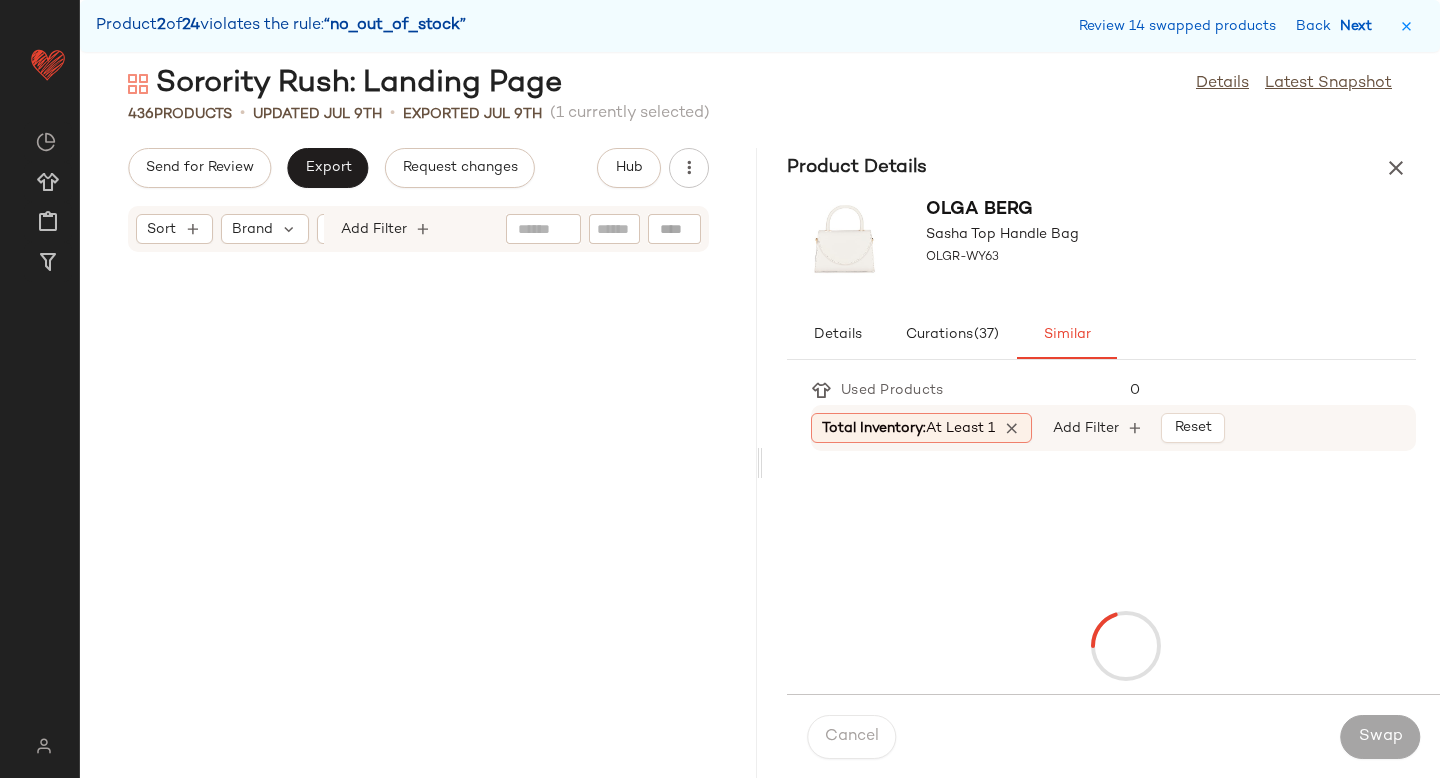 scroll, scrollTop: 43920, scrollLeft: 0, axis: vertical 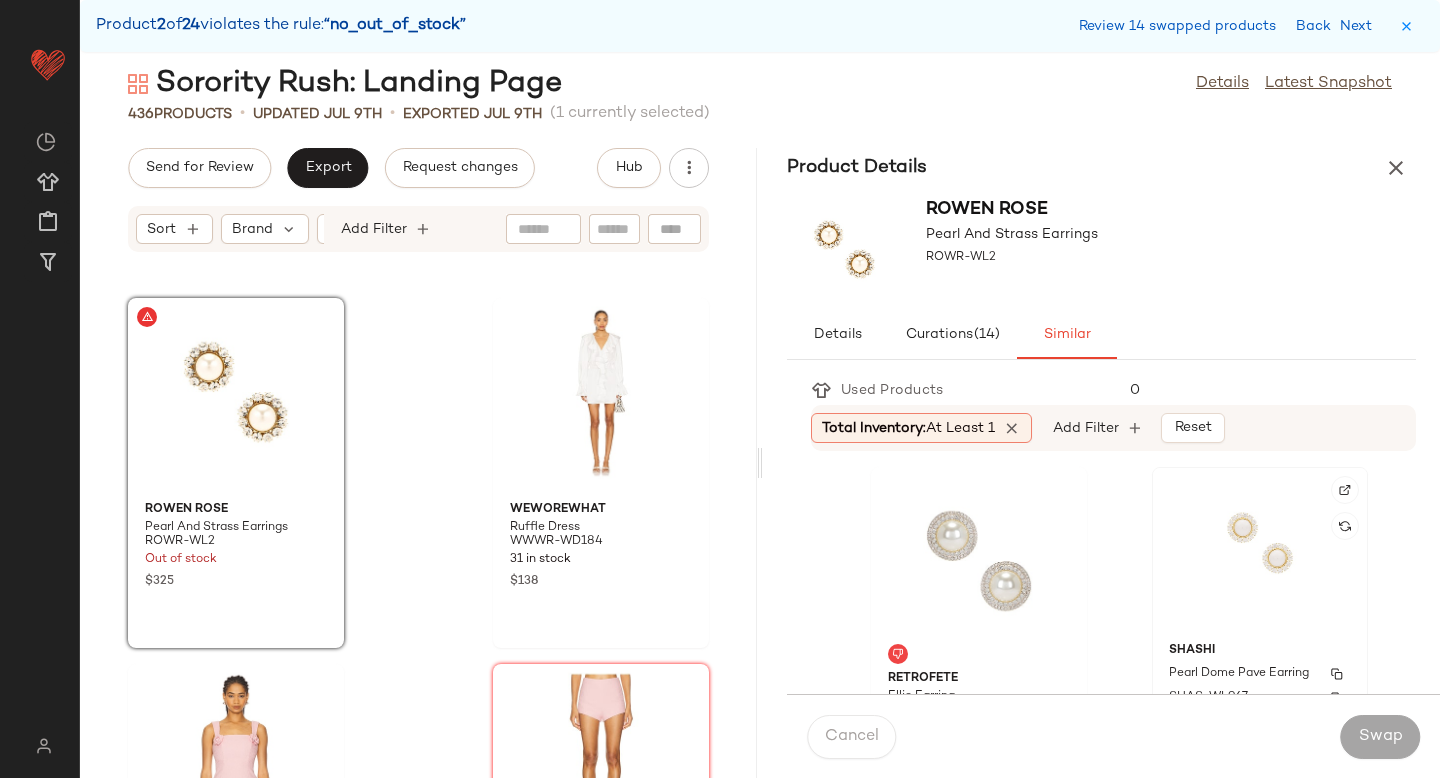 click on "SHASHI Pearl Dome Pave Earring SHAS-WL967 33 in stock $96" 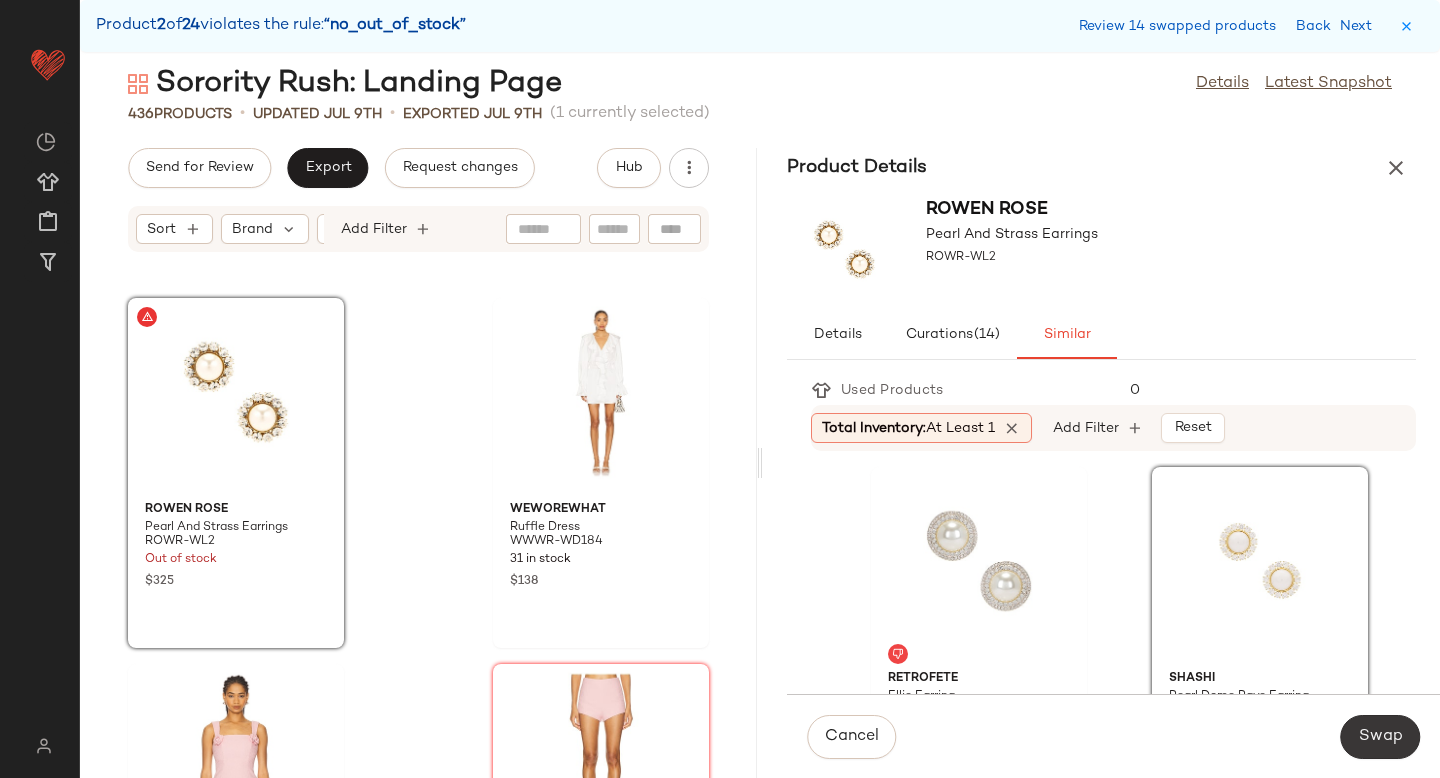 click on "Swap" at bounding box center [1380, 737] 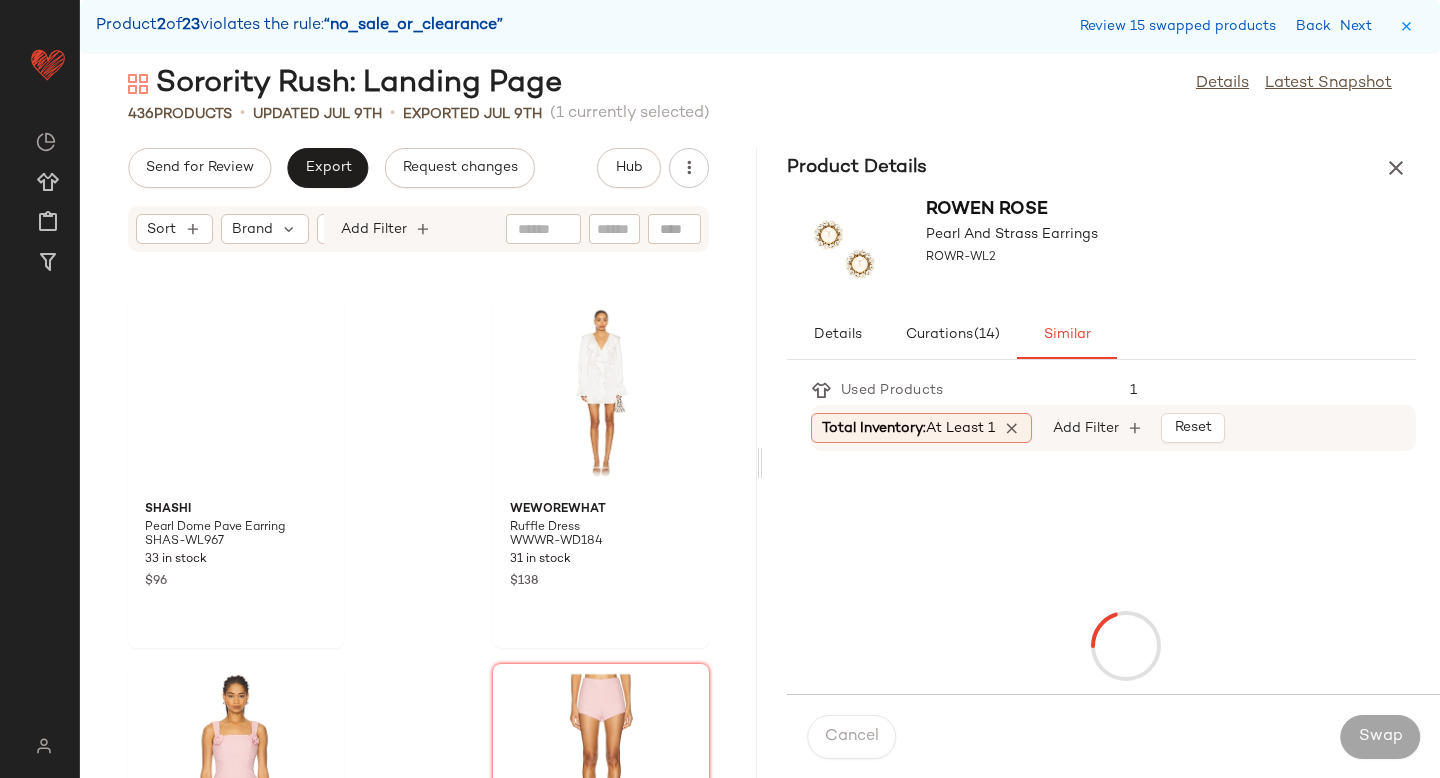 scroll, scrollTop: 45018, scrollLeft: 0, axis: vertical 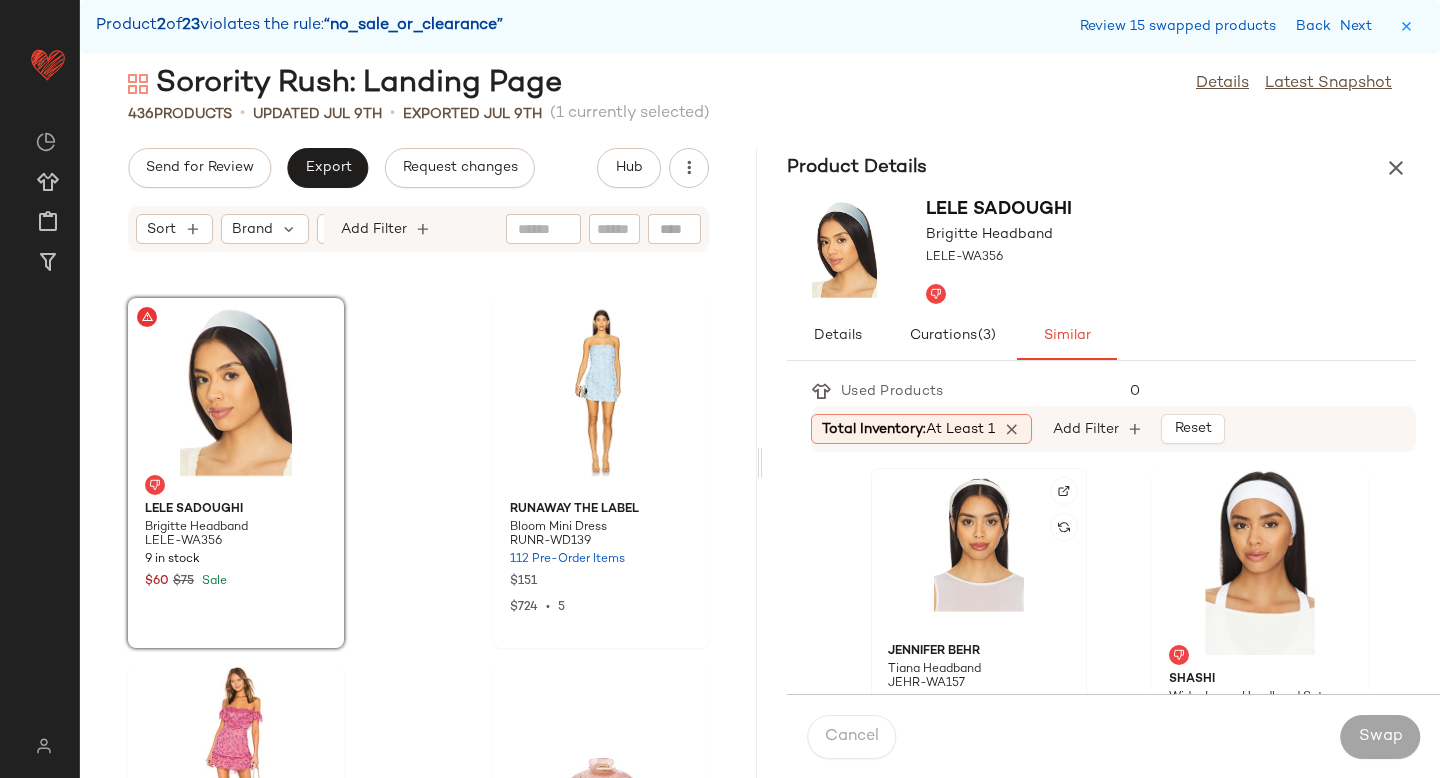 click 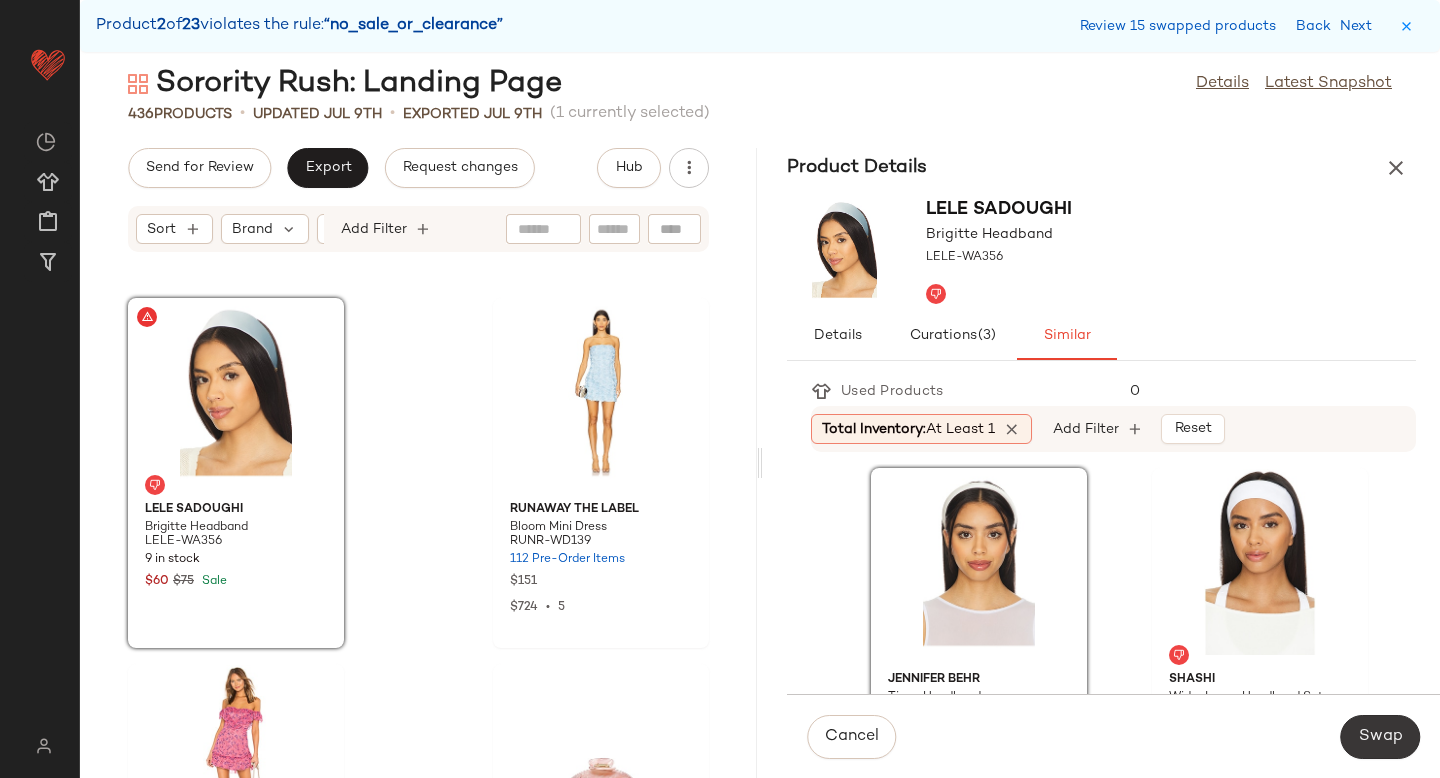 click on "Swap" 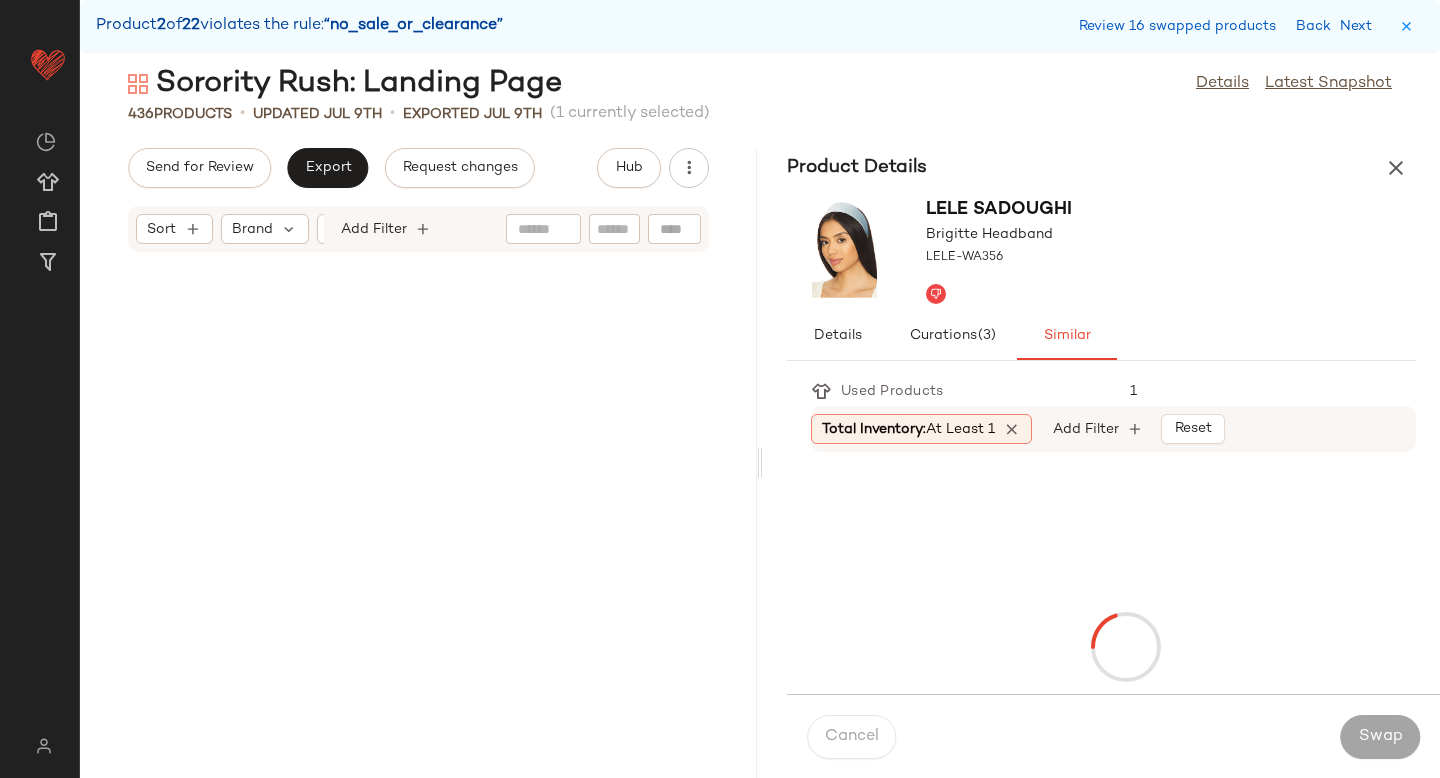 scroll, scrollTop: 46848, scrollLeft: 0, axis: vertical 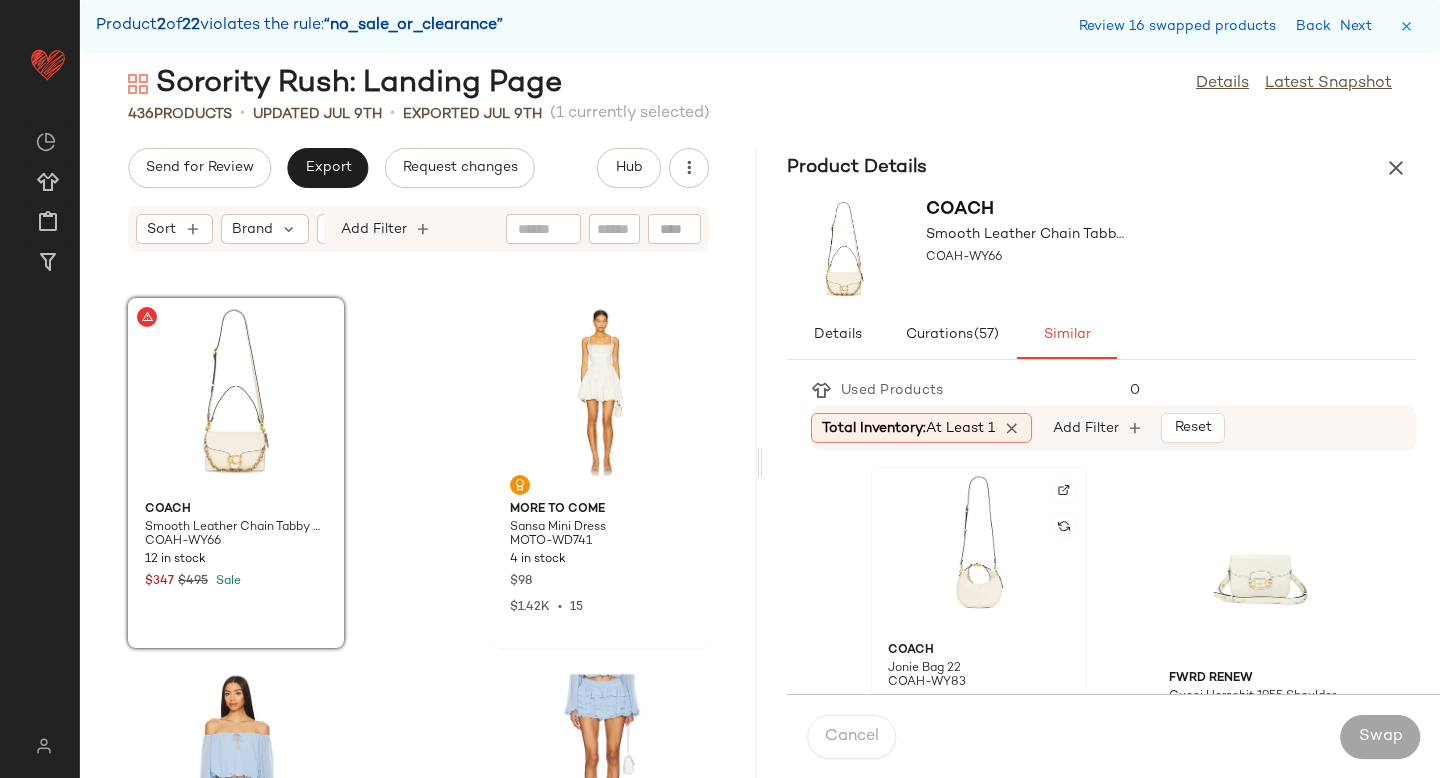 click 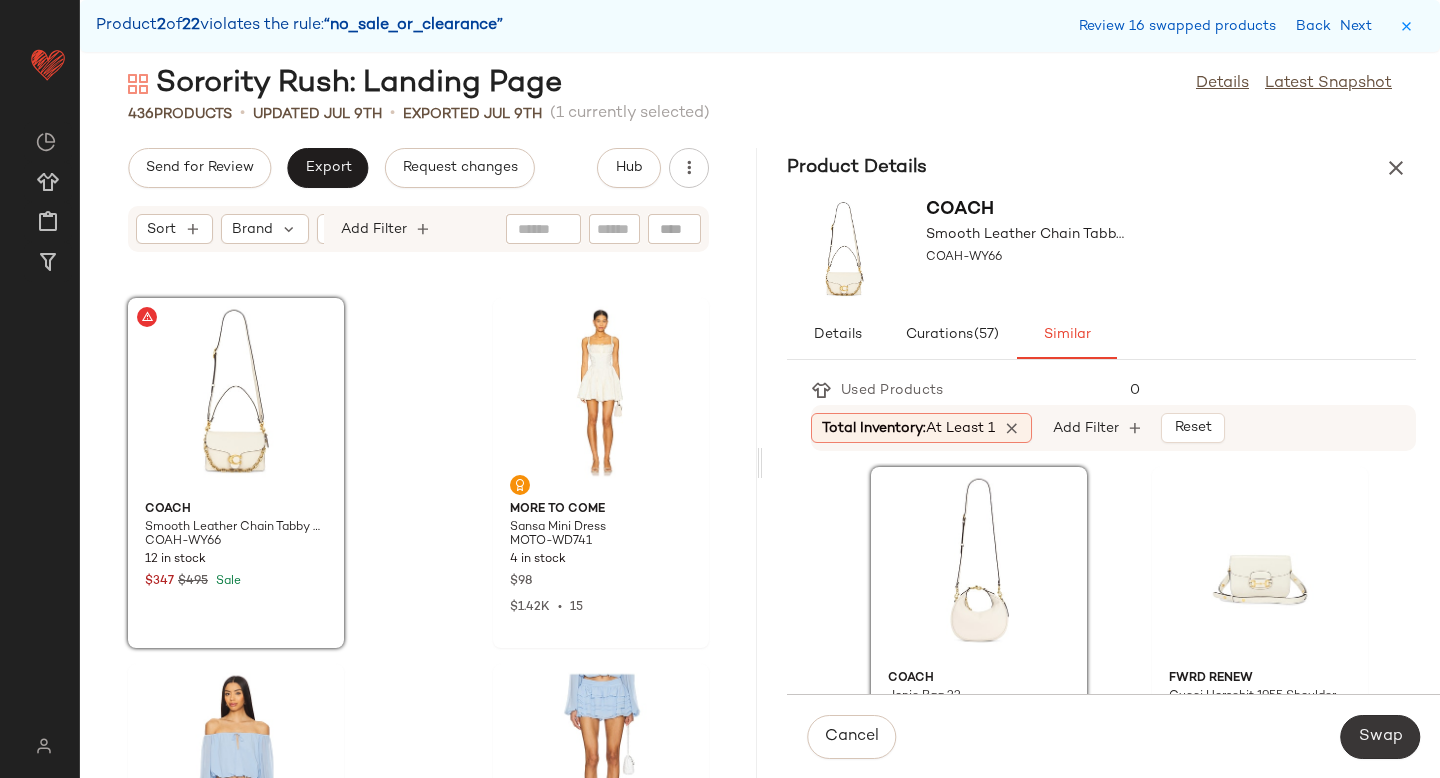 click on "Swap" 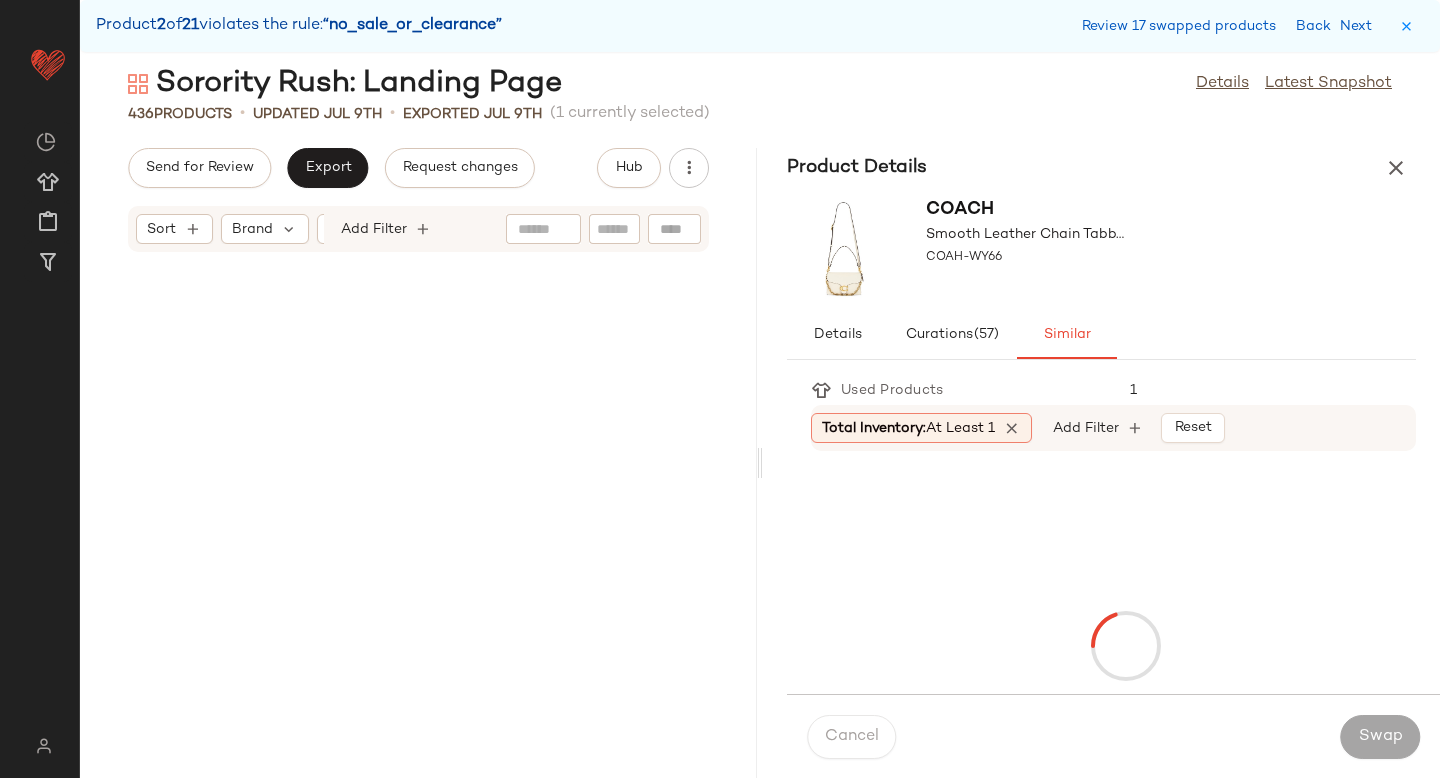 scroll, scrollTop: 51972, scrollLeft: 0, axis: vertical 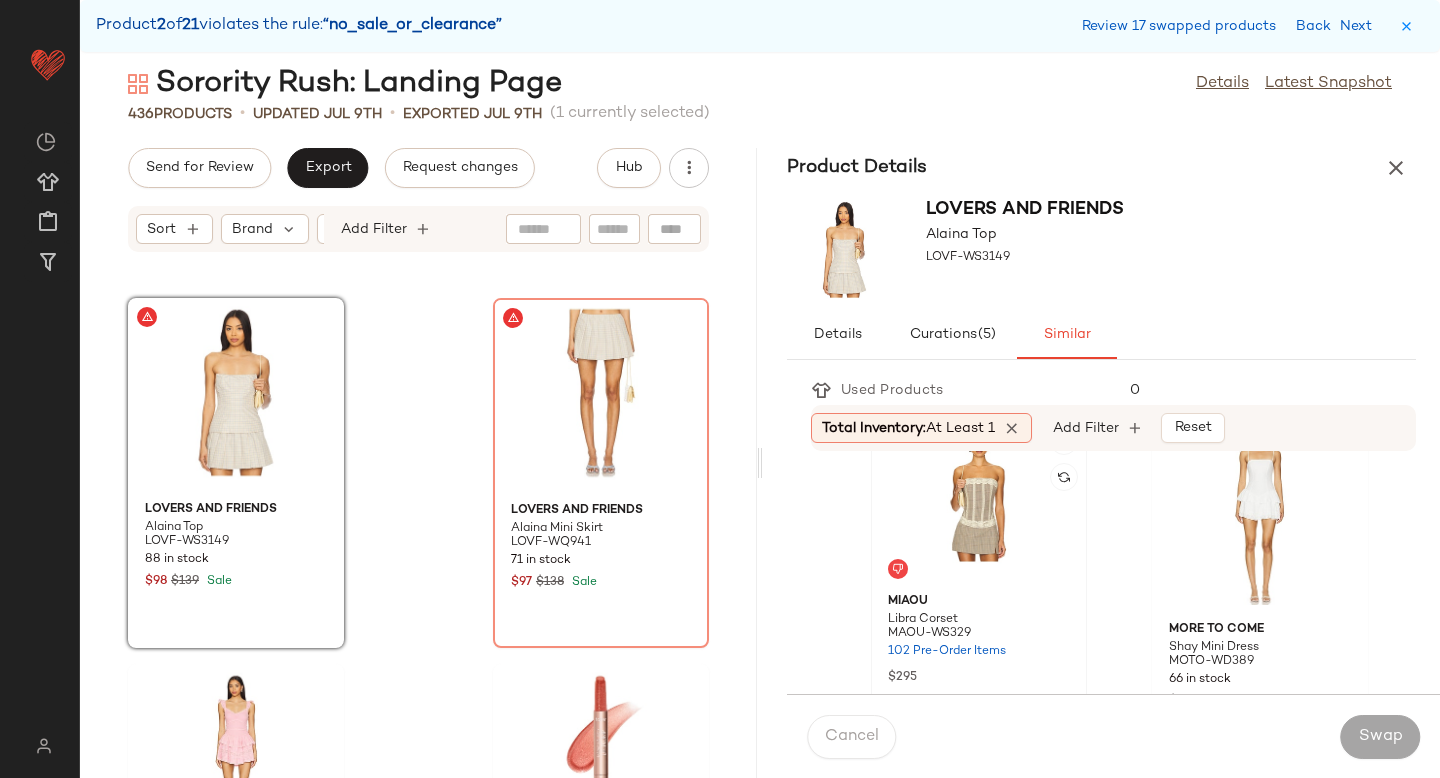 click 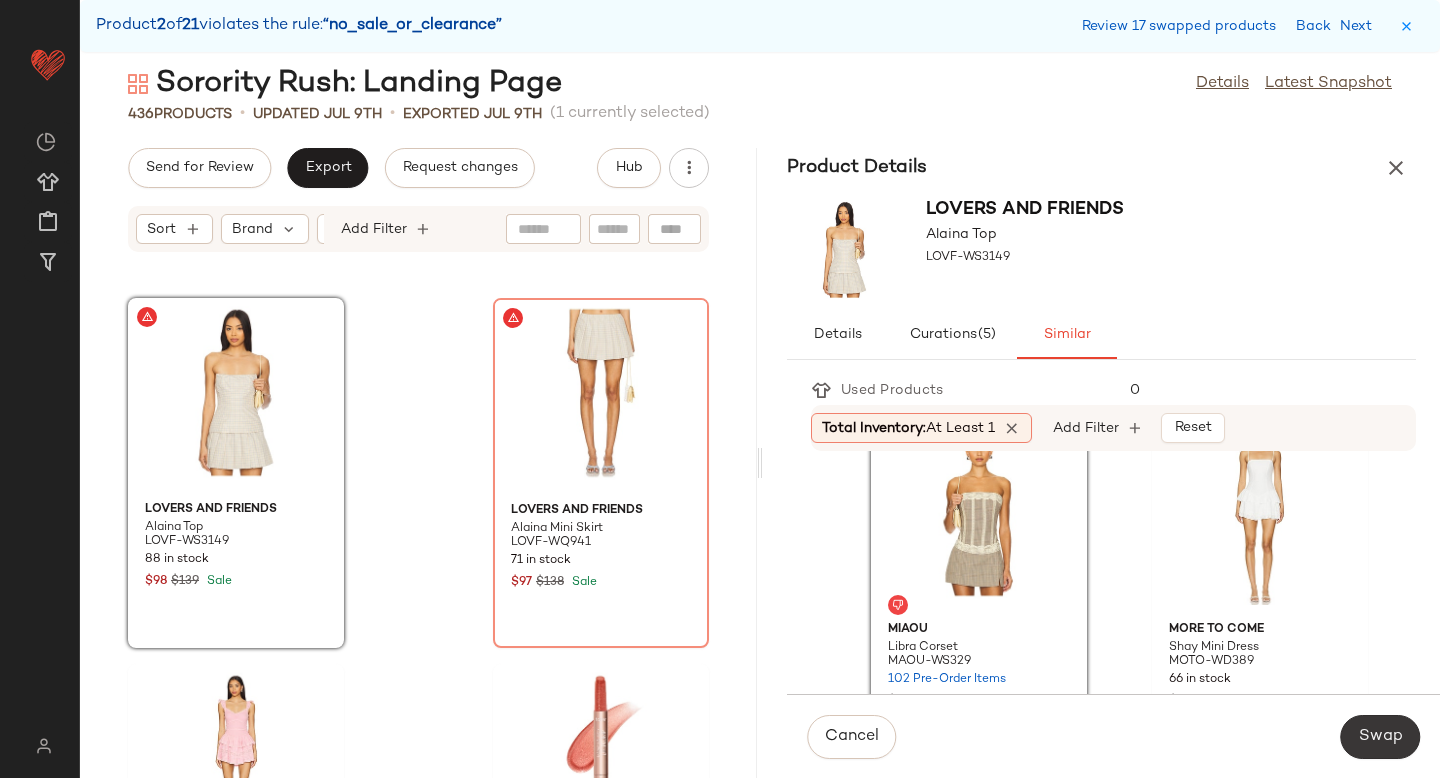 click on "Swap" 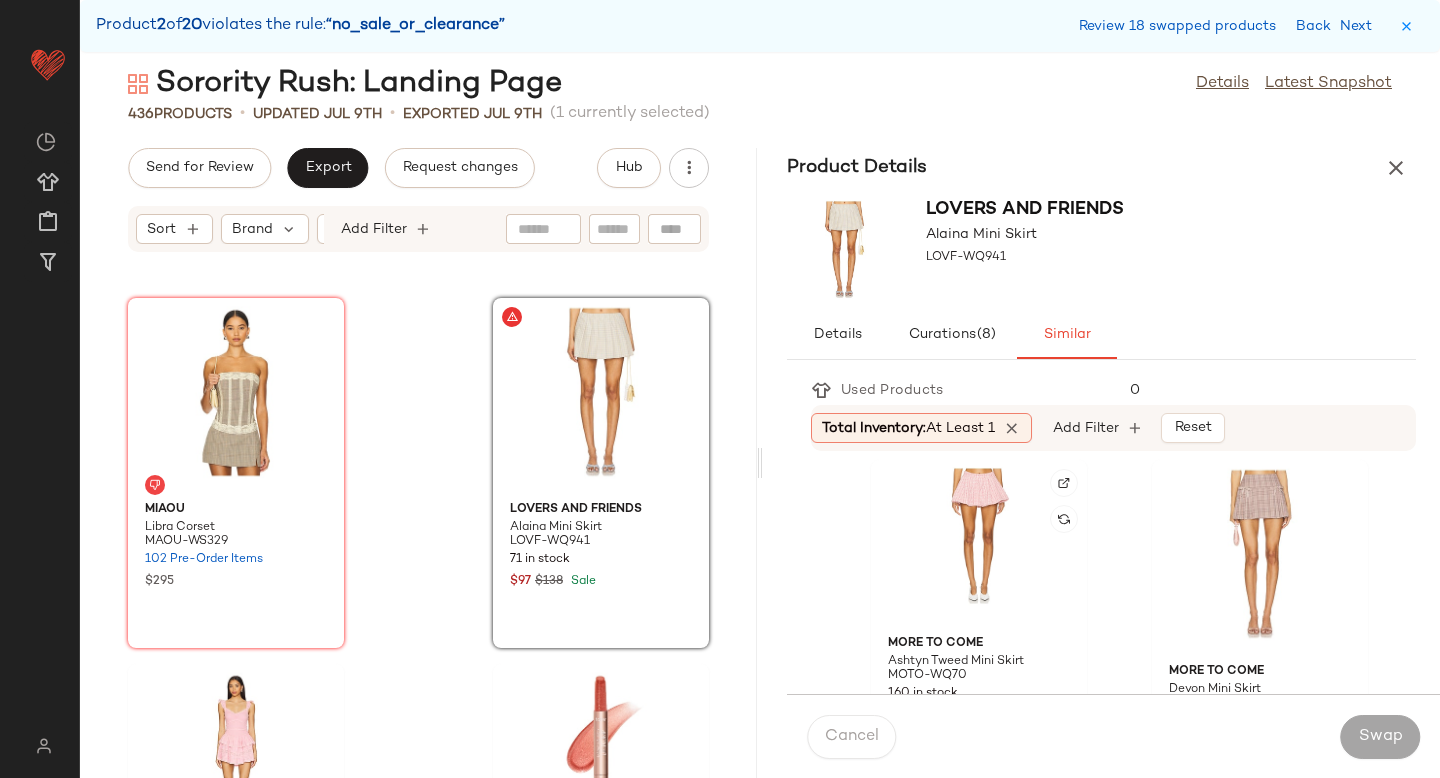 scroll, scrollTop: 0, scrollLeft: 0, axis: both 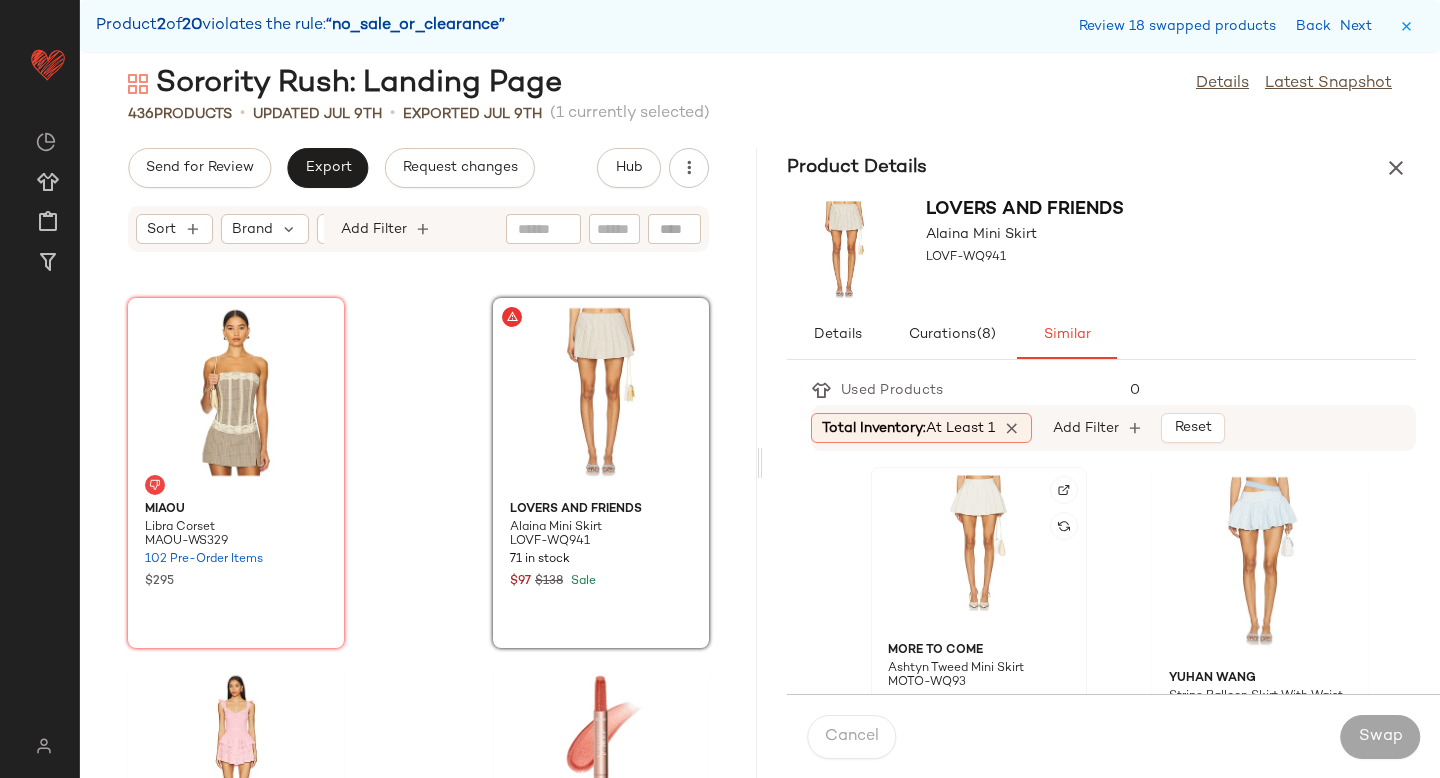 click 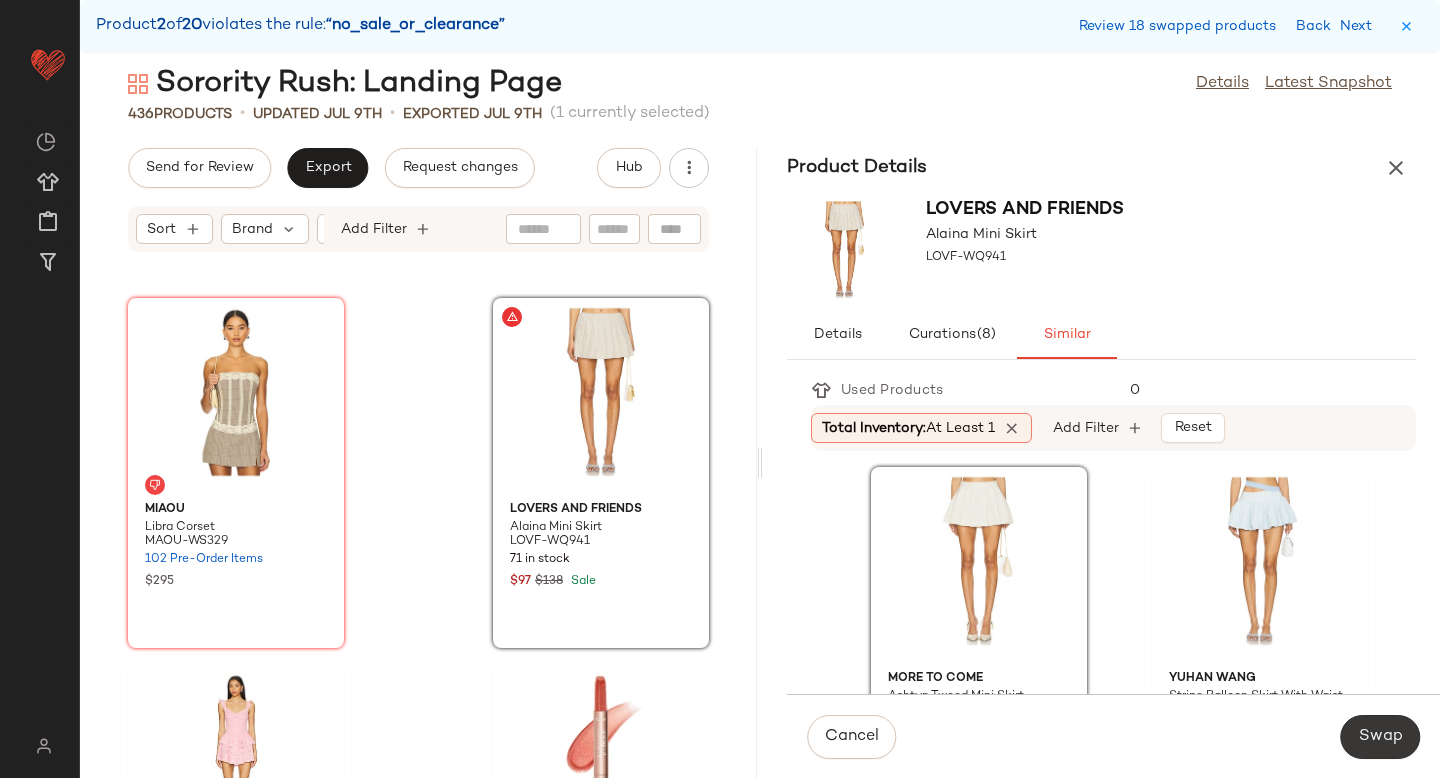 click on "Swap" at bounding box center [1380, 737] 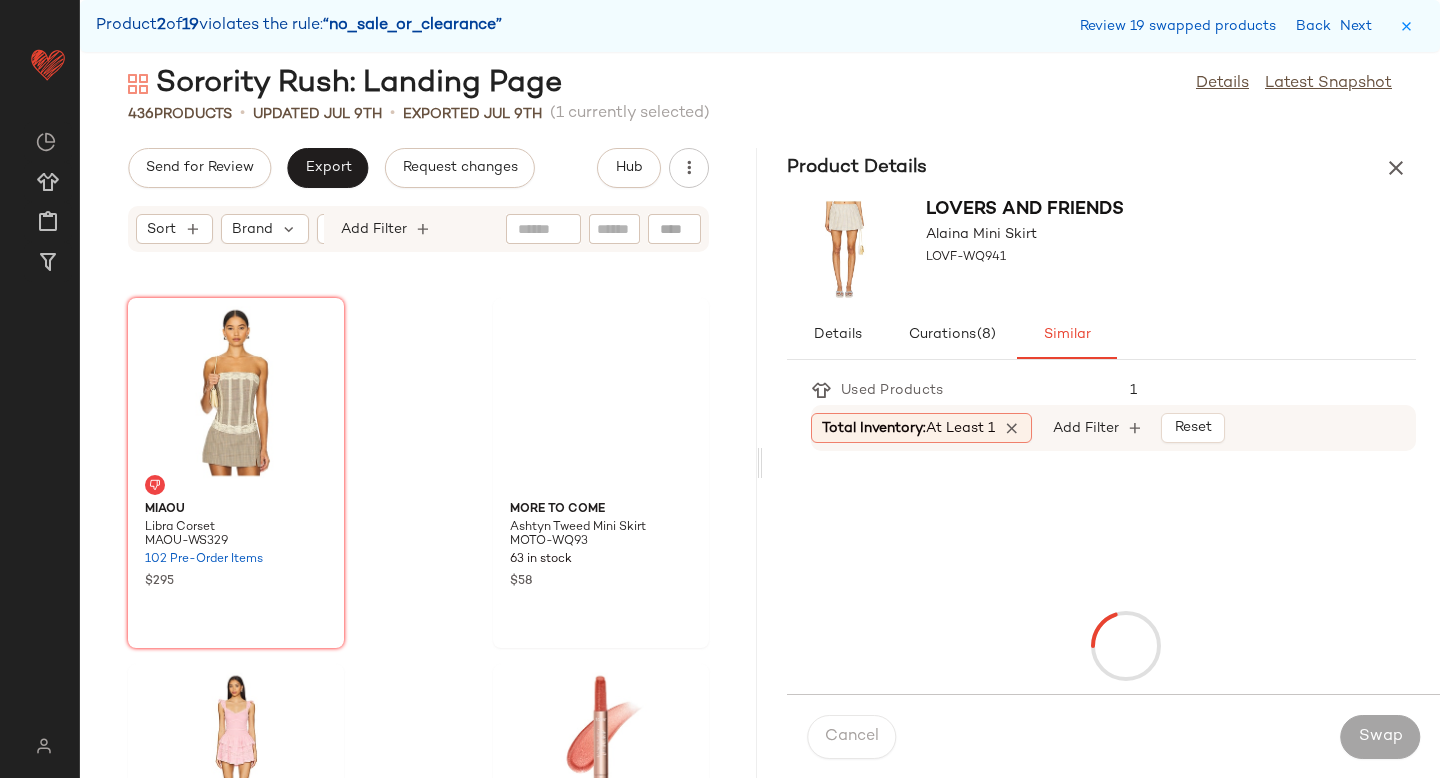 scroll, scrollTop: 53070, scrollLeft: 0, axis: vertical 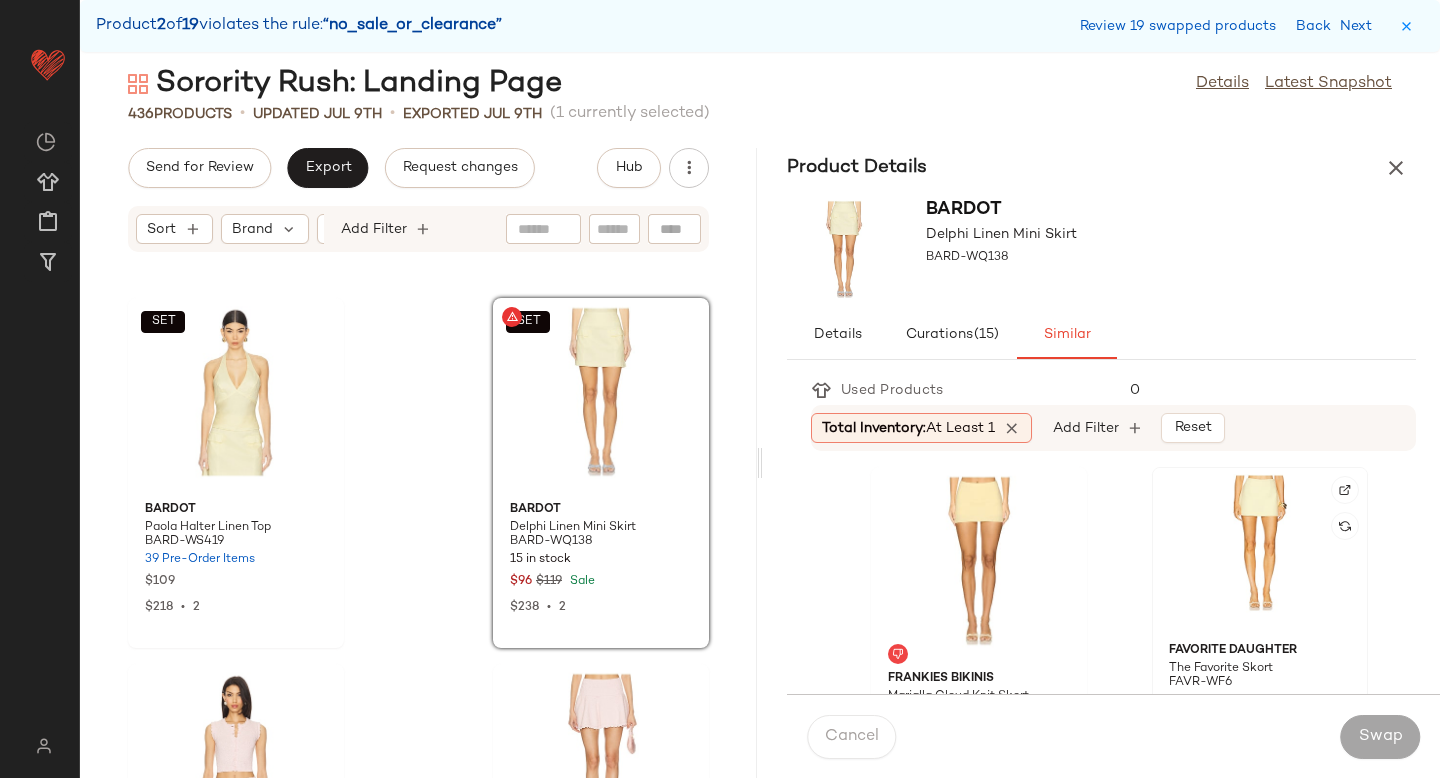 click 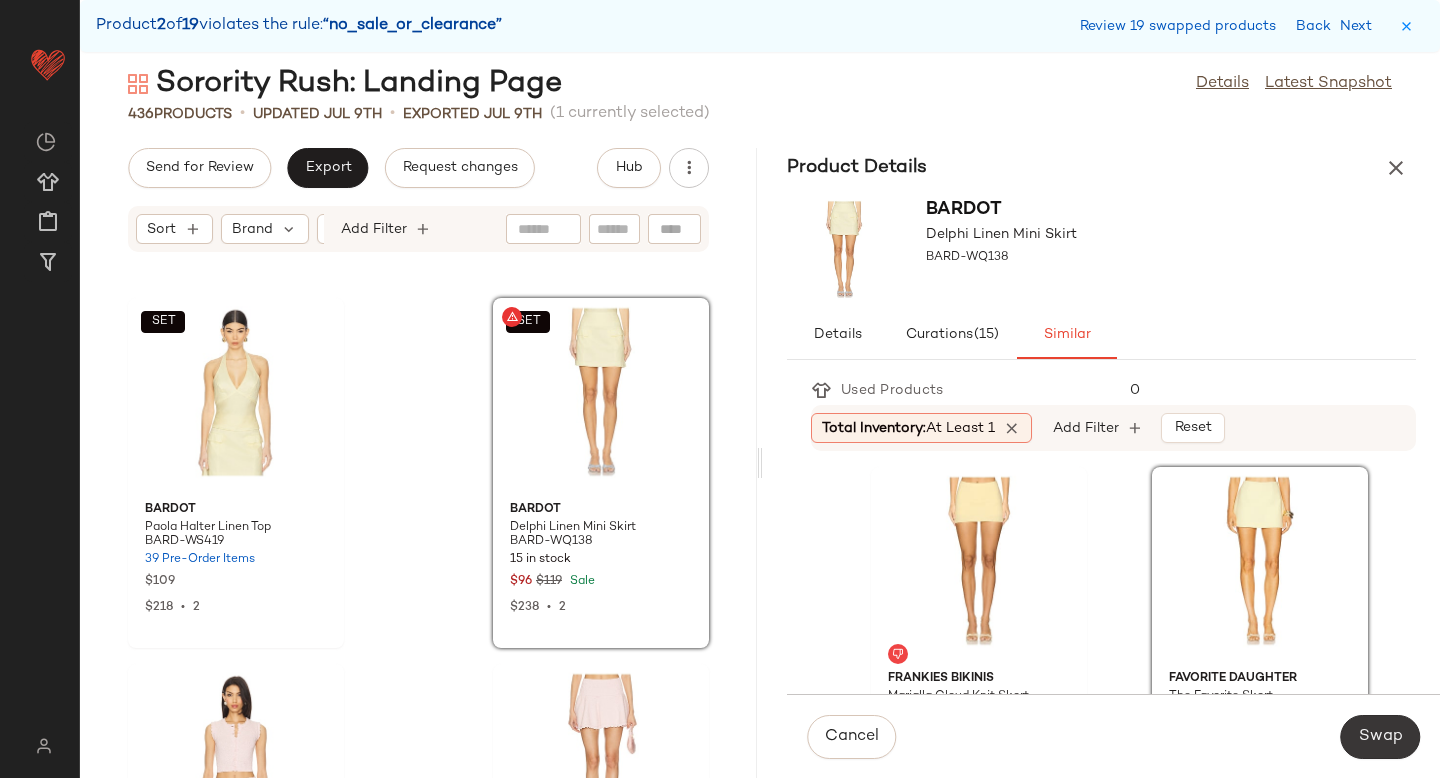 click on "Swap" 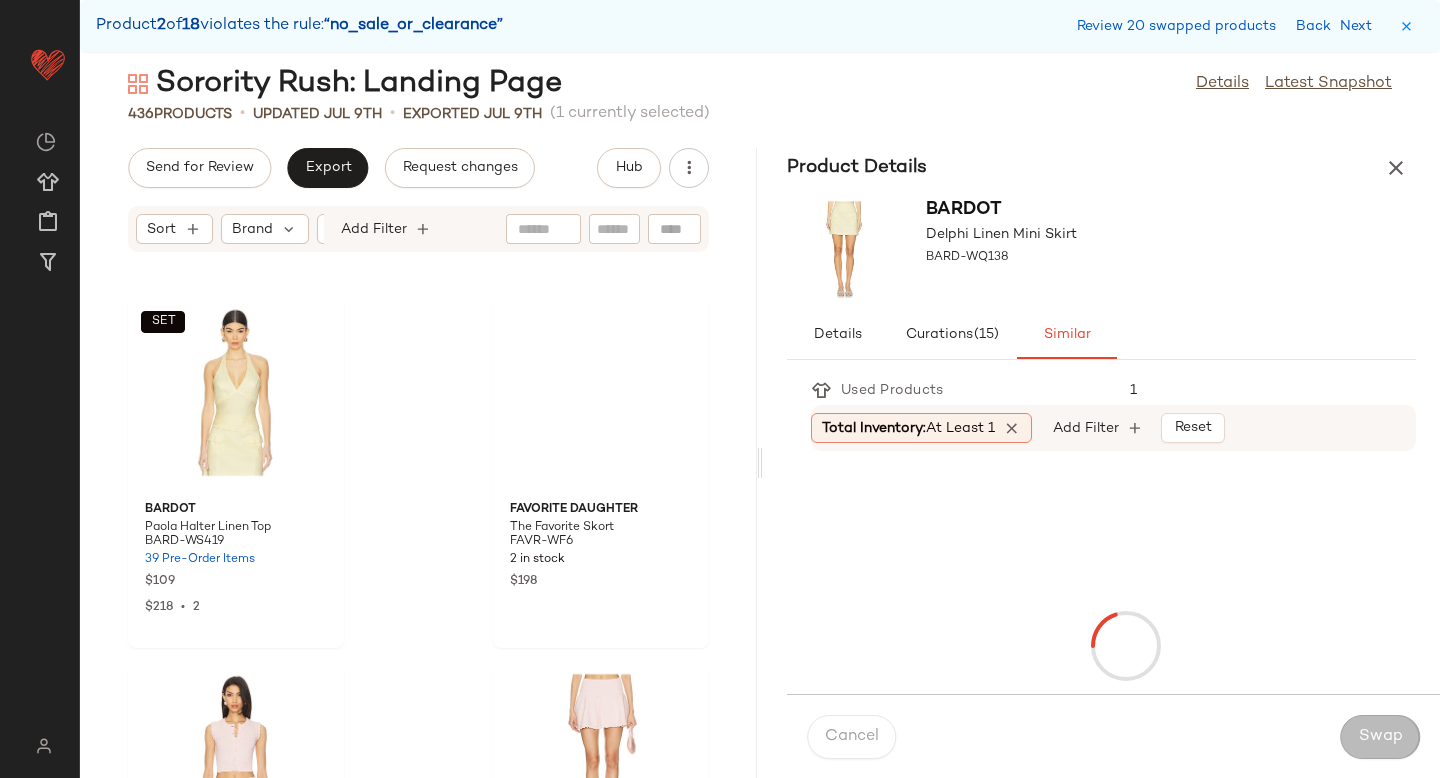 scroll, scrollTop: 54168, scrollLeft: 0, axis: vertical 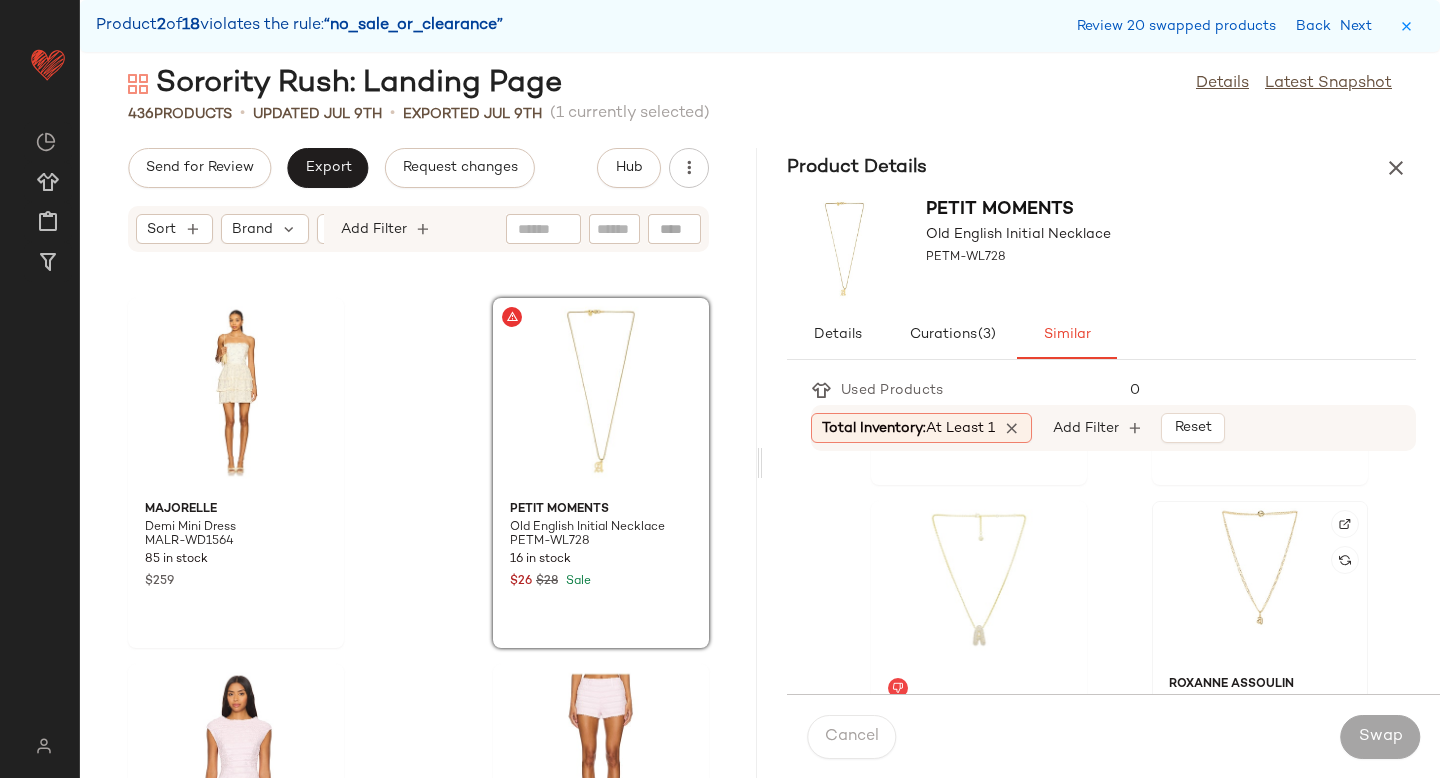 click 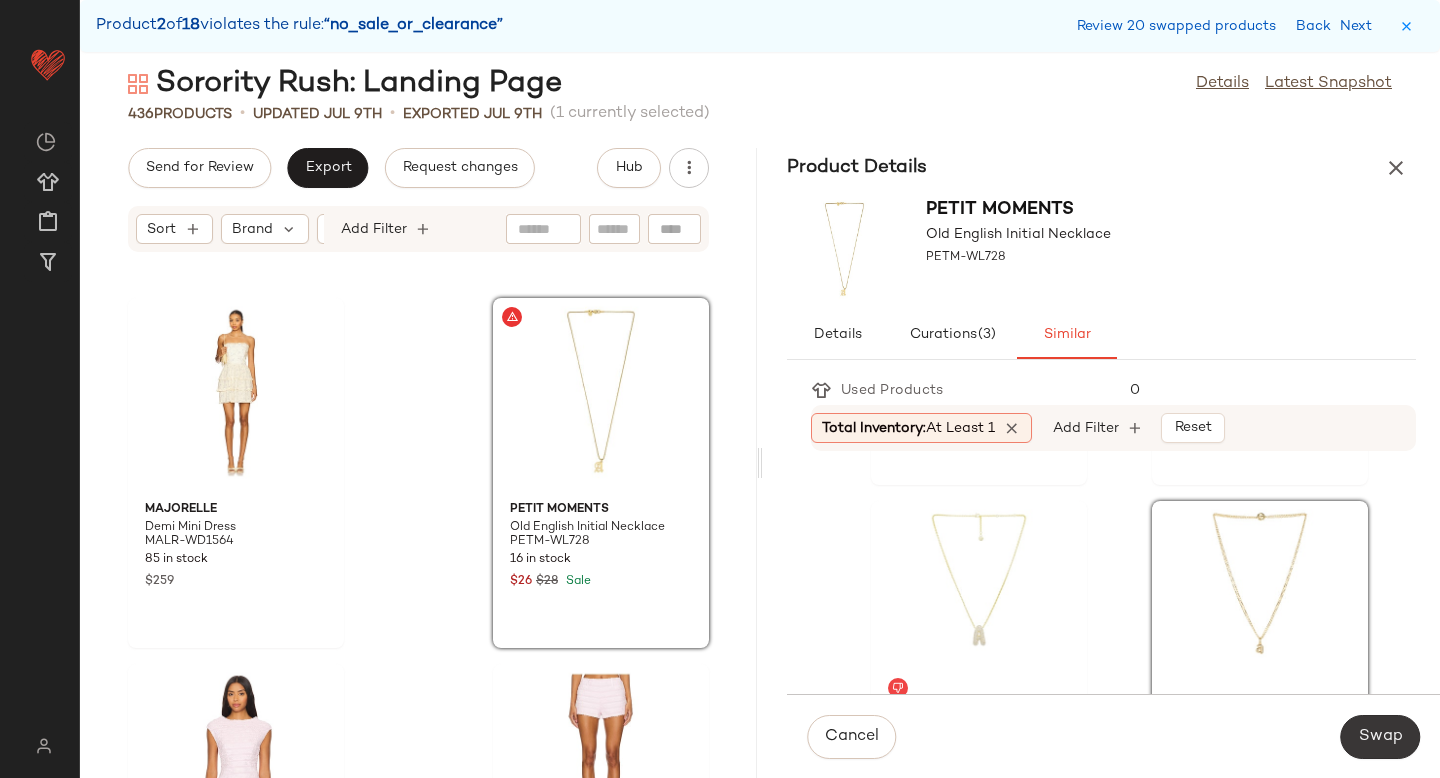 click on "Swap" 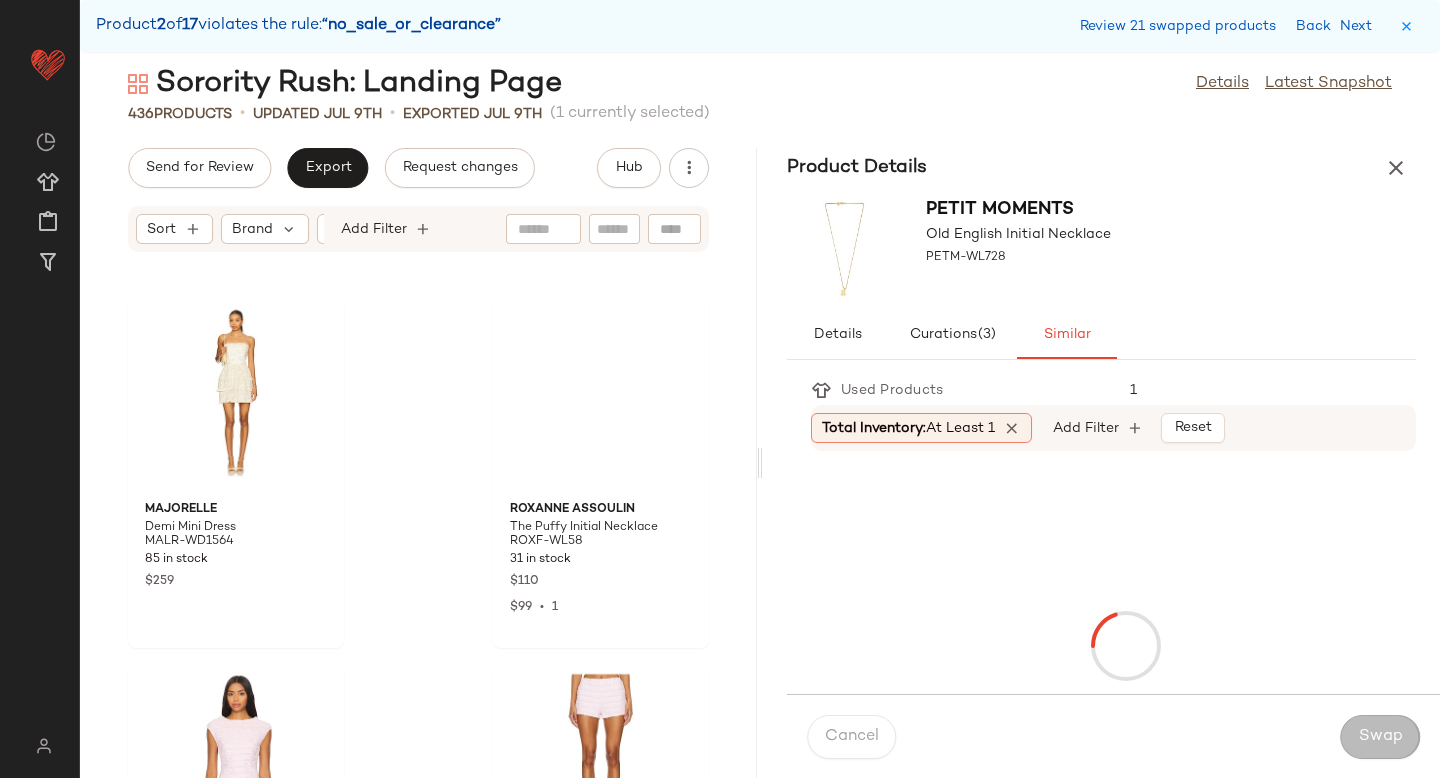scroll, scrollTop: 55266, scrollLeft: 0, axis: vertical 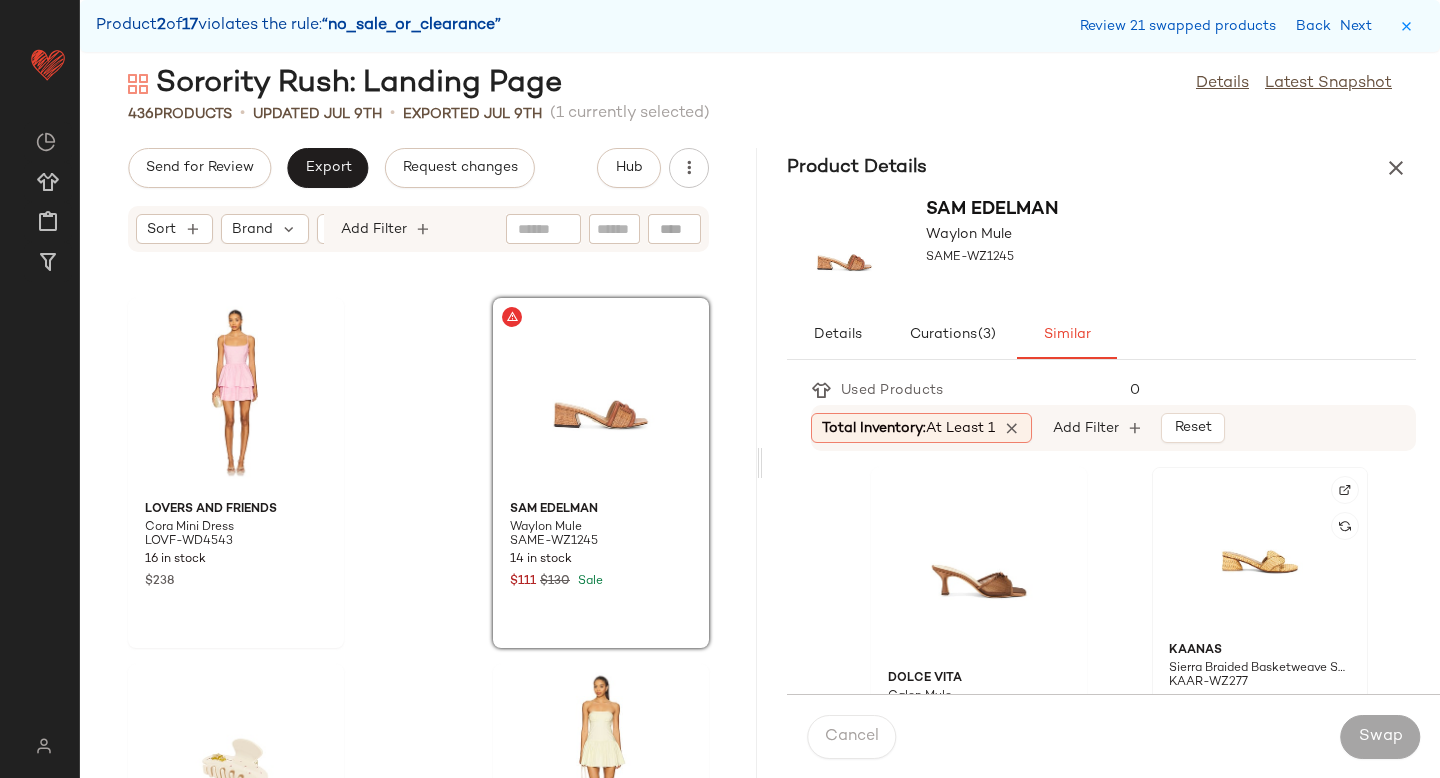 click 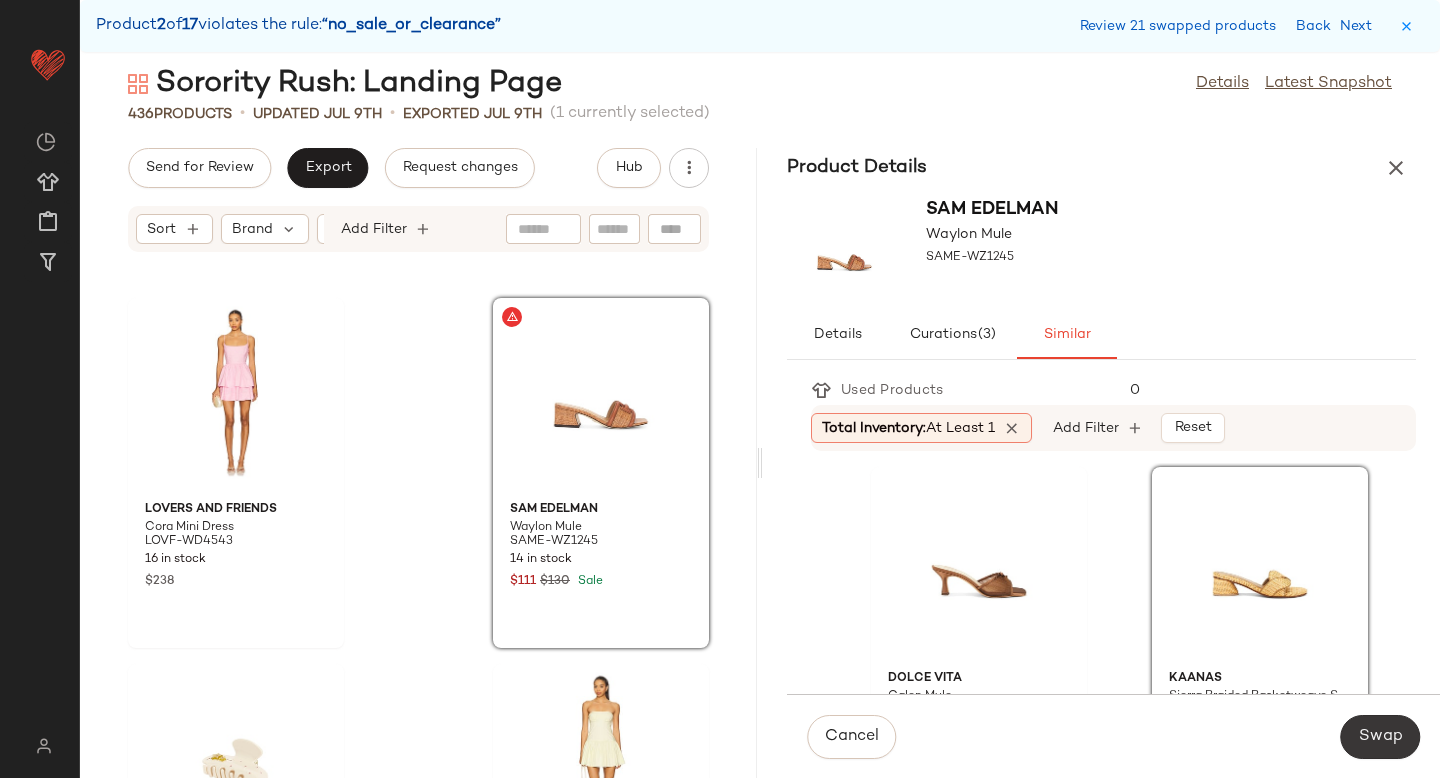 click on "Swap" at bounding box center (1380, 737) 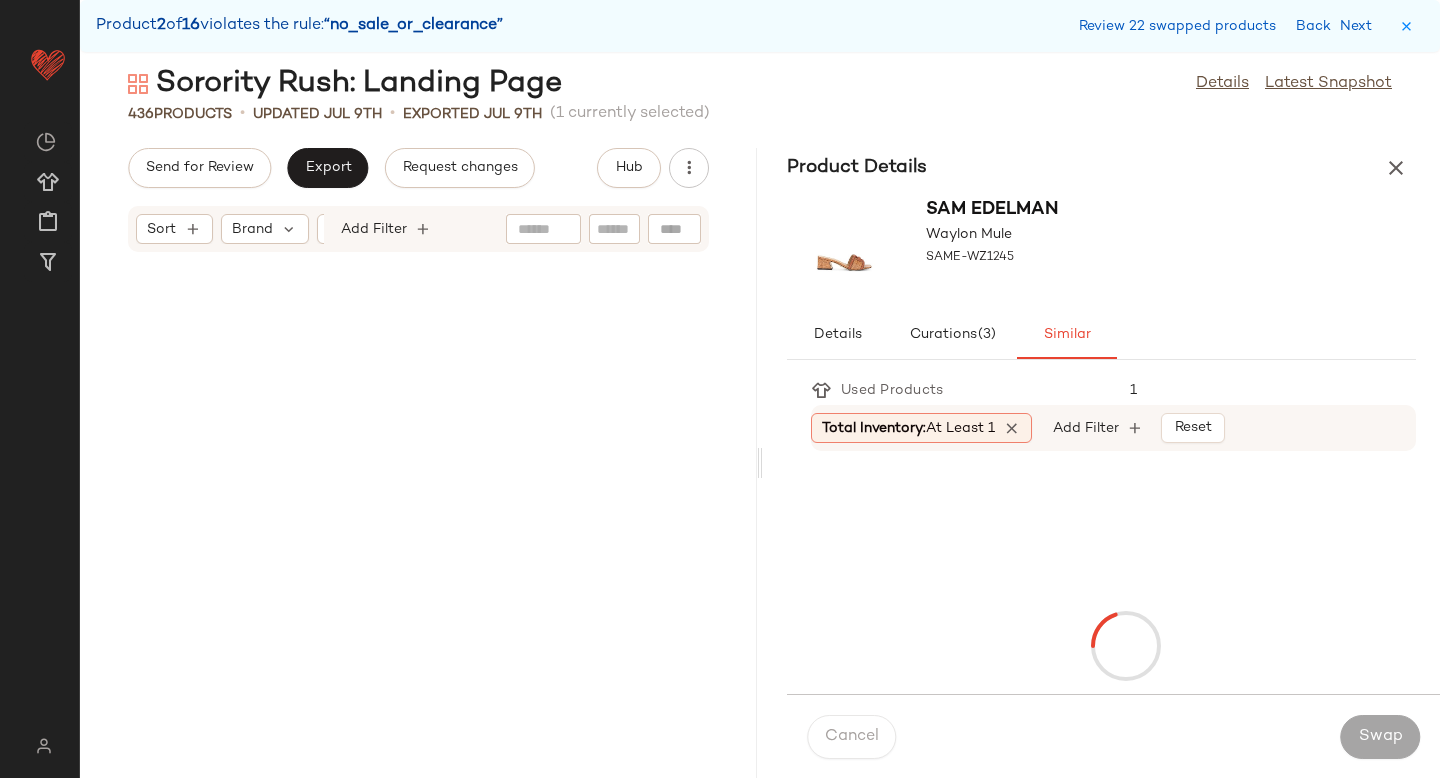 scroll, scrollTop: 57096, scrollLeft: 0, axis: vertical 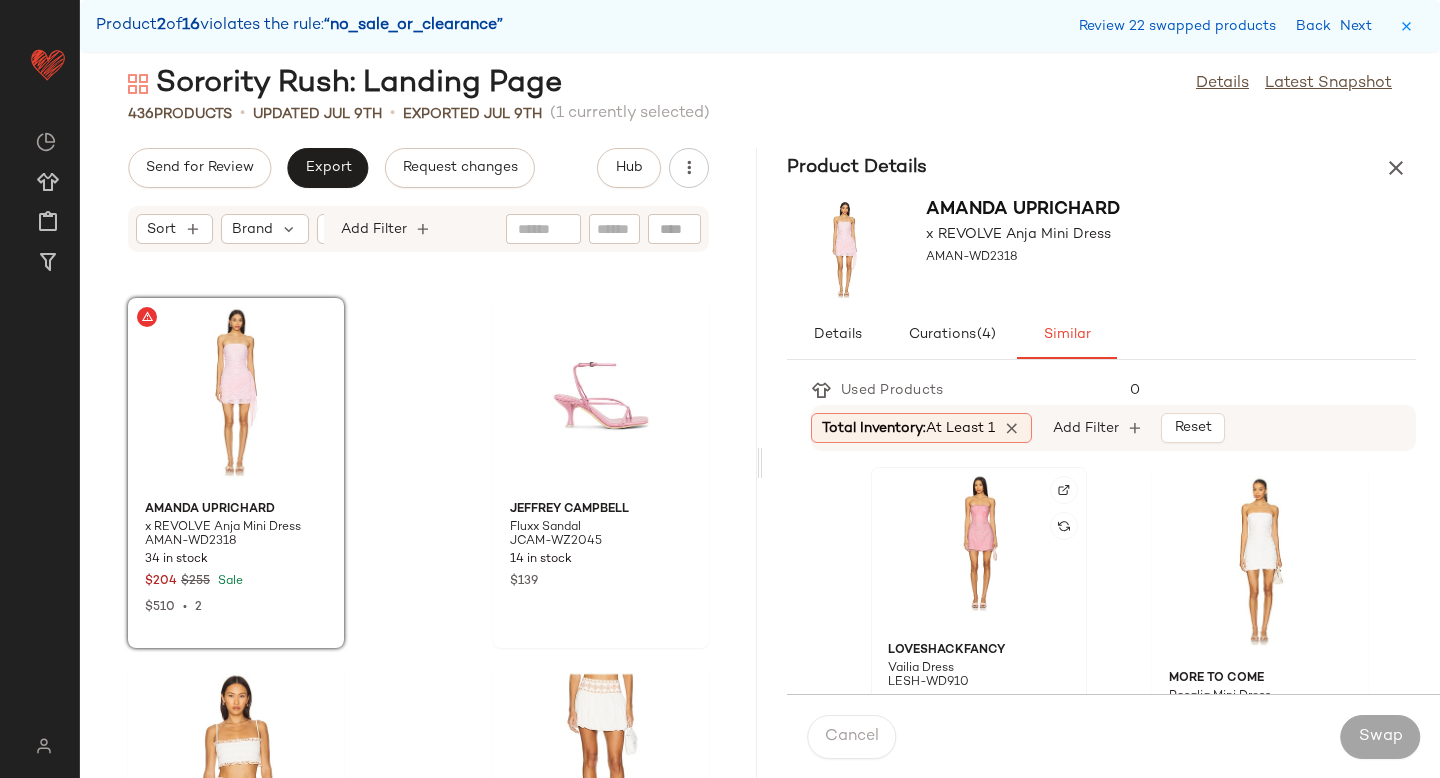 click 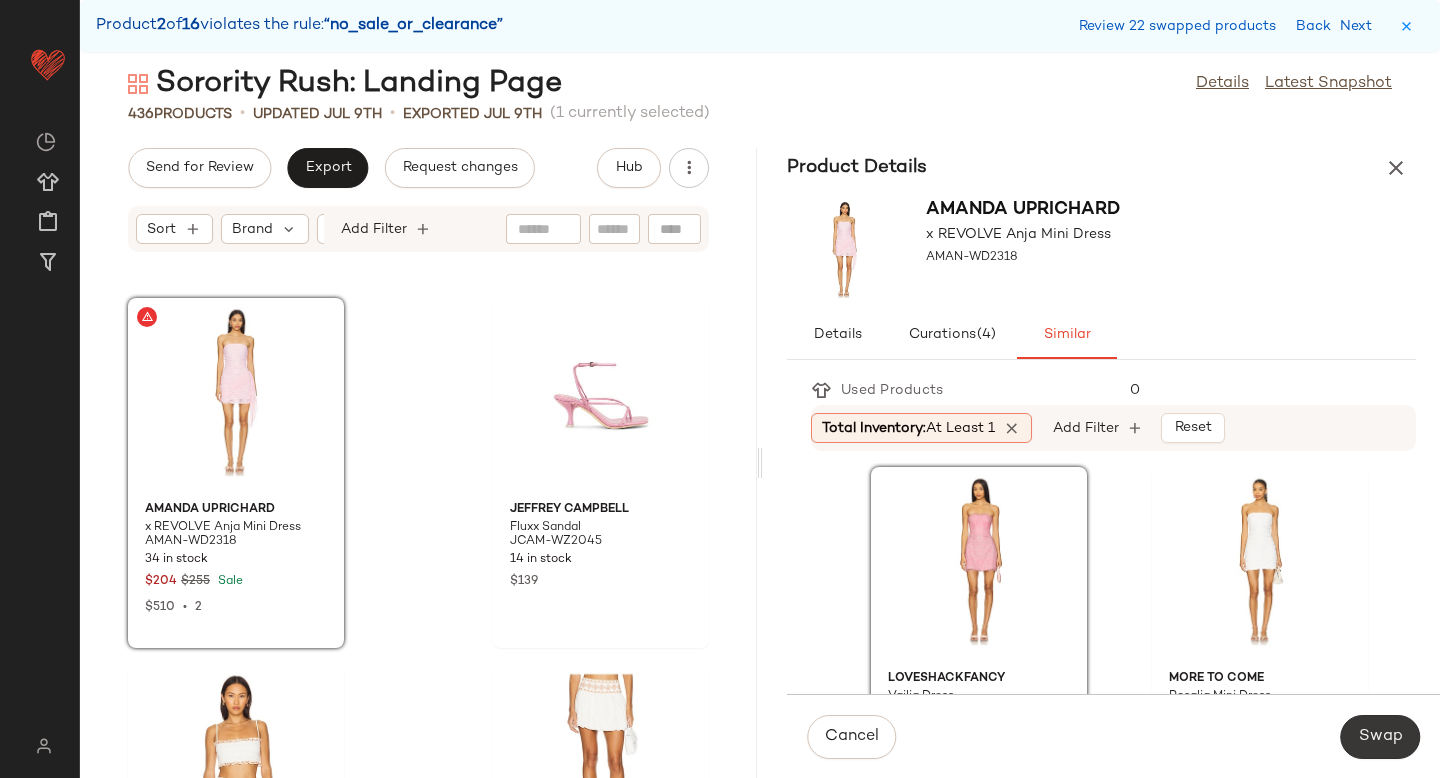 click on "Swap" 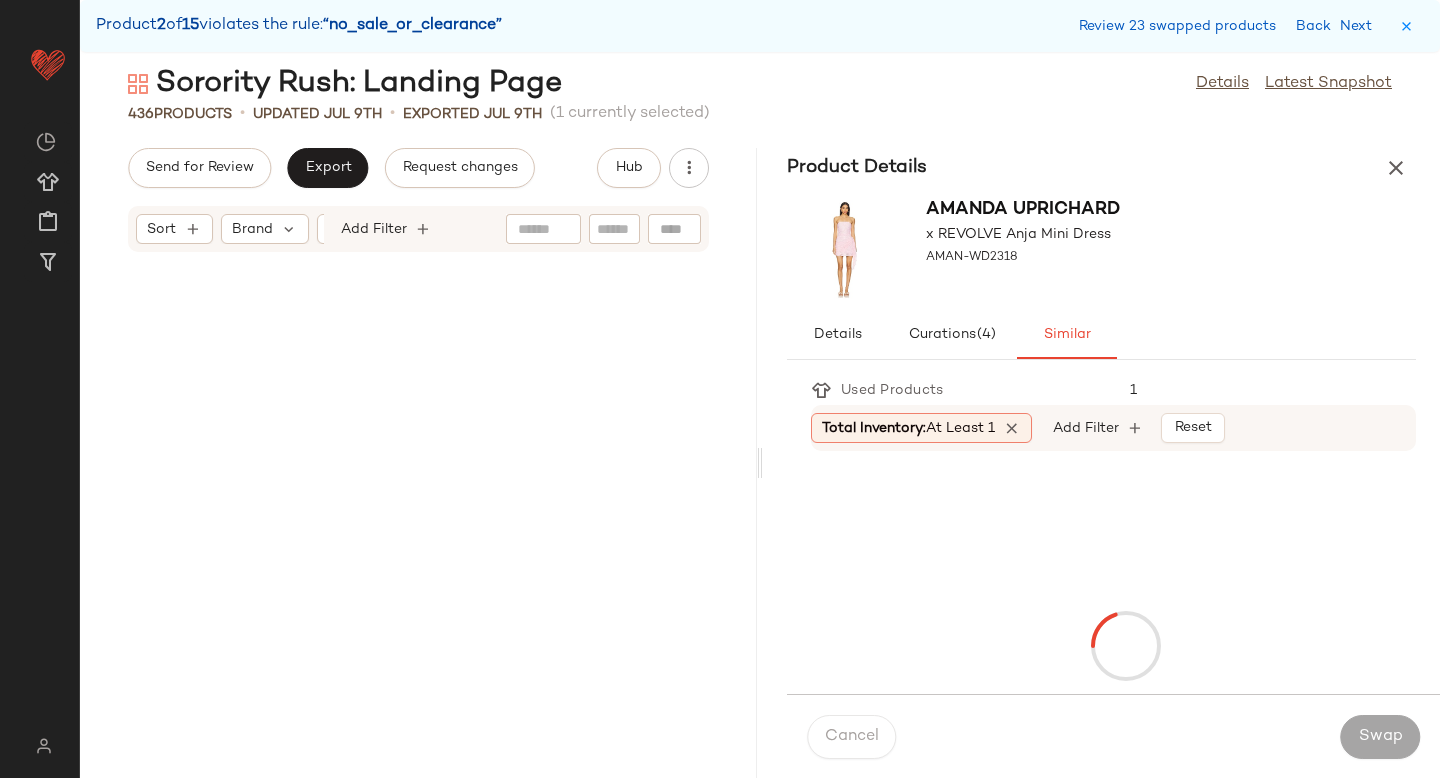 scroll, scrollTop: 57828, scrollLeft: 0, axis: vertical 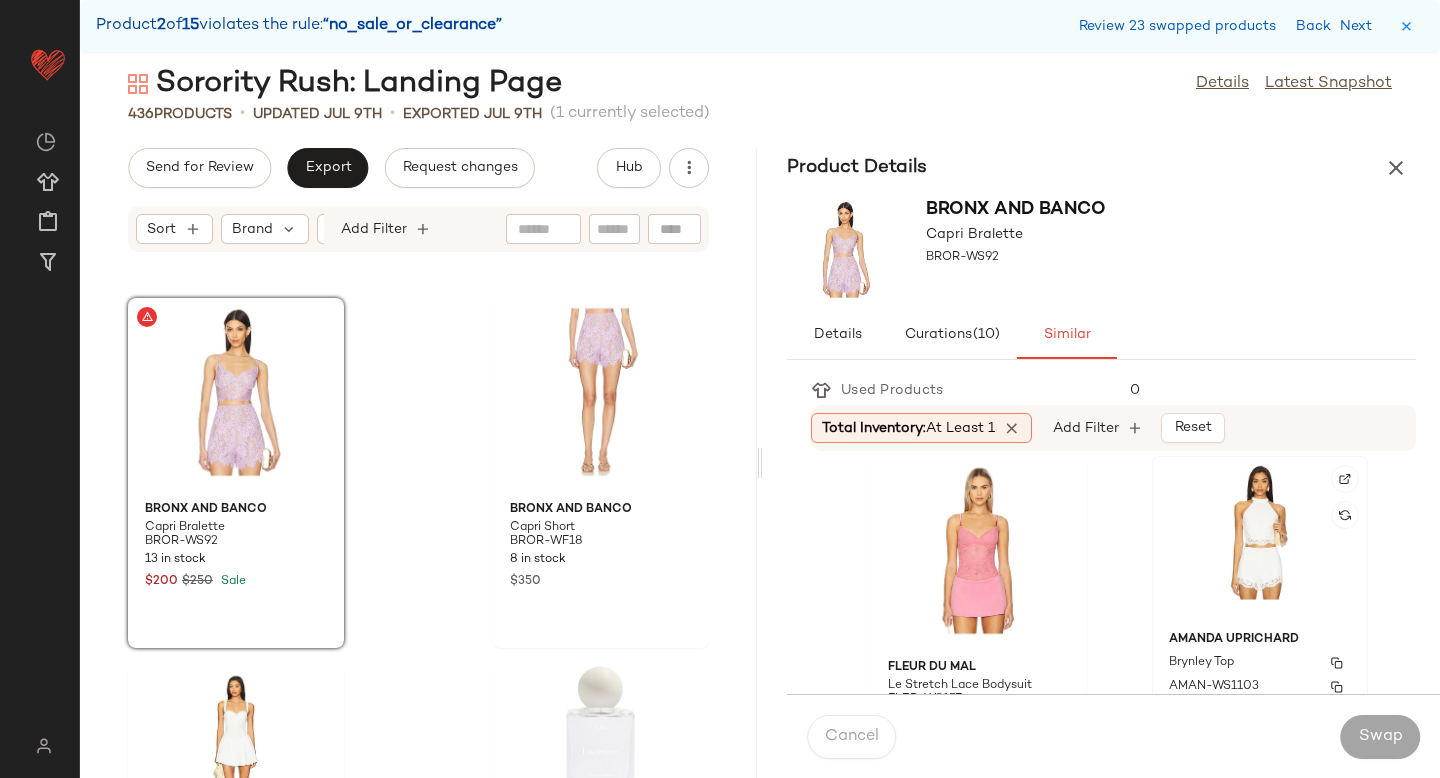 click on "Amanda Uprichard Brynley Top AMAN-WS1103 77 in stock $167 $1.14K  •  7" 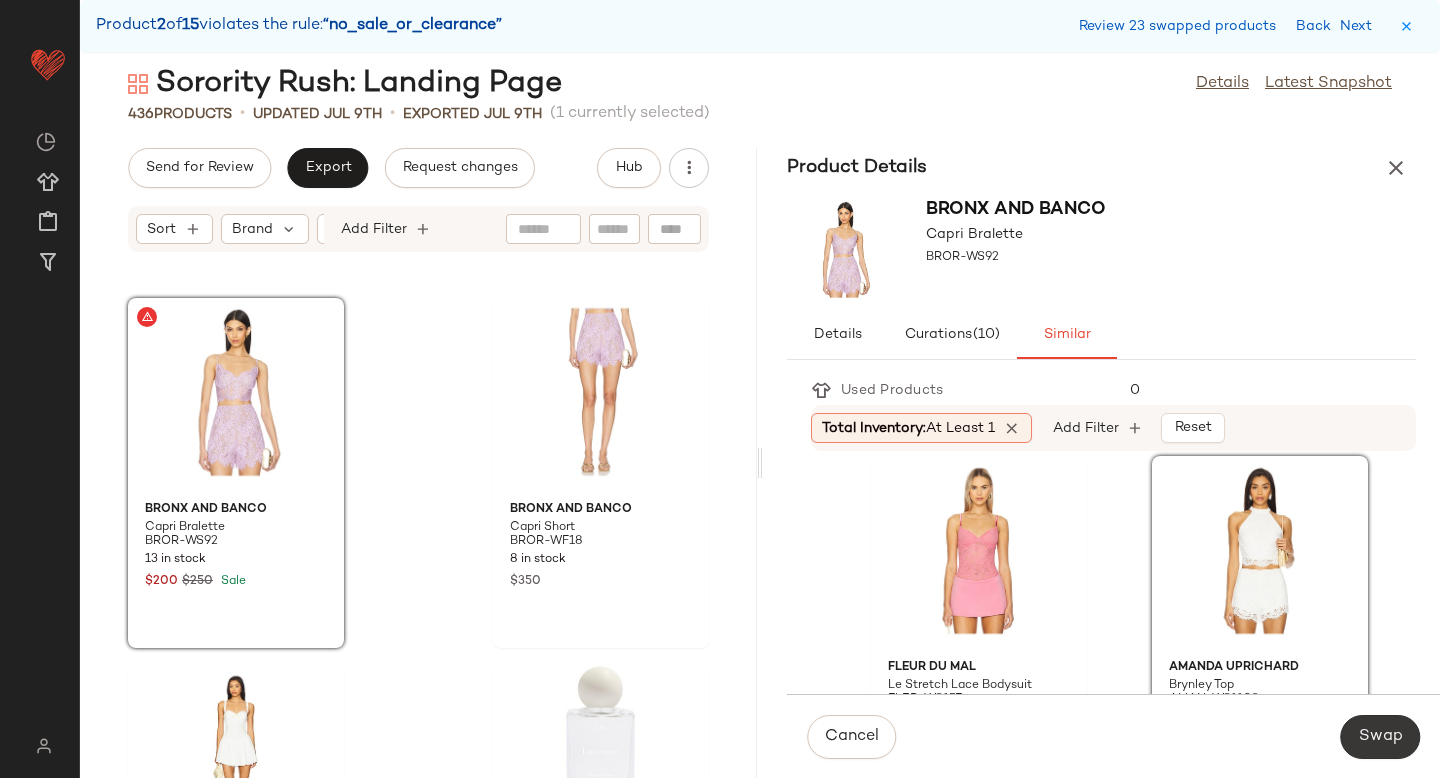 click on "Swap" at bounding box center [1380, 737] 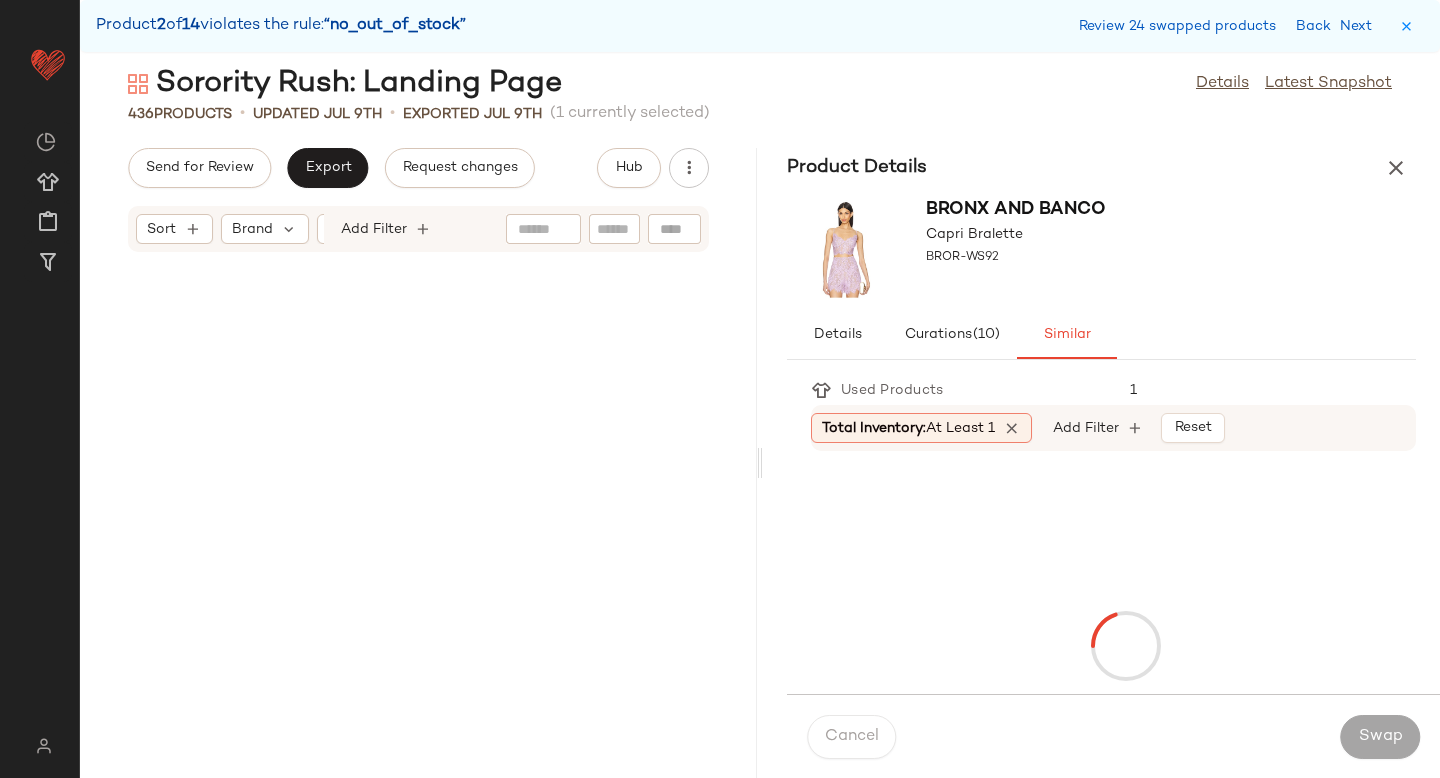 scroll, scrollTop: 59292, scrollLeft: 0, axis: vertical 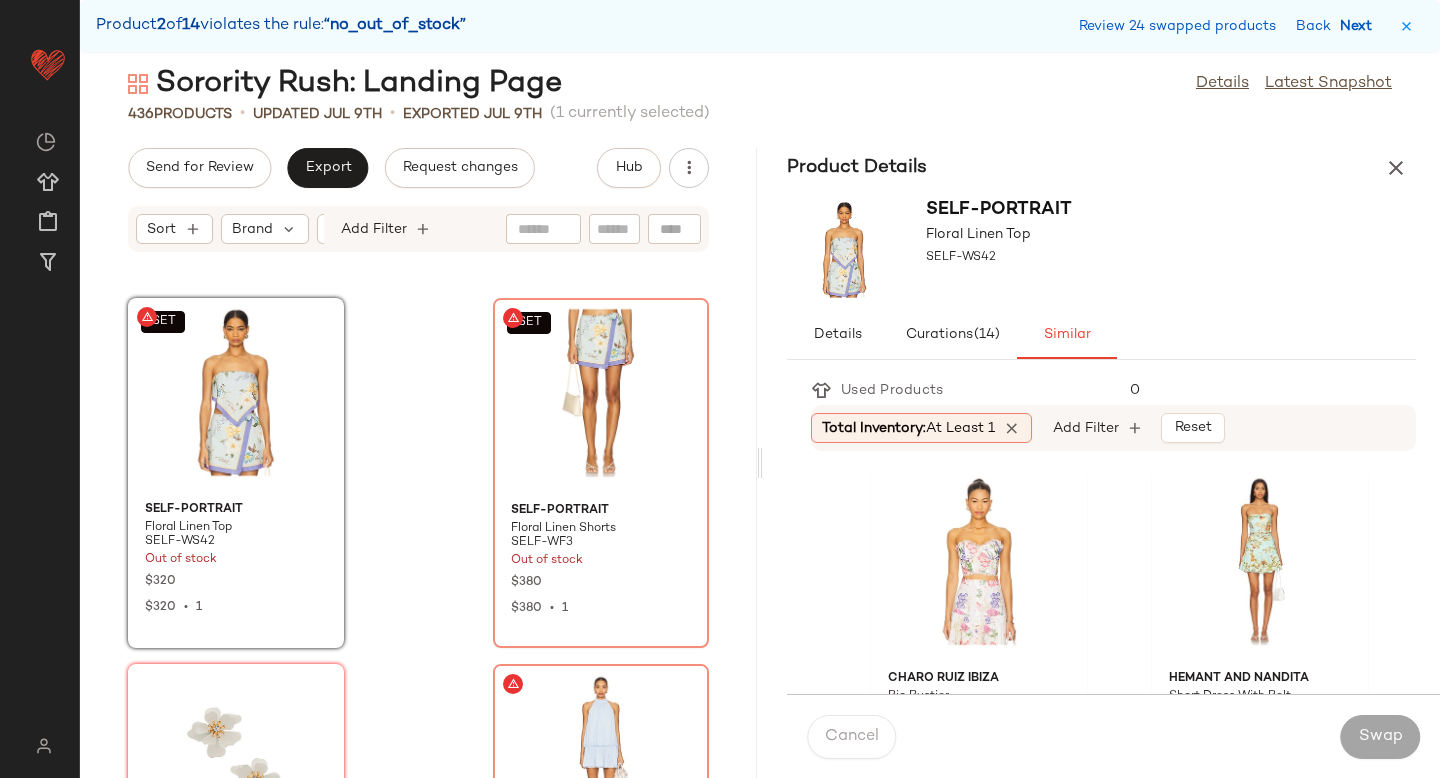 click on "Next" at bounding box center (1360, 26) 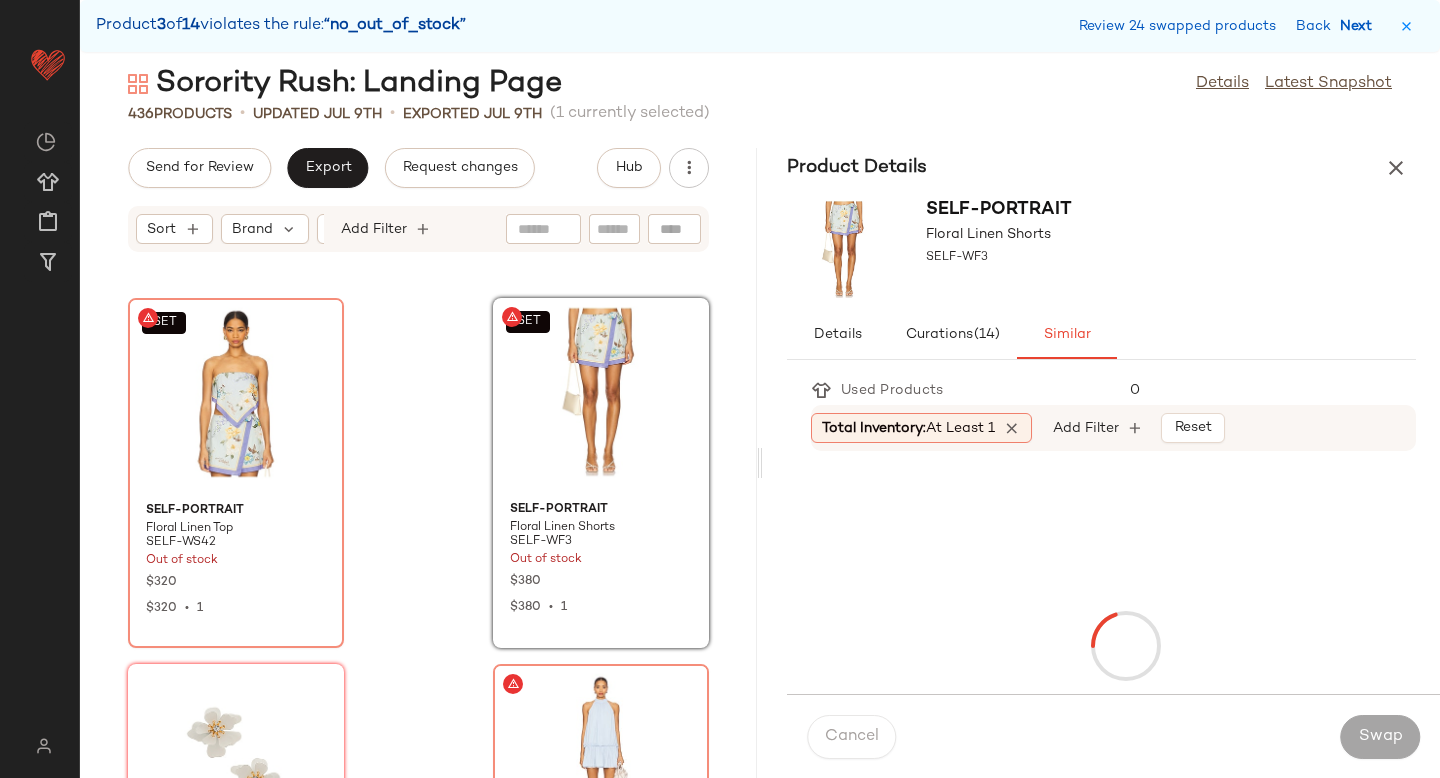 click on "Next" at bounding box center [1360, 26] 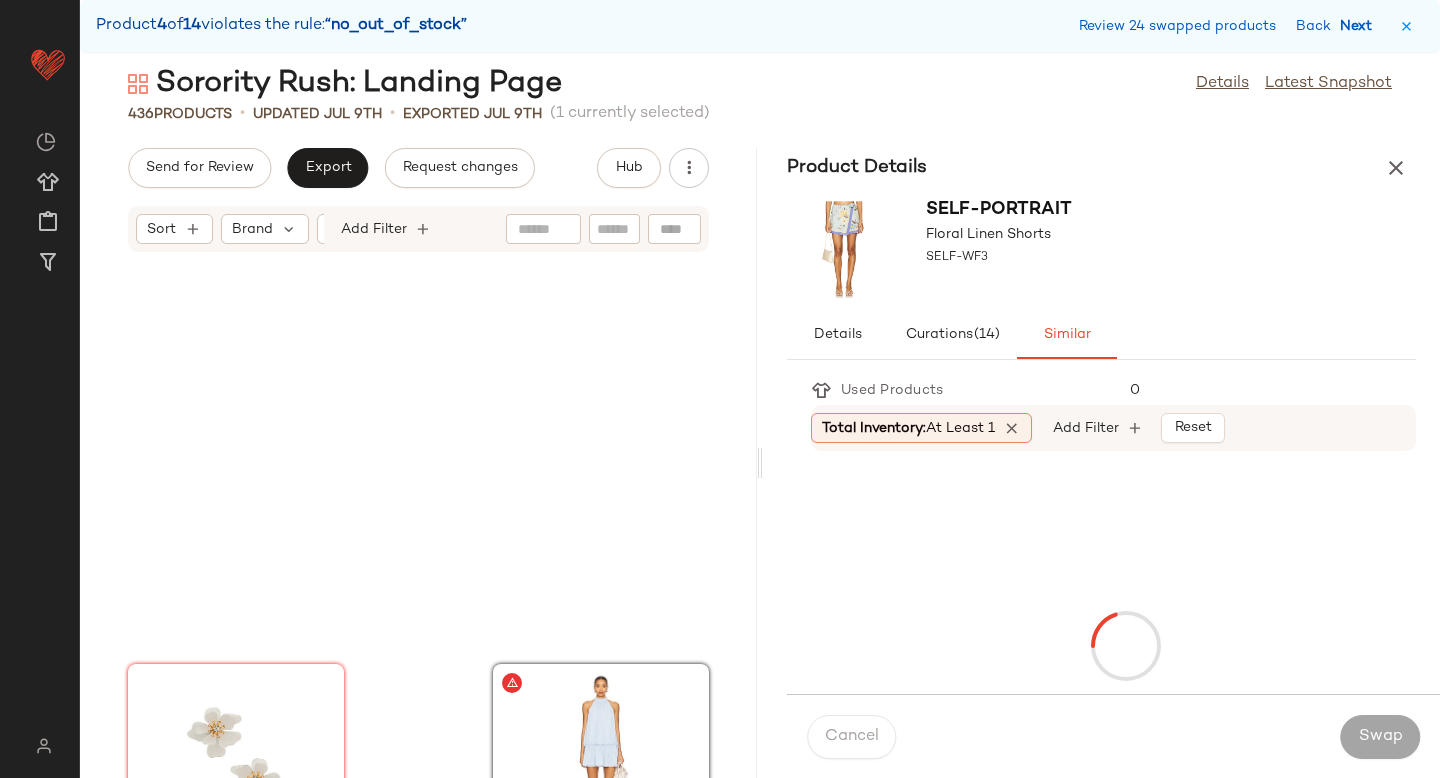 scroll, scrollTop: 59658, scrollLeft: 0, axis: vertical 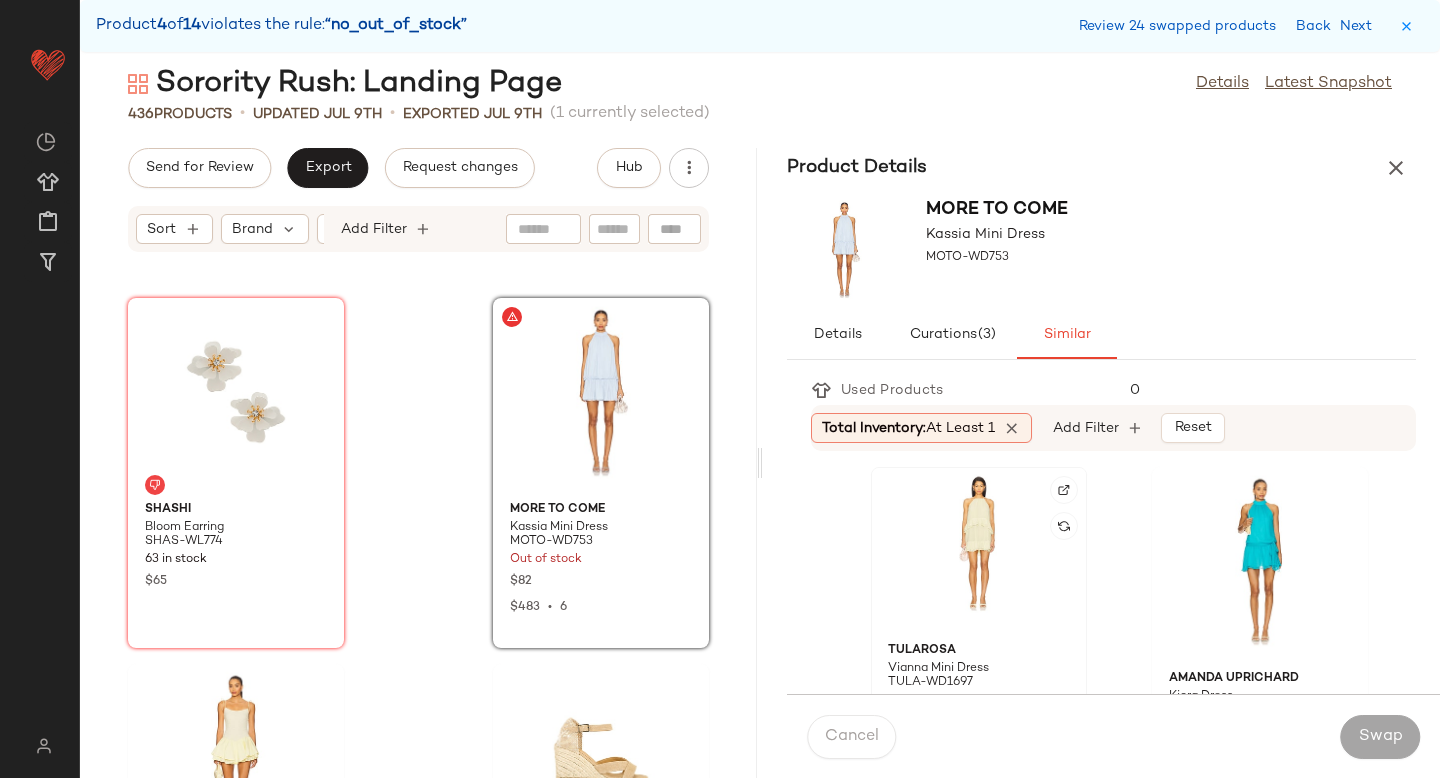 click 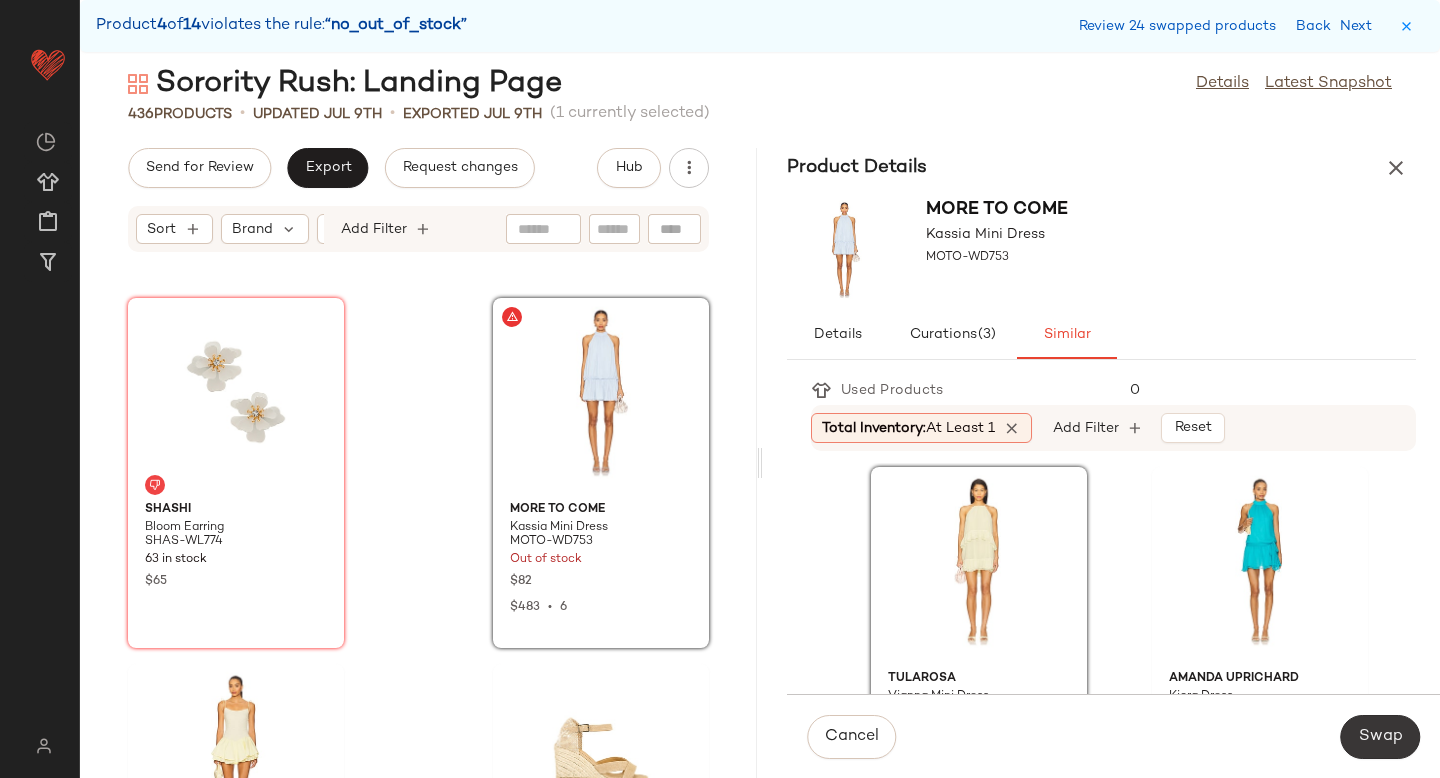click on "Swap" at bounding box center [1380, 737] 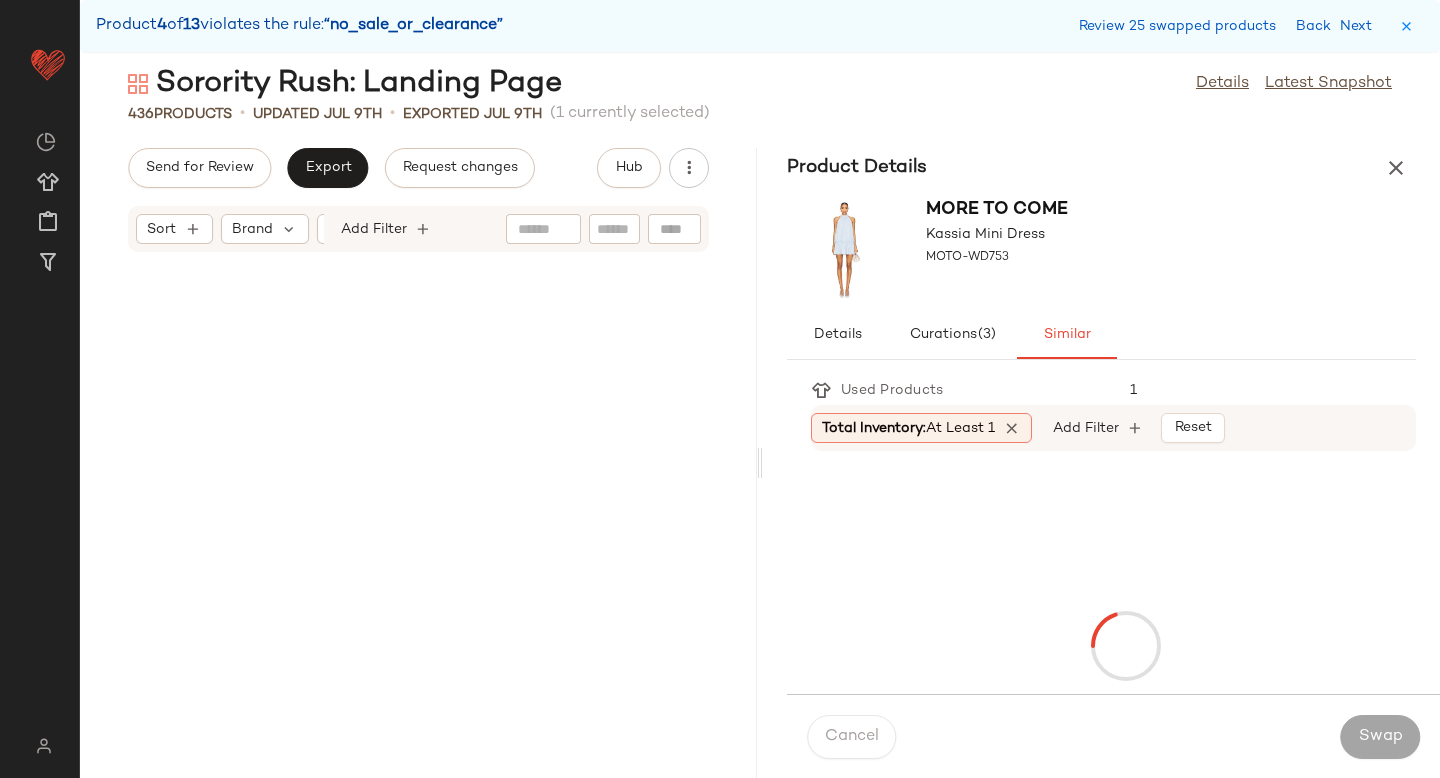 scroll, scrollTop: 64782, scrollLeft: 0, axis: vertical 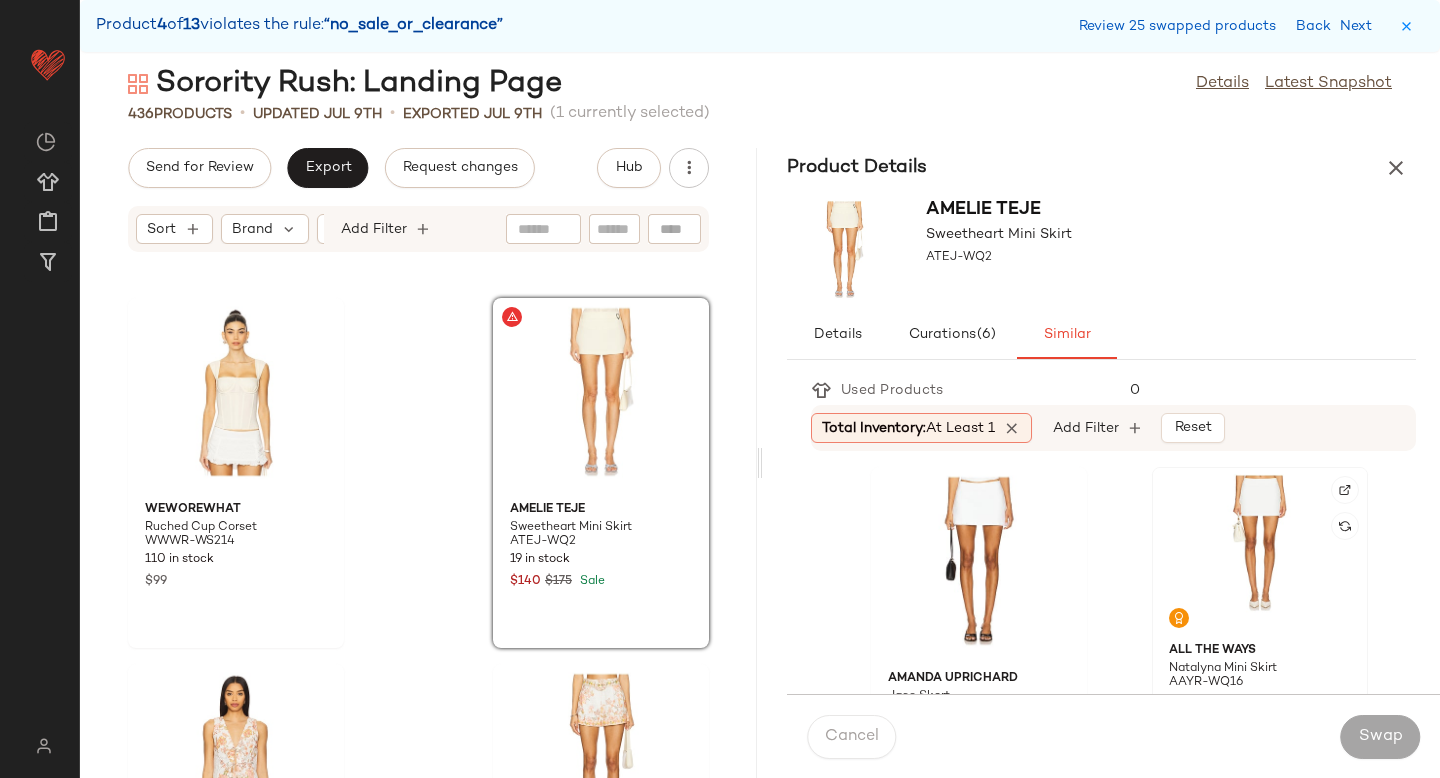 click 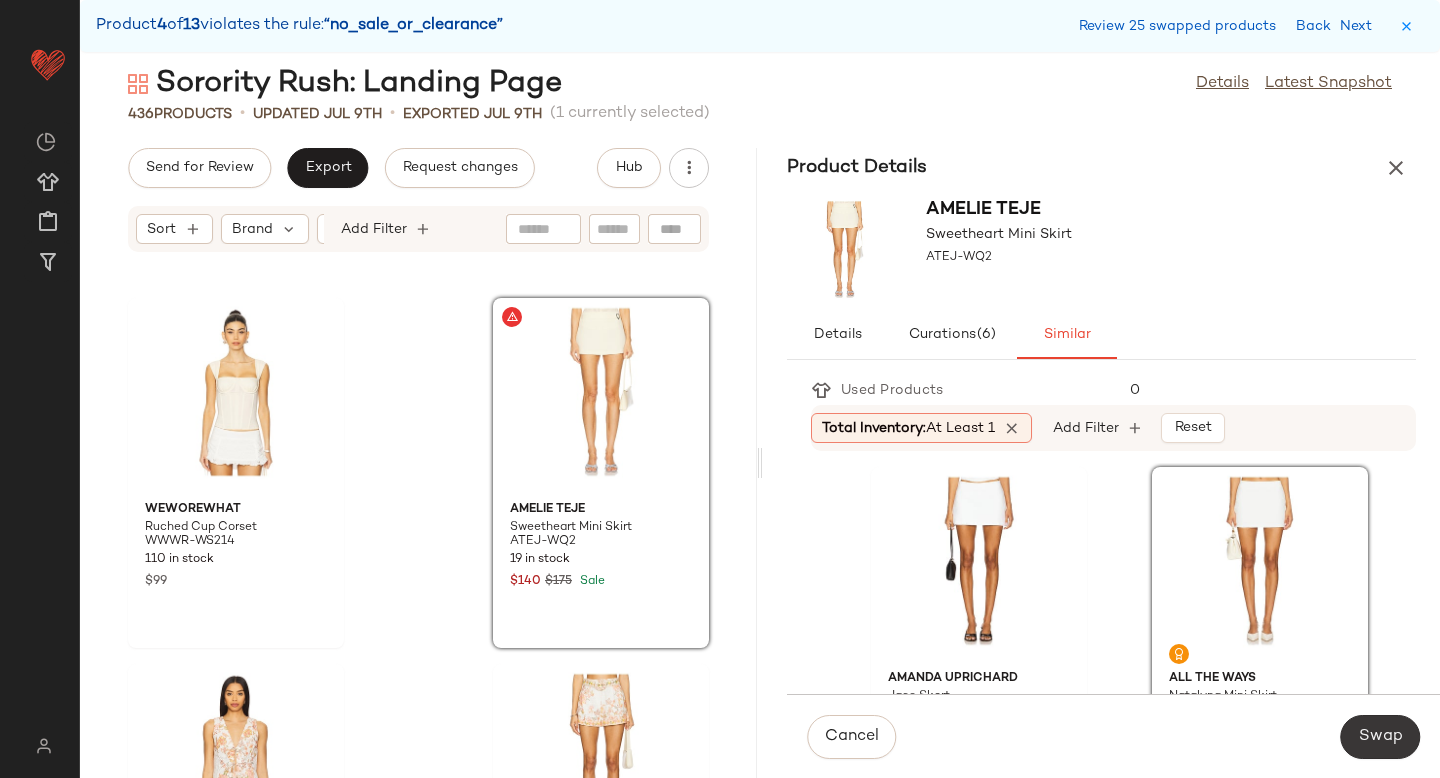 click on "Swap" at bounding box center (1380, 737) 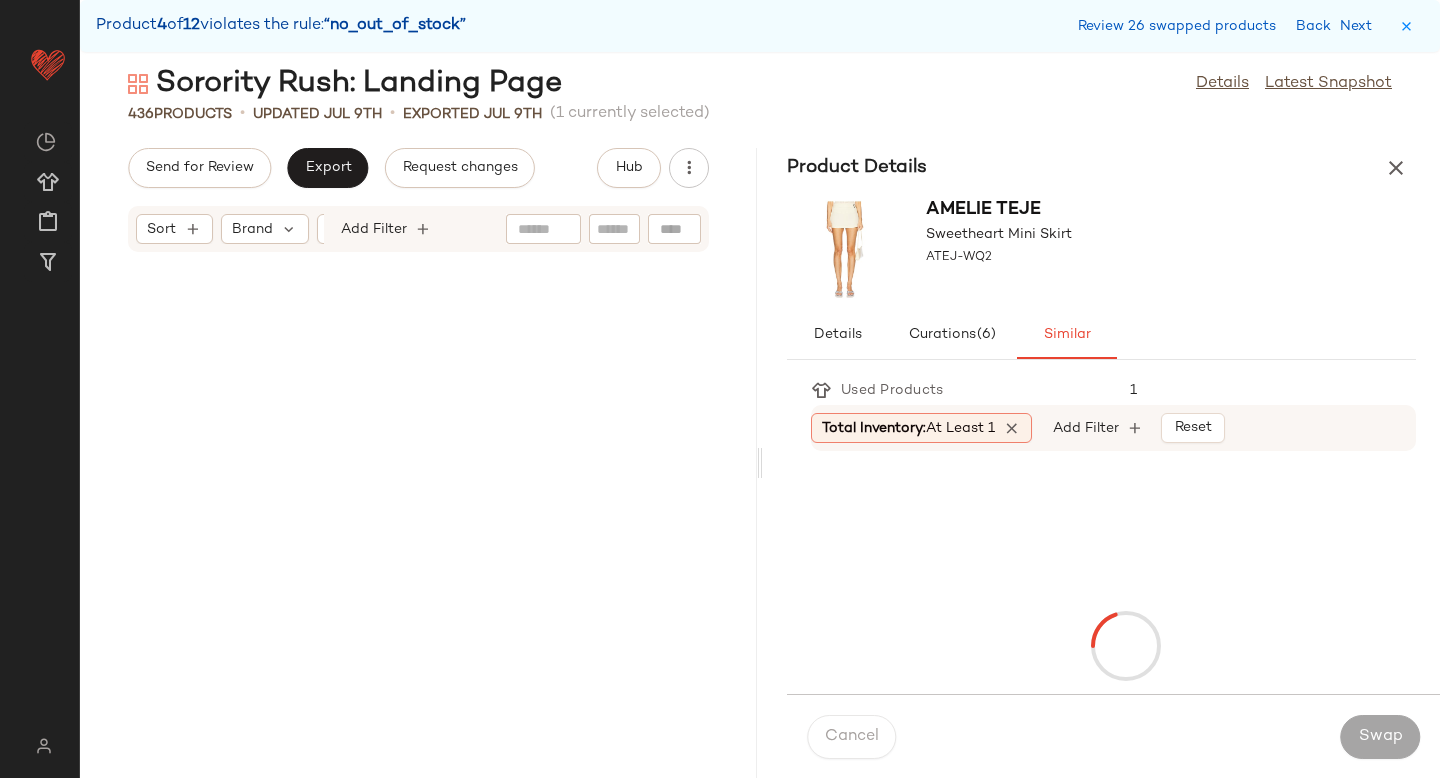 scroll, scrollTop: 67344, scrollLeft: 0, axis: vertical 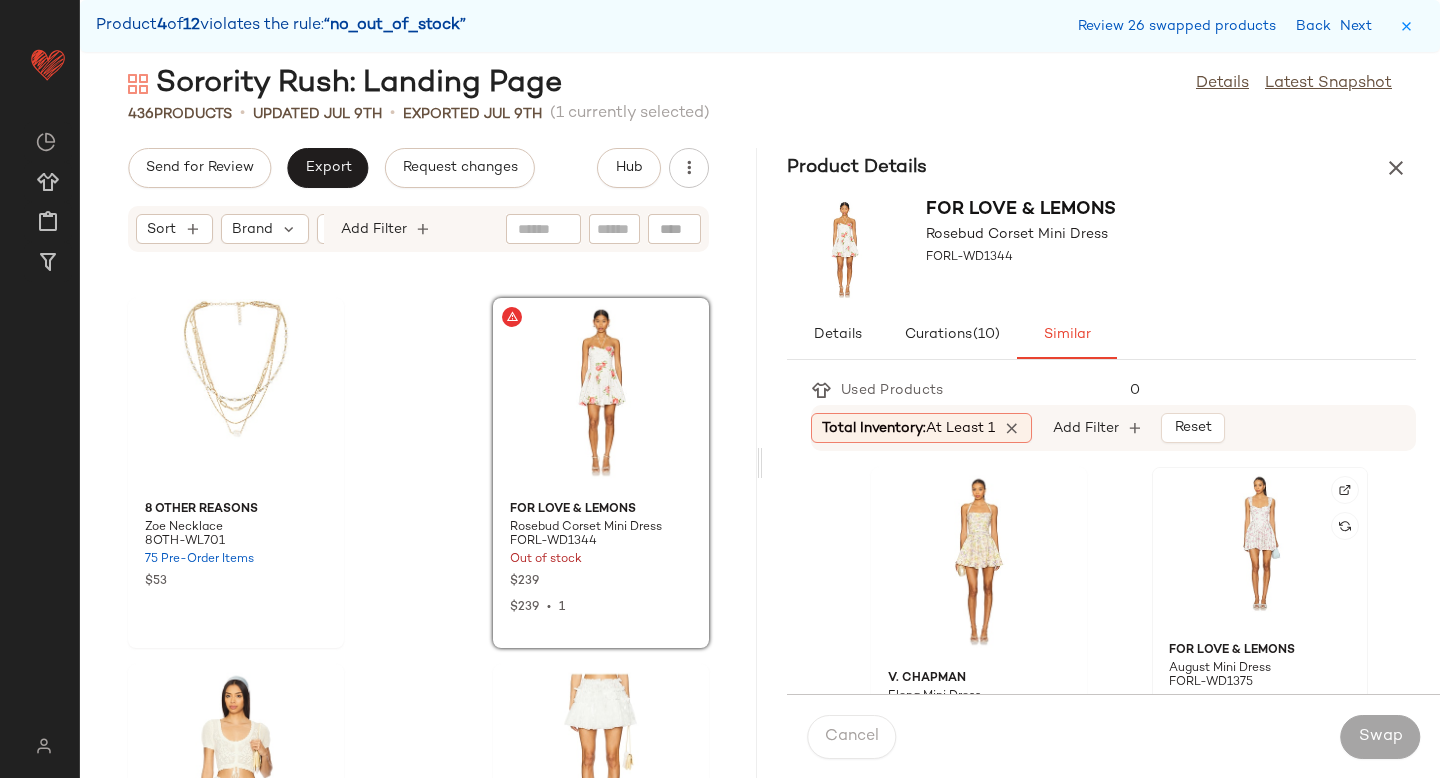 click 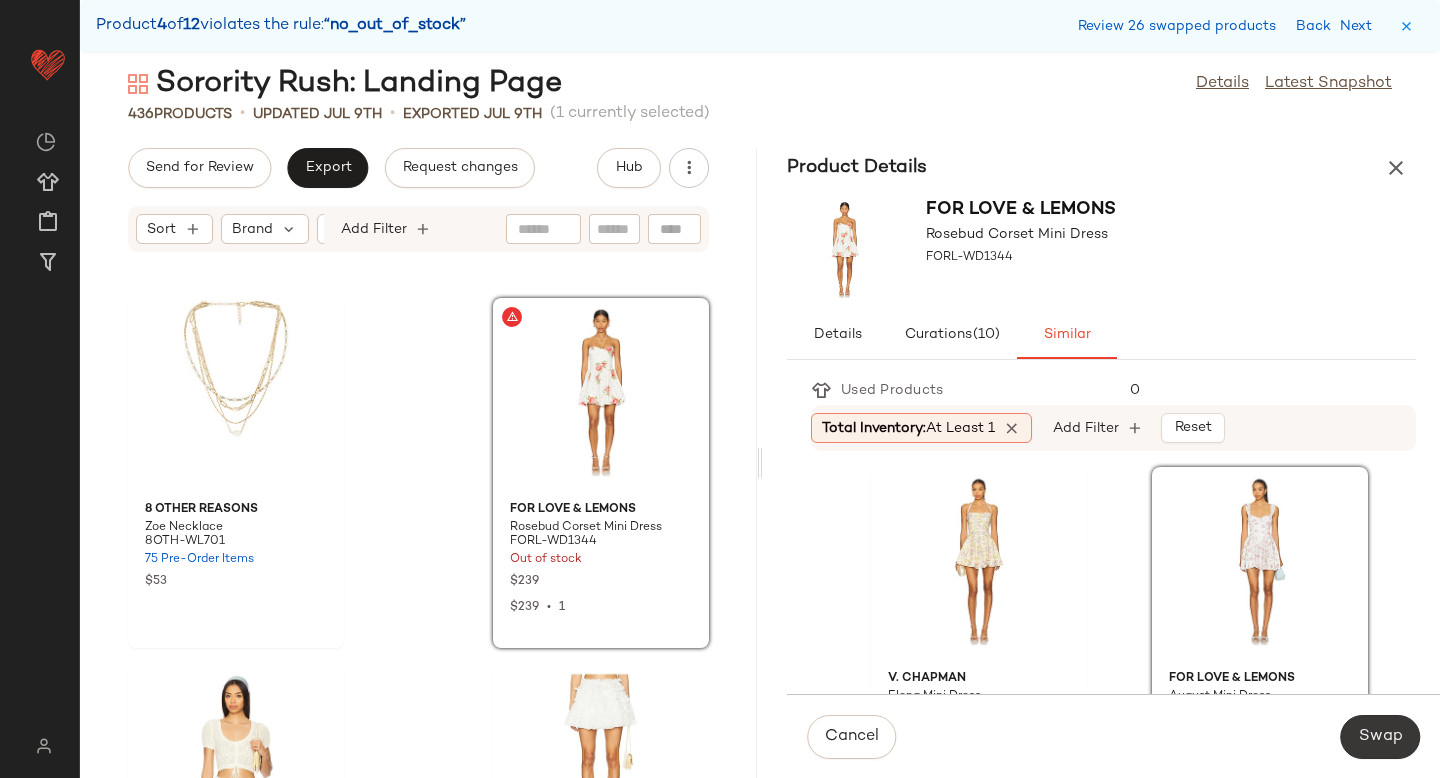 click on "Swap" at bounding box center (1380, 737) 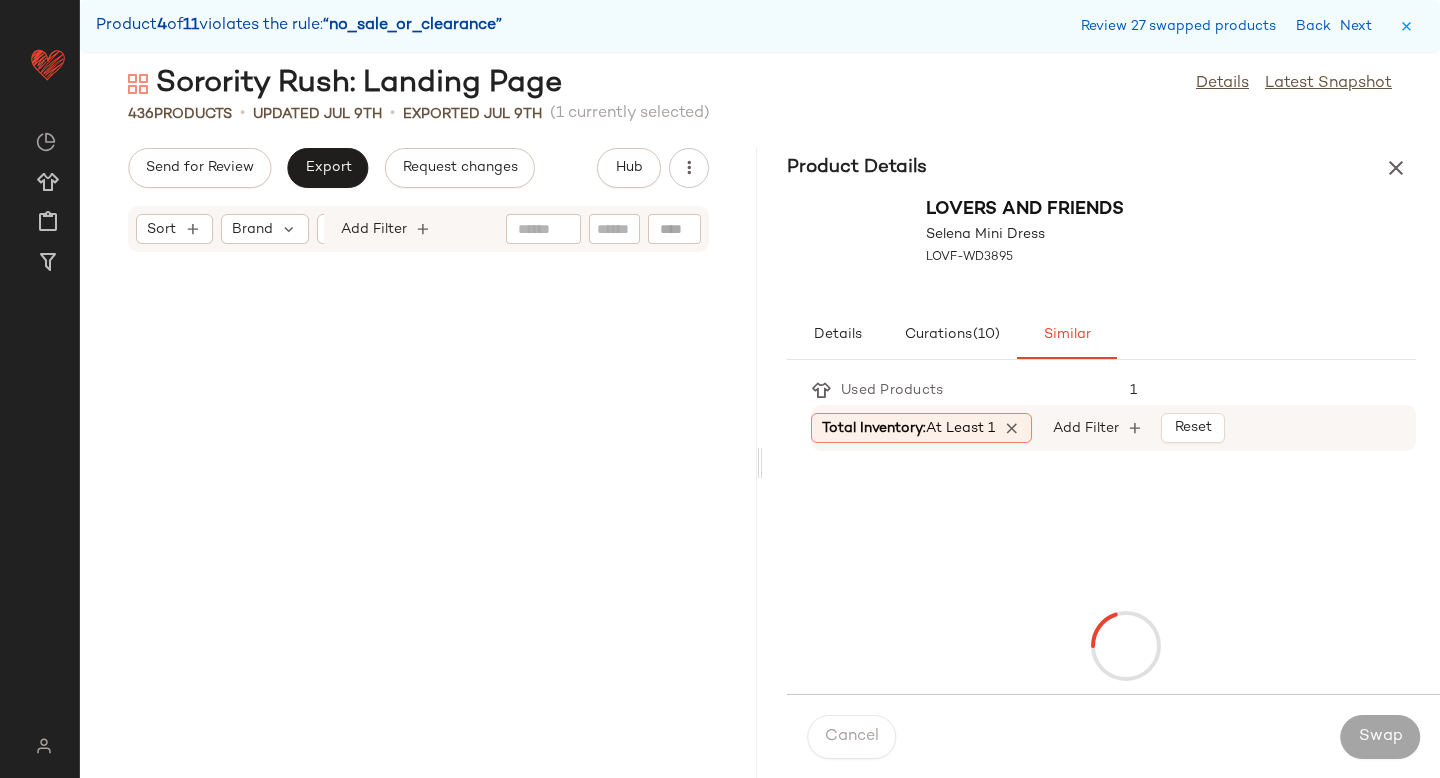 scroll, scrollTop: 68442, scrollLeft: 0, axis: vertical 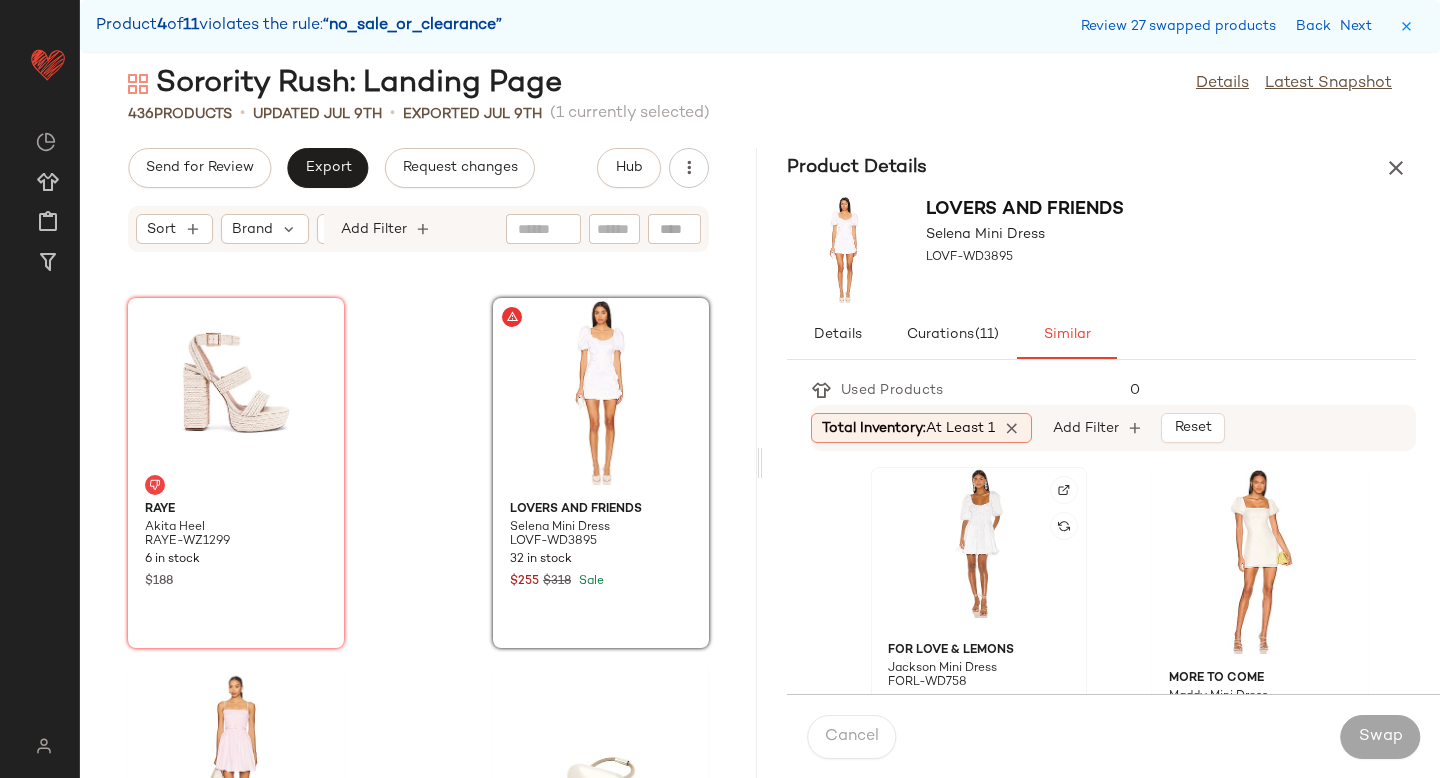 click 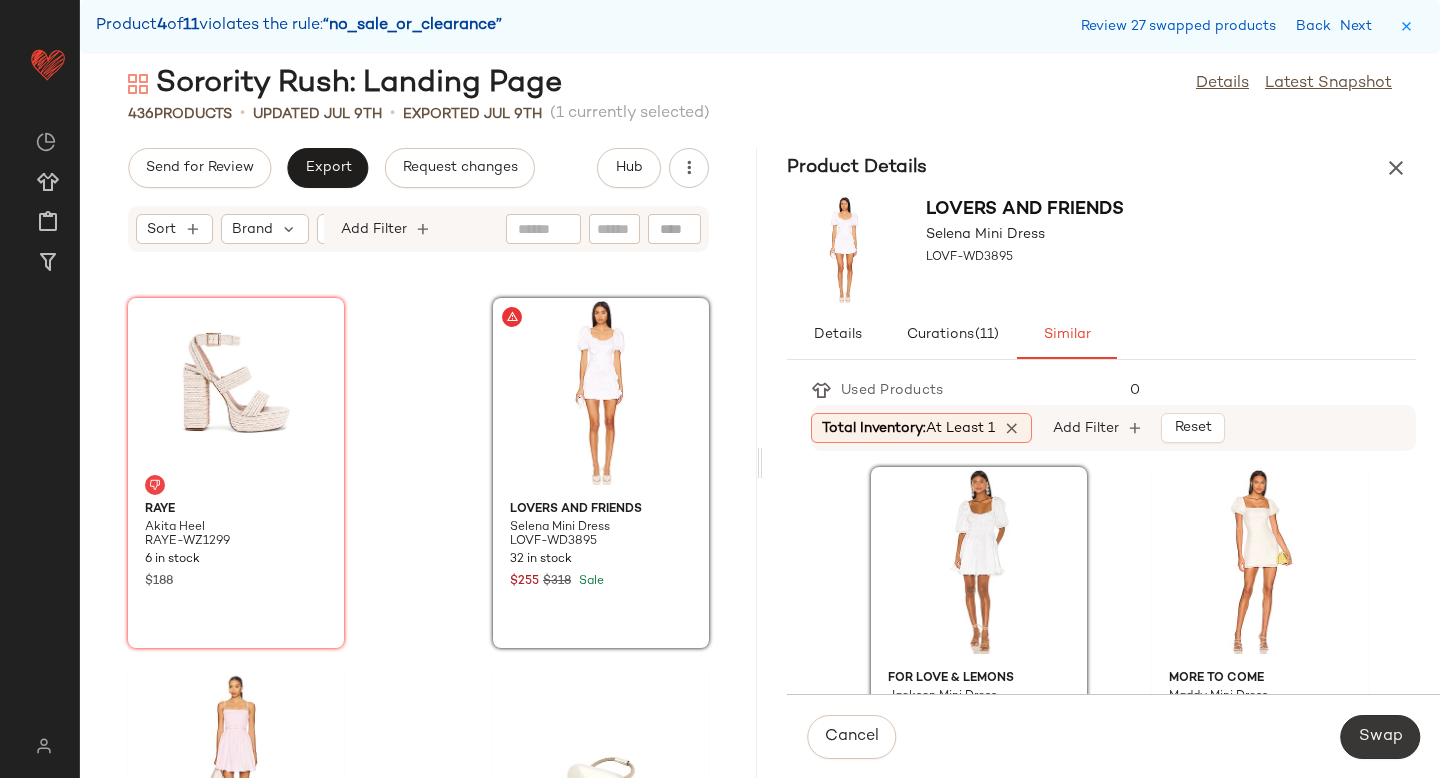 click on "Swap" 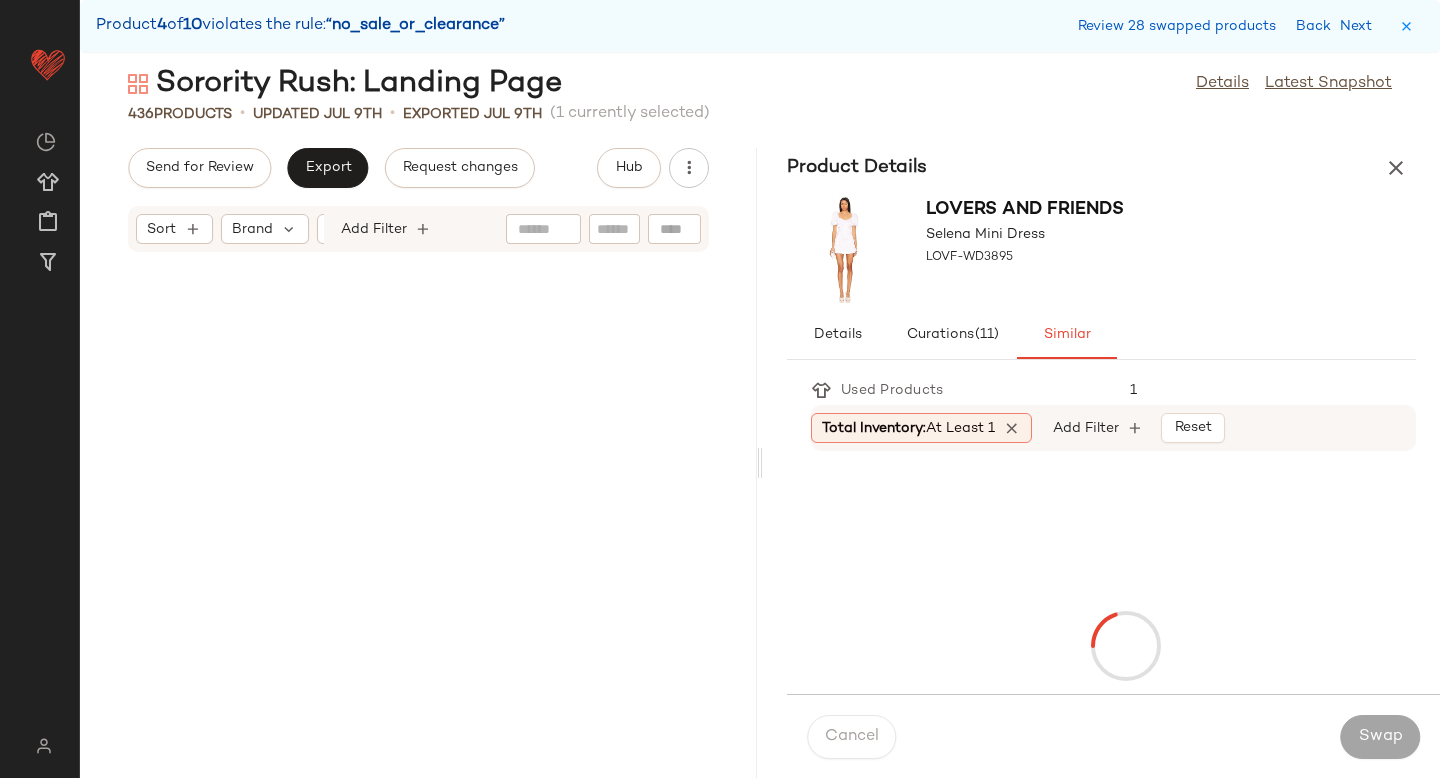 scroll, scrollTop: 69174, scrollLeft: 0, axis: vertical 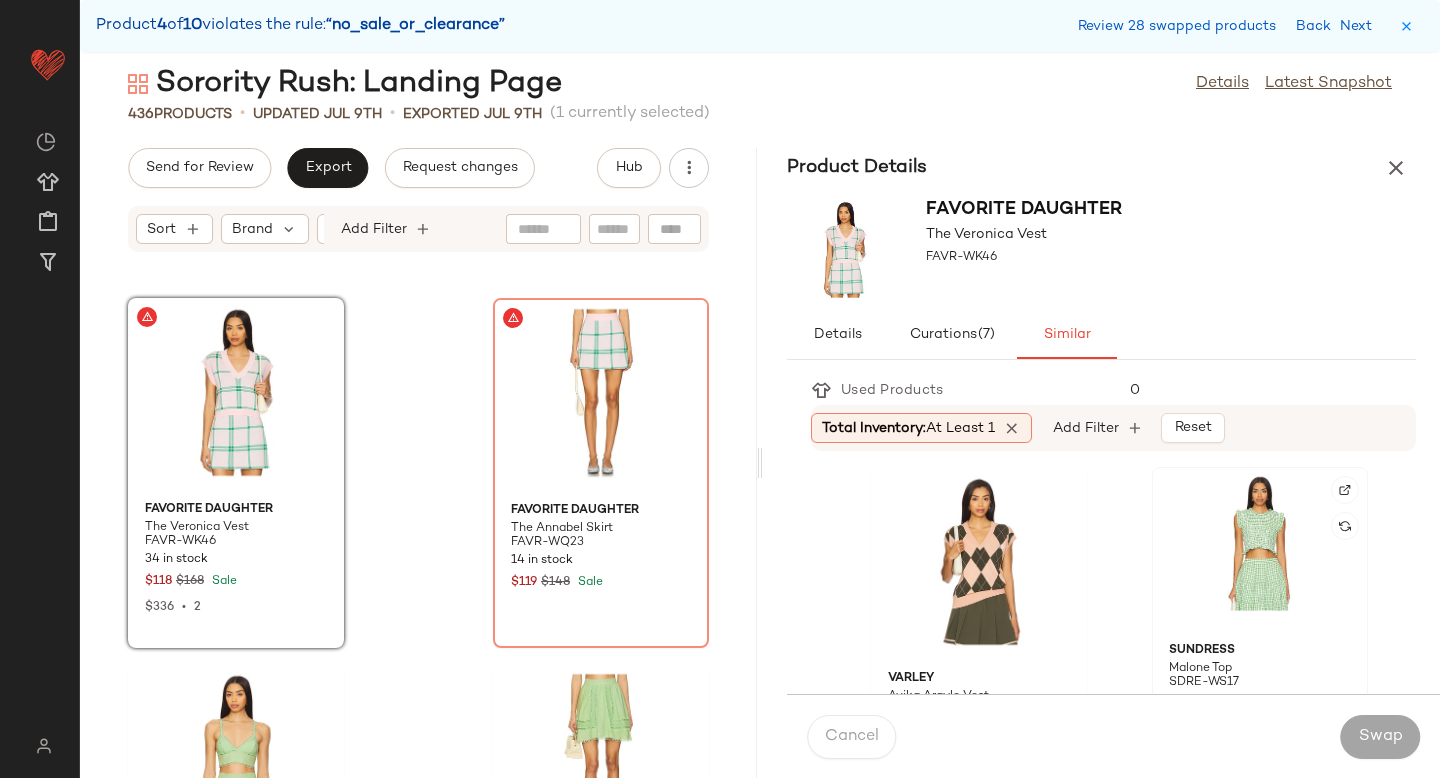 click 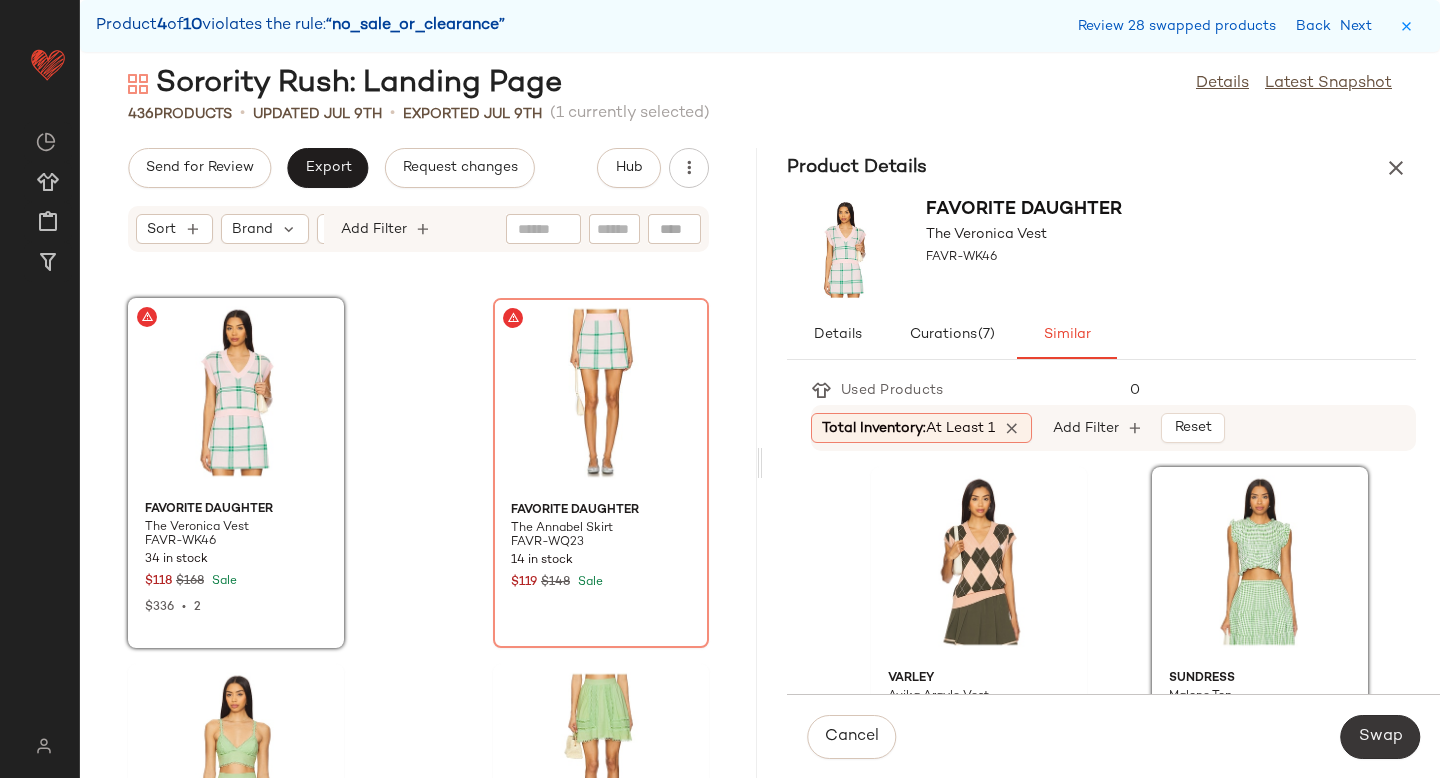 click on "Swap" at bounding box center [1380, 737] 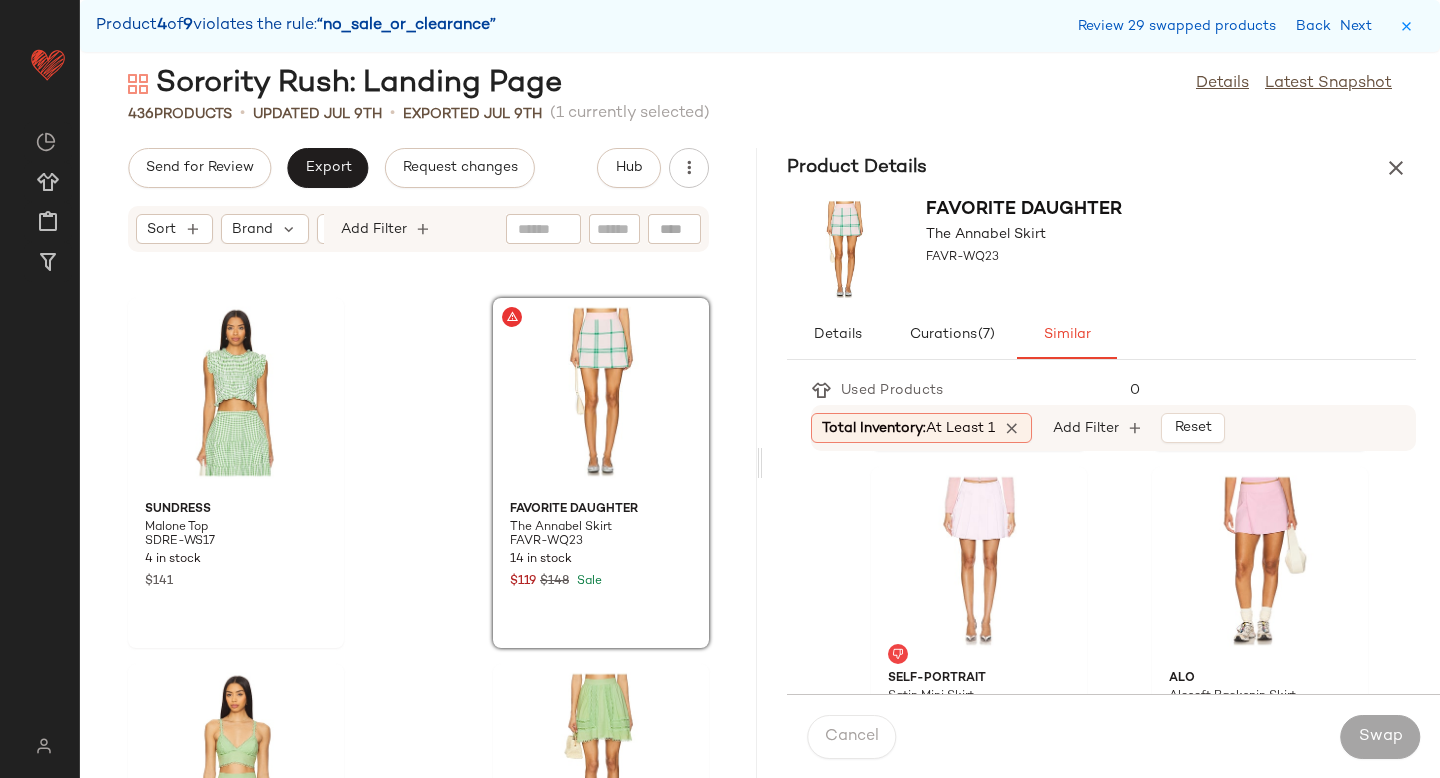 scroll, scrollTop: 1100, scrollLeft: 0, axis: vertical 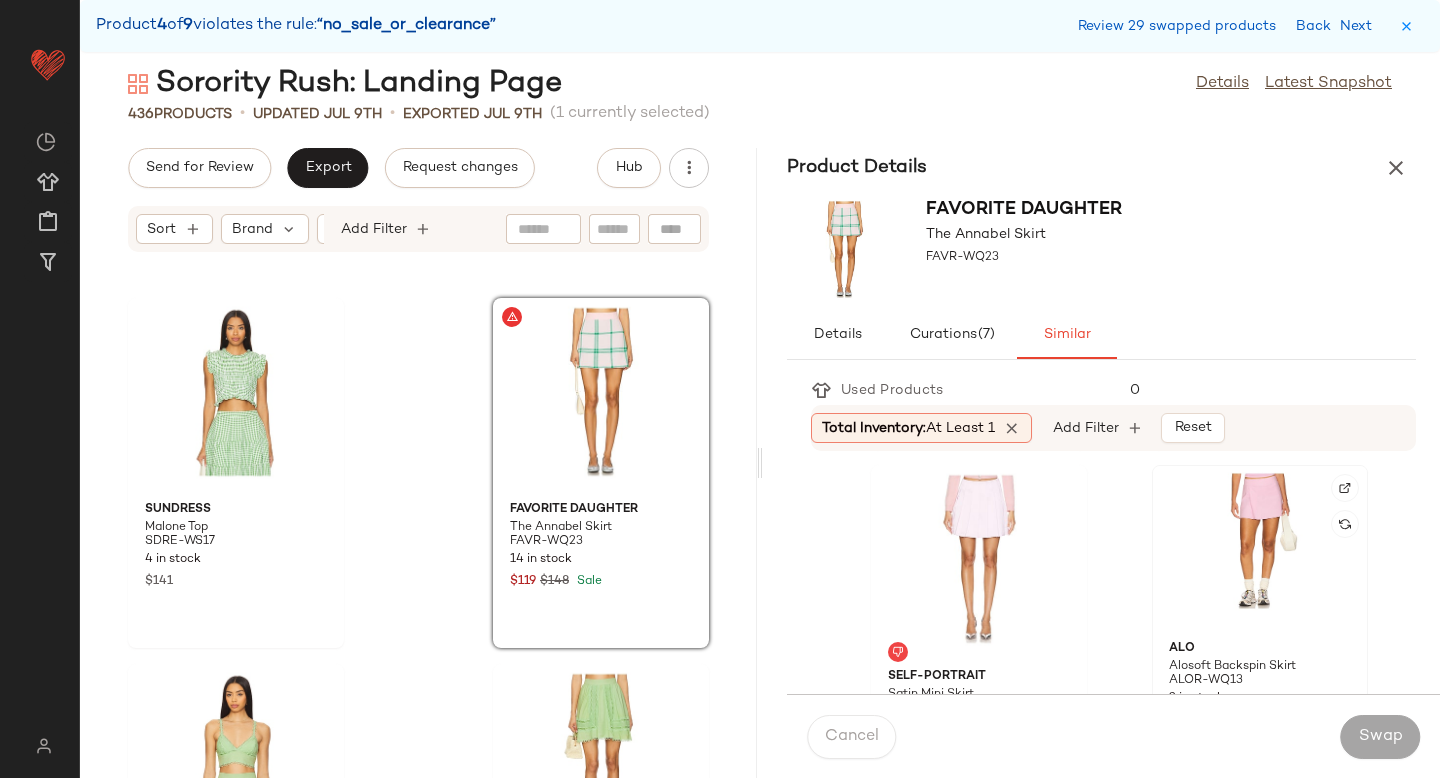click 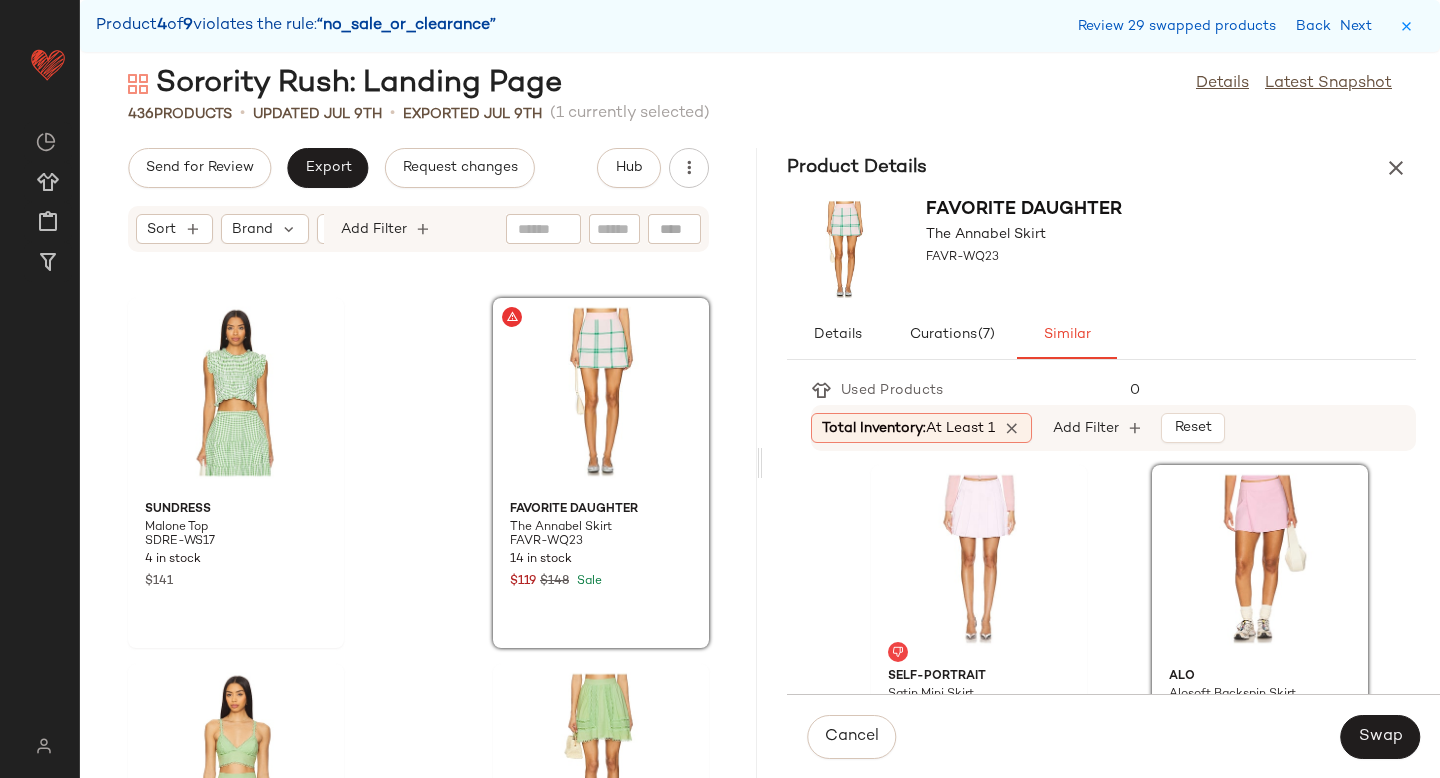 click on "Cancel   Swap" at bounding box center [1113, 736] 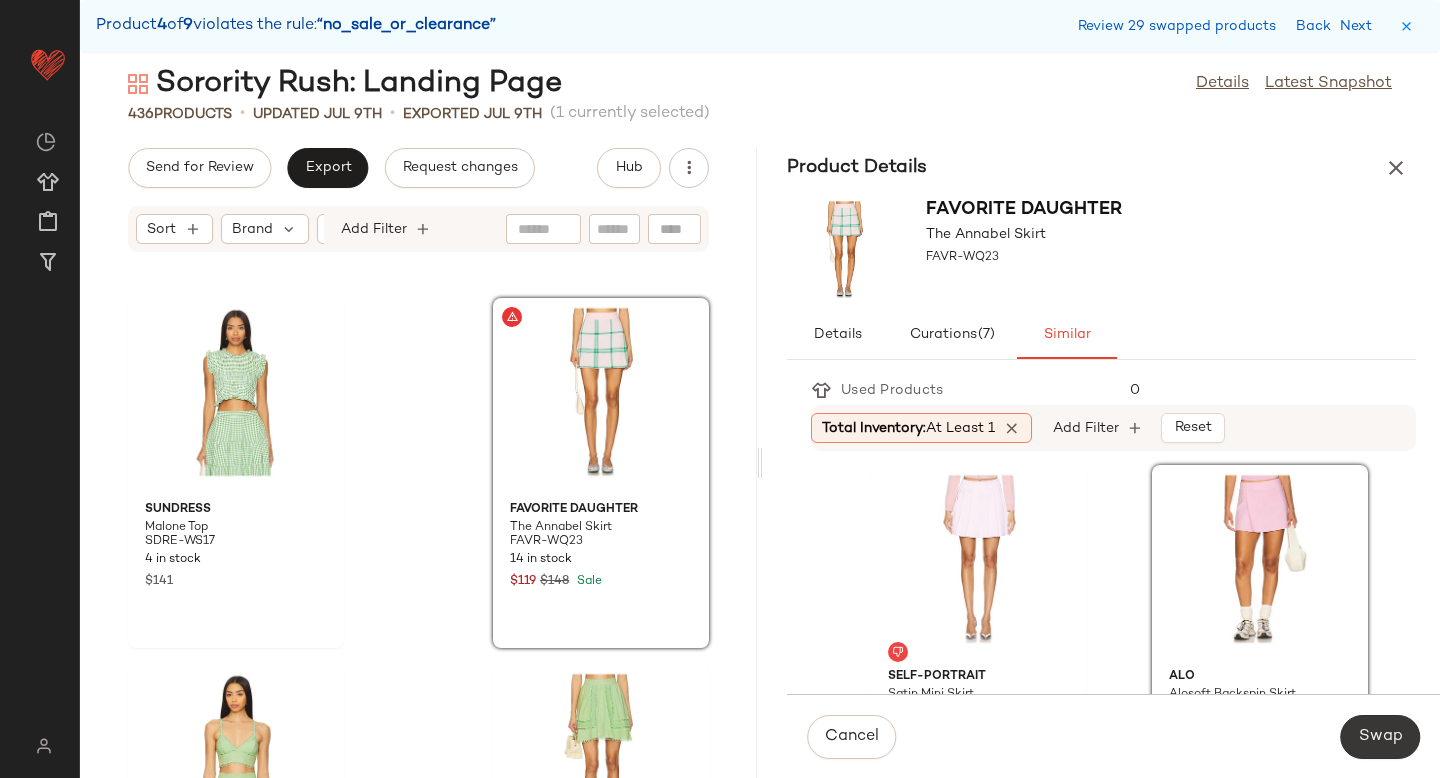 click on "Swap" 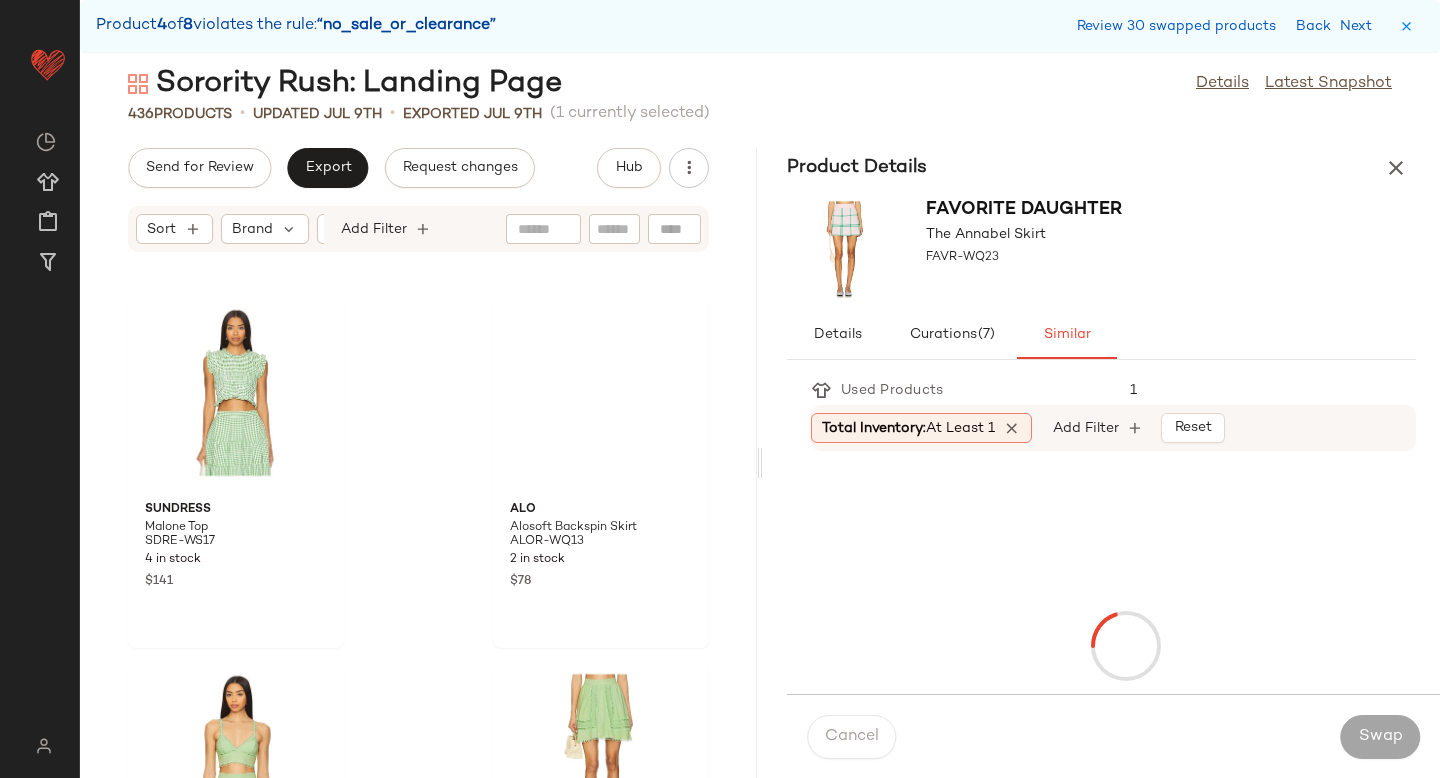 scroll, scrollTop: 69906, scrollLeft: 0, axis: vertical 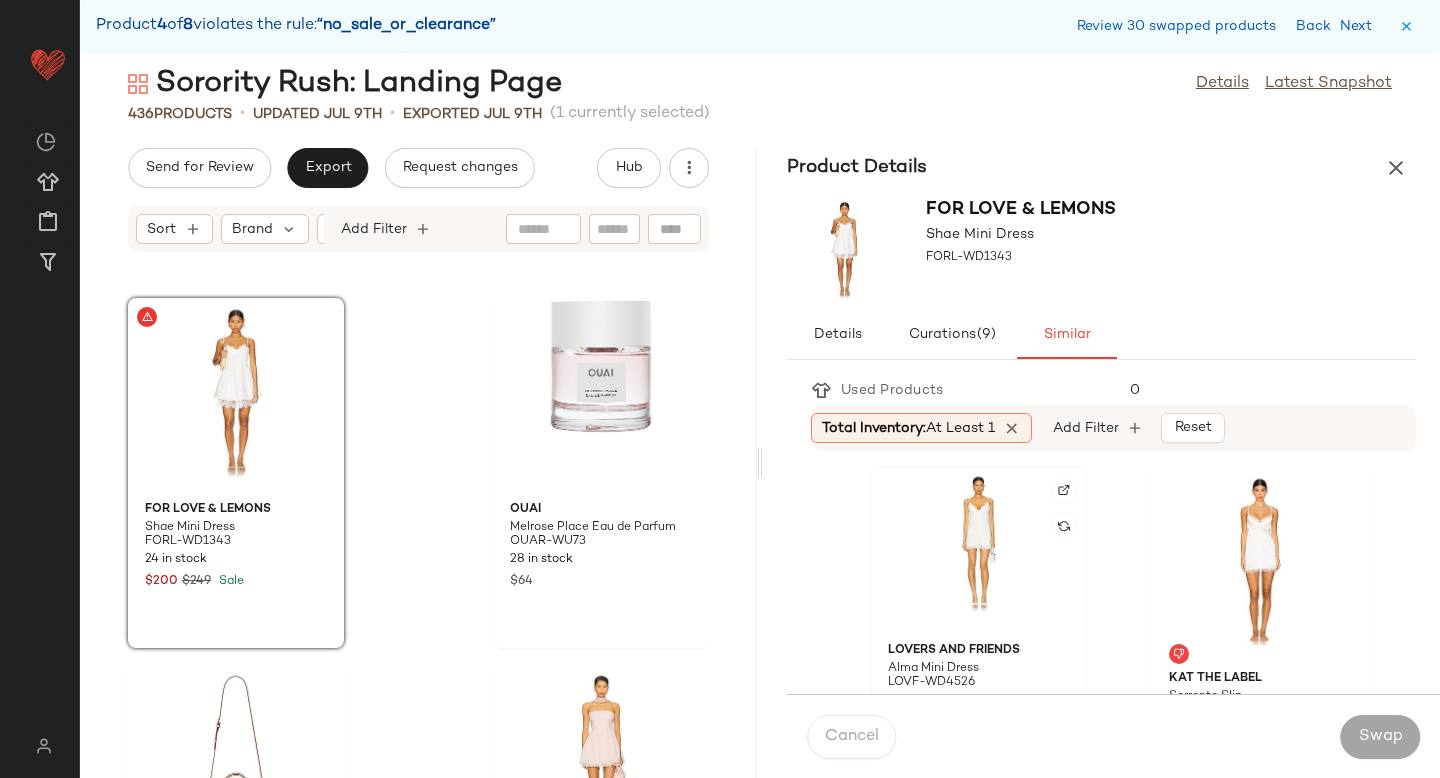 click 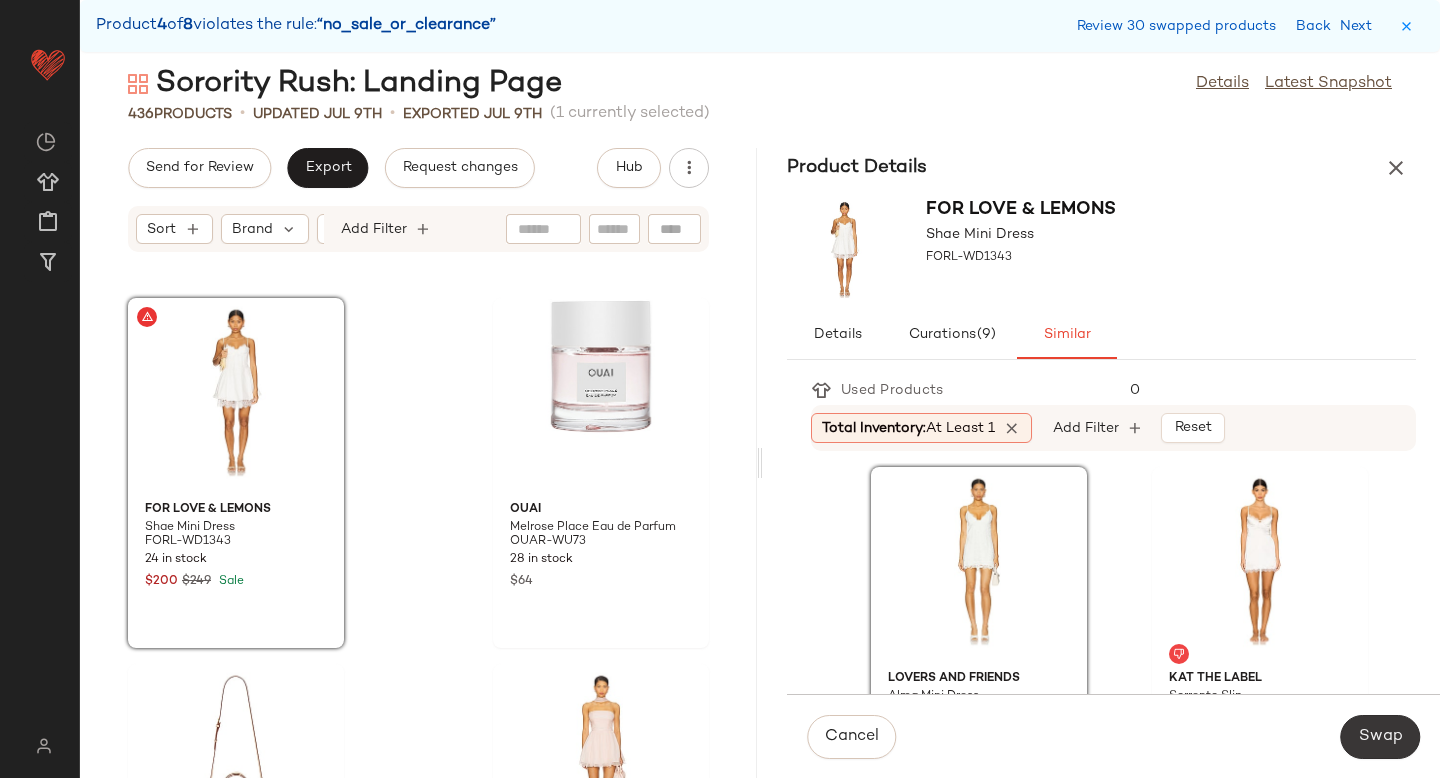 click on "Swap" at bounding box center (1380, 737) 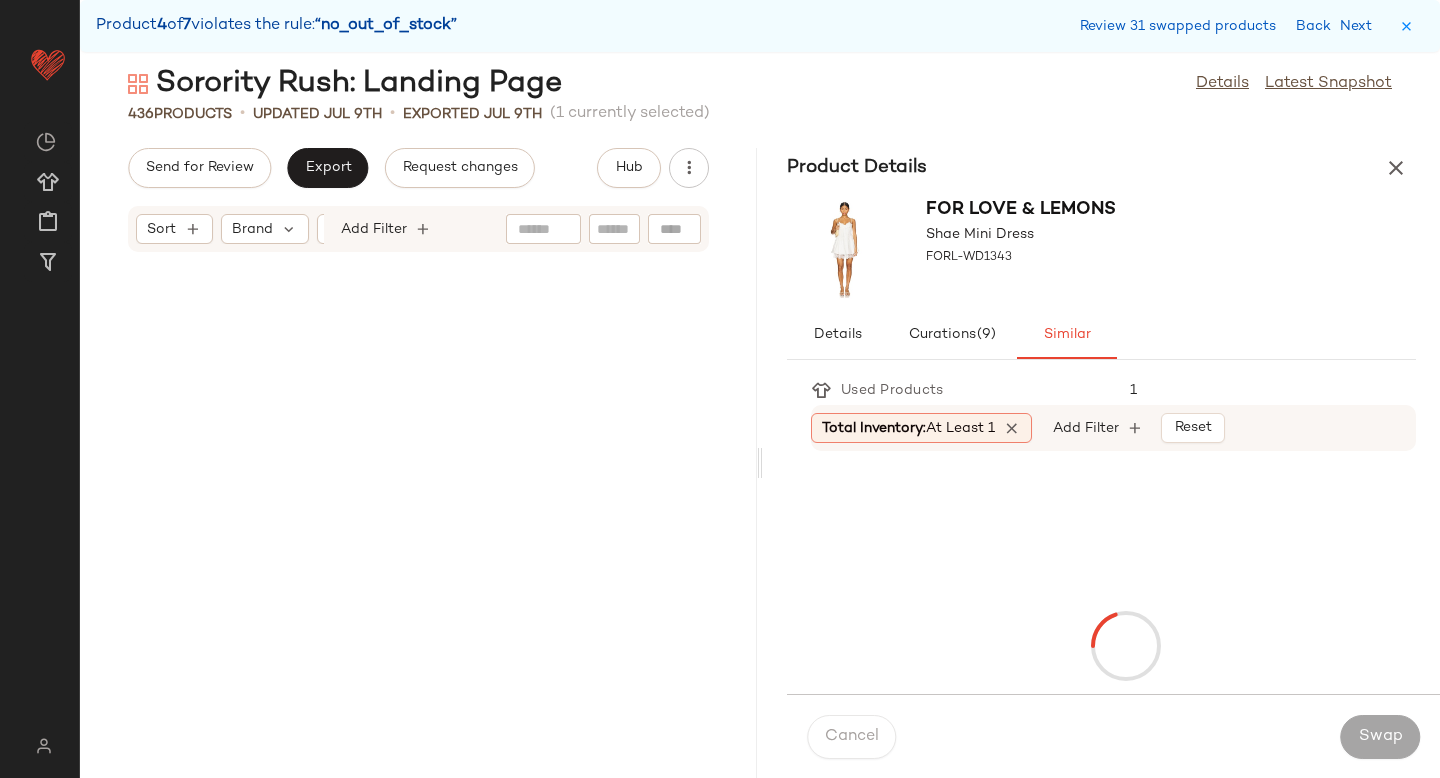 scroll, scrollTop: 71370, scrollLeft: 0, axis: vertical 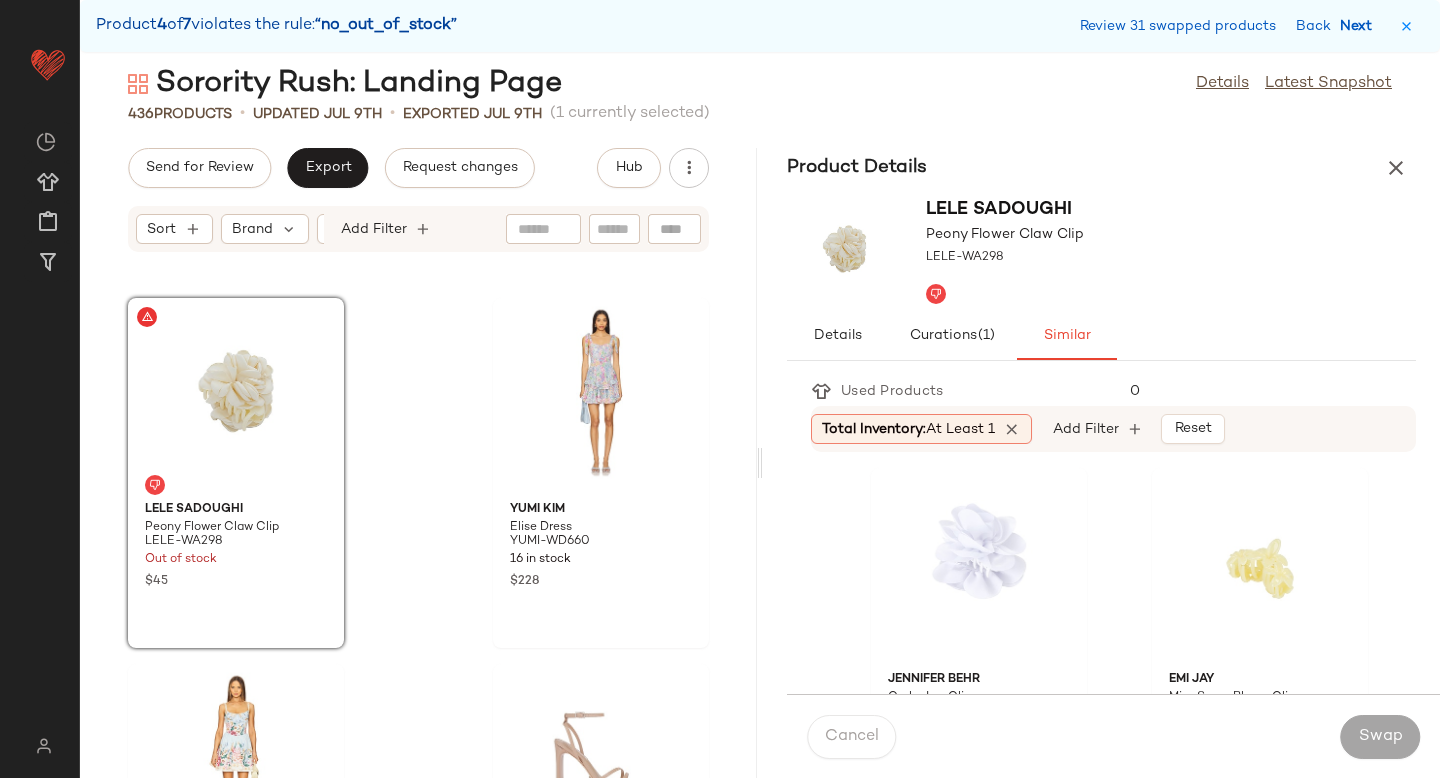 click on "Next" at bounding box center (1360, 26) 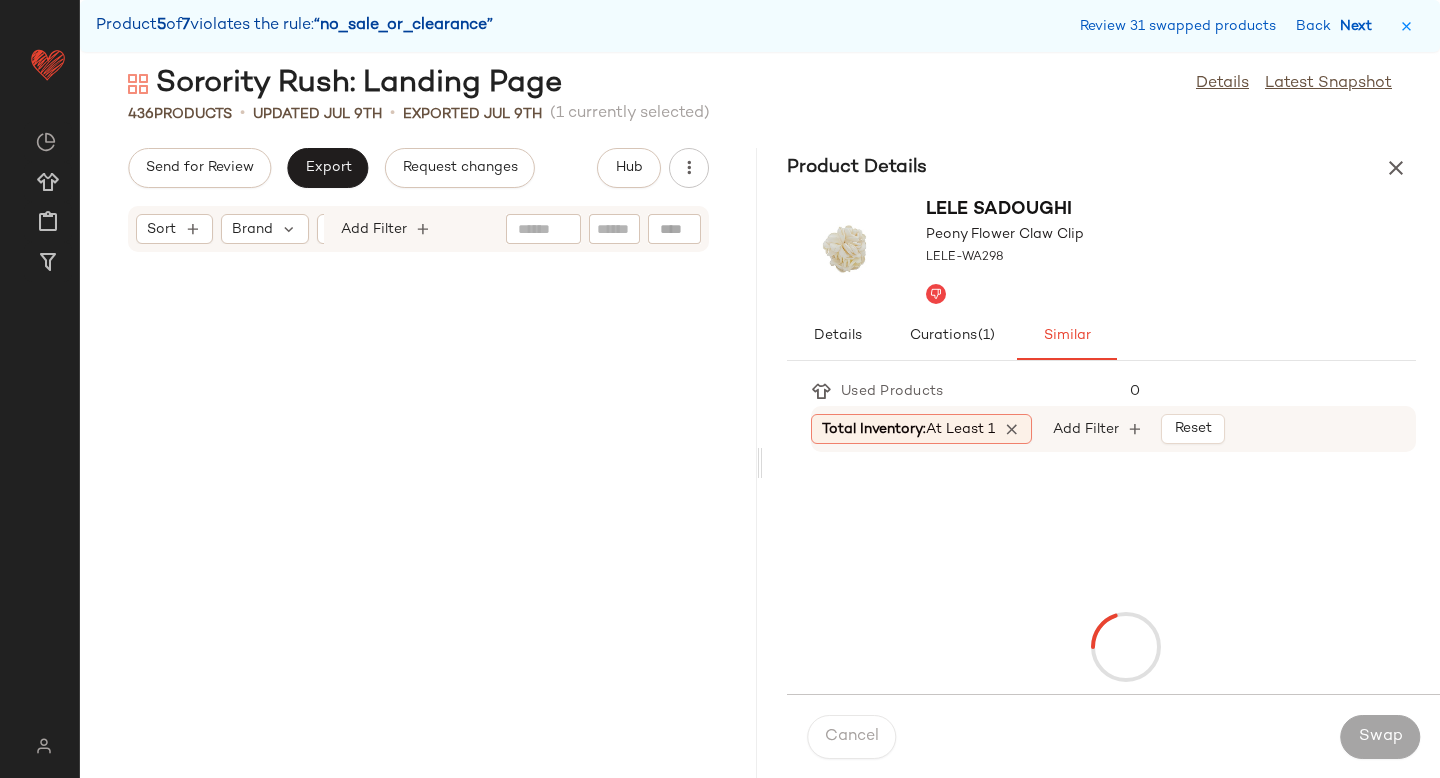 scroll, scrollTop: 72834, scrollLeft: 0, axis: vertical 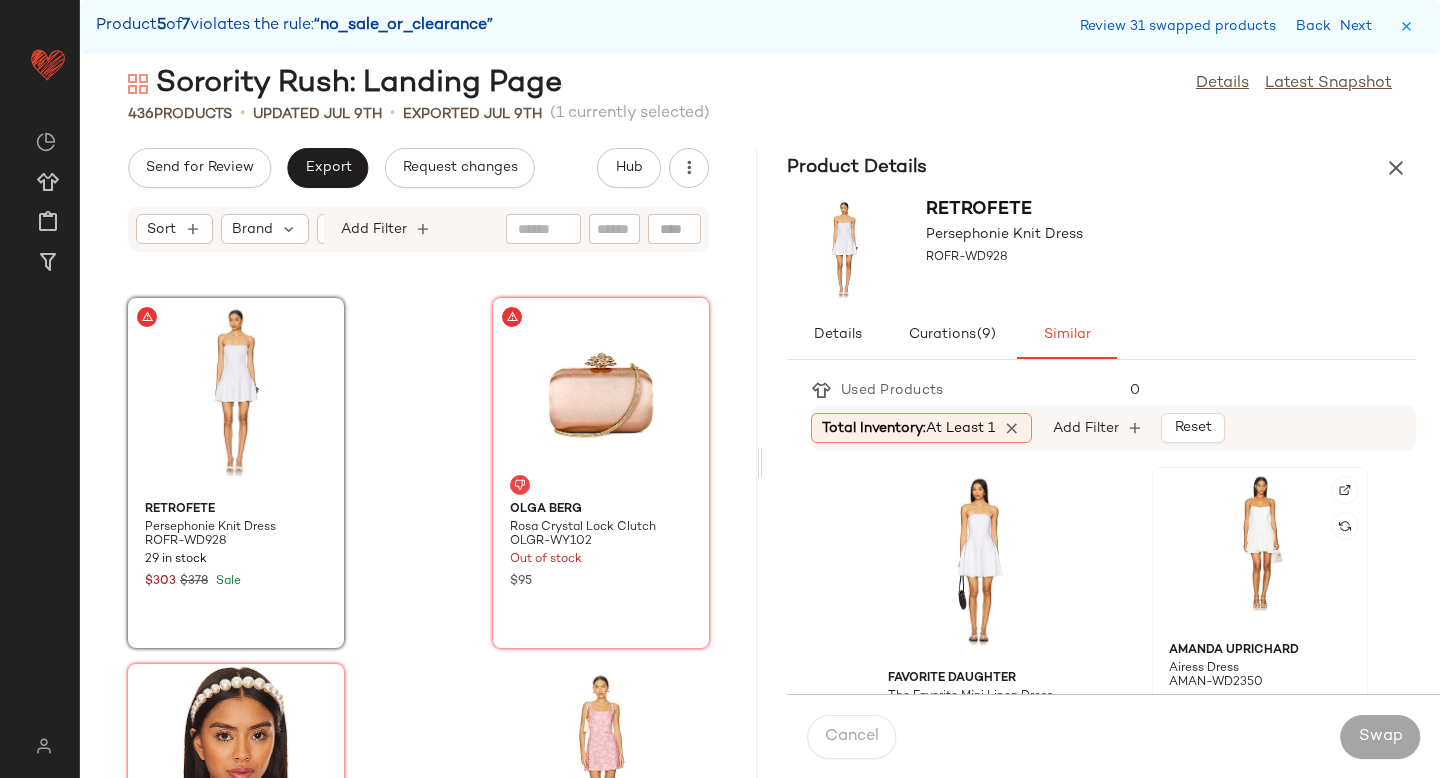 click 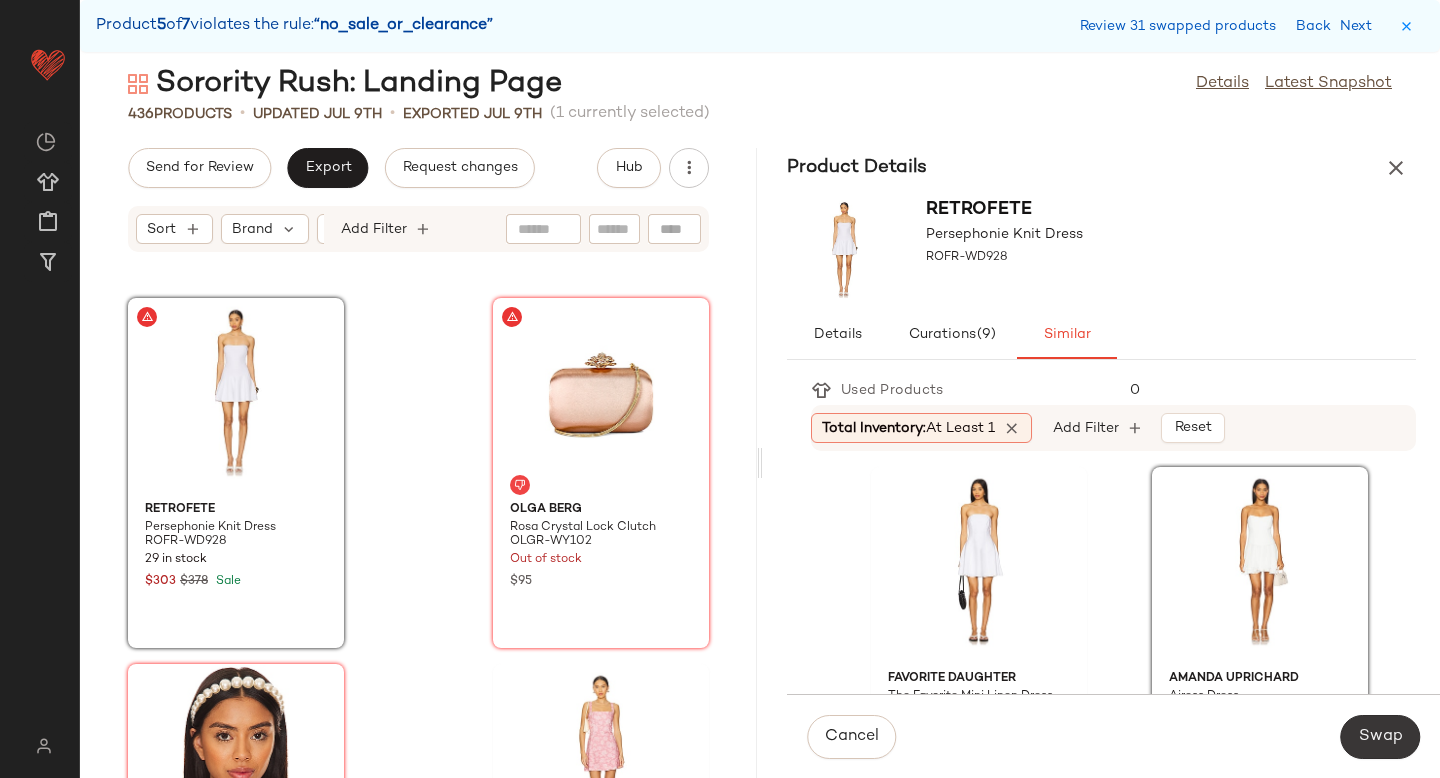 click on "Swap" 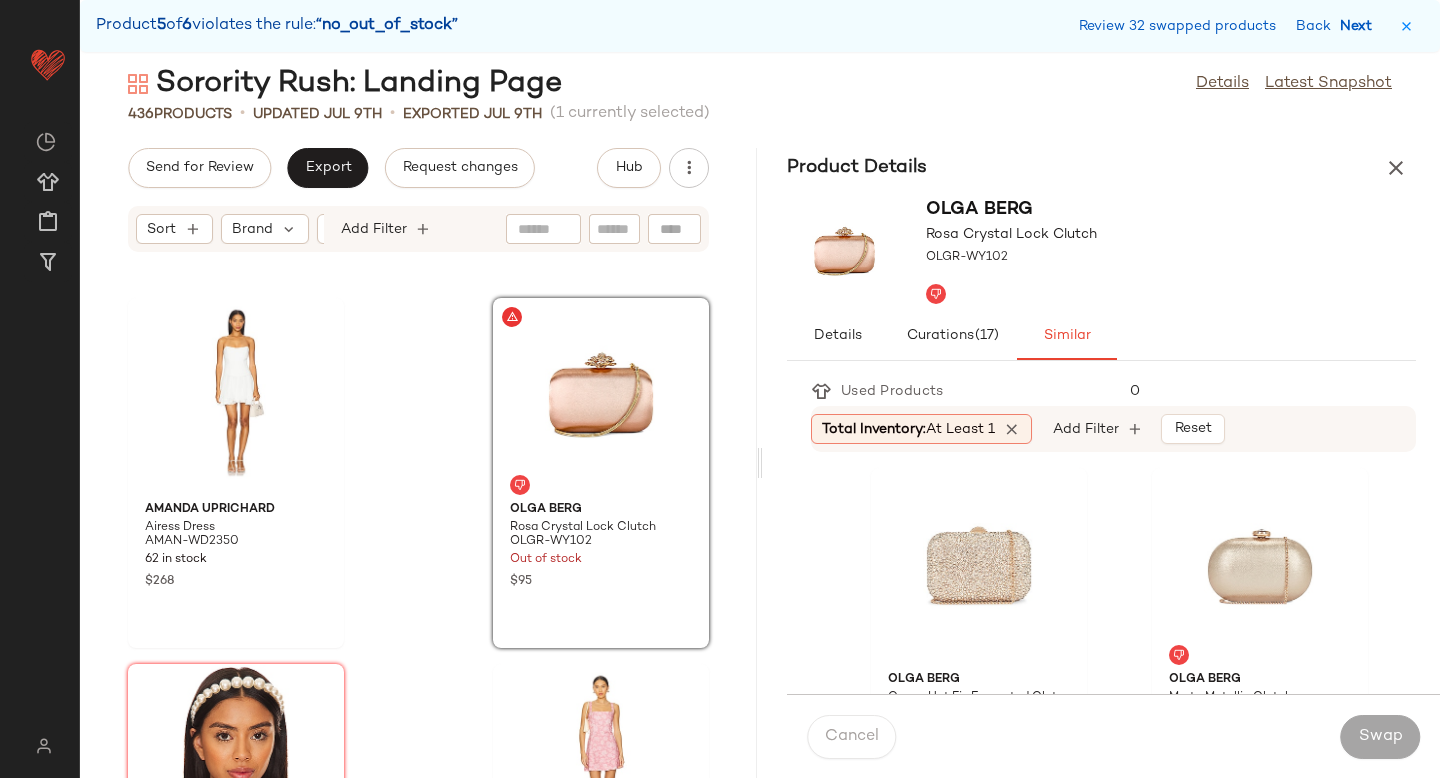 click on "Next" at bounding box center [1360, 26] 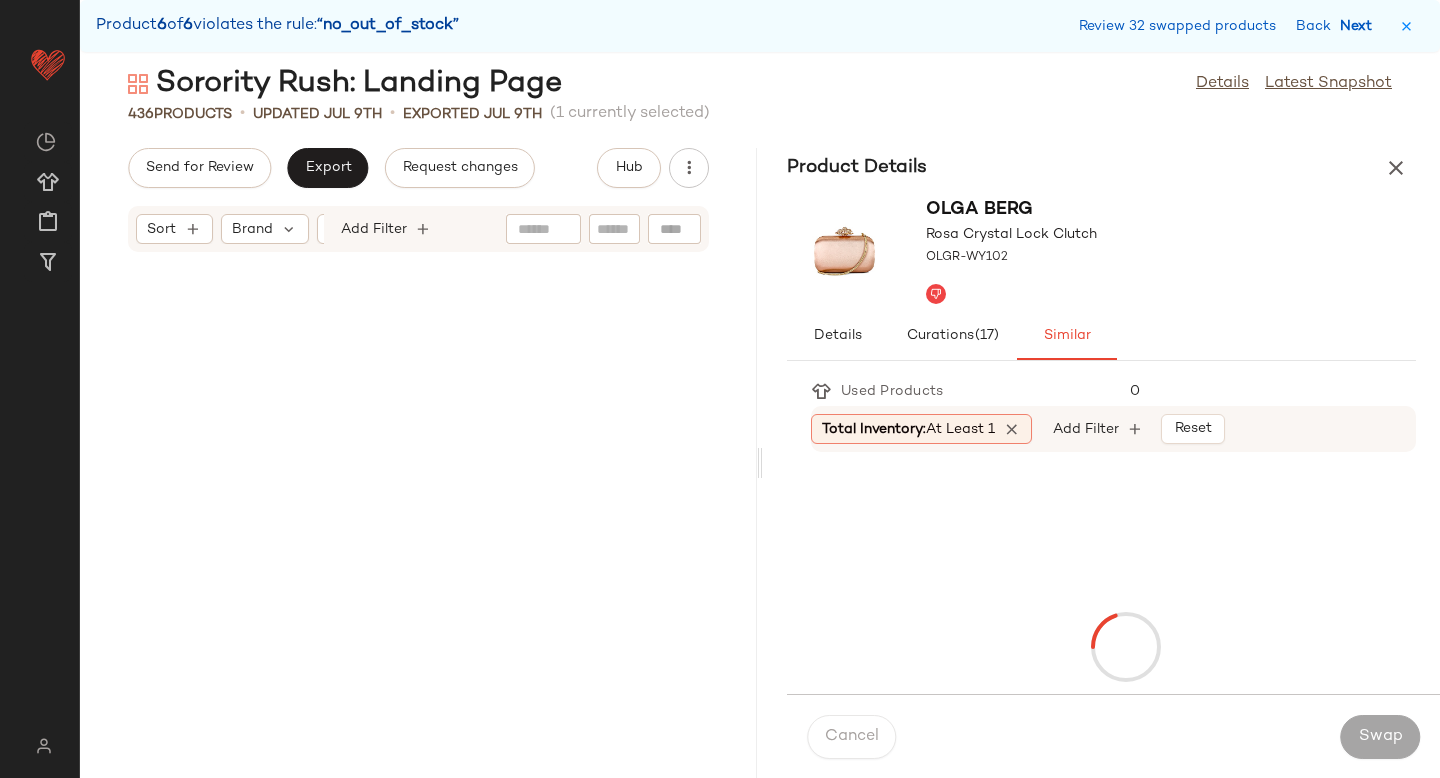 scroll, scrollTop: 74298, scrollLeft: 0, axis: vertical 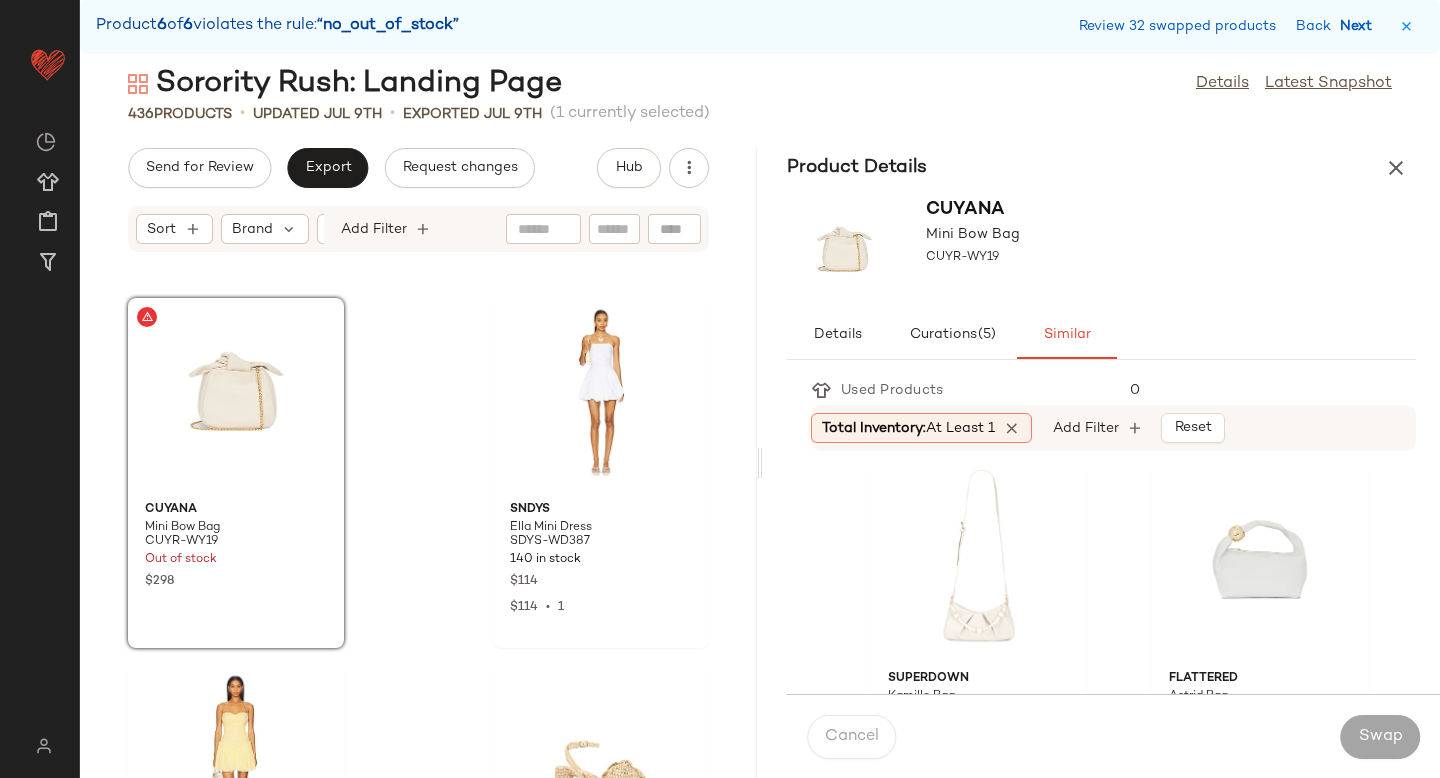 click on "Next" at bounding box center (1360, 26) 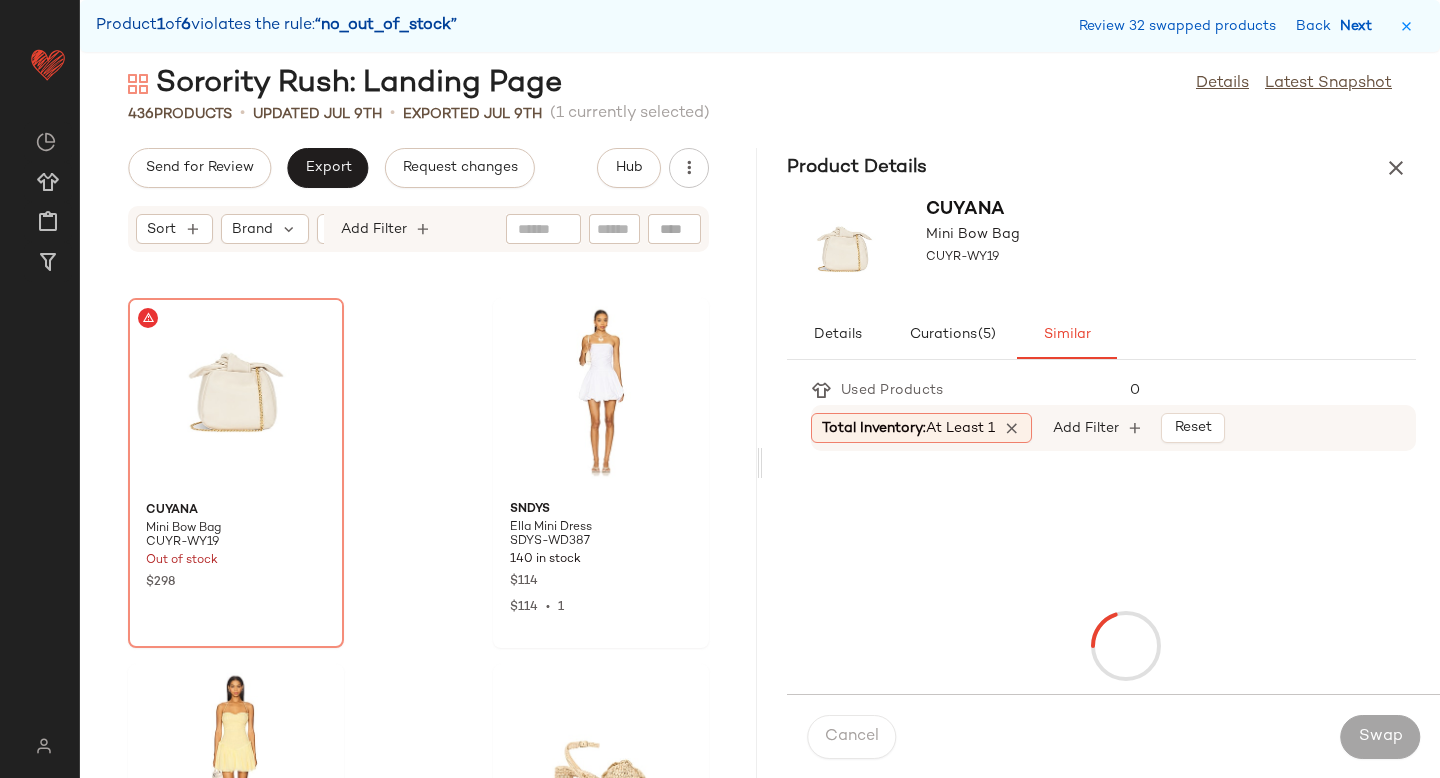 scroll, scrollTop: 42456, scrollLeft: 0, axis: vertical 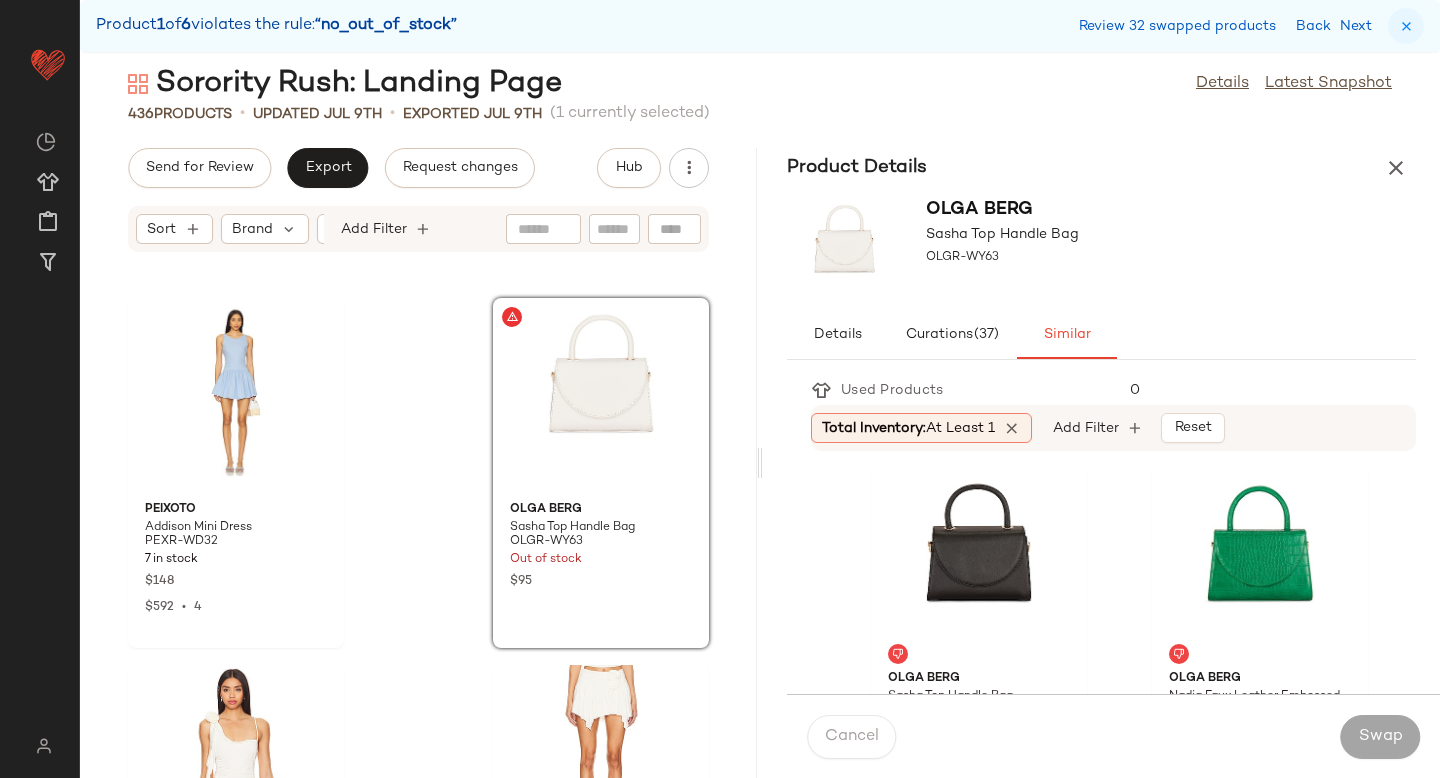 click at bounding box center (1406, 26) 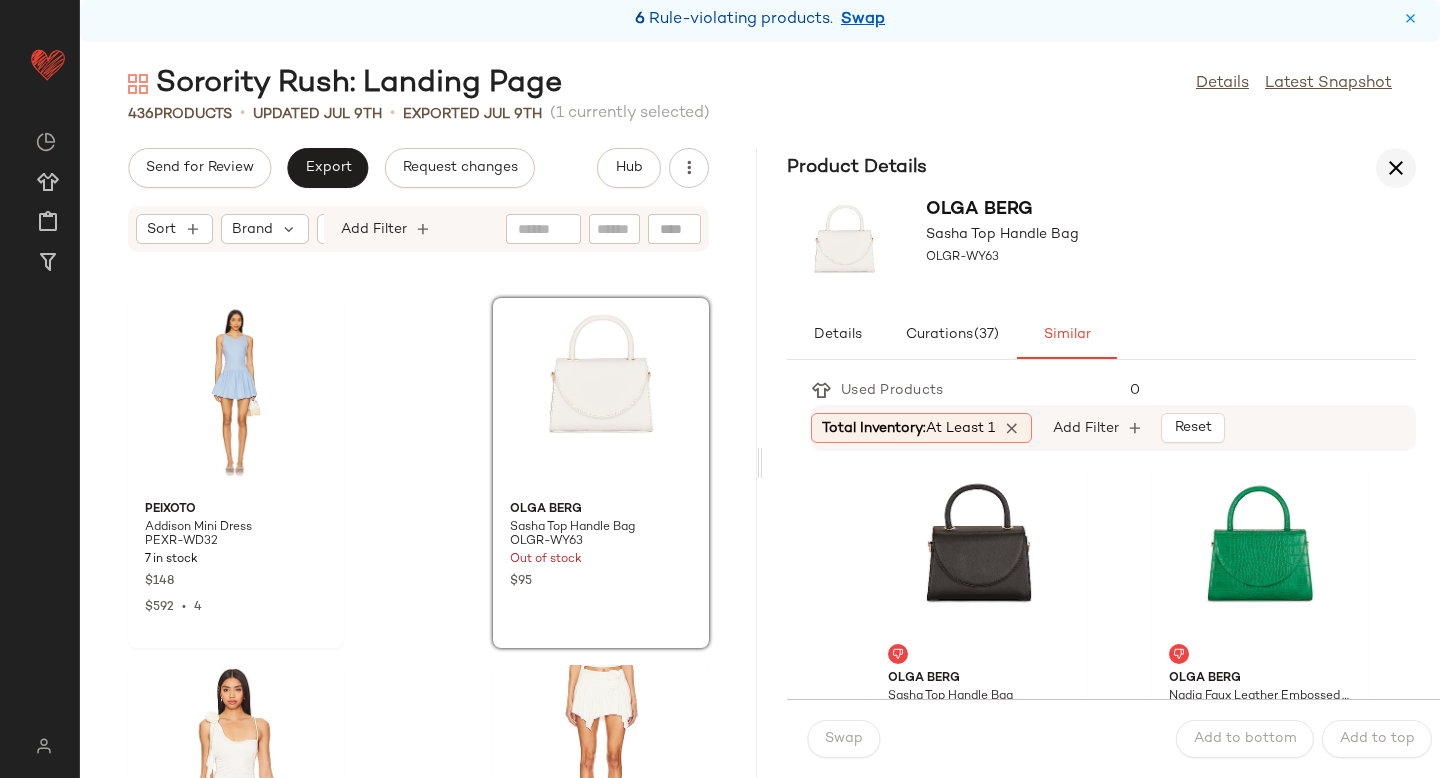 click at bounding box center [1396, 168] 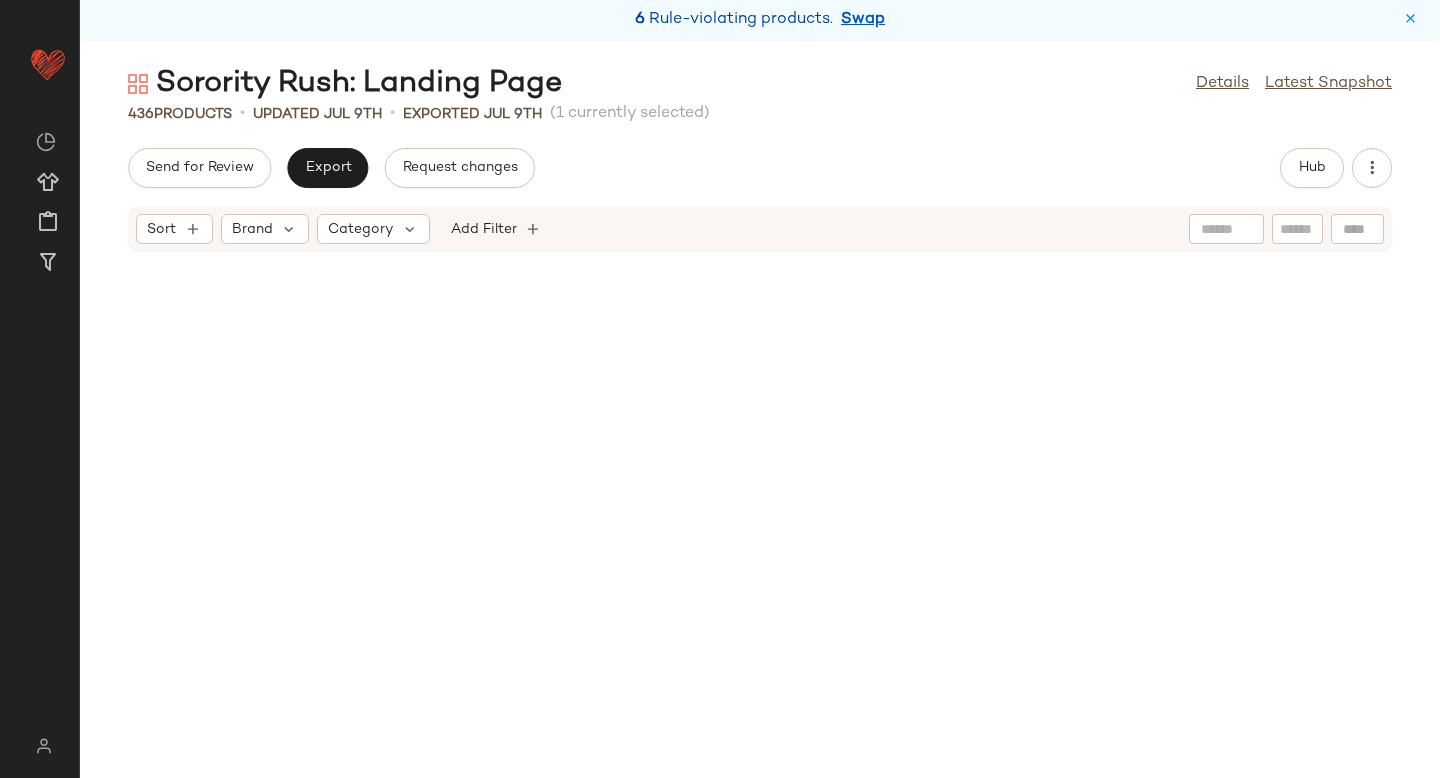 scroll, scrollTop: 16836, scrollLeft: 0, axis: vertical 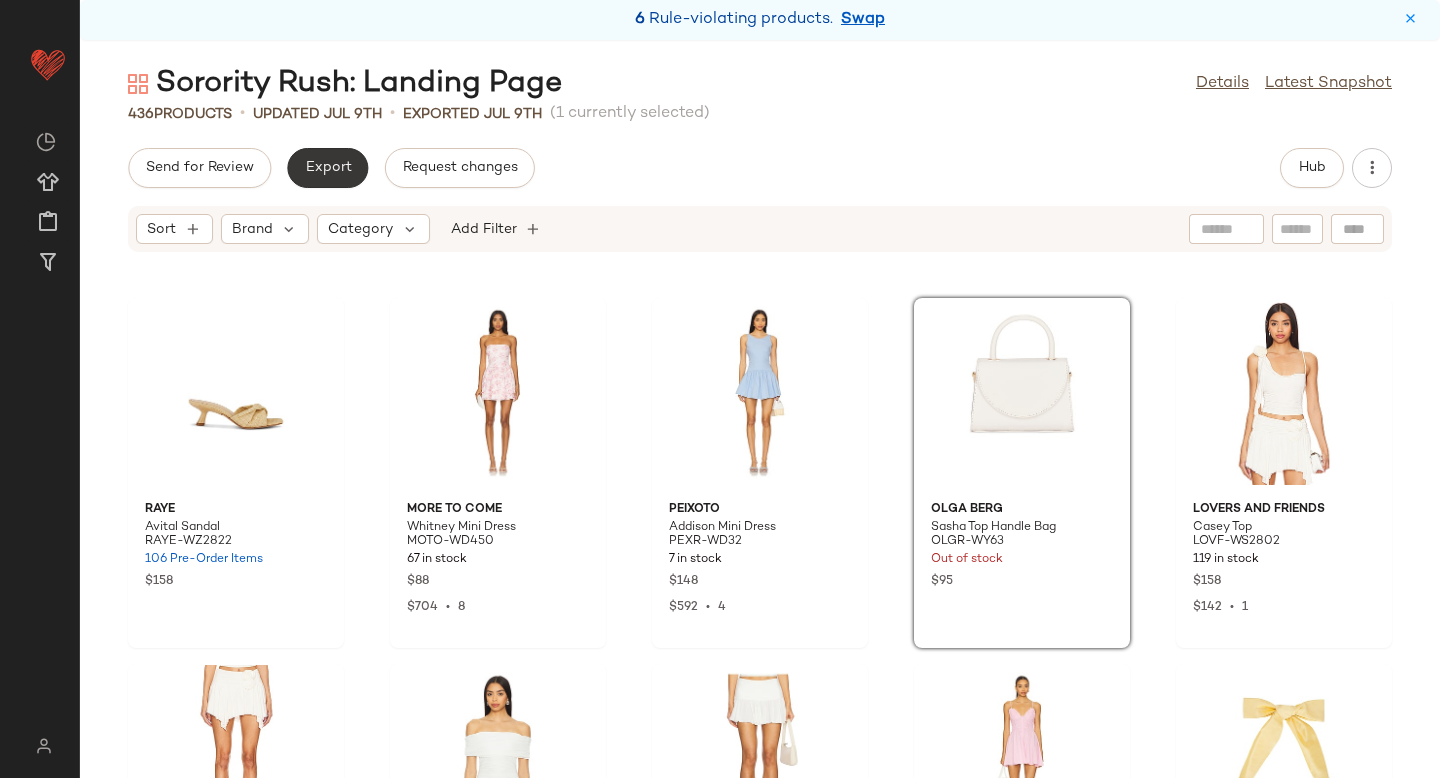 click on "Export" 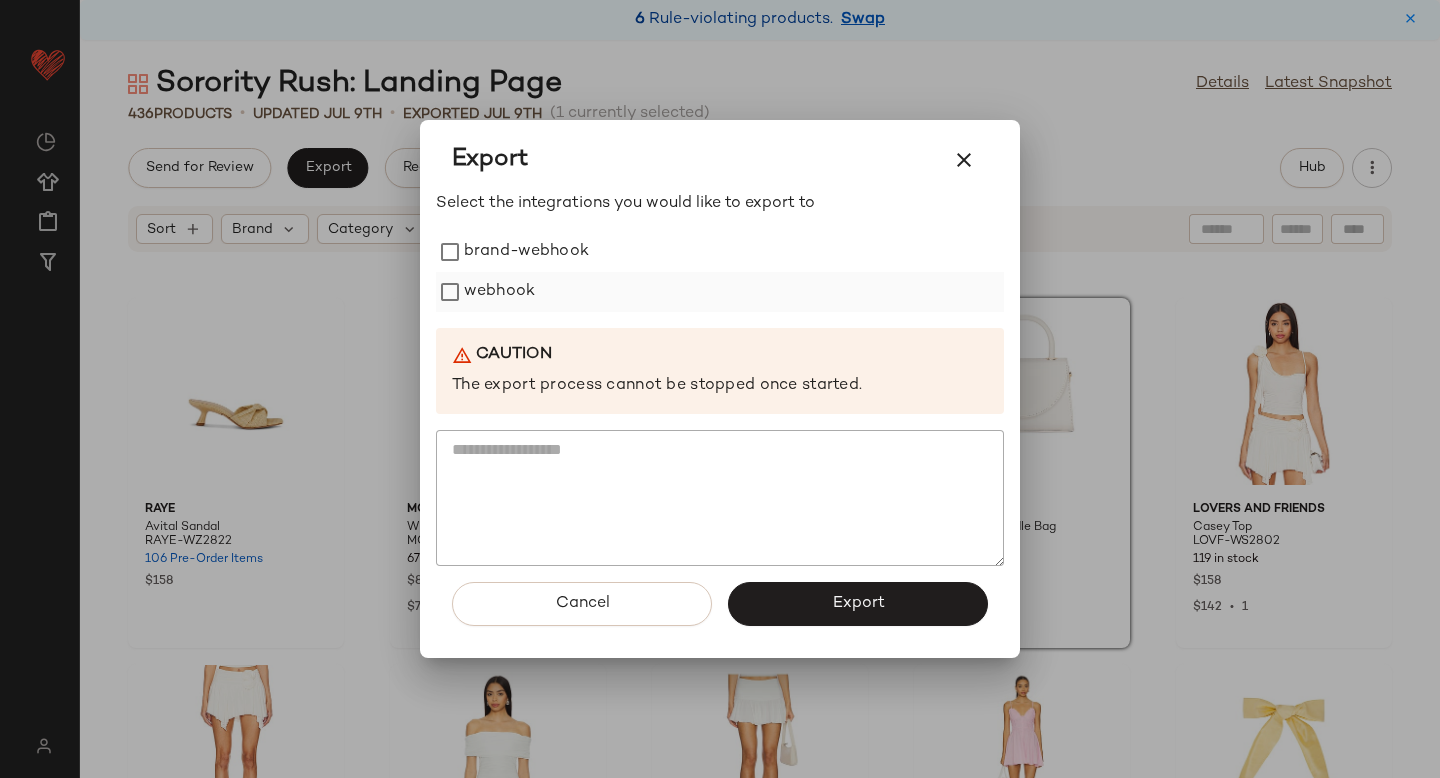 click on "webhook" at bounding box center [499, 292] 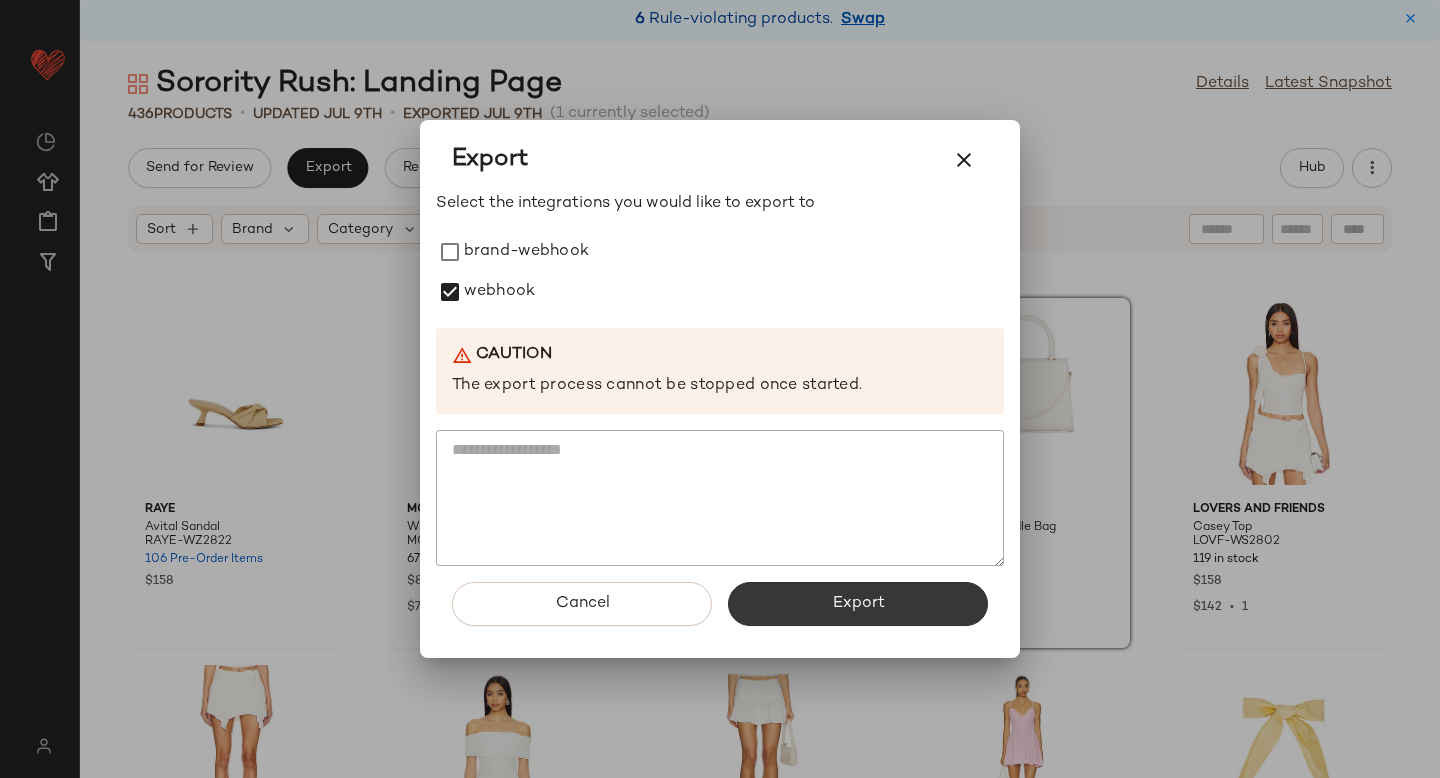click on "Export" 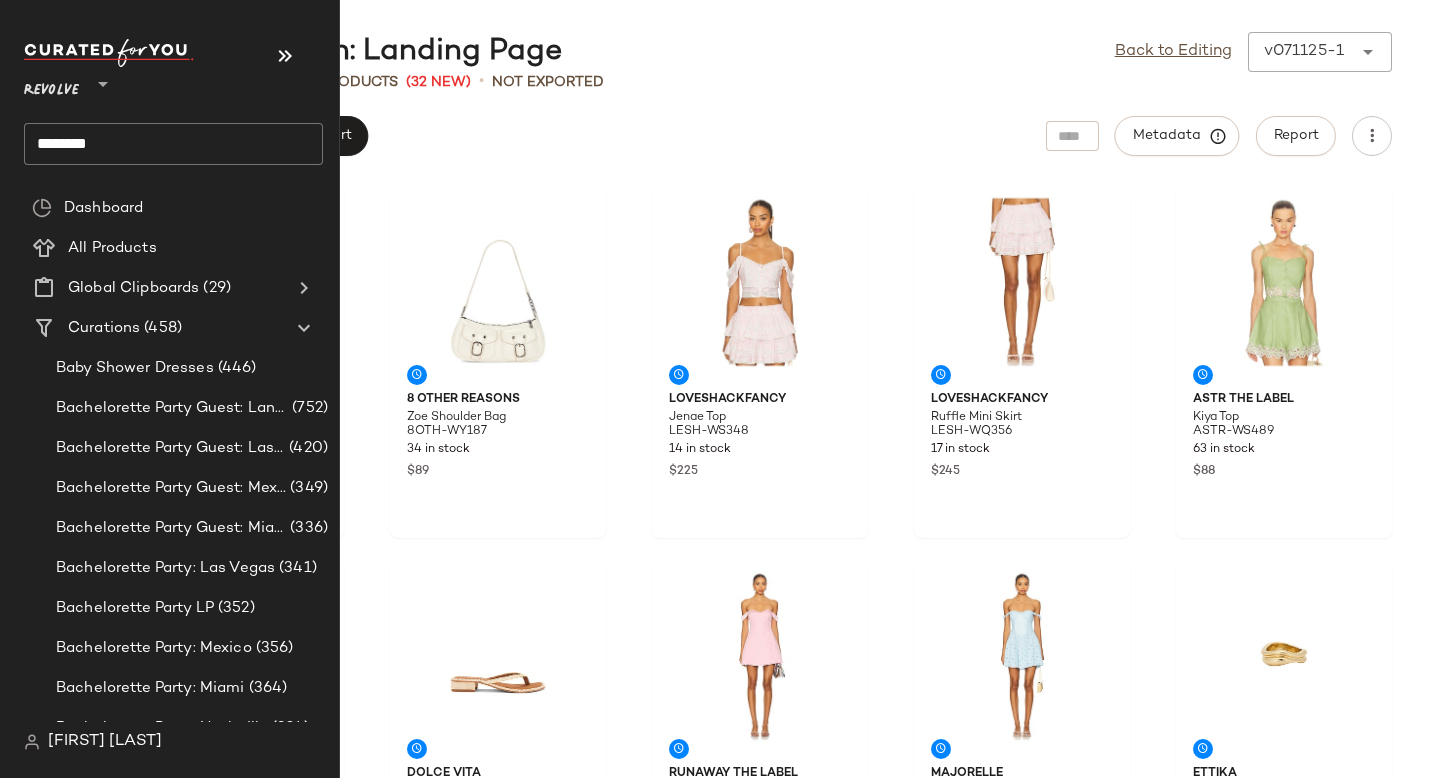click on "********" 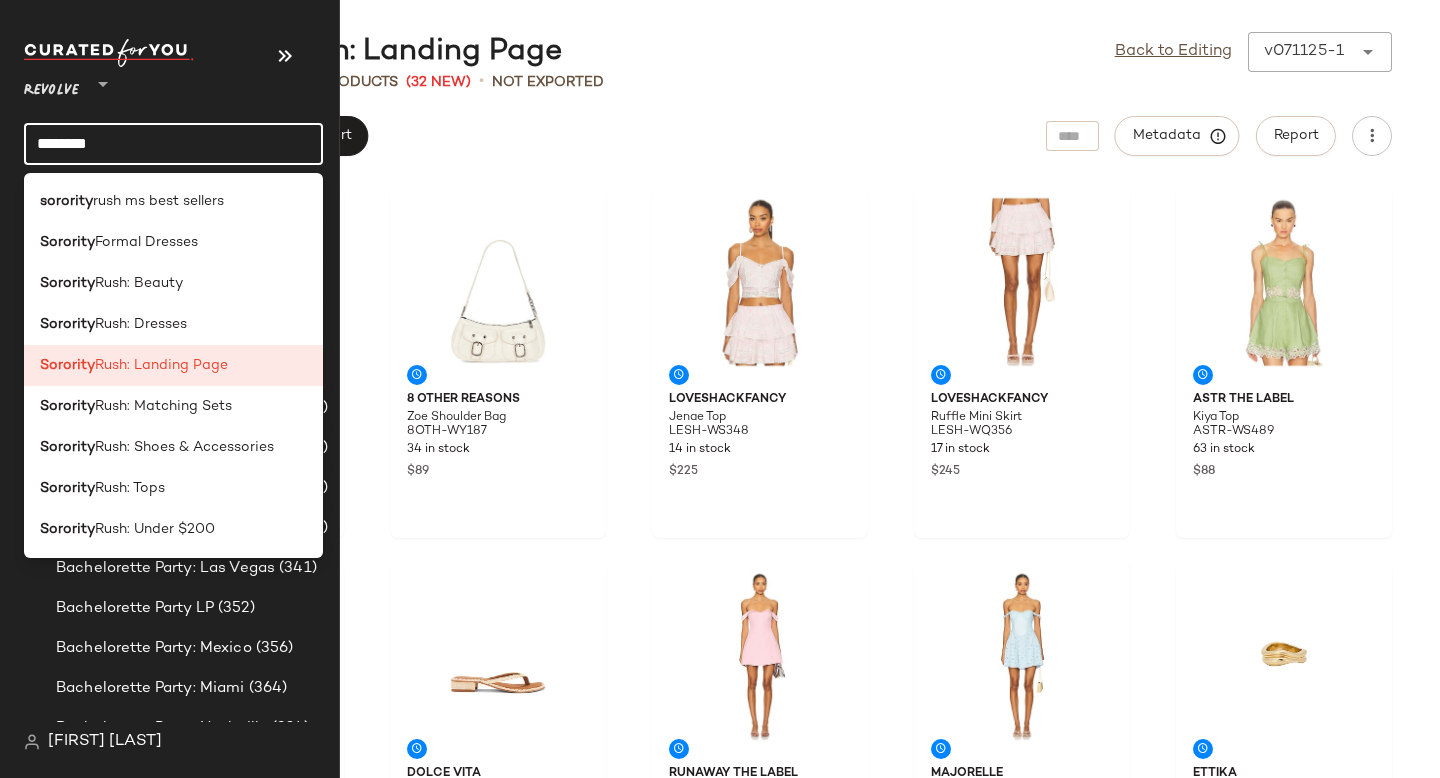 click on "********" 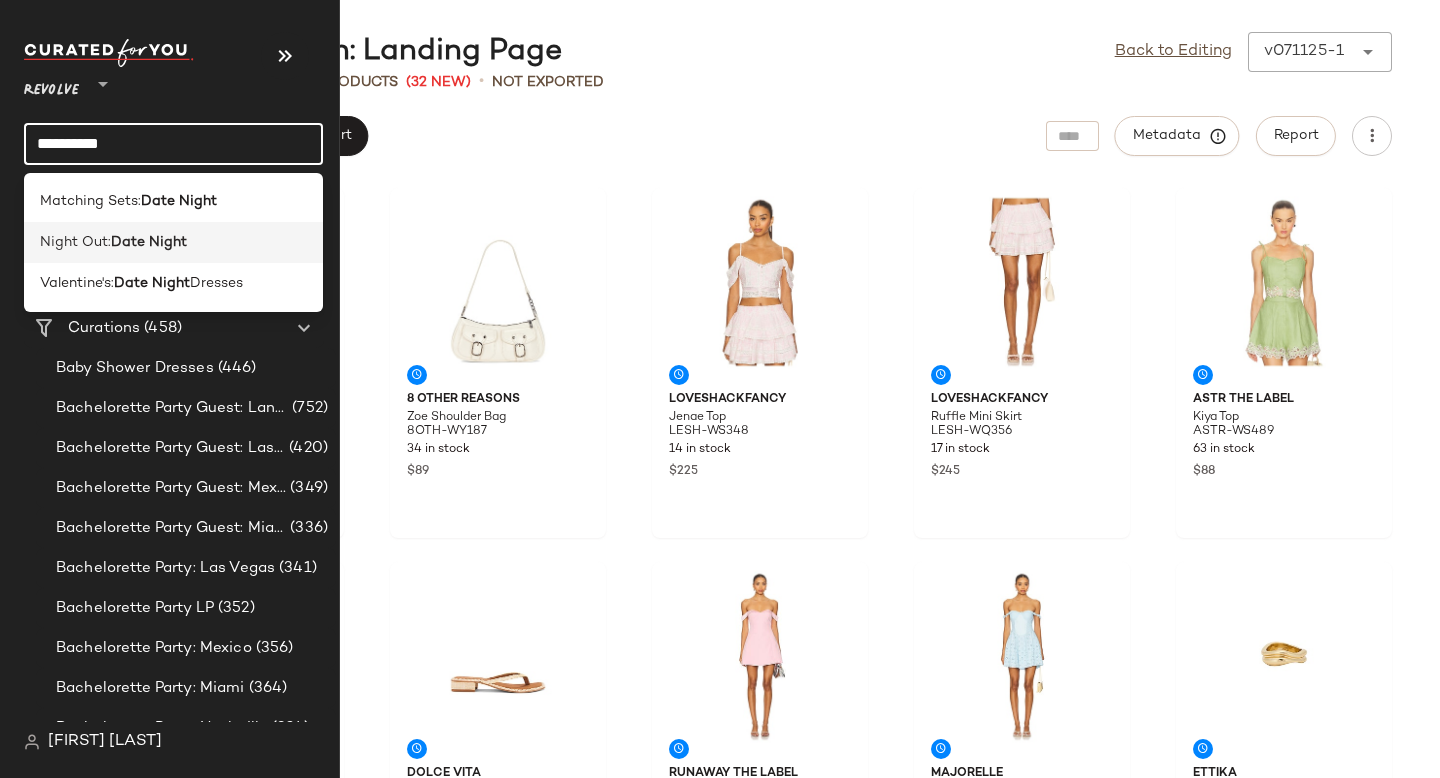 type on "**********" 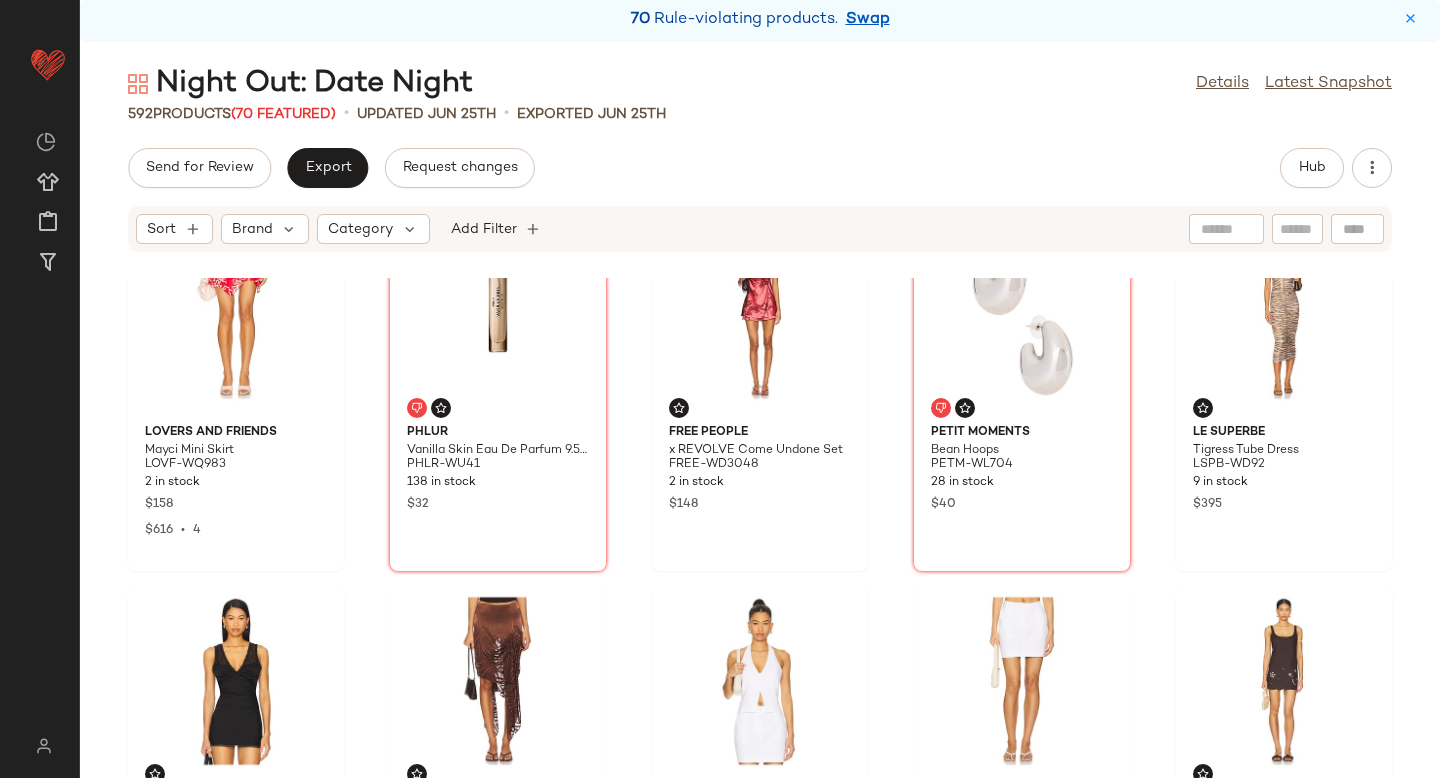 scroll, scrollTop: 0, scrollLeft: 0, axis: both 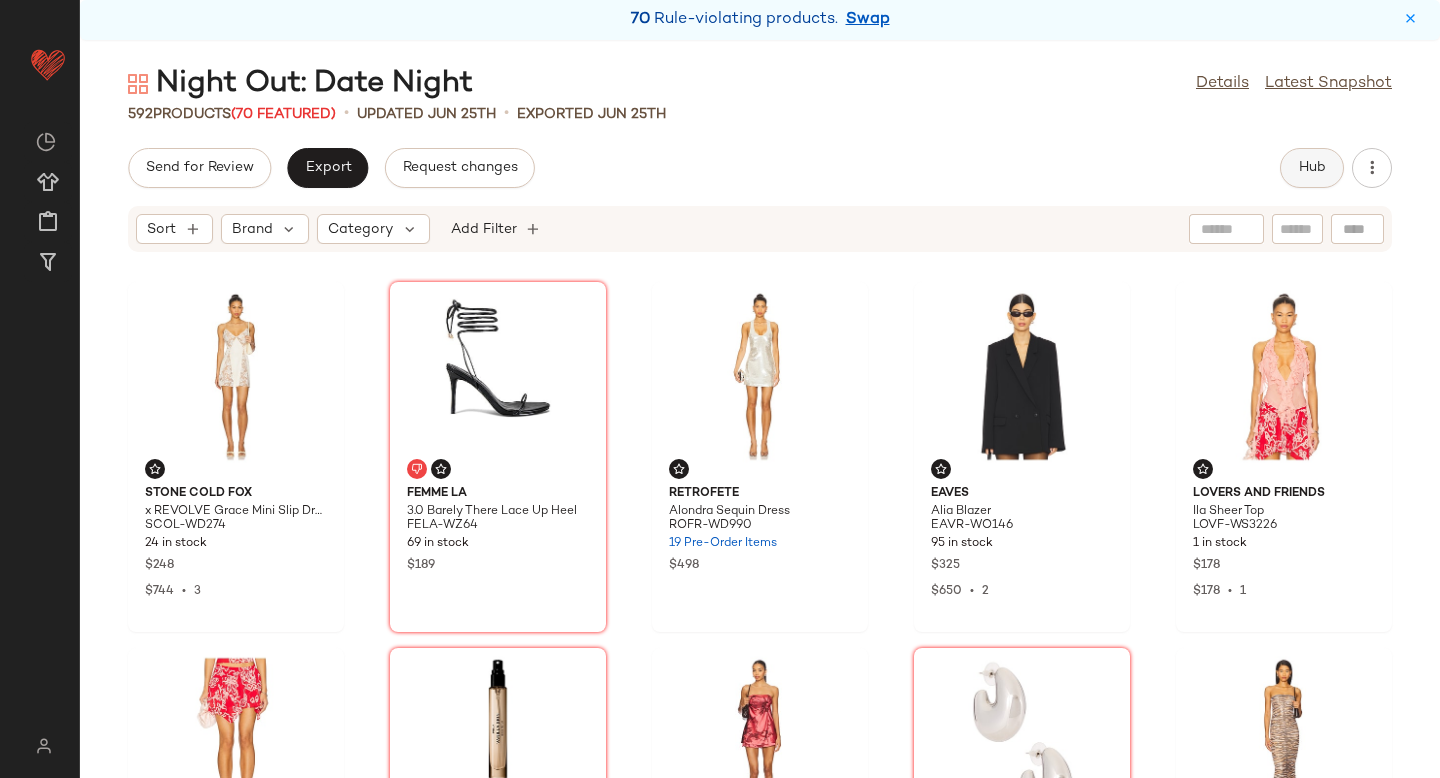 click on "Hub" 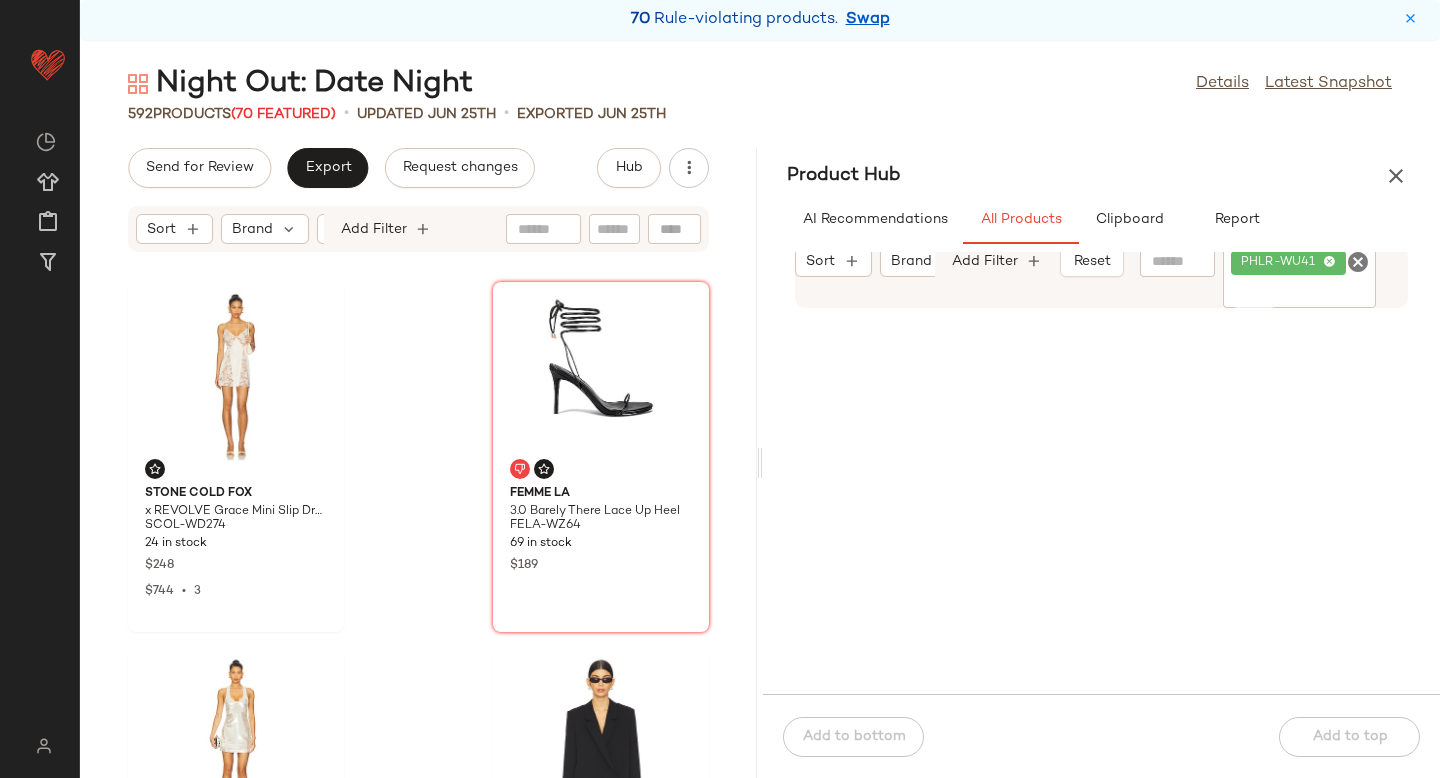 click 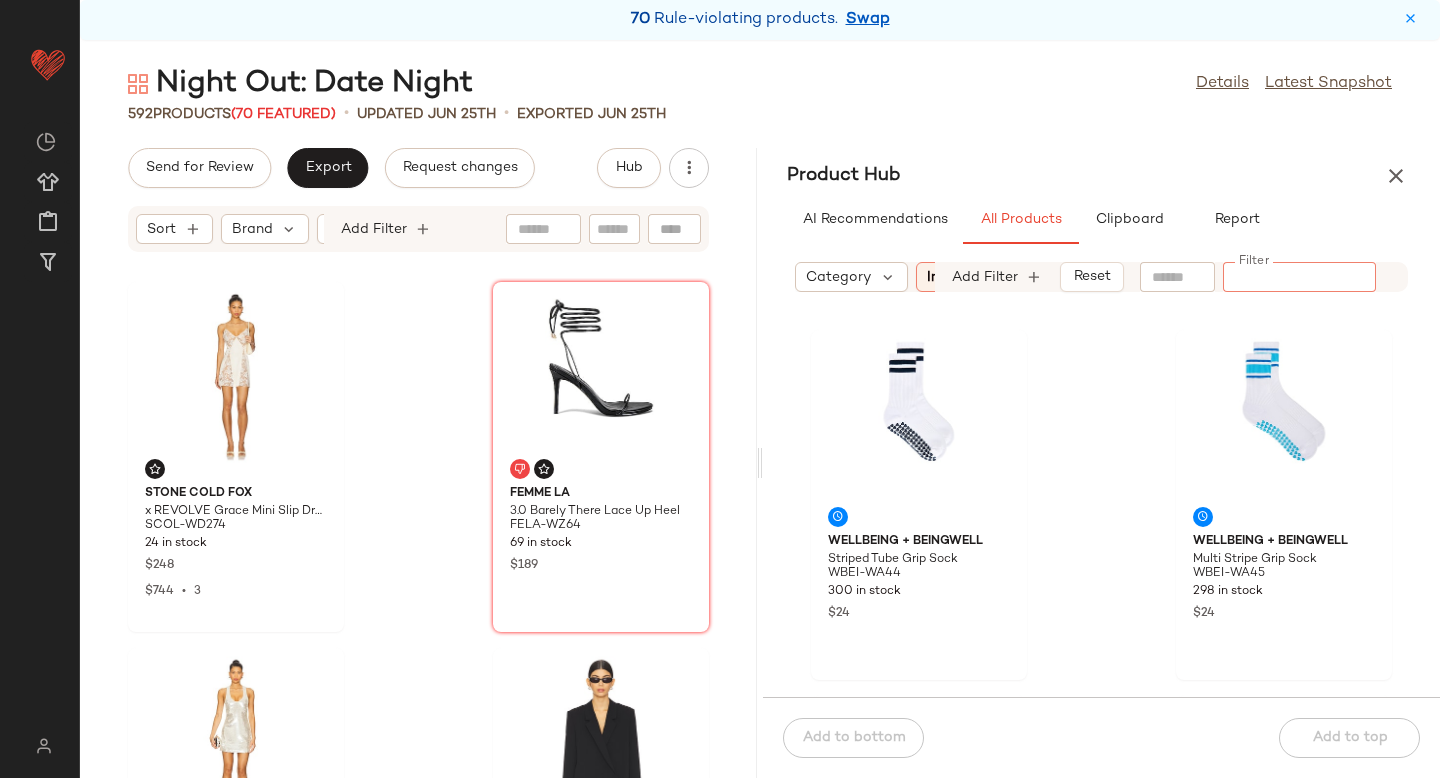 scroll, scrollTop: 0, scrollLeft: 180, axis: horizontal 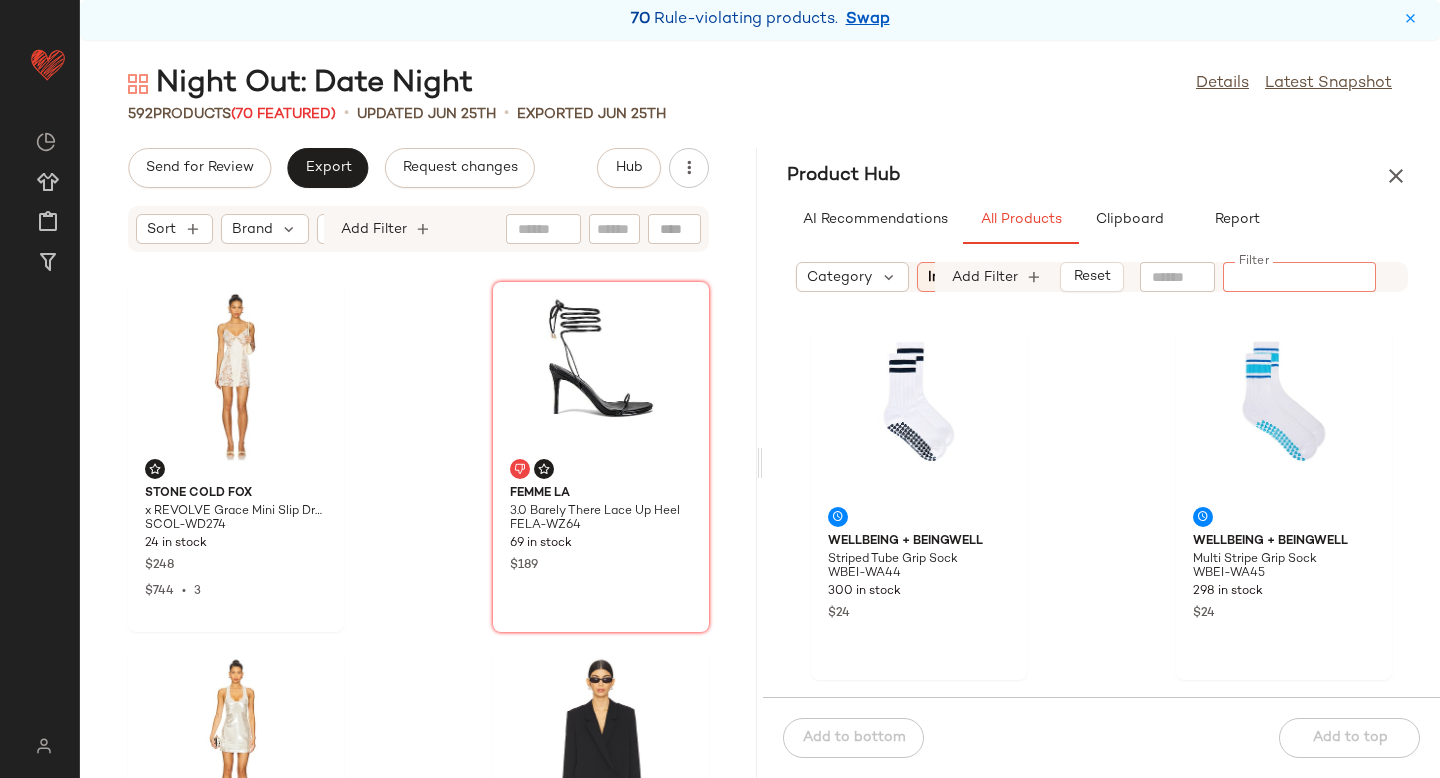 paste on "**********" 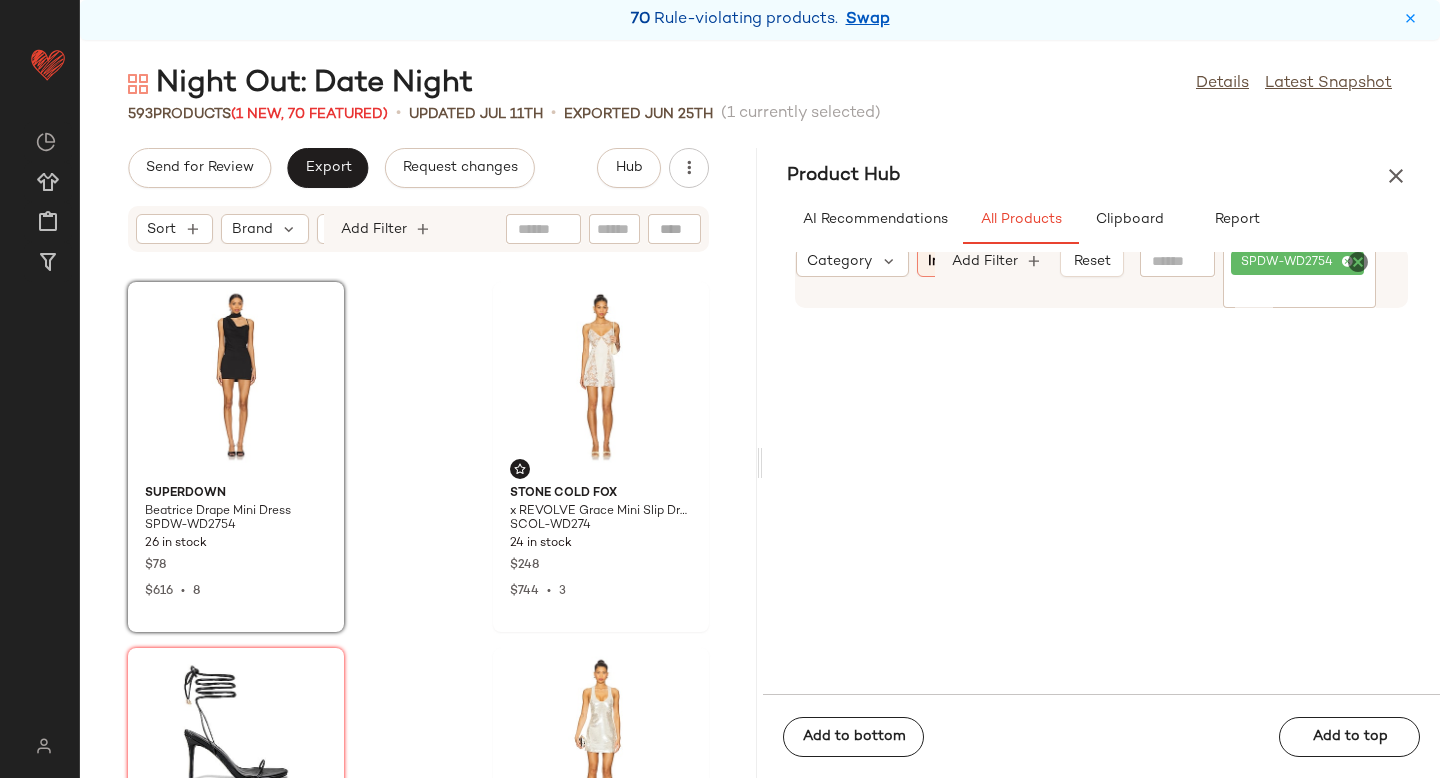 drag, startPoint x: 884, startPoint y: 431, endPoint x: 479, endPoint y: 9, distance: 584.9008 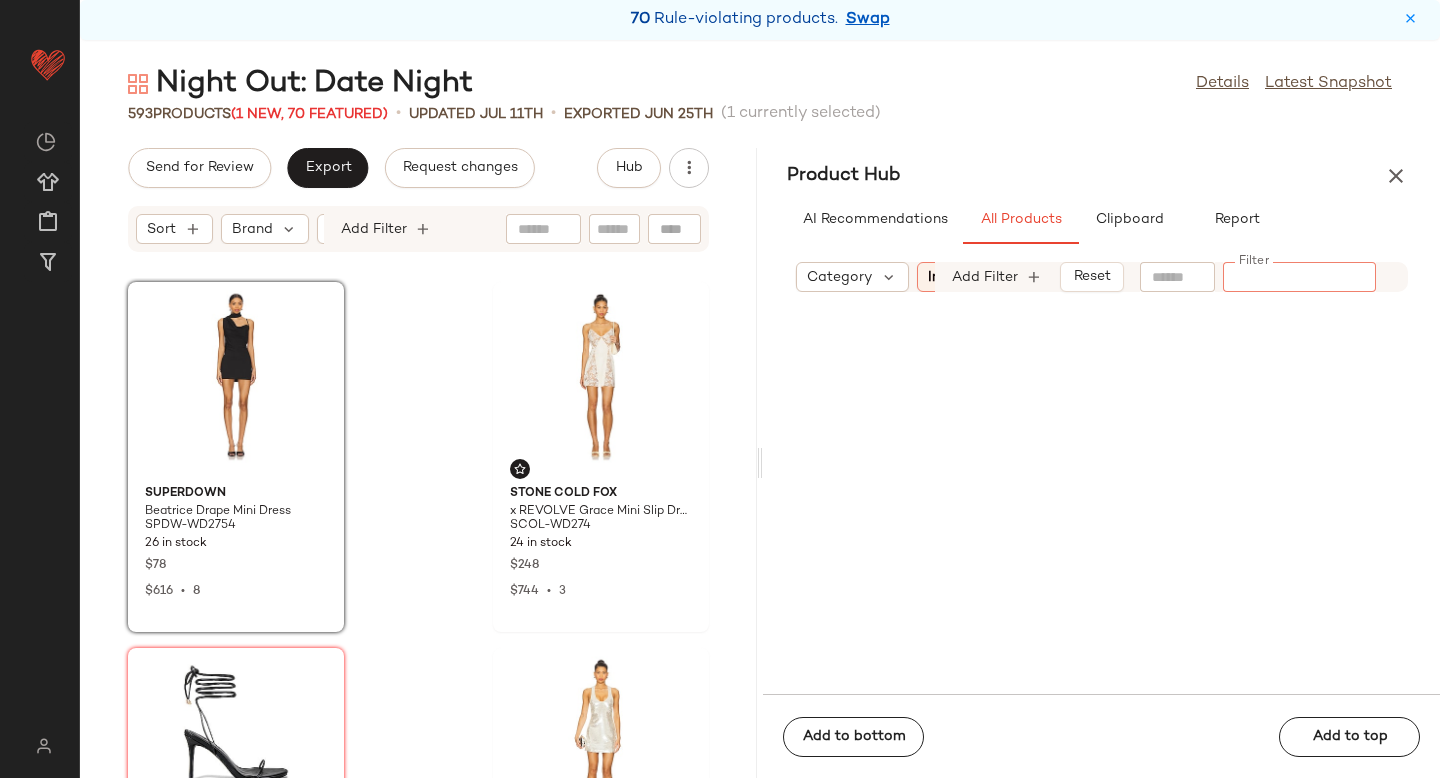 paste on "**********" 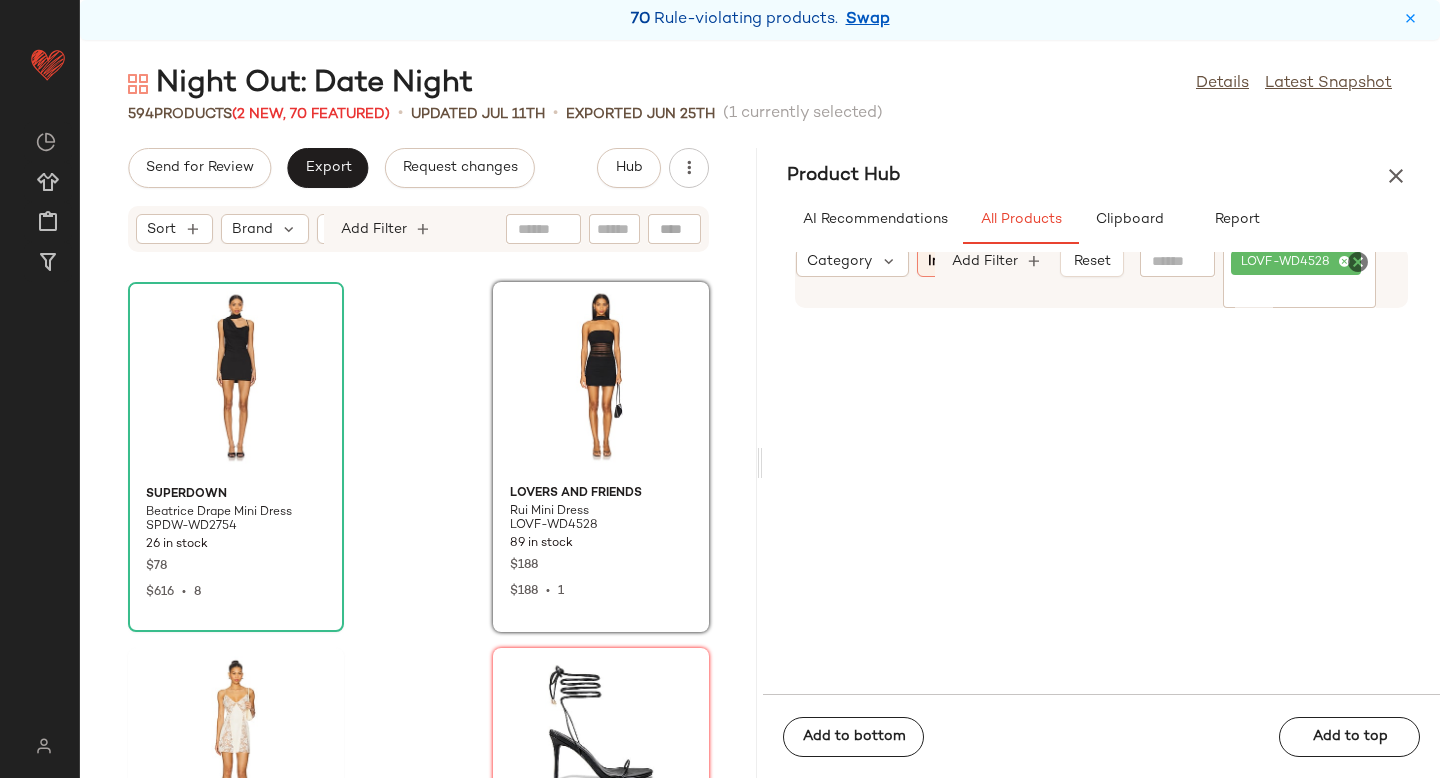 click 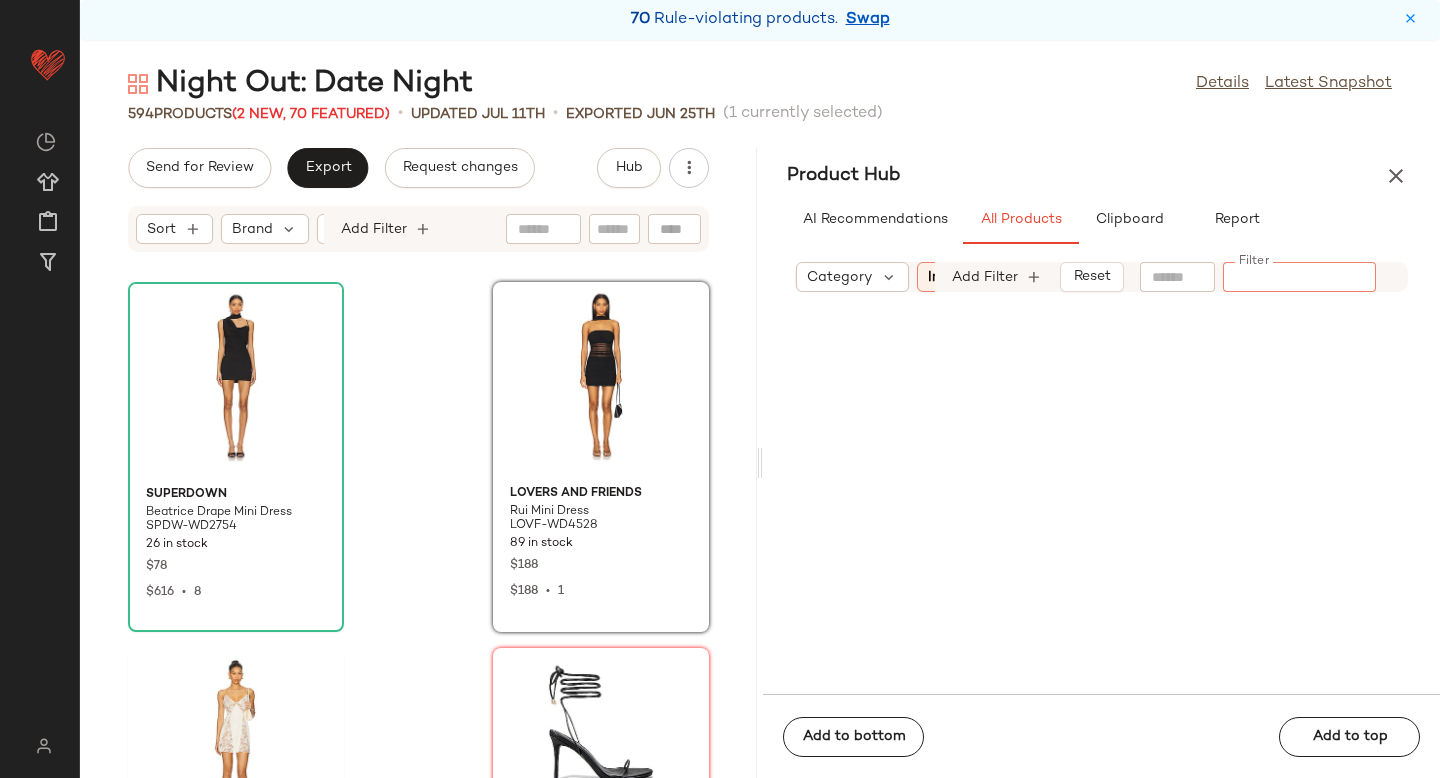 paste on "**********" 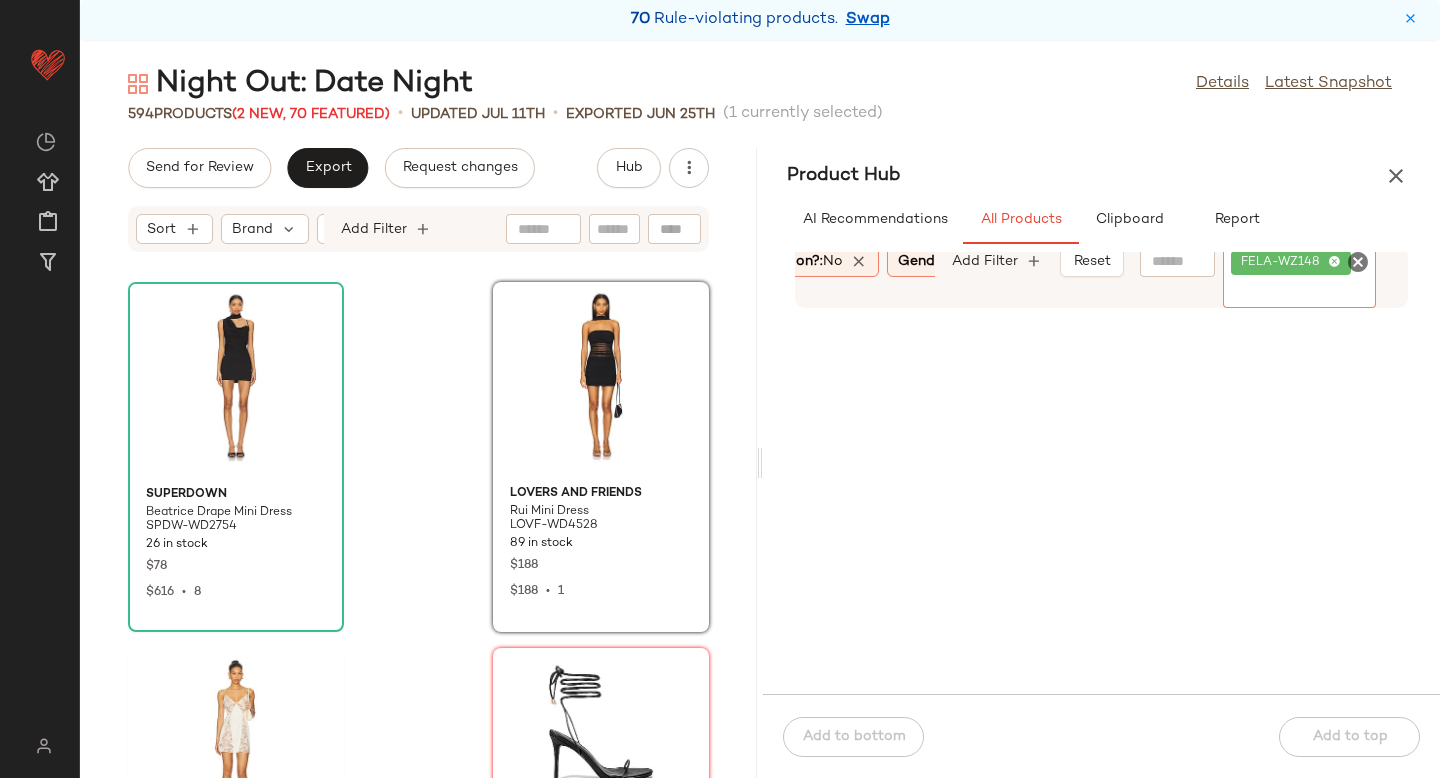 scroll, scrollTop: 0, scrollLeft: 358, axis: horizontal 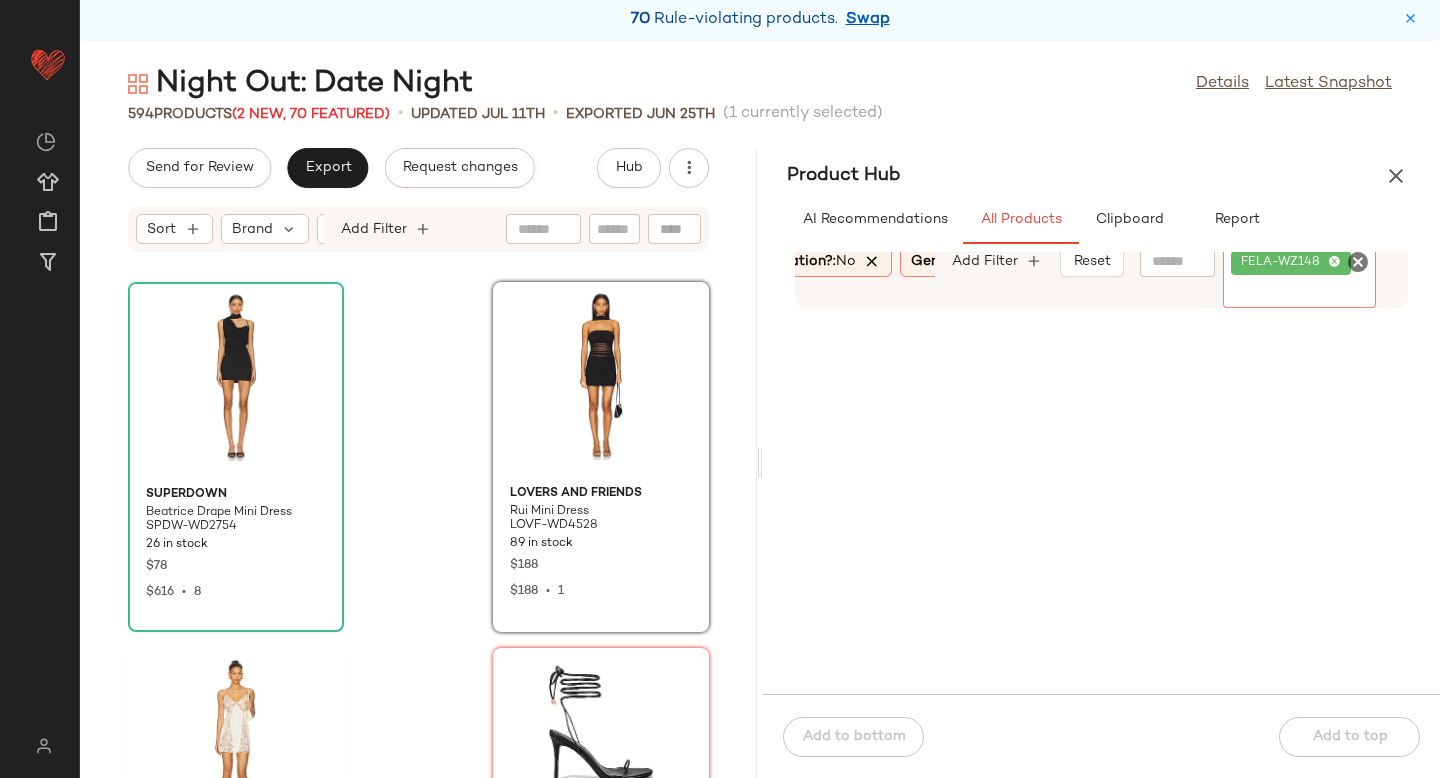 click at bounding box center (873, 262) 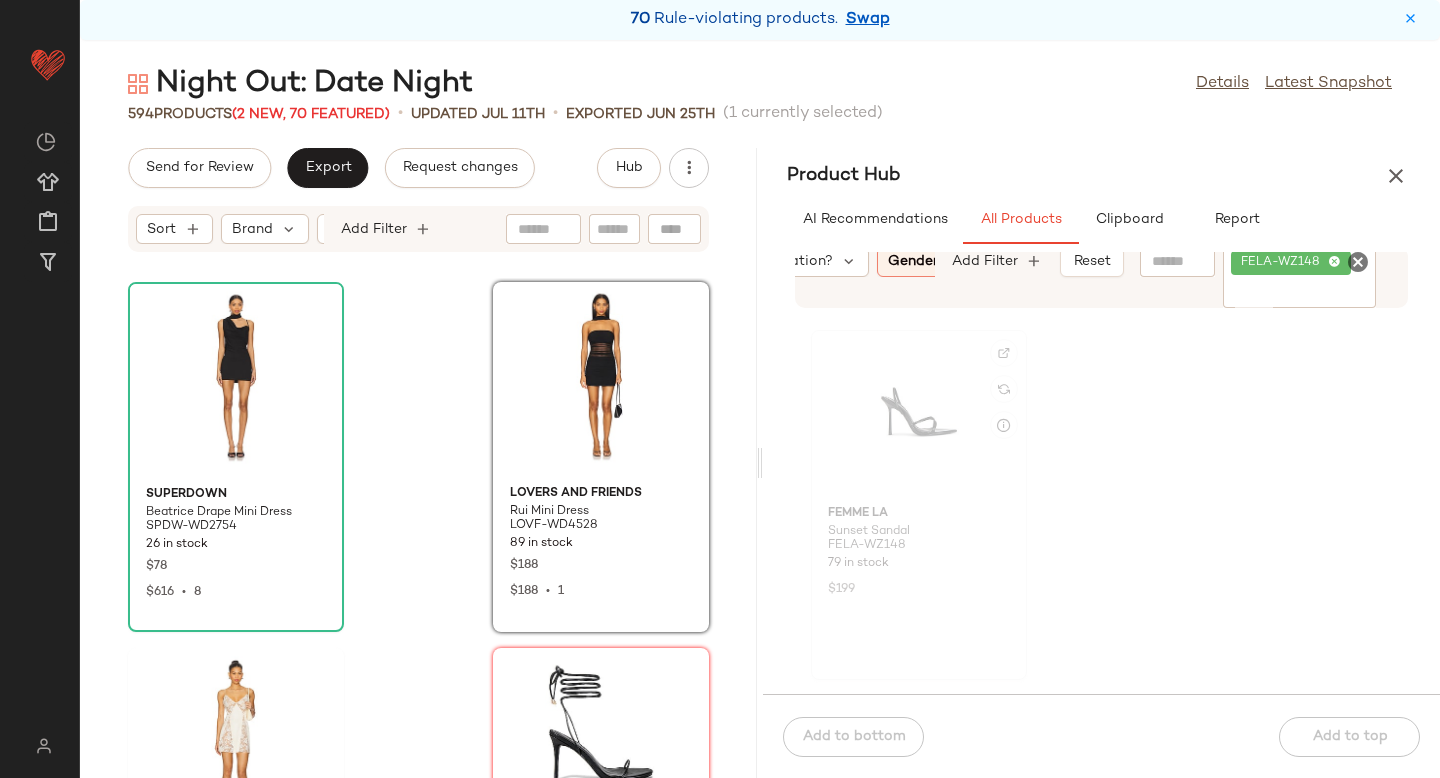 click 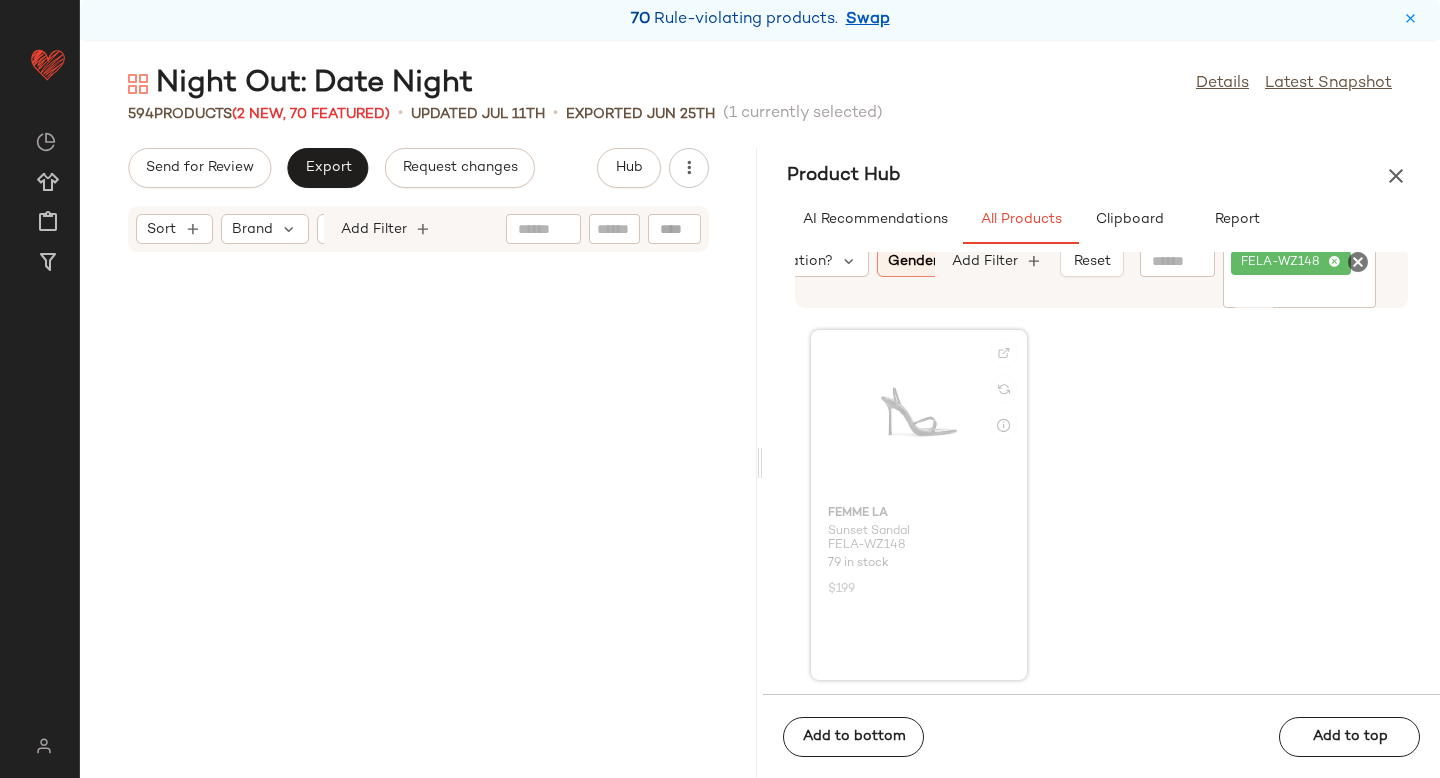 scroll, scrollTop: 45384, scrollLeft: 0, axis: vertical 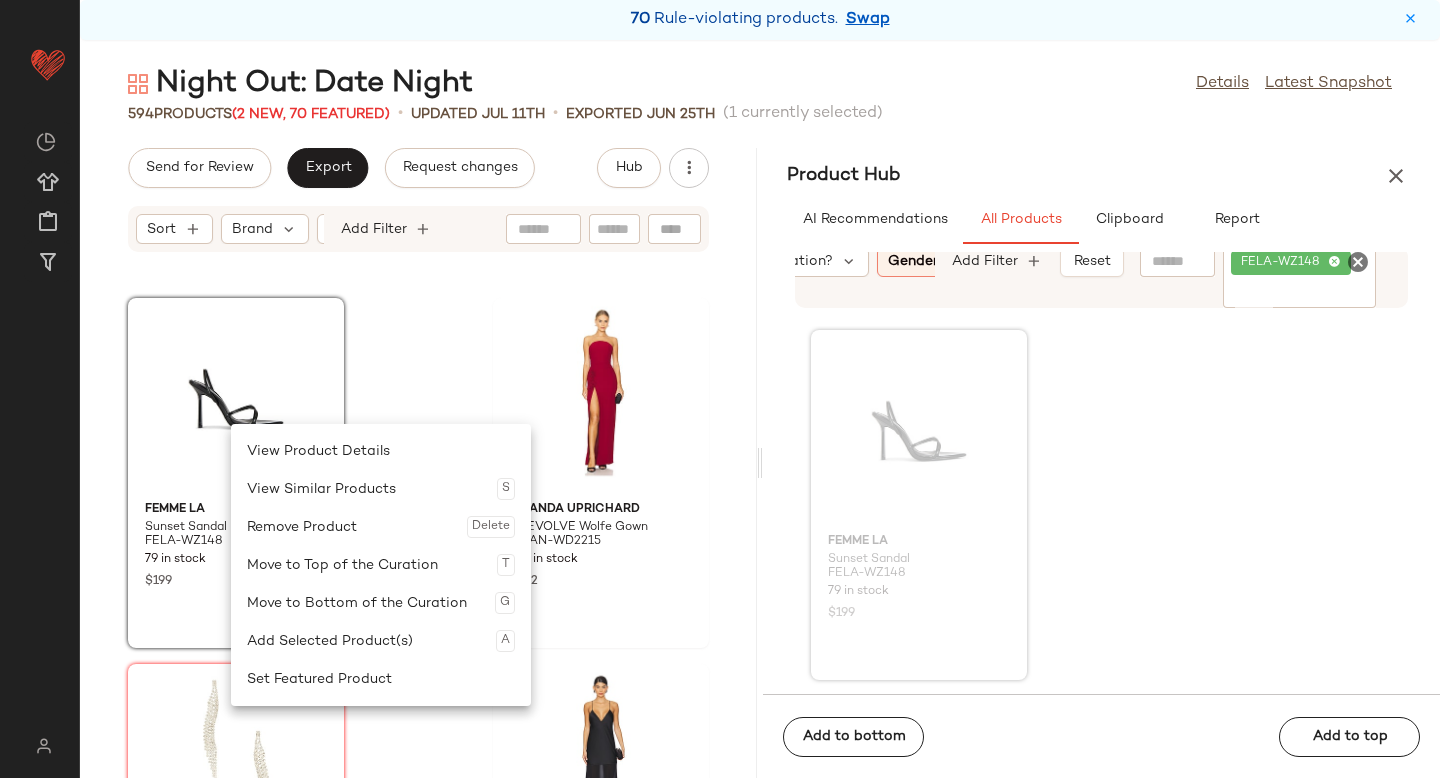 click on "FEMME LA Sunset Sandal FELA-WZ148 79 in stock $199 Amanda Uprichard x REVOLVE Wolfe Gown AMAN-WD2215 159 in stock $312 8 Other Reasons Curved Dangle Earring 8OTH-WL251 109 in stock $40 SER.O.YA Vienna Satin Maxi Dress SERR-WD212 113 Pre-Order Items $348 Ceren Ocak Belt Detailed Jacket COCA-WO8 7 in stock $657 $729 Sale Lovers and Friends Morgan Mini Skirt LOVF-WQ774 144 in stock $89 $78  •  1 ALL THE WAYS Arielle Blazer AAYR-WO9 157 in stock $92 ALL THE WAYS Arielle Skirt AAYR-WQ11 35 in stock $68" 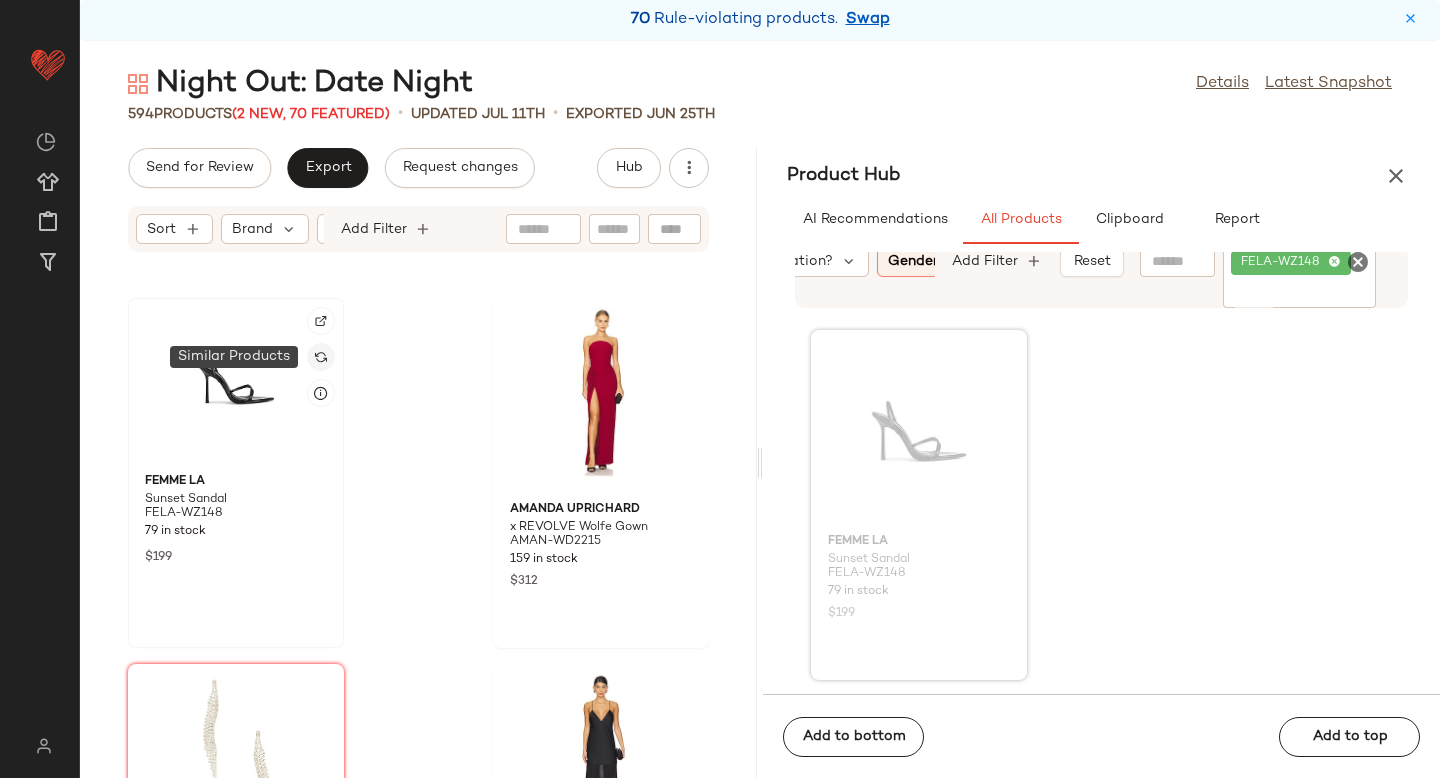 click 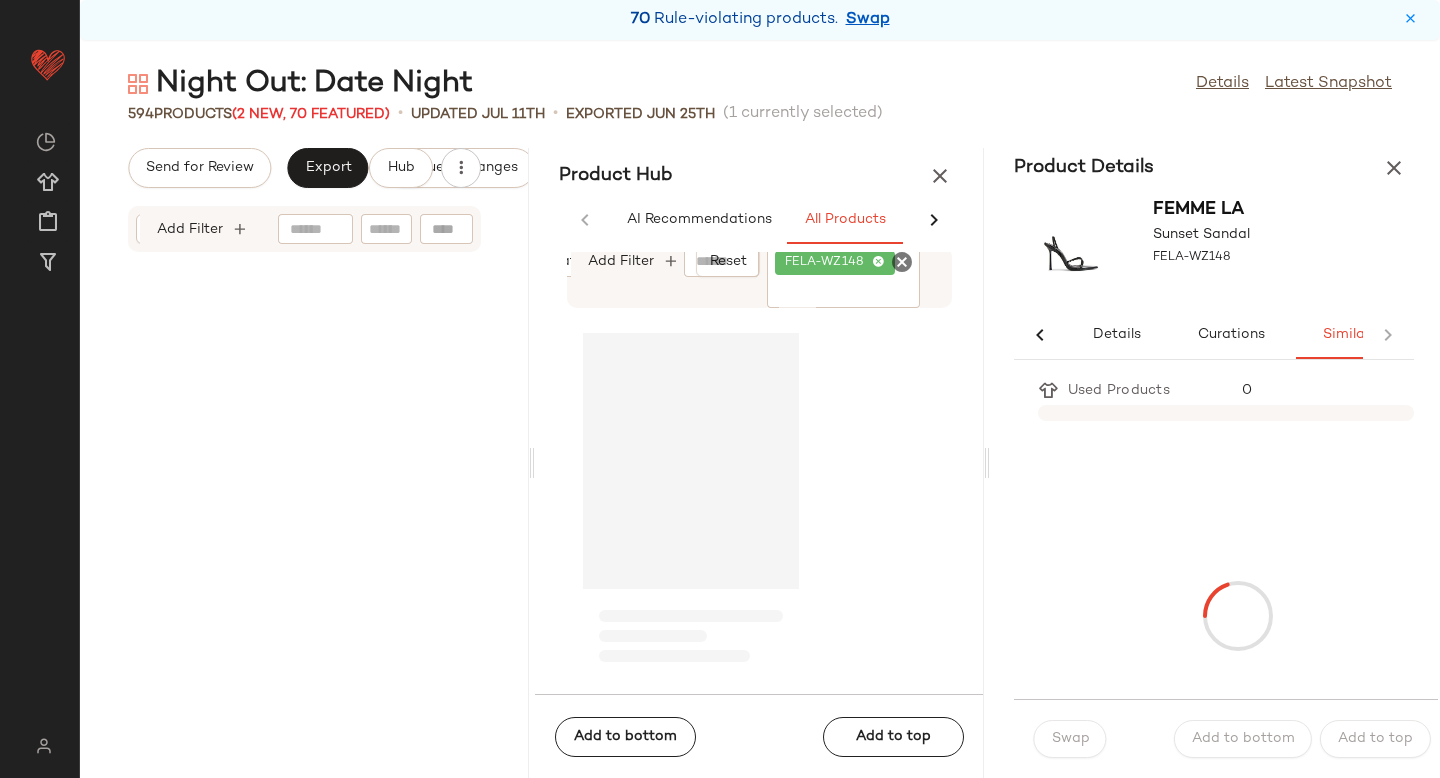 scroll, scrollTop: 0, scrollLeft: 33, axis: horizontal 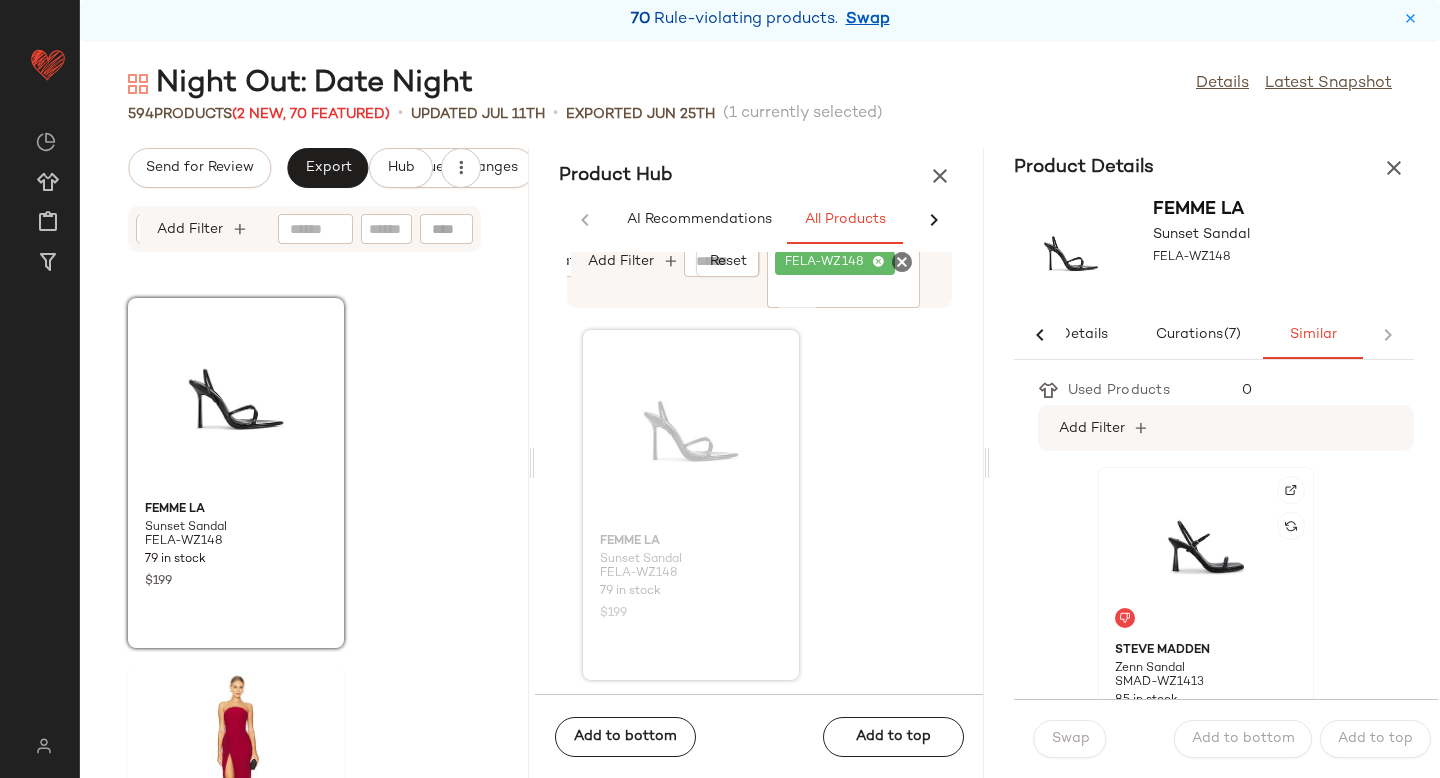 click 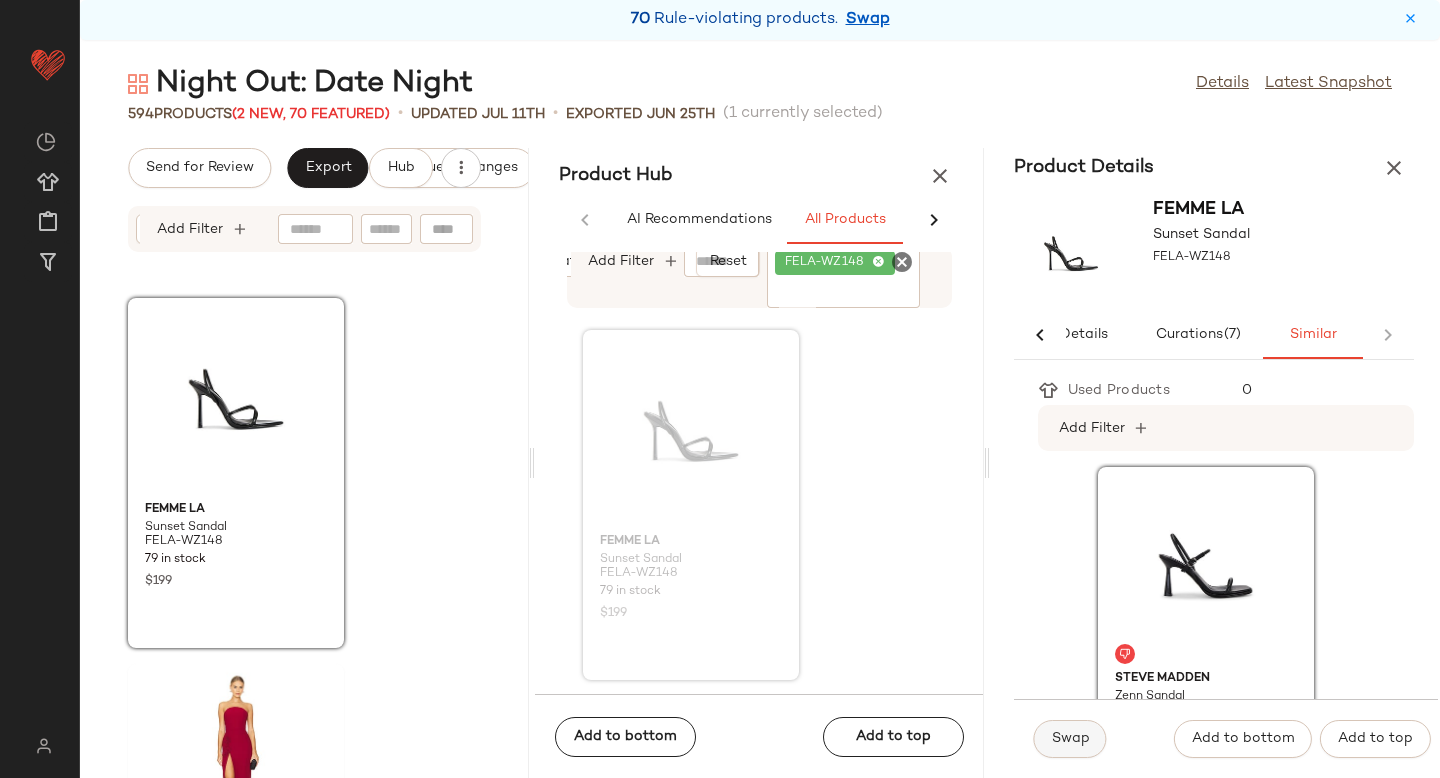 click on "Swap" at bounding box center (1070, 739) 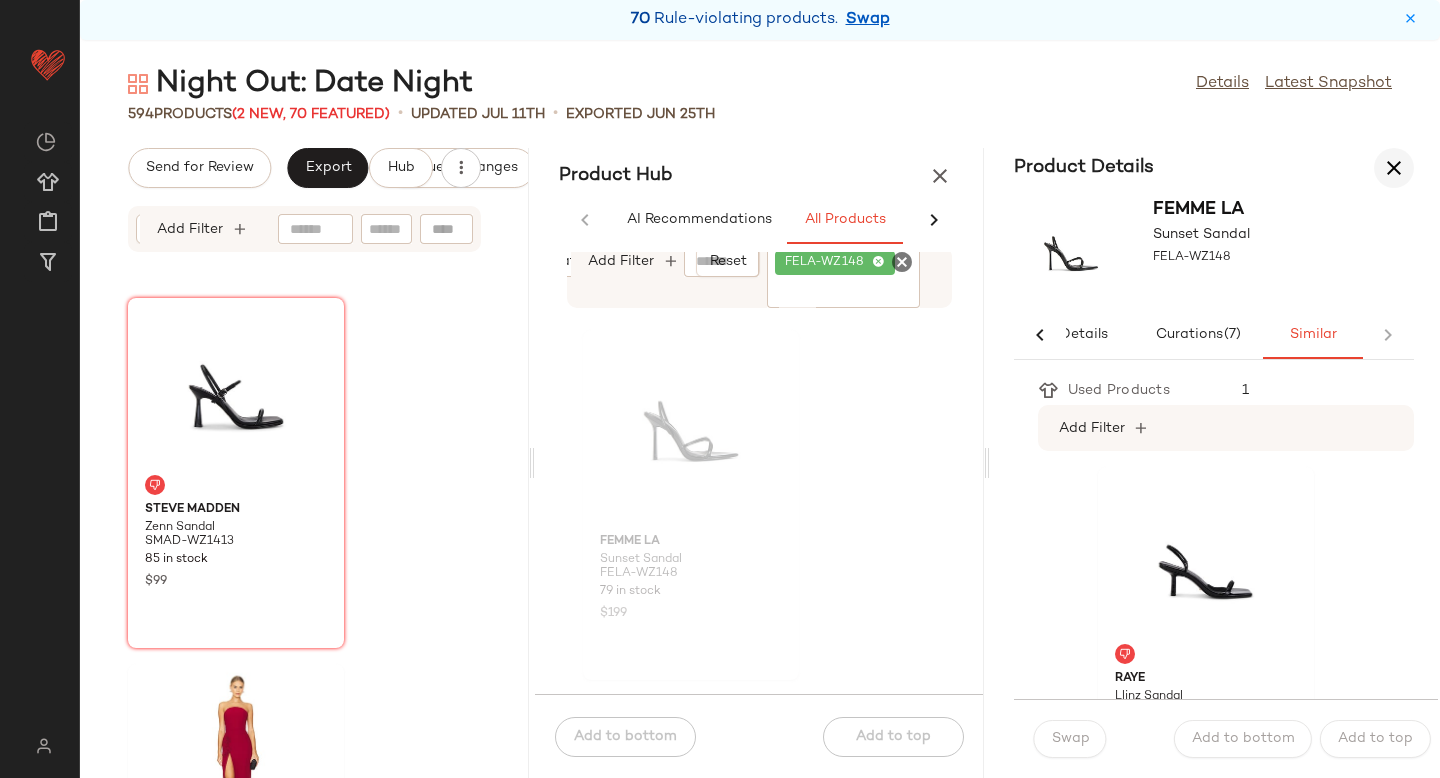 click at bounding box center [1394, 168] 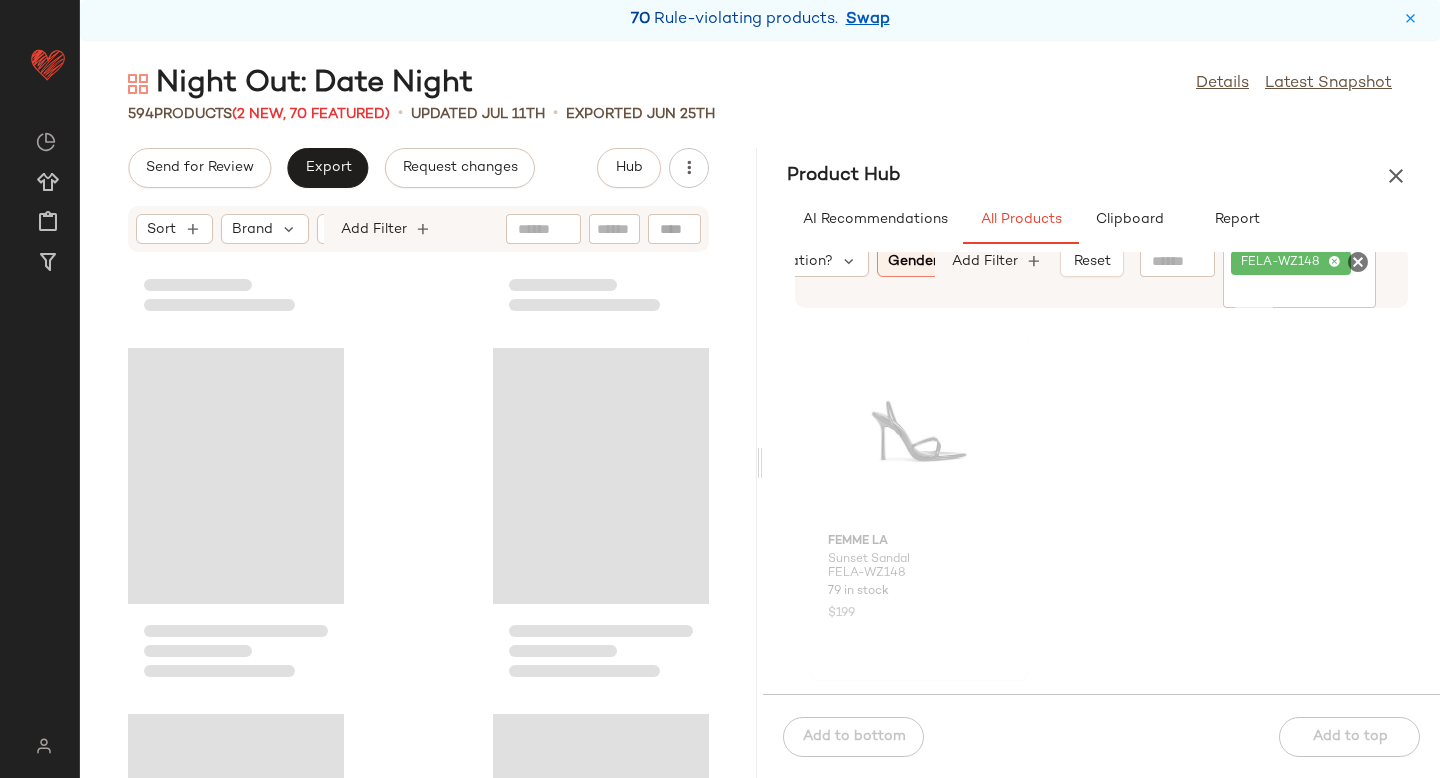 scroll, scrollTop: 40037, scrollLeft: 0, axis: vertical 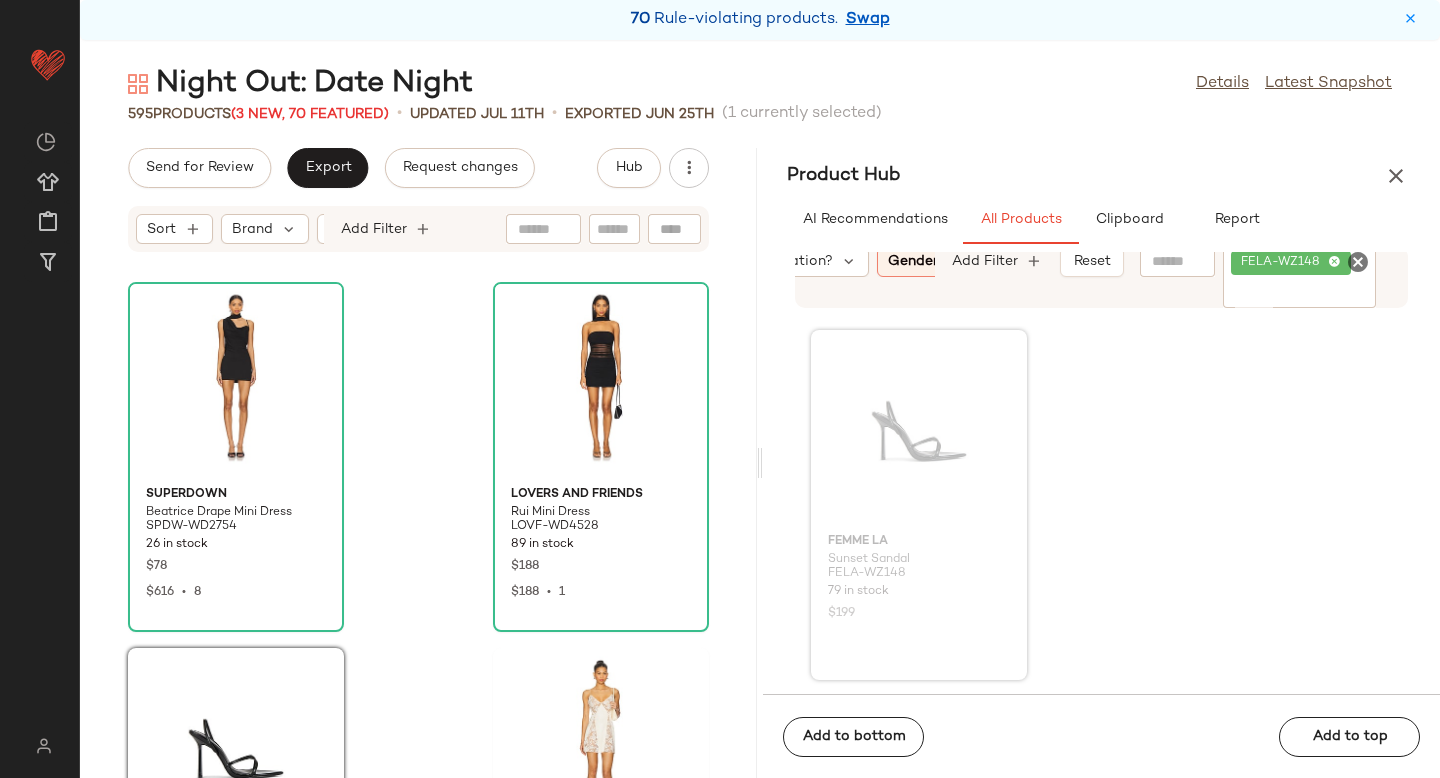drag, startPoint x: 904, startPoint y: 459, endPoint x: 346, endPoint y: 1, distance: 721.89197 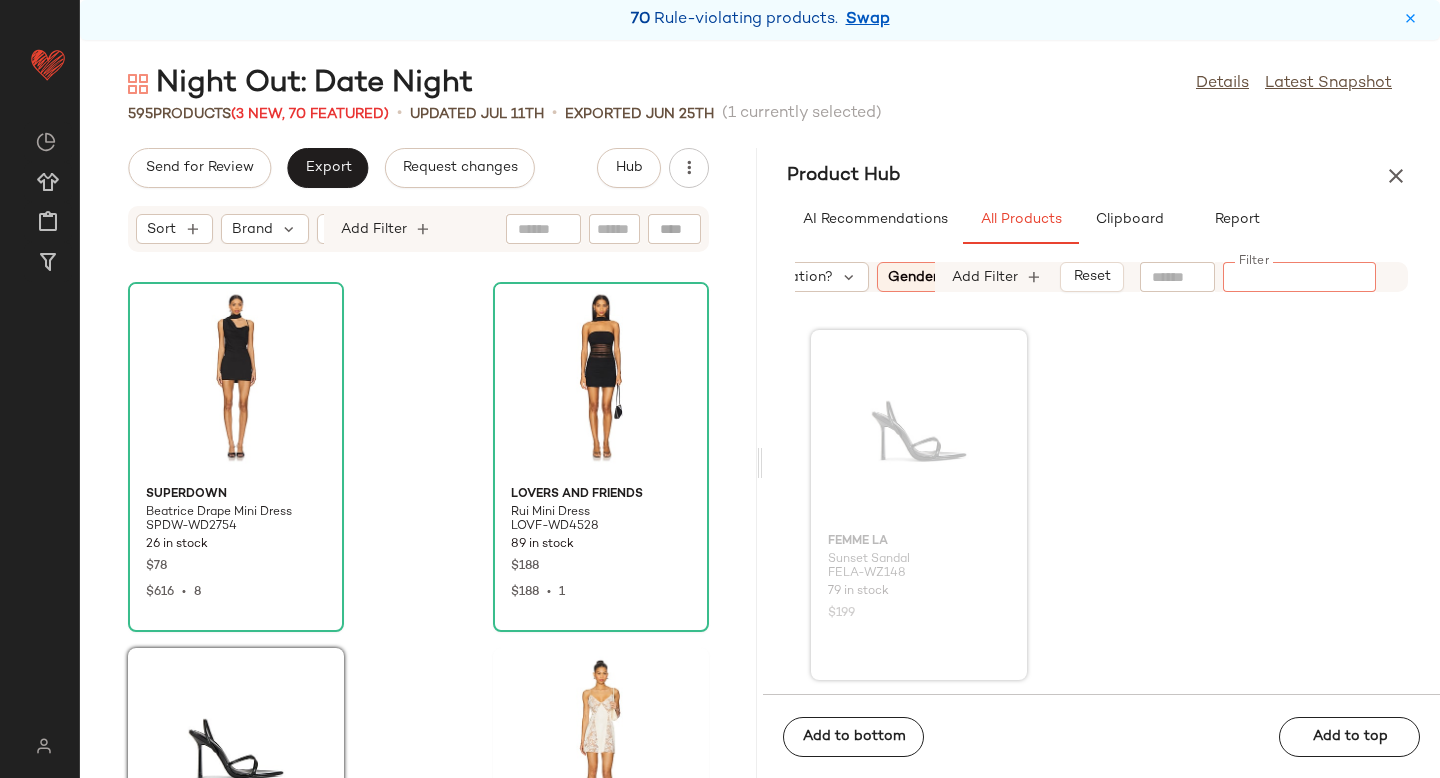 paste on "**********" 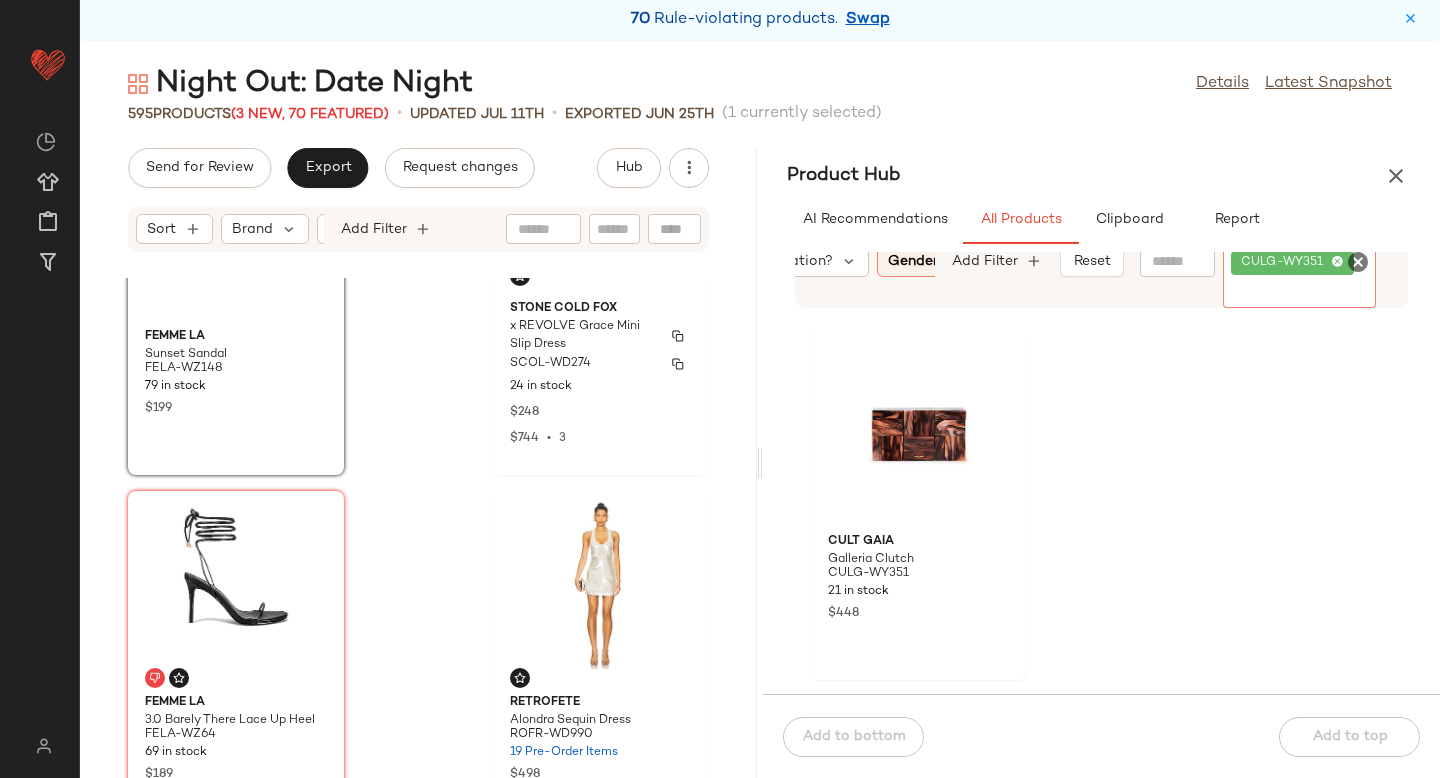 scroll, scrollTop: 543, scrollLeft: 0, axis: vertical 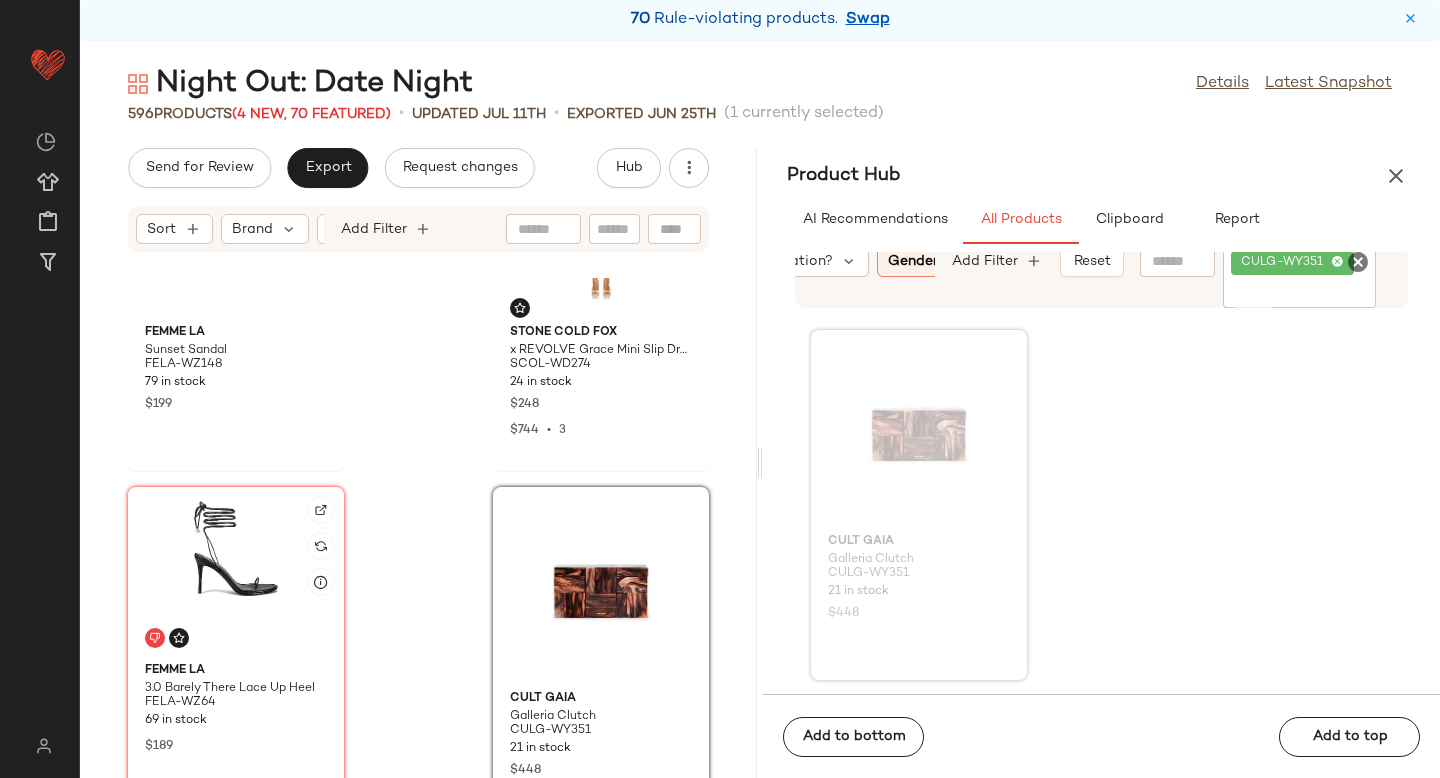 click 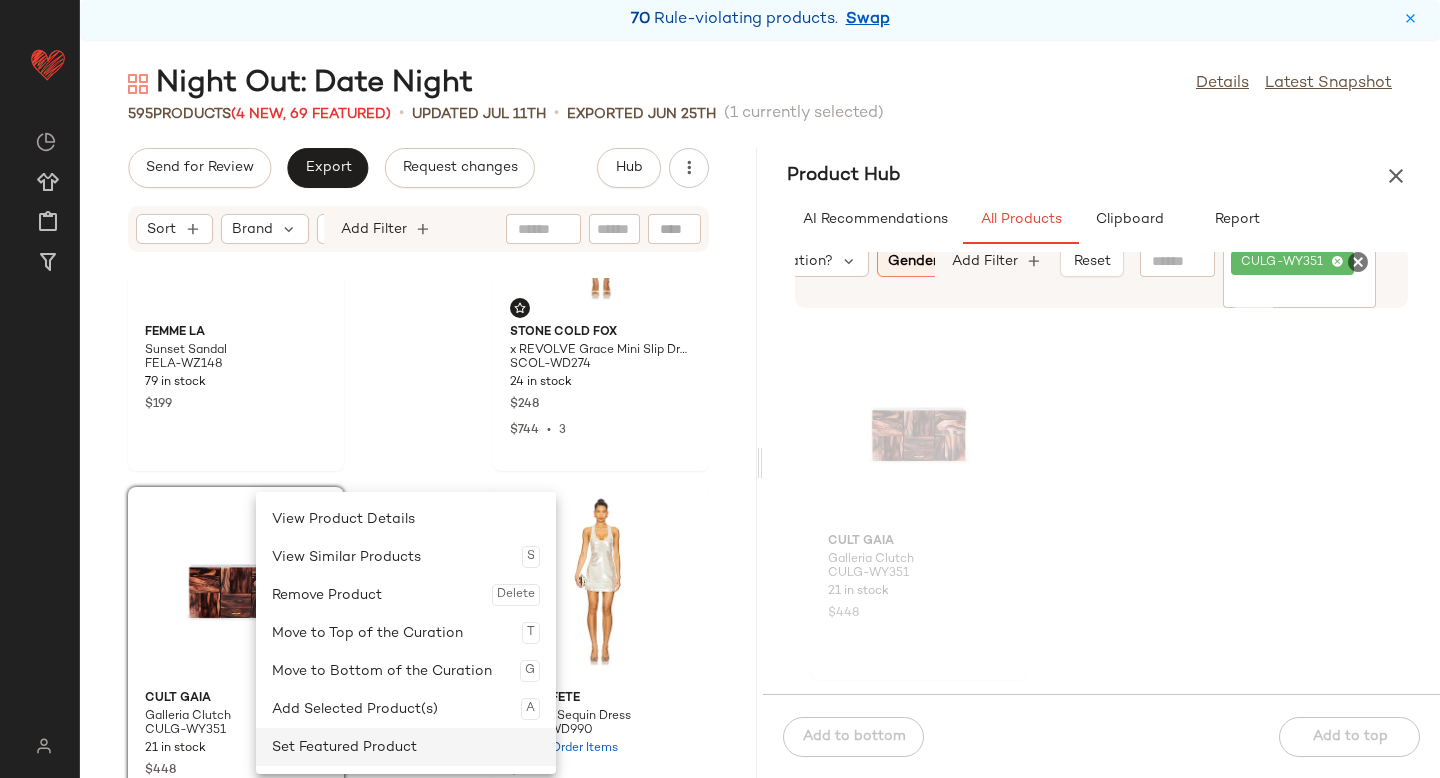 click on "Set Featured Product" 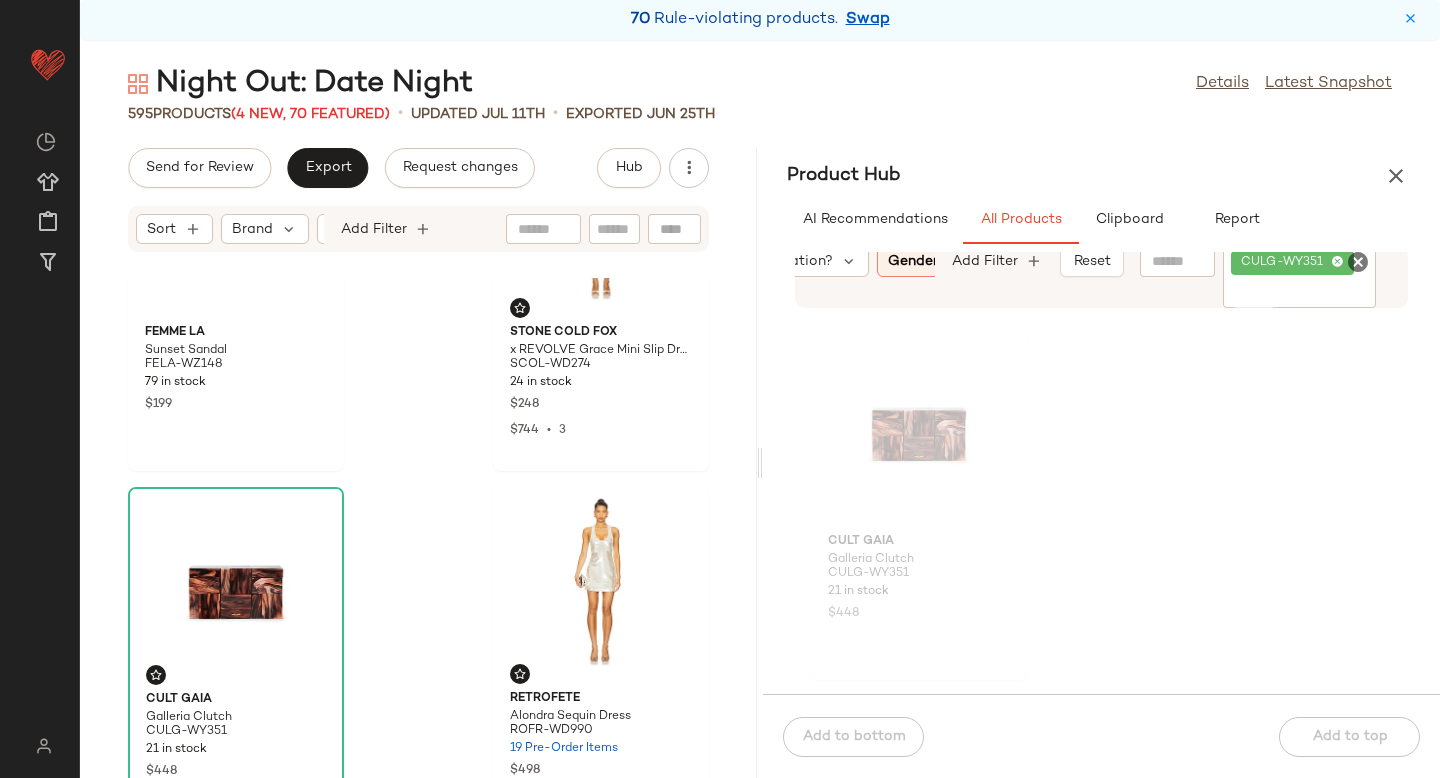 click 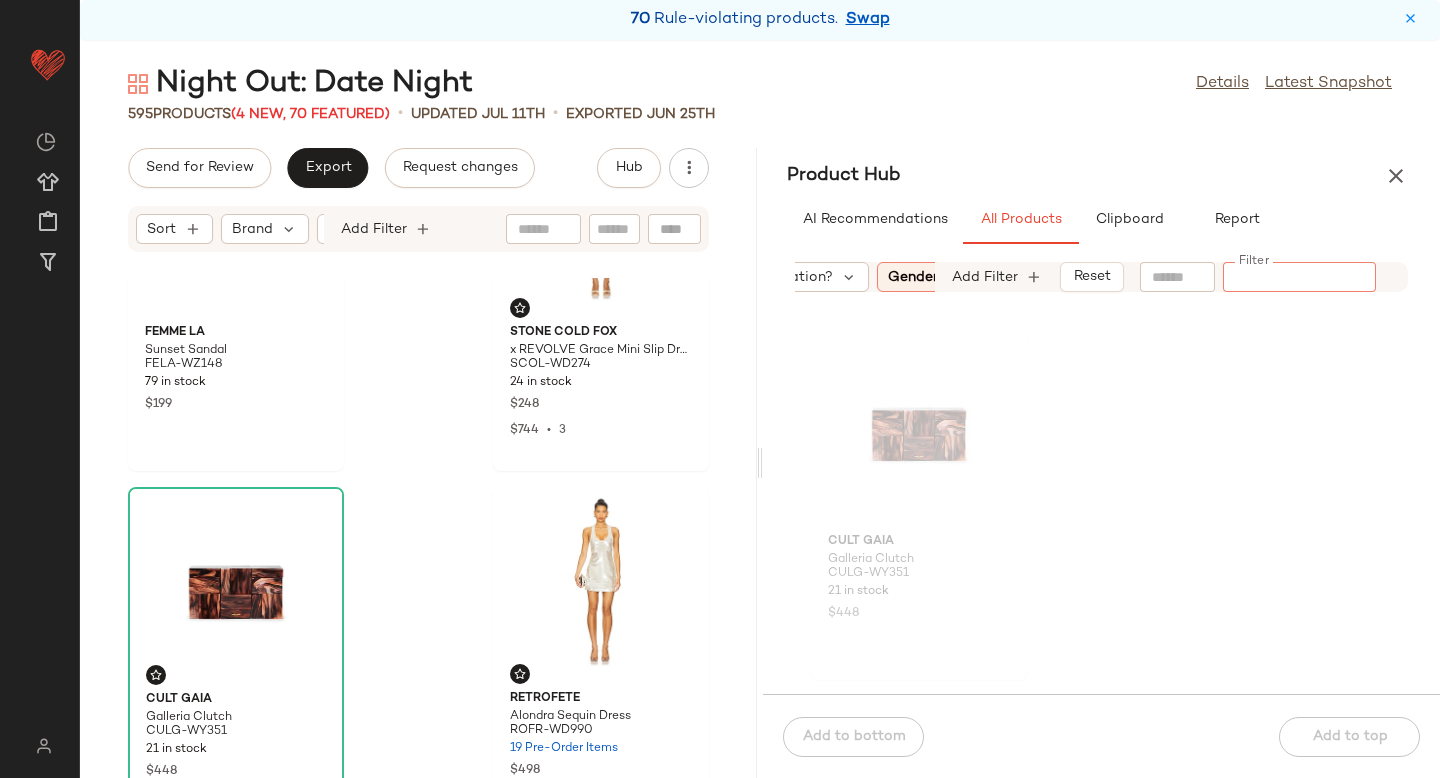paste on "**********" 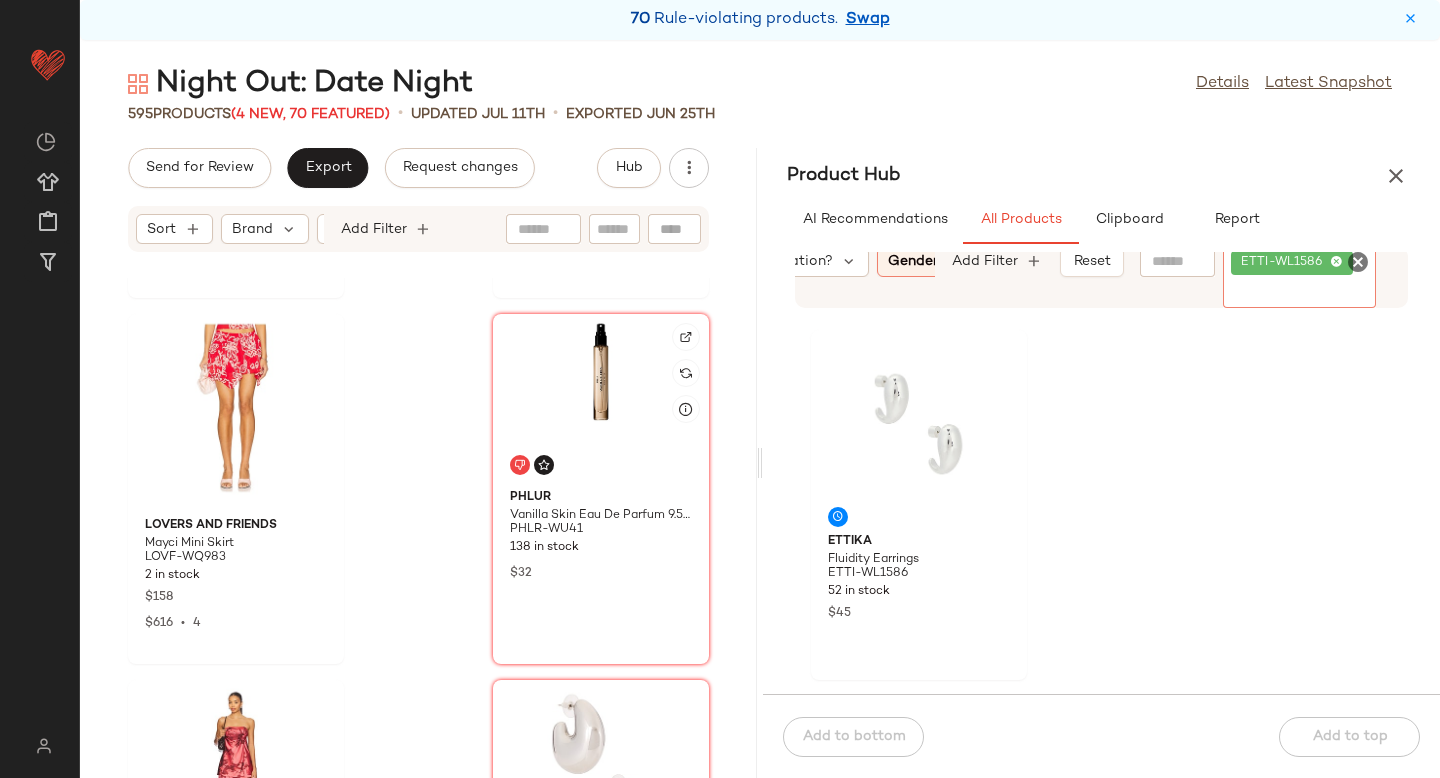 scroll, scrollTop: 1454, scrollLeft: 0, axis: vertical 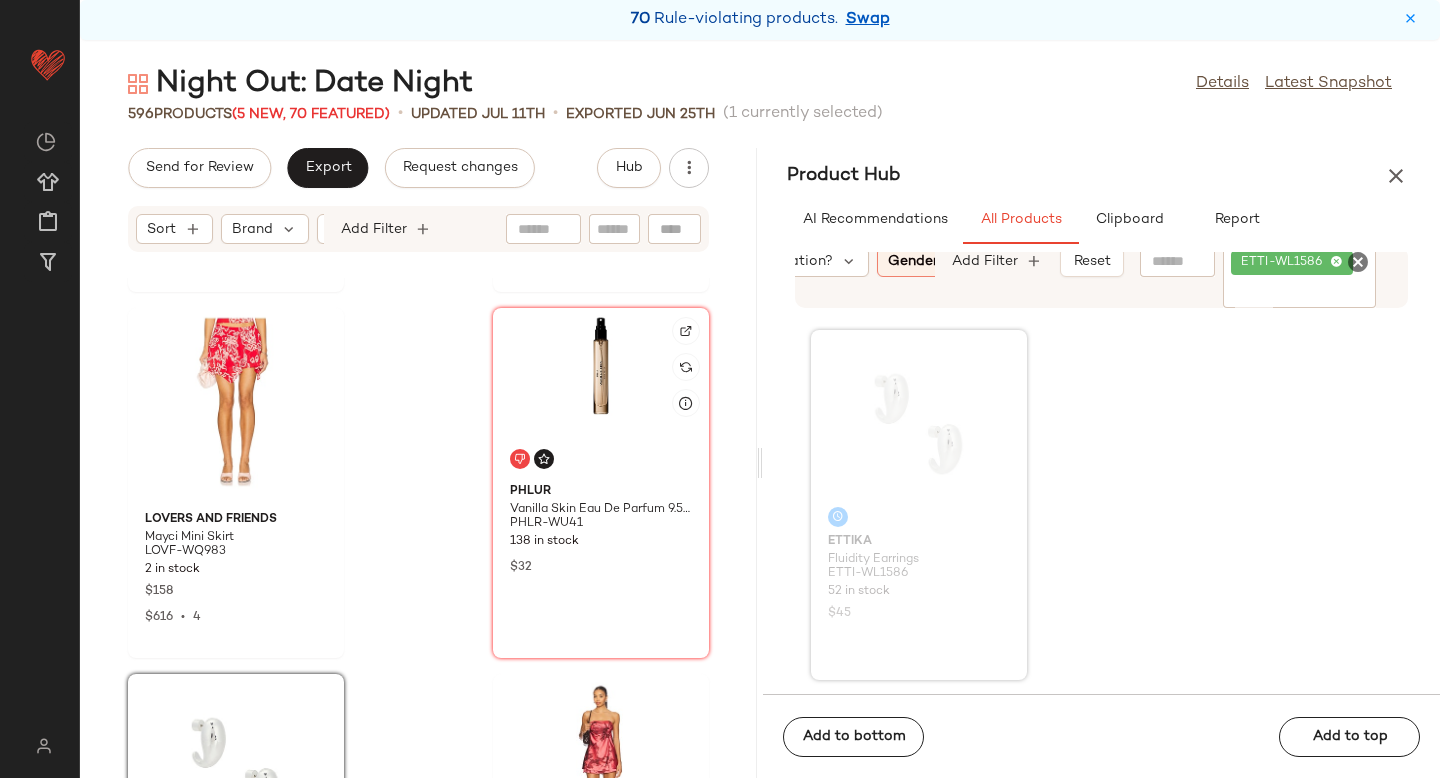 click 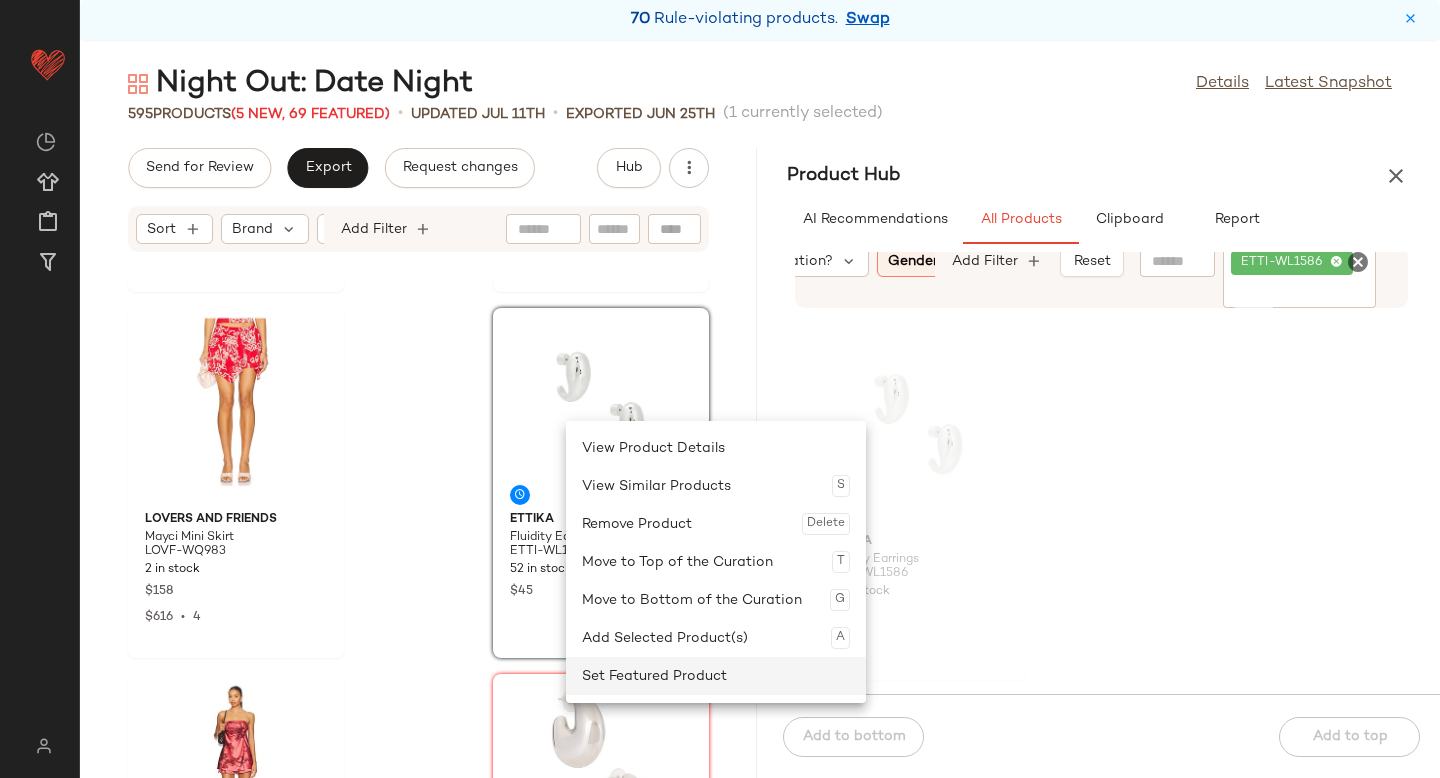 click on "Set Featured Product" 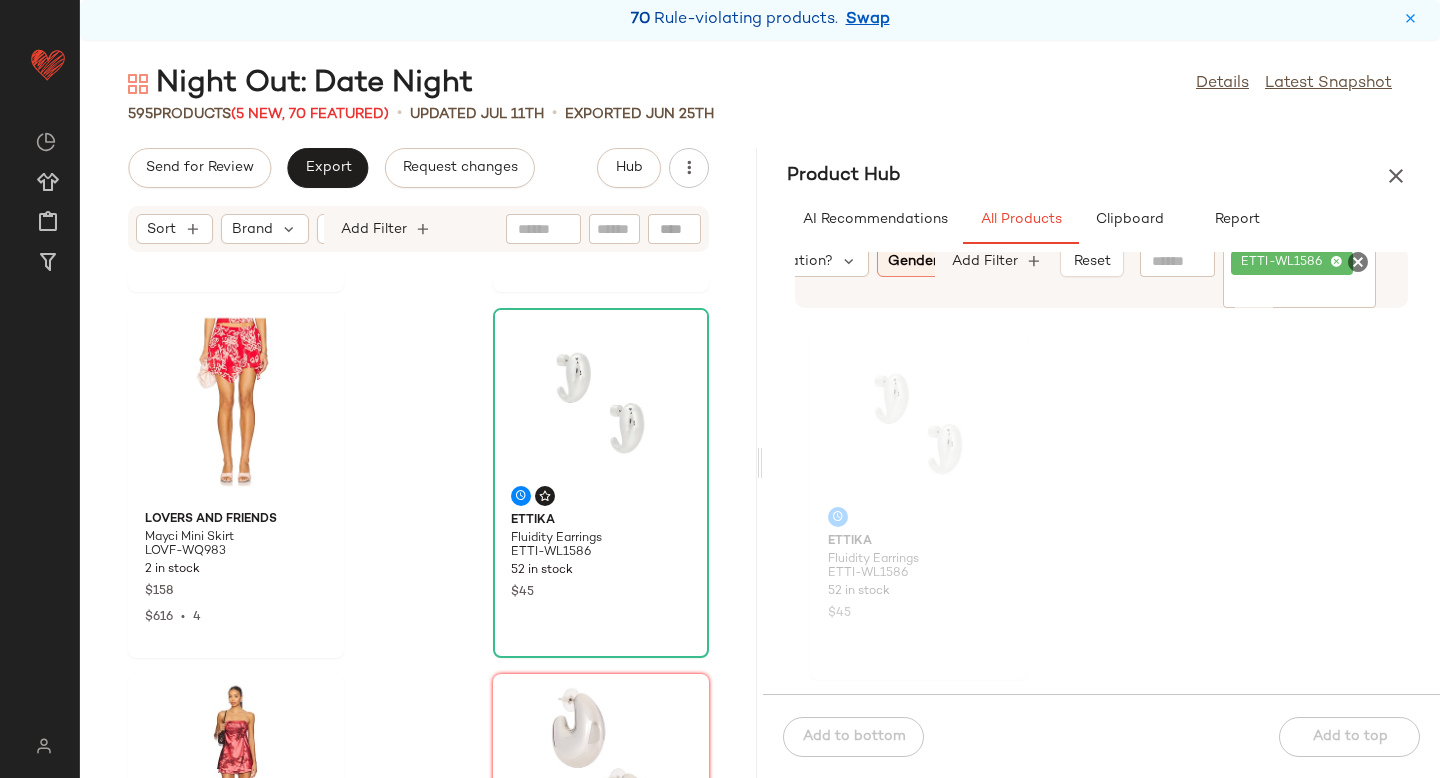 click 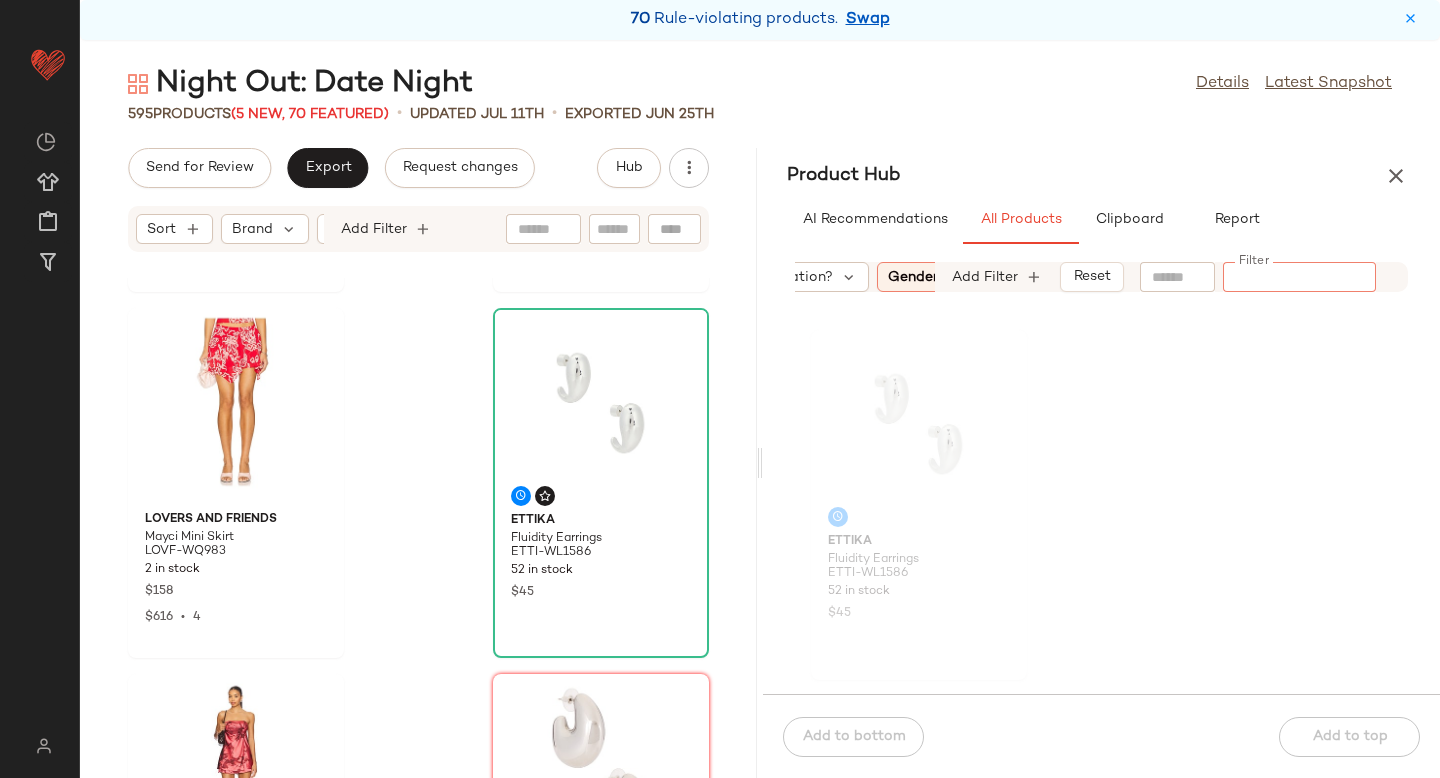paste on "**********" 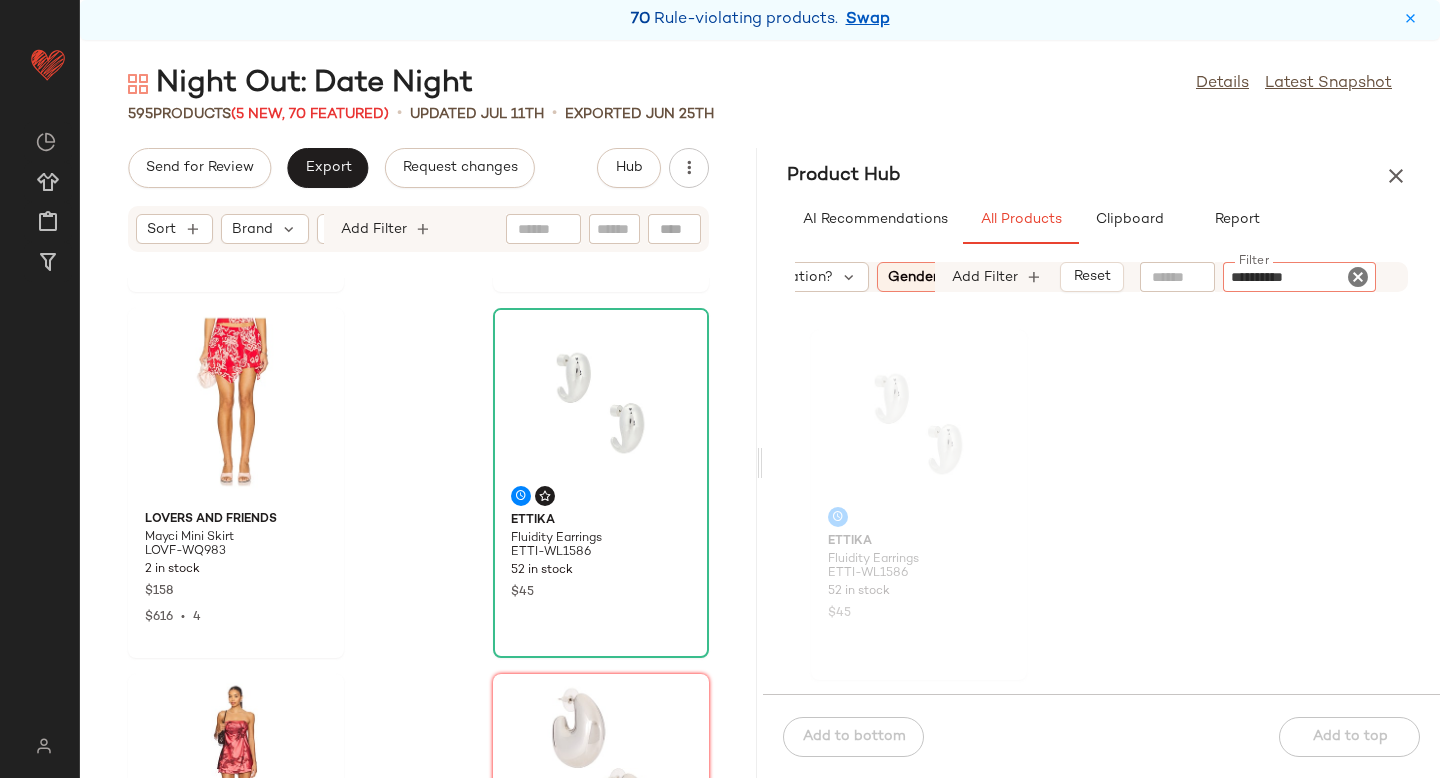 type 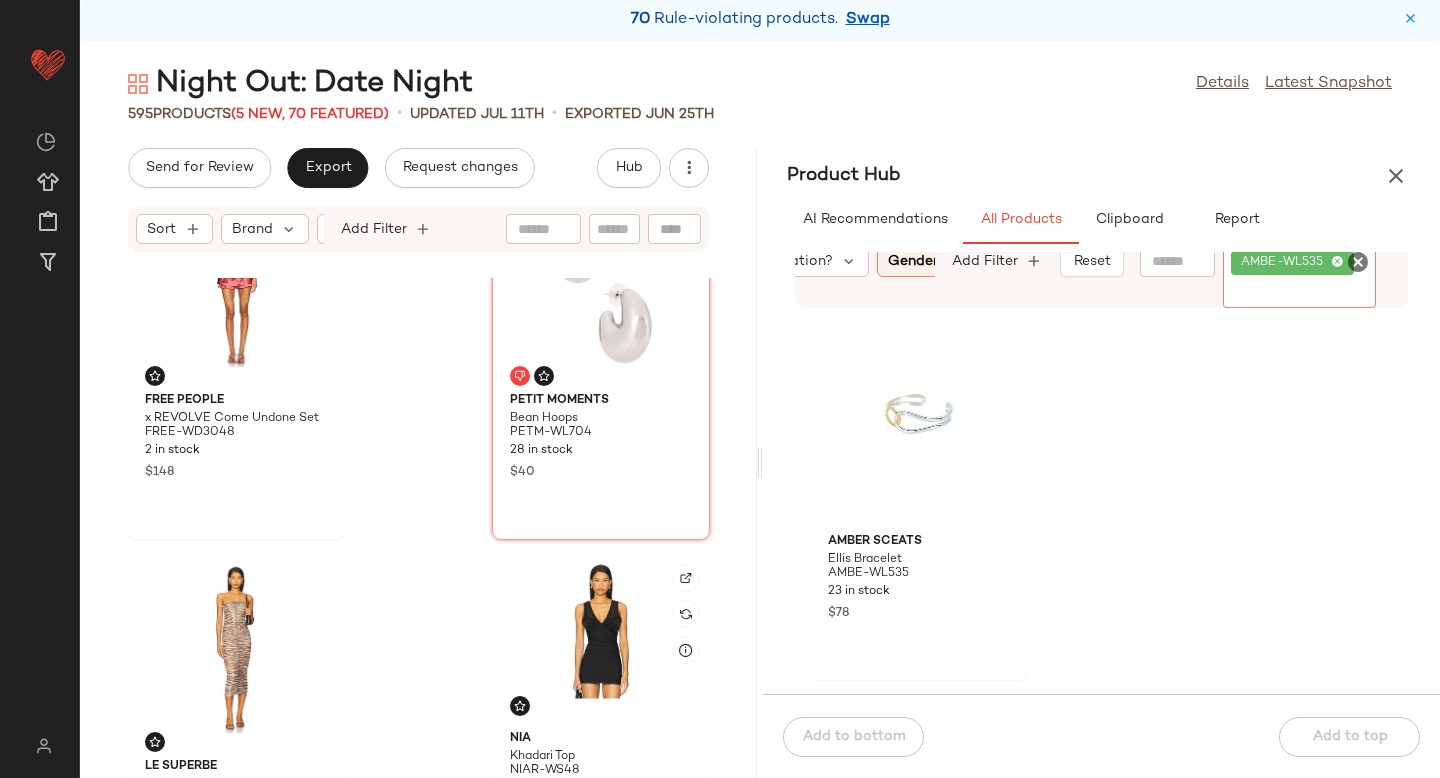 scroll, scrollTop: 1697, scrollLeft: 0, axis: vertical 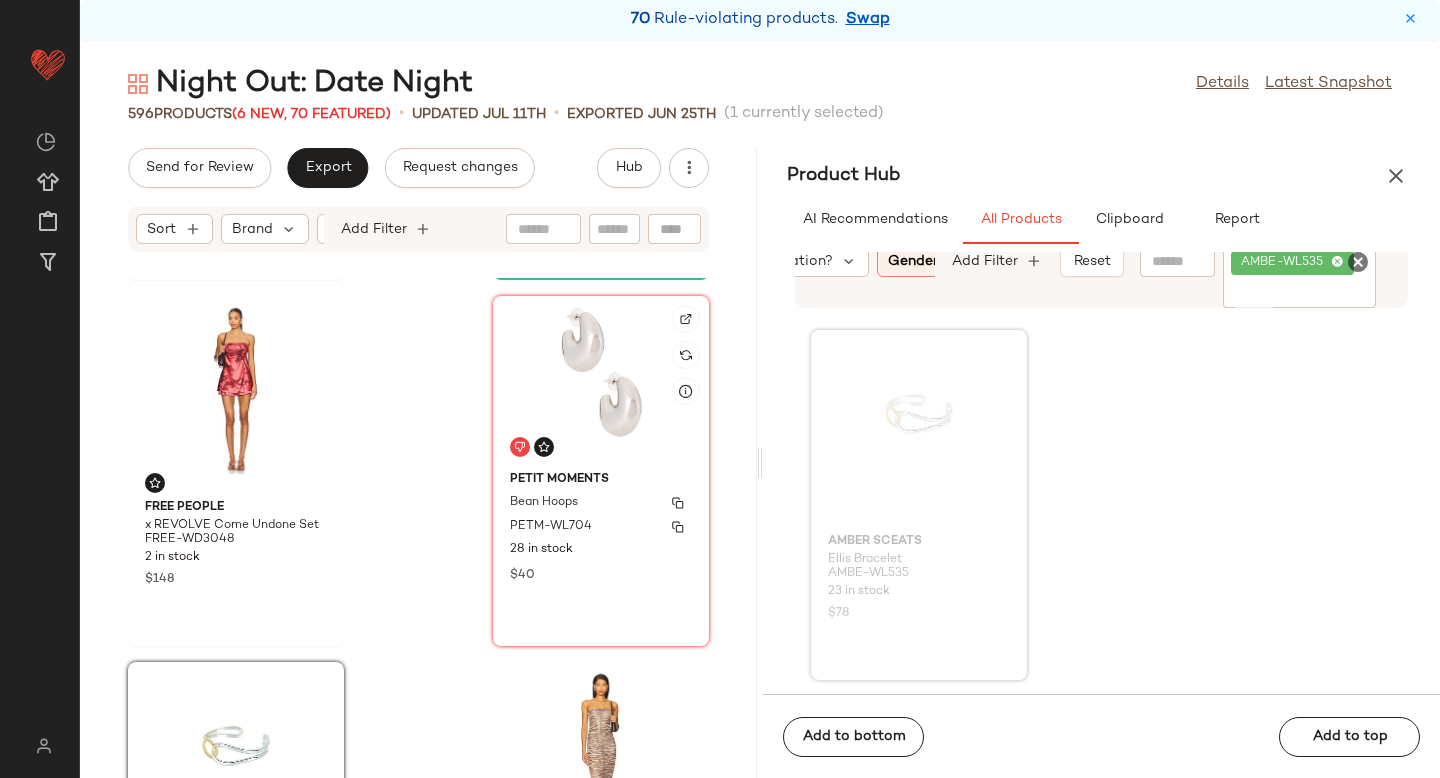 click on "petit moments Bean Hoops PETM-WL704 28 in stock $40" 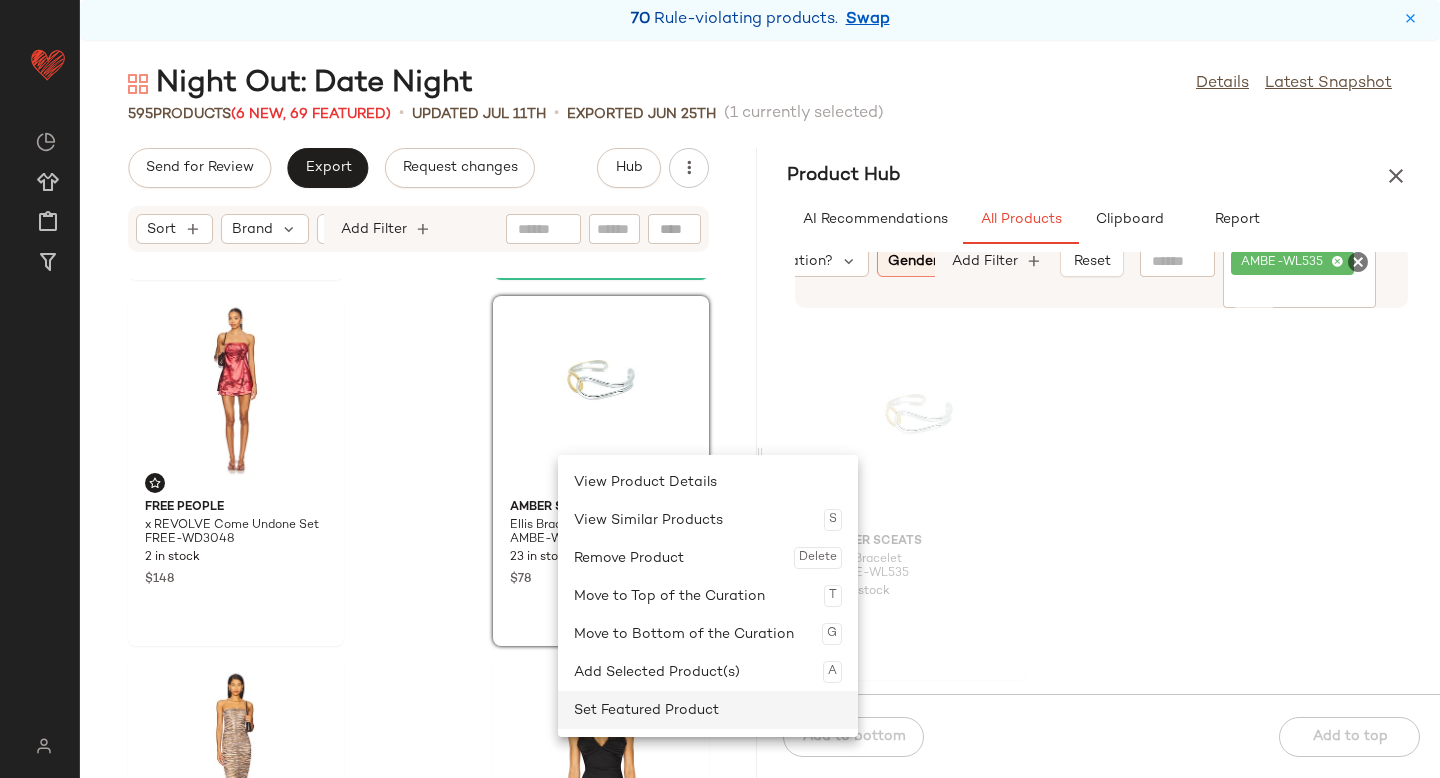 click on "Set Featured Product" 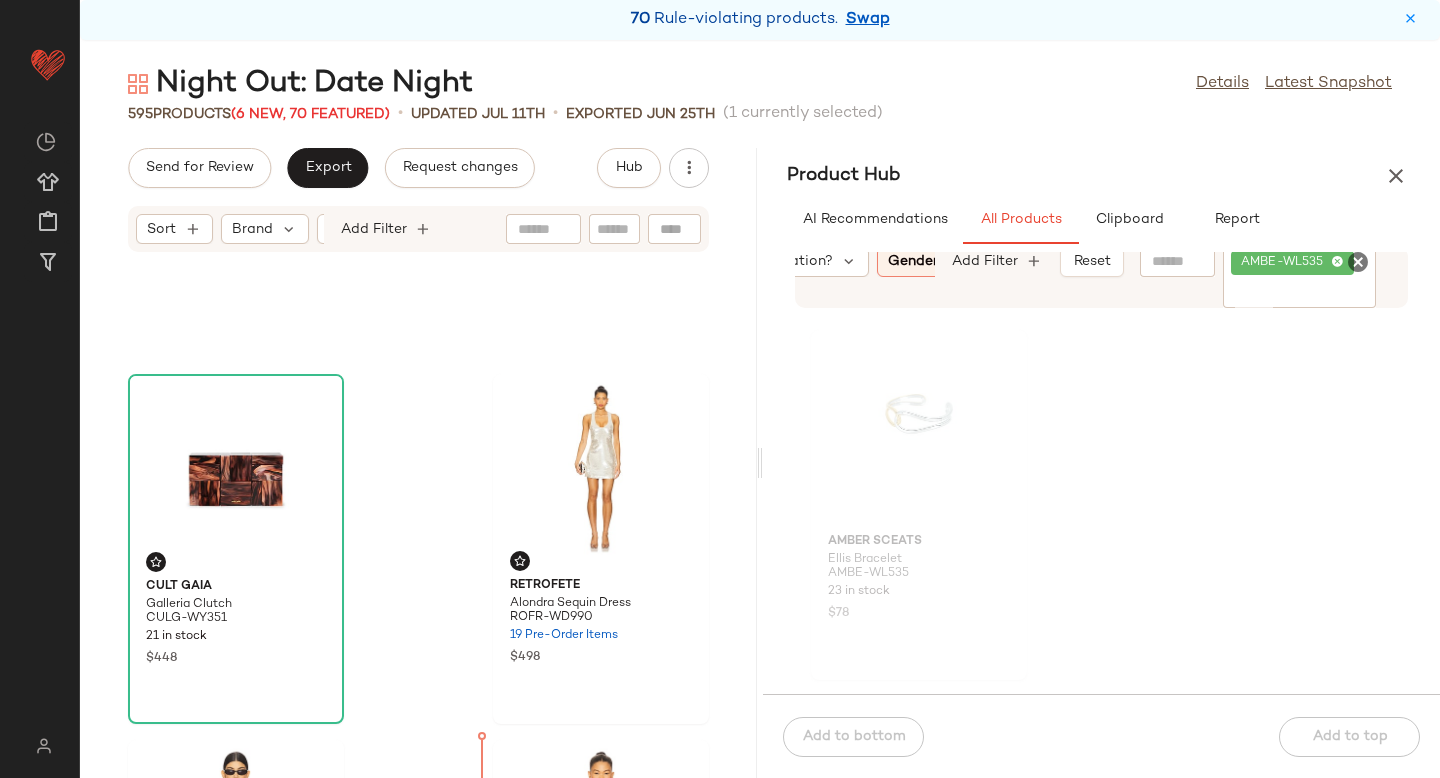 scroll, scrollTop: 654, scrollLeft: 0, axis: vertical 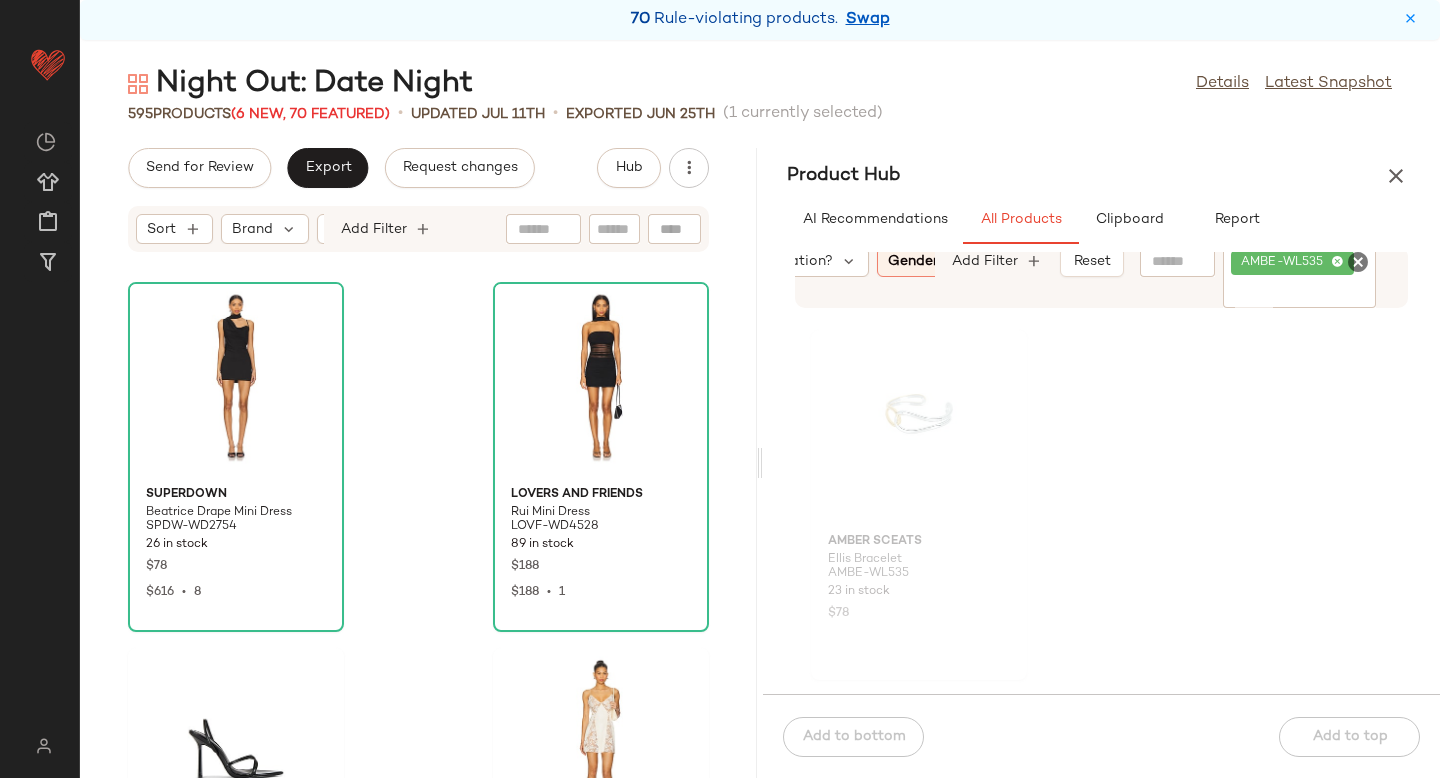 click 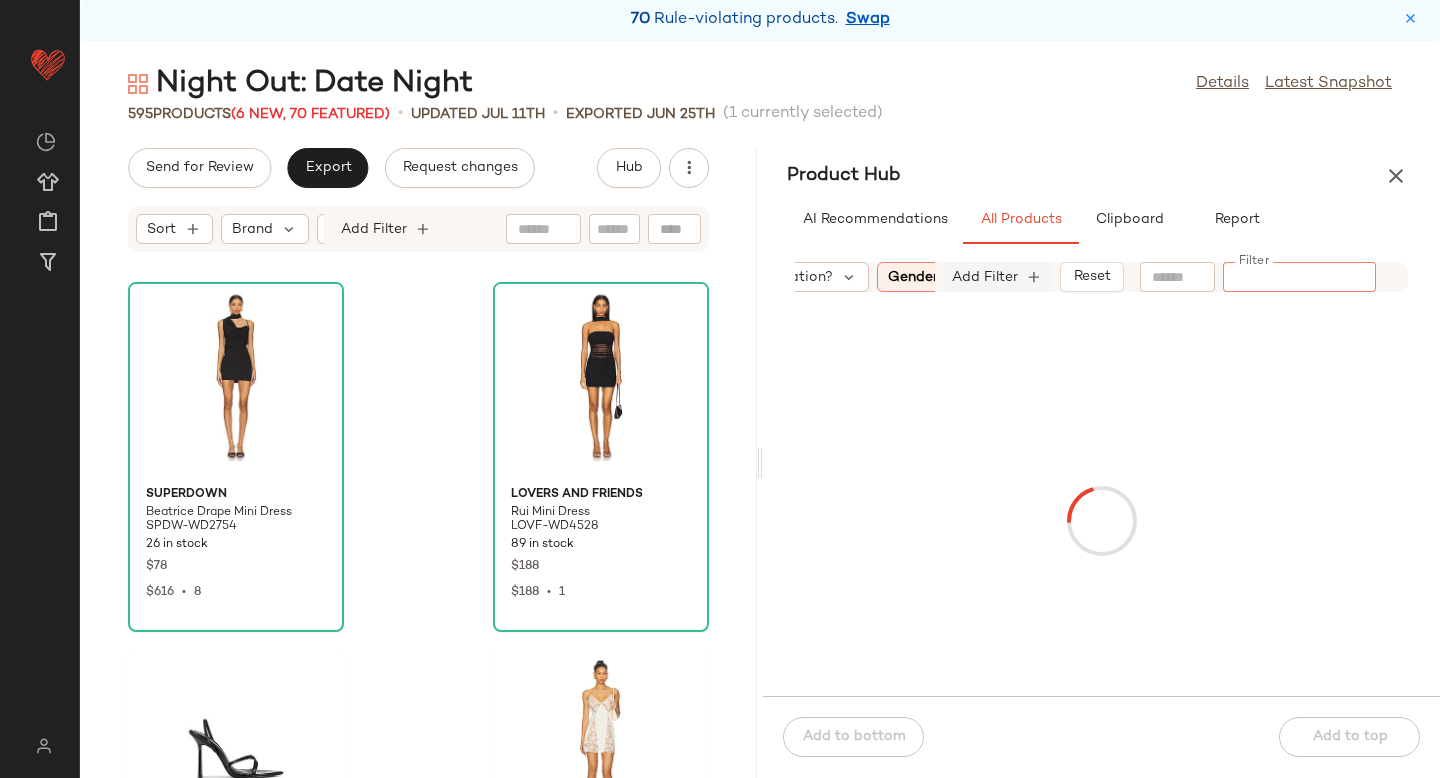 click on "Add Filter" at bounding box center [985, 277] 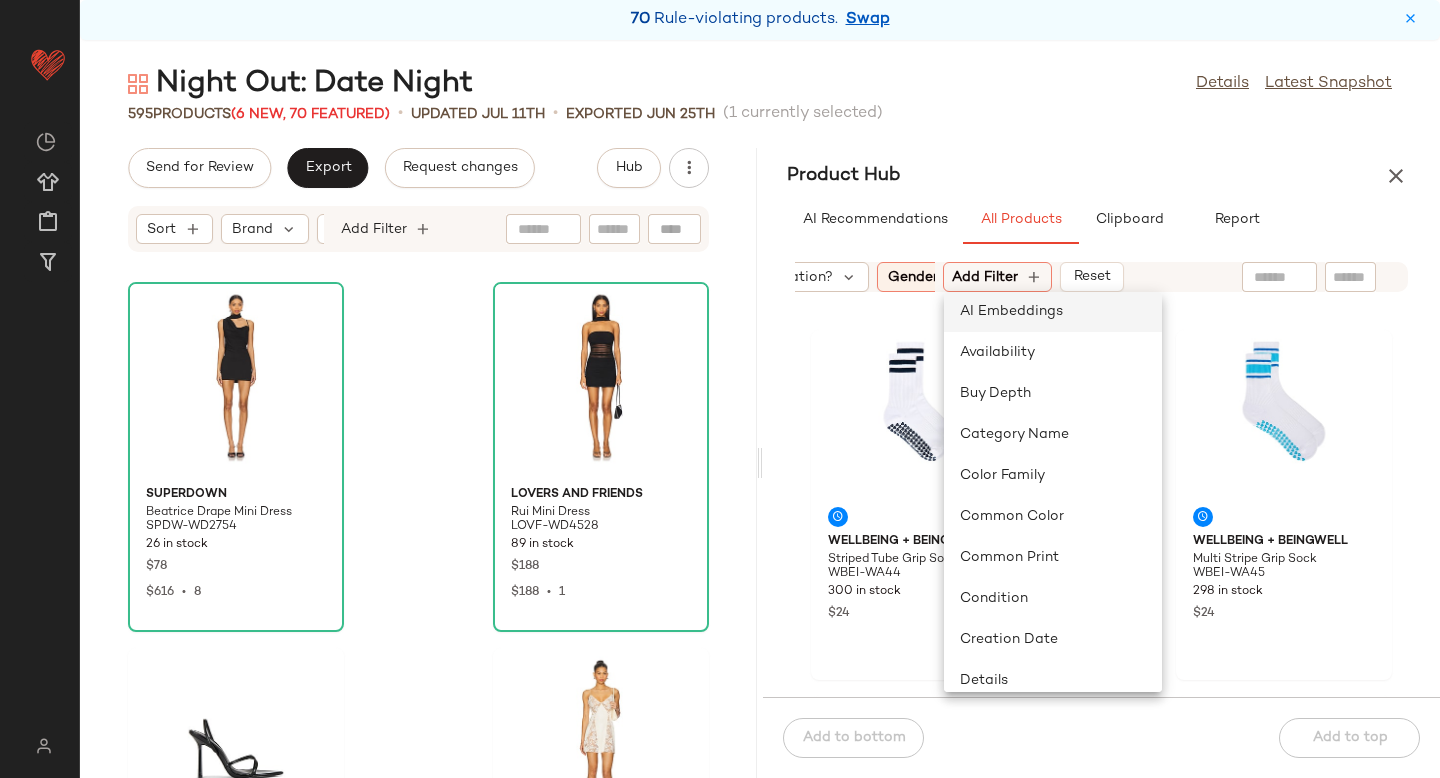 scroll, scrollTop: 0, scrollLeft: 0, axis: both 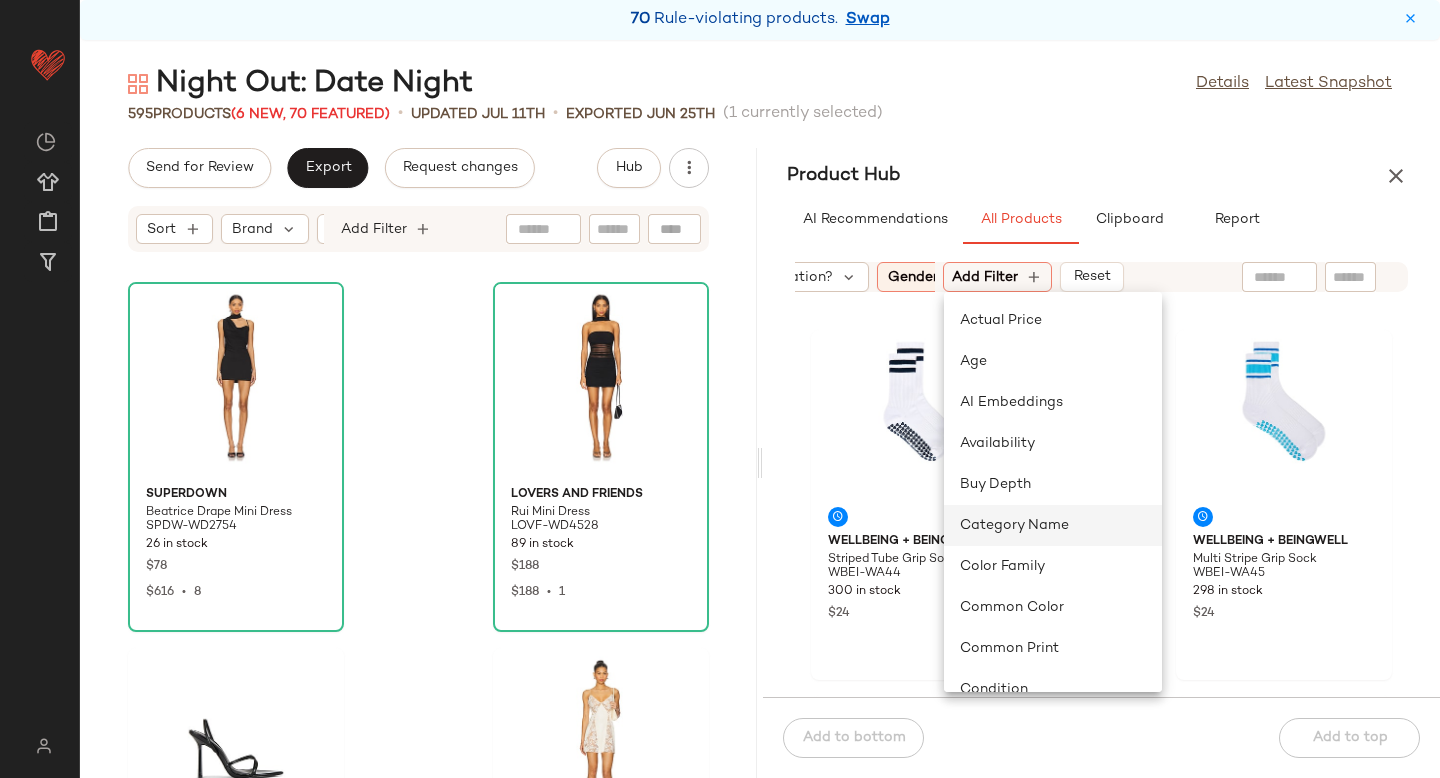 click on "Category Name" 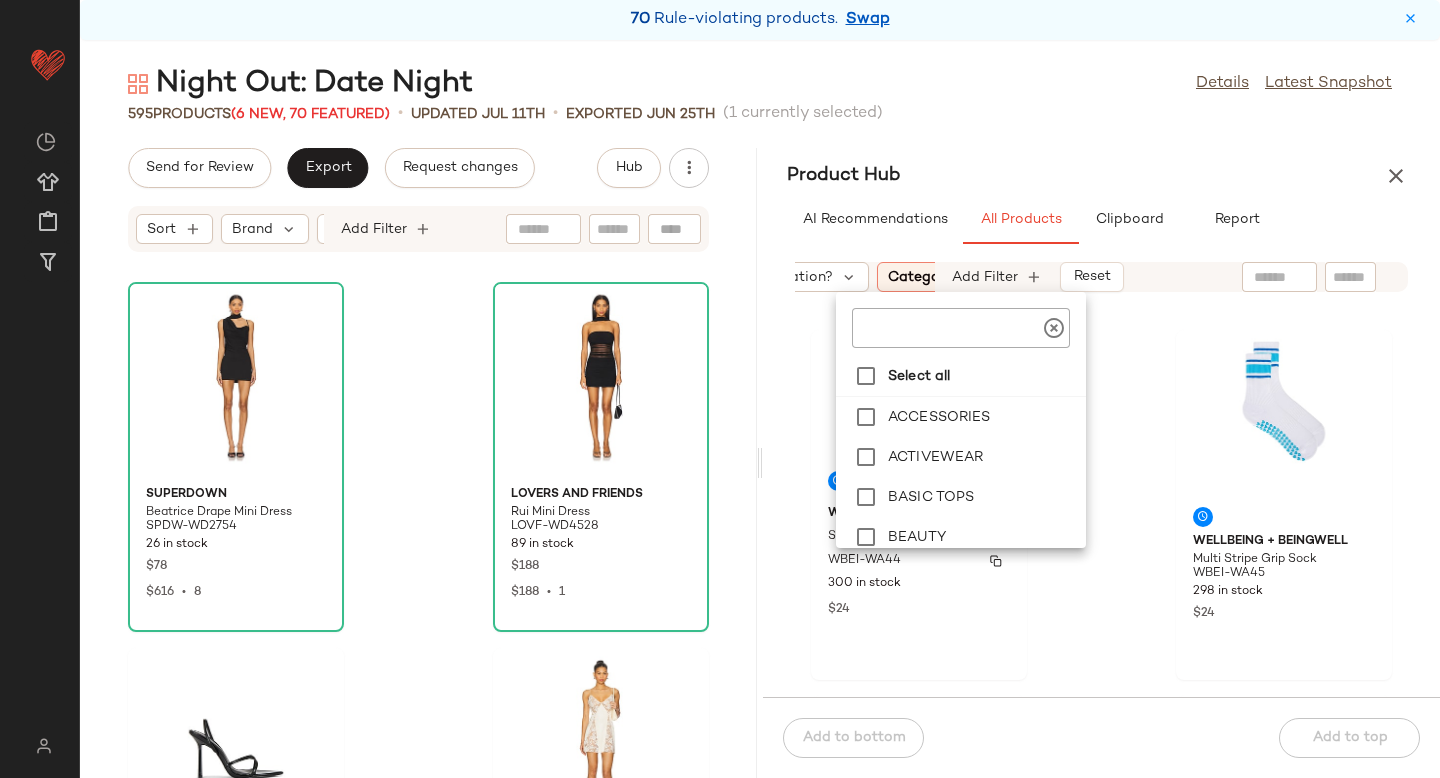 scroll, scrollTop: 0, scrollLeft: 395, axis: horizontal 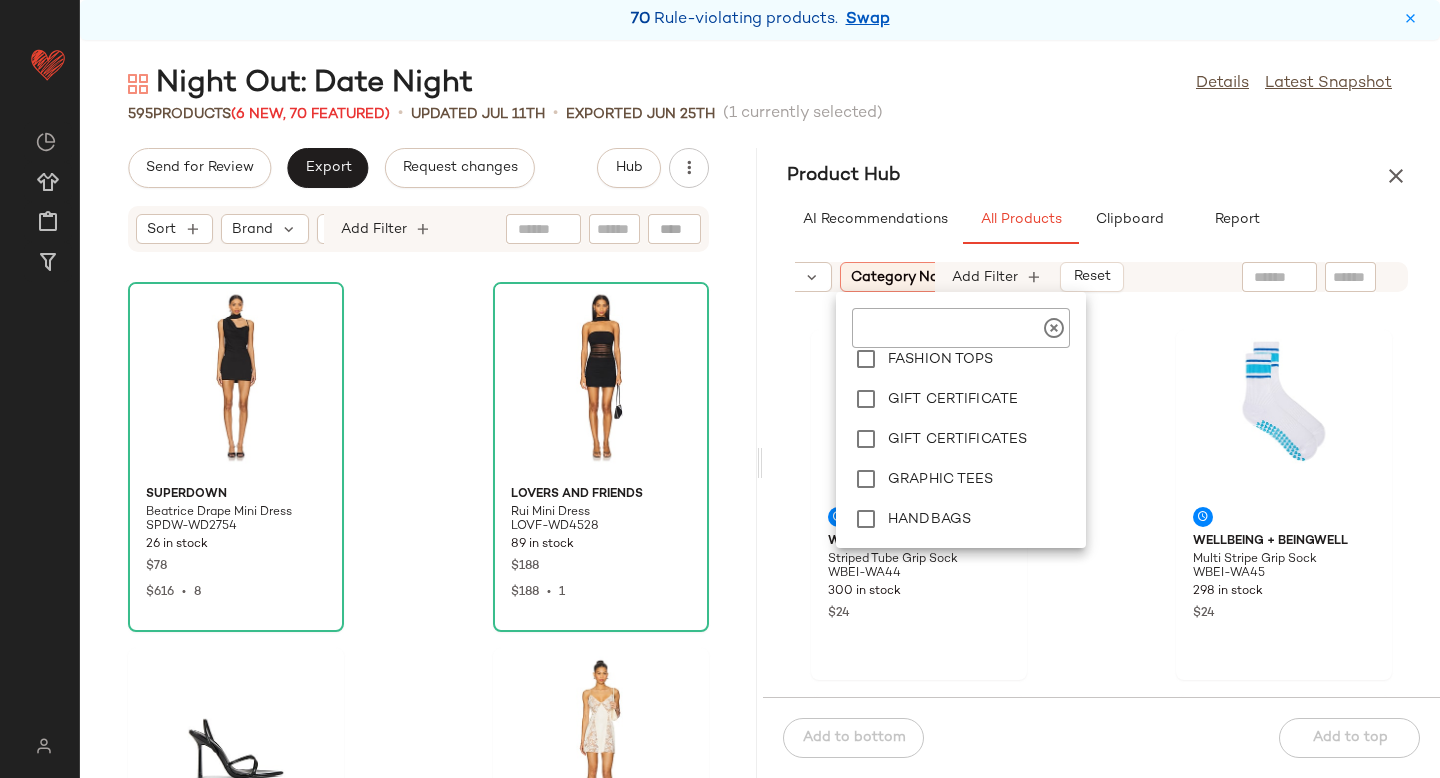 click on "Sort  Brand  Category  In Curation?  Category Name  Gender:   female Add Filter   Reset" at bounding box center (1101, 277) 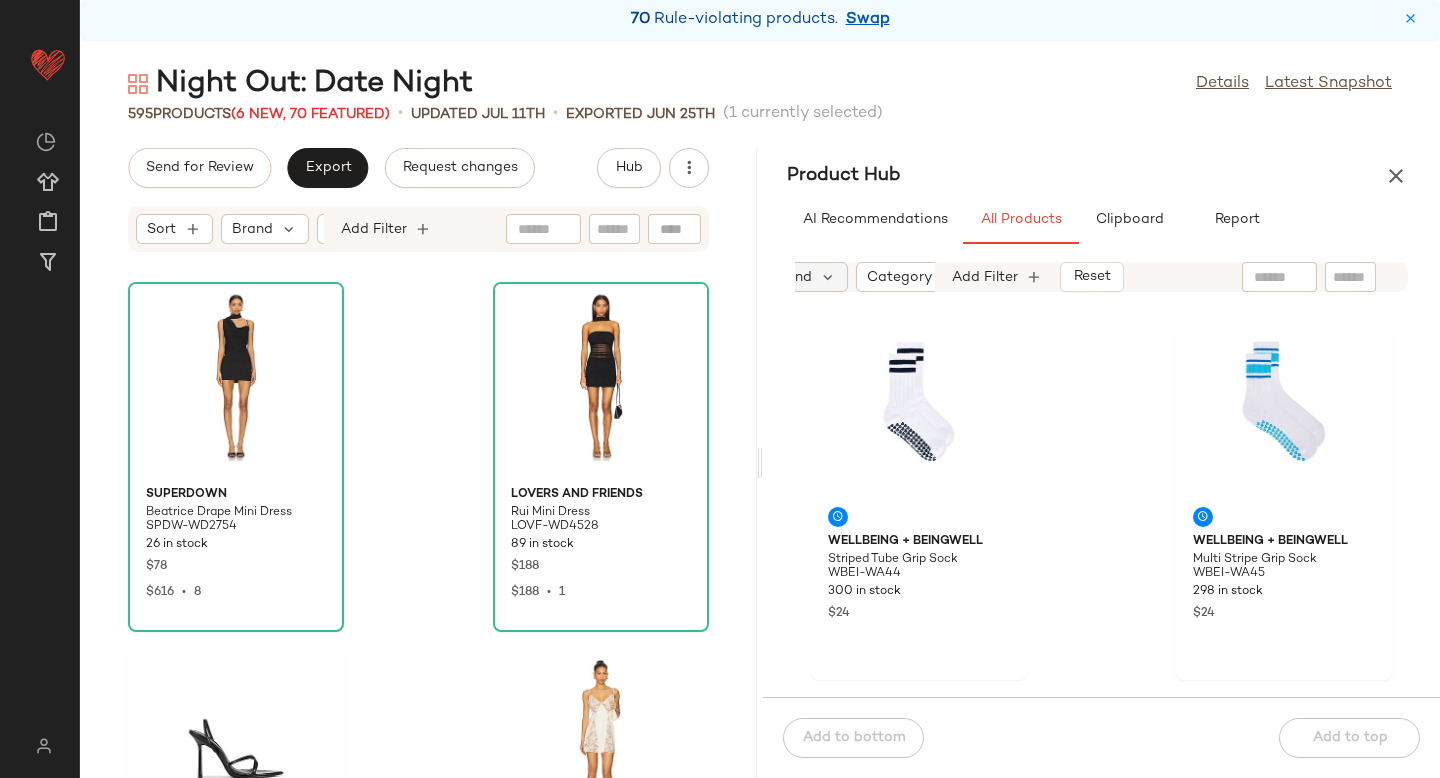 scroll, scrollTop: 0, scrollLeft: 122, axis: horizontal 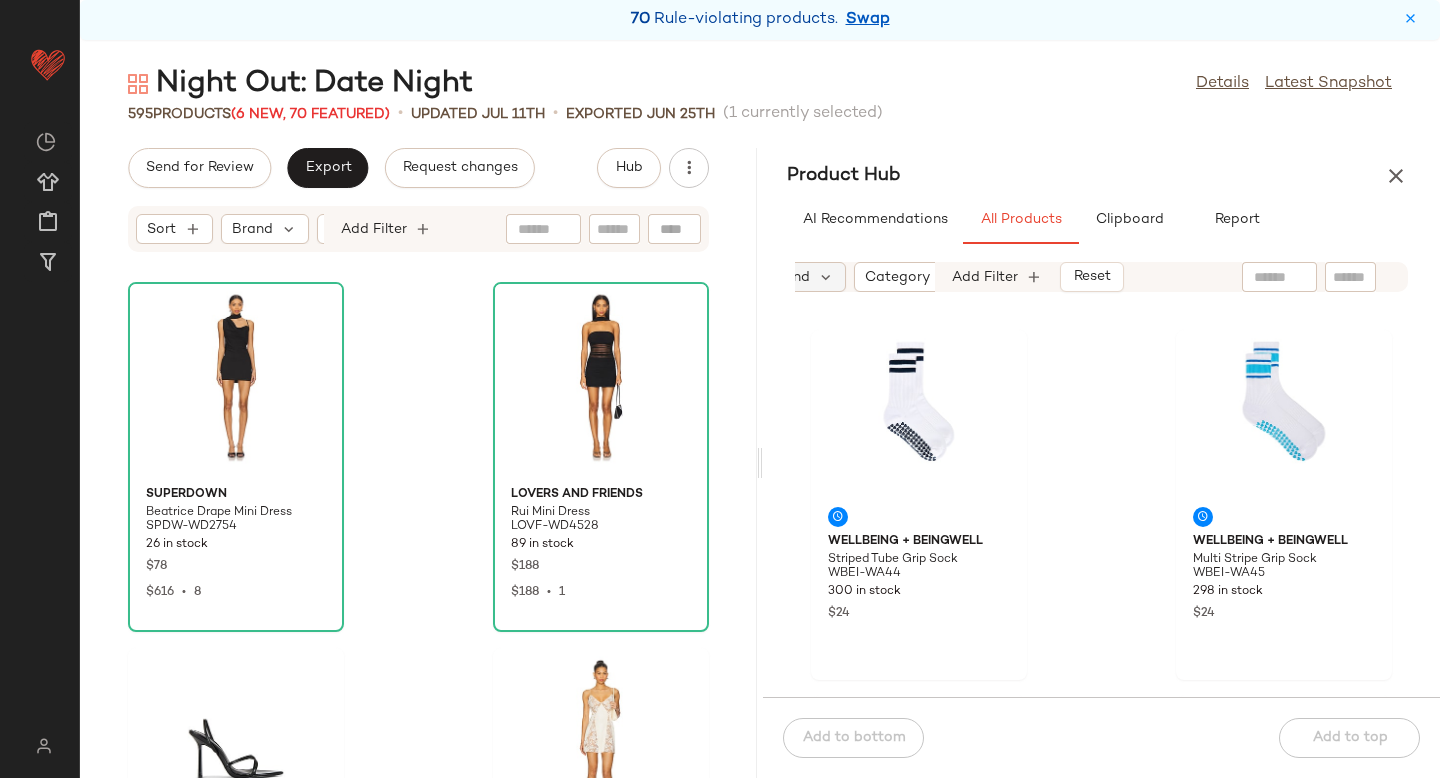 click on "Category" at bounding box center (897, 277) 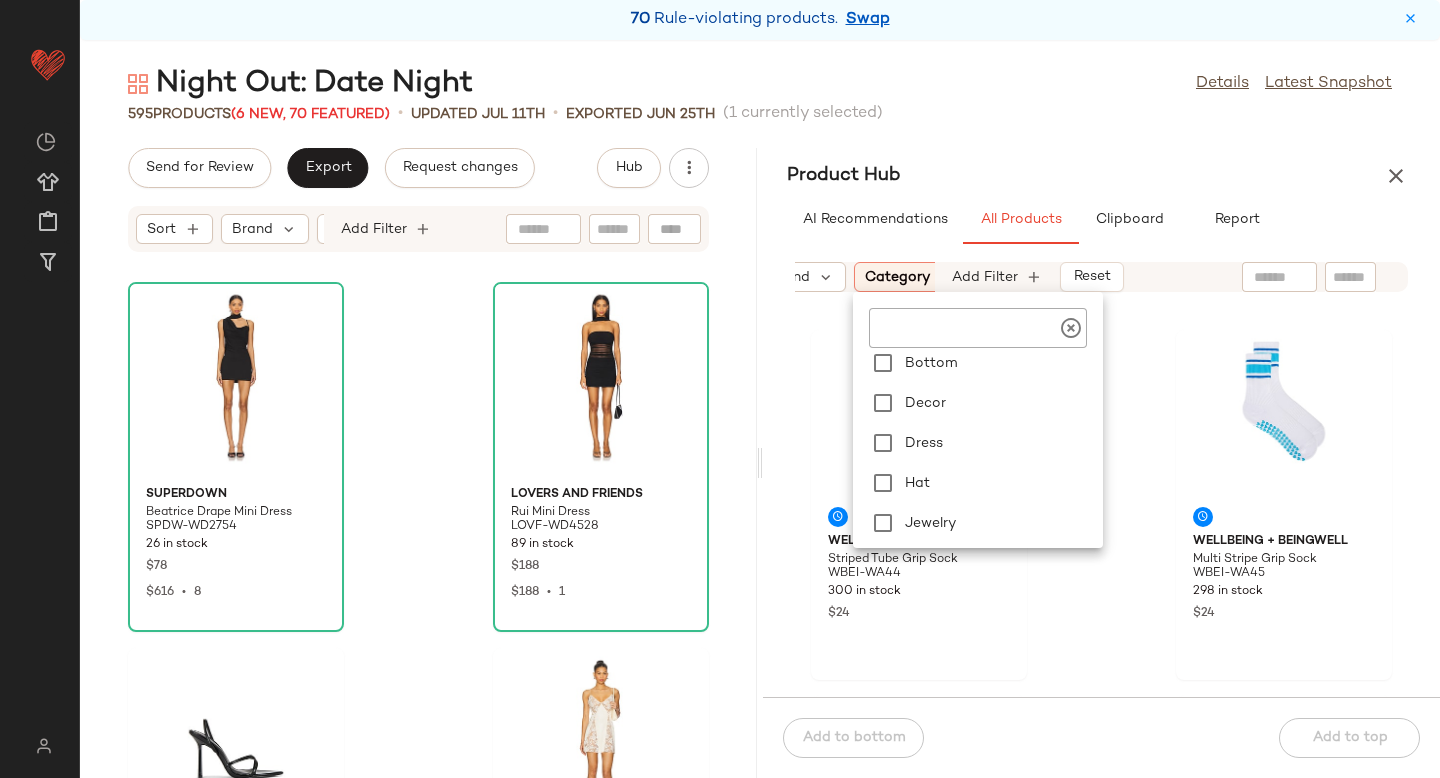 scroll, scrollTop: 140, scrollLeft: 0, axis: vertical 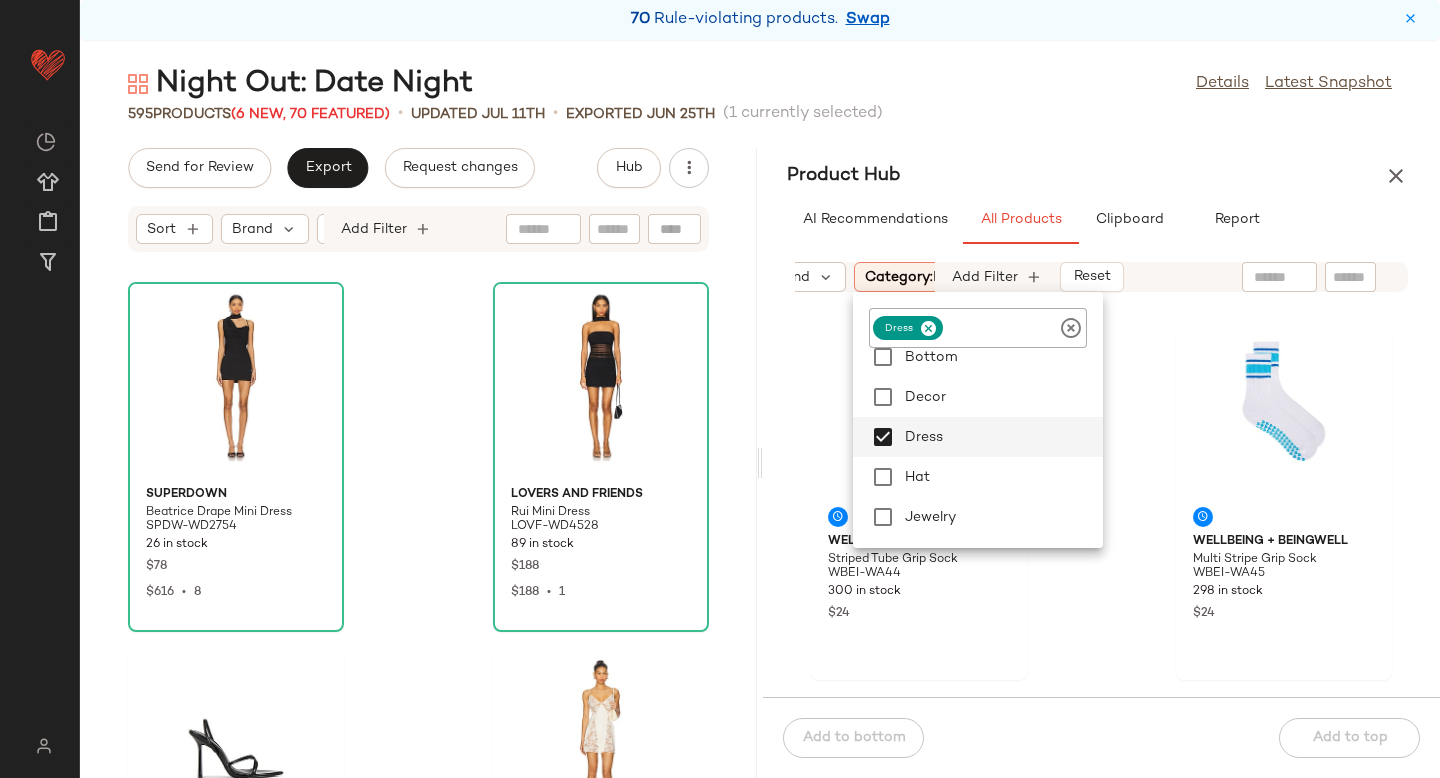 click on "Sort  Brand  Category:   dress In Curation?  Gender:   female Add Filter   Reset" at bounding box center [1101, 277] 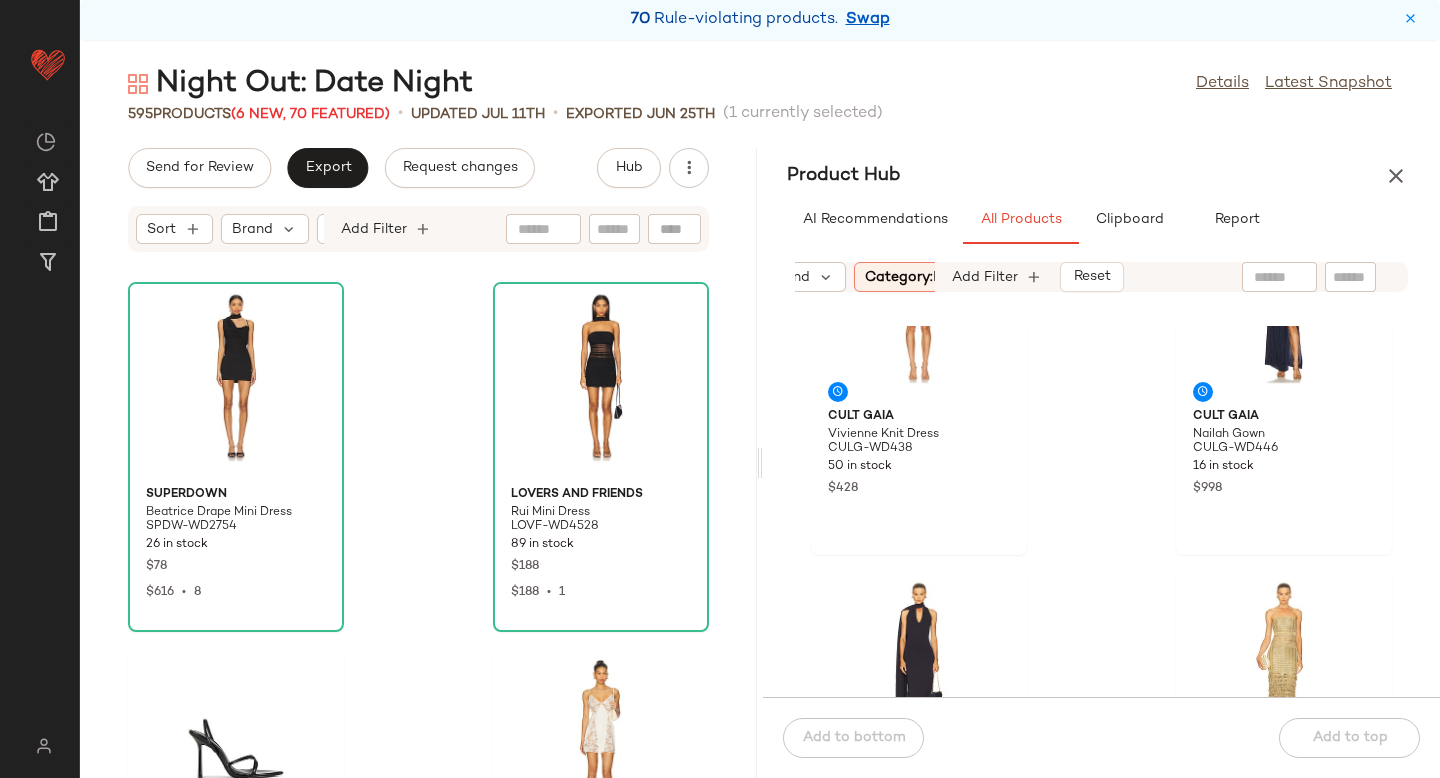 scroll, scrollTop: 1779, scrollLeft: 0, axis: vertical 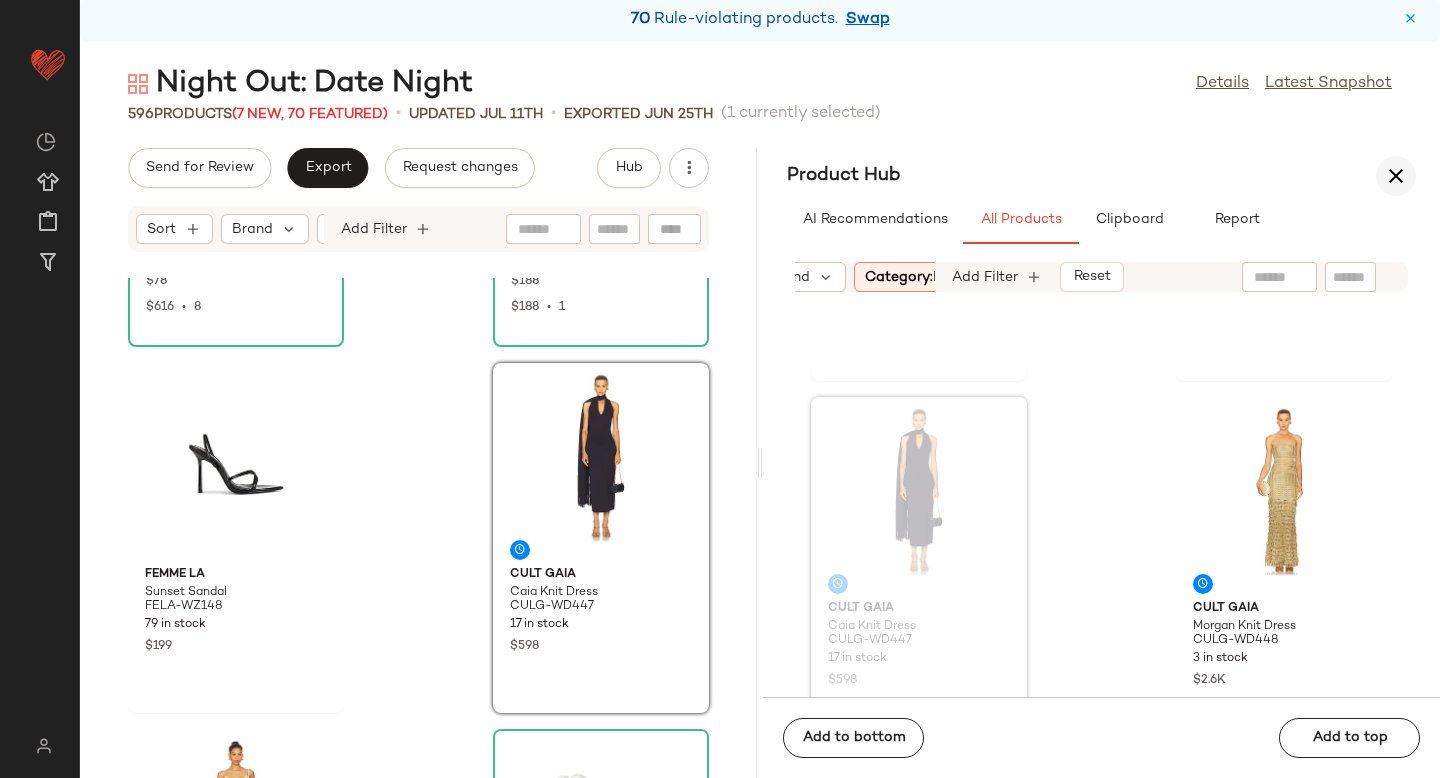 click at bounding box center (1396, 176) 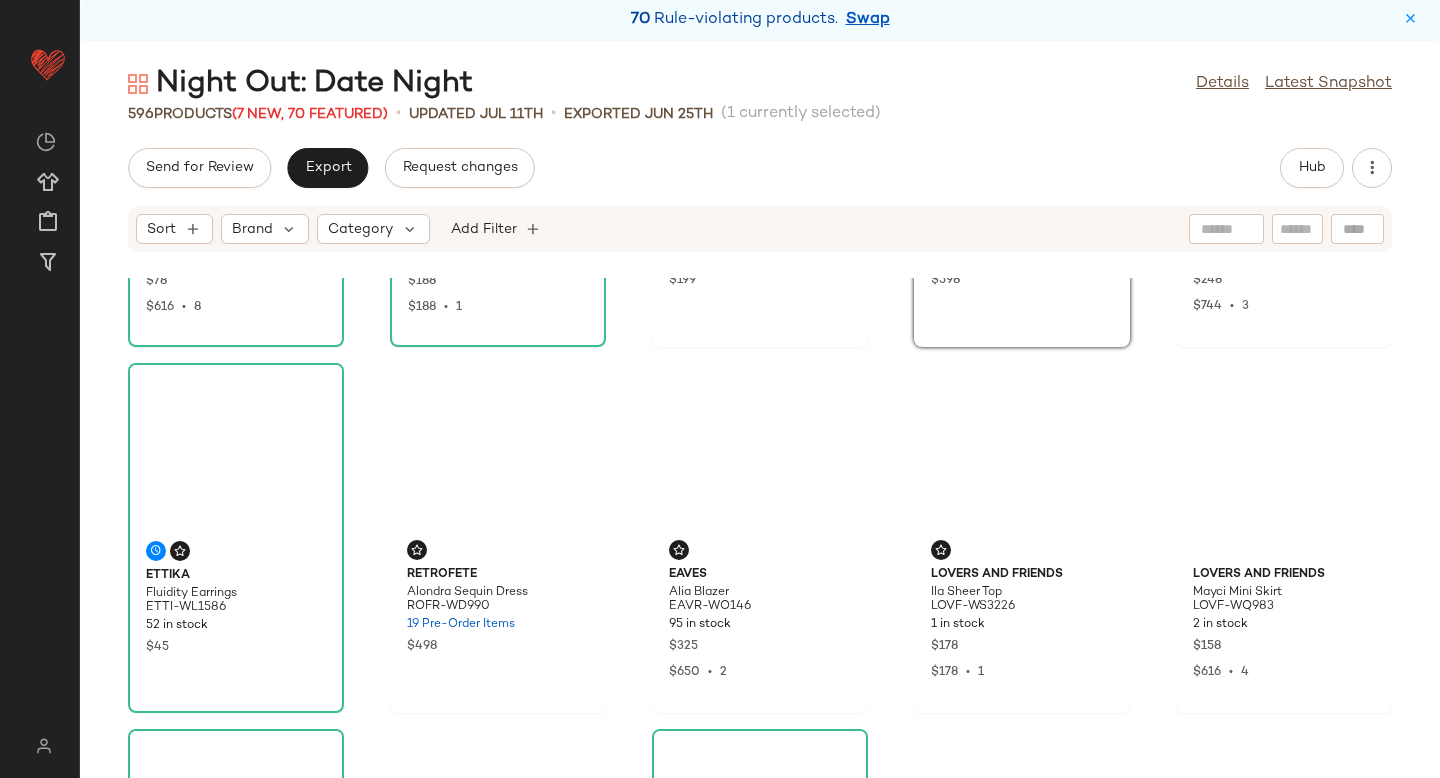scroll, scrollTop: 0, scrollLeft: 0, axis: both 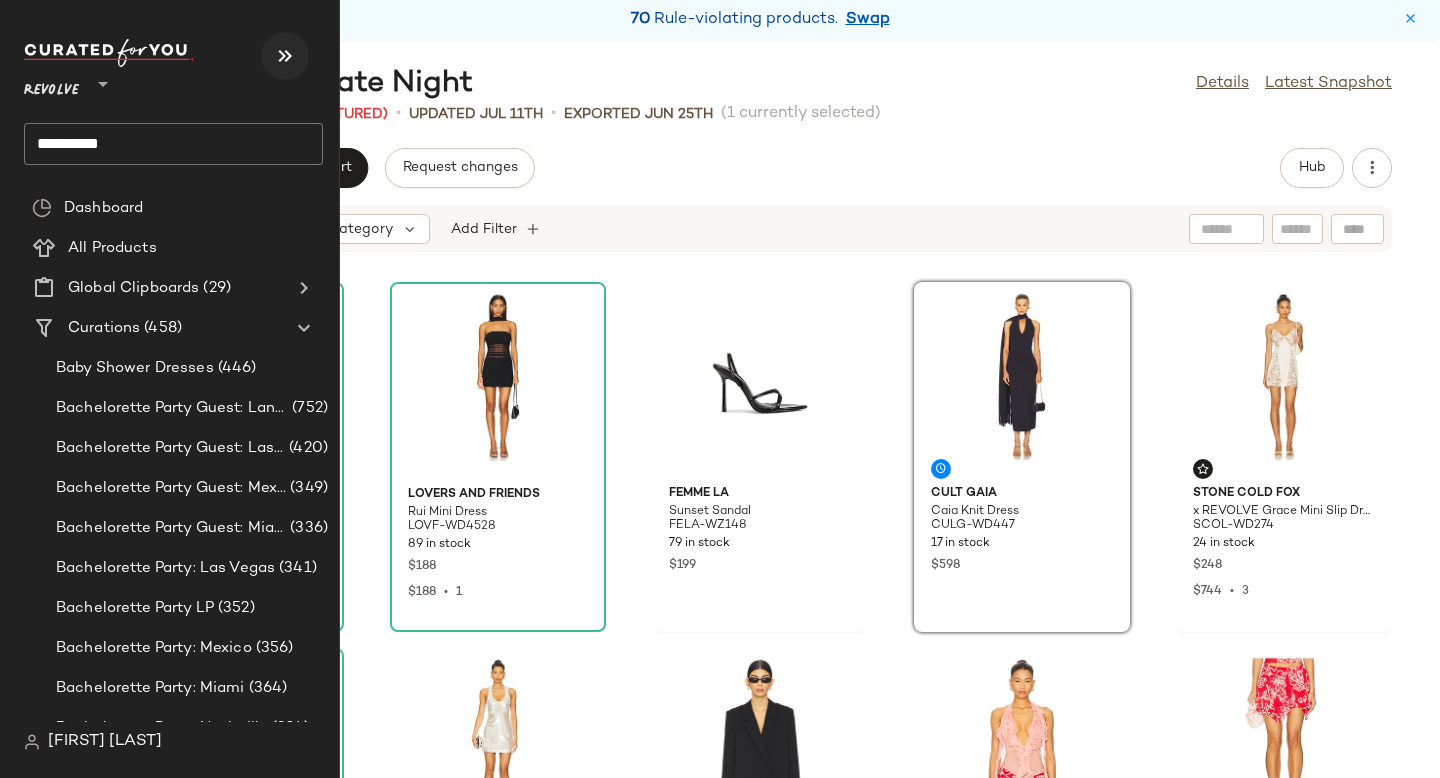 click at bounding box center (285, 56) 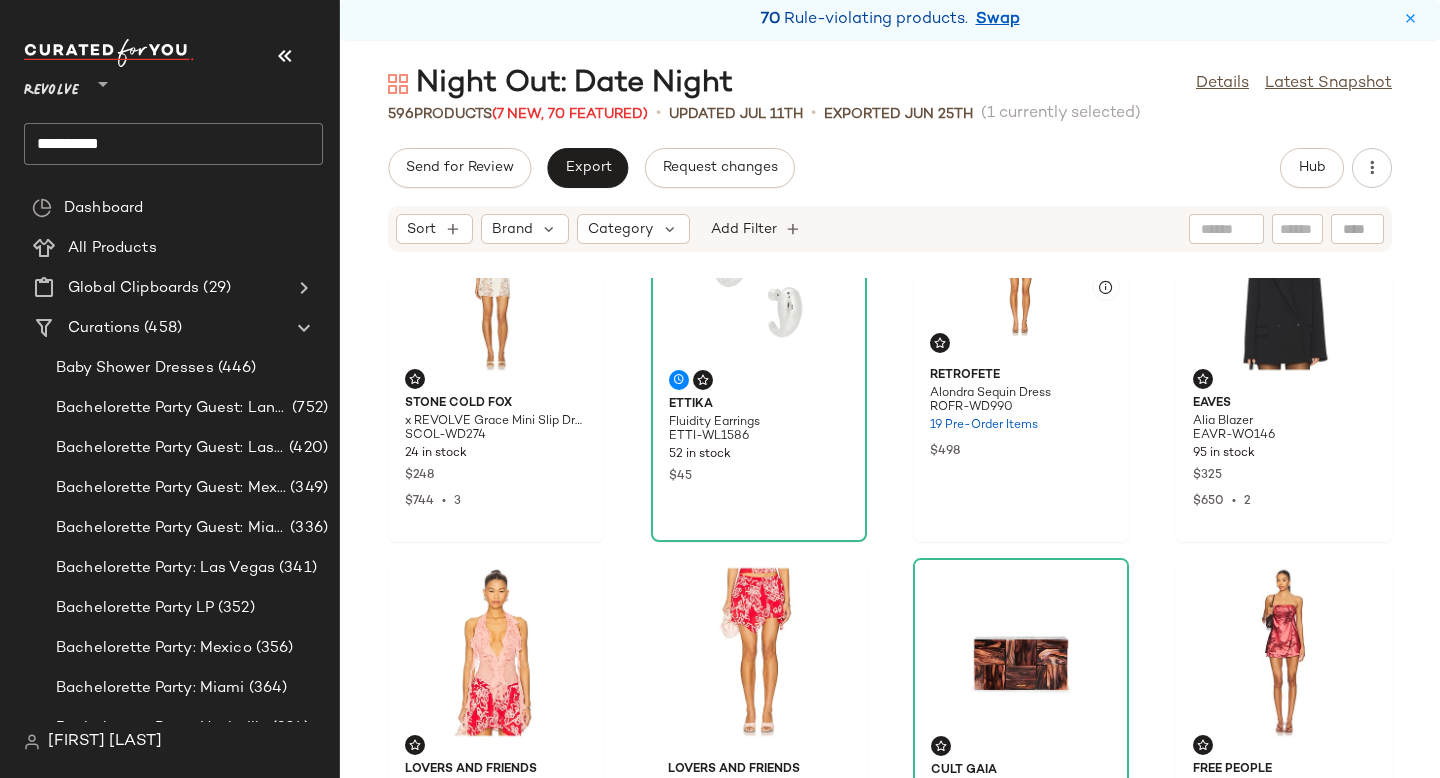 scroll, scrollTop: 0, scrollLeft: 0, axis: both 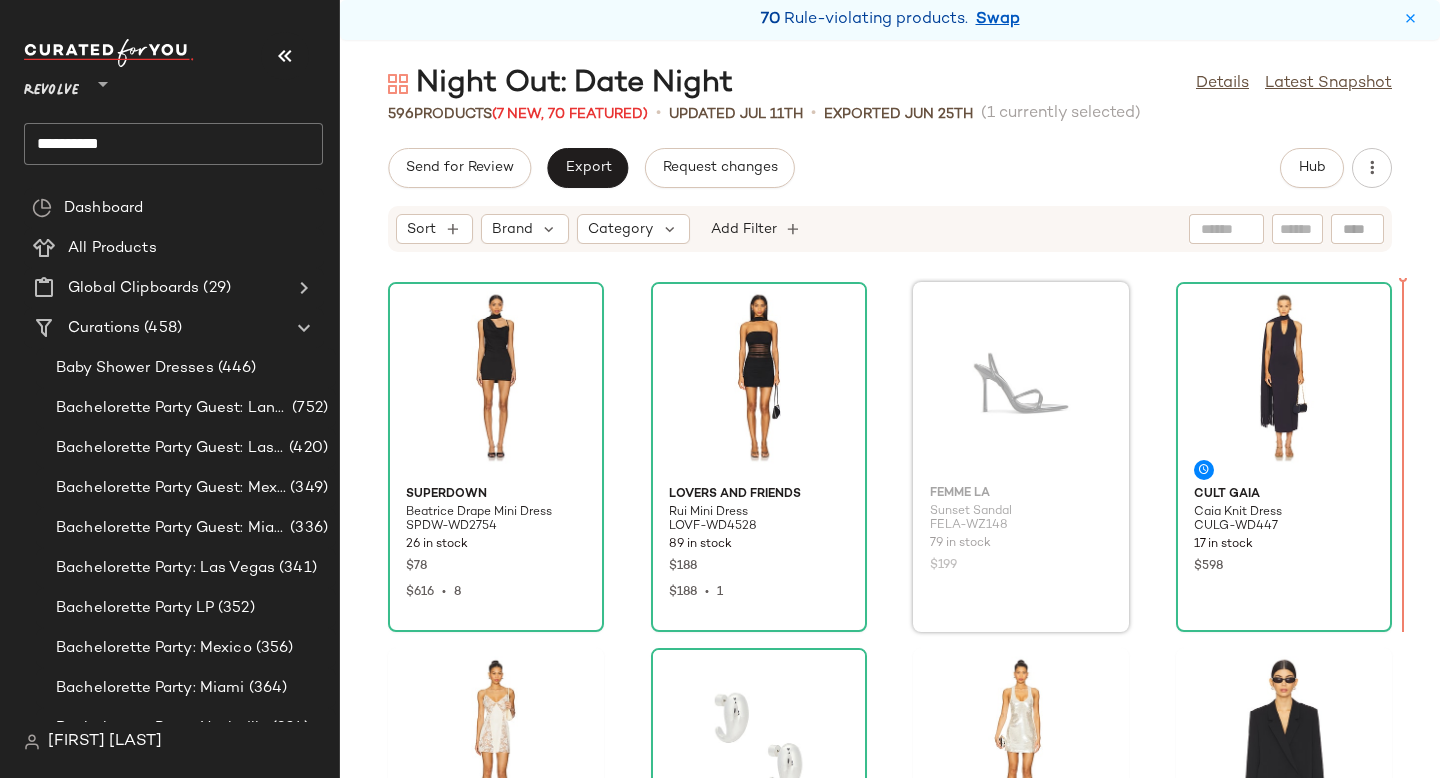 drag, startPoint x: 1020, startPoint y: 395, endPoint x: 1061, endPoint y: 384, distance: 42.44997 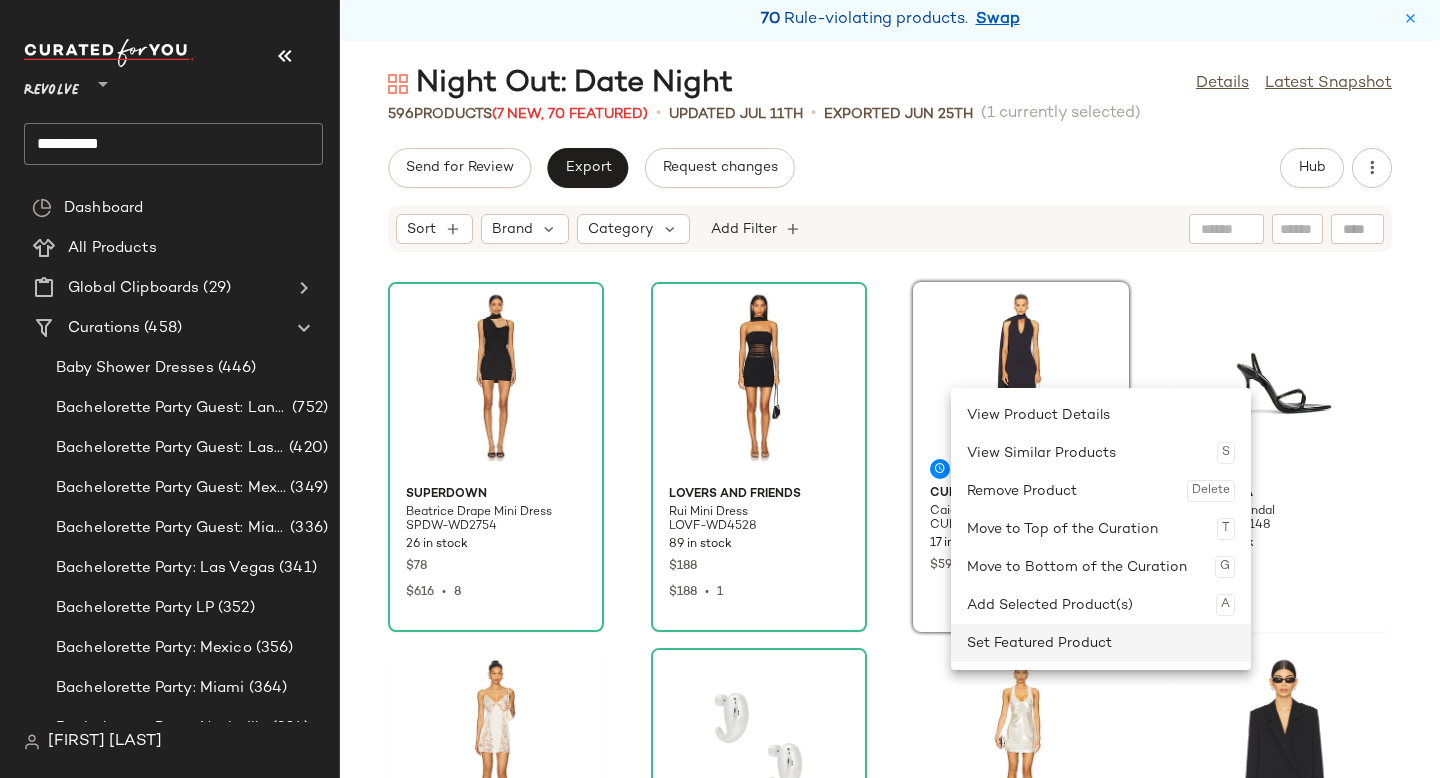 click on "Set Featured Product" 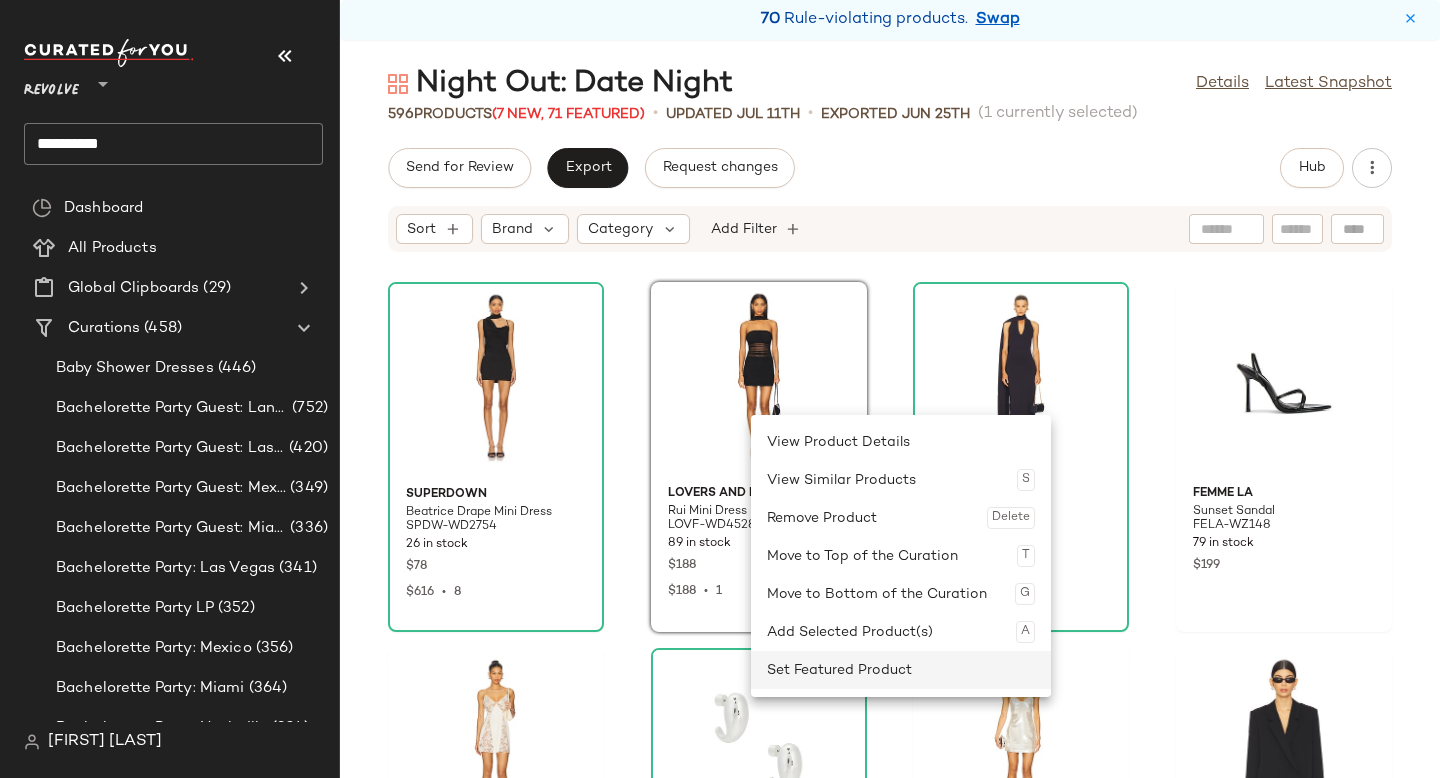 click on "Set Featured Product" 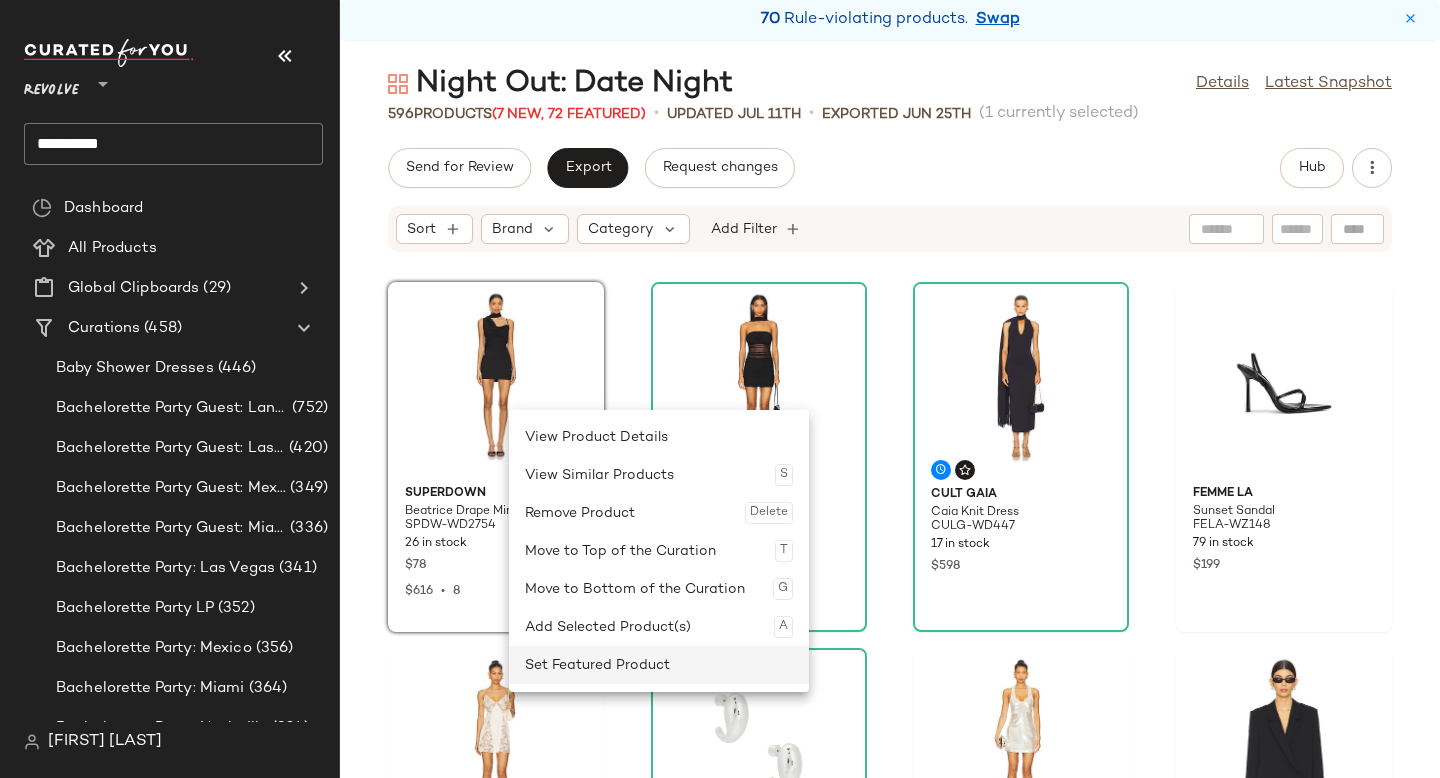 click on "Set Featured Product" 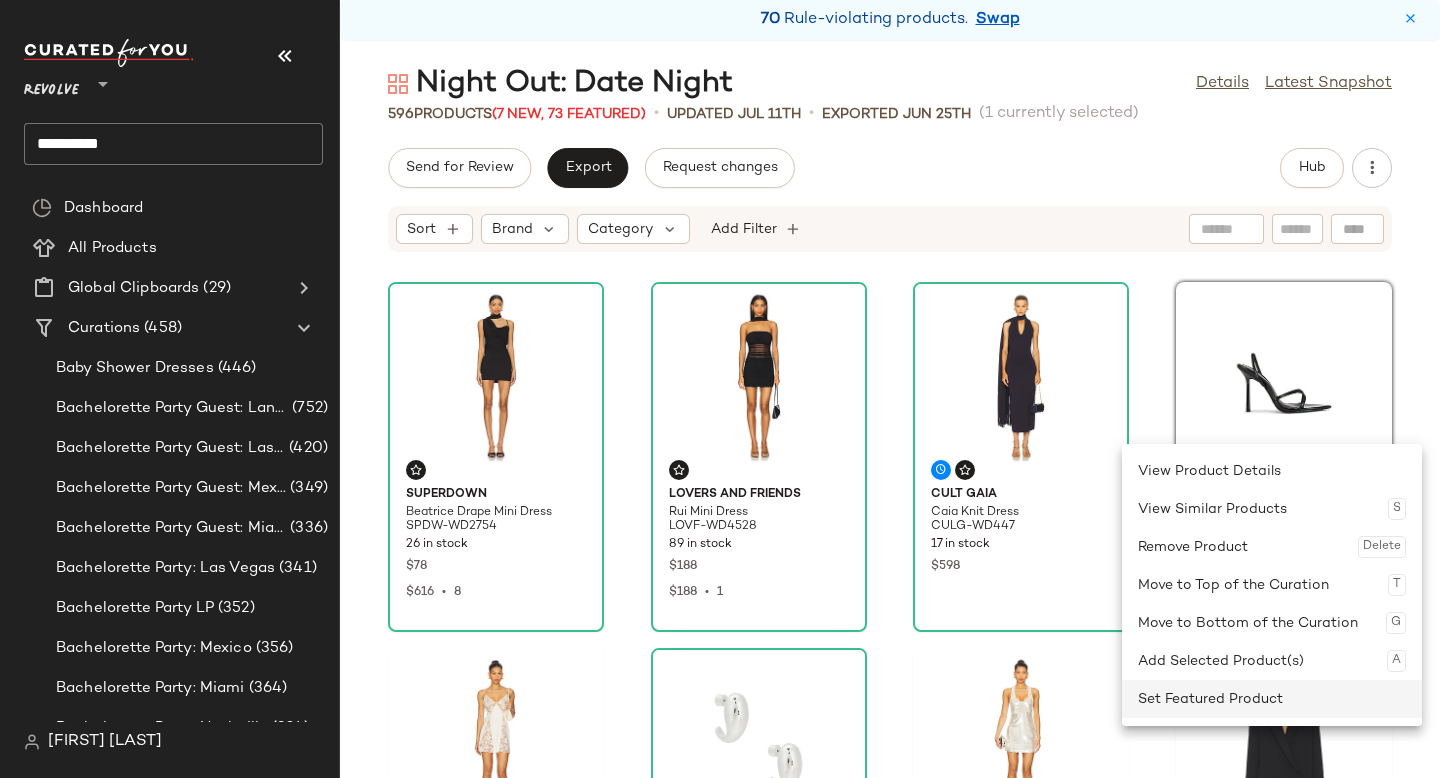click on "Set Featured Product" 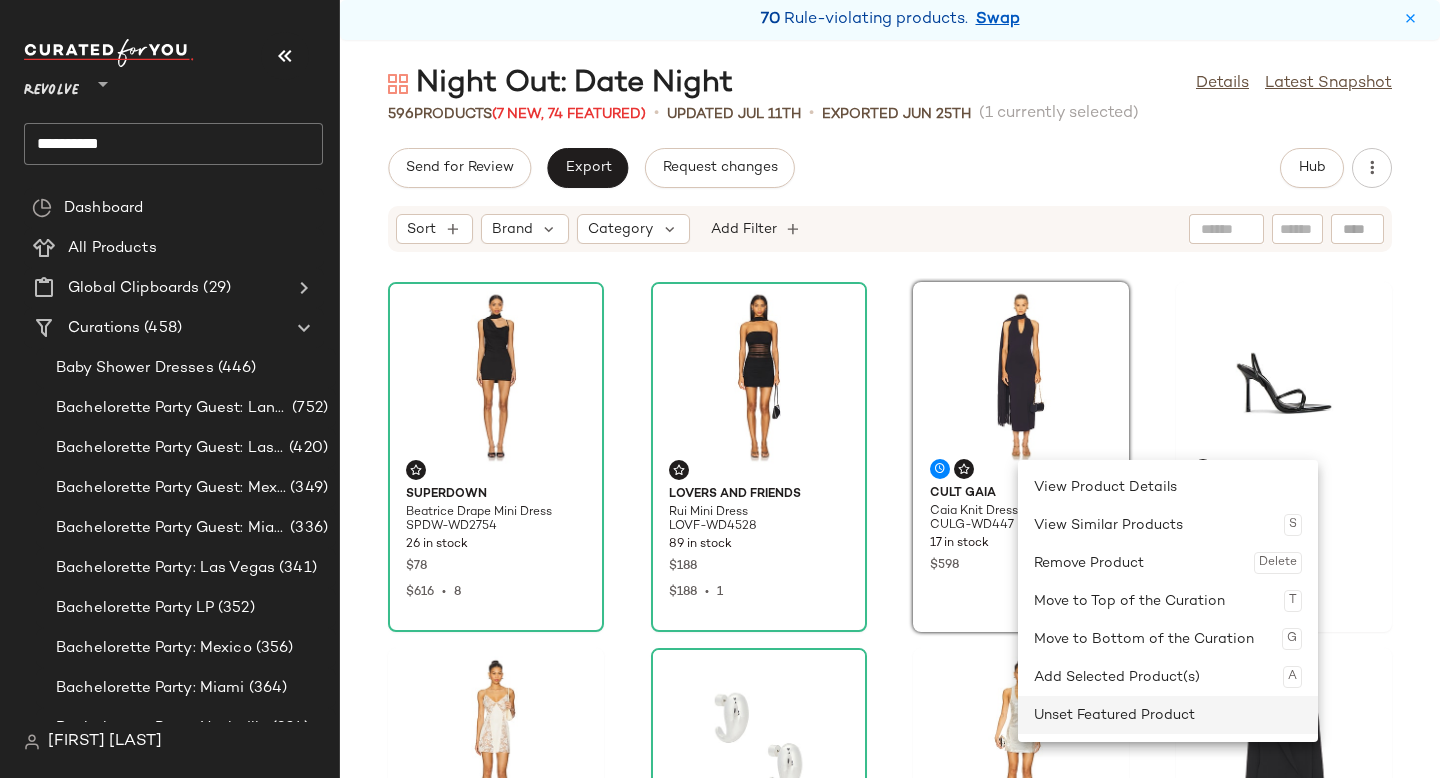 click on "Unset Featured Product" 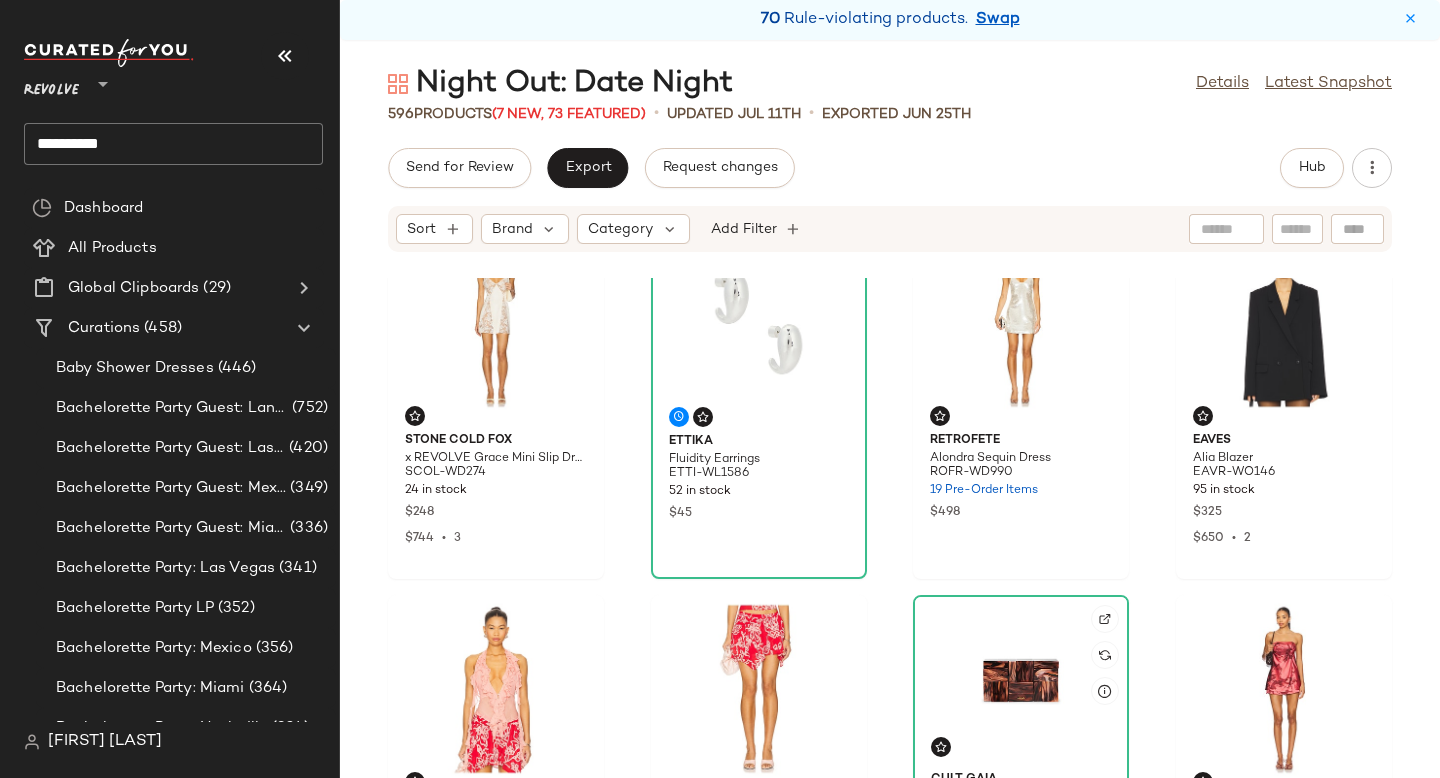 scroll, scrollTop: 0, scrollLeft: 0, axis: both 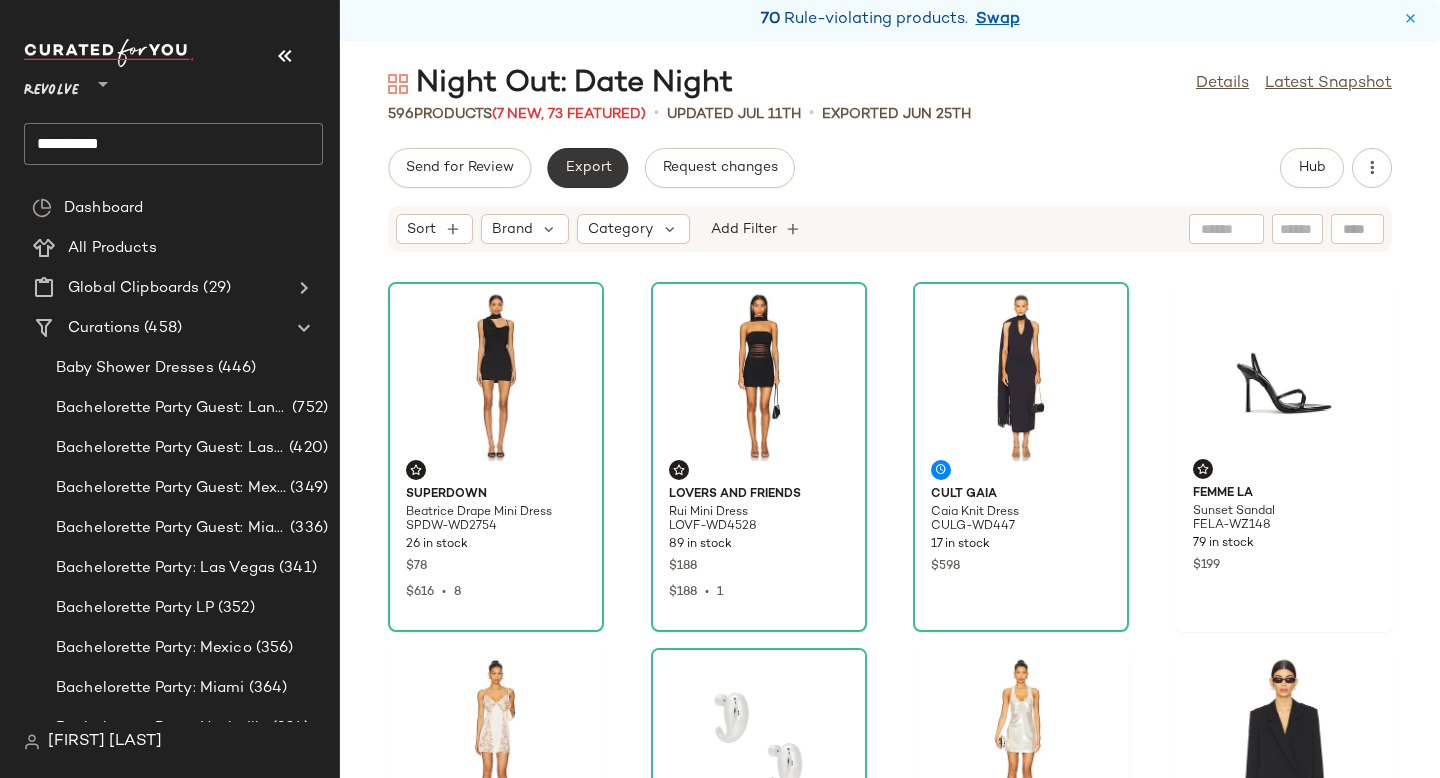 click on "Export" at bounding box center [587, 168] 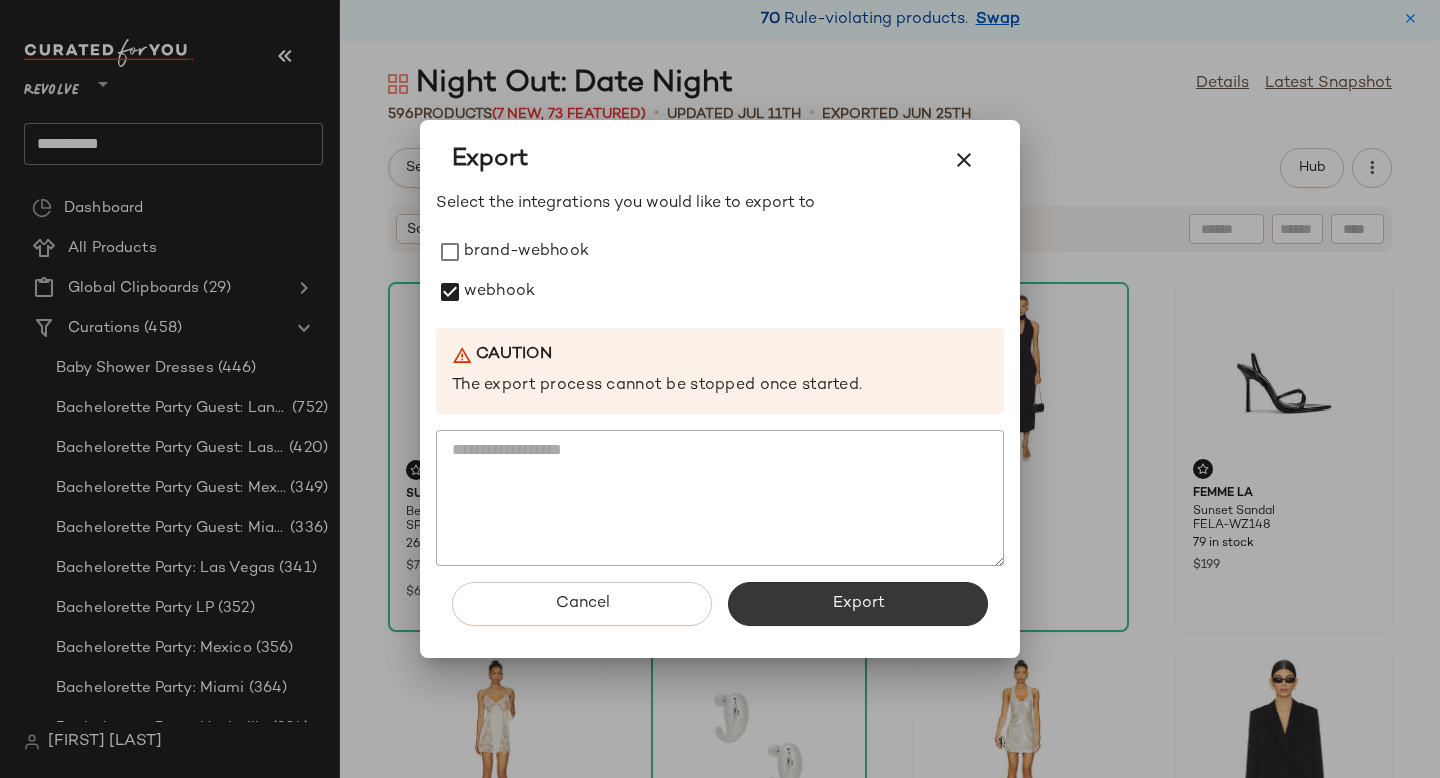 click on "Export" at bounding box center [858, 604] 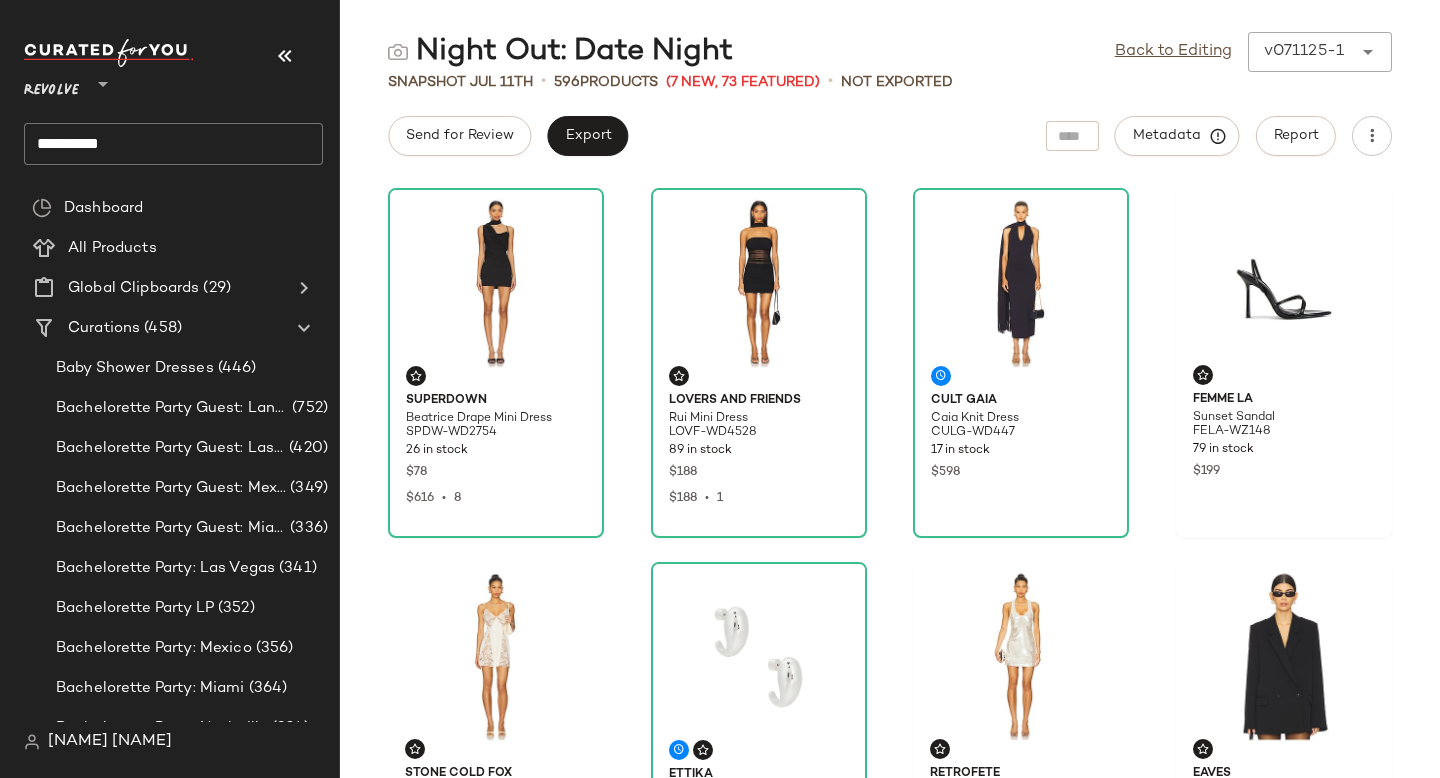 scroll, scrollTop: 0, scrollLeft: 0, axis: both 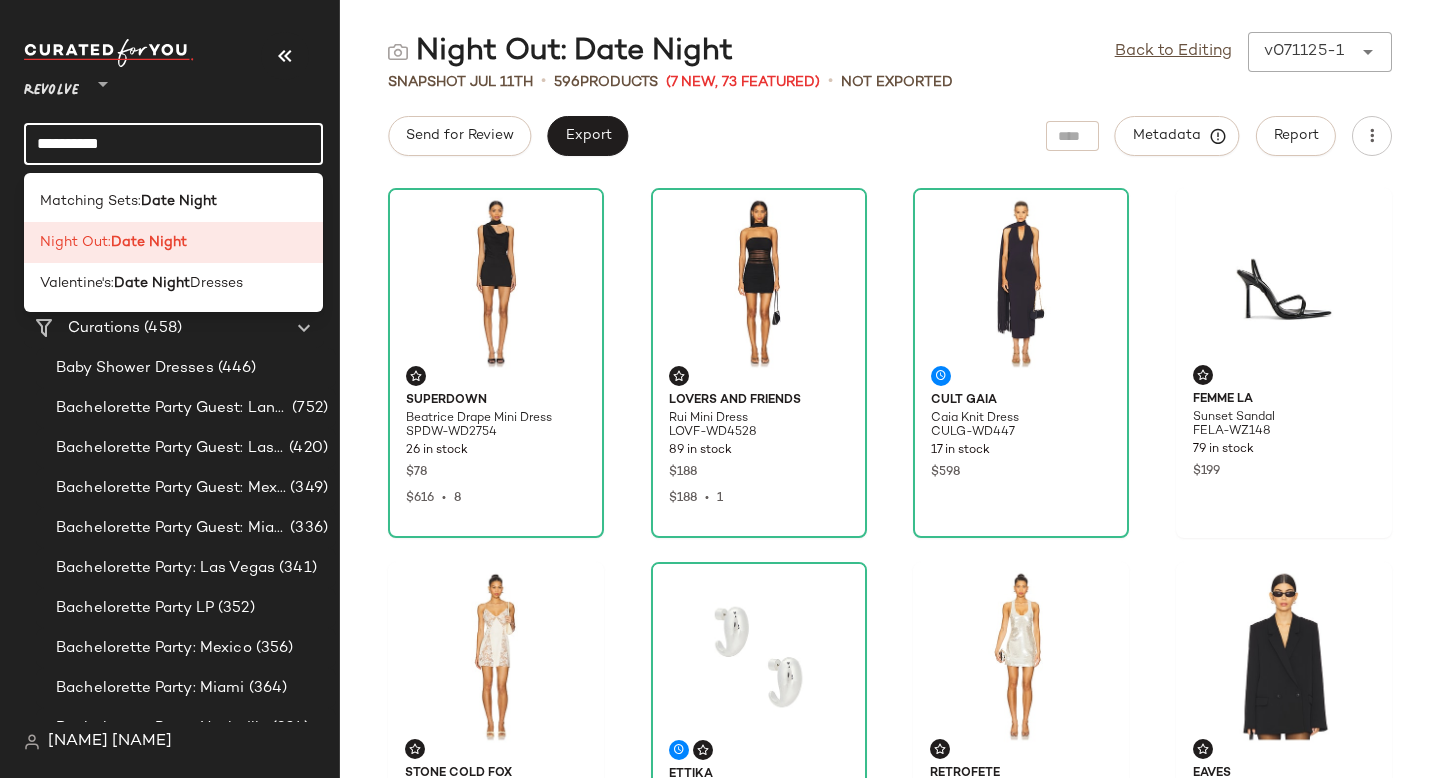 click on "**********" 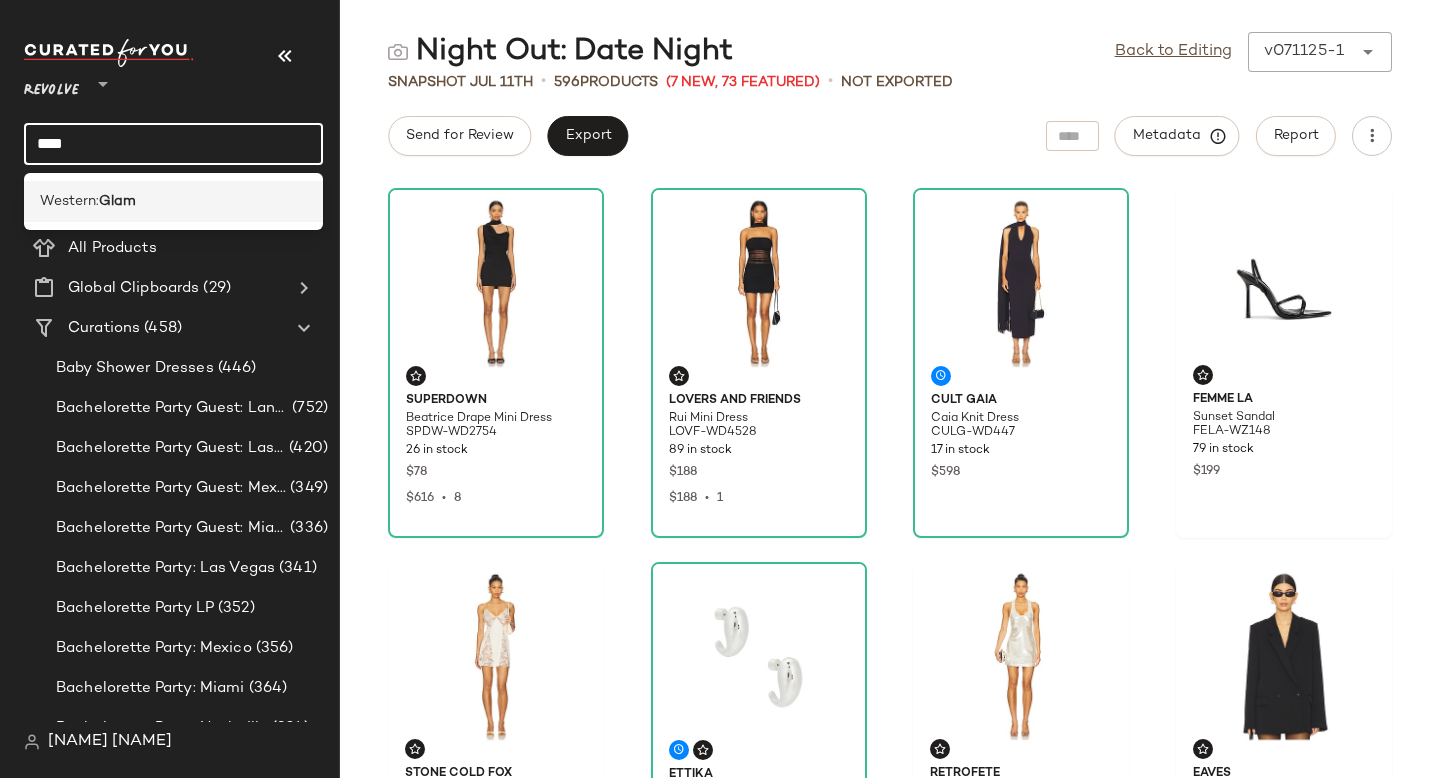 type on "****" 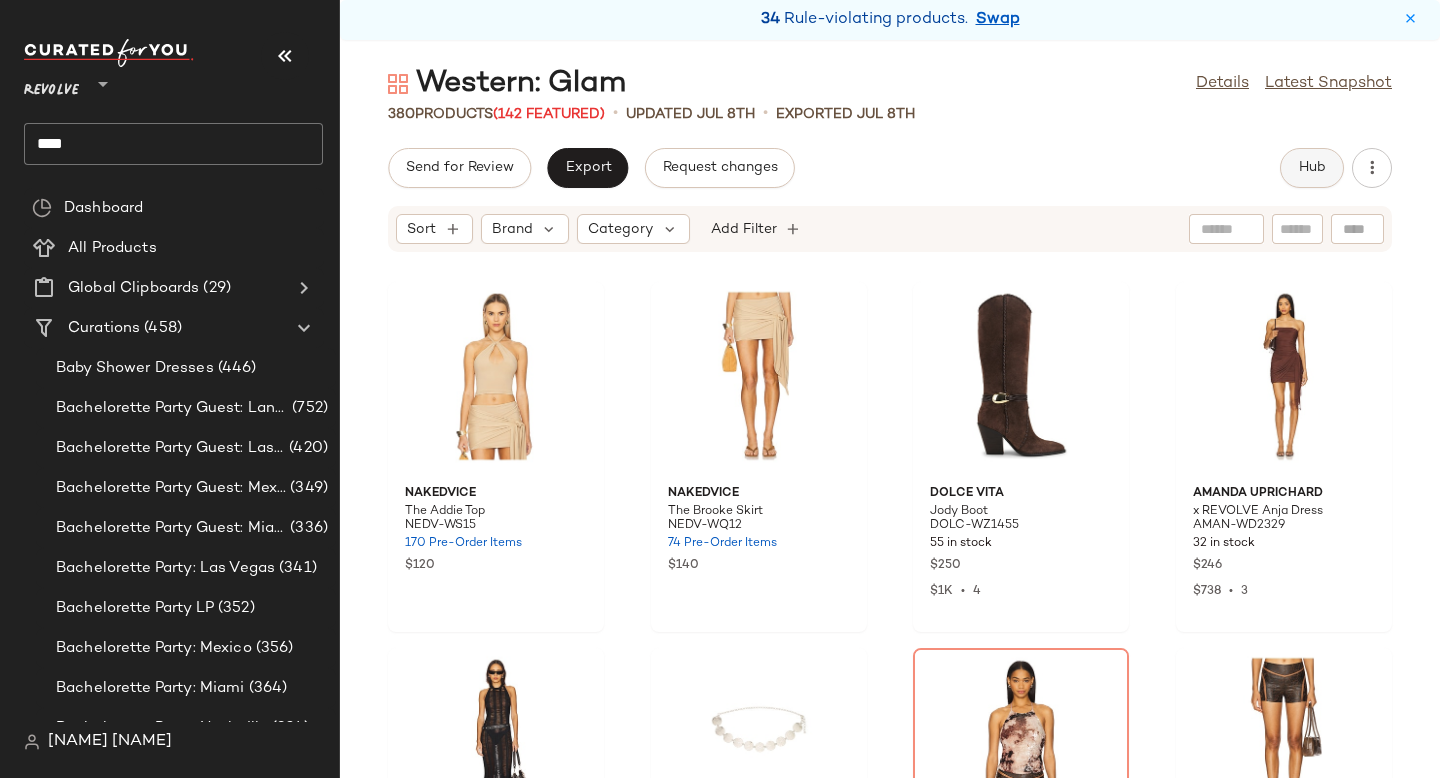 click on "Hub" at bounding box center (1312, 168) 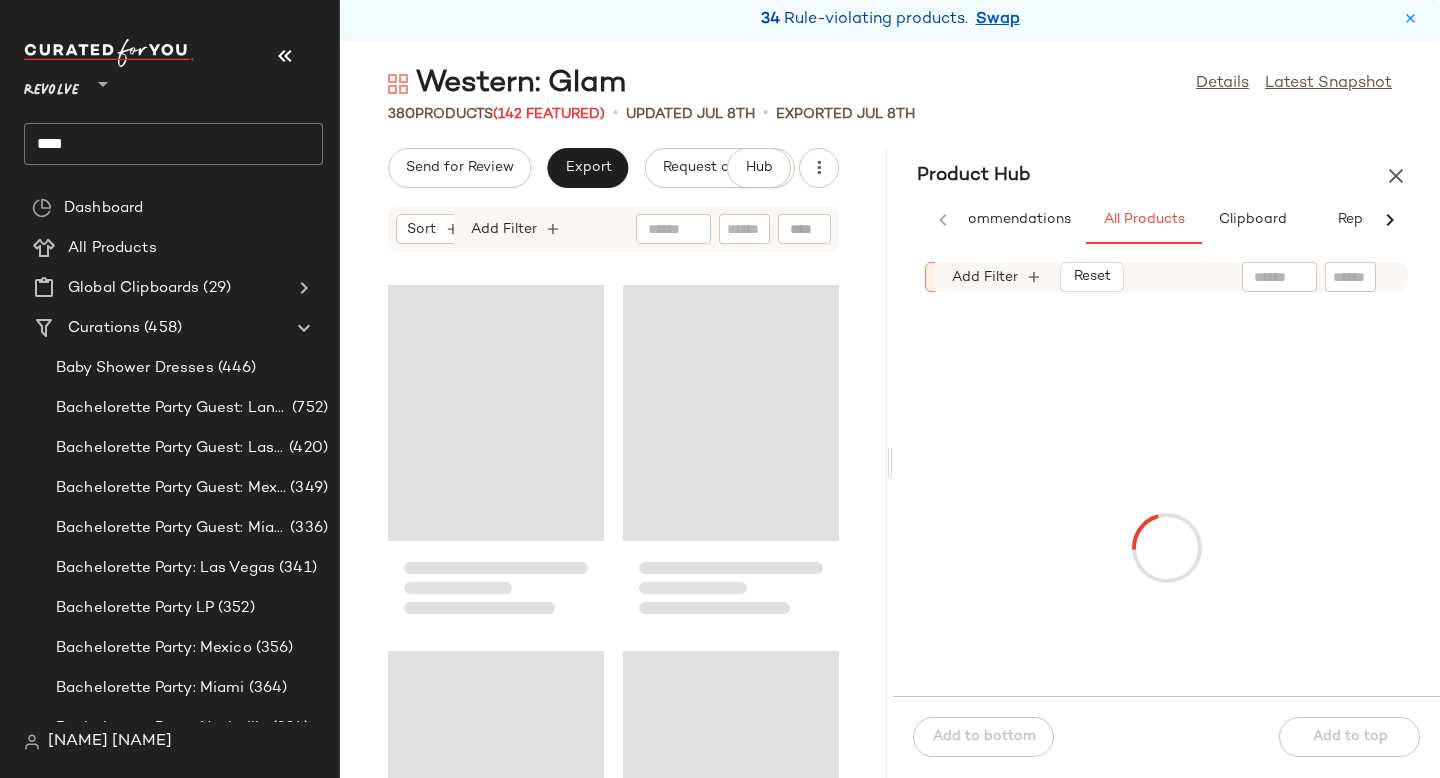 scroll, scrollTop: 0, scrollLeft: 92, axis: horizontal 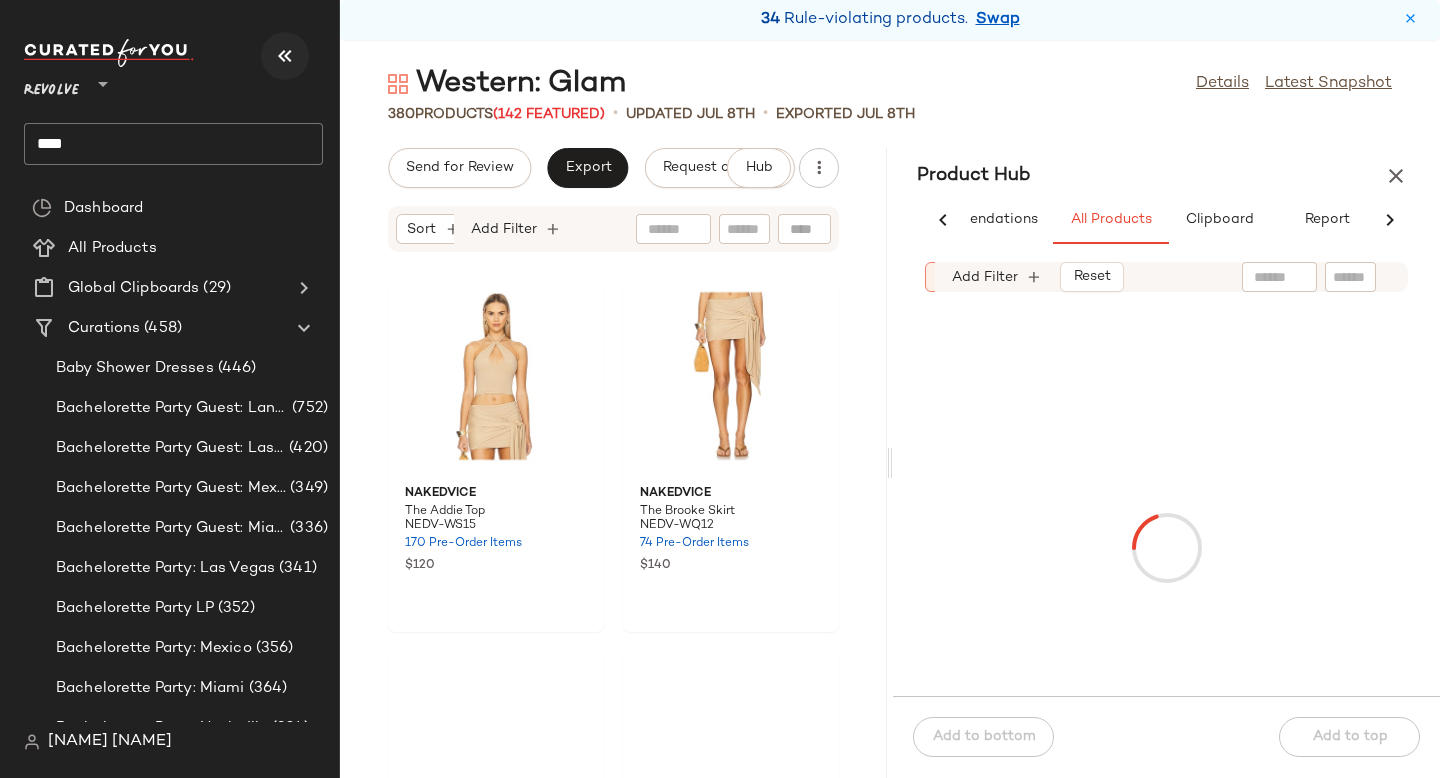 click at bounding box center [285, 56] 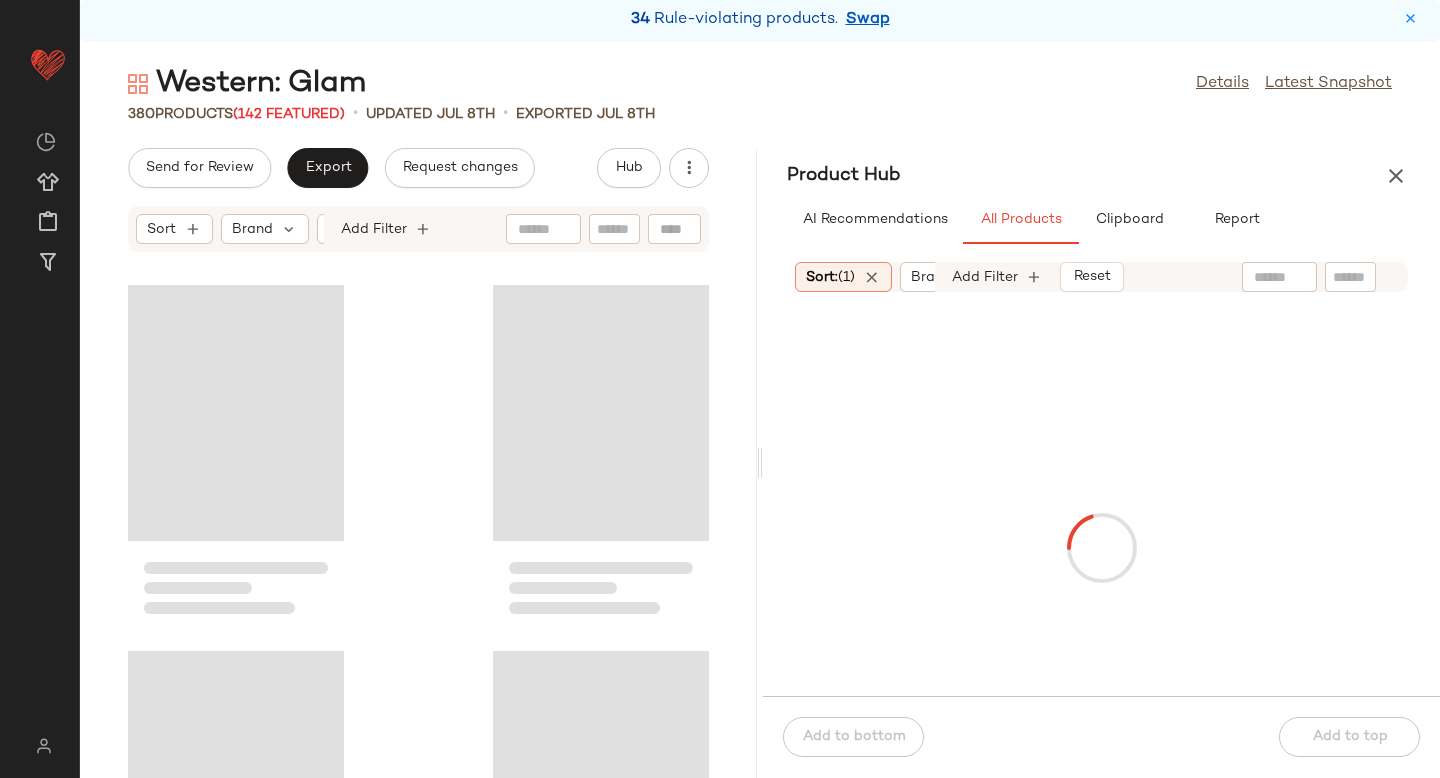 scroll, scrollTop: 0, scrollLeft: 0, axis: both 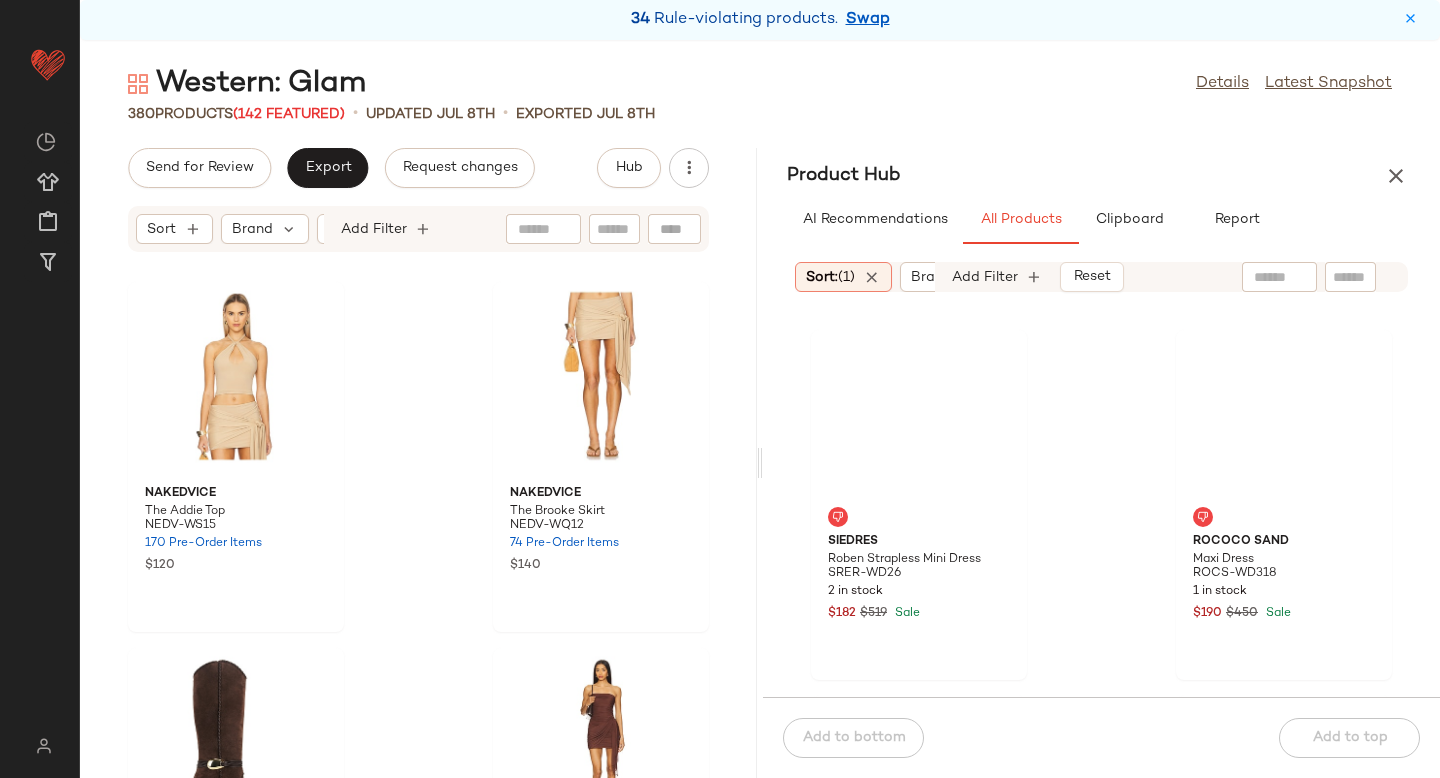 click 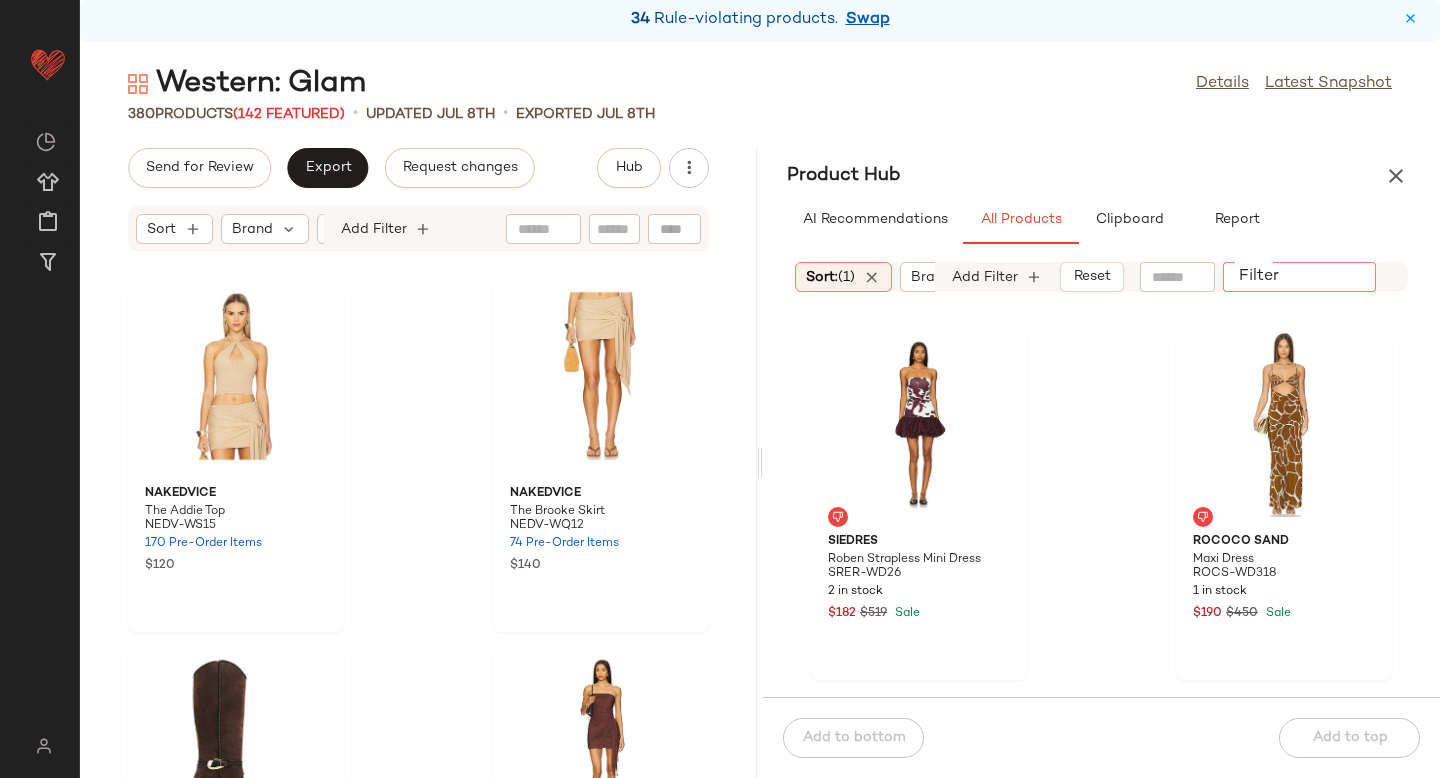paste on "**********" 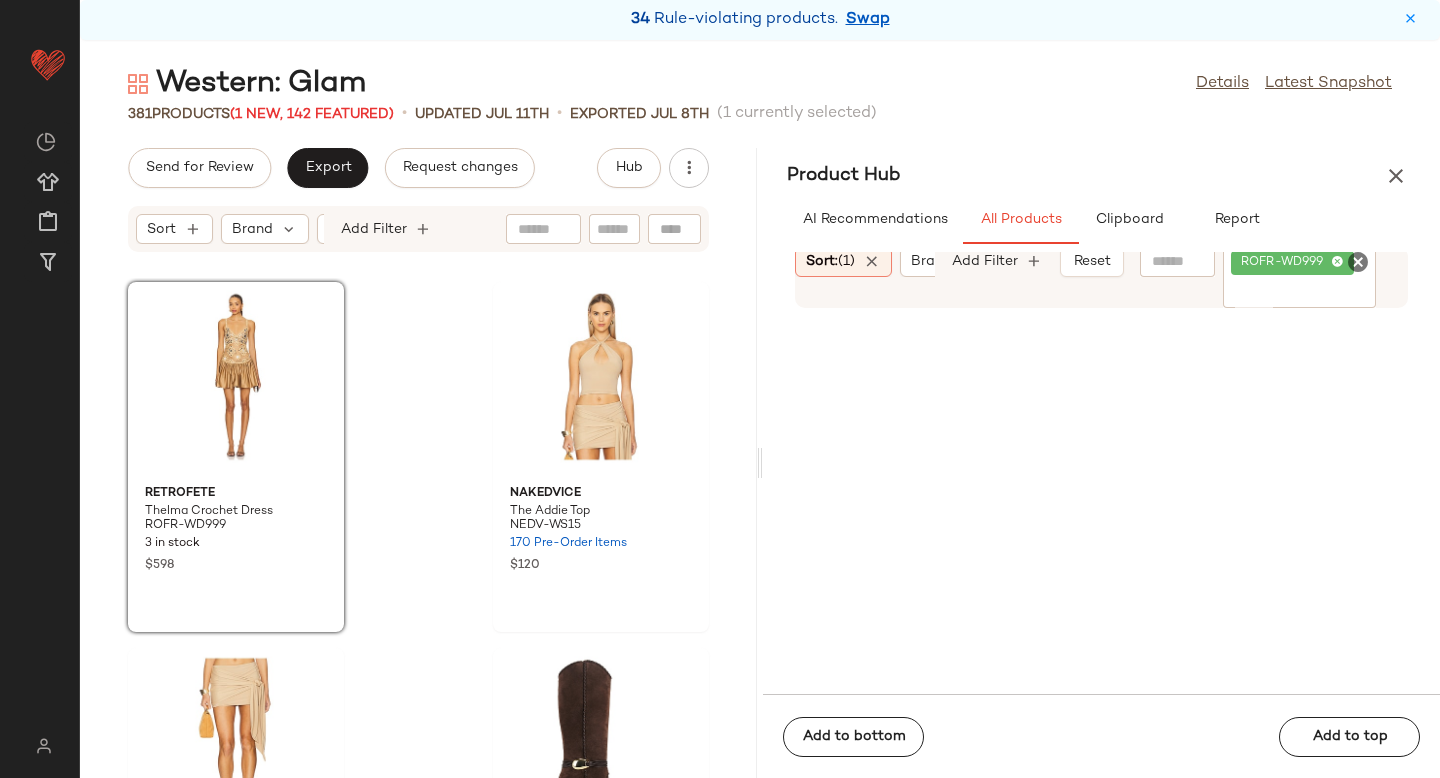 click 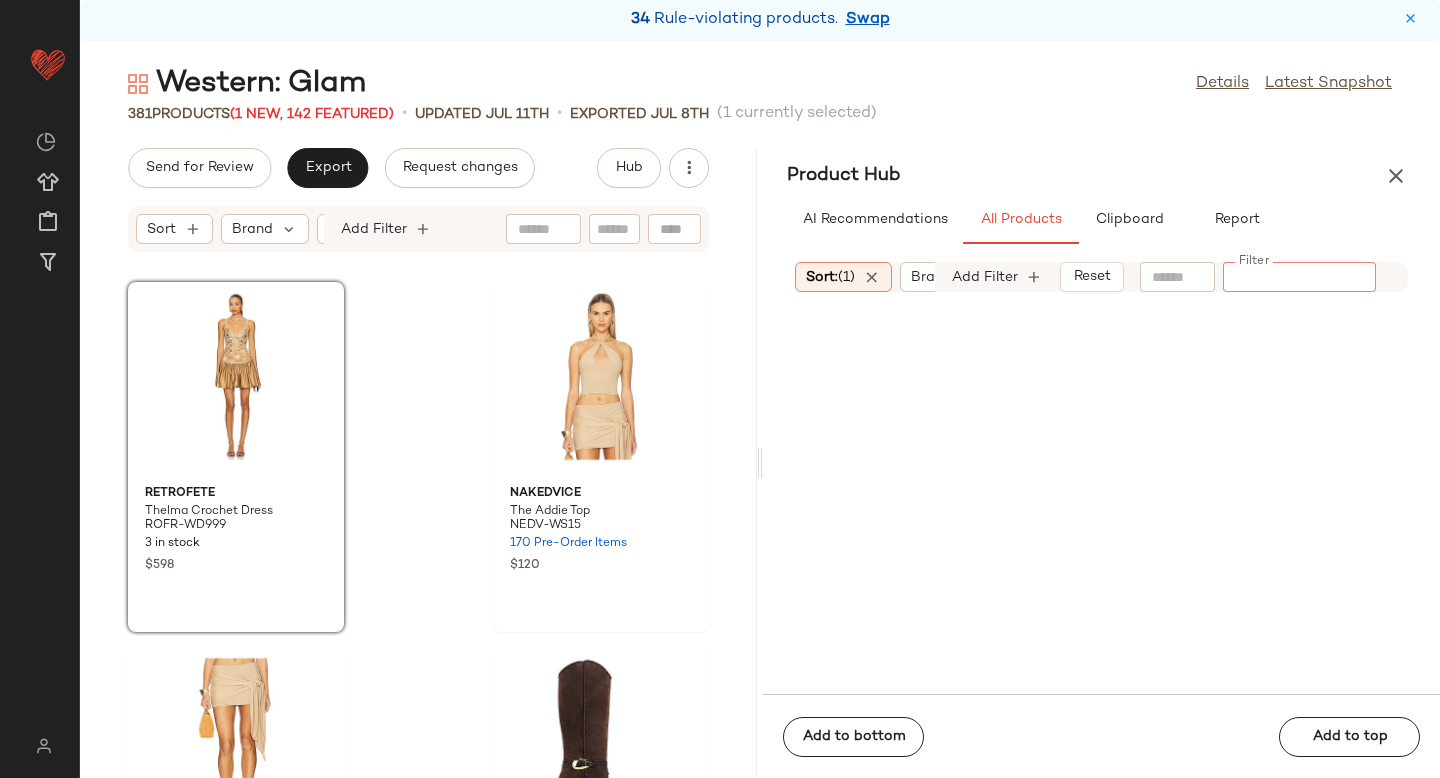 paste on "*********" 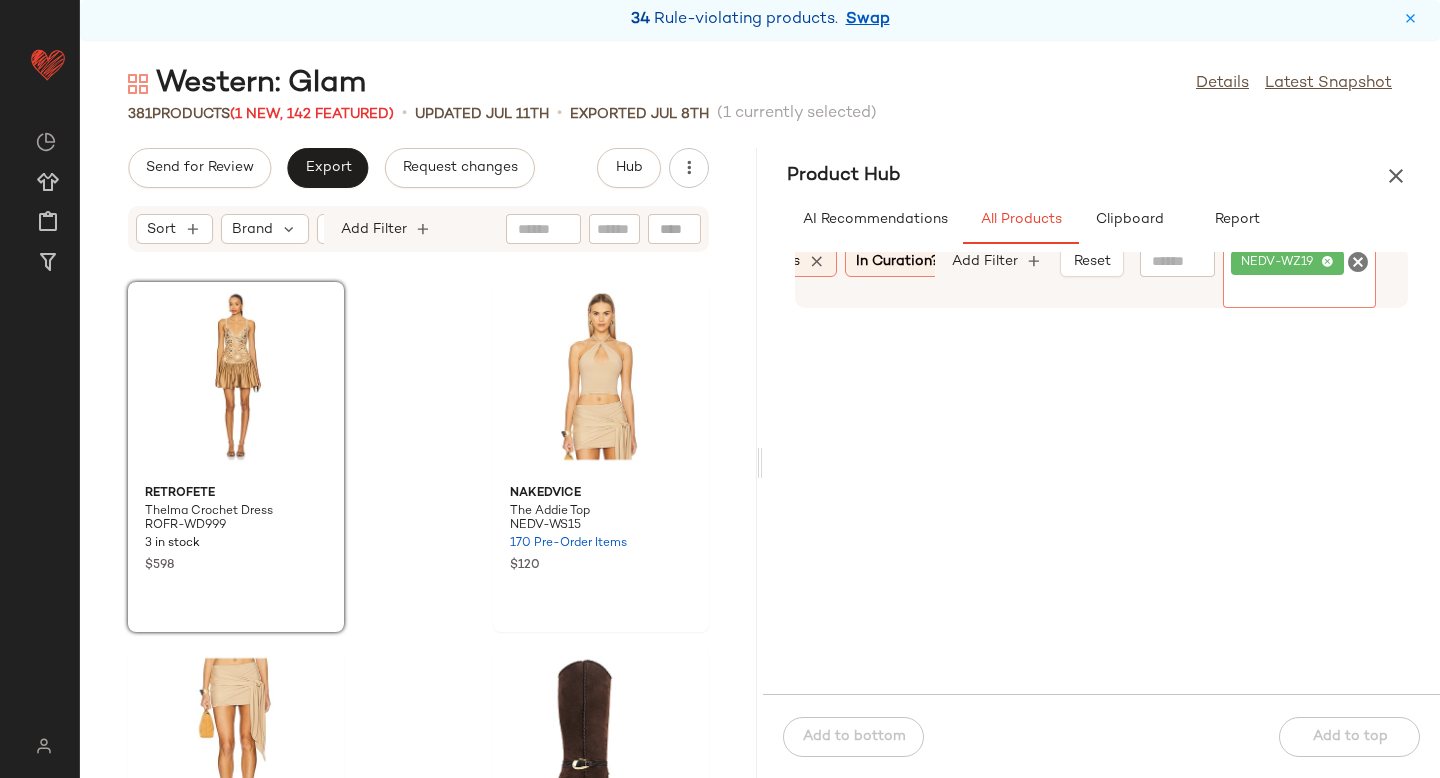 scroll, scrollTop: 0, scrollLeft: 309, axis: horizontal 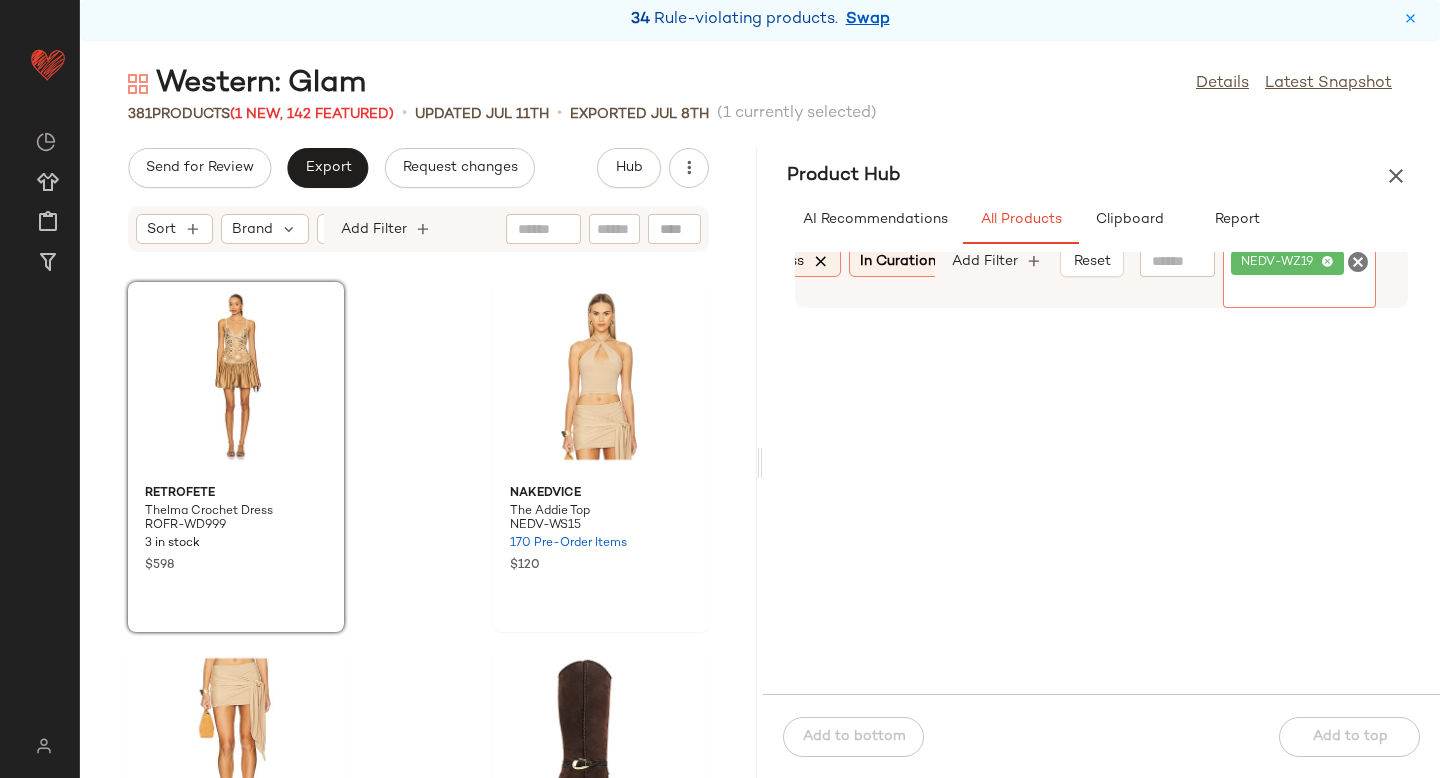 click at bounding box center [821, 262] 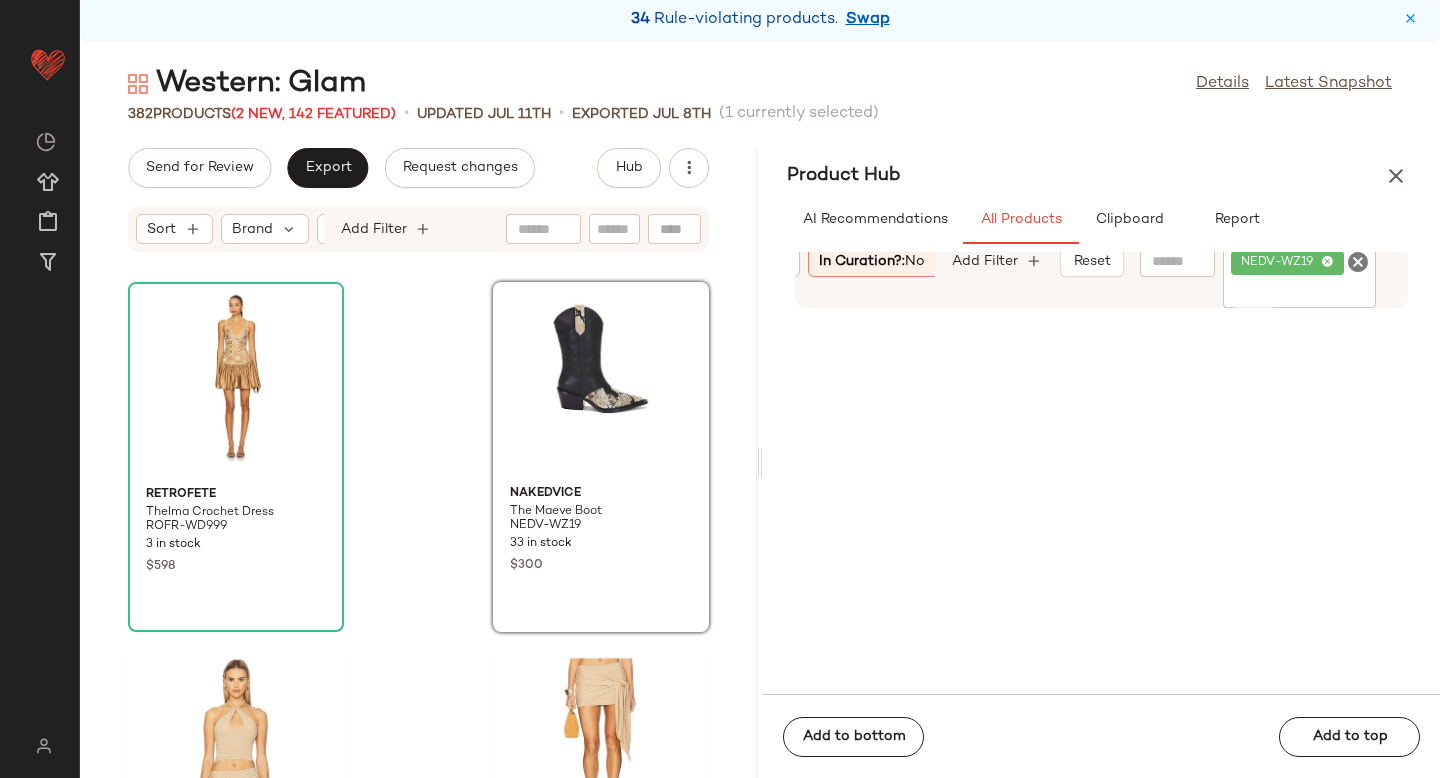 click 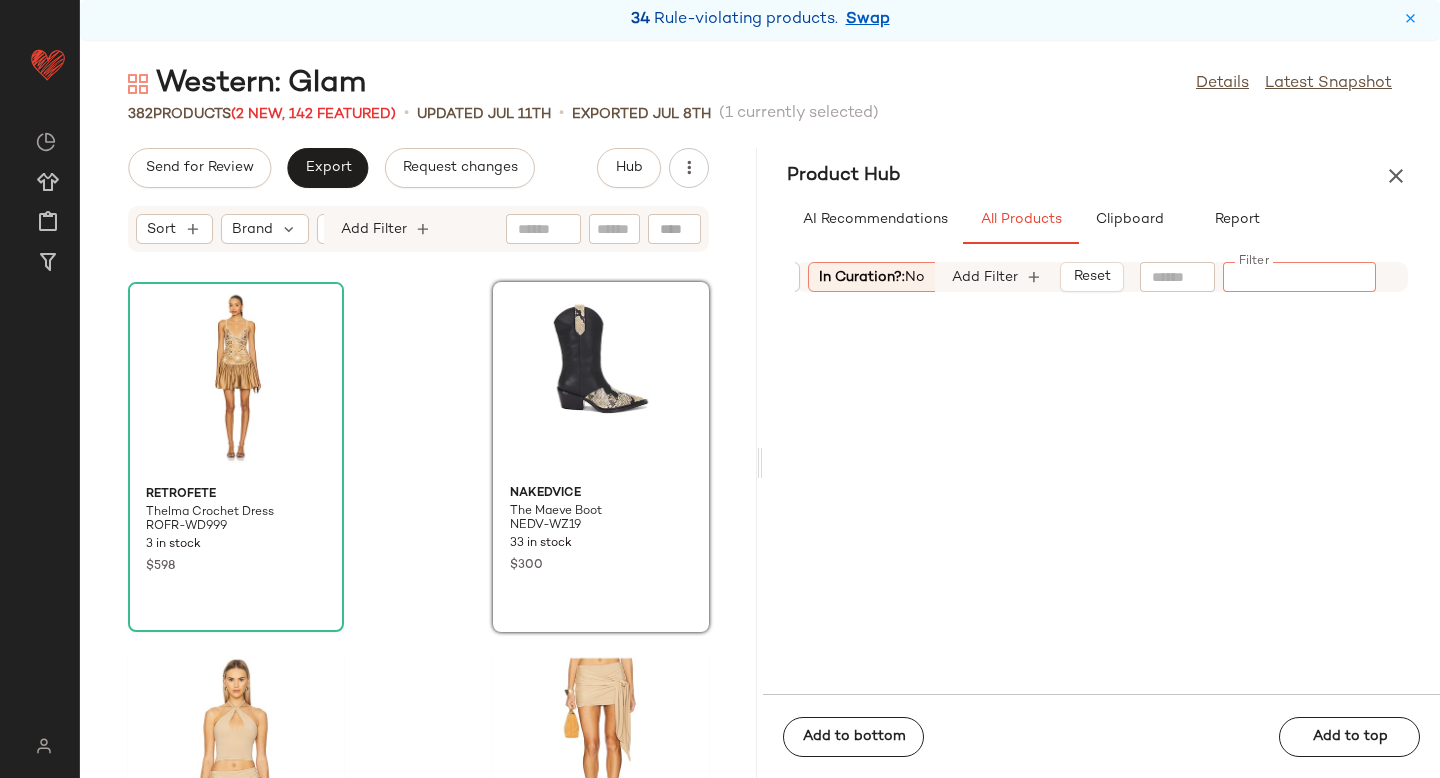 paste on "**********" 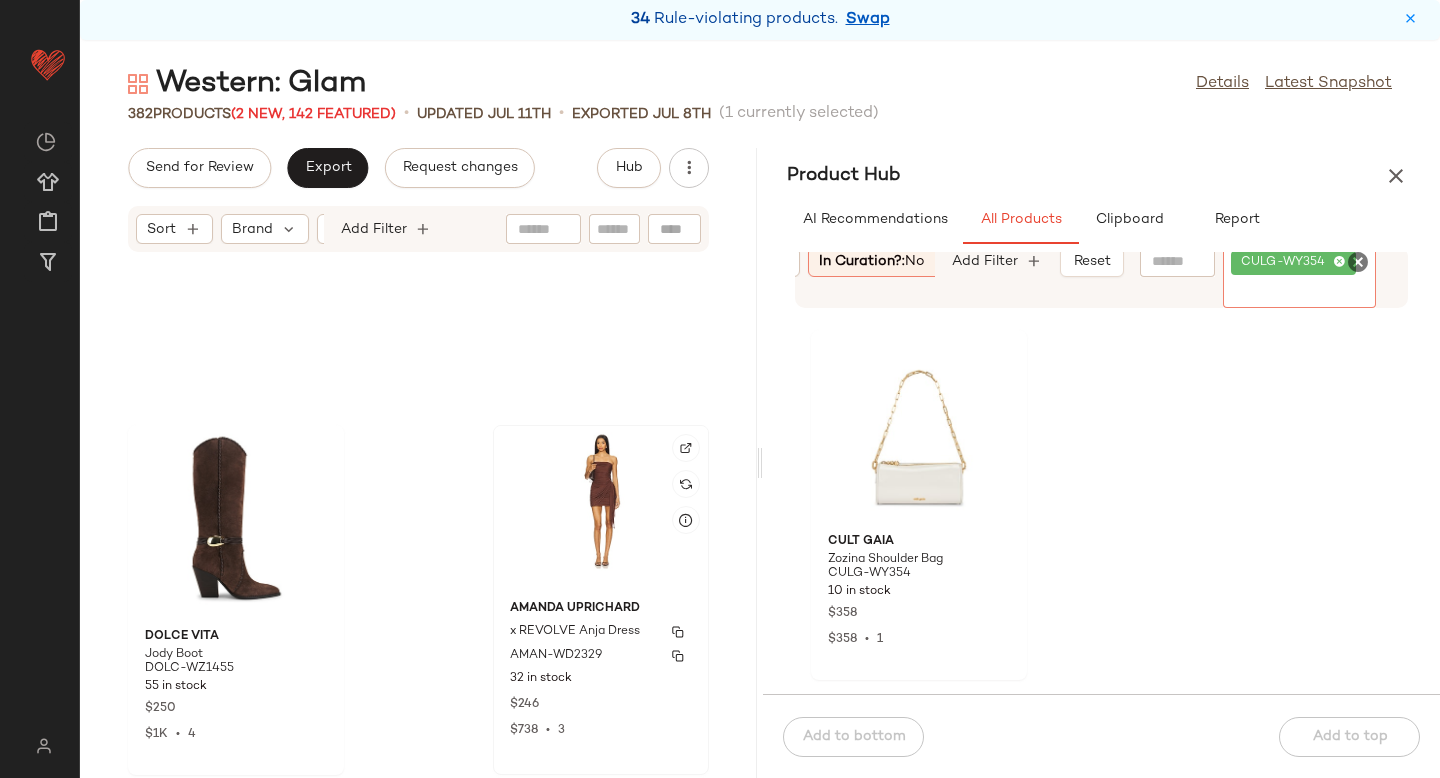 scroll, scrollTop: 606, scrollLeft: 0, axis: vertical 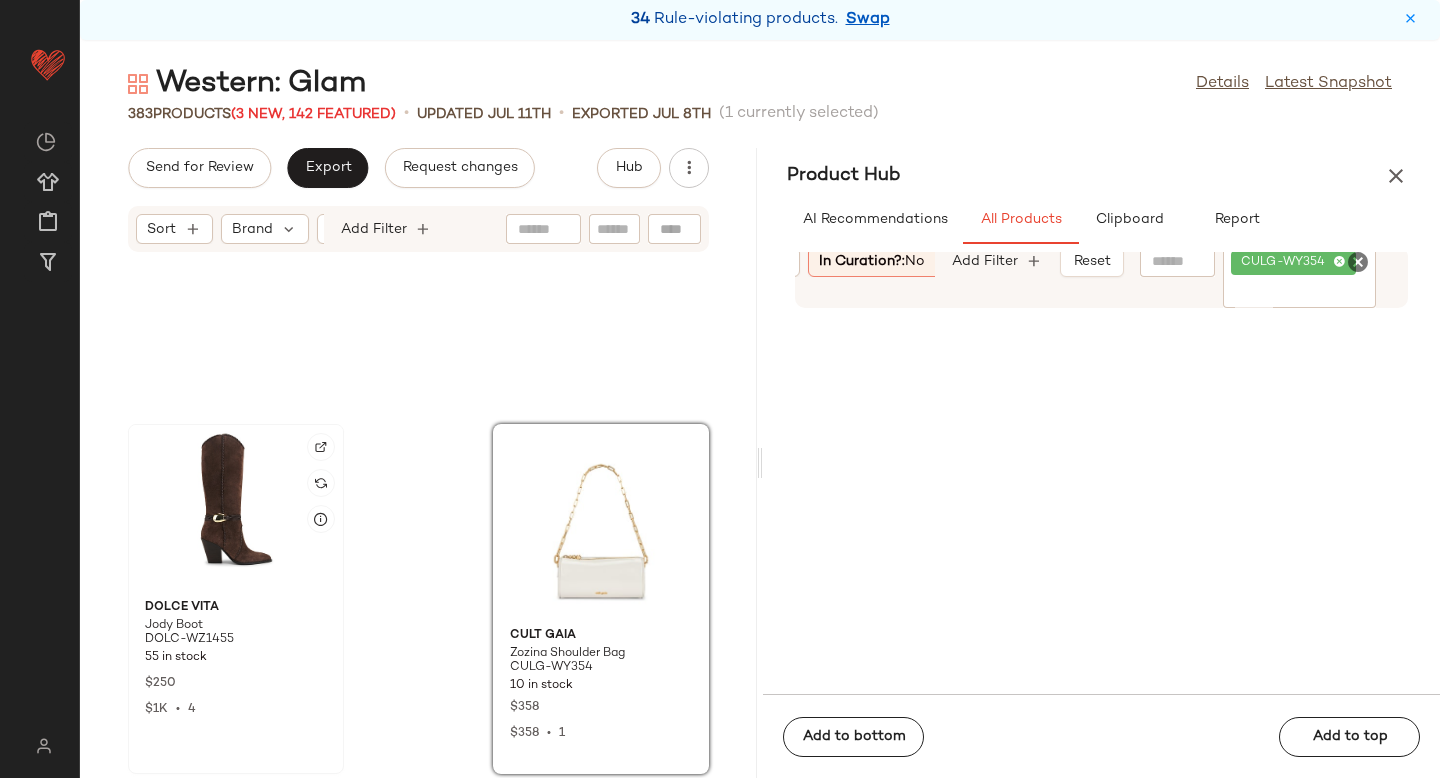 click 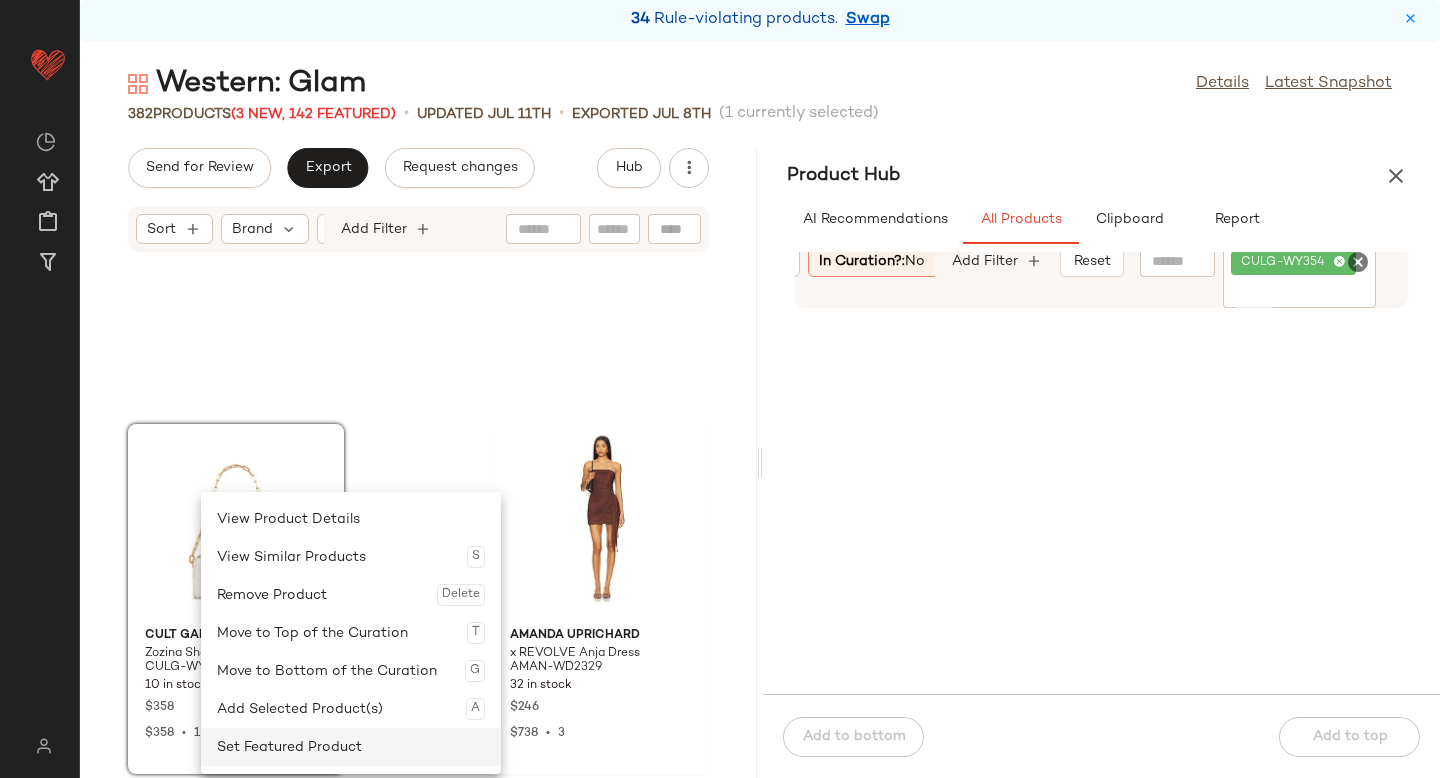 click on "Set Featured Product" 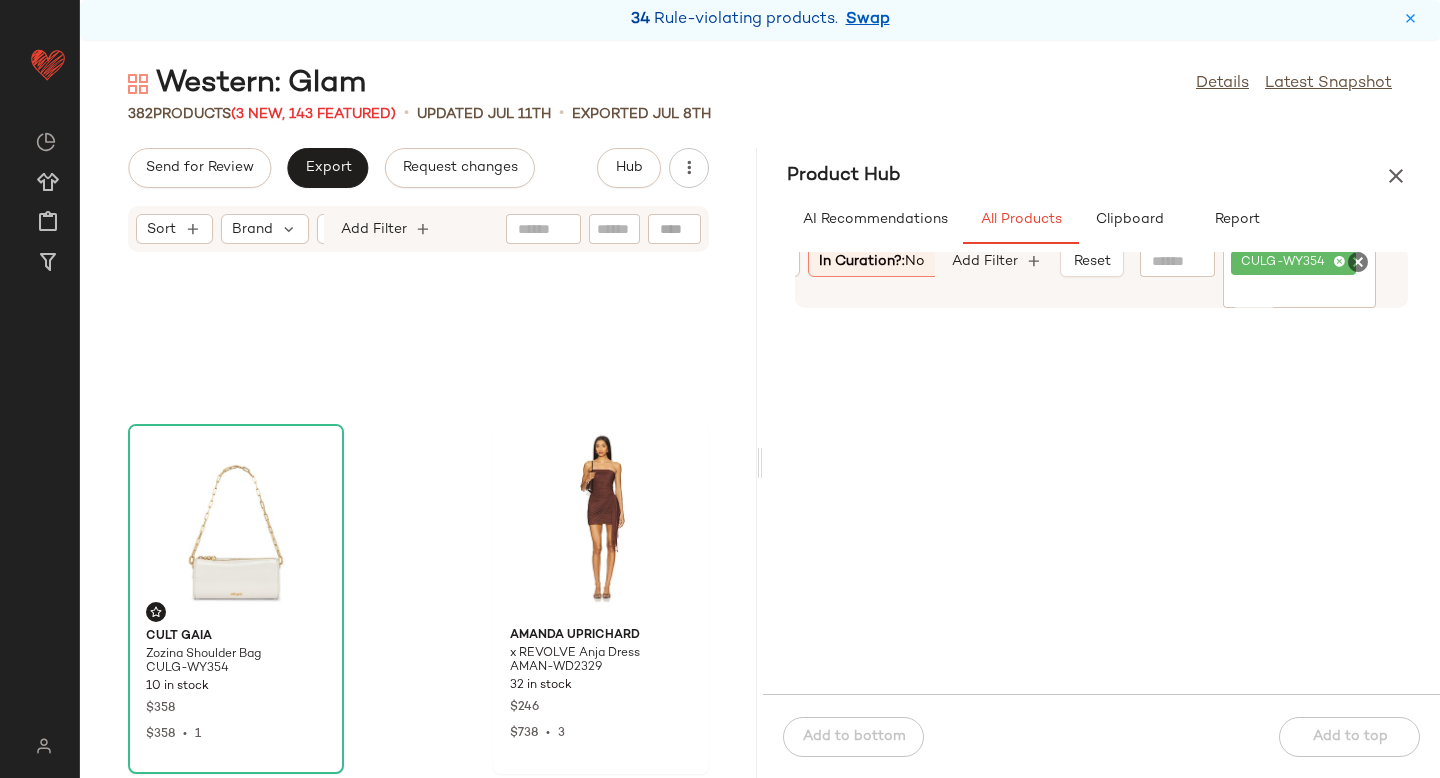 click 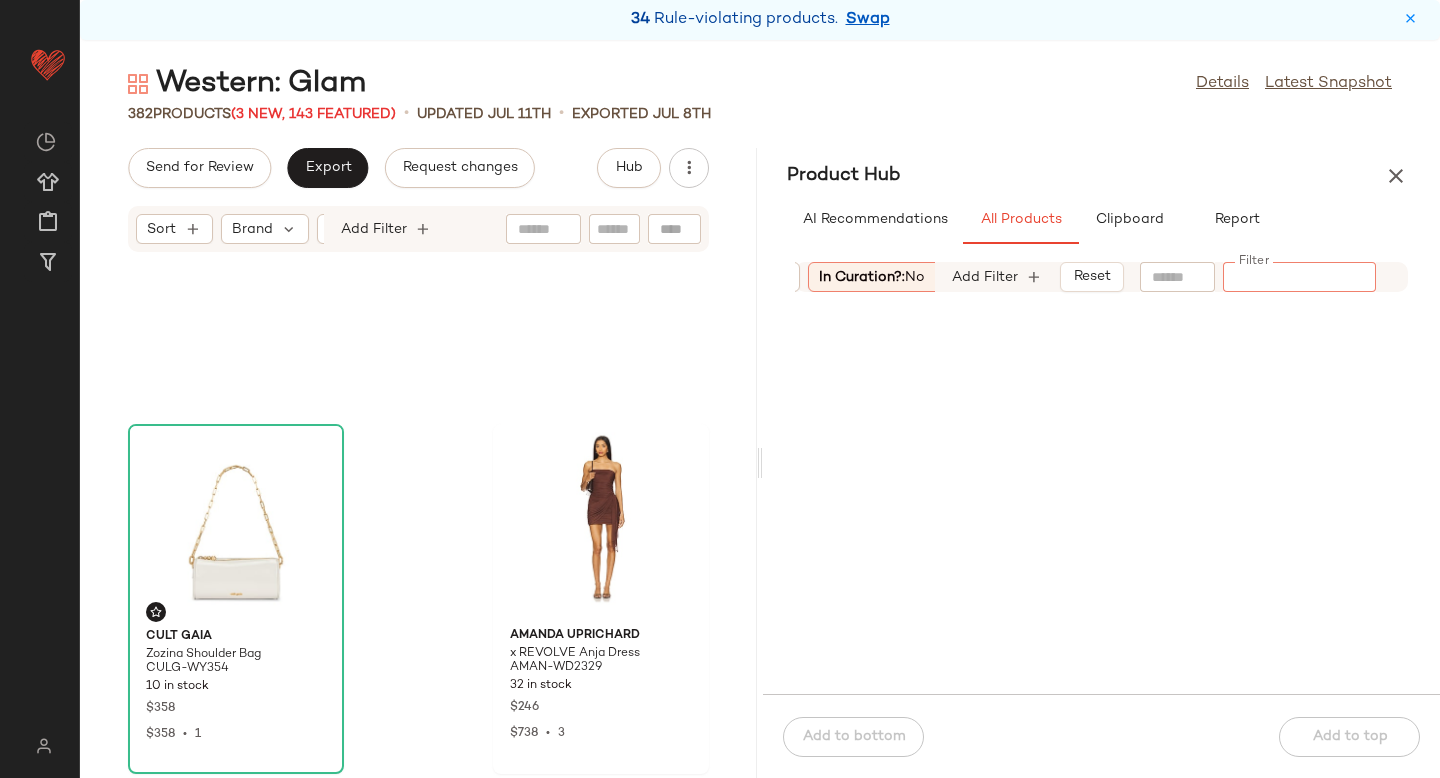 paste on "**********" 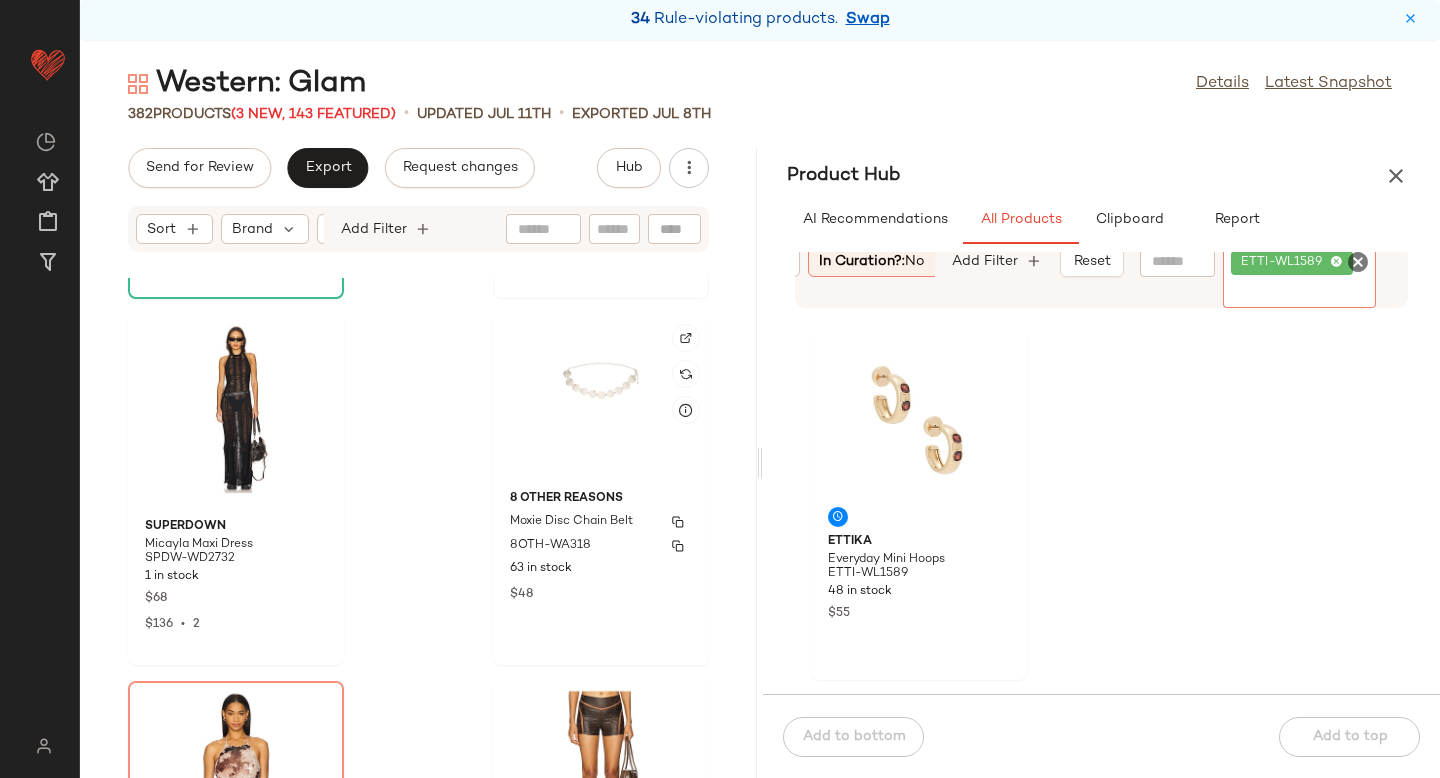 scroll, scrollTop: 1080, scrollLeft: 0, axis: vertical 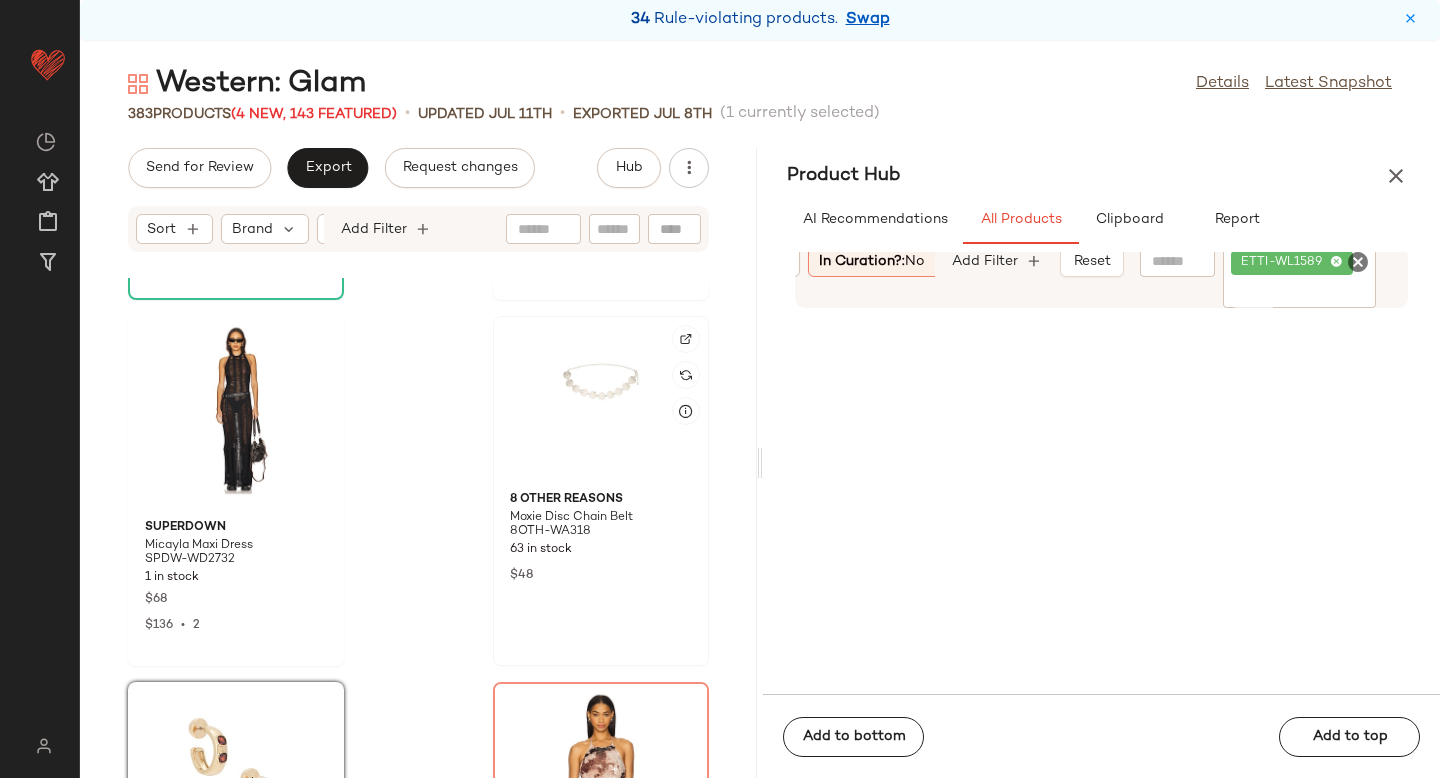 click 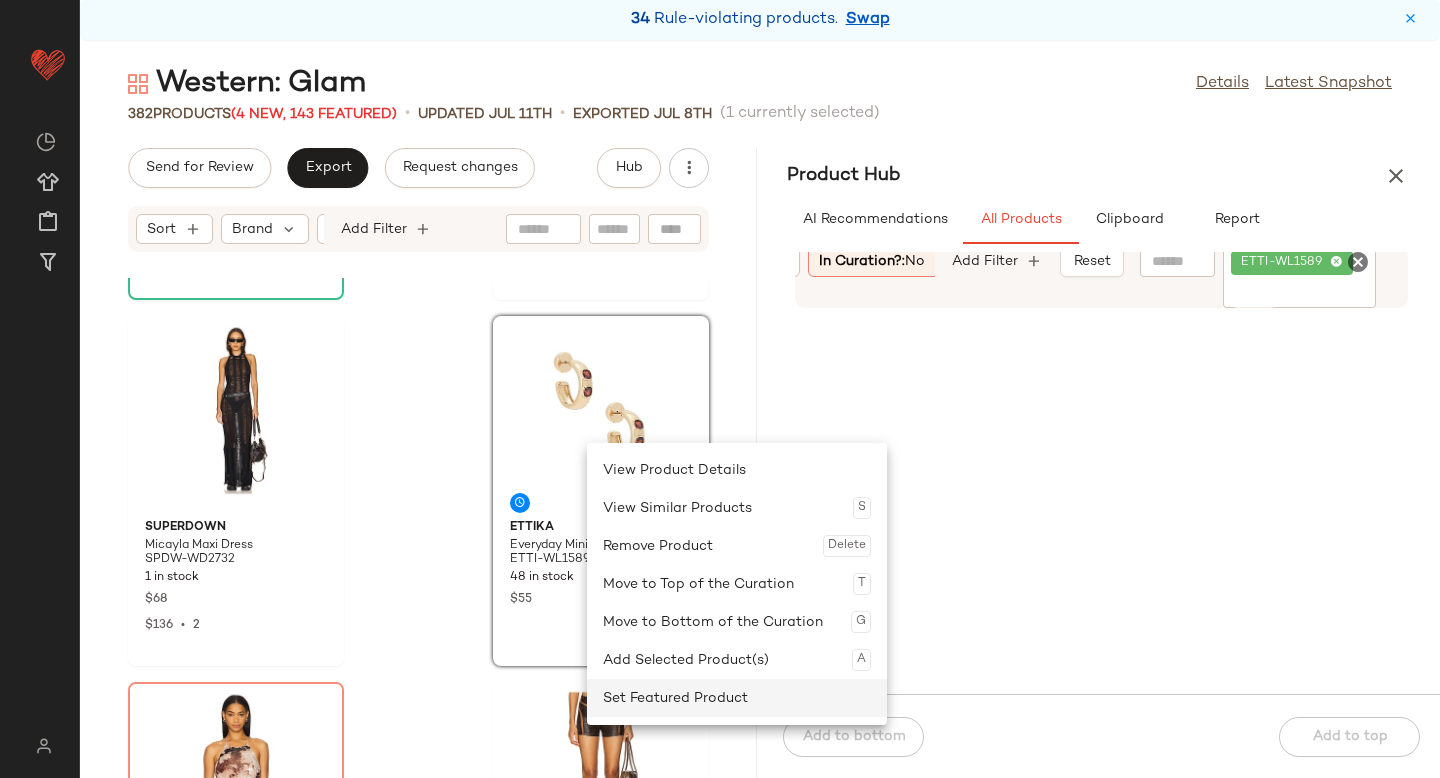 click on "Set Featured Product" 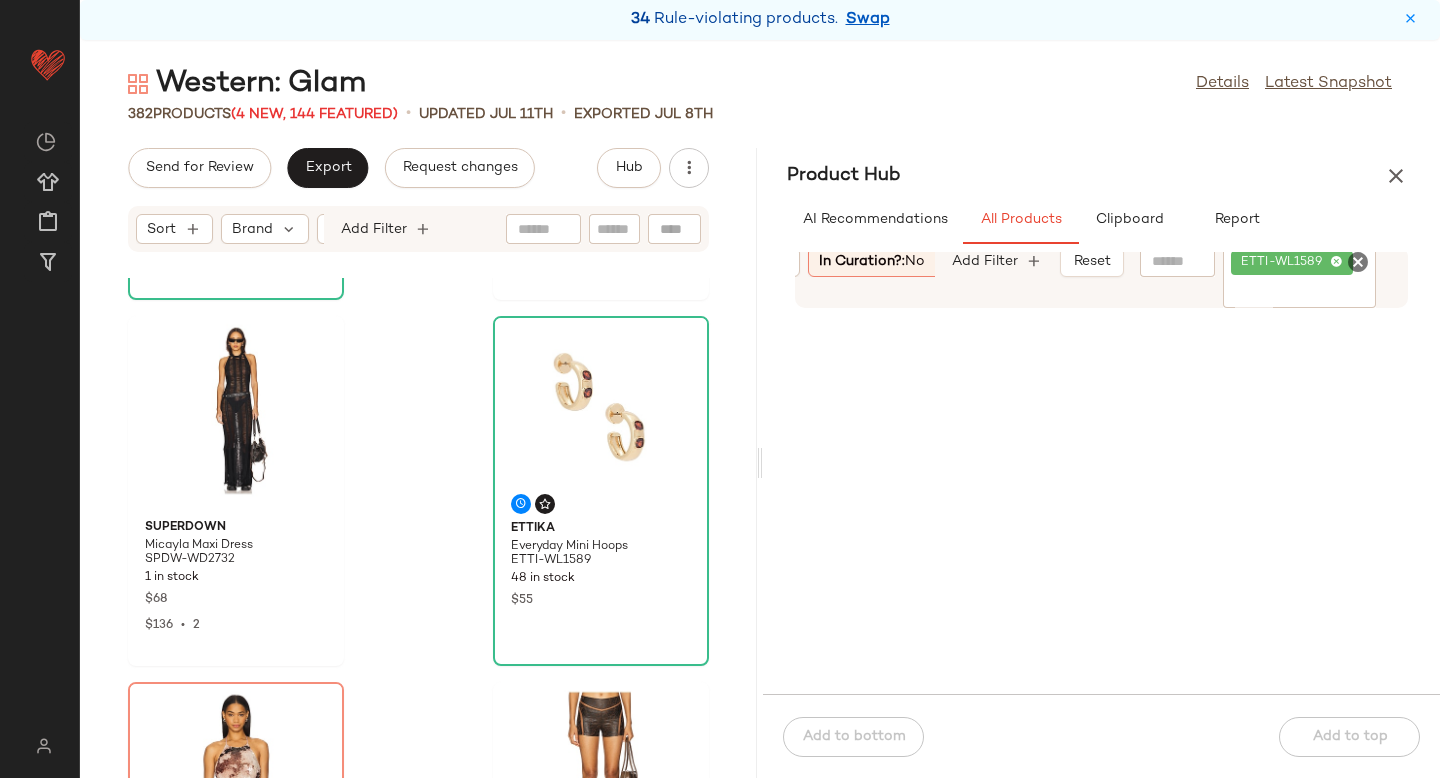 click 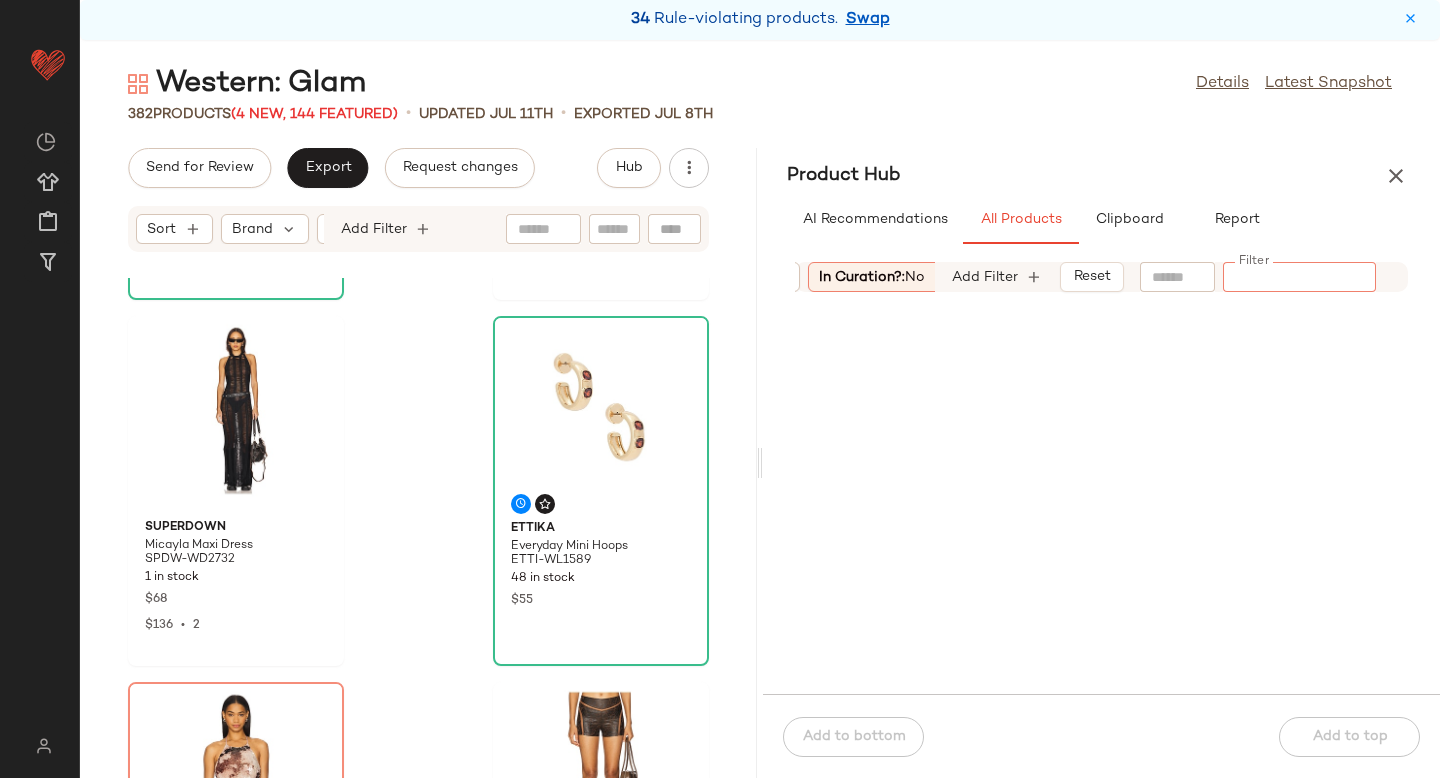 paste on "**********" 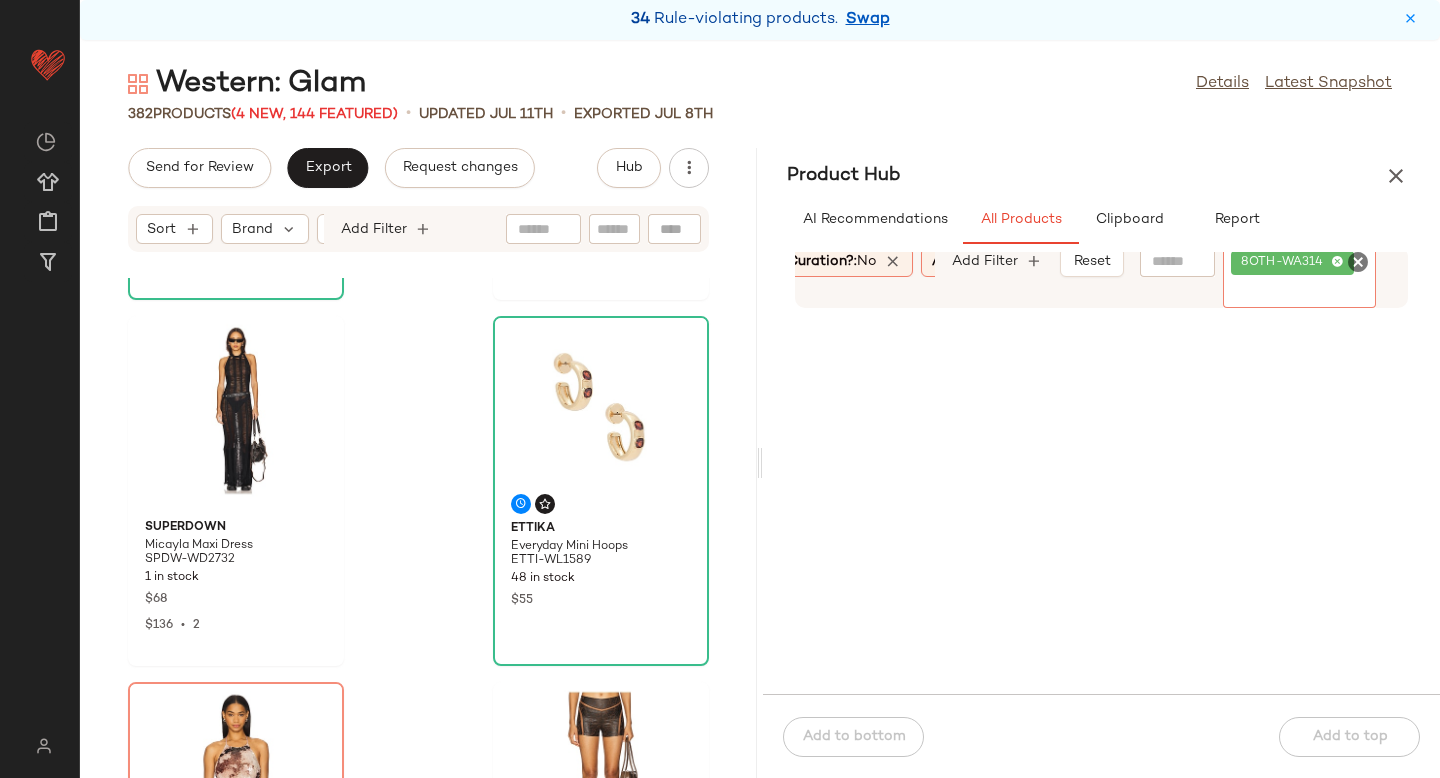 scroll, scrollTop: 0, scrollLeft: 358, axis: horizontal 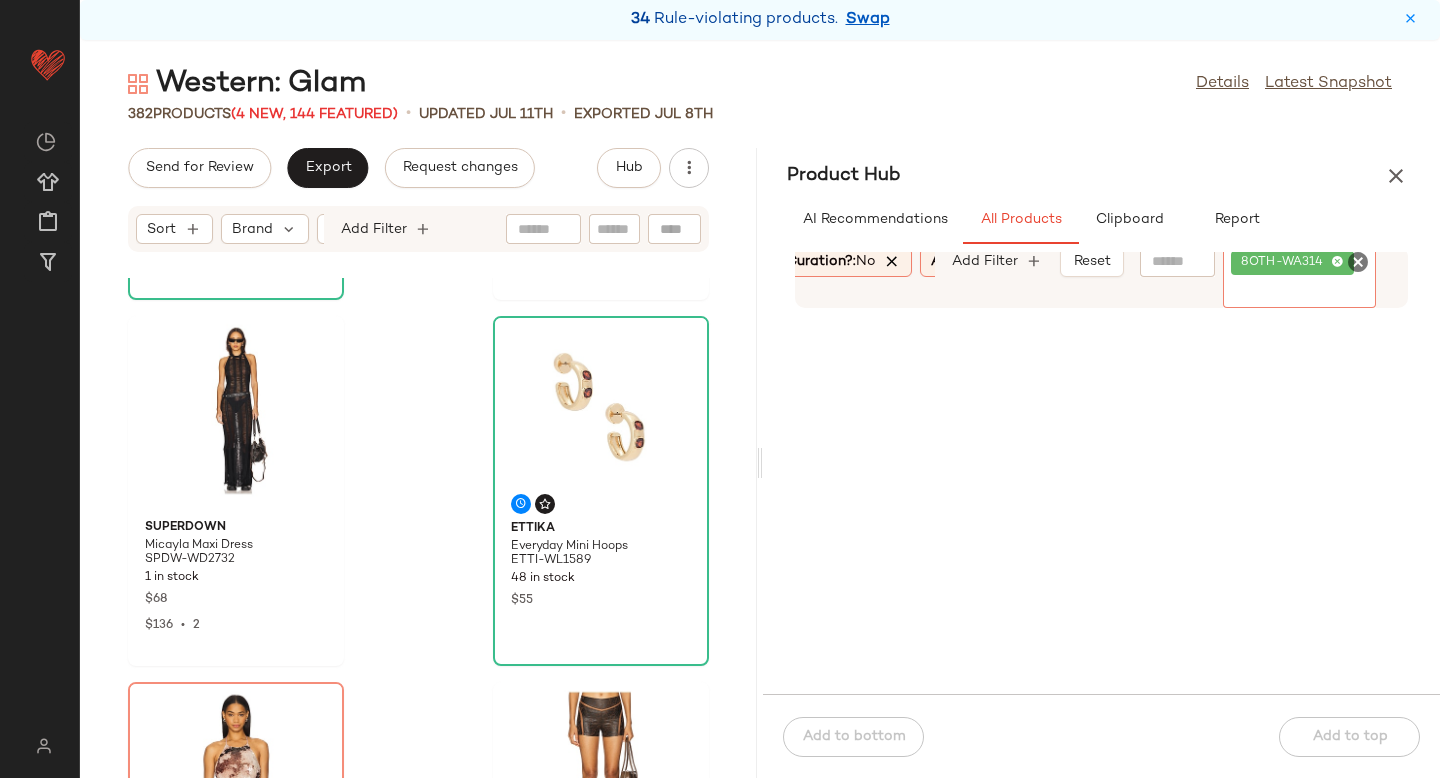 click at bounding box center (893, 262) 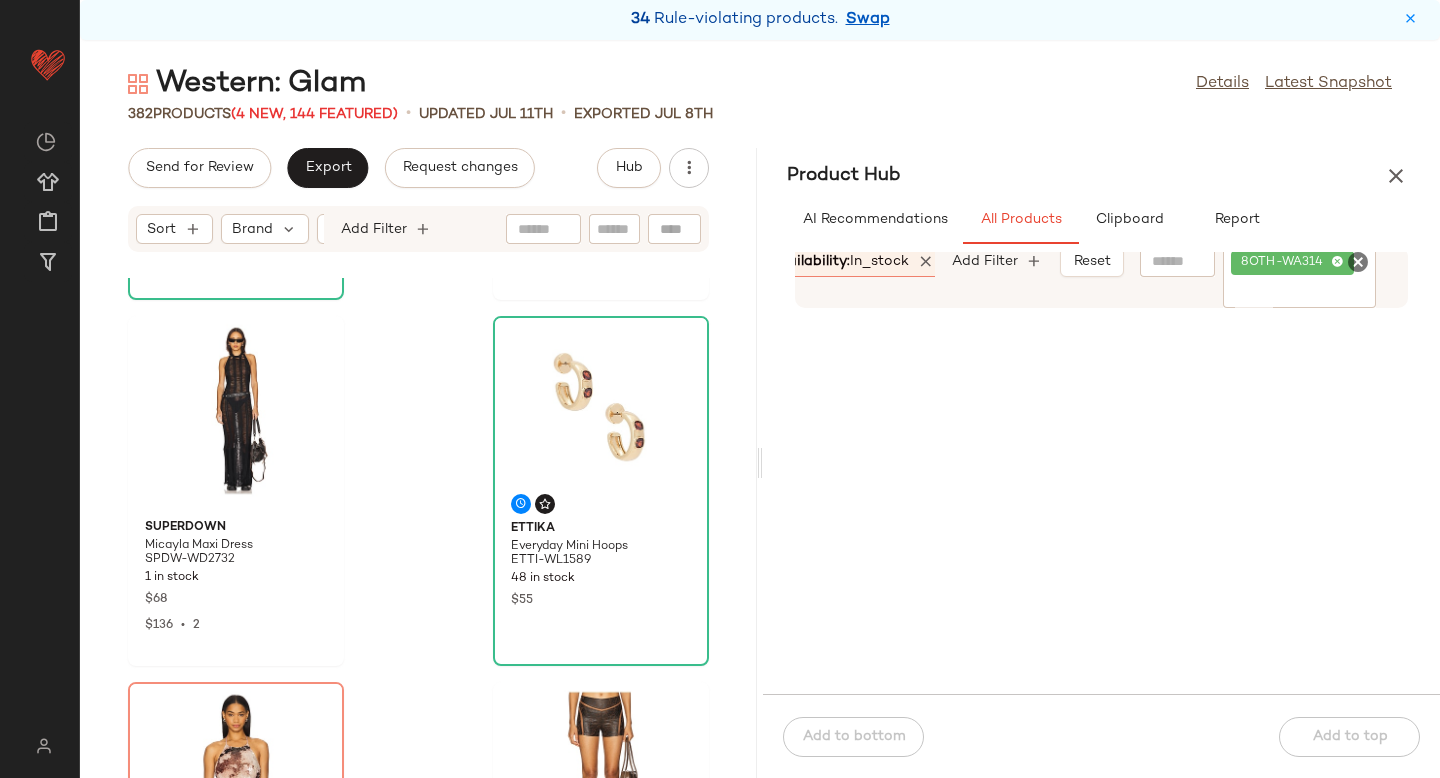 scroll, scrollTop: 0, scrollLeft: 517, axis: horizontal 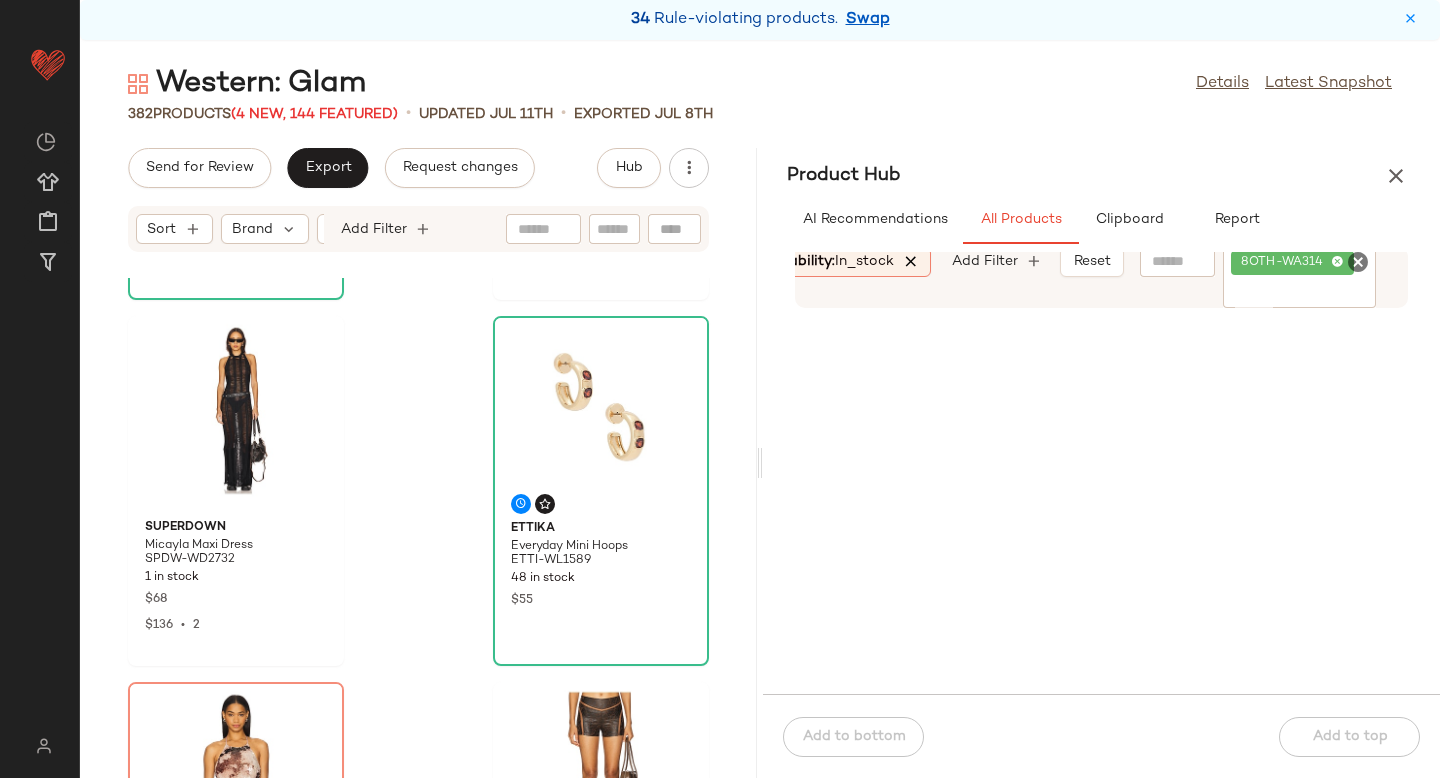 click at bounding box center (911, 262) 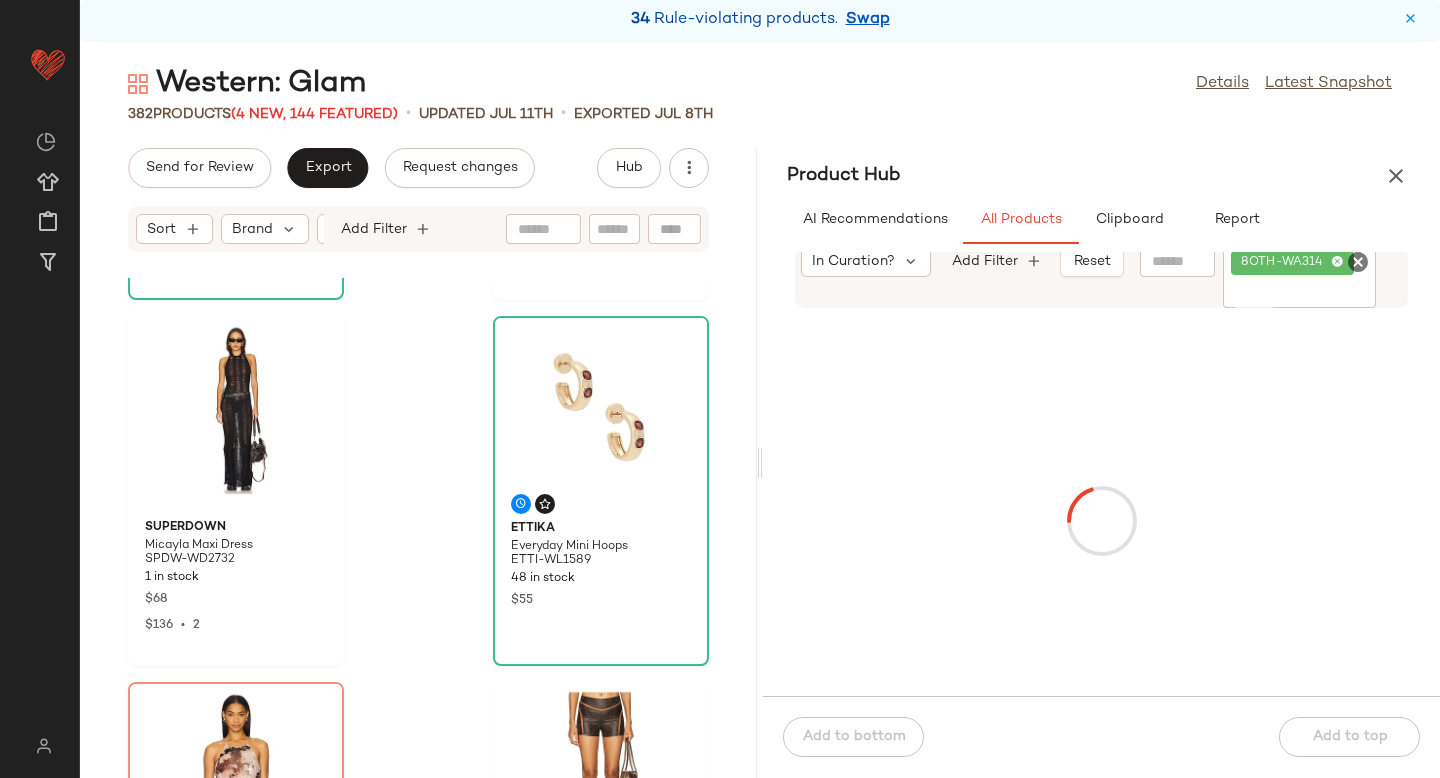scroll, scrollTop: 0, scrollLeft: 318, axis: horizontal 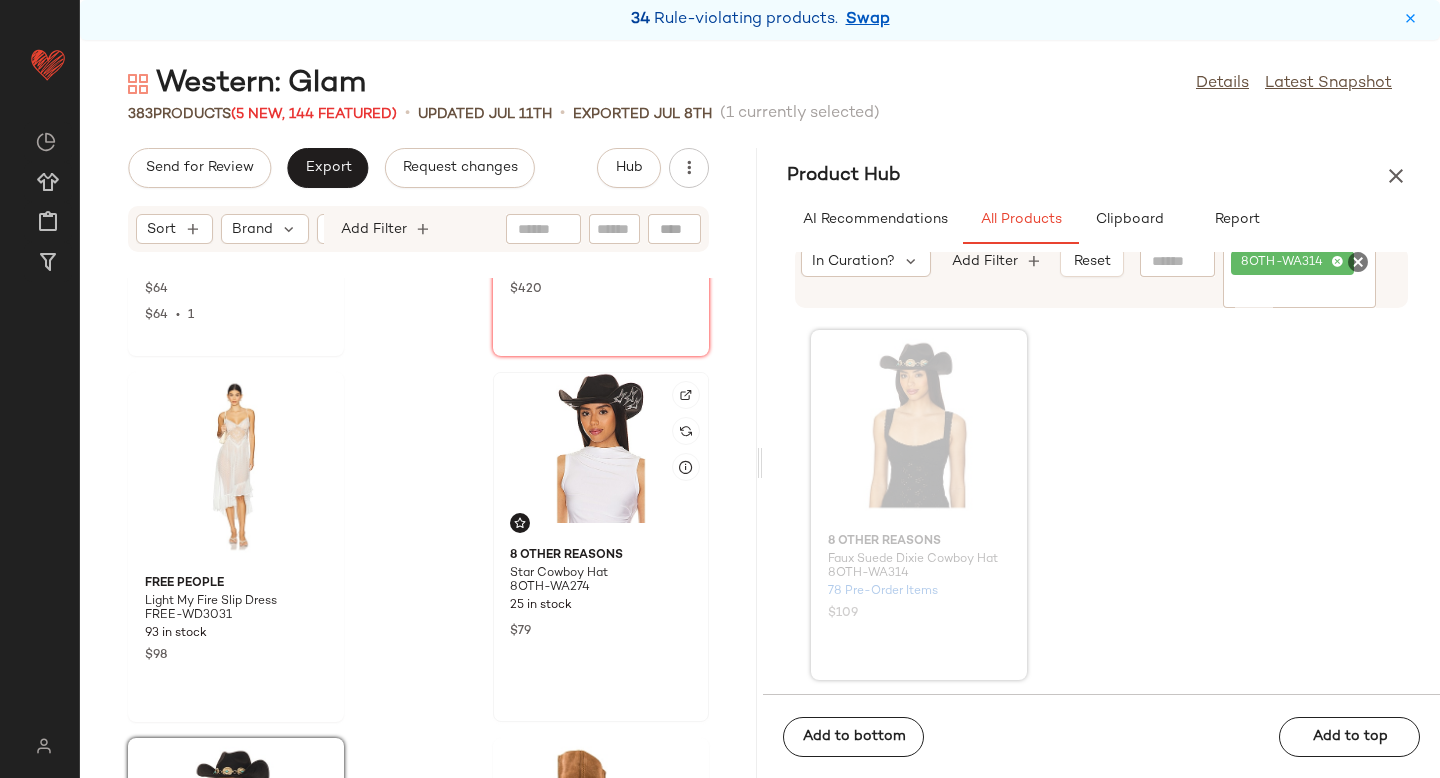 click 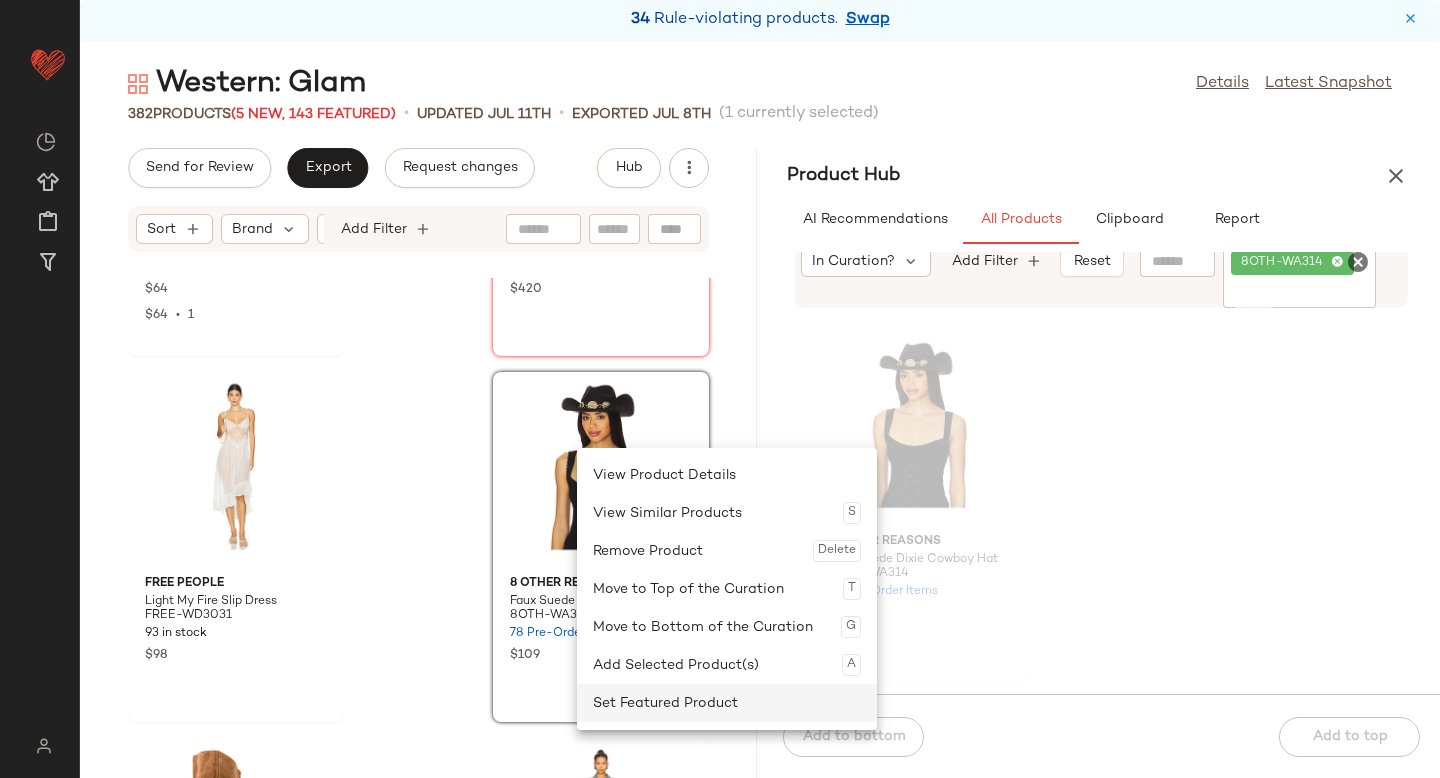 click on "Set Featured Product" 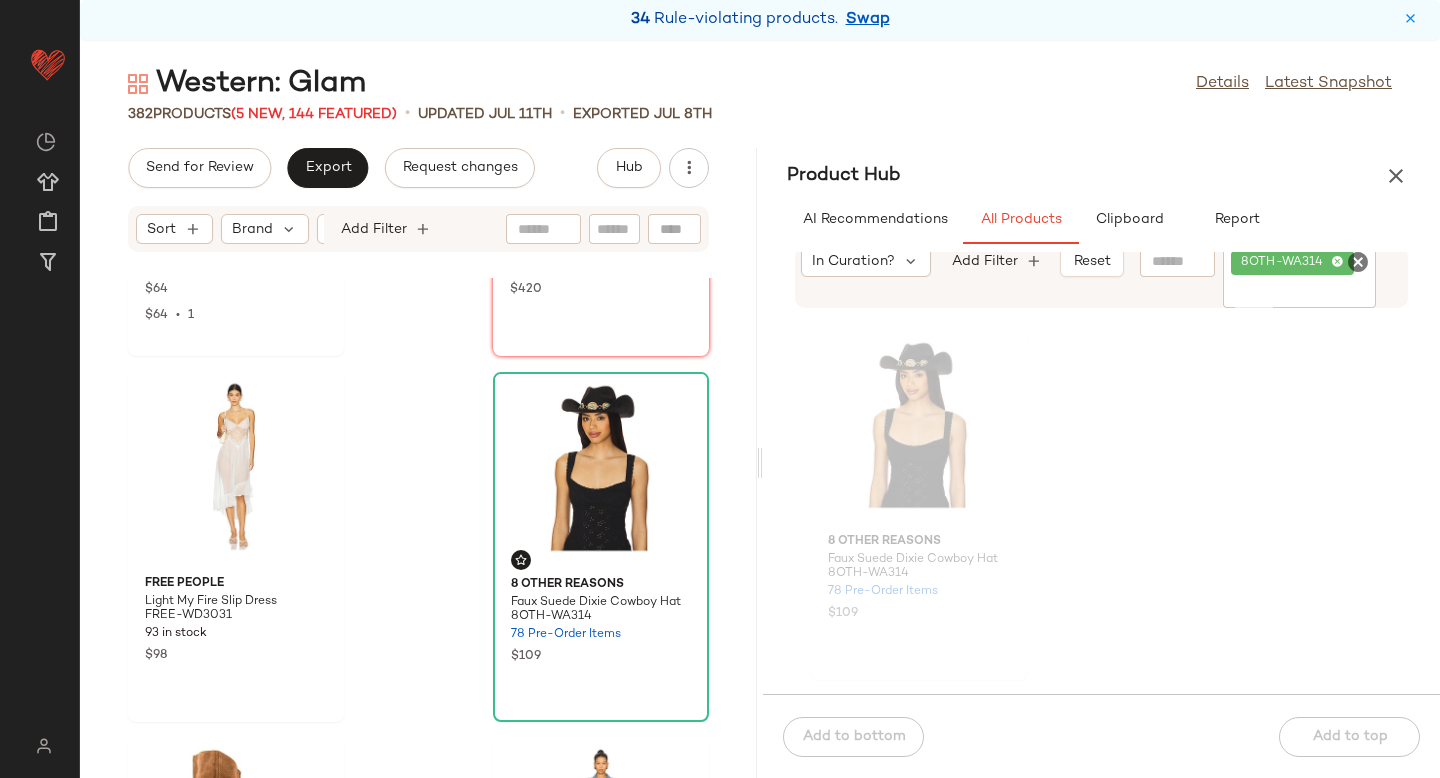 click 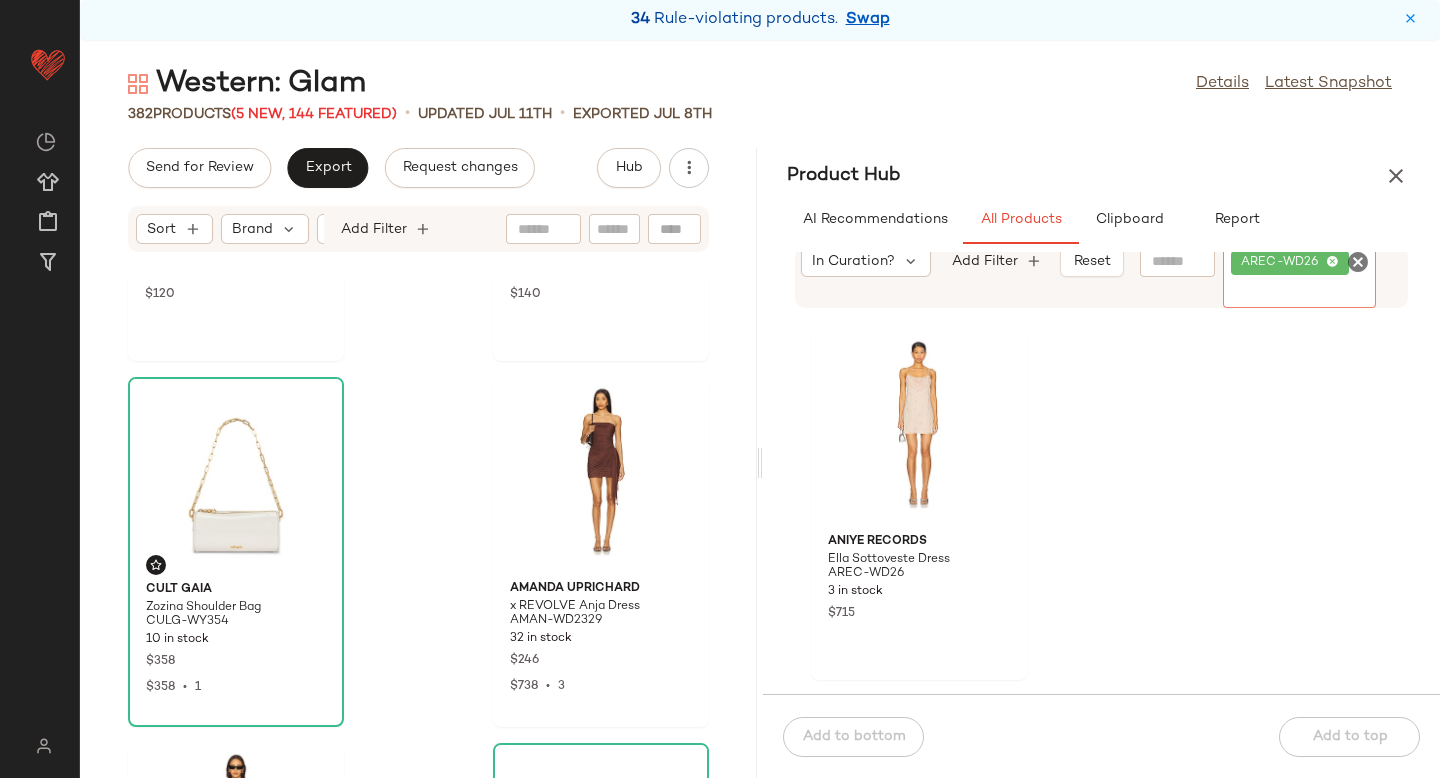 scroll, scrollTop: 0, scrollLeft: 0, axis: both 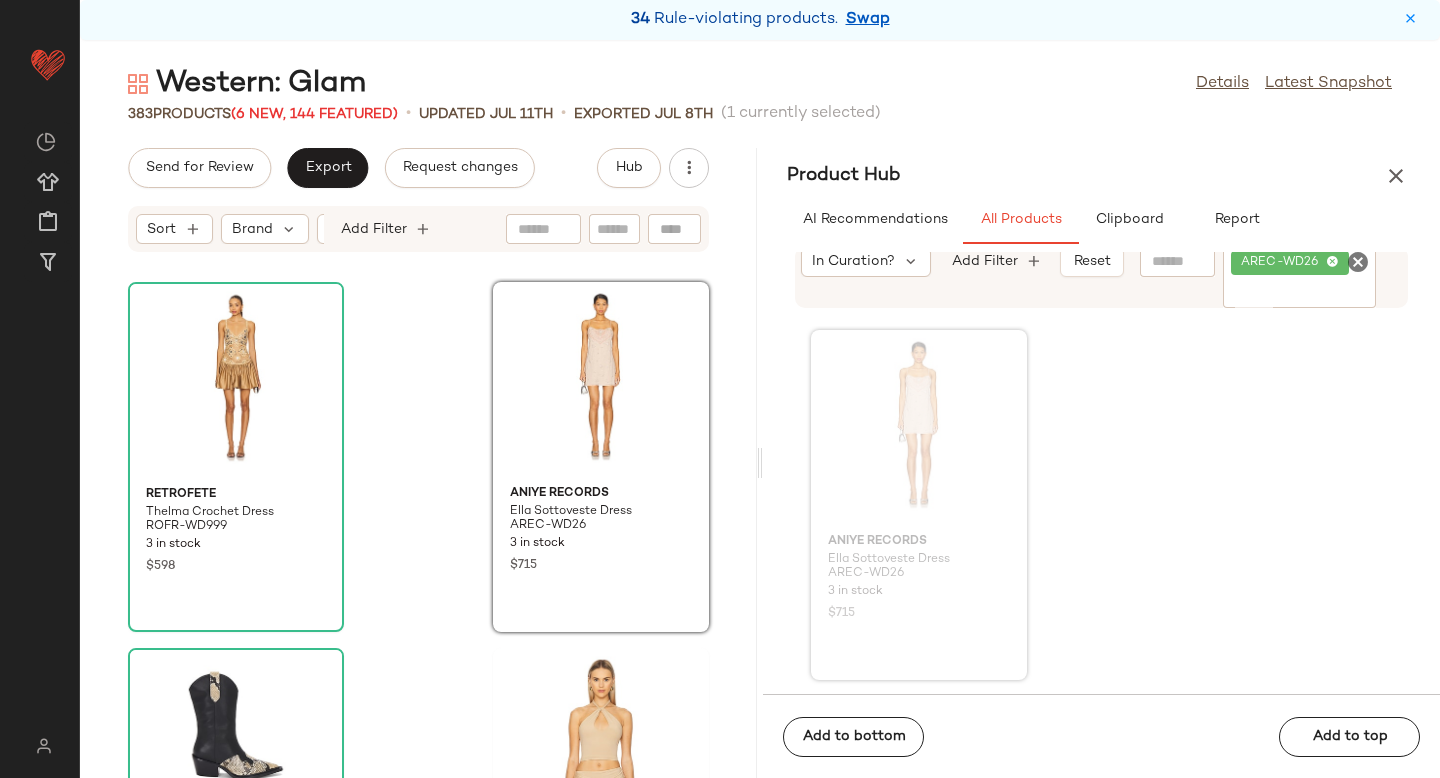 drag, startPoint x: 904, startPoint y: 409, endPoint x: 208, endPoint y: 3, distance: 805.7618 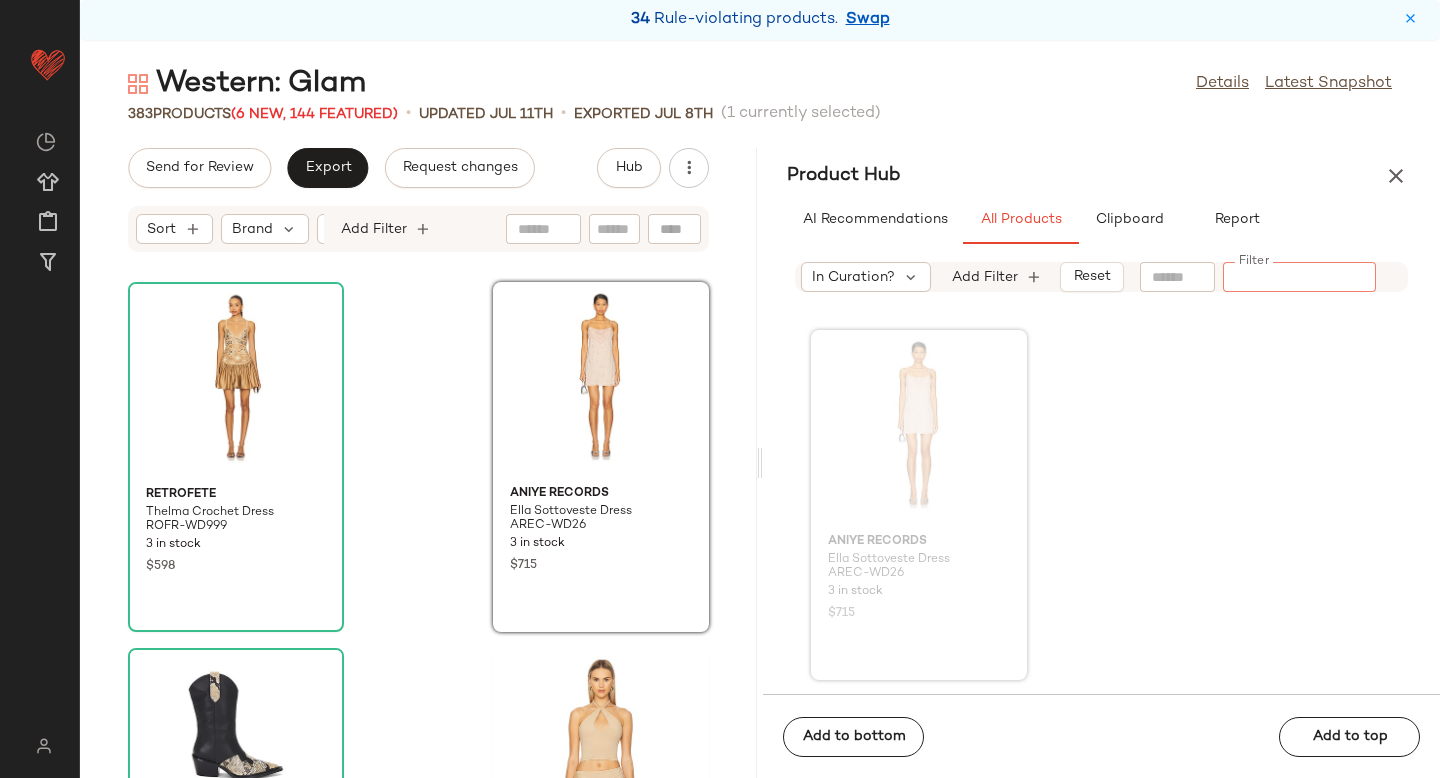 paste on "*********" 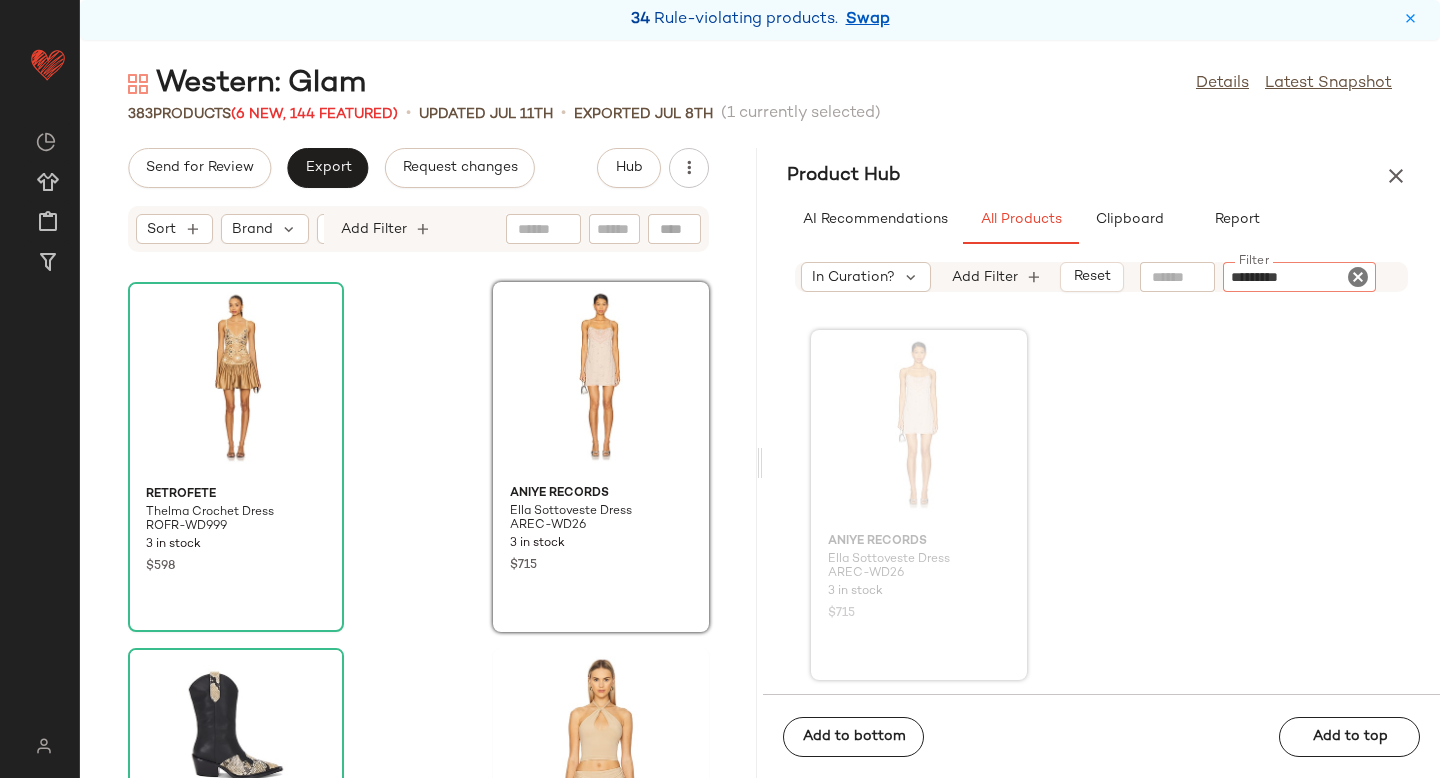 type 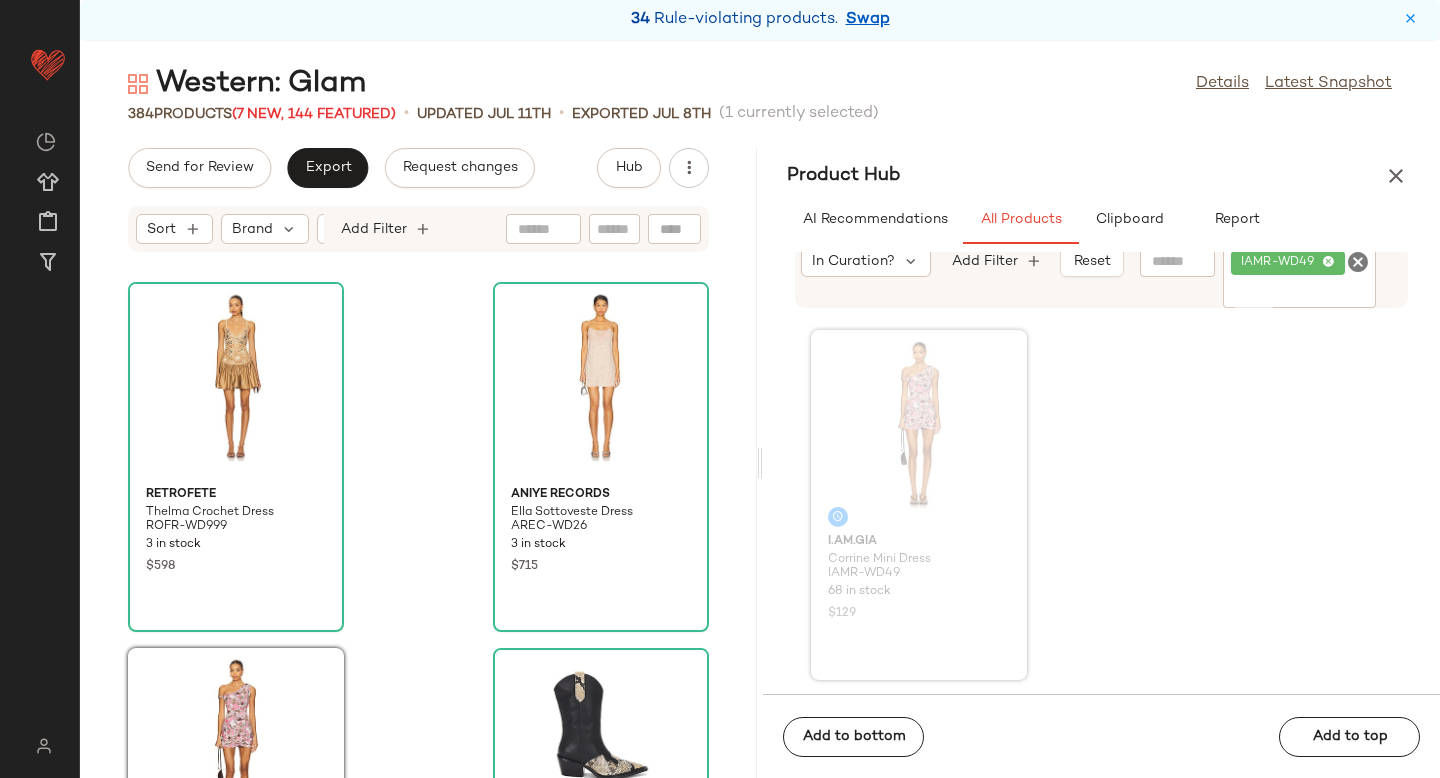 drag, startPoint x: 936, startPoint y: 429, endPoint x: 508, endPoint y: 3, distance: 603.87085 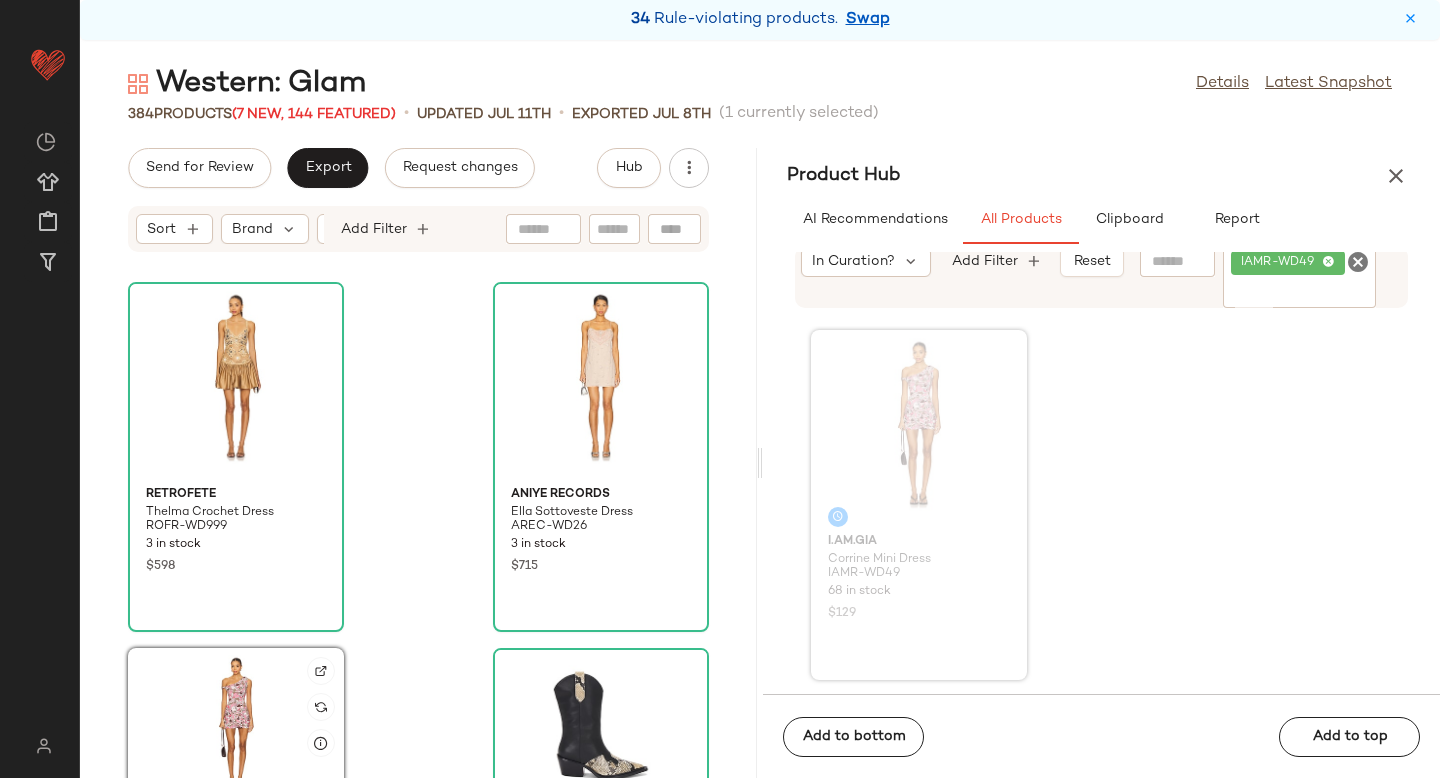 click 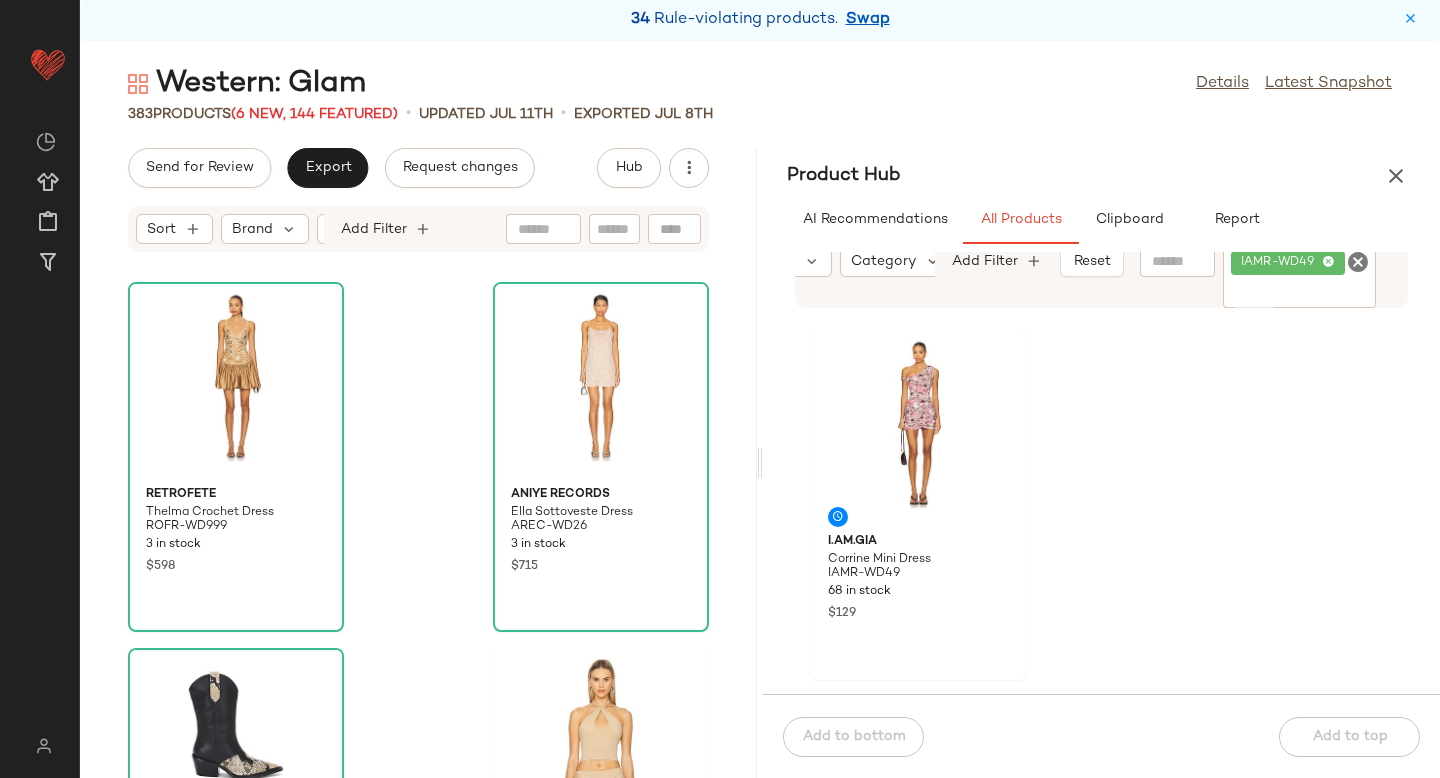 scroll, scrollTop: 0, scrollLeft: 55, axis: horizontal 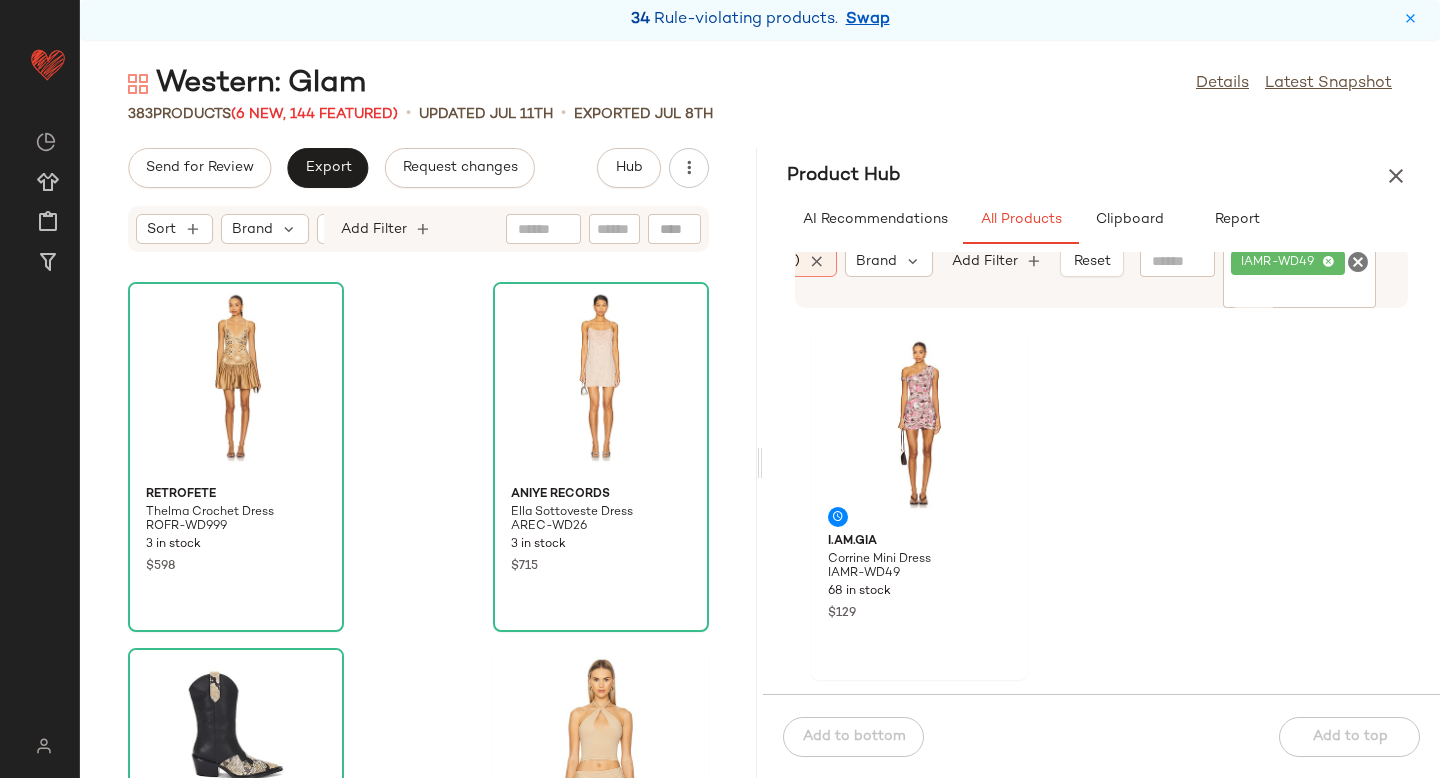 click 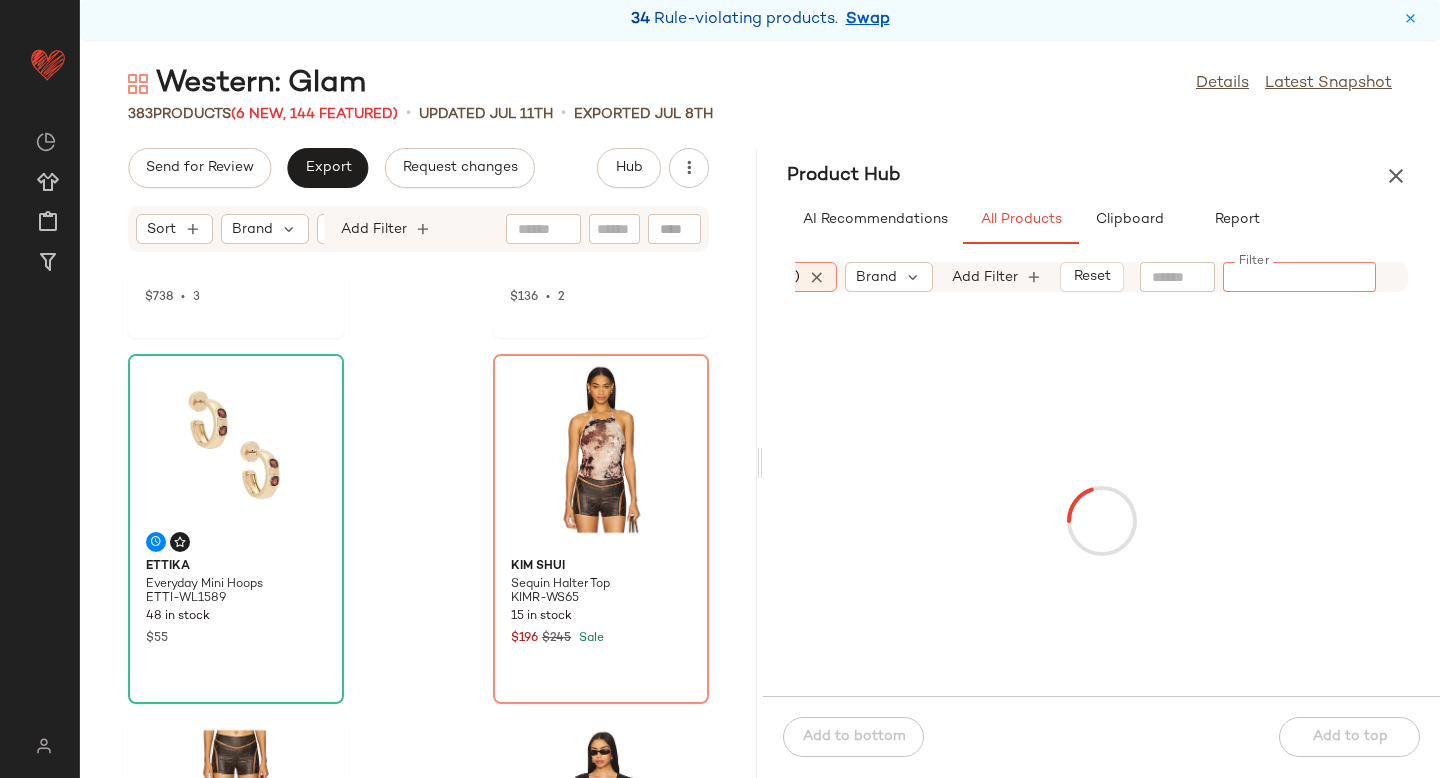 scroll, scrollTop: 1006, scrollLeft: 0, axis: vertical 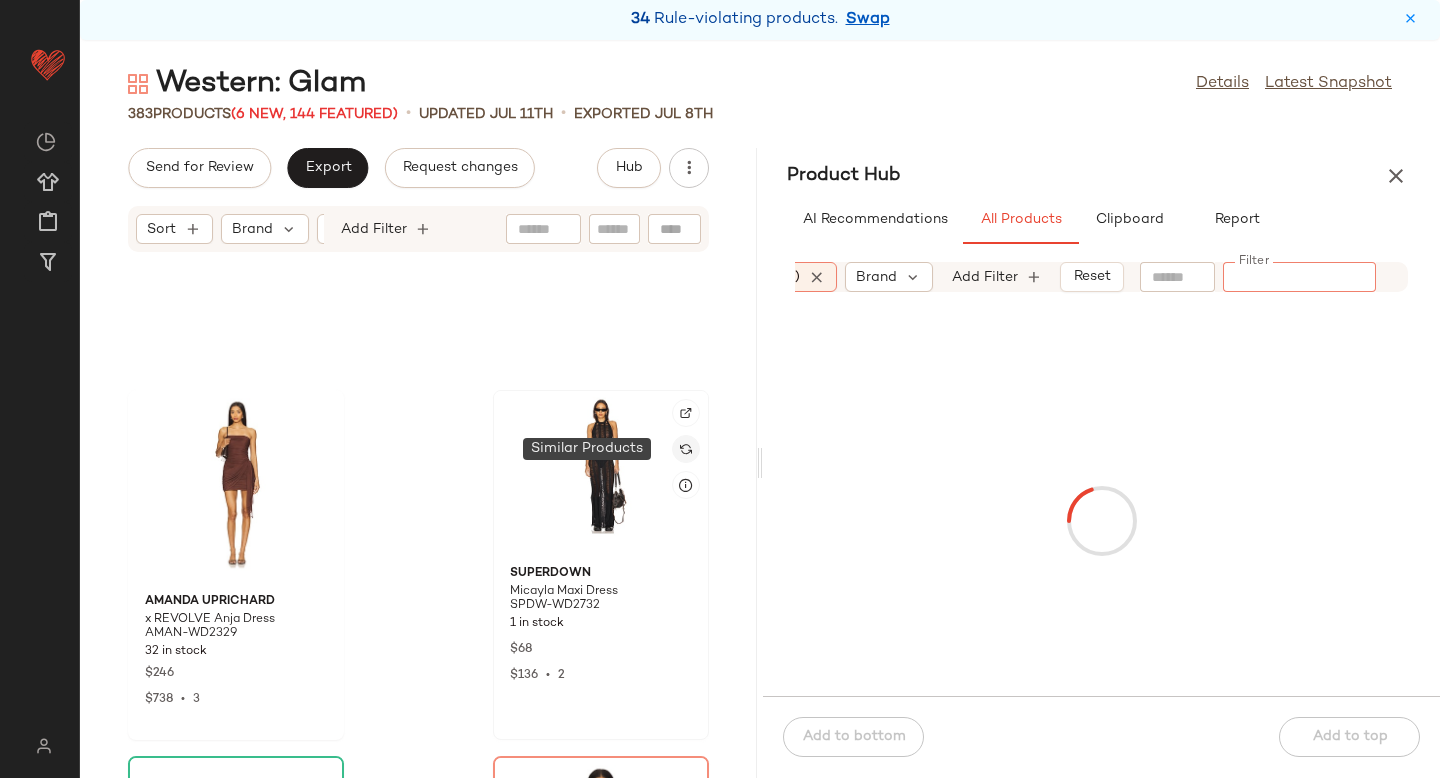 click 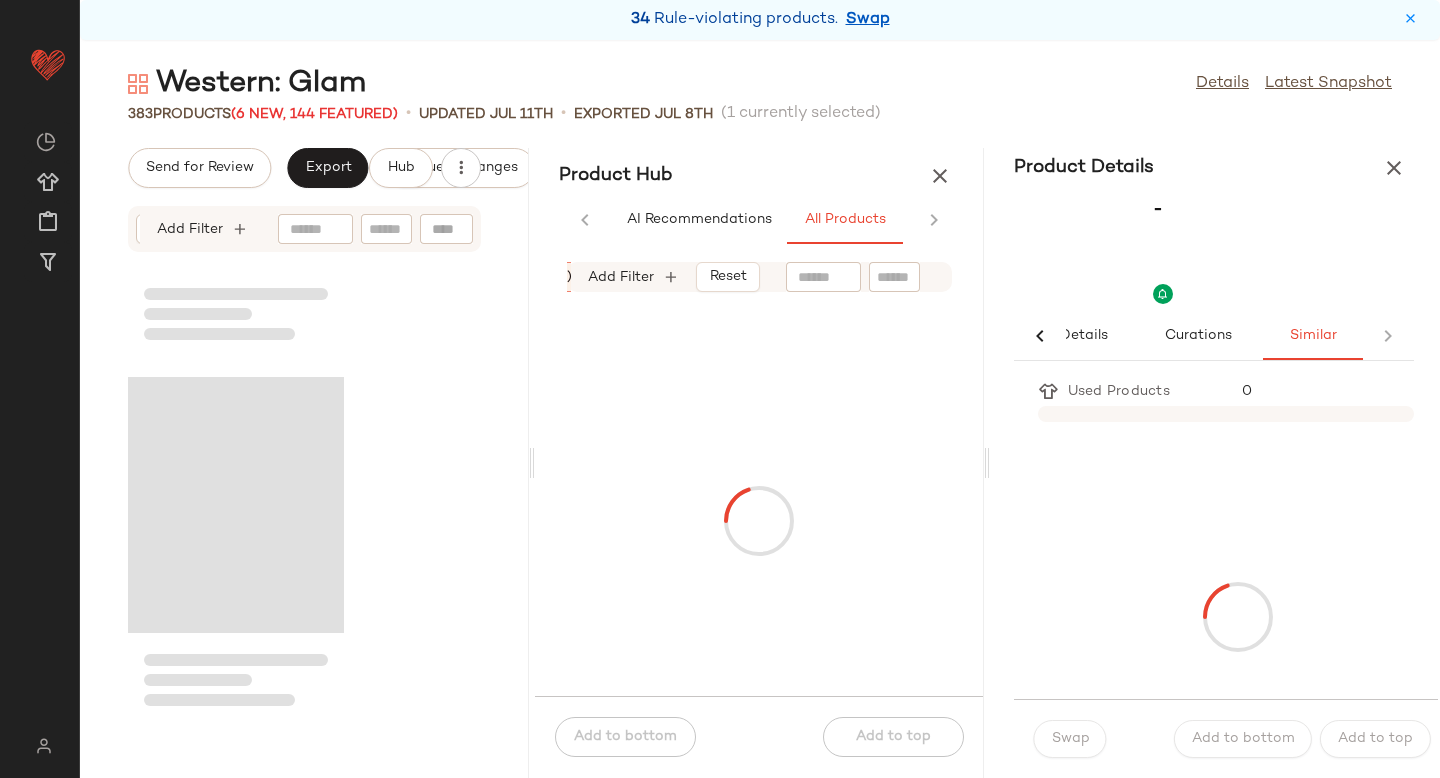 scroll, scrollTop: 0, scrollLeft: 33, axis: horizontal 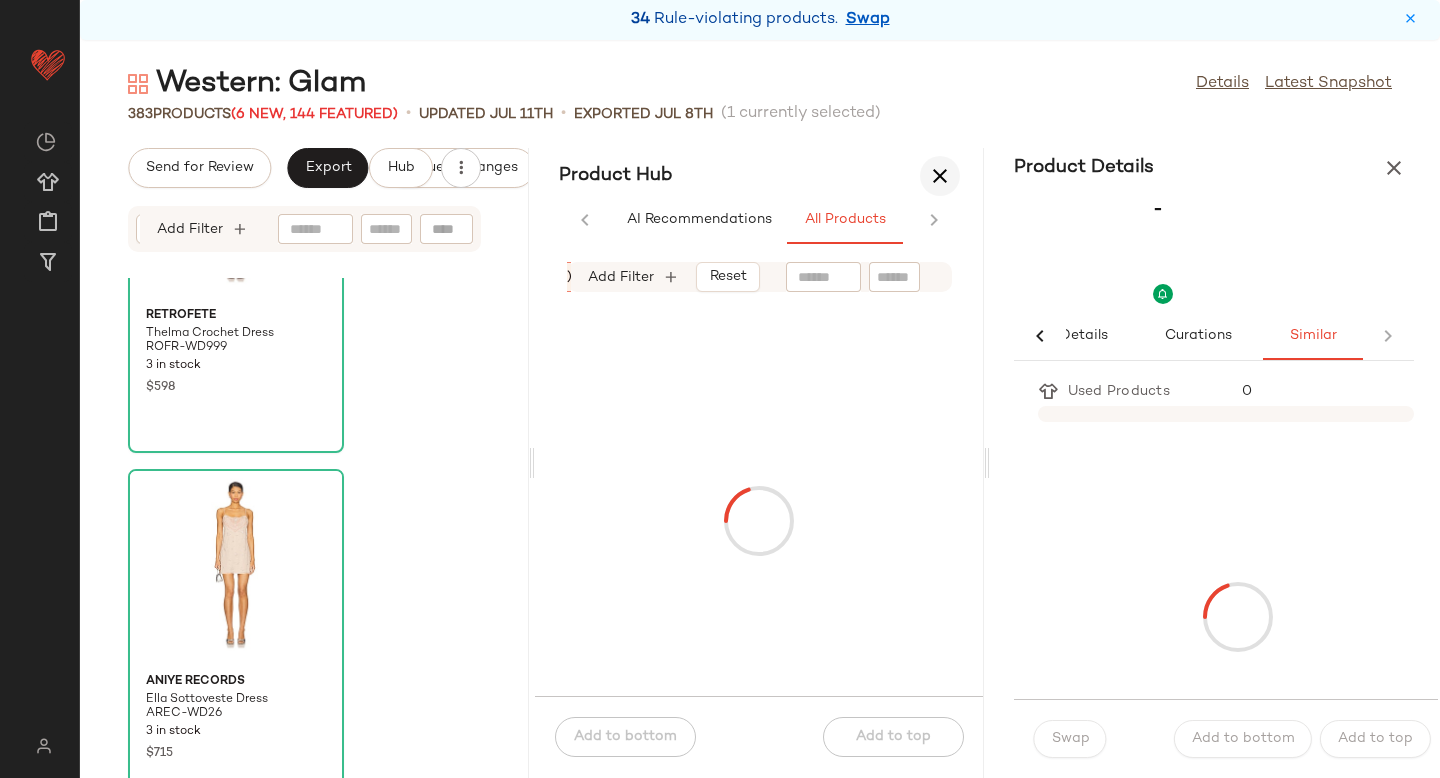 click at bounding box center [940, 176] 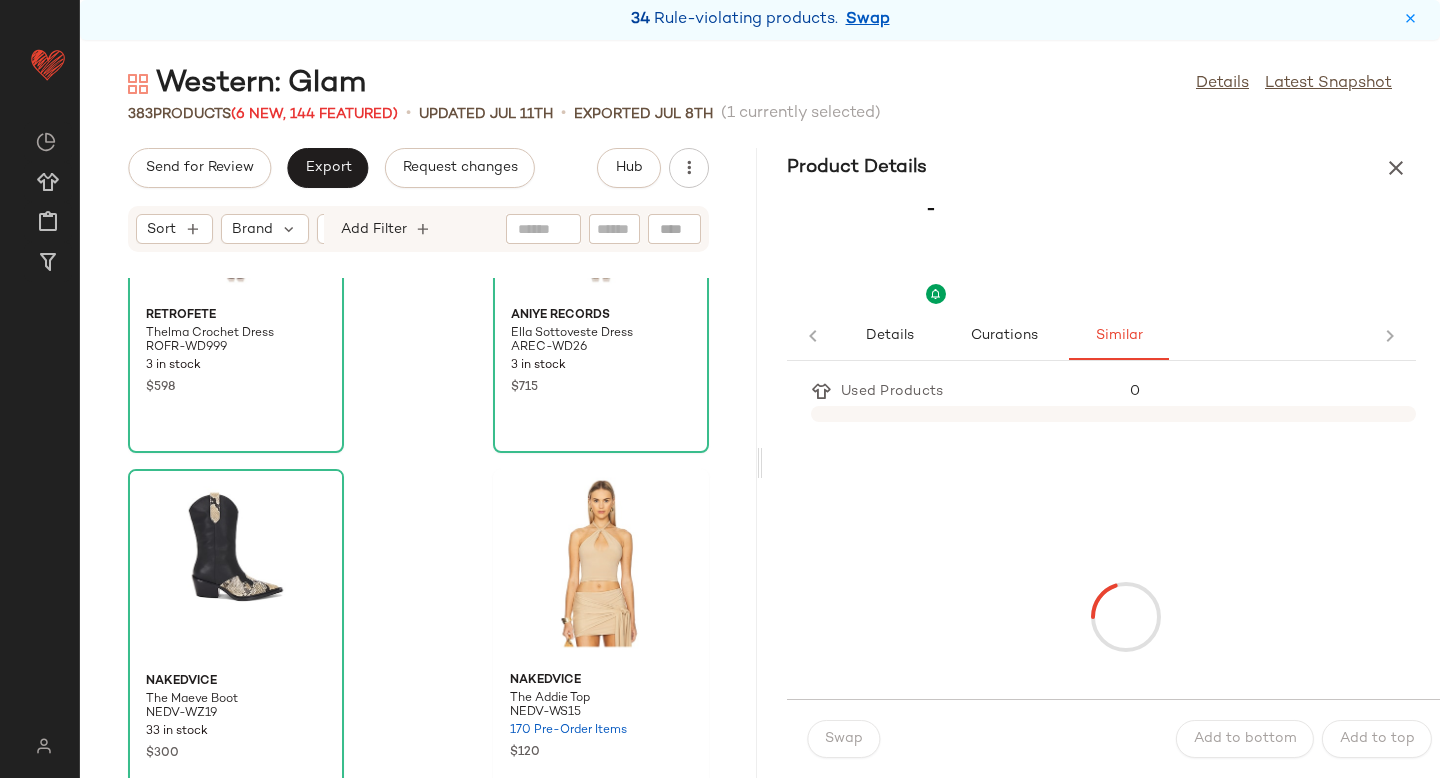 scroll, scrollTop: 0, scrollLeft: 0, axis: both 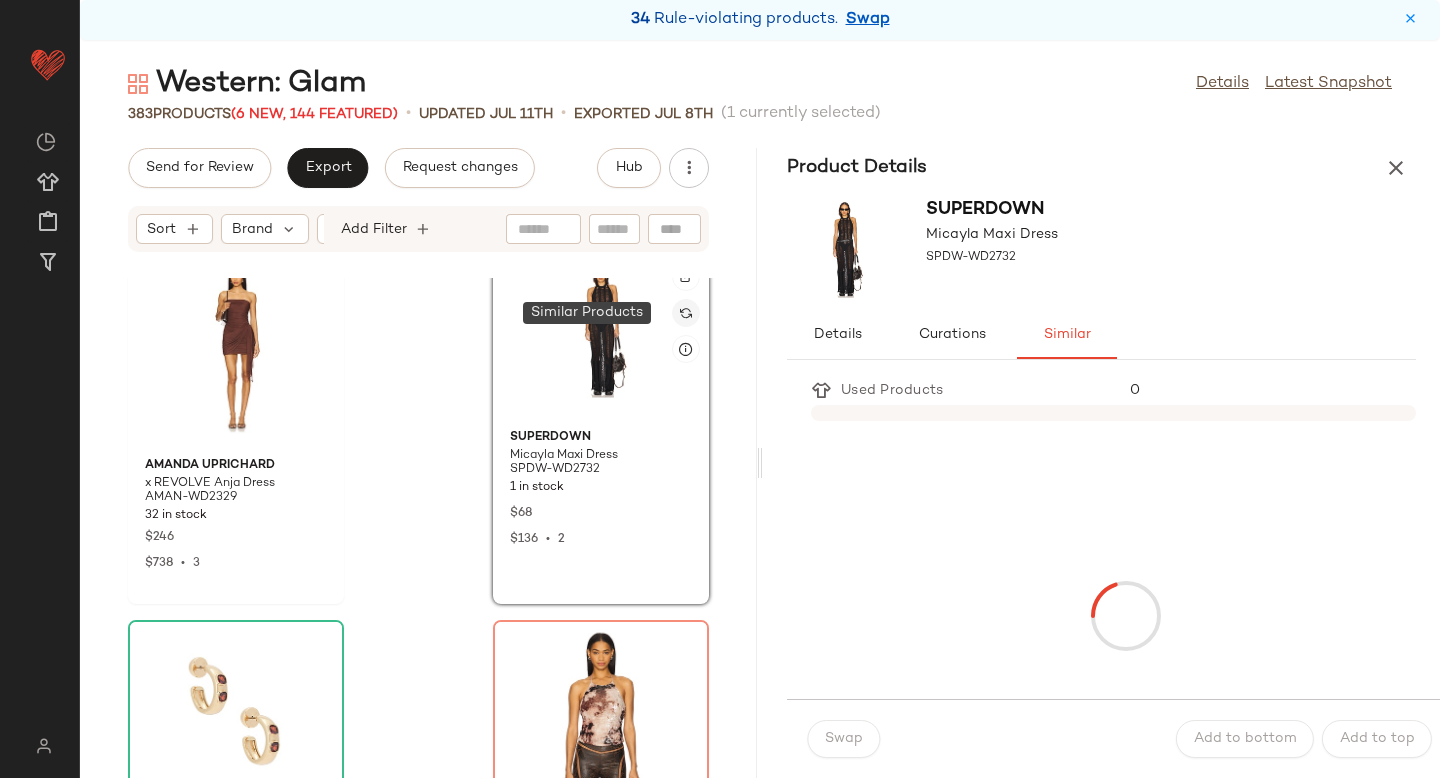 click 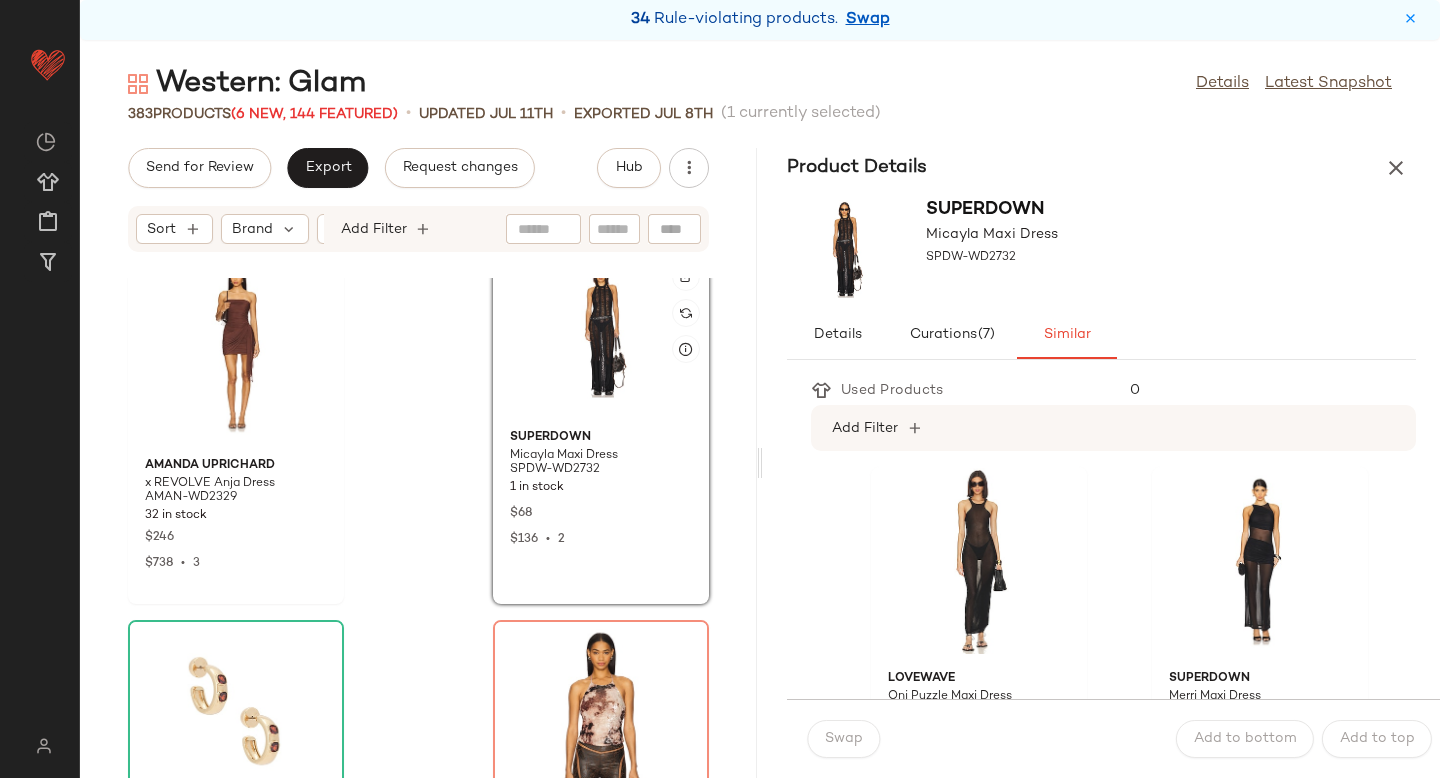 scroll, scrollTop: 0, scrollLeft: 0, axis: both 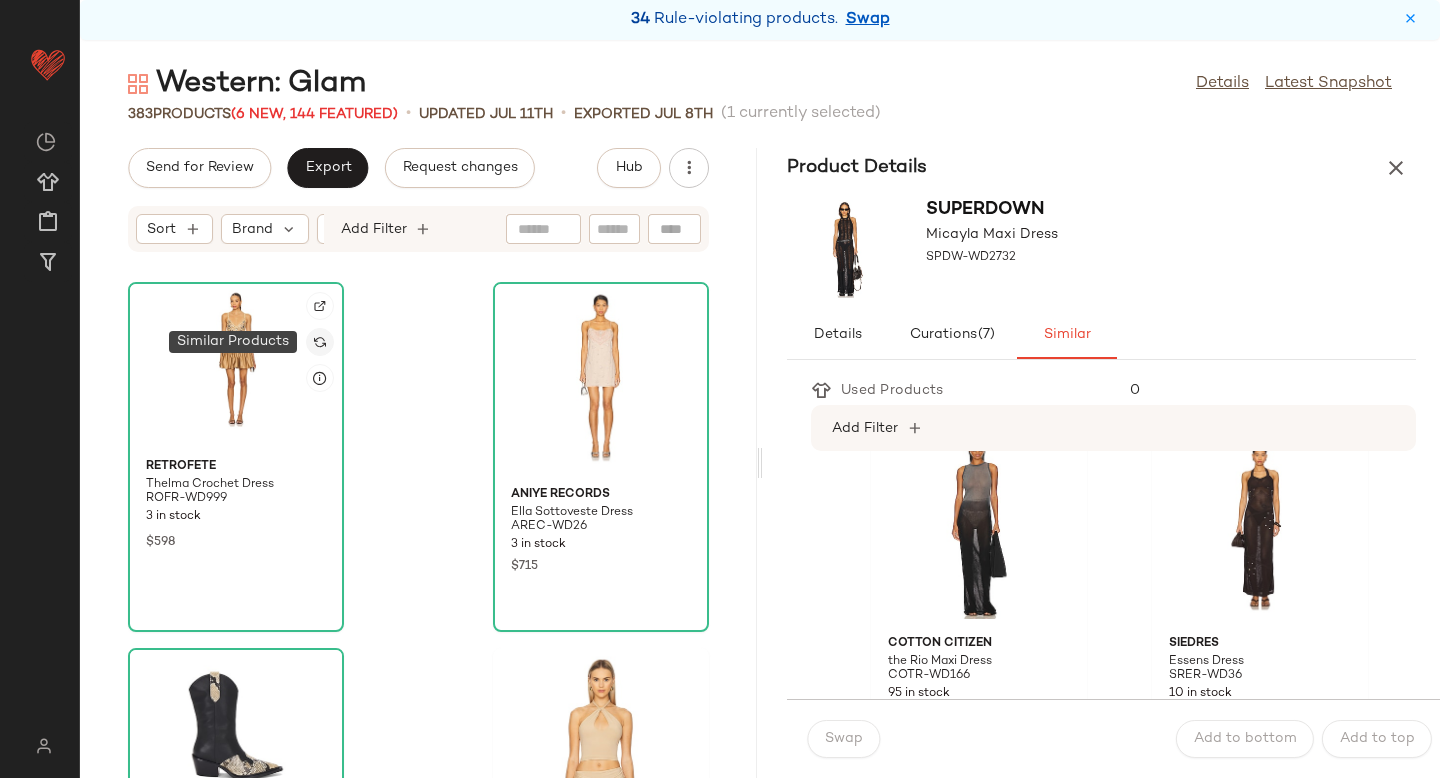 click 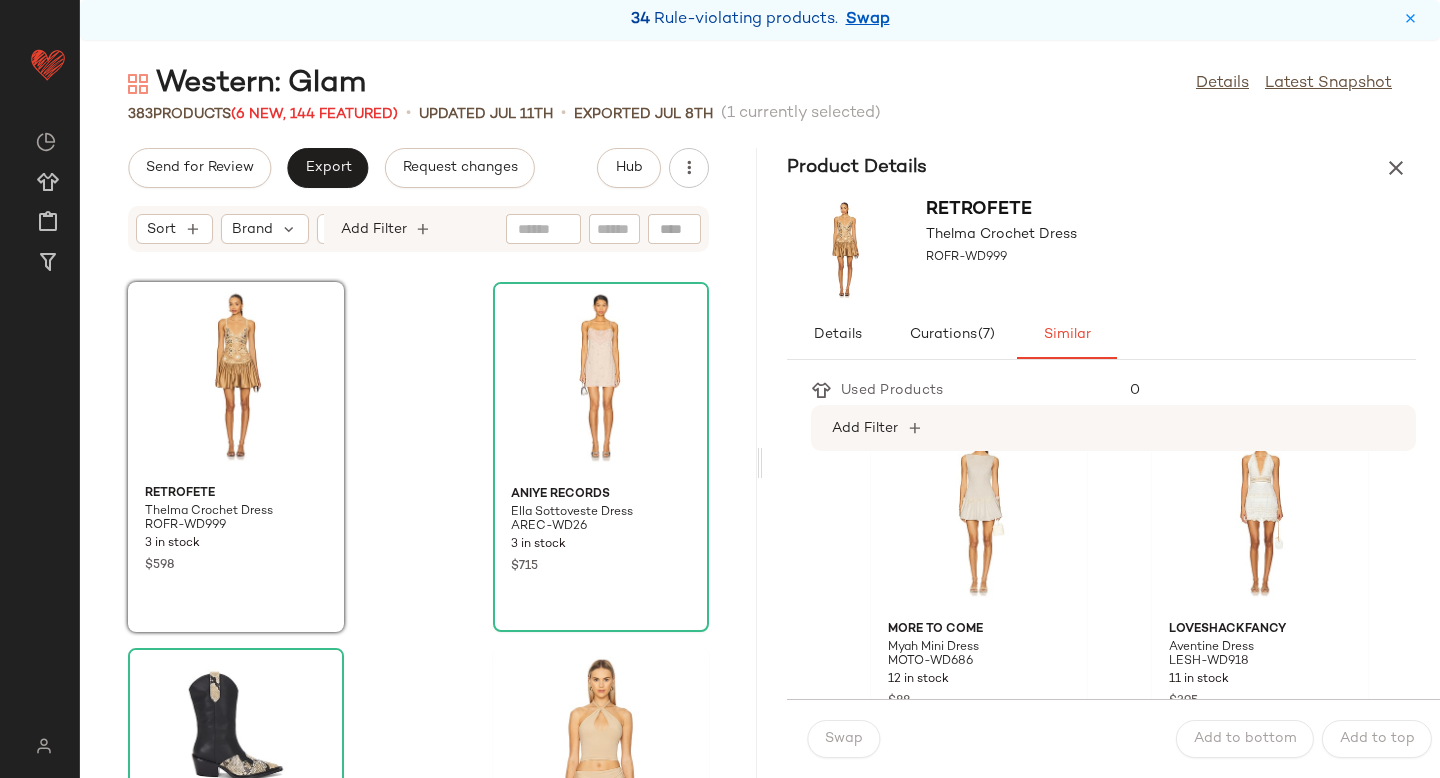 scroll, scrollTop: 1518, scrollLeft: 0, axis: vertical 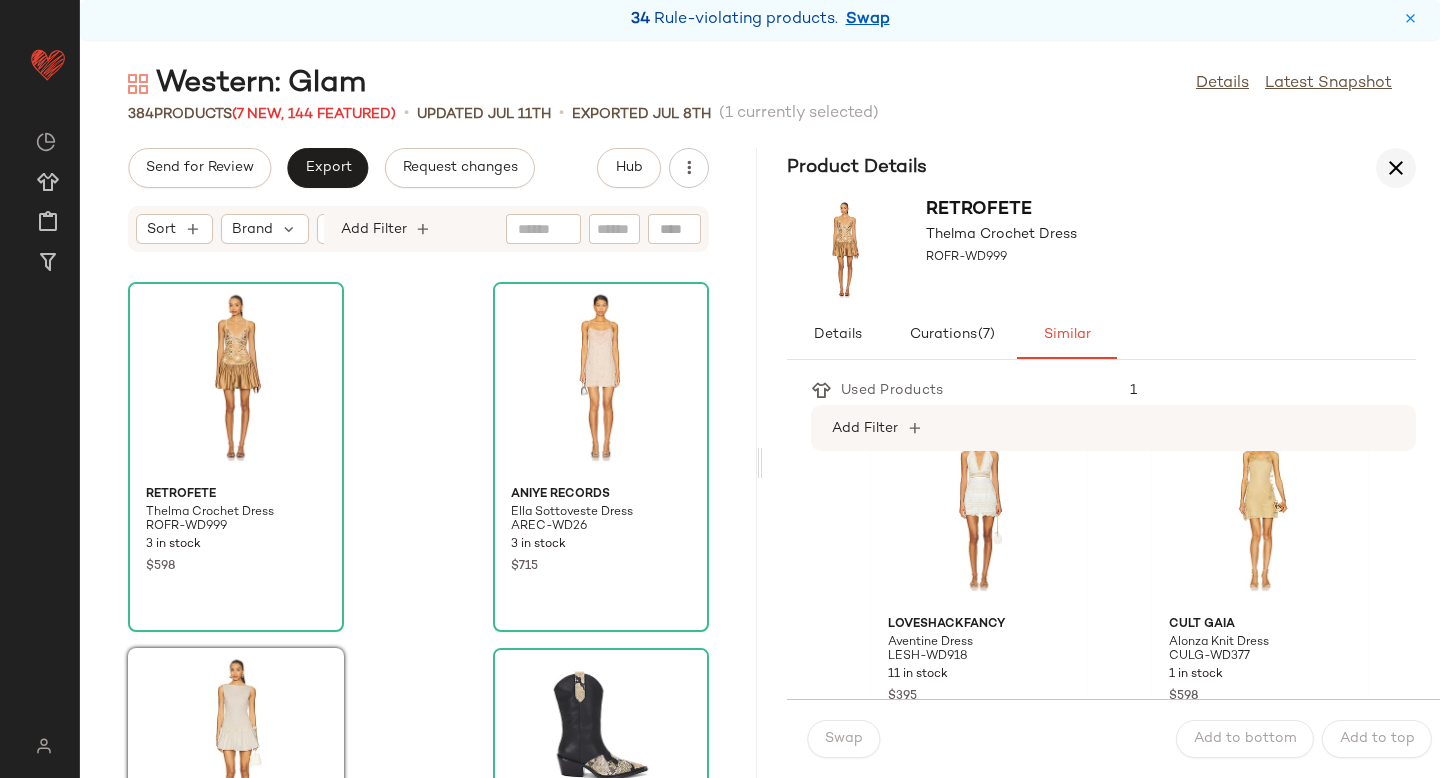 click at bounding box center [1396, 168] 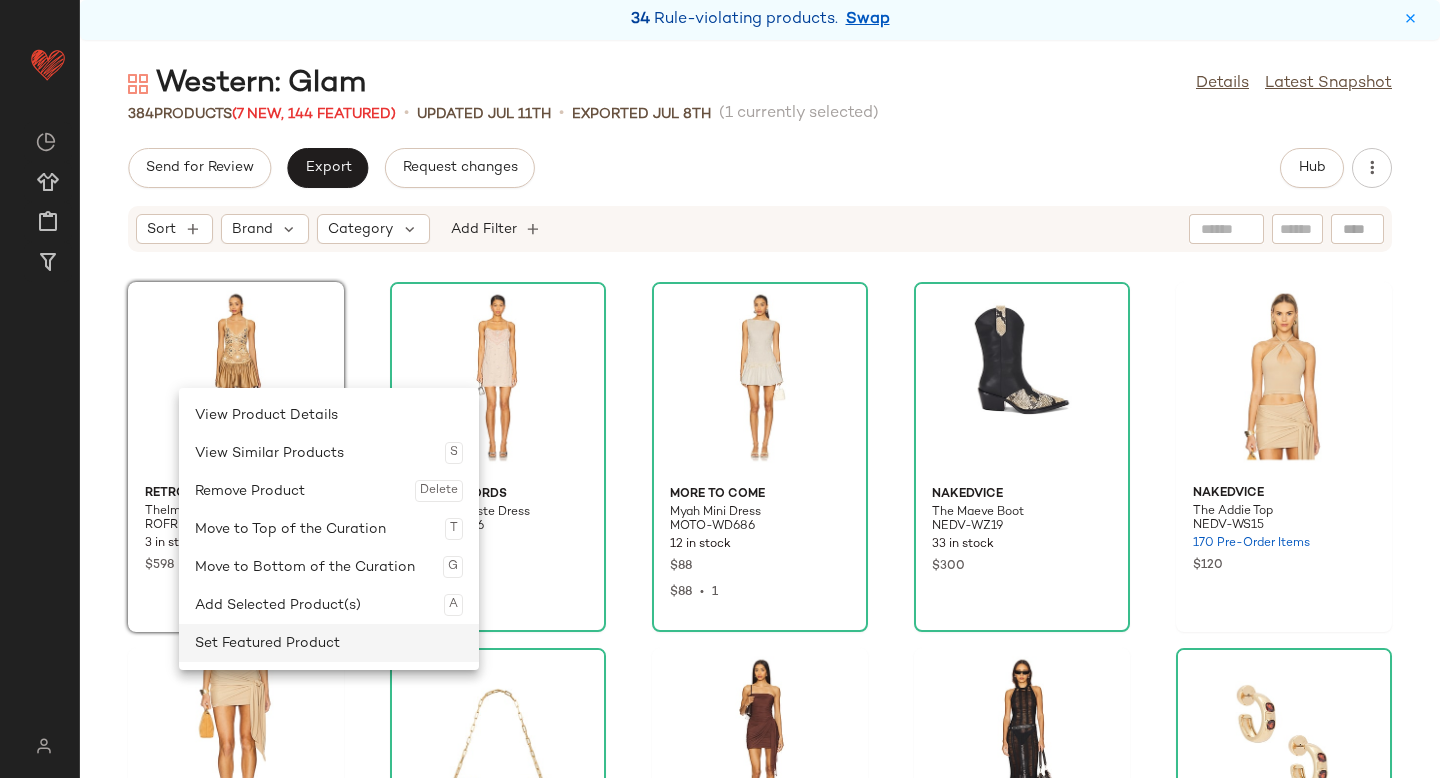 click on "Set Featured Product" 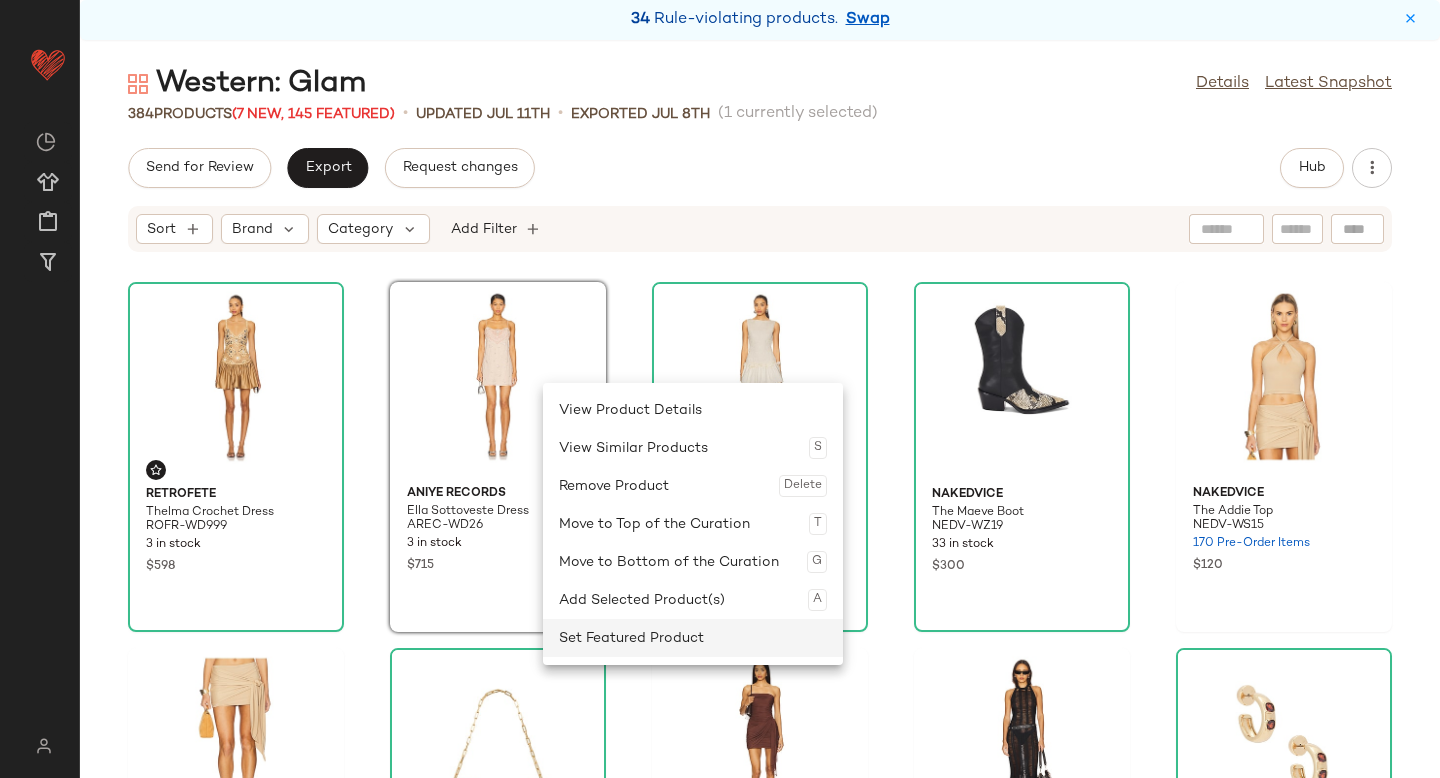 click on "Set Featured Product" 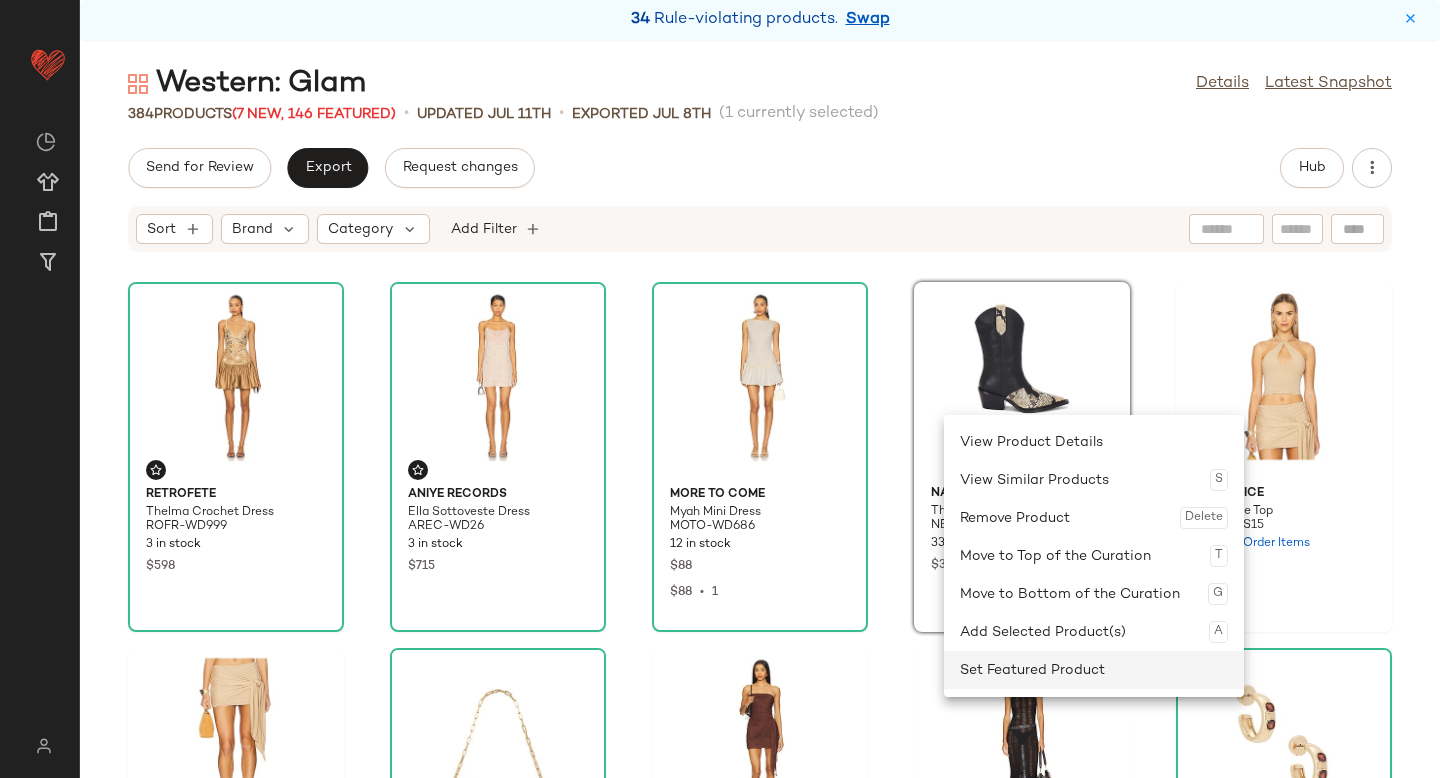 click on "Set Featured Product" 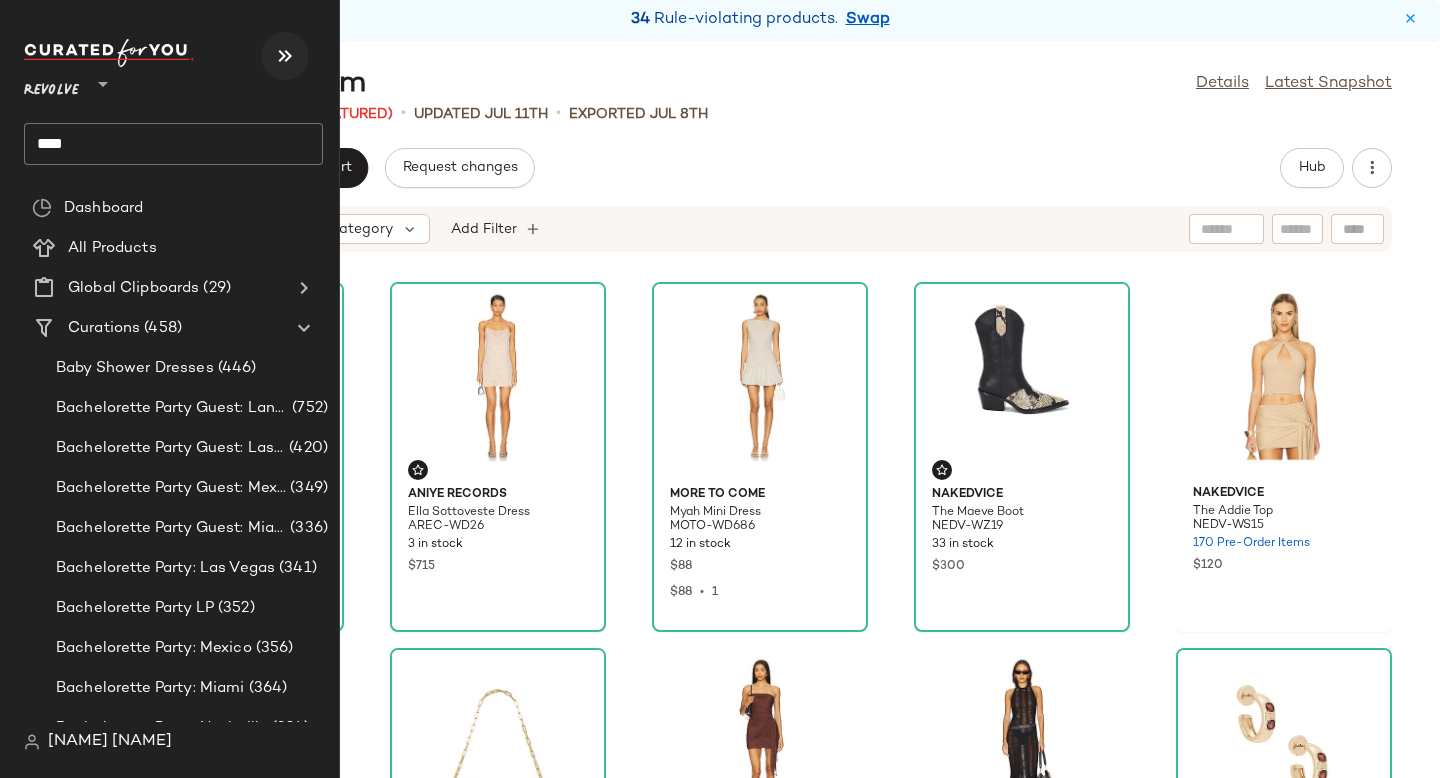 click at bounding box center (285, 56) 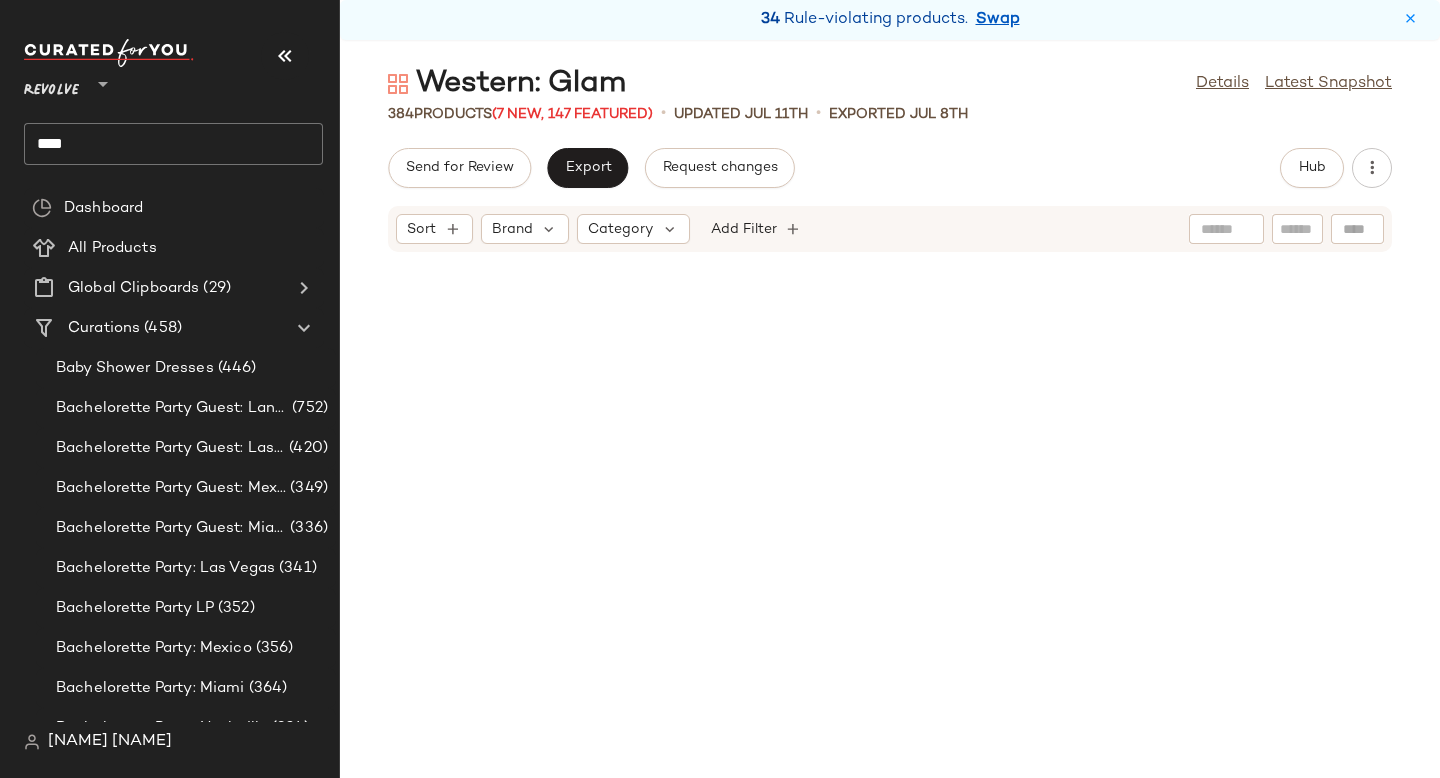 scroll, scrollTop: 0, scrollLeft: 0, axis: both 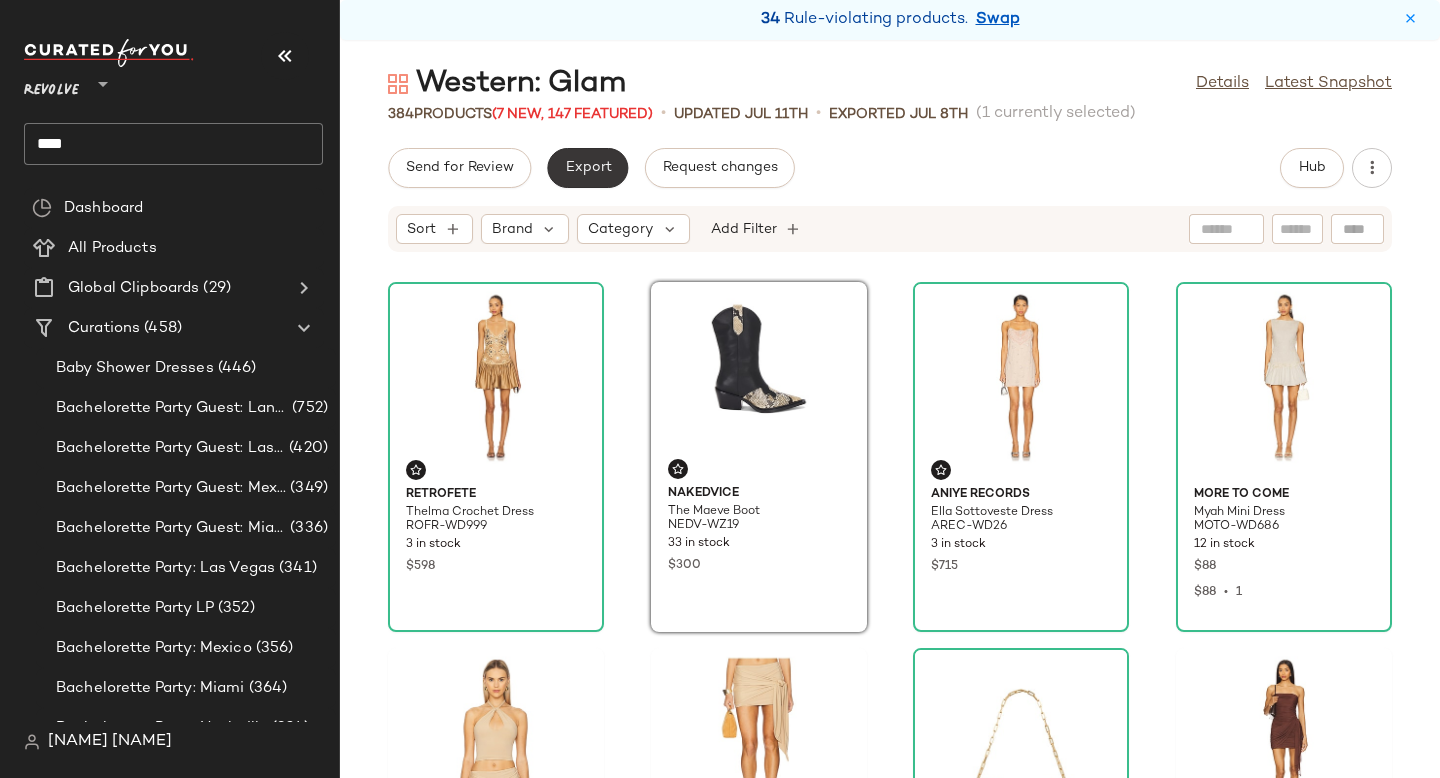 click on "Export" 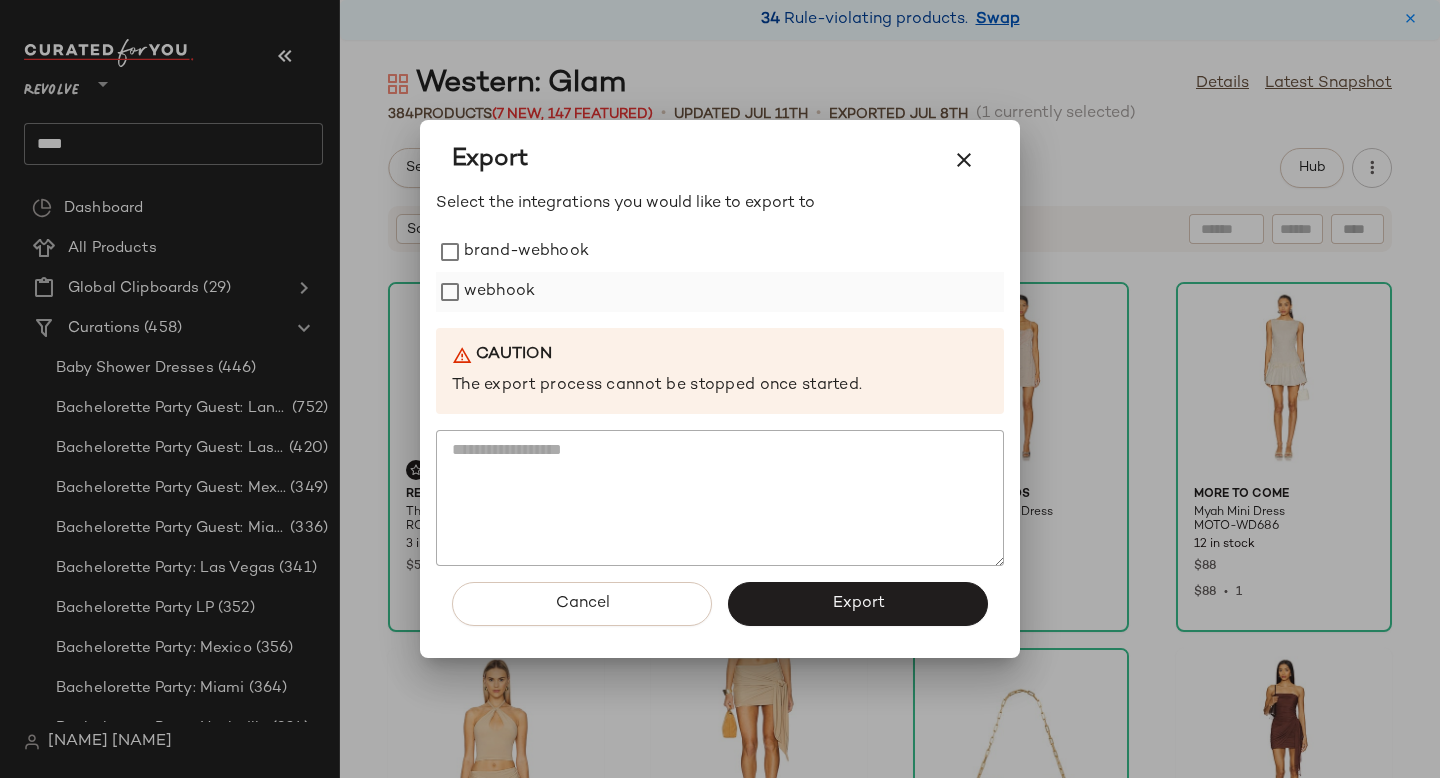 click on "webhook" at bounding box center [499, 292] 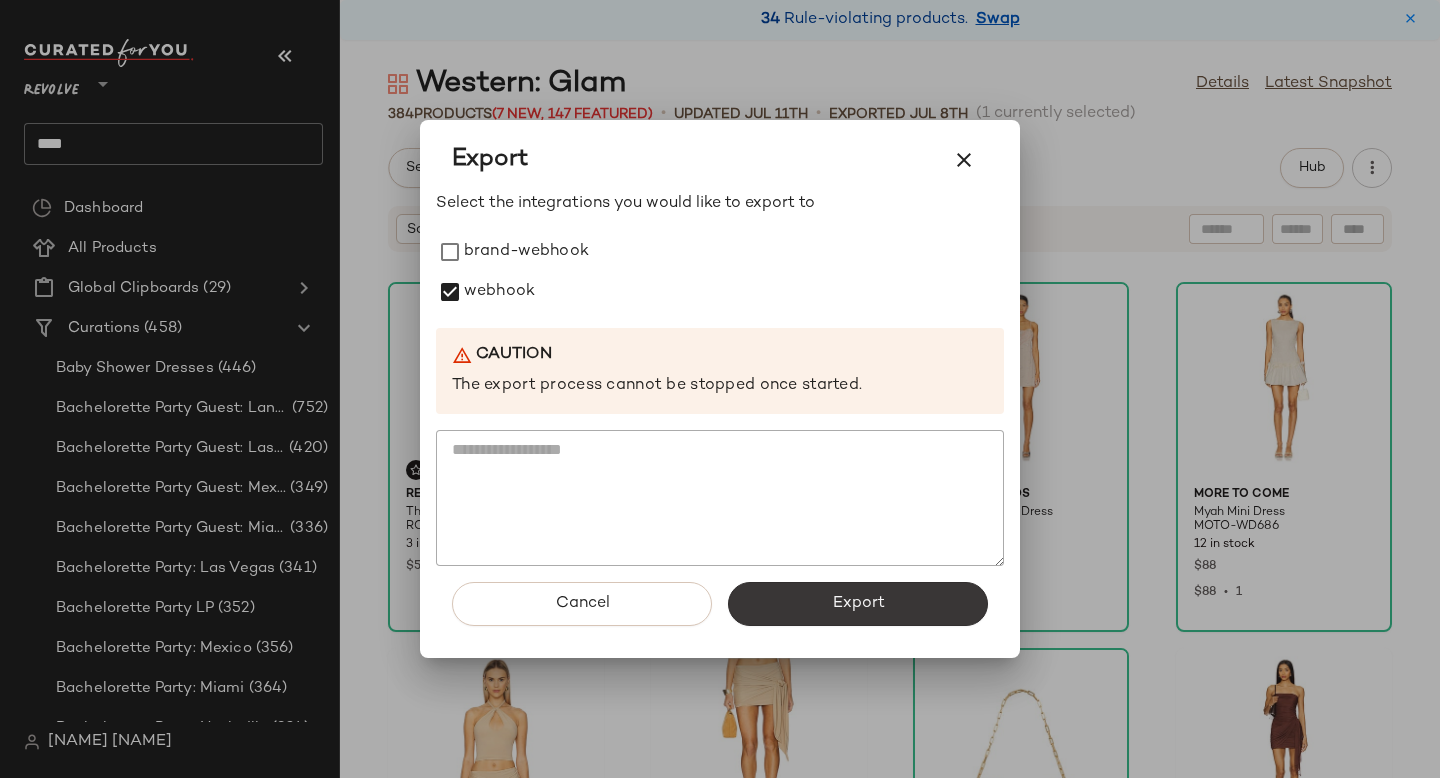 click on "Export" 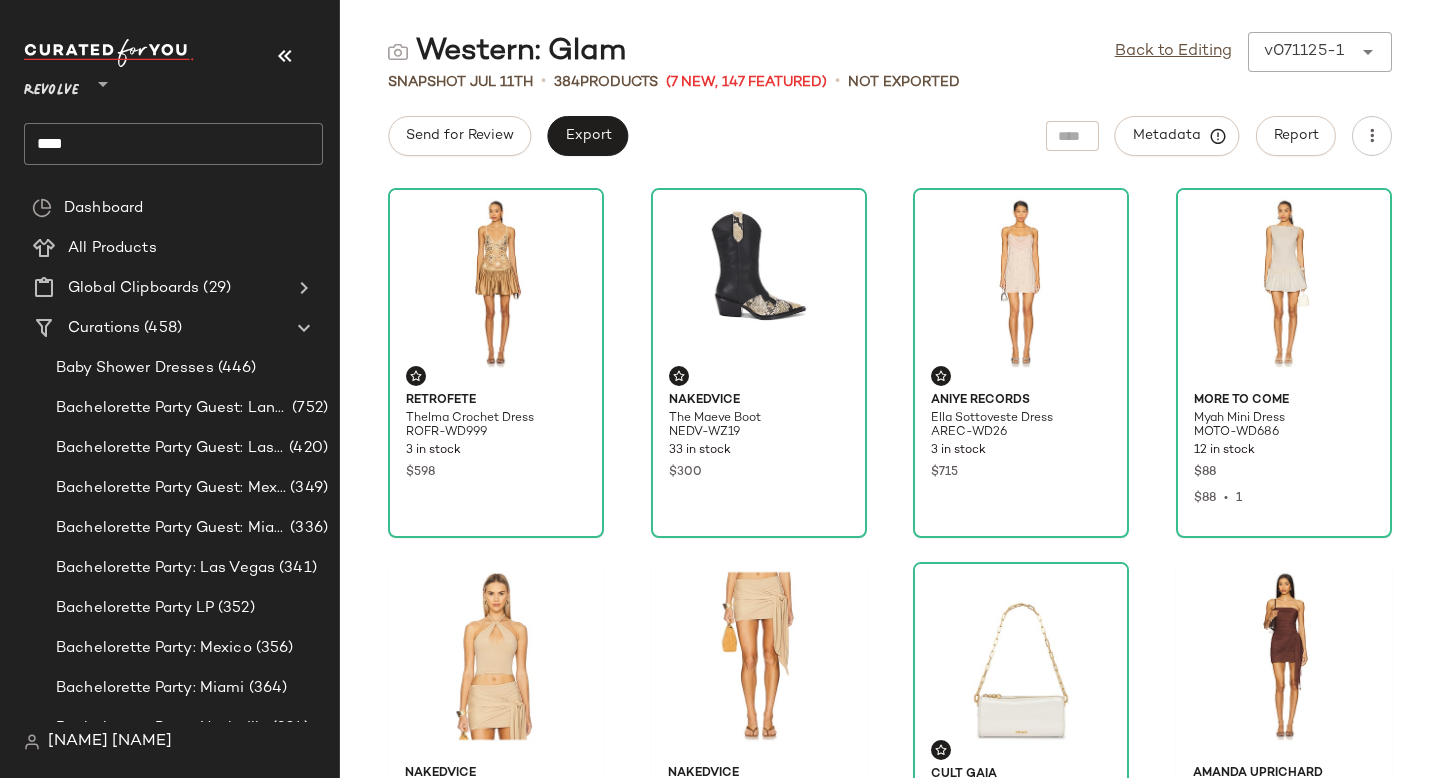 click on "****" 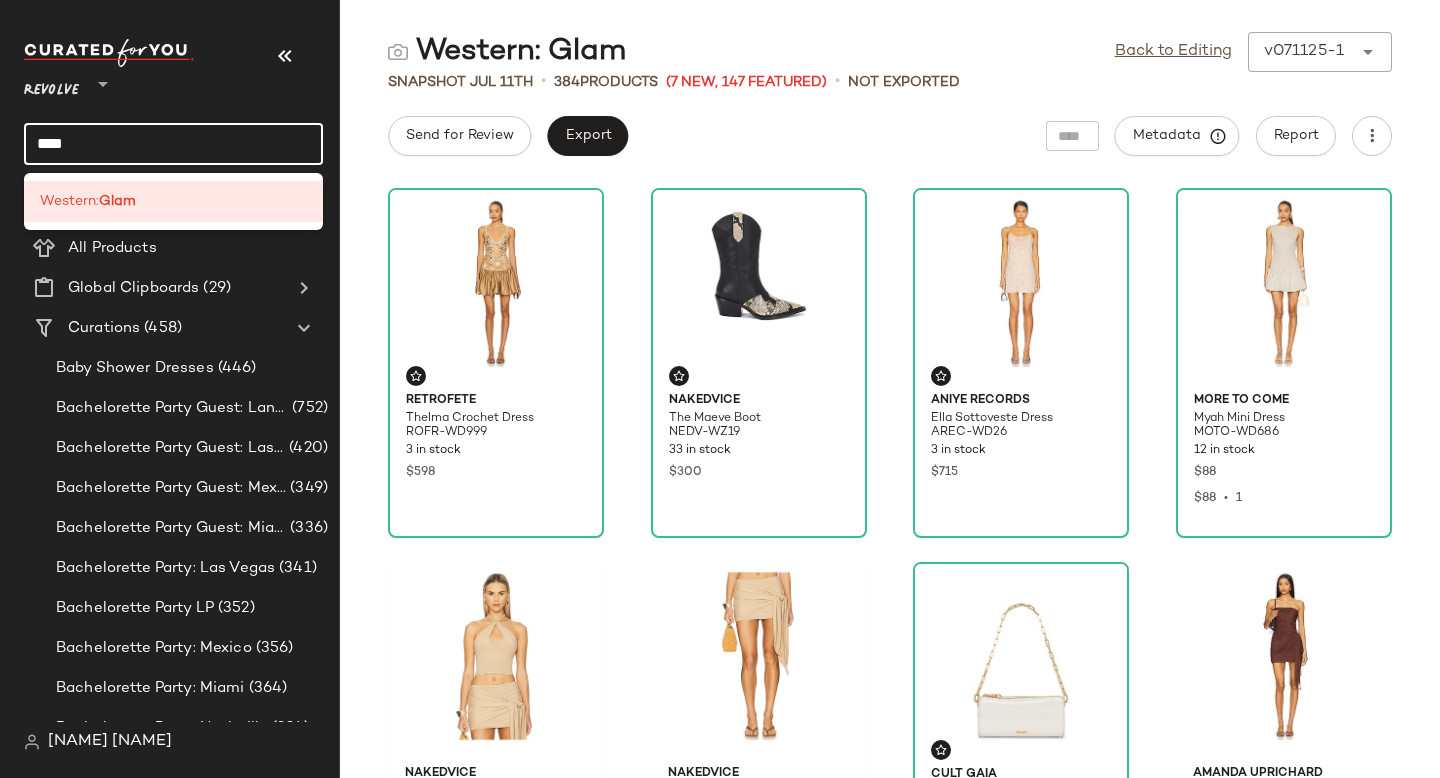 click on "****" 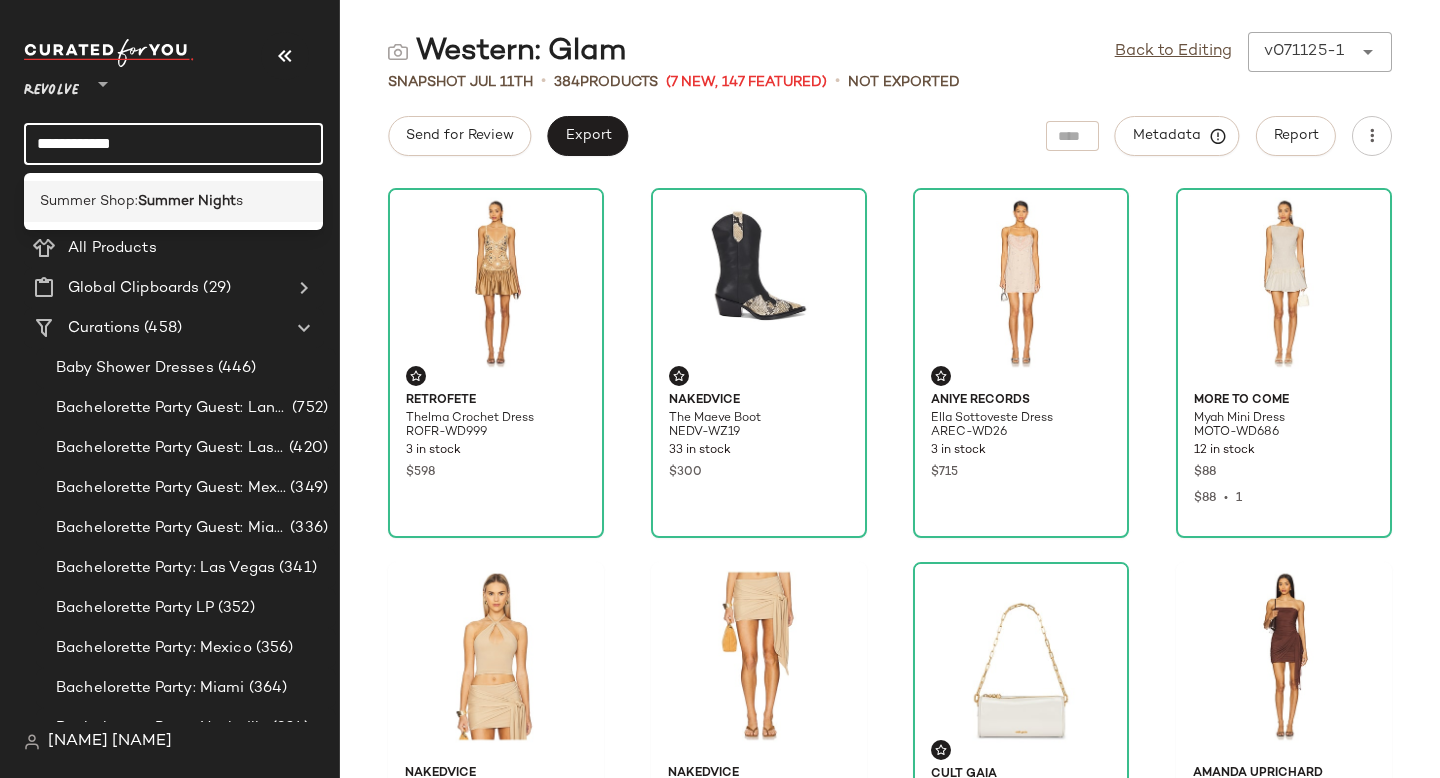 type on "**********" 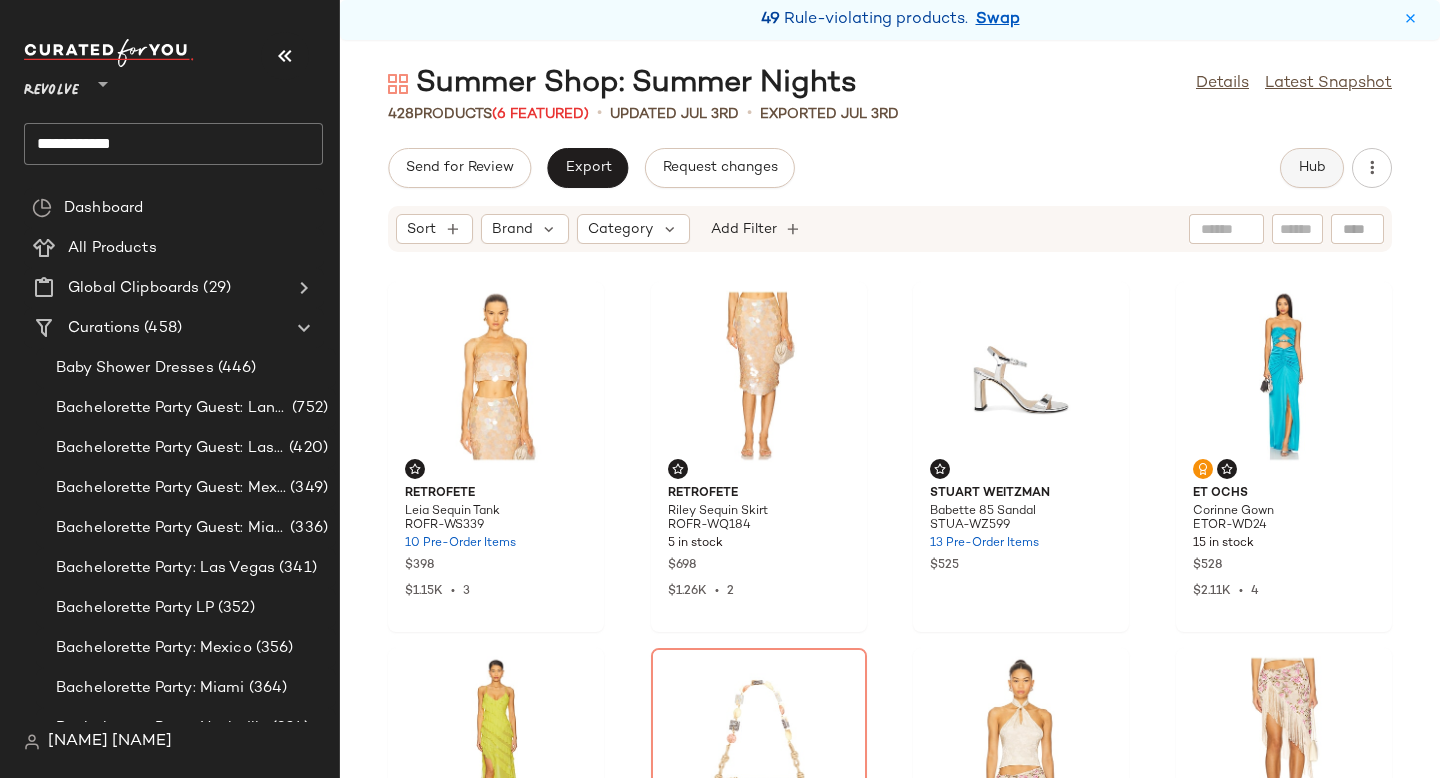 click on "Hub" 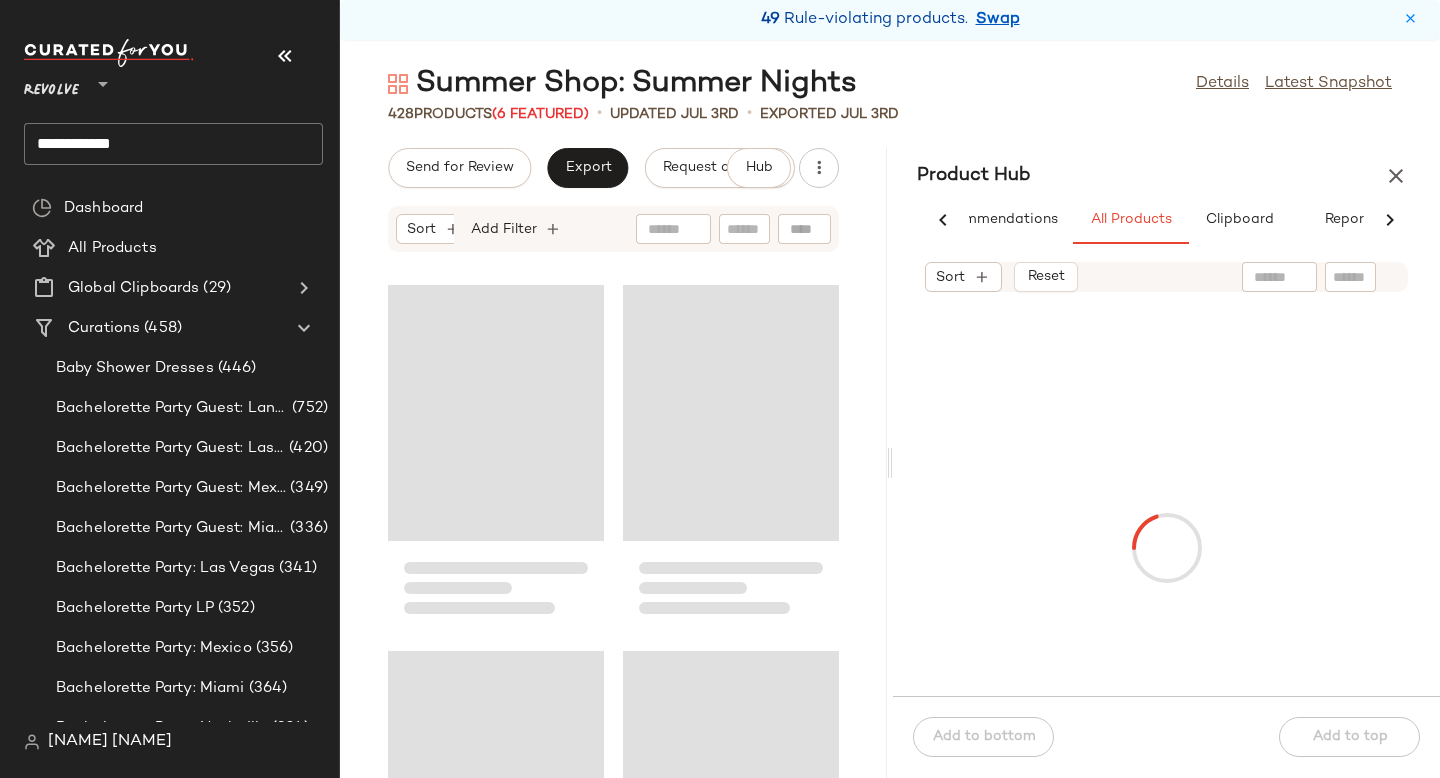 scroll, scrollTop: 0, scrollLeft: 73, axis: horizontal 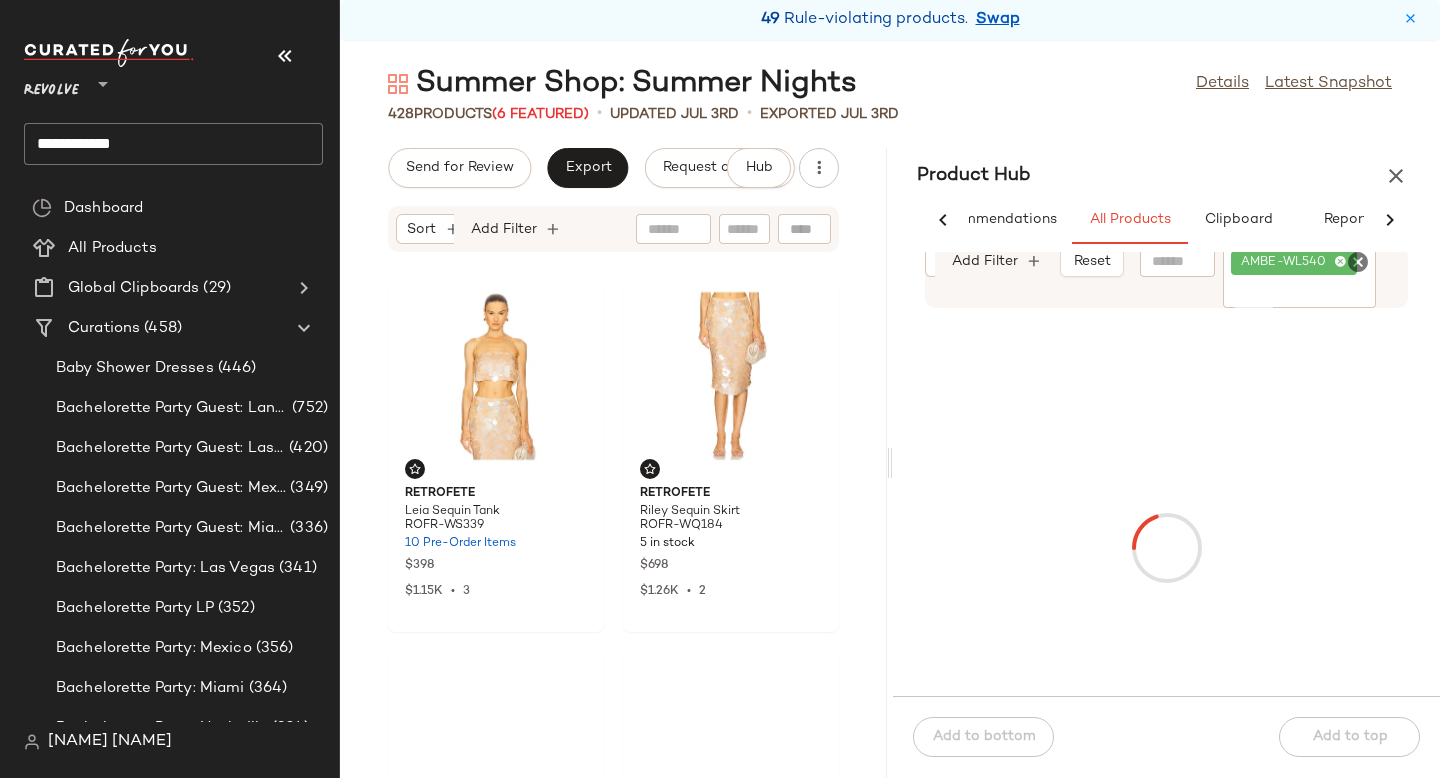click at bounding box center (285, 56) 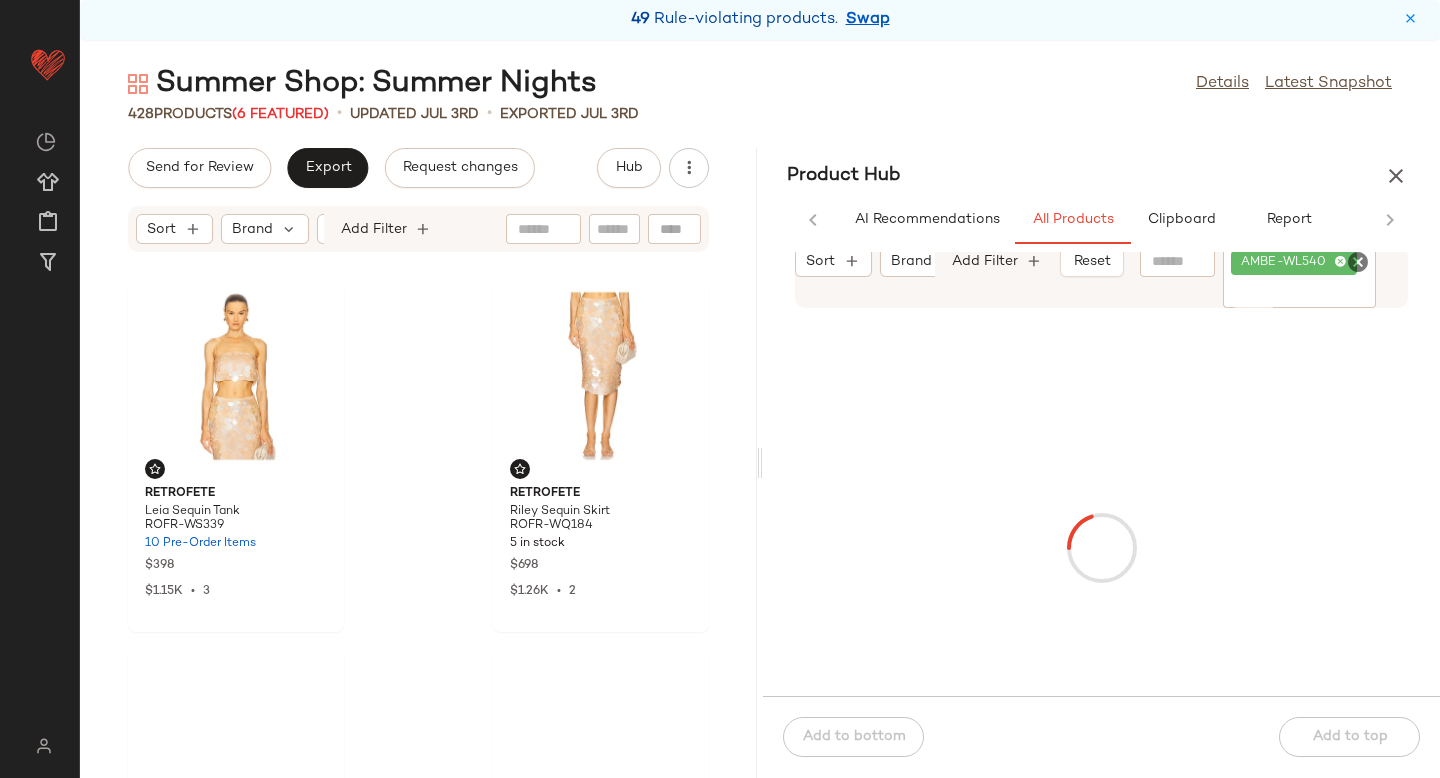 click 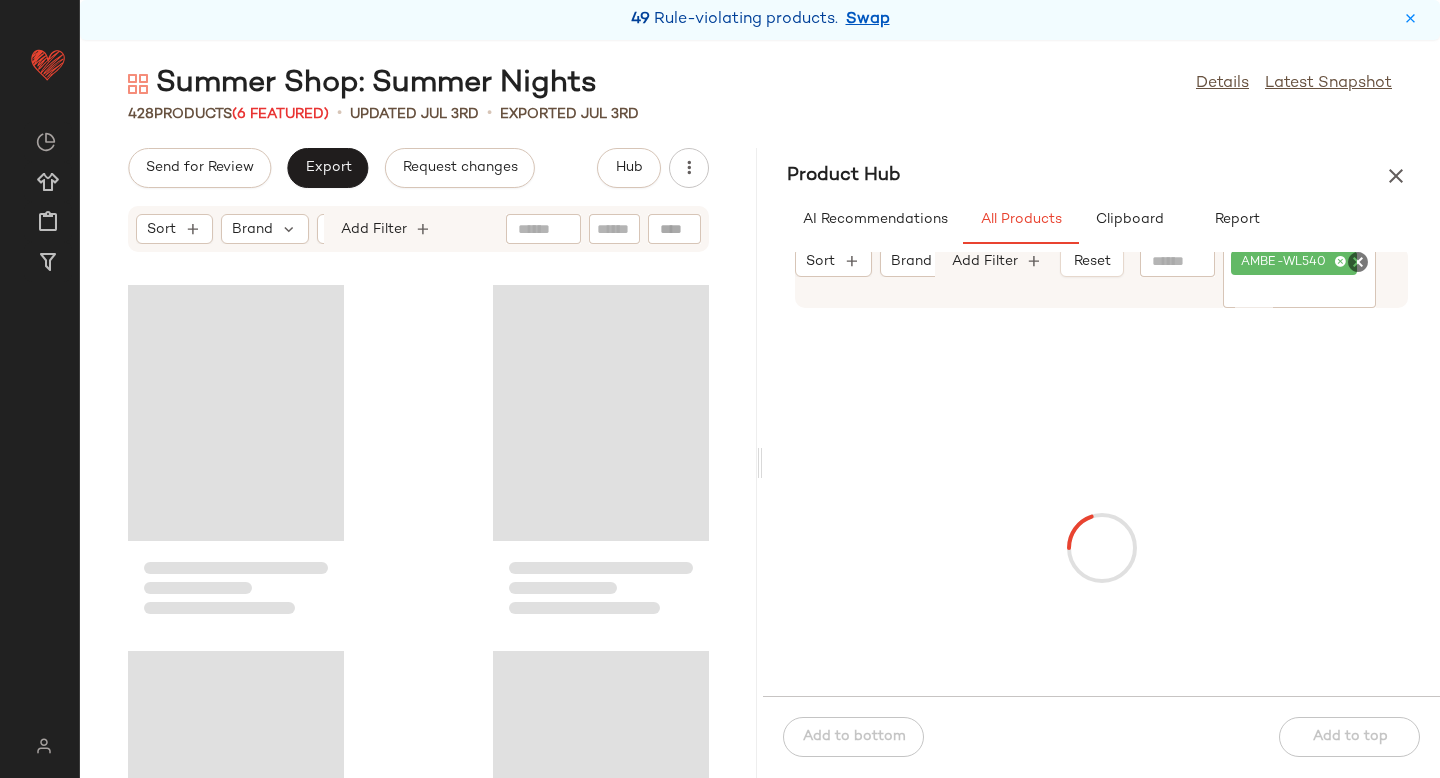 scroll, scrollTop: 0, scrollLeft: 0, axis: both 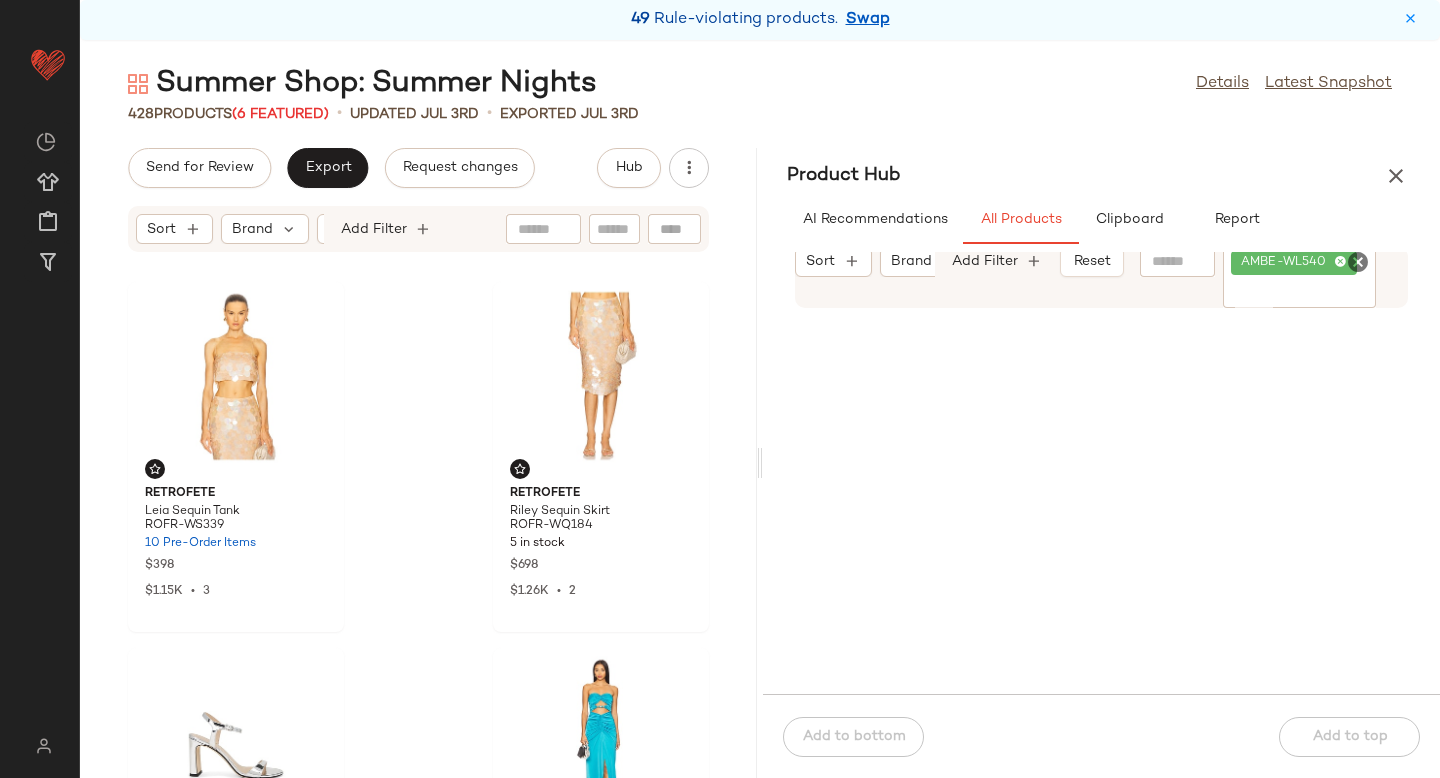 click 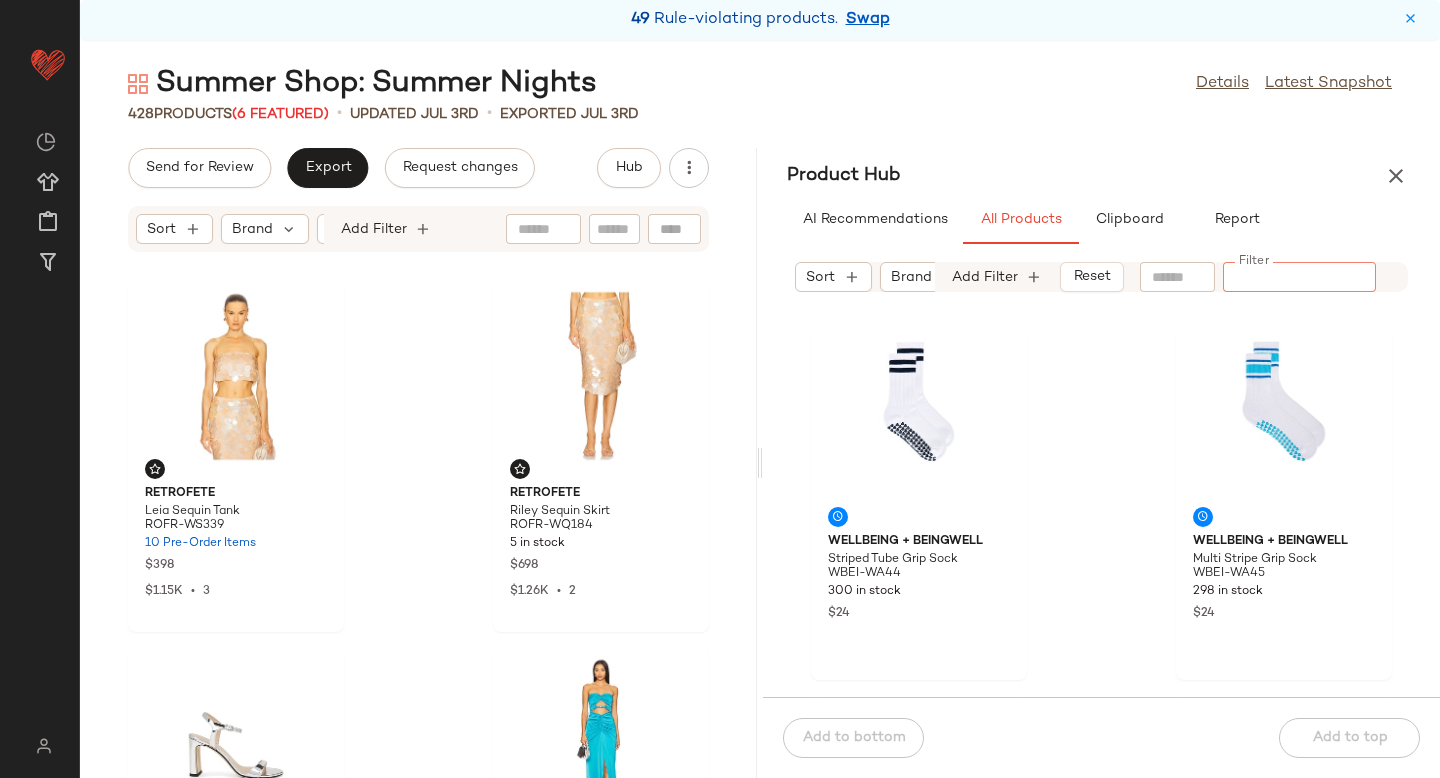 paste on "*********" 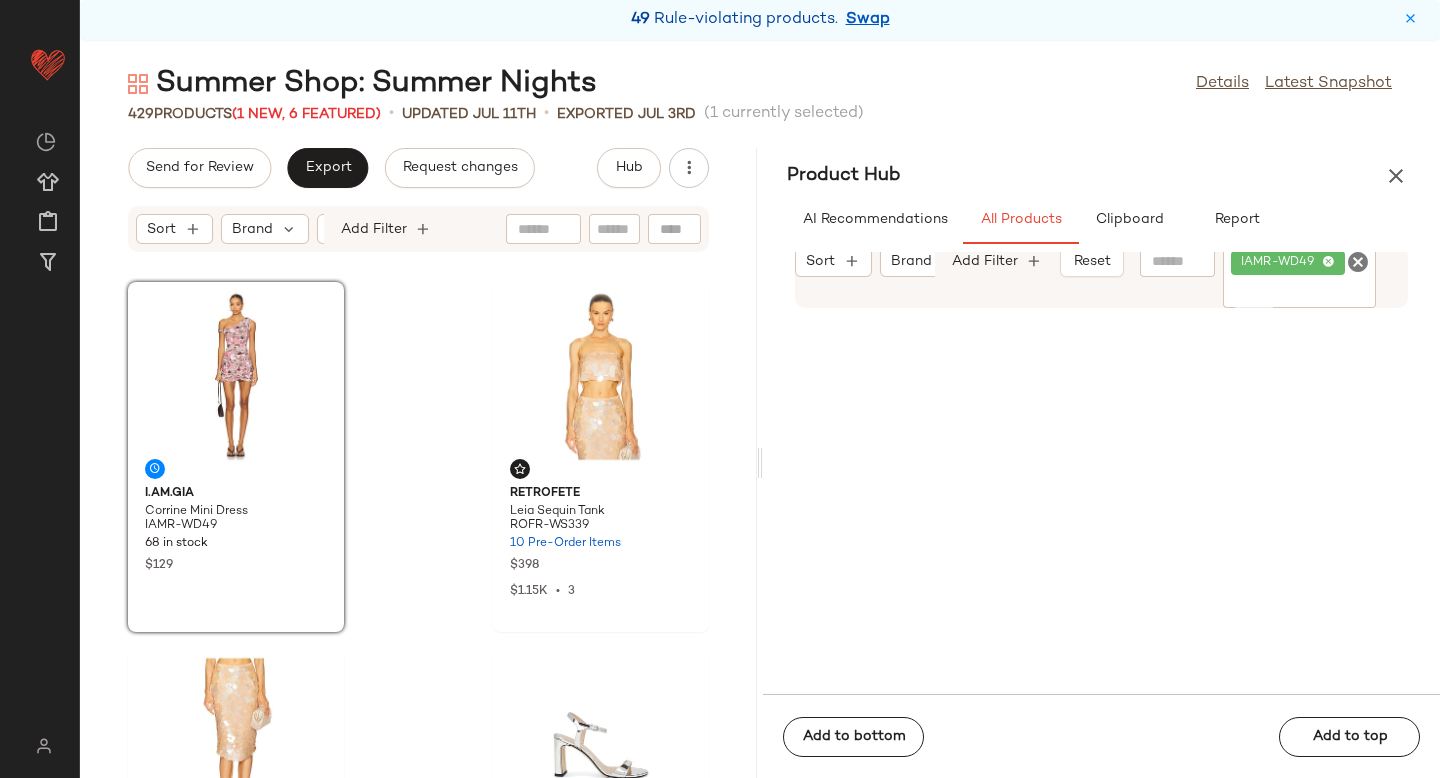 click 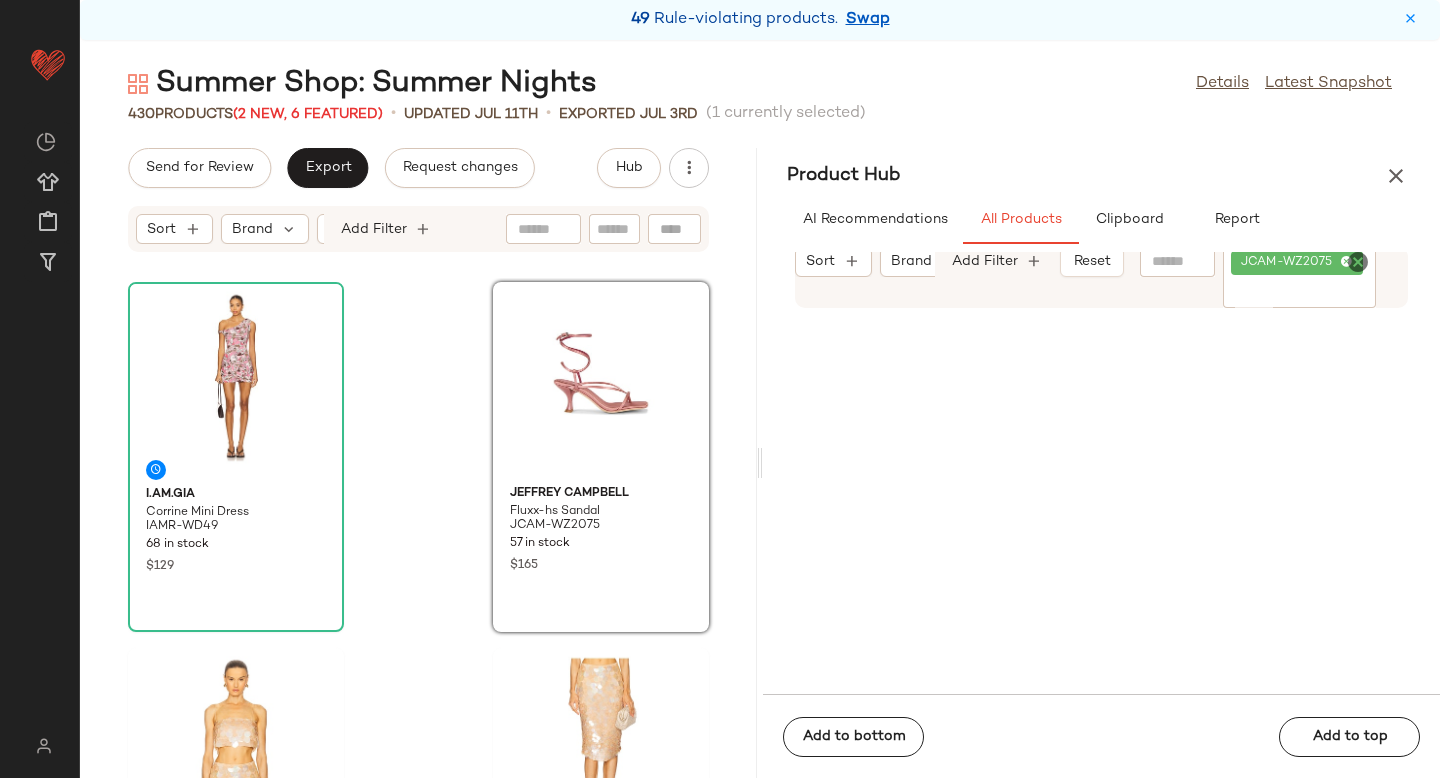 drag, startPoint x: 939, startPoint y: 443, endPoint x: 280, endPoint y: 12, distance: 787.4274 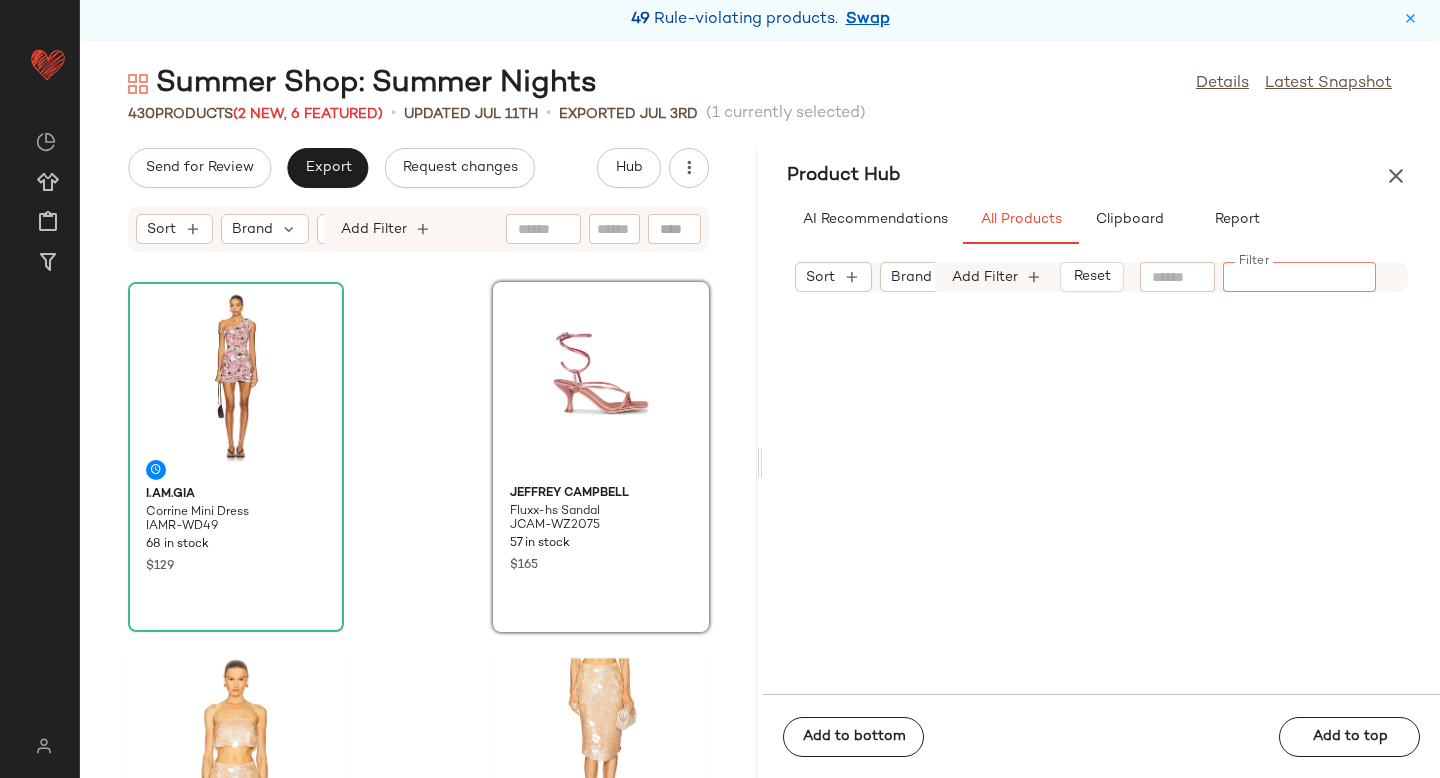 paste on "*********" 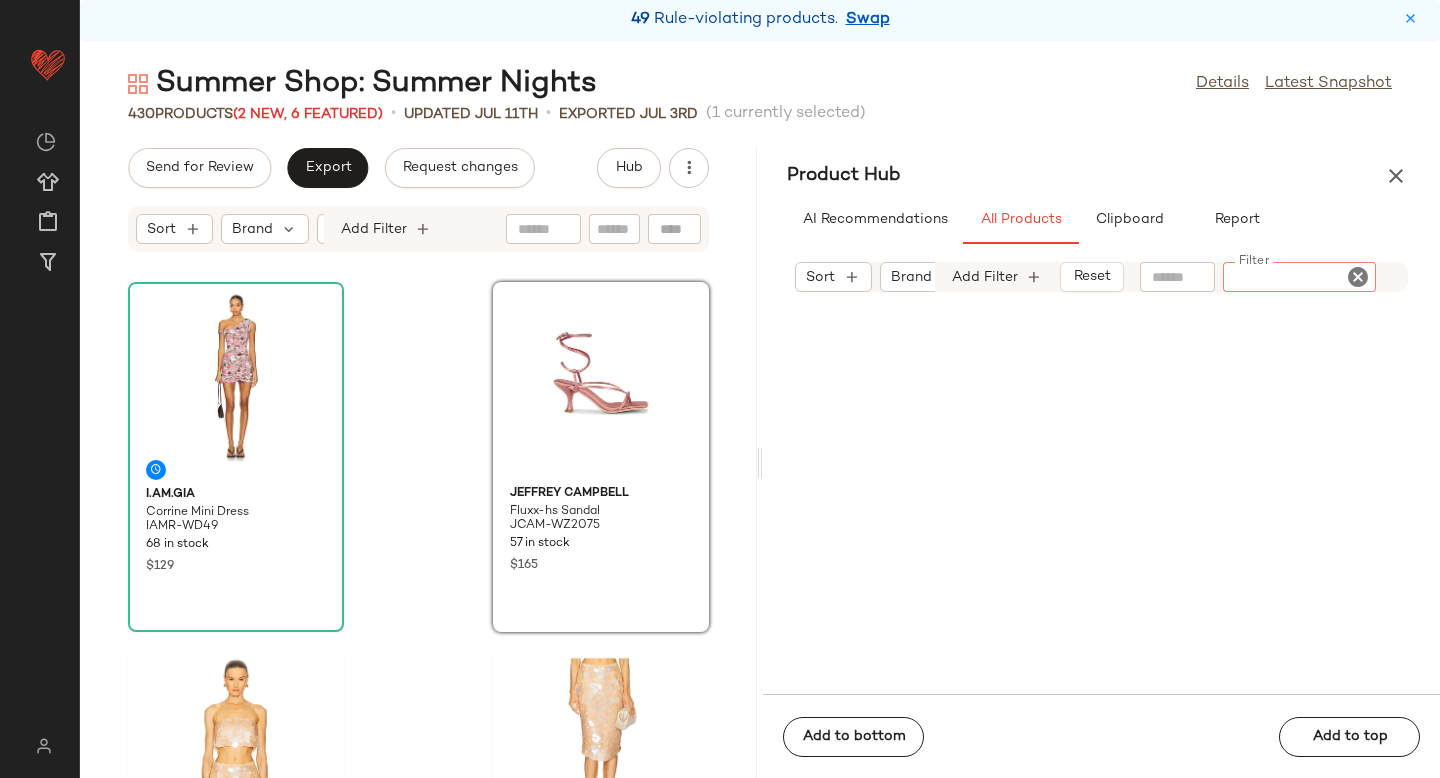 type on "*********" 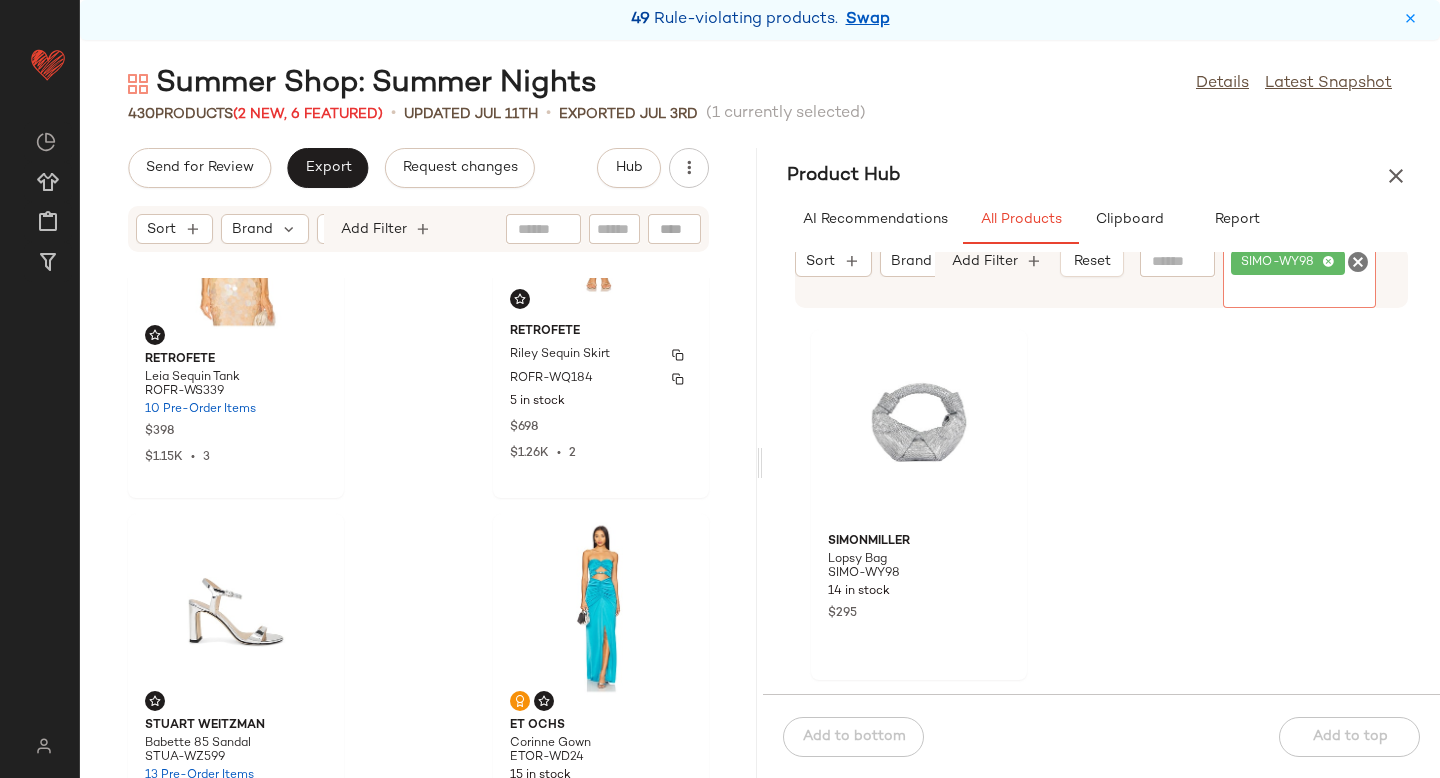 scroll, scrollTop: 590, scrollLeft: 0, axis: vertical 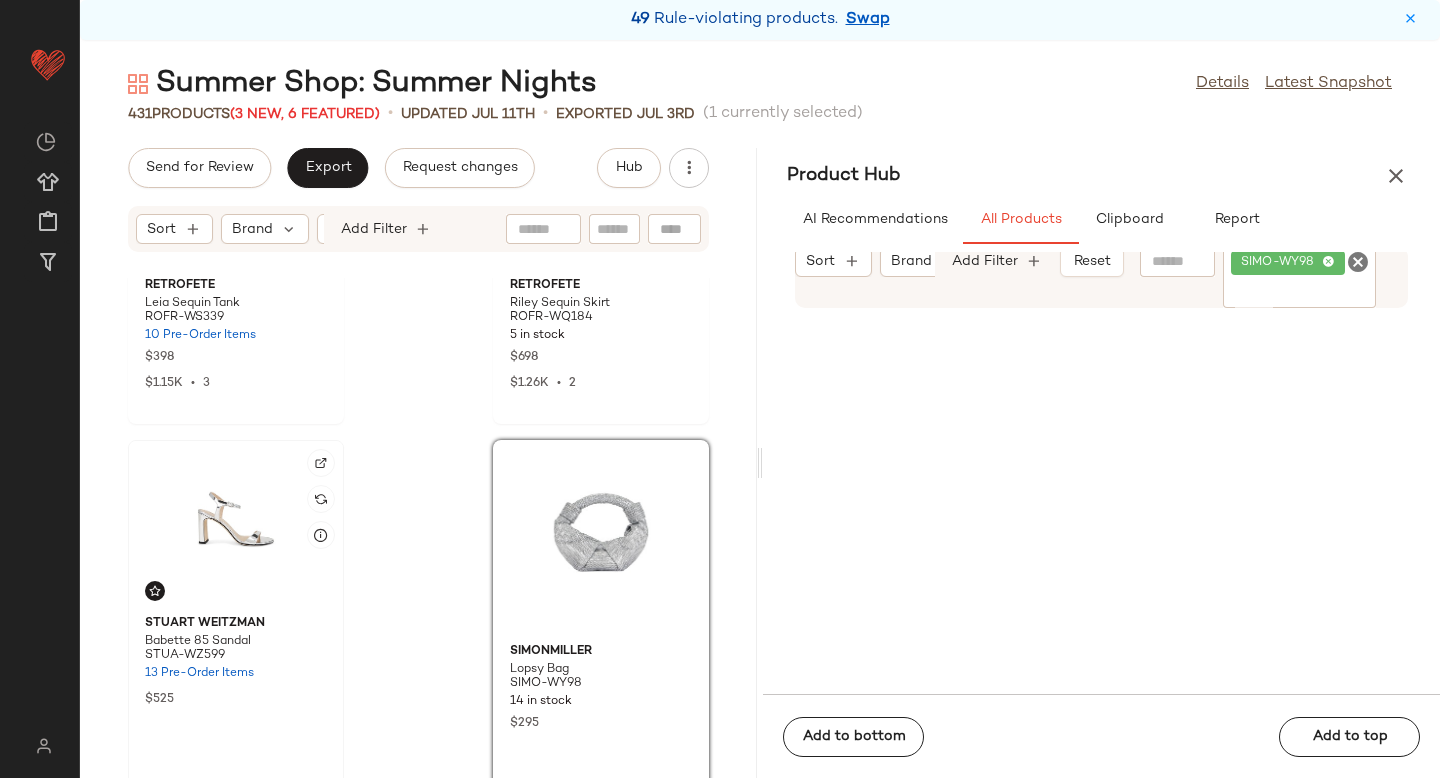 click 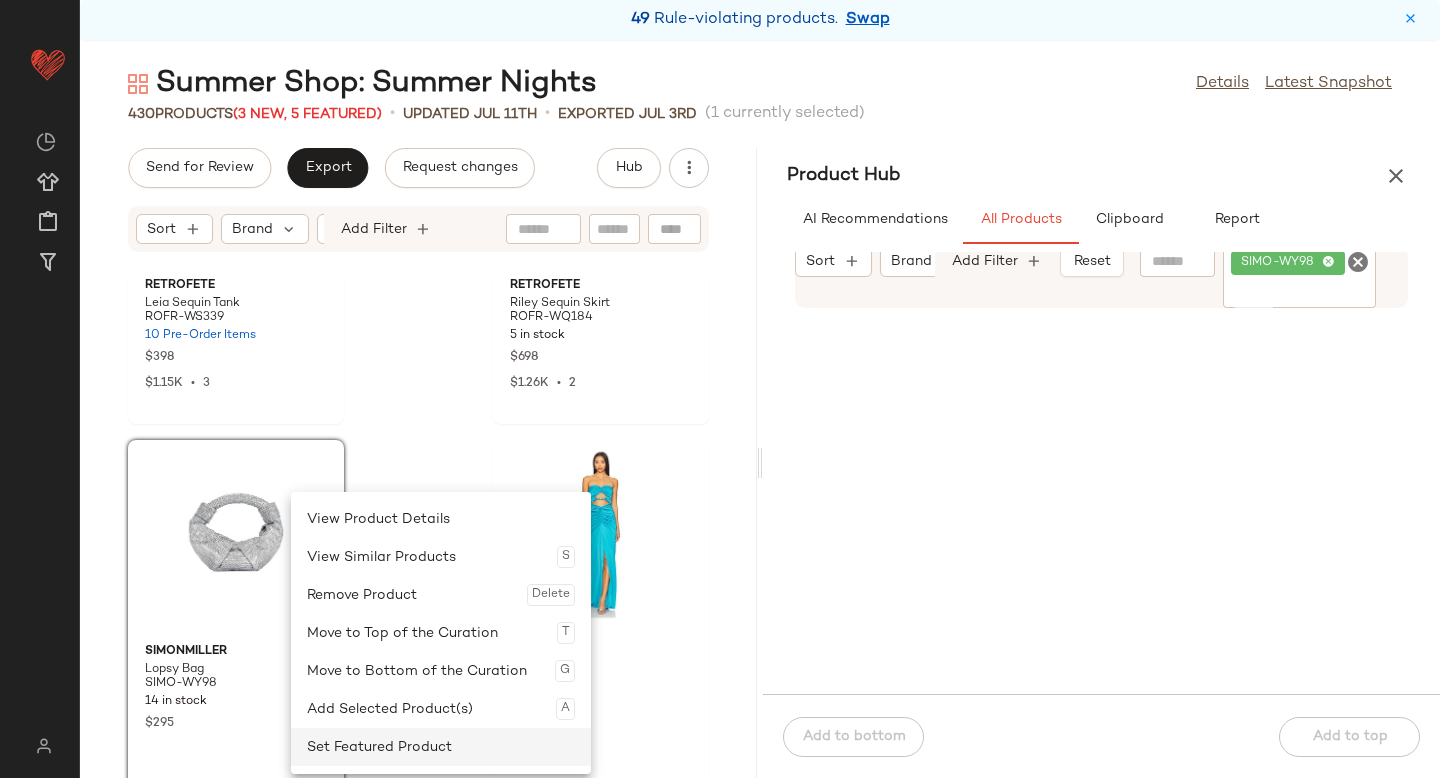 click on "Set Featured Product" 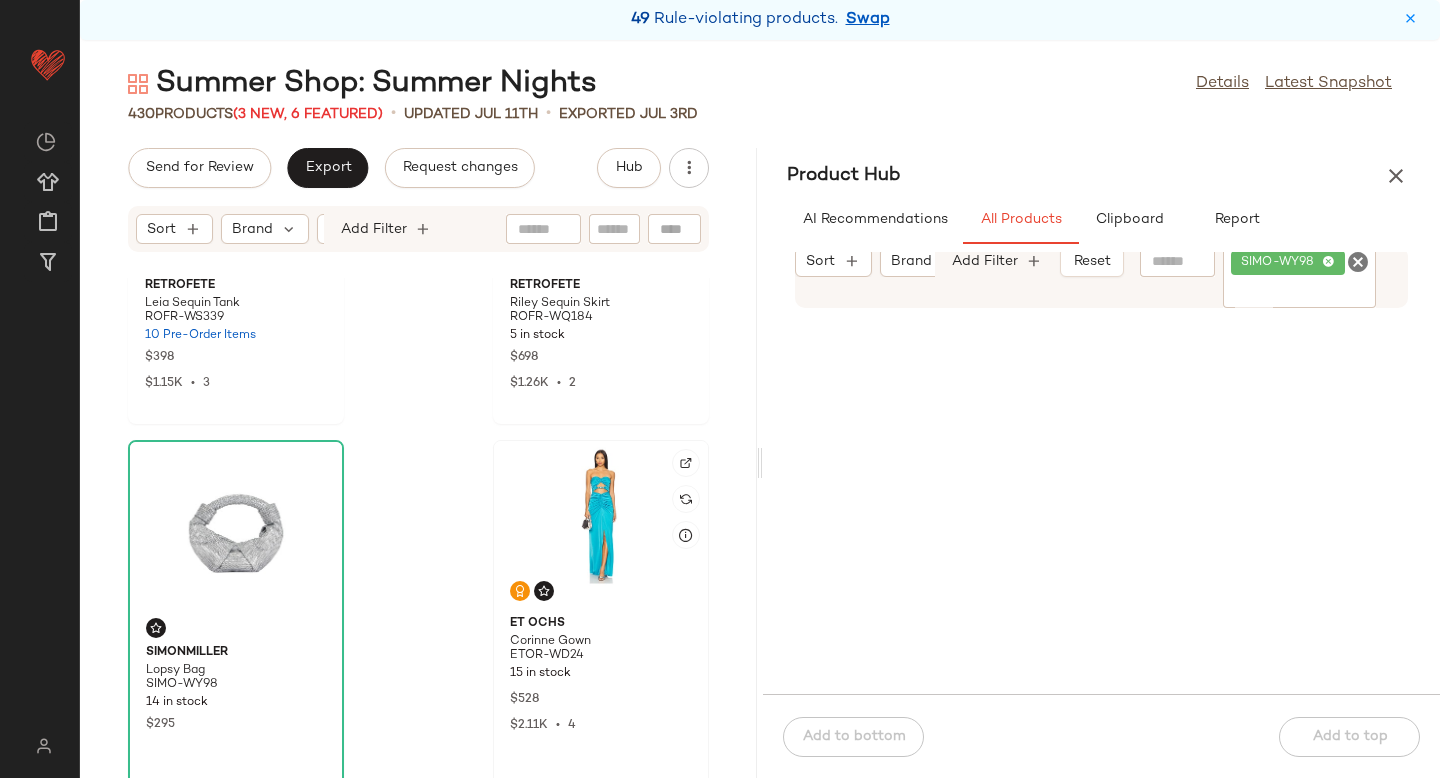 scroll, scrollTop: 0, scrollLeft: 0, axis: both 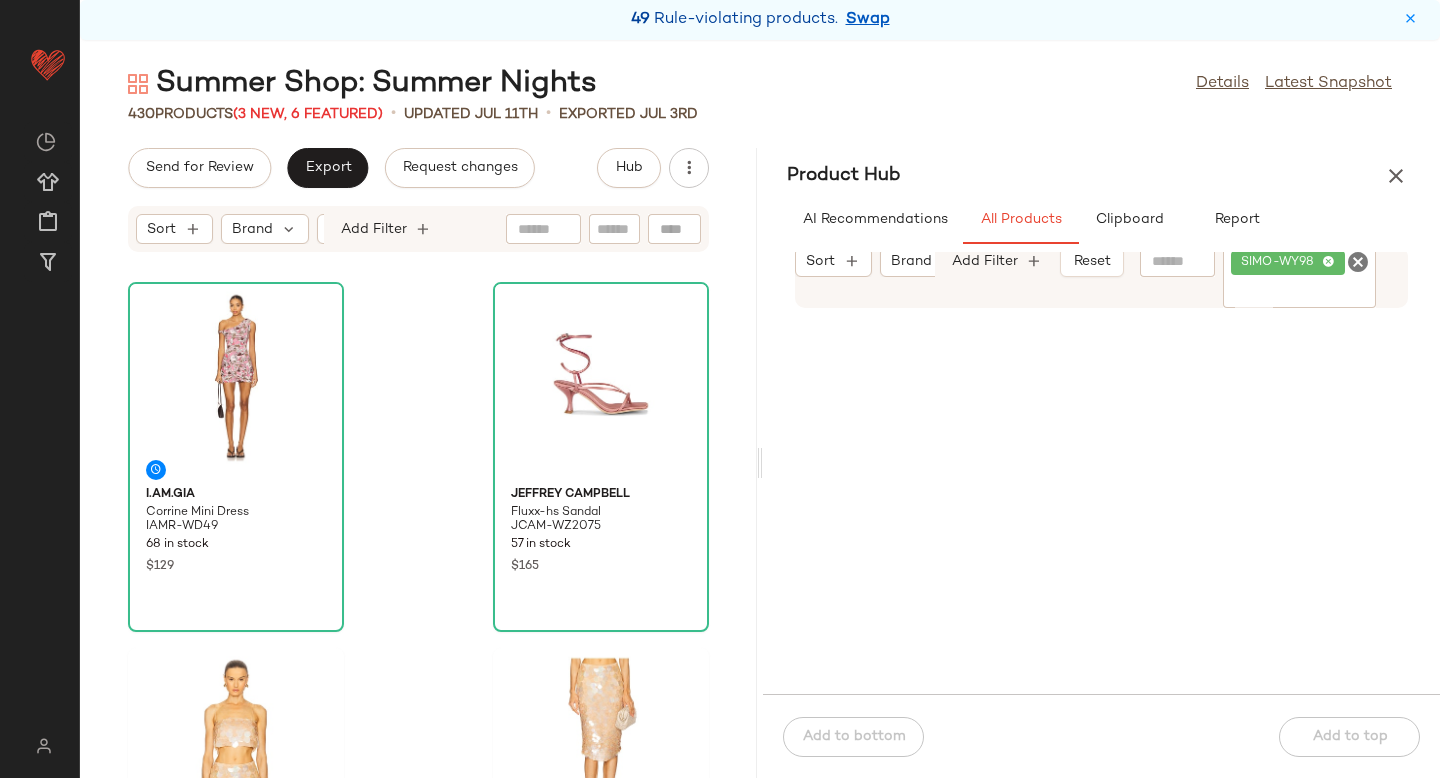 click 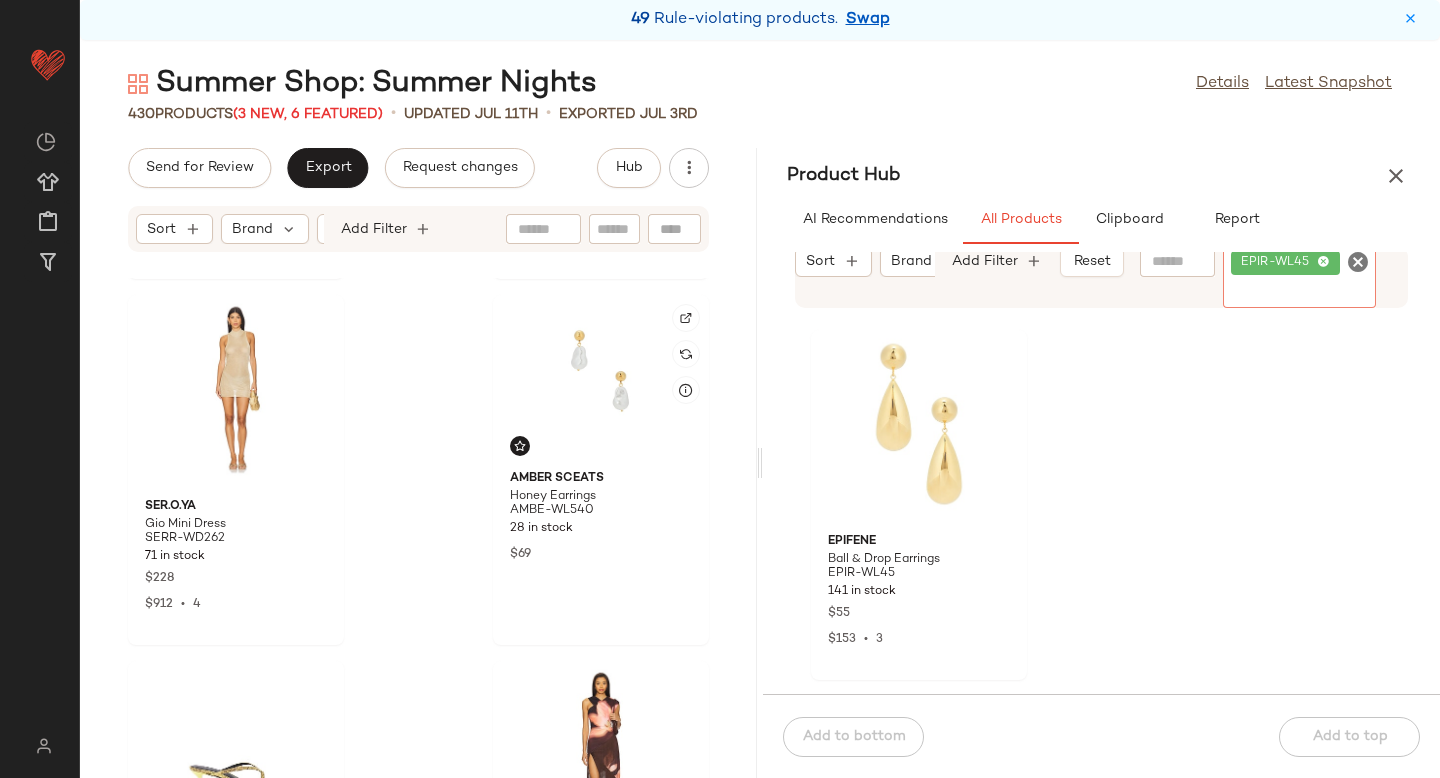 scroll, scrollTop: 2103, scrollLeft: 0, axis: vertical 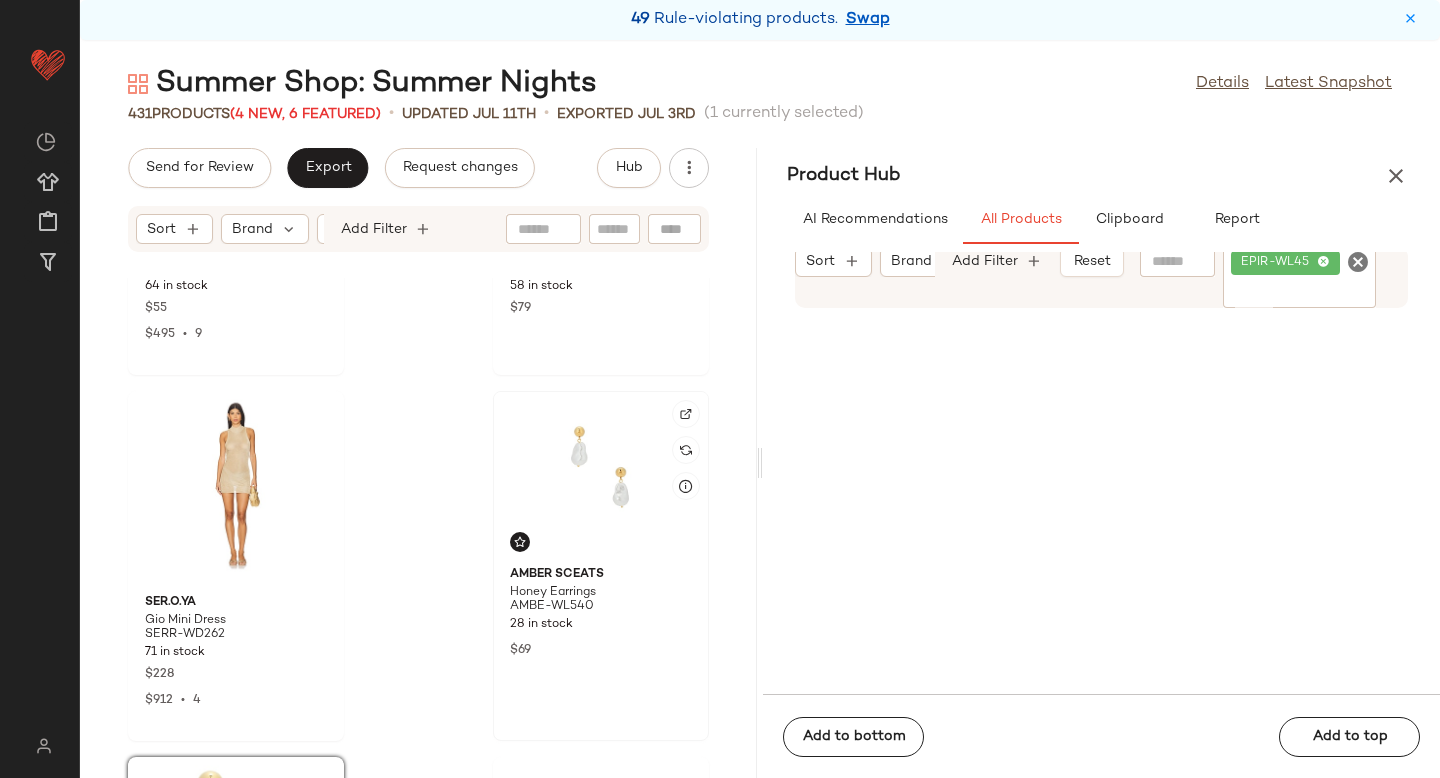 click 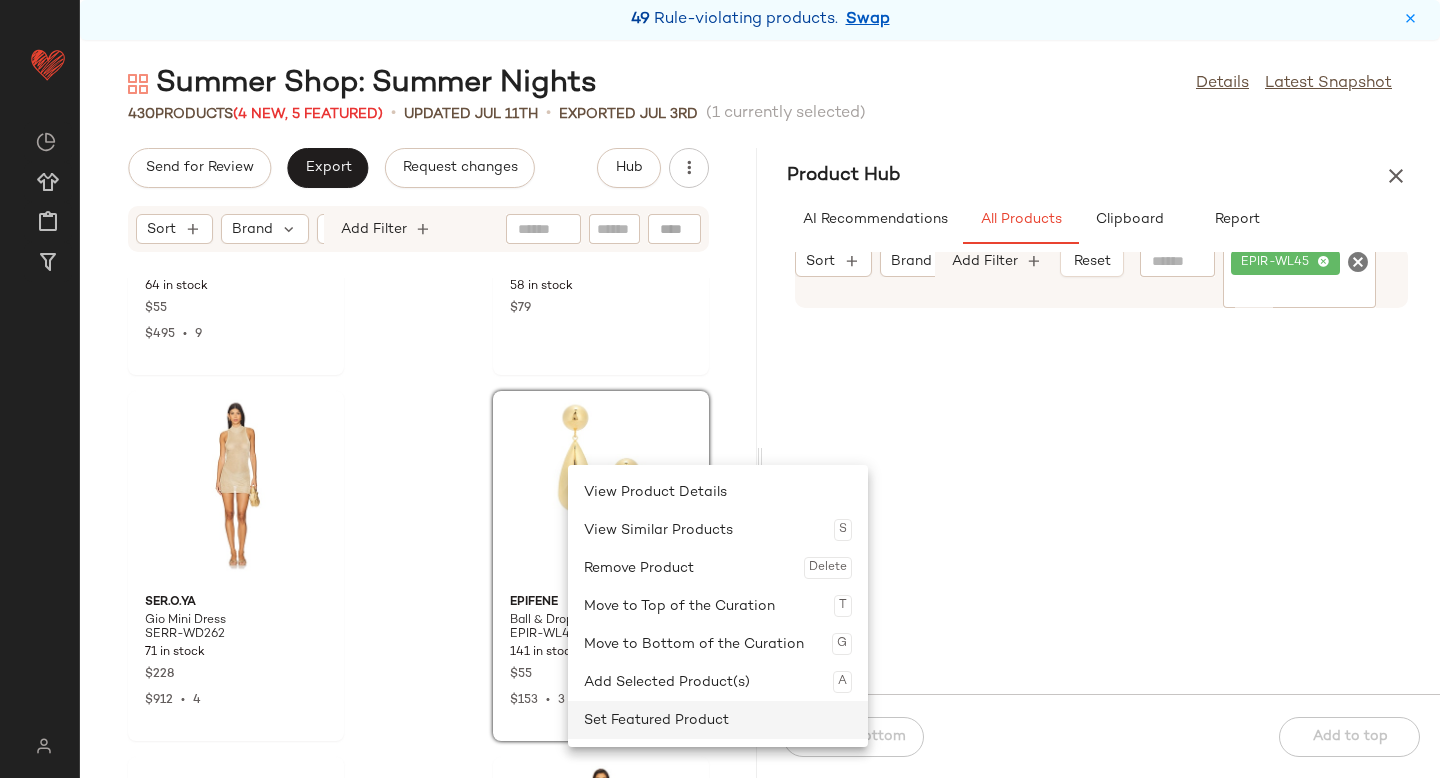 click on "Set Featured Product" 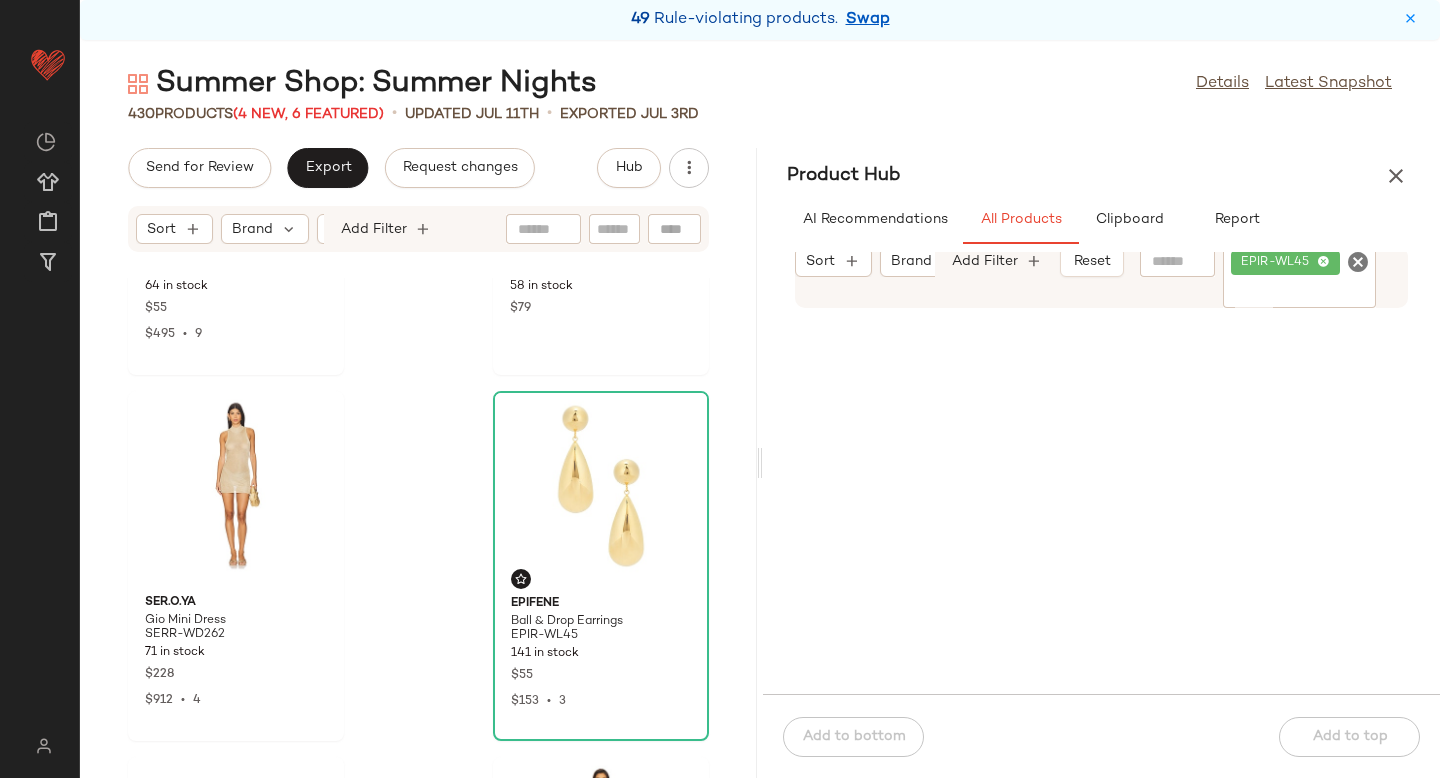click 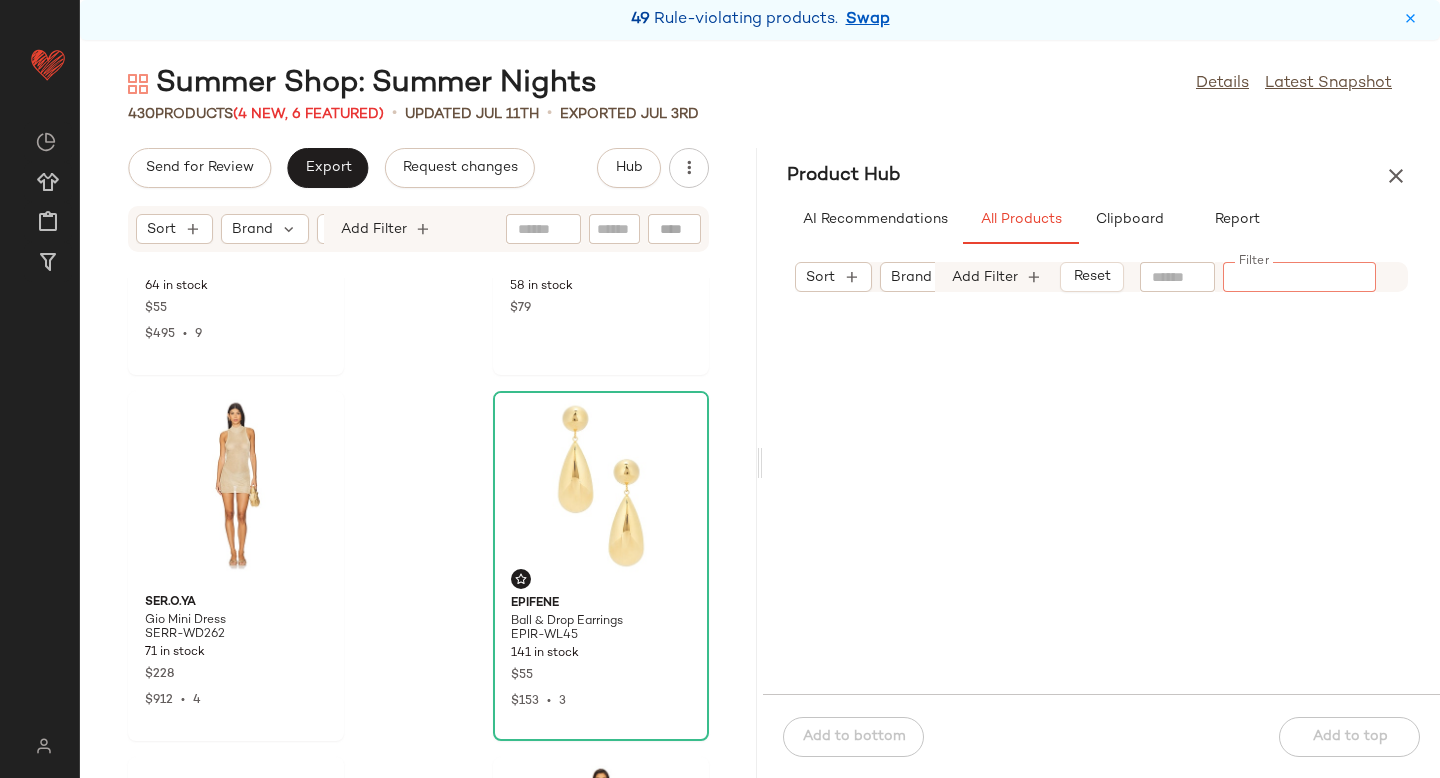paste on "*********" 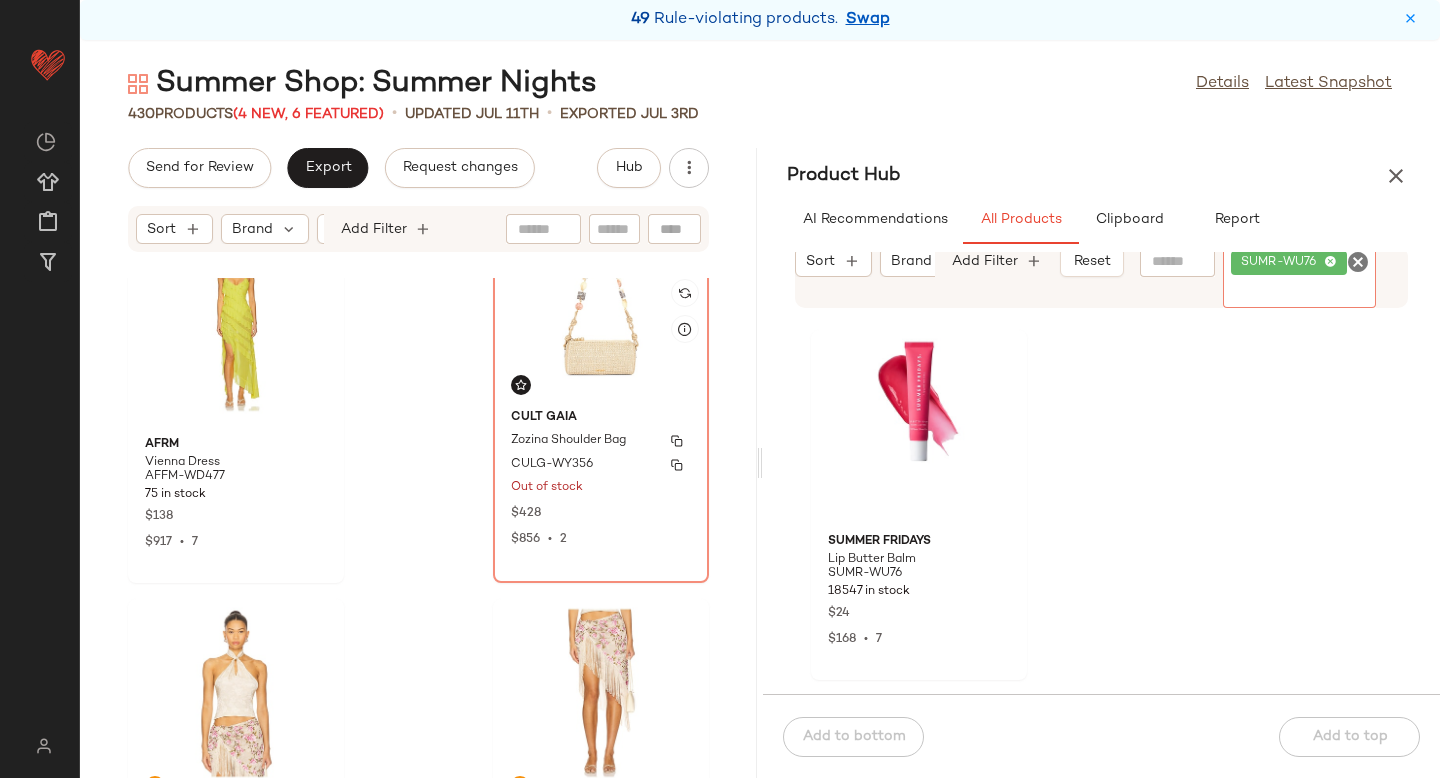 scroll, scrollTop: 1169, scrollLeft: 0, axis: vertical 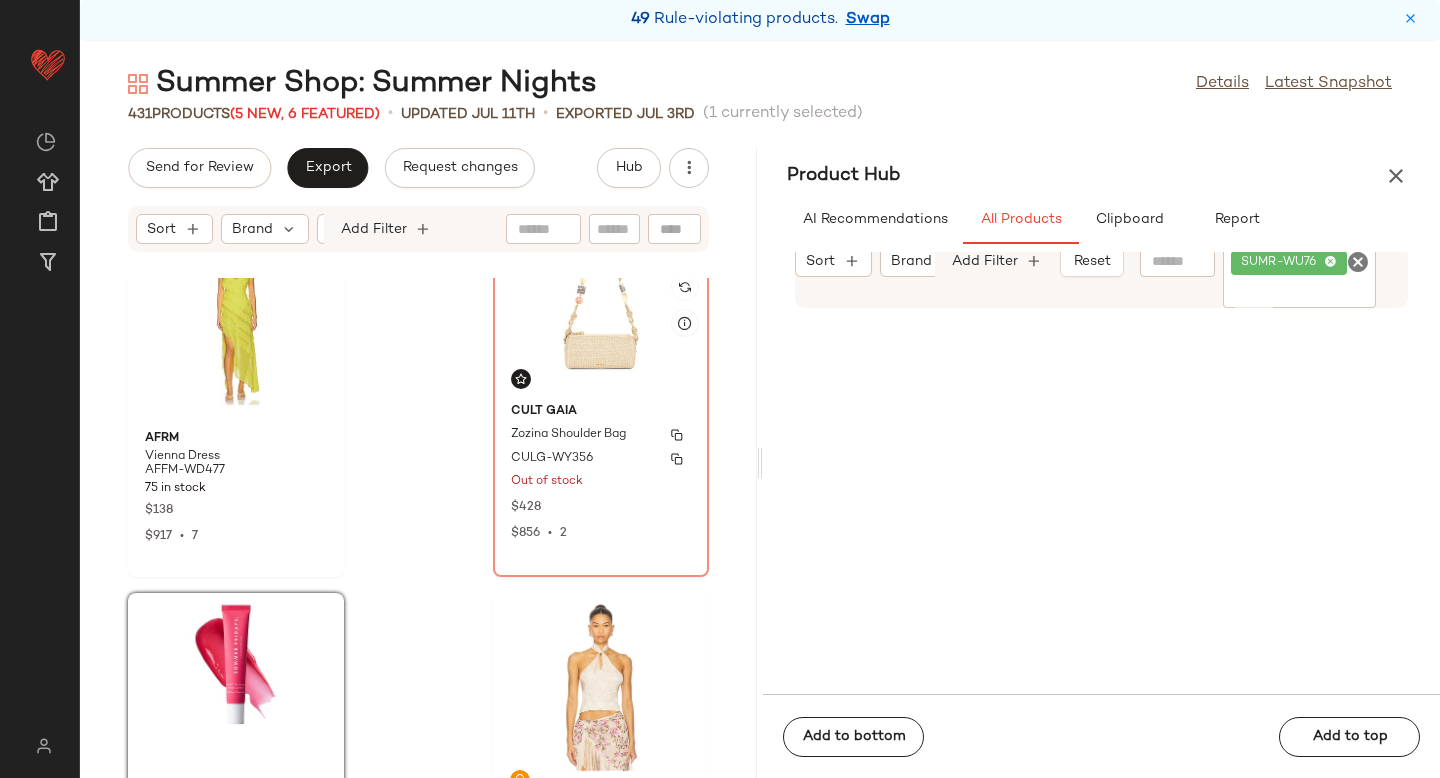click on "Cult Gaia Zozina Shoulder Bag CULG-WY356 Out of stock $428 $856  •  2" 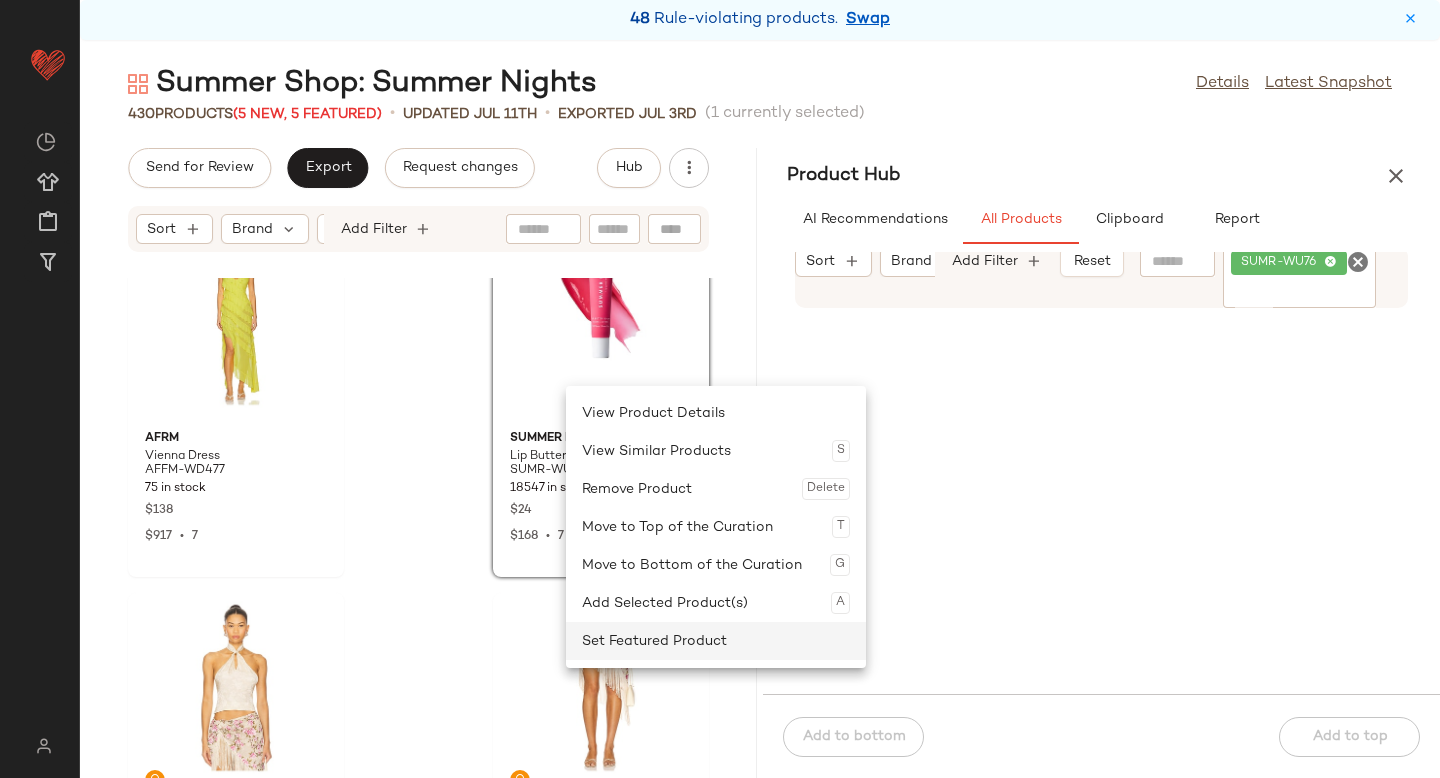 click on "Set Featured Product" 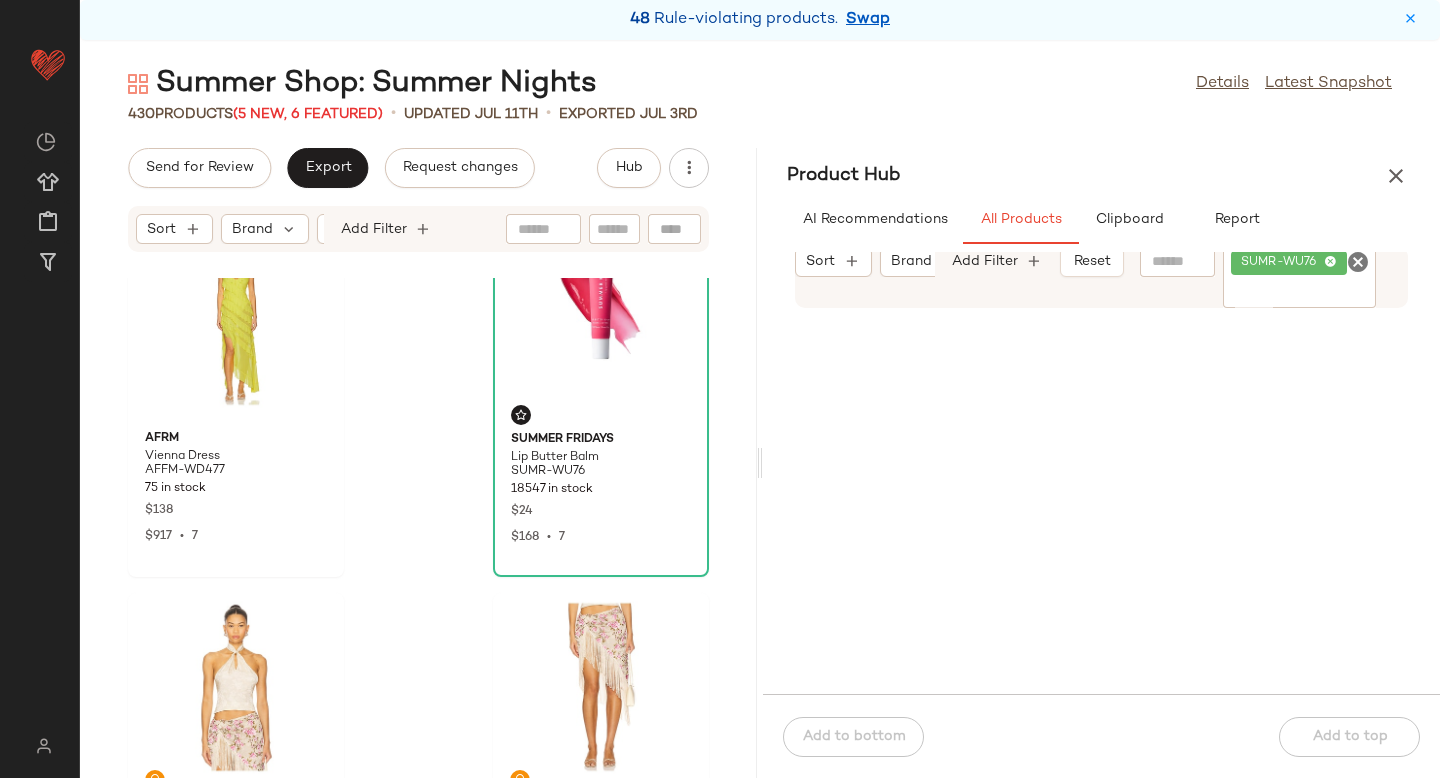 click 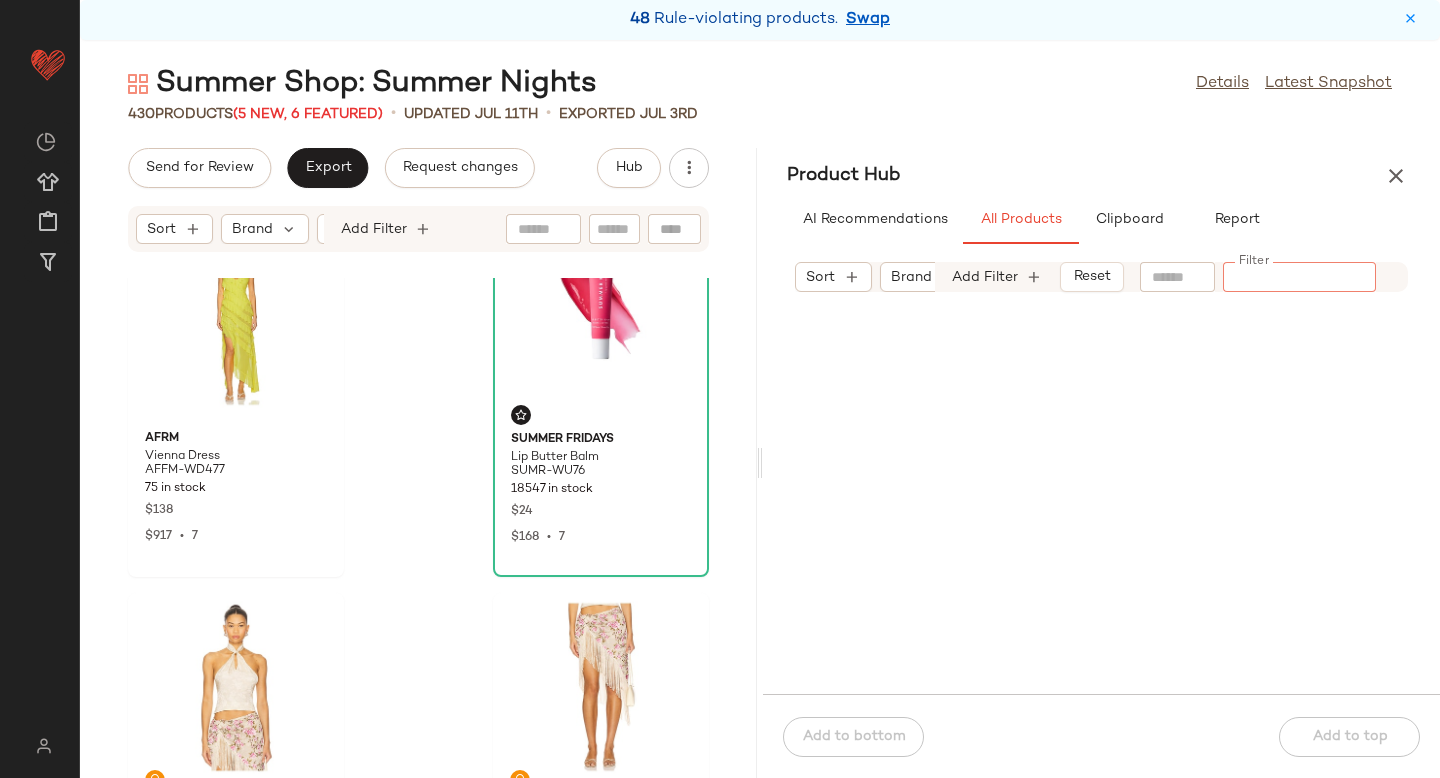 paste on "**********" 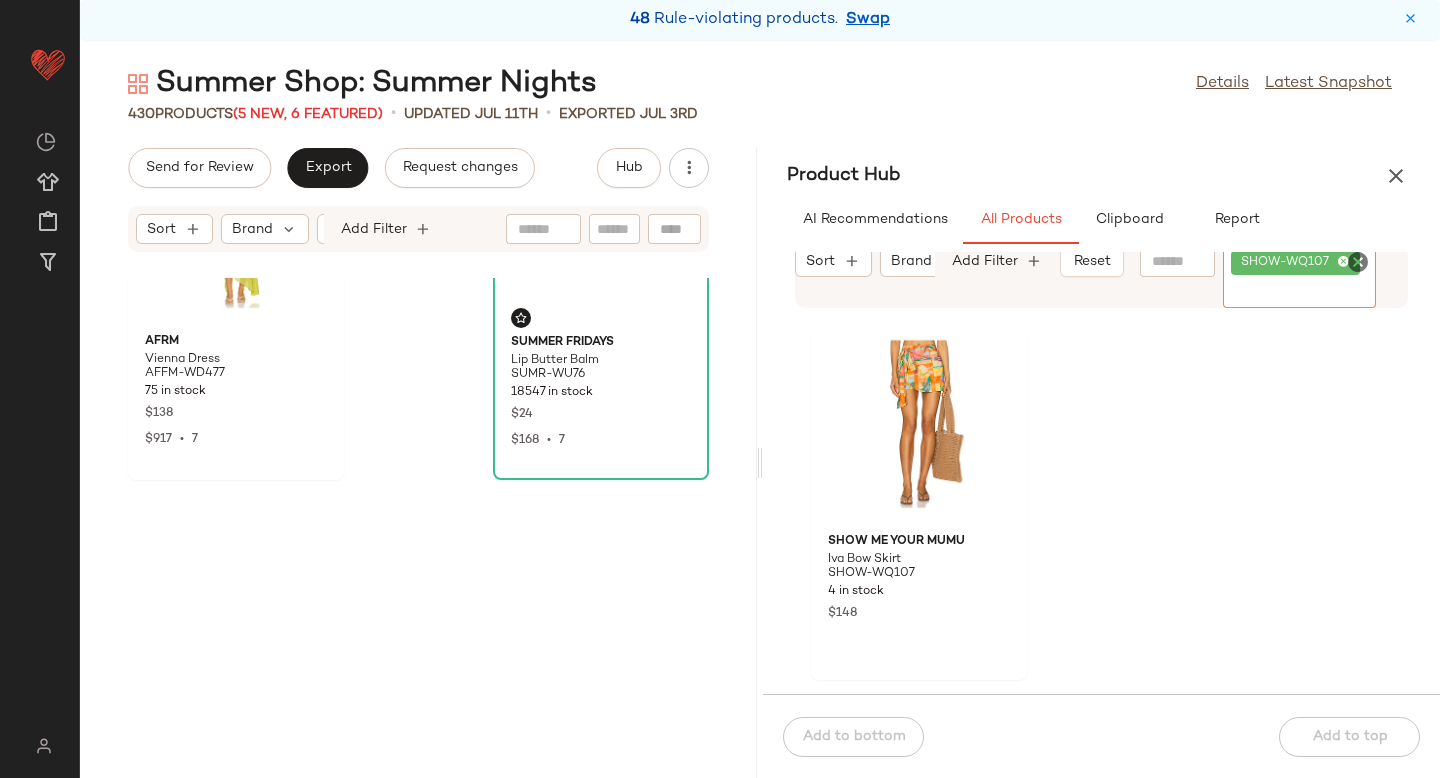 scroll, scrollTop: 0, scrollLeft: 0, axis: both 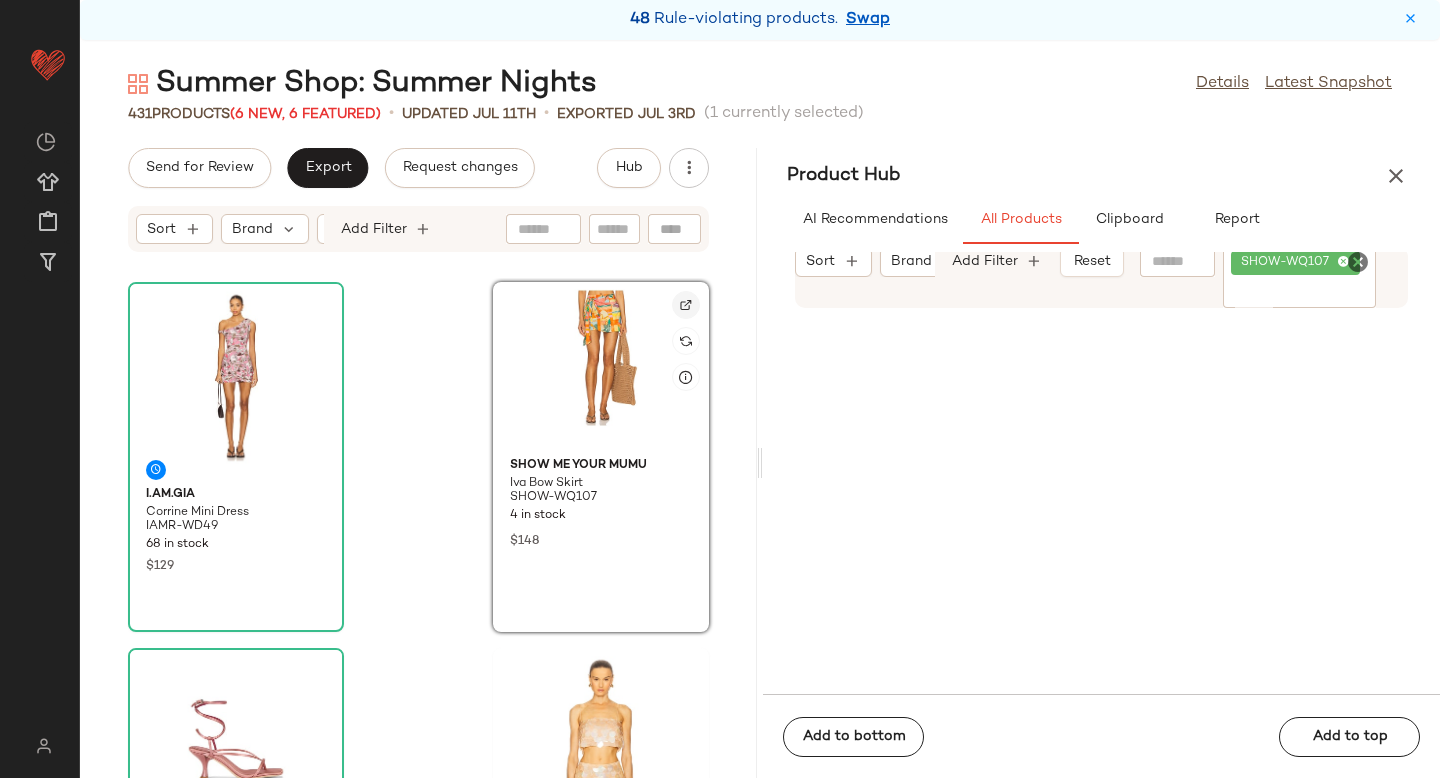 click 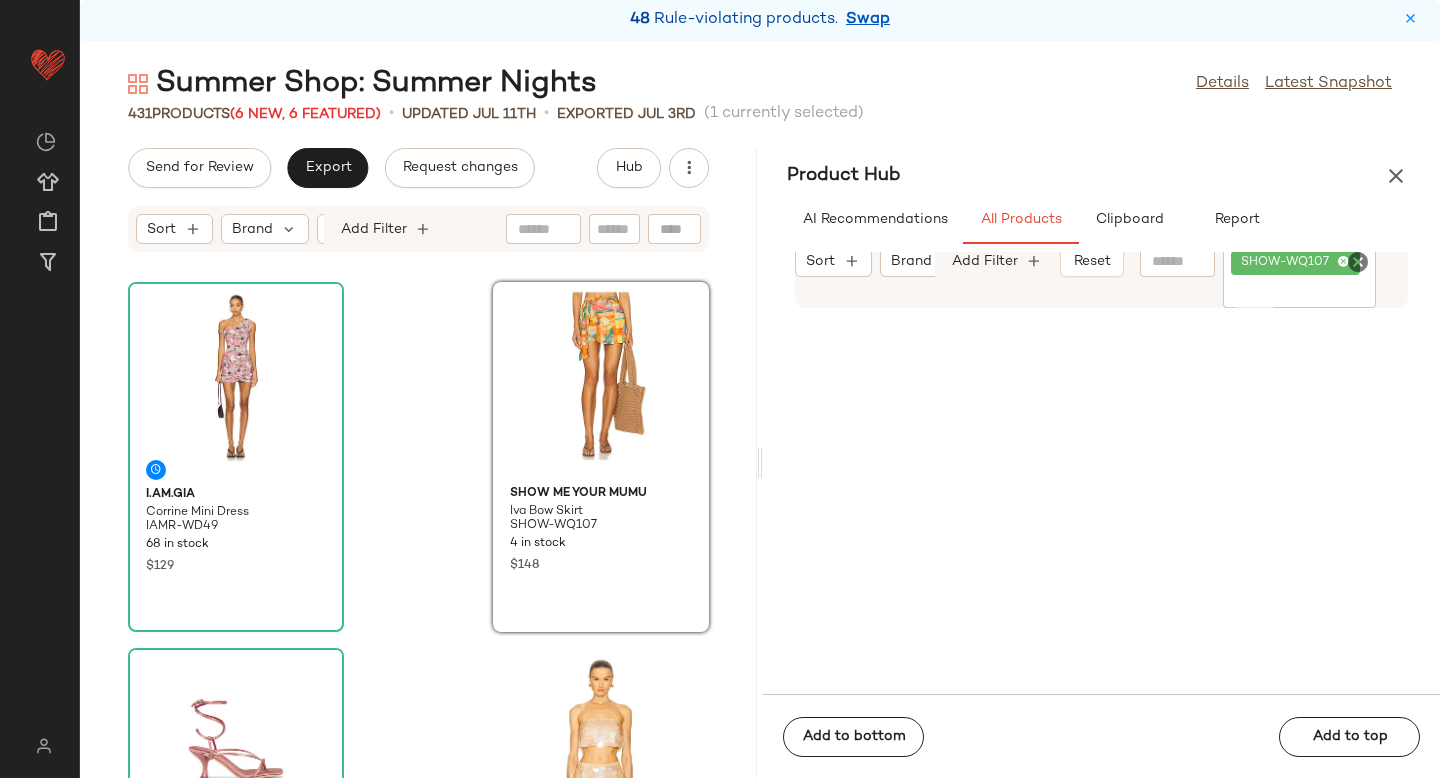 click 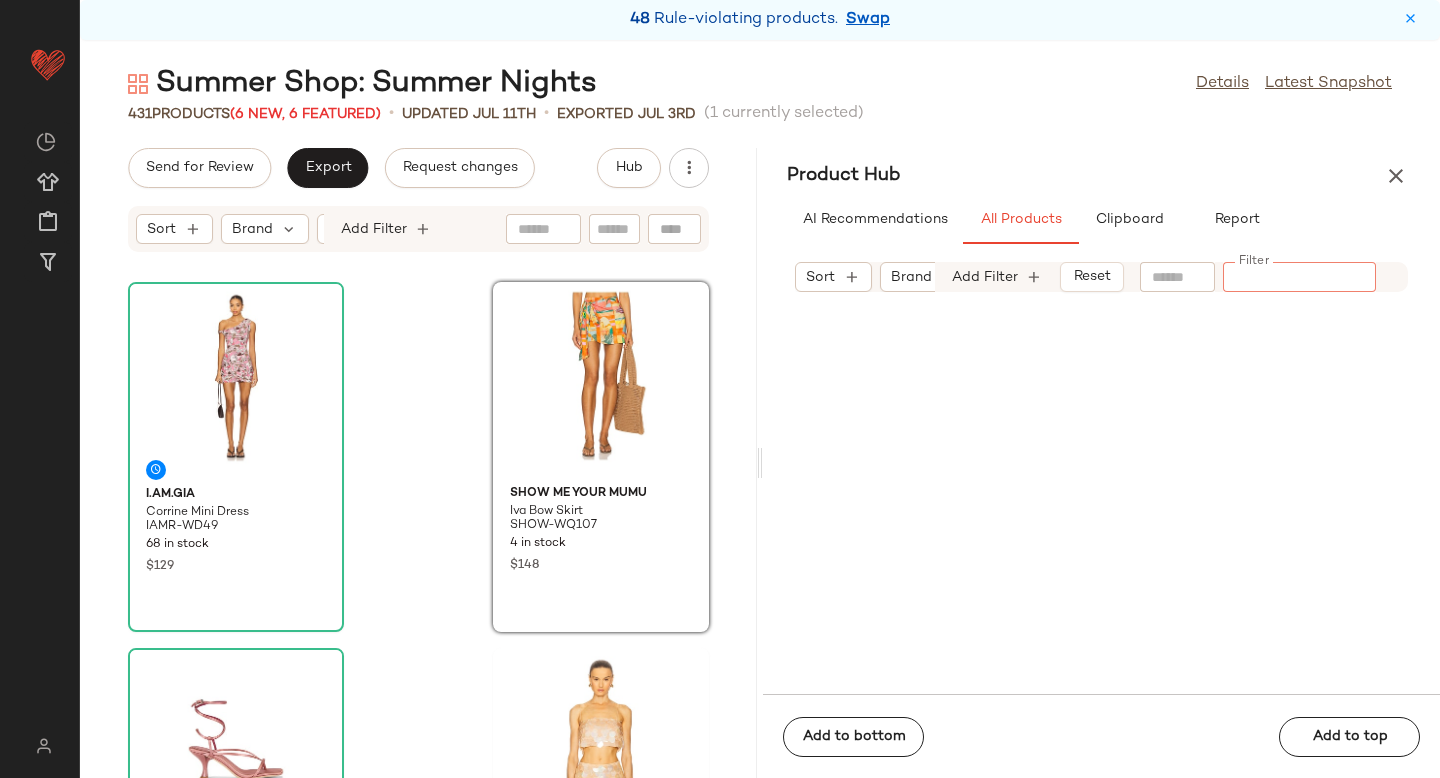 paste on "**********" 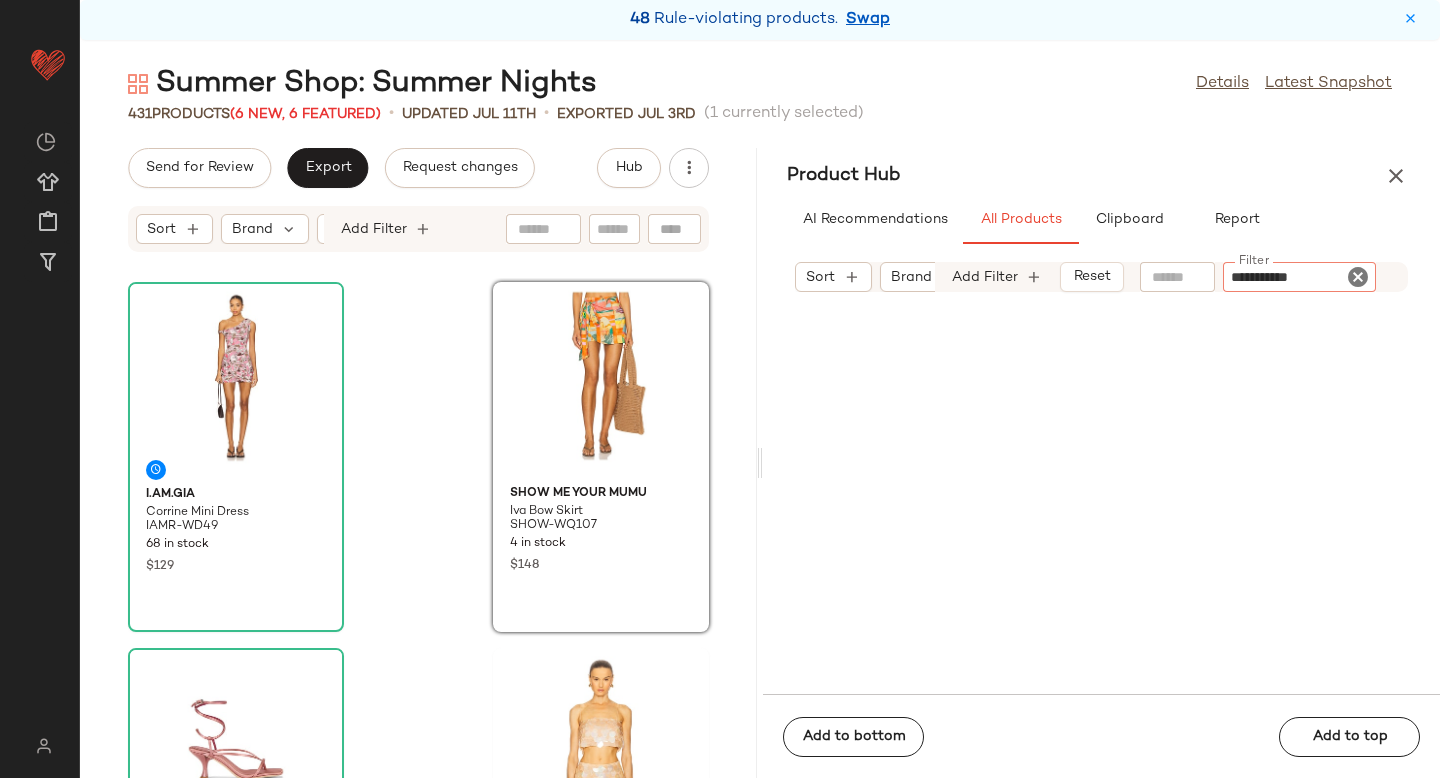 type 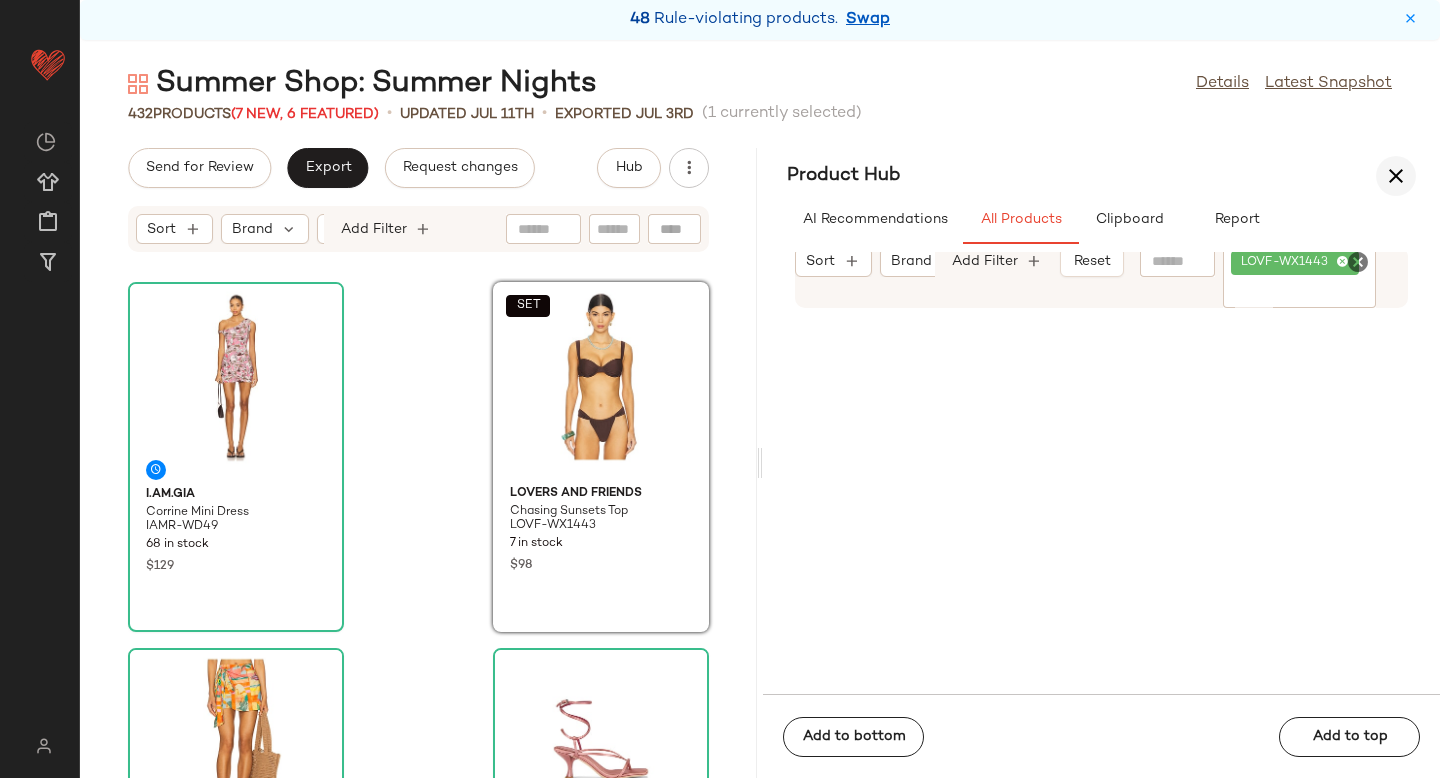 click at bounding box center [1396, 176] 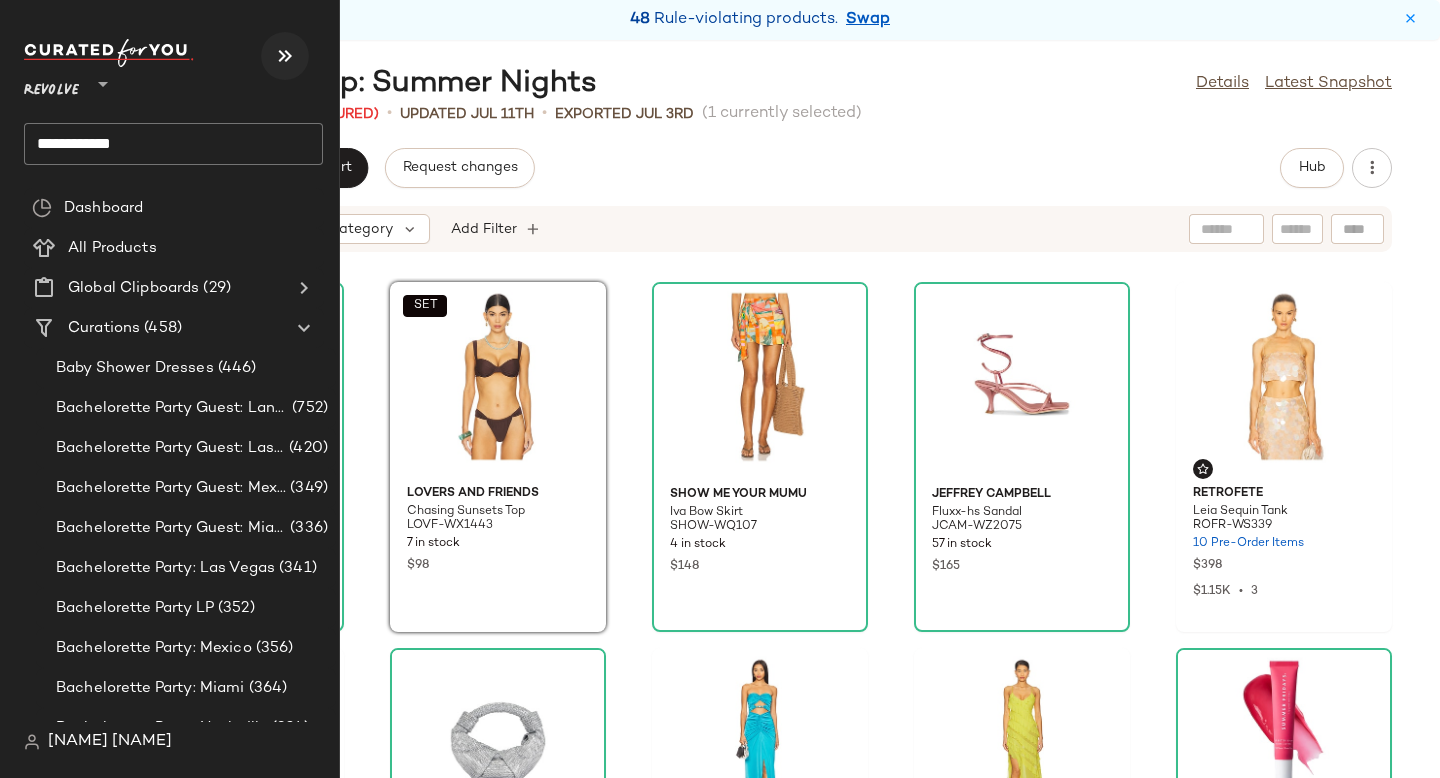 click at bounding box center (285, 56) 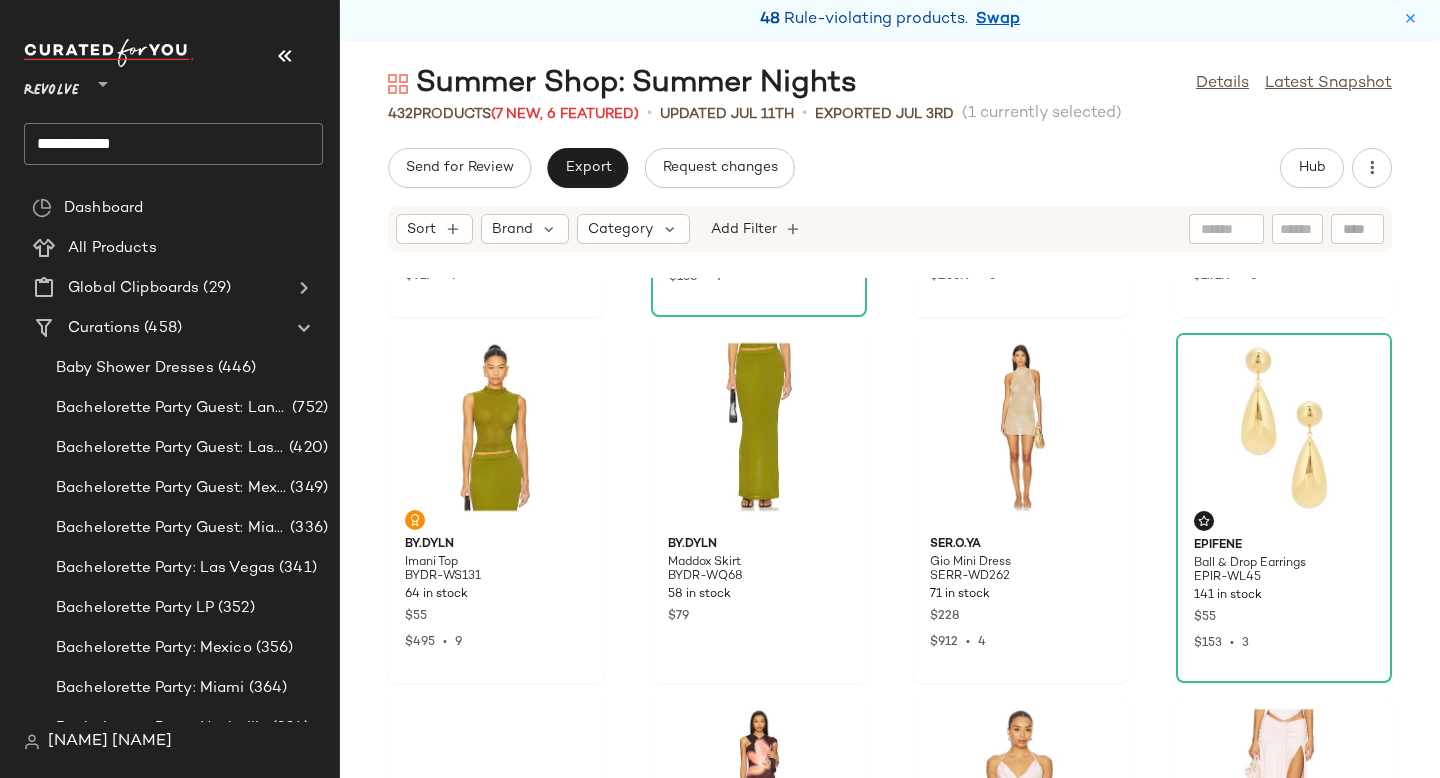 scroll, scrollTop: 0, scrollLeft: 0, axis: both 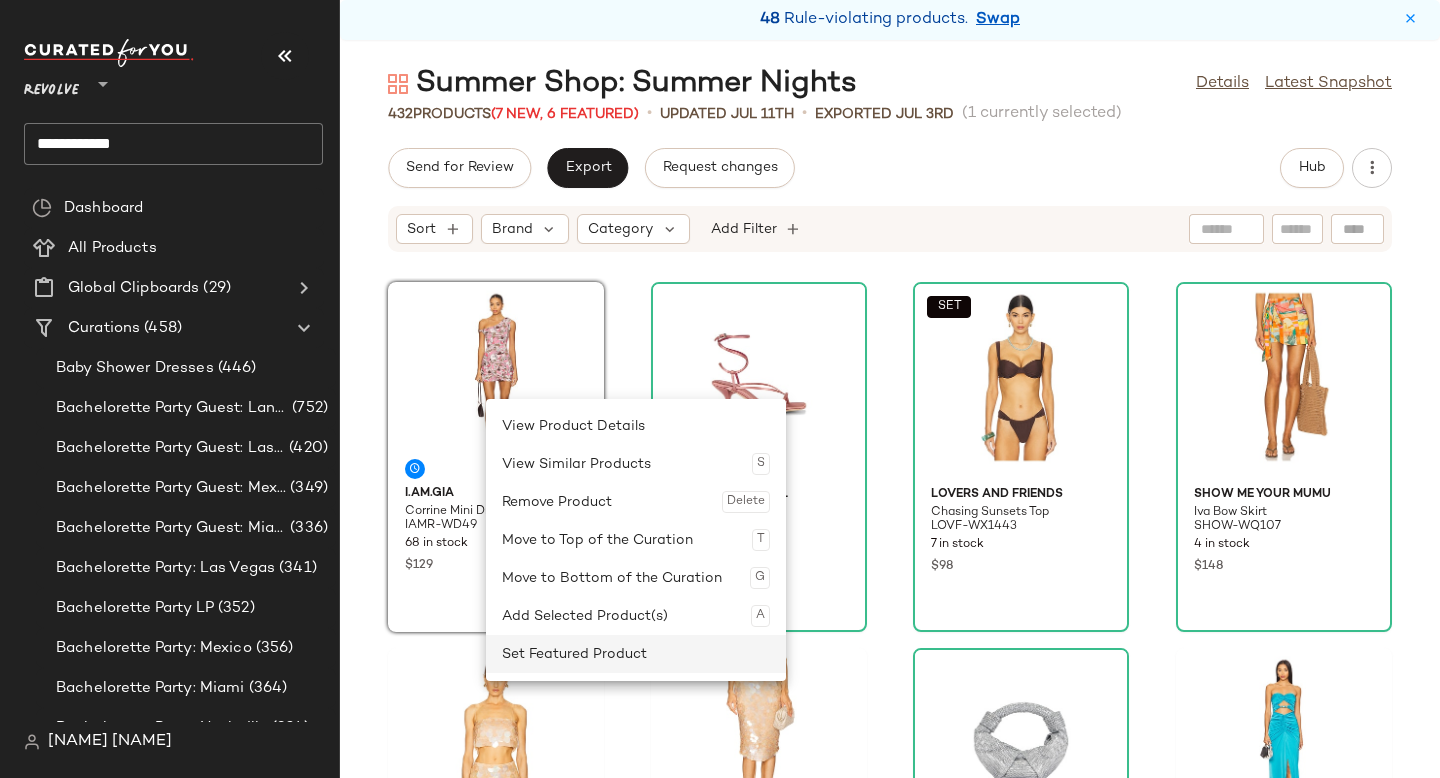 click on "Set Featured Product" 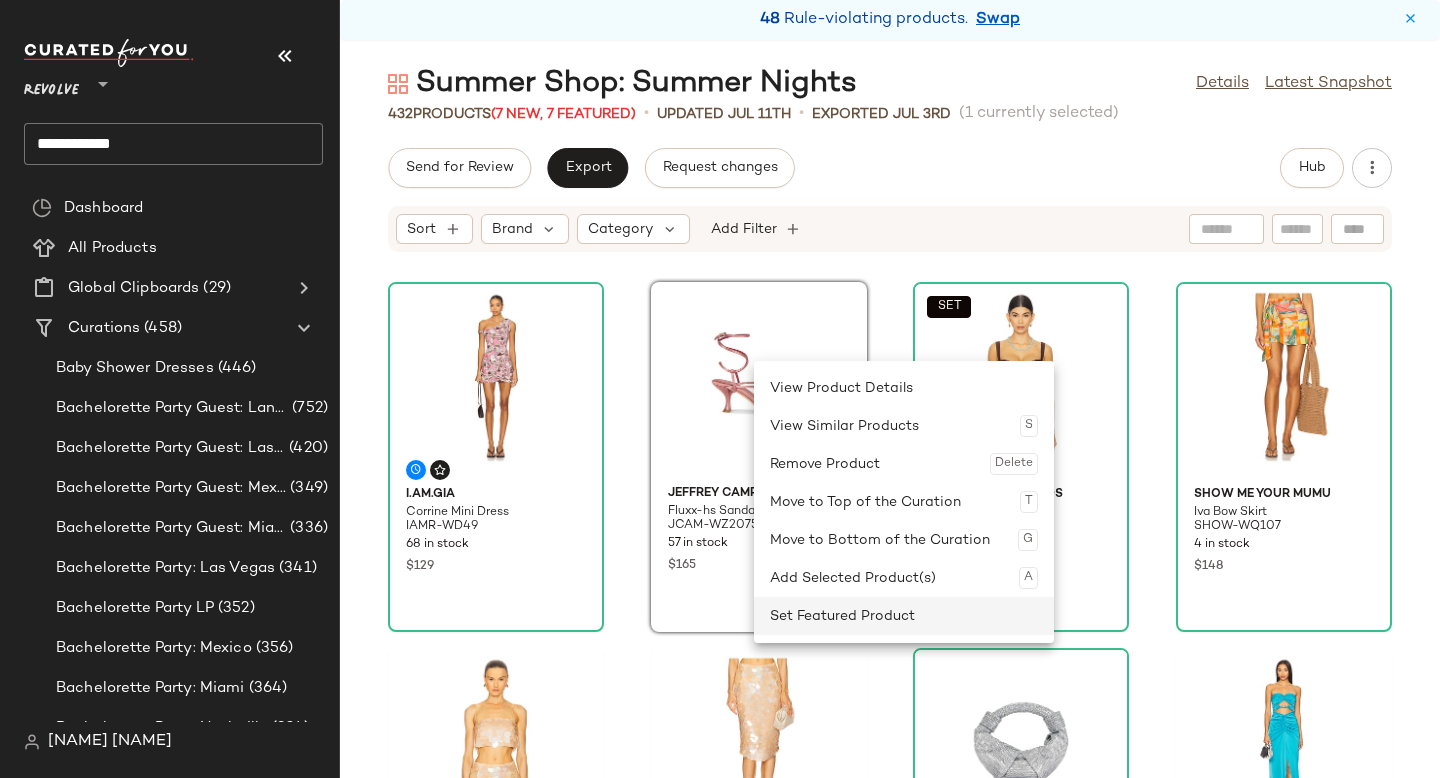 click on "Set Featured Product" 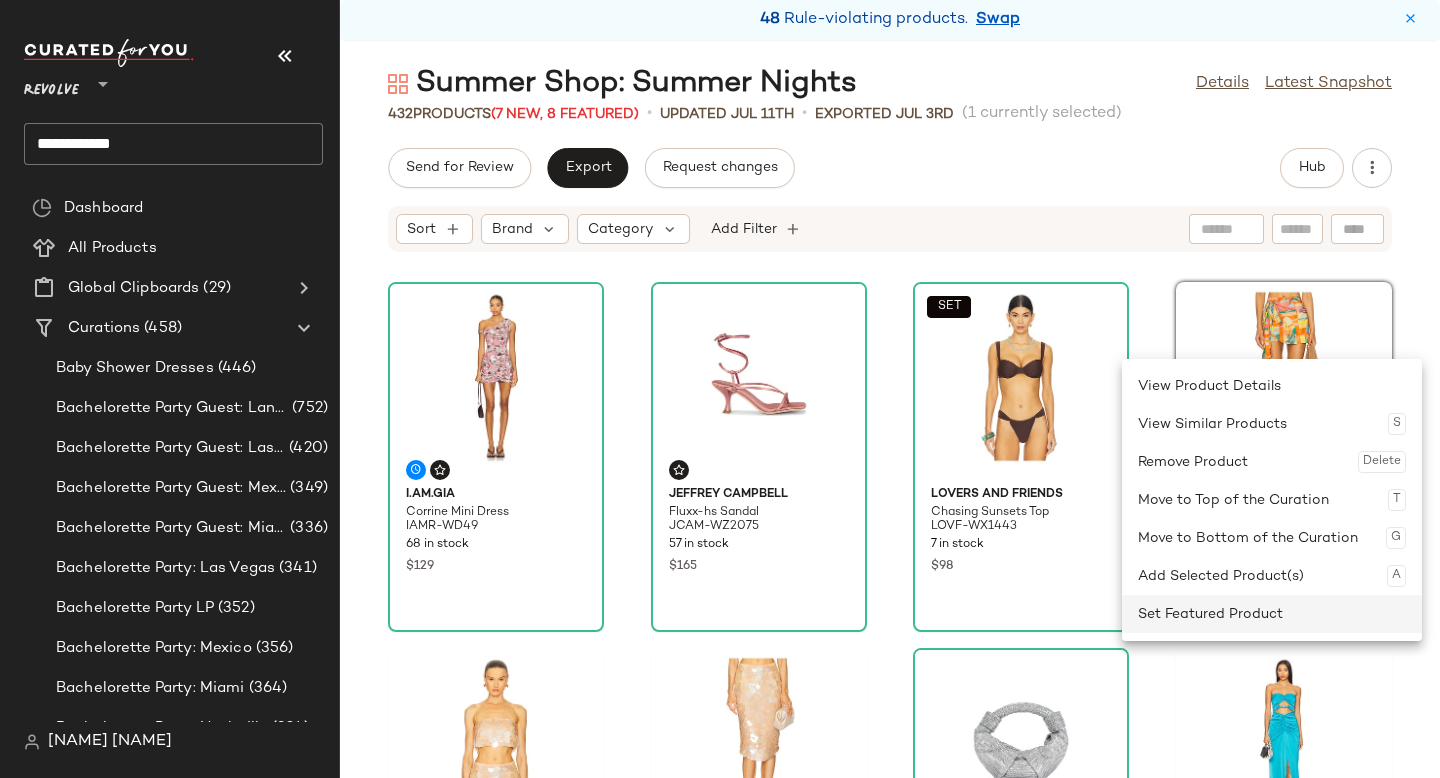 click on "Set Featured Product" 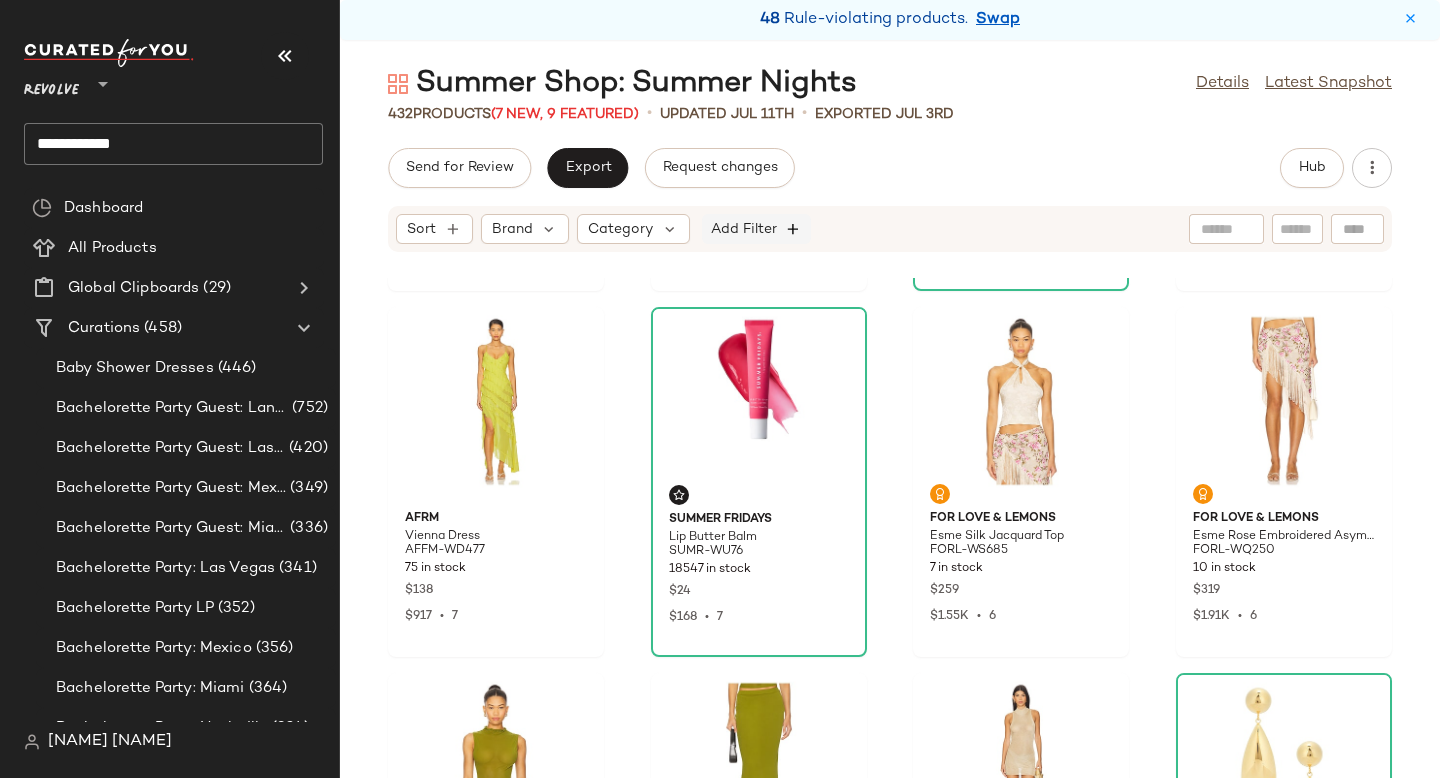scroll, scrollTop: 261, scrollLeft: 0, axis: vertical 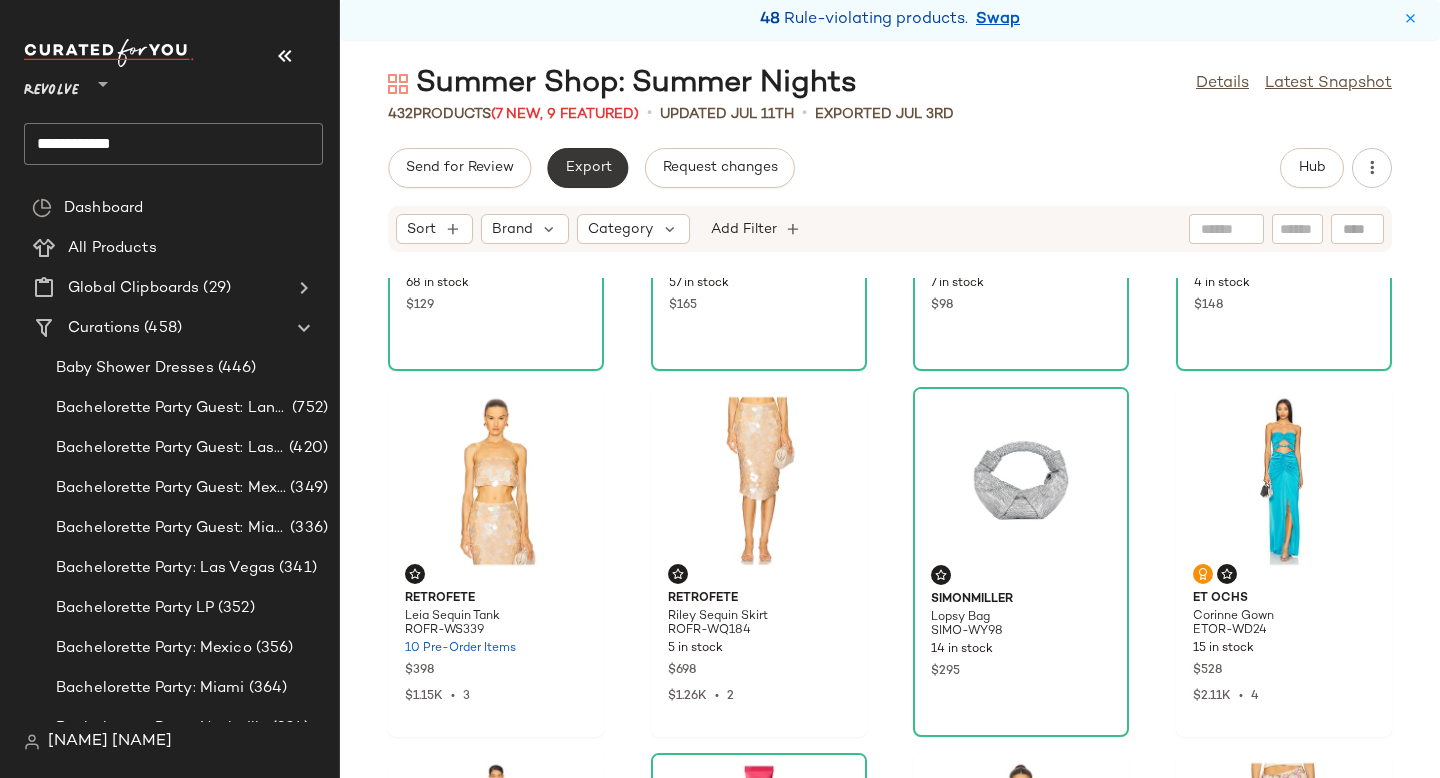 click on "Export" at bounding box center (587, 168) 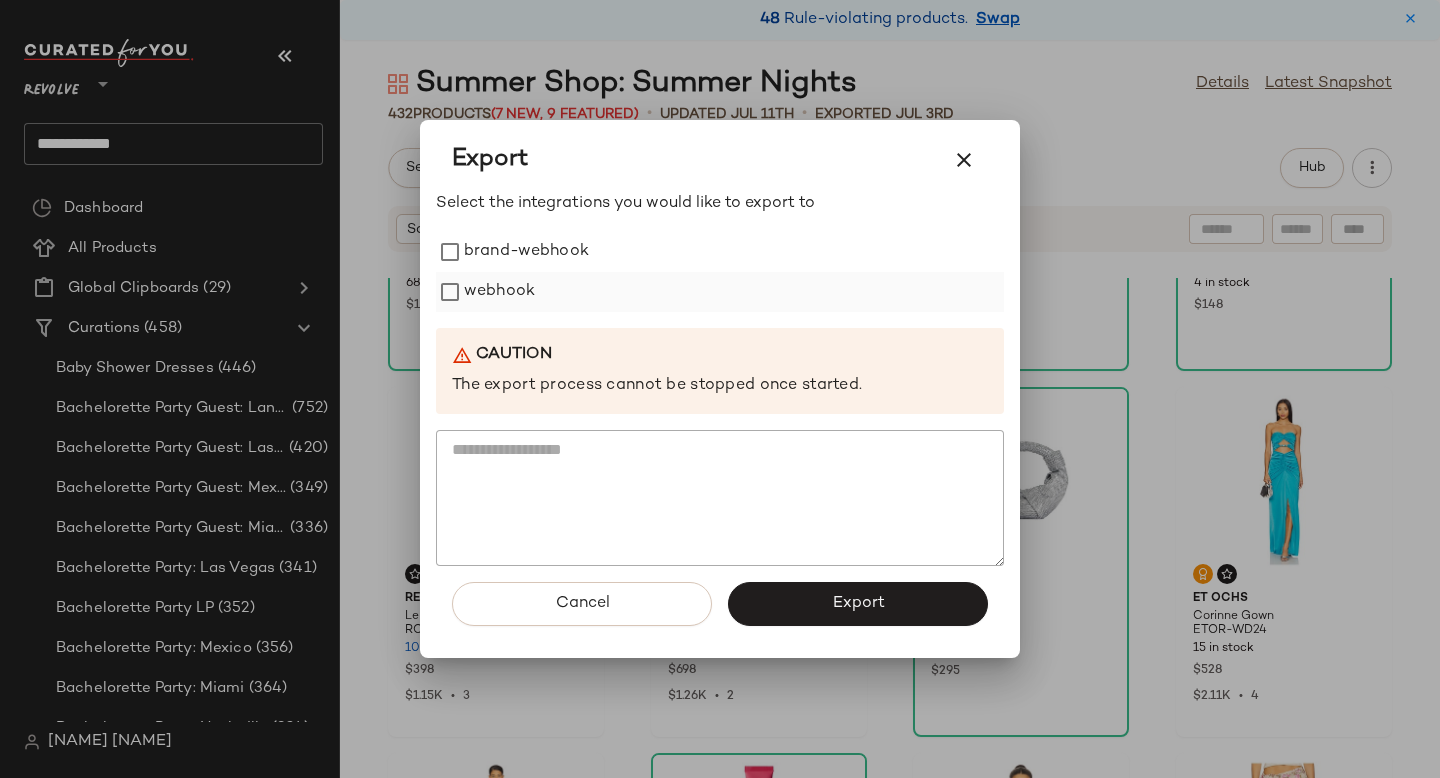 click on "webhook" at bounding box center [499, 292] 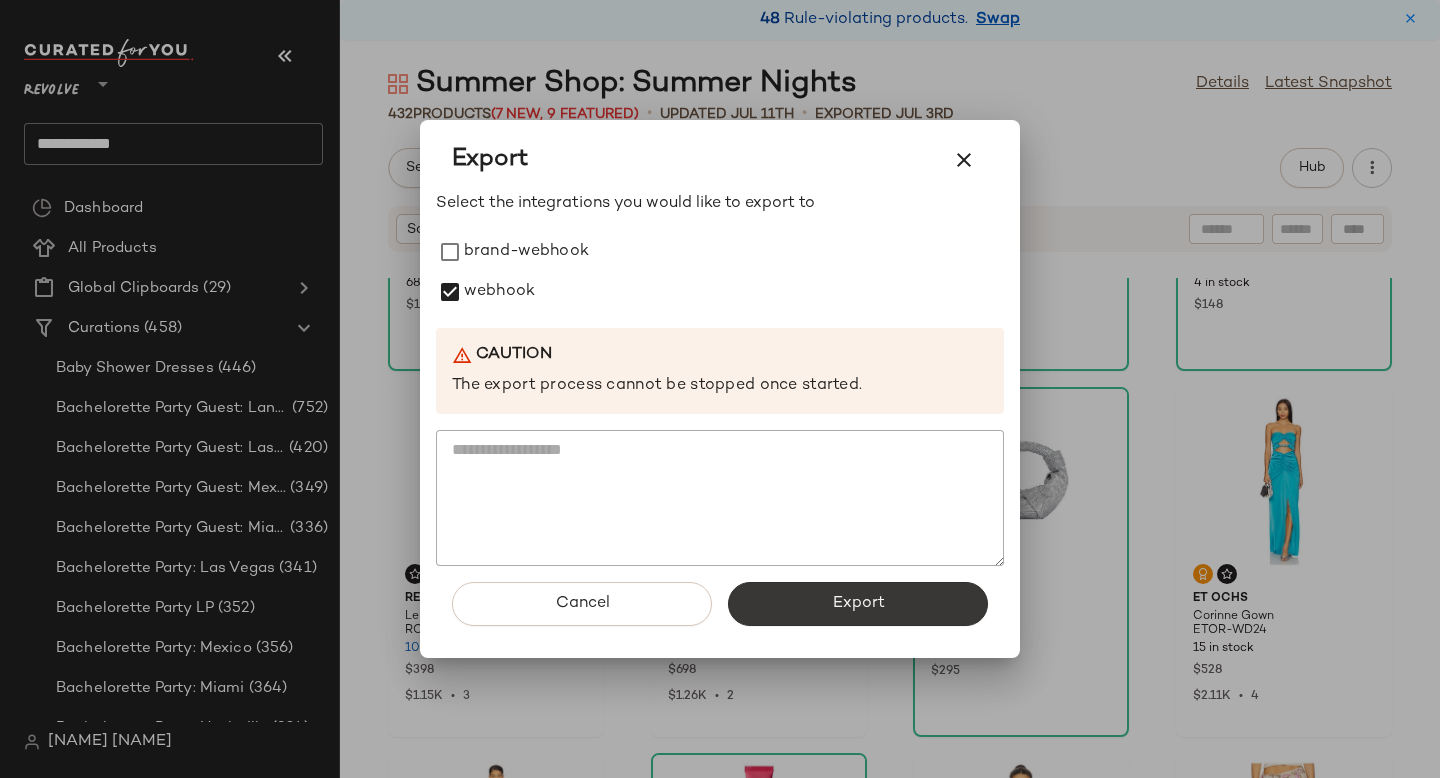 click on "Export" at bounding box center [858, 604] 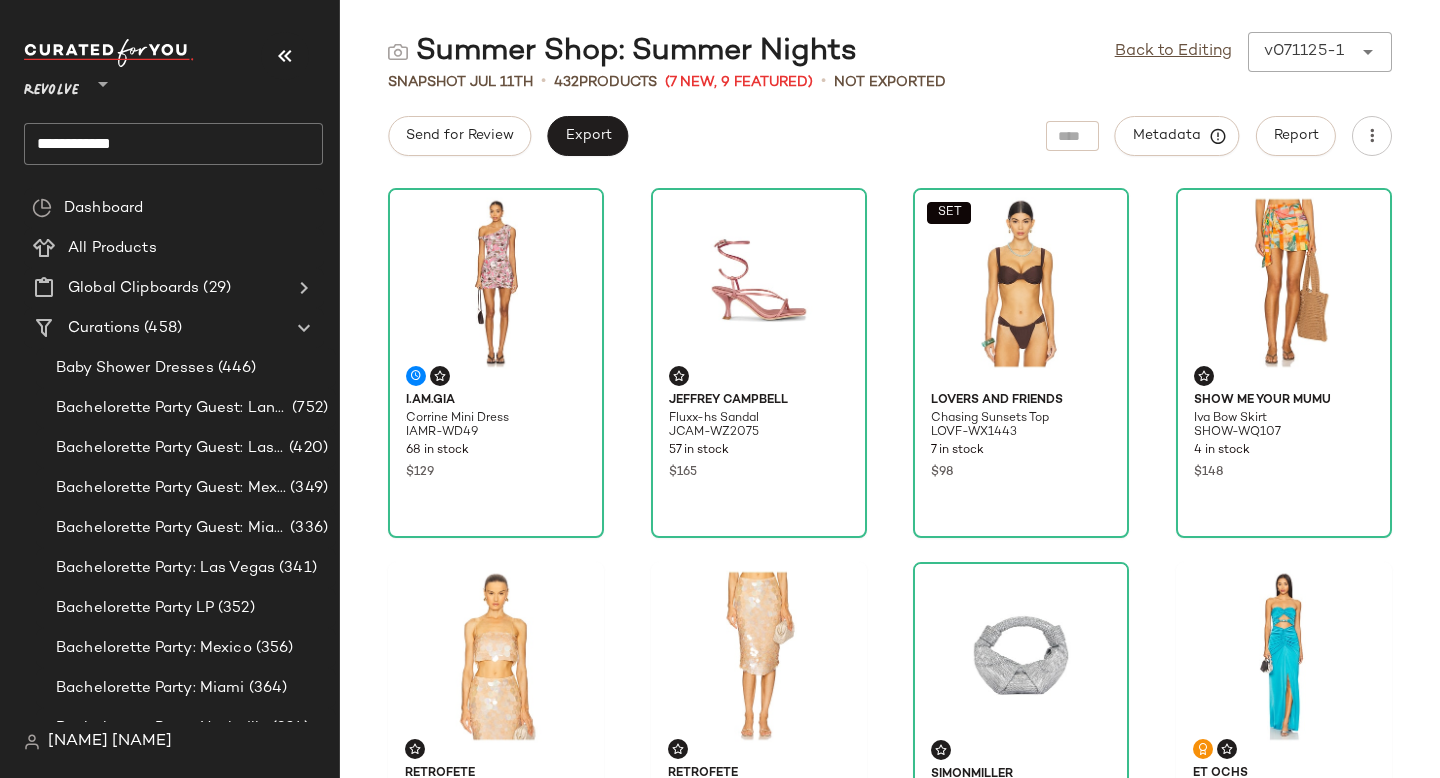 click on "**********" 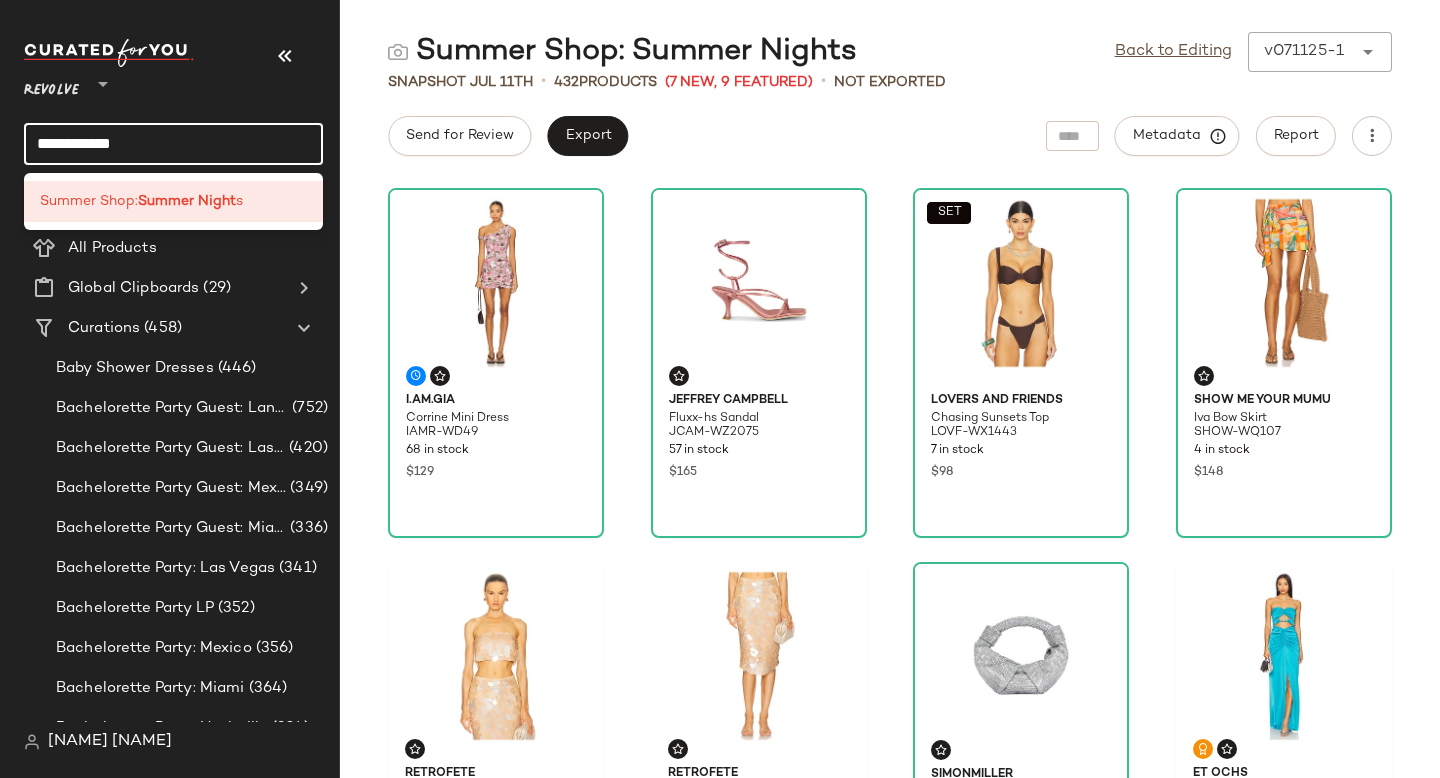 click on "**********" 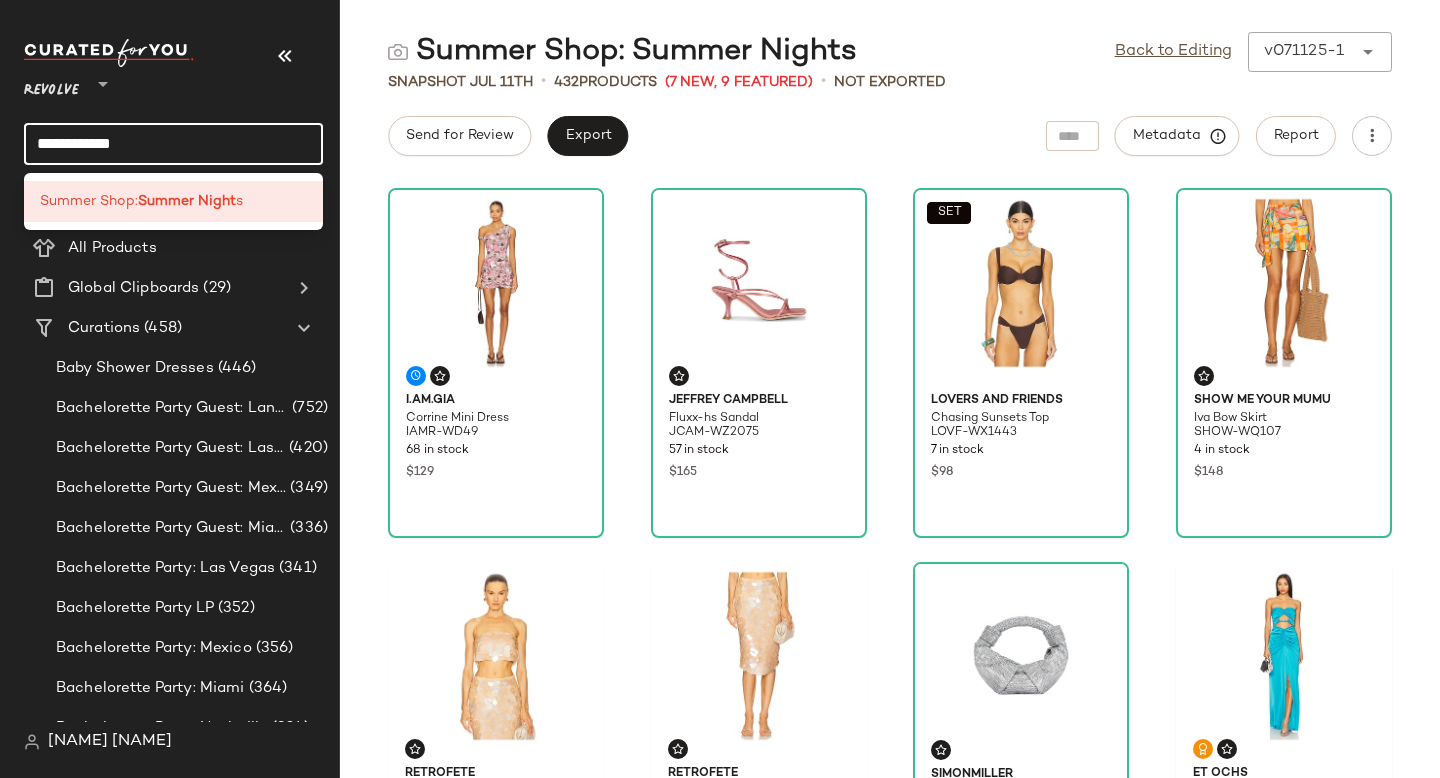 click on "**********" 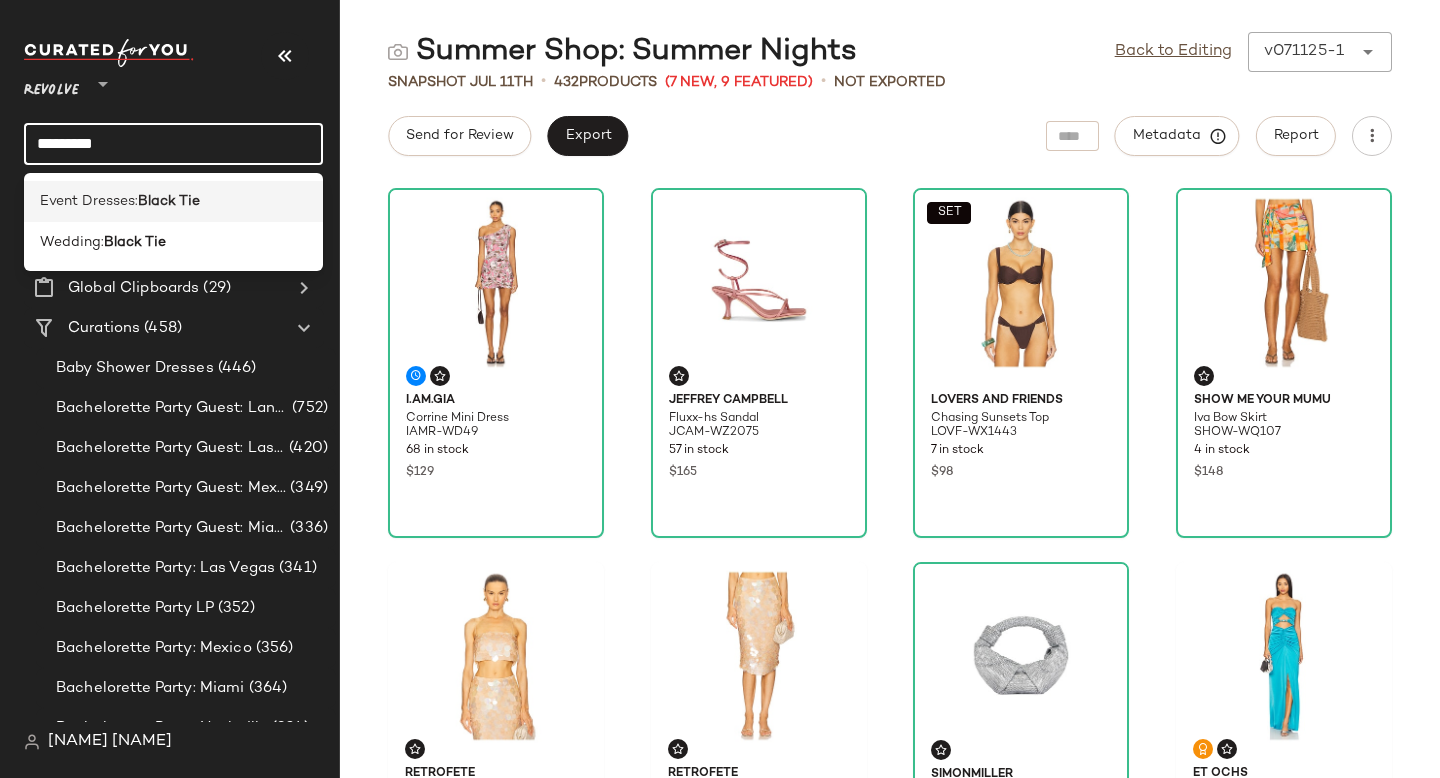 type on "*********" 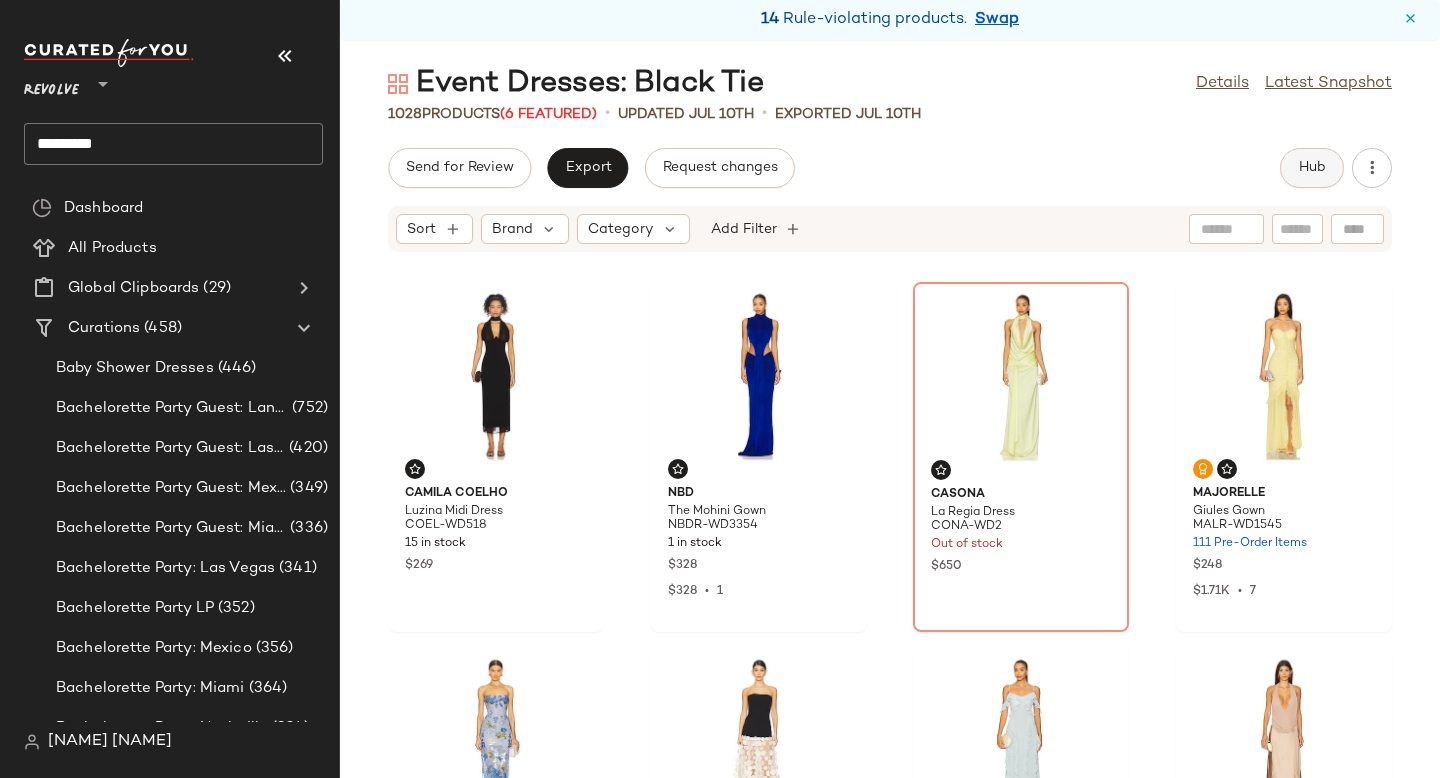click on "Hub" 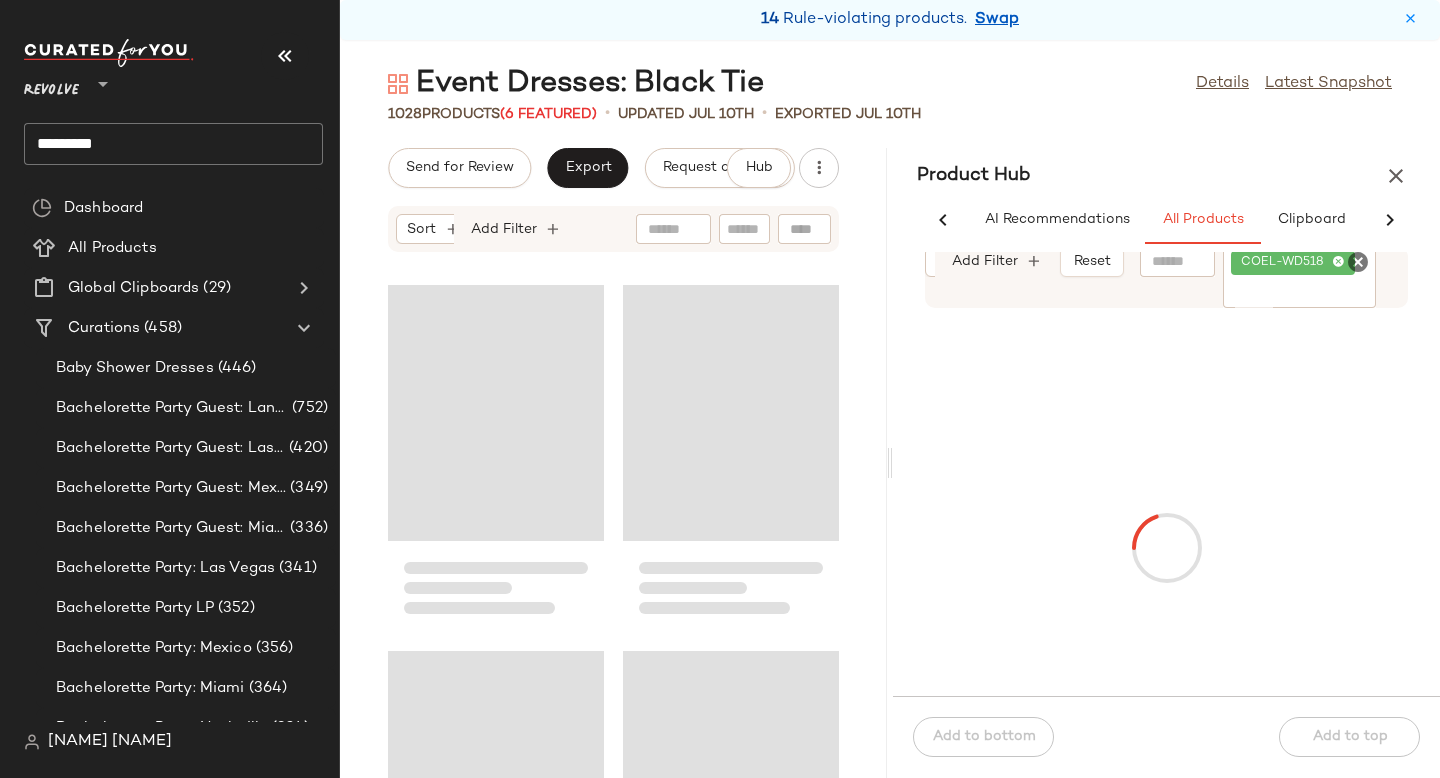 scroll, scrollTop: 0, scrollLeft: 91, axis: horizontal 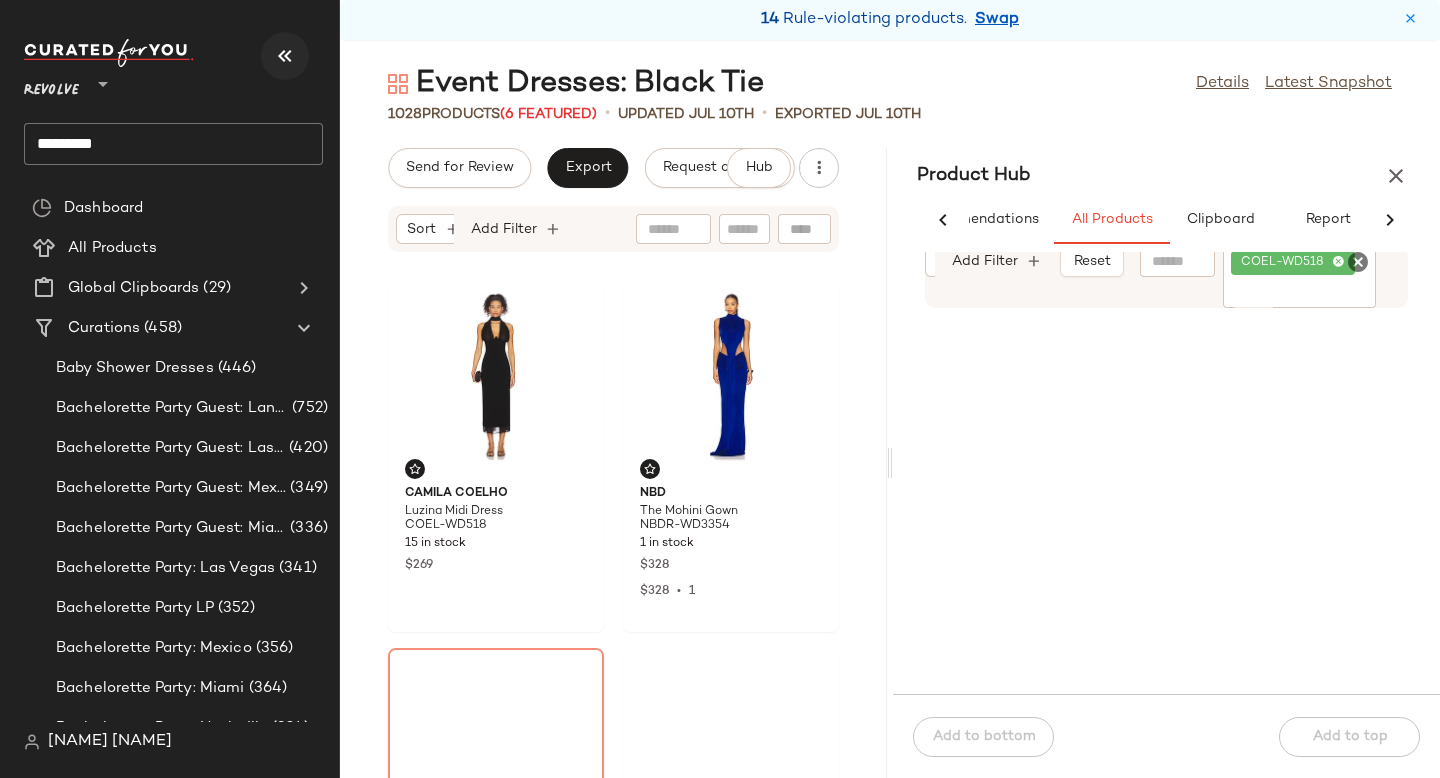 click at bounding box center (285, 56) 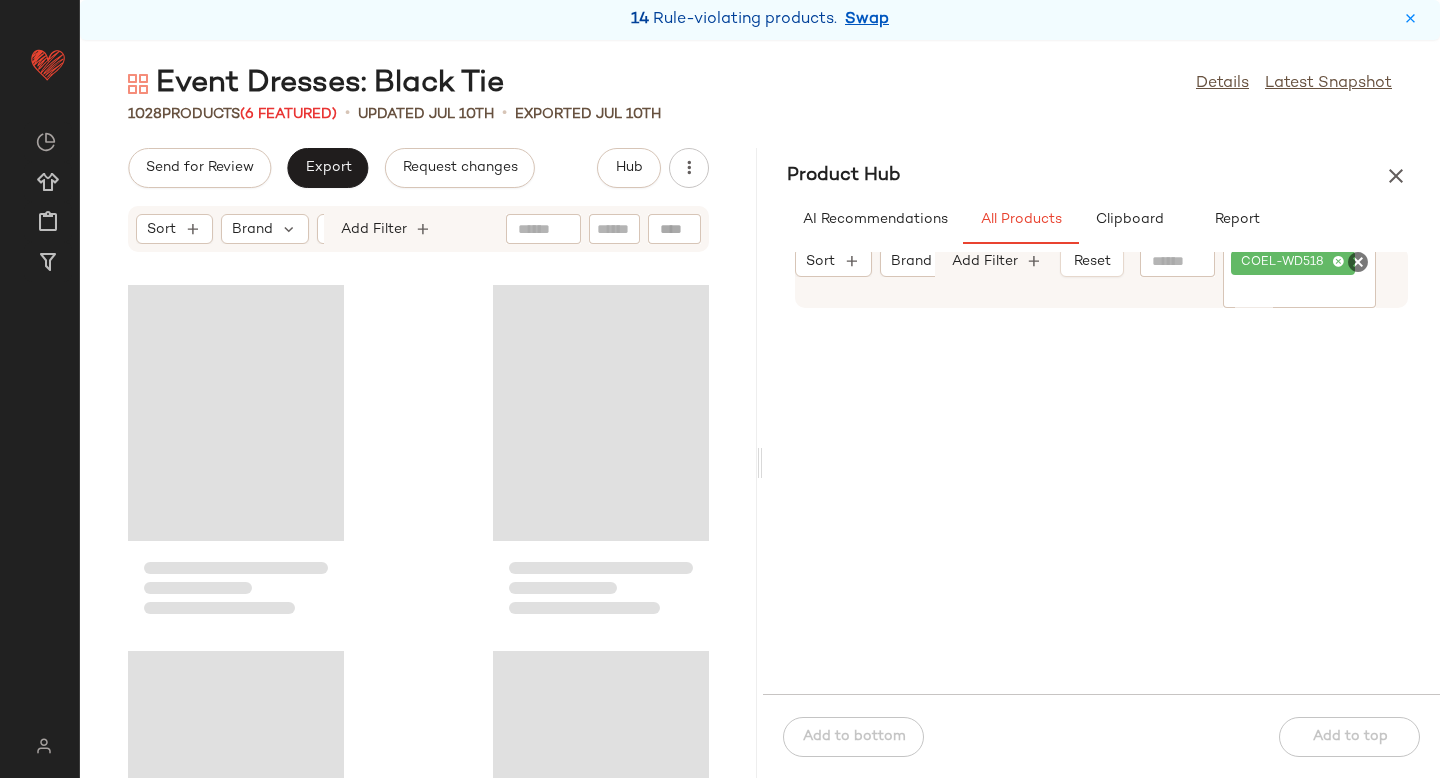 scroll, scrollTop: 0, scrollLeft: 0, axis: both 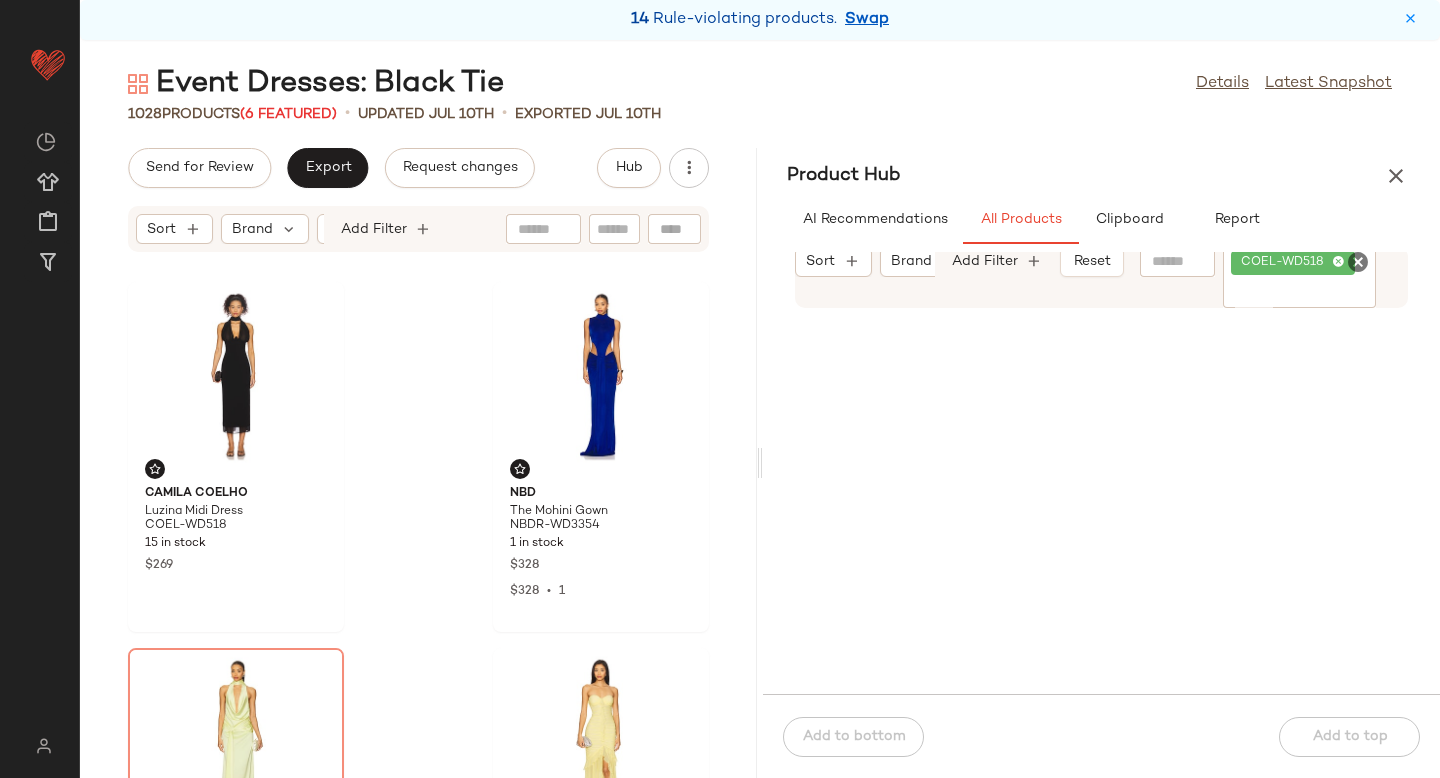 click 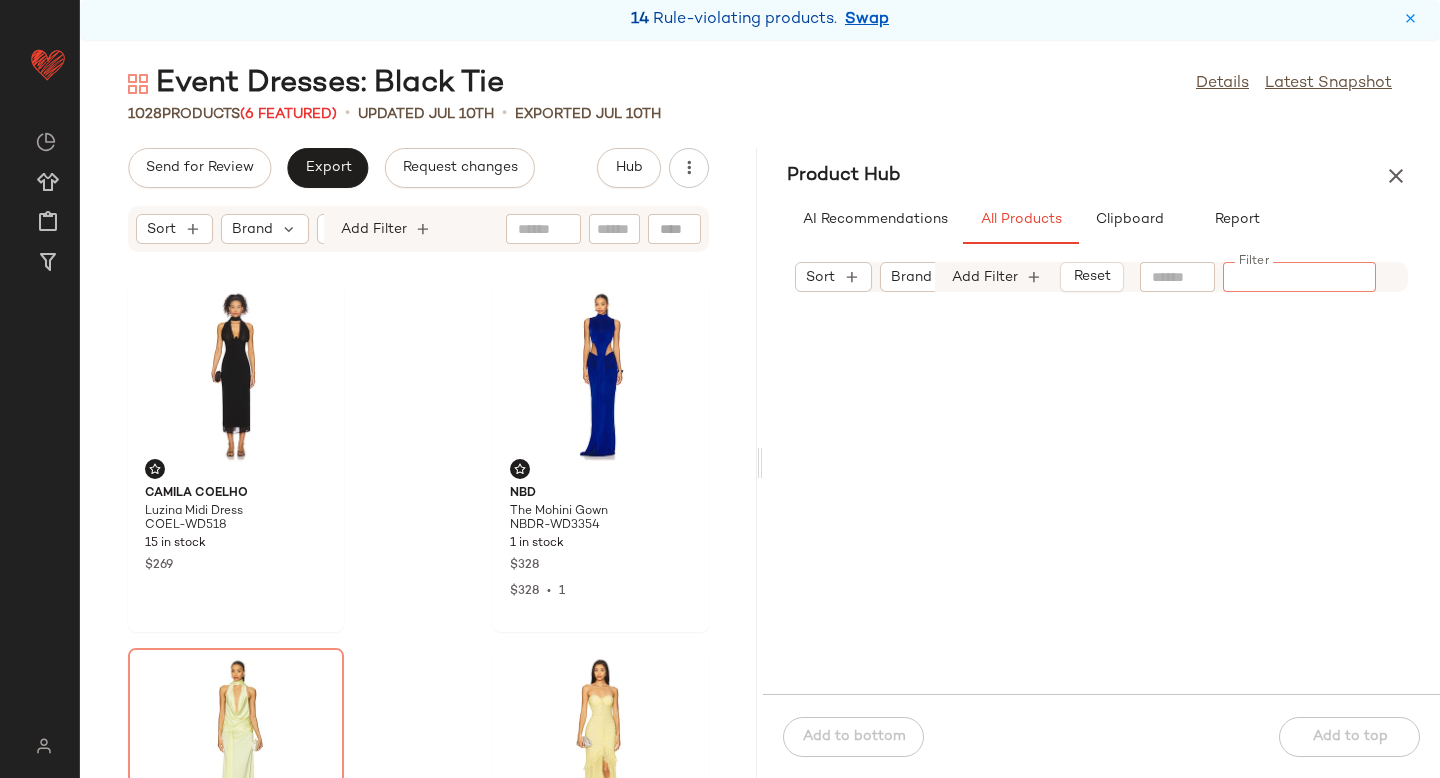 paste on "**********" 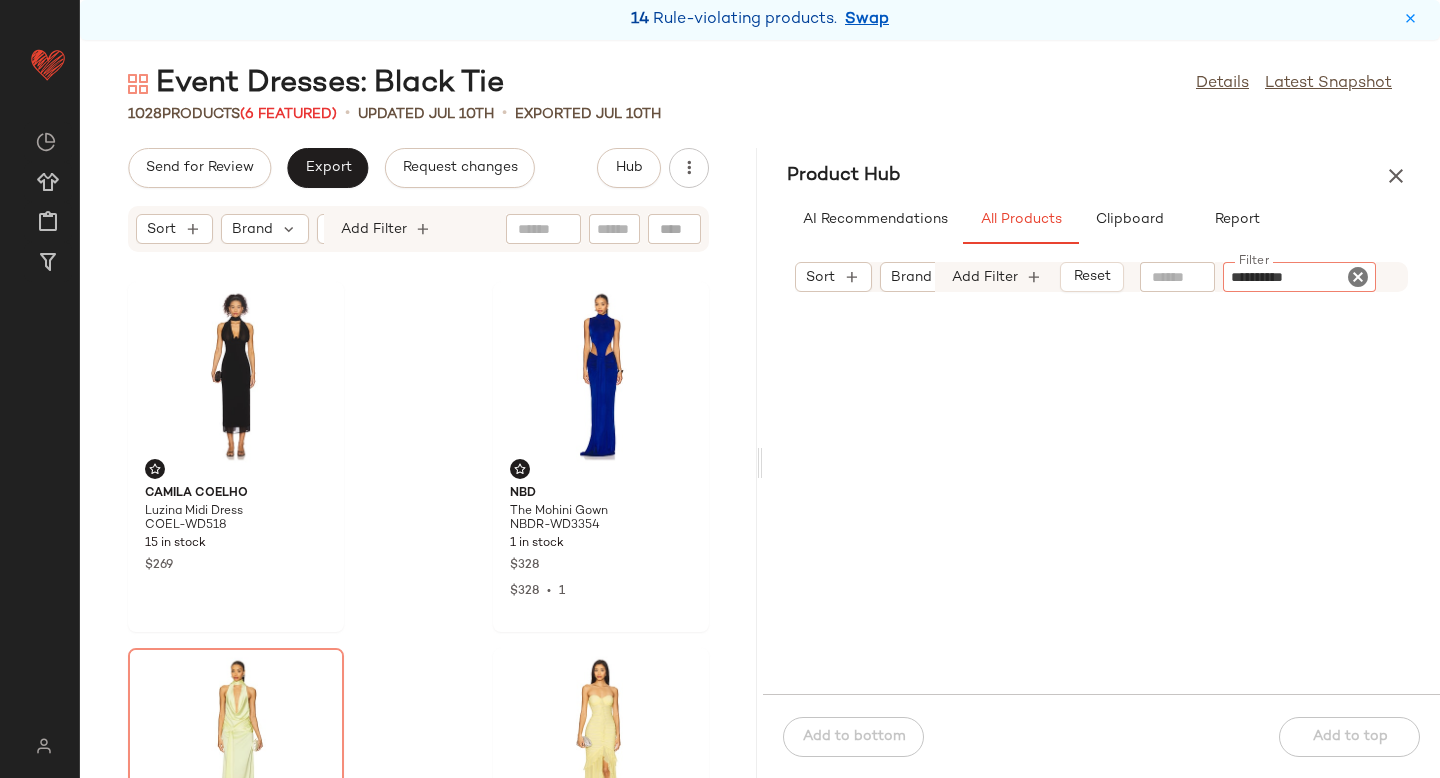 type 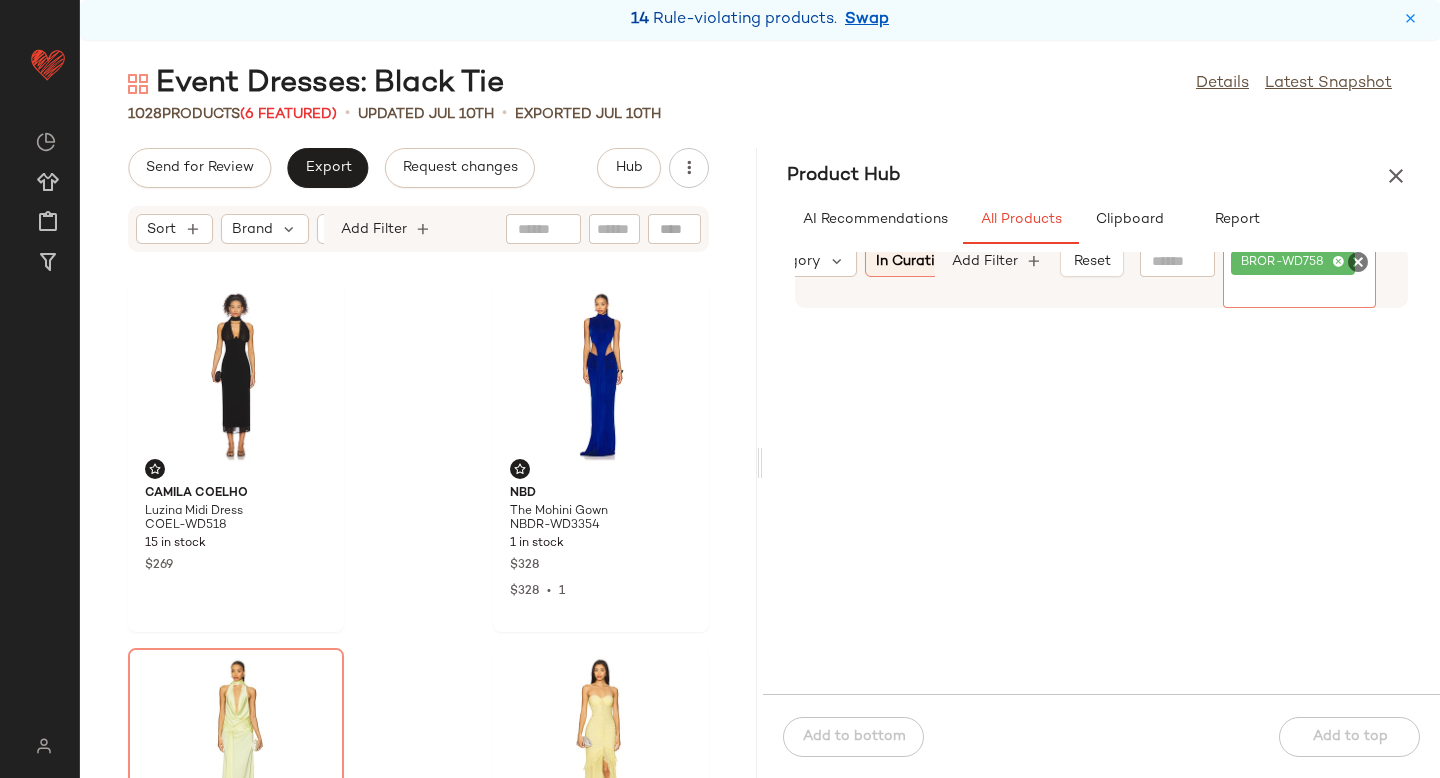 scroll, scrollTop: 0, scrollLeft: 321, axis: horizontal 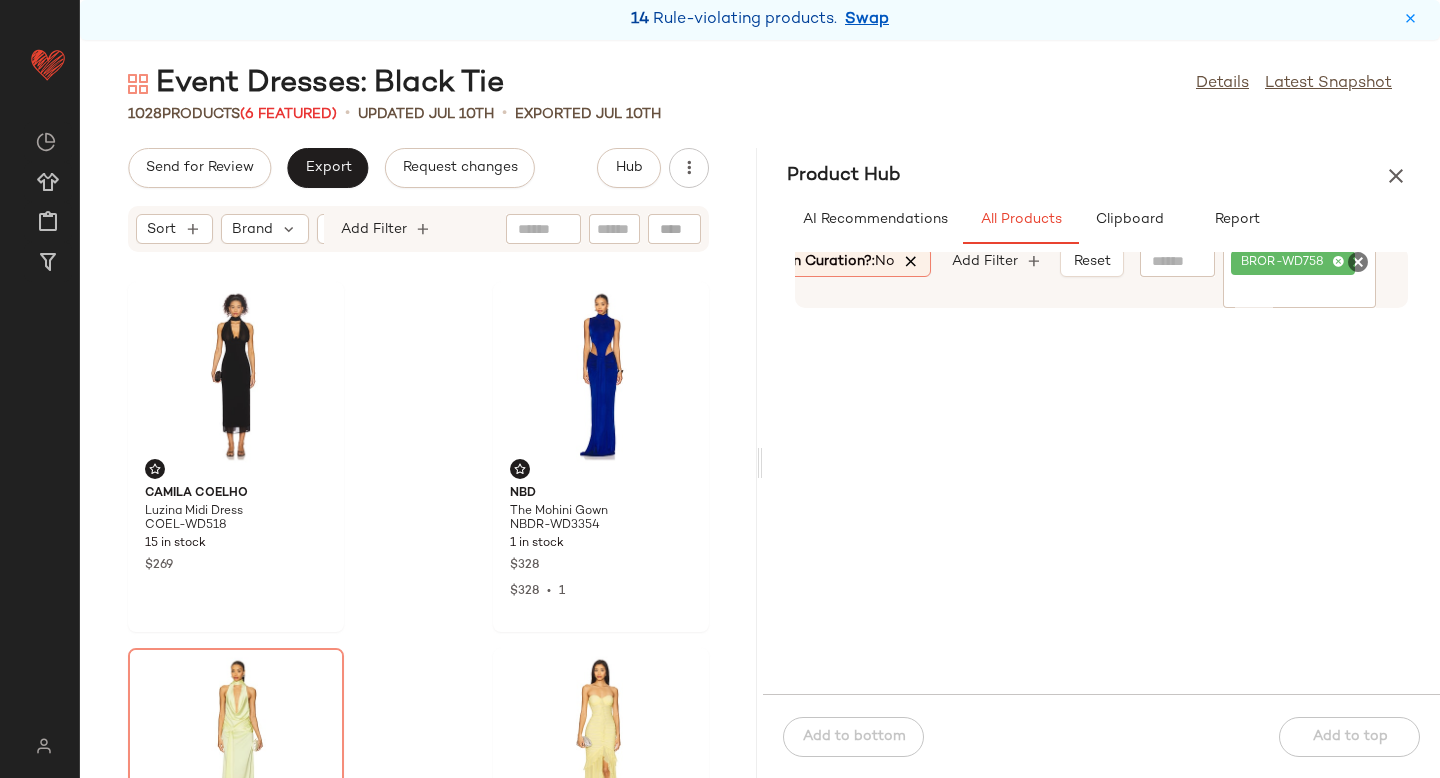 click at bounding box center [912, 262] 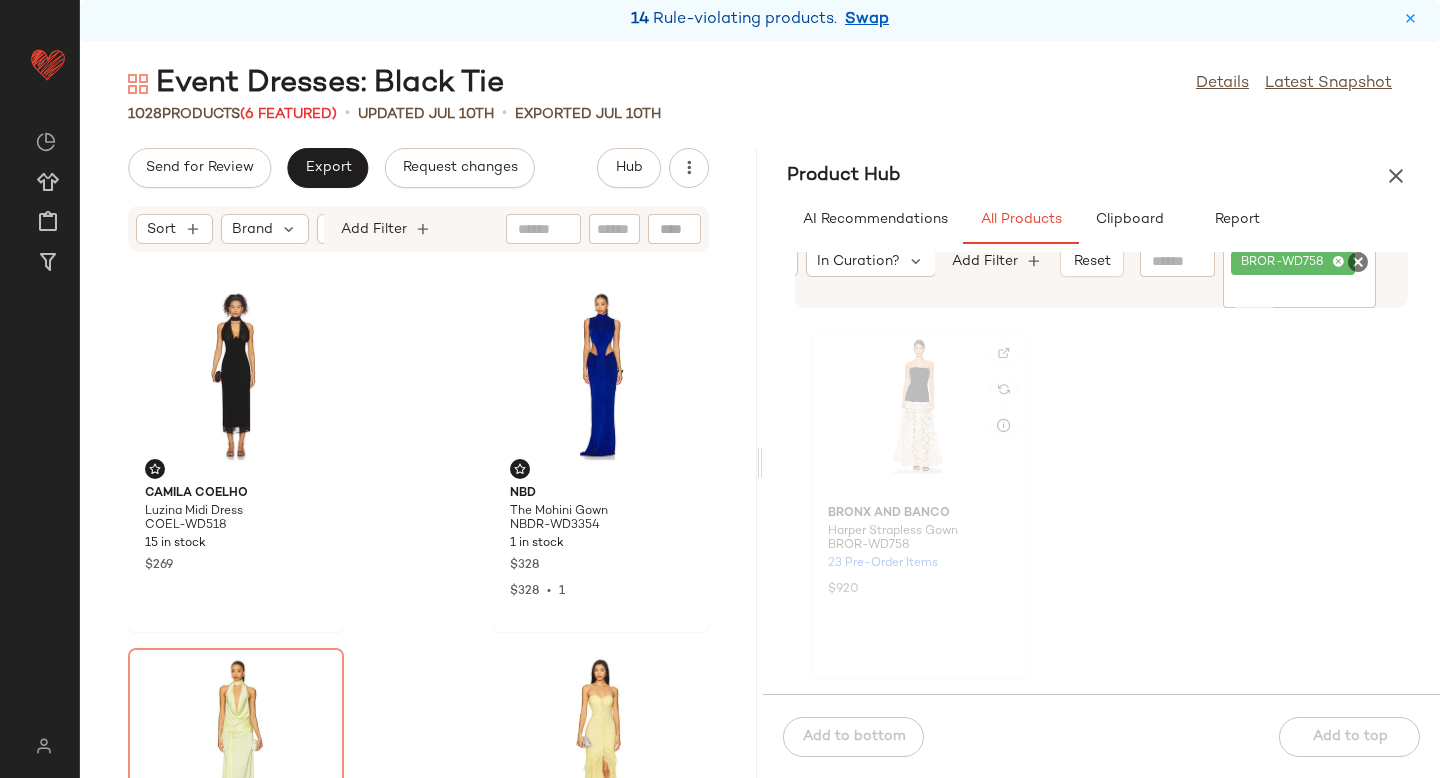 click 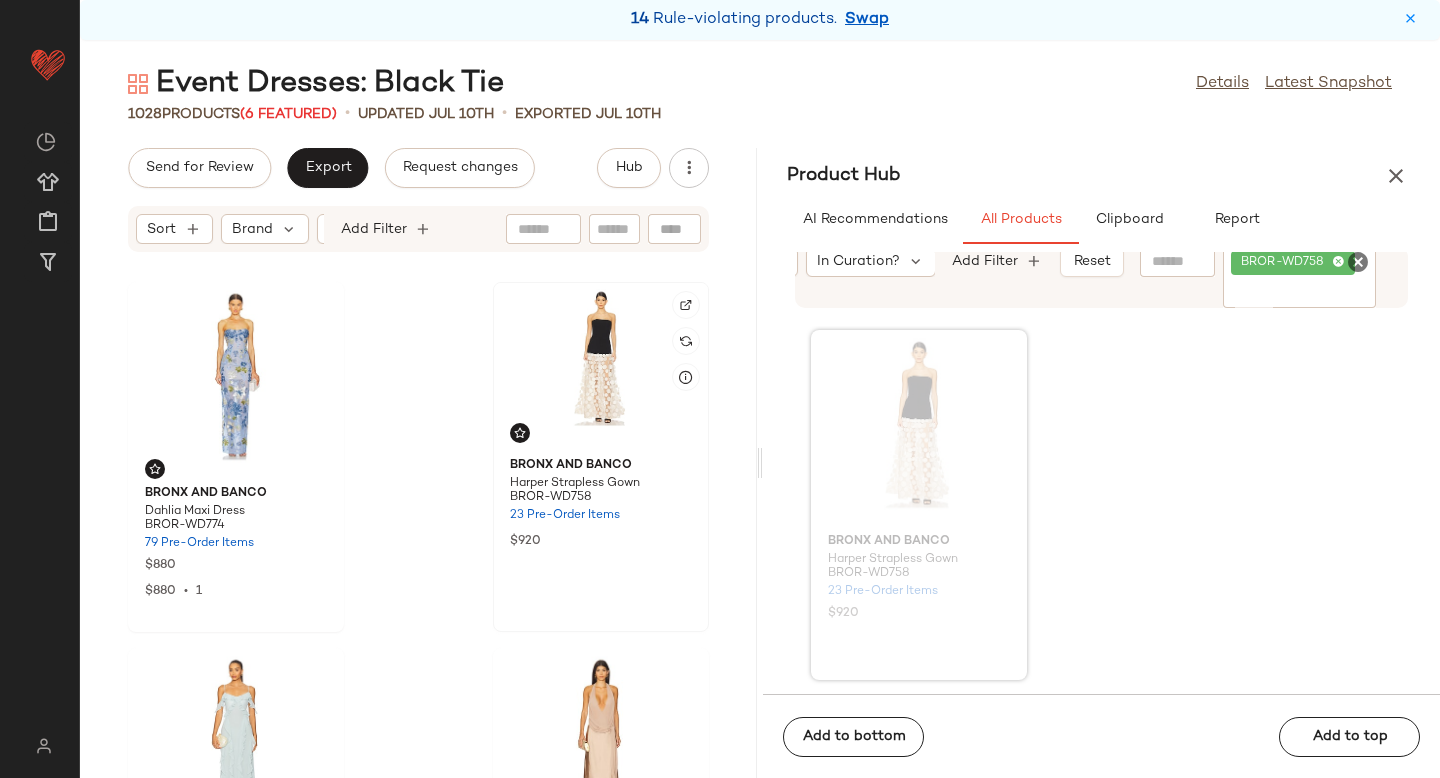 click 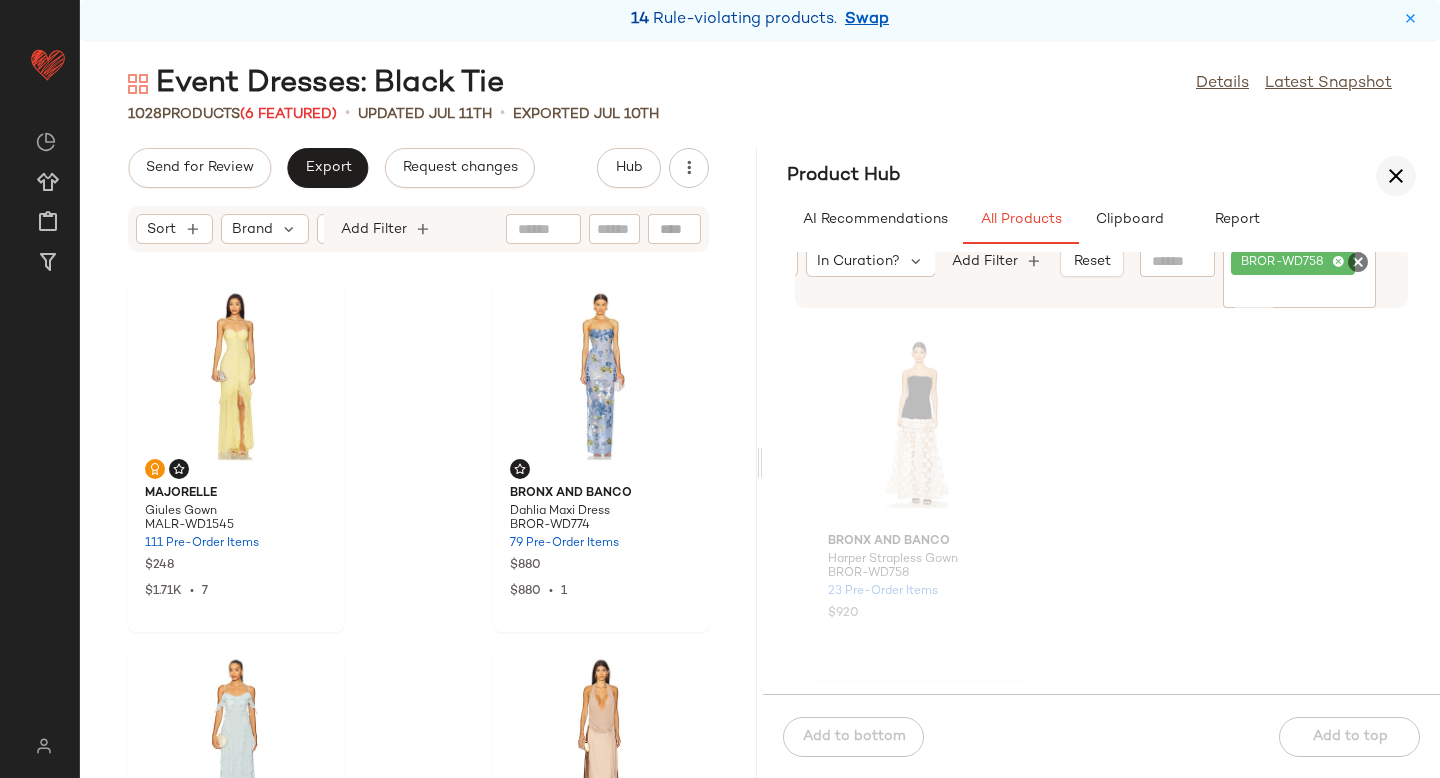 click at bounding box center [1396, 176] 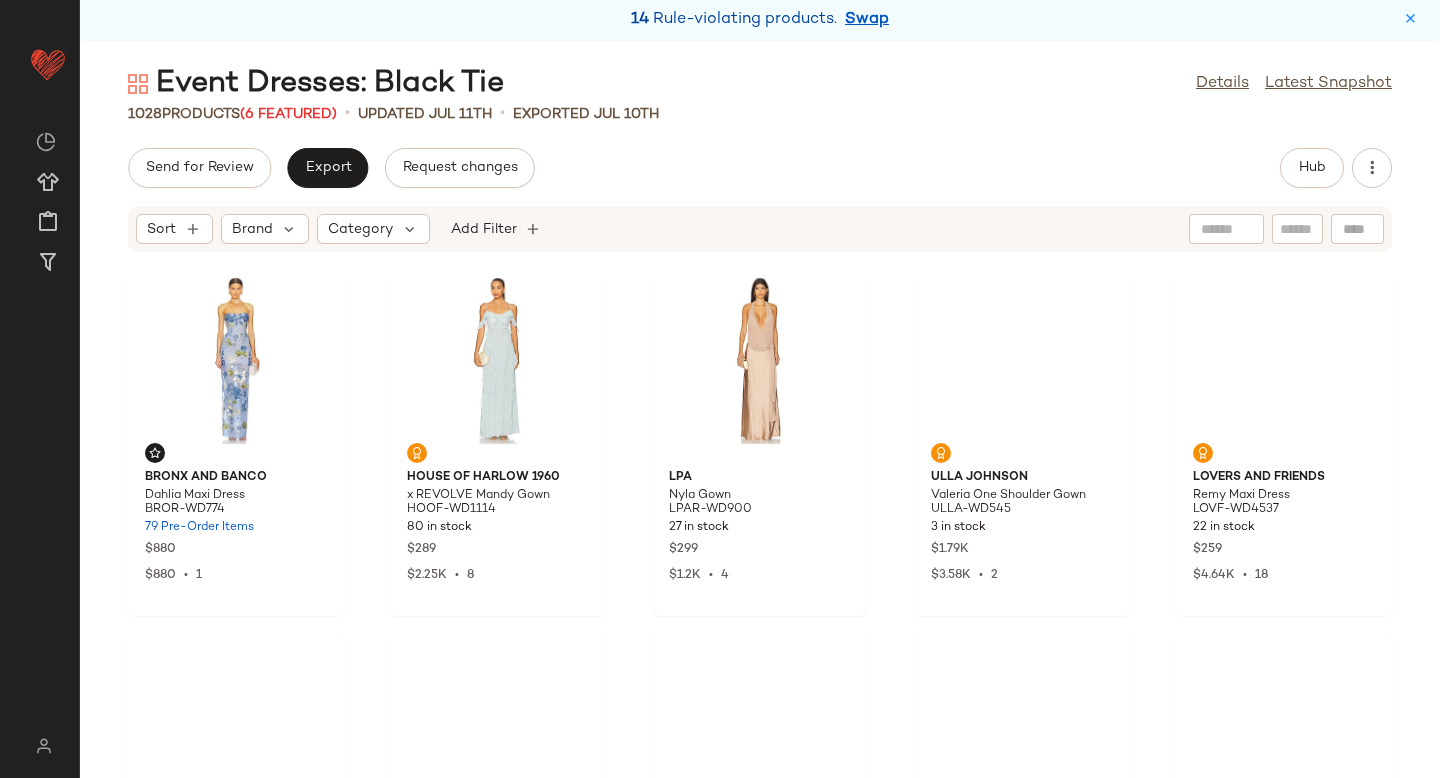 scroll, scrollTop: 0, scrollLeft: 0, axis: both 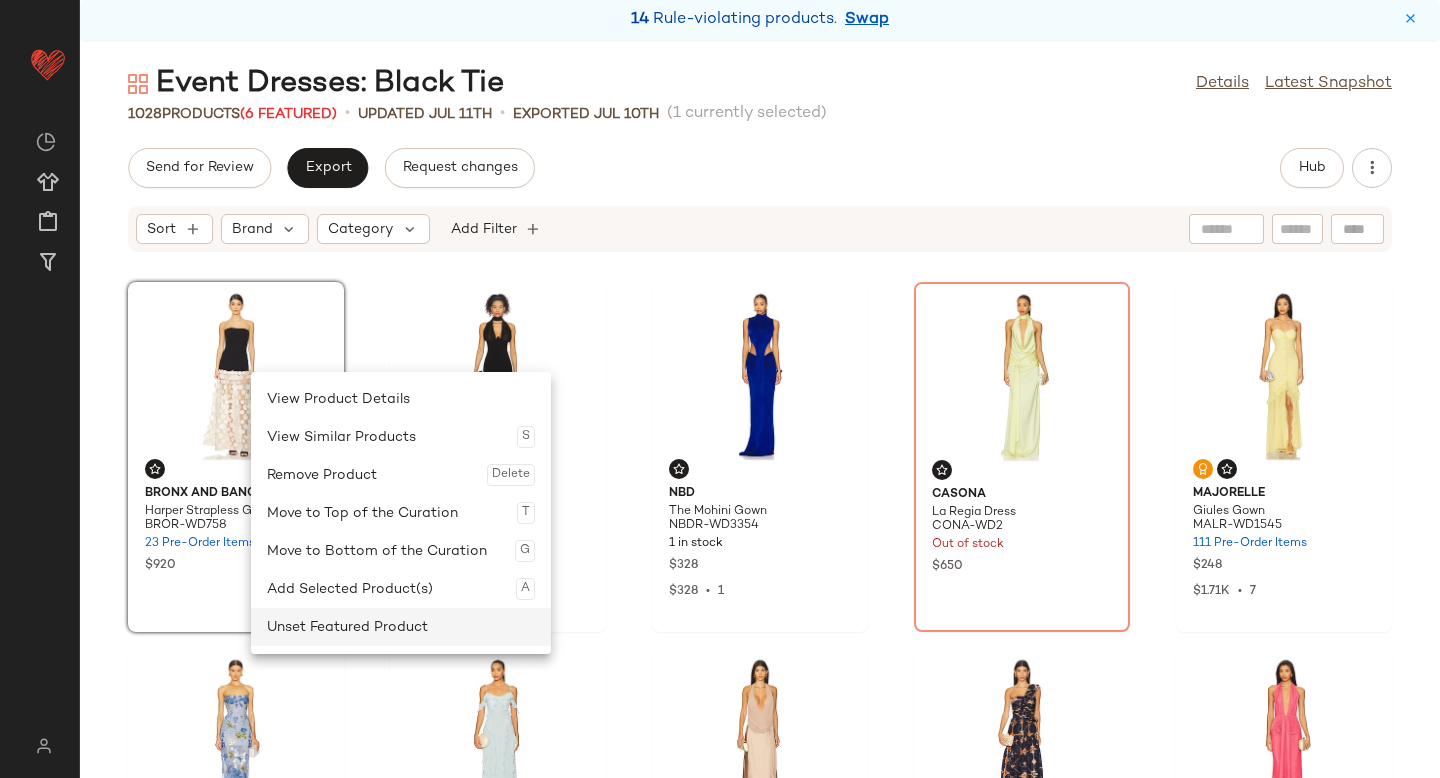 click on "Unset Featured Product" 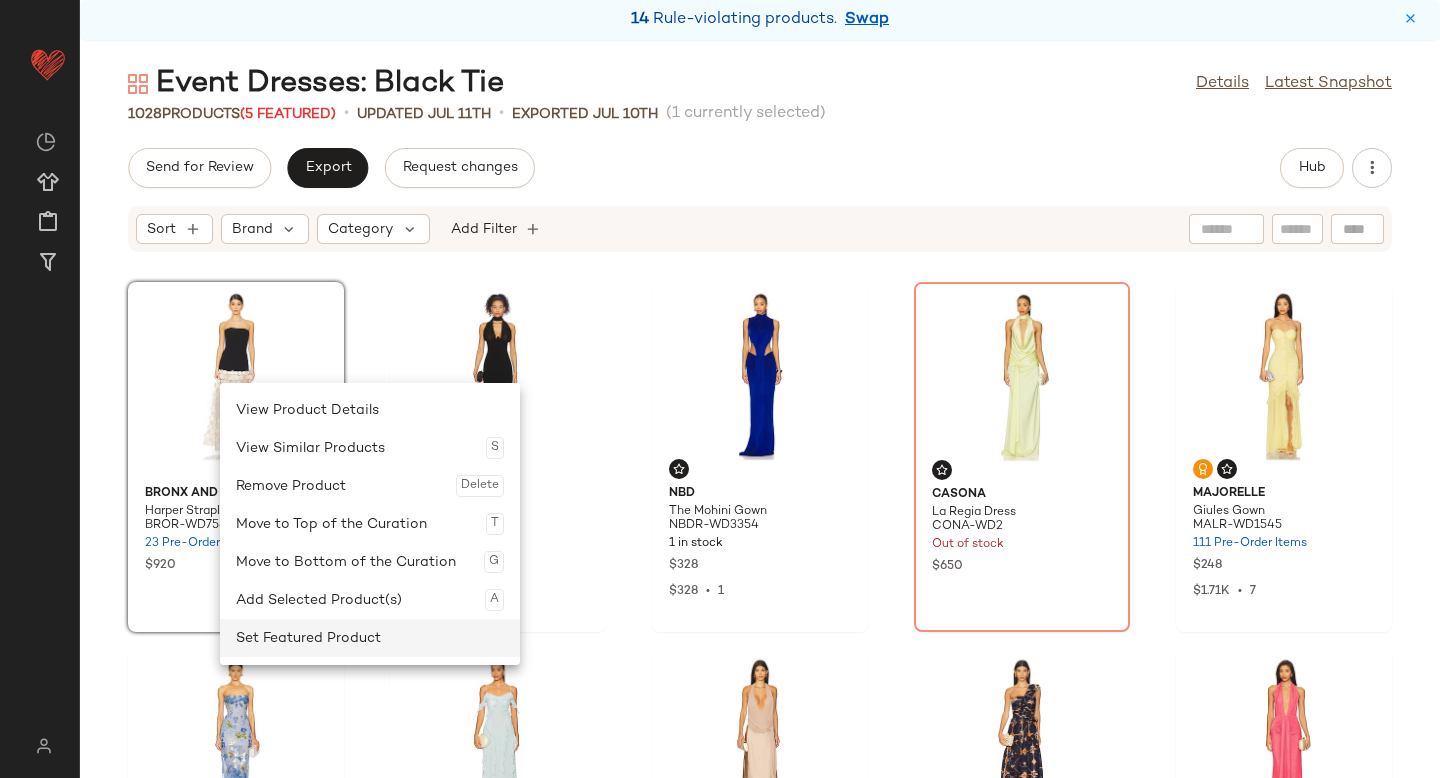 click on "Set Featured Product" 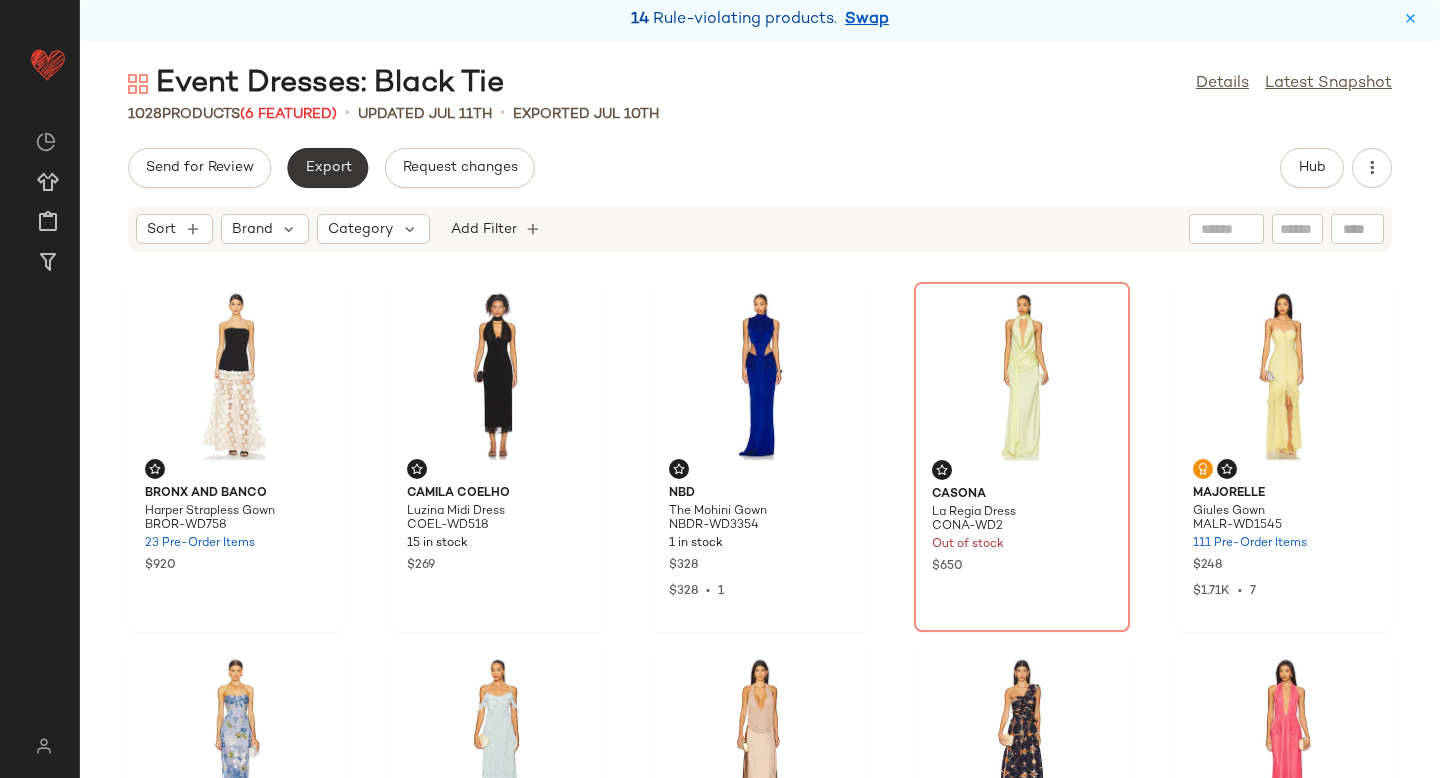 click on "Export" 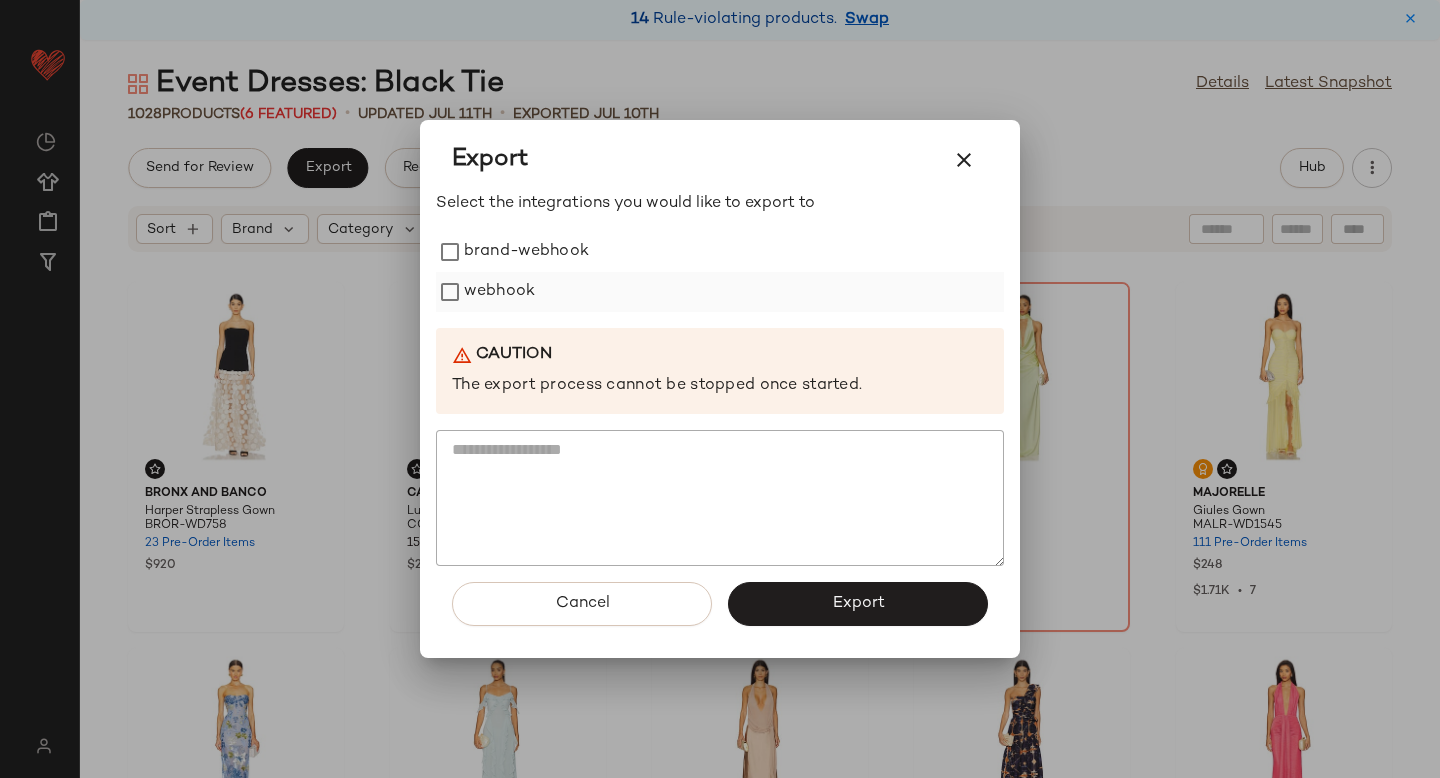 click on "webhook" at bounding box center [499, 292] 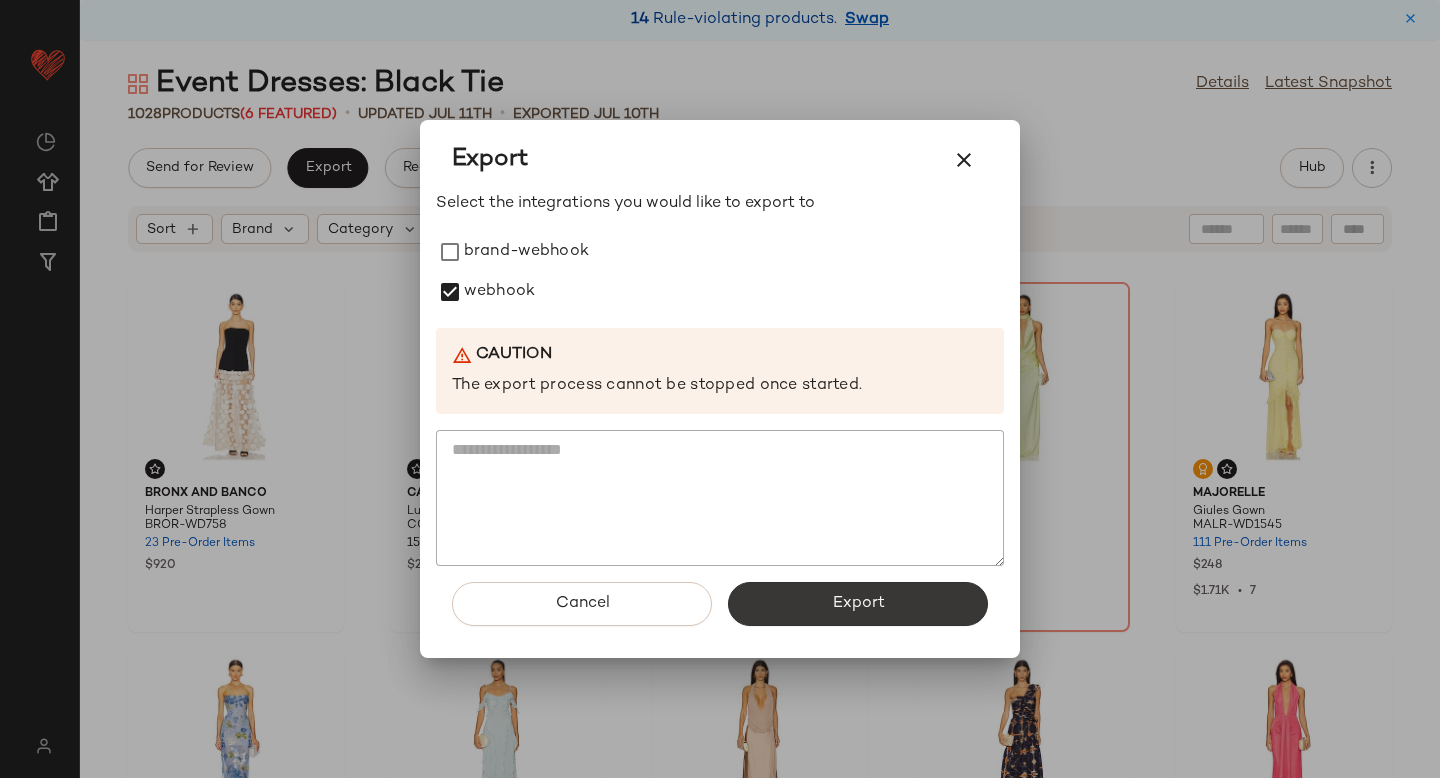 click on "Export" 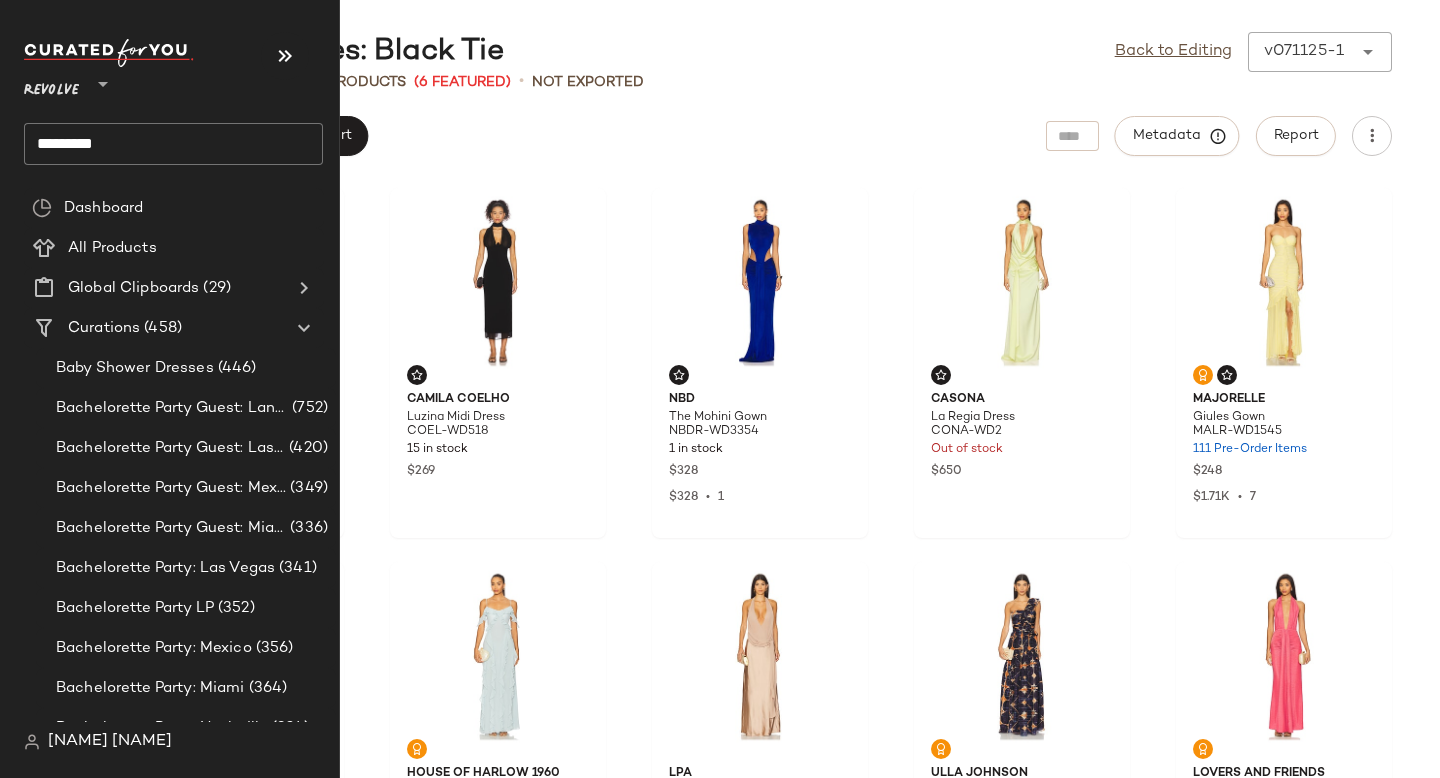 click on "*********" 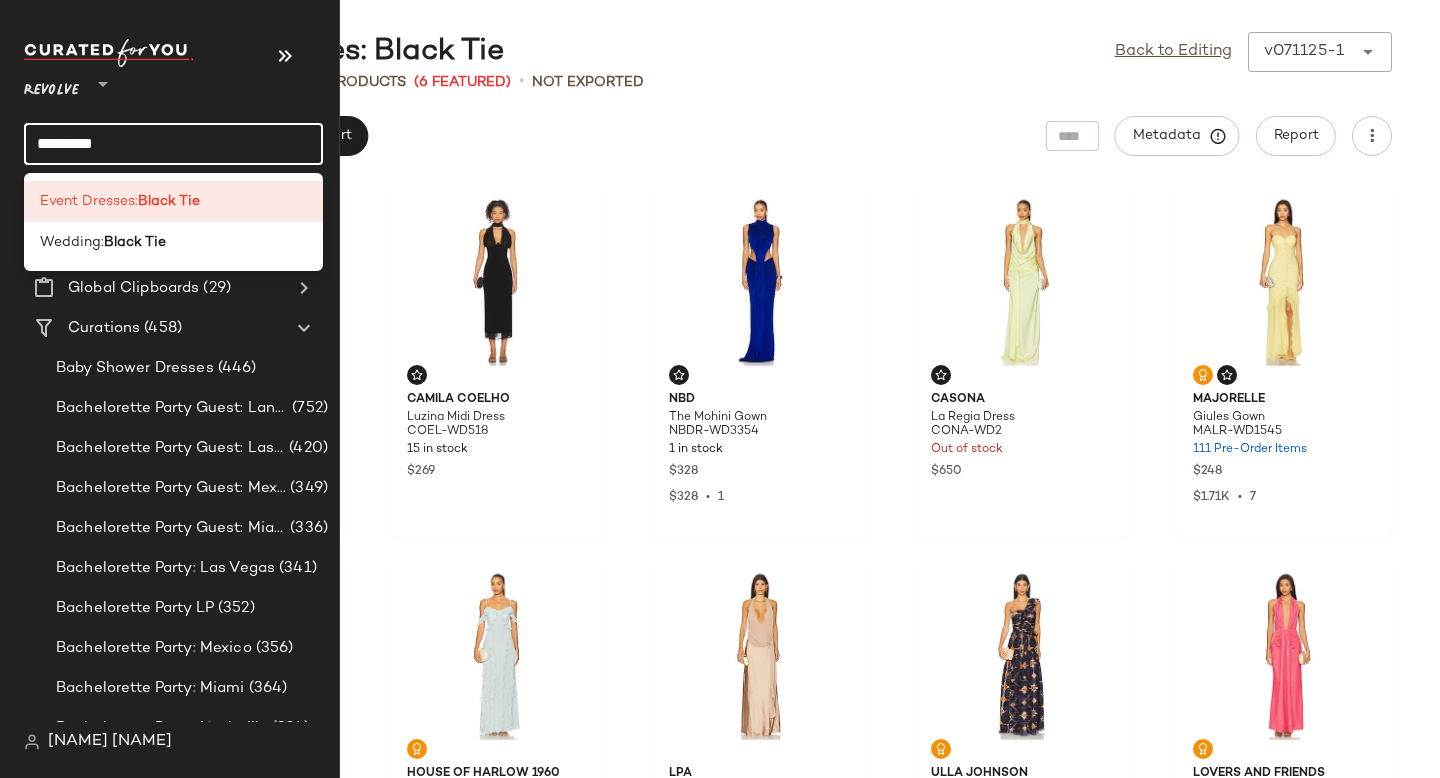 click on "*********" 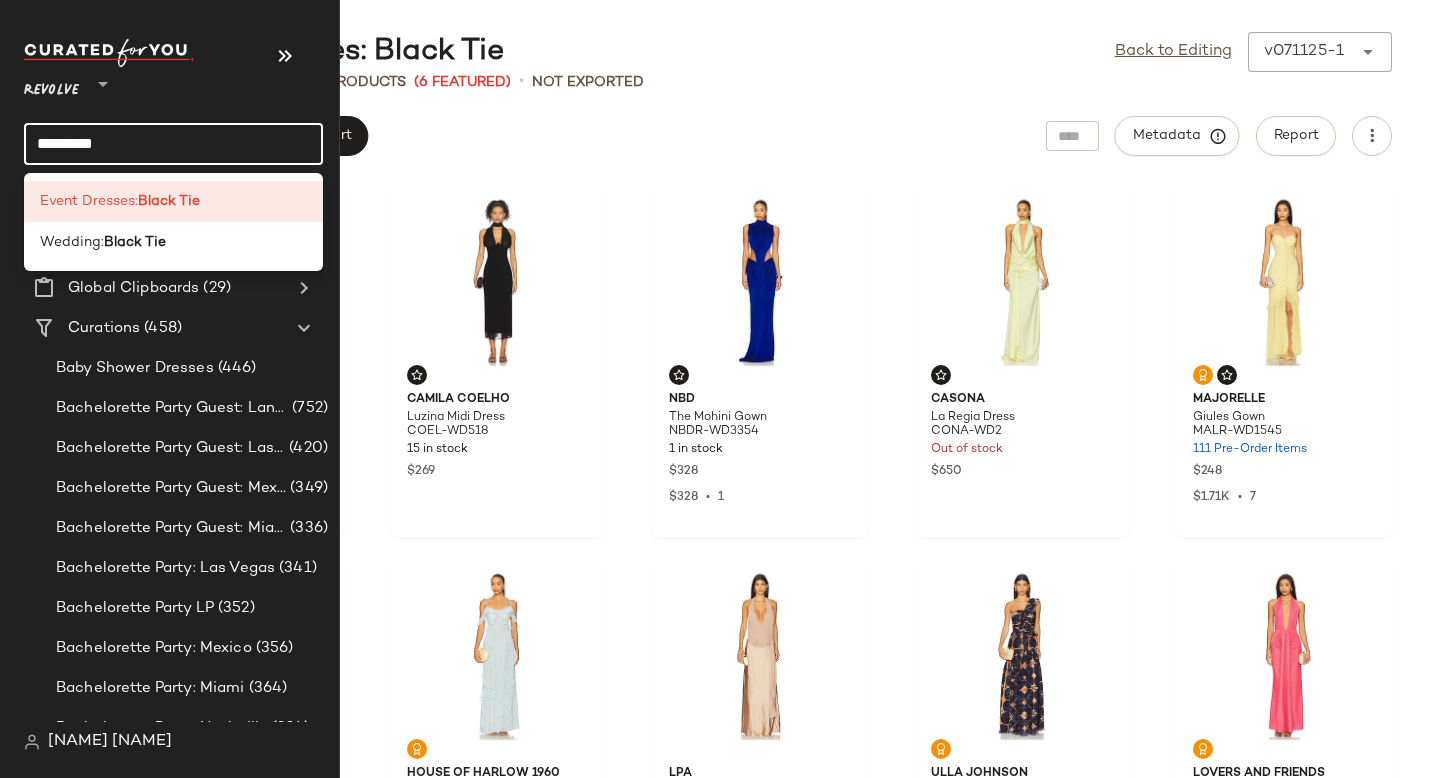 click on "*********" 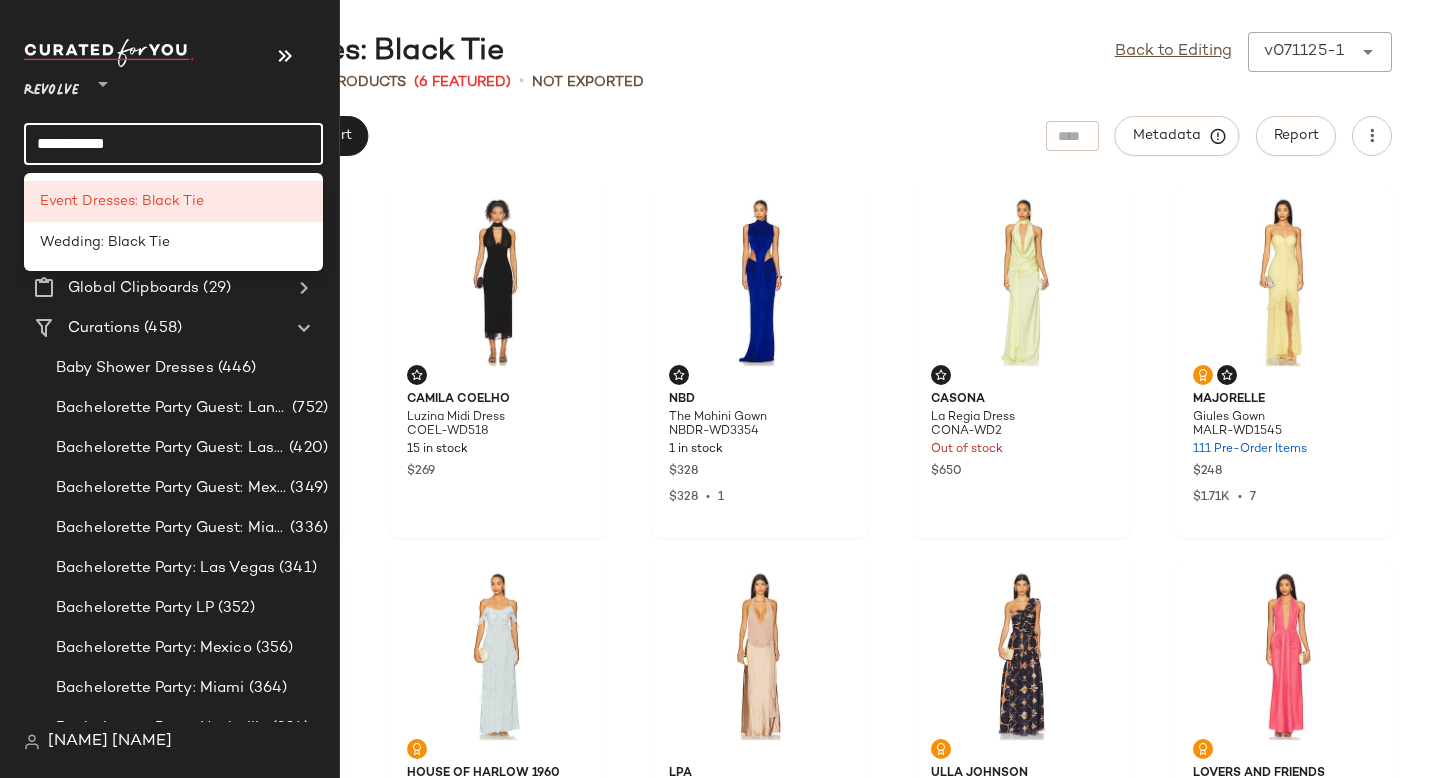 type on "**********" 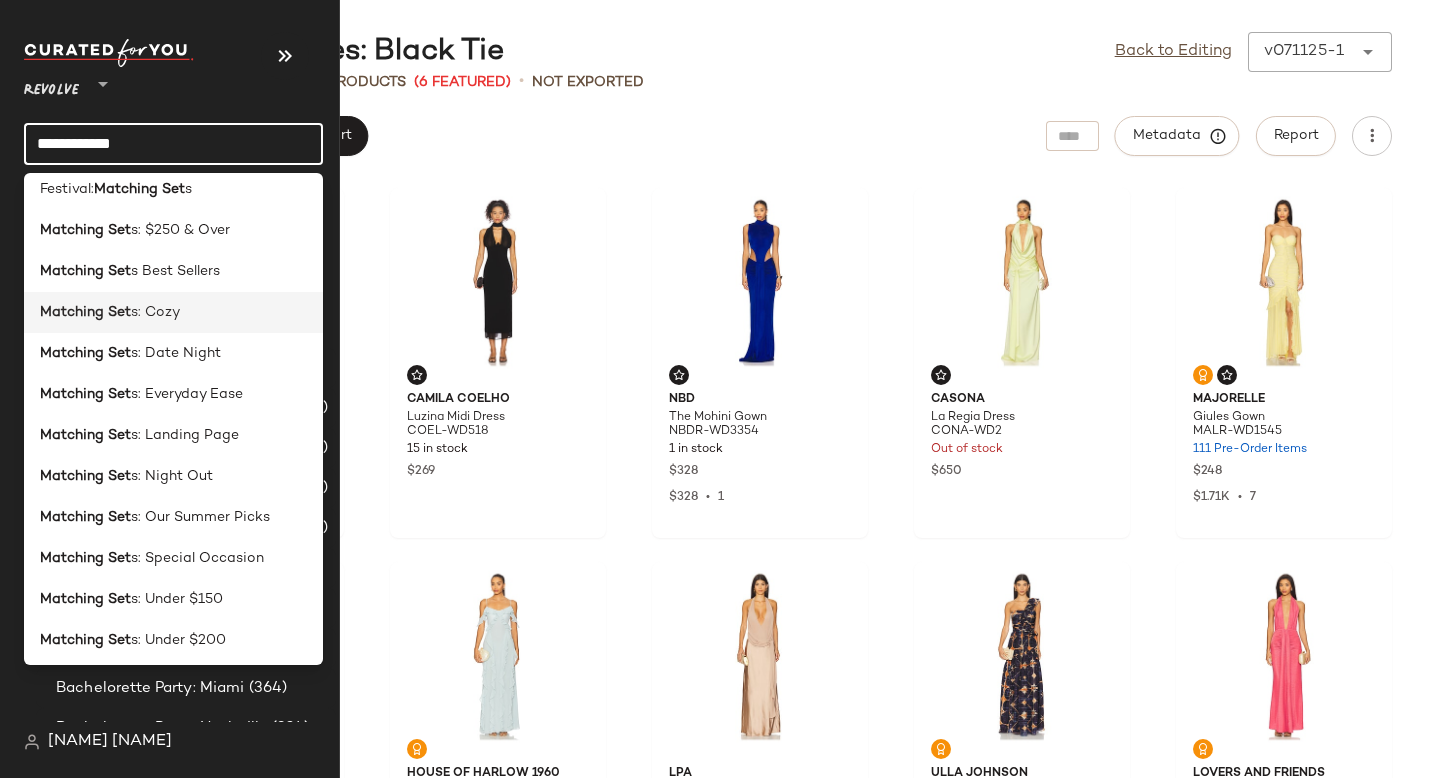 scroll, scrollTop: 137, scrollLeft: 0, axis: vertical 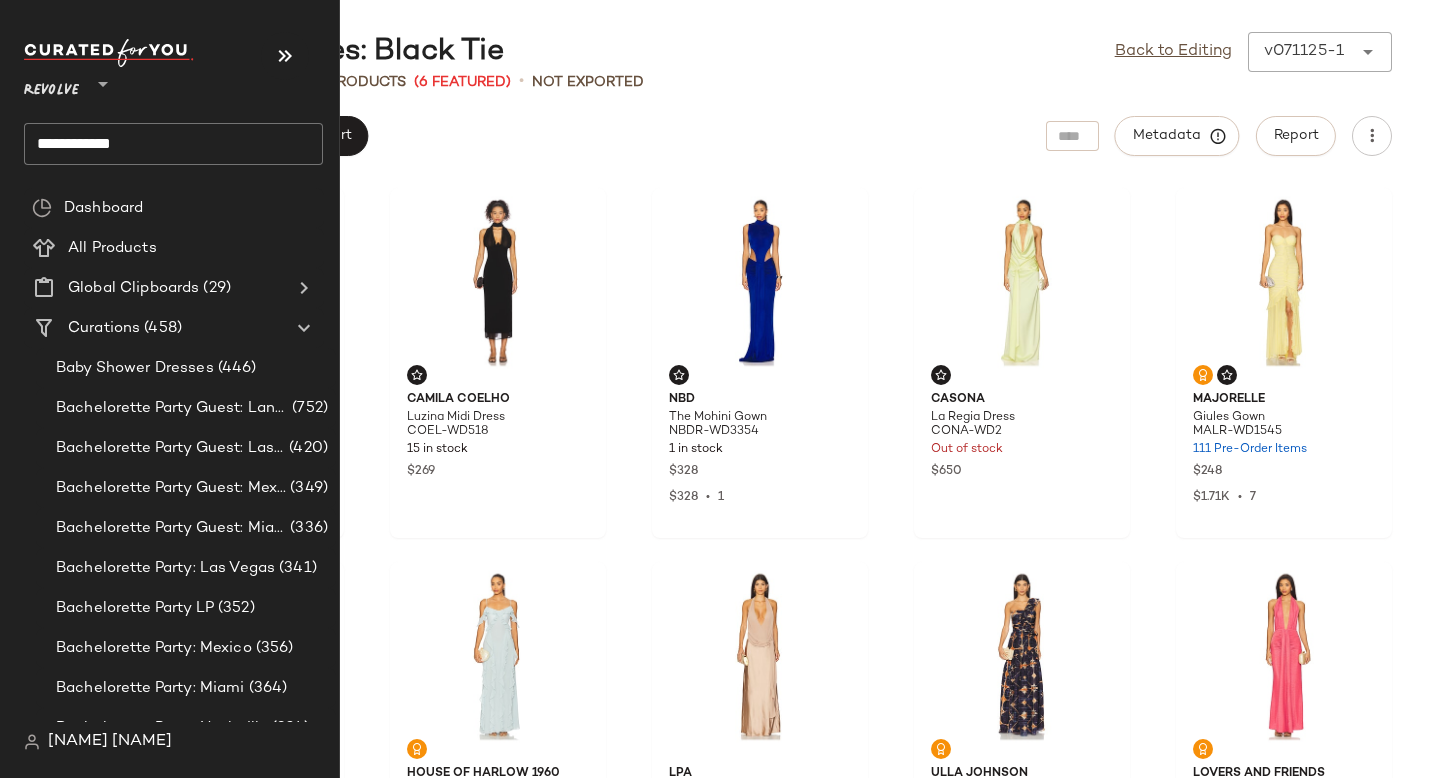 click on "**********" 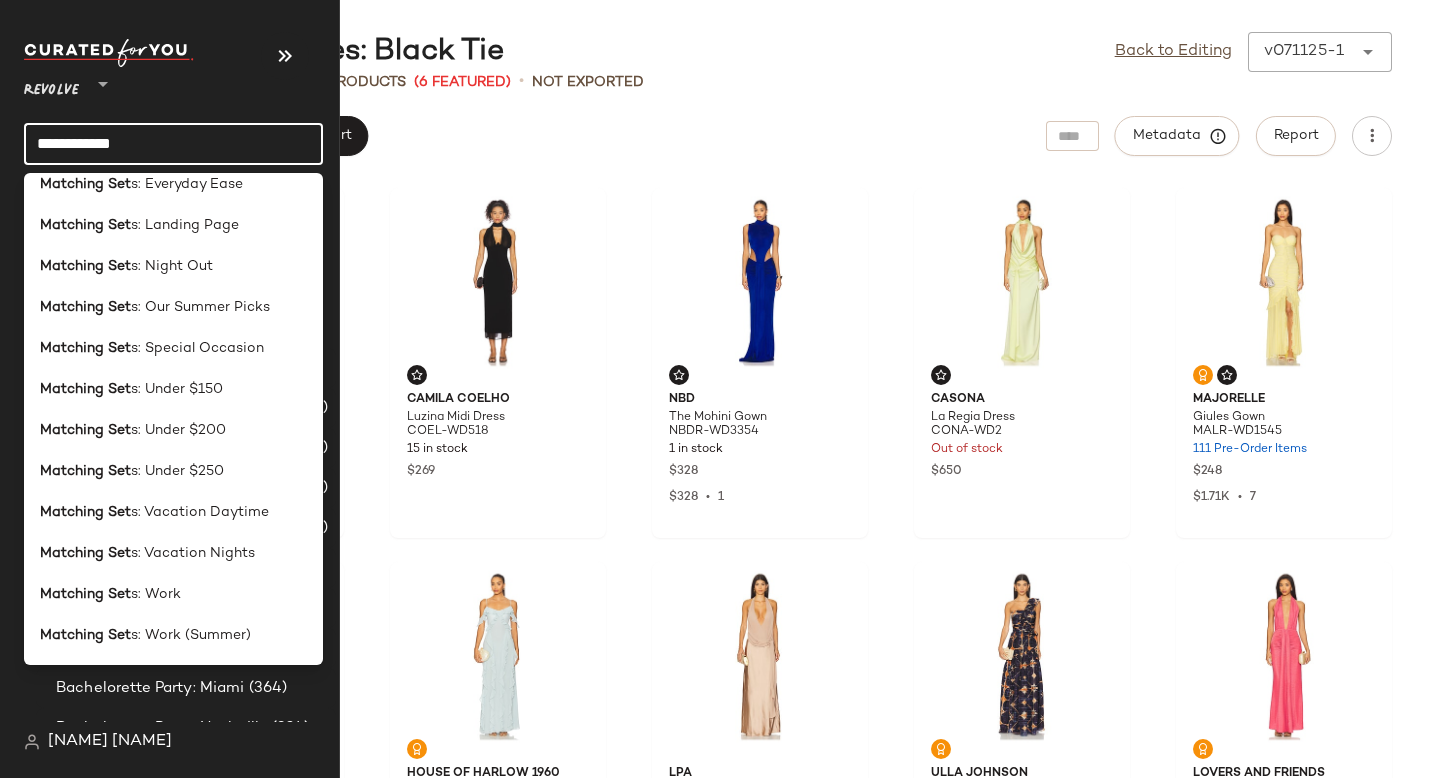 scroll, scrollTop: 346, scrollLeft: 0, axis: vertical 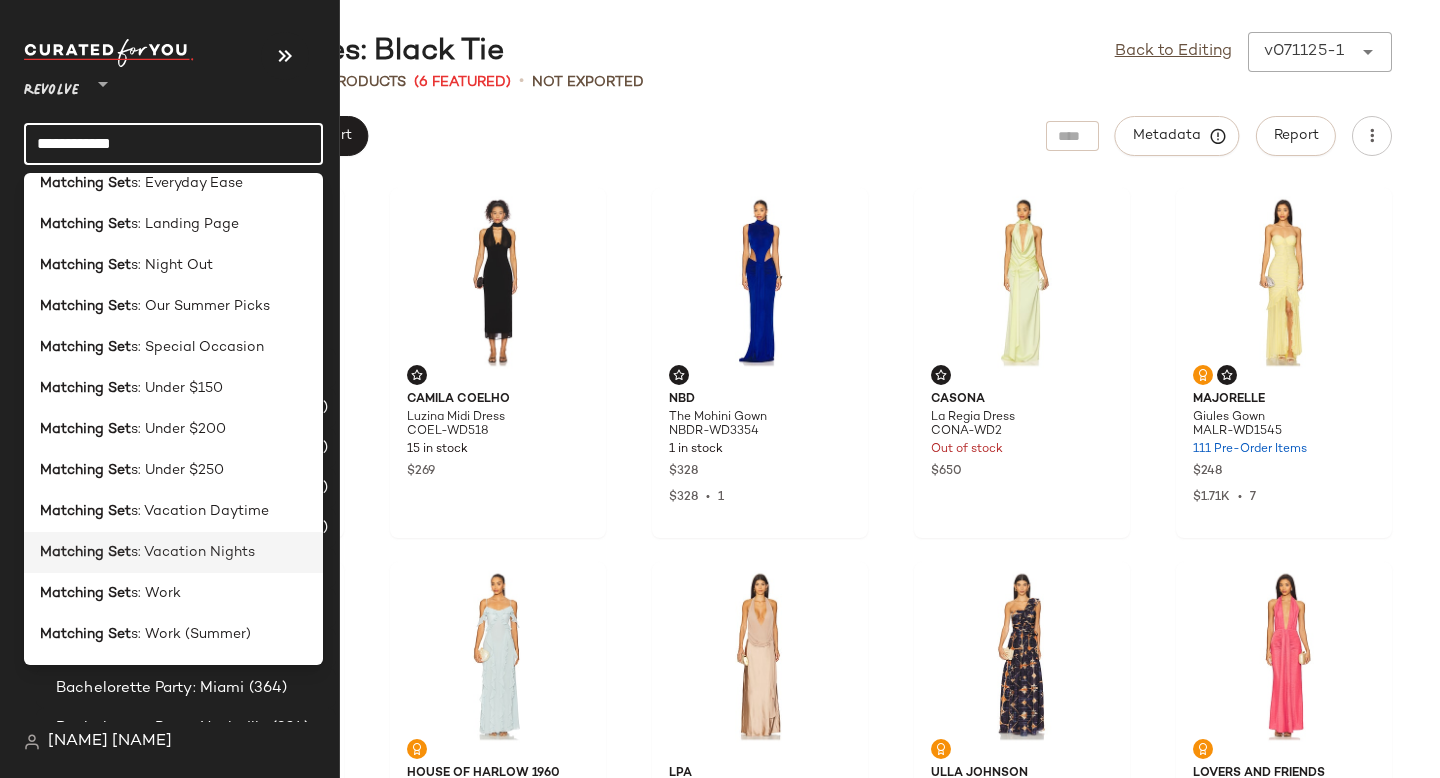 click on "s: Vacation Nights" at bounding box center (193, 552) 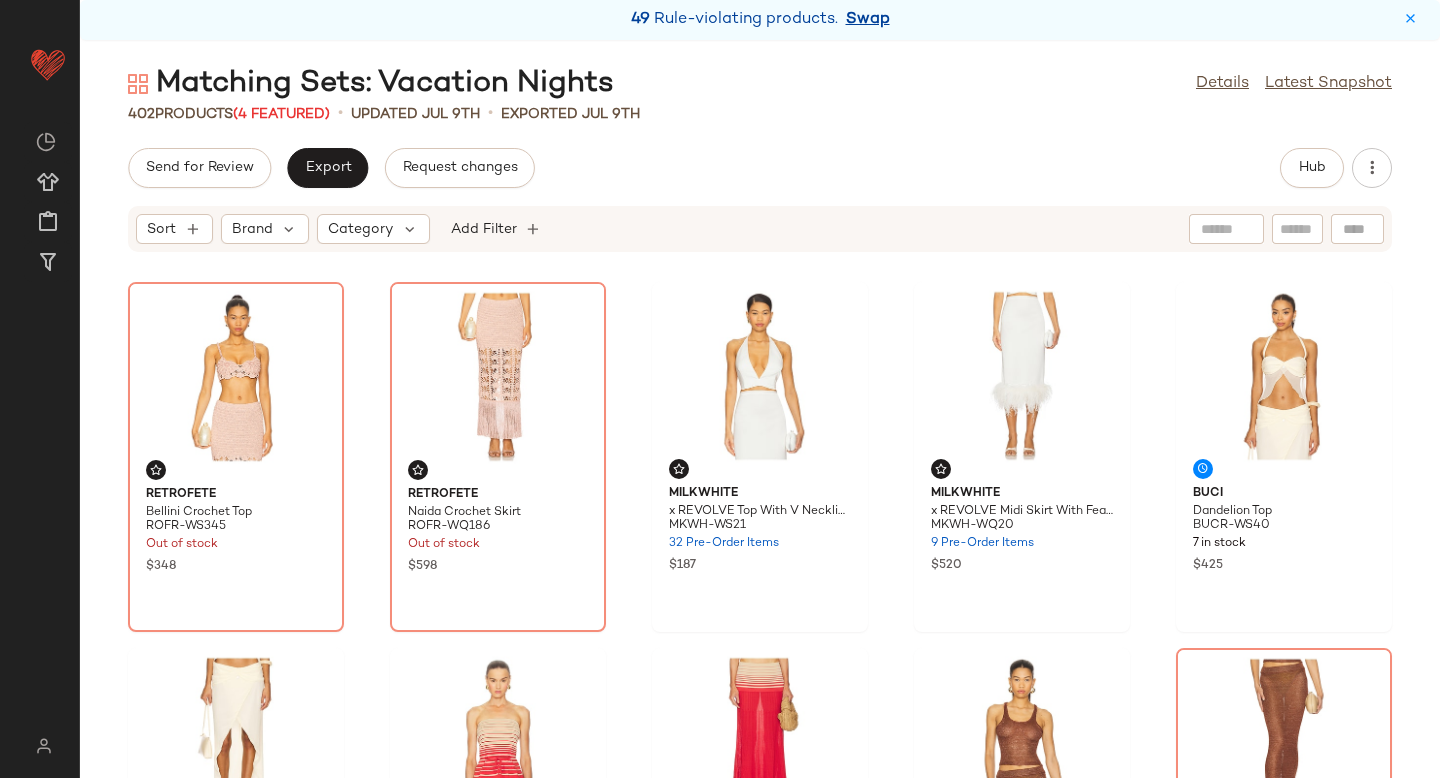 click on "Swap" at bounding box center [868, 20] 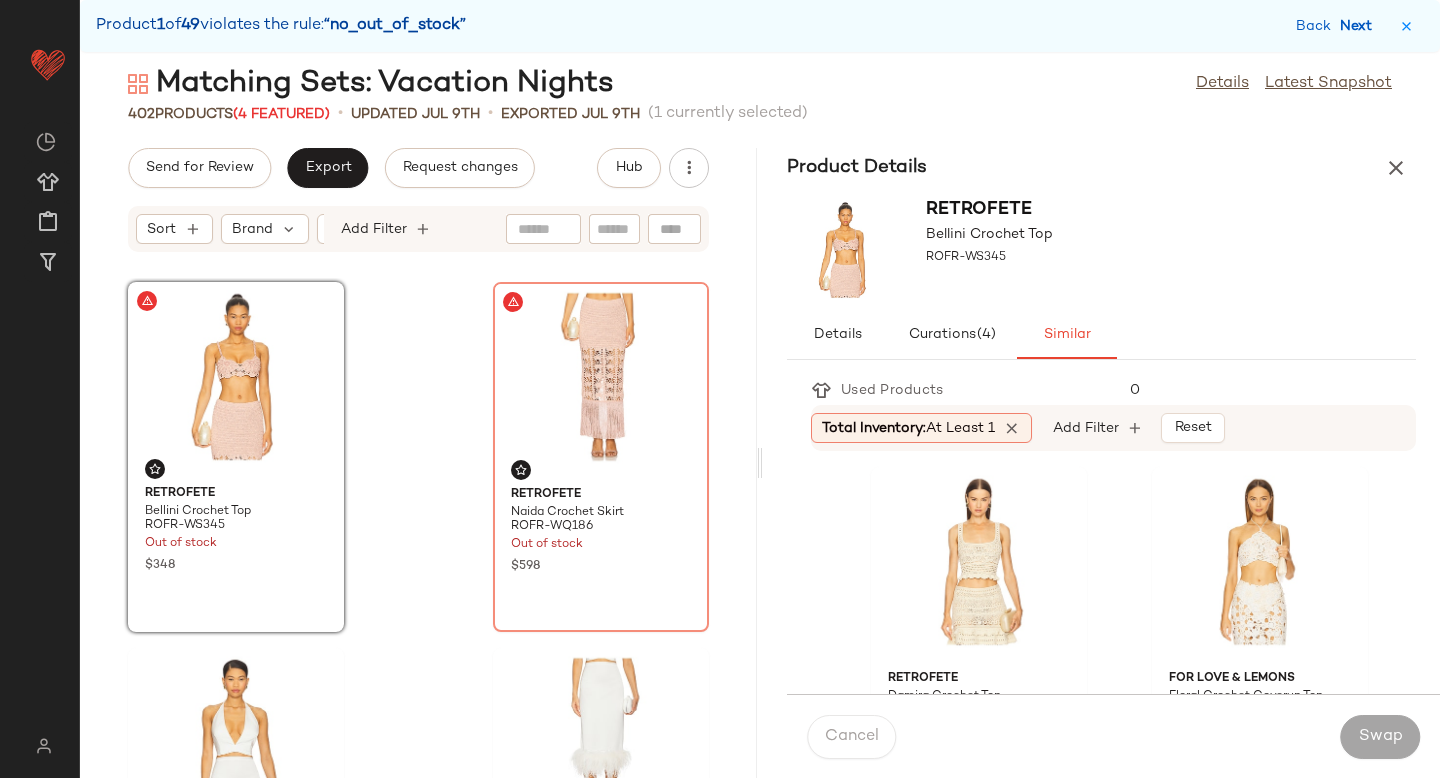 click on "Next" at bounding box center [1360, 26] 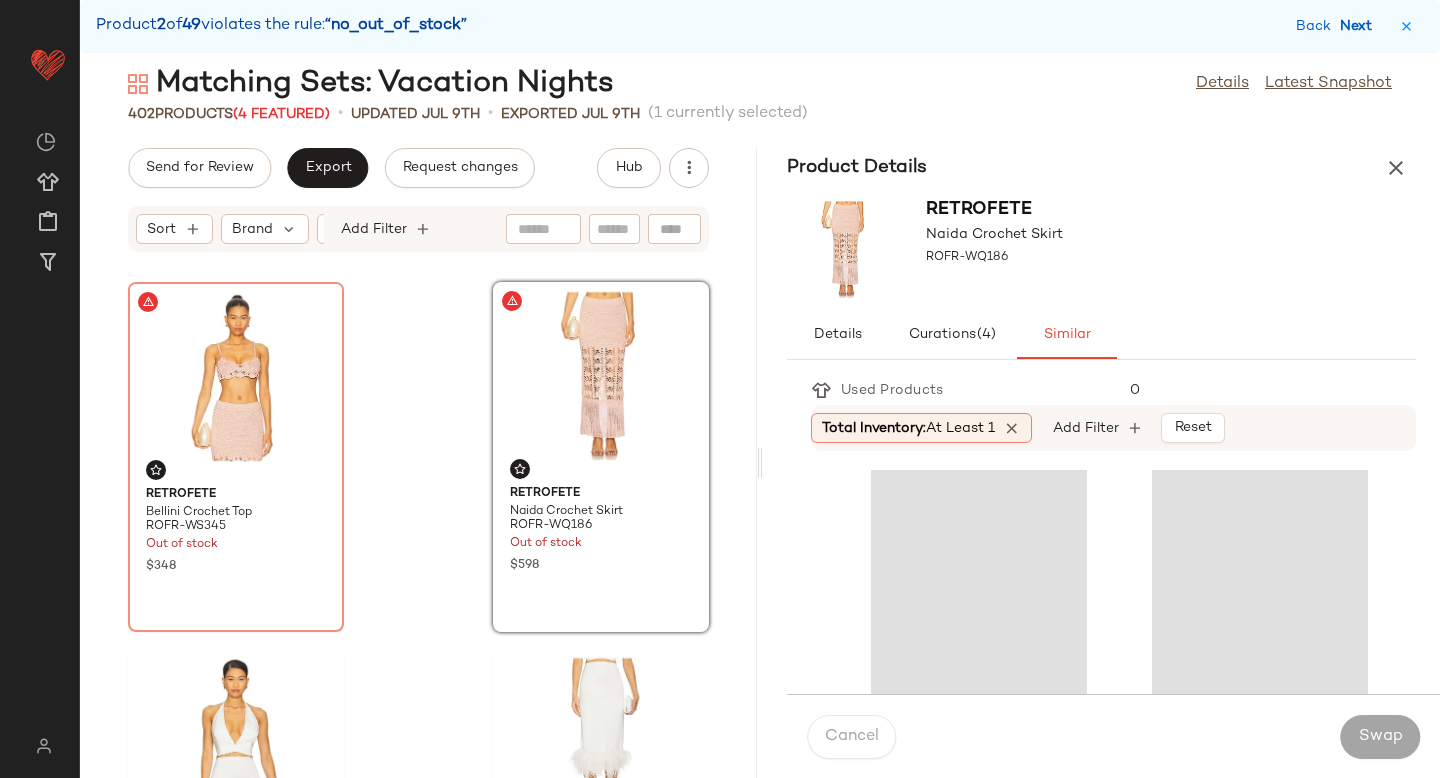 click on "Next" at bounding box center [1360, 26] 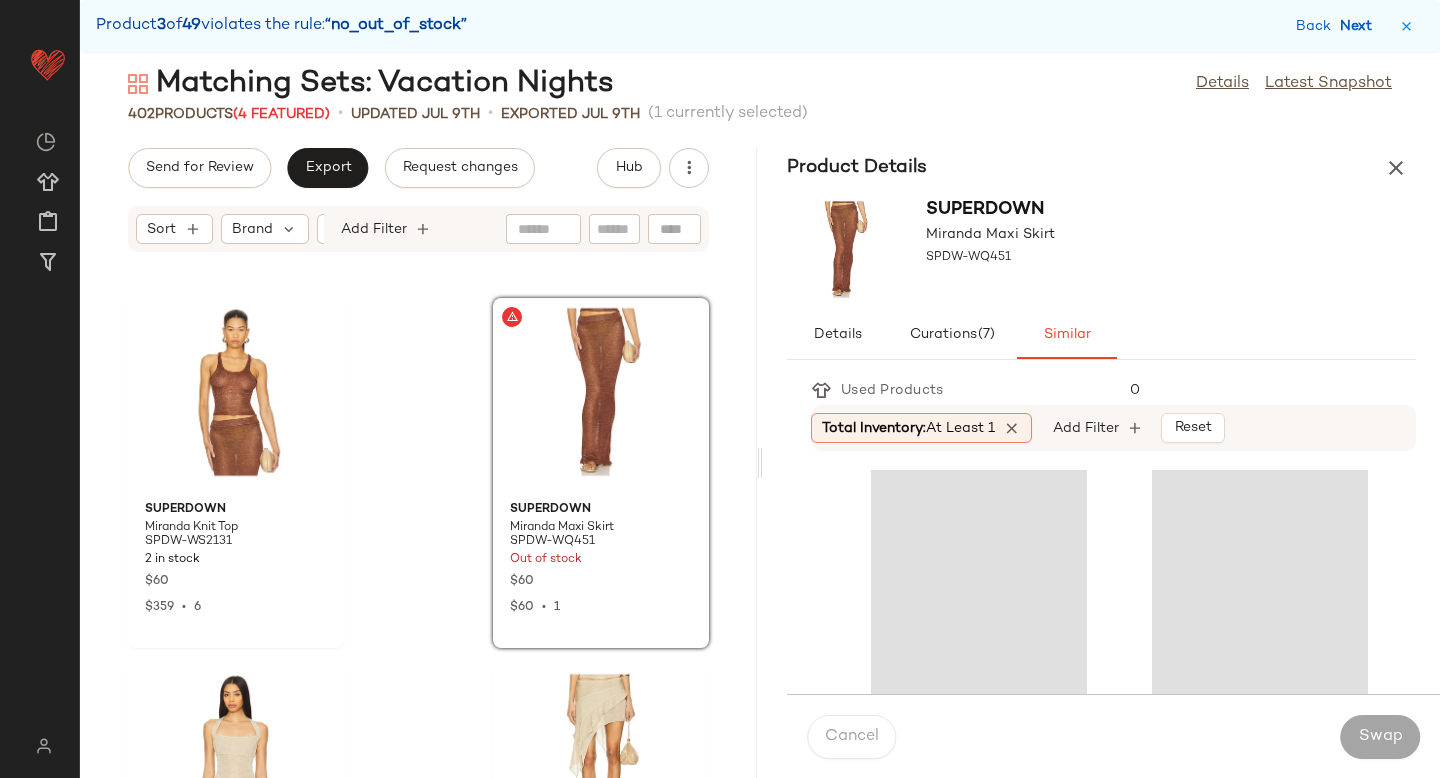 click on "Next" at bounding box center [1360, 26] 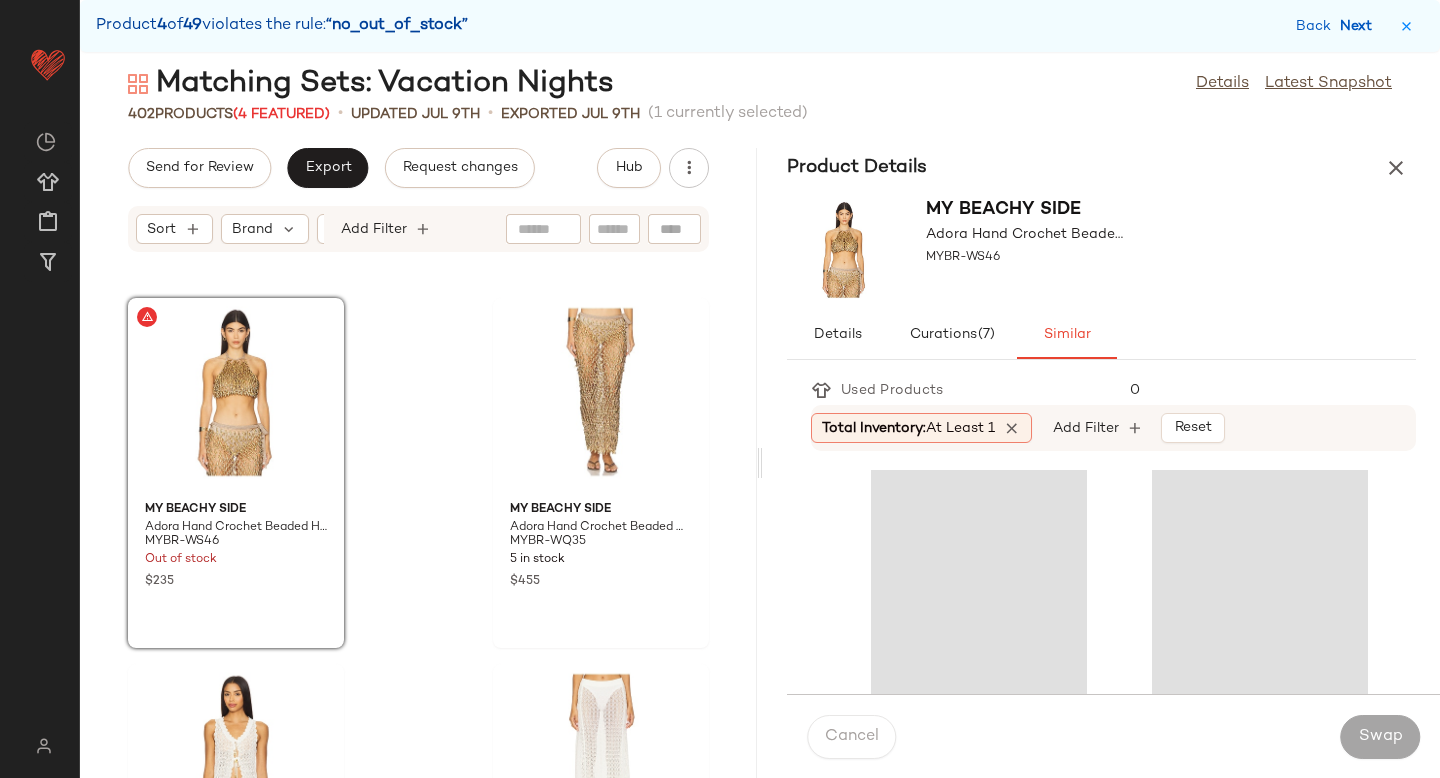 click on "Next" at bounding box center [1360, 26] 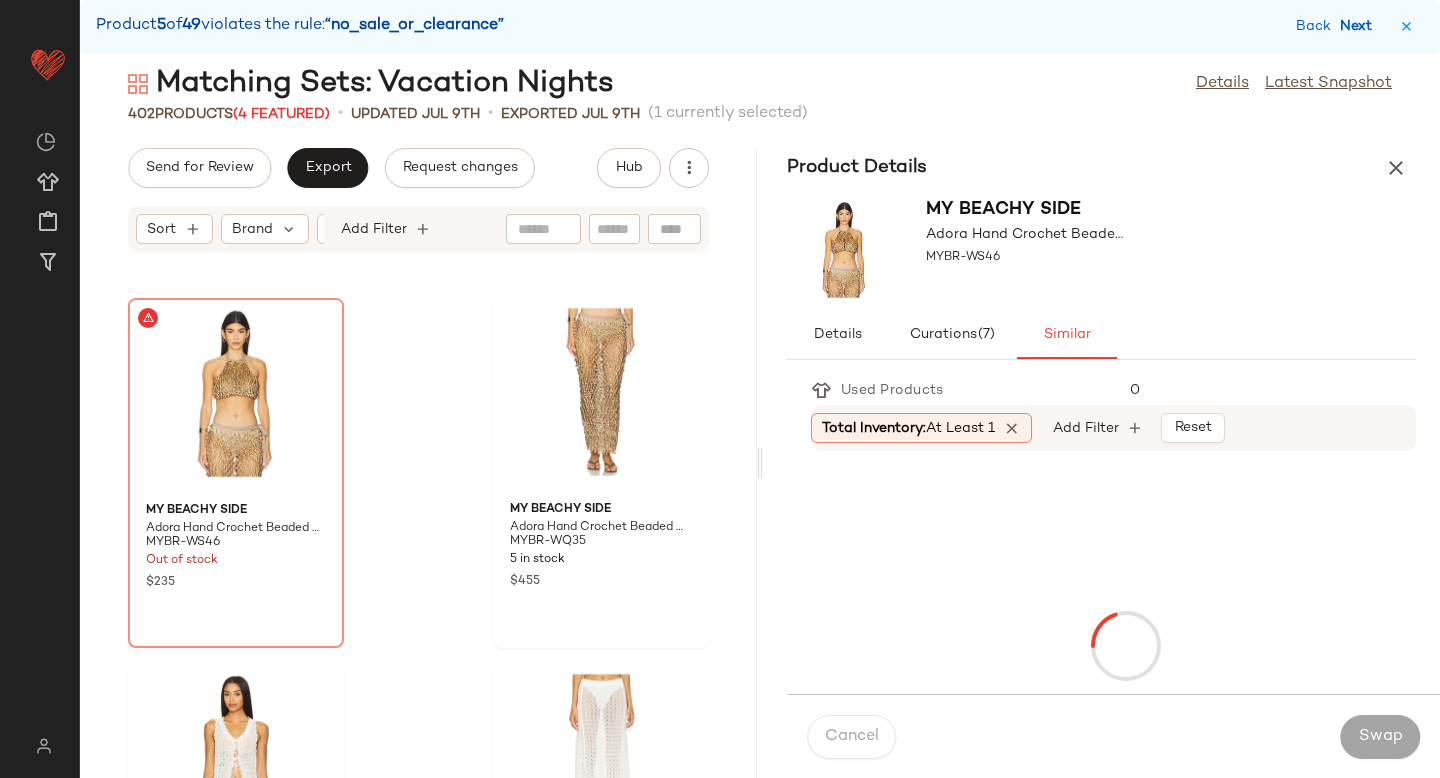 scroll, scrollTop: 13542, scrollLeft: 0, axis: vertical 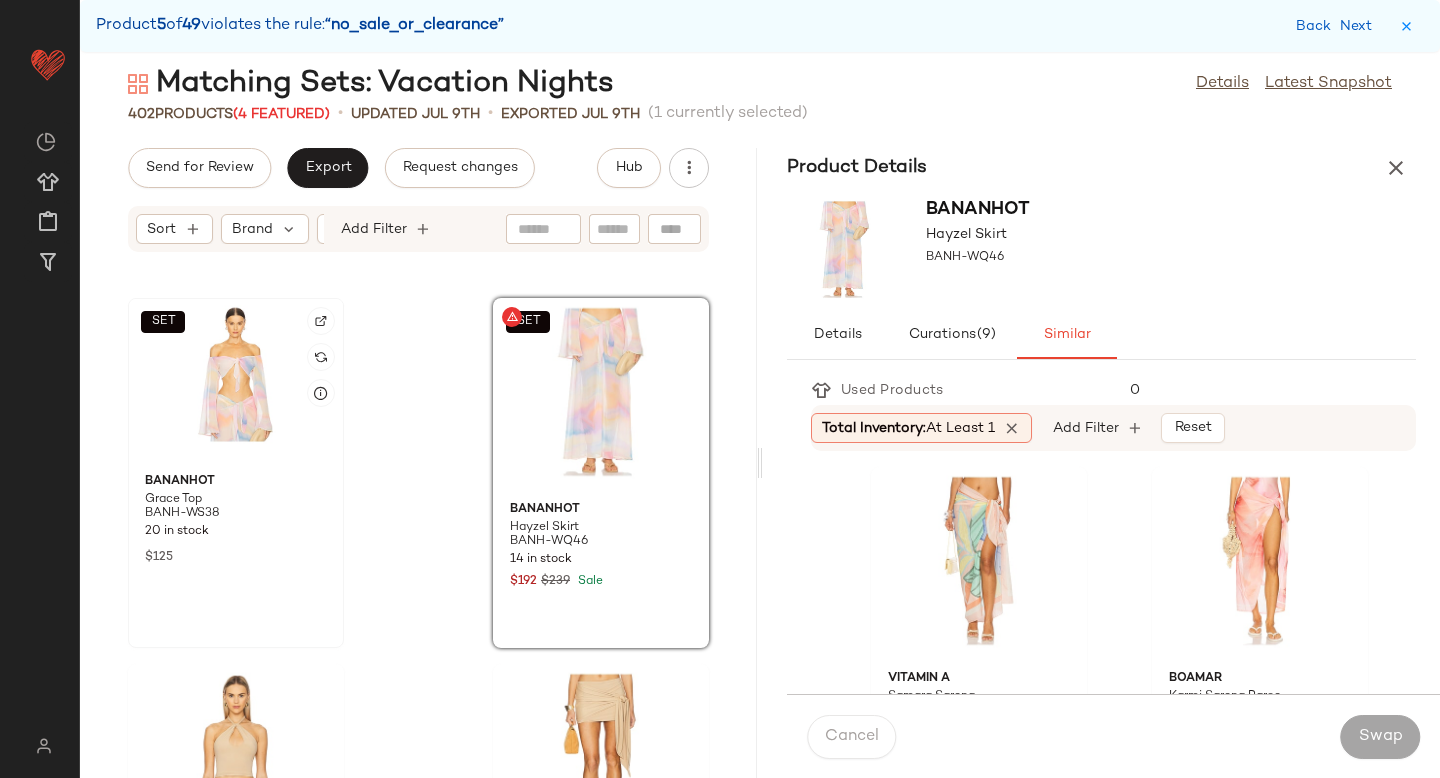 click on "SET" 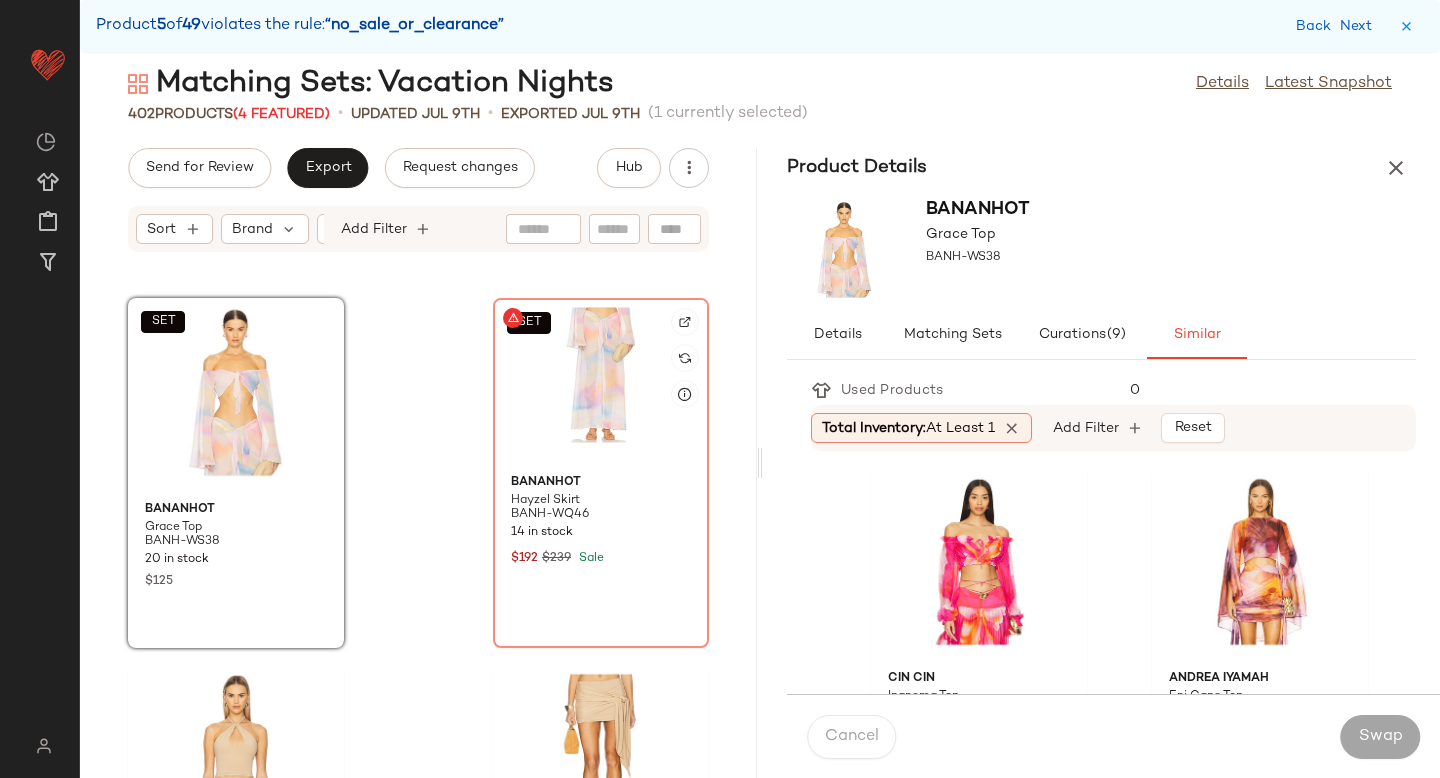 click on "SET" 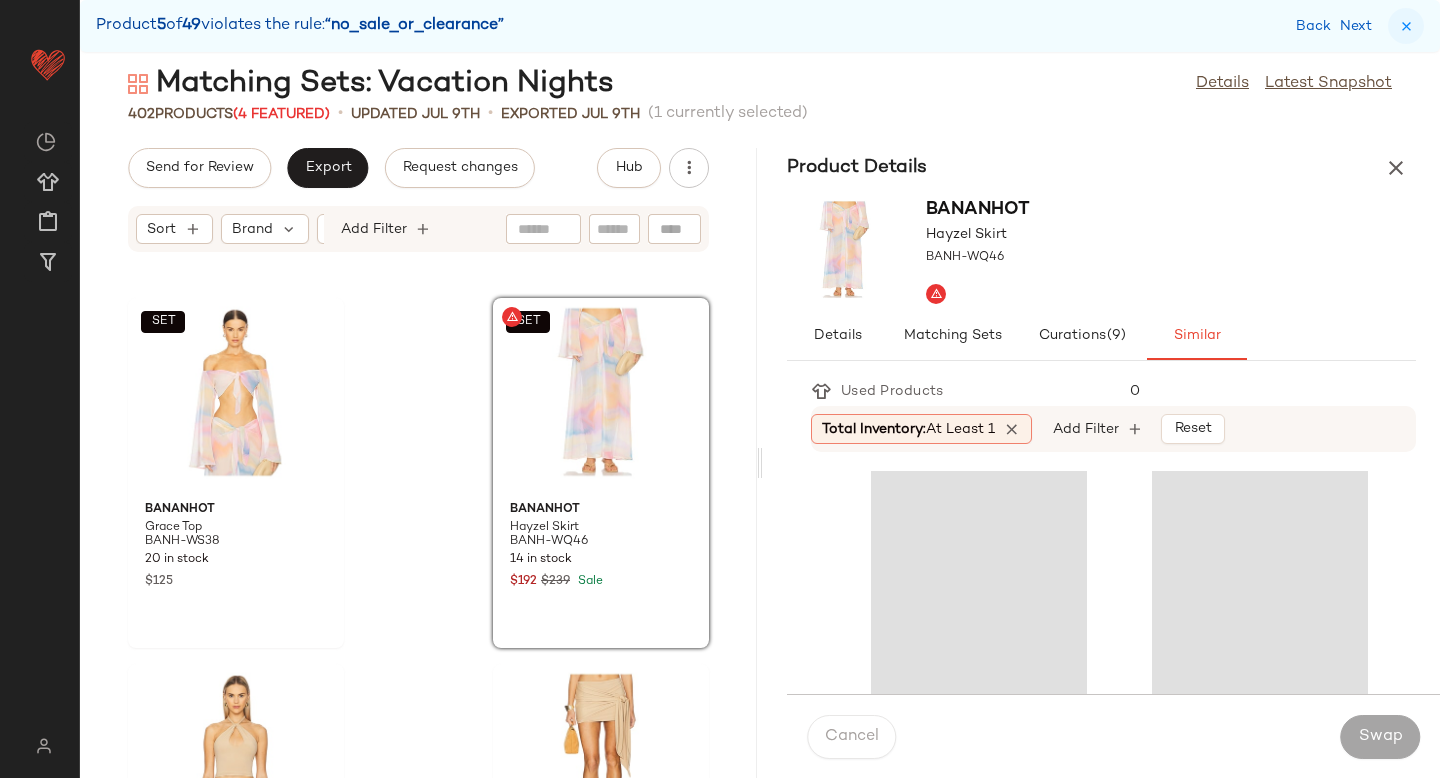 click at bounding box center [1406, 26] 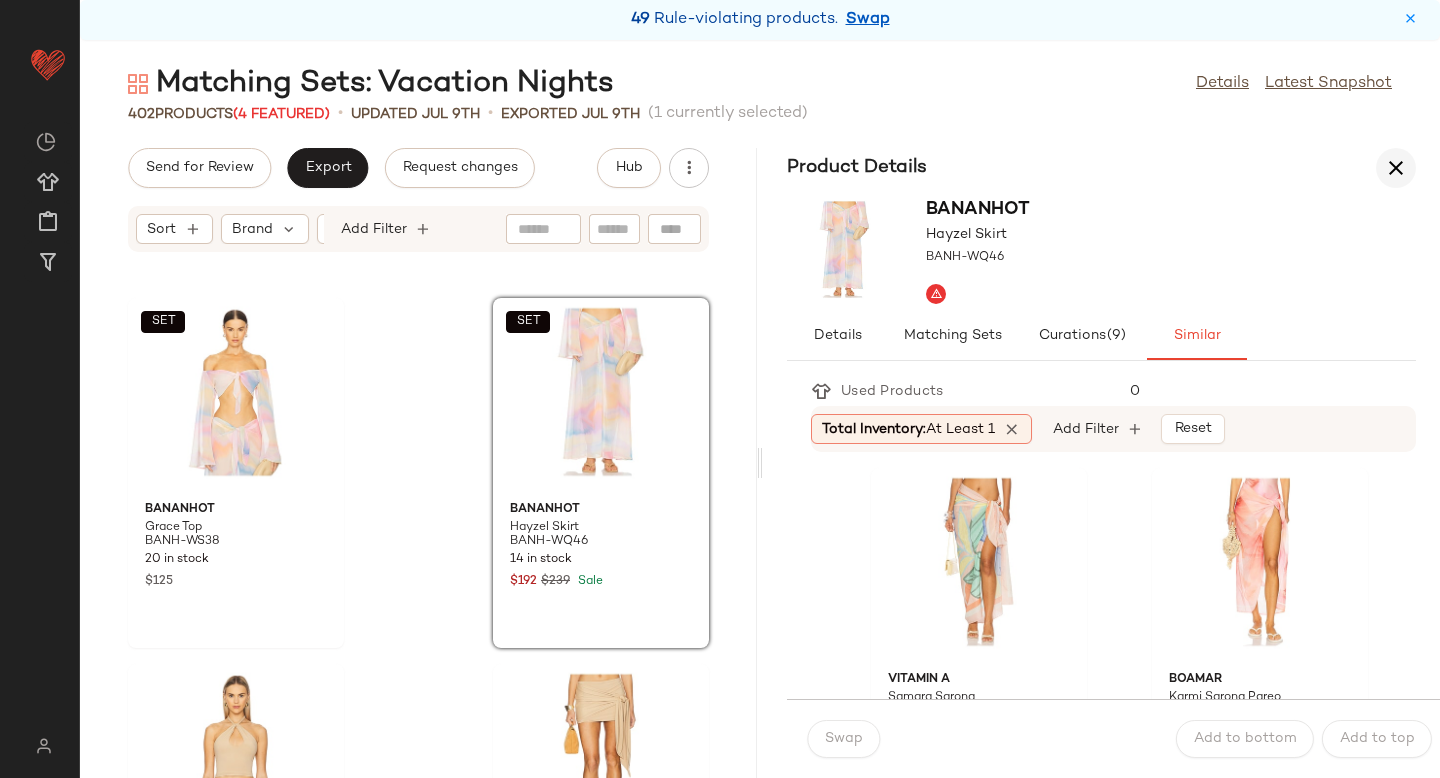click at bounding box center (1396, 168) 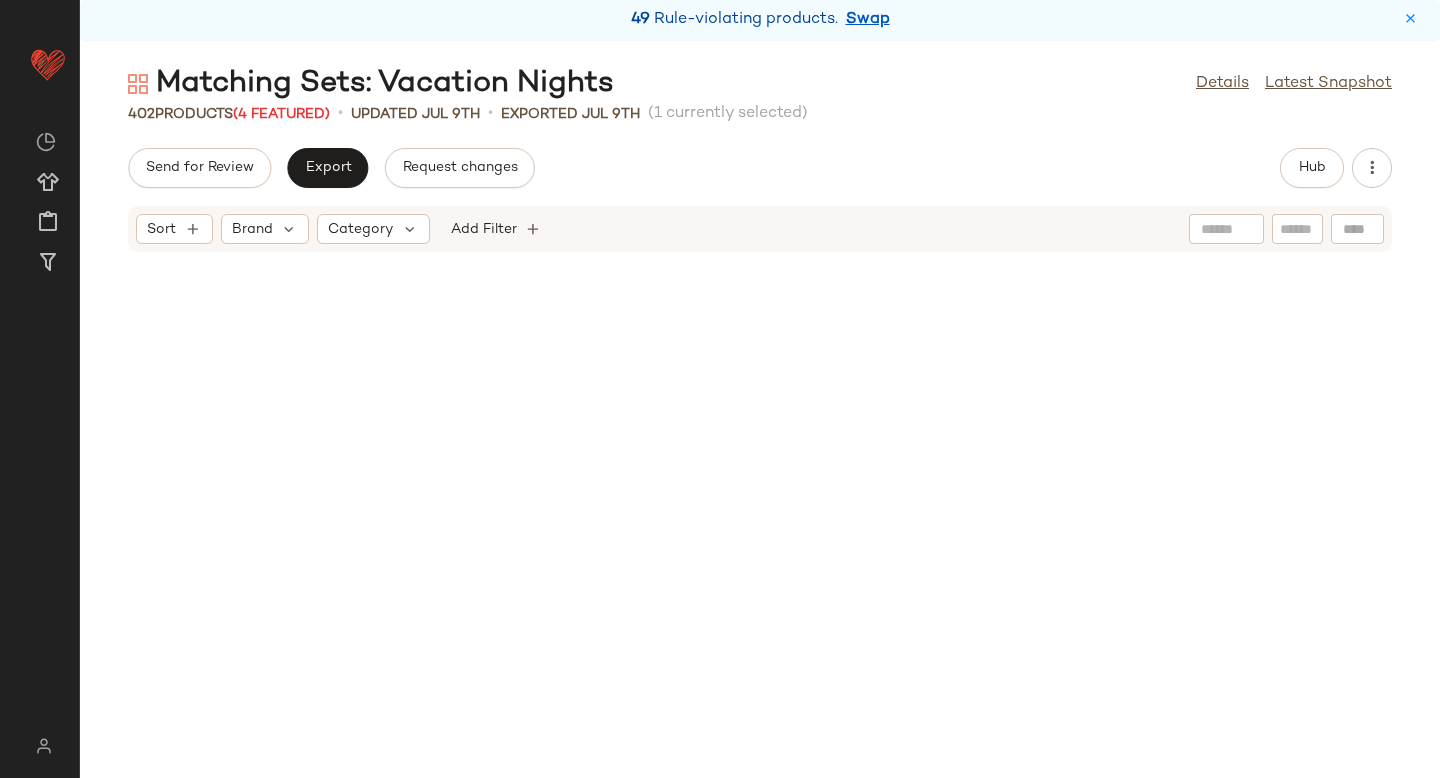 scroll, scrollTop: 5124, scrollLeft: 0, axis: vertical 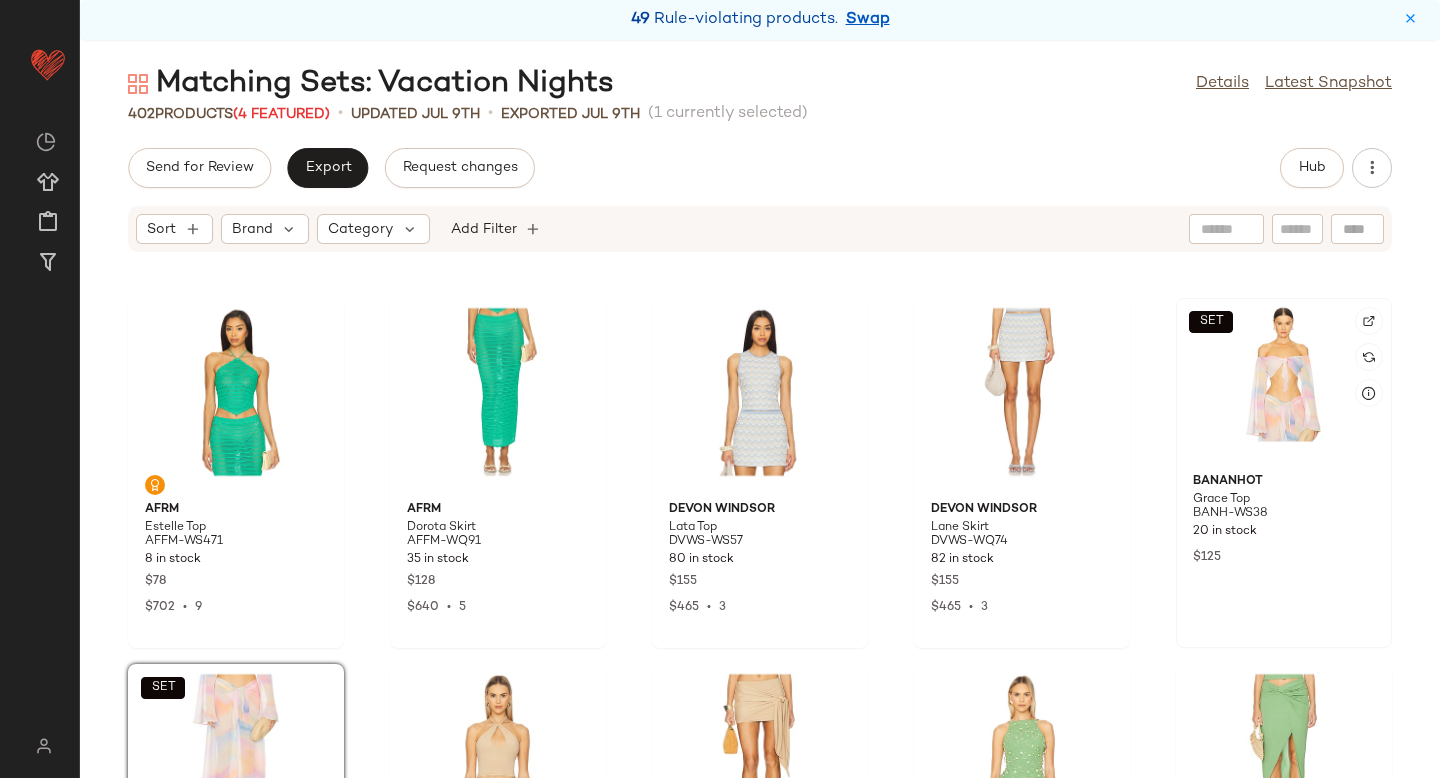 click on "SET" 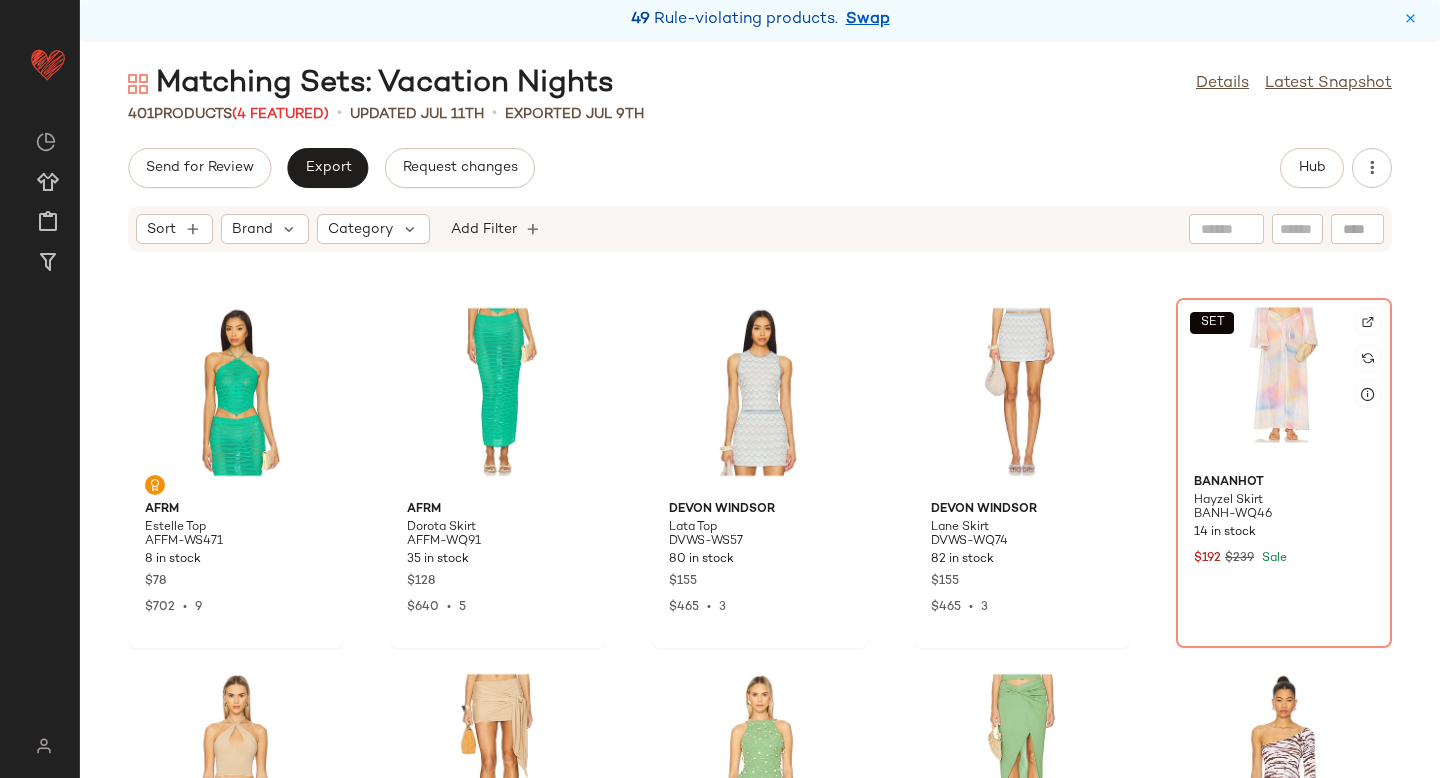 click on "SET" 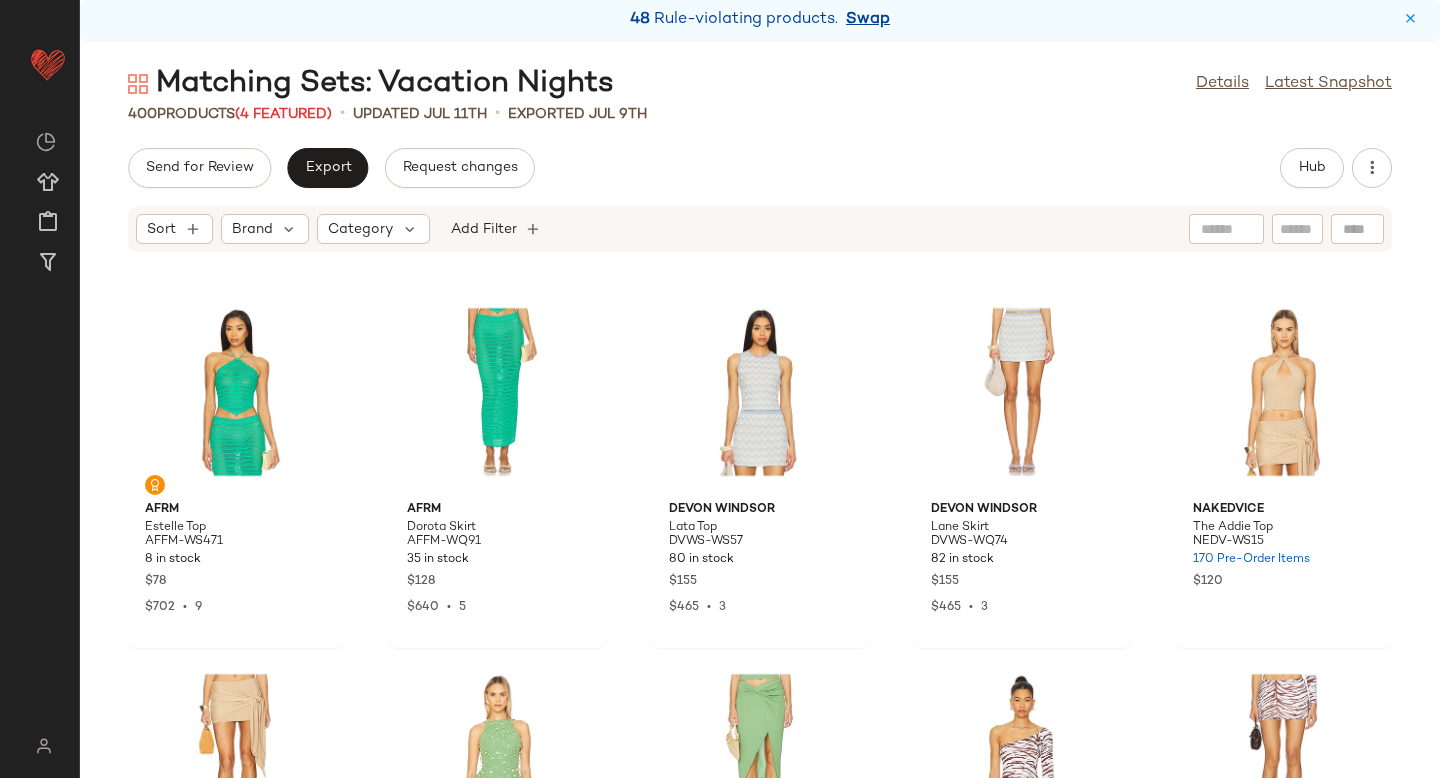 click on "Swap" at bounding box center [868, 20] 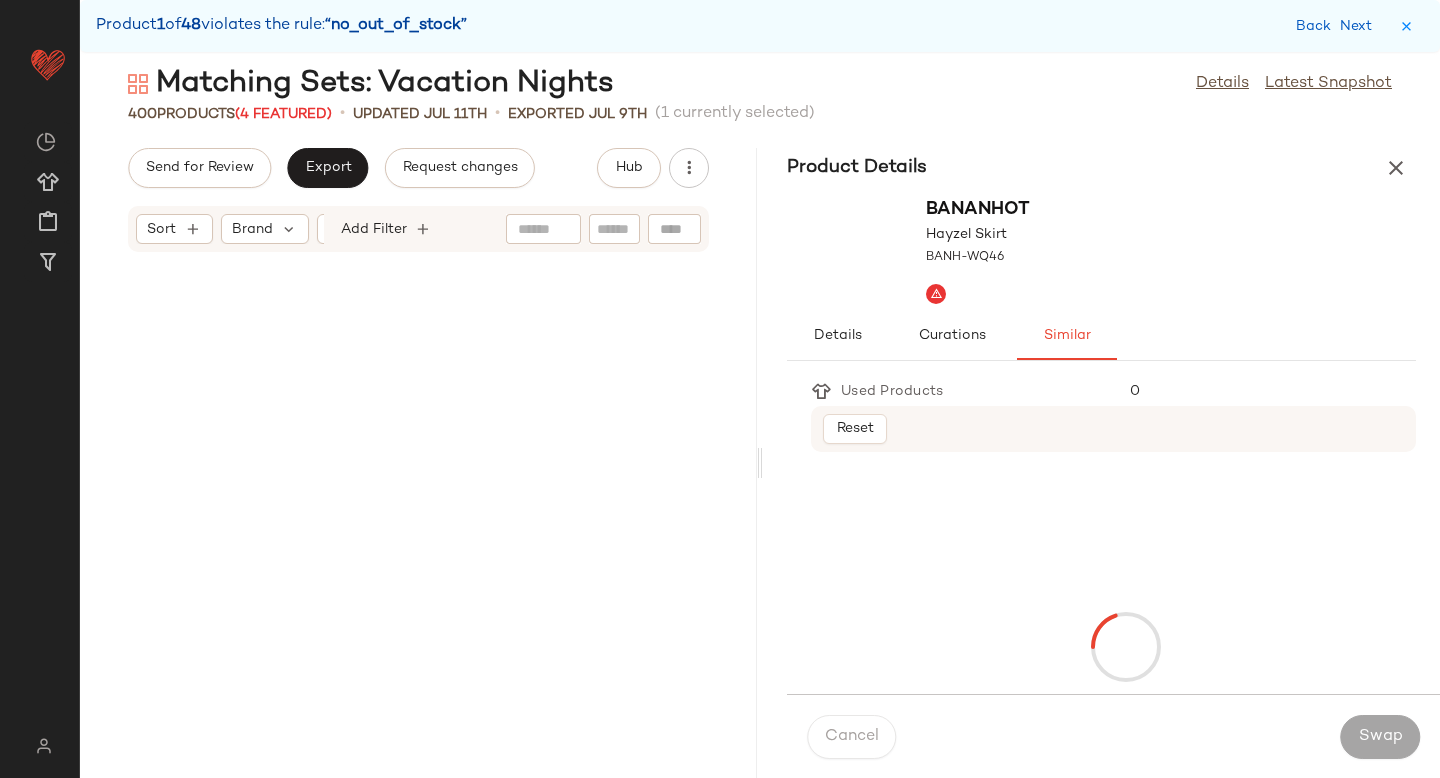 scroll, scrollTop: 0, scrollLeft: 0, axis: both 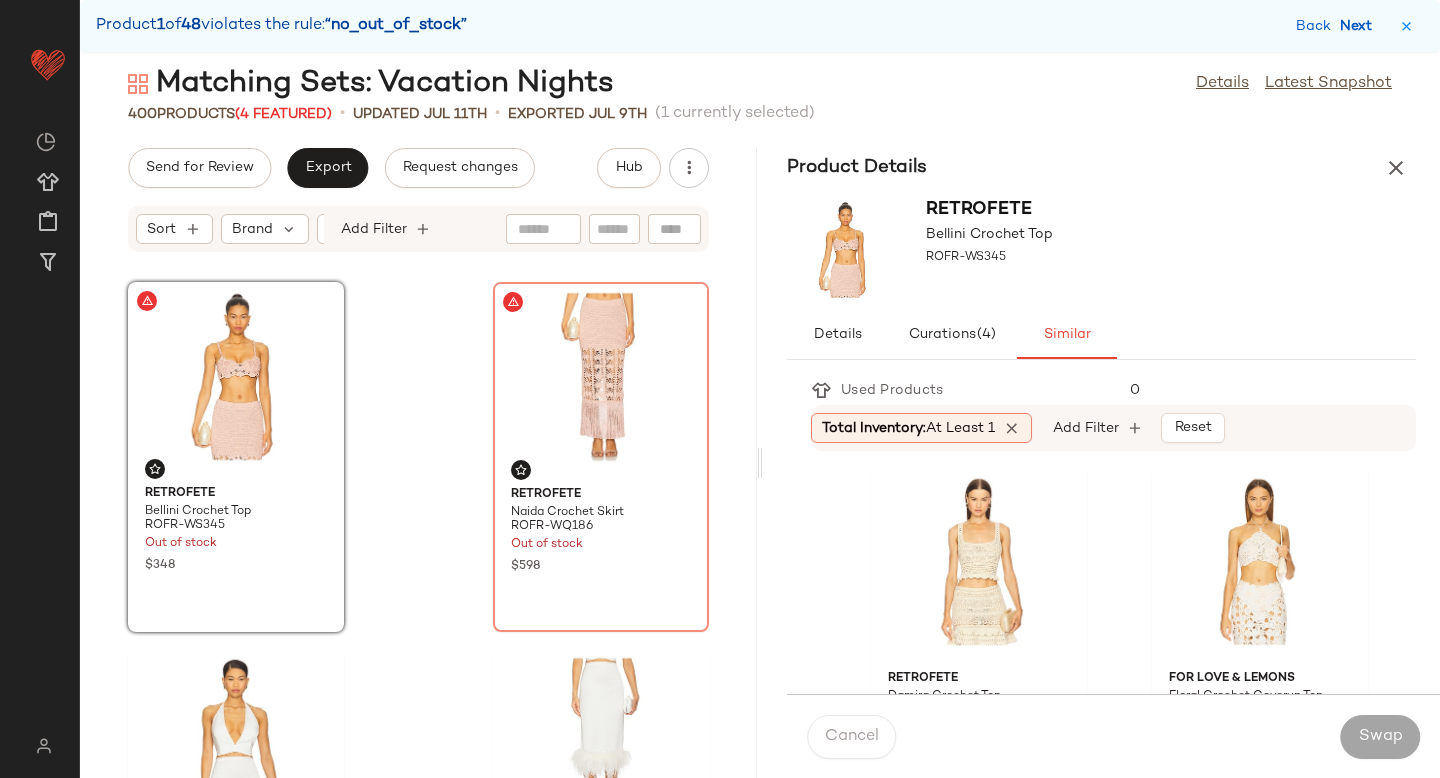 click on "Next" at bounding box center (1360, 26) 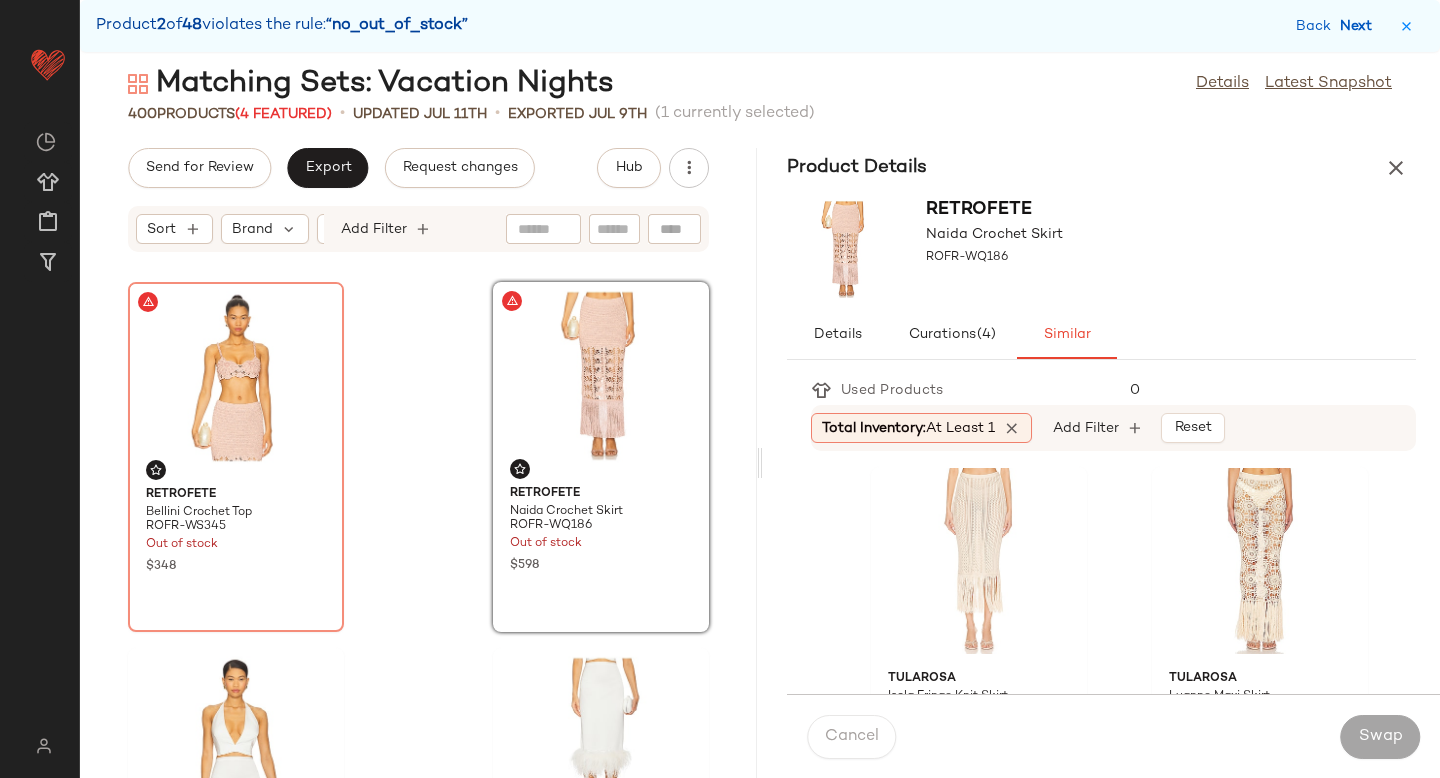 click on "Next" at bounding box center [1360, 26] 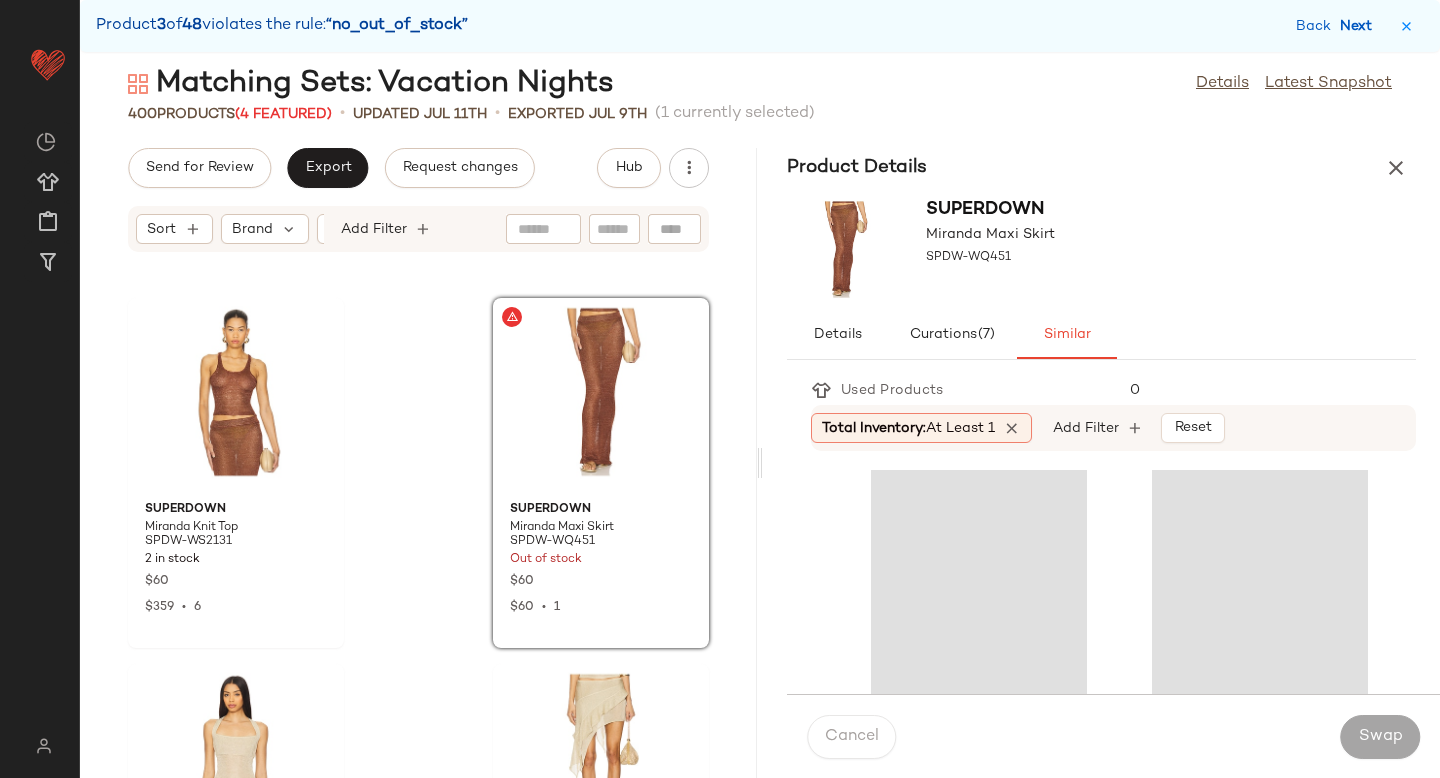 click on "Next" at bounding box center (1360, 26) 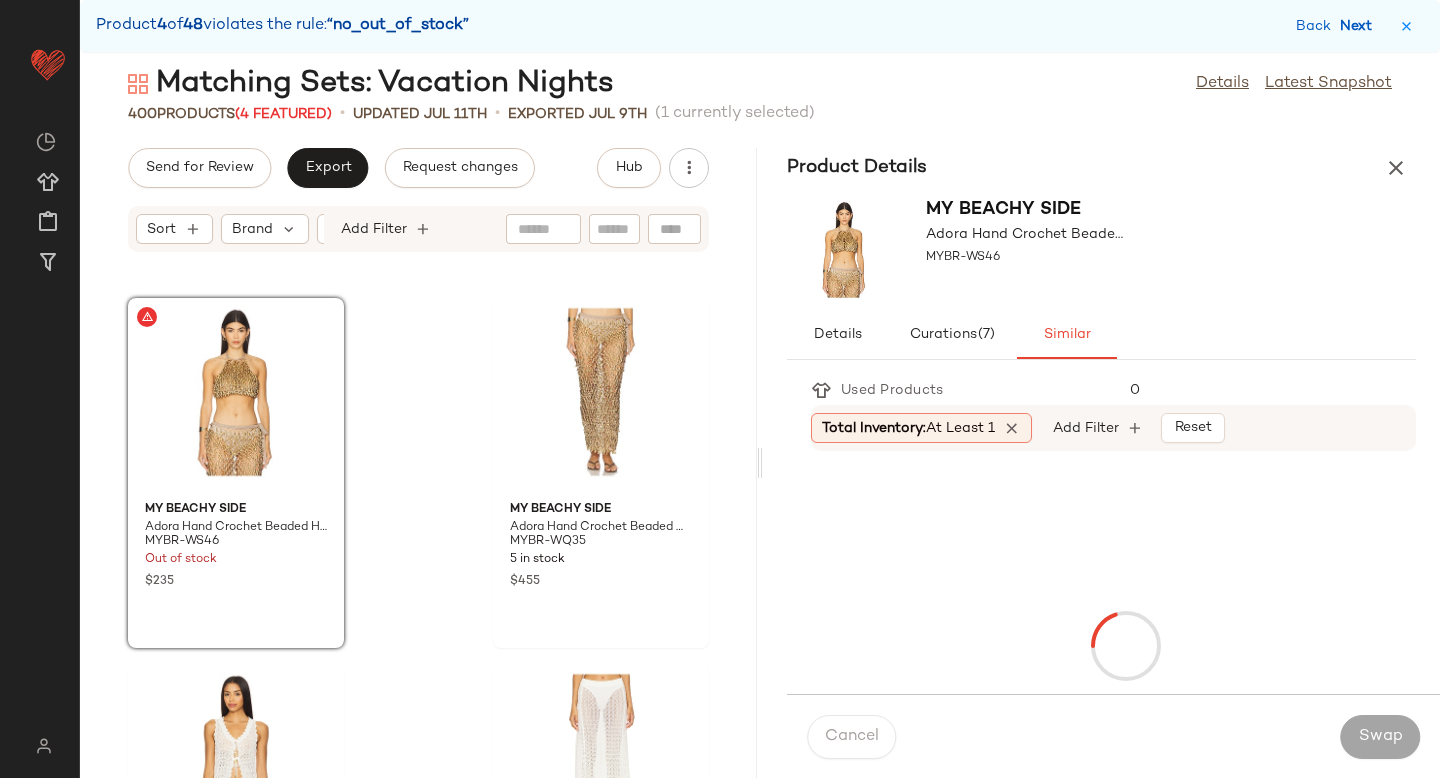 click on "Next" at bounding box center (1360, 26) 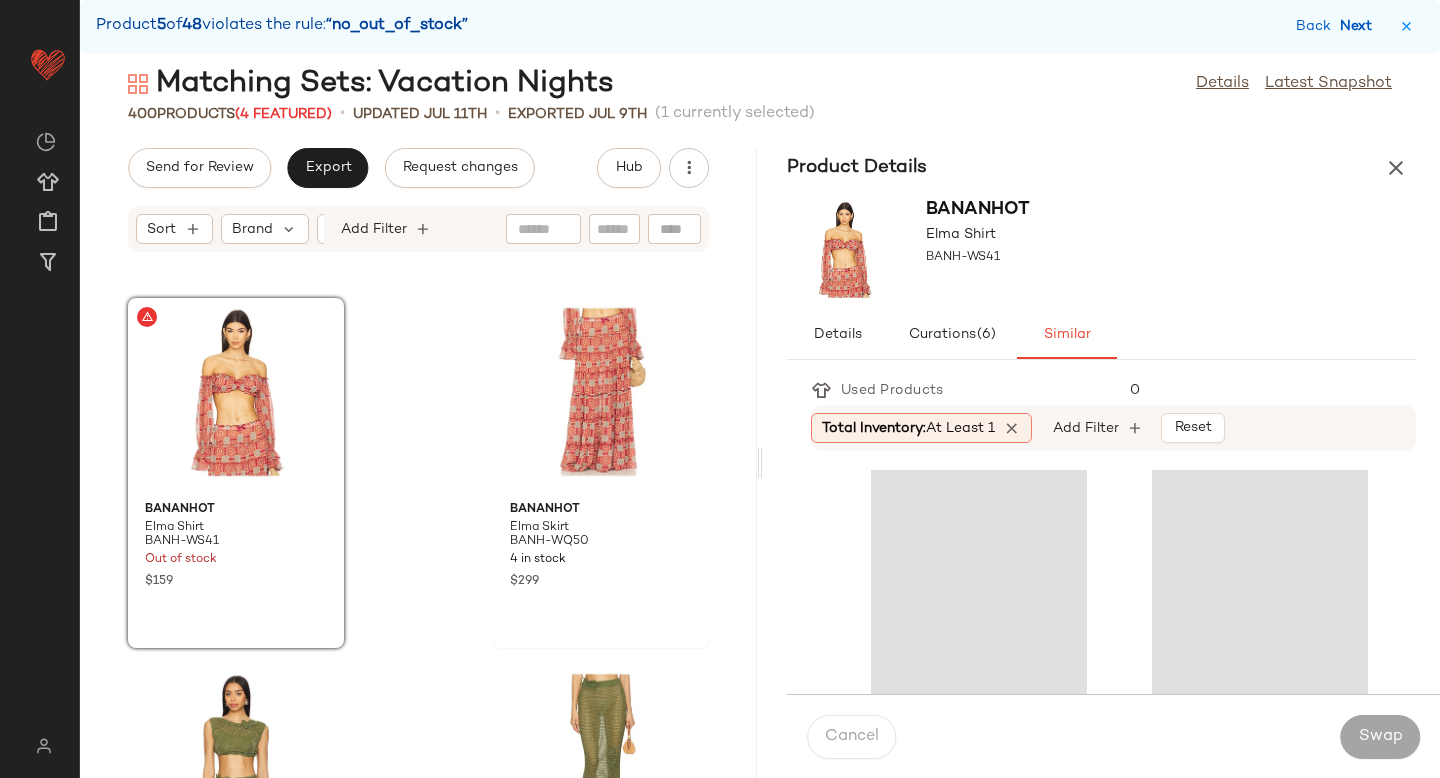 click on "Next" at bounding box center [1360, 26] 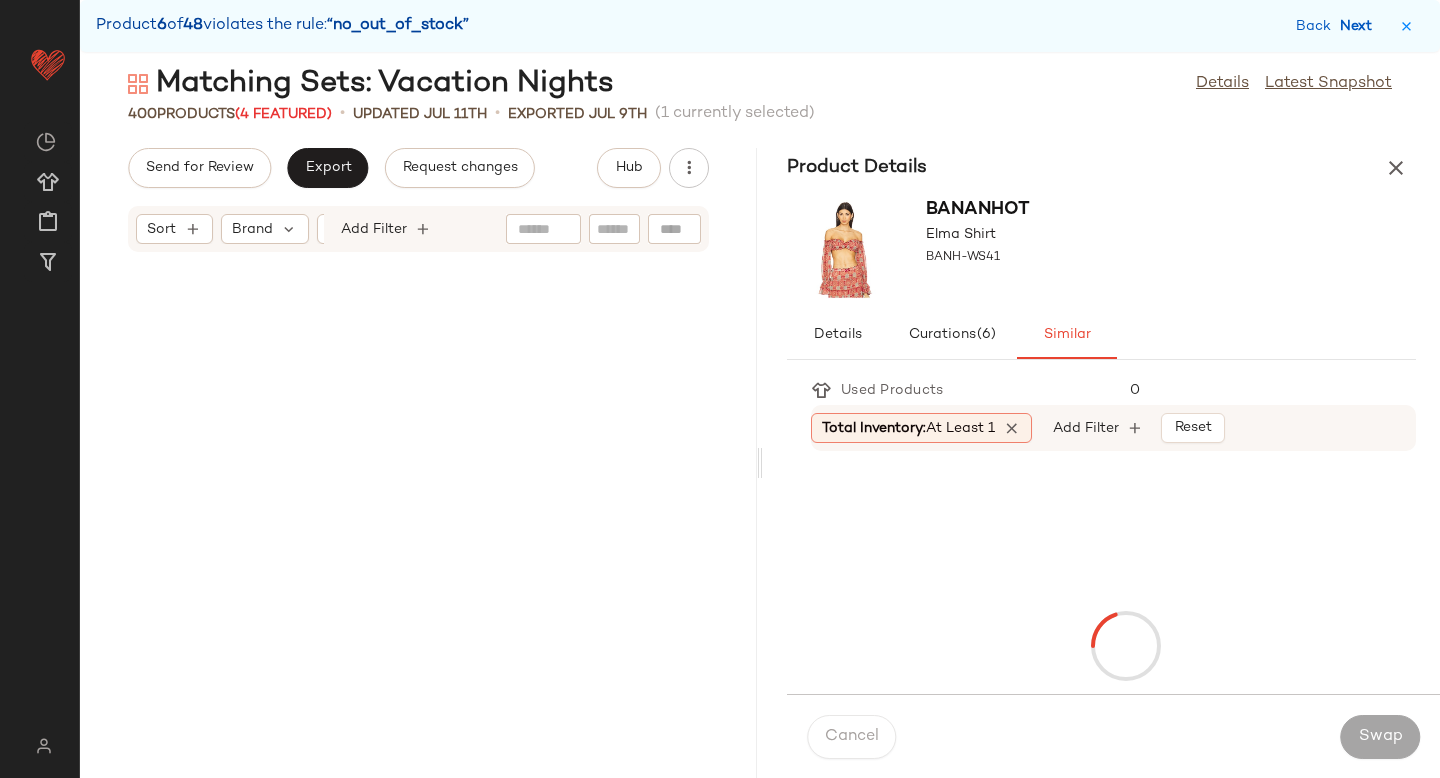 scroll, scrollTop: 24522, scrollLeft: 0, axis: vertical 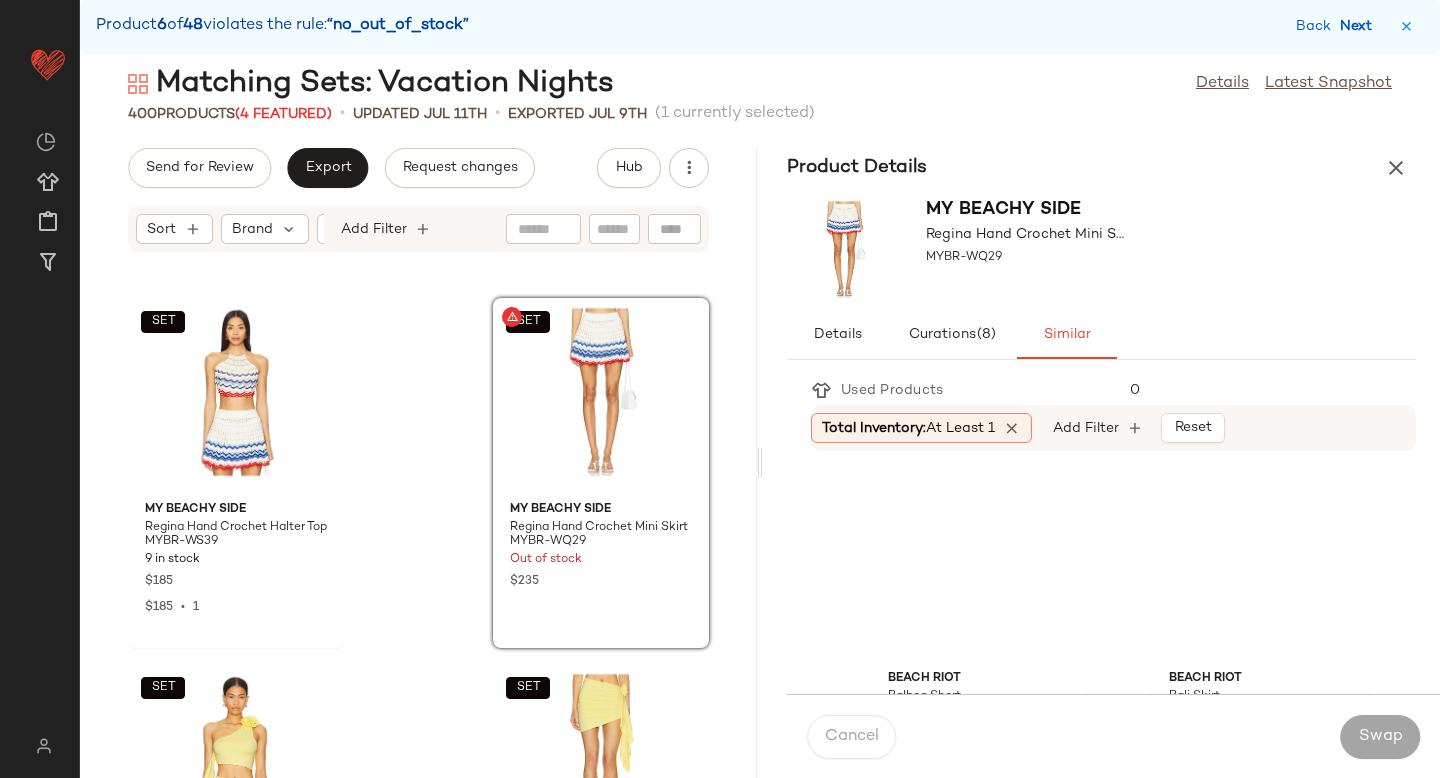 click on "Next" at bounding box center (1360, 26) 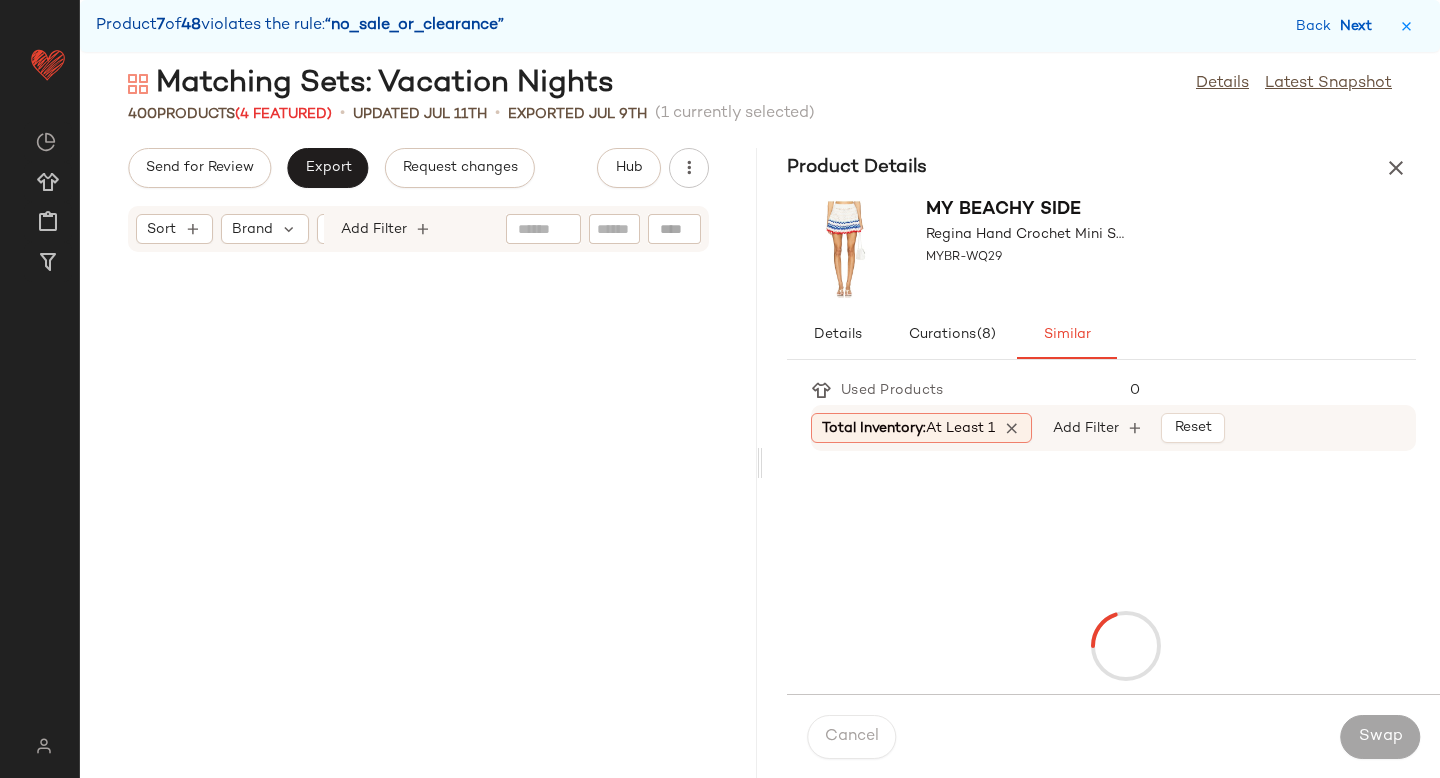 scroll, scrollTop: 27084, scrollLeft: 0, axis: vertical 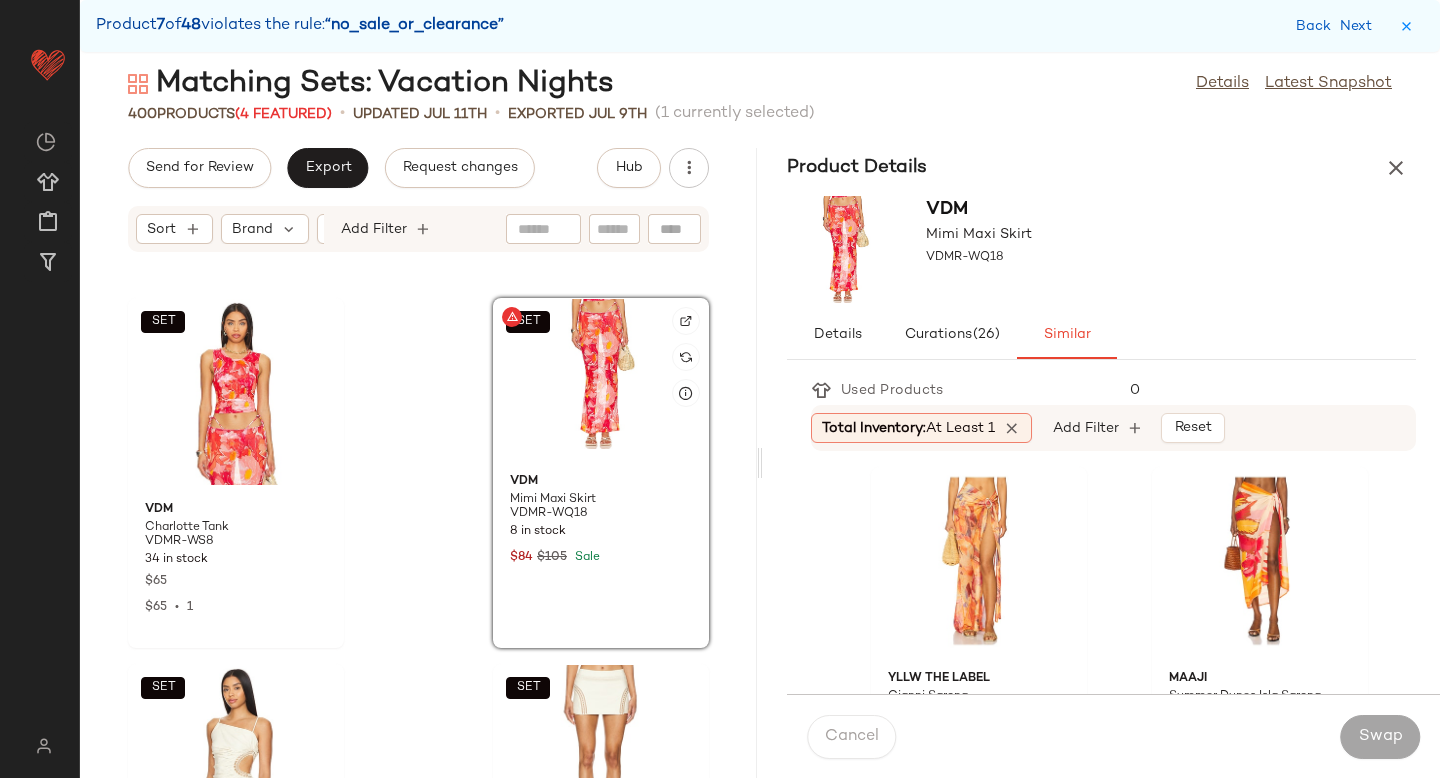 click on "SET" 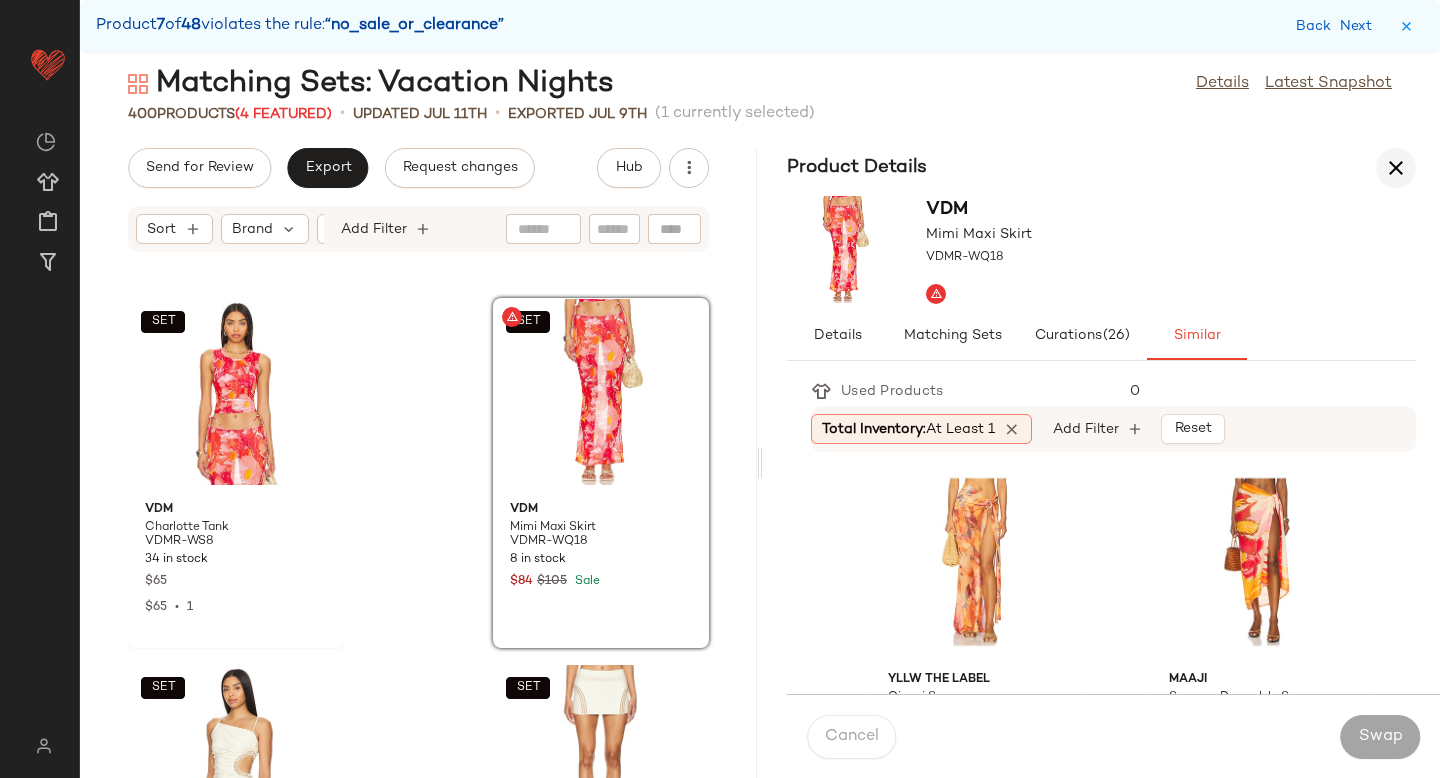 click at bounding box center (1396, 168) 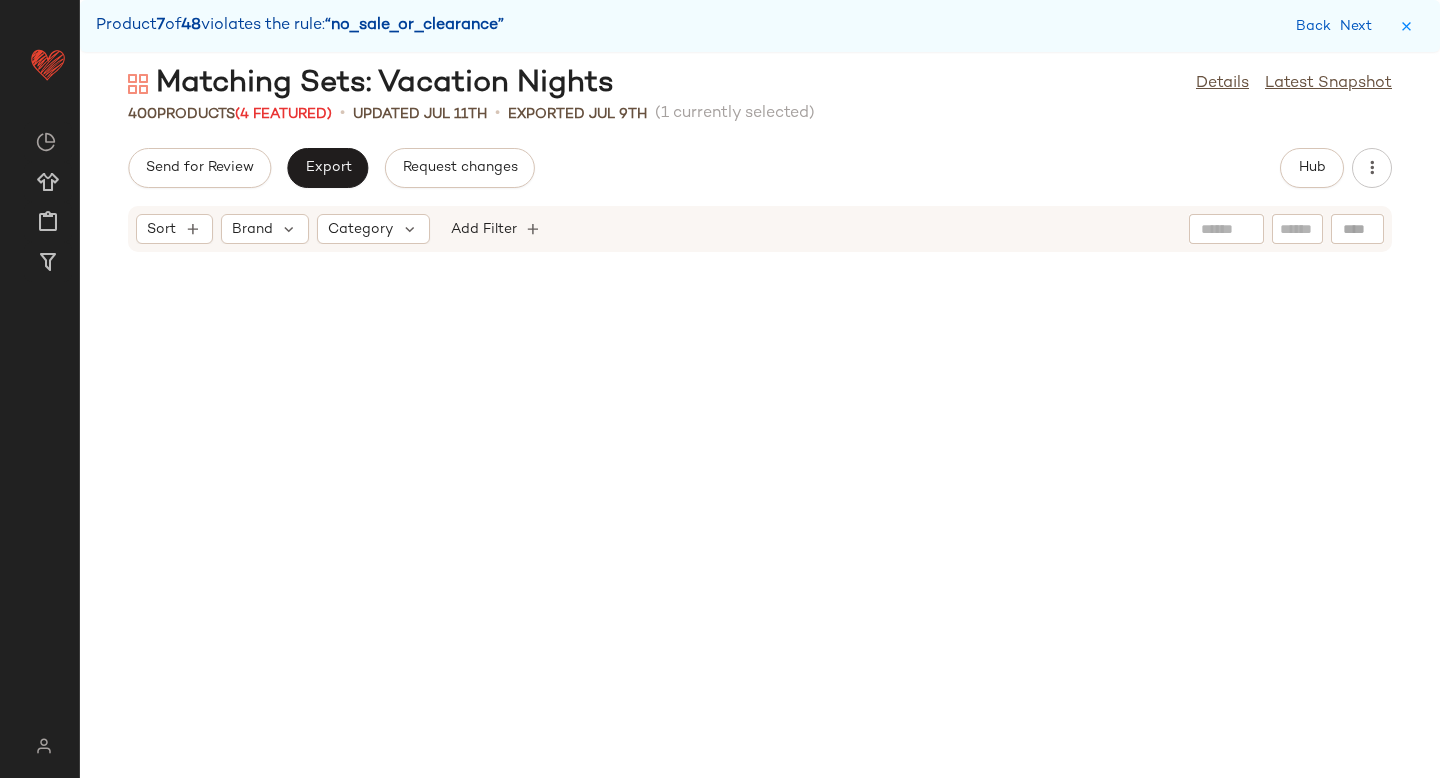 scroll, scrollTop: 10614, scrollLeft: 0, axis: vertical 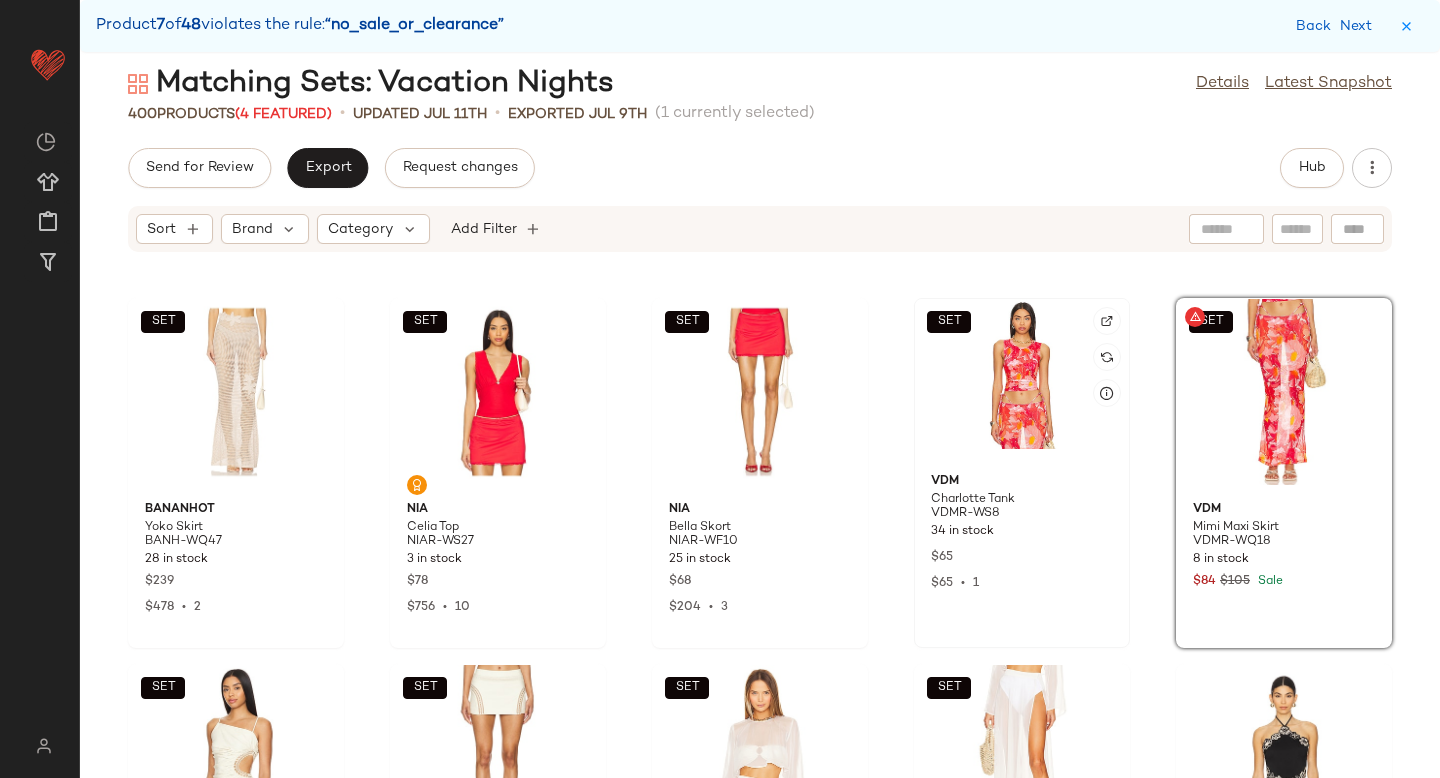 click on "SET" 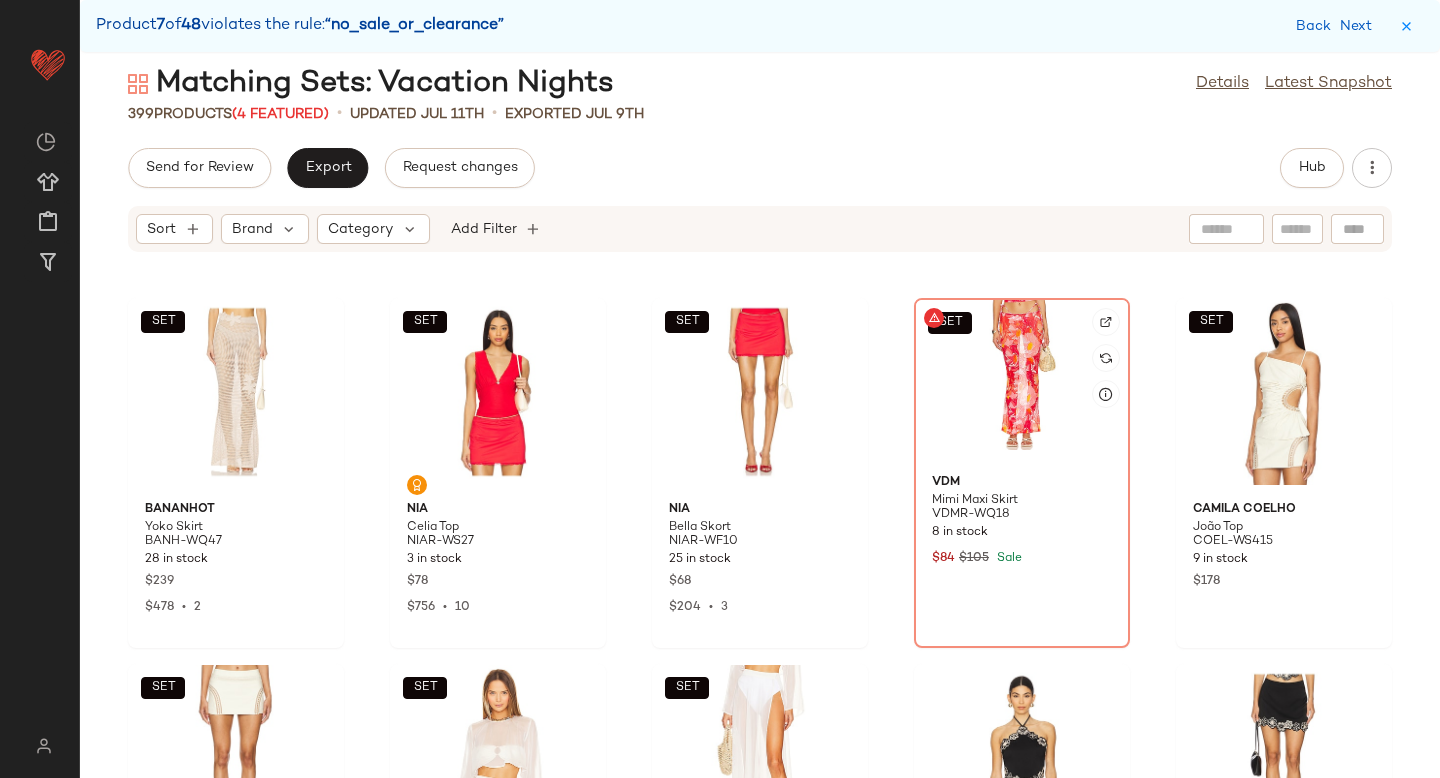 click on "SET" 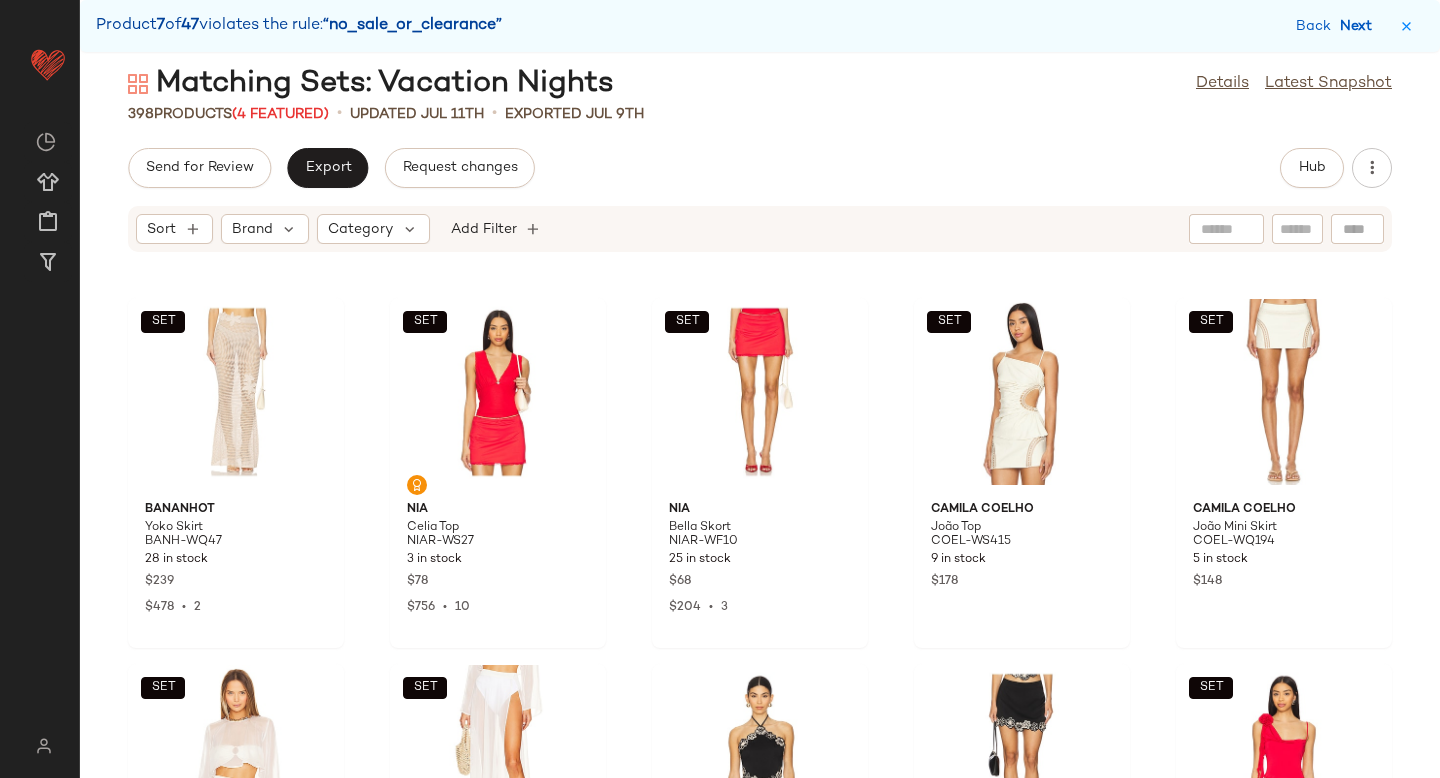 click on "Next" at bounding box center (1360, 26) 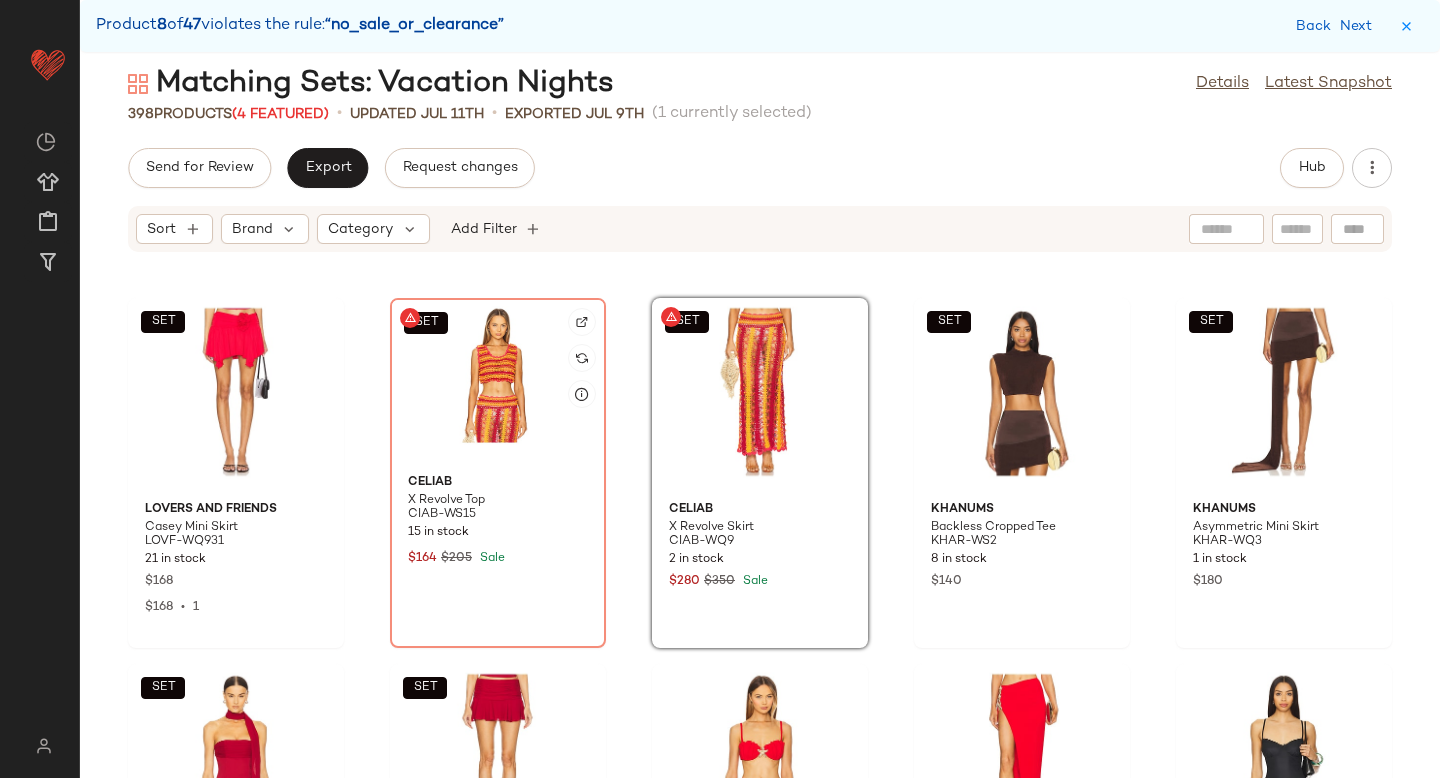 click on "SET" 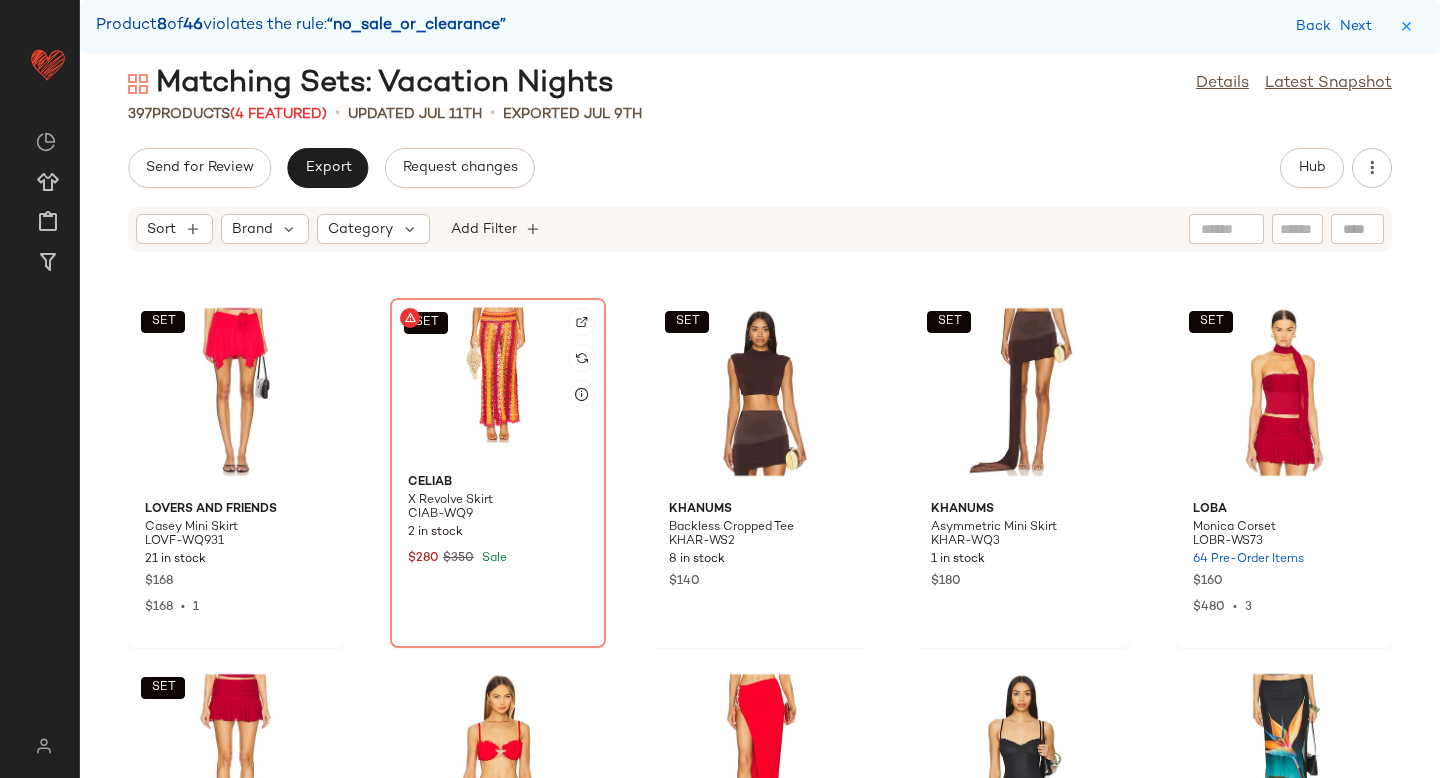click on "SET" 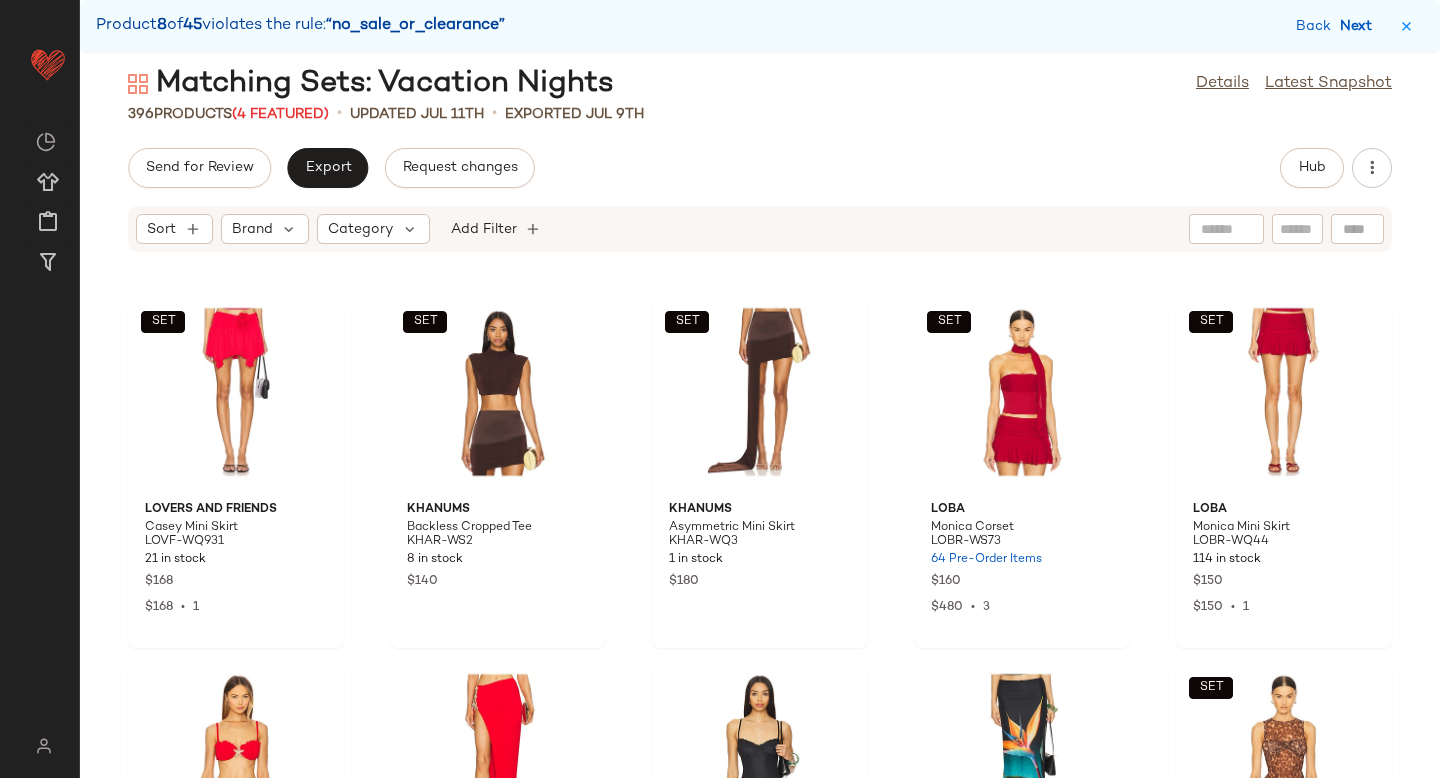 click on "Next" at bounding box center (1360, 26) 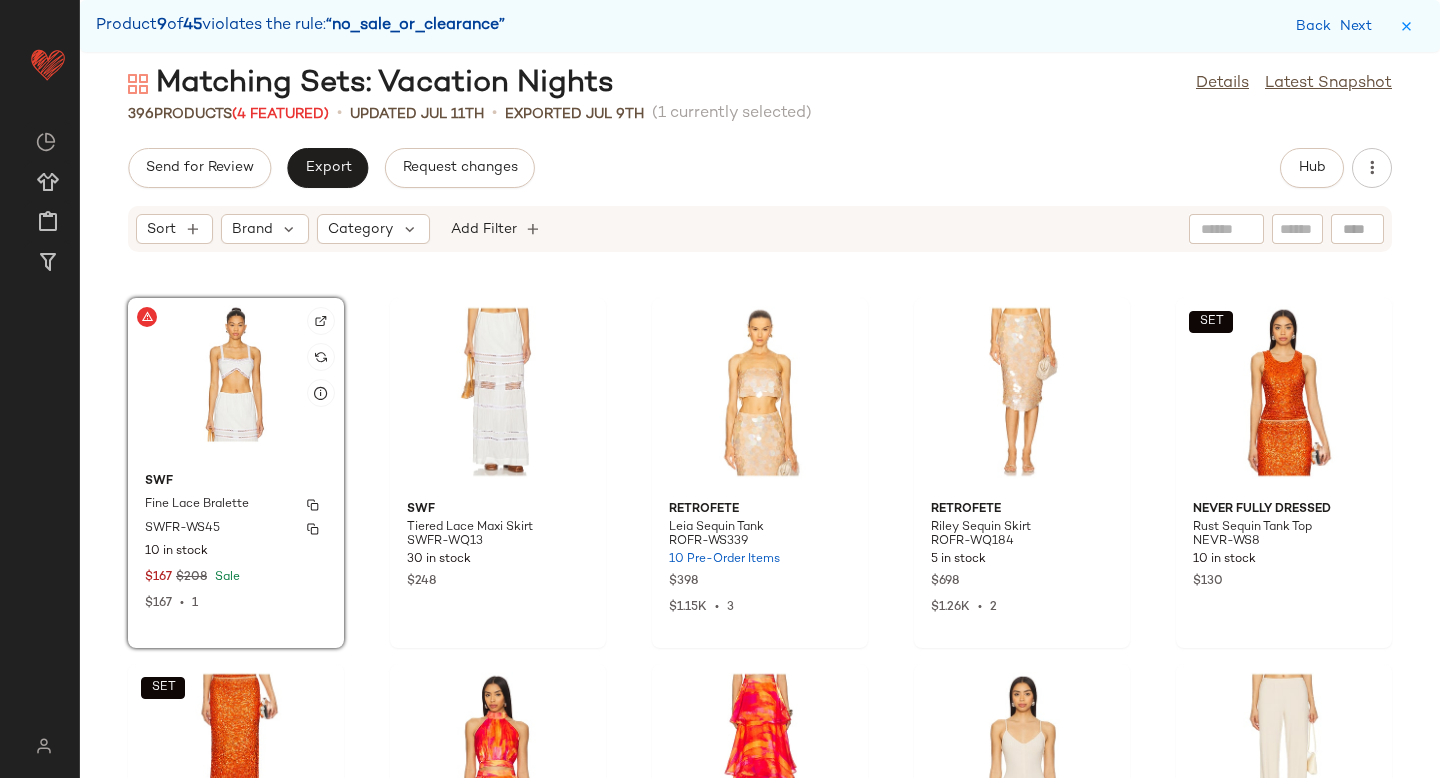 click on "SWF Fine Lace Bralette SWFR-WS45 10 in stock $167 $208 Sale $167  •  1" 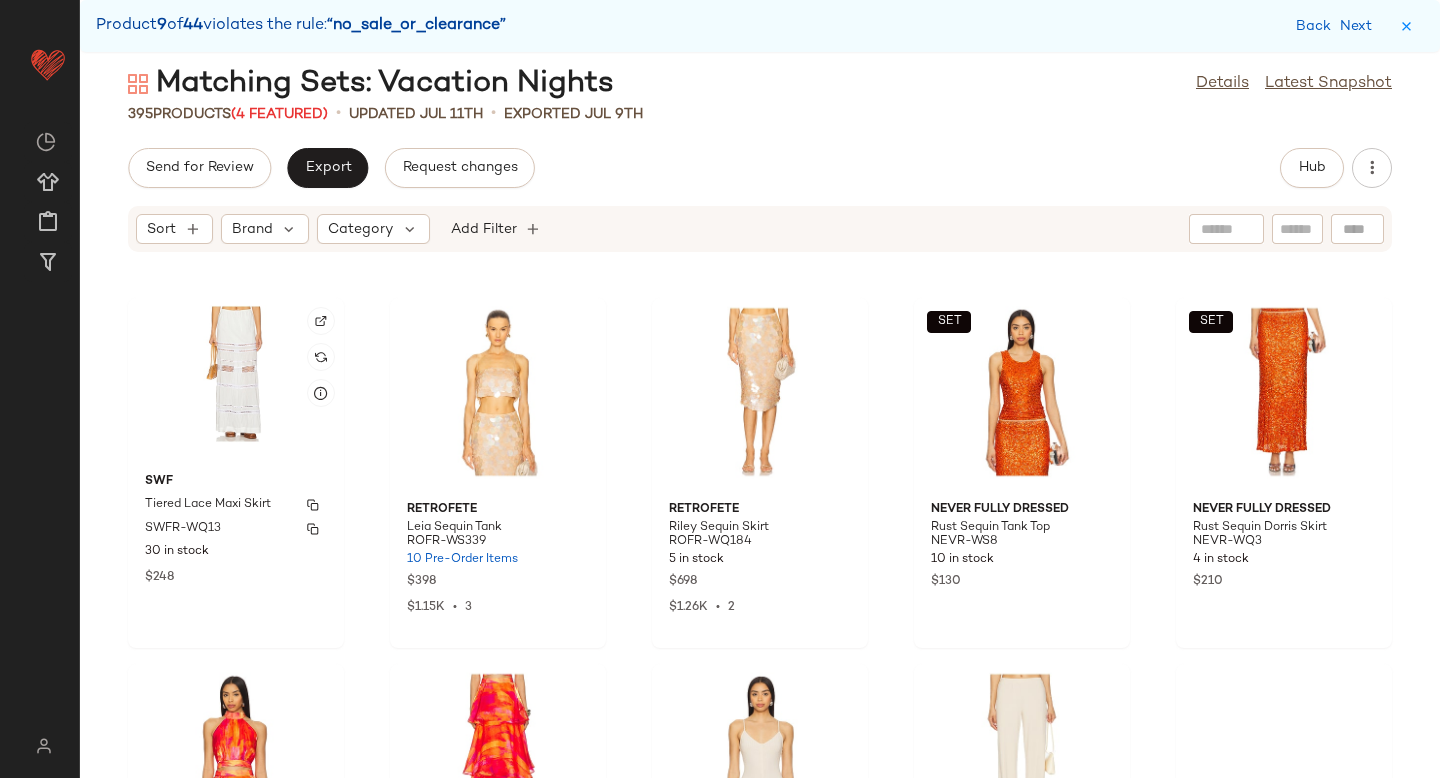 click on "SWF Tiered Lace Maxi Skirt SWFR-WQ13 30 in stock $248" 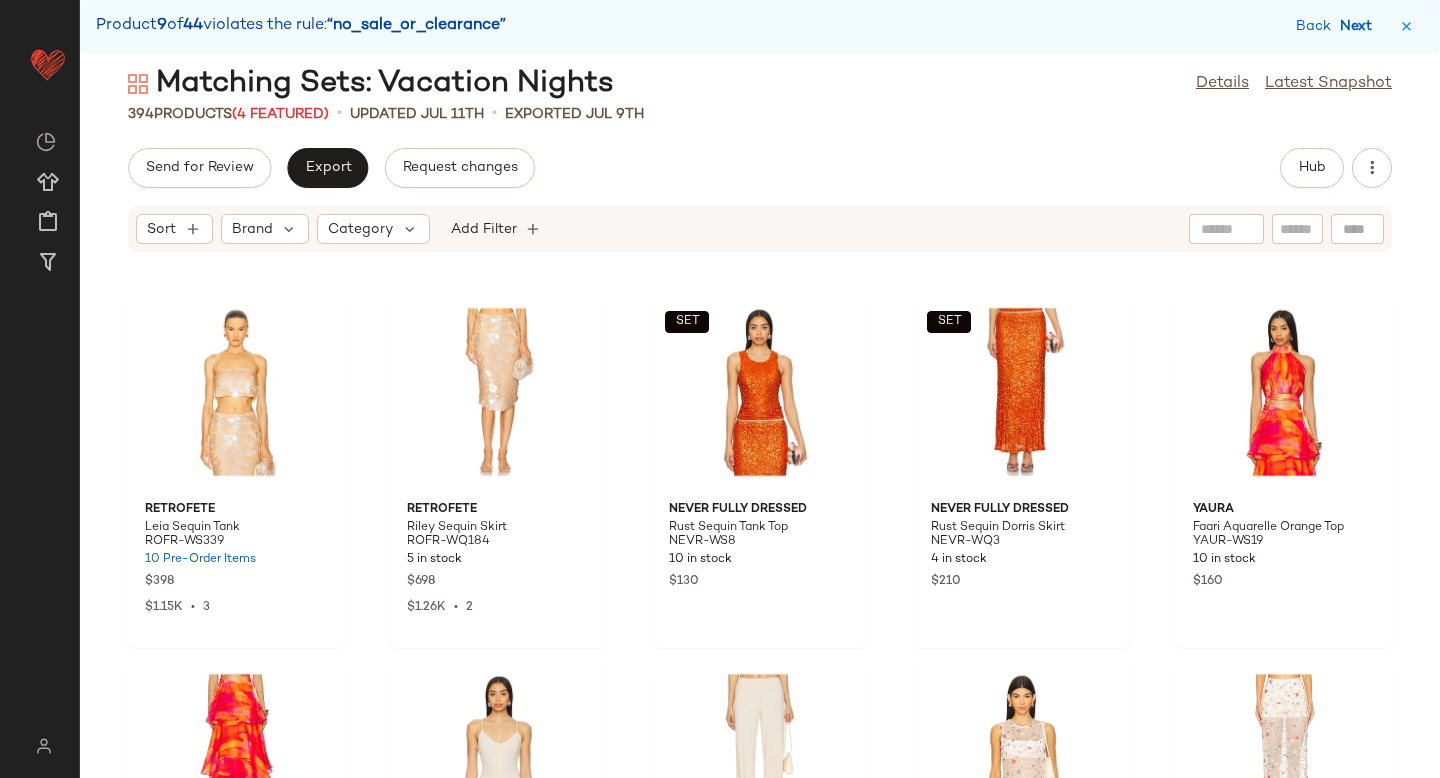 click on "Next" at bounding box center [1360, 26] 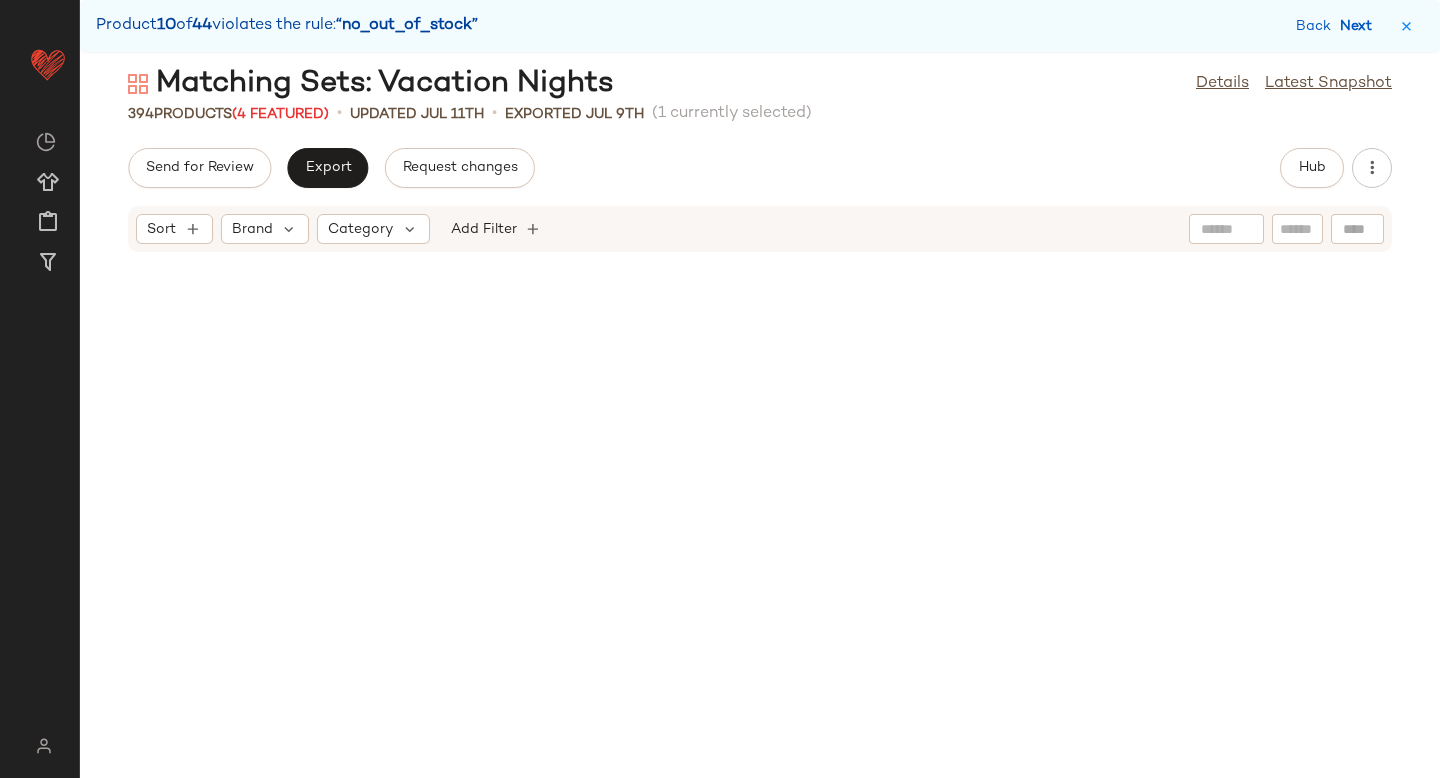 scroll, scrollTop: 13176, scrollLeft: 0, axis: vertical 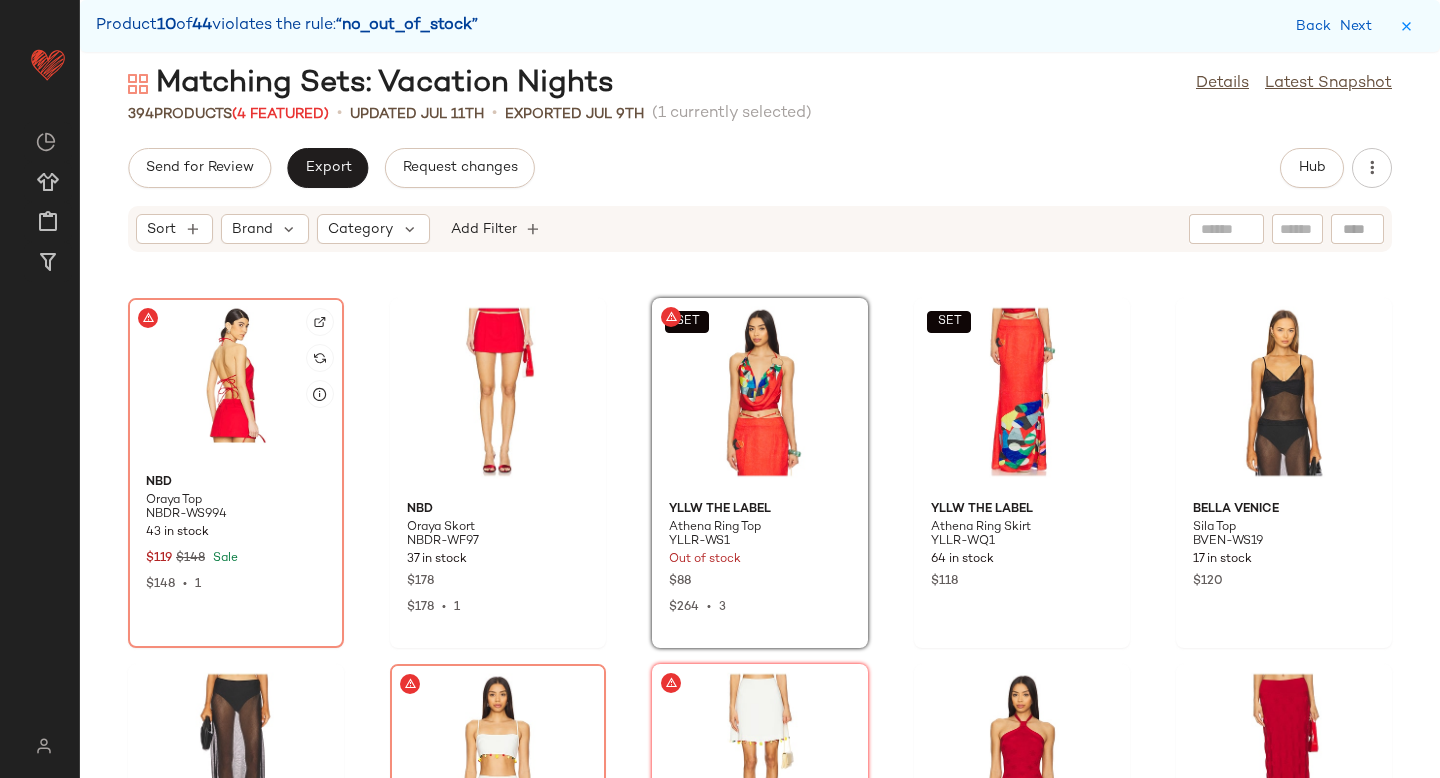 click 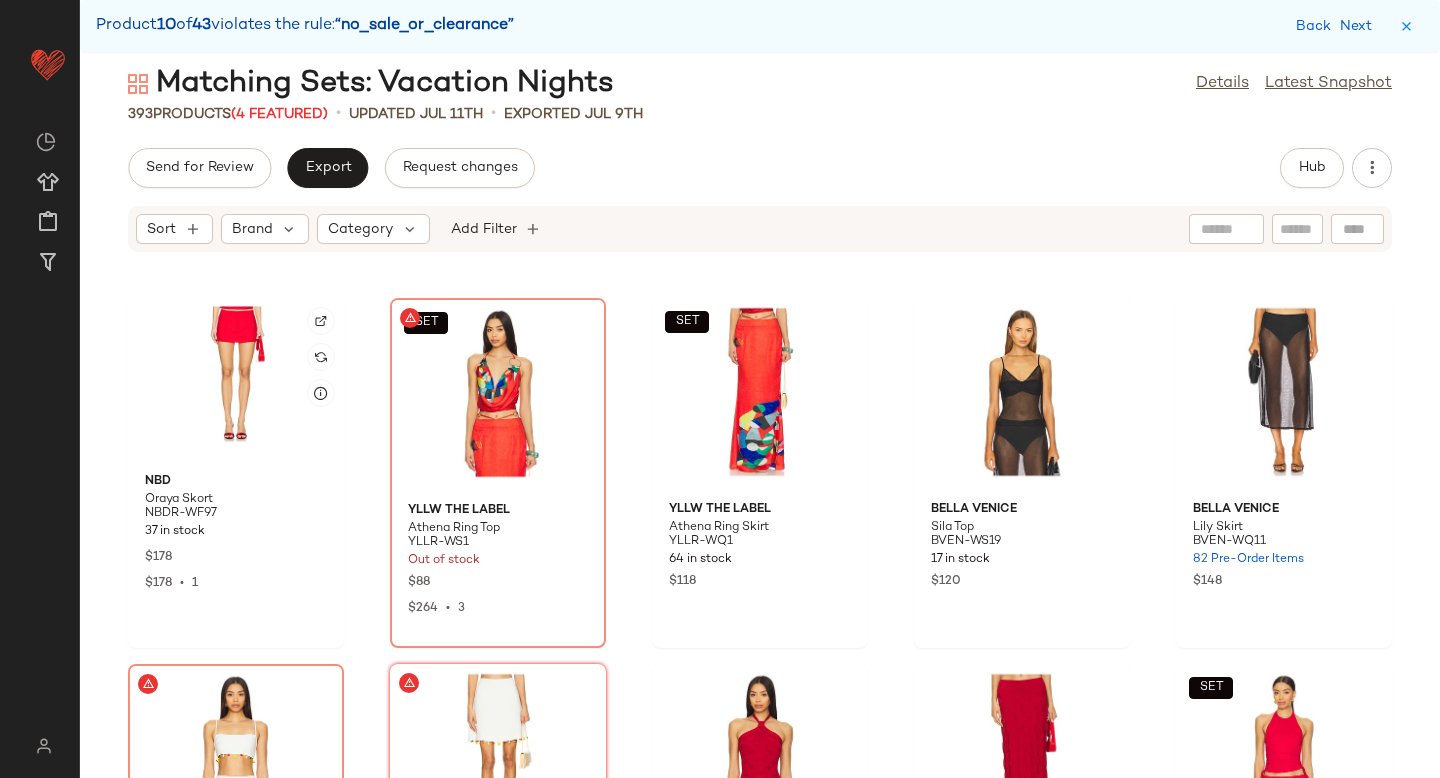 click 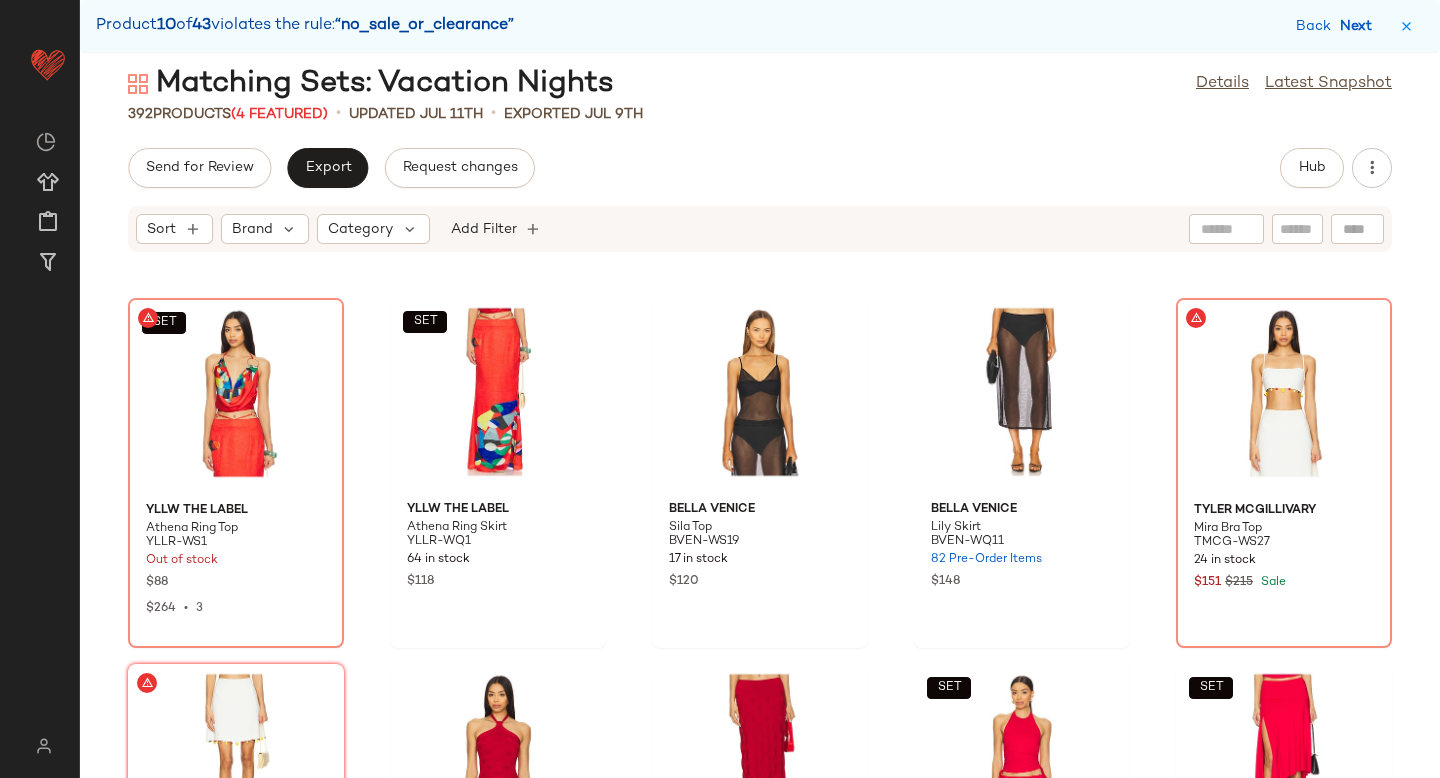 click on "Next" at bounding box center (1360, 26) 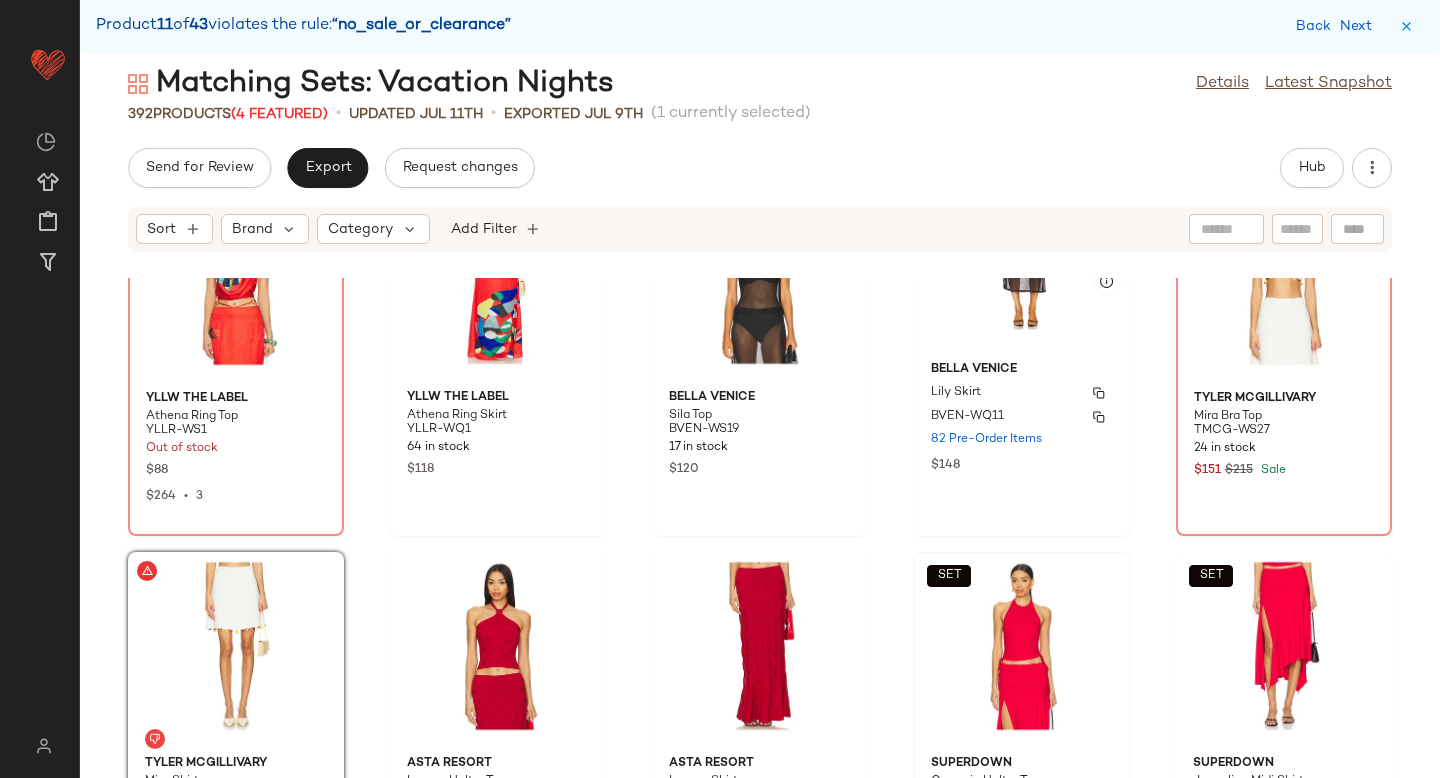 scroll, scrollTop: 13287, scrollLeft: 0, axis: vertical 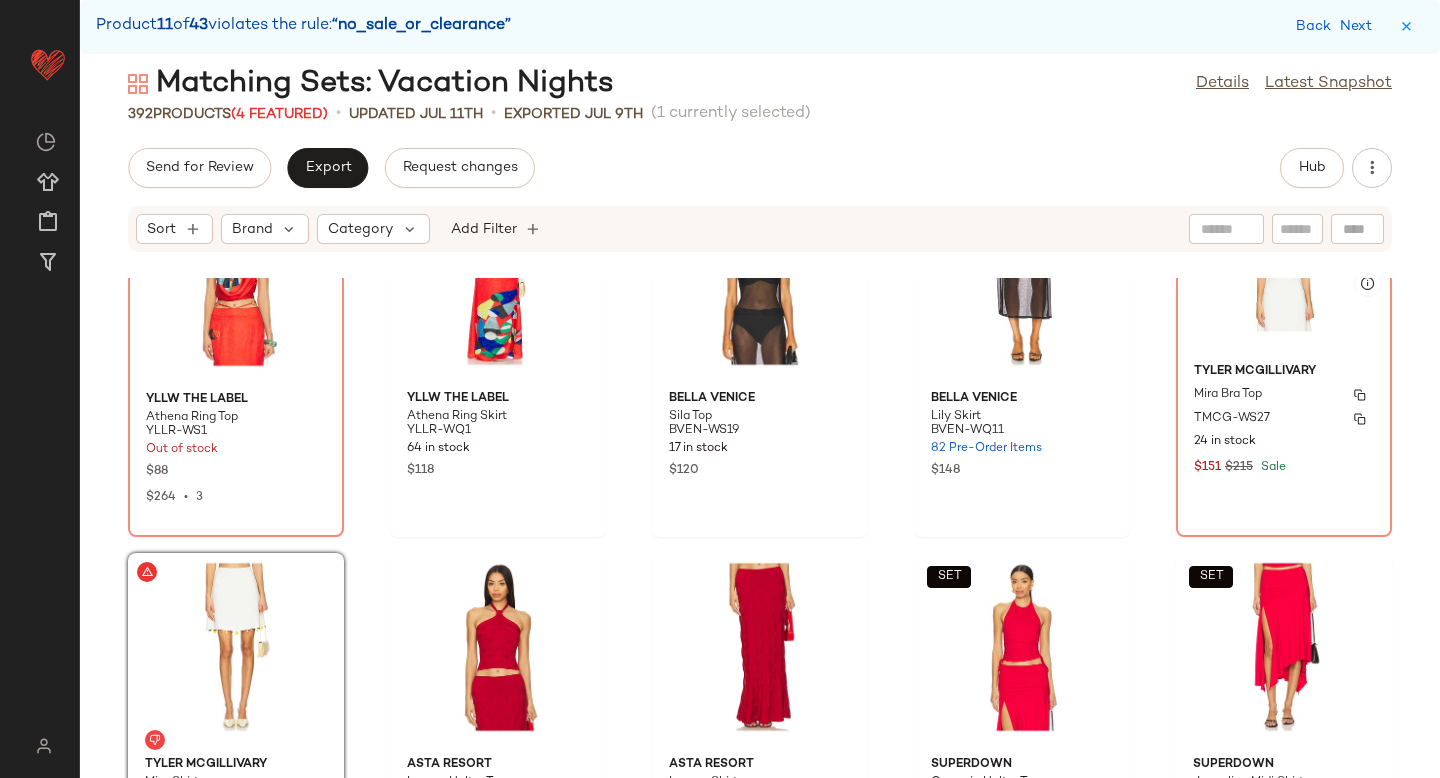click on "Tyler McGillivary Mira Bra Top TMCG-WS27 24 in stock $151 $215 Sale" 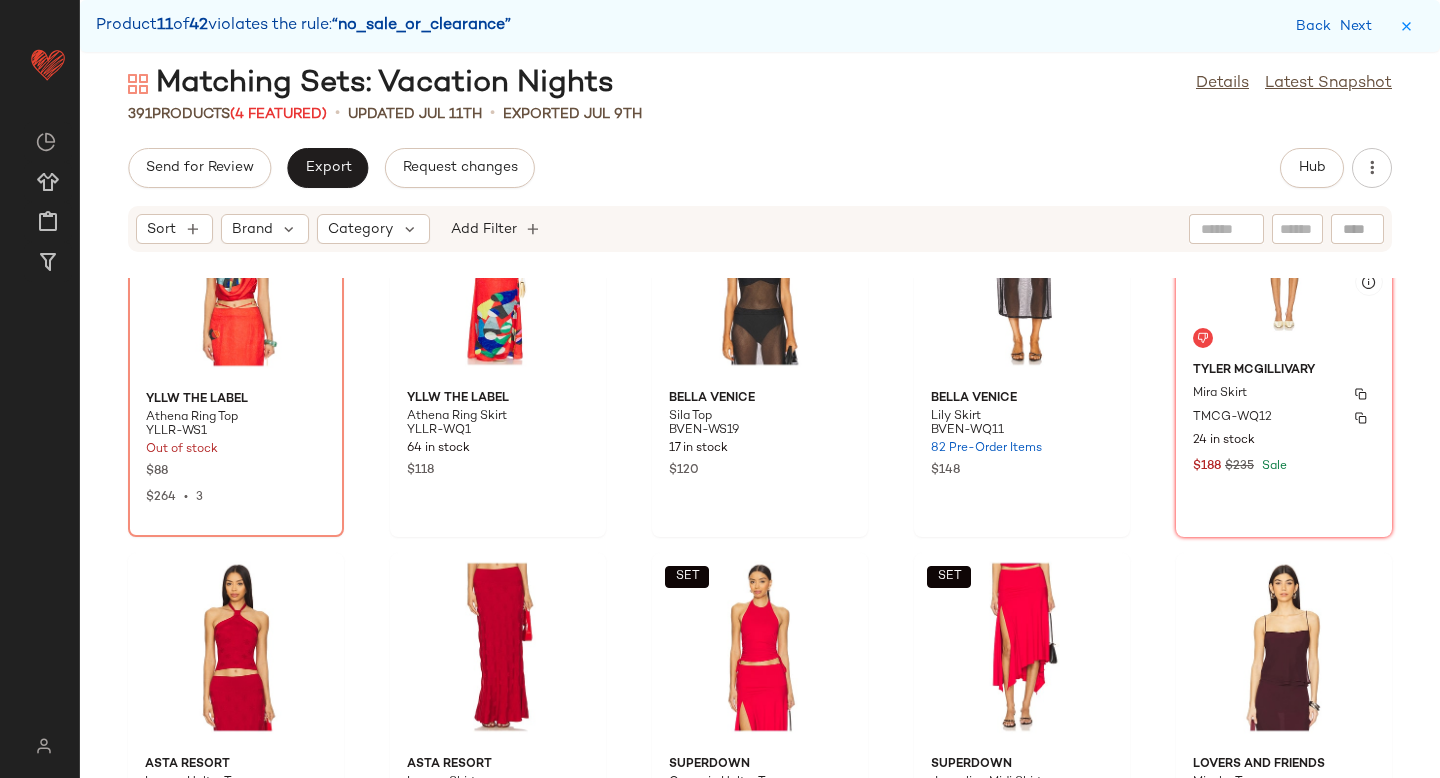 click on "Tyler McGillivary Mira Skirt TMCG-WQ12 24 in stock $188 $235 Sale" 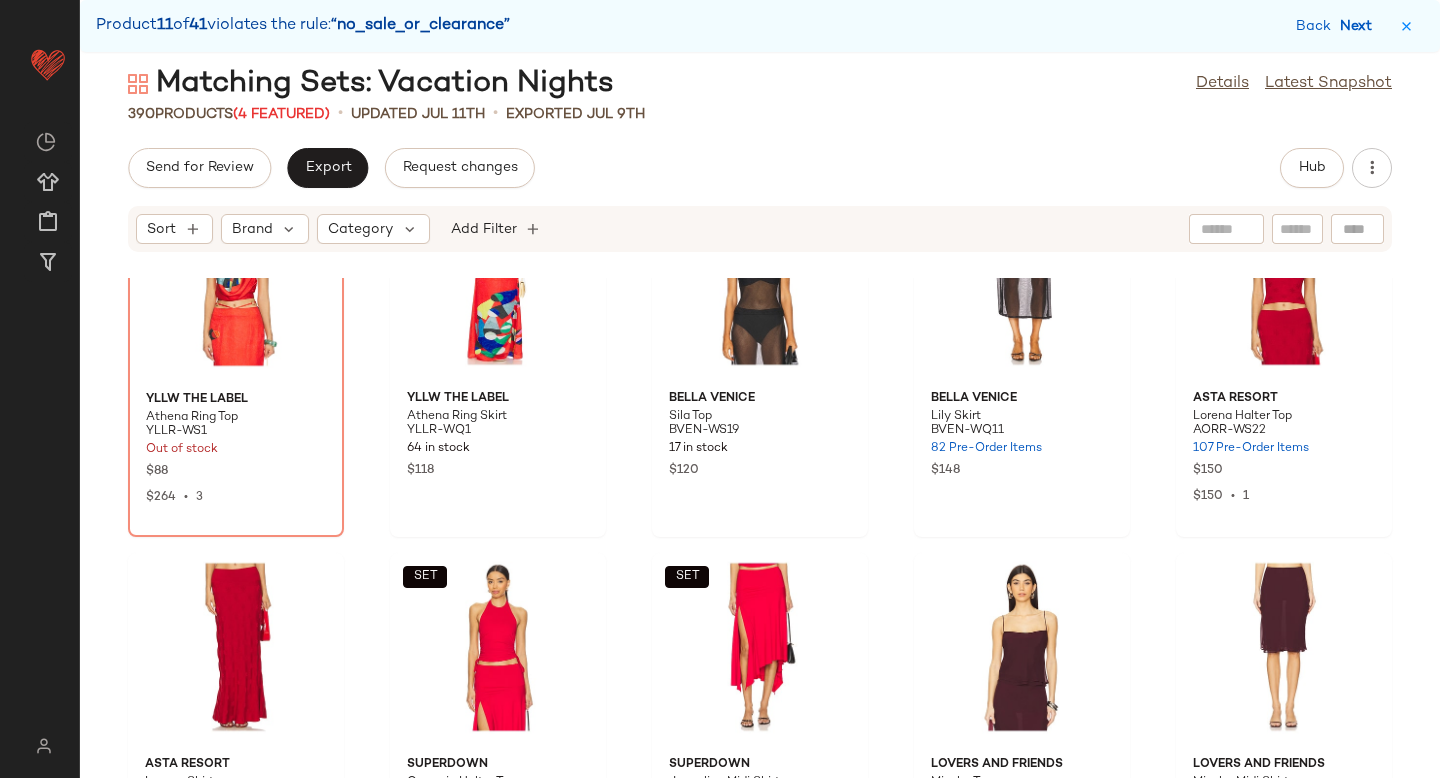 click on "Next" at bounding box center (1360, 26) 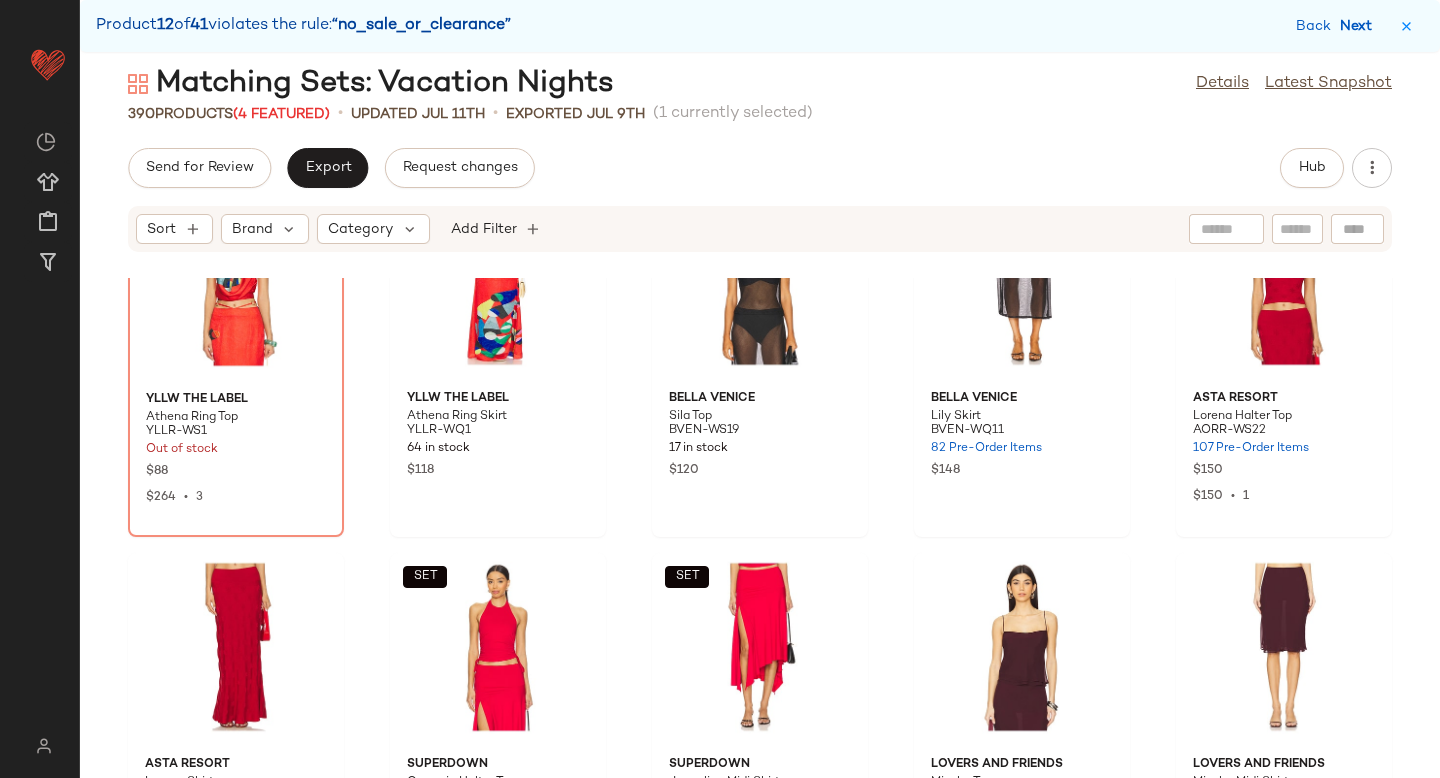 scroll, scrollTop: 14640, scrollLeft: 0, axis: vertical 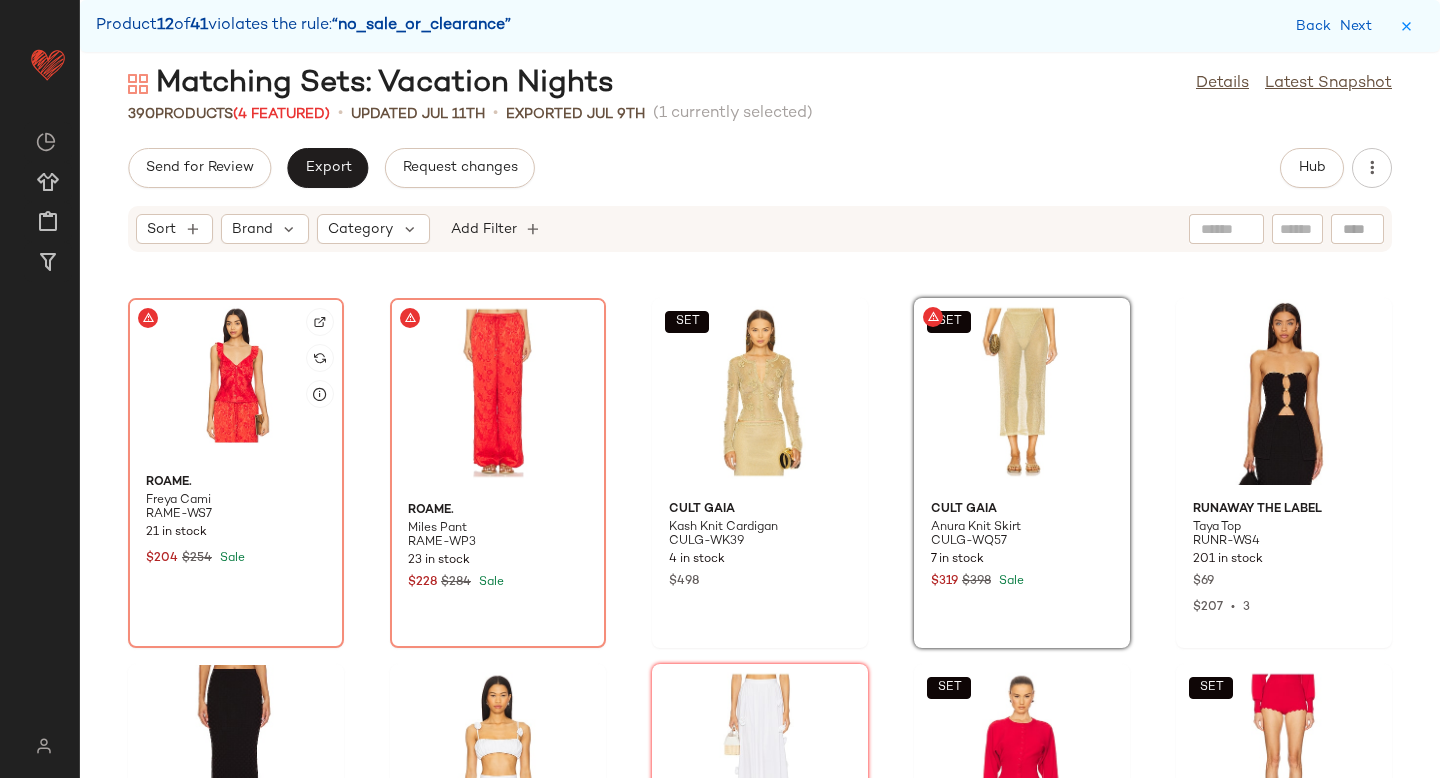 click 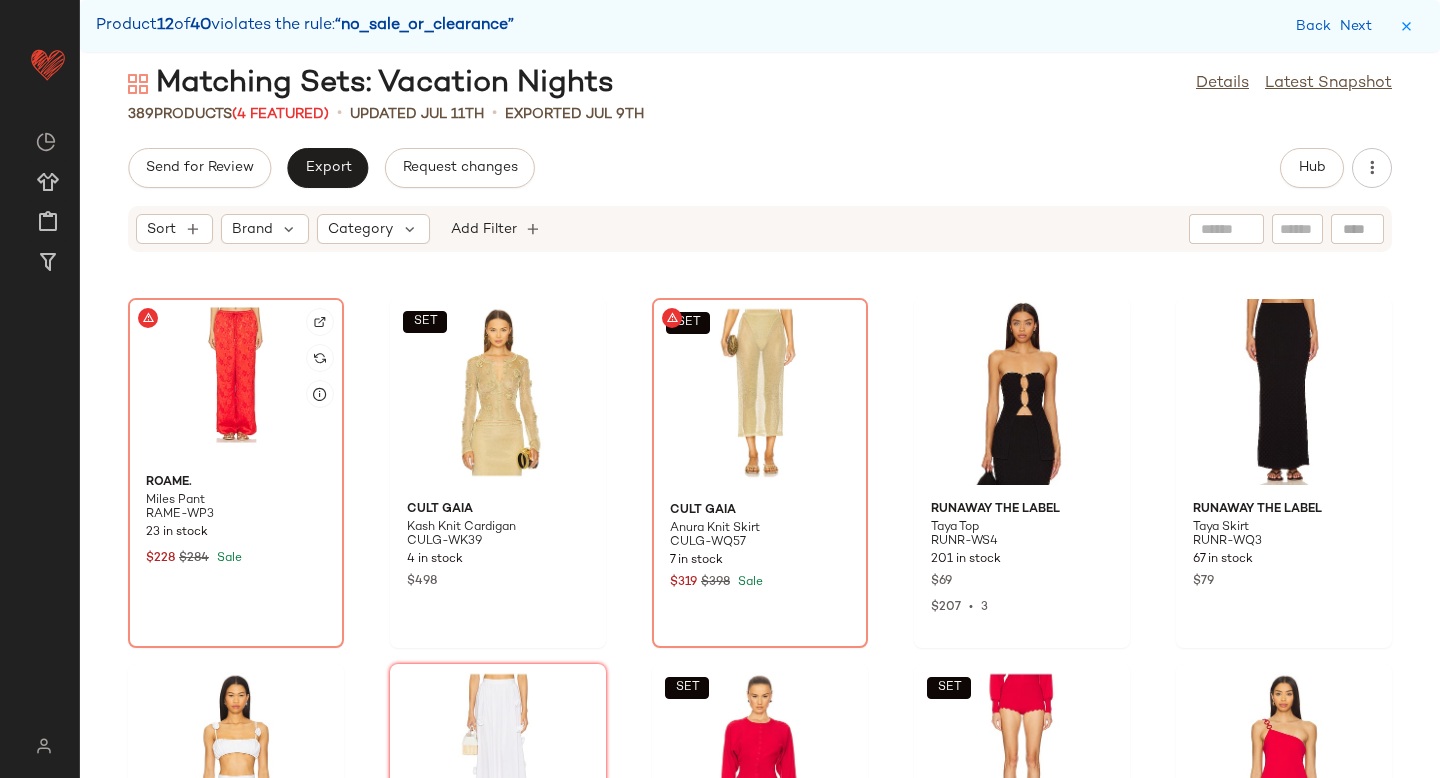 click 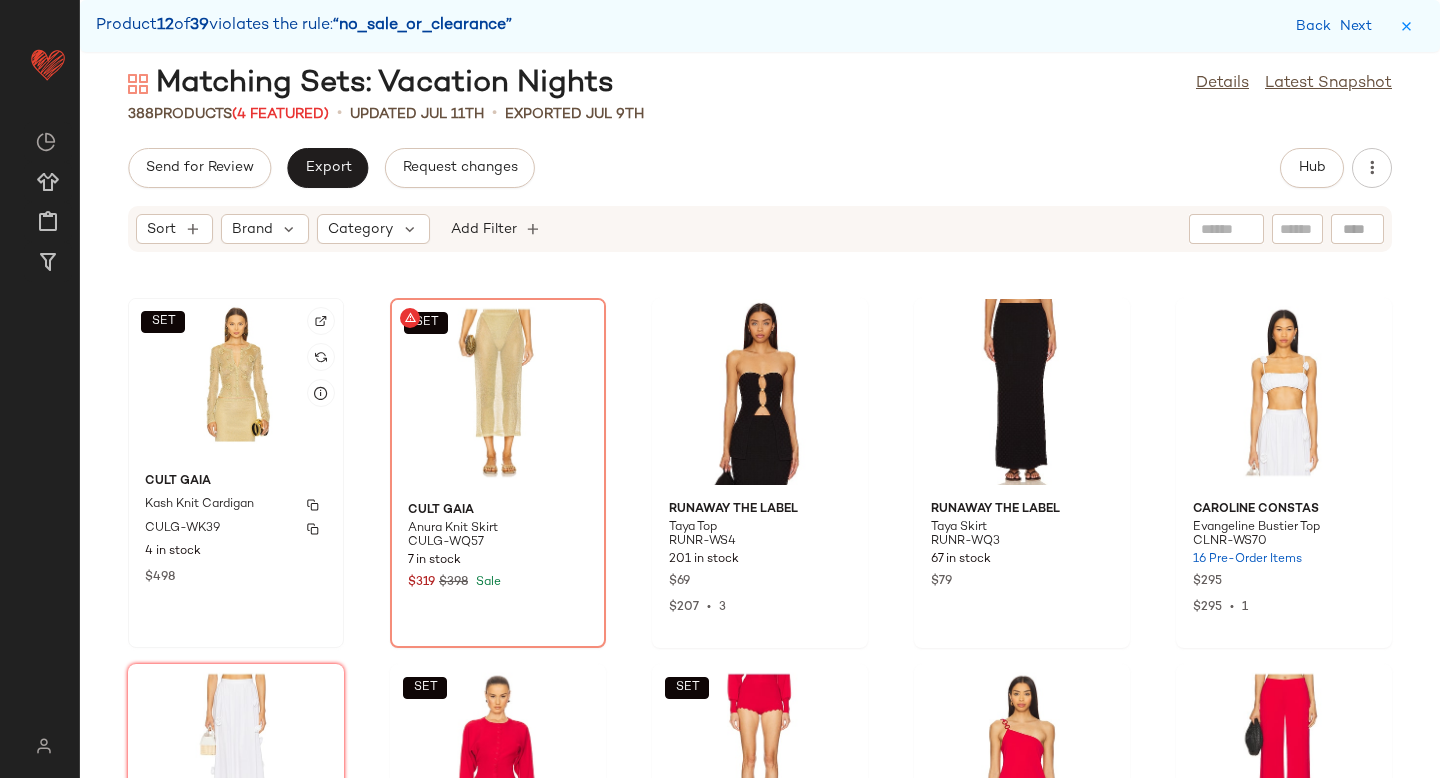 click on "Cult Gaia" at bounding box center [236, 482] 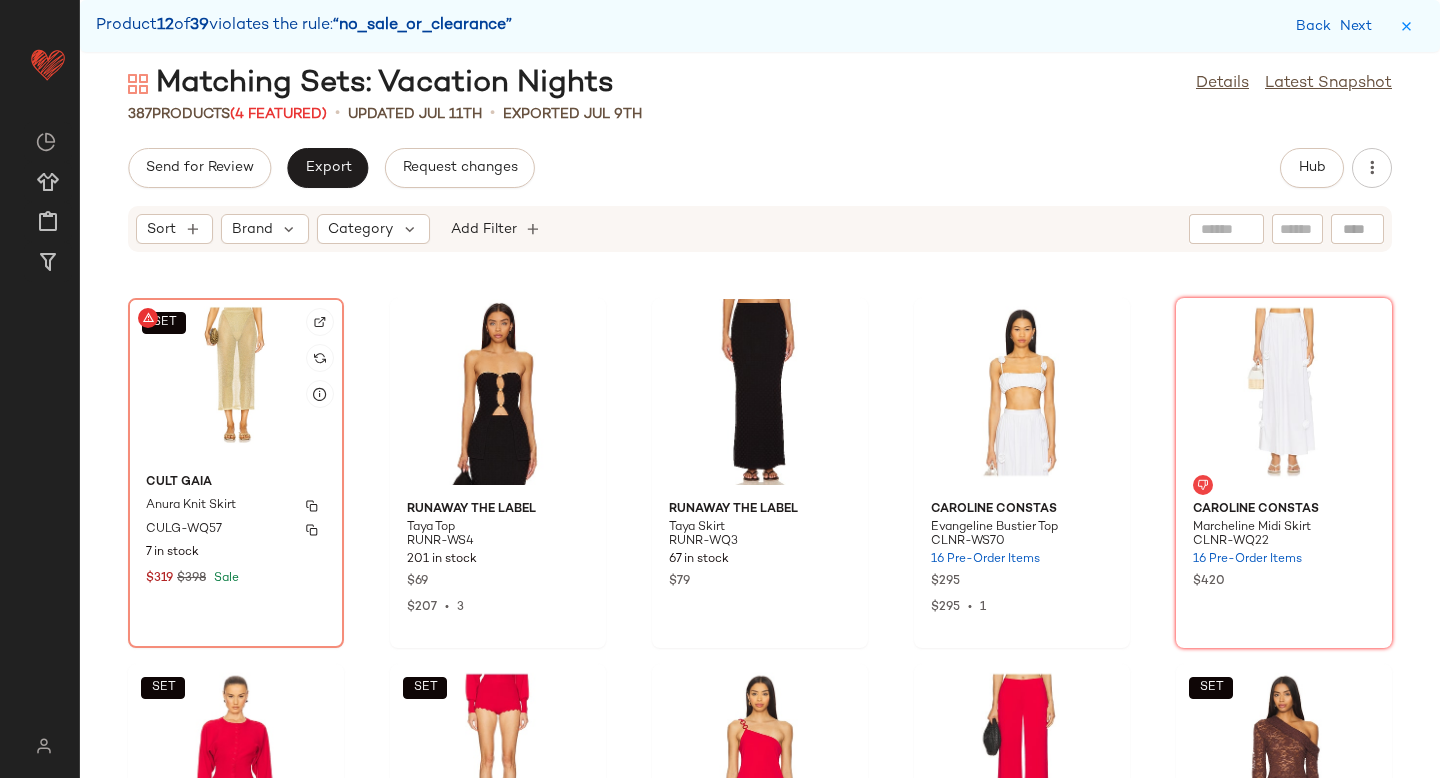 click on "Cult Gaia" at bounding box center (236, 483) 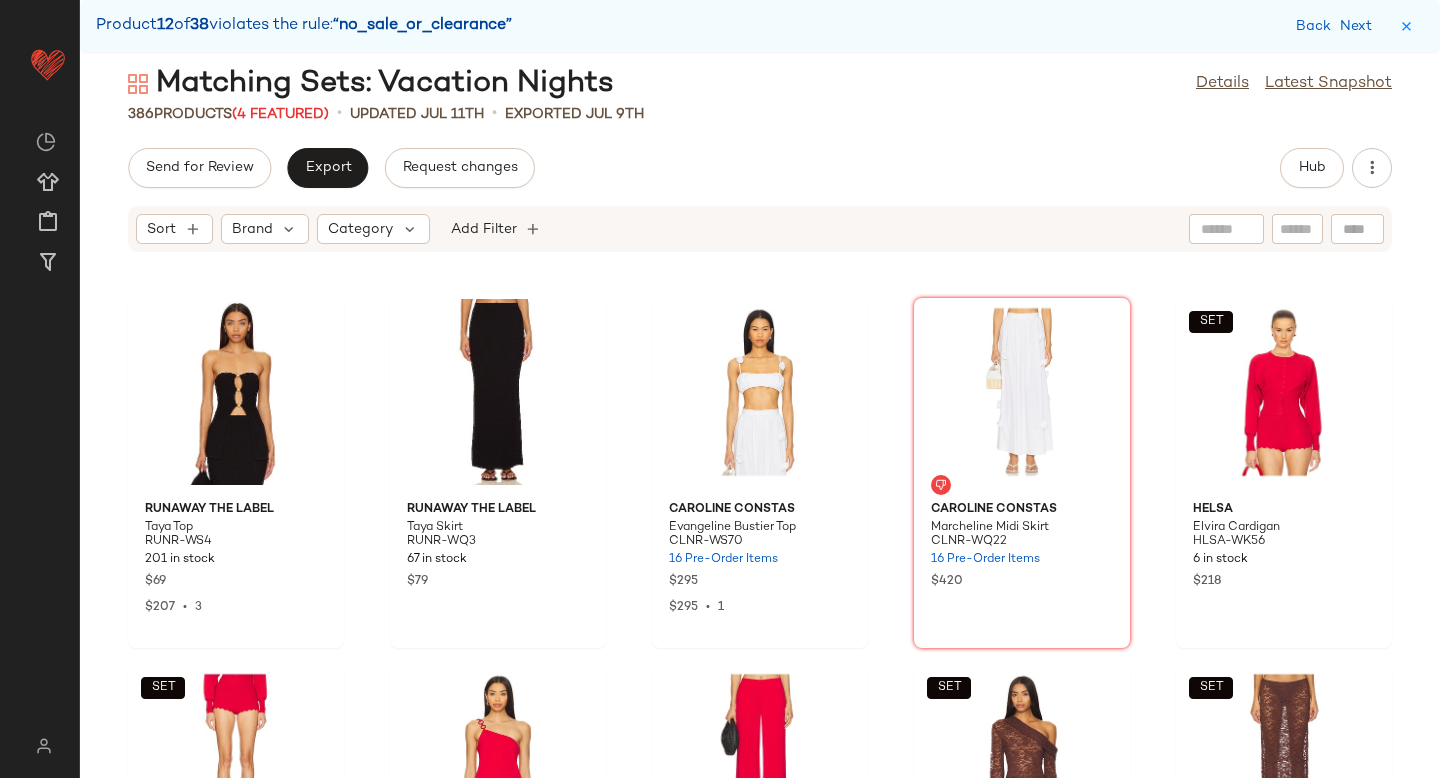 click on "Back Next" at bounding box center (1338, 26) 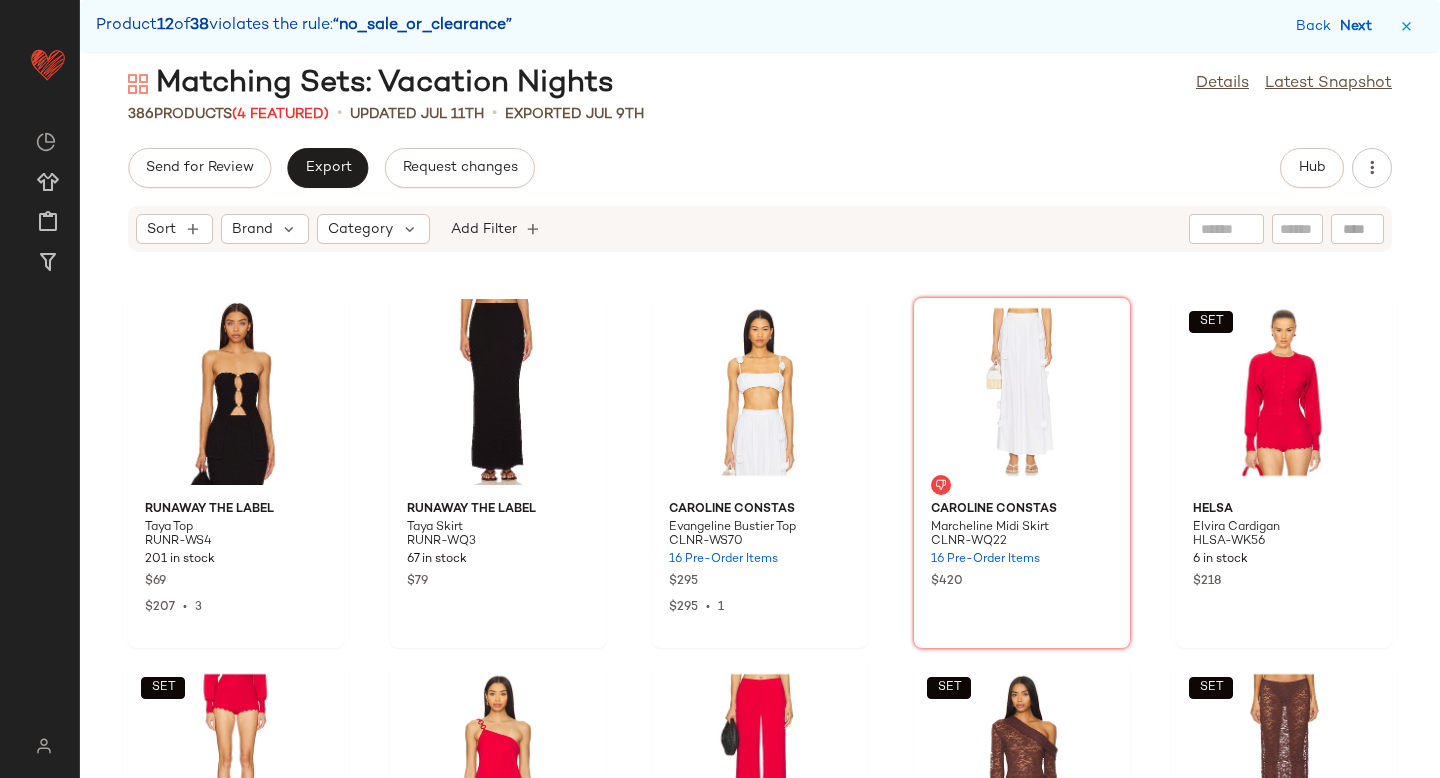 click on "Next" at bounding box center (1360, 26) 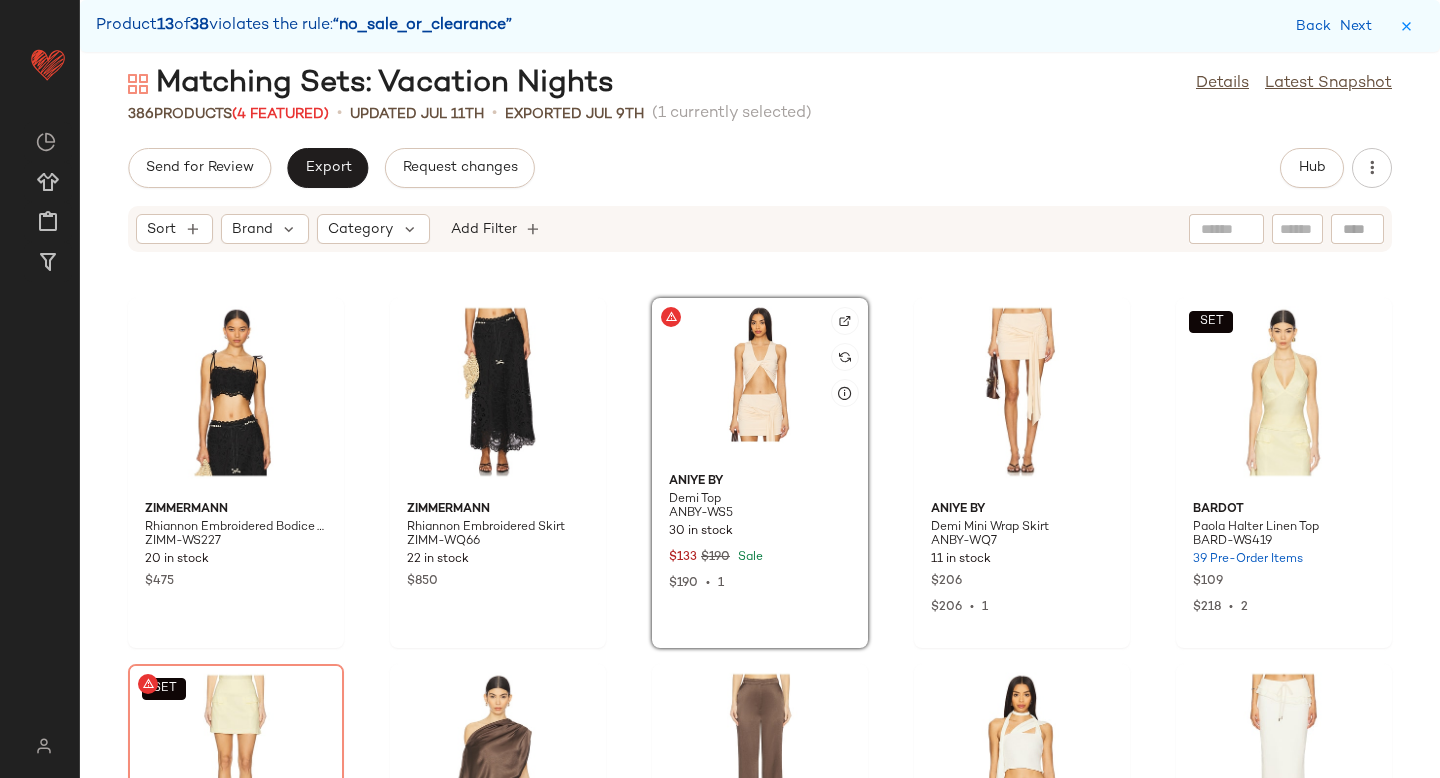 click 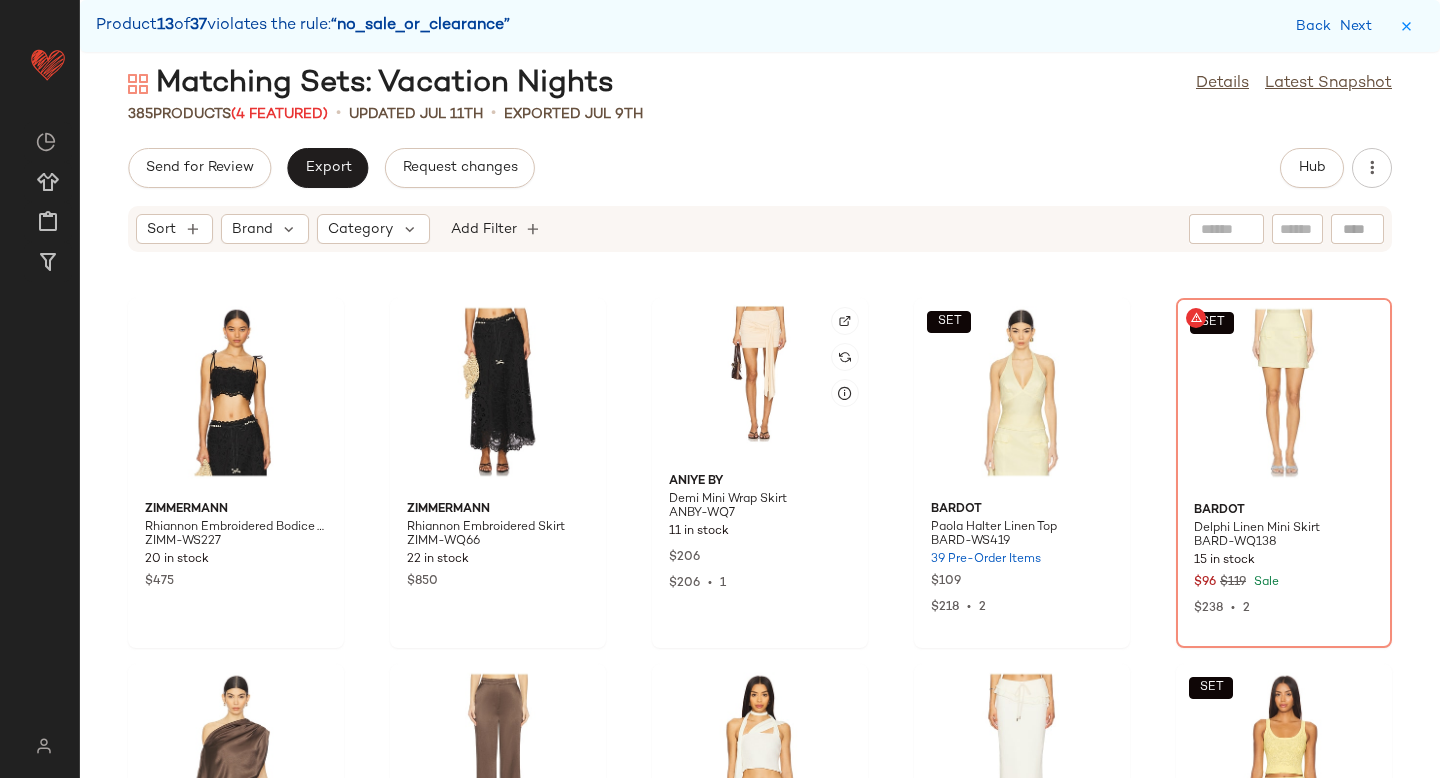 click 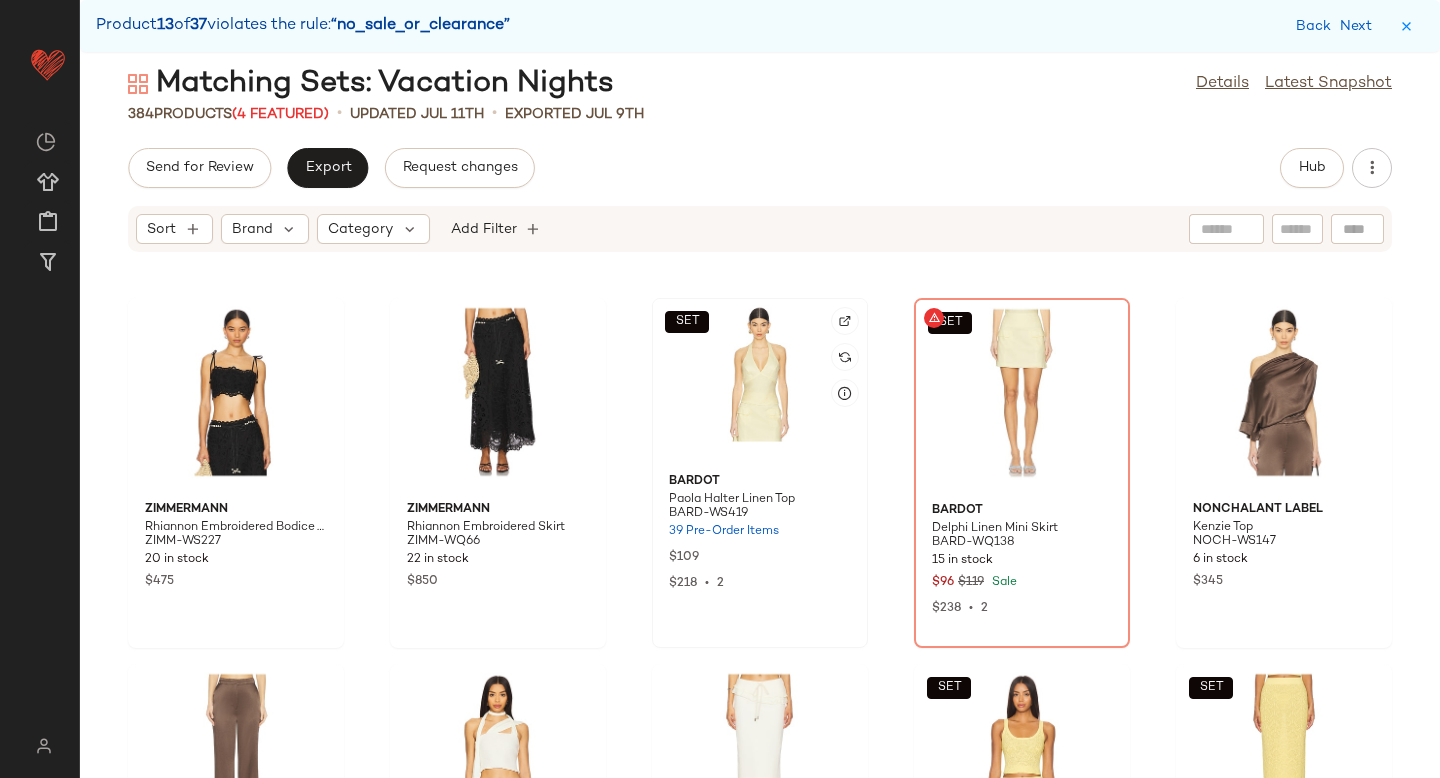 click on "SET" 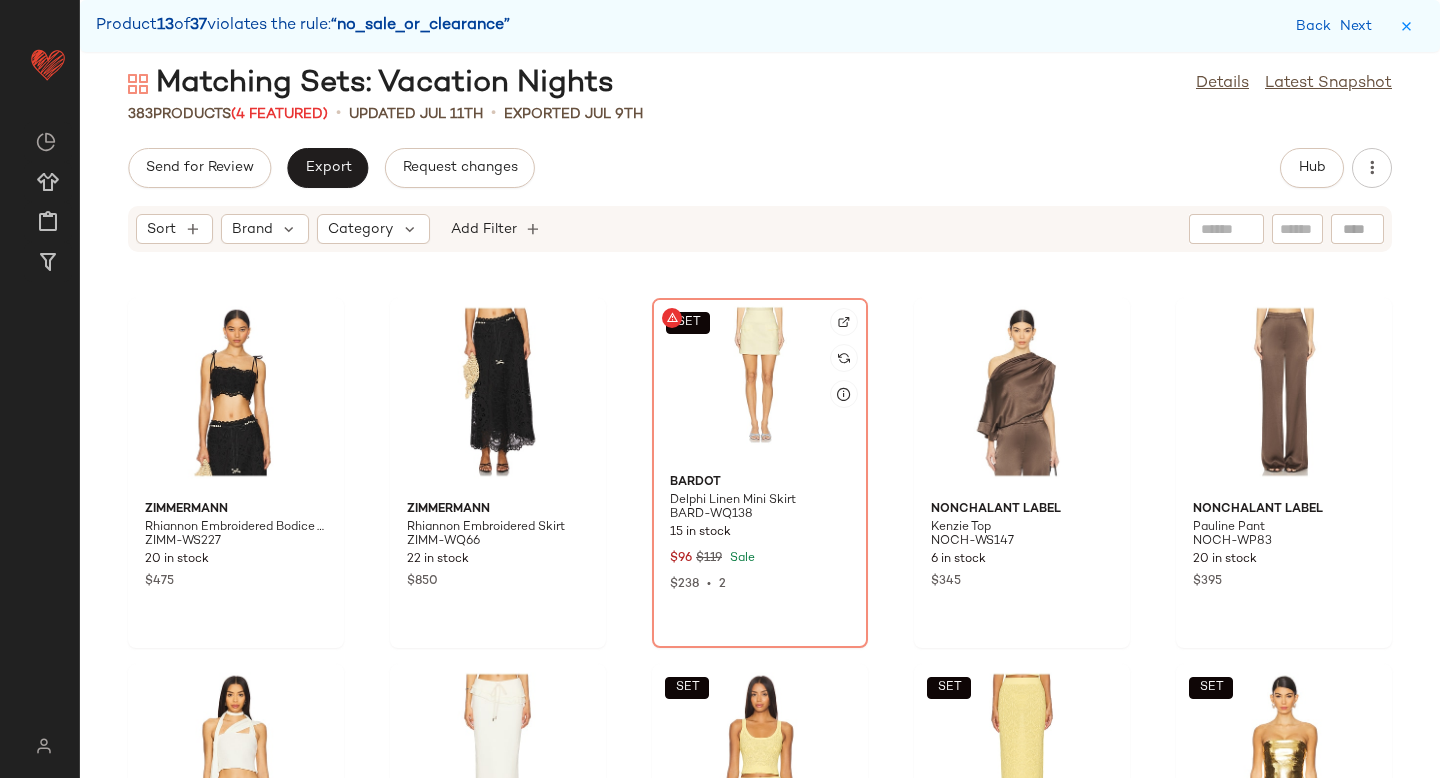click on "SET" 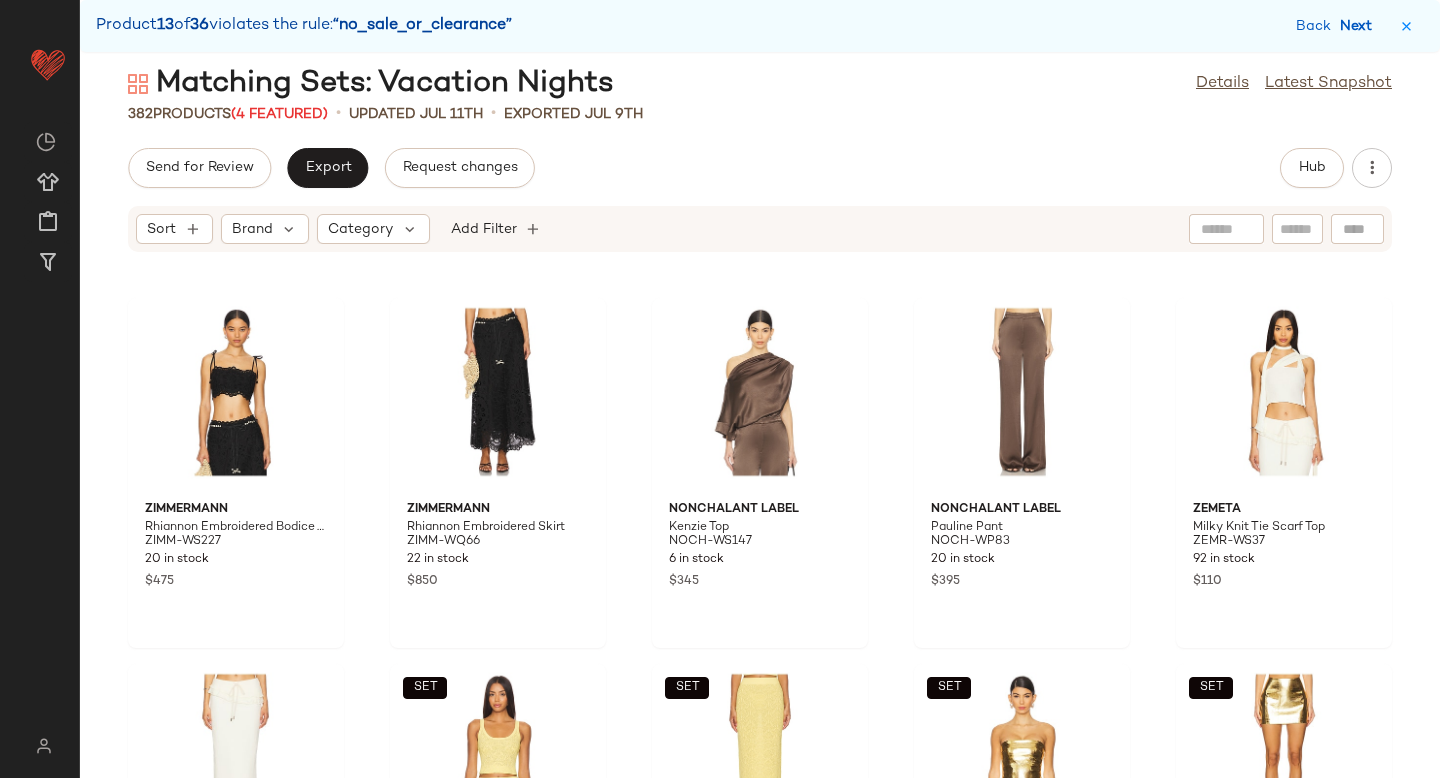 click on "Next" at bounding box center [1360, 26] 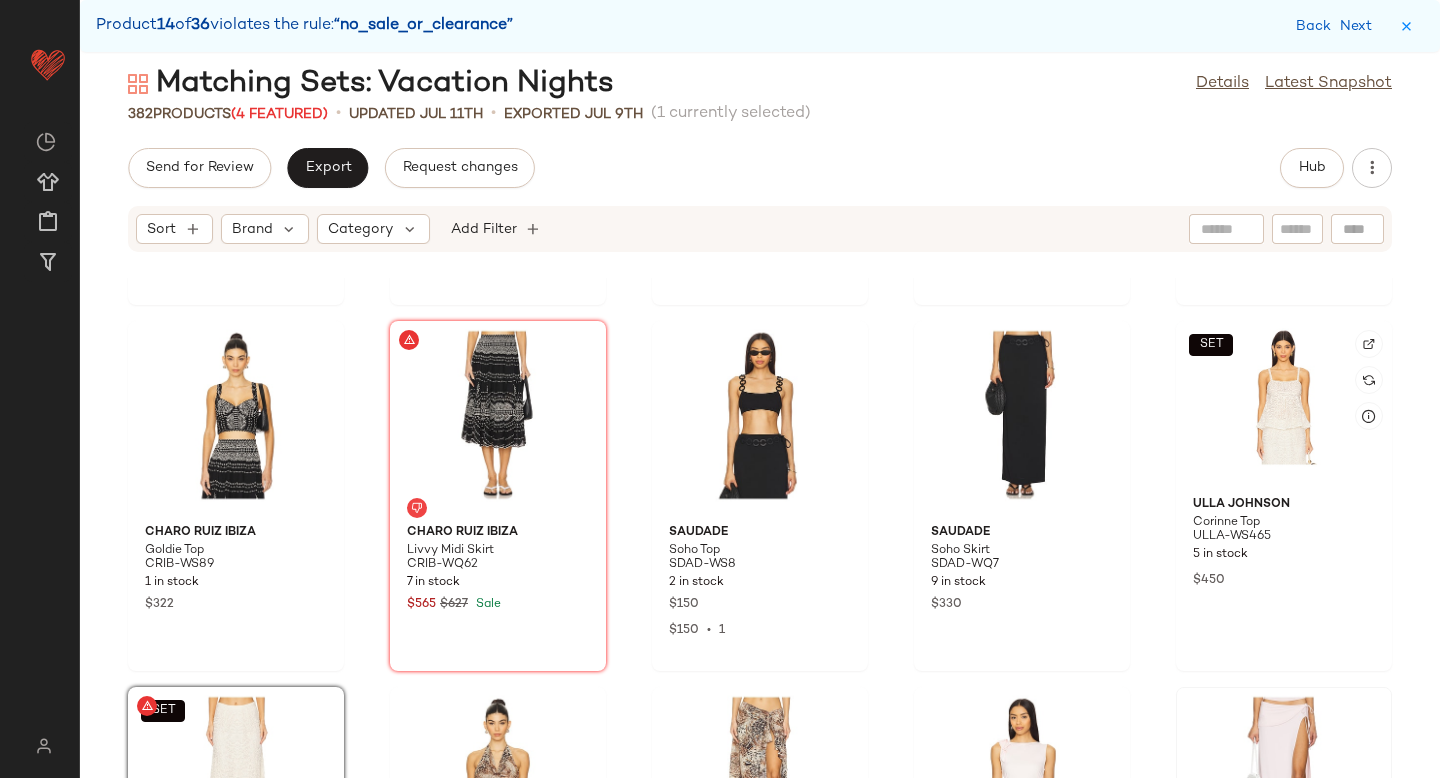scroll, scrollTop: 17542, scrollLeft: 0, axis: vertical 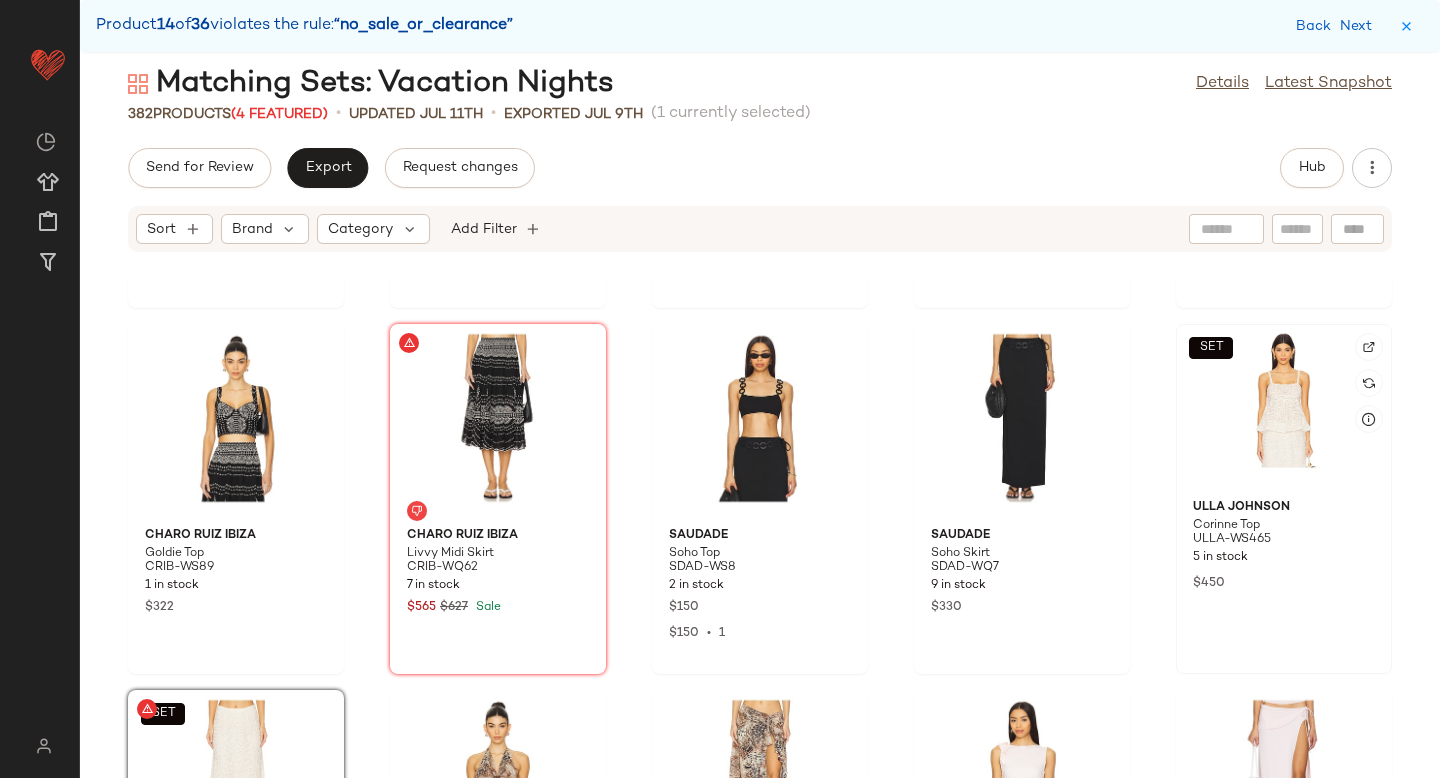 click on "SET" 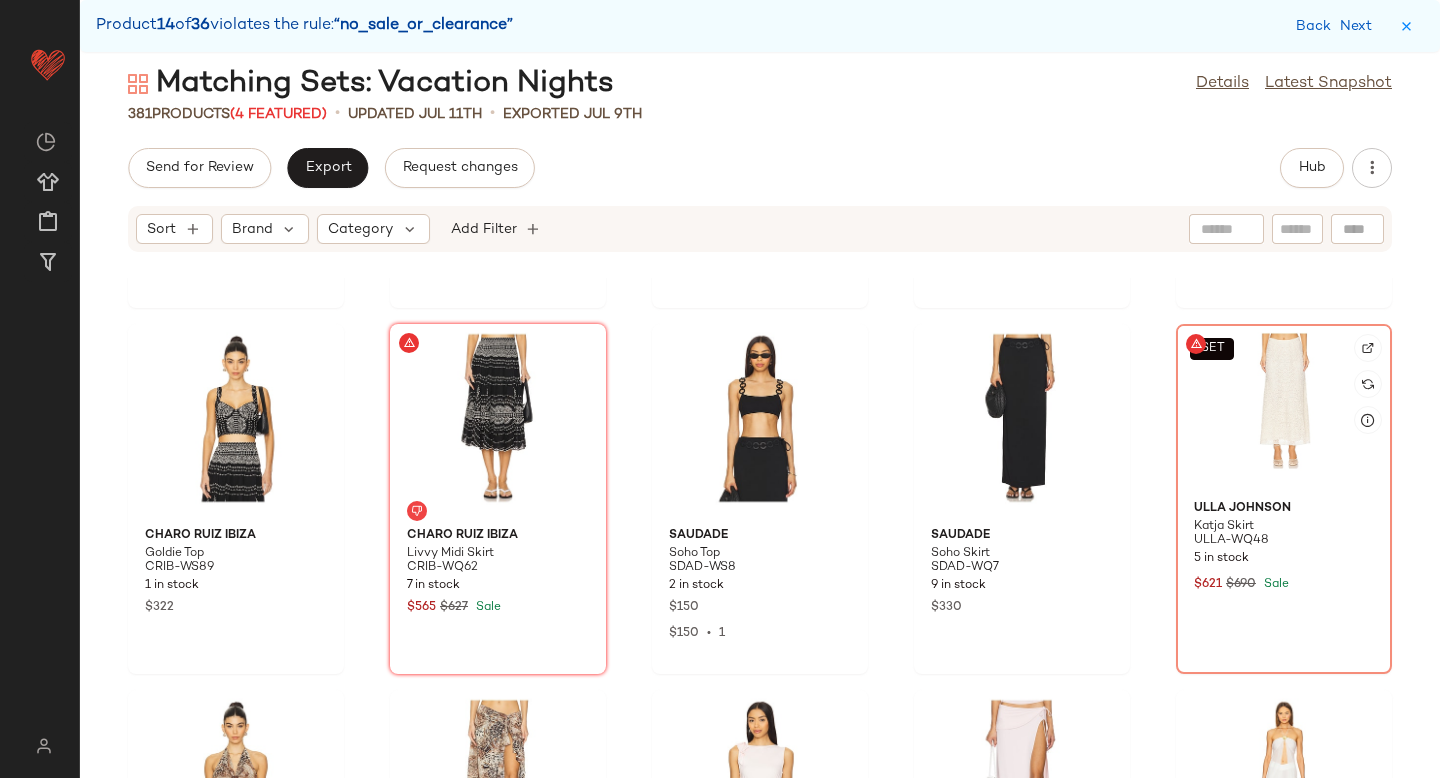 click on "SET" 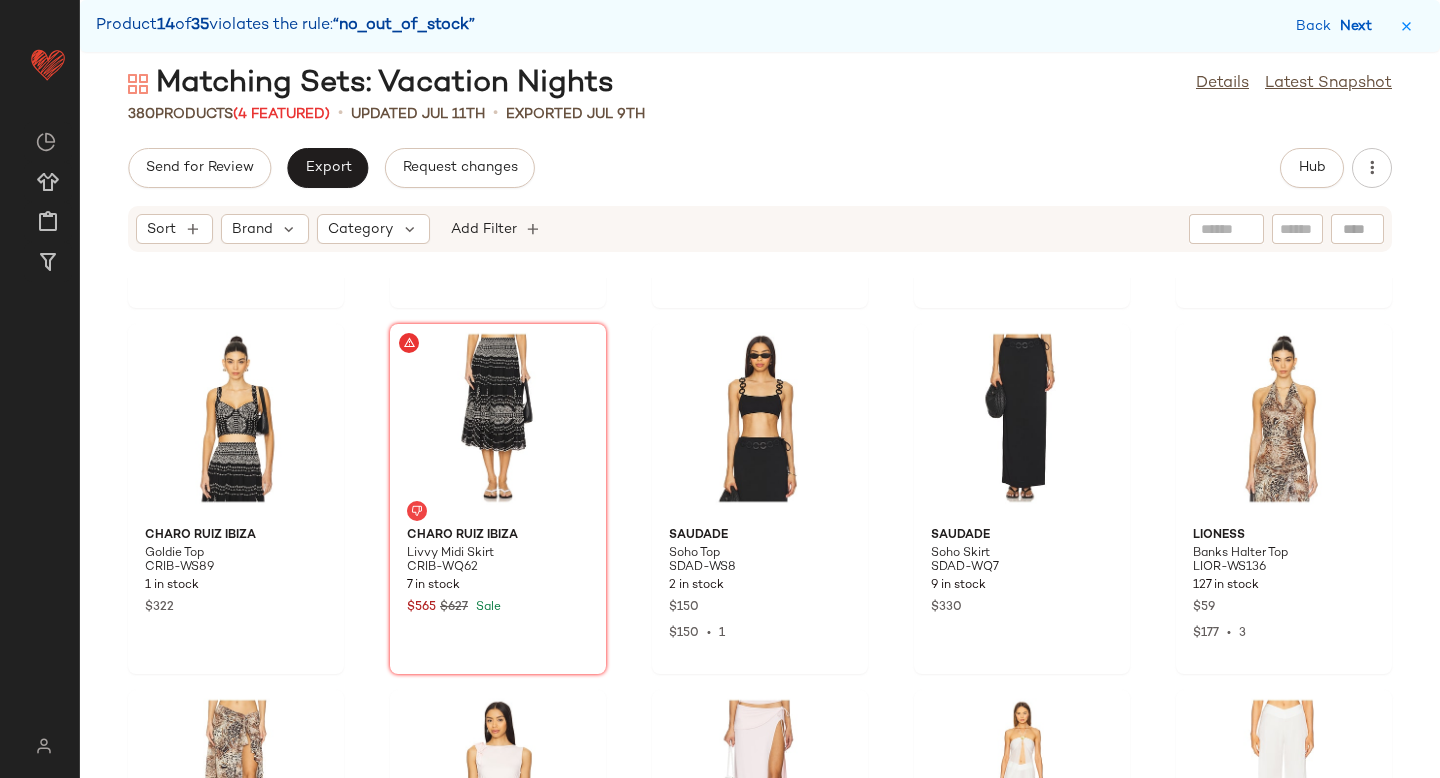 click on "Next" at bounding box center [1360, 26] 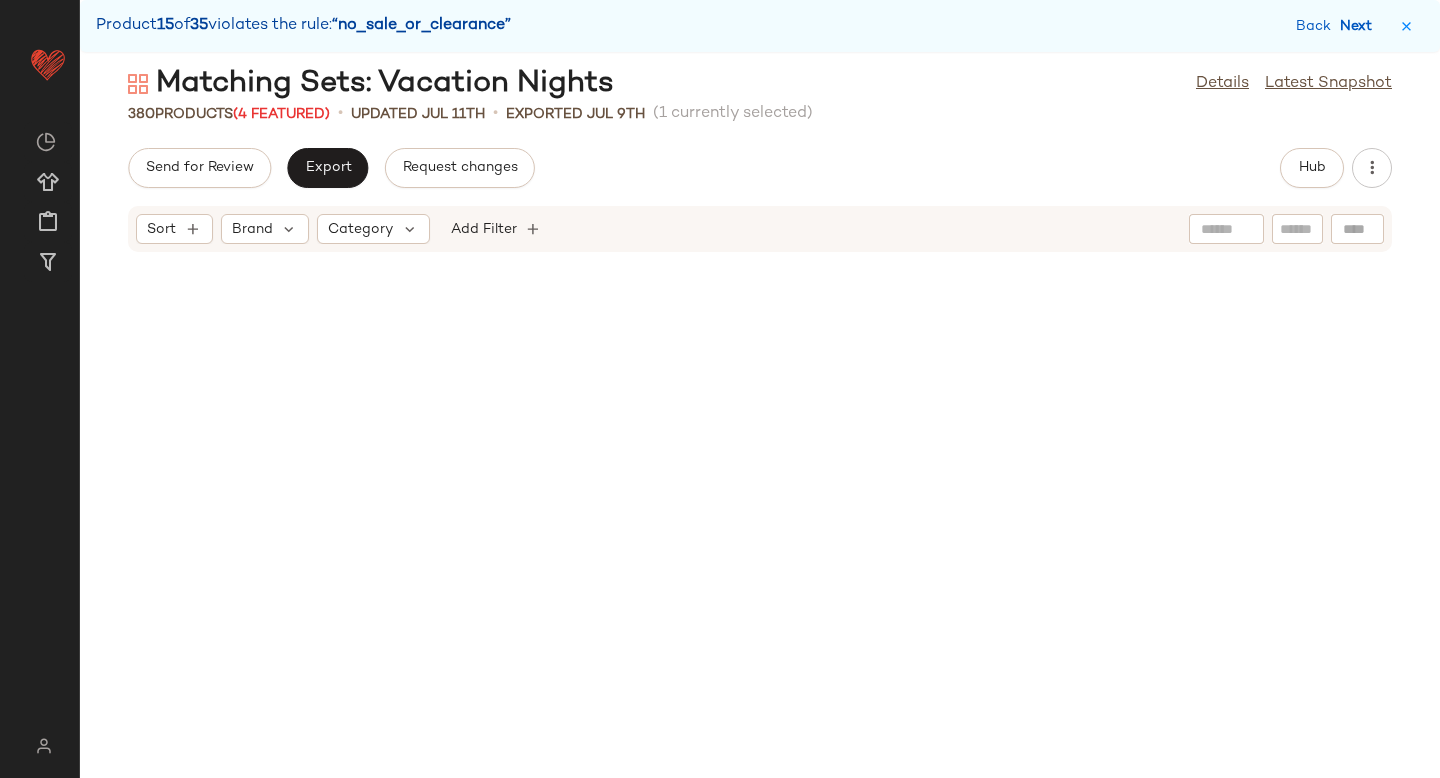 scroll, scrollTop: 21594, scrollLeft: 0, axis: vertical 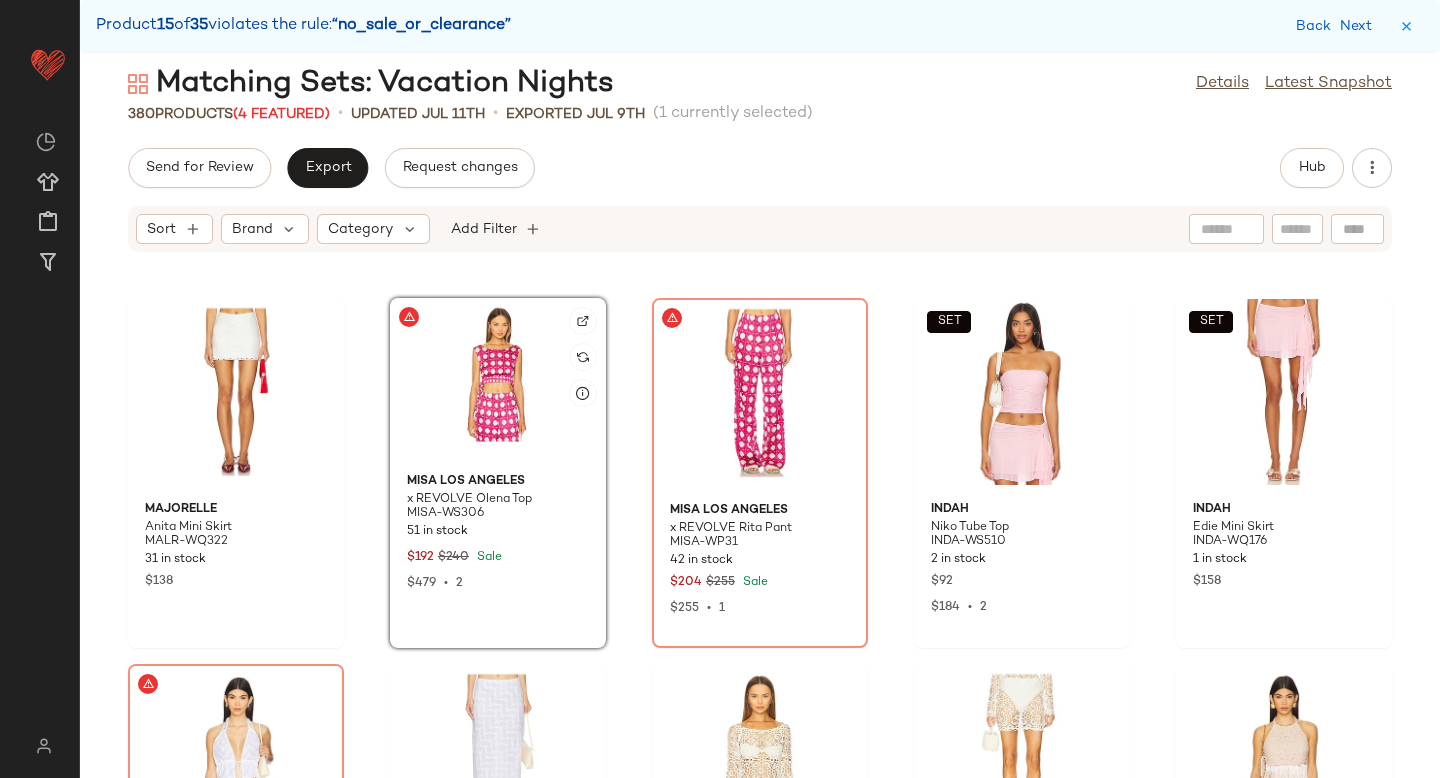 click 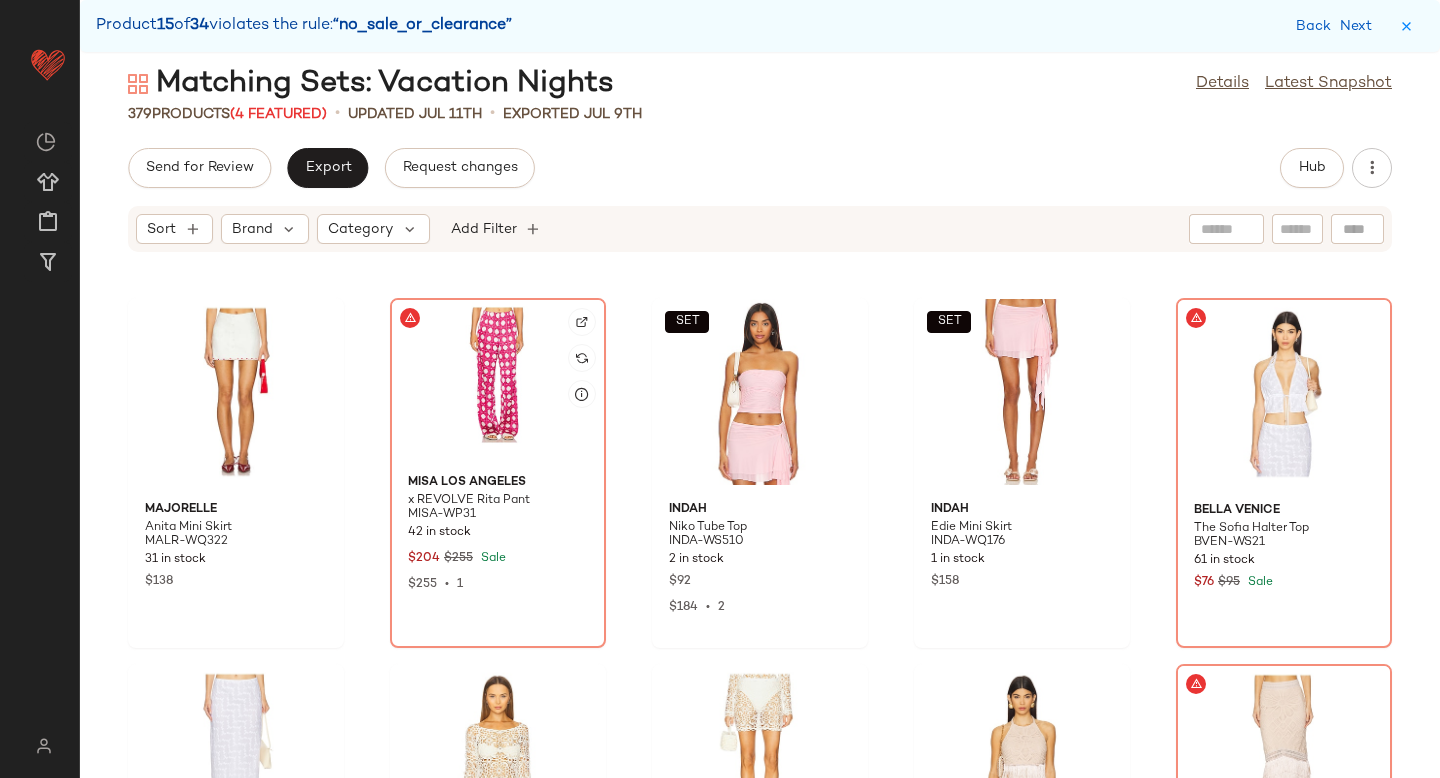 click 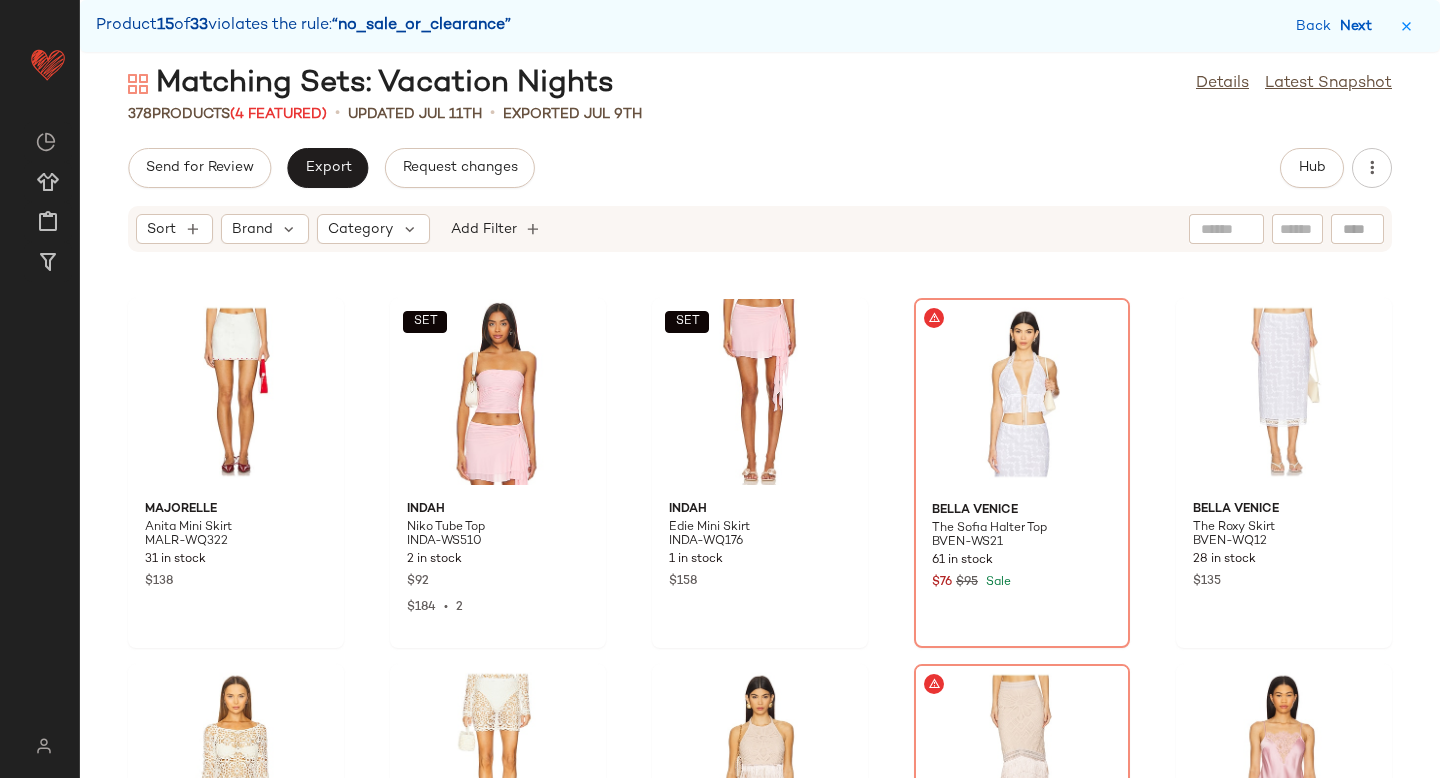 click on "Next" at bounding box center (1360, 26) 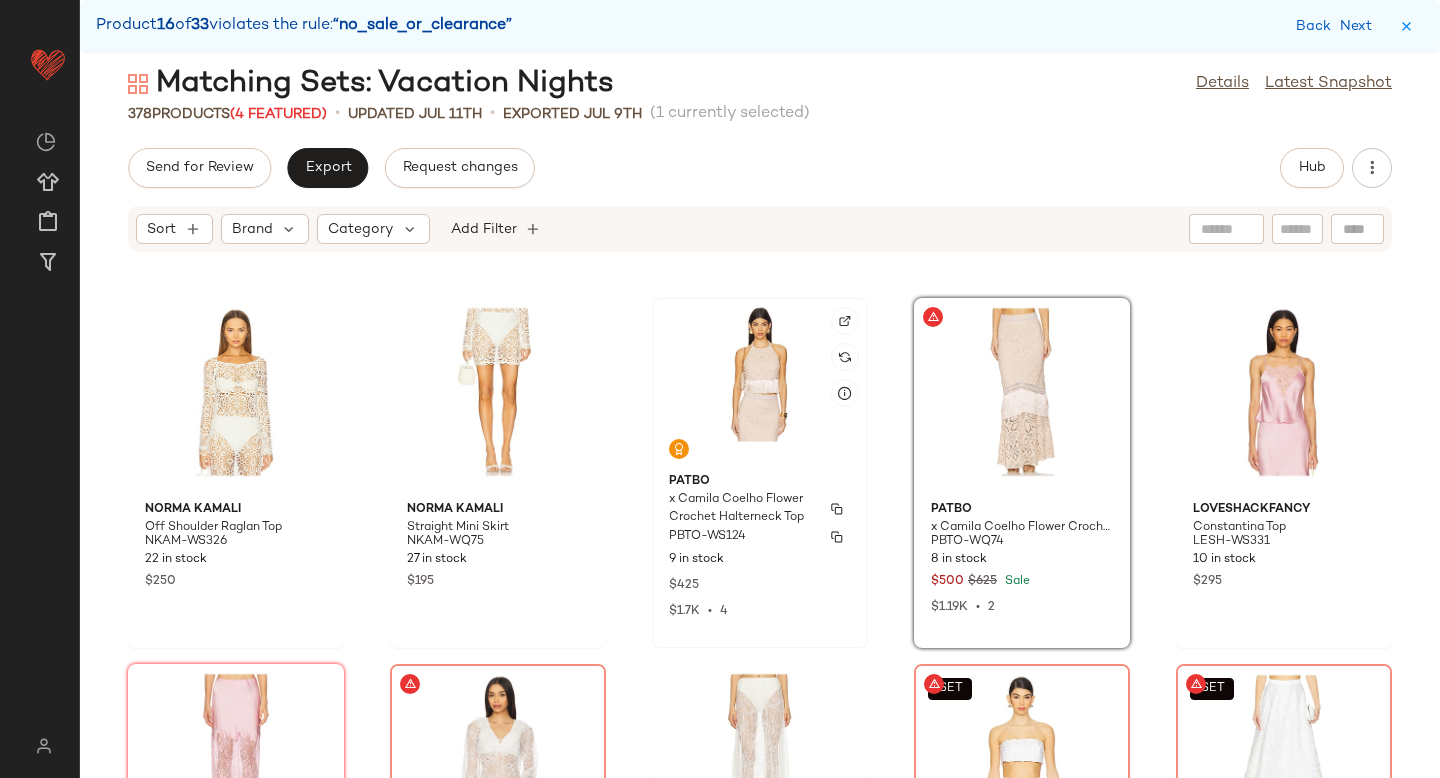 click on "PBTO-WS124" at bounding box center [707, 537] 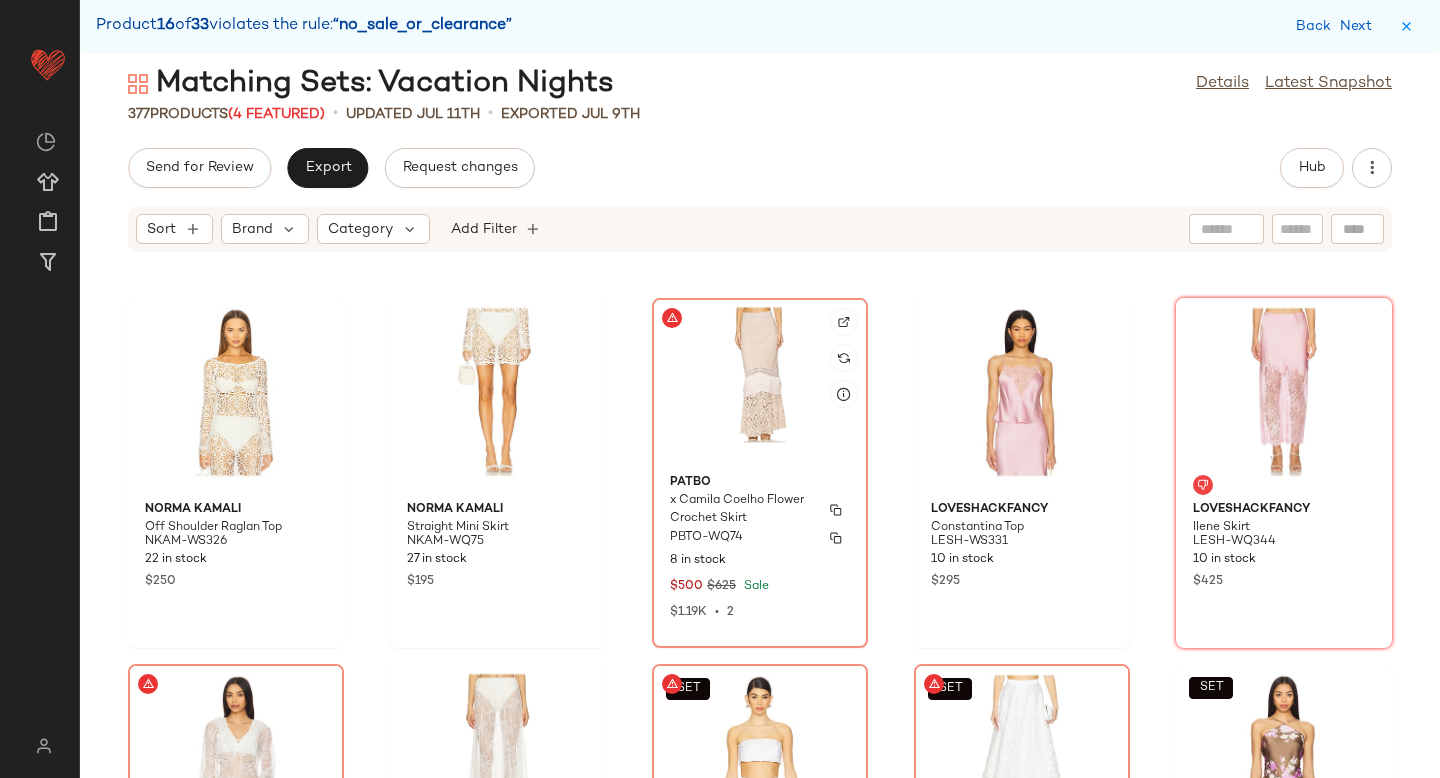 click on "PBTO-WQ74" at bounding box center [706, 538] 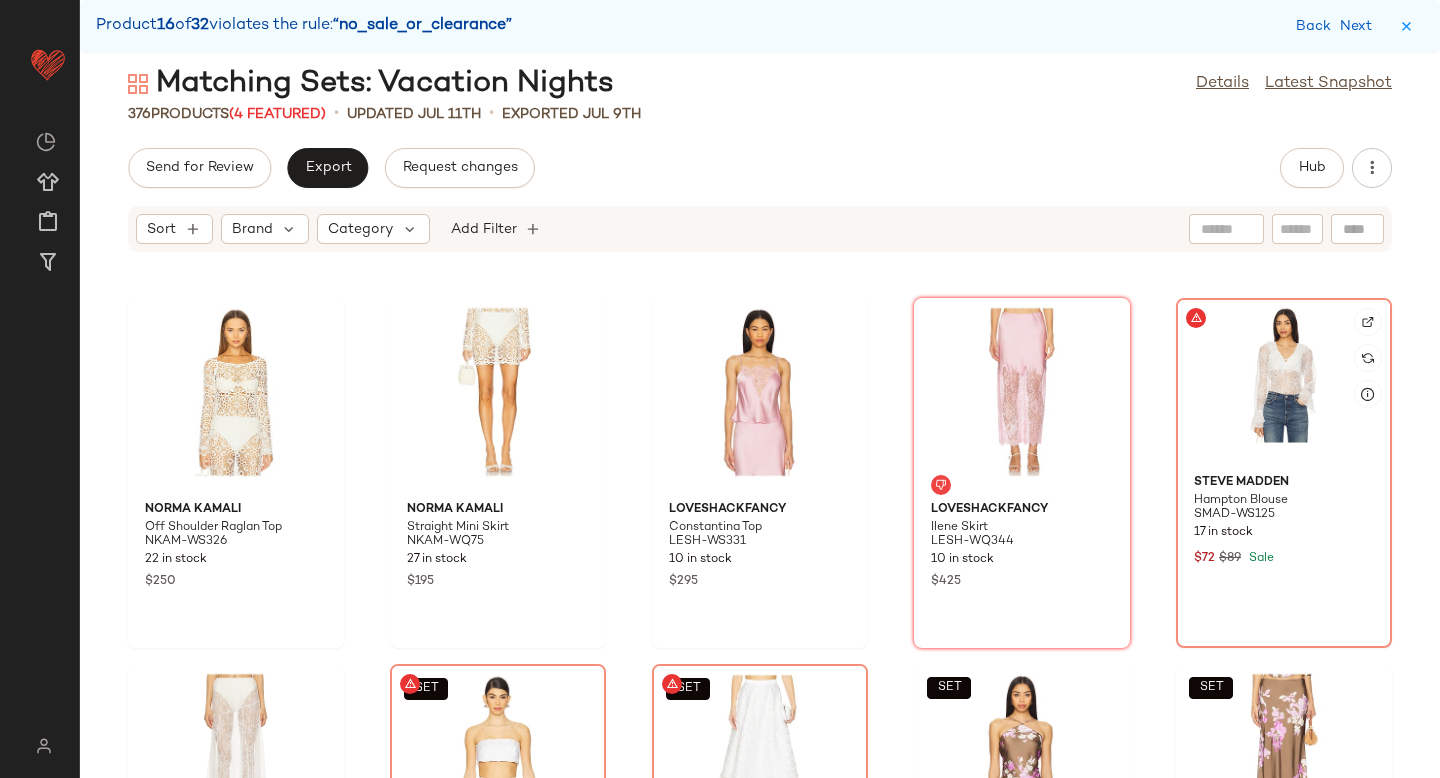 scroll, scrollTop: 22023, scrollLeft: 0, axis: vertical 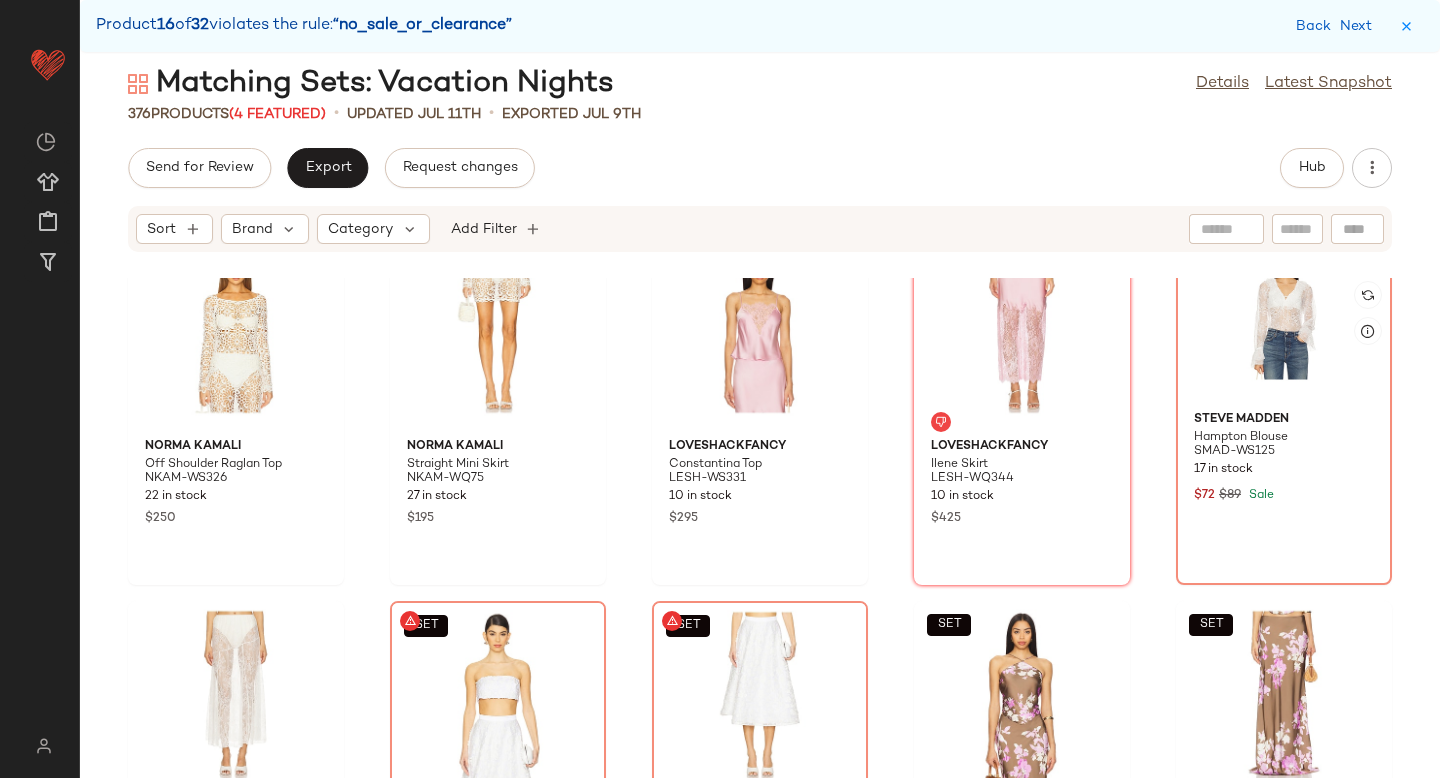 click 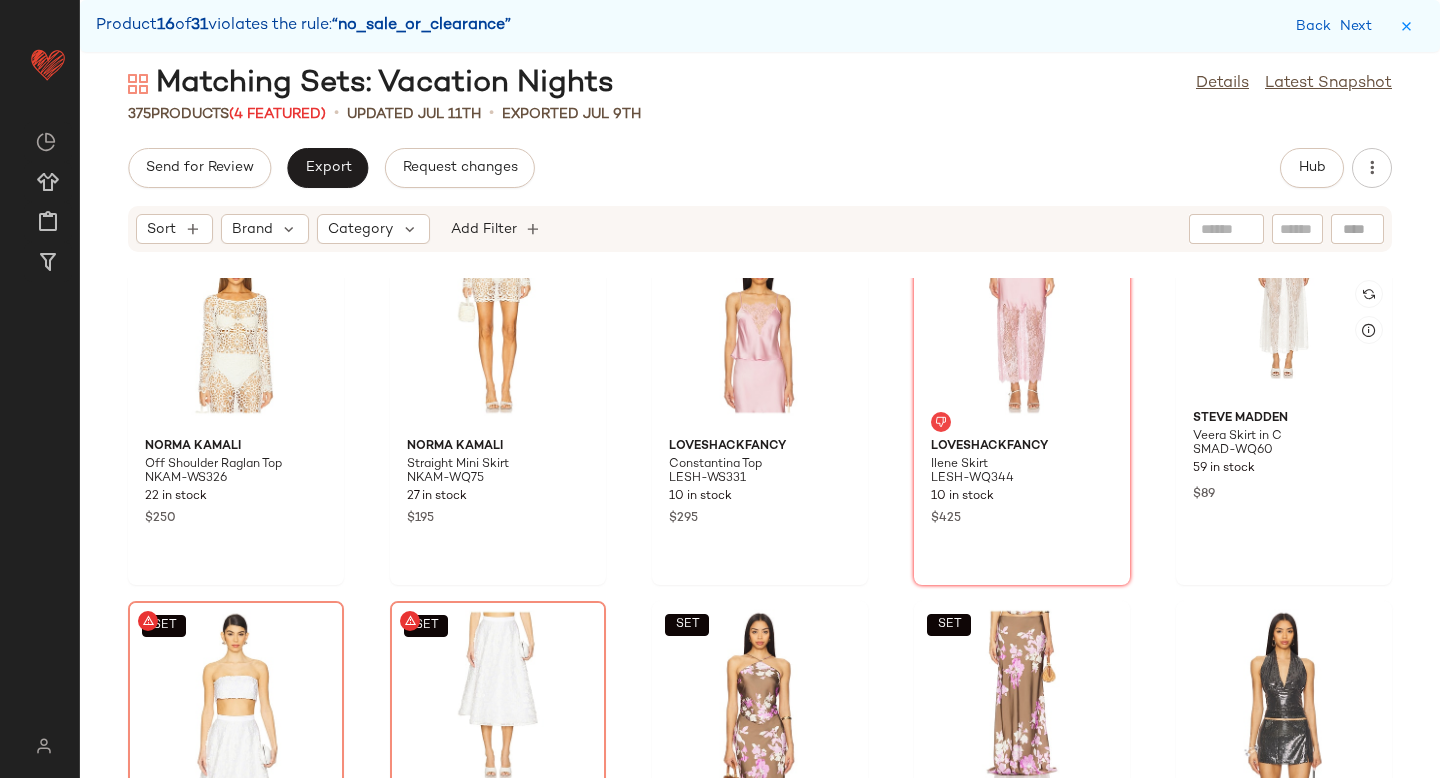 click 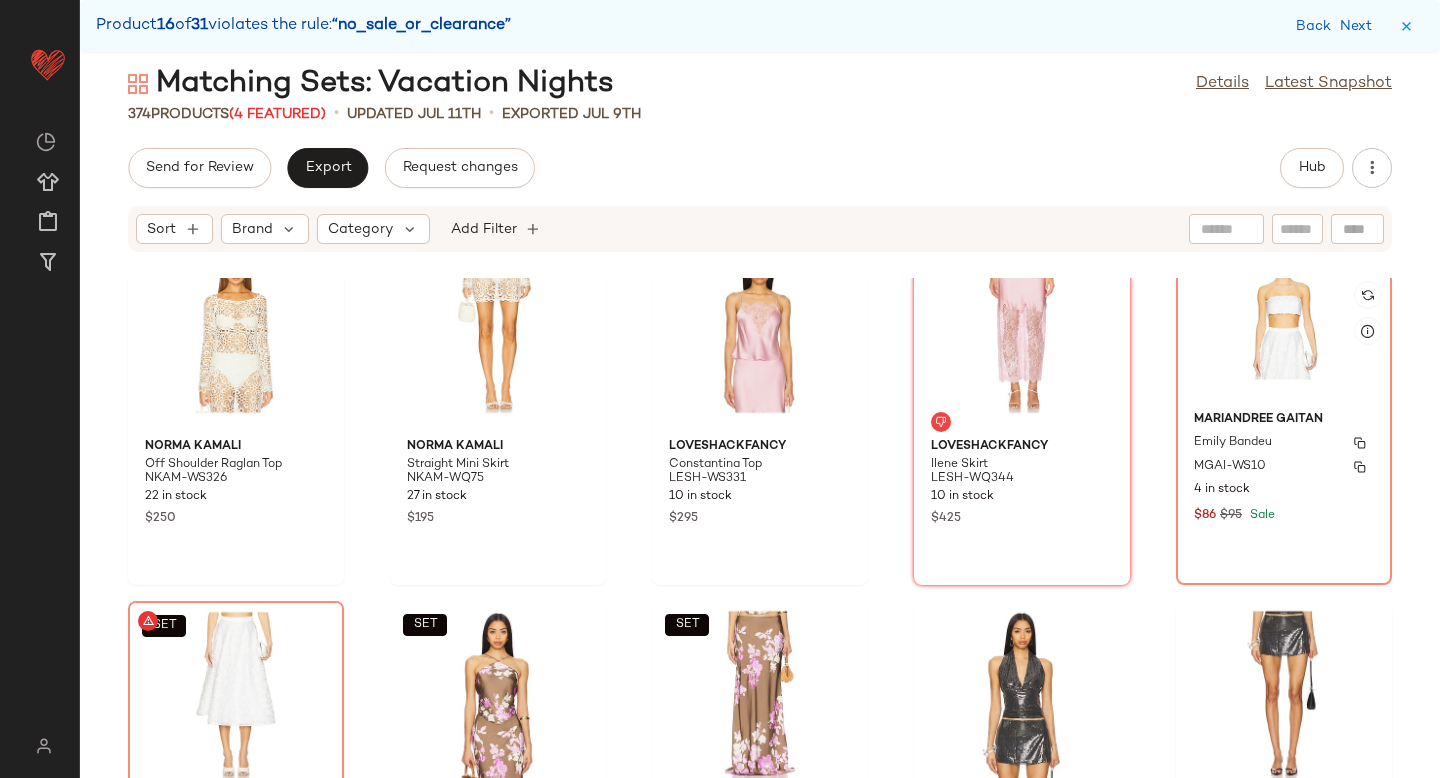 click on "Mariandree Gaitan" at bounding box center (1284, 420) 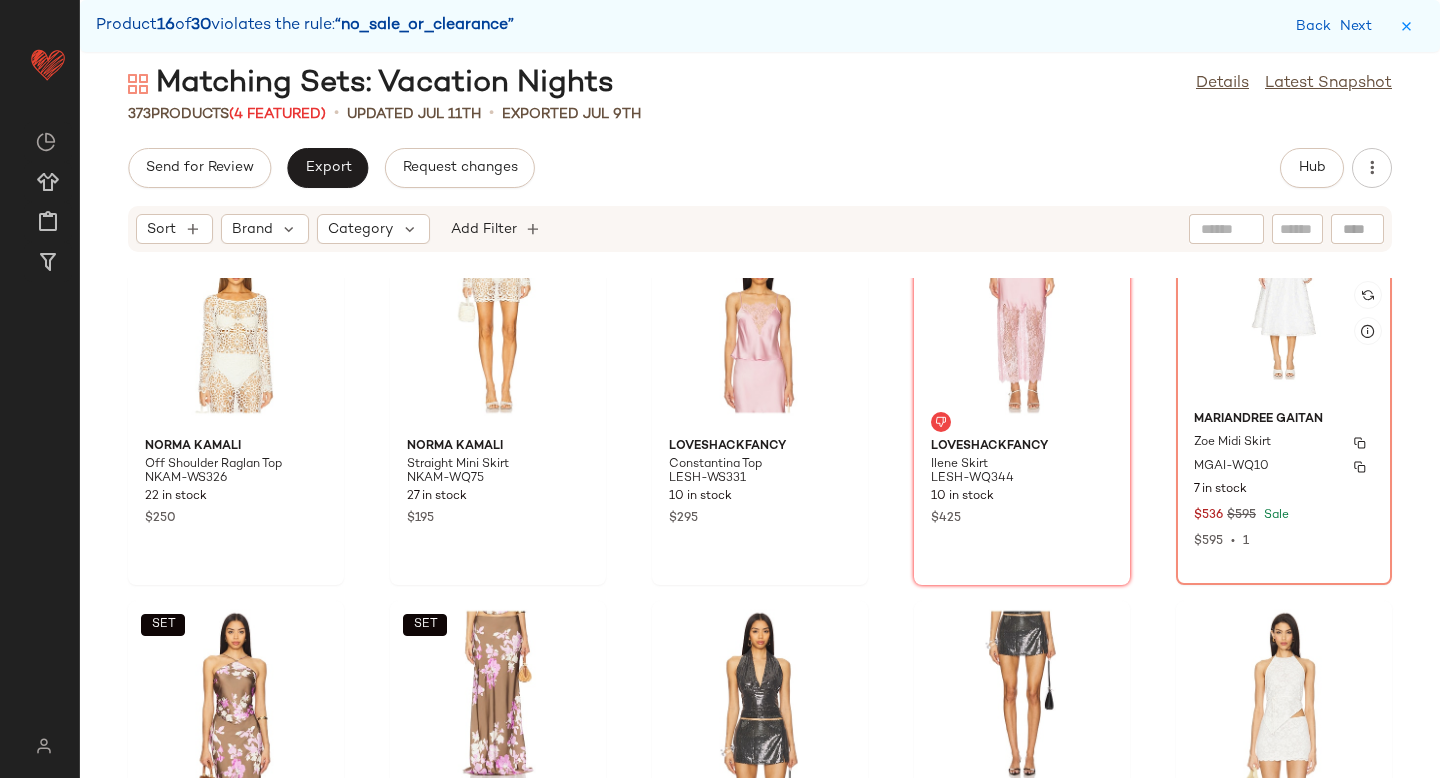 click on "Mariandree Gaitan" at bounding box center [1284, 420] 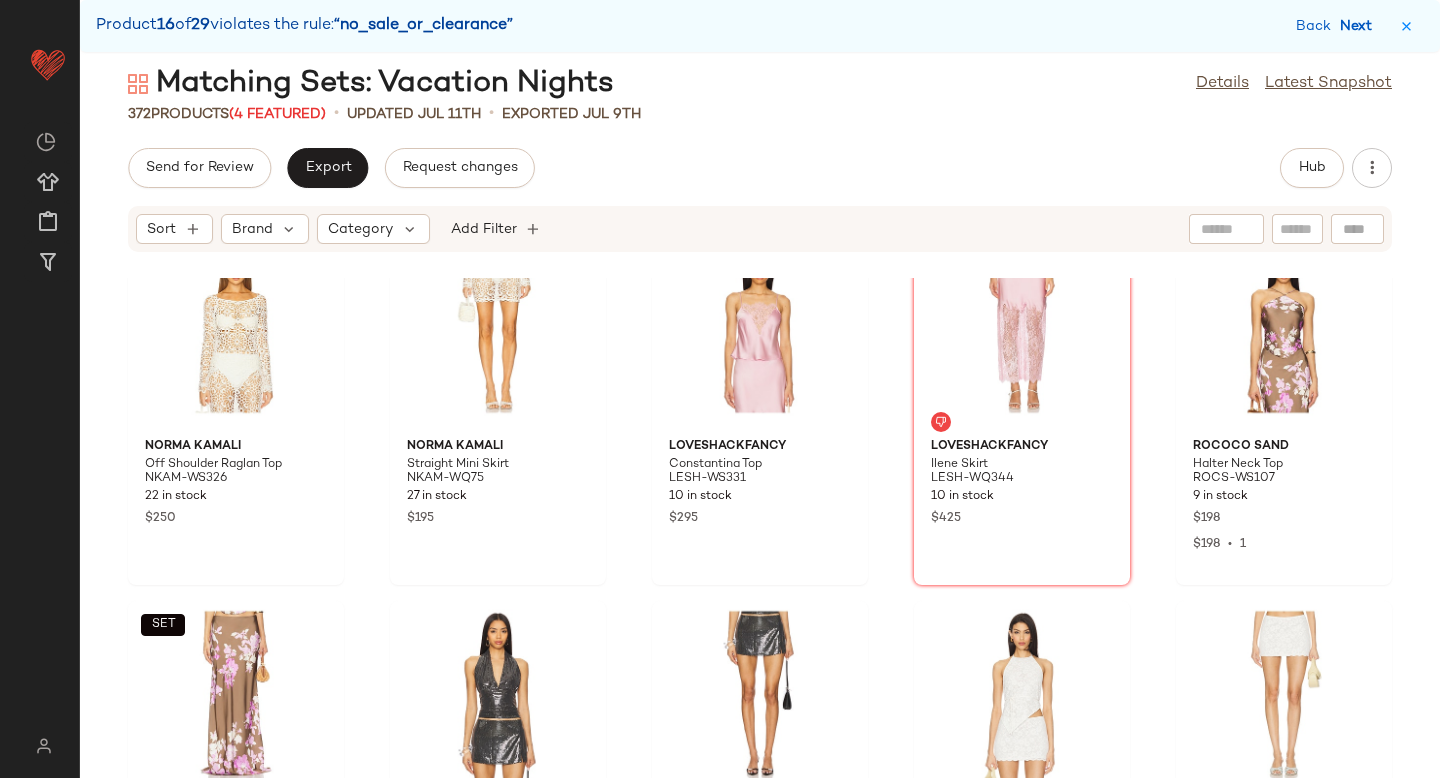 click on "Next" at bounding box center [1360, 26] 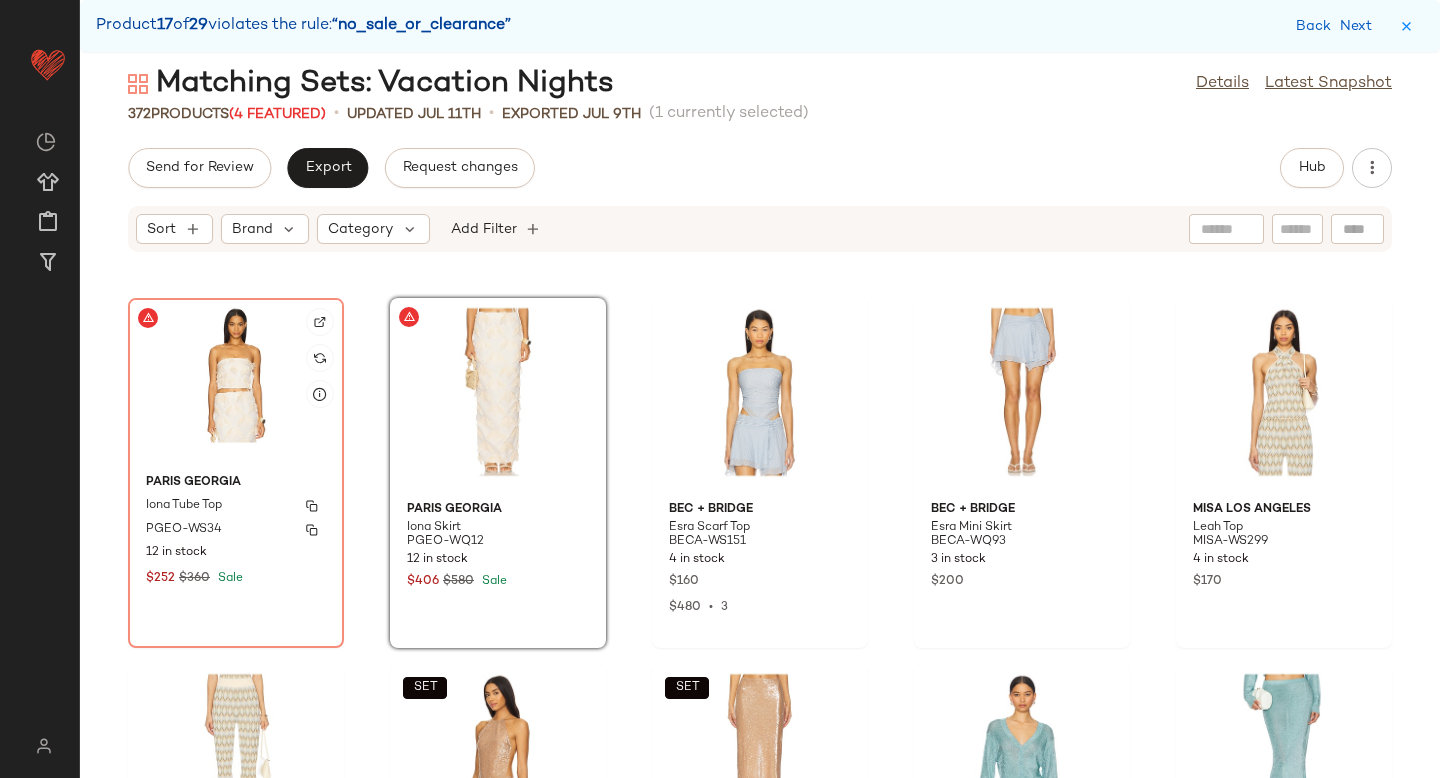 click on "Paris Georgia Iona Tube Top PGEO-WS34 12 in stock $252 $360 Sale" 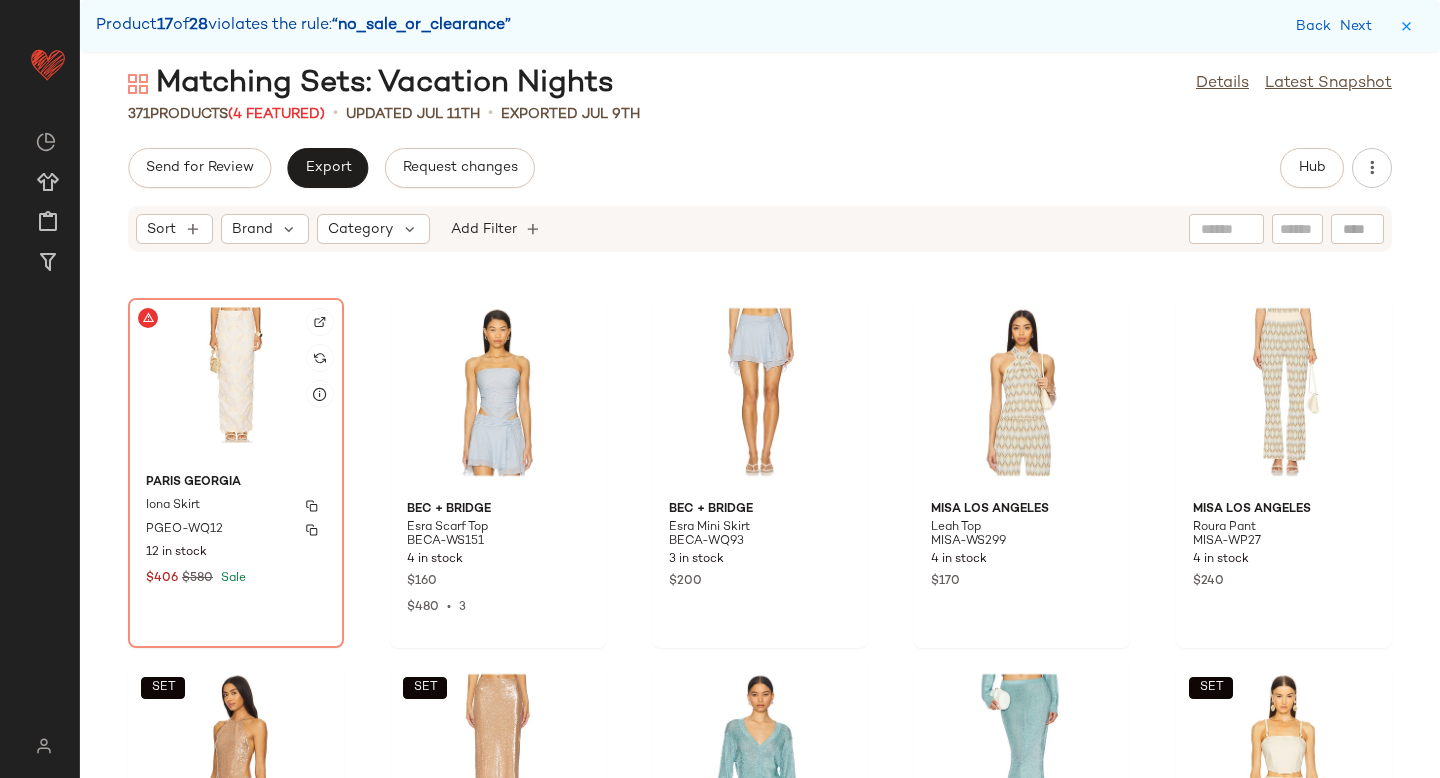 click on "Paris Georgia Iona Skirt PGEO-WQ12 12 in stock $406 $580 Sale" 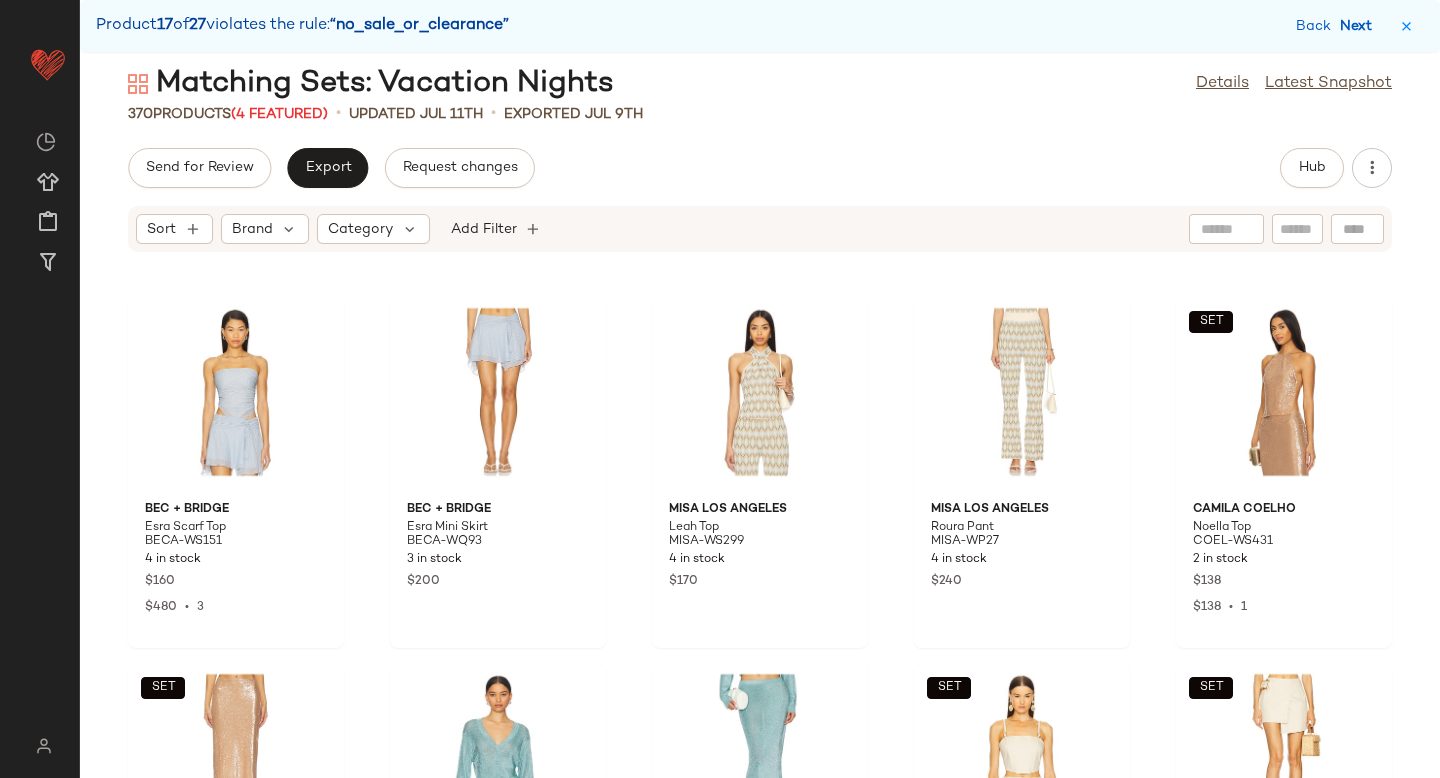 click on "Next" at bounding box center [1360, 26] 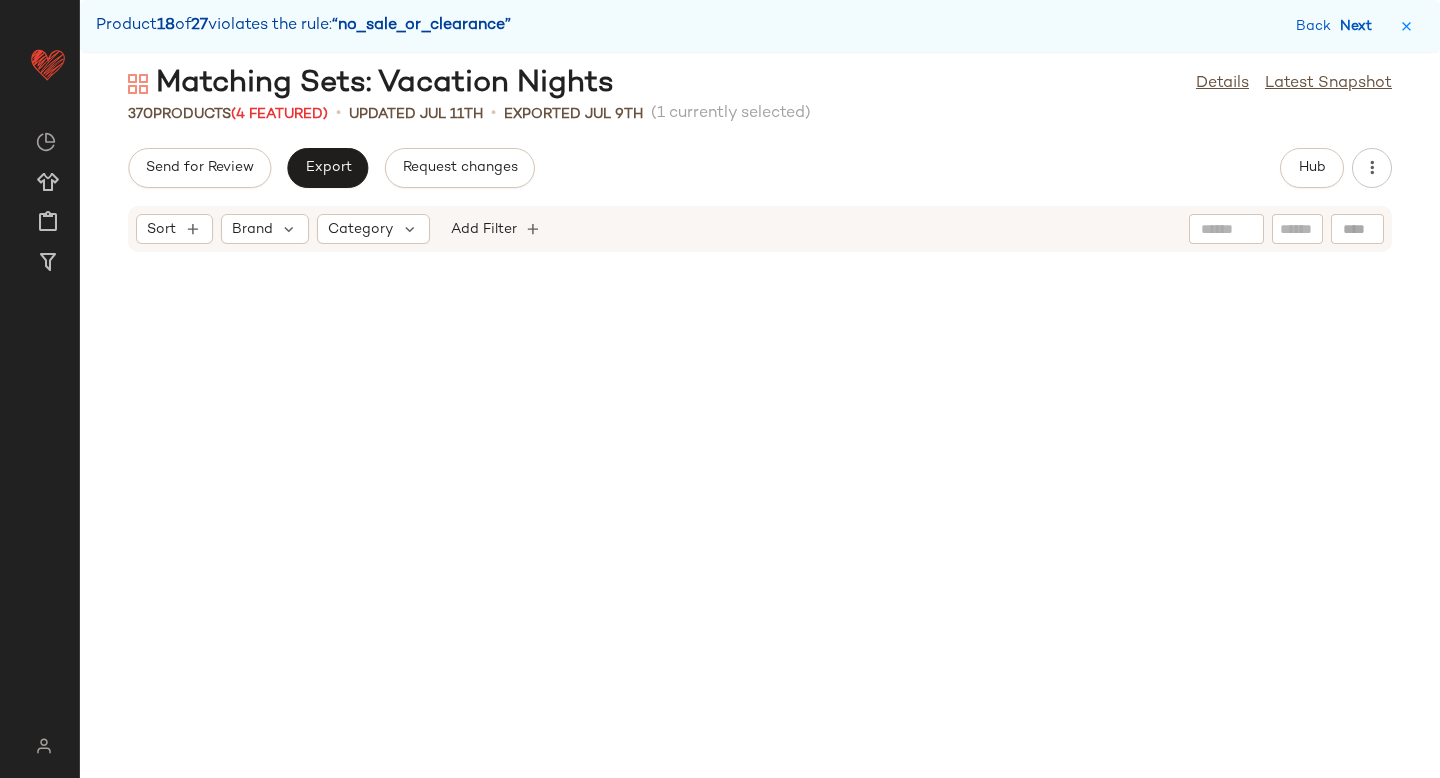 scroll, scrollTop: 24156, scrollLeft: 0, axis: vertical 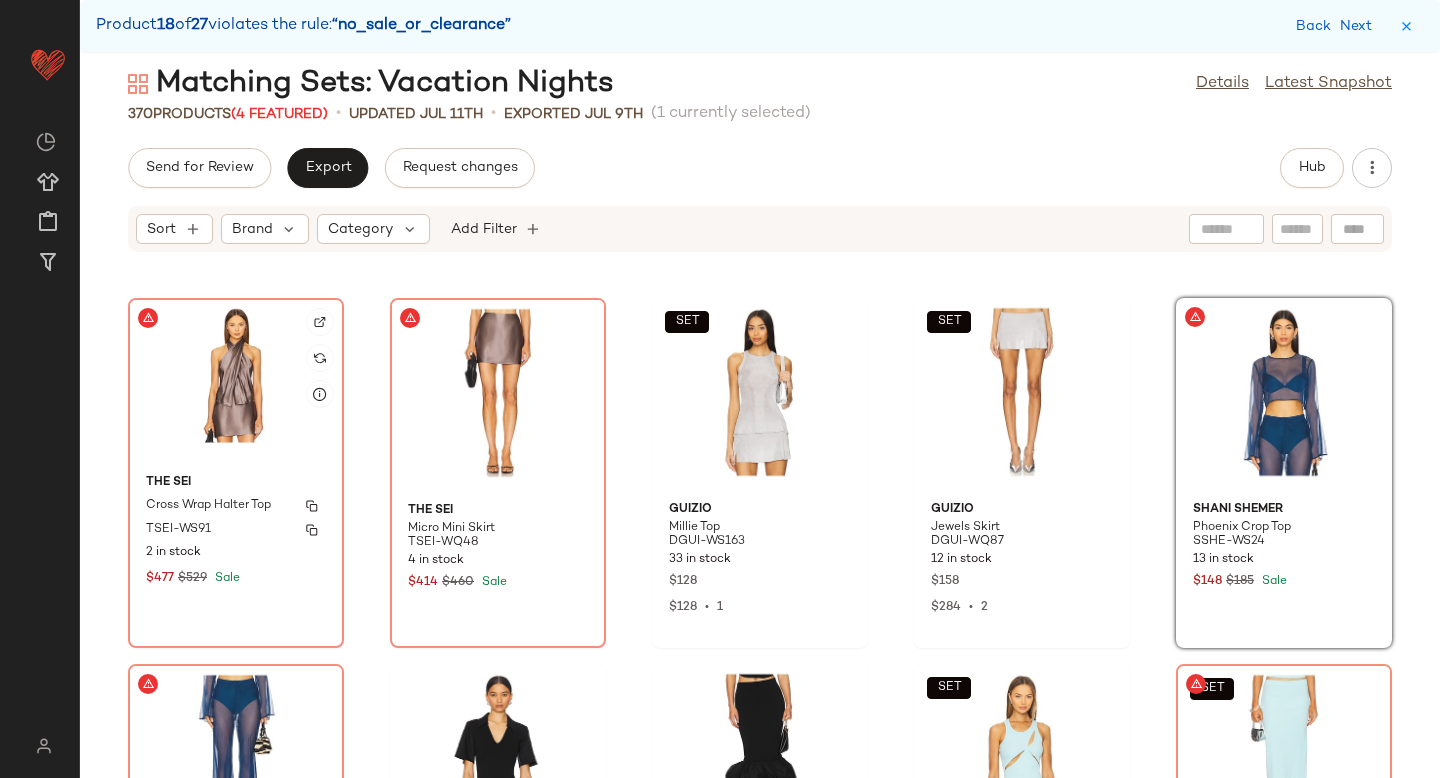 click on "TSEI-WS91" at bounding box center [178, 530] 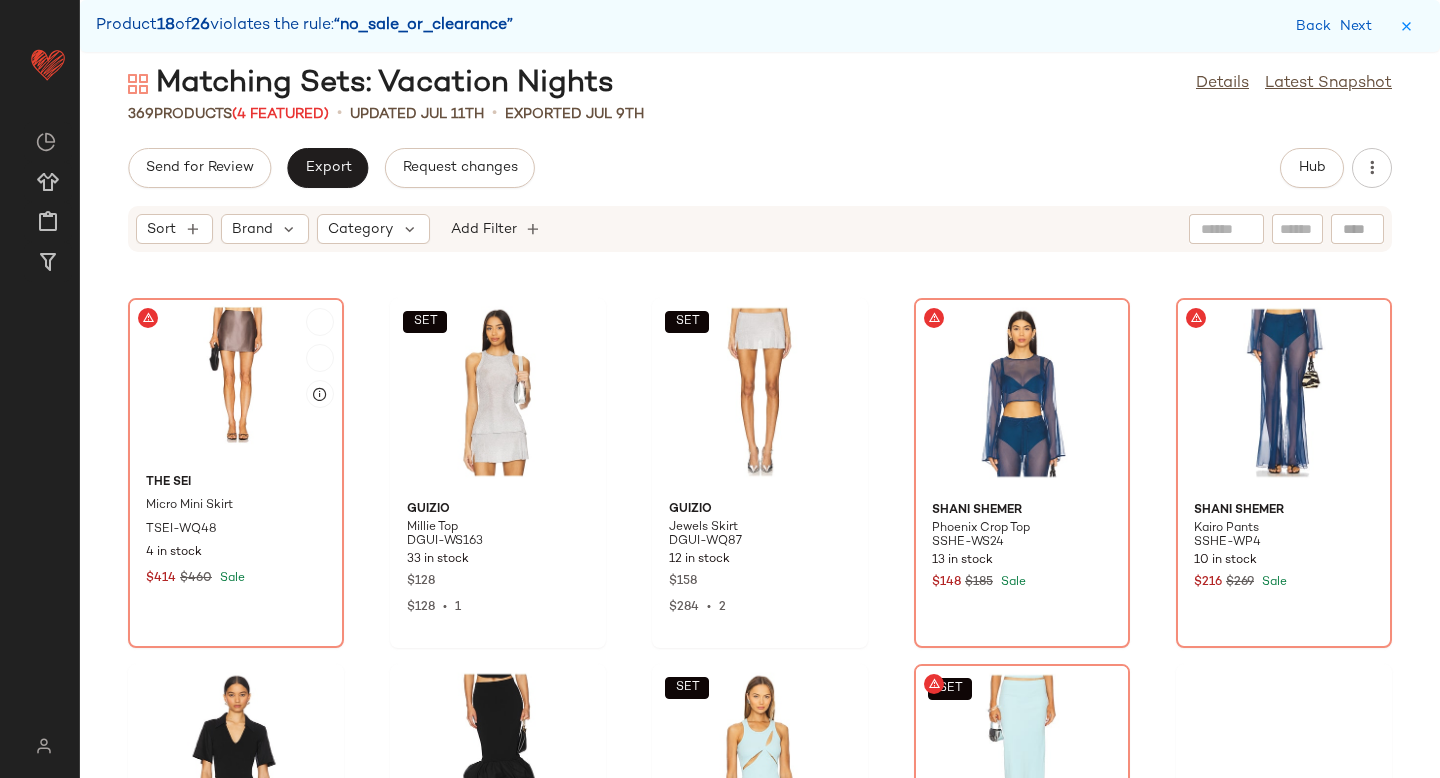 click on "TSEI-WQ48" at bounding box center (181, 530) 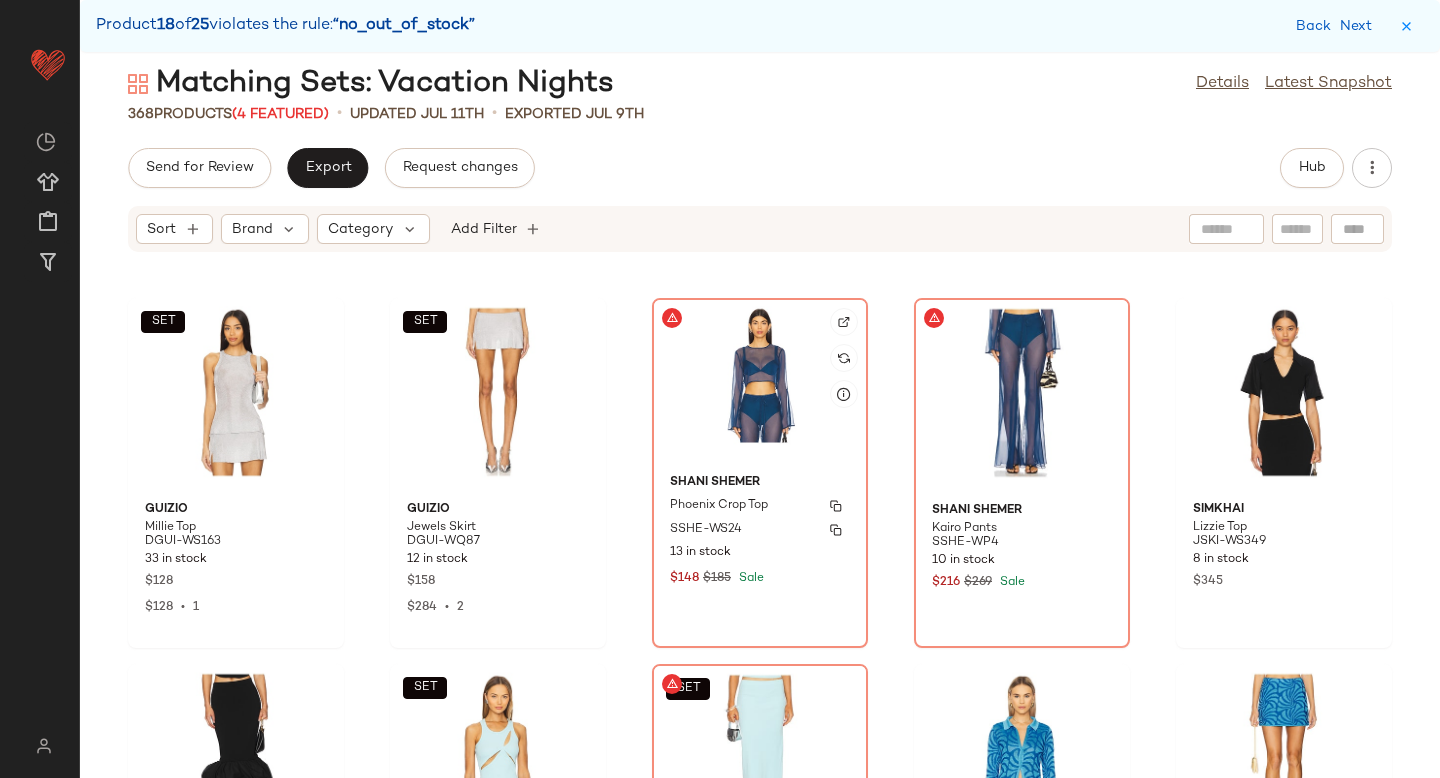 click on "Shani Shemer Phoenix Crop Top SSHE-WS24 13 in stock $148 $185 Sale" 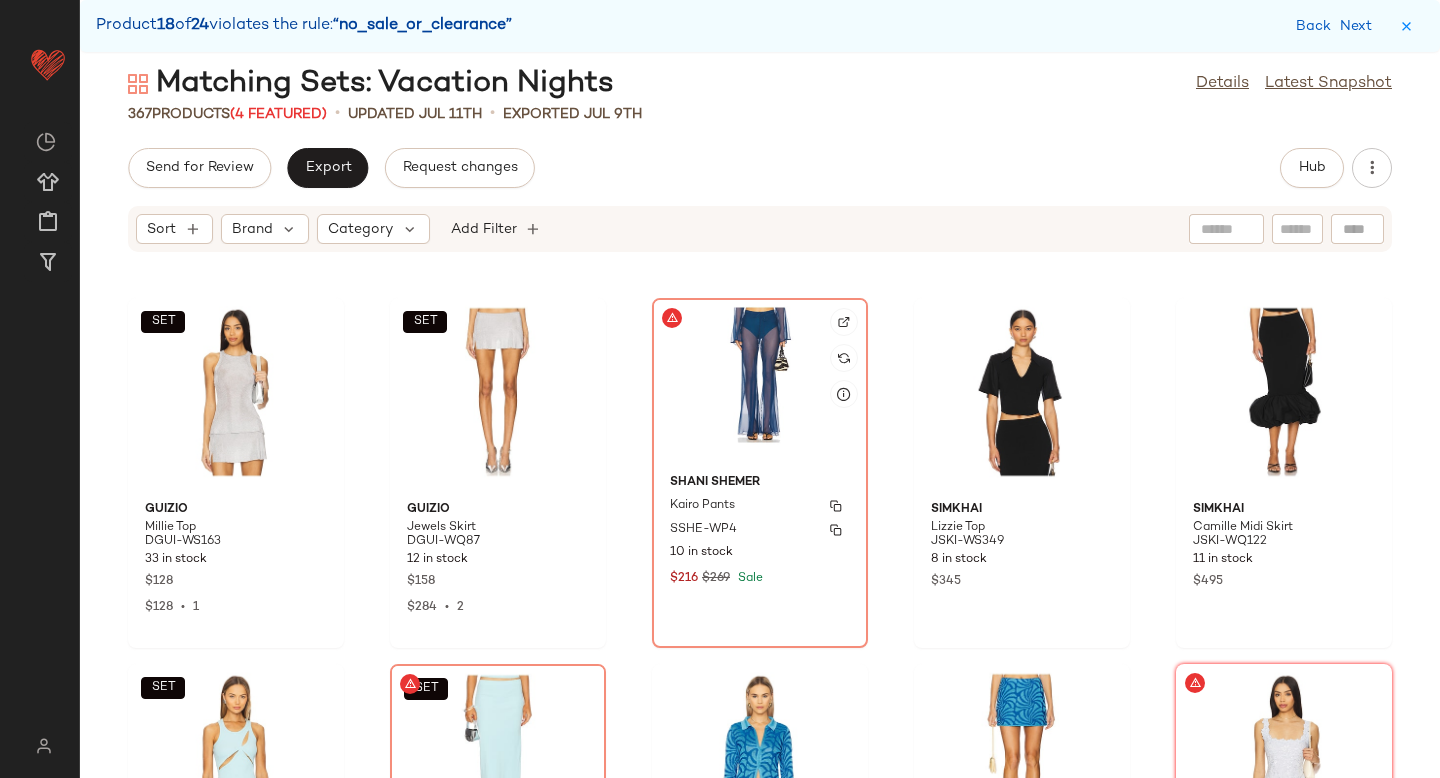 click on "Shani Shemer Kairo Pants SSHE-WP4 10 in stock $216 $269 Sale" 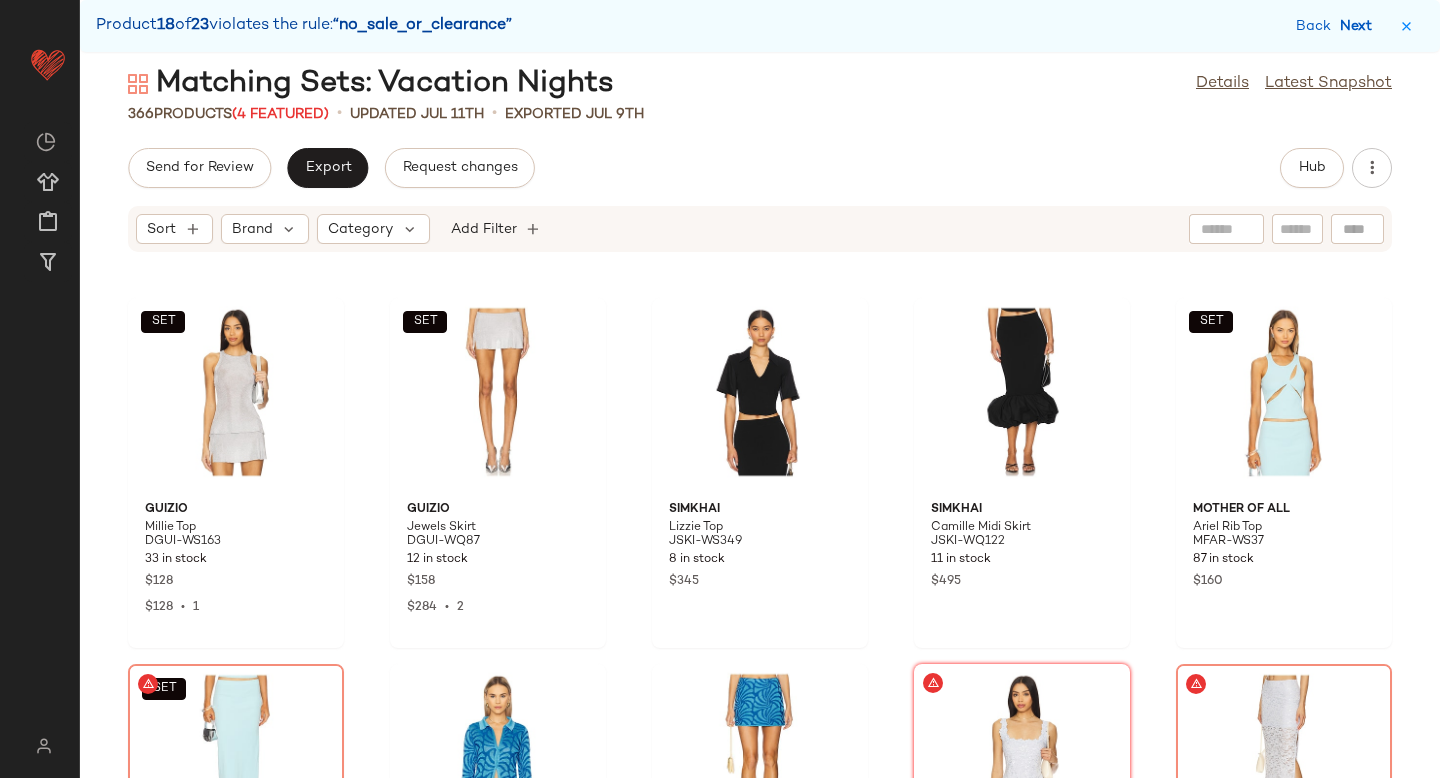 click on "Next" at bounding box center (1360, 26) 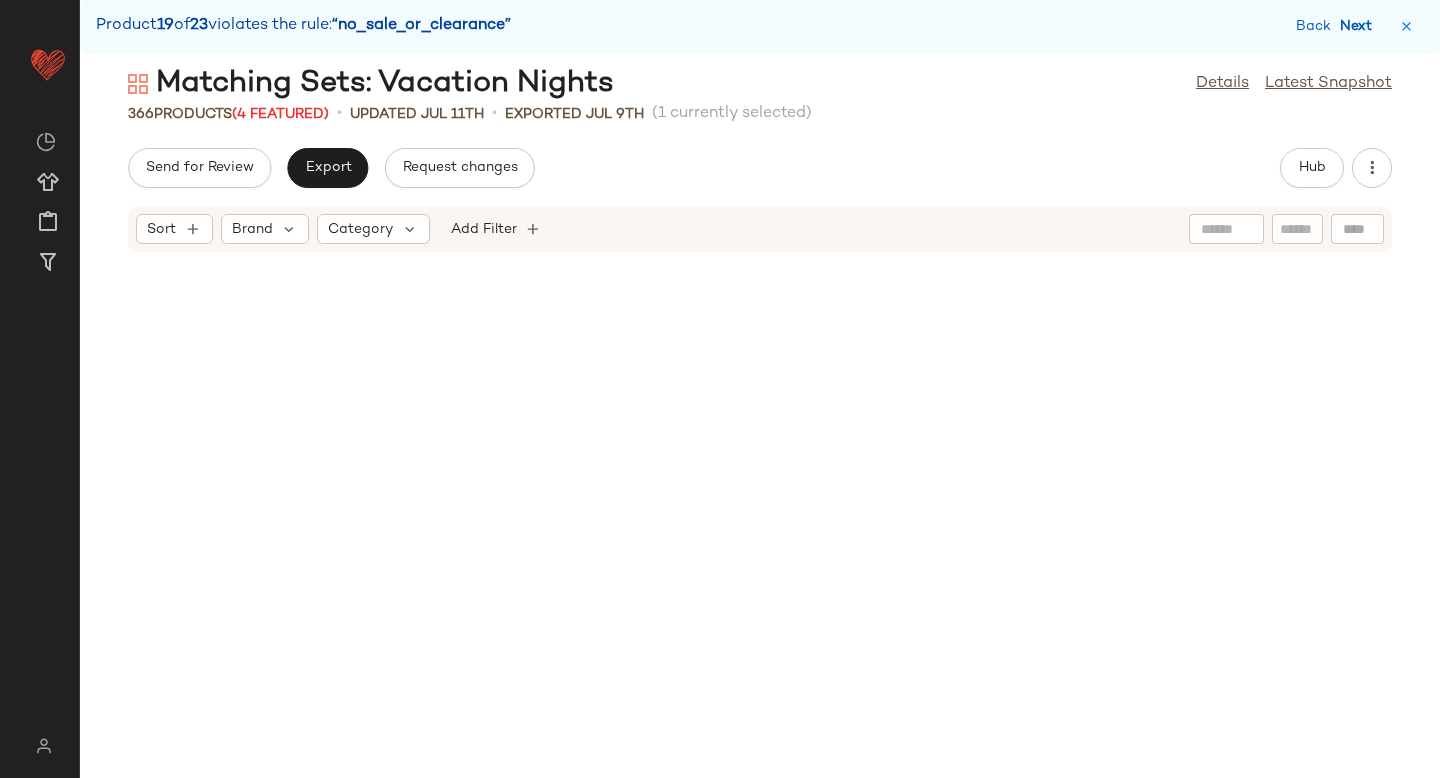 scroll, scrollTop: 24888, scrollLeft: 0, axis: vertical 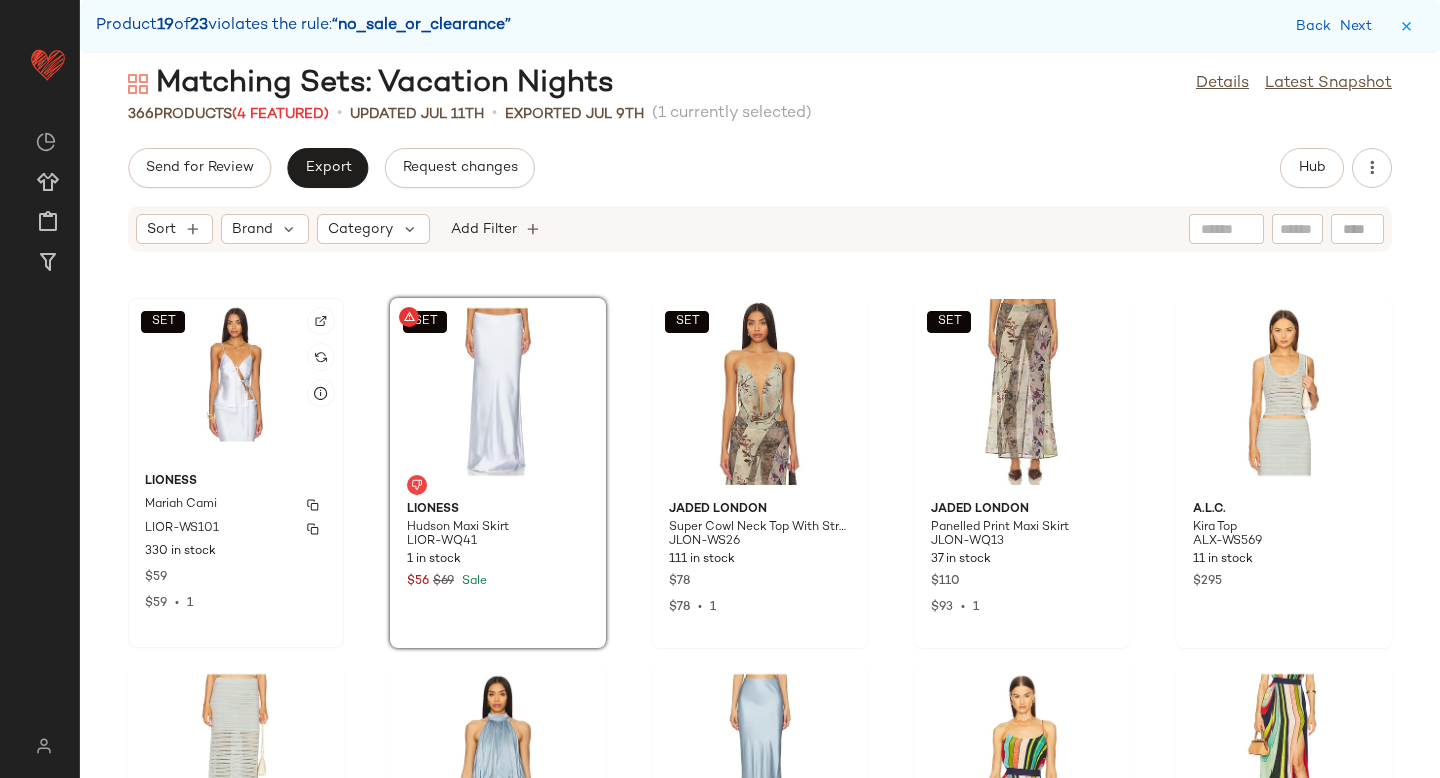 click on "Mariah Cami" at bounding box center (236, 505) 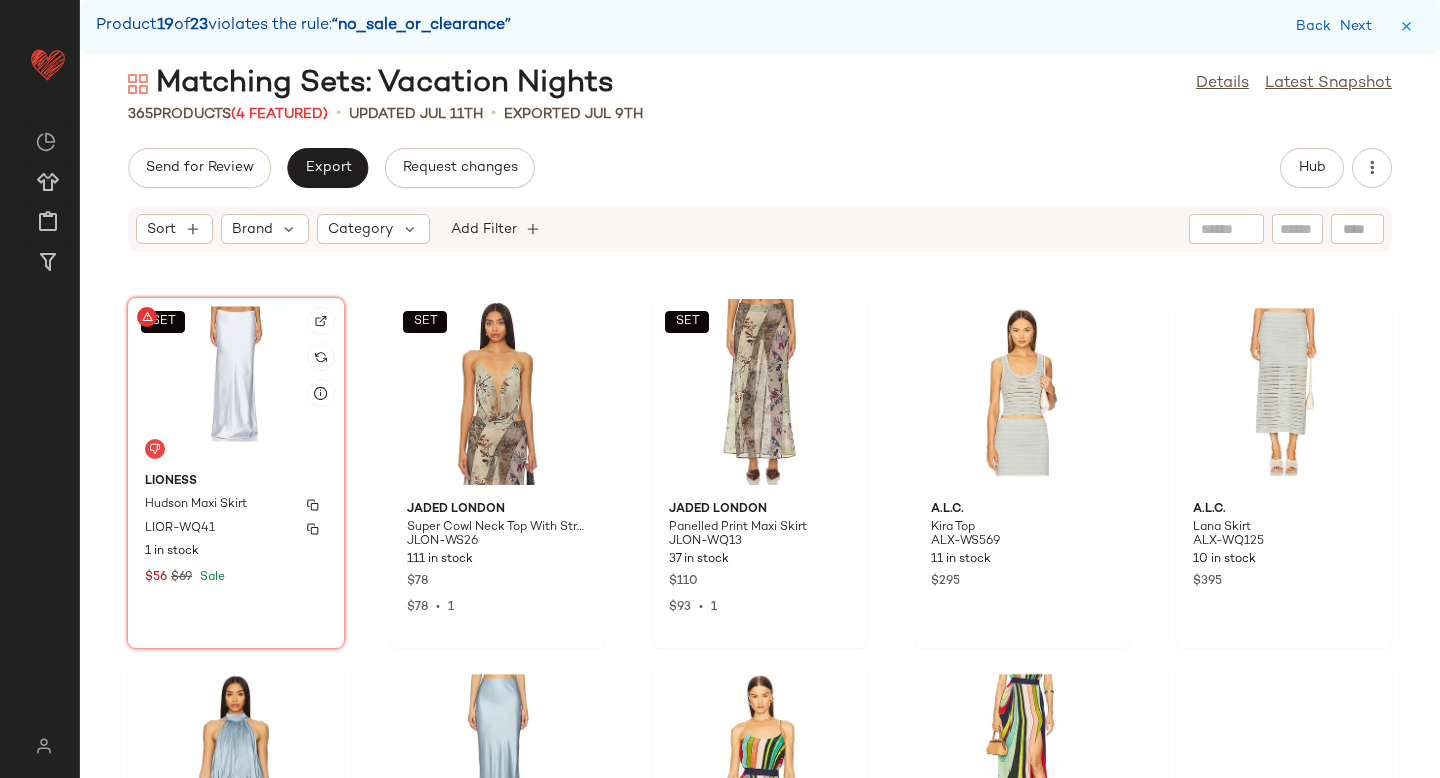 click on "Hudson Maxi Skirt" at bounding box center [196, 505] 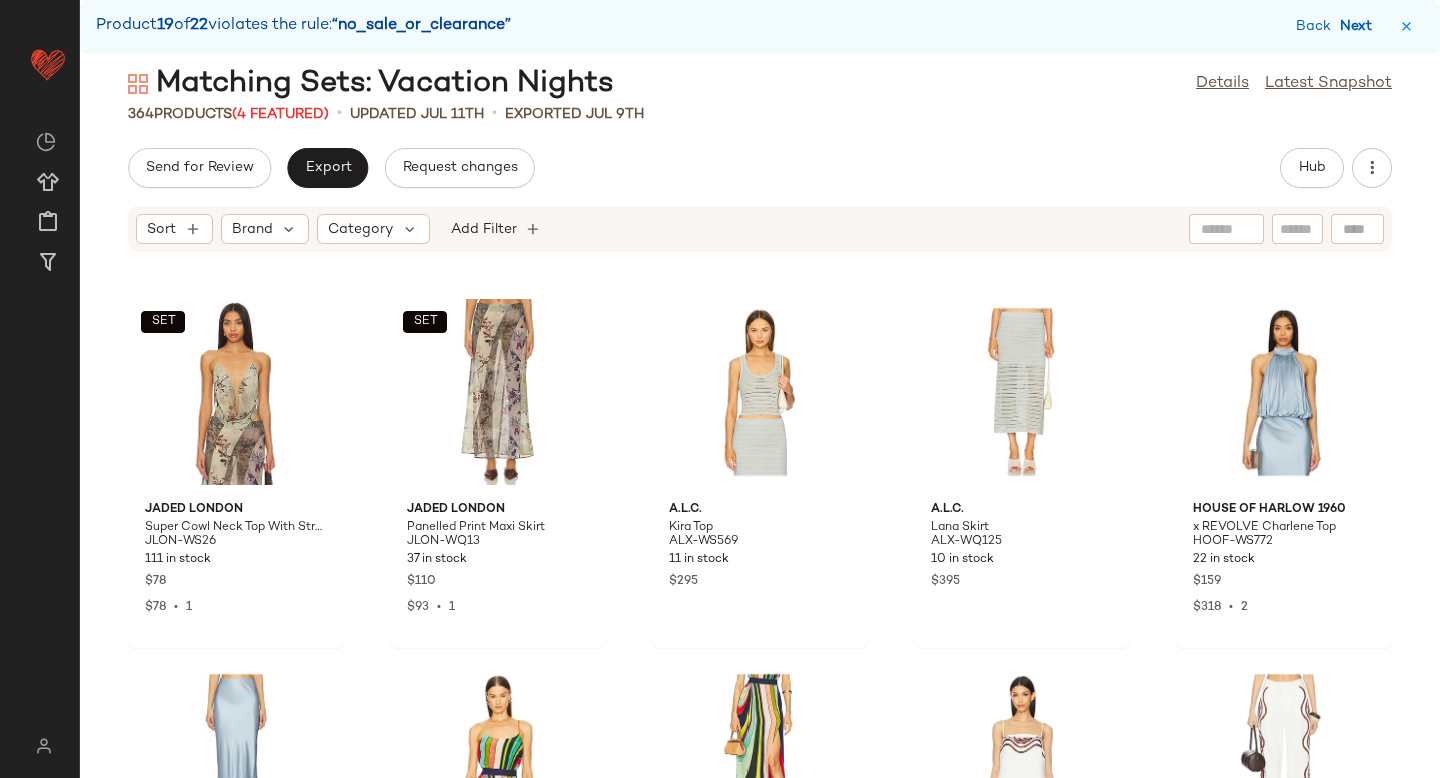 click on "Next" at bounding box center (1360, 26) 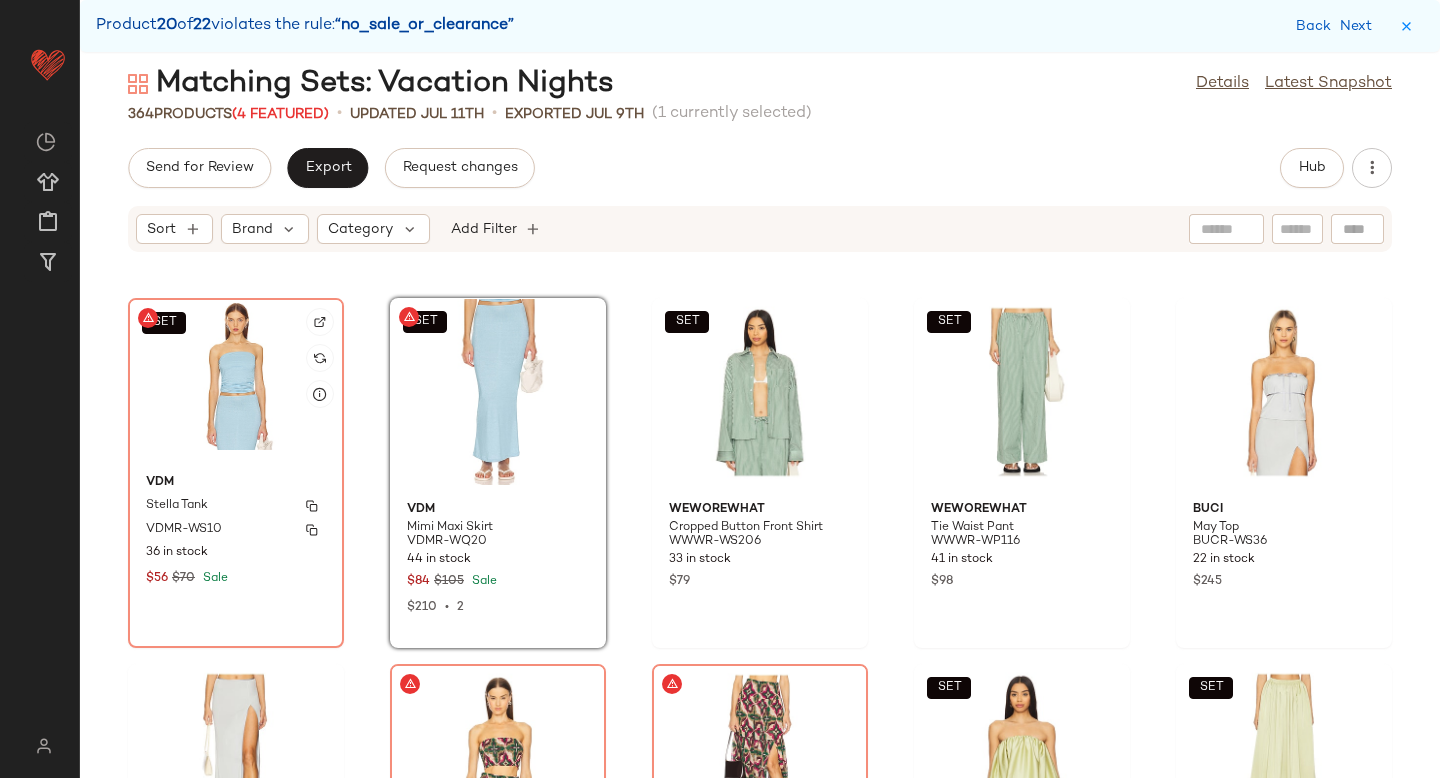 click on "VDM Stella Tank VDMR-WS10 36 in stock $56 $70 Sale" 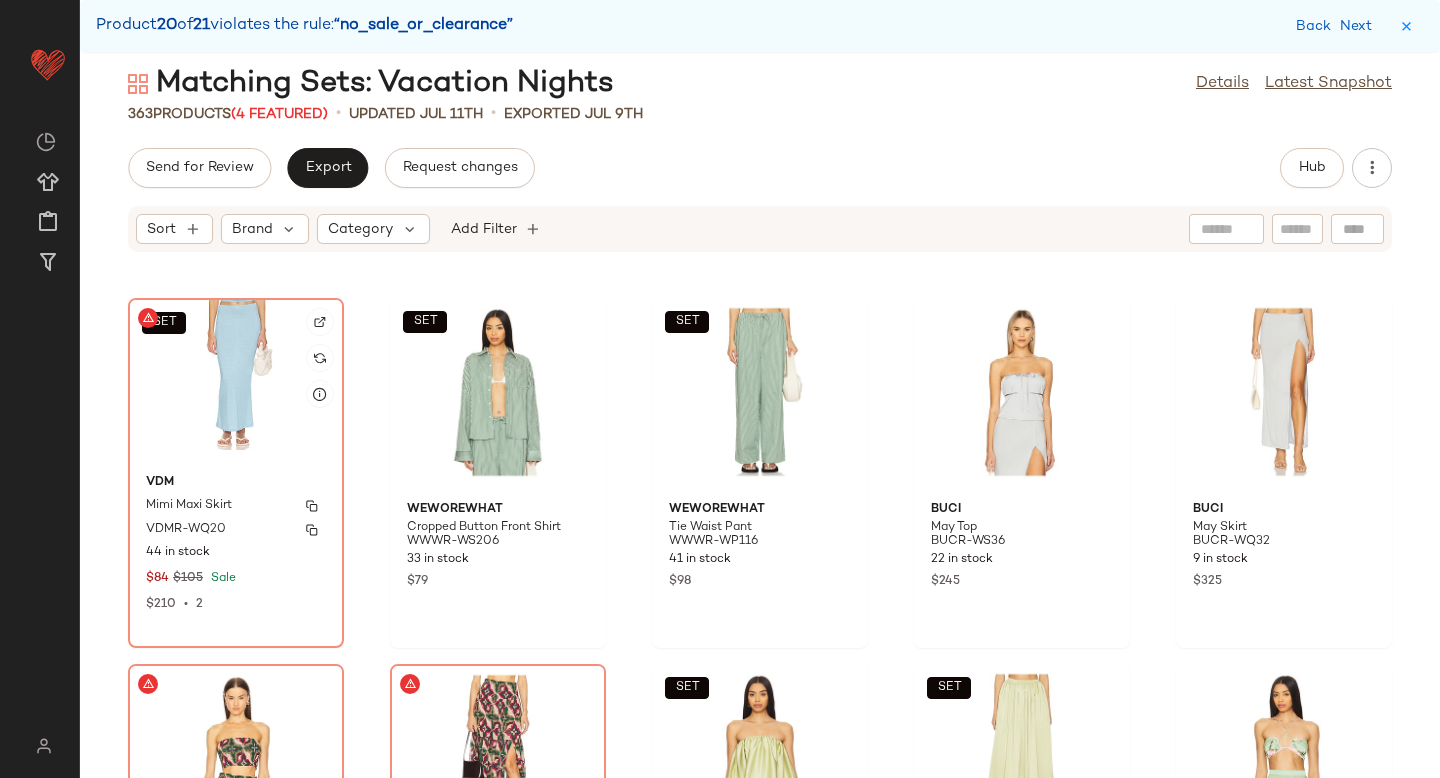 click on "VDM Mimi Maxi Skirt VDMR-WQ20 44 in stock $84 $105 Sale $210  •  2" 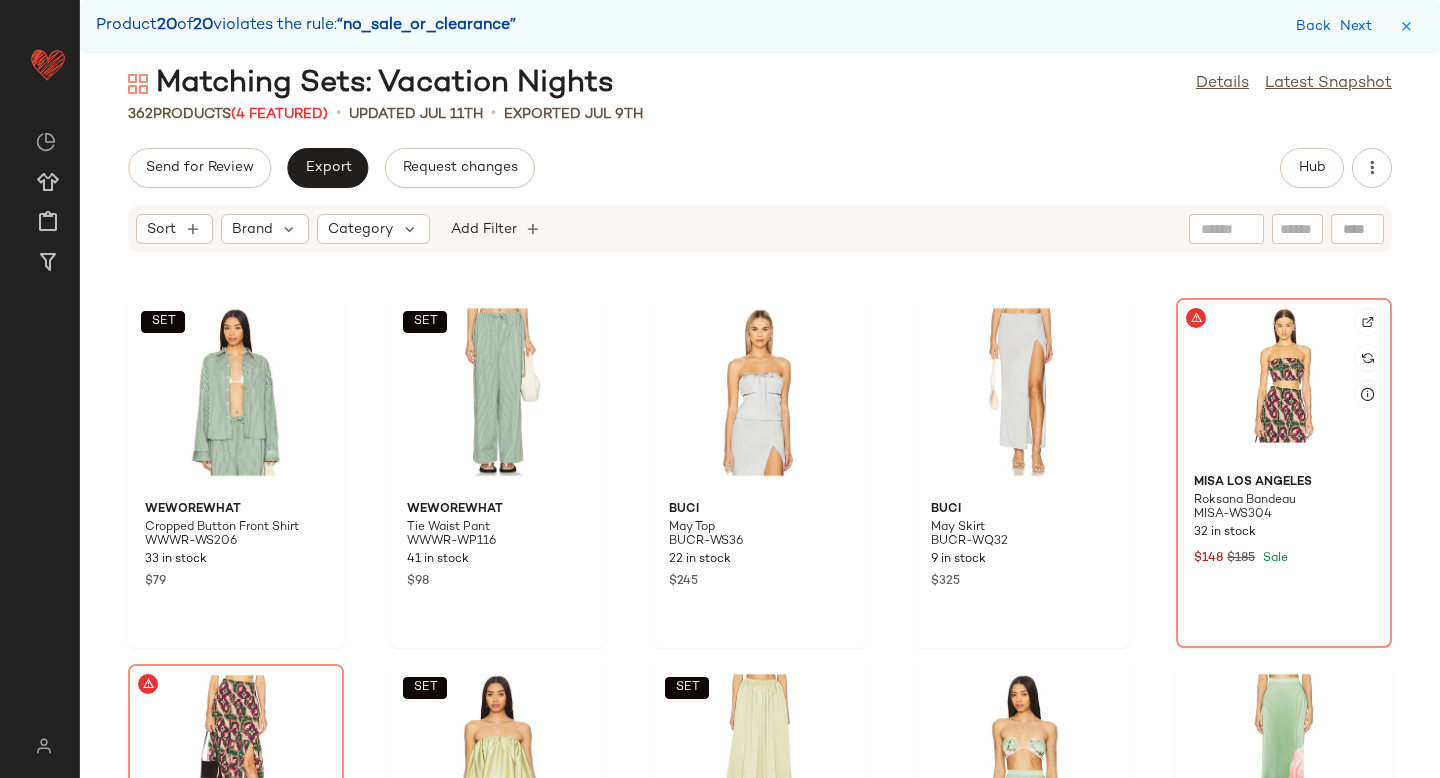 click 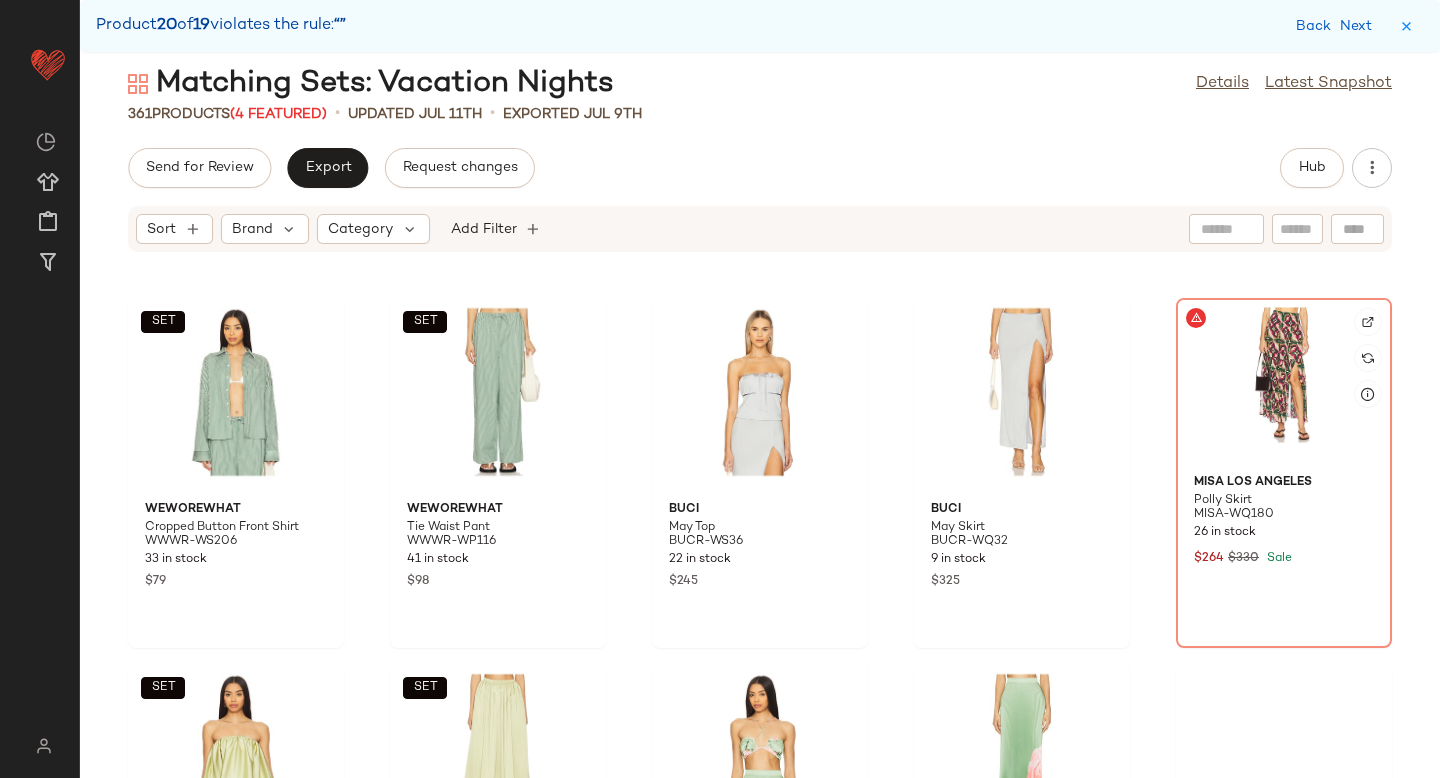 click 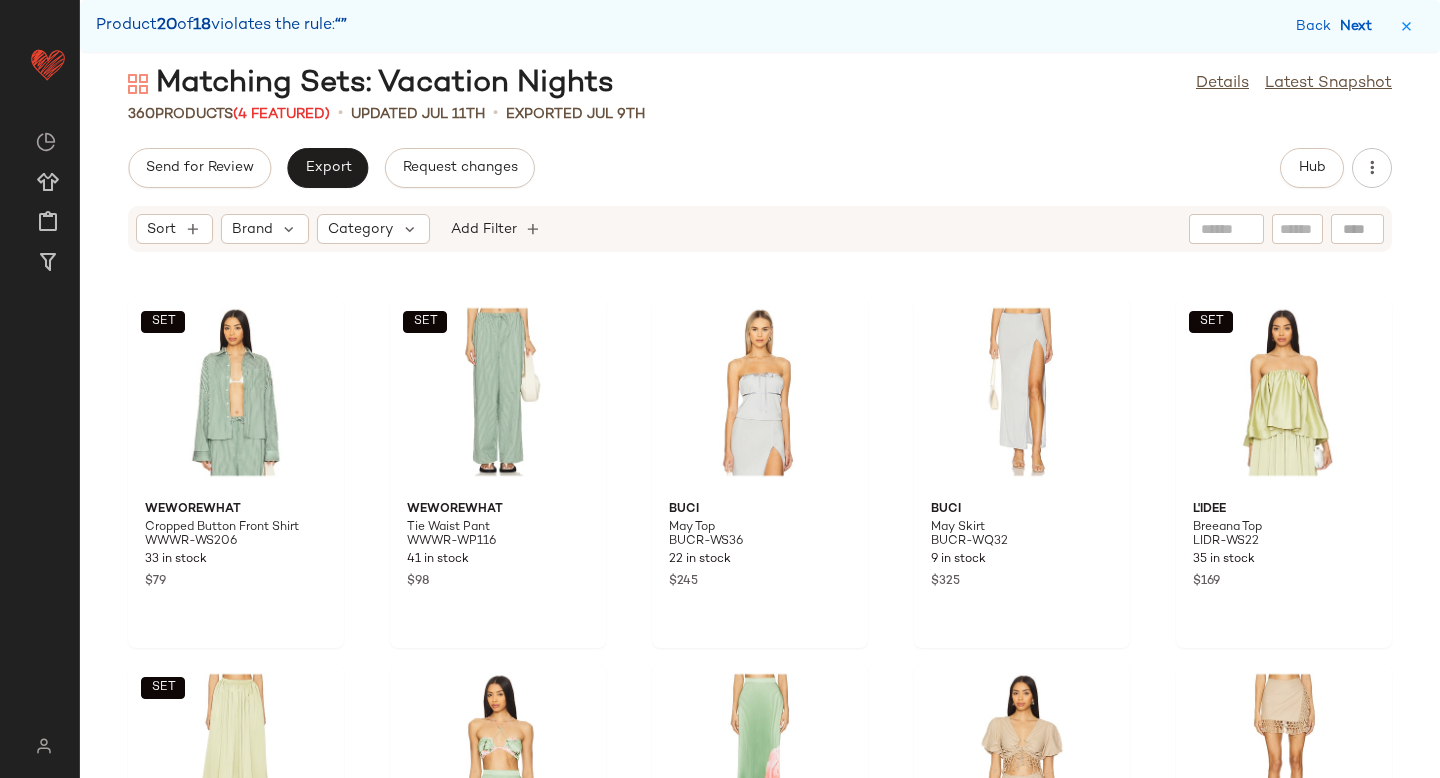 click on "Next" at bounding box center [1360, 26] 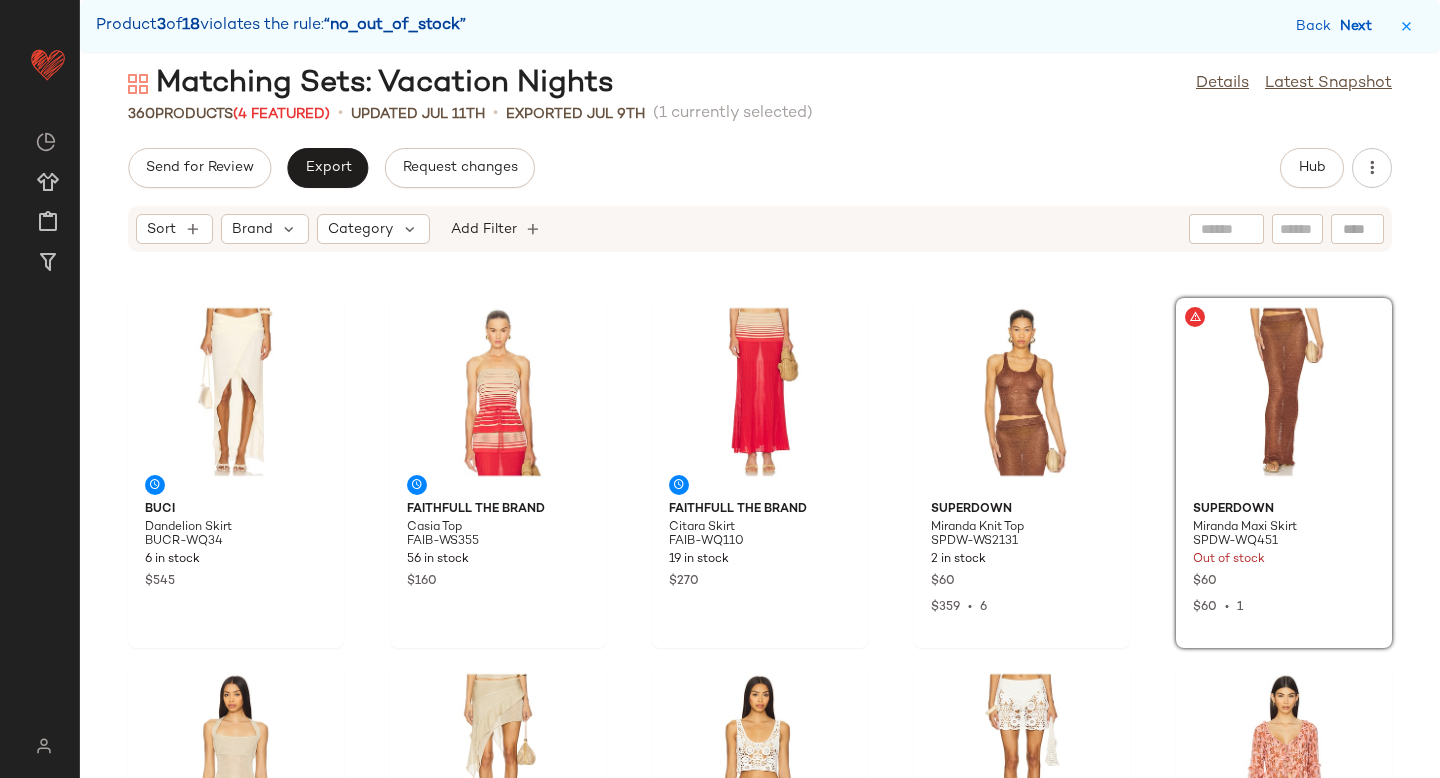 click on "Next" at bounding box center (1360, 26) 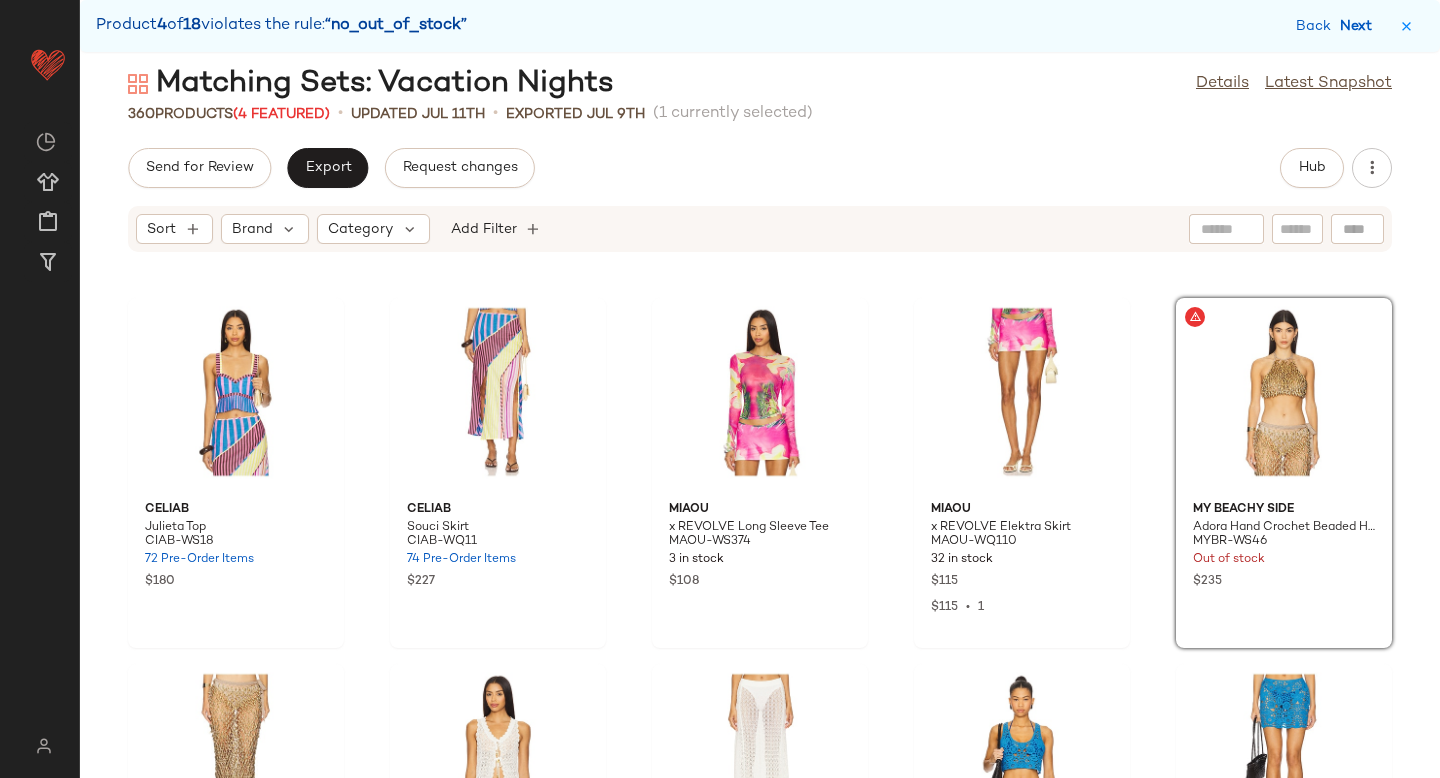 click on "Next" at bounding box center (1360, 26) 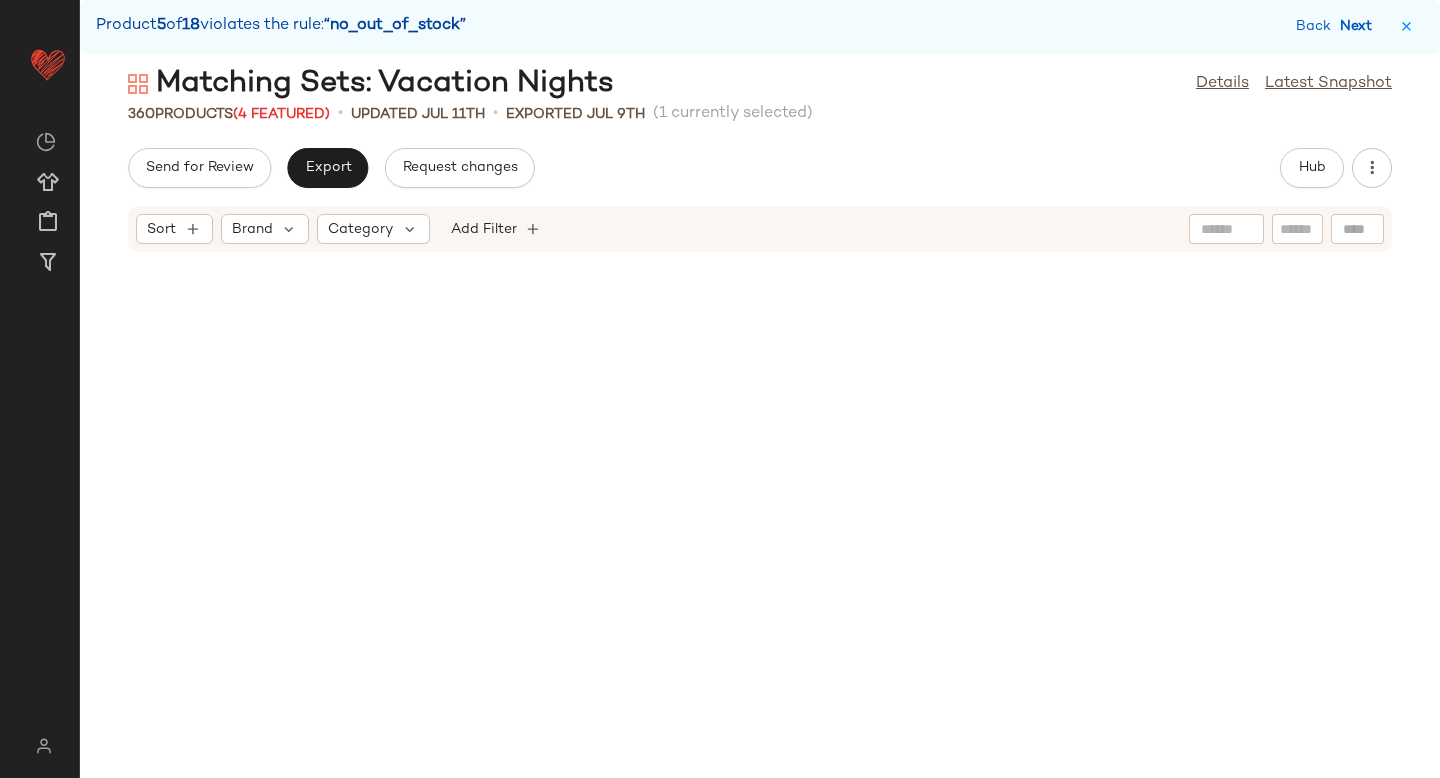 scroll, scrollTop: 5856, scrollLeft: 0, axis: vertical 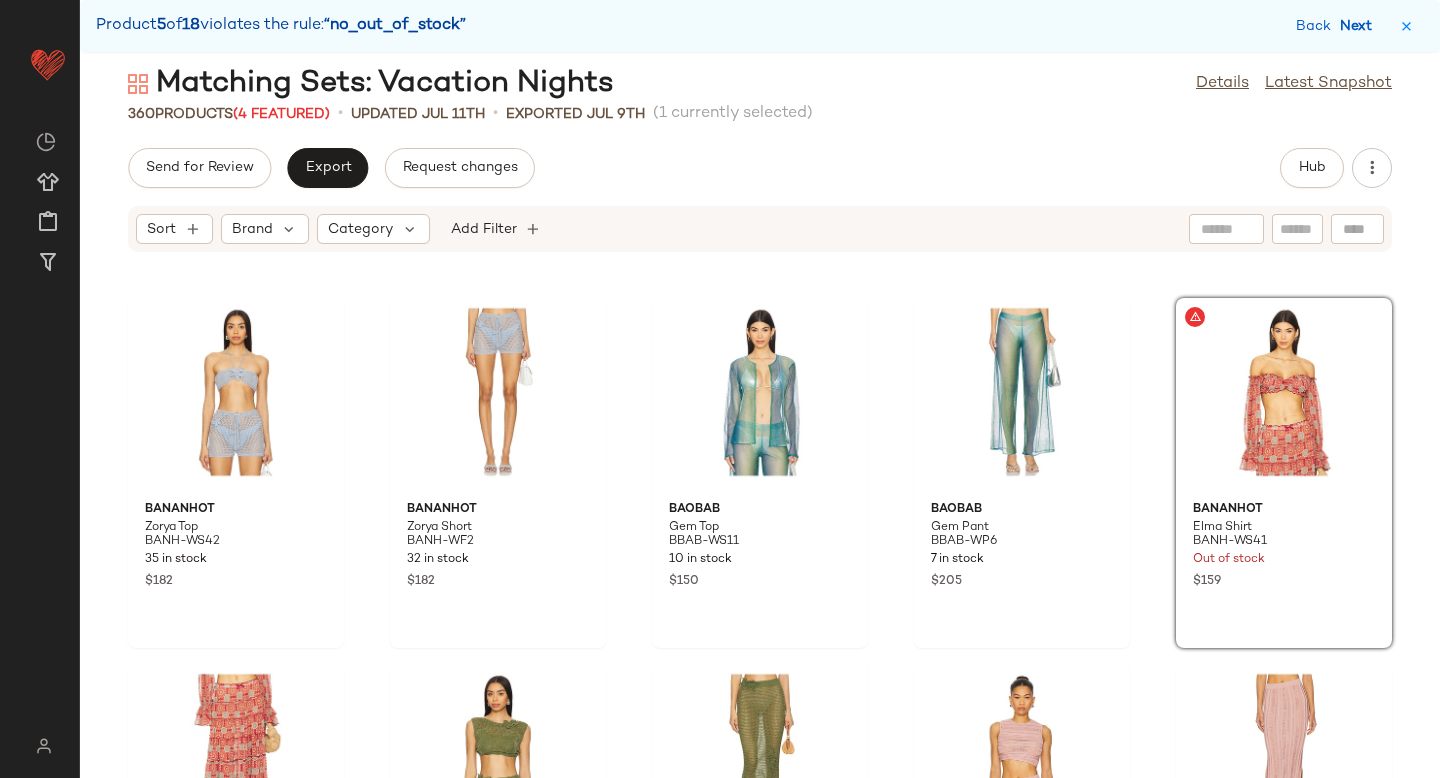 click on "Next" at bounding box center [1360, 26] 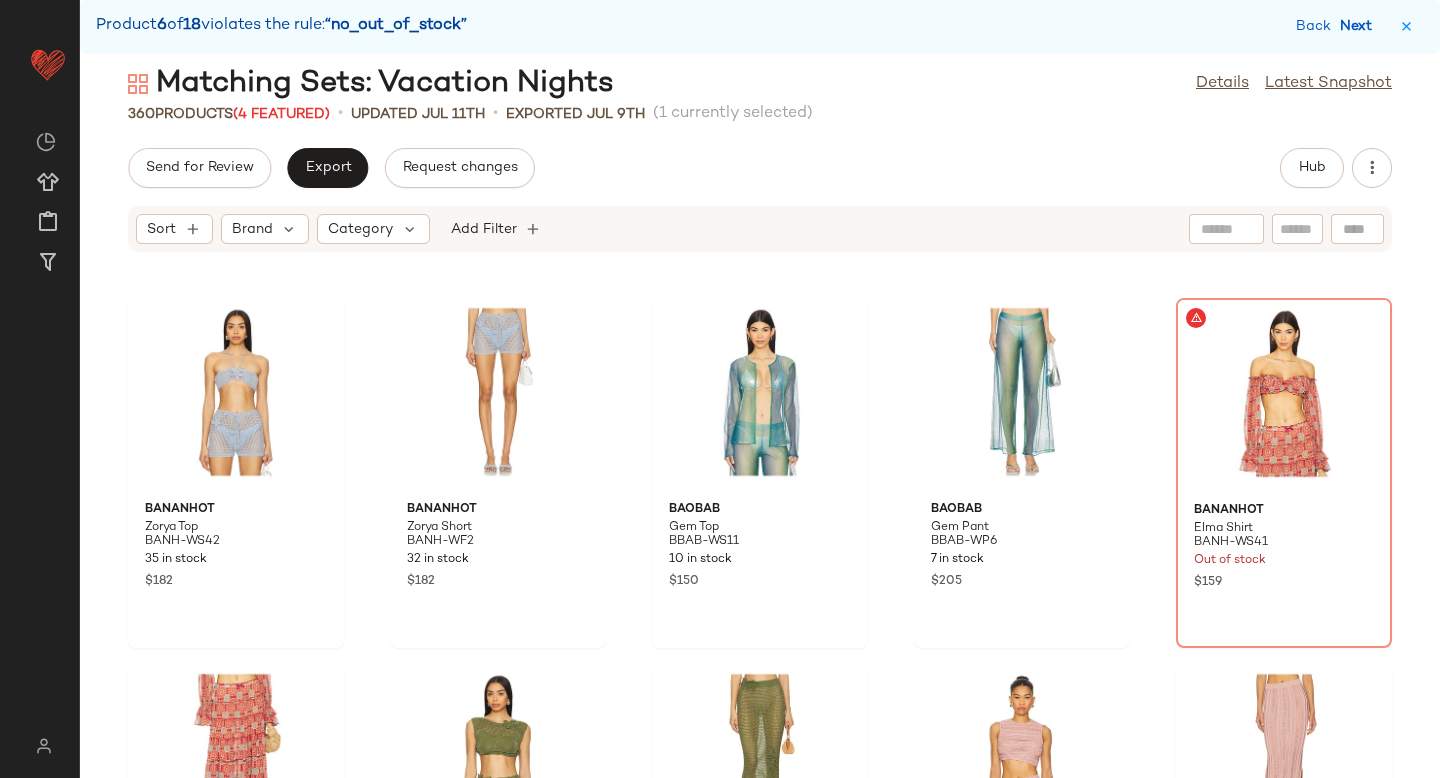 scroll, scrollTop: 9882, scrollLeft: 0, axis: vertical 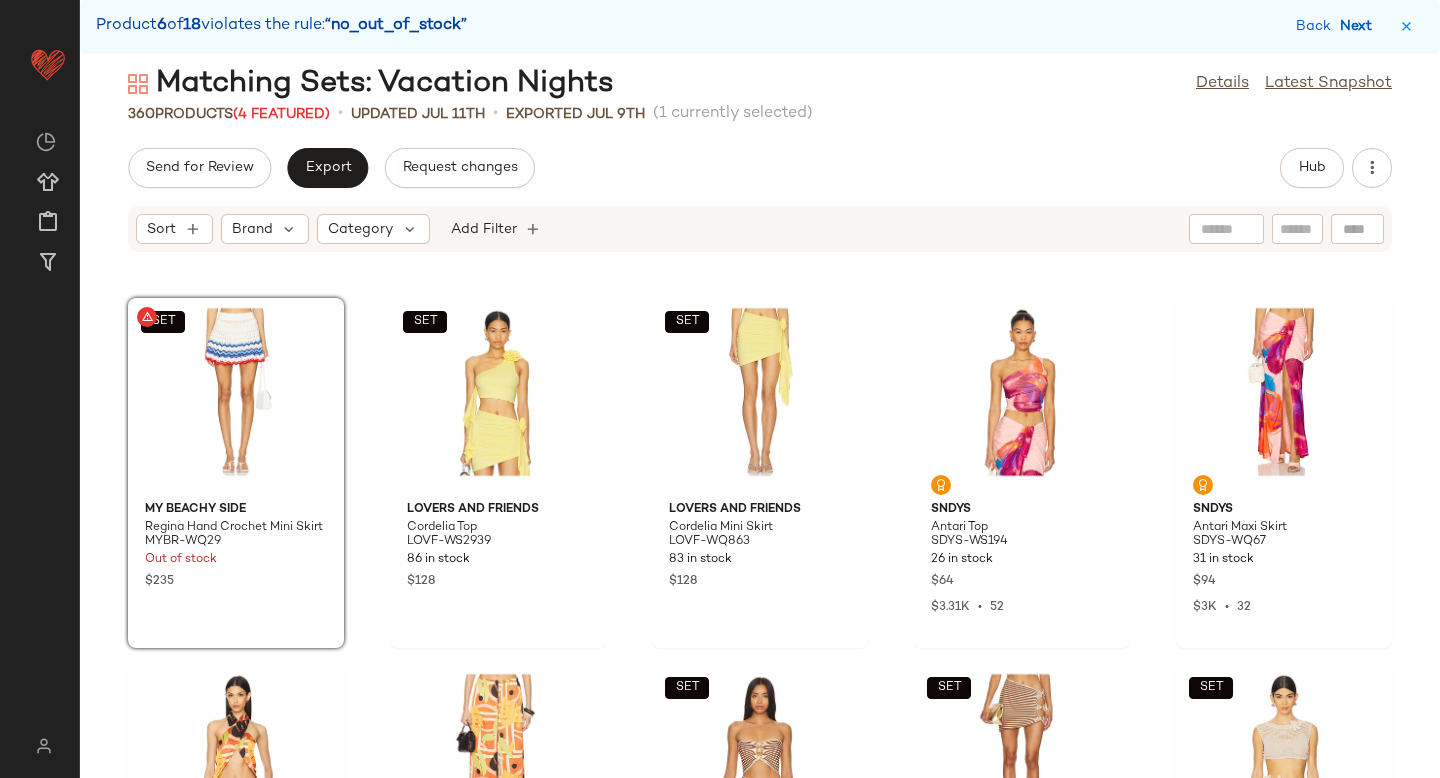 click on "Next" at bounding box center (1360, 26) 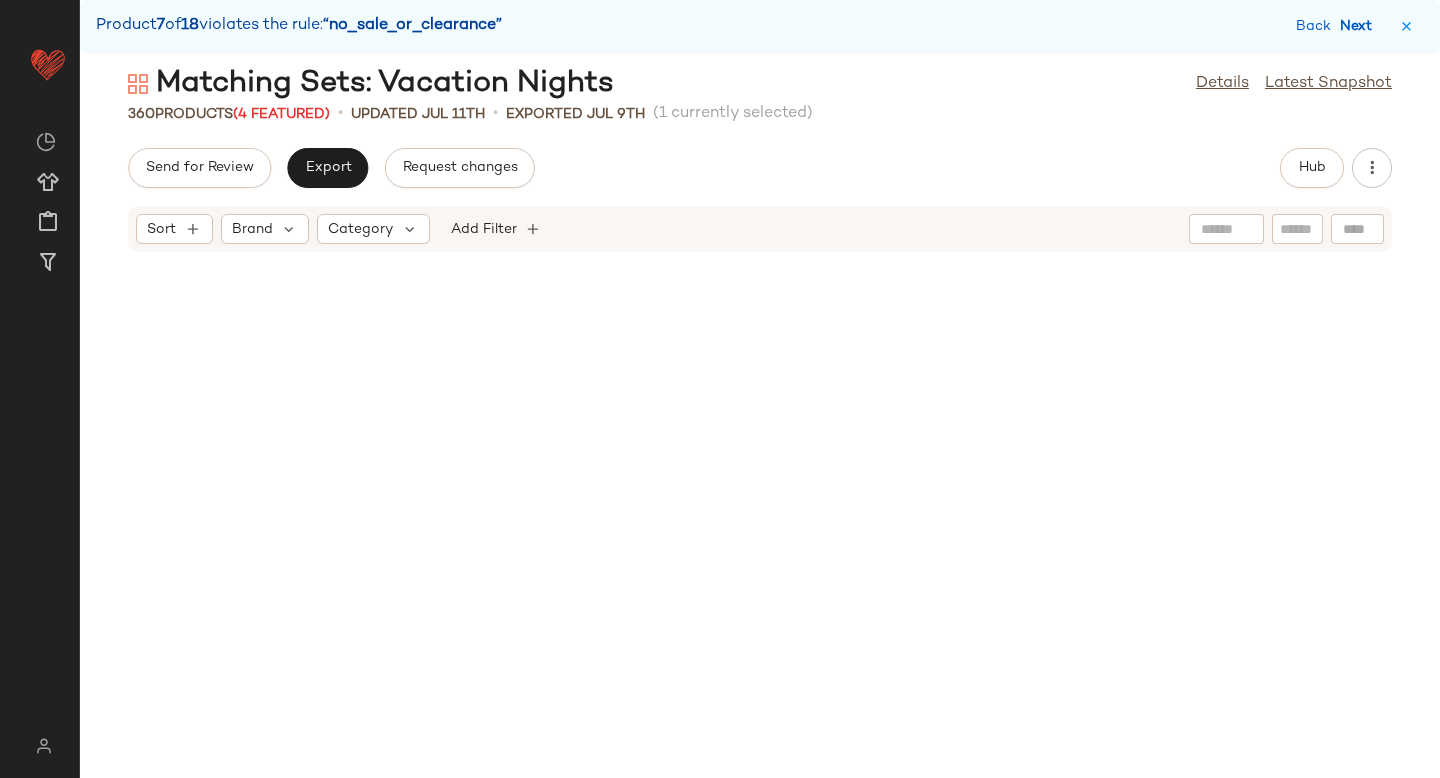 scroll, scrollTop: 12078, scrollLeft: 0, axis: vertical 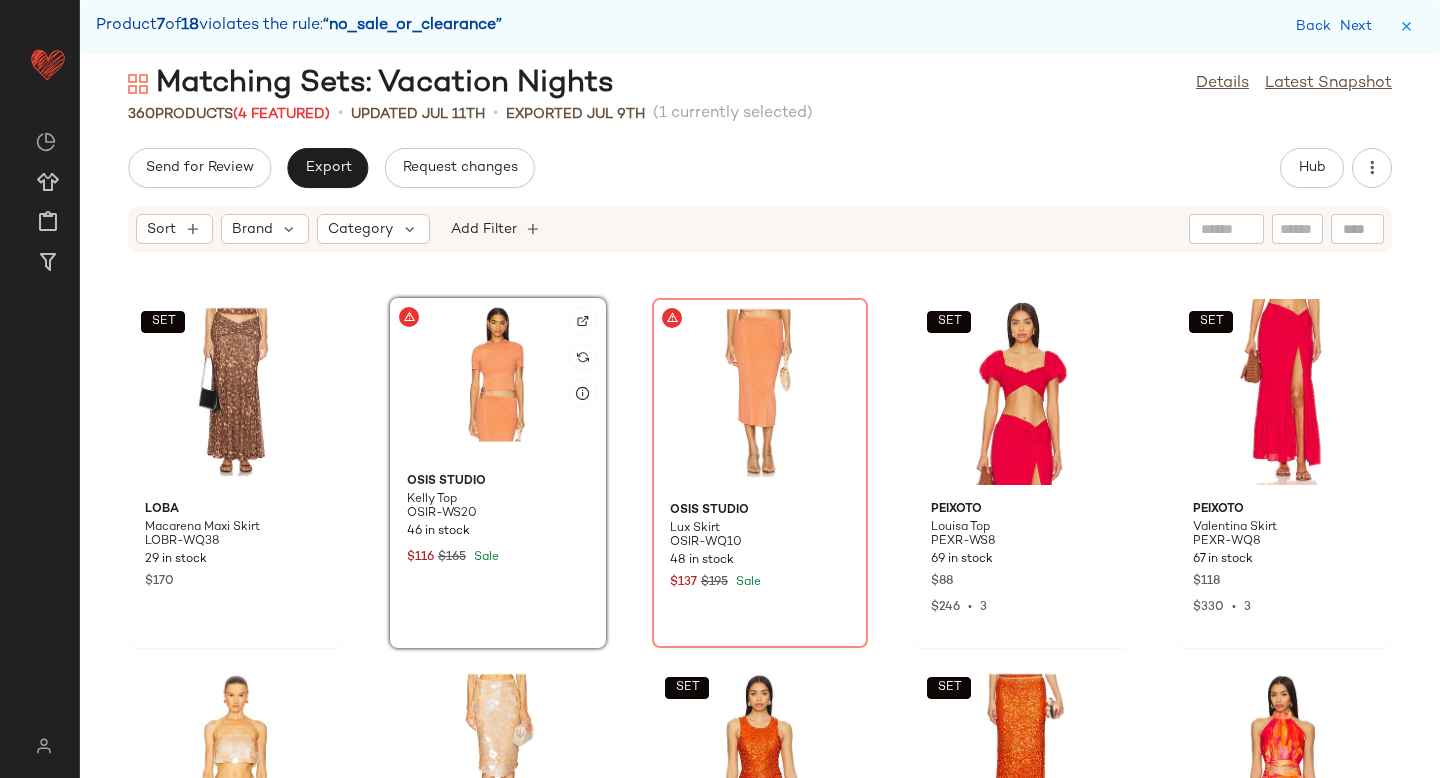 click 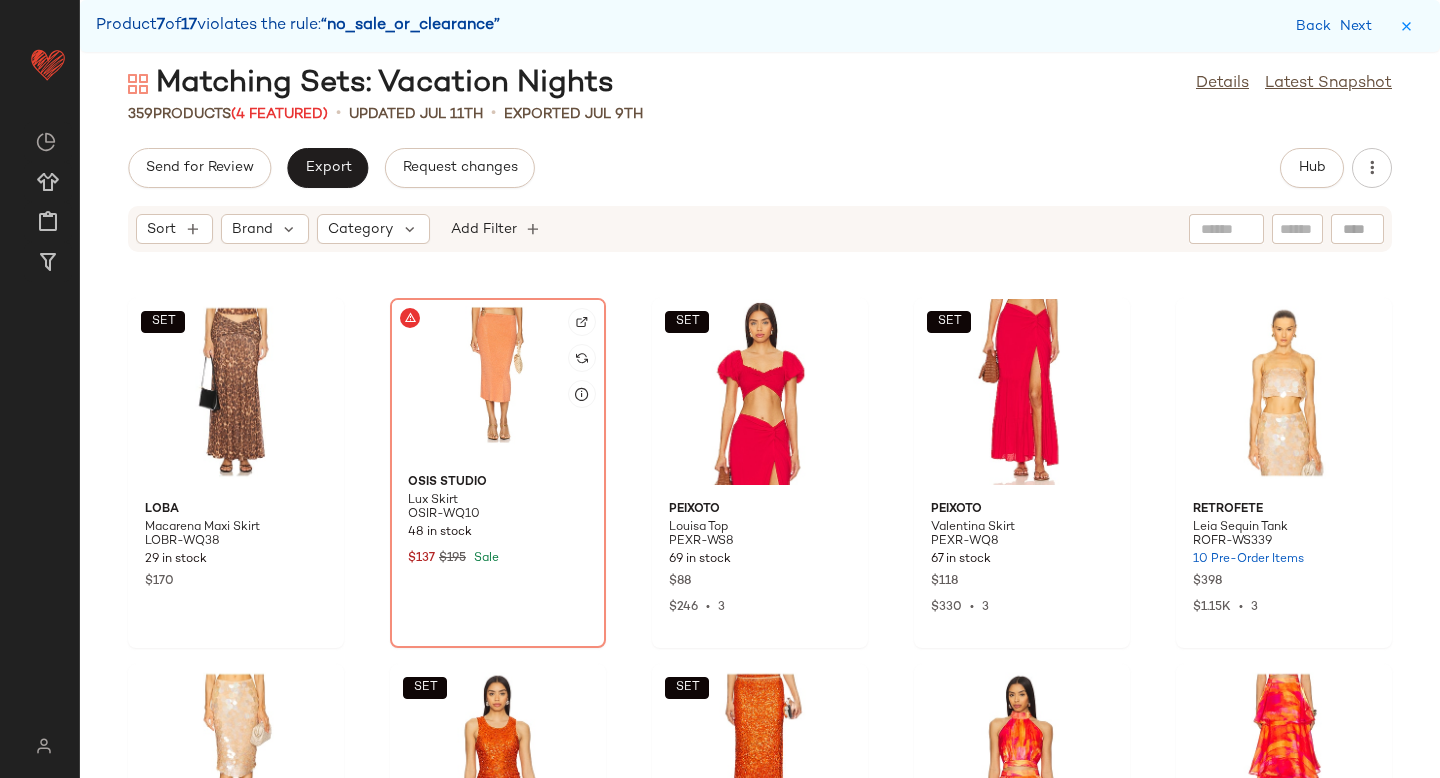 click 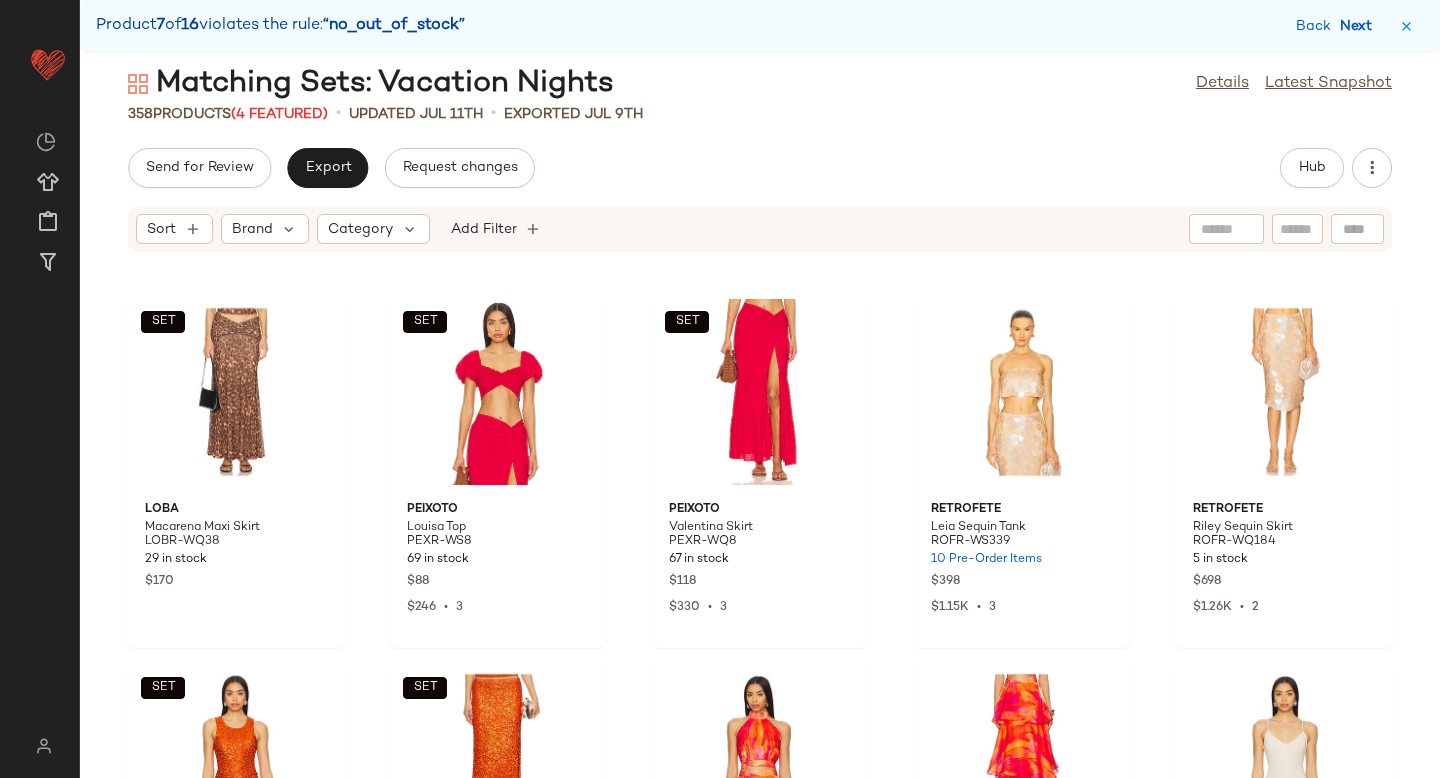 click on "Next" at bounding box center (1360, 26) 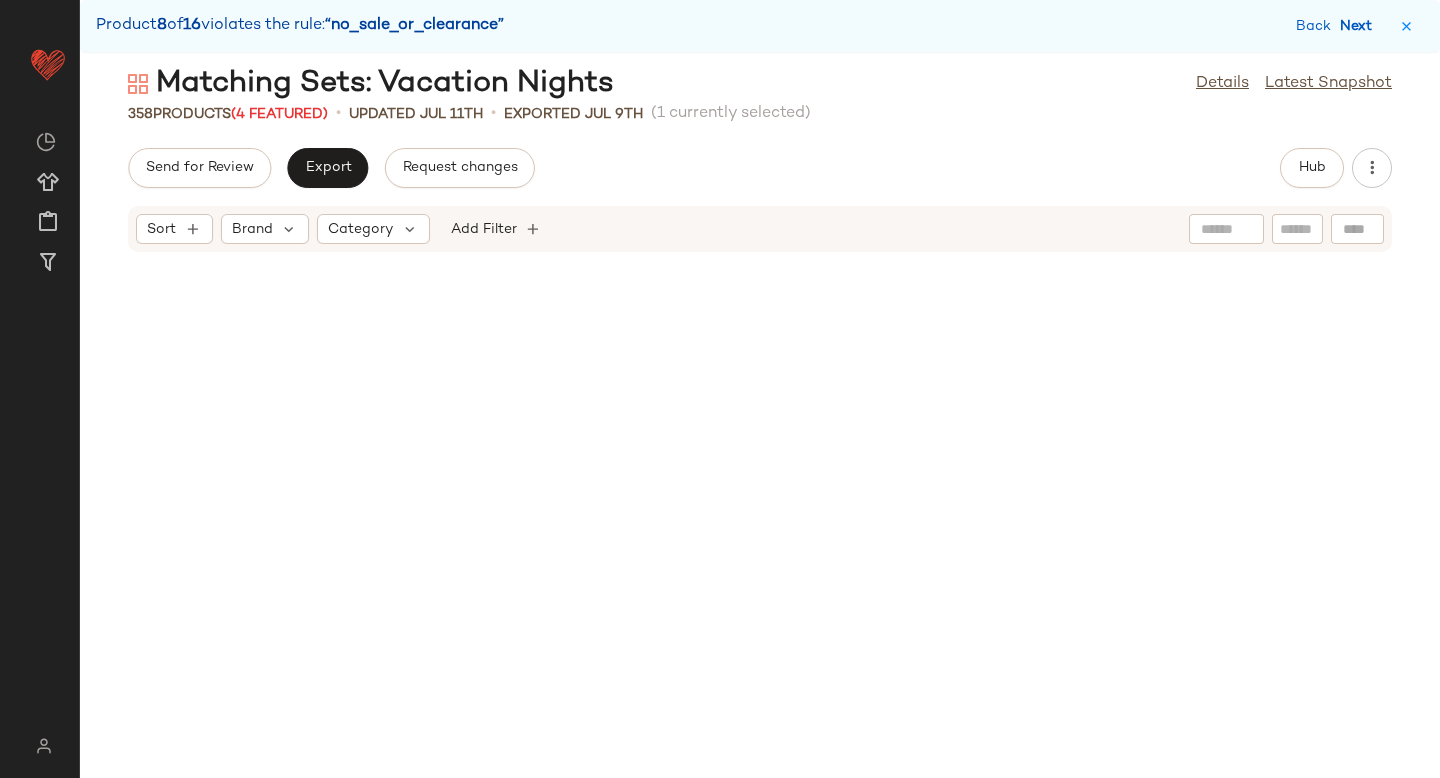 scroll, scrollTop: 15372, scrollLeft: 0, axis: vertical 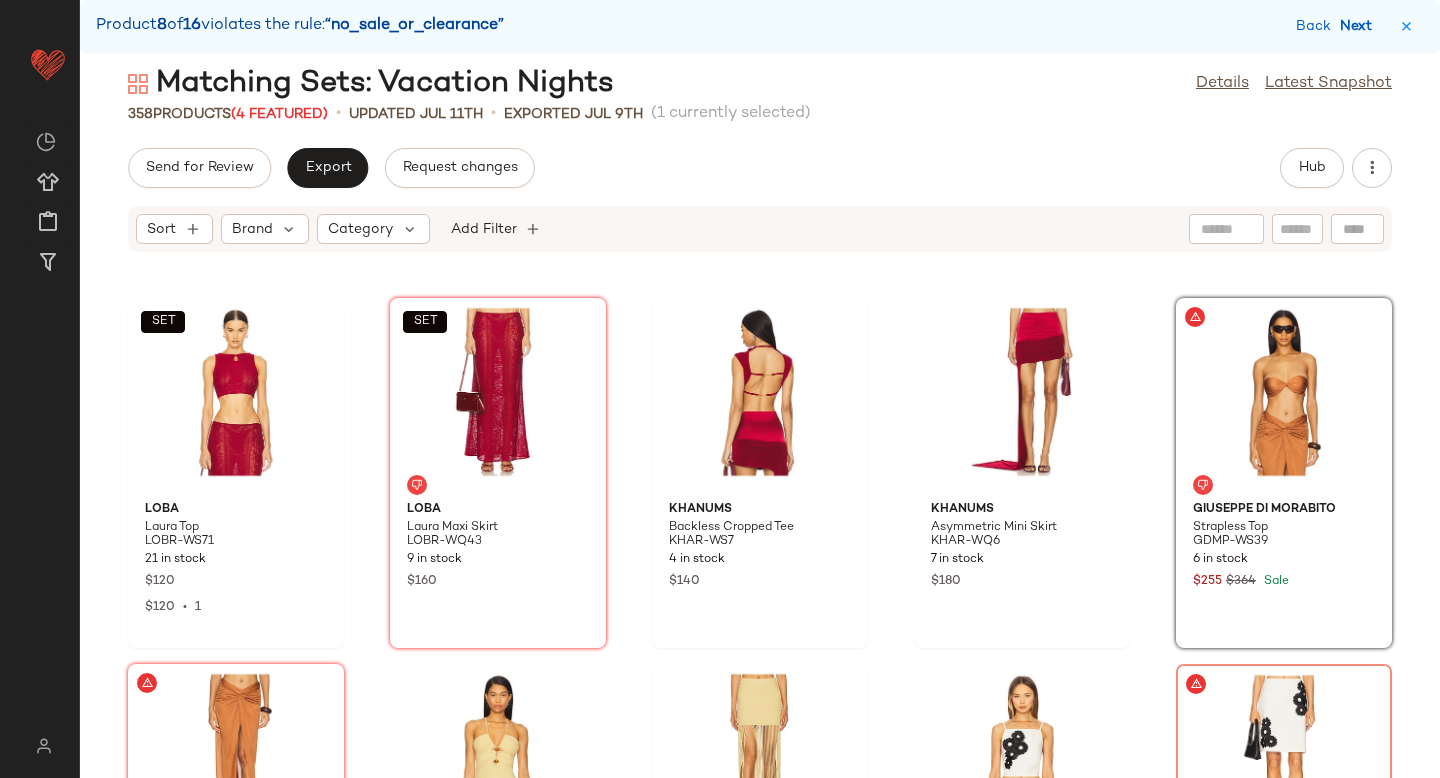 click on "Next" at bounding box center [1360, 26] 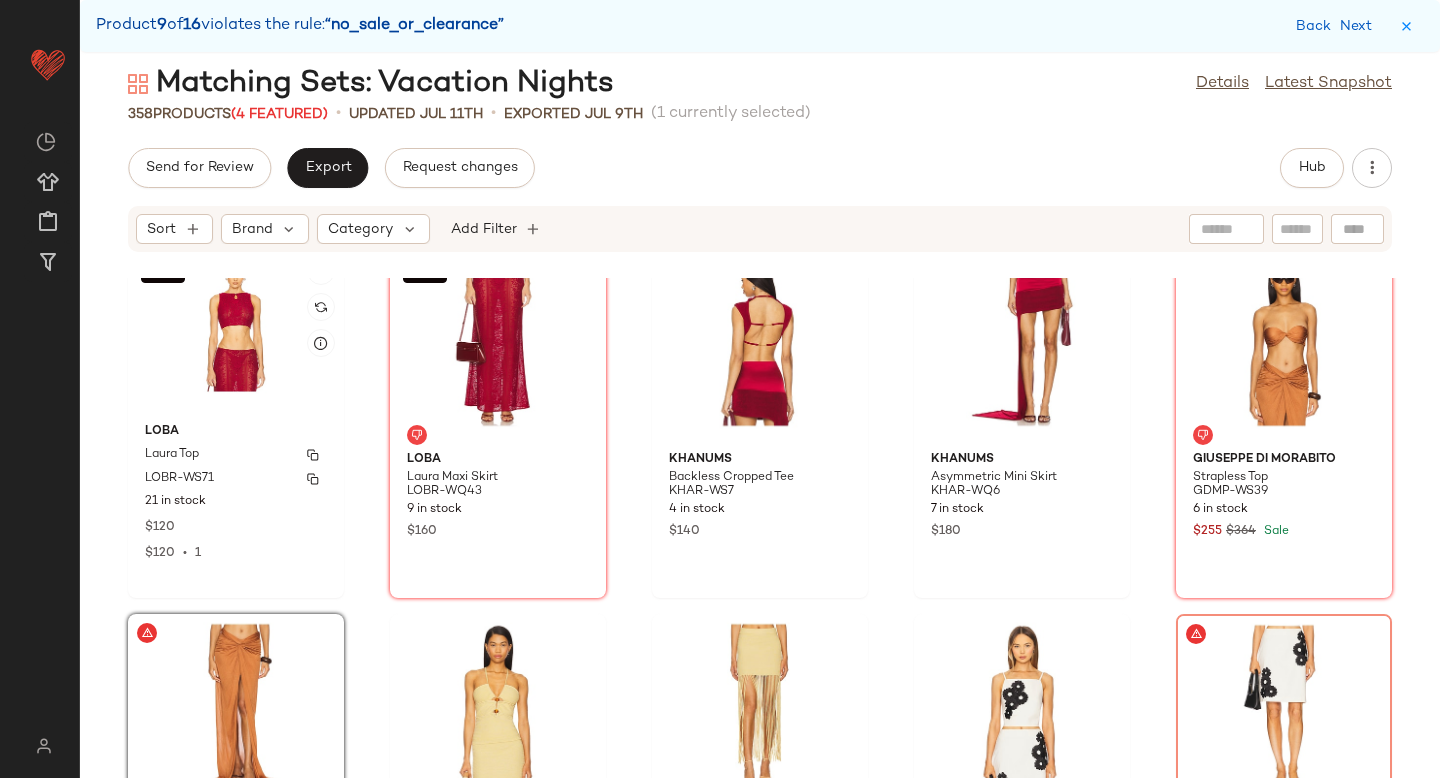 scroll, scrollTop: 15393, scrollLeft: 0, axis: vertical 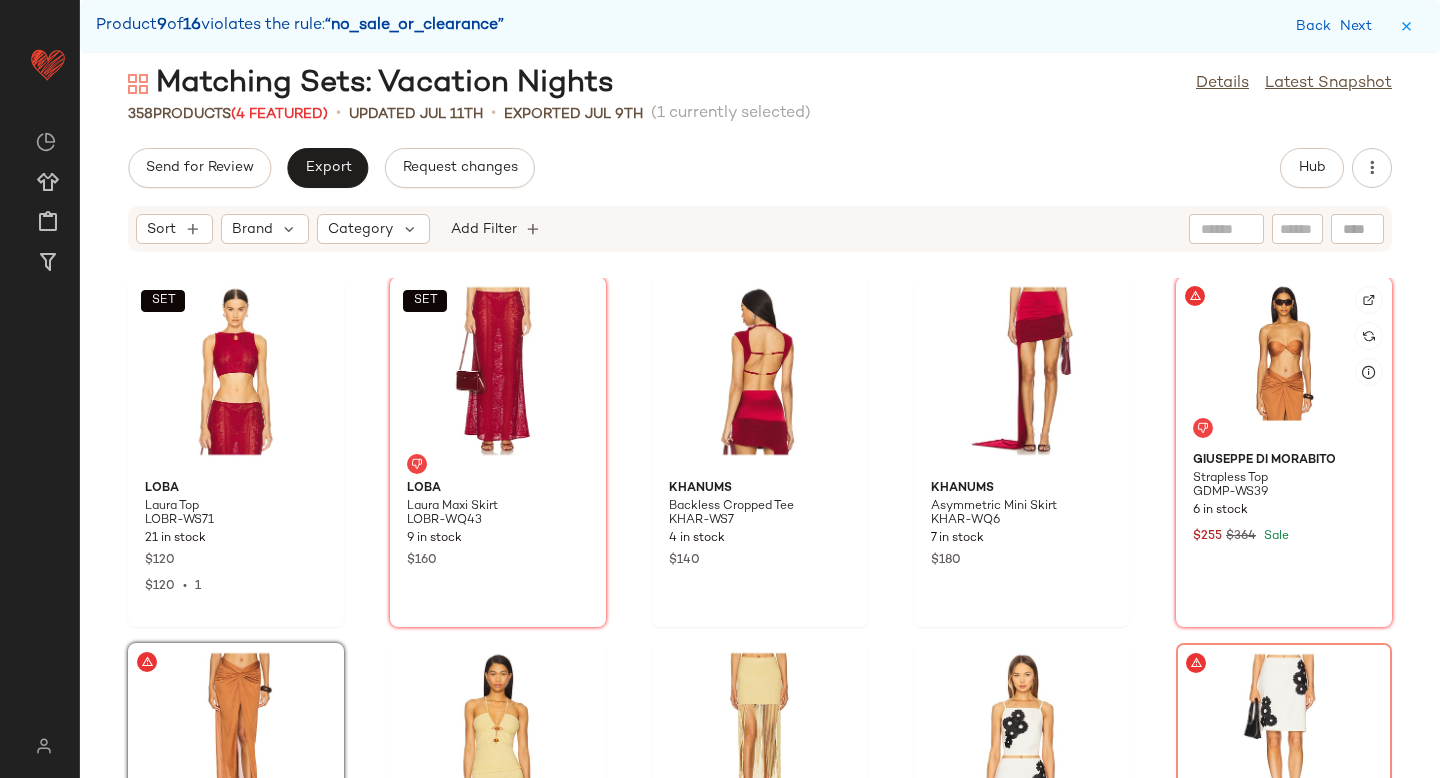 click 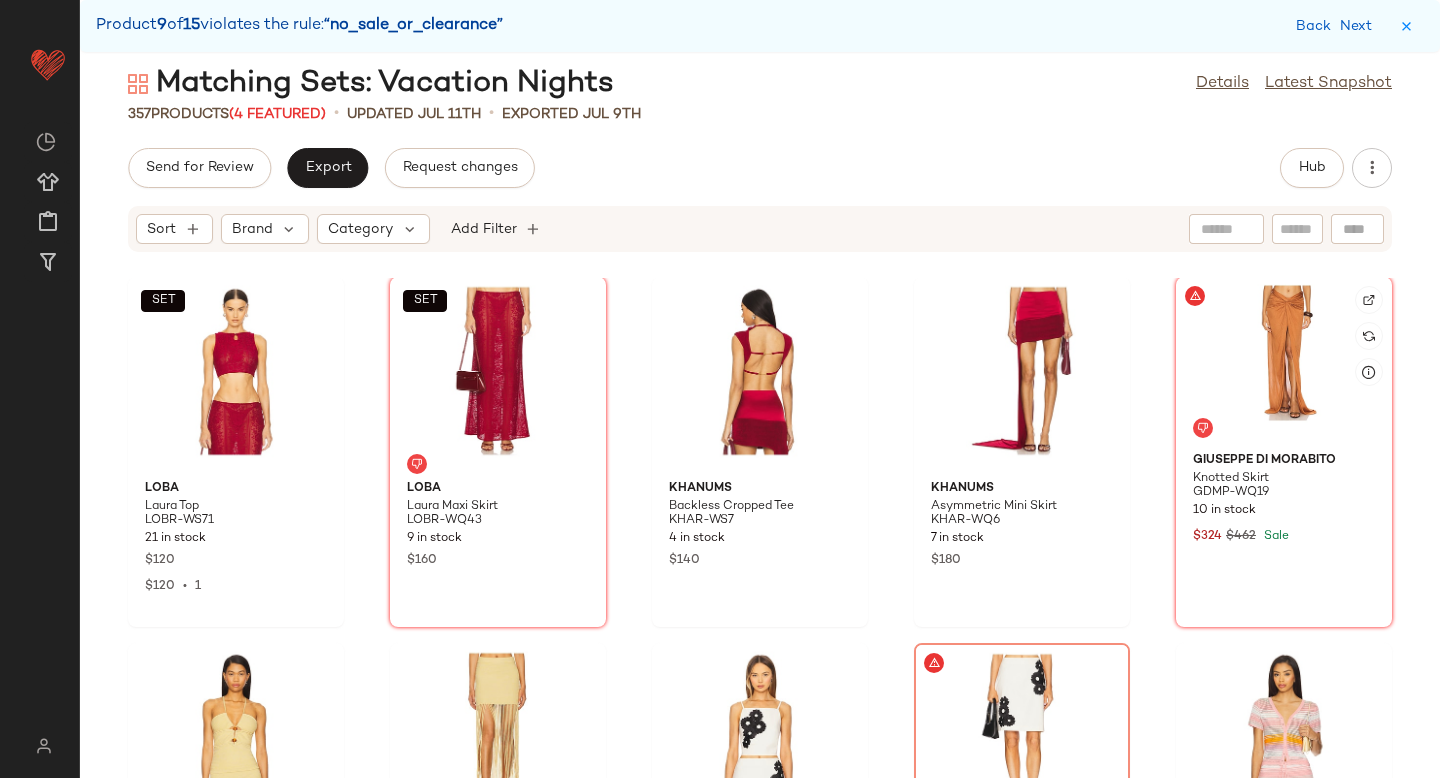 click 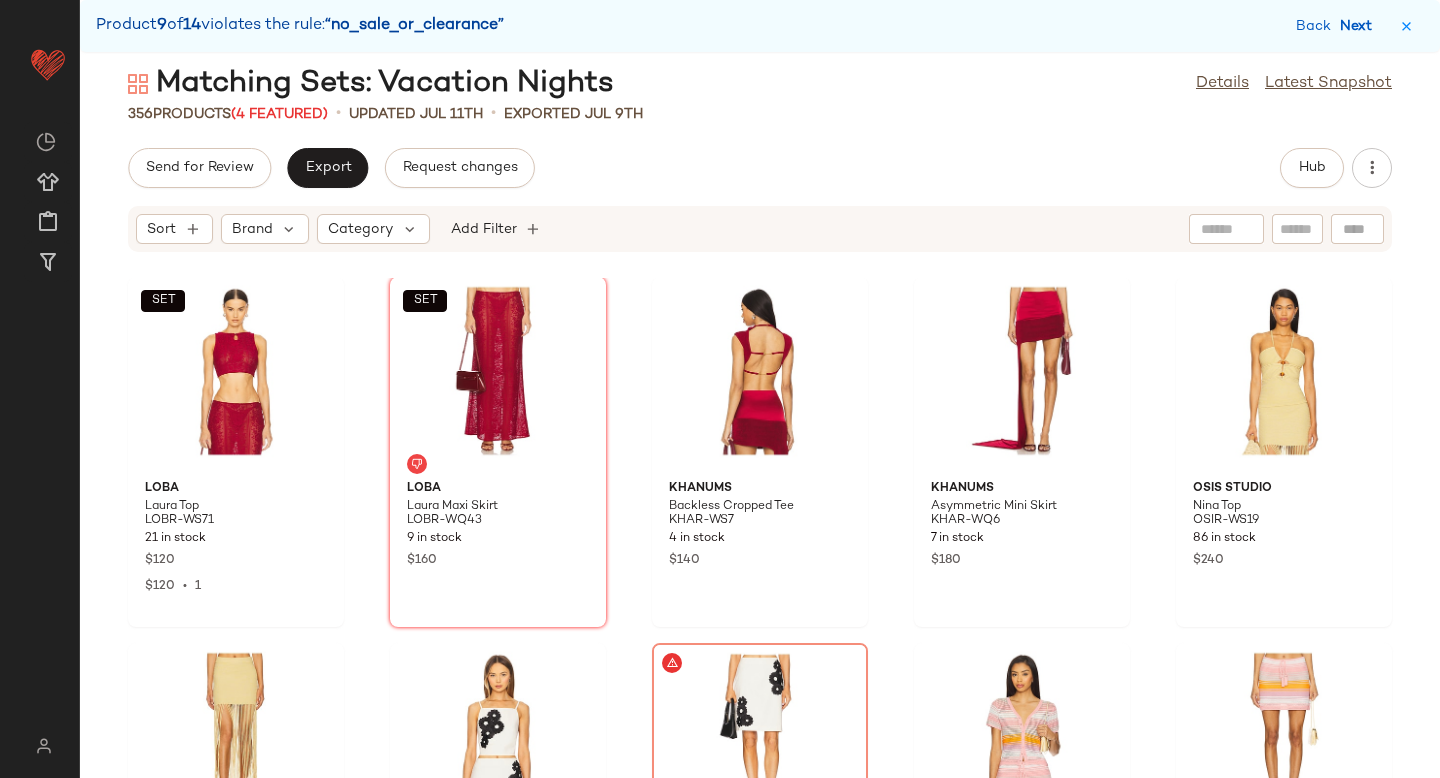click on "Next" at bounding box center (1360, 26) 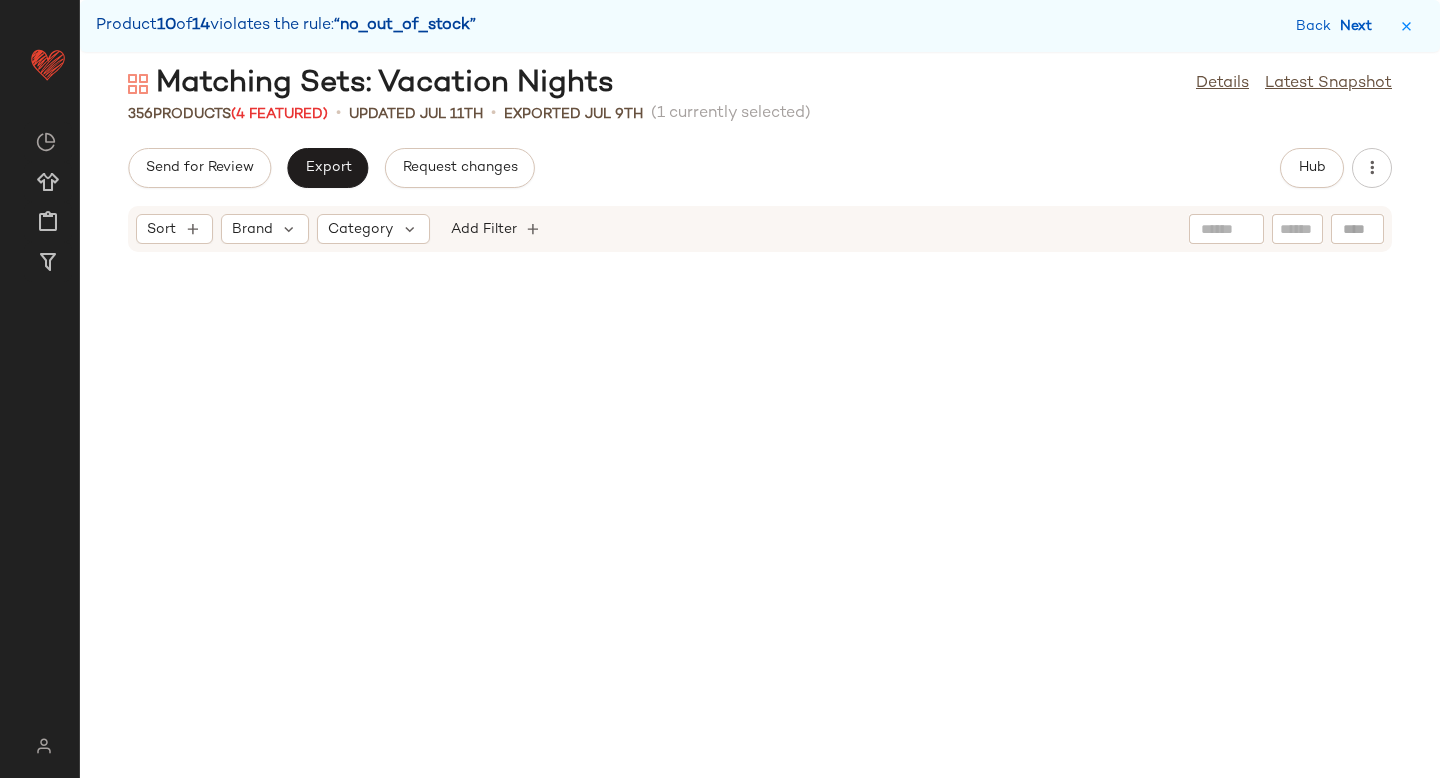 scroll, scrollTop: 20496, scrollLeft: 0, axis: vertical 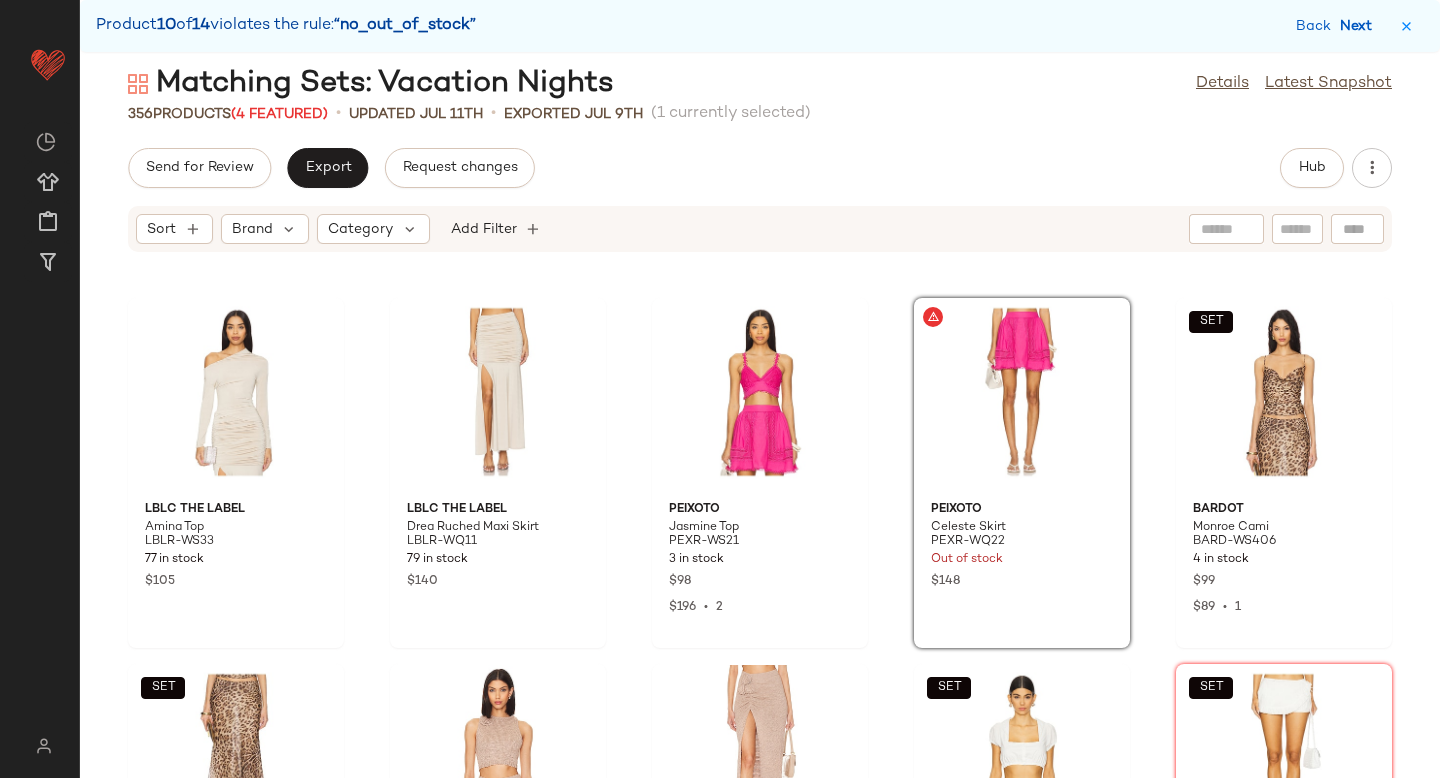 click on "Next" at bounding box center [1360, 26] 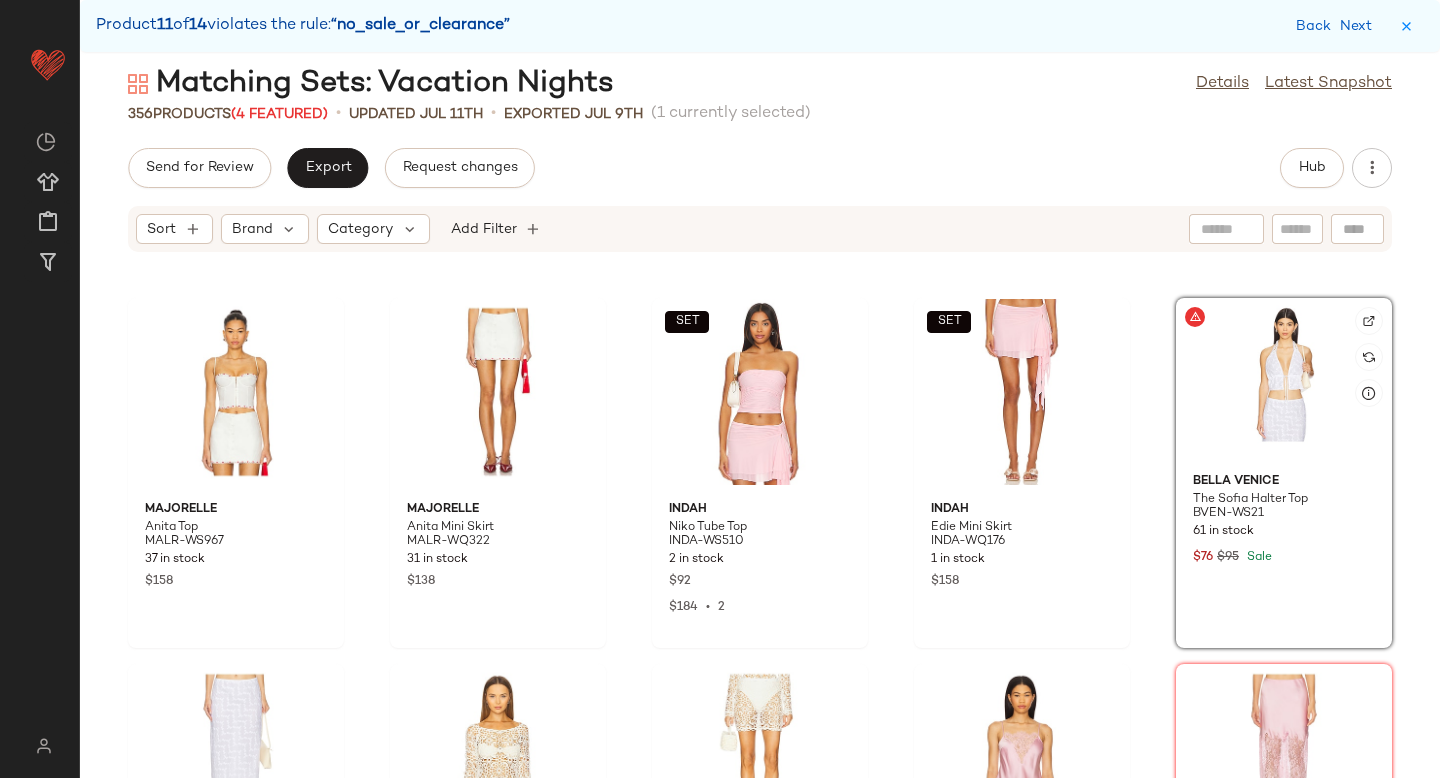 click 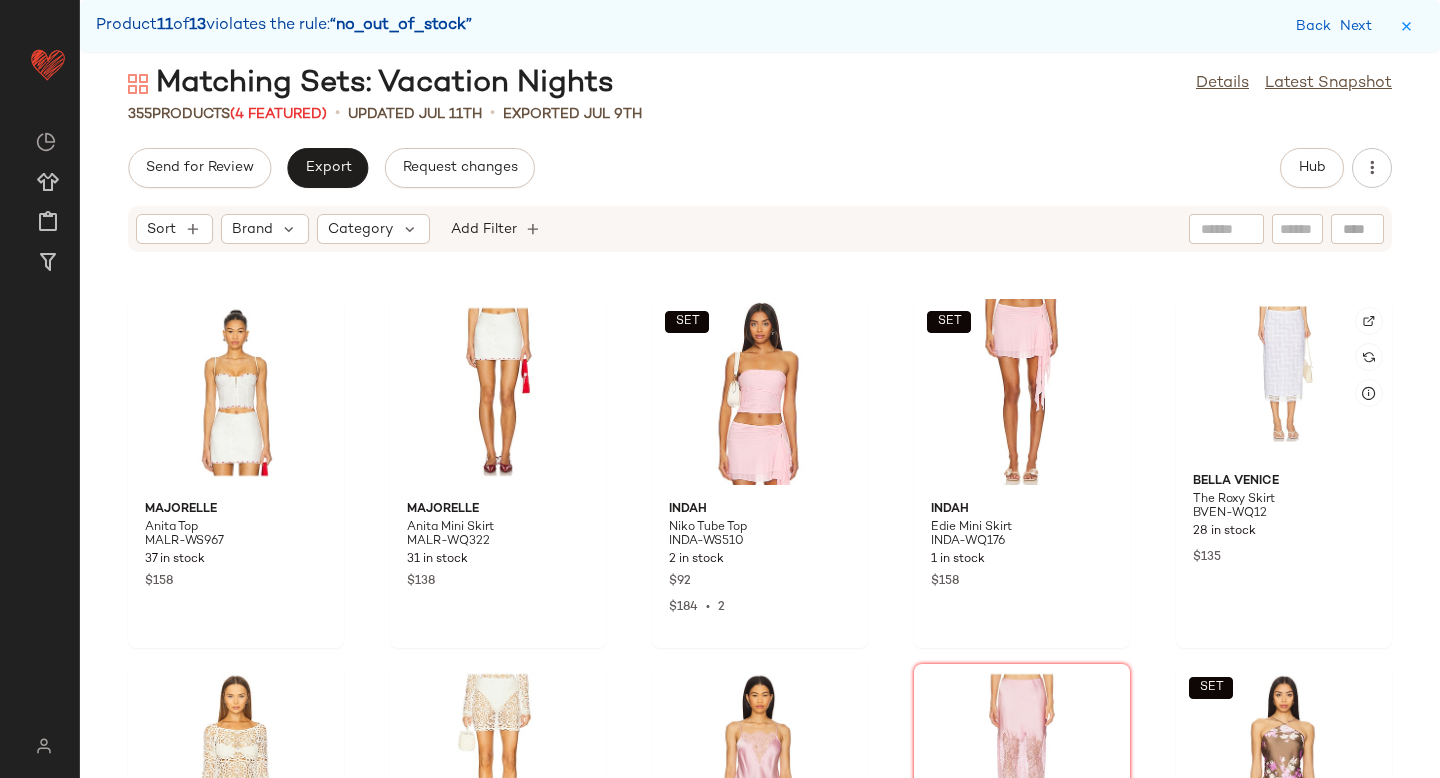 click 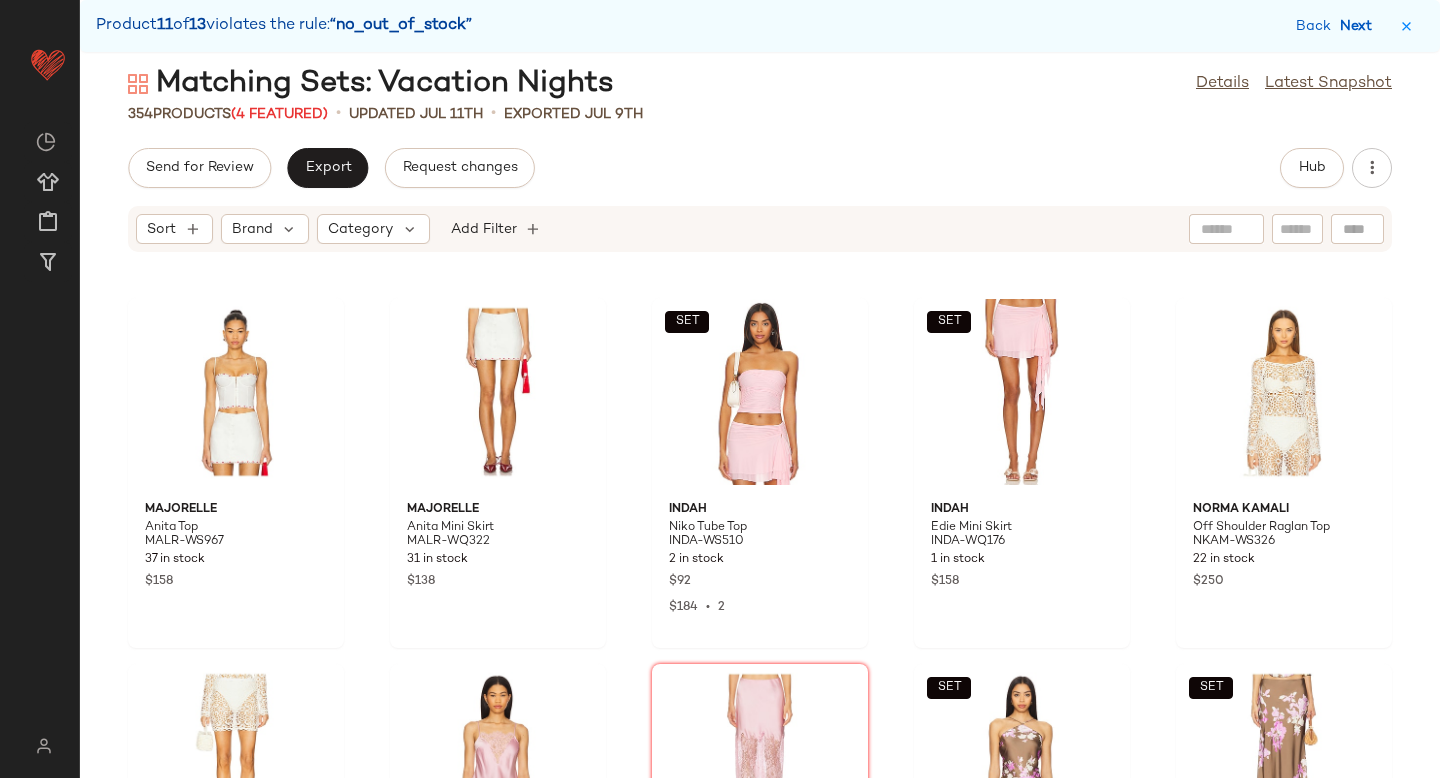 click on "Next" at bounding box center (1360, 26) 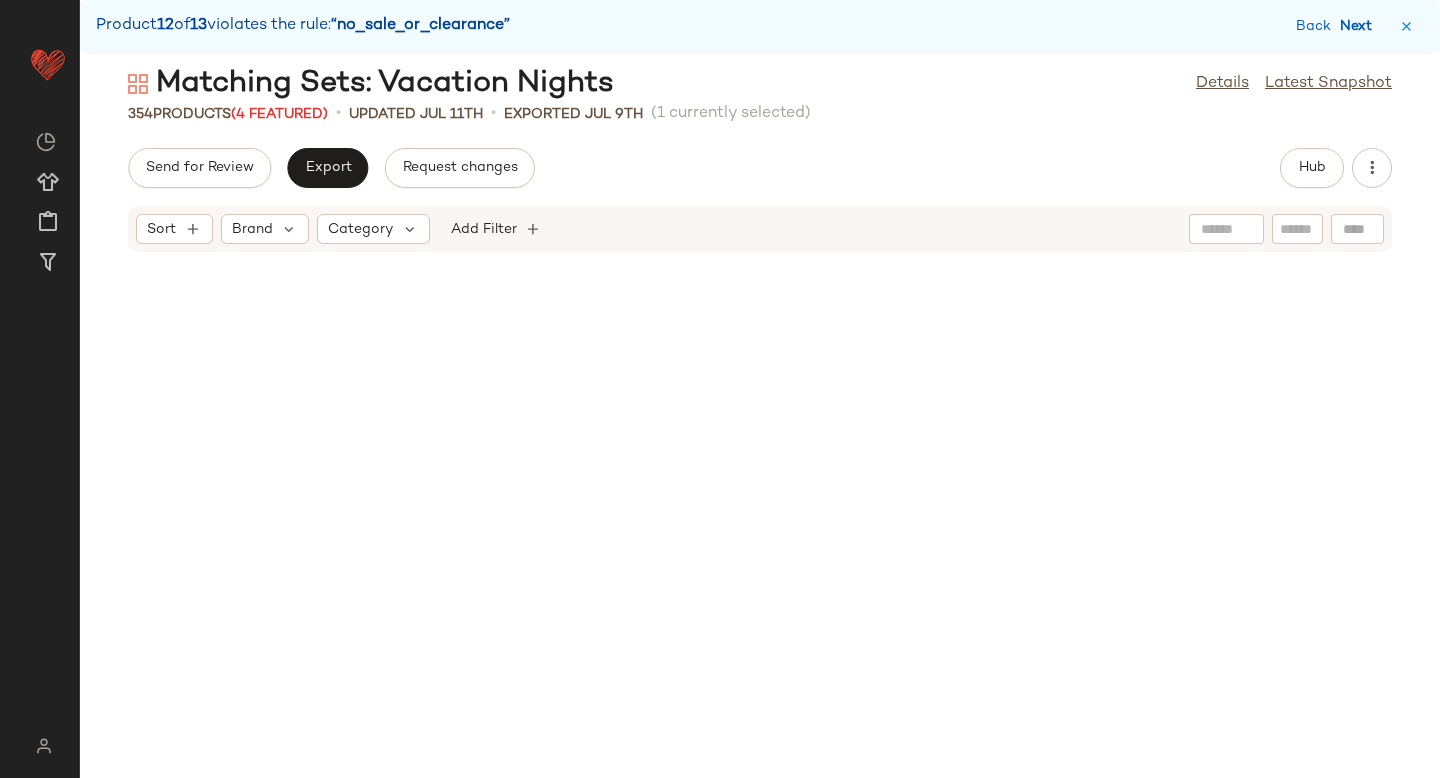 scroll, scrollTop: 24156, scrollLeft: 0, axis: vertical 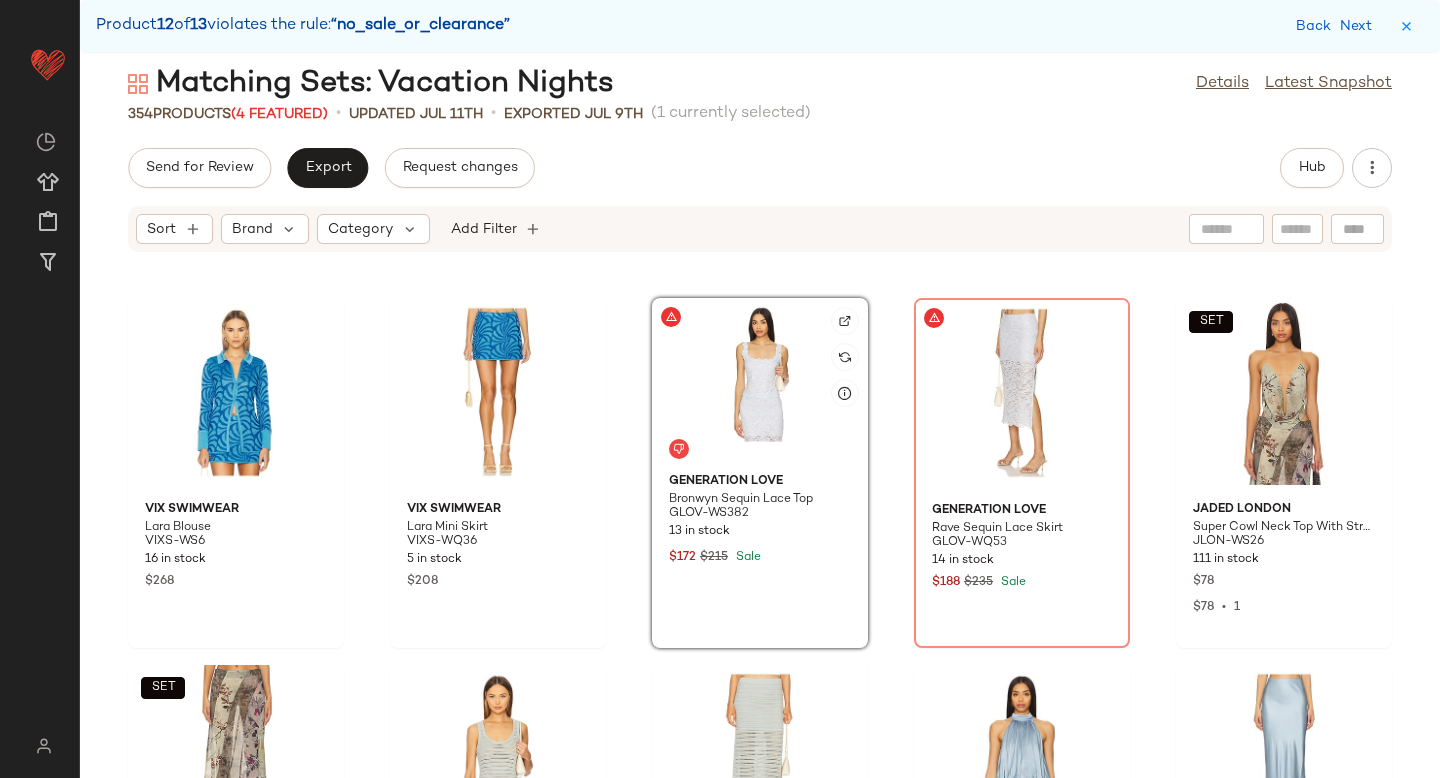 click 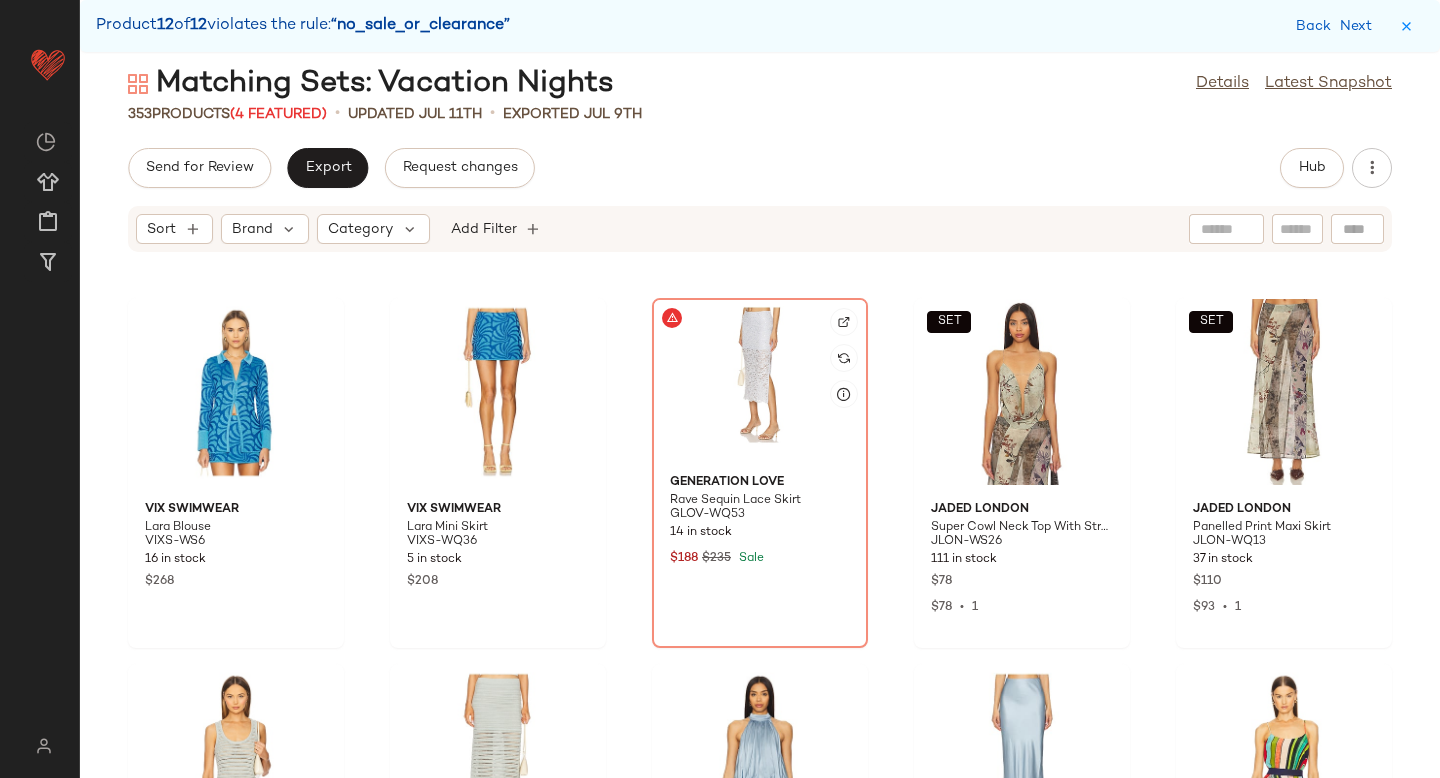 click 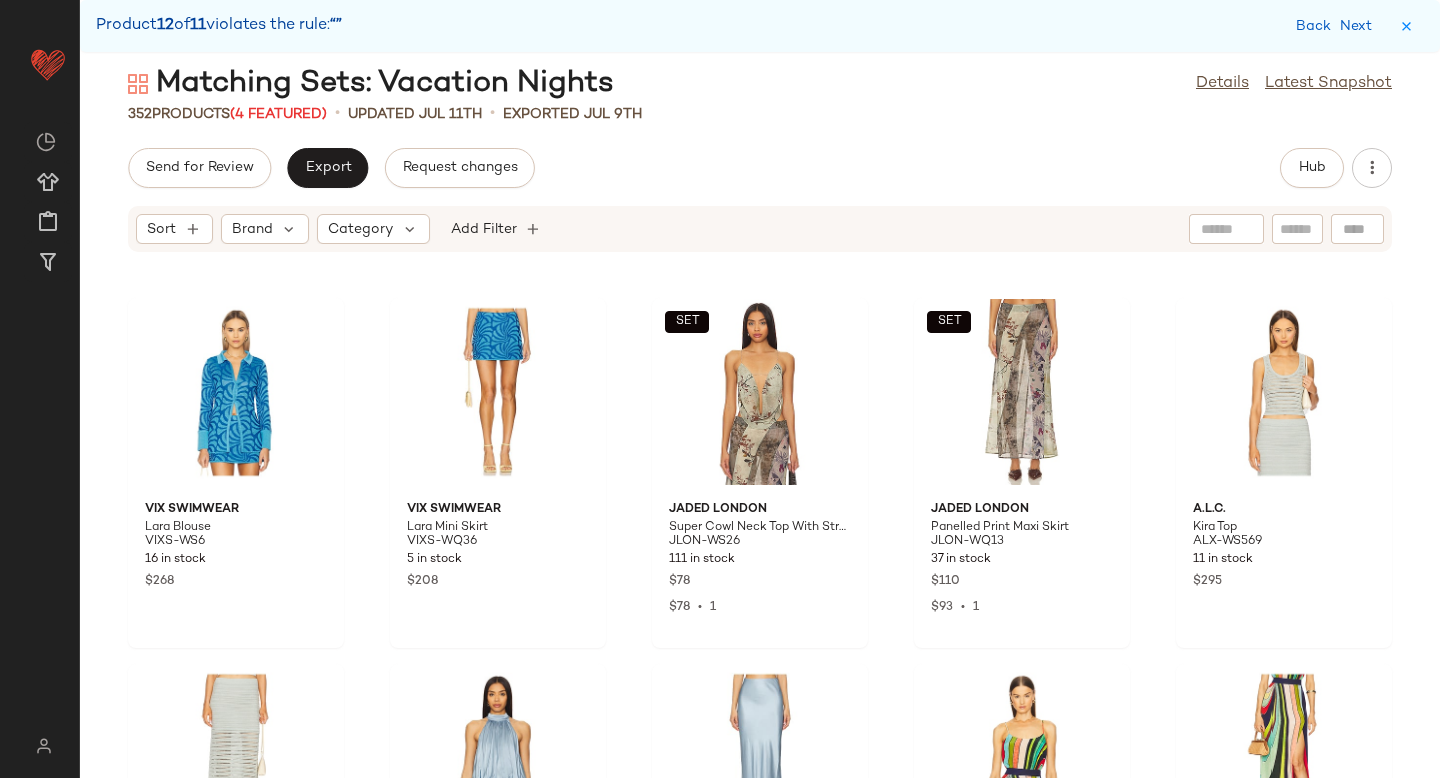 click on "Back Next" at bounding box center (1338, 26) 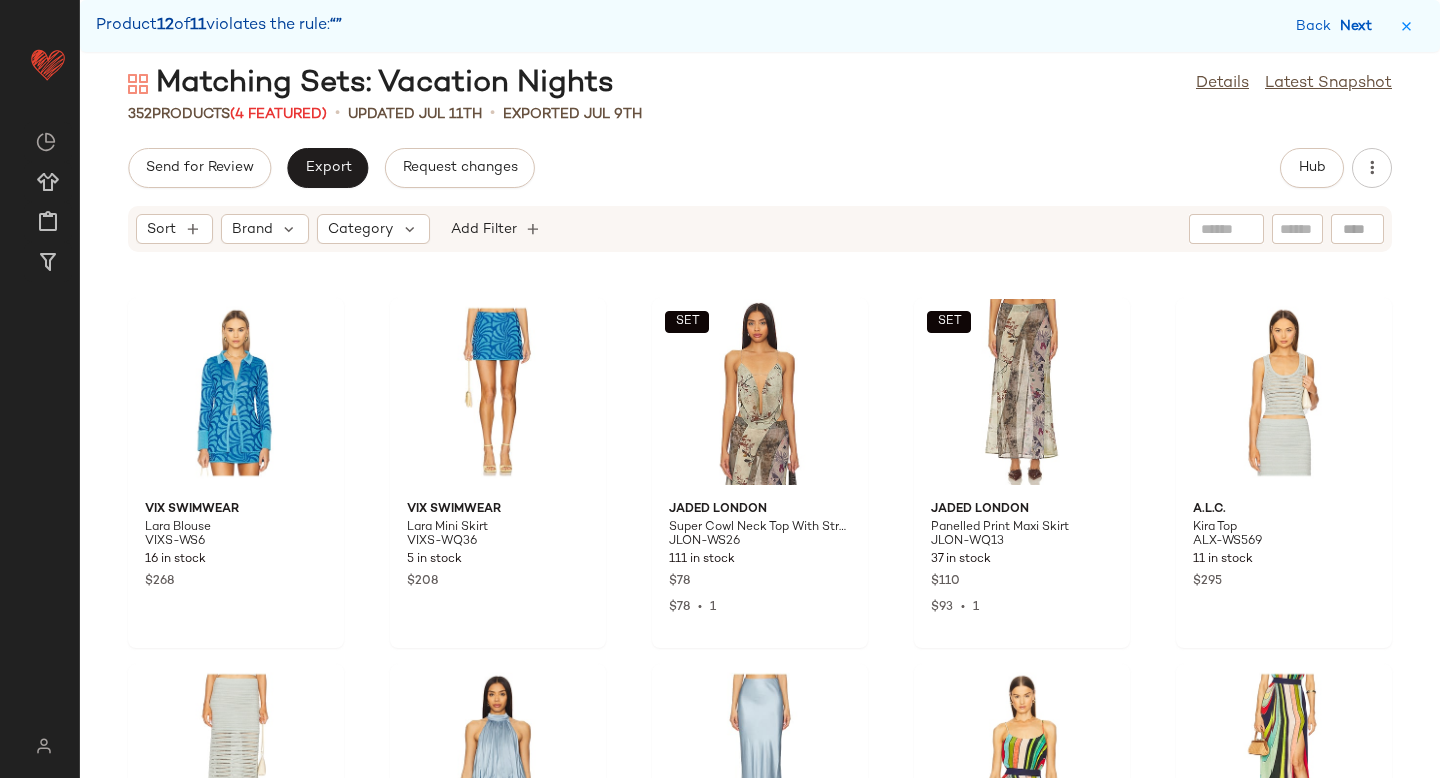 click on "Next" at bounding box center (1360, 26) 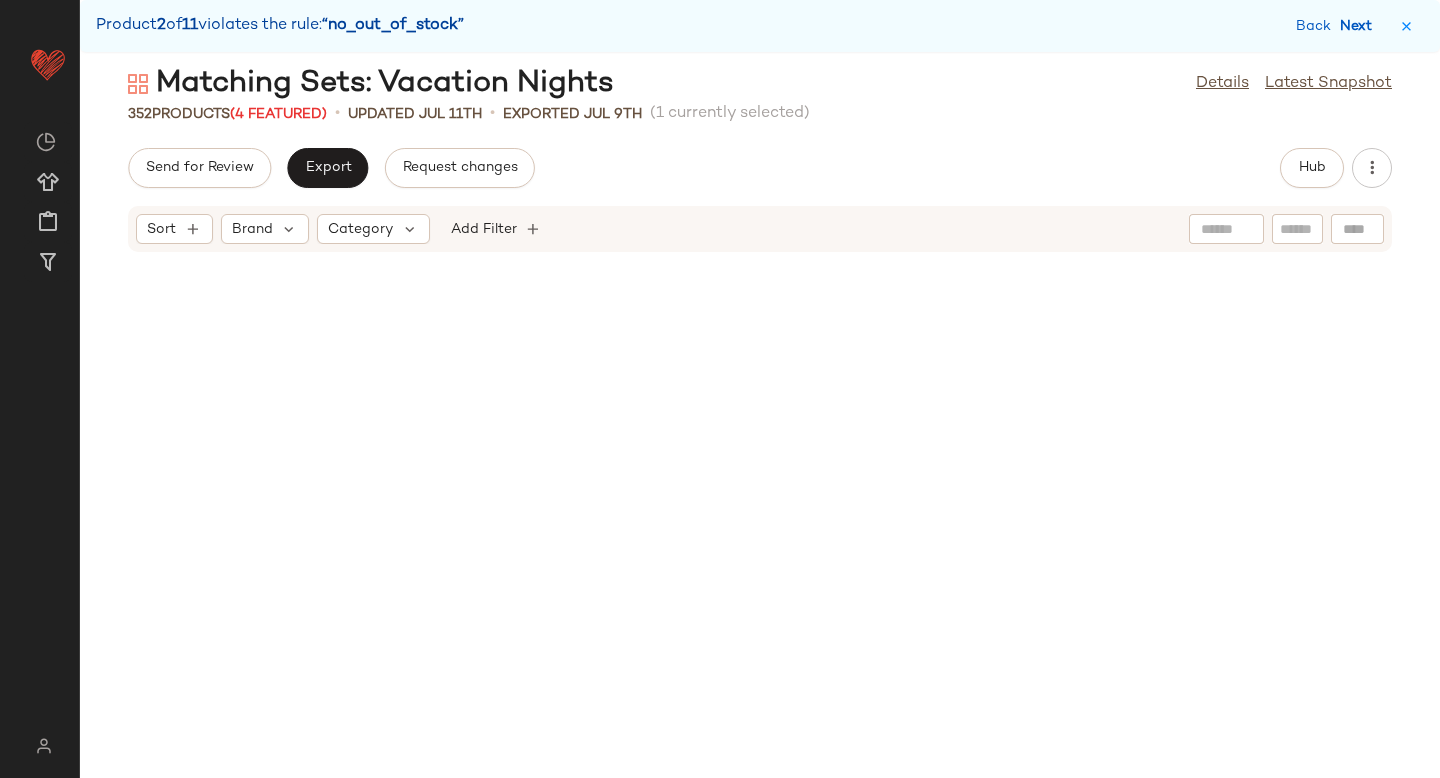 scroll, scrollTop: 0, scrollLeft: 0, axis: both 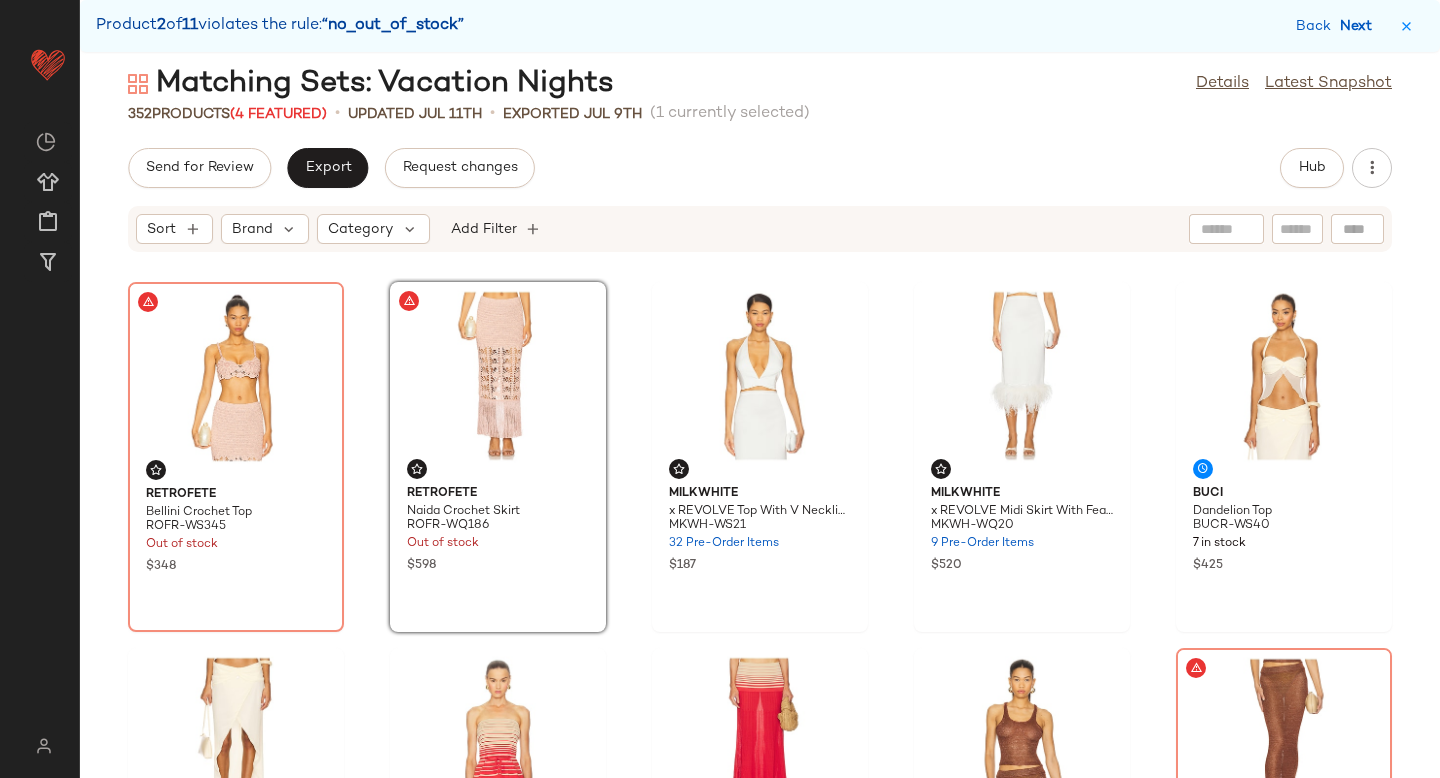 click on "Next" at bounding box center (1360, 26) 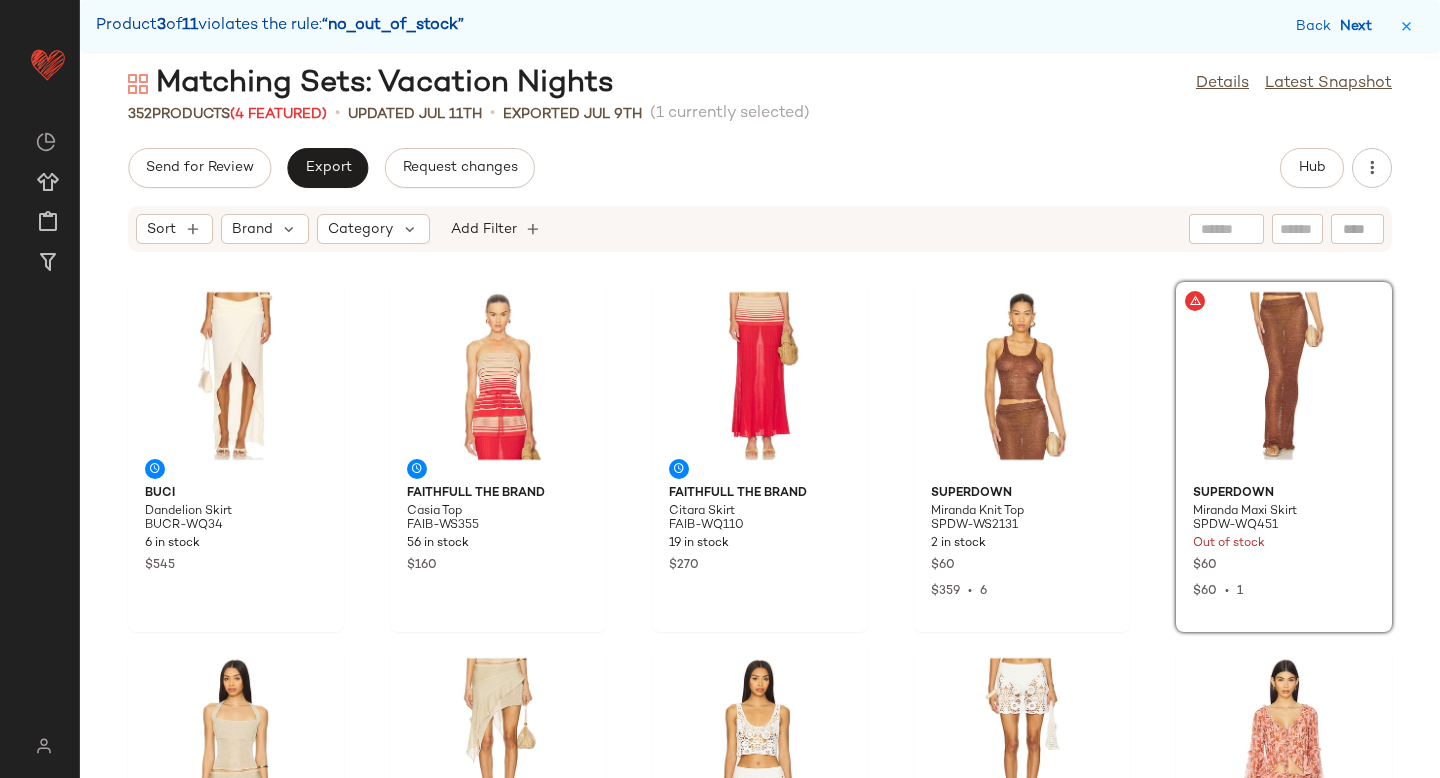 click on "Next" at bounding box center [1360, 26] 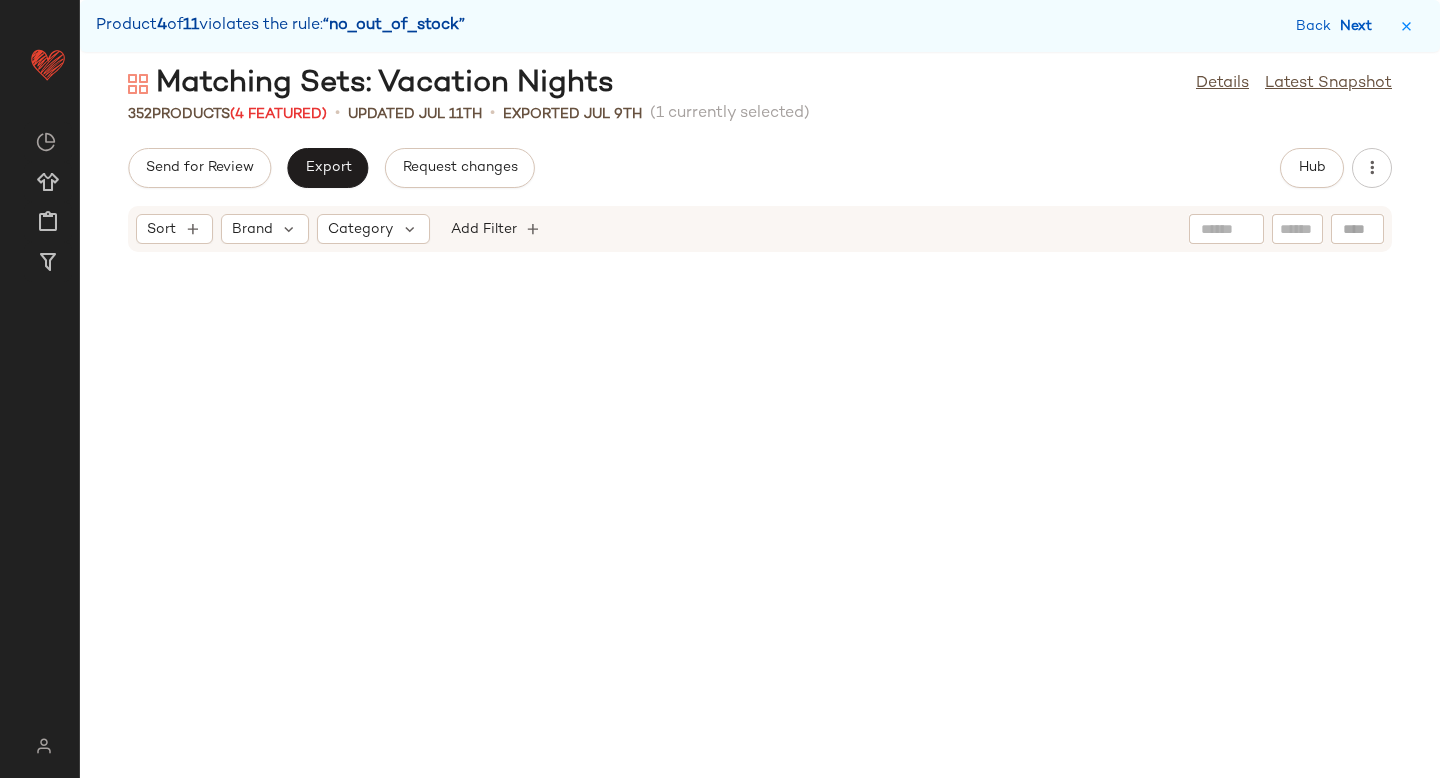 scroll, scrollTop: 2196, scrollLeft: 0, axis: vertical 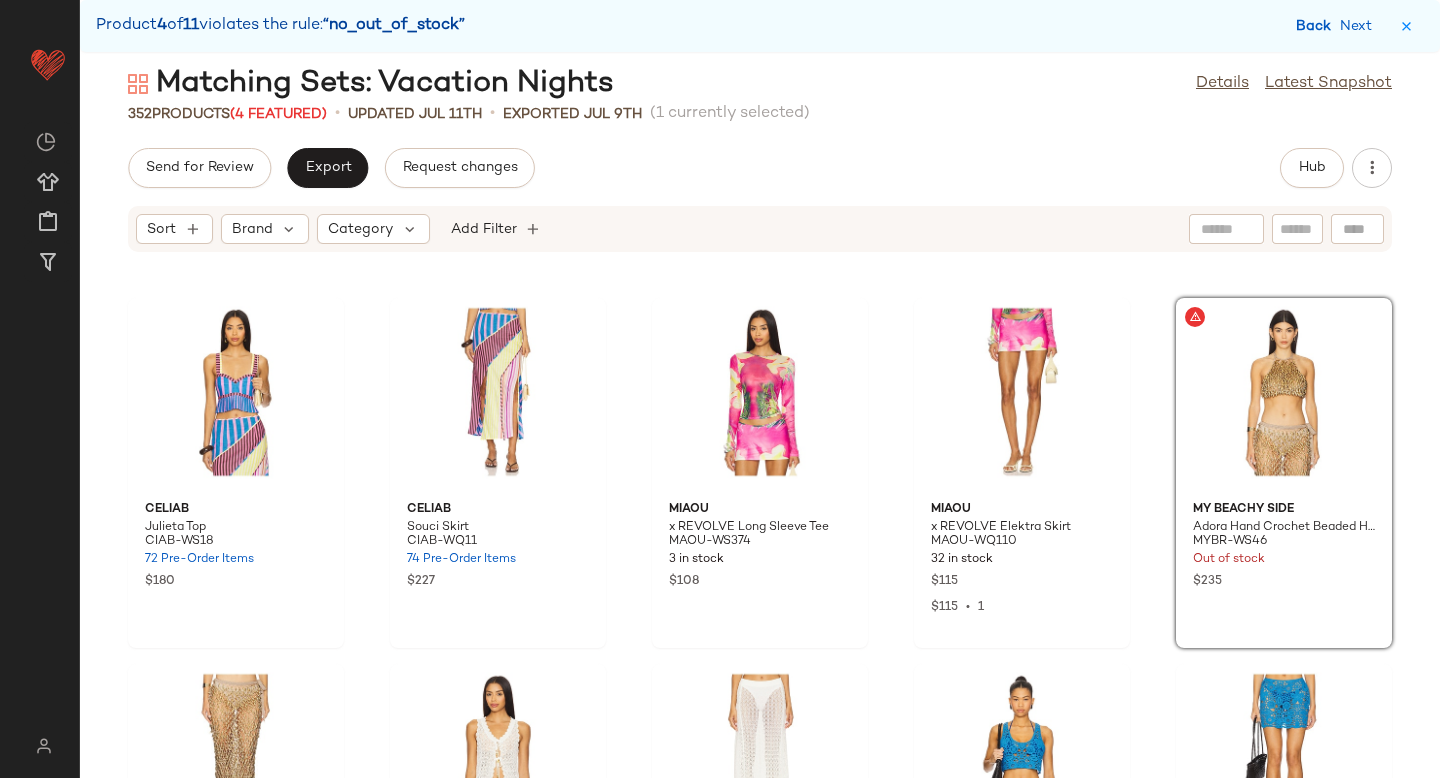 click on "Back" at bounding box center [1316, 26] 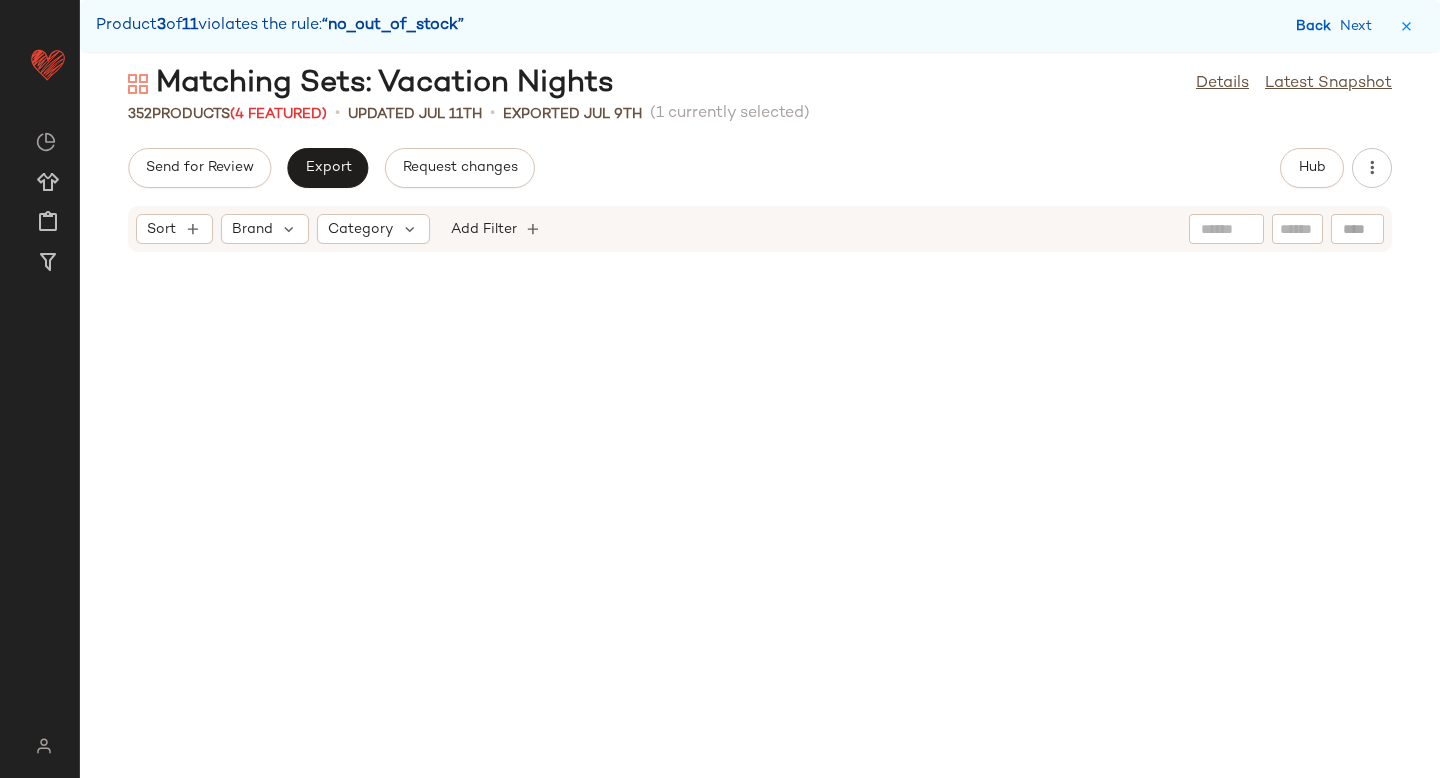 scroll, scrollTop: 366, scrollLeft: 0, axis: vertical 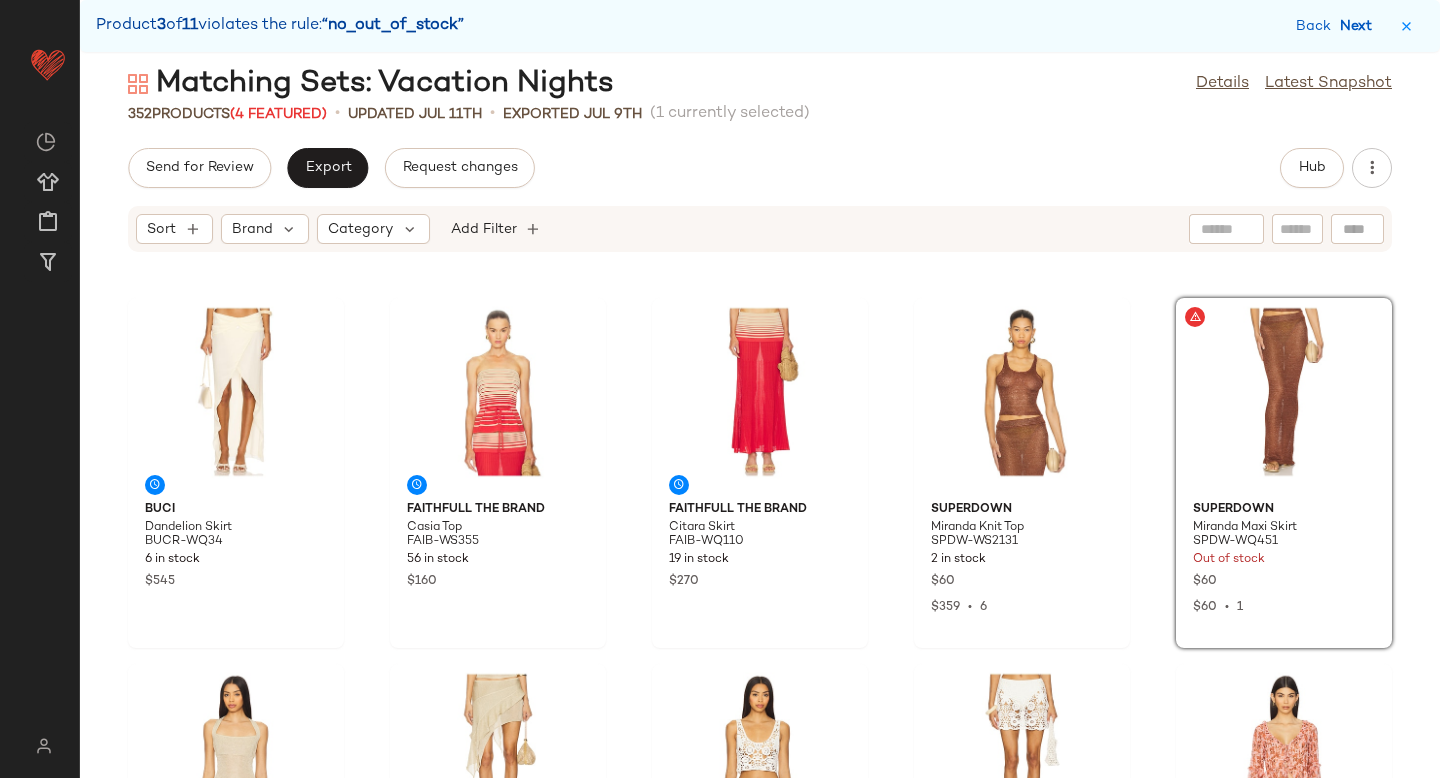click on "Next" at bounding box center (1360, 26) 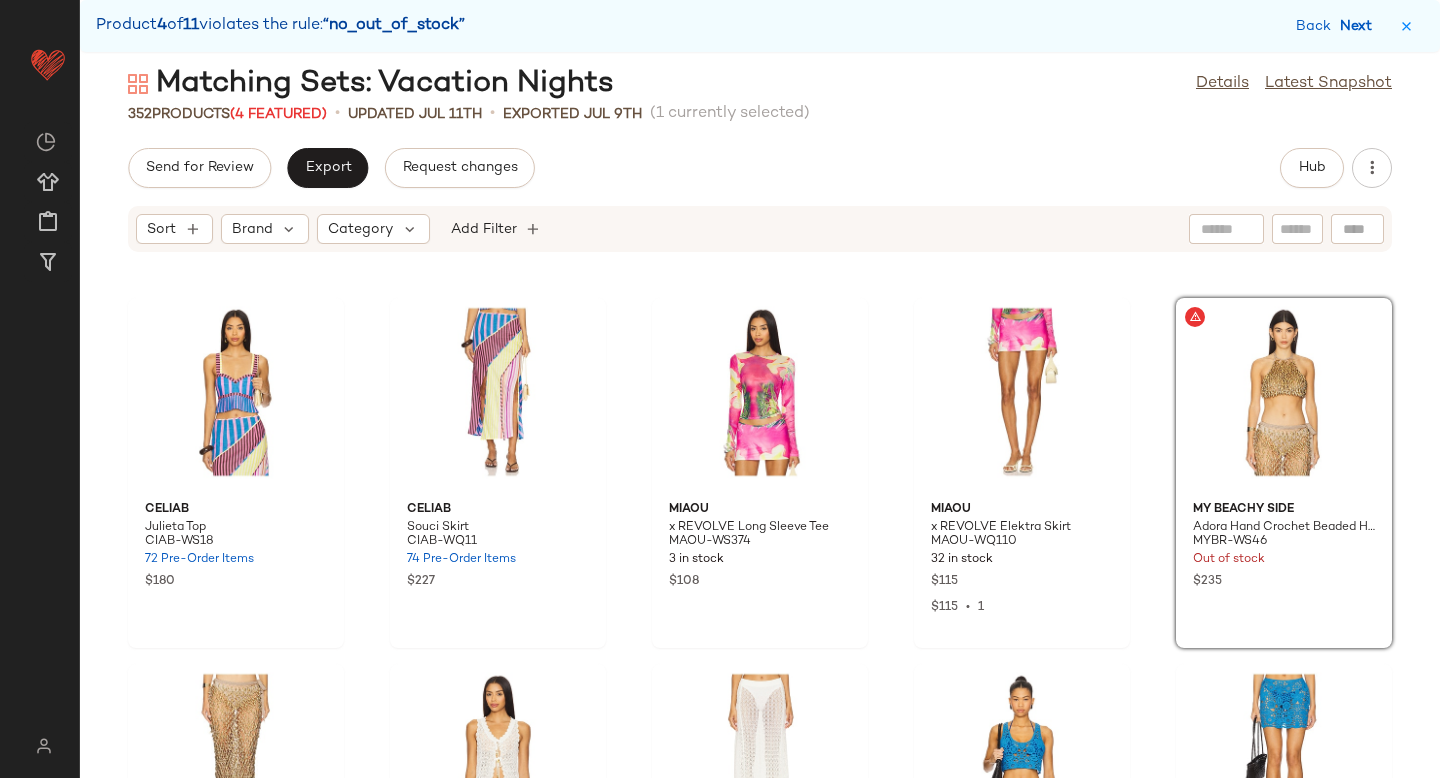 click on "Next" at bounding box center (1360, 26) 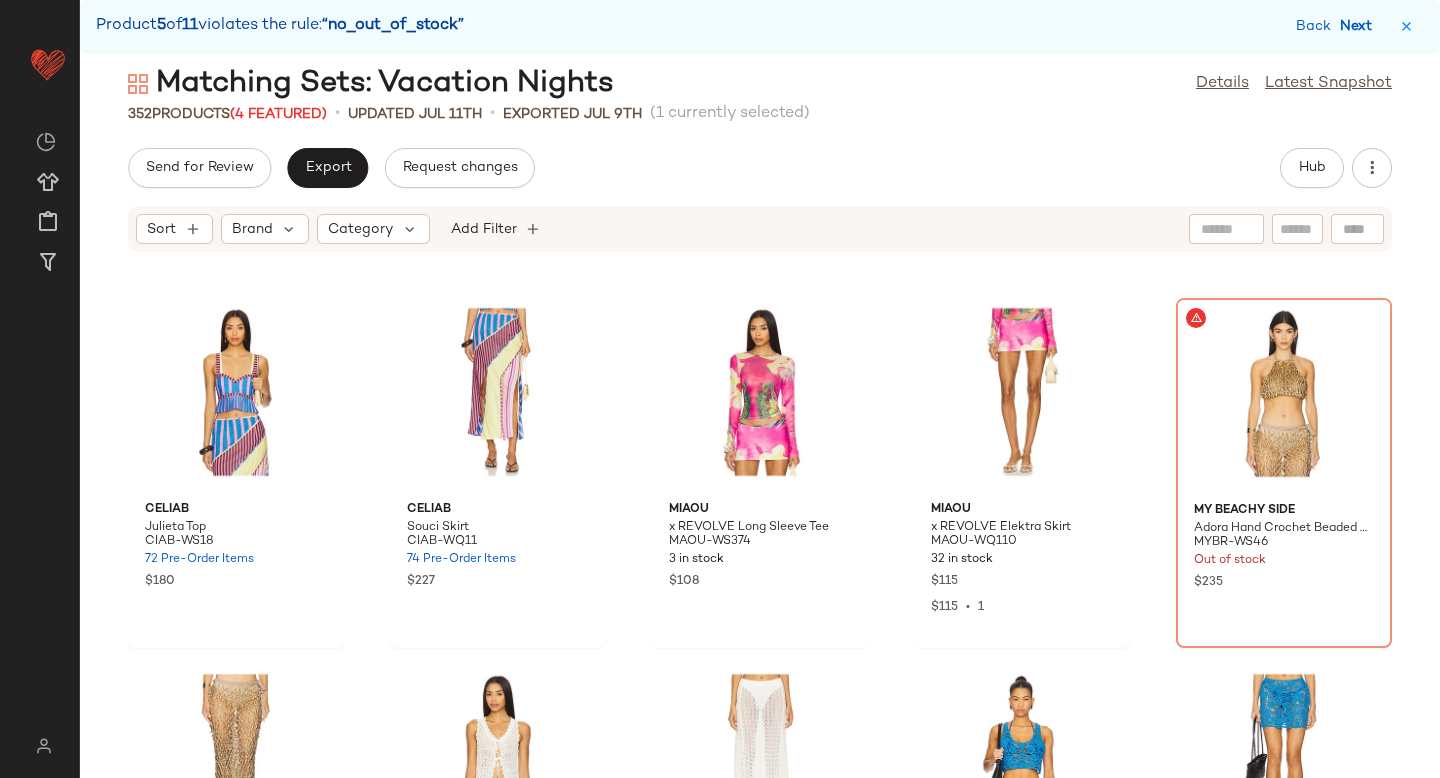 scroll, scrollTop: 5856, scrollLeft: 0, axis: vertical 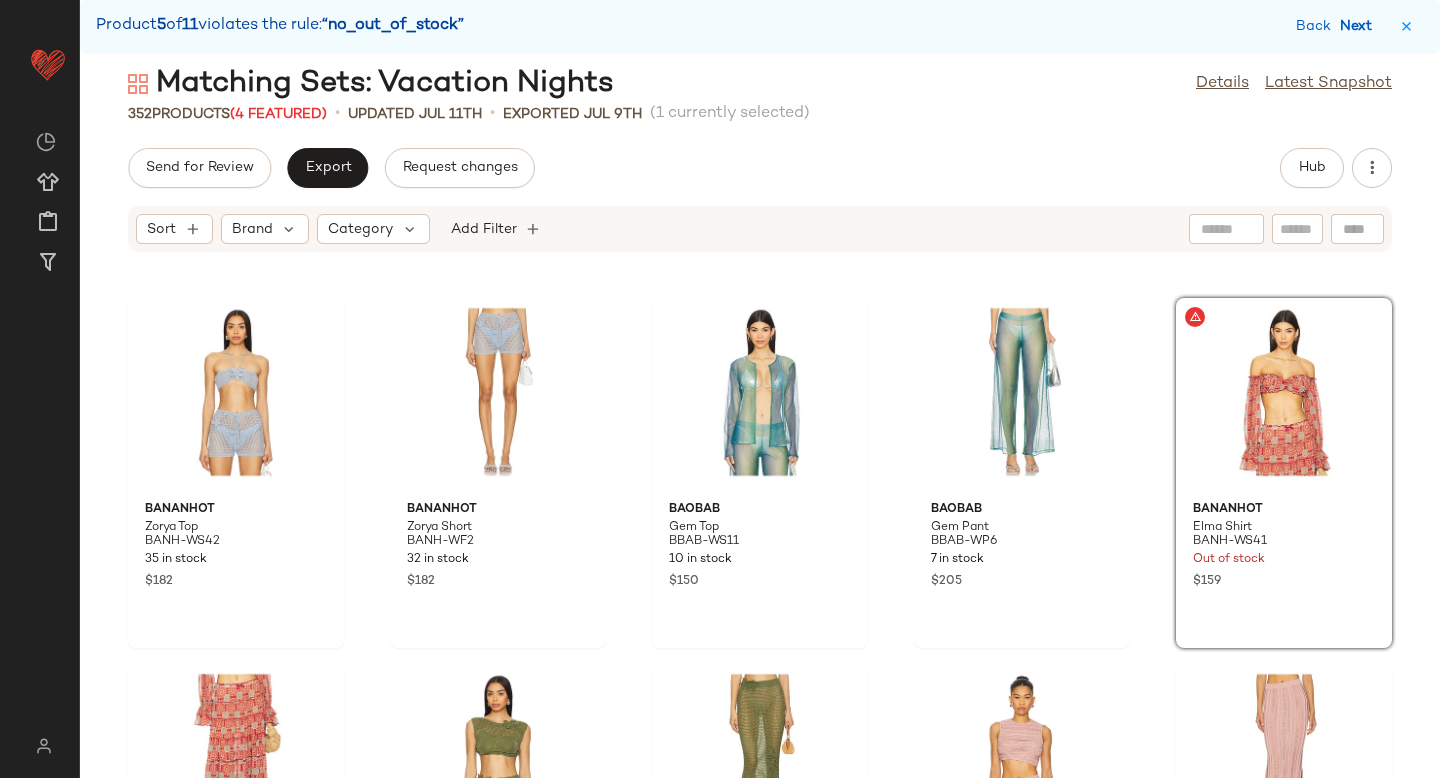 click on "Next" at bounding box center (1360, 26) 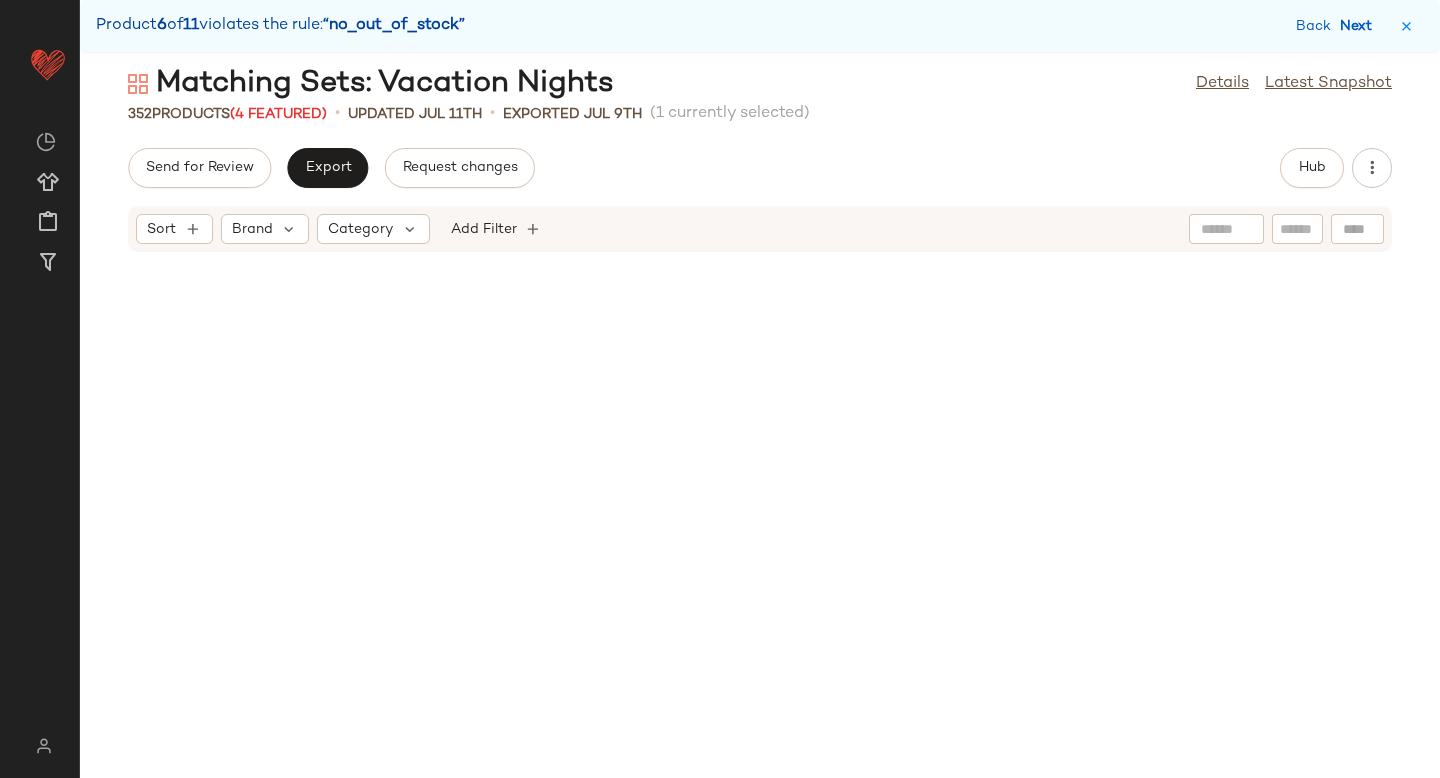 scroll, scrollTop: 9882, scrollLeft: 0, axis: vertical 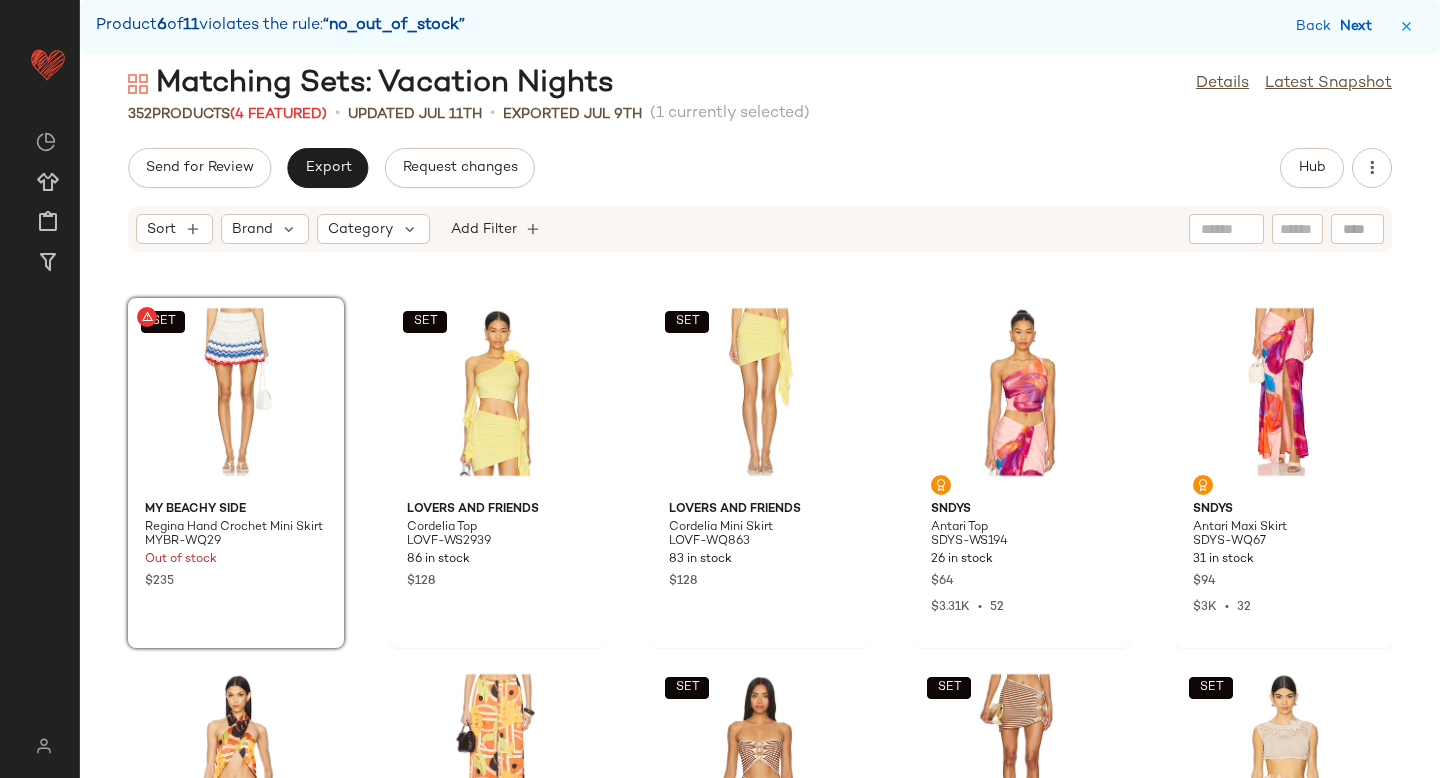 click on "Next" at bounding box center [1360, 26] 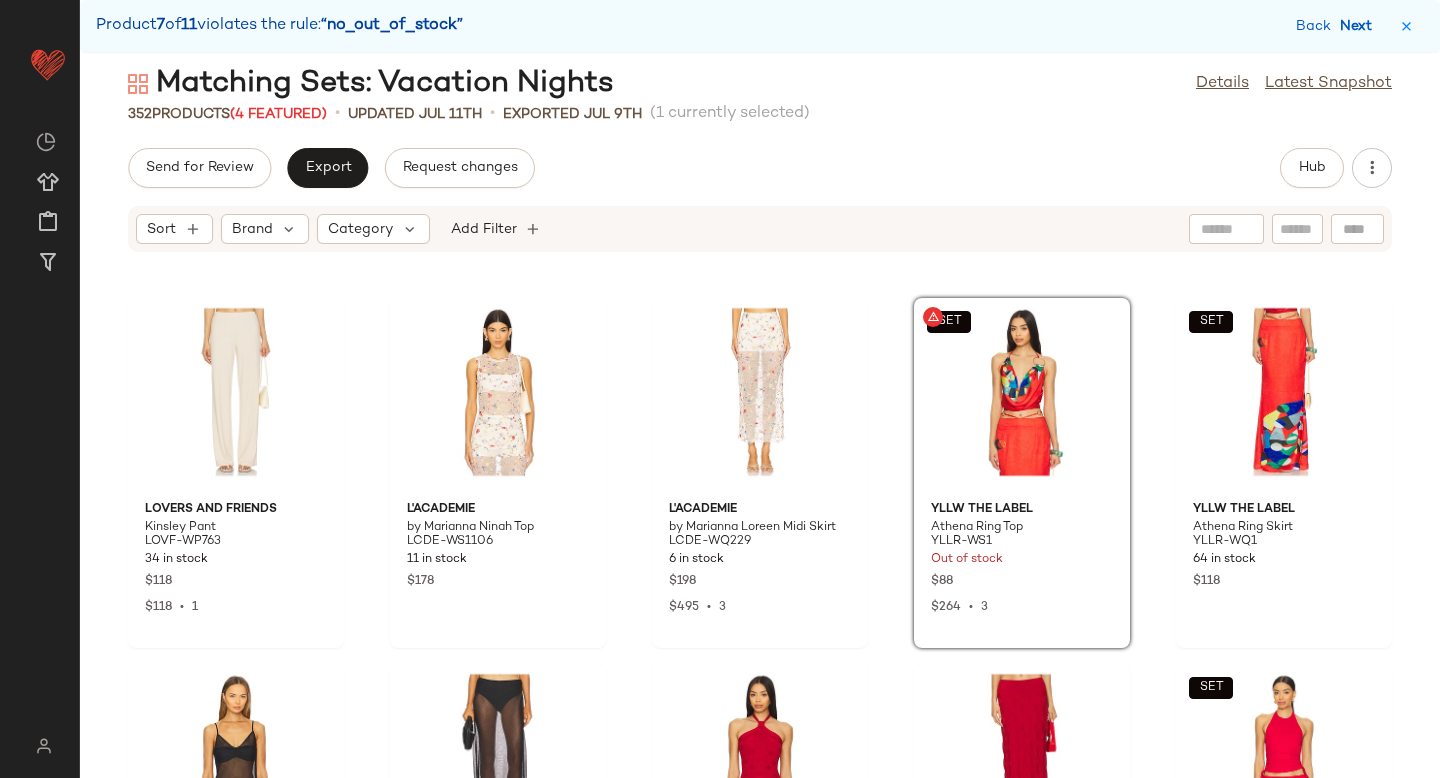 click on "Next" at bounding box center (1360, 26) 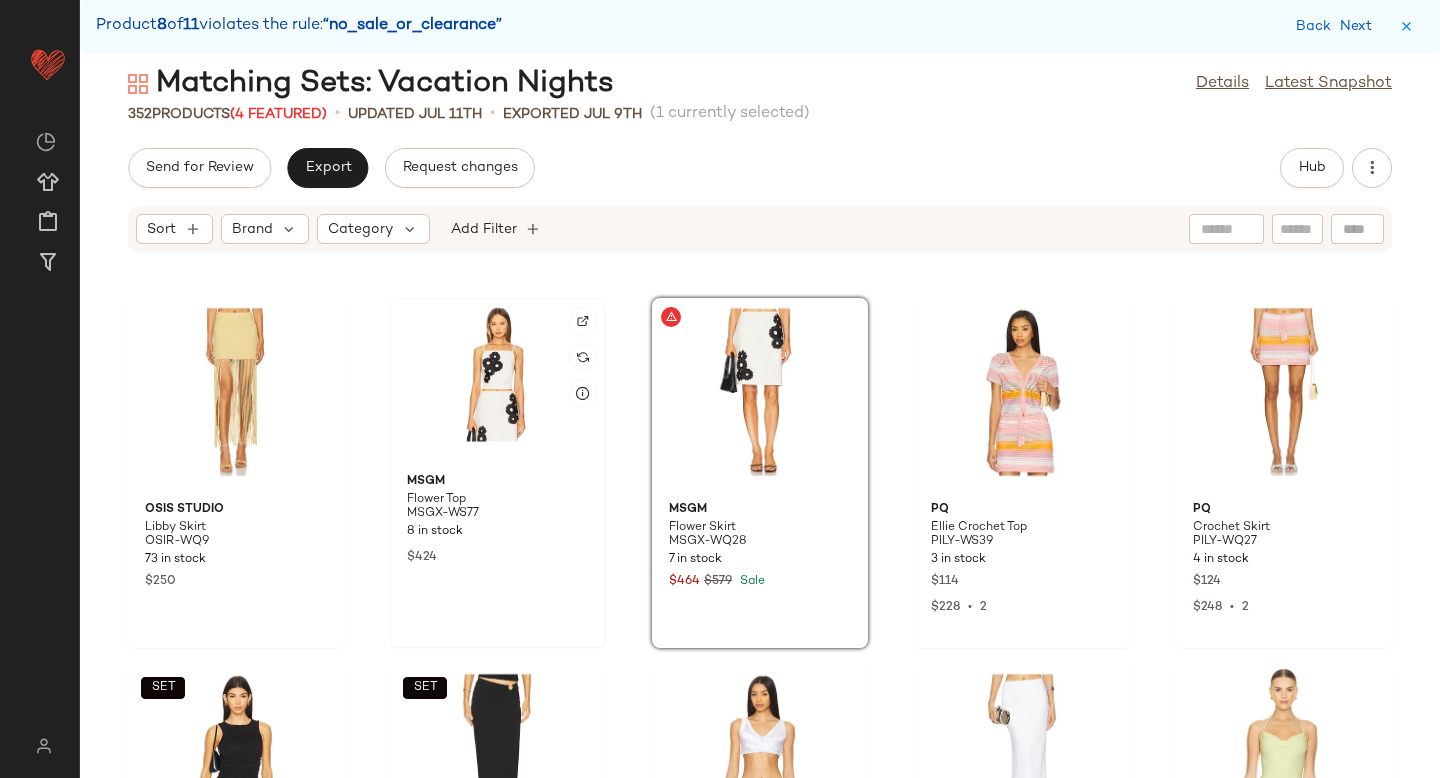 click 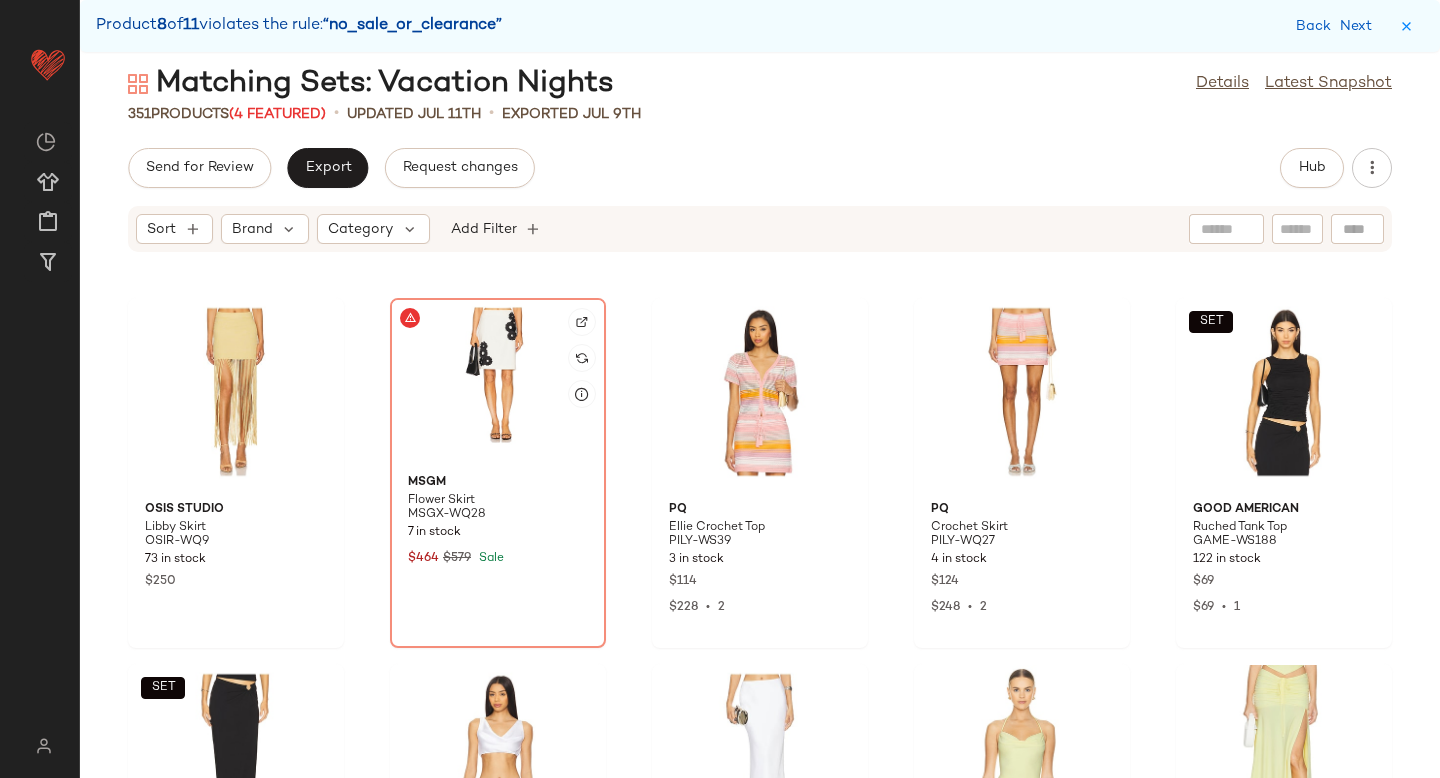 click 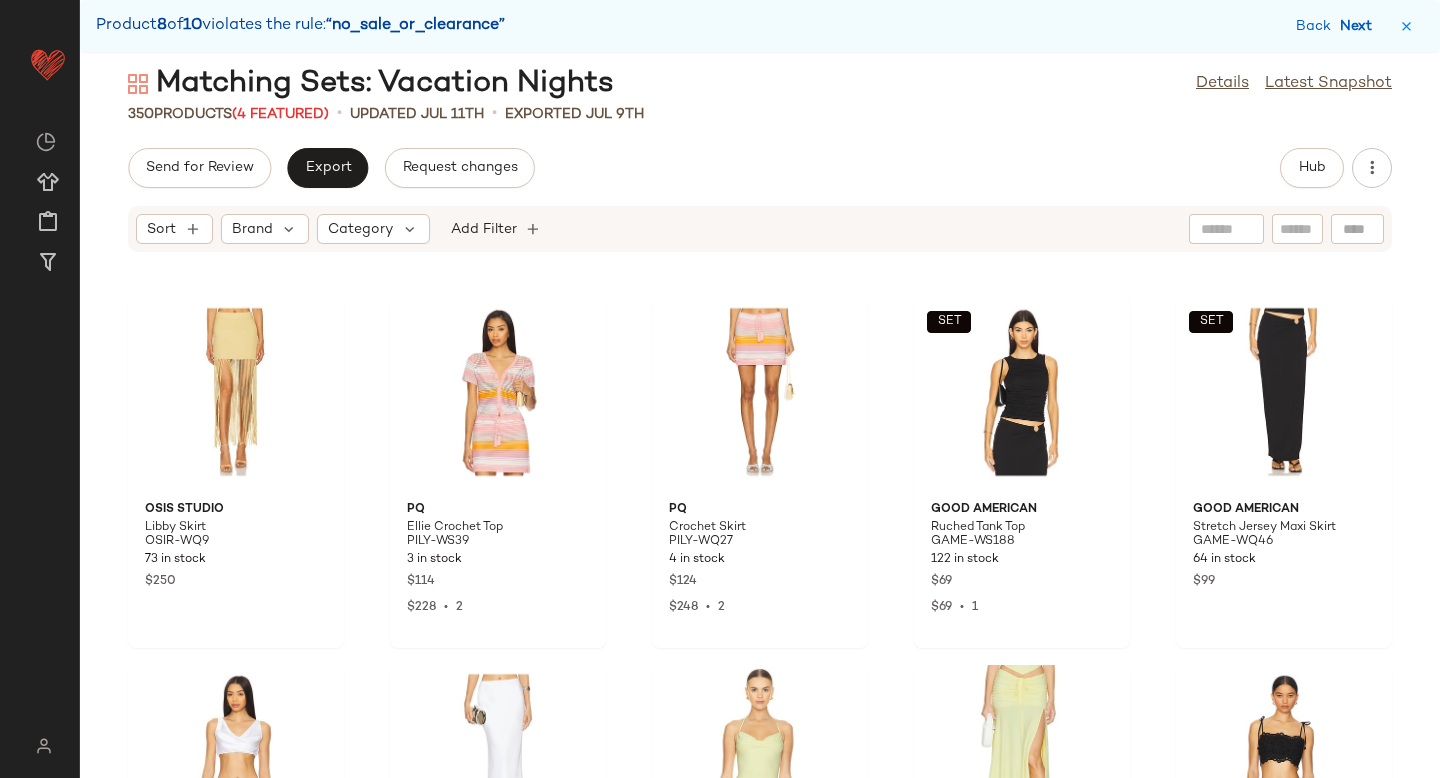 click on "Next" at bounding box center (1360, 26) 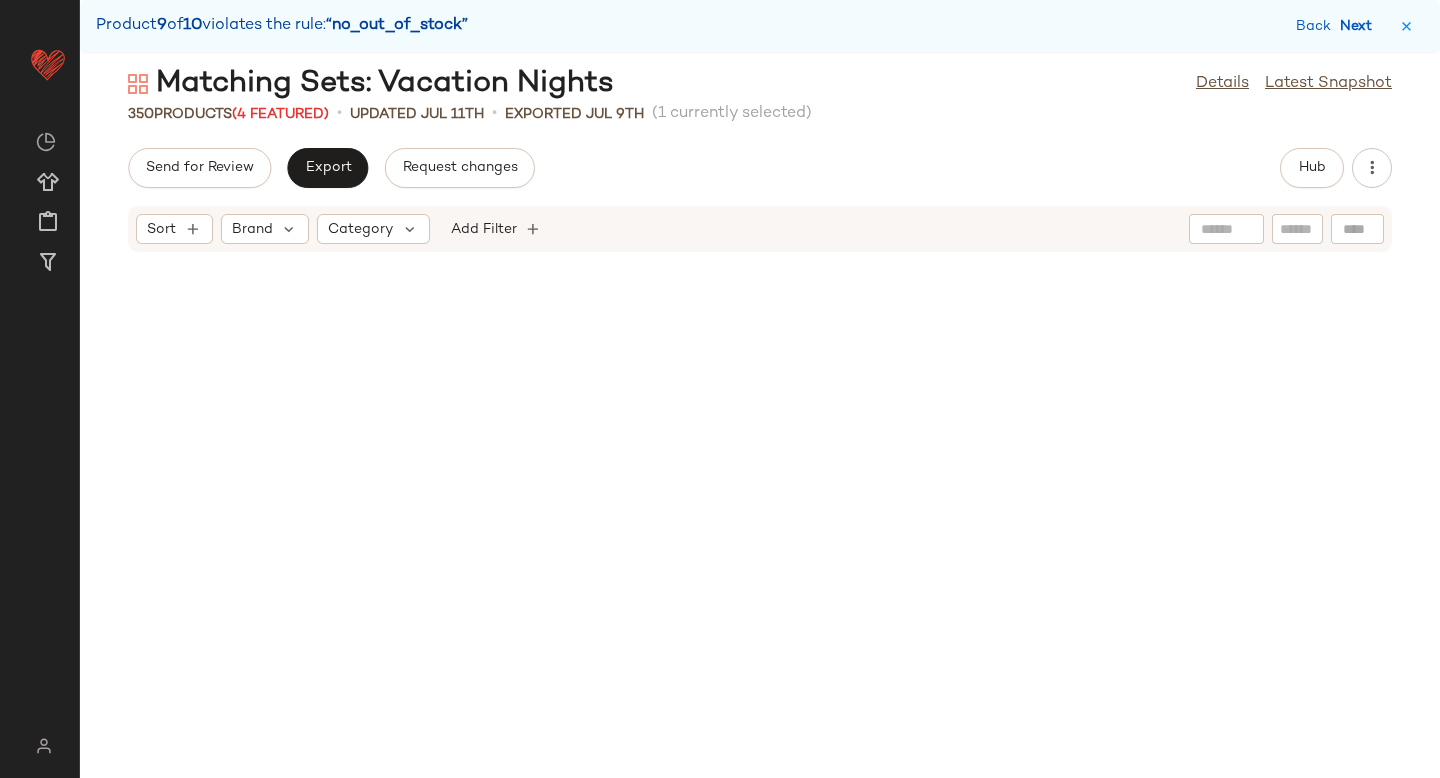 scroll, scrollTop: 20496, scrollLeft: 0, axis: vertical 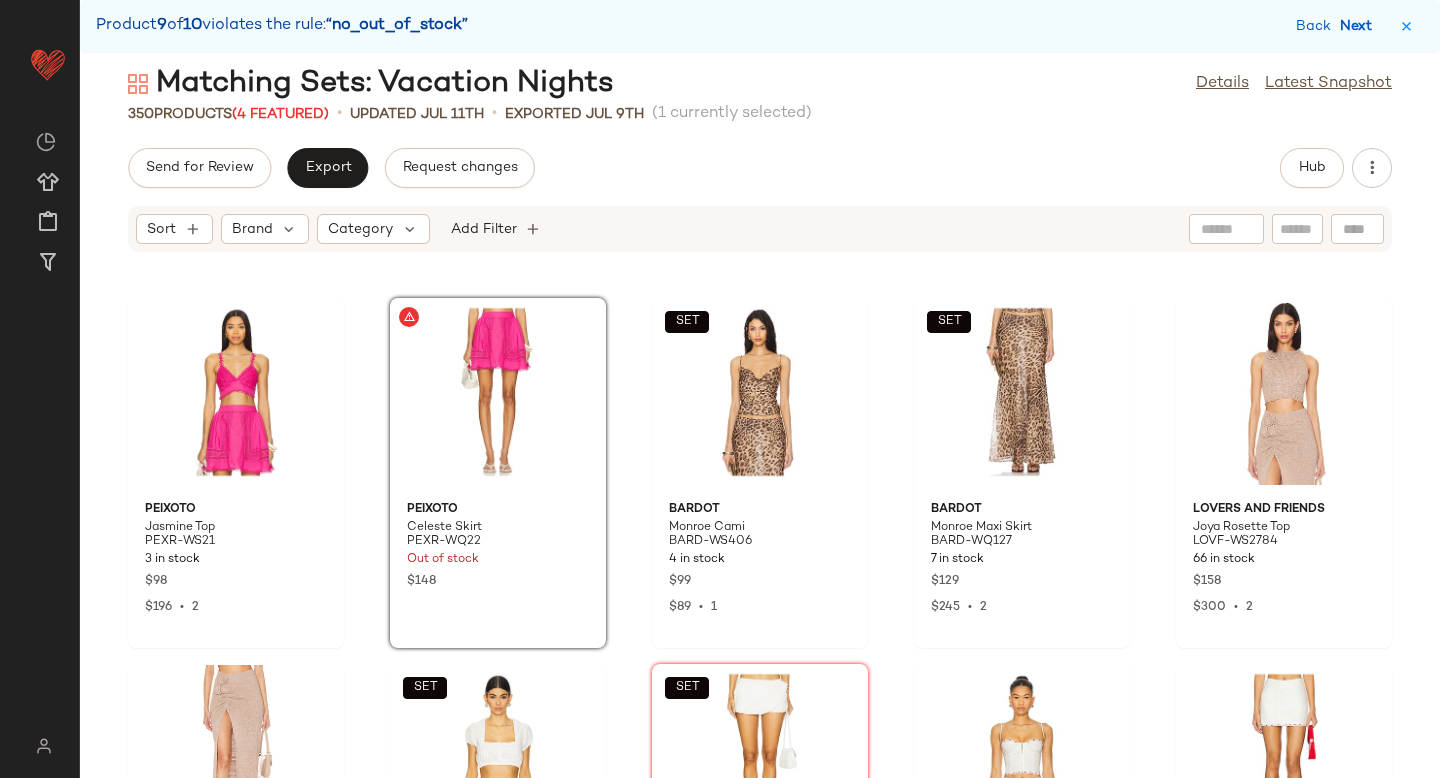 click on "Next" at bounding box center [1360, 26] 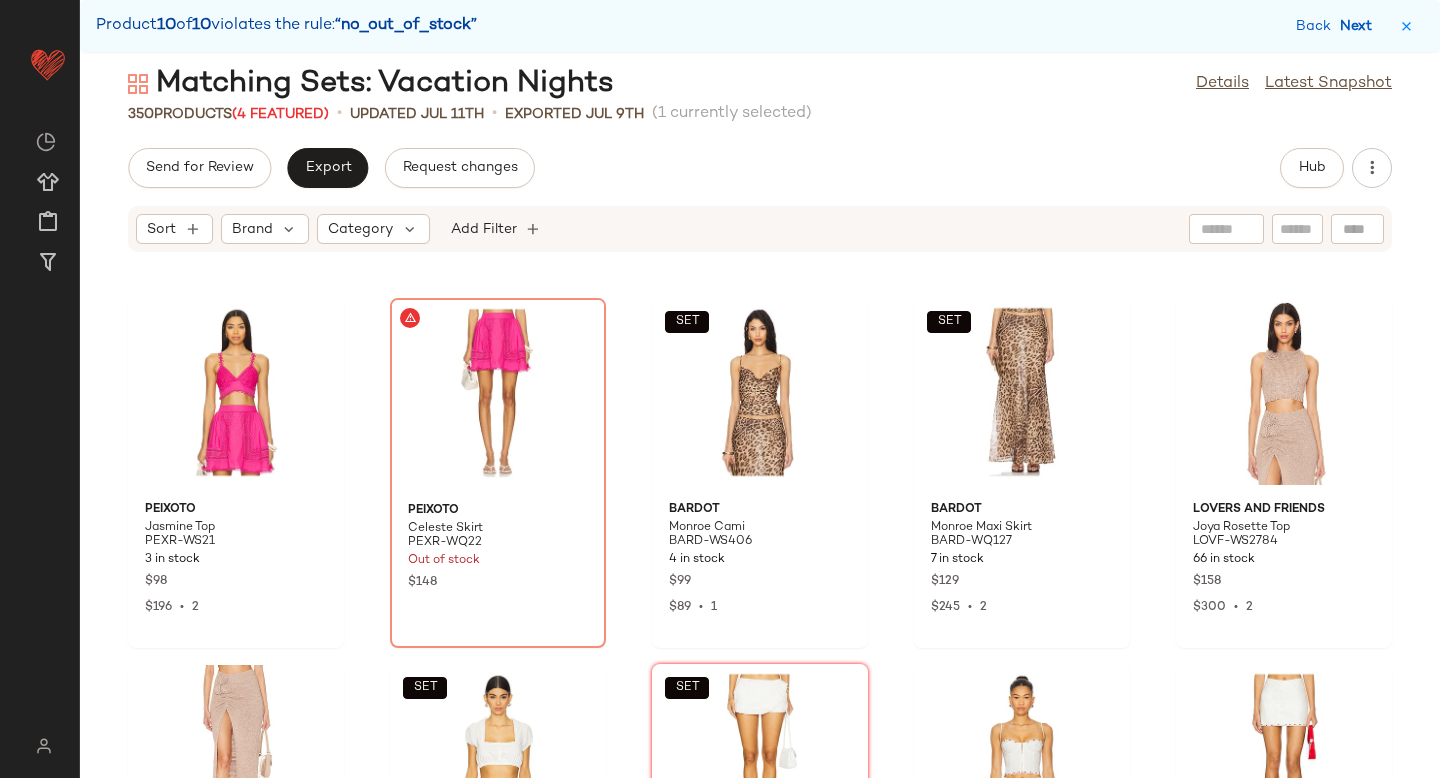 scroll, scrollTop: 23790, scrollLeft: 0, axis: vertical 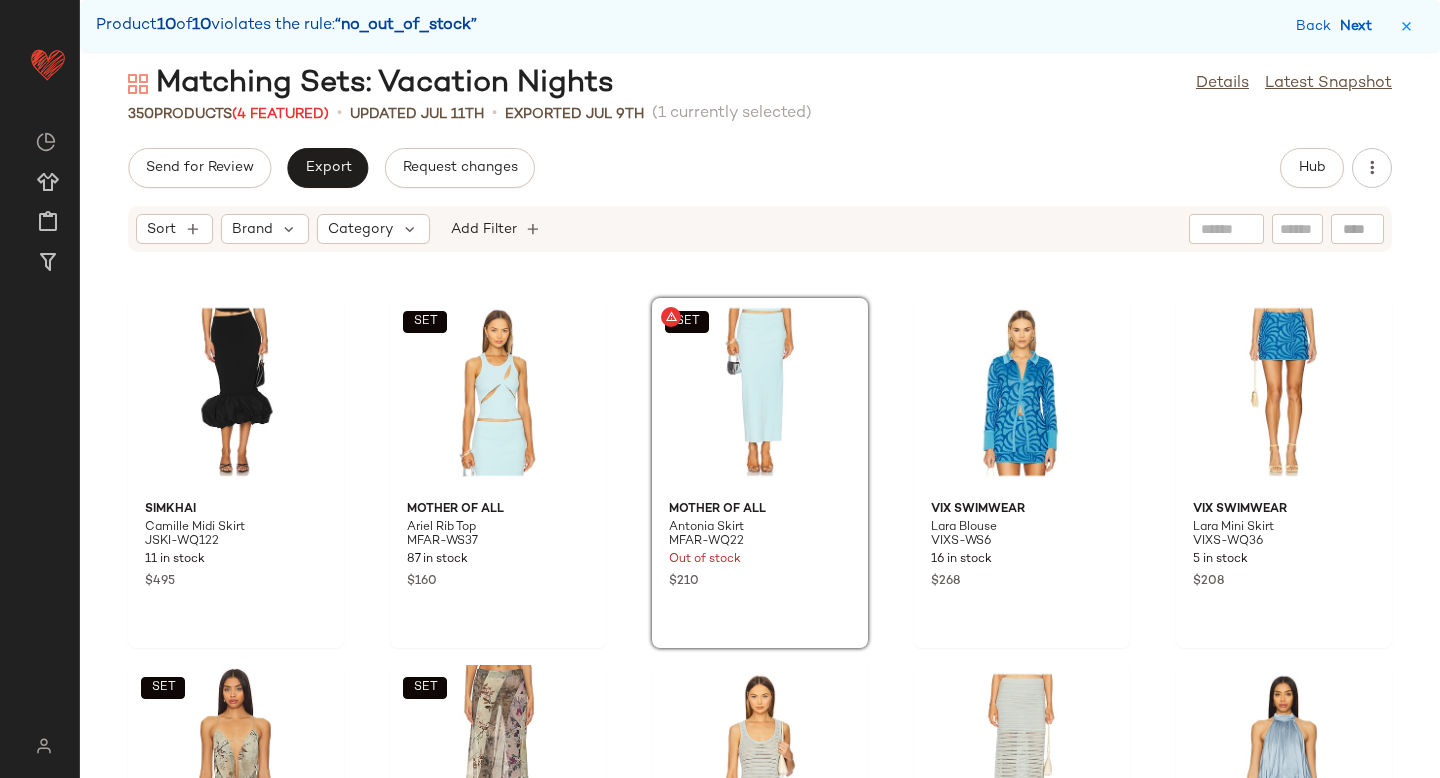 click on "Next" at bounding box center [1360, 26] 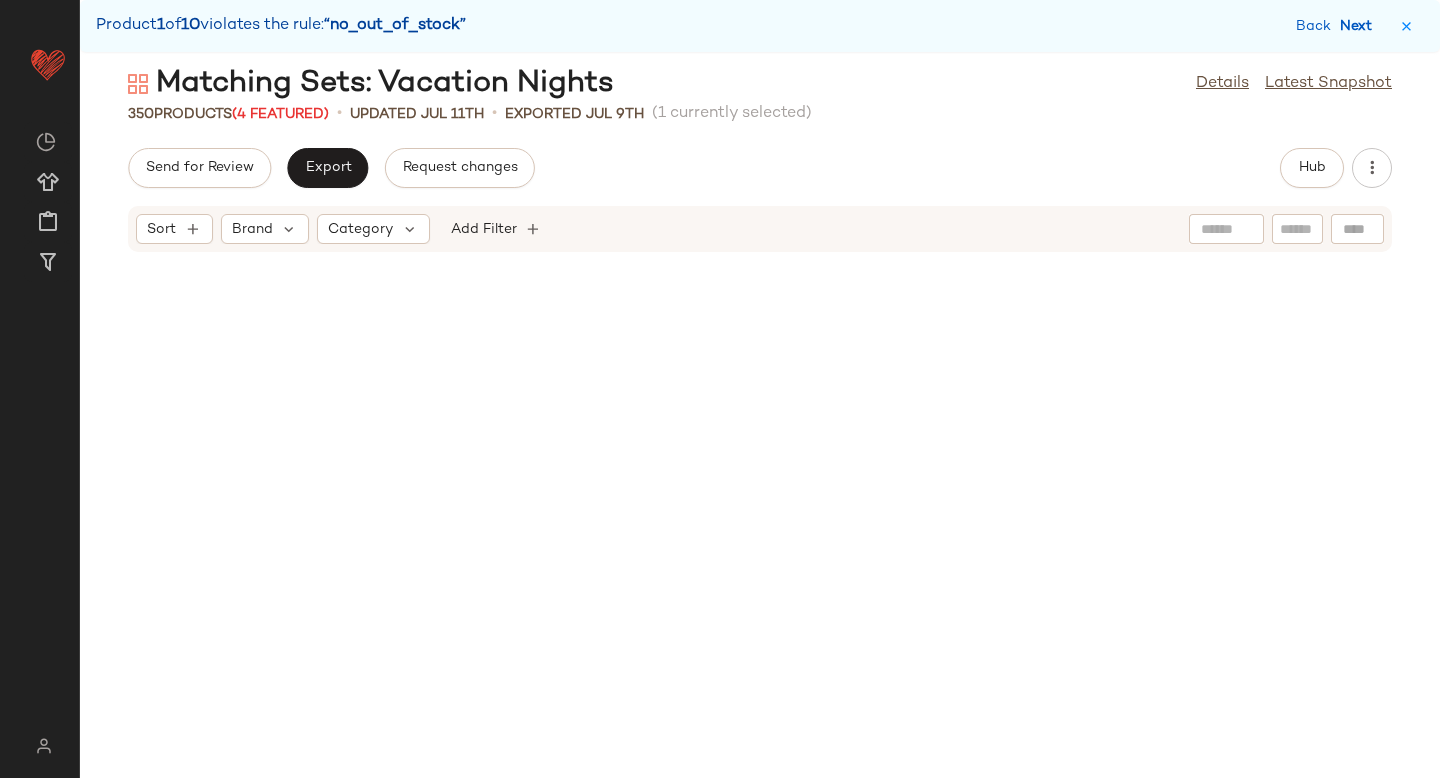 scroll, scrollTop: 0, scrollLeft: 0, axis: both 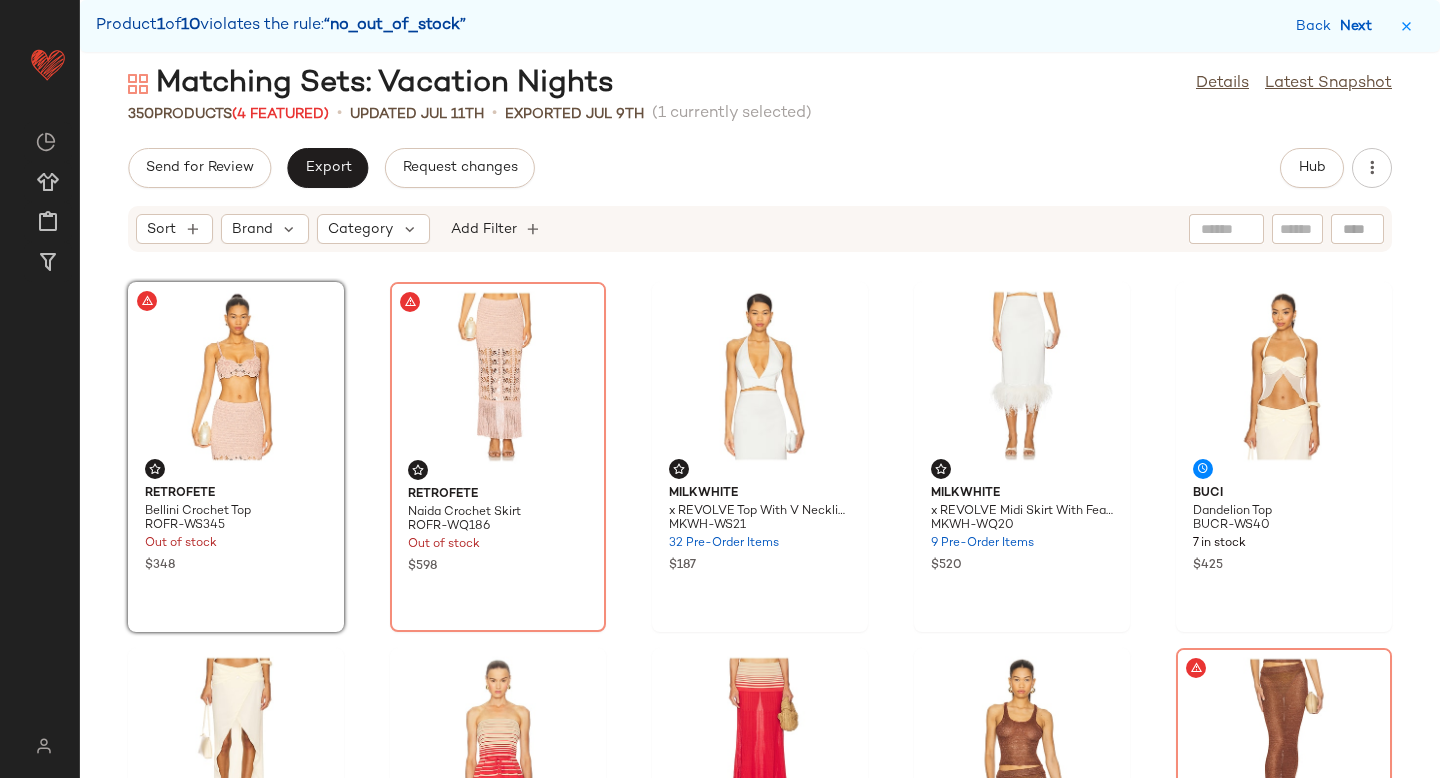 click on "Next" at bounding box center [1360, 26] 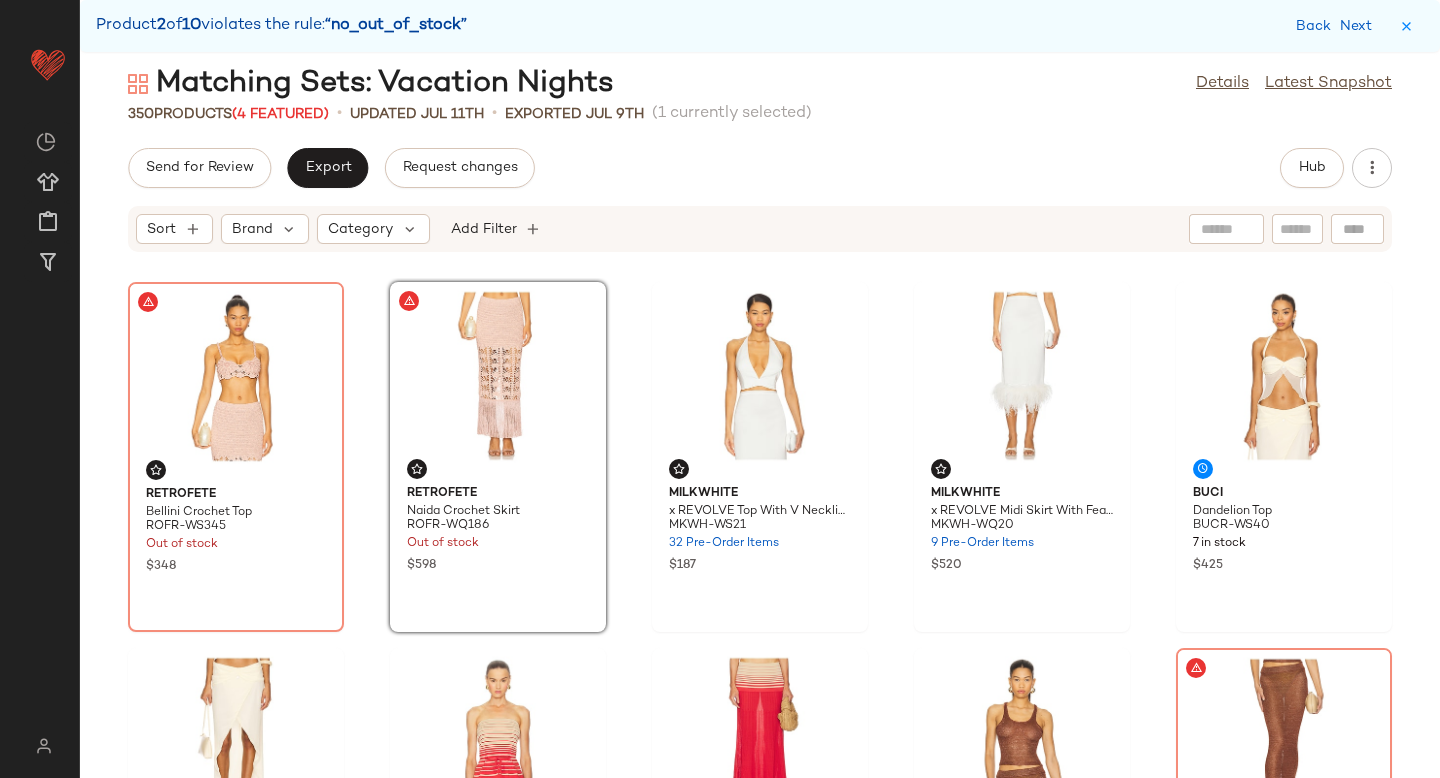 scroll, scrollTop: 0, scrollLeft: 0, axis: both 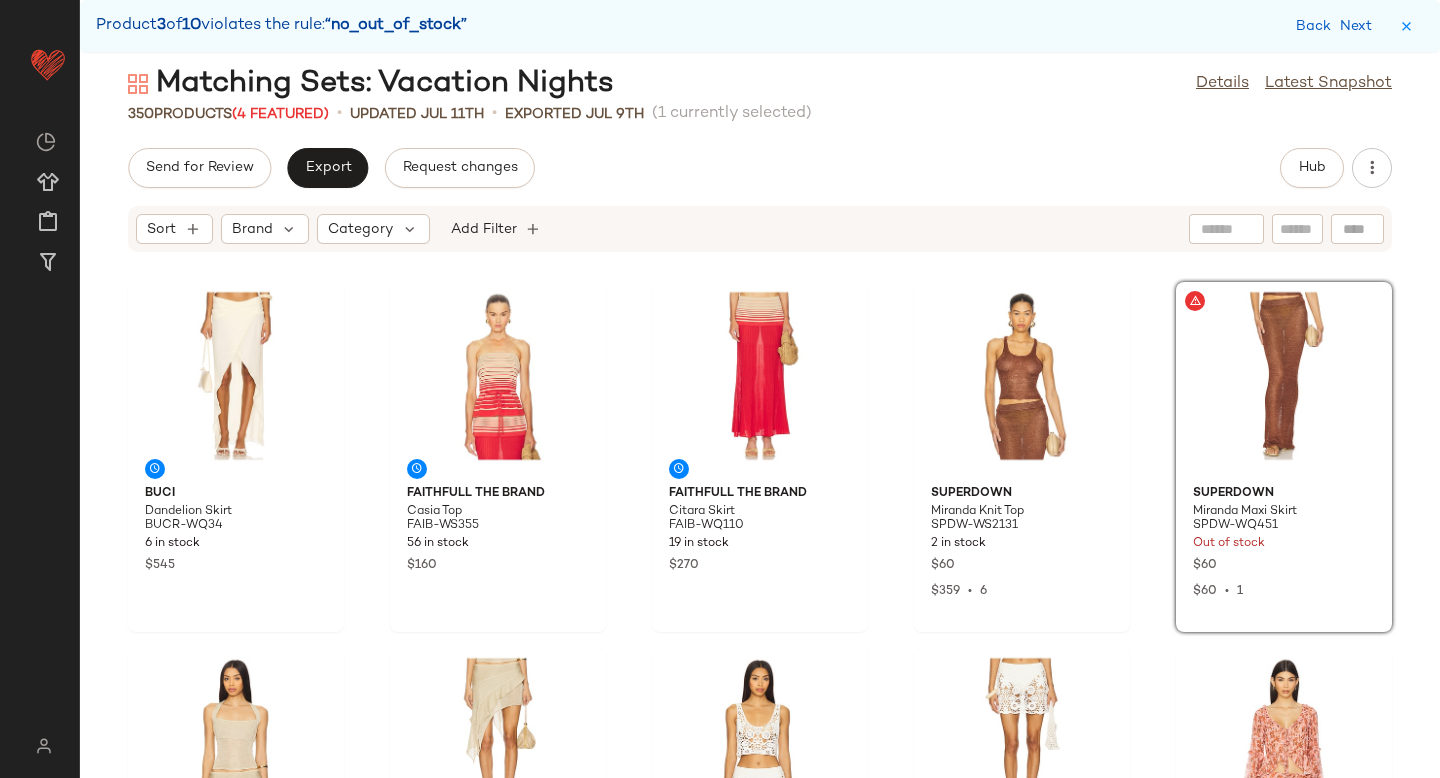 click on "Next" at bounding box center [1360, 26] 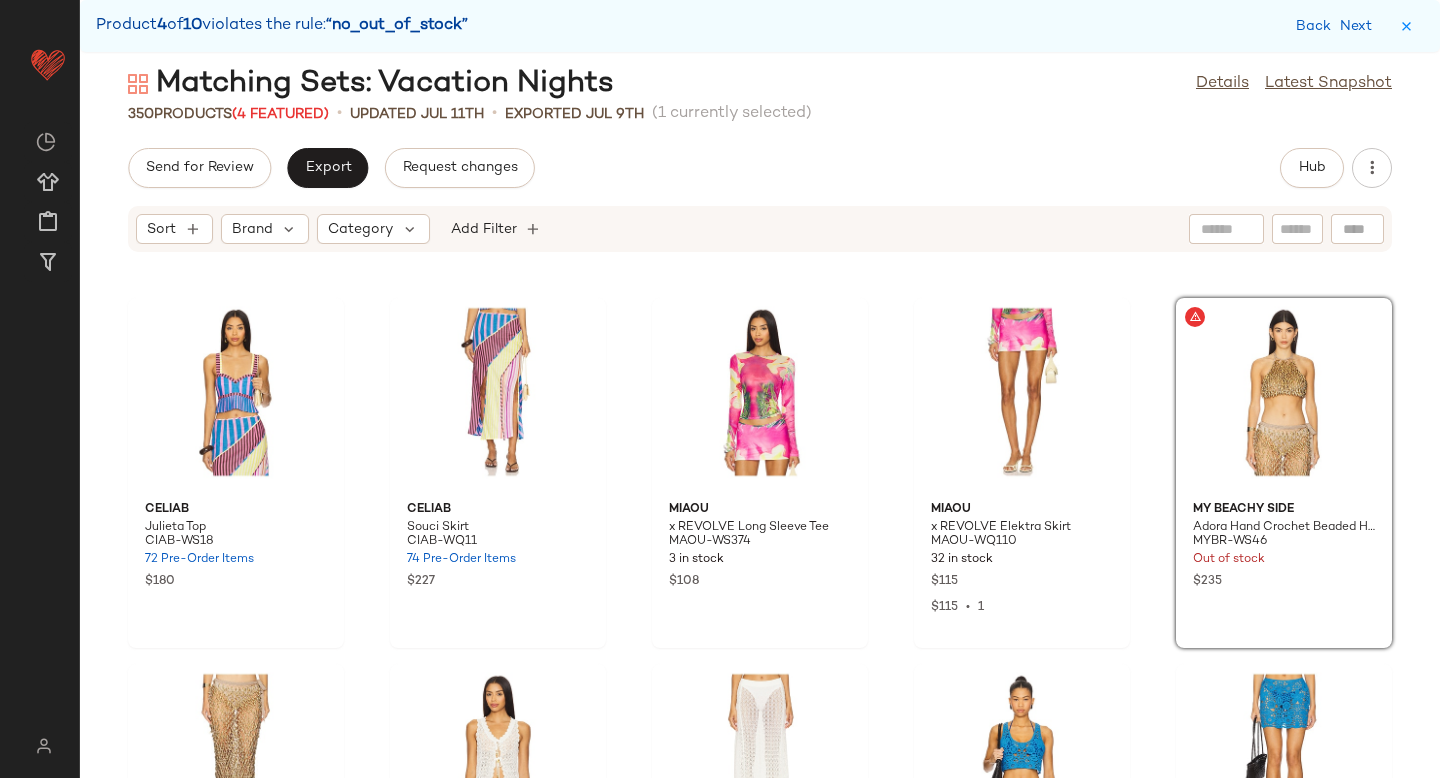 click on "Next" at bounding box center [1360, 26] 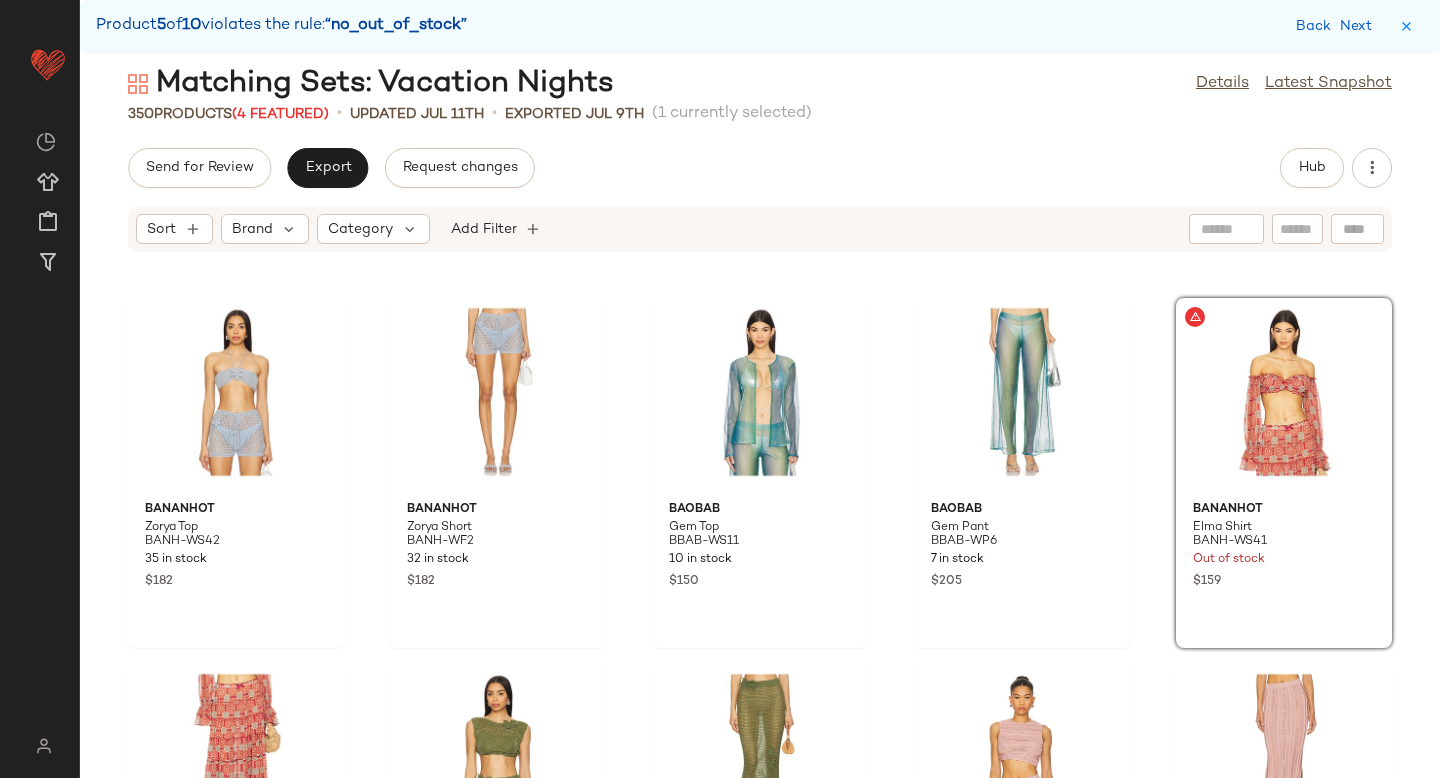 click on "Next" at bounding box center (1360, 26) 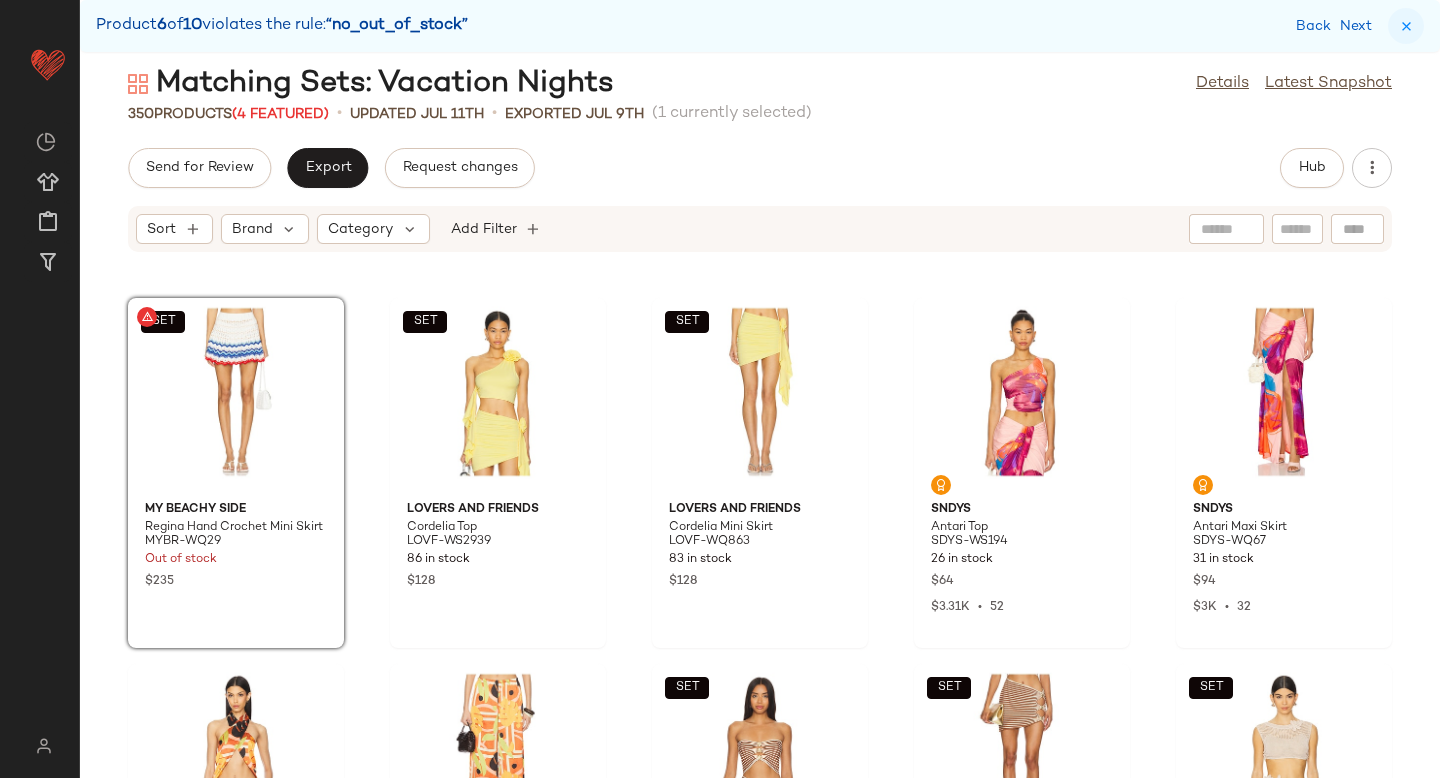 click at bounding box center [1406, 26] 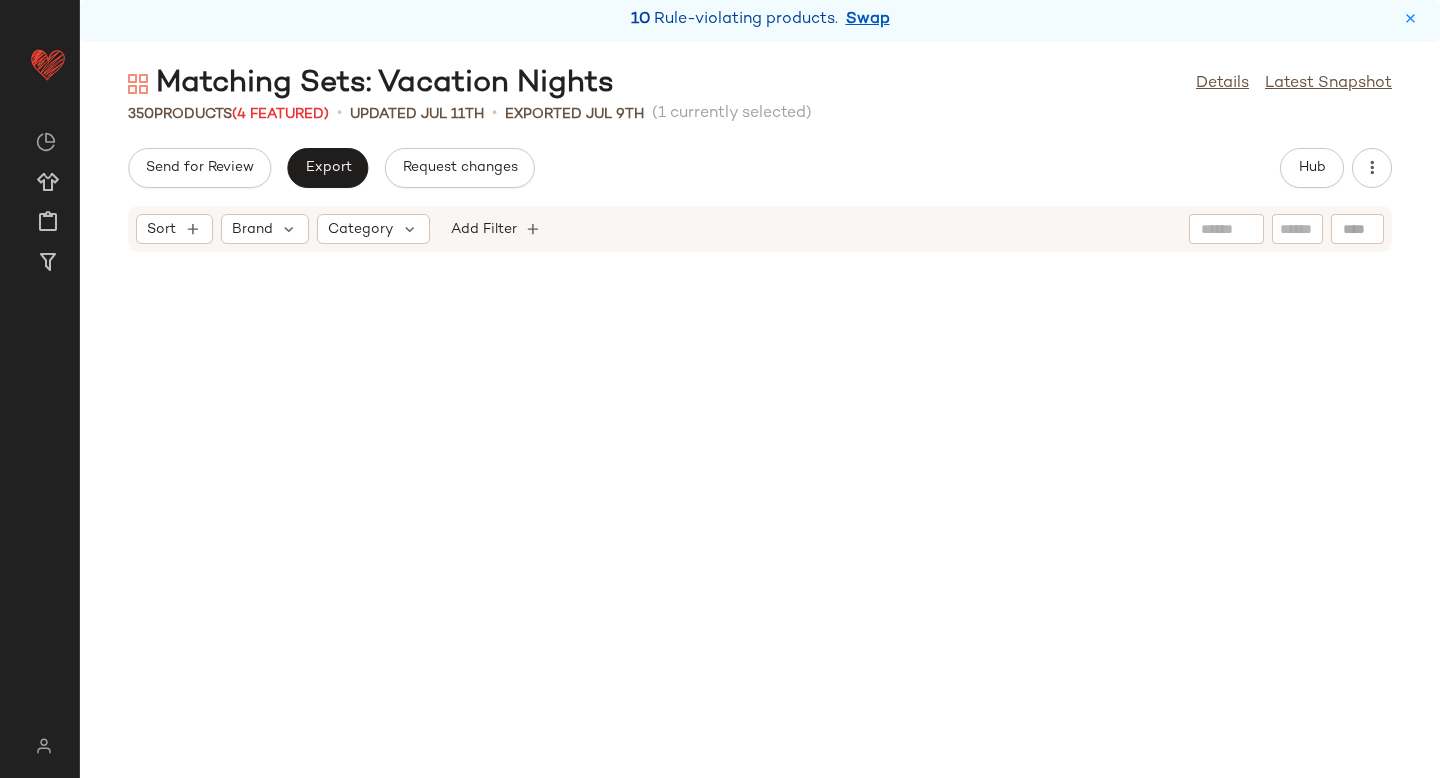 scroll, scrollTop: 0, scrollLeft: 0, axis: both 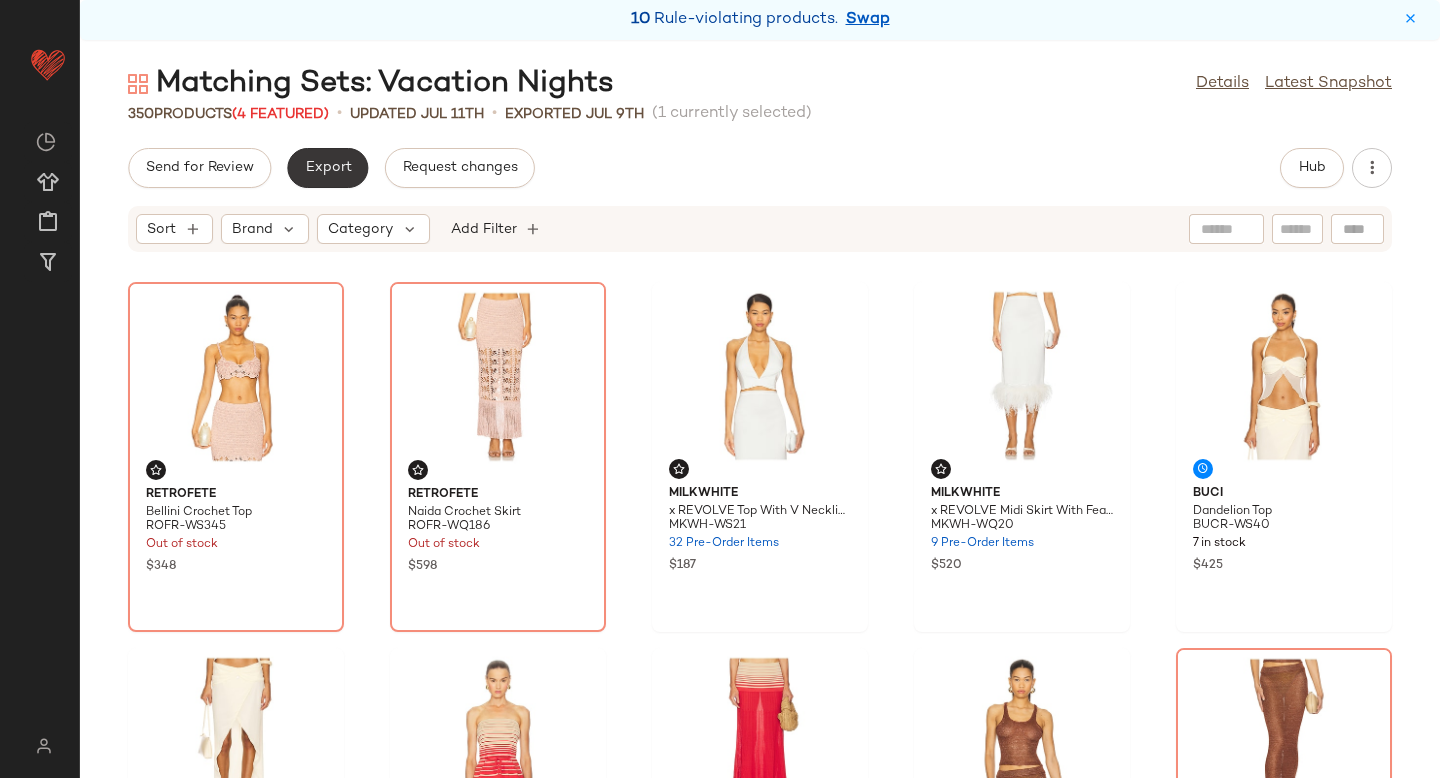 click on "Export" 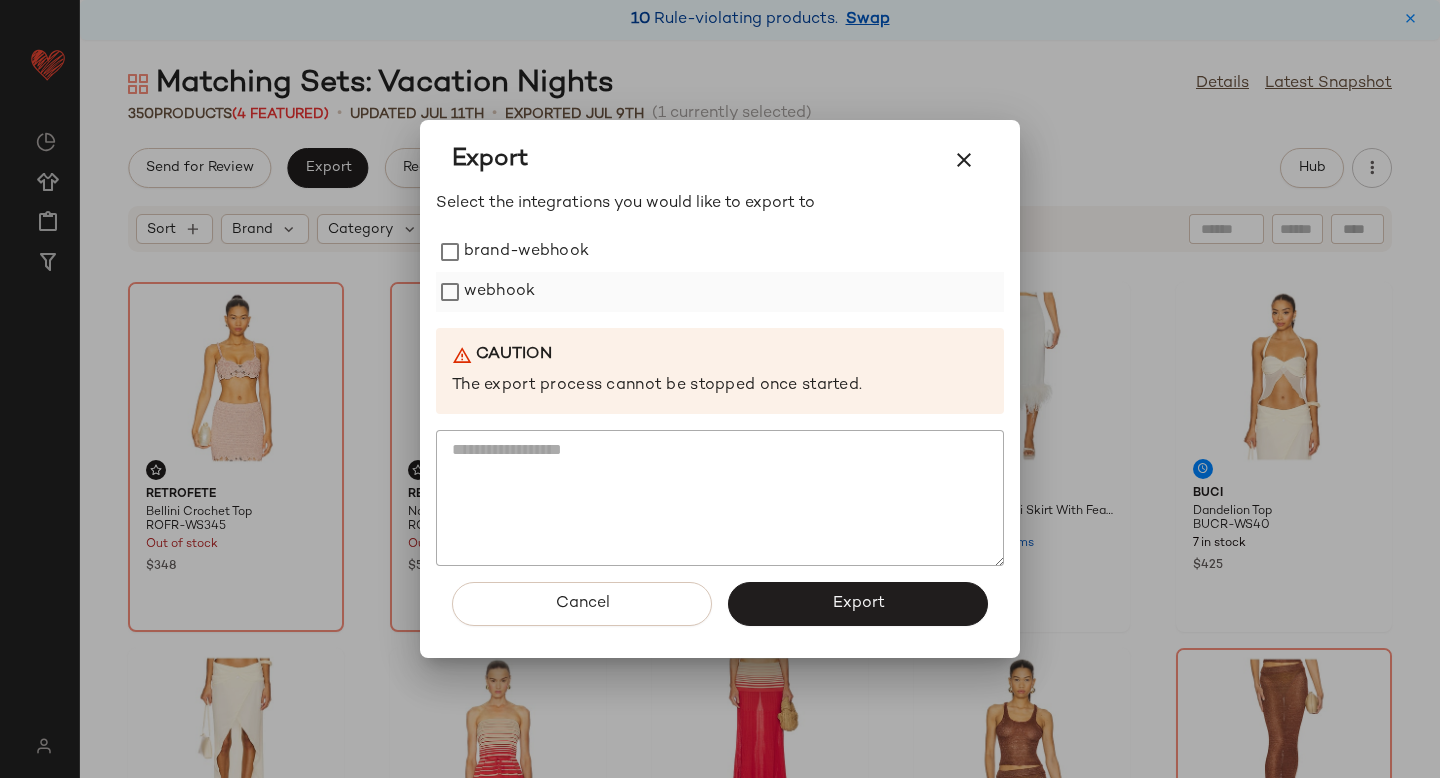 click on "webhook" at bounding box center [499, 292] 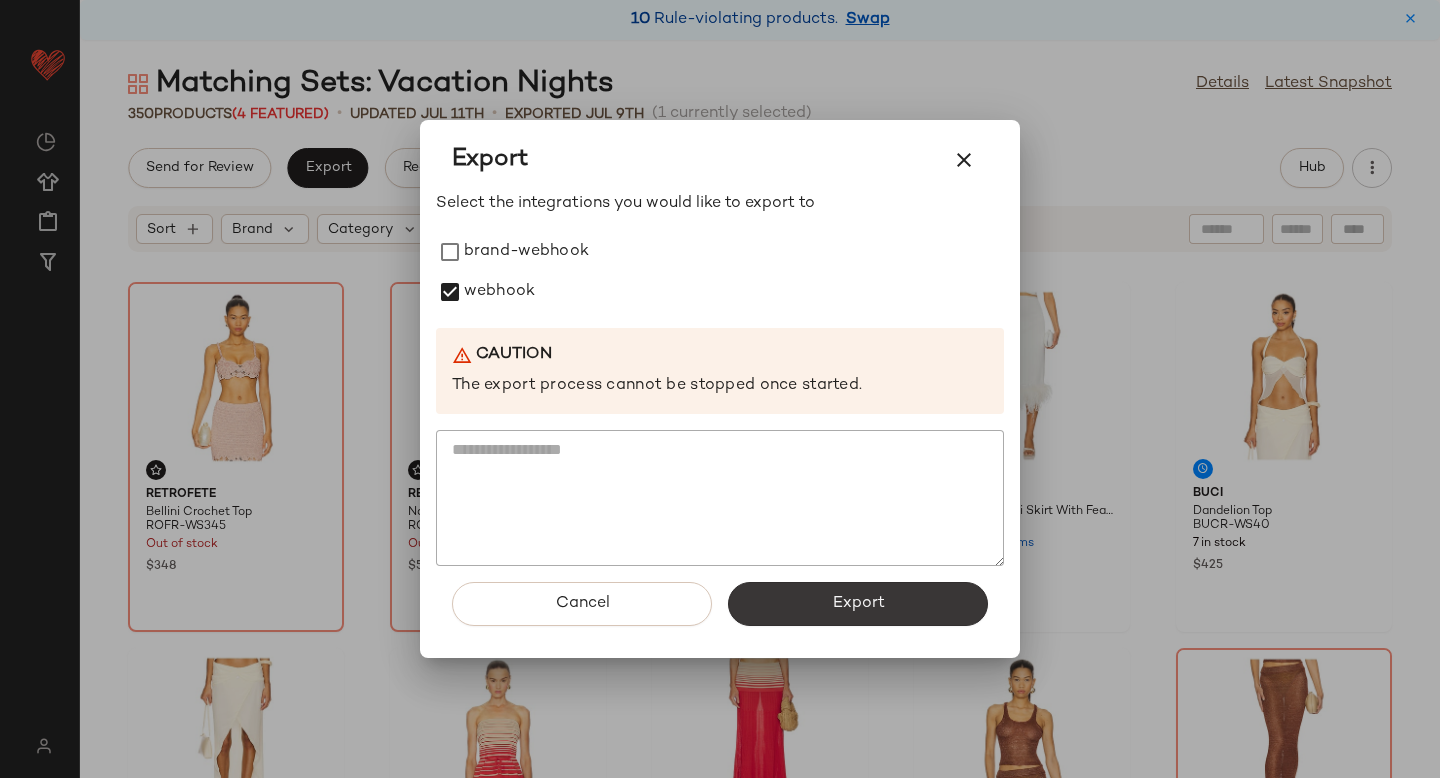 click on "Export" 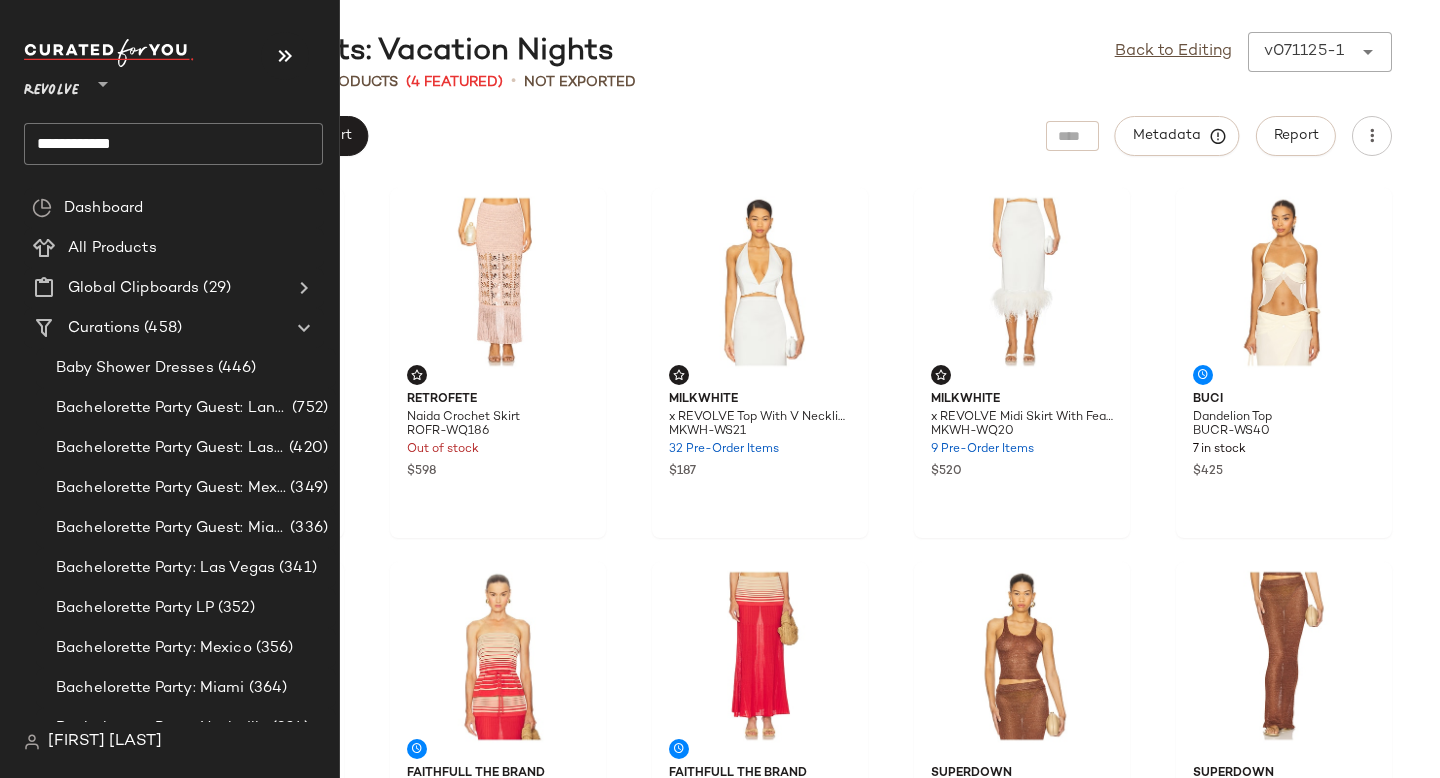 click on "**********" 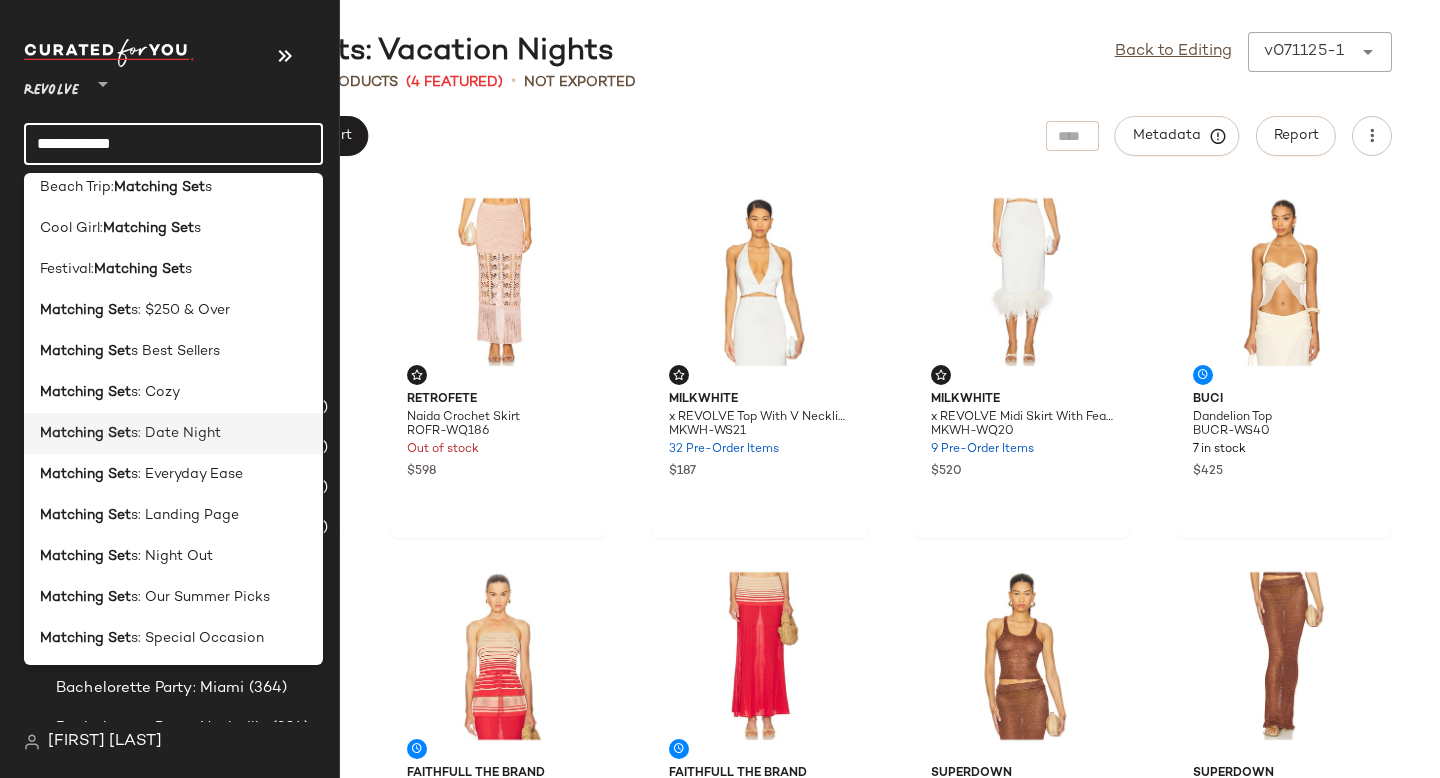 scroll, scrollTop: 0, scrollLeft: 0, axis: both 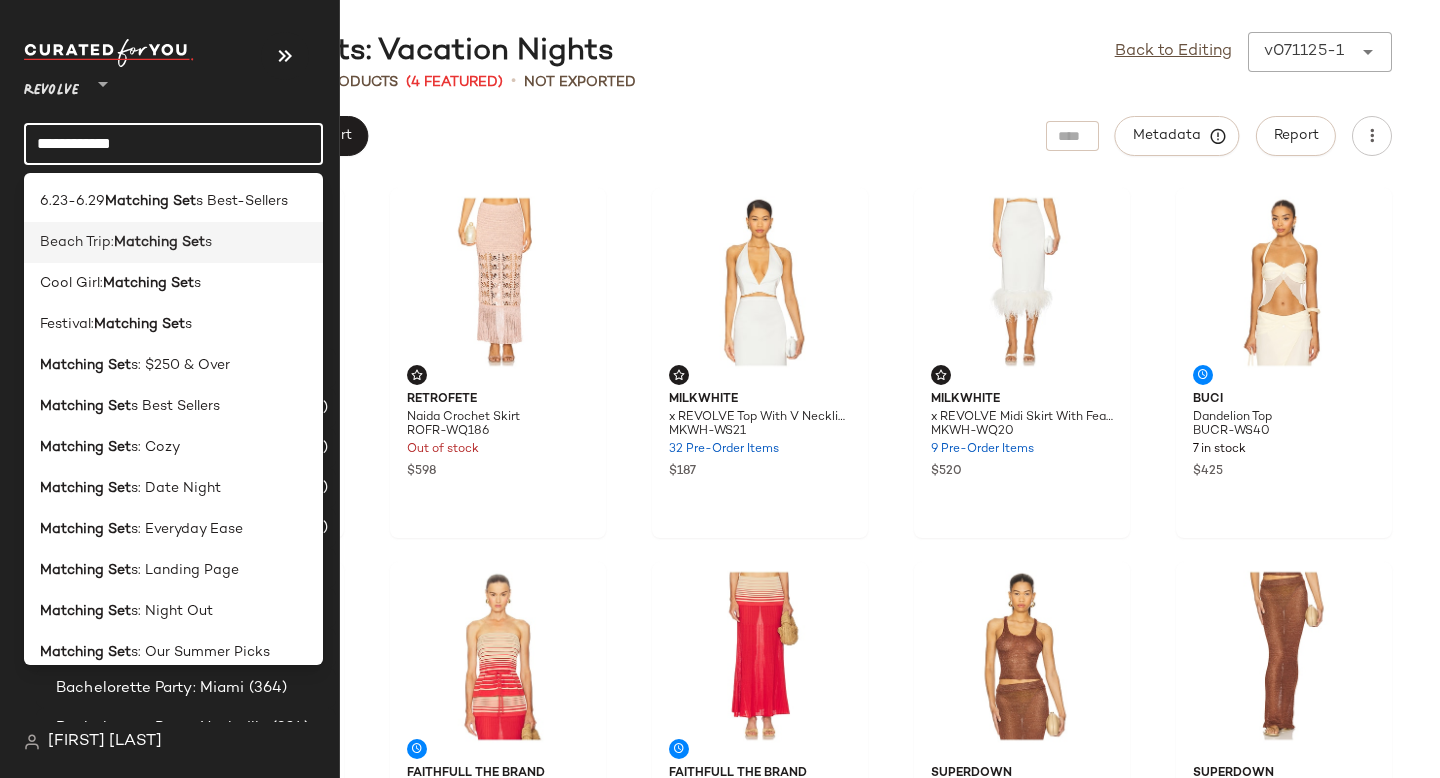 click on "Matching Set" at bounding box center [159, 242] 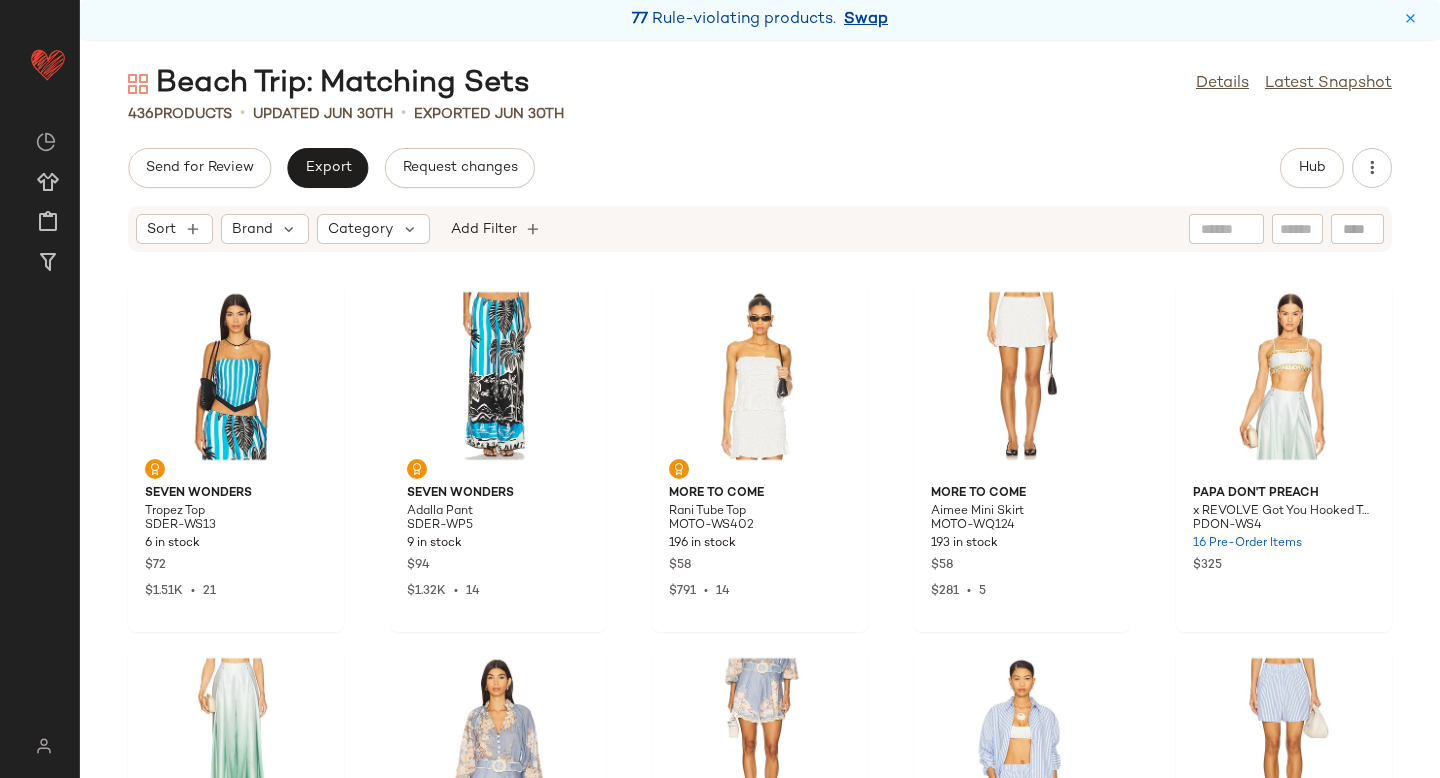 click on "Swap" at bounding box center (866, 20) 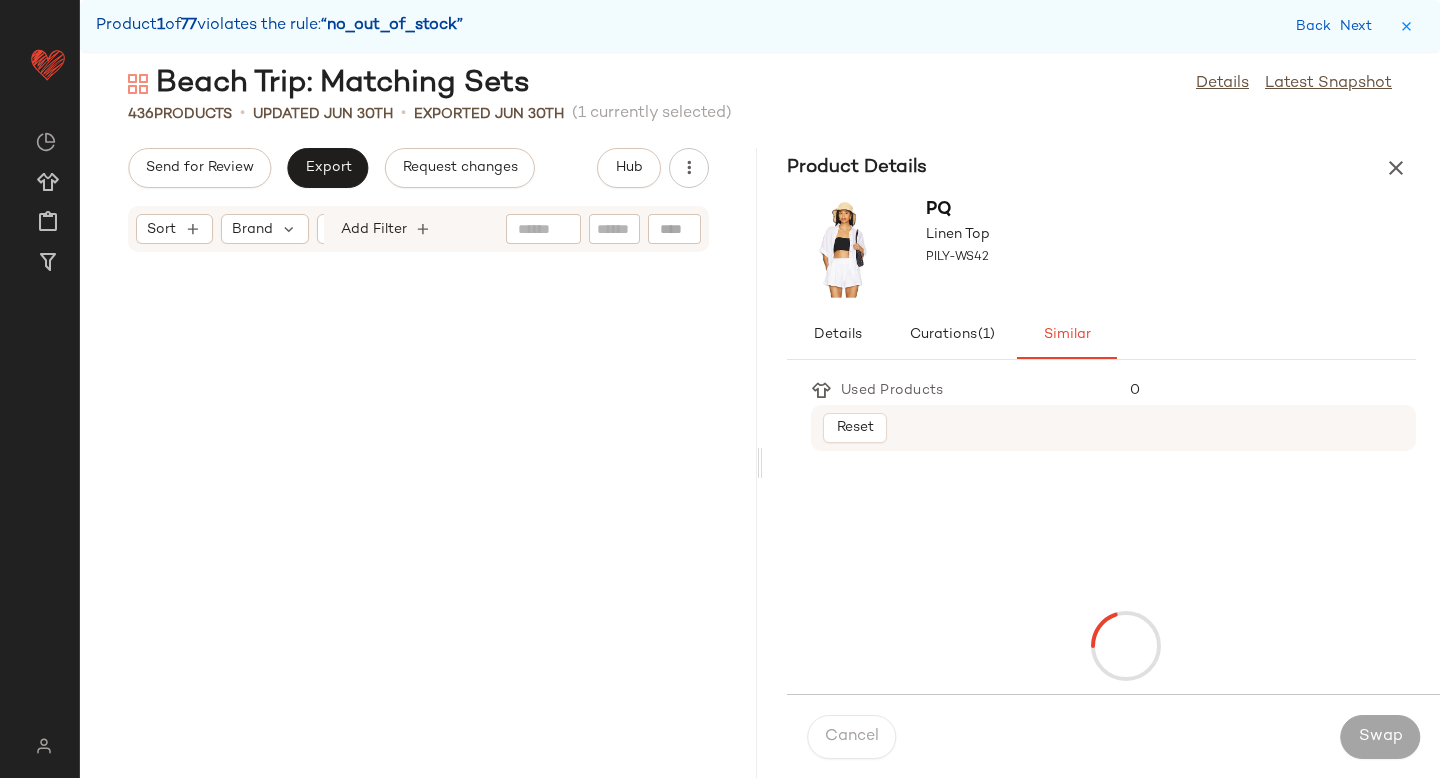 scroll, scrollTop: 4758, scrollLeft: 0, axis: vertical 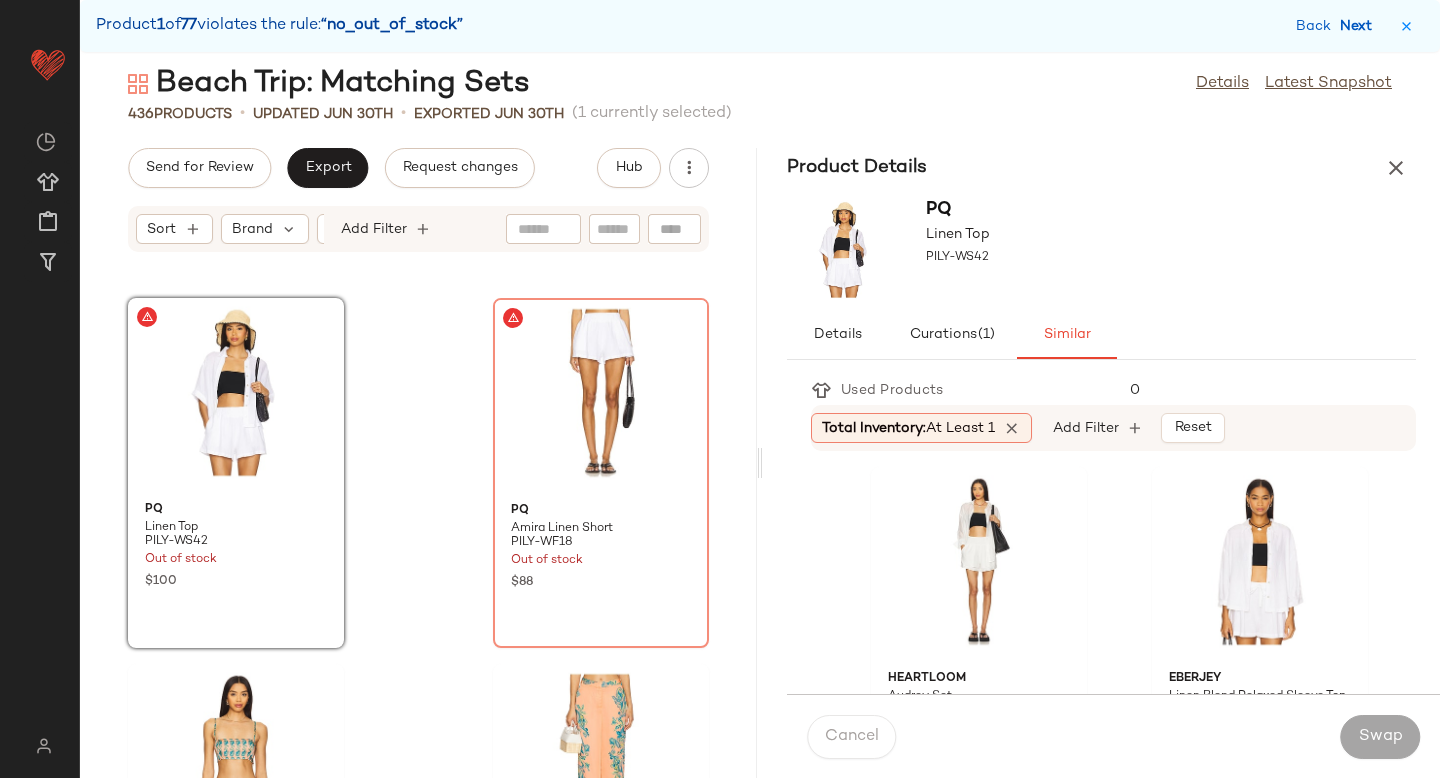 click on "Next" at bounding box center (1360, 26) 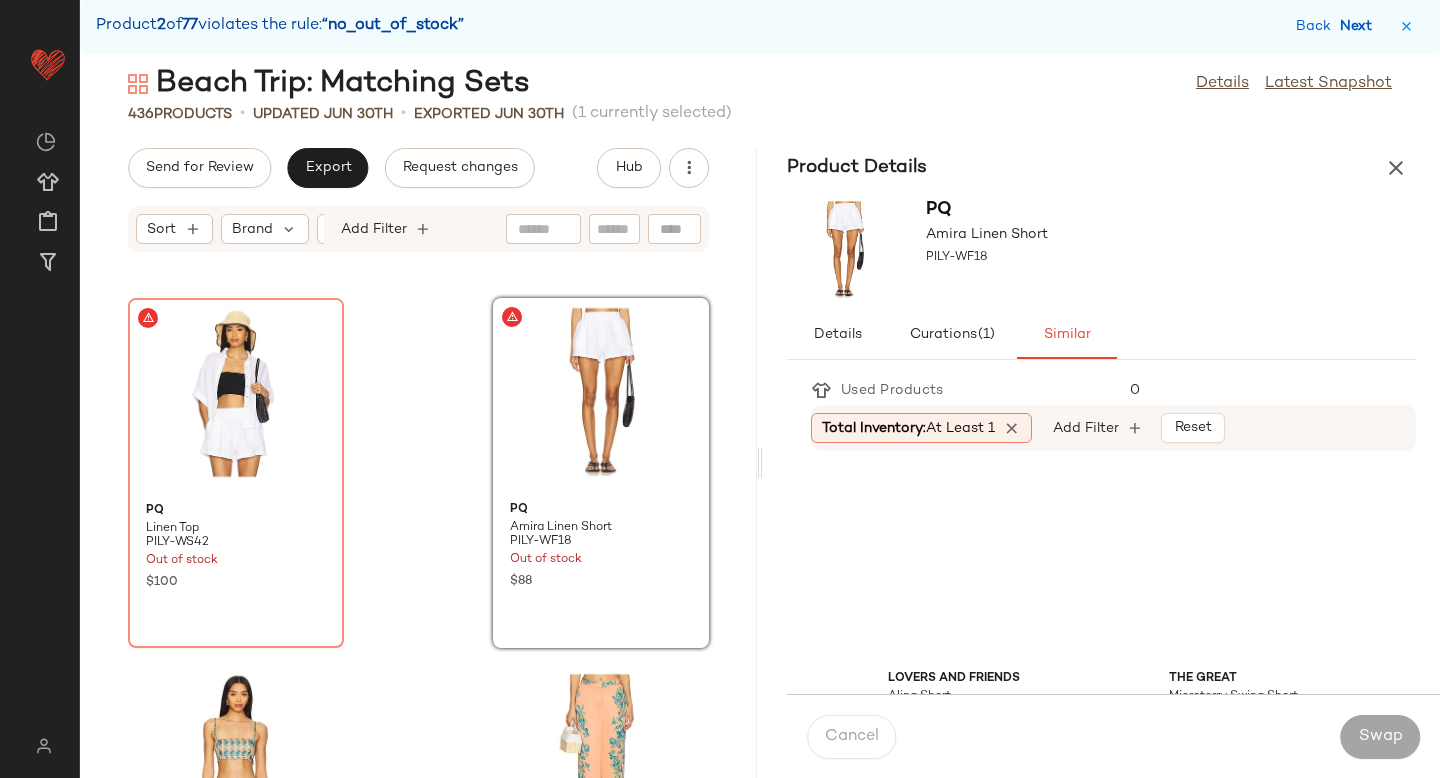 click on "Next" at bounding box center [1360, 26] 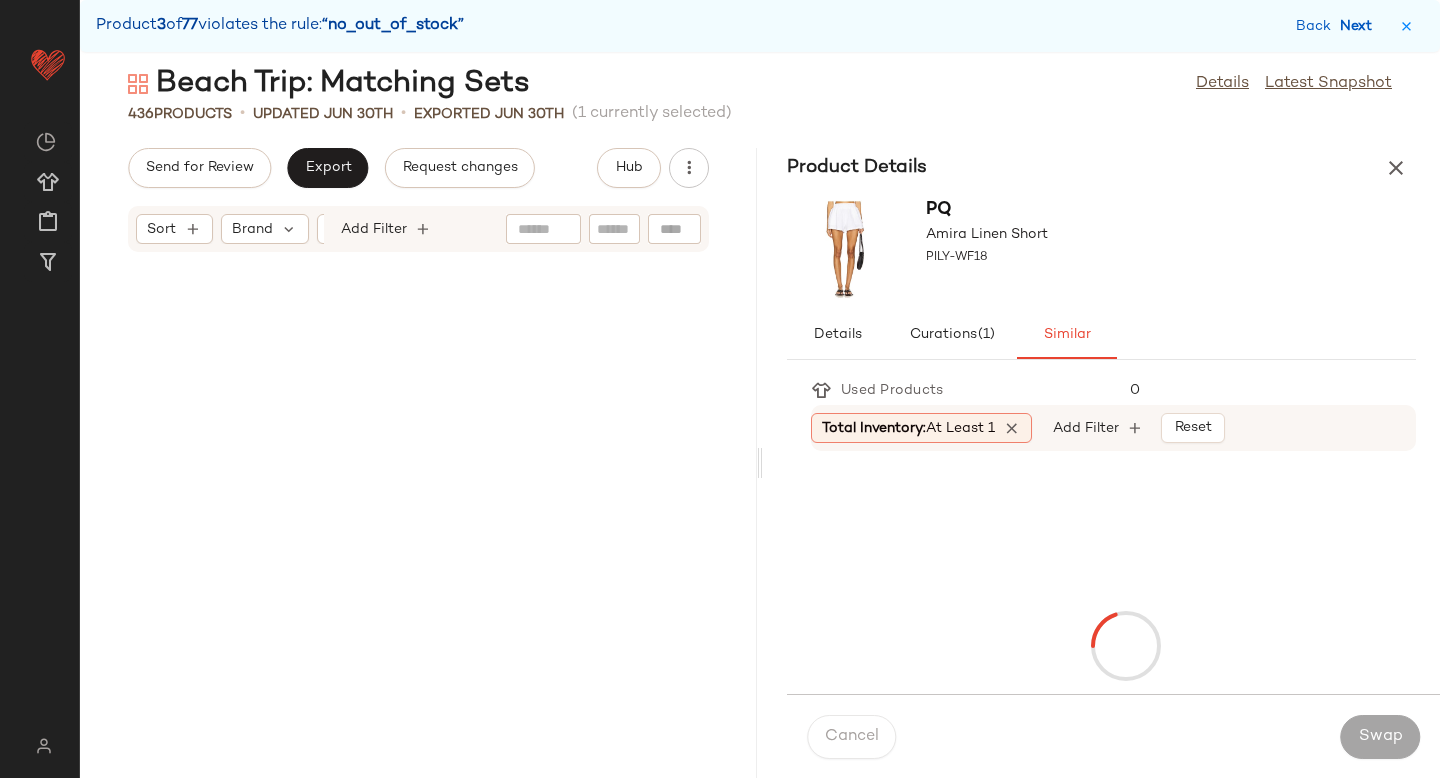 scroll, scrollTop: 7320, scrollLeft: 0, axis: vertical 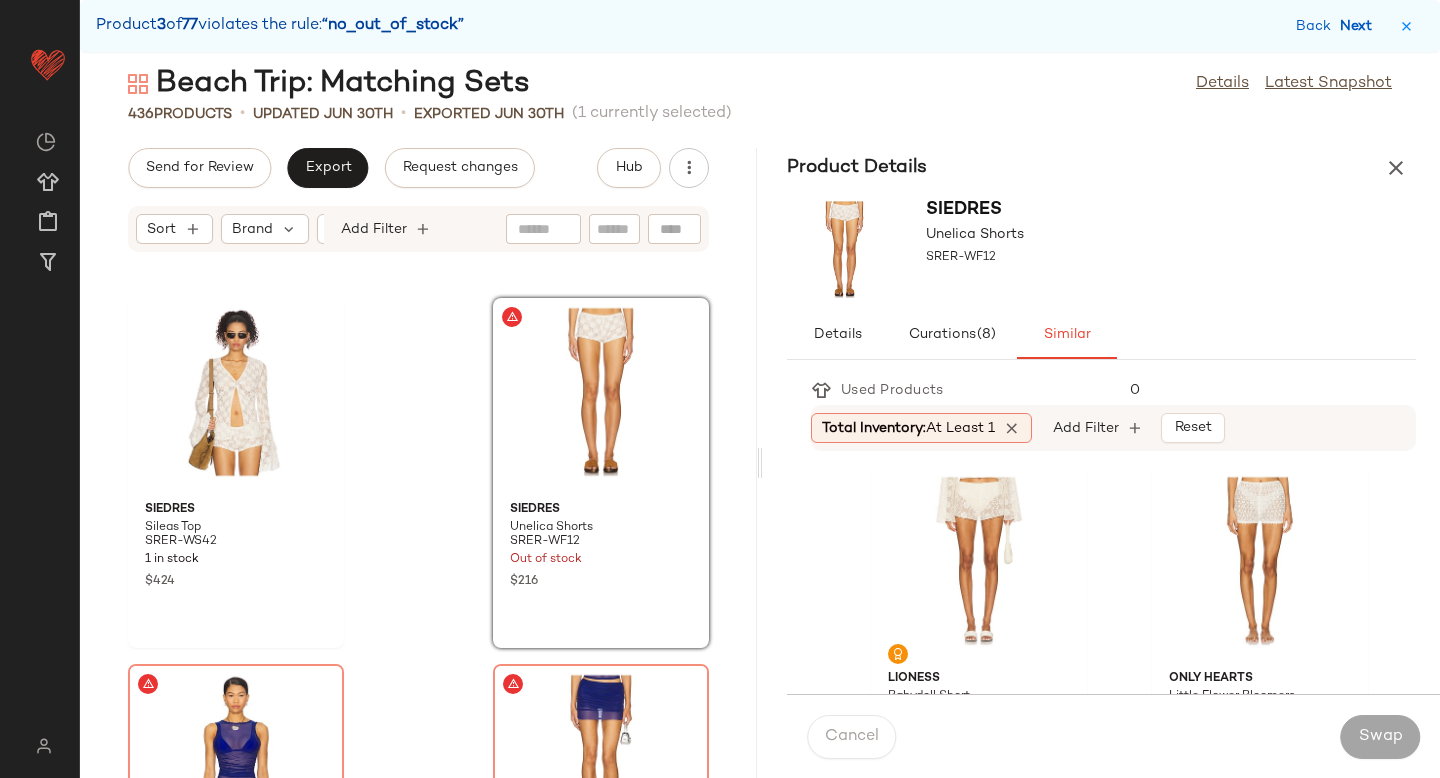 click on "Next" at bounding box center (1360, 26) 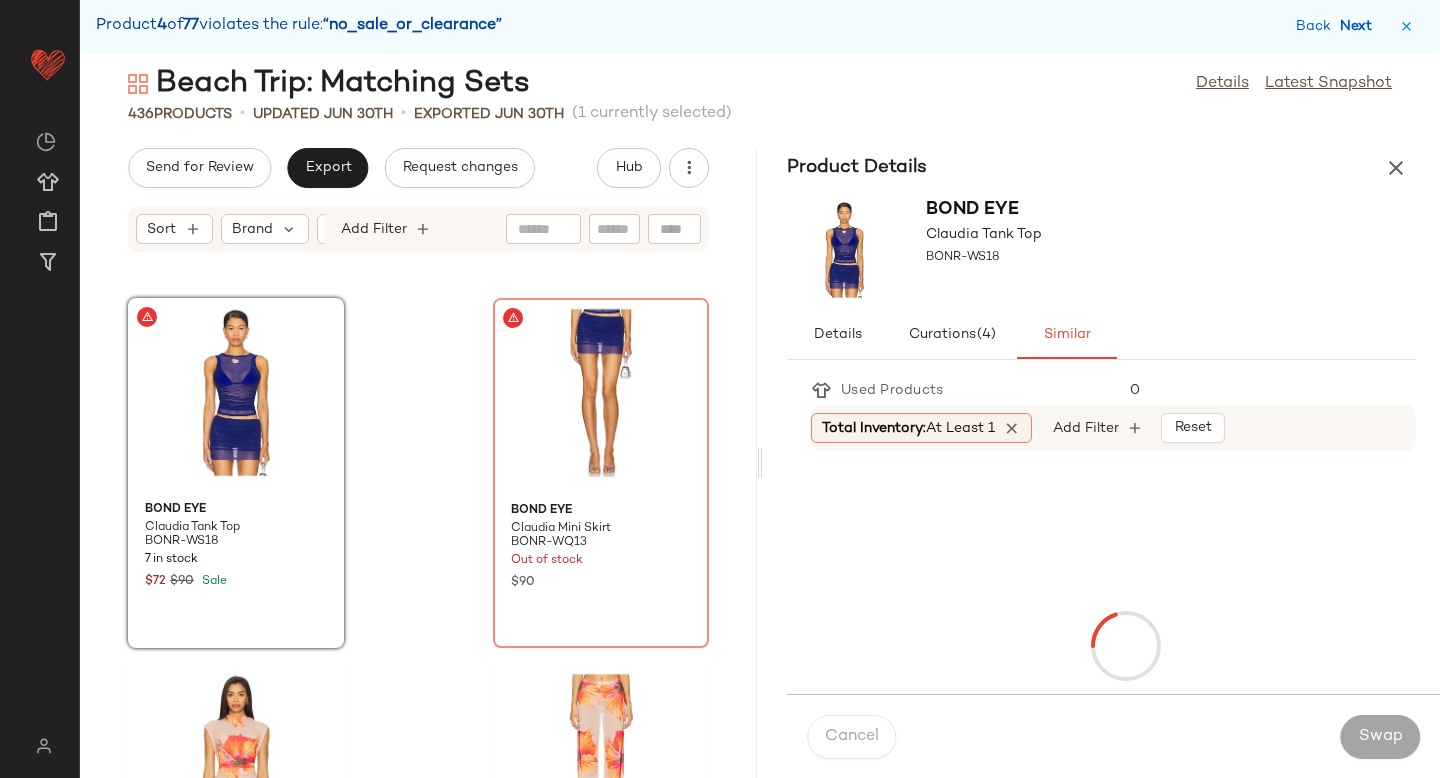 click on "Next" at bounding box center (1360, 26) 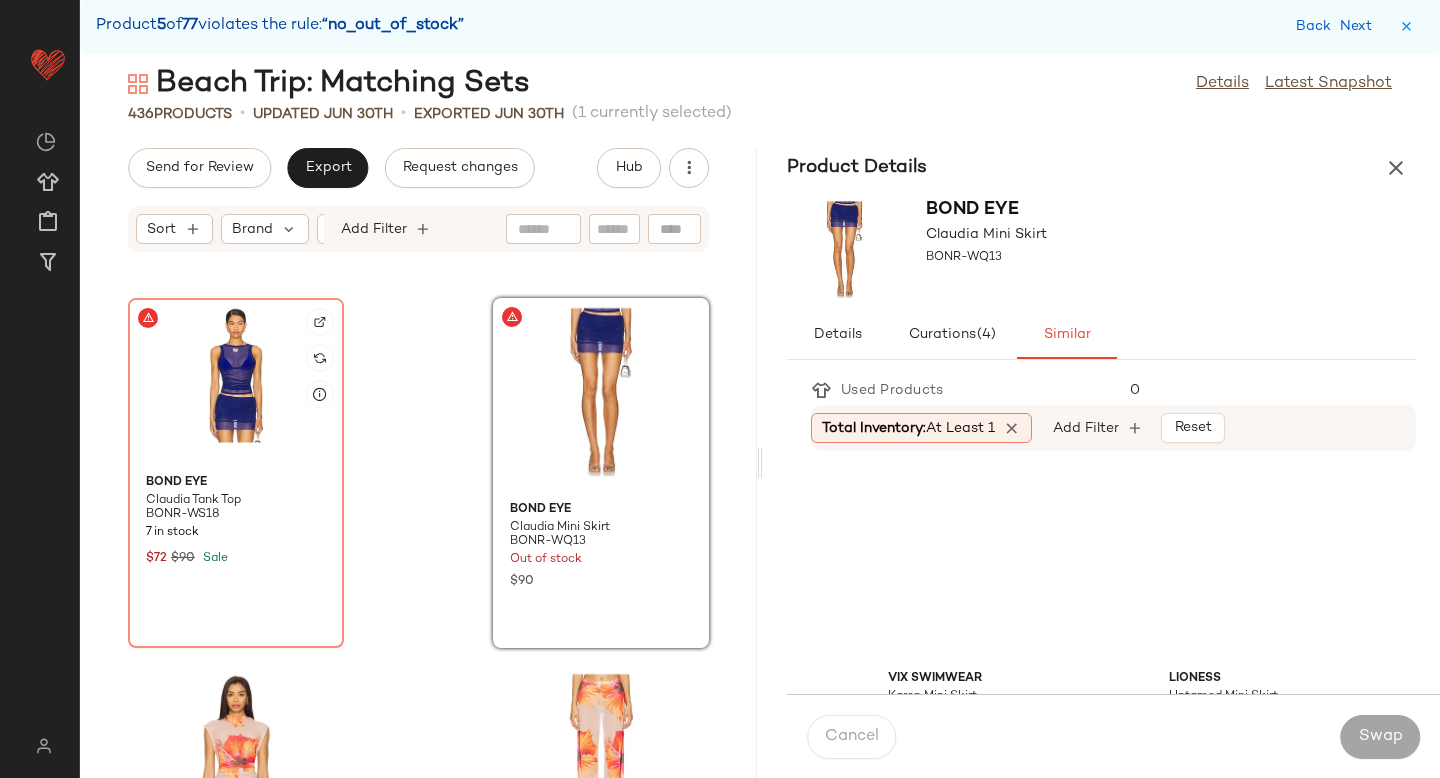 click 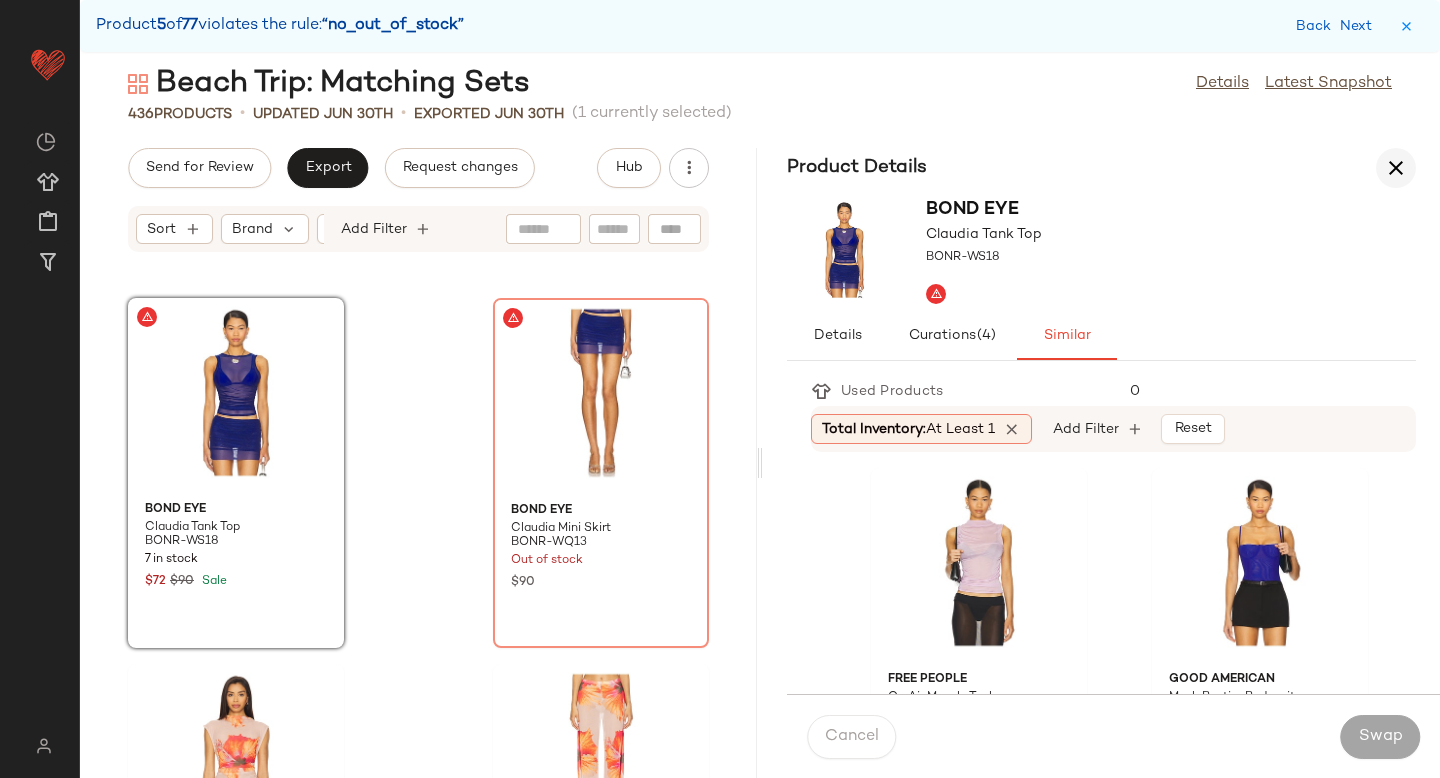 click at bounding box center [1396, 168] 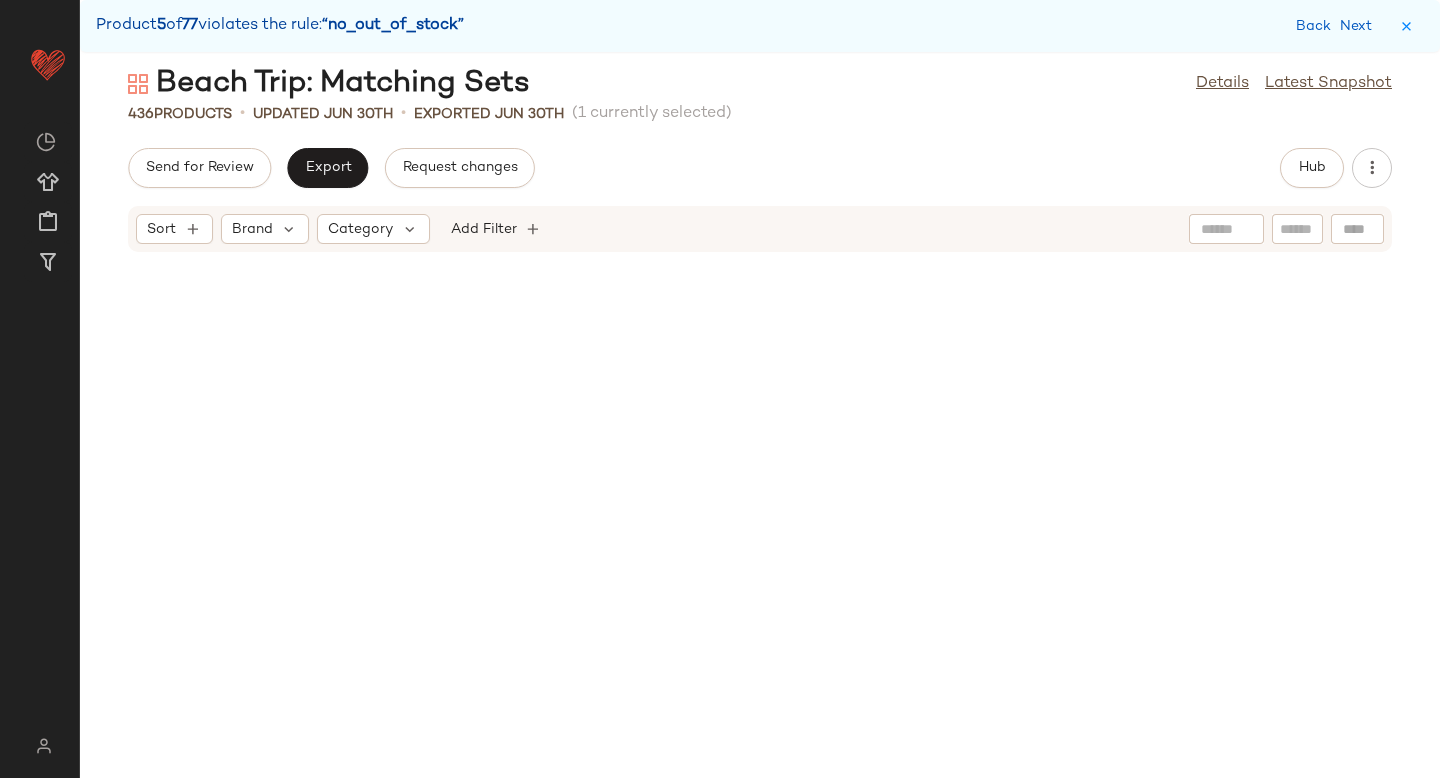 scroll, scrollTop: 2928, scrollLeft: 0, axis: vertical 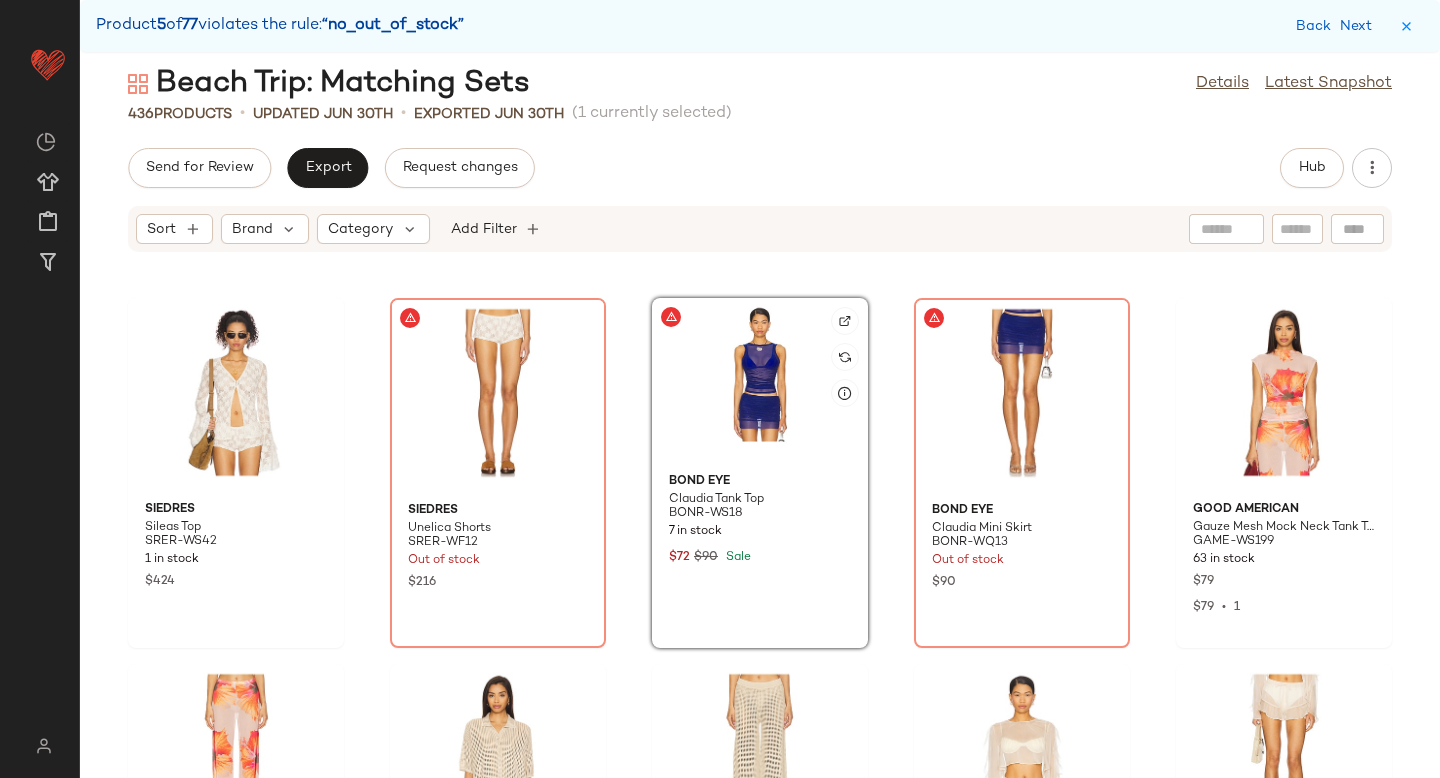 click 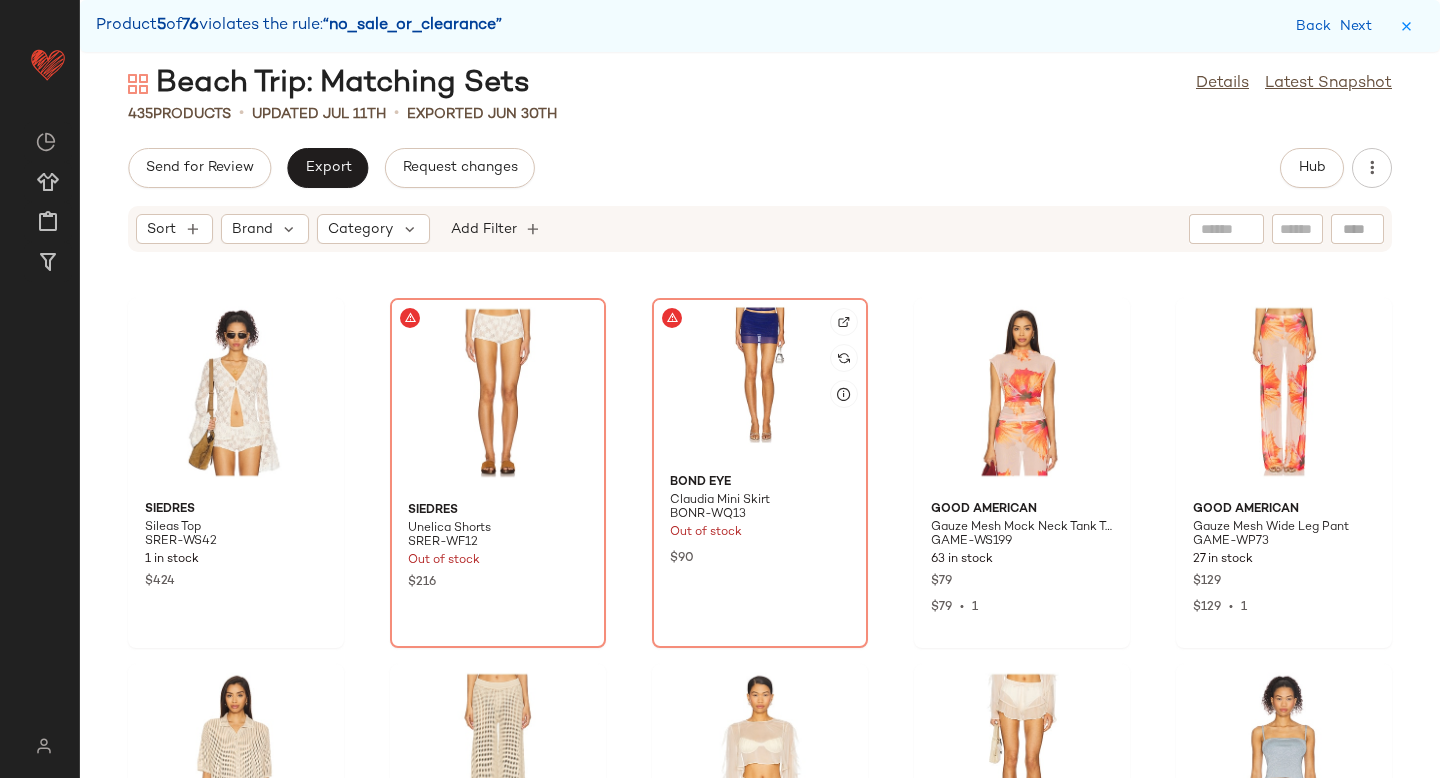 click 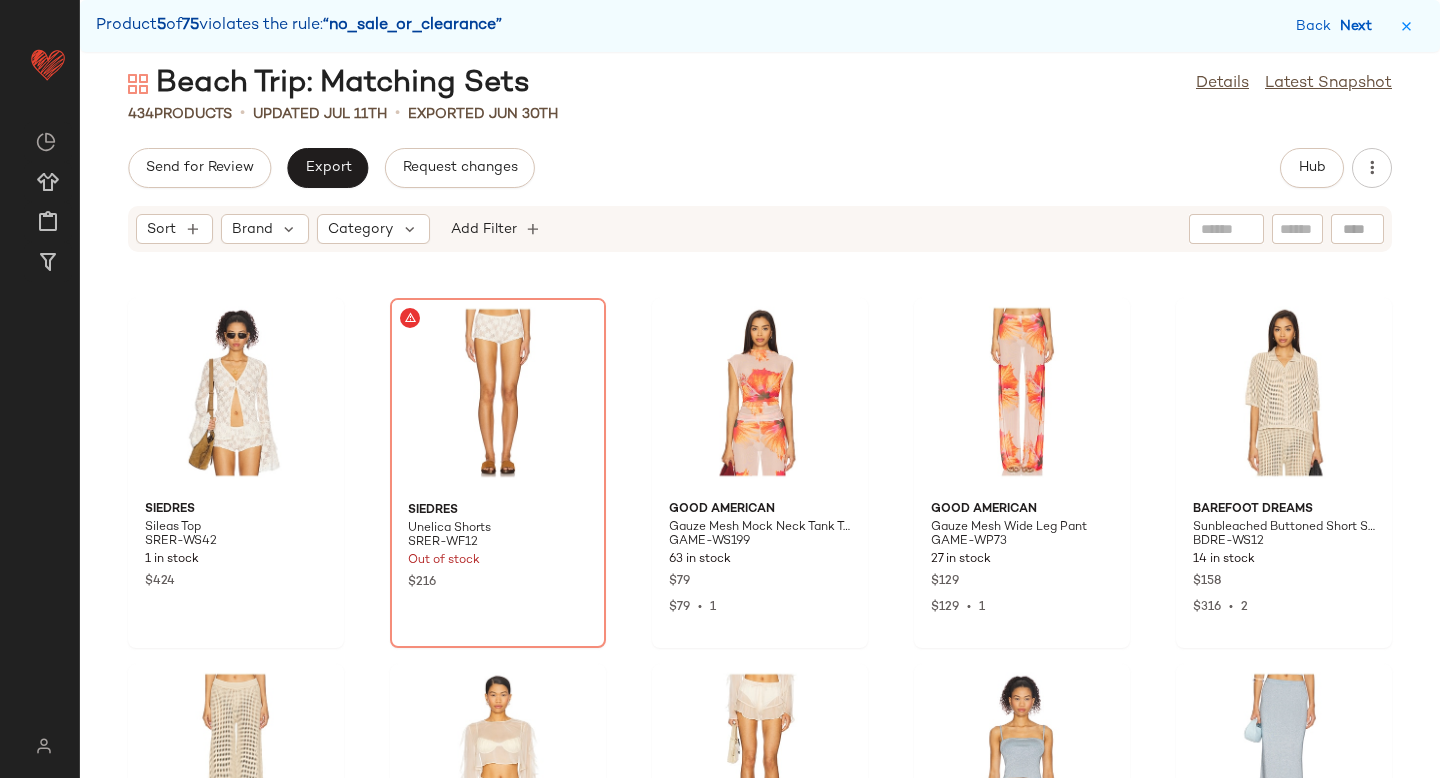 click on "Next" at bounding box center (1360, 26) 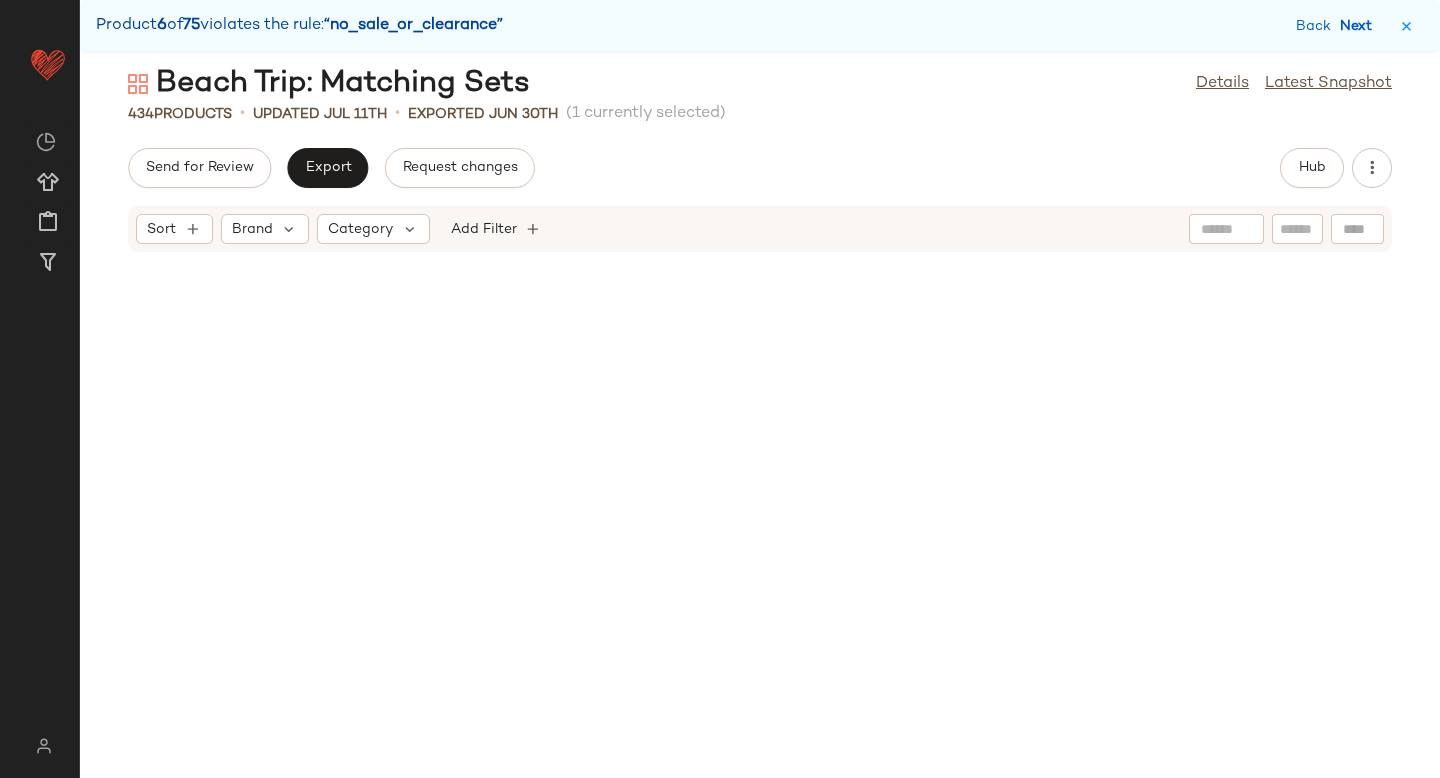 scroll, scrollTop: 5124, scrollLeft: 0, axis: vertical 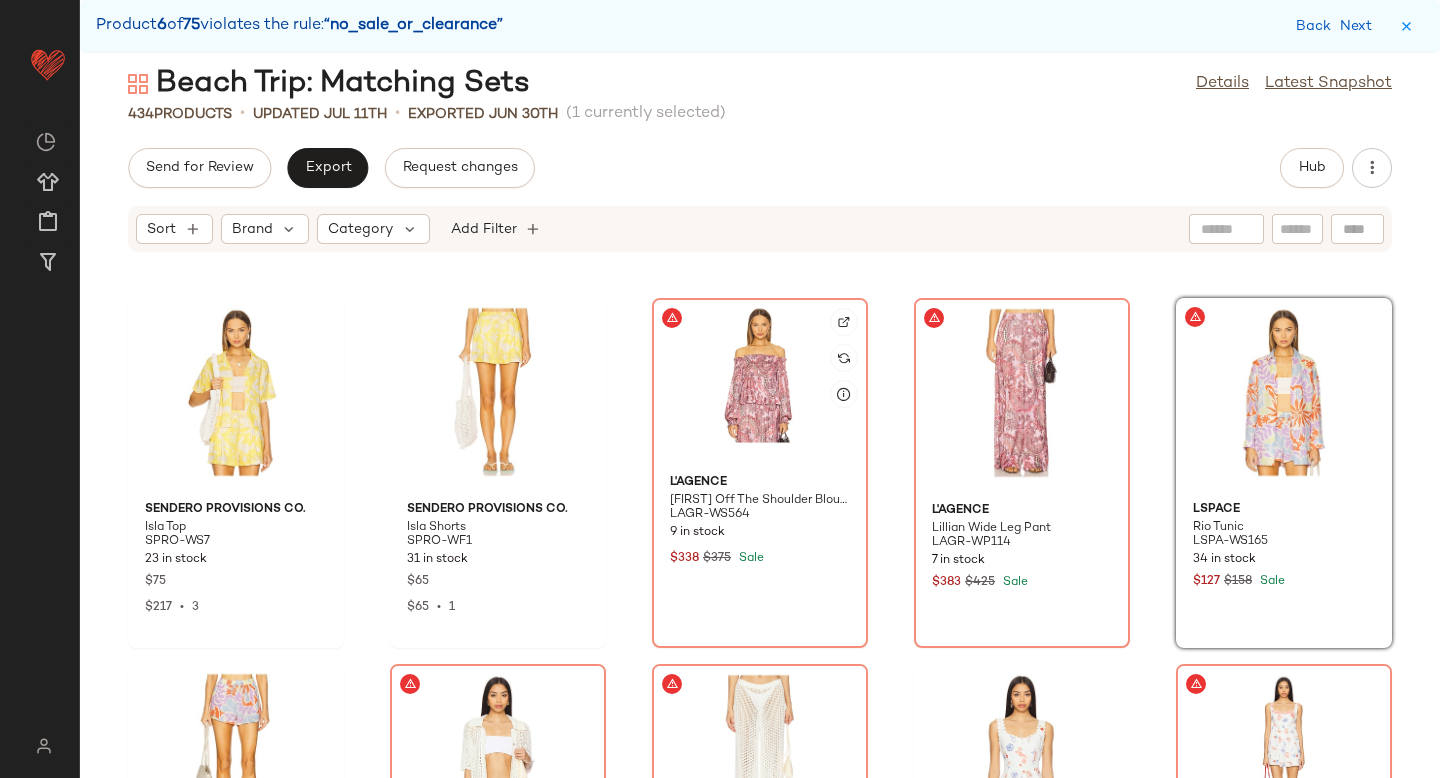 click 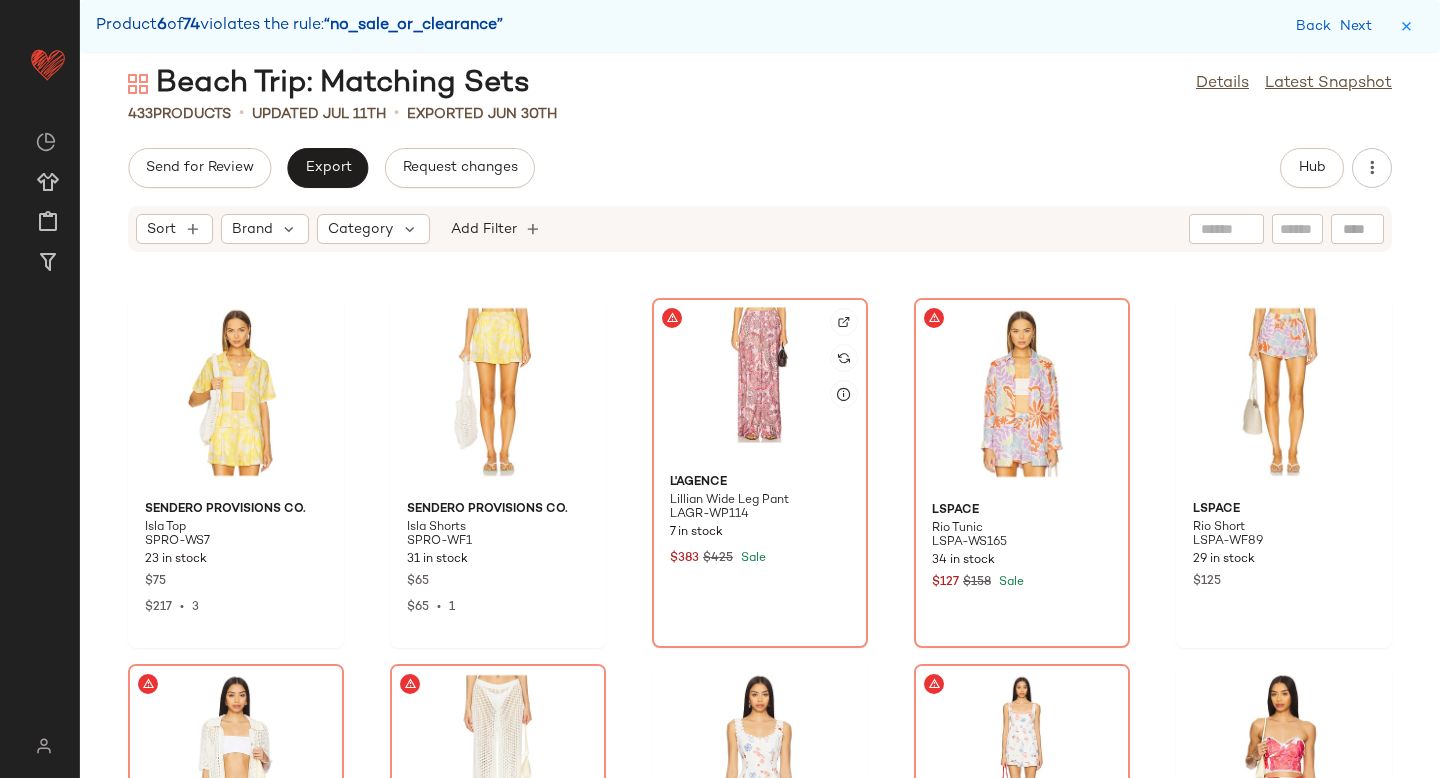 click 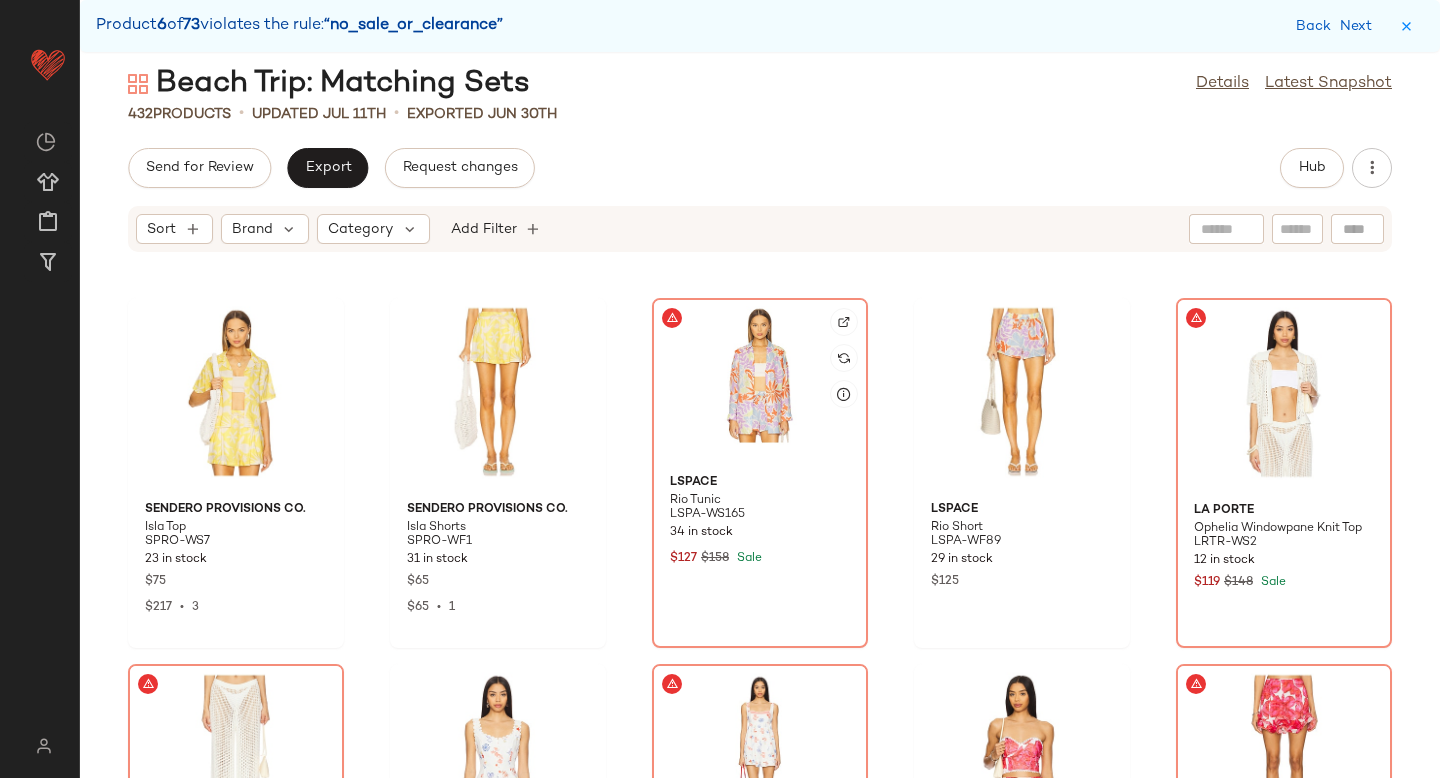 click 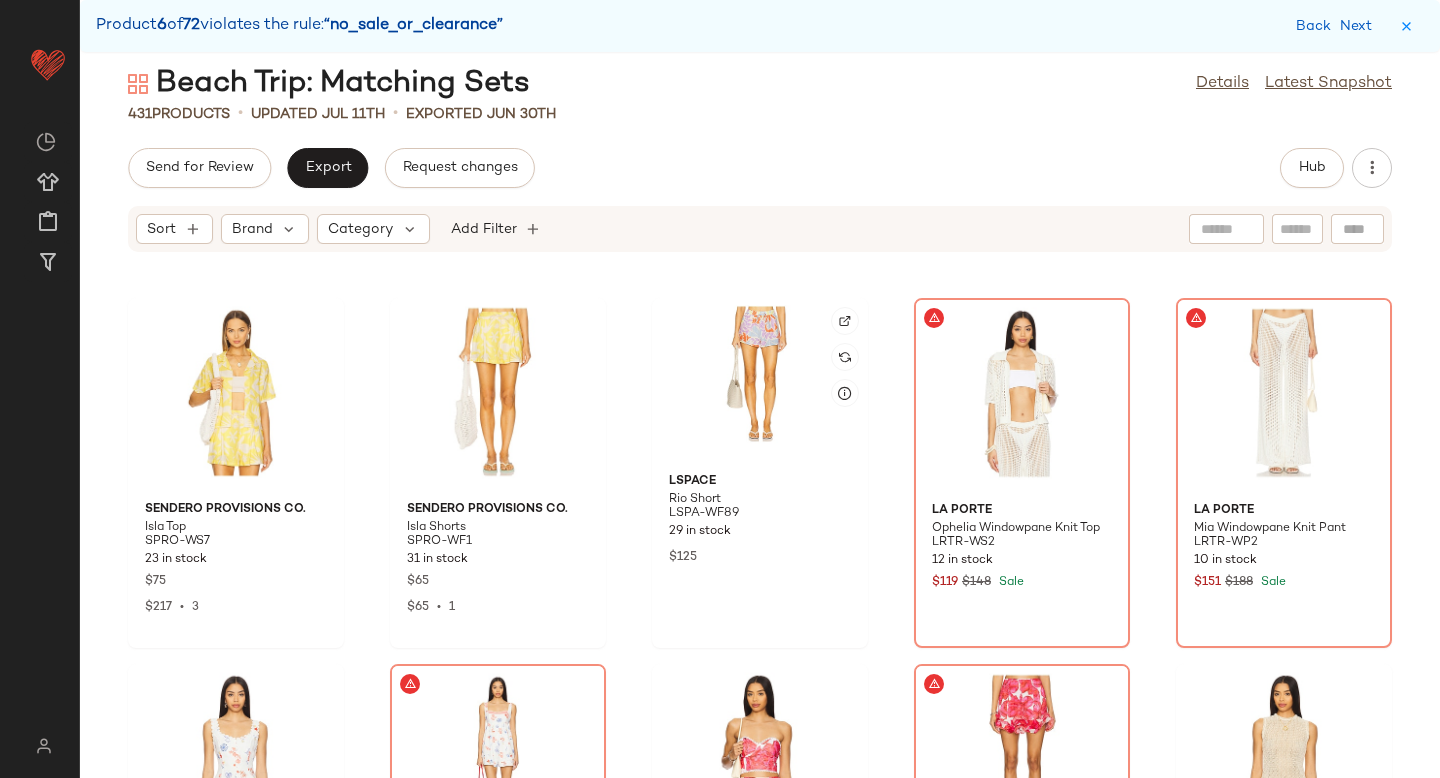 click 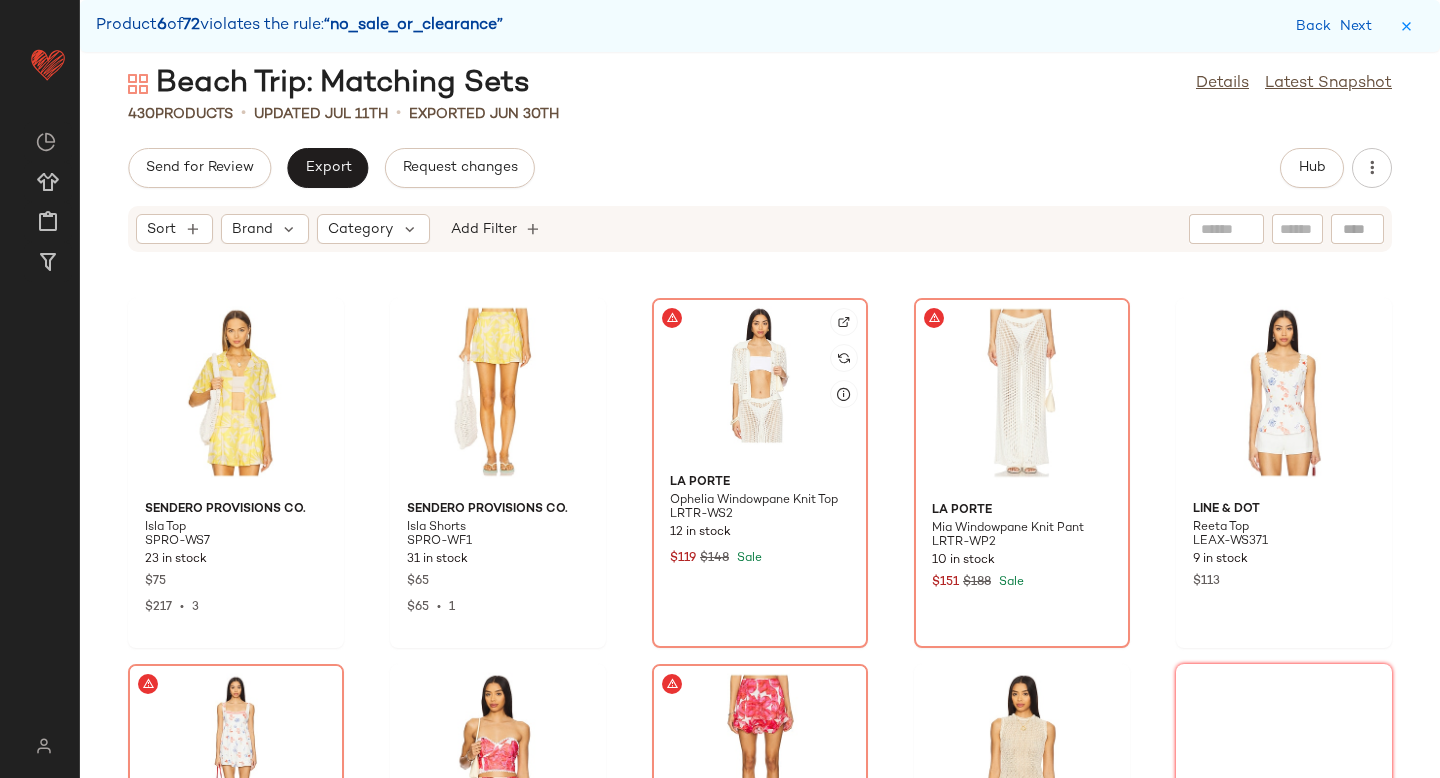 click 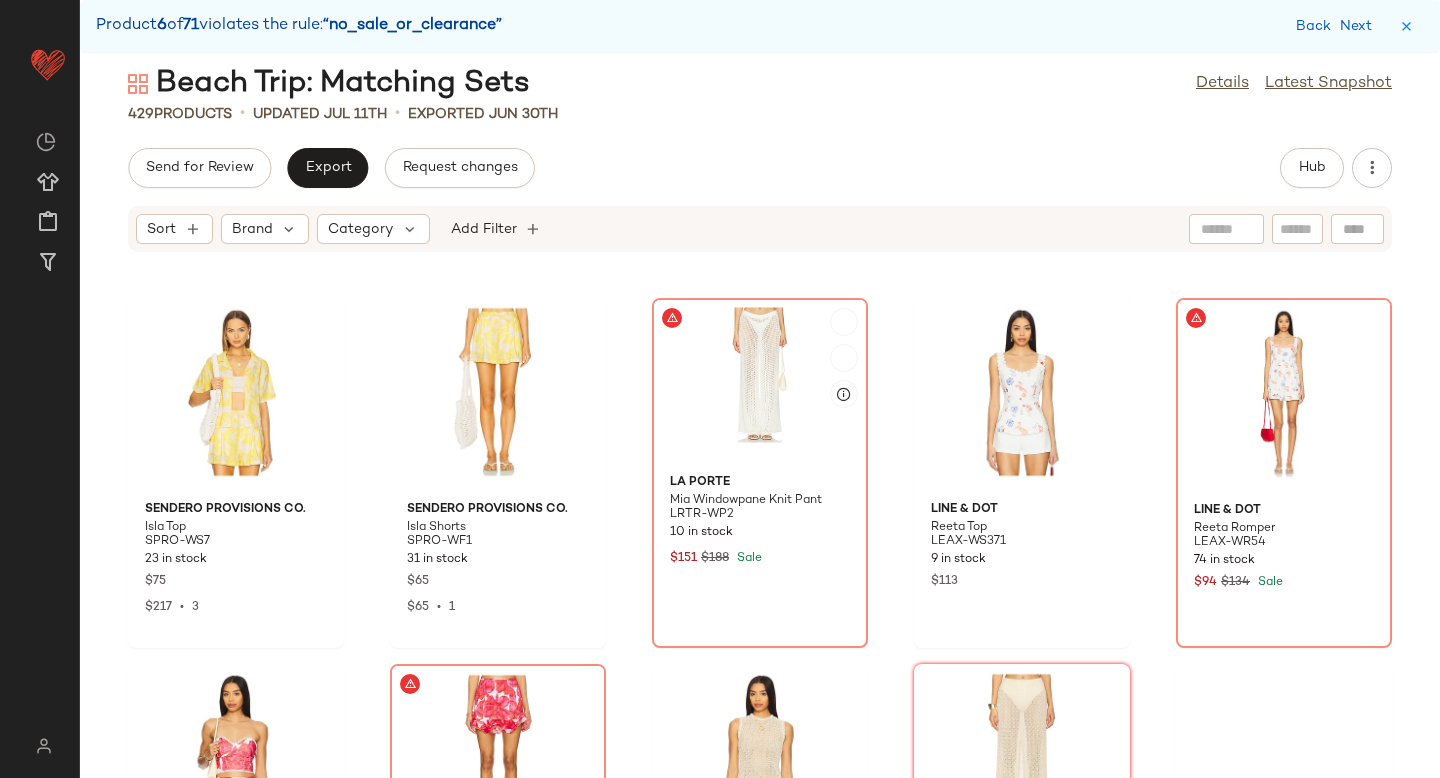 click 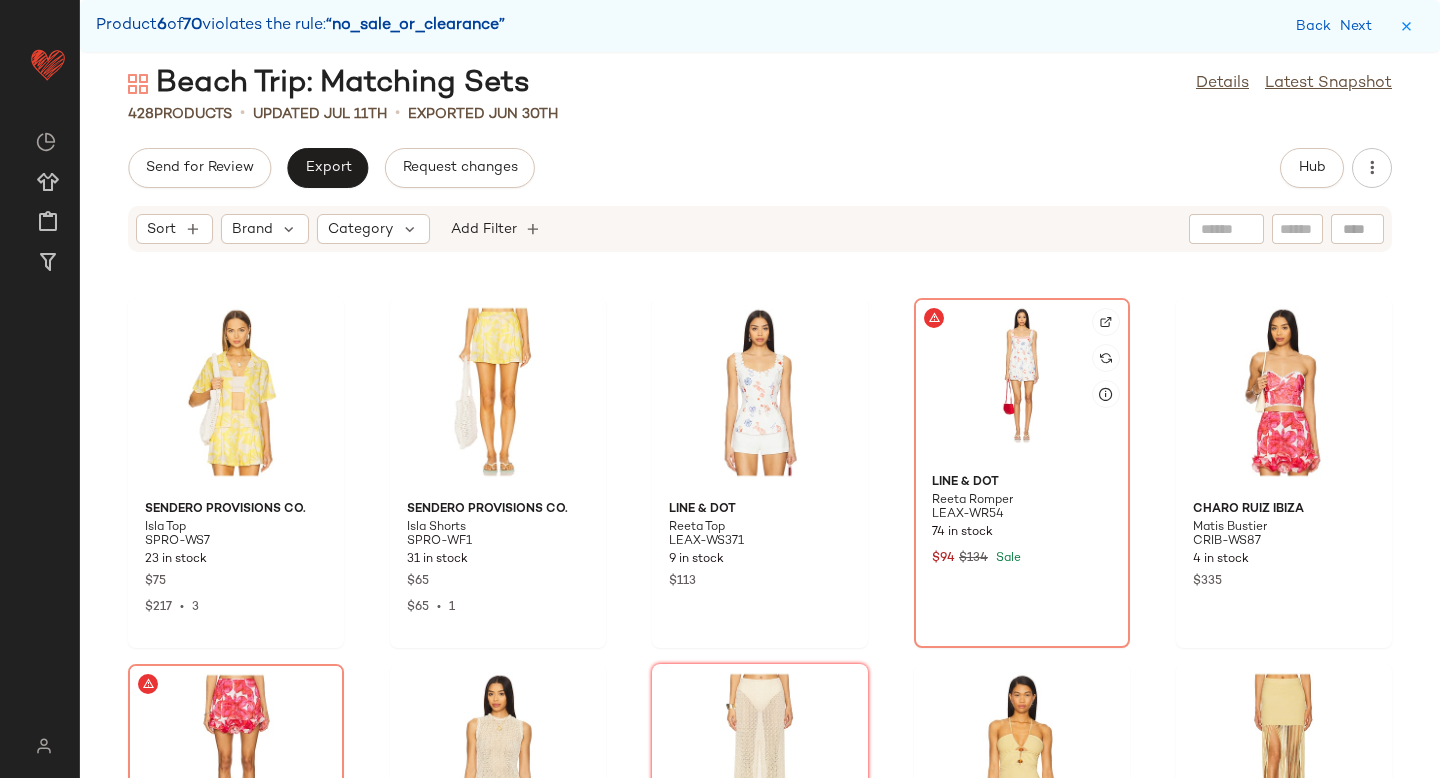 click 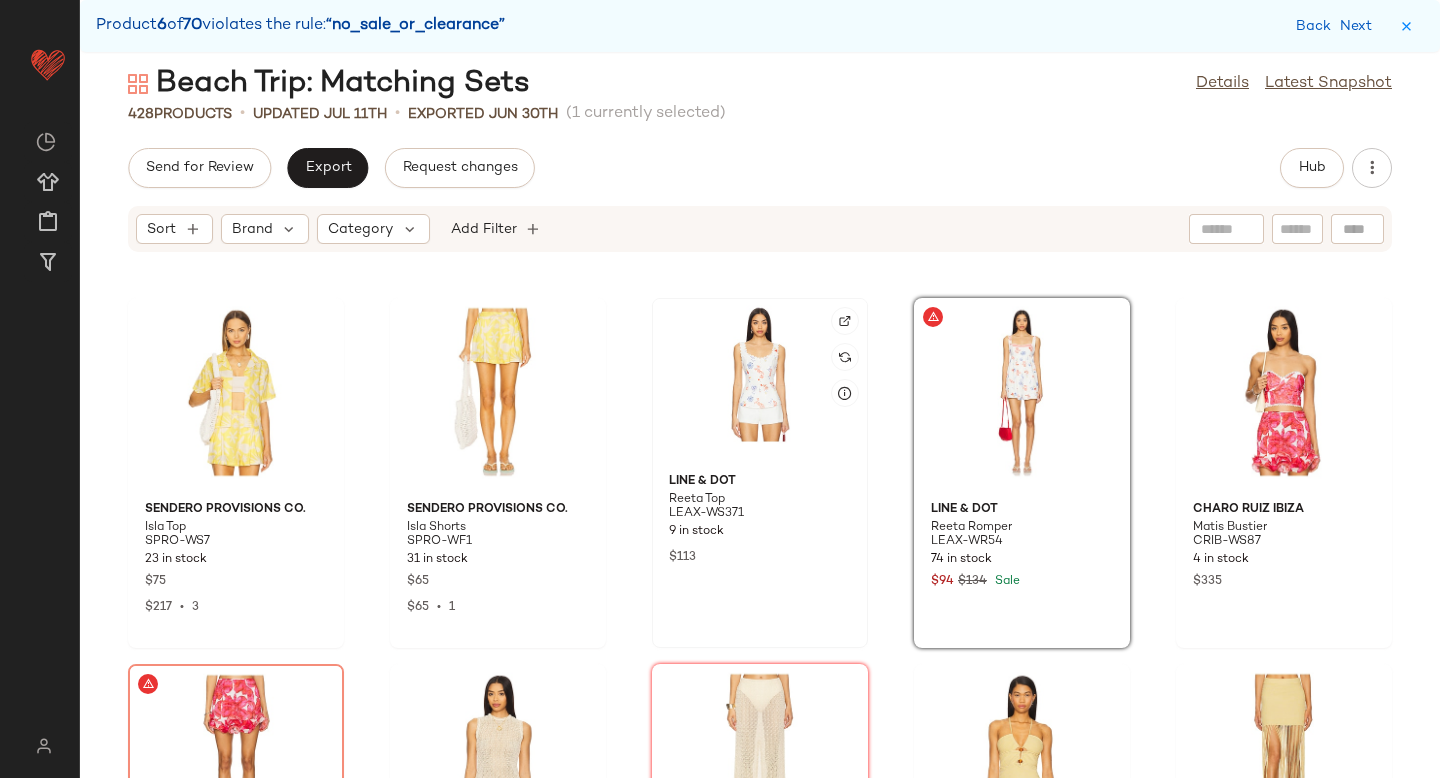 click 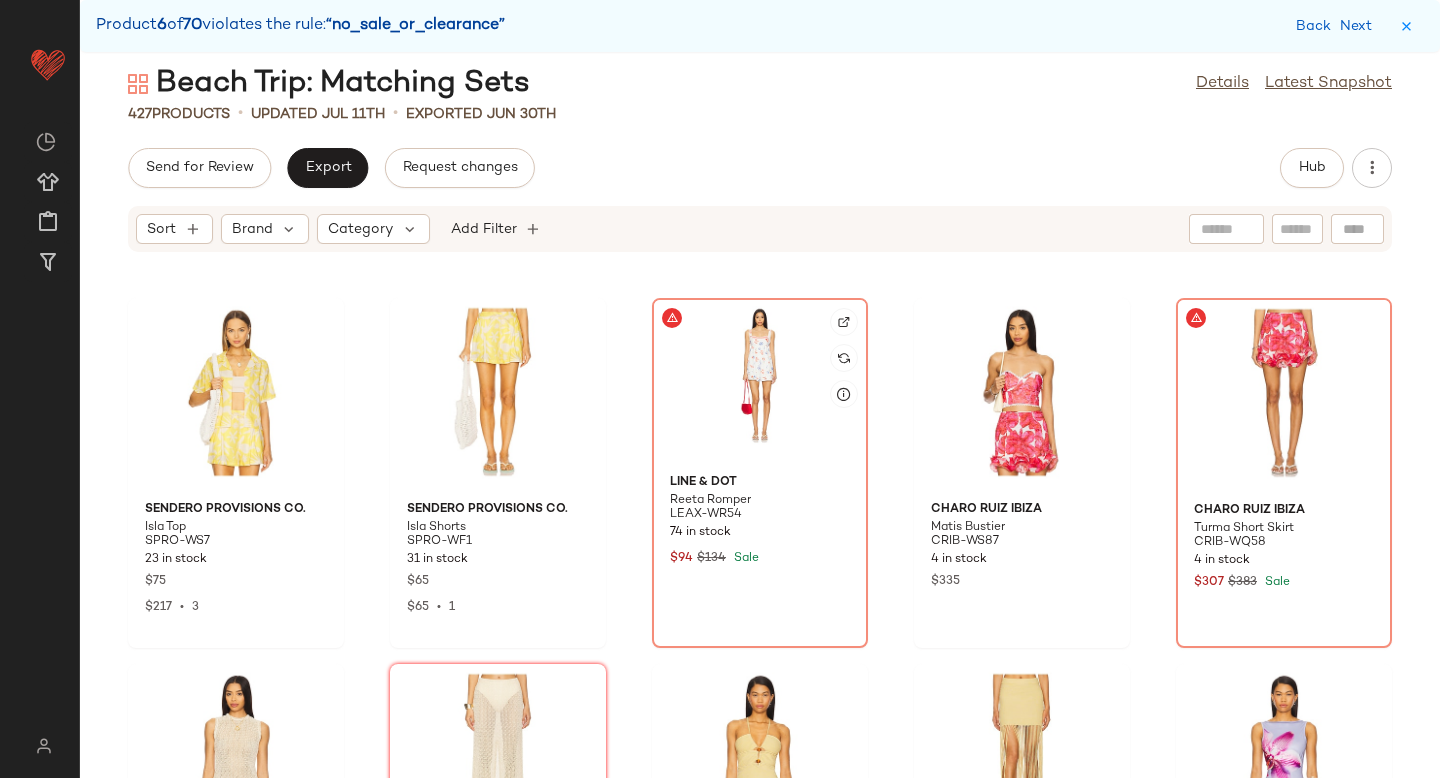 click 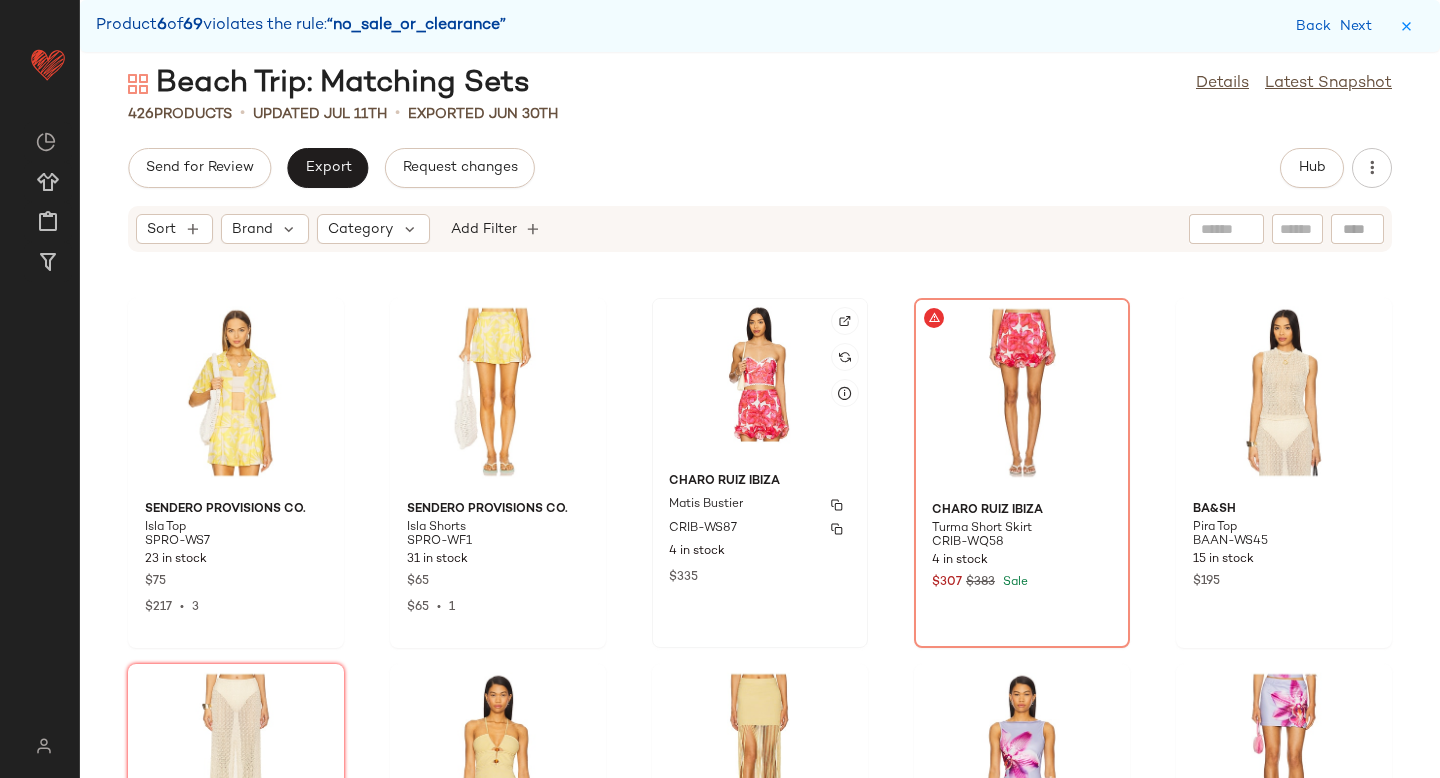 click on "Charo Ruiz Ibiza Matis Bustier CRIB-WS87 4 in stock $335" 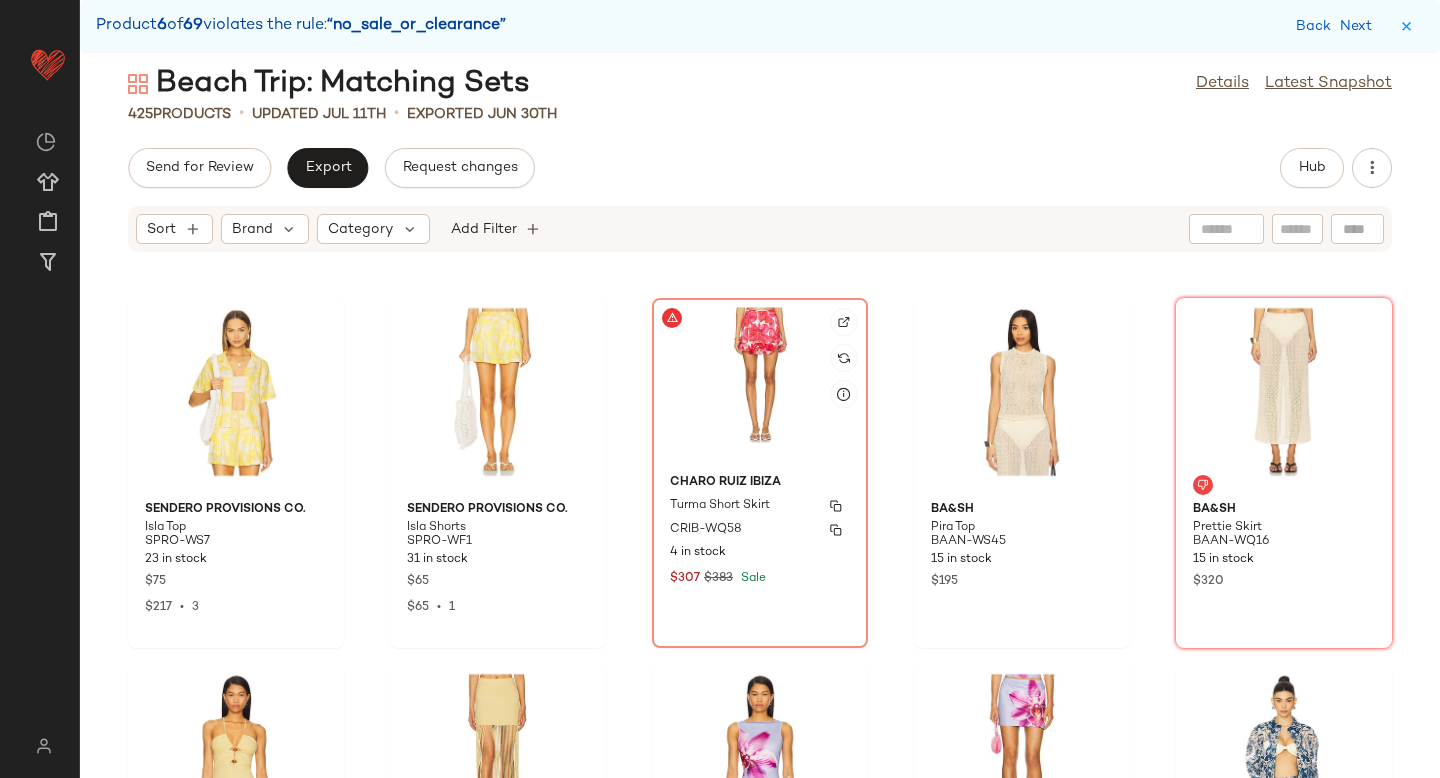 click on "Charo Ruiz Ibiza Turma Short Skirt CRIB-WQ58 4 in stock $307 $383 Sale" 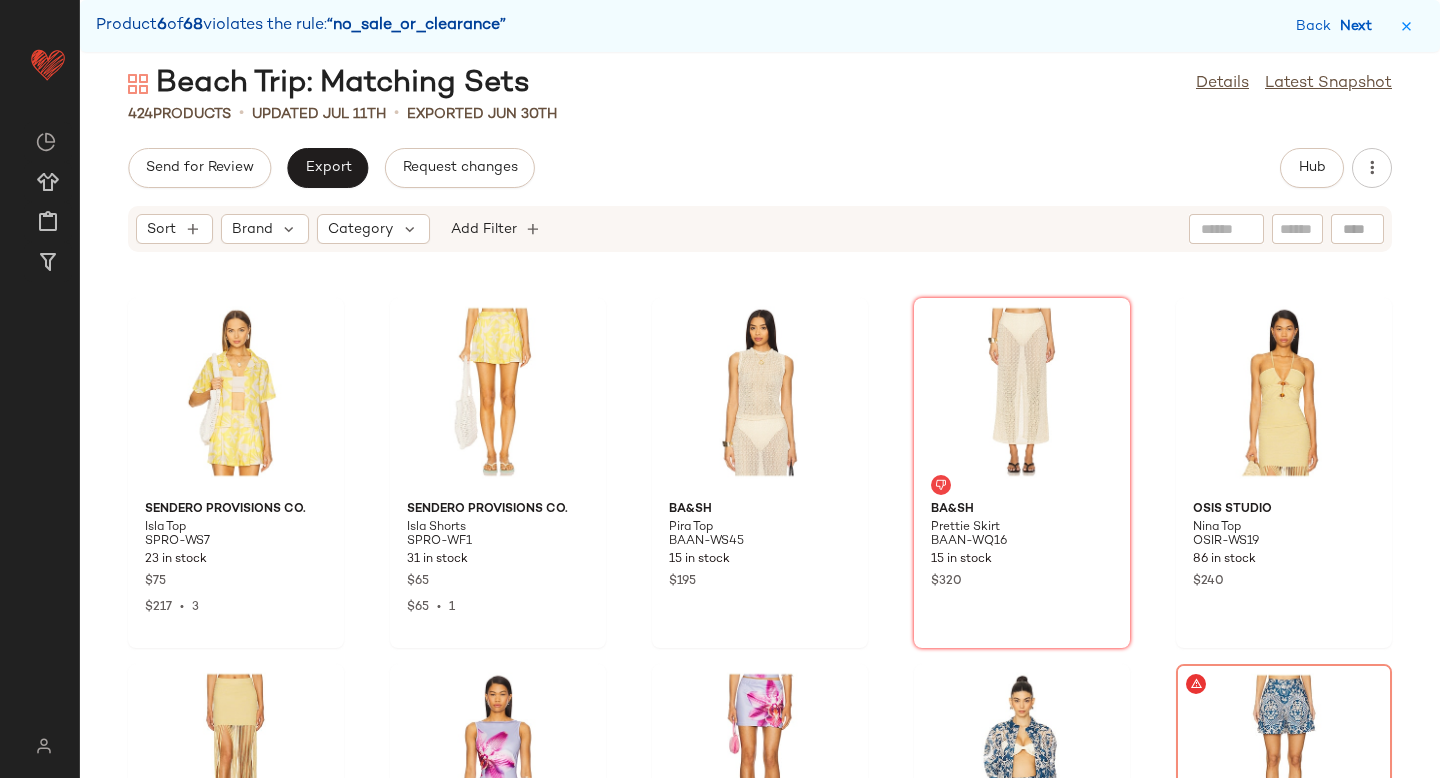 click on "Next" at bounding box center [1360, 26] 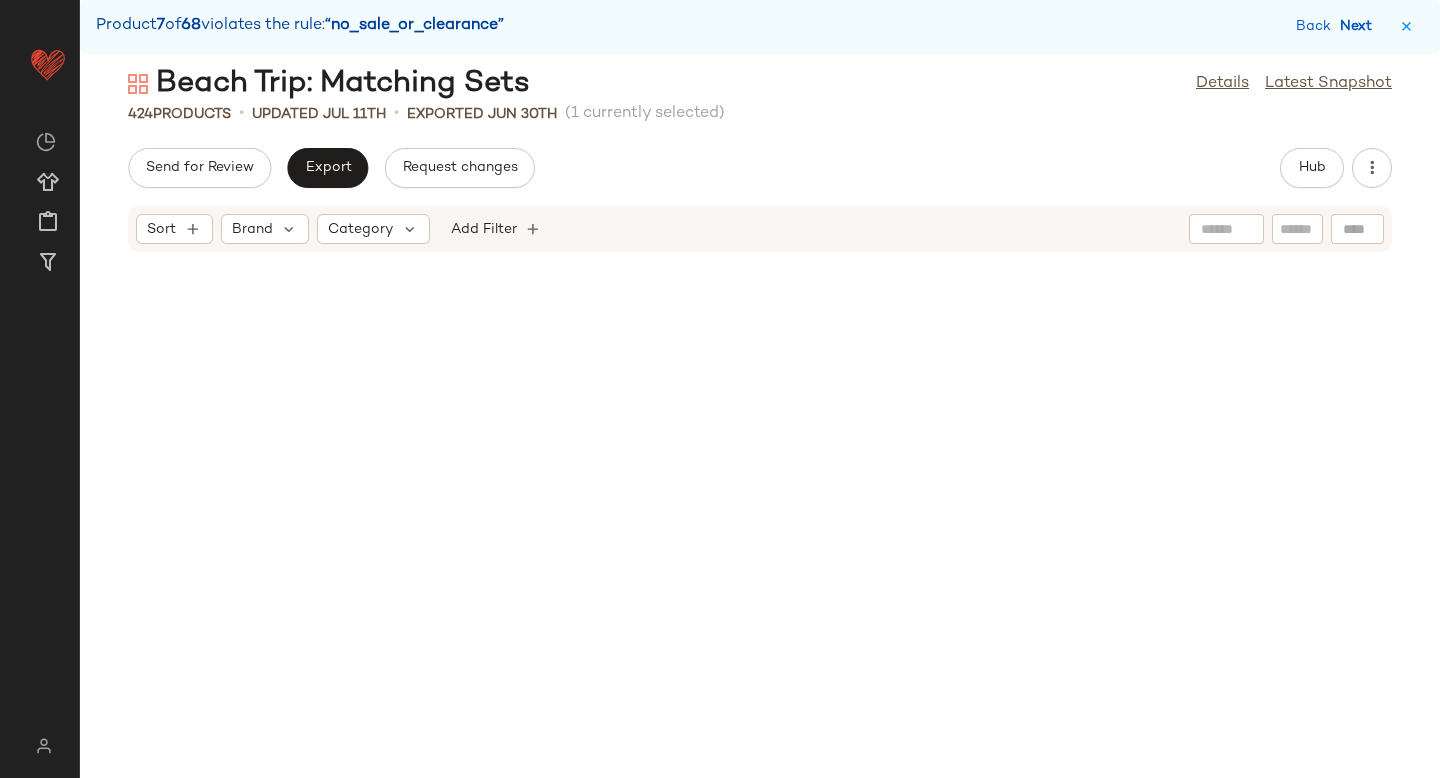 scroll, scrollTop: 6222, scrollLeft: 0, axis: vertical 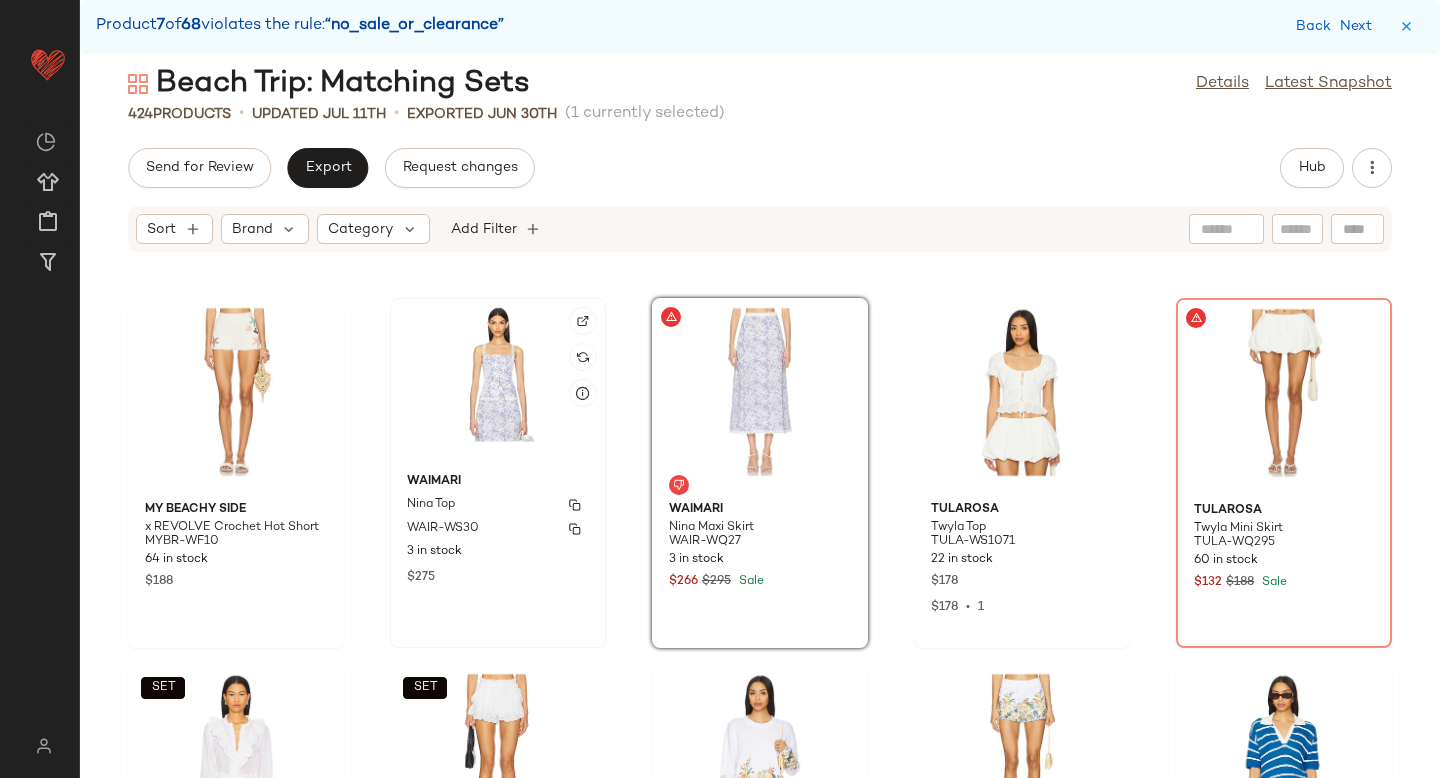 click on "Nina Top" at bounding box center [498, 505] 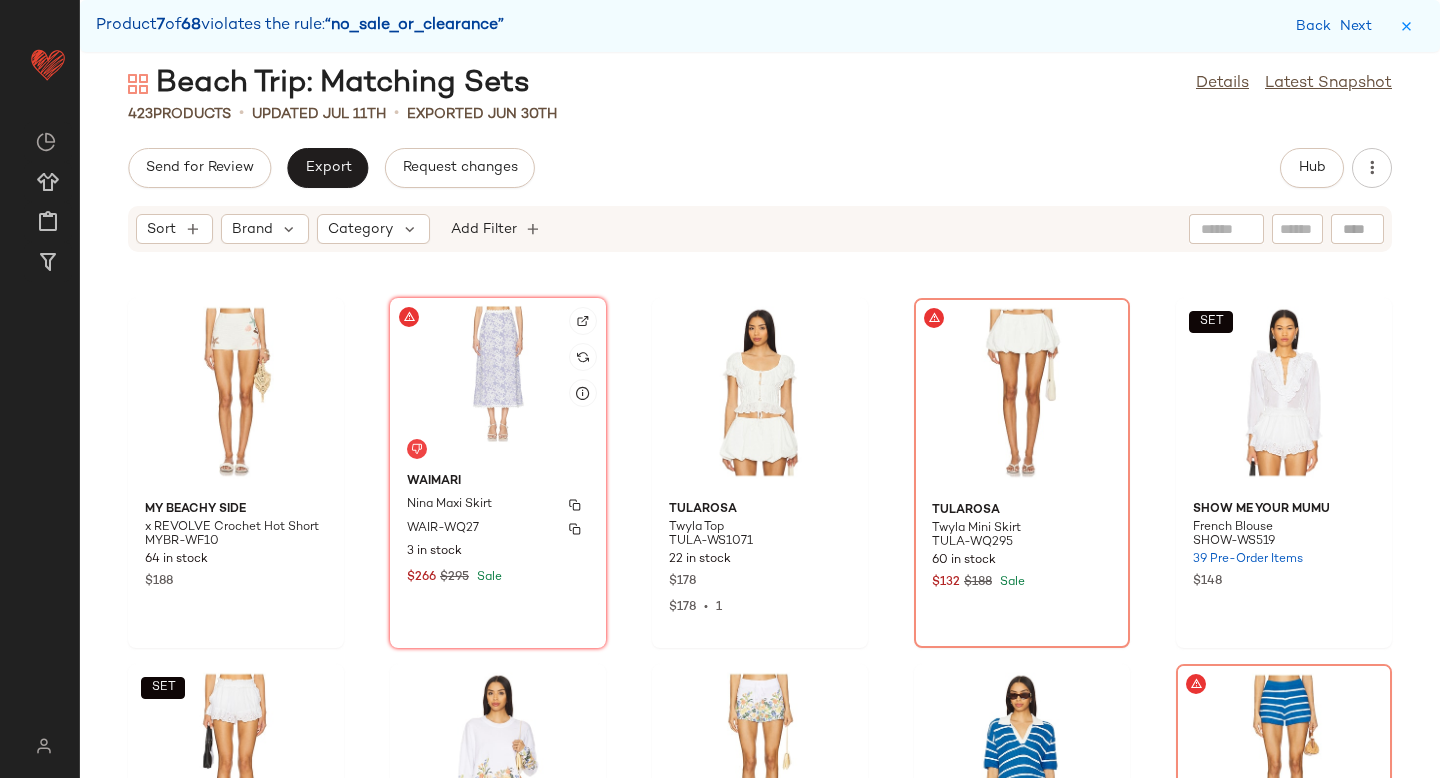 click on "Nina Maxi Skirt" at bounding box center [449, 505] 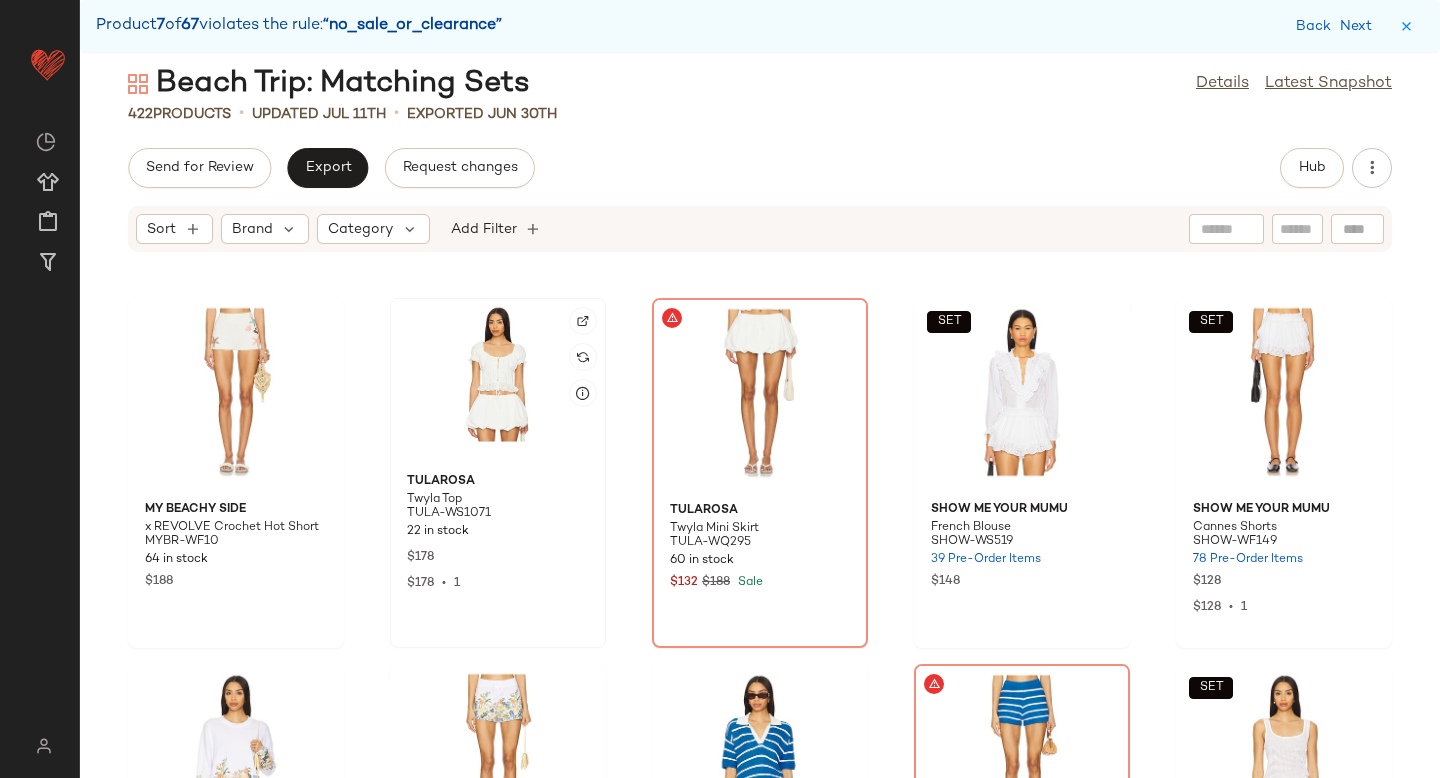 click 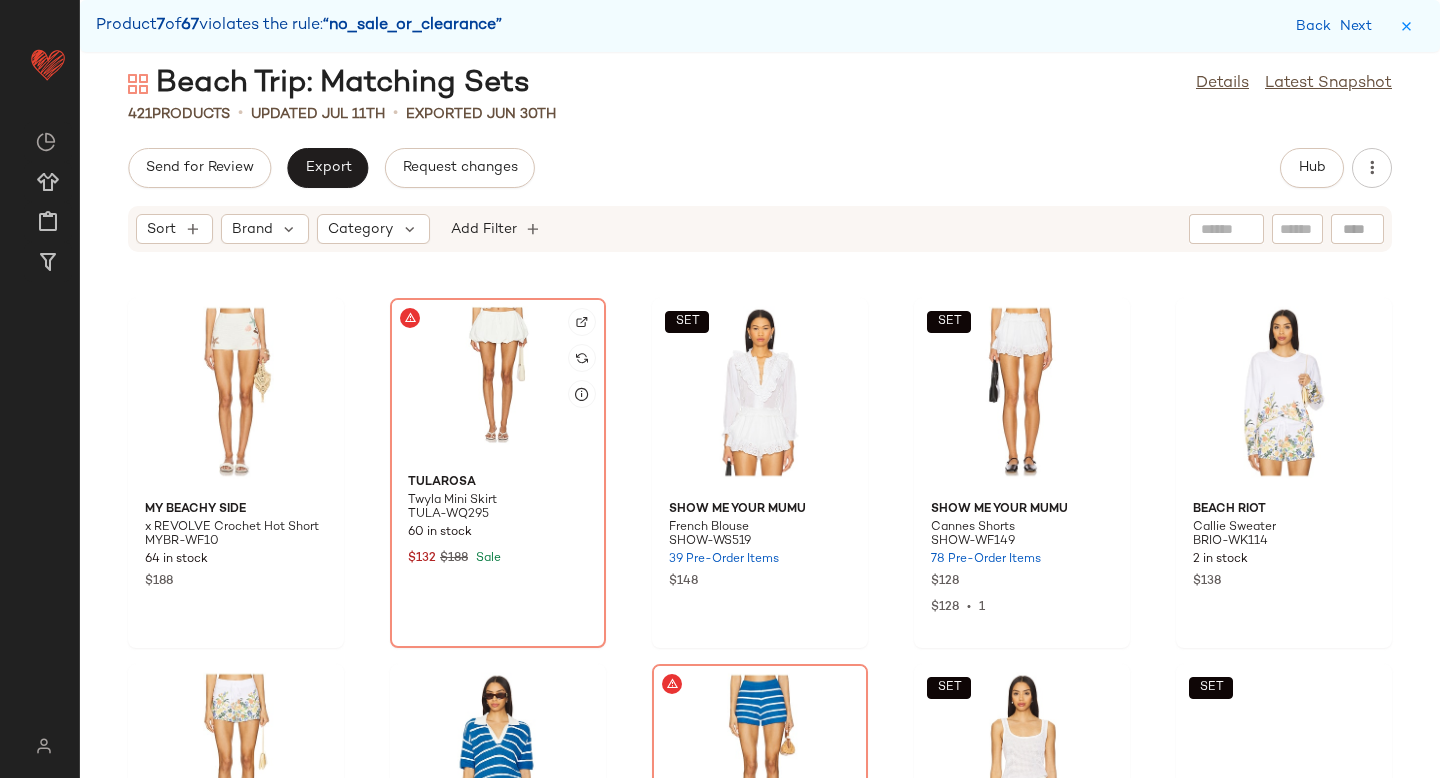 click 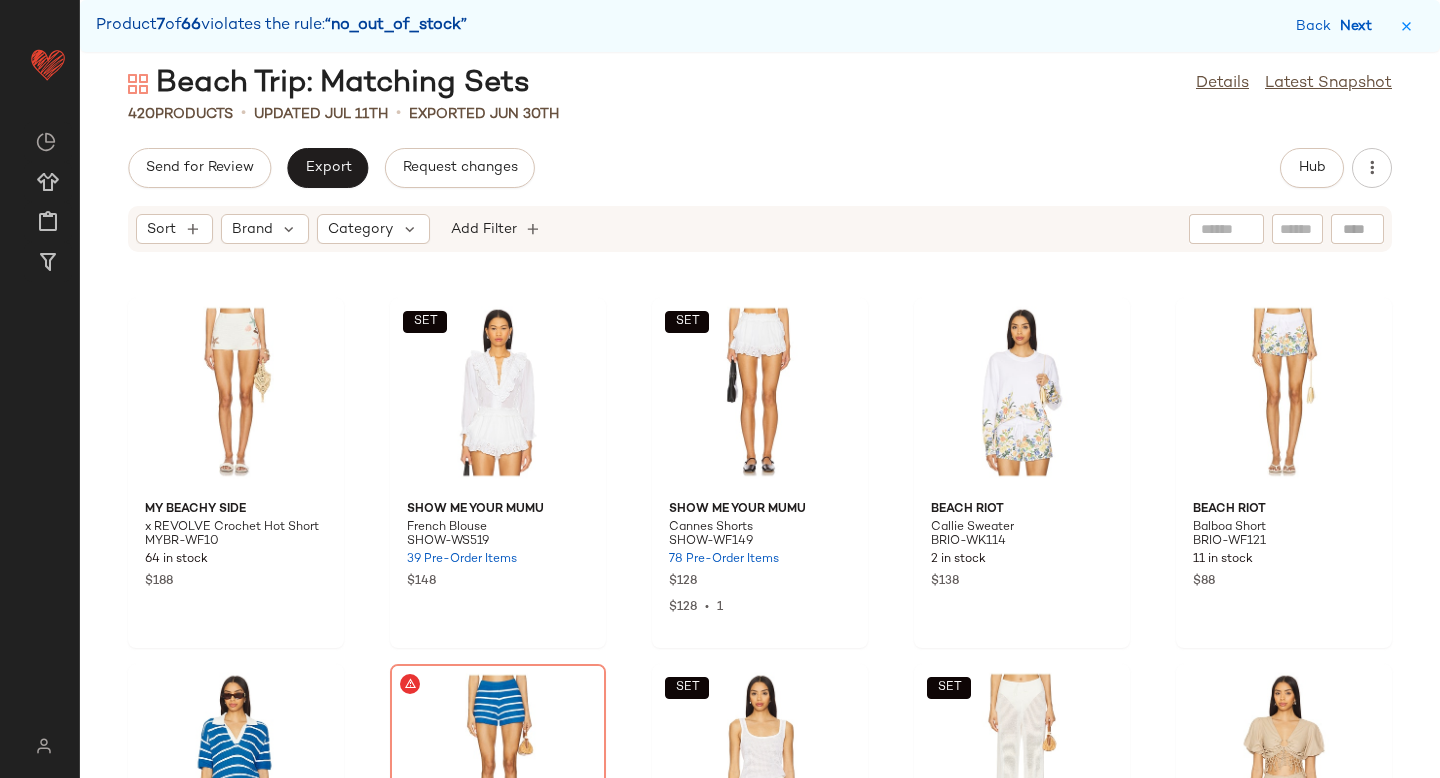 click on "Next" at bounding box center (1360, 26) 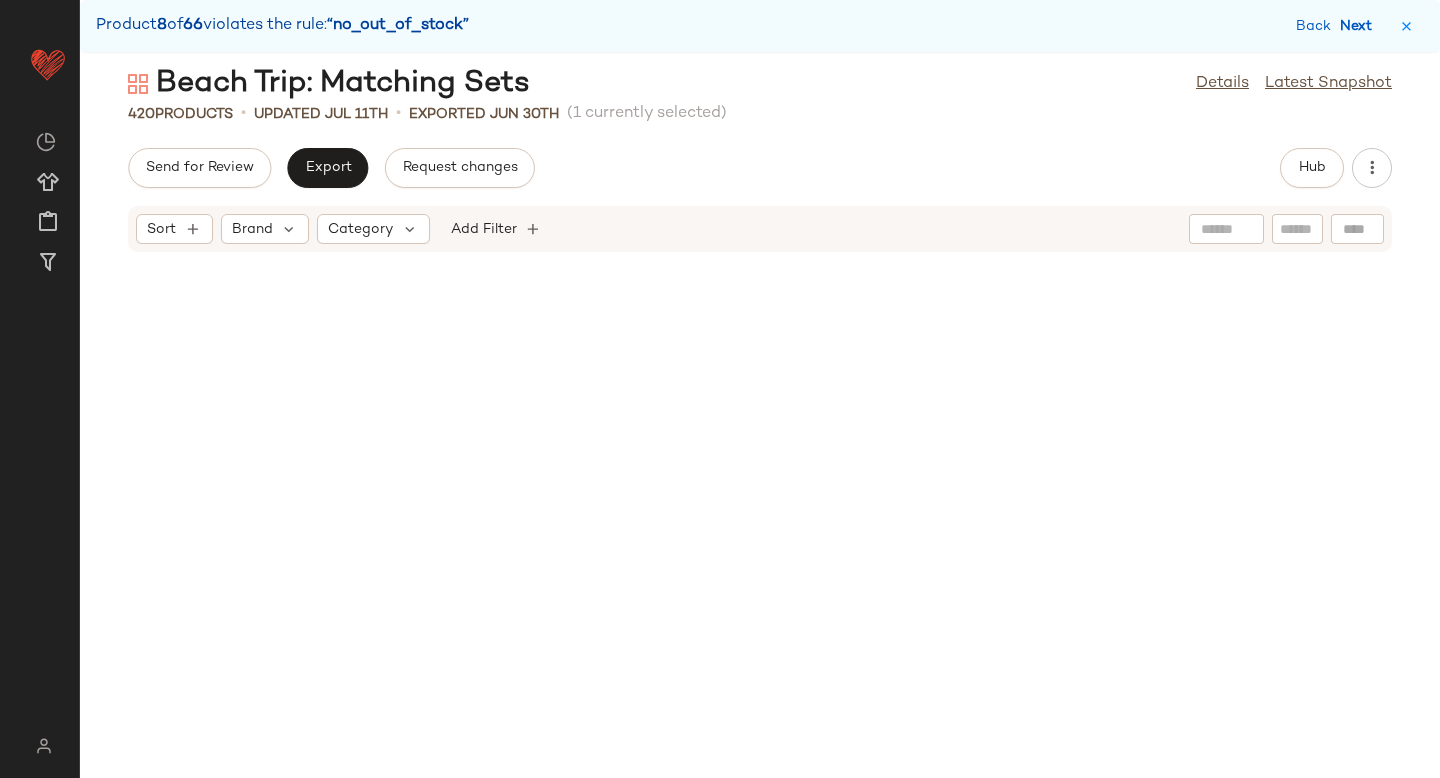 scroll, scrollTop: 6954, scrollLeft: 0, axis: vertical 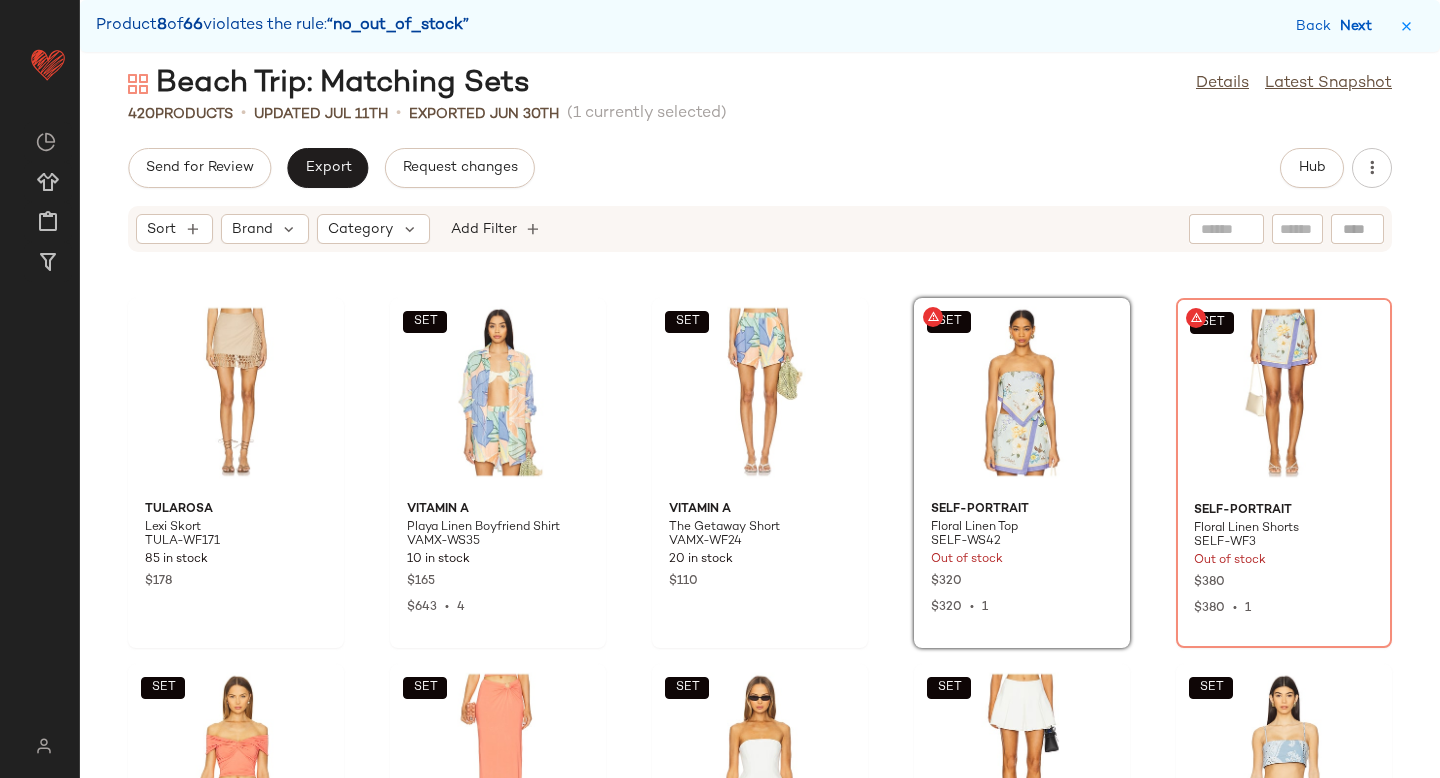 click on "Next" at bounding box center (1360, 26) 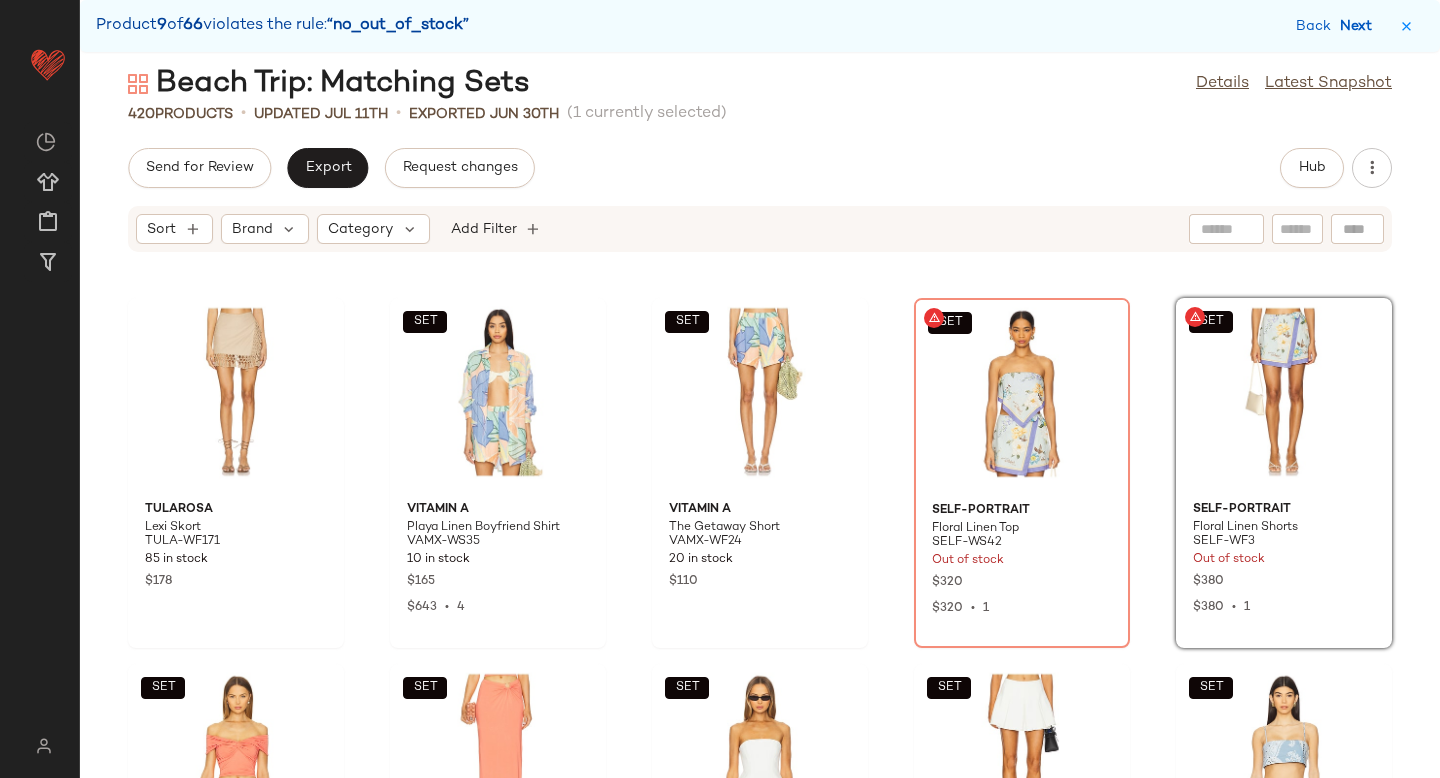 click on "Next" at bounding box center (1360, 26) 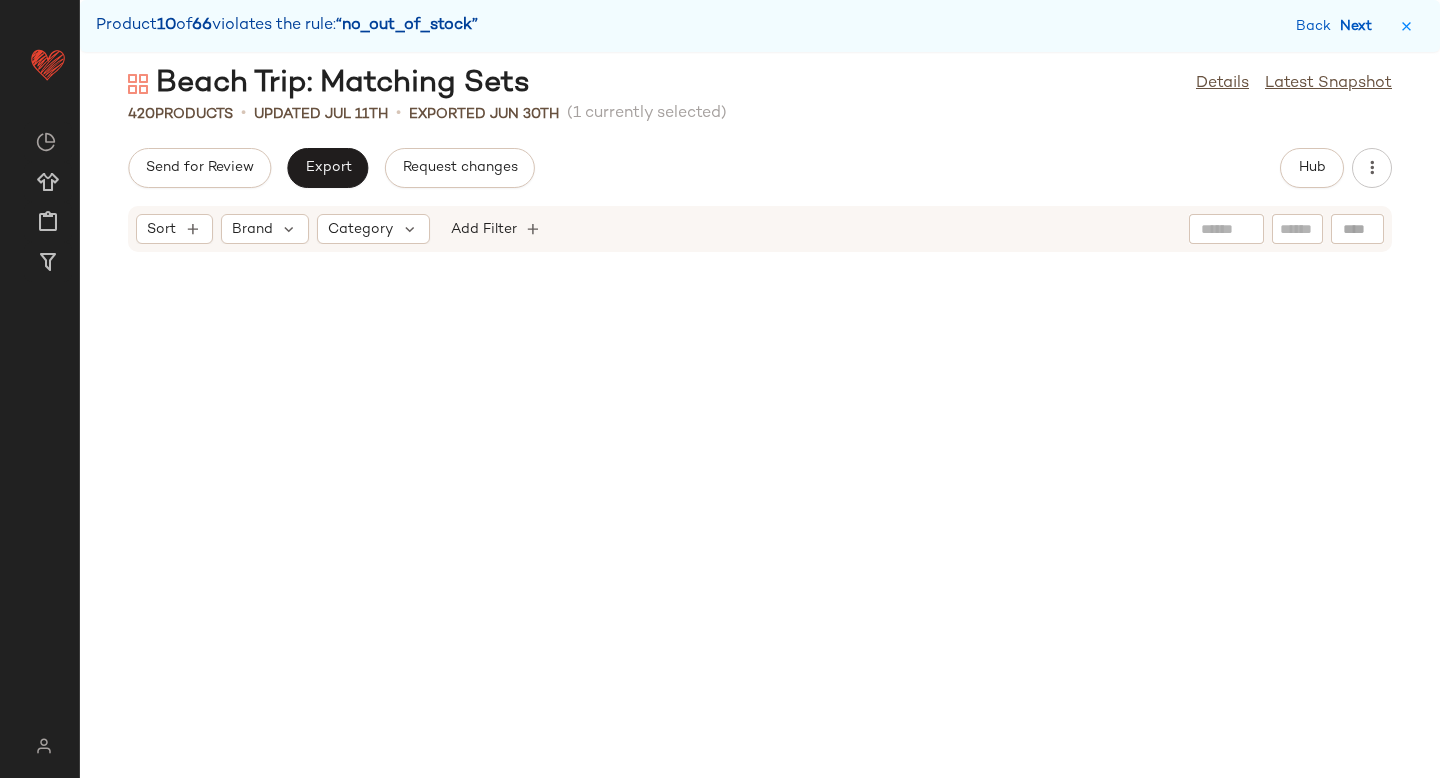 scroll, scrollTop: 8052, scrollLeft: 0, axis: vertical 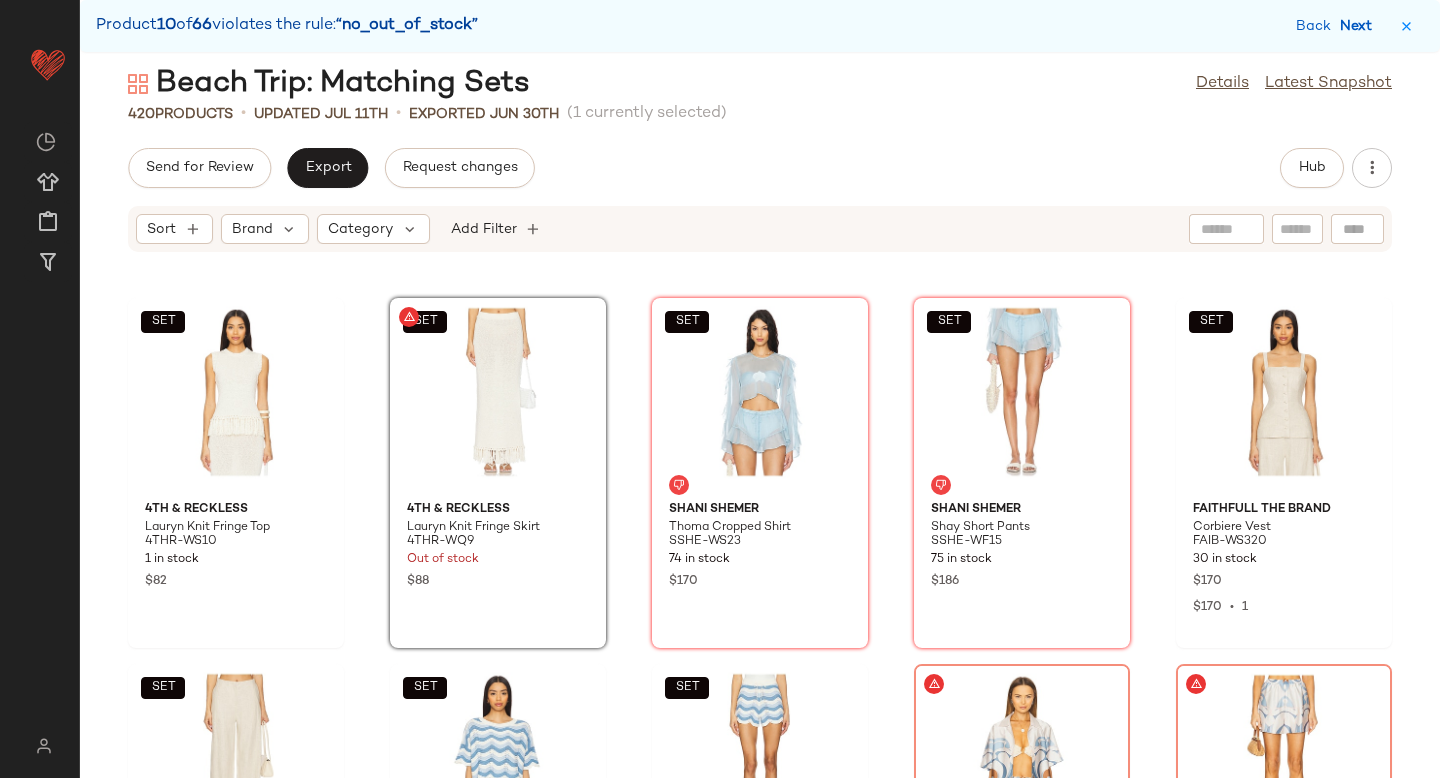 click on "Next" at bounding box center (1360, 26) 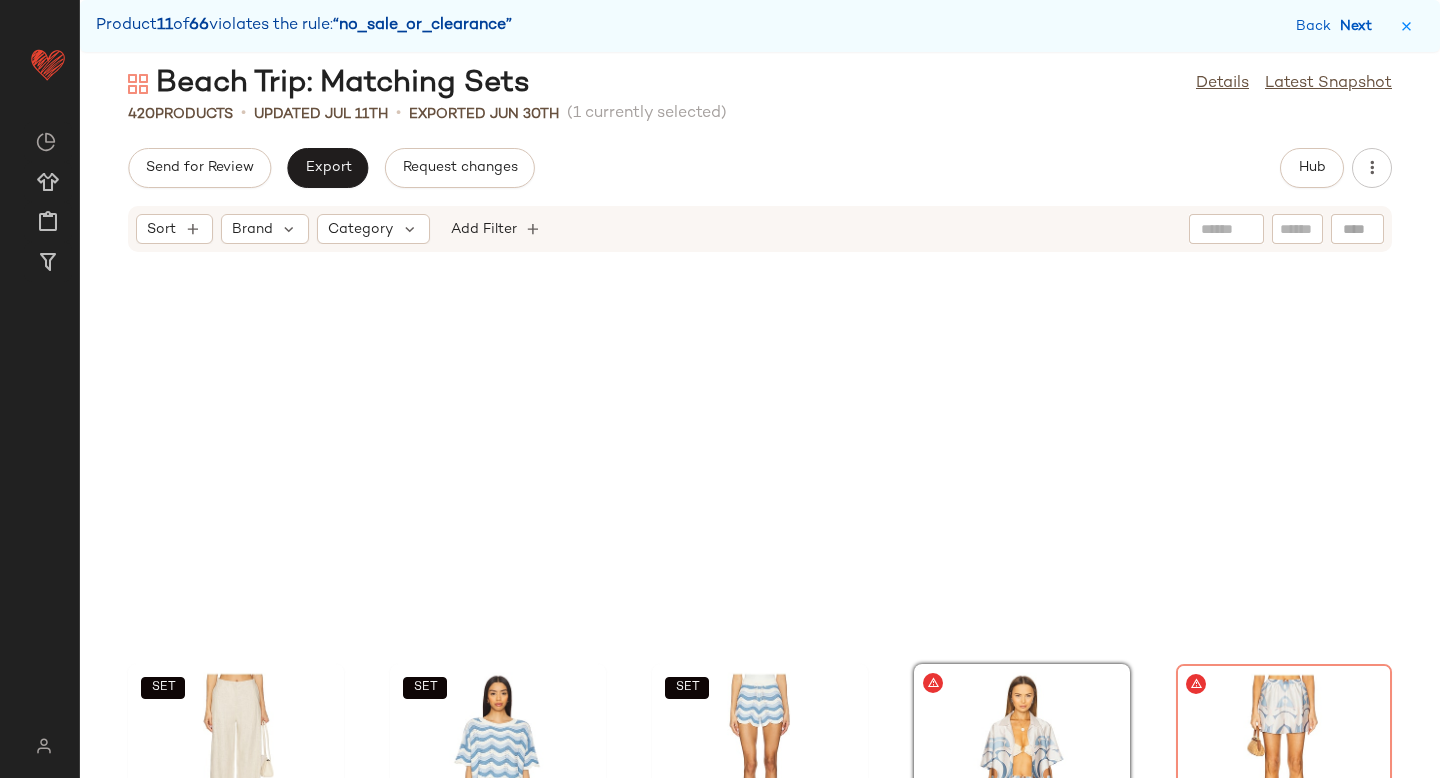 scroll, scrollTop: 8418, scrollLeft: 0, axis: vertical 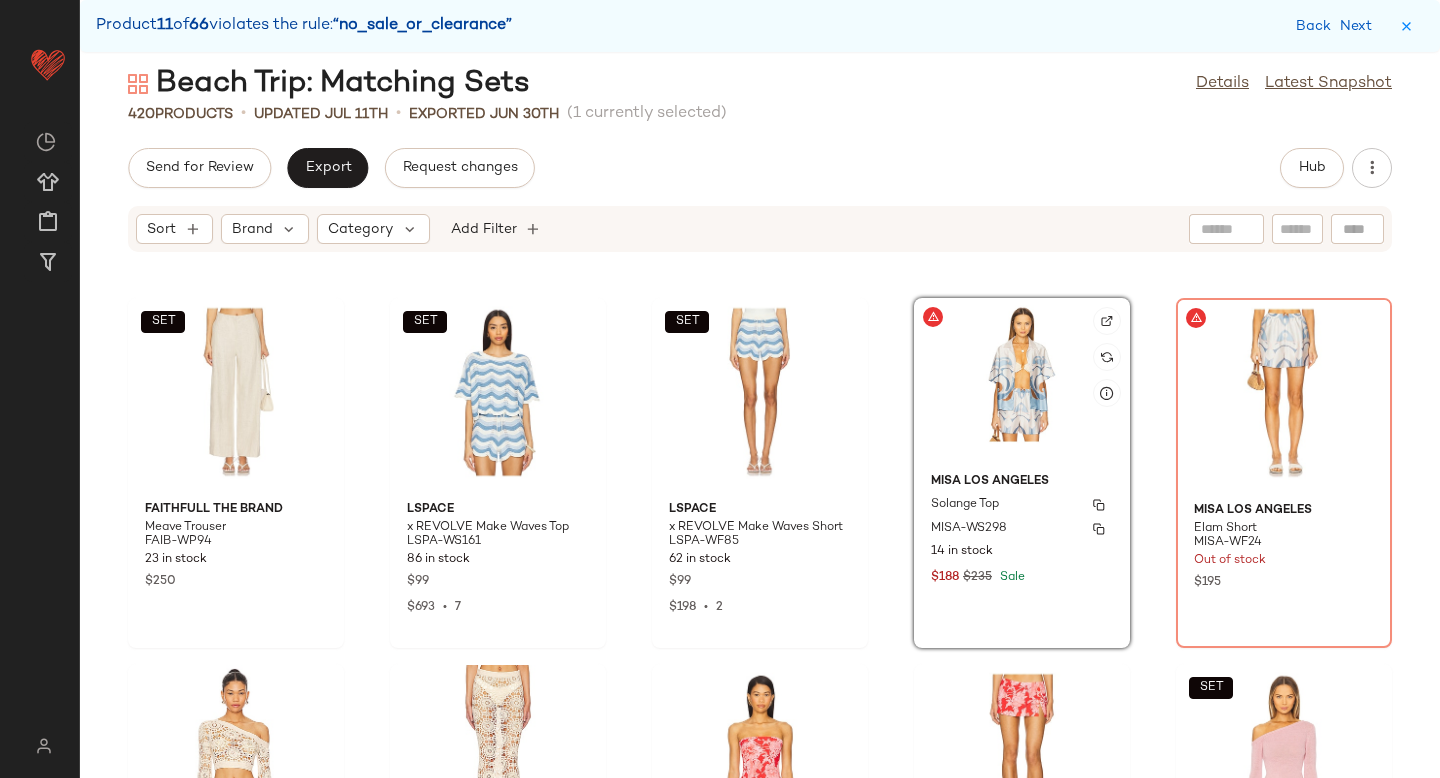 click on "MISA Los Angeles Solange Top MISA-WS298 14 in stock $188 $235 Sale" 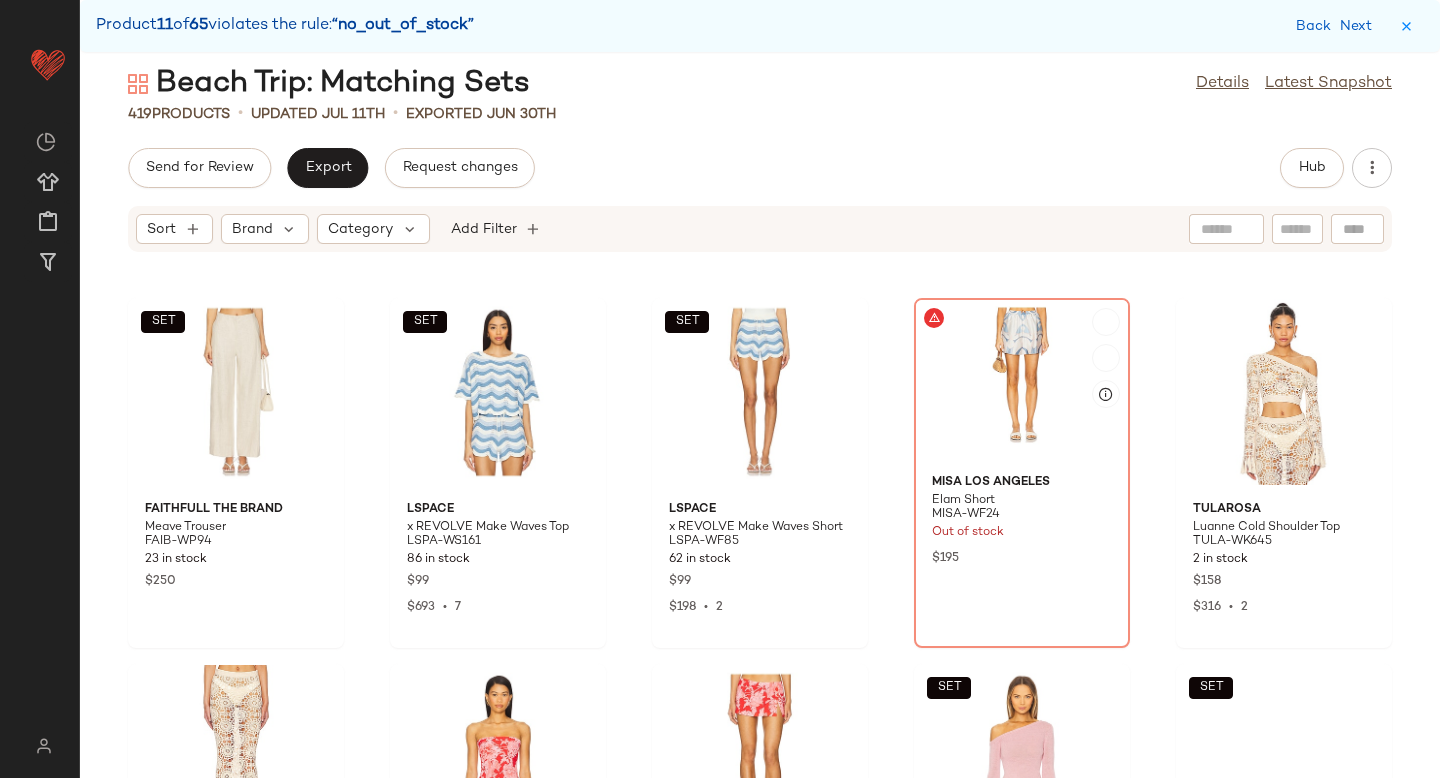 click 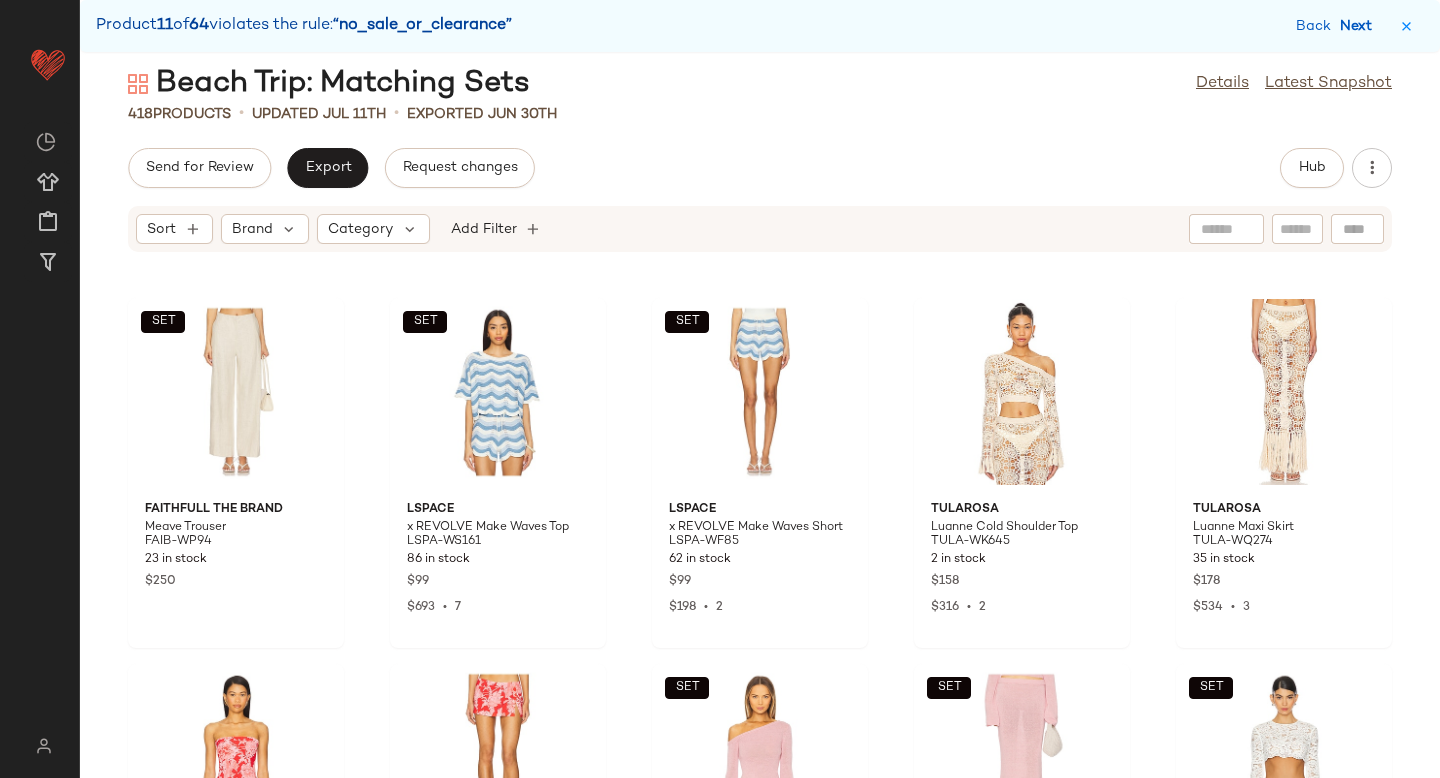 click on "Next" at bounding box center (1360, 26) 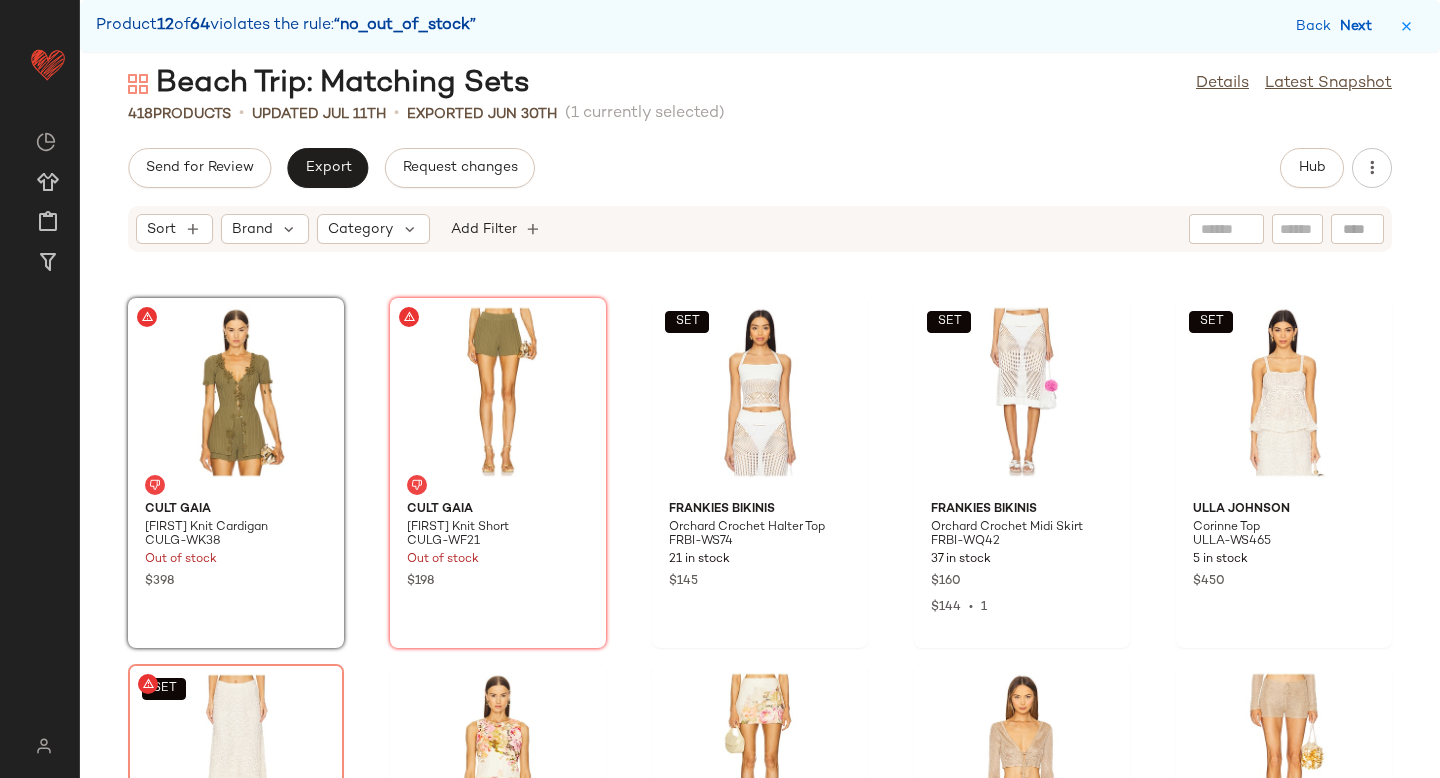 click on "Next" at bounding box center [1360, 26] 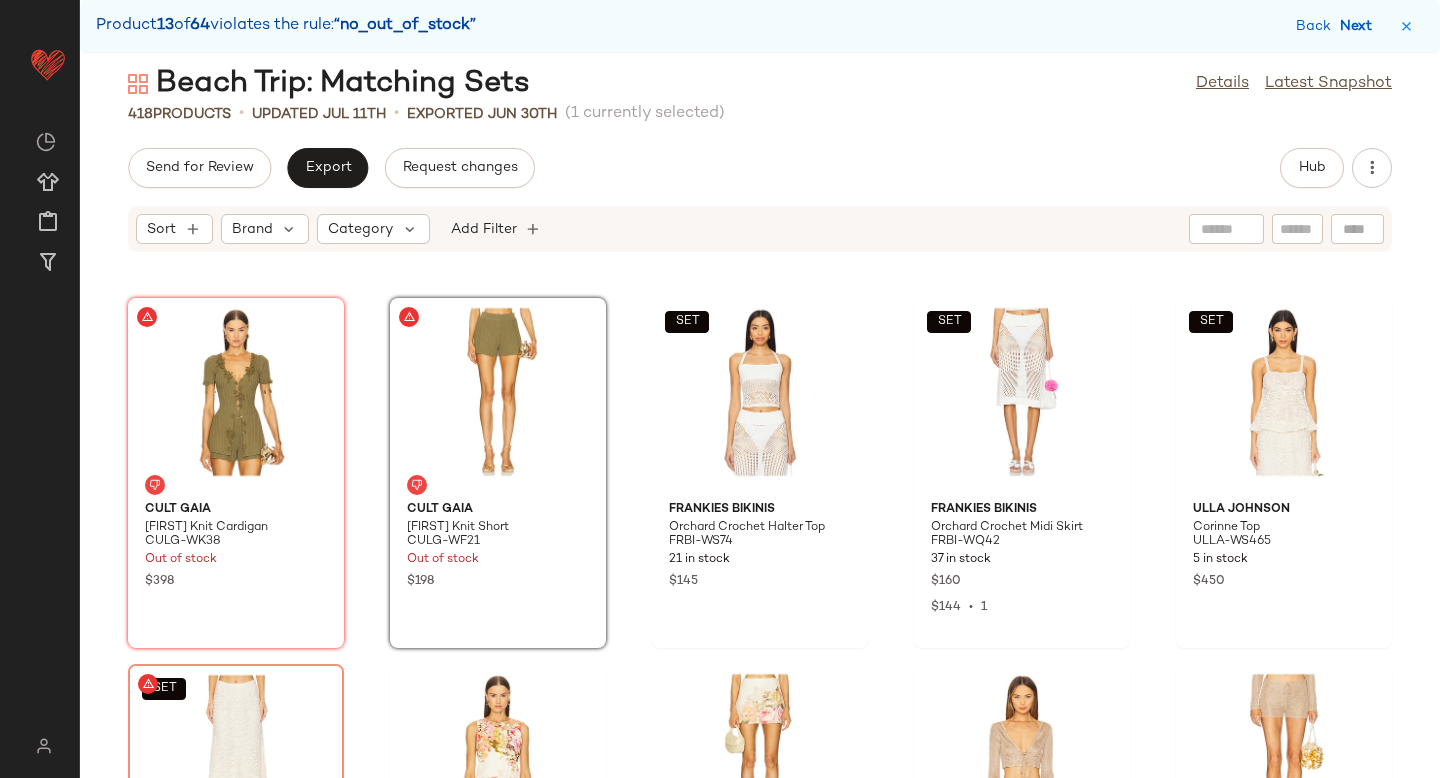 click on "Next" at bounding box center (1360, 26) 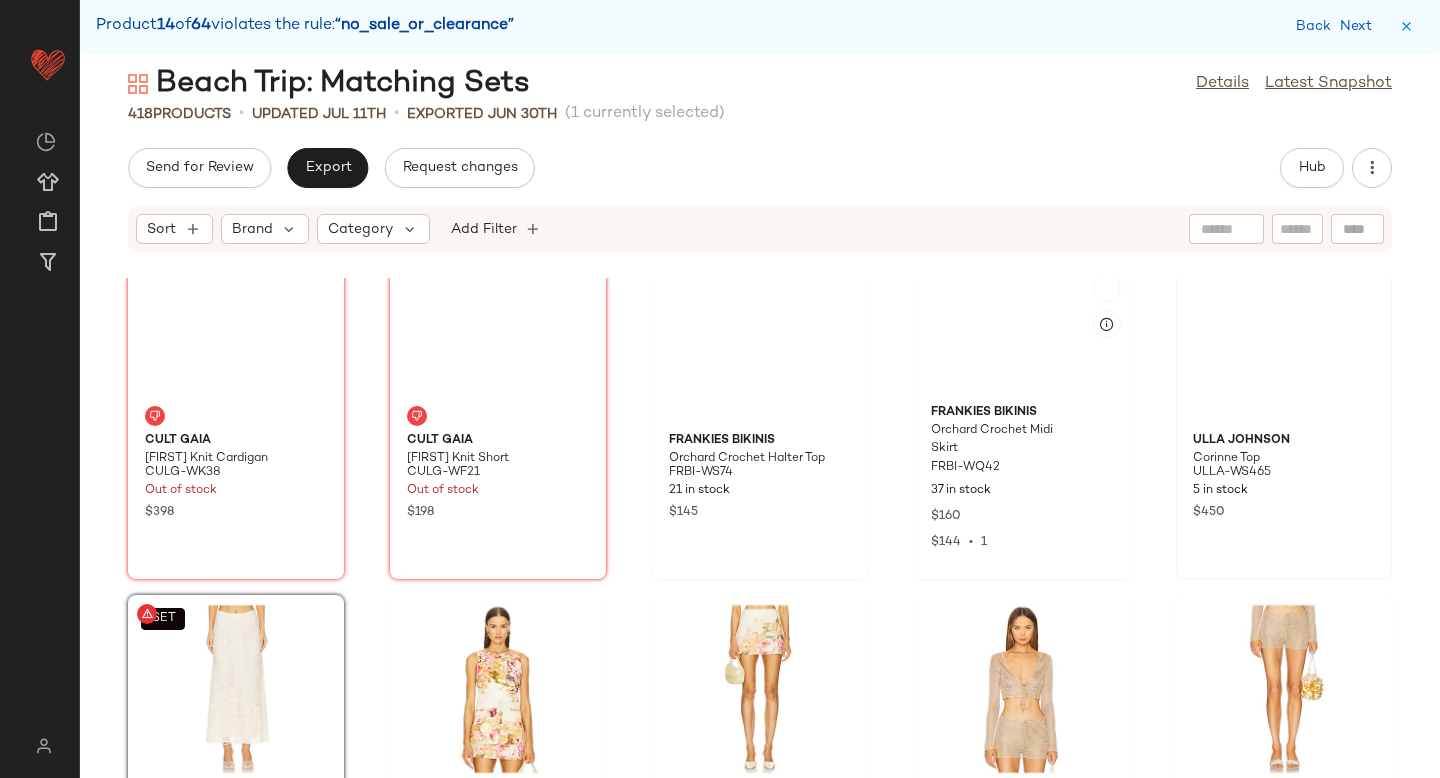 scroll, scrollTop: 9539, scrollLeft: 0, axis: vertical 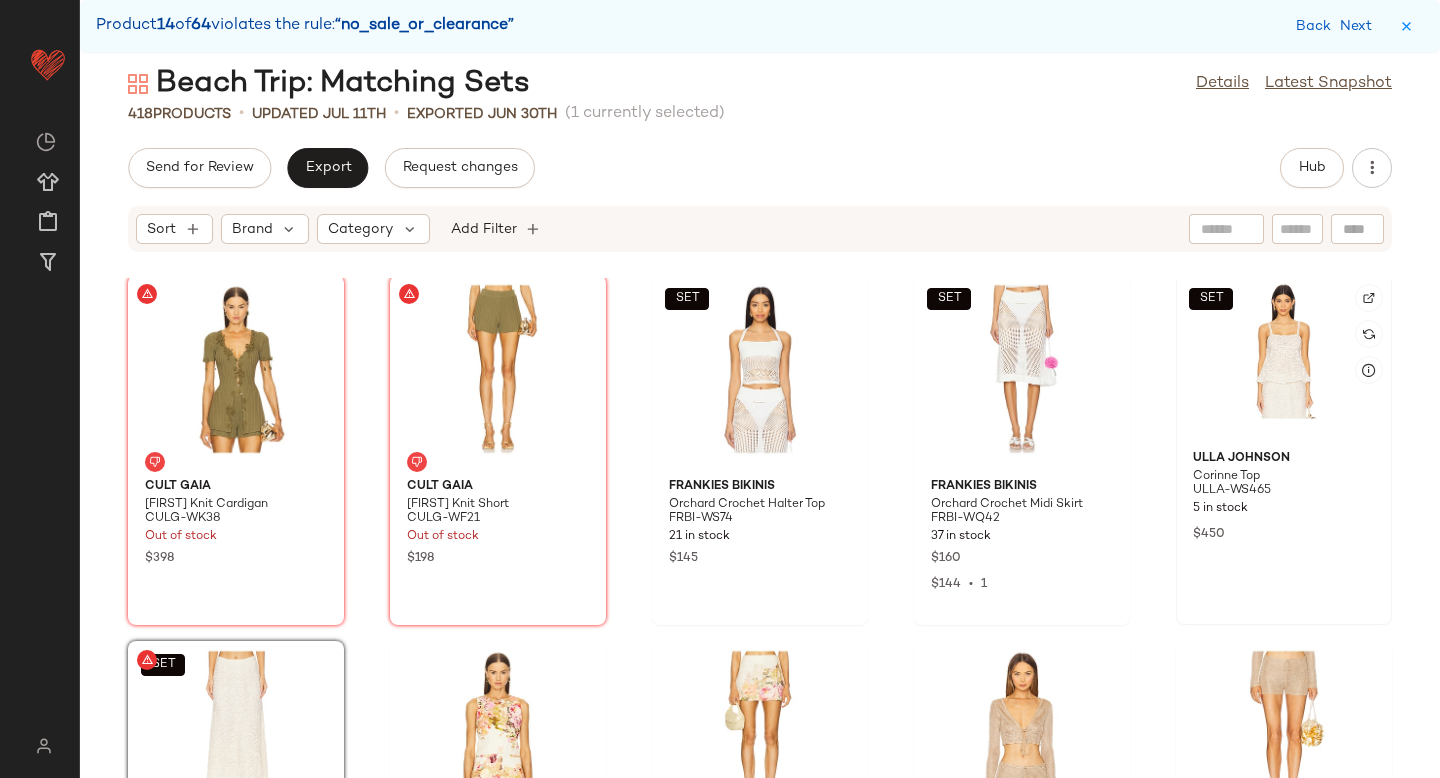 click on "SET" 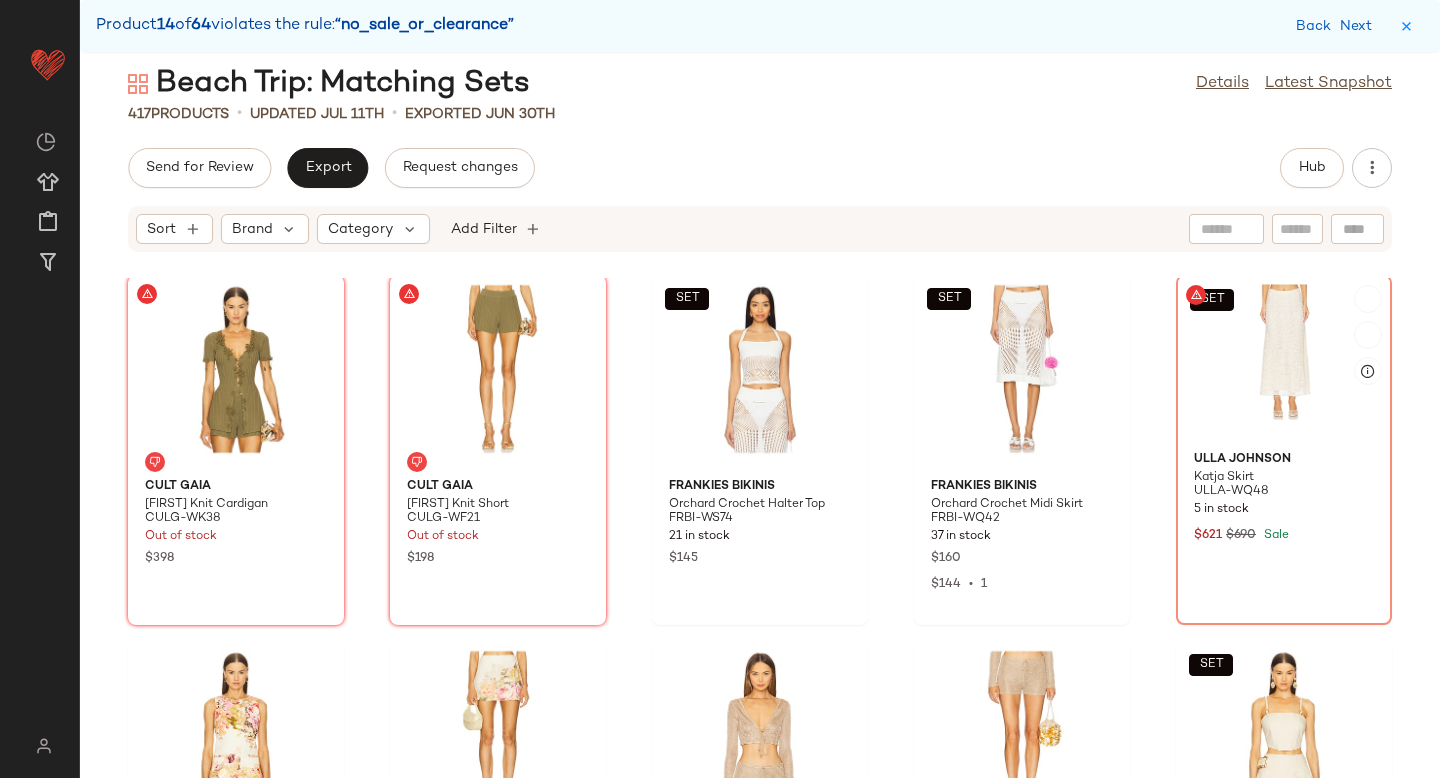 click on "SET" 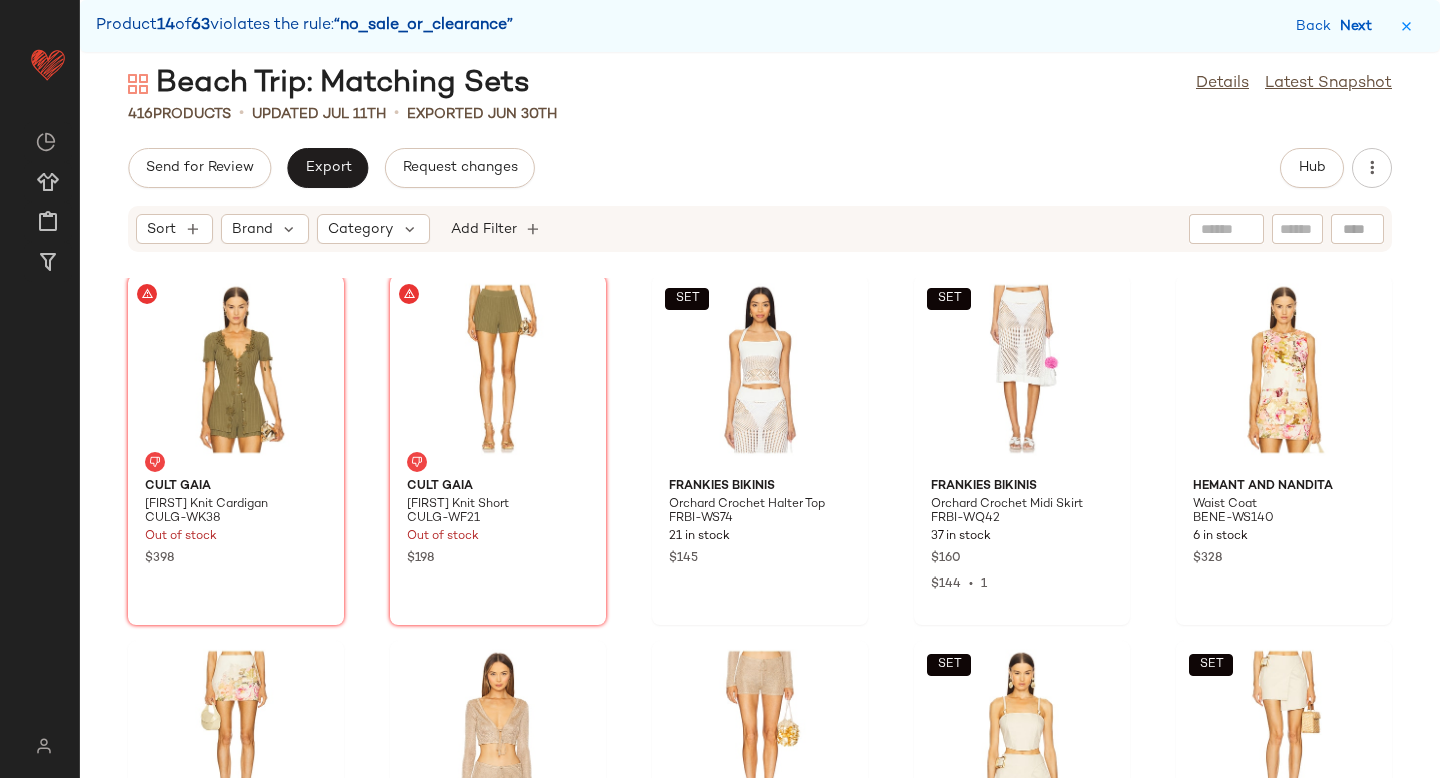 click on "Next" at bounding box center (1360, 26) 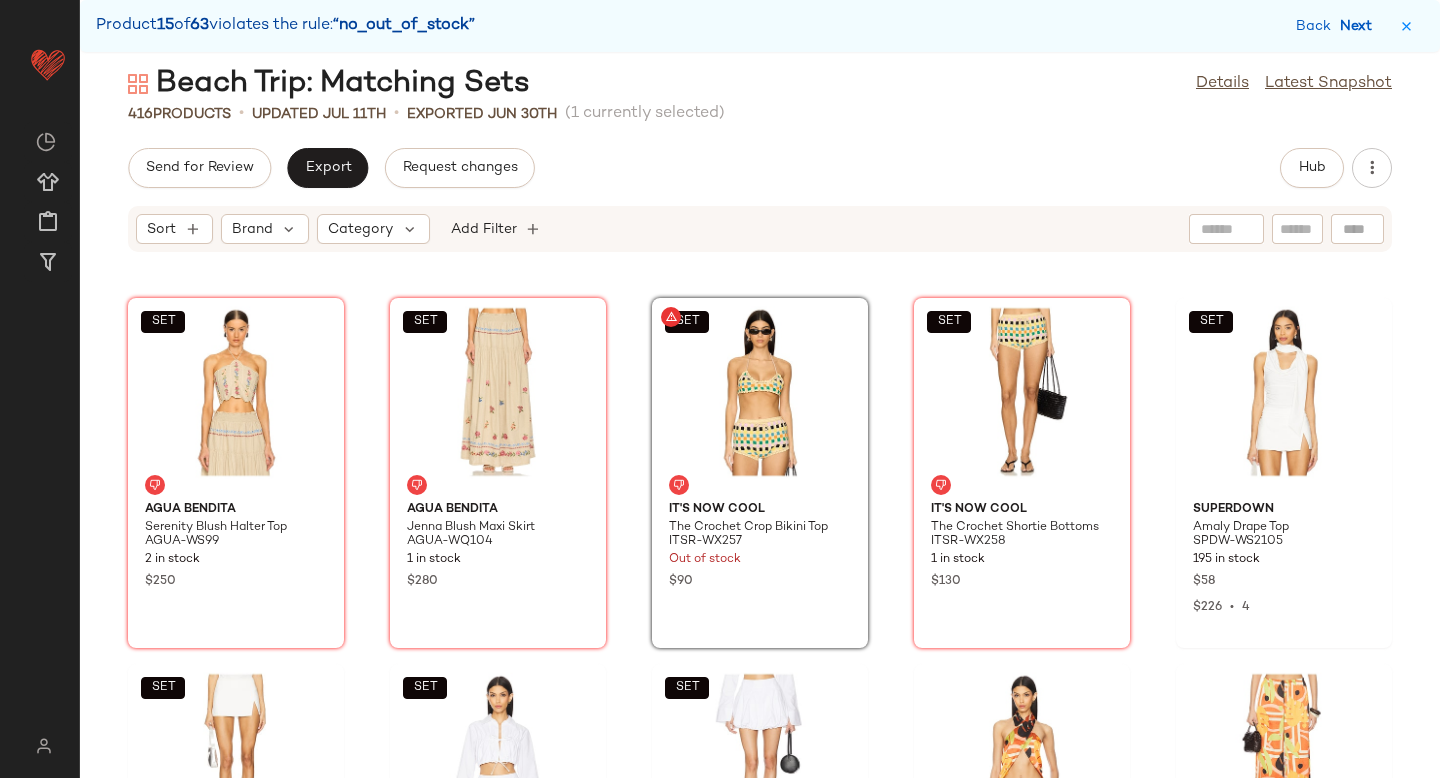 click on "Next" at bounding box center (1360, 26) 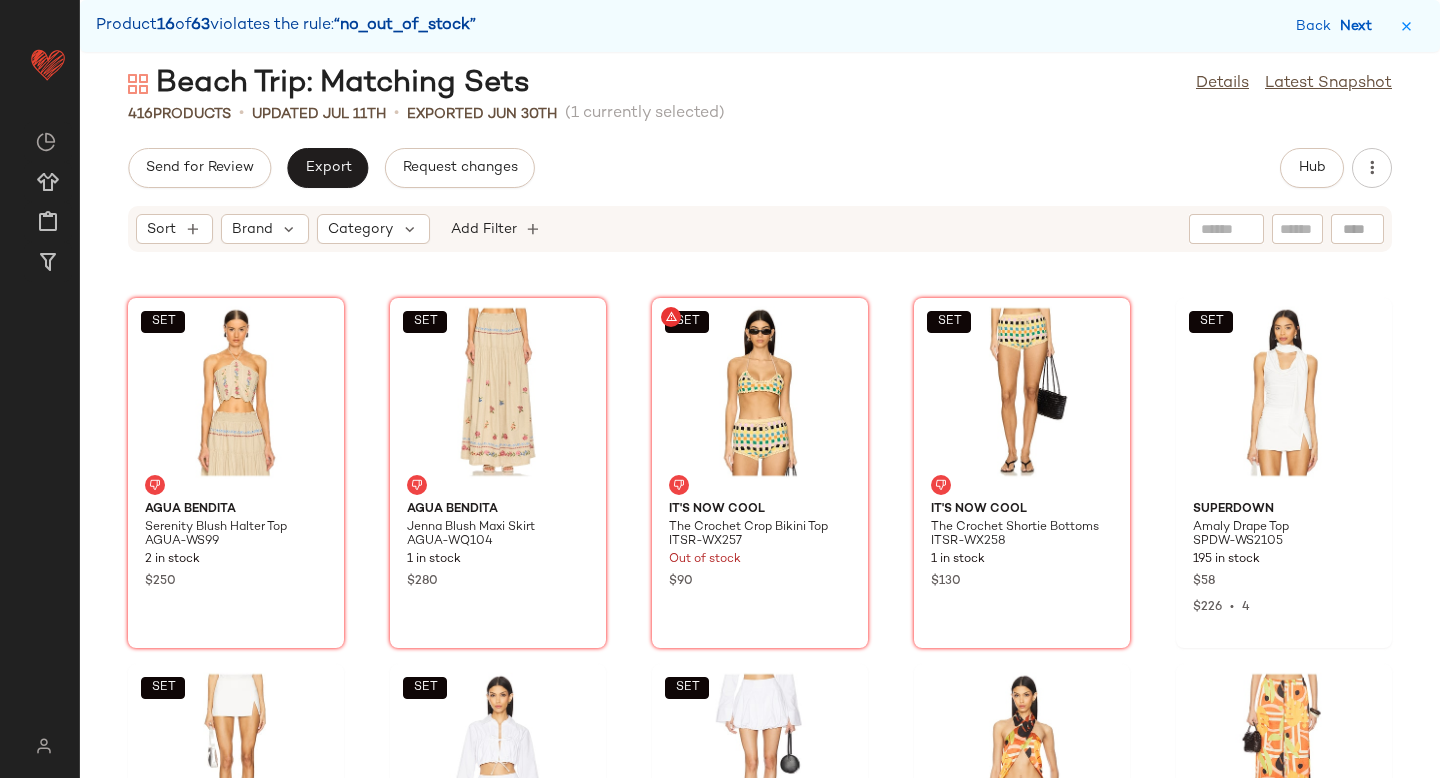 scroll, scrollTop: 12078, scrollLeft: 0, axis: vertical 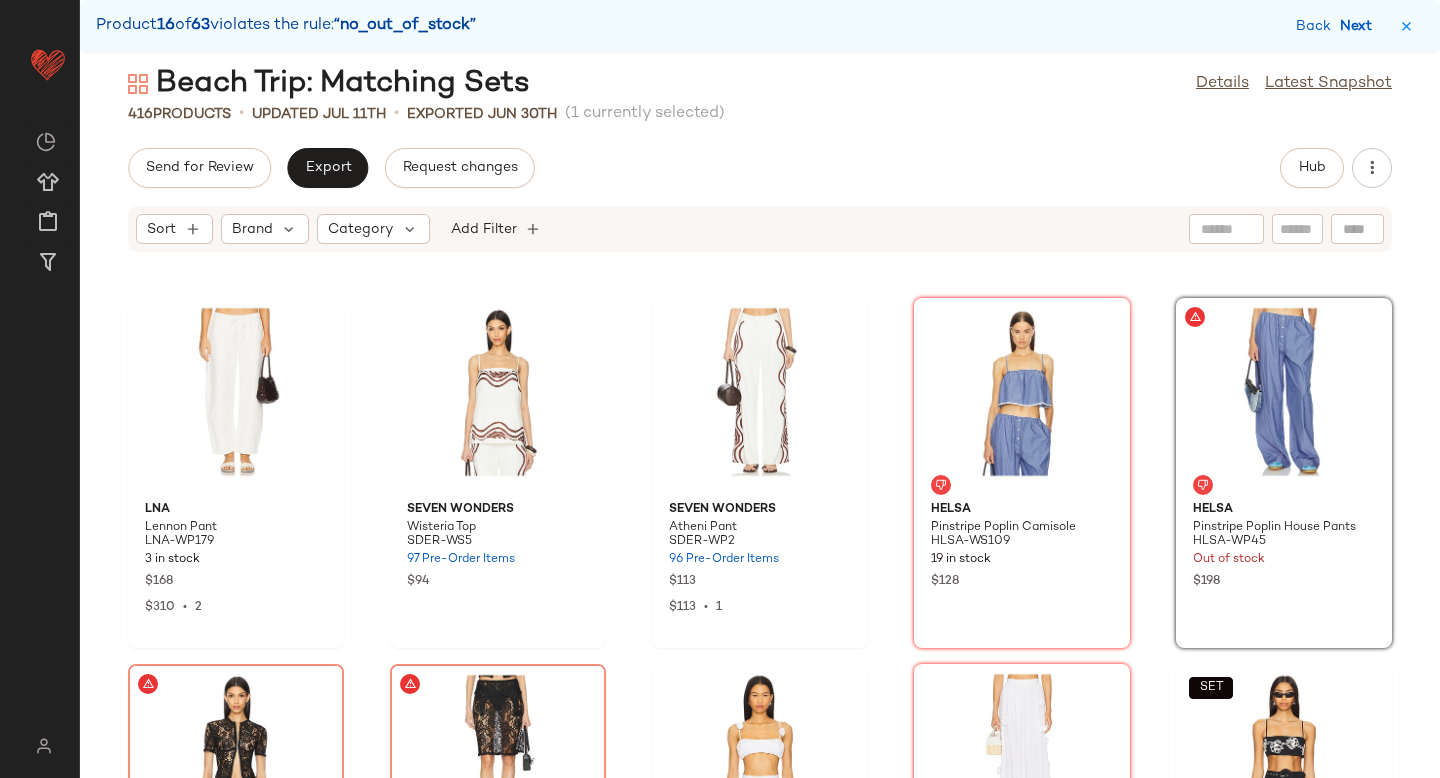click on "Next" at bounding box center (1360, 26) 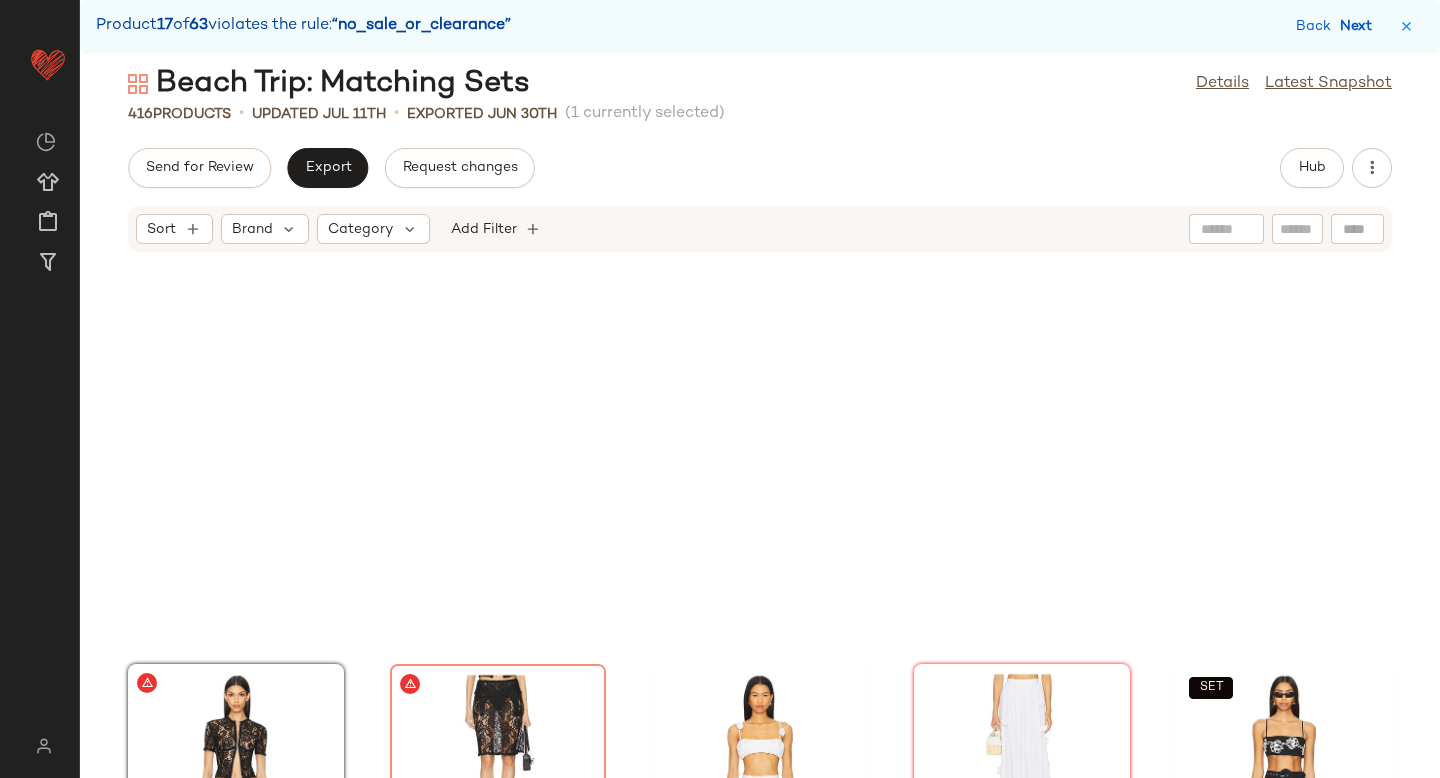 scroll, scrollTop: 12444, scrollLeft: 0, axis: vertical 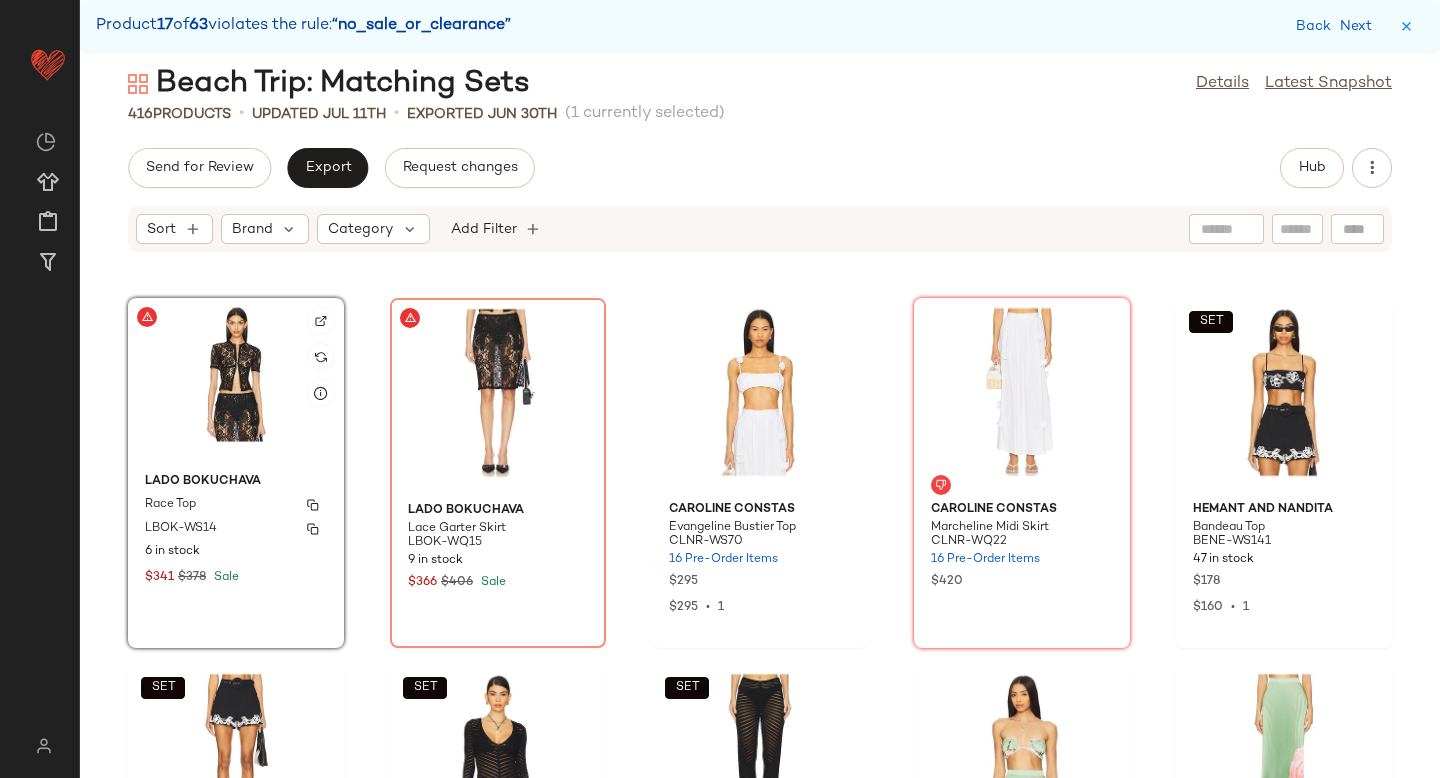 click on "LADO BOKUCHAVA Race Top LBOK-WS14 6 in stock $341 $378 Sale" 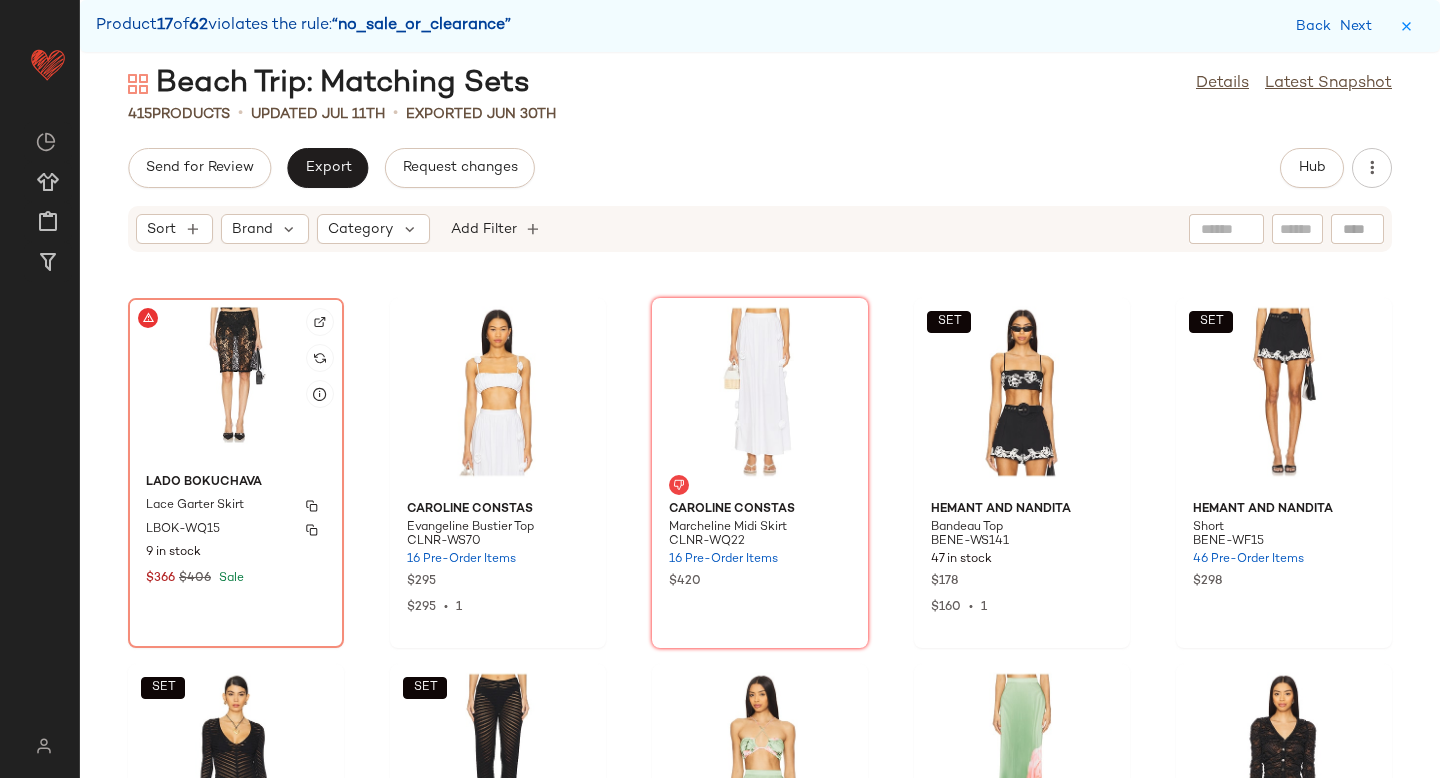 click on "LADO BOKUCHAVA Lace Garter Skirt LBOK-WQ15 9 in stock $366 $406 Sale" 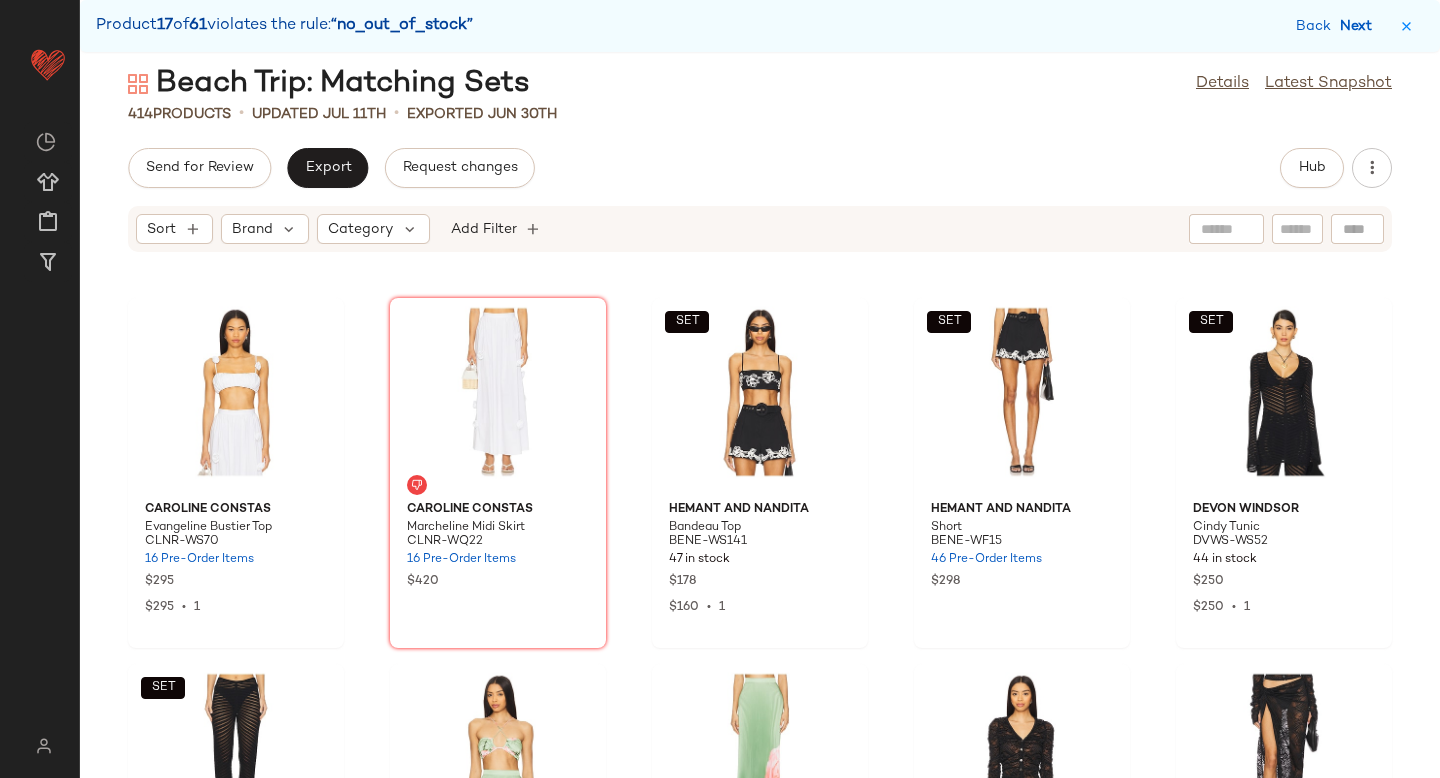 click on "Next" at bounding box center [1360, 26] 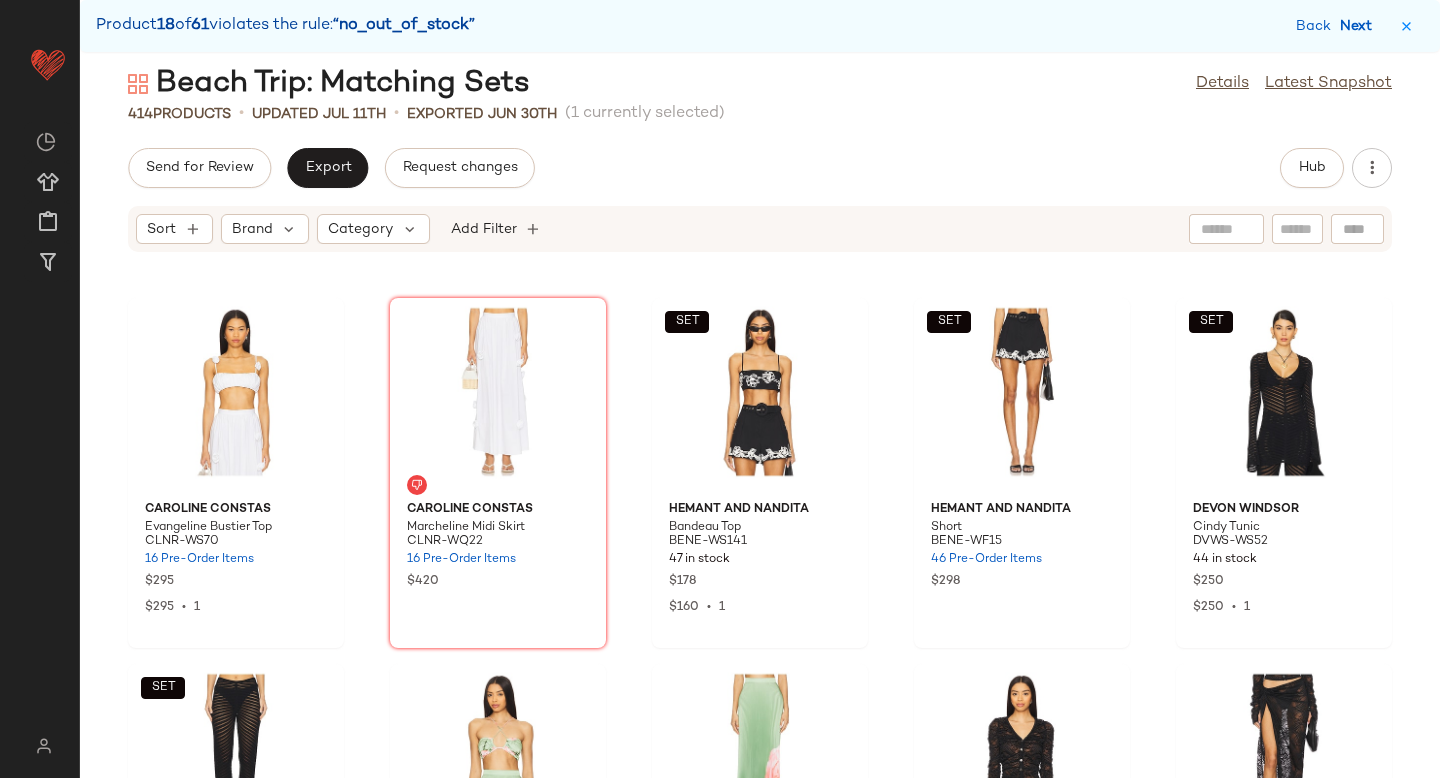 scroll, scrollTop: 13176, scrollLeft: 0, axis: vertical 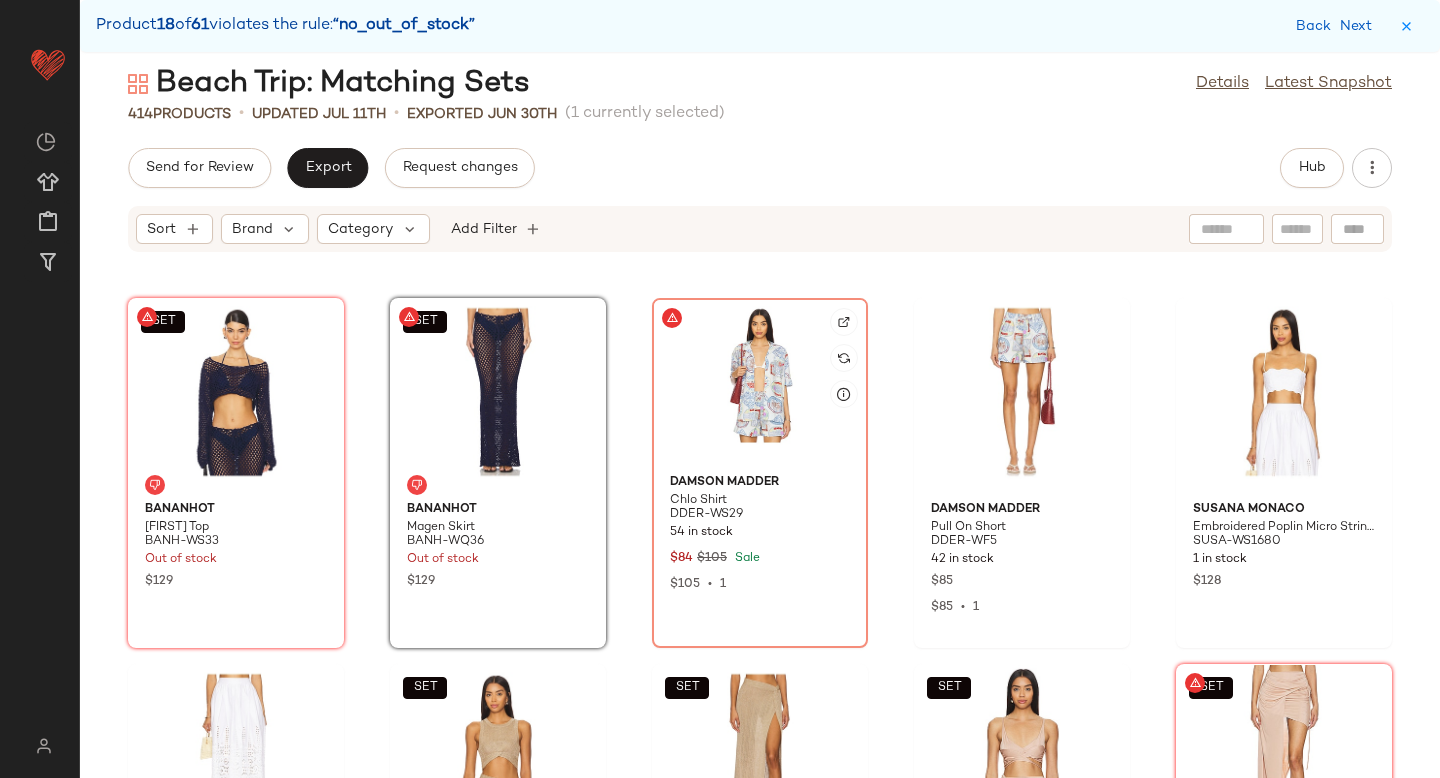 click 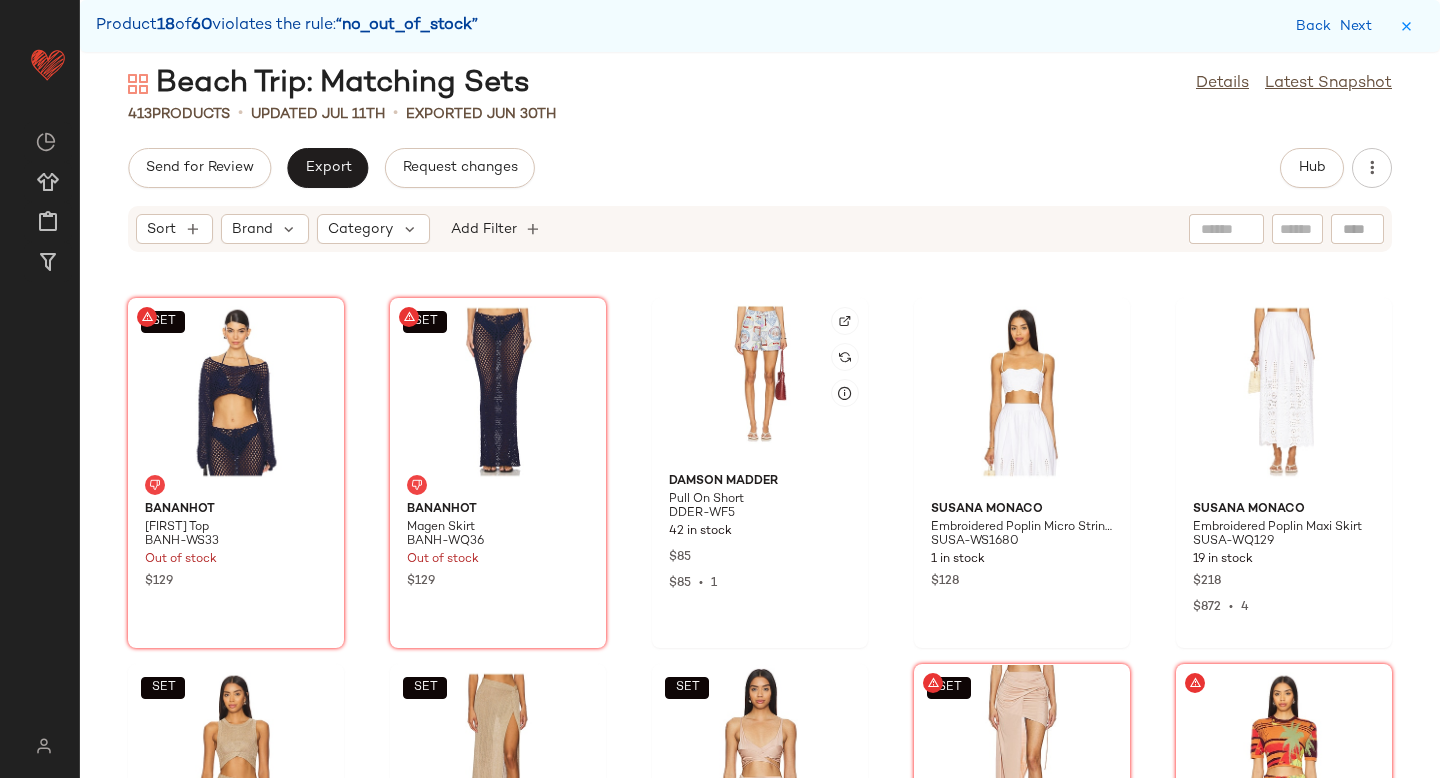 click 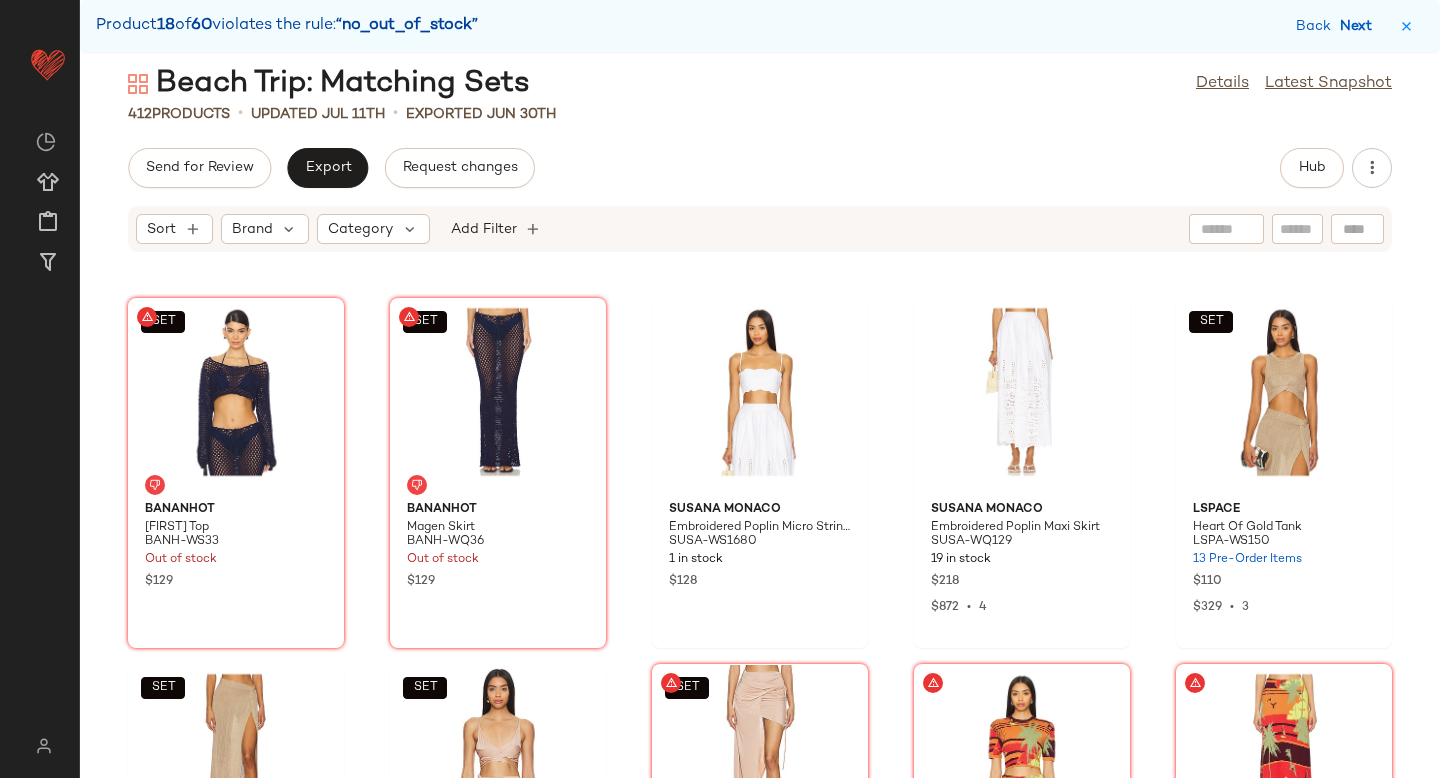 click on "Next" at bounding box center (1360, 26) 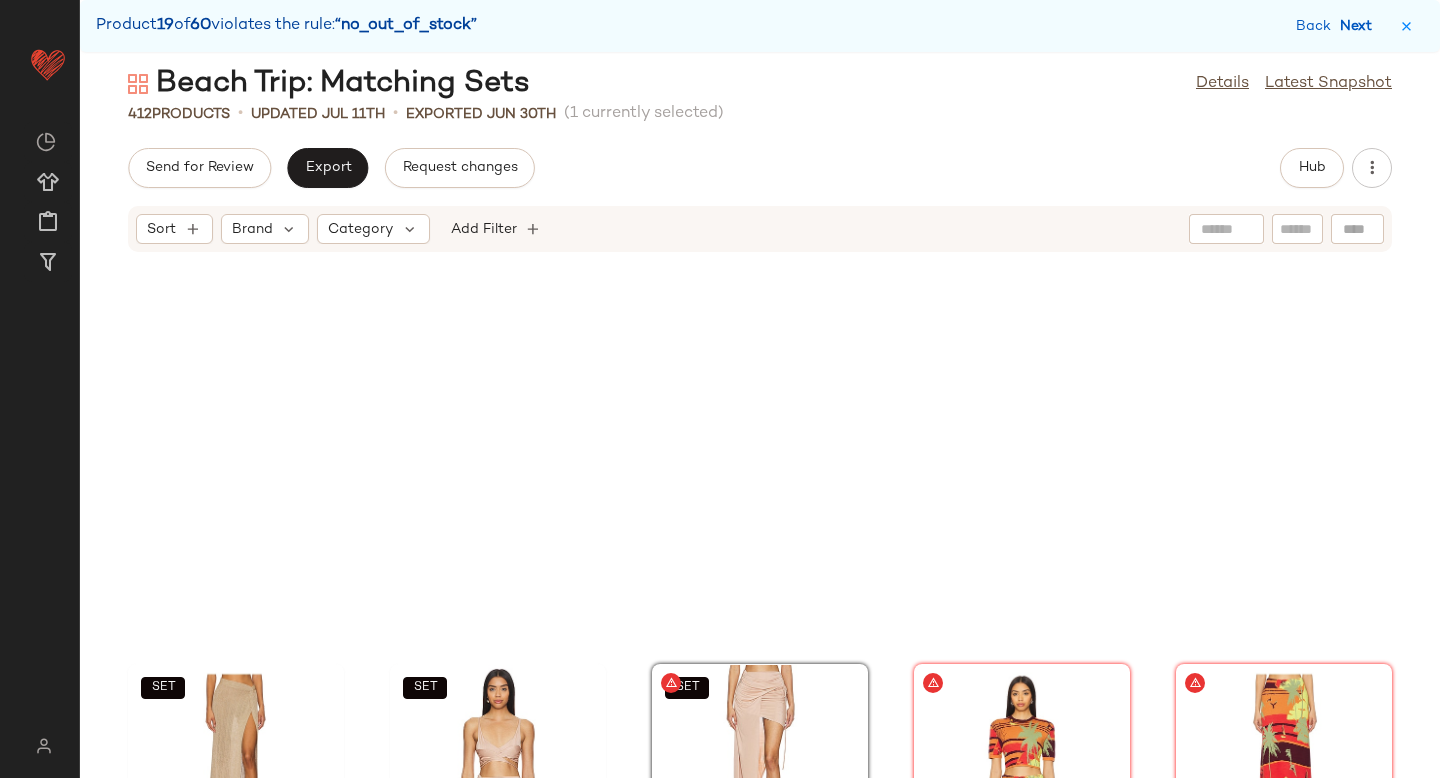 scroll, scrollTop: 13542, scrollLeft: 0, axis: vertical 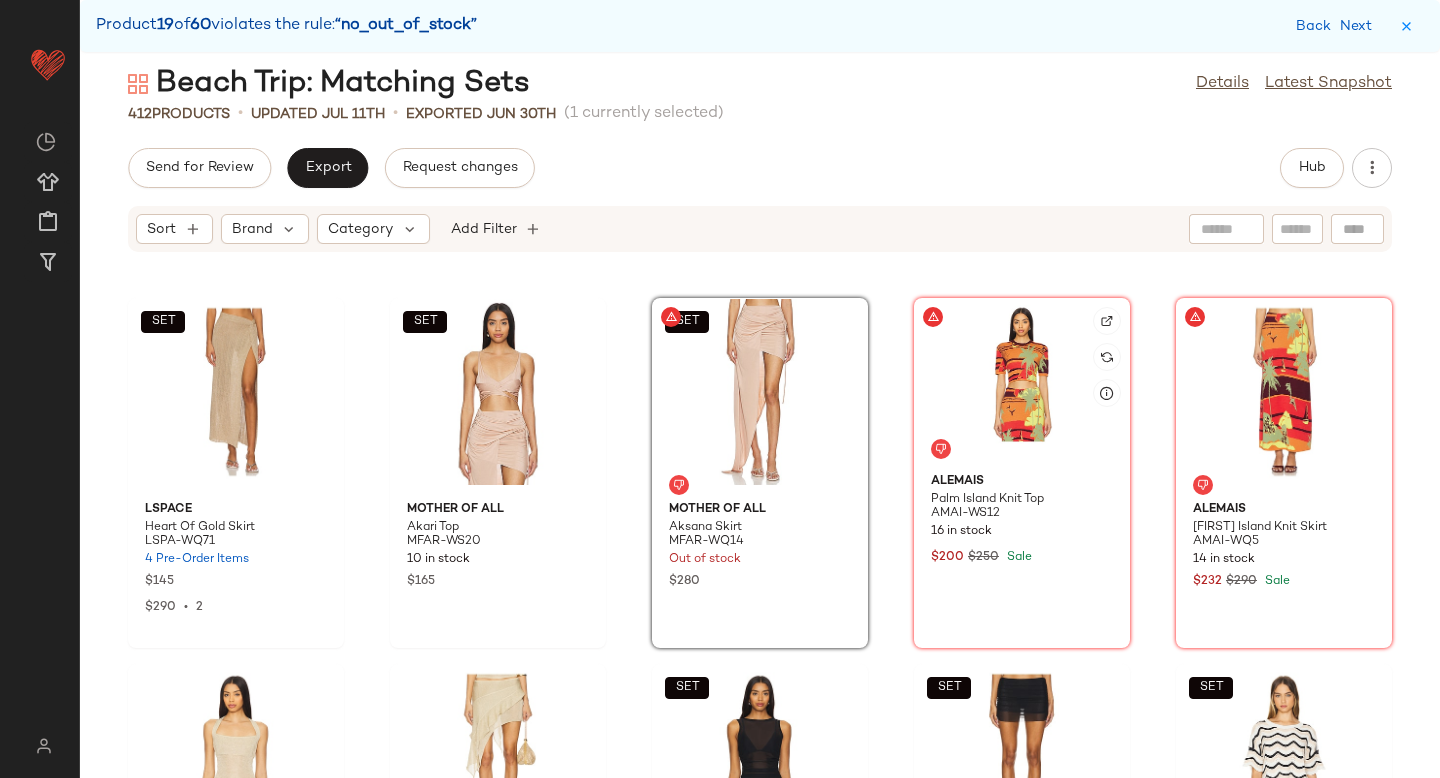 click 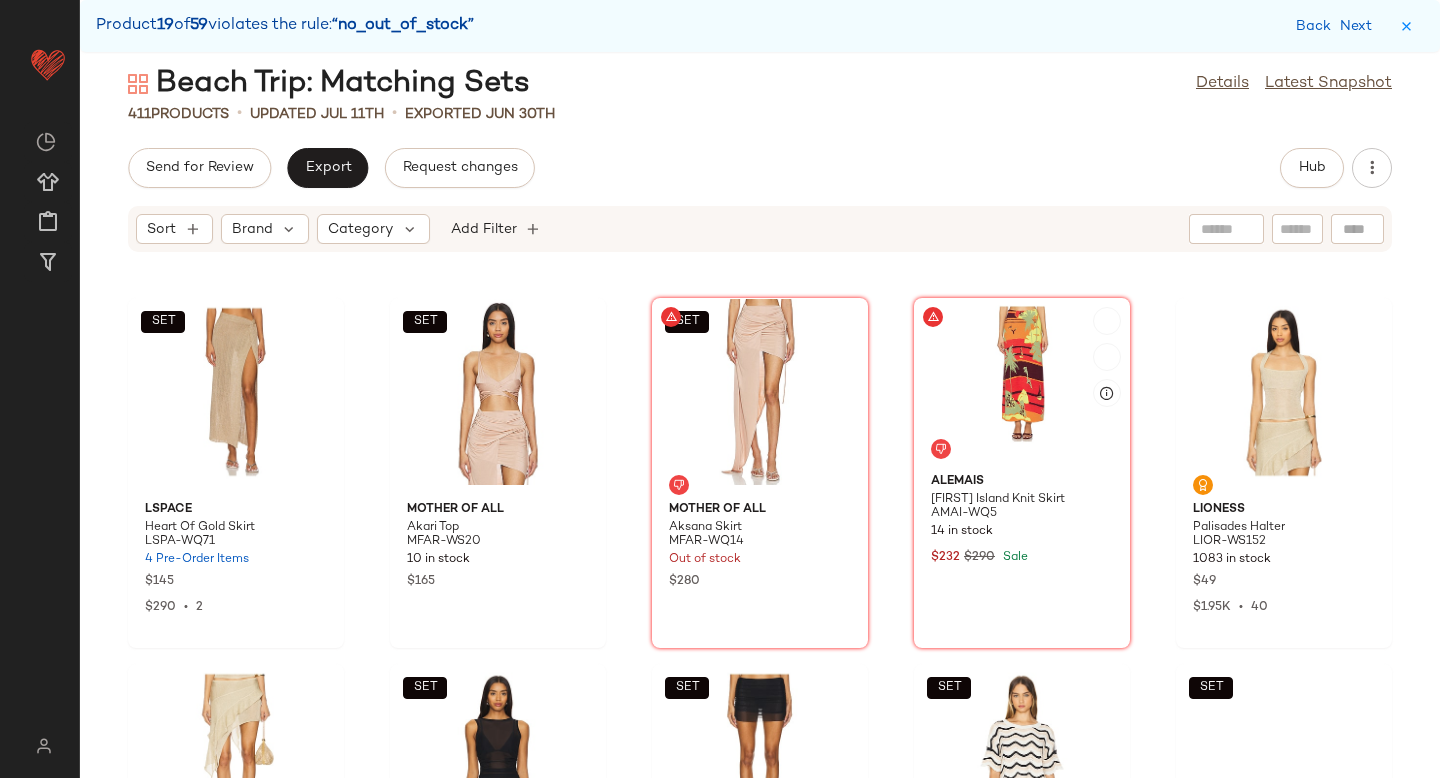 click 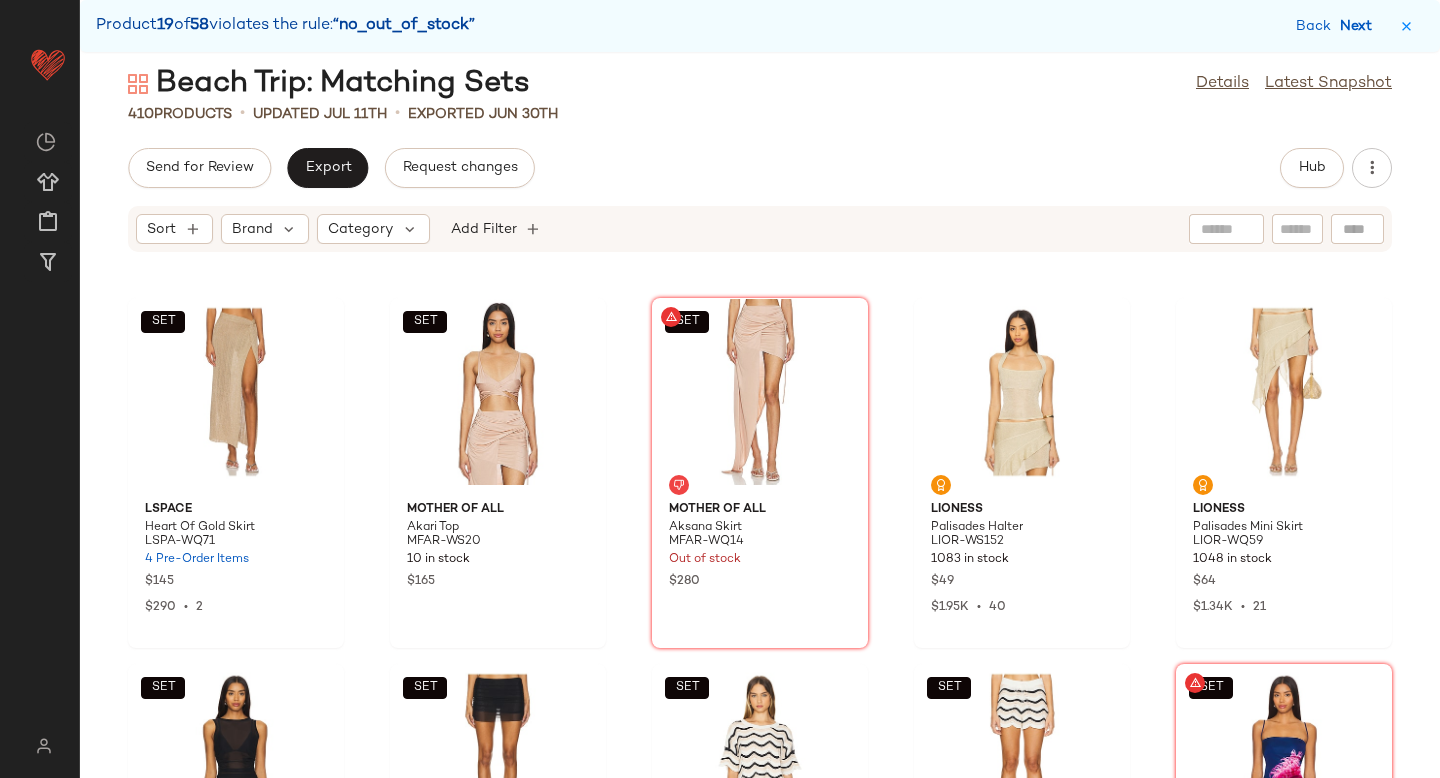 click on "Next" at bounding box center [1360, 26] 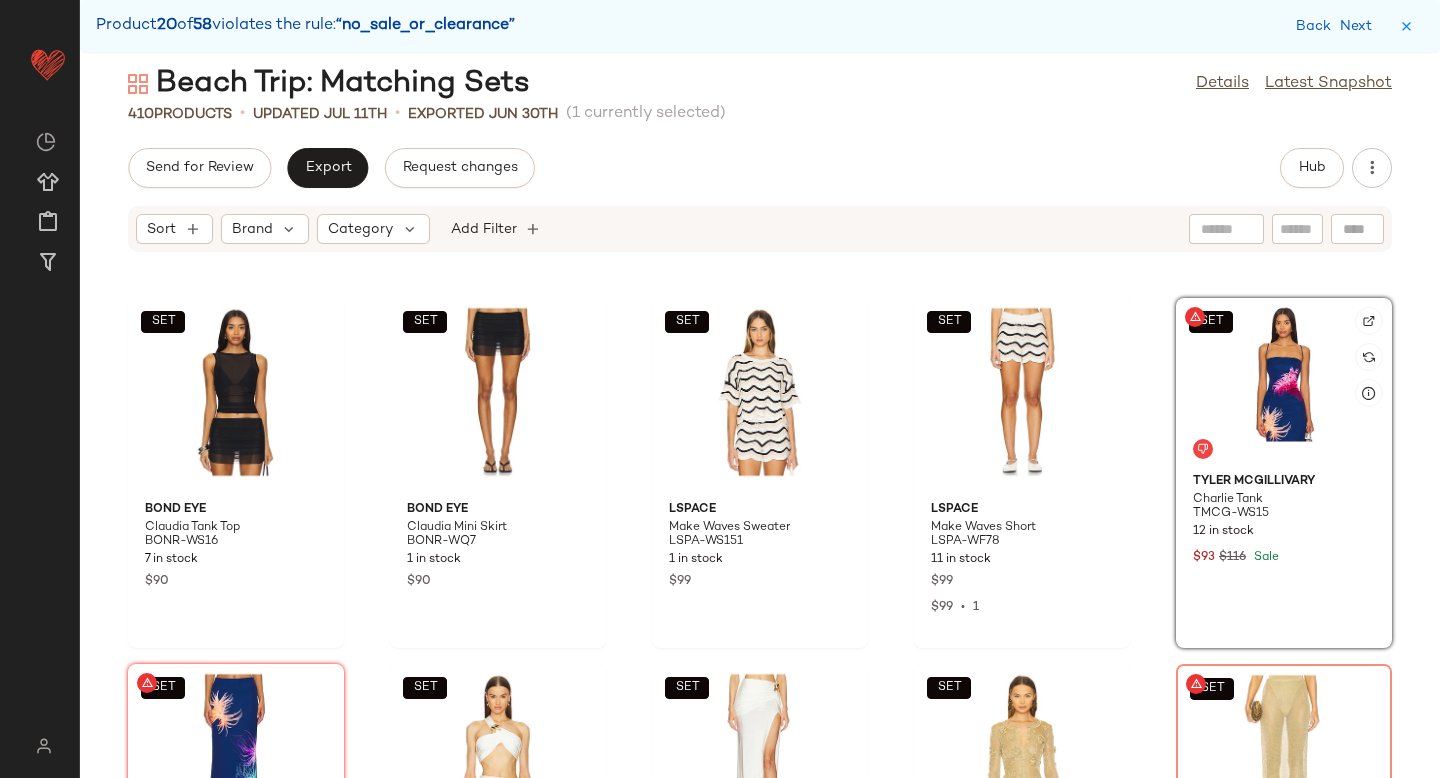 click on "SET" 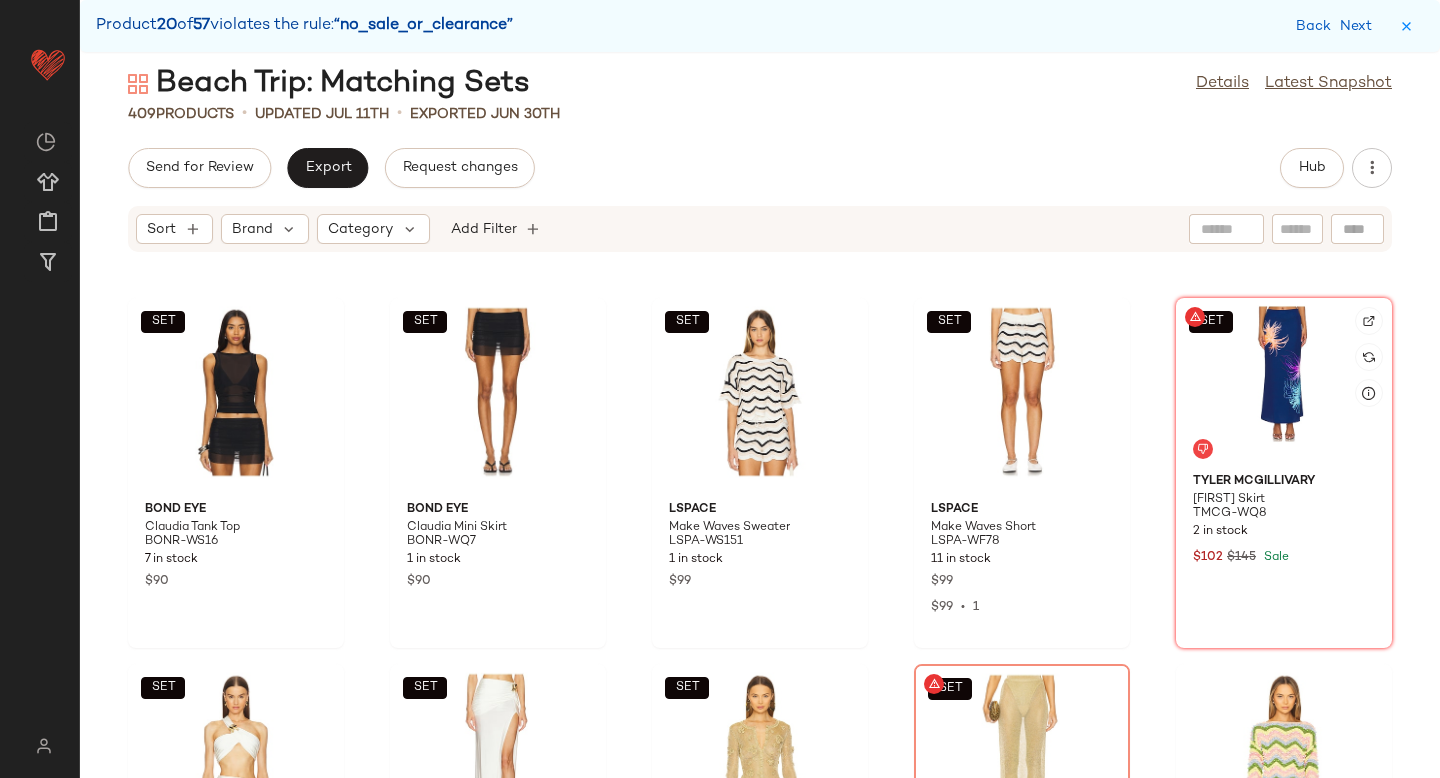 click on "SET" 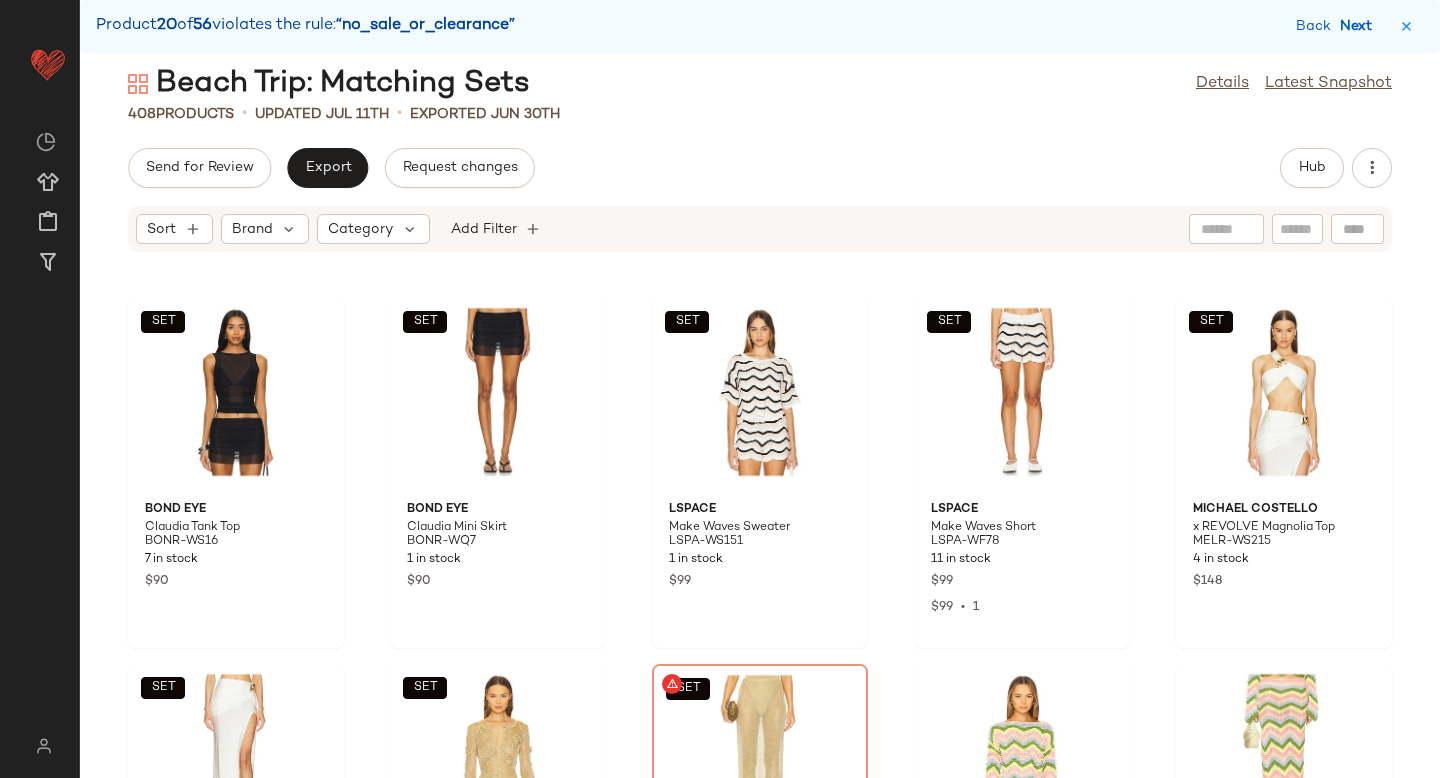 click on "Next" at bounding box center [1360, 26] 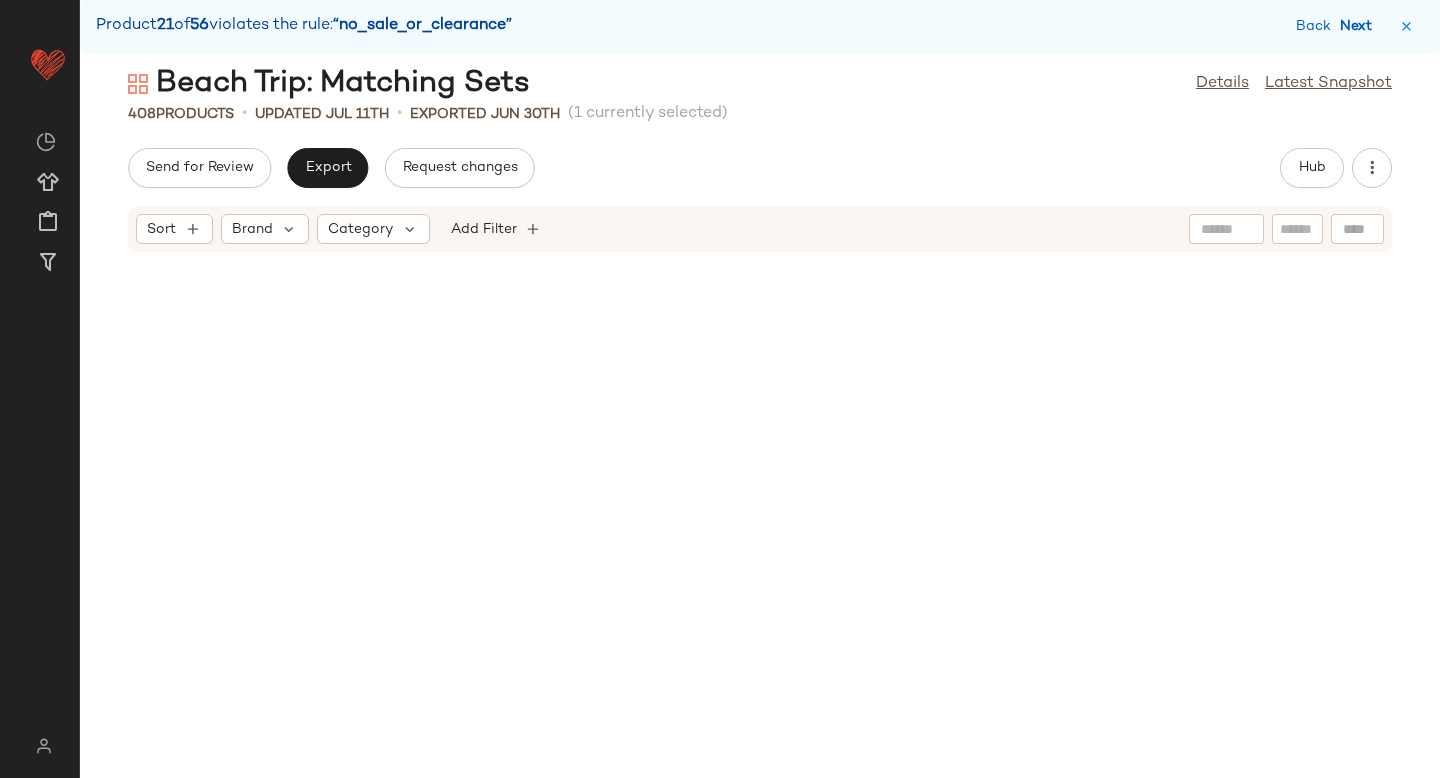 scroll, scrollTop: 15006, scrollLeft: 0, axis: vertical 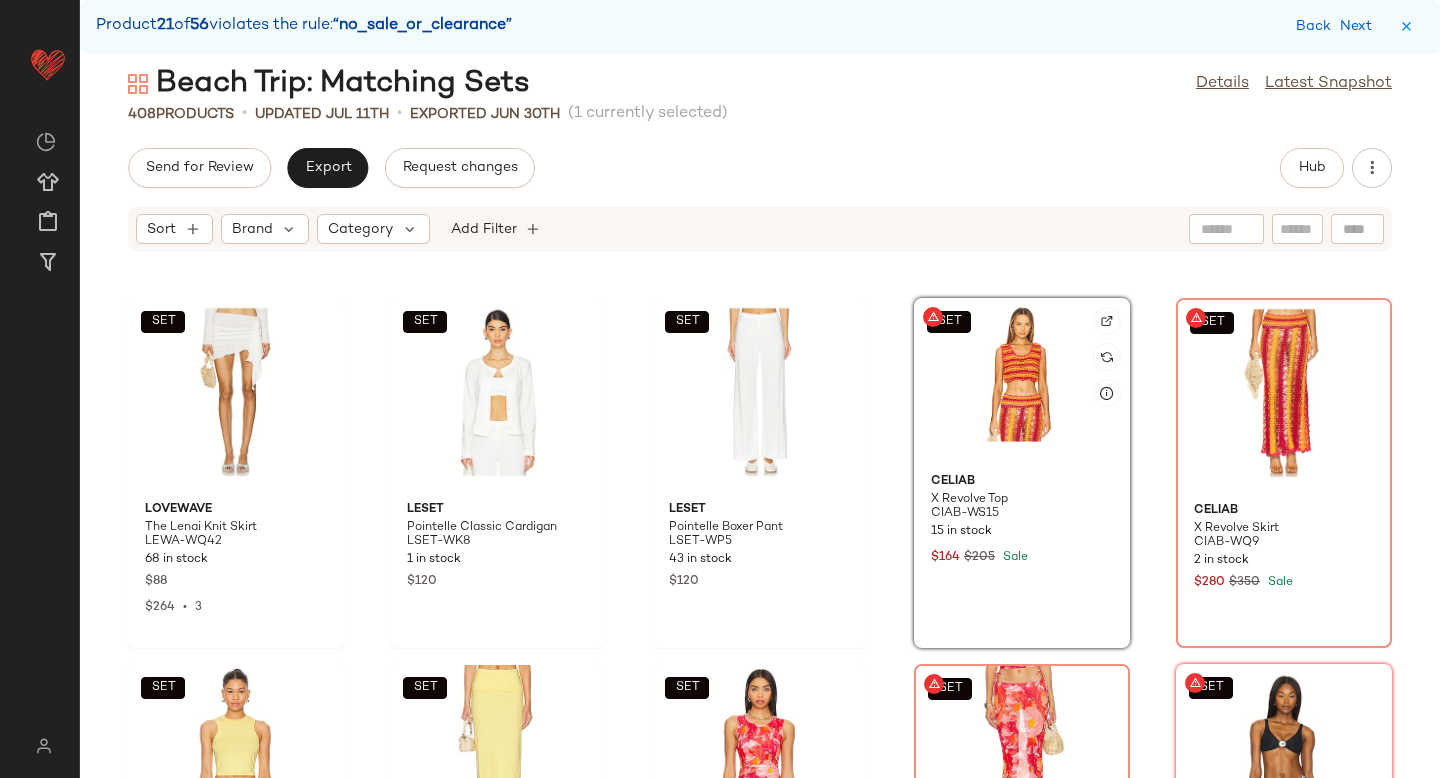 click on "CeliaB X Revolve Top CIAB-WS15 15 in stock $164 $205 Sale" 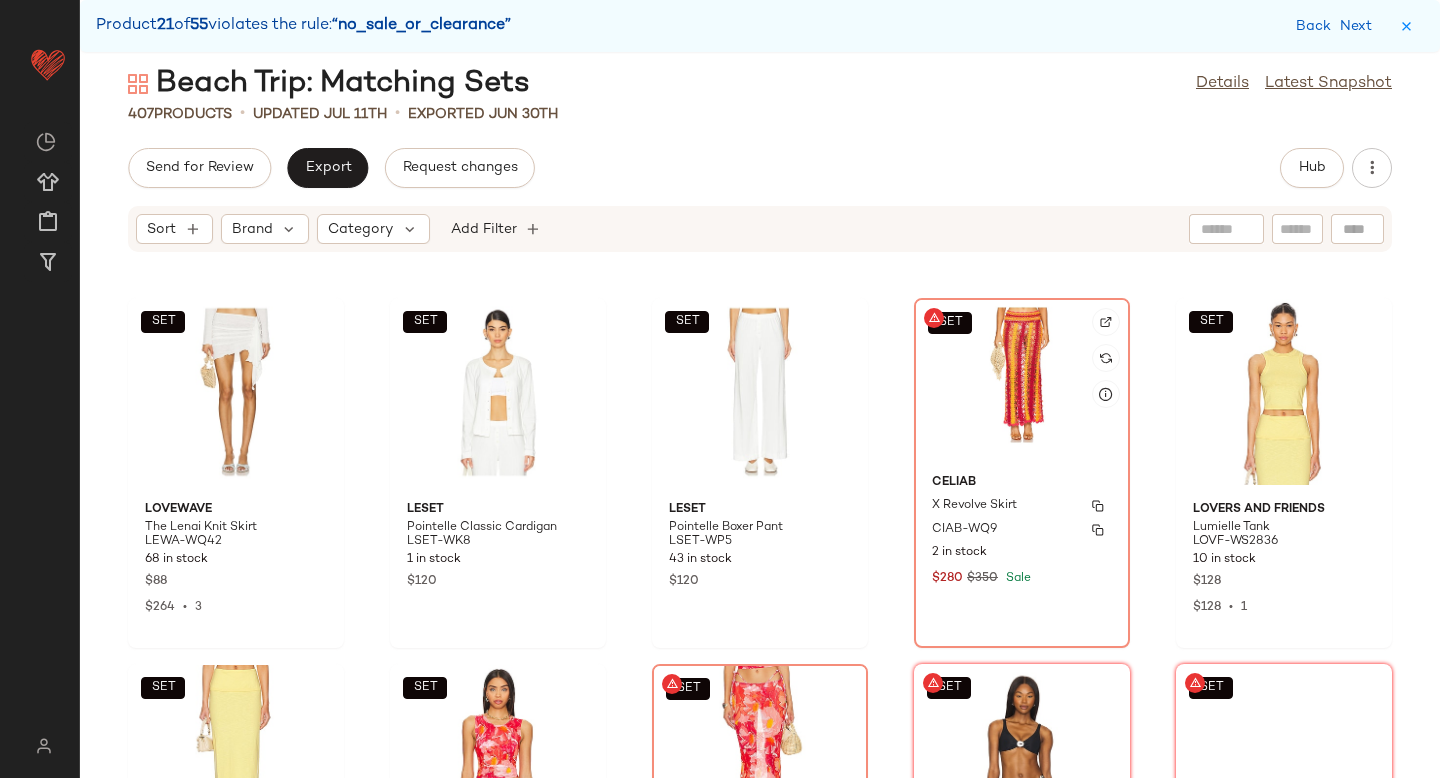 click on "CeliaB X Revolve Skirt CIAB-WQ9 2 in stock $280 $350 Sale" 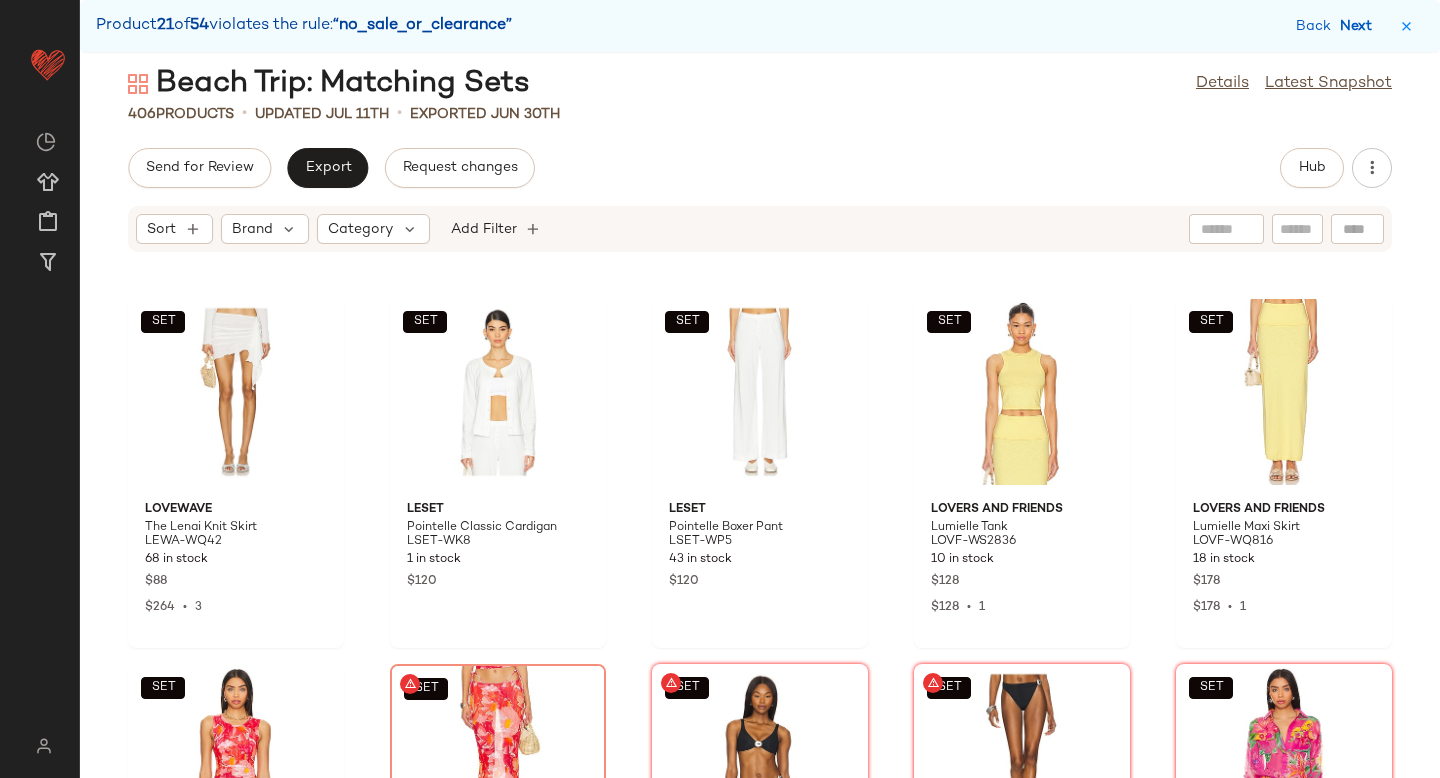 click on "Next" at bounding box center (1360, 26) 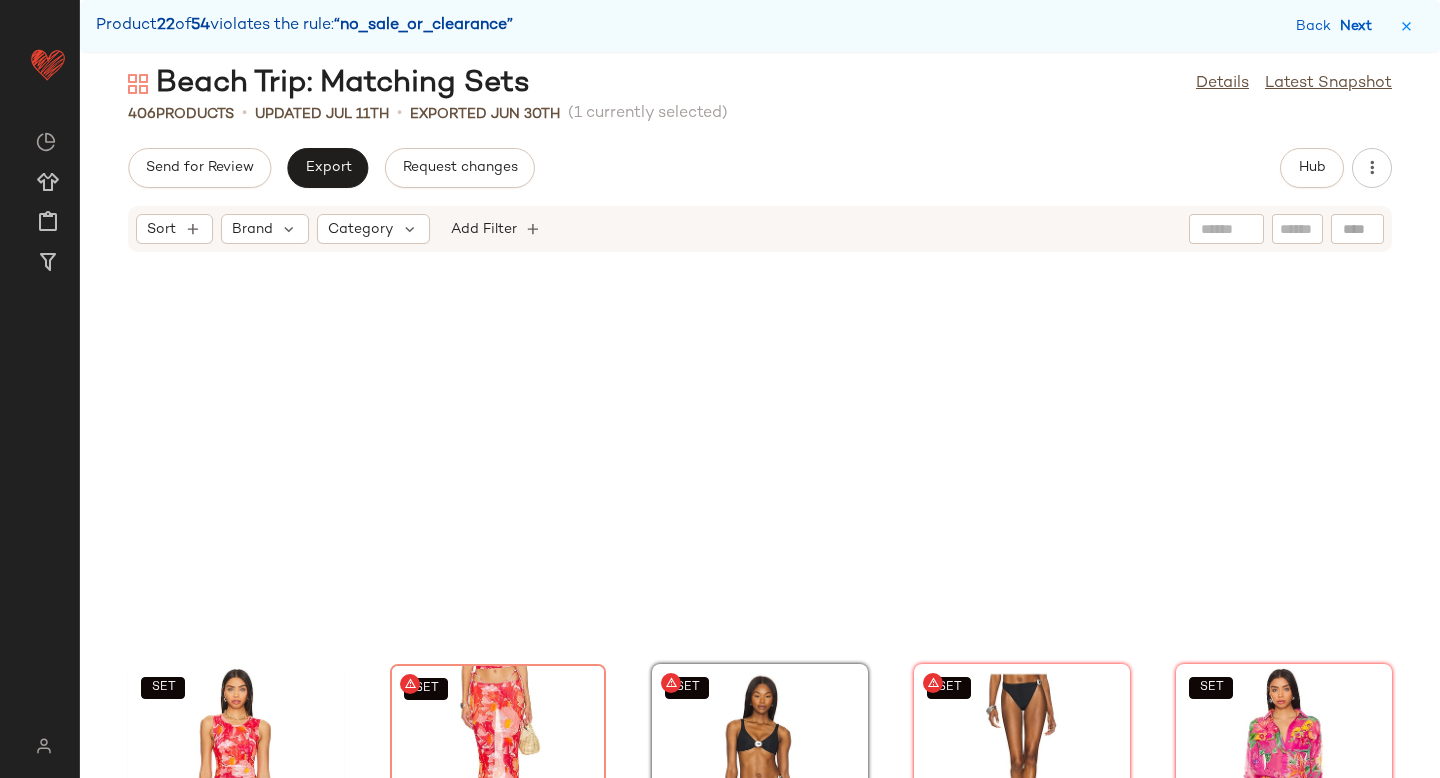scroll, scrollTop: 15372, scrollLeft: 0, axis: vertical 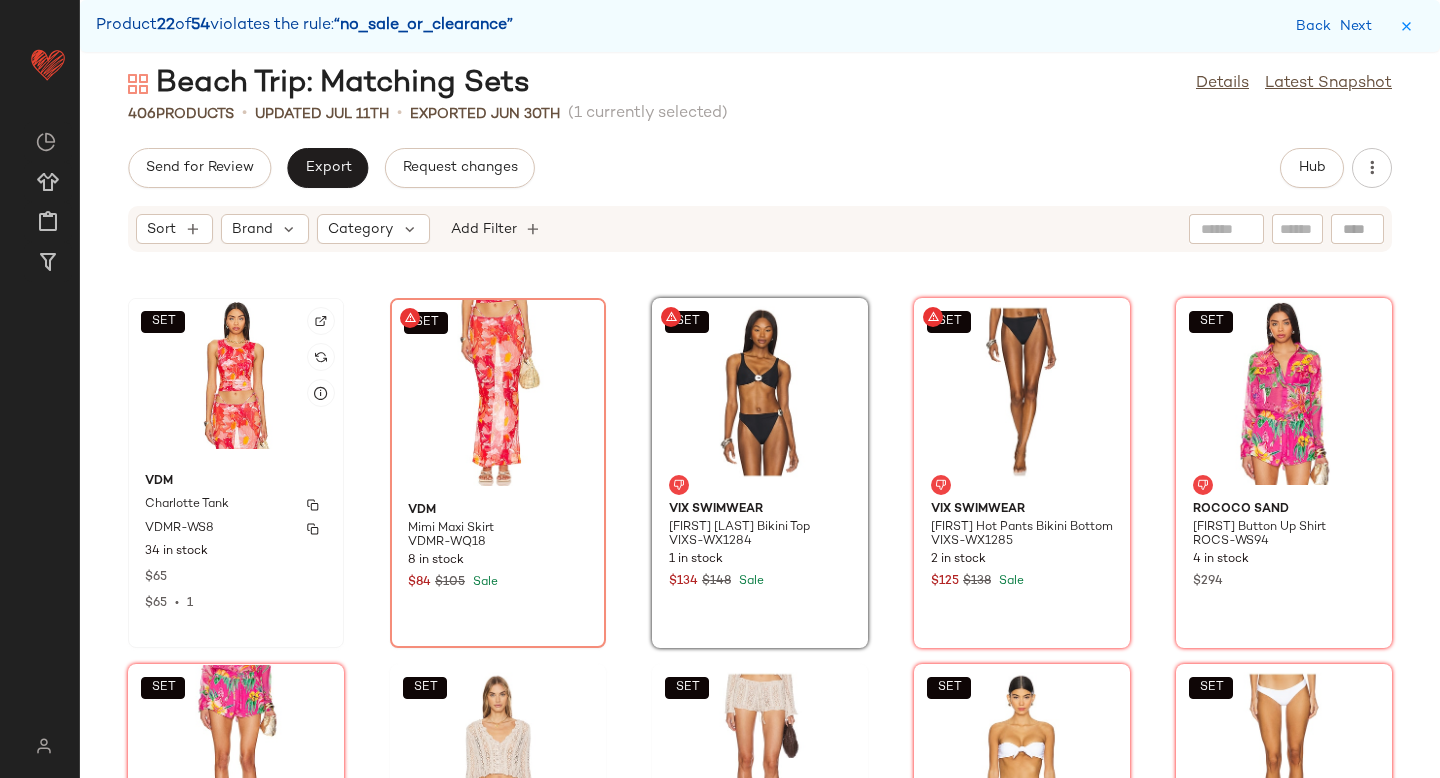 click on "VDM" at bounding box center (236, 482) 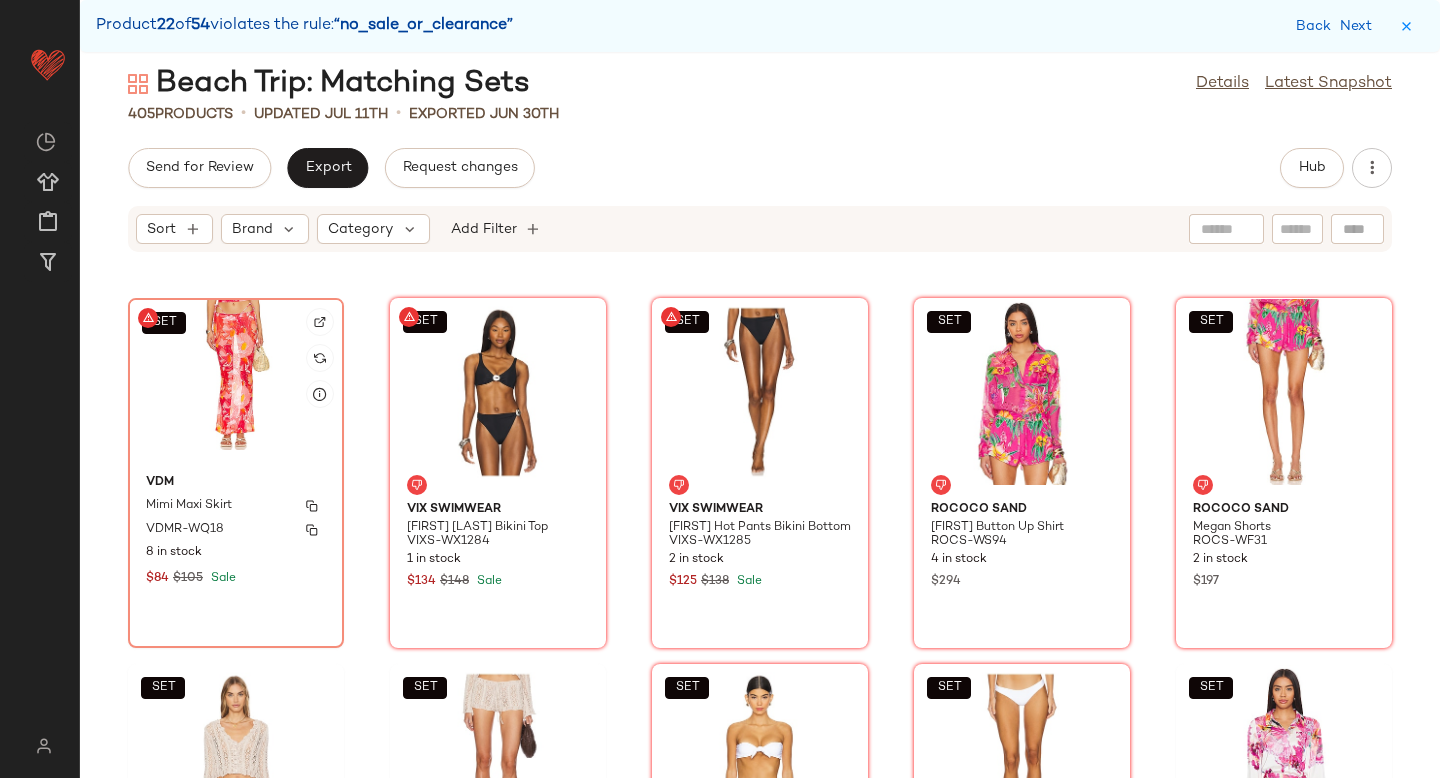 click on "VDM" at bounding box center [236, 483] 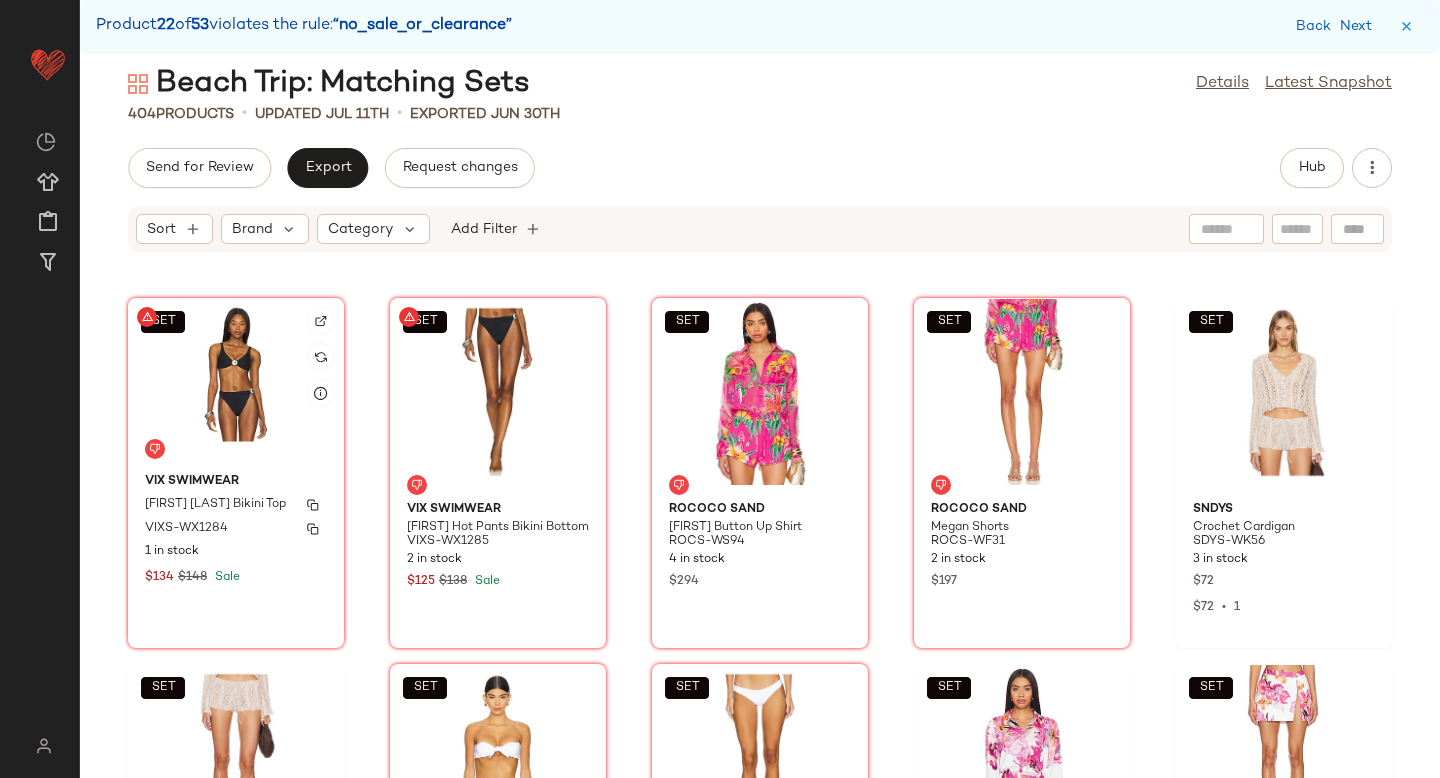 click on "Vix Swimwear" at bounding box center [236, 482] 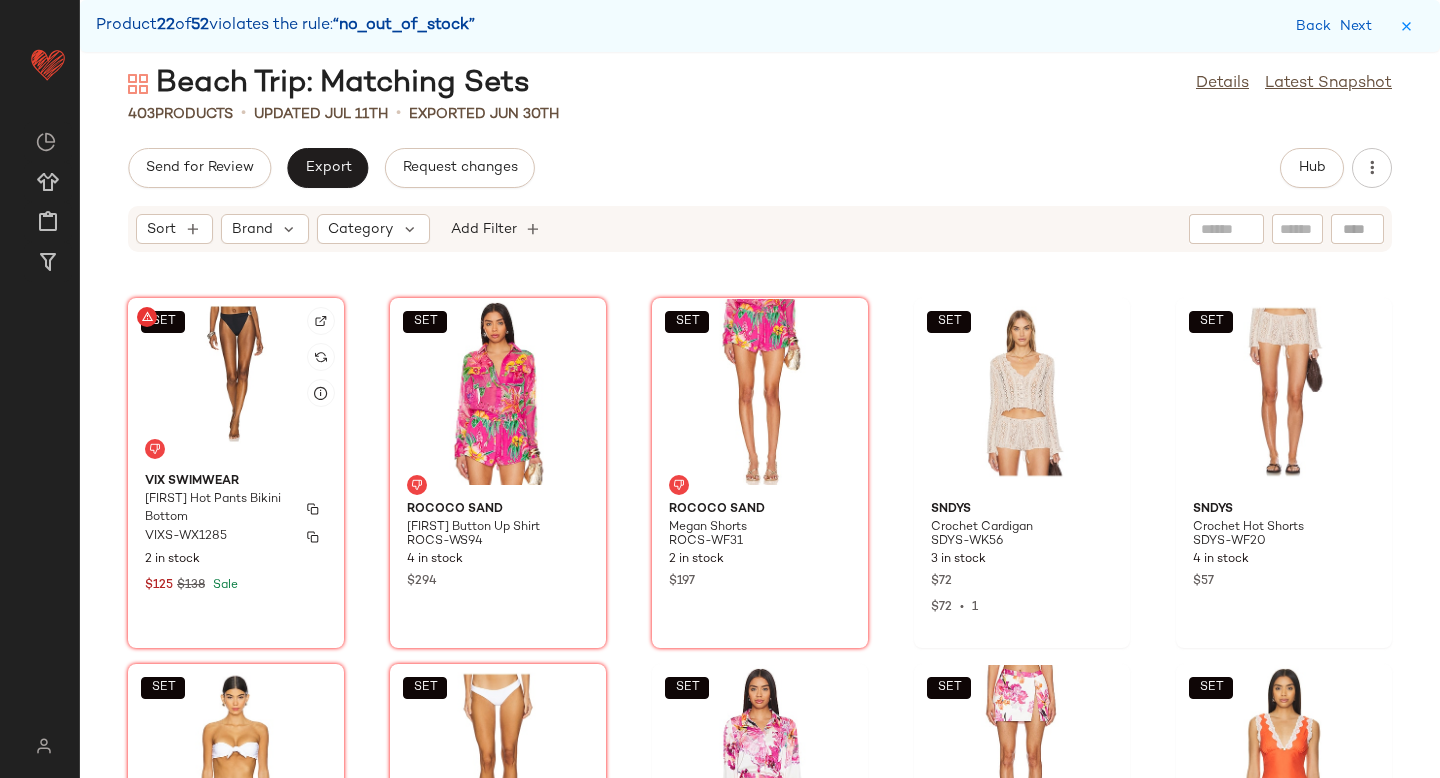 click on "Vix Swimwear" at bounding box center (236, 482) 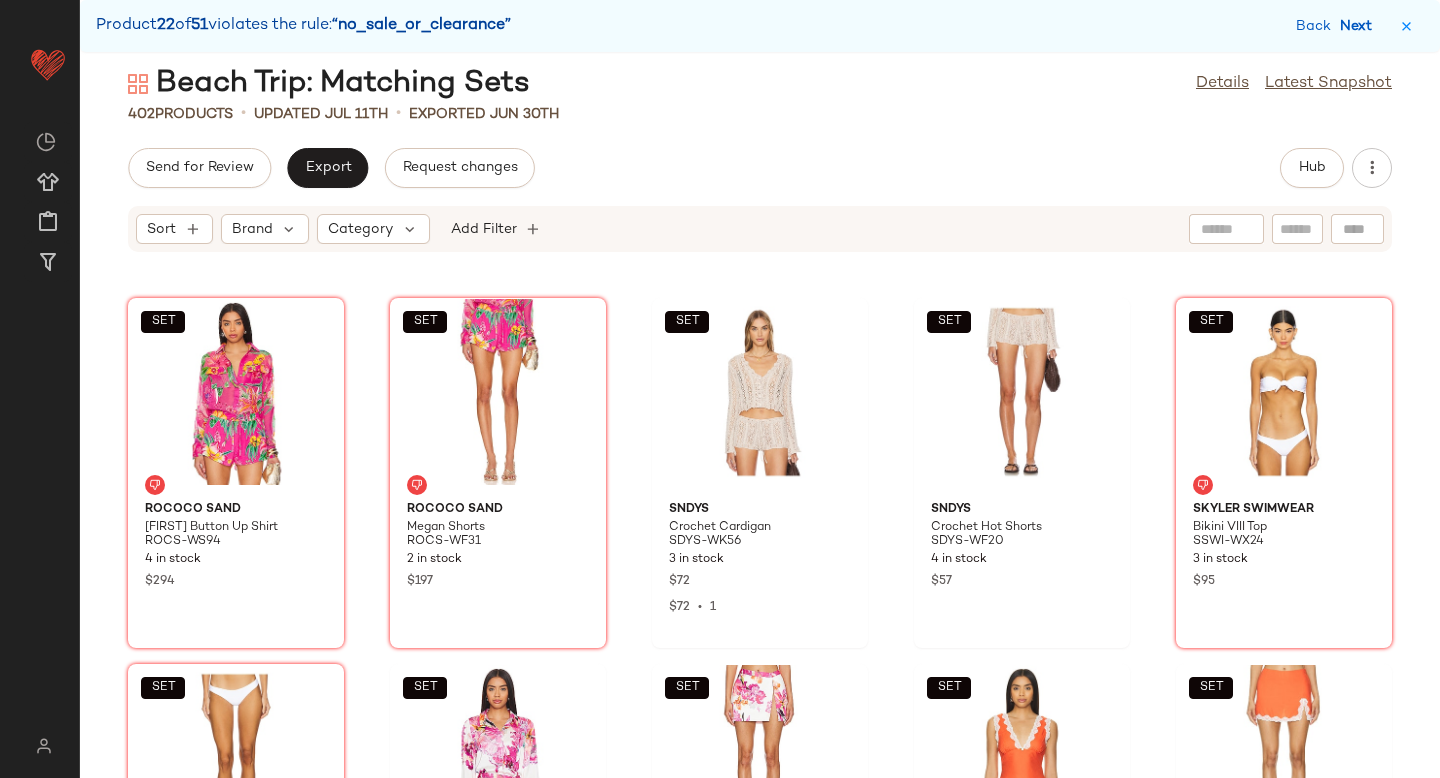 click on "Next" at bounding box center (1360, 26) 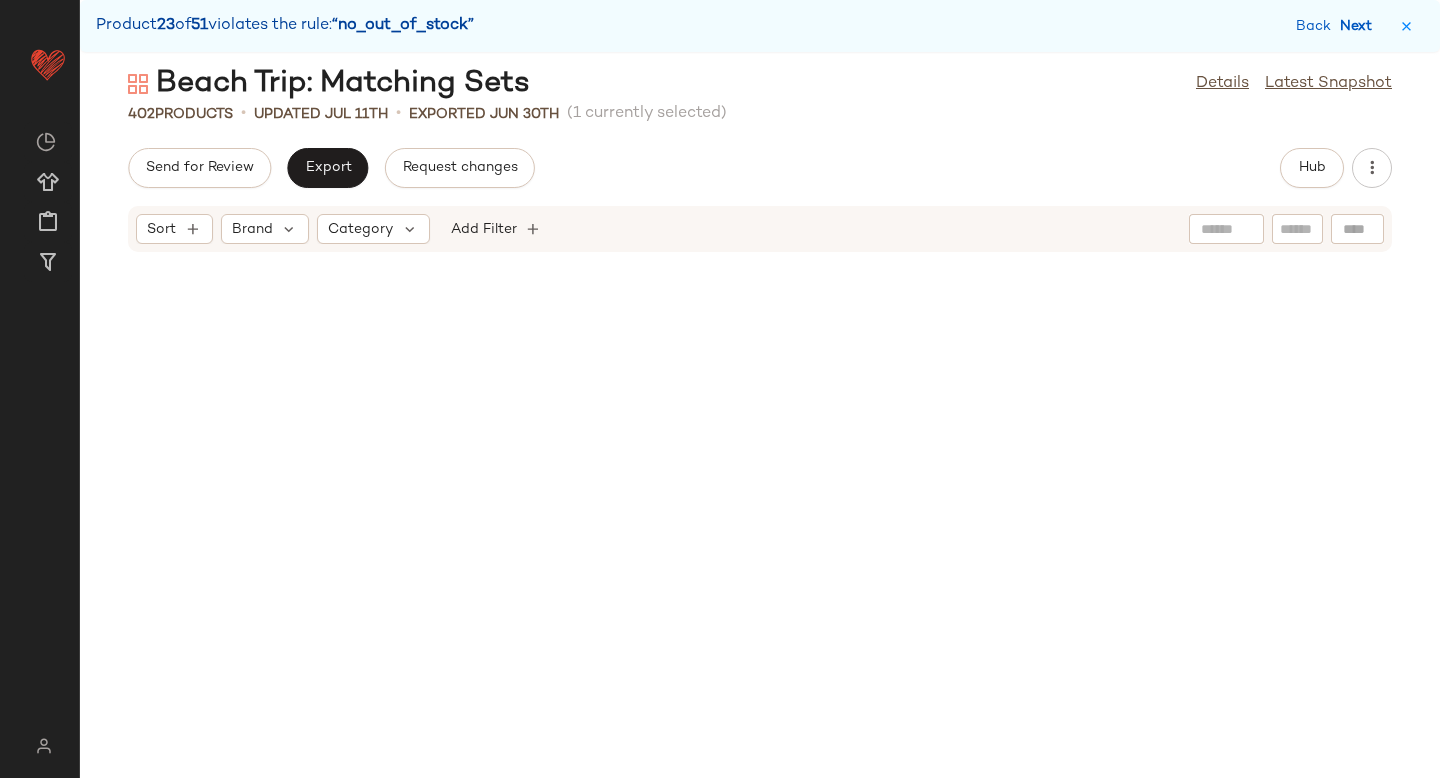 scroll, scrollTop: 16470, scrollLeft: 0, axis: vertical 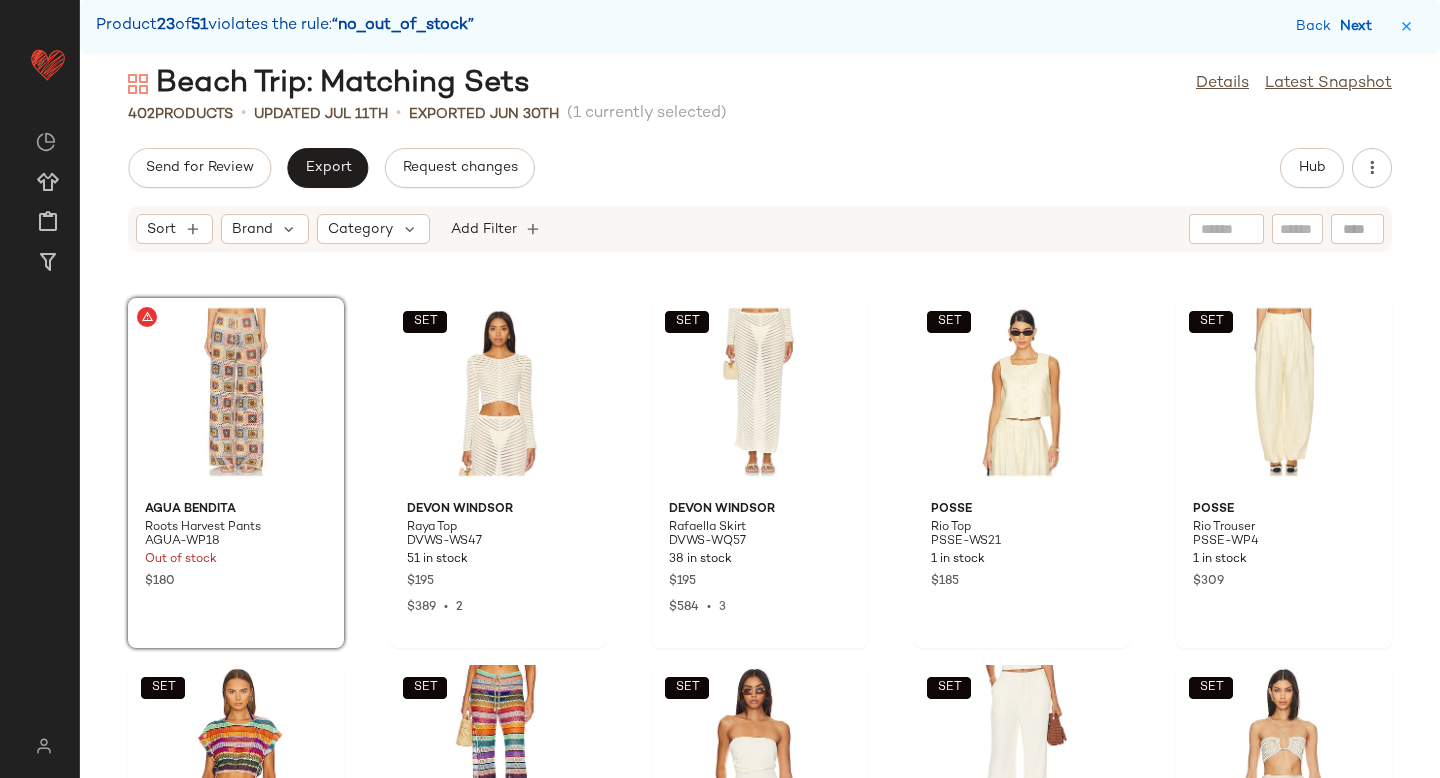 click on "Next" at bounding box center (1360, 26) 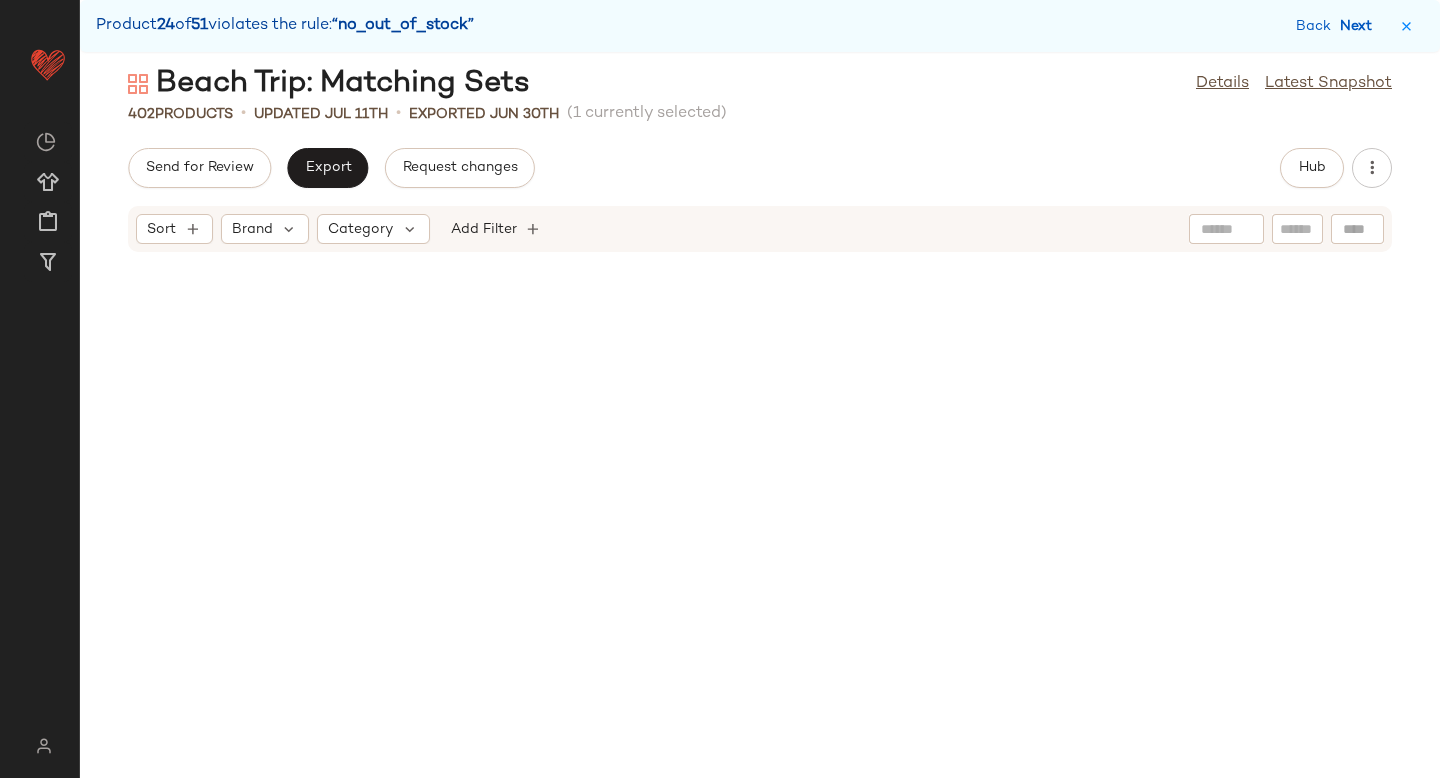 scroll, scrollTop: 17934, scrollLeft: 0, axis: vertical 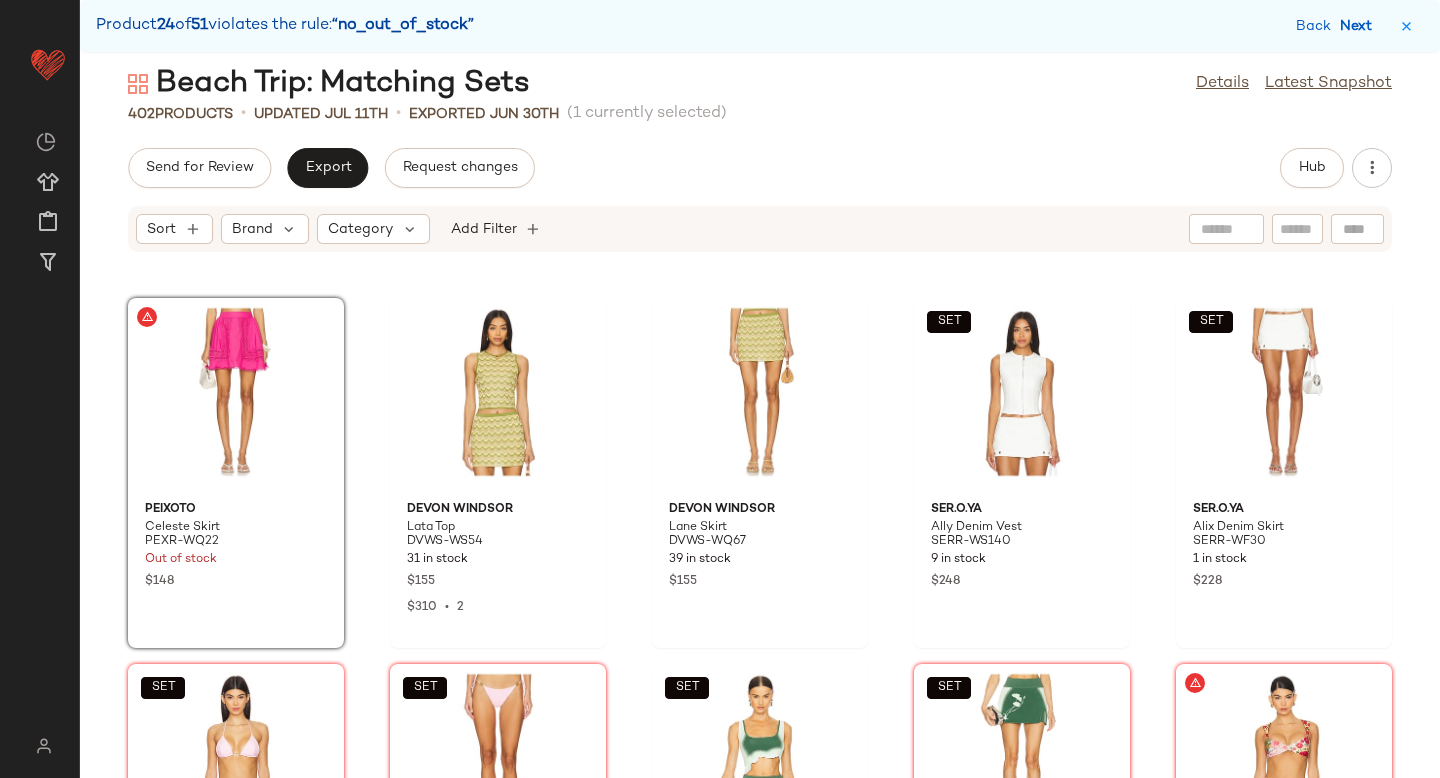 click on "Next" at bounding box center [1360, 26] 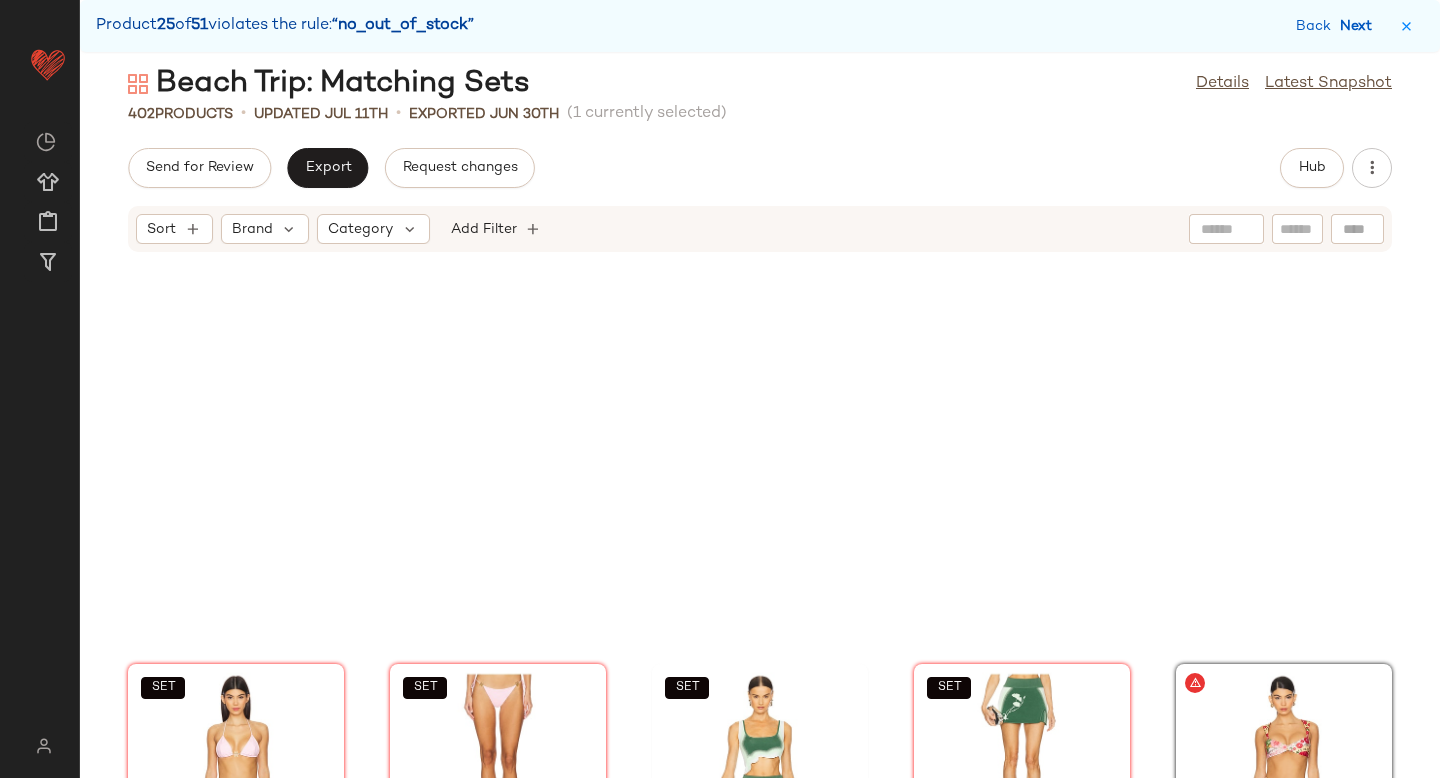 scroll, scrollTop: 18300, scrollLeft: 0, axis: vertical 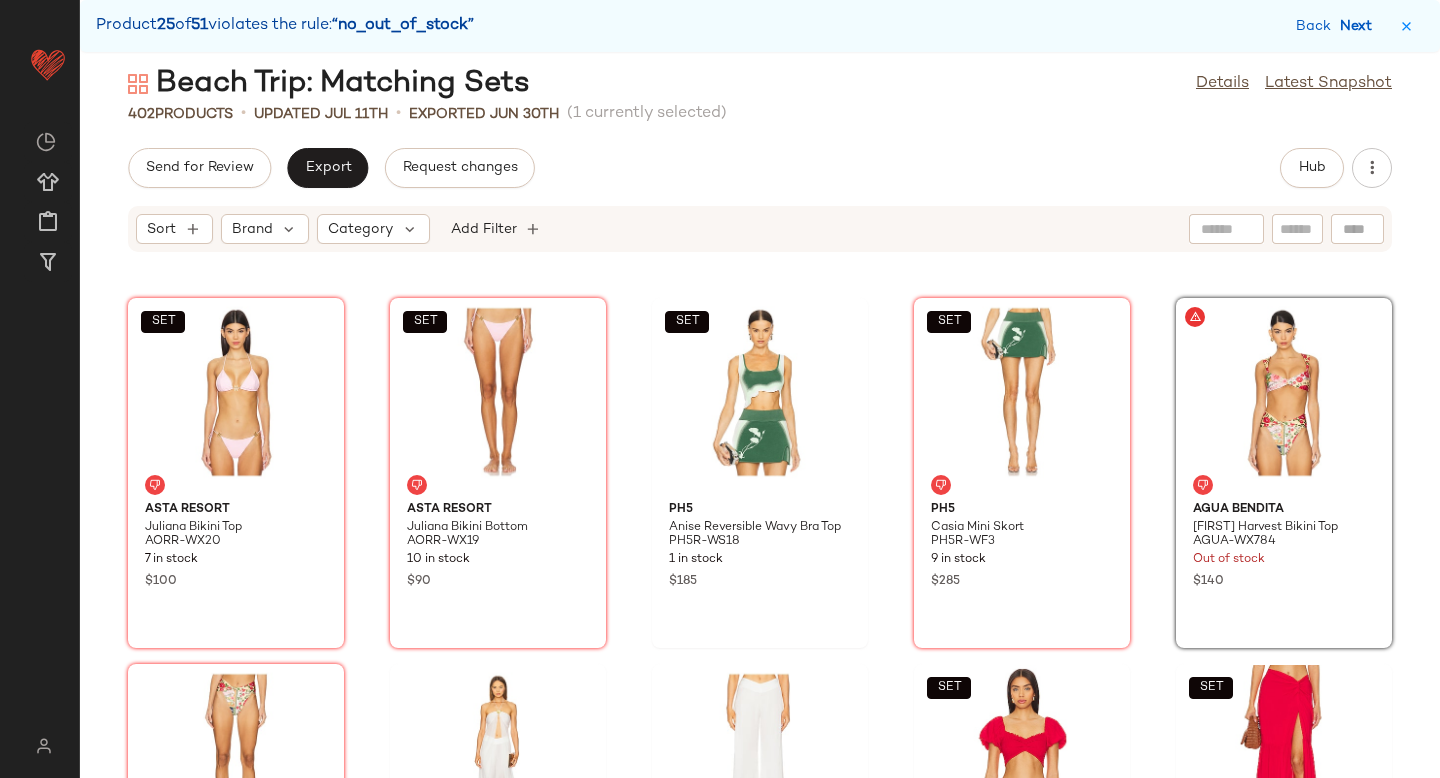 click on "Next" at bounding box center (1360, 26) 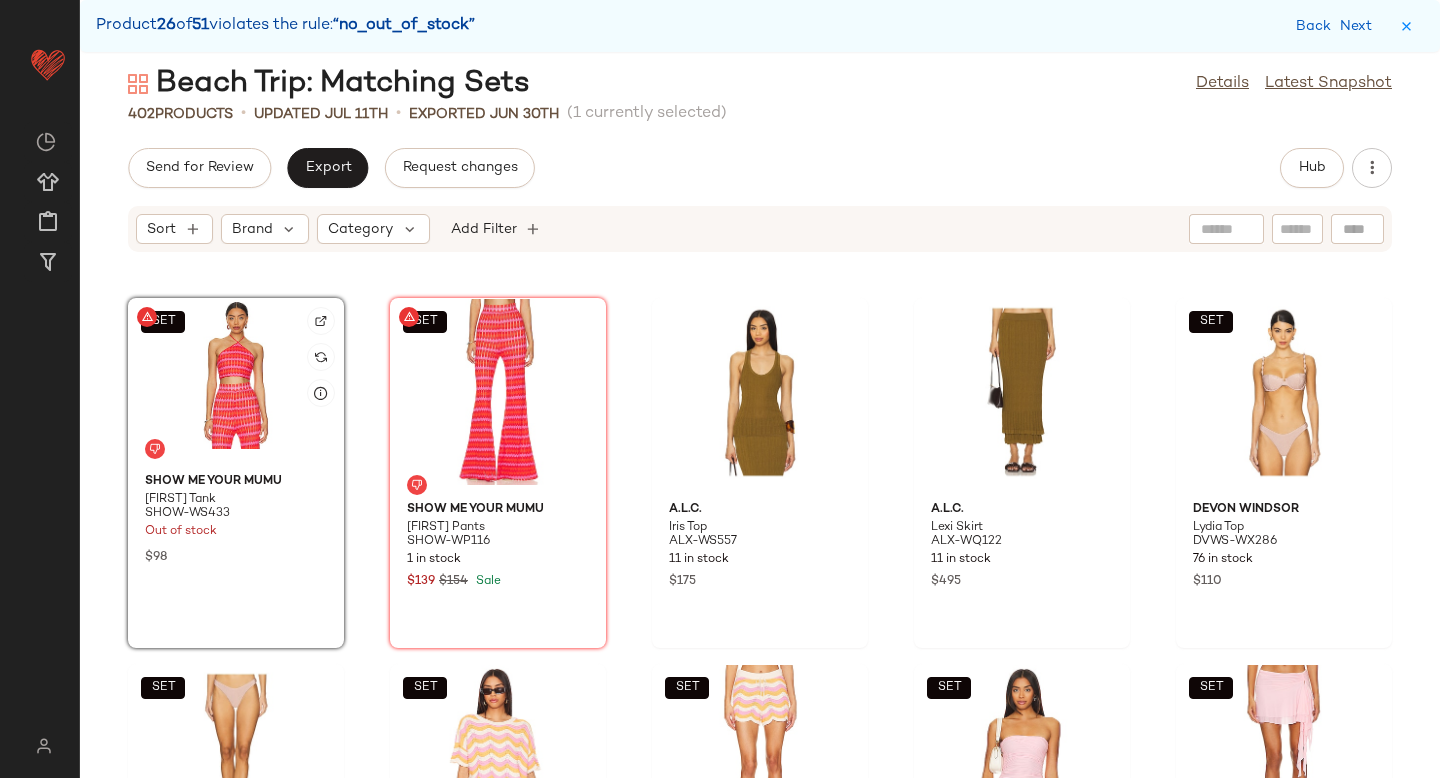 click on "SET" 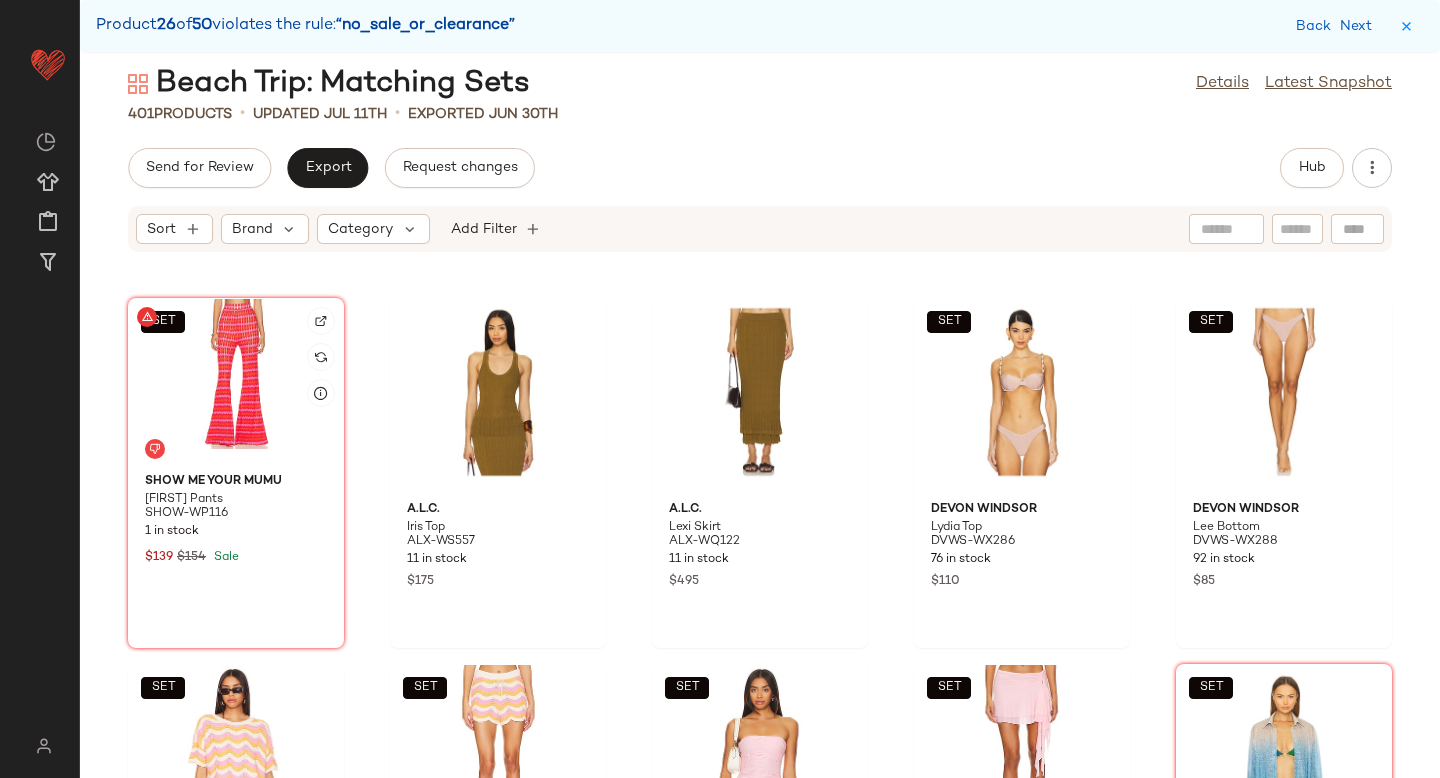 click on "SET" 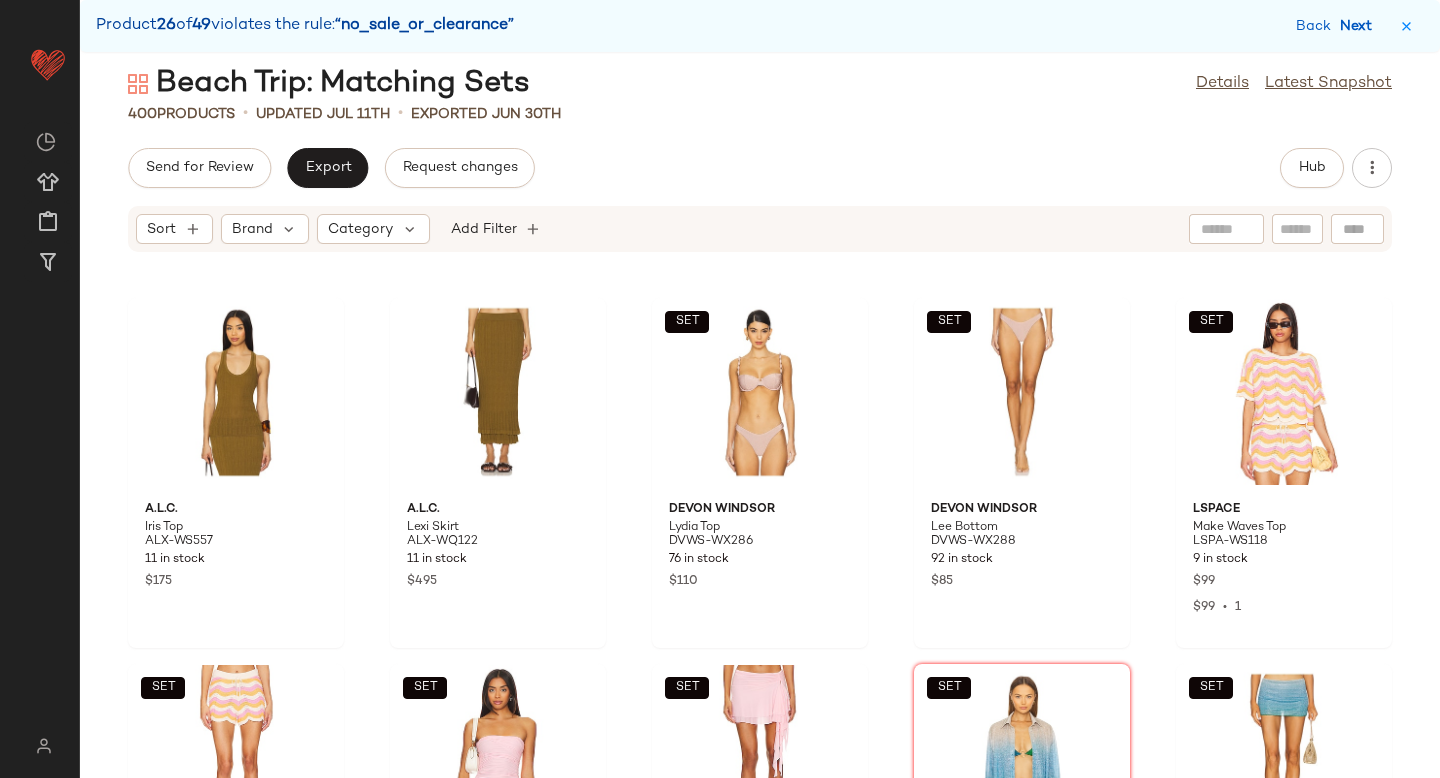 click on "Next" at bounding box center (1360, 26) 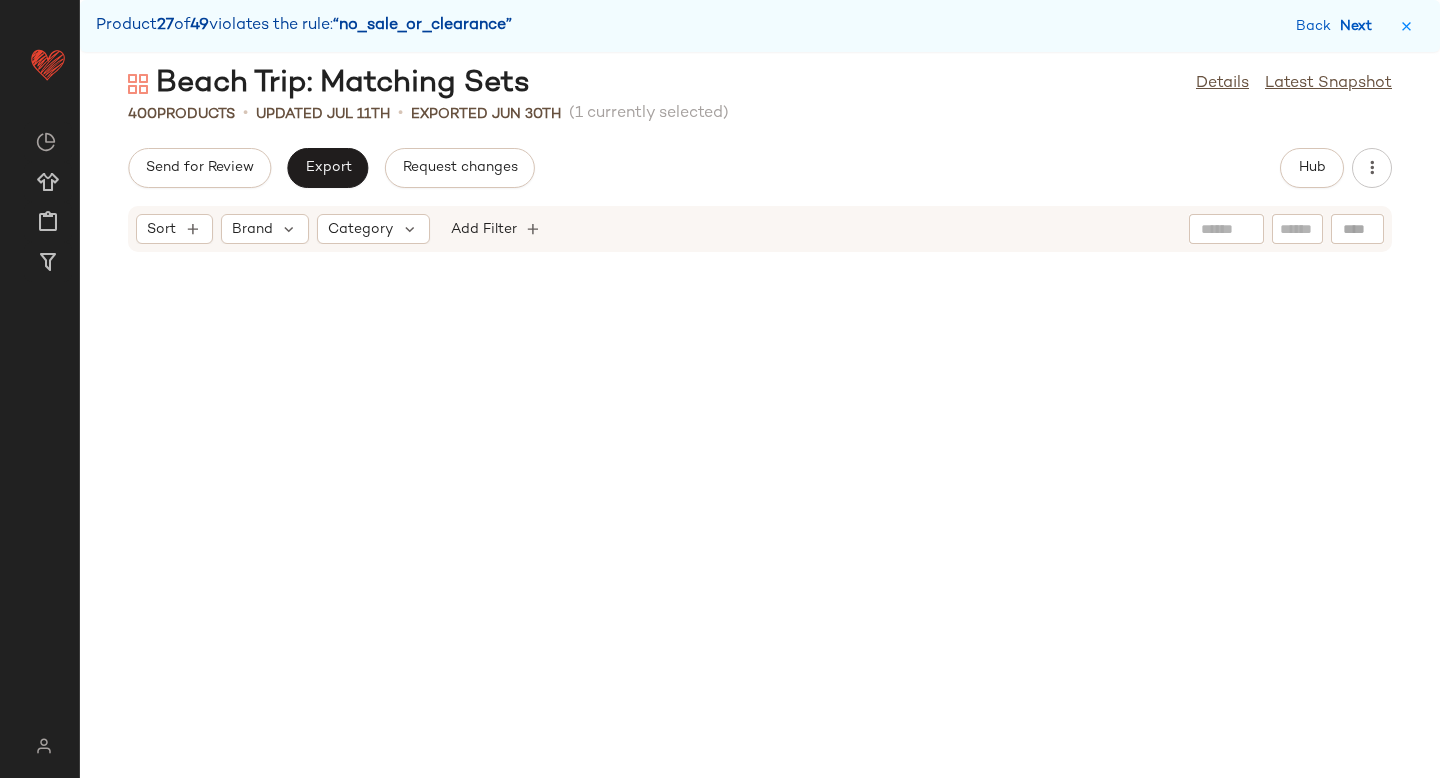 scroll, scrollTop: 19764, scrollLeft: 0, axis: vertical 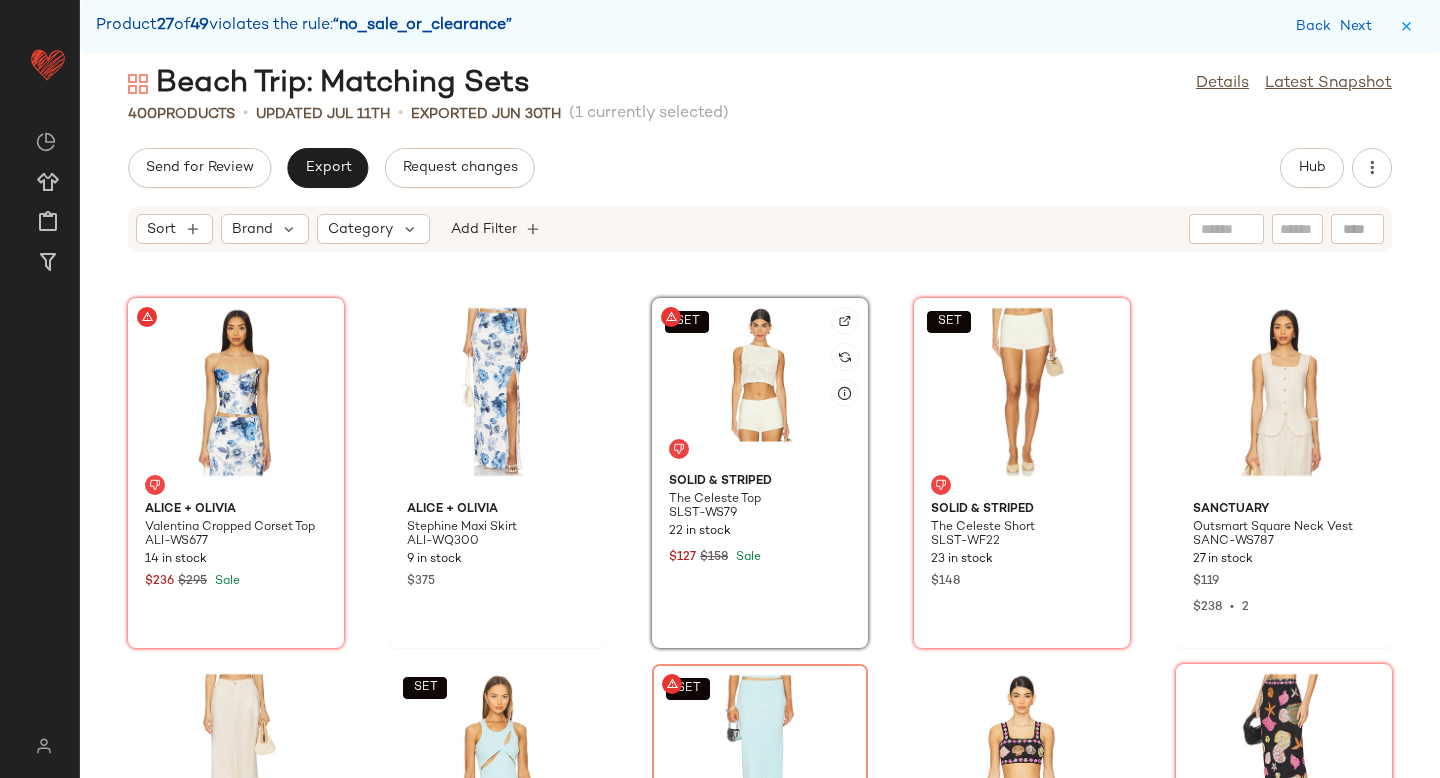 click on "SET" 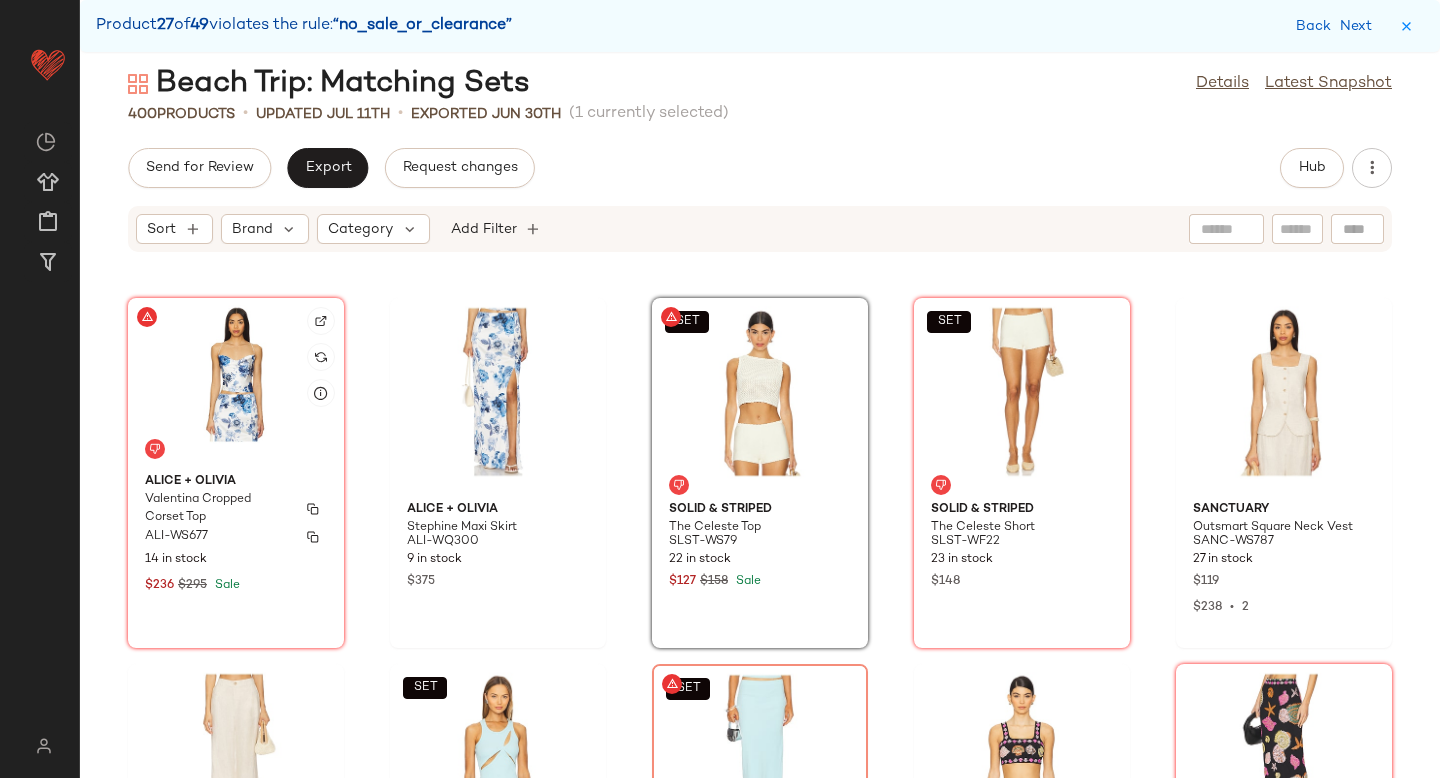click on "Alice + Olivia" at bounding box center (236, 482) 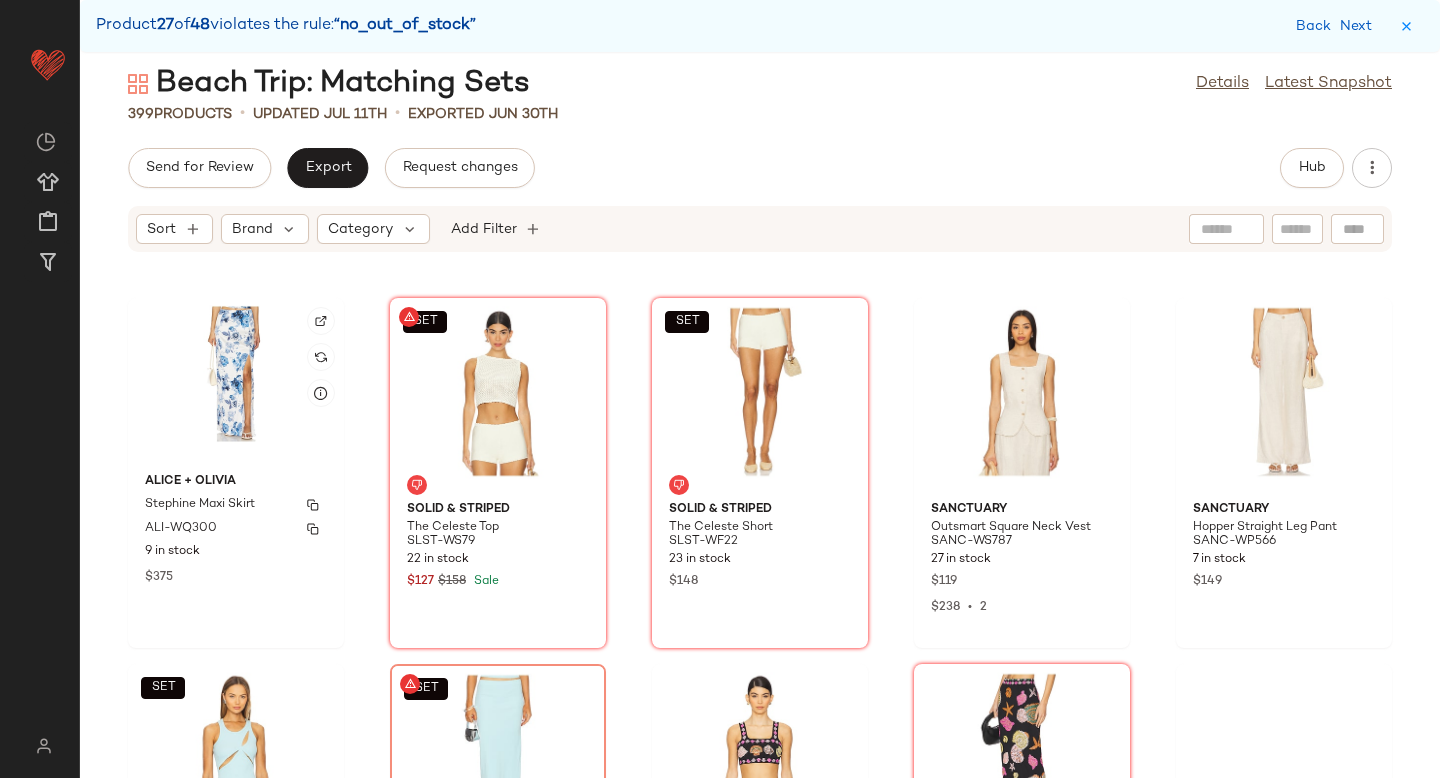 click on "Alice + Olivia" at bounding box center [236, 482] 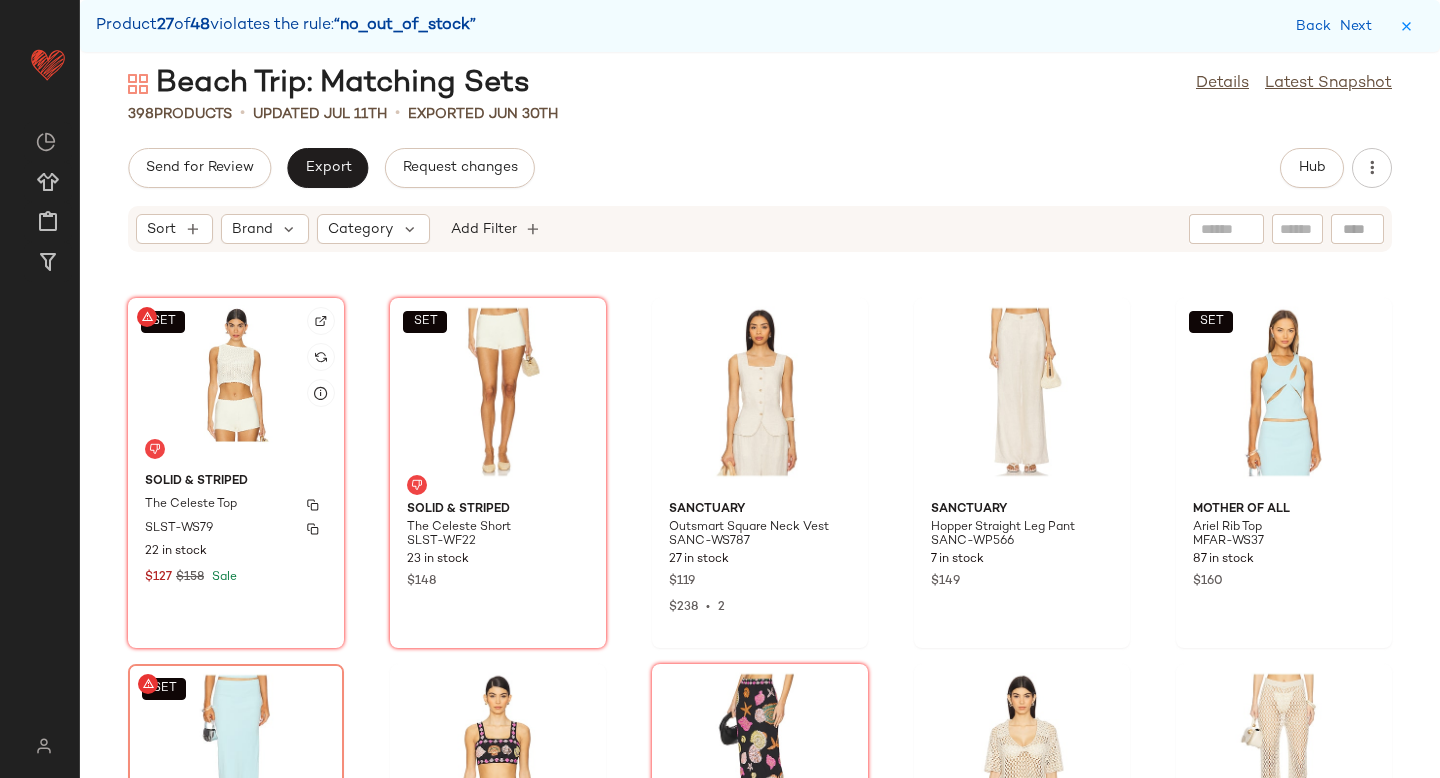 click on "Solid & Striped" at bounding box center (236, 482) 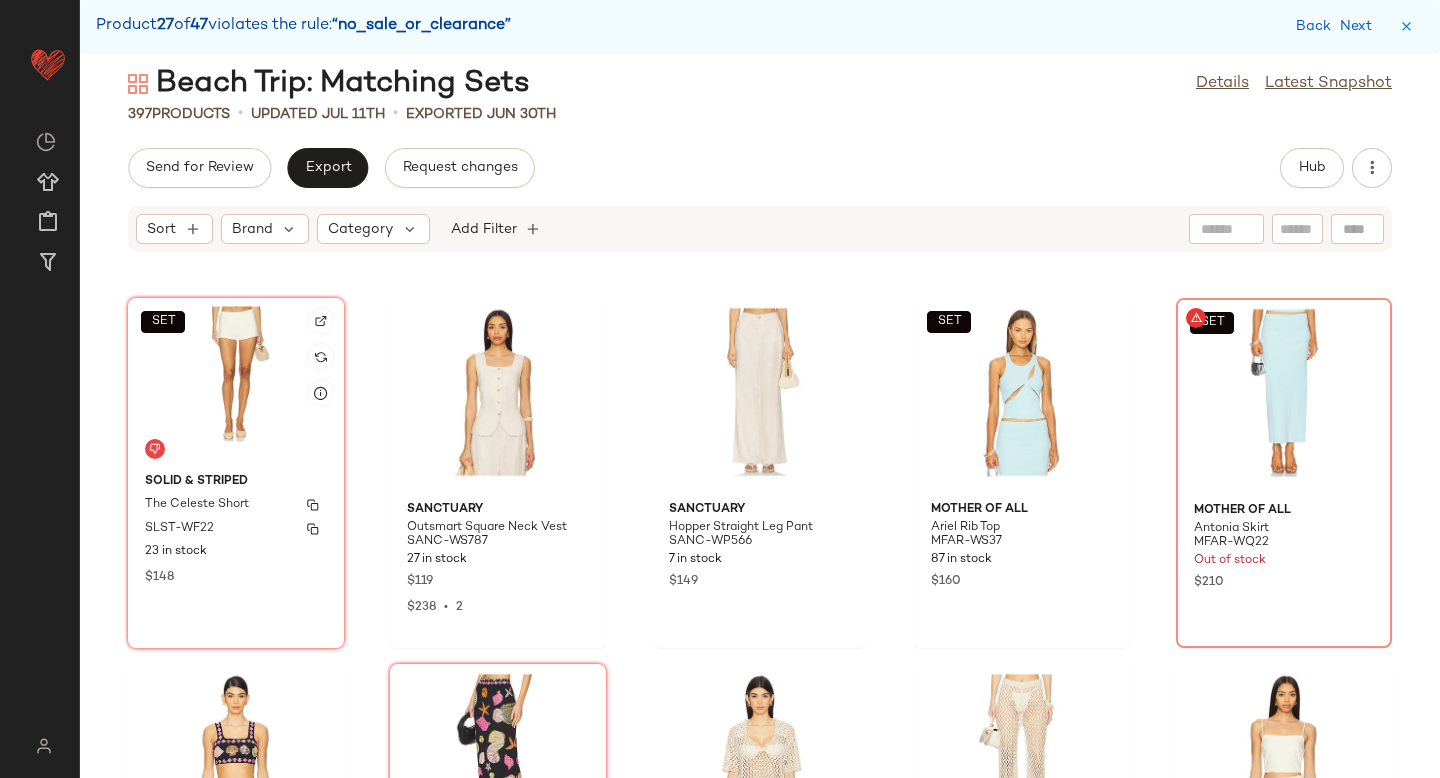 click on "Solid & Striped" at bounding box center [236, 482] 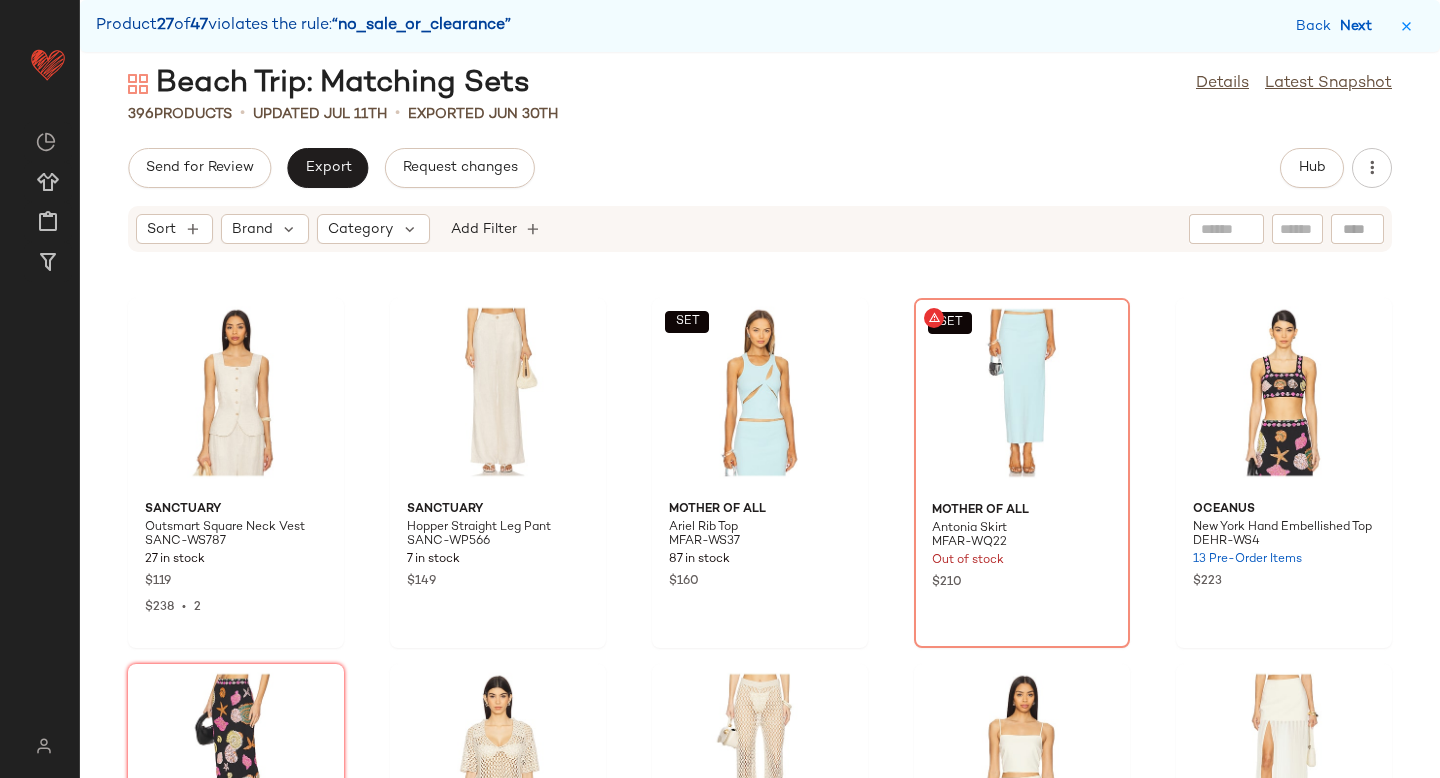 click on "Next" at bounding box center [1360, 26] 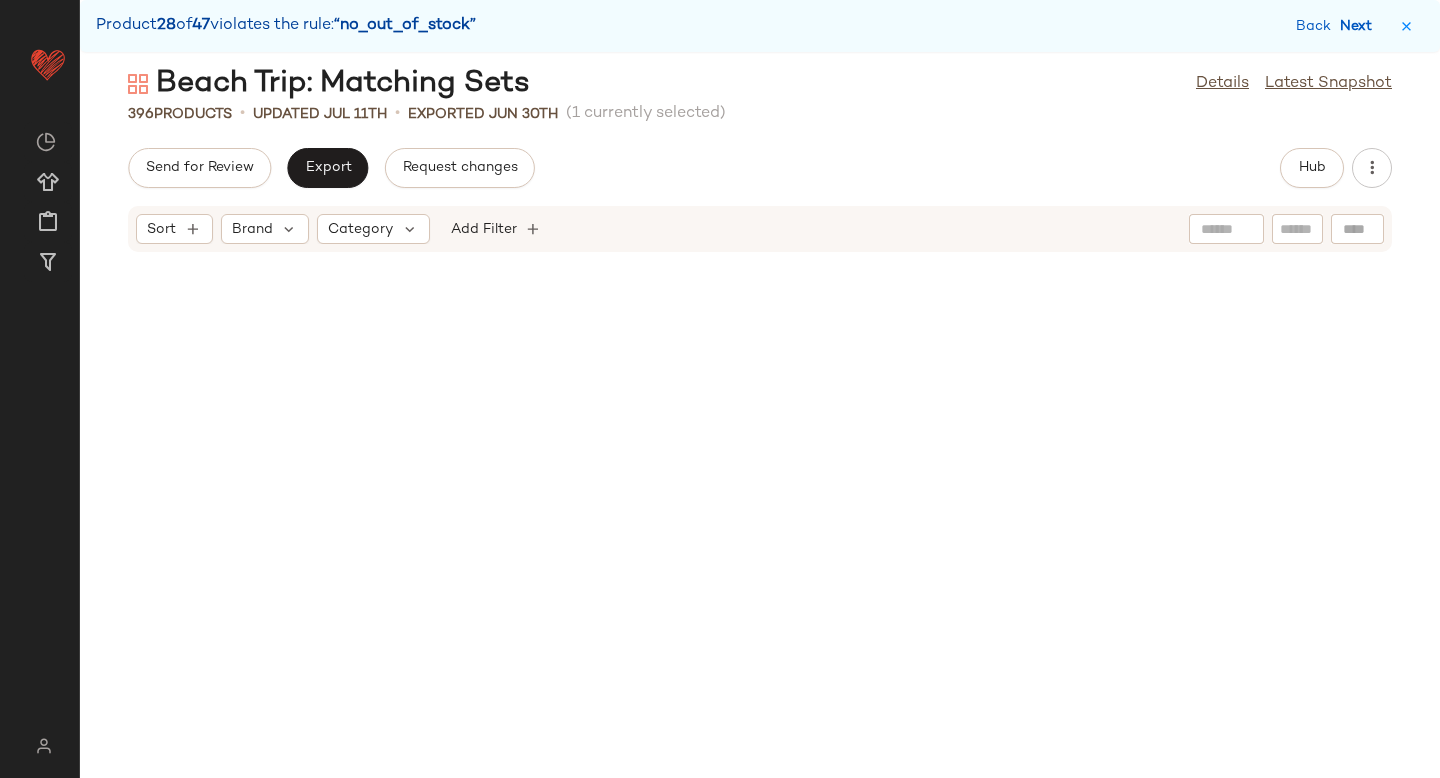 scroll, scrollTop: 20496, scrollLeft: 0, axis: vertical 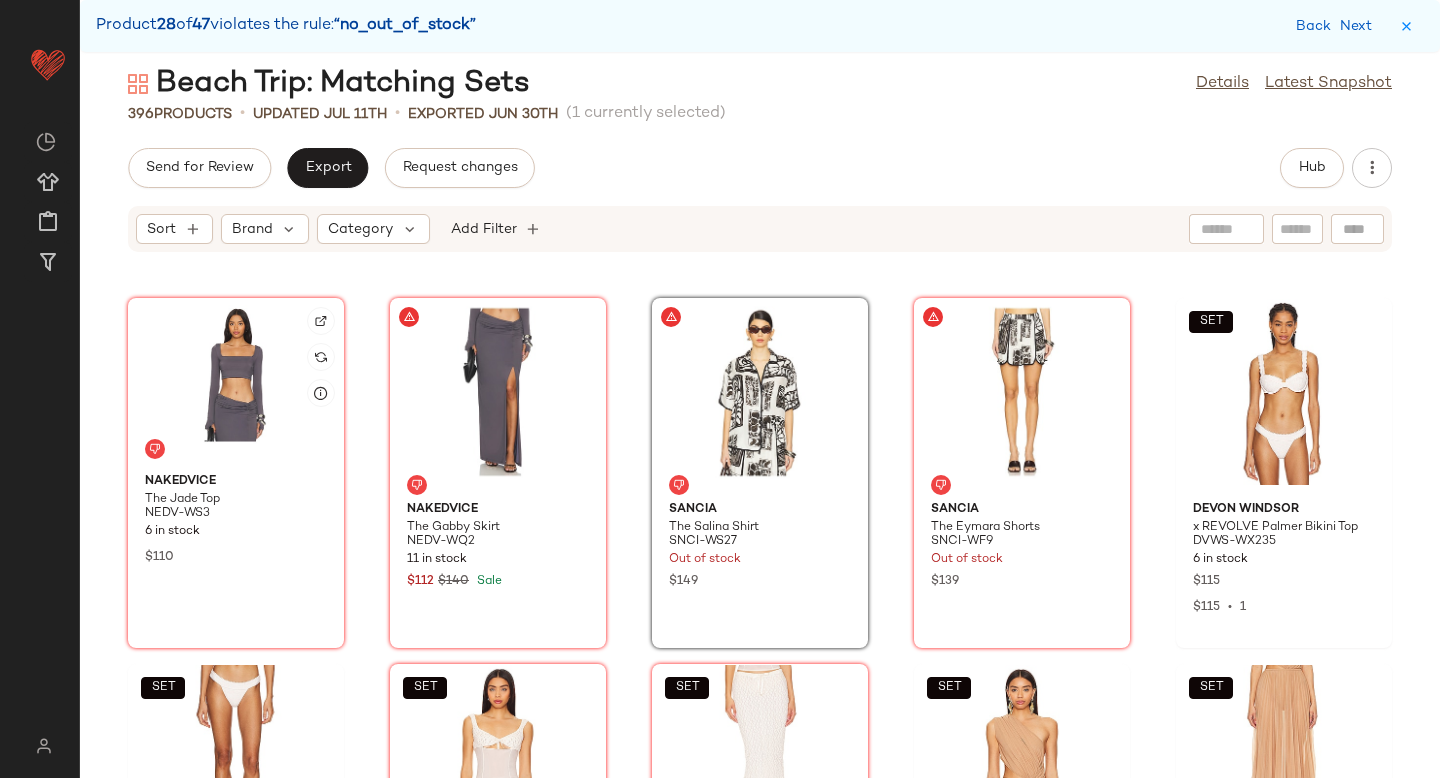 click 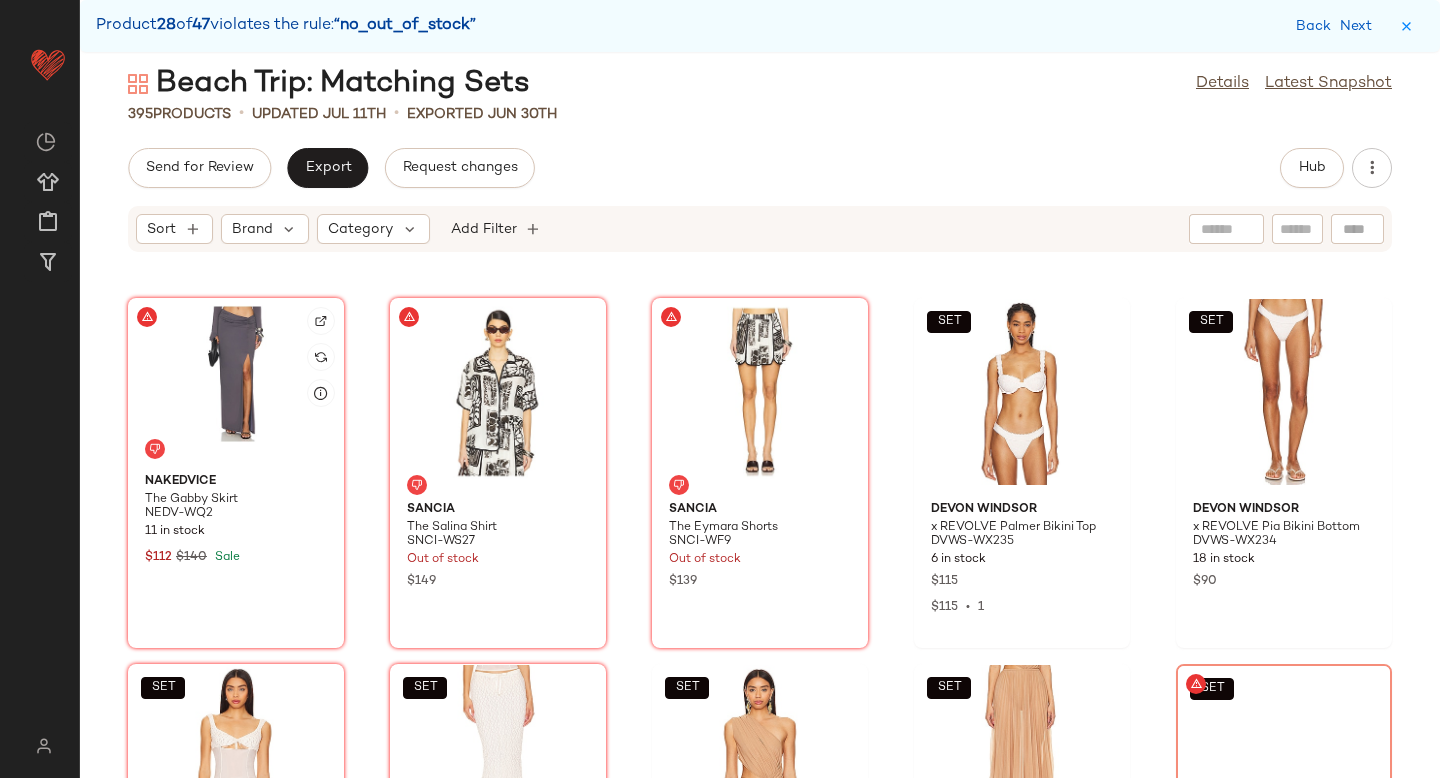 click 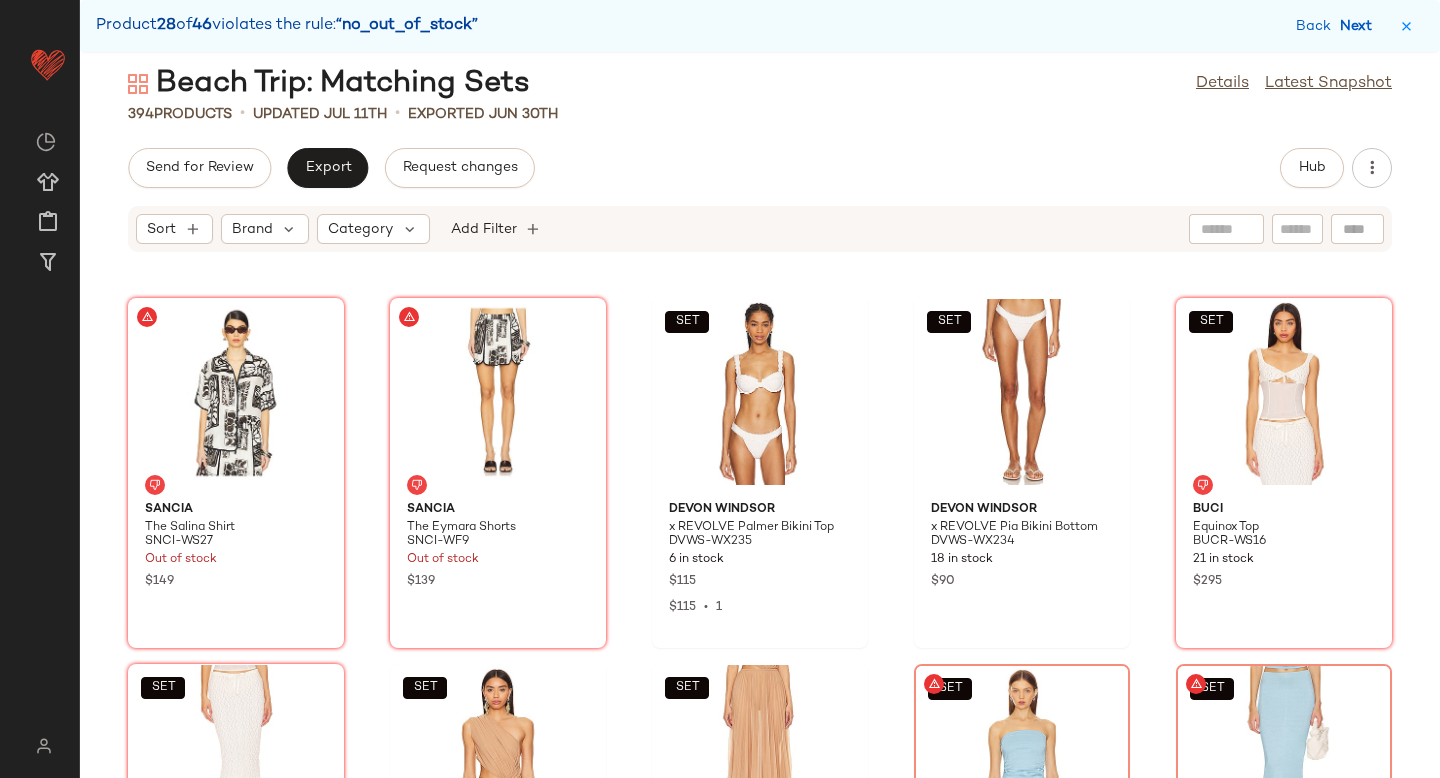 click on "Next" at bounding box center [1360, 26] 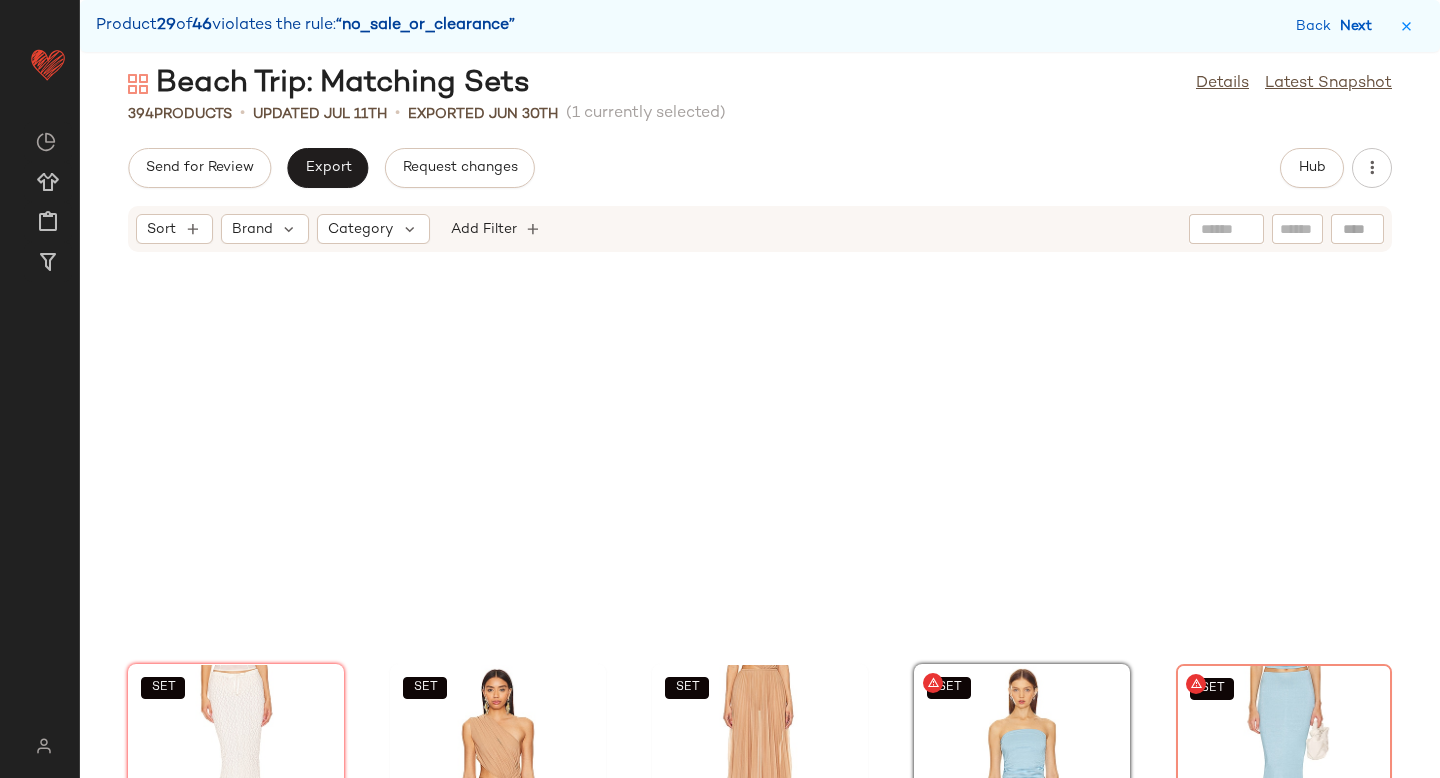 scroll, scrollTop: 20862, scrollLeft: 0, axis: vertical 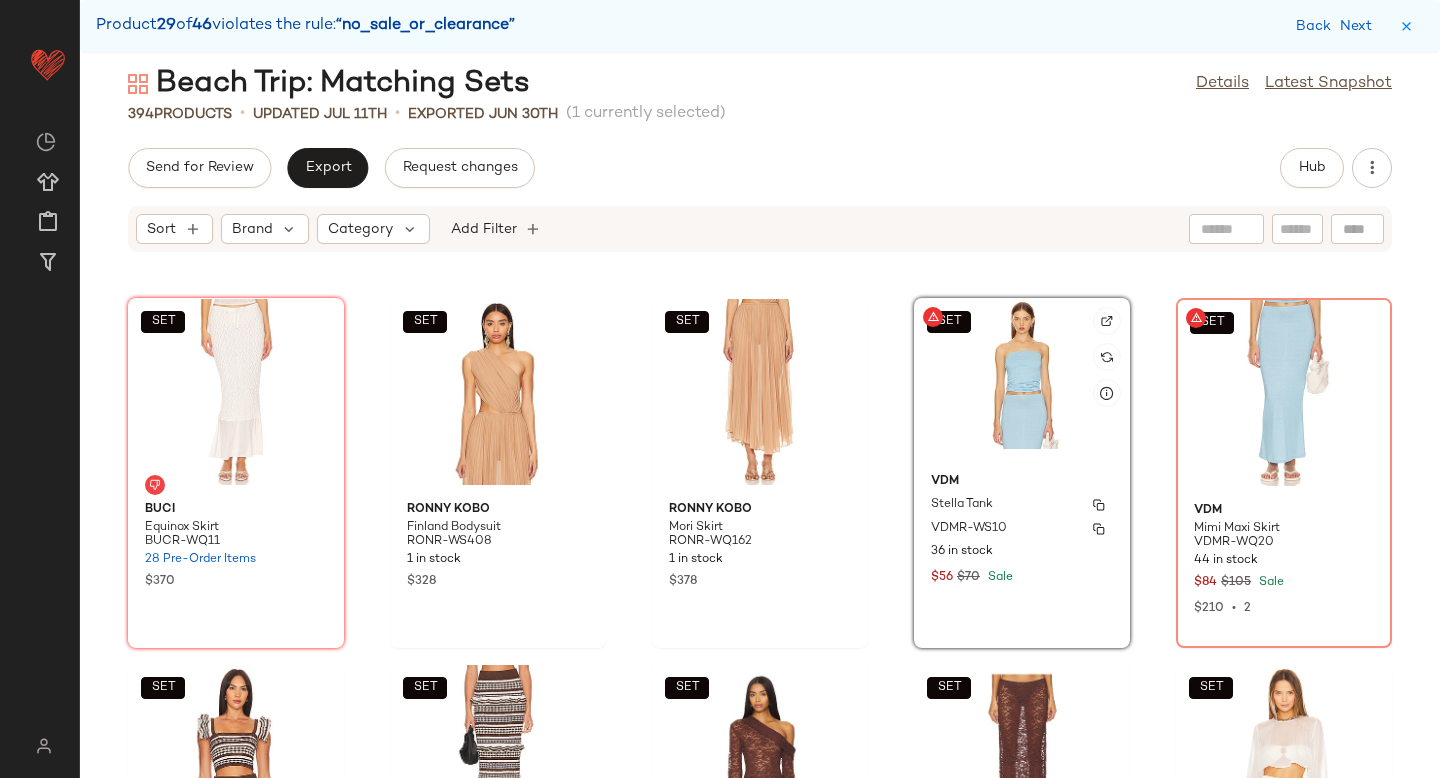 click on "VDM Stella Tank VDMR-WS10 36 in stock $56 $70 Sale" 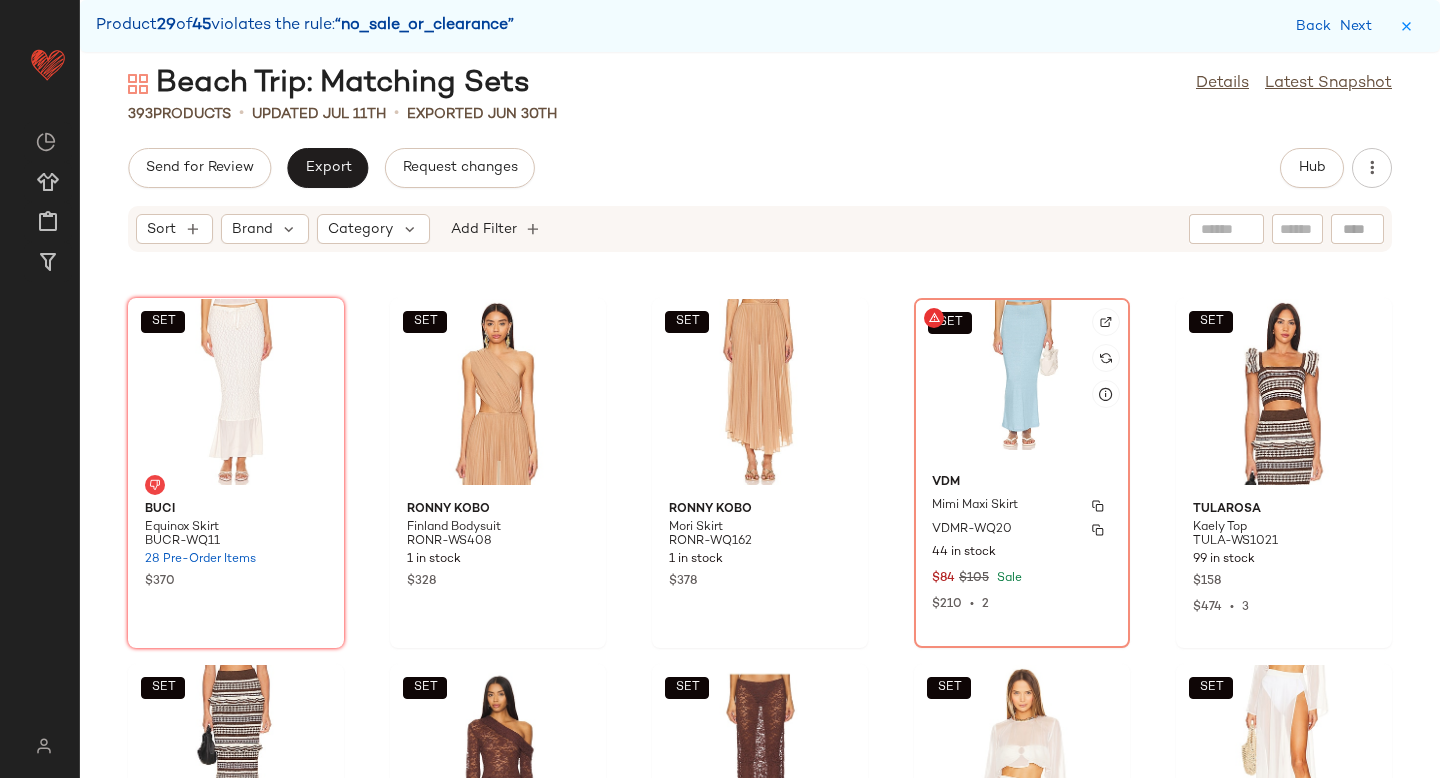 click on "VDM Mimi Maxi Skirt VDMR-WQ20 44 in stock $84 $105 Sale $210  •  2" 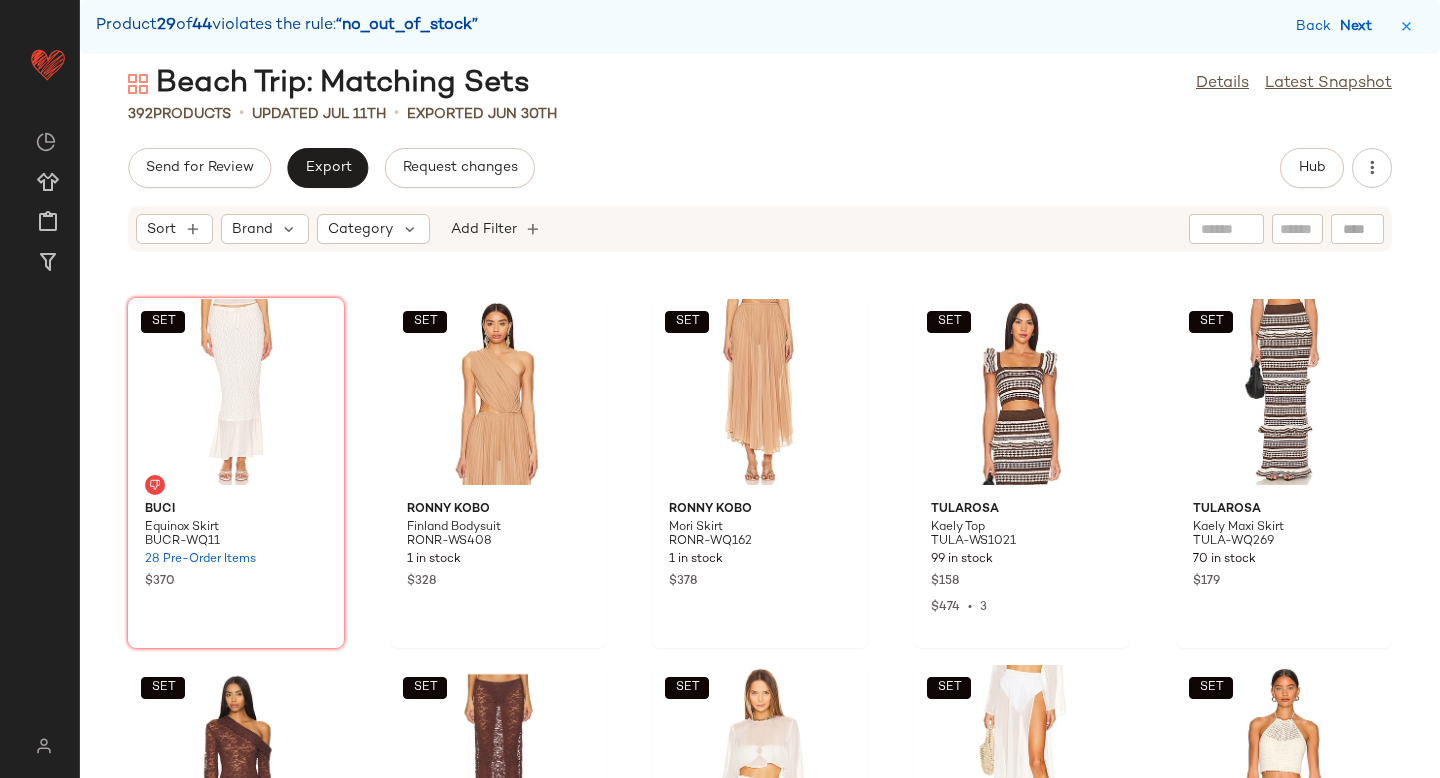 click on "Next" at bounding box center [1360, 26] 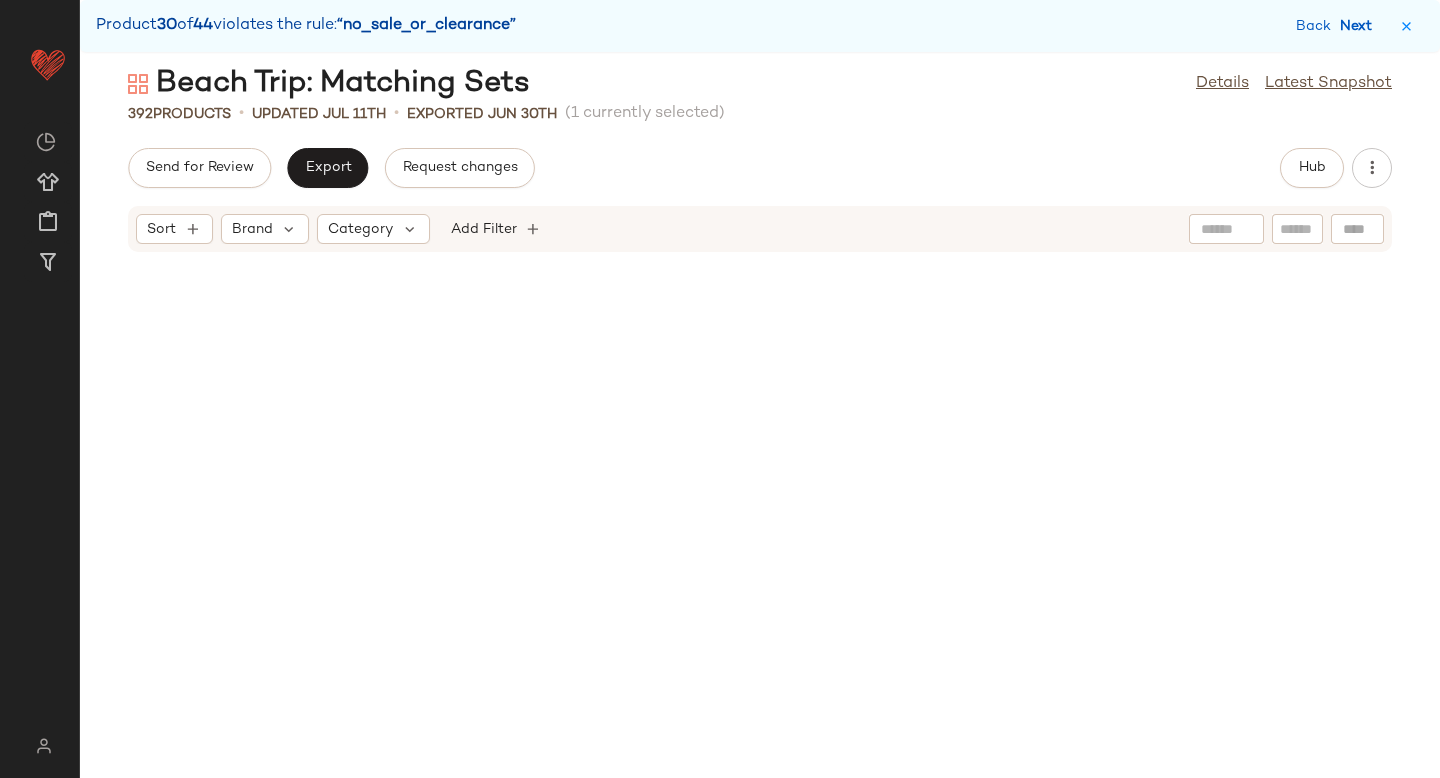 scroll, scrollTop: 22692, scrollLeft: 0, axis: vertical 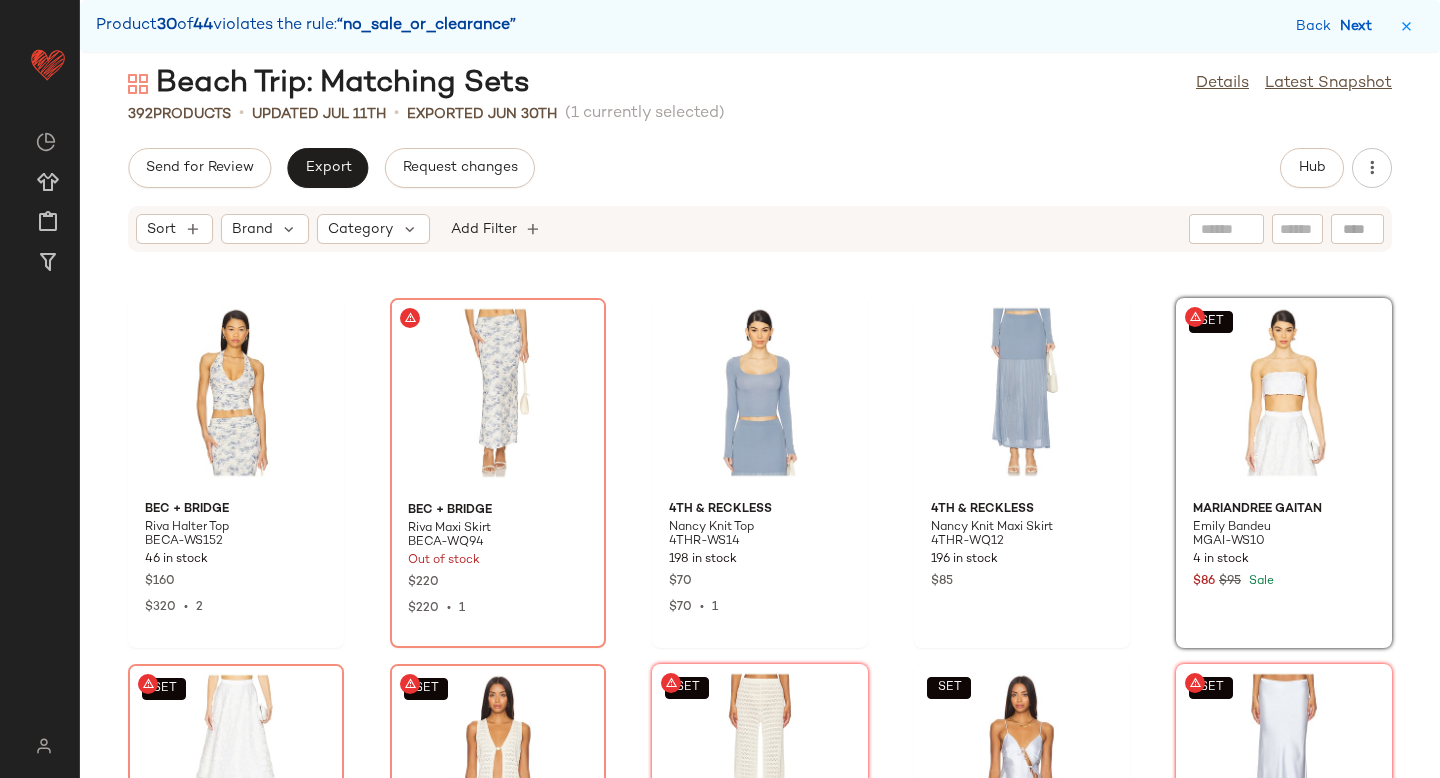 click on "Next" at bounding box center (1360, 26) 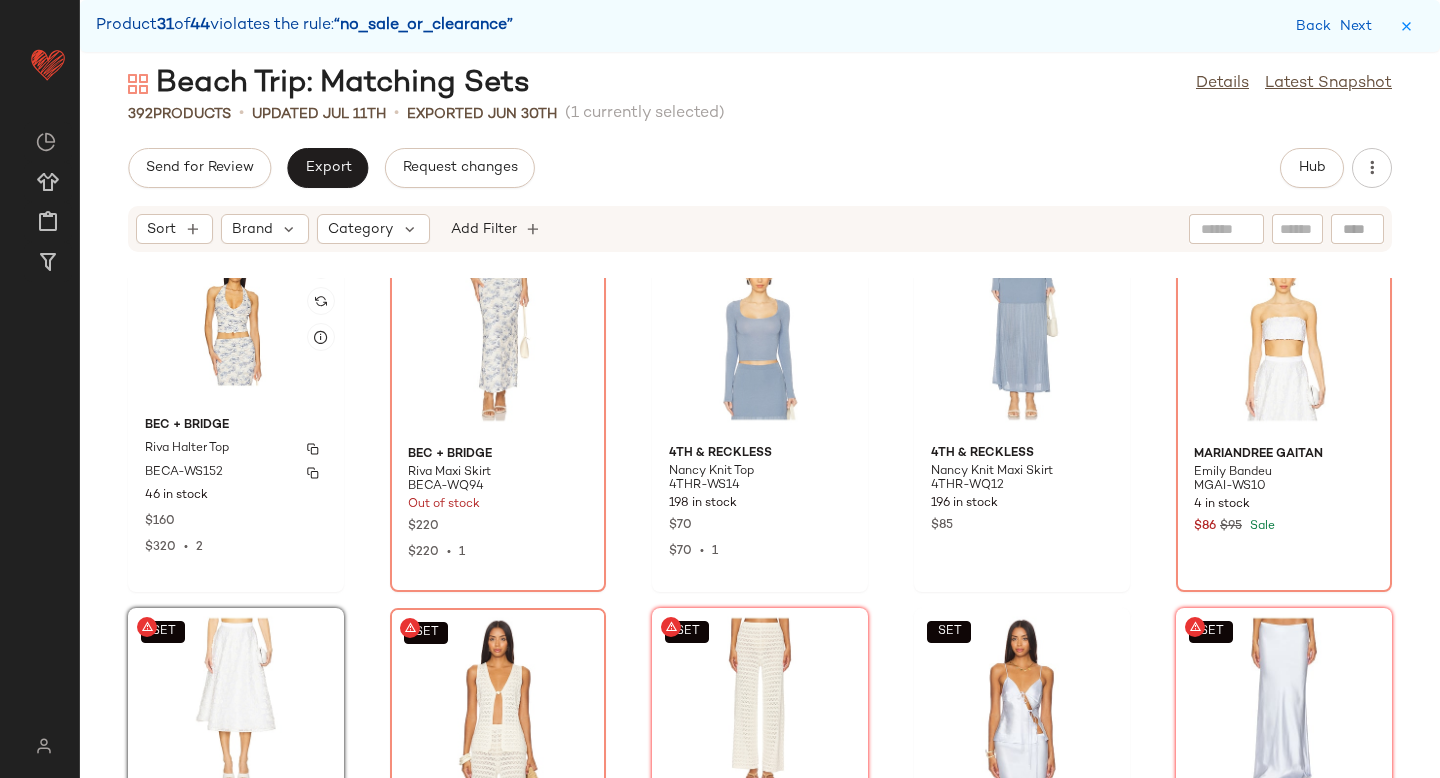 scroll, scrollTop: 22702, scrollLeft: 0, axis: vertical 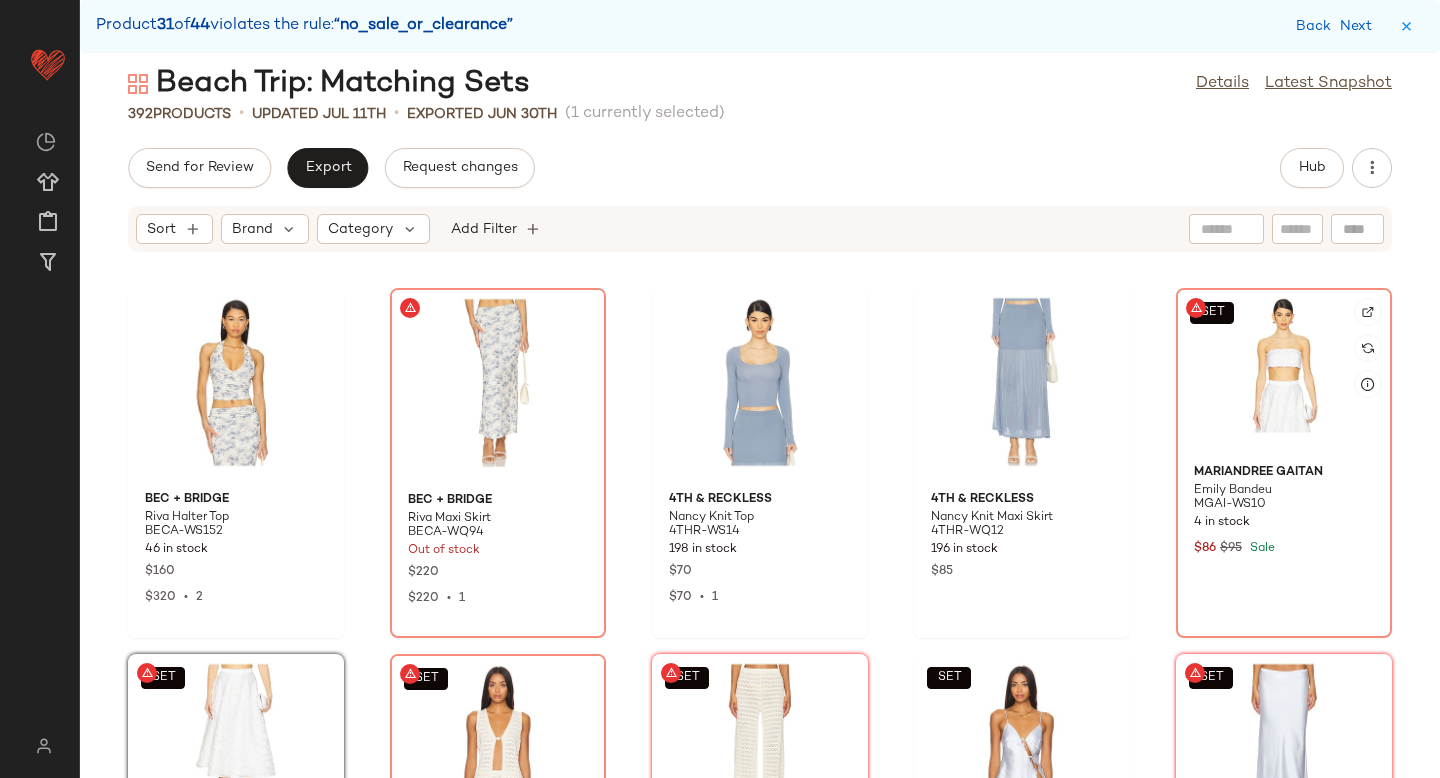 click on "SET" 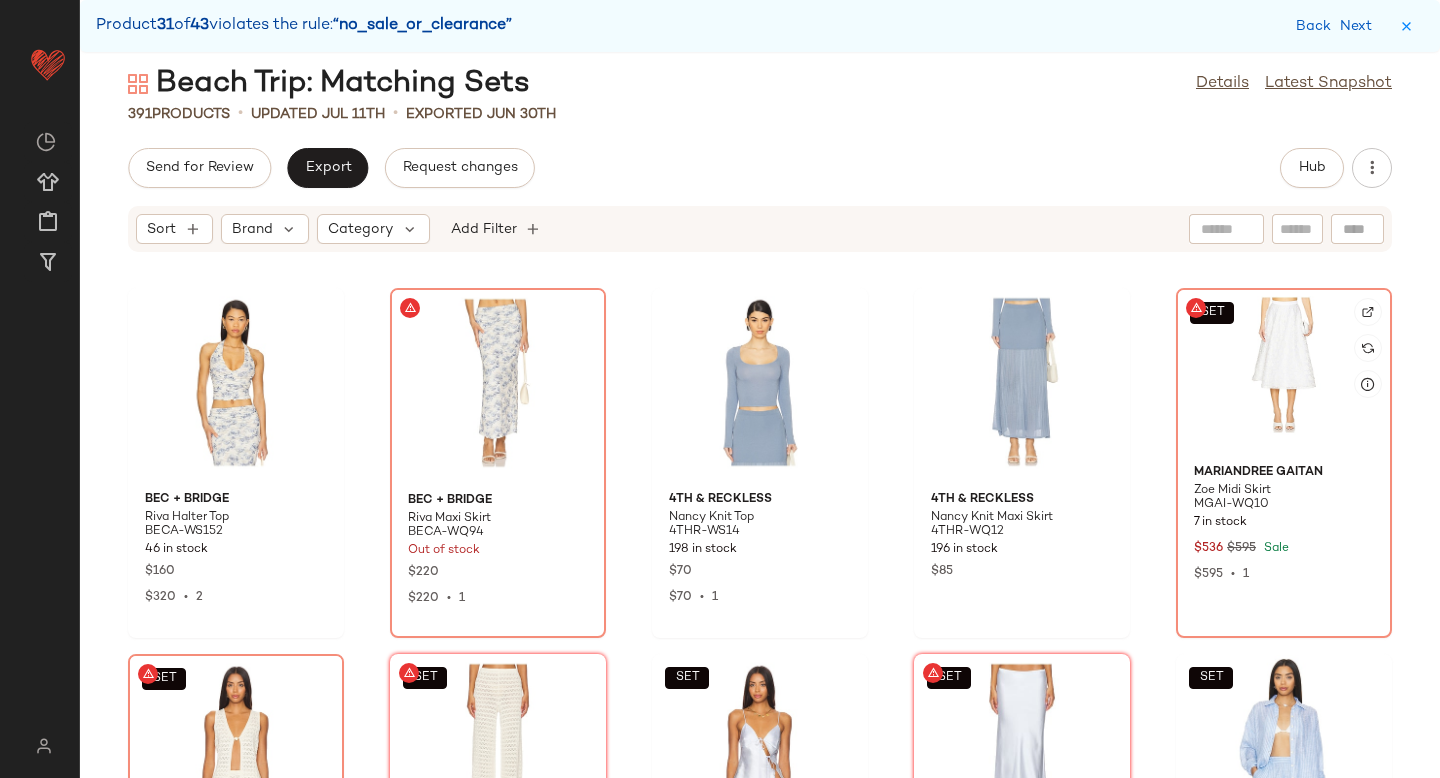 click on "SET" 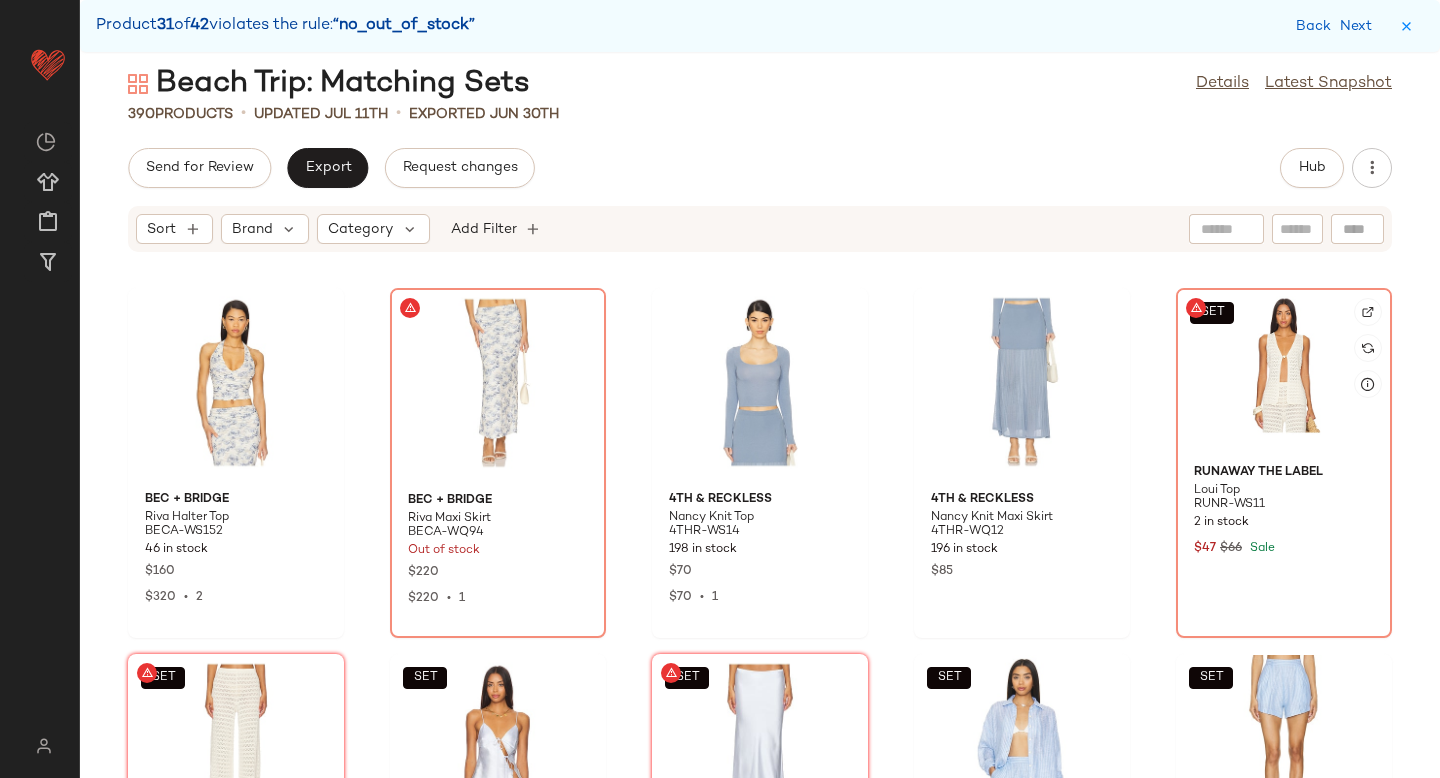 click on "SET" 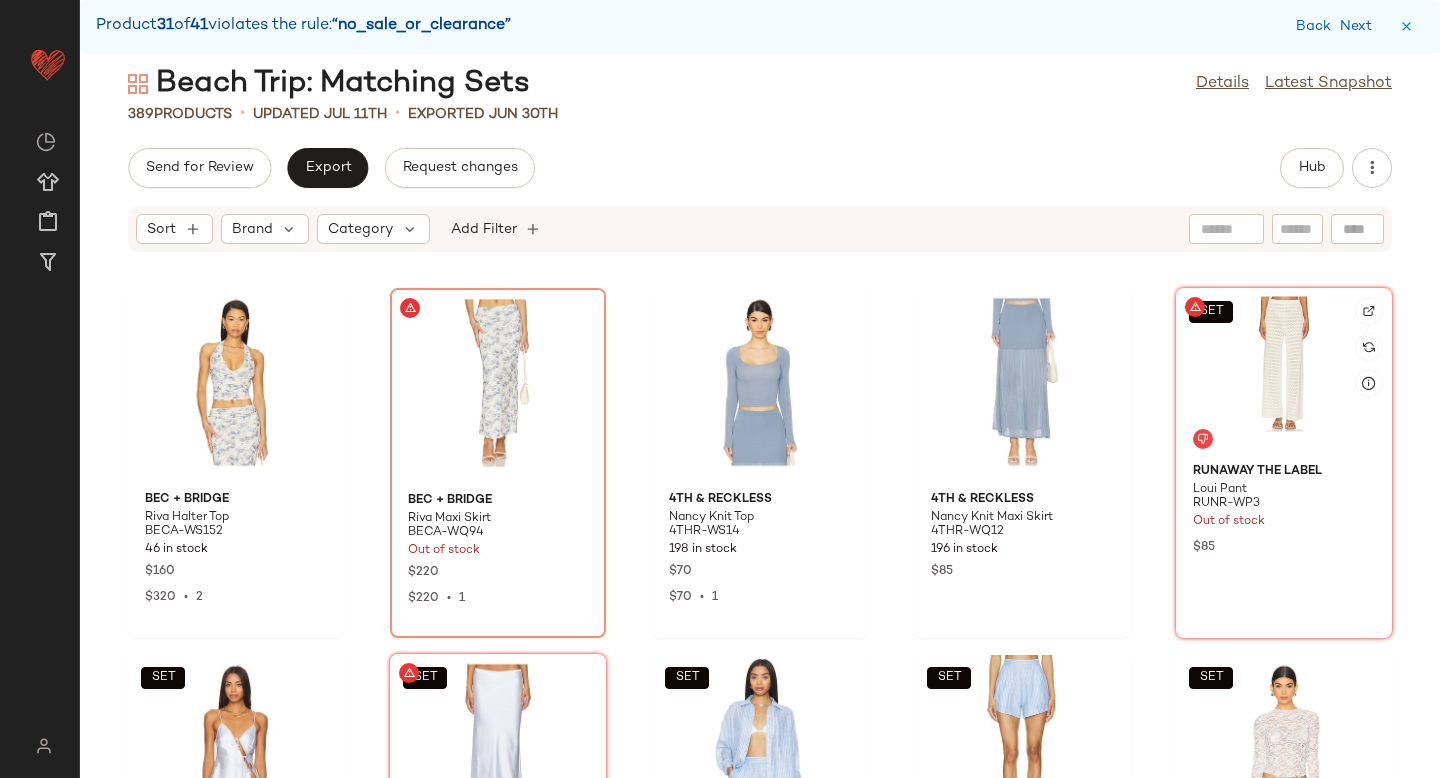 click on "SET" 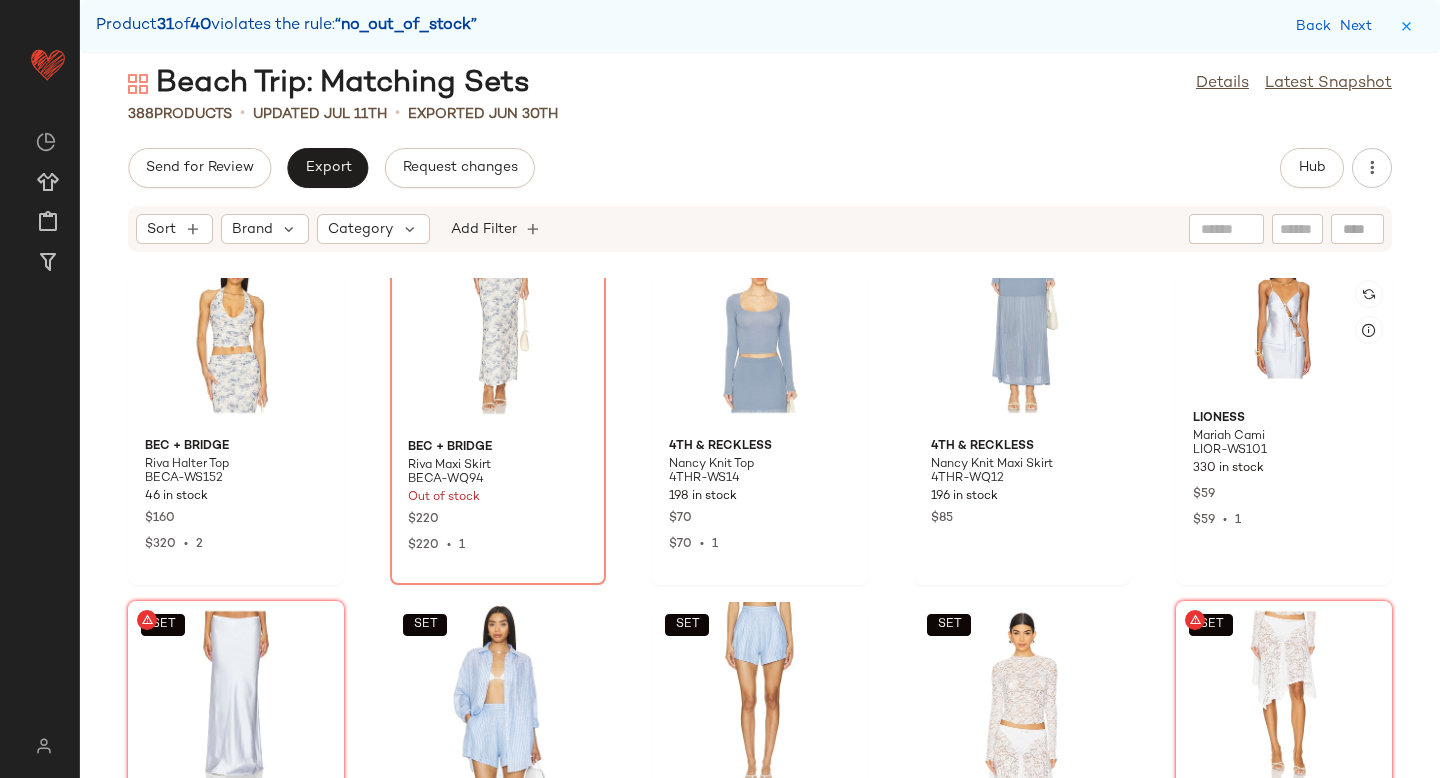 scroll, scrollTop: 22741, scrollLeft: 0, axis: vertical 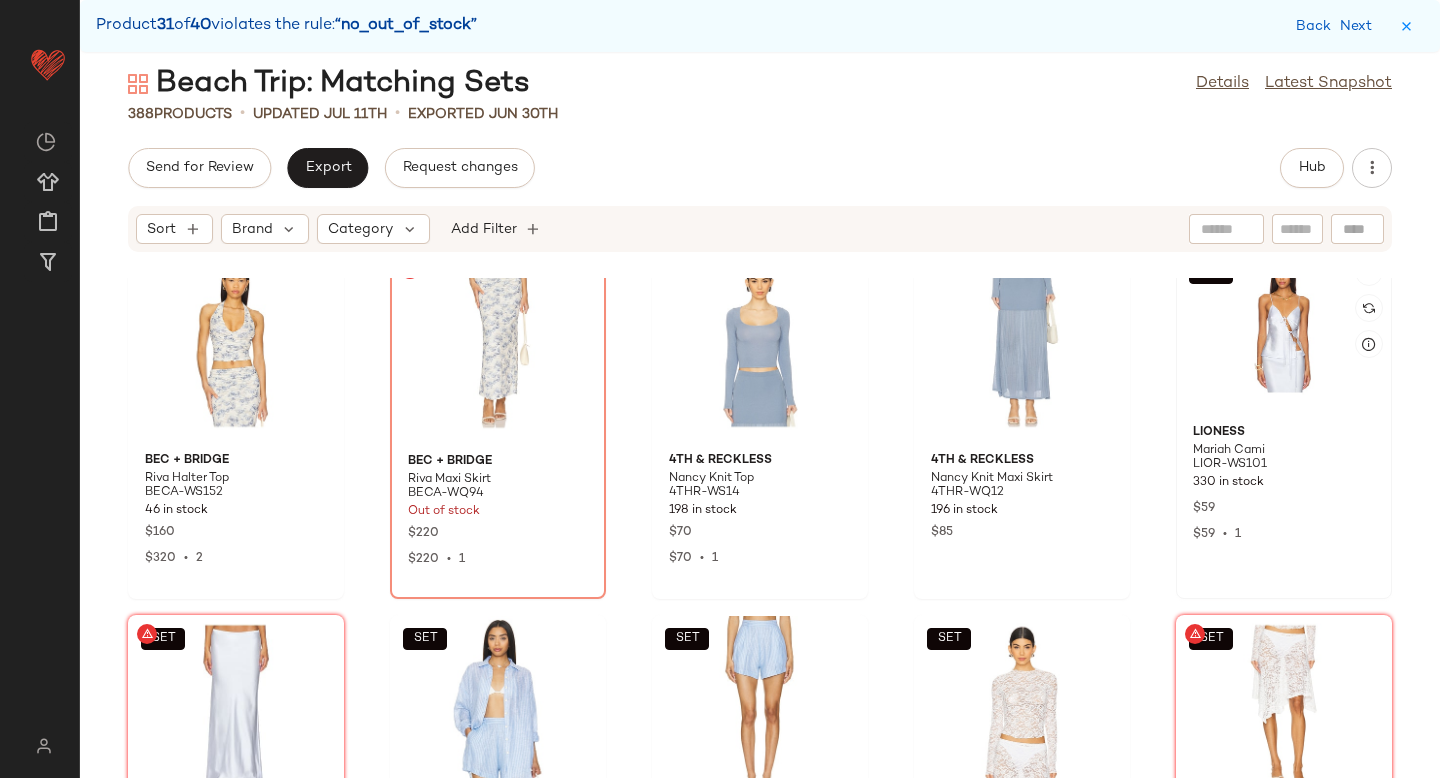 click on "SET" 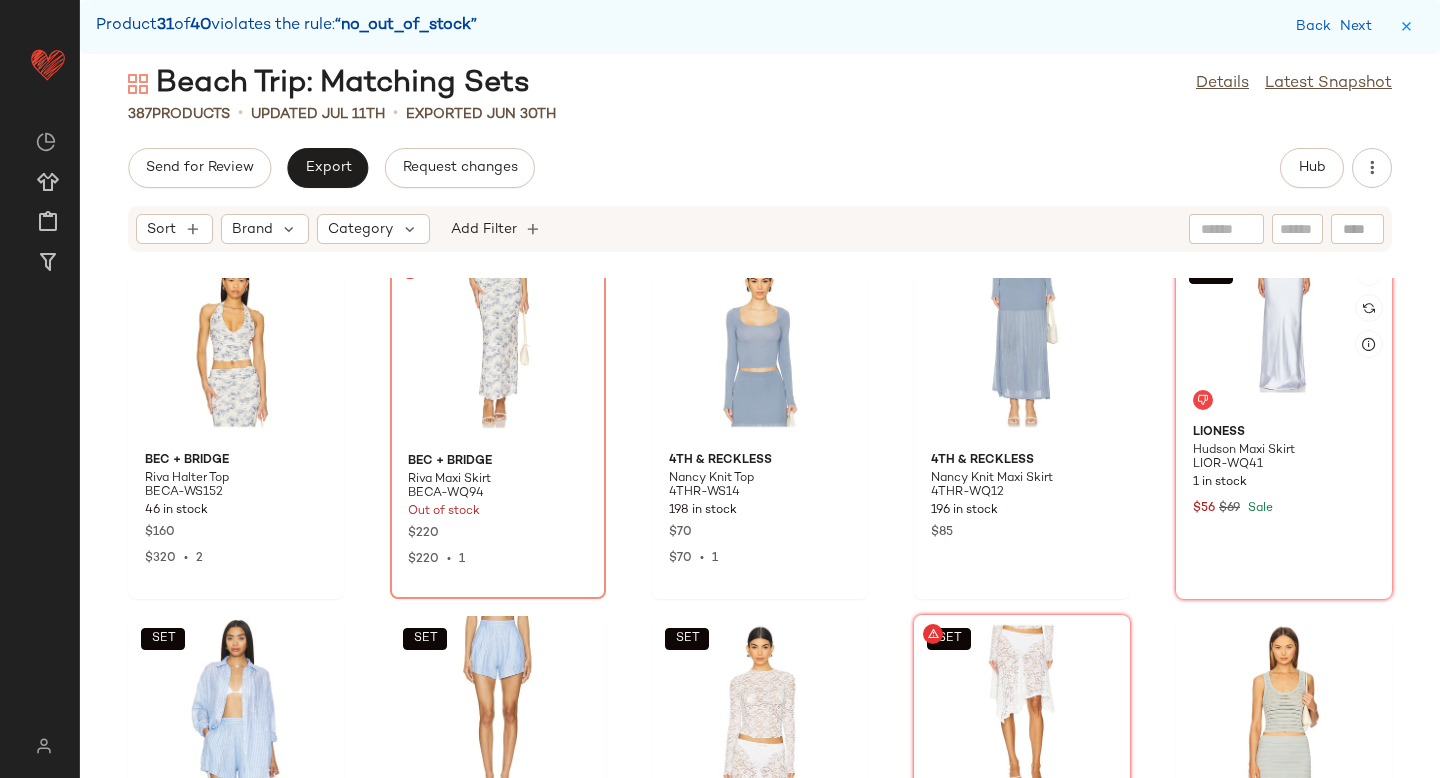 click on "SET" 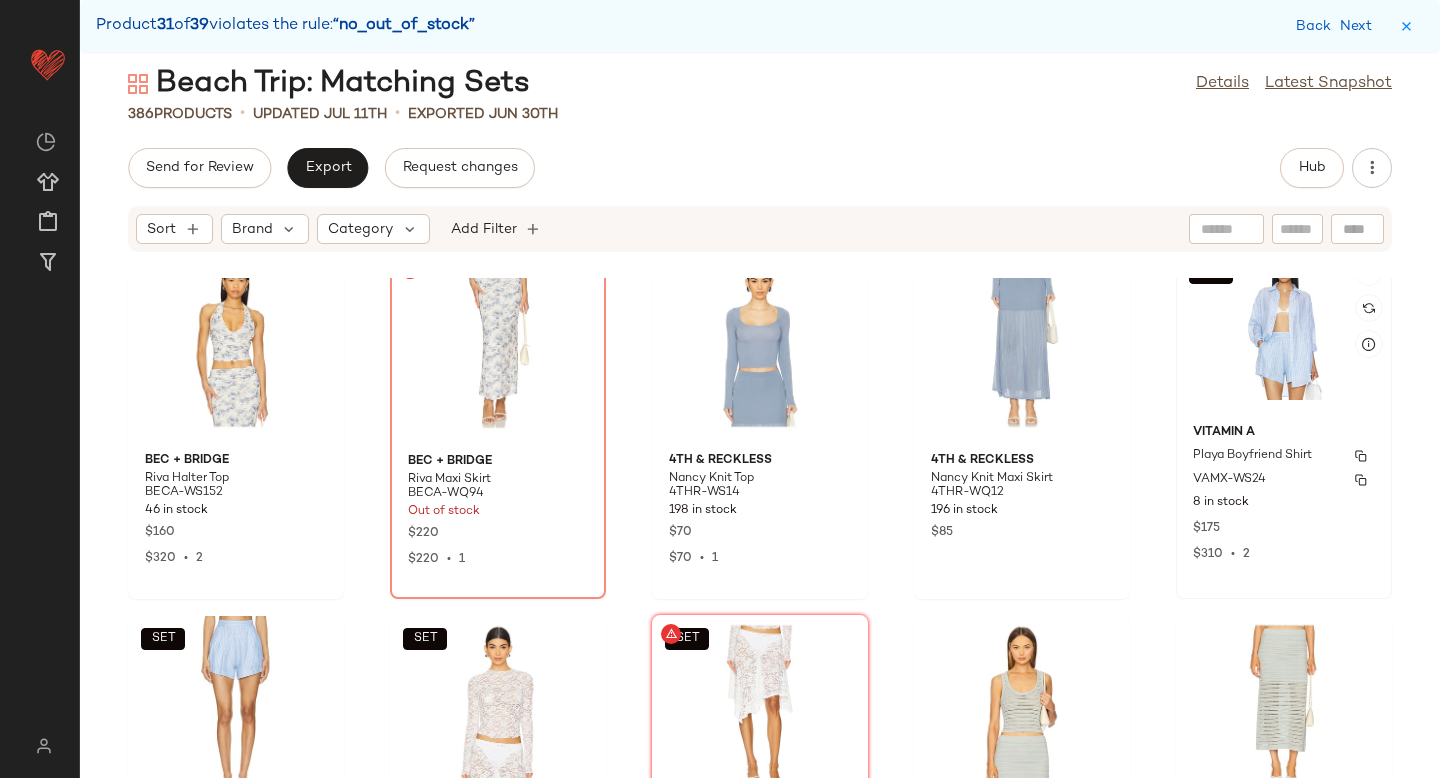 scroll, scrollTop: 22944, scrollLeft: 0, axis: vertical 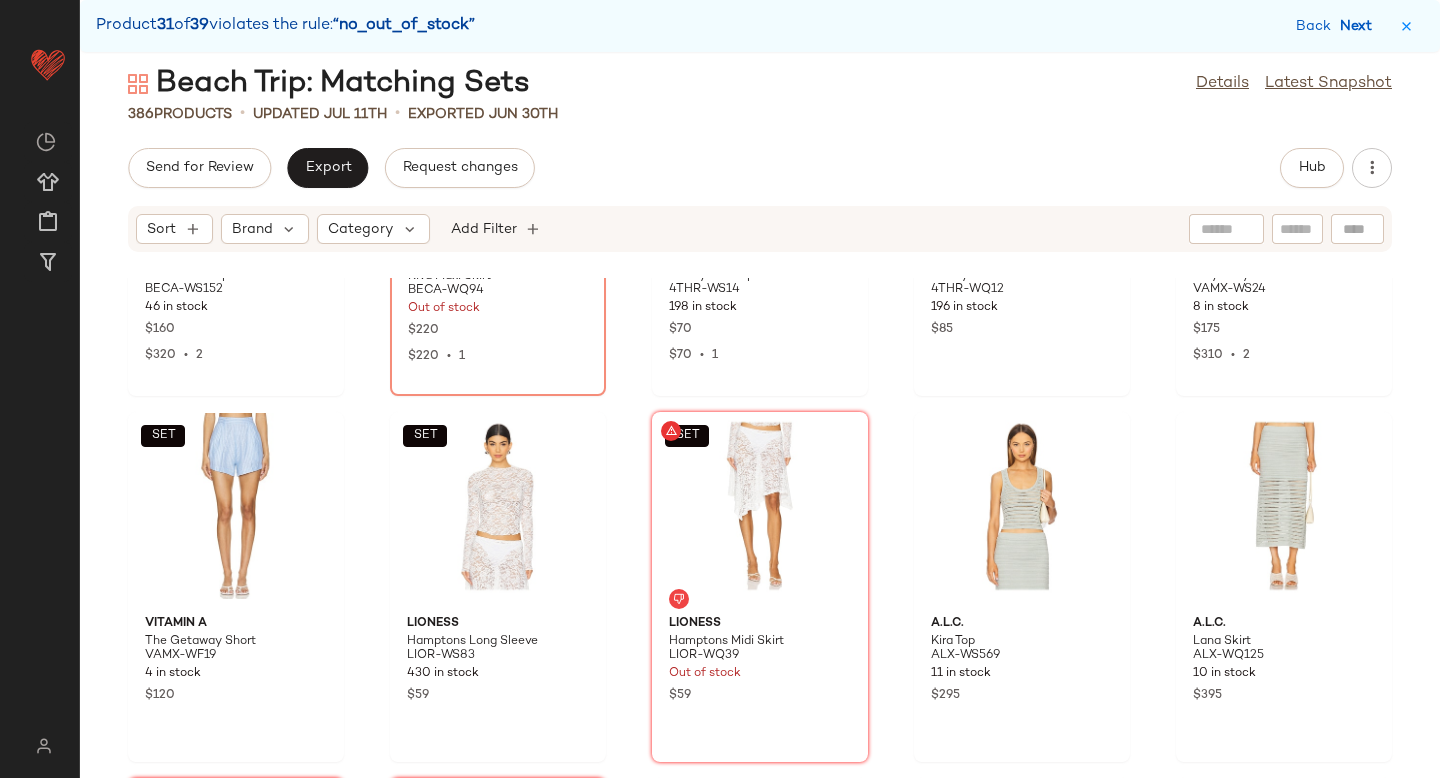 click on "Next" at bounding box center [1360, 26] 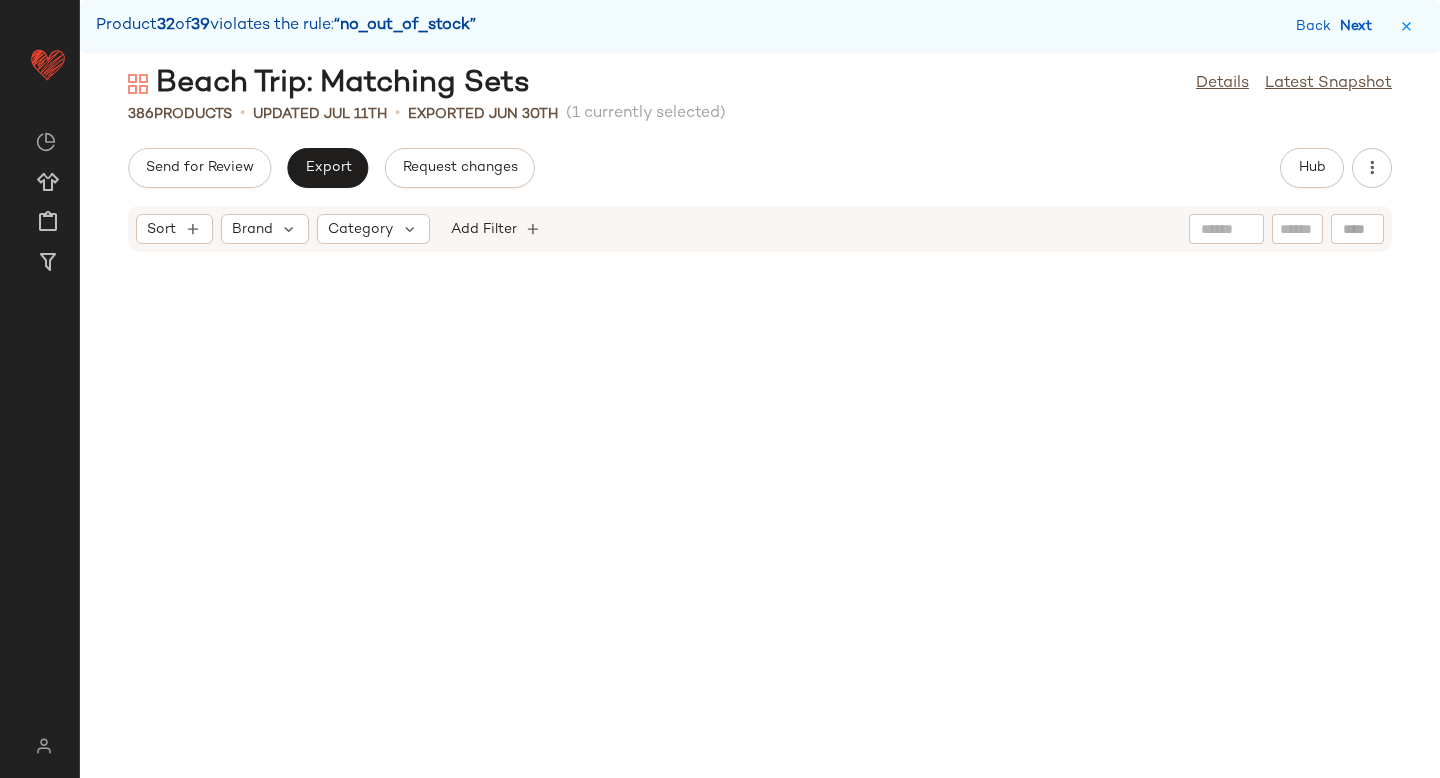 scroll, scrollTop: 24156, scrollLeft: 0, axis: vertical 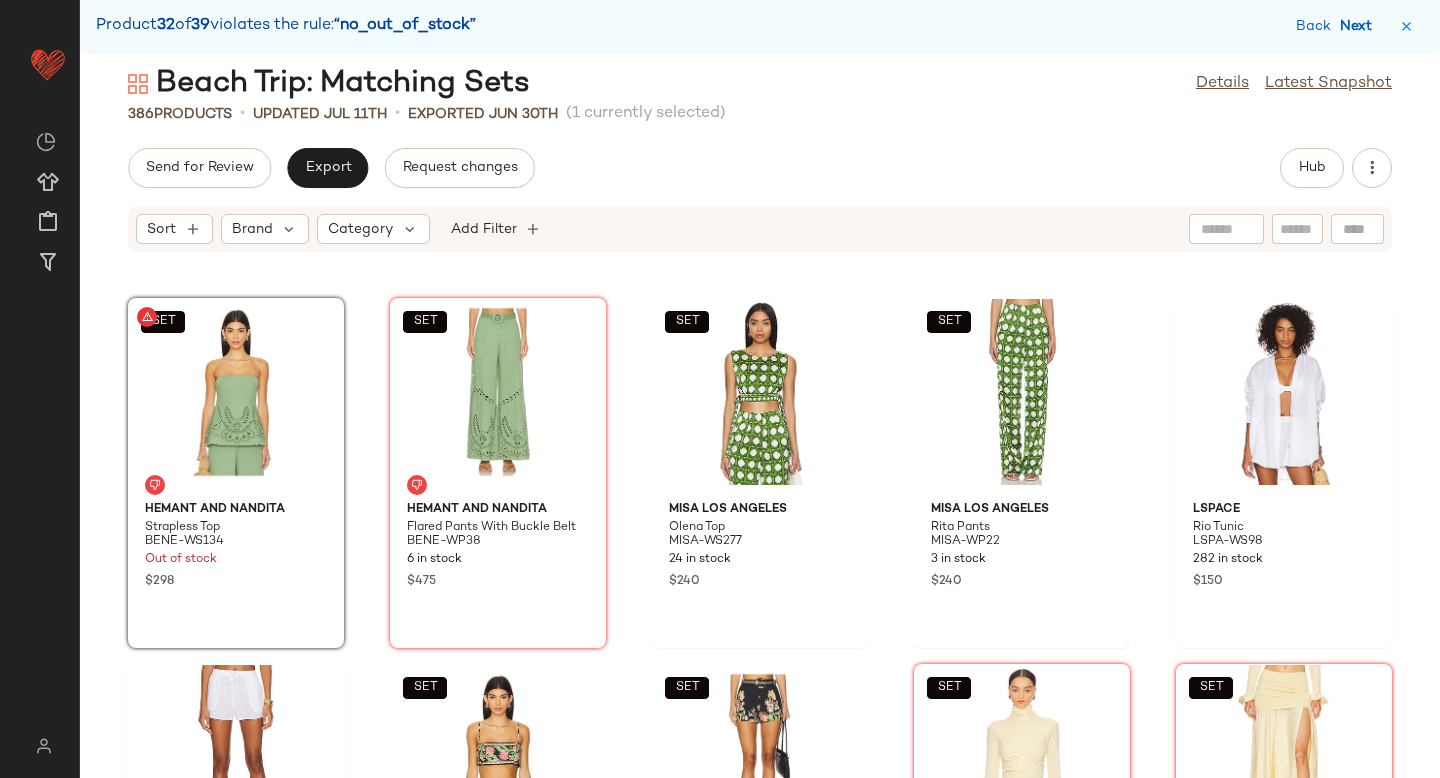 click on "Next" at bounding box center (1360, 26) 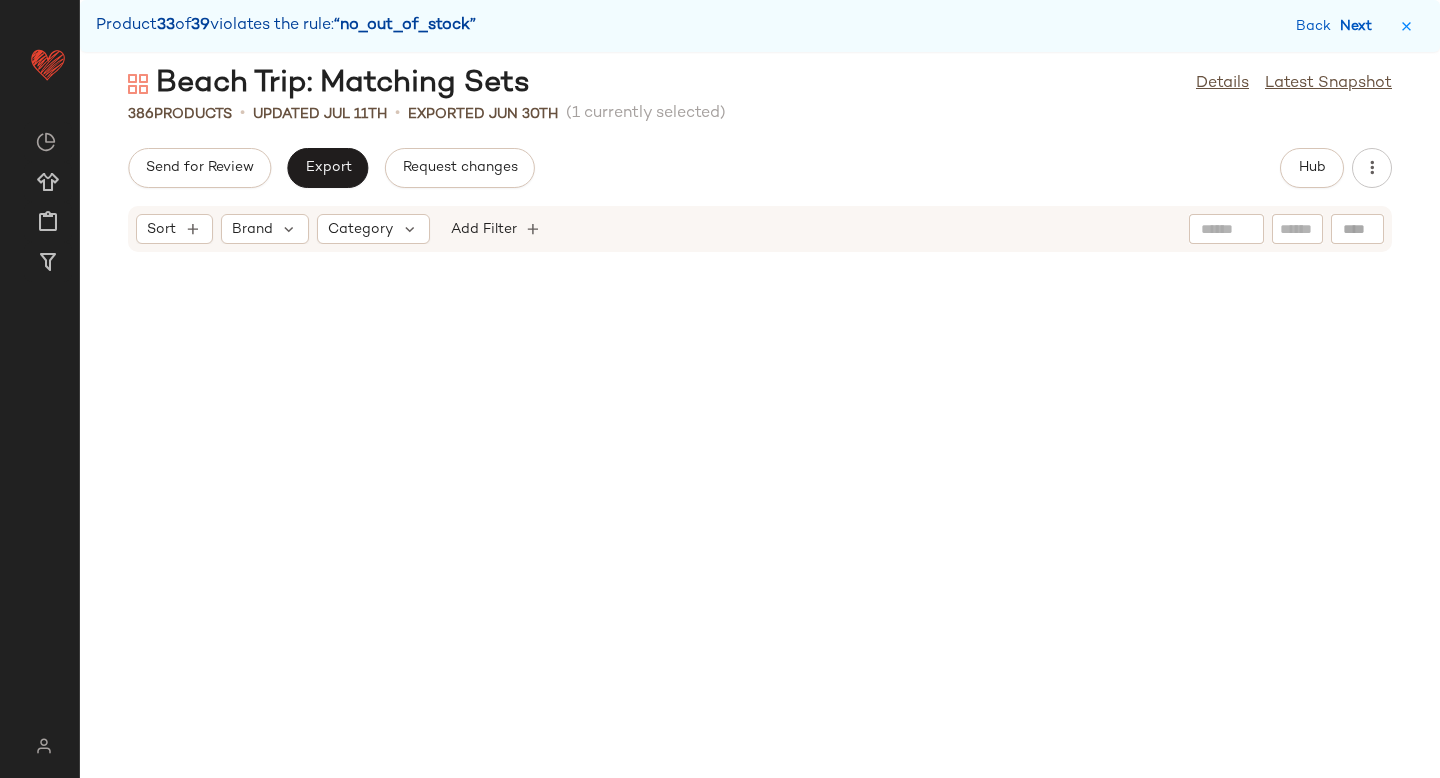 scroll, scrollTop: 24888, scrollLeft: 0, axis: vertical 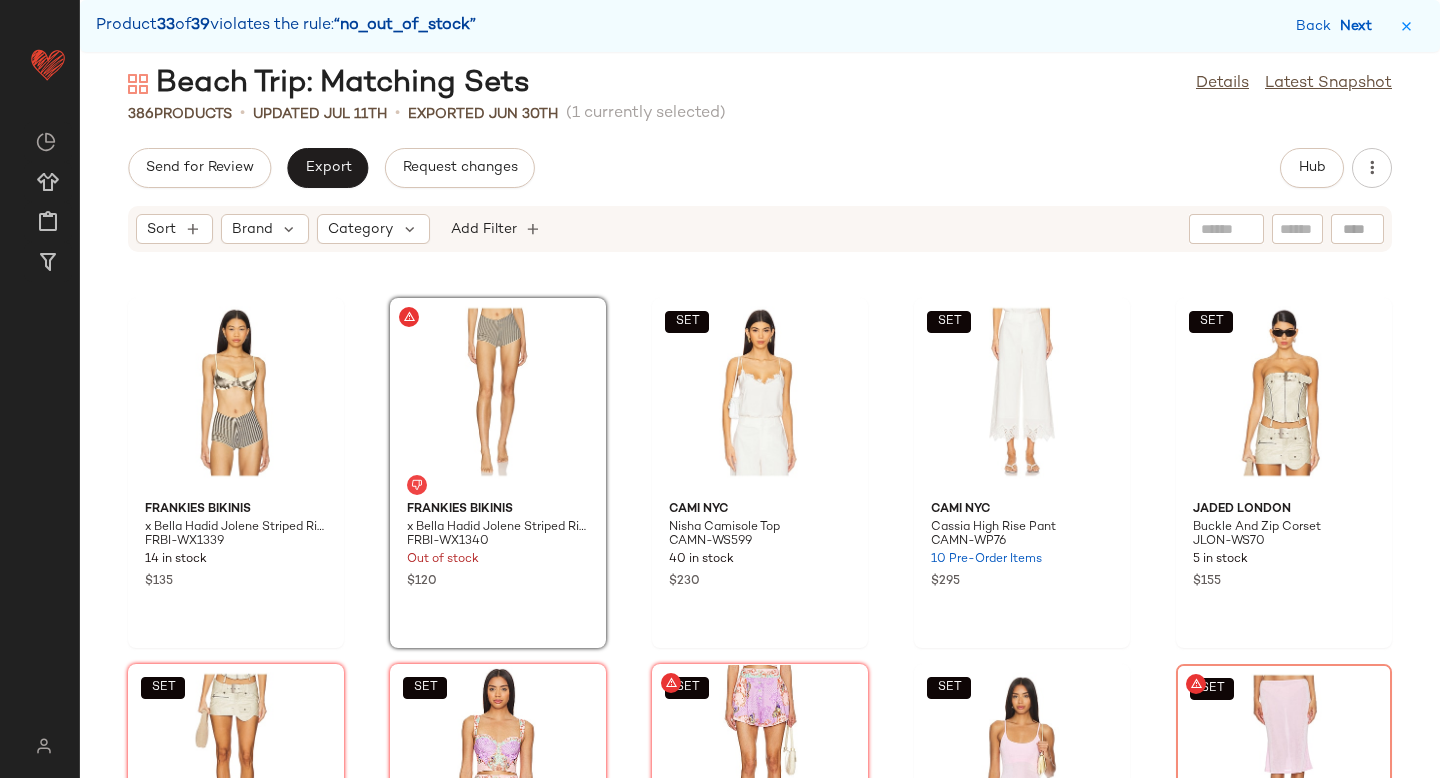 click on "Next" at bounding box center (1360, 26) 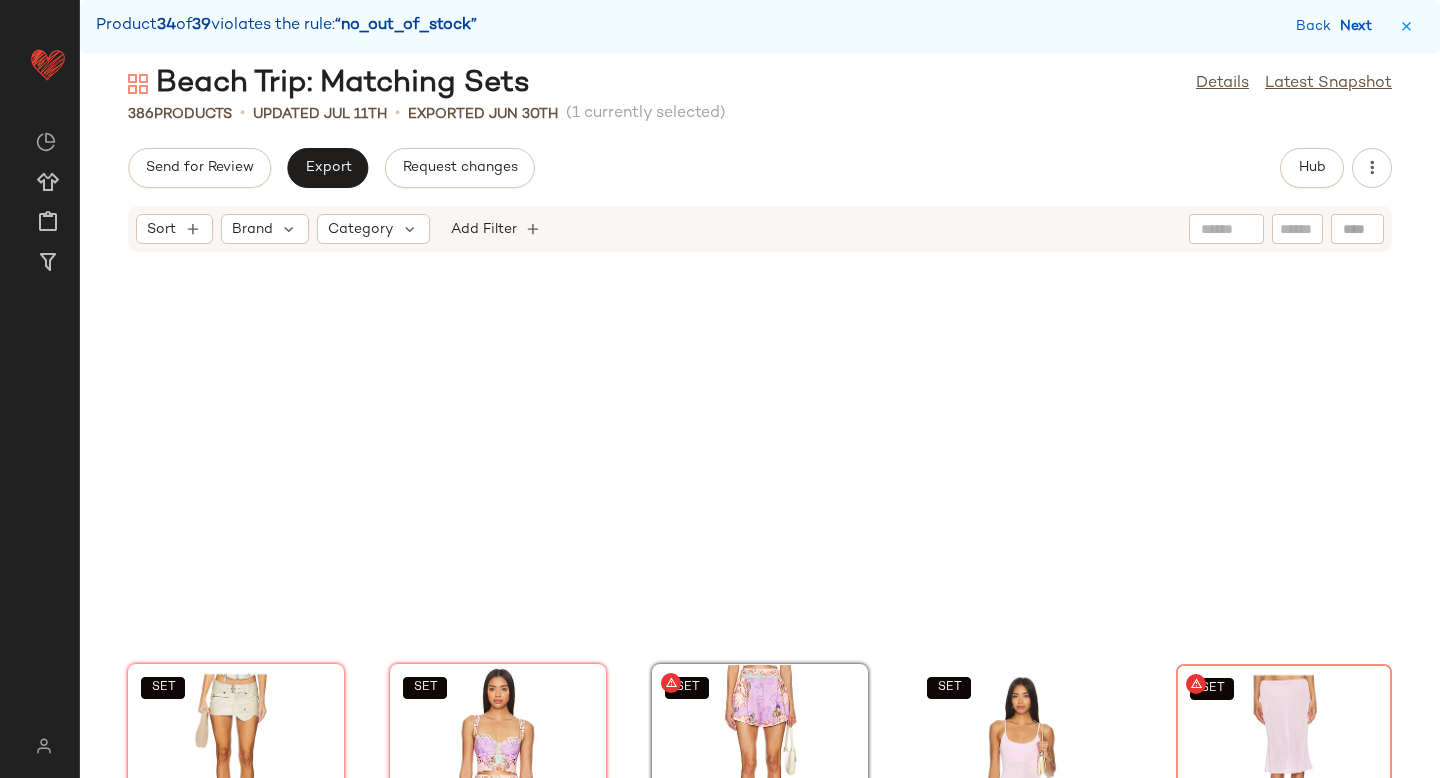 scroll, scrollTop: 25254, scrollLeft: 0, axis: vertical 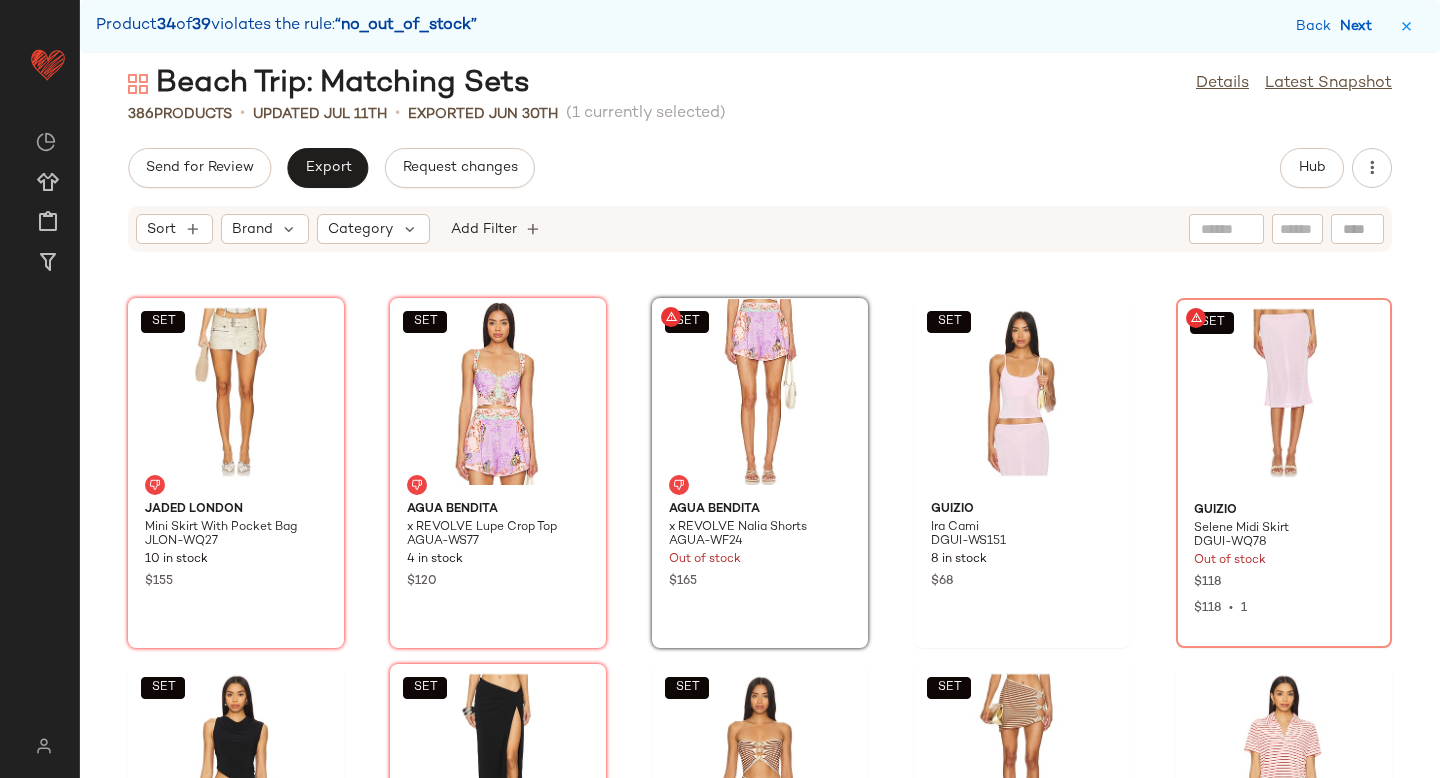 click on "Next" at bounding box center [1360, 26] 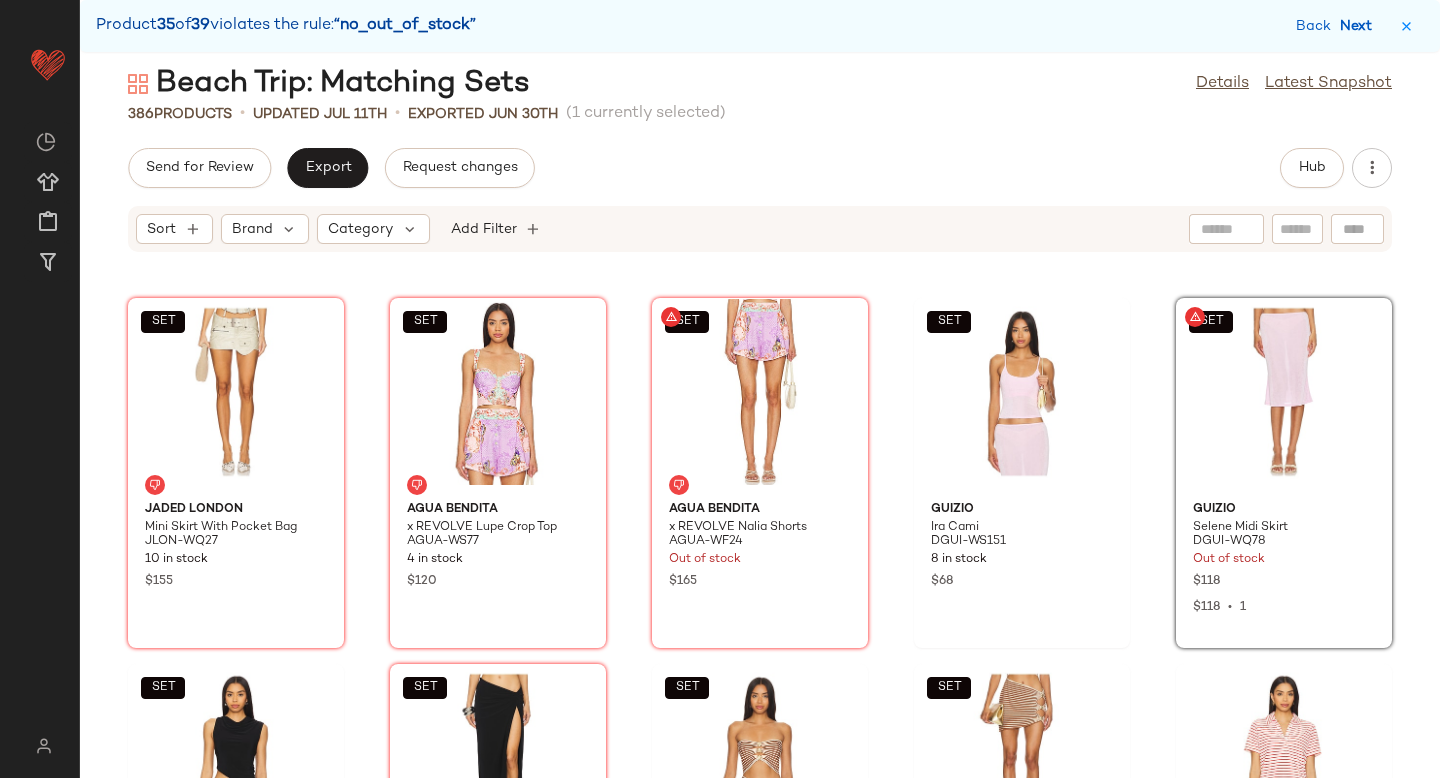 click on "Next" at bounding box center (1360, 26) 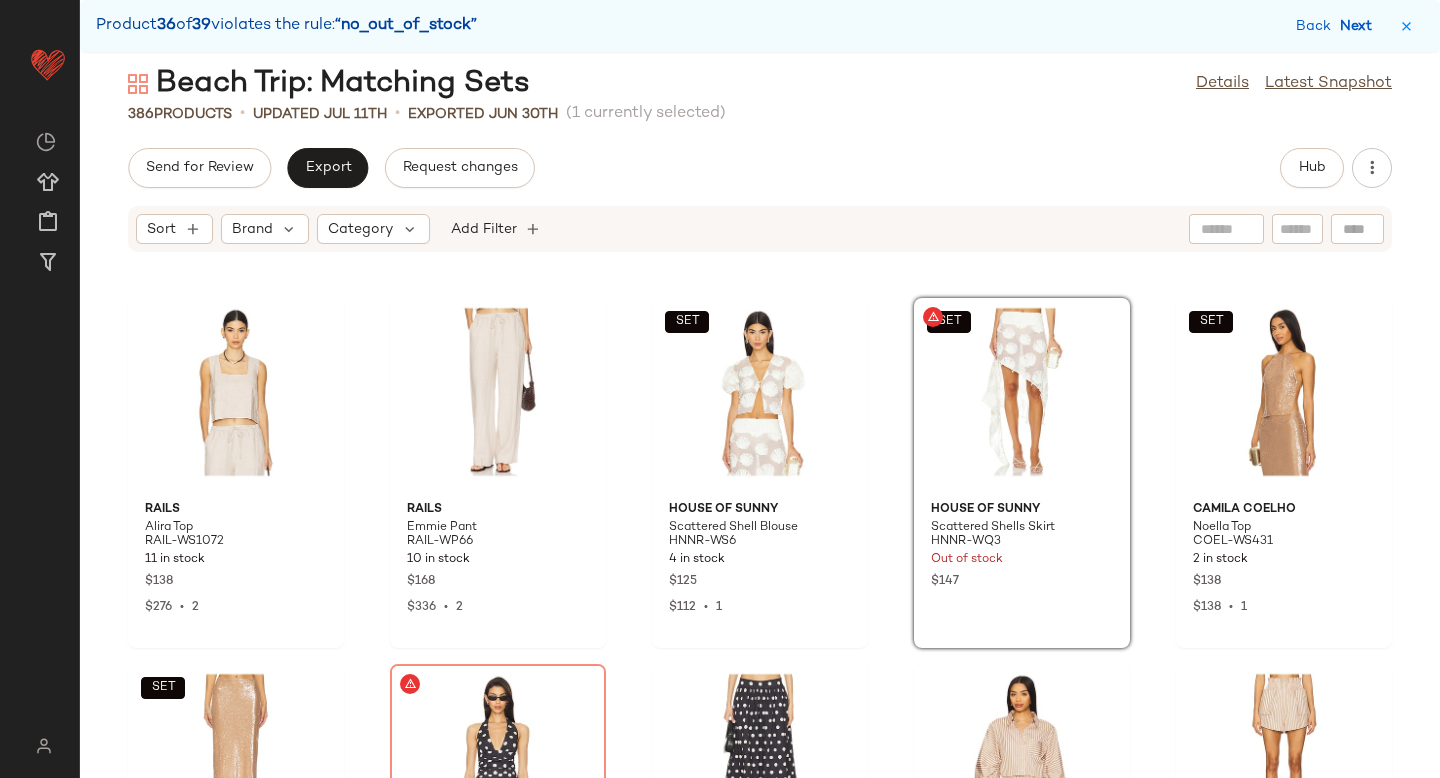 click on "Next" at bounding box center (1360, 26) 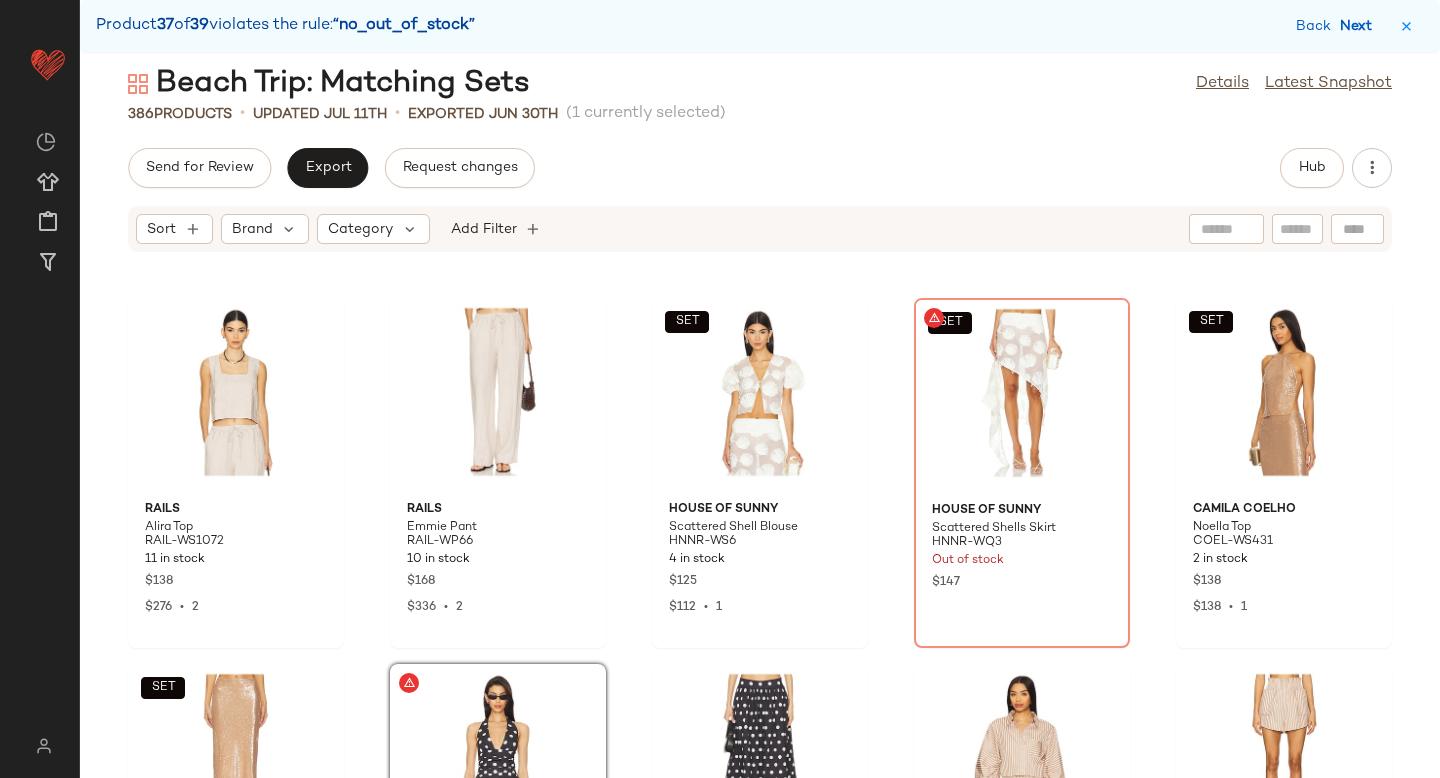 scroll, scrollTop: 27450, scrollLeft: 0, axis: vertical 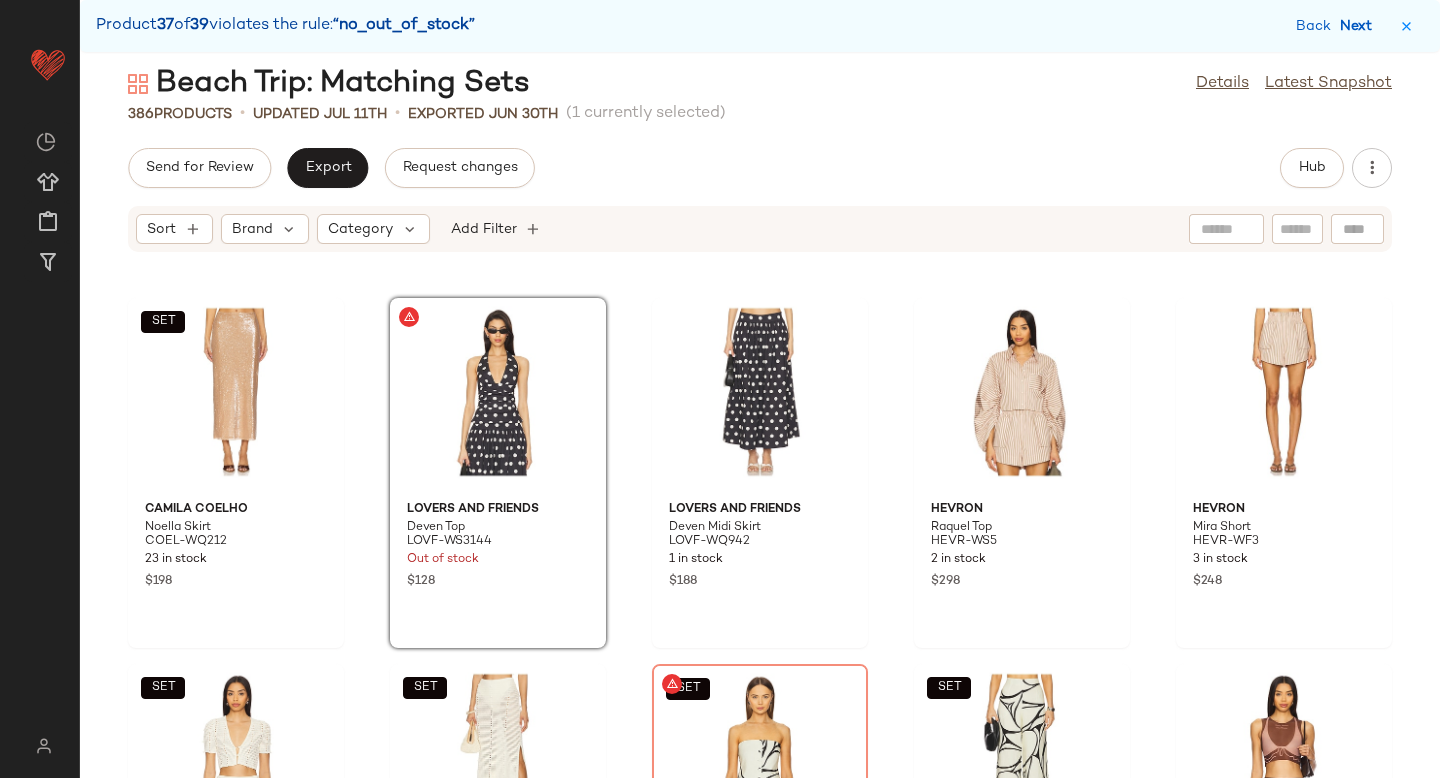 click on "Next" at bounding box center (1360, 26) 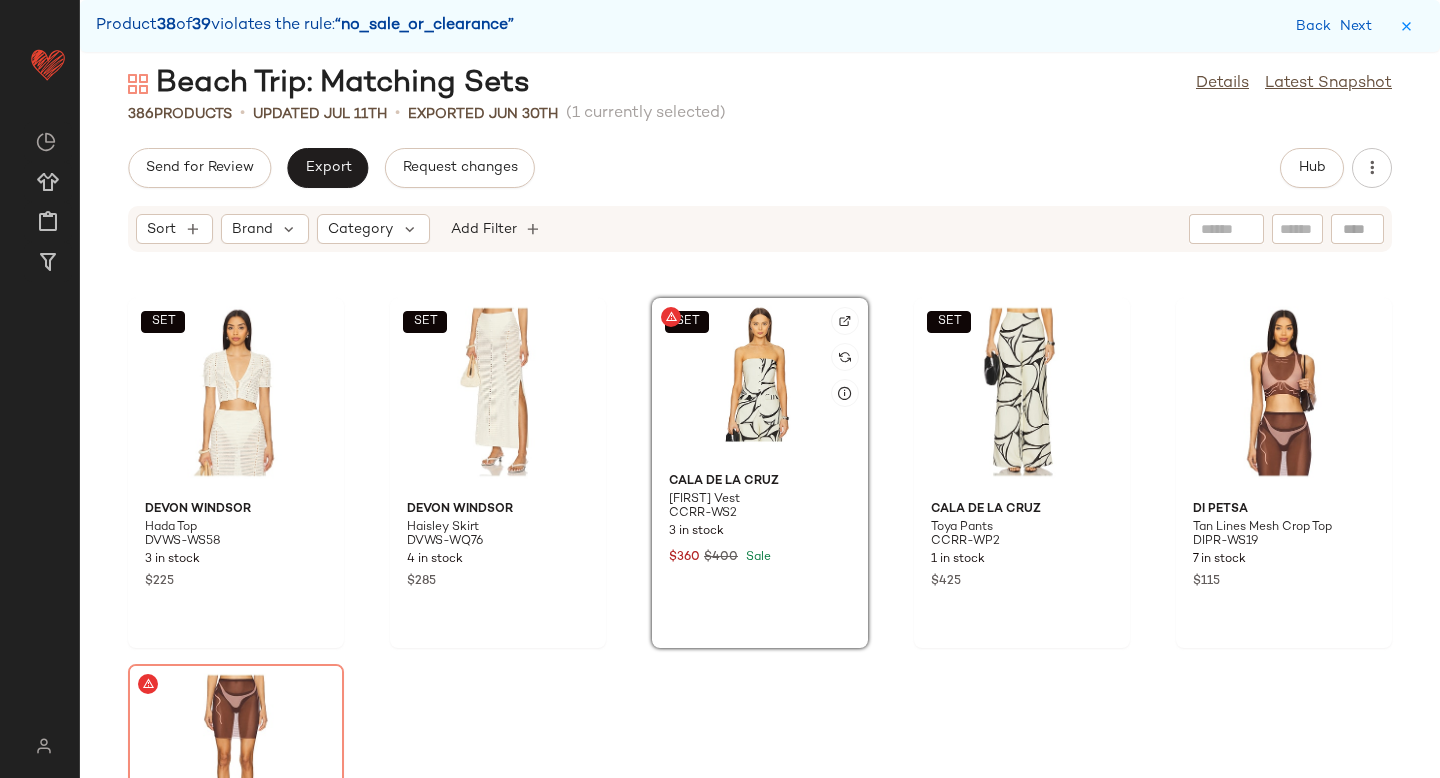 click on "SET" 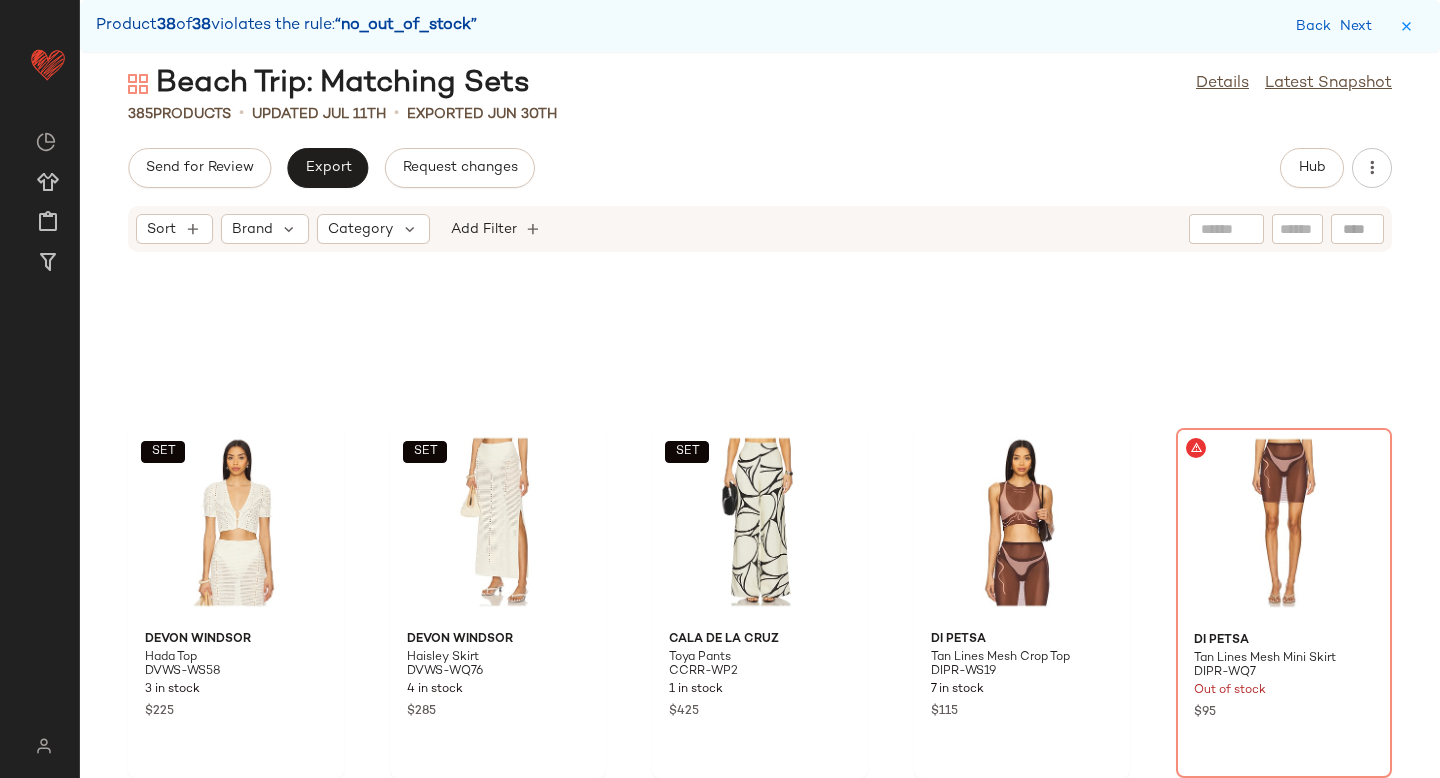 scroll, scrollTop: 27686, scrollLeft: 0, axis: vertical 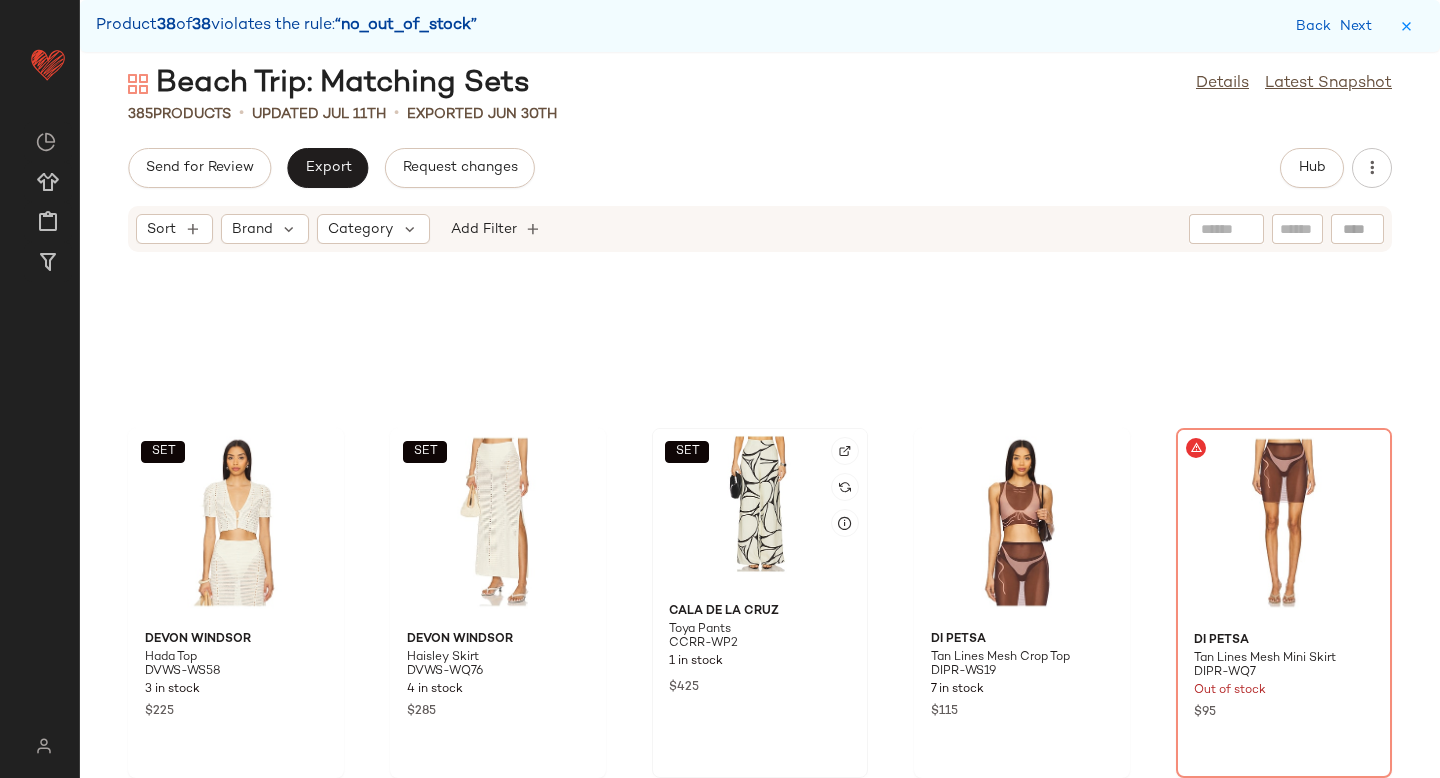 click on "SET" 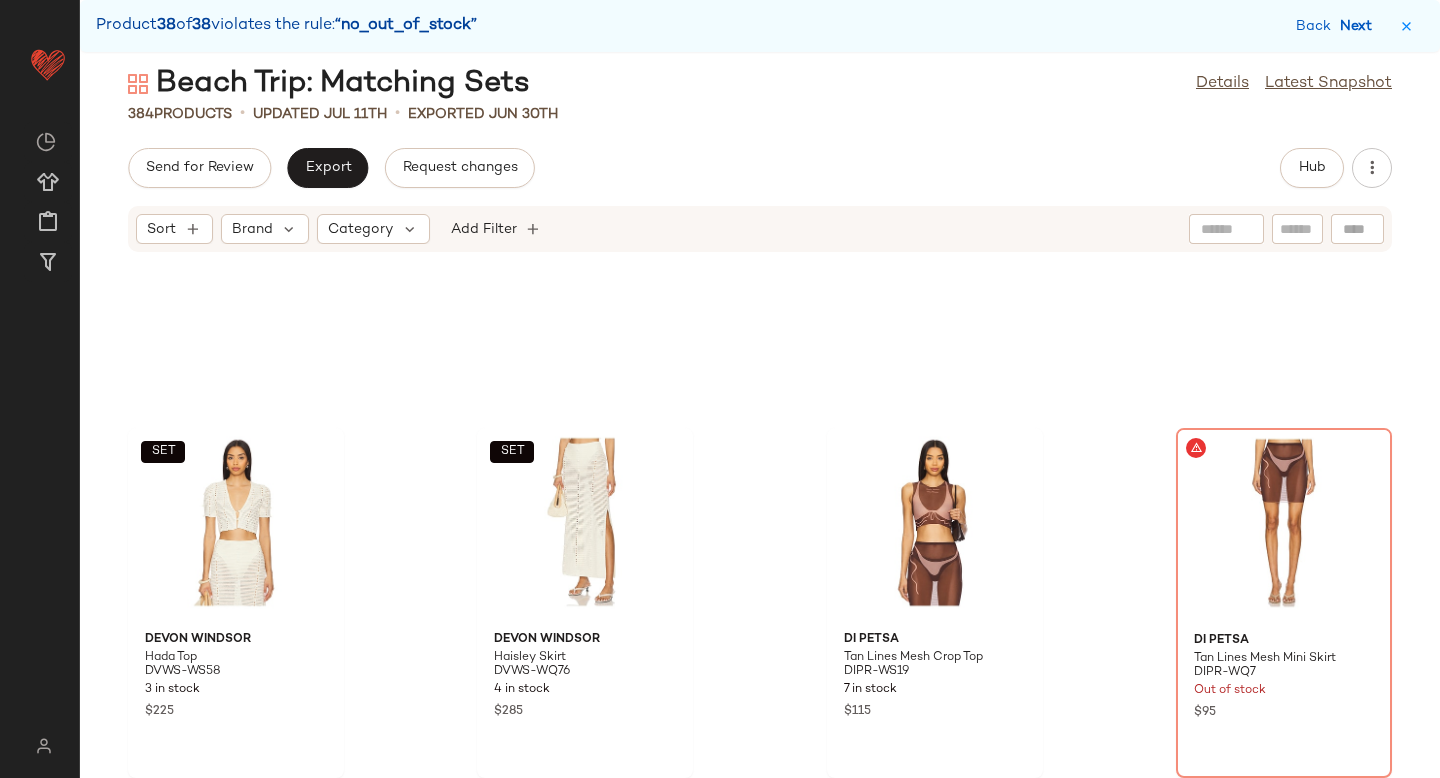 click on "Next" at bounding box center (1360, 26) 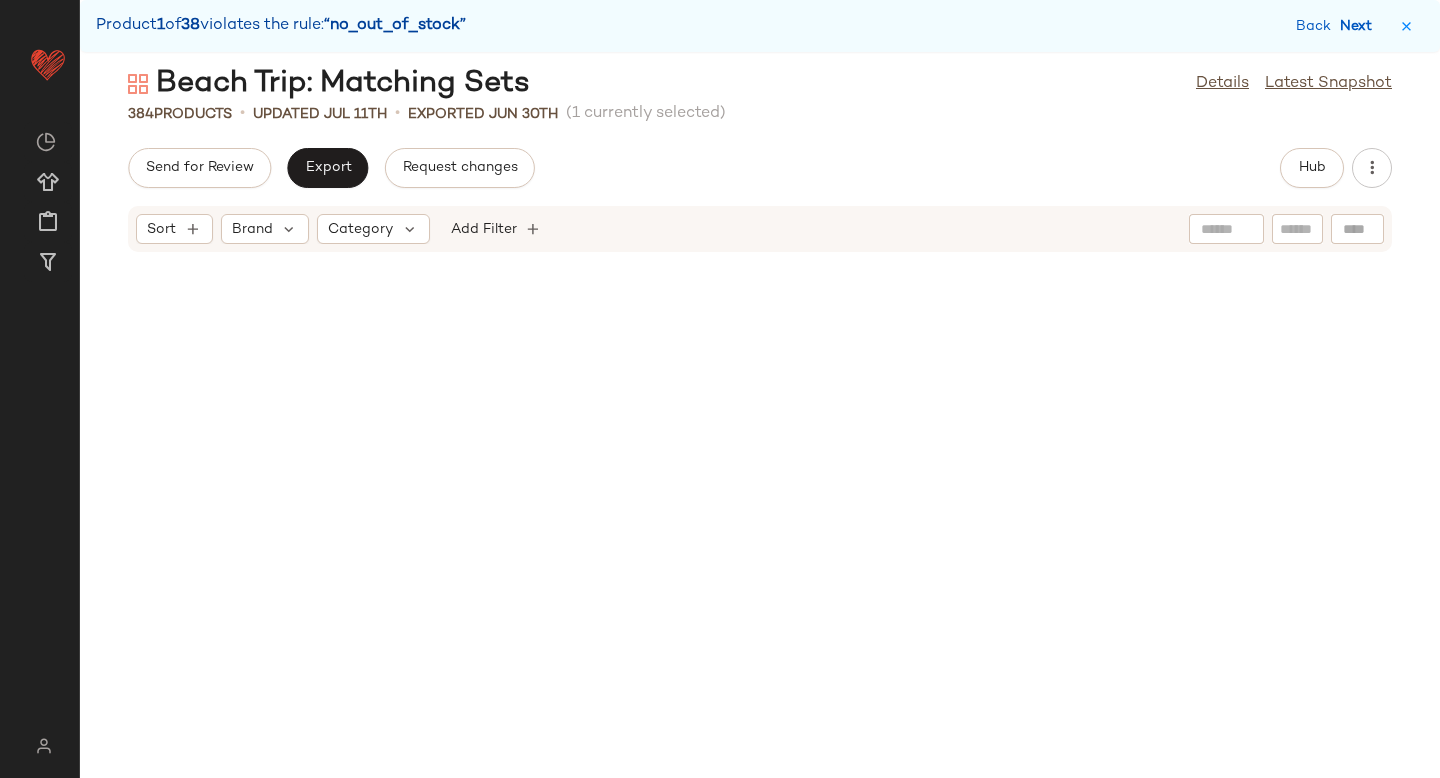 scroll, scrollTop: 1830, scrollLeft: 0, axis: vertical 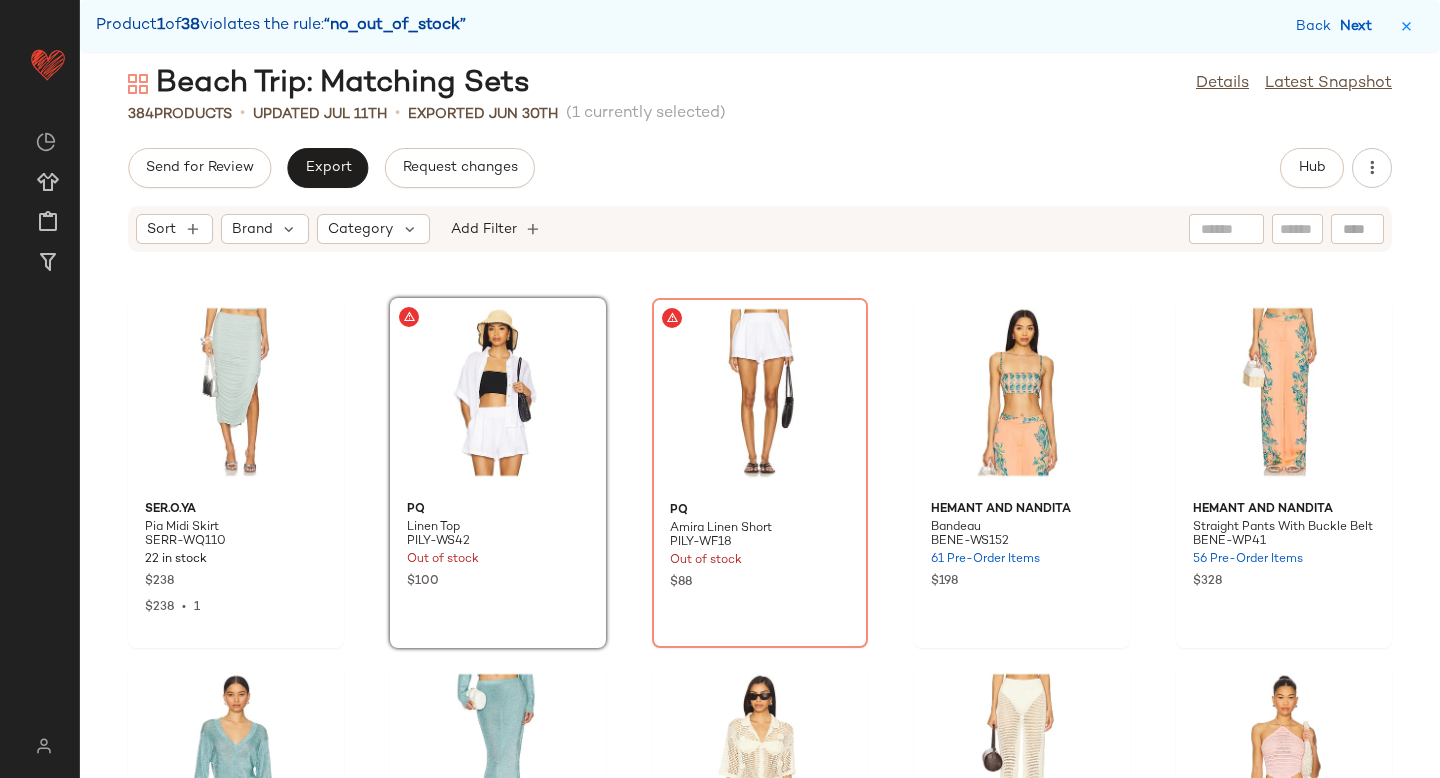 click on "Next" at bounding box center [1360, 26] 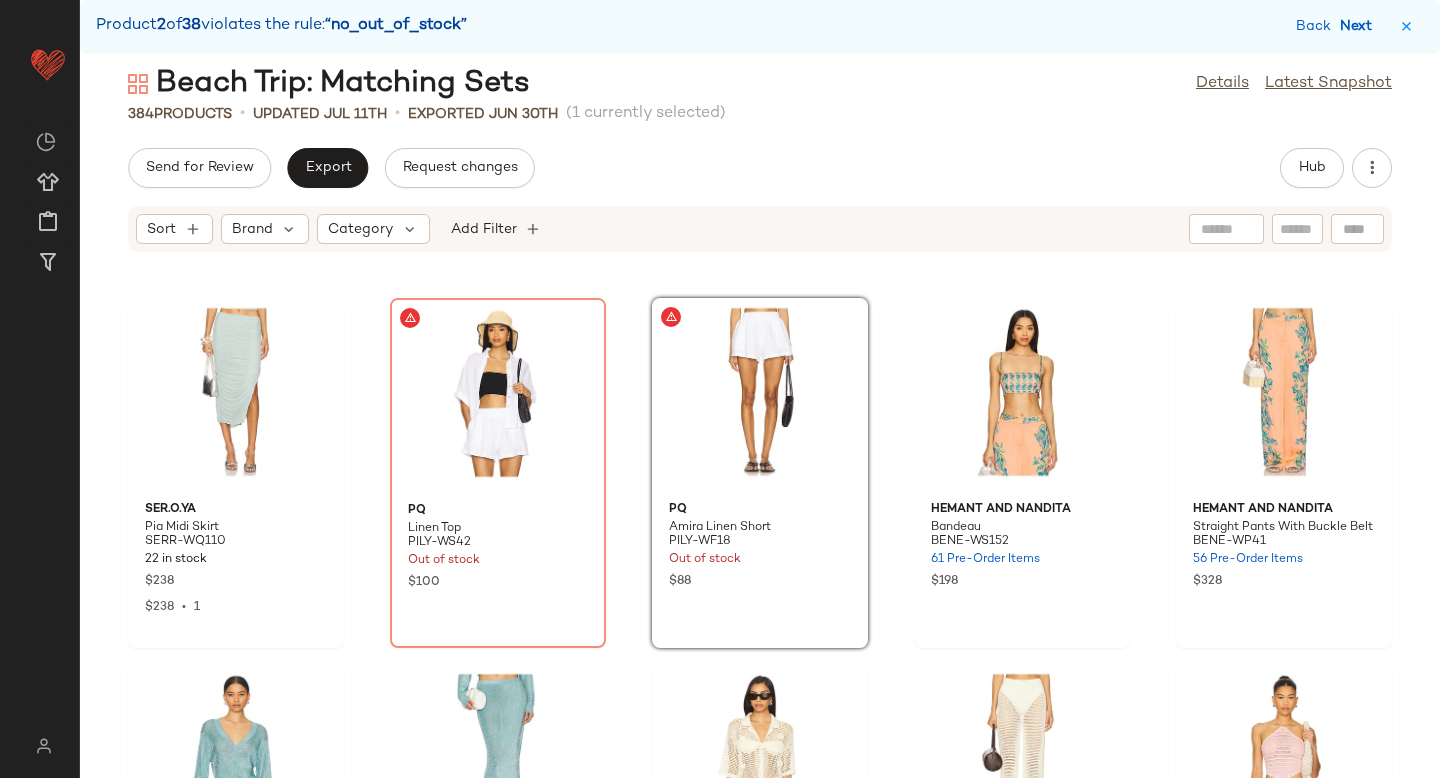 click on "Next" at bounding box center [1360, 26] 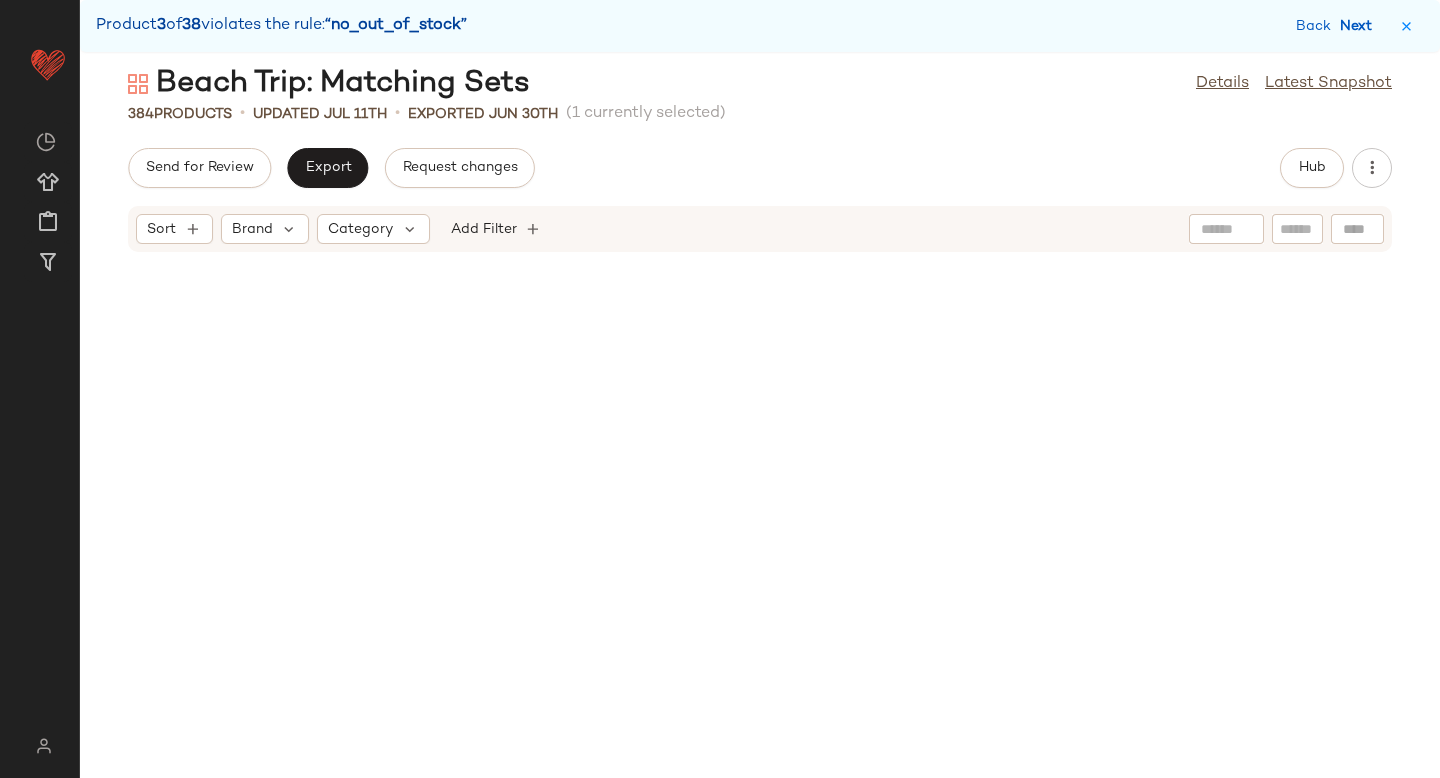 scroll, scrollTop: 2928, scrollLeft: 0, axis: vertical 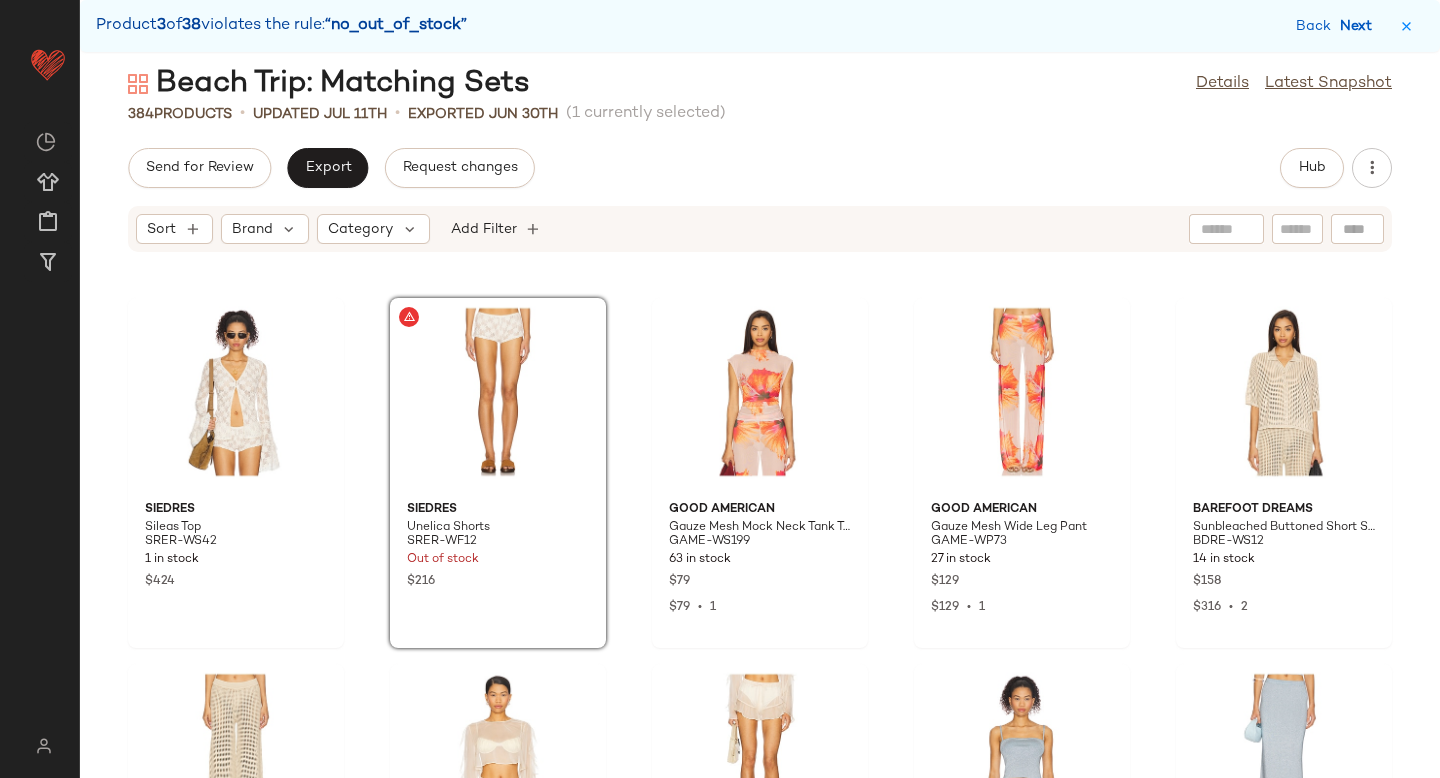 click on "Next" at bounding box center (1360, 26) 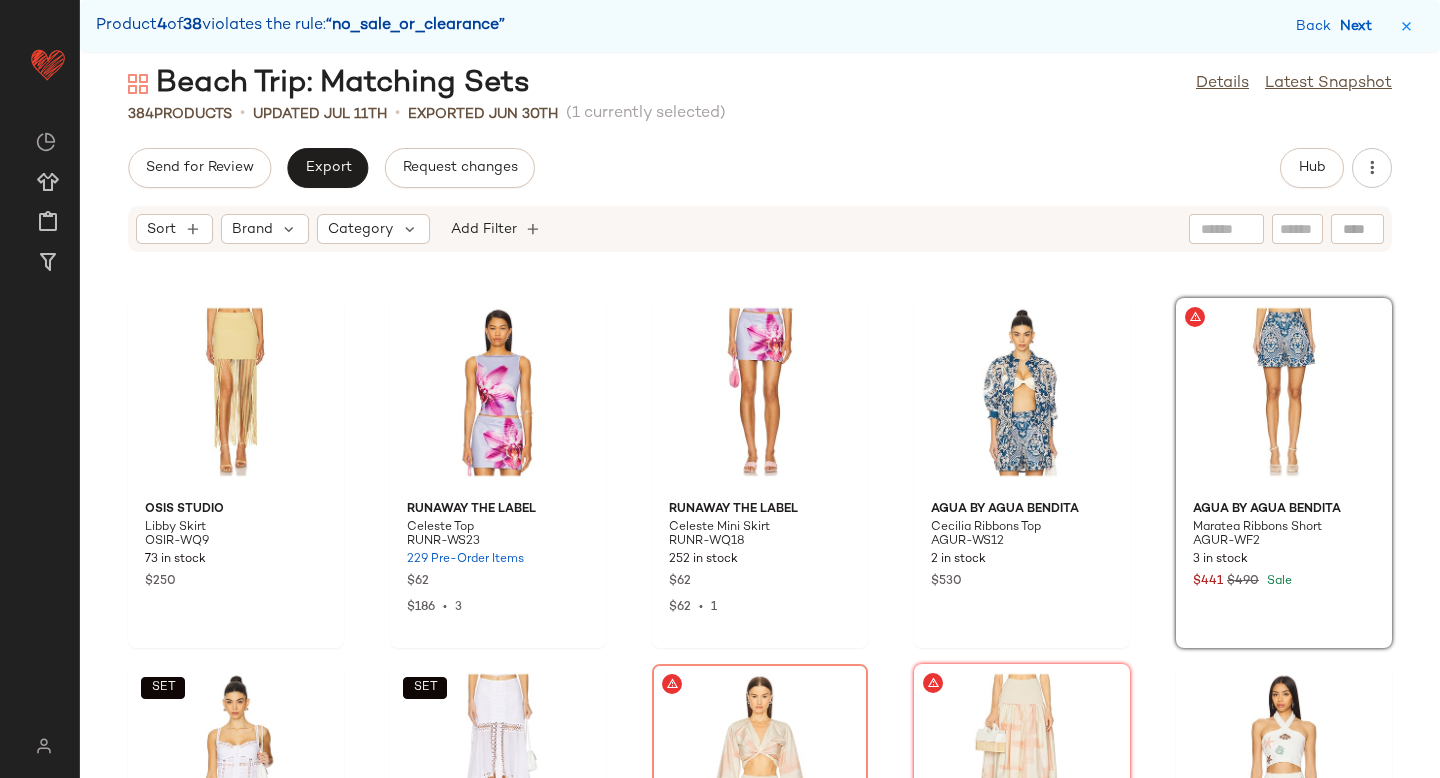 click on "Next" at bounding box center (1360, 26) 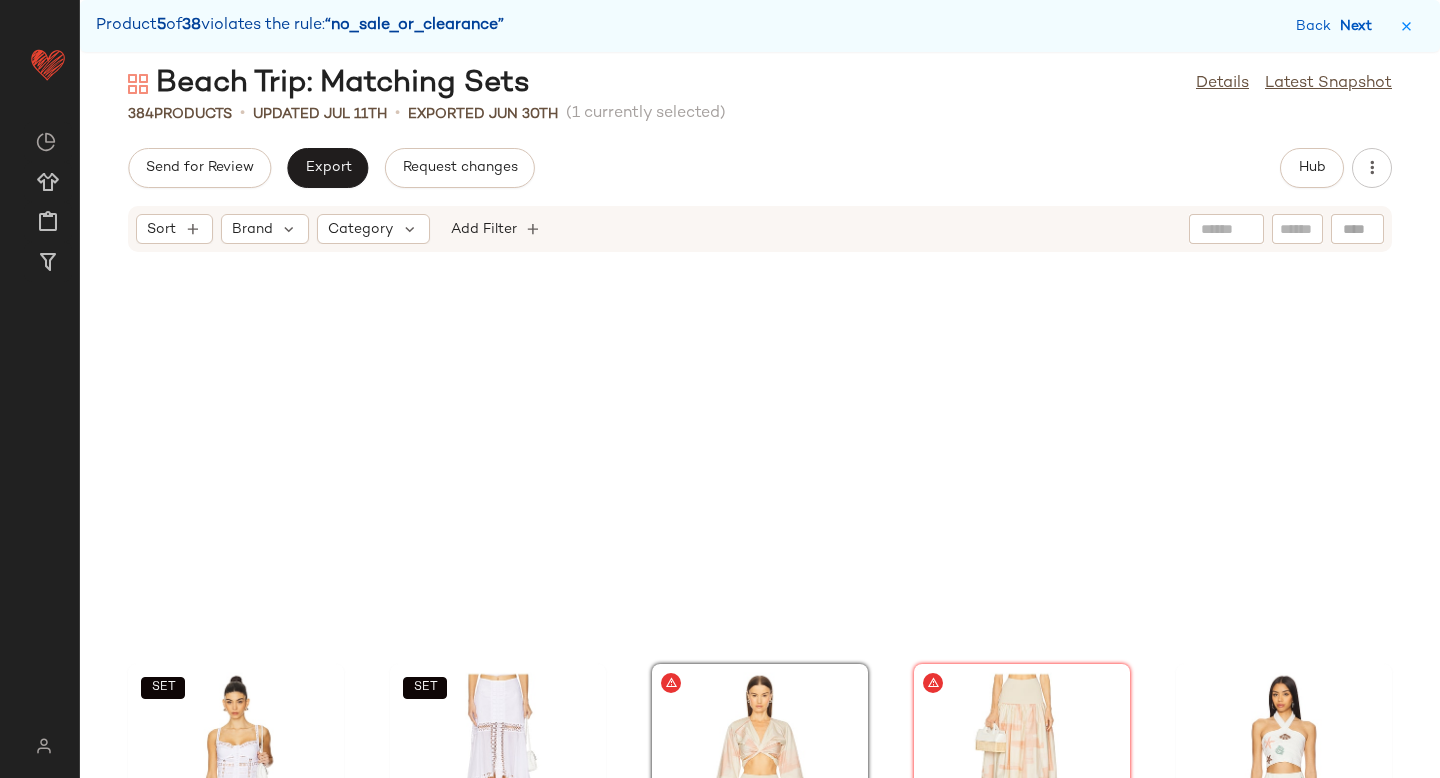 scroll, scrollTop: 5856, scrollLeft: 0, axis: vertical 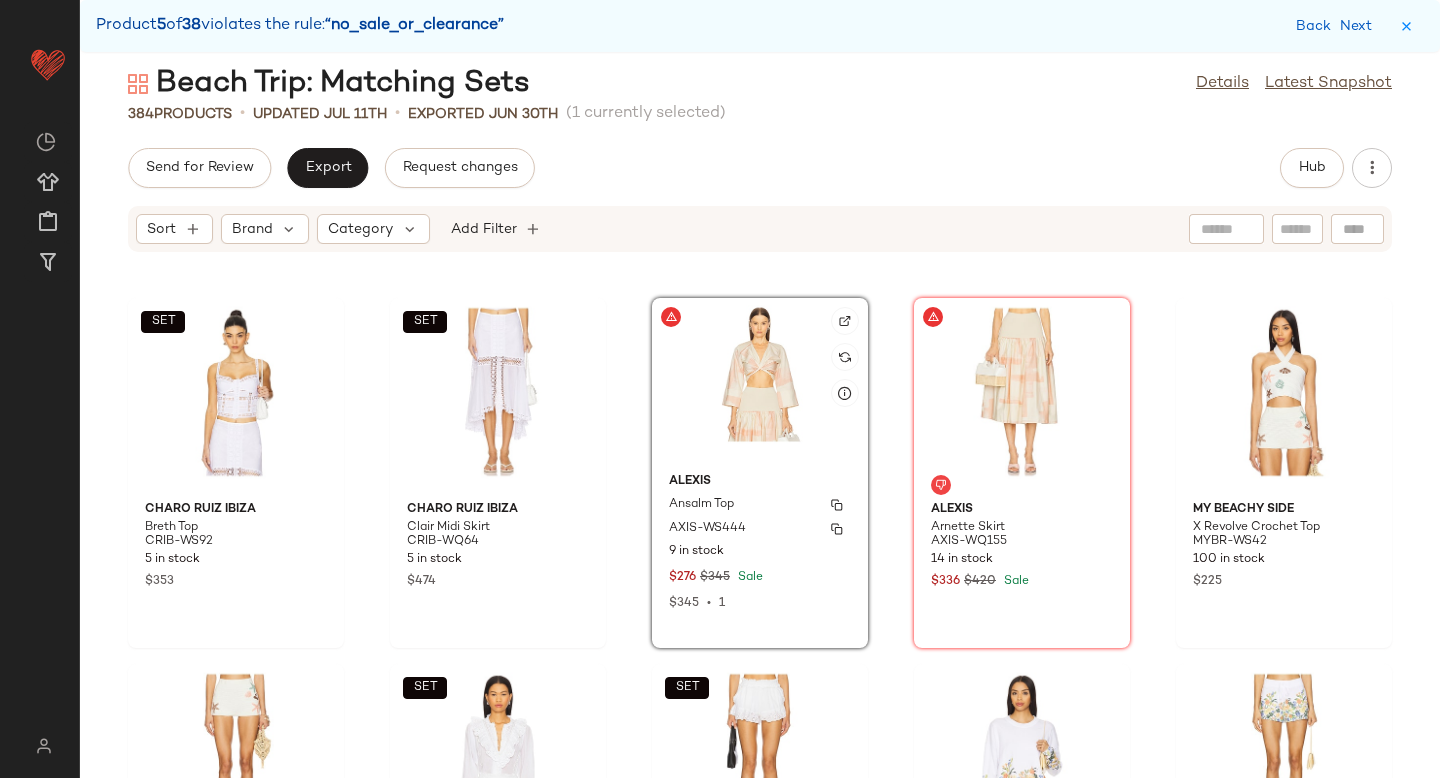 click on "Alexis Ansalm Top AXIS-WS444 9 in stock $276 $345 Sale $345  •  1" 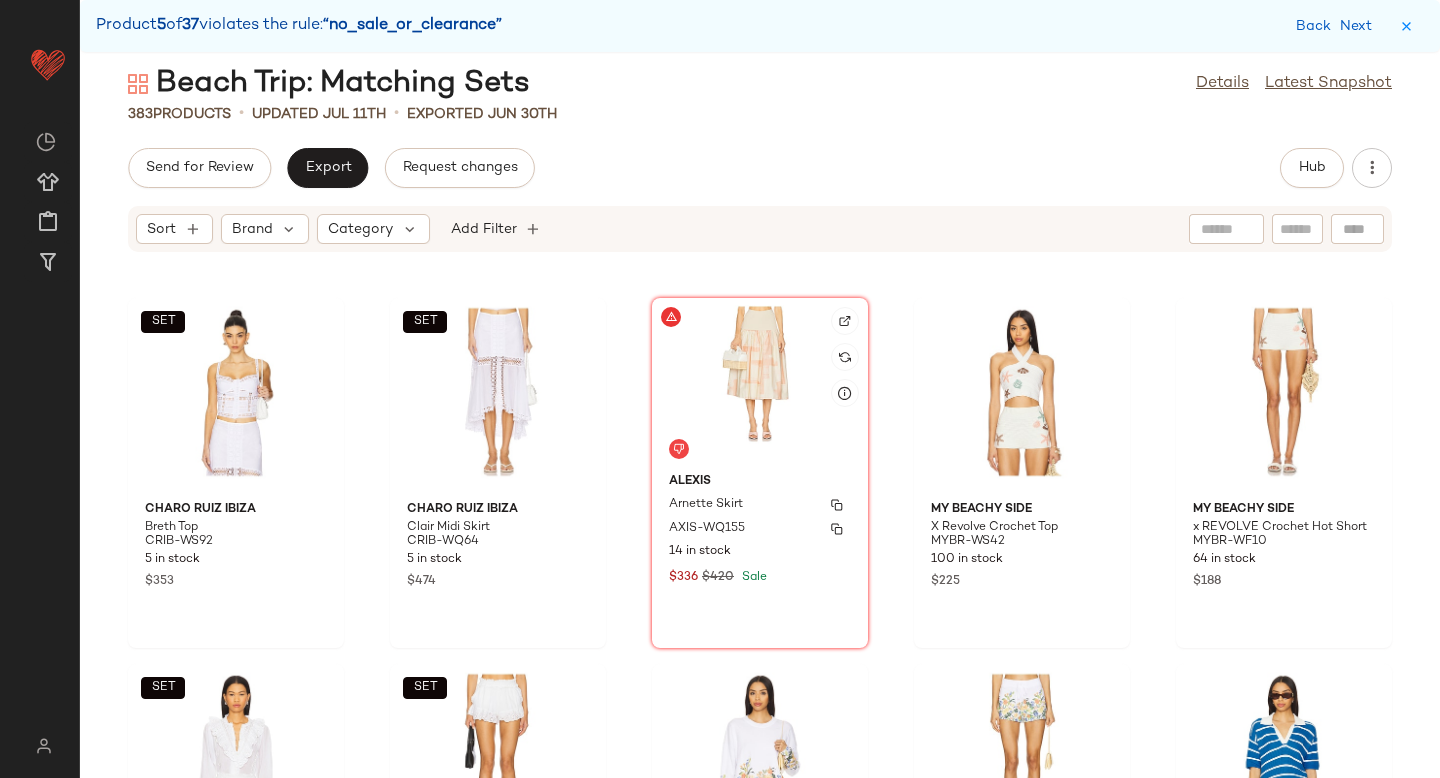click on "Alexis Arnette Skirt AXIS-WQ155 14 in stock $336 $420 Sale" 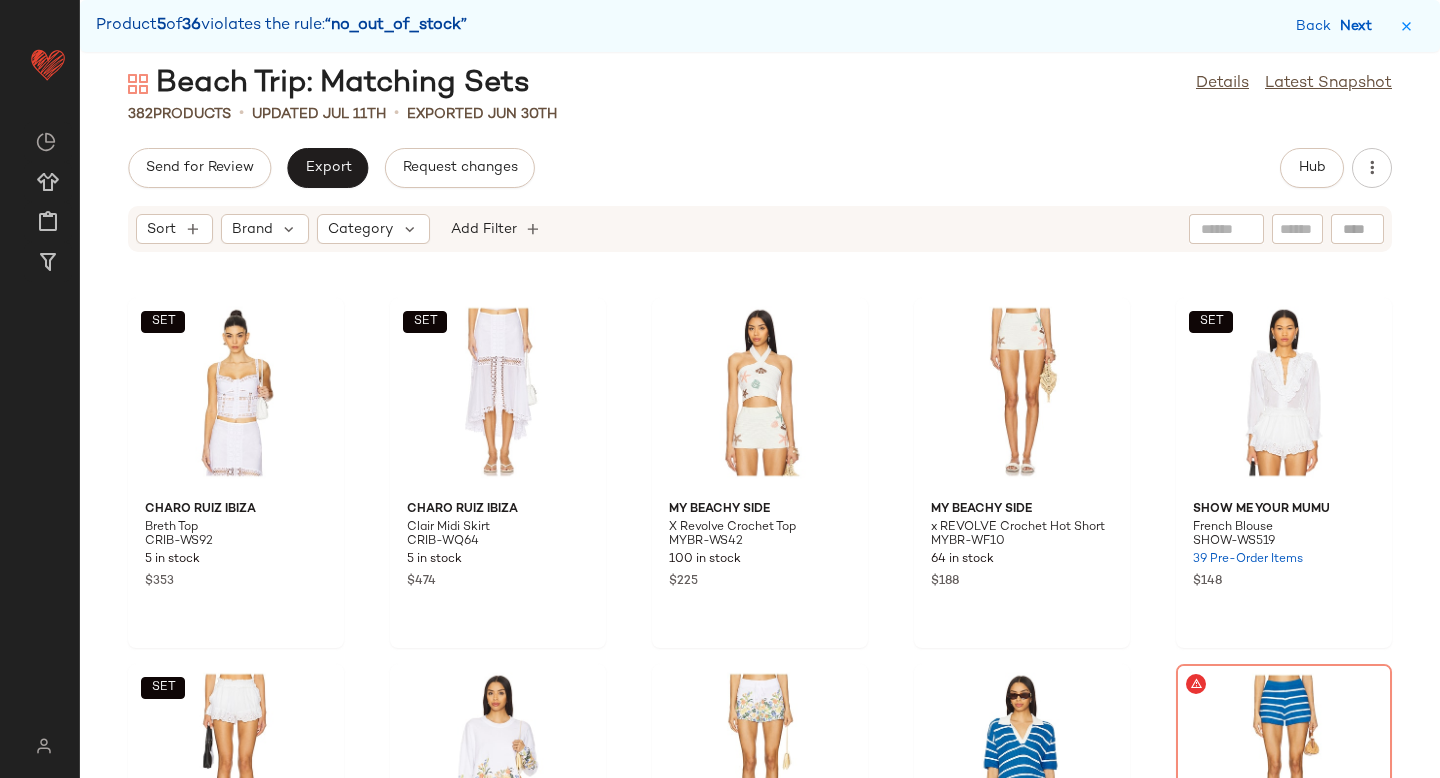 click on "Next" at bounding box center (1360, 26) 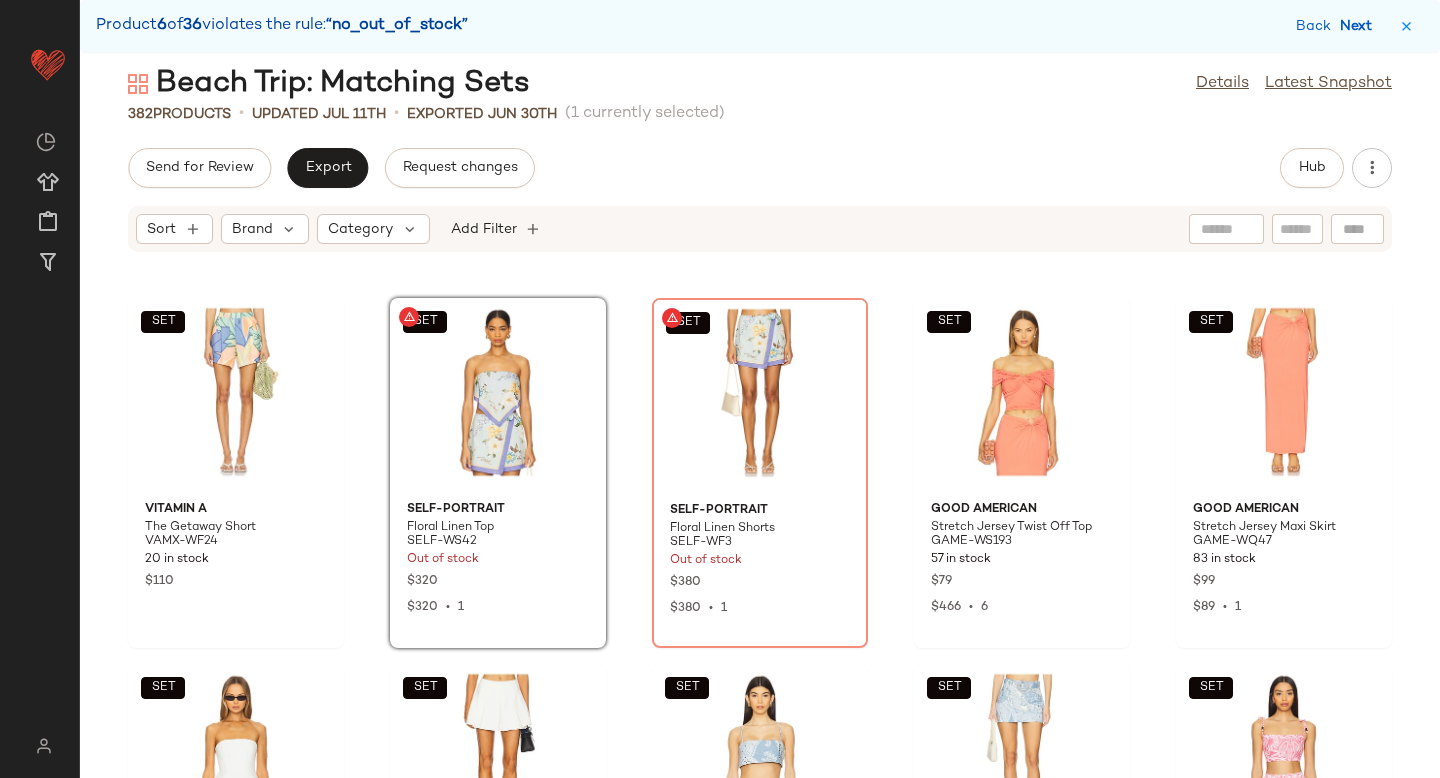 click on "Next" at bounding box center (1360, 26) 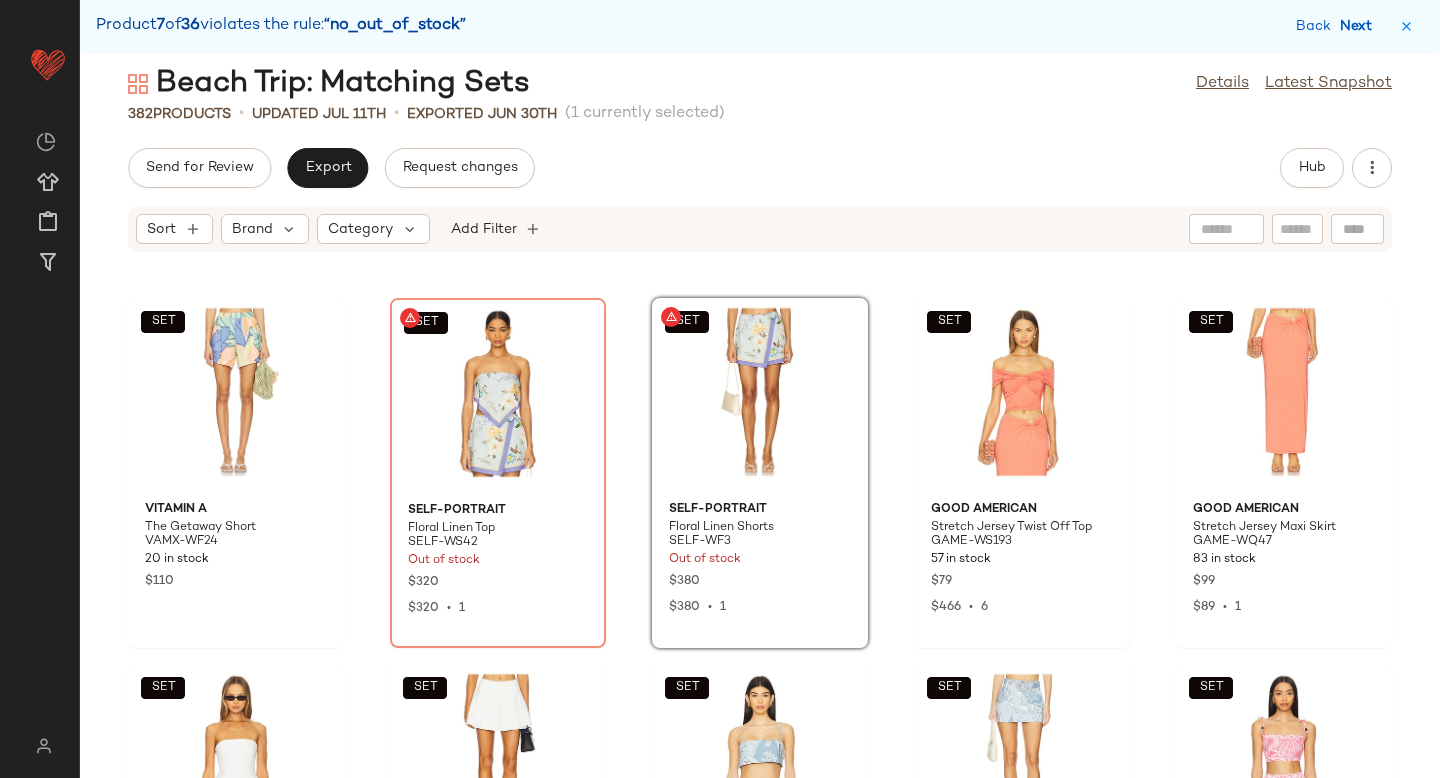 click on "Next" at bounding box center (1360, 26) 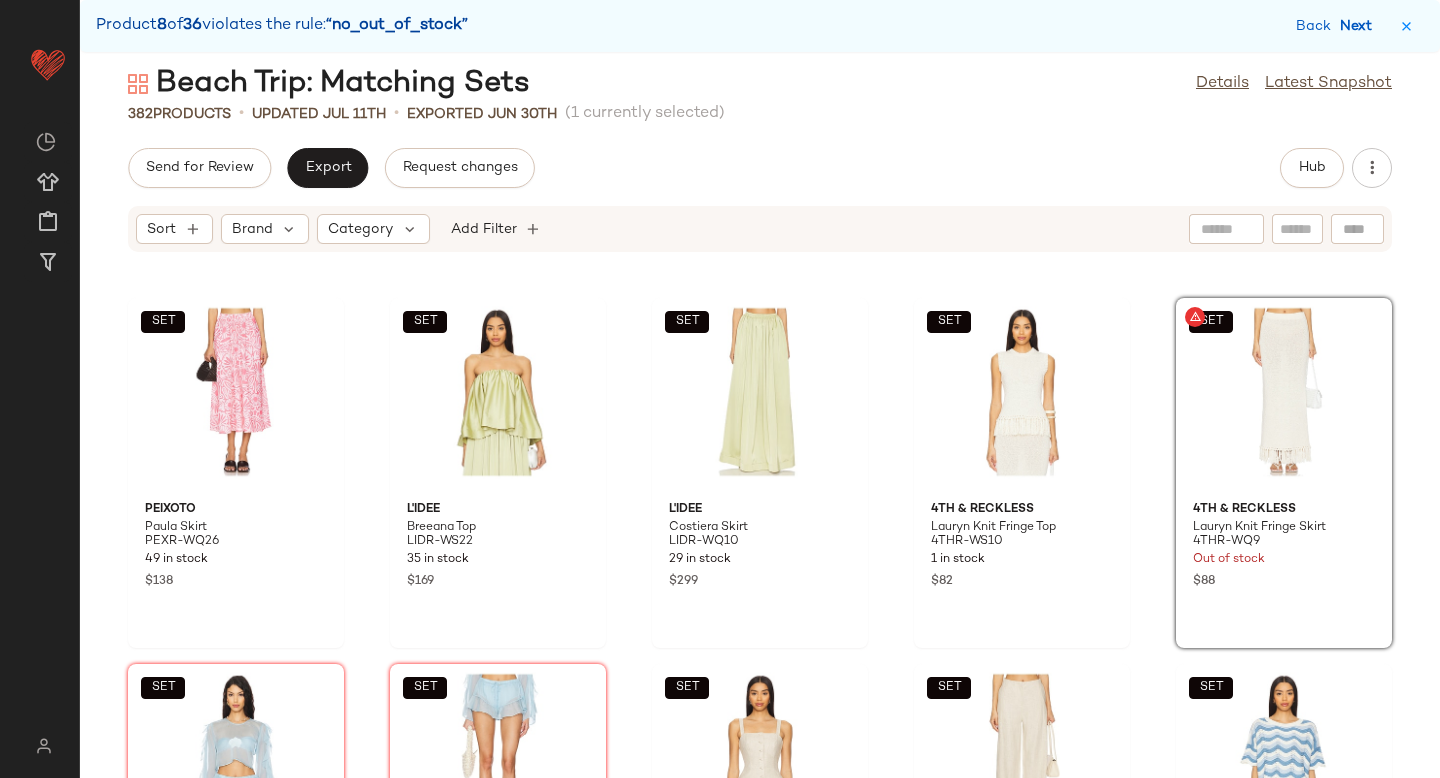 click on "Next" at bounding box center [1360, 26] 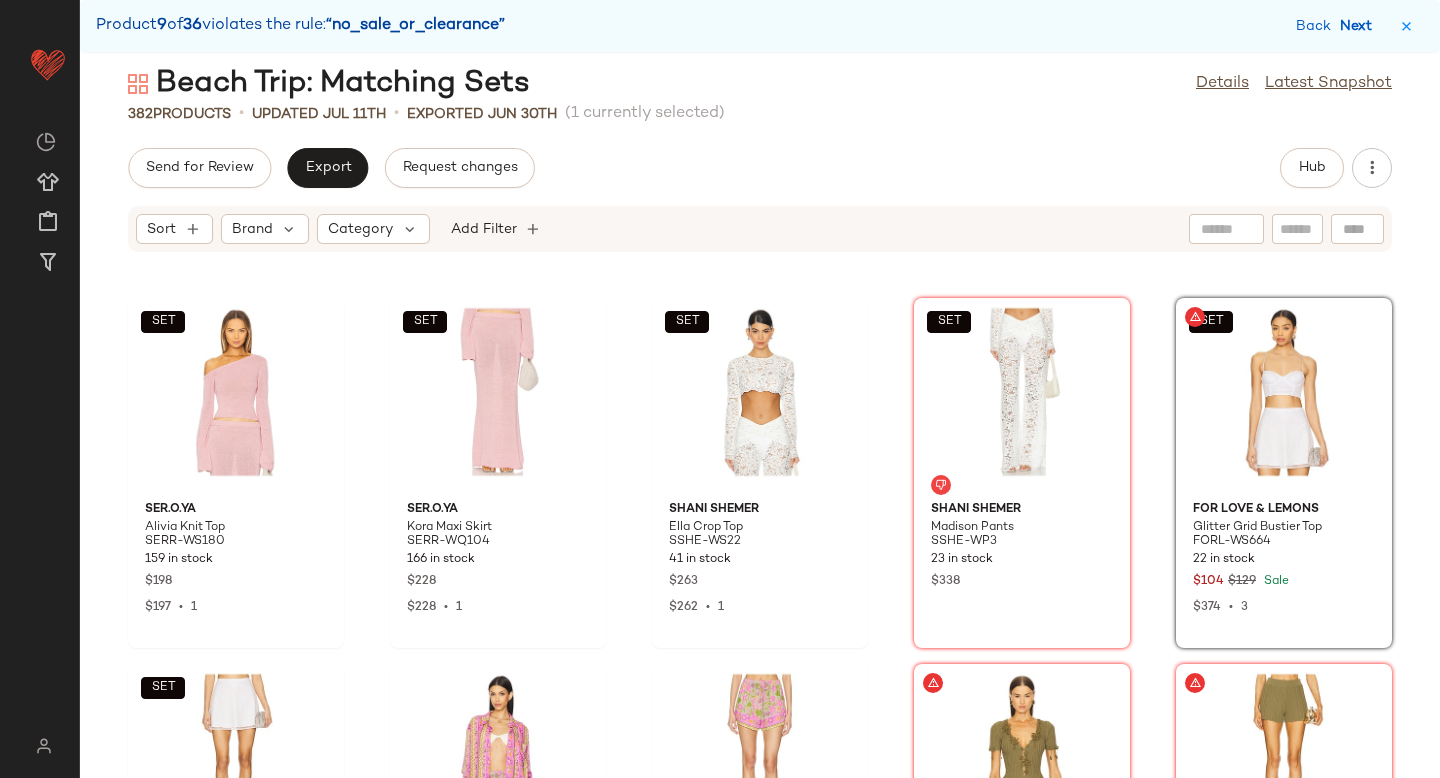 click on "Next" at bounding box center [1360, 26] 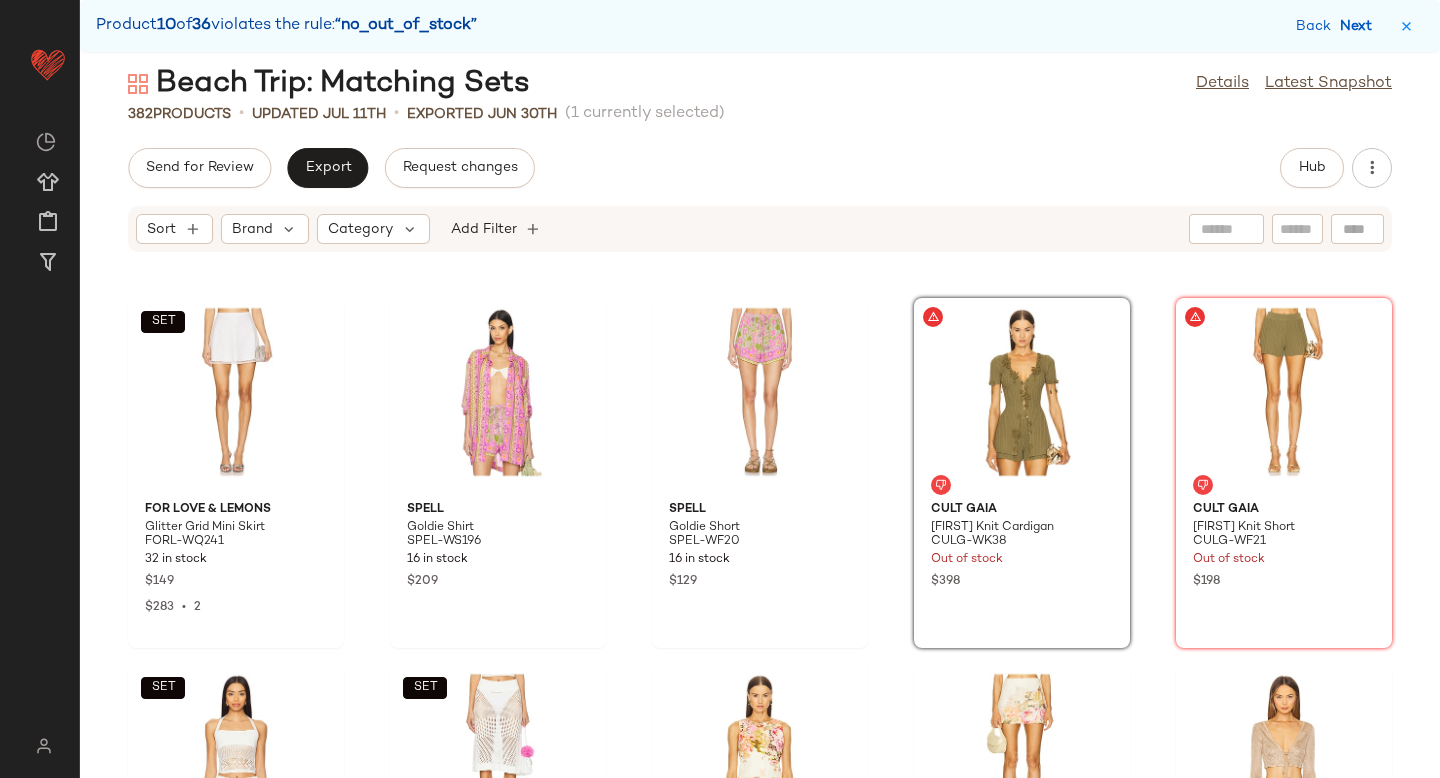click on "Next" at bounding box center (1360, 26) 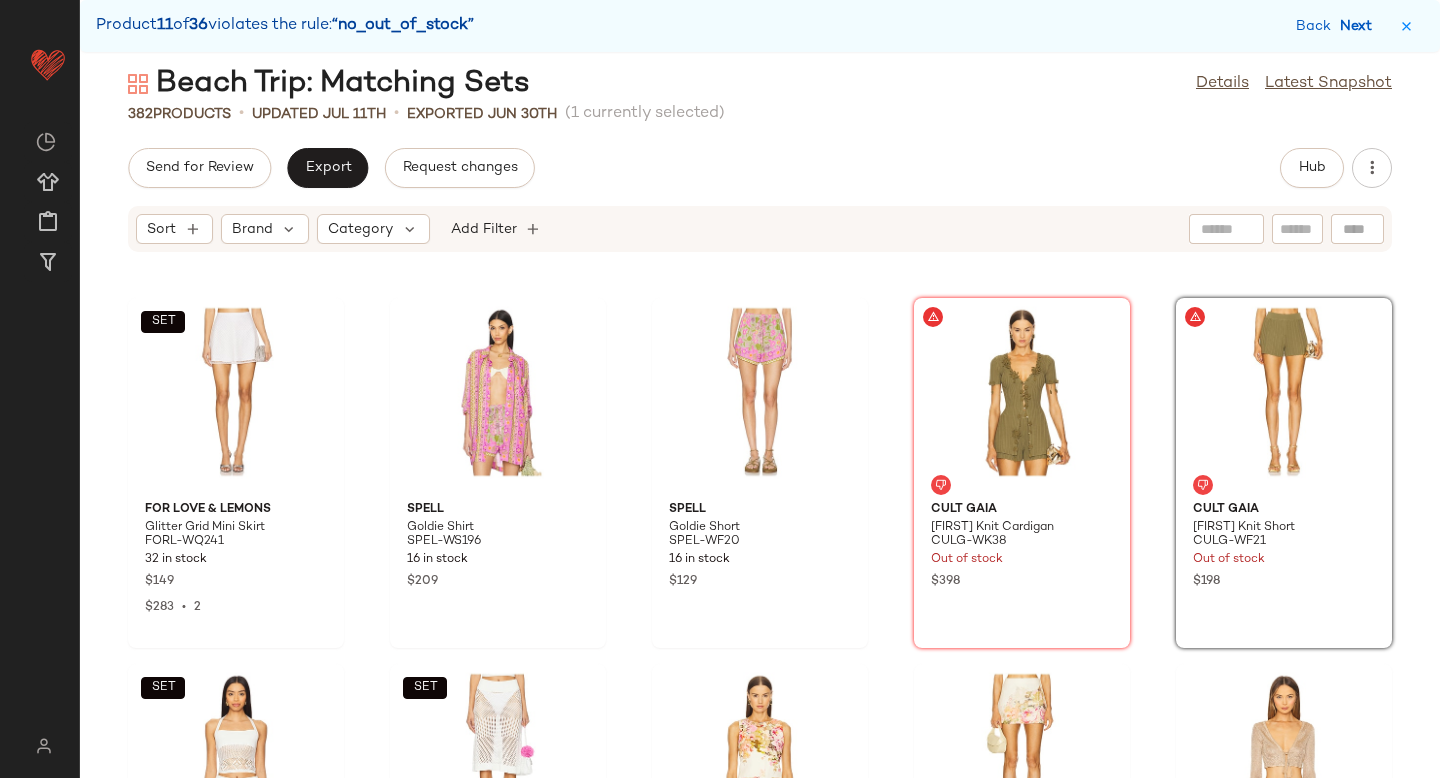 click on "Next" at bounding box center (1360, 26) 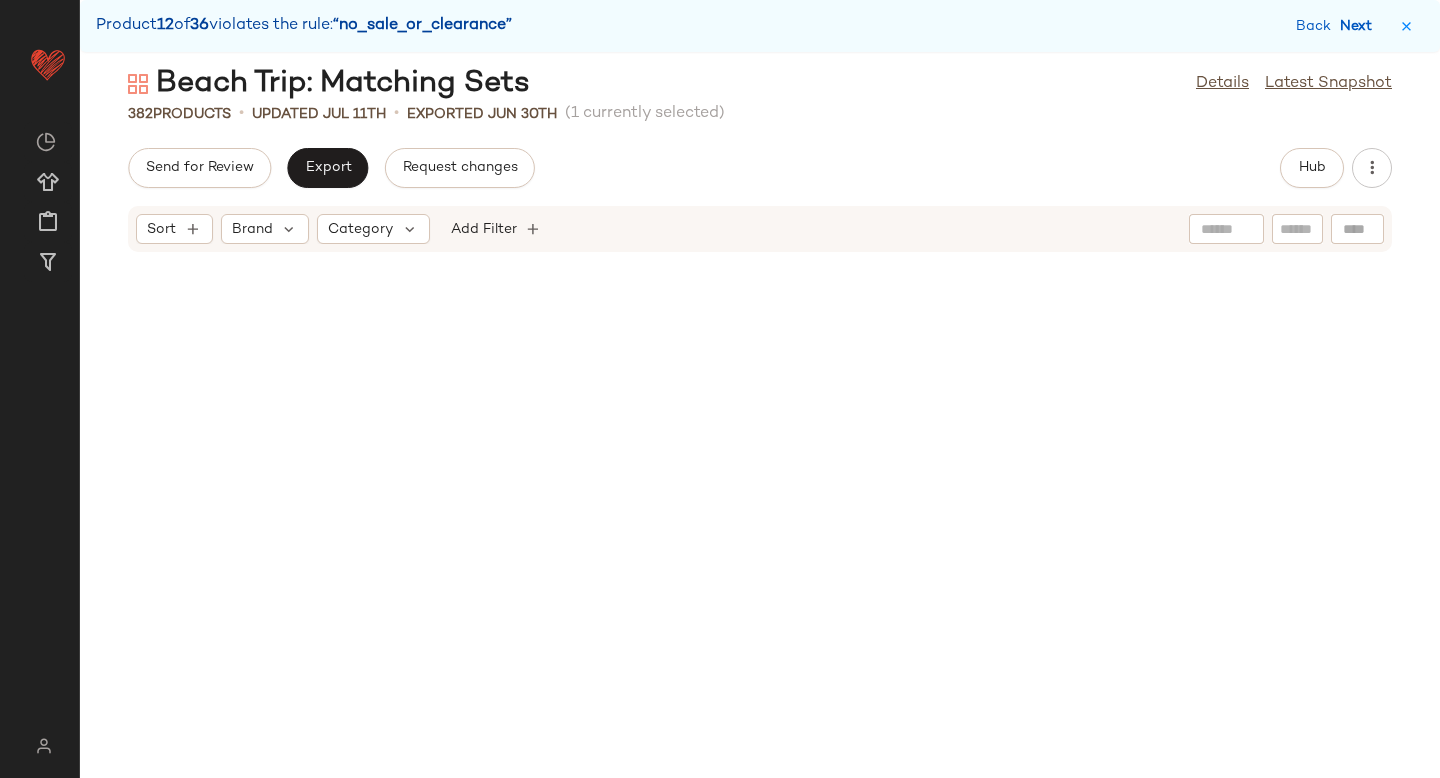 scroll, scrollTop: 9882, scrollLeft: 0, axis: vertical 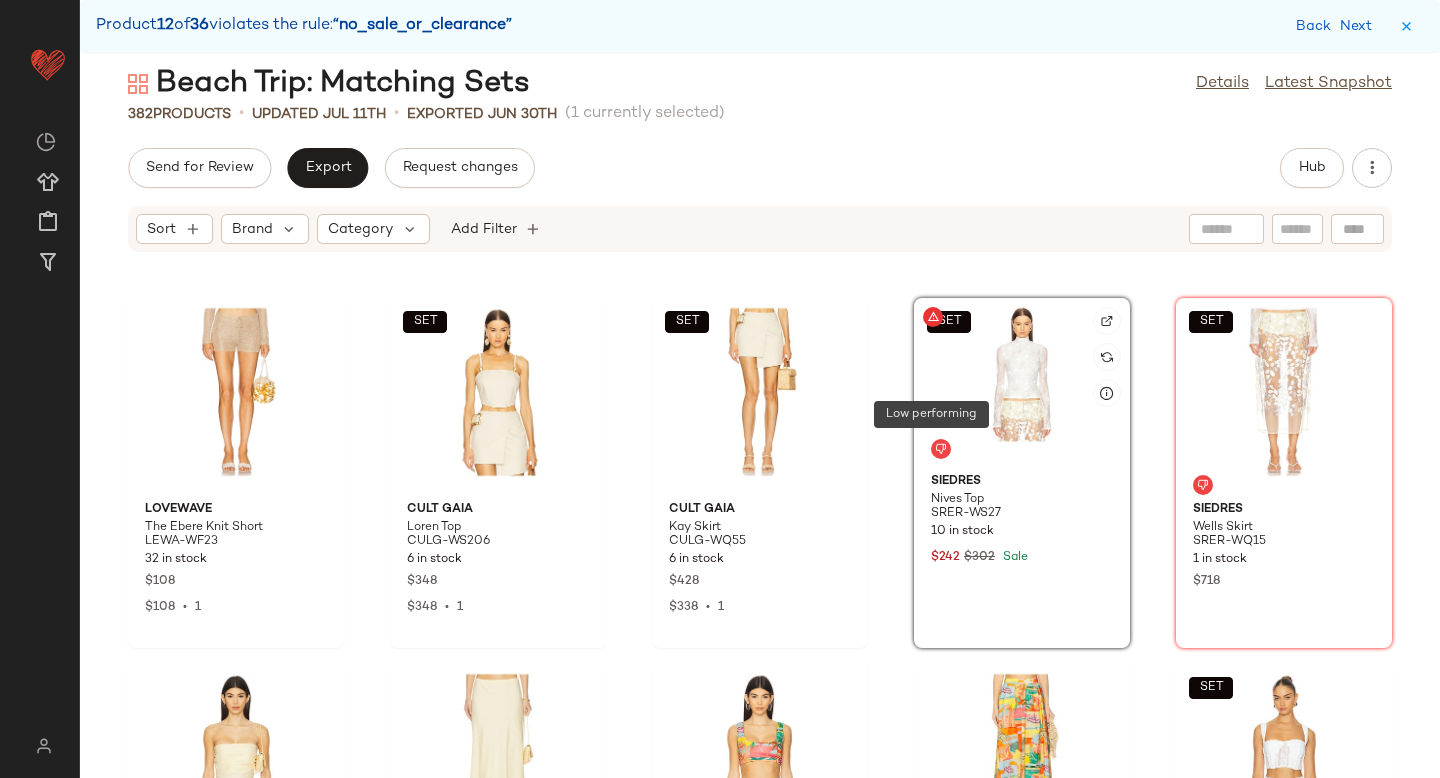 click 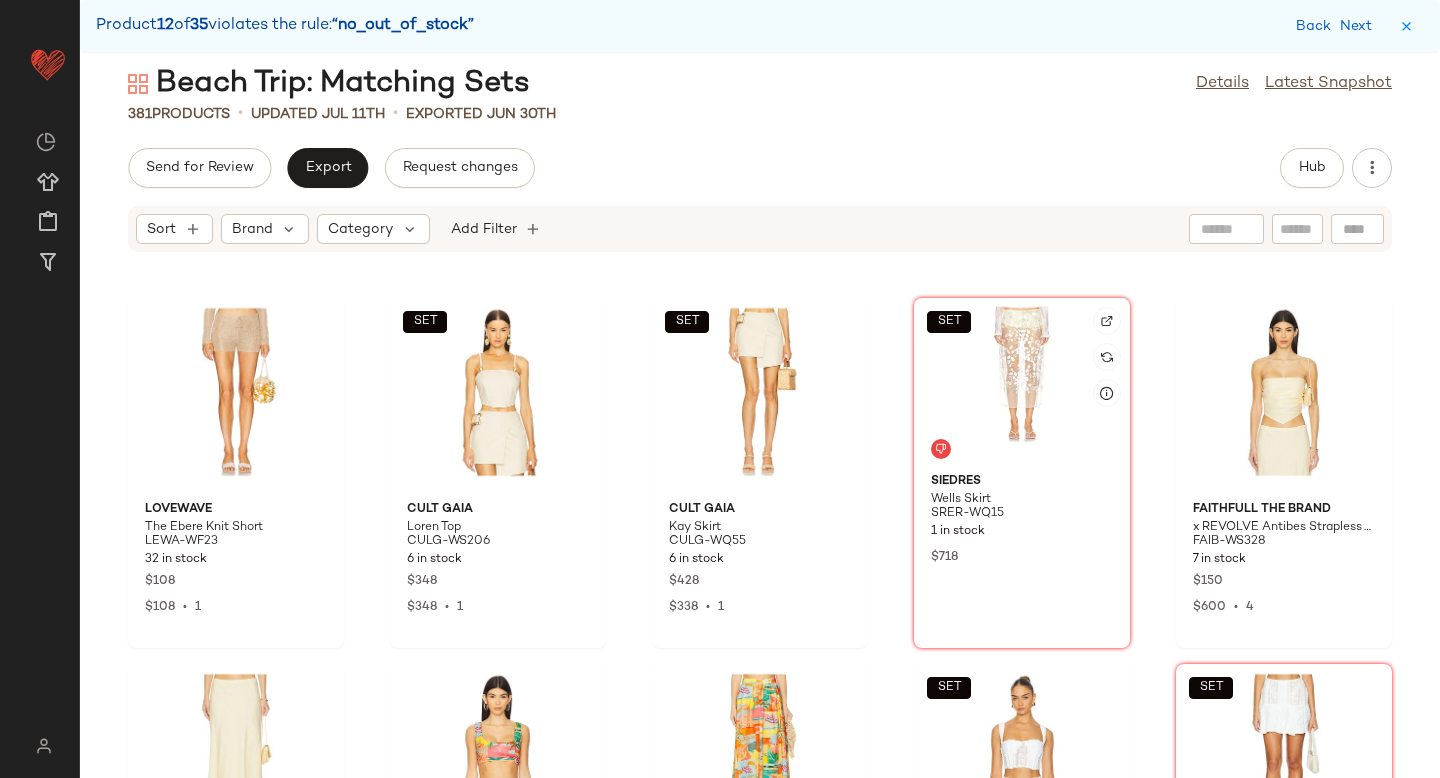 click on "SET" 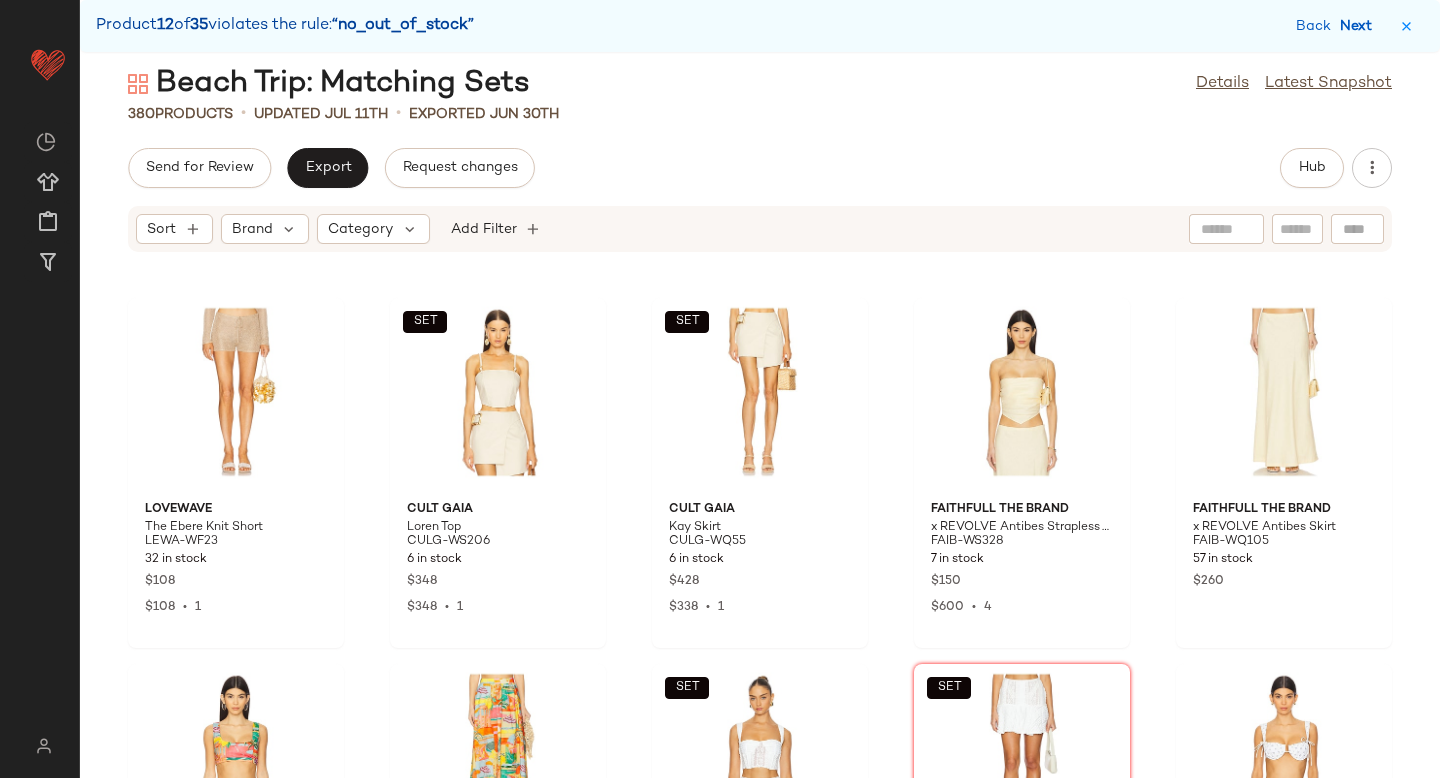 click on "Next" at bounding box center (1360, 26) 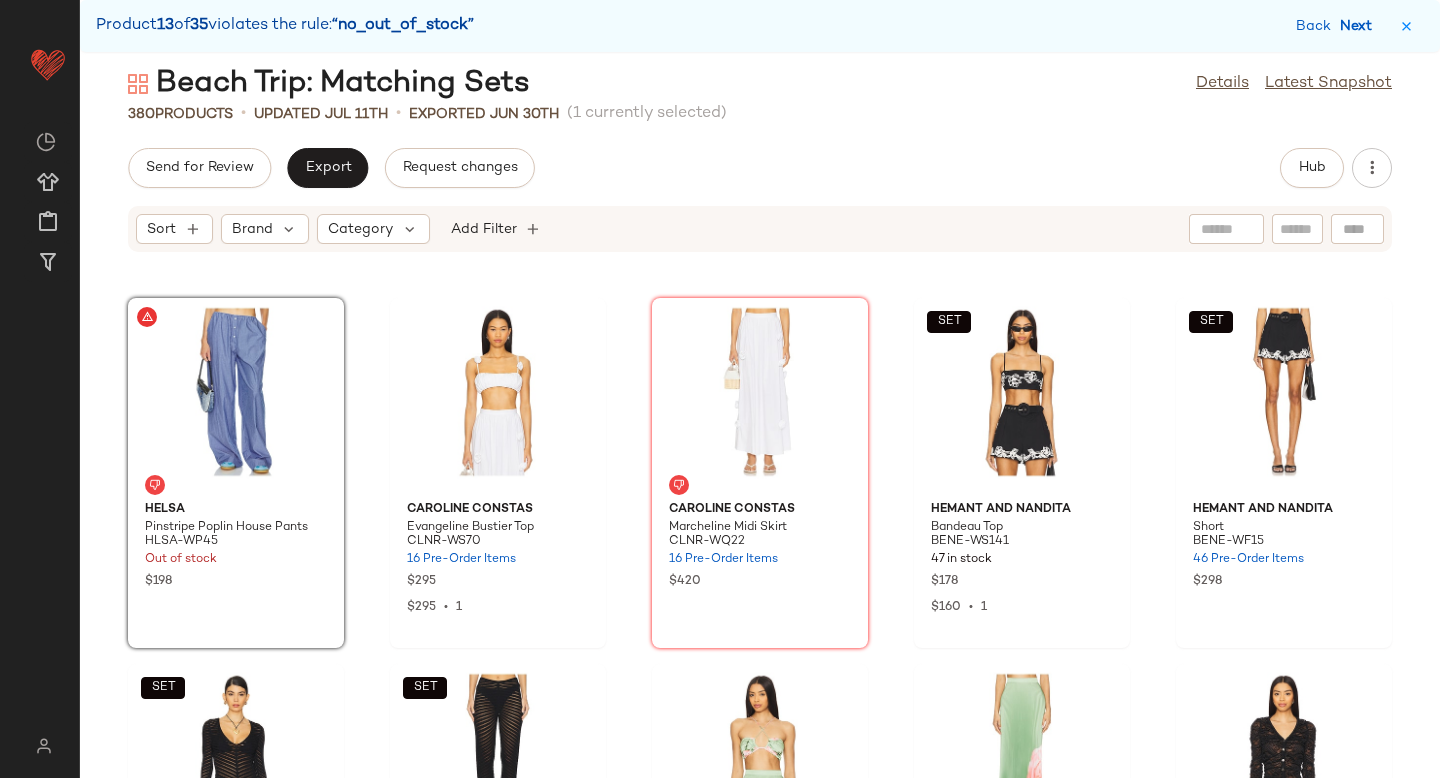 click on "Next" at bounding box center [1360, 26] 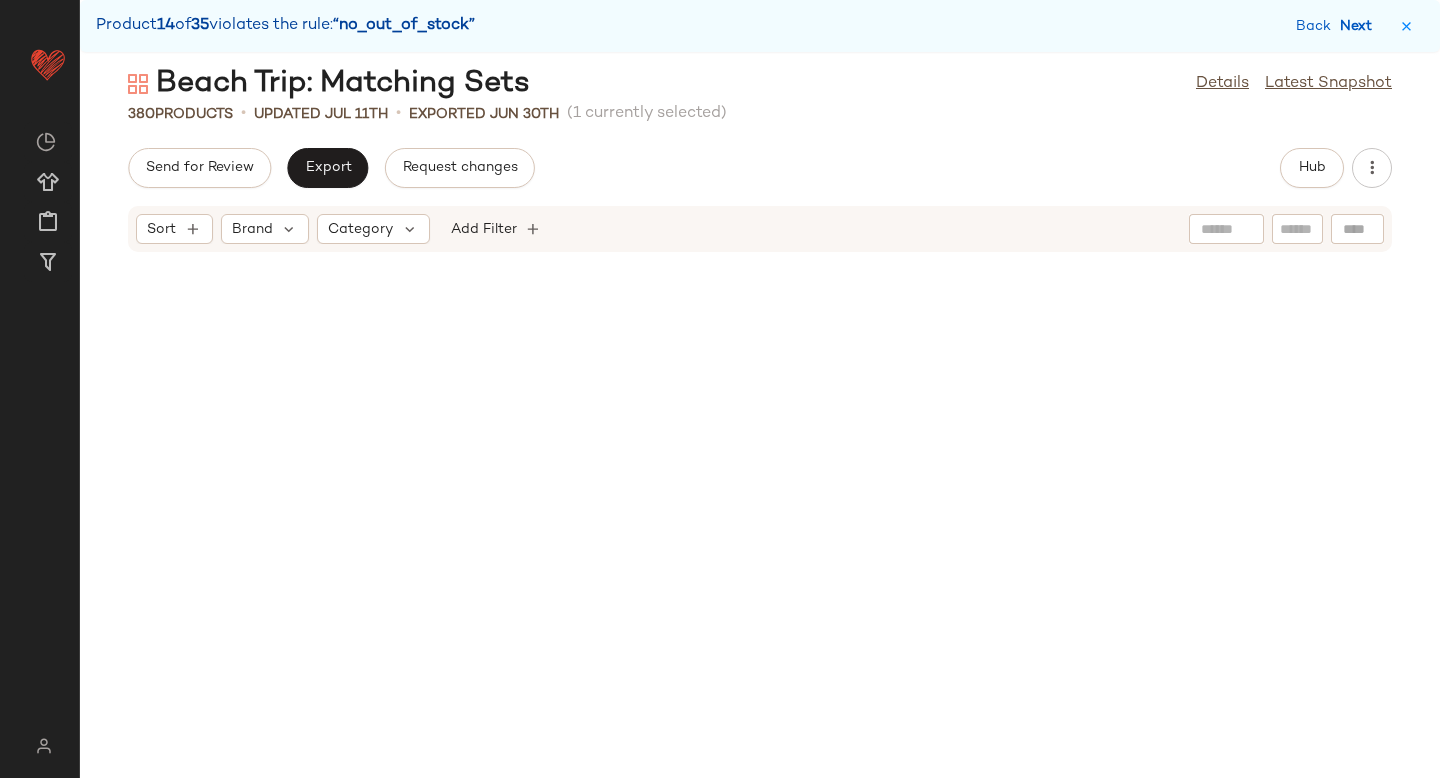 scroll, scrollTop: 12810, scrollLeft: 0, axis: vertical 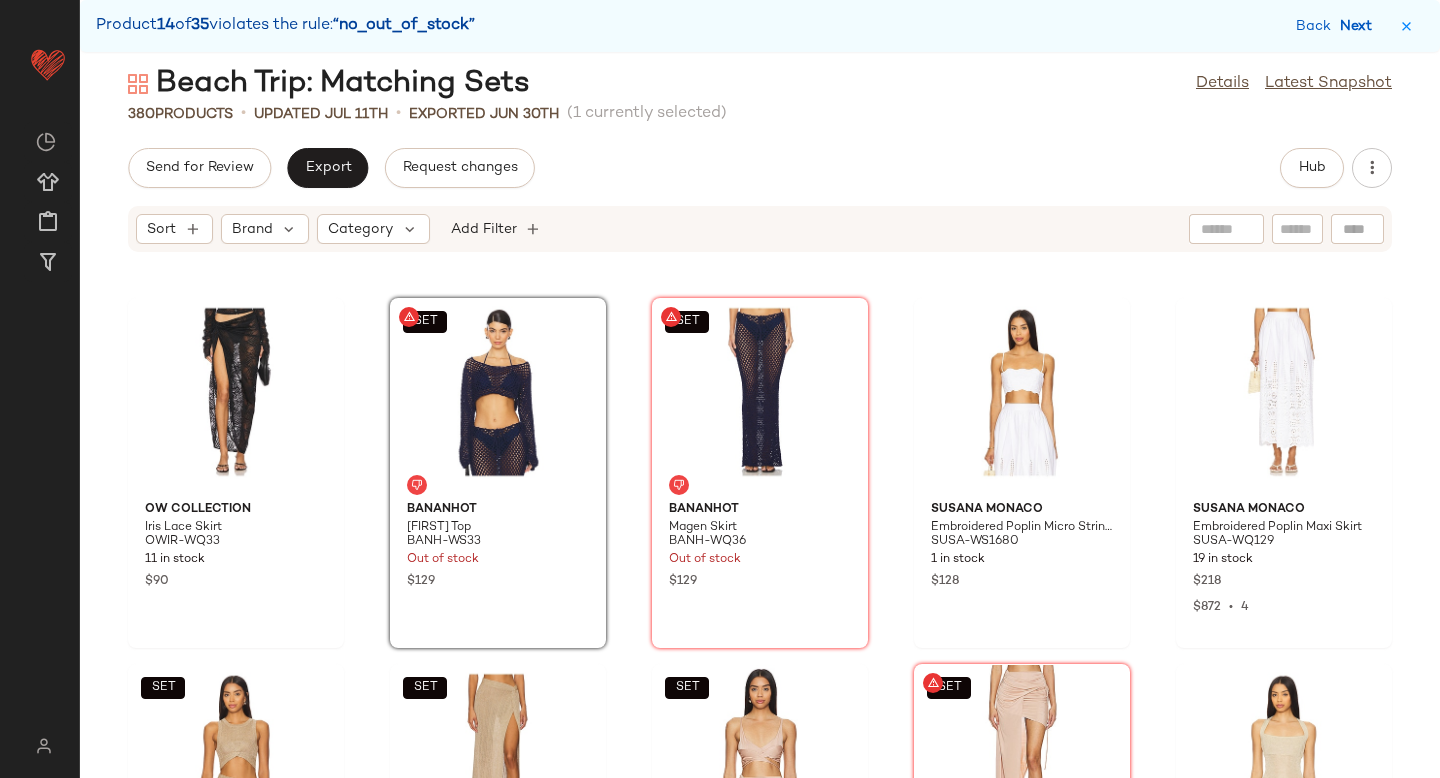 click on "Next" at bounding box center [1360, 26] 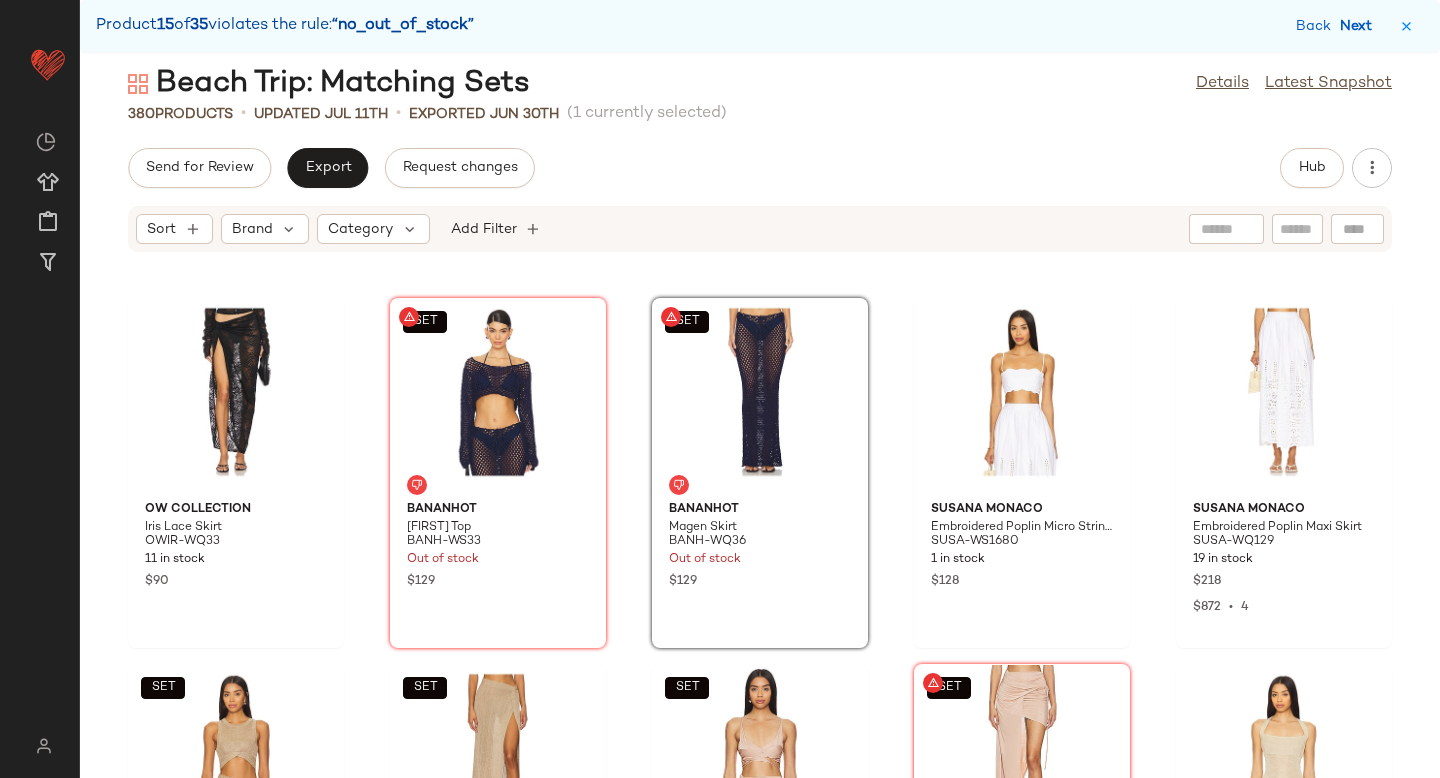 click on "Next" at bounding box center (1360, 26) 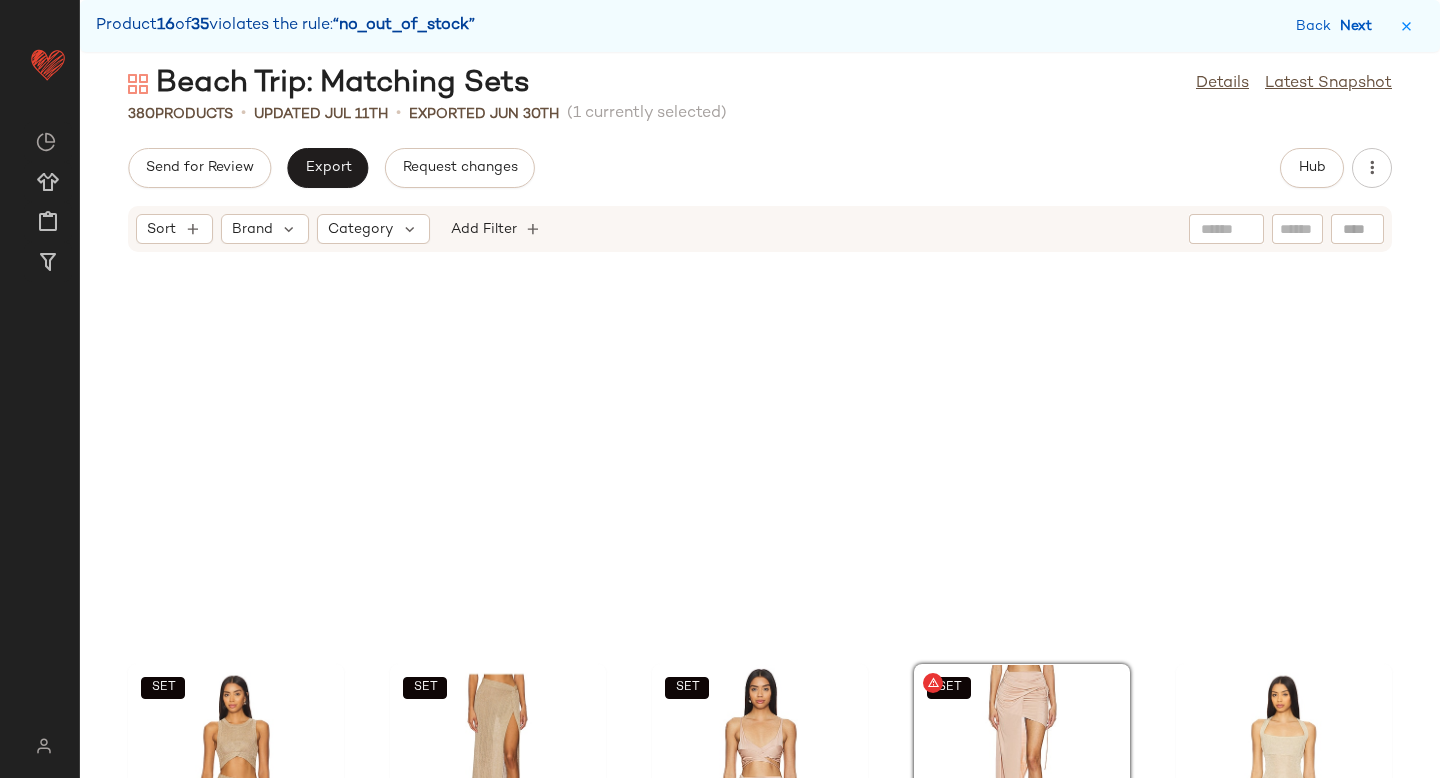 scroll, scrollTop: 13176, scrollLeft: 0, axis: vertical 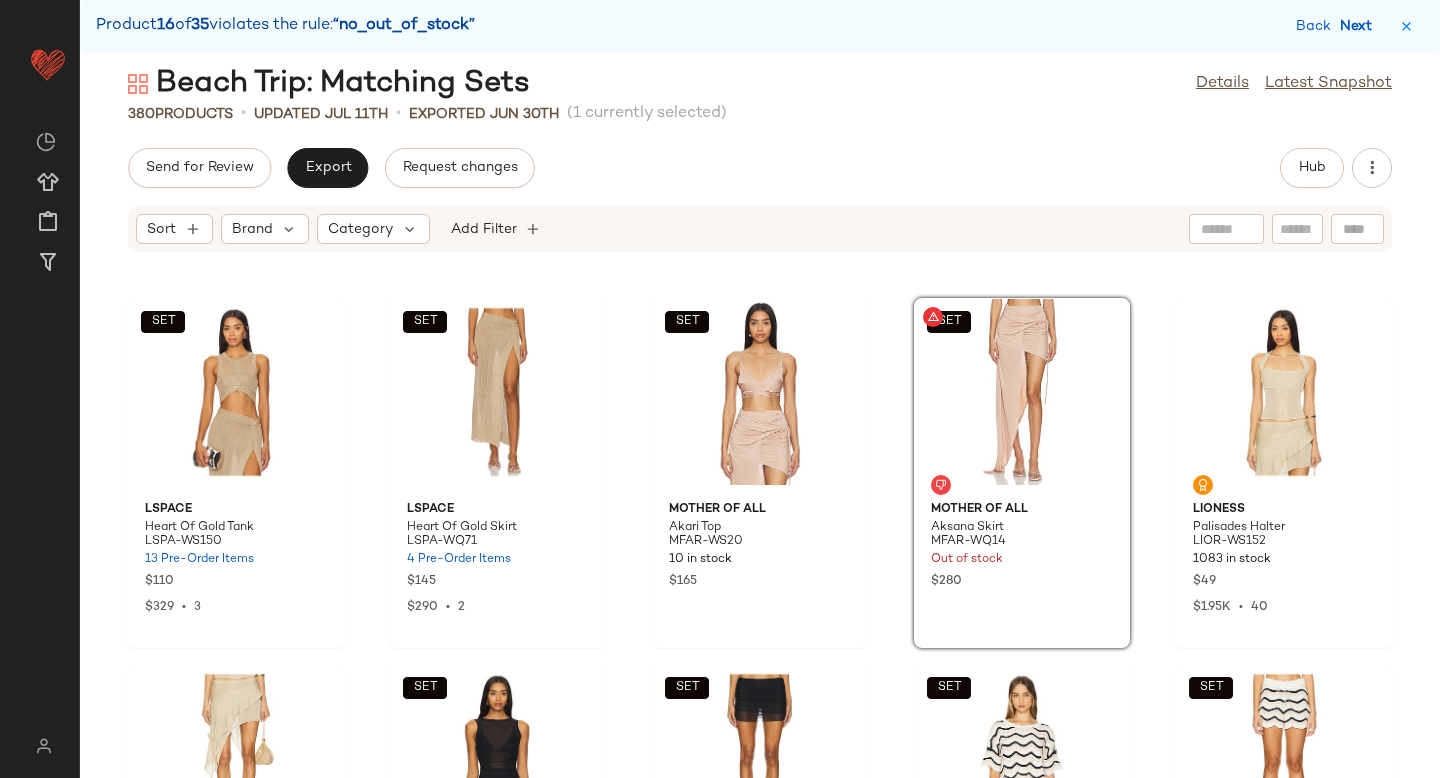 click on "Next" at bounding box center [1360, 26] 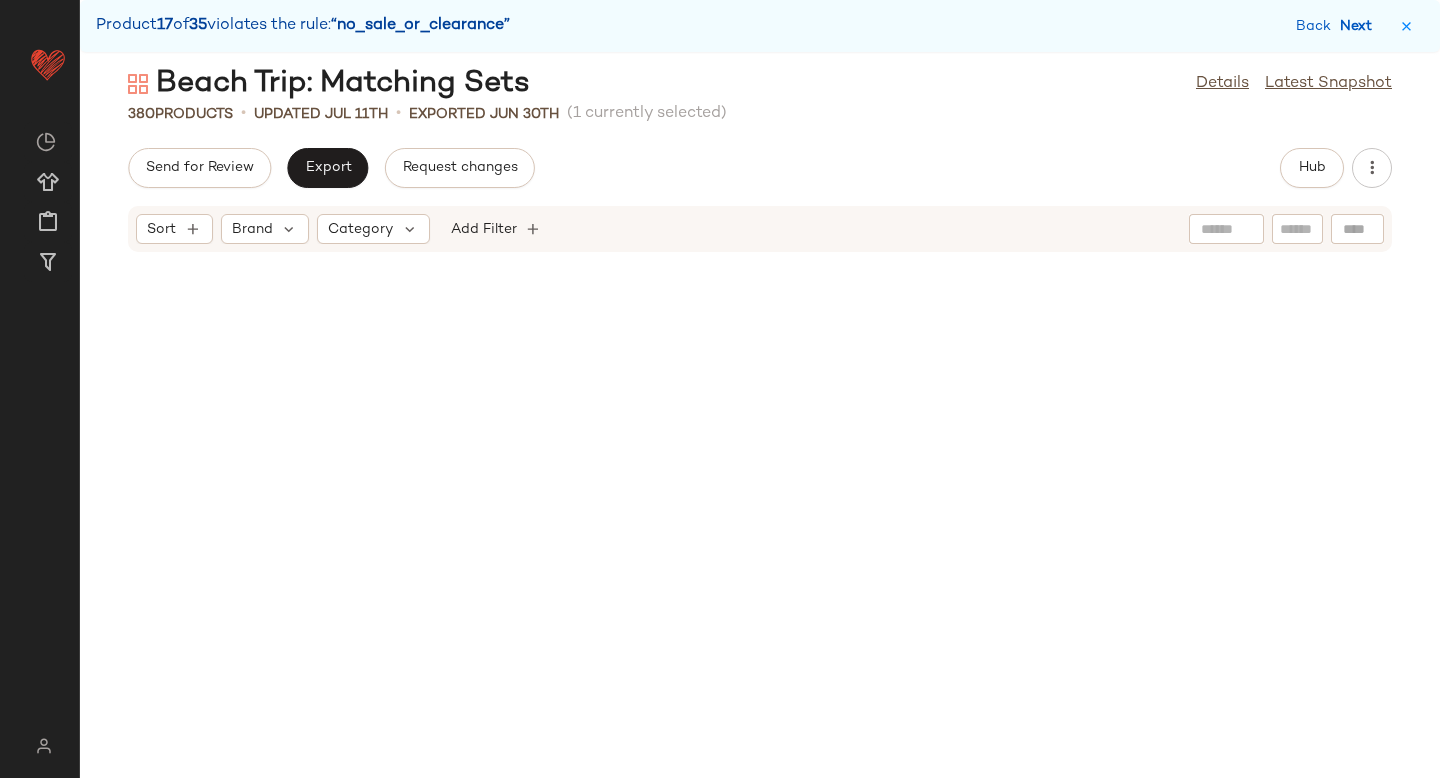 scroll, scrollTop: 13908, scrollLeft: 0, axis: vertical 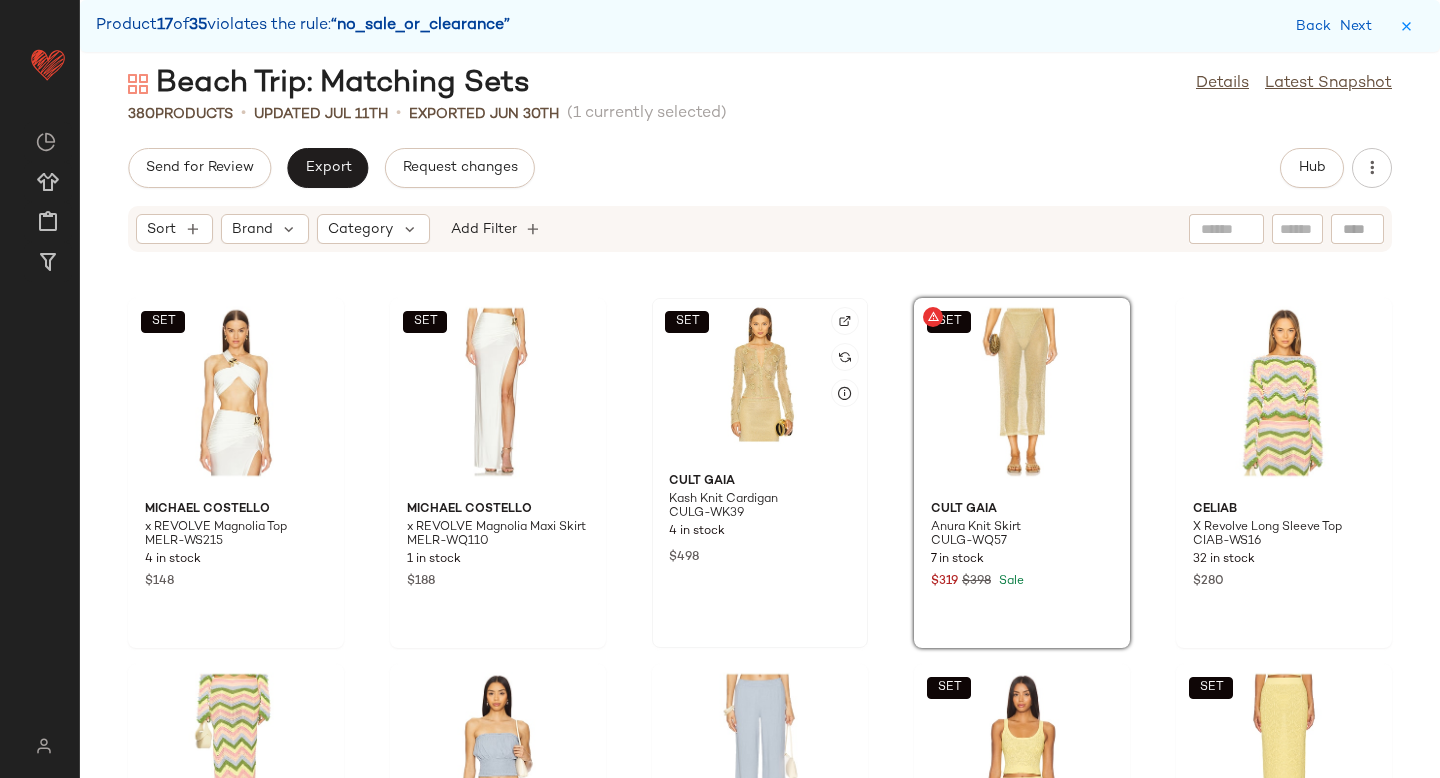 click on "SET" 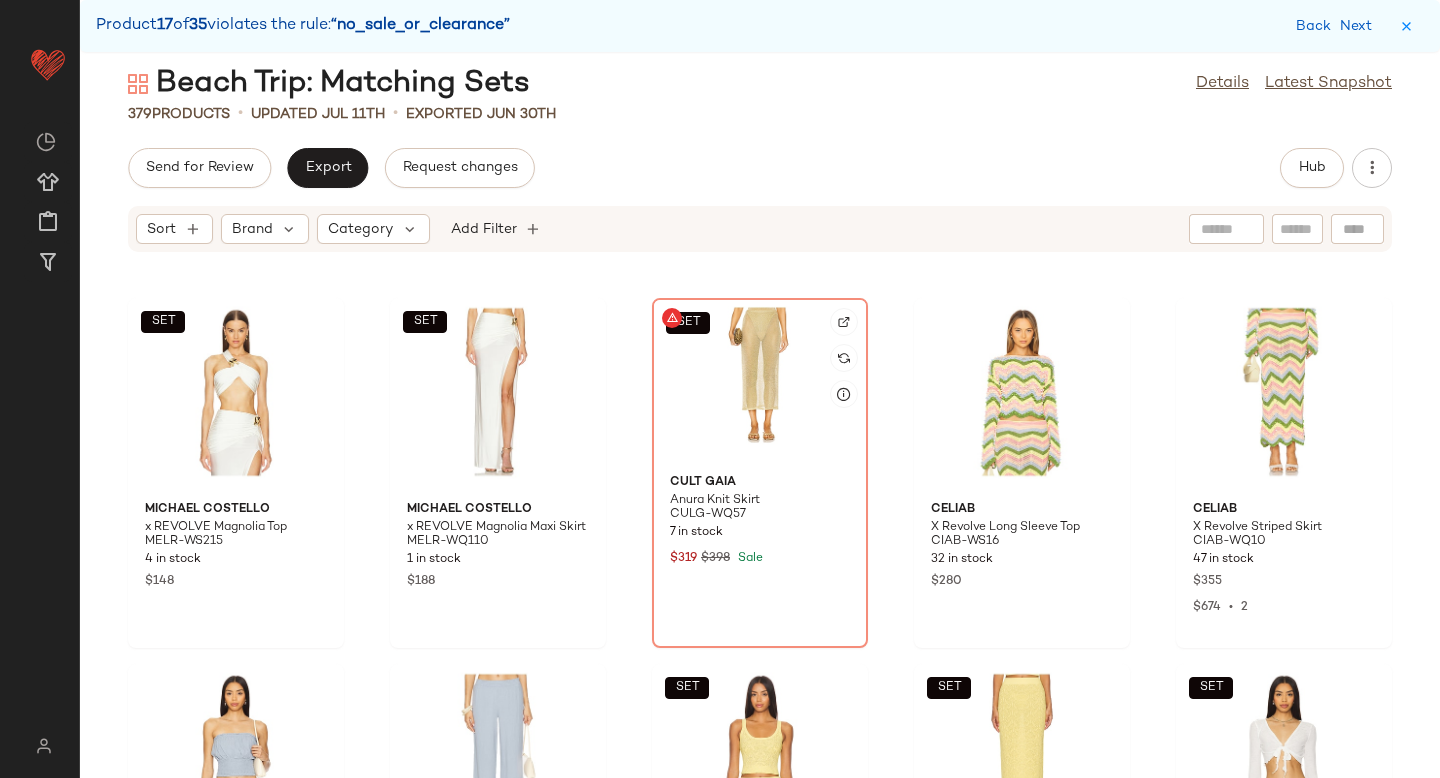 click on "SET" 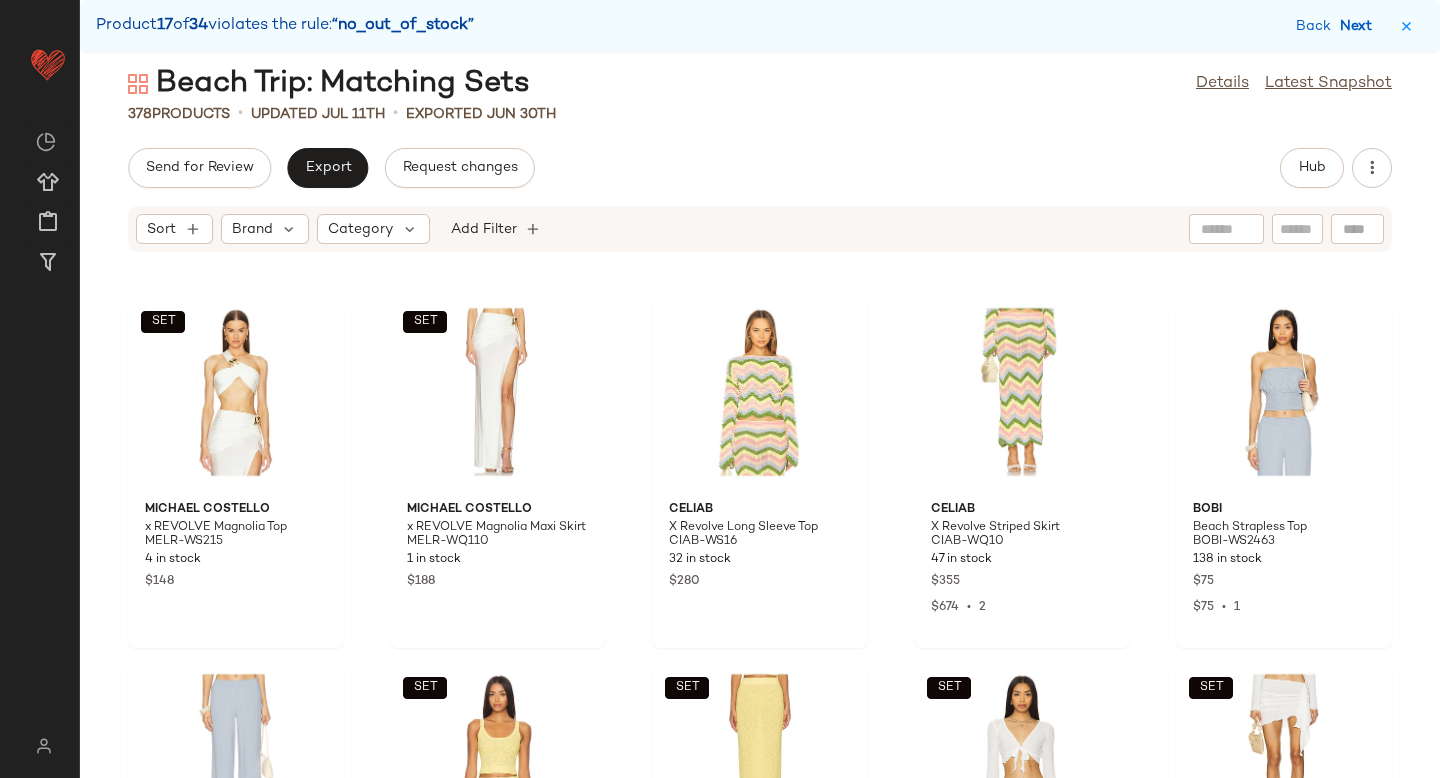 click on "Next" at bounding box center [1360, 26] 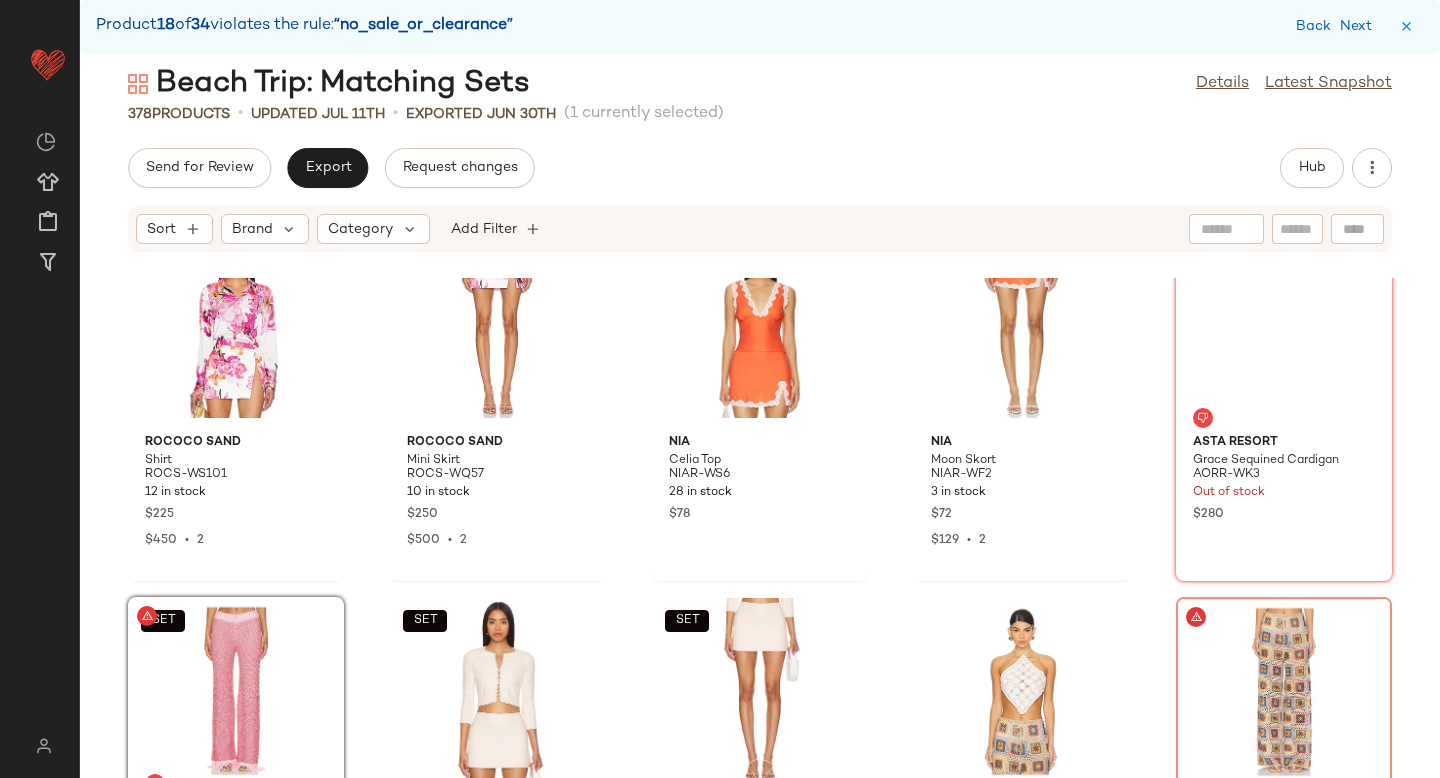 scroll, scrollTop: 15402, scrollLeft: 0, axis: vertical 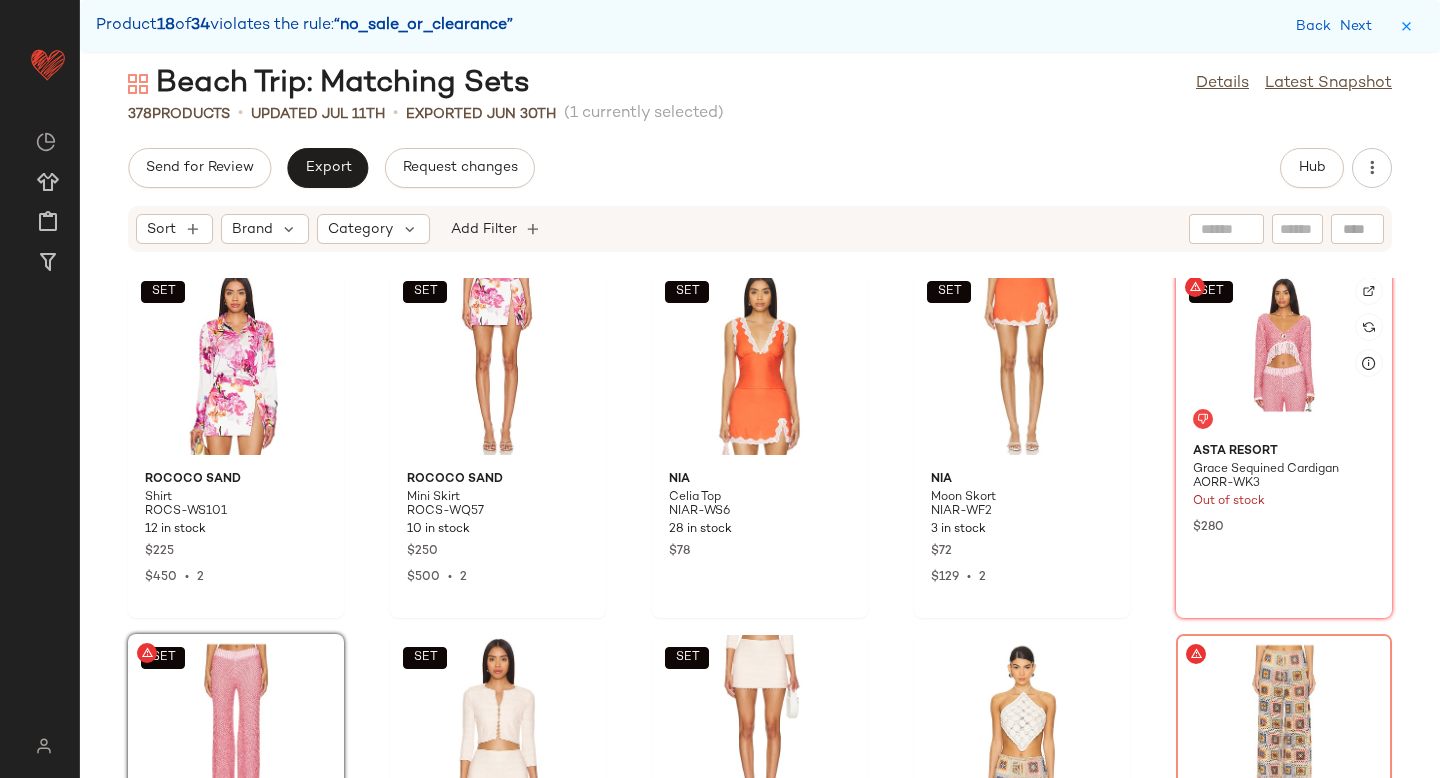 click on "SET" 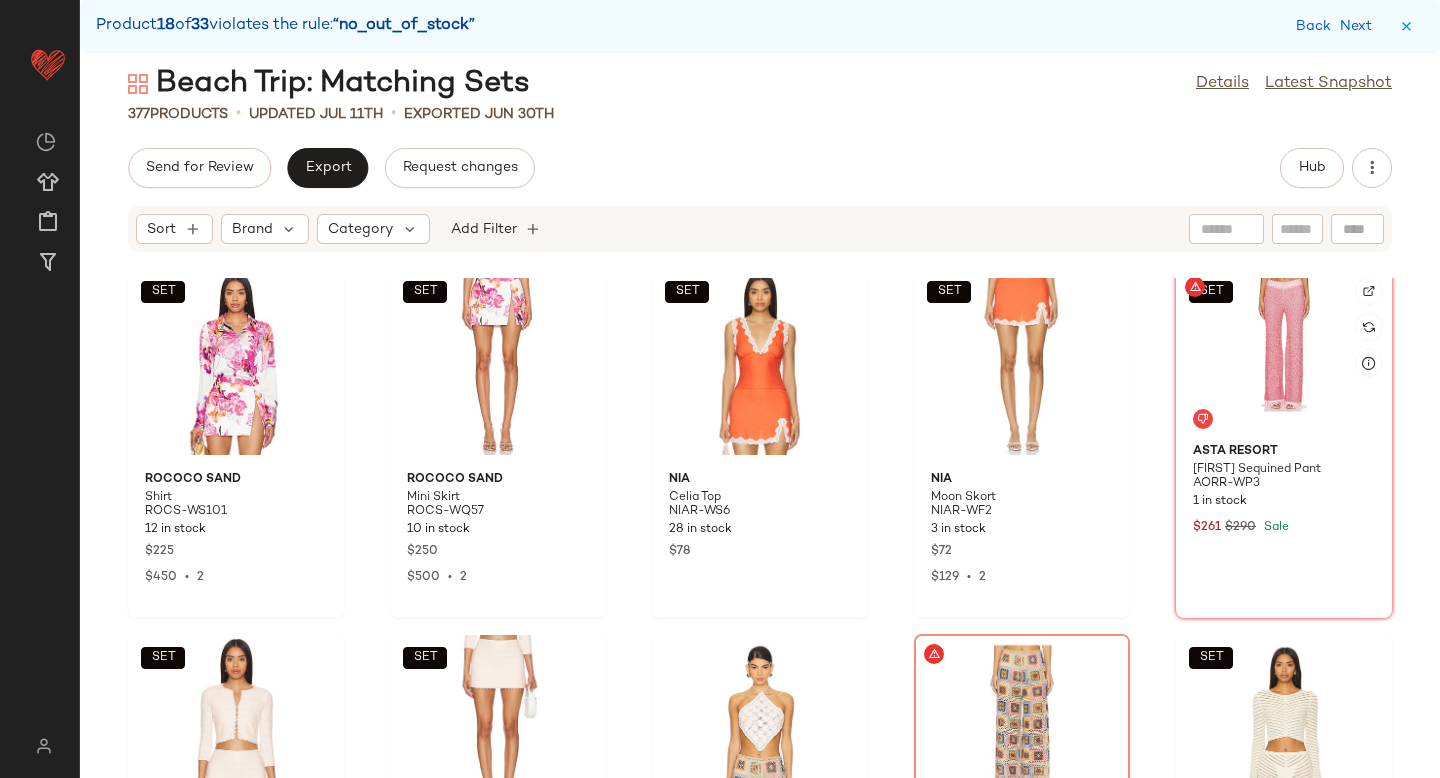 click on "SET" 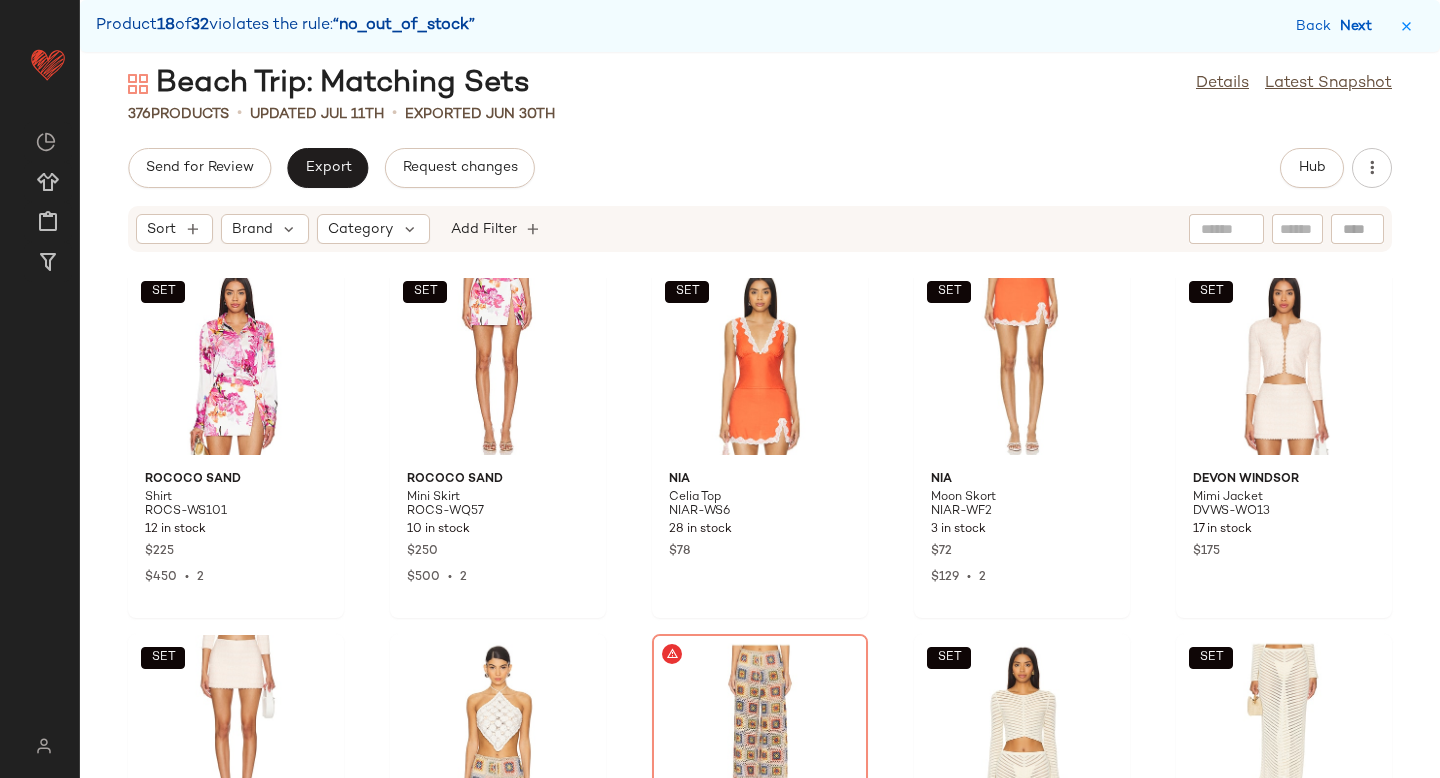click on "Next" at bounding box center (1360, 26) 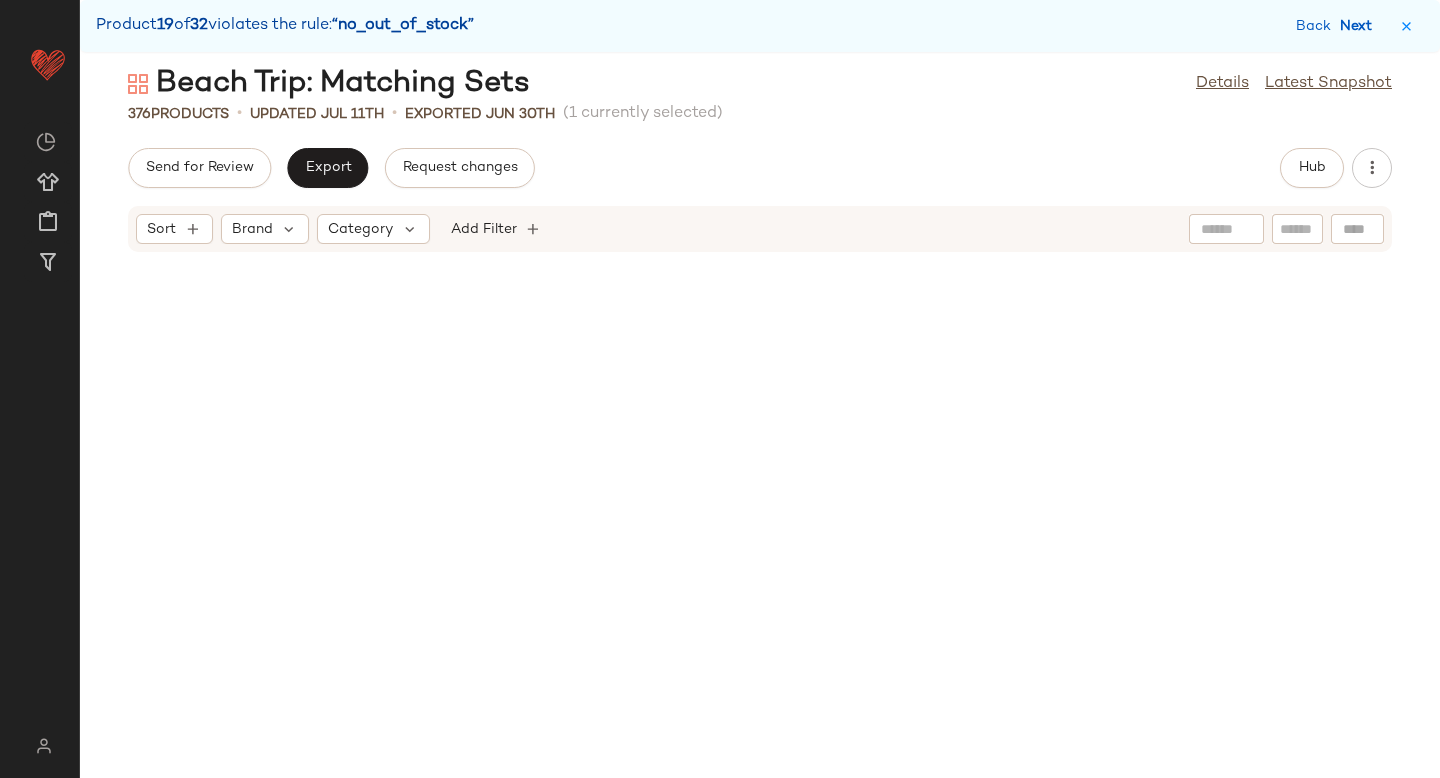scroll, scrollTop: 17934, scrollLeft: 0, axis: vertical 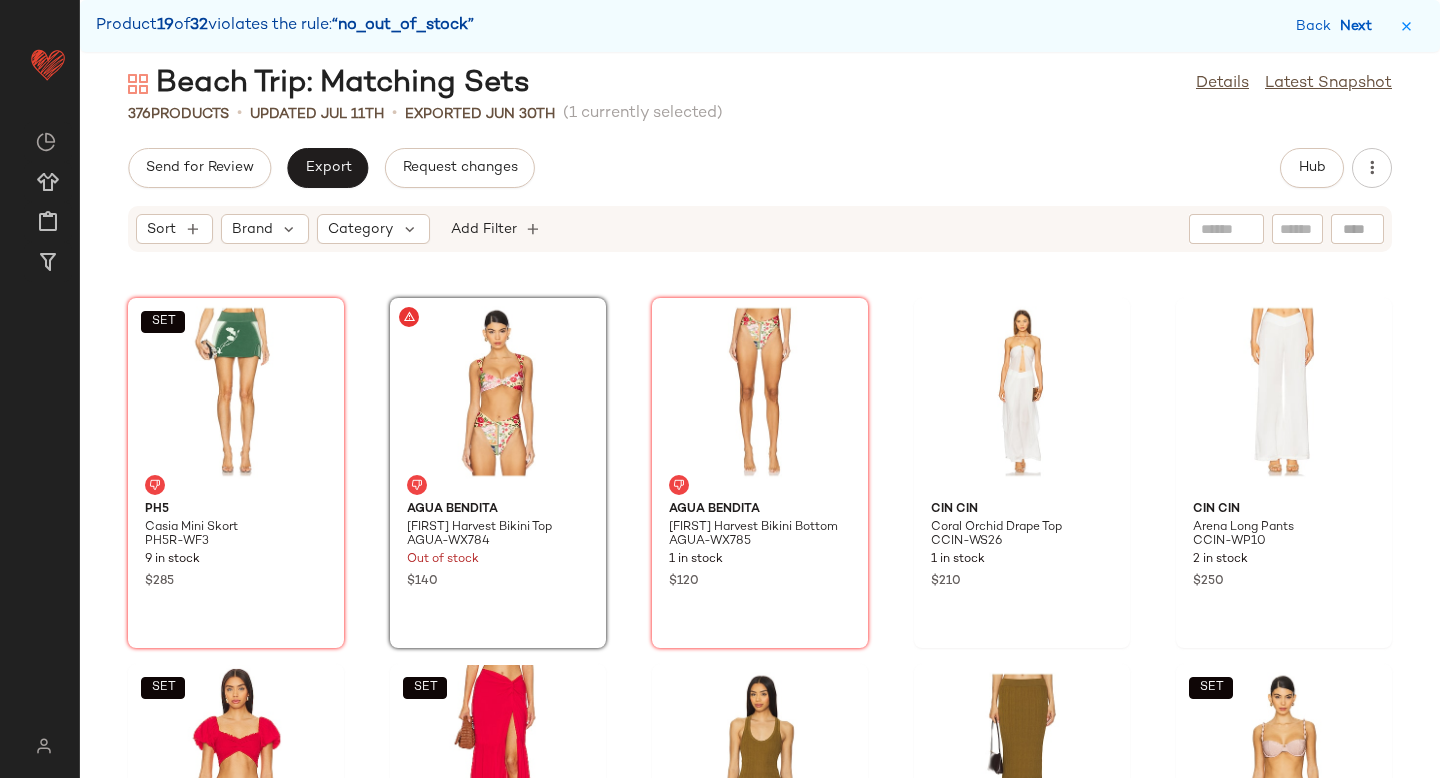 click on "Next" at bounding box center (1360, 26) 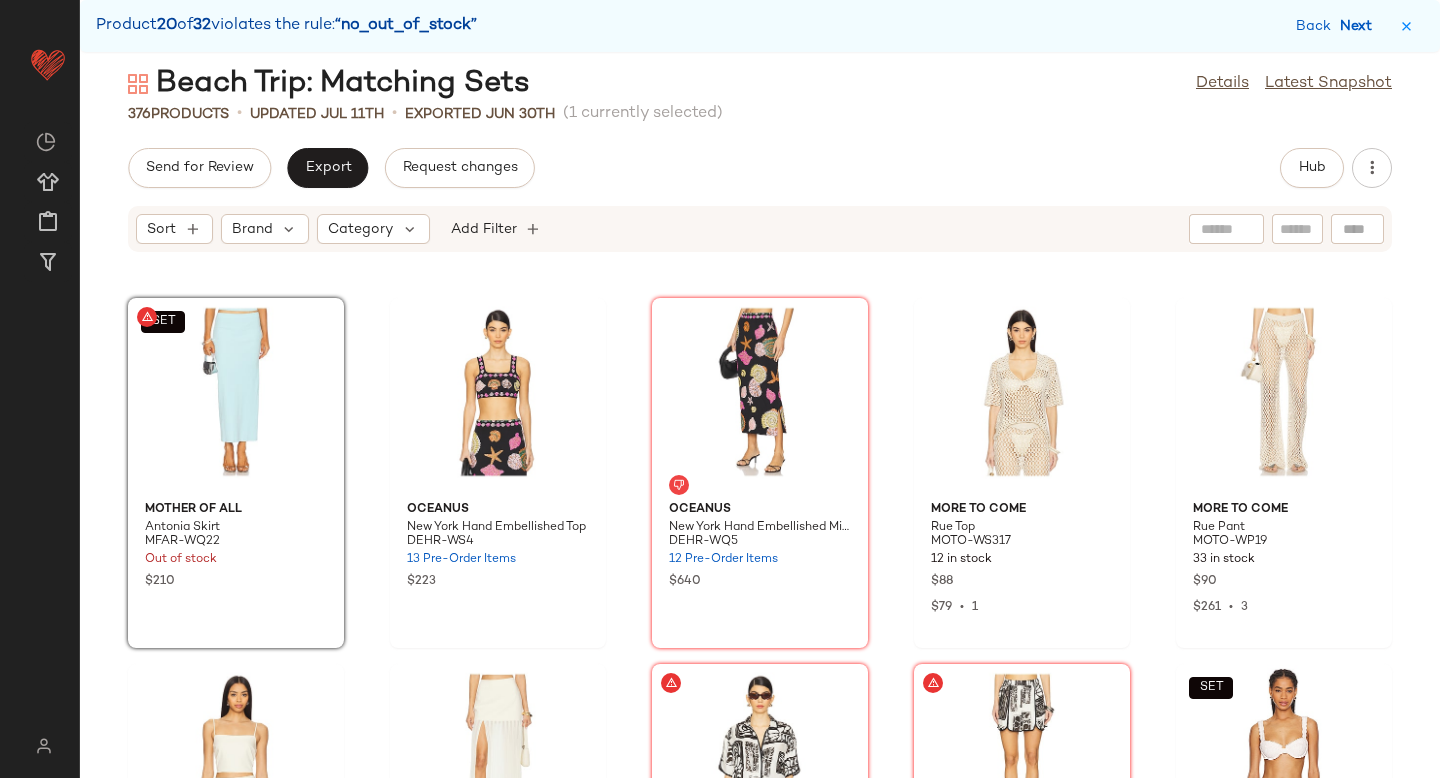 click on "Next" at bounding box center (1360, 26) 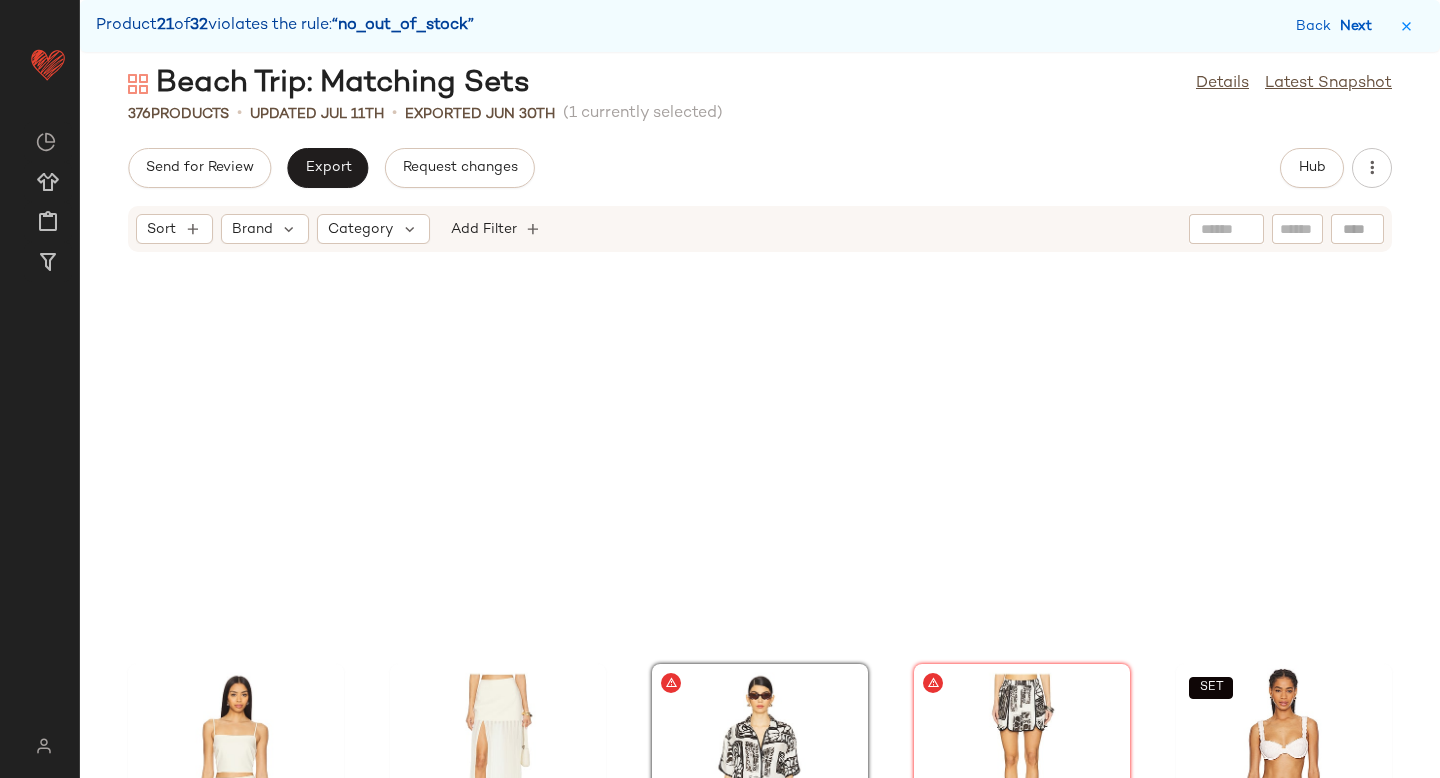 scroll, scrollTop: 19764, scrollLeft: 0, axis: vertical 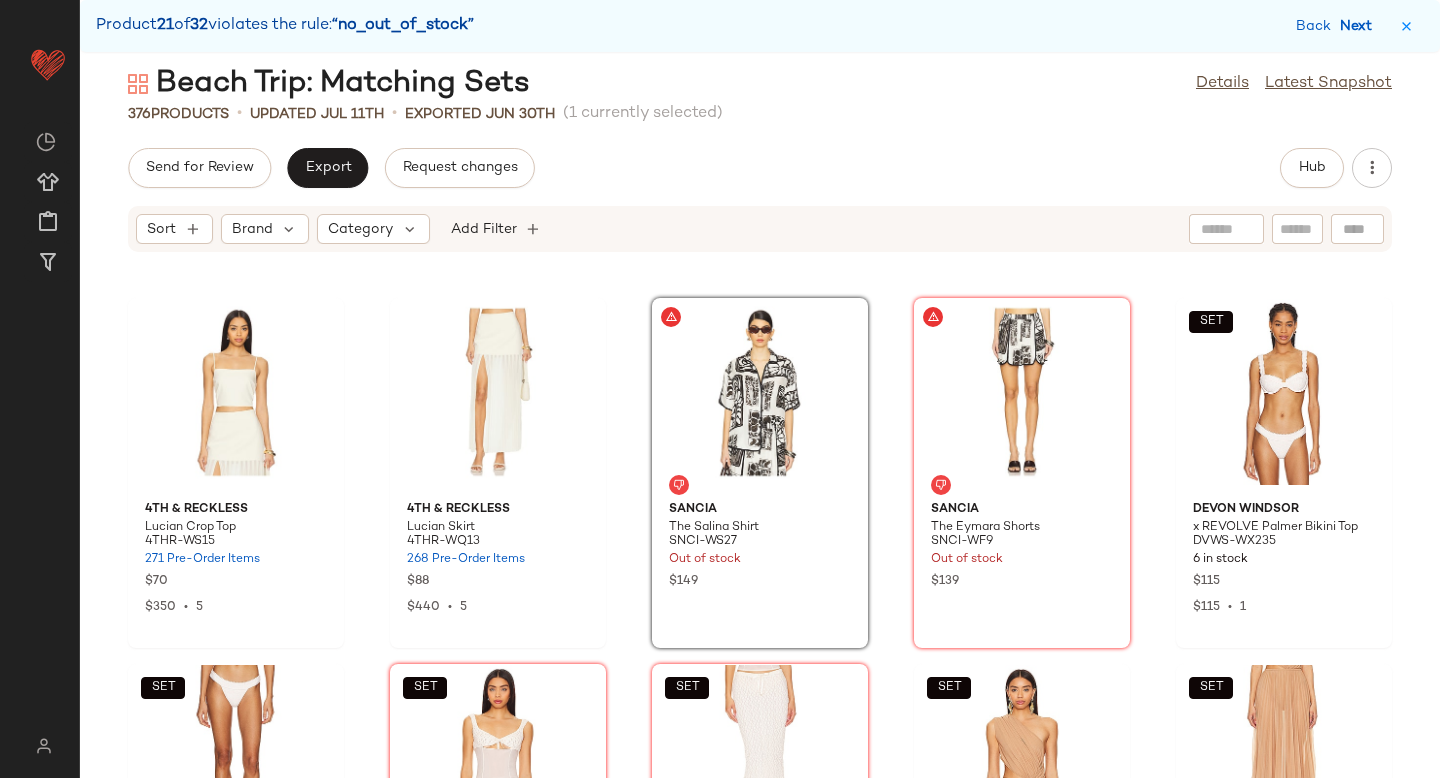 click on "Next" at bounding box center [1360, 26] 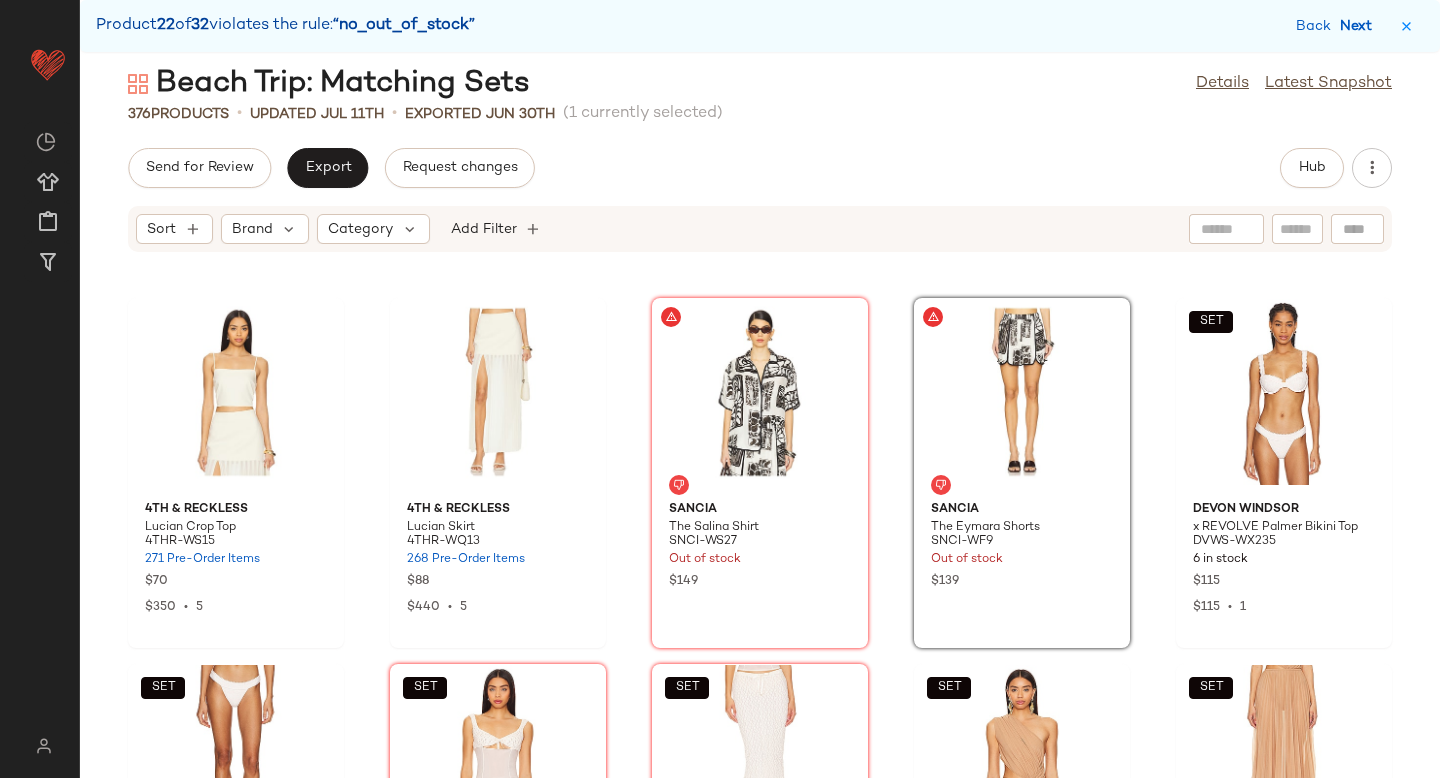 click on "Next" at bounding box center (1360, 26) 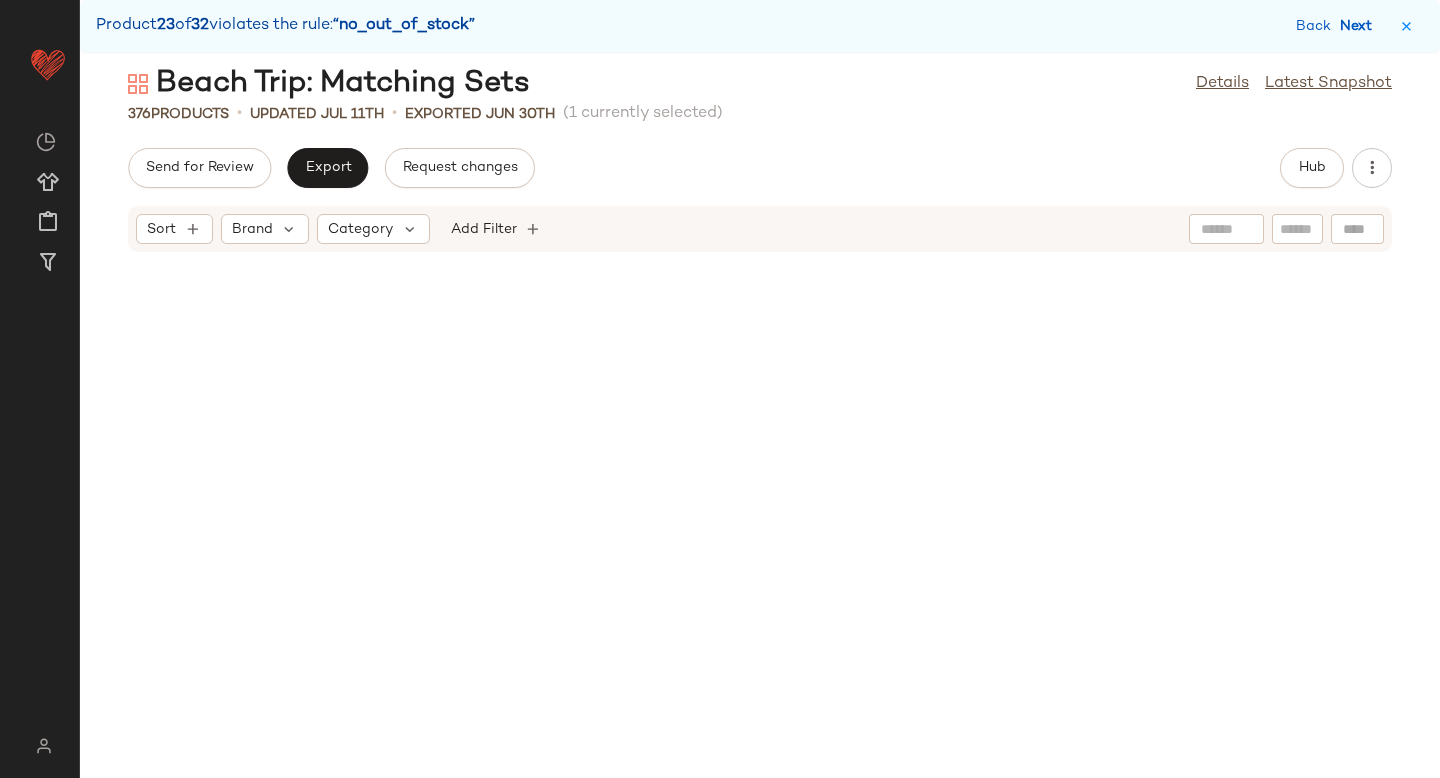 scroll, scrollTop: 21960, scrollLeft: 0, axis: vertical 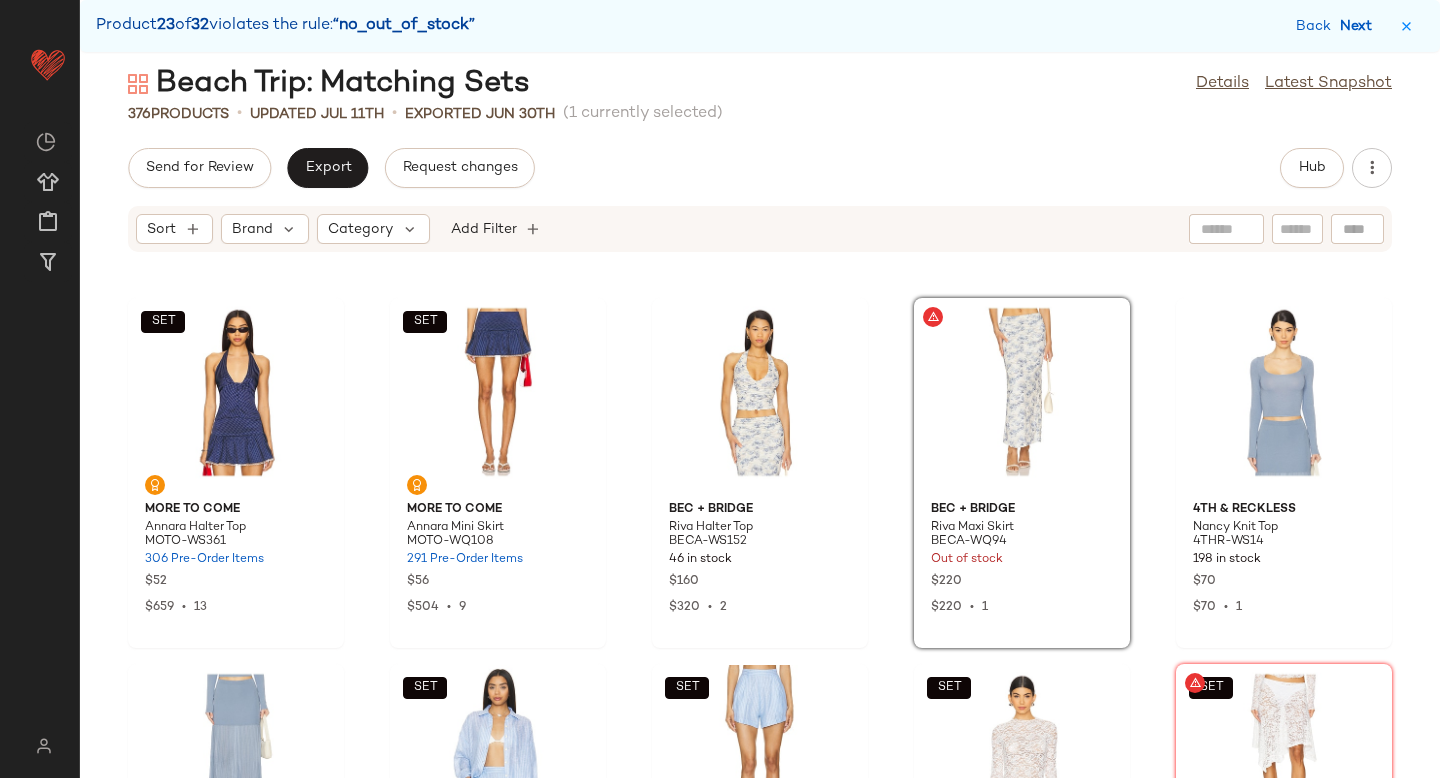 click on "Next" at bounding box center [1360, 26] 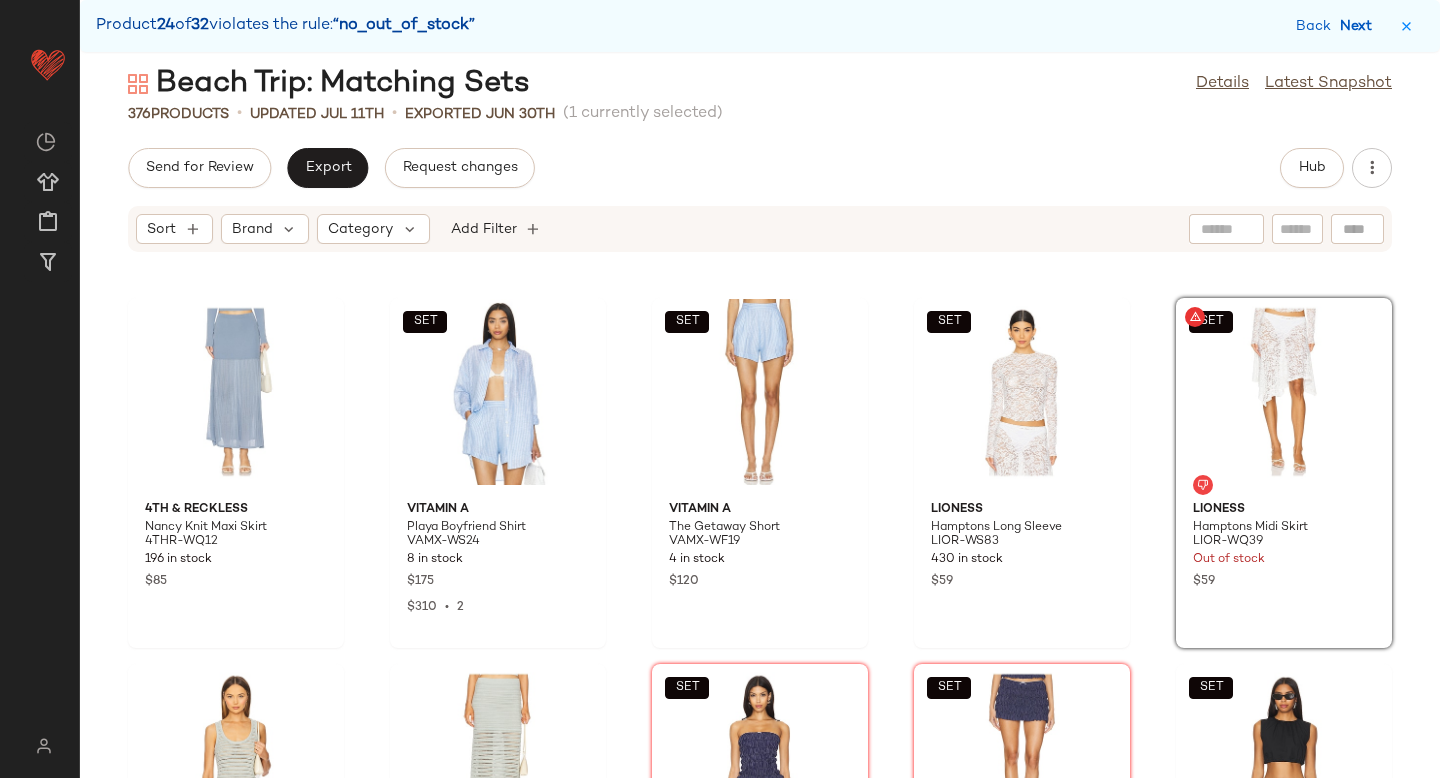 click on "Next" at bounding box center (1360, 26) 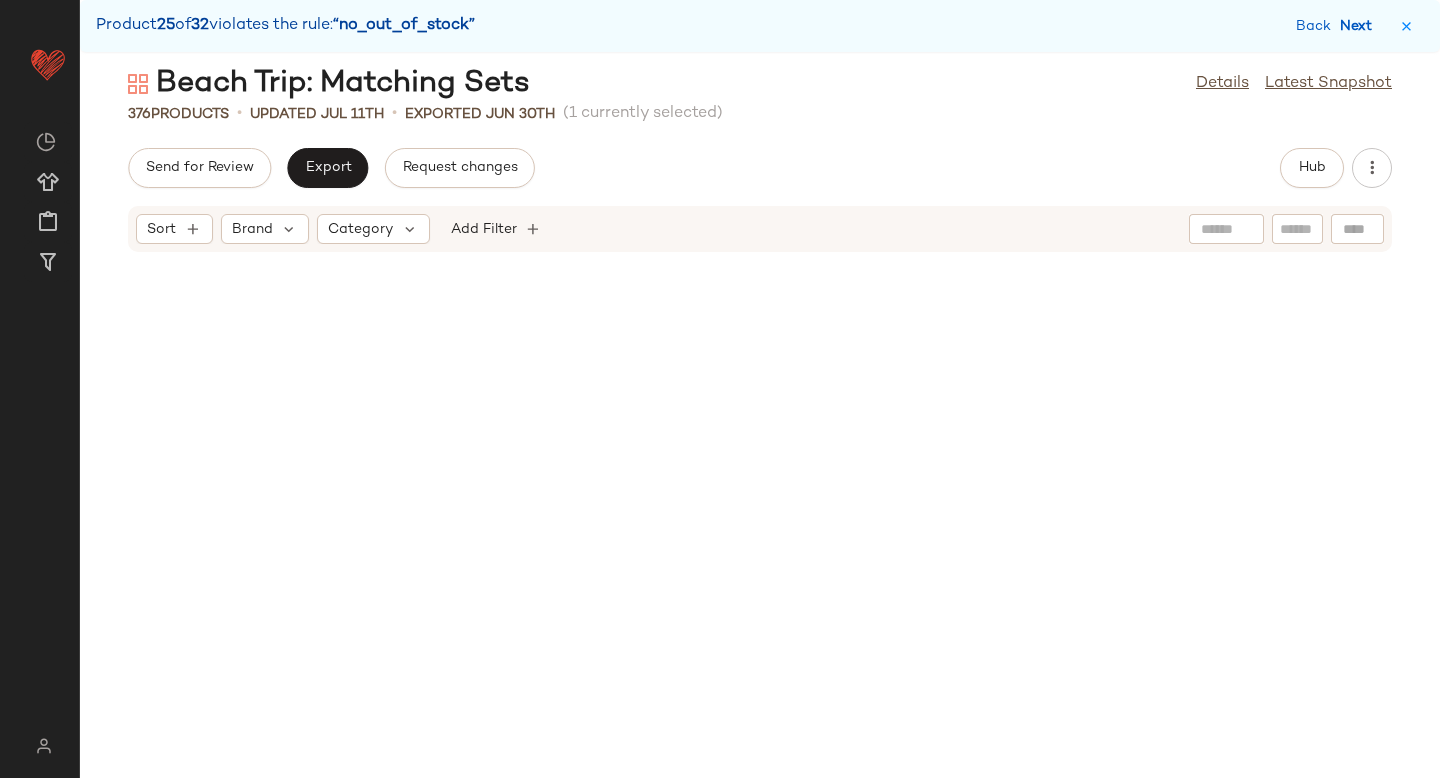 scroll, scrollTop: 23058, scrollLeft: 0, axis: vertical 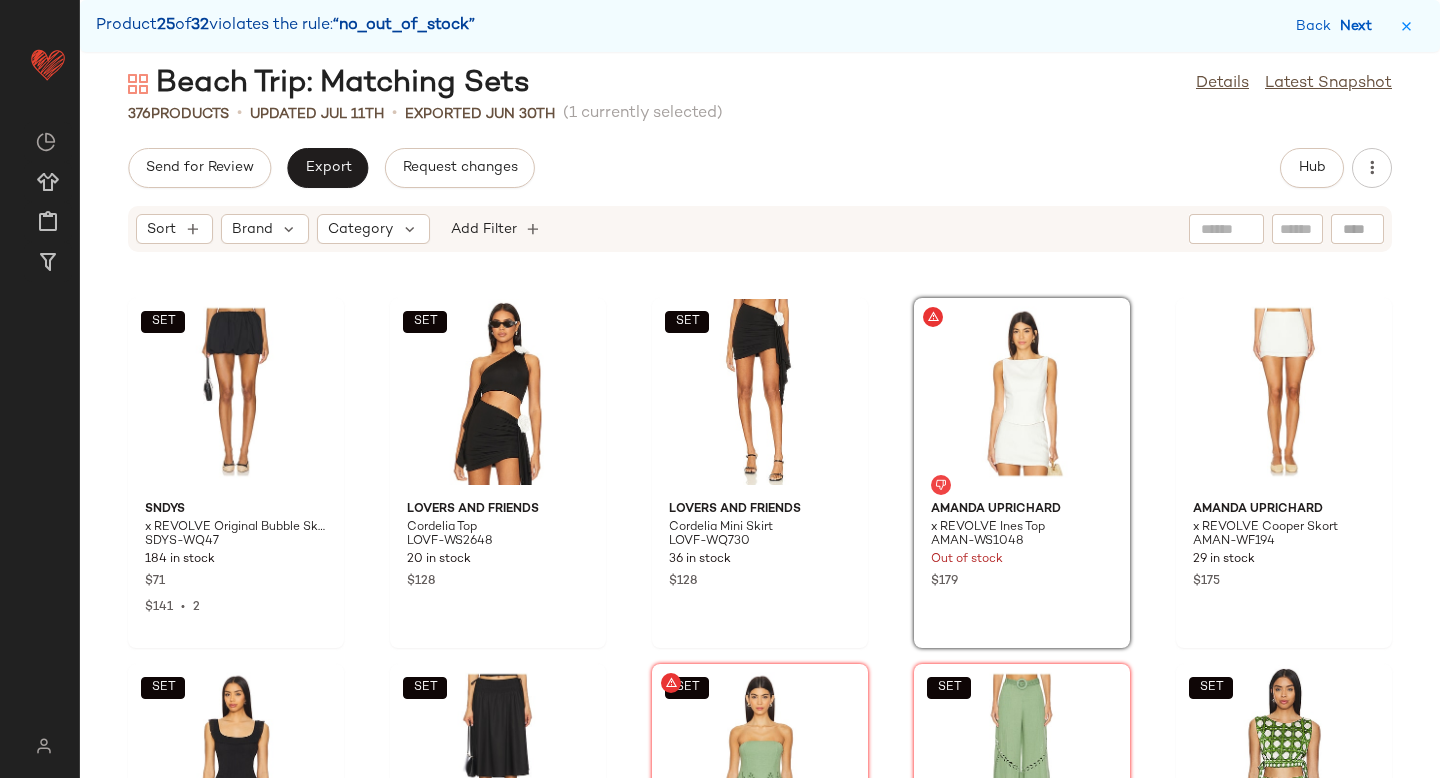 click on "Next" at bounding box center [1360, 26] 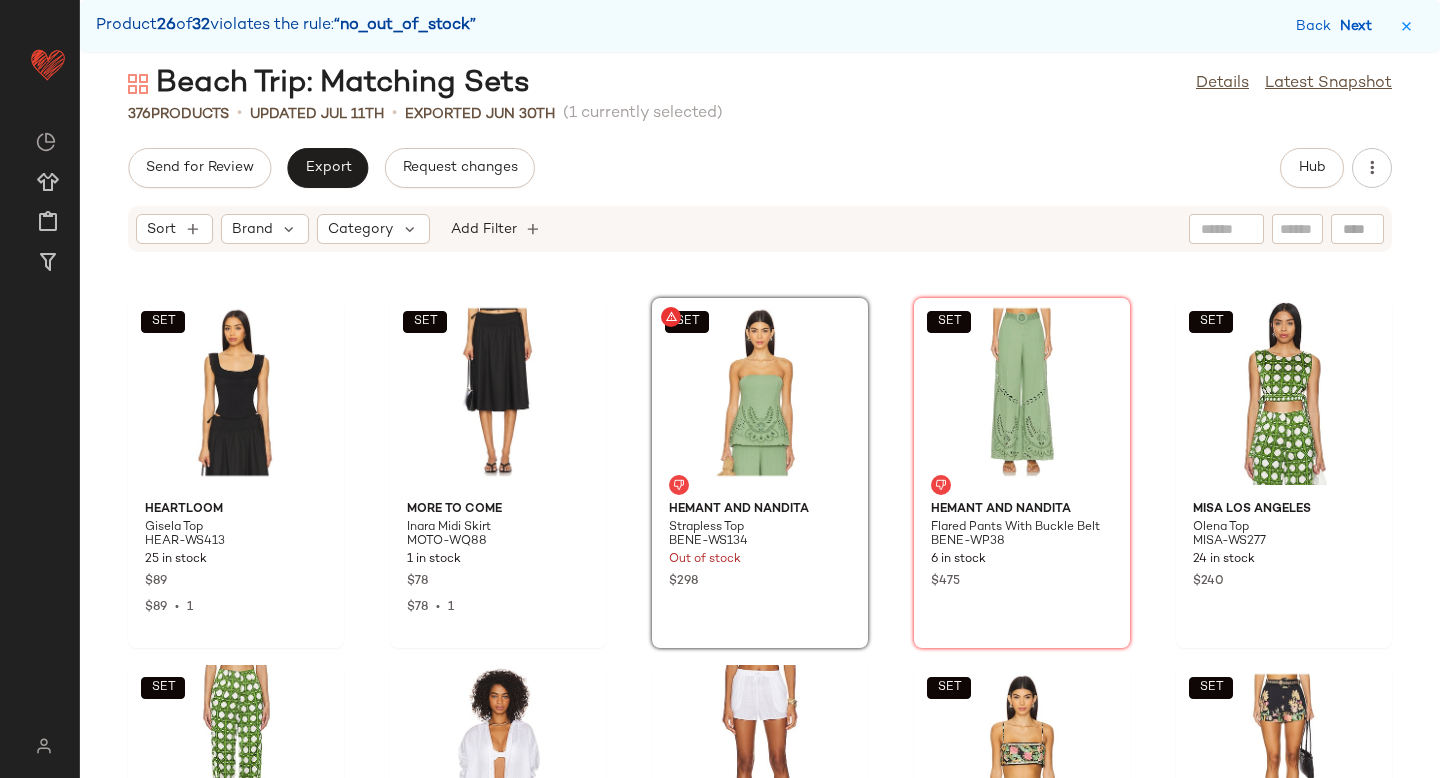 click on "Next" at bounding box center (1360, 26) 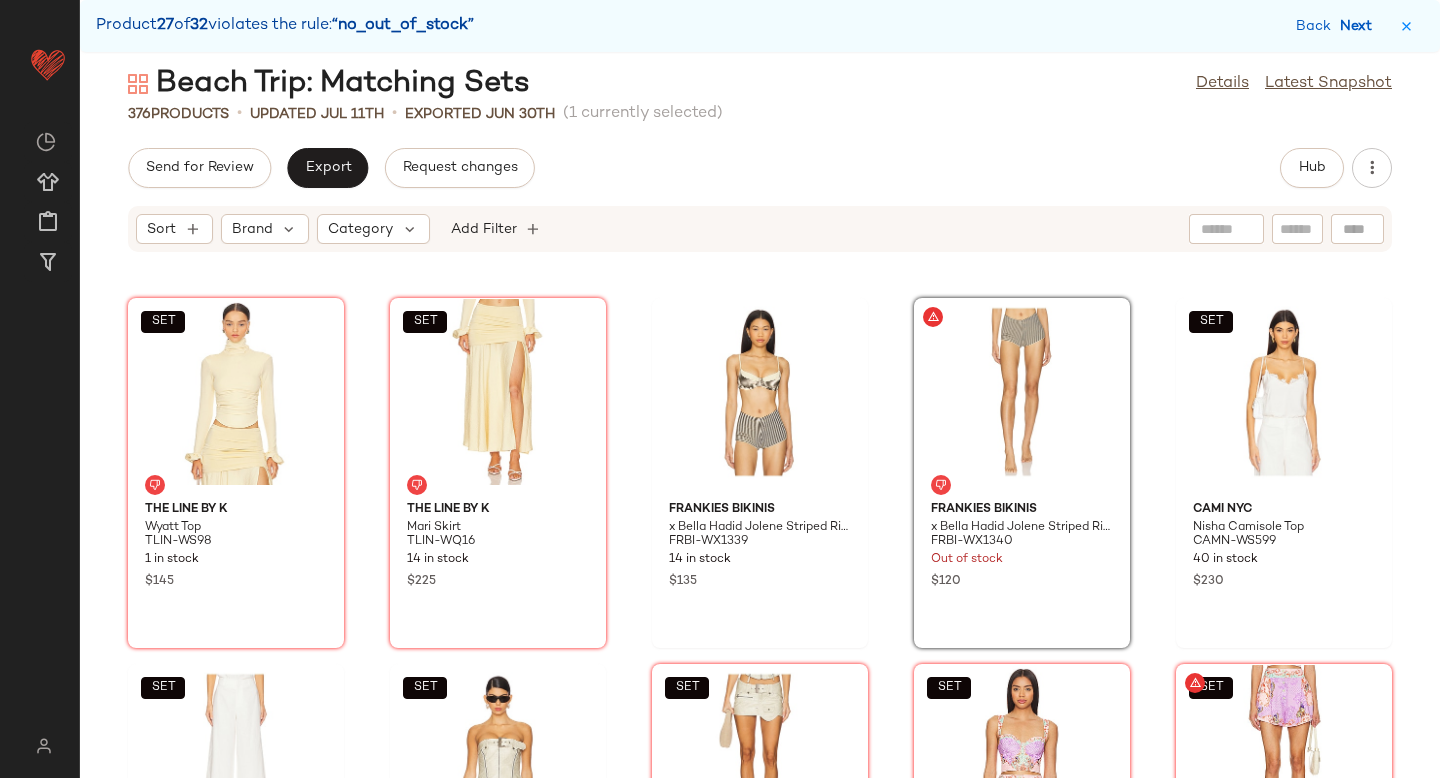 click on "Next" at bounding box center [1360, 26] 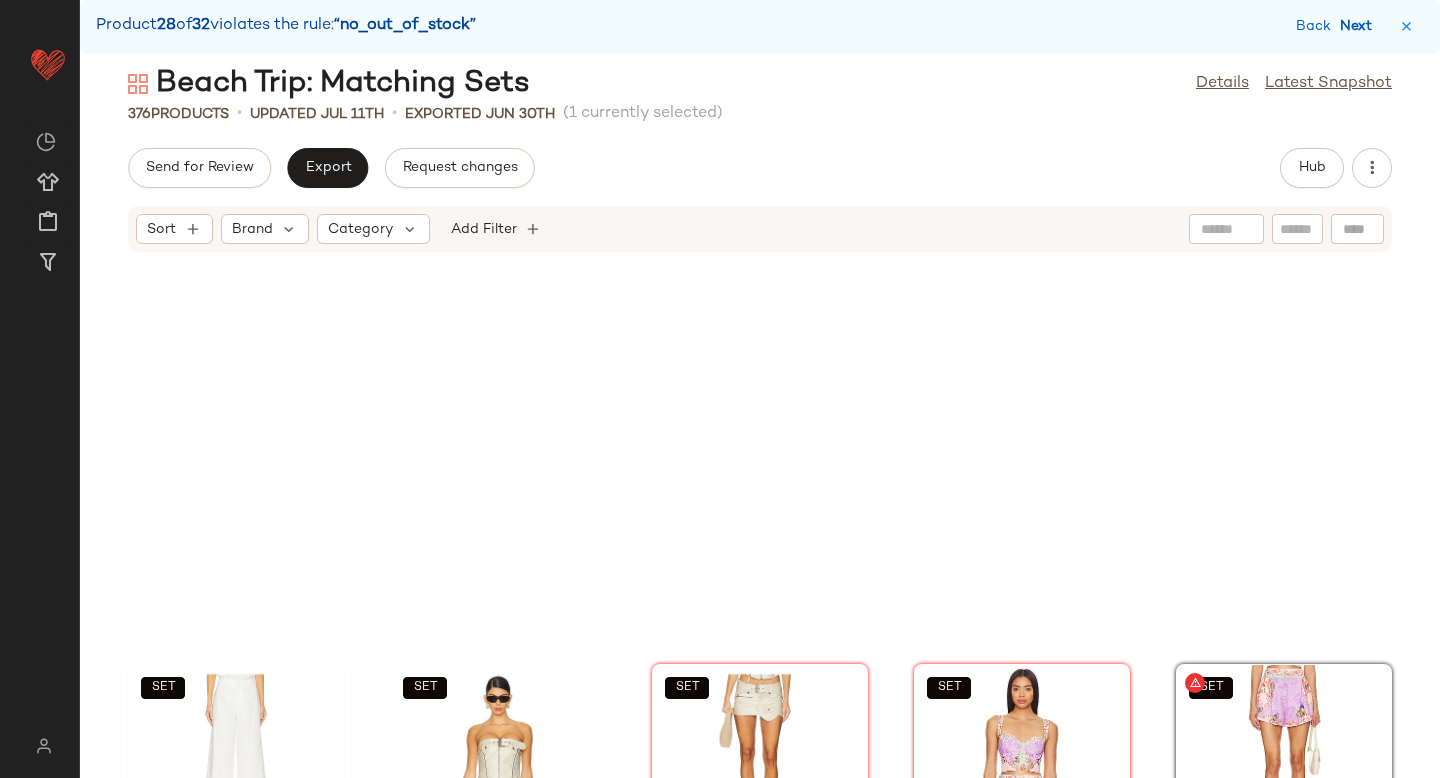 scroll, scrollTop: 24522, scrollLeft: 0, axis: vertical 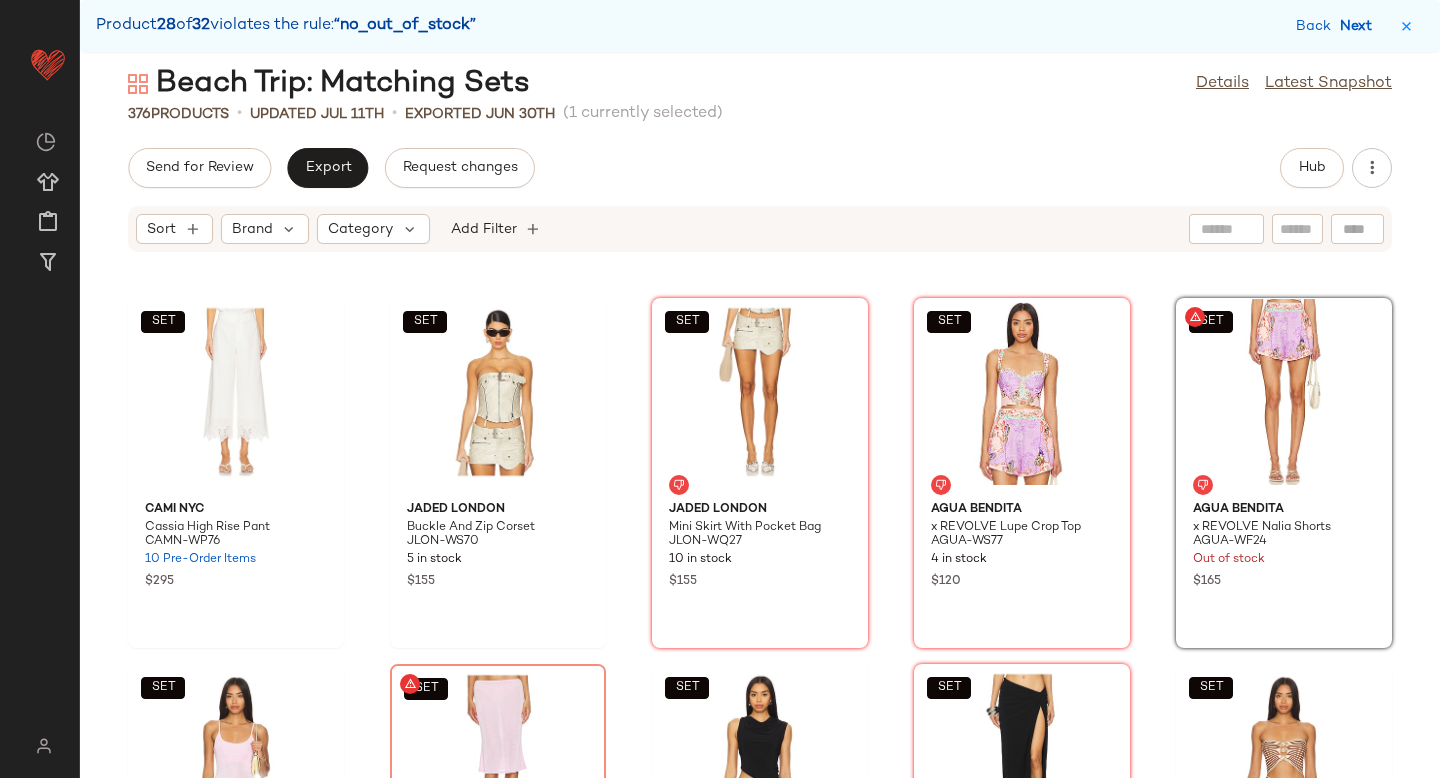 click on "Next" at bounding box center (1360, 26) 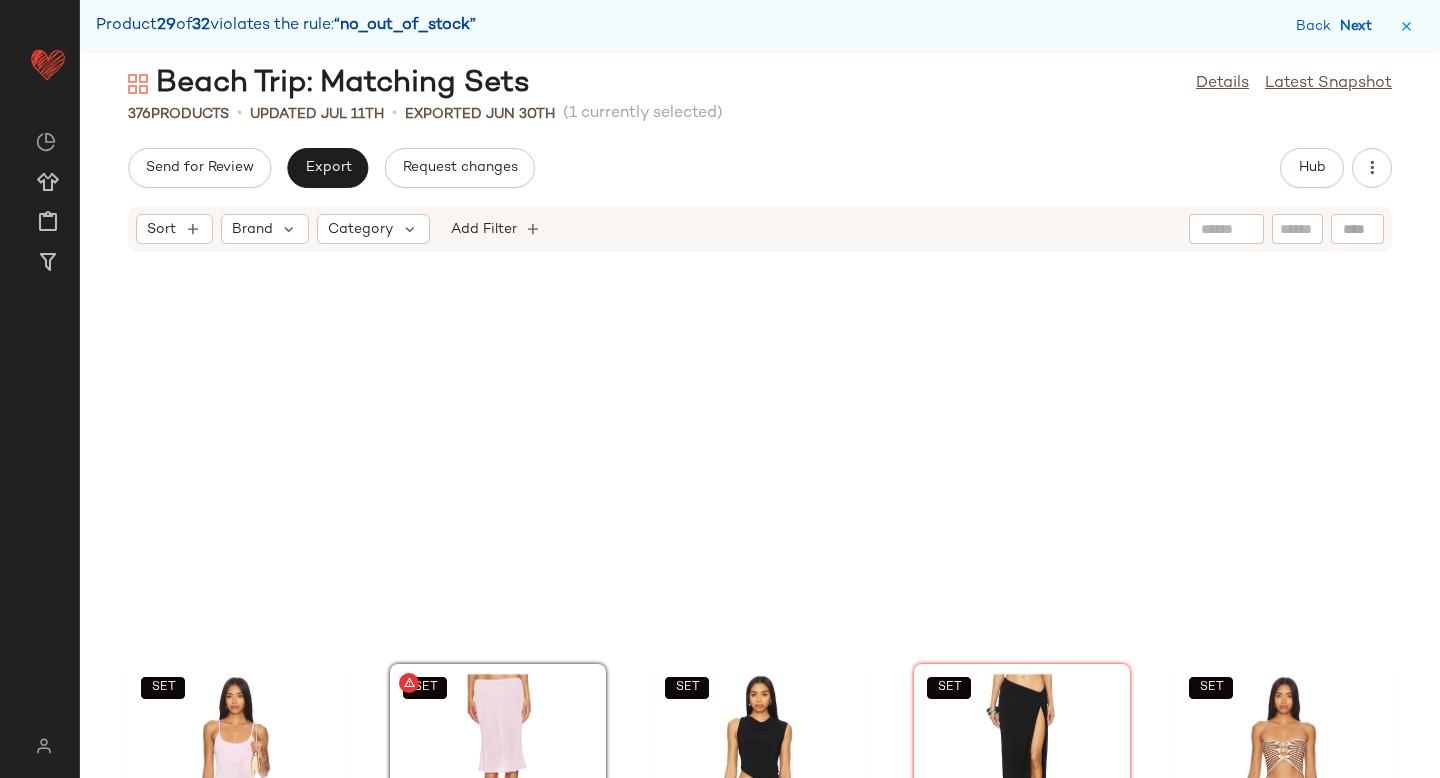 scroll, scrollTop: 24888, scrollLeft: 0, axis: vertical 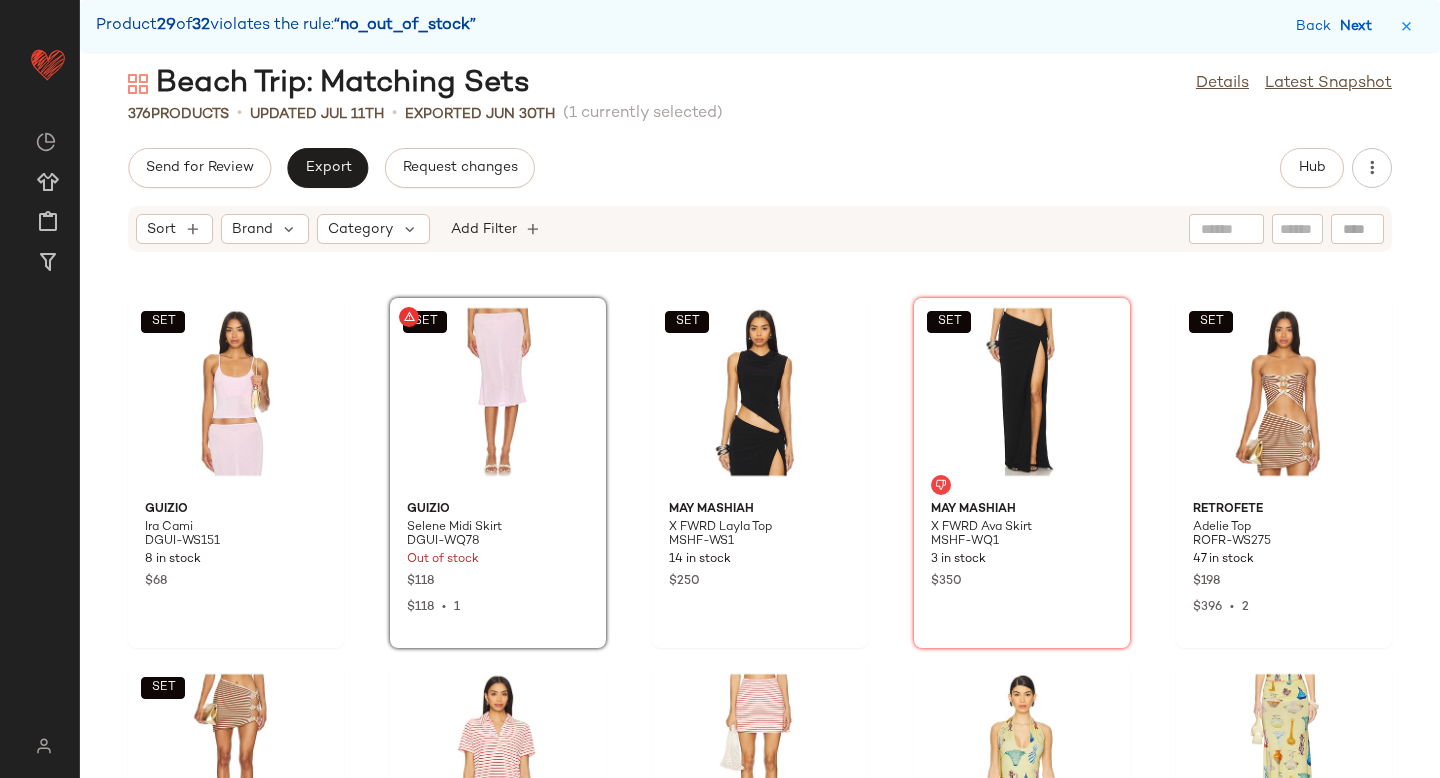 click on "Next" at bounding box center [1360, 26] 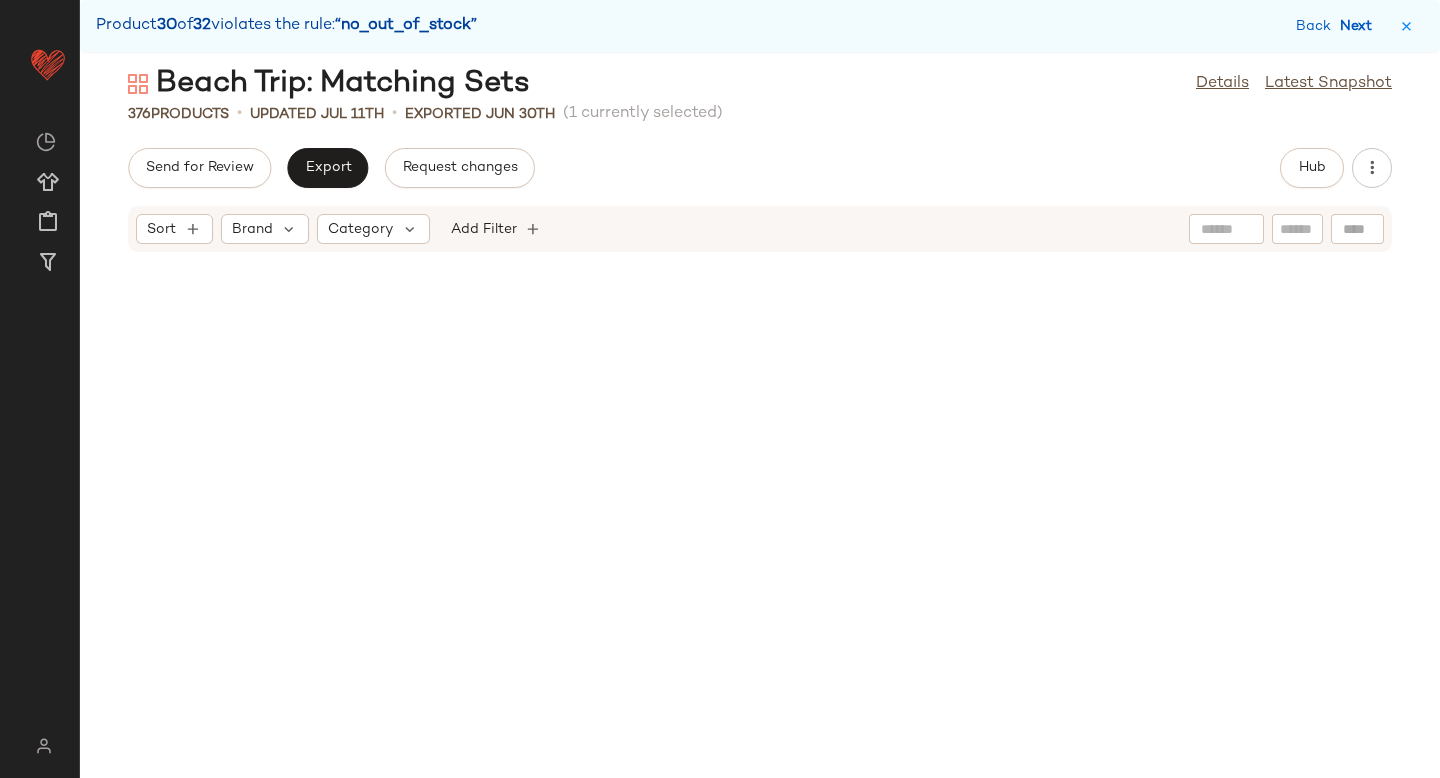 scroll, scrollTop: 26718, scrollLeft: 0, axis: vertical 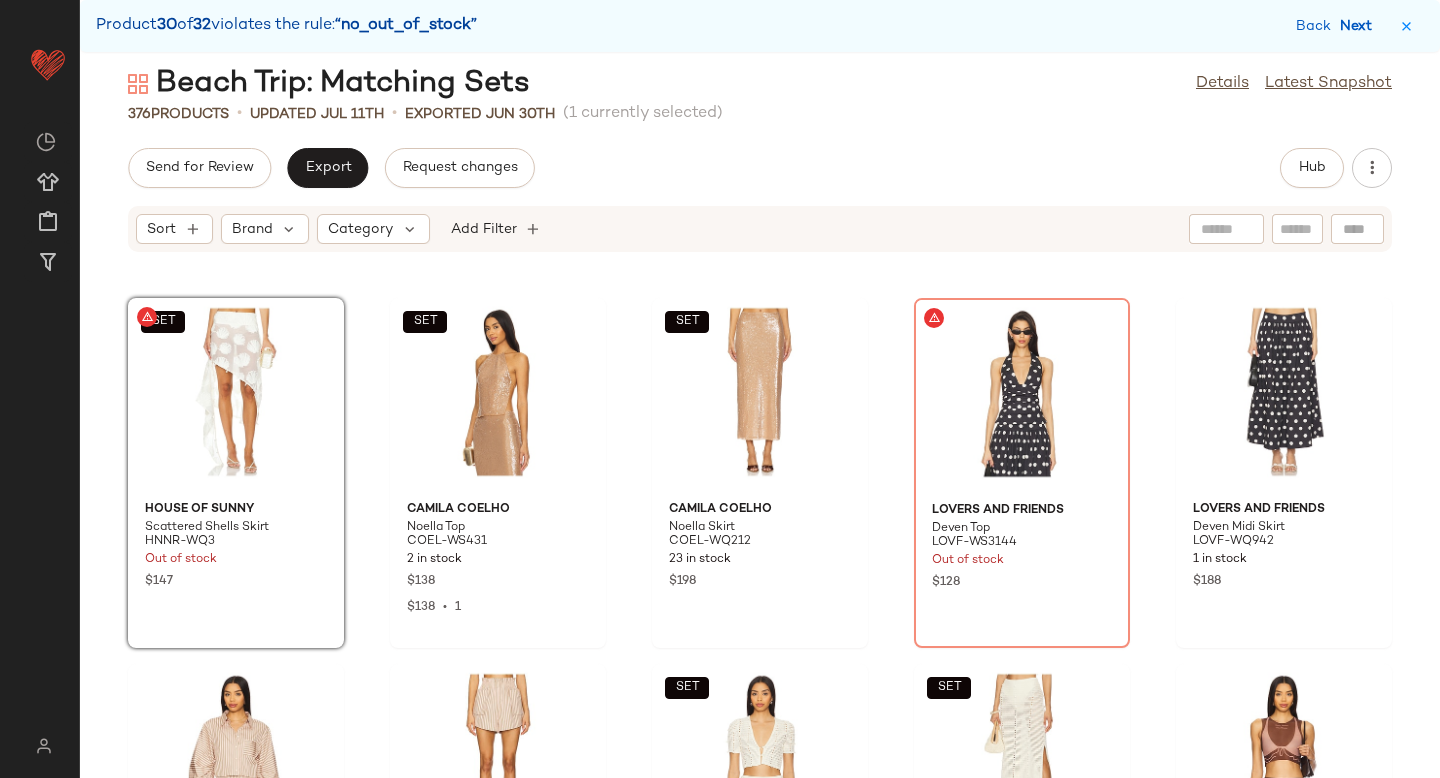 click on "Next" at bounding box center [1360, 26] 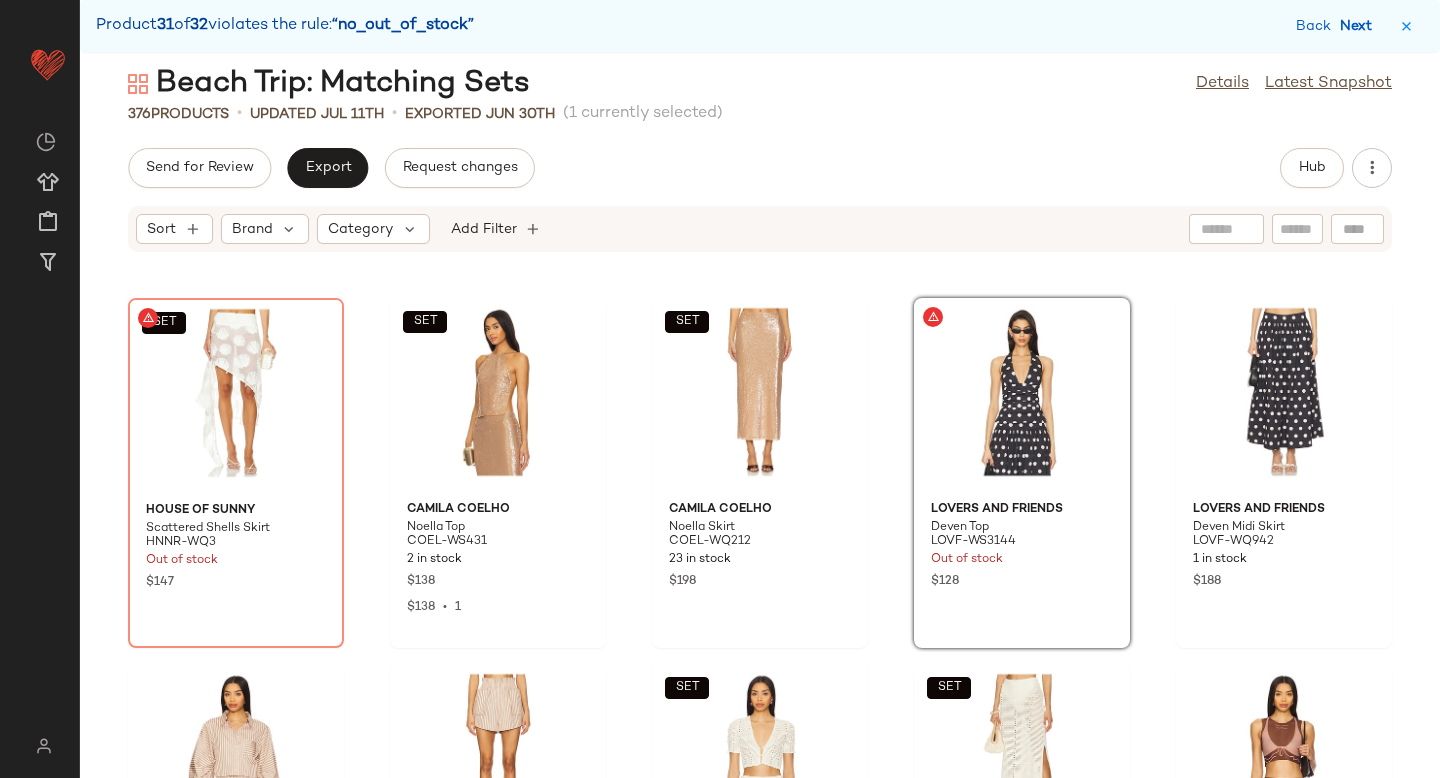 click on "Next" at bounding box center [1360, 26] 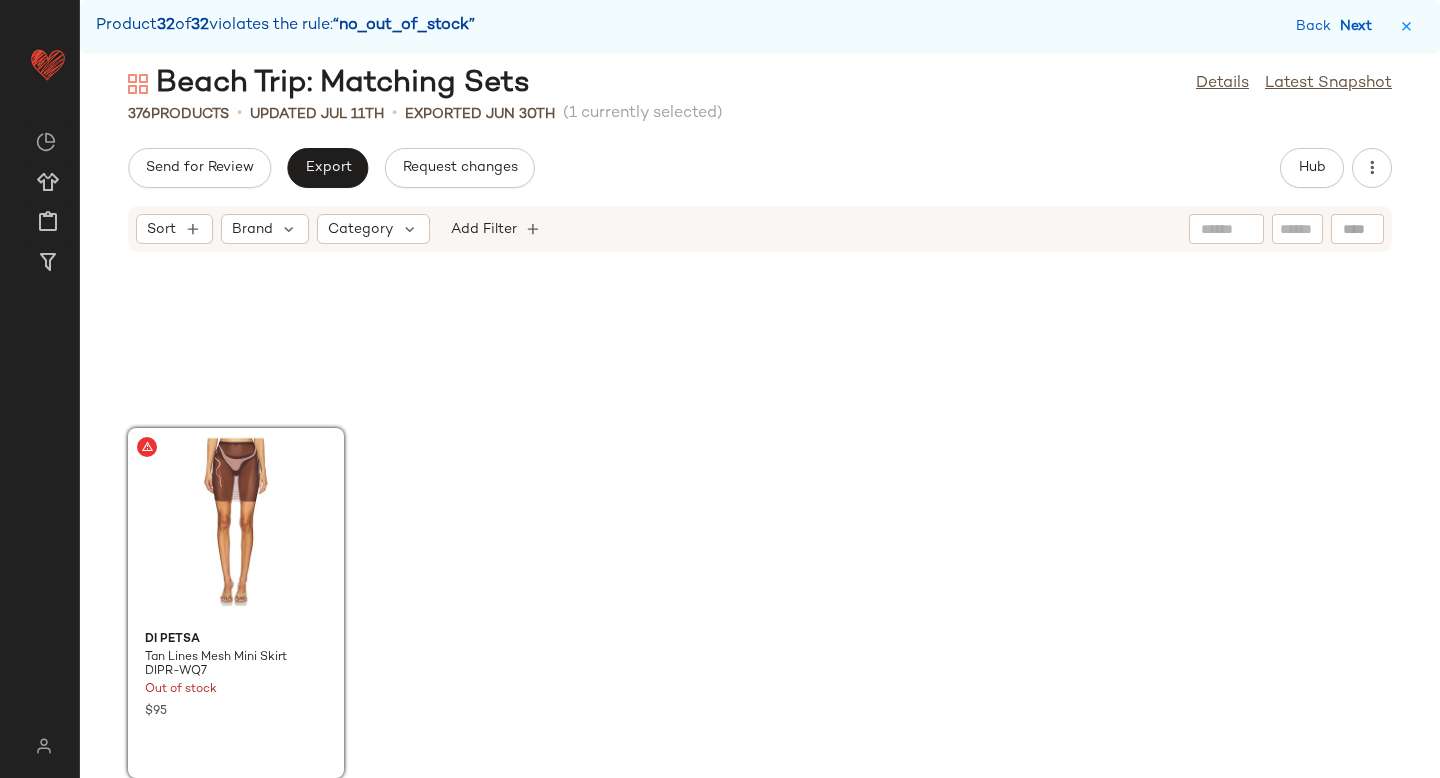 click on "Next" at bounding box center (1360, 26) 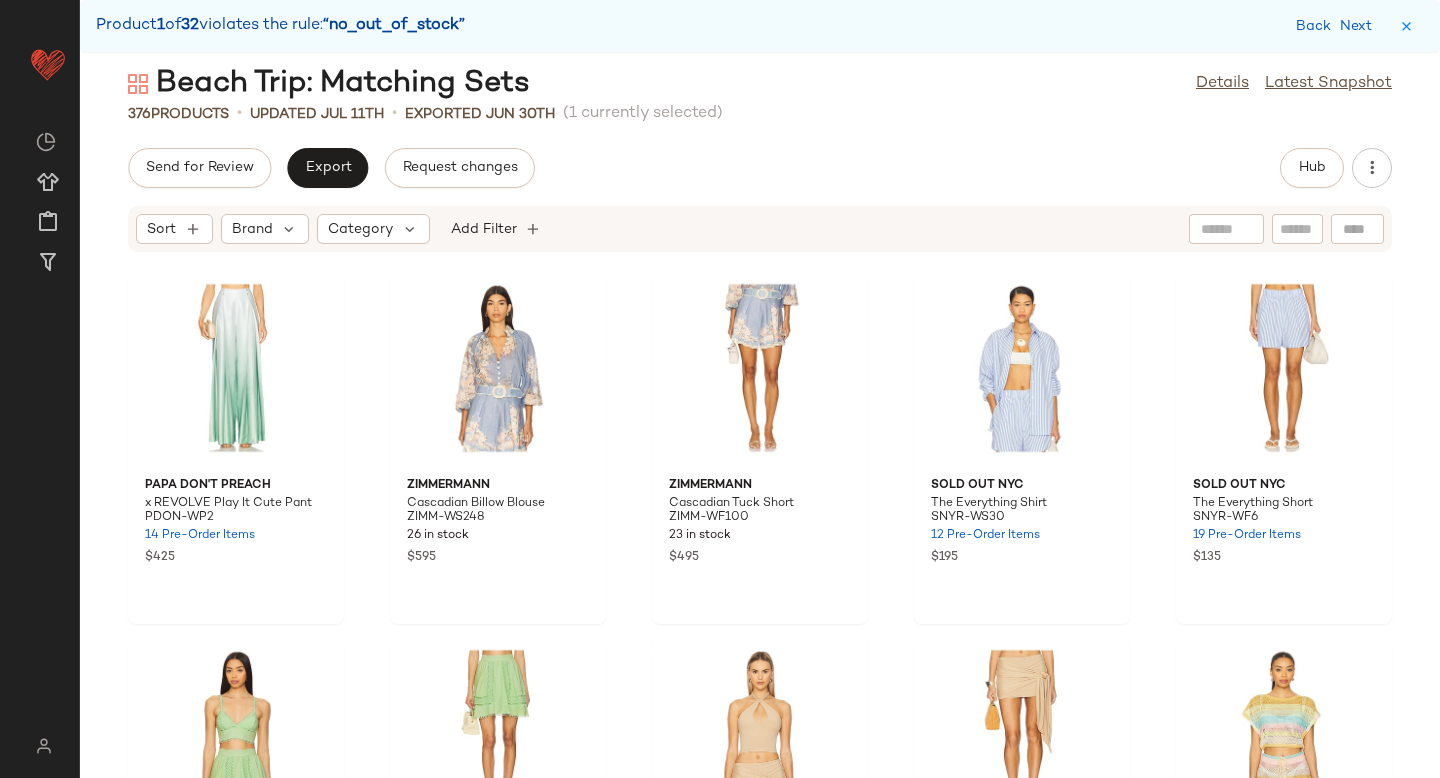 scroll, scrollTop: 0, scrollLeft: 0, axis: both 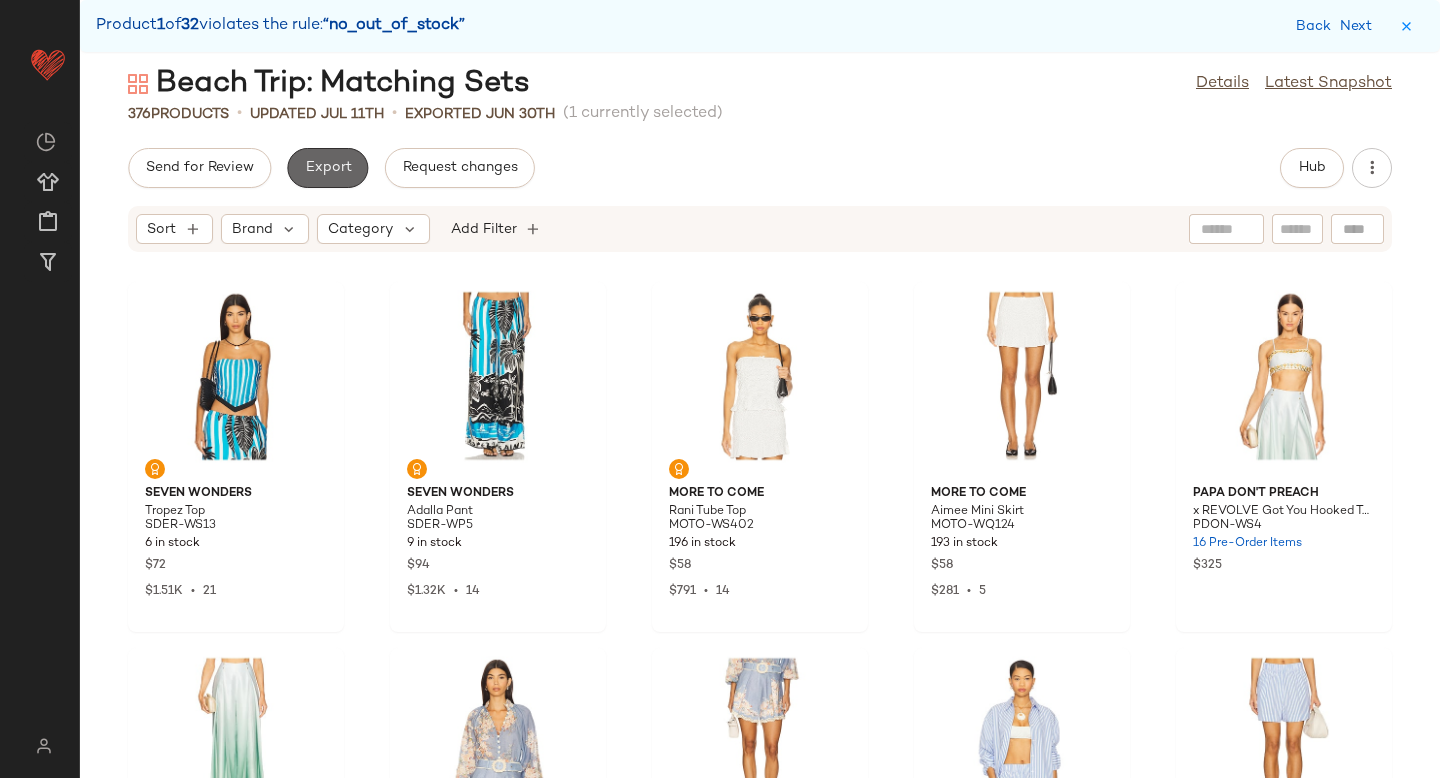 click on "Export" 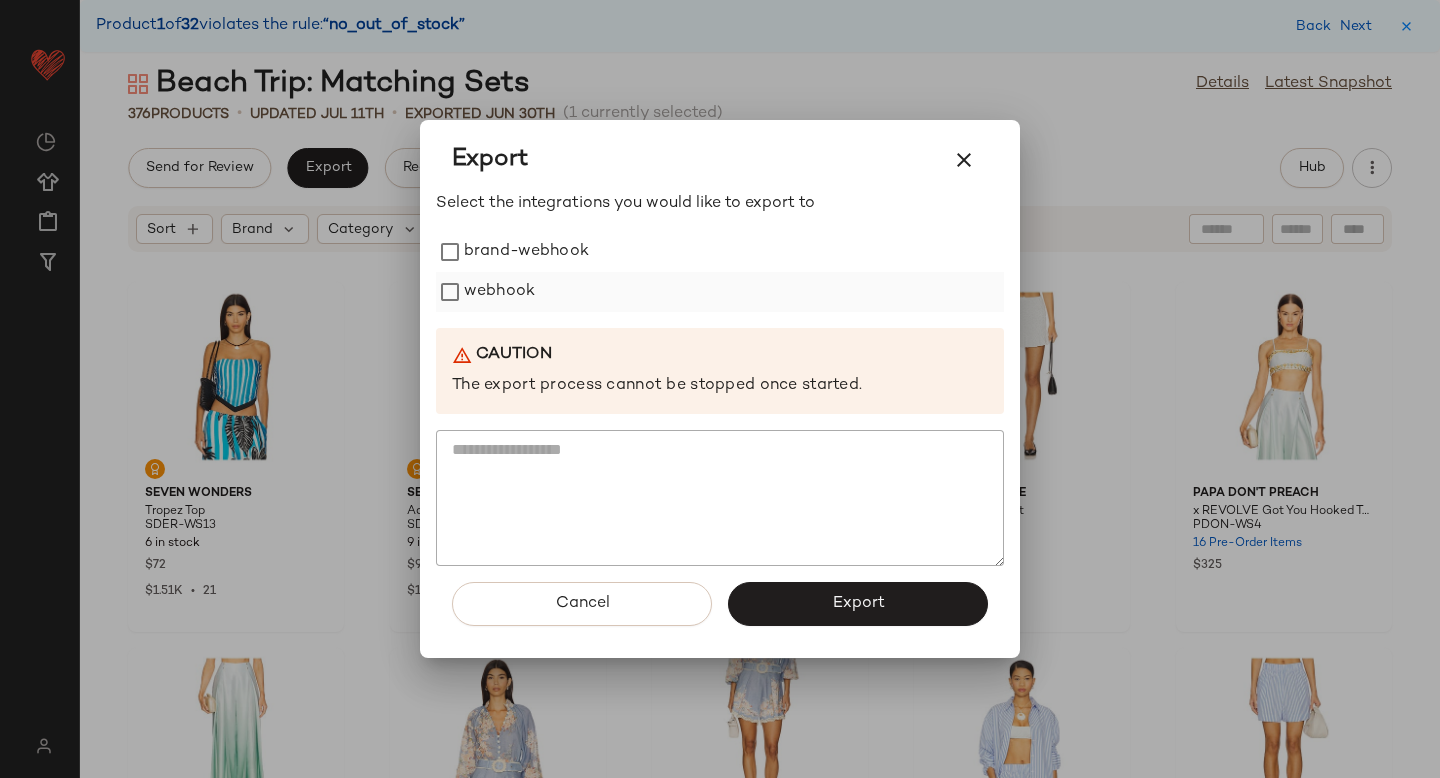 click on "webhook" at bounding box center (499, 292) 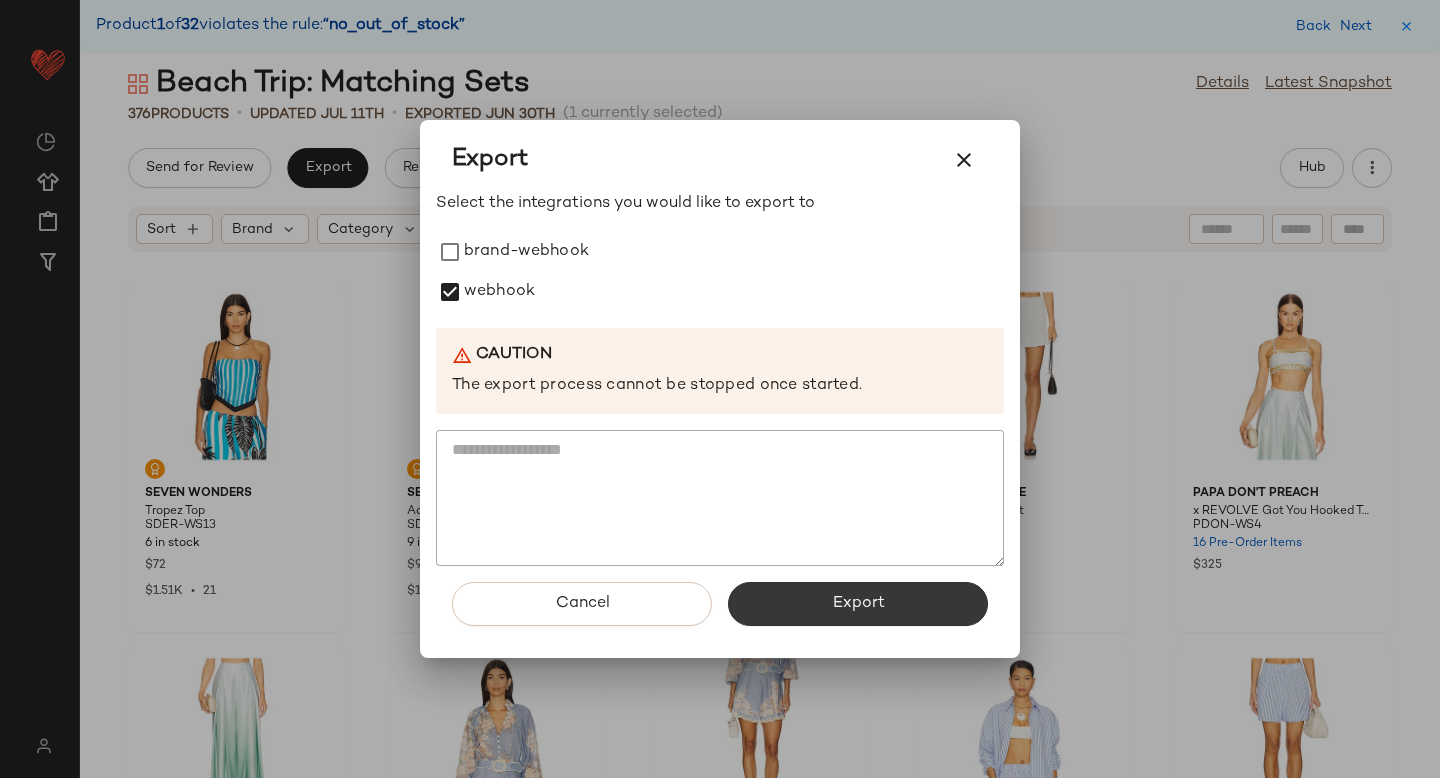 click on "Export" 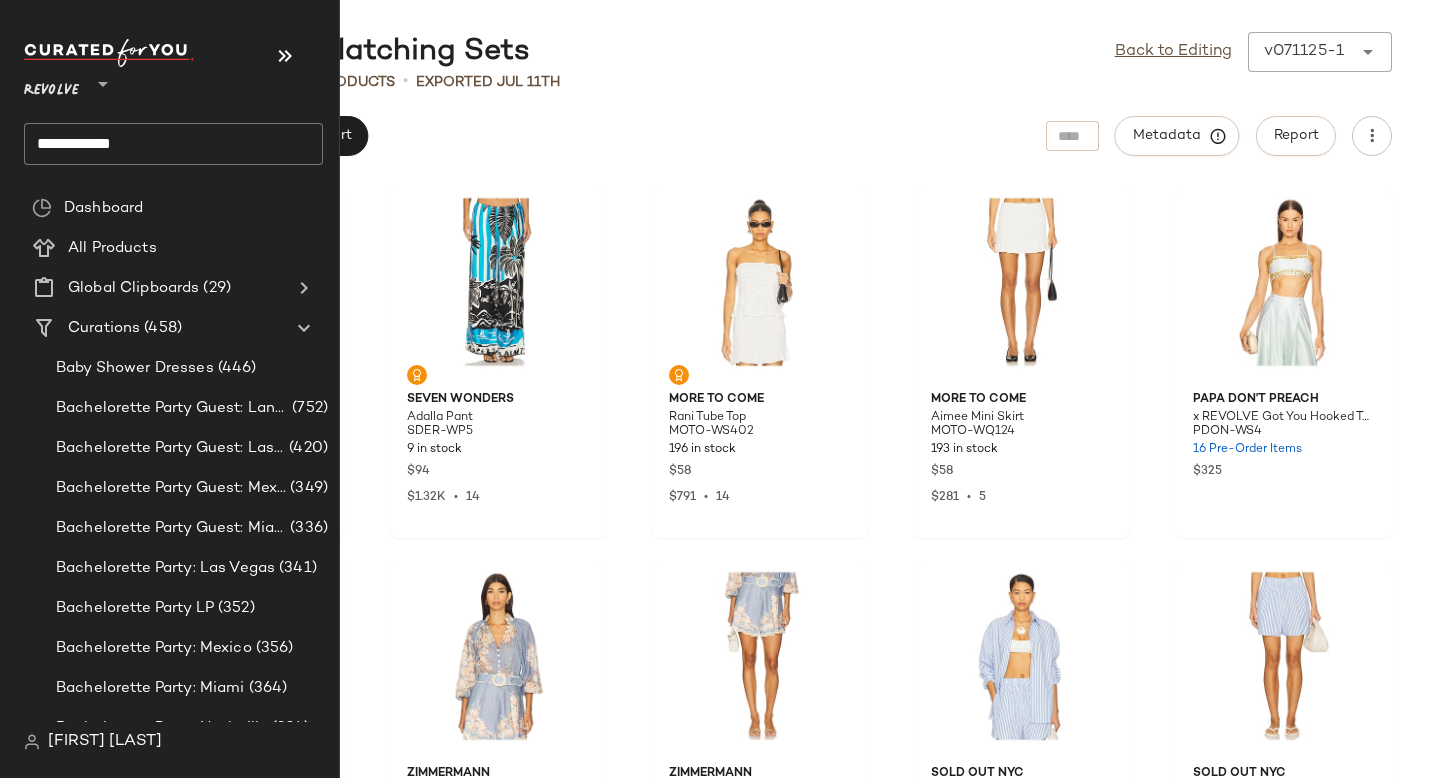 click on "**********" 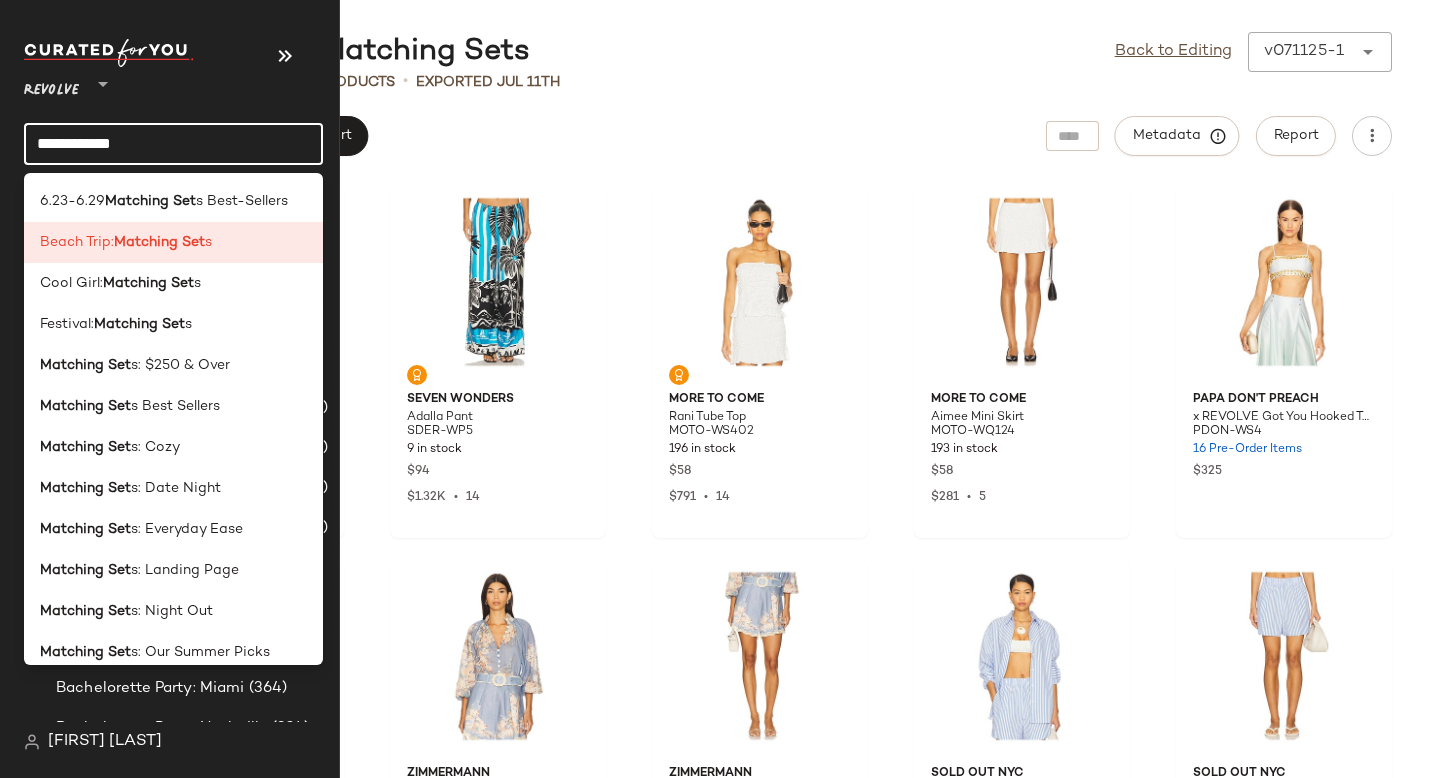 click on "**********" 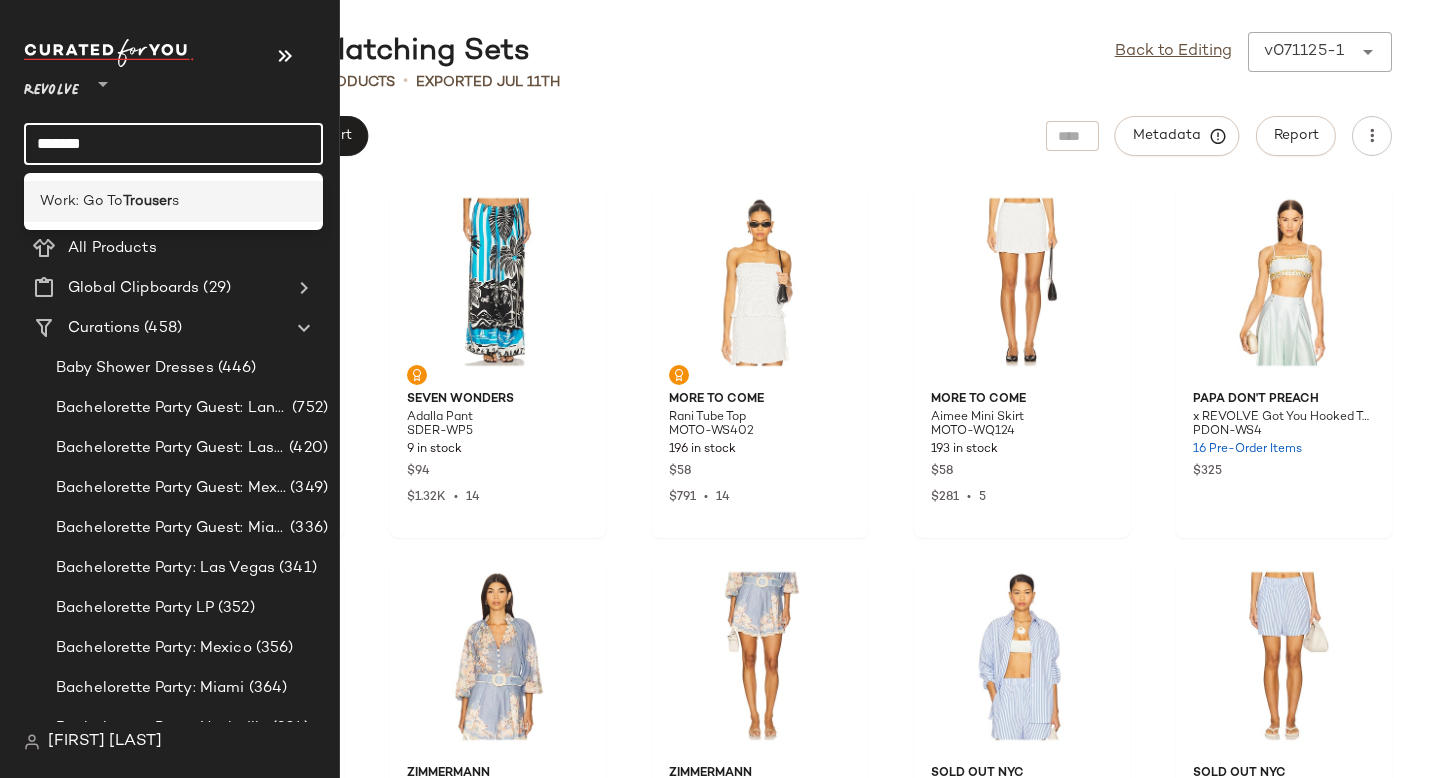 type on "*******" 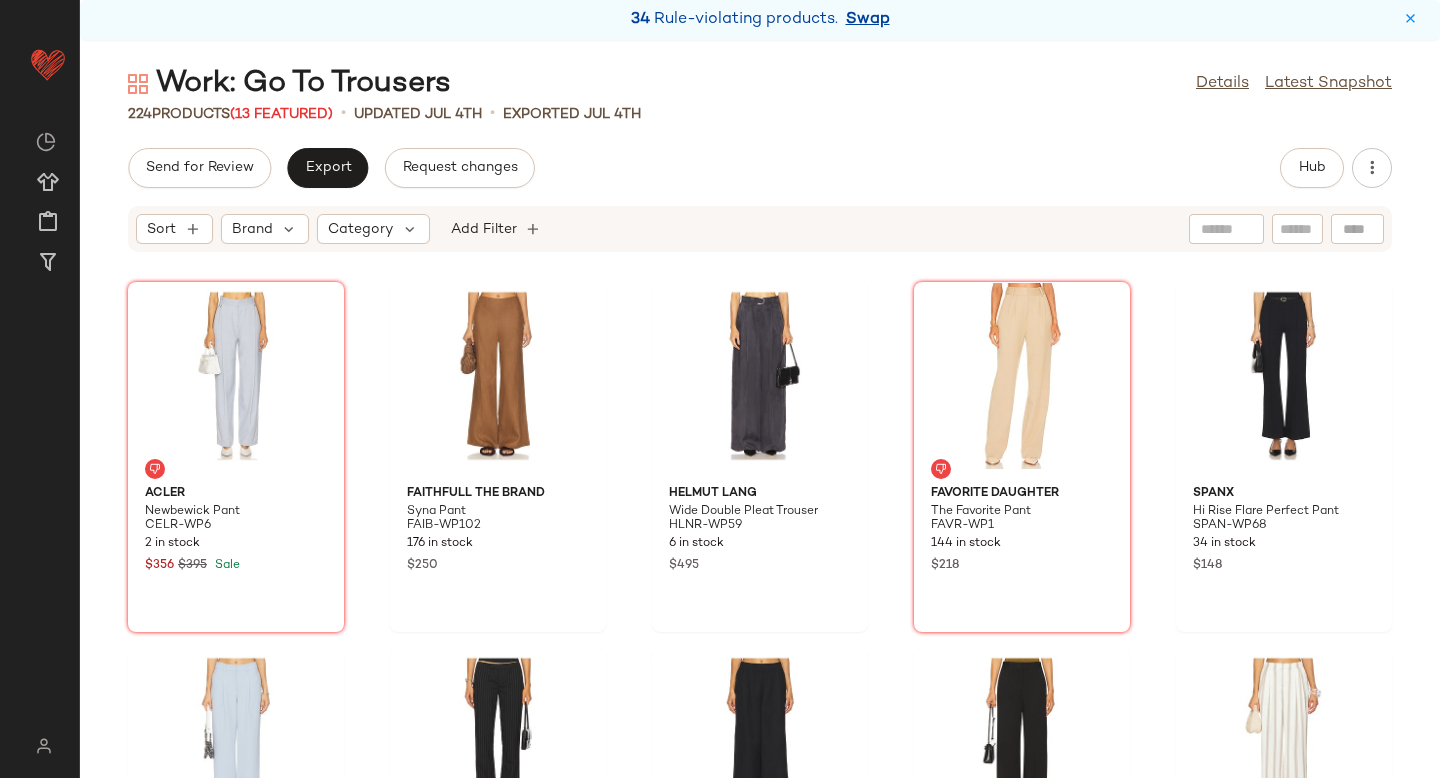 click on "Swap" at bounding box center (868, 20) 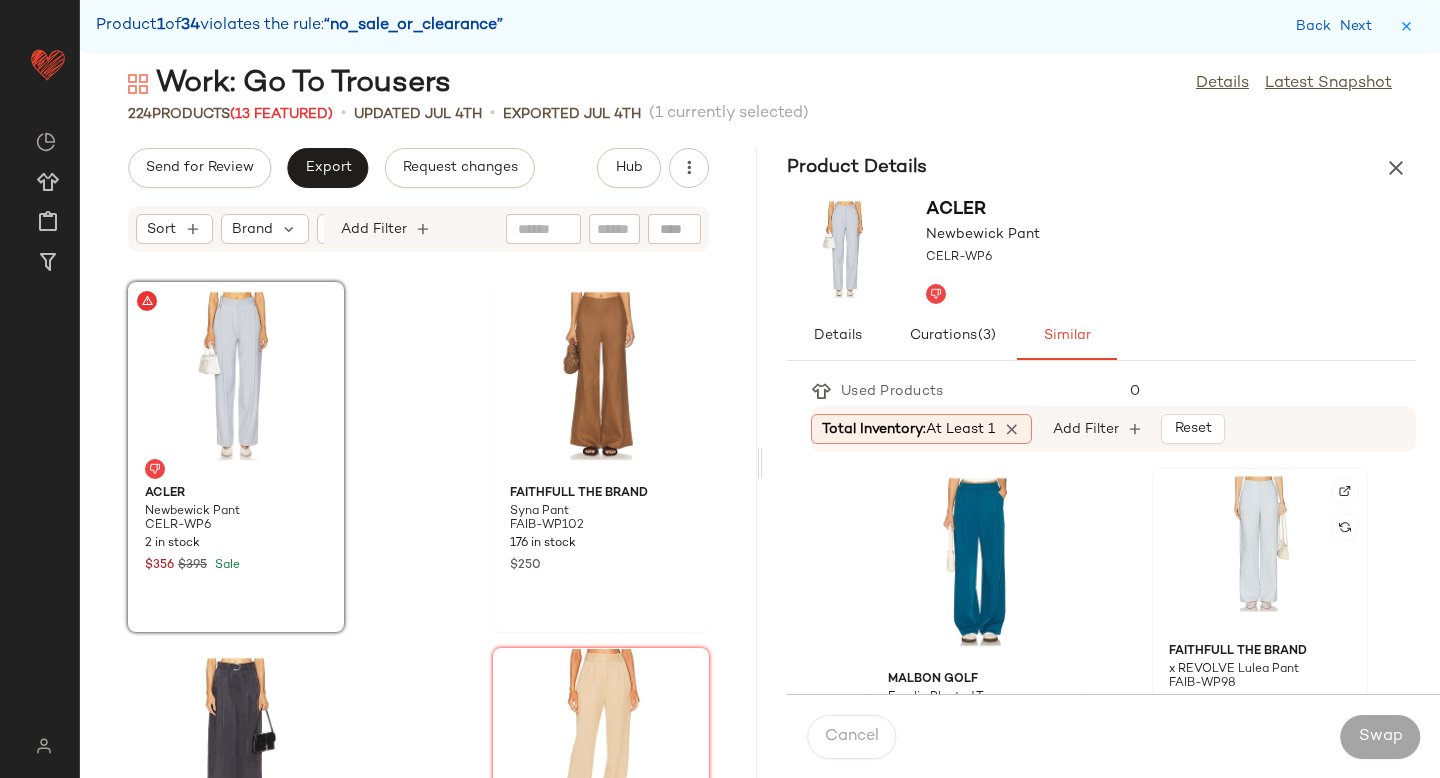 click 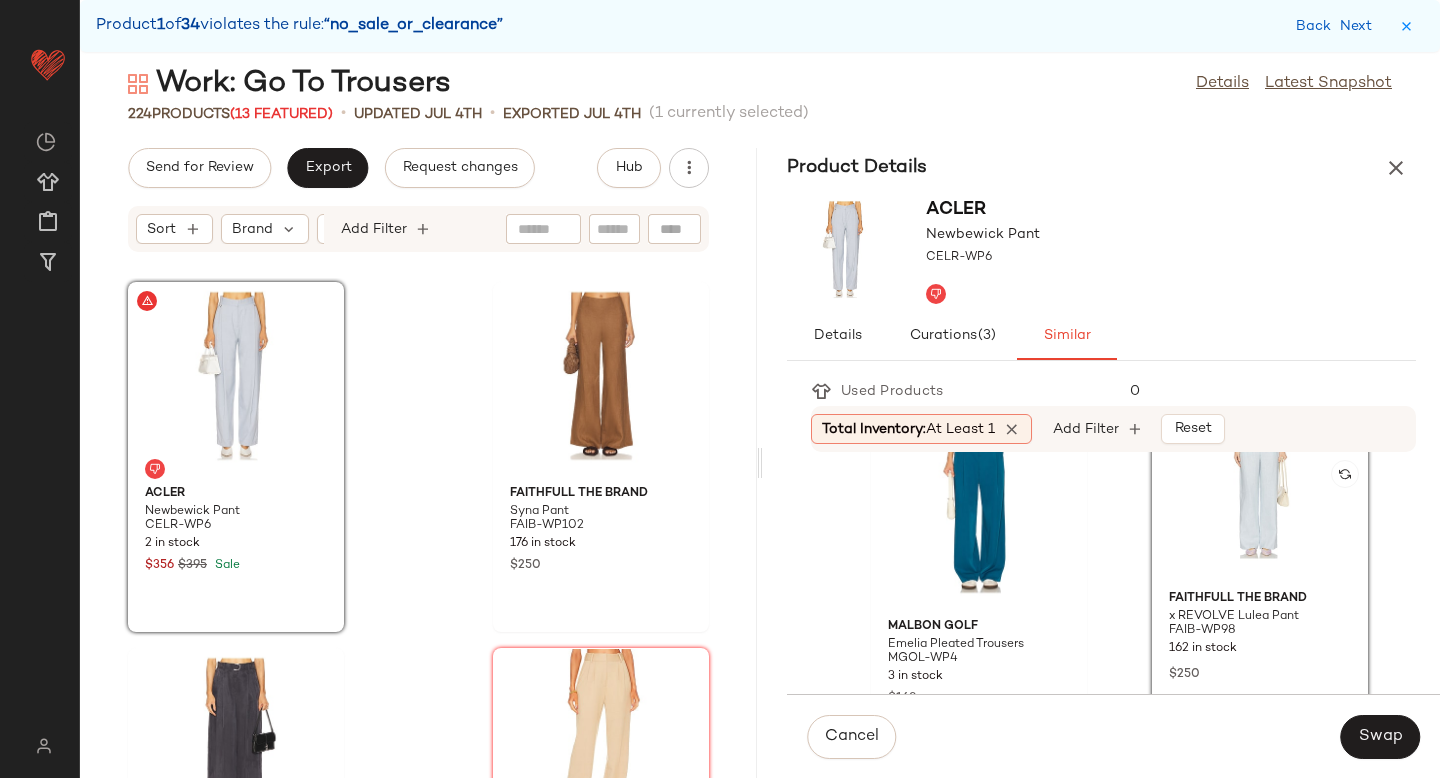 scroll, scrollTop: 65, scrollLeft: 0, axis: vertical 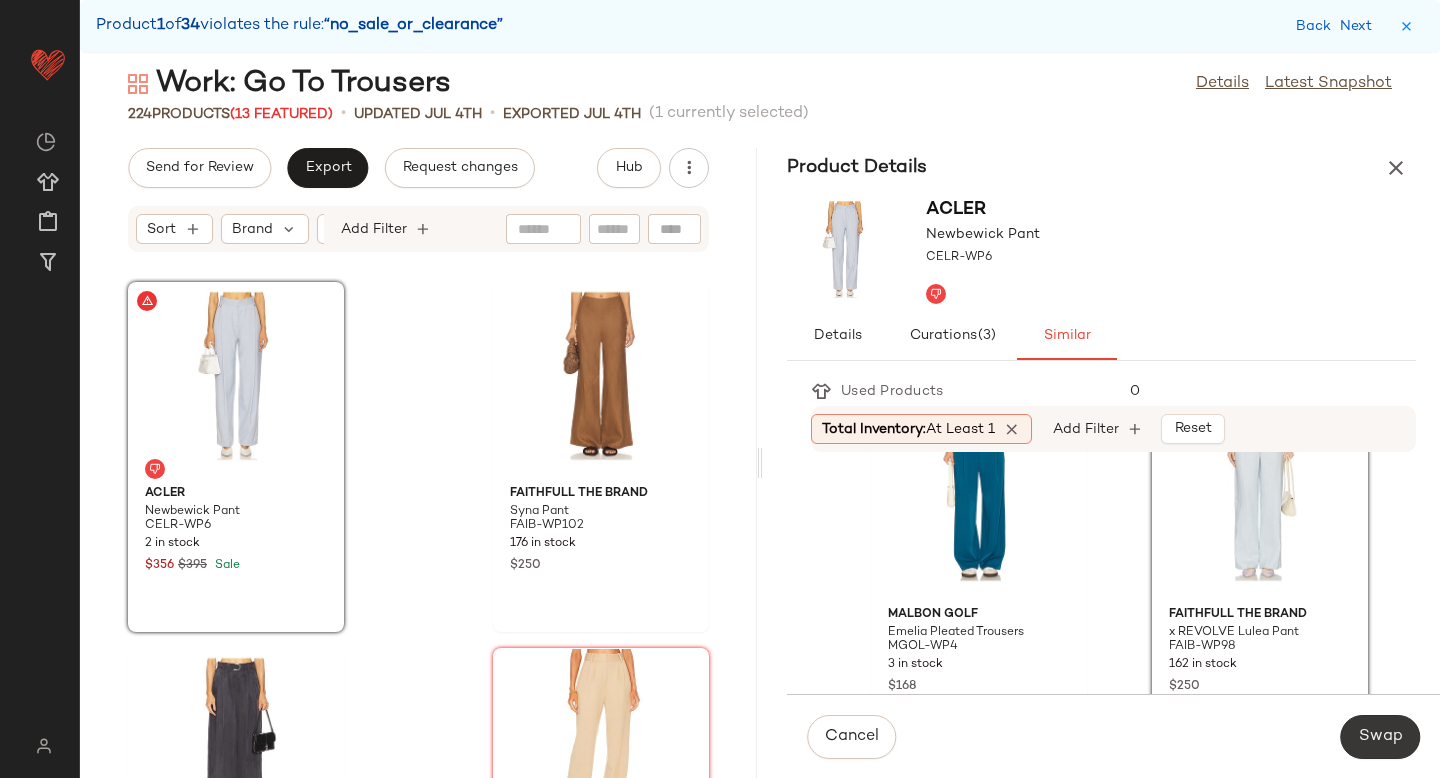click on "Swap" 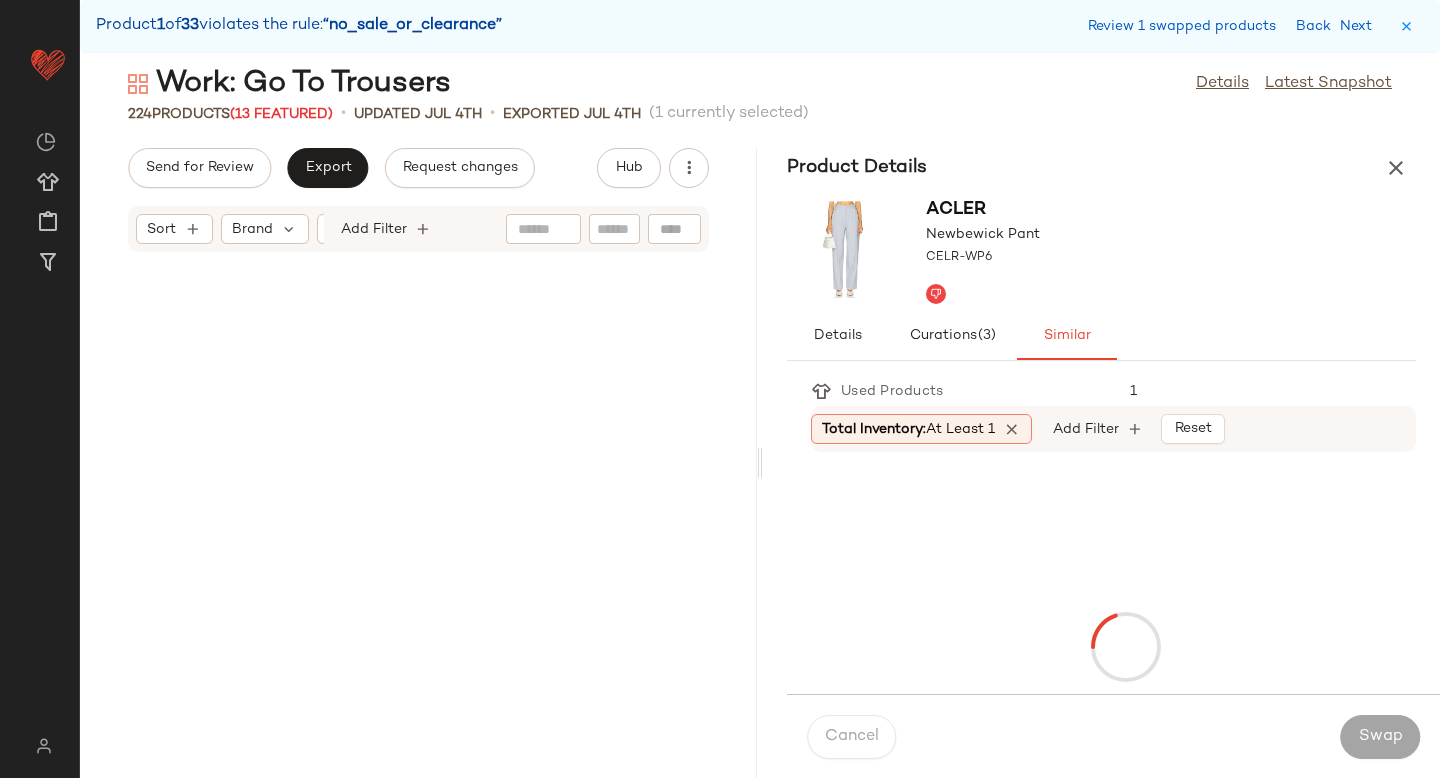 scroll, scrollTop: 2562, scrollLeft: 0, axis: vertical 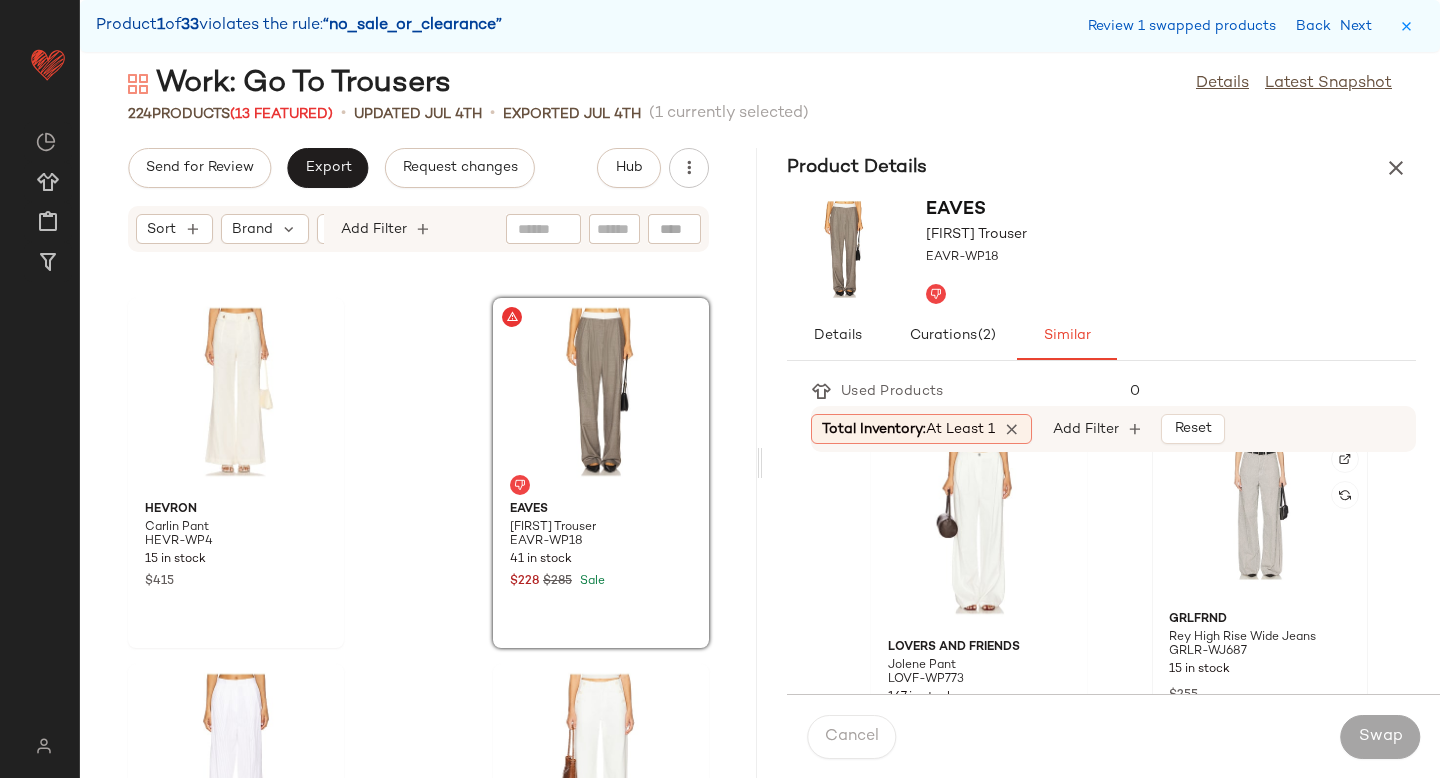 click 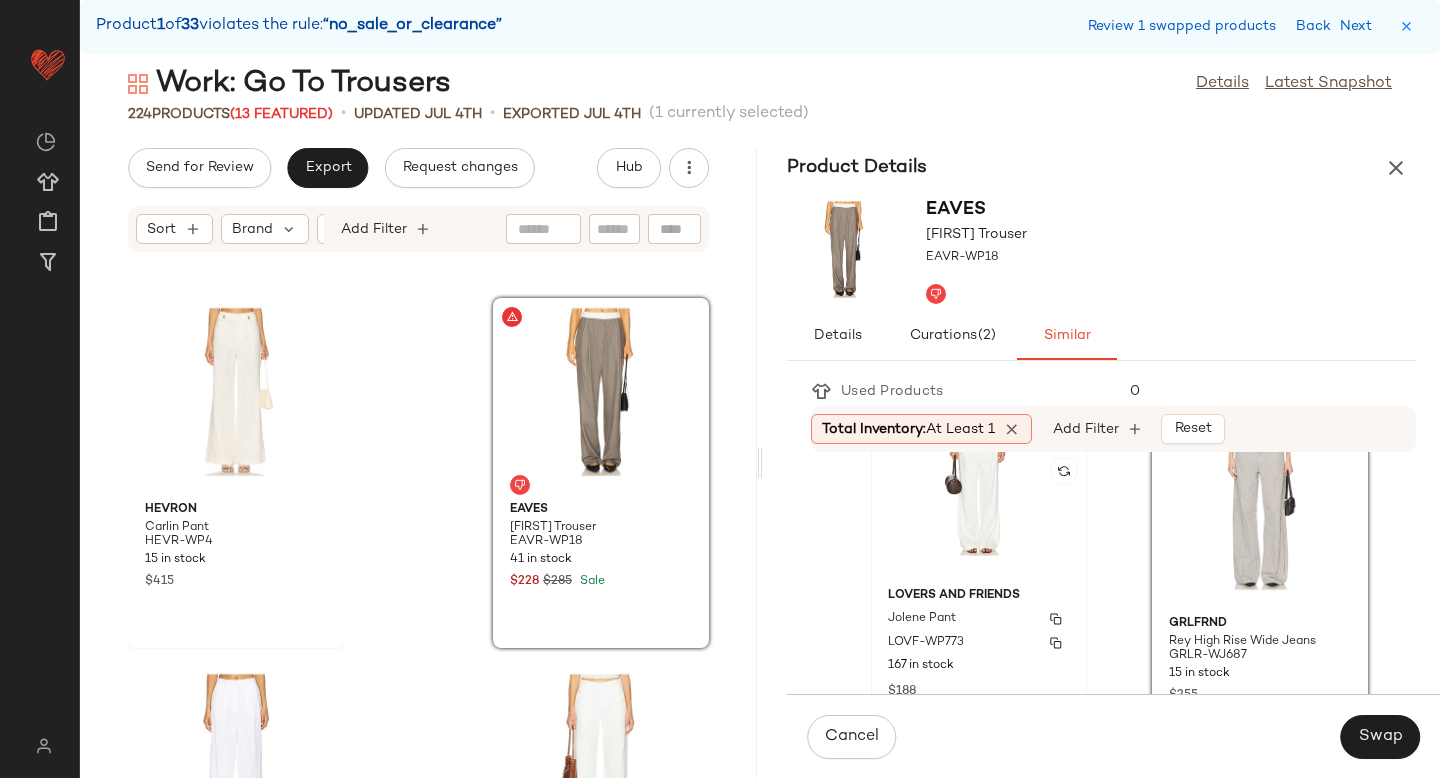 click on "Lovers and Friends Jolene Pant LOVF-WP773 167 in stock $188" 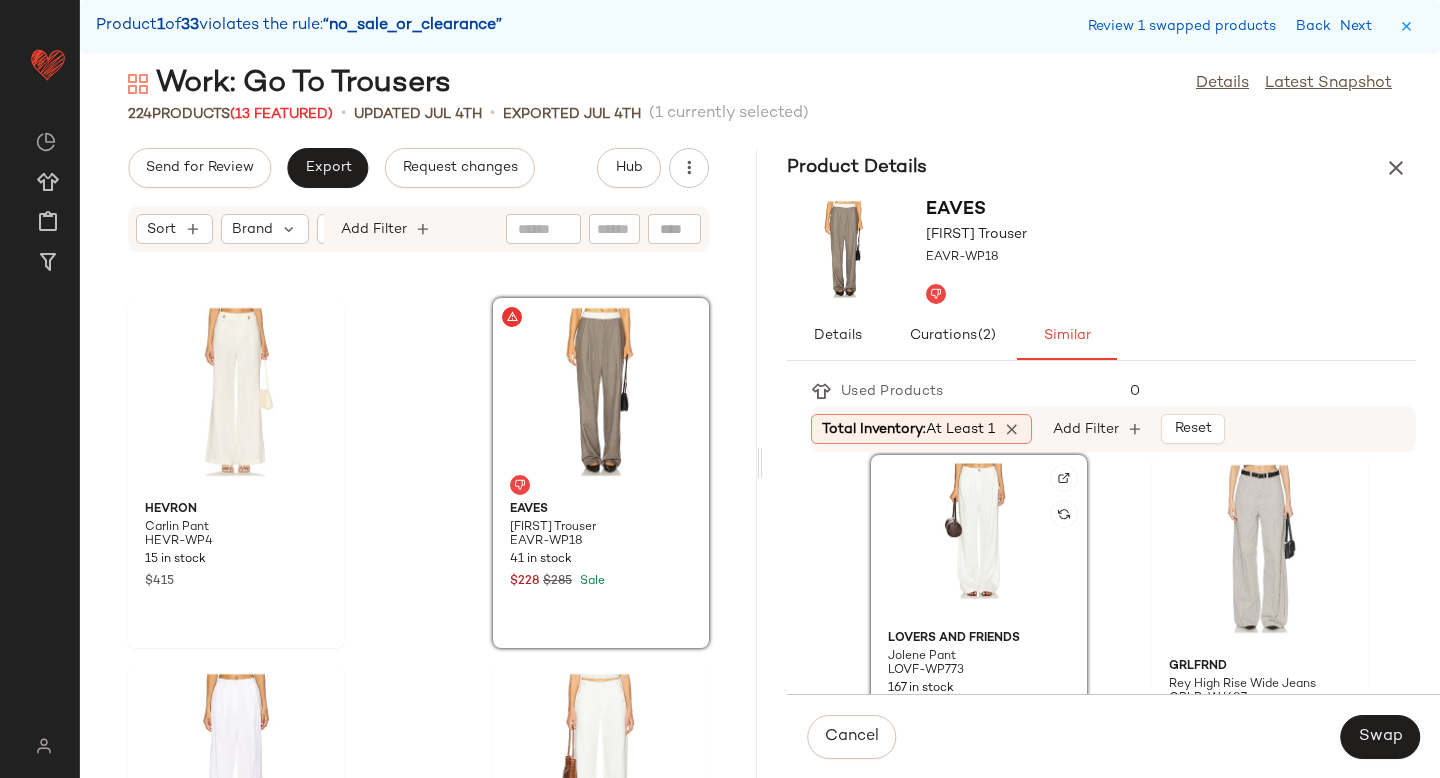 scroll, scrollTop: 372, scrollLeft: 0, axis: vertical 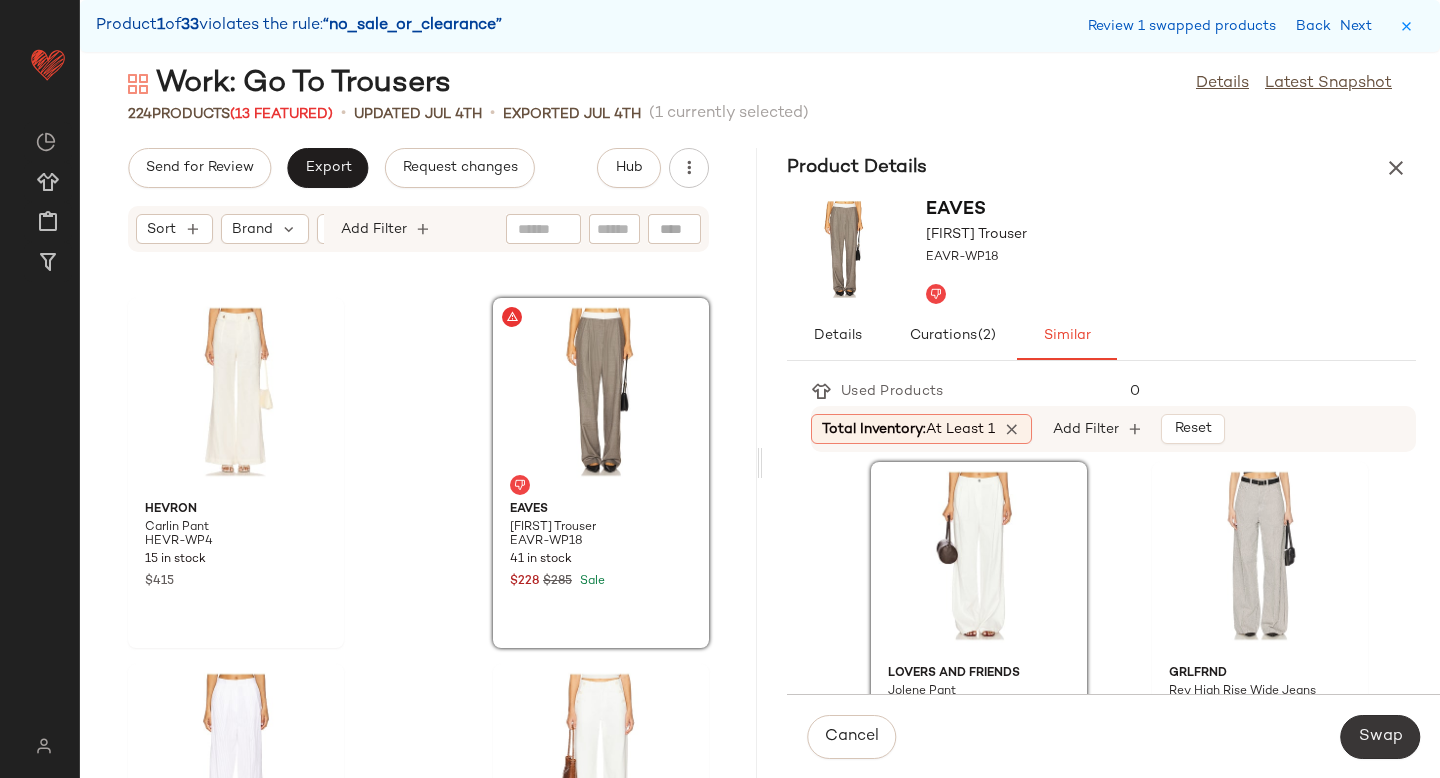 click on "Swap" 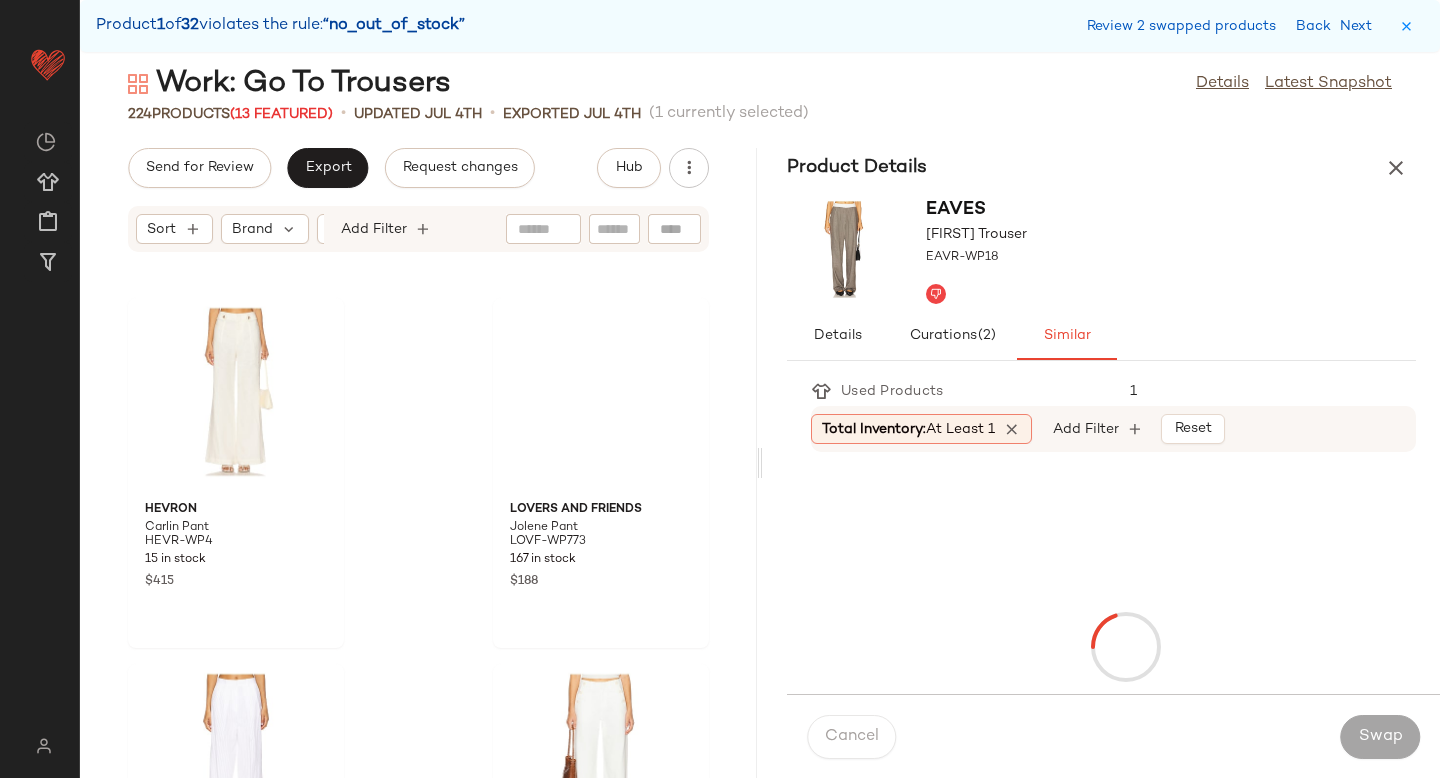 scroll, scrollTop: 5124, scrollLeft: 0, axis: vertical 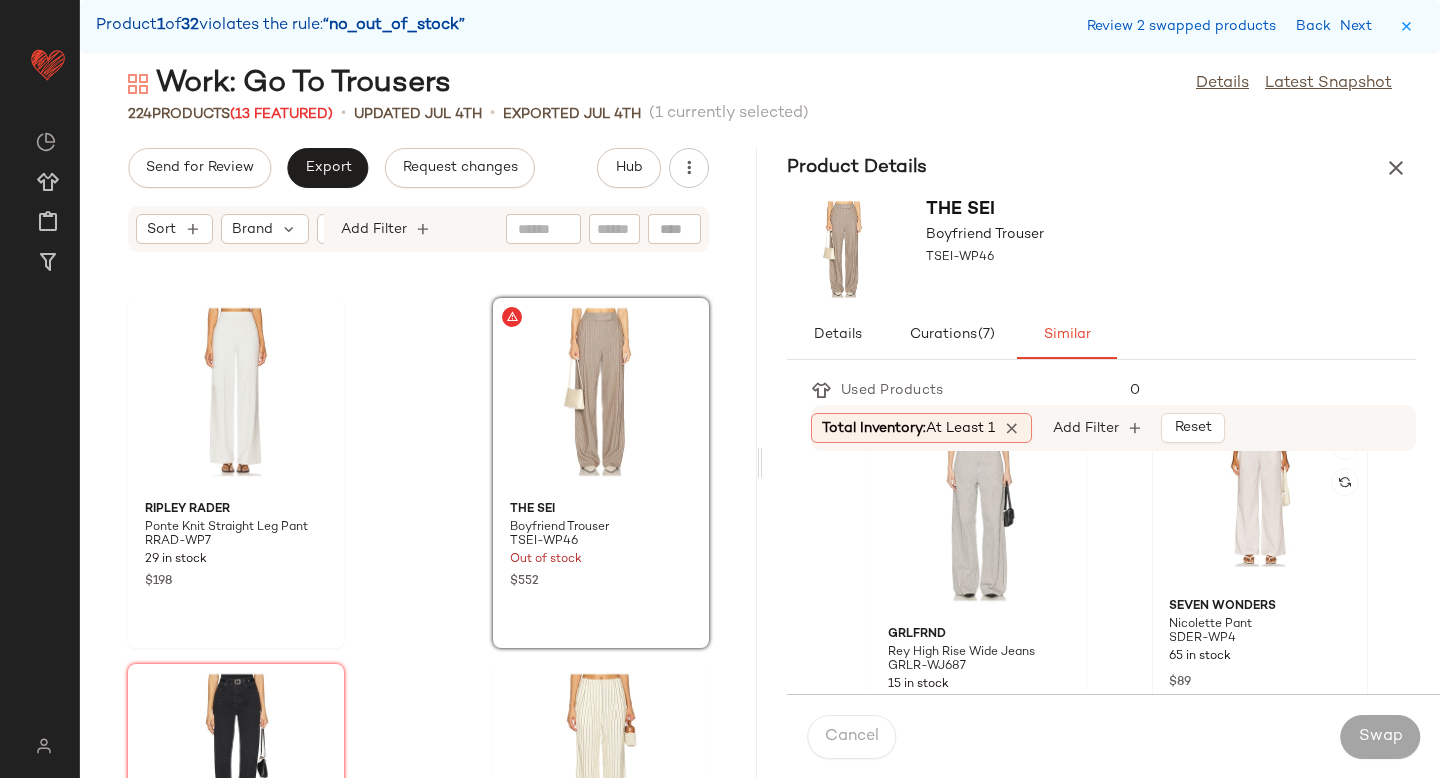 click 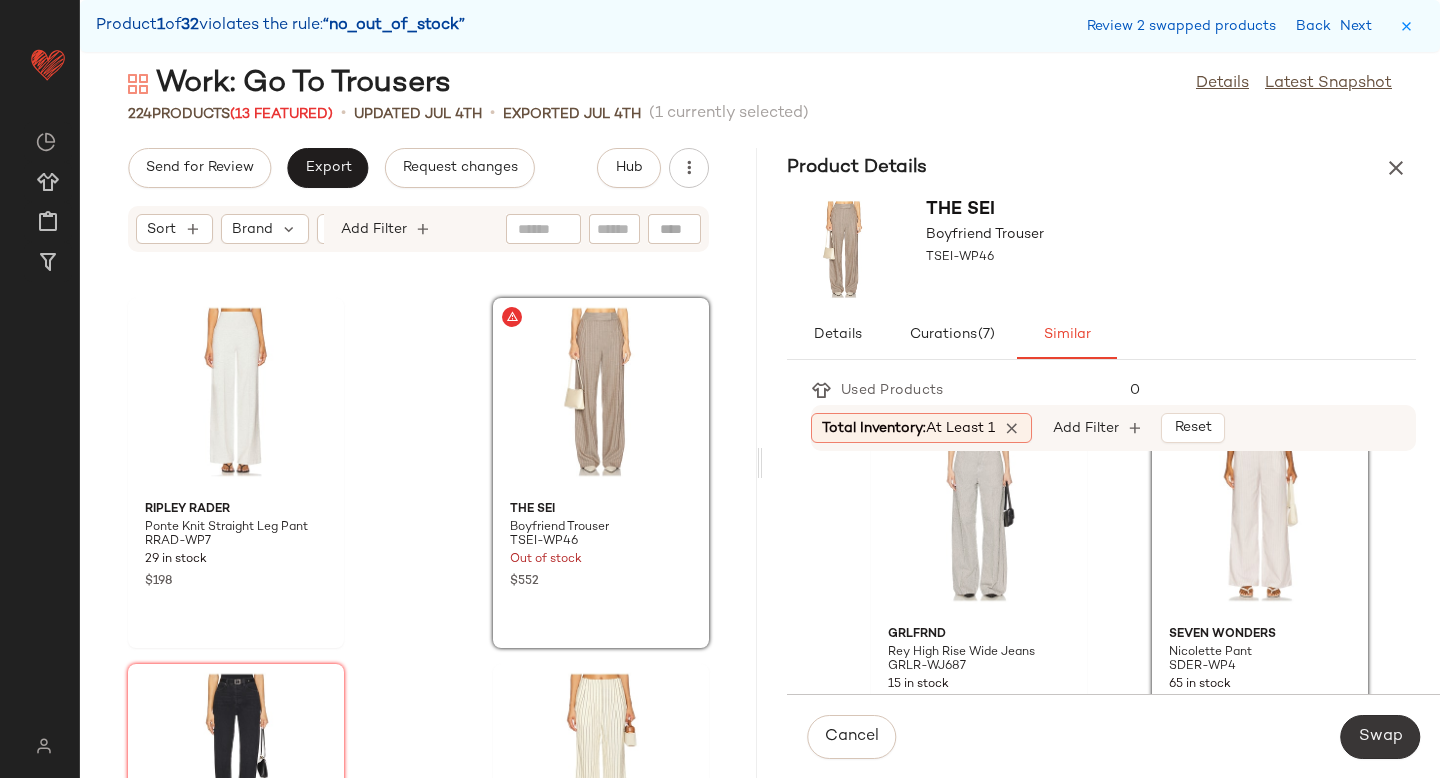 click on "Swap" 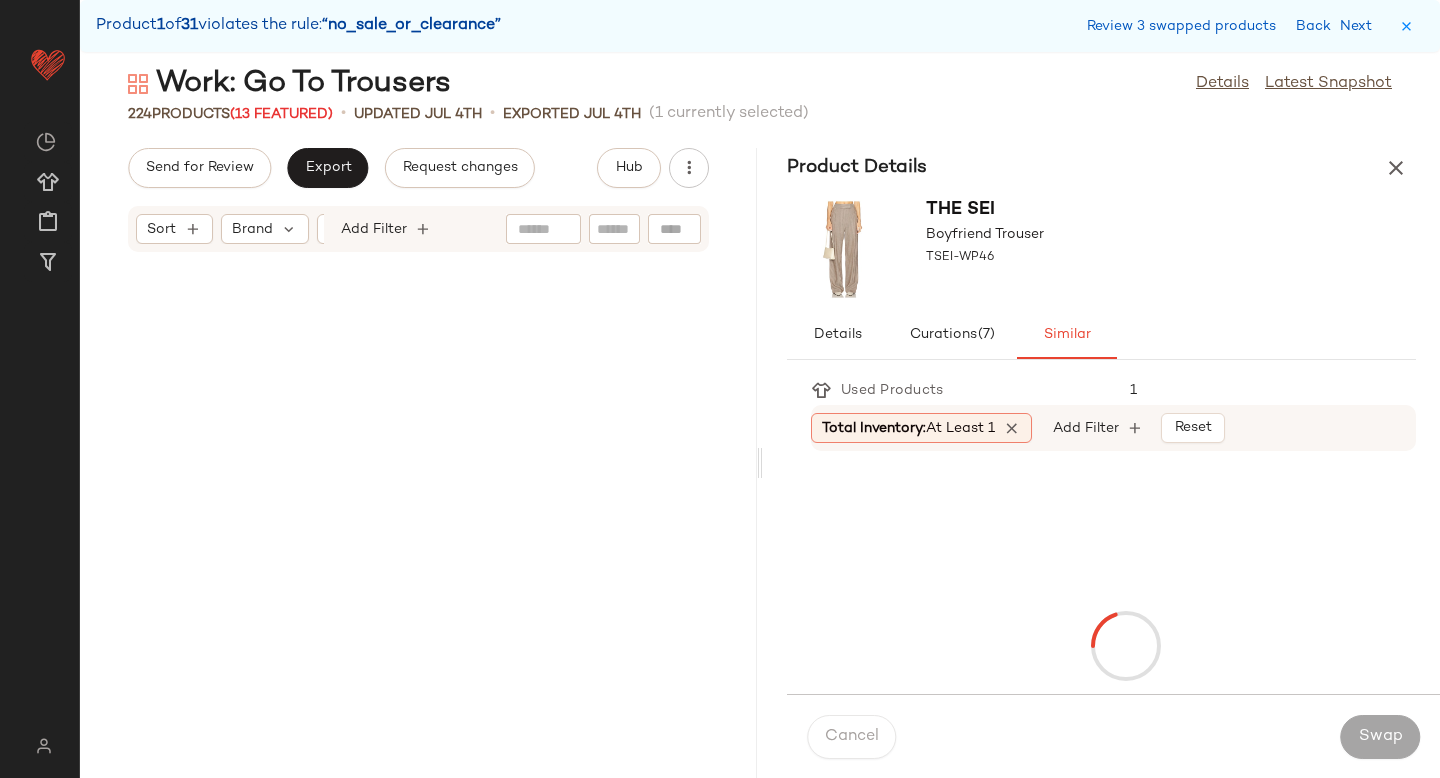 scroll, scrollTop: 7320, scrollLeft: 0, axis: vertical 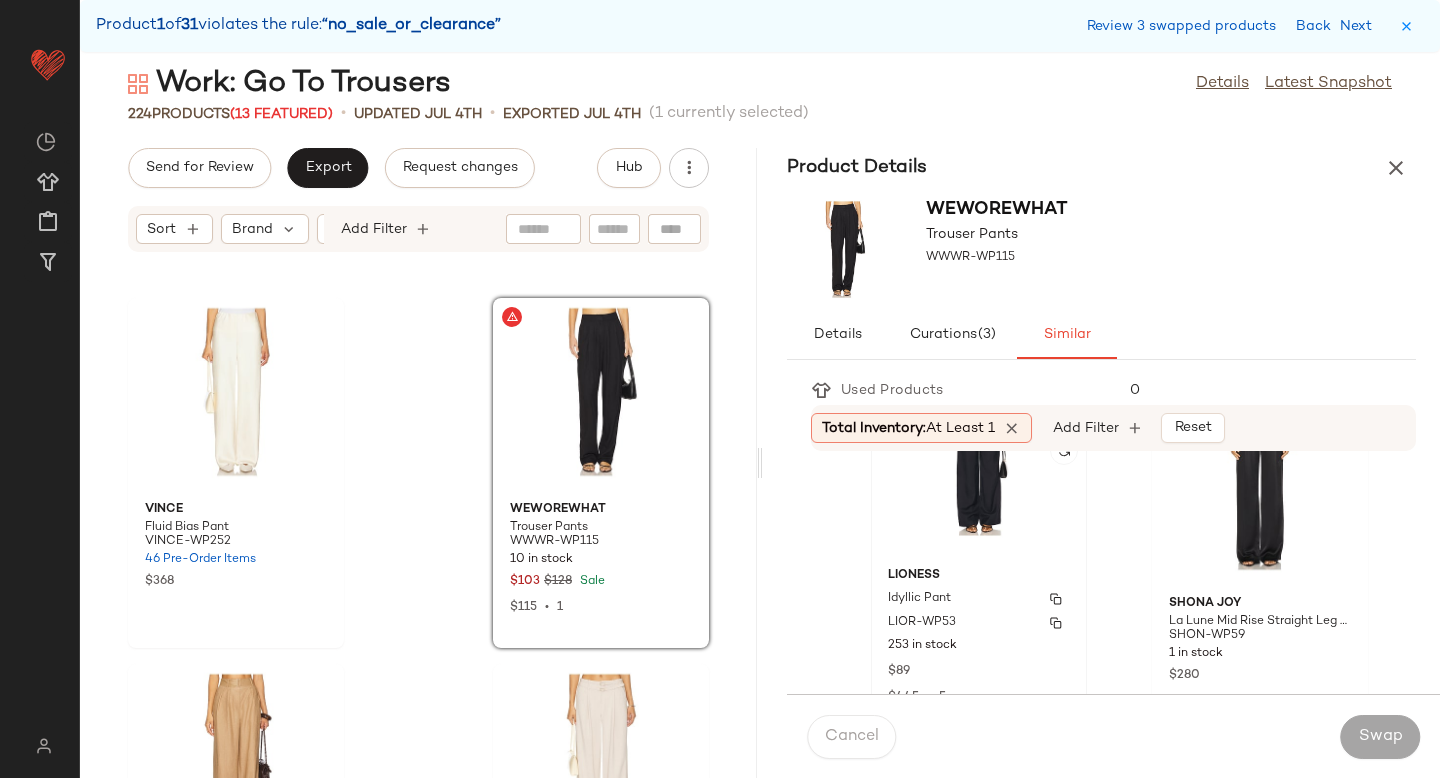 click on "LIONESS Idyllic Pant LIOR-WP53 253 in stock $89 $445  •  5" 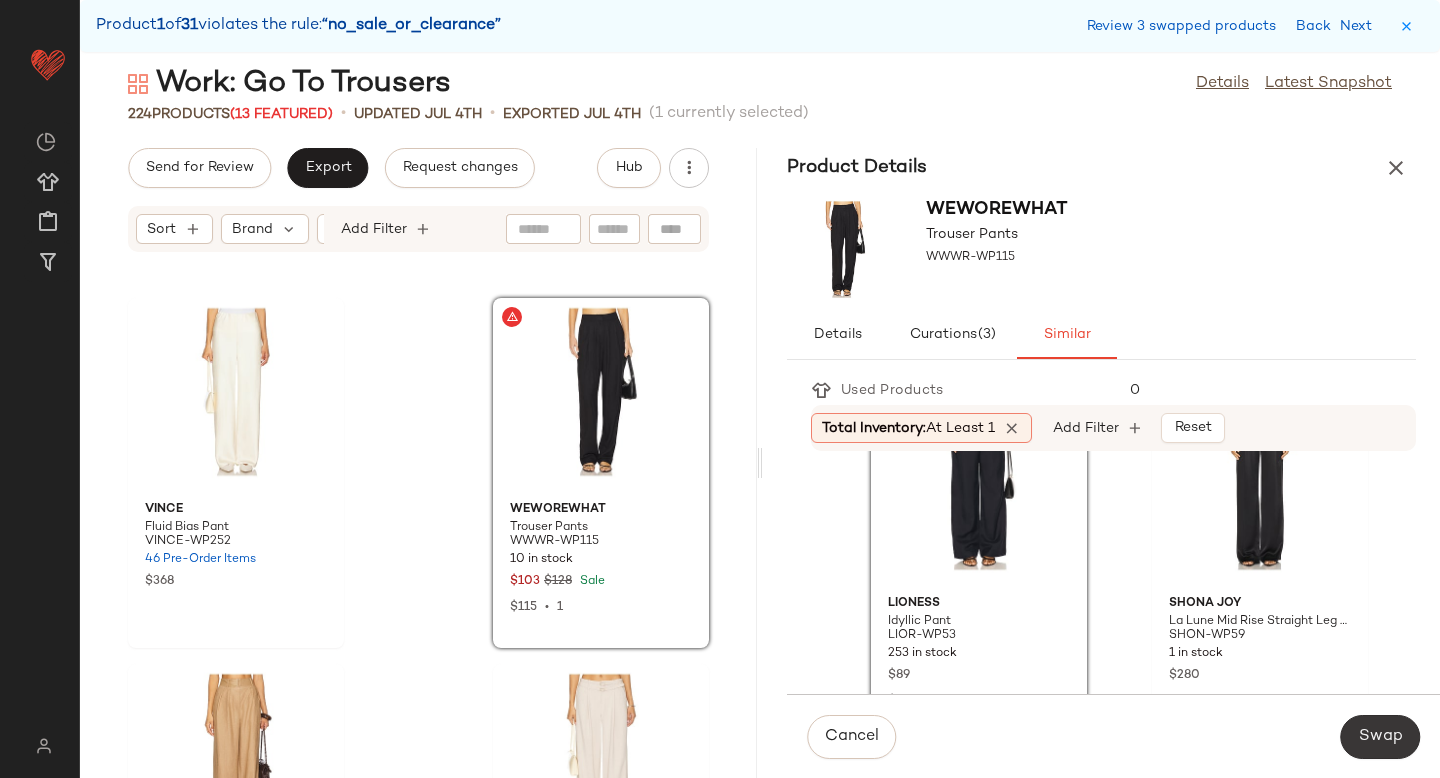 click on "Swap" 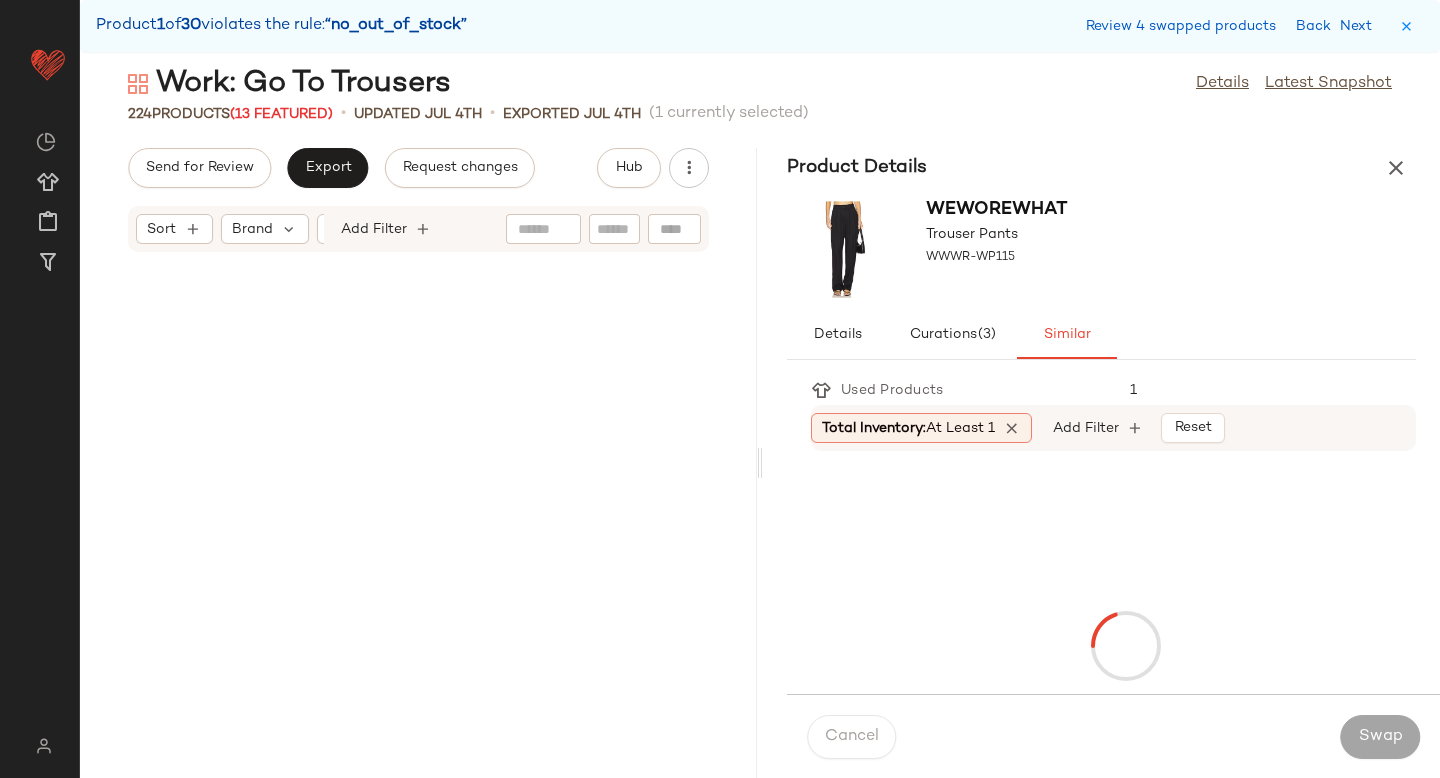 scroll, scrollTop: 8052, scrollLeft: 0, axis: vertical 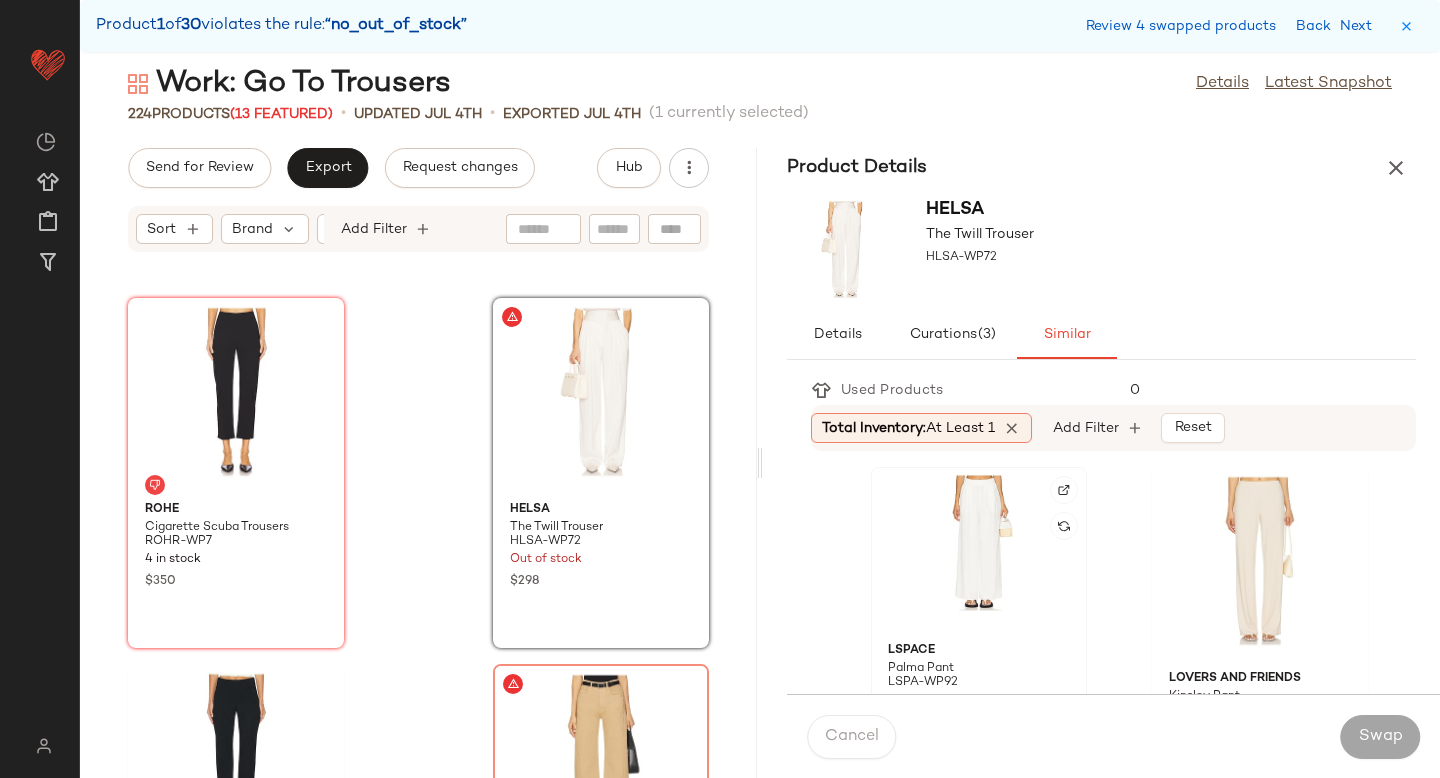 click 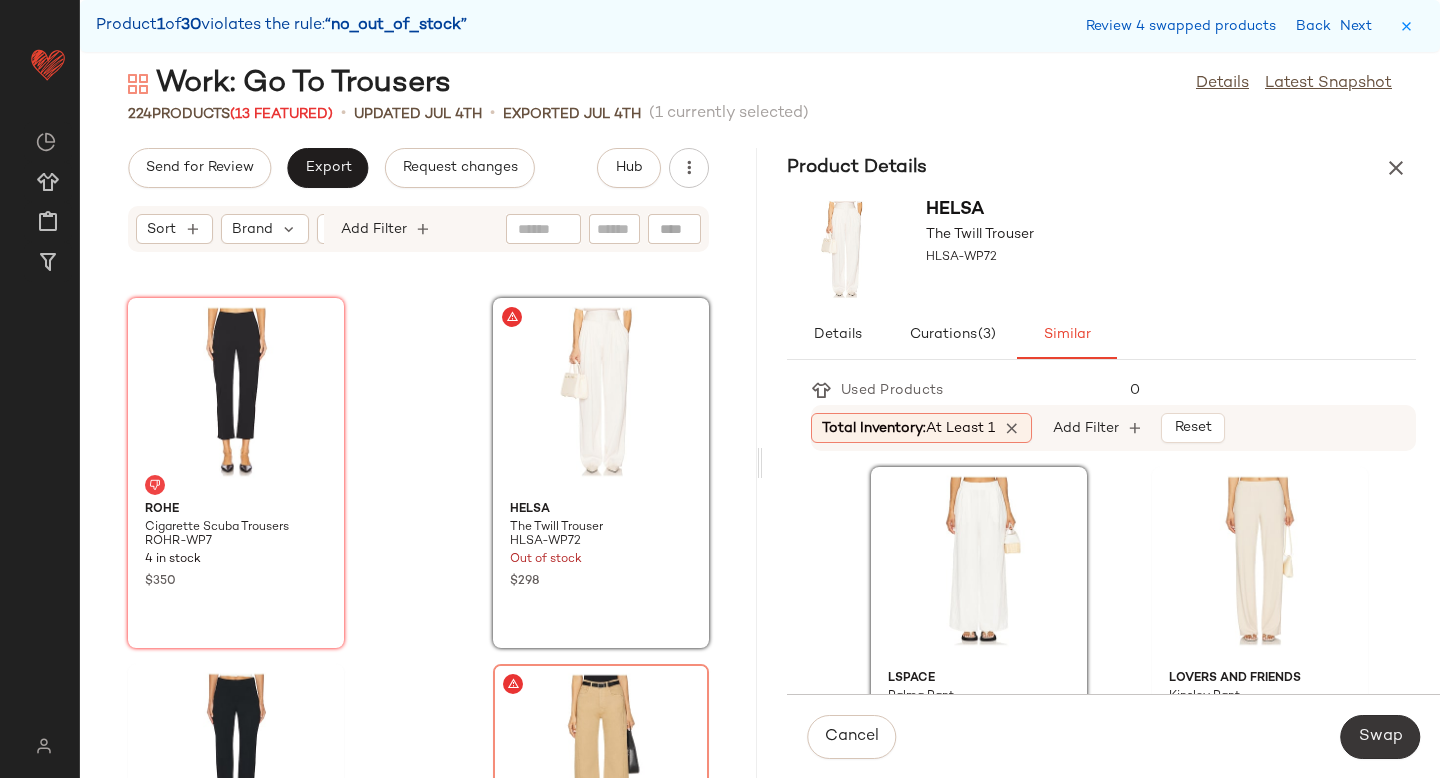 click on "Swap" at bounding box center (1380, 737) 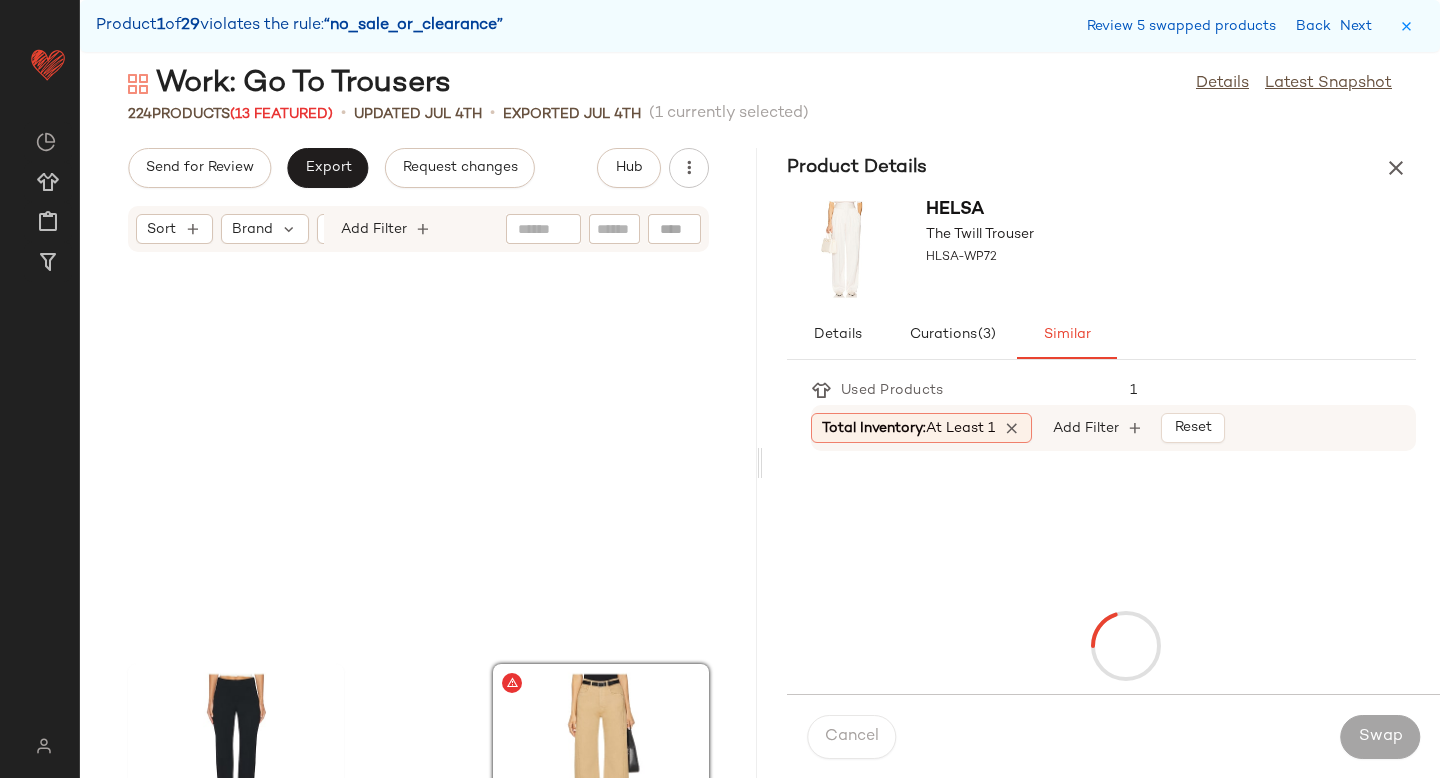 scroll, scrollTop: 8418, scrollLeft: 0, axis: vertical 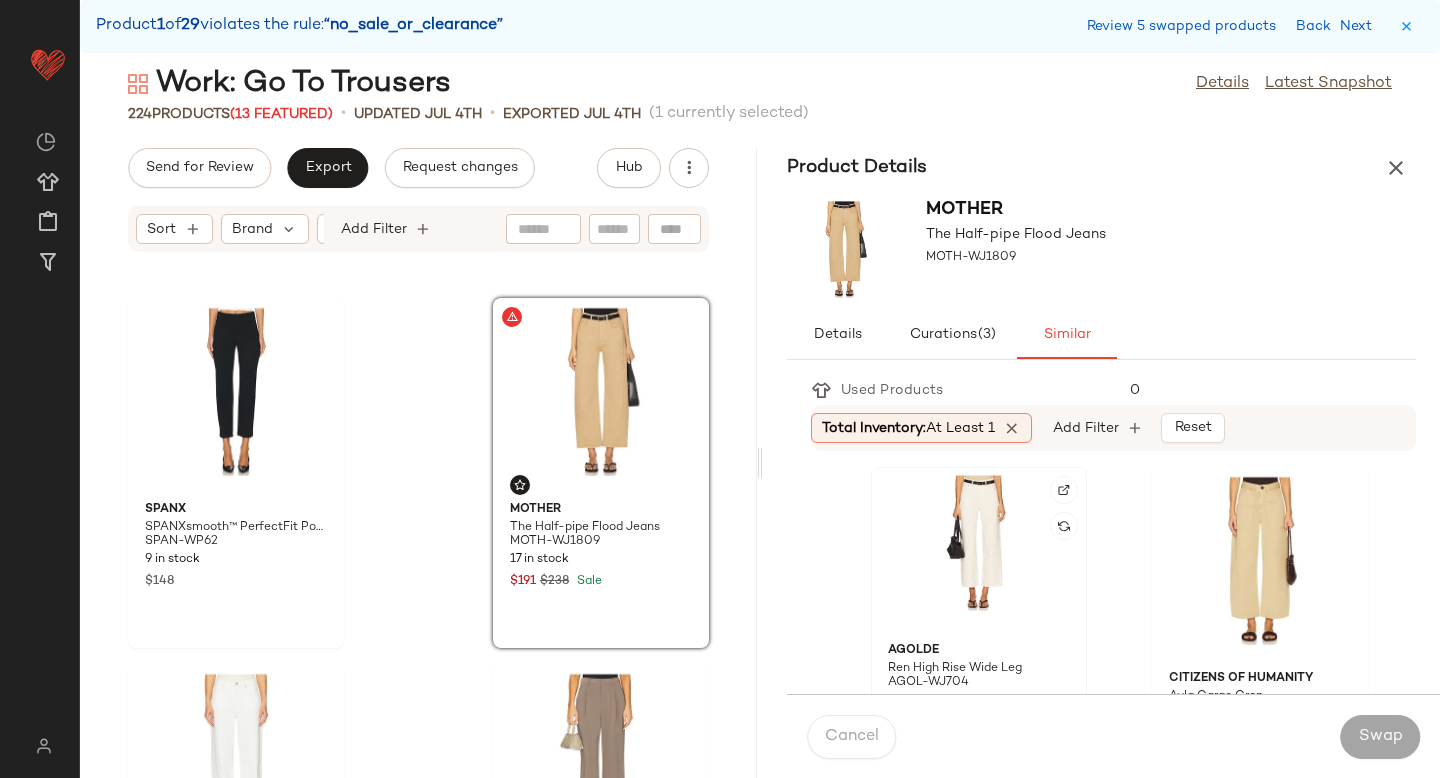 click 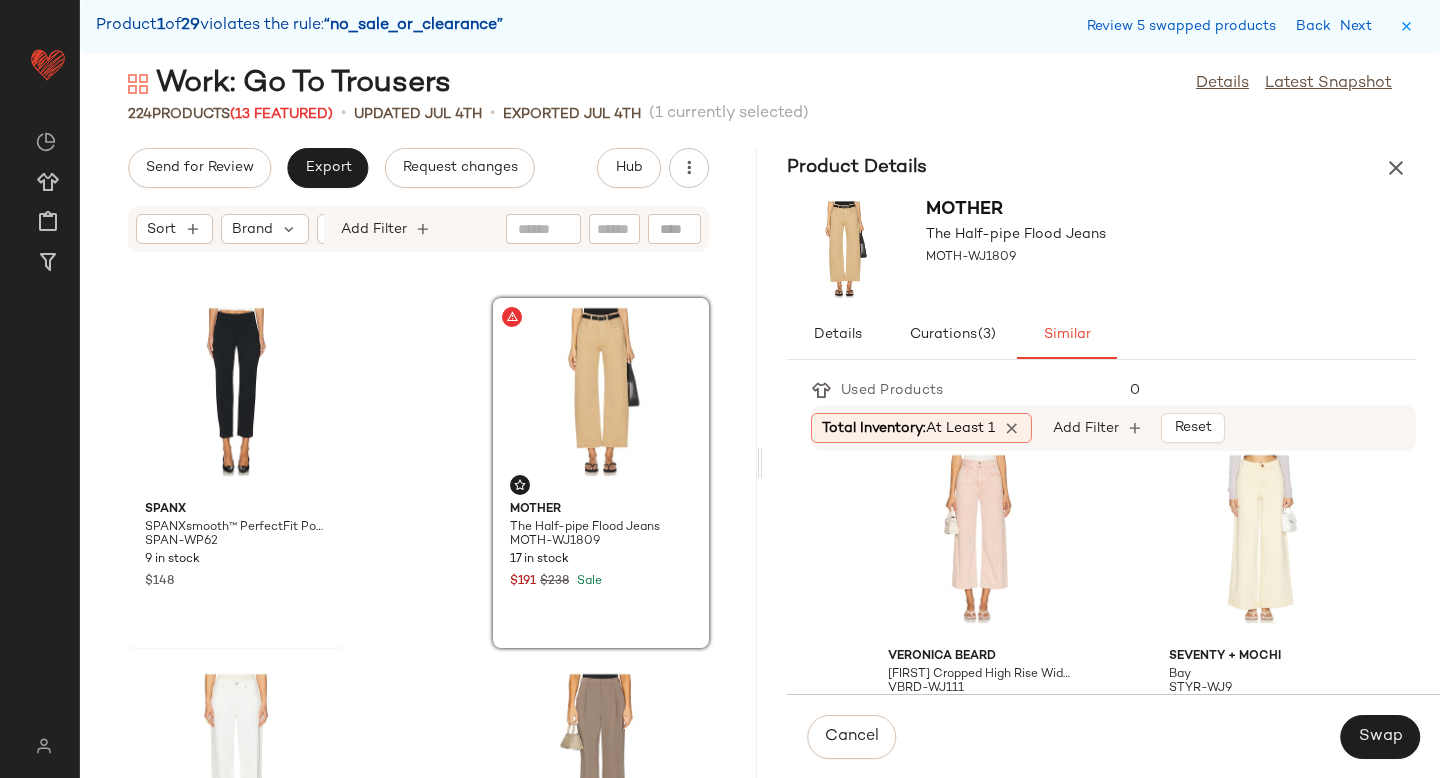 scroll, scrollTop: 3317, scrollLeft: 0, axis: vertical 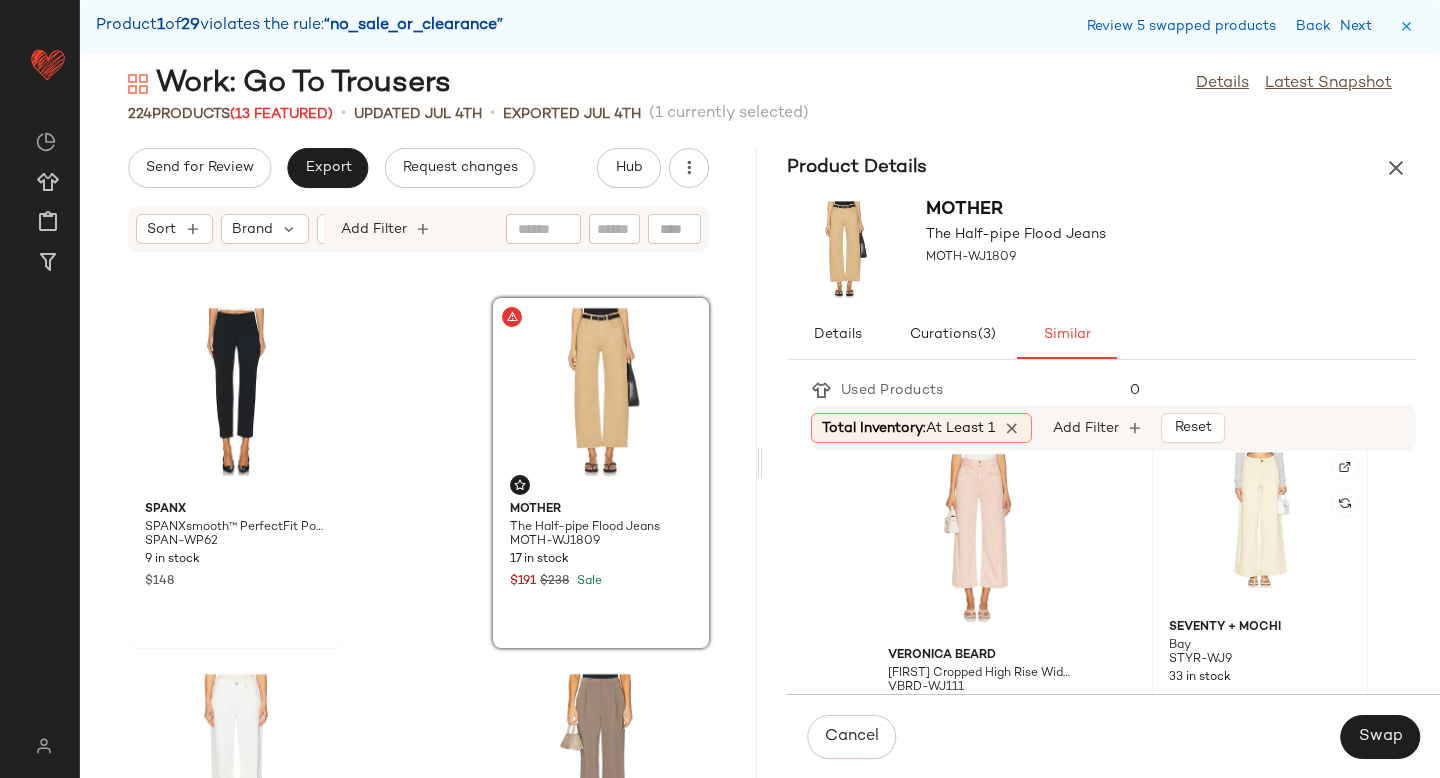 click 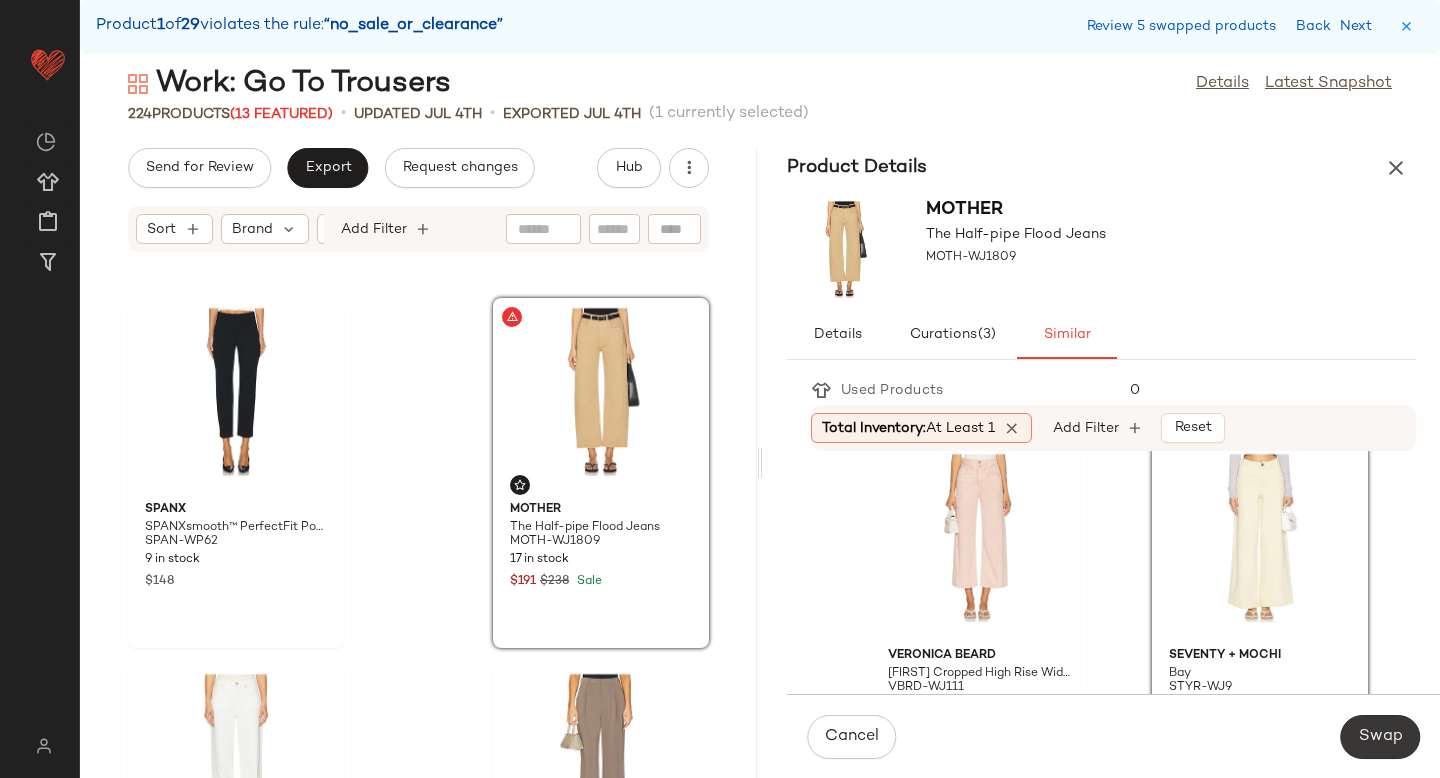 click on "Swap" 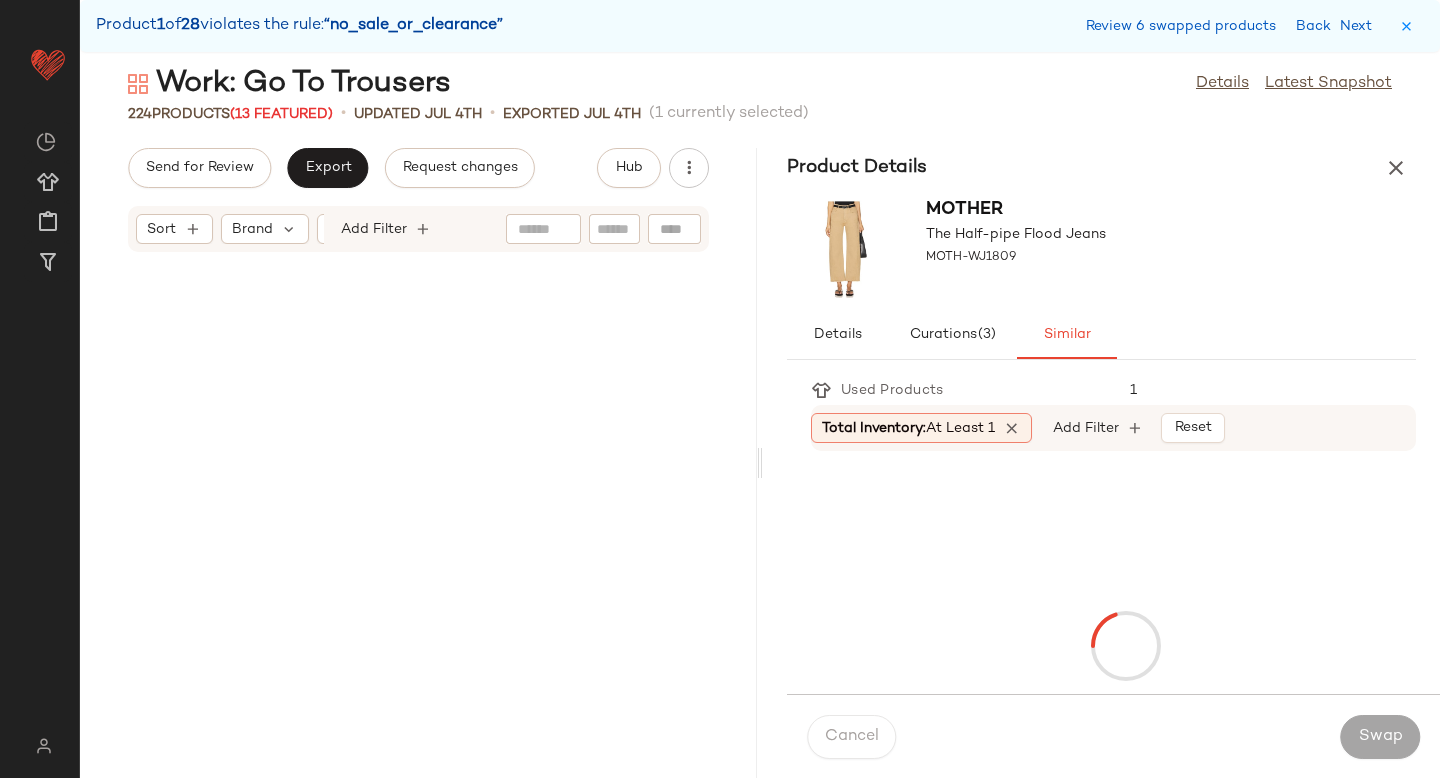 scroll, scrollTop: 9516, scrollLeft: 0, axis: vertical 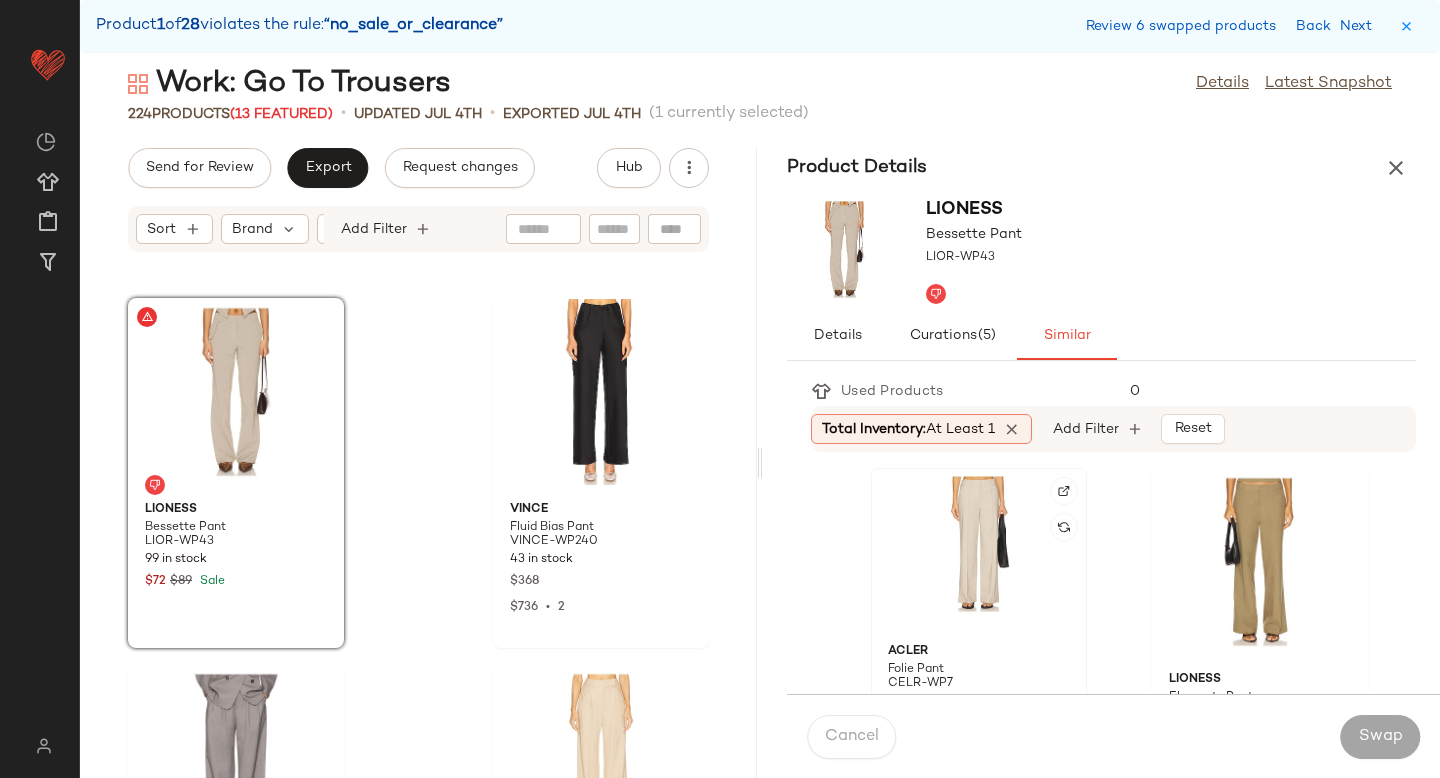 click 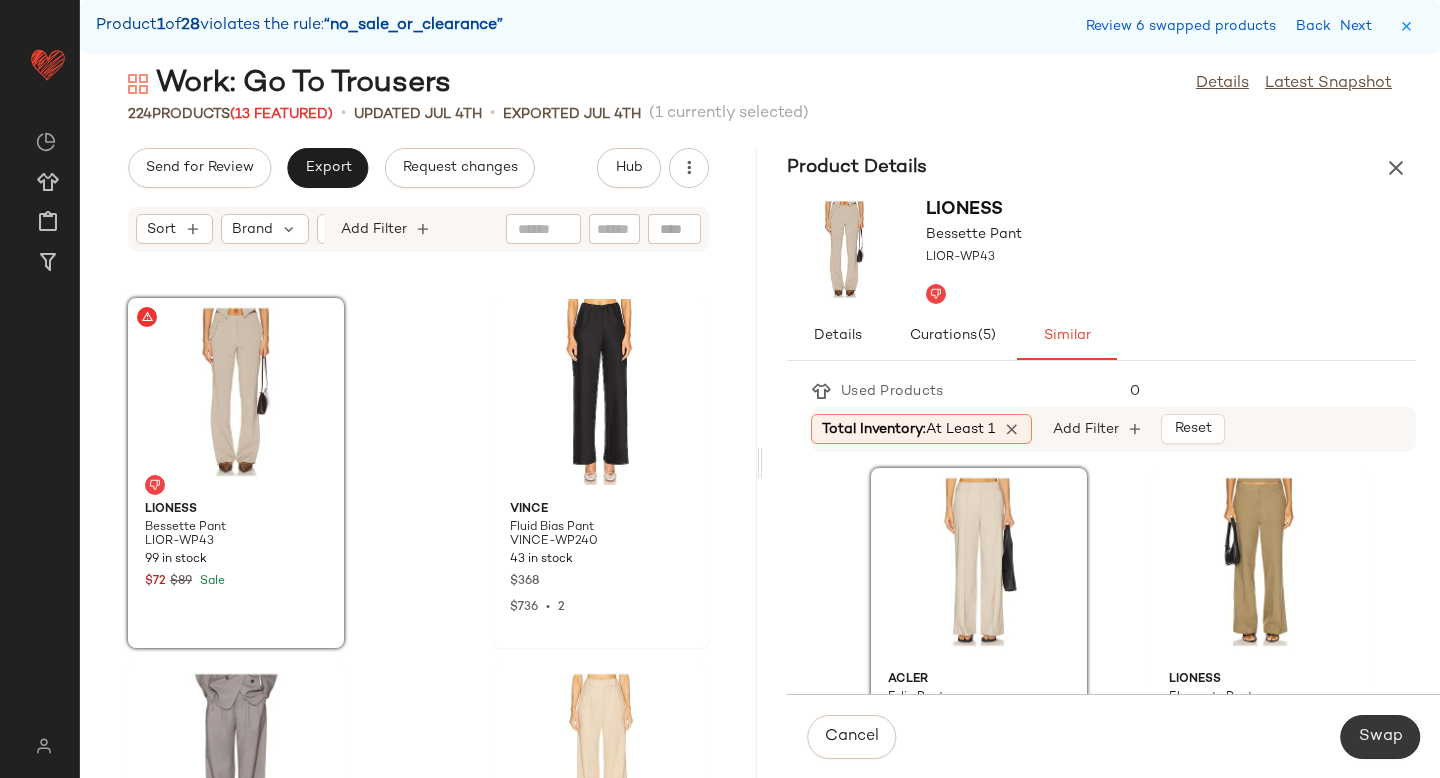 click on "Swap" 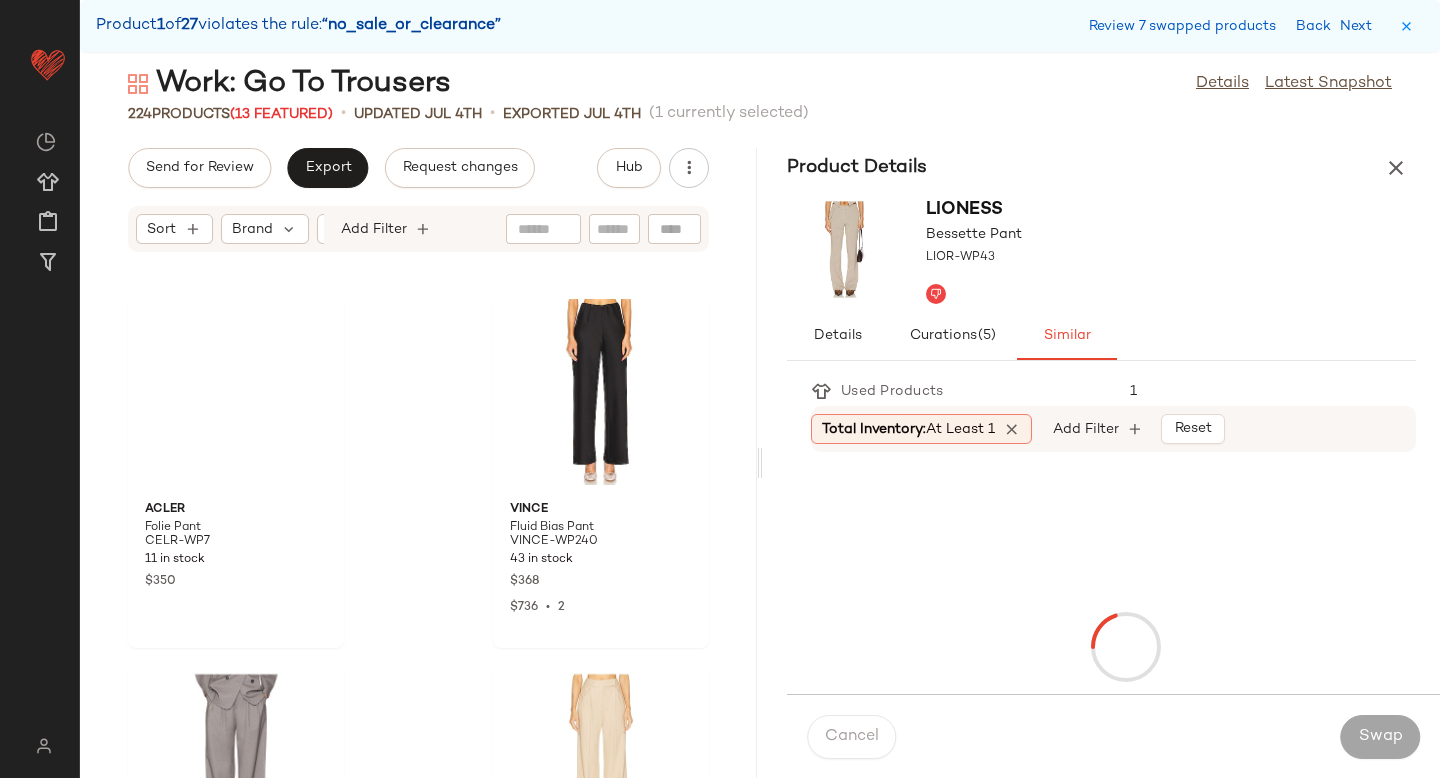 scroll, scrollTop: 10248, scrollLeft: 0, axis: vertical 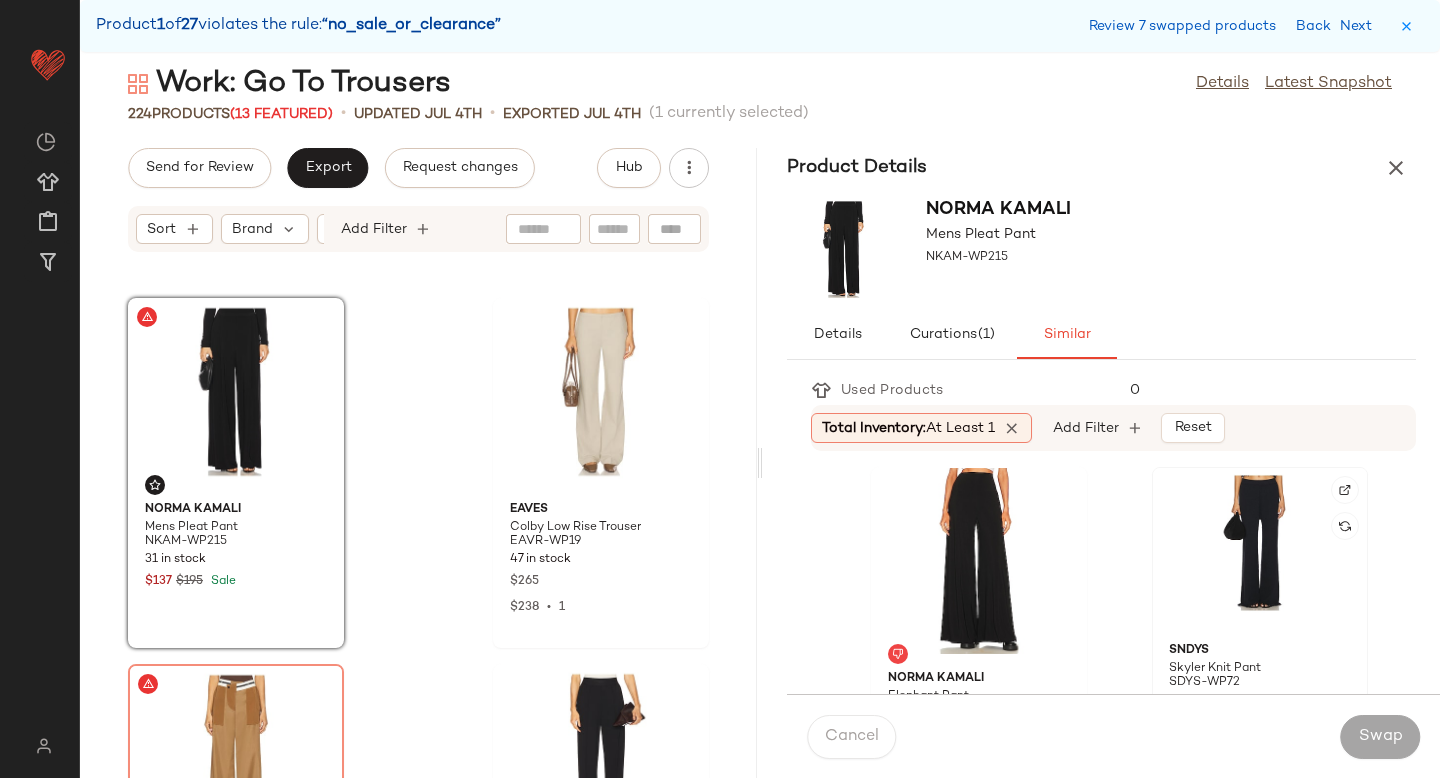 click 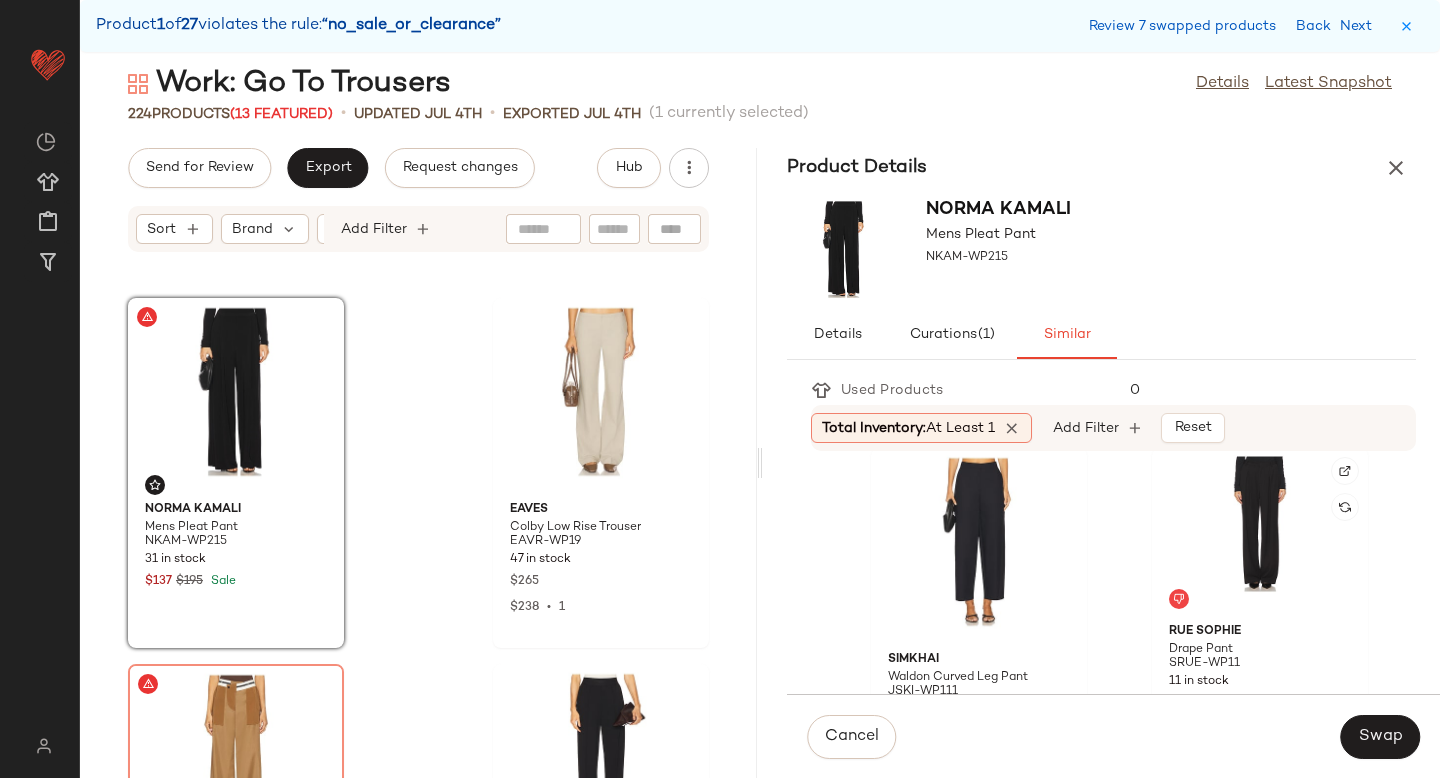 scroll, scrollTop: 382, scrollLeft: 0, axis: vertical 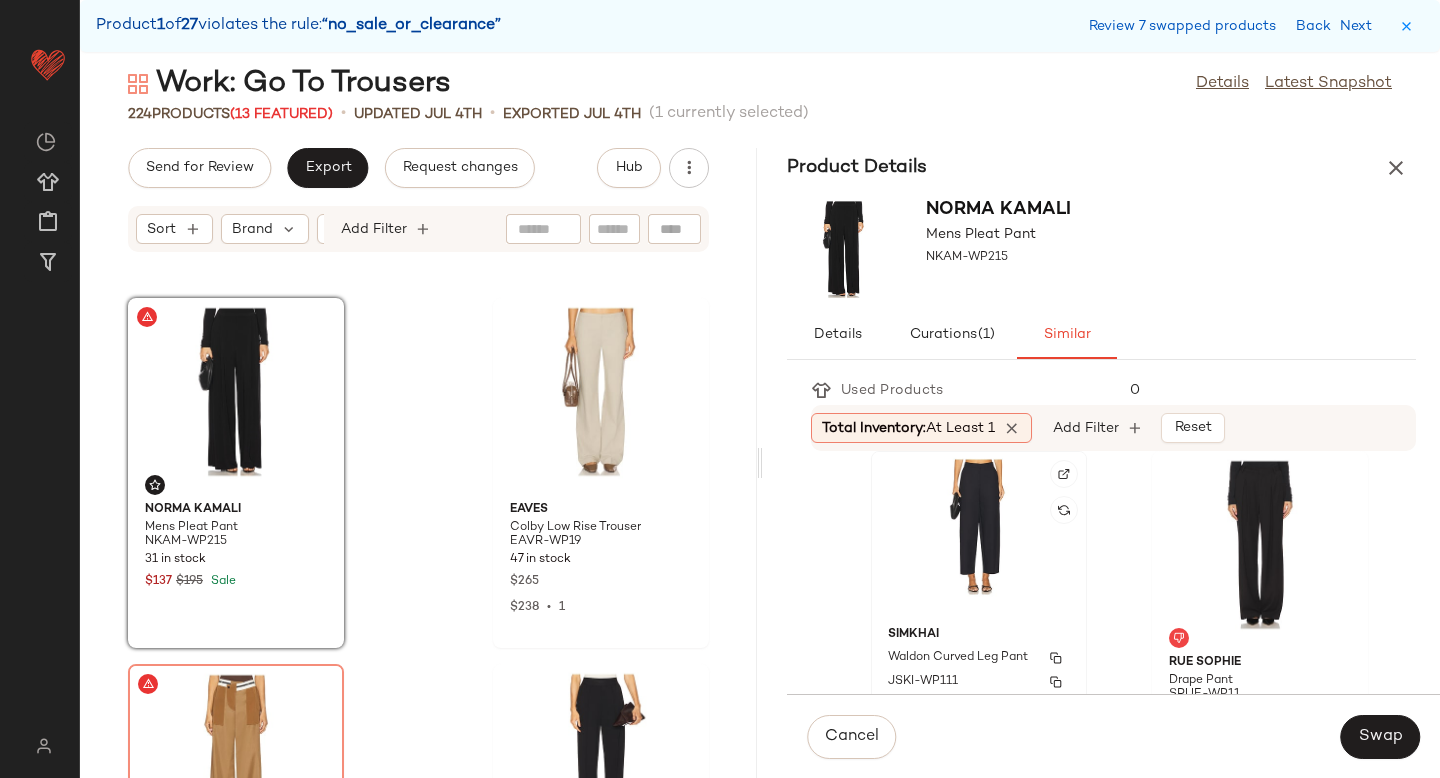 click on "SIMKHAI" at bounding box center (979, 635) 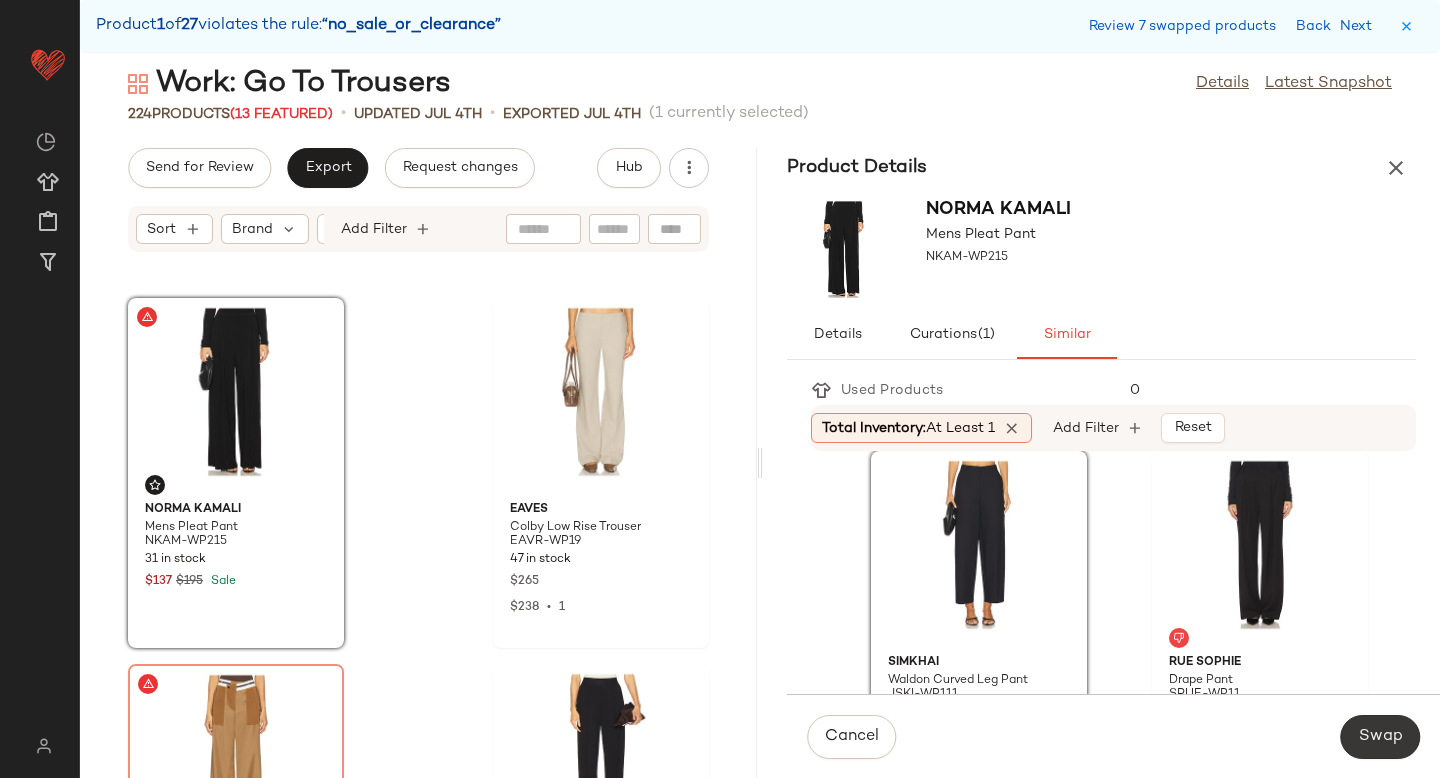 click on "Swap" at bounding box center [1380, 737] 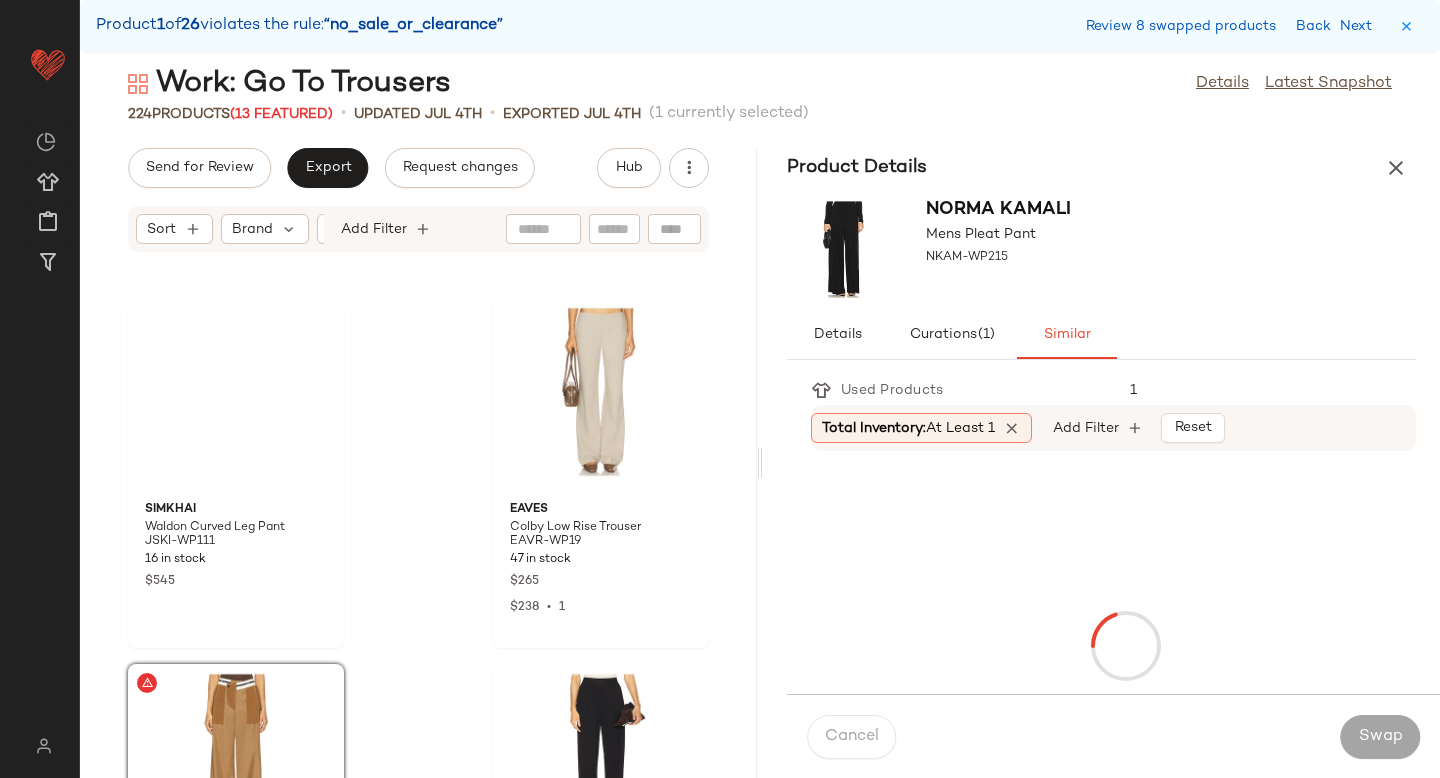 scroll, scrollTop: 10614, scrollLeft: 0, axis: vertical 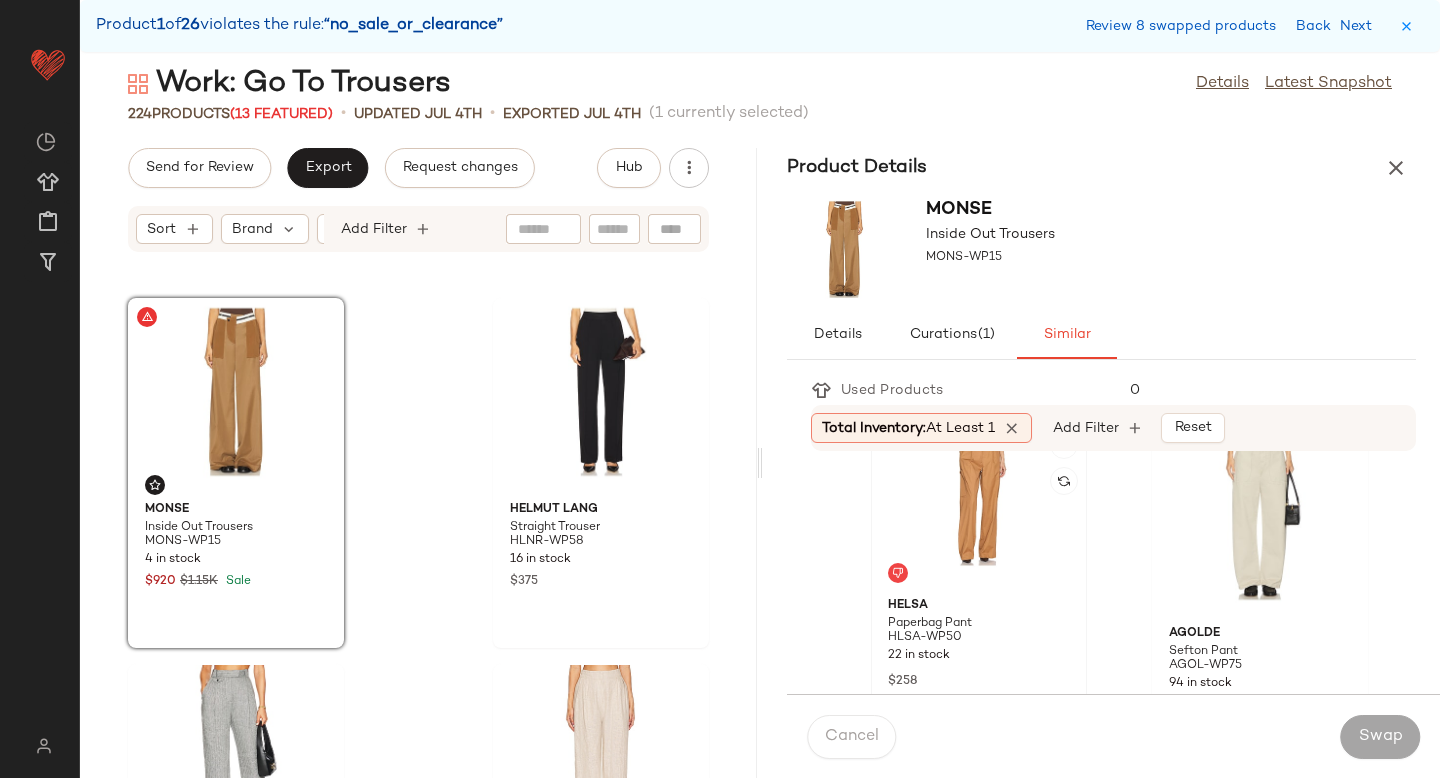 click on "Helsa" at bounding box center (979, 606) 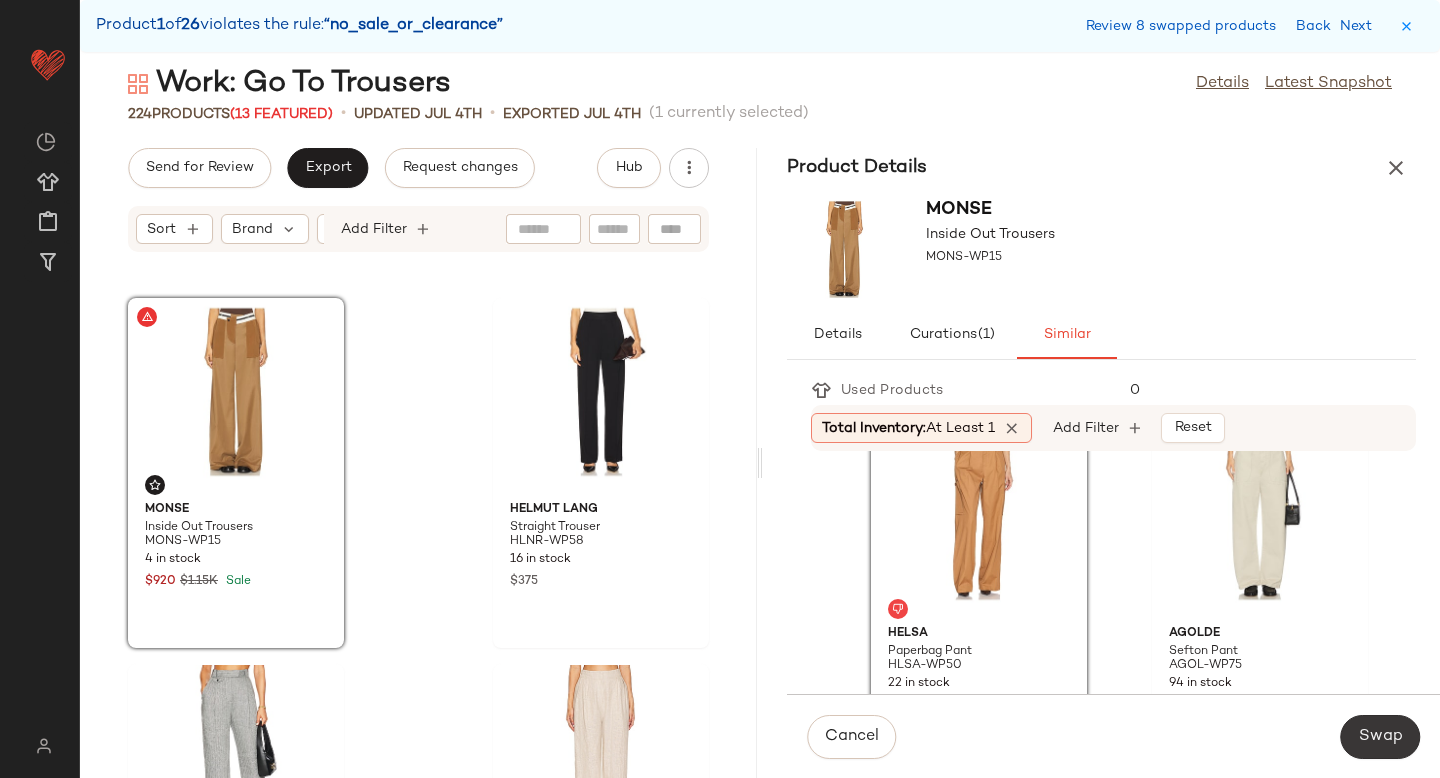 click on "Swap" 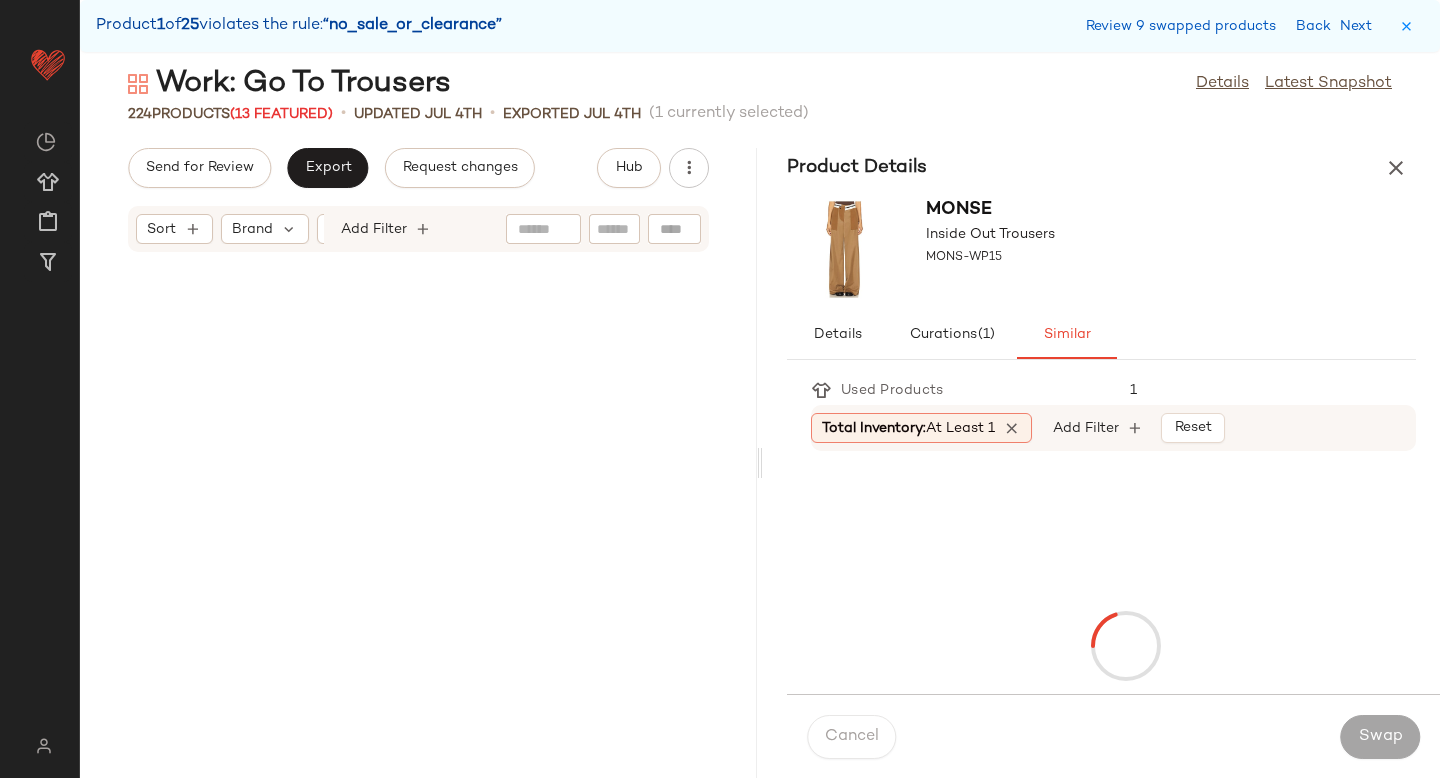 scroll, scrollTop: 12810, scrollLeft: 0, axis: vertical 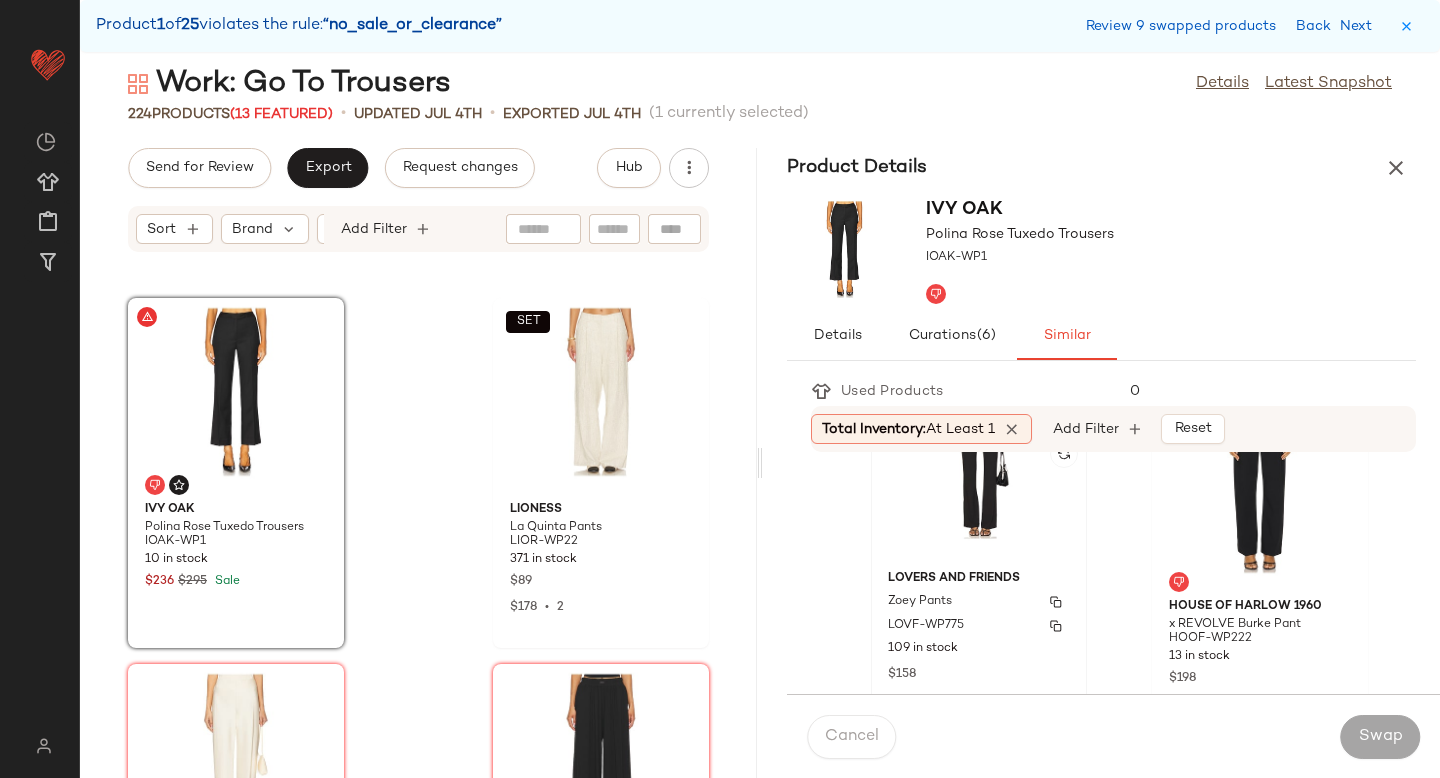 click on "Lovers and Friends" at bounding box center [979, 579] 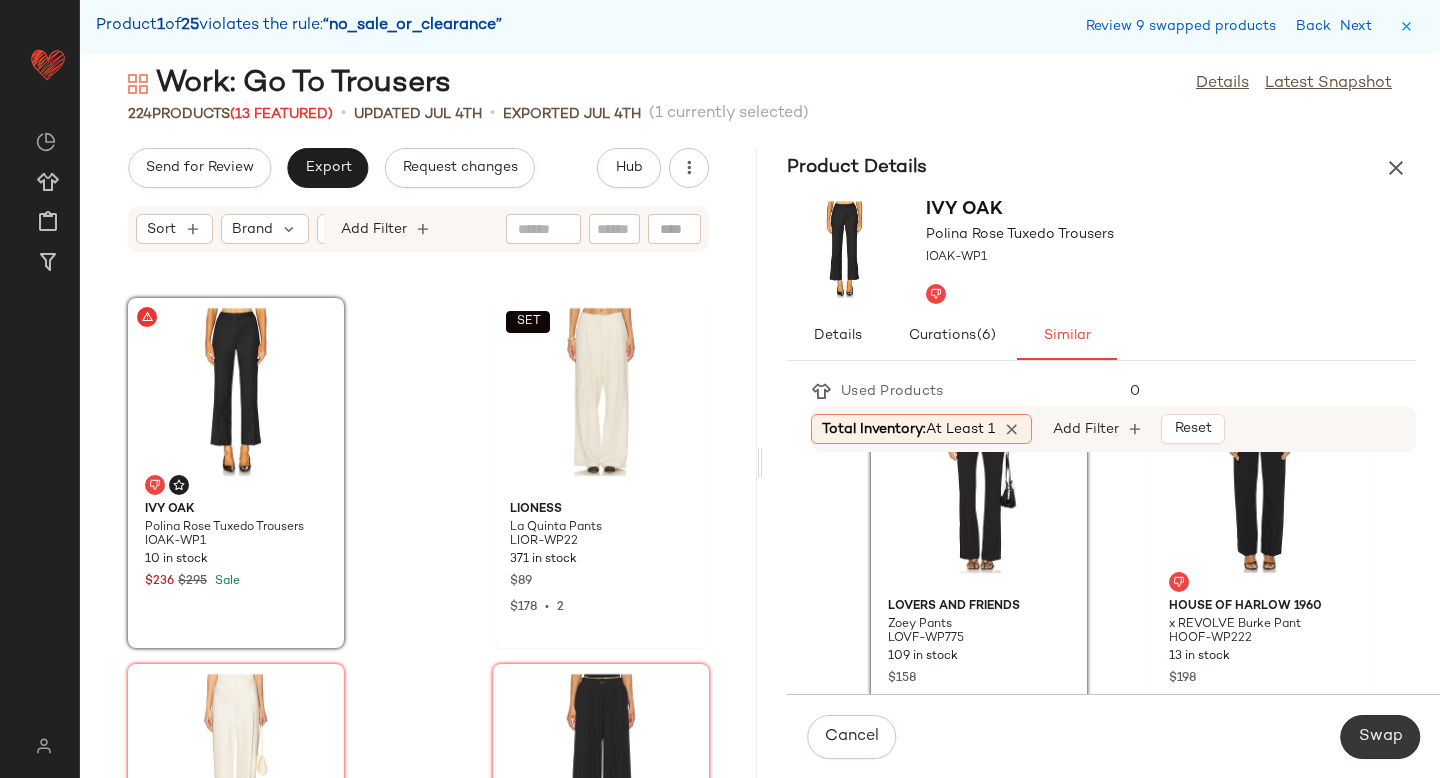 click on "Swap" 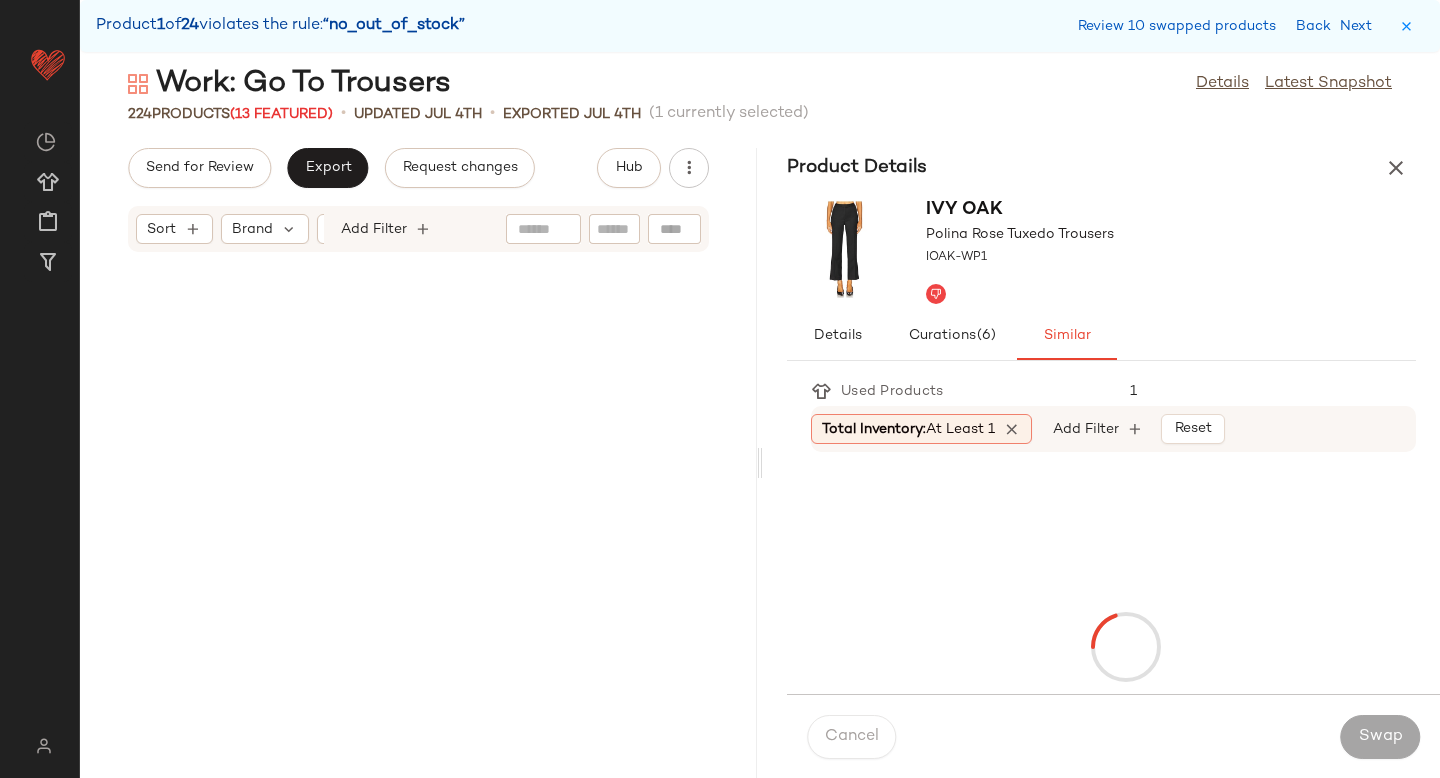 scroll, scrollTop: 14640, scrollLeft: 0, axis: vertical 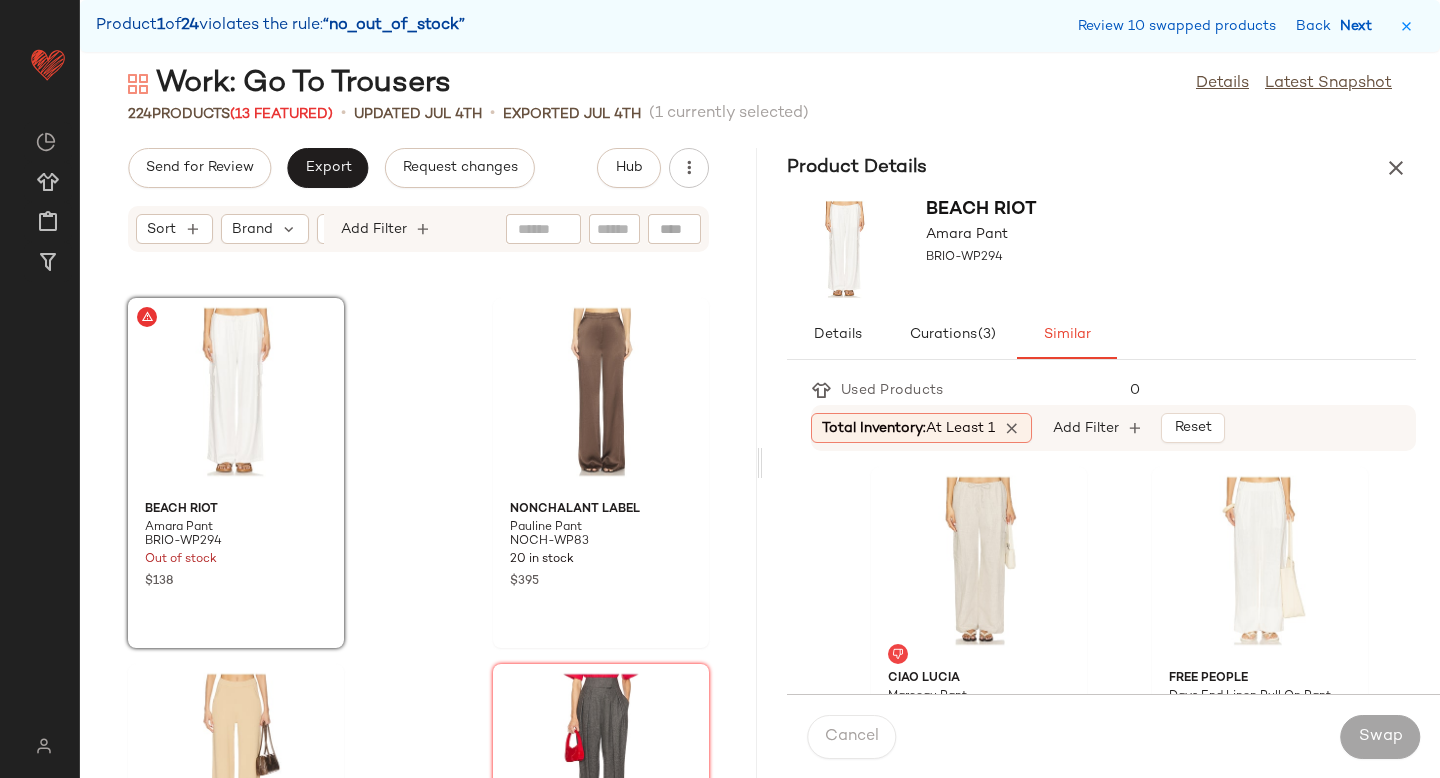 click on "Next" at bounding box center [1360, 26] 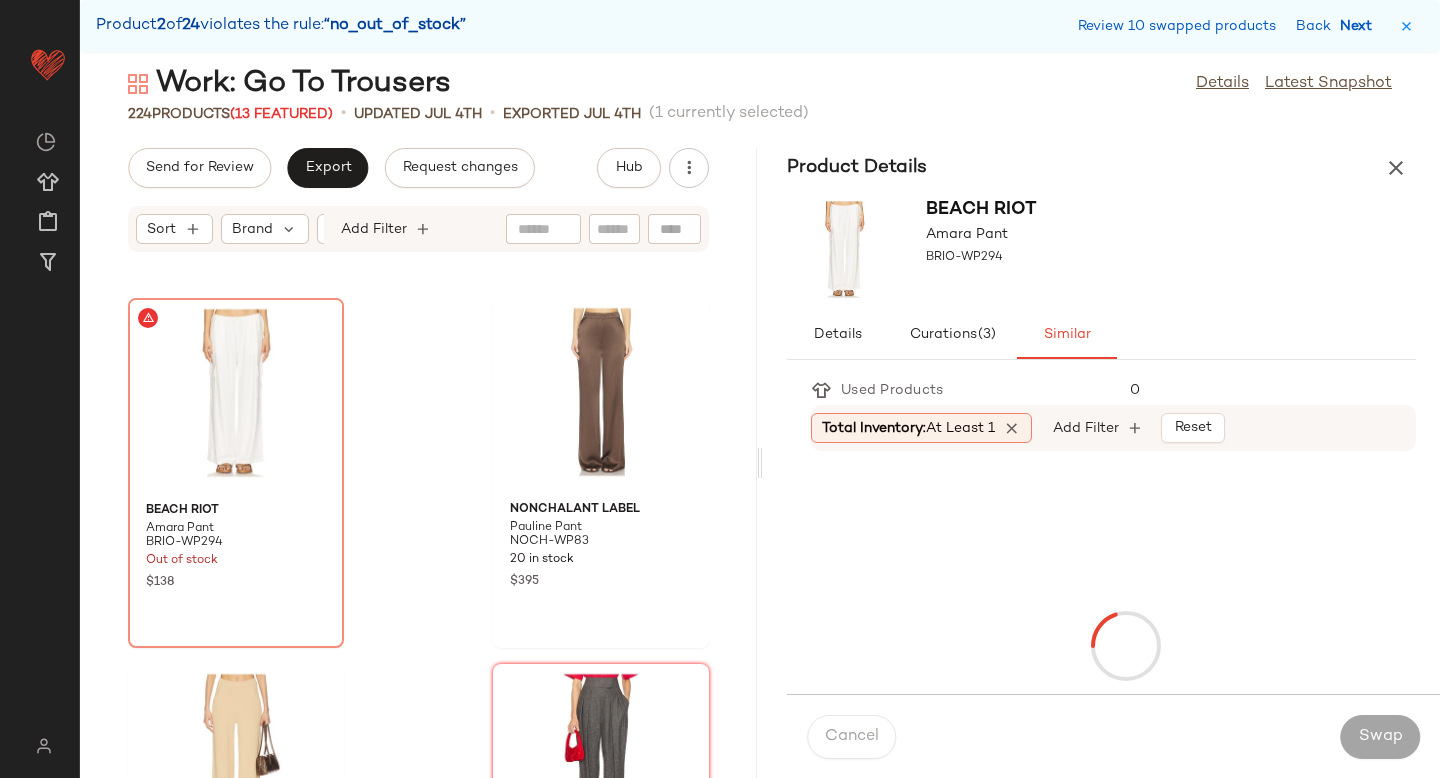 scroll, scrollTop: 15372, scrollLeft: 0, axis: vertical 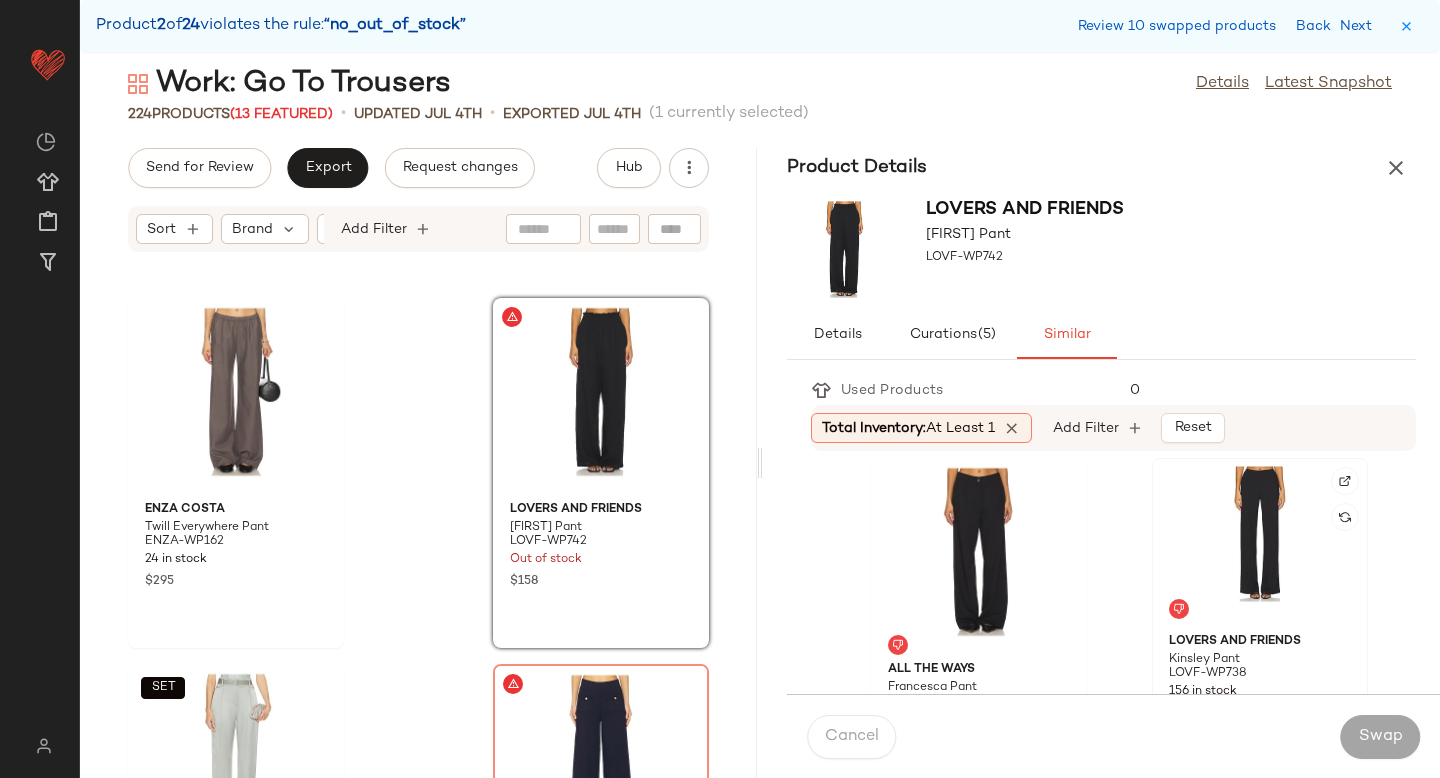 click 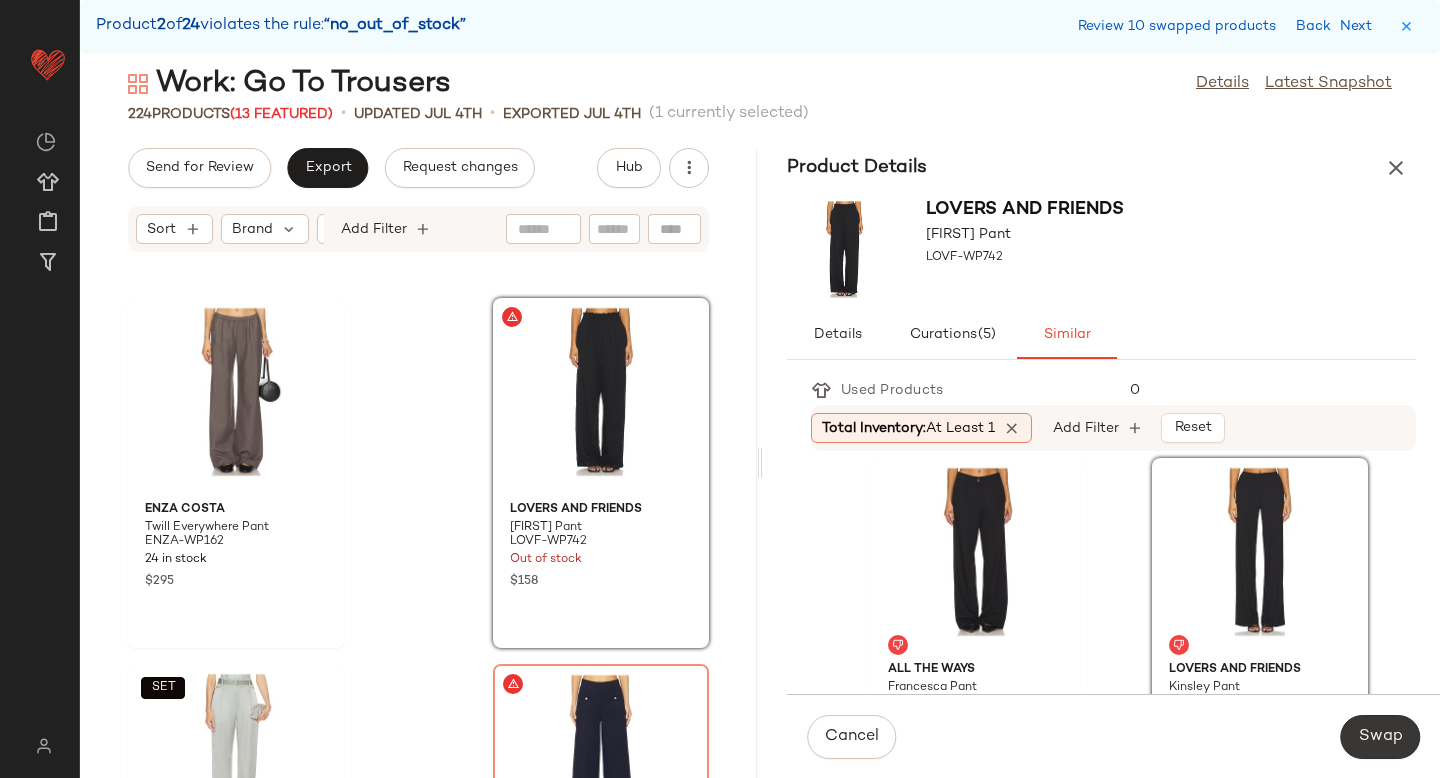 click on "Swap" 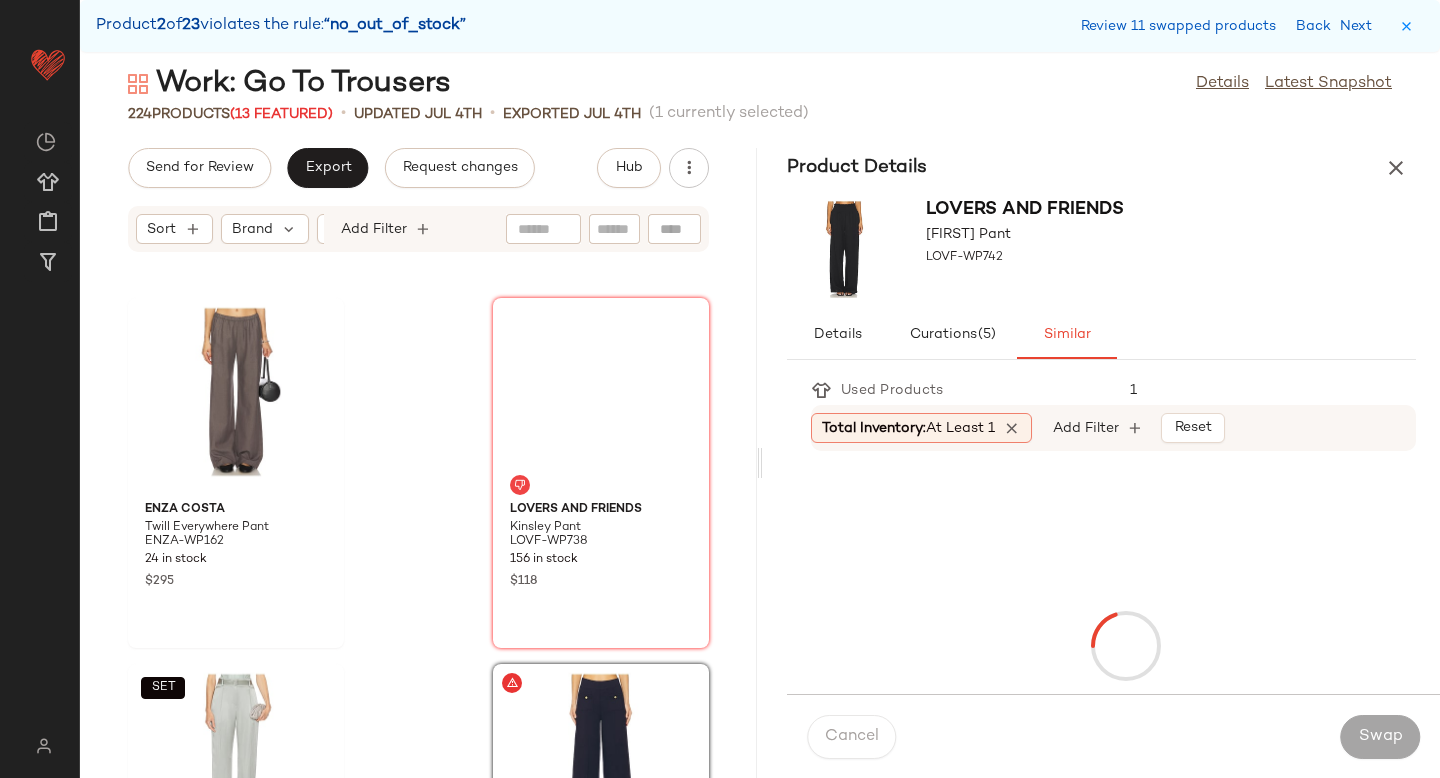 scroll, scrollTop: 15738, scrollLeft: 0, axis: vertical 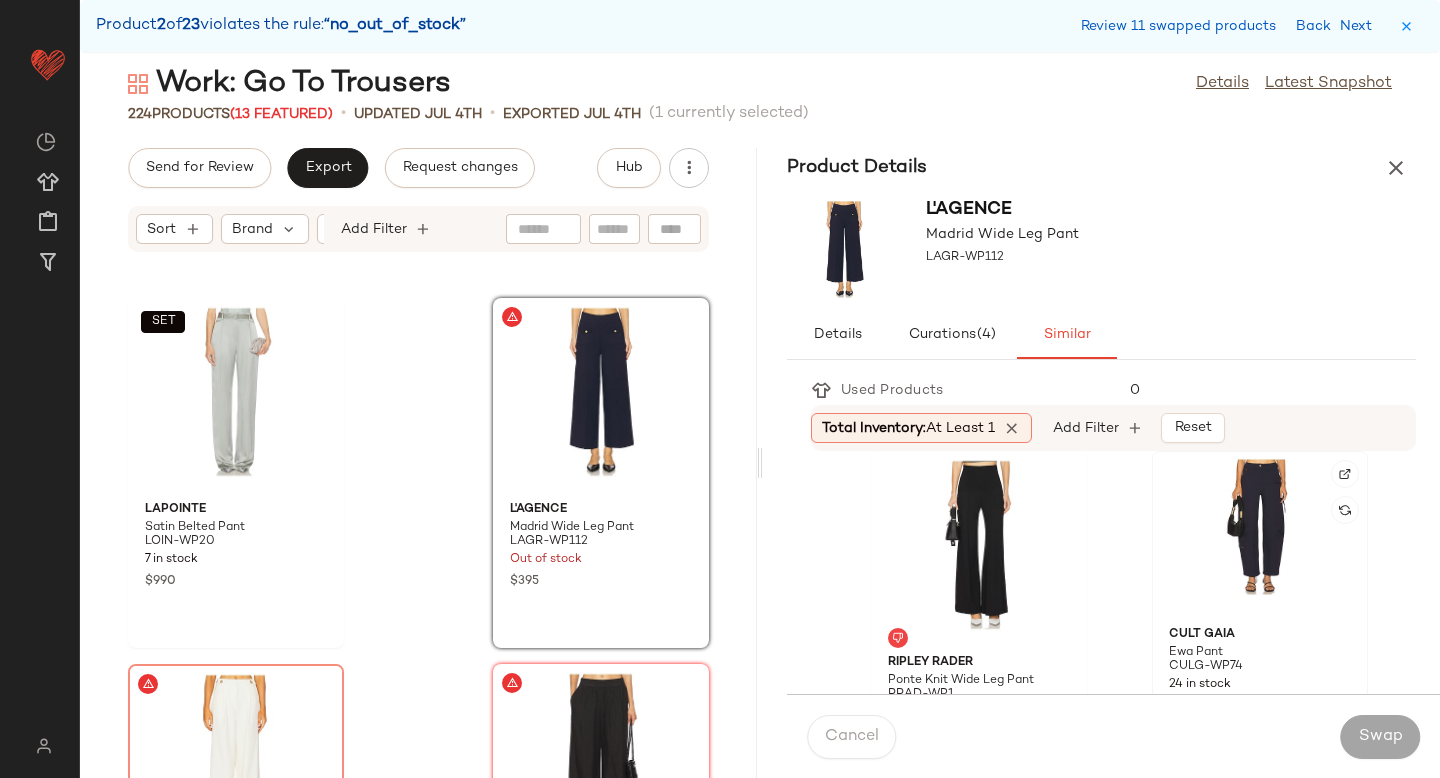 click 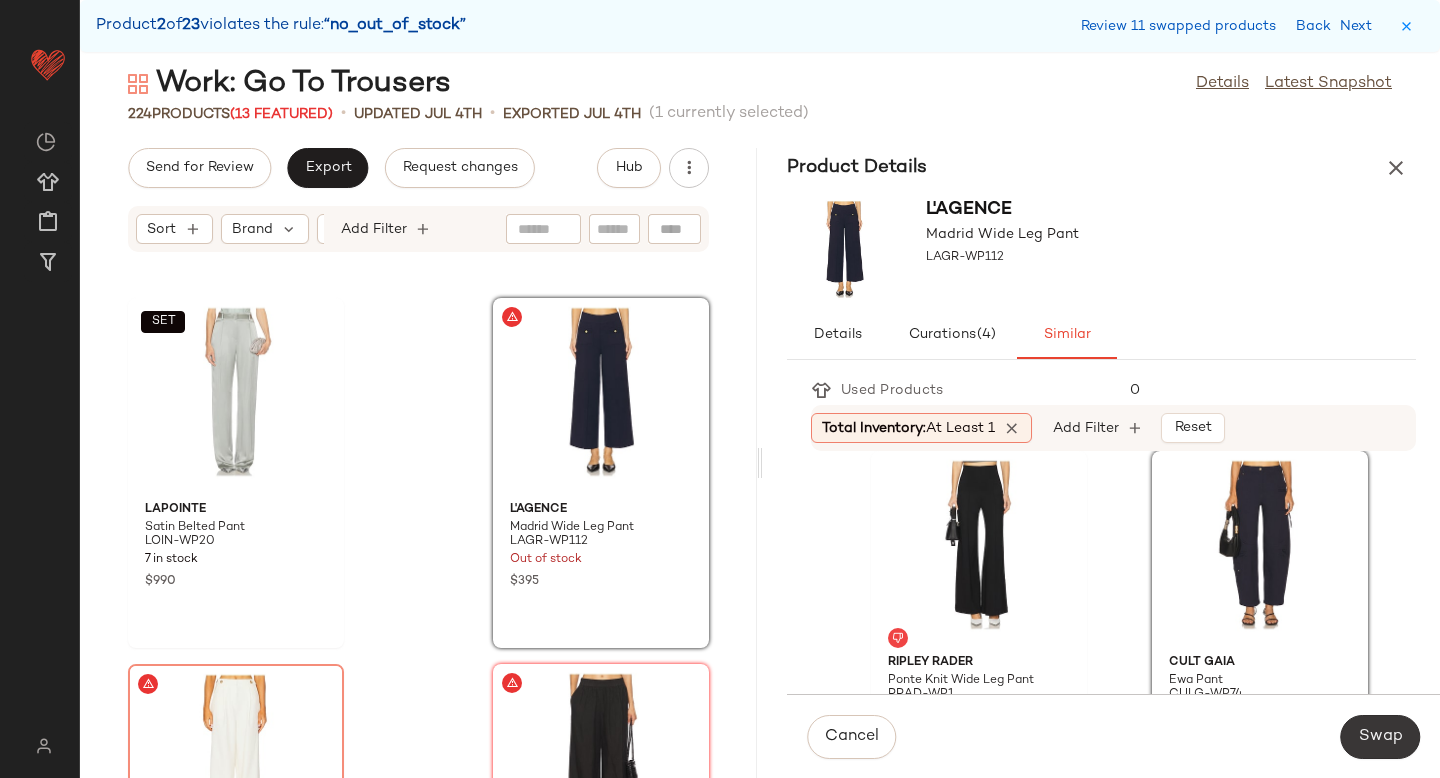 click on "Swap" at bounding box center [1380, 737] 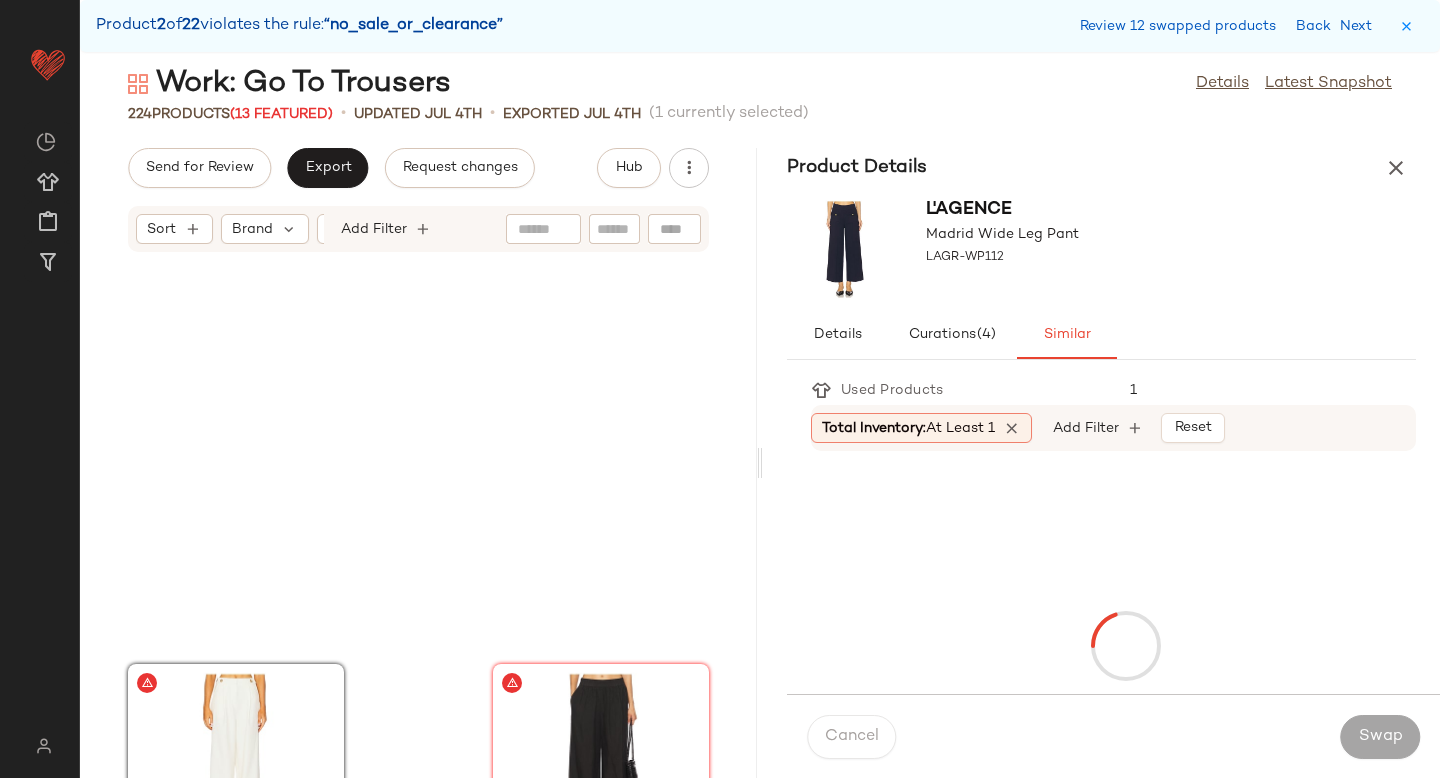 scroll, scrollTop: 16104, scrollLeft: 0, axis: vertical 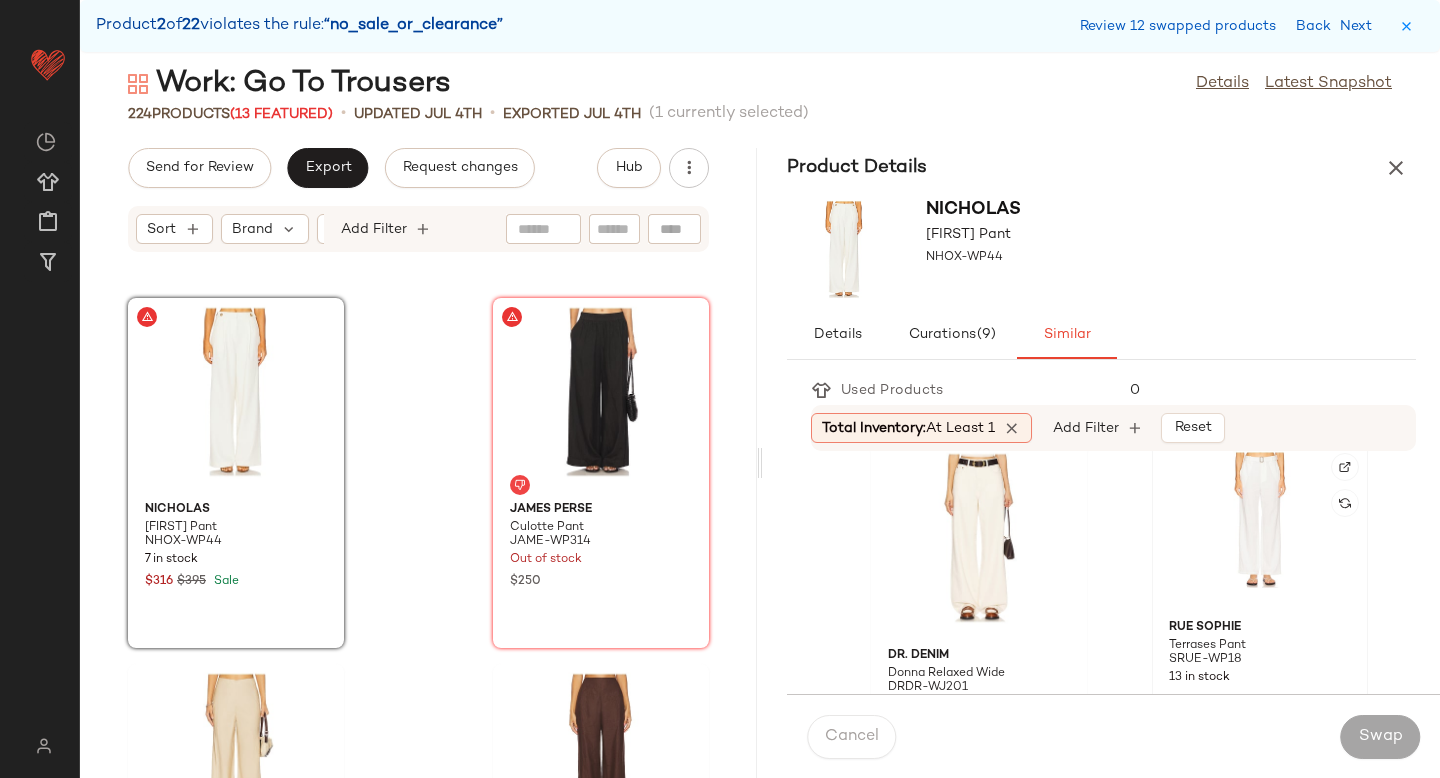click 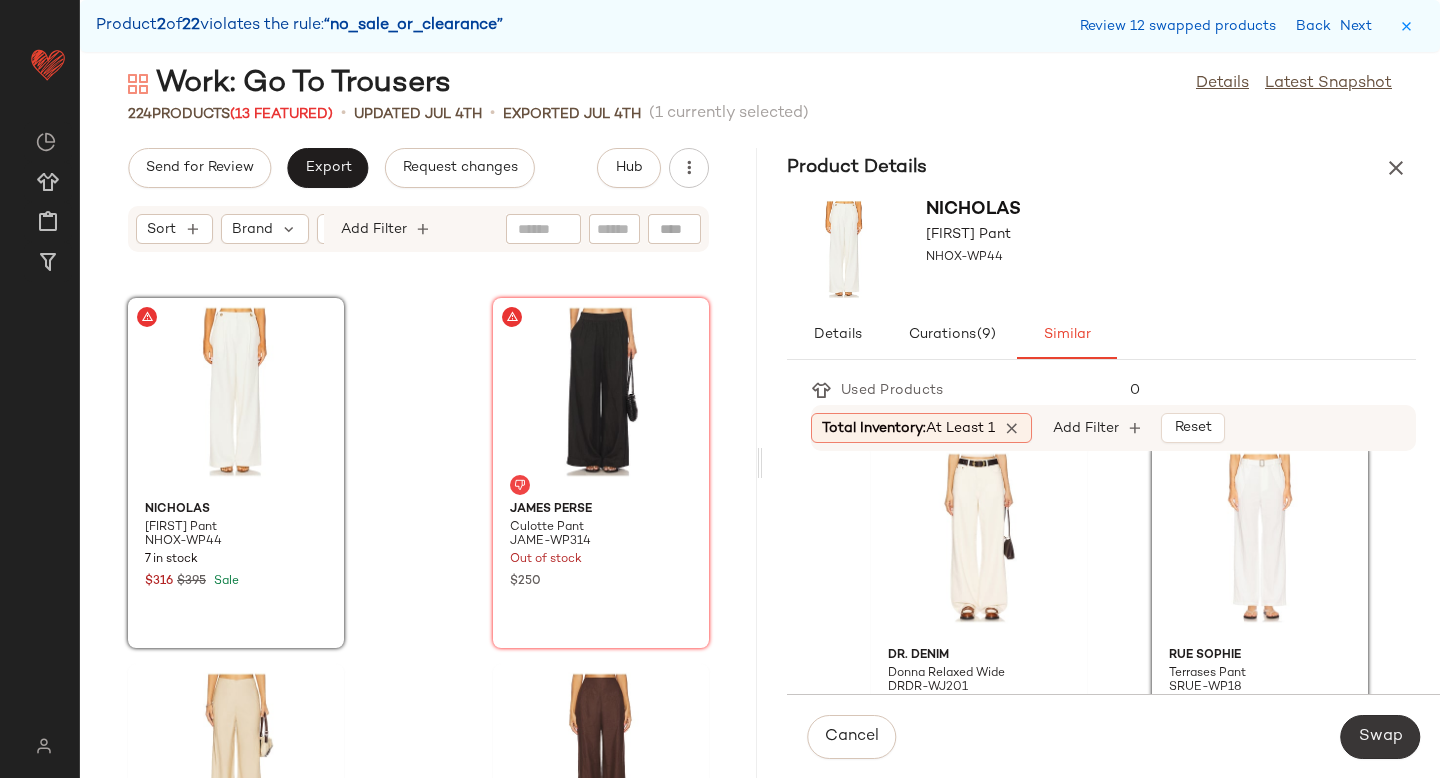 click on "Swap" 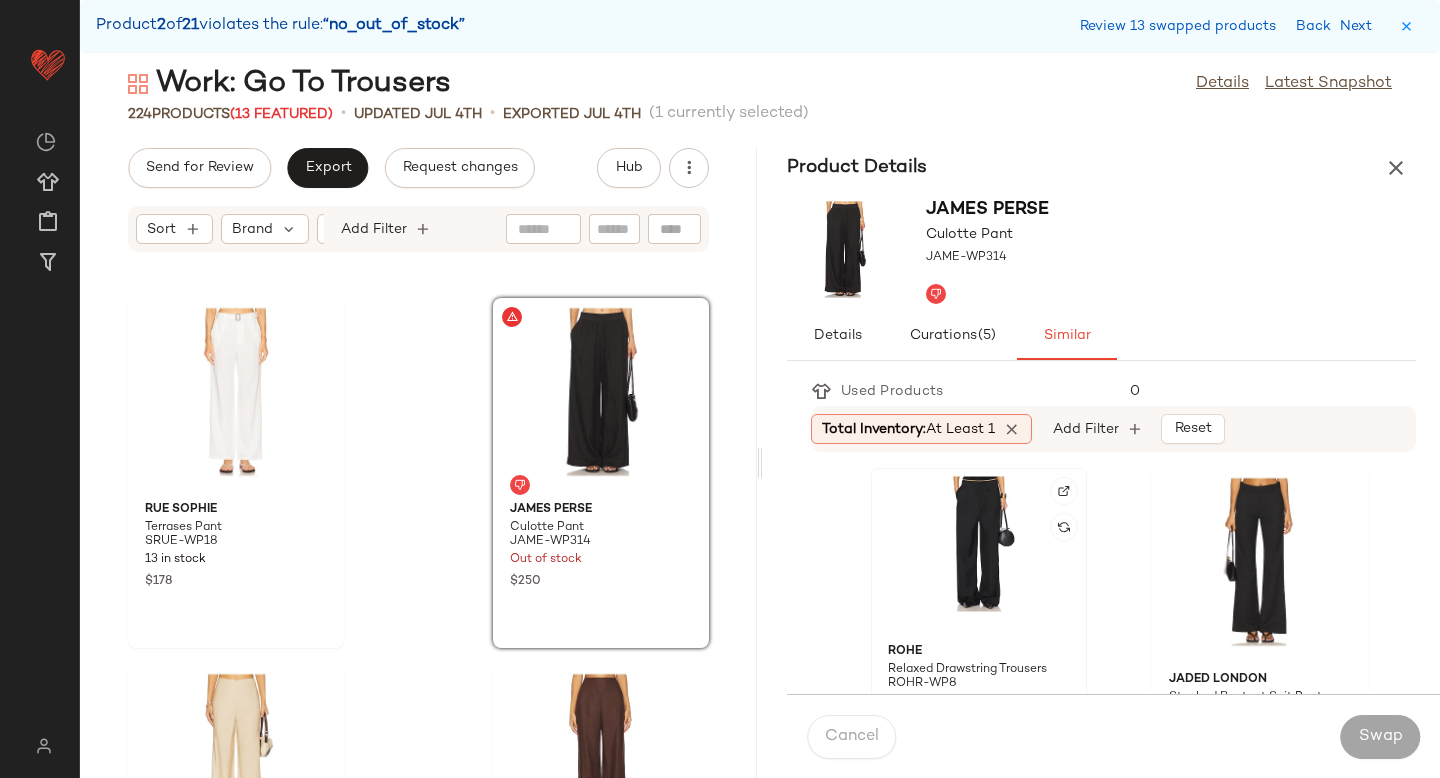 click 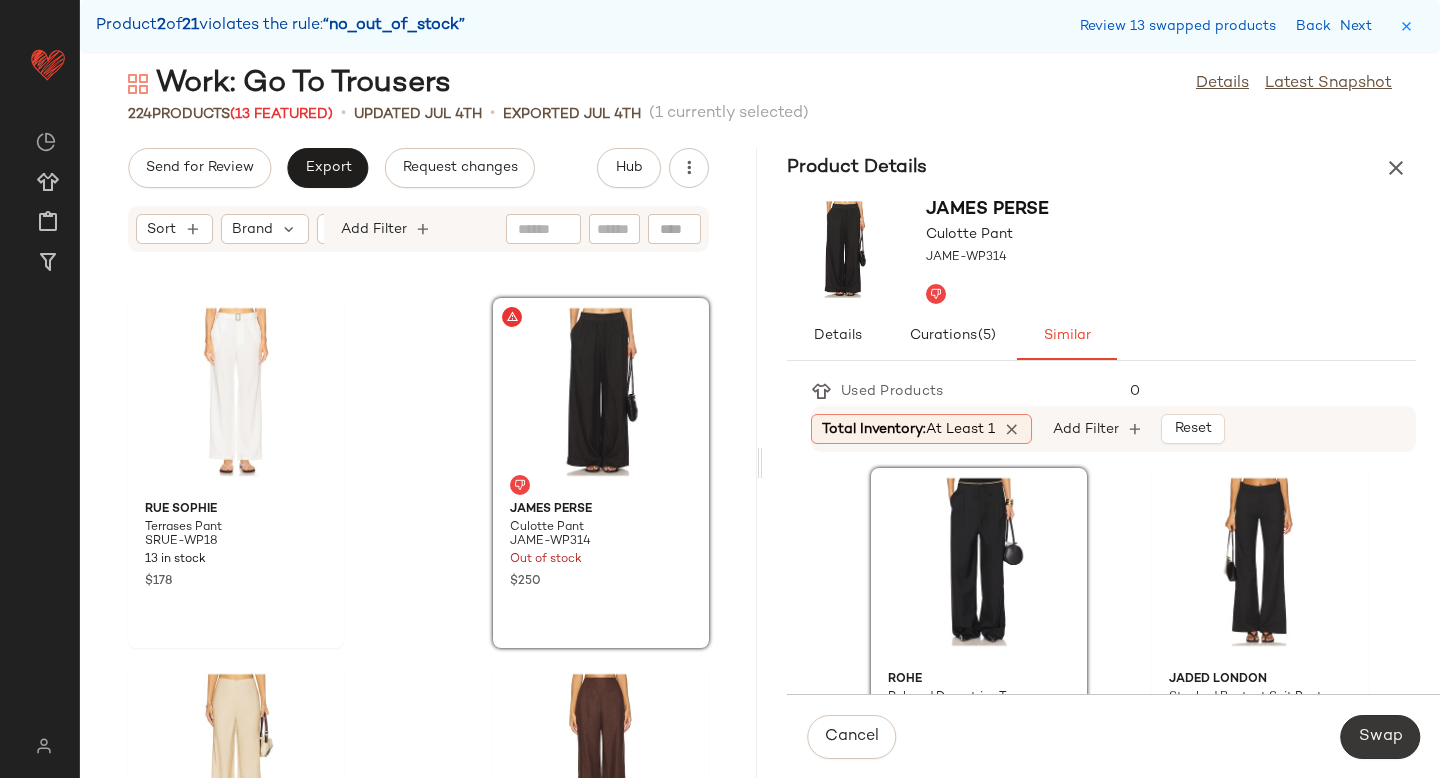 click on "Swap" 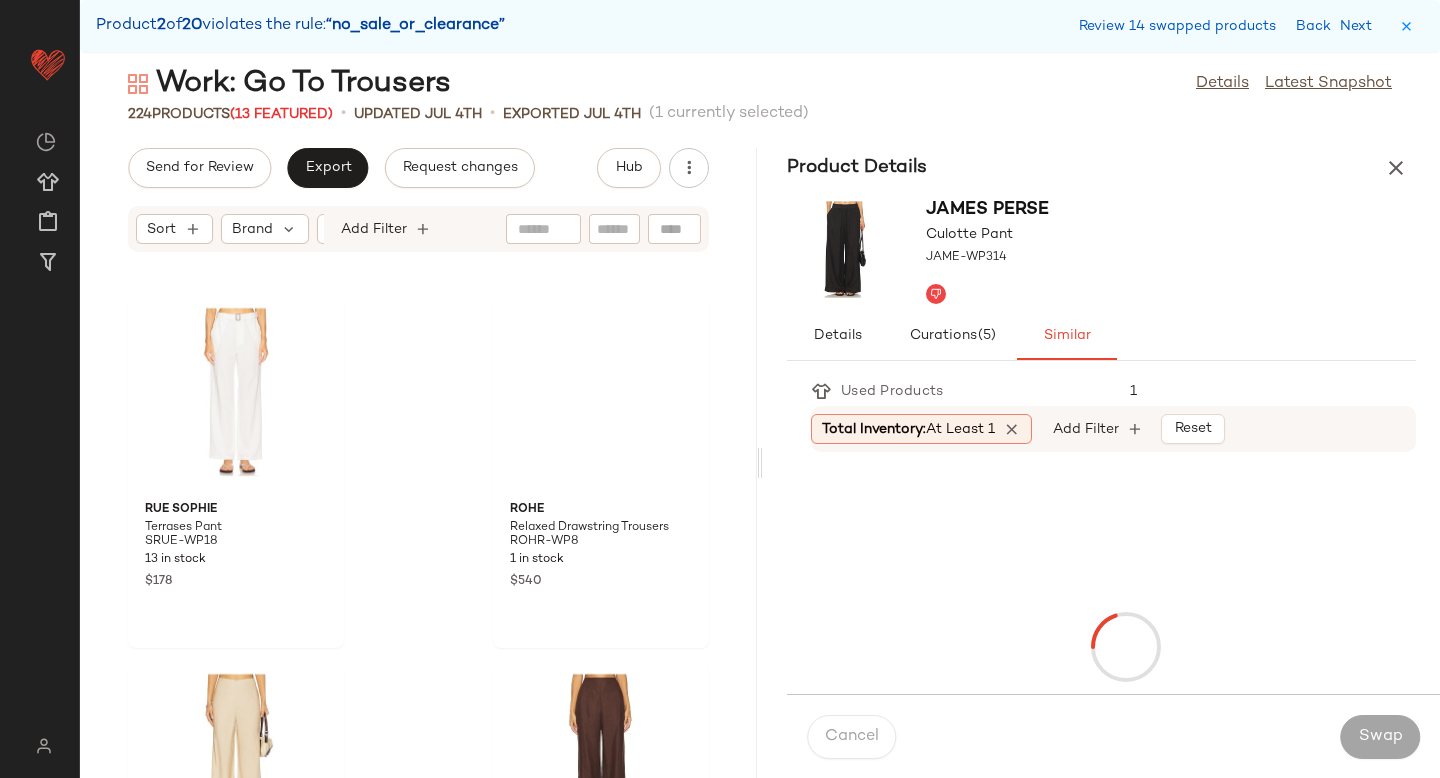 scroll, scrollTop: 17934, scrollLeft: 0, axis: vertical 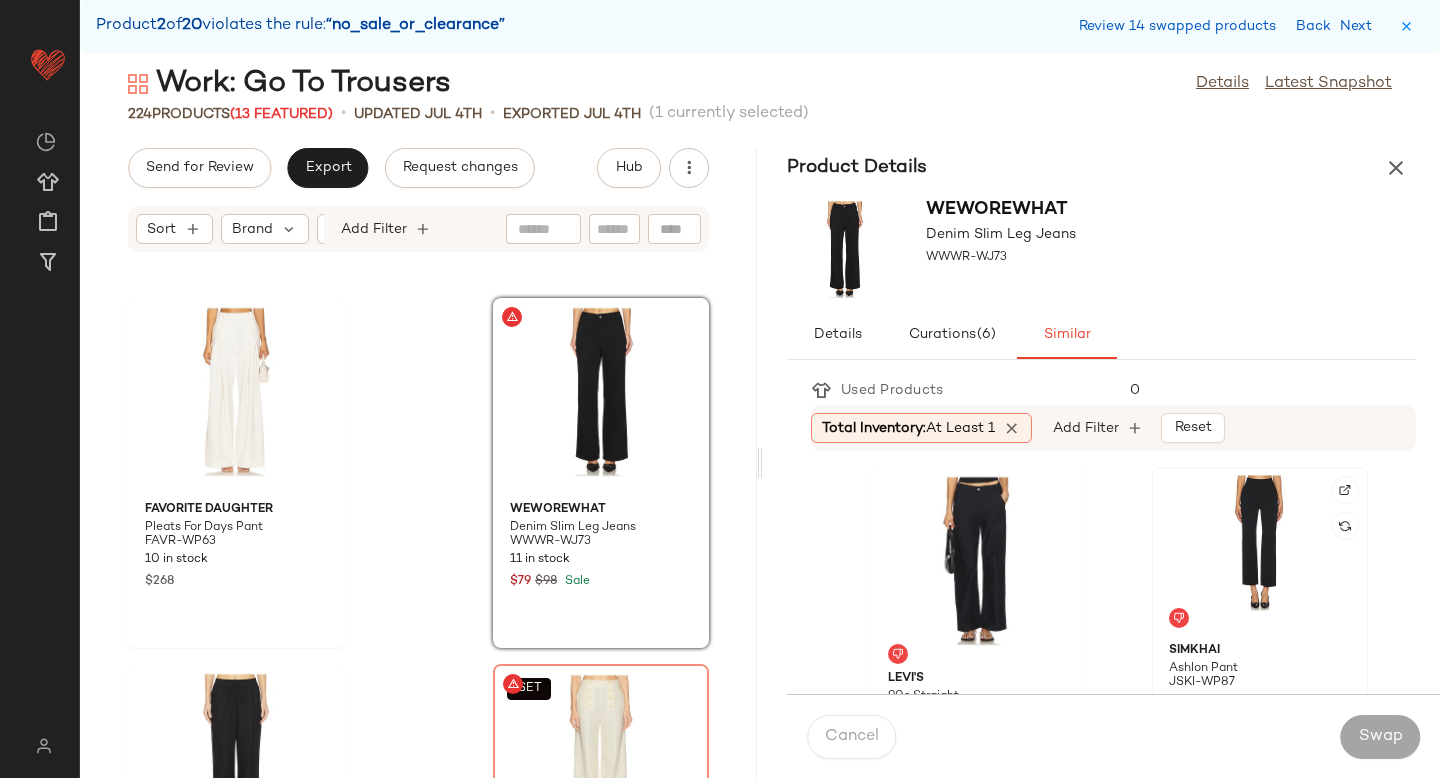 click 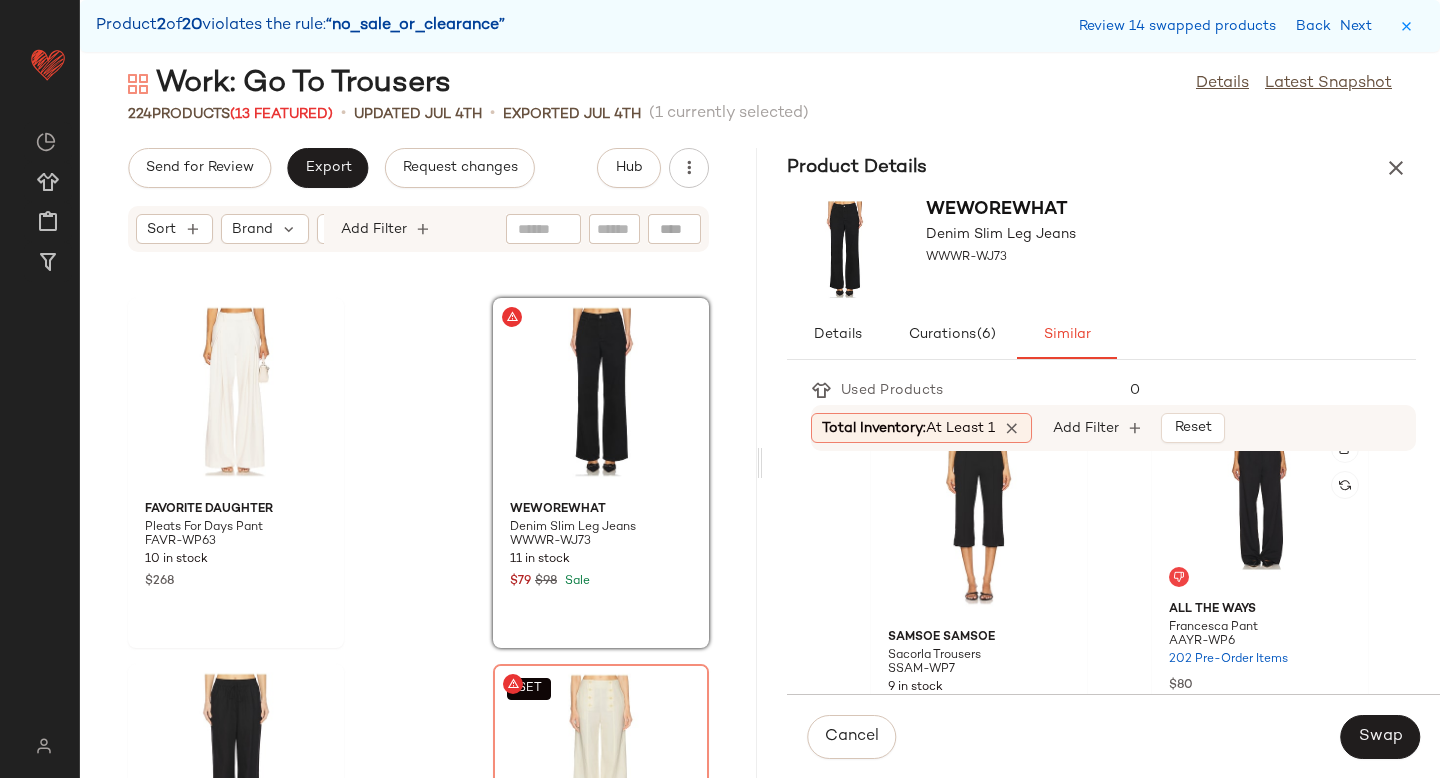scroll, scrollTop: 408, scrollLeft: 0, axis: vertical 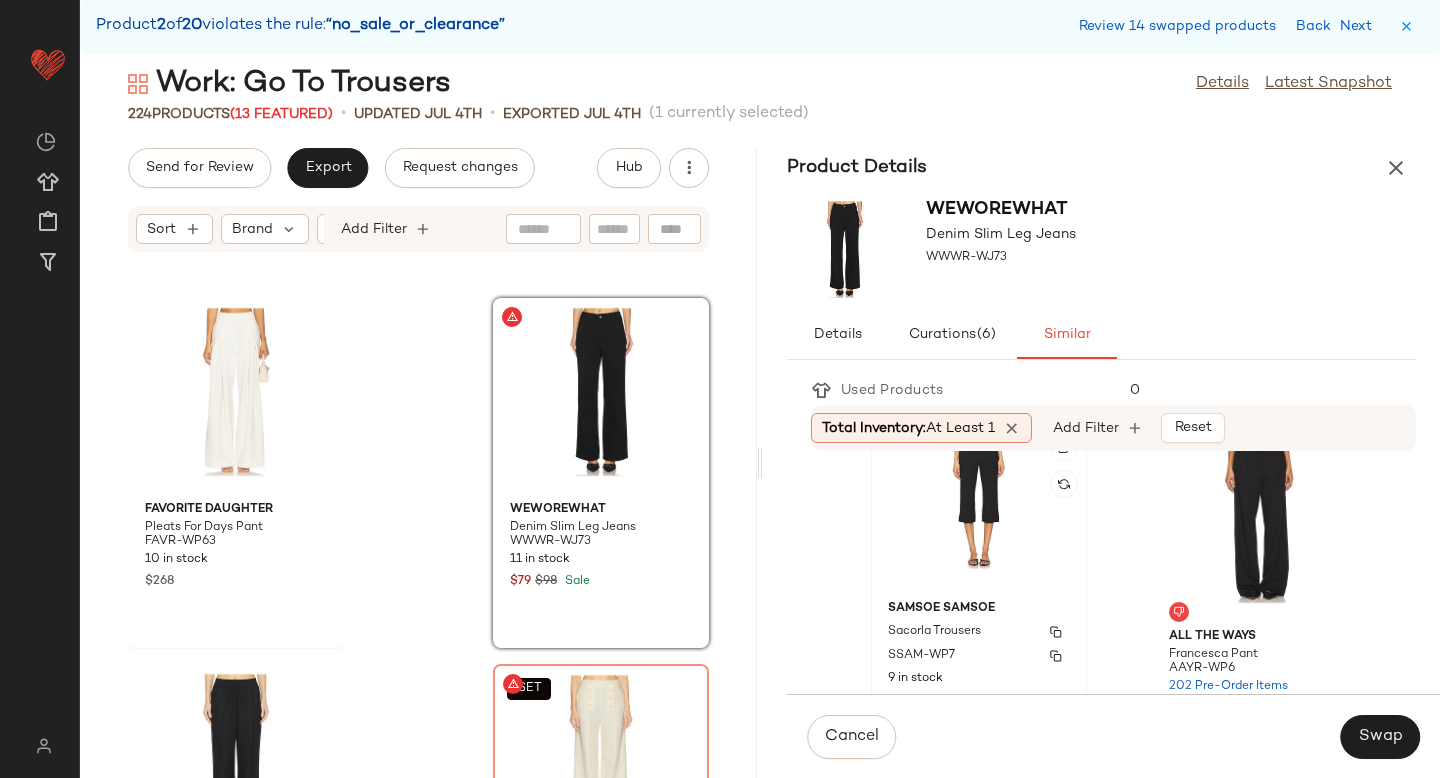 click on "SAMSOE SAMSOE Sacorla Trousers SSAM-WP7 9 in stock $160" 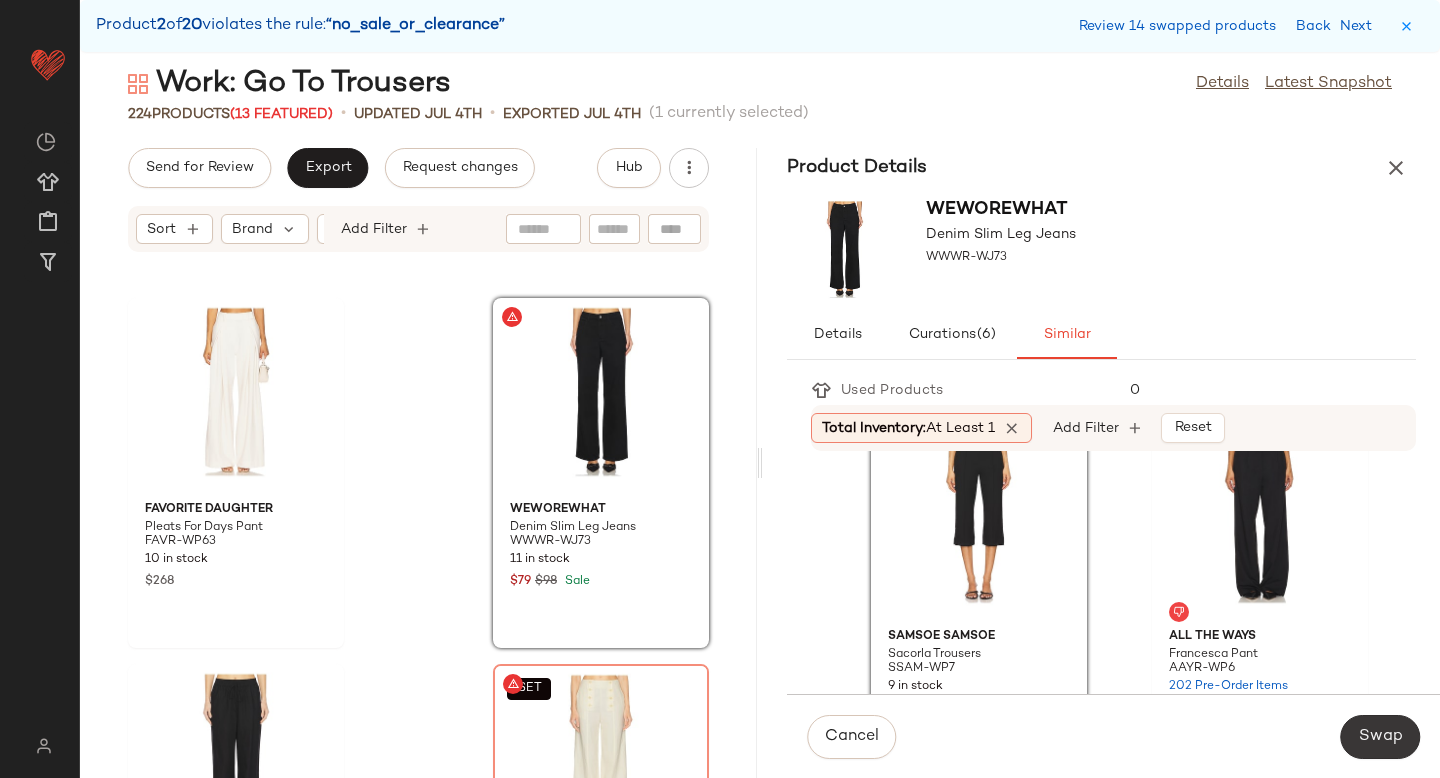 click on "Swap" 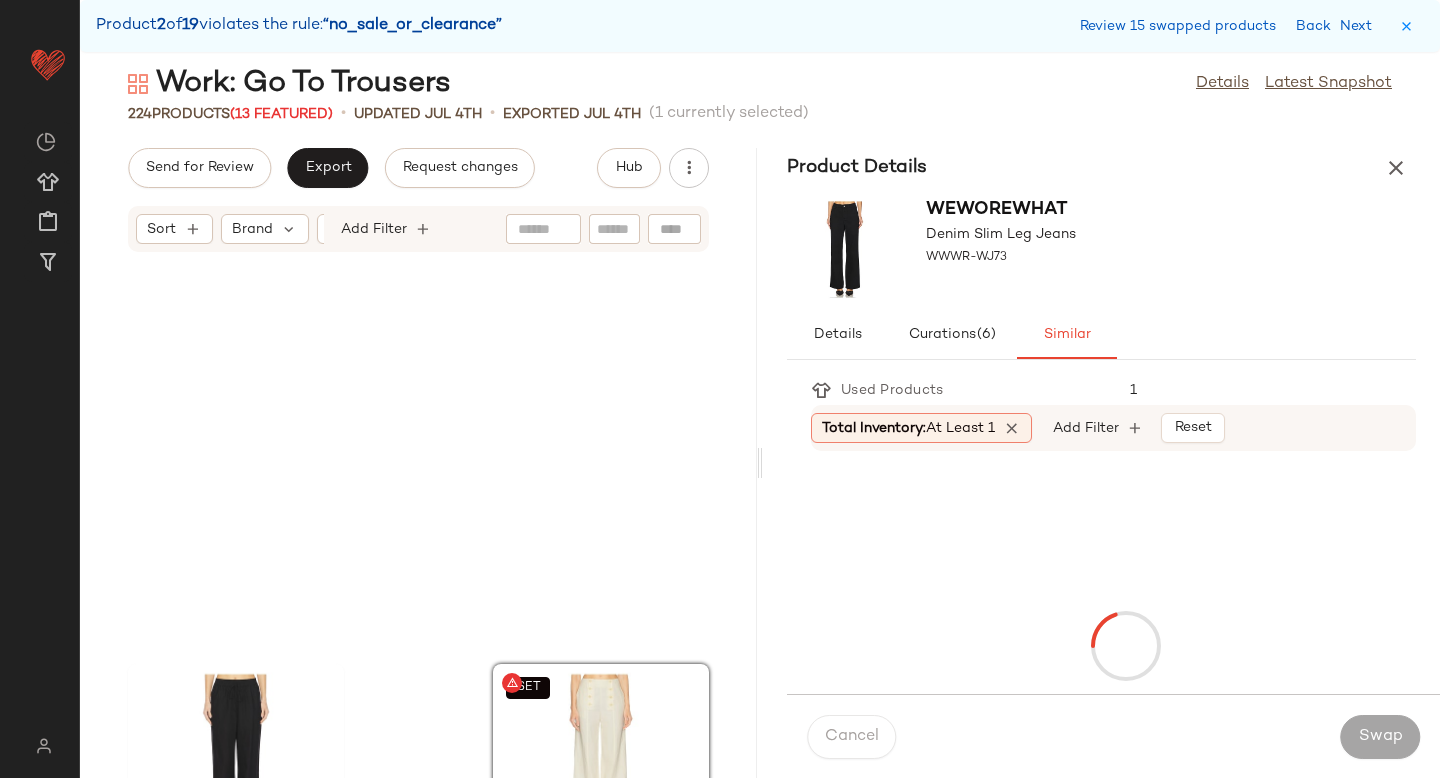 scroll, scrollTop: 18300, scrollLeft: 0, axis: vertical 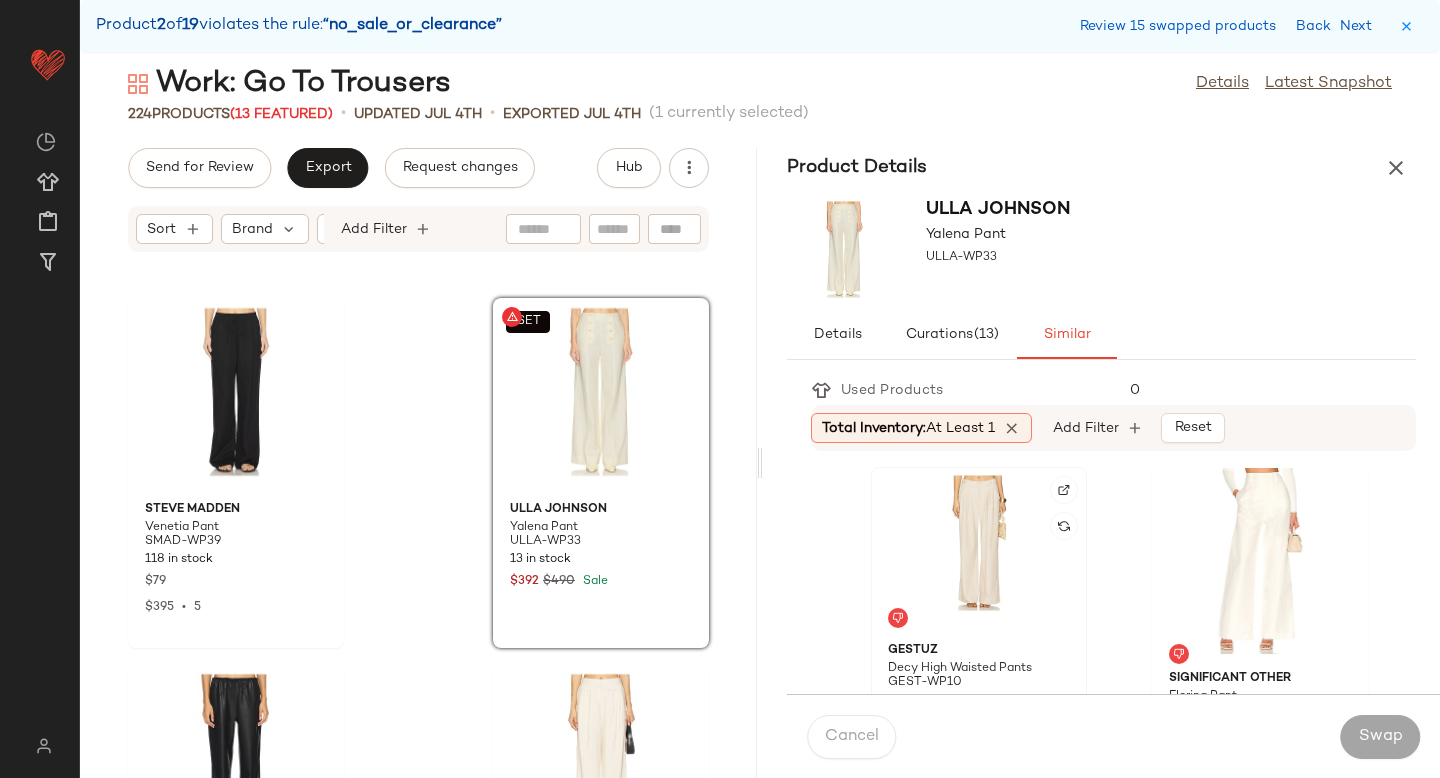 click 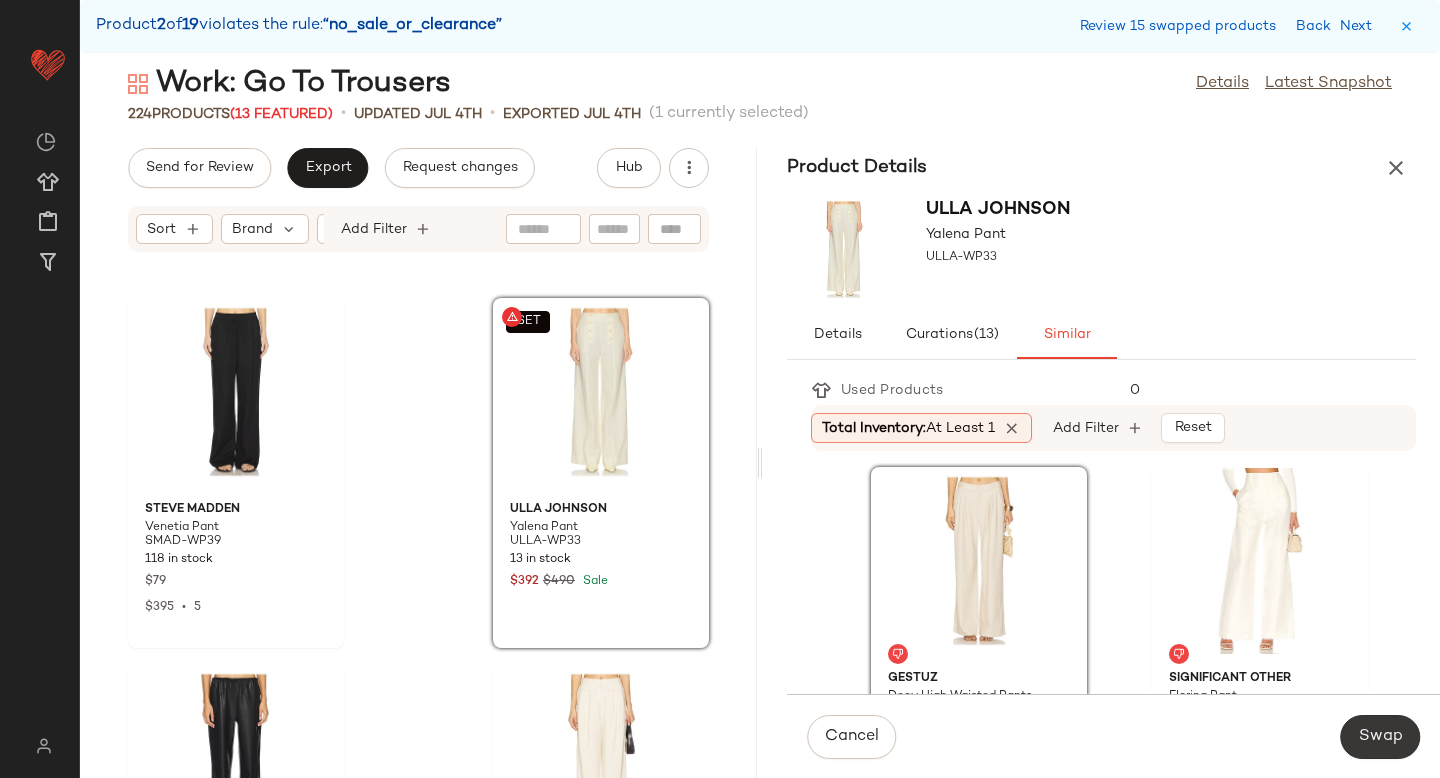 click on "Swap" at bounding box center (1380, 737) 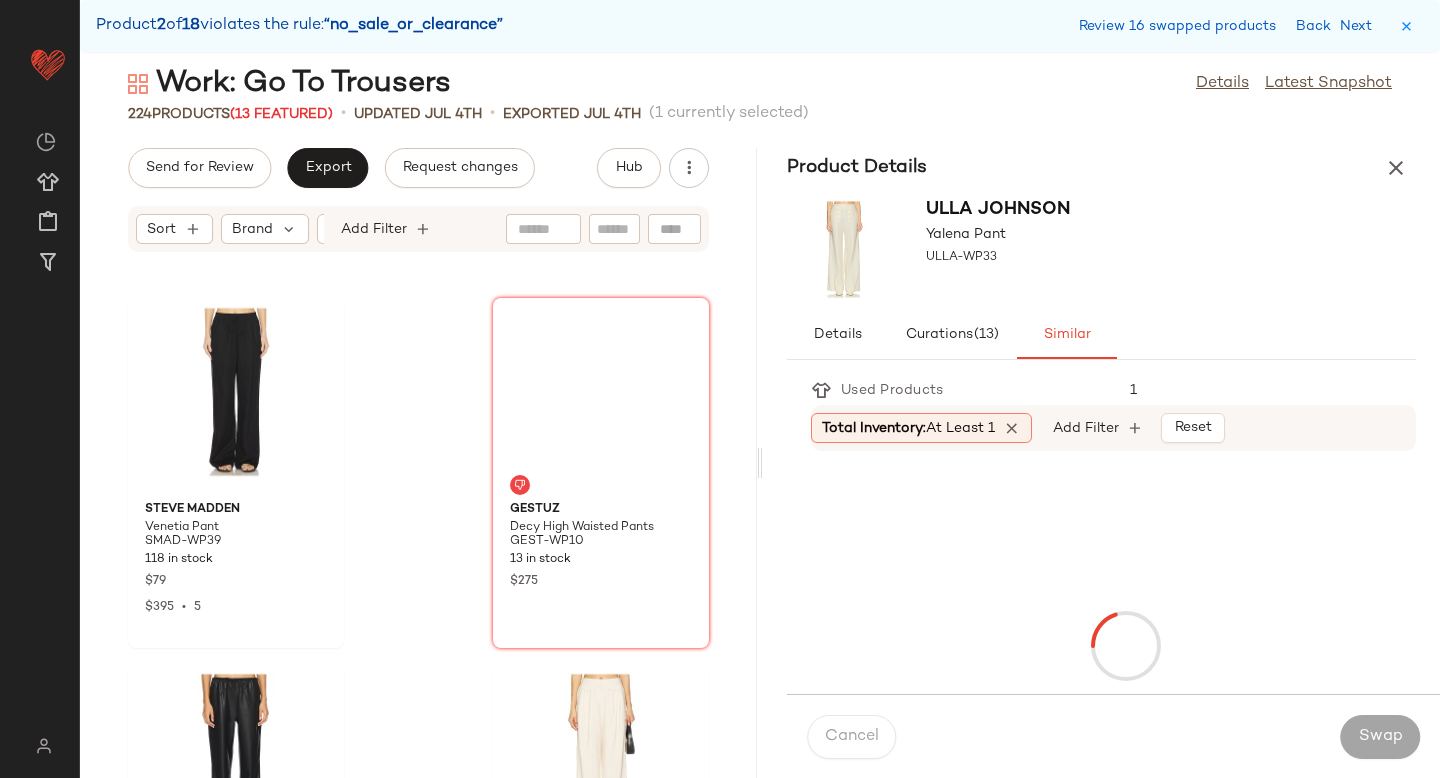 scroll, scrollTop: 19032, scrollLeft: 0, axis: vertical 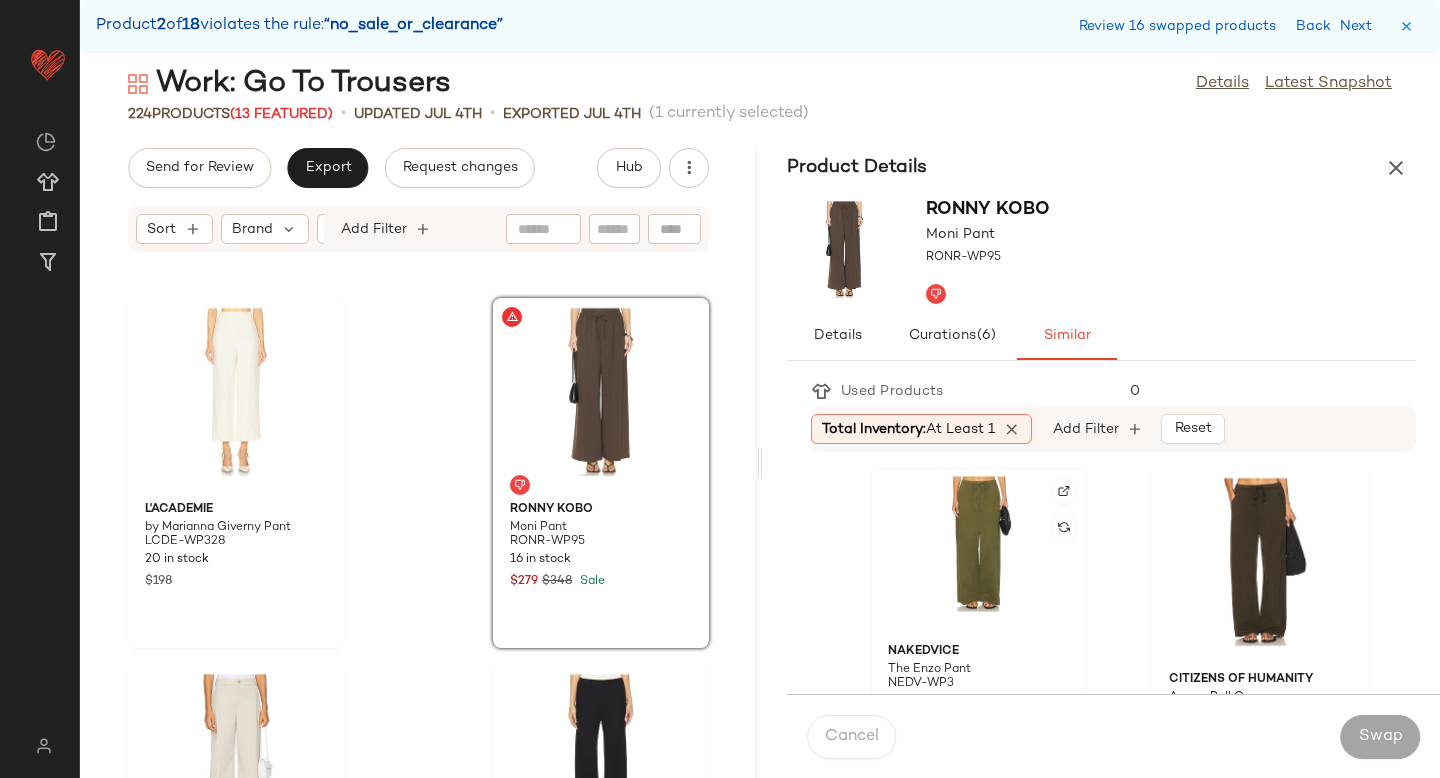 click 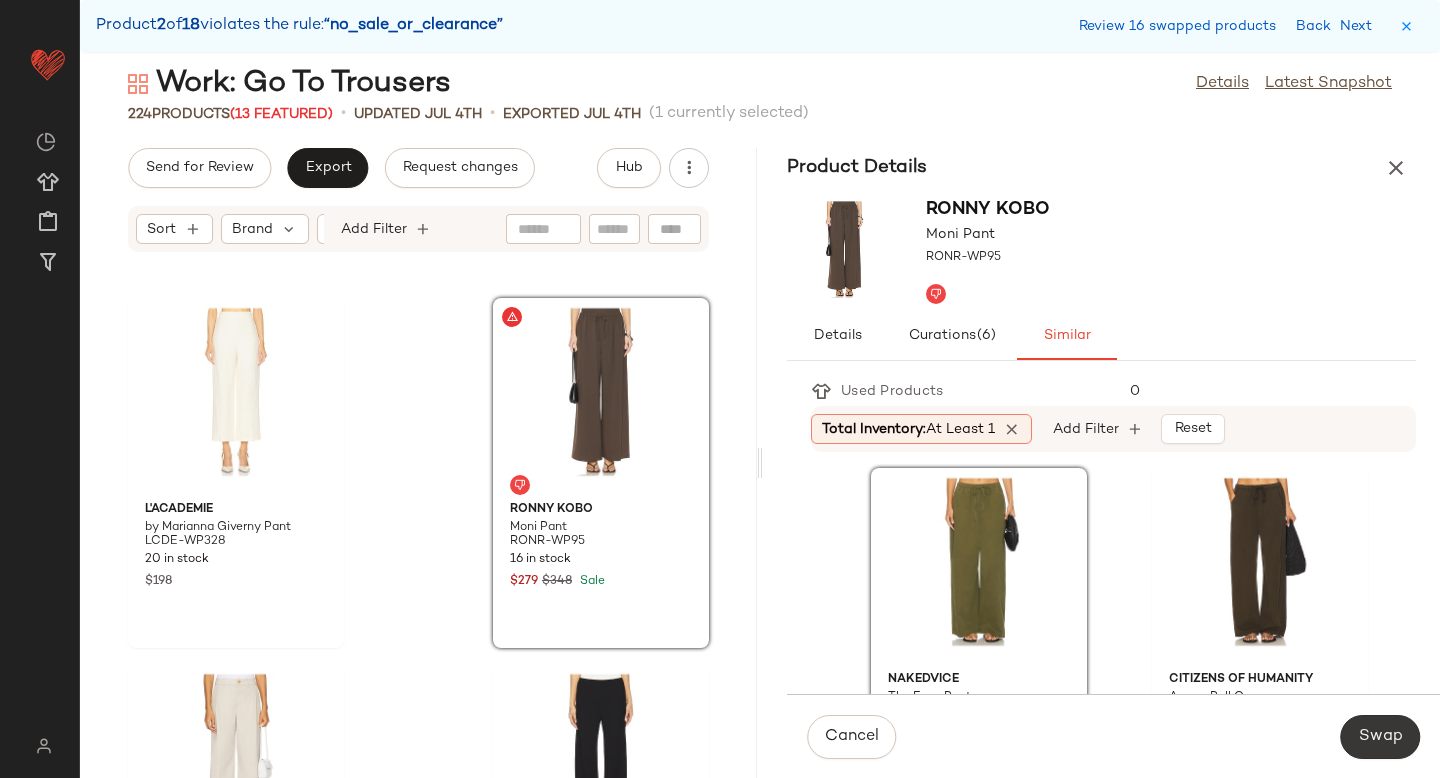click on "Swap" 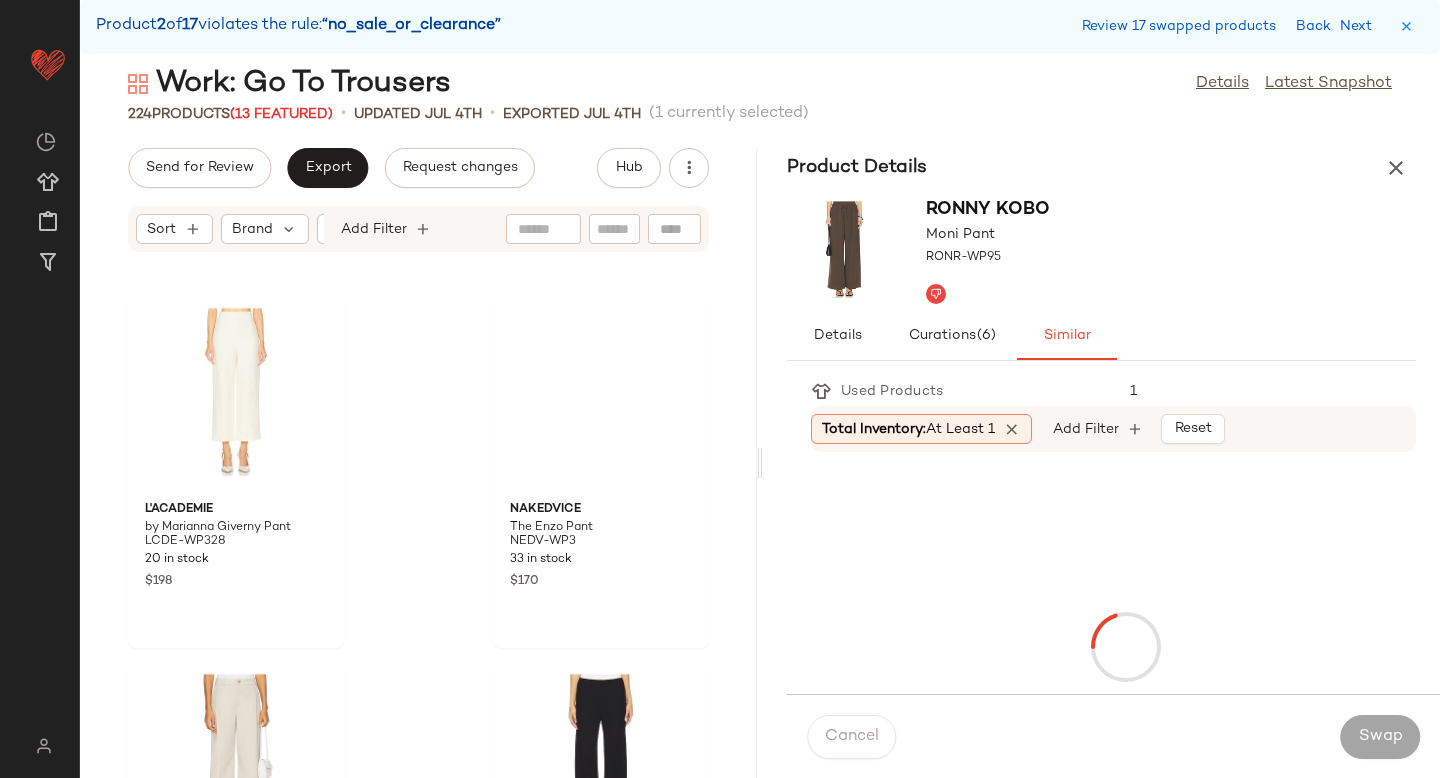 scroll, scrollTop: 20130, scrollLeft: 0, axis: vertical 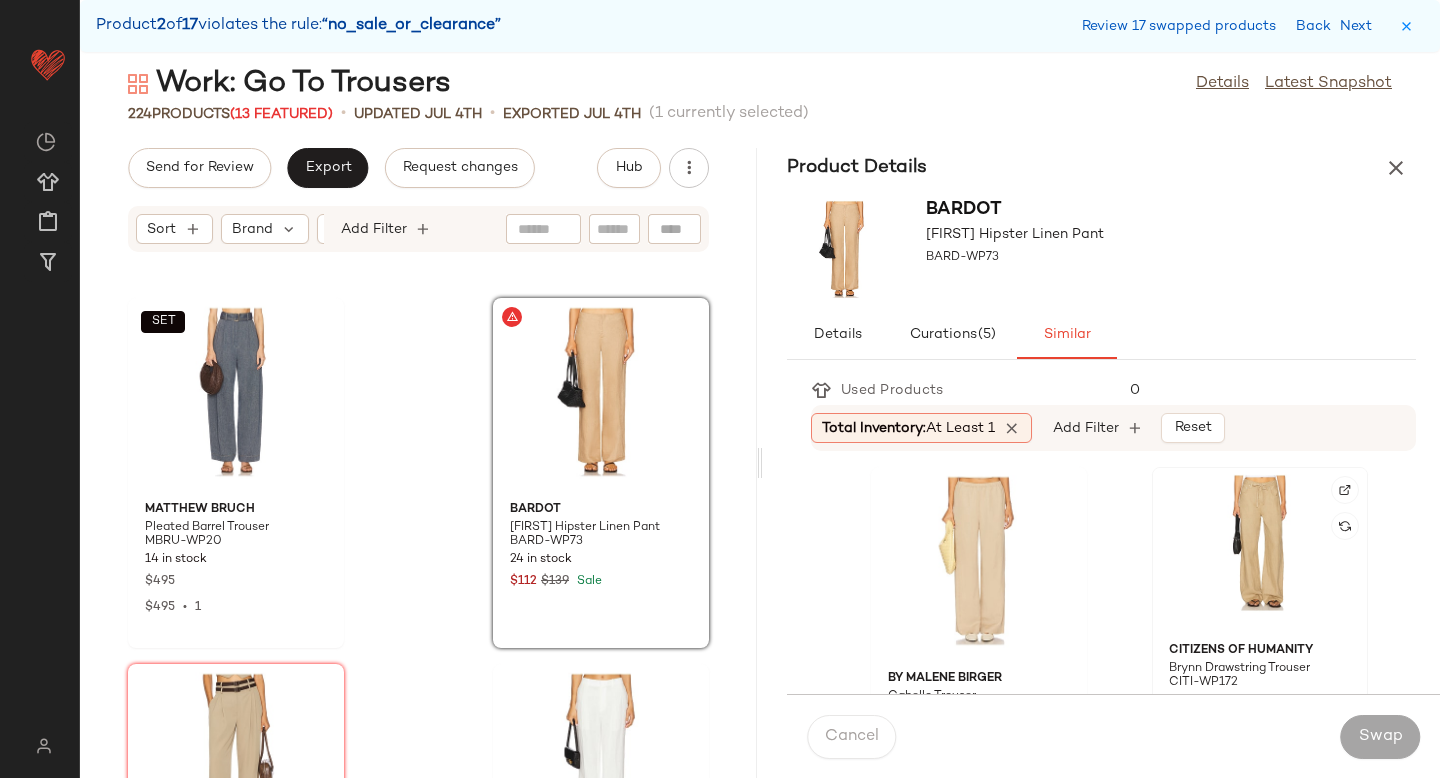 click 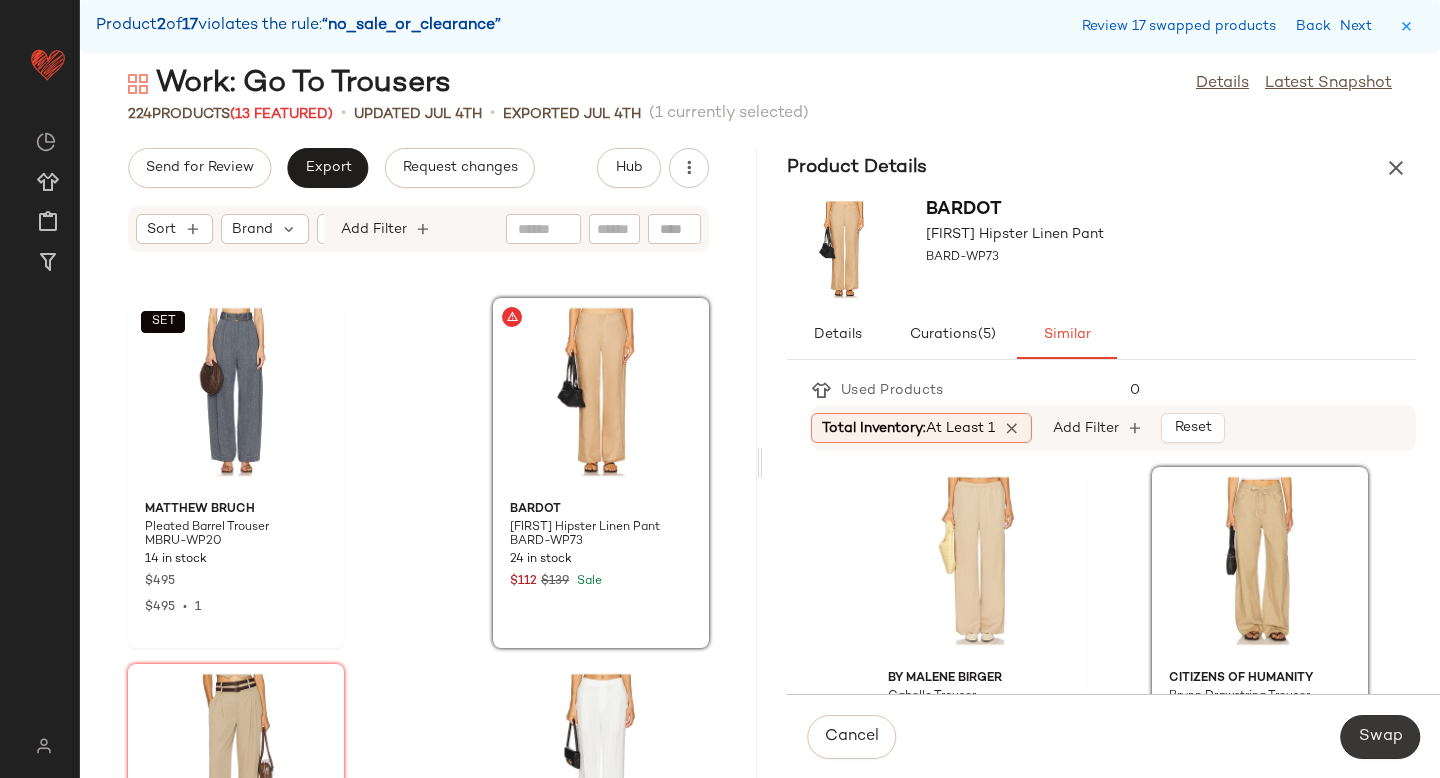 click on "Swap" 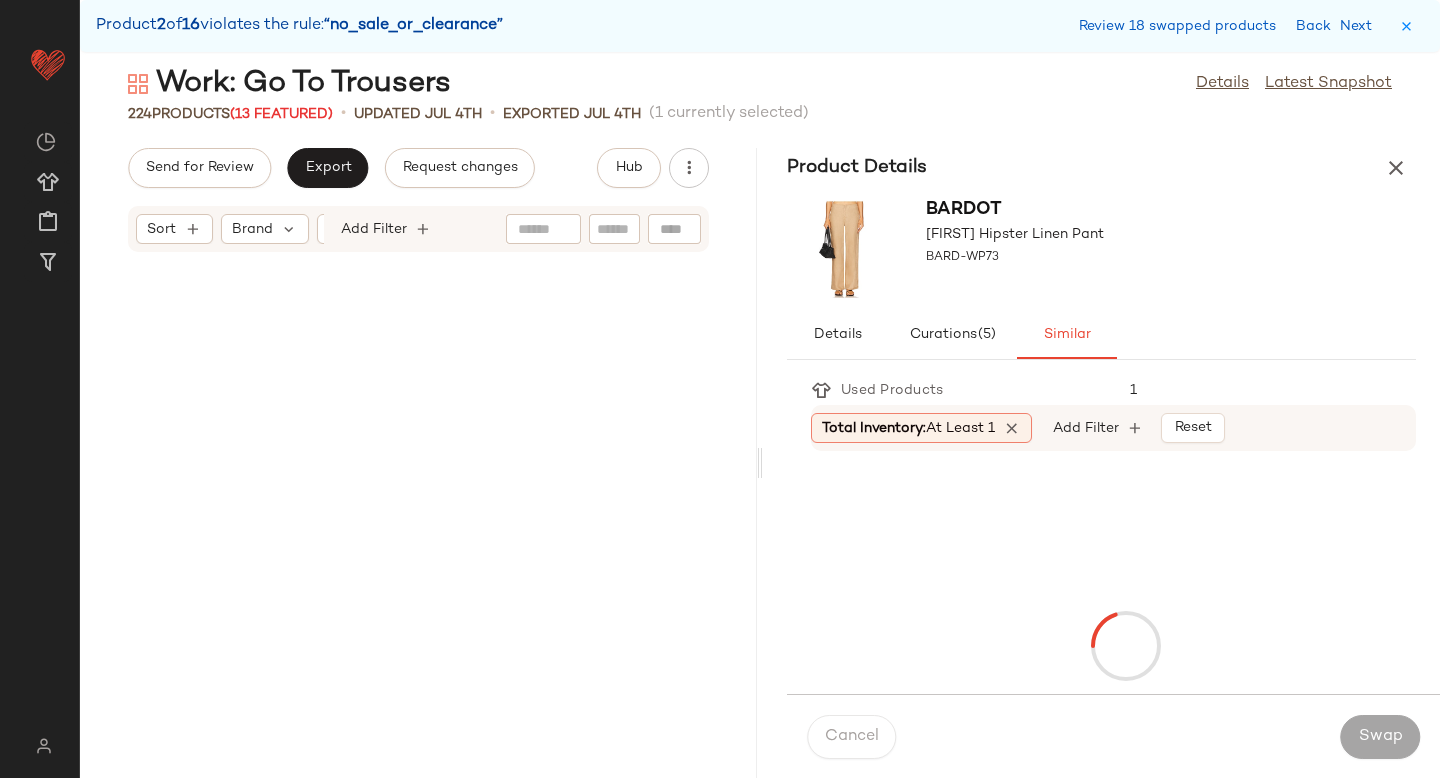 scroll, scrollTop: 20862, scrollLeft: 0, axis: vertical 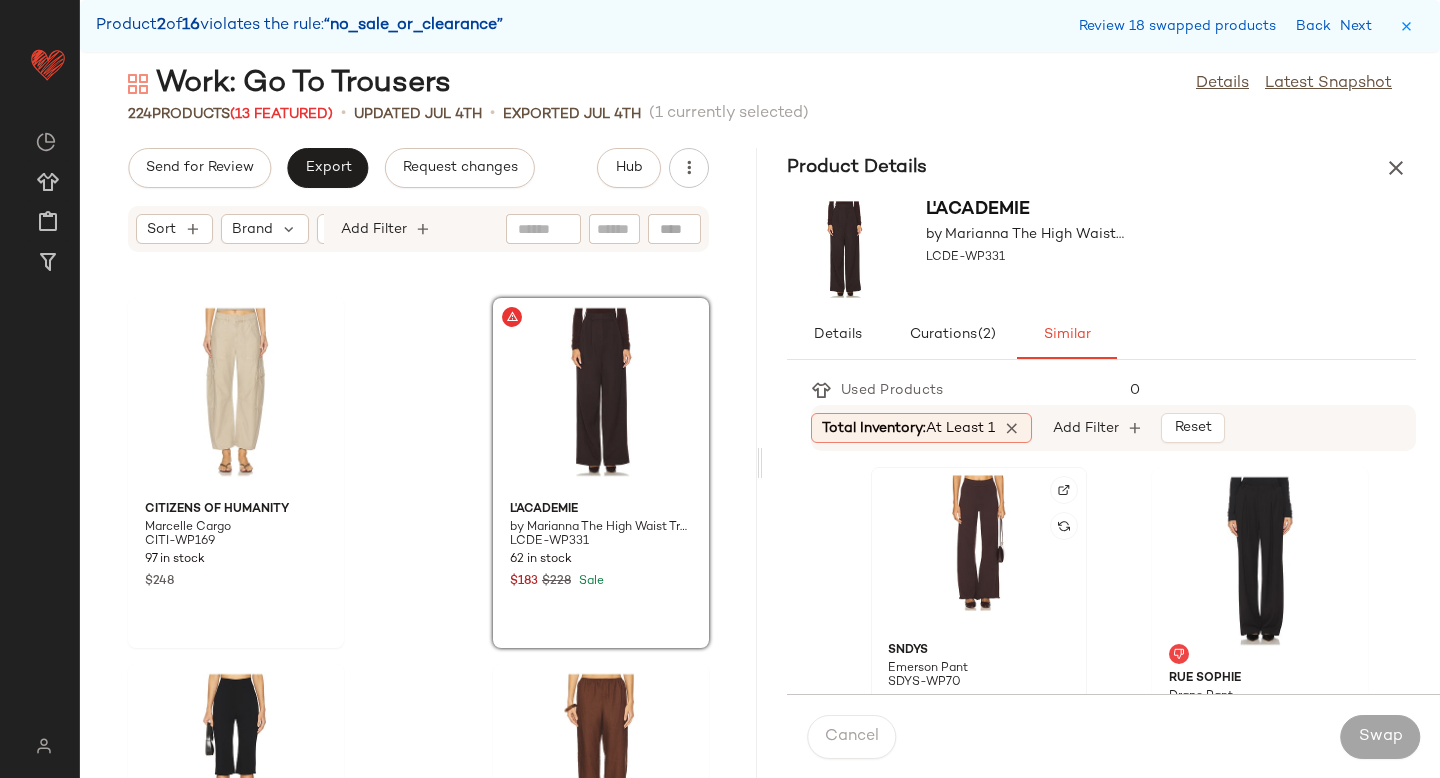 click 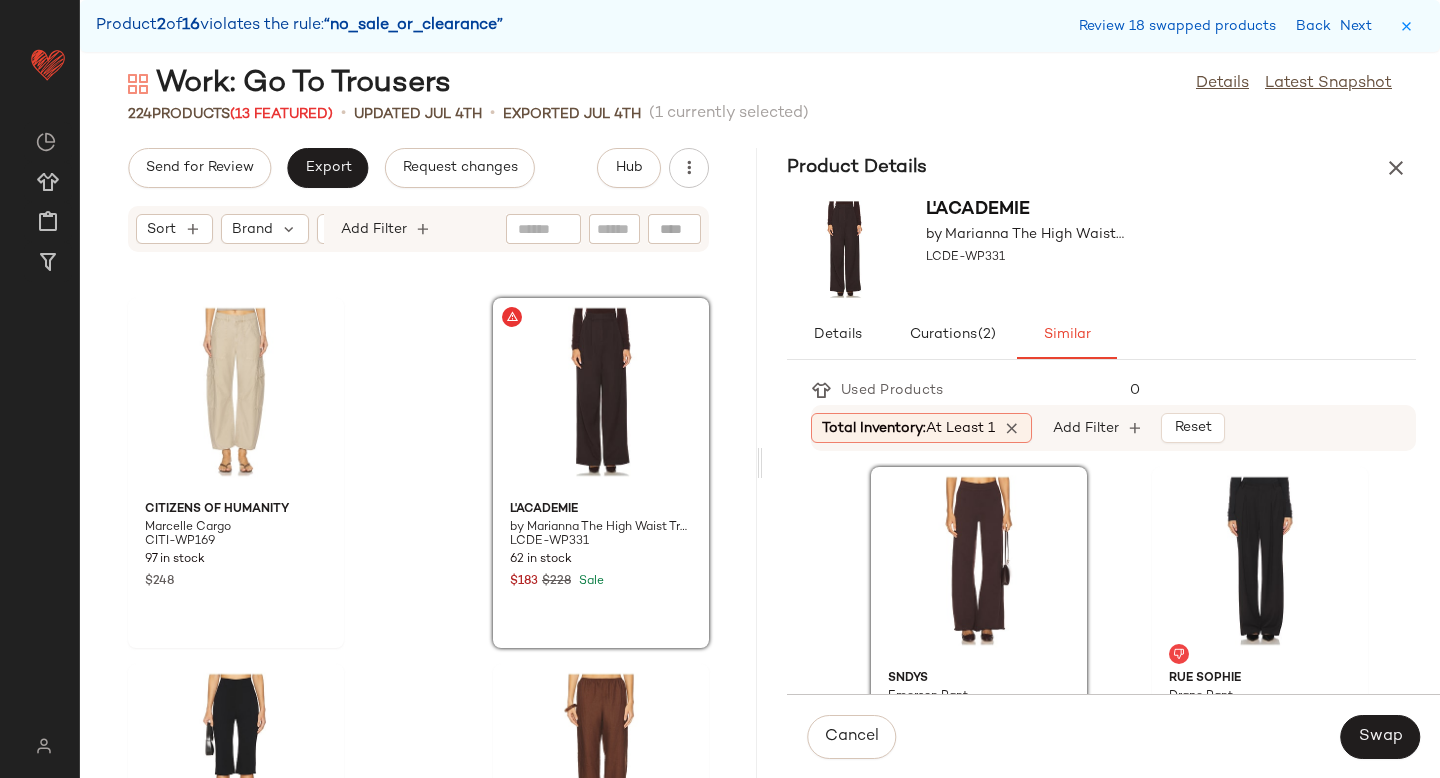 click on "Cancel   Swap" at bounding box center (1113, 736) 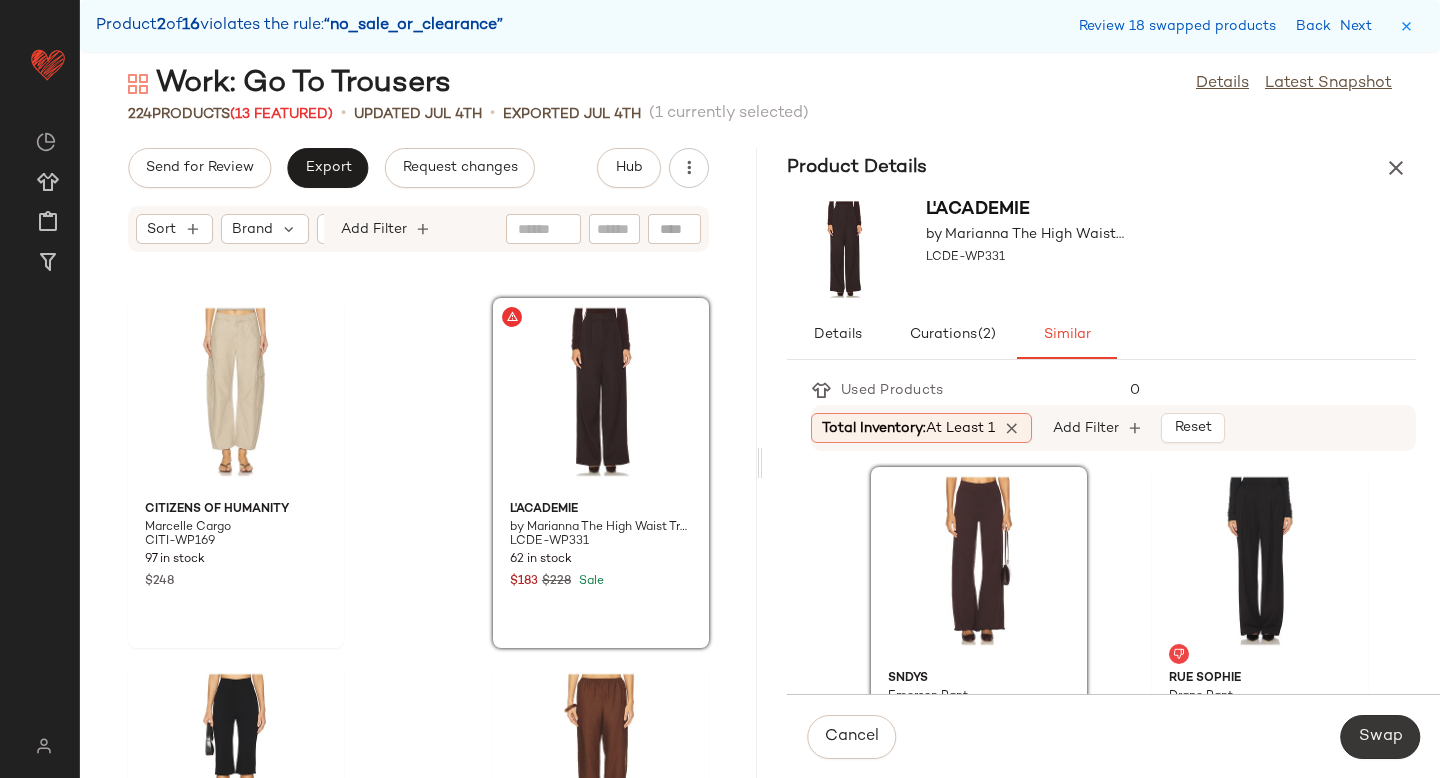 click on "Swap" at bounding box center [1380, 737] 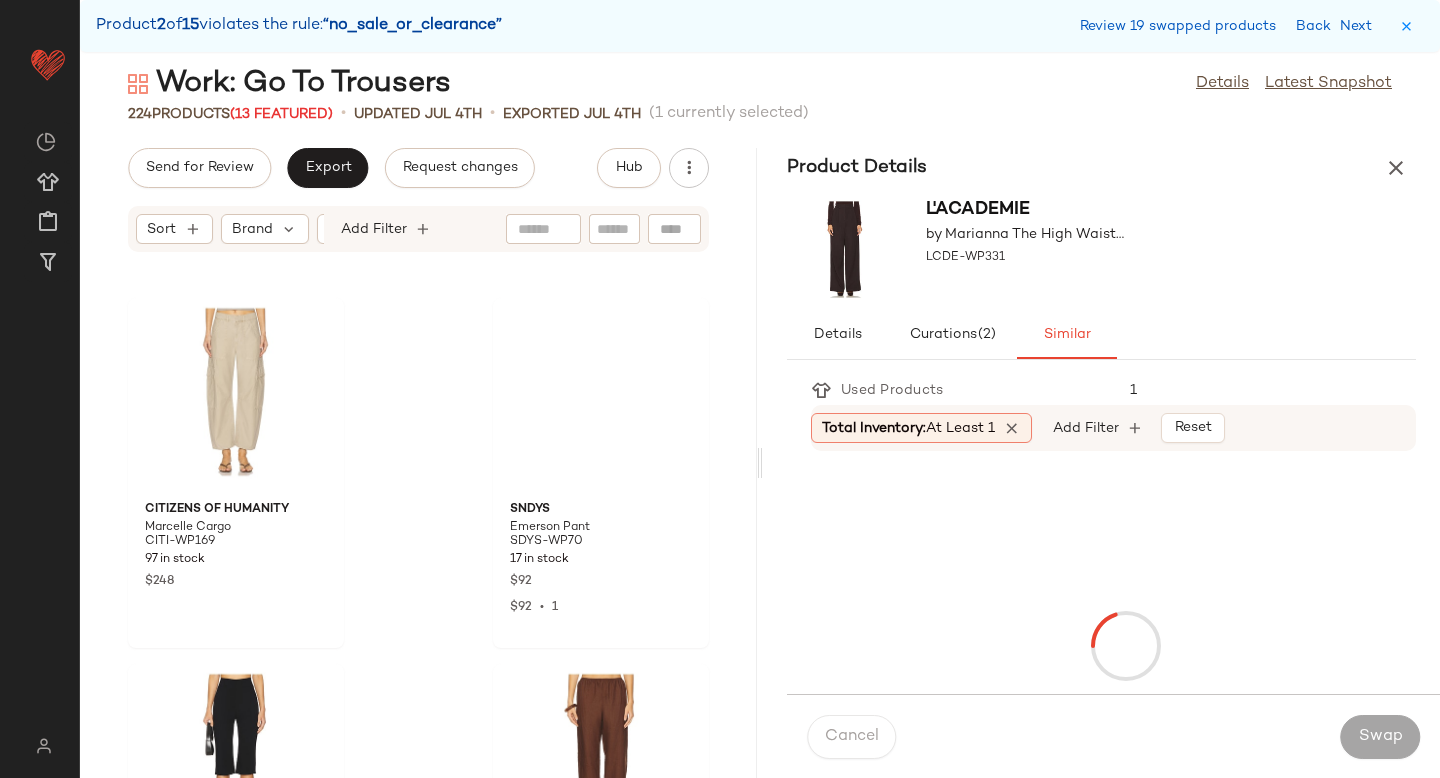 scroll, scrollTop: 22326, scrollLeft: 0, axis: vertical 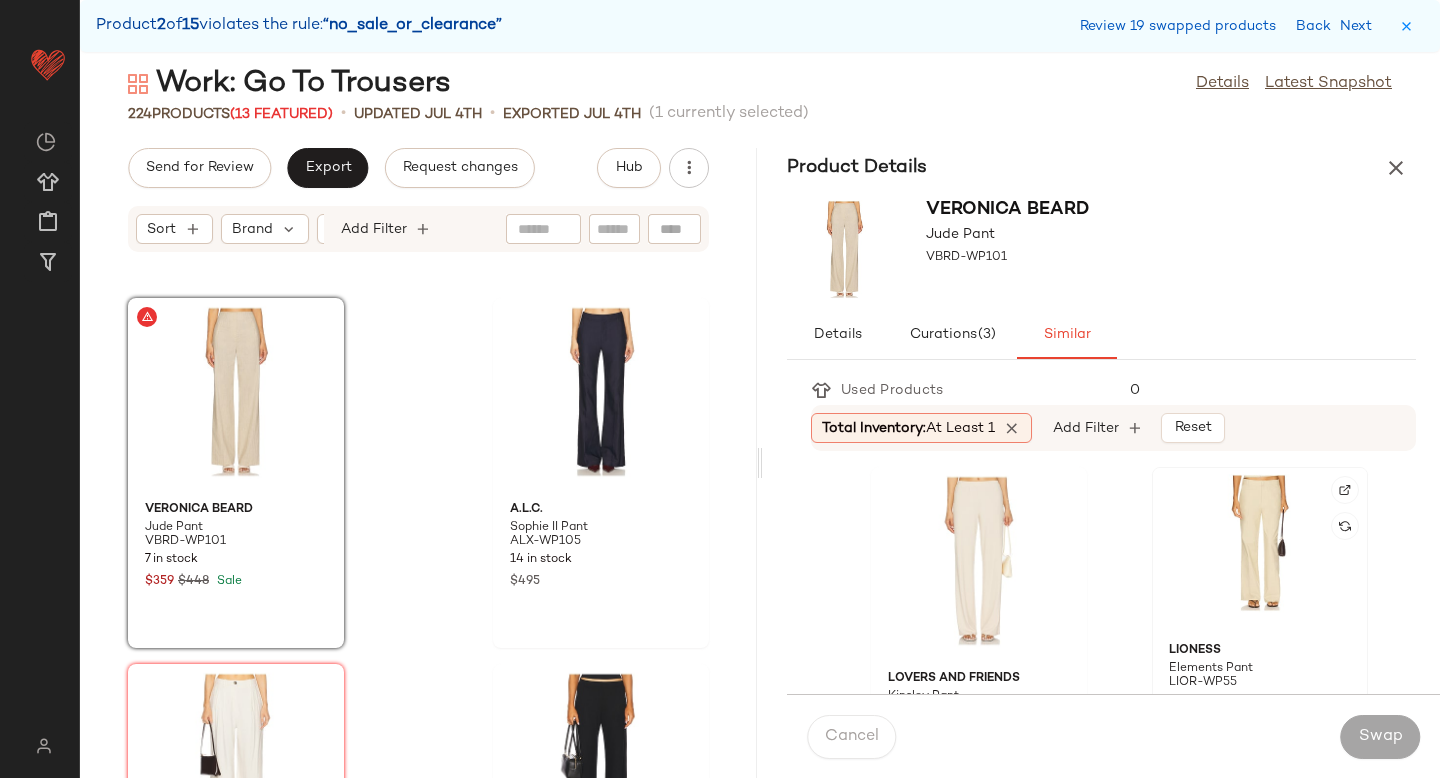 click 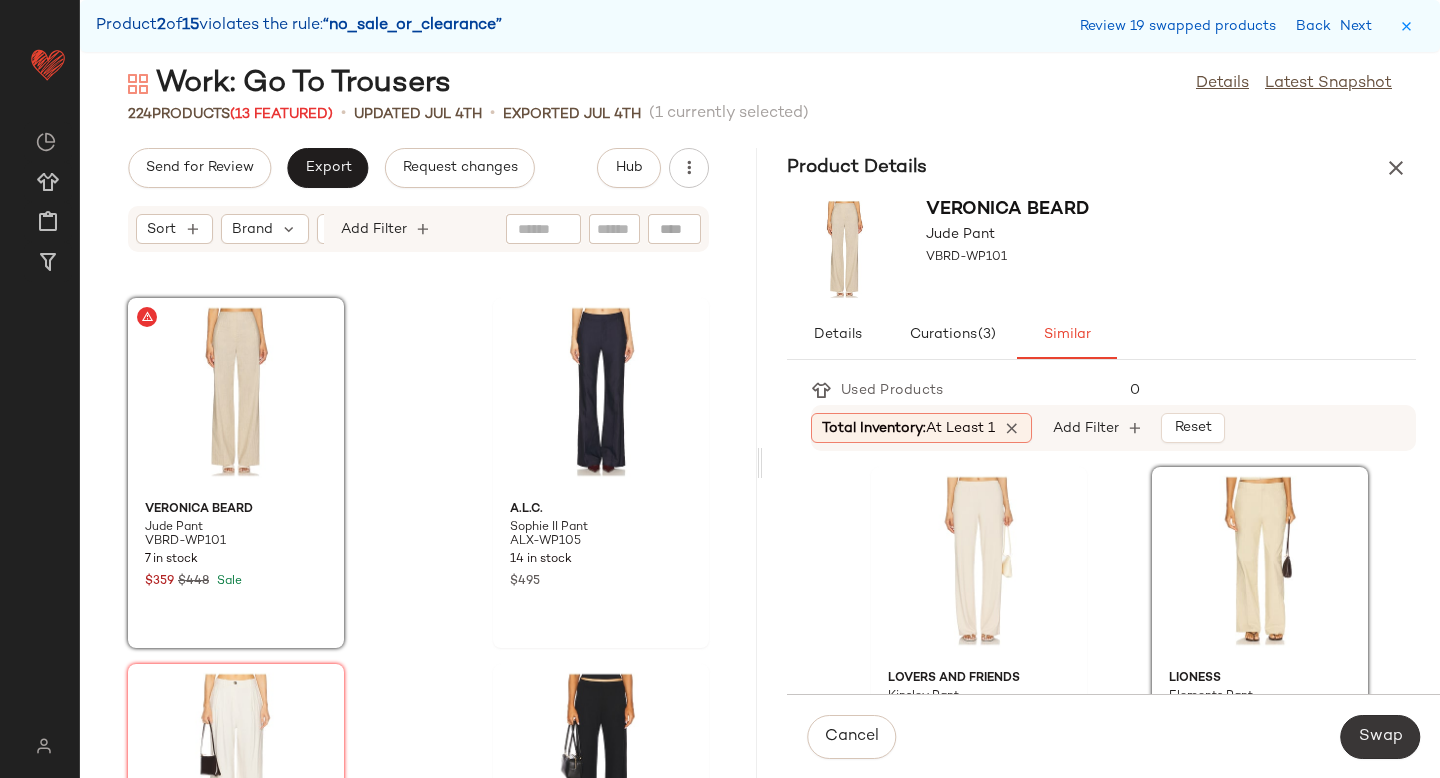 click on "Swap" at bounding box center [1380, 737] 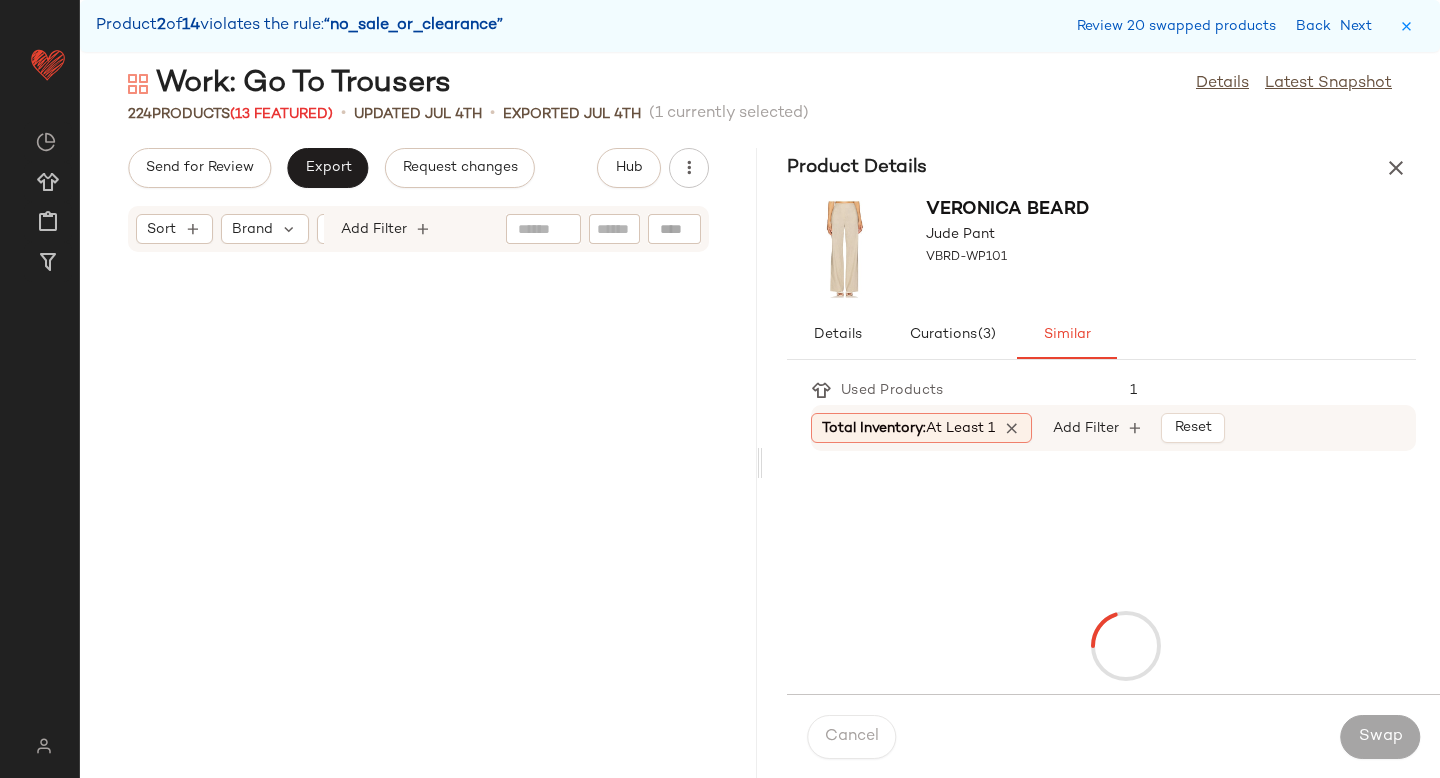 scroll, scrollTop: 23058, scrollLeft: 0, axis: vertical 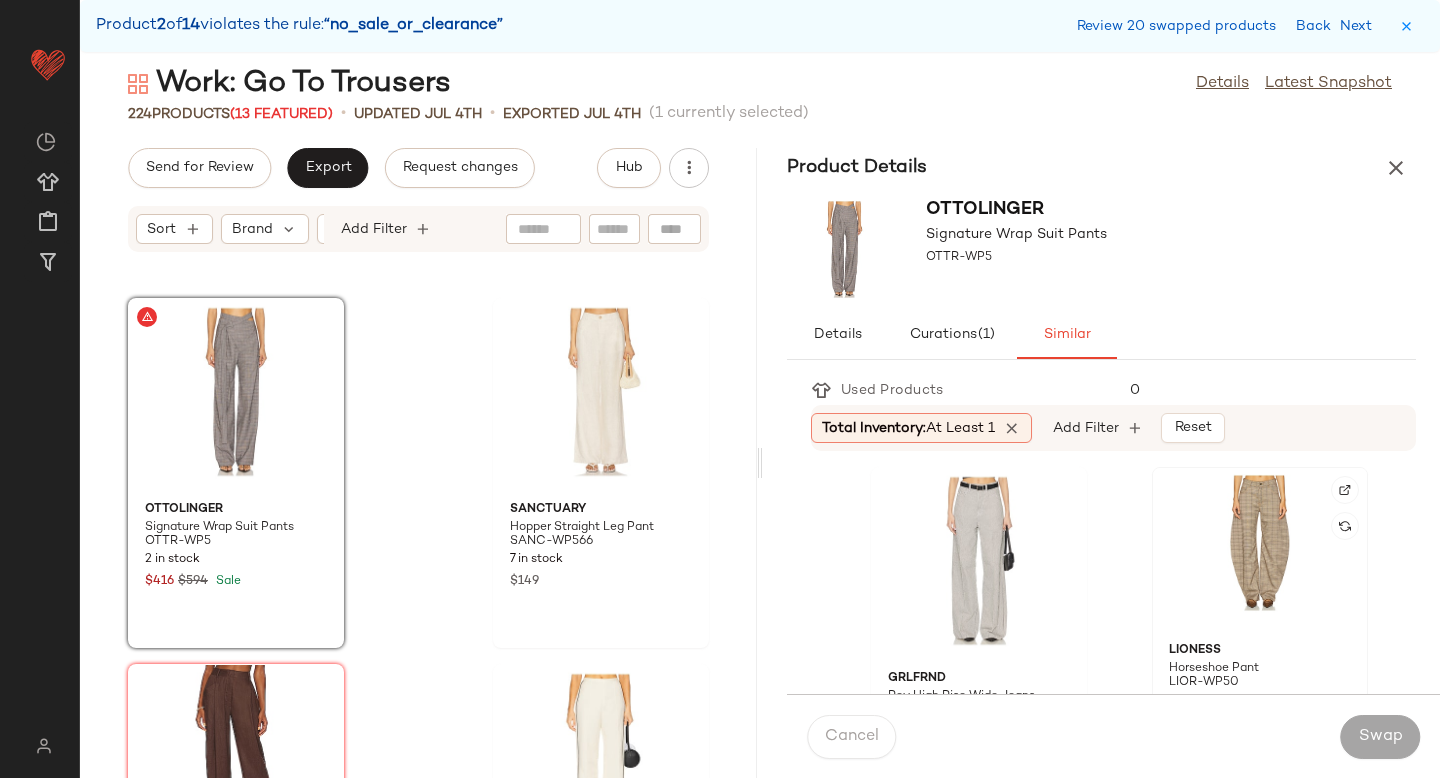 click 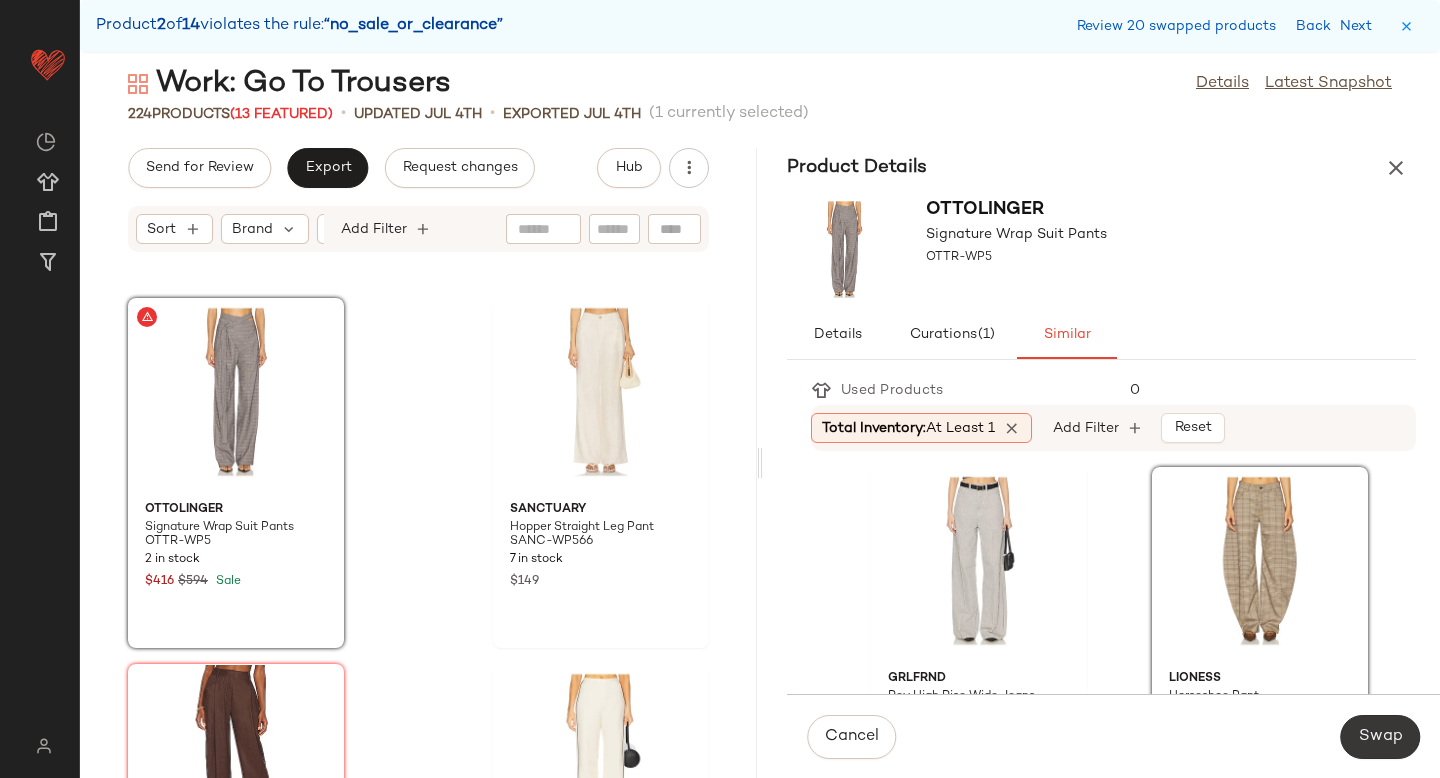 click on "Swap" 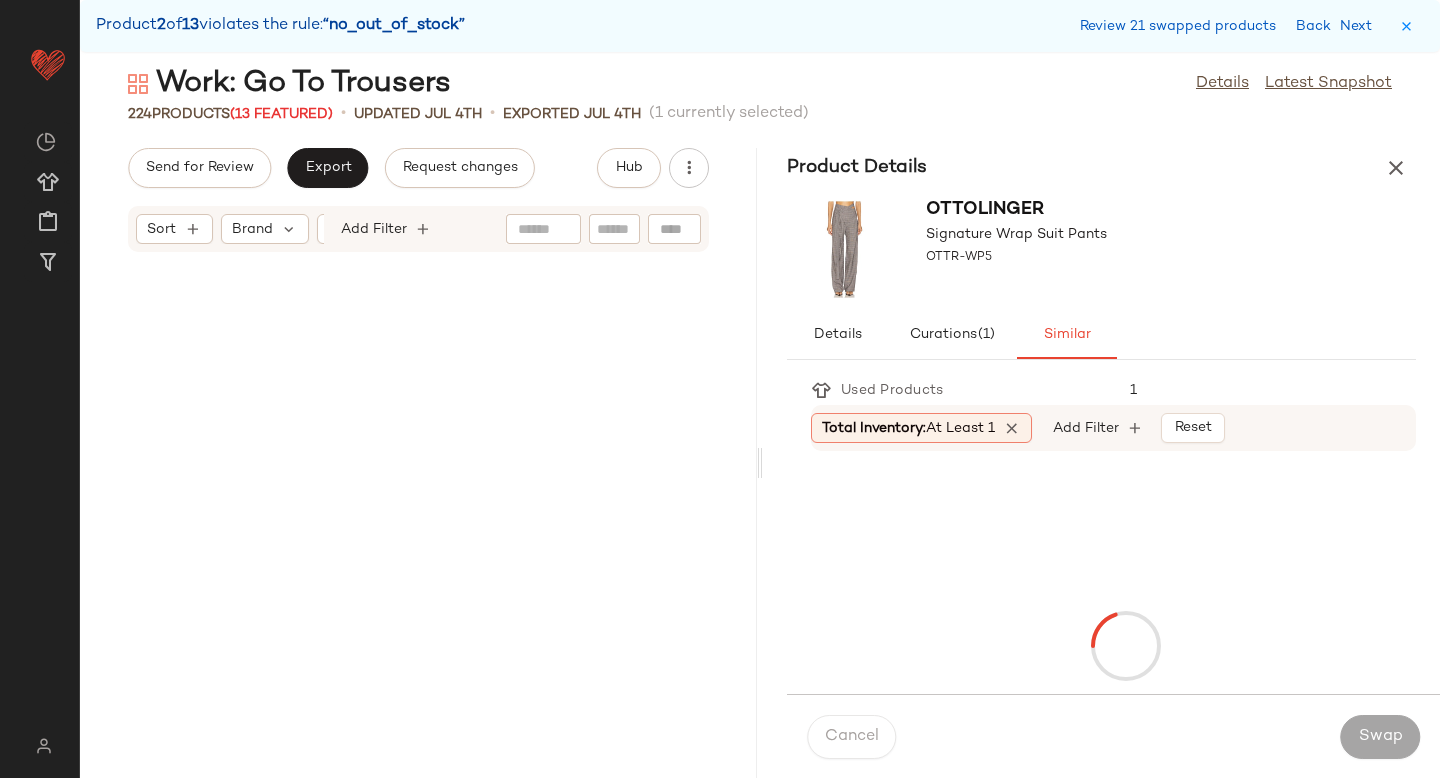 scroll, scrollTop: 24522, scrollLeft: 0, axis: vertical 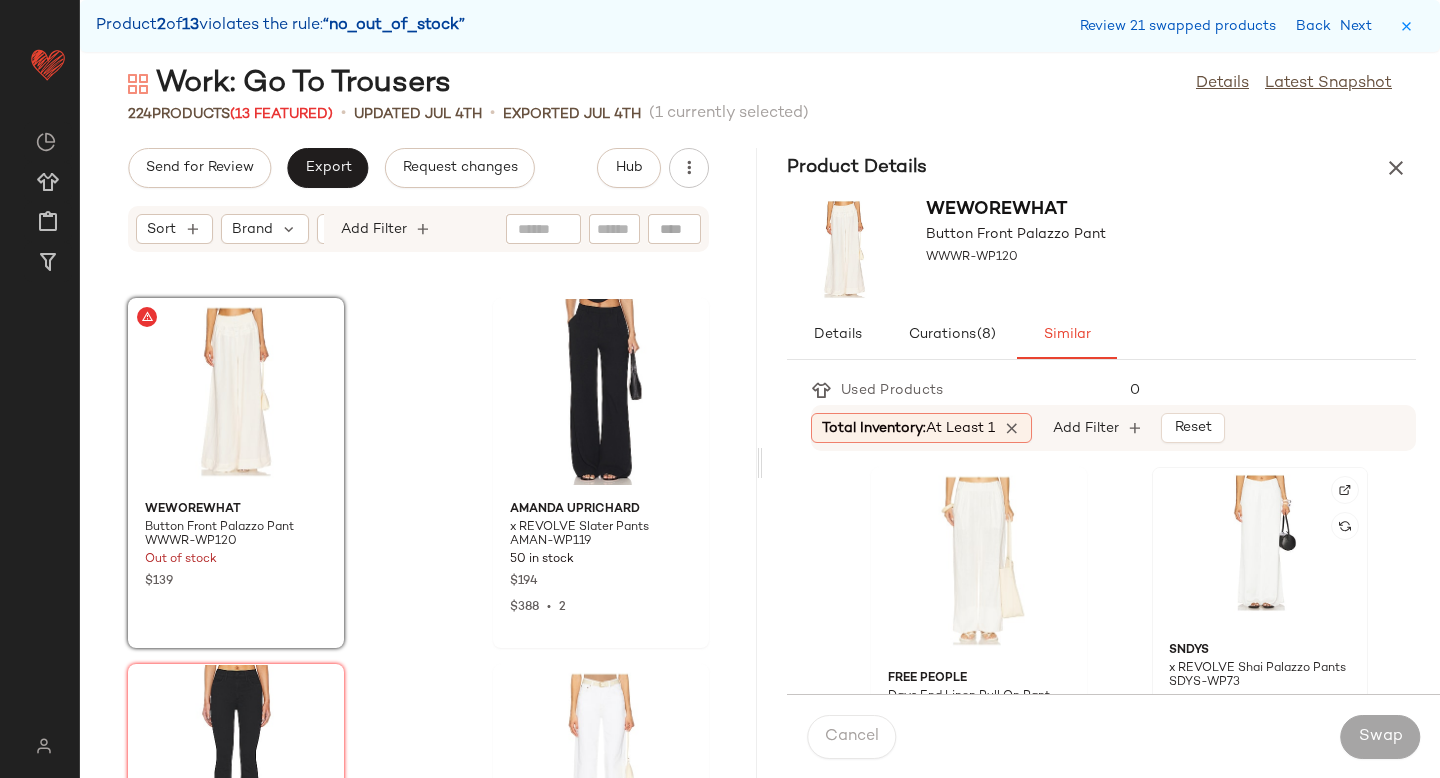 click 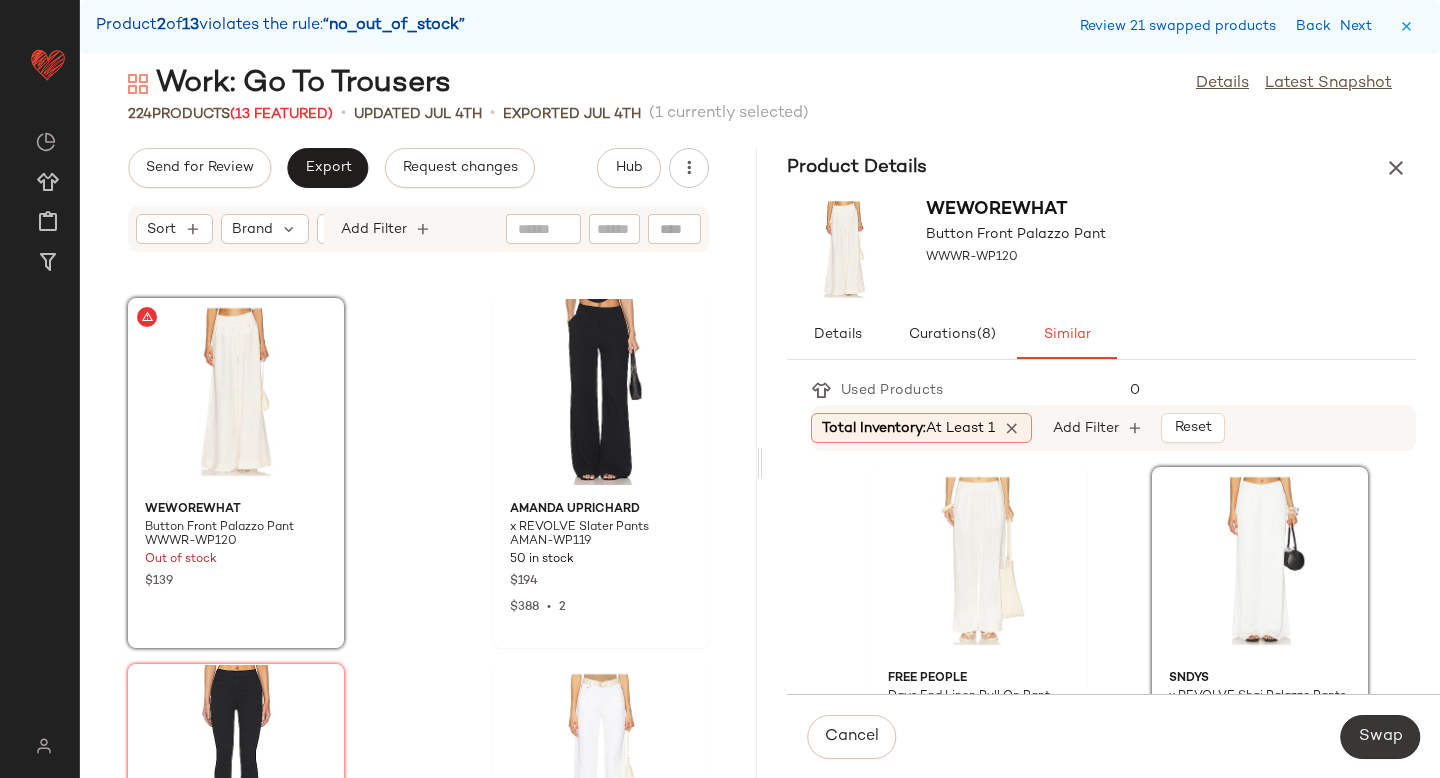 click on "Swap" 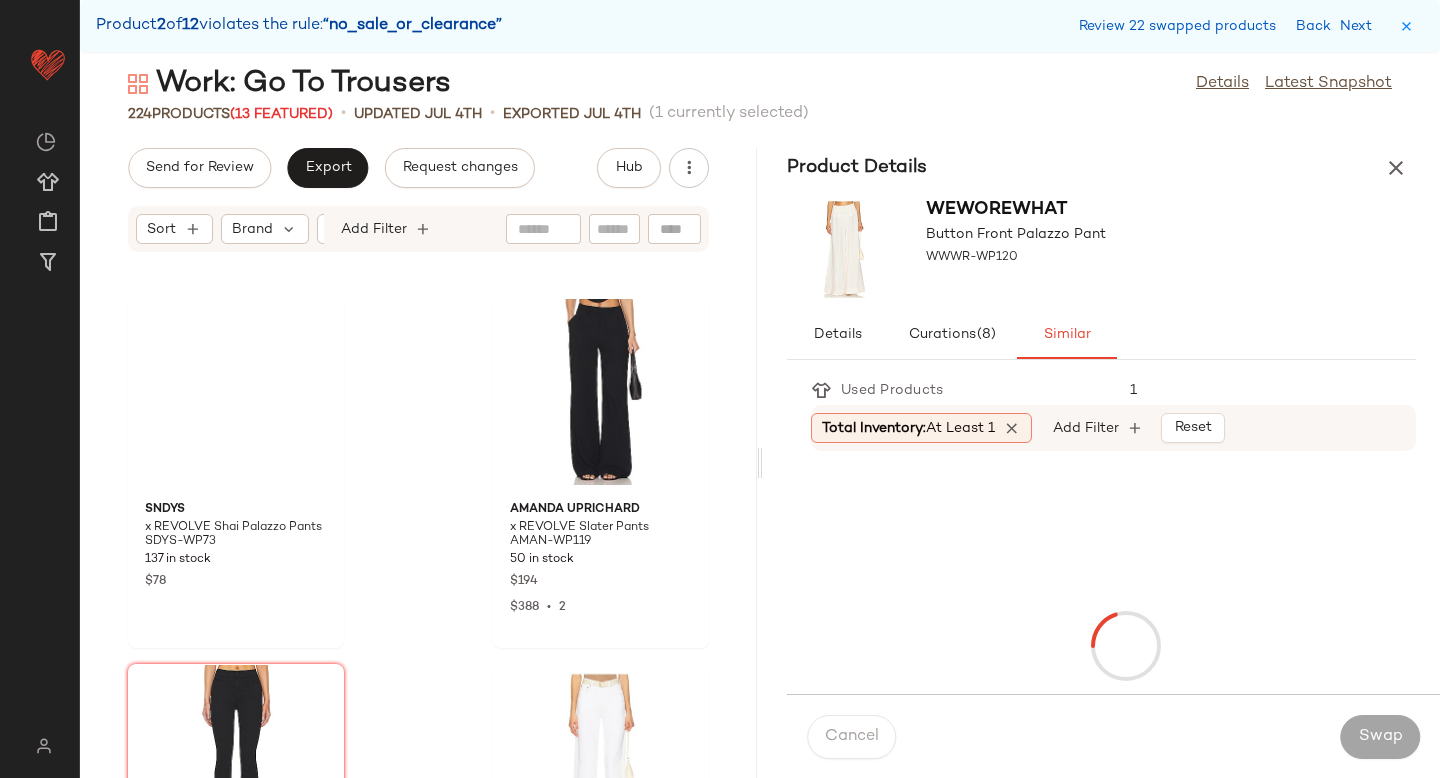 scroll, scrollTop: 28548, scrollLeft: 0, axis: vertical 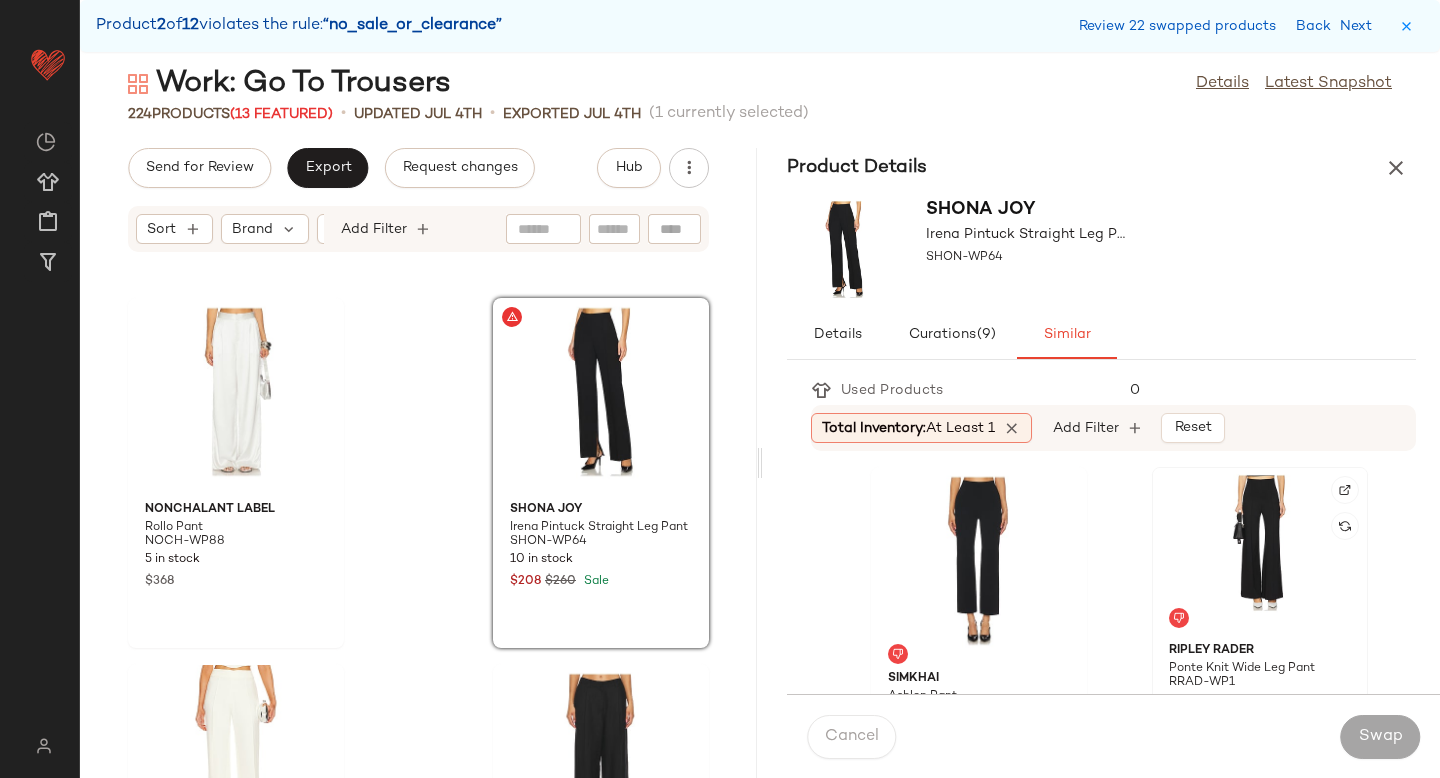 click 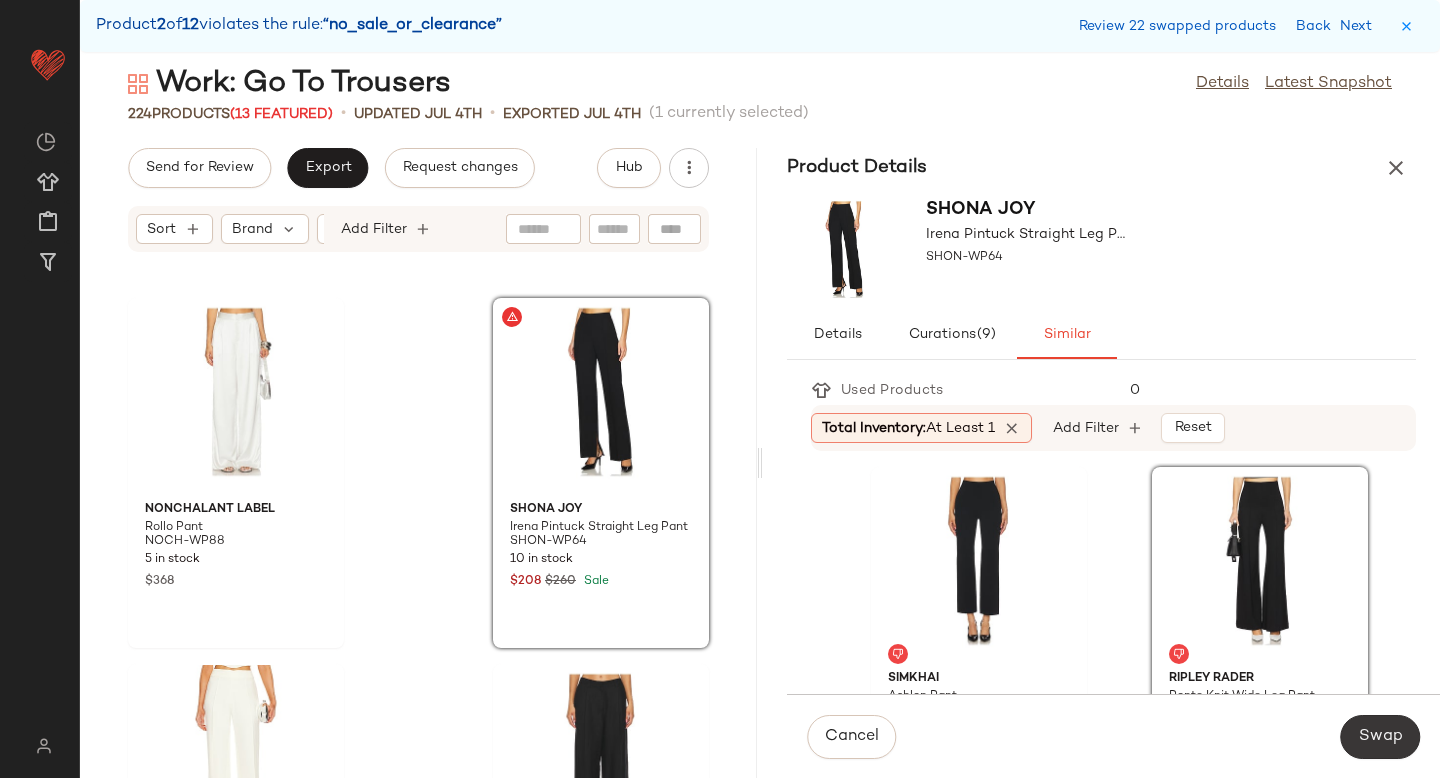 click on "Swap" 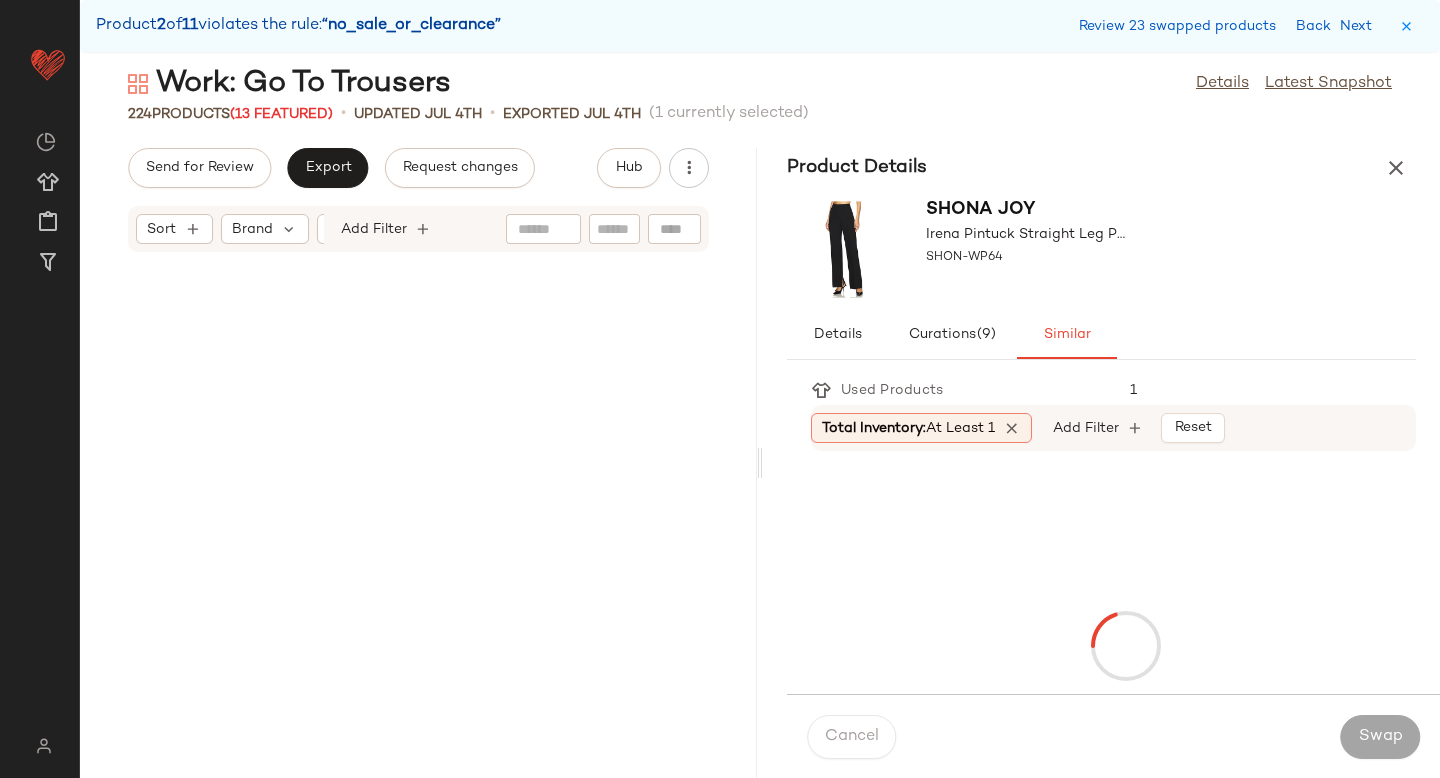 scroll, scrollTop: 30012, scrollLeft: 0, axis: vertical 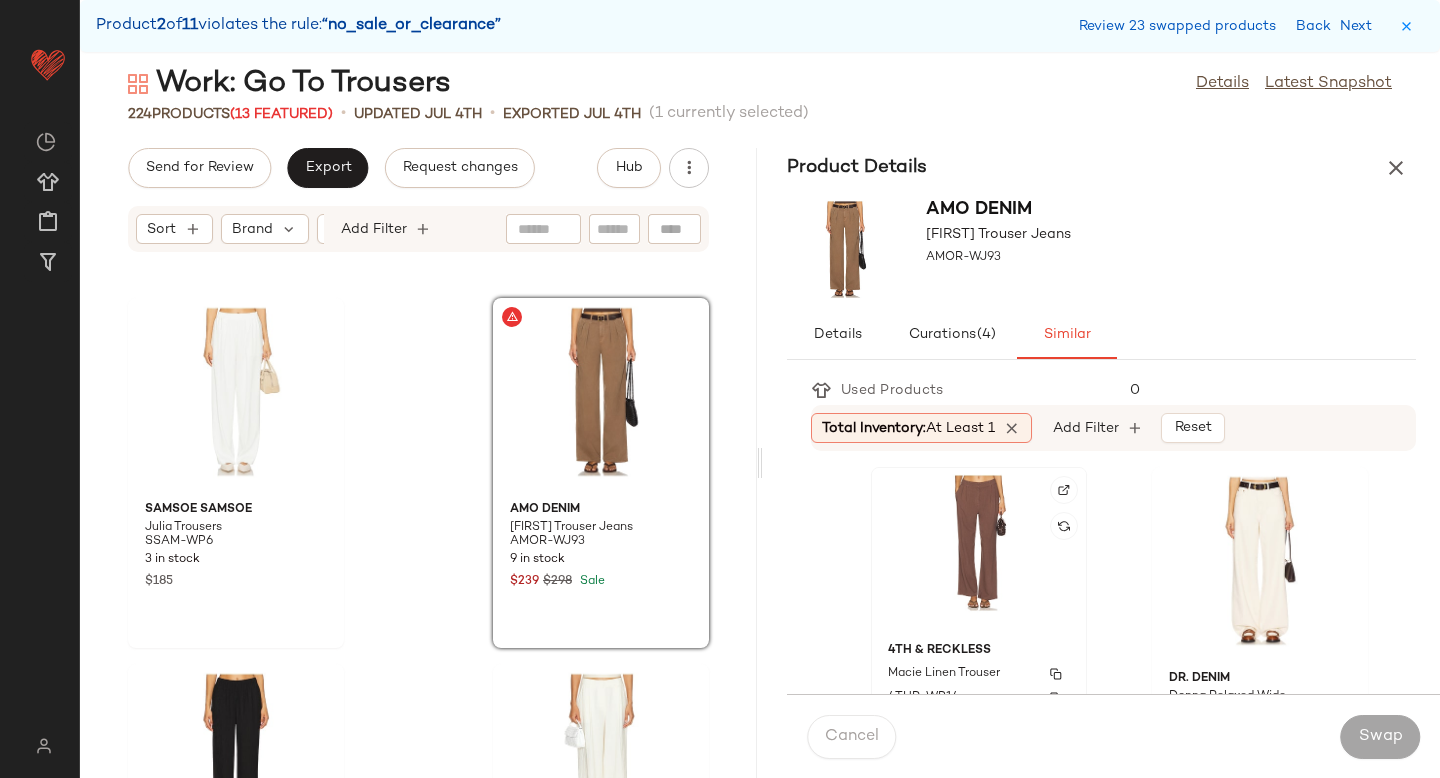 click on "4th & Reckless Macie Linen Trouser 4THR-WP14 2 in stock $93" 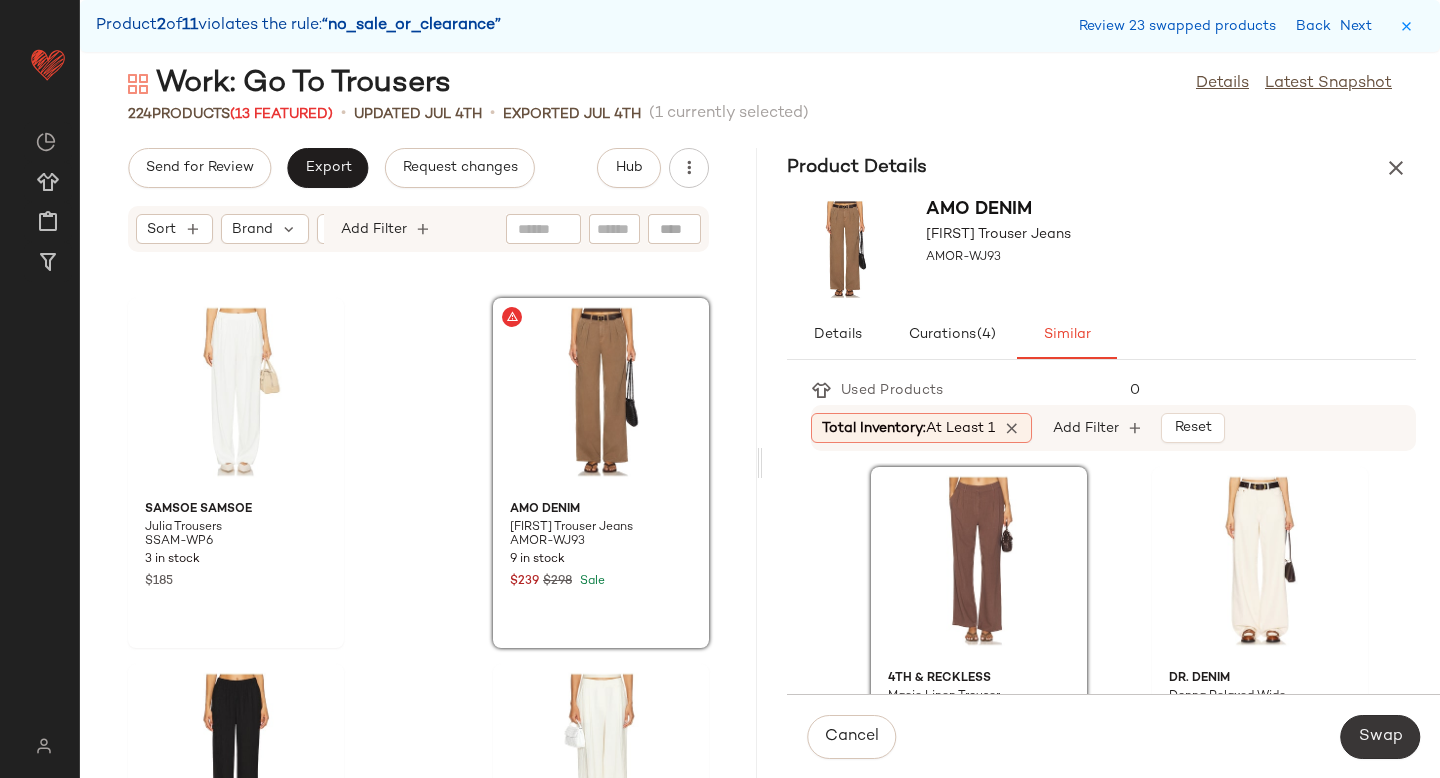 click on "Swap" 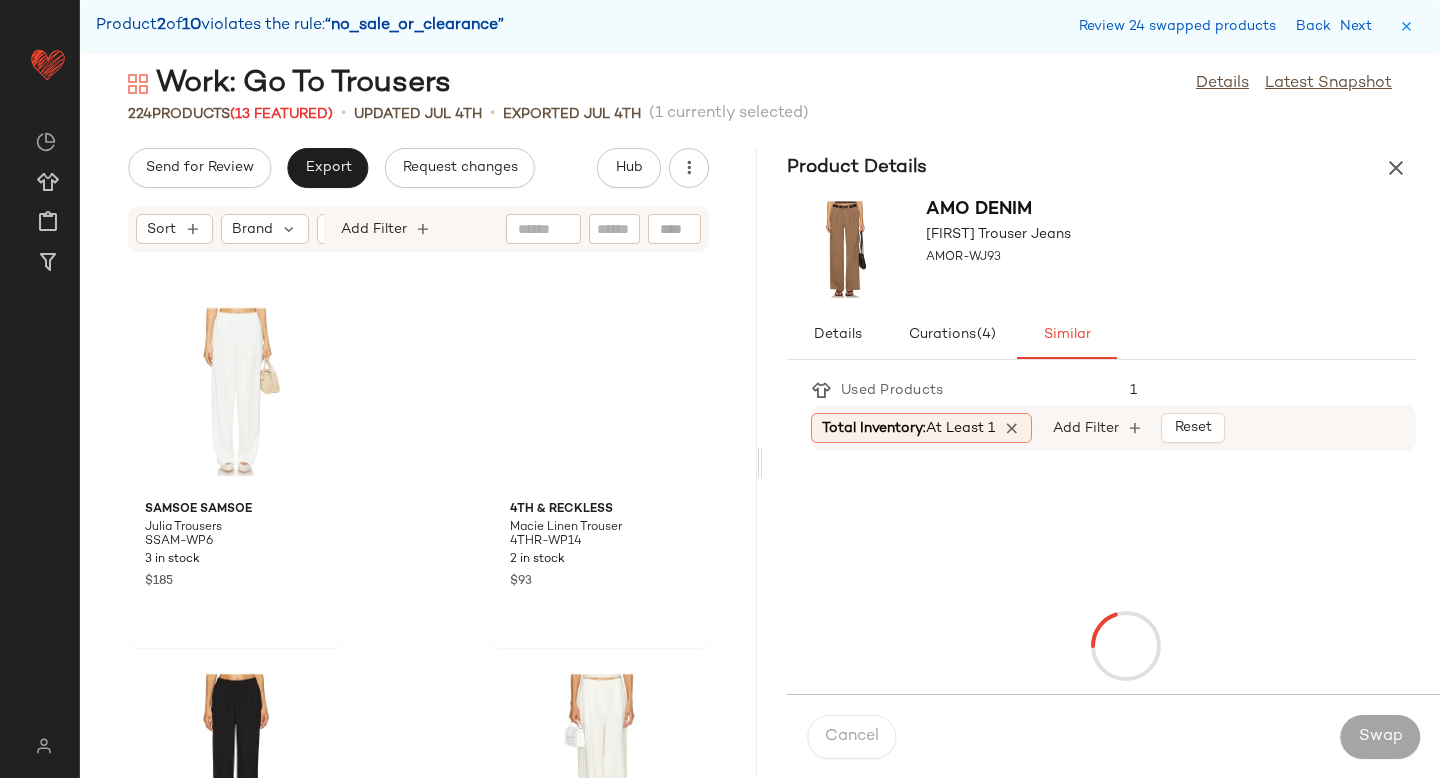 scroll, scrollTop: 31110, scrollLeft: 0, axis: vertical 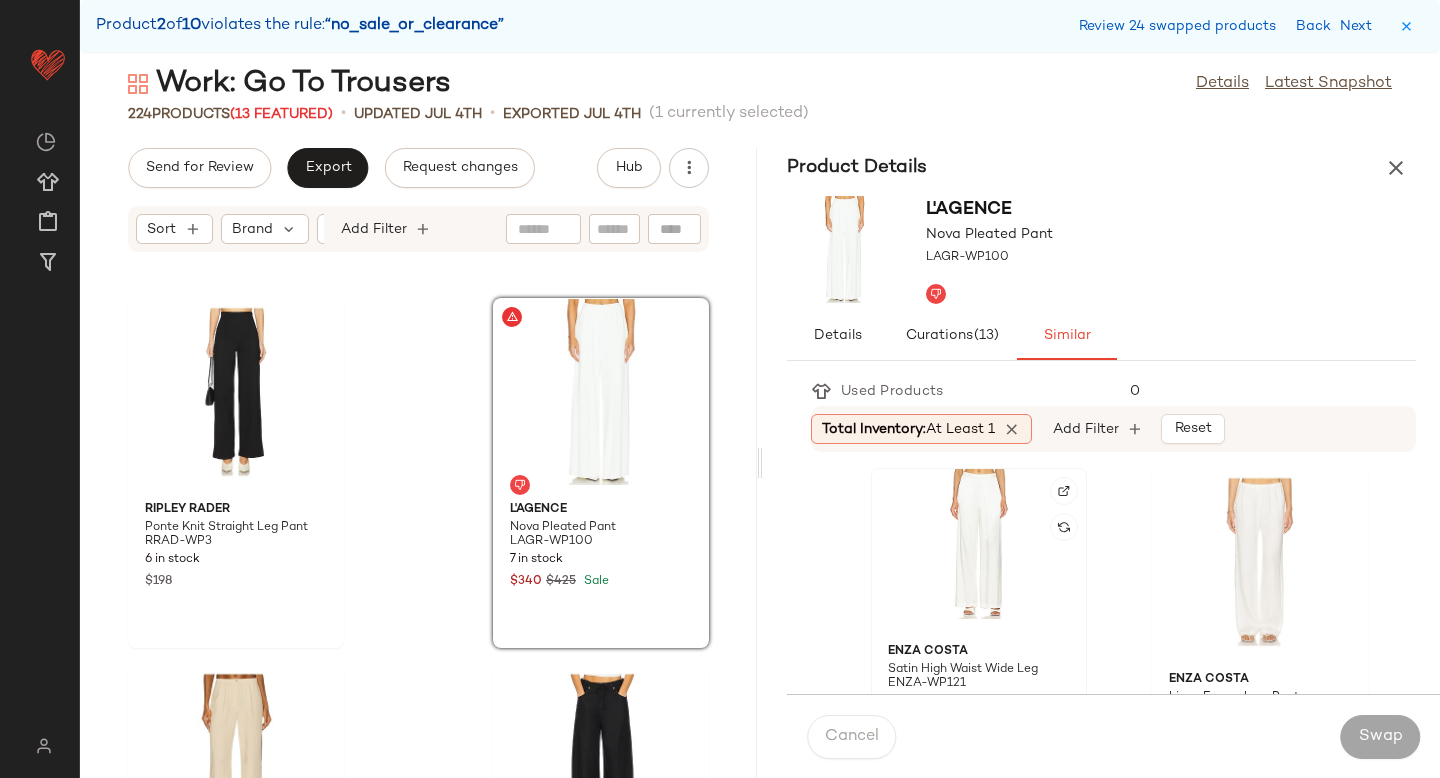 click 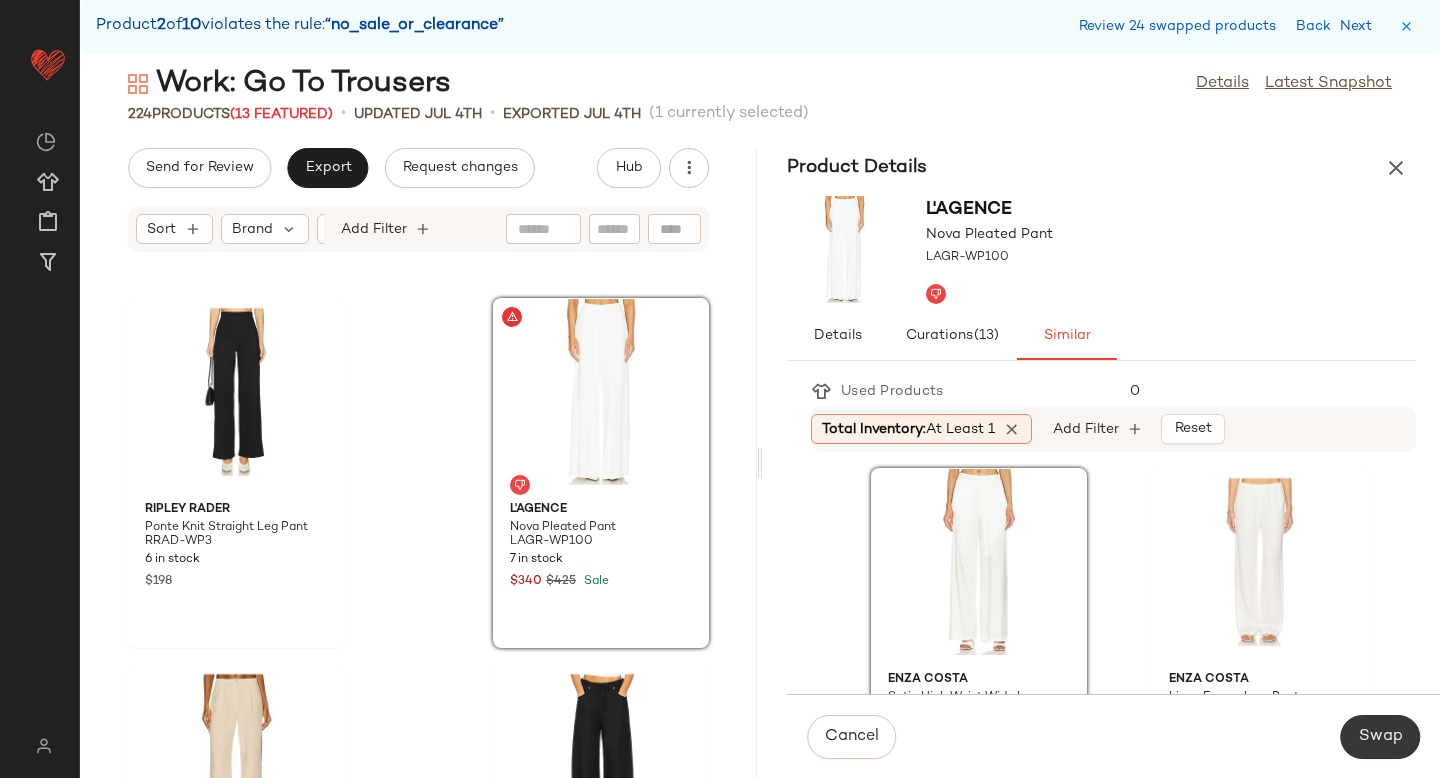 click on "Swap" 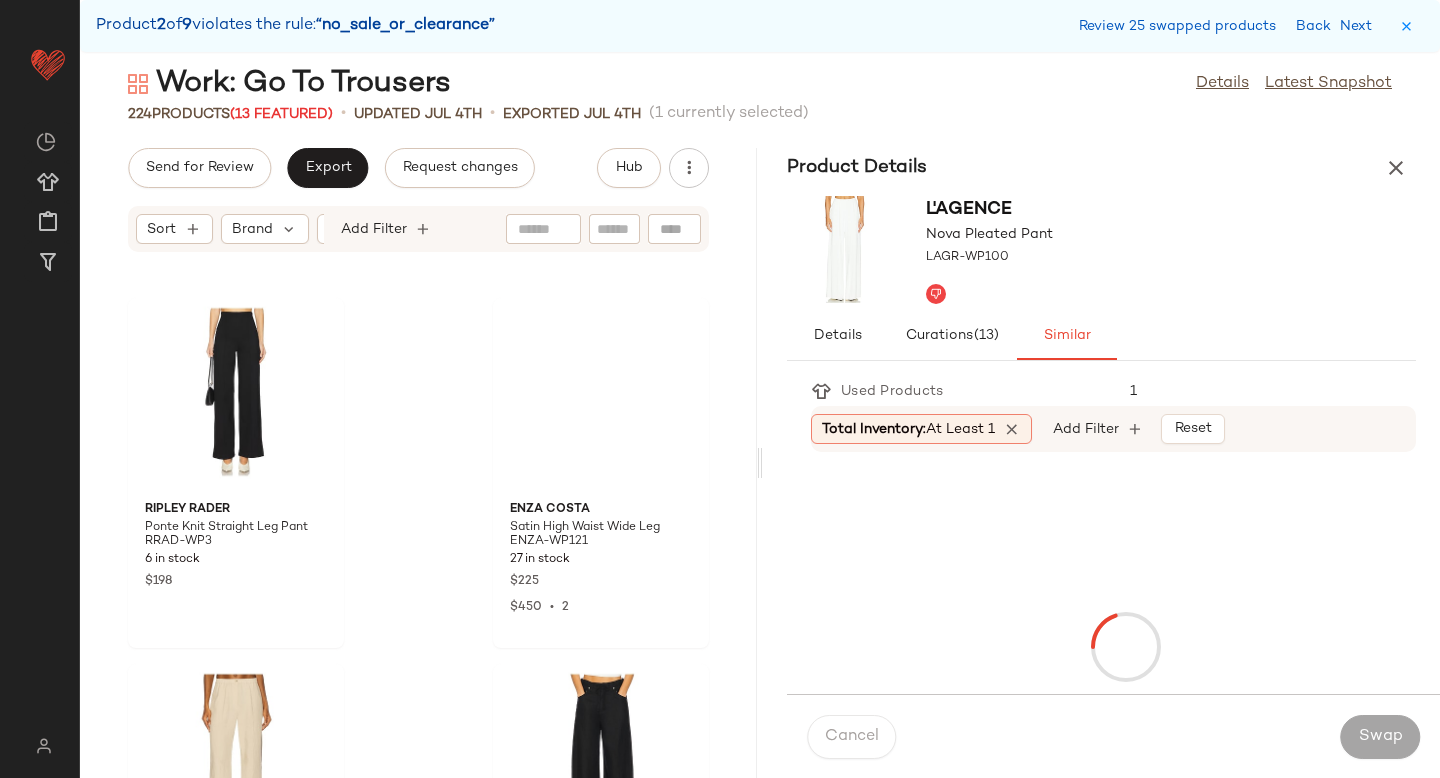 scroll, scrollTop: 31842, scrollLeft: 0, axis: vertical 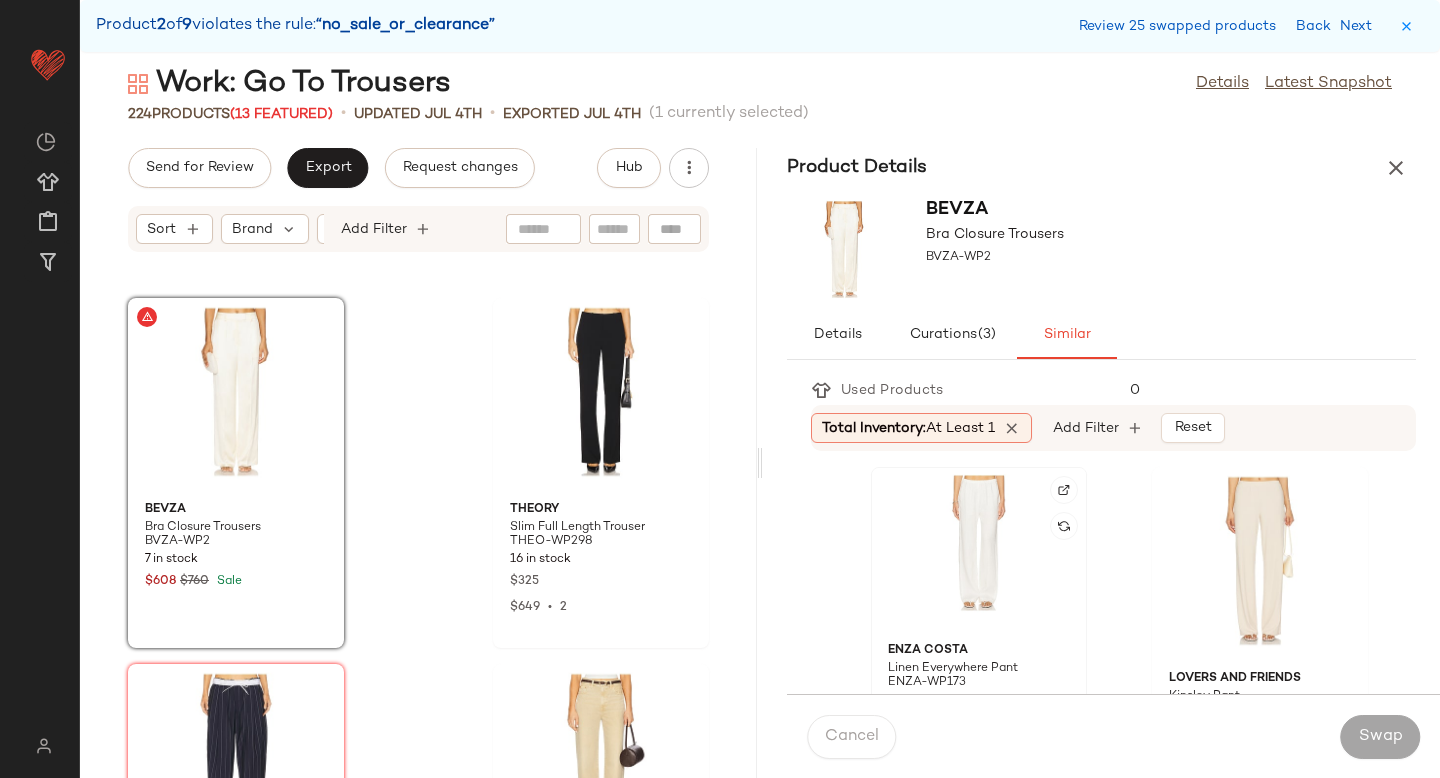 click 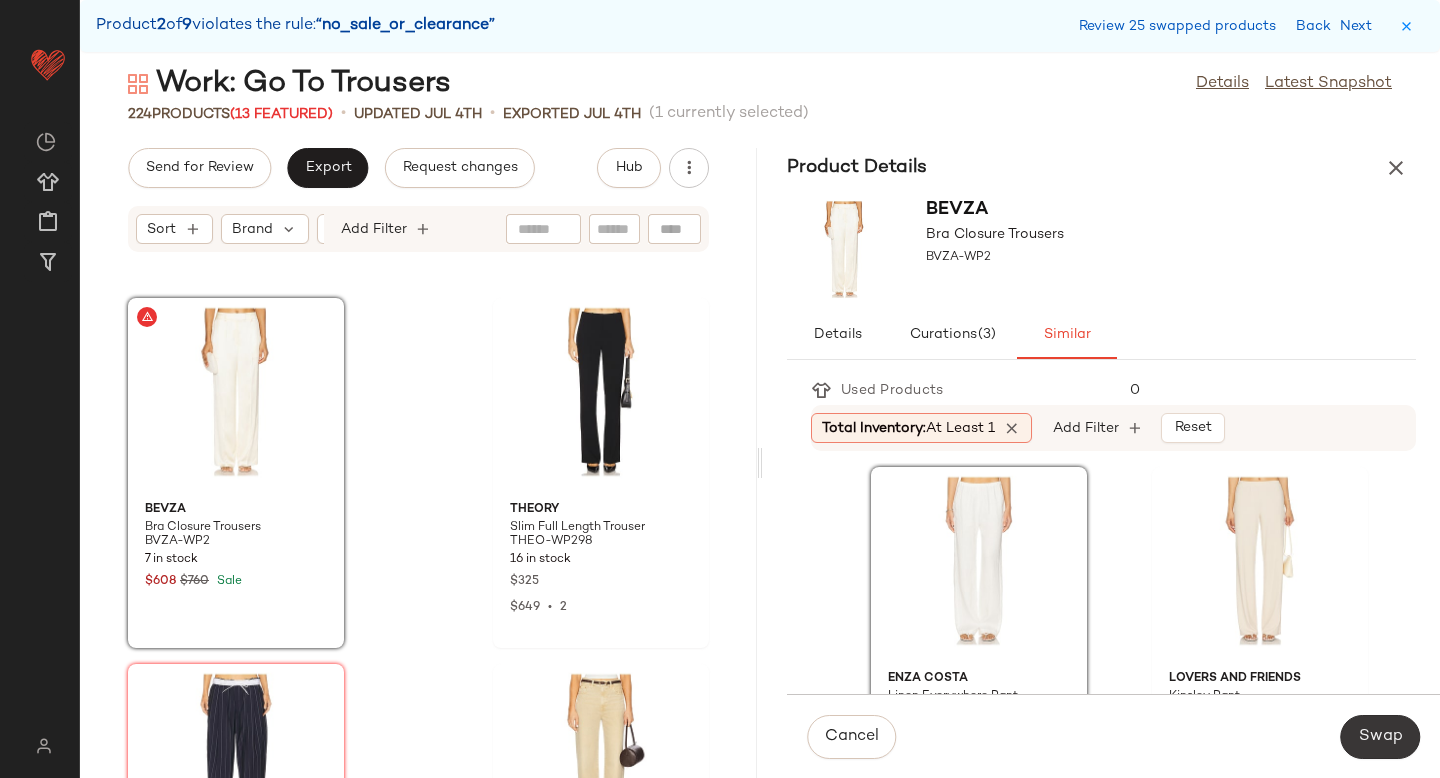 click on "Swap" 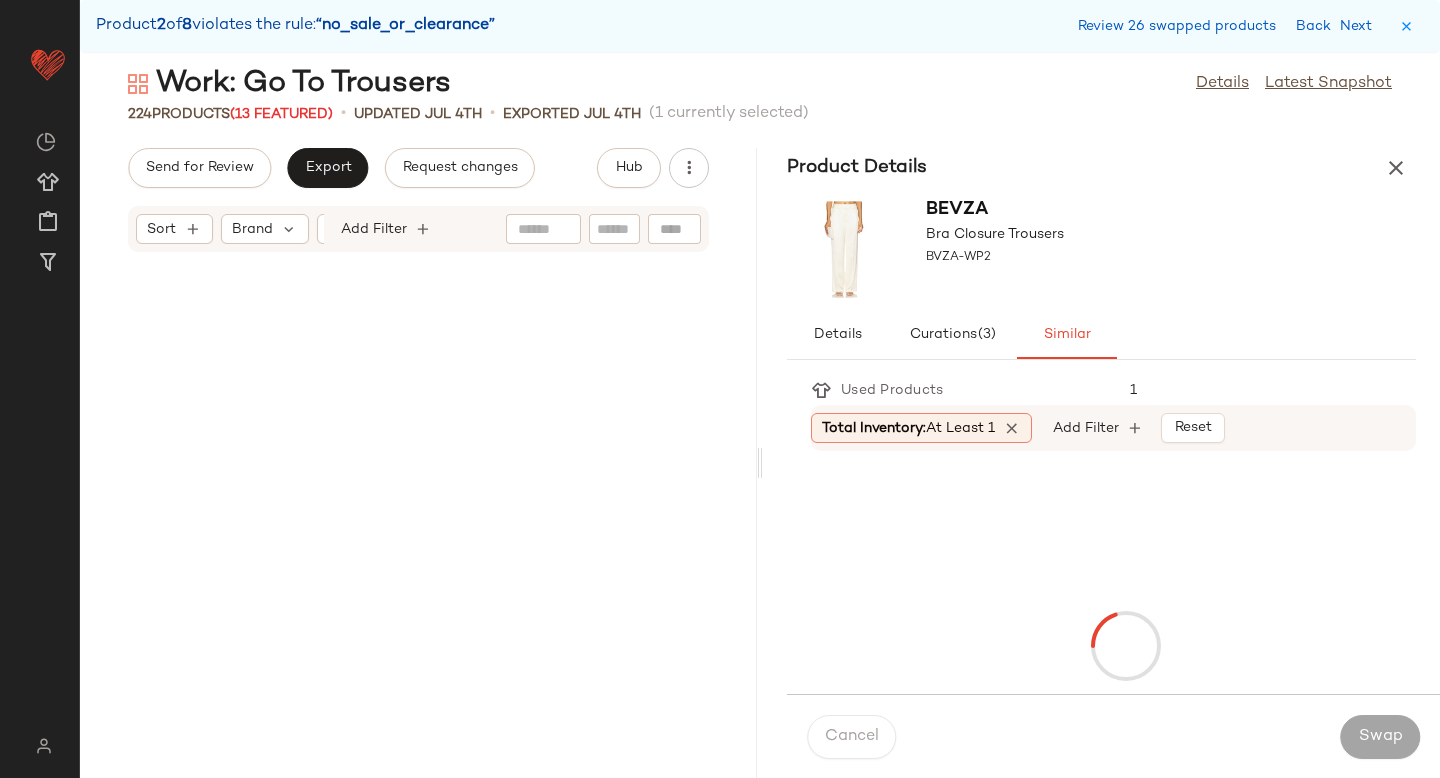 scroll, scrollTop: 32574, scrollLeft: 0, axis: vertical 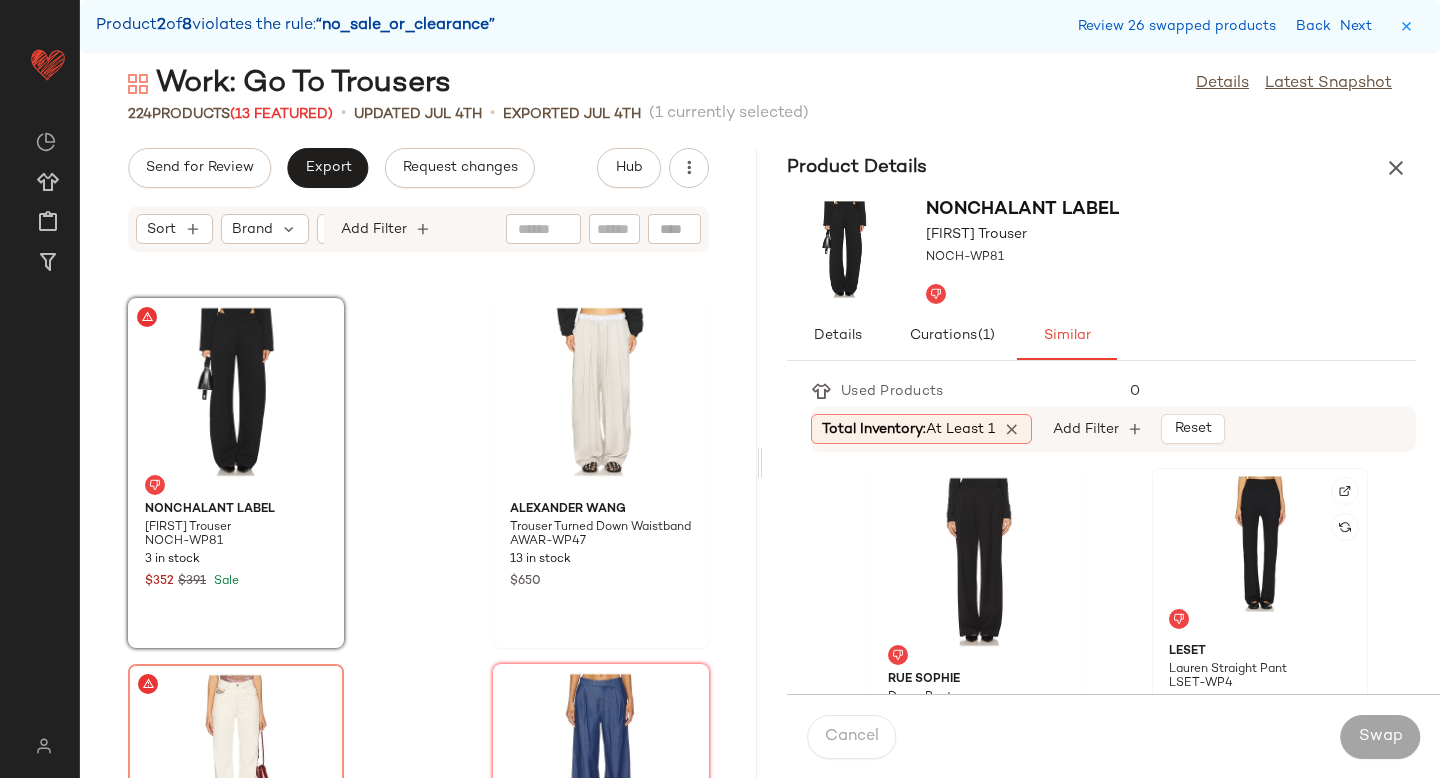 click 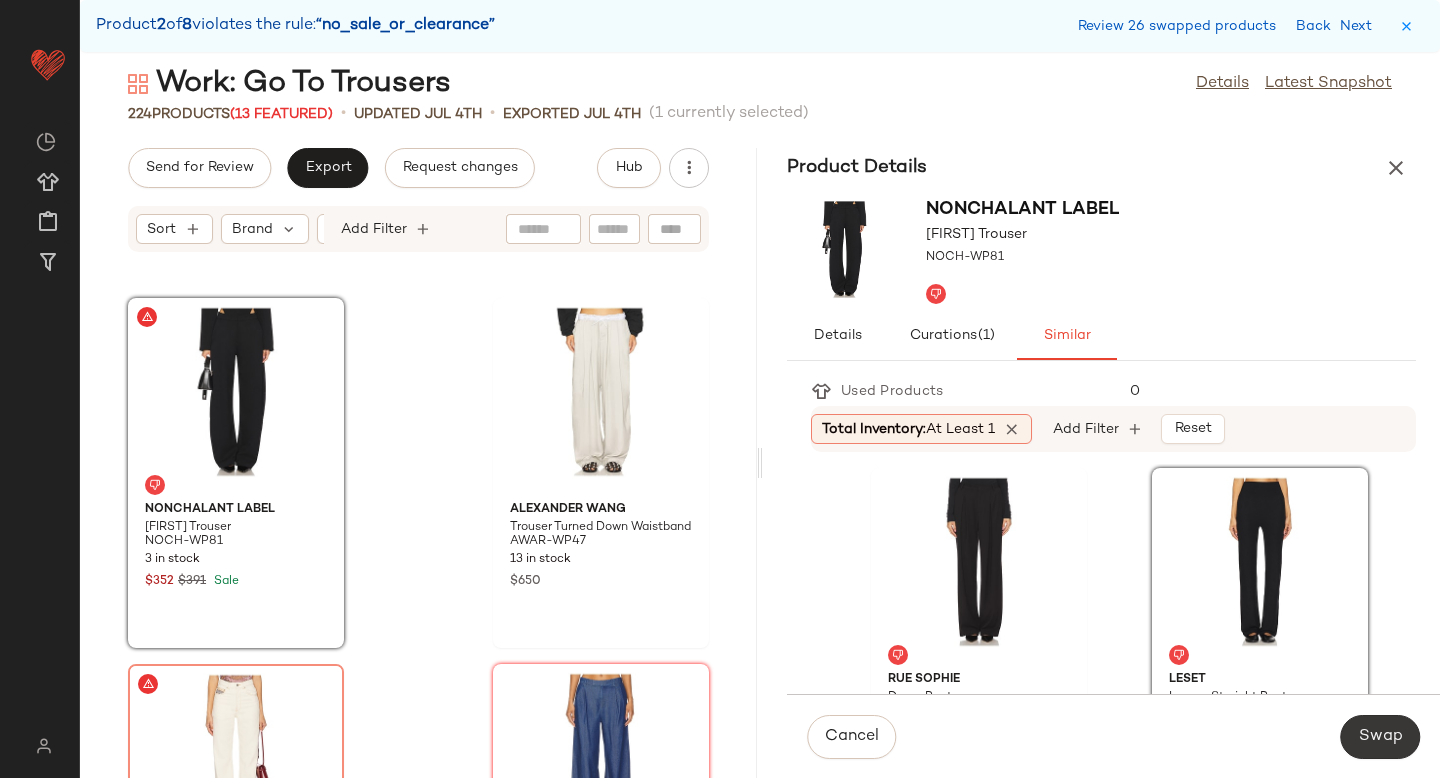click on "Swap" at bounding box center [1380, 737] 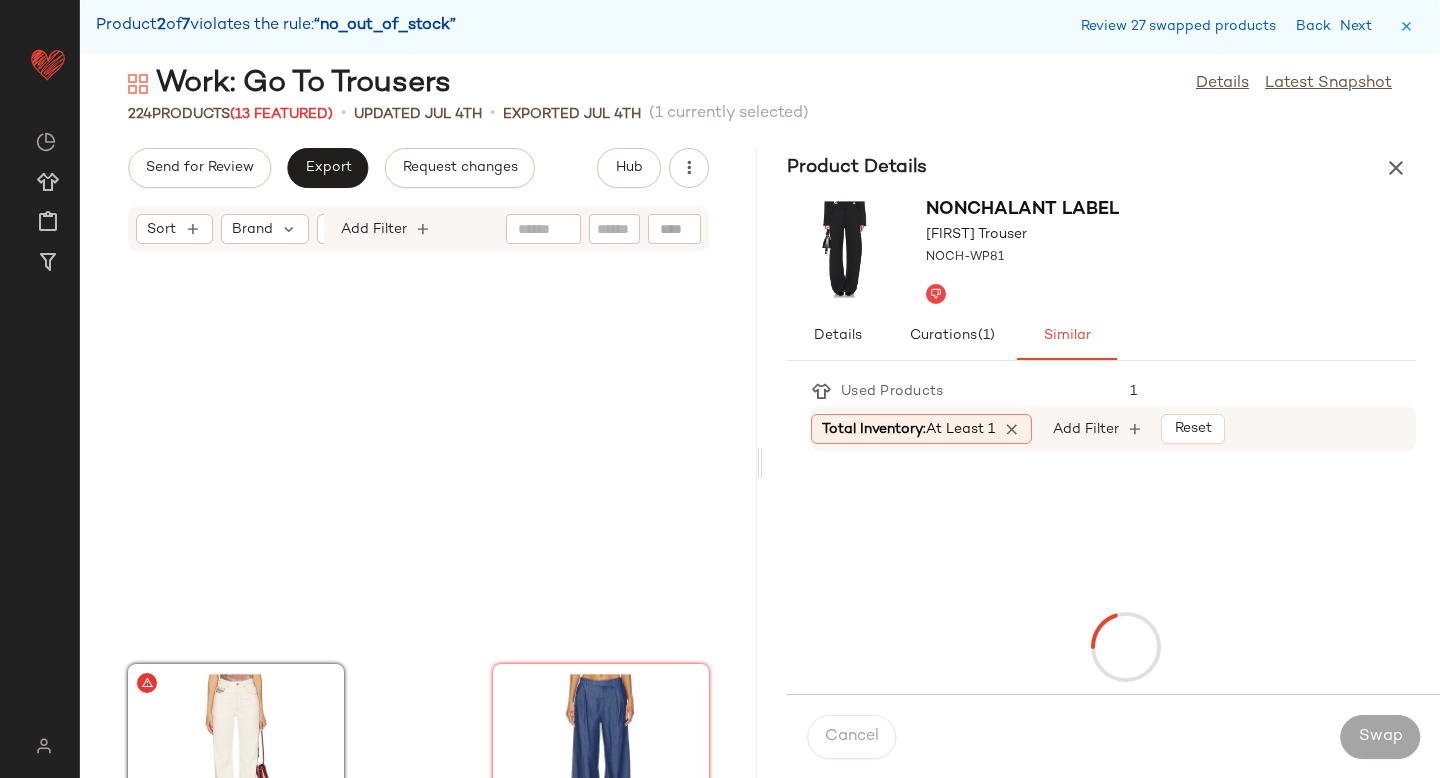 scroll, scrollTop: 32940, scrollLeft: 0, axis: vertical 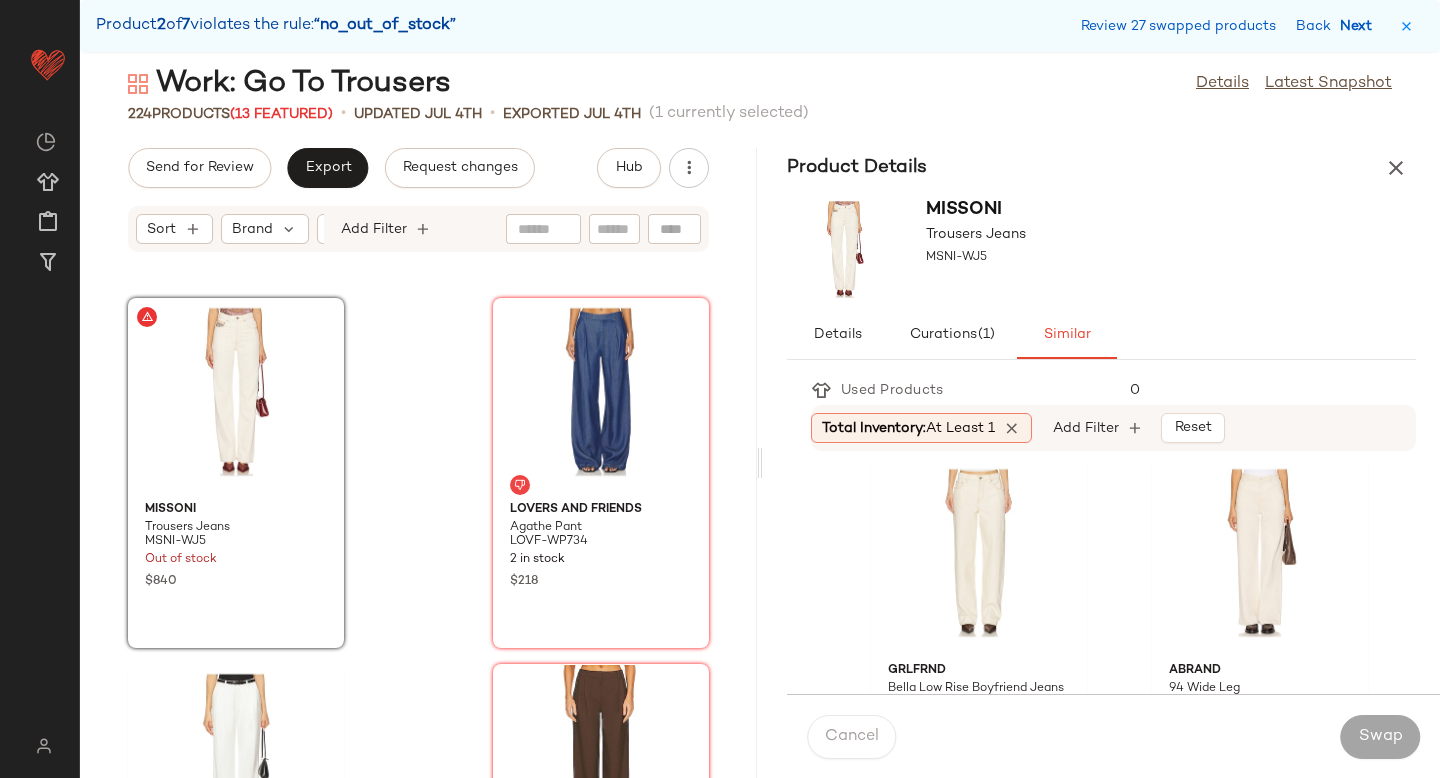 click on "Next" at bounding box center (1360, 26) 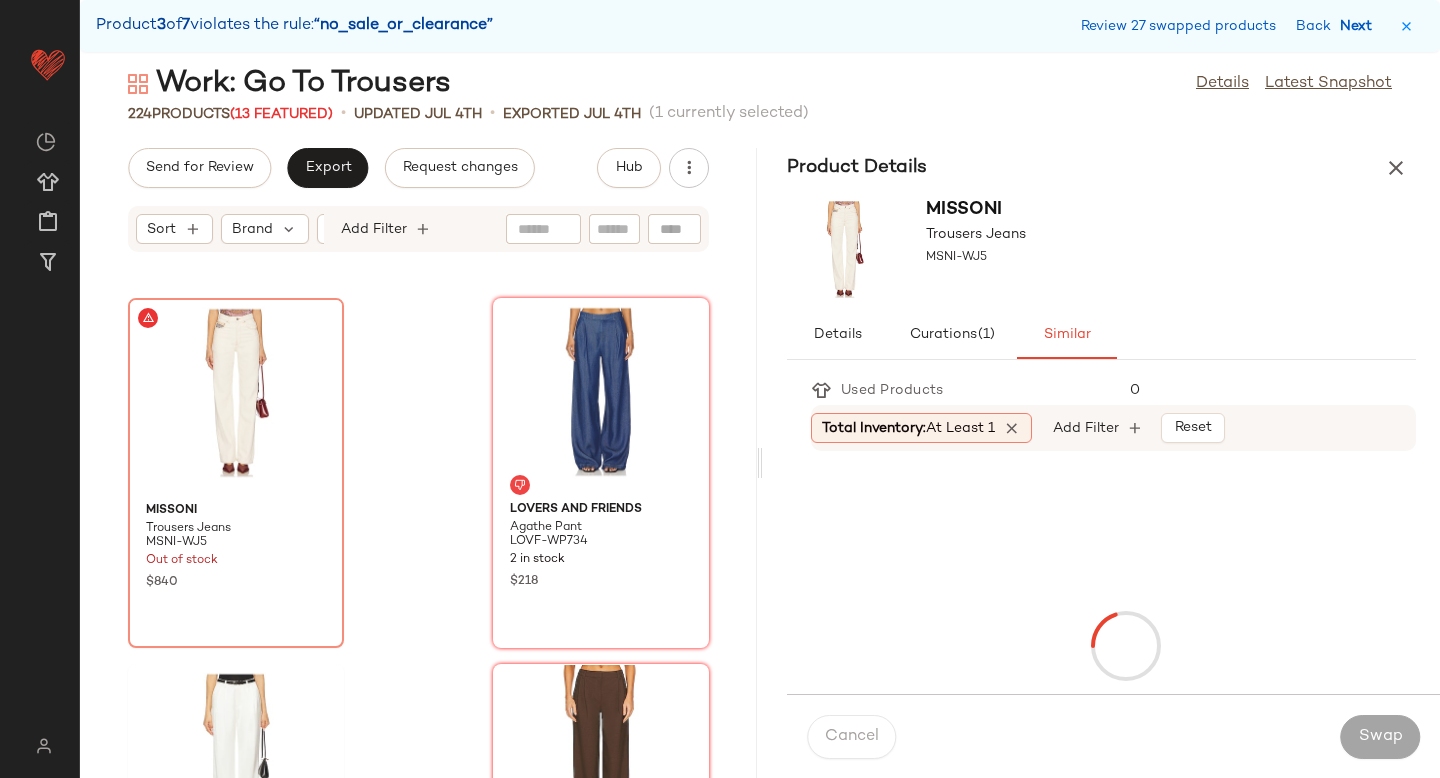 scroll, scrollTop: 34038, scrollLeft: 0, axis: vertical 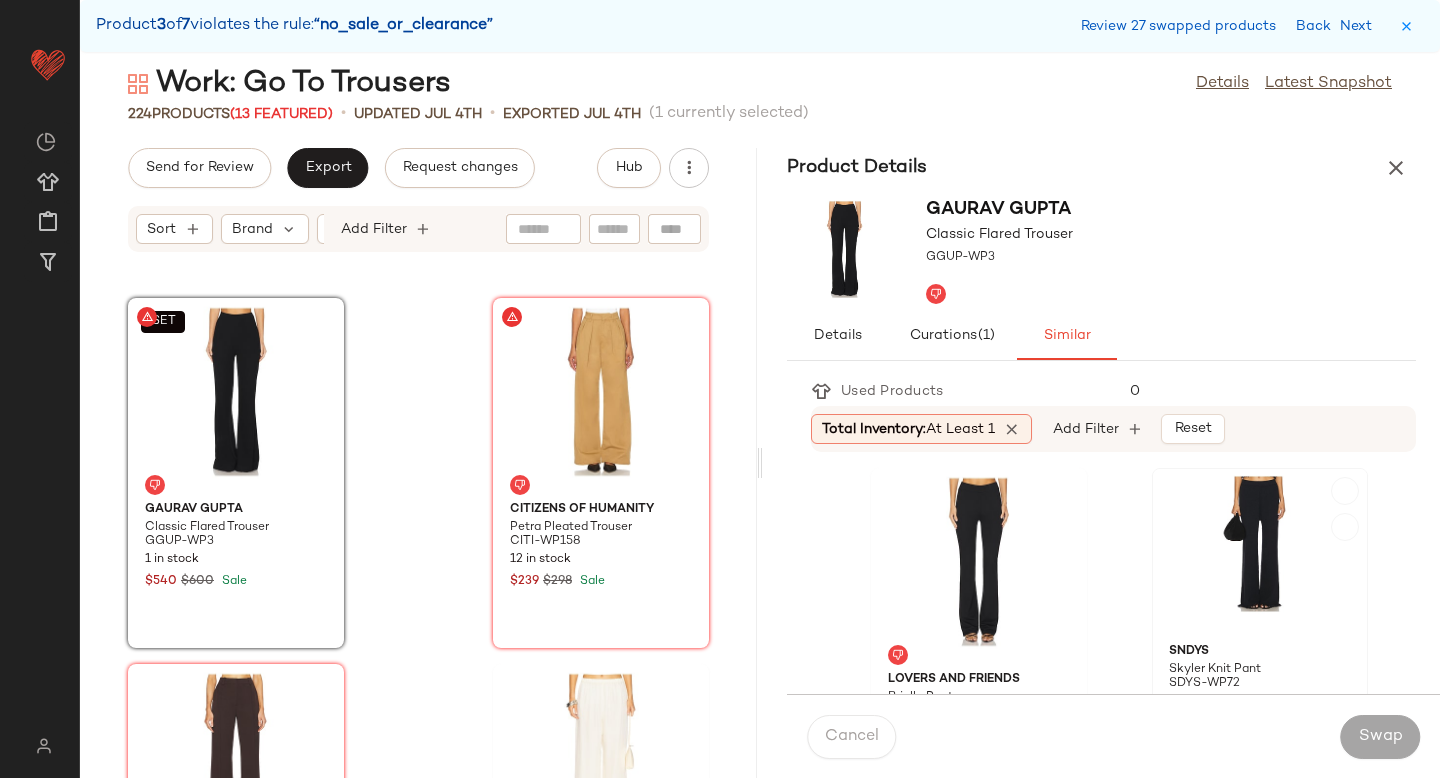click 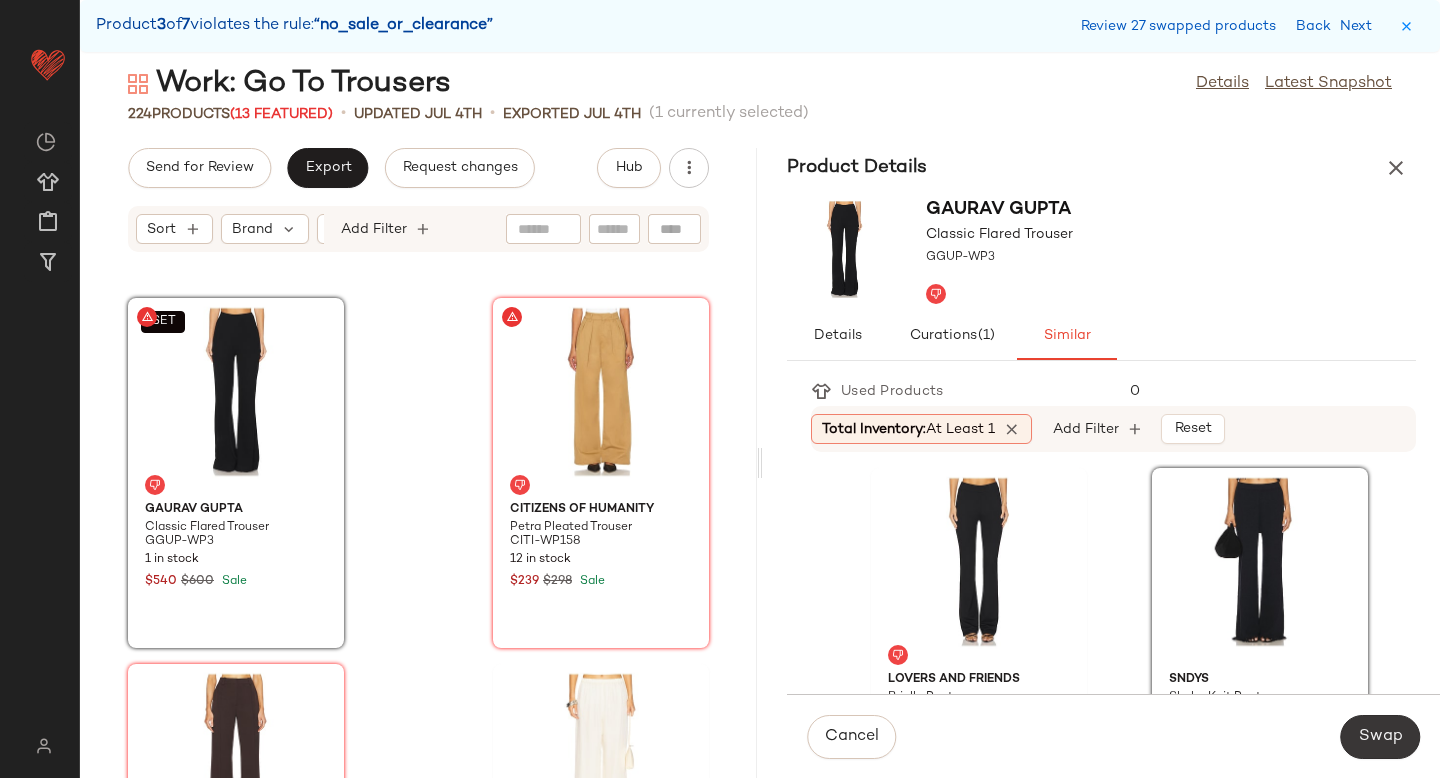 click on "Swap" 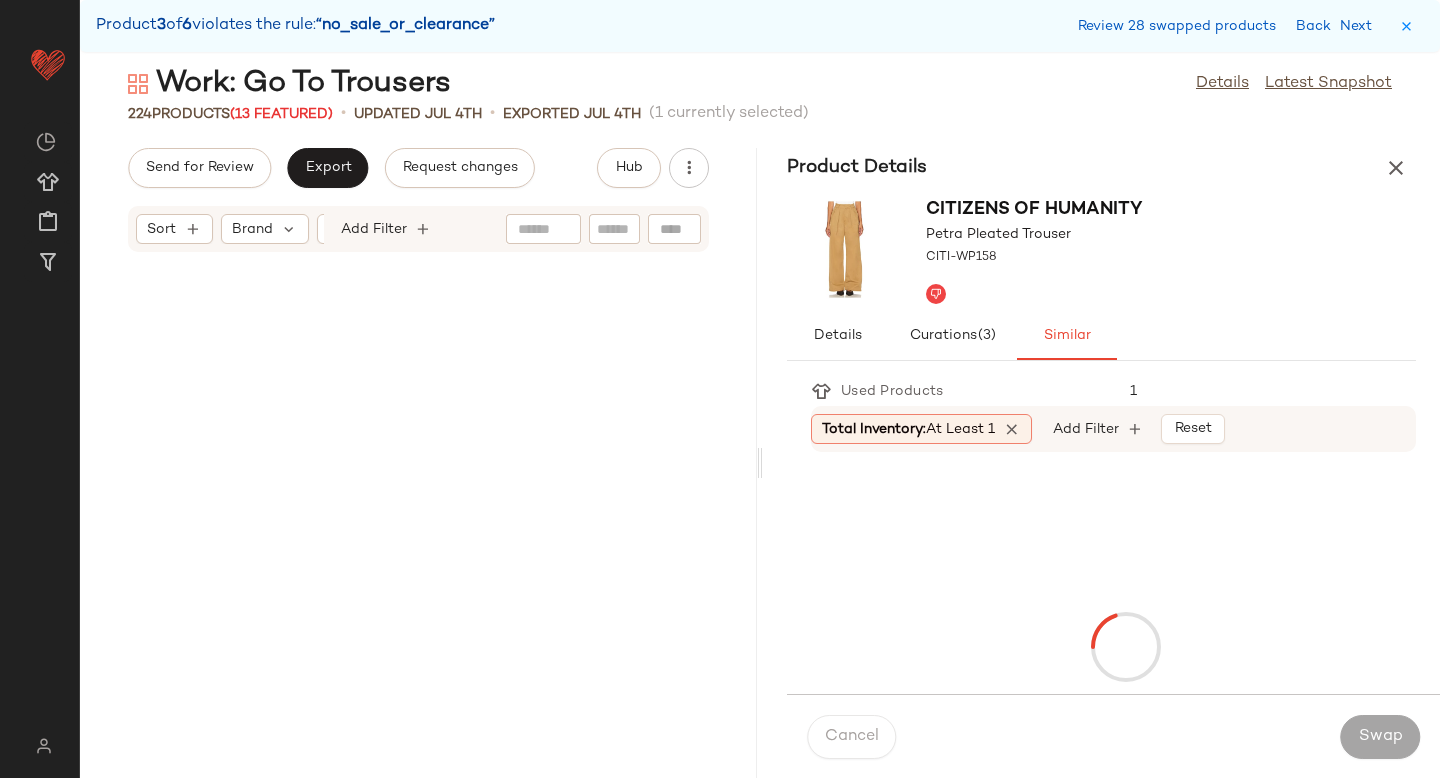 scroll, scrollTop: 0, scrollLeft: 0, axis: both 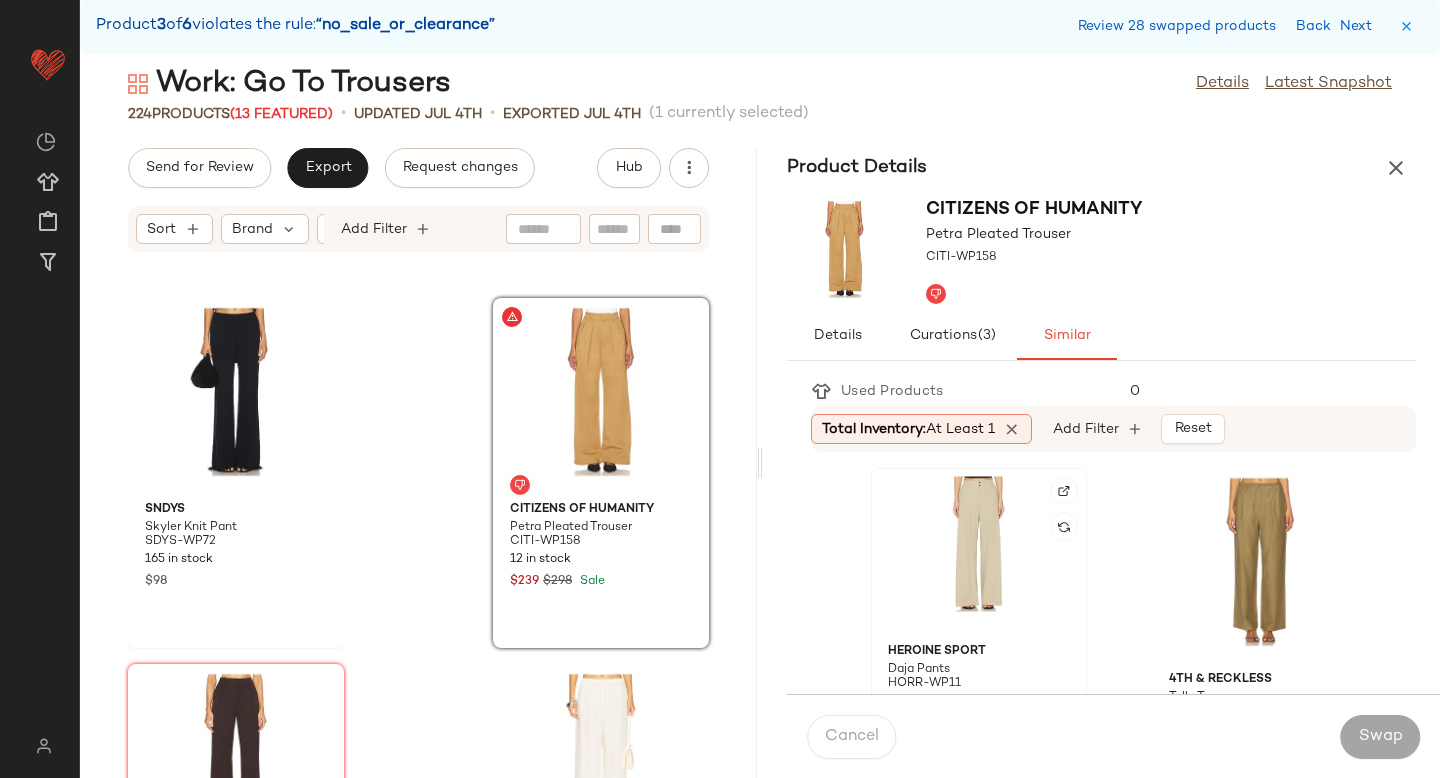 click 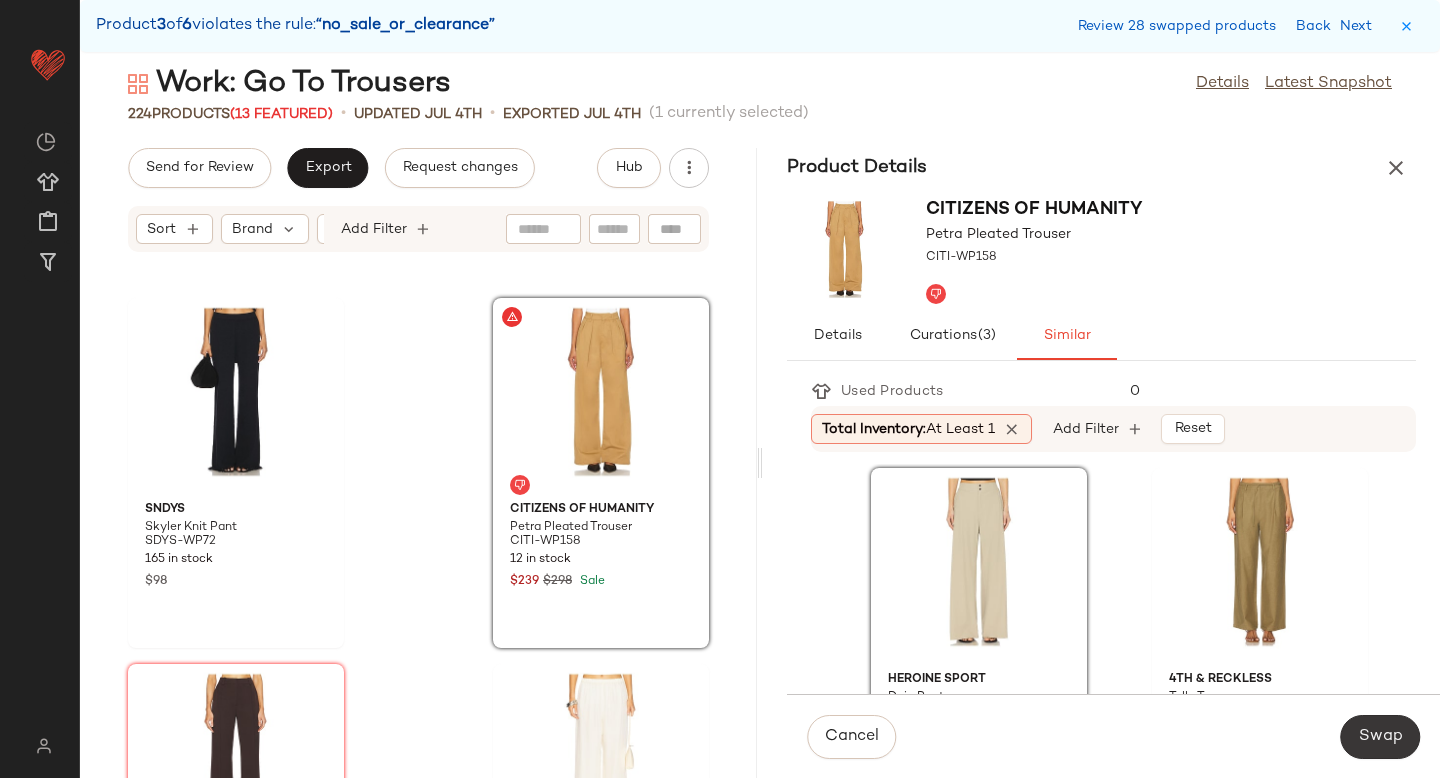 click on "Swap" at bounding box center (1380, 737) 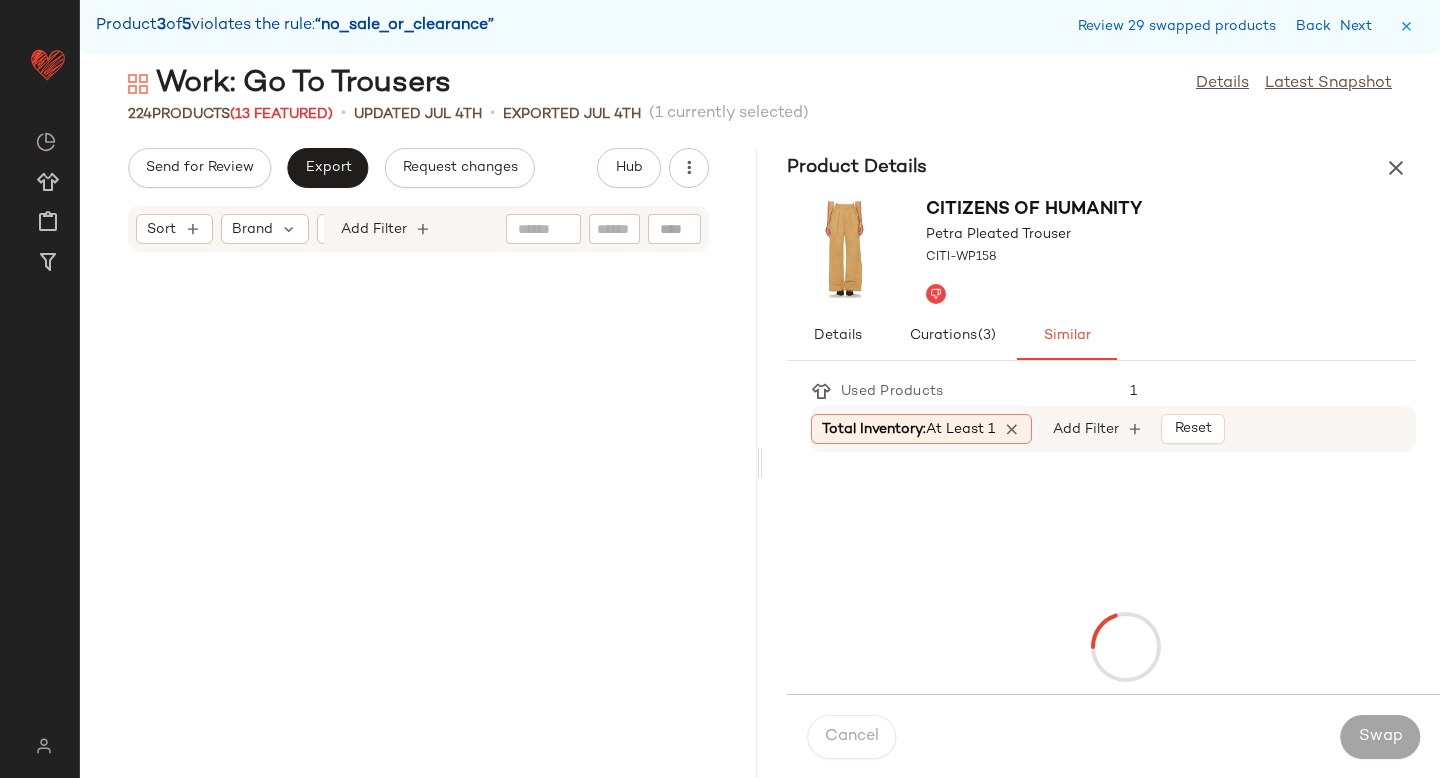 scroll, scrollTop: 36600, scrollLeft: 0, axis: vertical 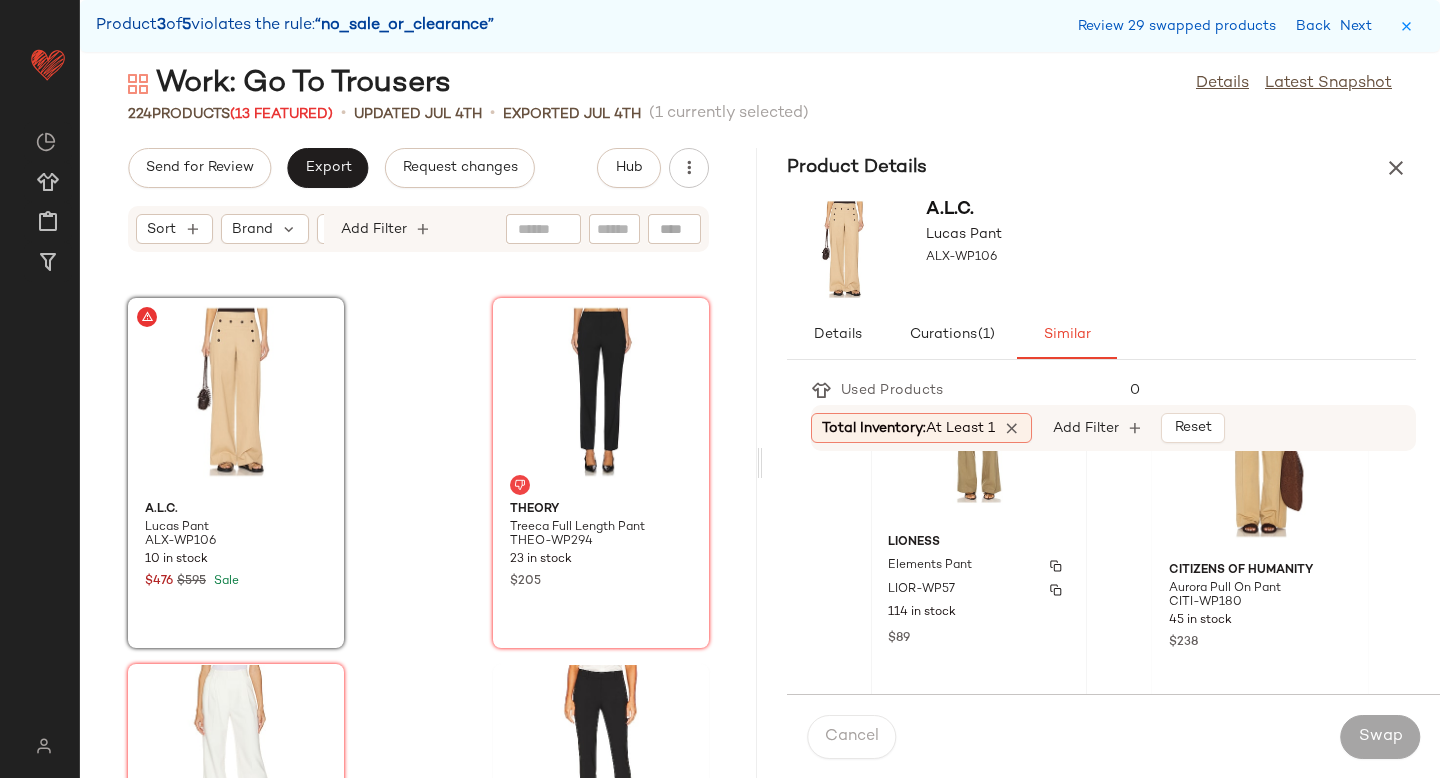 click on "Elements Pant" at bounding box center (979, 566) 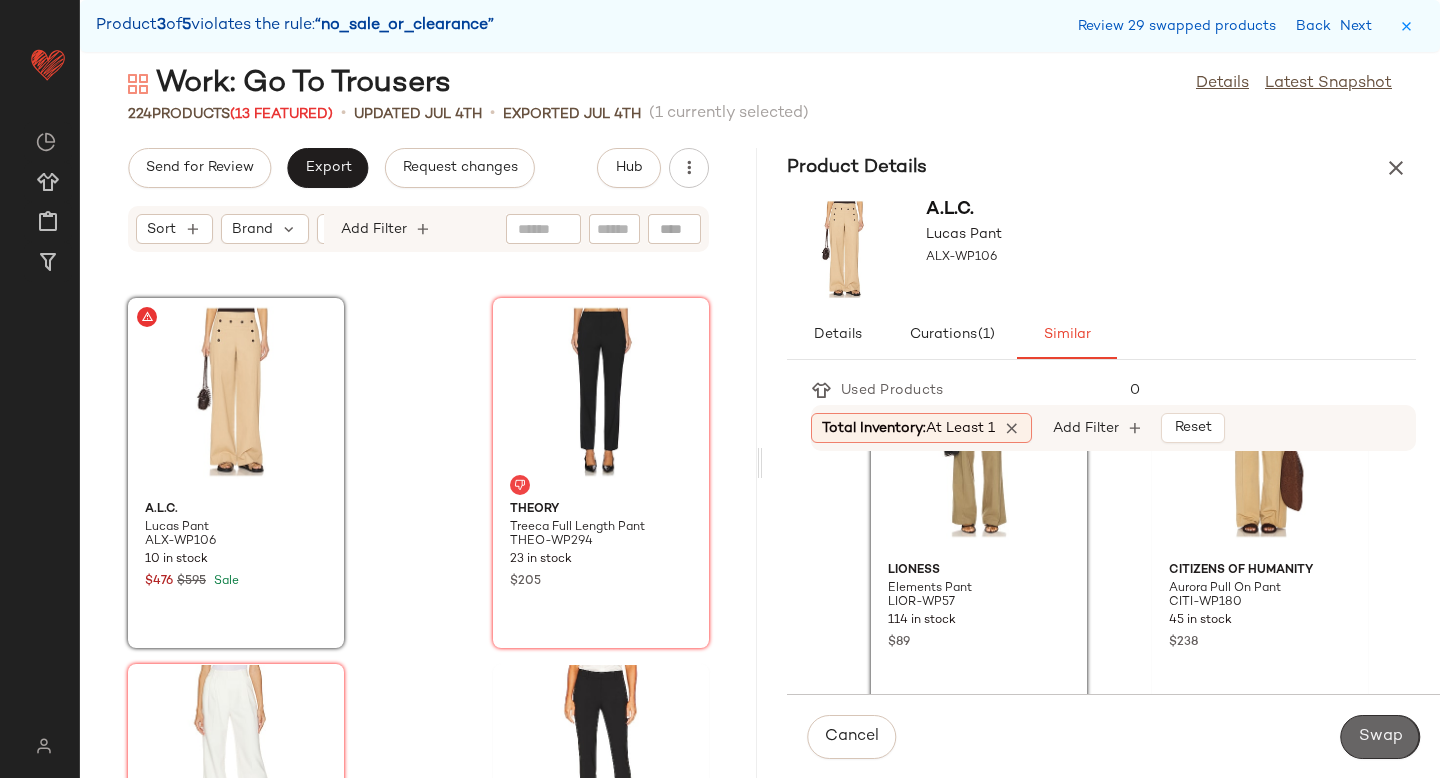 click on "Swap" at bounding box center (1380, 737) 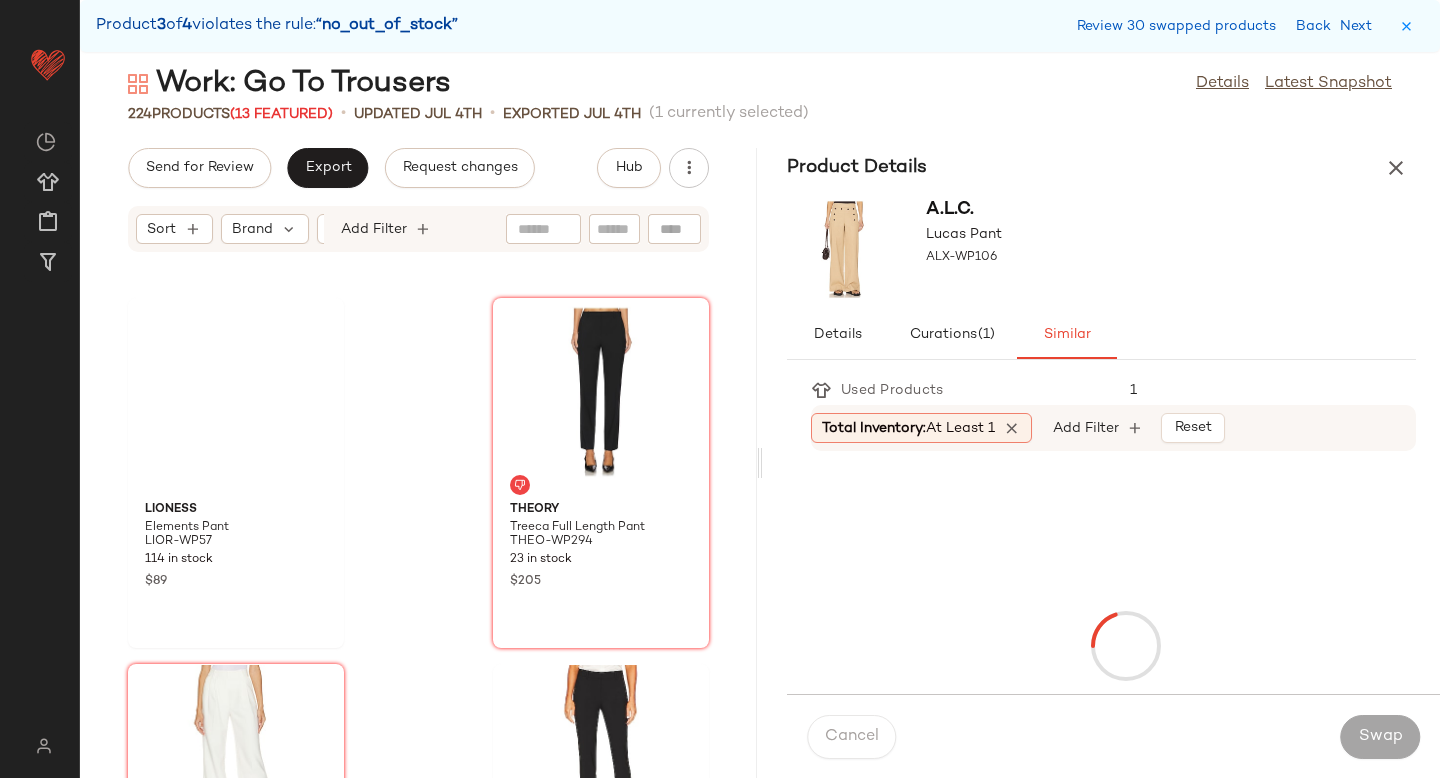 scroll, scrollTop: 37332, scrollLeft: 0, axis: vertical 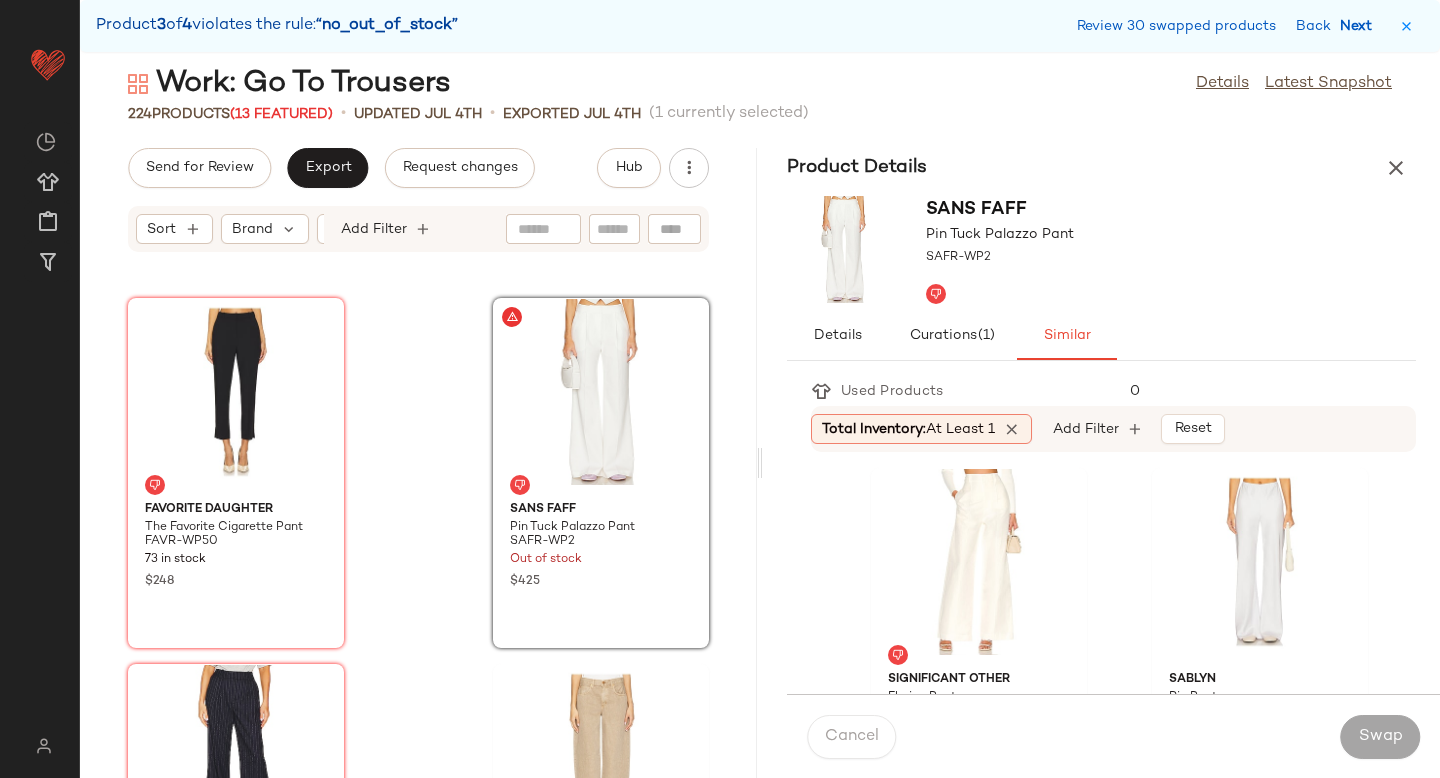 click on "Next" at bounding box center (1360, 26) 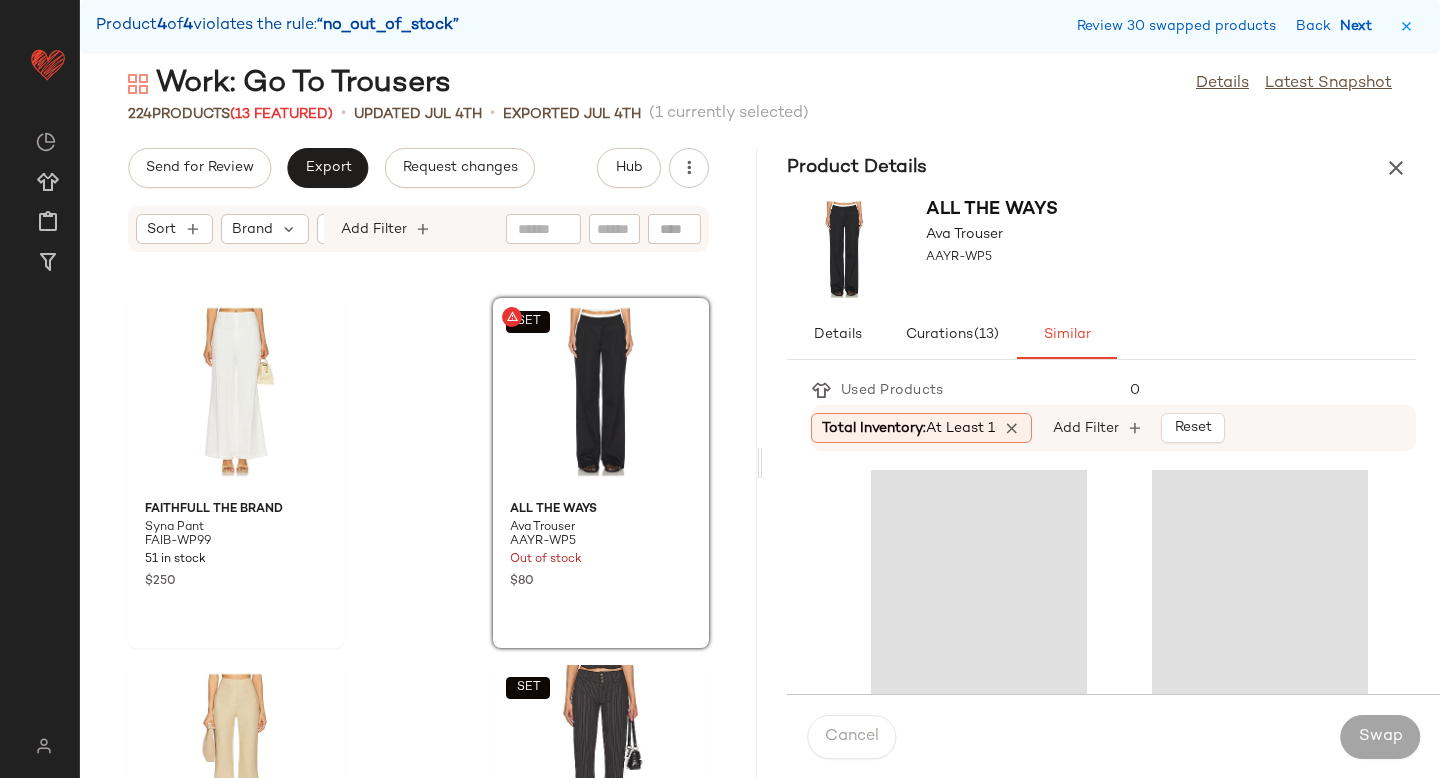 click on "Next" at bounding box center (1360, 26) 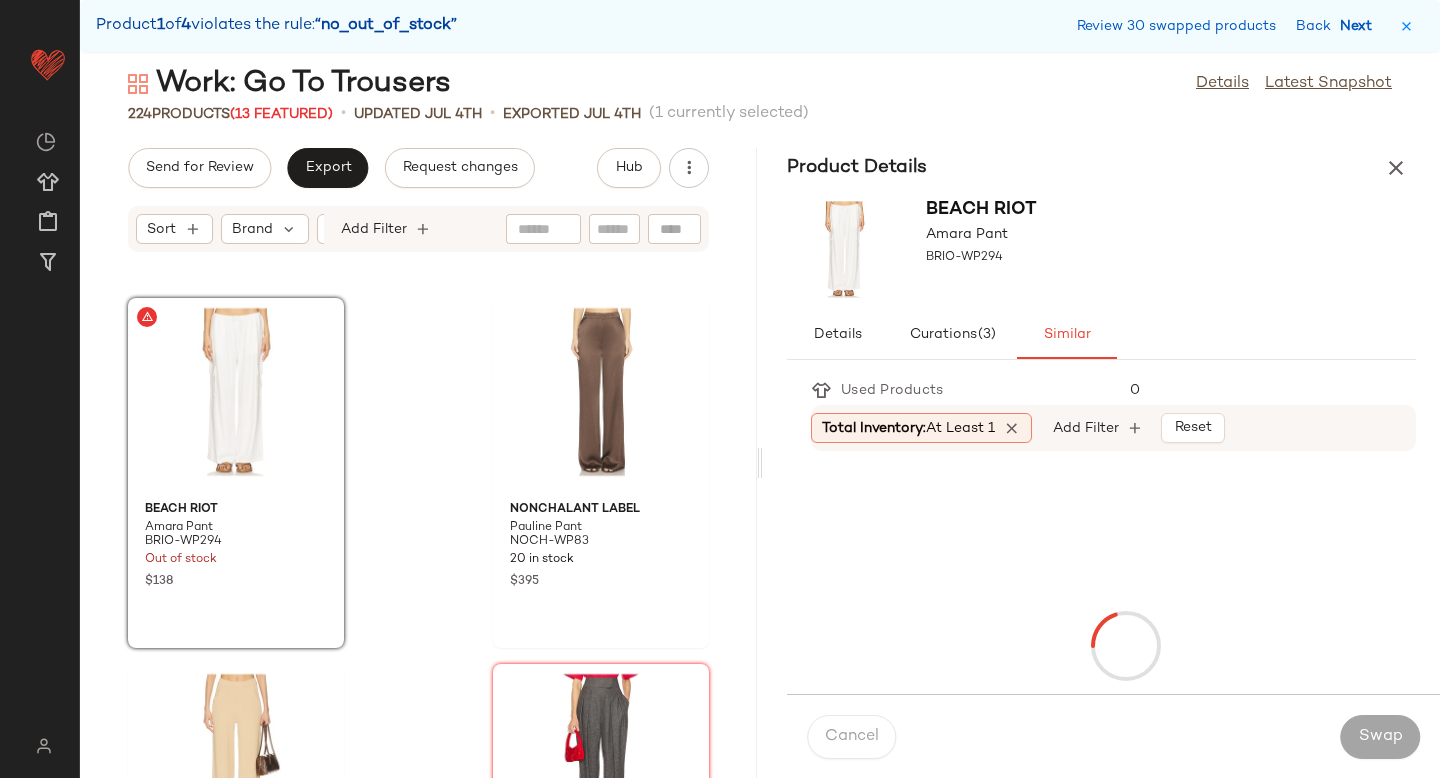 click on "Next" at bounding box center (1360, 26) 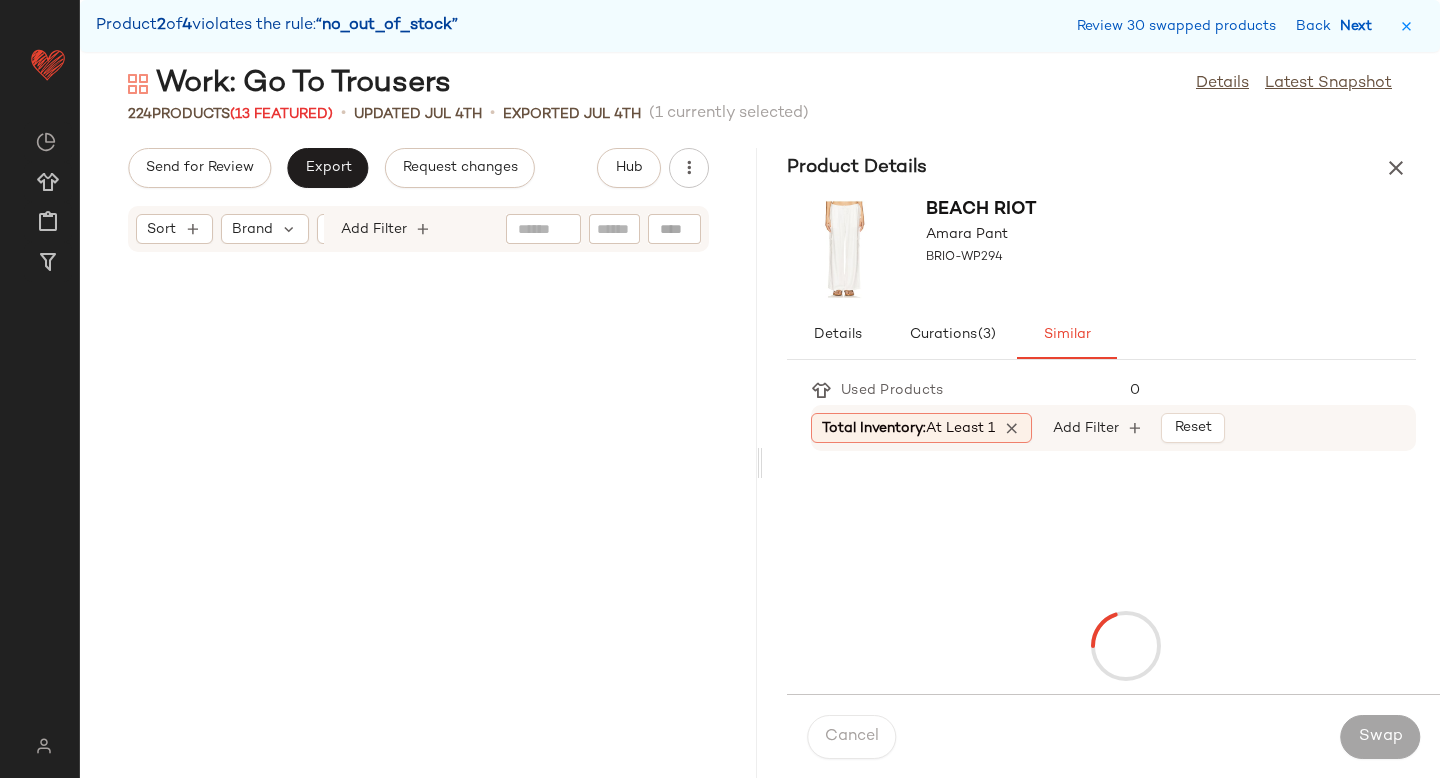 scroll, scrollTop: 32940, scrollLeft: 0, axis: vertical 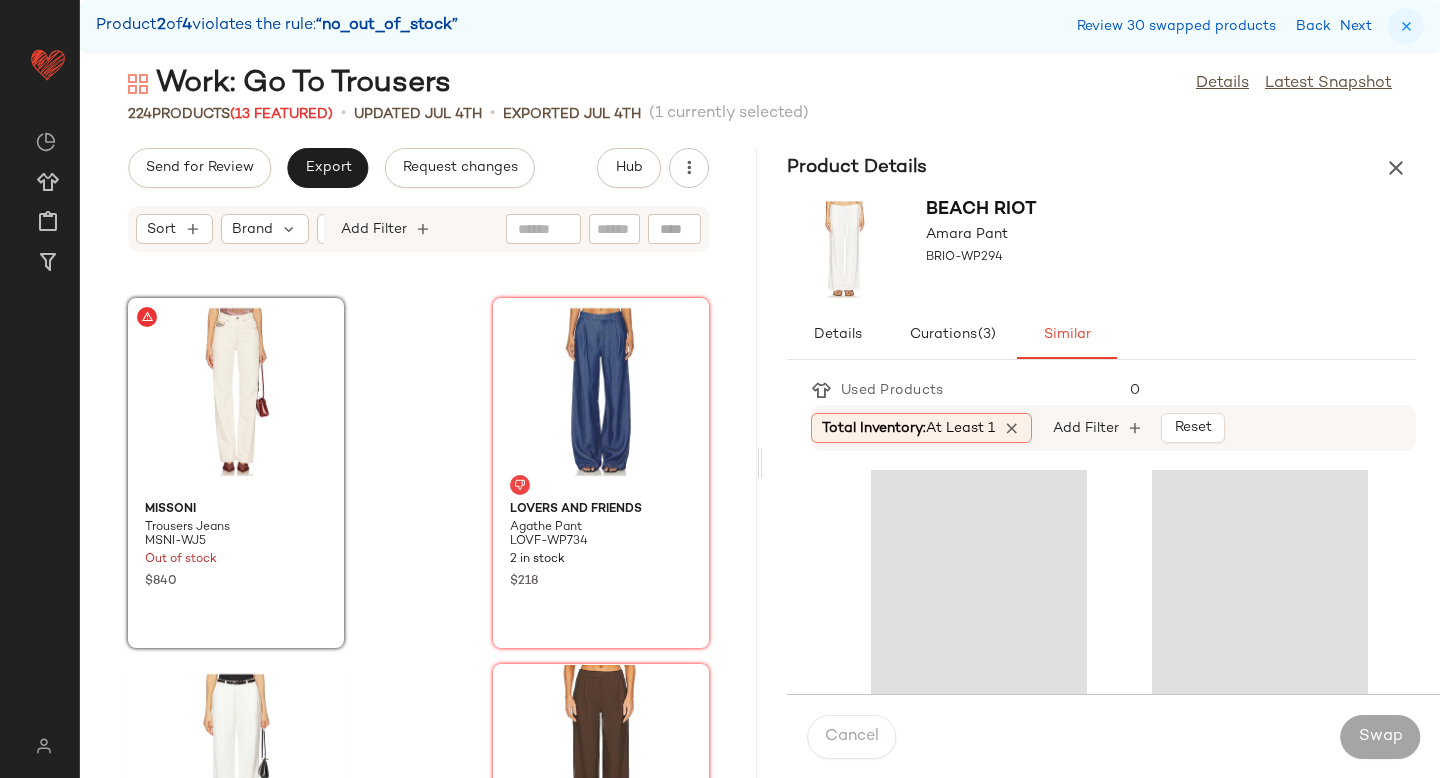 click at bounding box center [1406, 26] 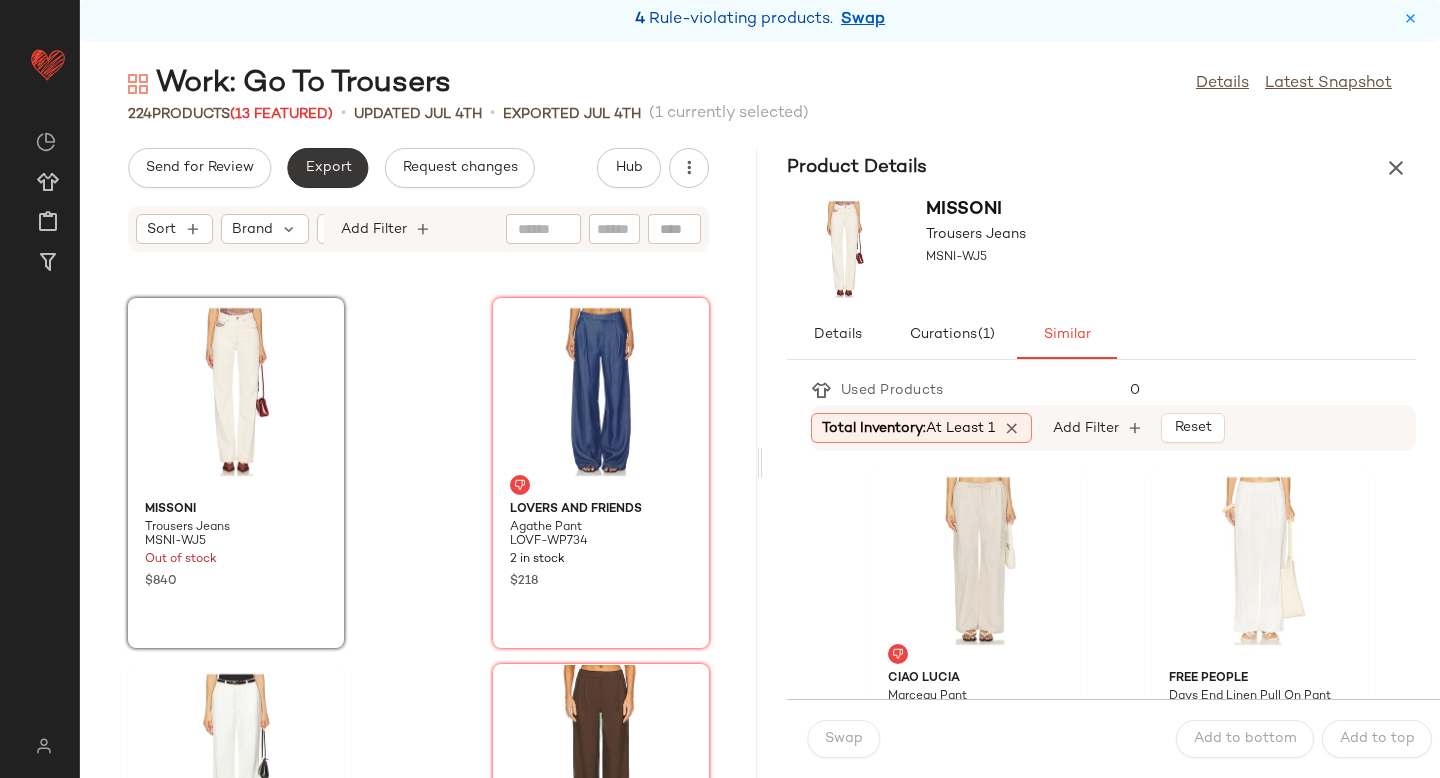 click on "Export" 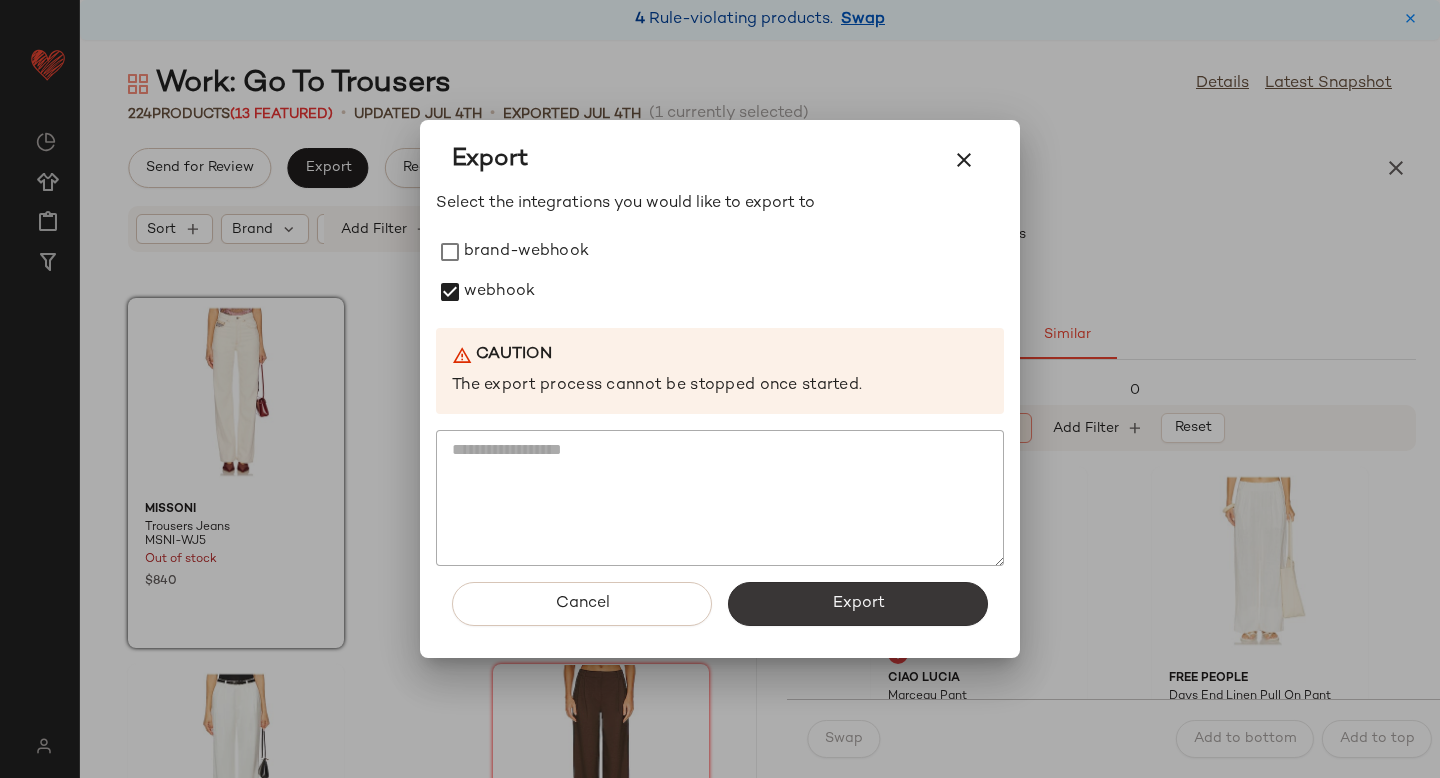 click on "Export" 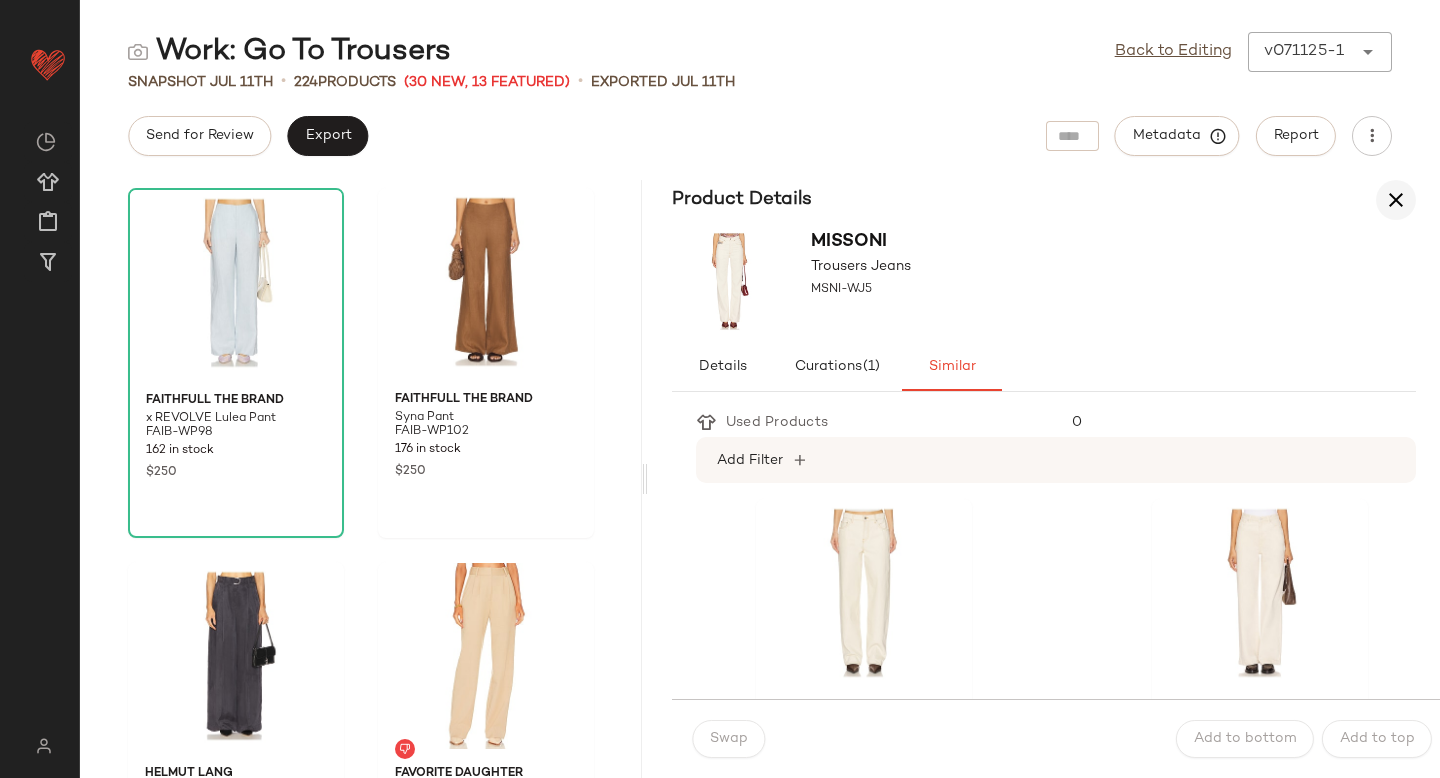 click at bounding box center (1396, 200) 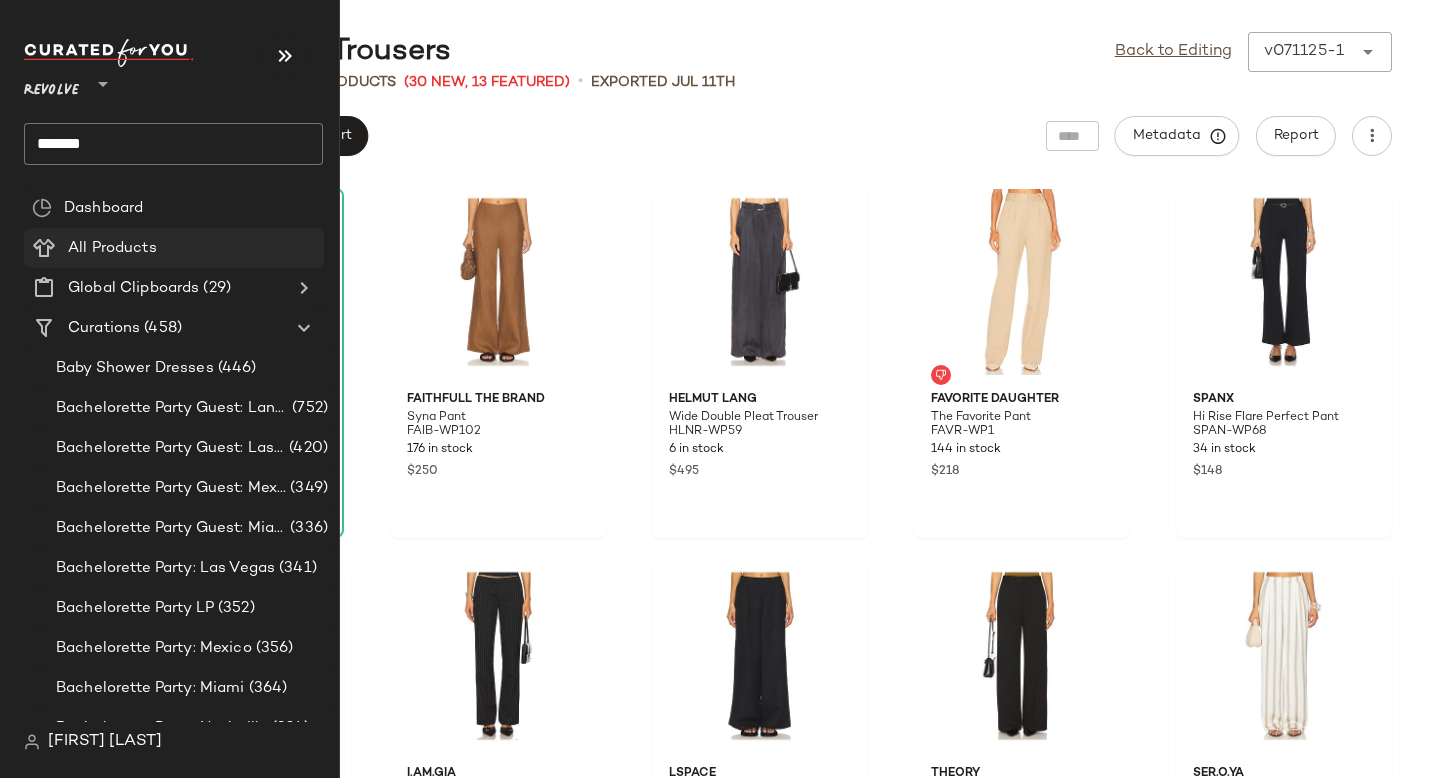 click on "All Products" at bounding box center [112, 248] 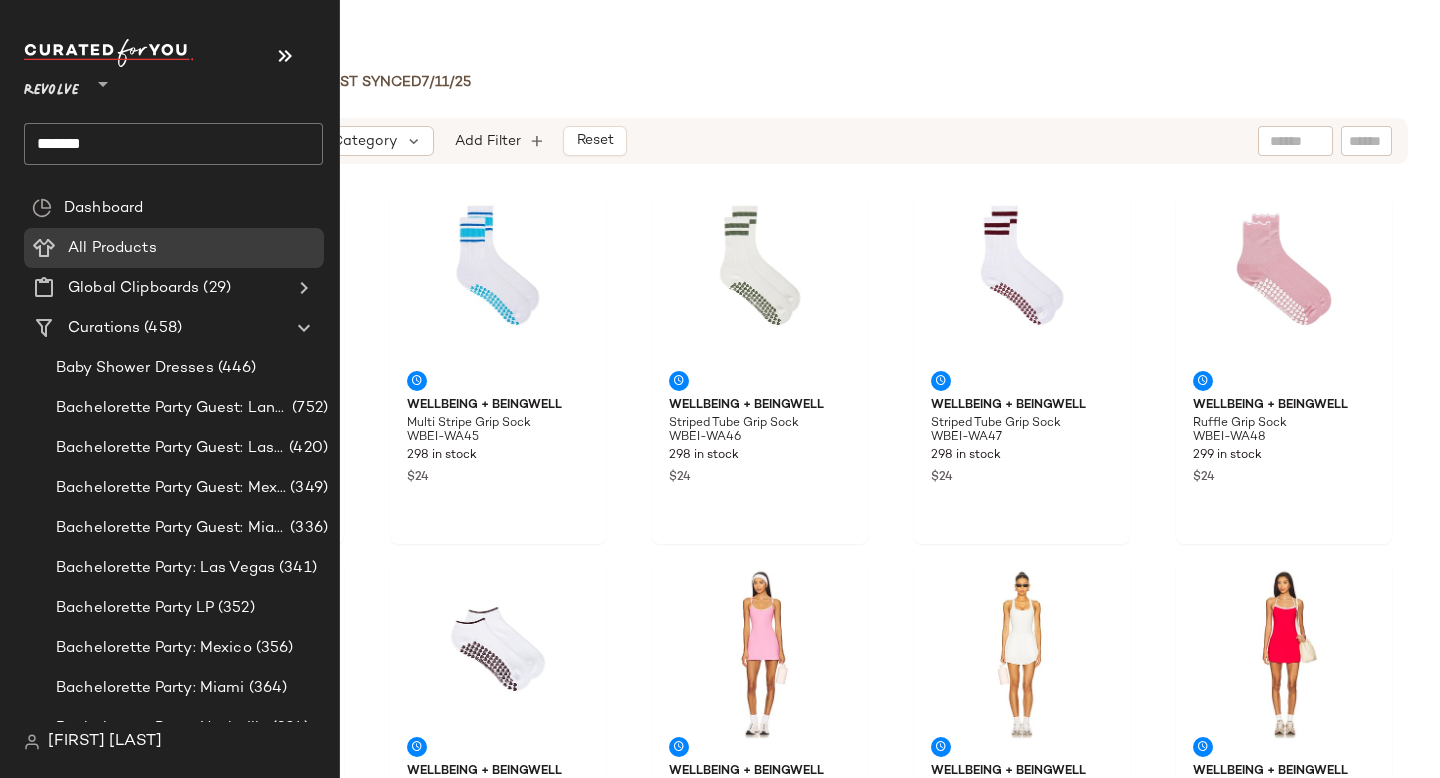 click on "*******" 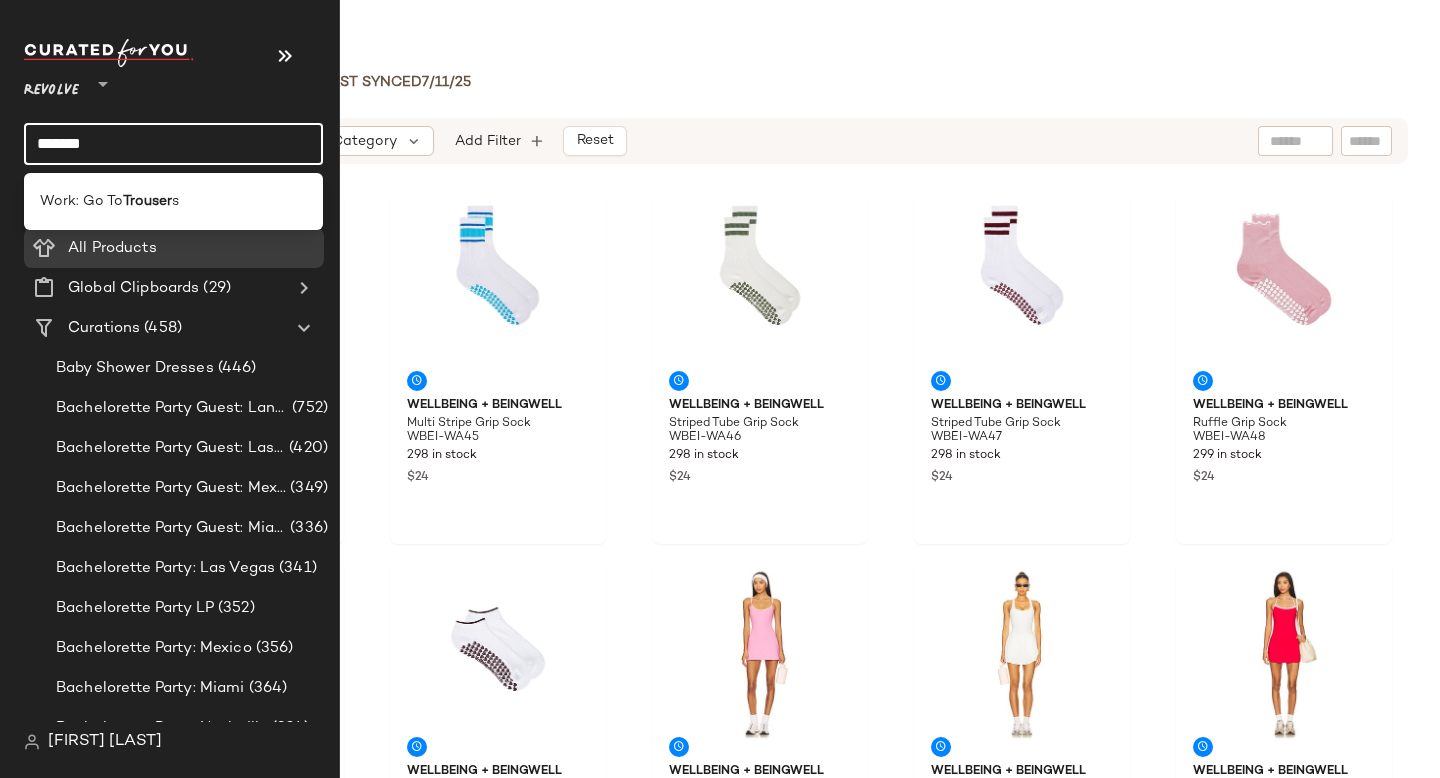 click on "*******" 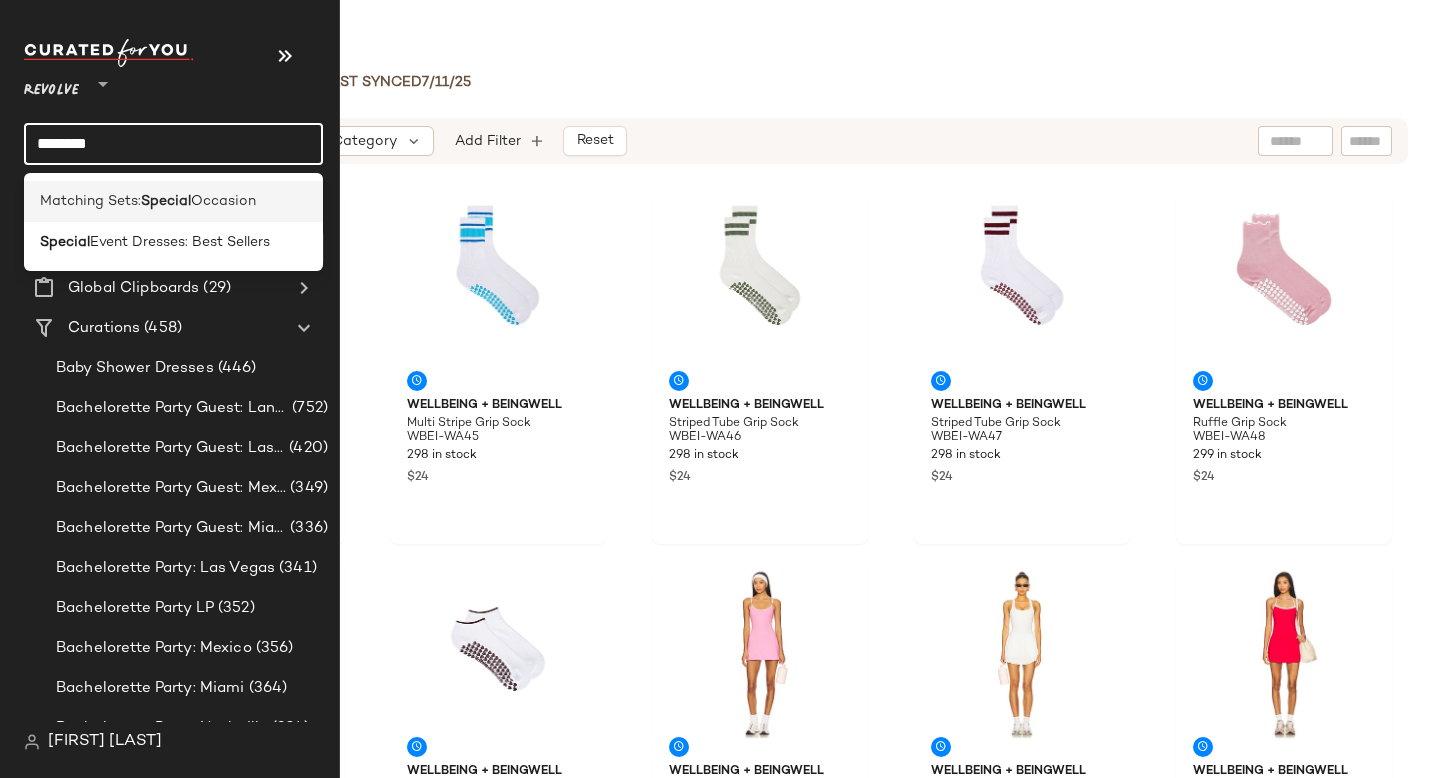 click on "Matching Sets:" at bounding box center (90, 201) 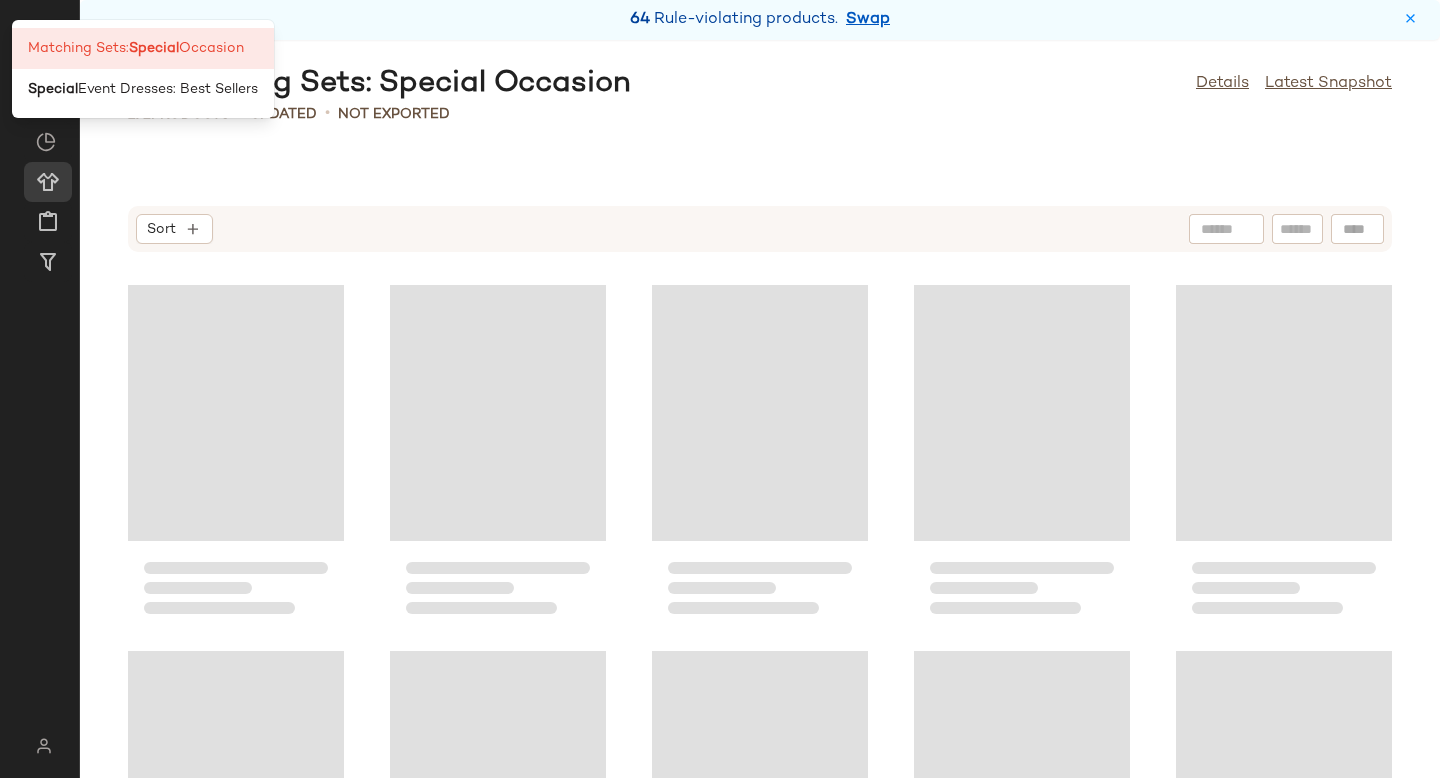 click on "Matching Sets: Special Occasion  Details   Latest Snapshot" 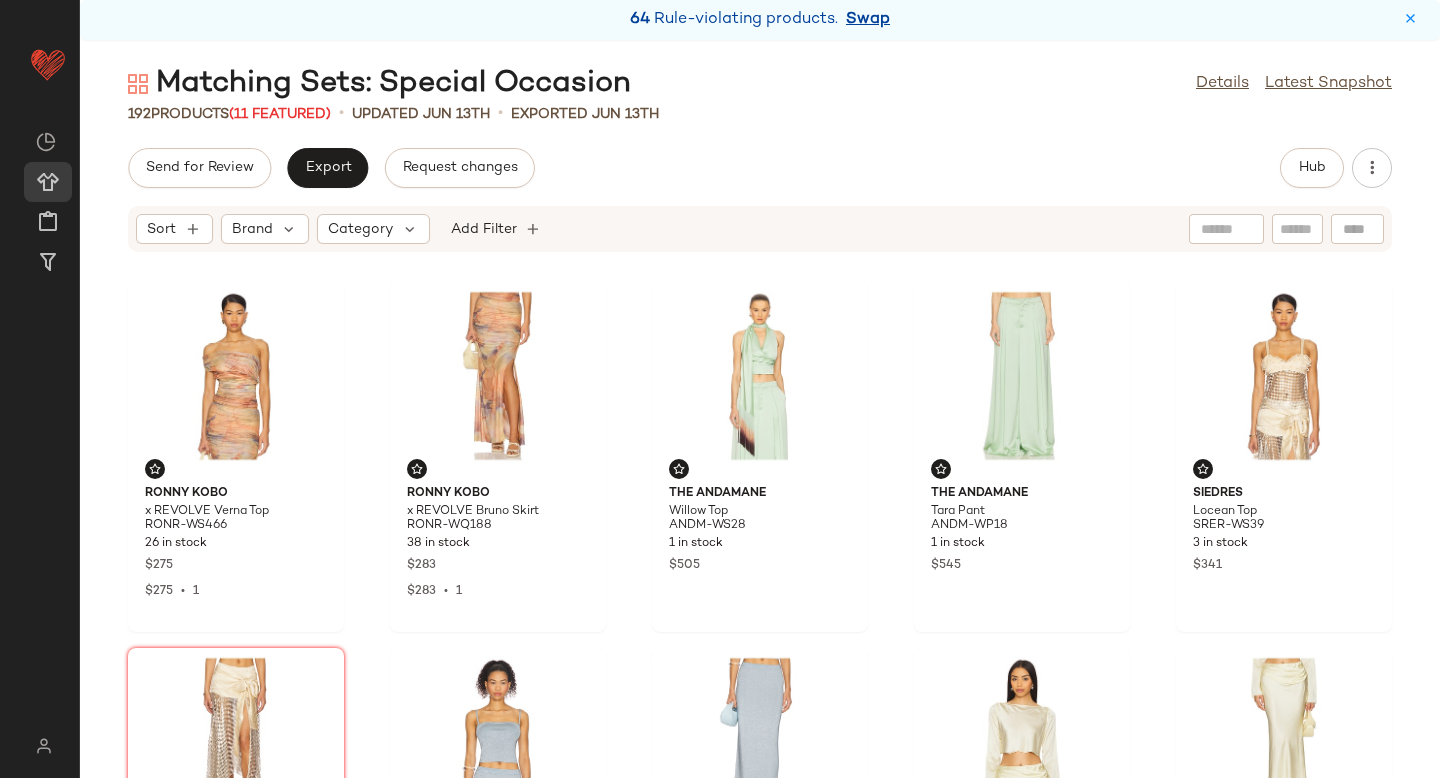 click on "Swap" at bounding box center (868, 20) 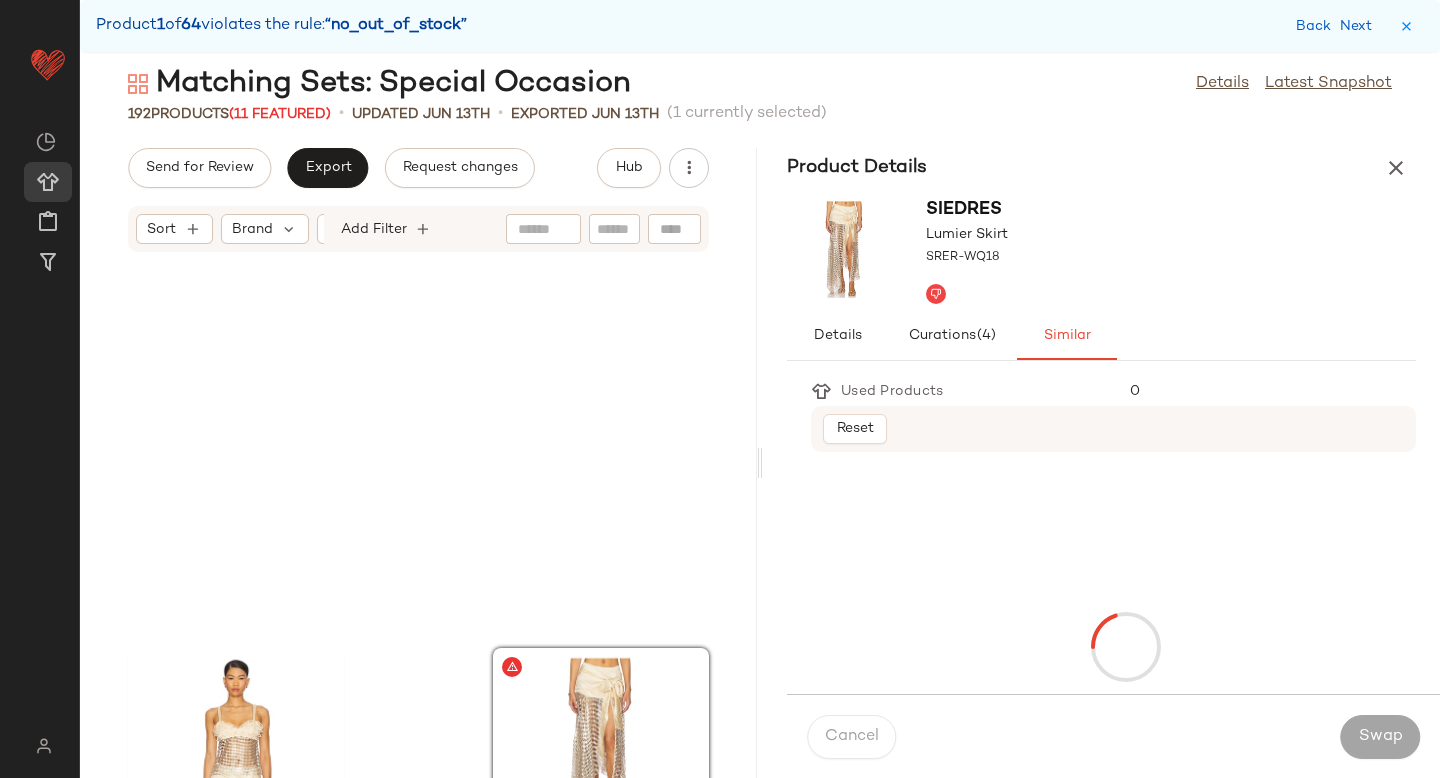 scroll, scrollTop: 732, scrollLeft: 0, axis: vertical 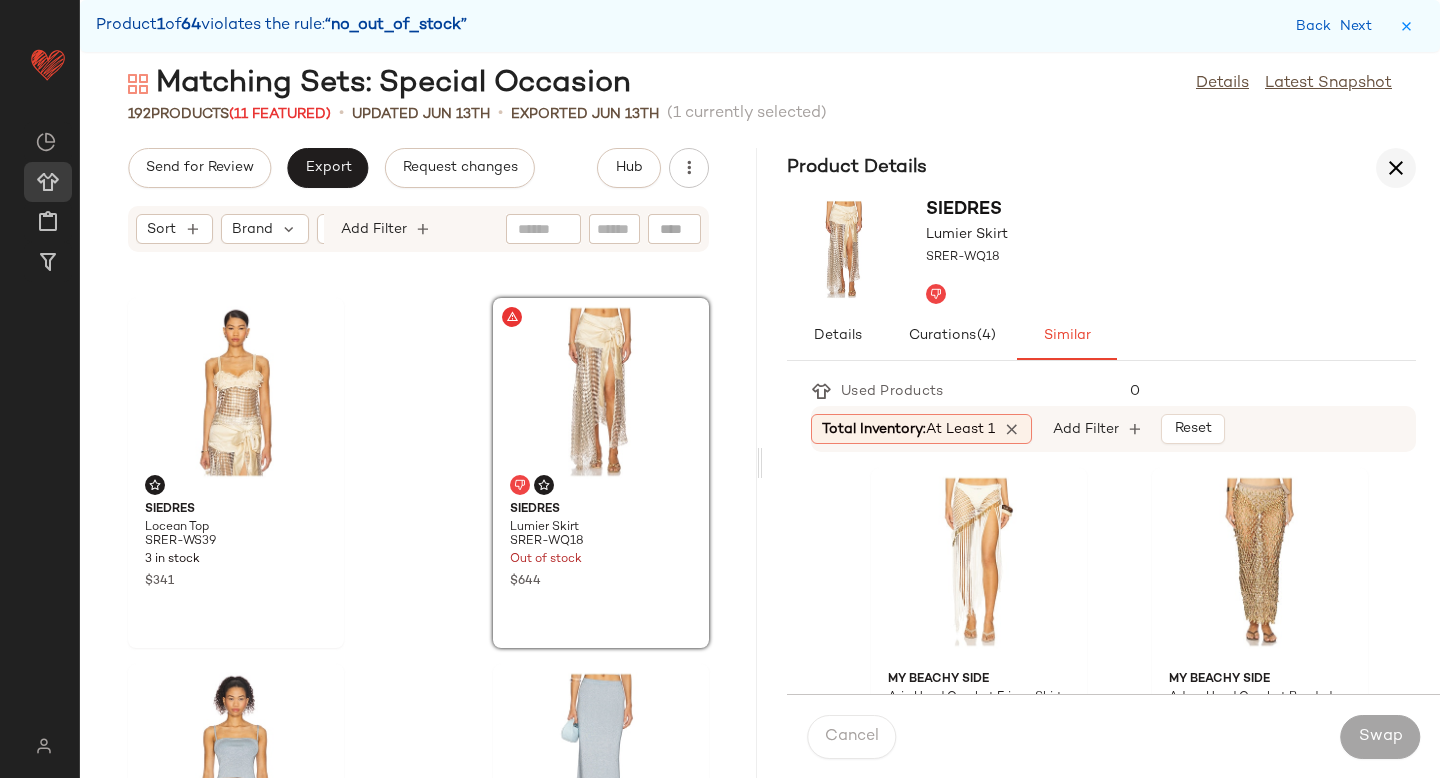 click at bounding box center [1396, 168] 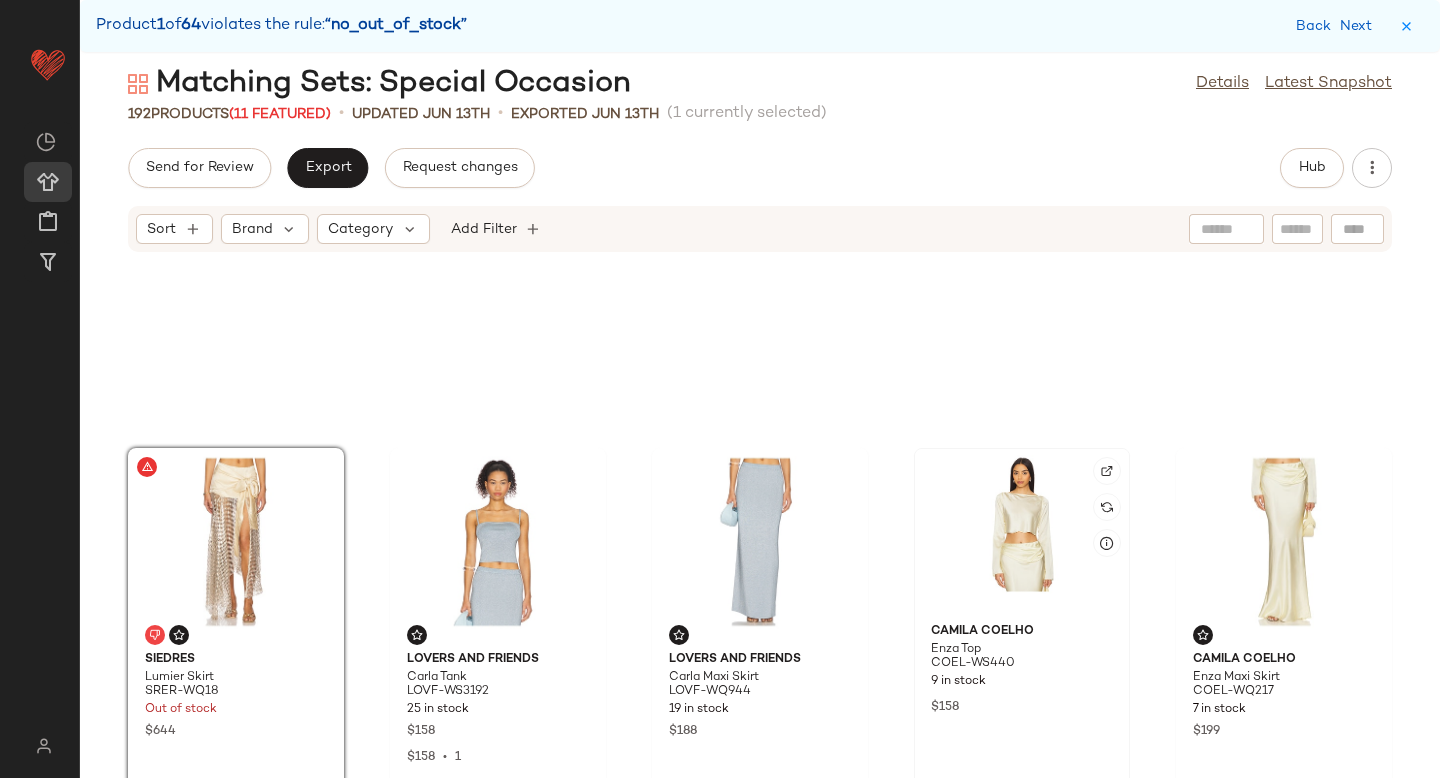 scroll, scrollTop: 68, scrollLeft: 0, axis: vertical 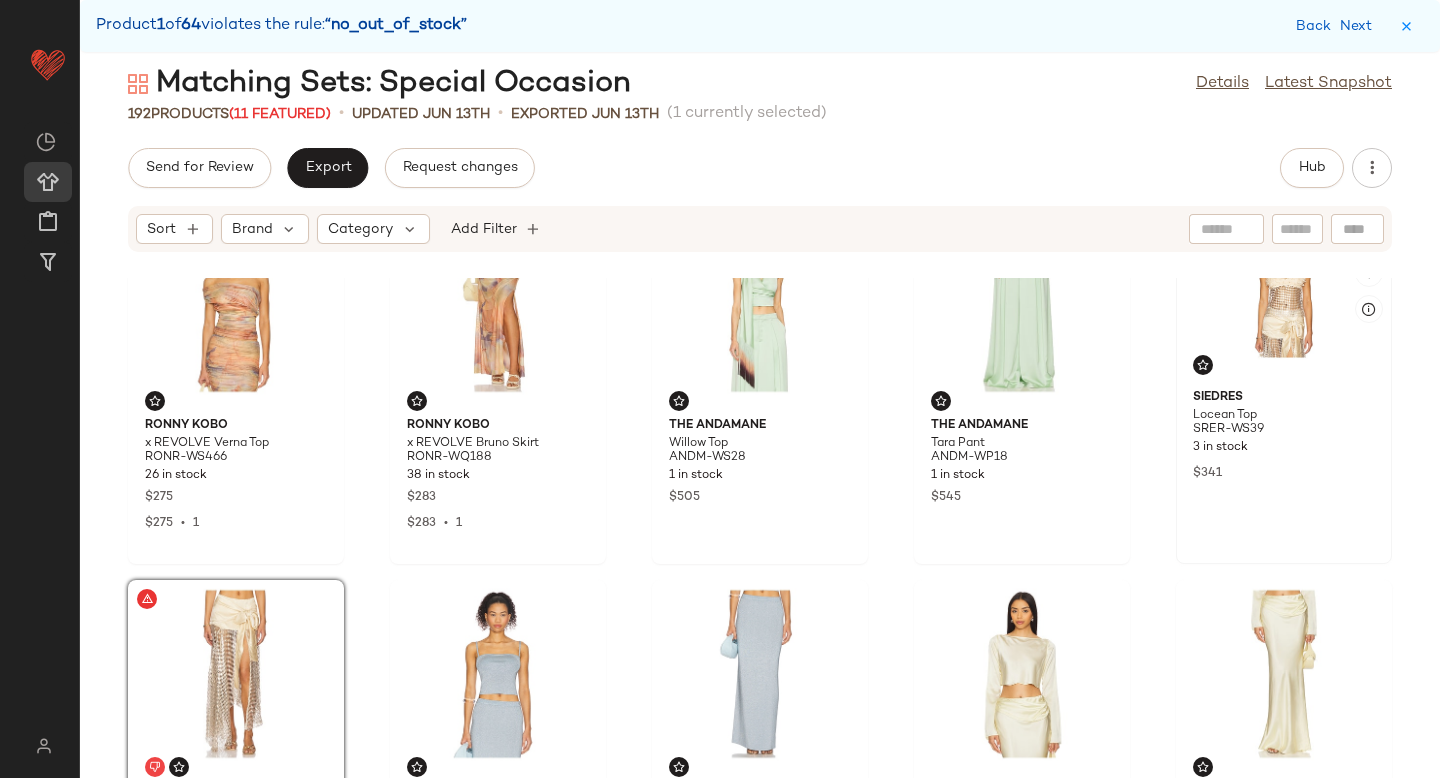 click 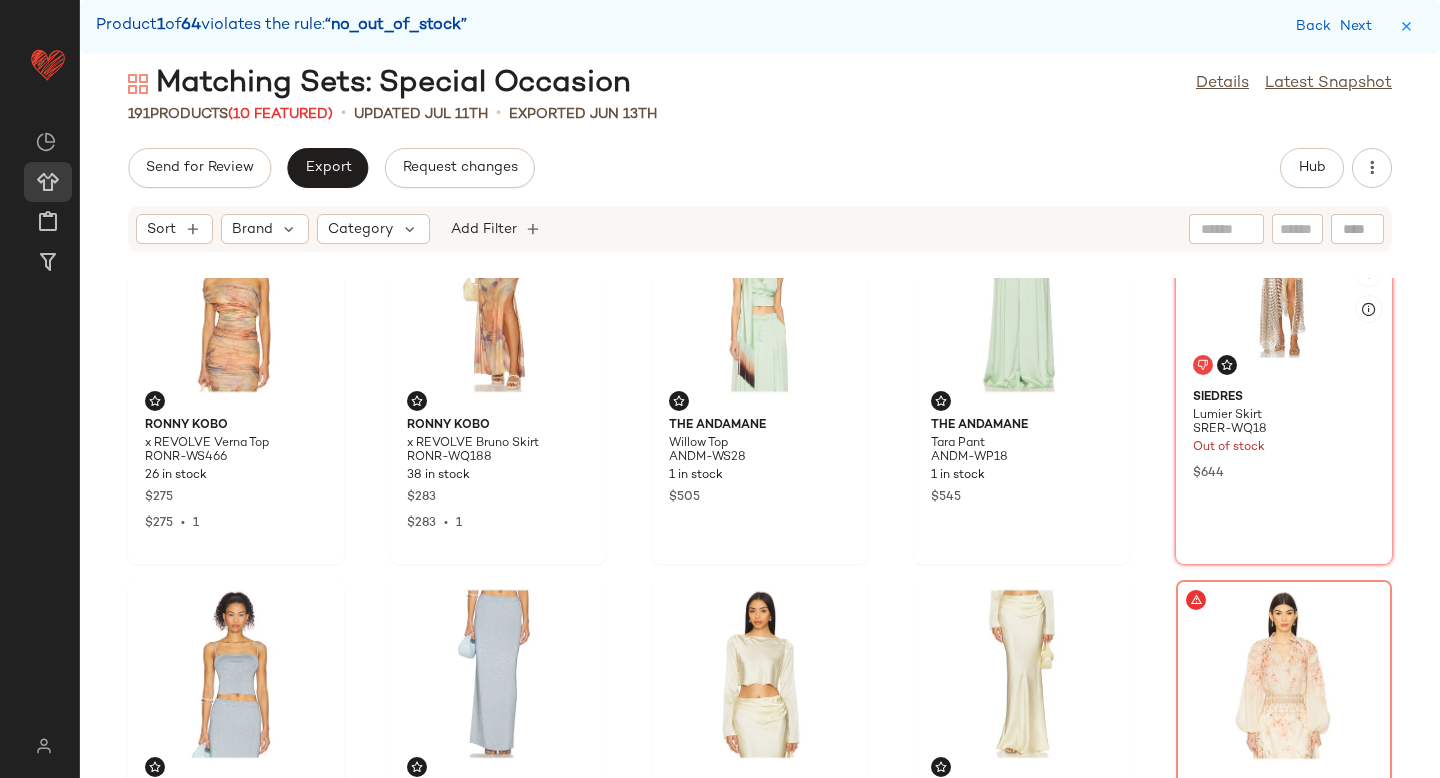 click 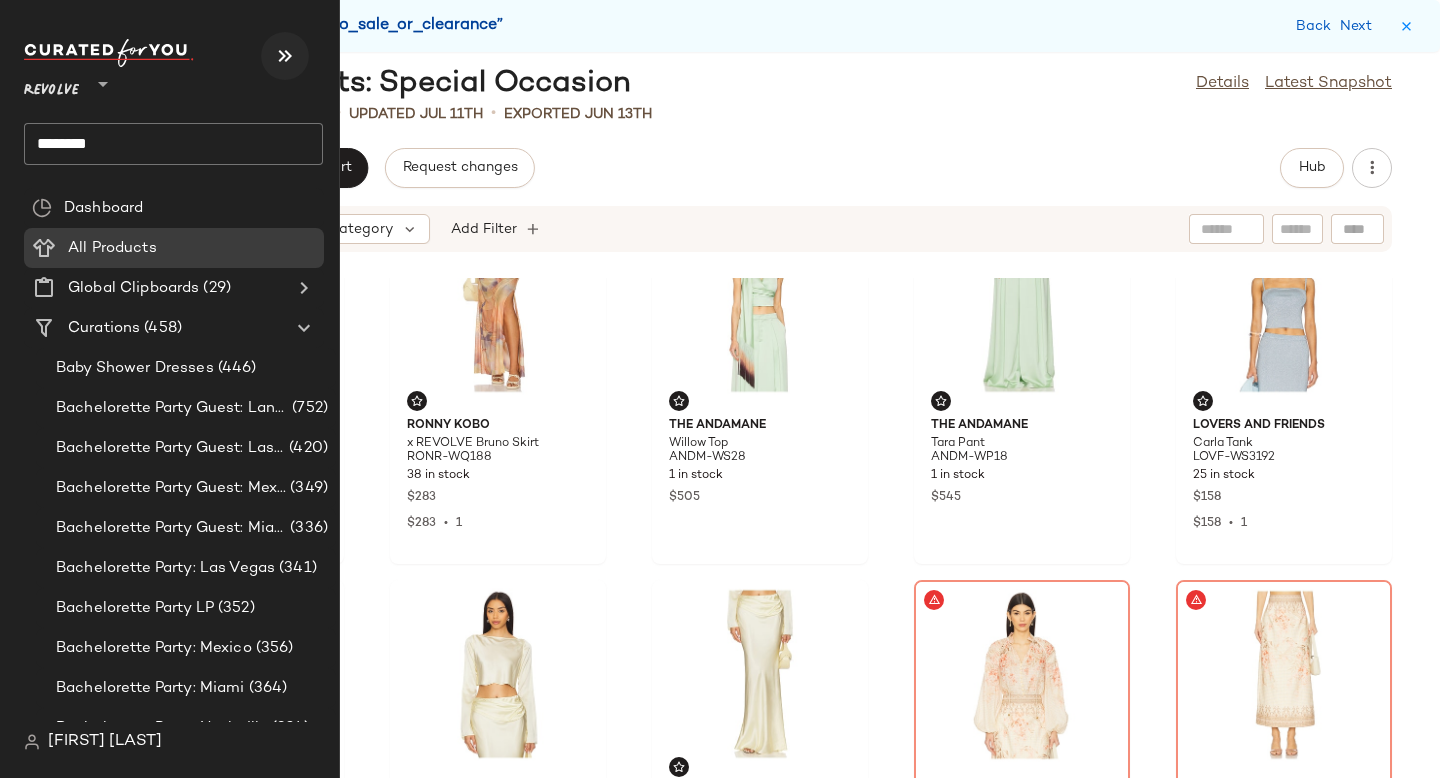 click at bounding box center [285, 56] 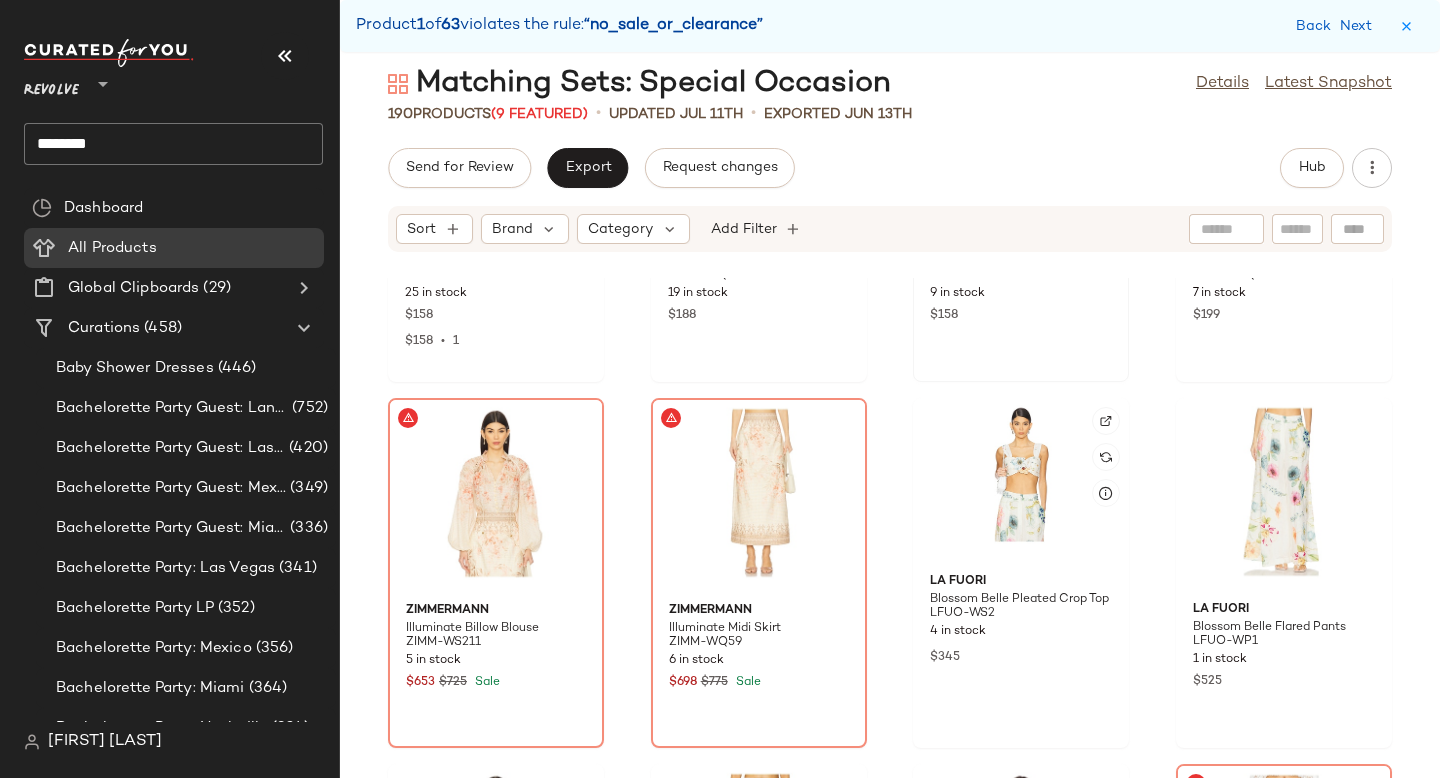 scroll, scrollTop: 631, scrollLeft: 0, axis: vertical 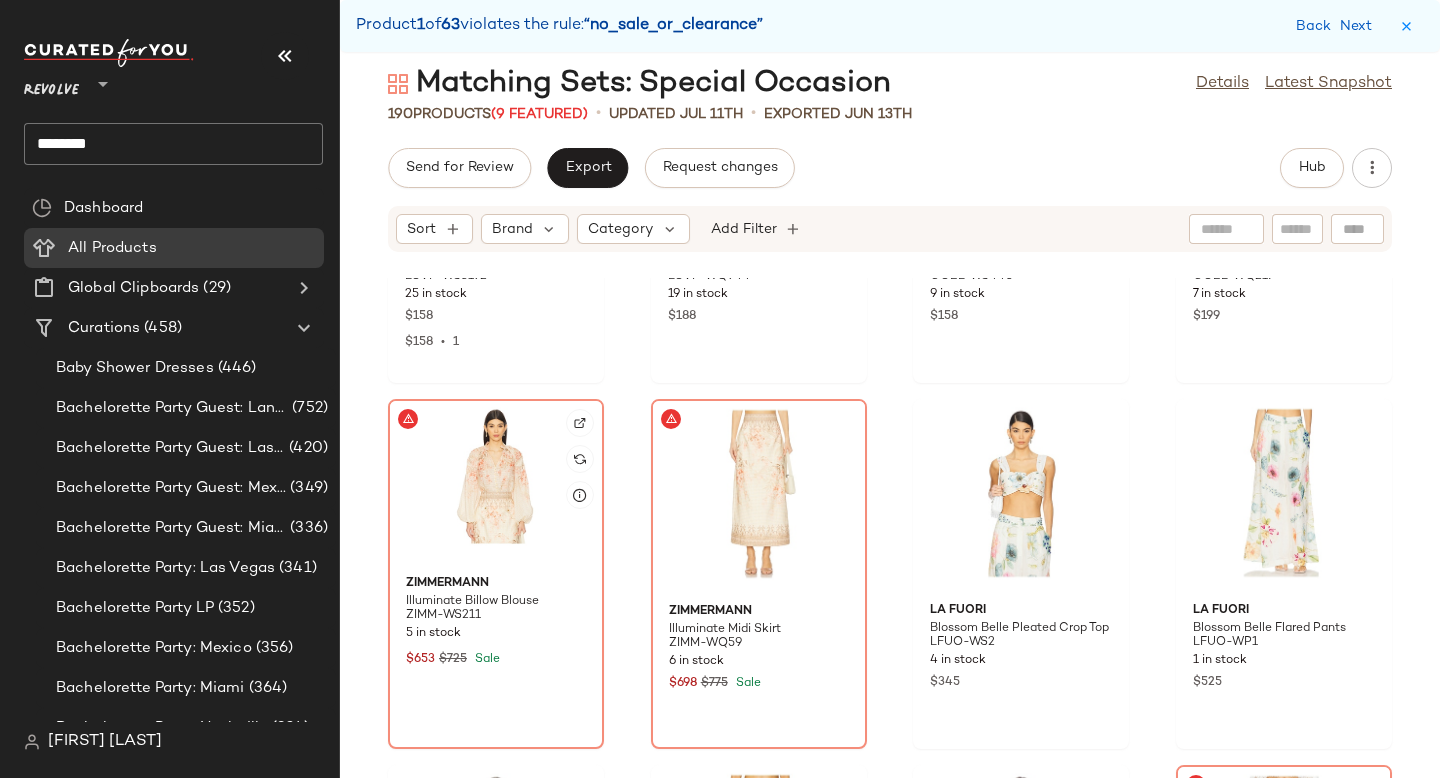 click 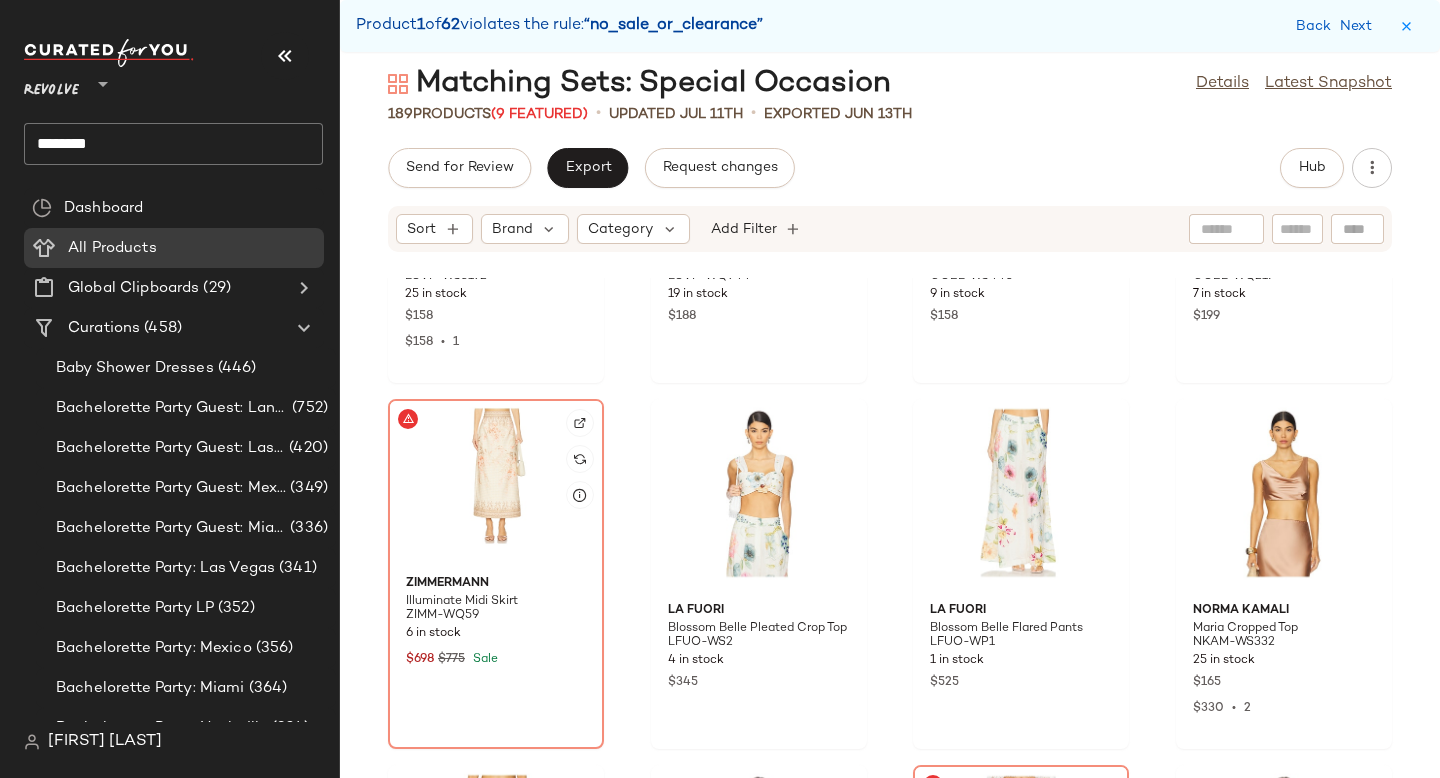 click 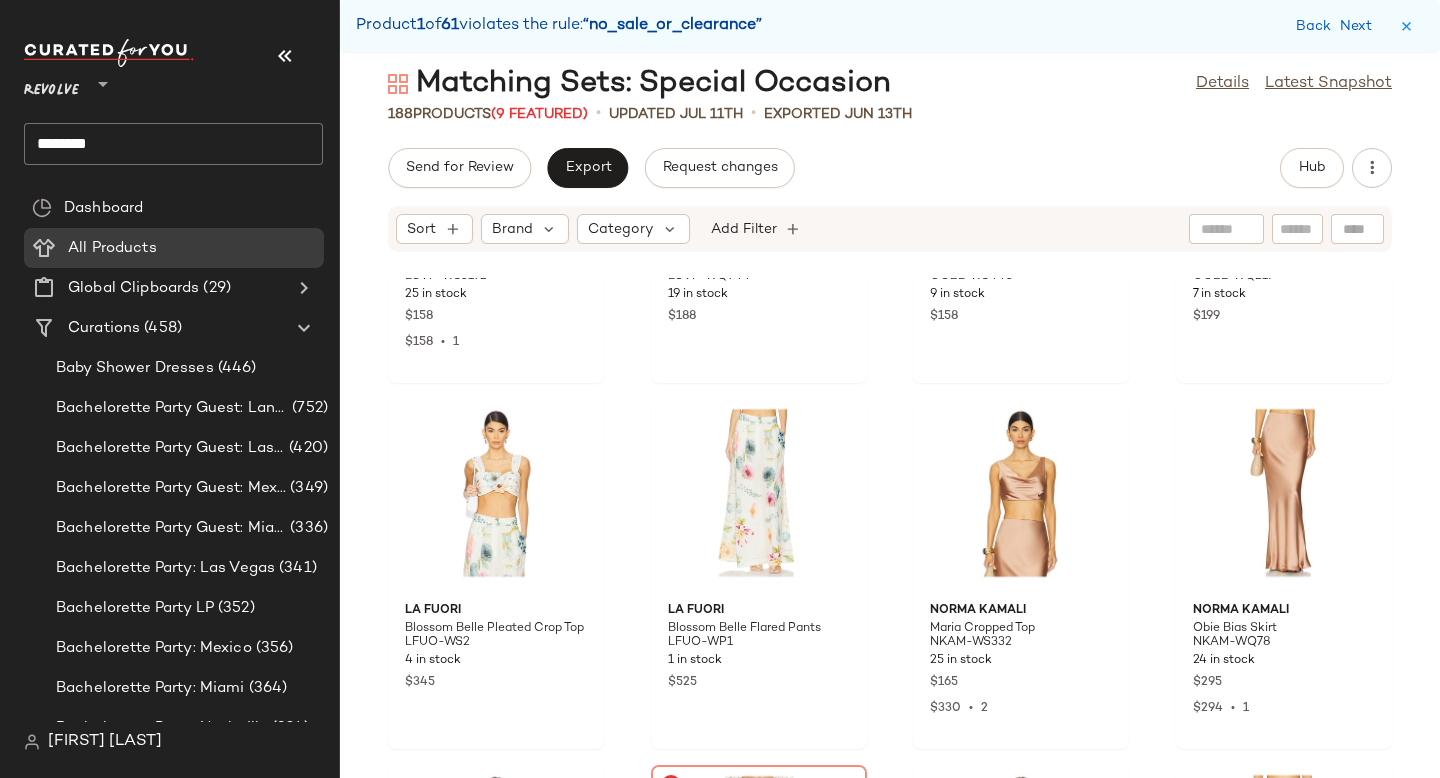 click on "Back Next" at bounding box center [1338, 26] 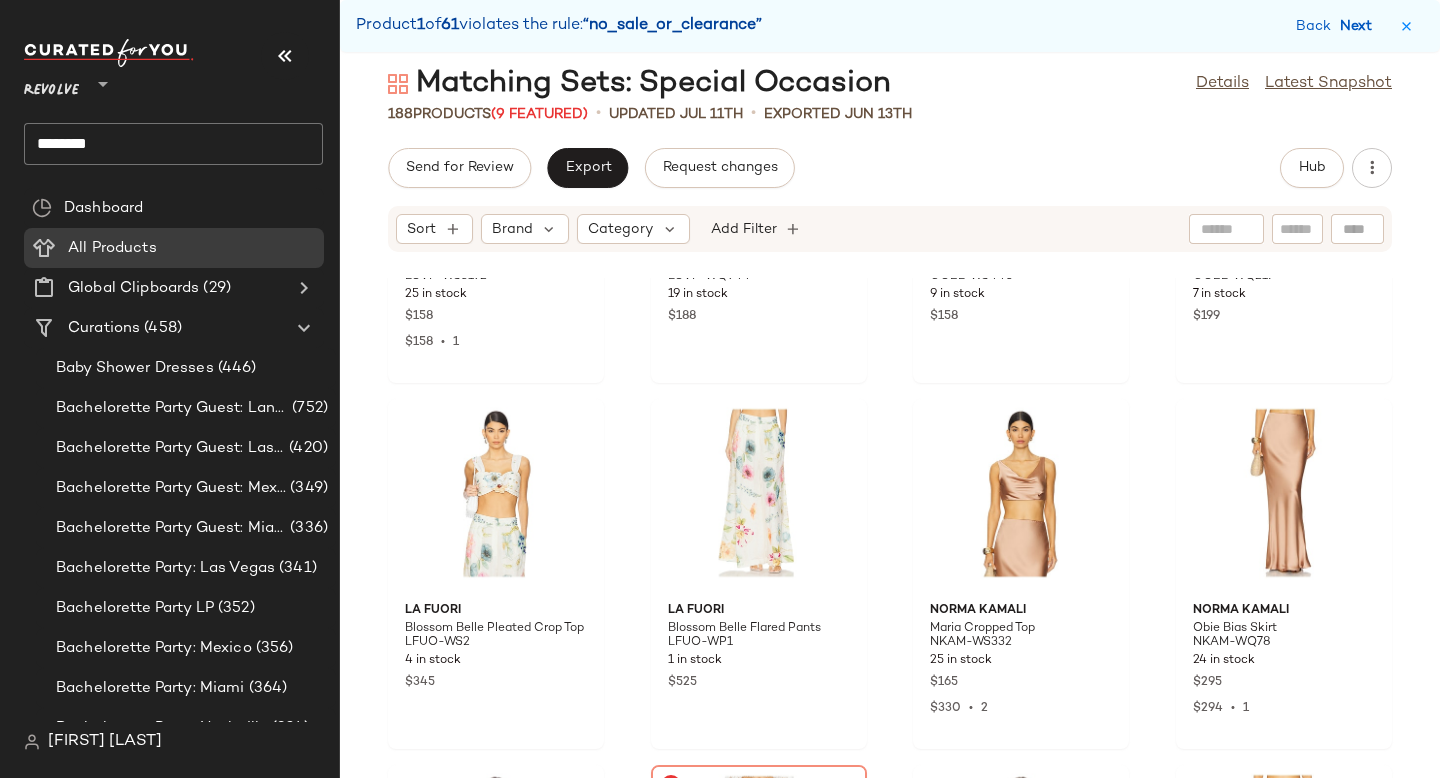 click on "Next" at bounding box center [1360, 26] 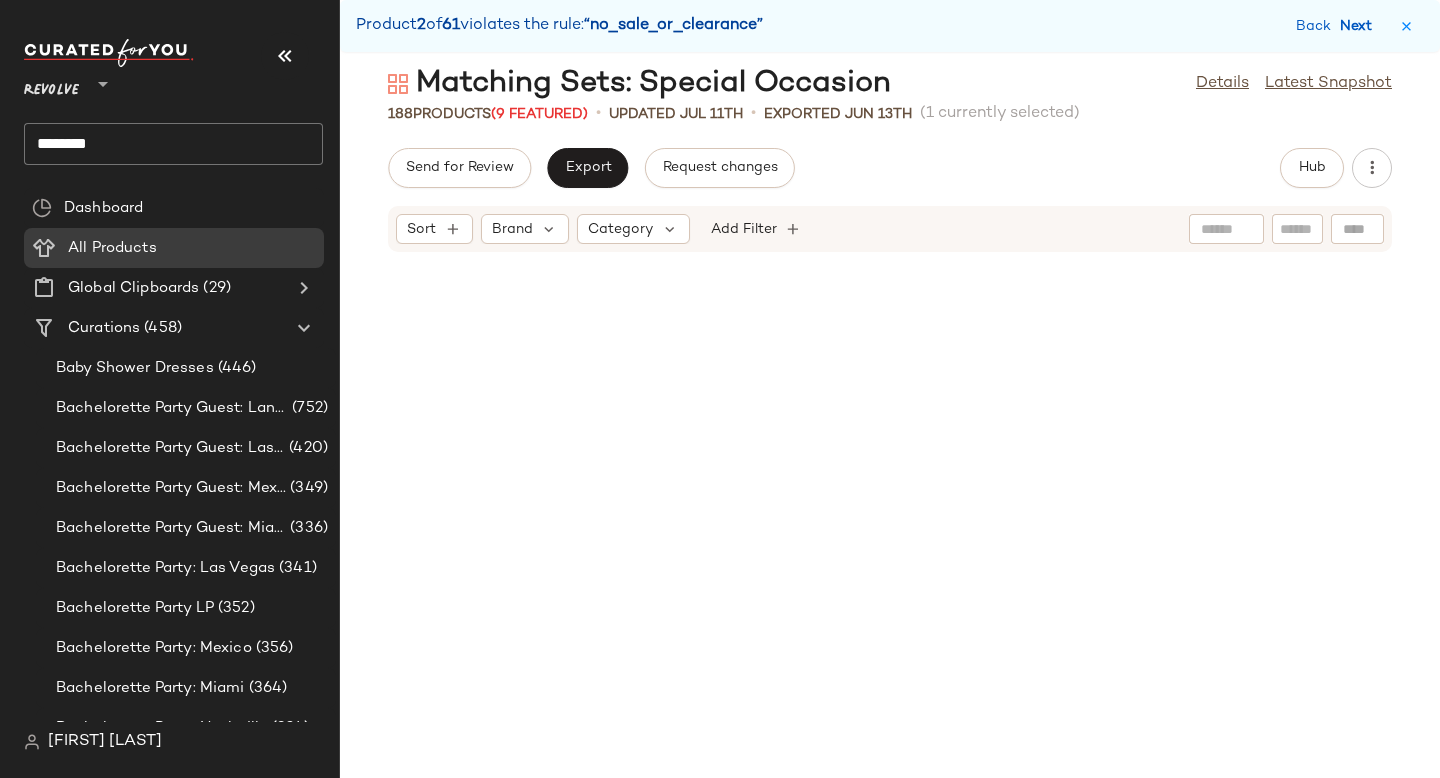 scroll, scrollTop: 1830, scrollLeft: 0, axis: vertical 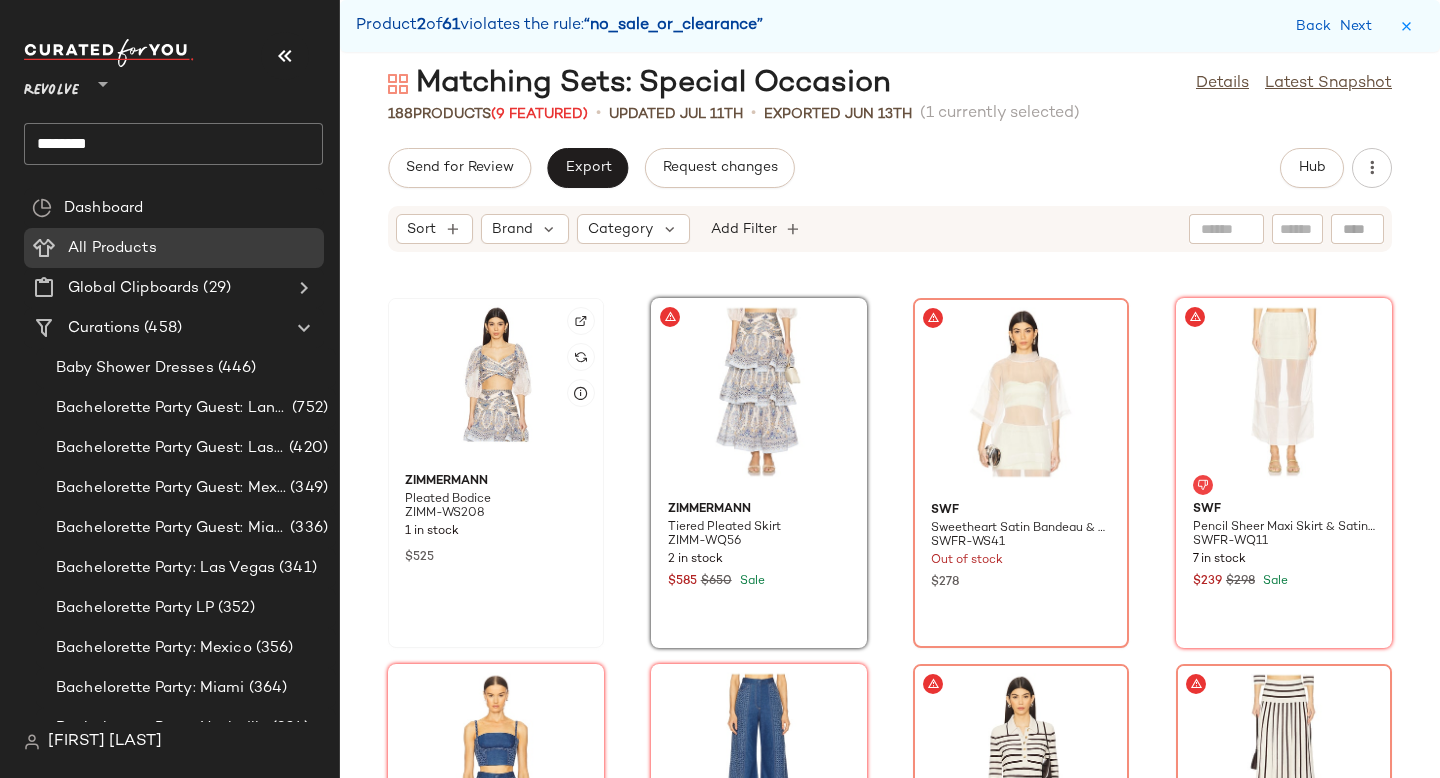 click 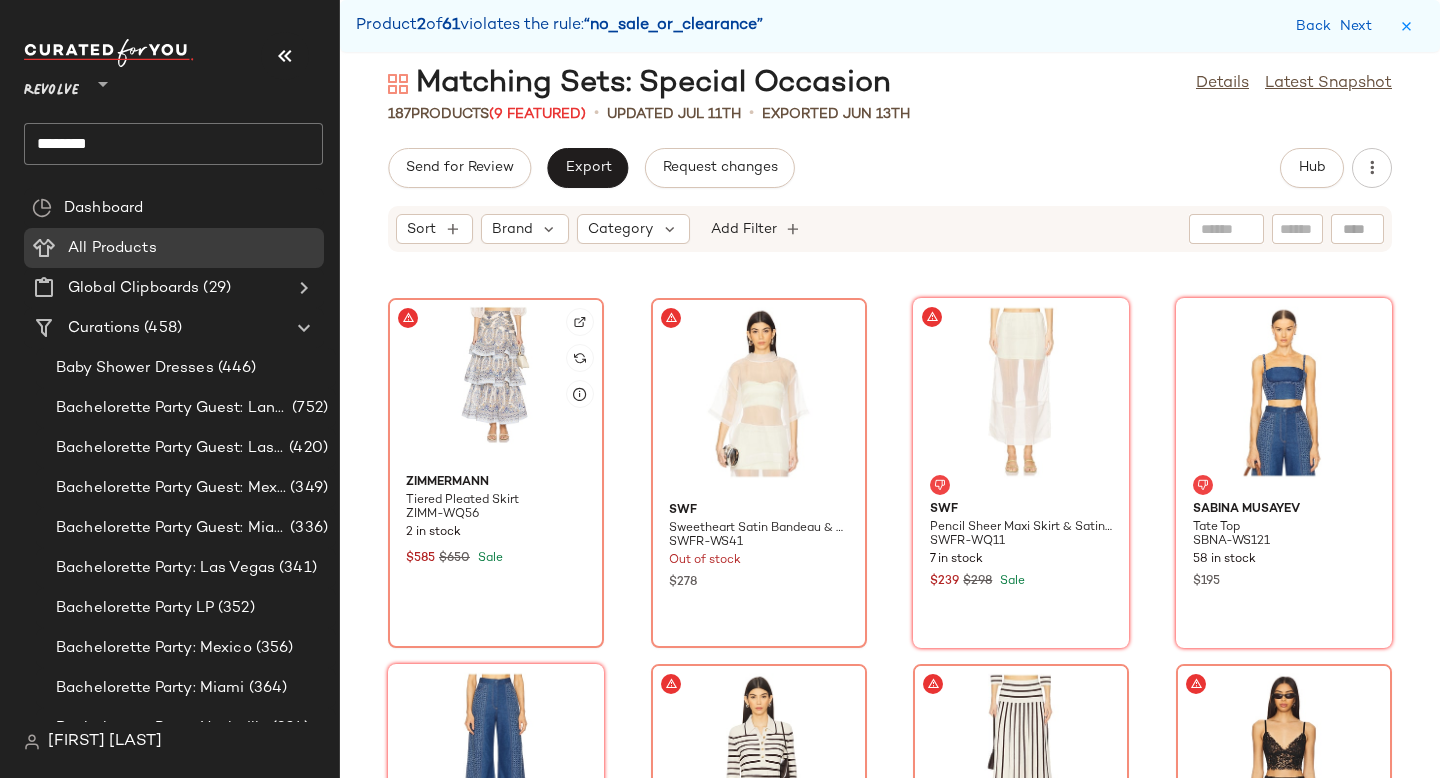 click 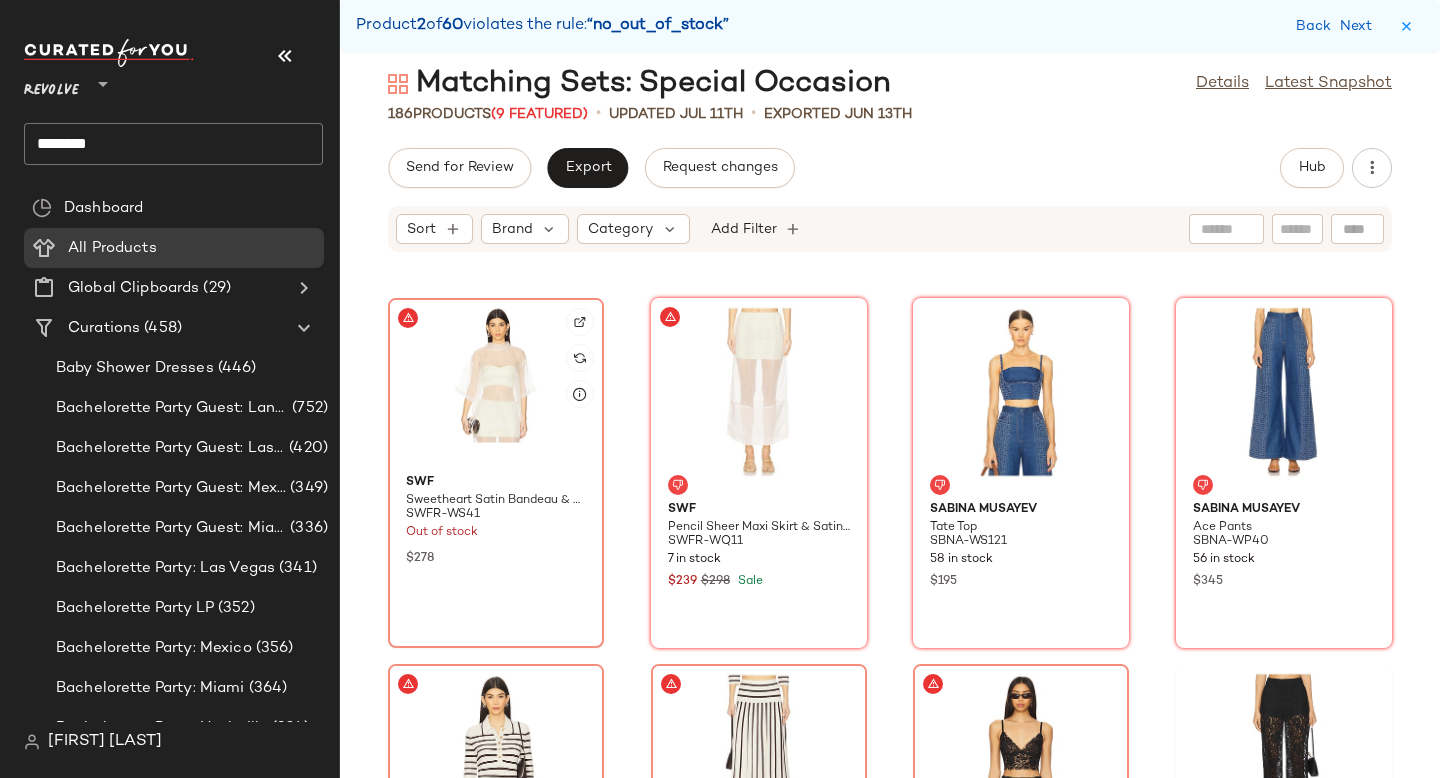 click 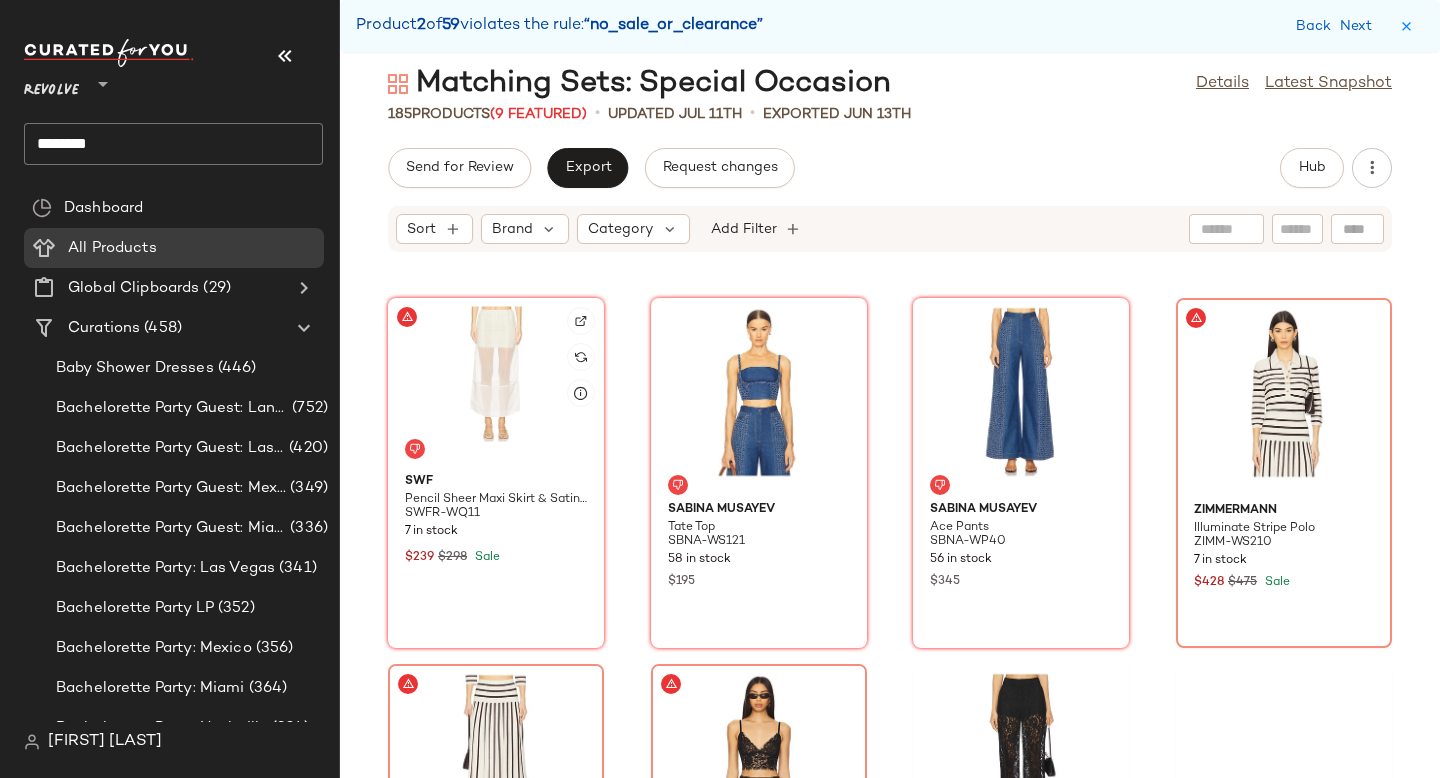 click 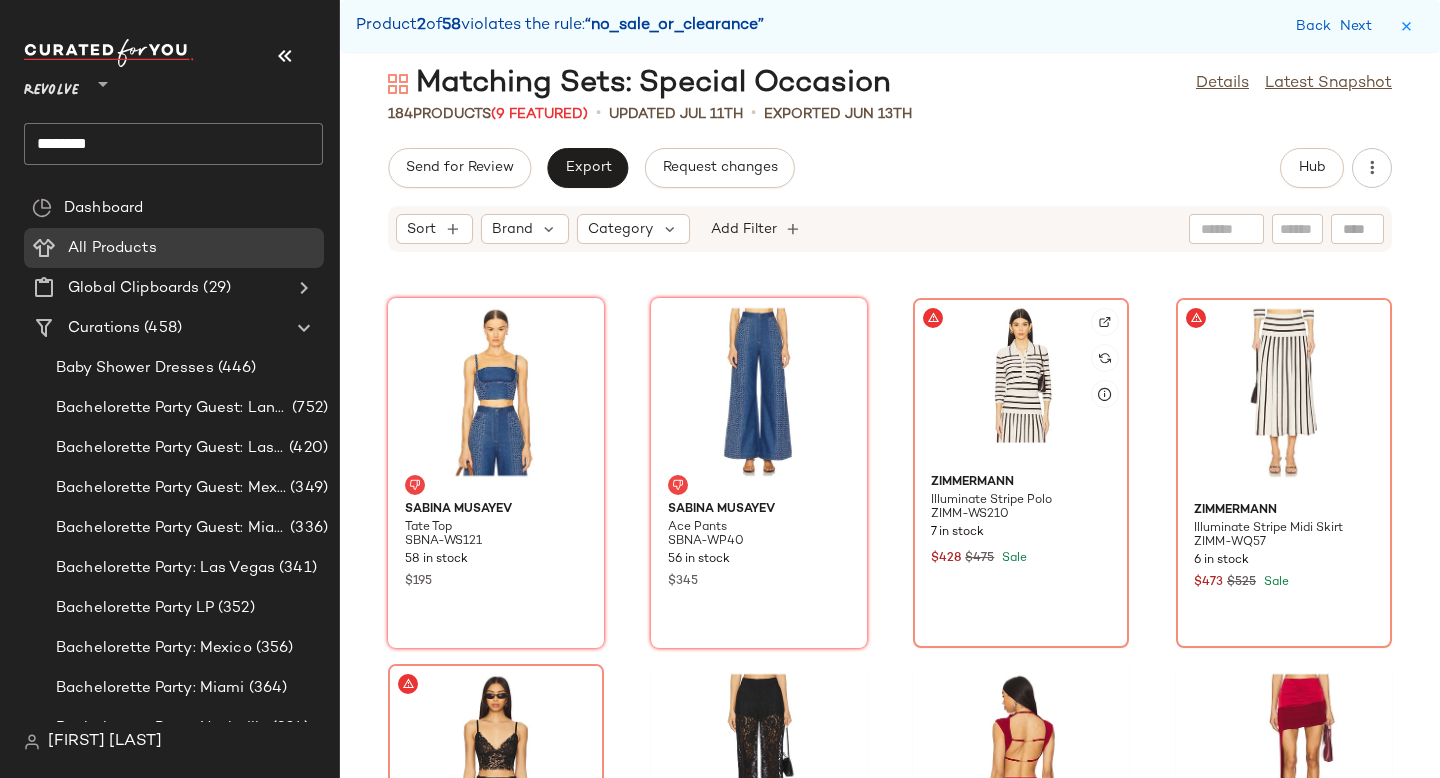 click 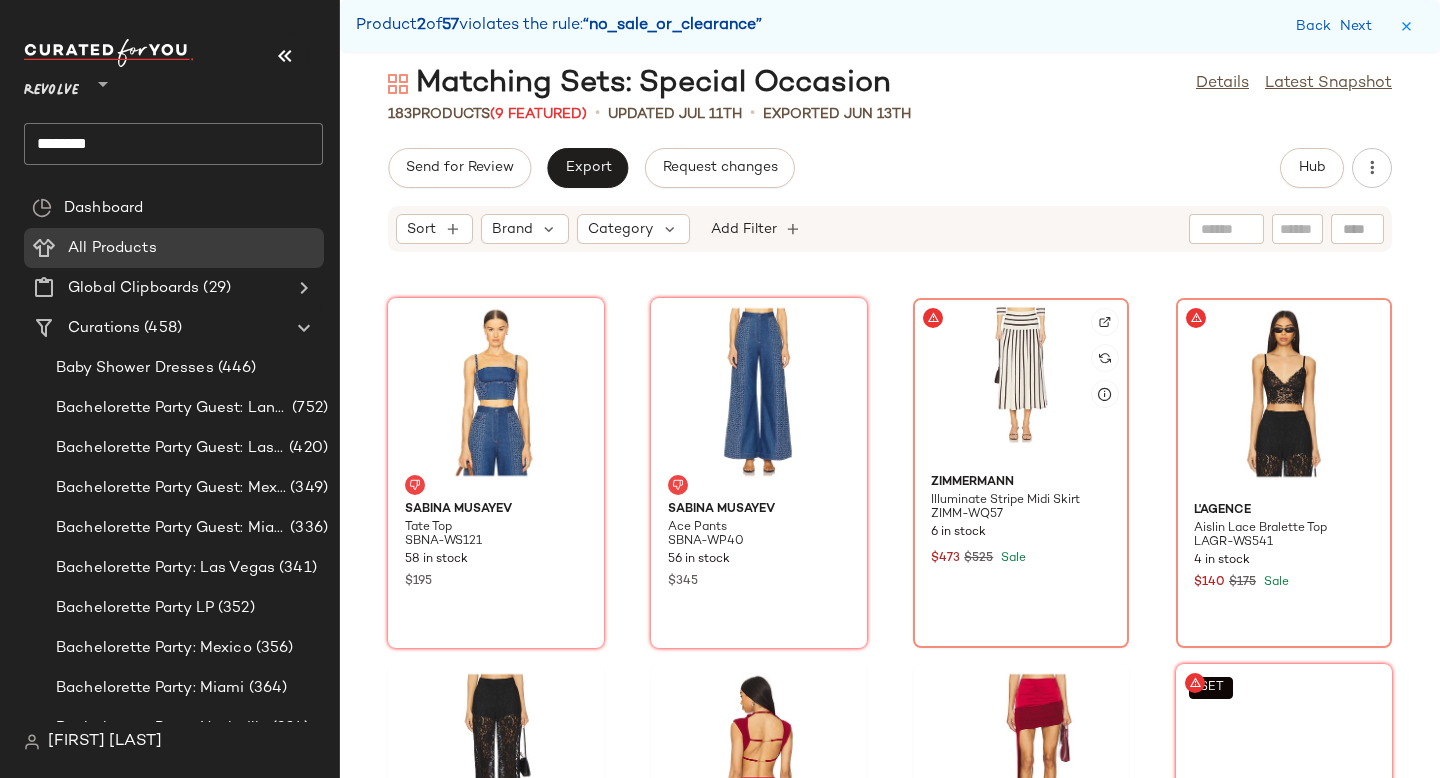 click 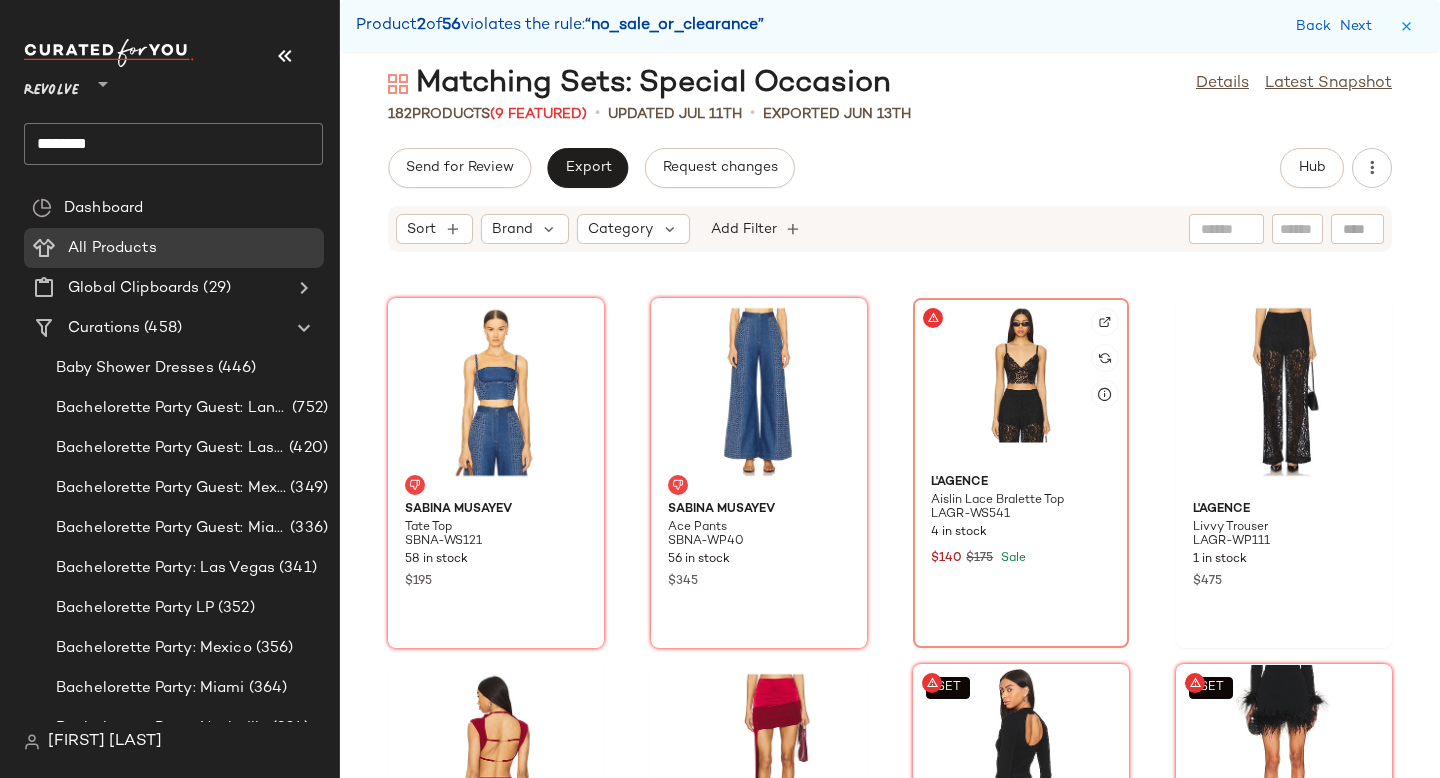 click 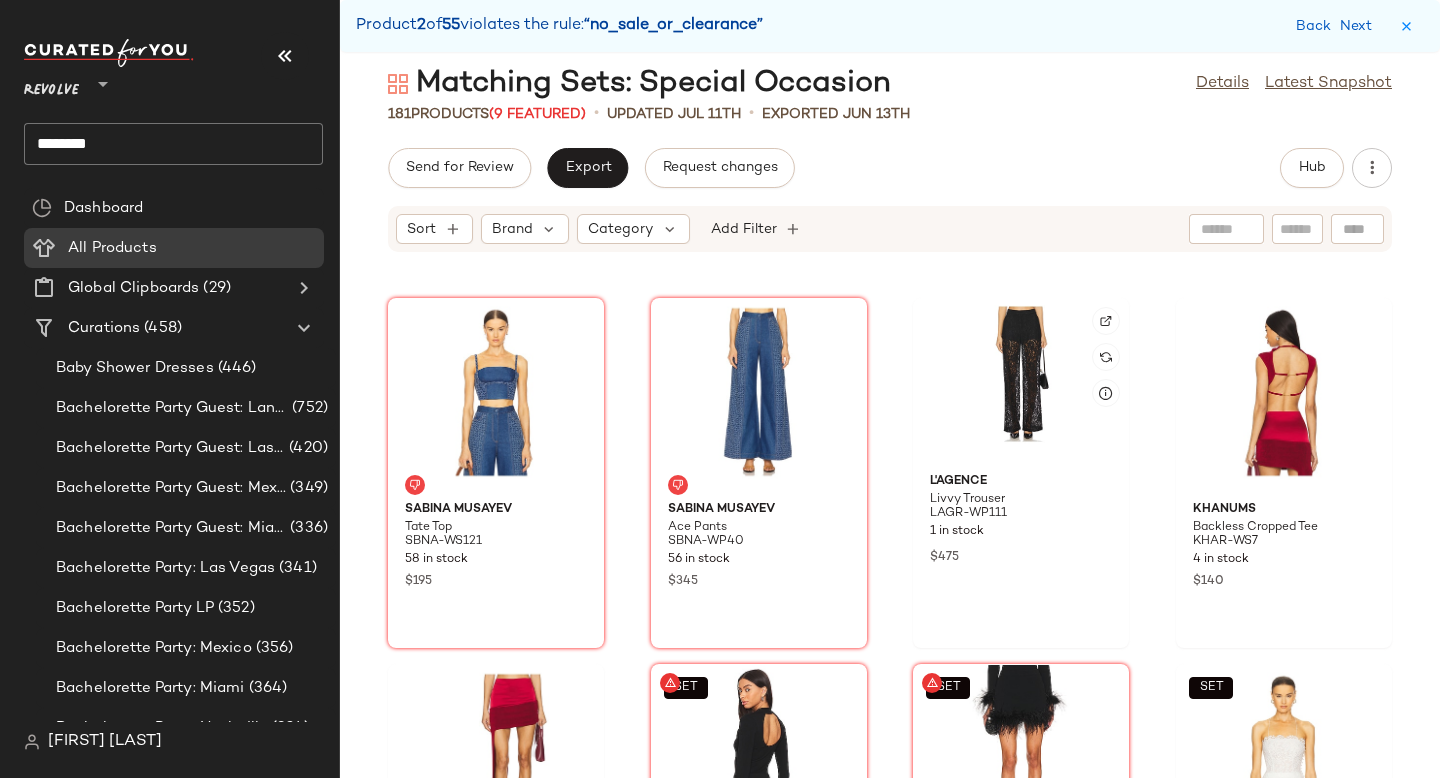 click 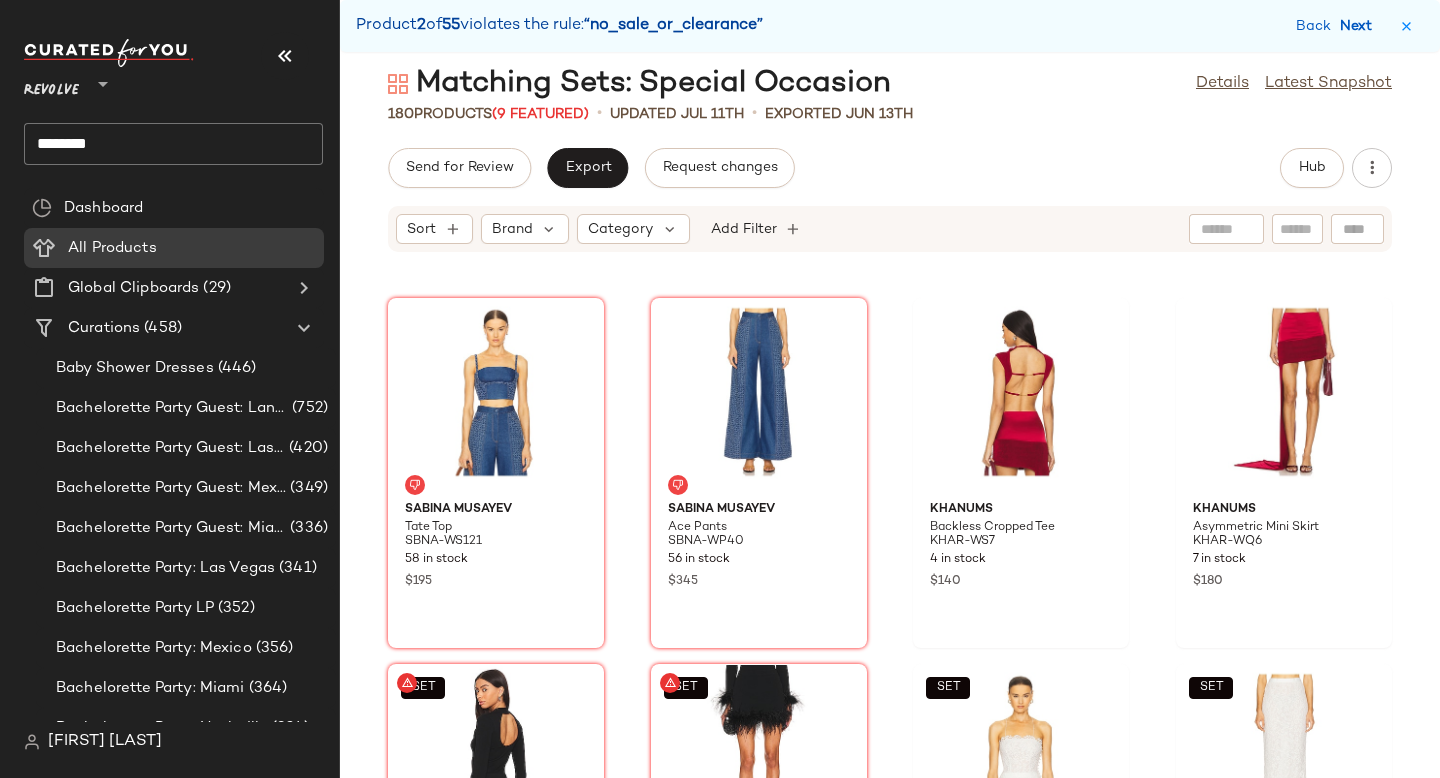 click on "Next" at bounding box center [1360, 26] 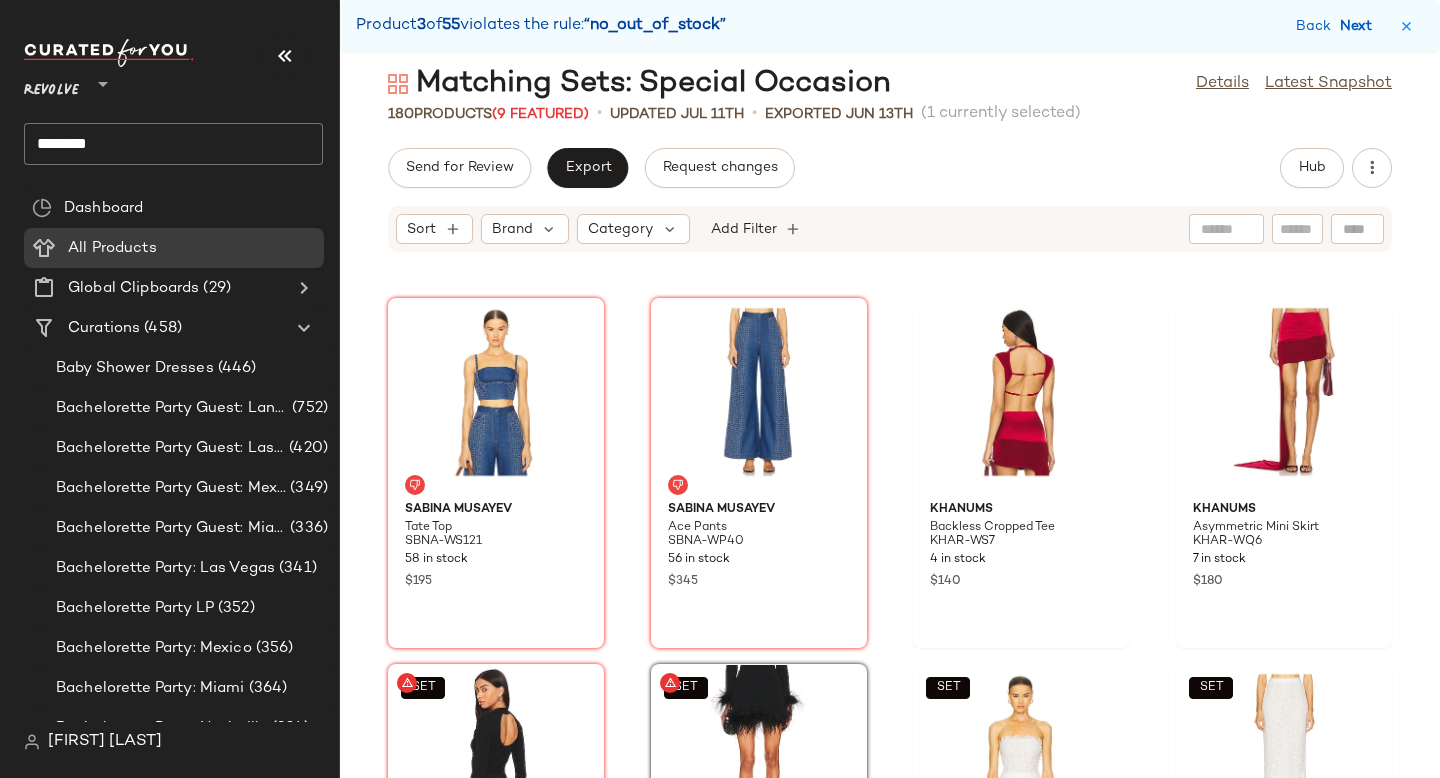 scroll, scrollTop: 2196, scrollLeft: 0, axis: vertical 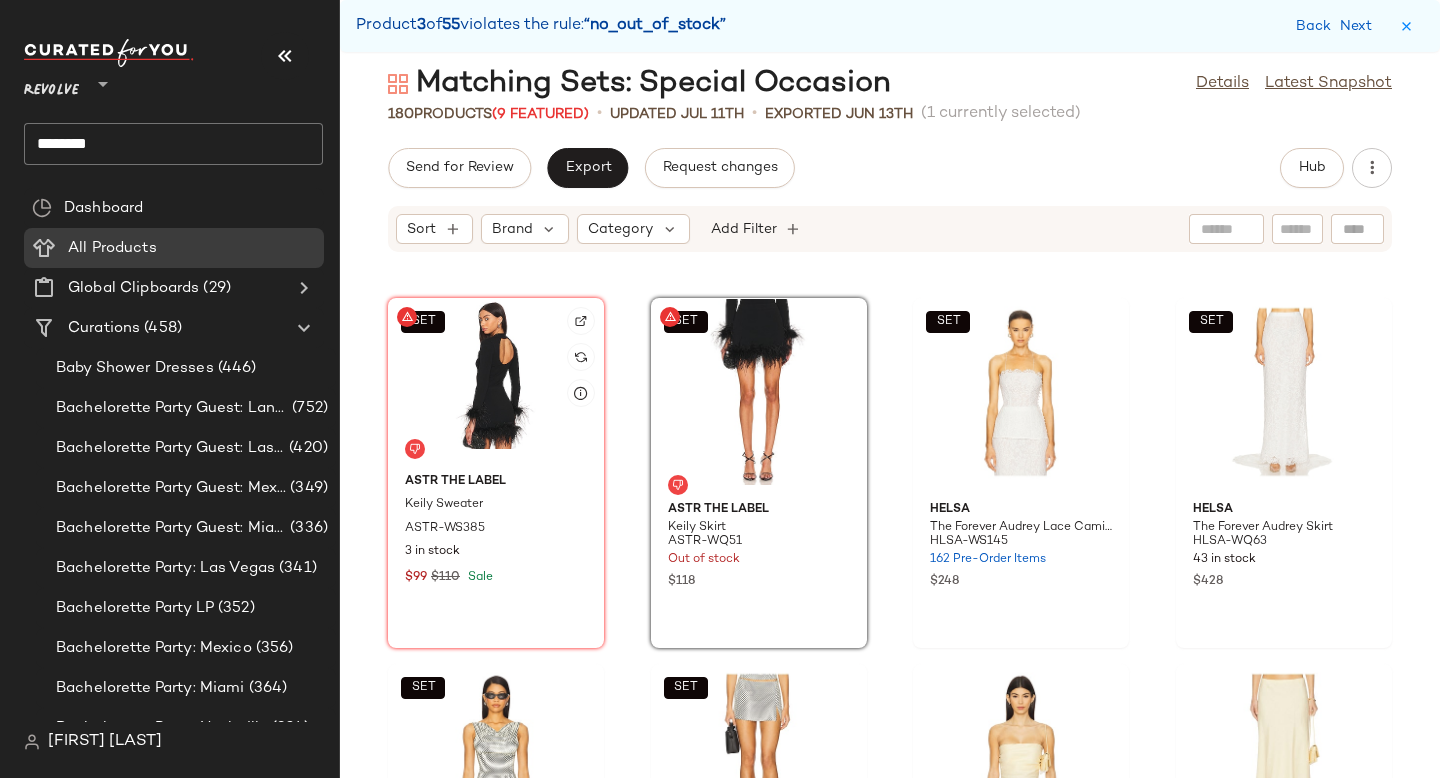 click on "ASTR the Label [LAST] Sweater ASTR-WS385 3 in stock $99 $110 Sale" 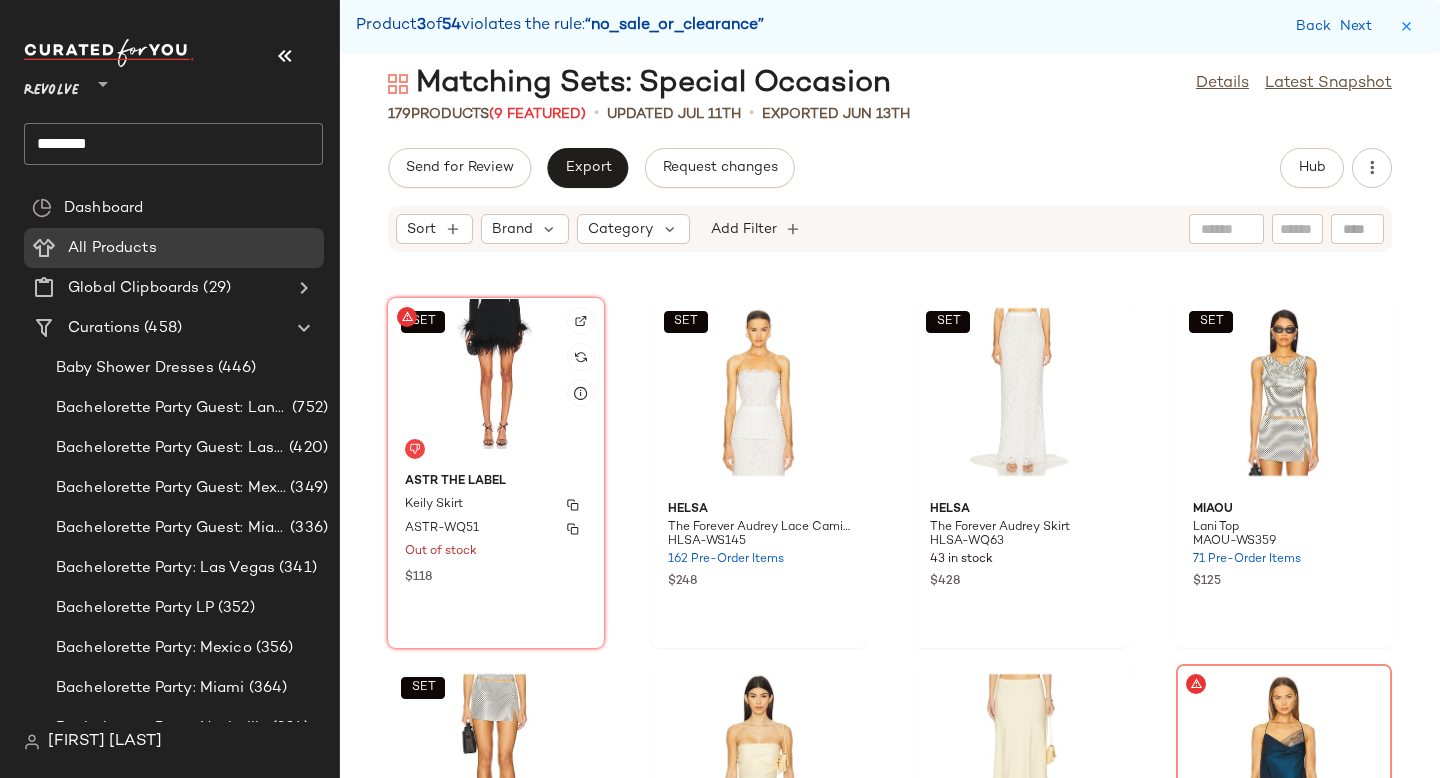 click on "ASTR the Label [LAST] Skirt ASTR-WQ51 Out of stock $118" 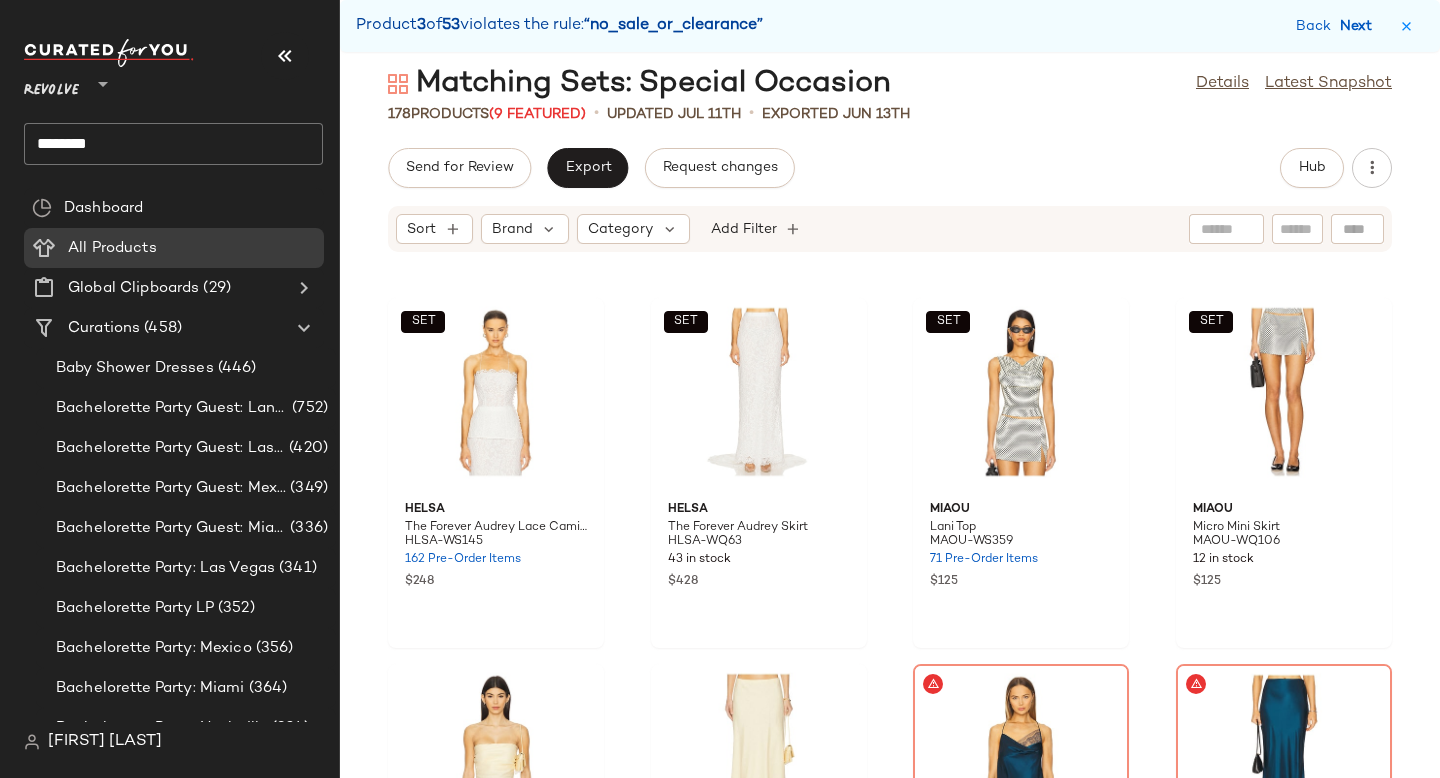click on "Next" at bounding box center (1360, 26) 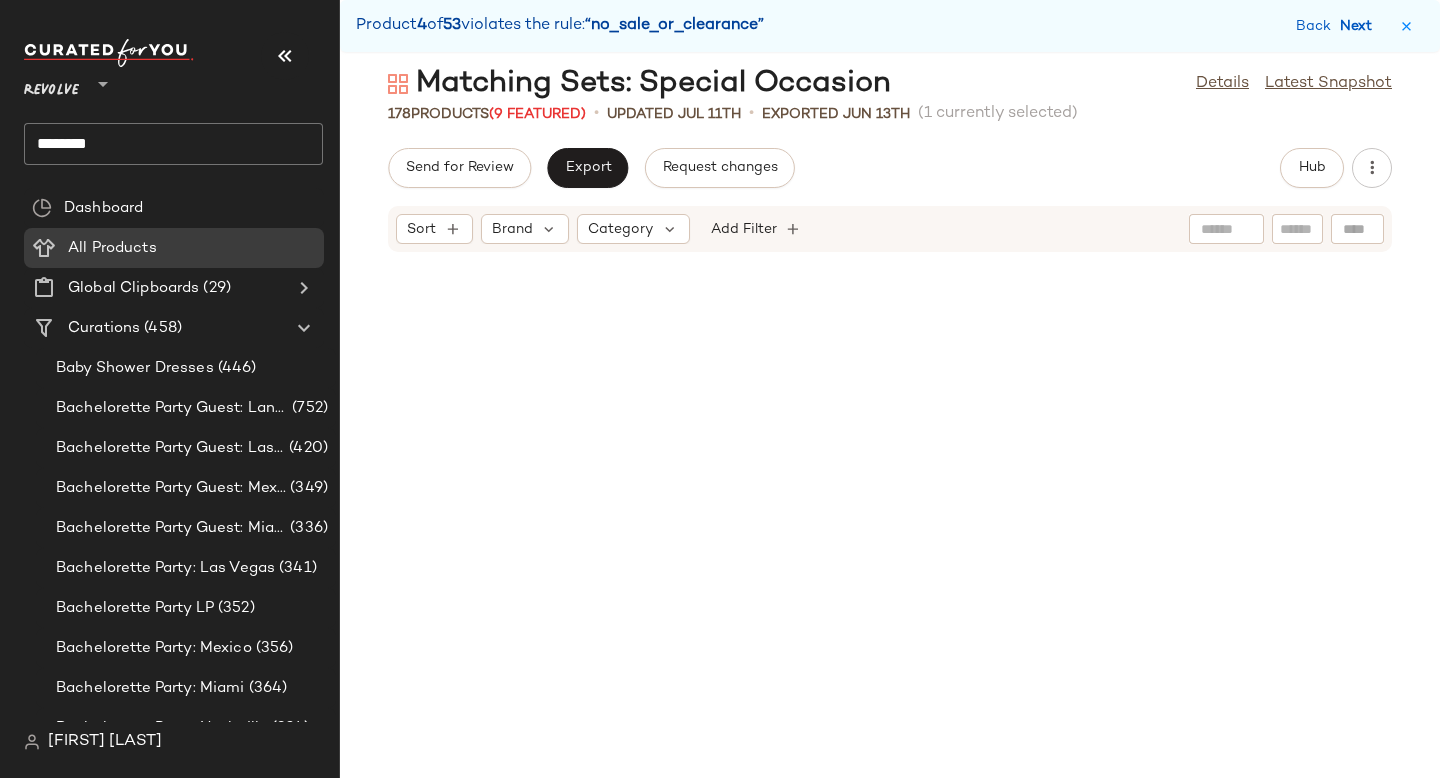 scroll, scrollTop: 3294, scrollLeft: 0, axis: vertical 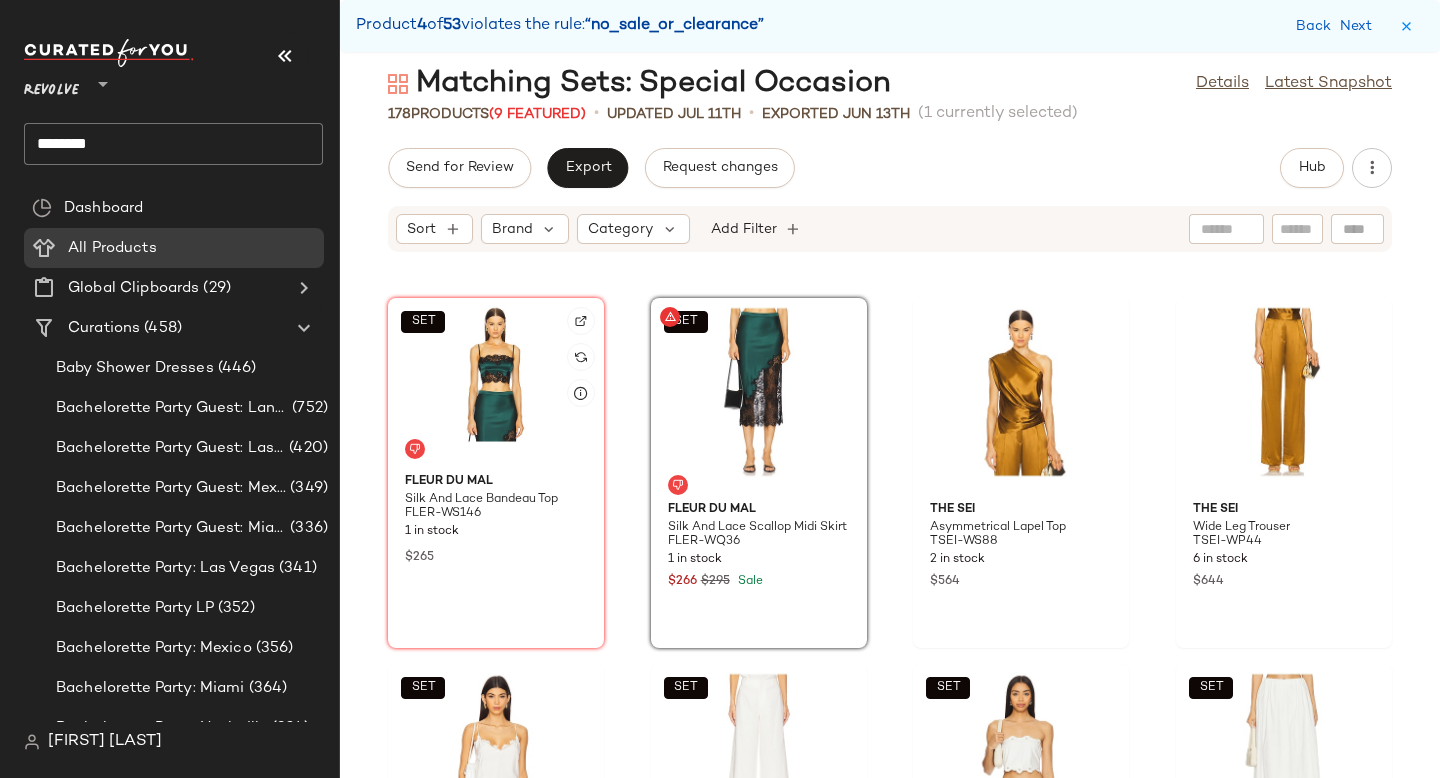 click on "SET" 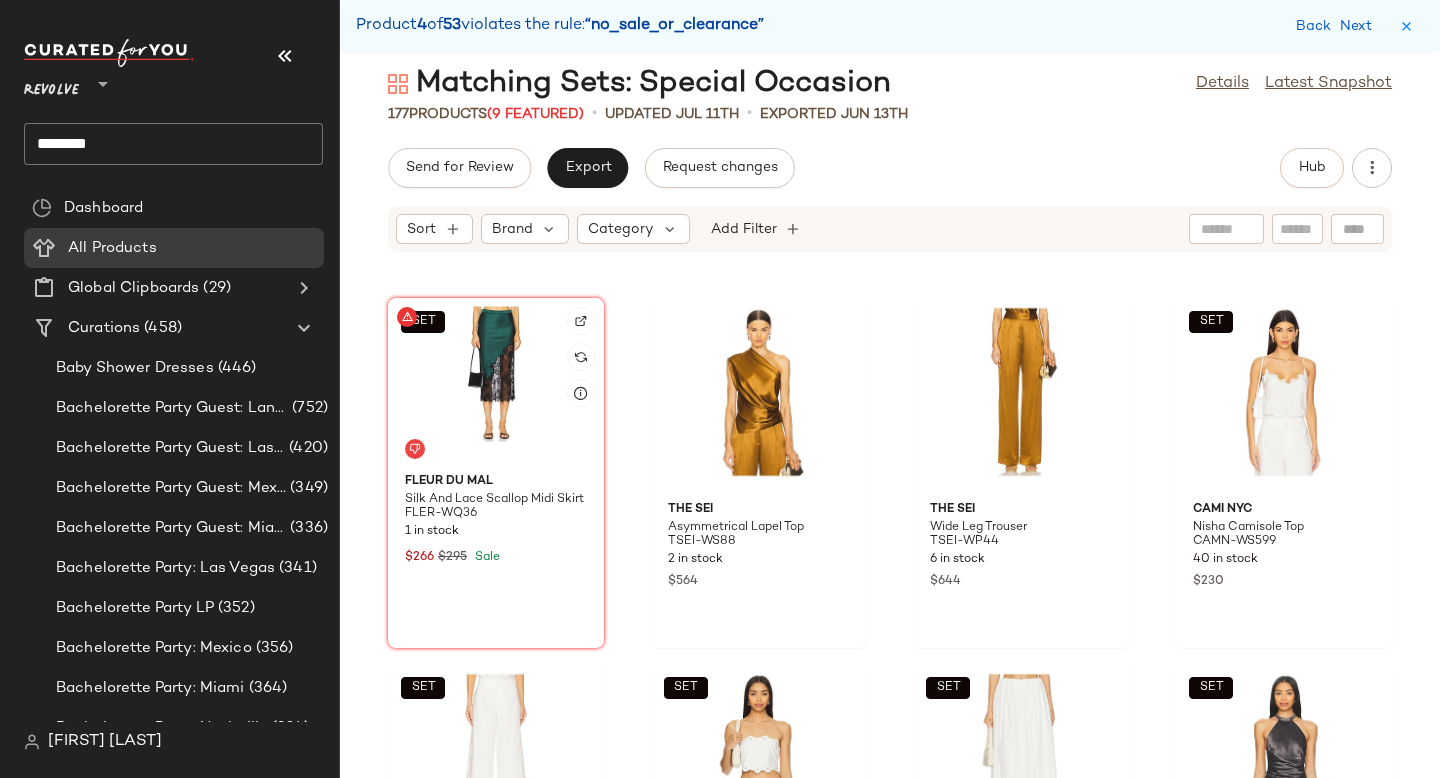 click on "SET" 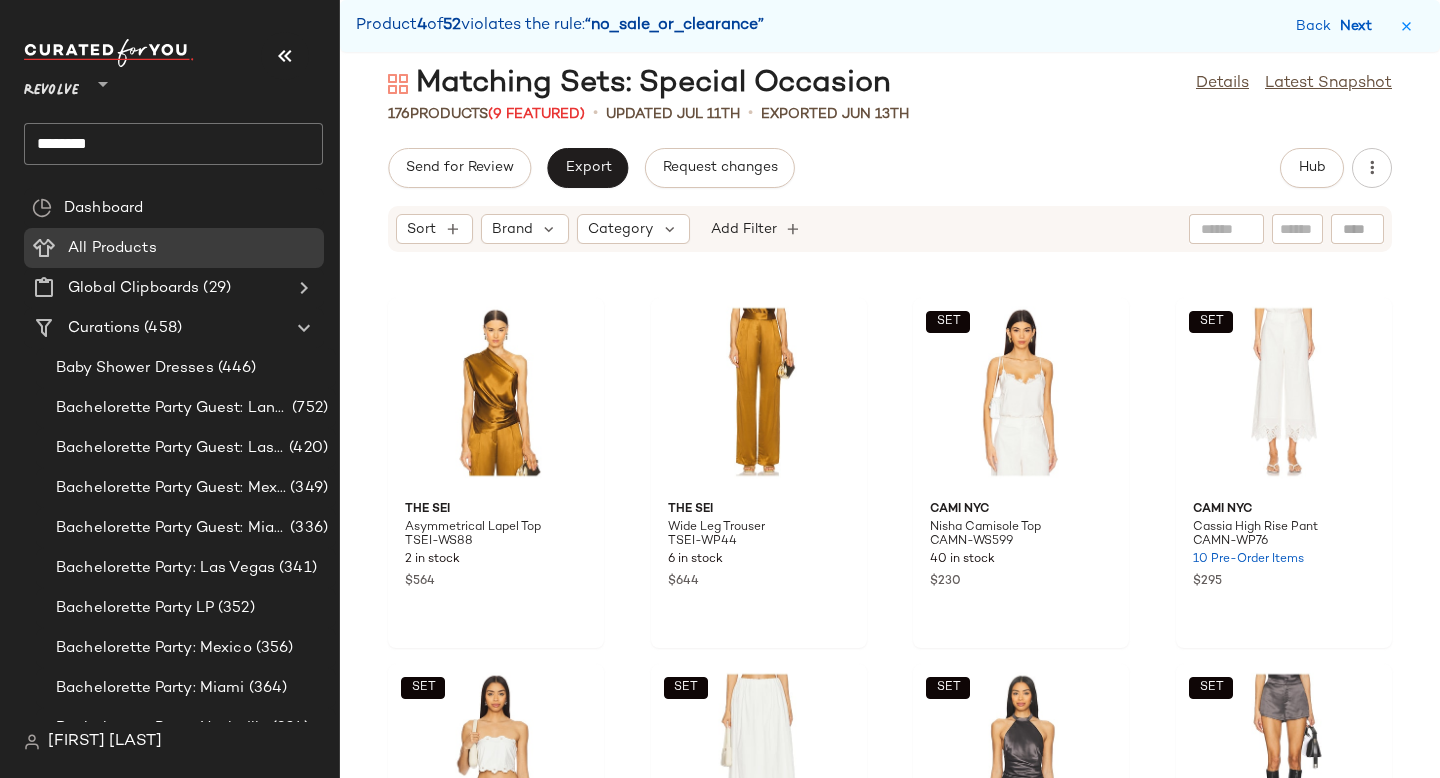 click on "Next" at bounding box center [1360, 26] 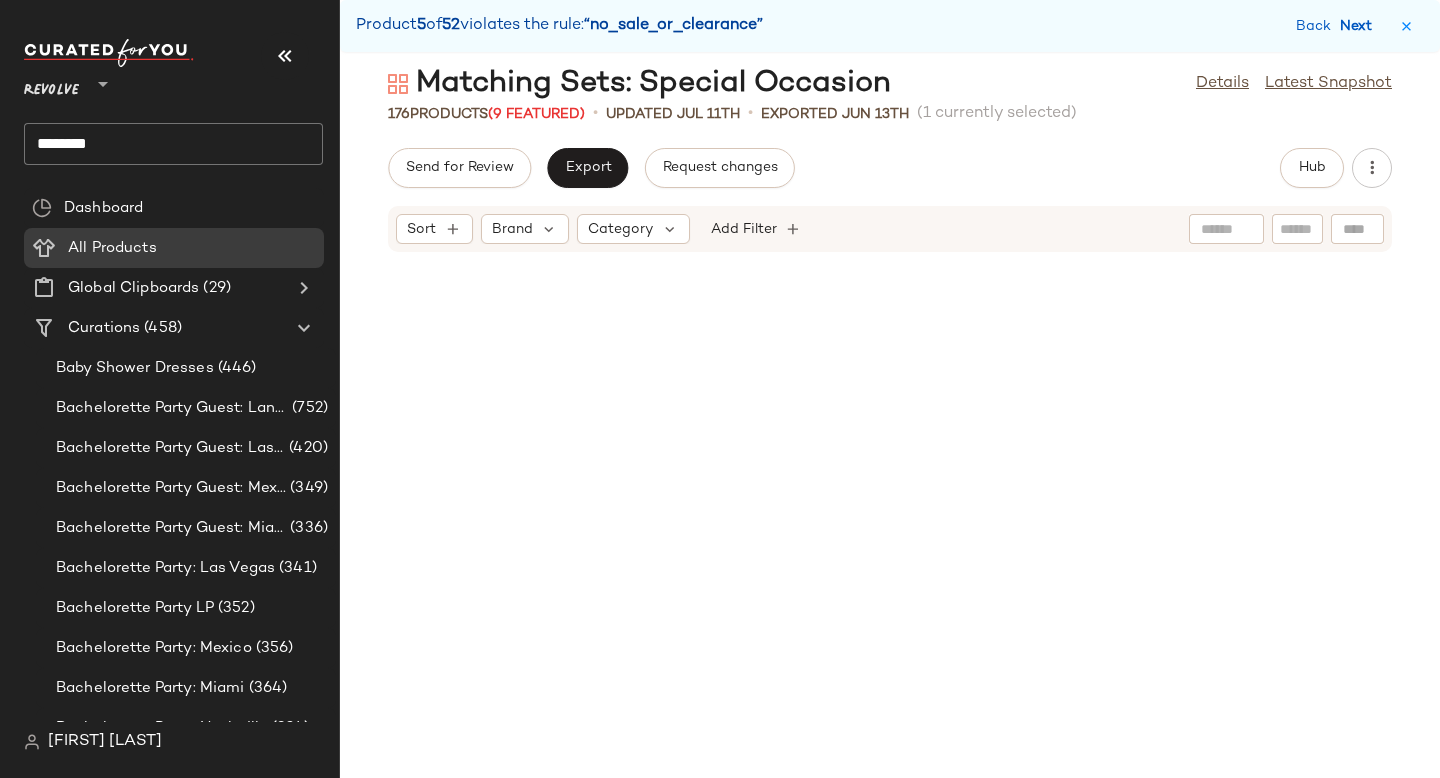 scroll, scrollTop: 4026, scrollLeft: 0, axis: vertical 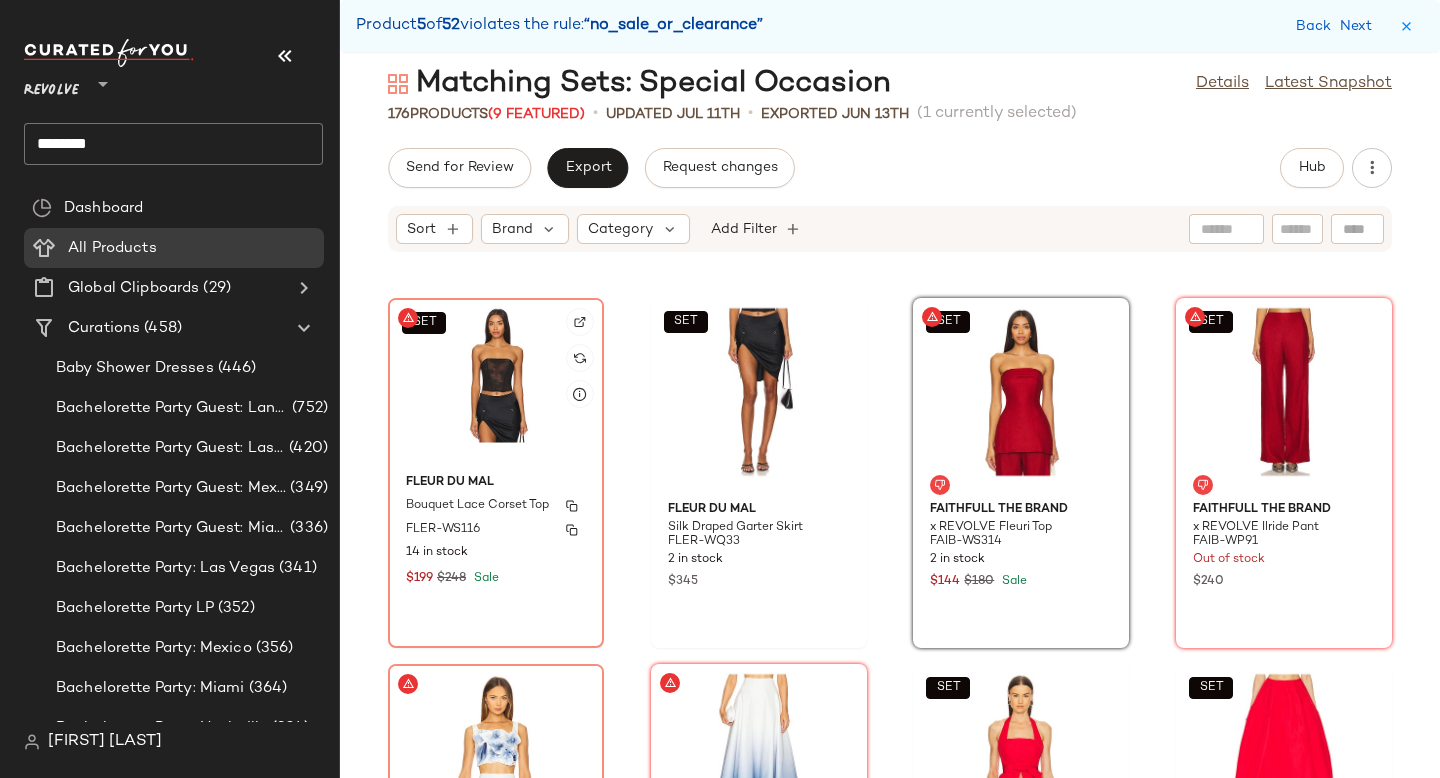 click on "[BRAND] du mal Bouquet Lace Corset Top FLER-WS116 14 in stock $199 $248 Sale" 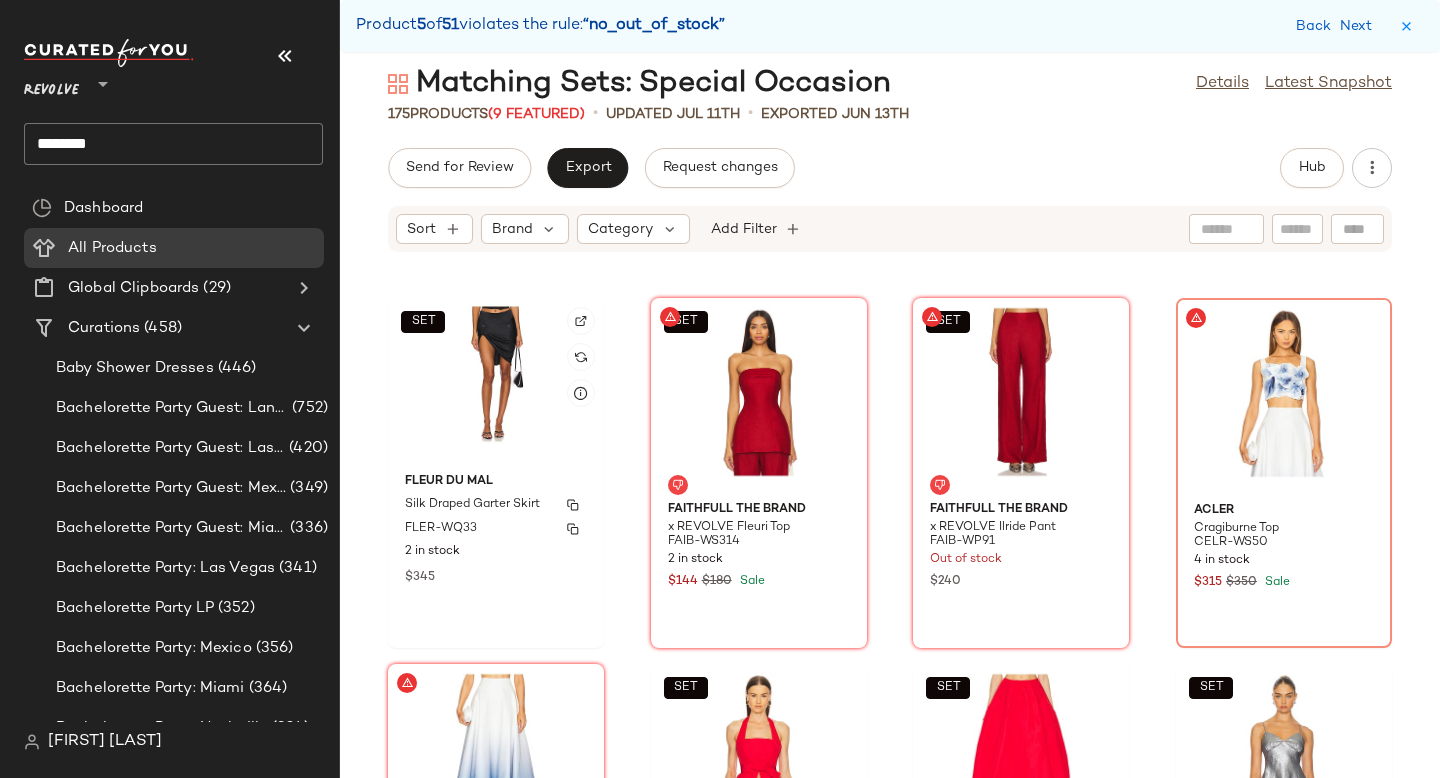 click on "[BRAND] du mal Silk Draped Garter Skirt FLER-WQ33 2 in stock $345" 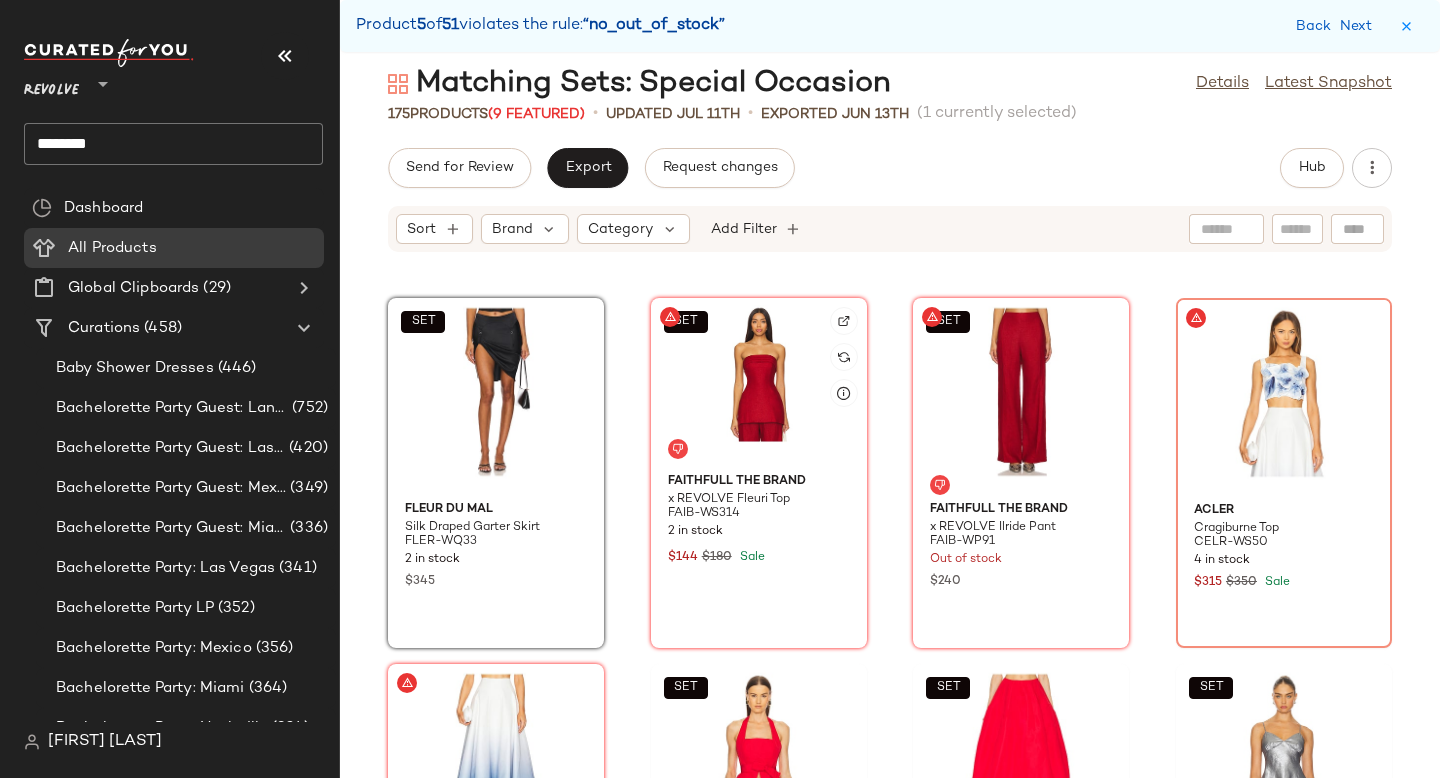 click on "SET" 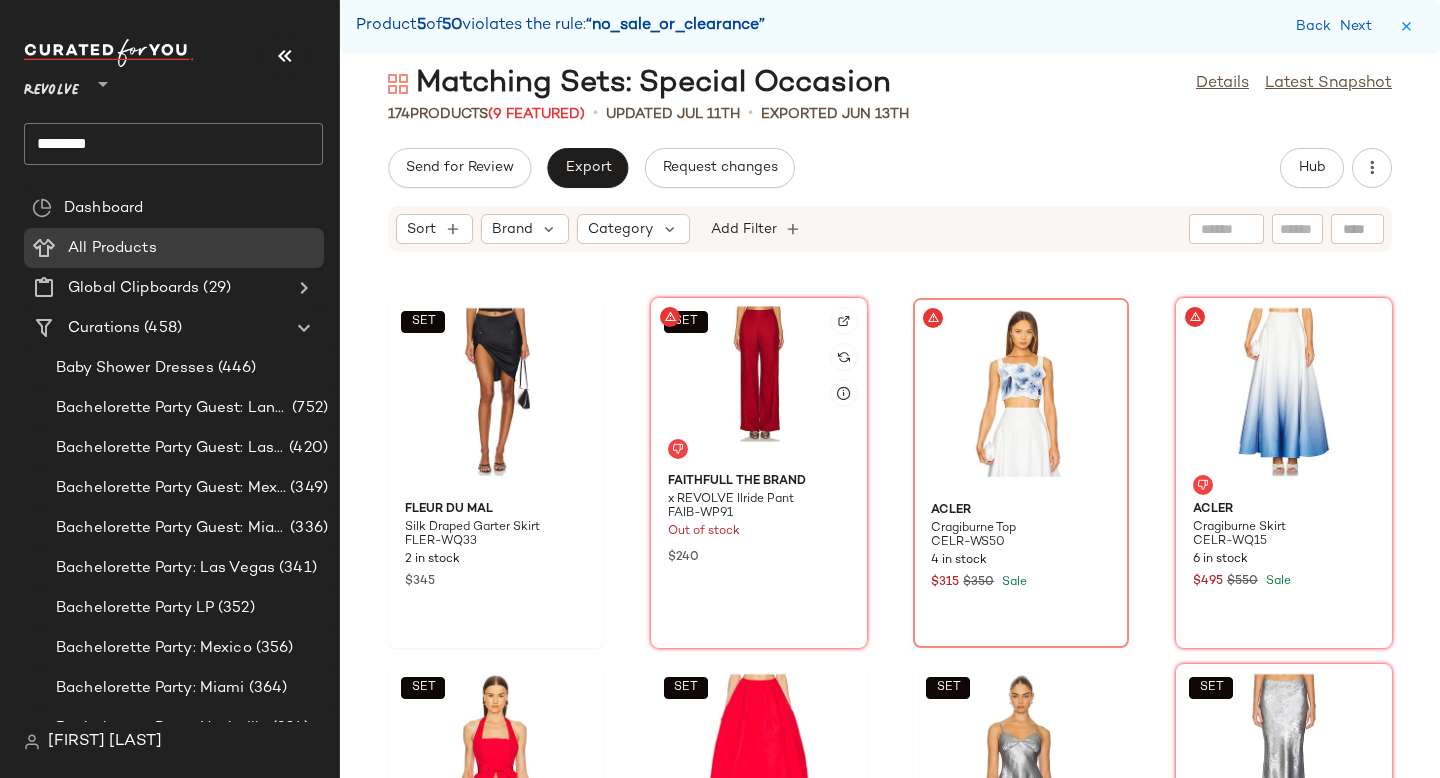 click on "SET" 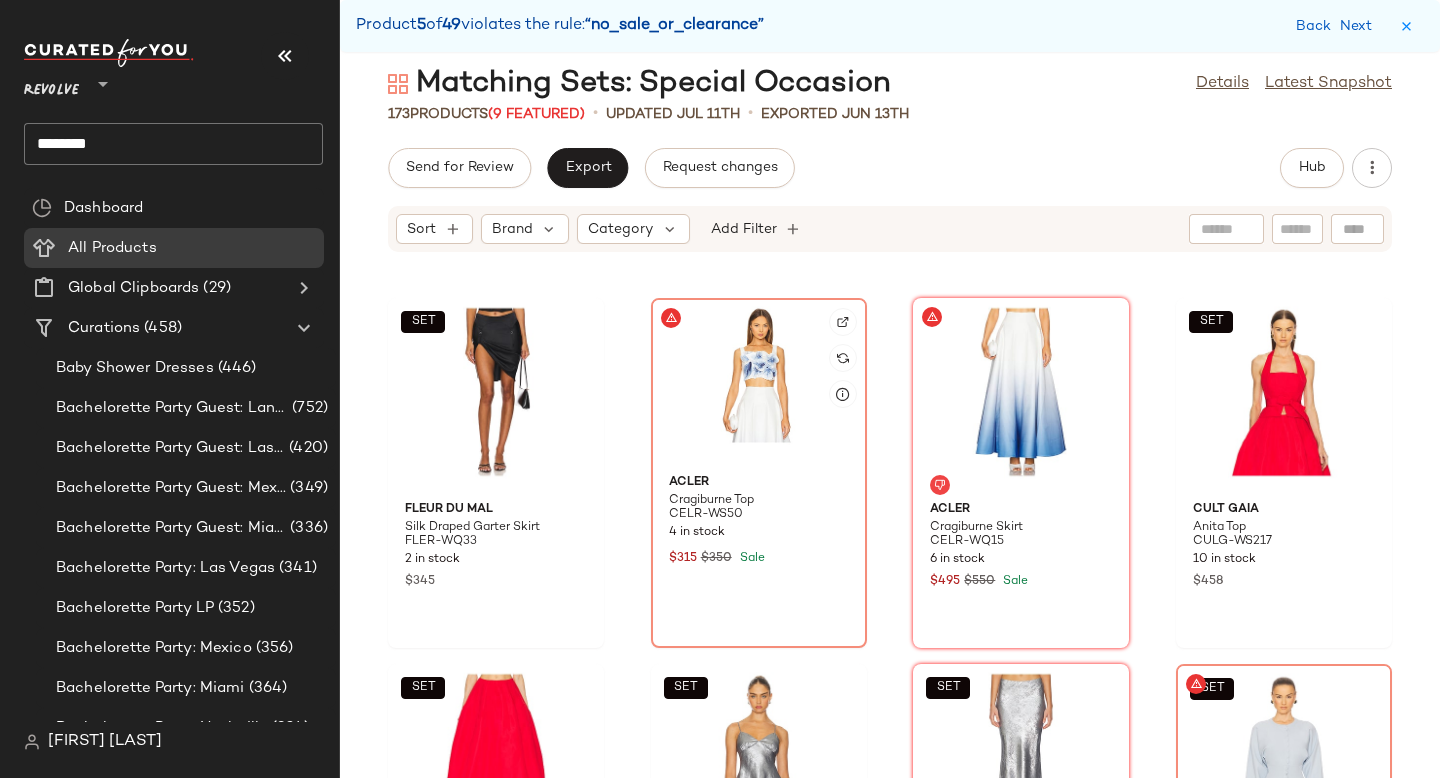 click 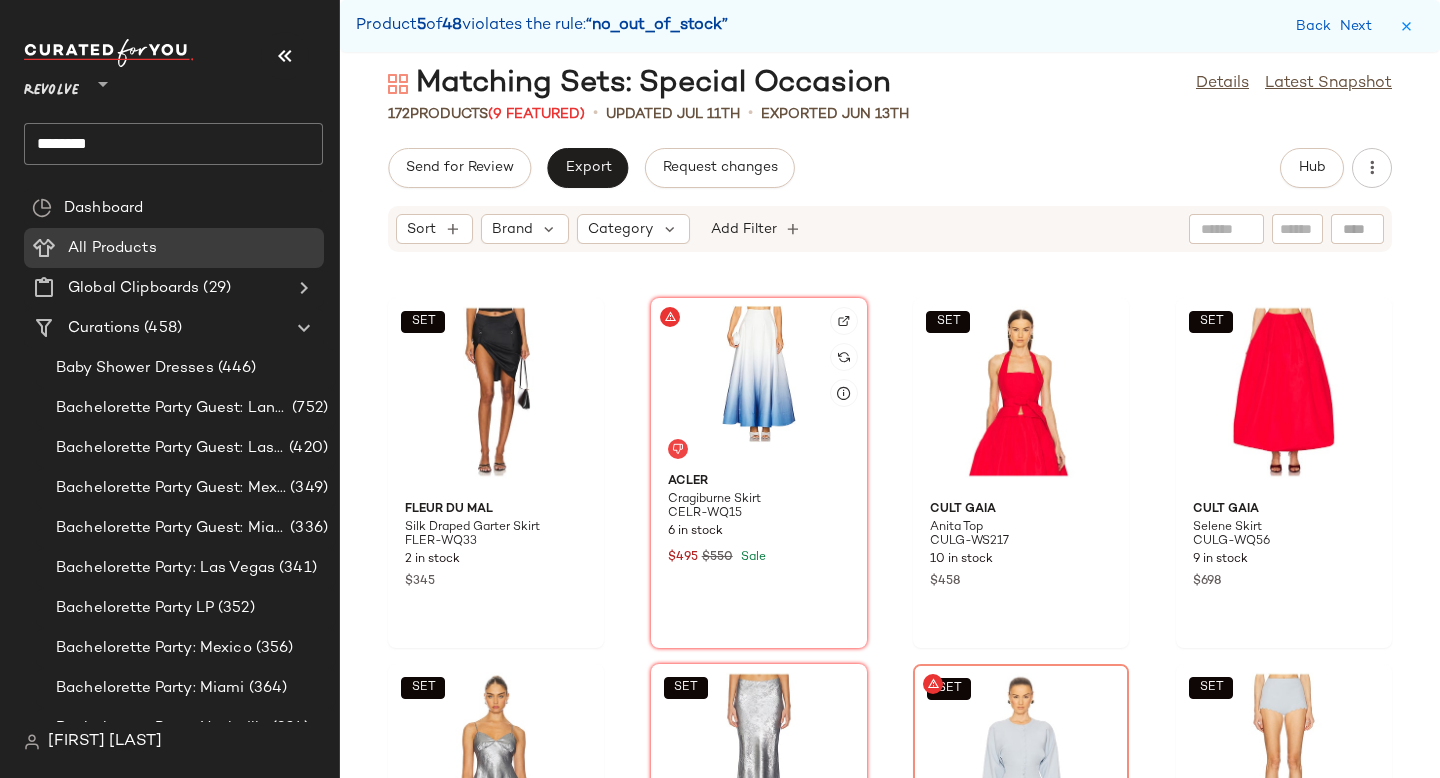 click 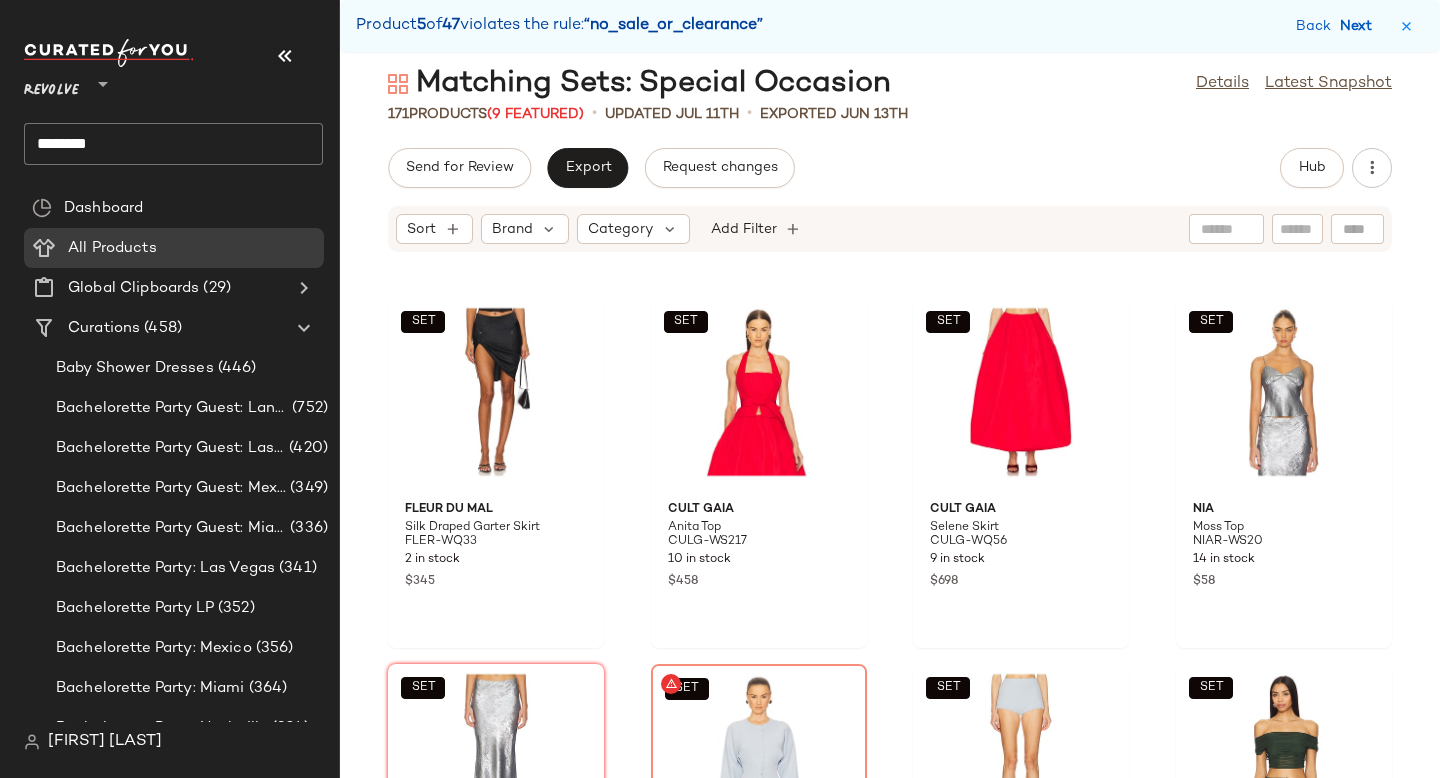 click on "Next" at bounding box center (1360, 26) 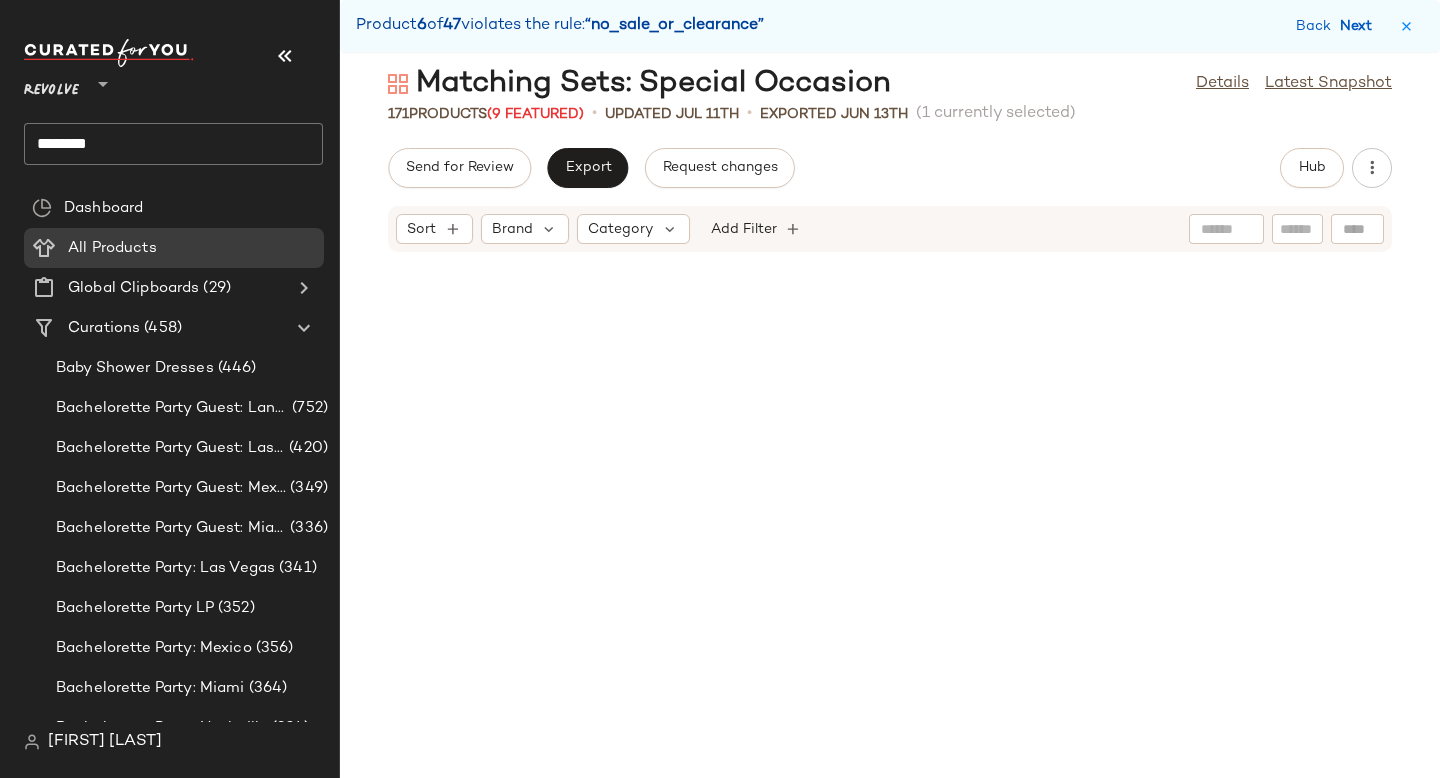 scroll, scrollTop: 4758, scrollLeft: 0, axis: vertical 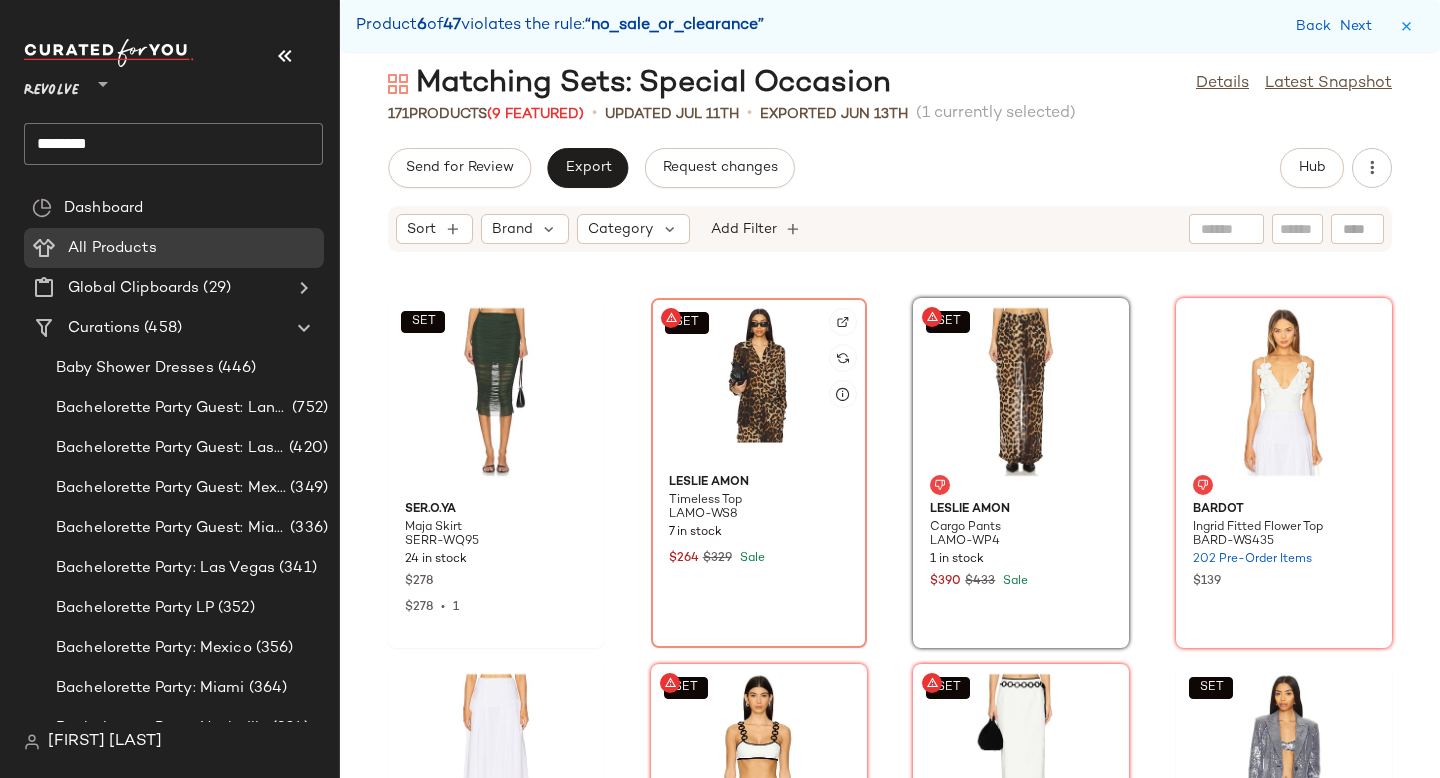 click on "SET" 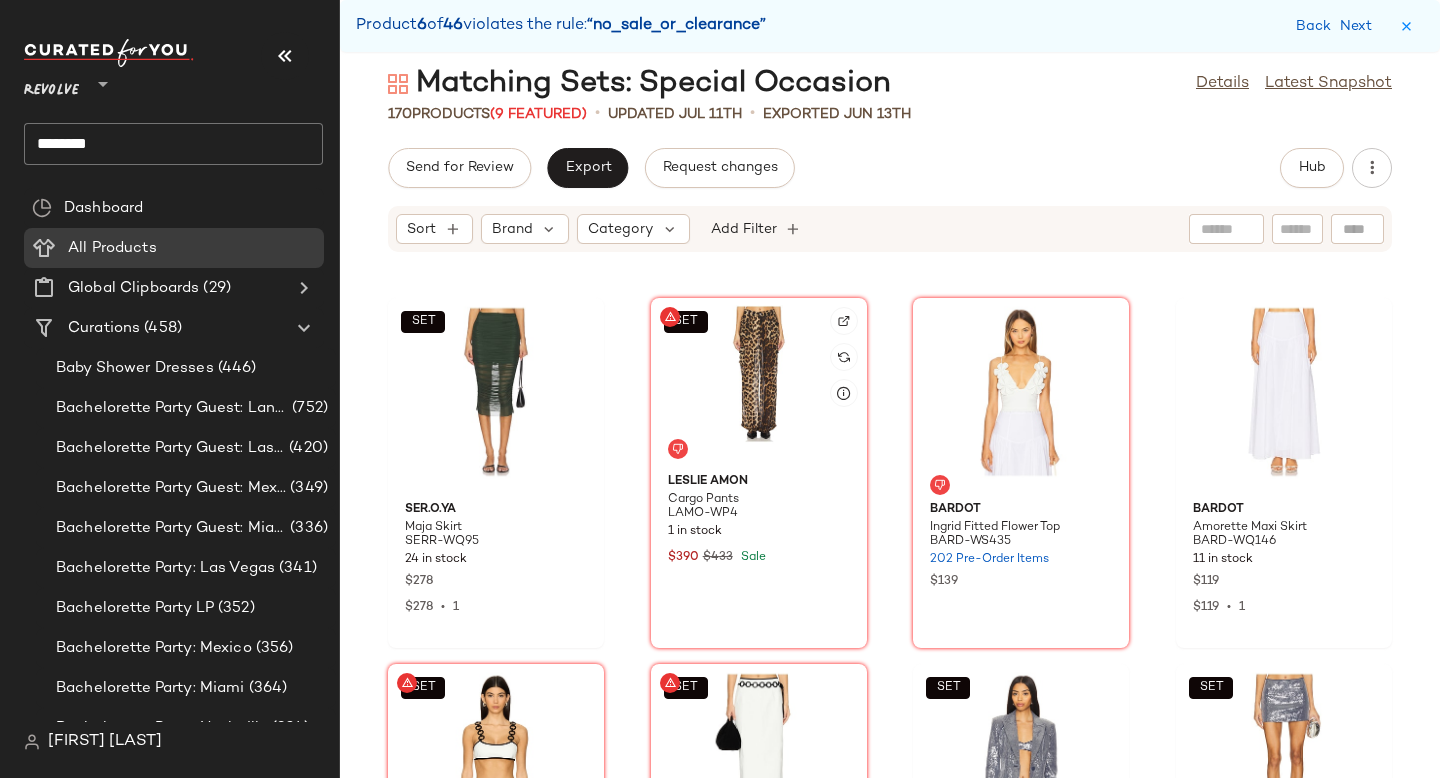 click on "SET" 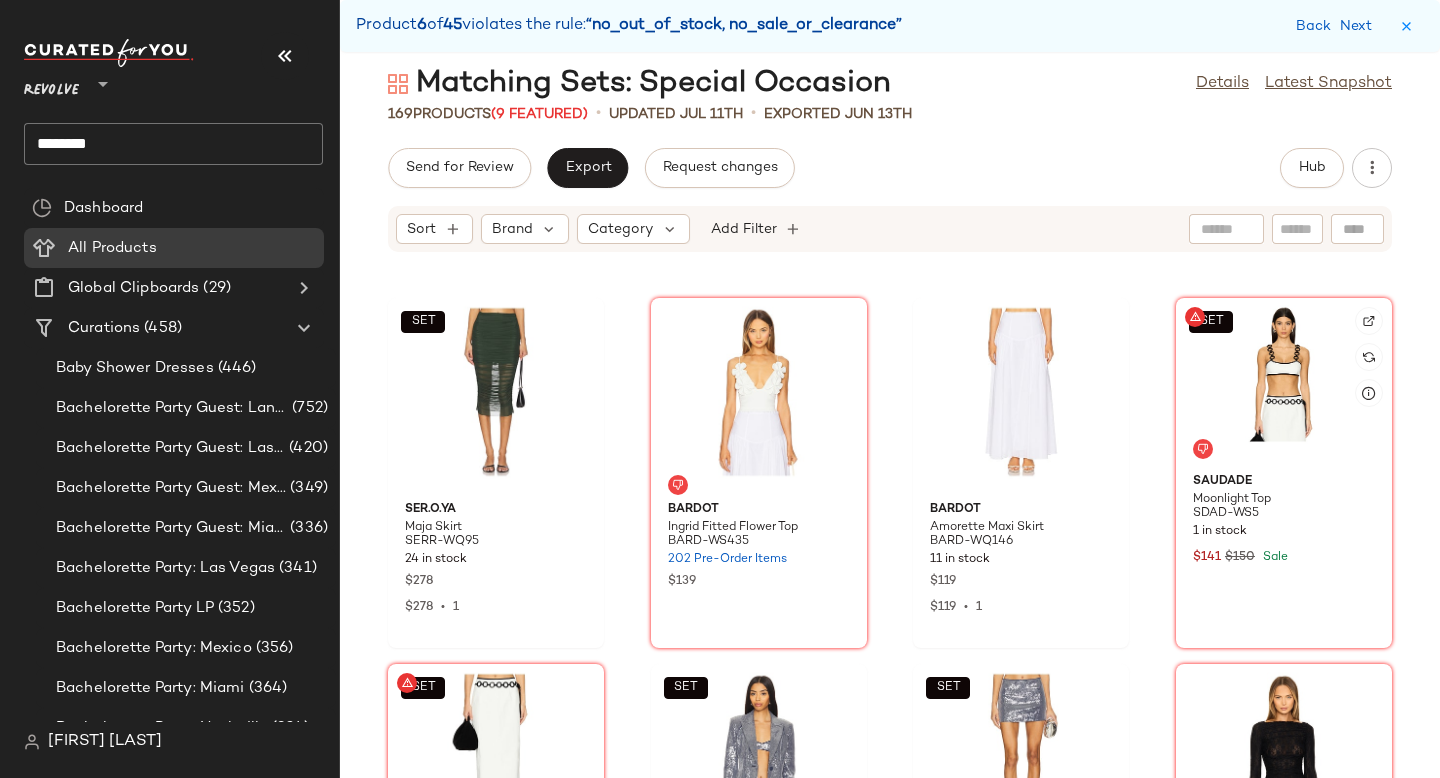 click on "SET" 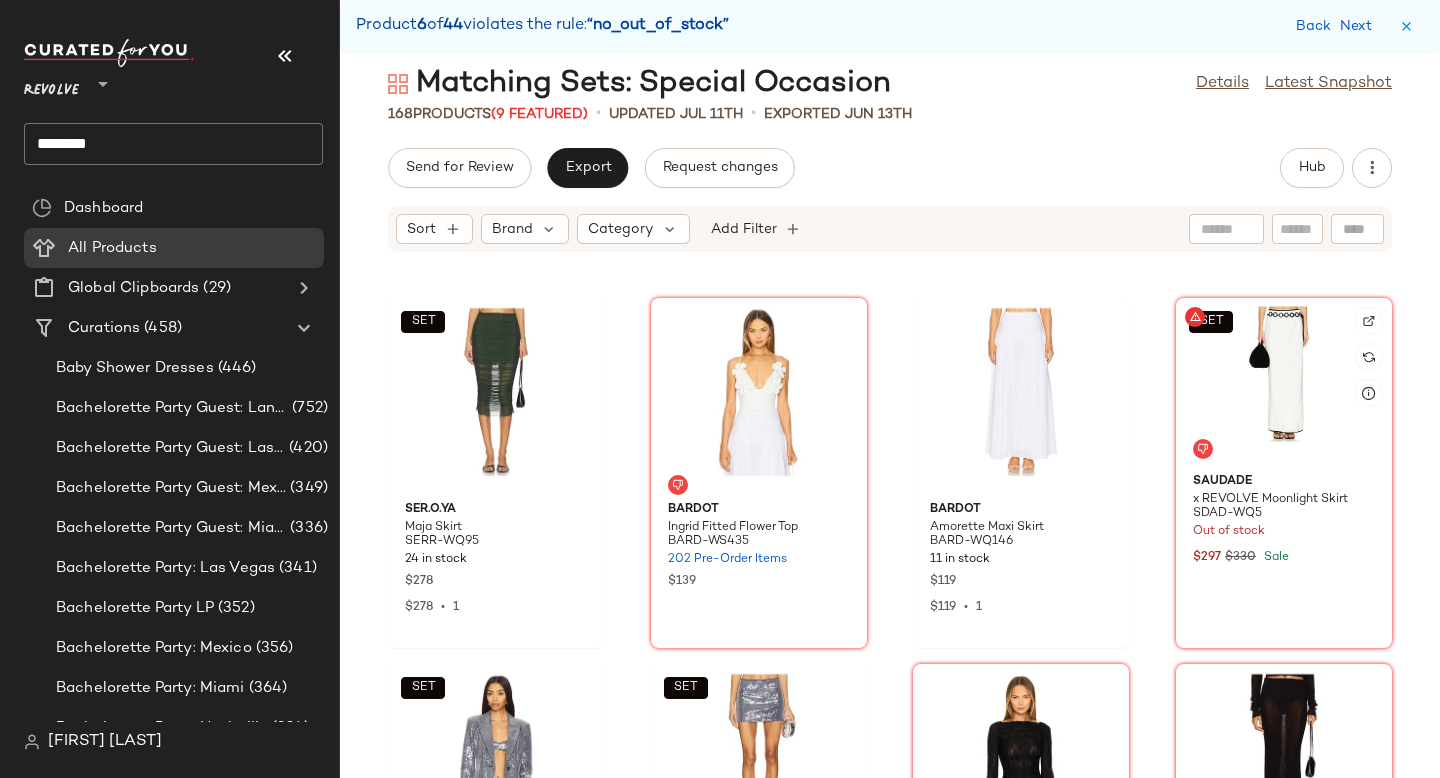 click on "SET" 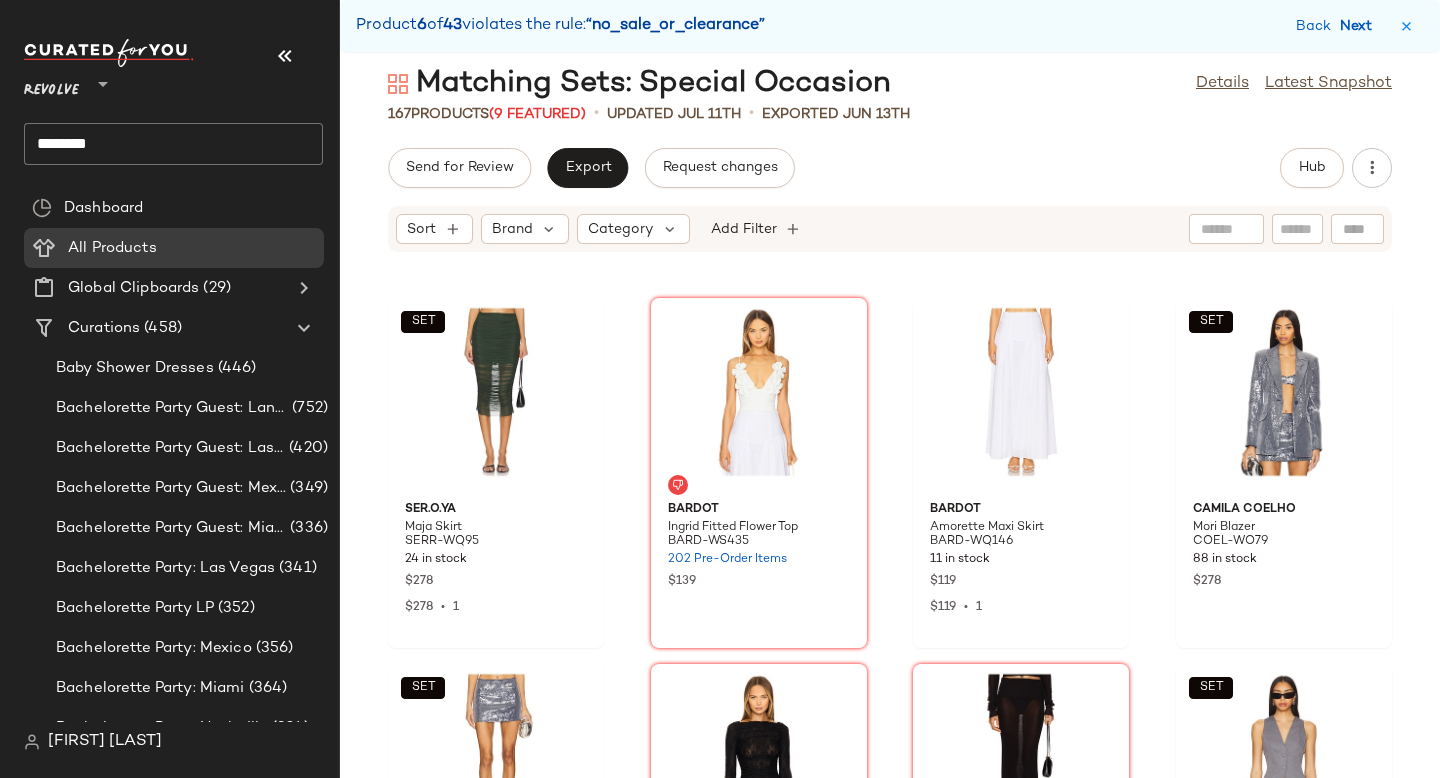 click on "Next" at bounding box center [1360, 26] 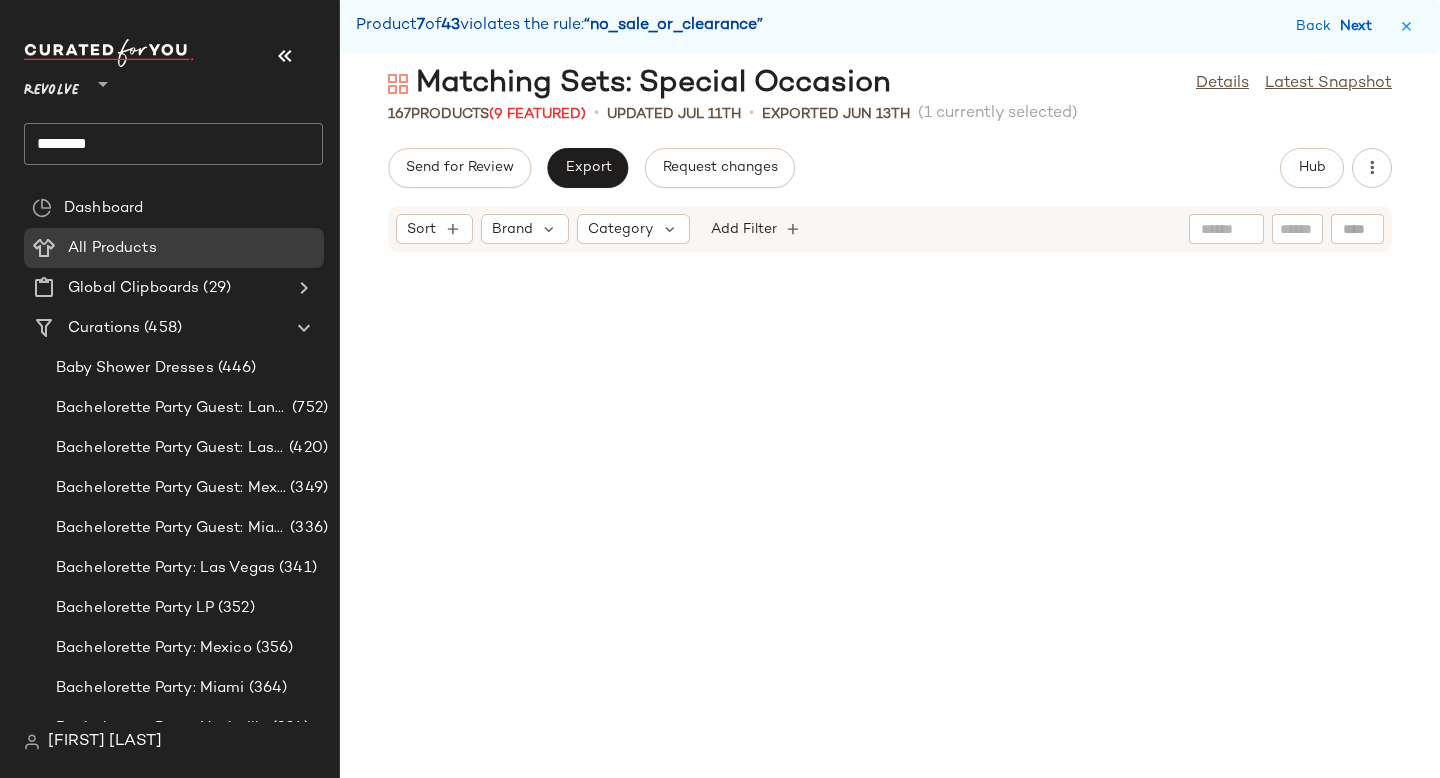 scroll, scrollTop: 5856, scrollLeft: 0, axis: vertical 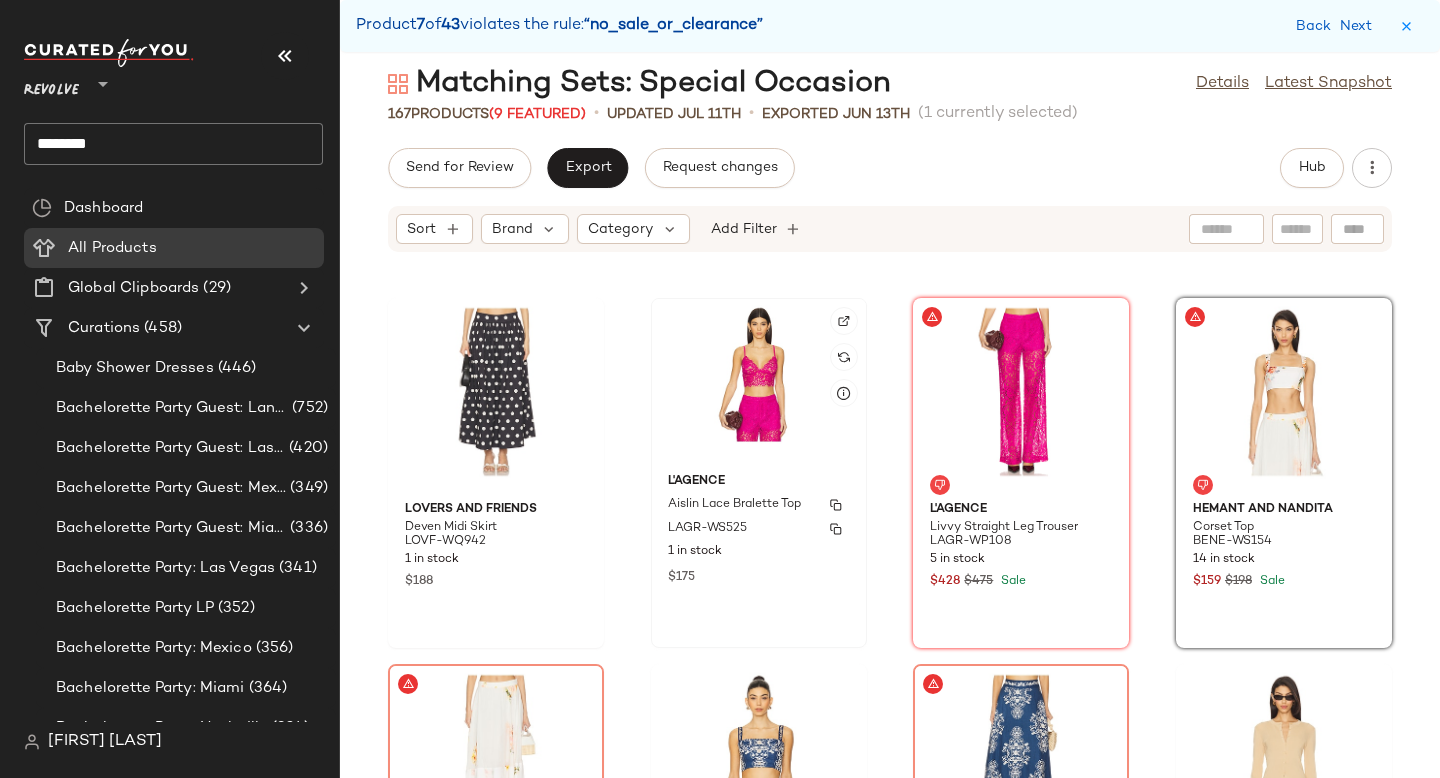 click on "L'AGENCE [LAST] Lace Bralette Top LAGR-WS525 1 in stock $175" 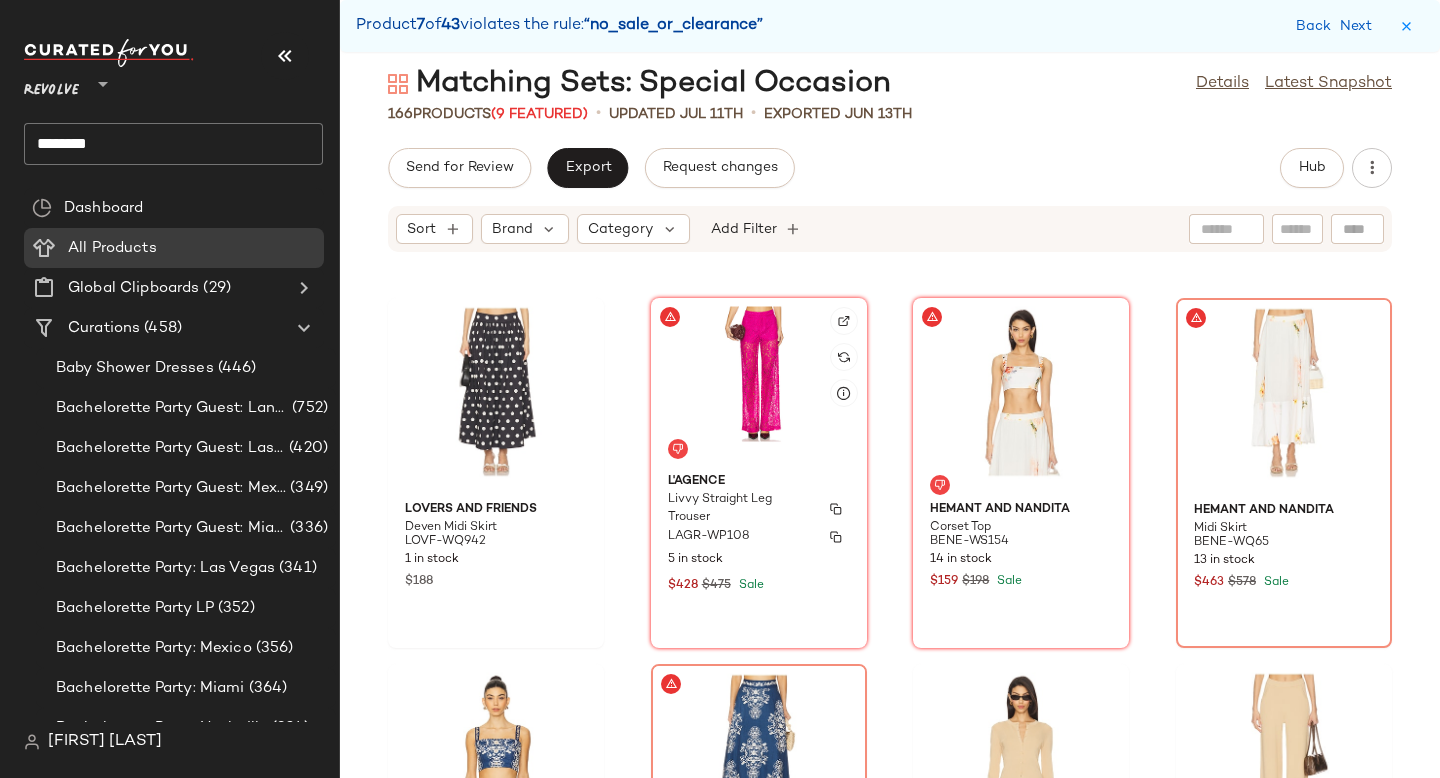 click on "L'AGENCE [LAST] Straight Leg Trouser LAGR-WP108 5 in stock $428 $475 Sale" 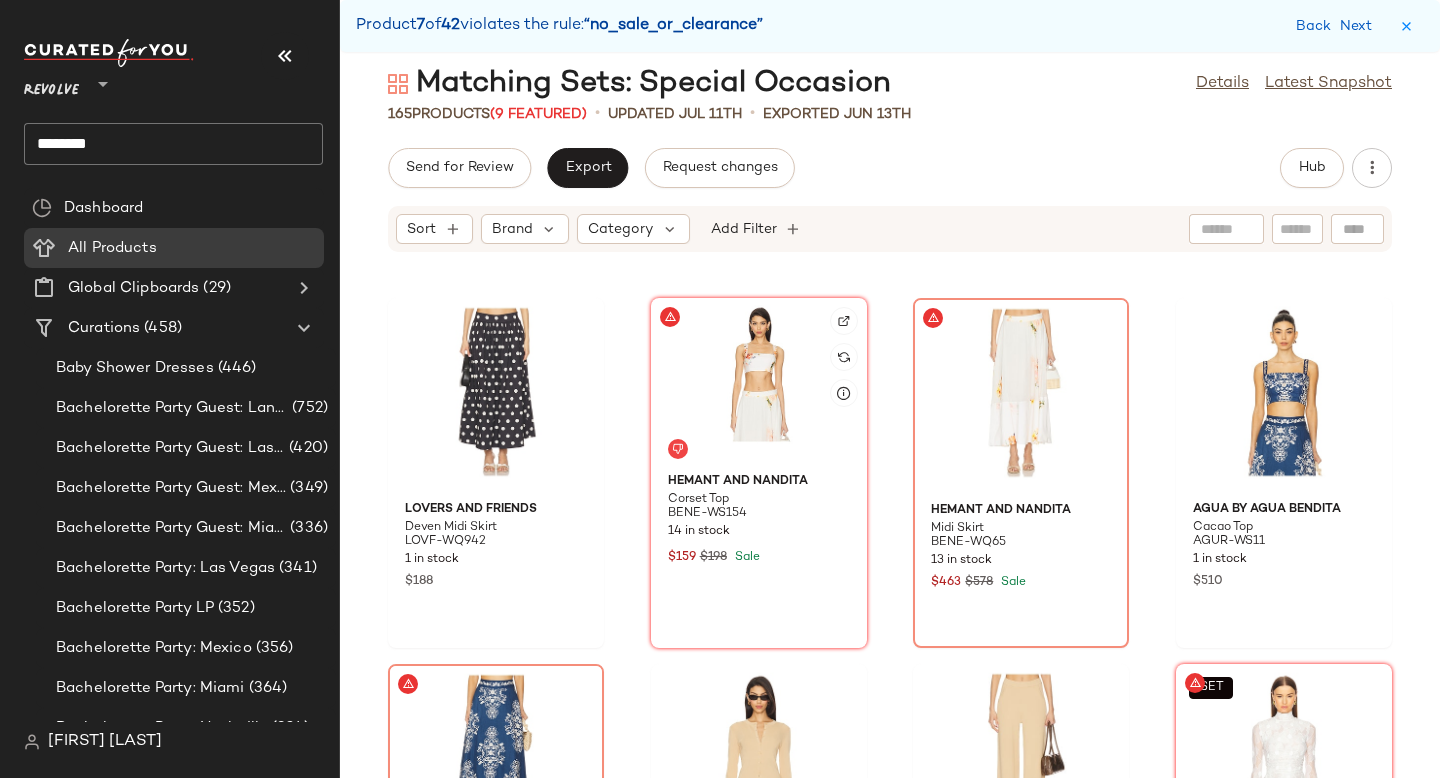 click 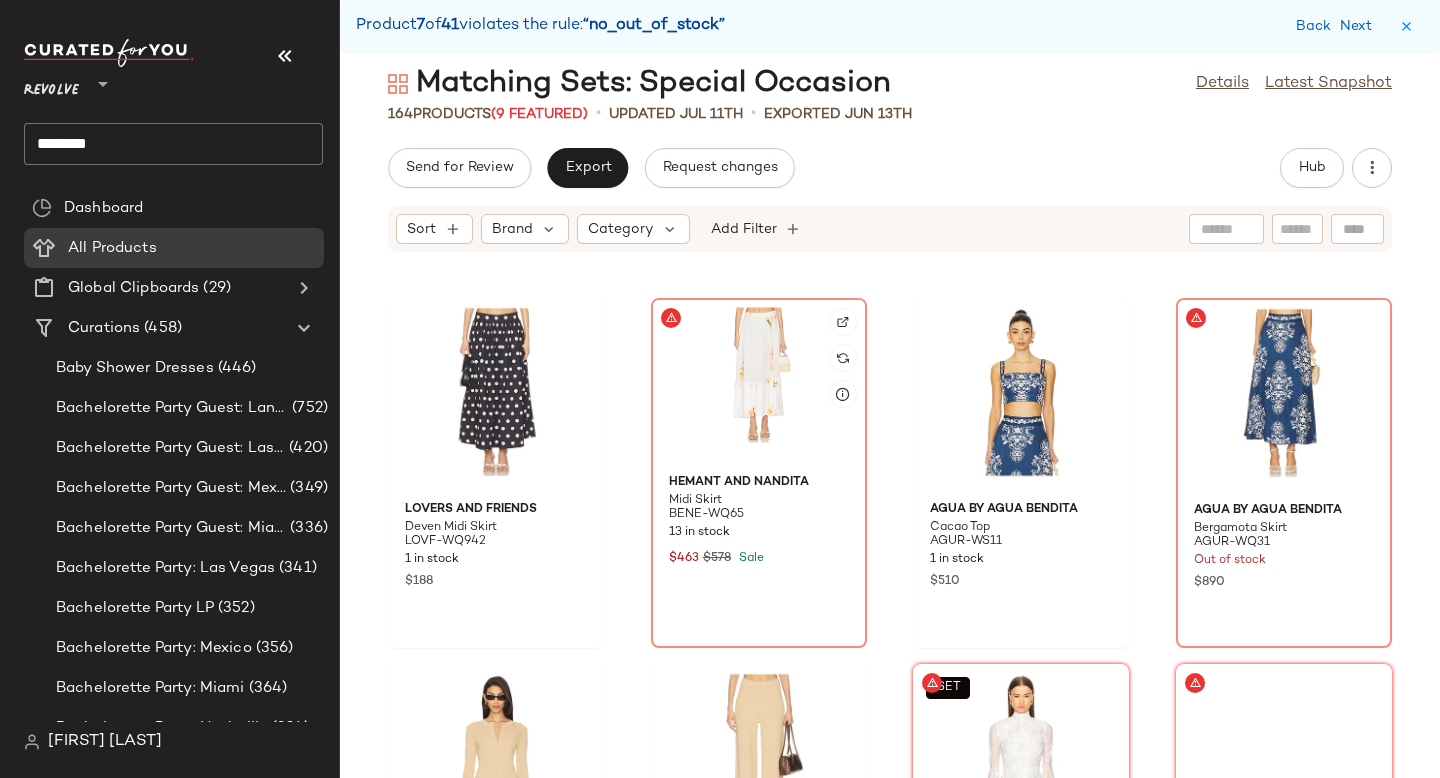 click 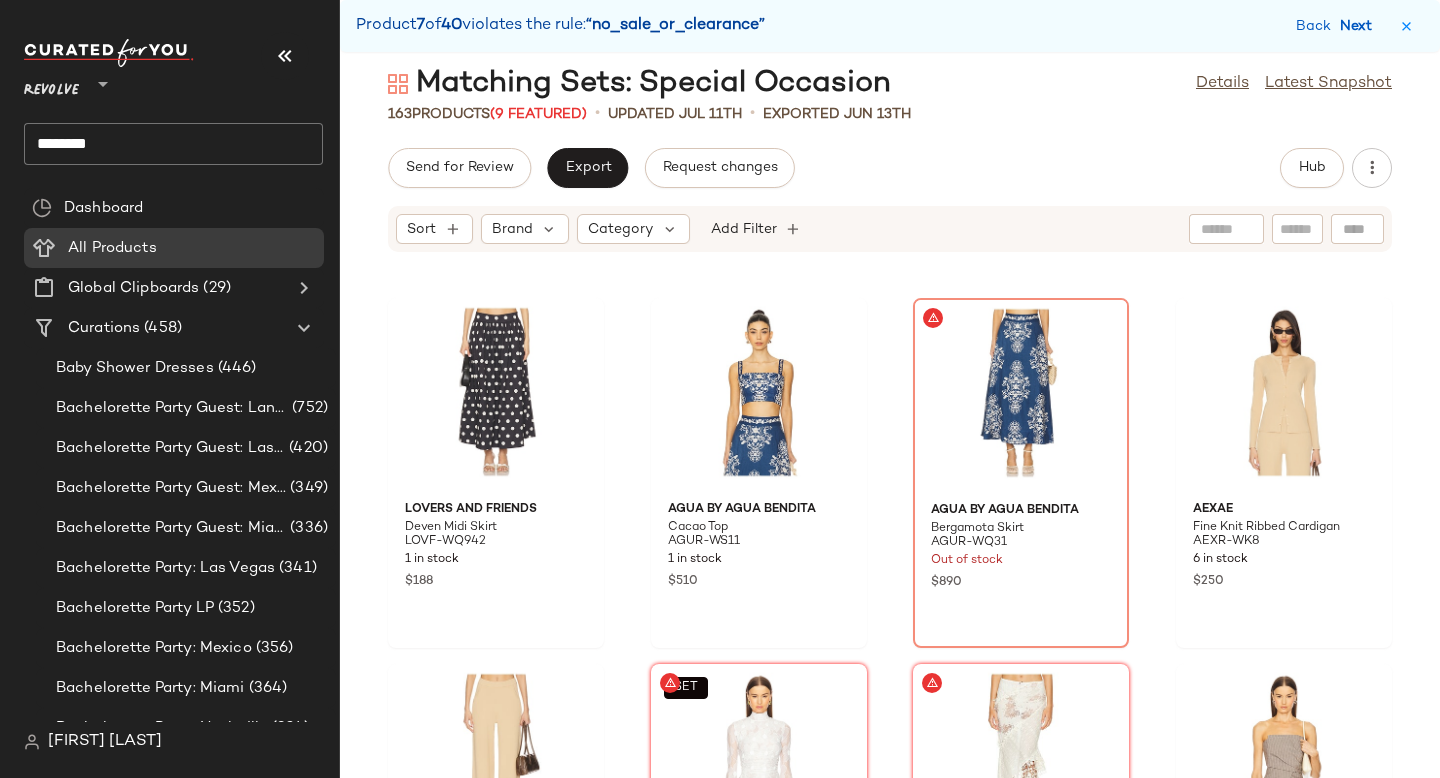 click on "Next" at bounding box center (1360, 26) 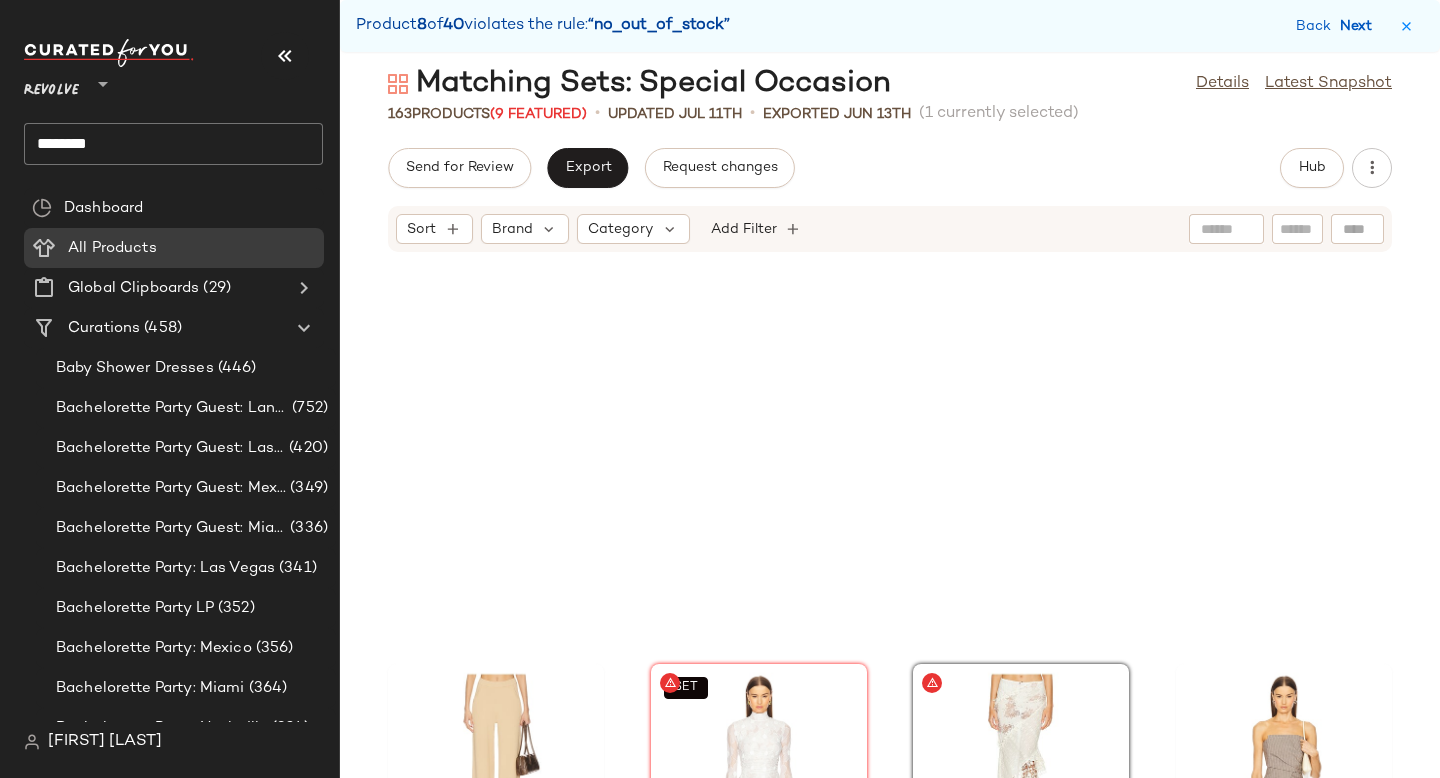 scroll, scrollTop: 6222, scrollLeft: 0, axis: vertical 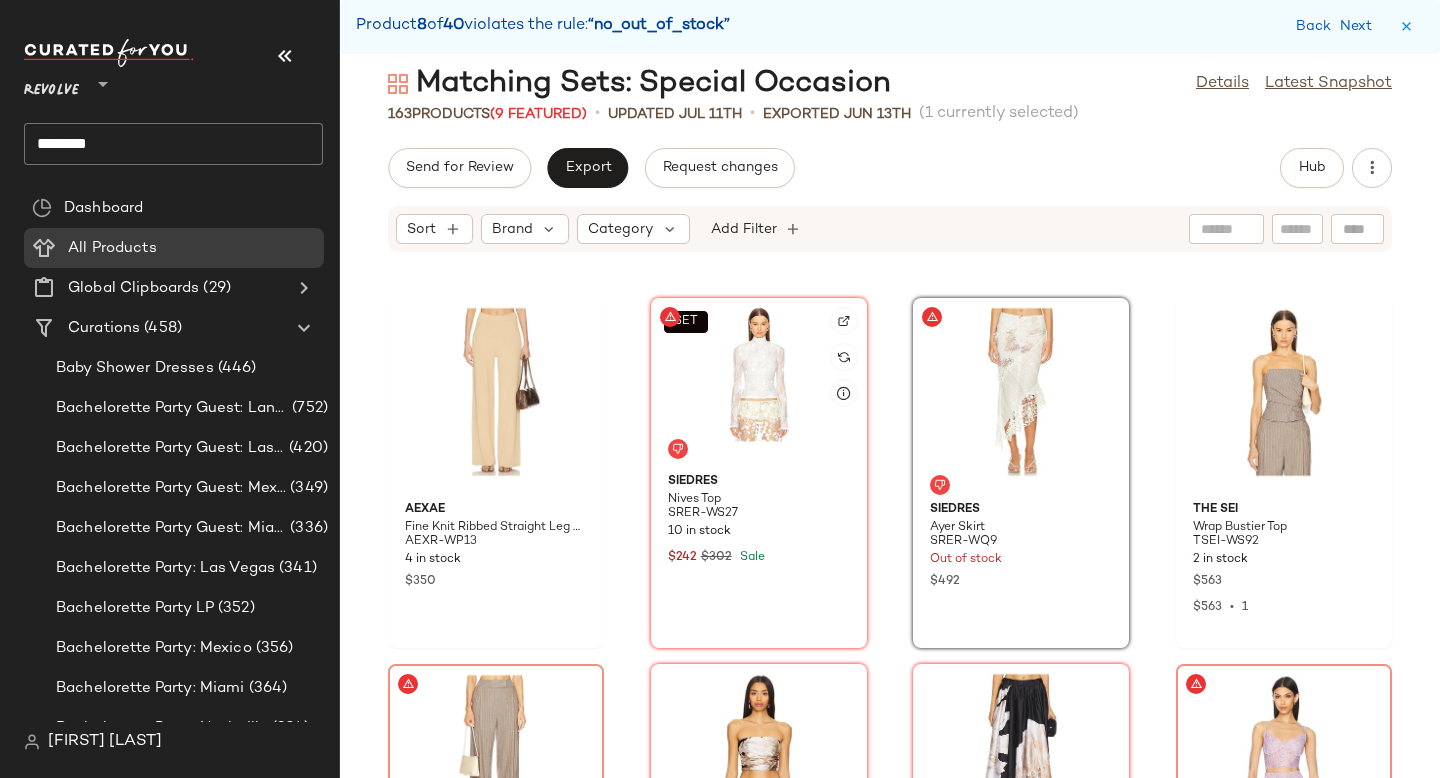 click on "SET" 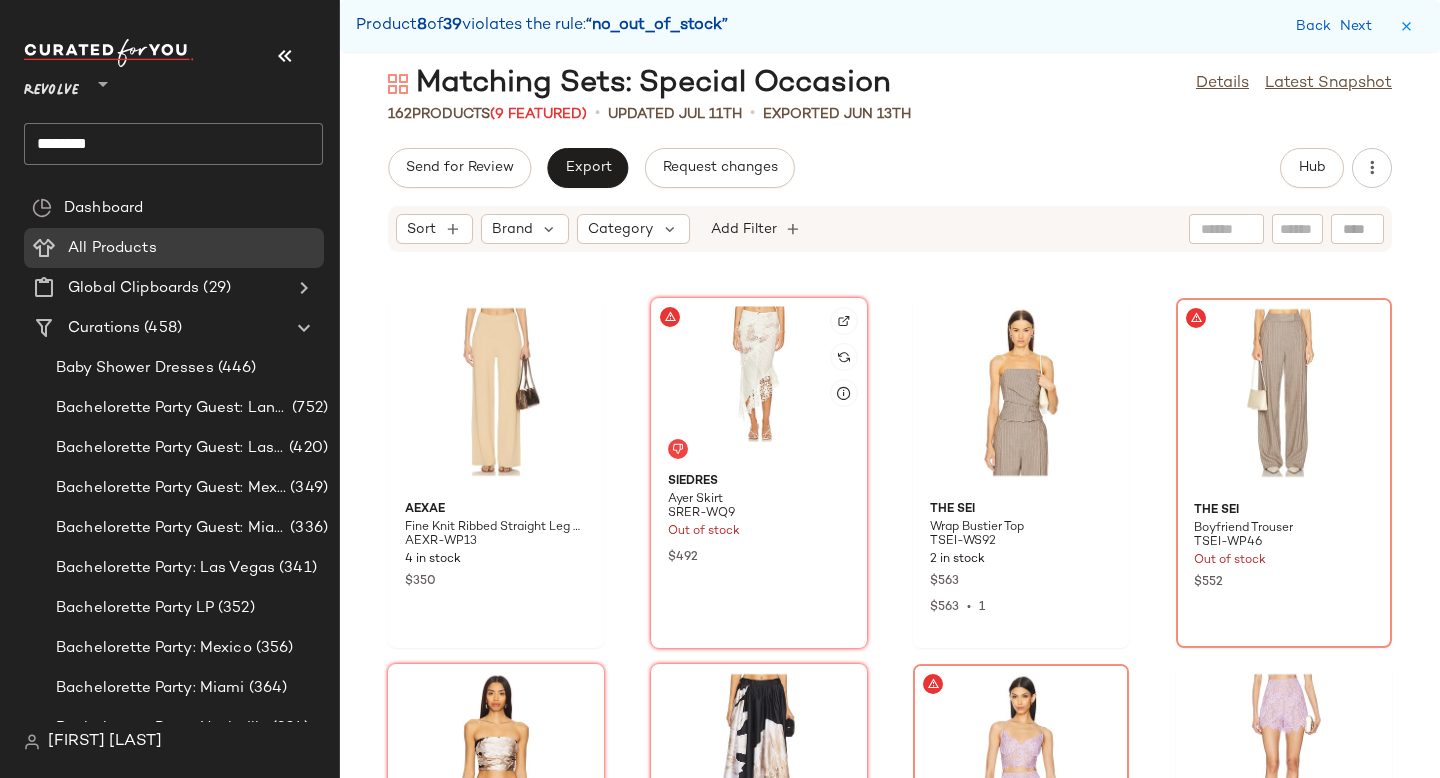 click 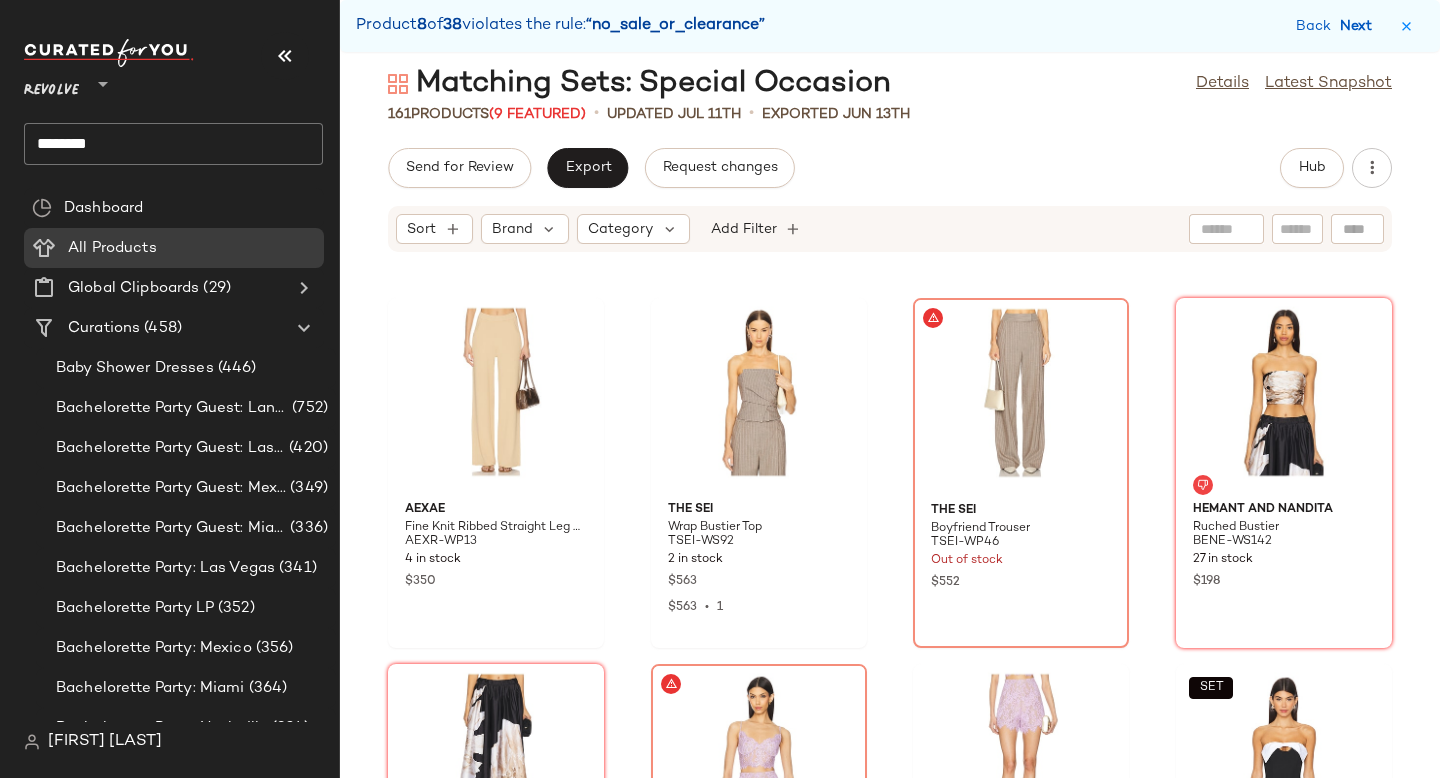 click on "Next" at bounding box center [1360, 26] 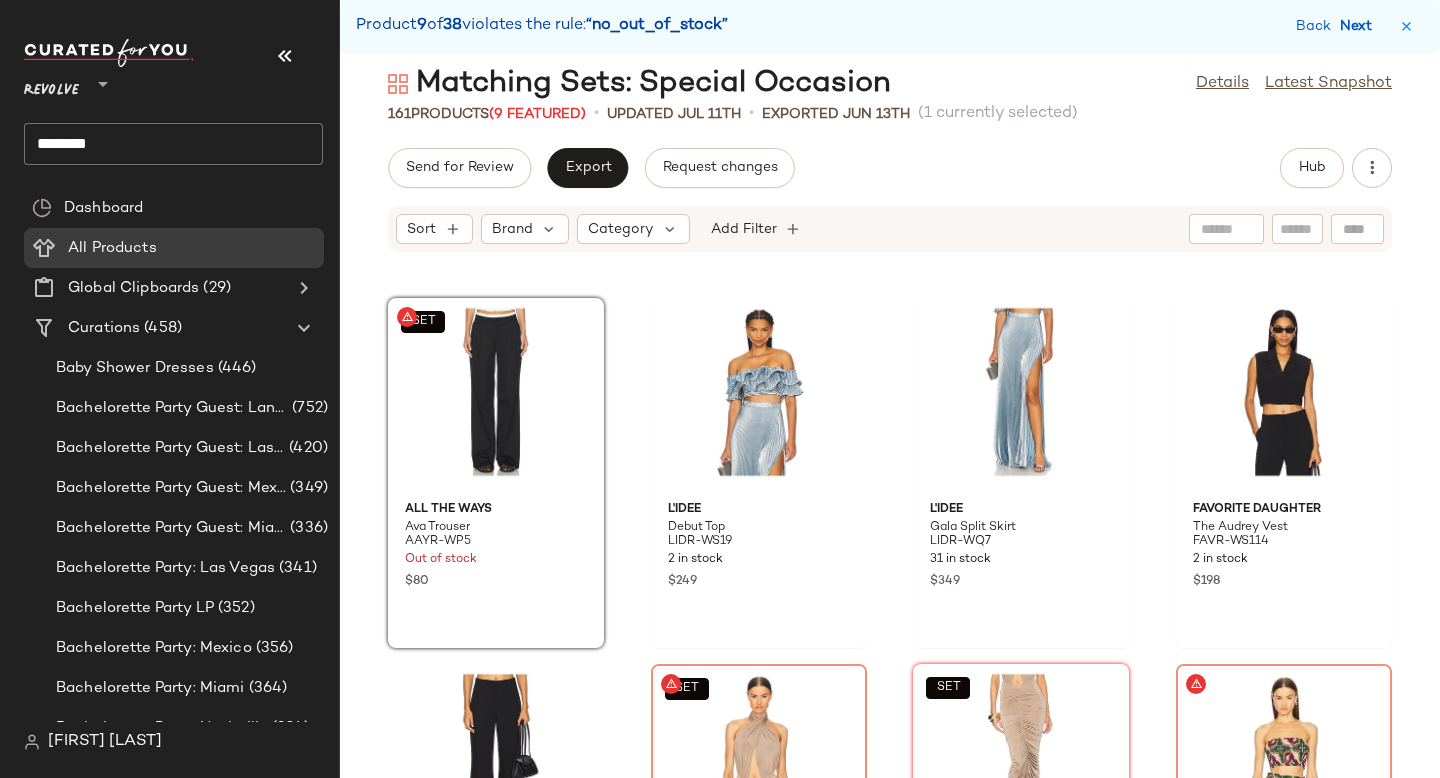 click on "Next" at bounding box center (1360, 26) 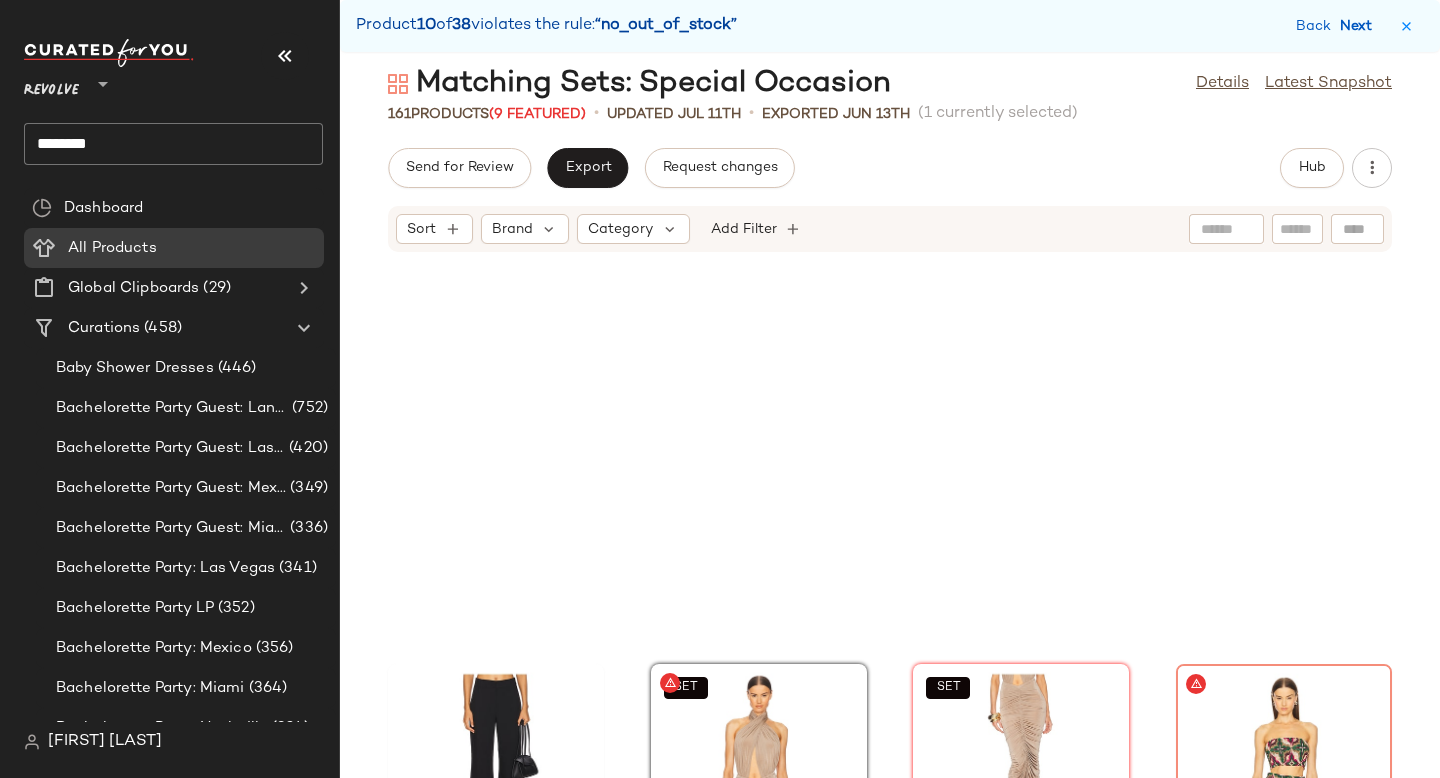 scroll, scrollTop: 7320, scrollLeft: 0, axis: vertical 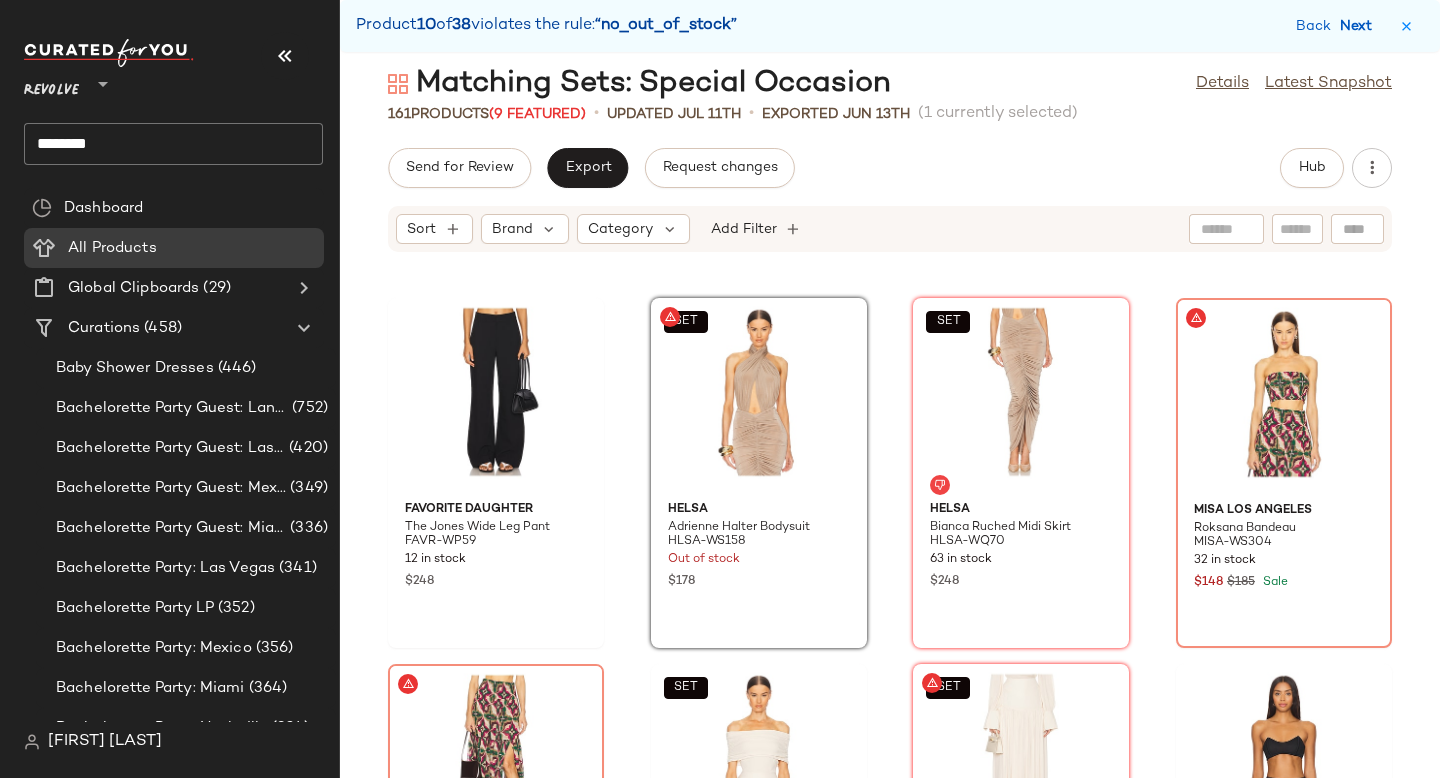click on "Next" at bounding box center (1360, 26) 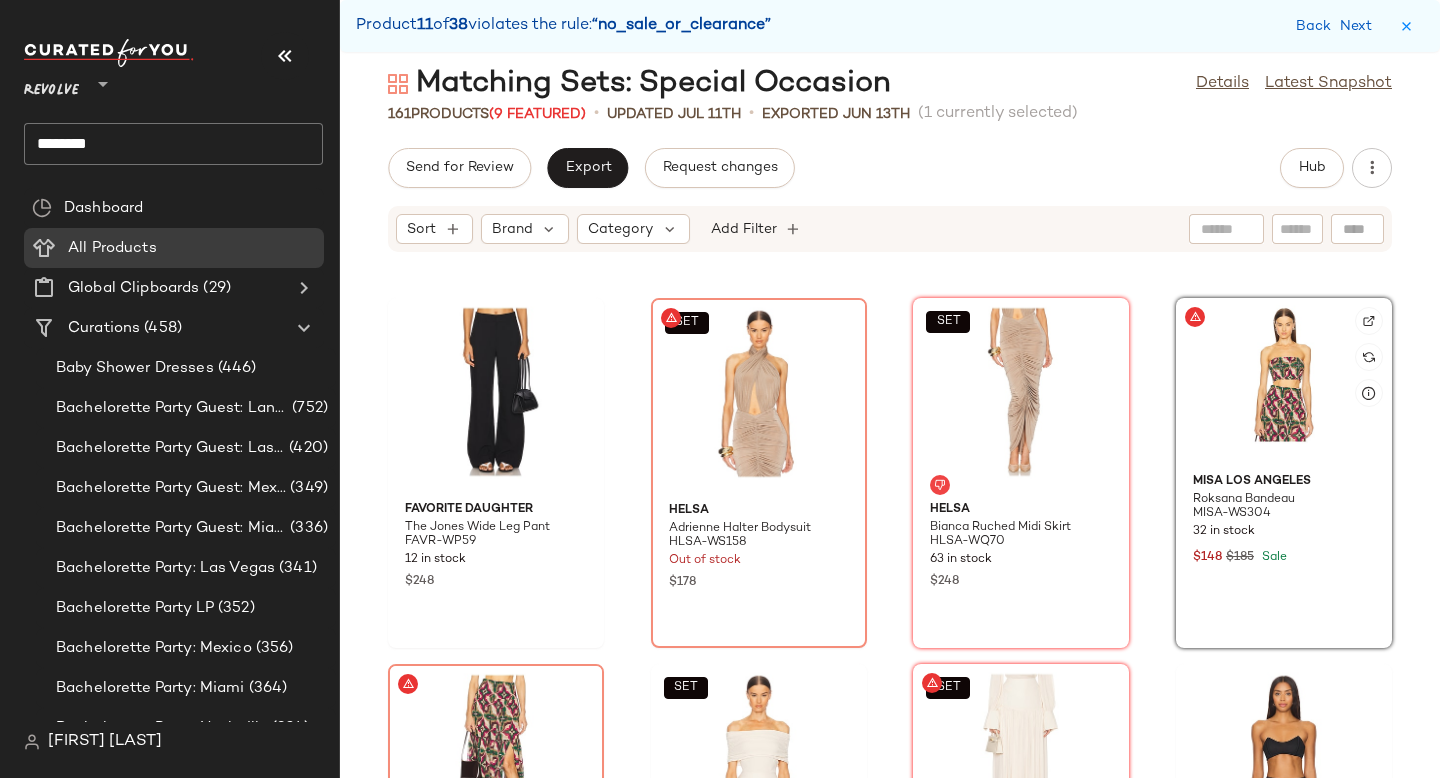 click 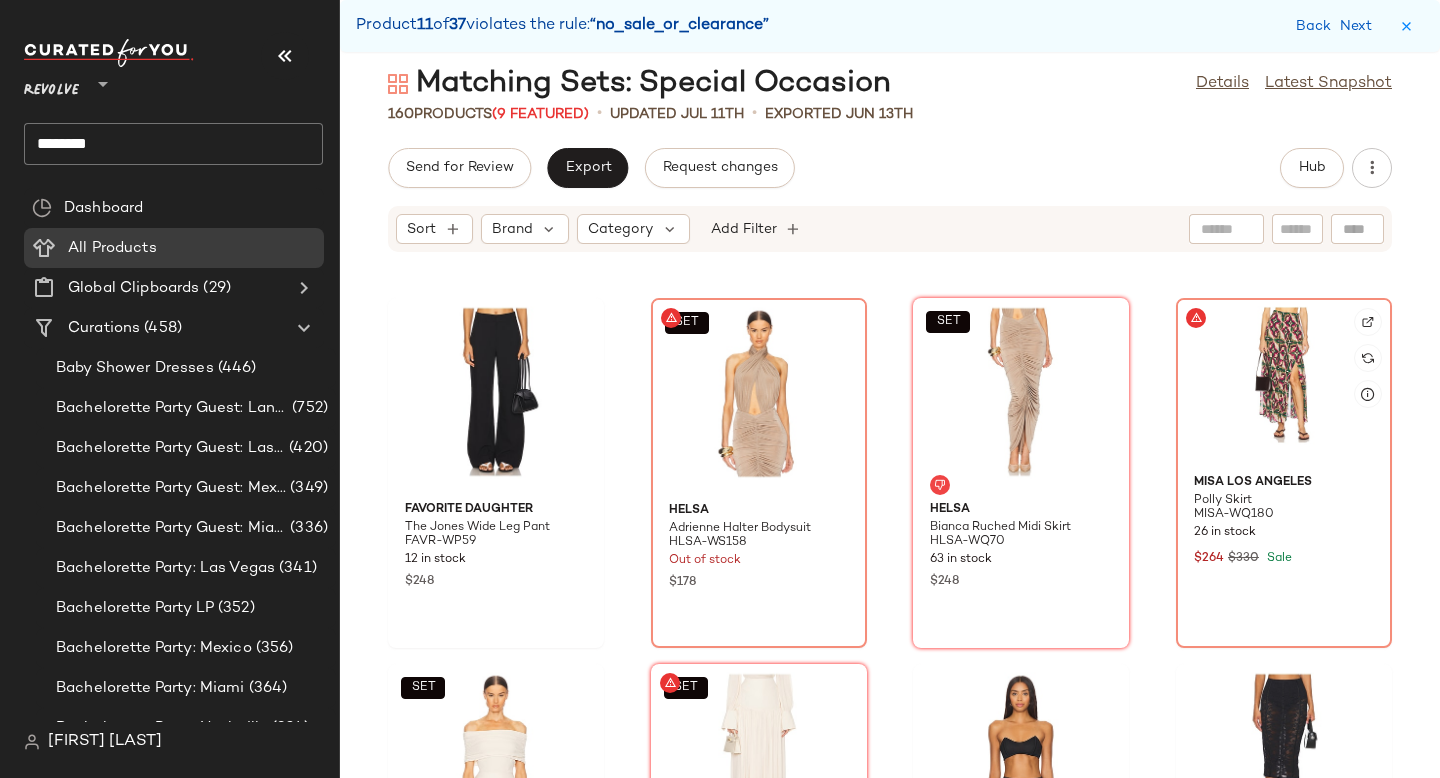 click 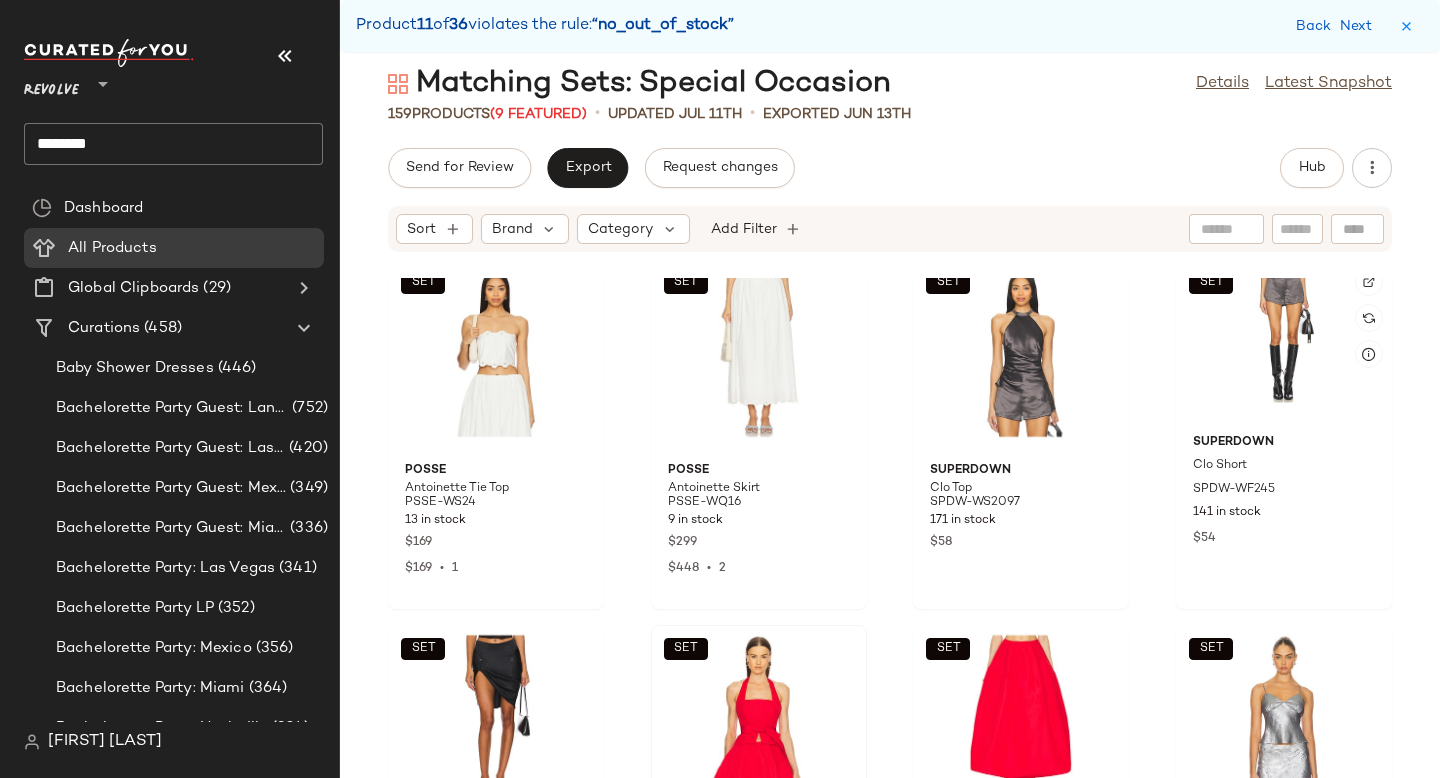 scroll, scrollTop: 3702, scrollLeft: 0, axis: vertical 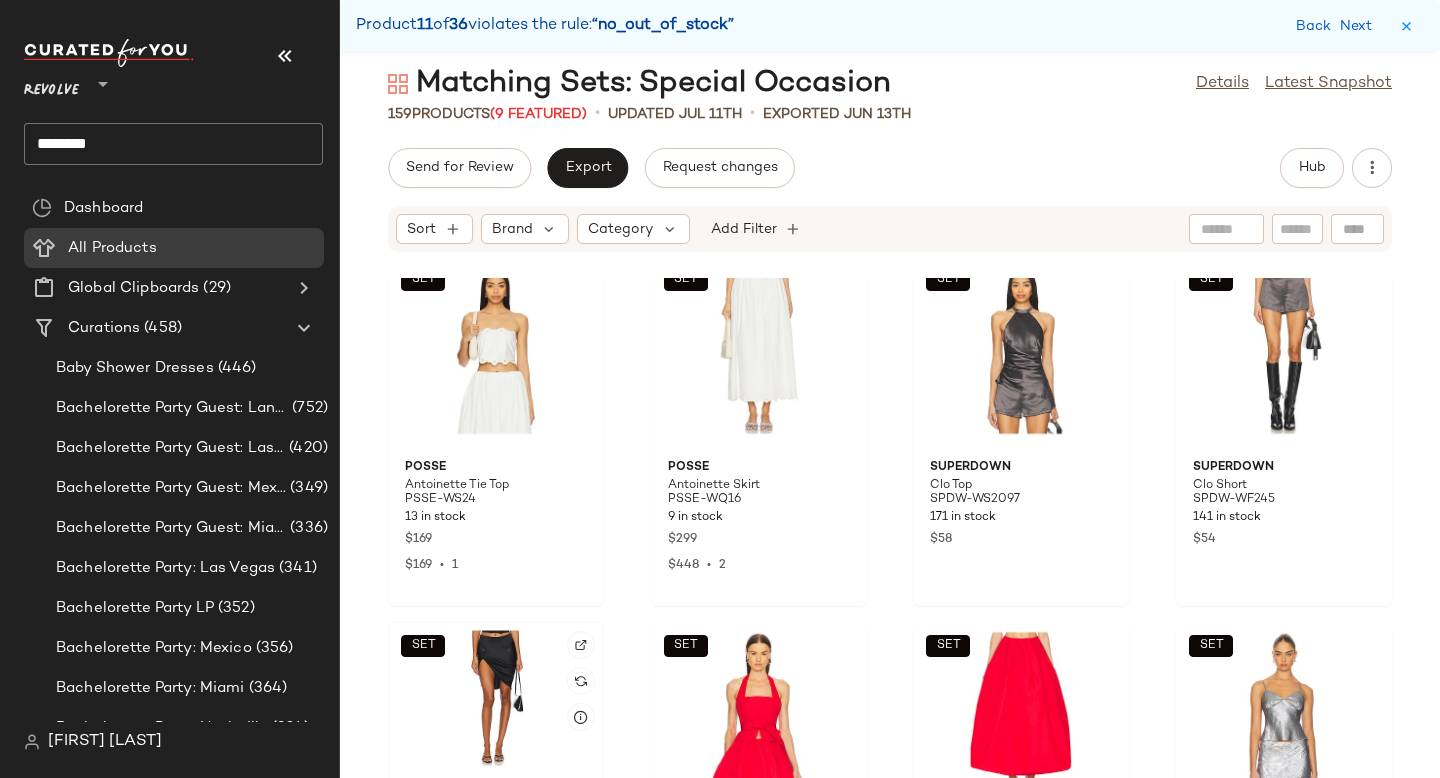 click on "SET" 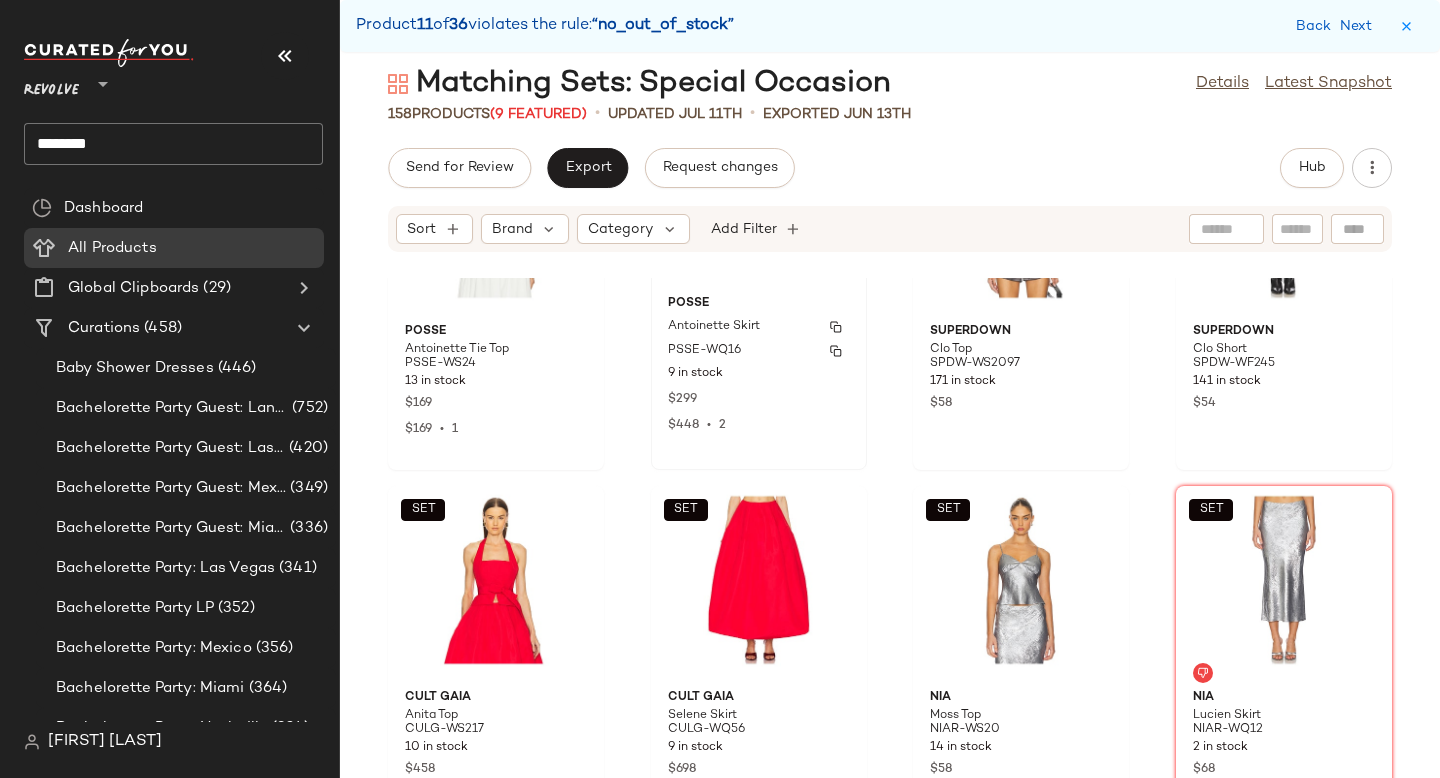 scroll, scrollTop: 3866, scrollLeft: 0, axis: vertical 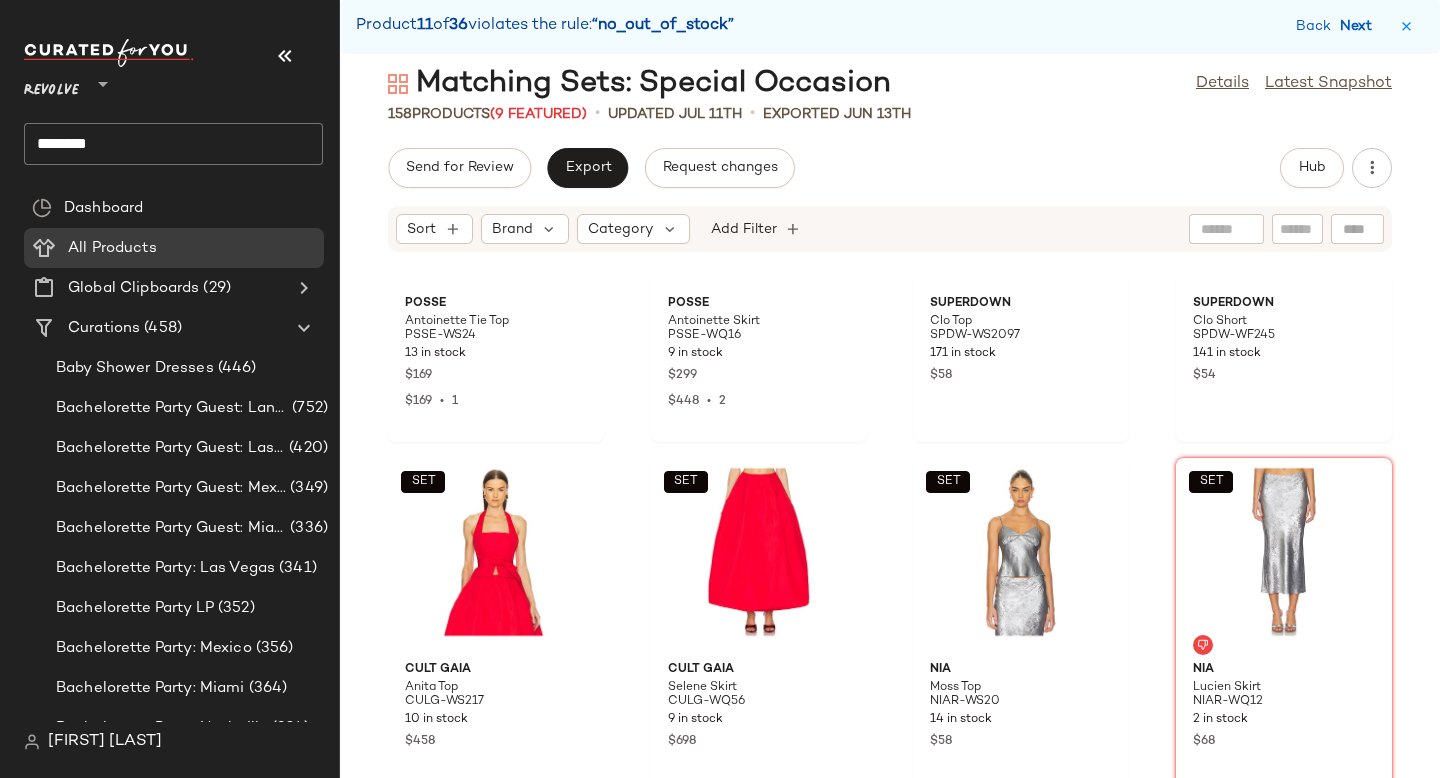 click on "Next" at bounding box center (1360, 26) 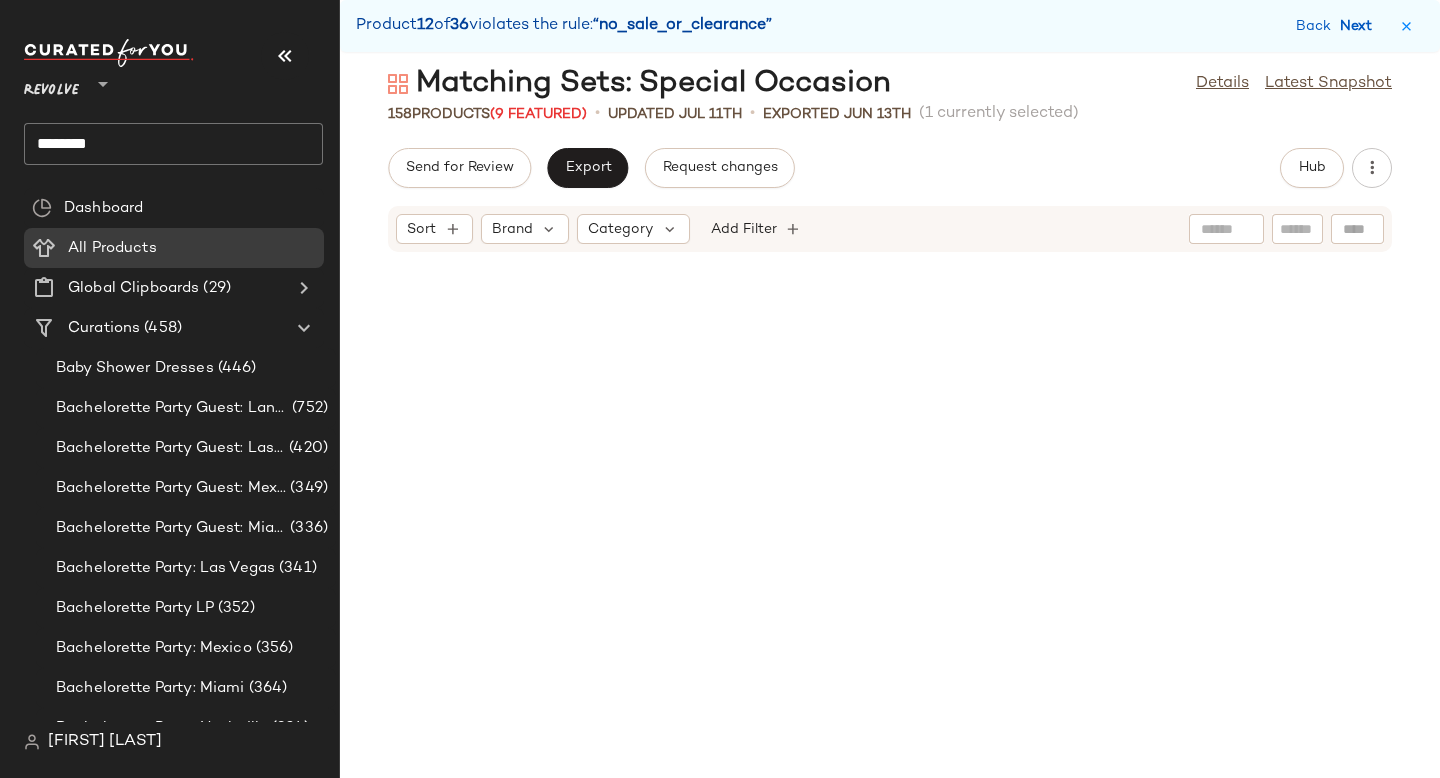 scroll, scrollTop: 7686, scrollLeft: 0, axis: vertical 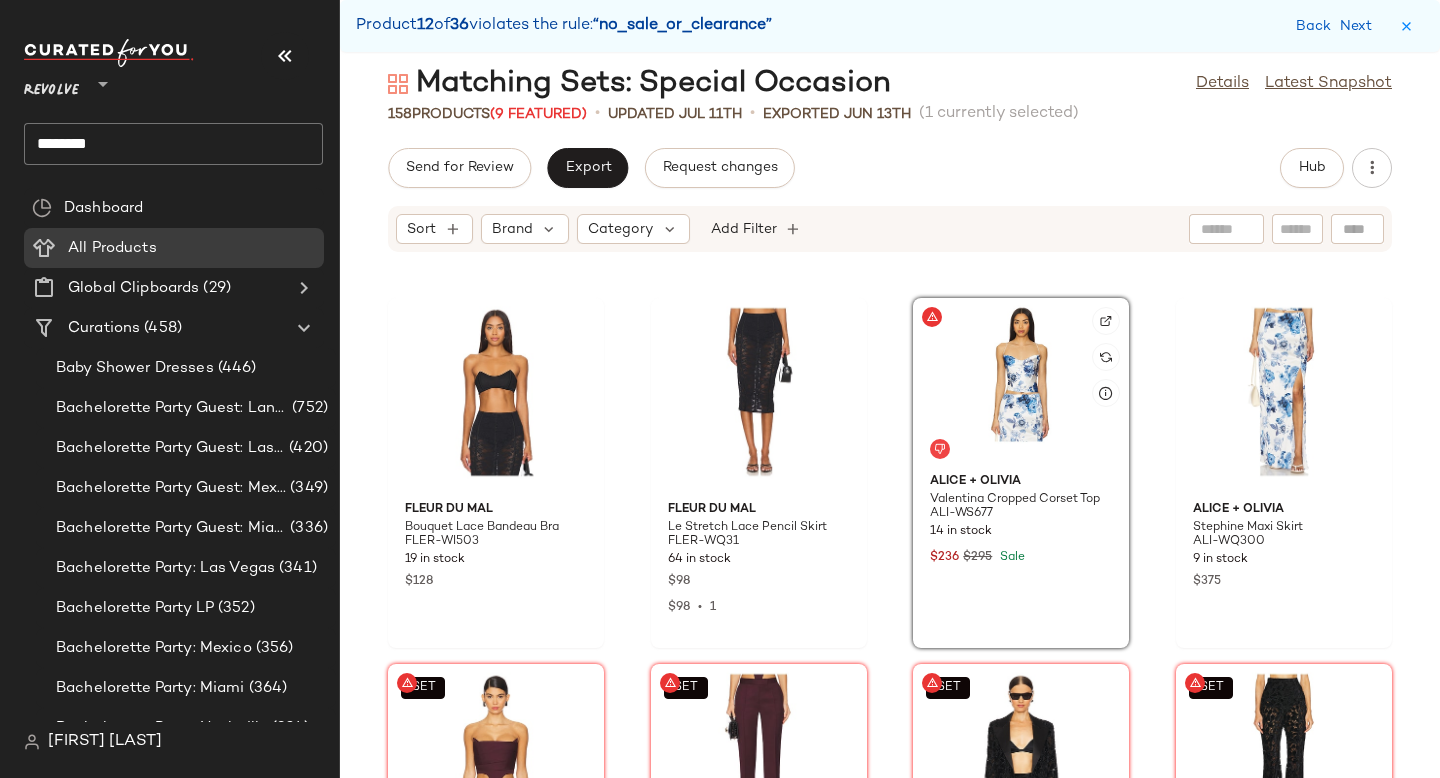 click 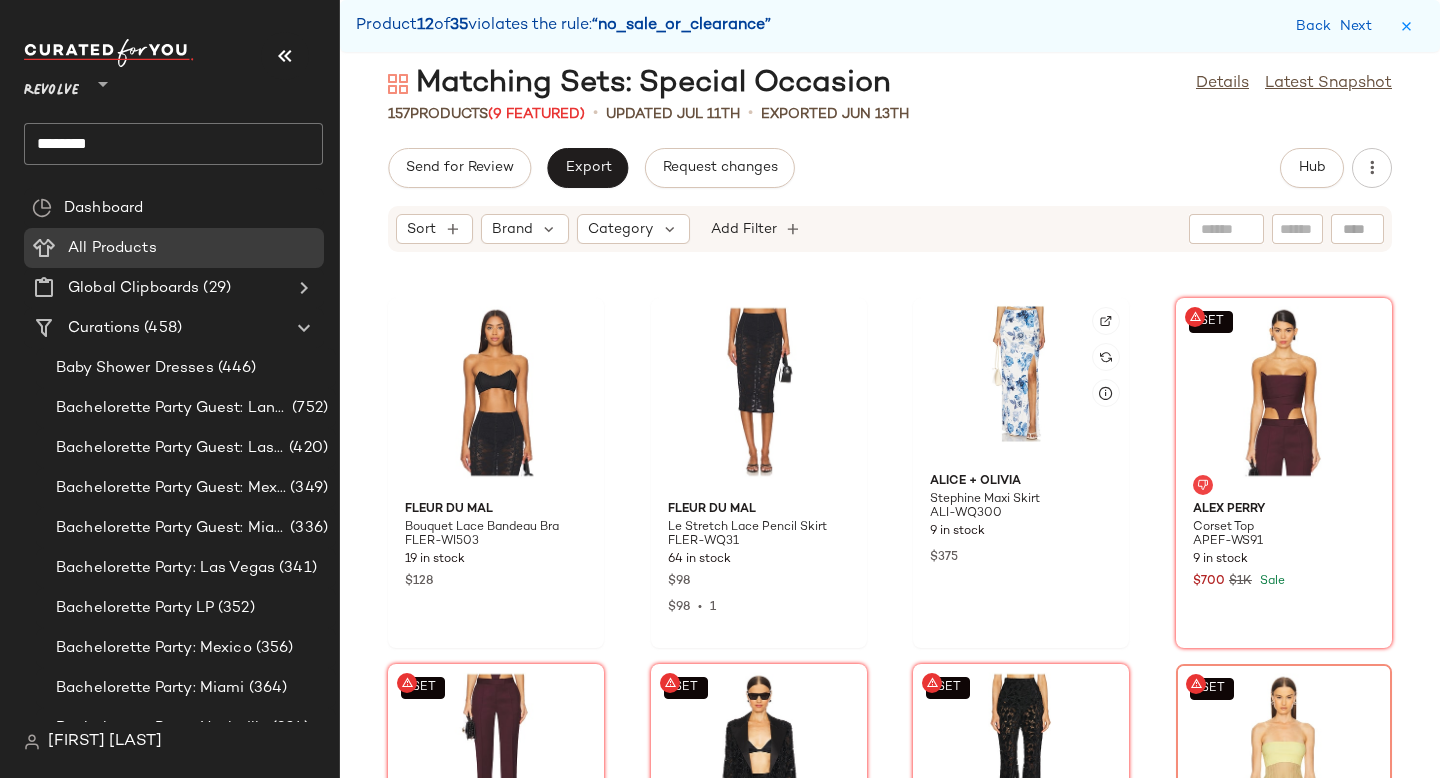 click 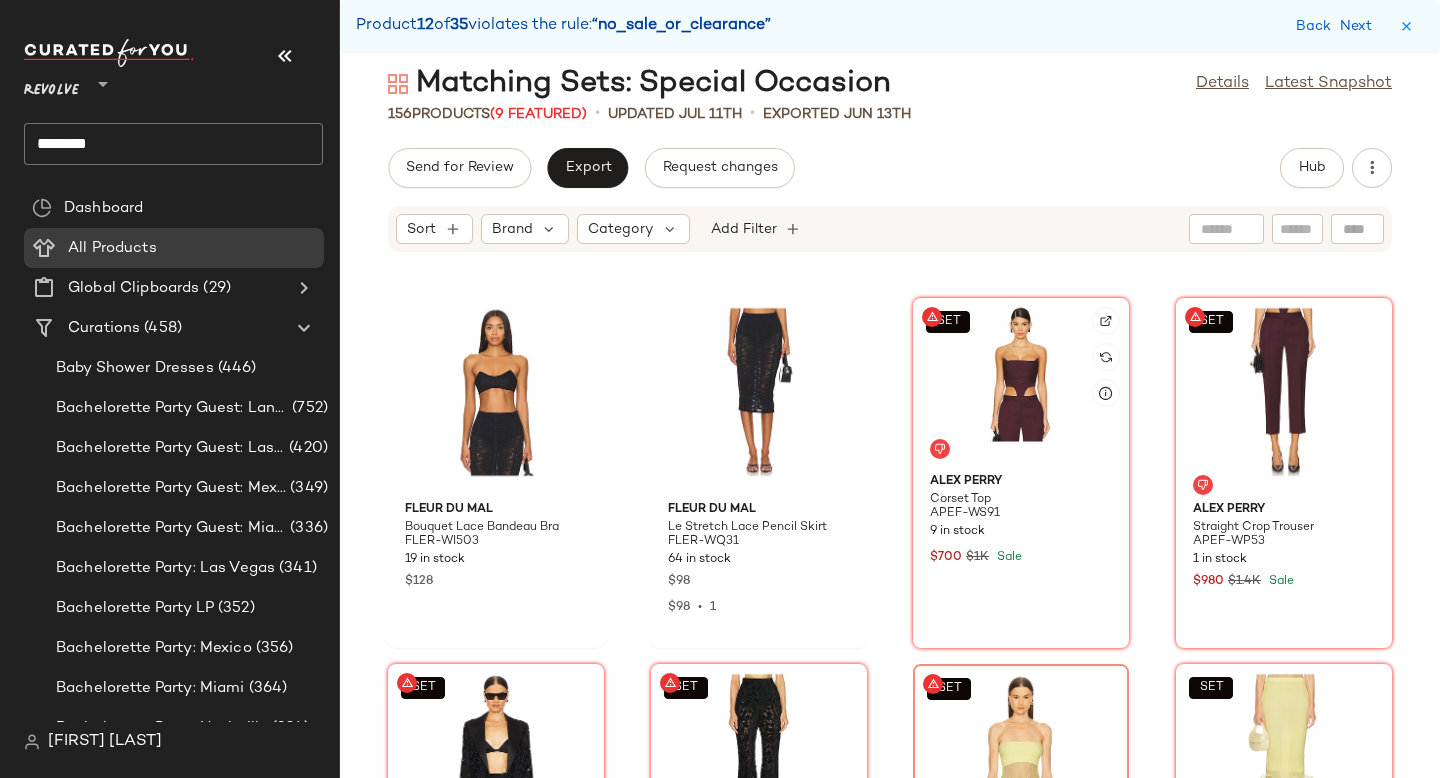 click on "SET" 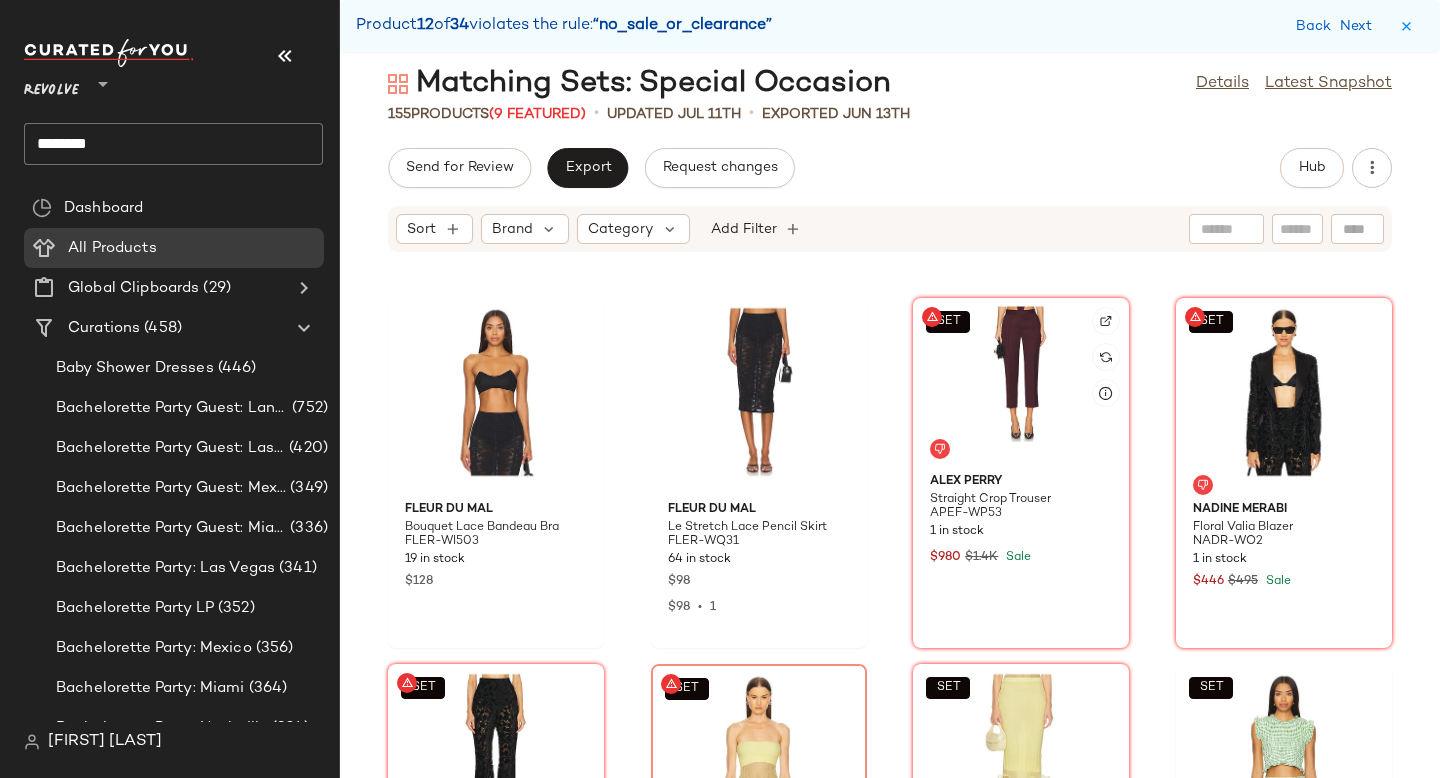 click on "SET" 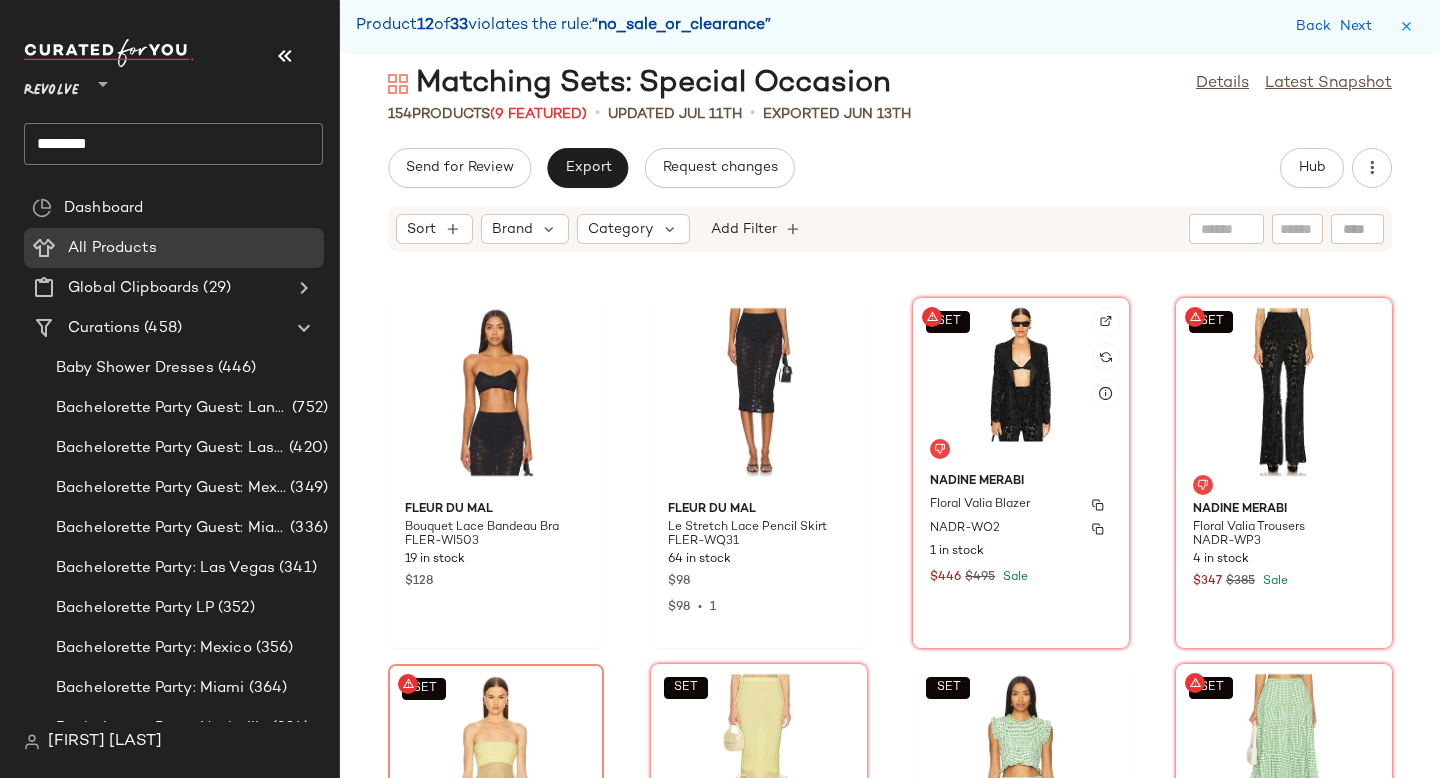 click on "[FIRST] Merabi Floral [LAST] Blazer NADR-WO2 1 in stock $446 $495 Sale" 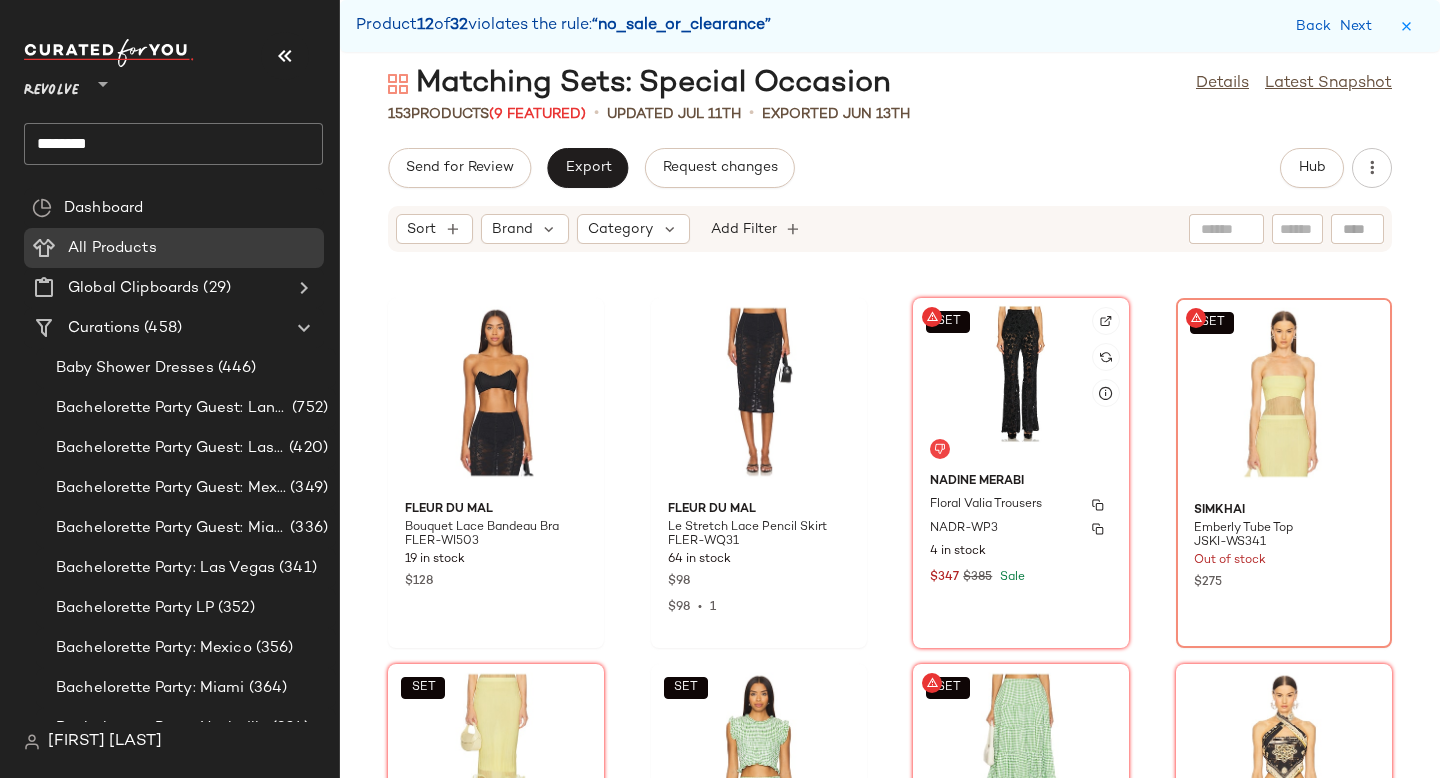 click on "[FIRST] Merabi Floral [LAST] Trousers NADR-WP3 4 in stock $347 $385 Sale" 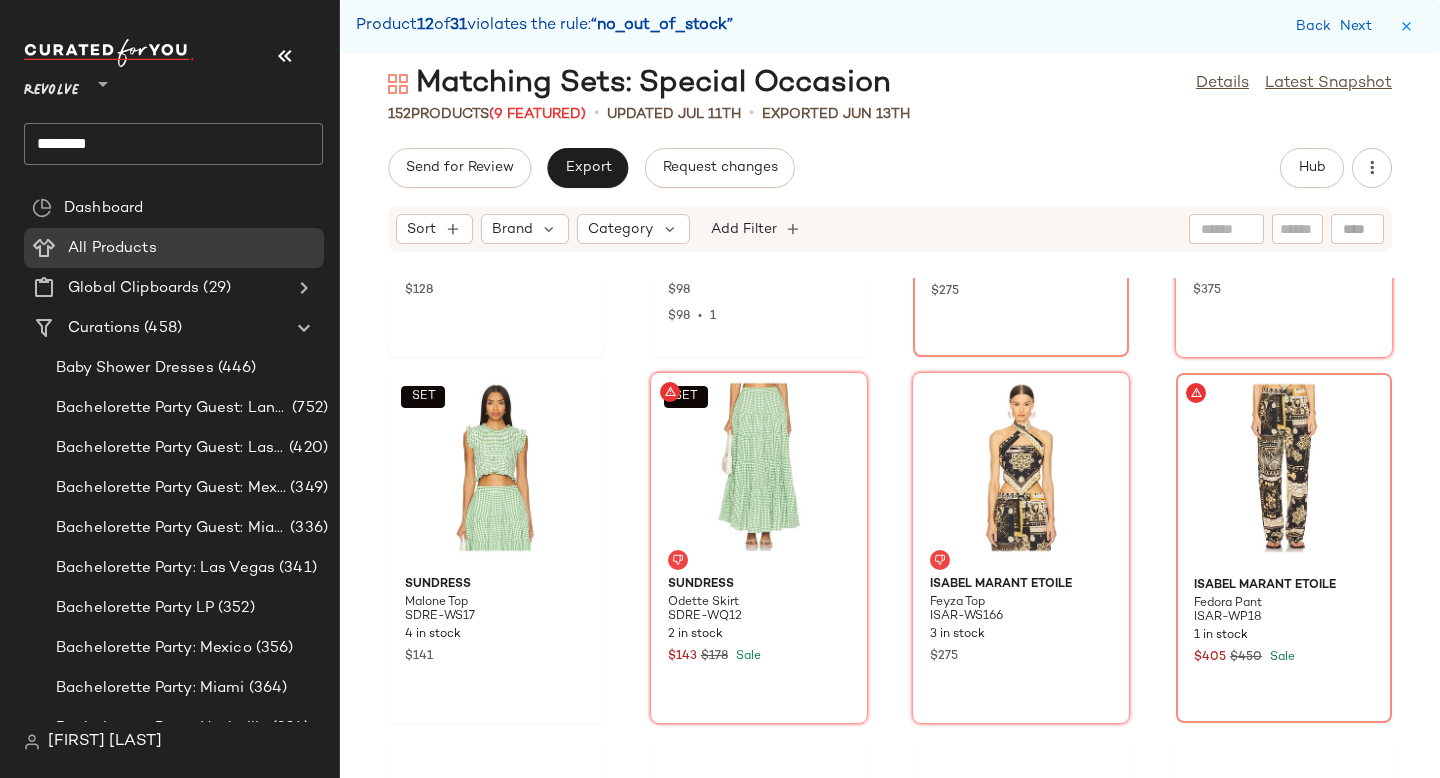 scroll, scrollTop: 8009, scrollLeft: 0, axis: vertical 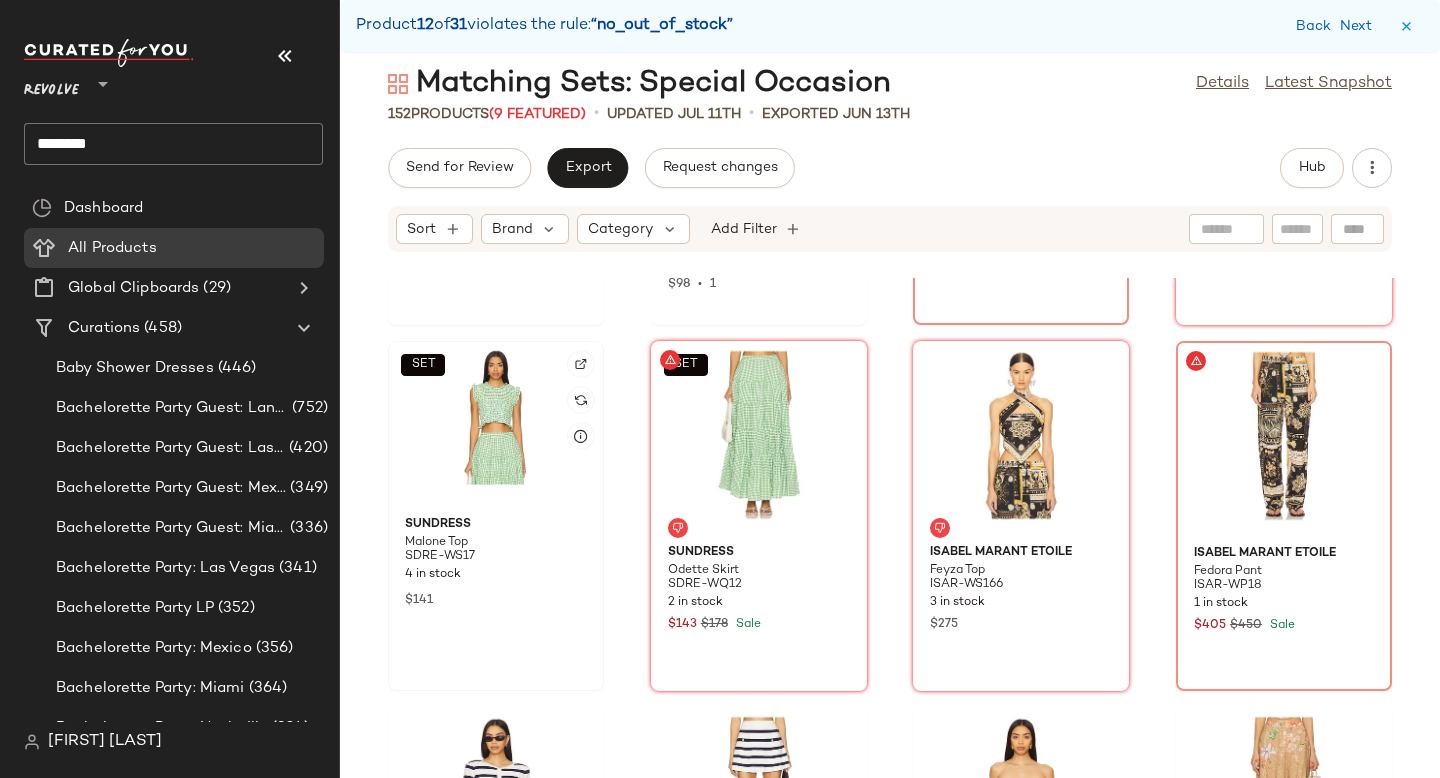 click on "SET" 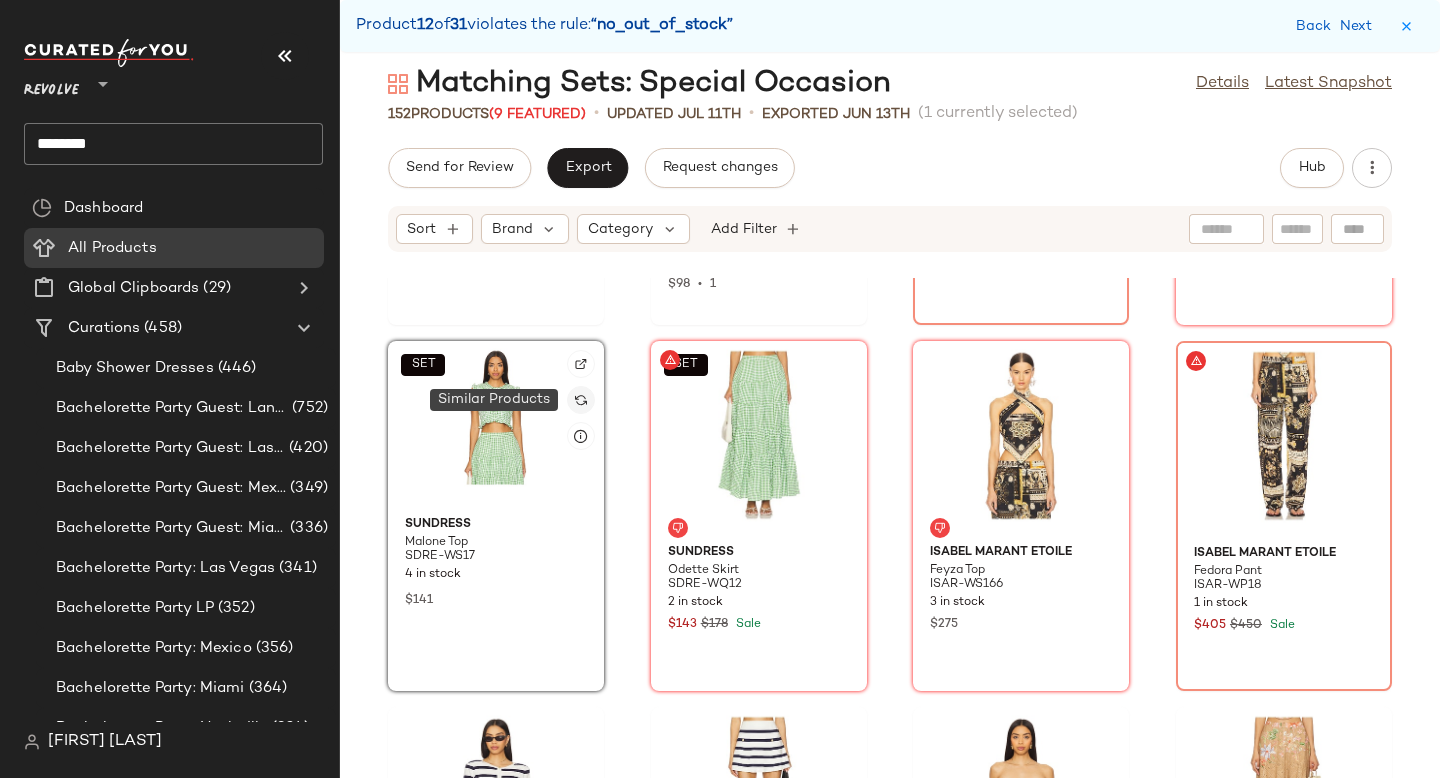 click 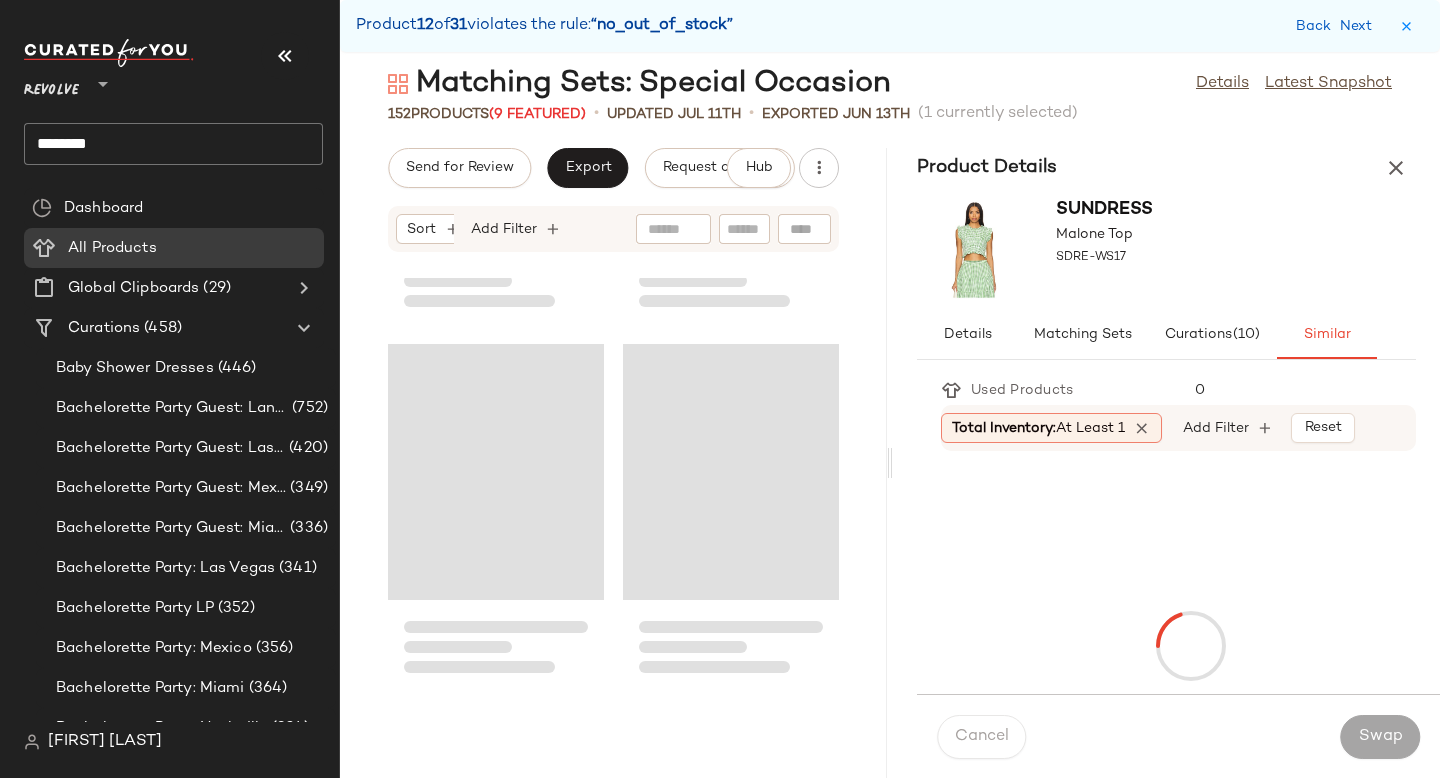 scroll, scrollTop: 32208, scrollLeft: 0, axis: vertical 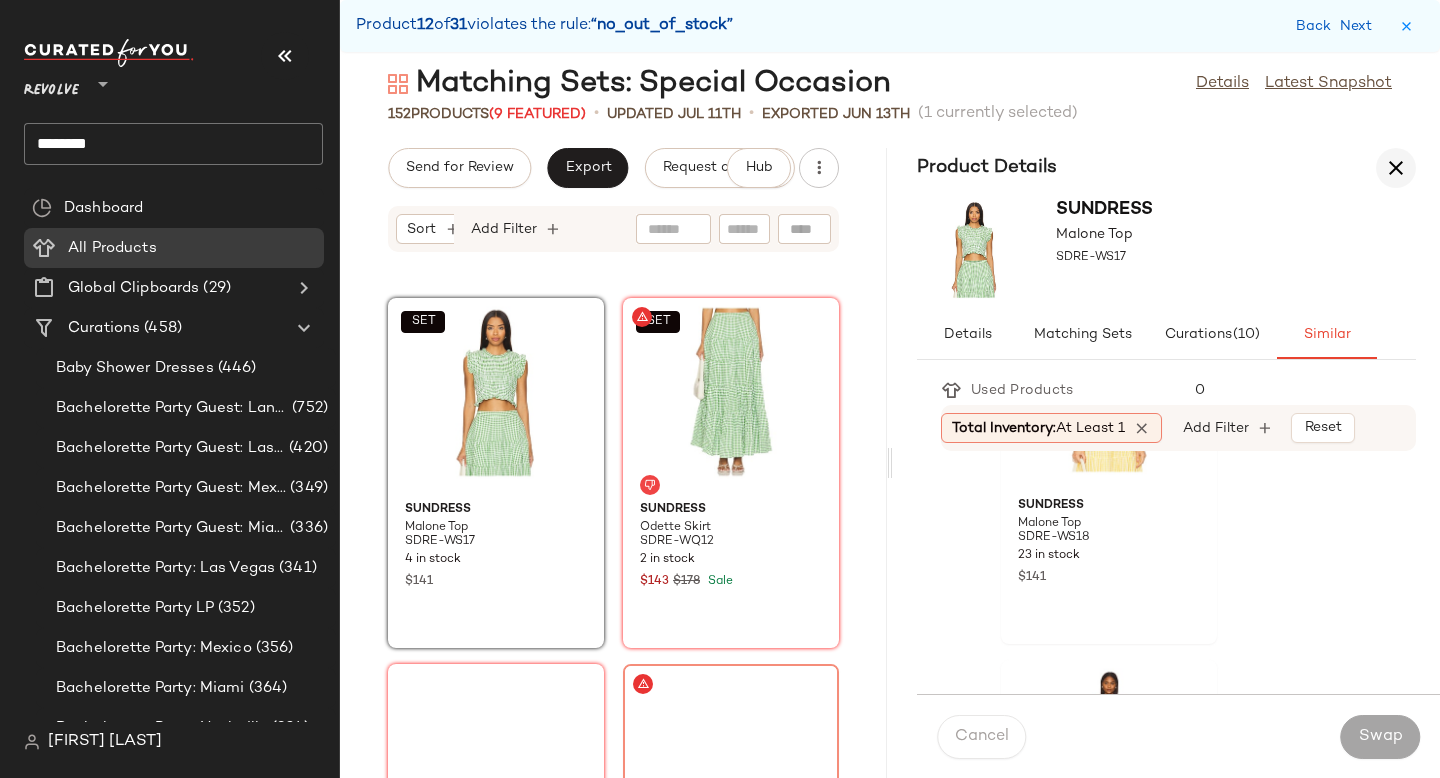 click at bounding box center (1396, 168) 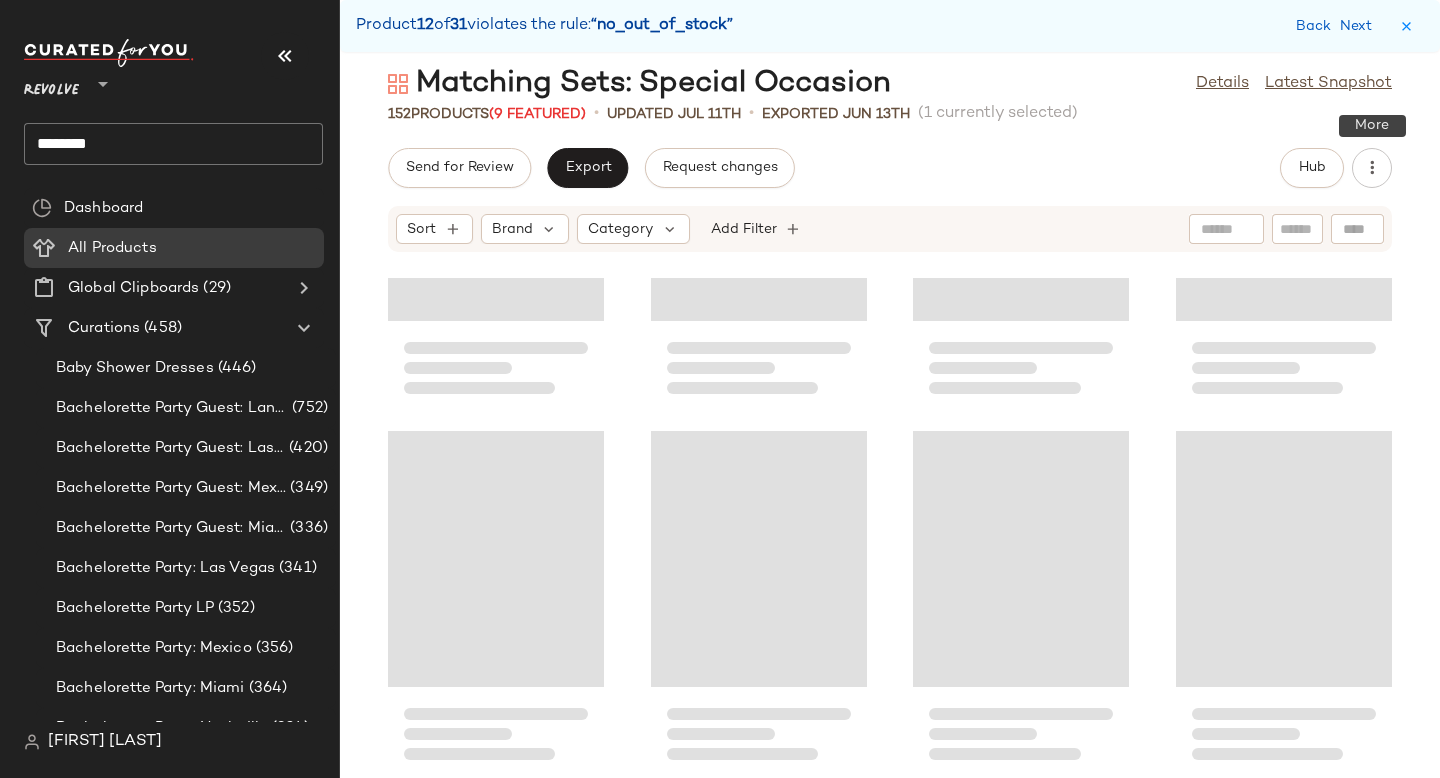 scroll, scrollTop: 8052, scrollLeft: 0, axis: vertical 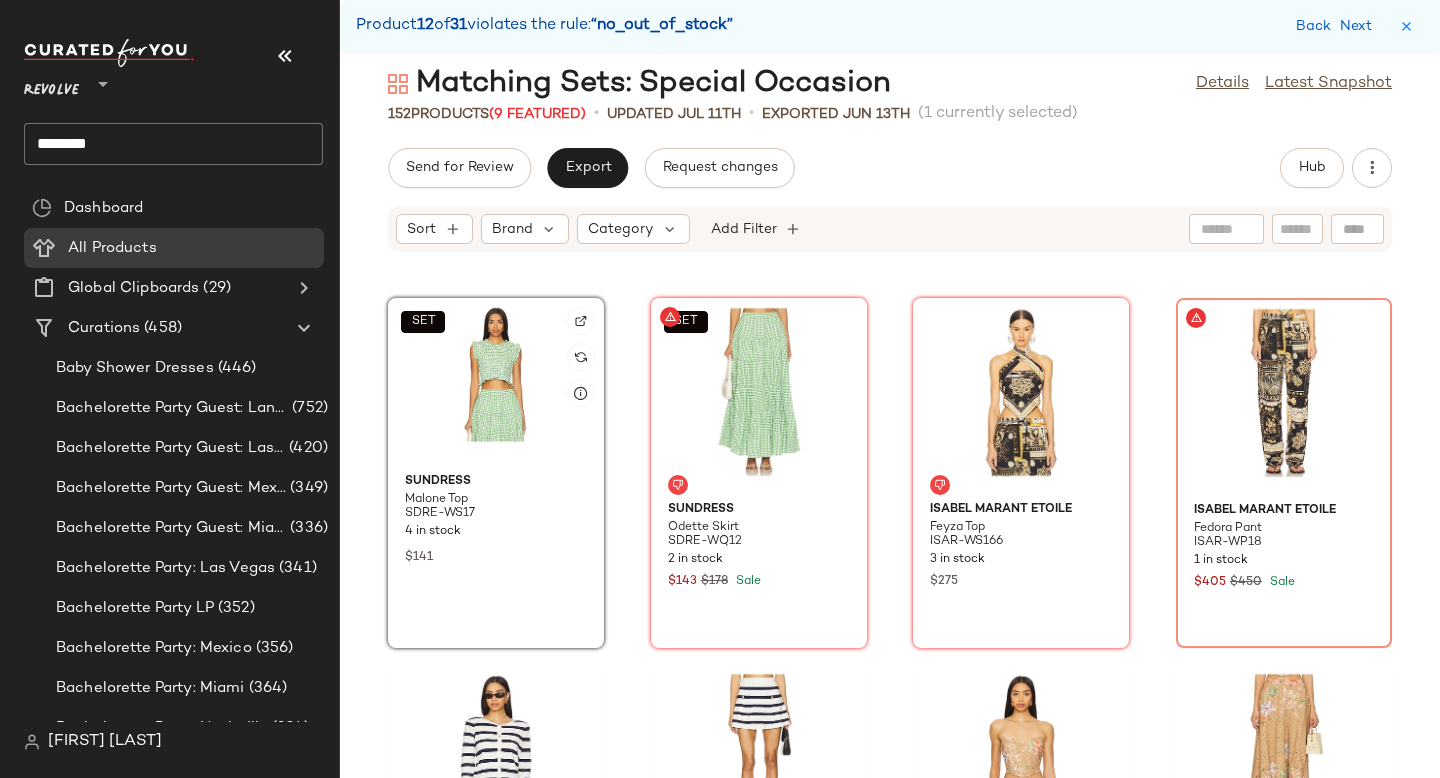 click on "SET" 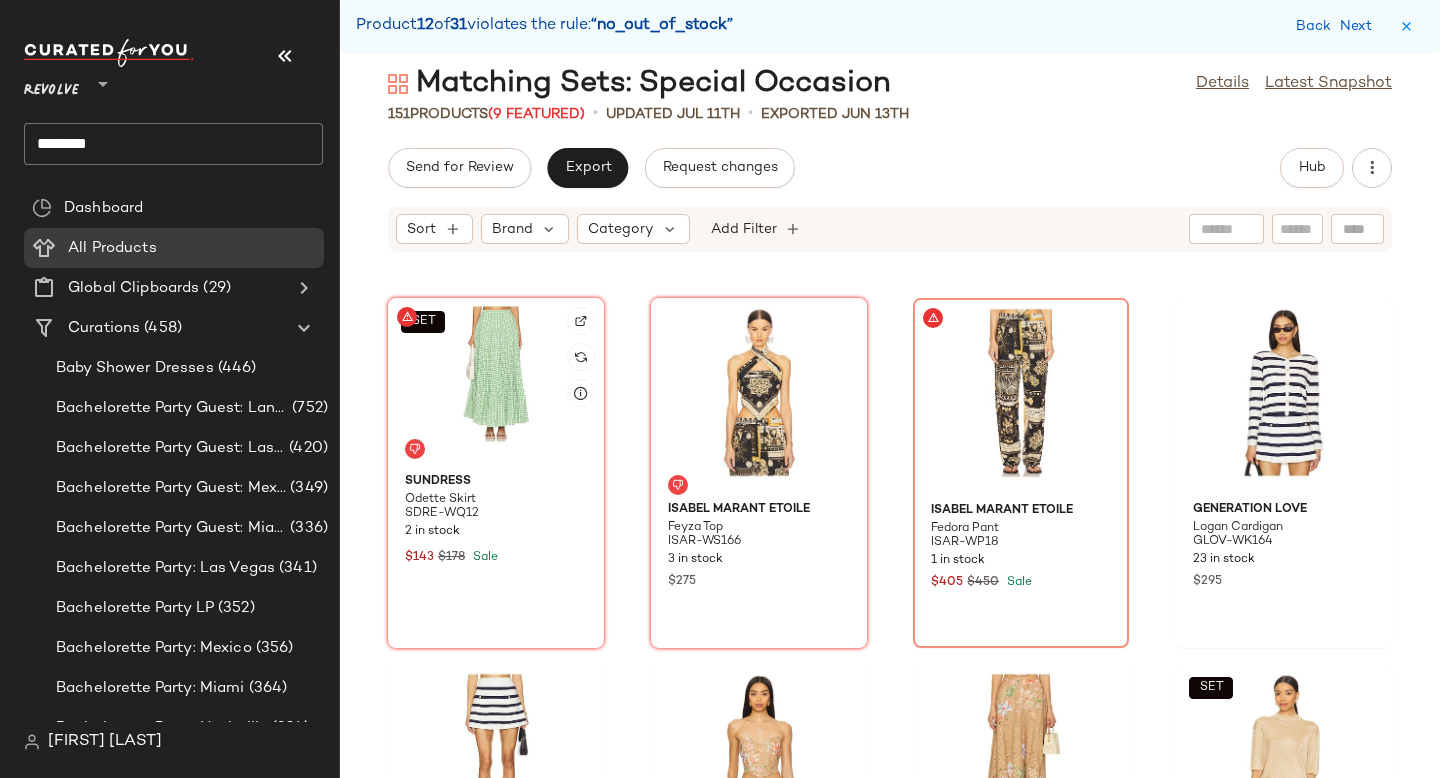 click on "SET" 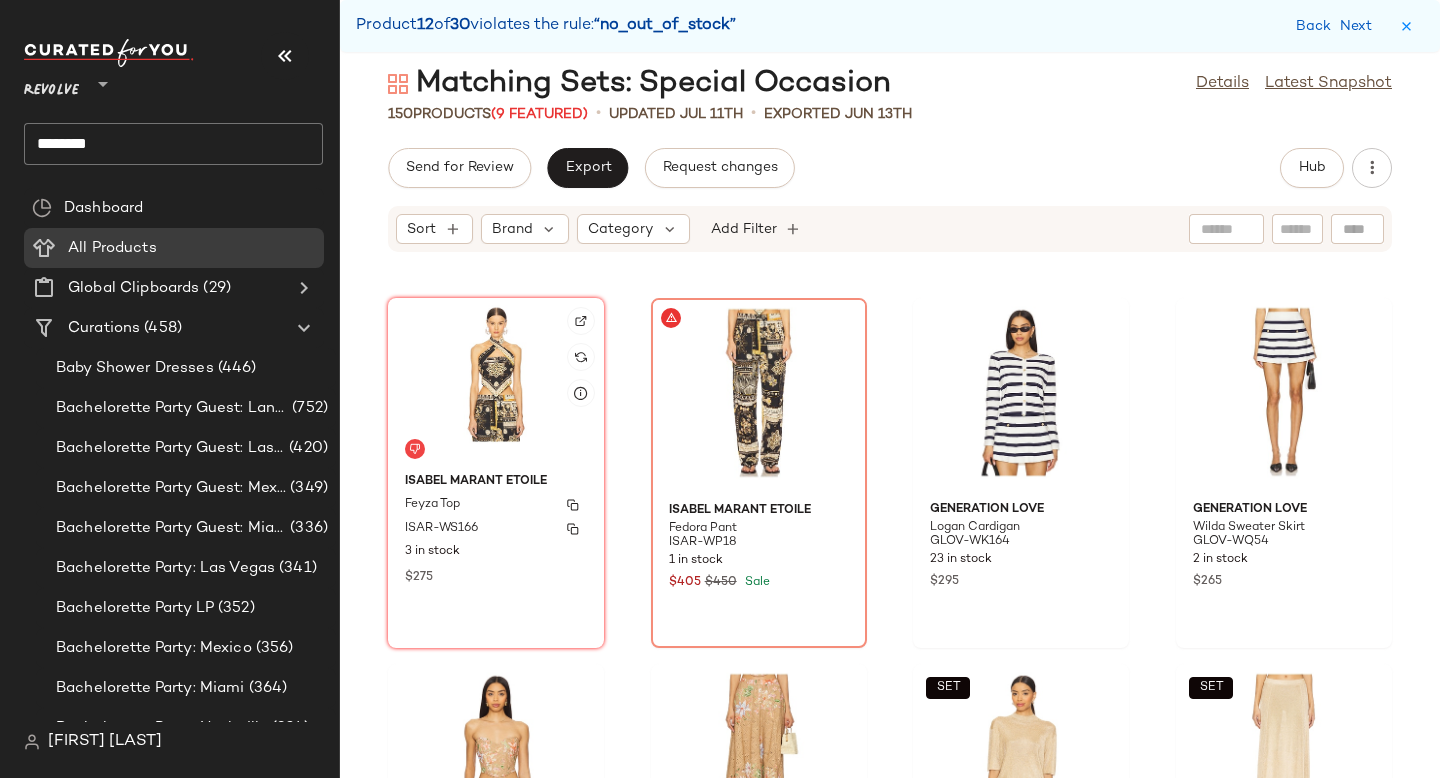 click on "[FIRST] Marant Etoile [LAST] Top ISAR-WS166 3 in stock $275" 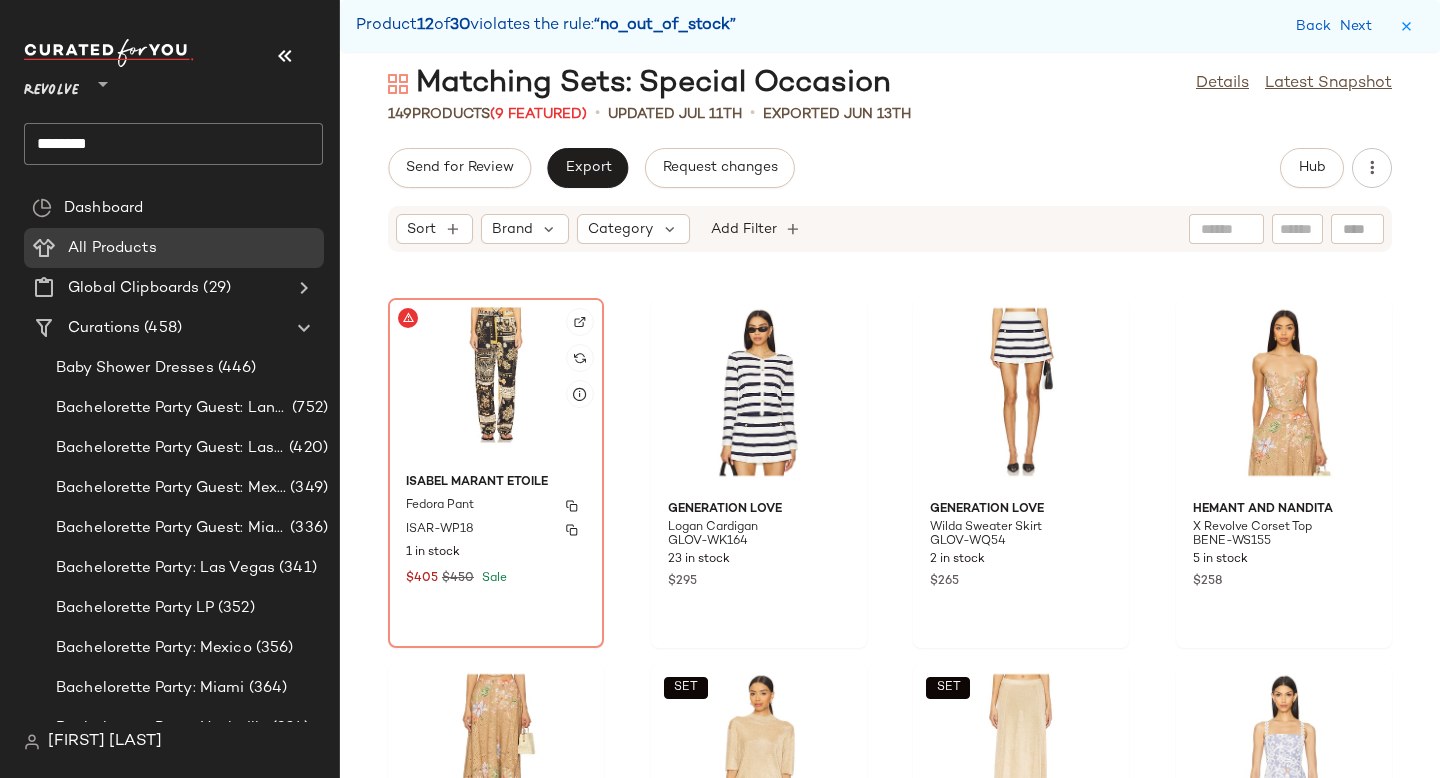 click on "[FIRST] Marant Etoile Fedora Pant ISAR-WP18 1 in stock $405 $450 Sale" 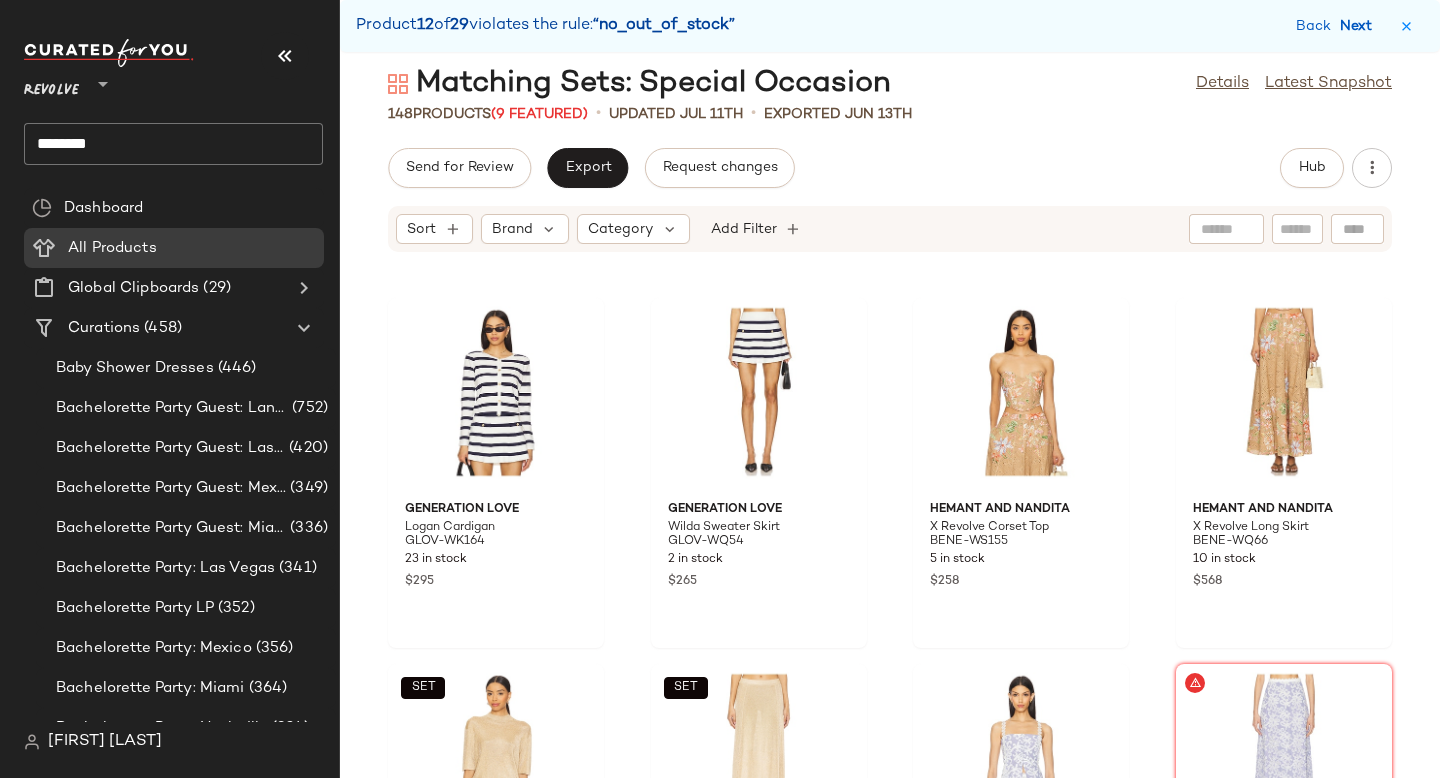 click on "Next" at bounding box center [1360, 26] 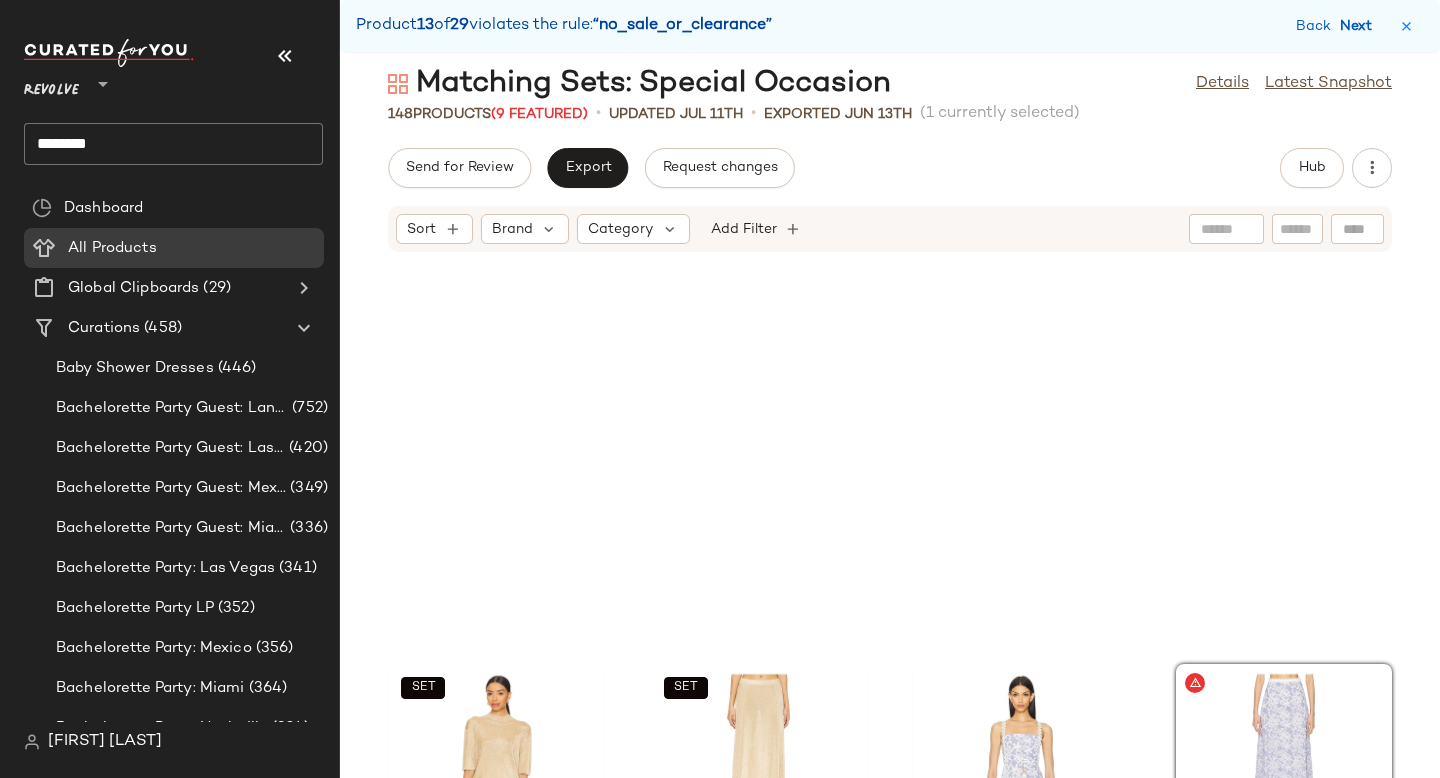 scroll, scrollTop: 8418, scrollLeft: 0, axis: vertical 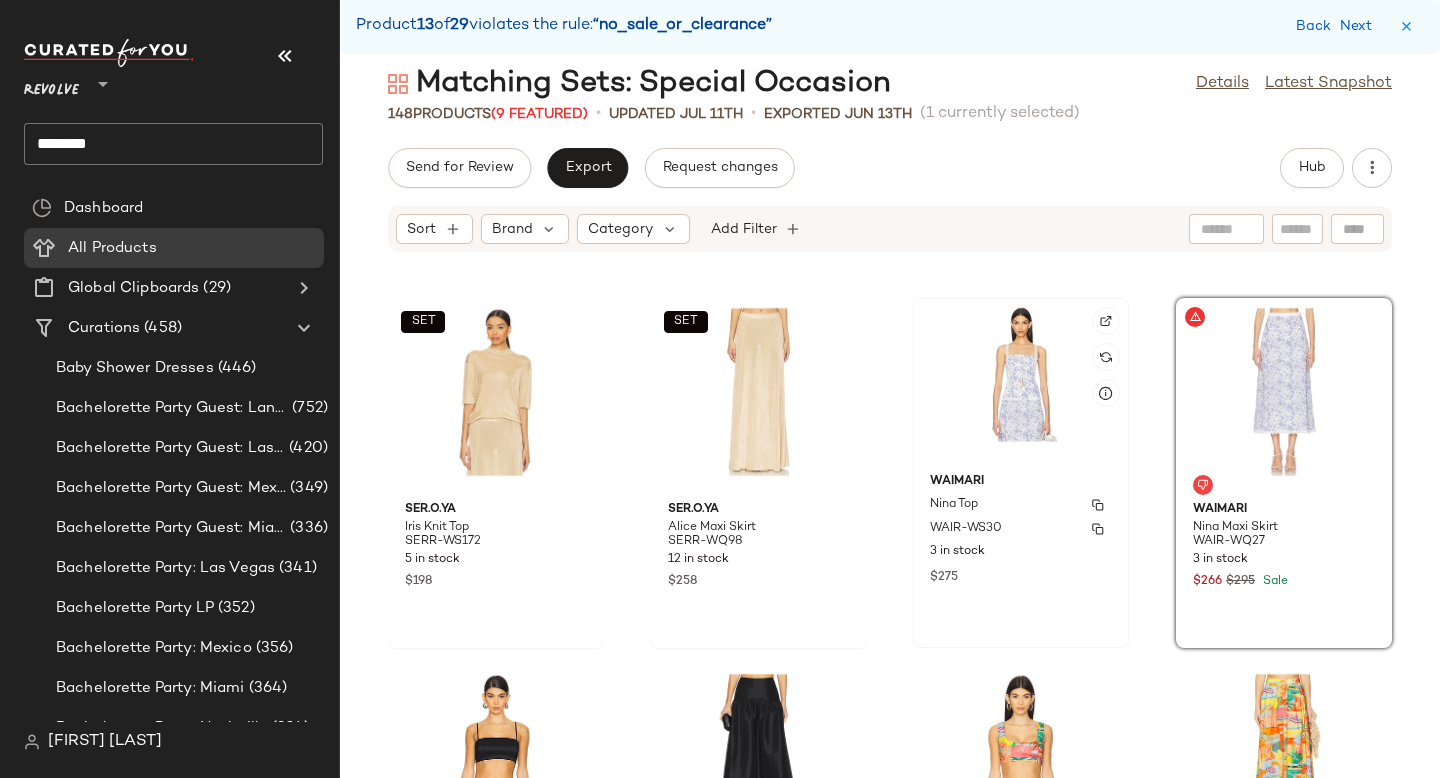 click on "Nina Top" at bounding box center (1021, 505) 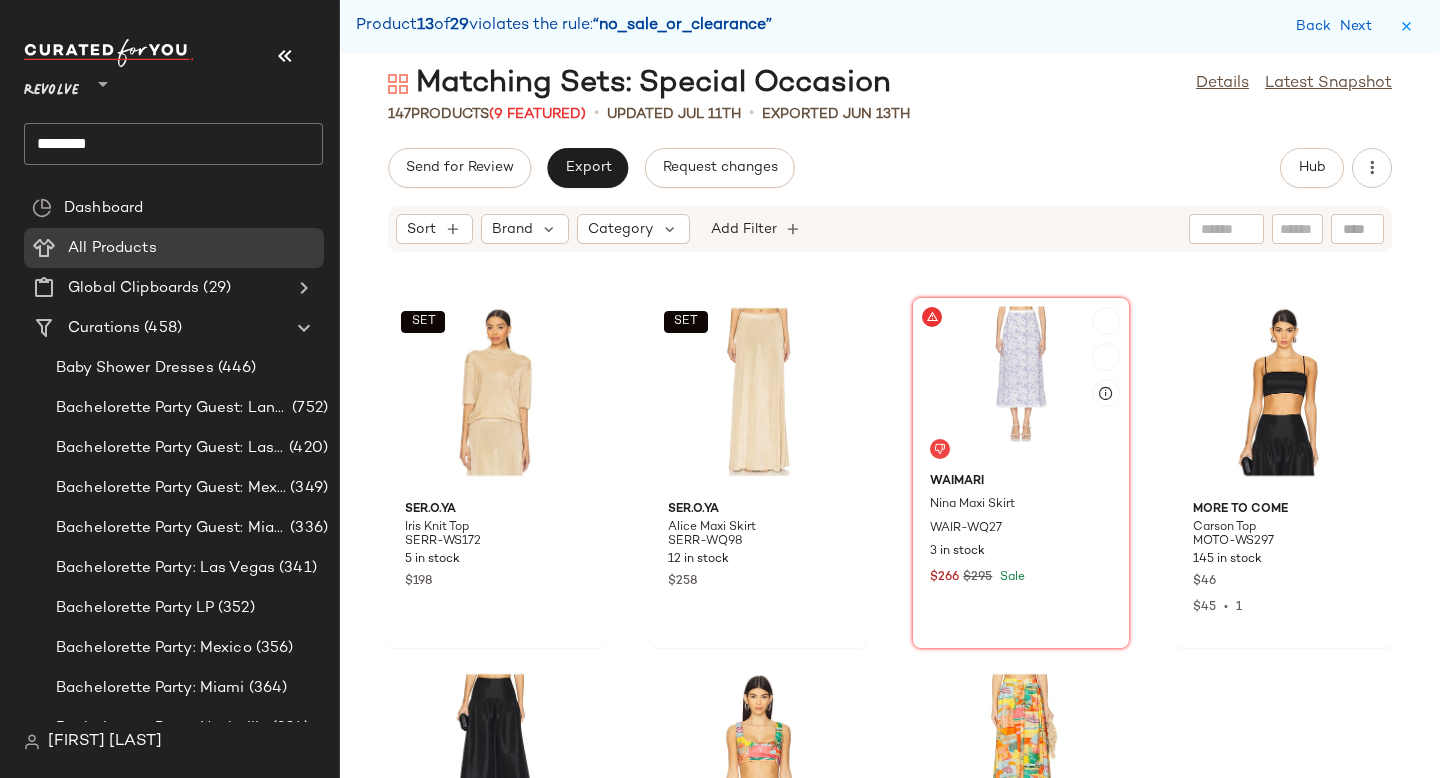 click on "Nina Maxi Skirt" at bounding box center (972, 505) 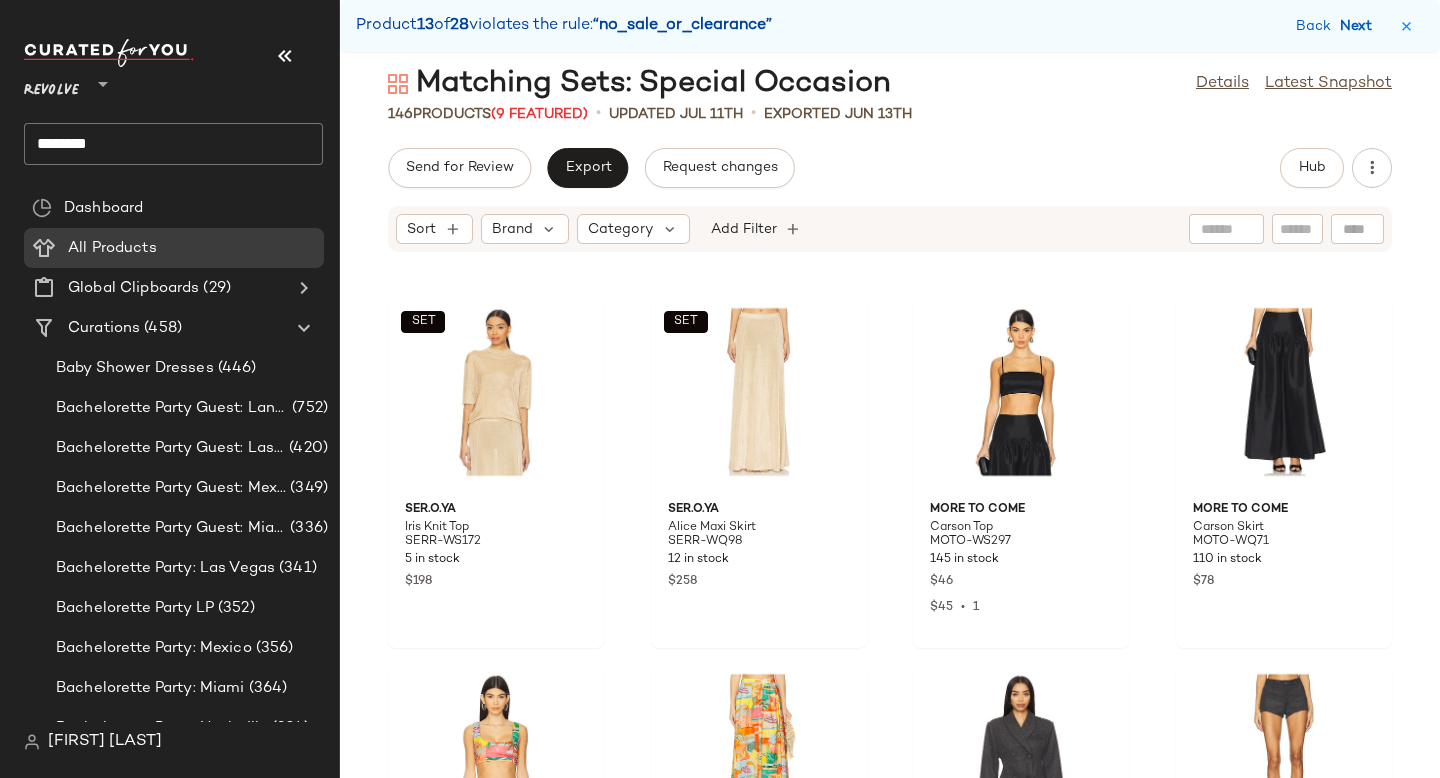 click on "Next" at bounding box center (1360, 26) 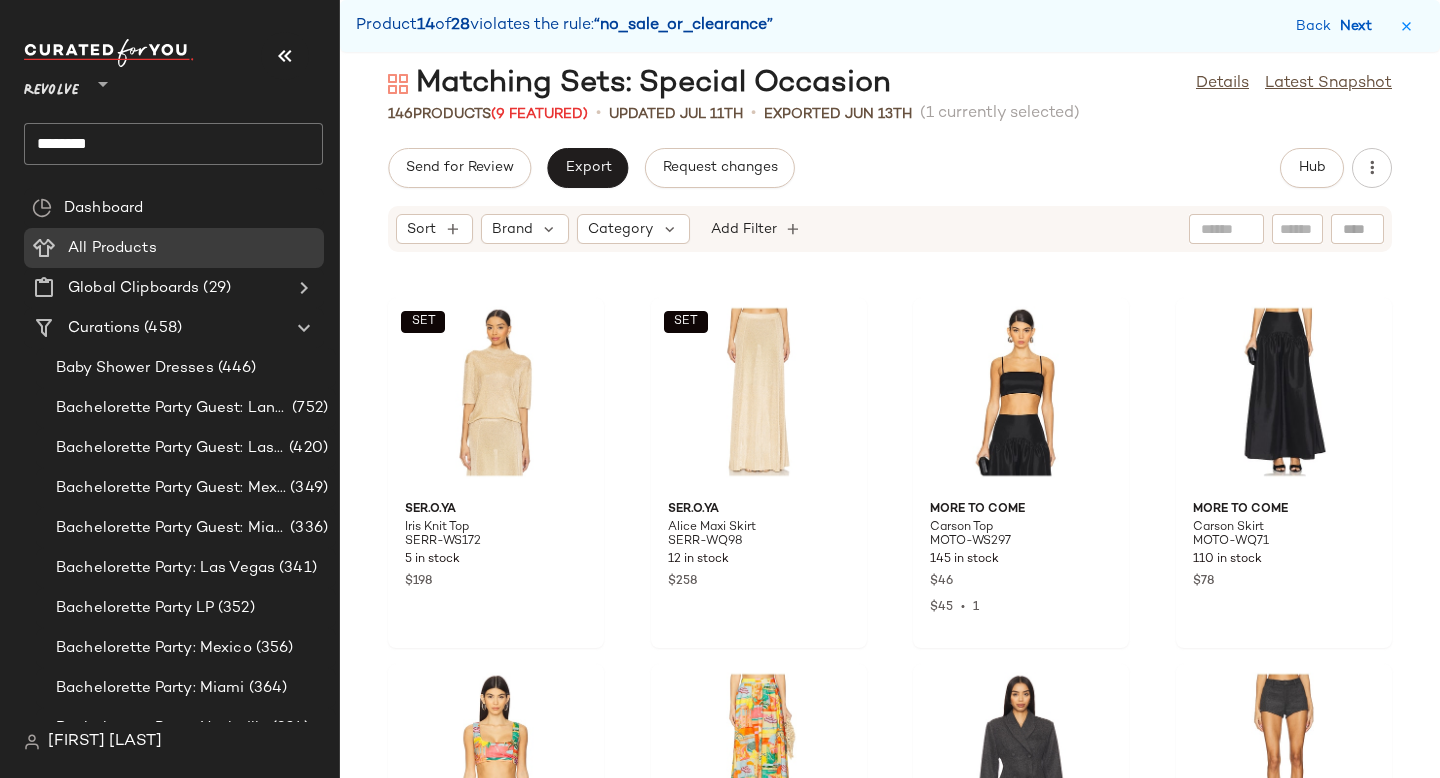 scroll, scrollTop: 9516, scrollLeft: 0, axis: vertical 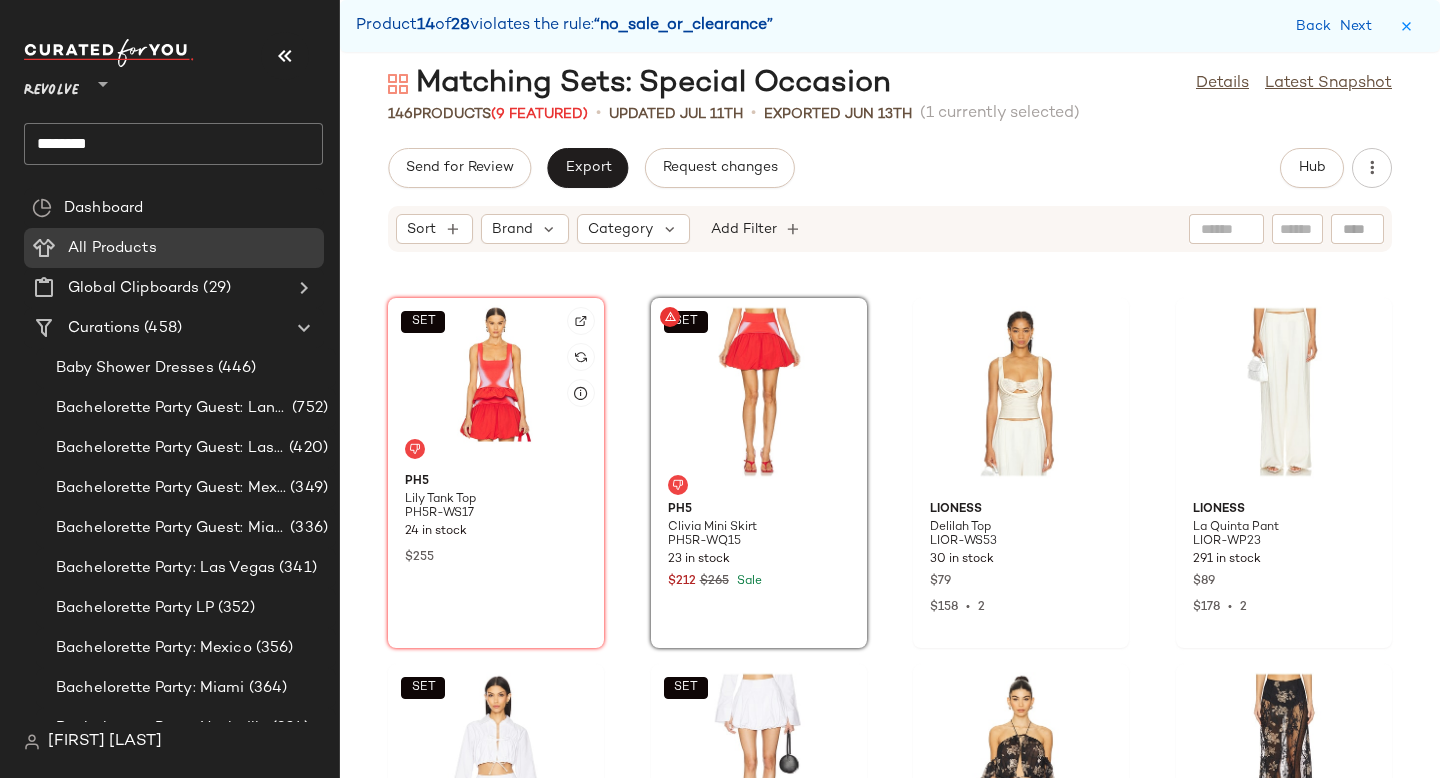 click on "SET" 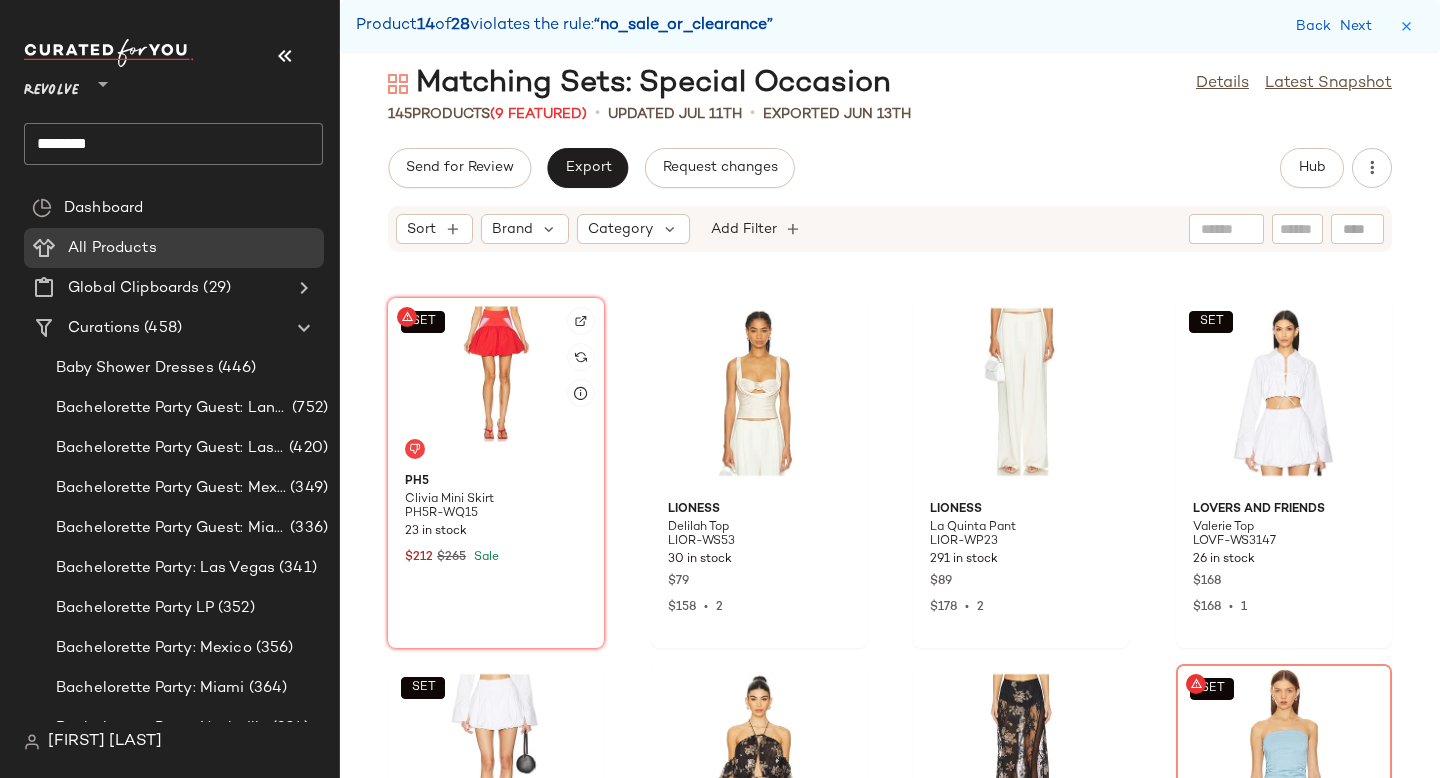 click on "SET" 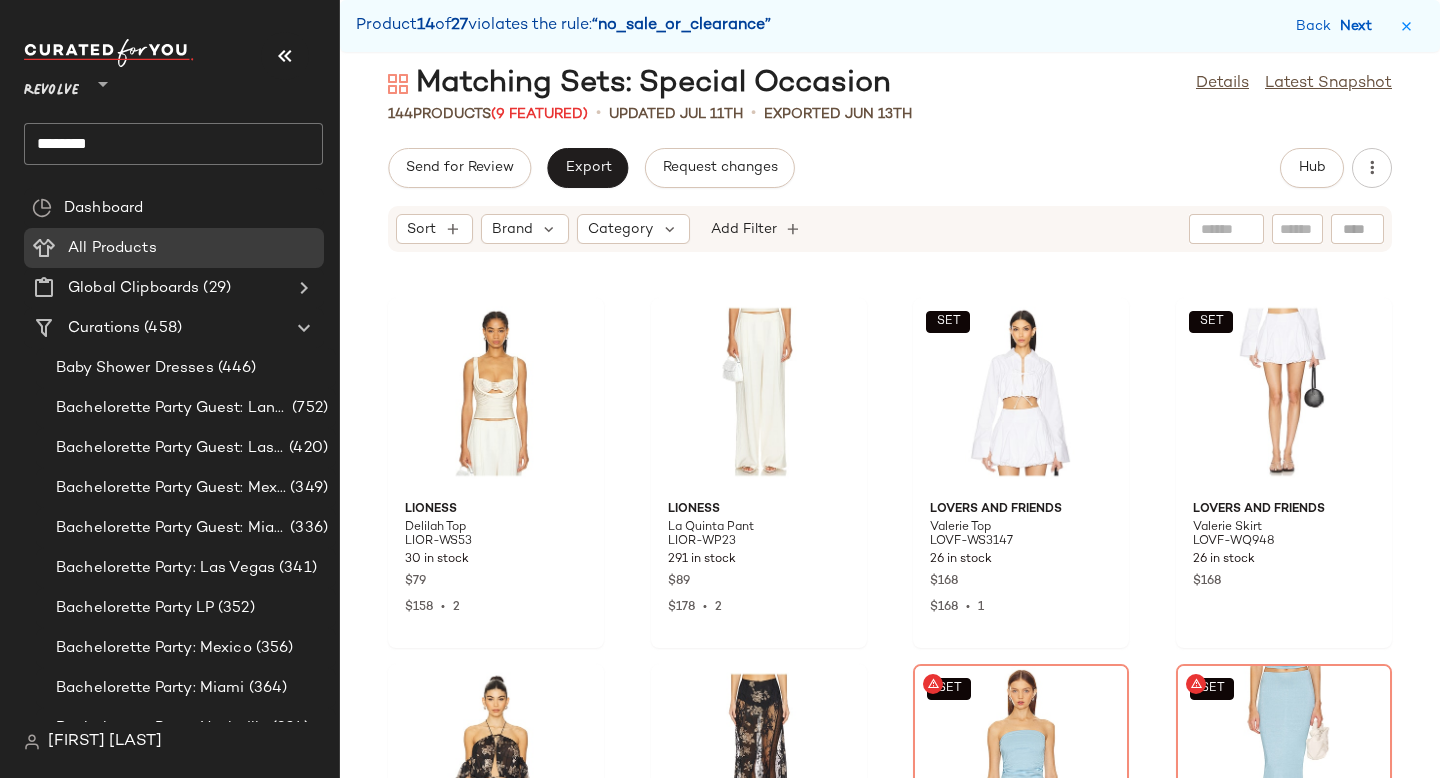 click on "Next" at bounding box center (1360, 26) 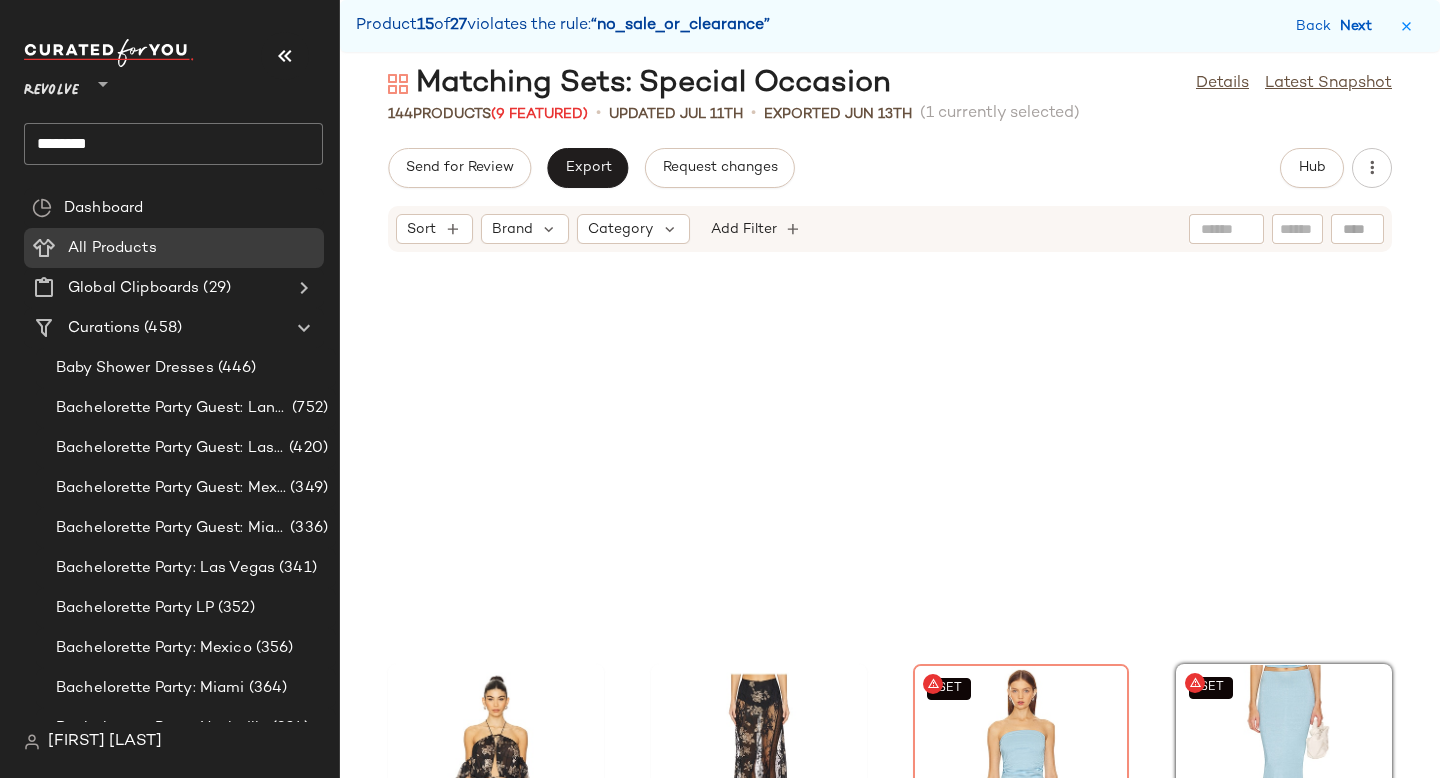 scroll, scrollTop: 9882, scrollLeft: 0, axis: vertical 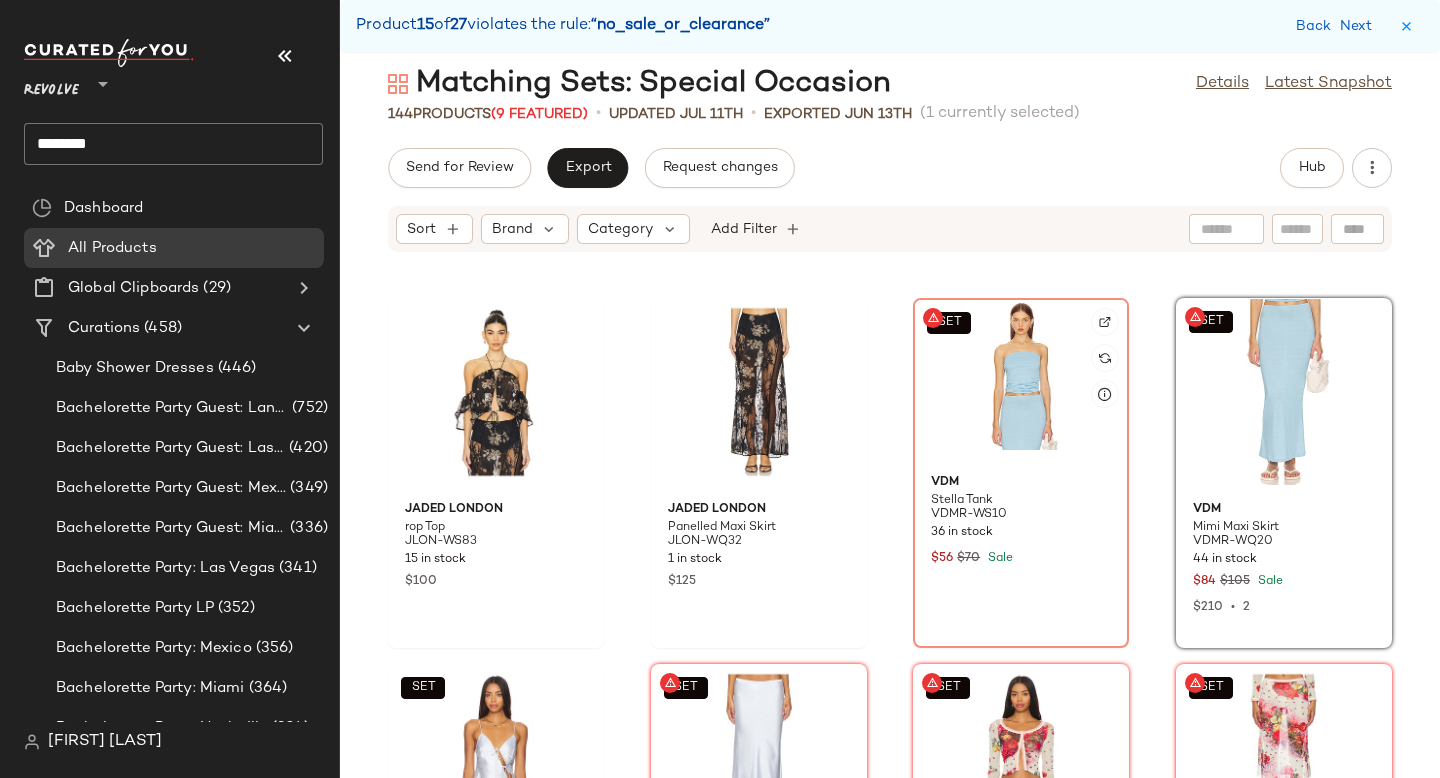 click on "SET" 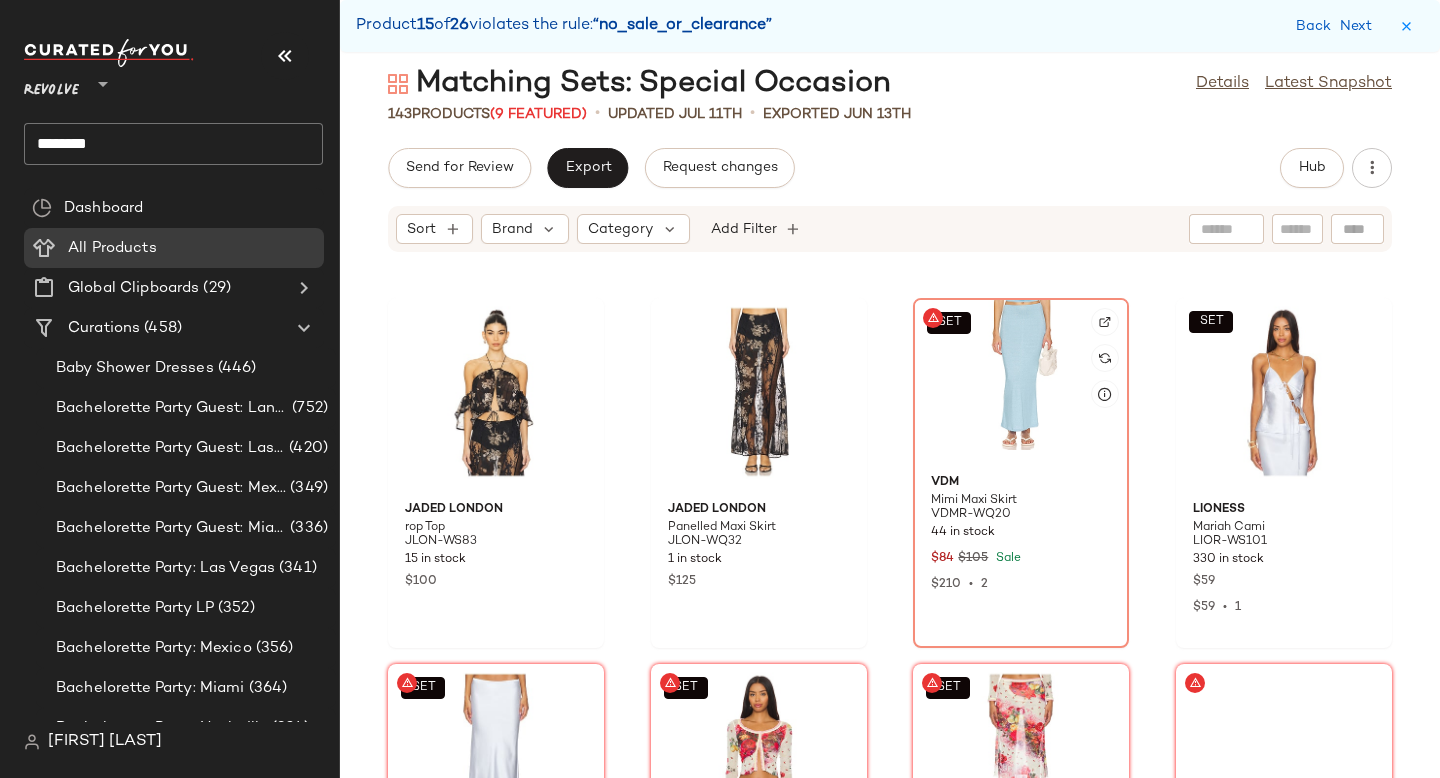 click on "SET" 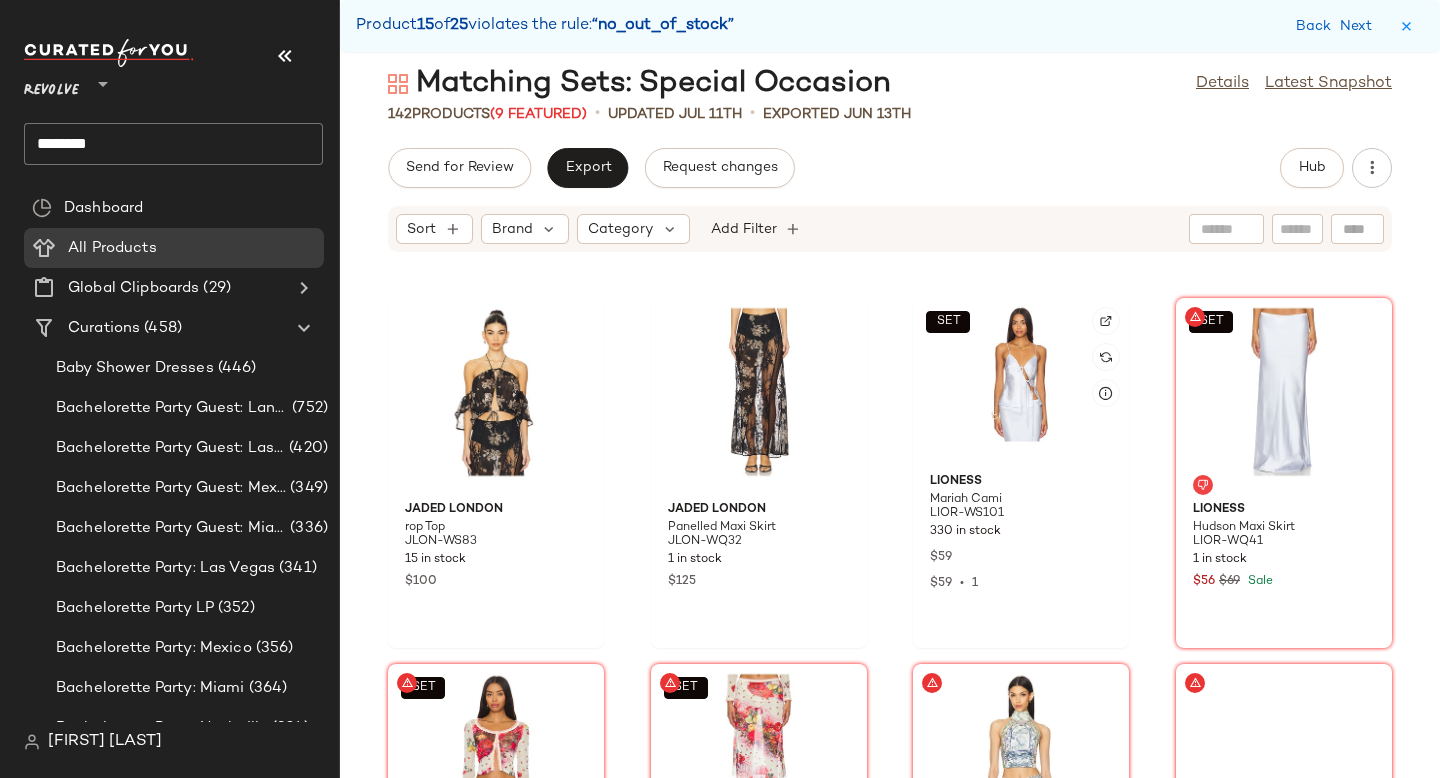 click on "SET" 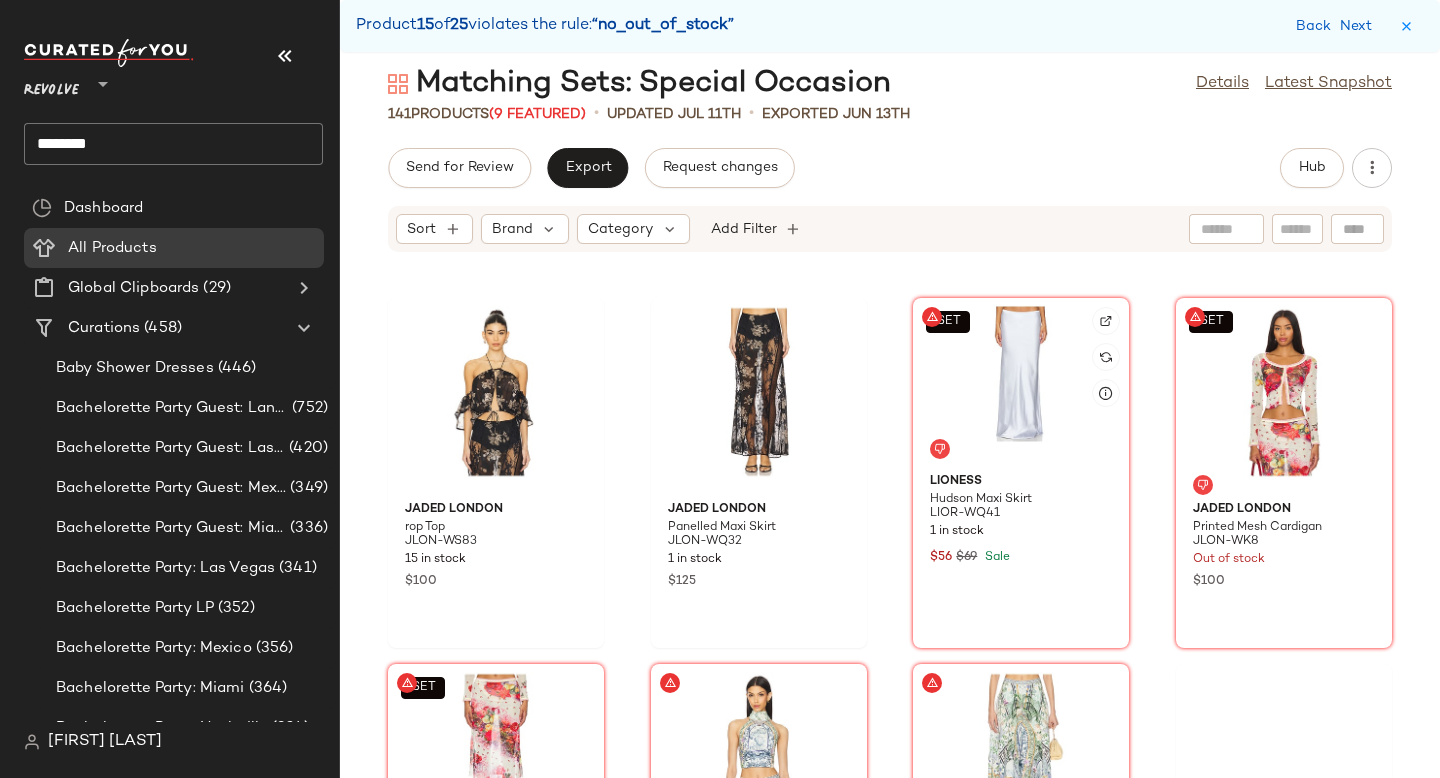 click on "SET" 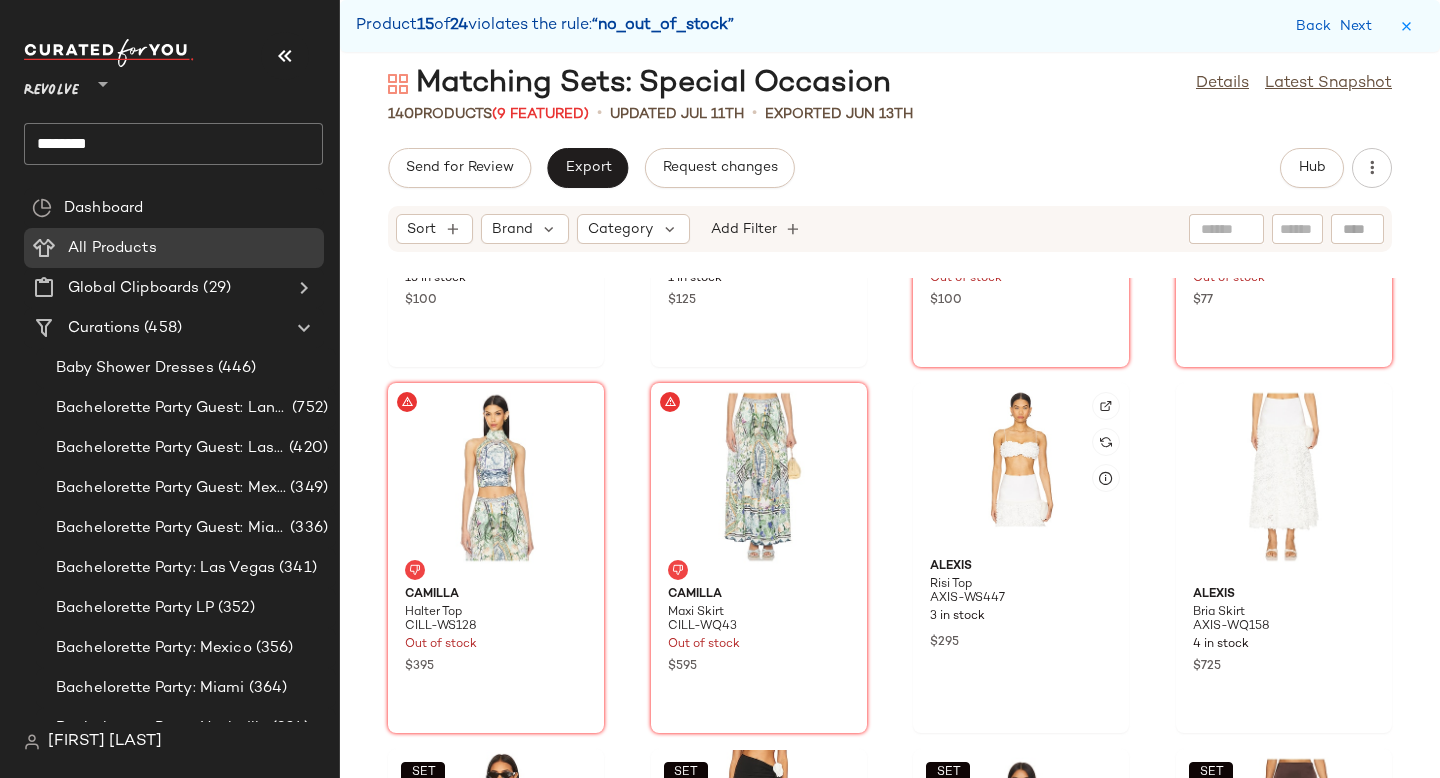 scroll, scrollTop: 10158, scrollLeft: 0, axis: vertical 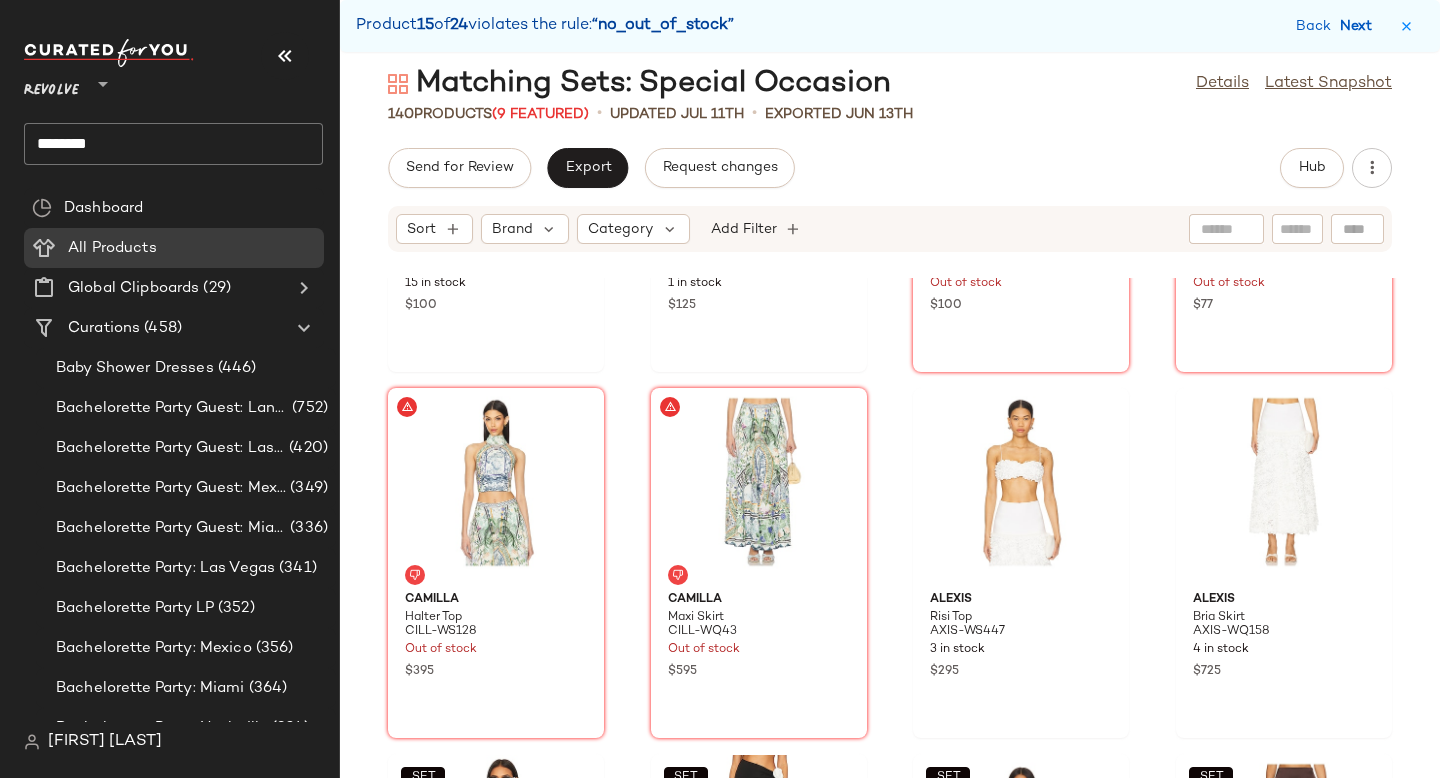 click on "Next" at bounding box center (1360, 26) 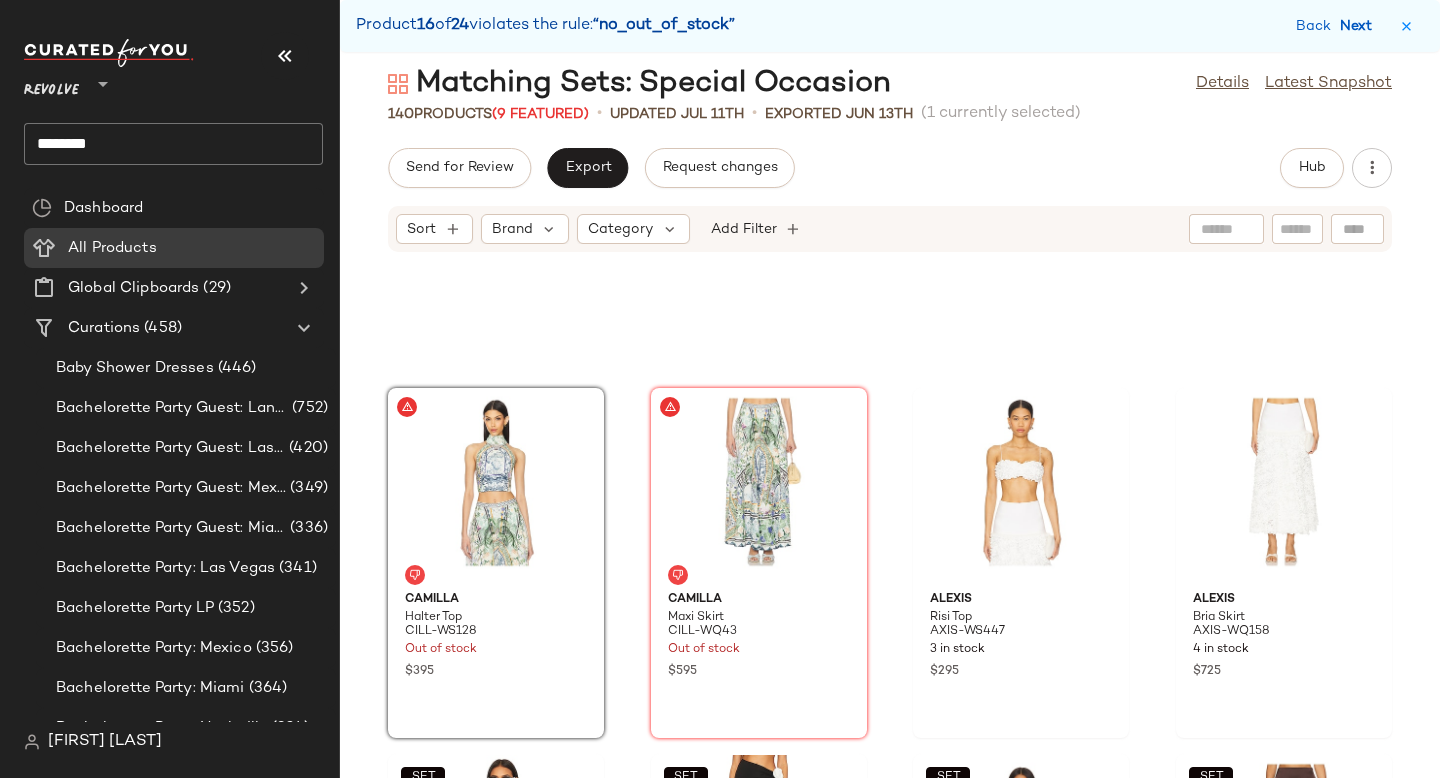 scroll, scrollTop: 10248, scrollLeft: 0, axis: vertical 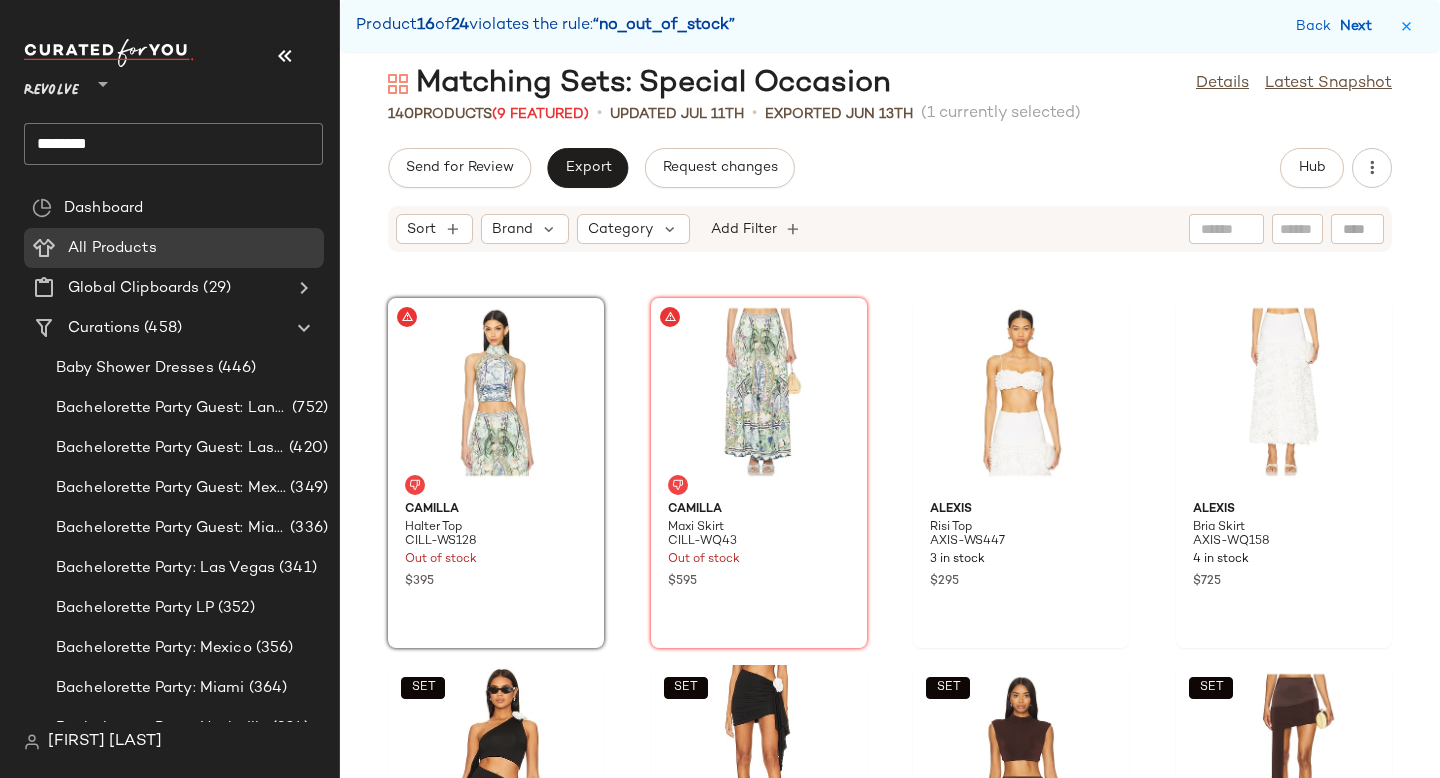 click on "Next" at bounding box center [1360, 26] 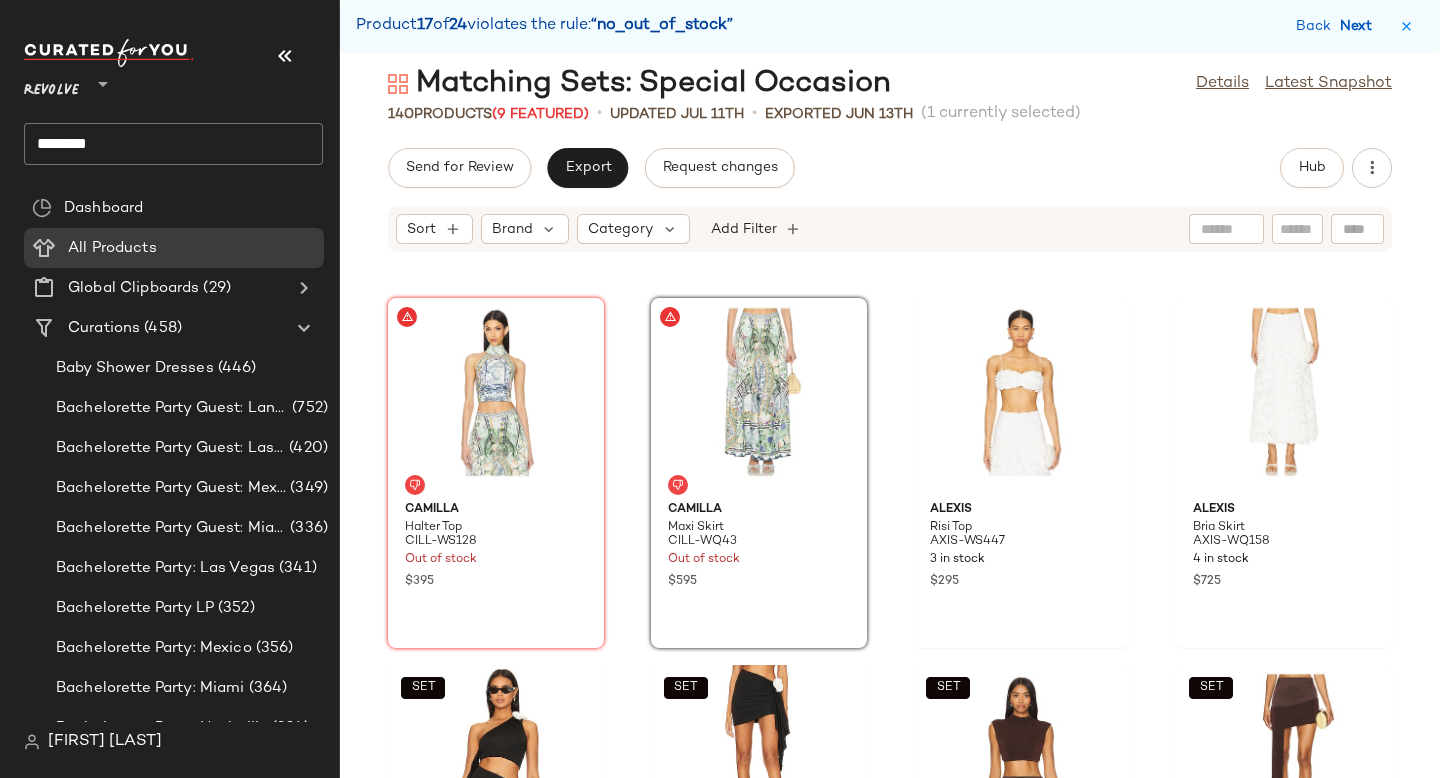 click on "Next" at bounding box center [1360, 26] 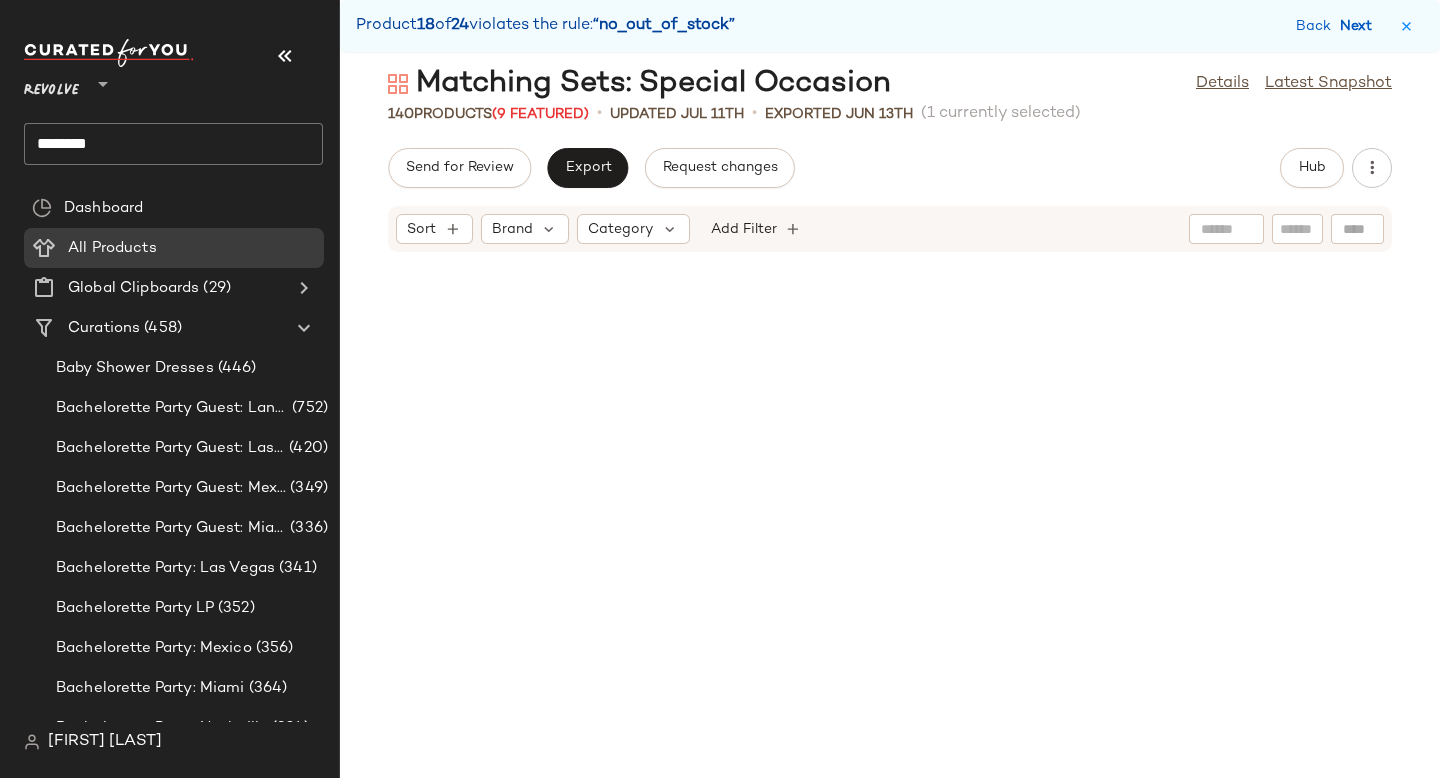 scroll, scrollTop: 10980, scrollLeft: 0, axis: vertical 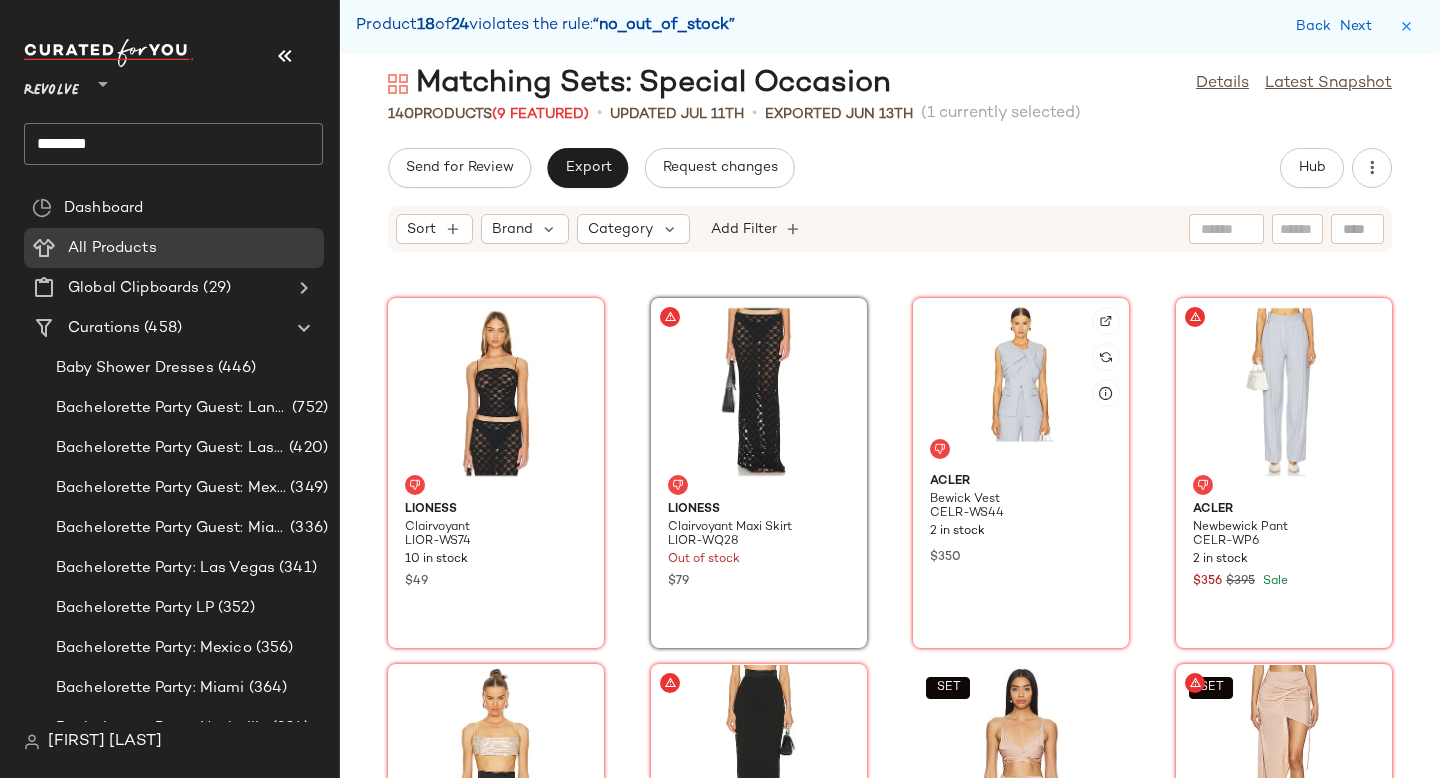 click 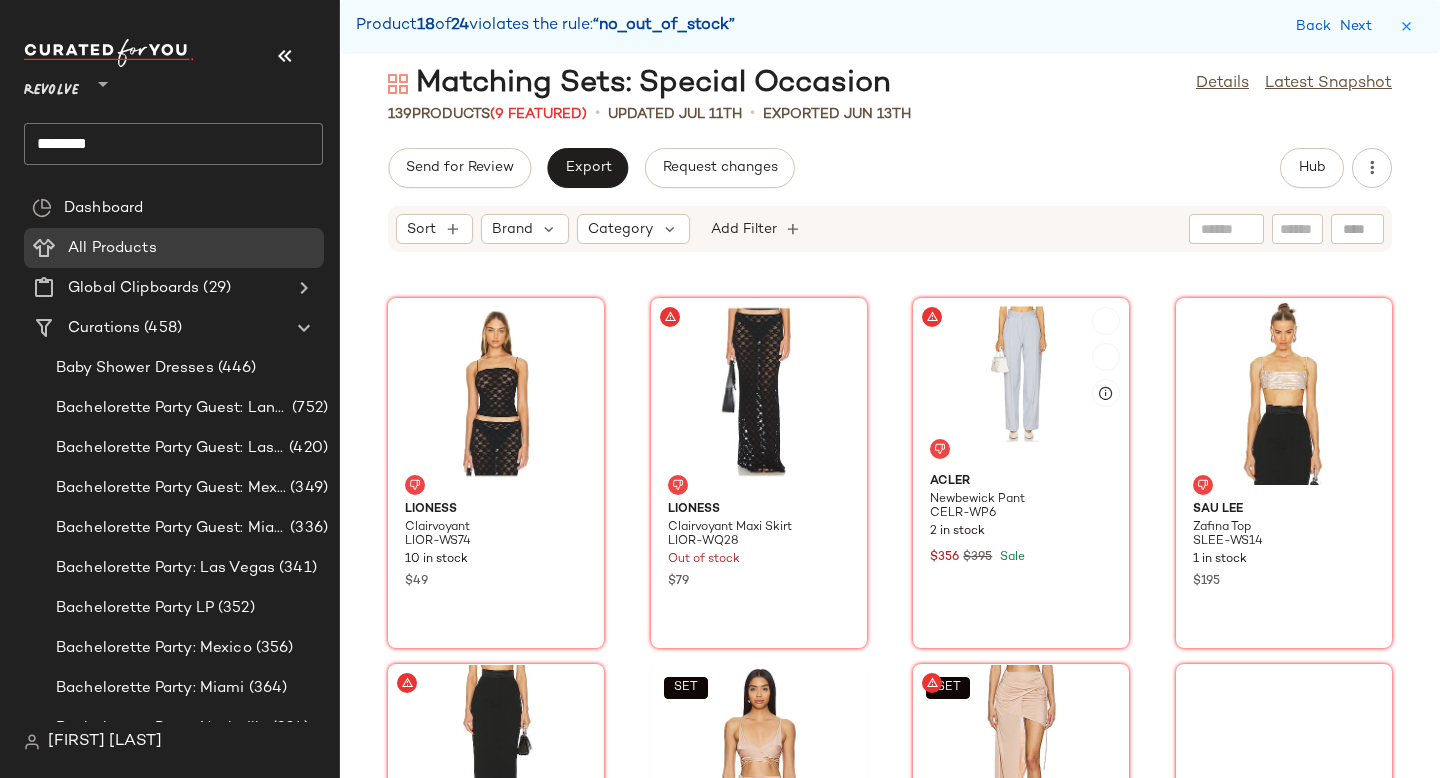 click 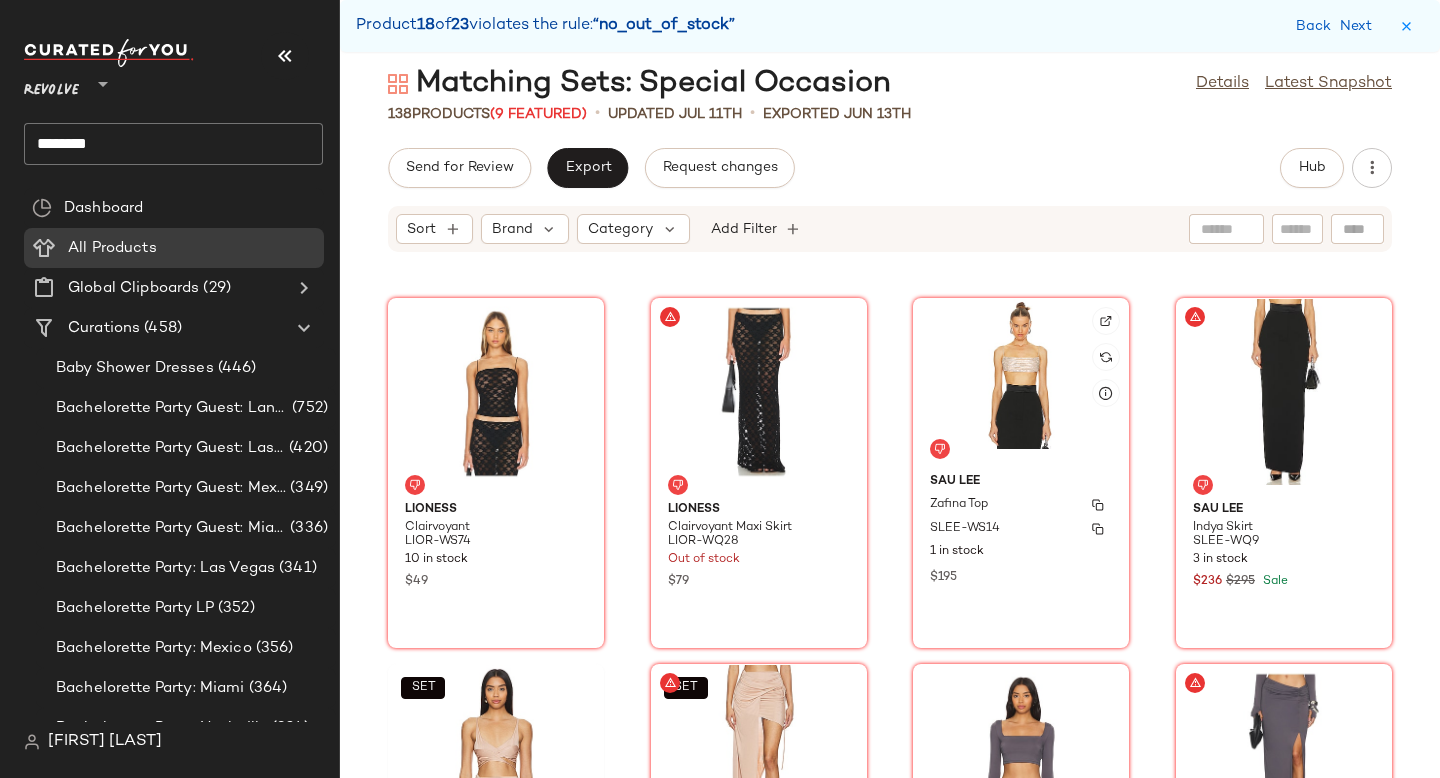 click 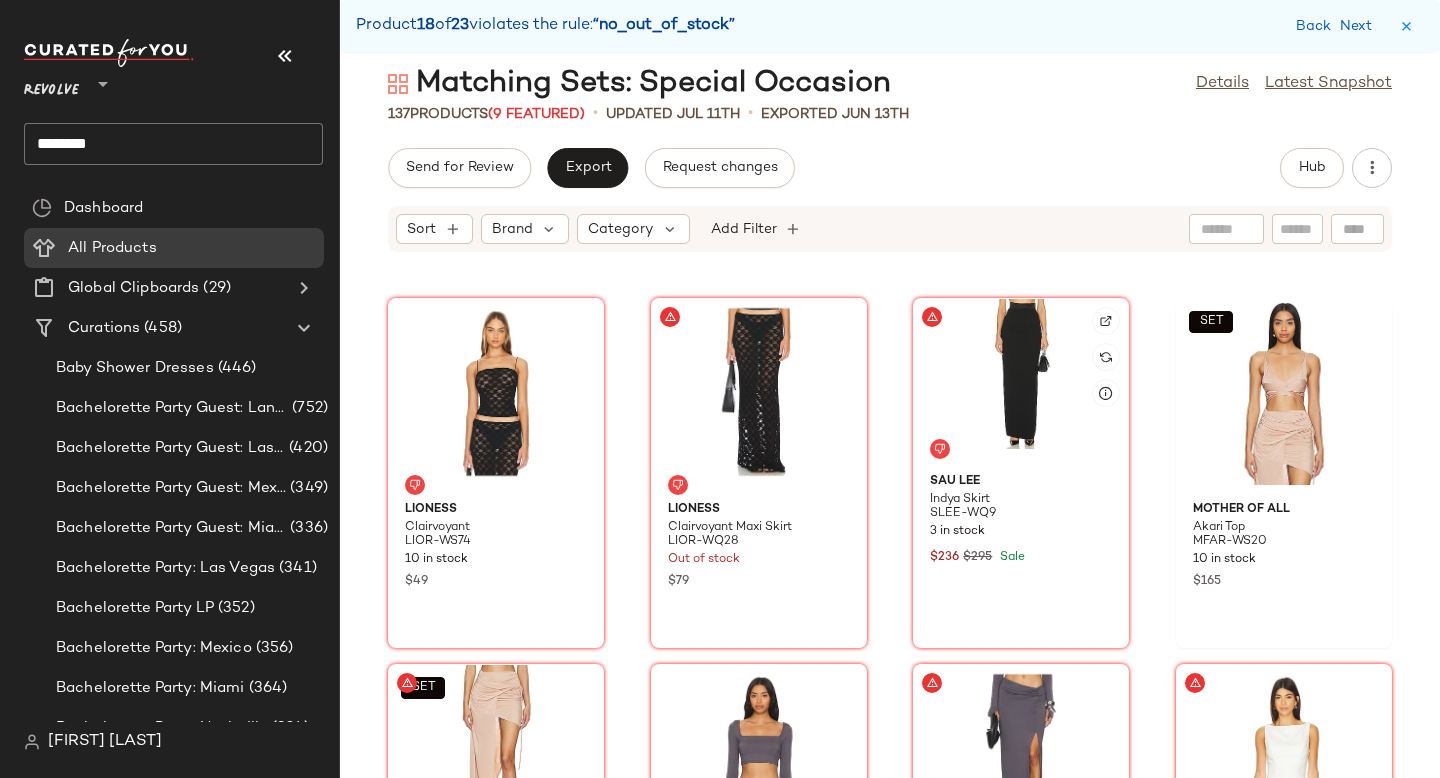 click 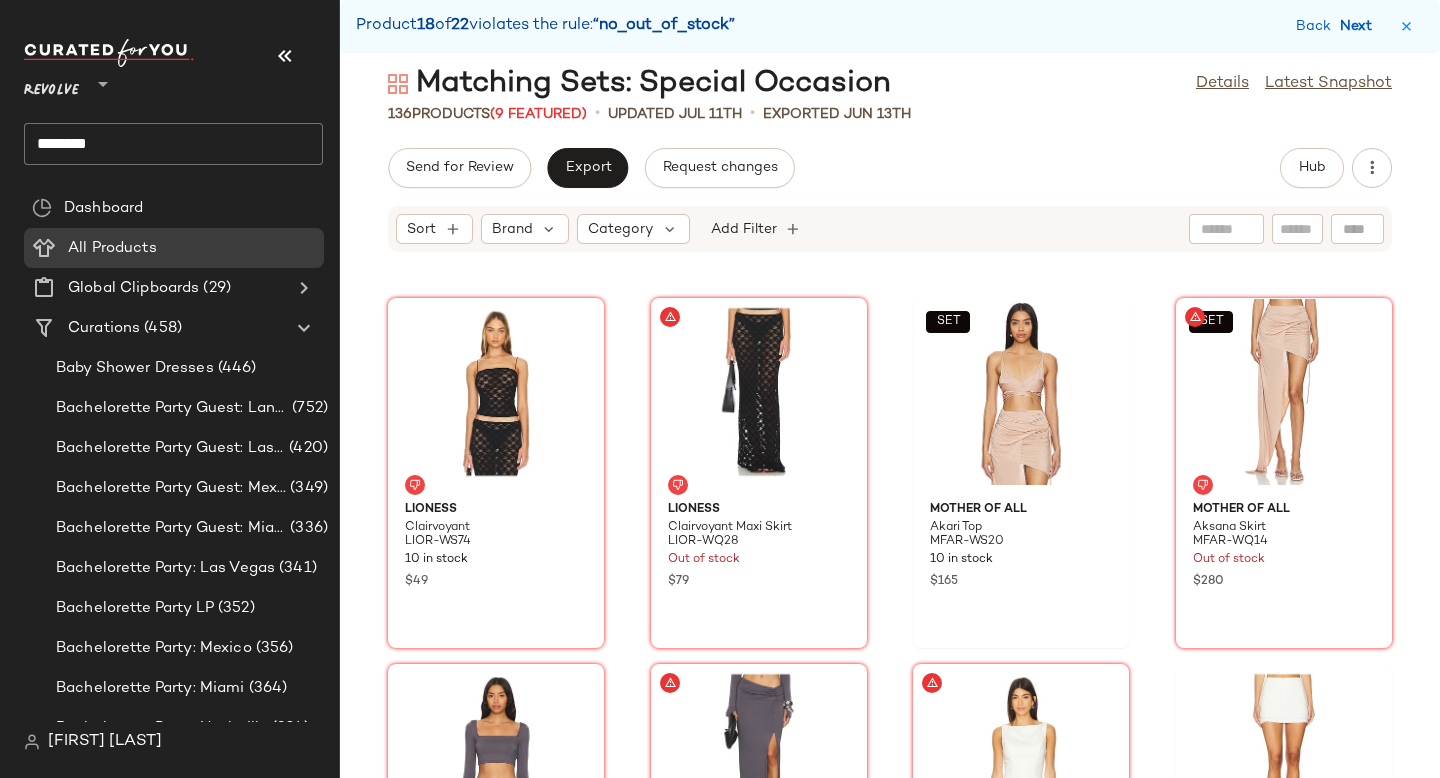 click on "Next" at bounding box center (1360, 26) 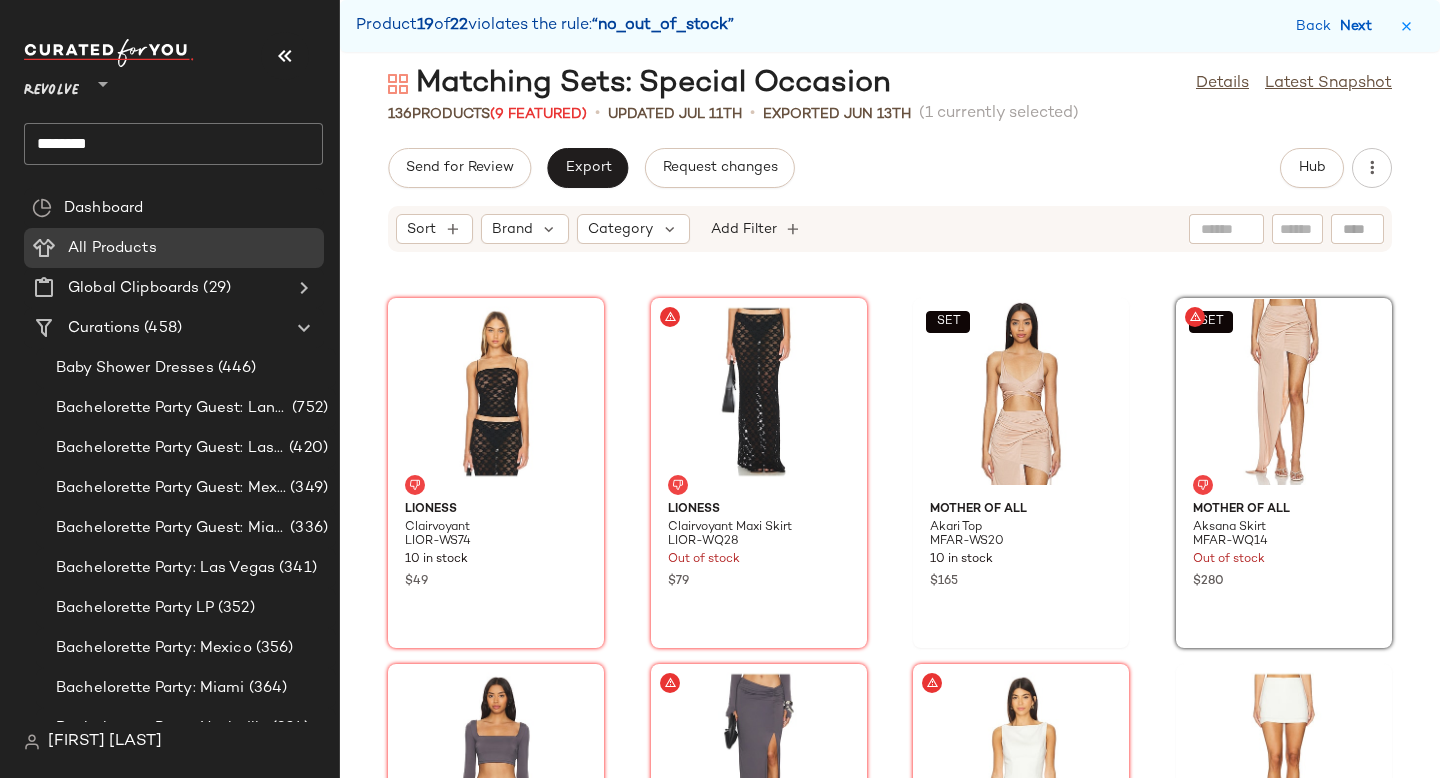 click on "Next" at bounding box center (1360, 26) 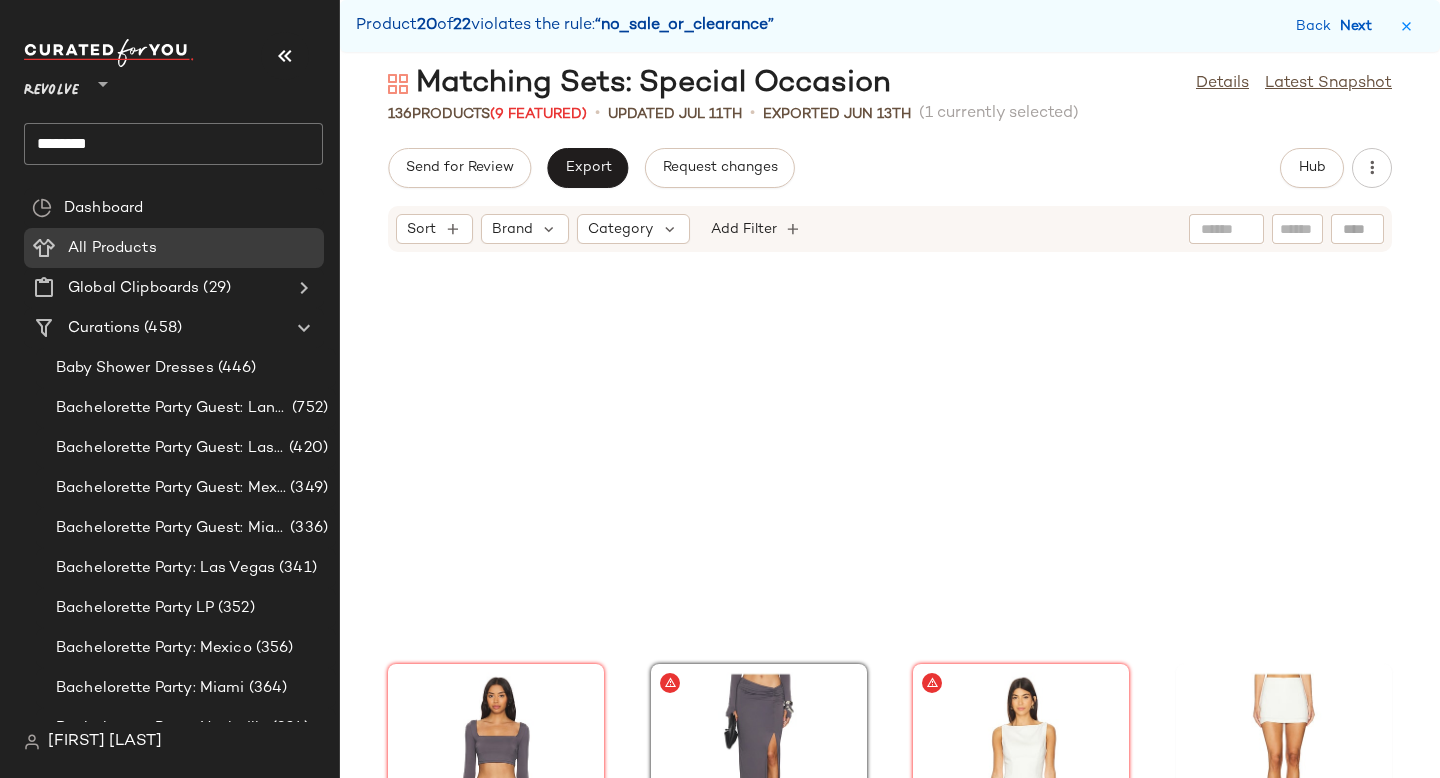 scroll, scrollTop: 11346, scrollLeft: 0, axis: vertical 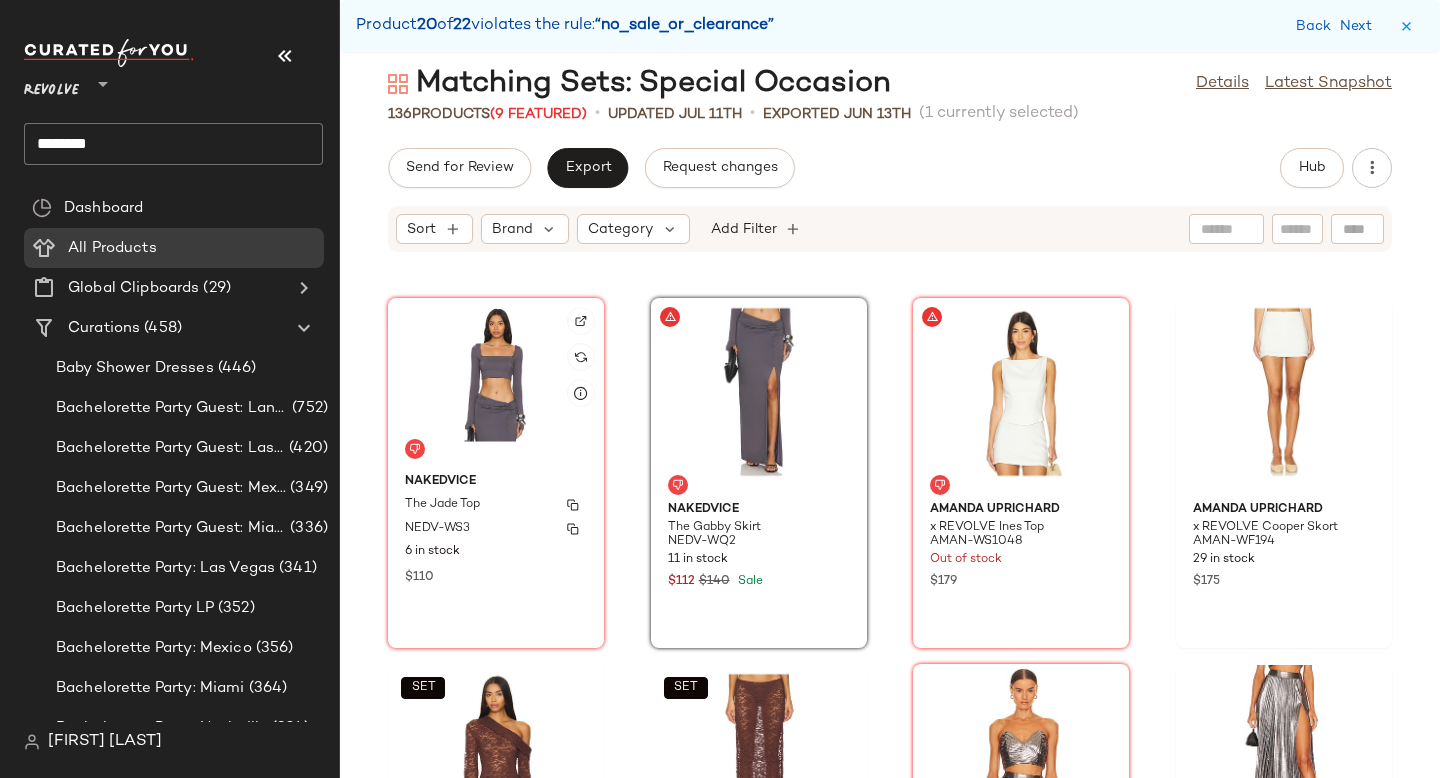 click on "[BRAND] The [LAST] Top NEDV-WS3 6 in stock $110" 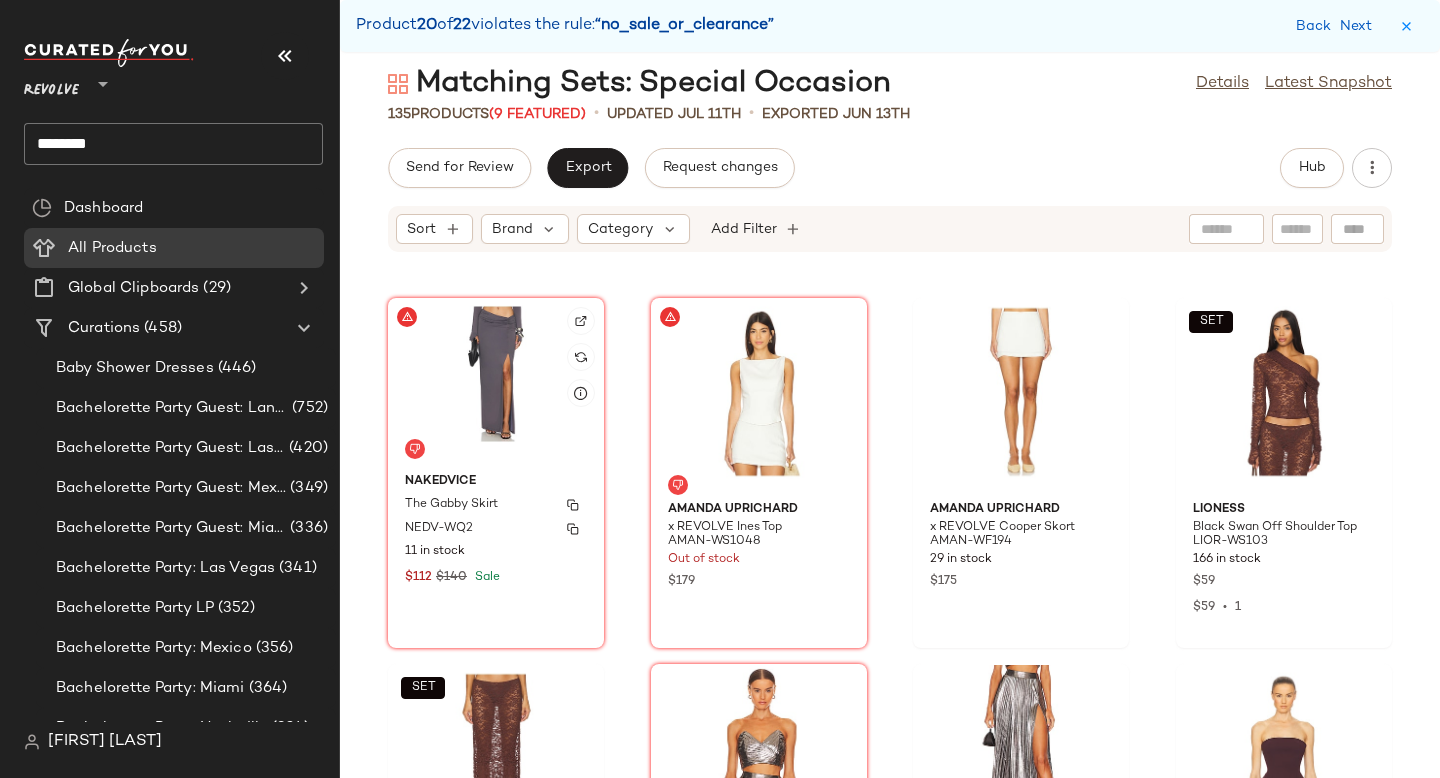 click on "[BRAND] The [LAST] Skirt NEDV-WQ2 11 in stock $112 $140 Sale" 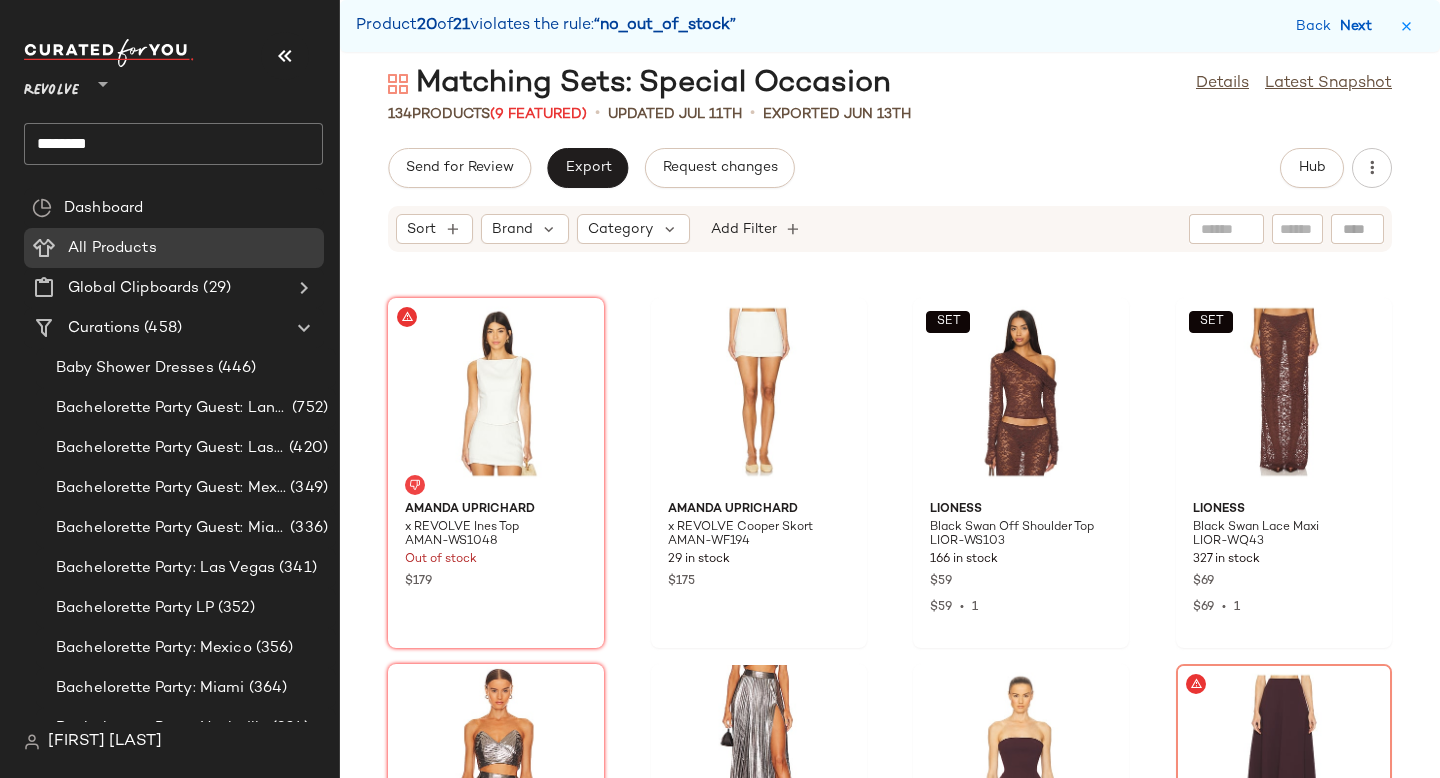 click on "Next" at bounding box center [1360, 26] 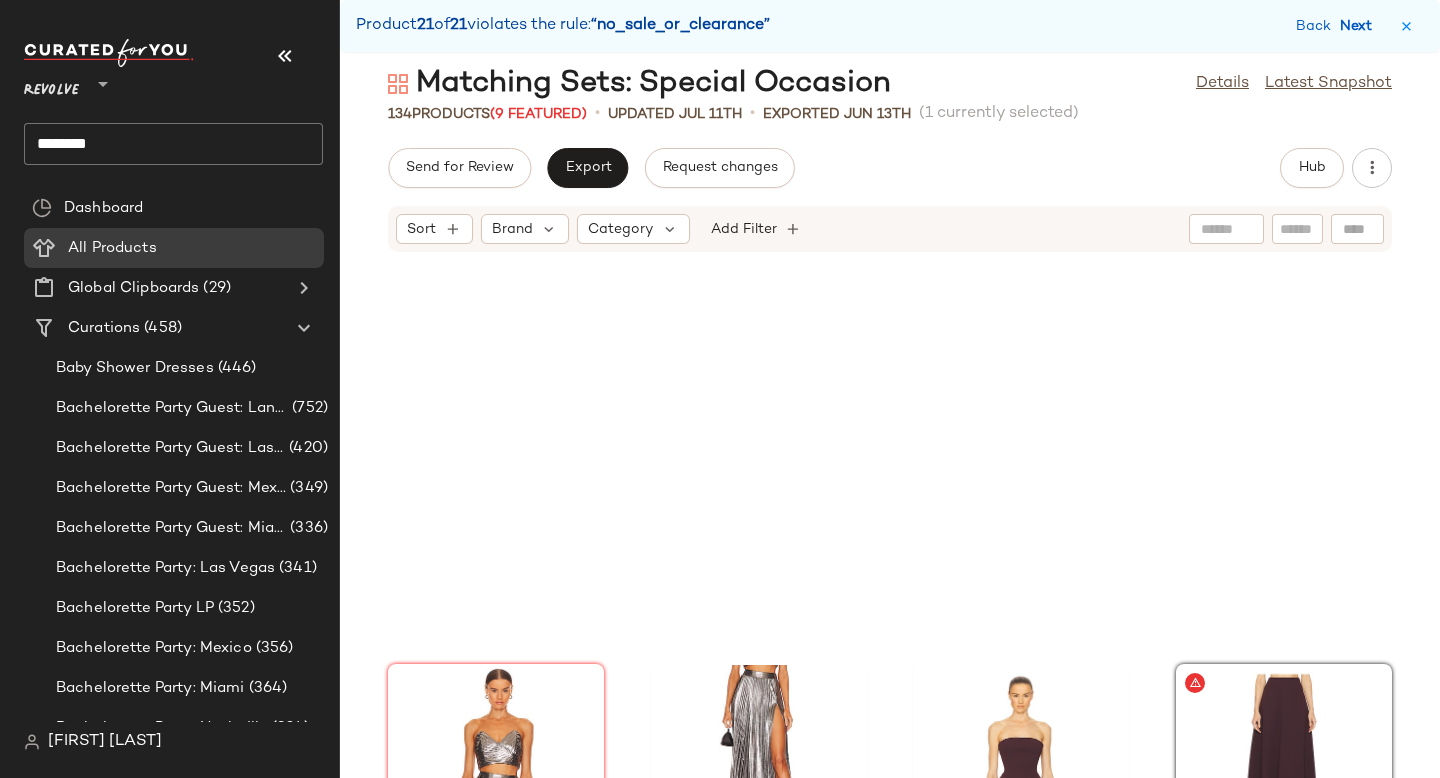 scroll, scrollTop: 11712, scrollLeft: 0, axis: vertical 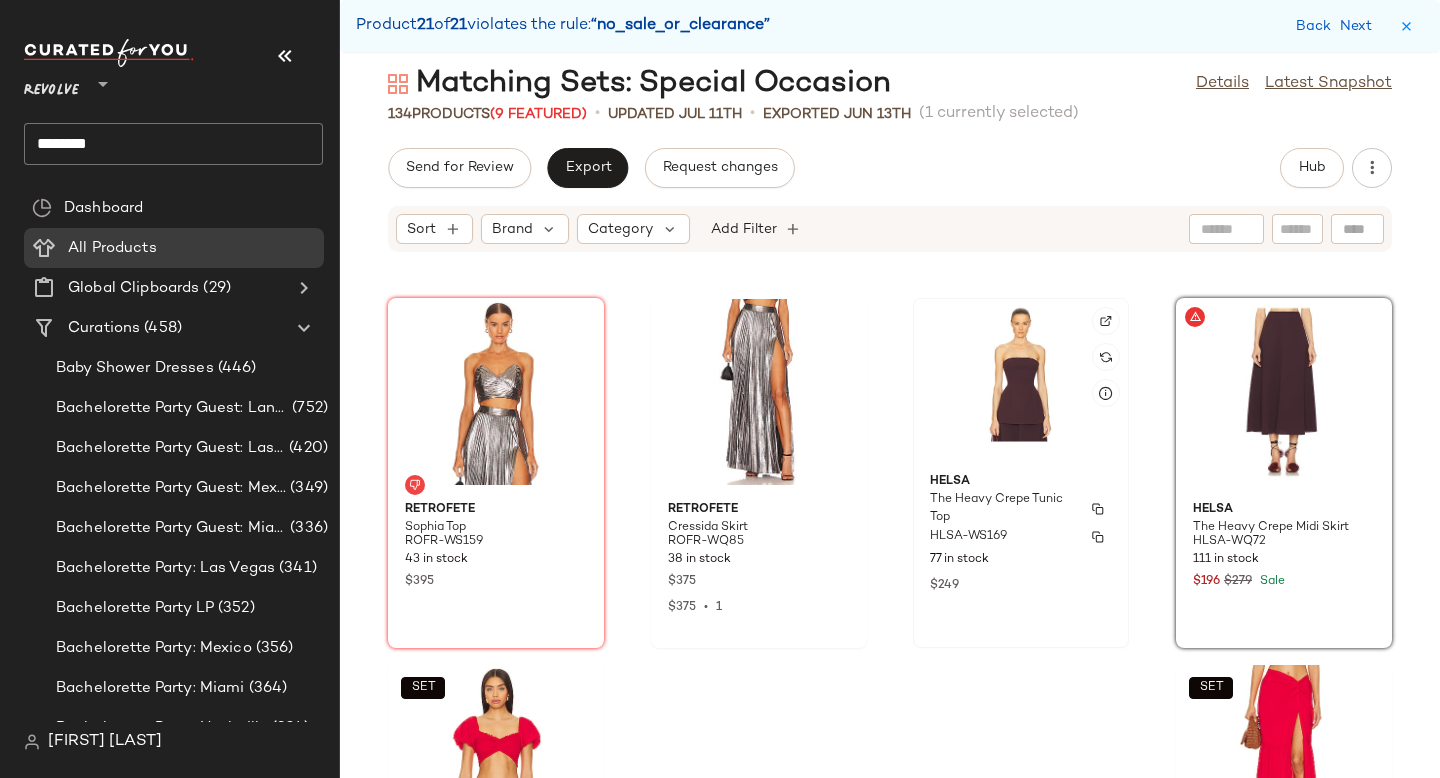 click on "[FIRST] The Heavy Crepe Tunic Top HLSA-WS169 77 in stock $249" 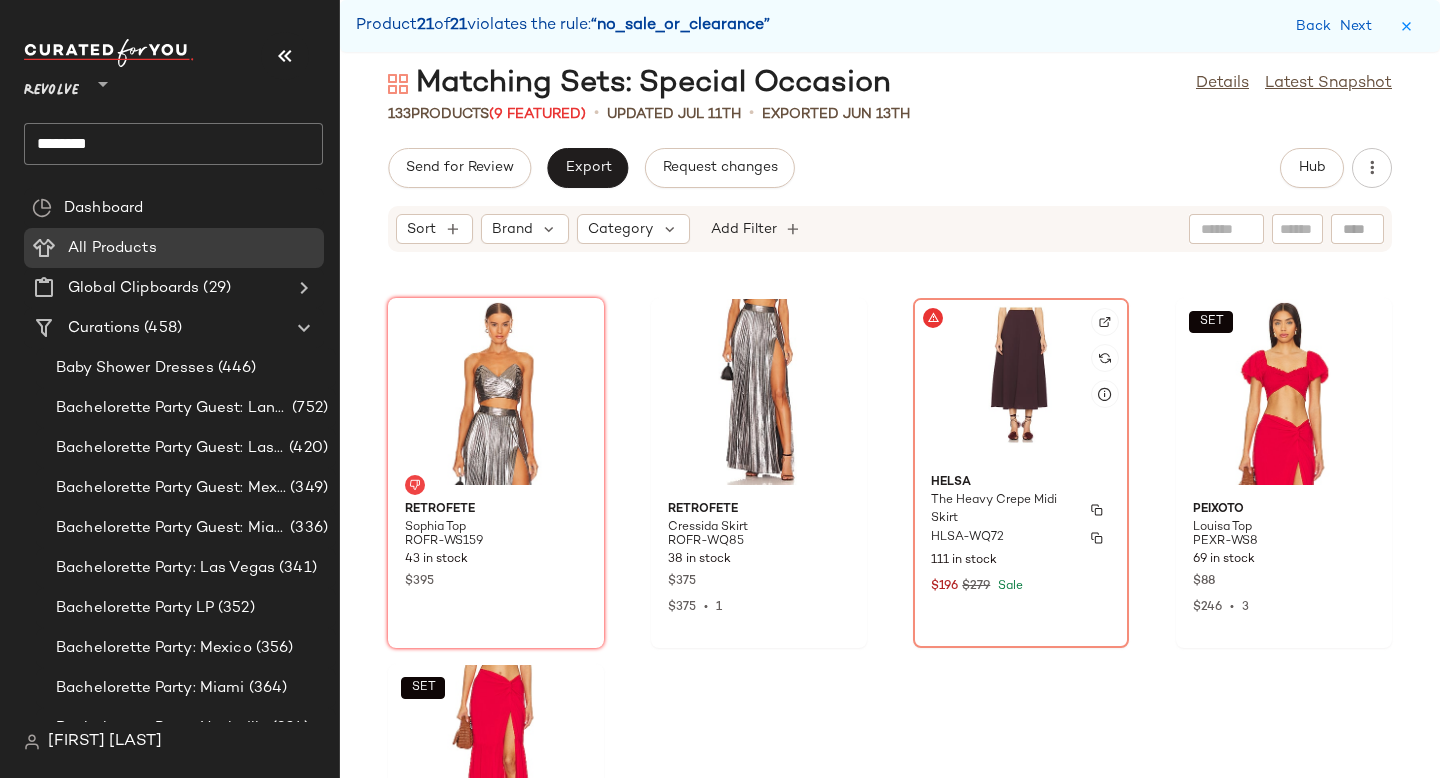 click on "[FIRST] The Heavy Crepe Midi Skirt HLSA-WQ72 111 in stock $196 $279 Sale" 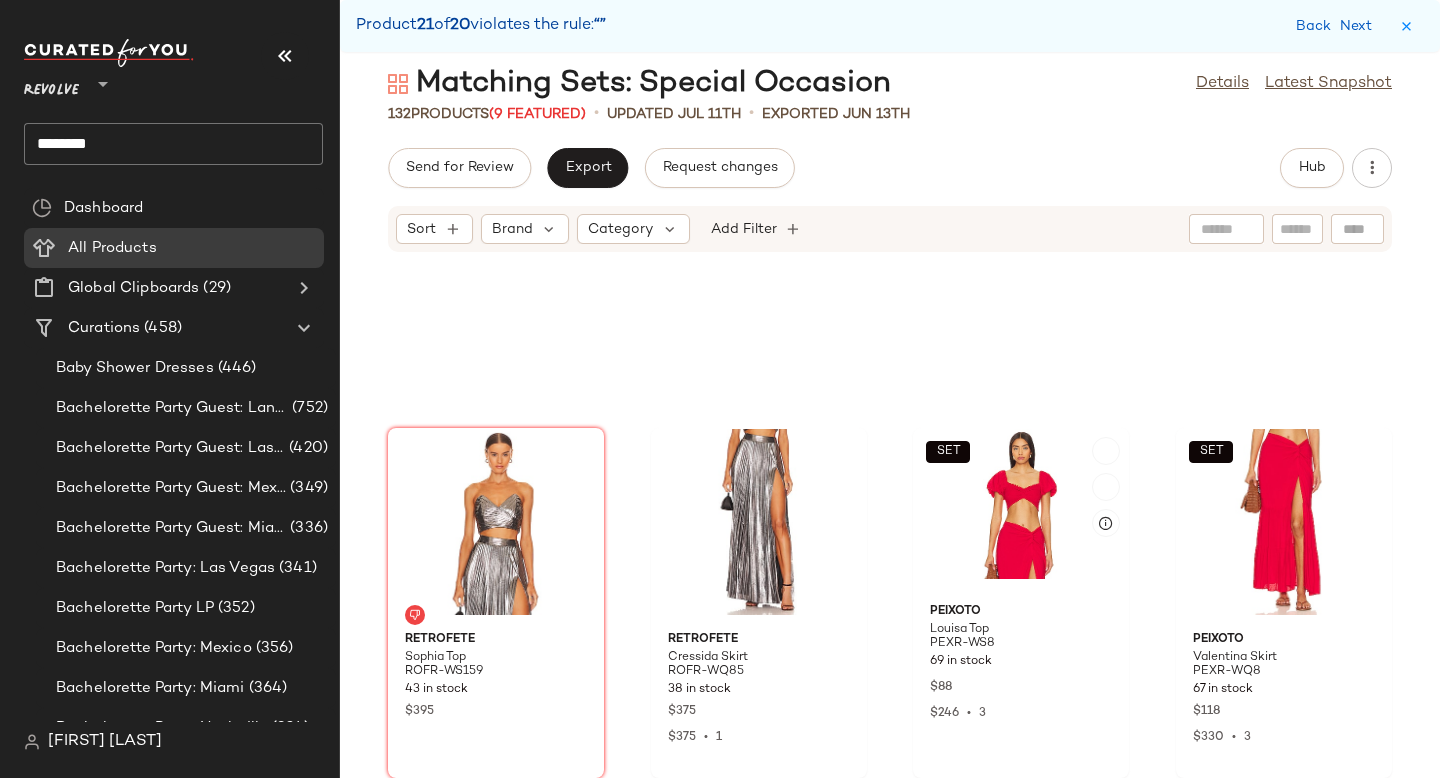 scroll, scrollTop: 11582, scrollLeft: 0, axis: vertical 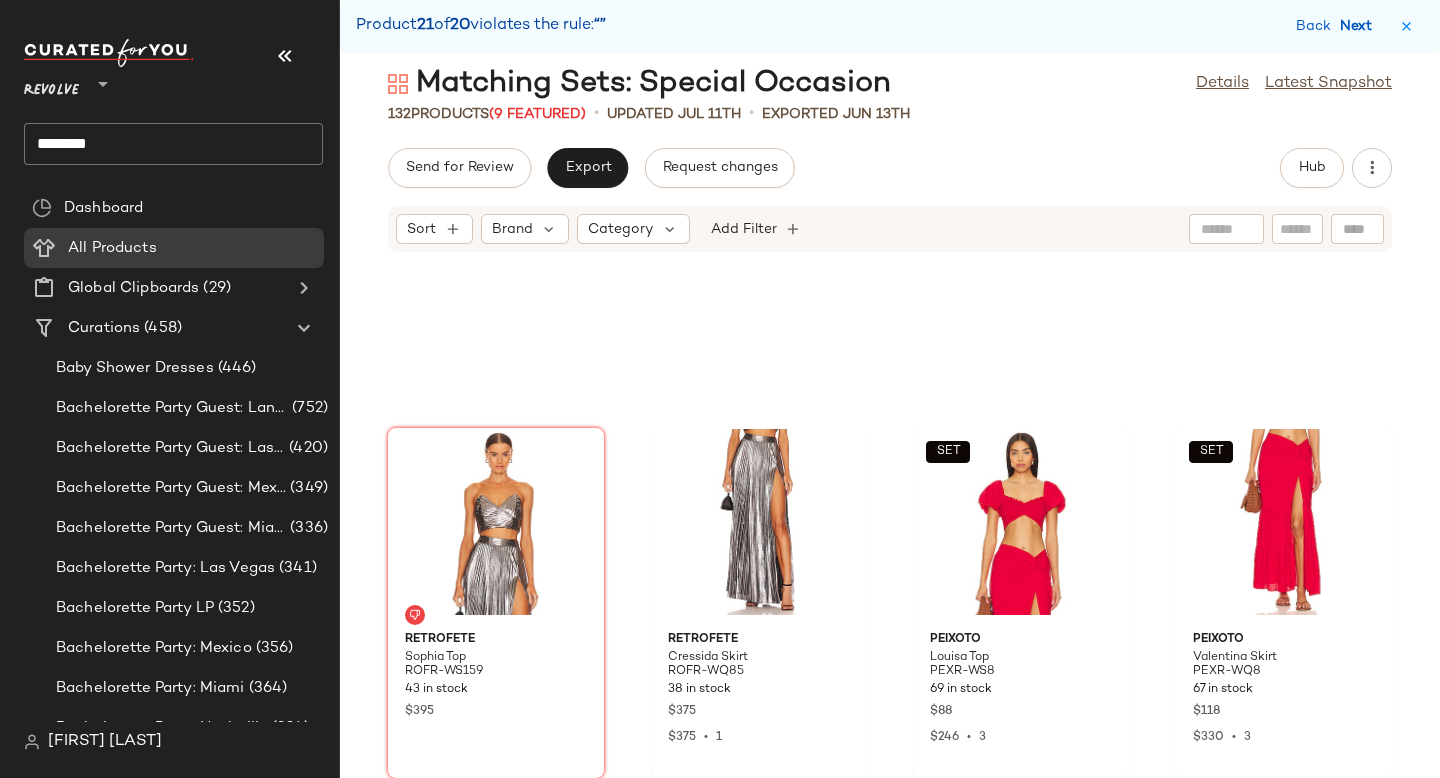 click on "Next" at bounding box center (1360, 26) 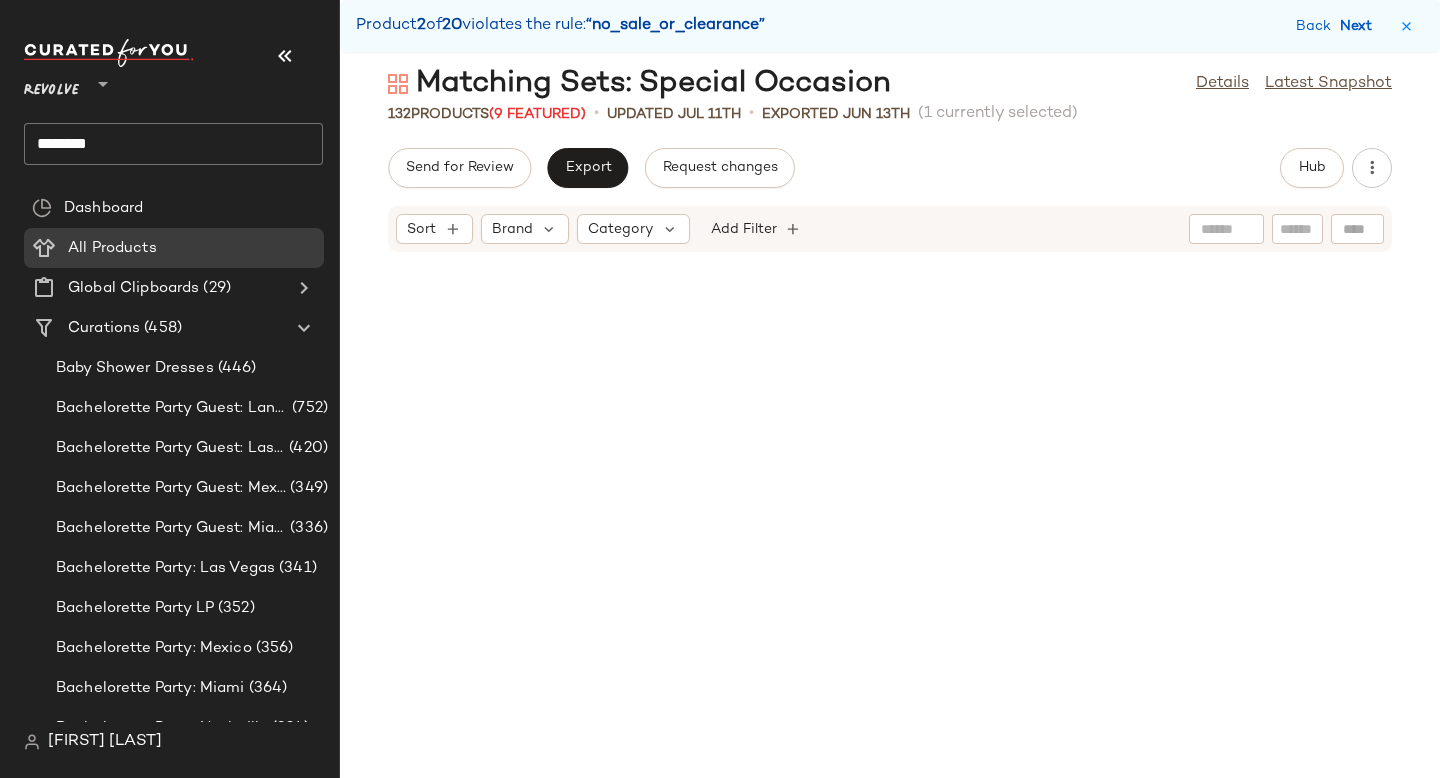 scroll, scrollTop: 2562, scrollLeft: 0, axis: vertical 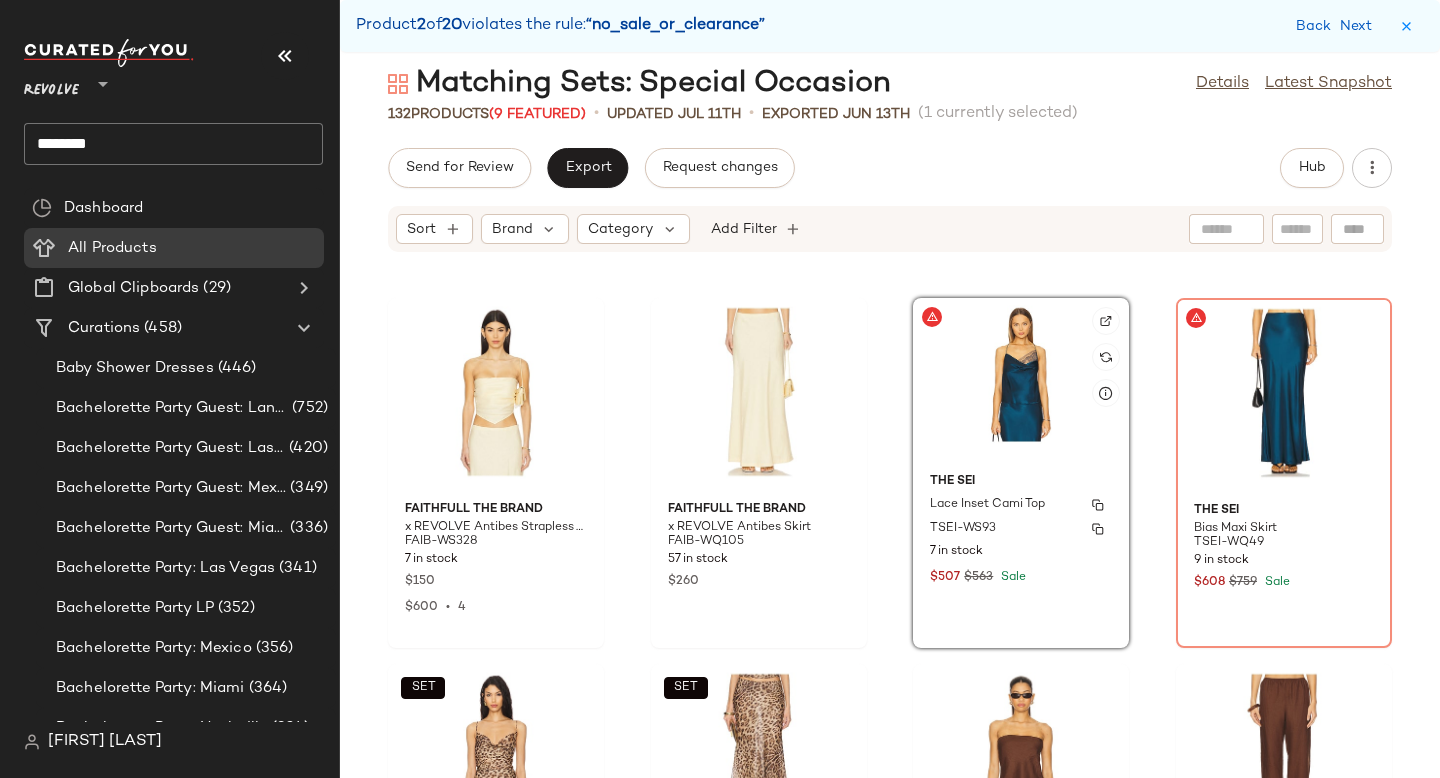 click on "The Sei Lace Inset Cami Top TSEI-WS93 7 in stock $507 $563 Sale" 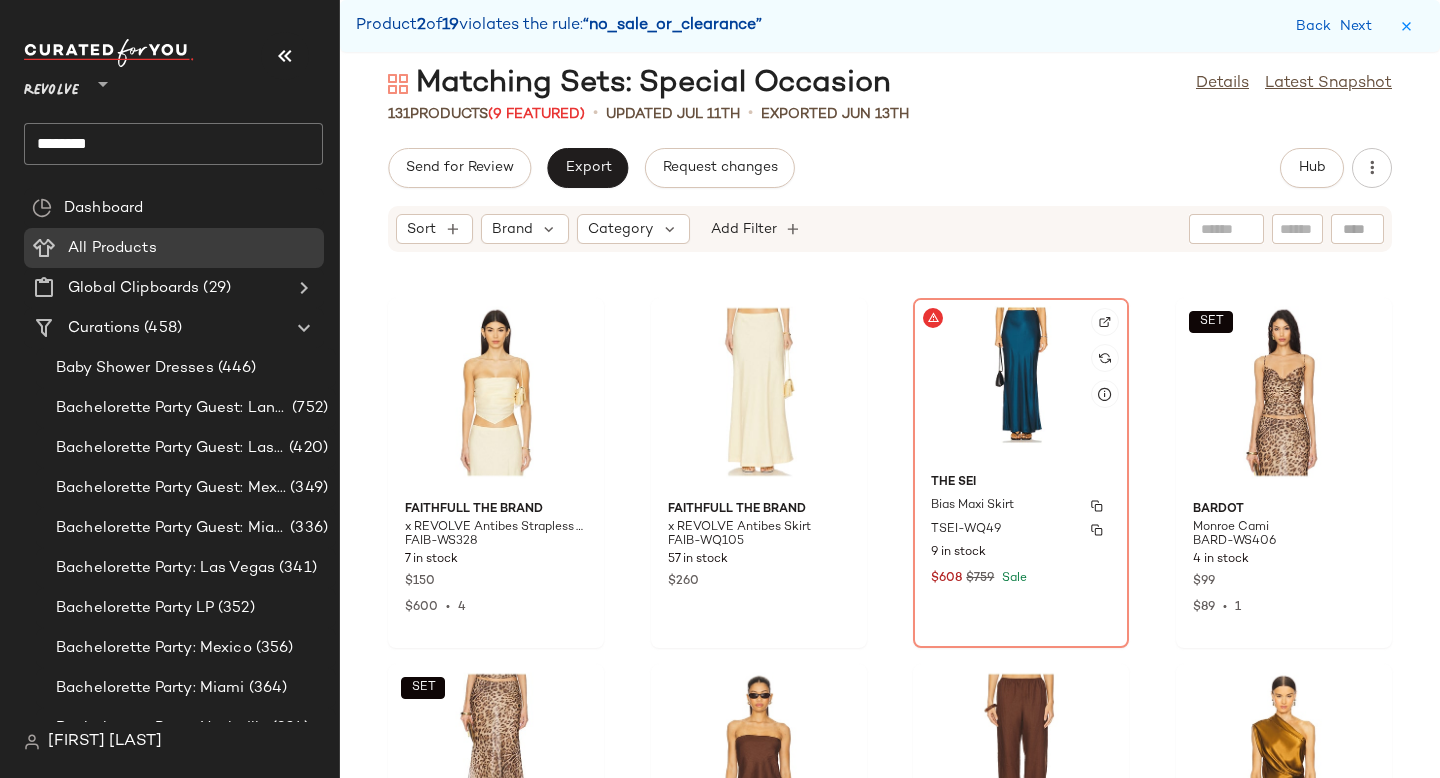 click on "The Sei Bias Maxi Skirt TSEI-WQ49 9 in stock $608 $759 Sale" 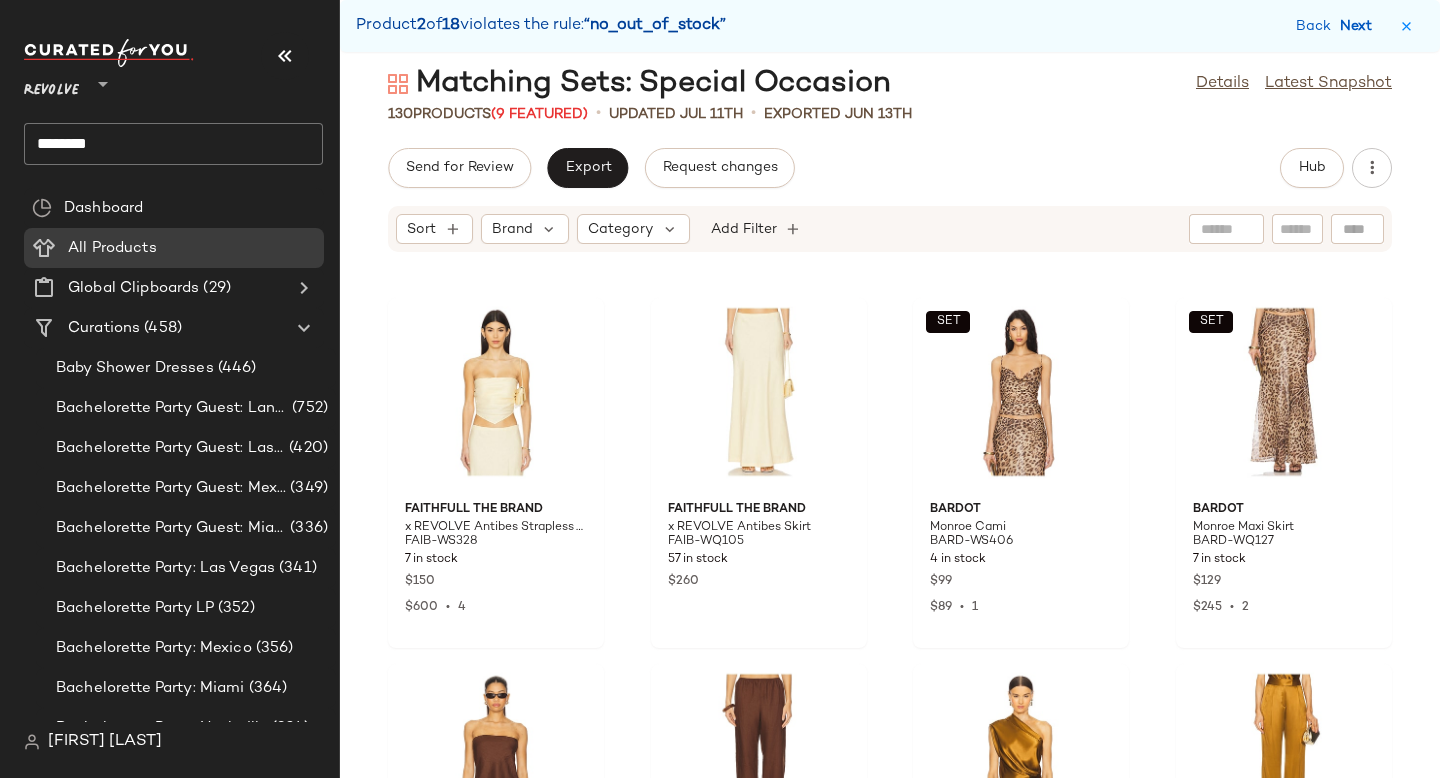 click on "Next" at bounding box center (1360, 26) 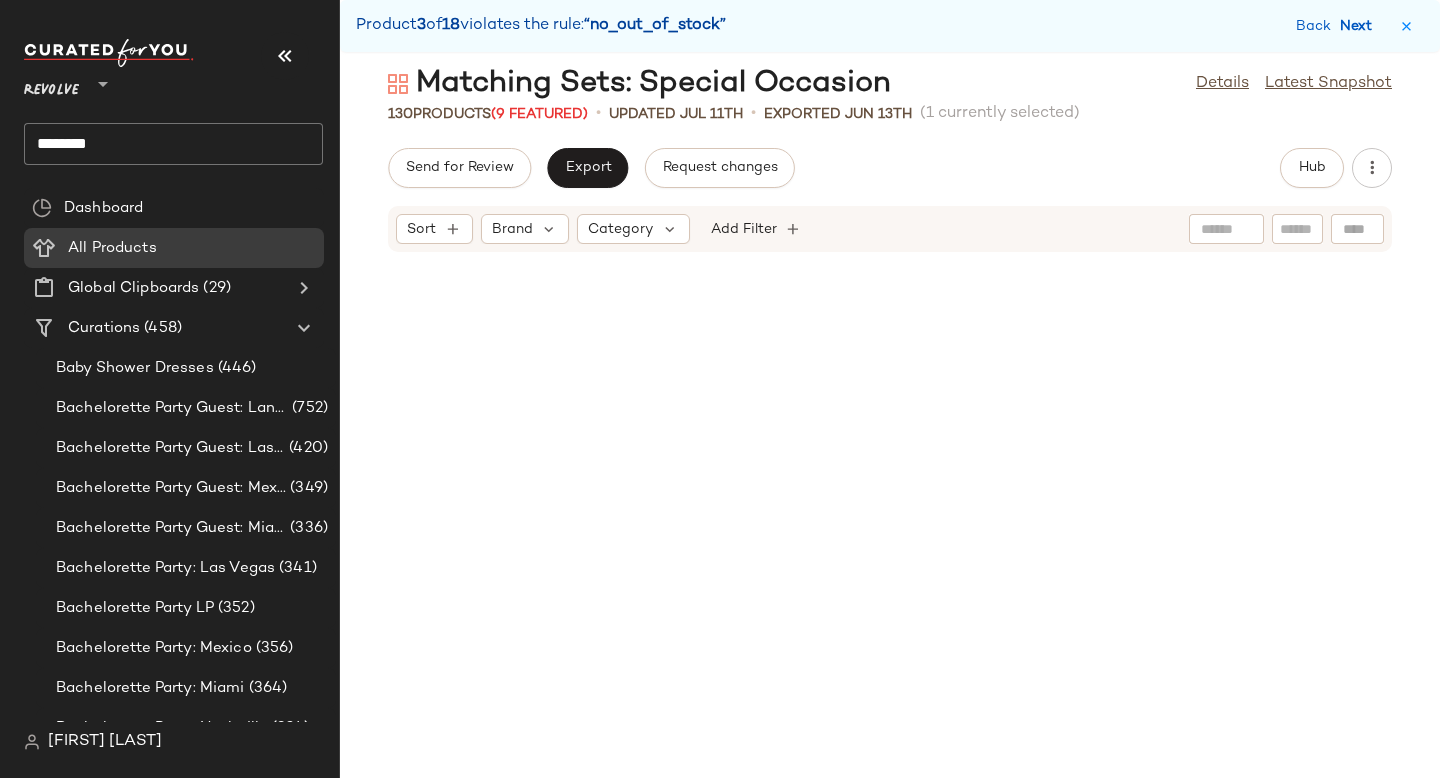 scroll, scrollTop: 5490, scrollLeft: 0, axis: vertical 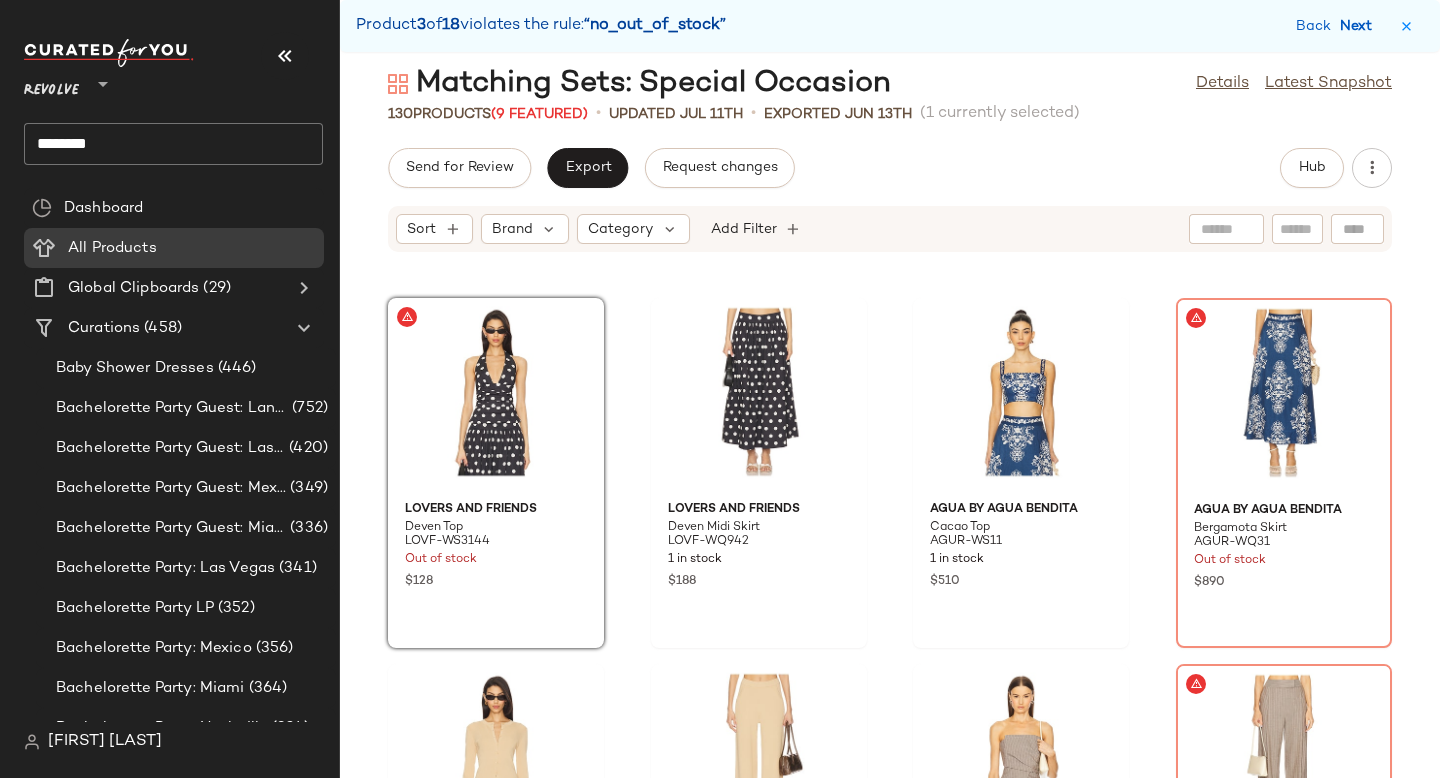 click on "Next" at bounding box center (1360, 26) 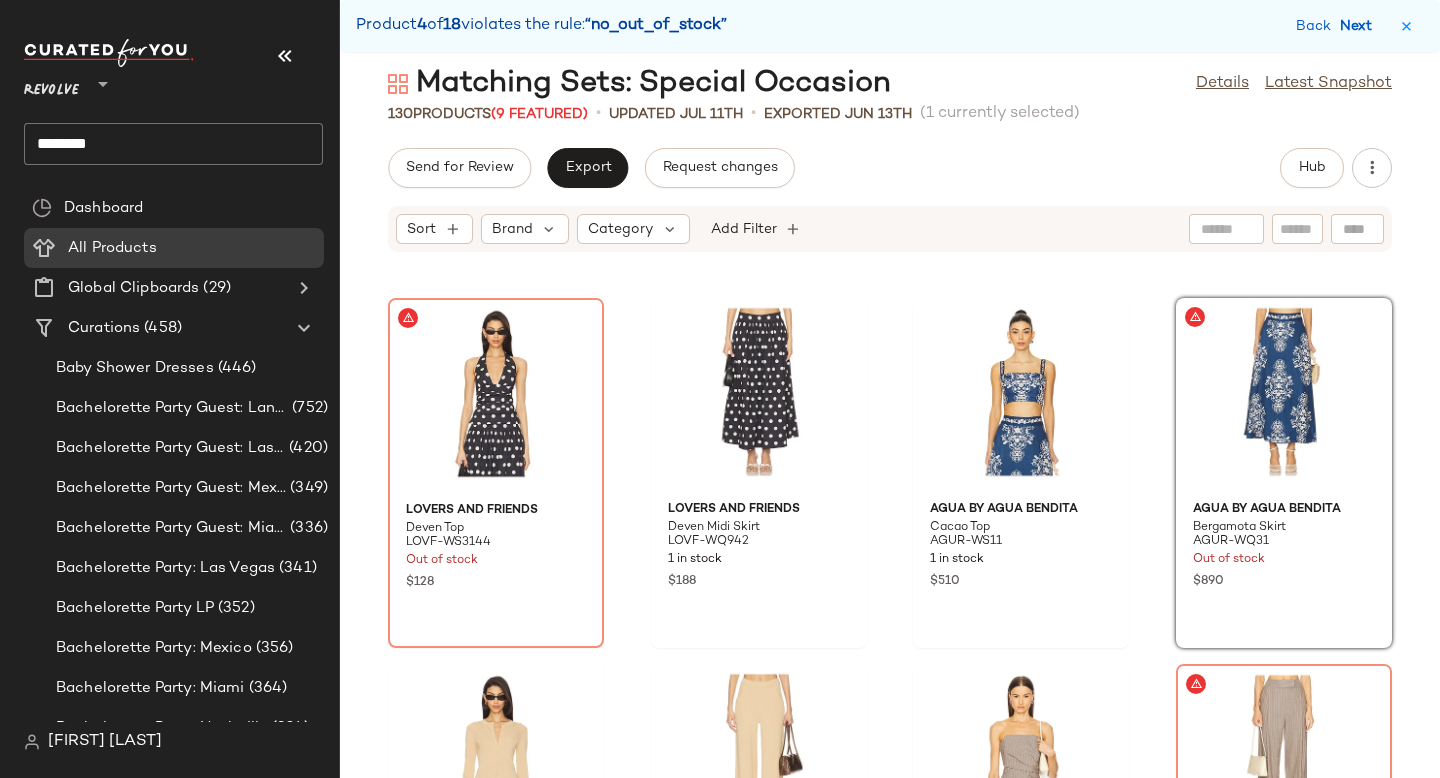 click on "Next" at bounding box center [1360, 26] 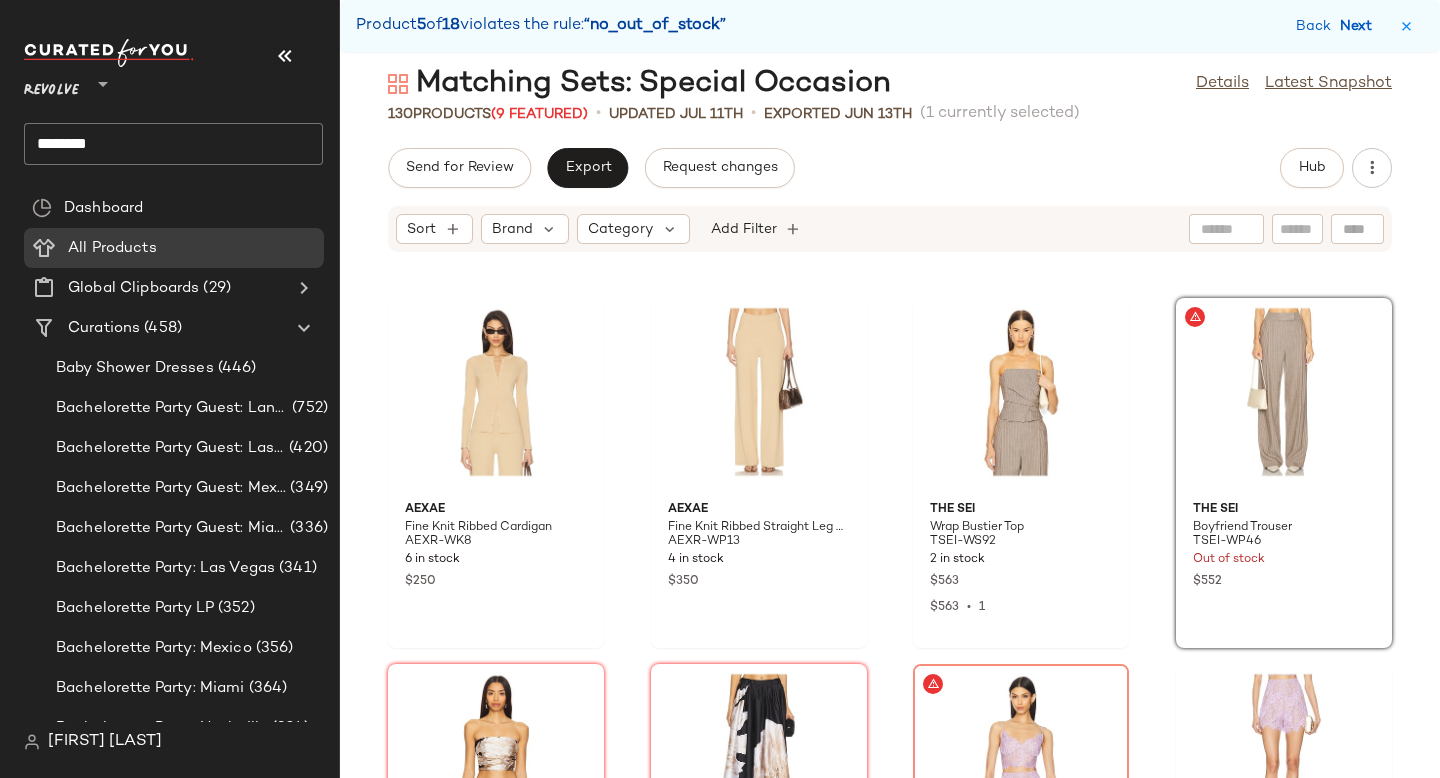 click on "Next" at bounding box center [1360, 26] 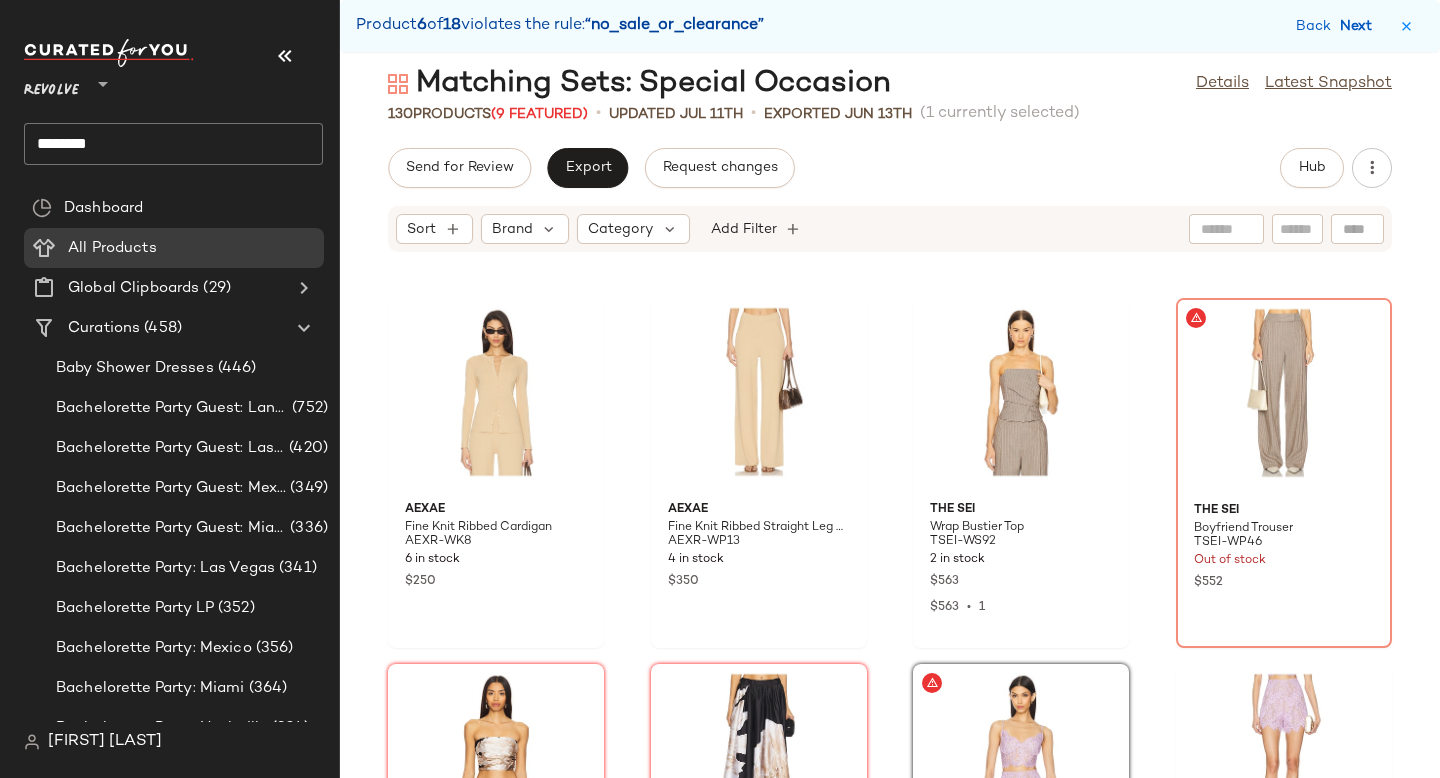 scroll, scrollTop: 6222, scrollLeft: 0, axis: vertical 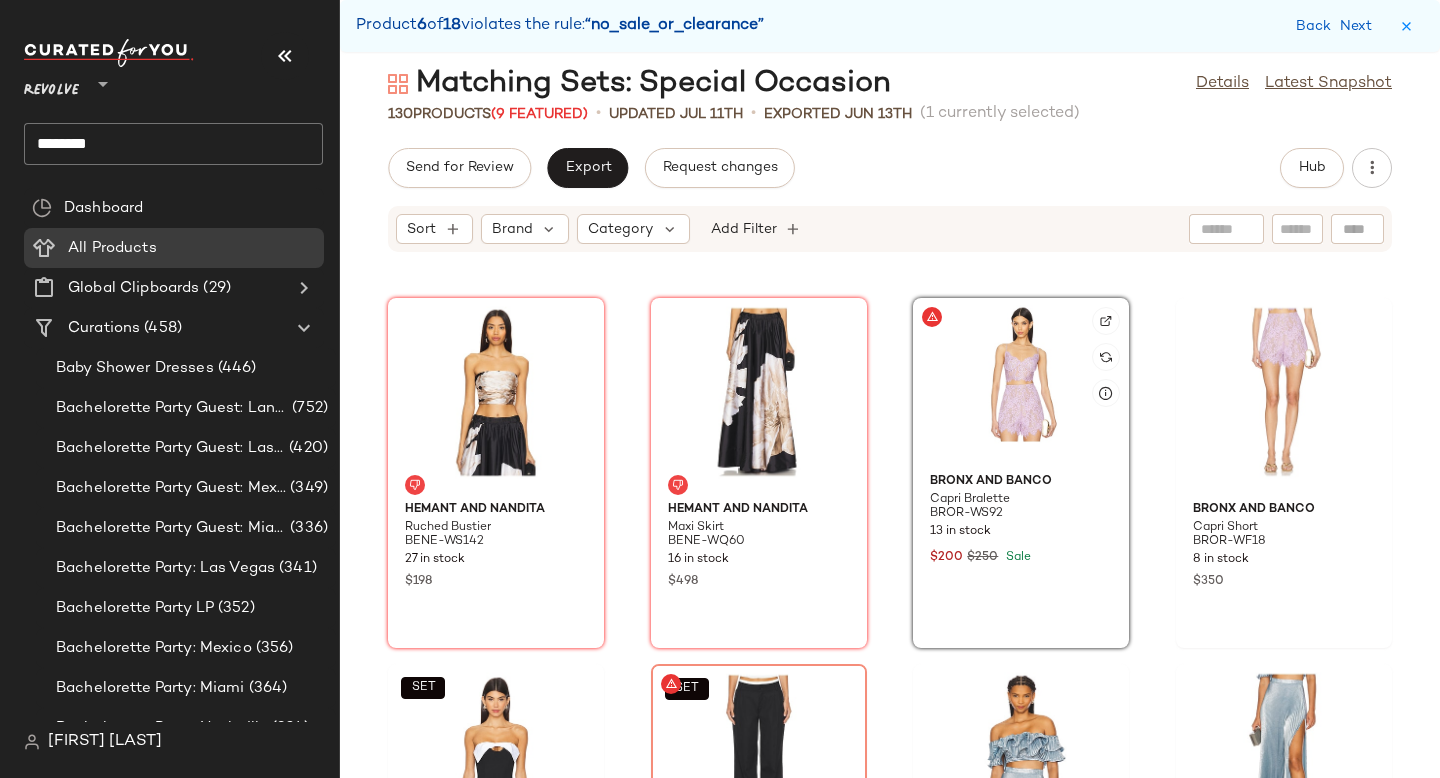 click 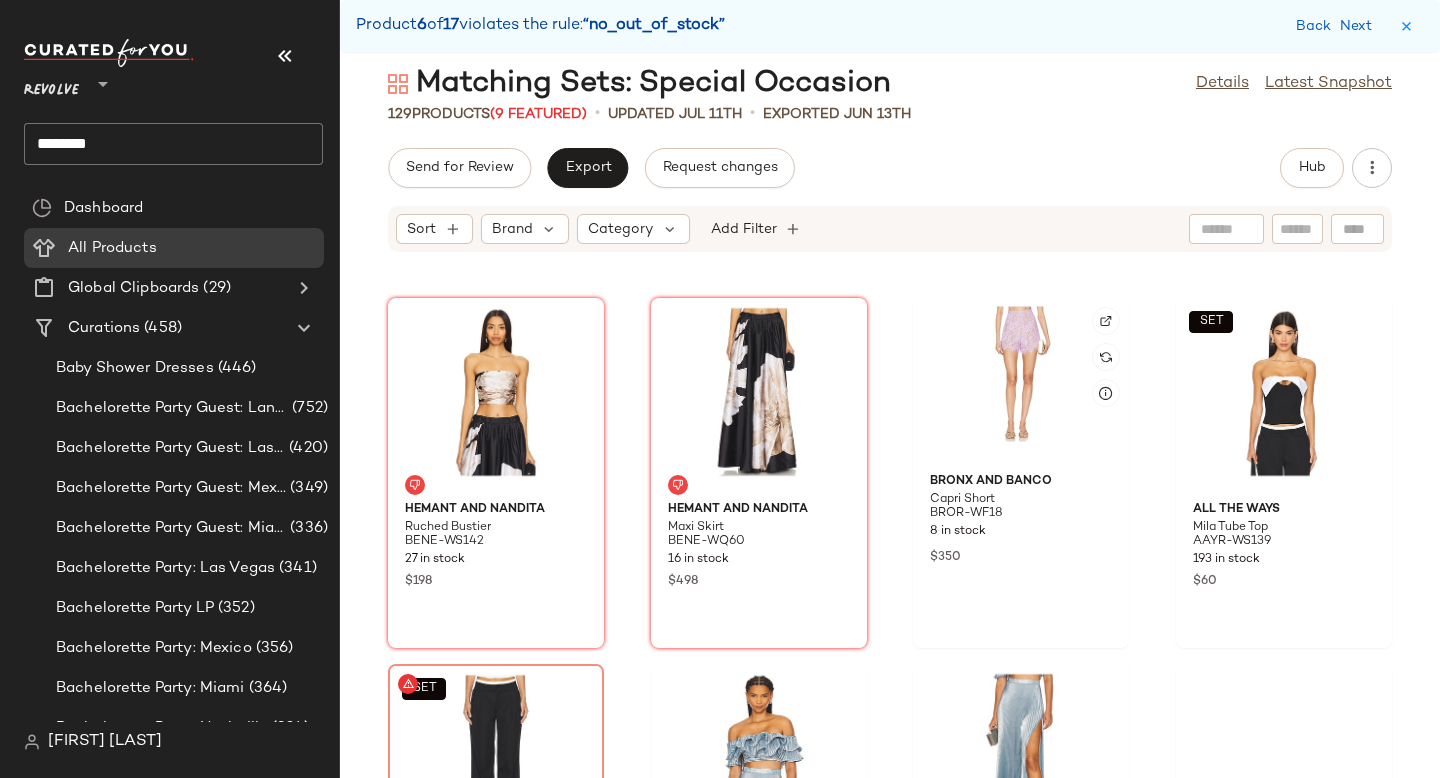 click 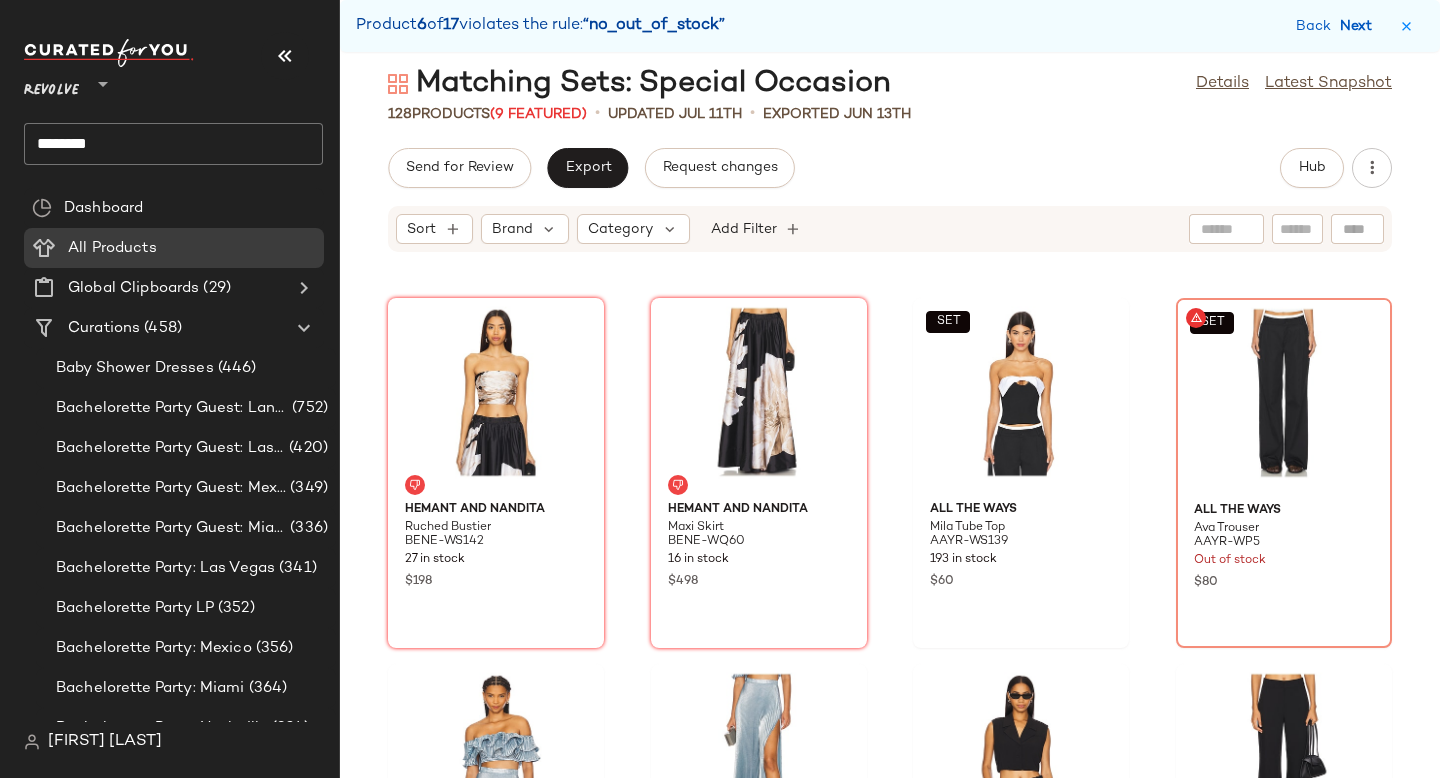 click on "Next" at bounding box center [1360, 26] 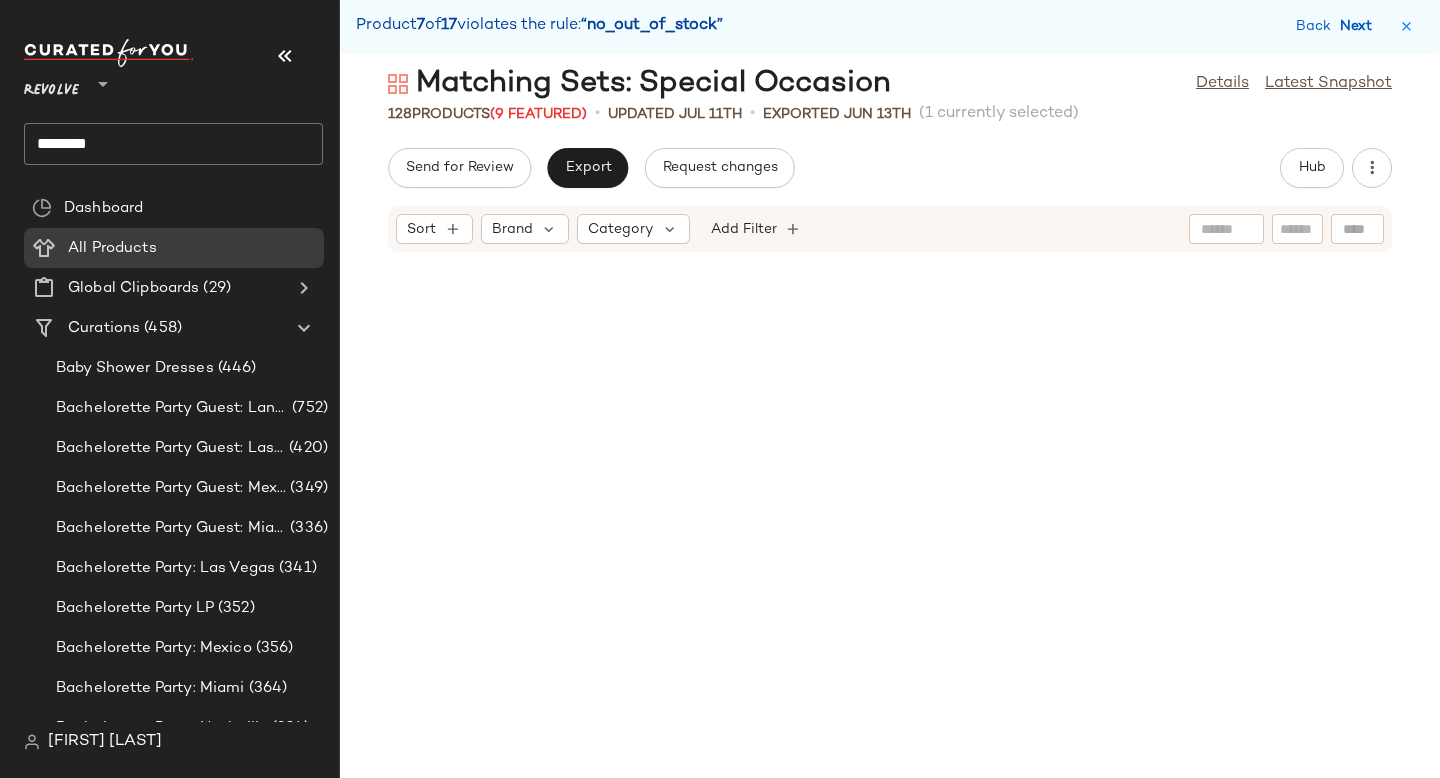 scroll, scrollTop: 6954, scrollLeft: 0, axis: vertical 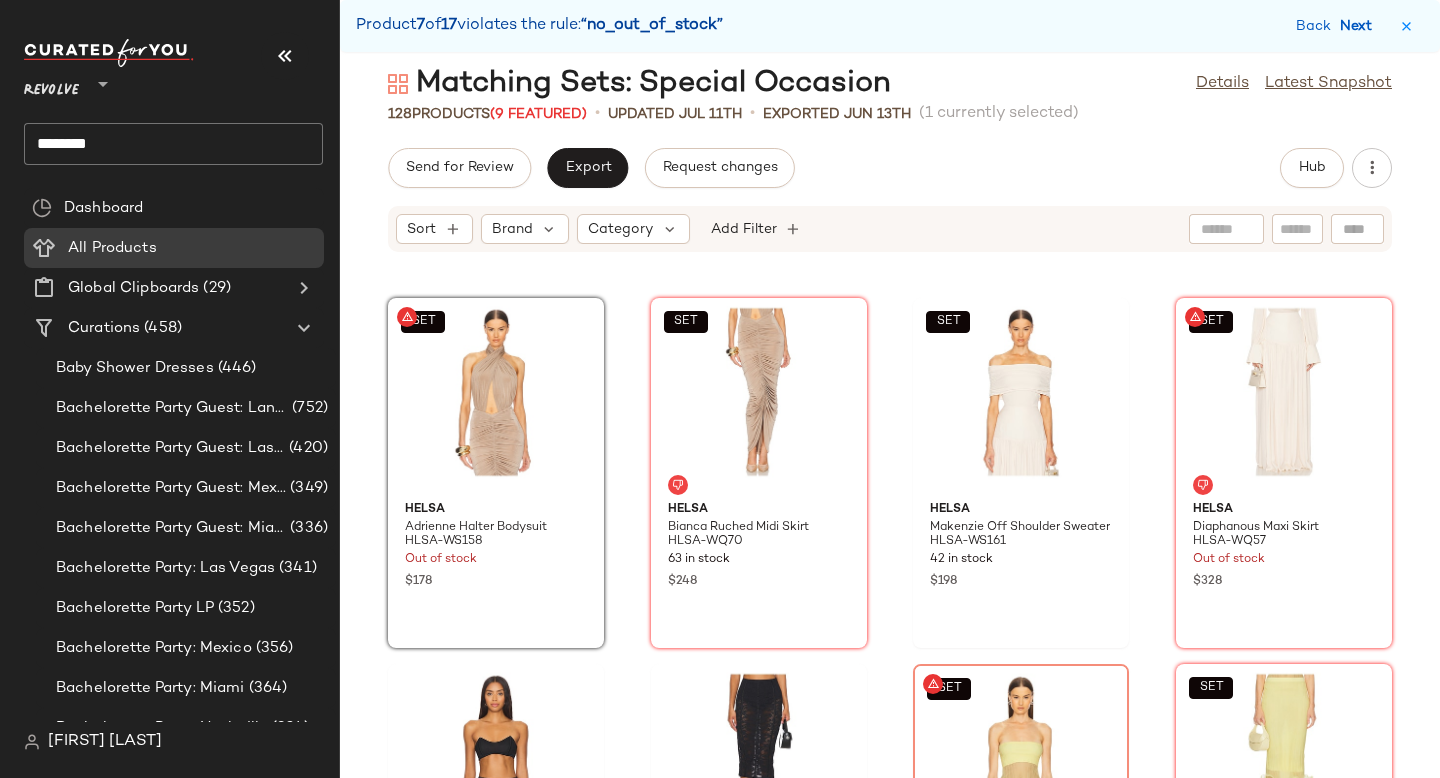 click on "Next" at bounding box center [1360, 26] 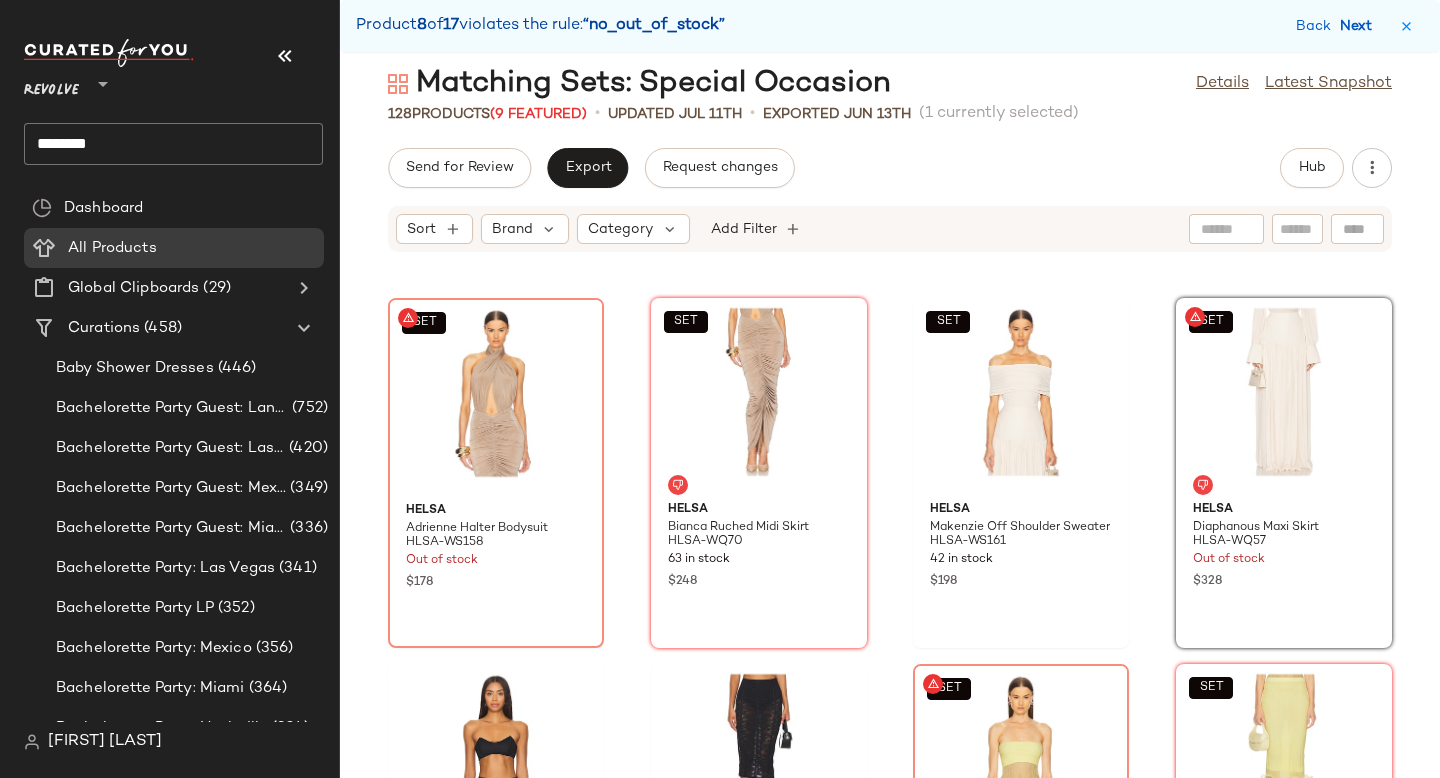 click on "Next" at bounding box center [1360, 26] 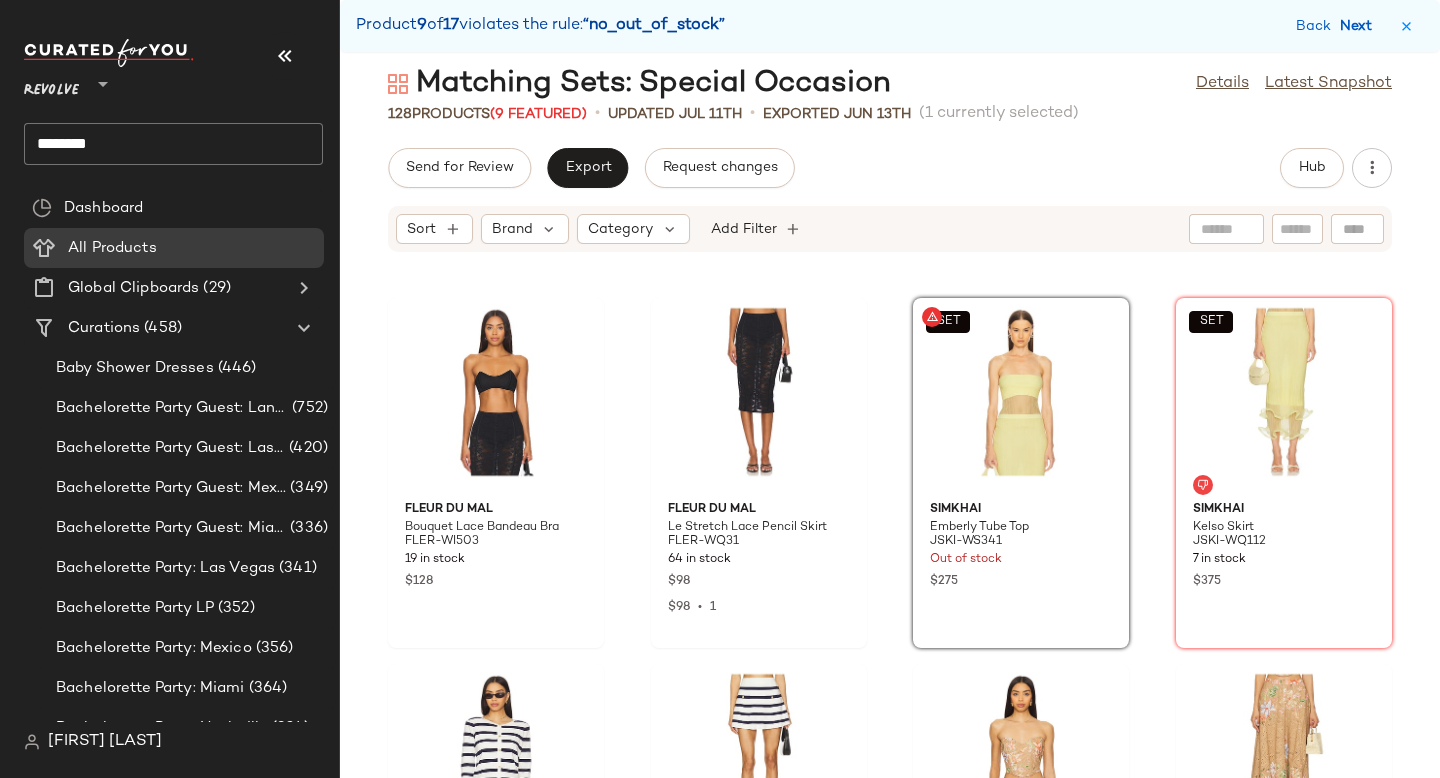 click on "Next" at bounding box center (1360, 26) 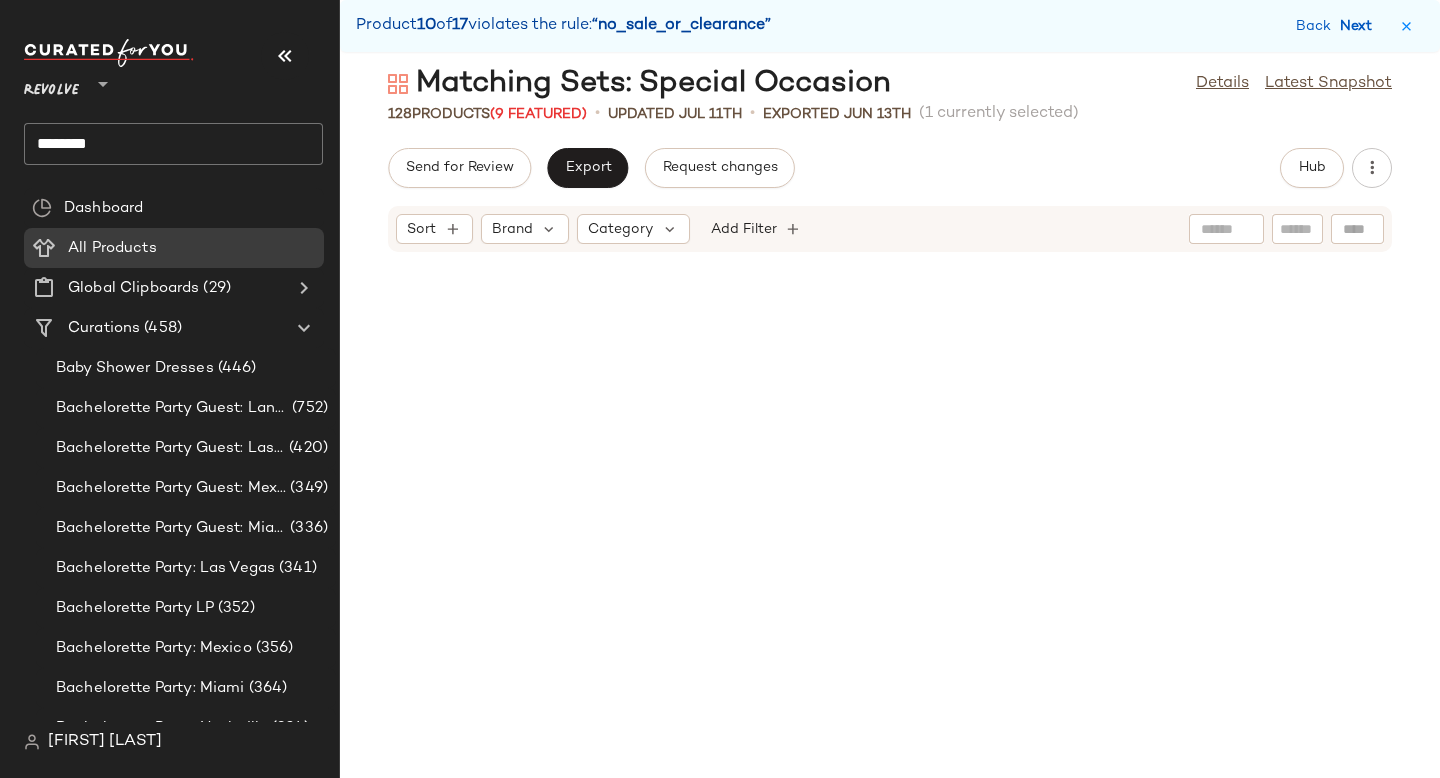 scroll, scrollTop: 8784, scrollLeft: 0, axis: vertical 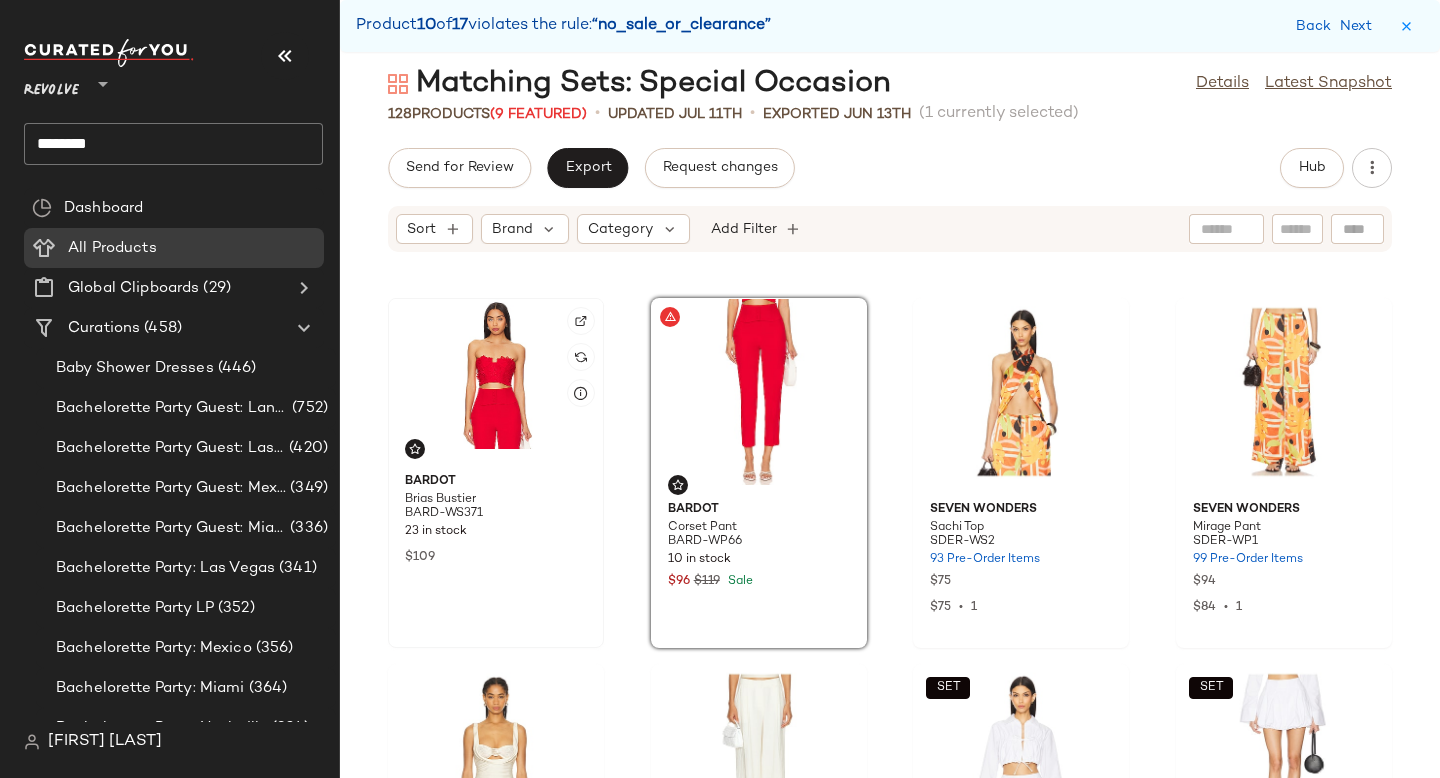 click 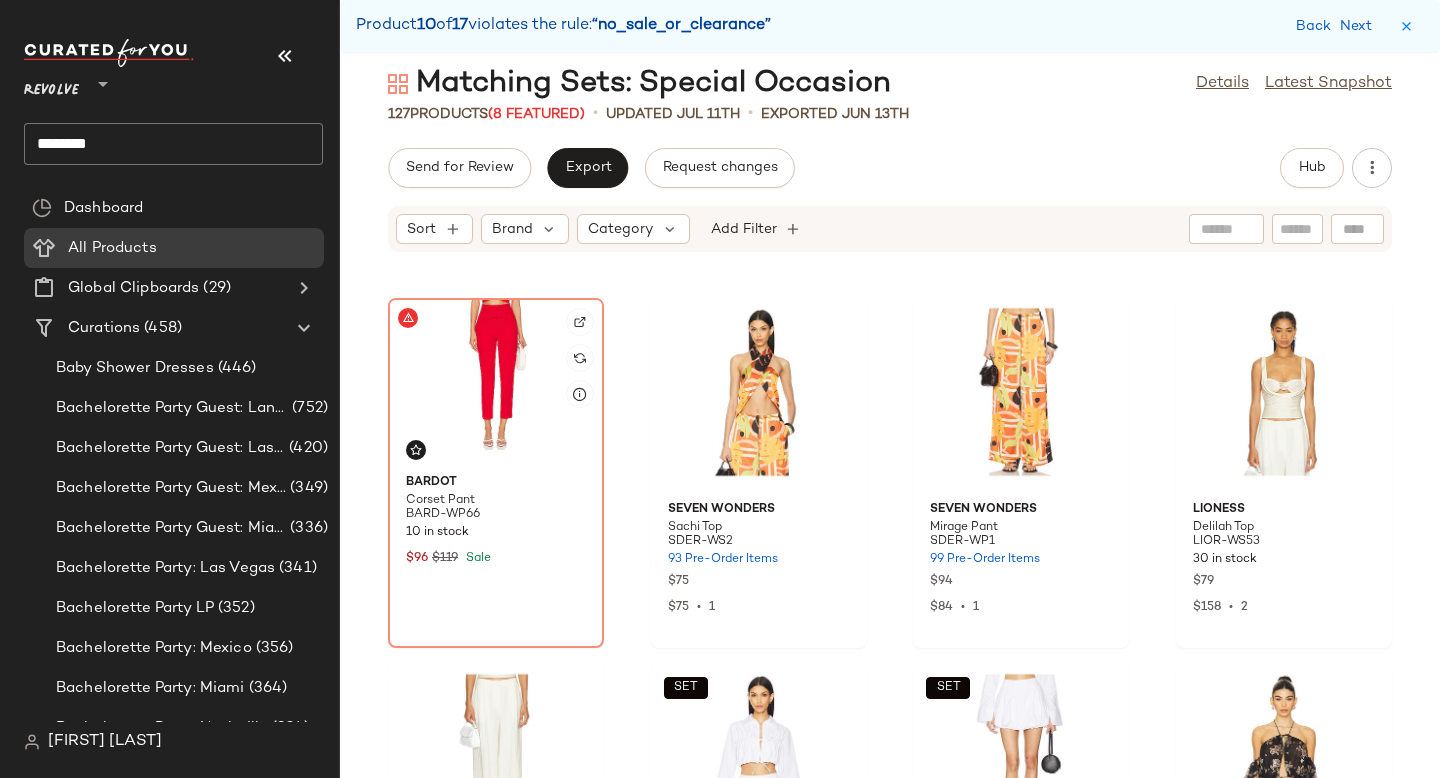 click 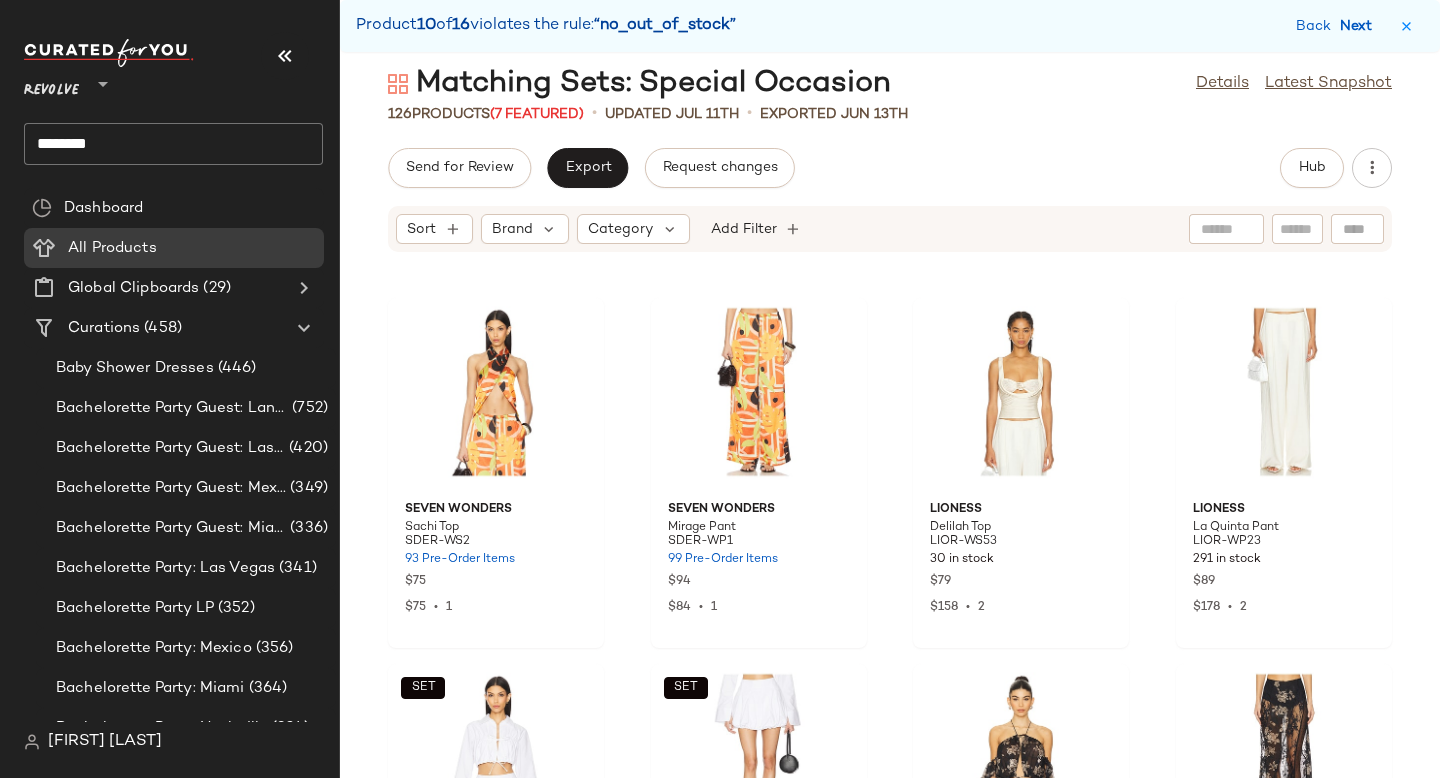 click on "Next" at bounding box center (1360, 26) 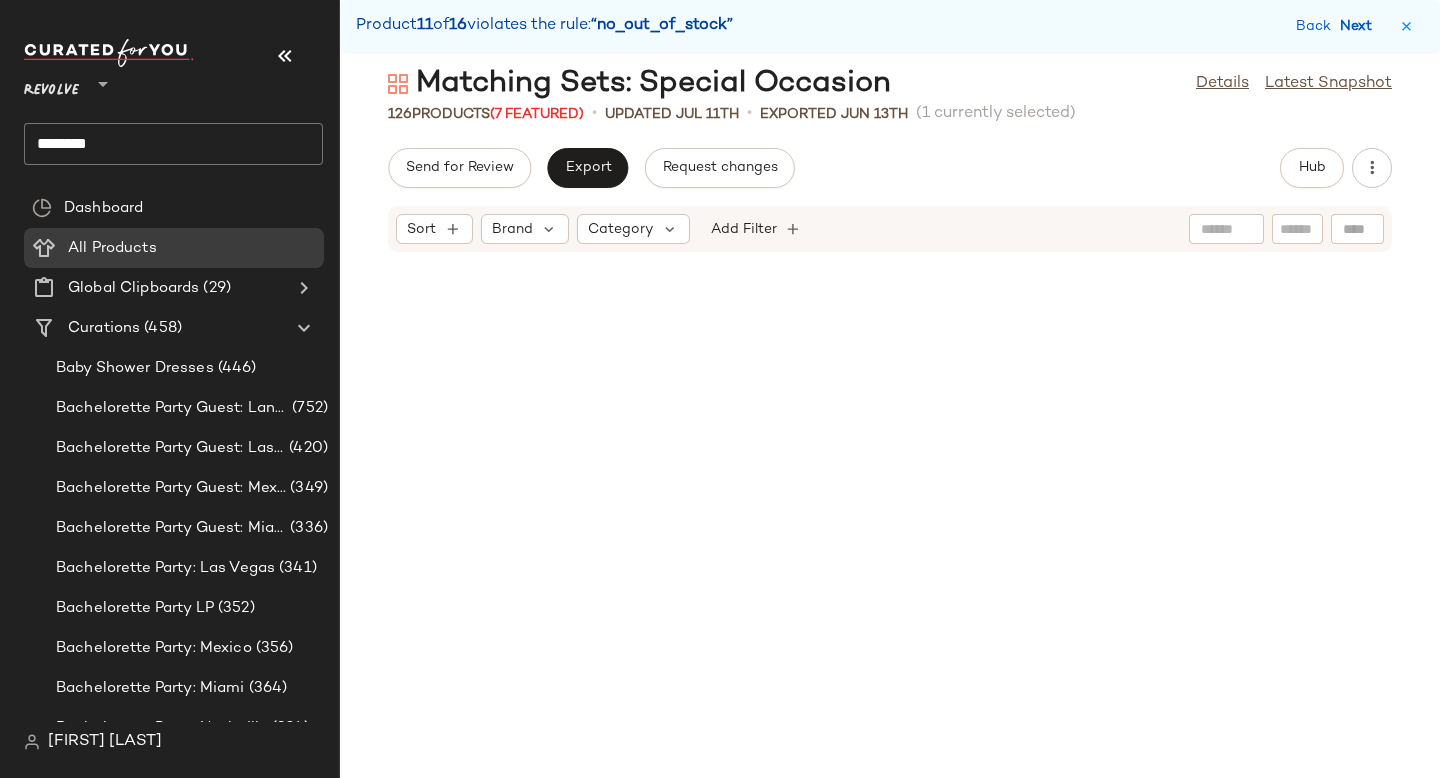scroll, scrollTop: 9516, scrollLeft: 0, axis: vertical 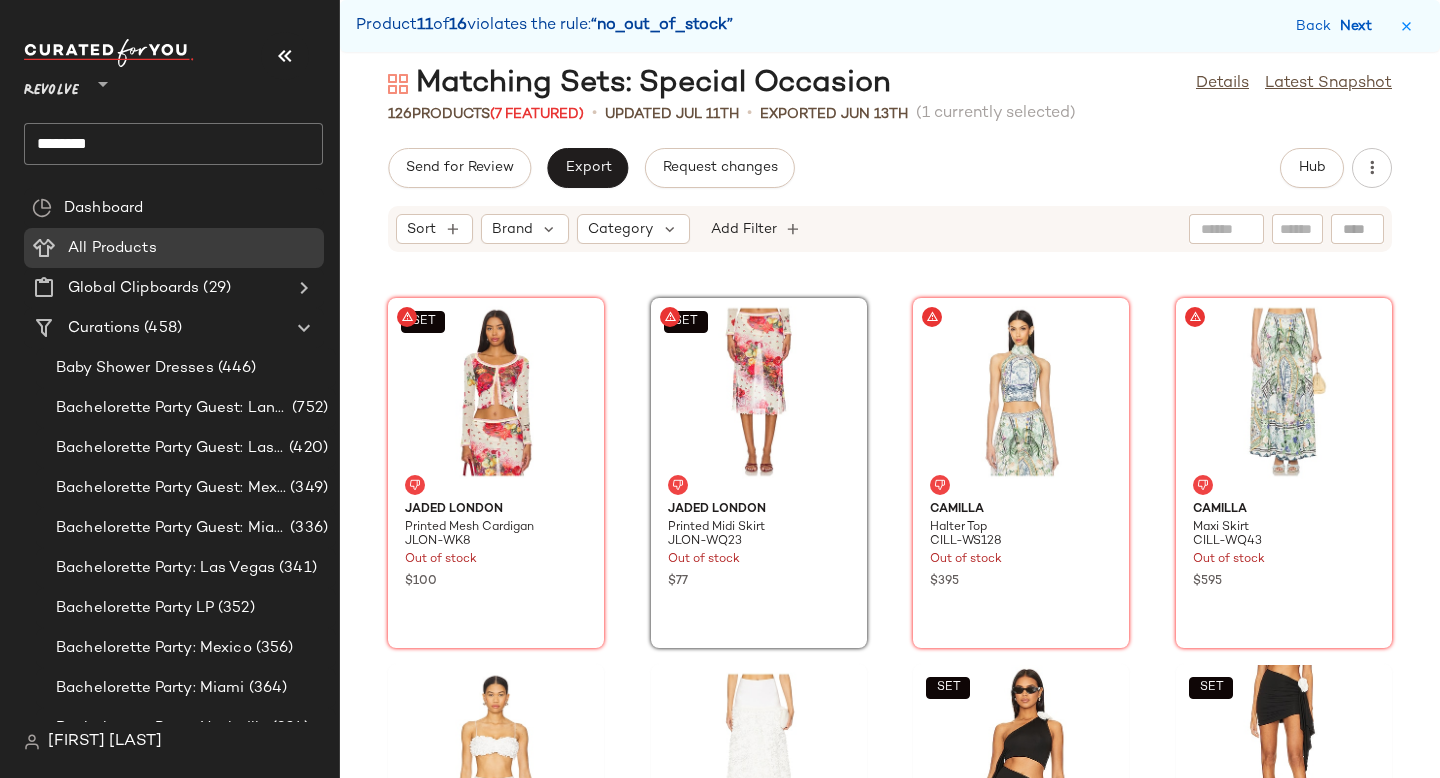 click on "Next" at bounding box center (1360, 26) 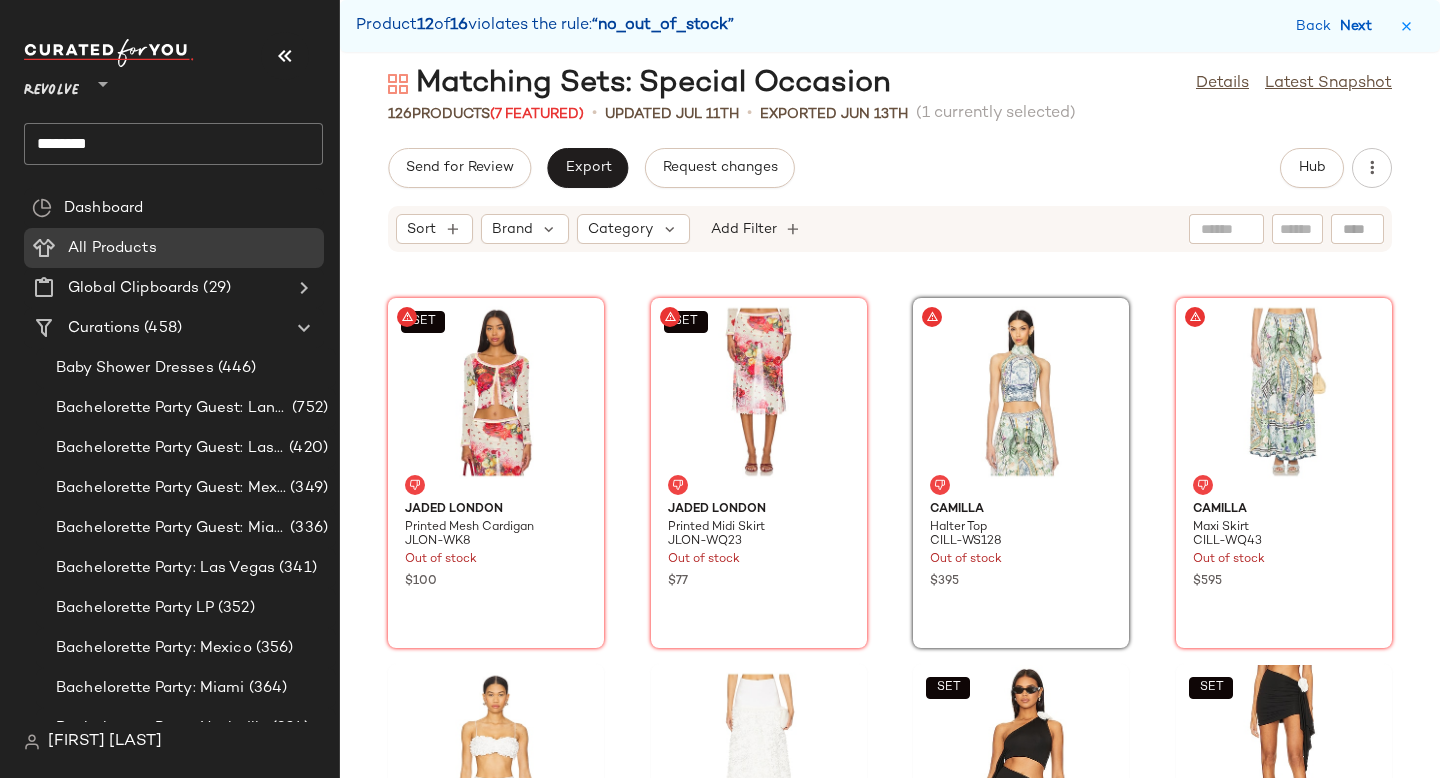 click on "Next" at bounding box center [1360, 26] 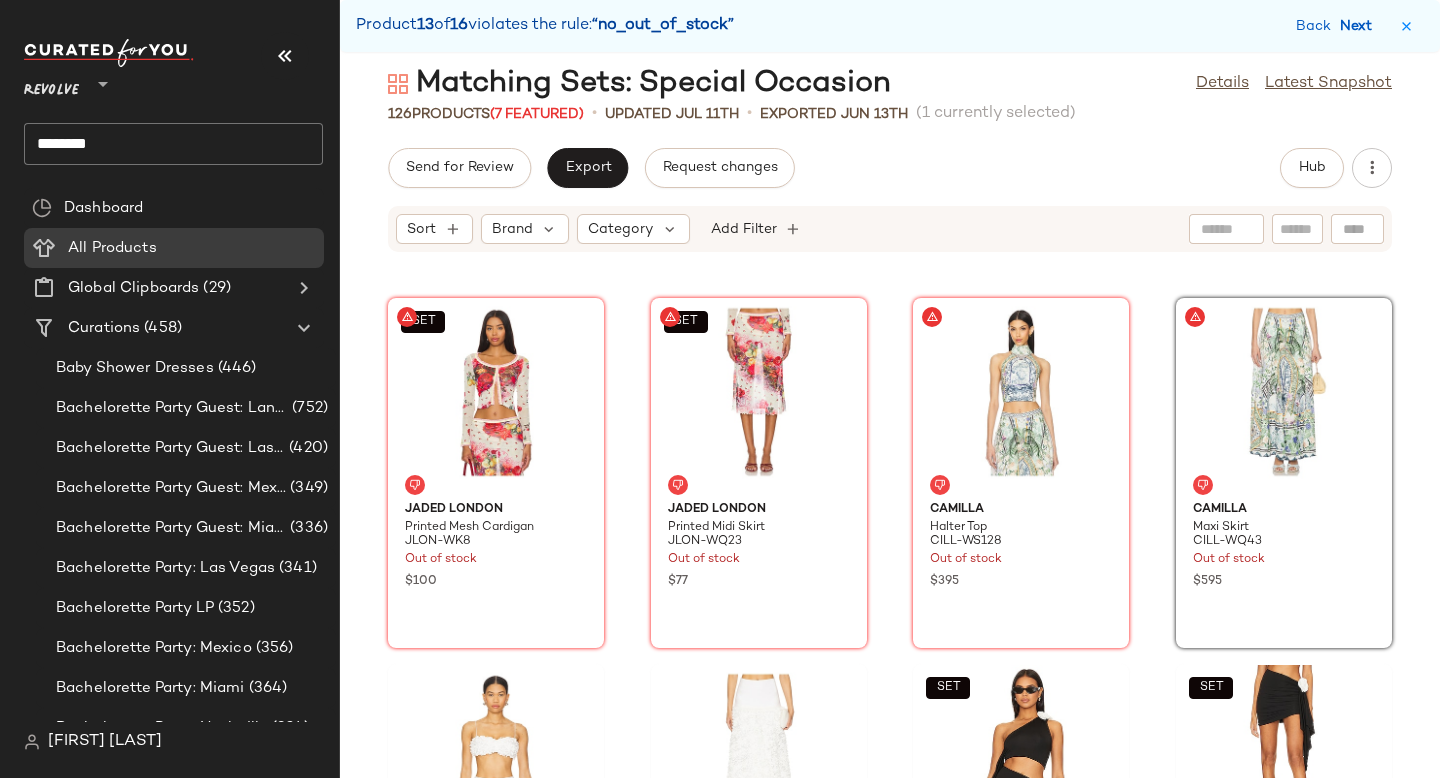 click on "Next" at bounding box center [1360, 26] 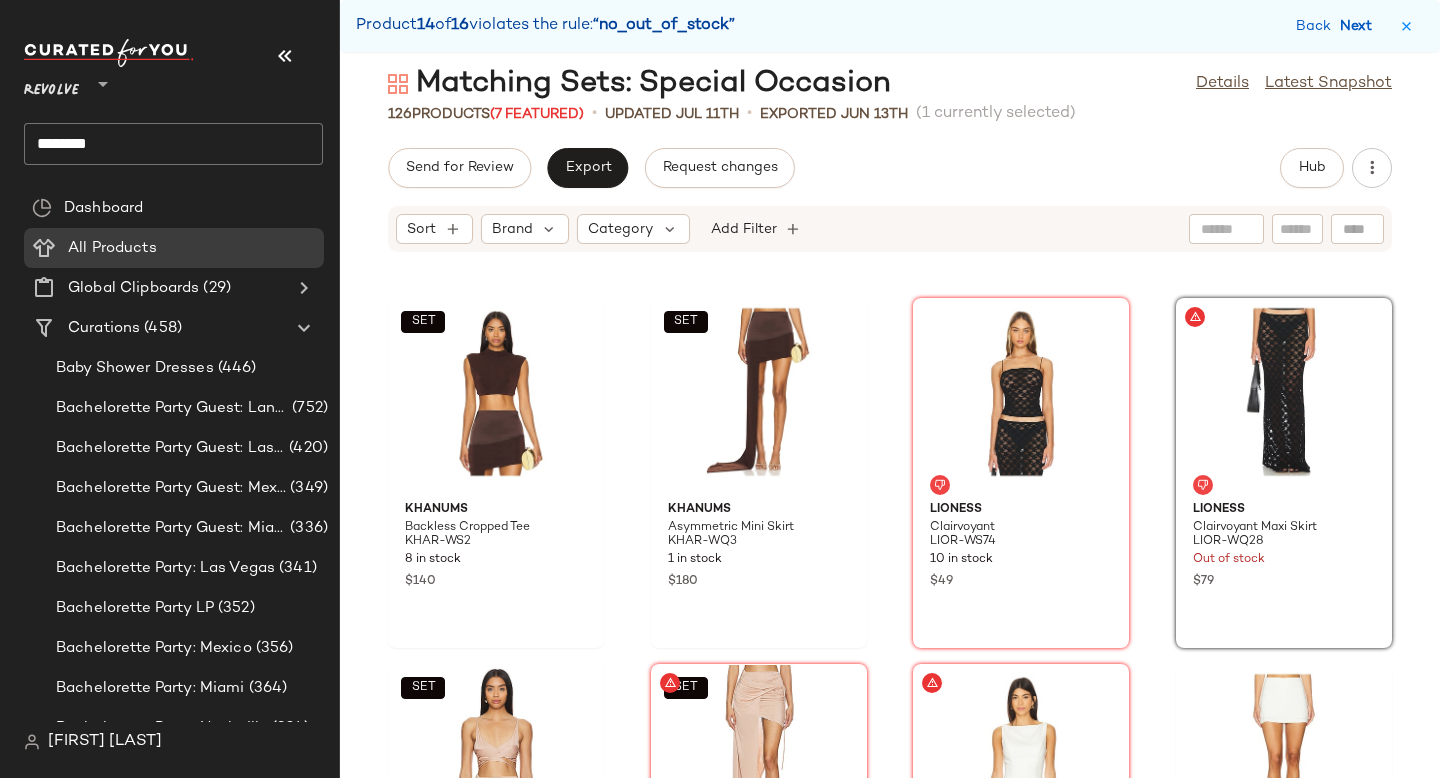click on "Next" at bounding box center (1360, 26) 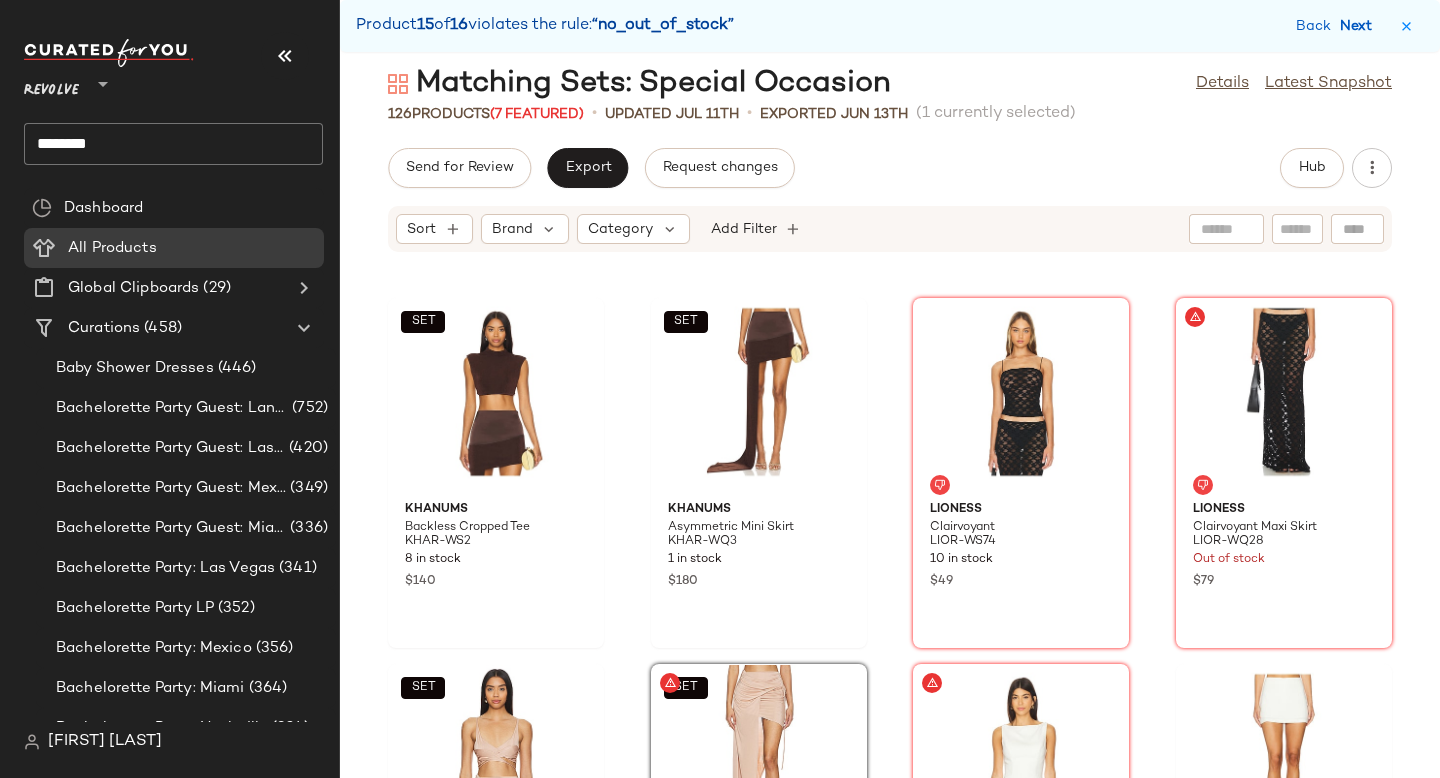 scroll, scrollTop: 10614, scrollLeft: 0, axis: vertical 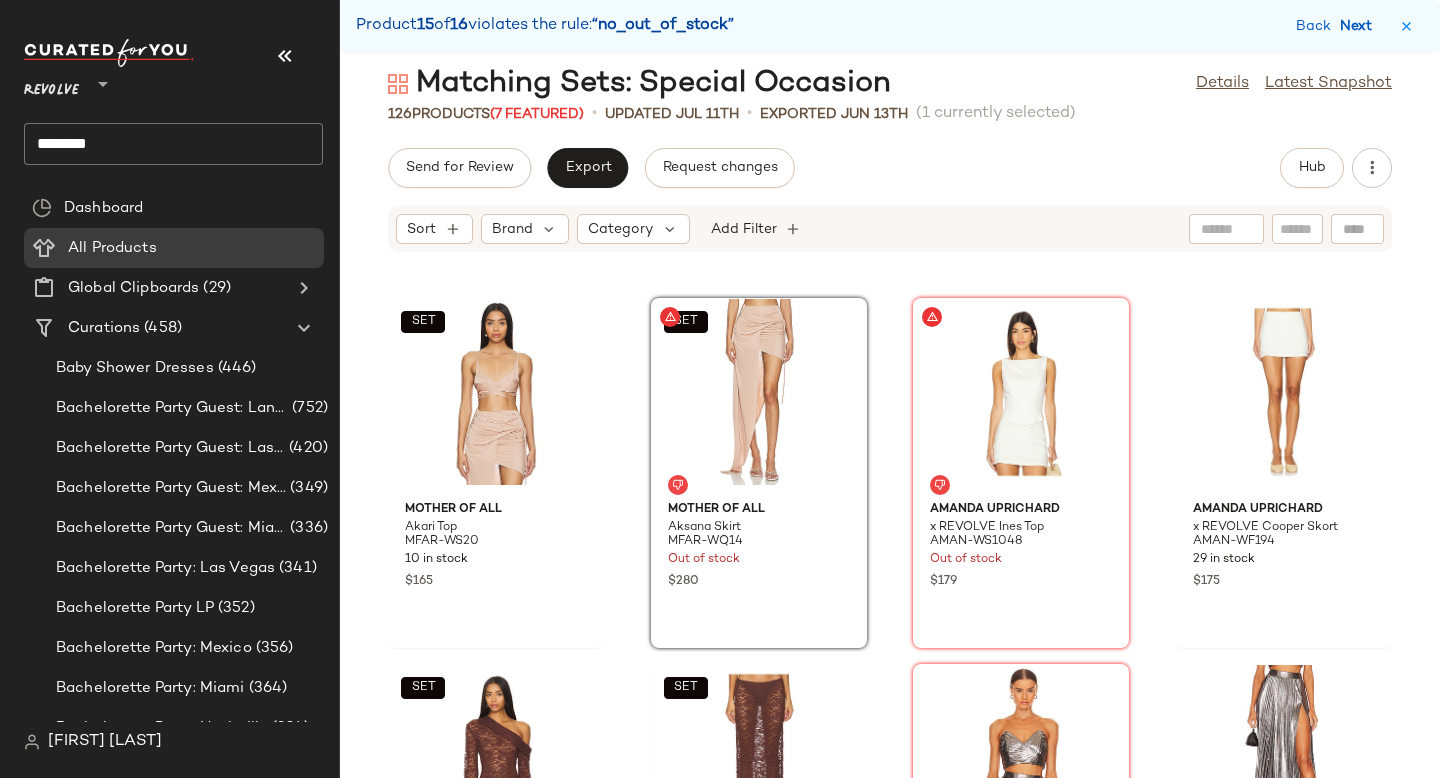 click on "Next" at bounding box center [1360, 26] 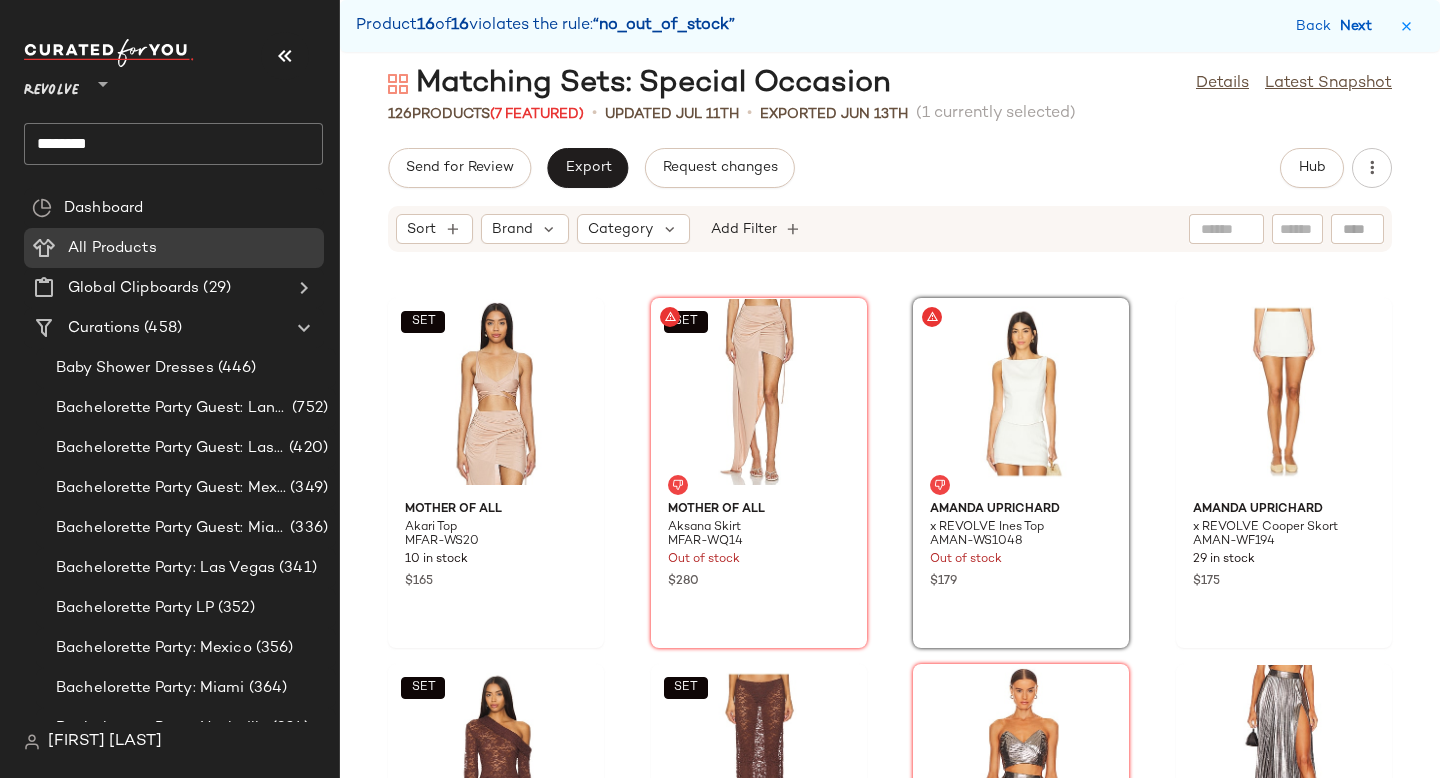 click on "Next" at bounding box center (1360, 26) 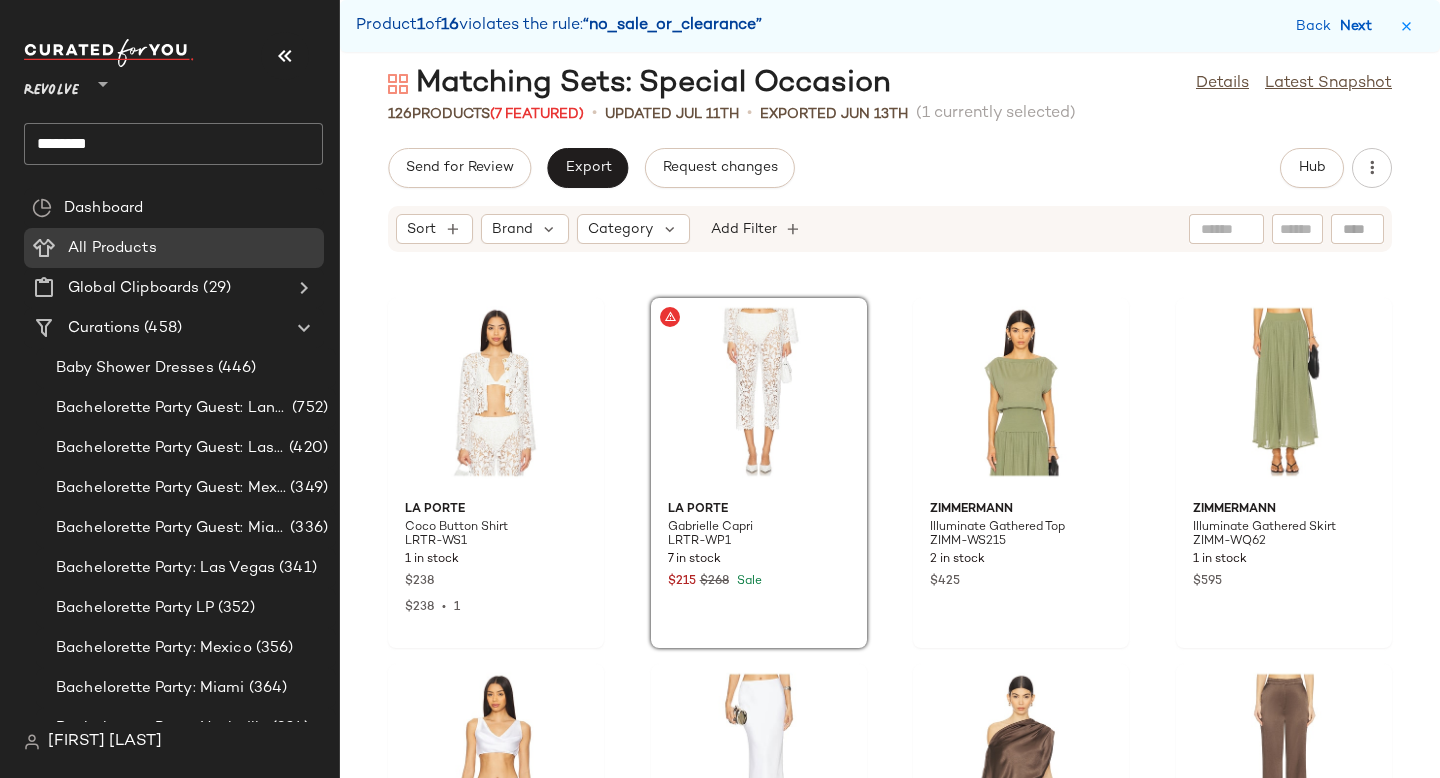 click on "Next" at bounding box center [1360, 26] 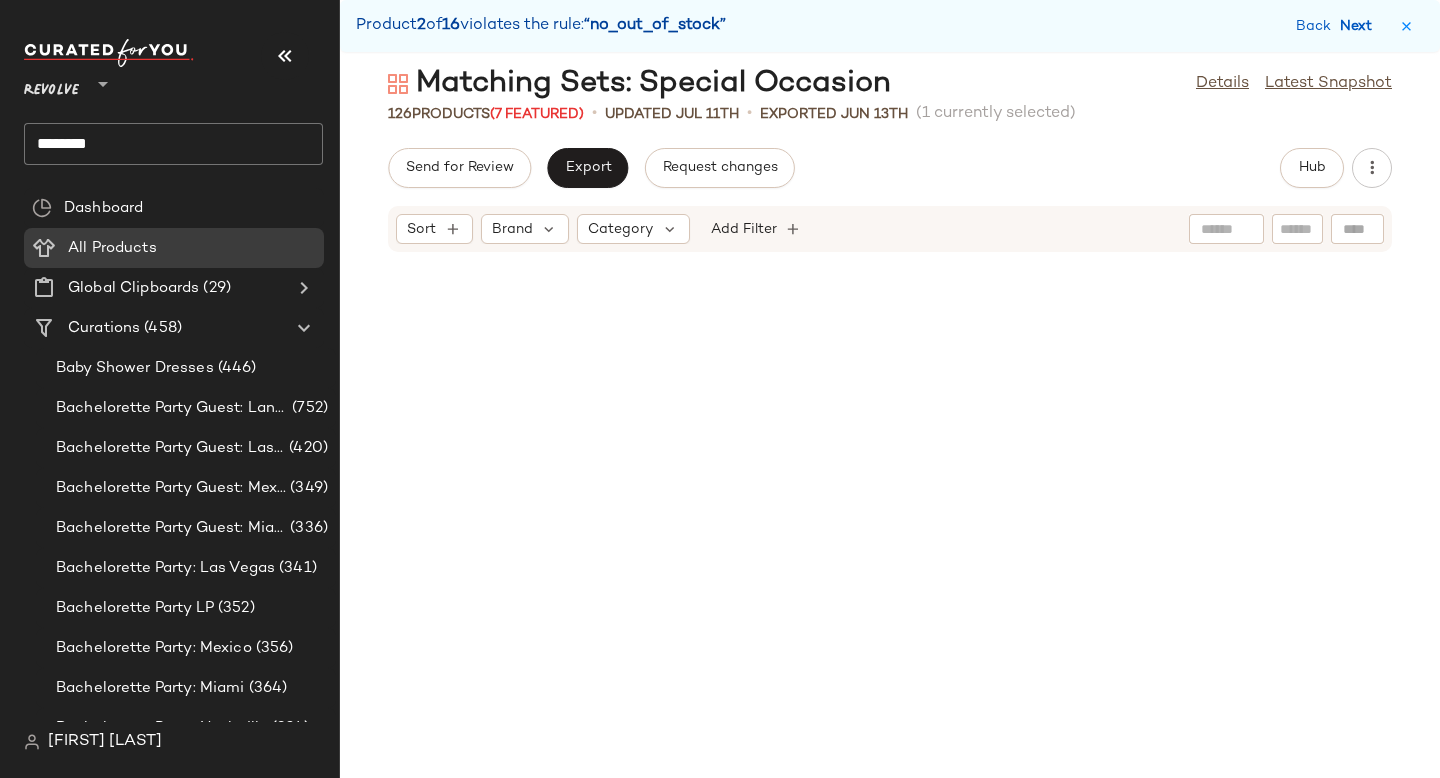 scroll, scrollTop: 4026, scrollLeft: 0, axis: vertical 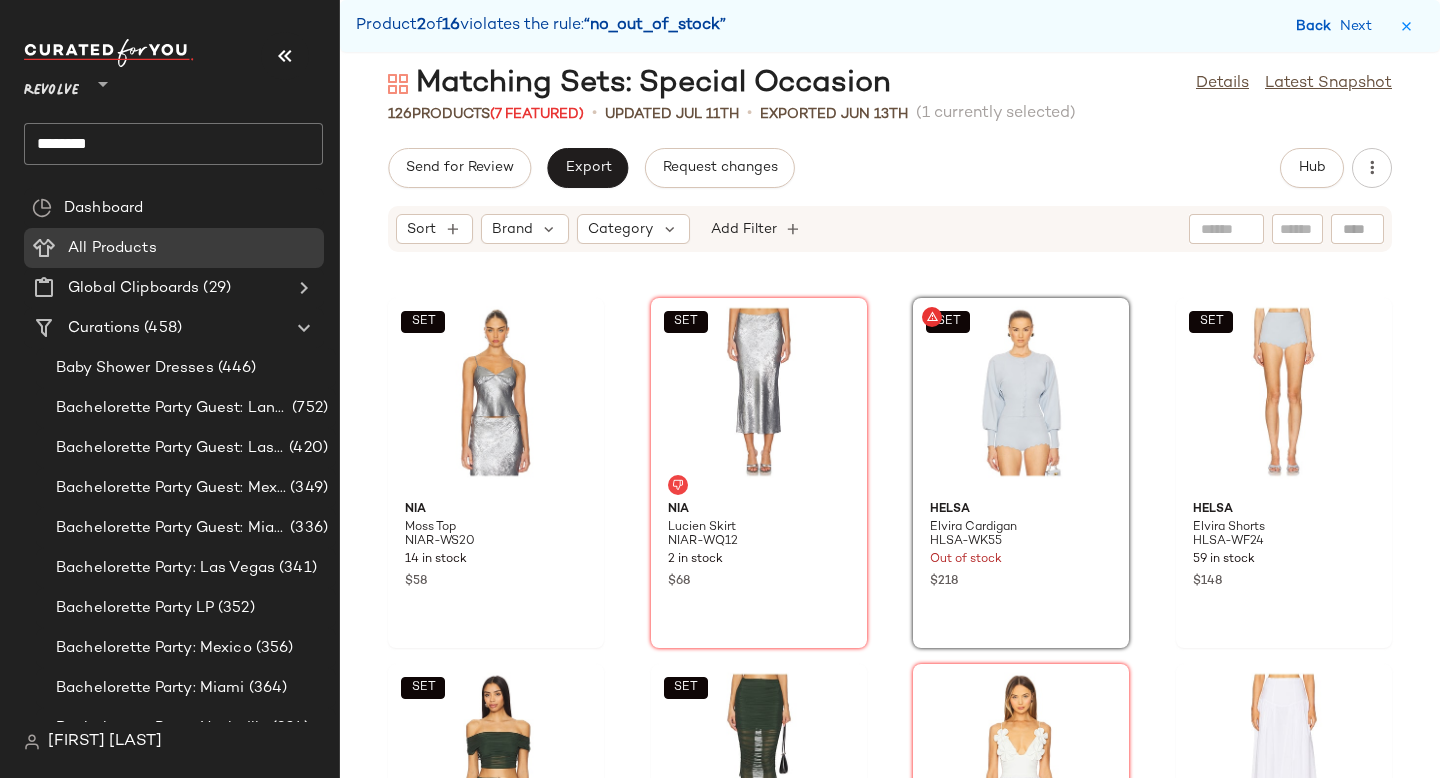 click on "Back" at bounding box center [1316, 26] 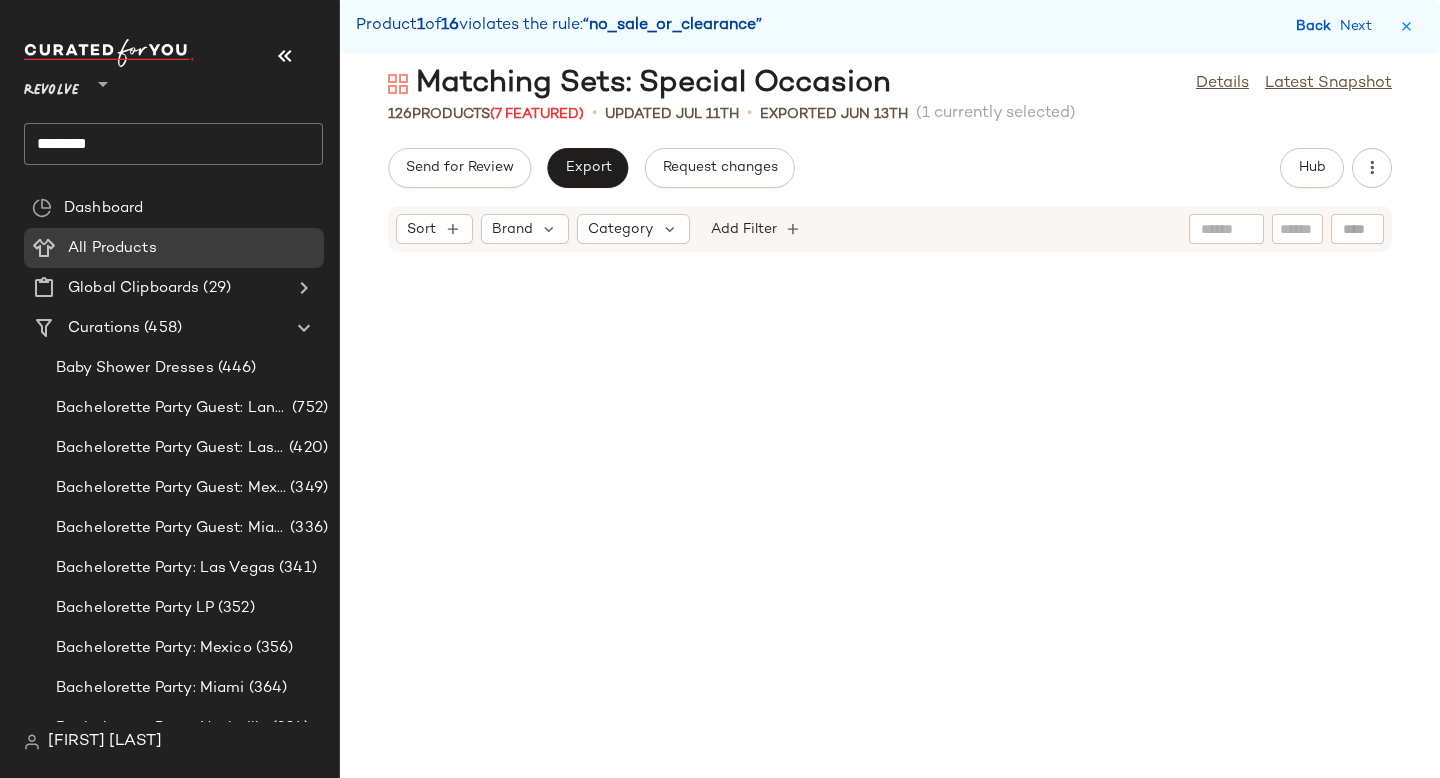 scroll, scrollTop: 1098, scrollLeft: 0, axis: vertical 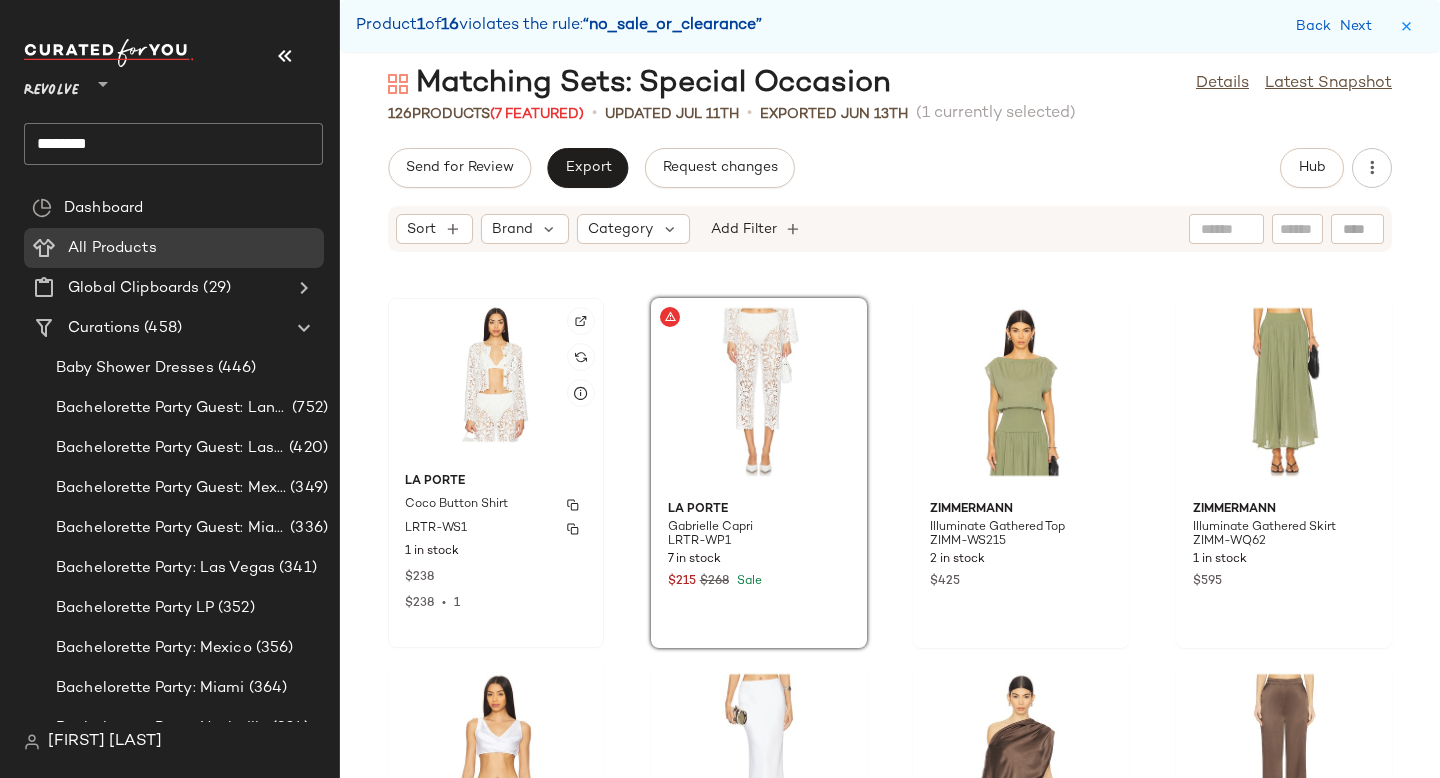 click on "La Porte" at bounding box center [496, 482] 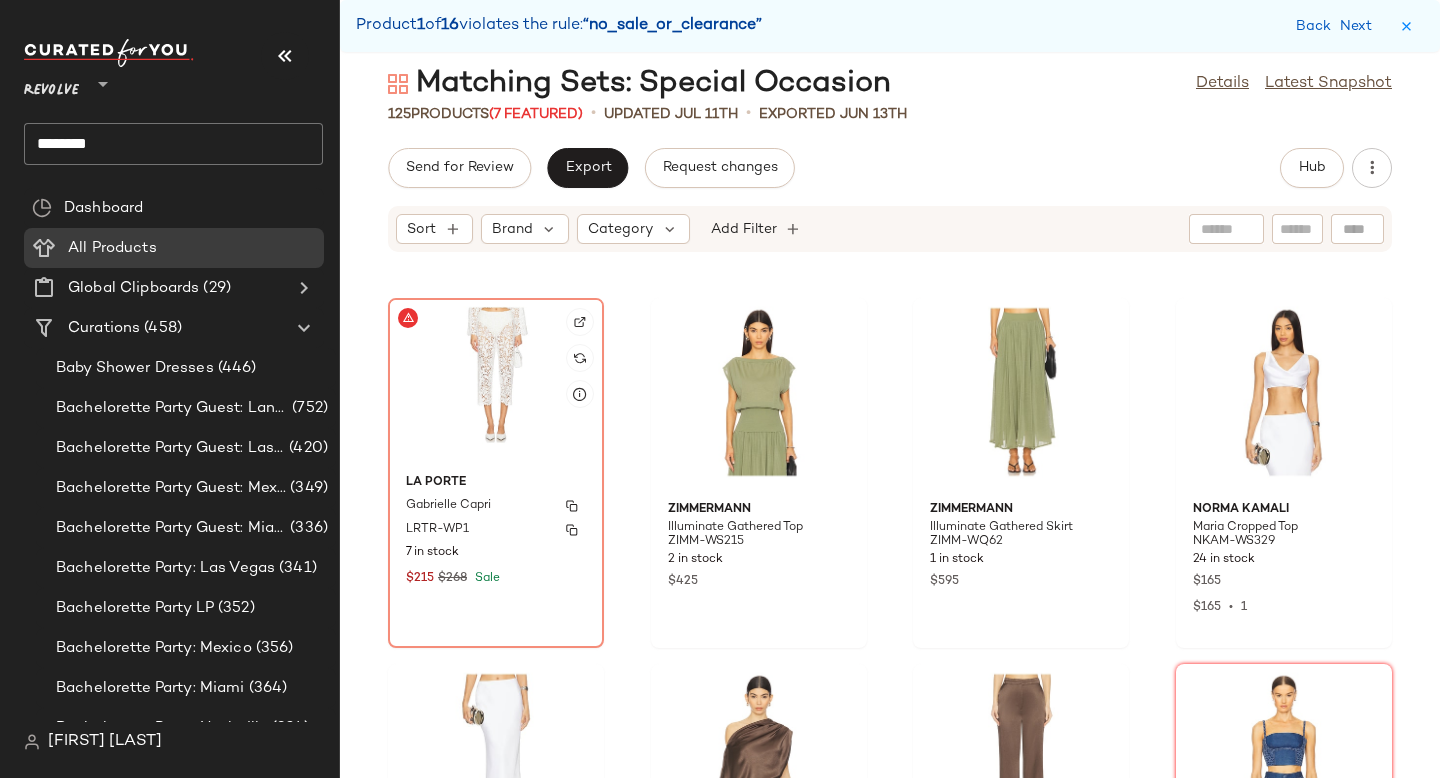 click on "La Porte" at bounding box center [496, 483] 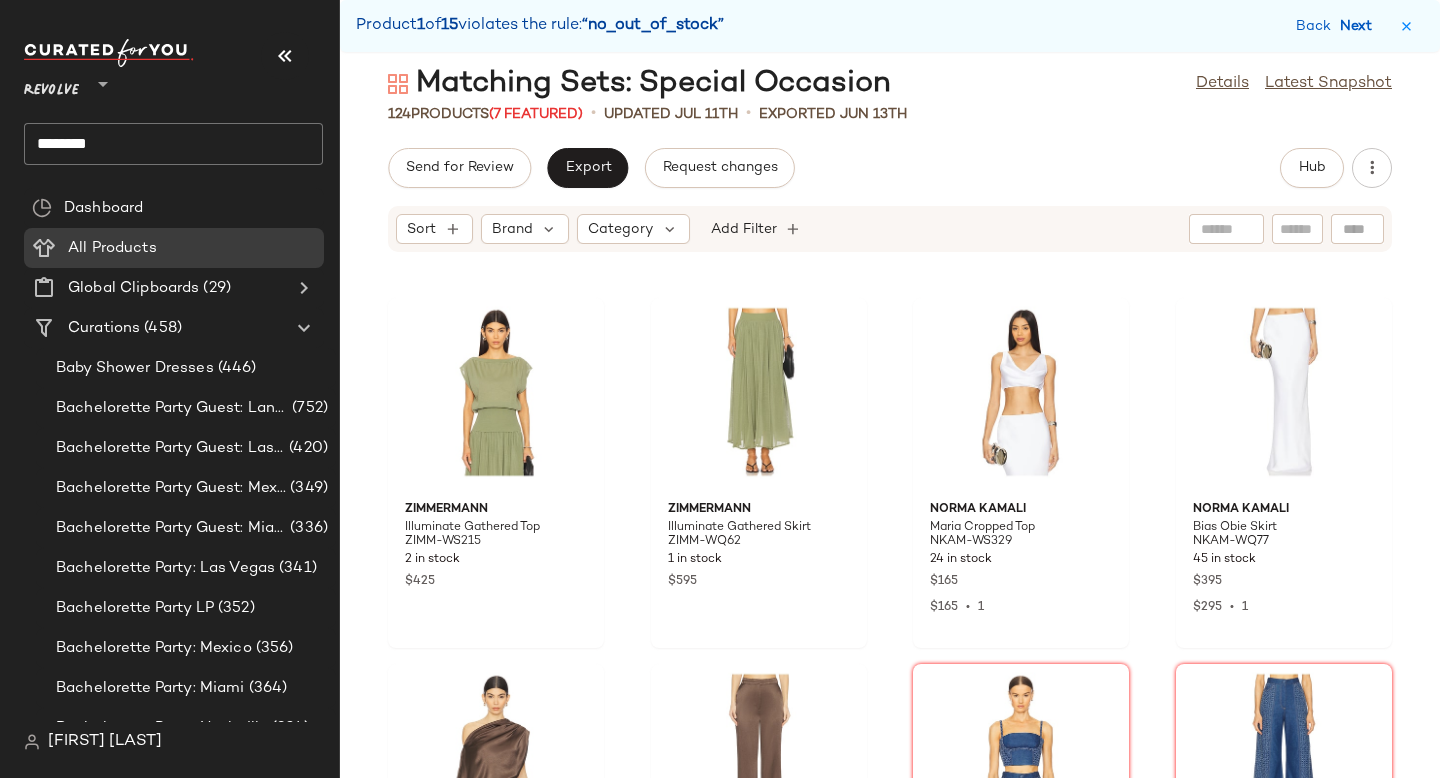 click on "Next" at bounding box center [1360, 26] 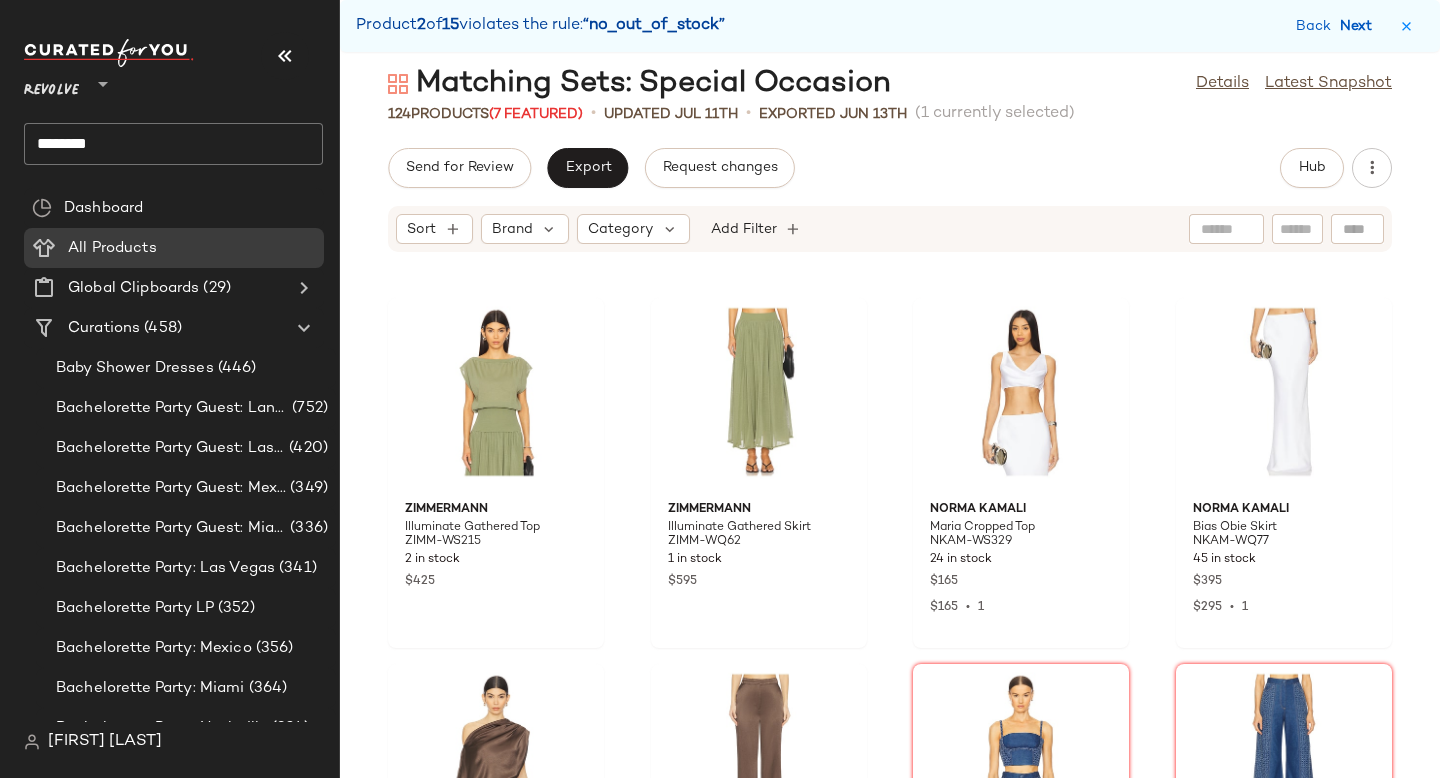scroll, scrollTop: 5124, scrollLeft: 0, axis: vertical 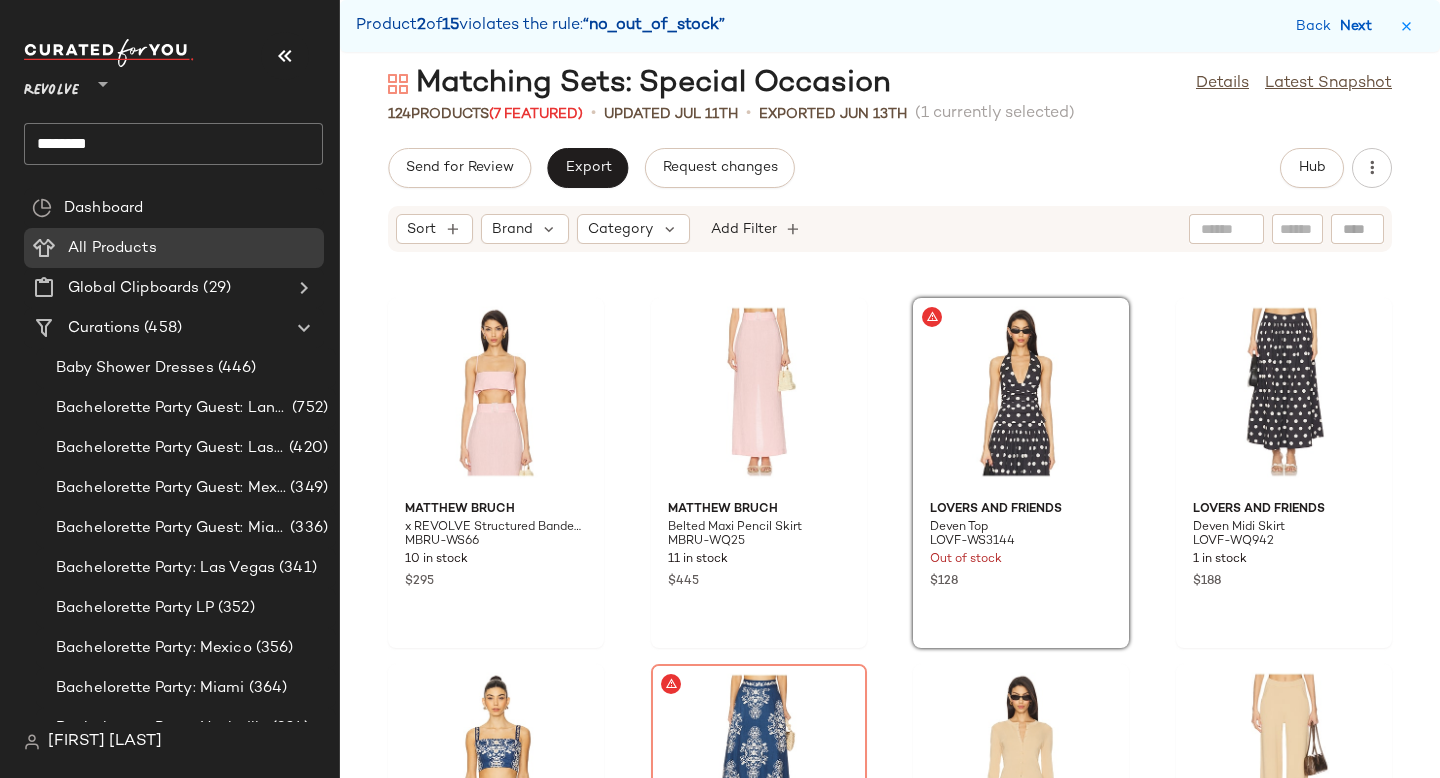 click on "Next" at bounding box center [1360, 26] 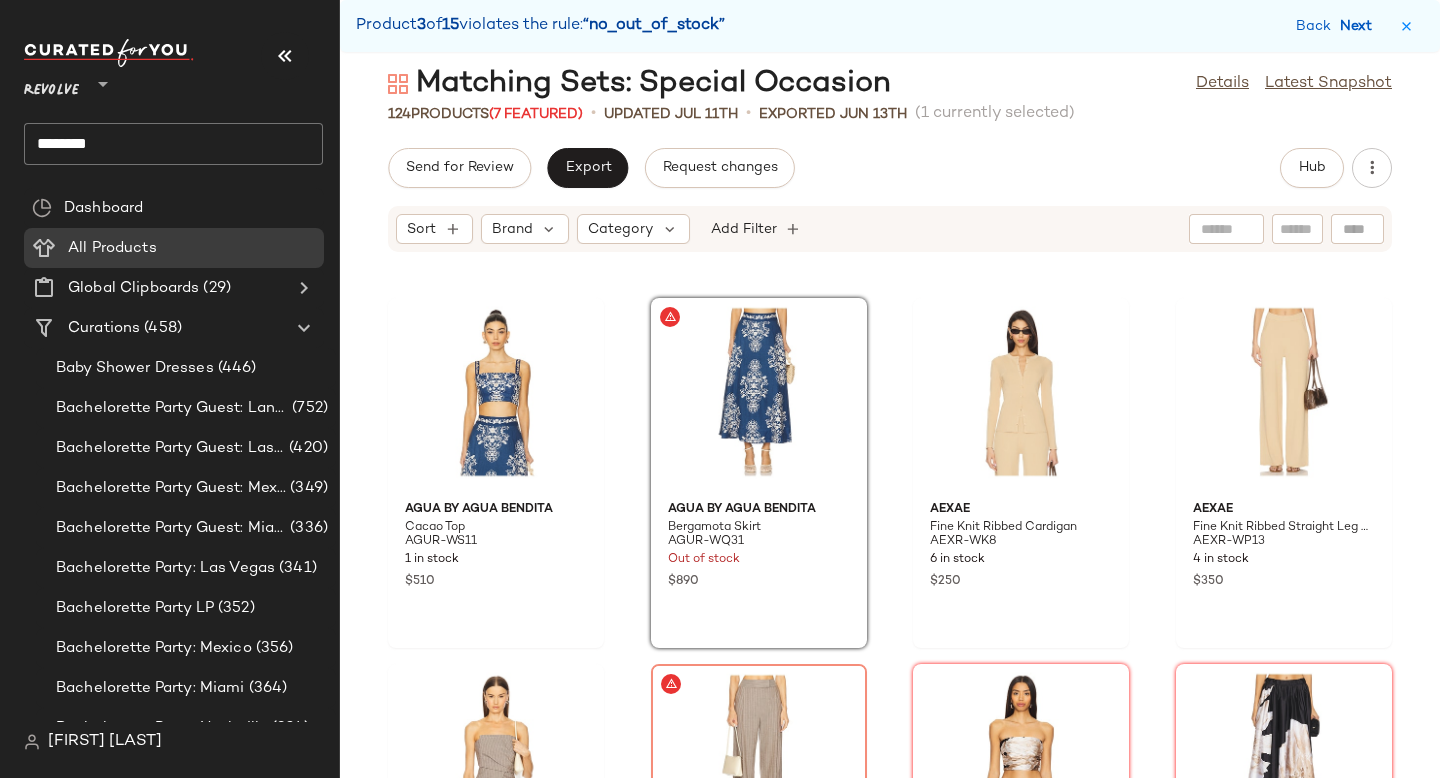 click on "Next" at bounding box center (1360, 26) 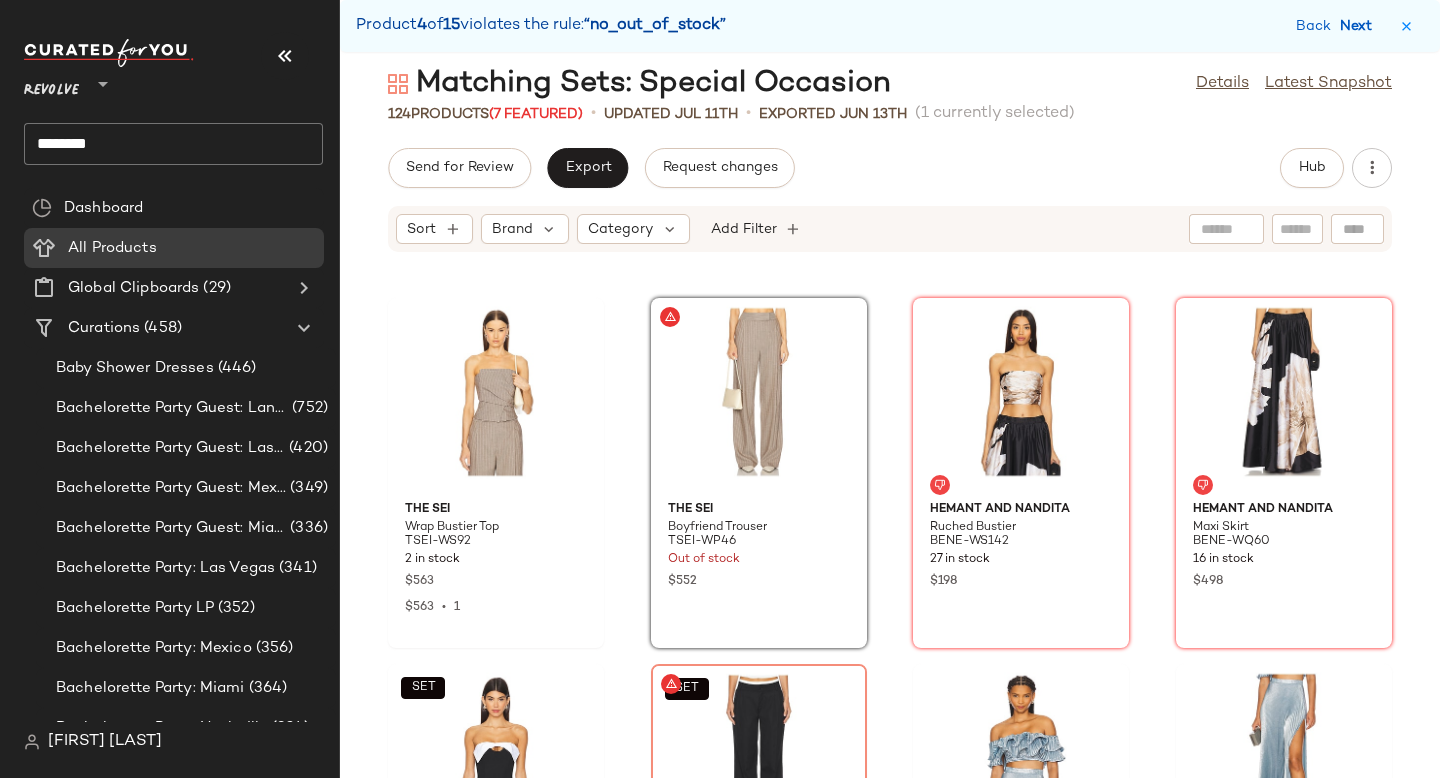 click on "Next" at bounding box center (1360, 26) 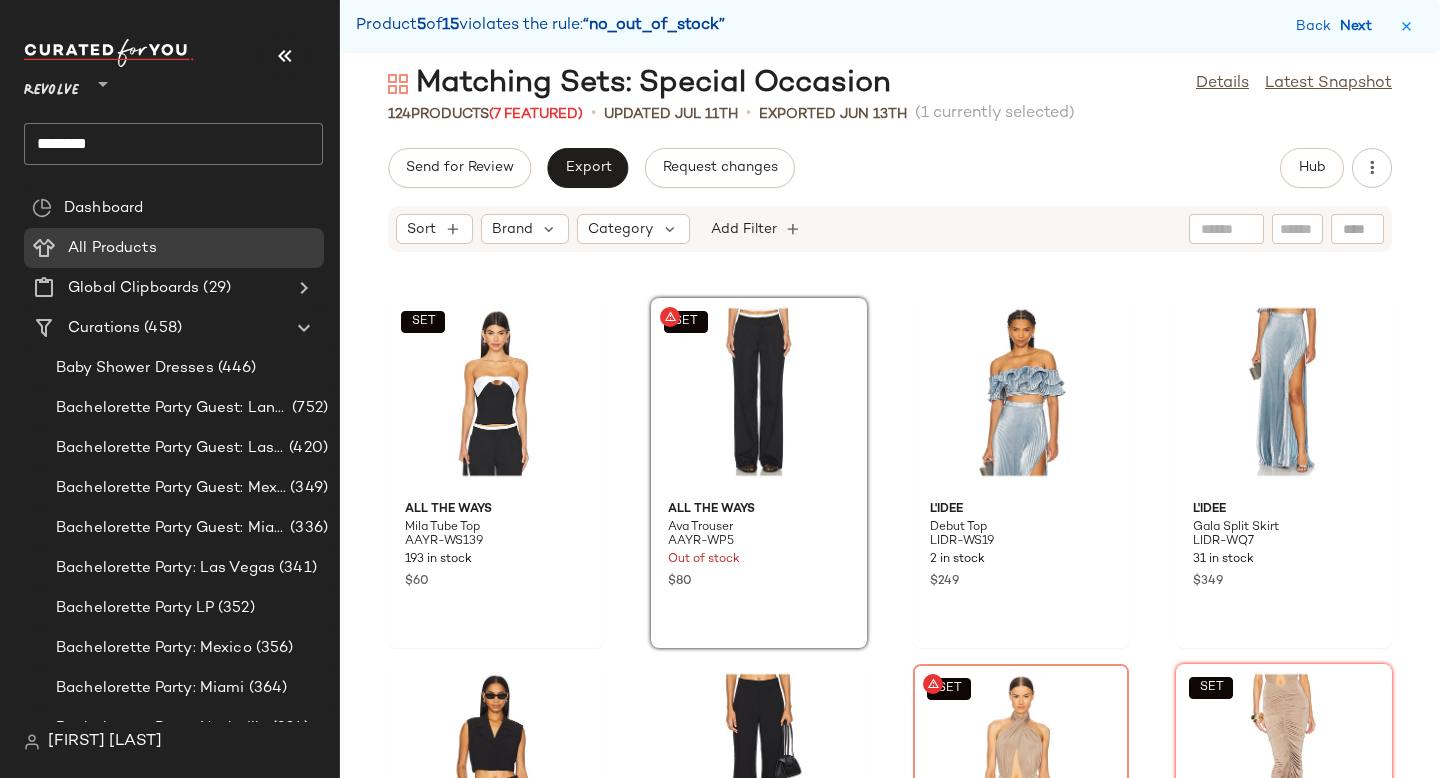 click on "Next" at bounding box center [1360, 26] 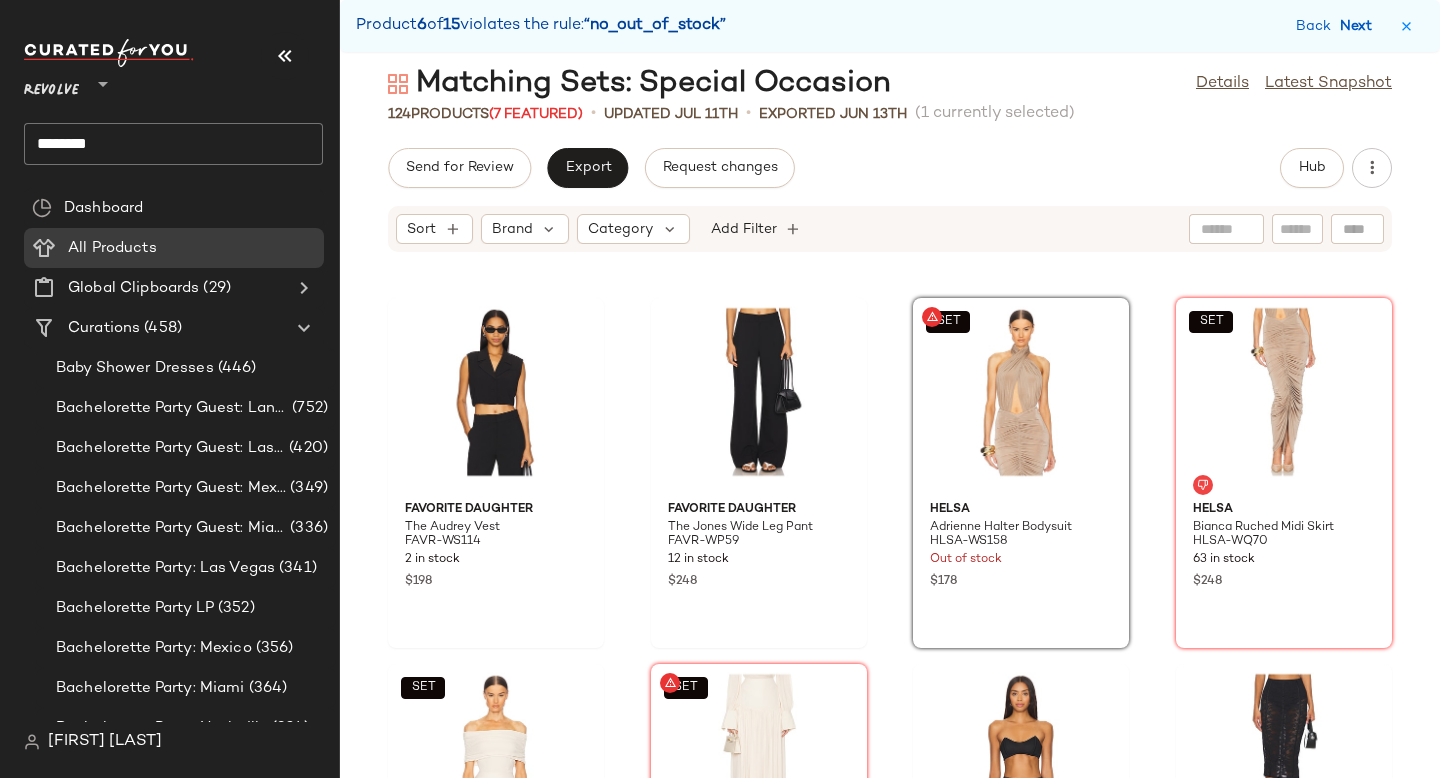 click on "Next" at bounding box center (1360, 26) 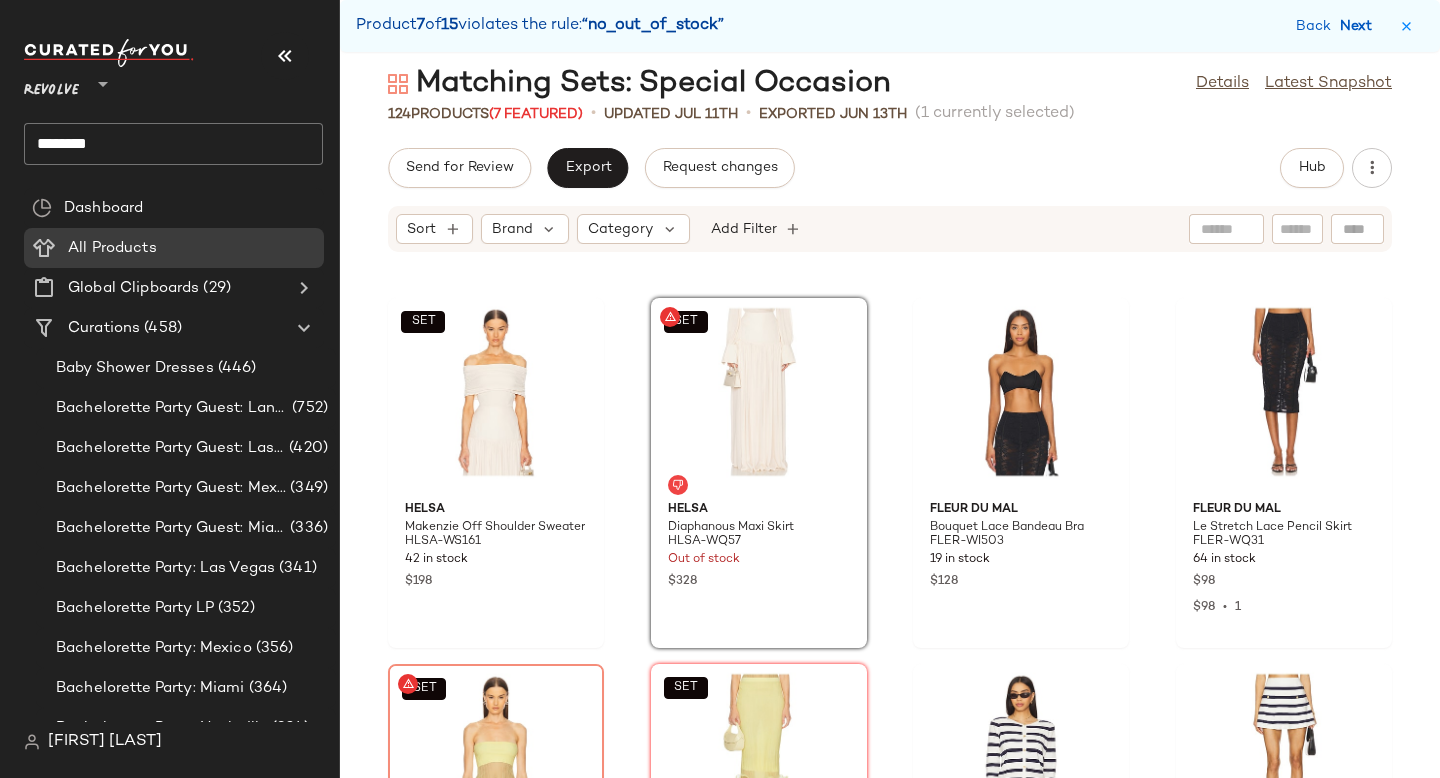 click on "Next" at bounding box center (1360, 26) 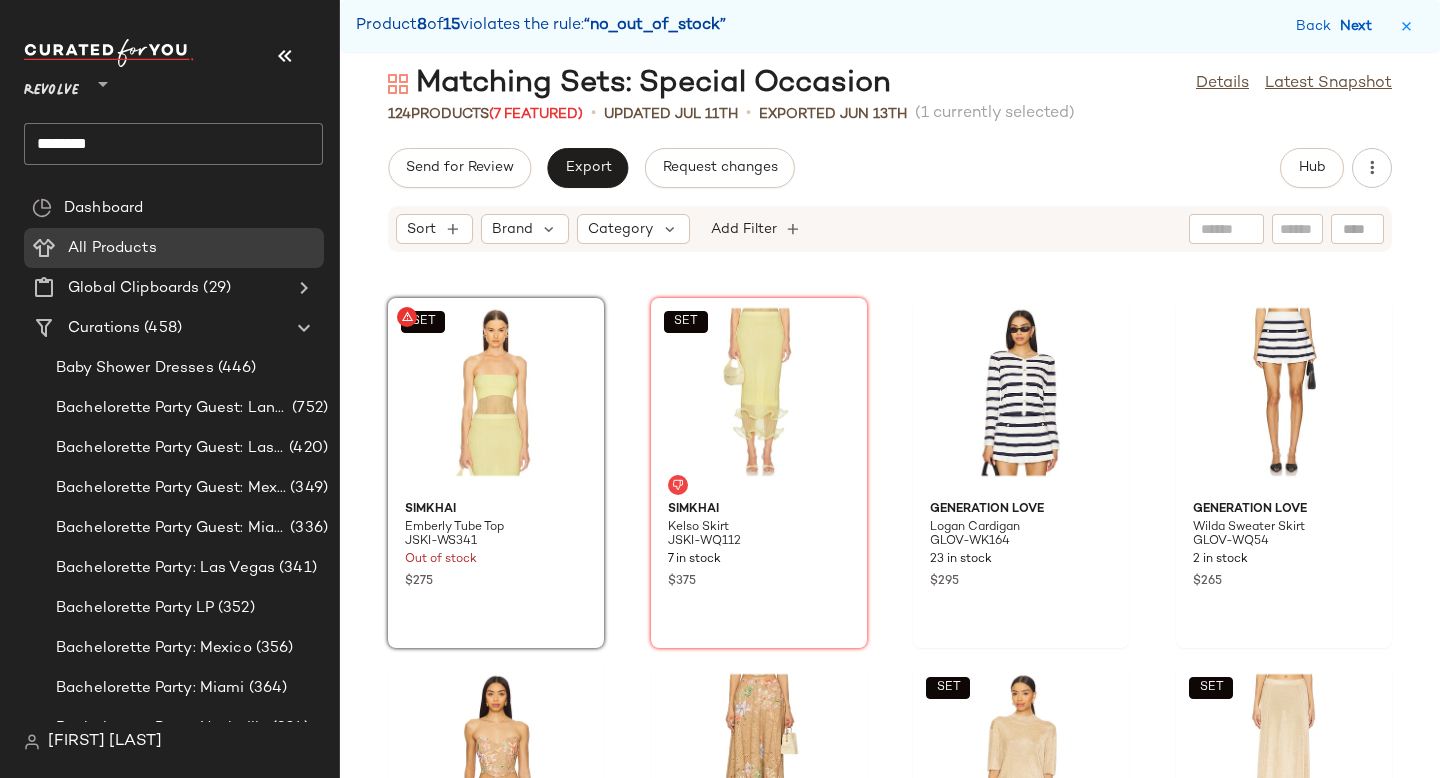 click on "Next" at bounding box center (1360, 26) 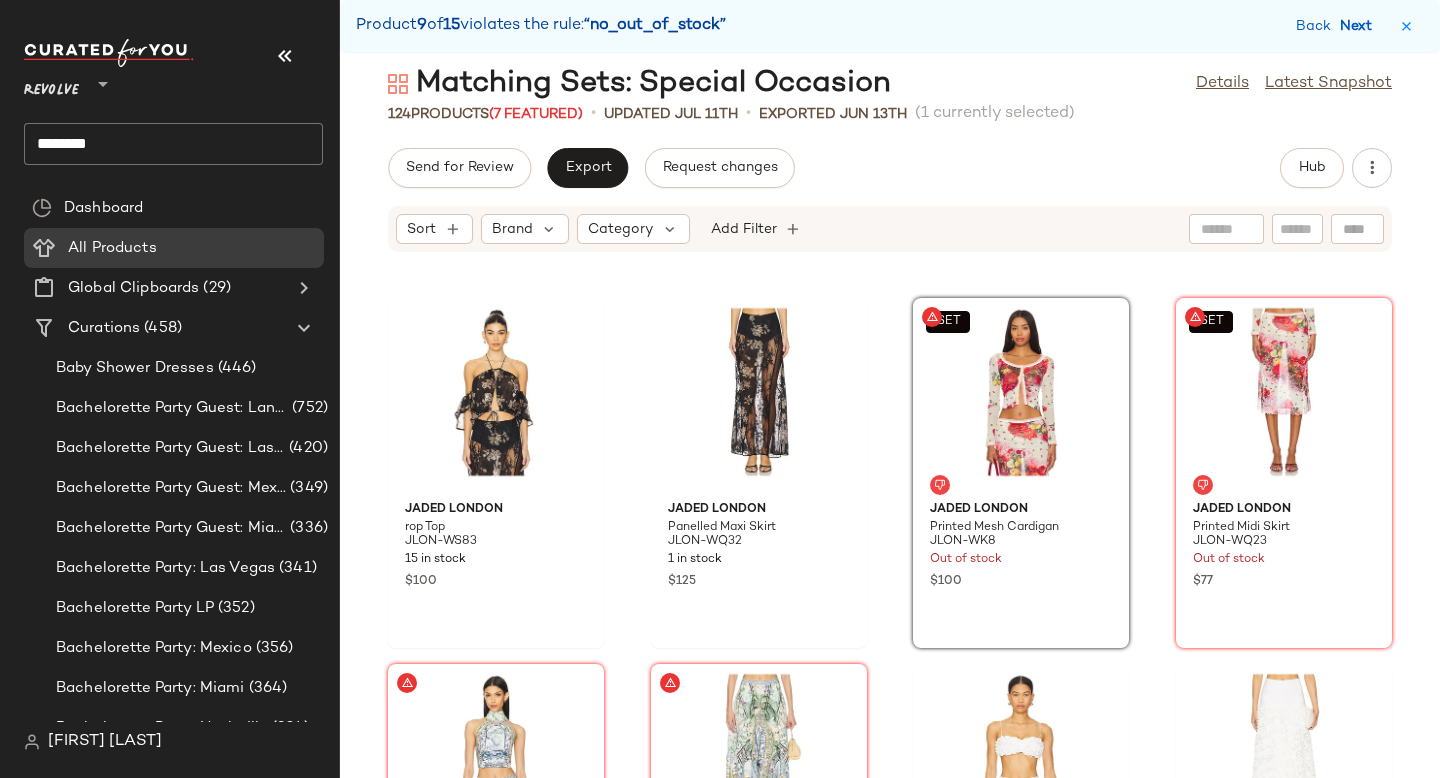 click on "Next" at bounding box center [1360, 26] 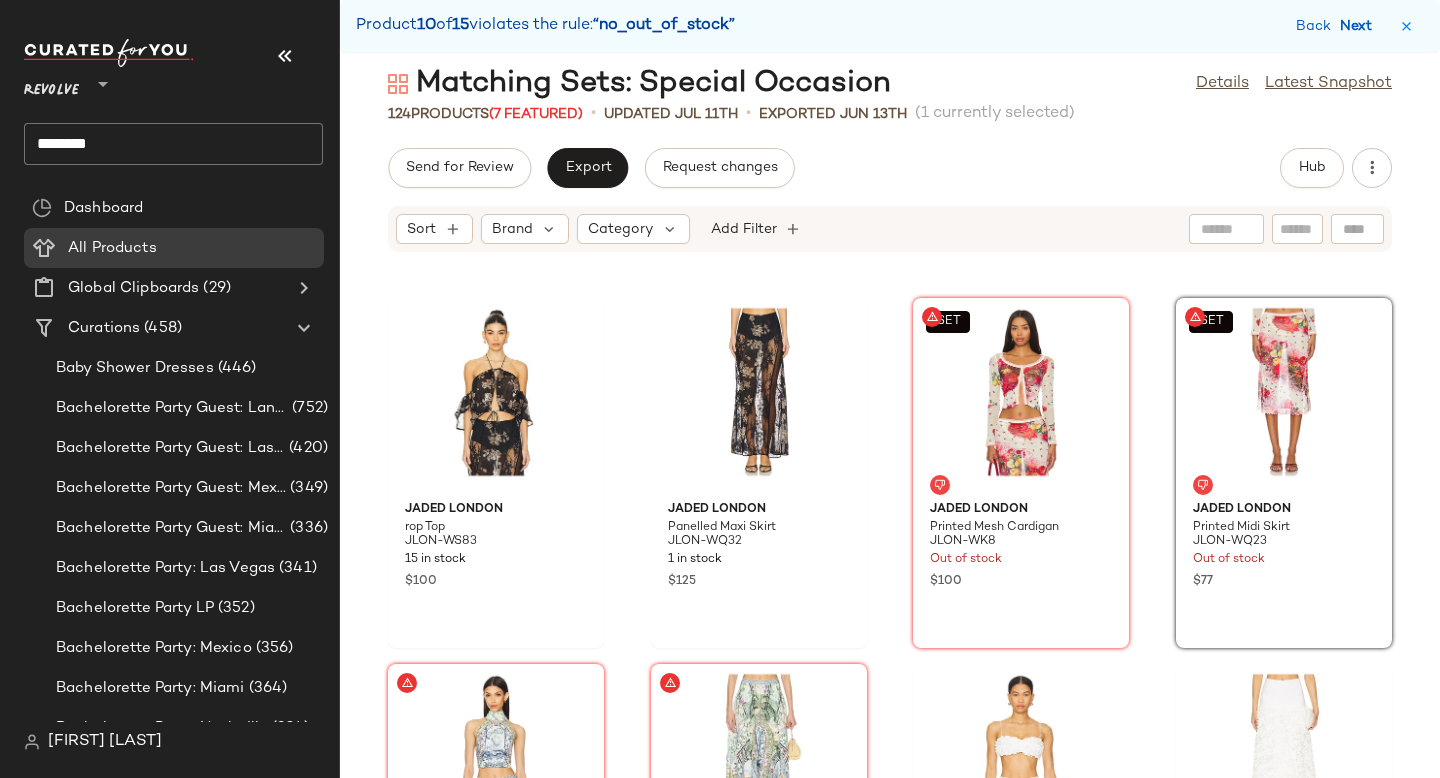 click on "Next" at bounding box center (1360, 26) 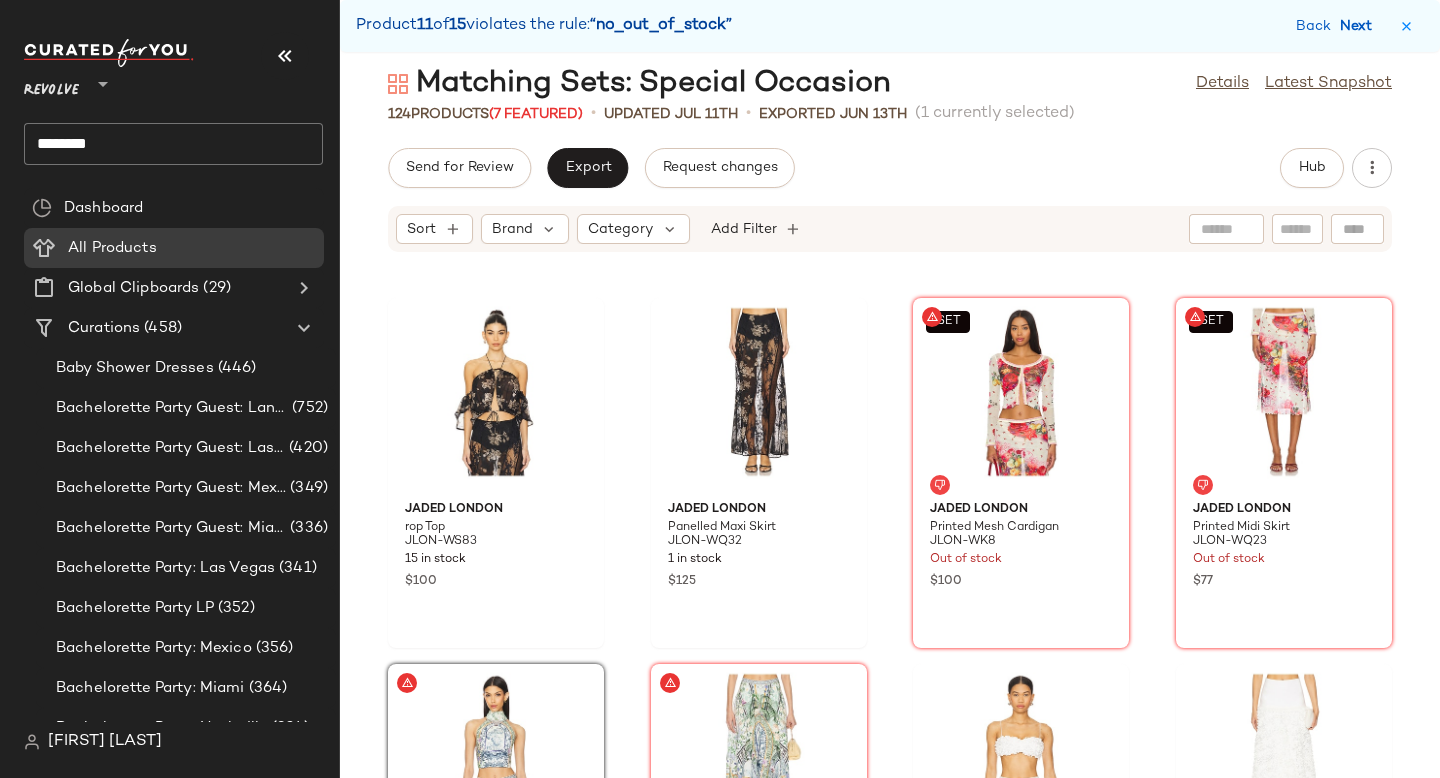 scroll, scrollTop: 9516, scrollLeft: 0, axis: vertical 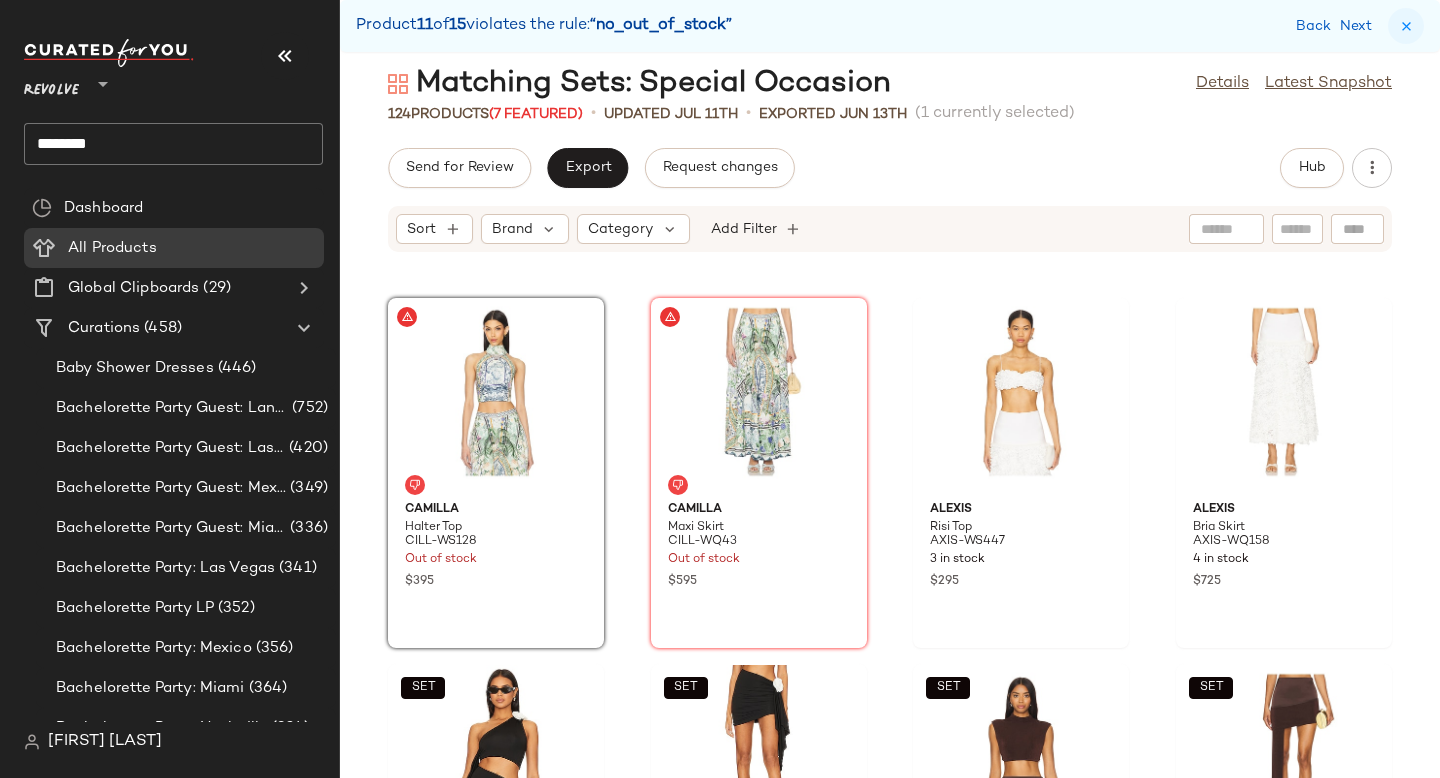 click at bounding box center (1406, 26) 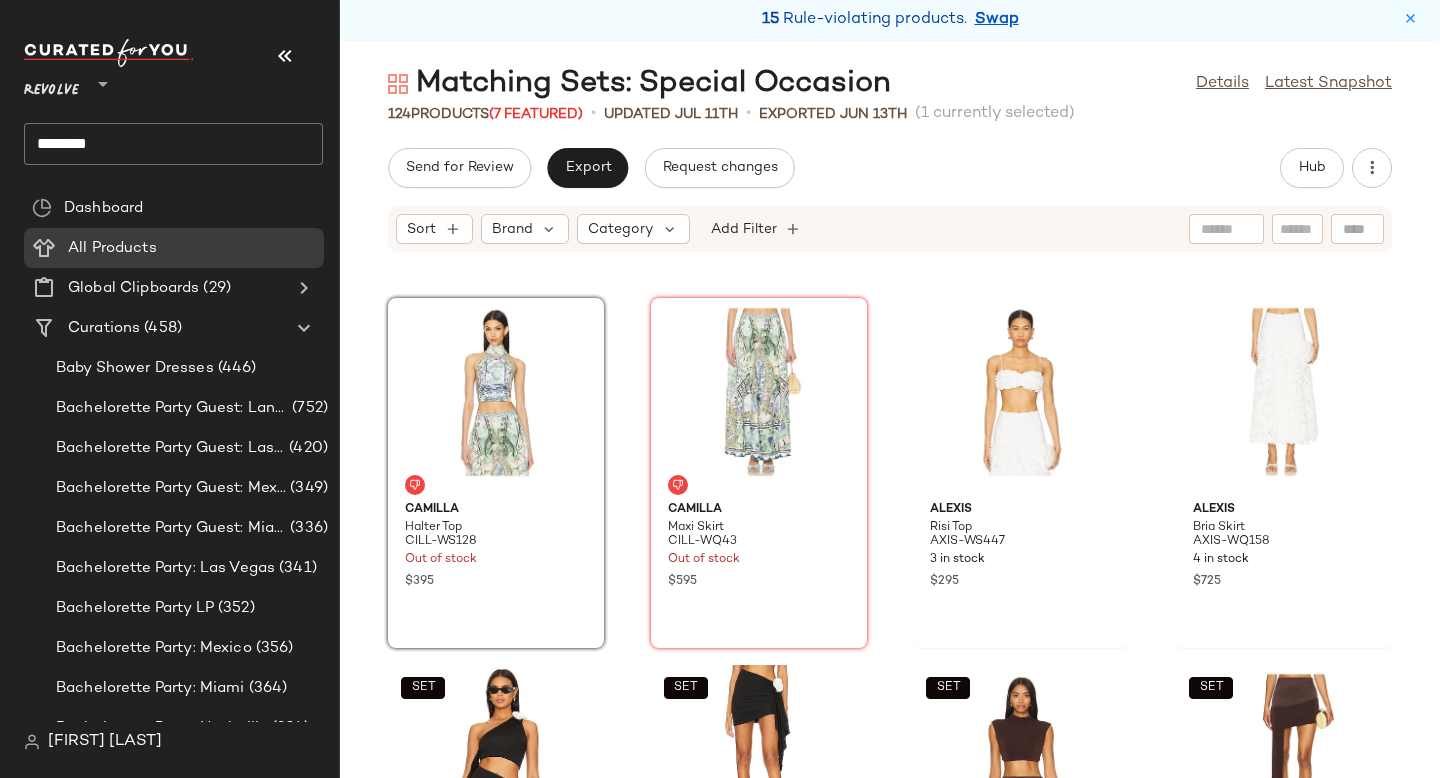 click on "Send for Review   Export   Request changes   Hub  Sort  Brand  Category  Add Filter  [FIRST] Halter Top CILL-WS128 Out of stock $395 [FIRST] Maxi Skirt CILL-WQ43 Out of stock $595 Alexis Risi Top AXIS-WS447 3 in stock $295 Alexis Bria Skirt AXIS-WQ158 4 in stock $725  SET  Lovers and Friends Cordelia Top LOVF-WS2648 20 in stock $128  SET  Lovers and Friends Cordelia Mini Skirt LOVF-WQ730 36 in stock $128  SET  [FIRST] Backless Cropped Tee KHAR-WS2 8 in stock $140  SET  [FIRST] Asymmetric Mini Skirt KHAR-WQ3 1 in stock $180 LIONESS Clairvoyant LIOR-WS74 10 in stock $49 LIONESS Clairvoyant Maxi Skirt LIOR-WQ28 Out of stock $79  SET  Mother of All Akari Top MFAR-WS20 10 in stock $165  SET  Mother of All Aksana Skirt MFAR-WQ14 Out of stock $280 [FIRST] Uprichard x REVOLVE Ines Top AMAN-WS1048 Out of stock $179 [FIRST] Uprichard x REVOLVE Cooper Skort AMAN-WF194 29 in stock $175  SET  LIONESS Black Swan Off Shoulder Top LIOR-WS103 166 in stock $59 $59  •  1  SET  LIONESS Black Swan Lace Maxi LIOR-WQ43 $69 $69 1" at bounding box center [890, 463] 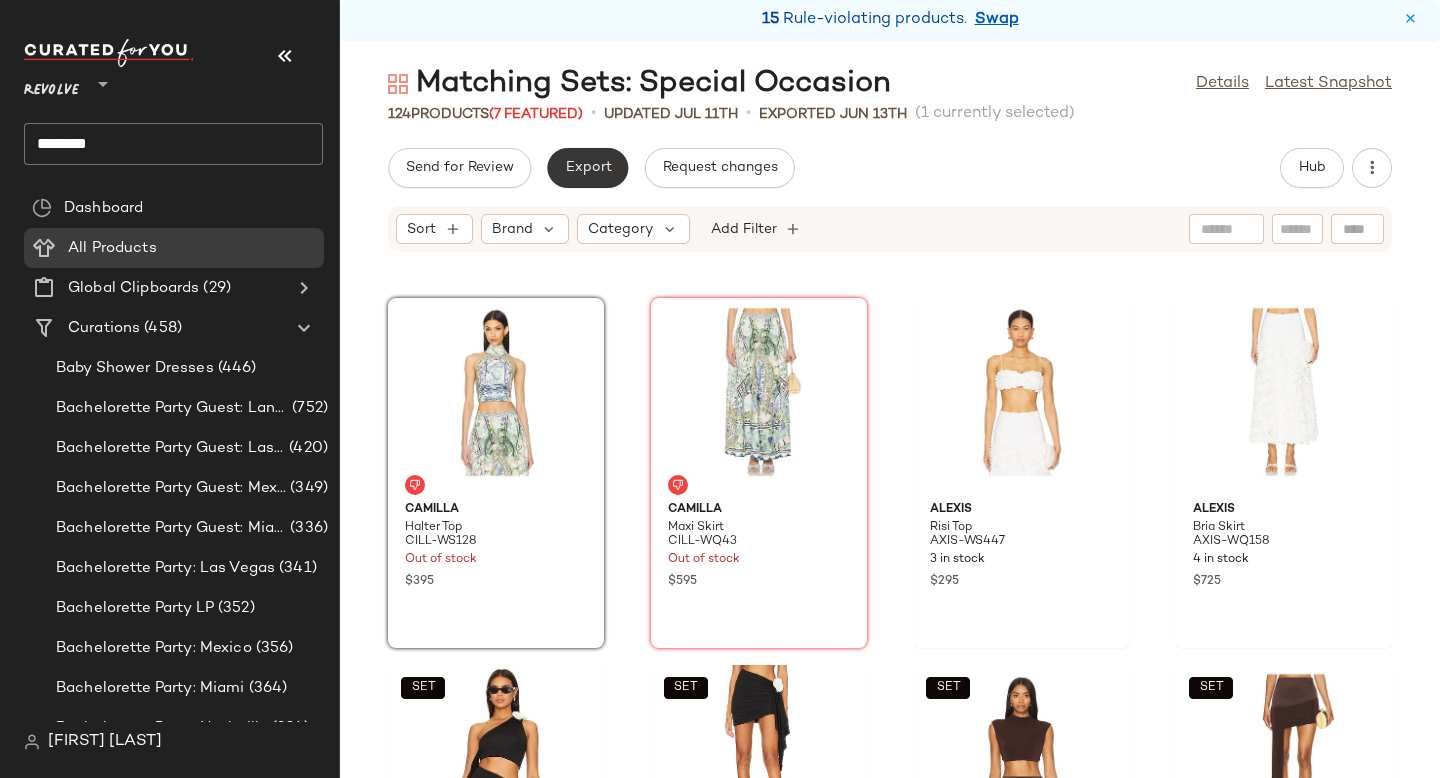 click on "Export" 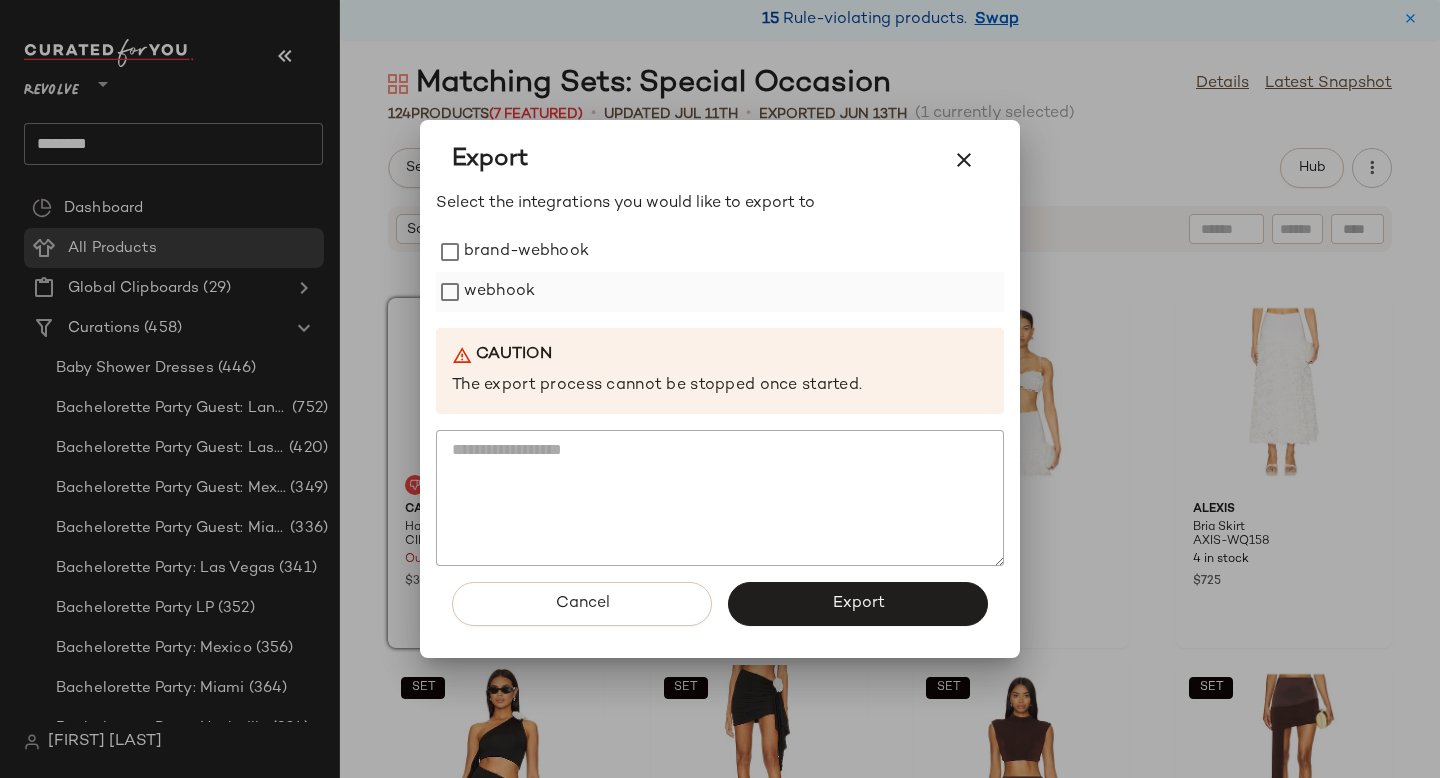 click on "webhook" at bounding box center (499, 292) 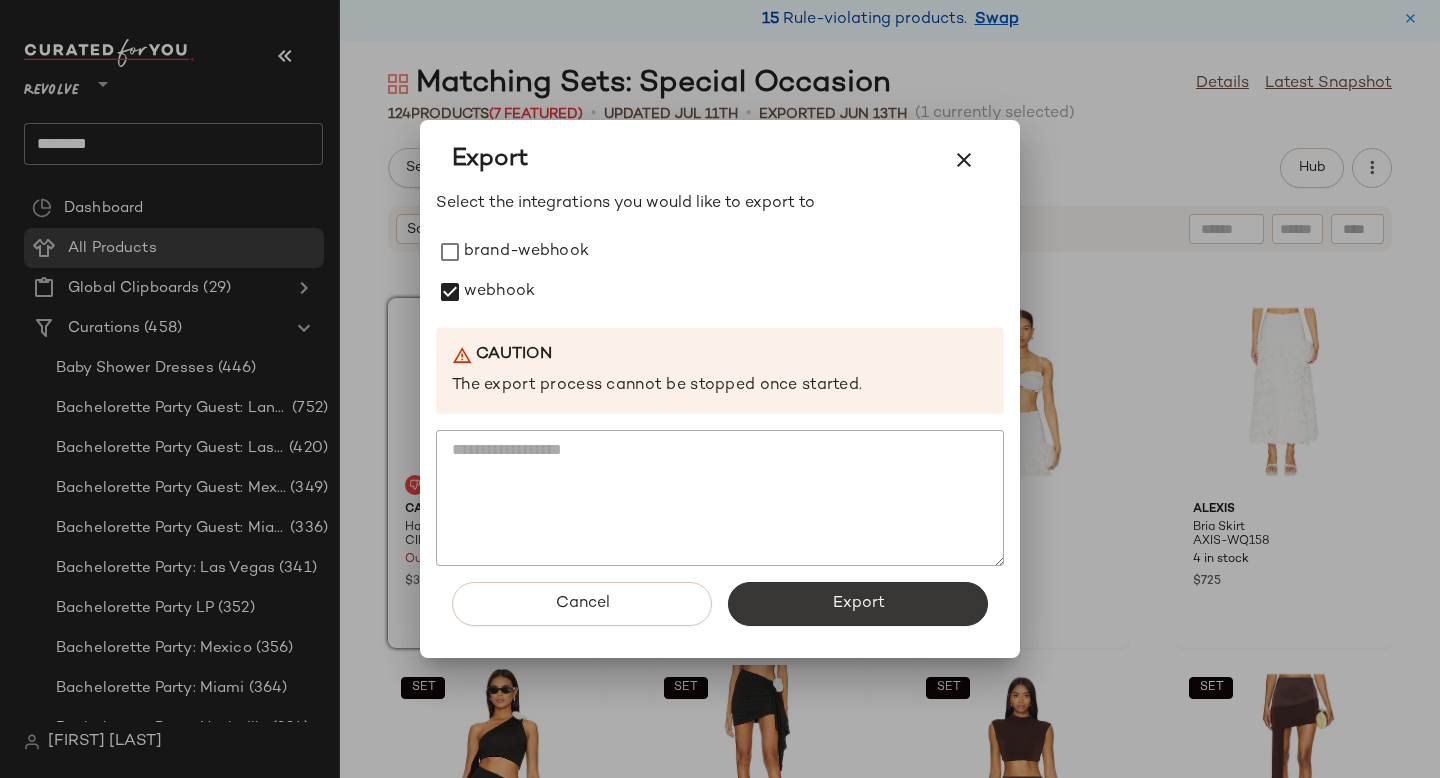 click on "Export" 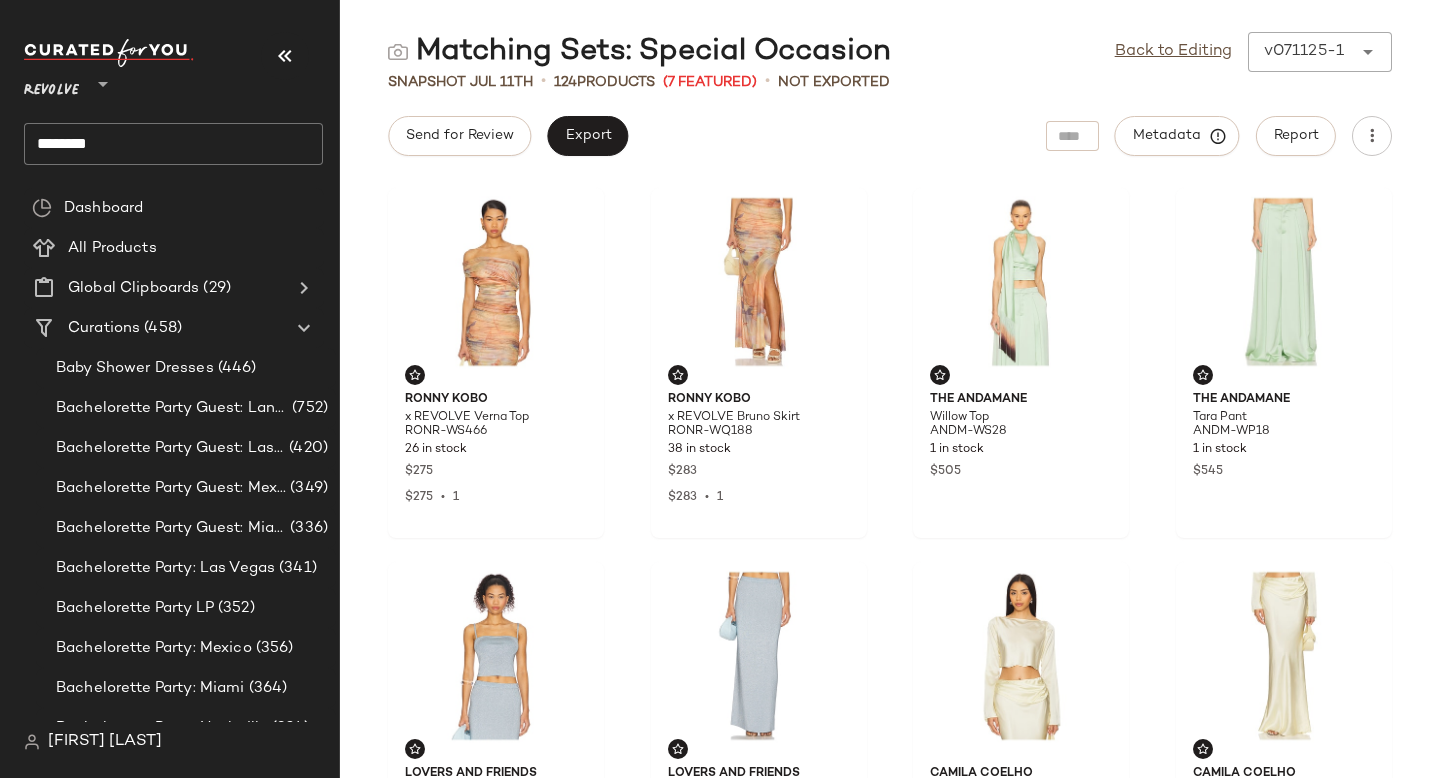 click on "*******" 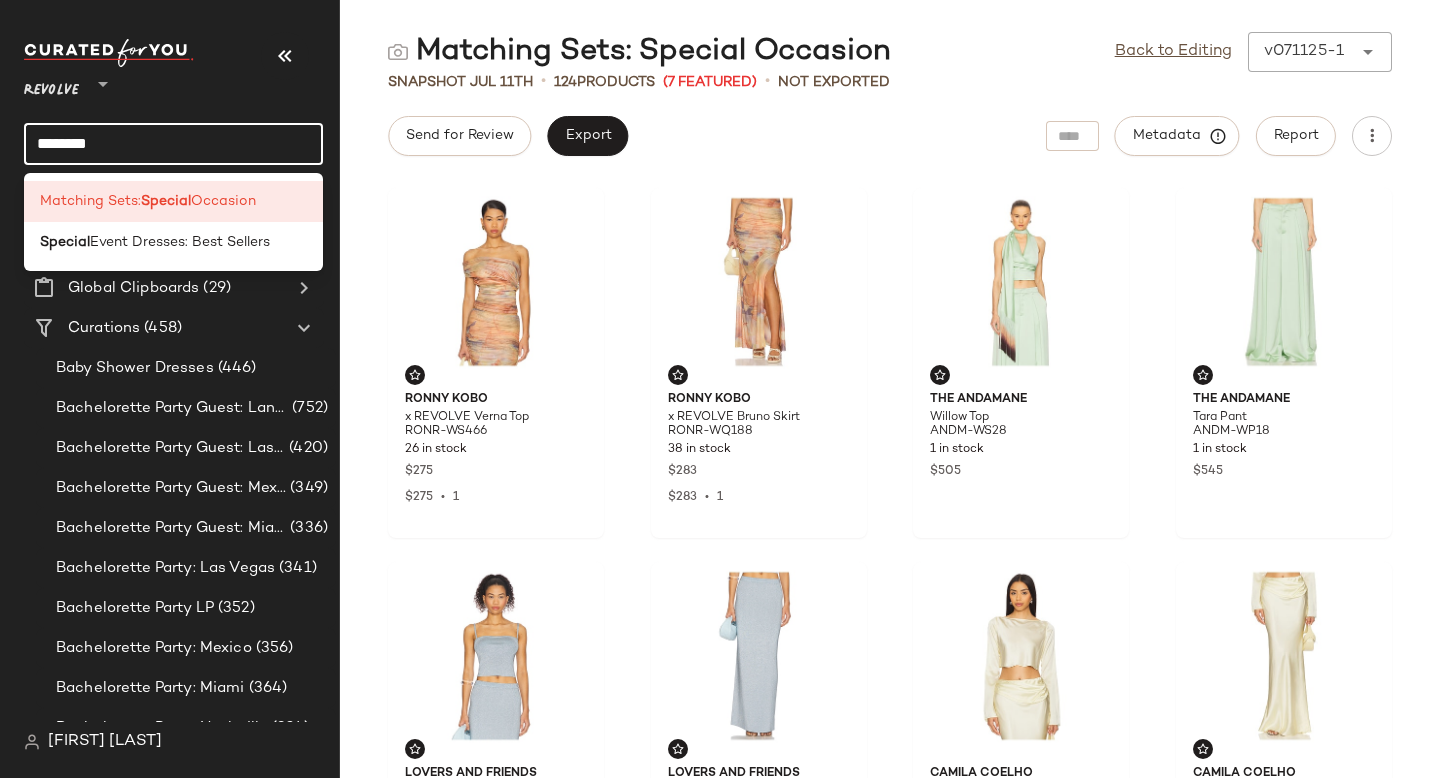 click on "*******" 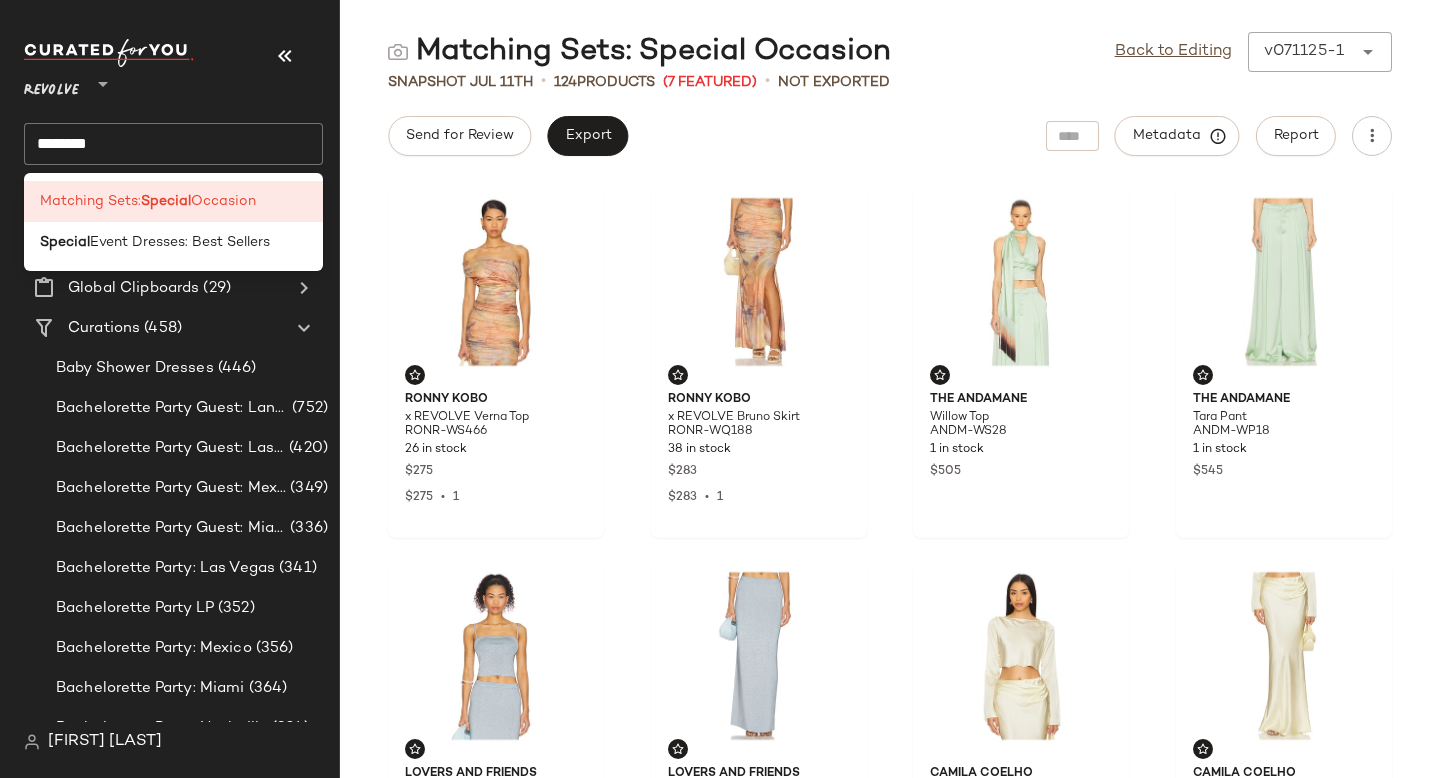 click on "*******" 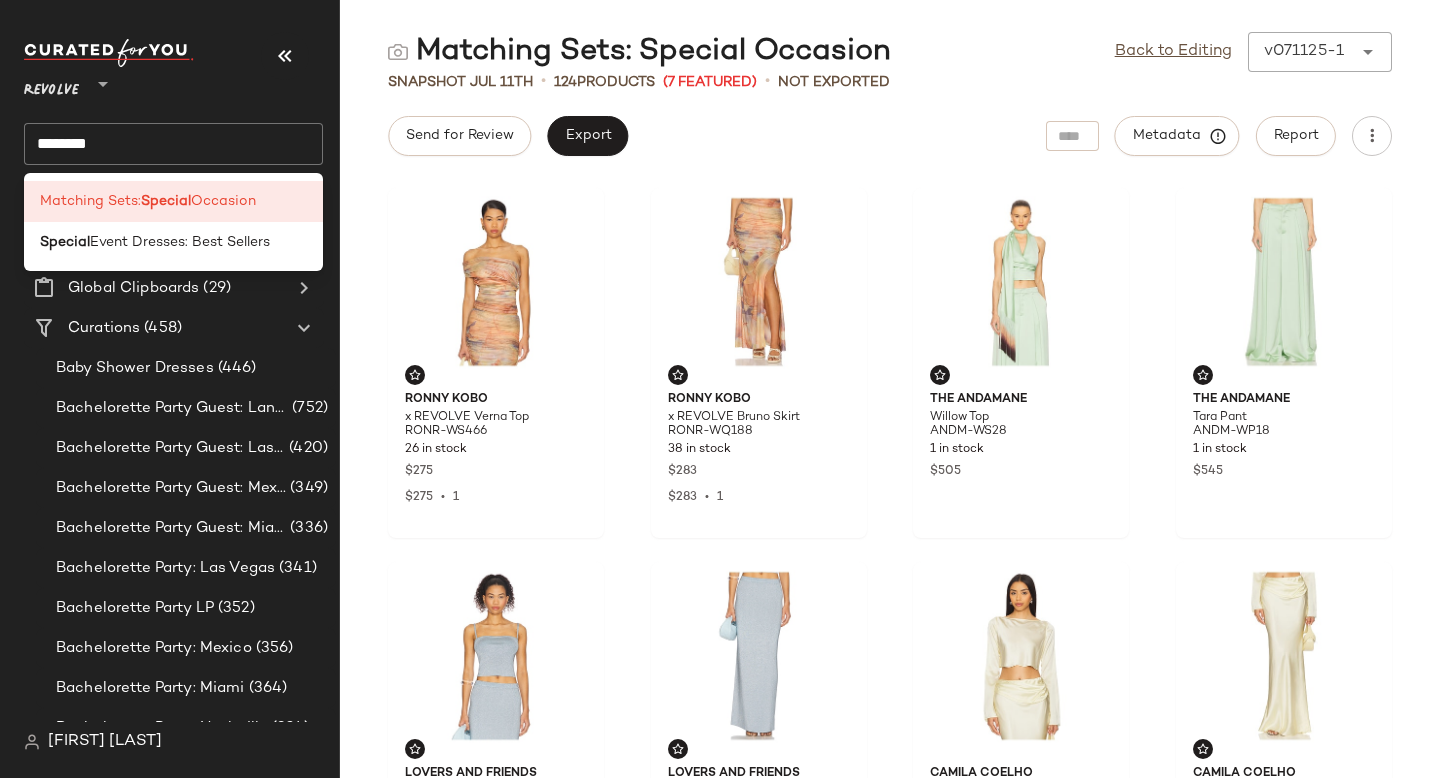 click on "*******" 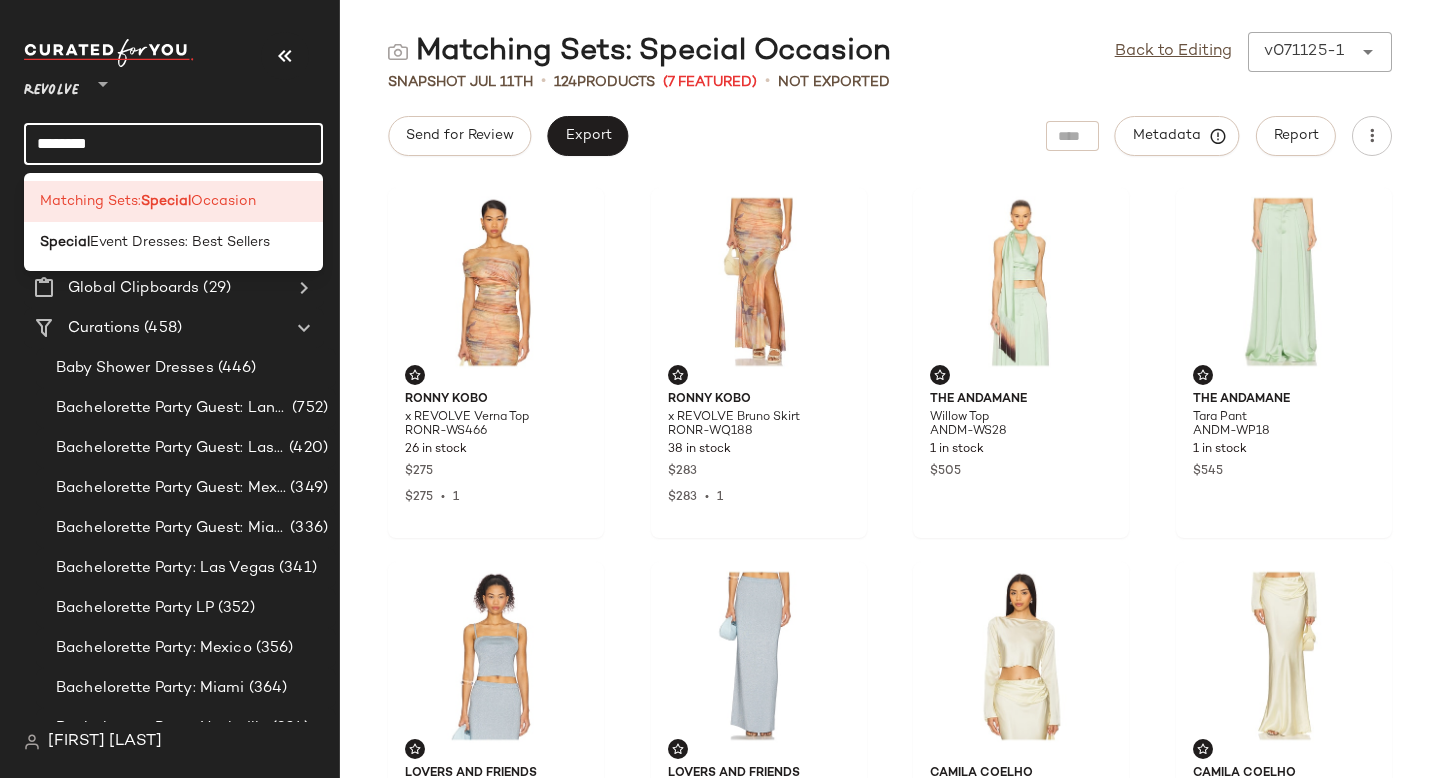 click on "*******" 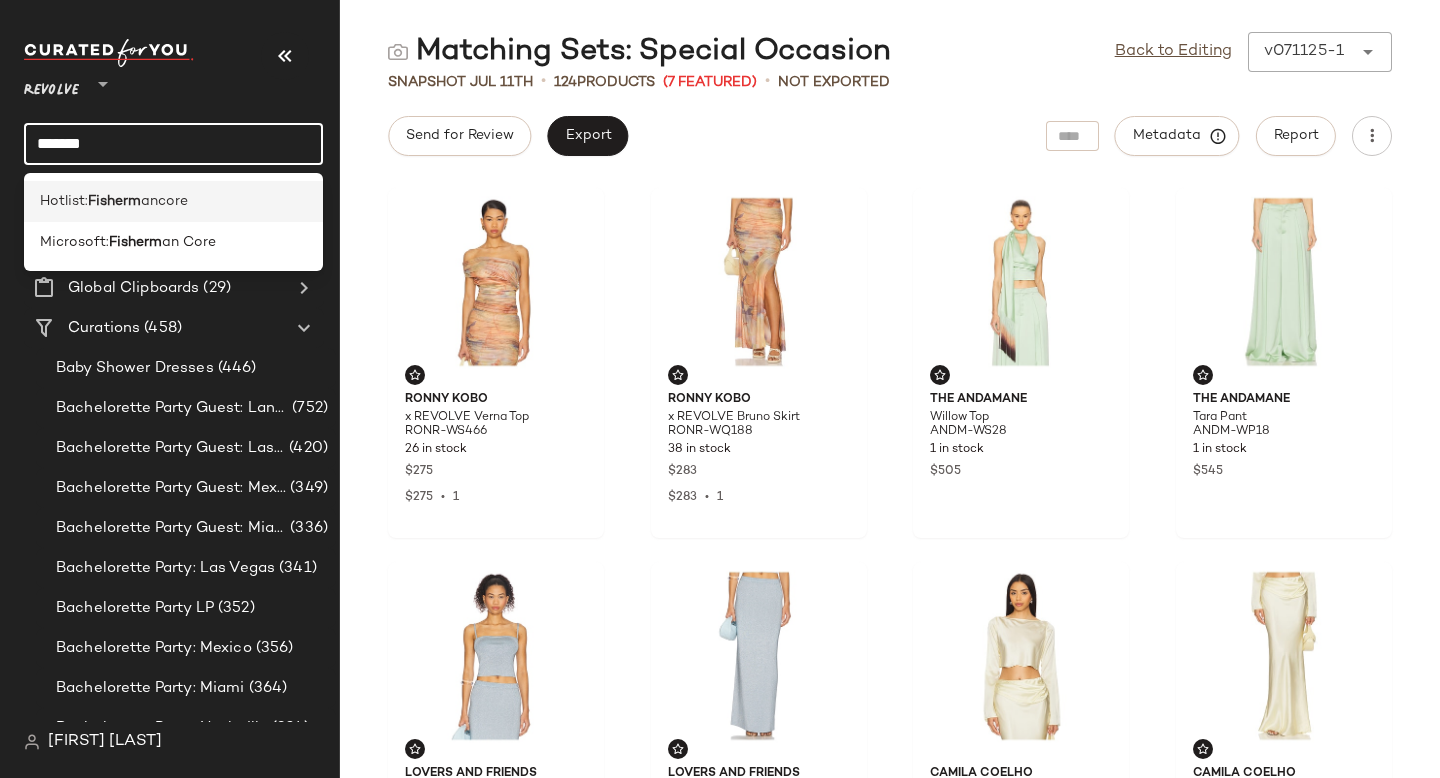 type on "*******" 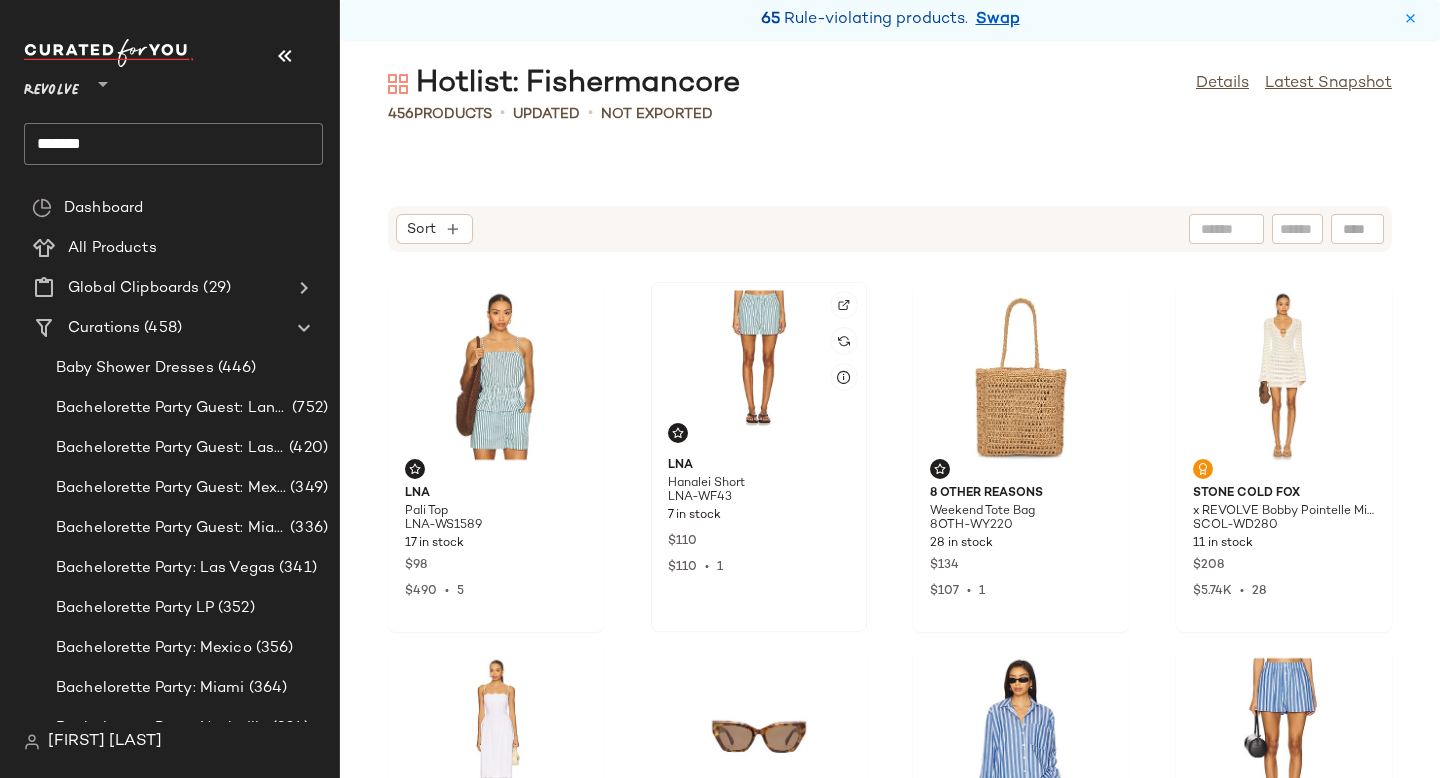 click 